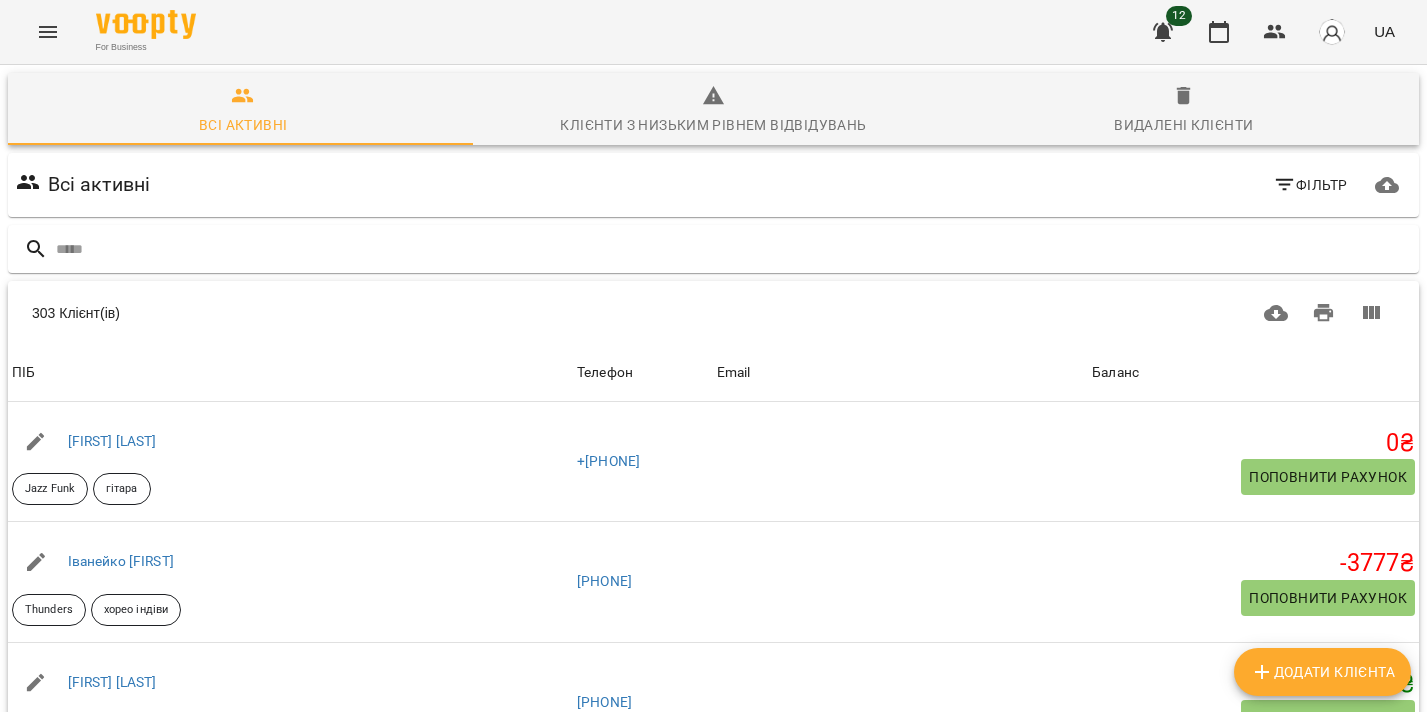 scroll, scrollTop: 0, scrollLeft: 0, axis: both 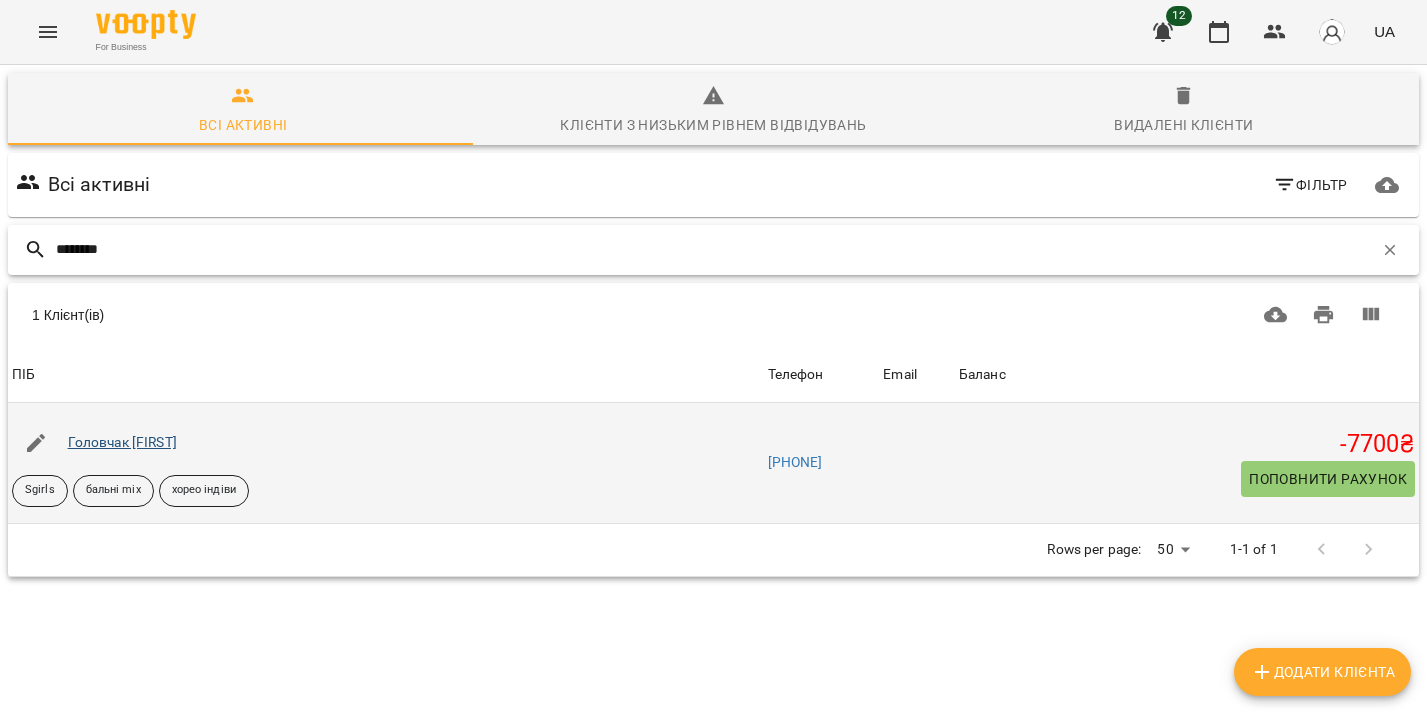type on "********" 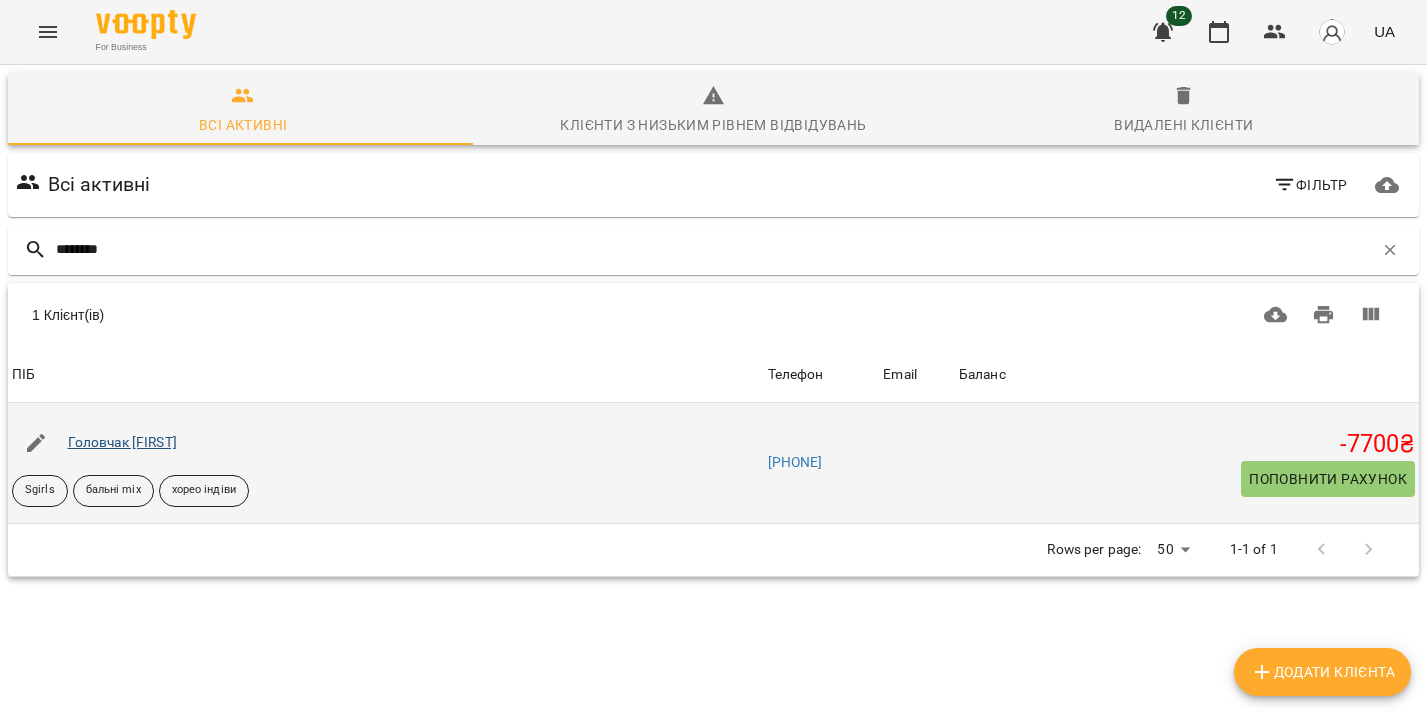 click on "Головчак Анастасія" at bounding box center [122, 442] 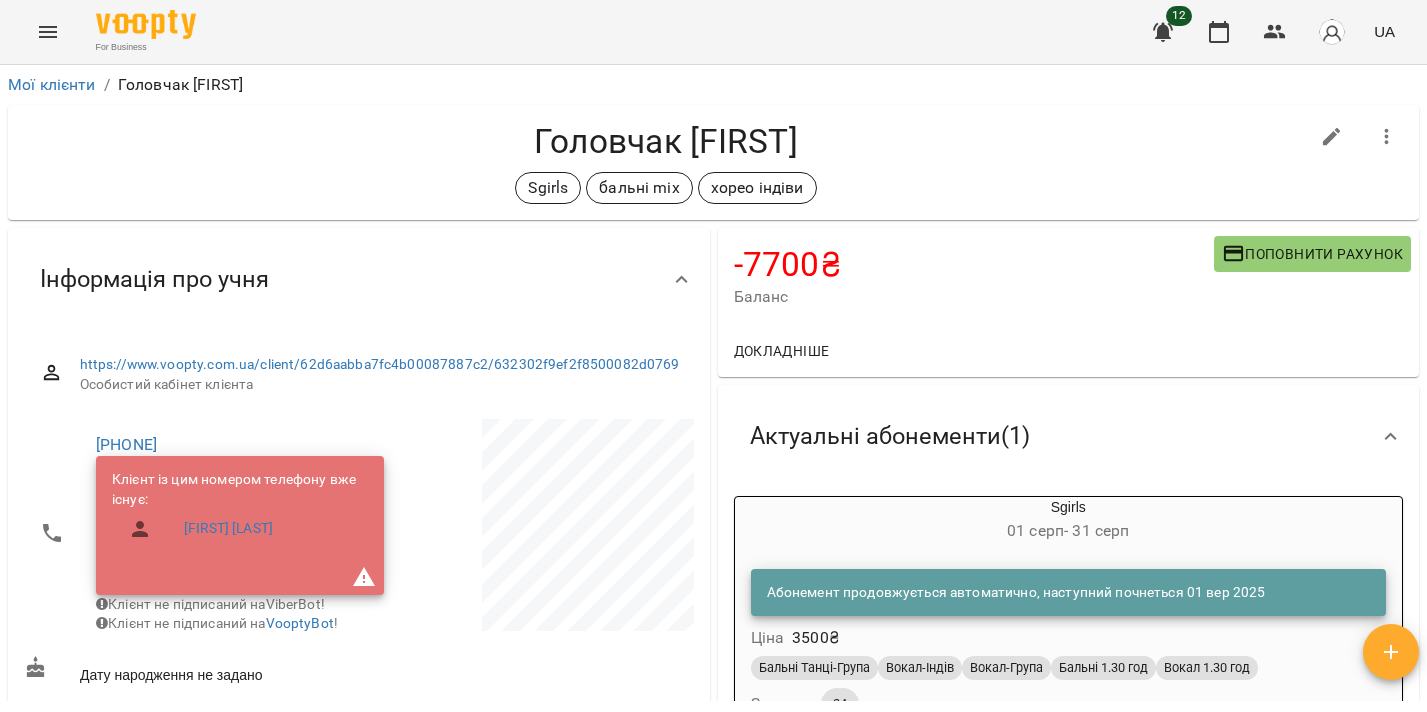 scroll, scrollTop: 278, scrollLeft: 0, axis: vertical 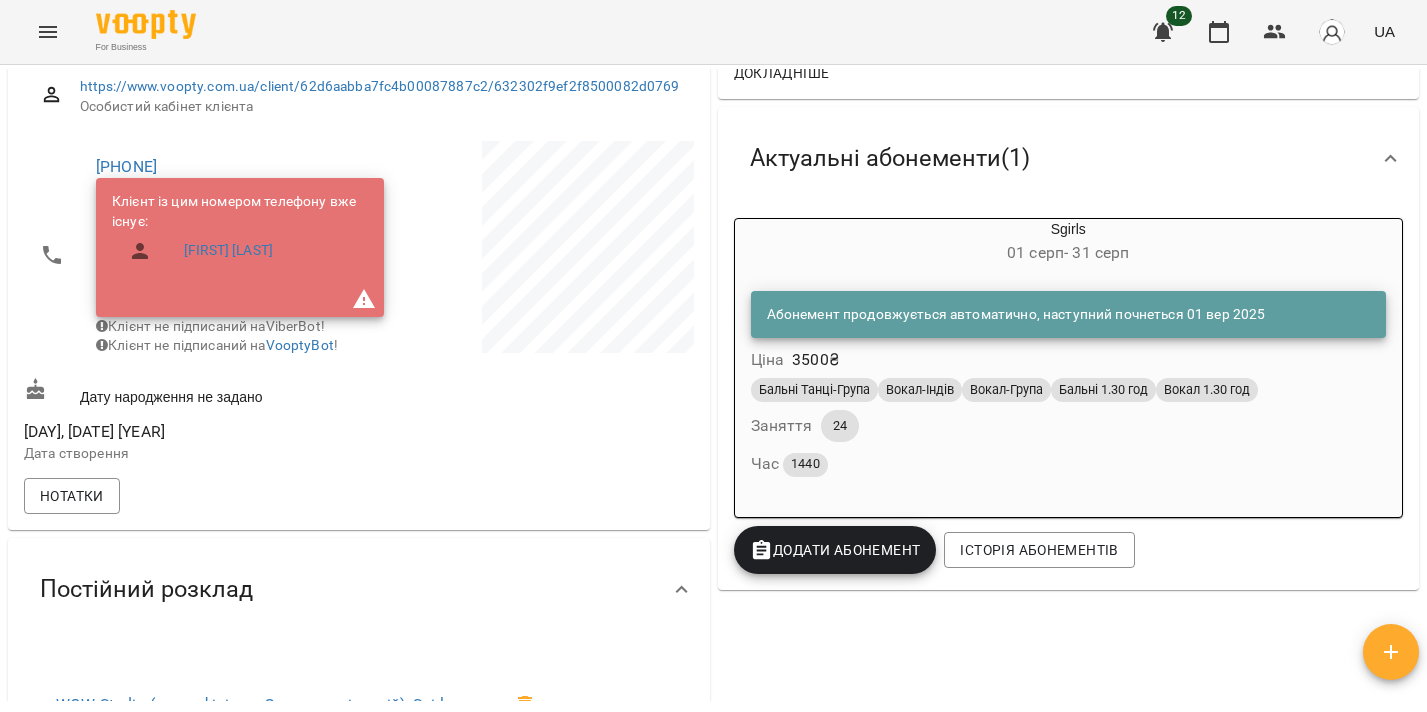 click on "Абонемент продовжується автоматично, наступний почнеться 01 вер 2025 Ціна 3500 ₴" at bounding box center (1069, 332) 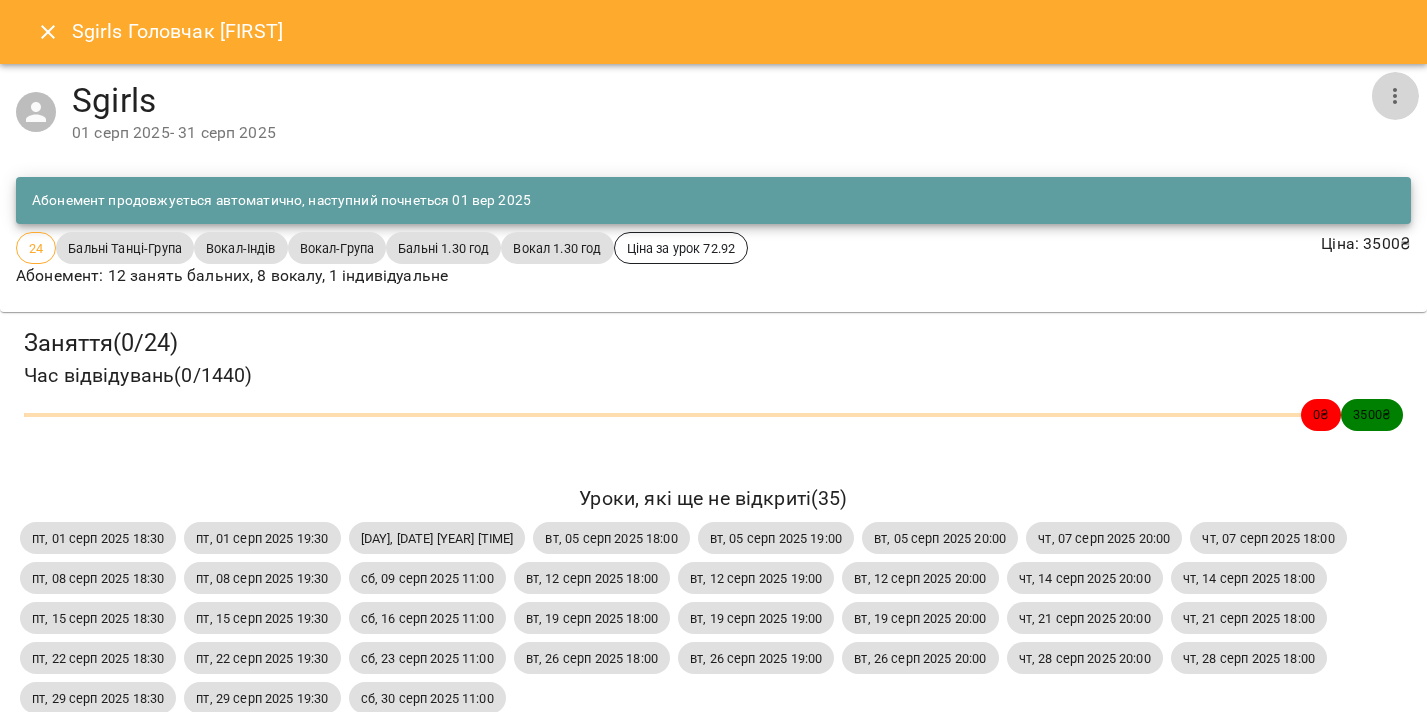 click 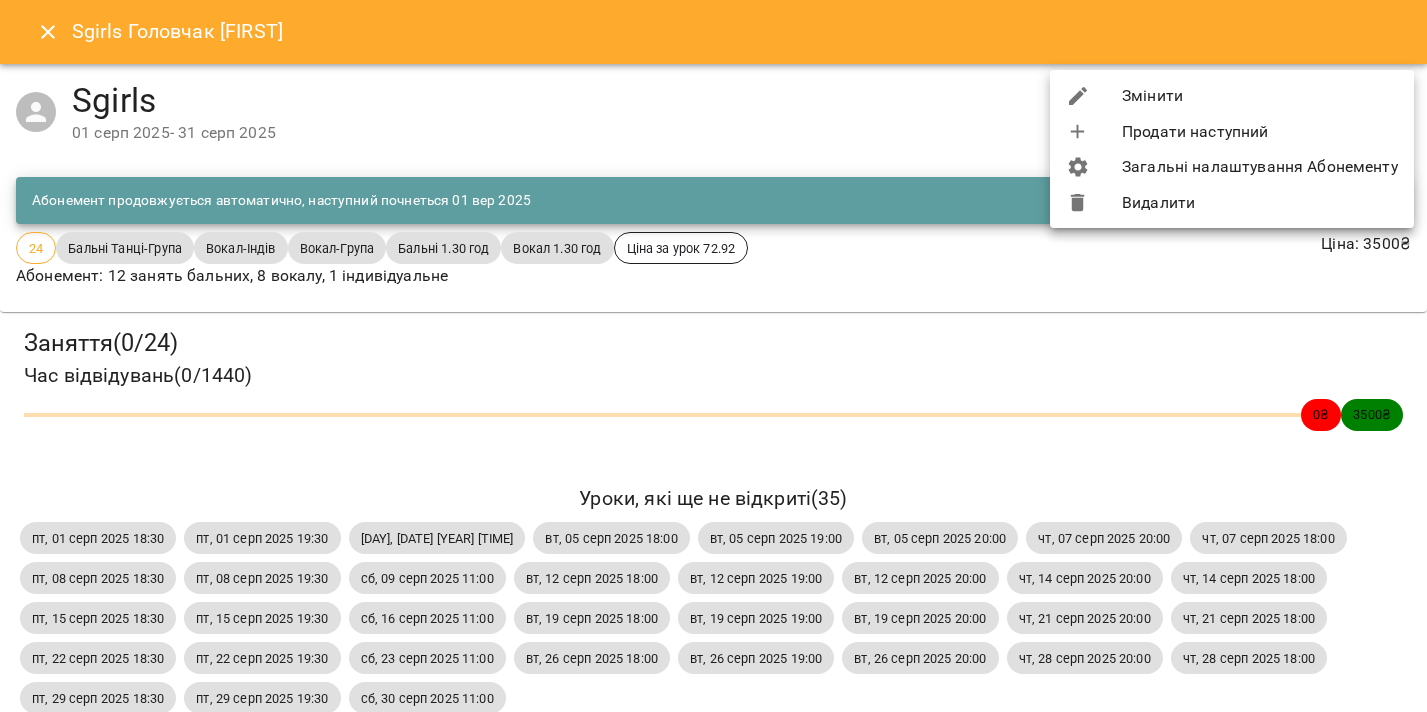 click on "Видалити" at bounding box center (1232, 203) 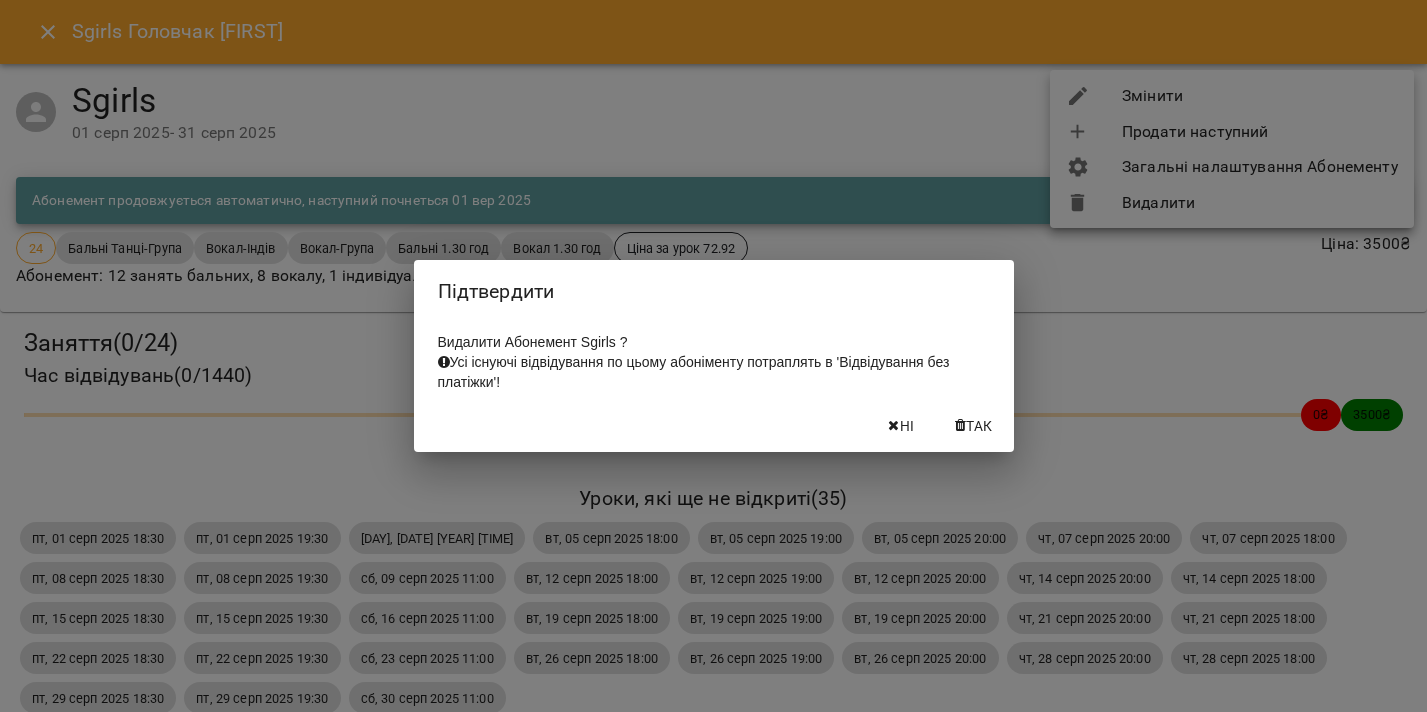 click on "Так" at bounding box center [979, 426] 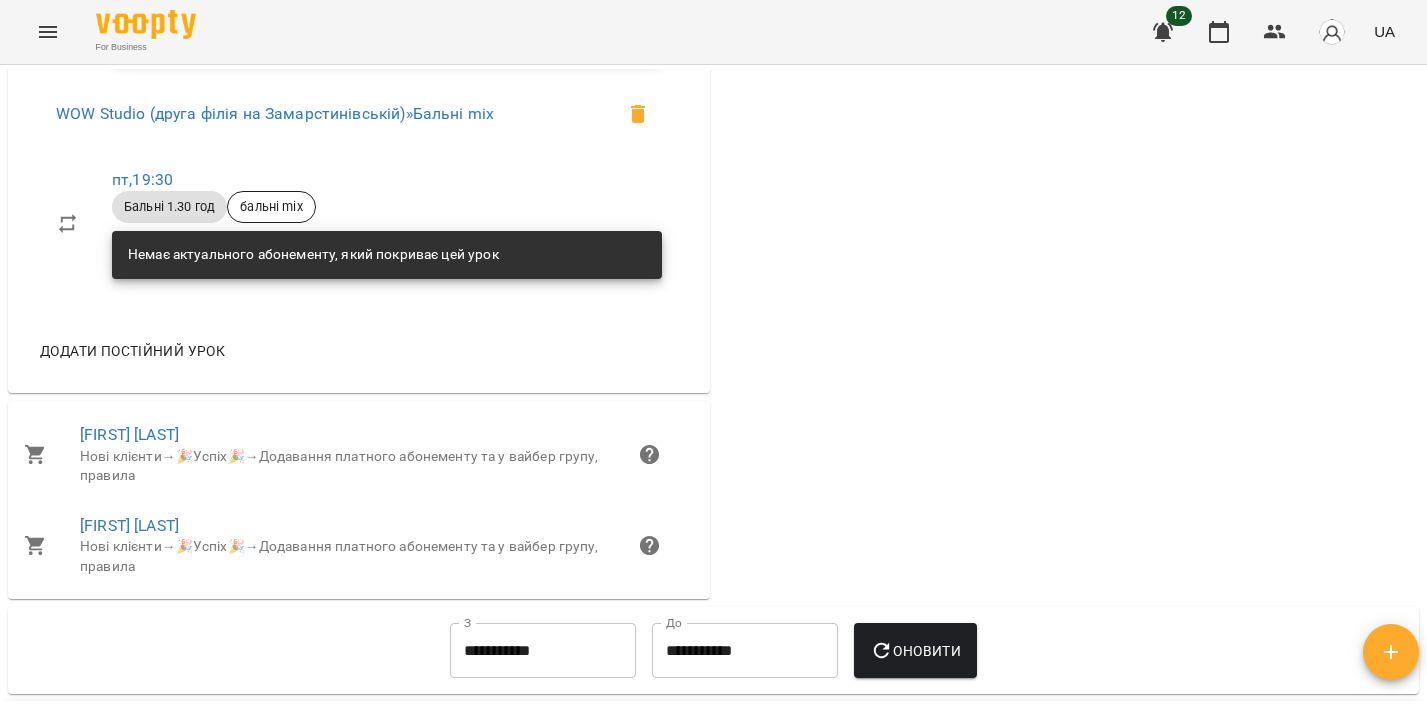 scroll, scrollTop: 2496, scrollLeft: 0, axis: vertical 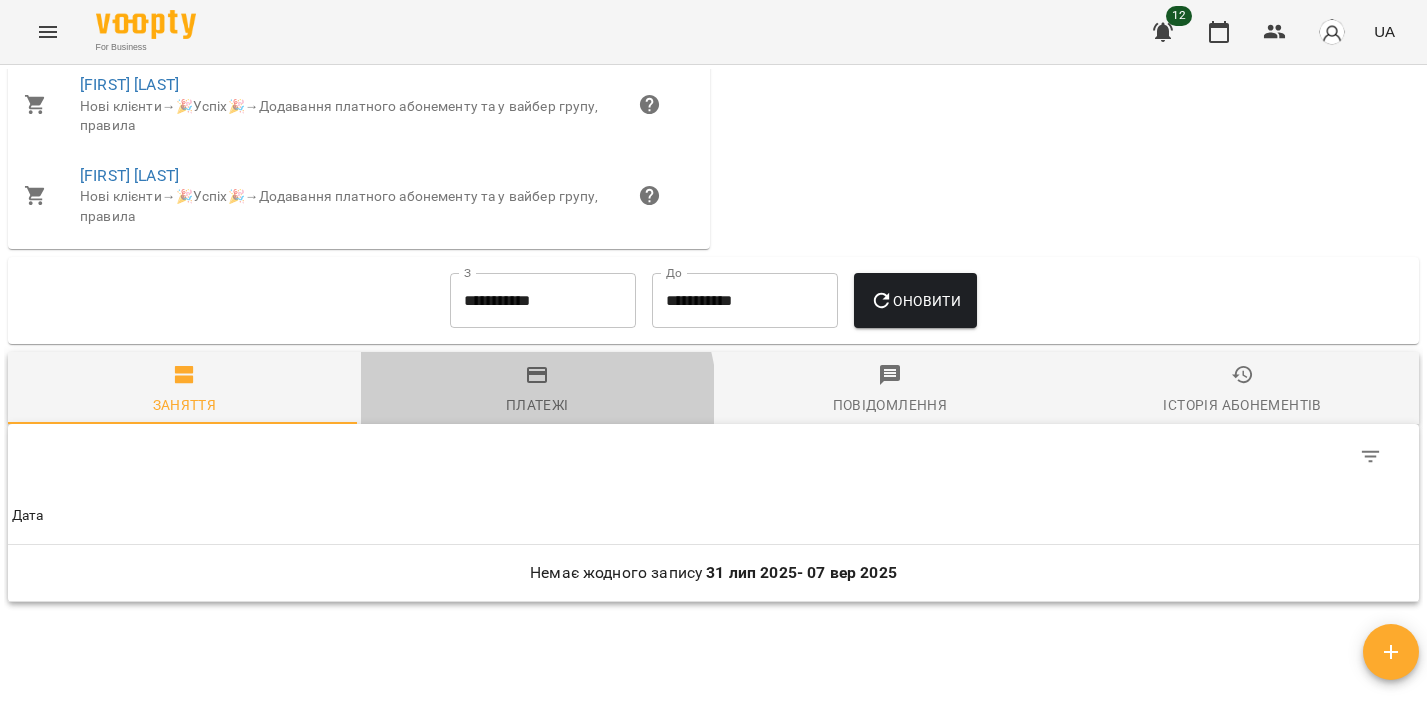 click on "Платежі" at bounding box center [537, 405] 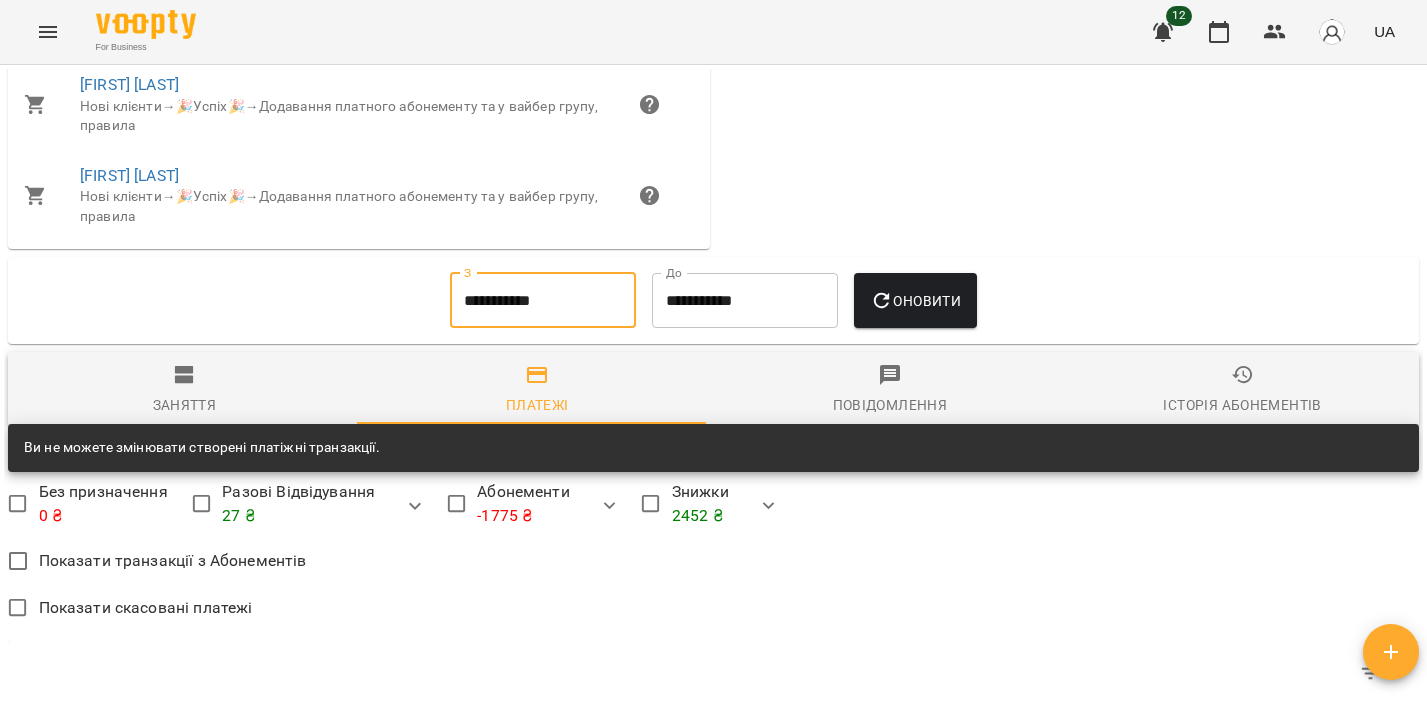 click on "**********" at bounding box center (543, 301) 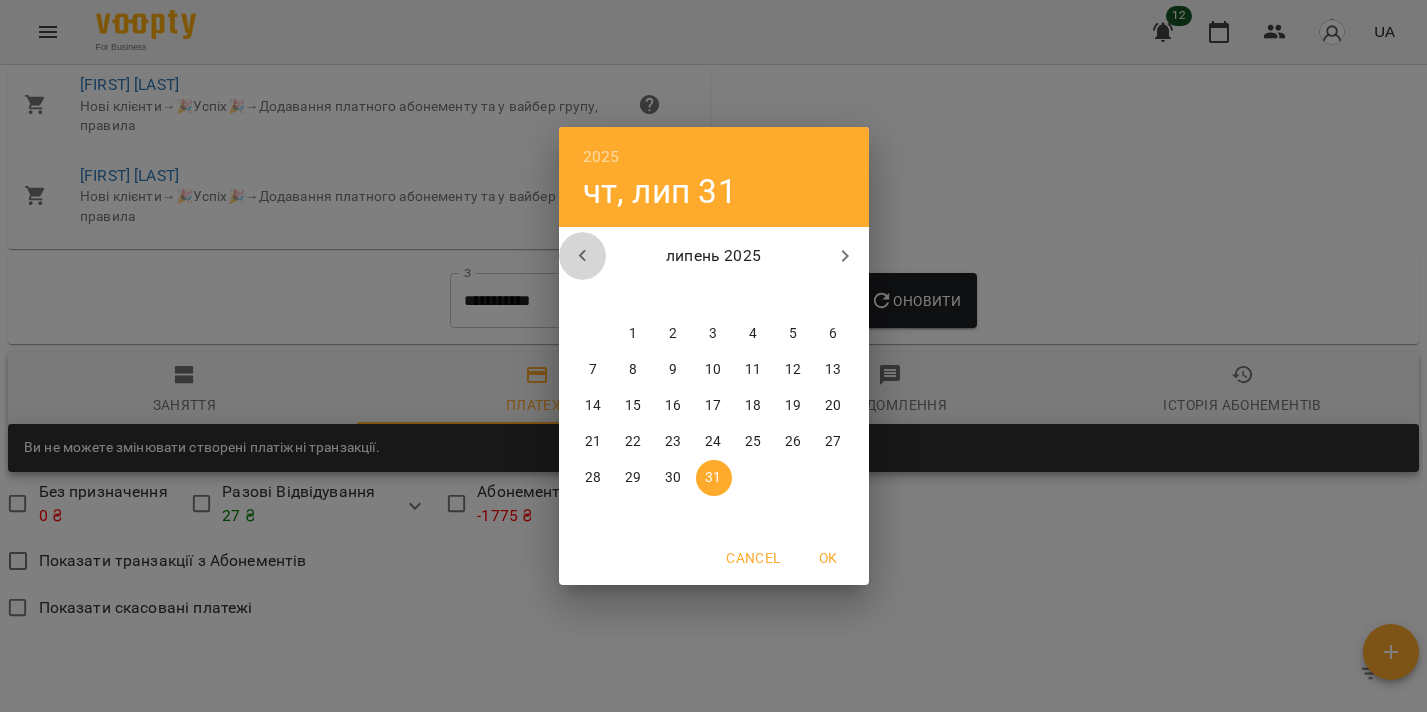 click 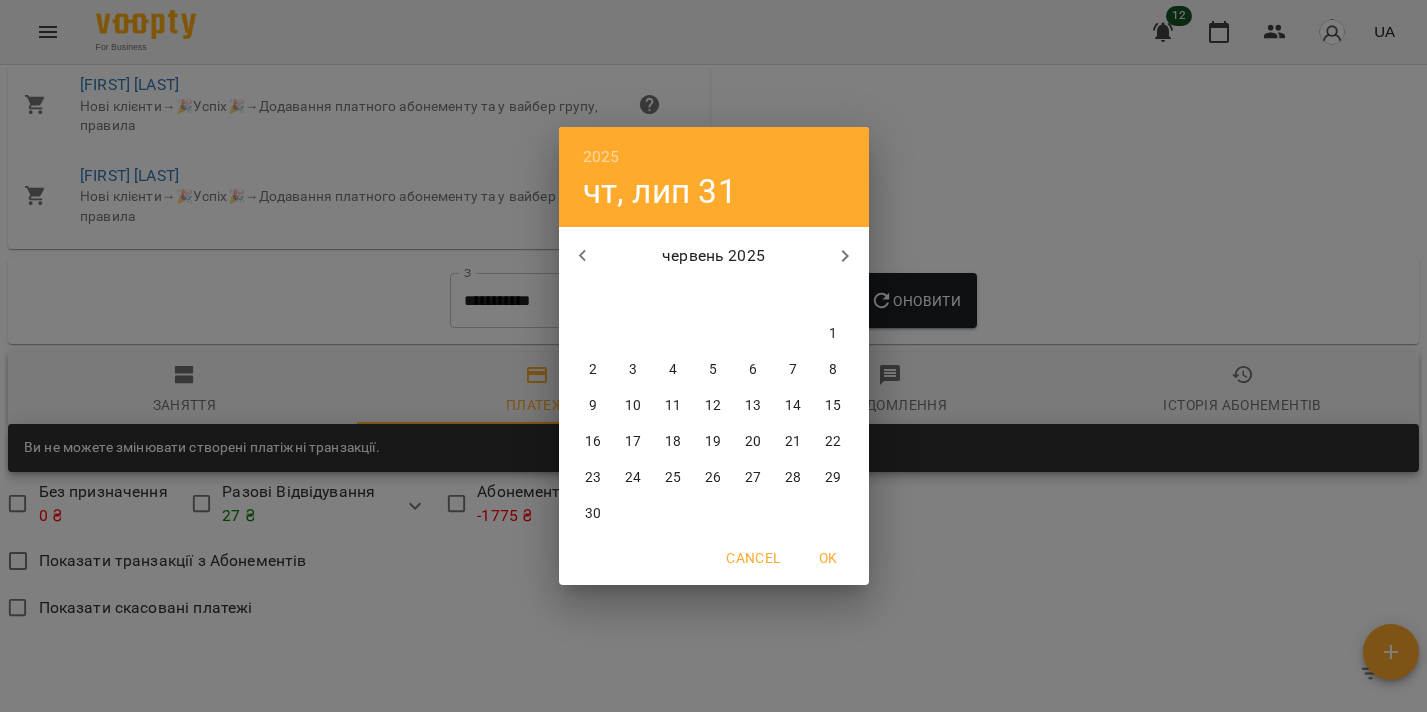click on "1" at bounding box center (834, 334) 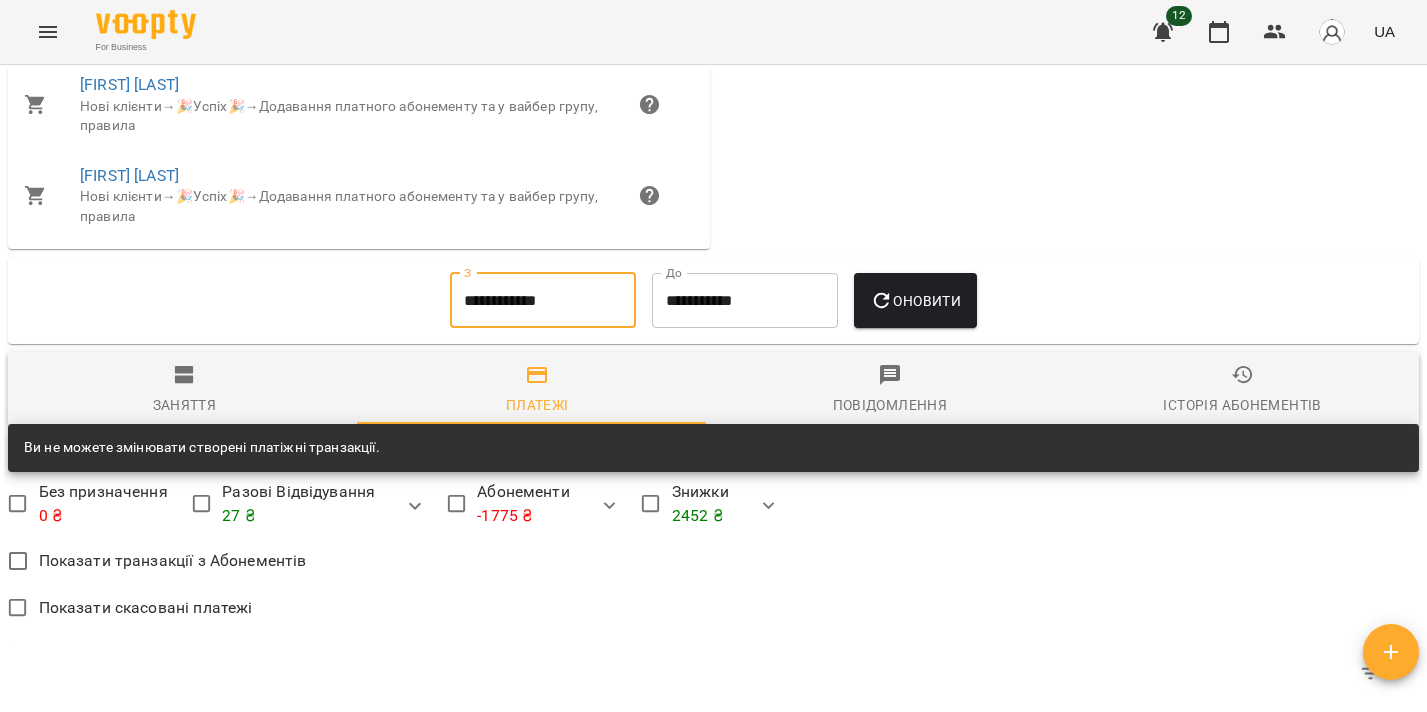 click on "Оновити" at bounding box center [915, 301] 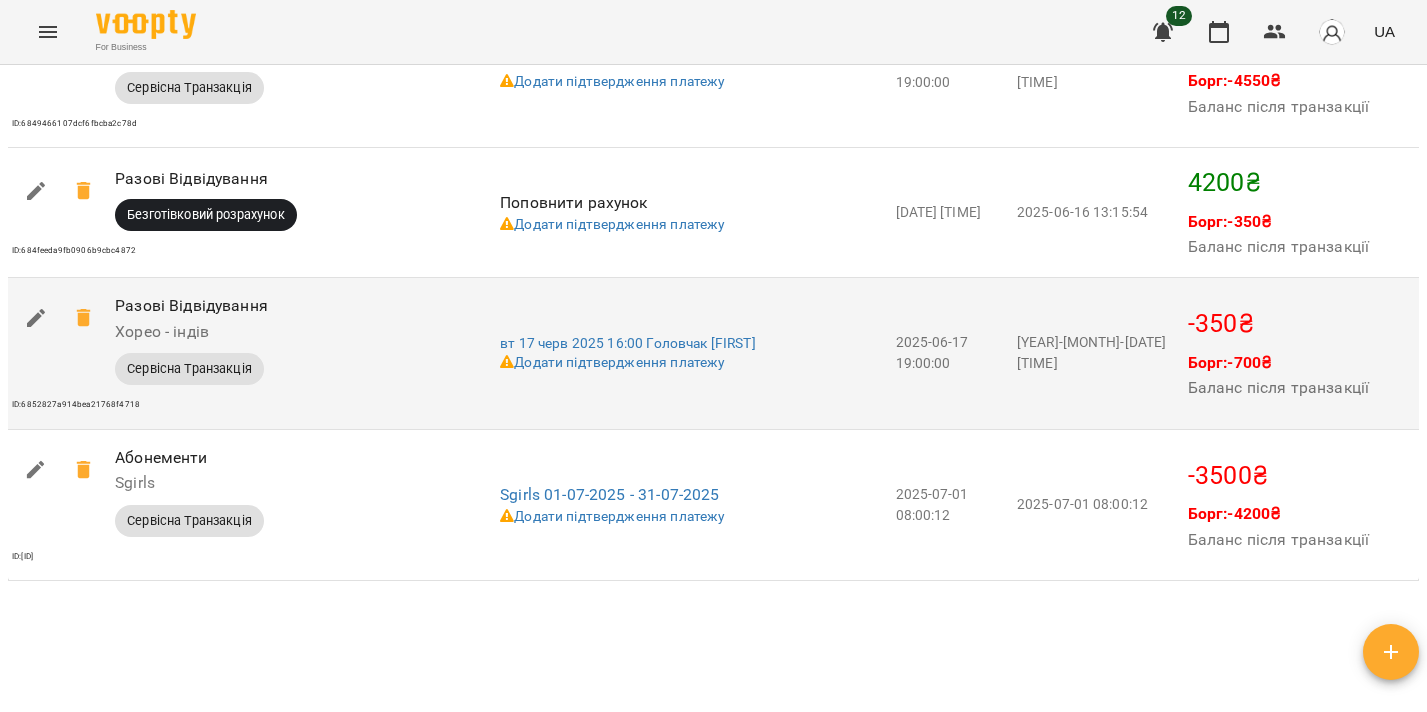 scroll, scrollTop: 3437, scrollLeft: 0, axis: vertical 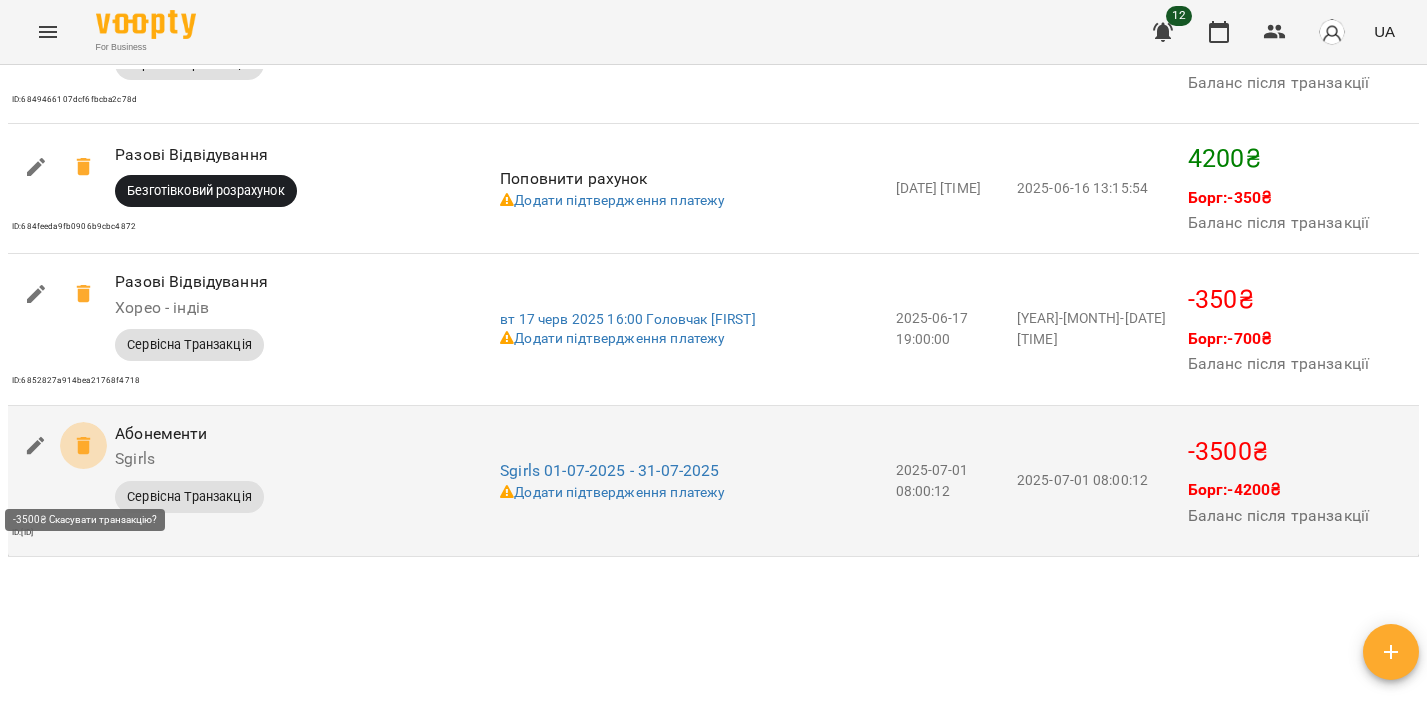 click 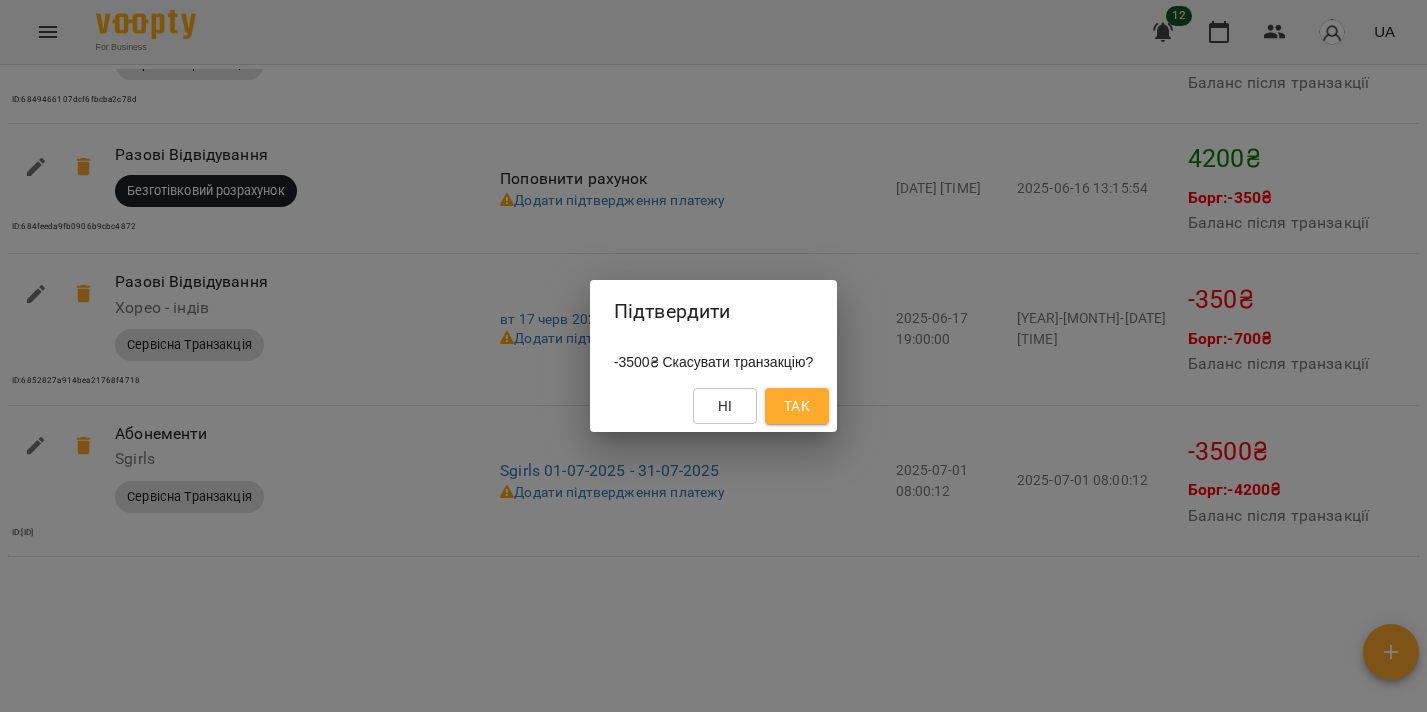 click on "Так" at bounding box center [797, 406] 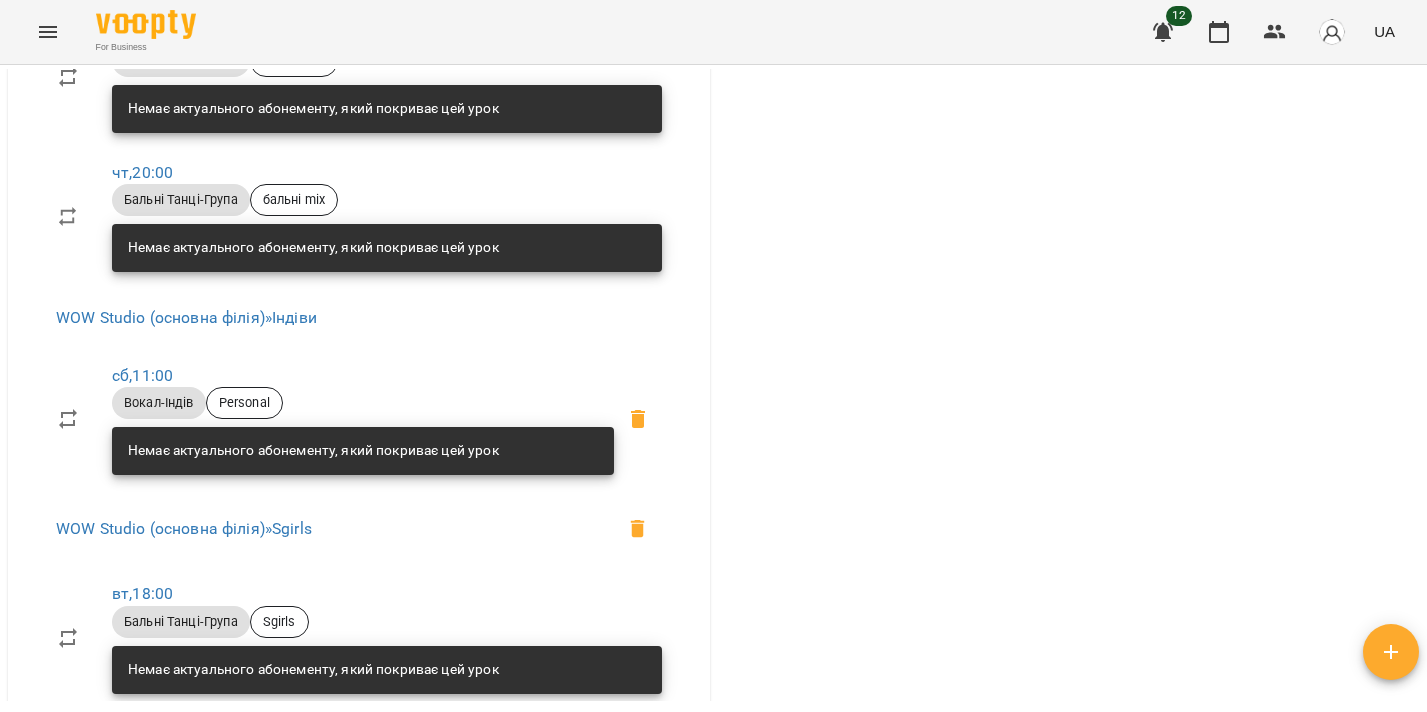 scroll, scrollTop: 0, scrollLeft: 0, axis: both 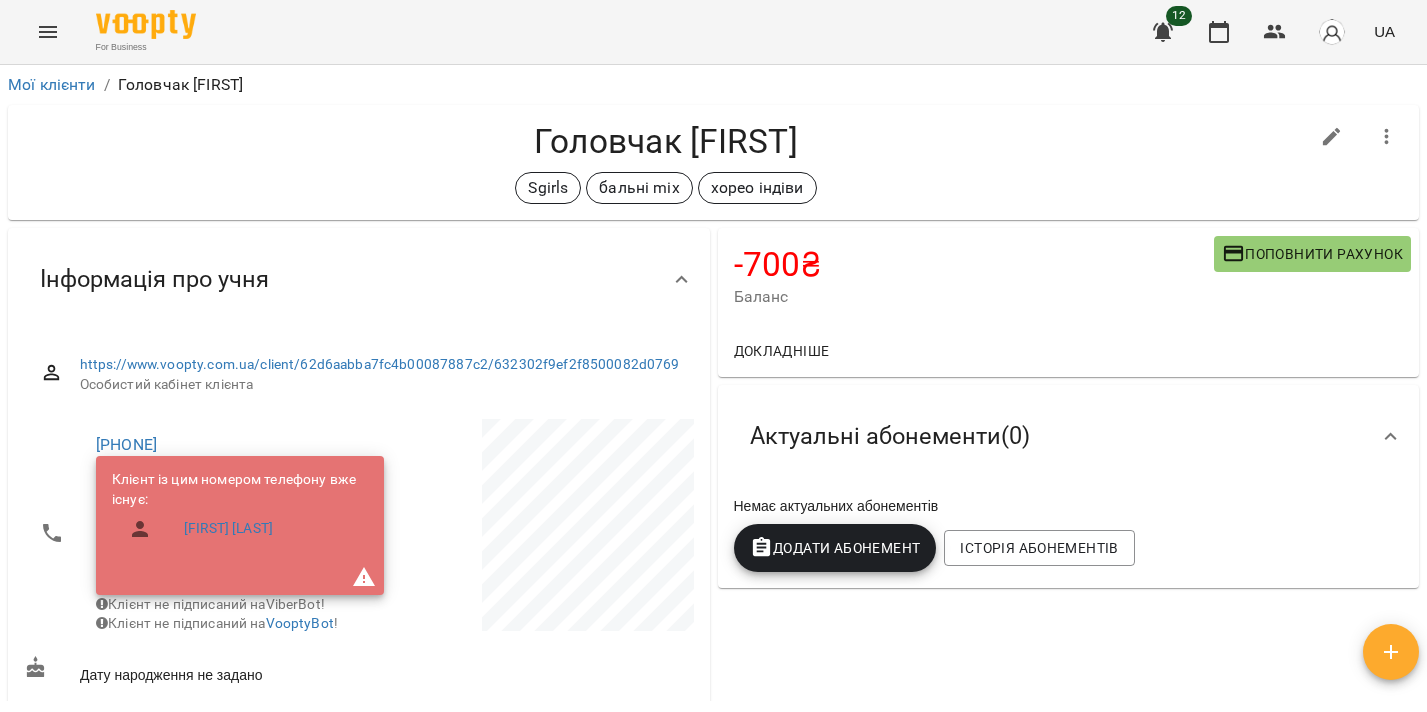 click on "Поповнити рахунок" at bounding box center [1312, 254] 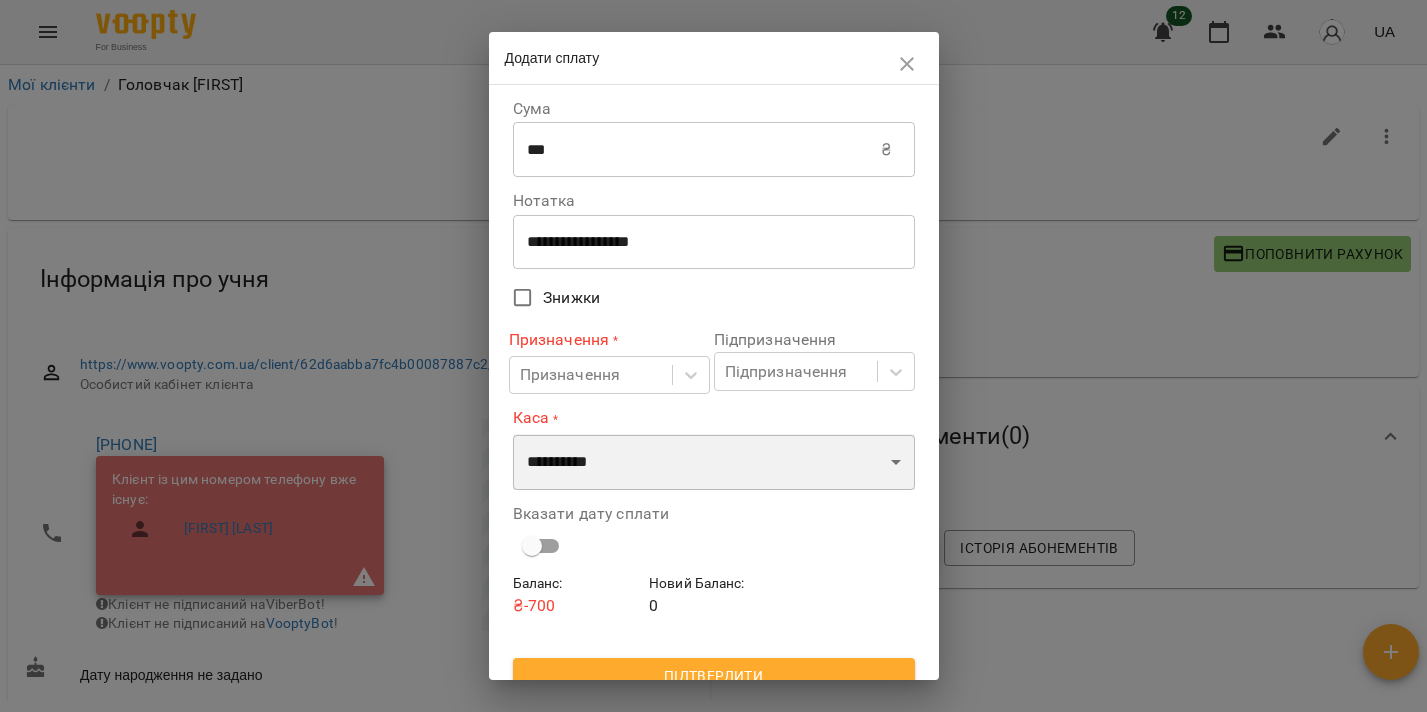 click on "**********" at bounding box center (714, 462) 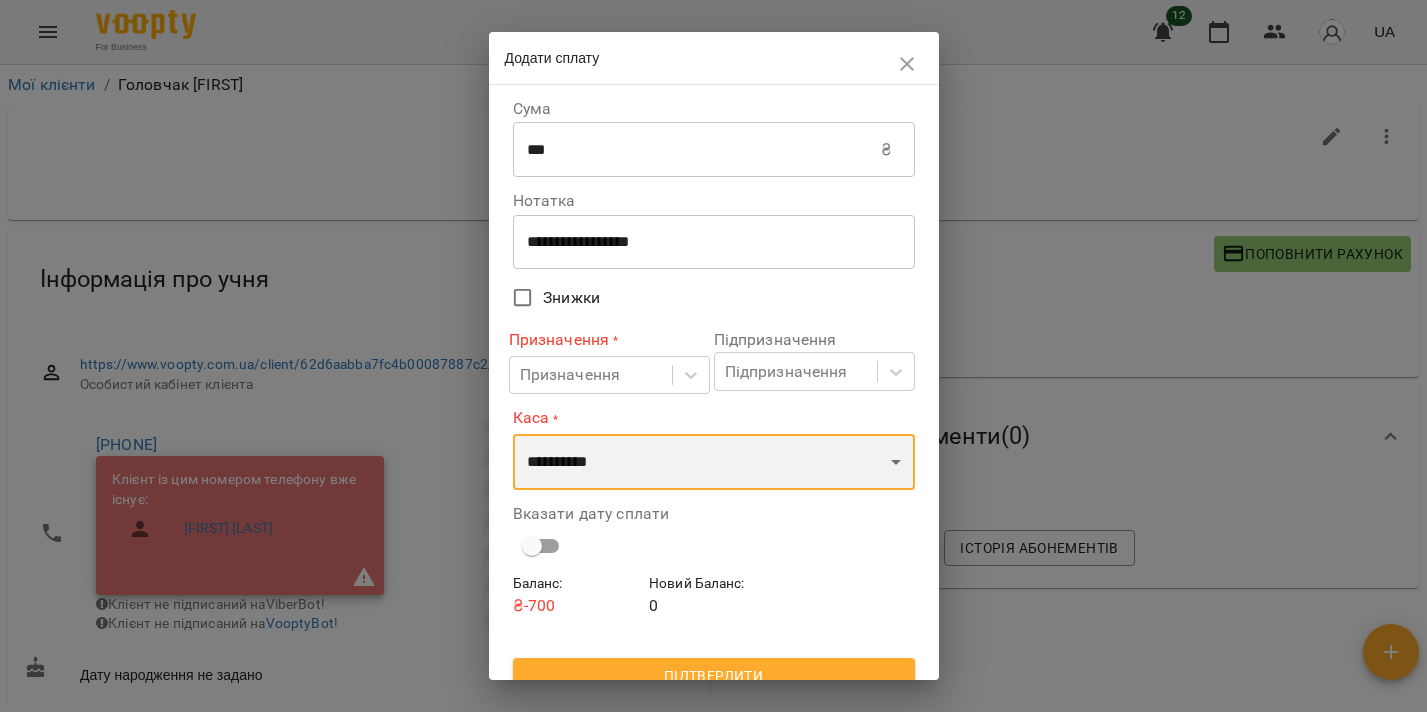 select on "****" 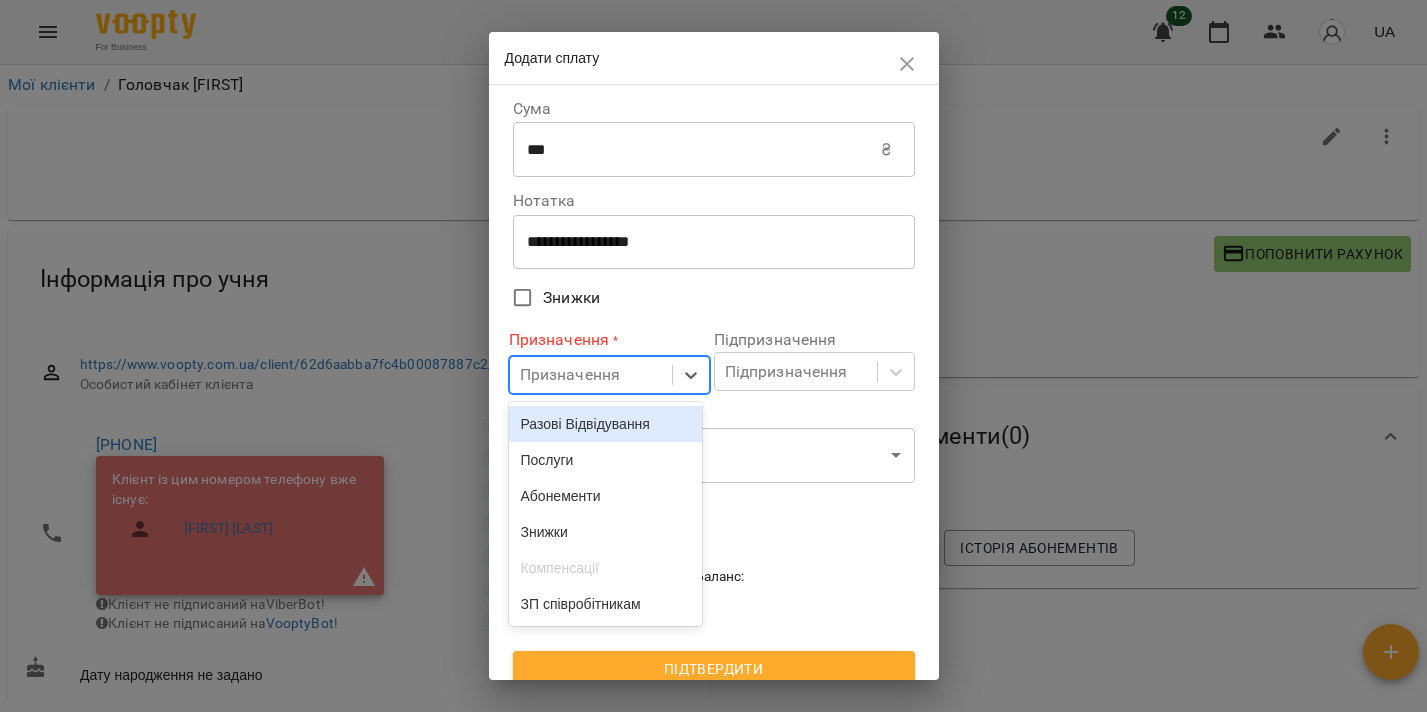 click on "Призначення" at bounding box center [591, 375] 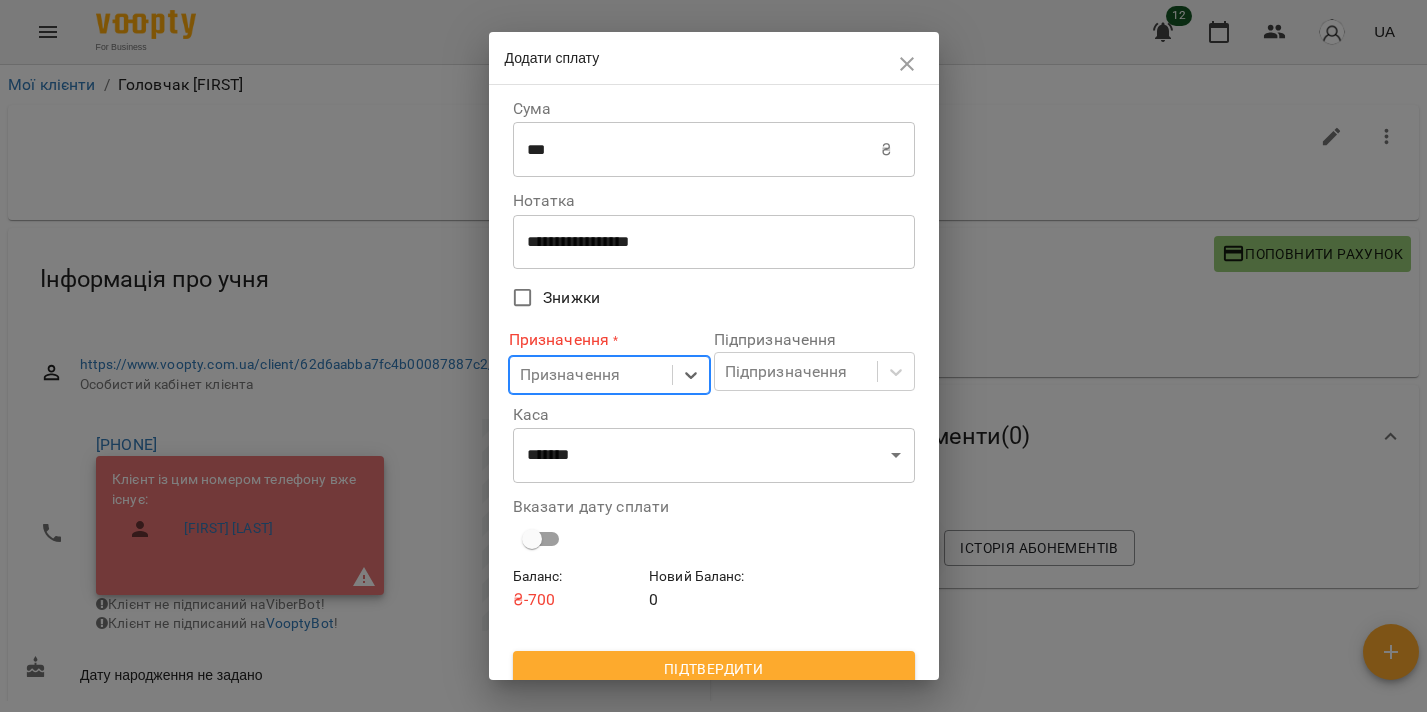 click on "Призначення" at bounding box center (591, 375) 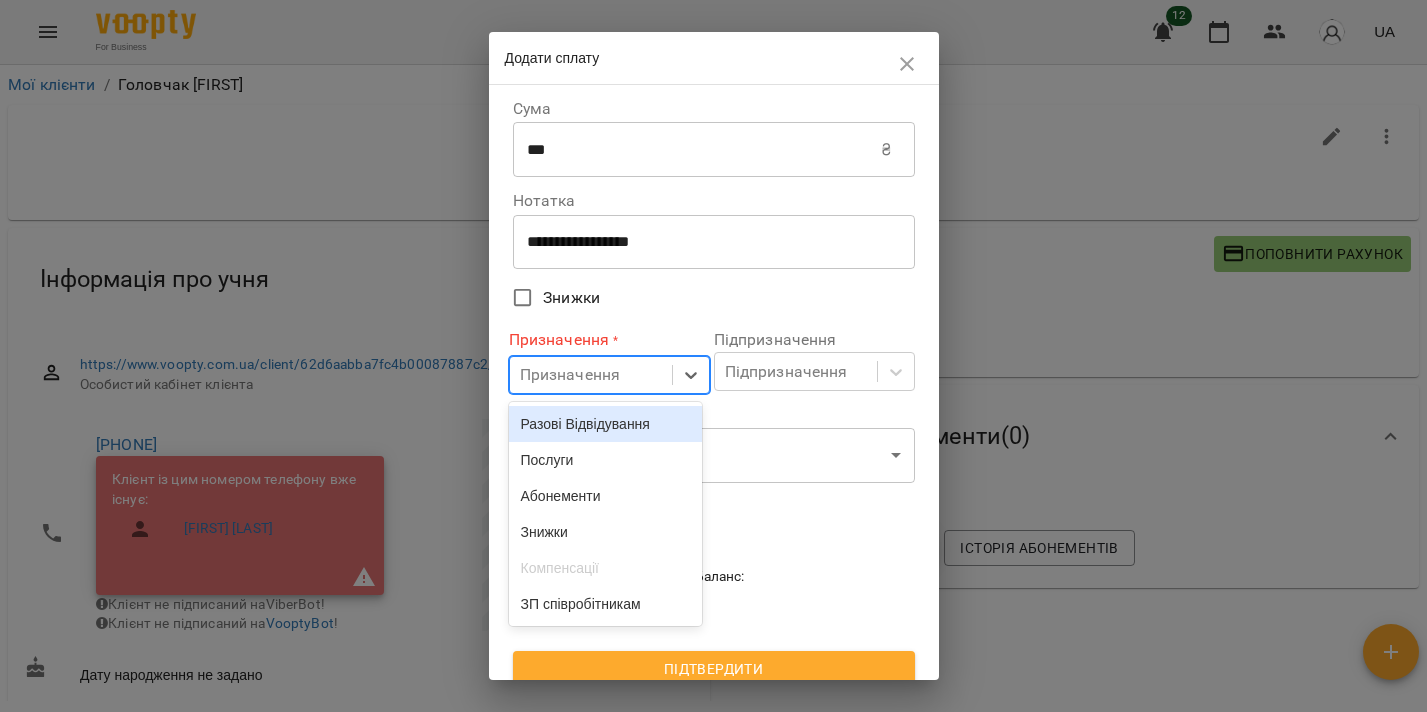 click on "Разові Відвідування" at bounding box center (606, 424) 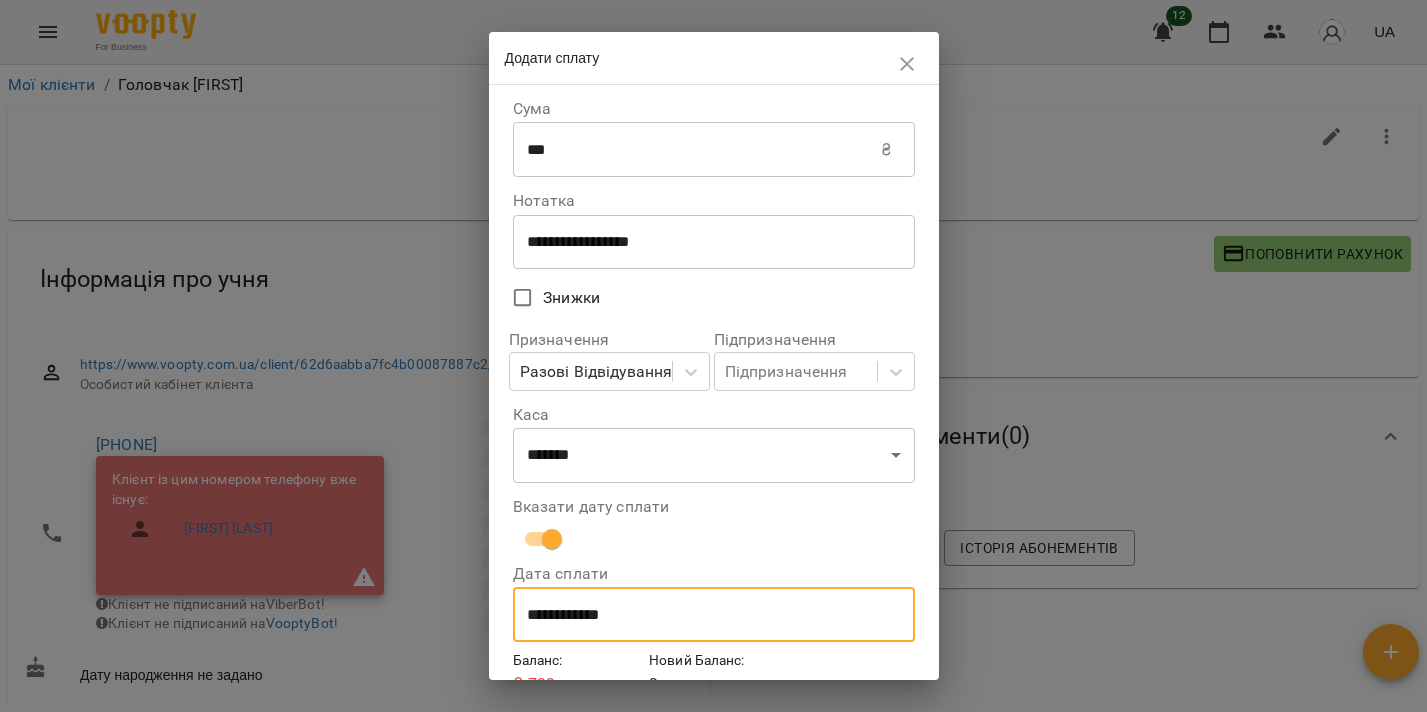 click on "**********" at bounding box center (714, 615) 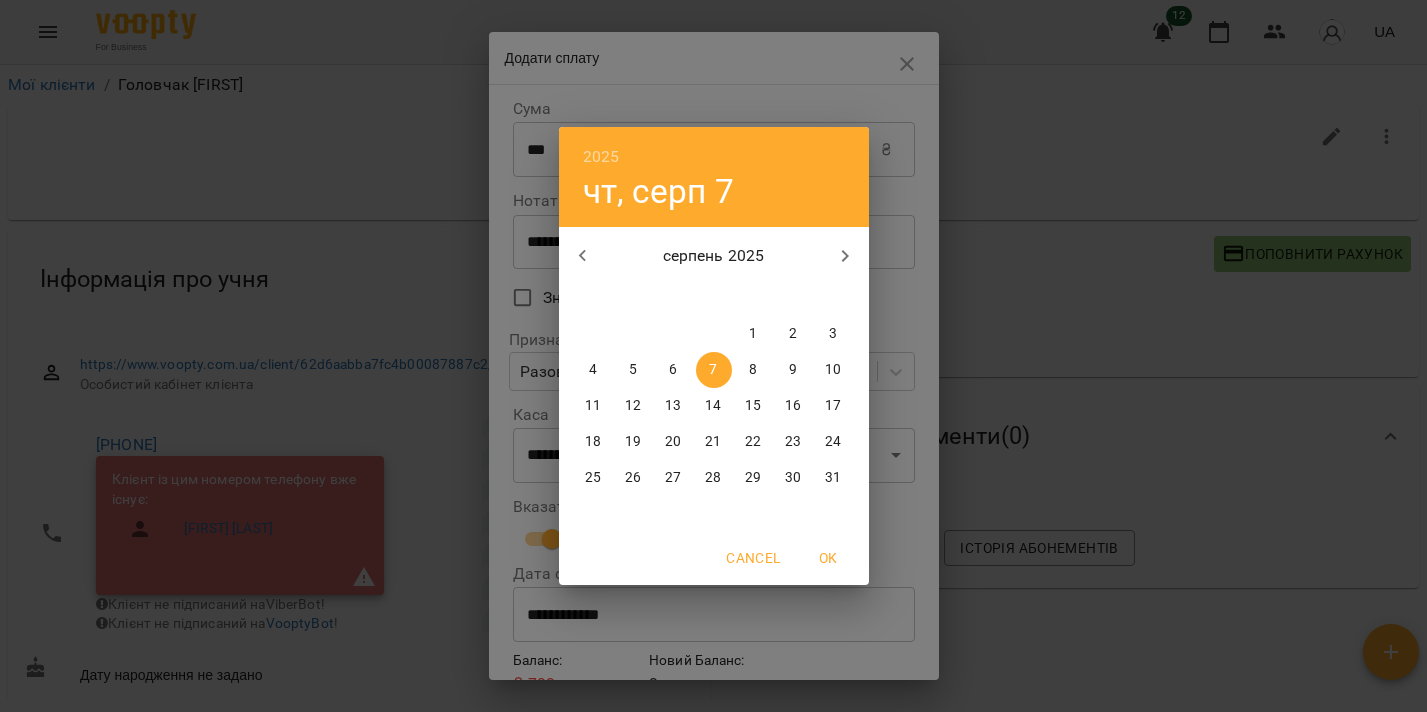 click 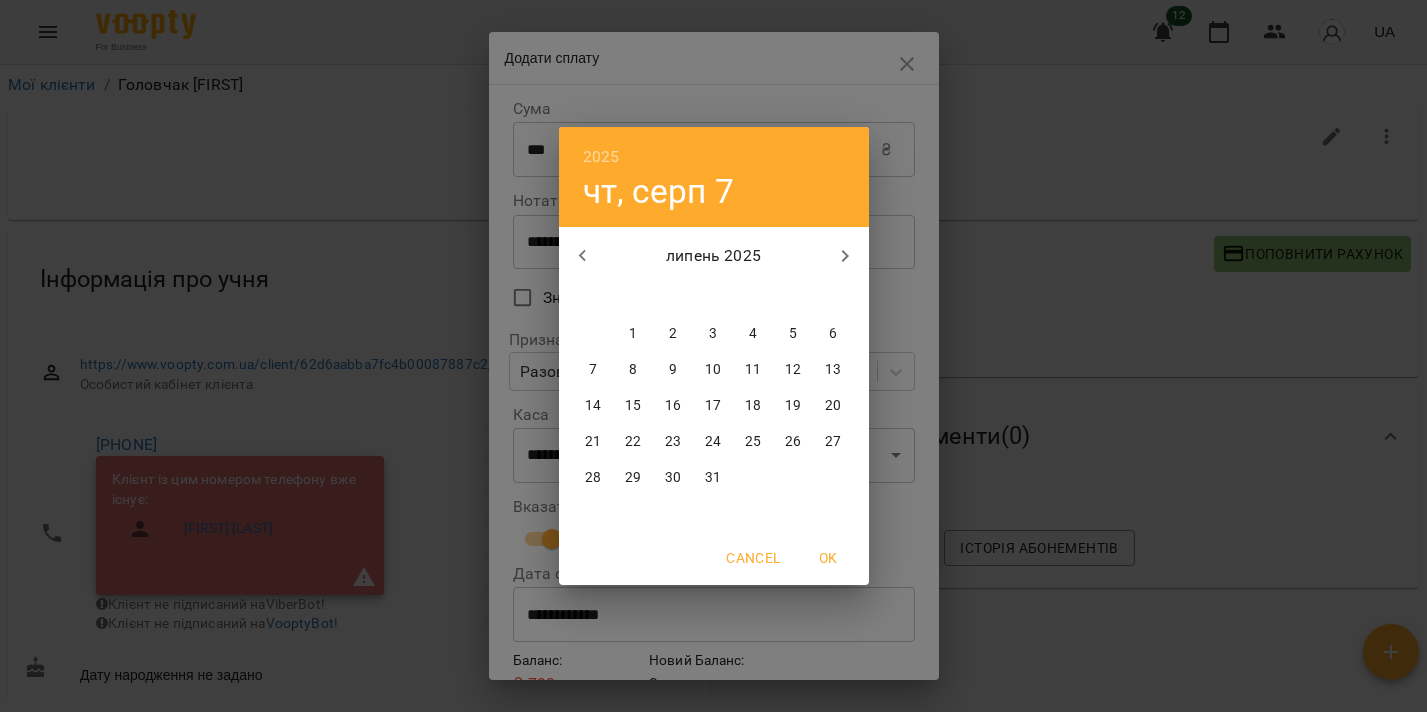 click on "1" at bounding box center (633, 334) 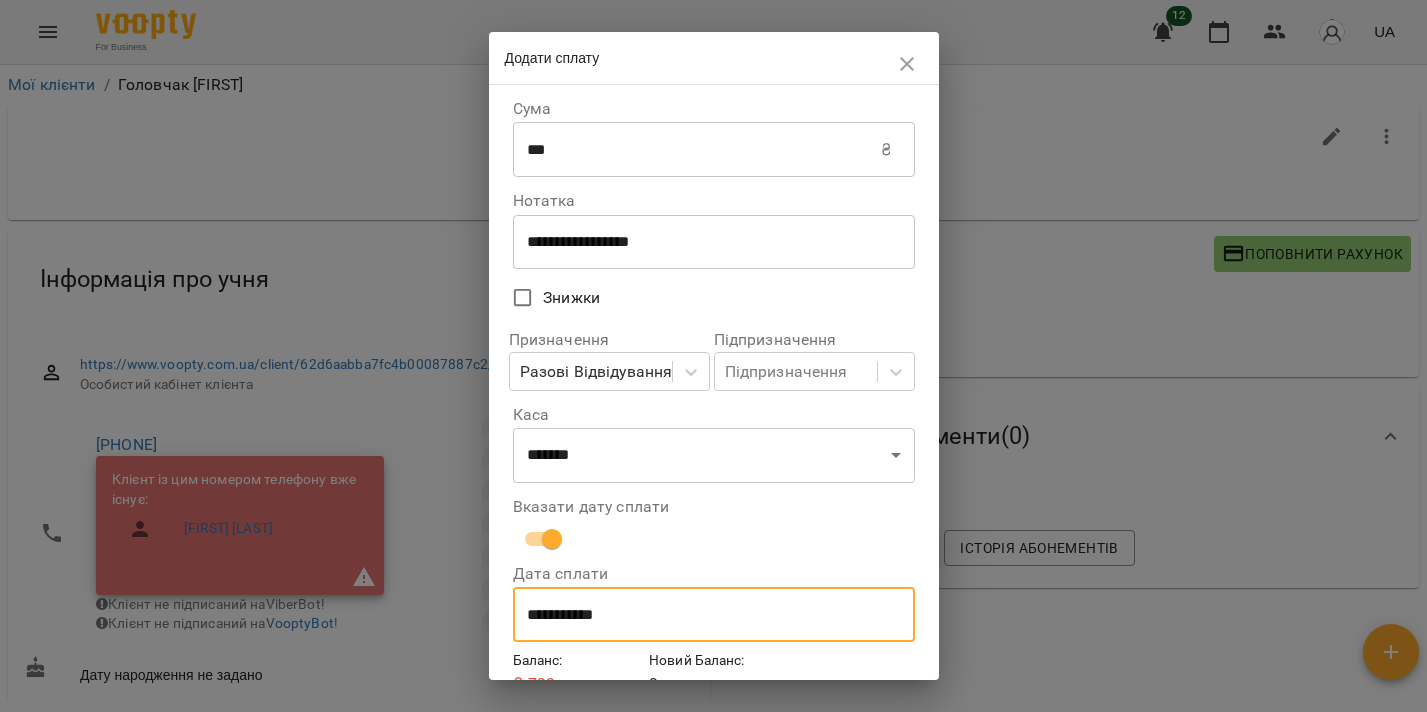 type on "**********" 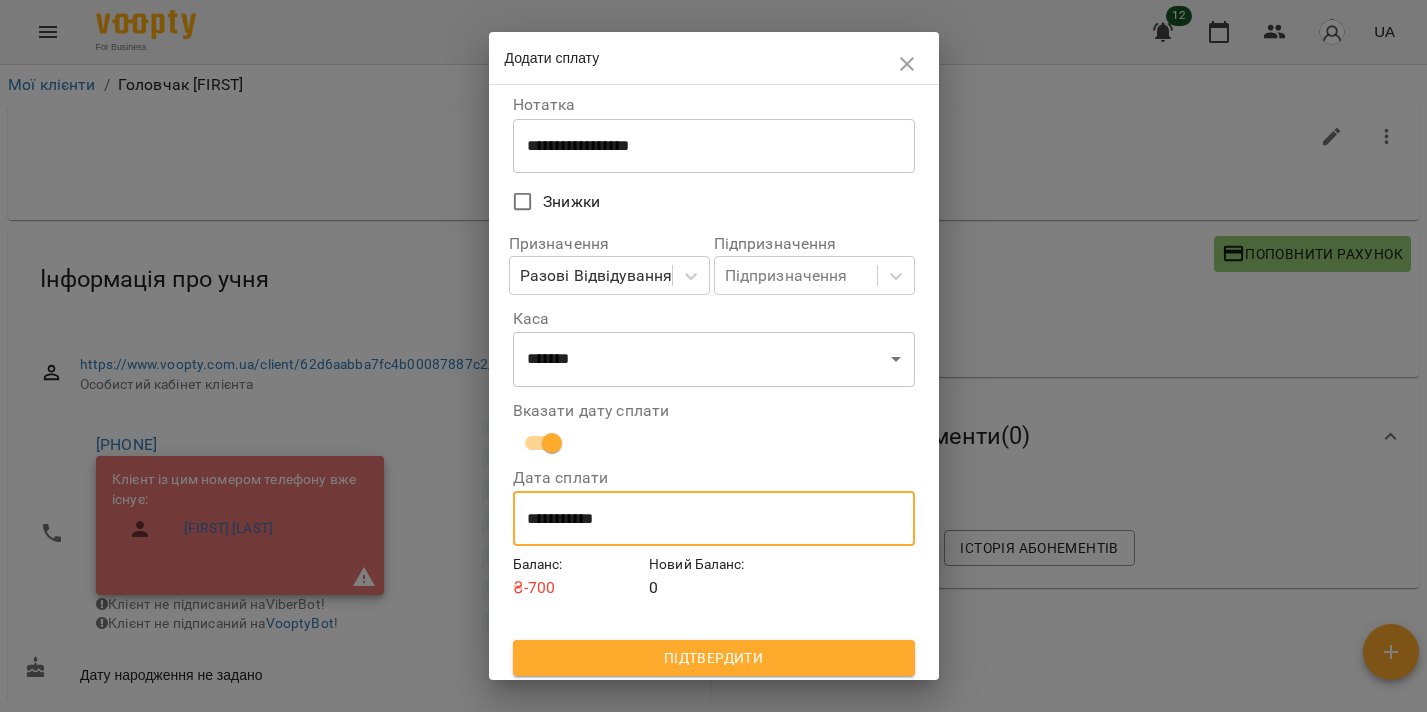 click on "Підтвердити" at bounding box center [714, 658] 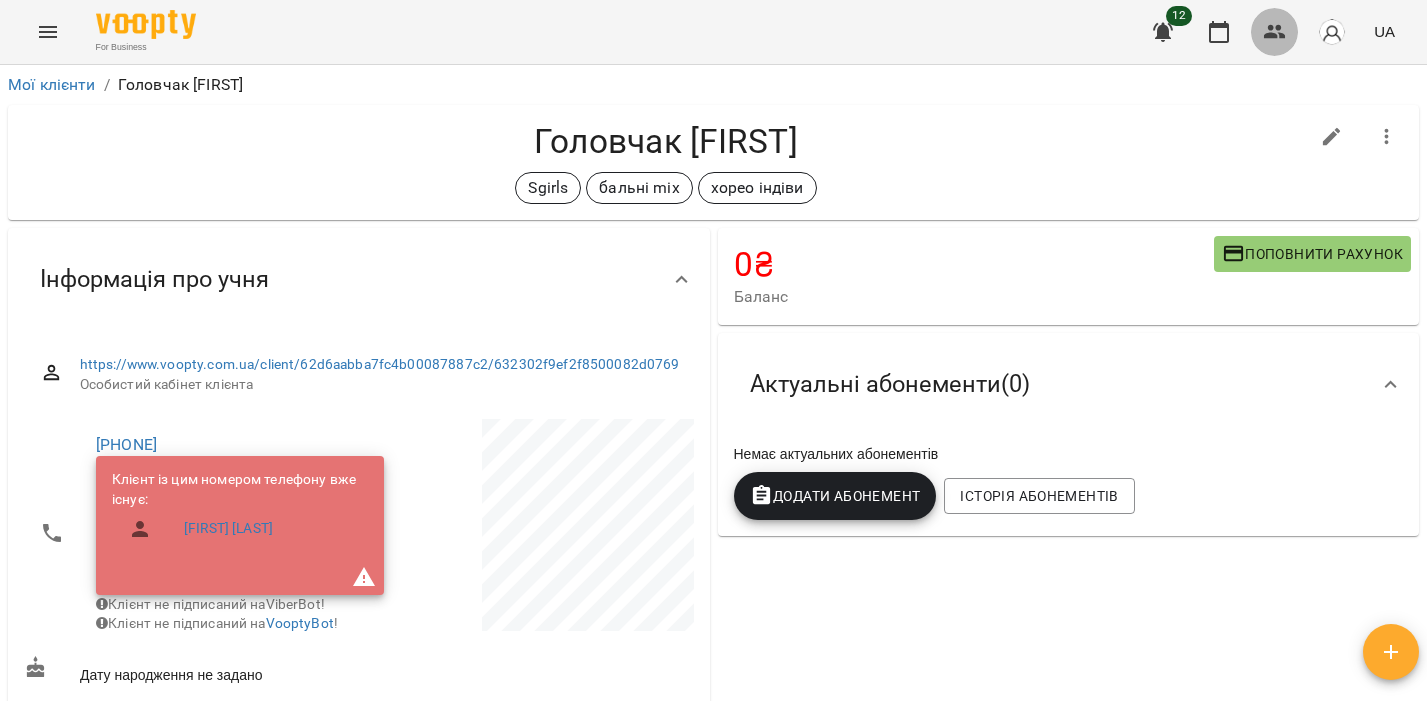 click at bounding box center (1275, 32) 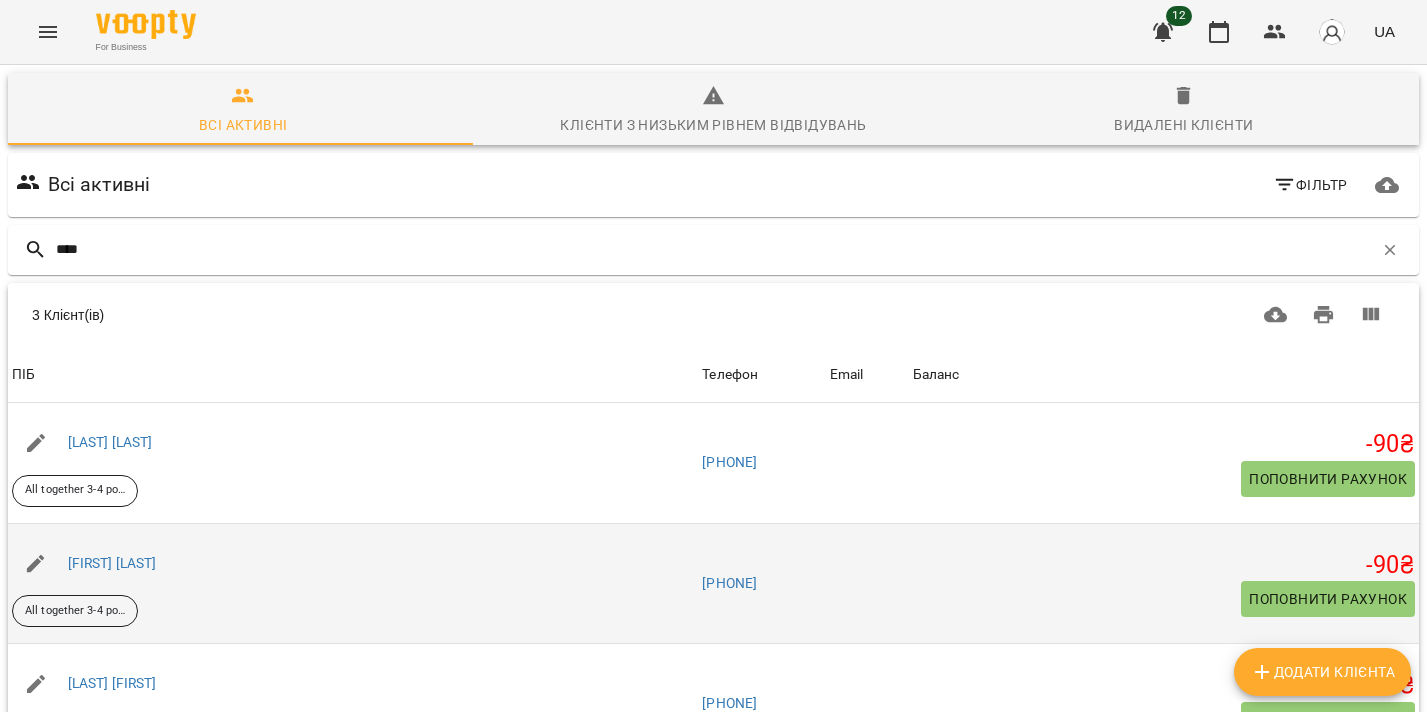 scroll, scrollTop: 158, scrollLeft: 0, axis: vertical 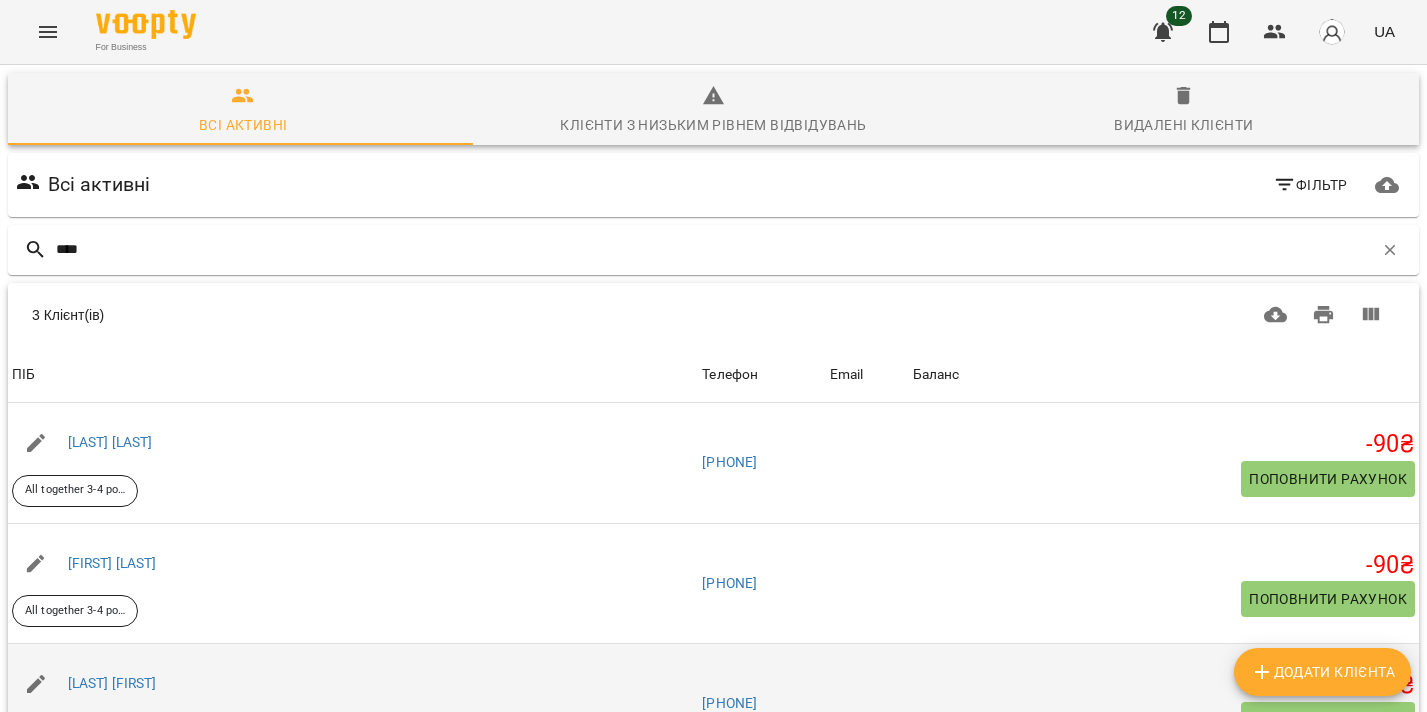 type on "****" 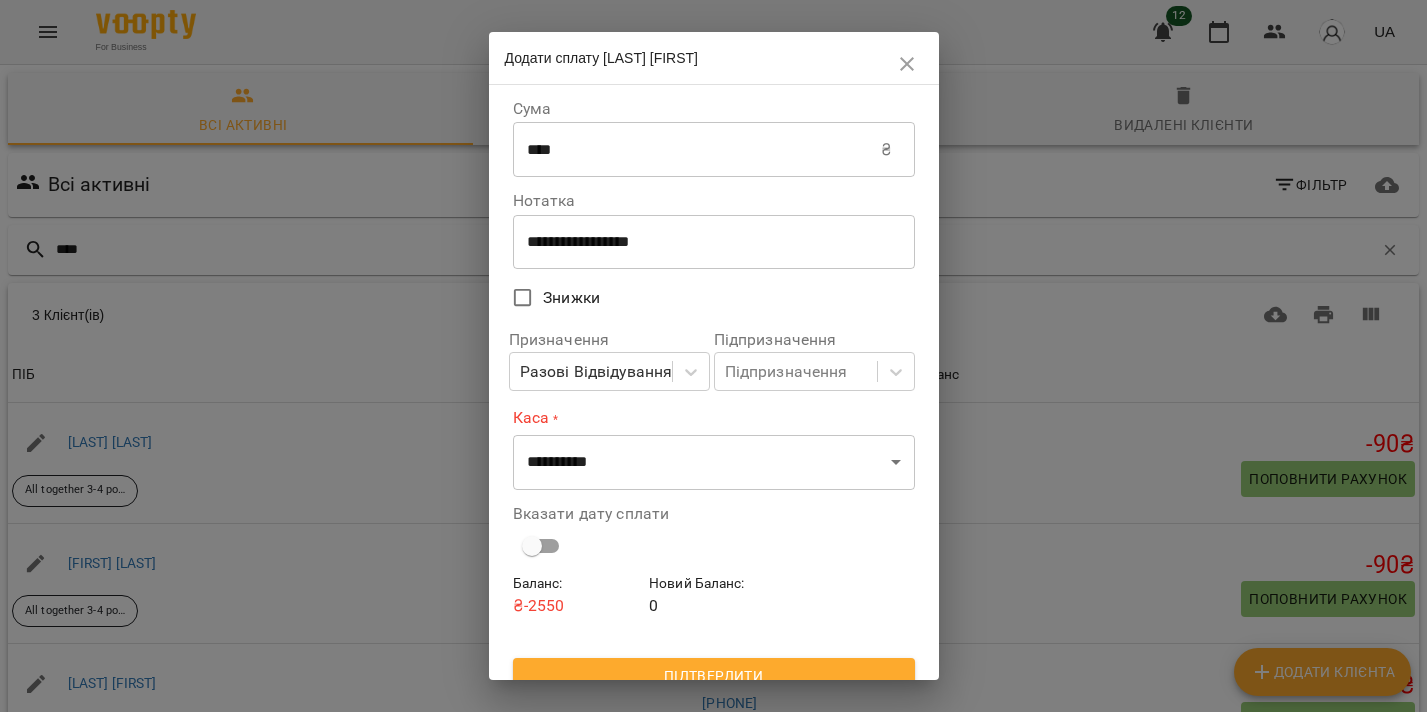 click on "****" at bounding box center [697, 150] 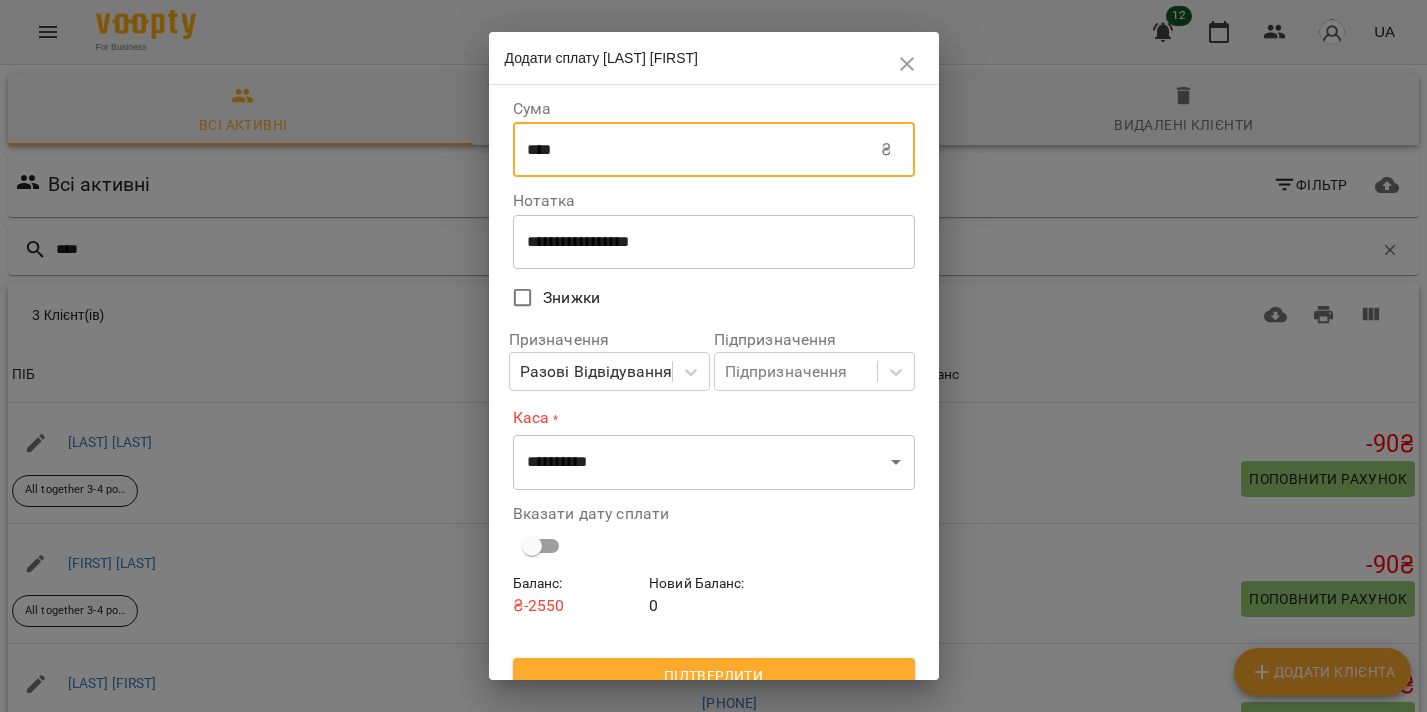 click on "****" at bounding box center [697, 150] 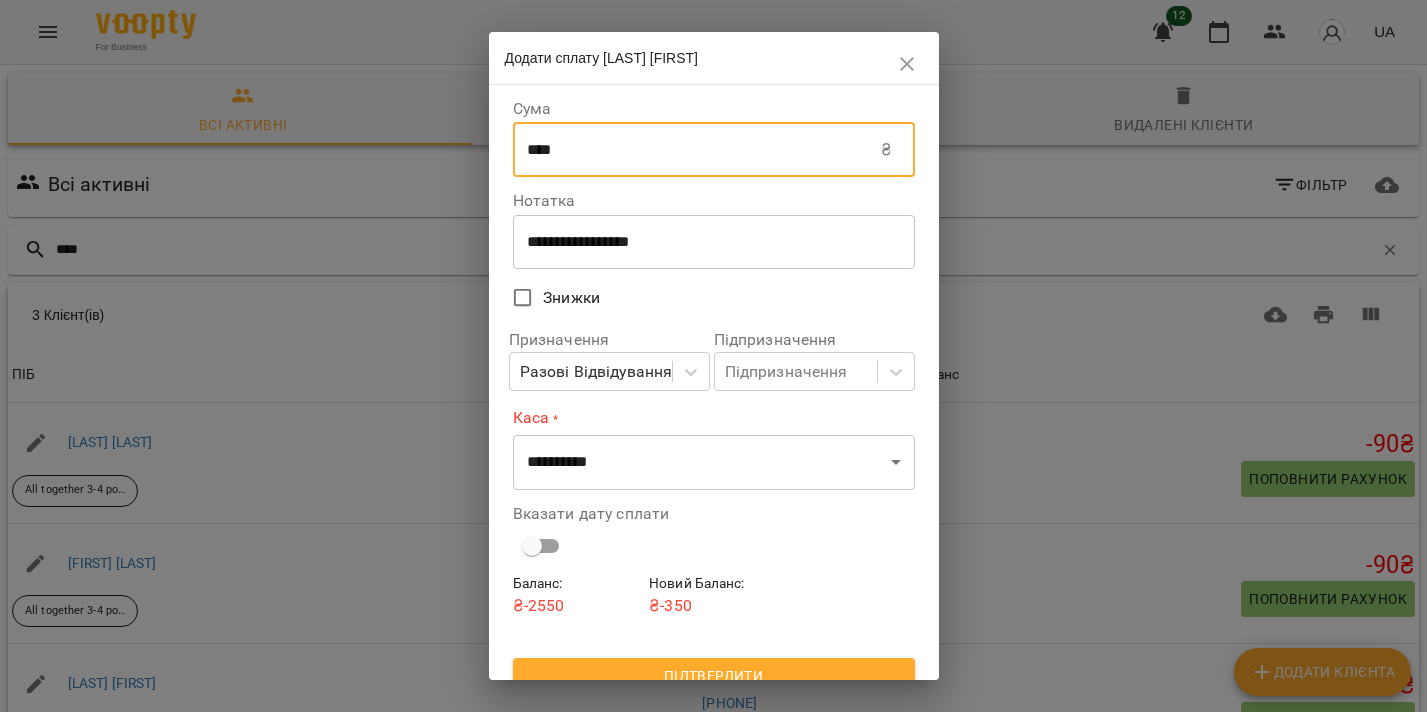 type on "****" 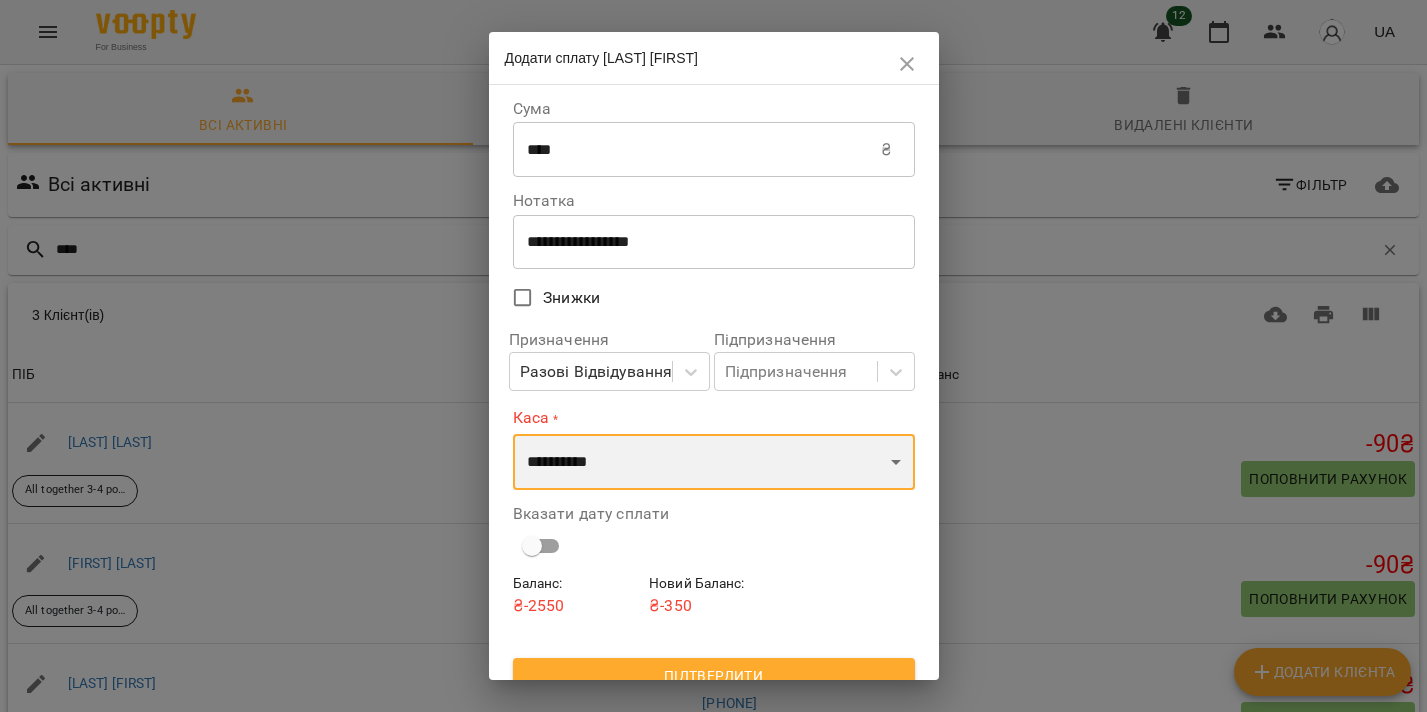 select on "****" 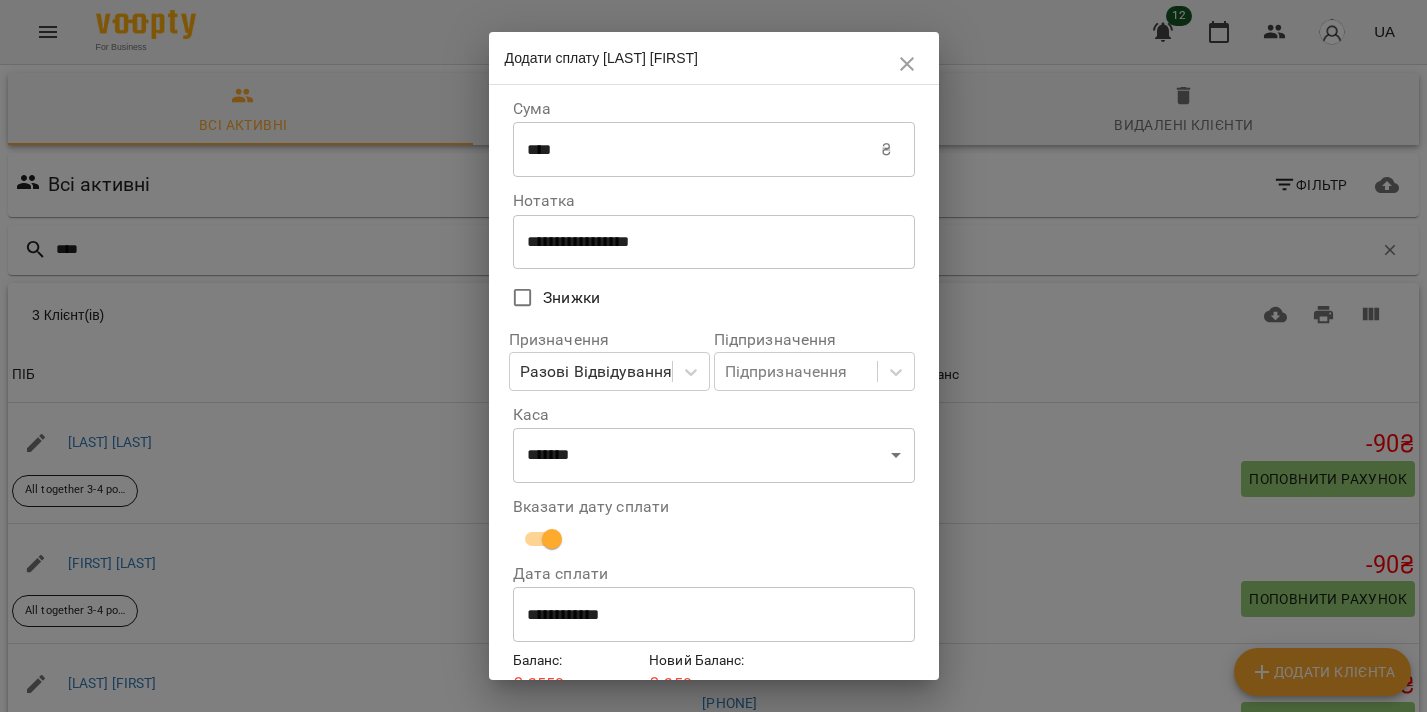 click on "**********" at bounding box center [714, 615] 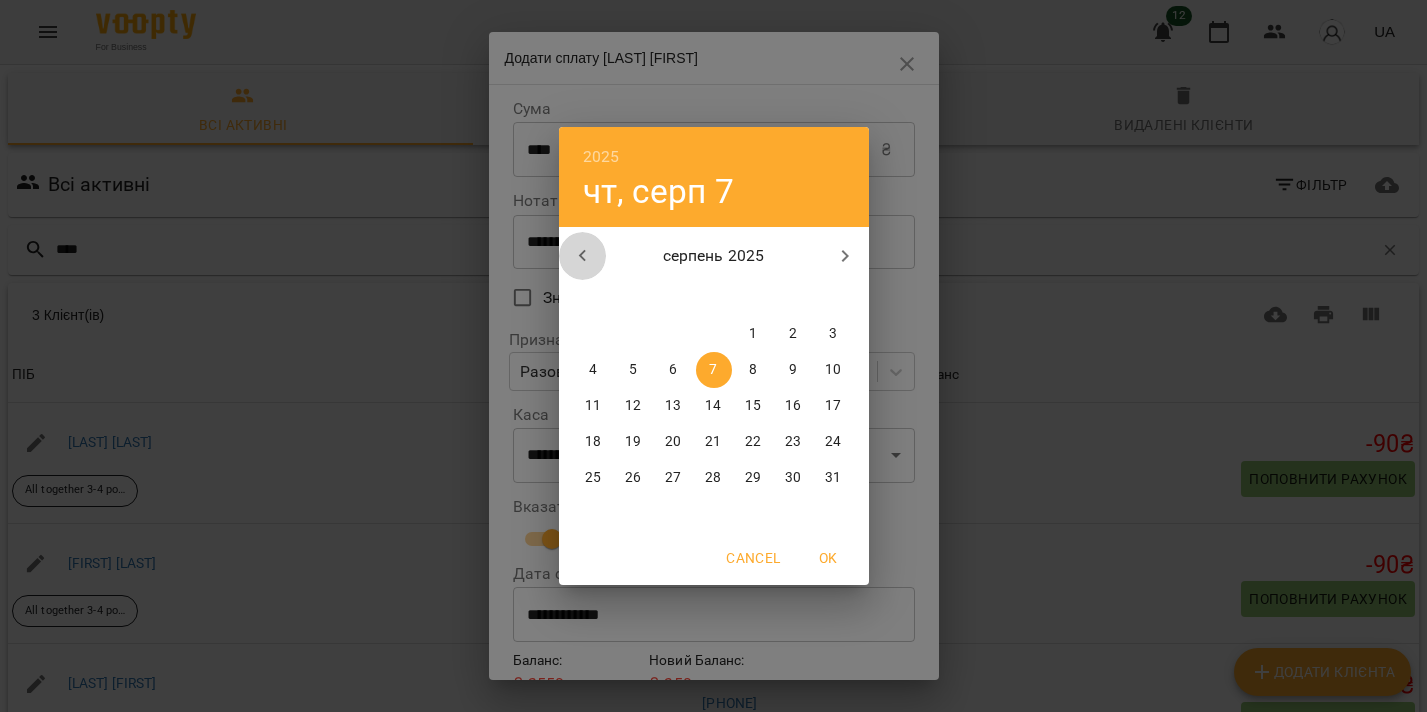 click 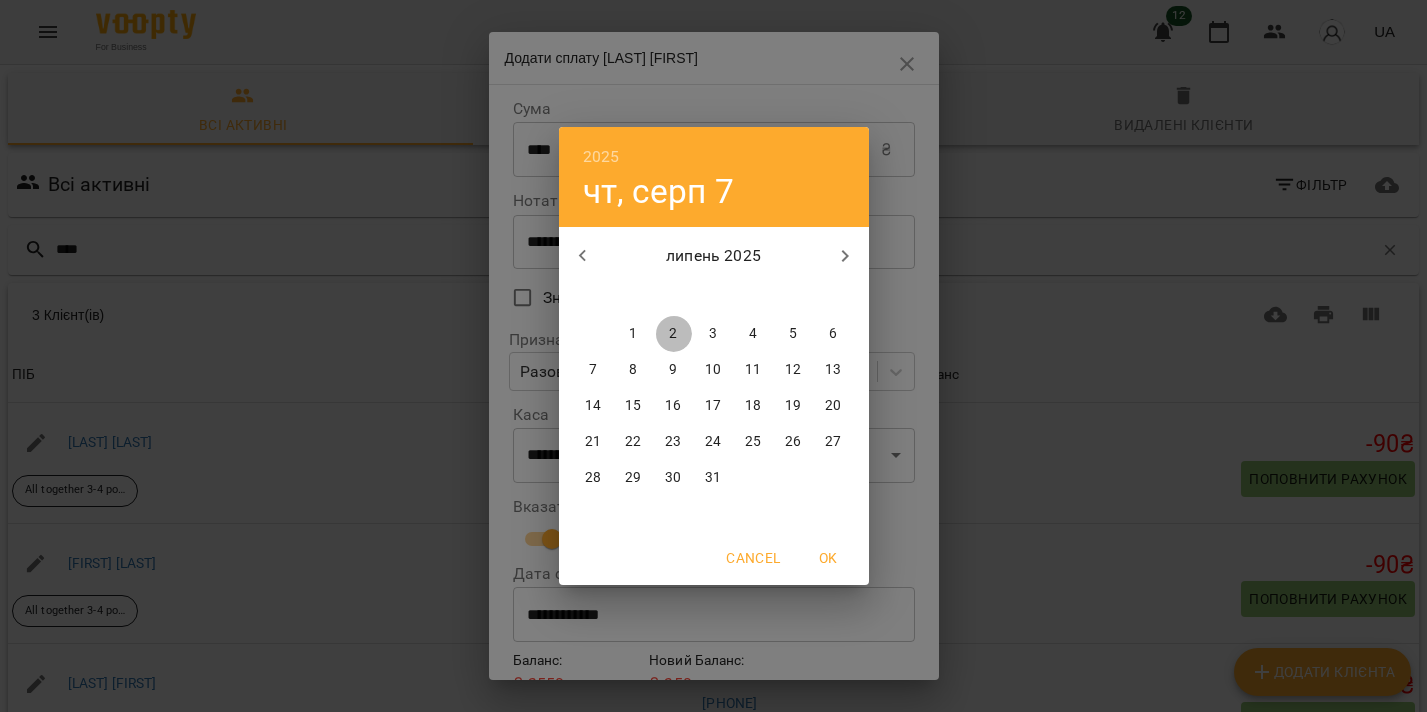 click on "2" at bounding box center (674, 334) 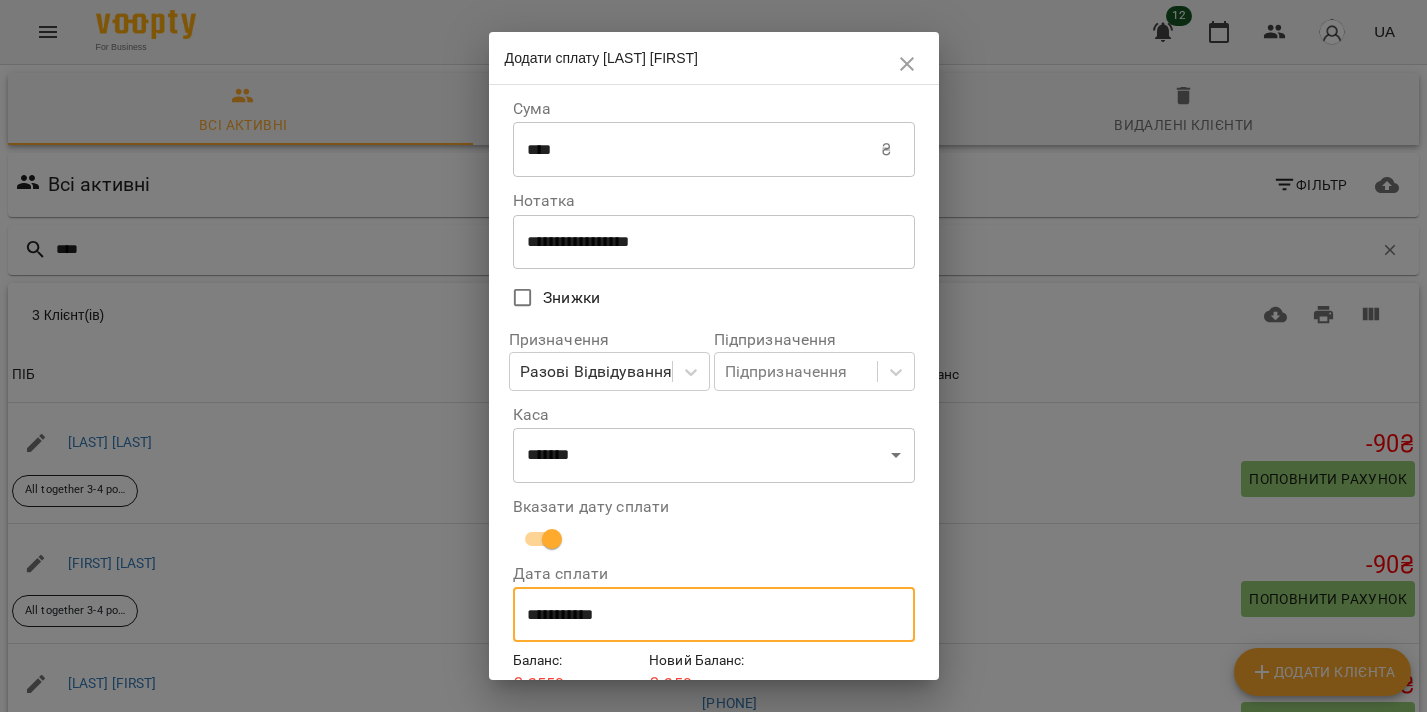 scroll, scrollTop: 96, scrollLeft: 0, axis: vertical 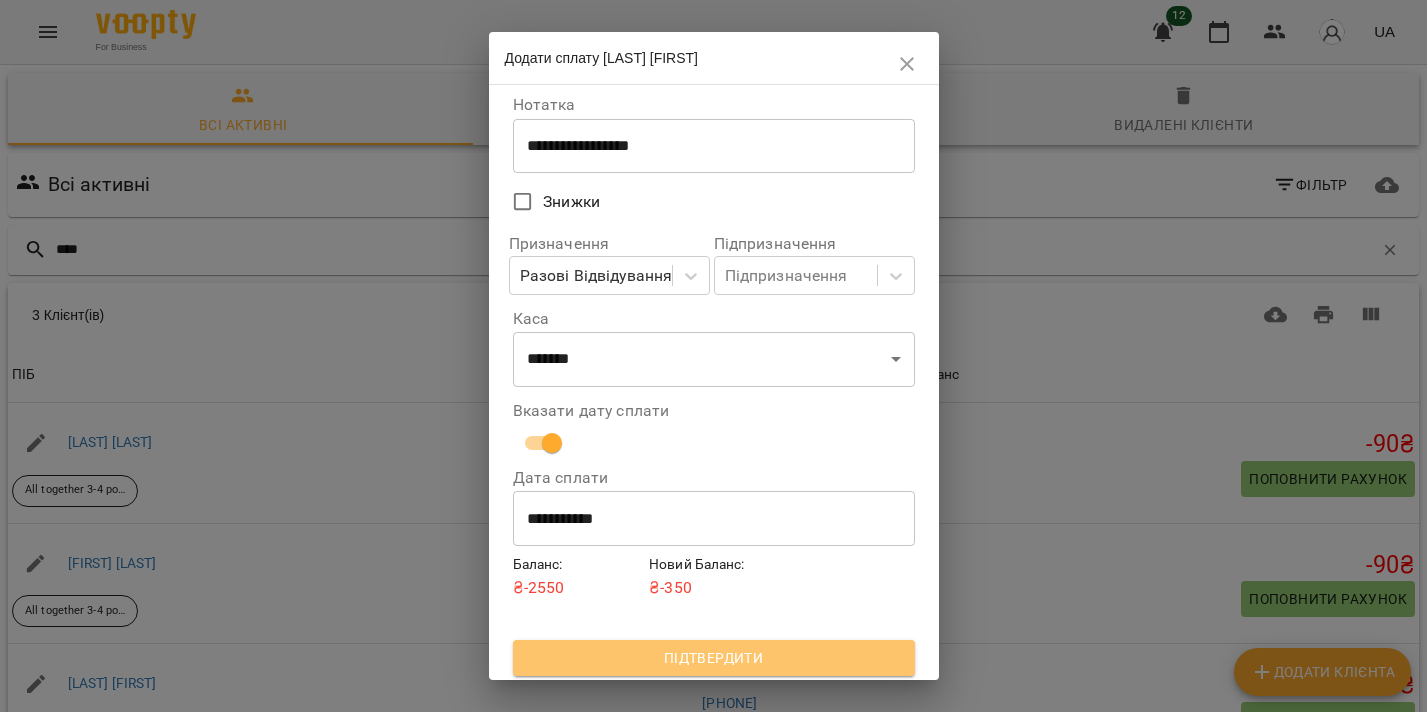 click on "Підтвердити" at bounding box center [714, 658] 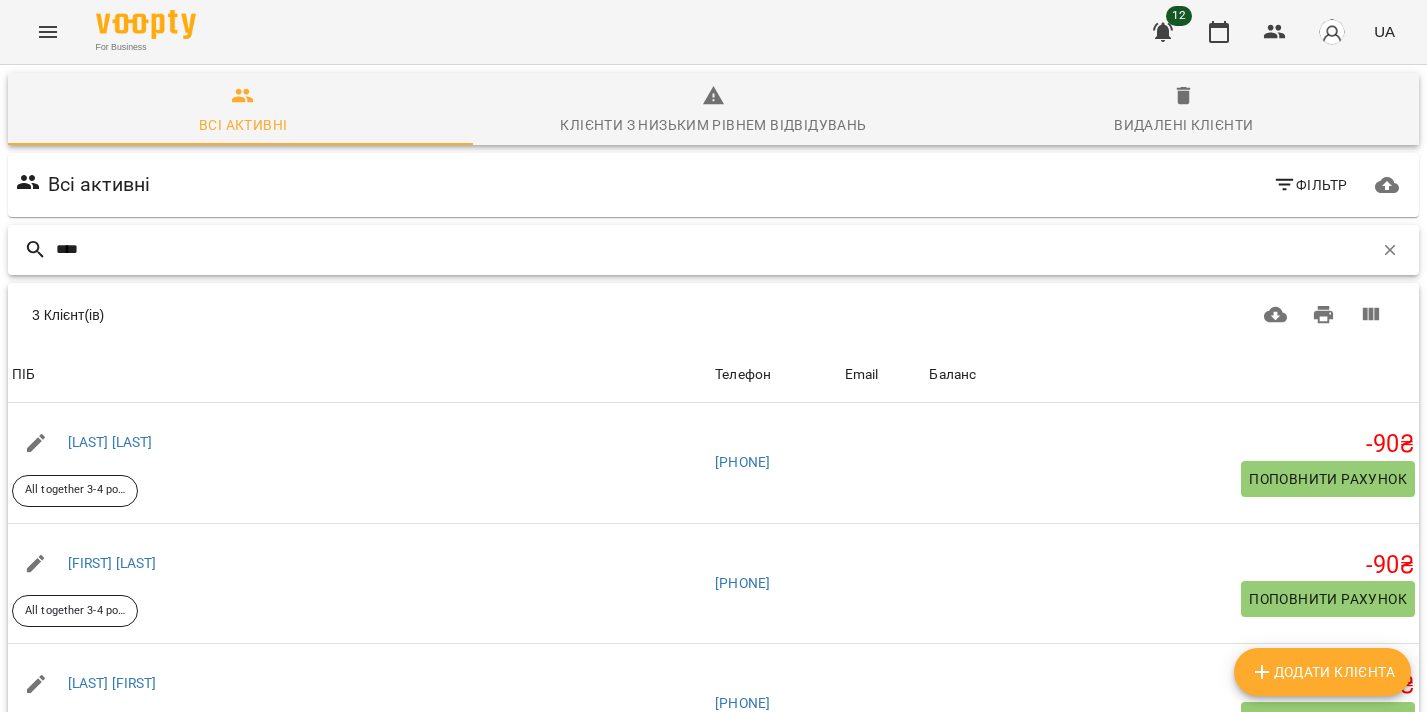 click on "****" at bounding box center (714, 249) 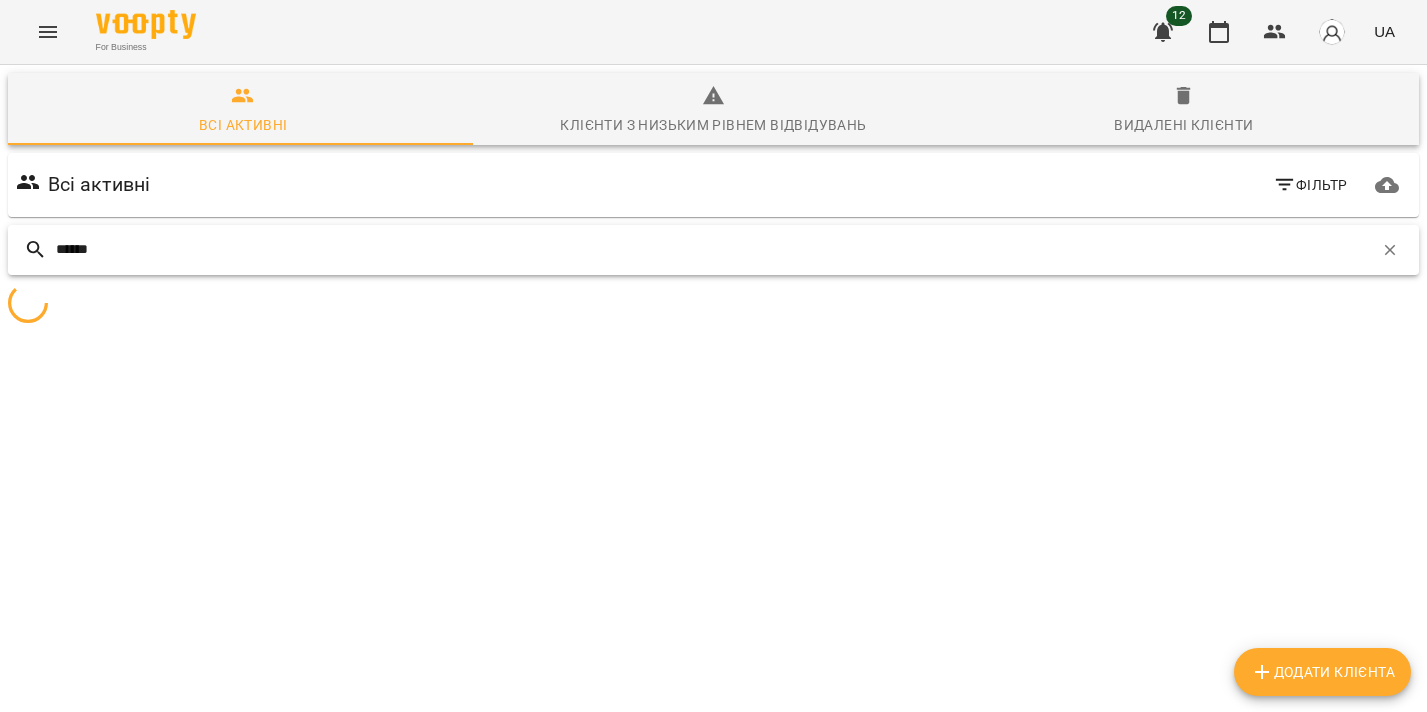 scroll, scrollTop: 88, scrollLeft: 0, axis: vertical 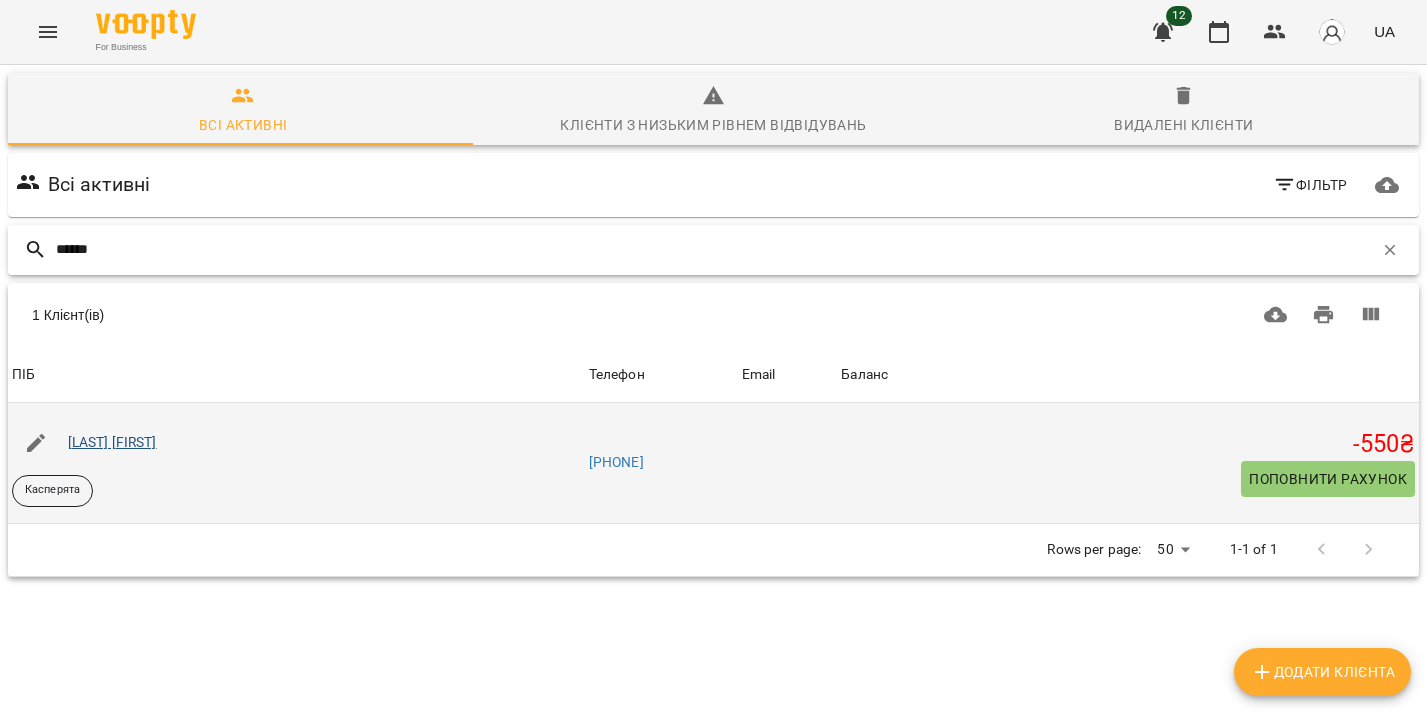 type on "******" 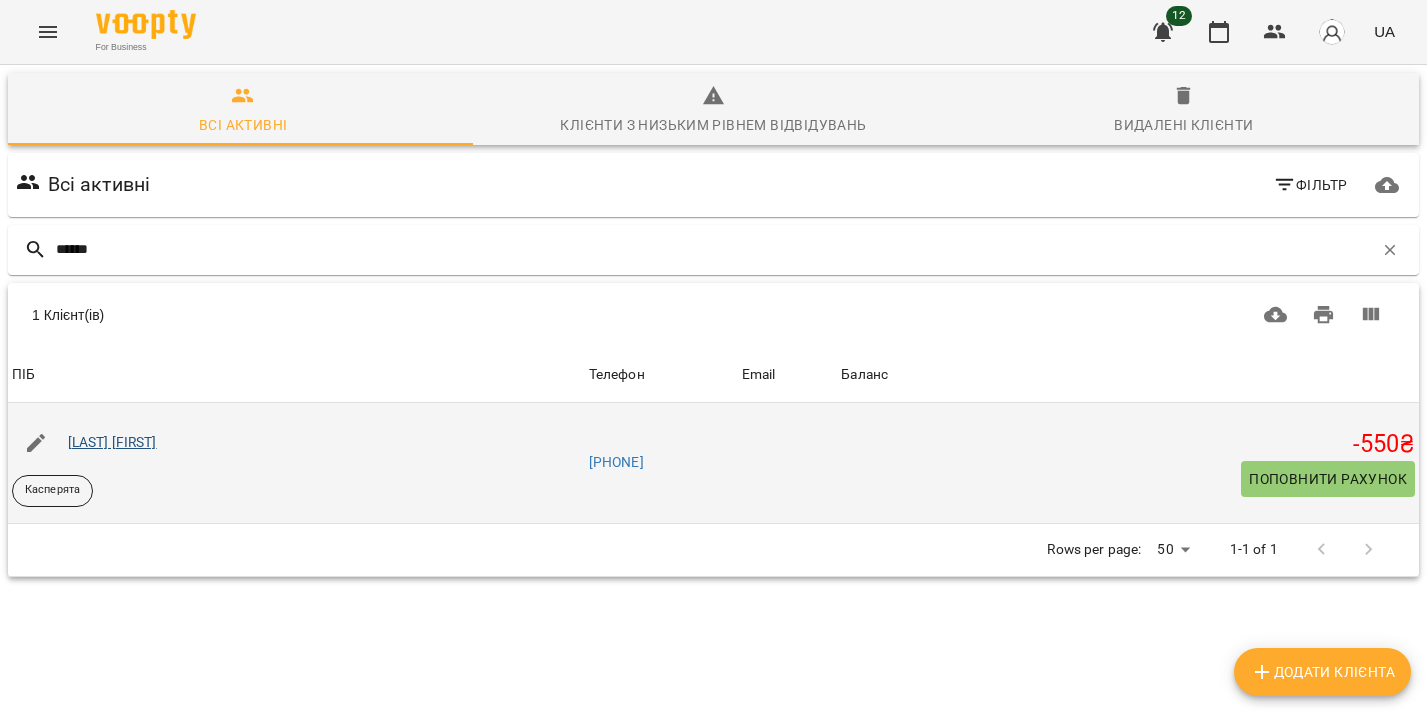 click on "Гаврут Меланія" at bounding box center [112, 442] 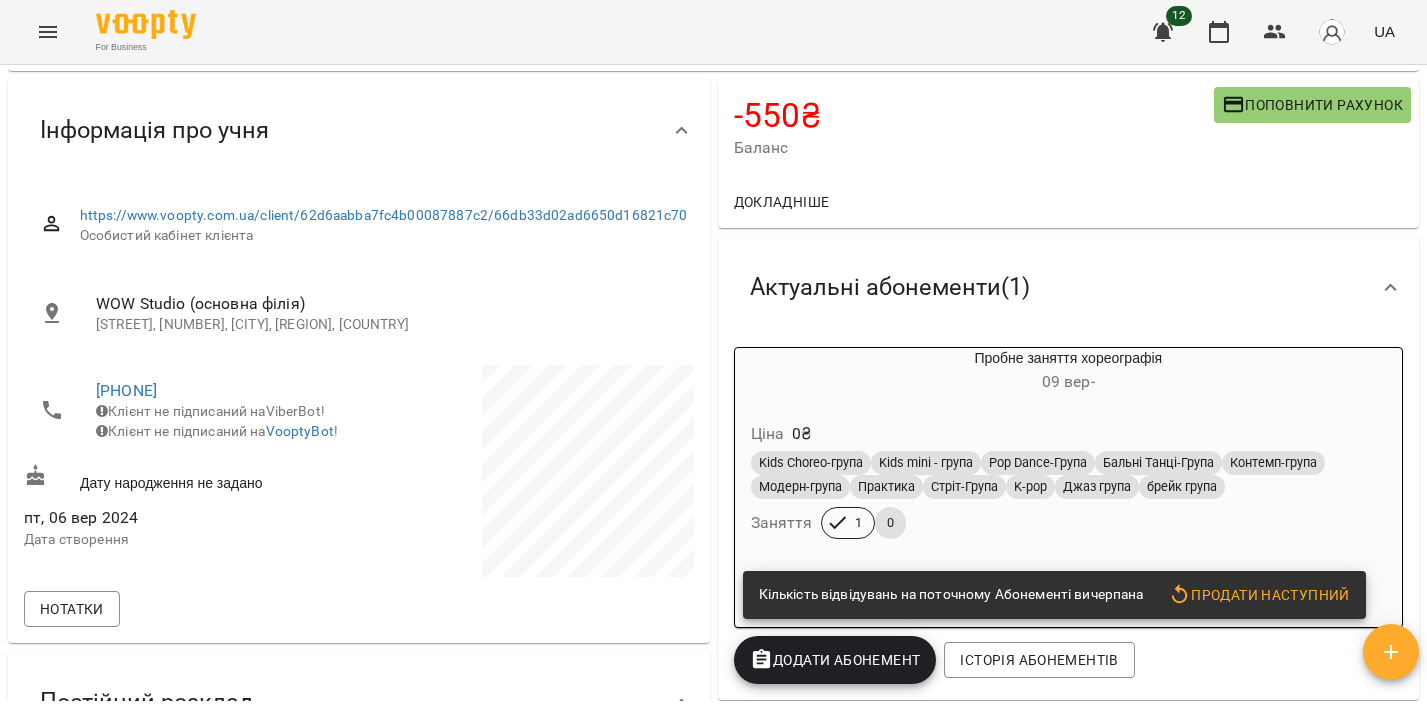 scroll, scrollTop: 184, scrollLeft: 0, axis: vertical 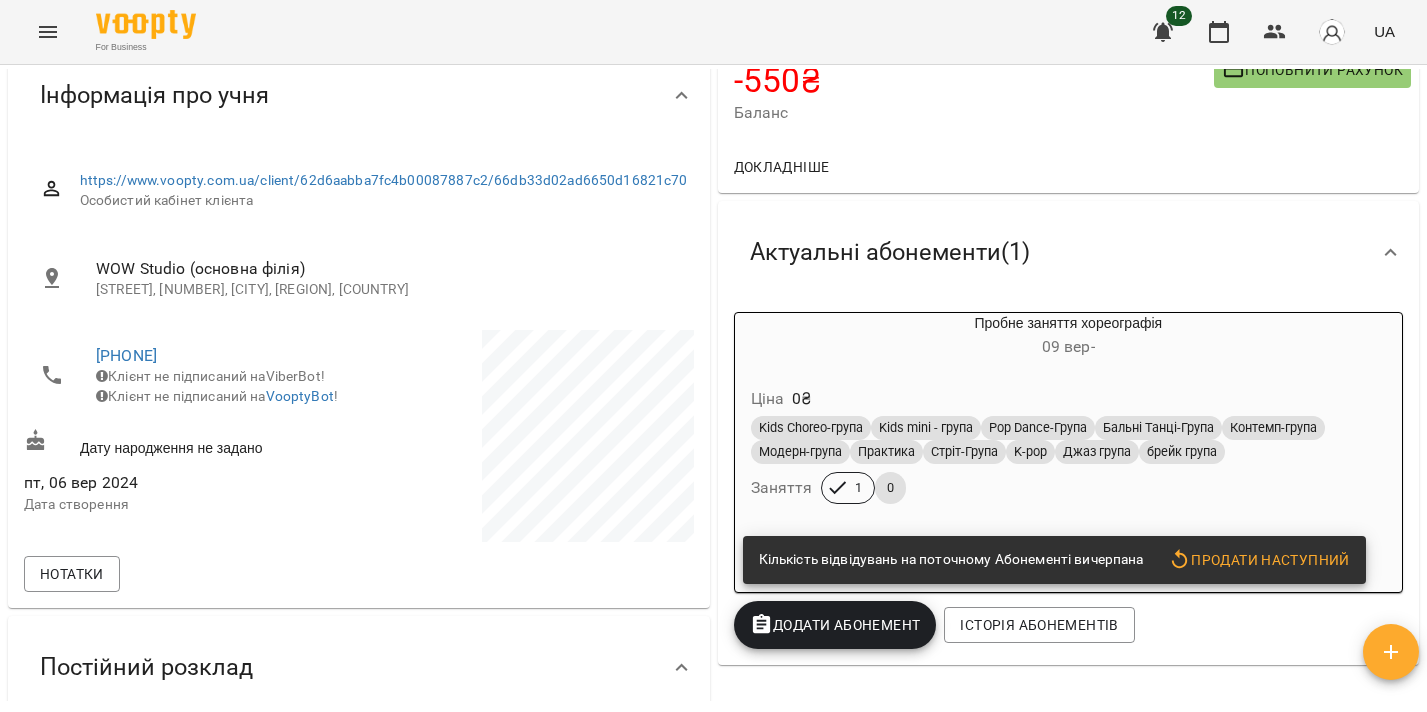 click on "Ціна 0 ₴ Kids Choreo-група Kids mini - група Pop Dance-Група Бальні Танці-Група Контемп-група Модерн-група Практика Стріт-Група K-pop Джаз група брейк група Заняття 1 0" at bounding box center [1069, 449] 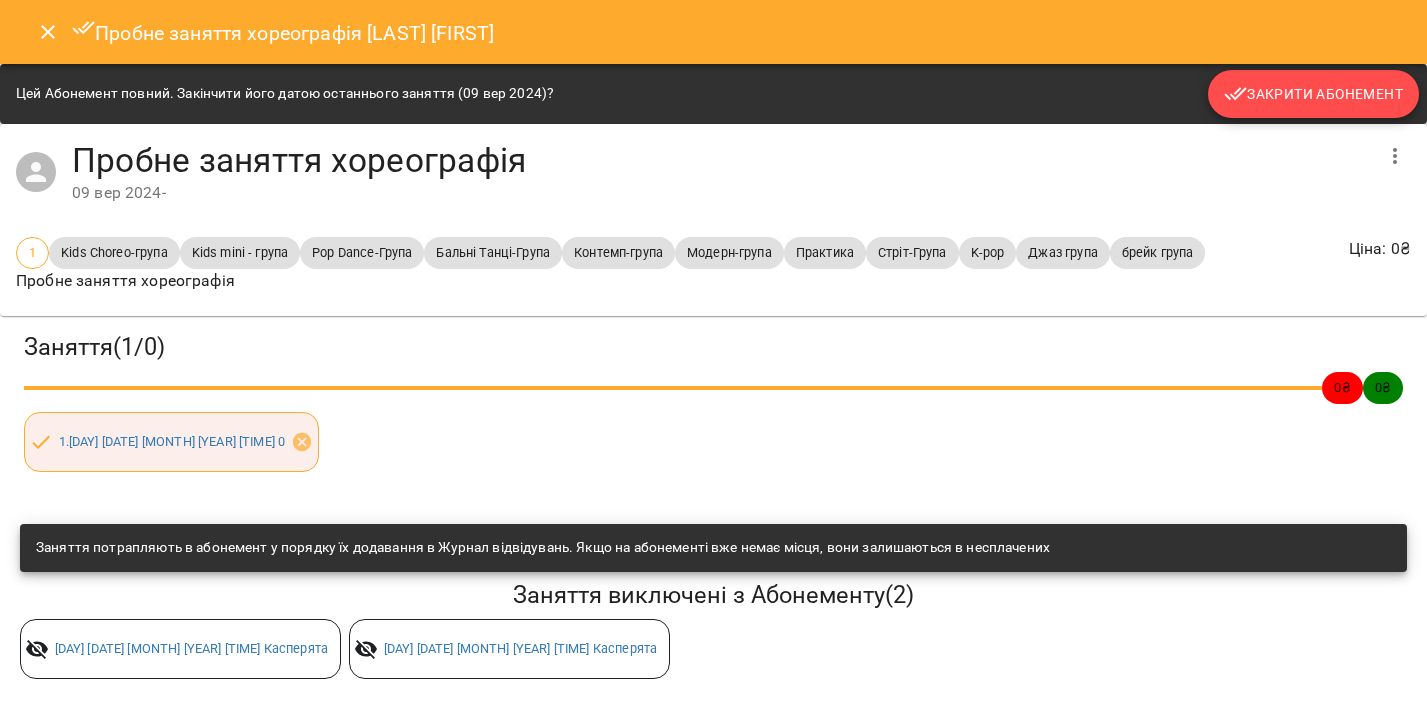 click on "Закрити Абонемент" at bounding box center (1313, 94) 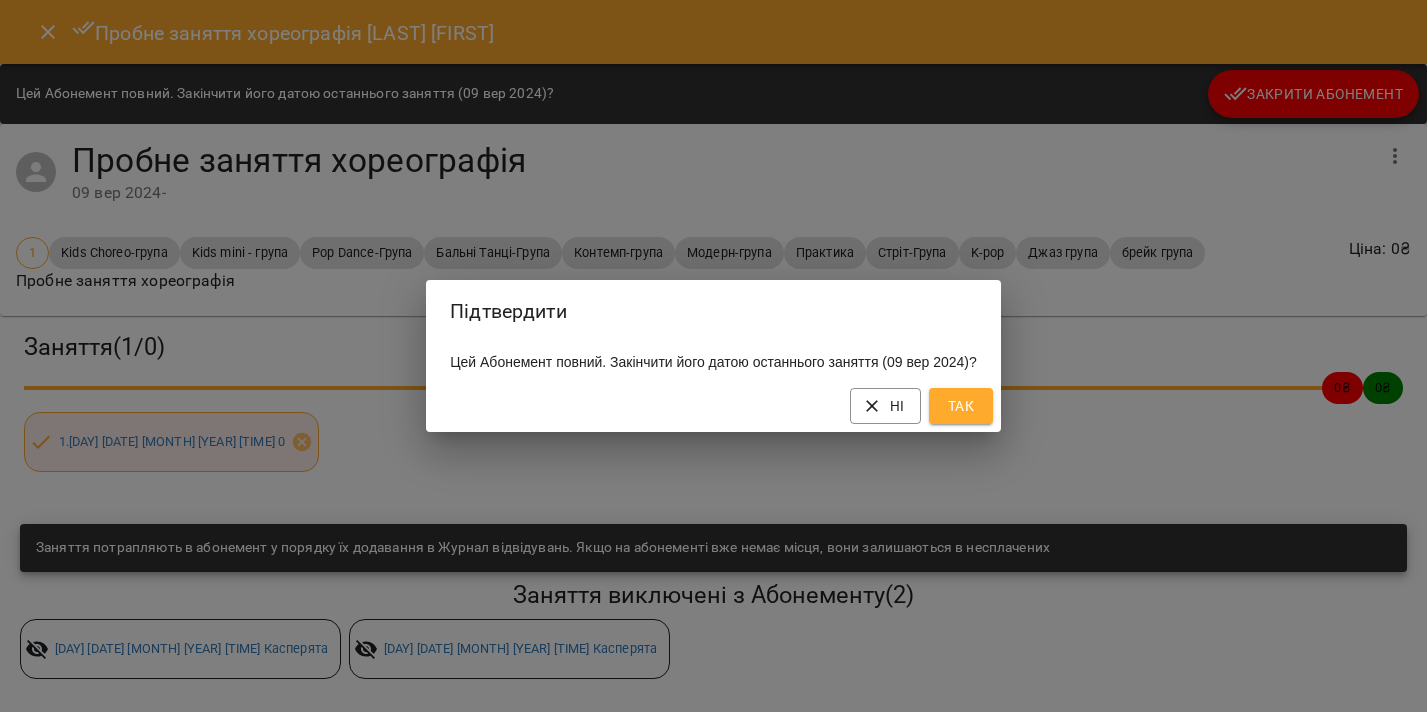 click on "Так" at bounding box center [961, 406] 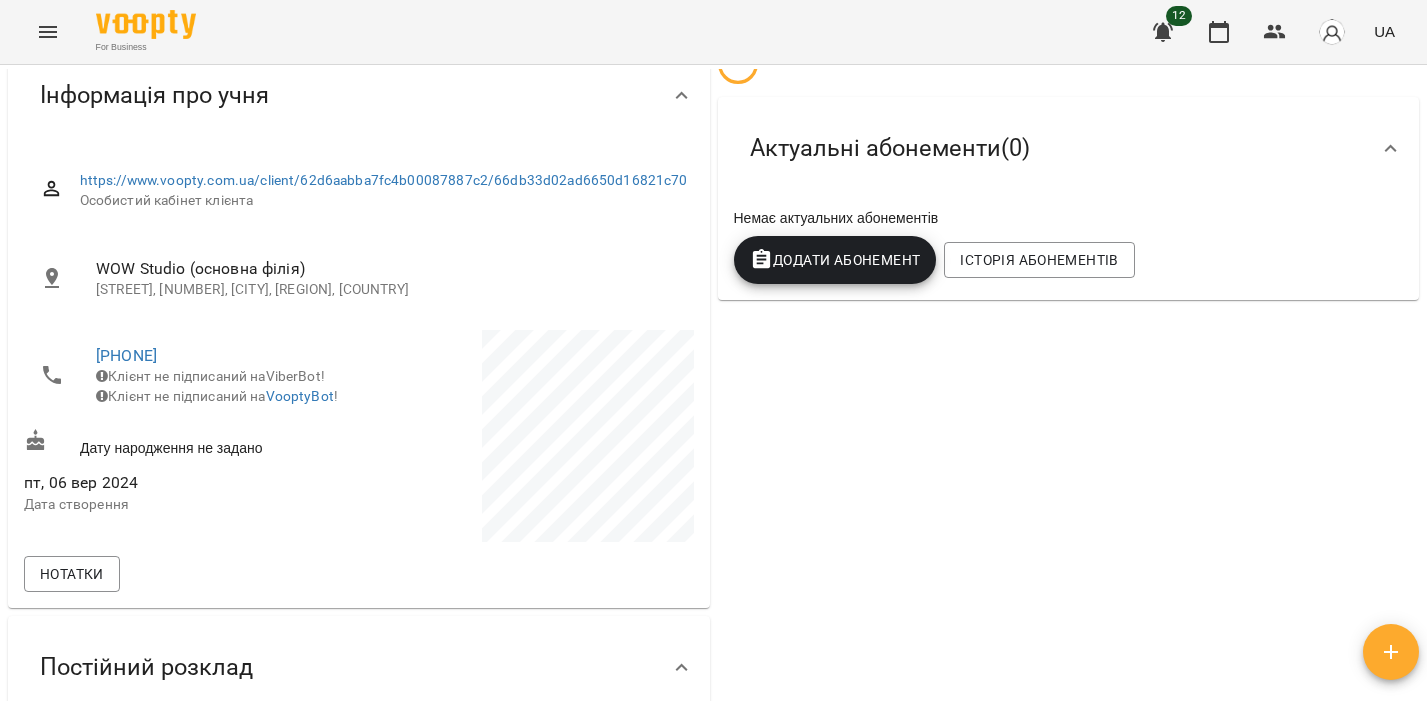 scroll, scrollTop: 0, scrollLeft: 0, axis: both 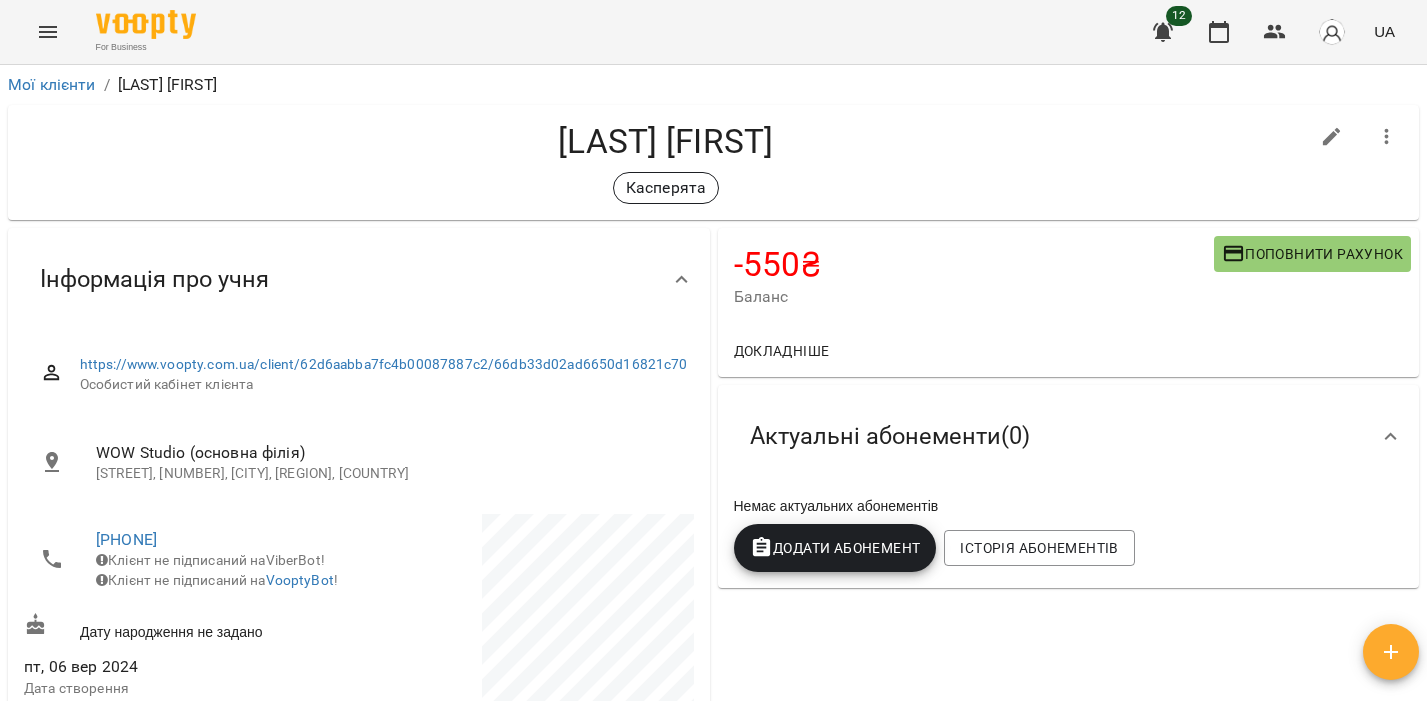 click on "Додати Абонемент" at bounding box center [835, 548] 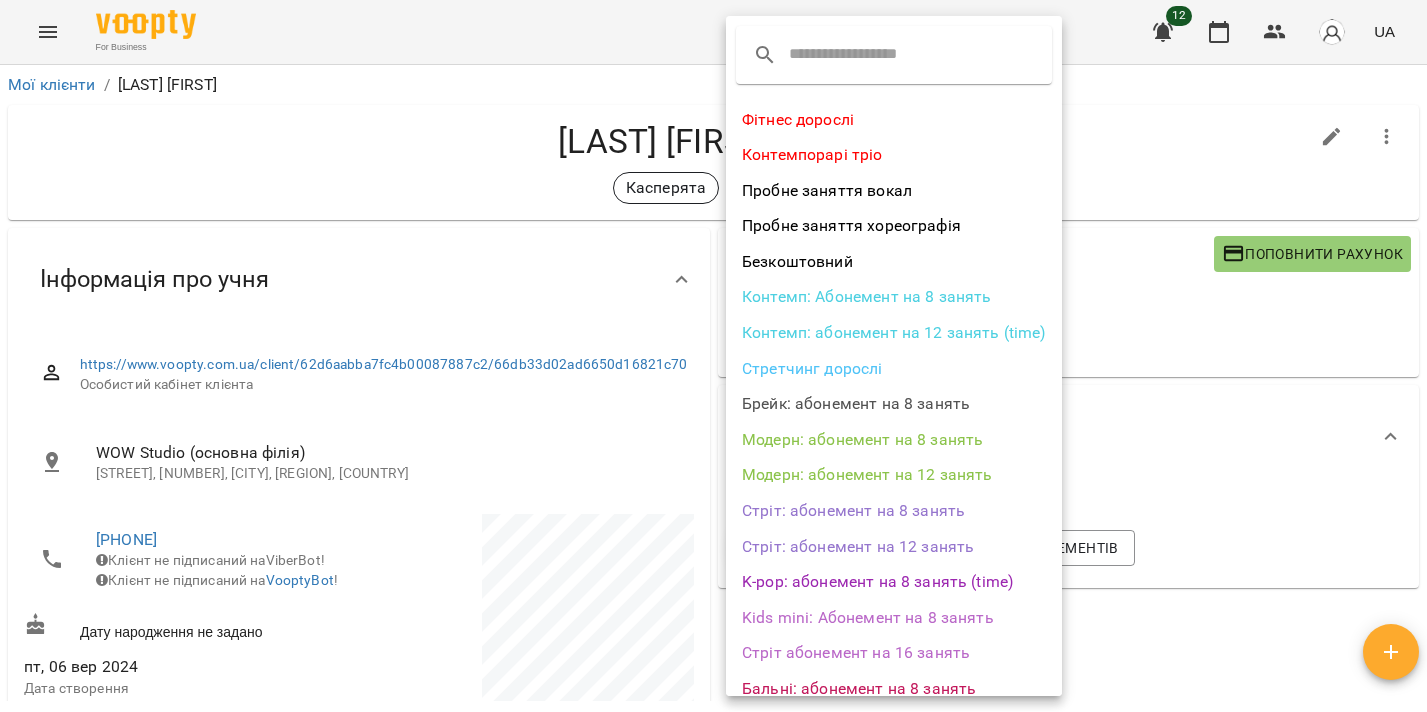 click at bounding box center [713, 356] 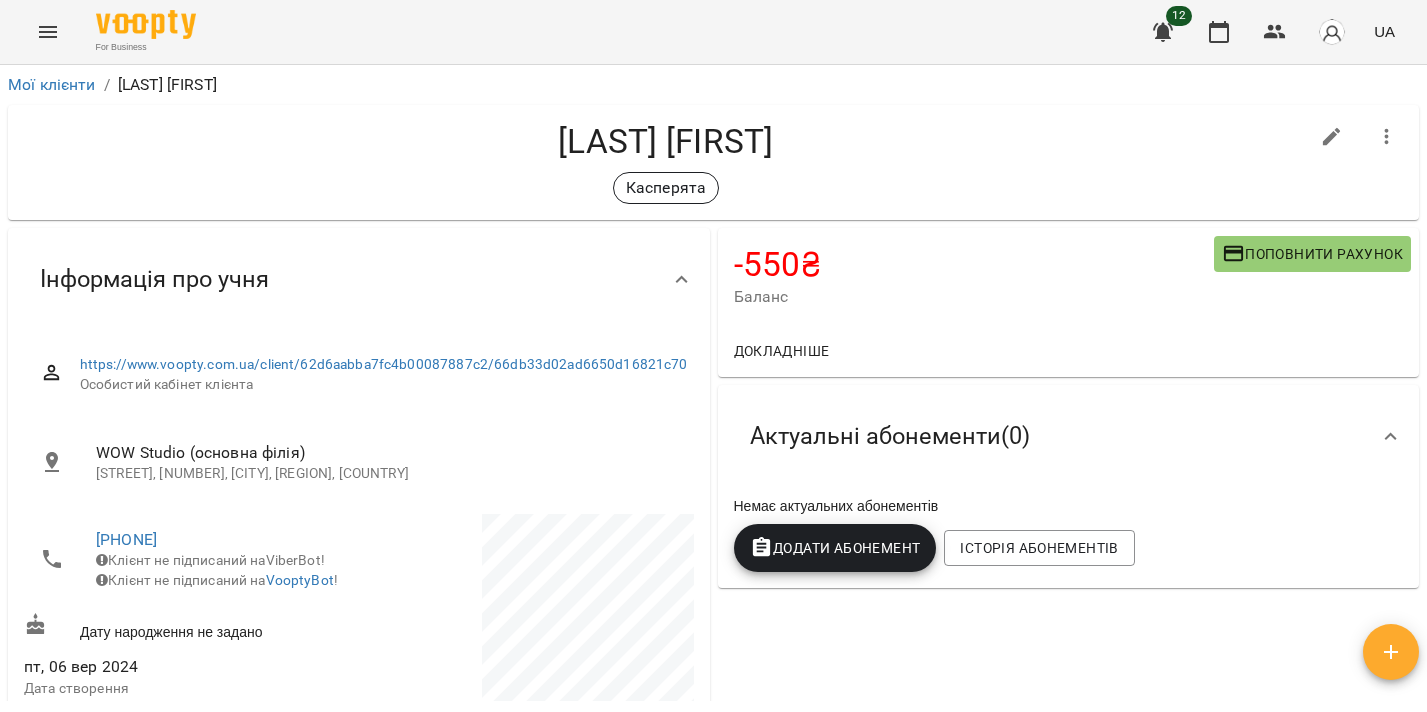 click on "Поповнити рахунок" at bounding box center (1312, 254) 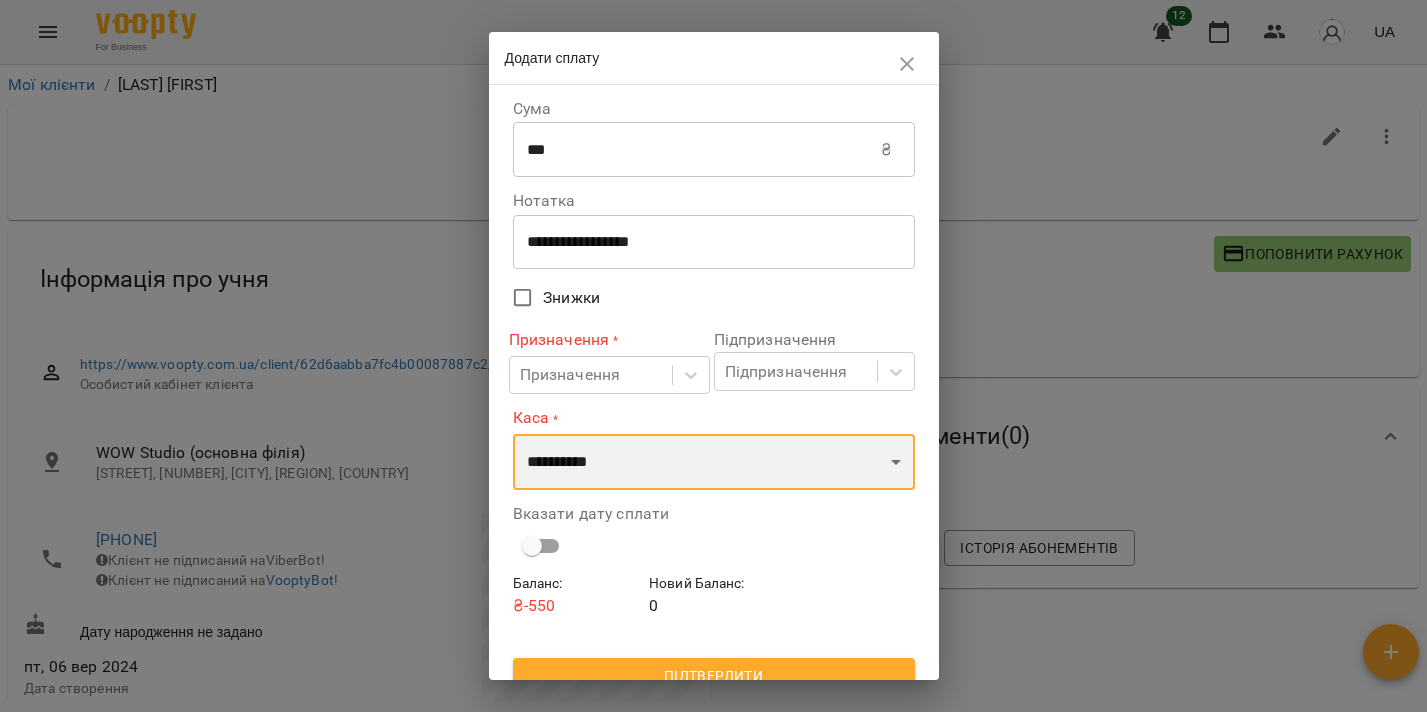 select on "****" 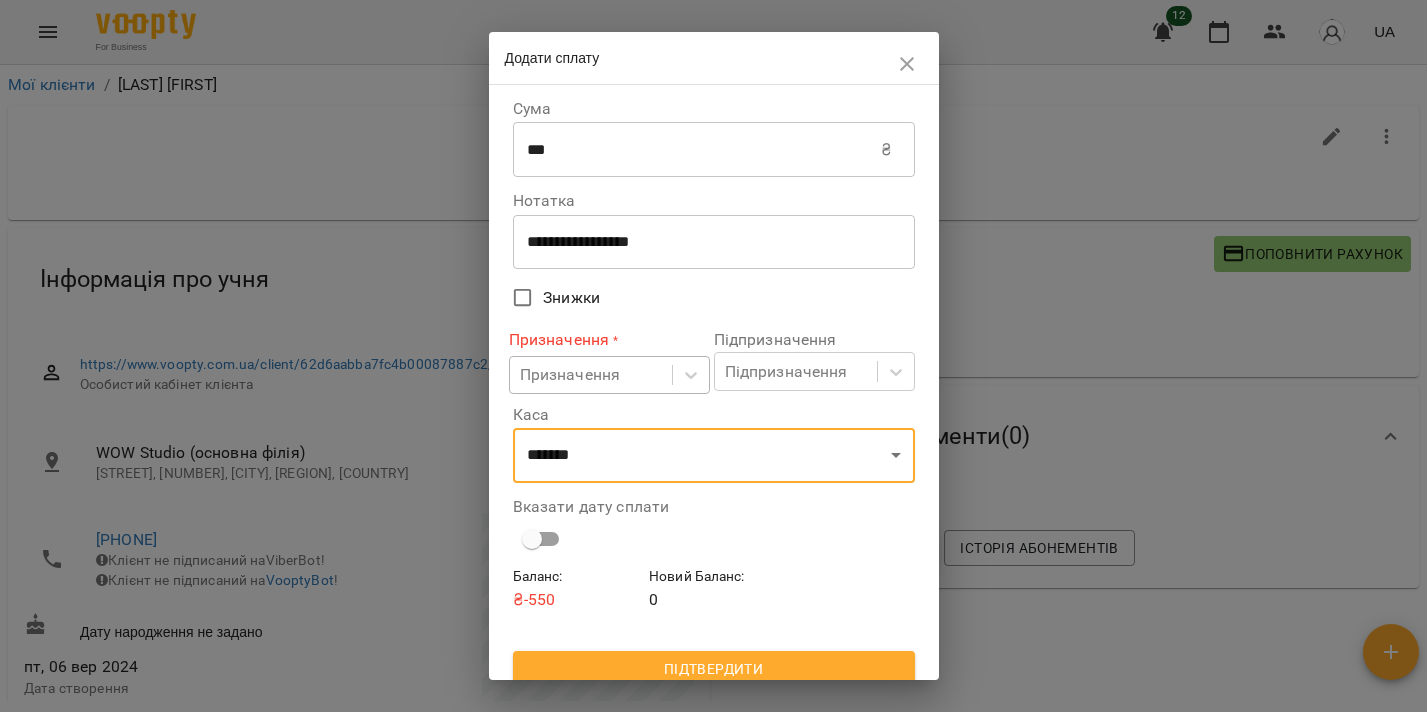 click on "Призначення" at bounding box center [591, 375] 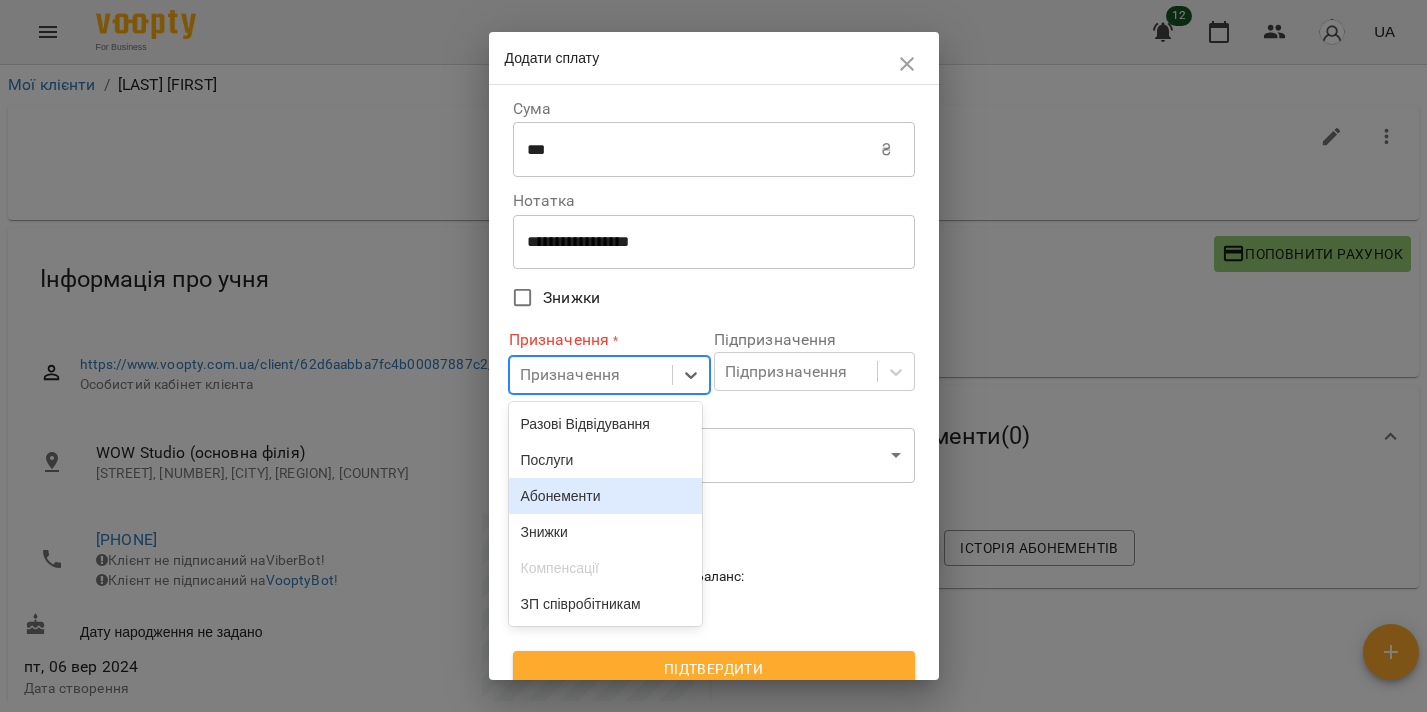 click on "Абонементи" at bounding box center (606, 496) 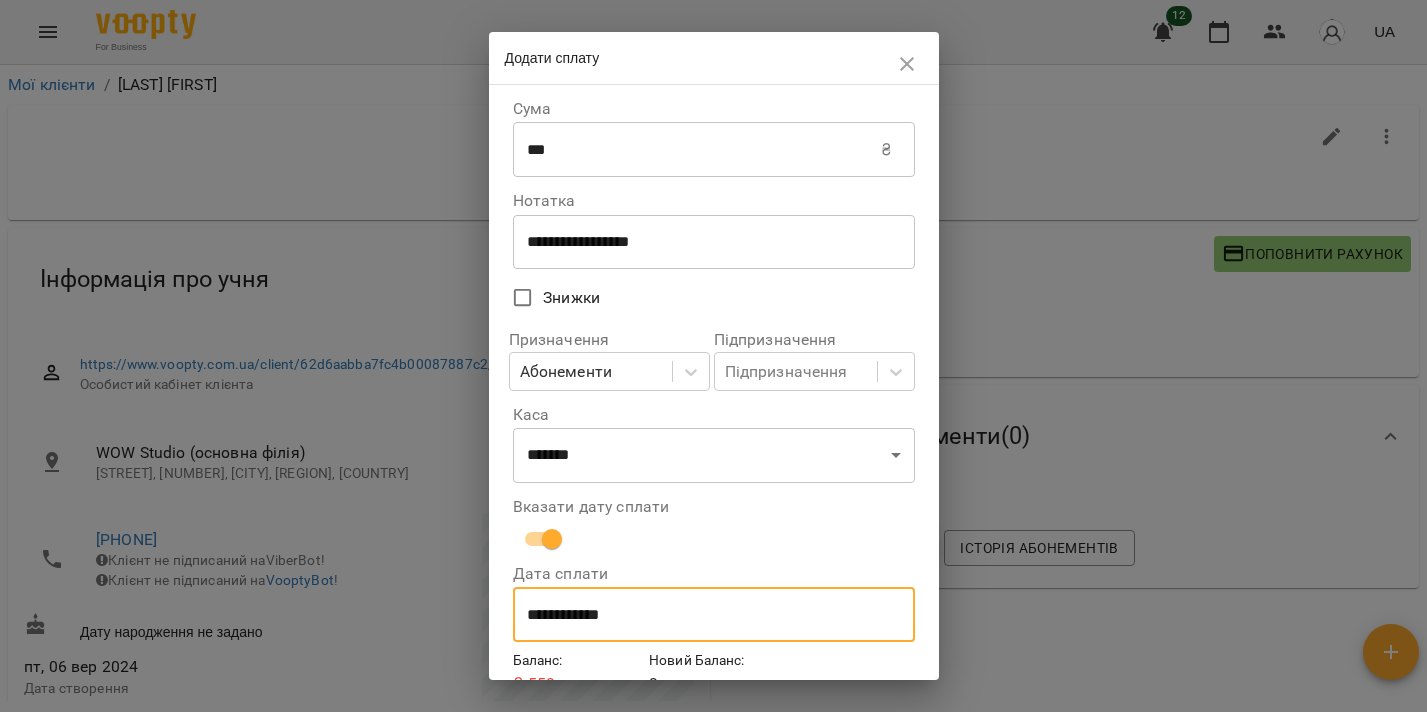 click on "**********" at bounding box center [714, 615] 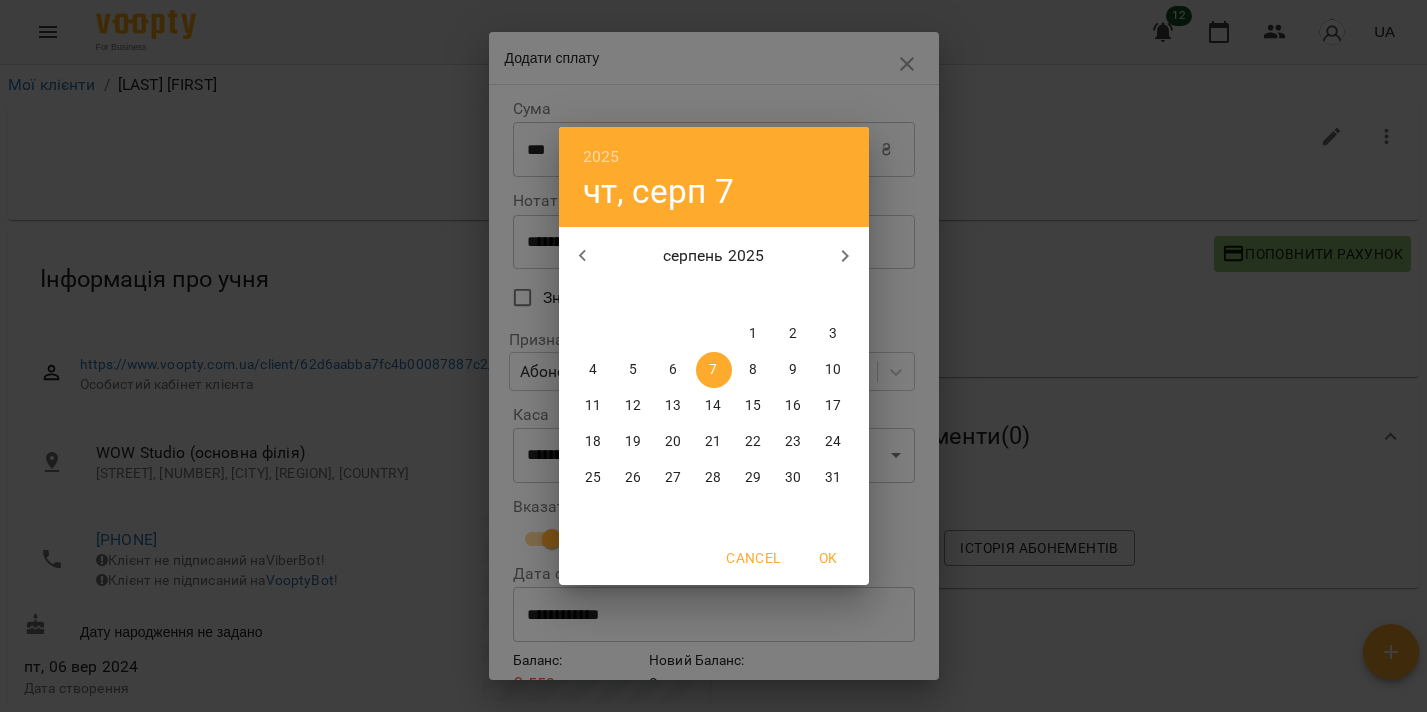 click 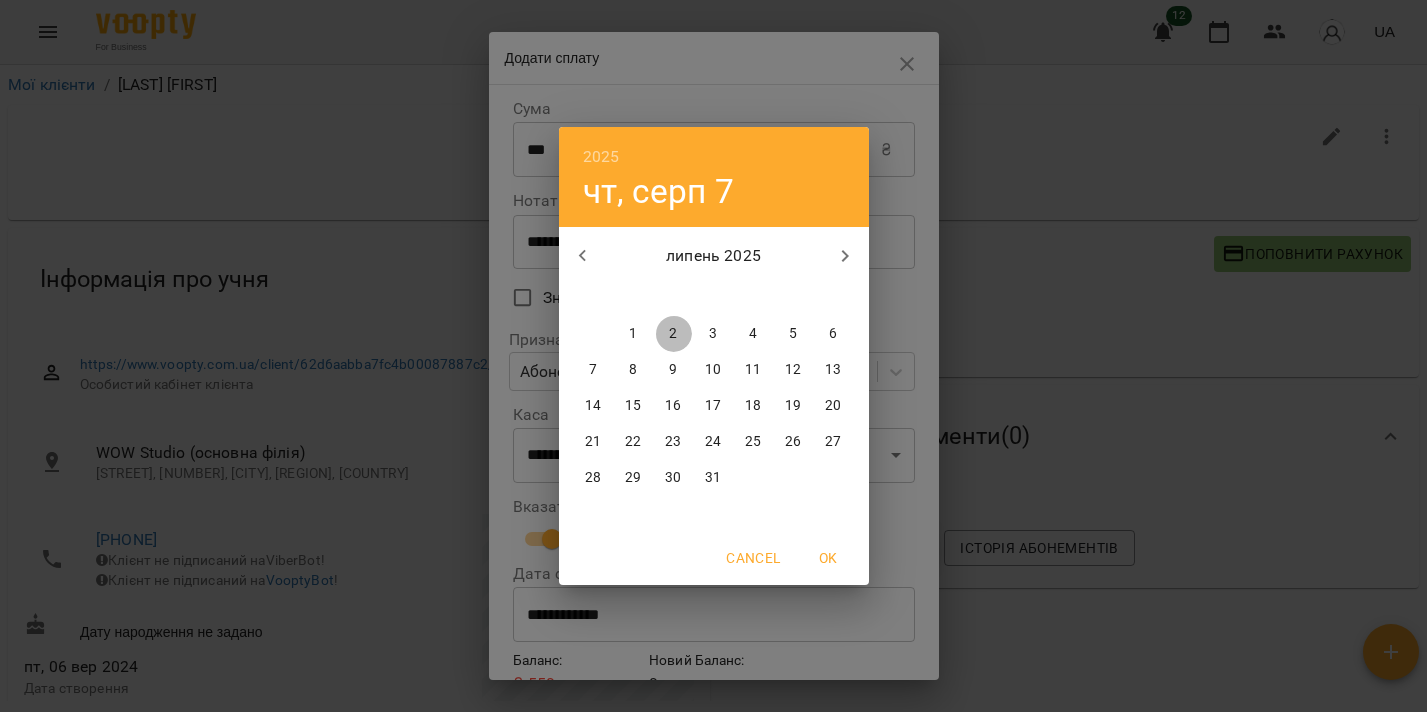 click on "2" at bounding box center (674, 334) 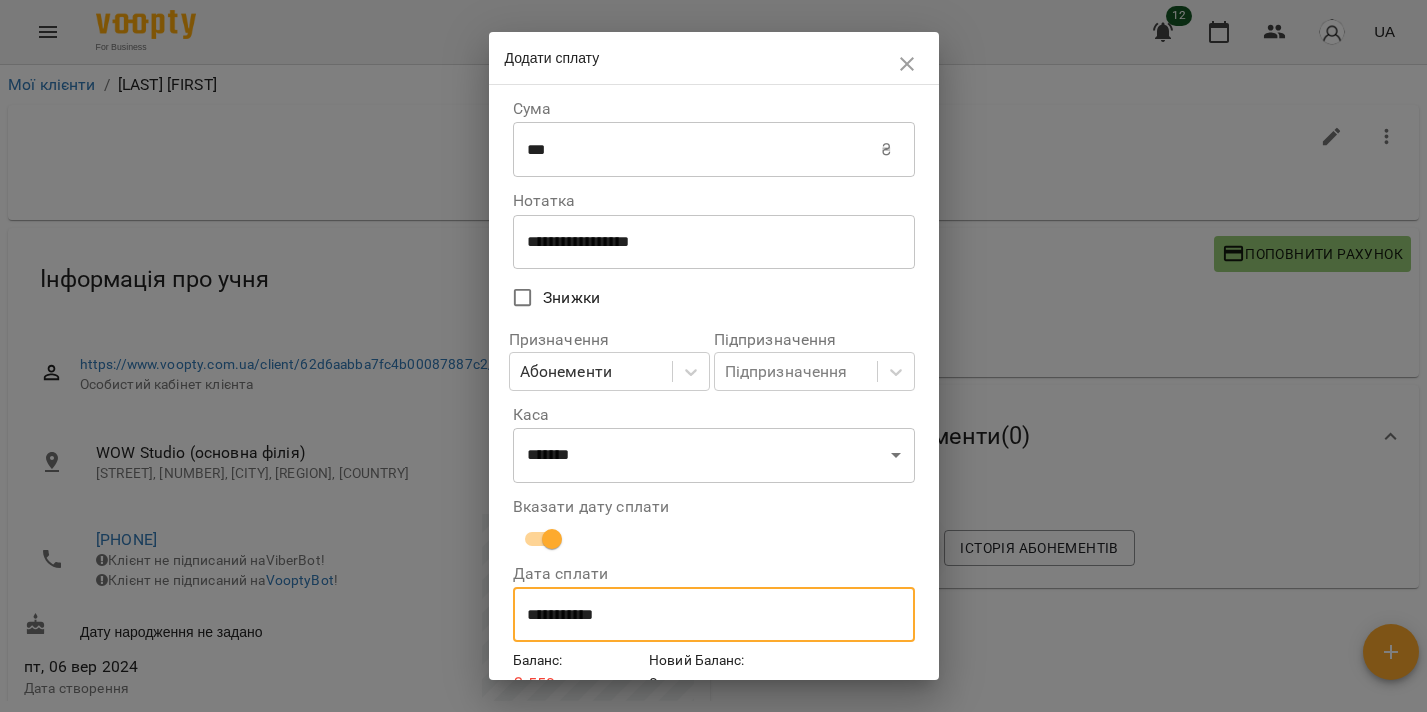 scroll, scrollTop: 96, scrollLeft: 0, axis: vertical 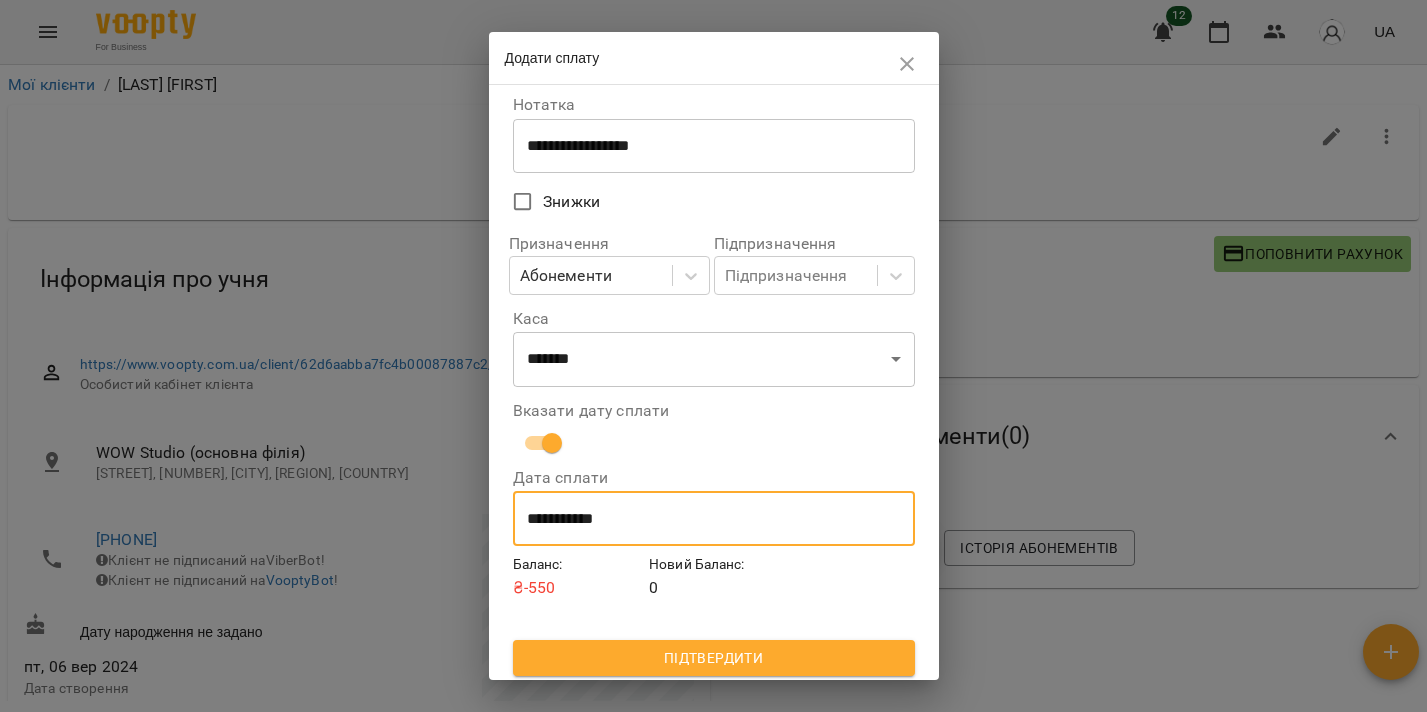click on "Підтвердити" at bounding box center (714, 658) 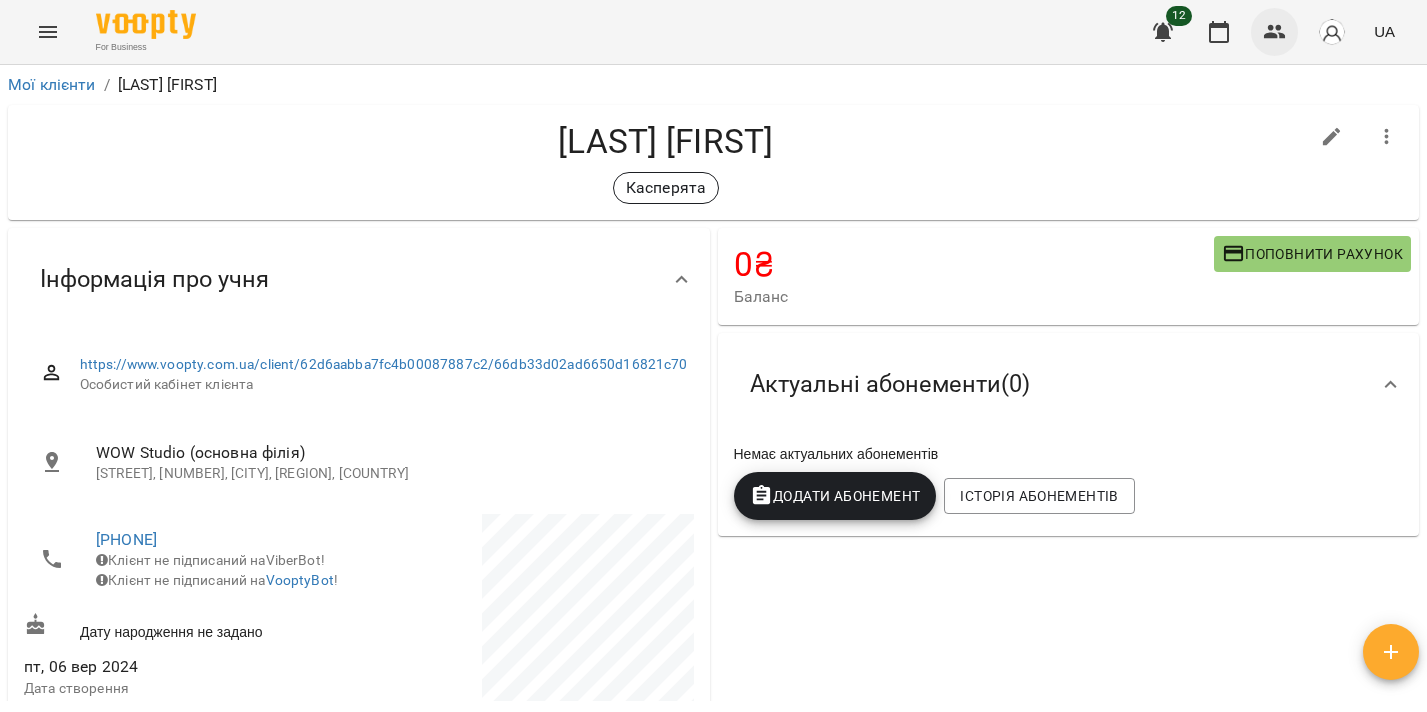 click 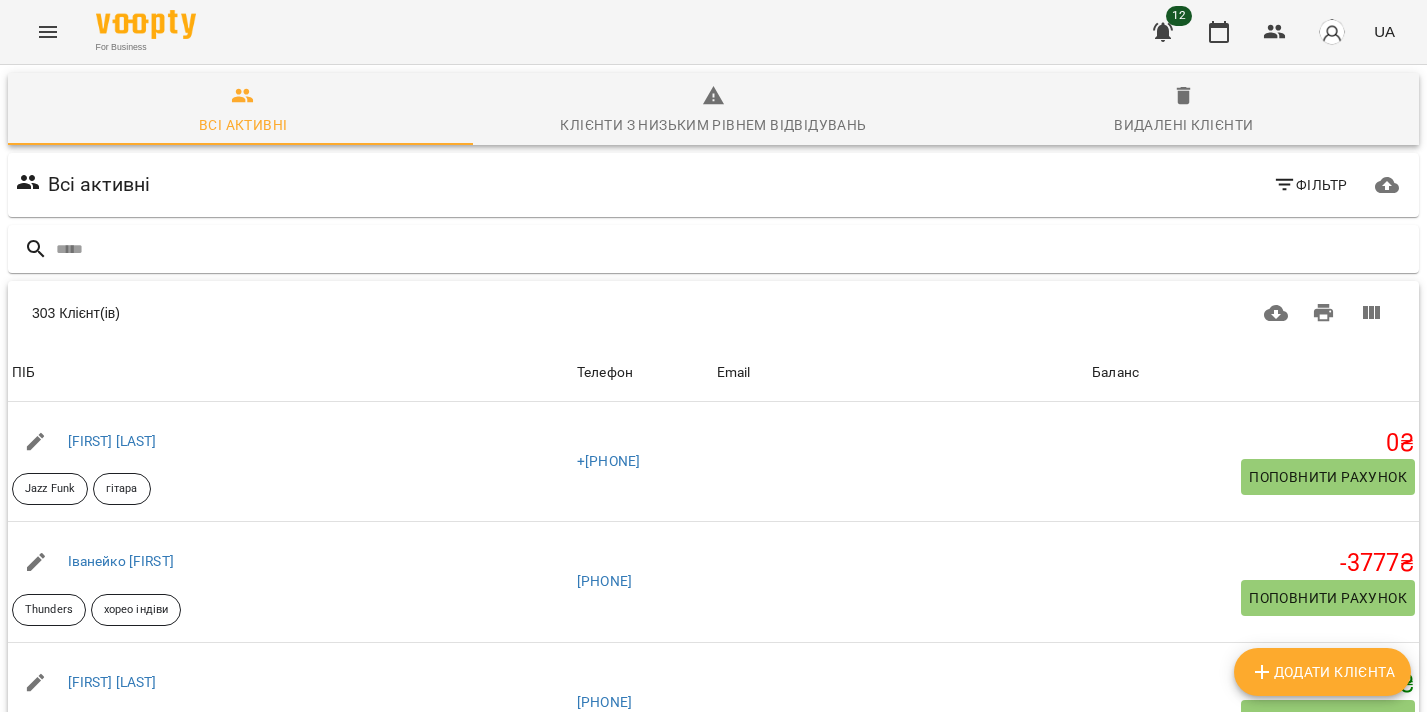 type on "*" 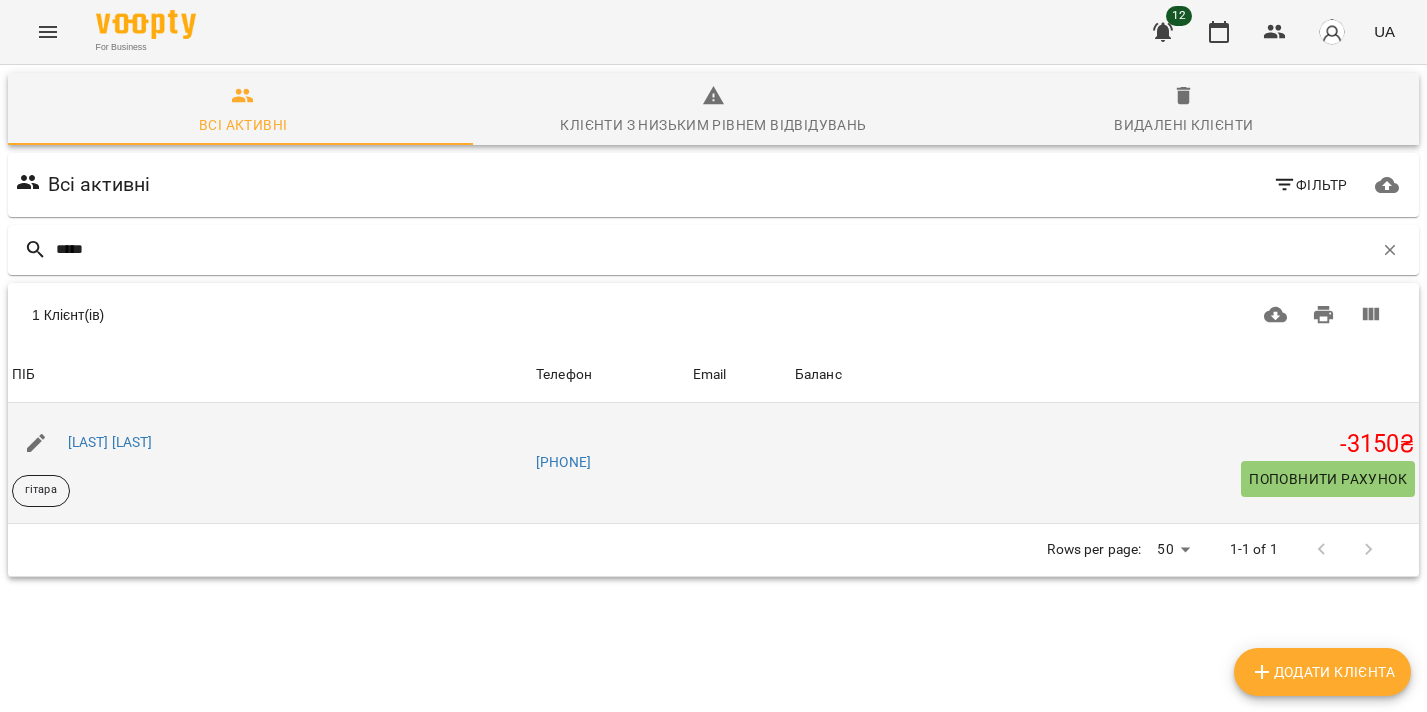 type on "*****" 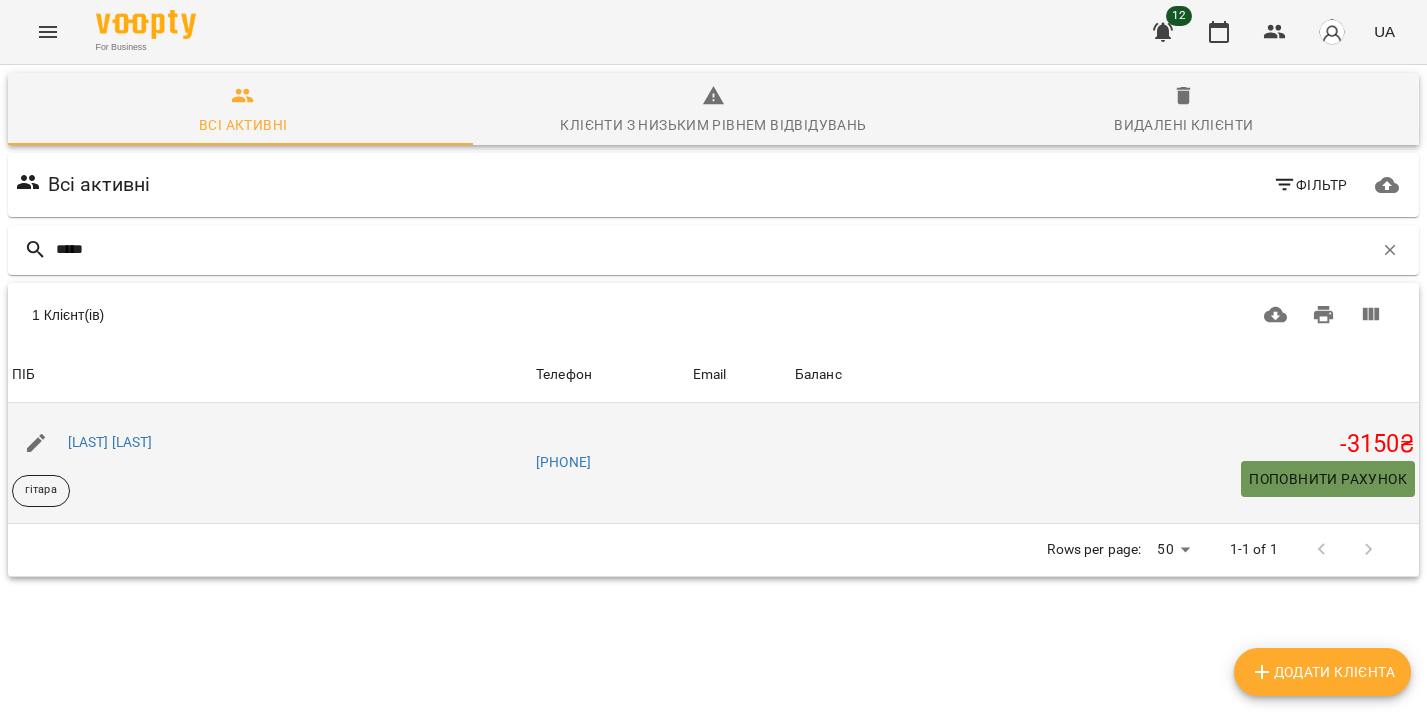 click on "Поповнити рахунок" at bounding box center [1328, 479] 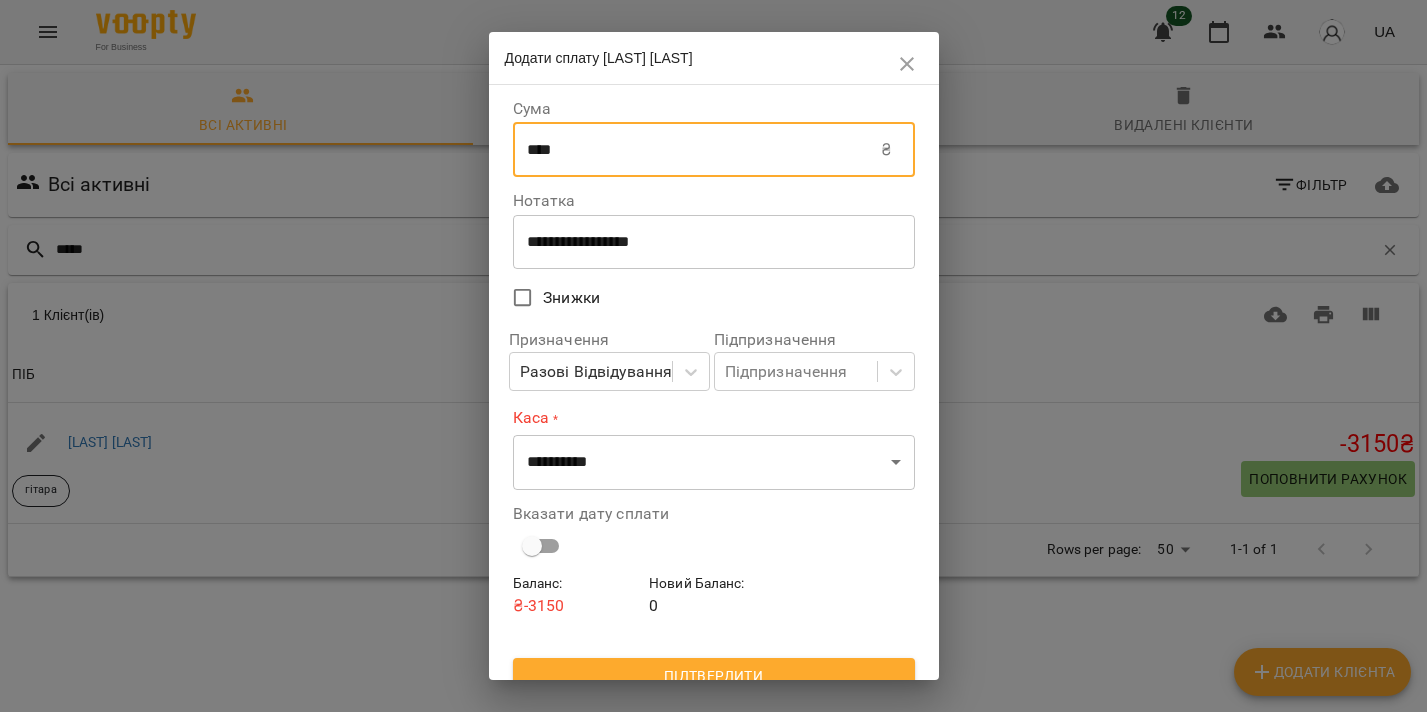 click on "****" at bounding box center [697, 150] 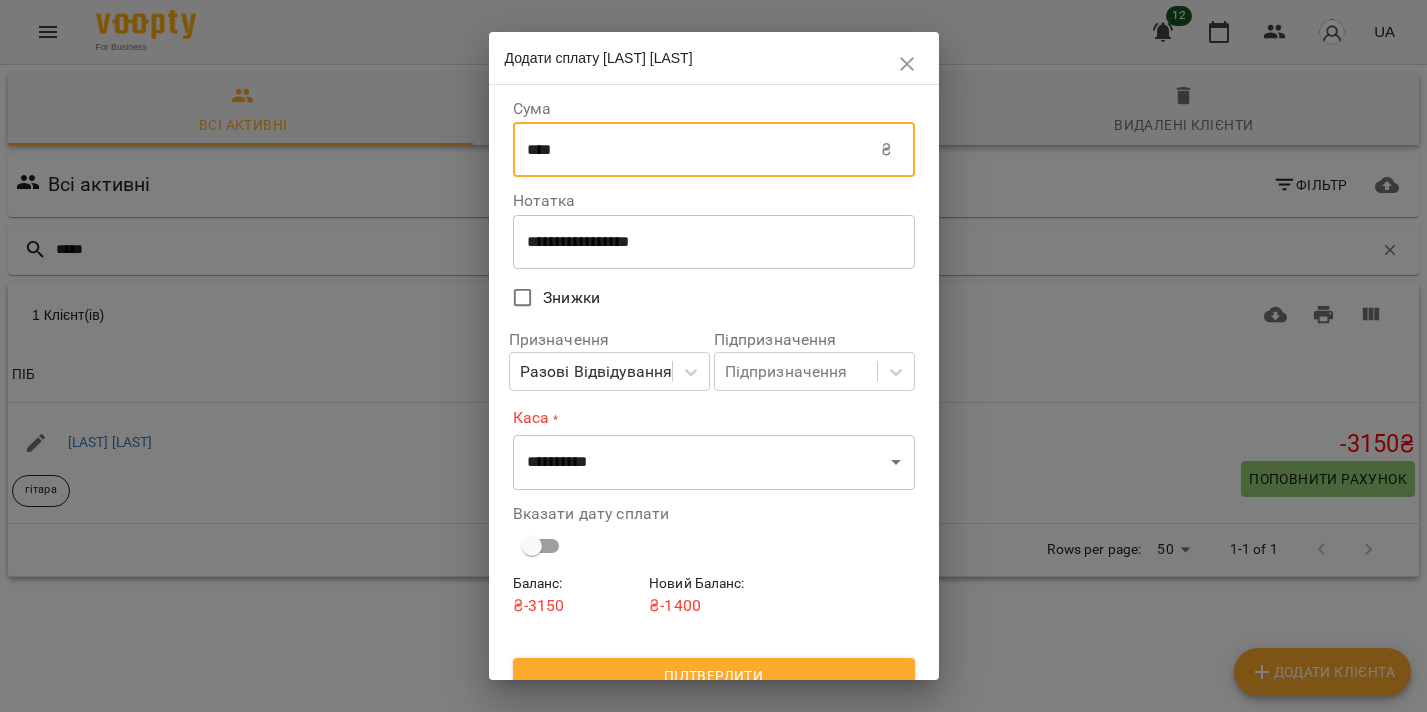type on "****" 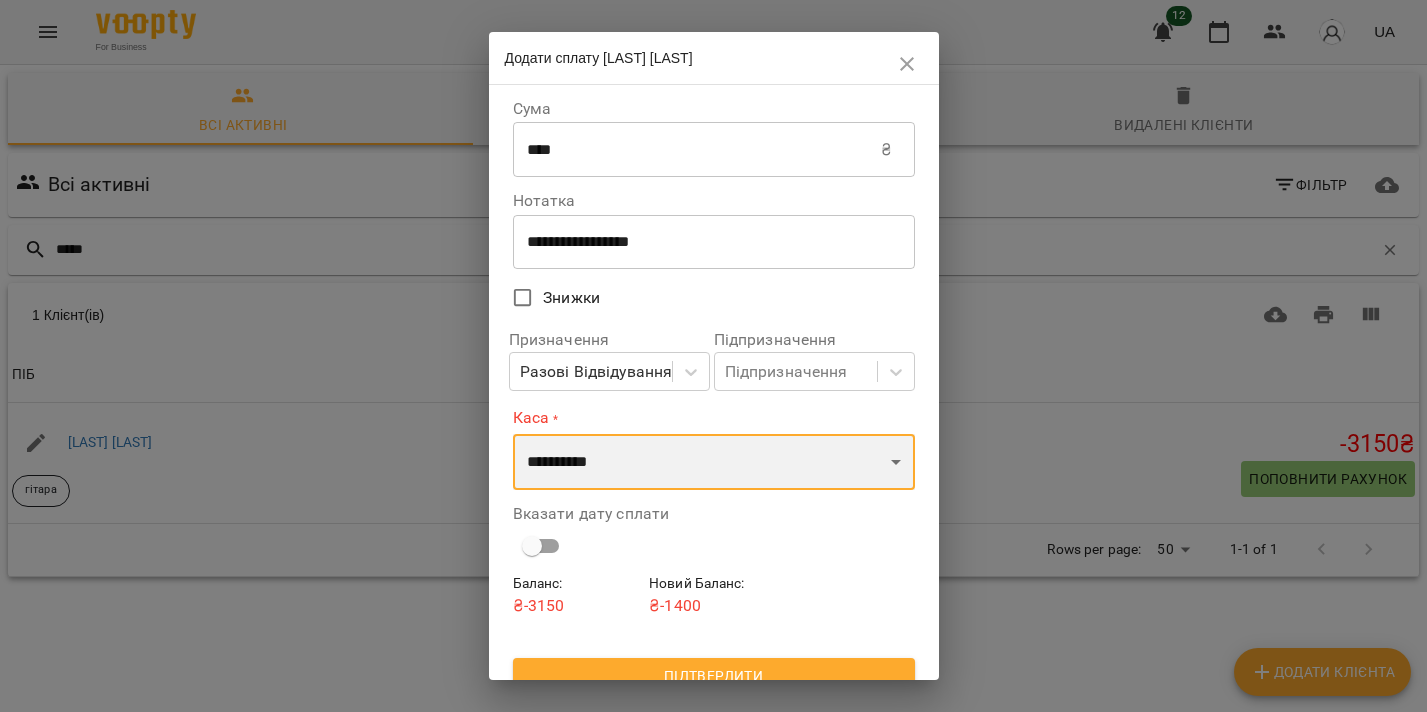 select on "****" 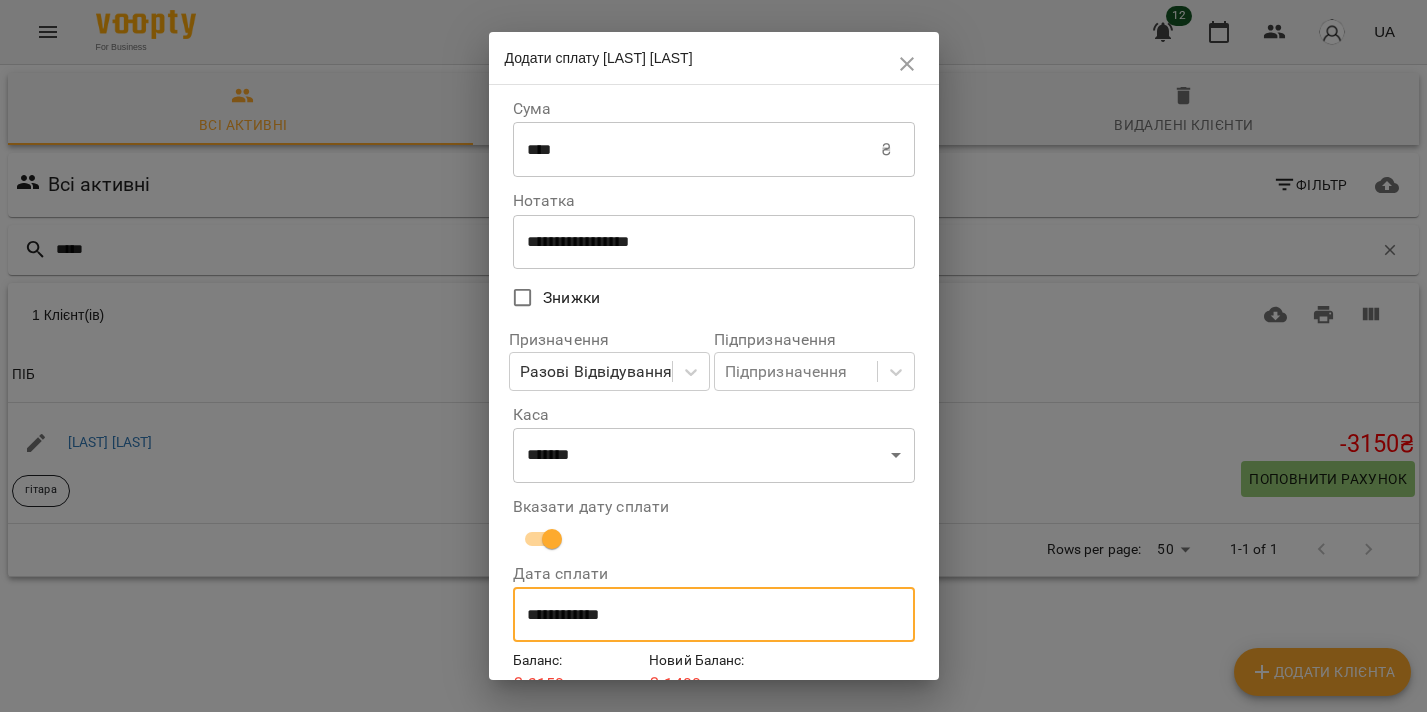 click on "**********" at bounding box center [714, 615] 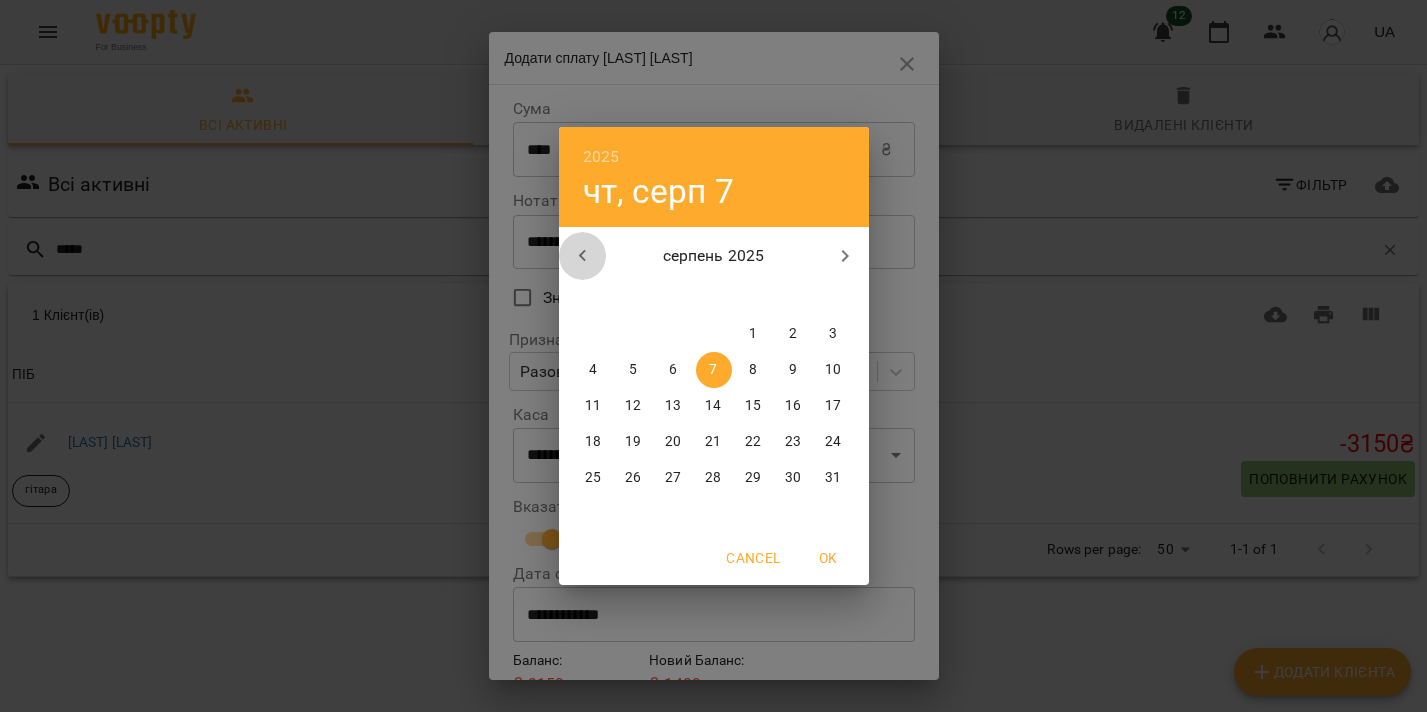 click 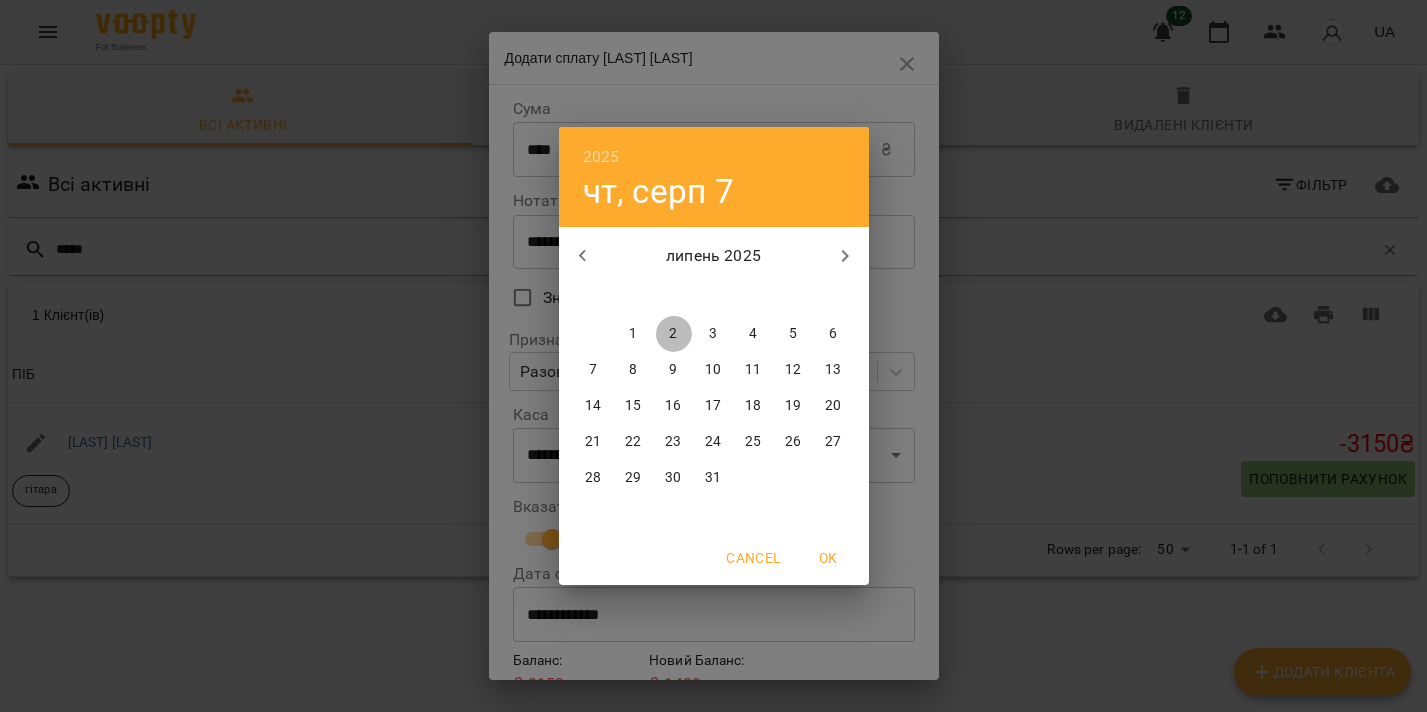 click on "2" at bounding box center [674, 334] 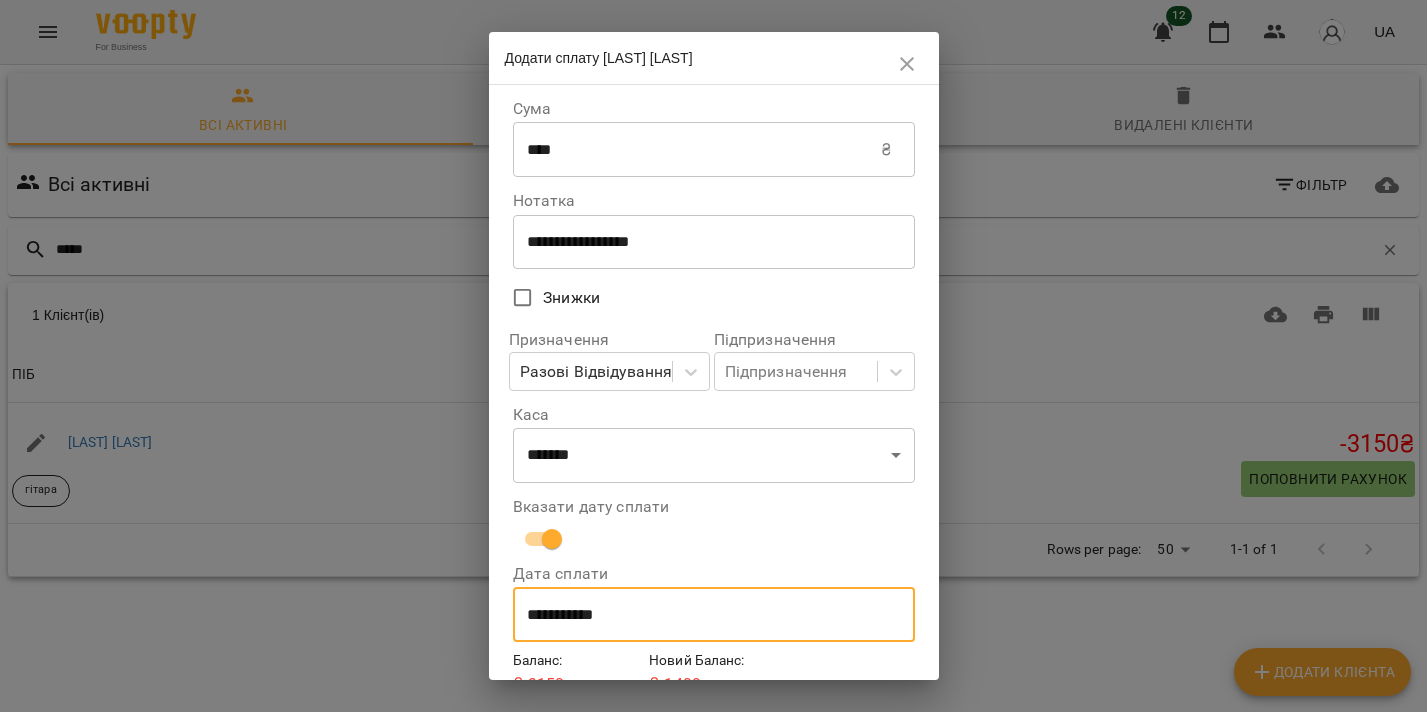 scroll, scrollTop: 96, scrollLeft: 0, axis: vertical 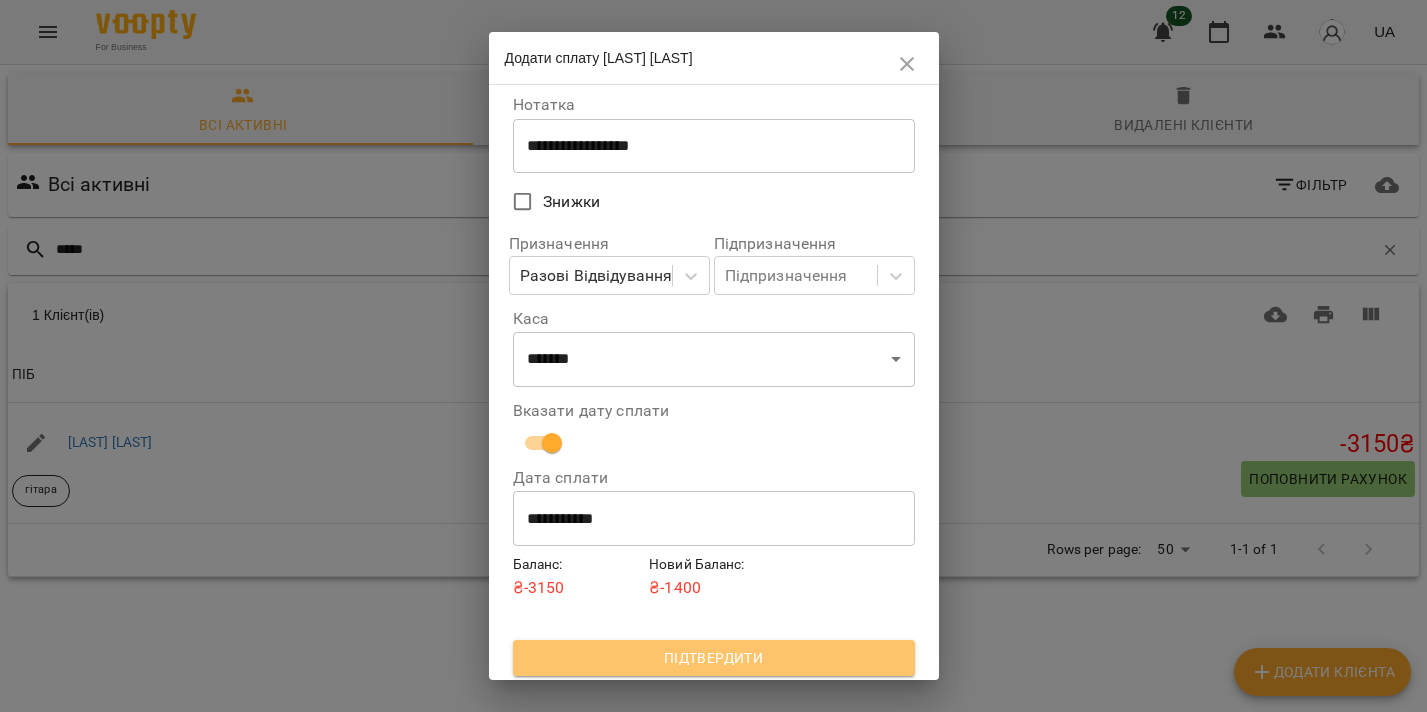 click on "Підтвердити" at bounding box center (714, 658) 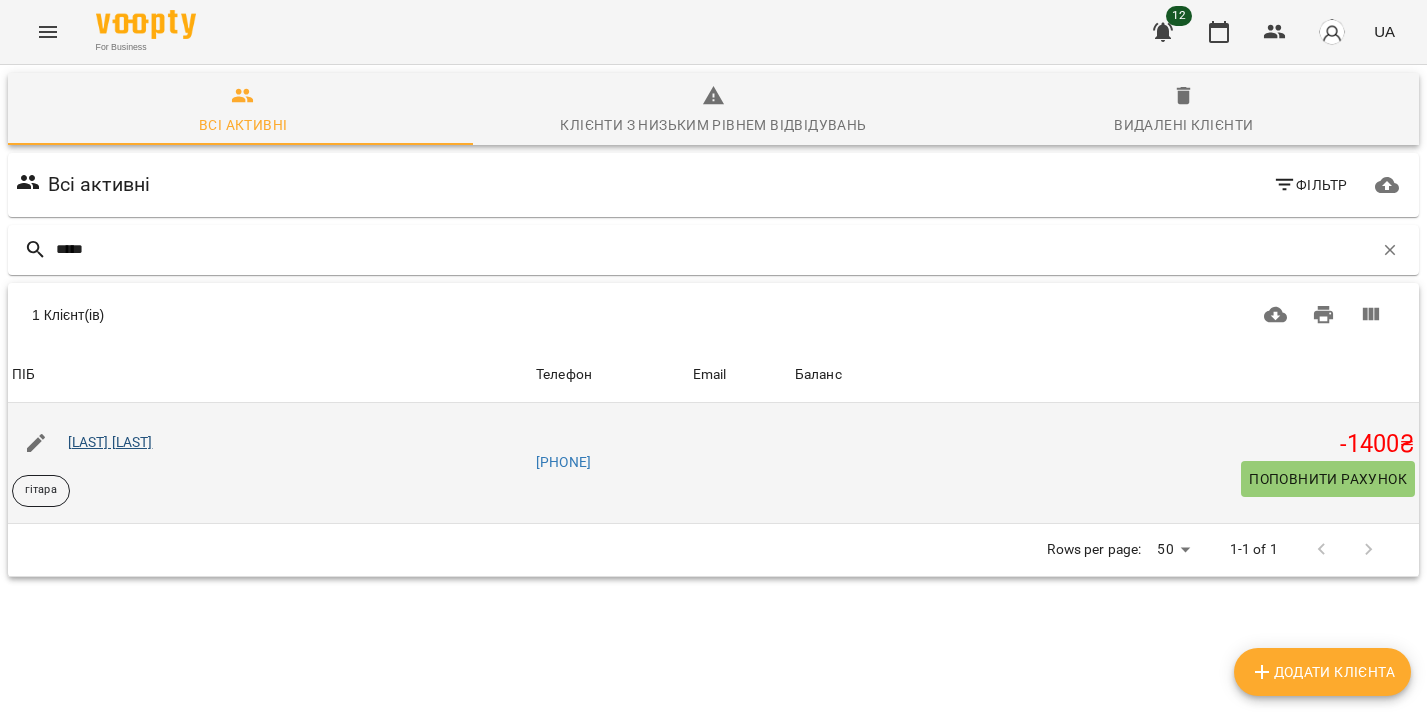 click on "Кувичка Марк" at bounding box center [110, 442] 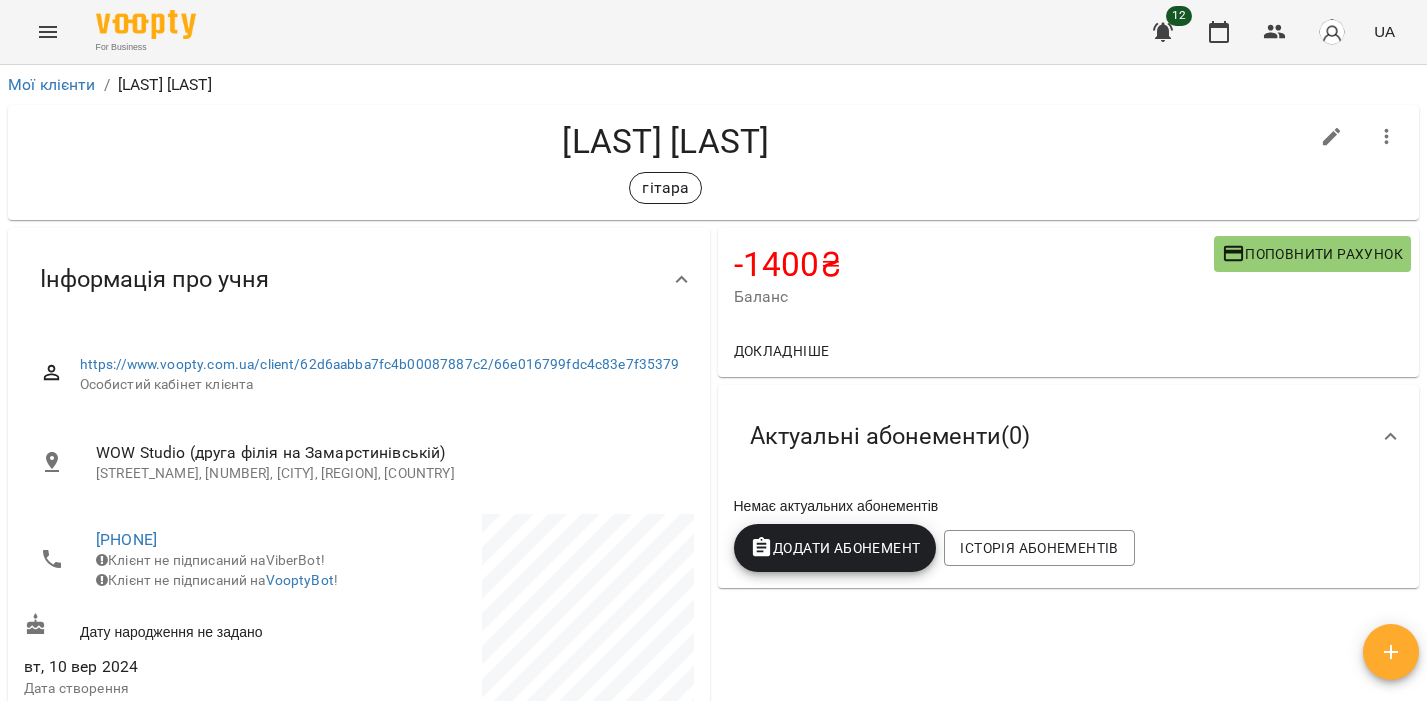 click on "For Business 12 UA" at bounding box center [713, 32] 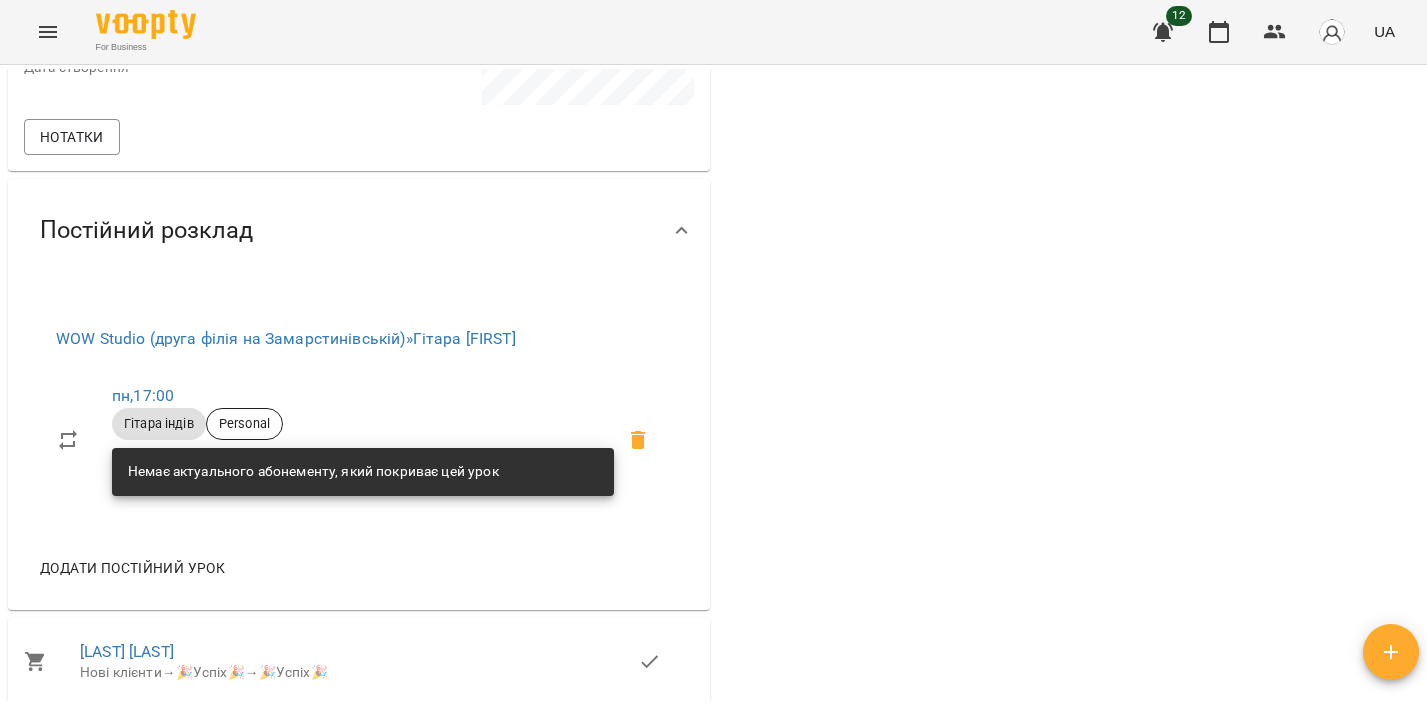 scroll, scrollTop: 1006, scrollLeft: 0, axis: vertical 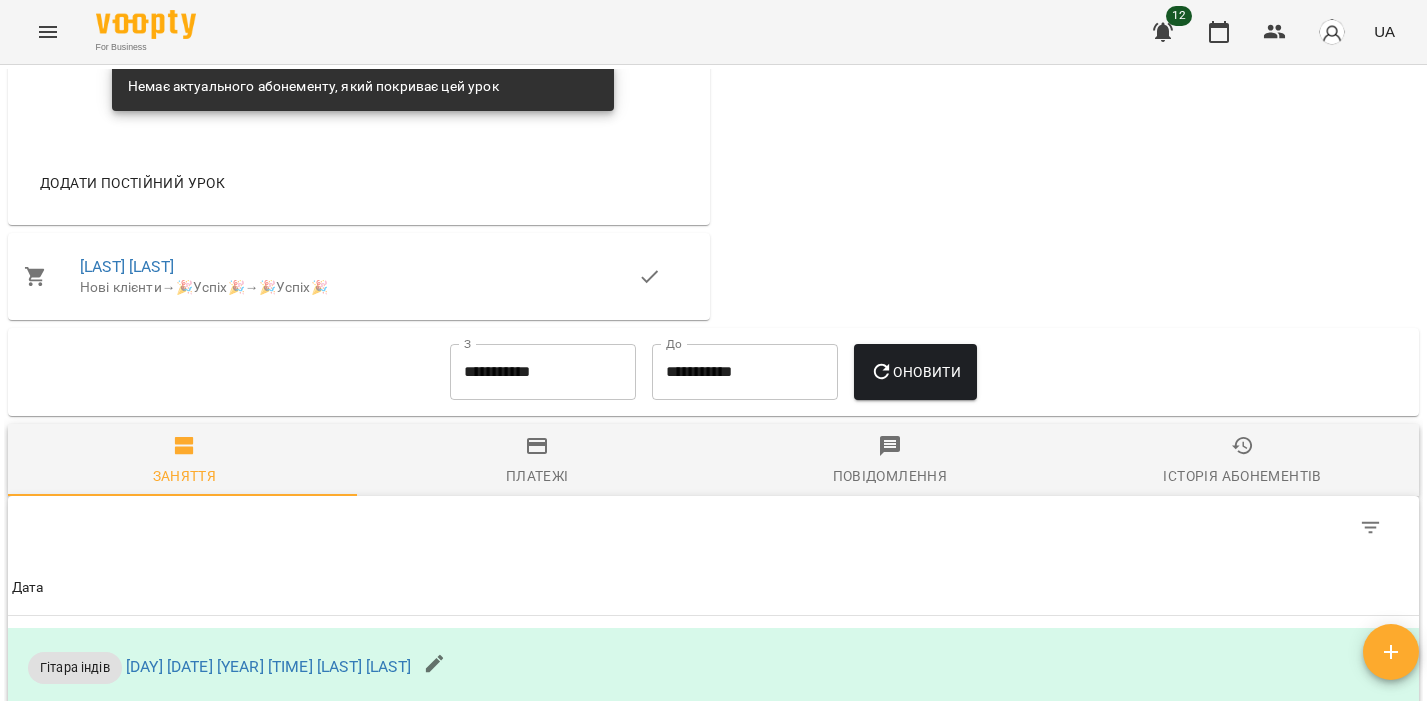 click on "Платежі" at bounding box center [537, 461] 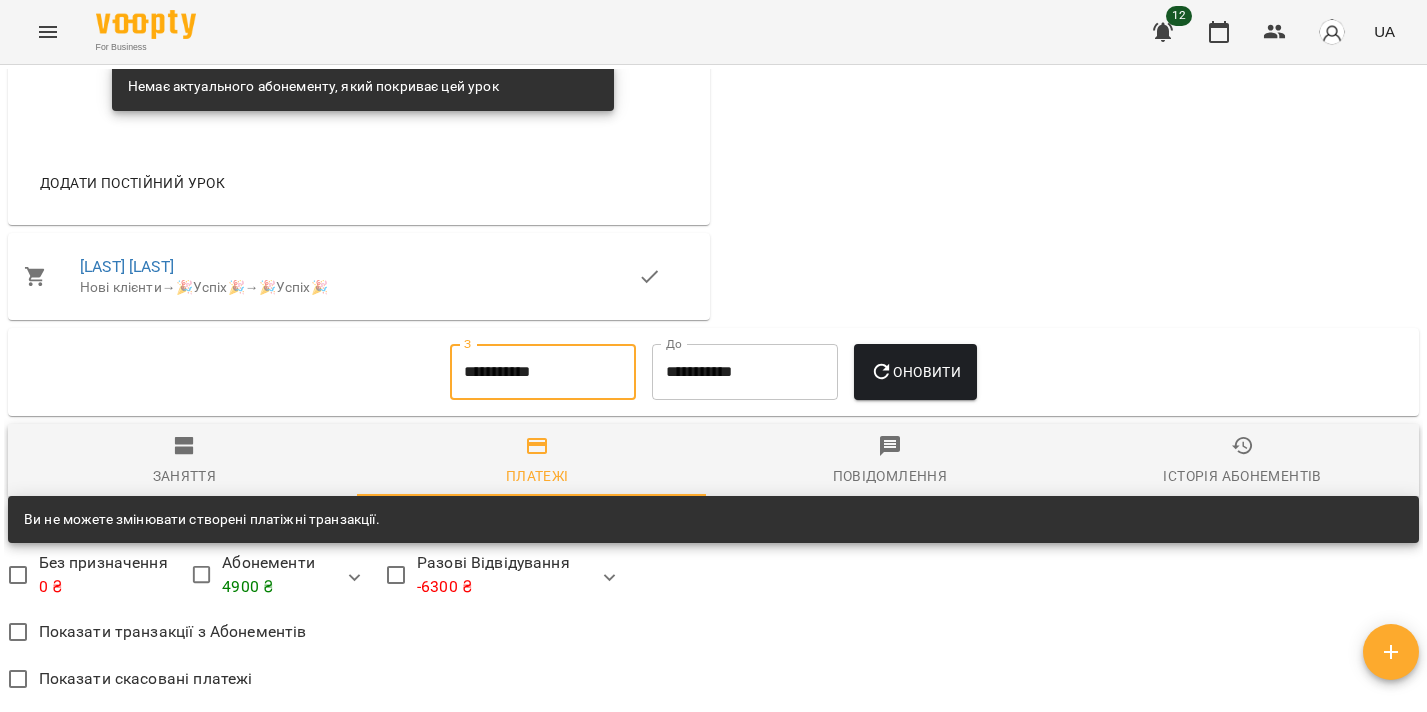 click on "**********" at bounding box center (543, 372) 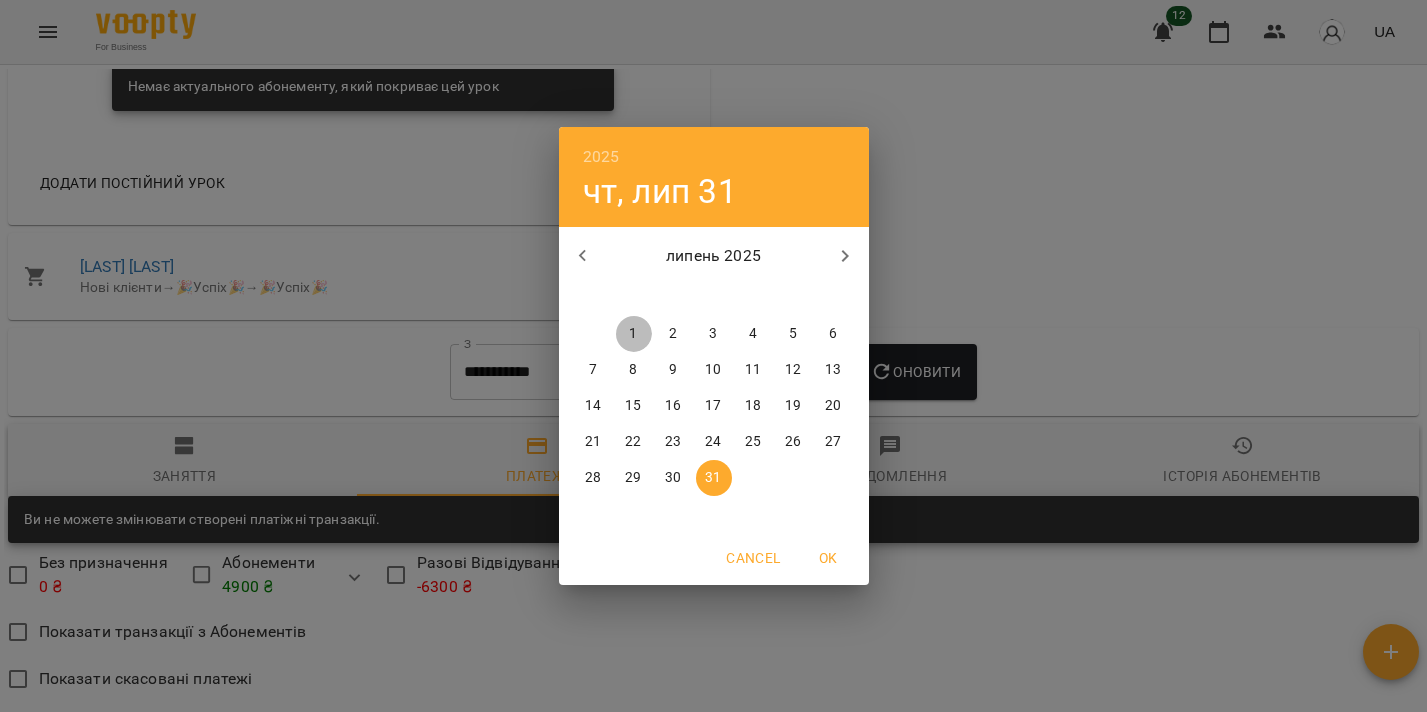 click on "1" at bounding box center (633, 334) 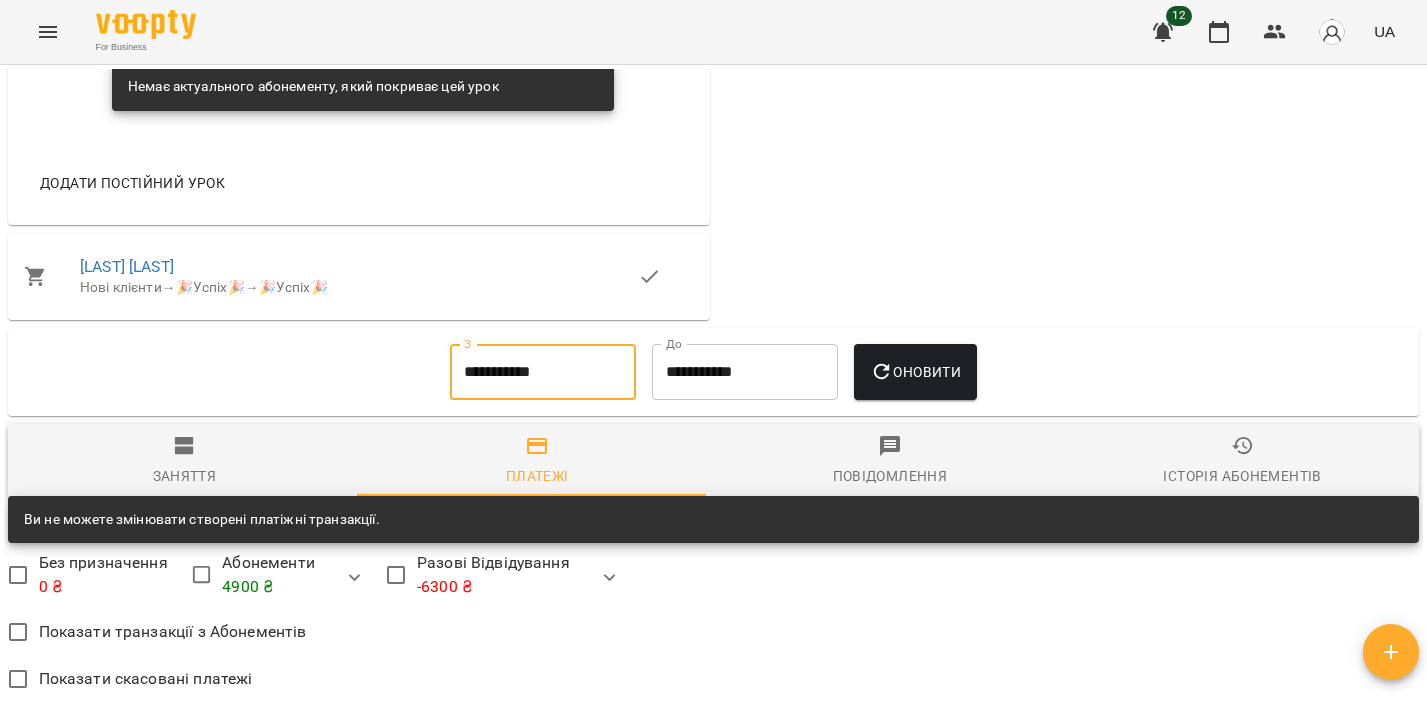 click 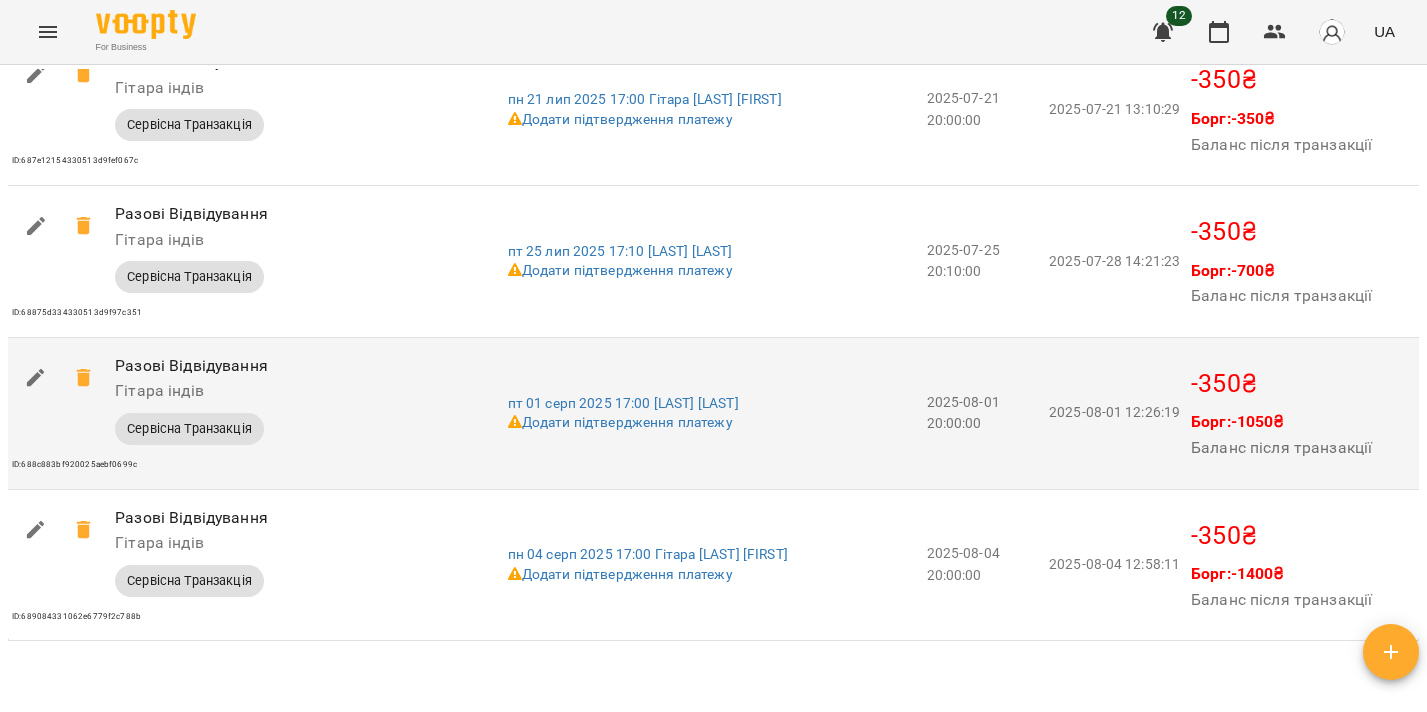 scroll, scrollTop: 1993, scrollLeft: 0, axis: vertical 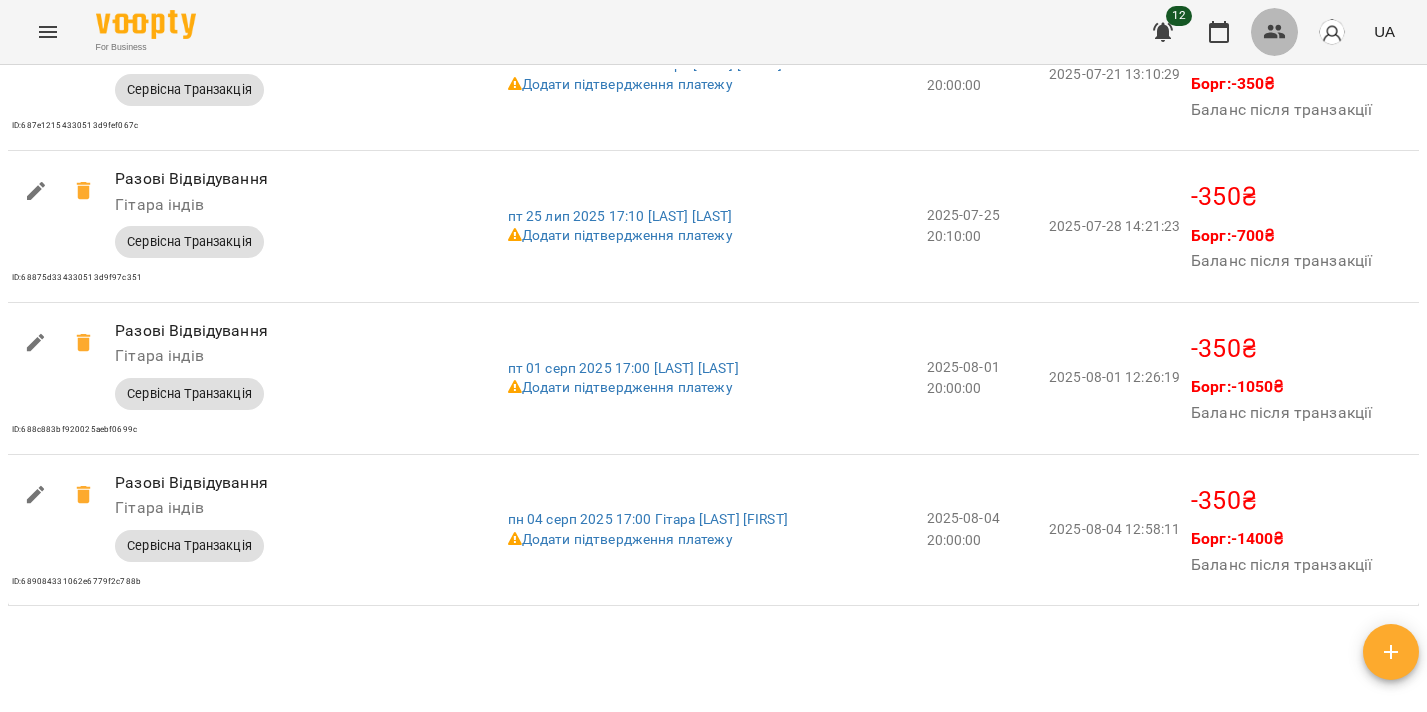 click 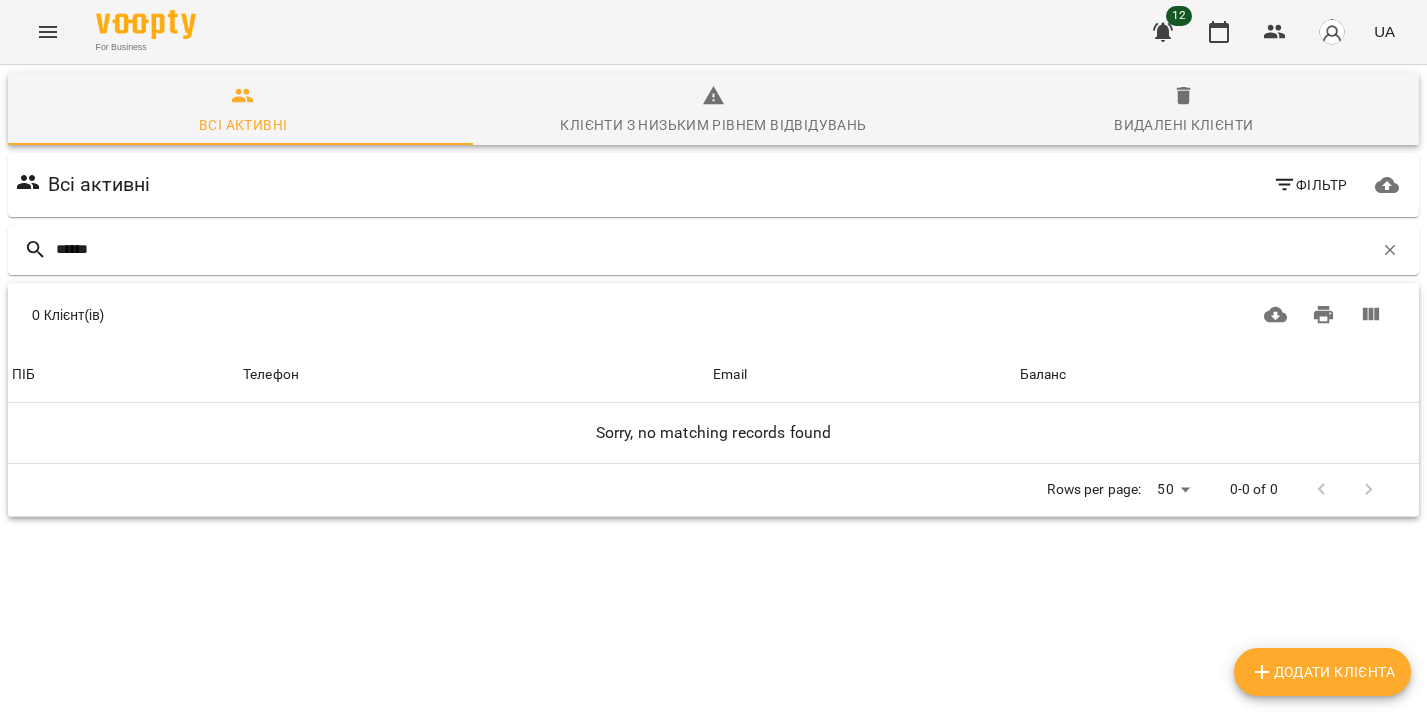 type on "******" 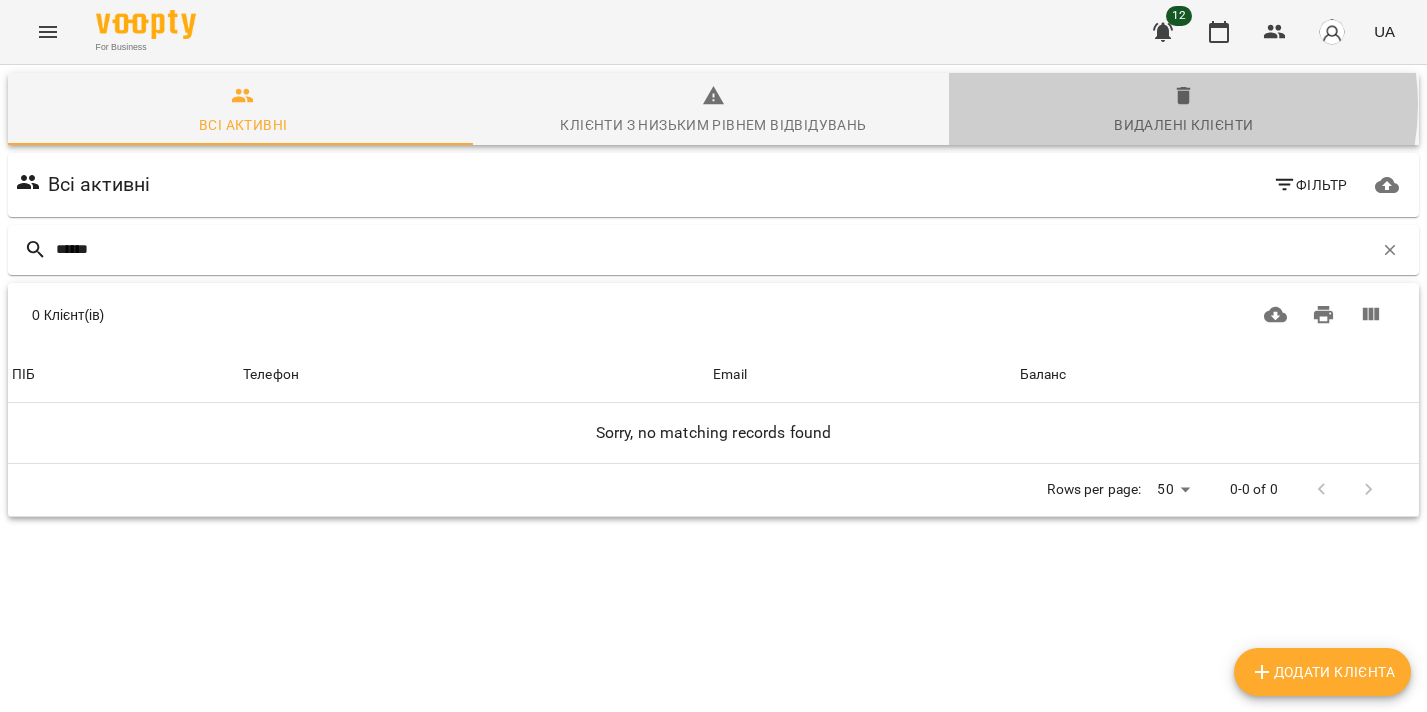 click 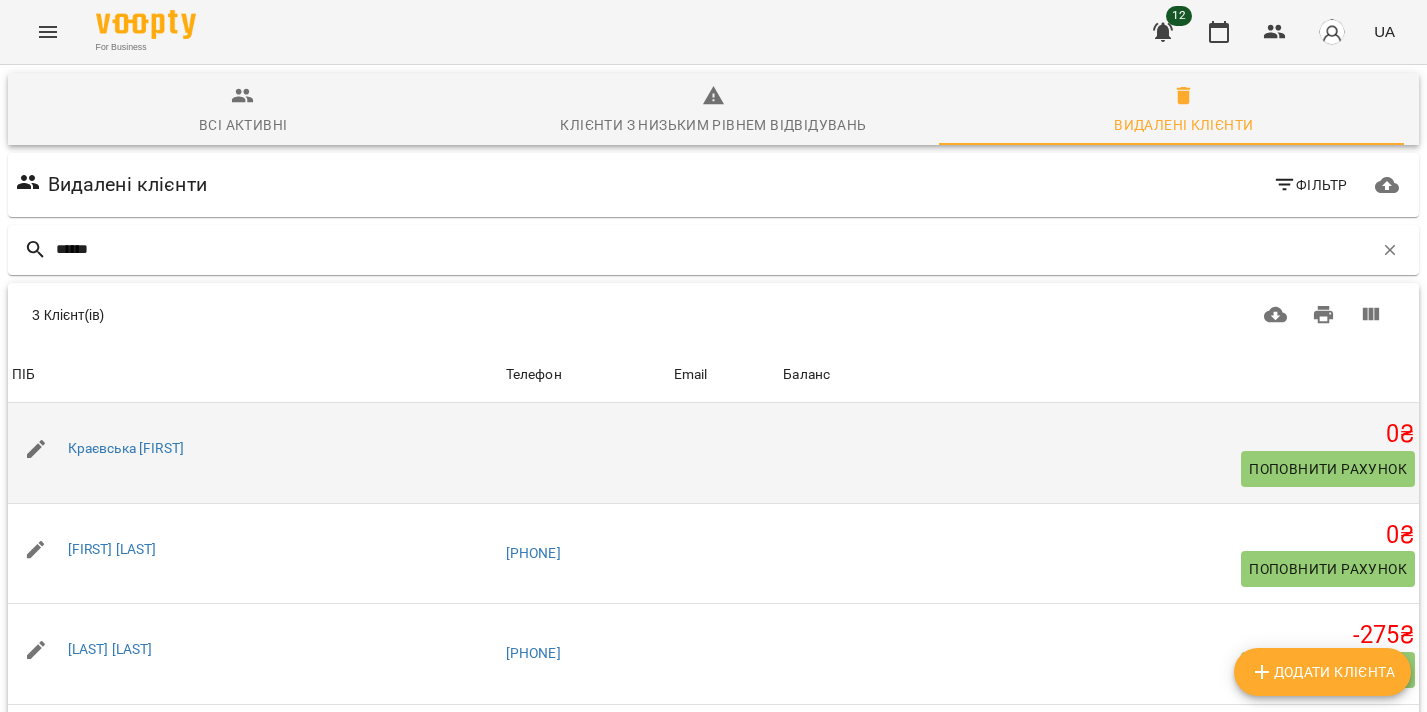 scroll, scrollTop: 108, scrollLeft: 0, axis: vertical 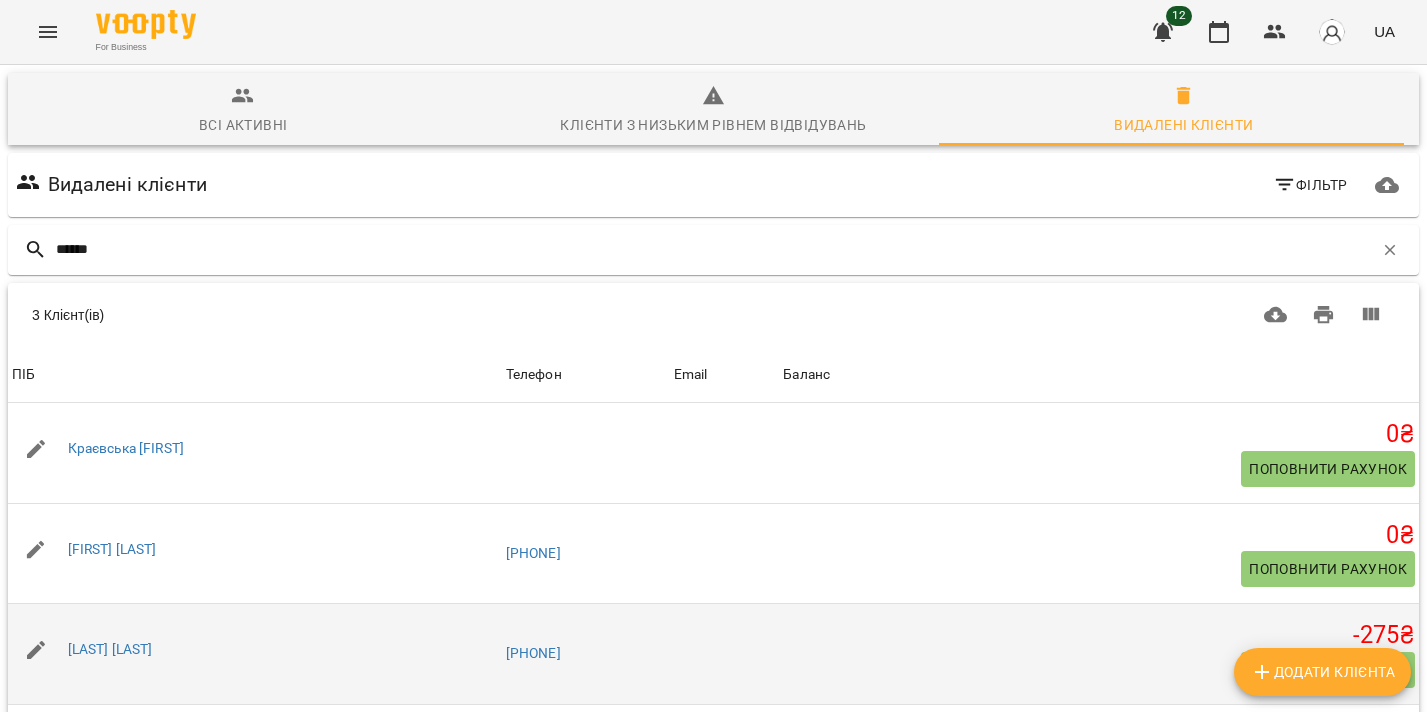 click on "Поповнити рахунок" at bounding box center [1328, 670] 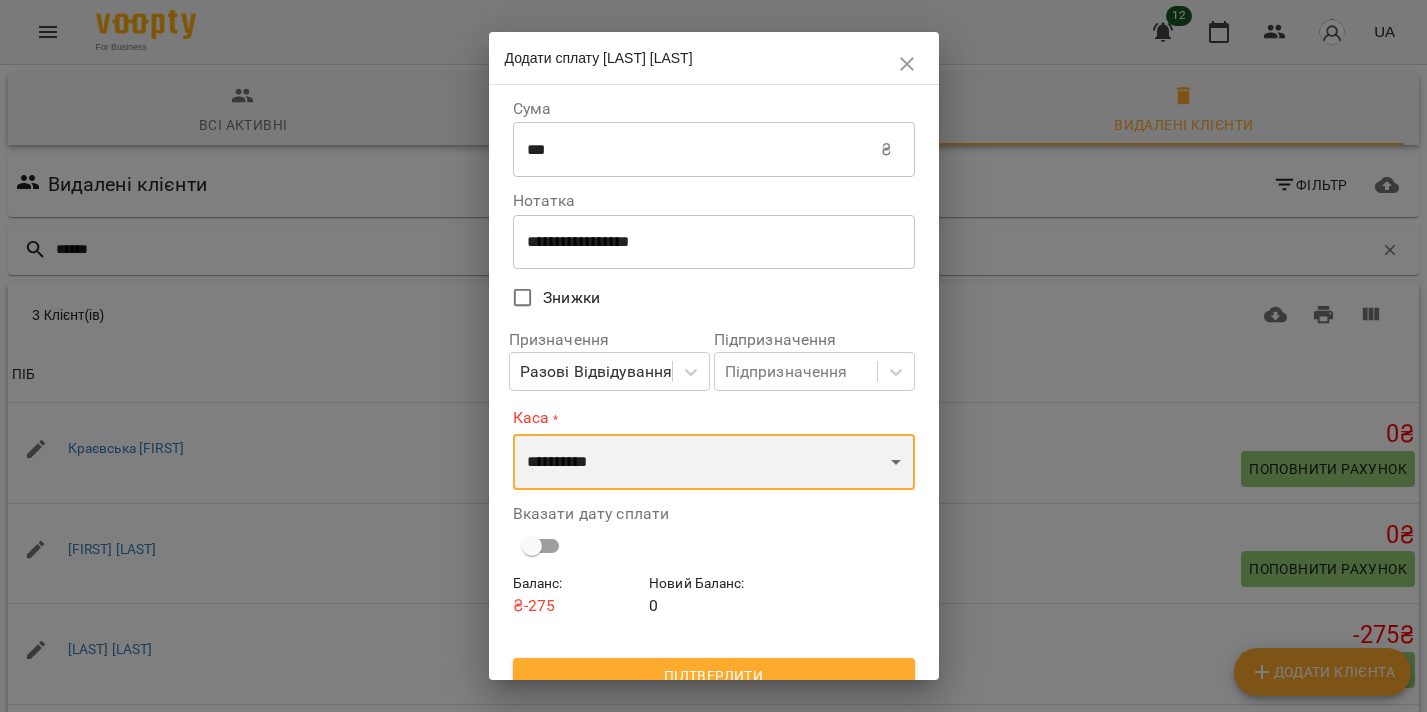 select on "****" 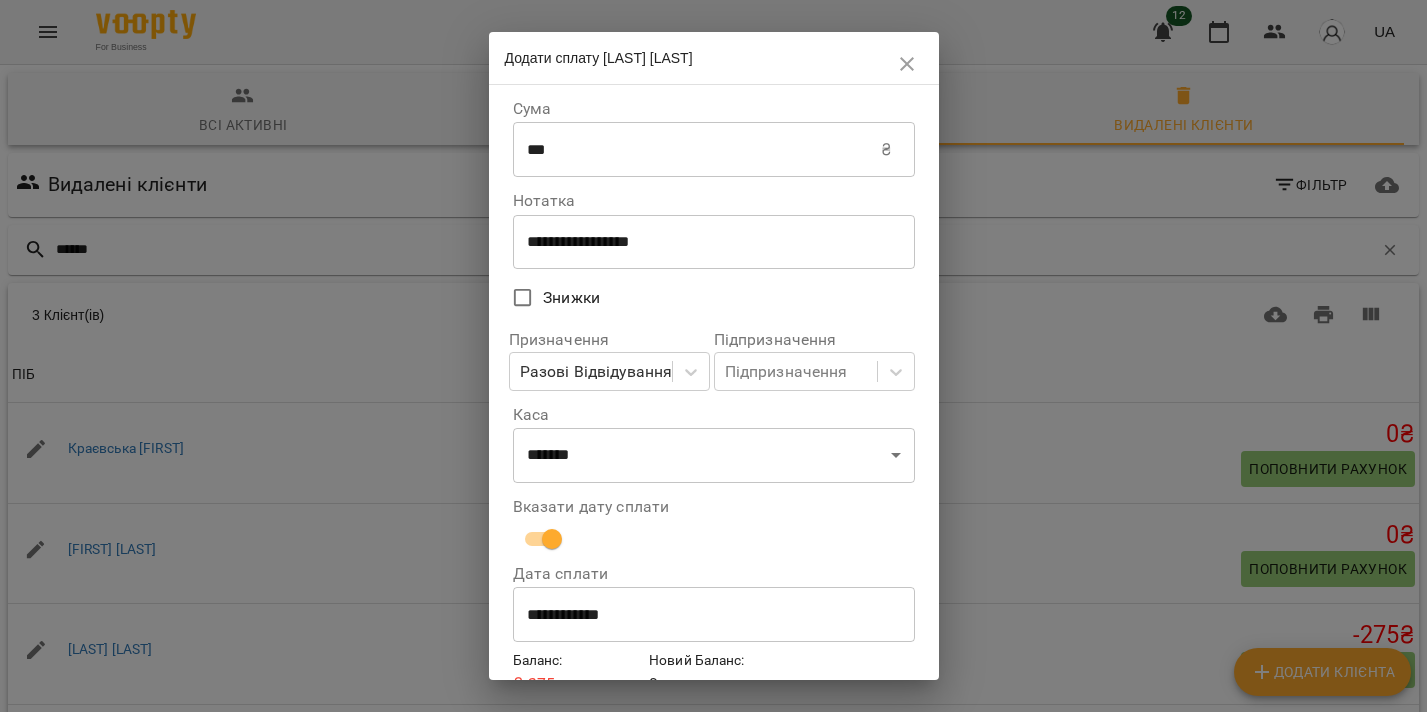 click on "**********" at bounding box center (714, 615) 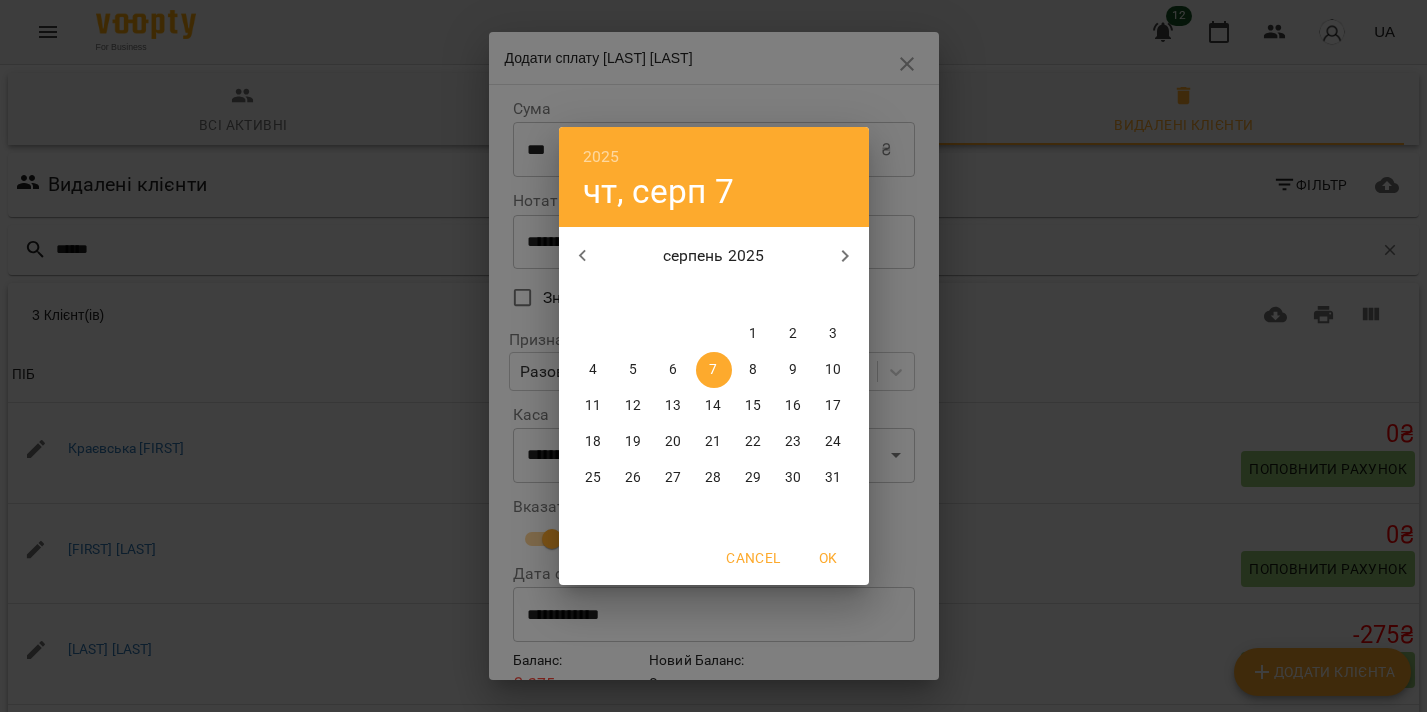 click on "2025 чт, серп 7" at bounding box center [714, 177] 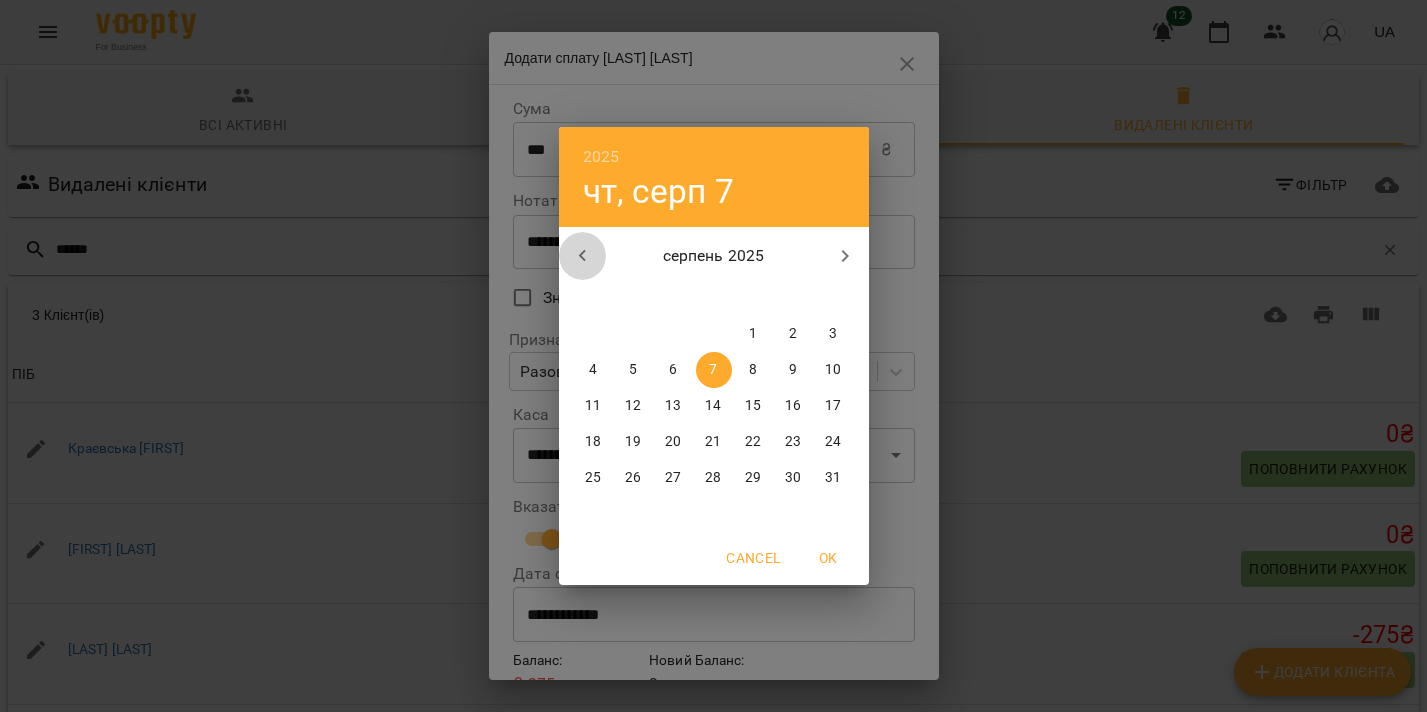 click 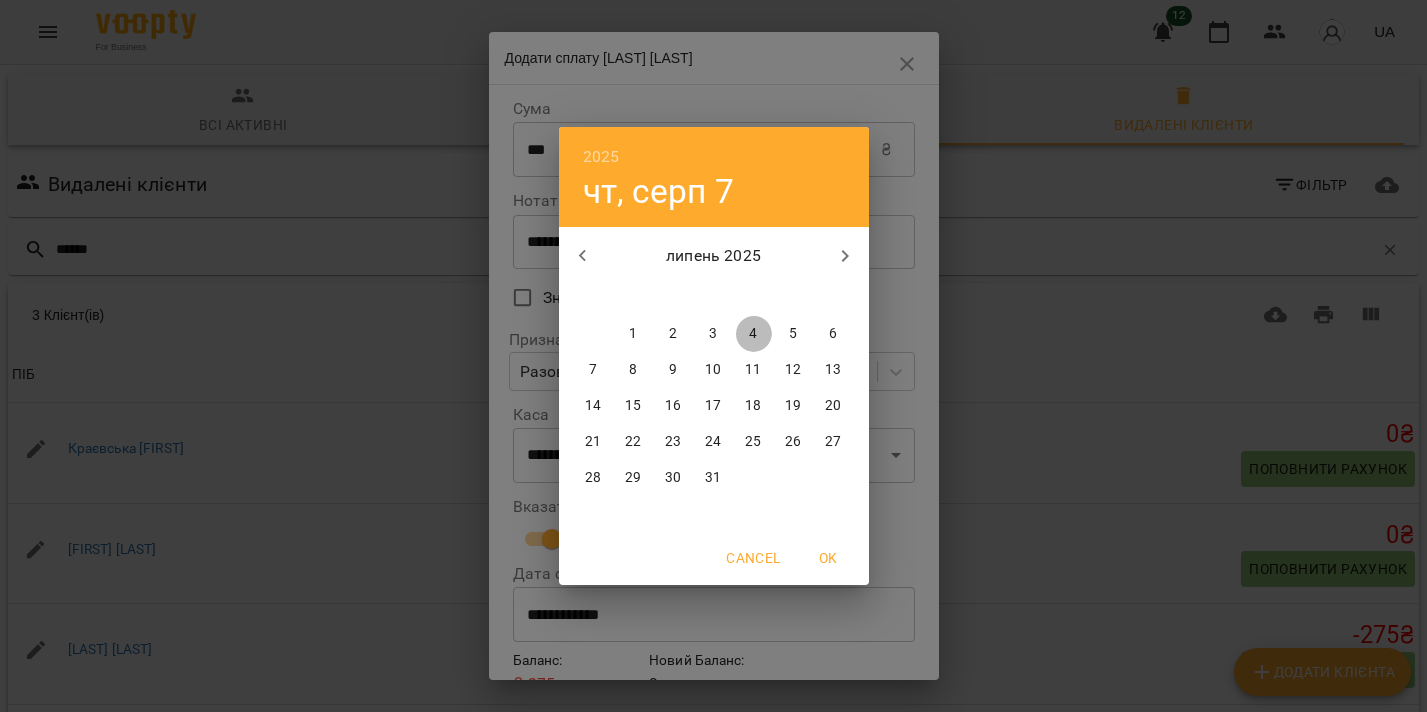 click on "4" at bounding box center (754, 334) 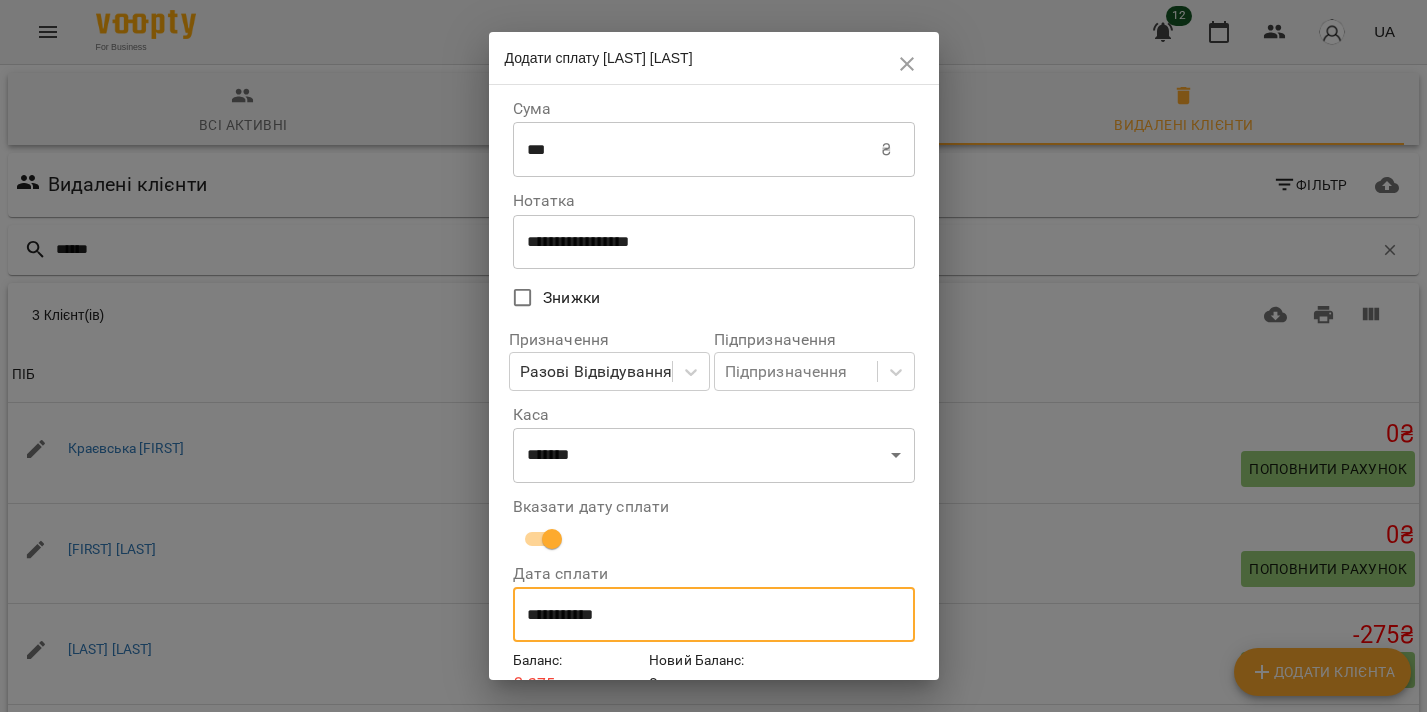 scroll, scrollTop: 96, scrollLeft: 0, axis: vertical 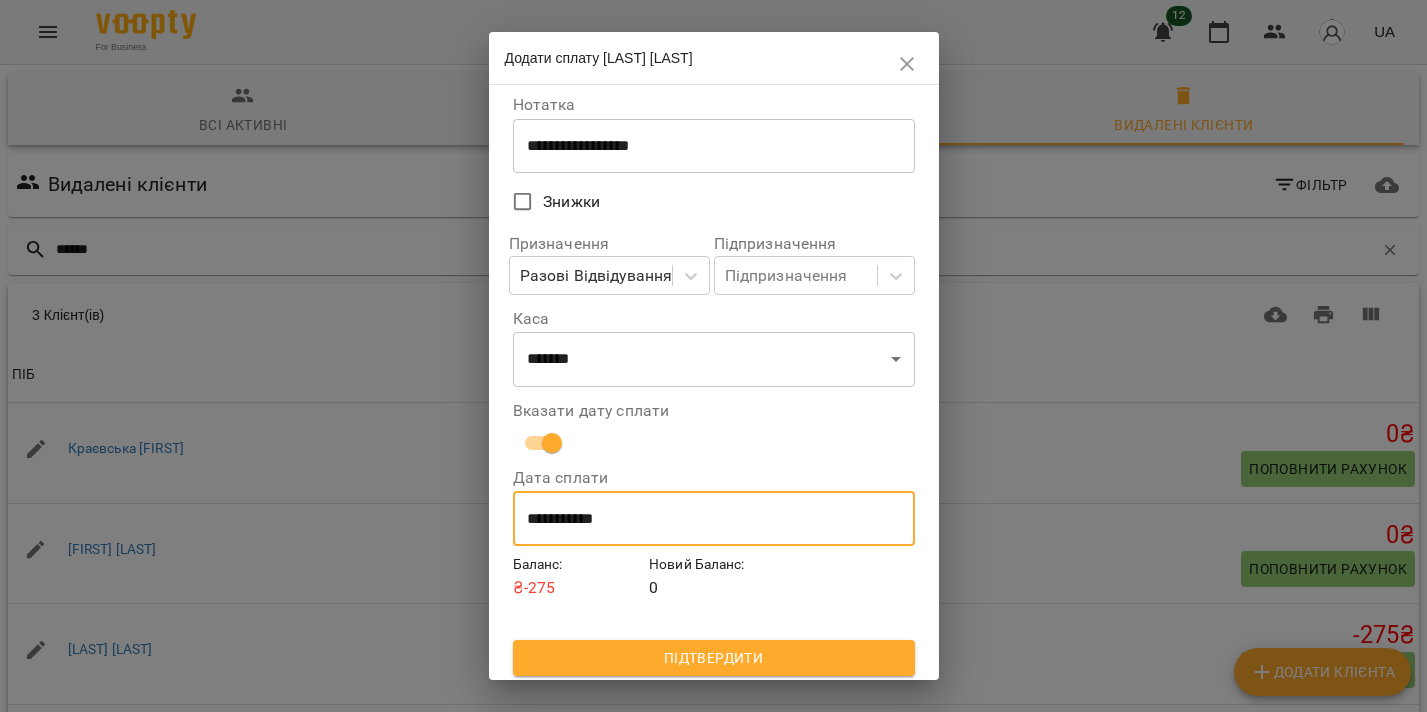 click on "Підтвердити" at bounding box center (714, 658) 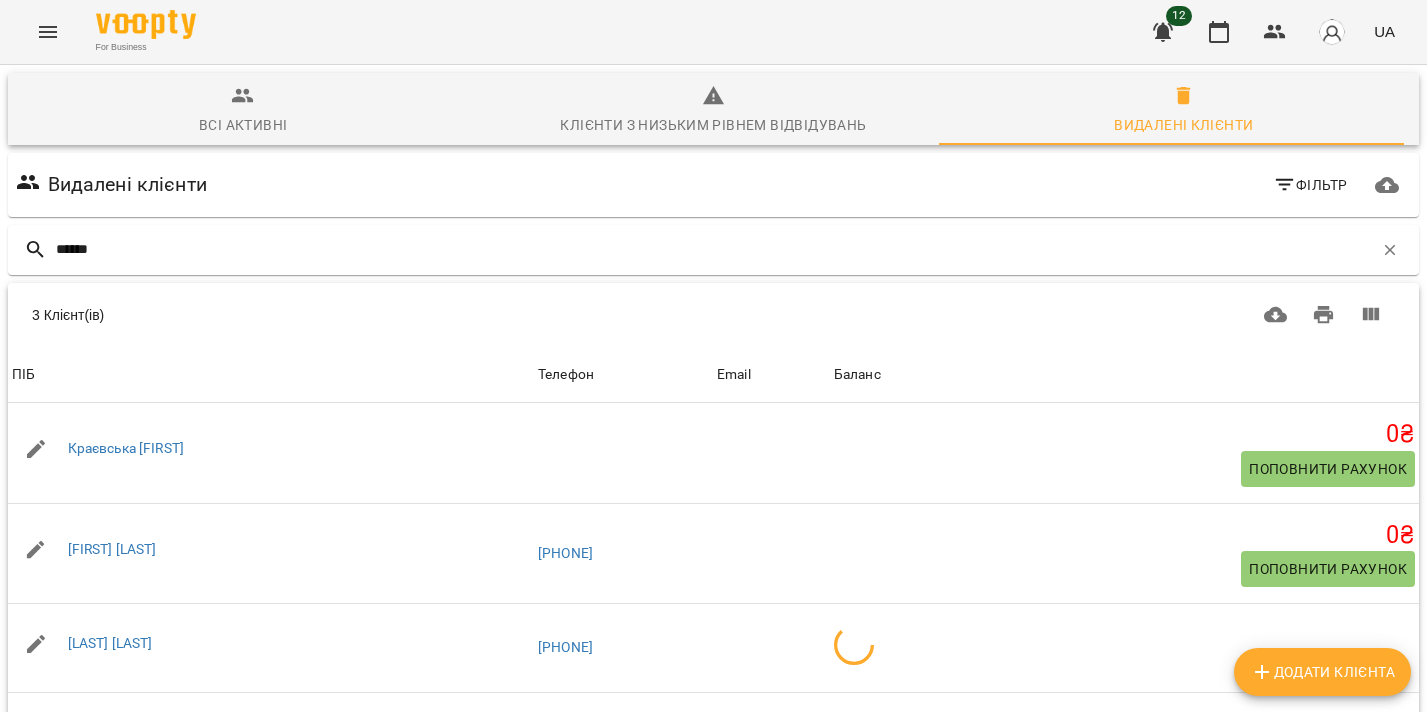 scroll, scrollTop: 102, scrollLeft: 0, axis: vertical 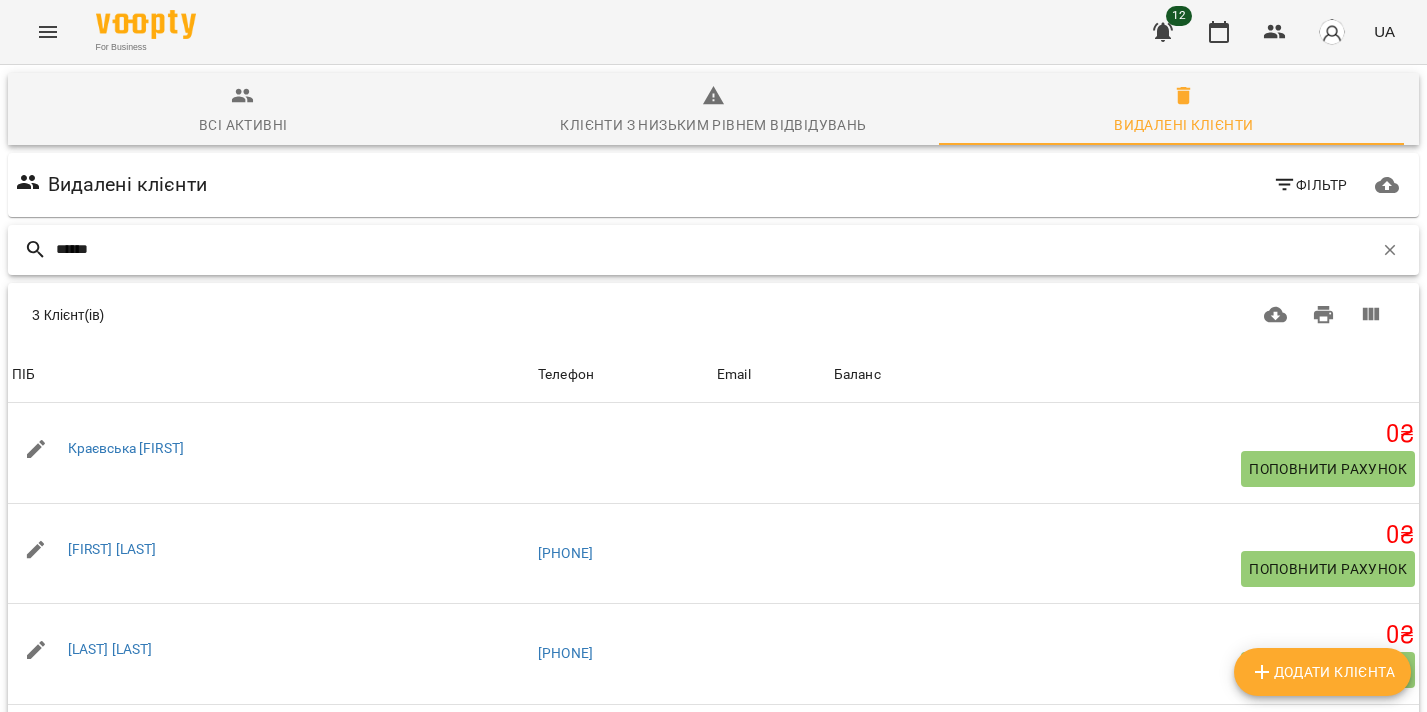 click on "******" at bounding box center (714, 249) 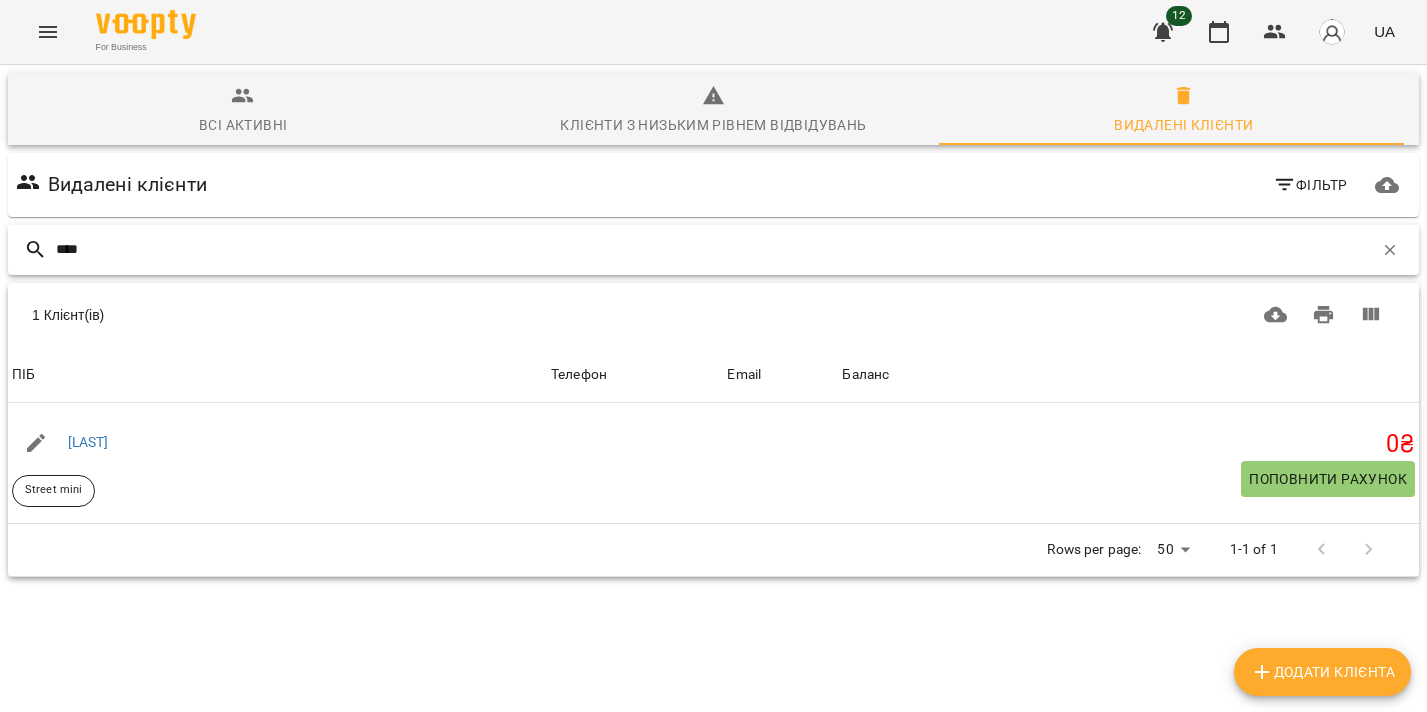 scroll, scrollTop: 47, scrollLeft: 0, axis: vertical 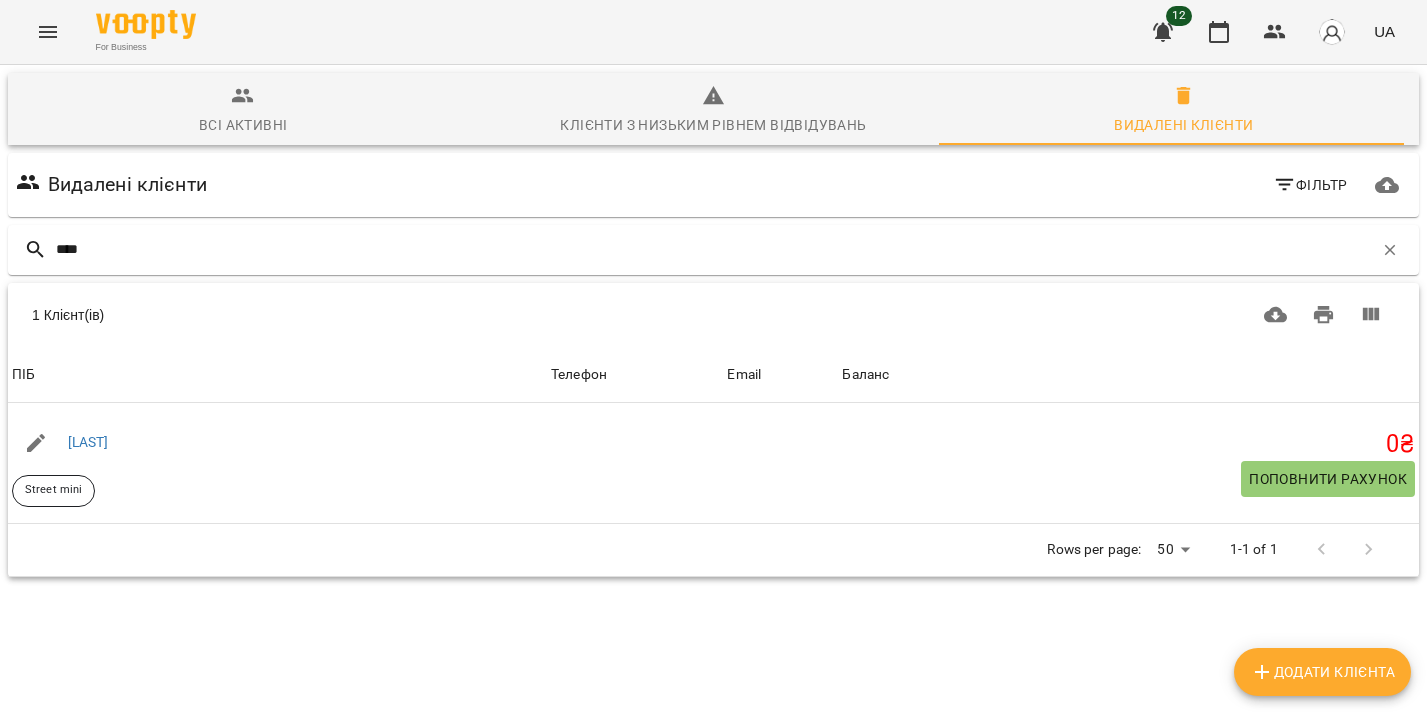 click on "Всі активні" at bounding box center (243, 125) 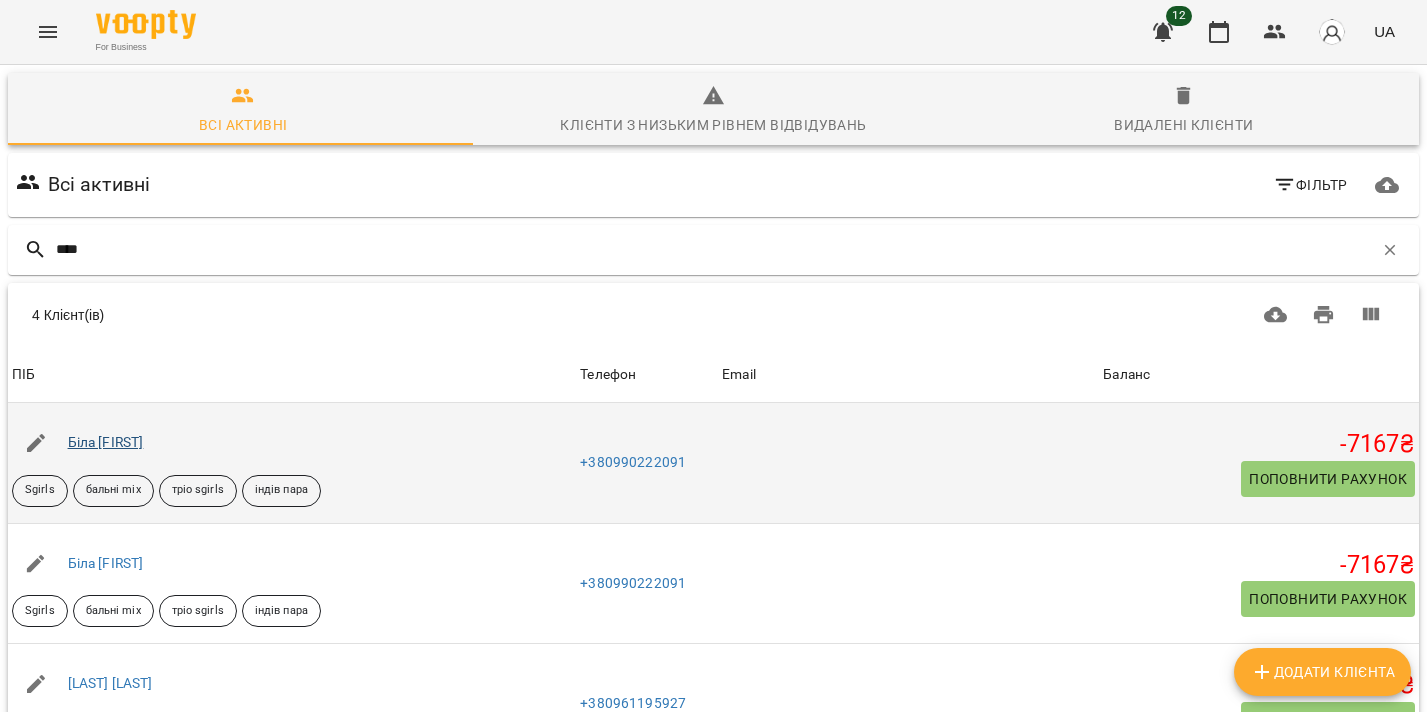 click on "Біла Алісія" at bounding box center [106, 442] 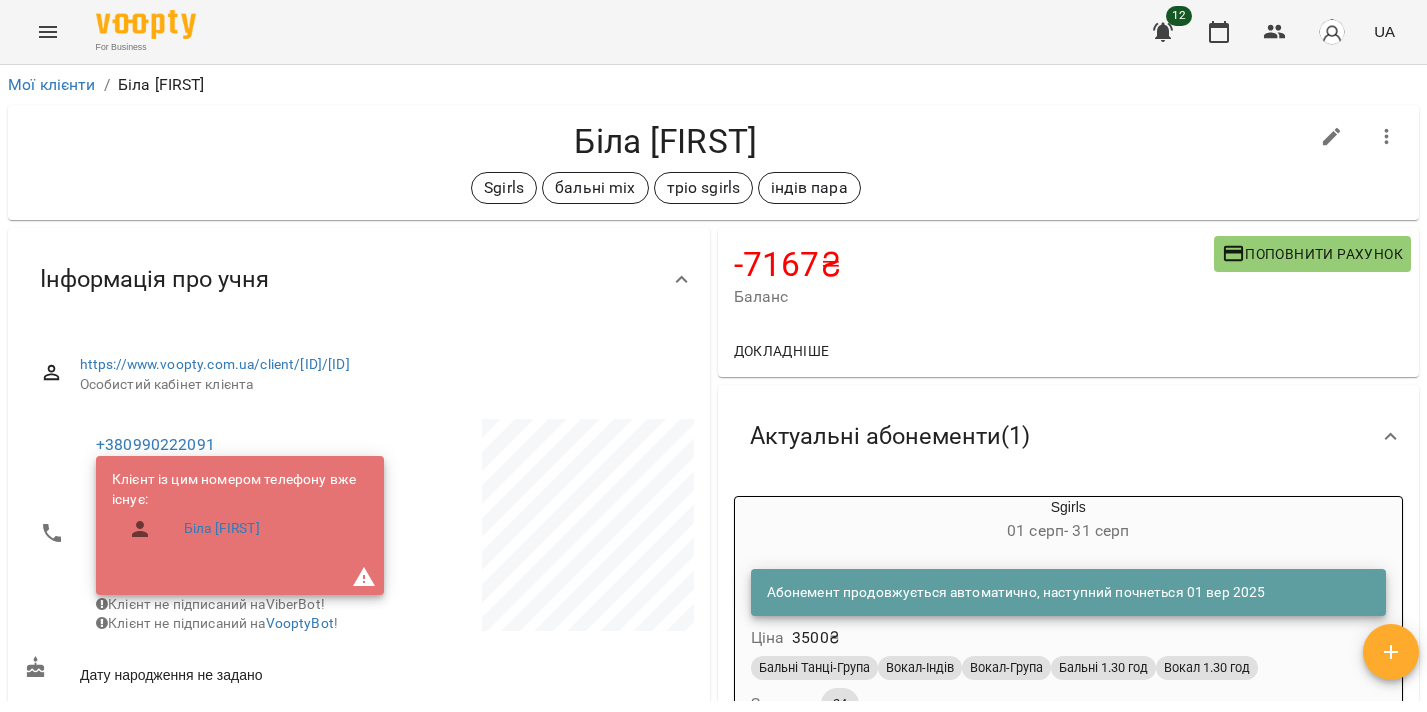 click on "Абонемент продовжується автоматично, наступний почнеться 01 вер 2025" at bounding box center [1016, 593] 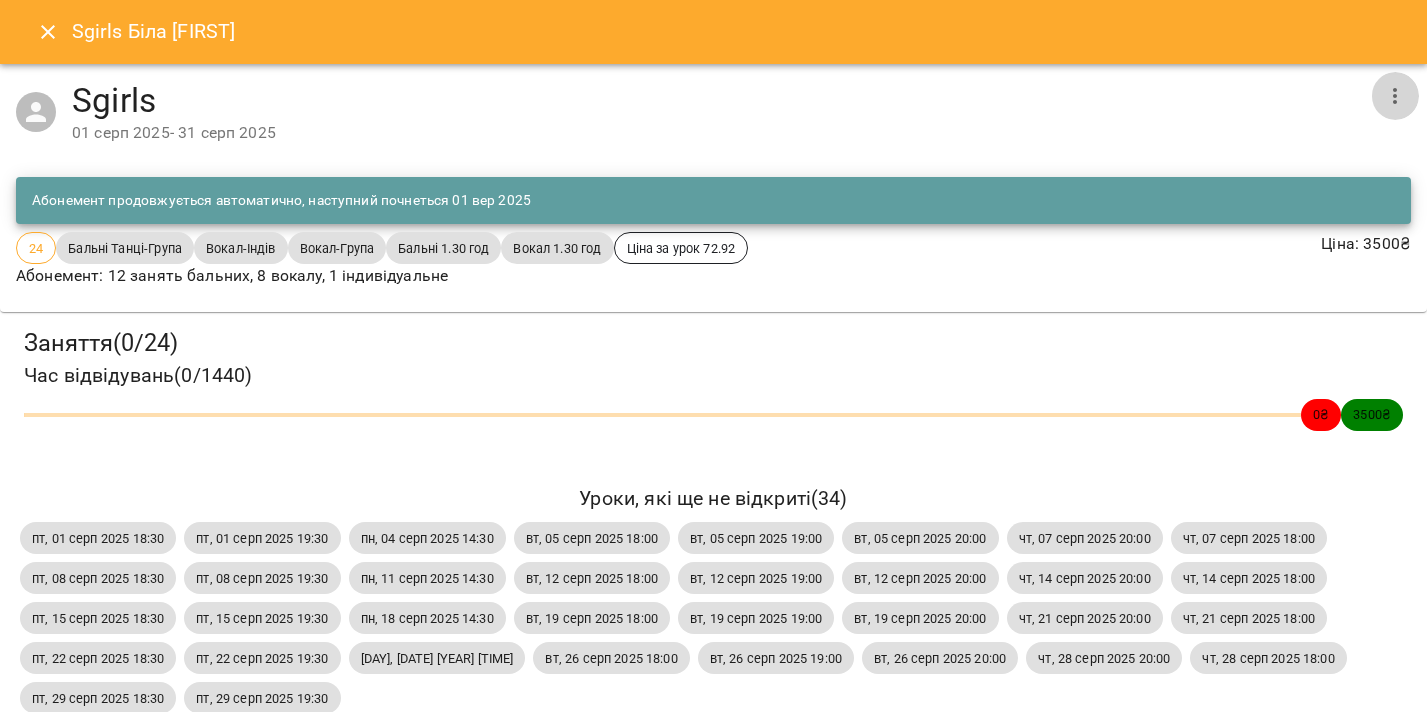 click 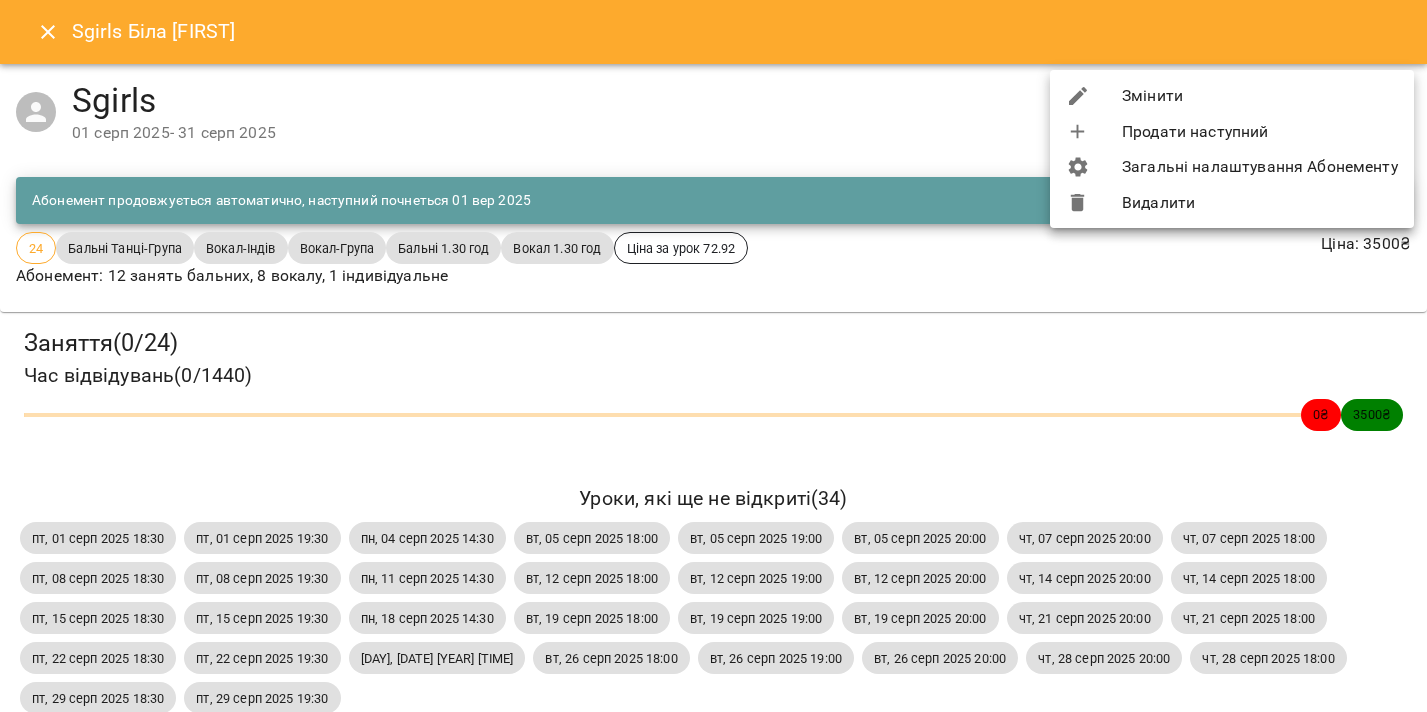 click on "Видалити" at bounding box center [1232, 203] 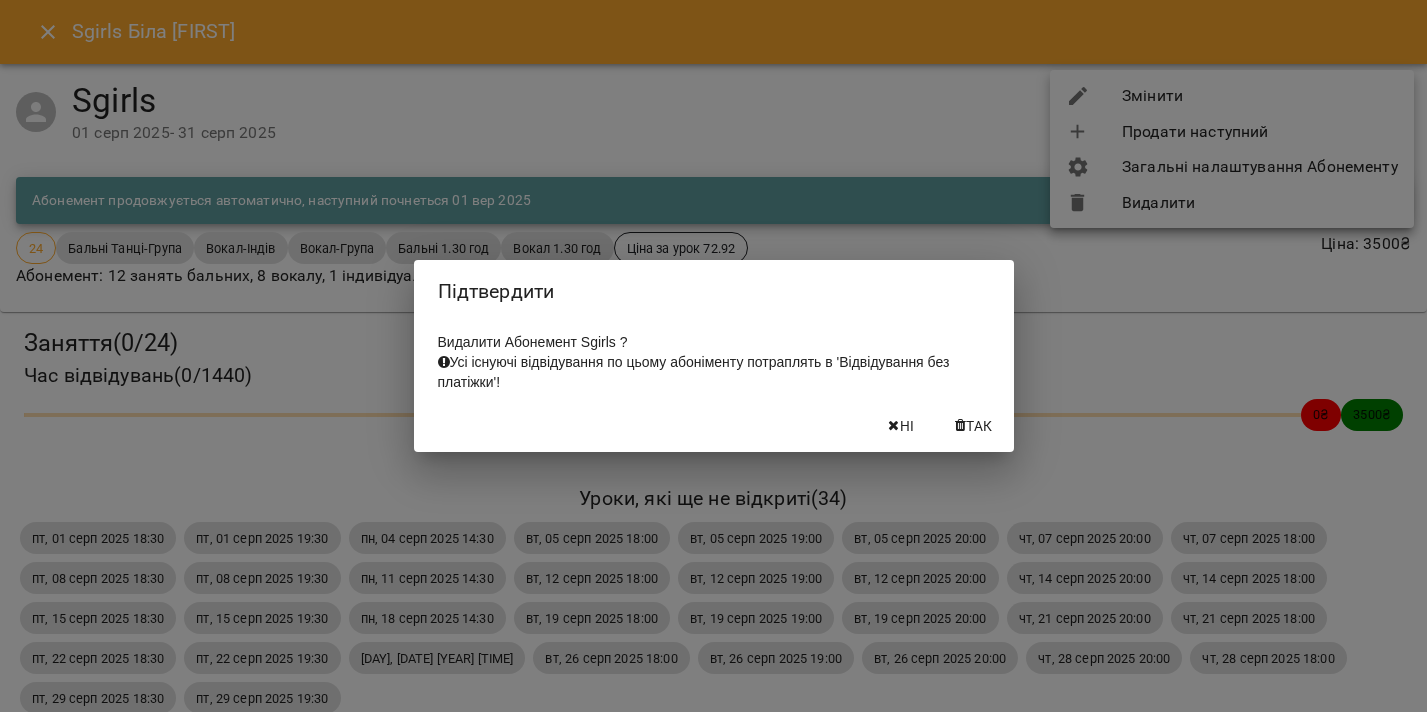 click on "Так" at bounding box center (974, 426) 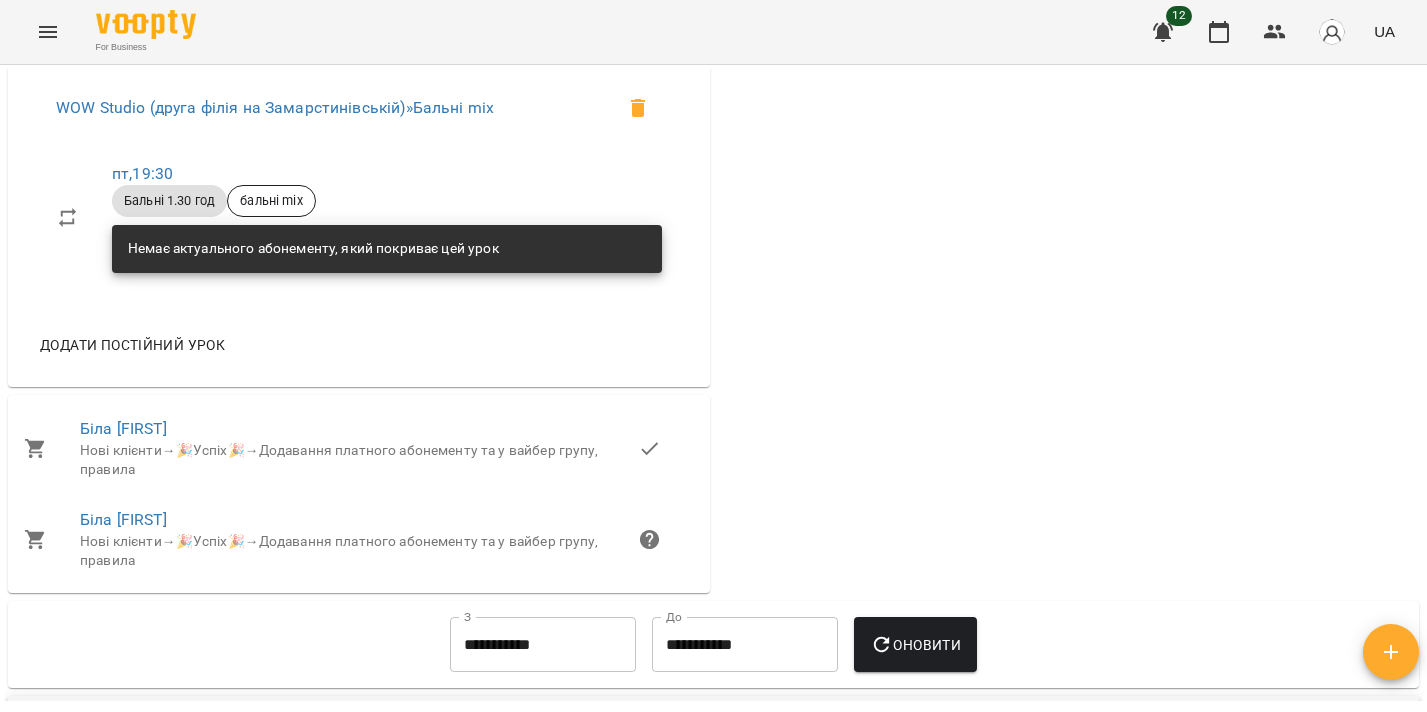 scroll, scrollTop: 2678, scrollLeft: 0, axis: vertical 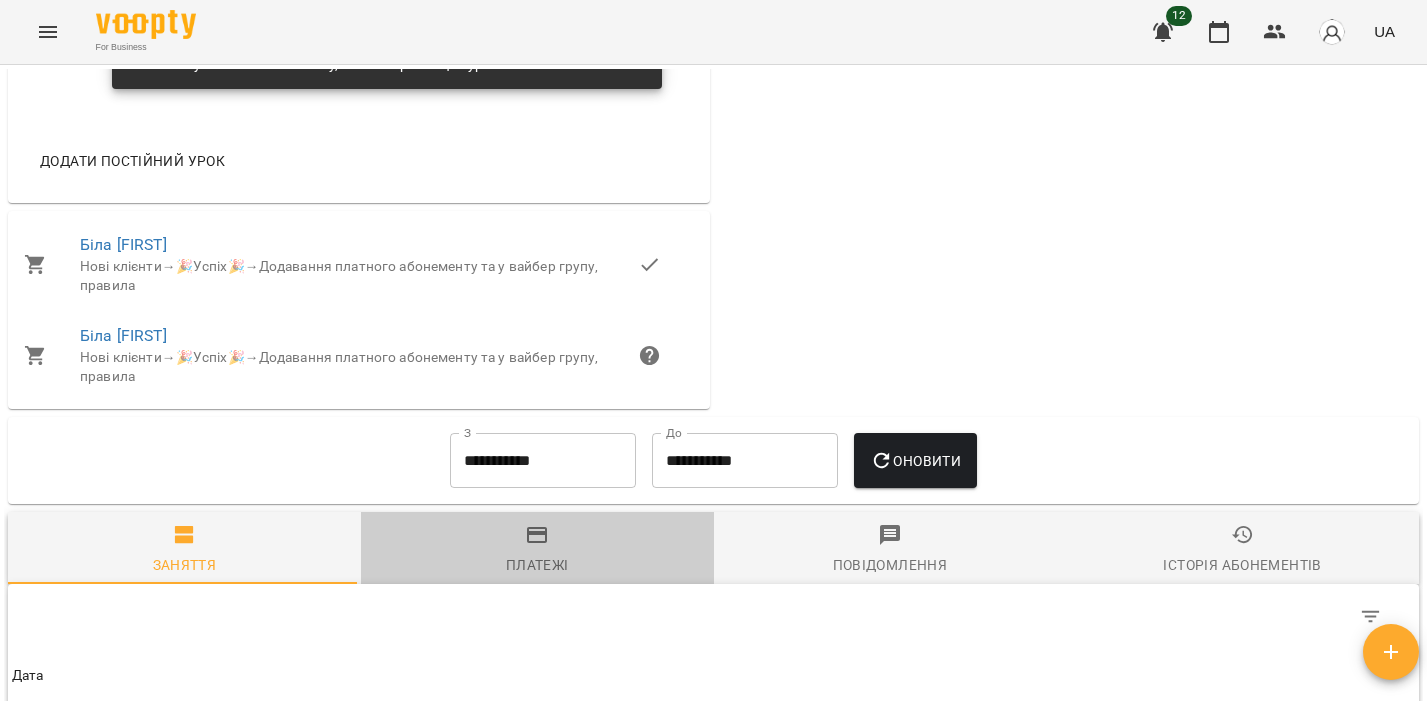 click on "Платежі" at bounding box center (537, 550) 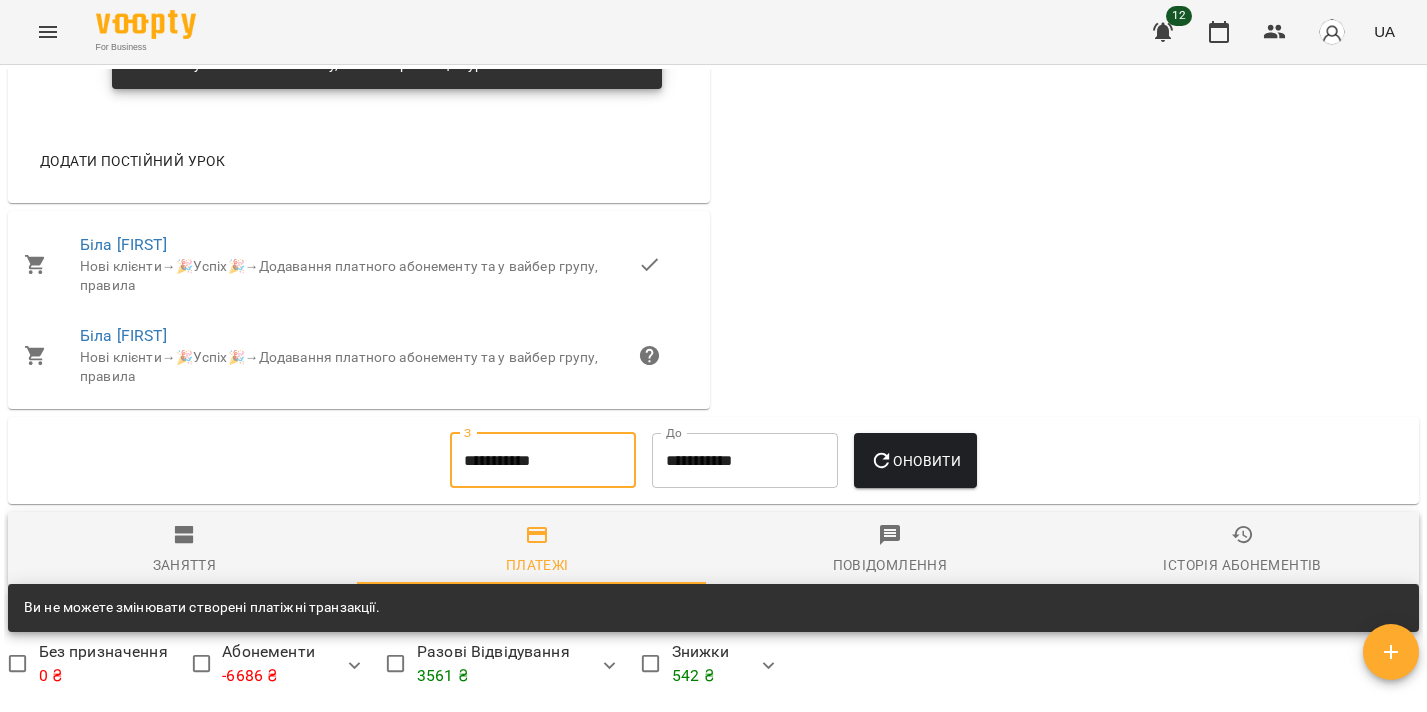 click on "**********" at bounding box center [543, 461] 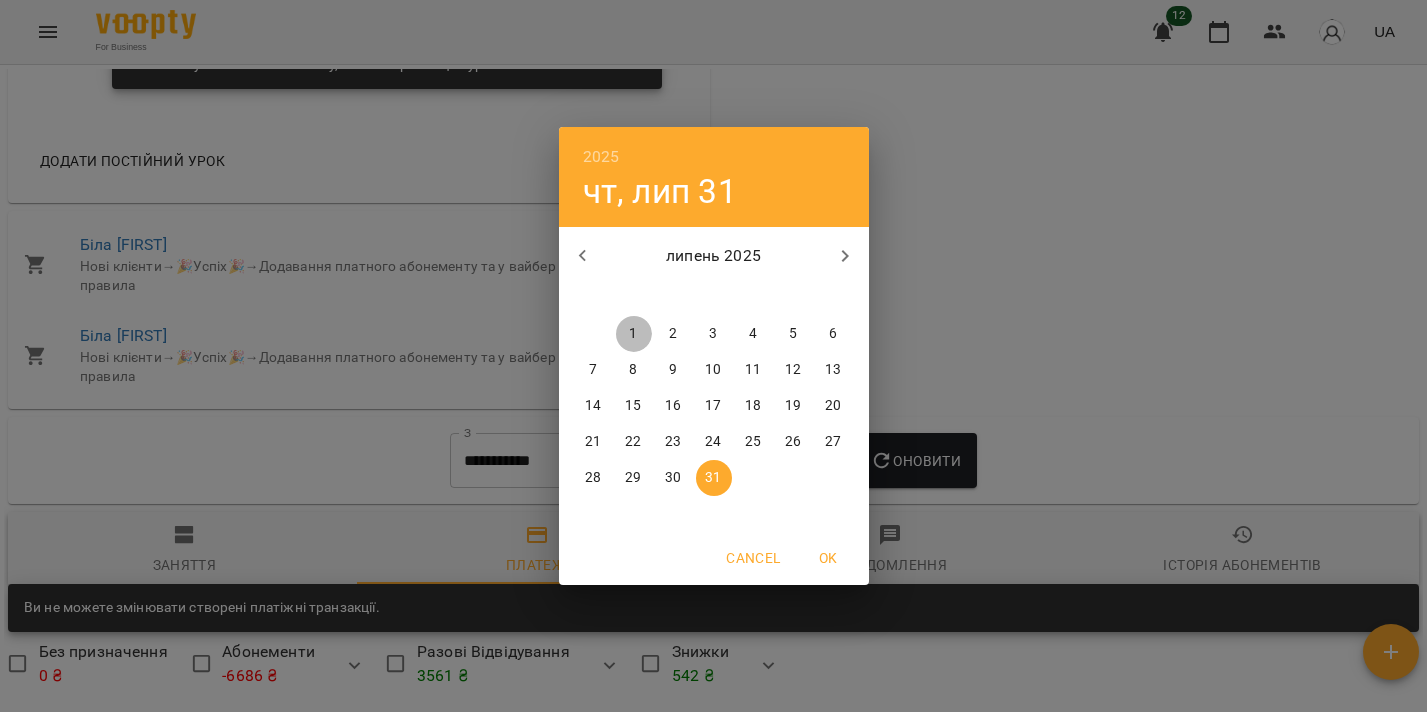 click on "1" at bounding box center [634, 334] 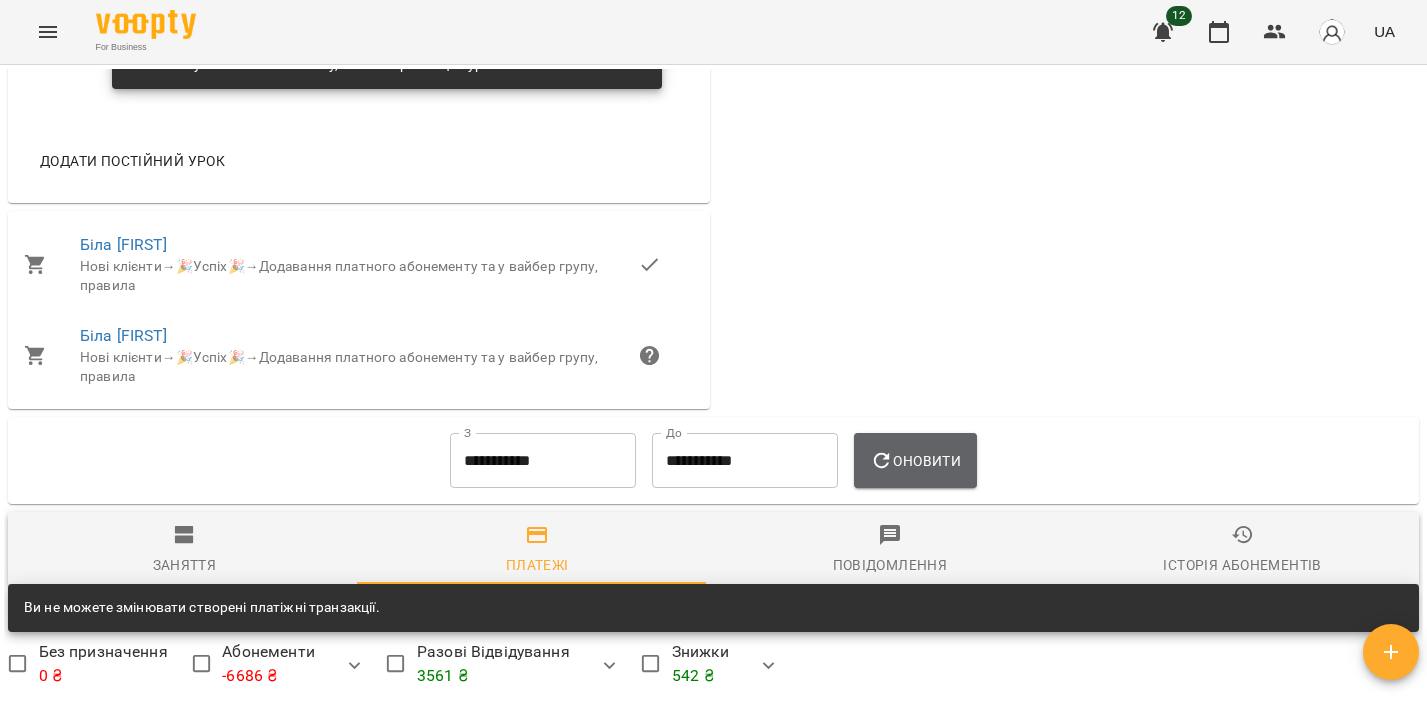 click 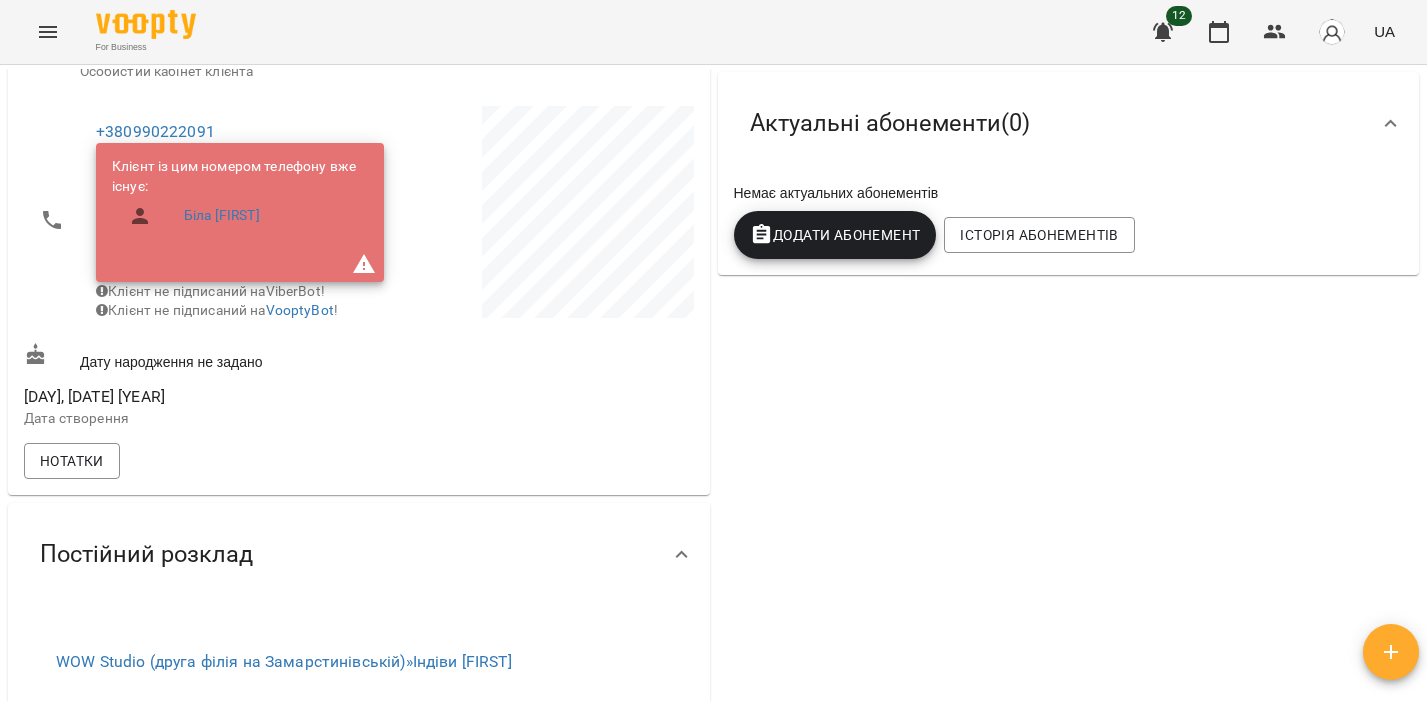 scroll, scrollTop: 0, scrollLeft: 0, axis: both 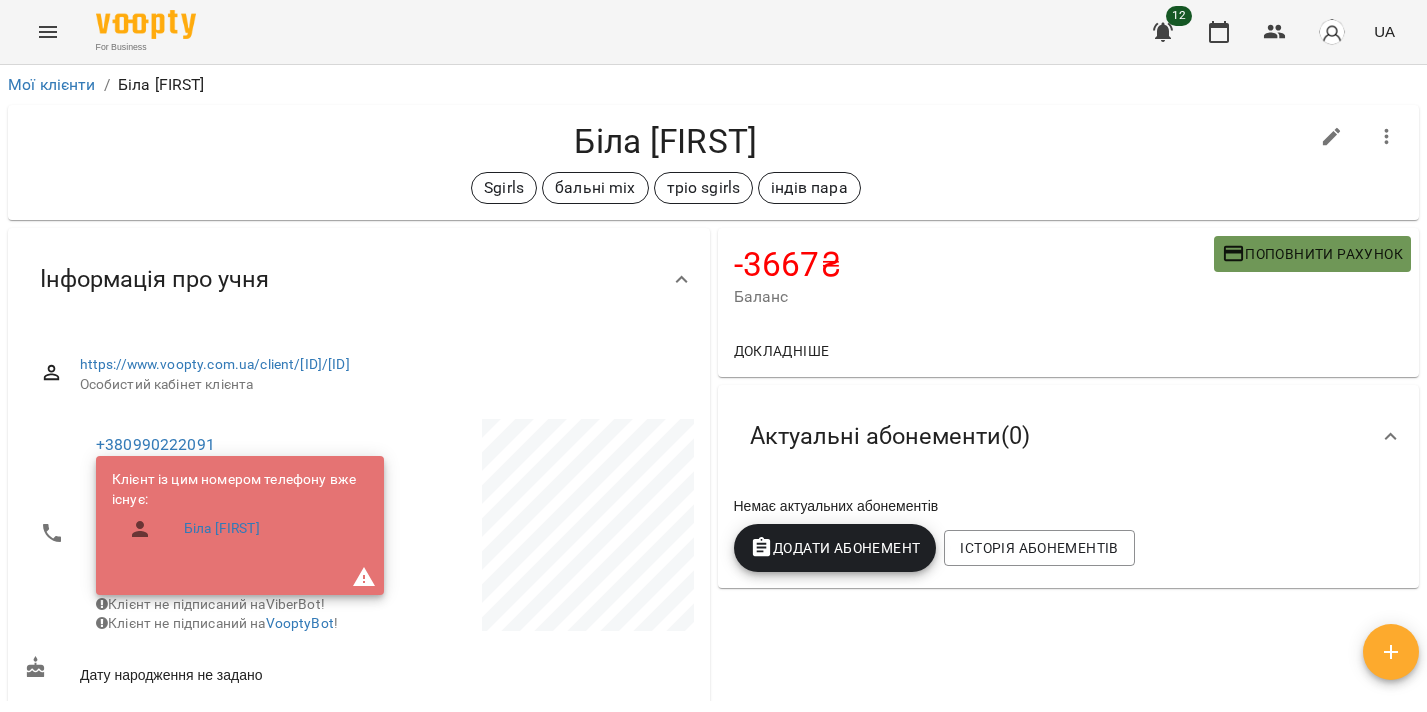 click on "Поповнити рахунок" at bounding box center [1312, 254] 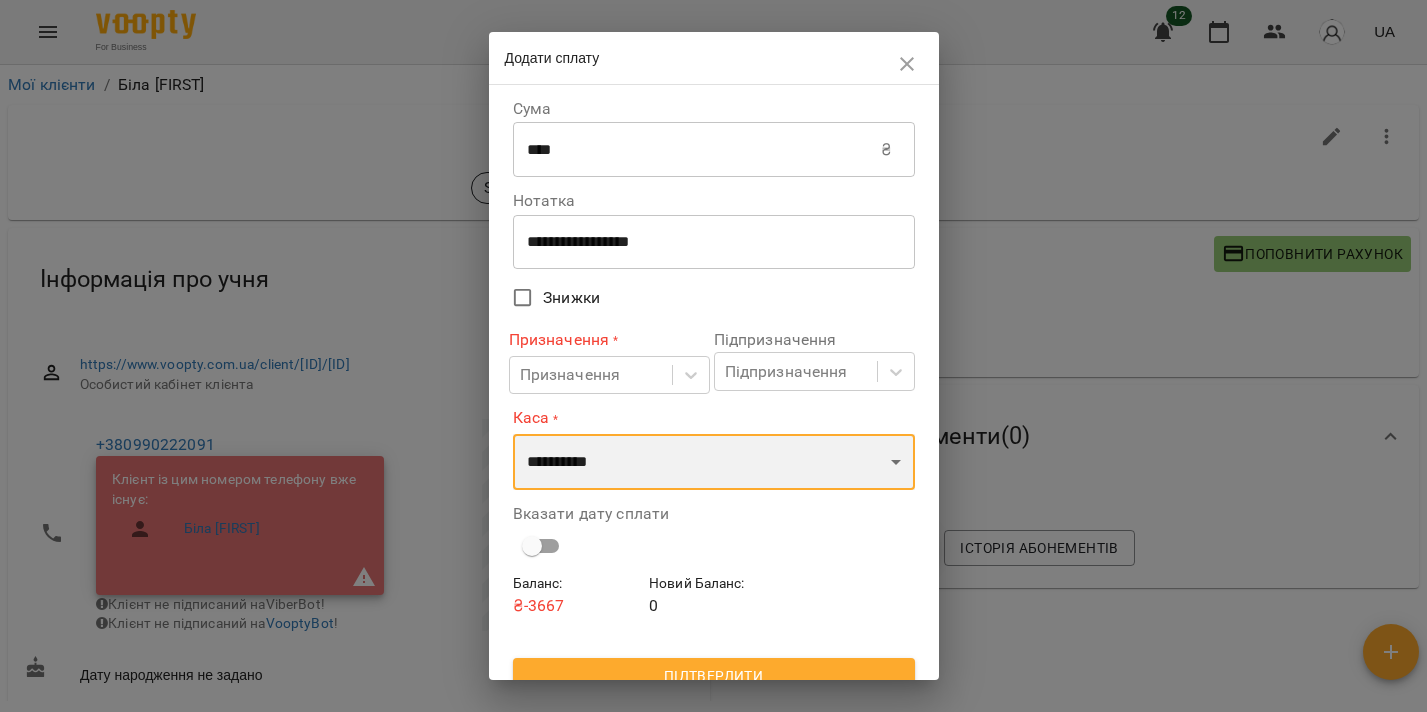 select on "****" 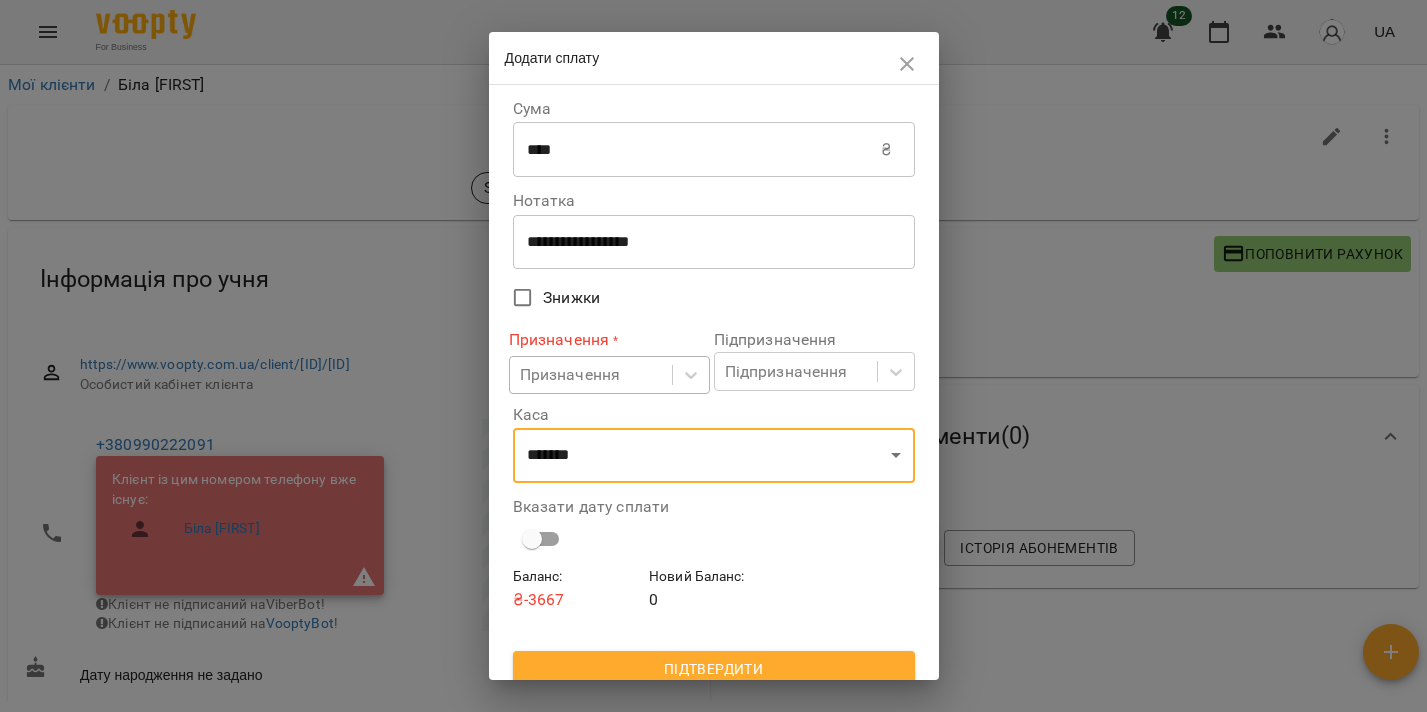 click on "Призначення" at bounding box center [591, 375] 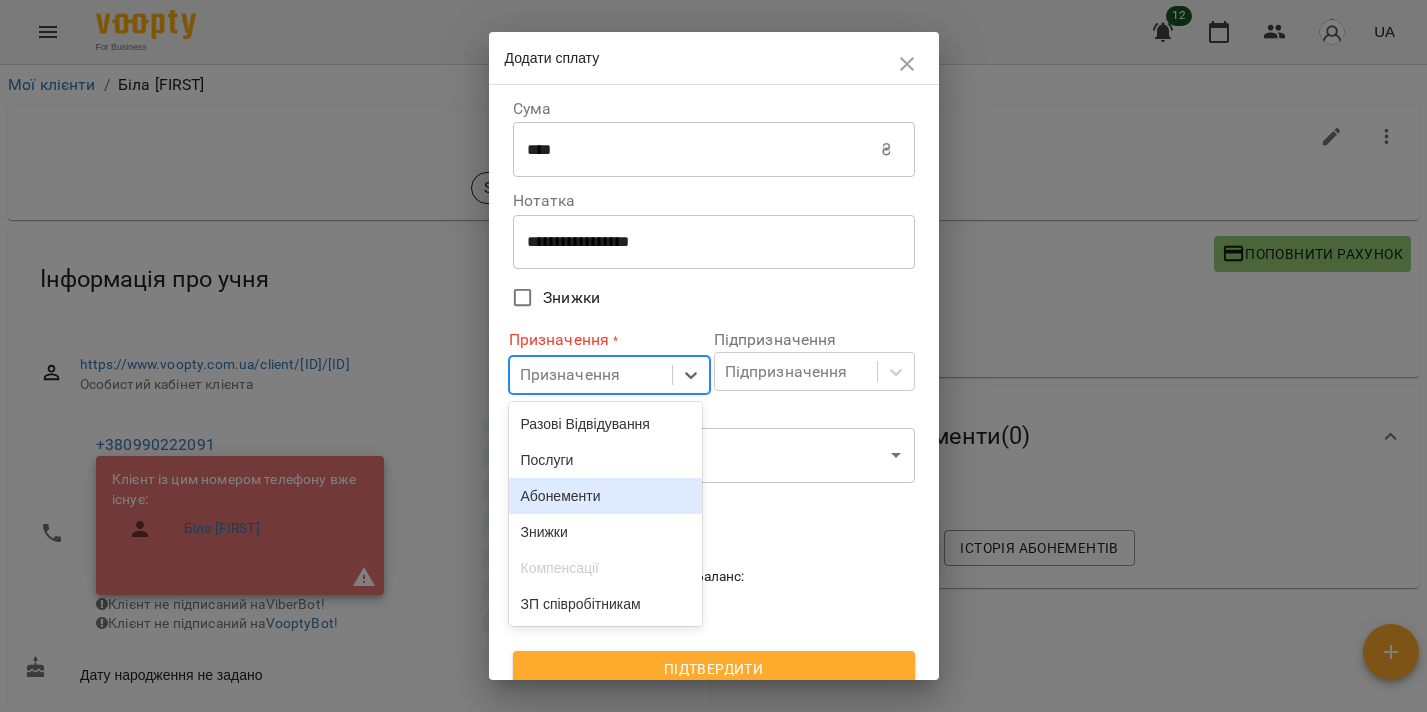 click on "Абонементи" at bounding box center [606, 496] 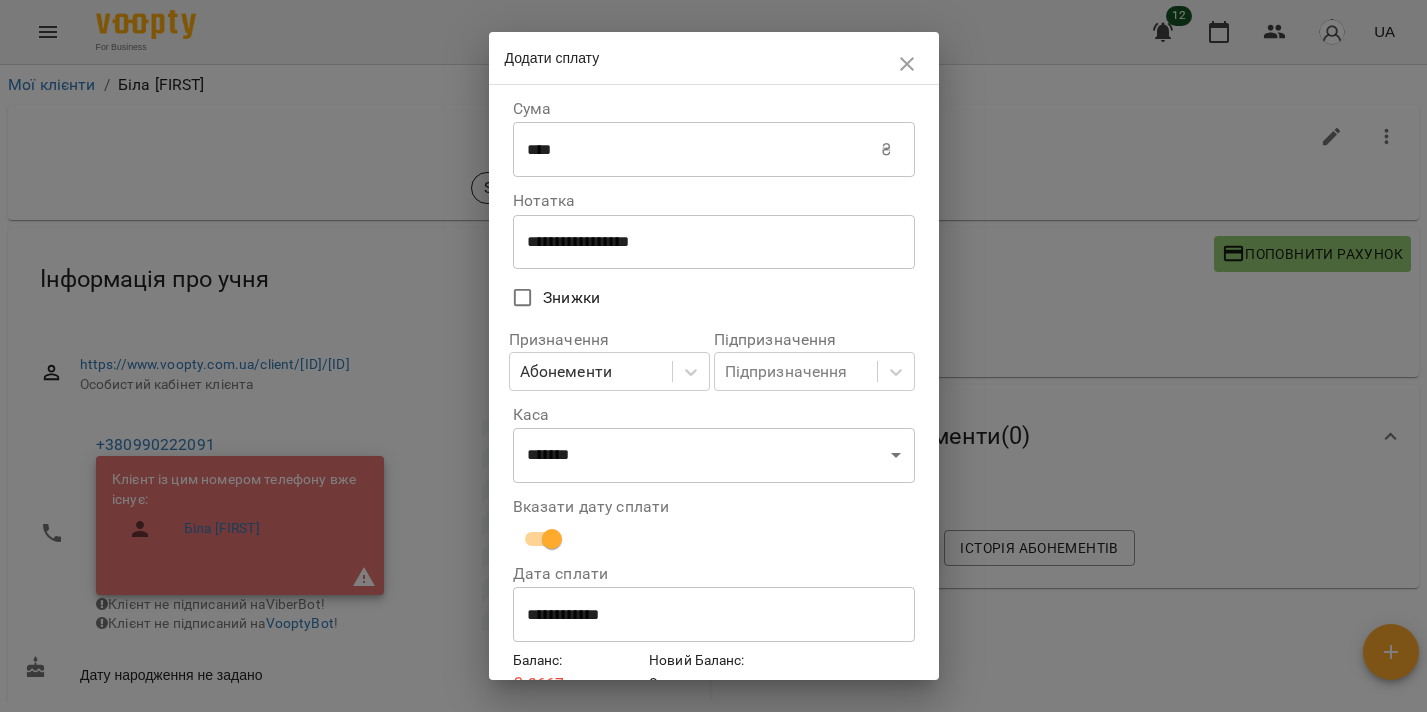 click on "**********" at bounding box center [714, 615] 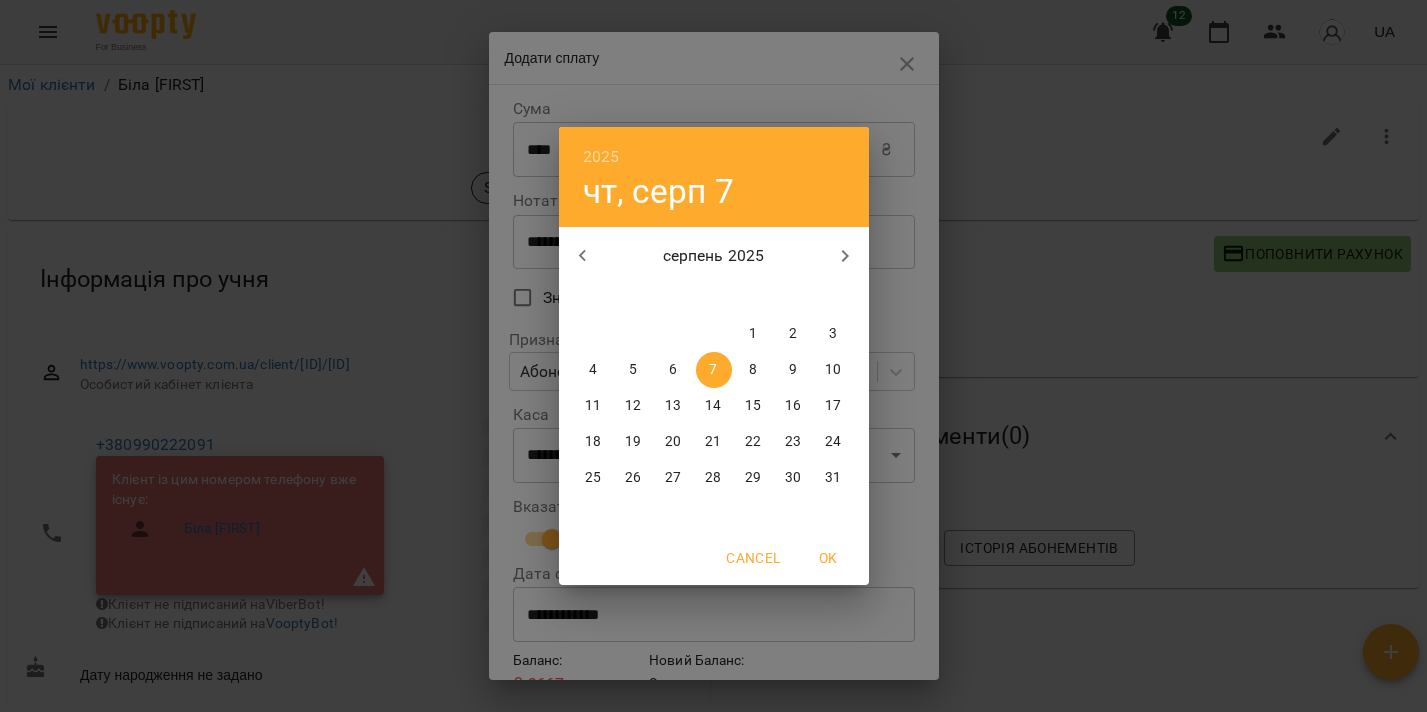 click 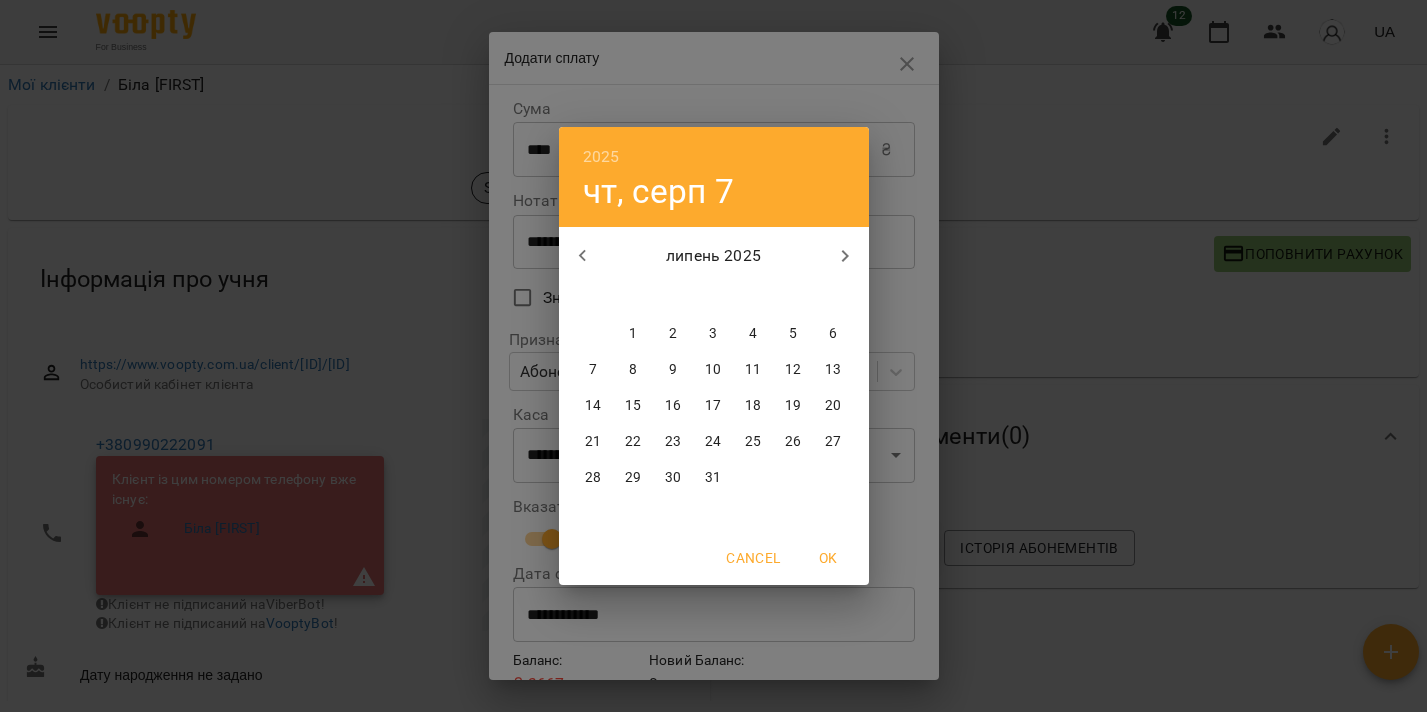 click on "6" at bounding box center (833, 334) 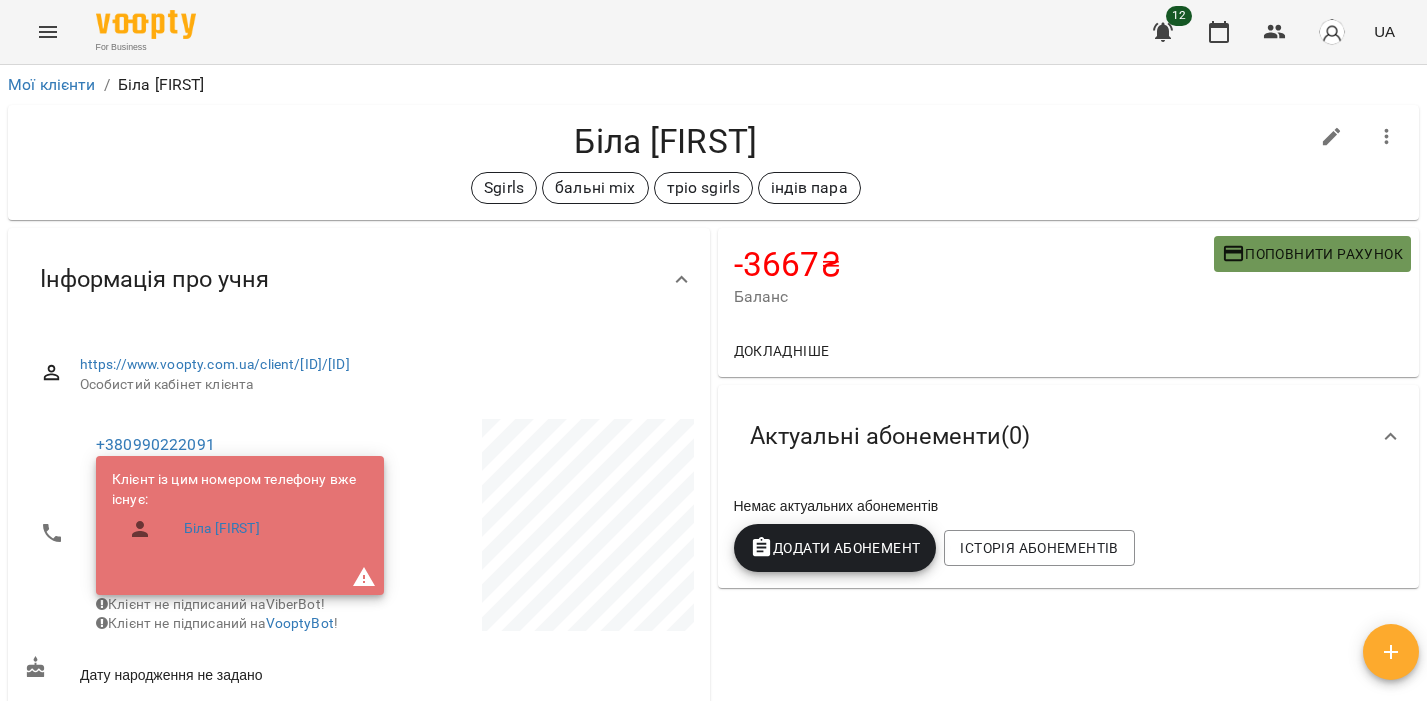 click 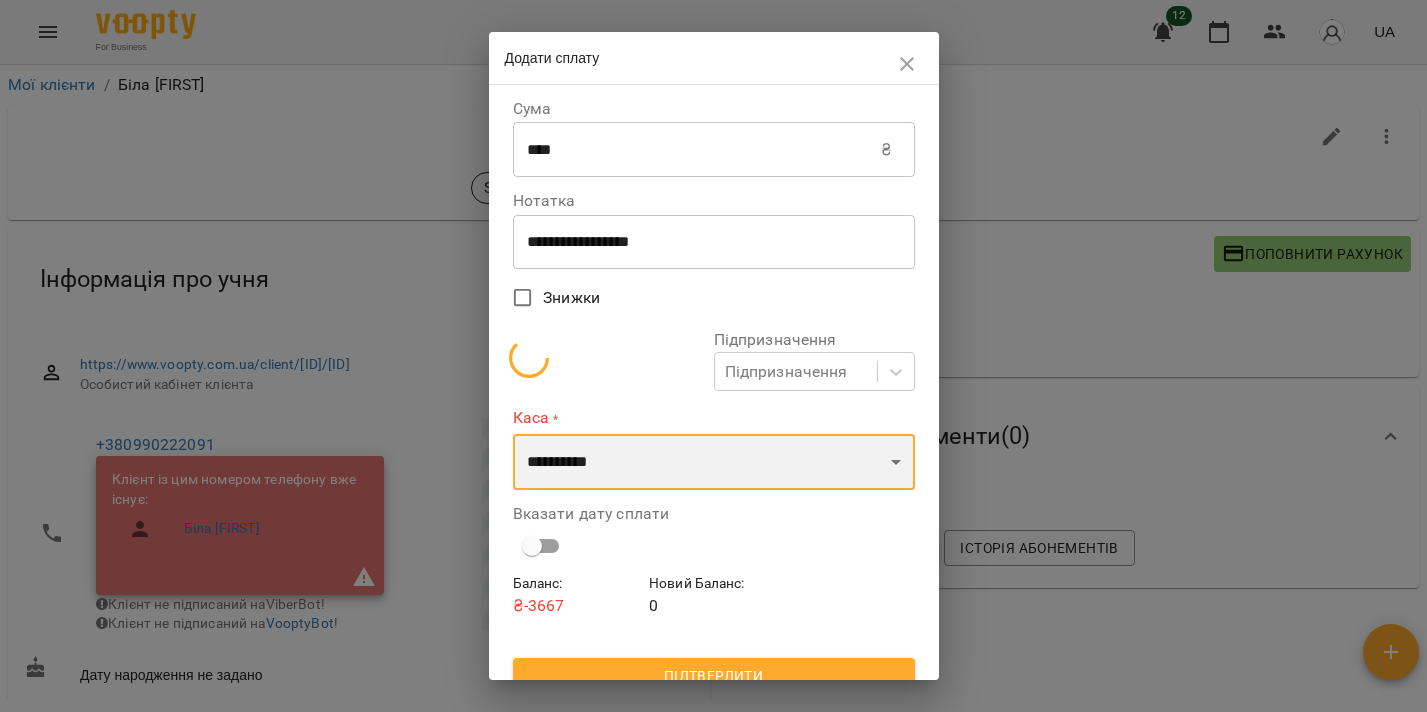 select on "****" 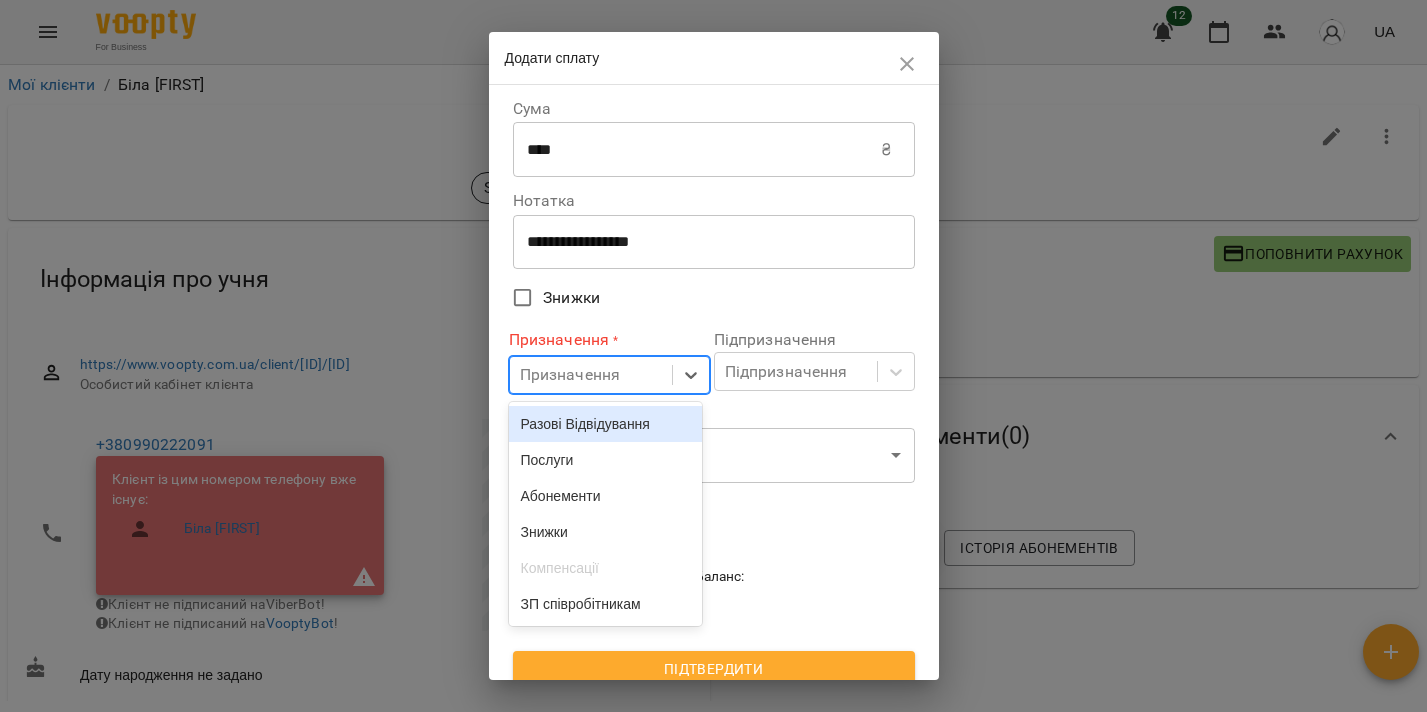 click on "Призначення" at bounding box center (570, 375) 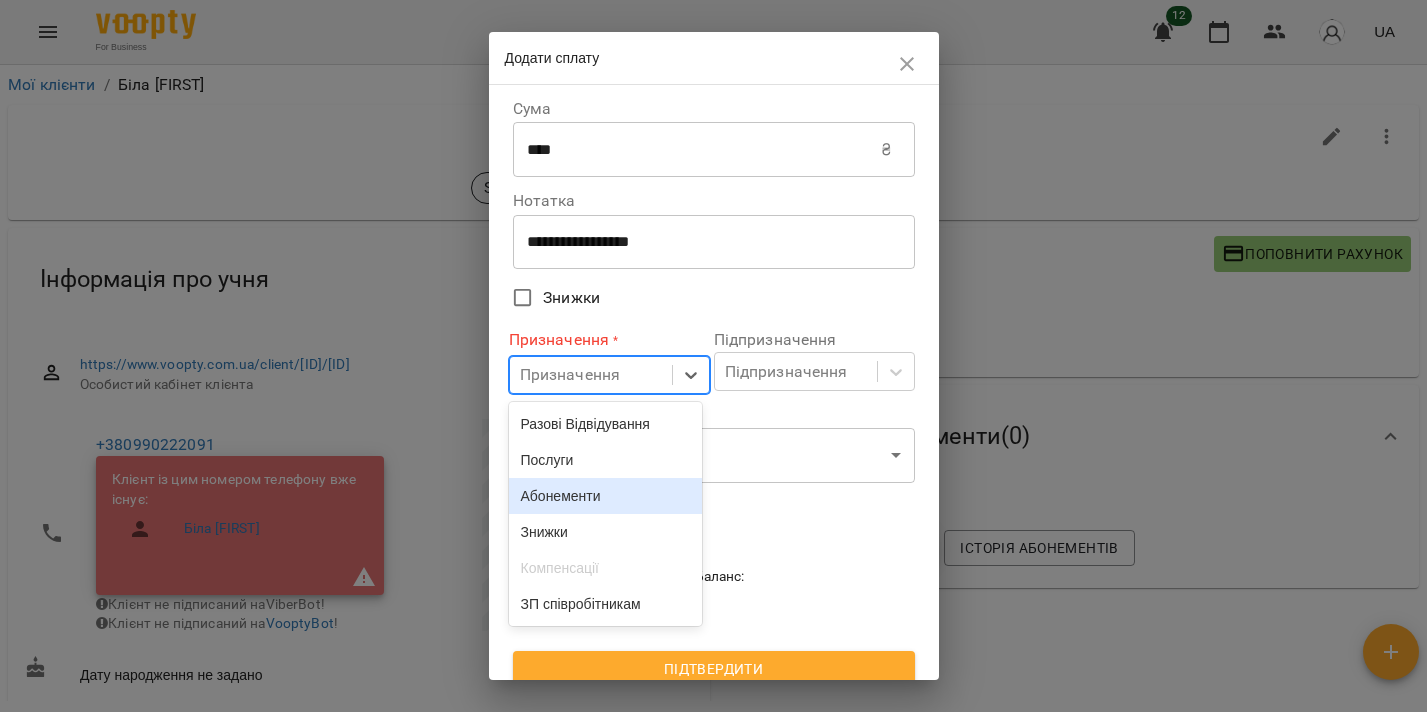 click on "Абонементи" at bounding box center [606, 496] 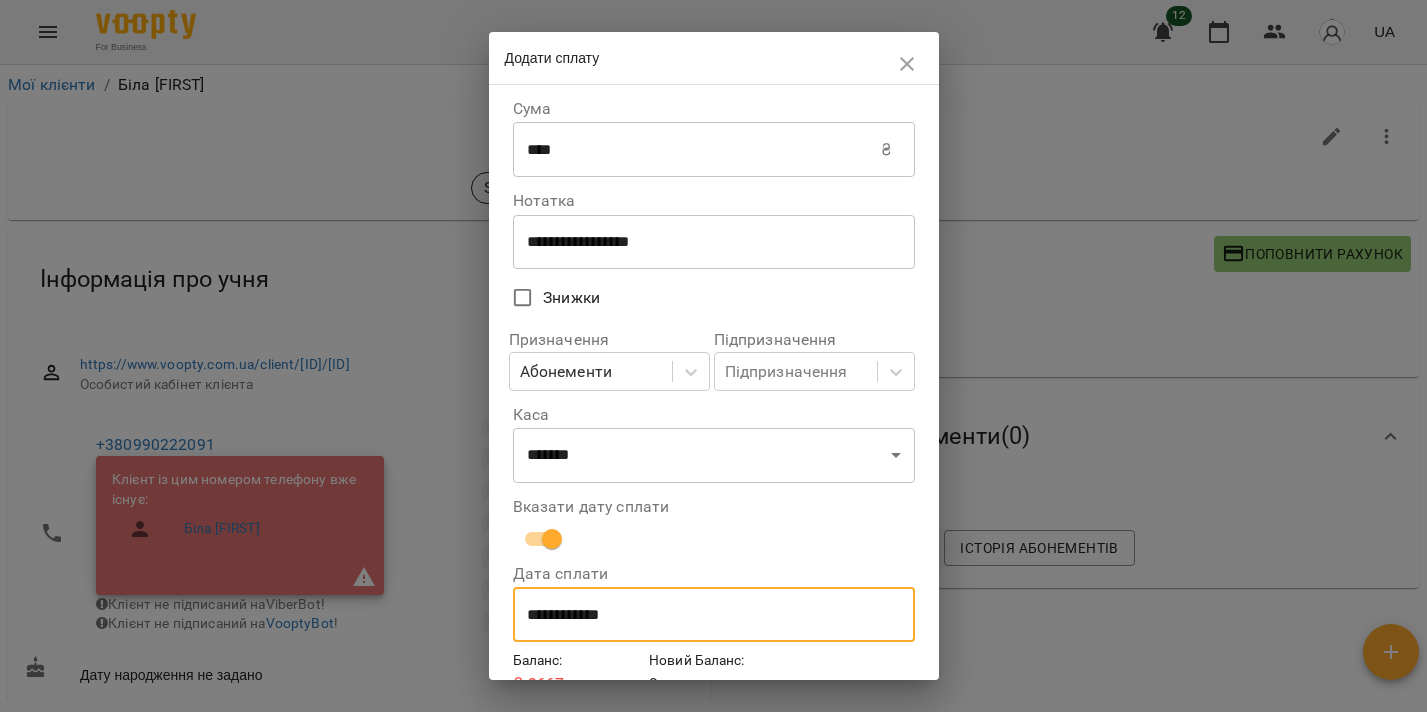 click on "**********" at bounding box center (714, 615) 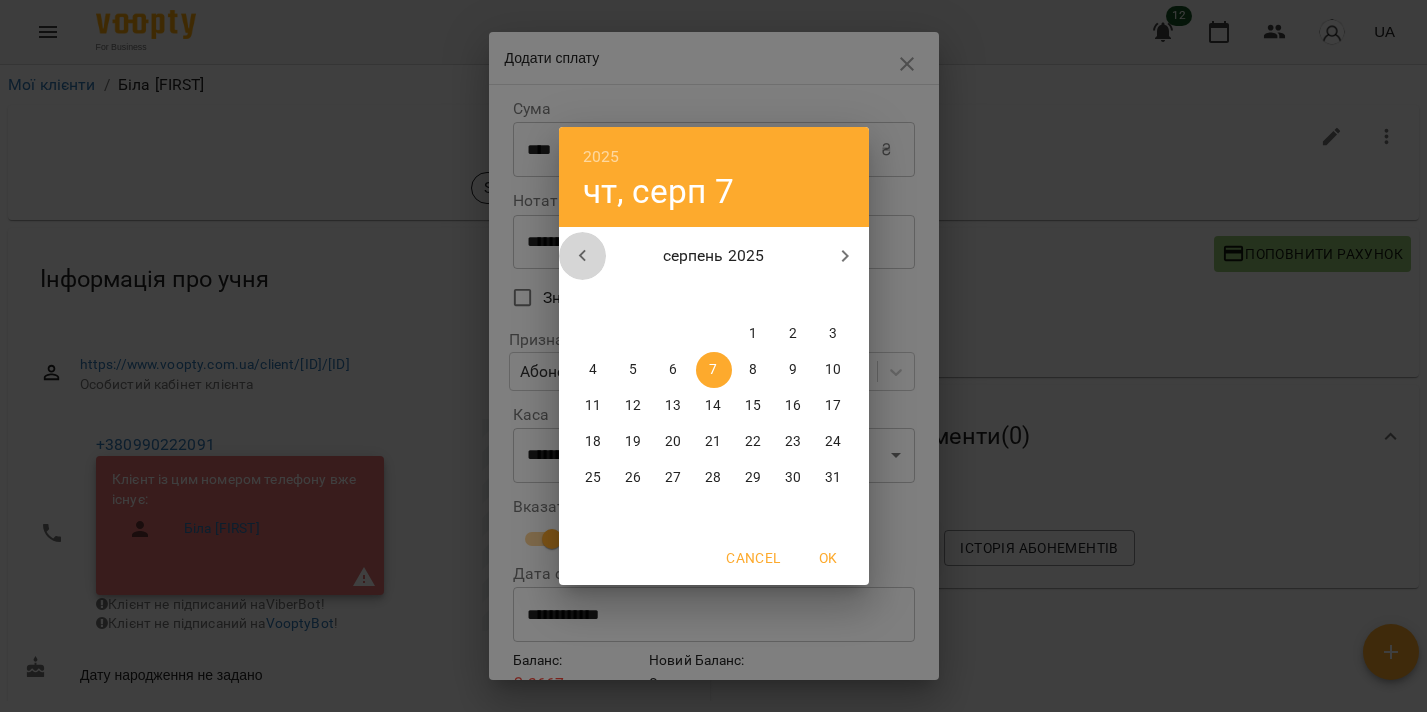 click at bounding box center [583, 256] 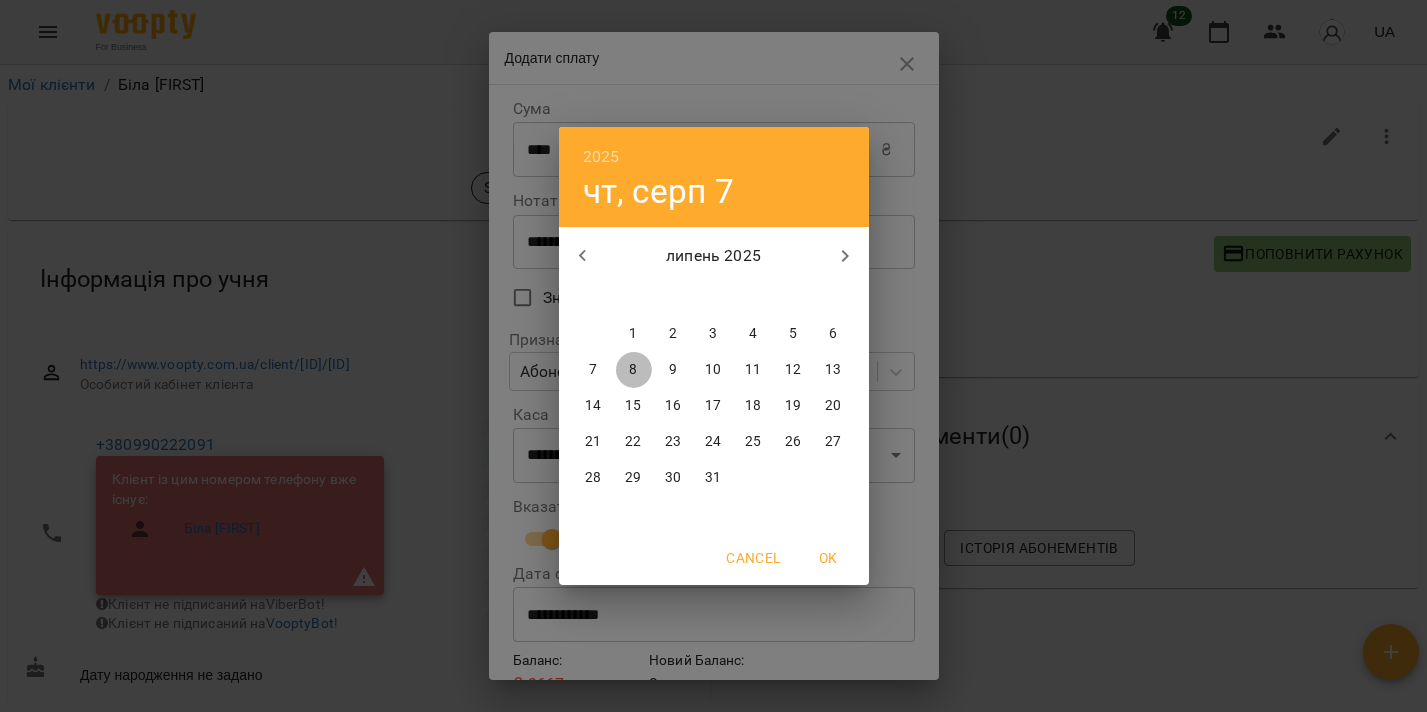 click on "8" at bounding box center (633, 370) 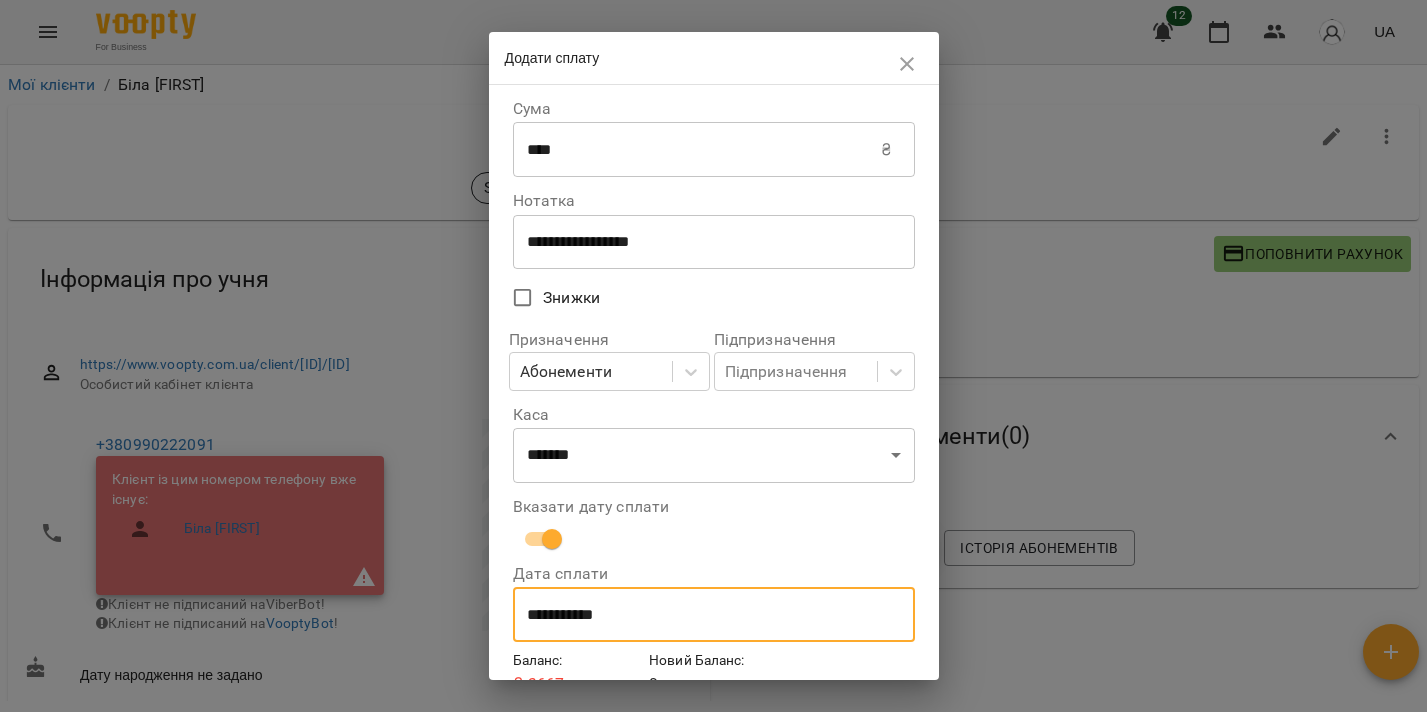 scroll, scrollTop: 96, scrollLeft: 0, axis: vertical 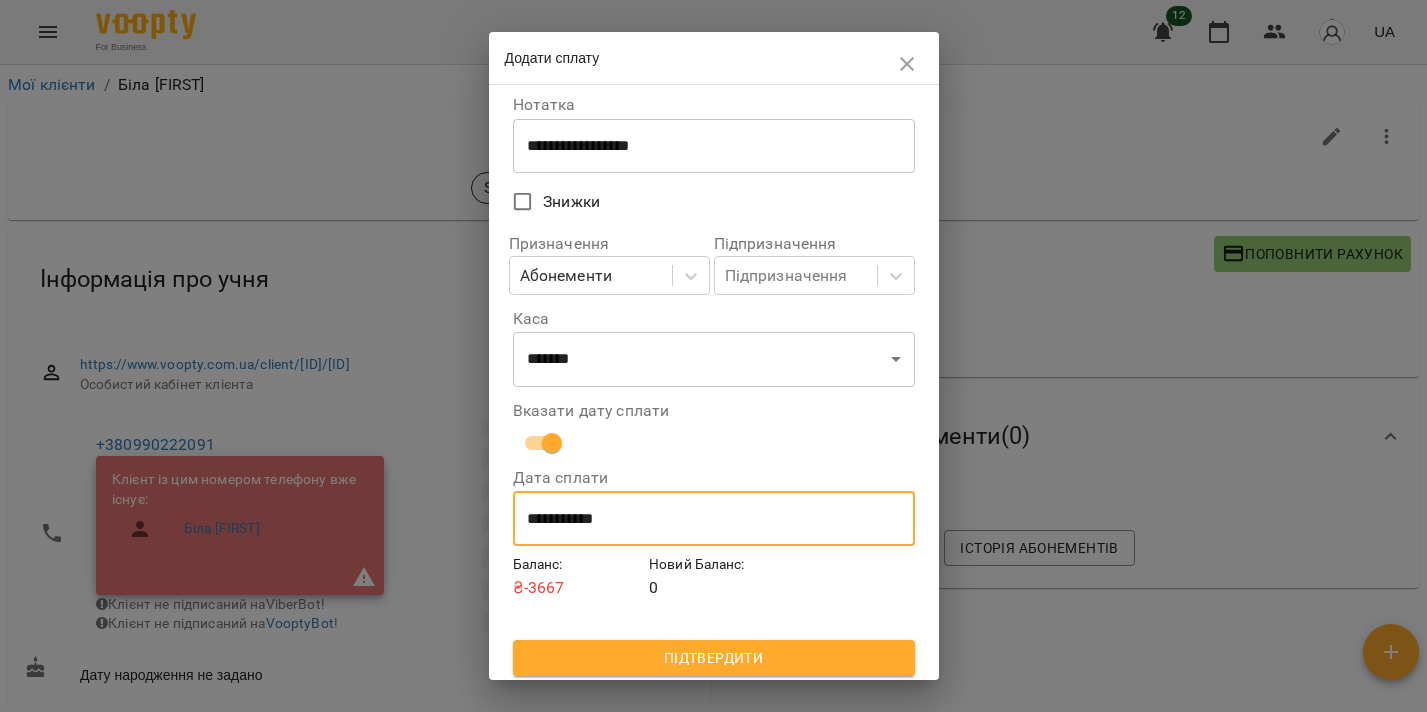 click on "Підтвердити" at bounding box center [714, 658] 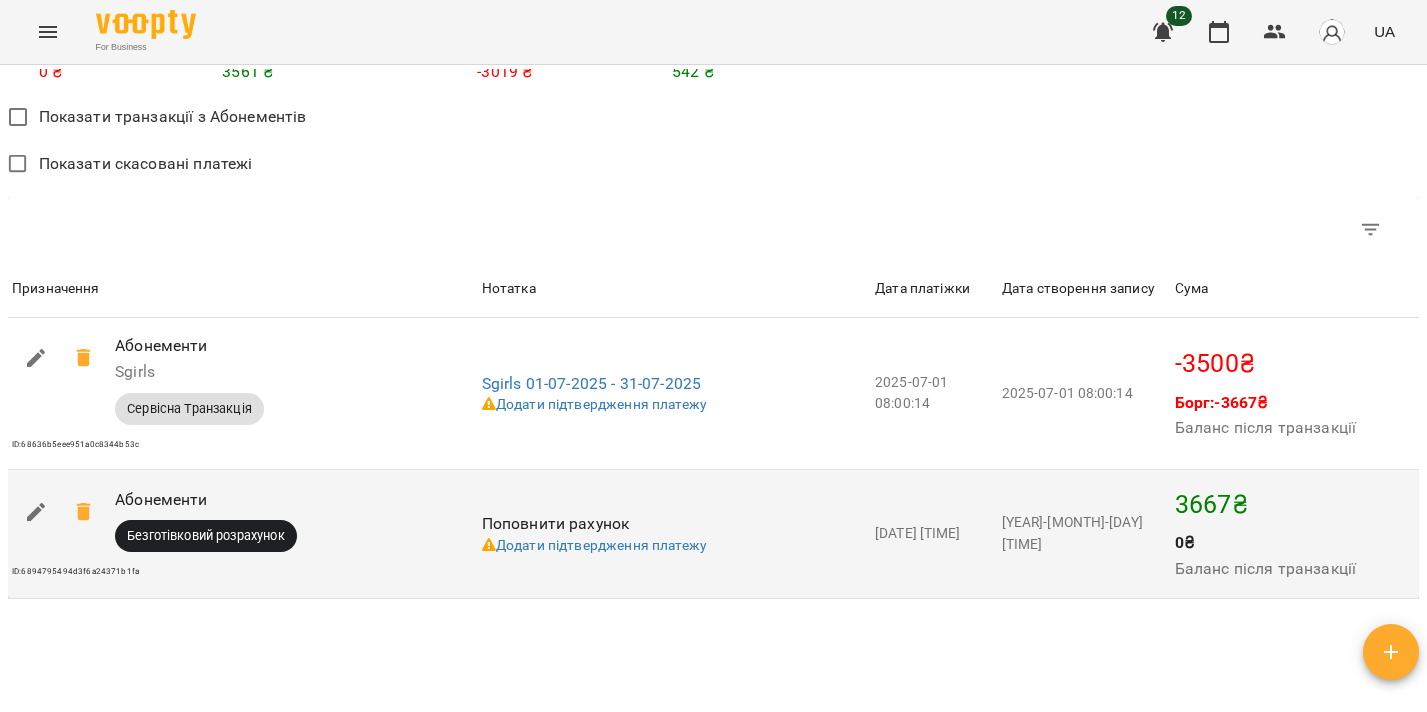 scroll, scrollTop: 3313, scrollLeft: 0, axis: vertical 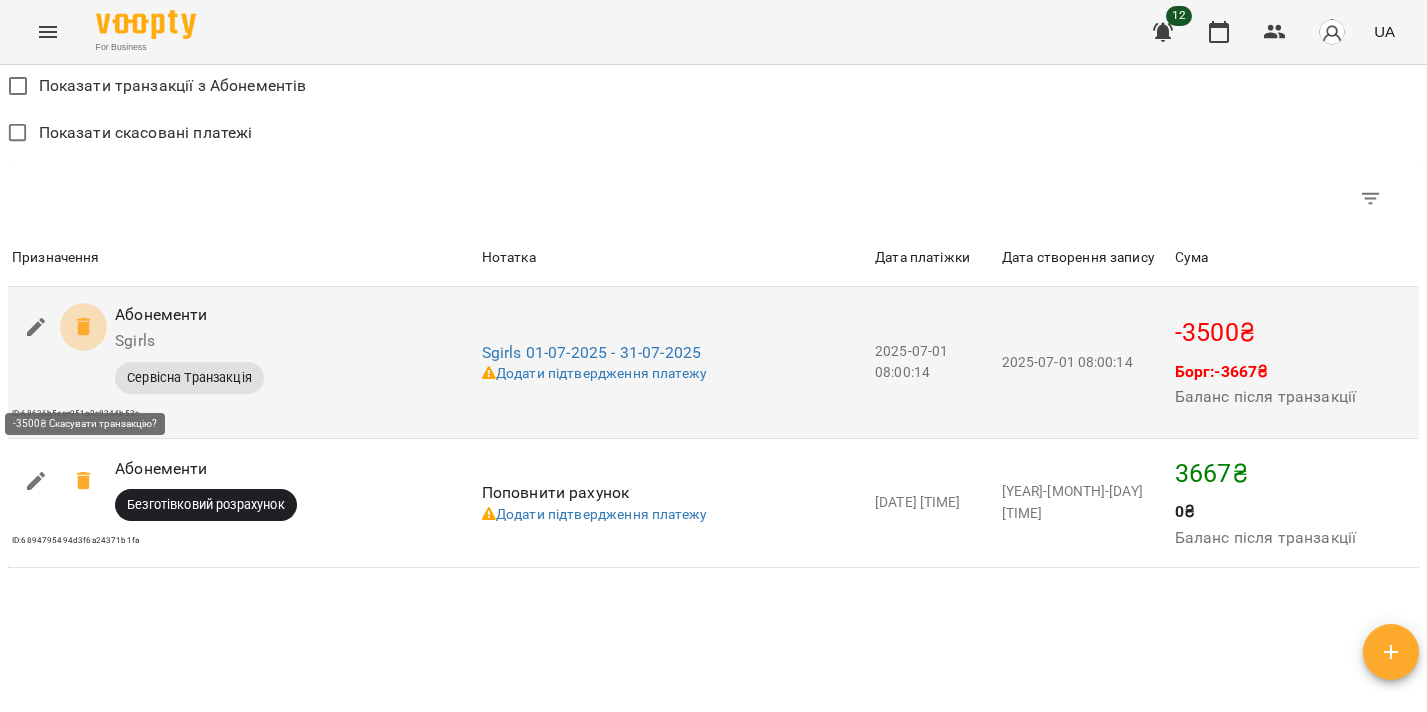 click 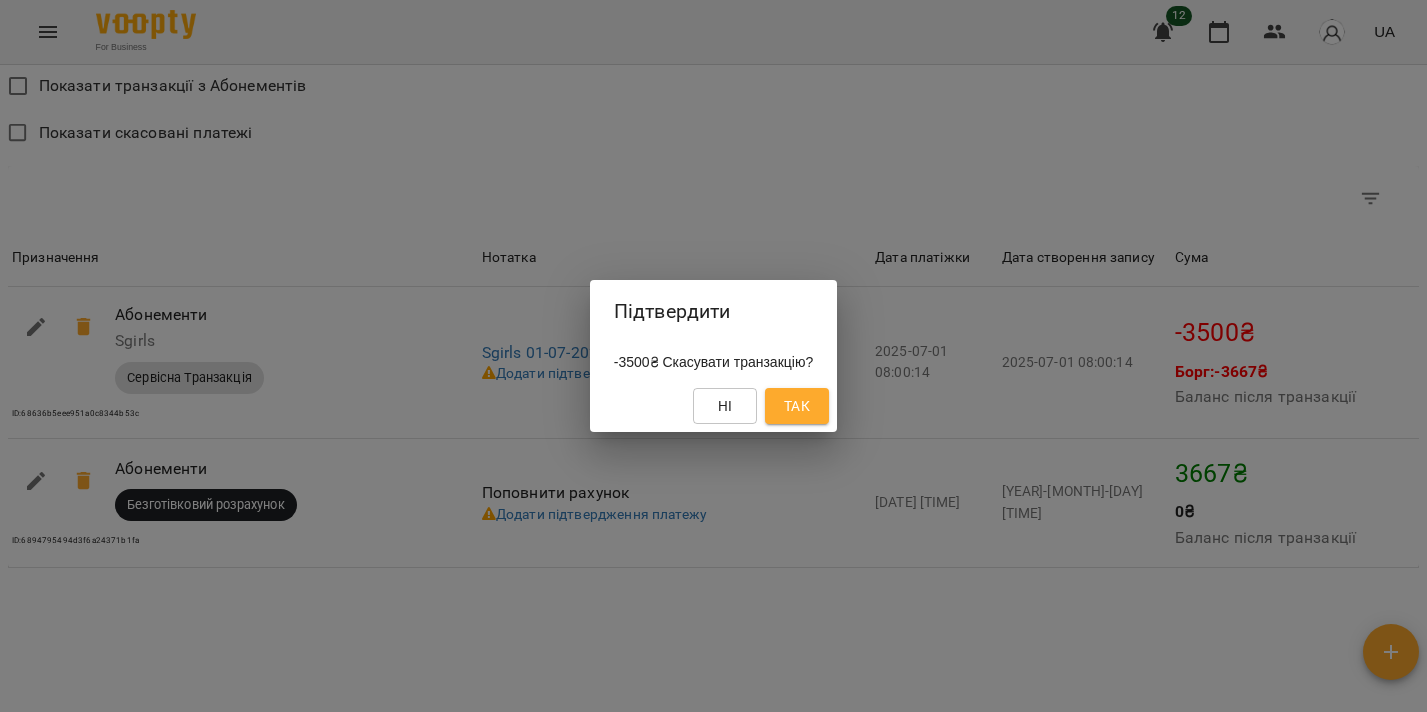 click on "Так" at bounding box center [797, 406] 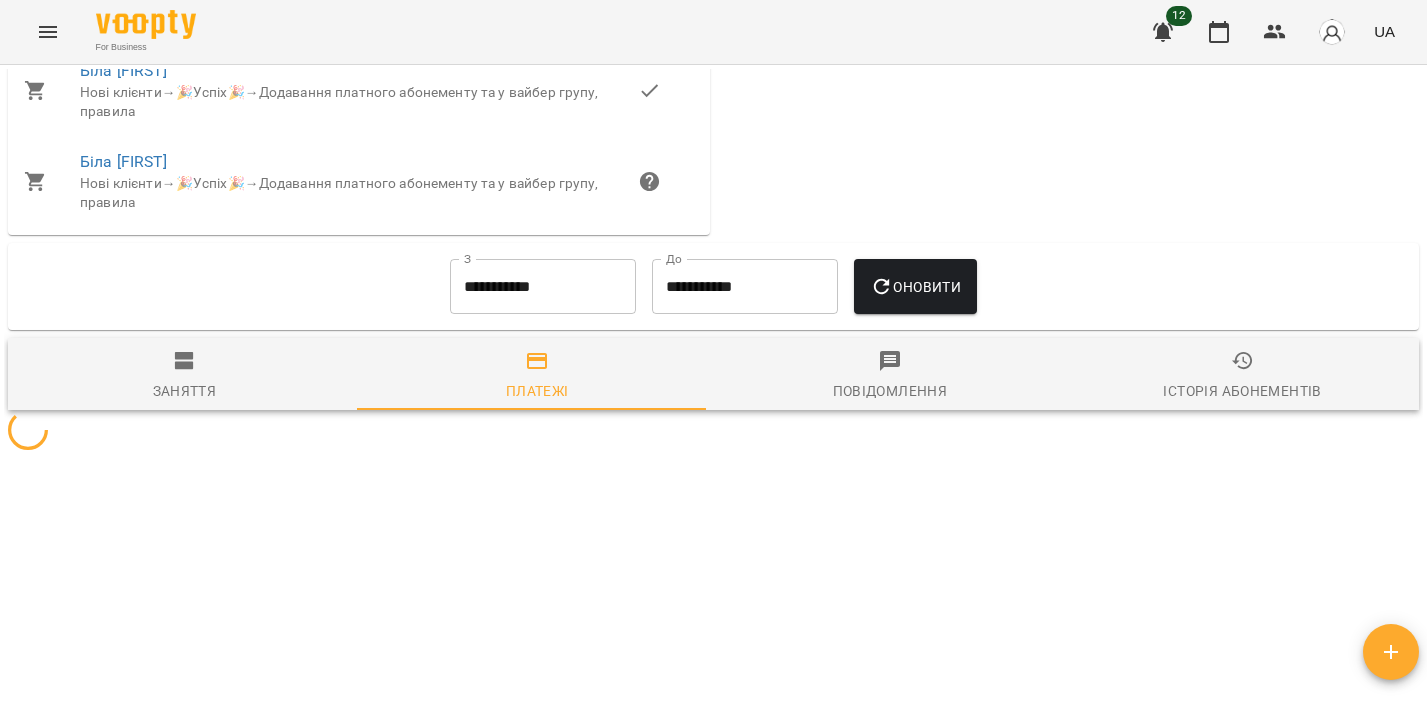 scroll, scrollTop: 2880, scrollLeft: 0, axis: vertical 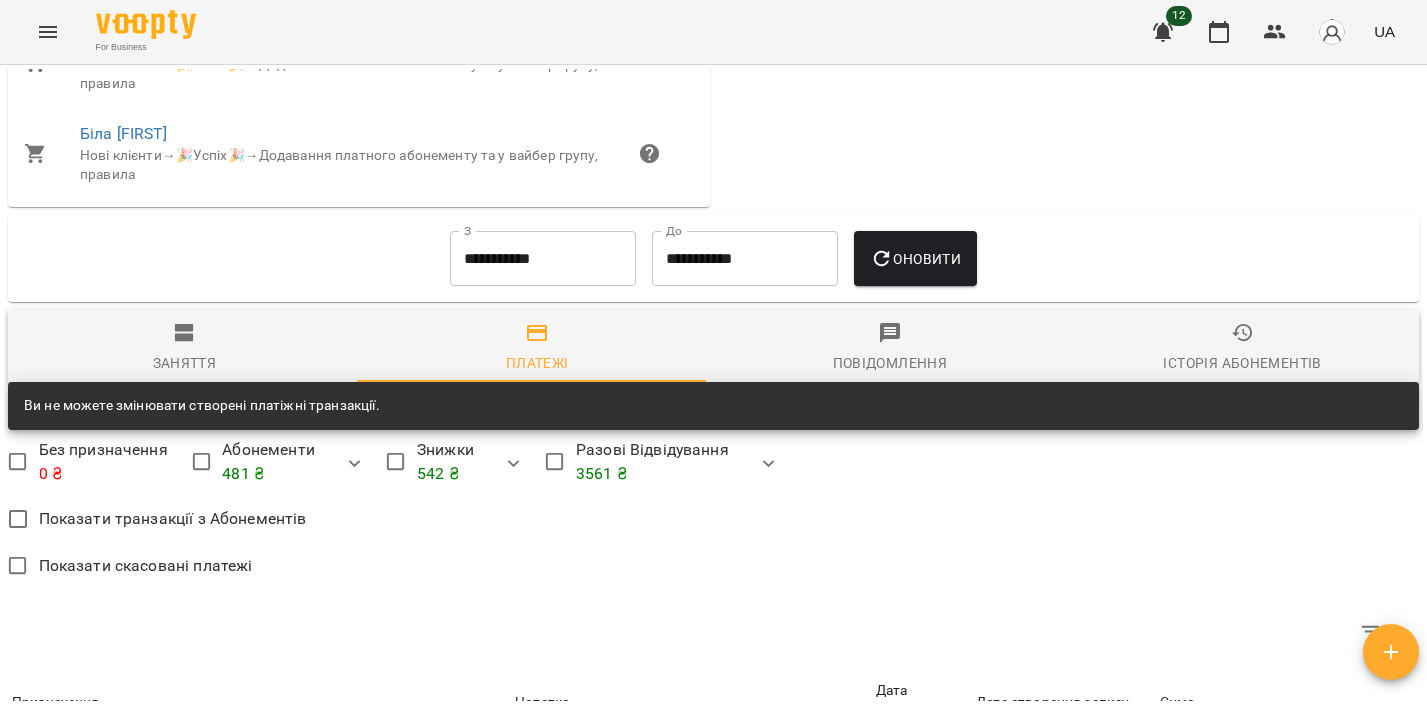 click on "**********" at bounding box center (543, 259) 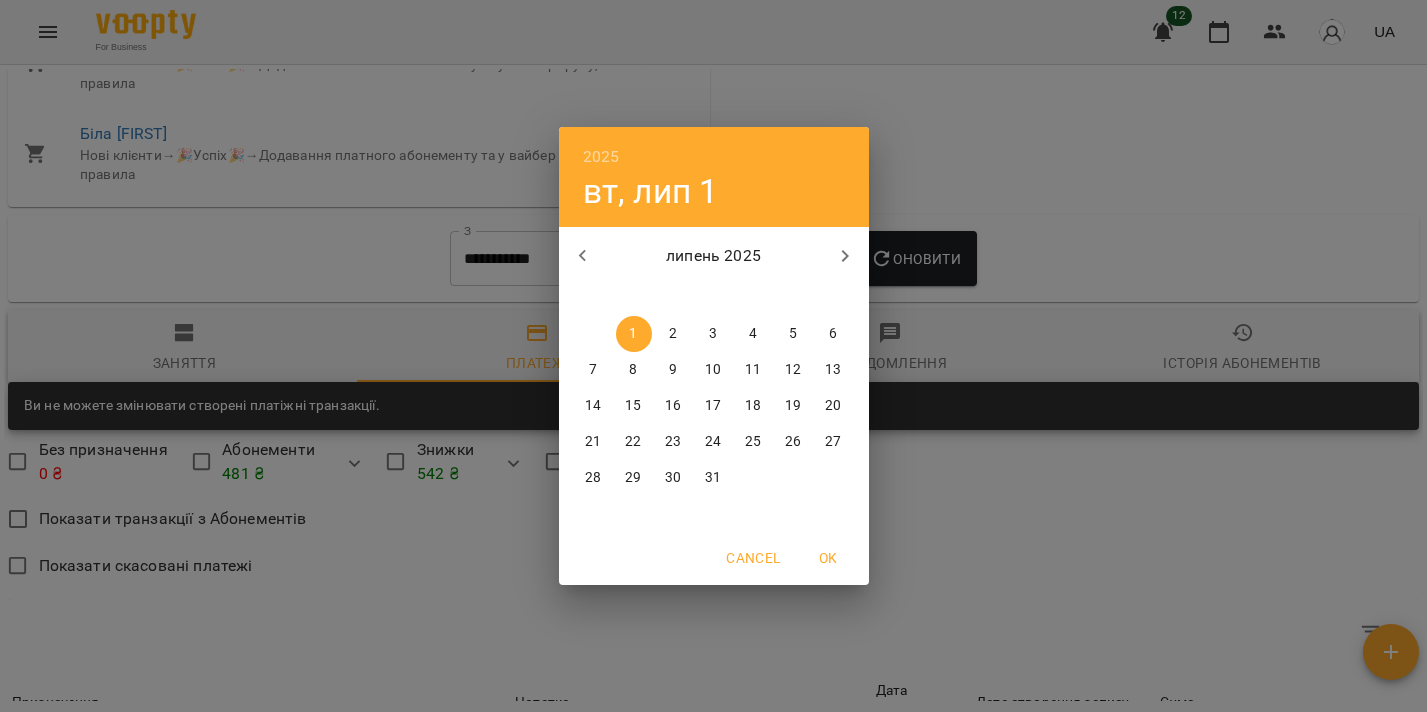click on "липень 2025" at bounding box center (713, 256) 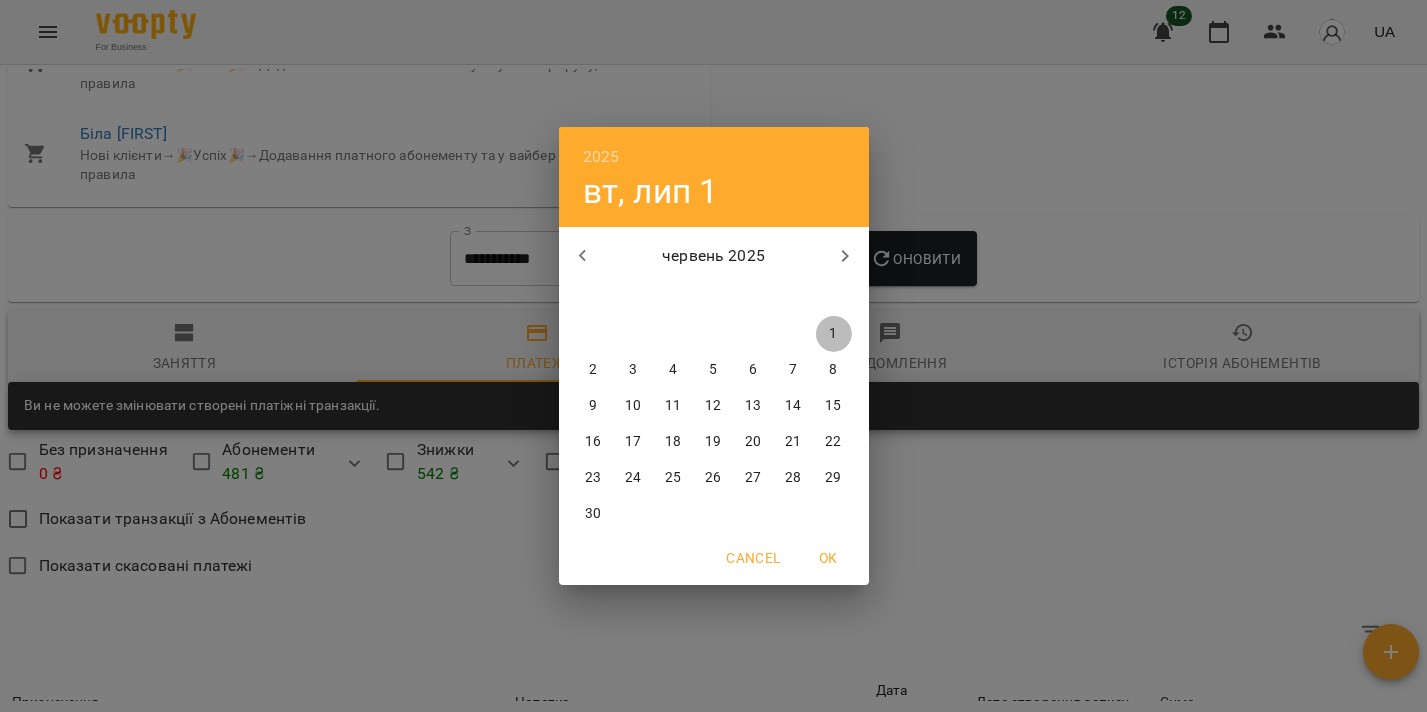 click on "1" at bounding box center (834, 334) 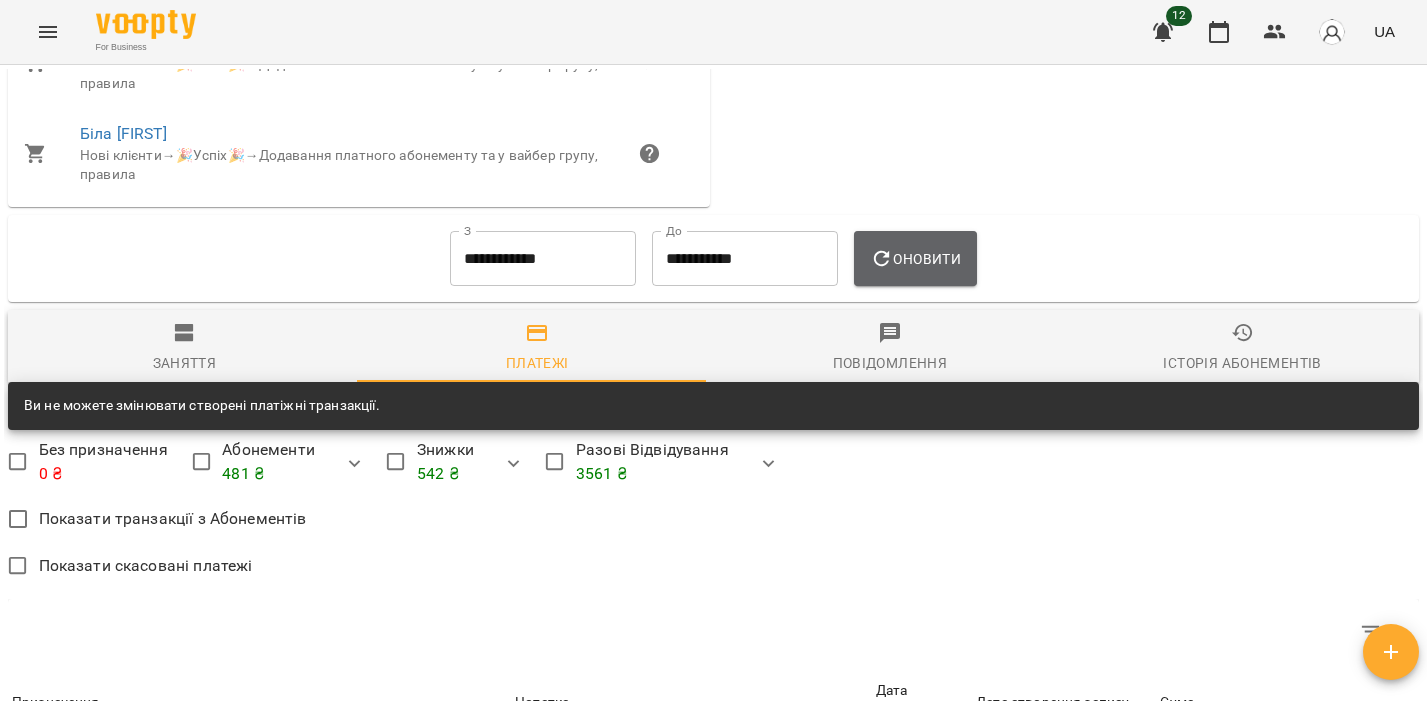 click on "Оновити" at bounding box center [915, 259] 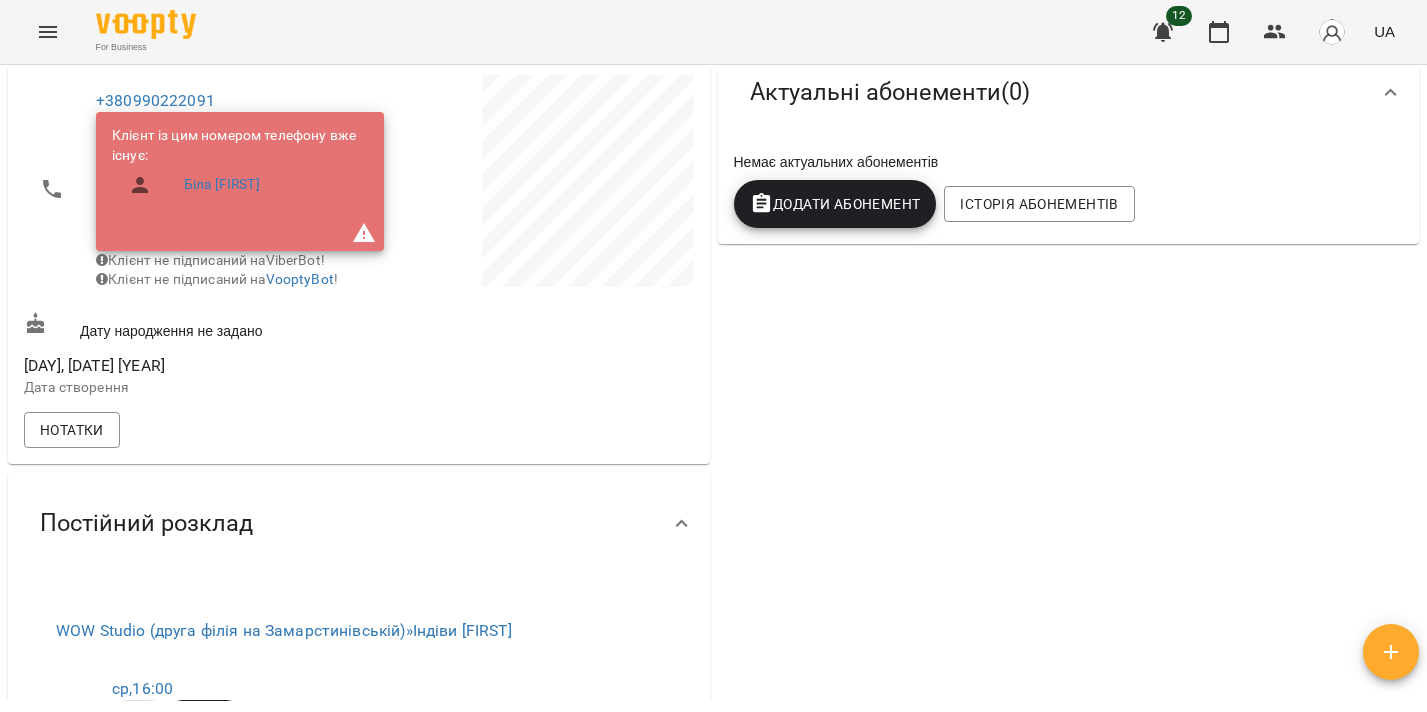 scroll, scrollTop: 0, scrollLeft: 0, axis: both 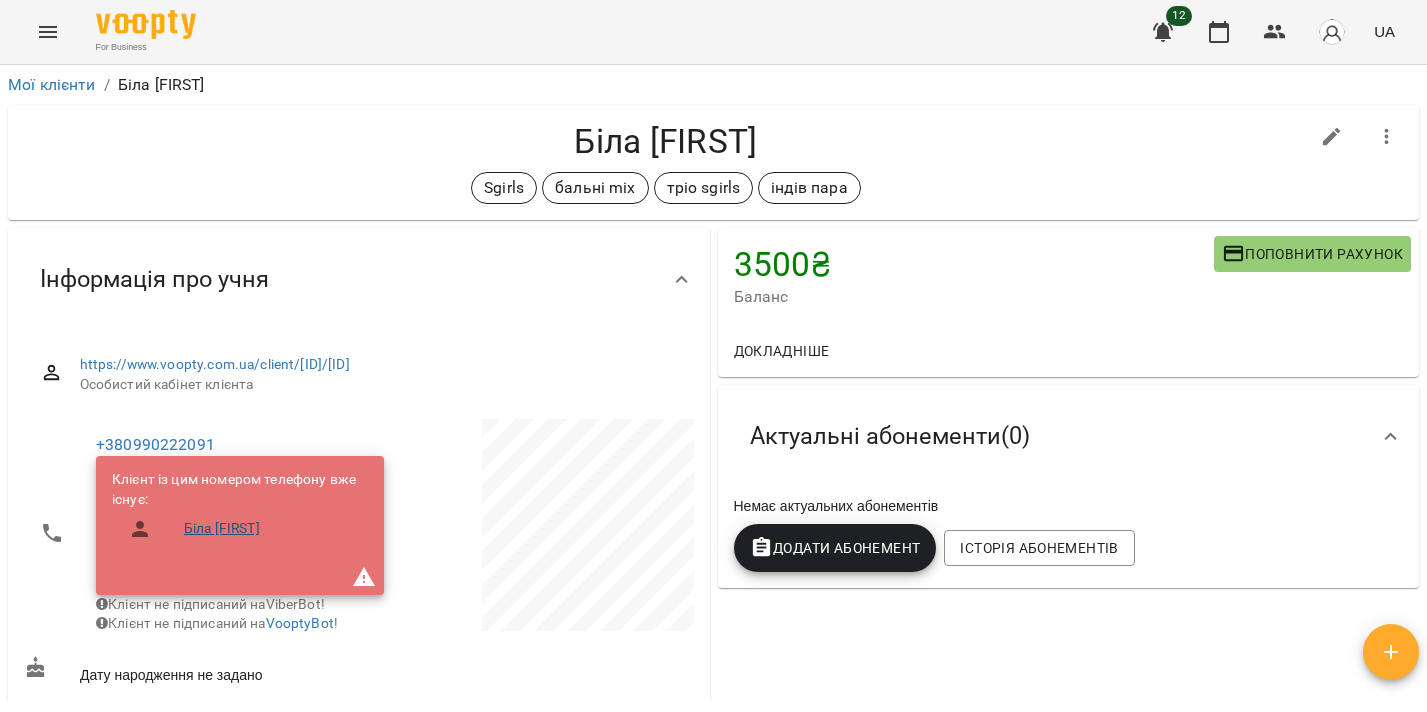 click on "Біла Амелія" at bounding box center [222, 529] 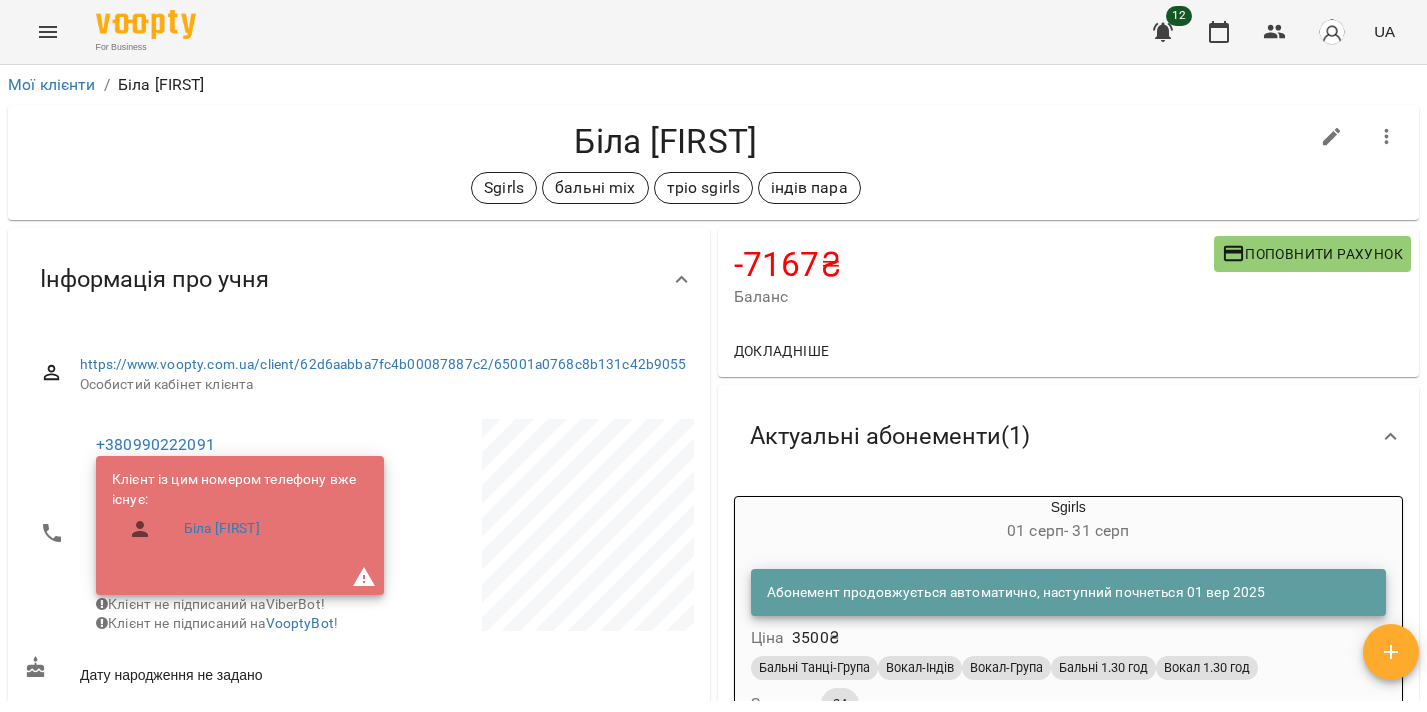 click on "01 серп  -   31 серп" at bounding box center (1069, 531) 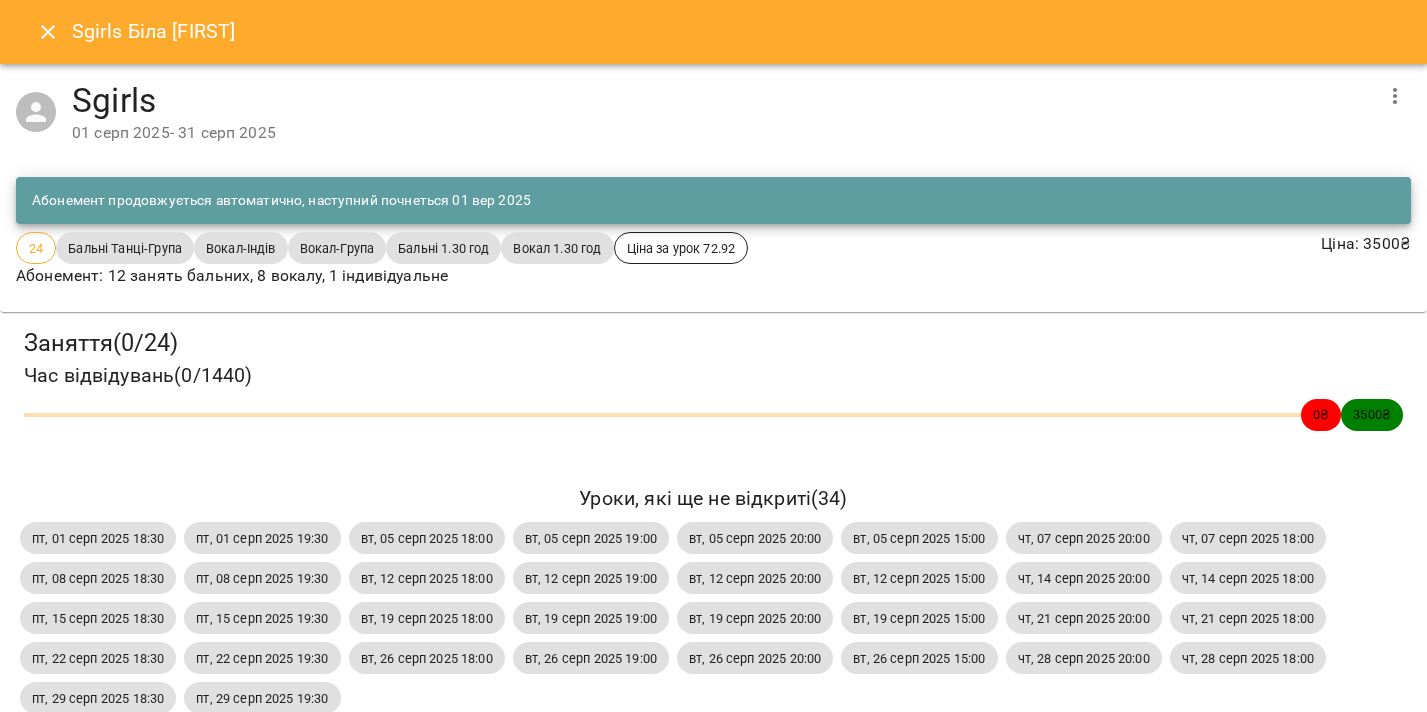 click 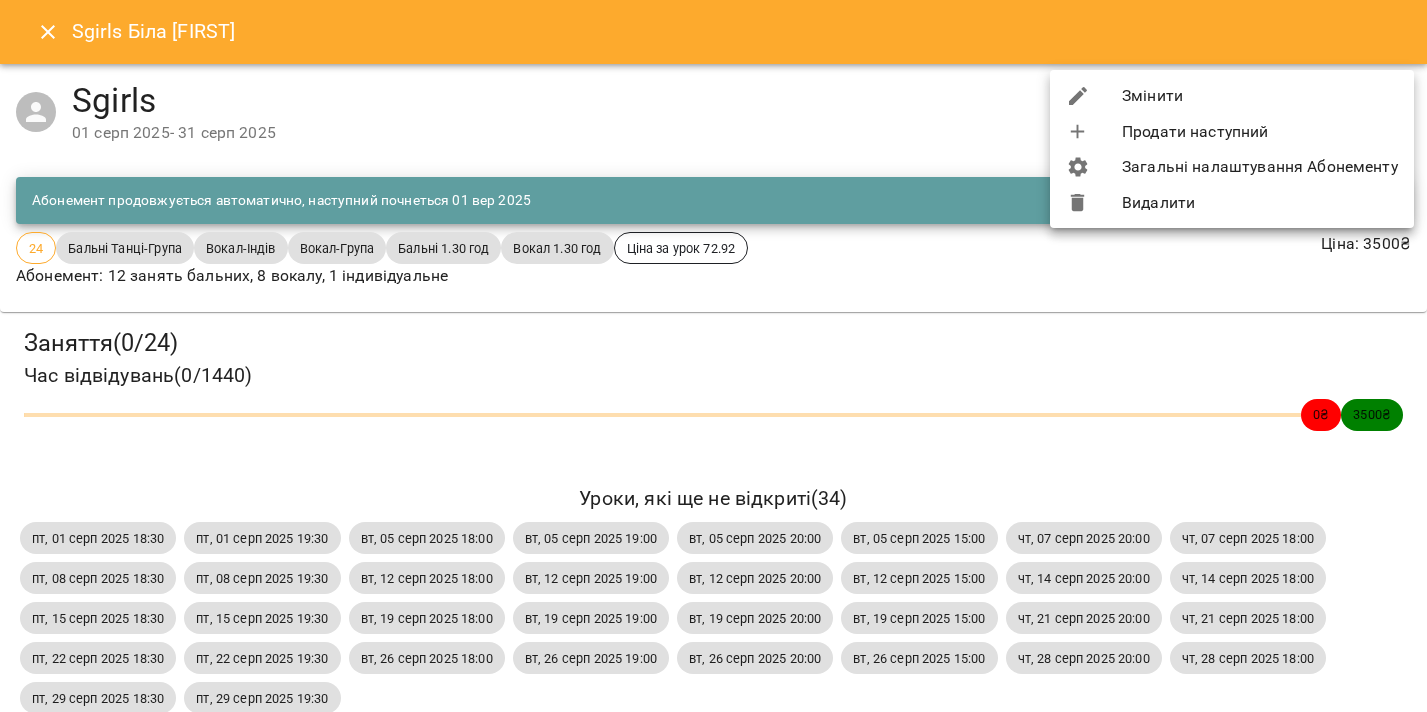 click on "Видалити" at bounding box center [1232, 203] 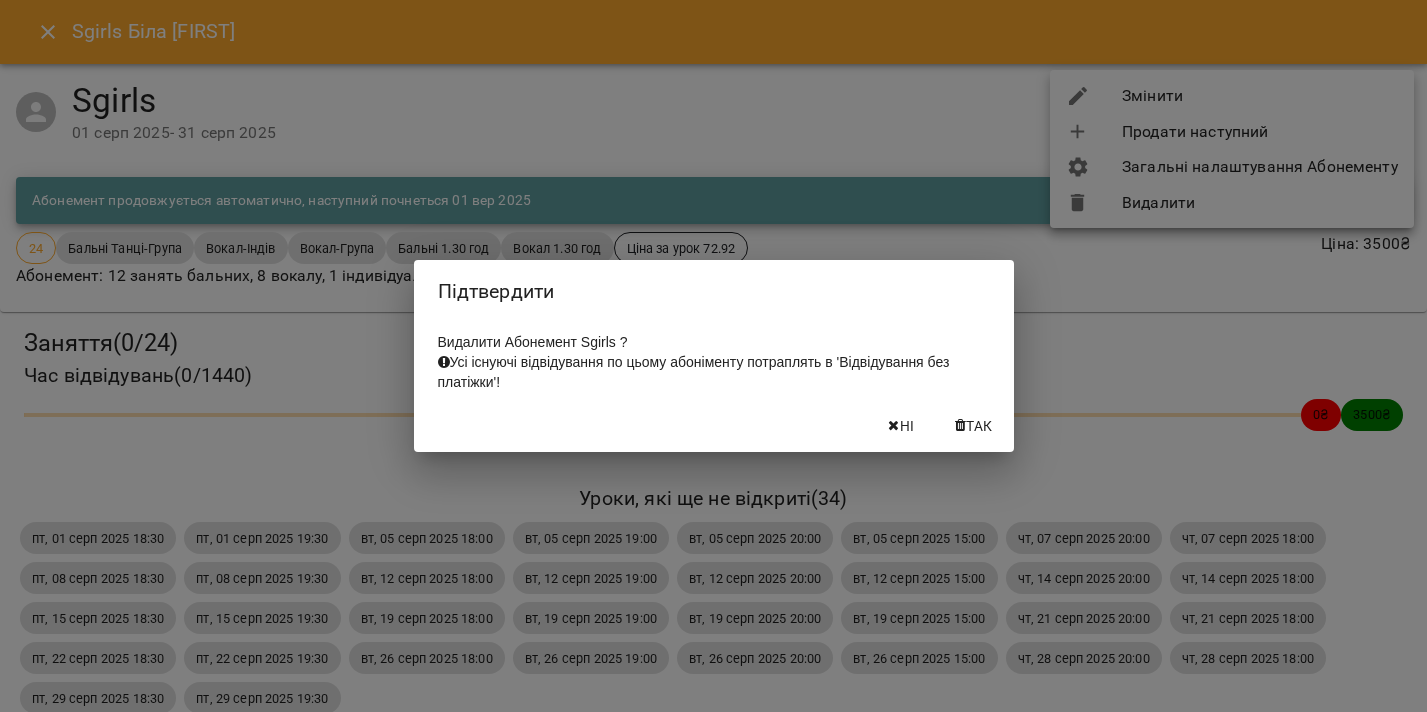click on "Так" at bounding box center (979, 426) 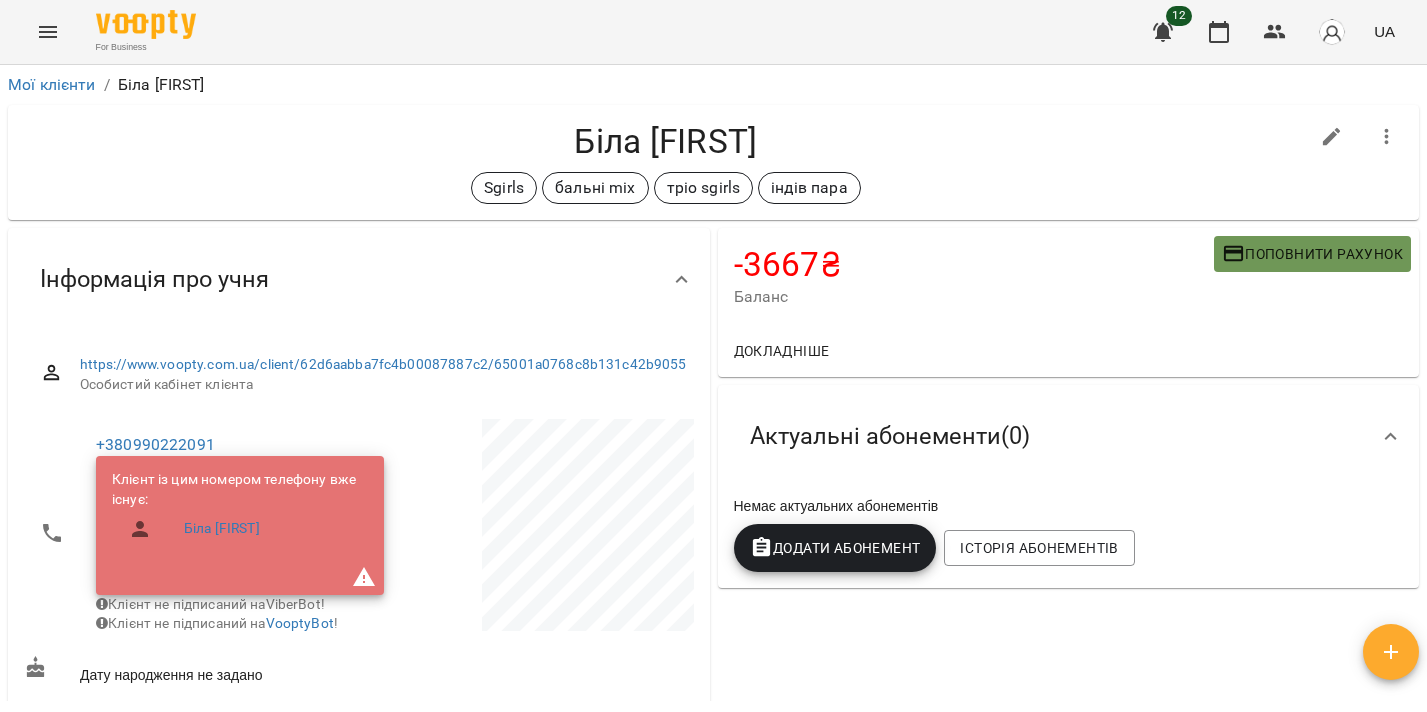 click on "Поповнити рахунок" at bounding box center [1312, 254] 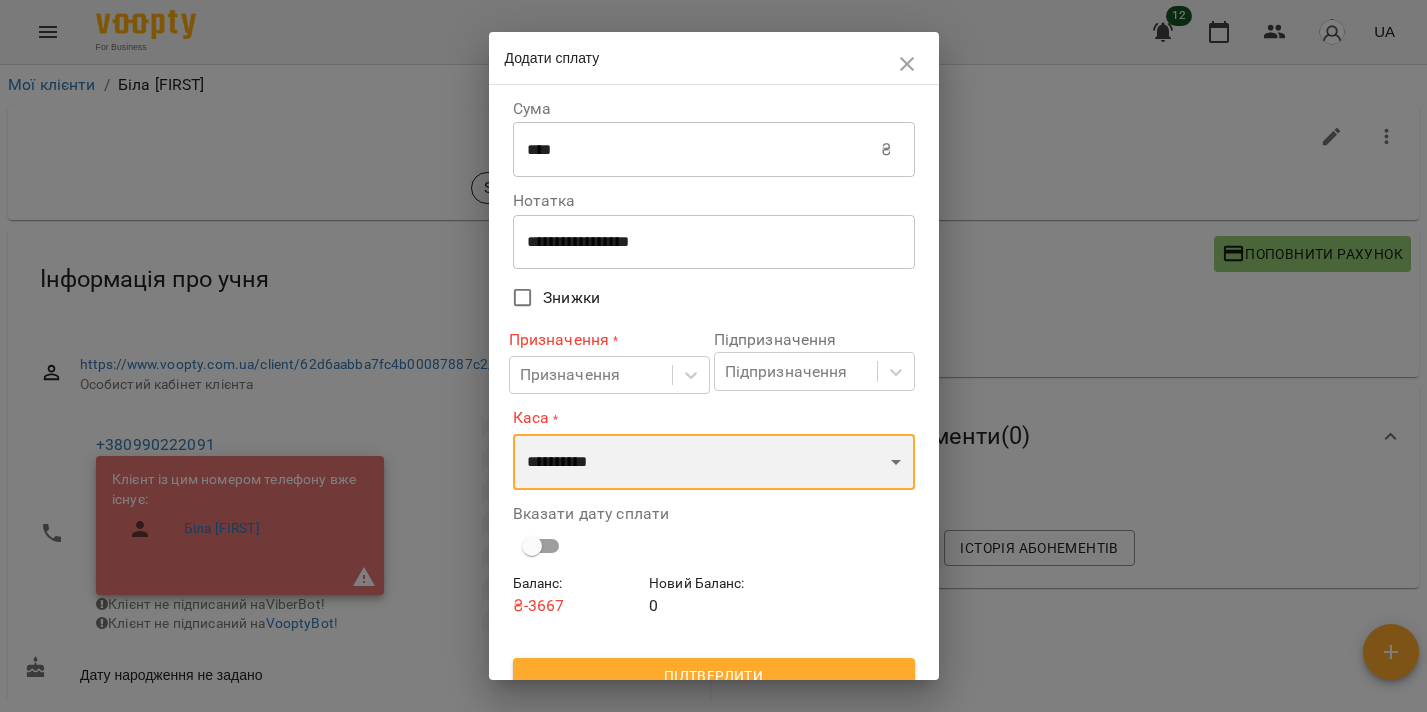 select on "****" 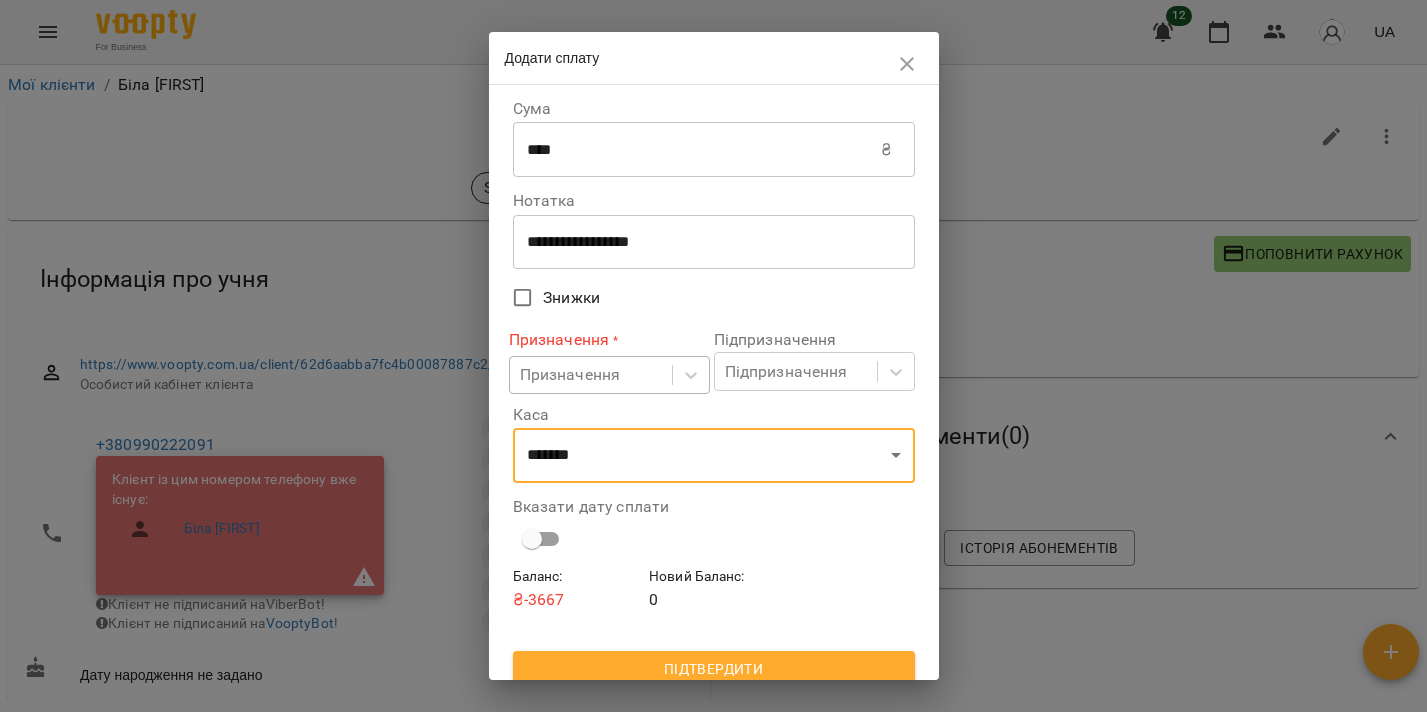 click on "Призначення" at bounding box center [591, 375] 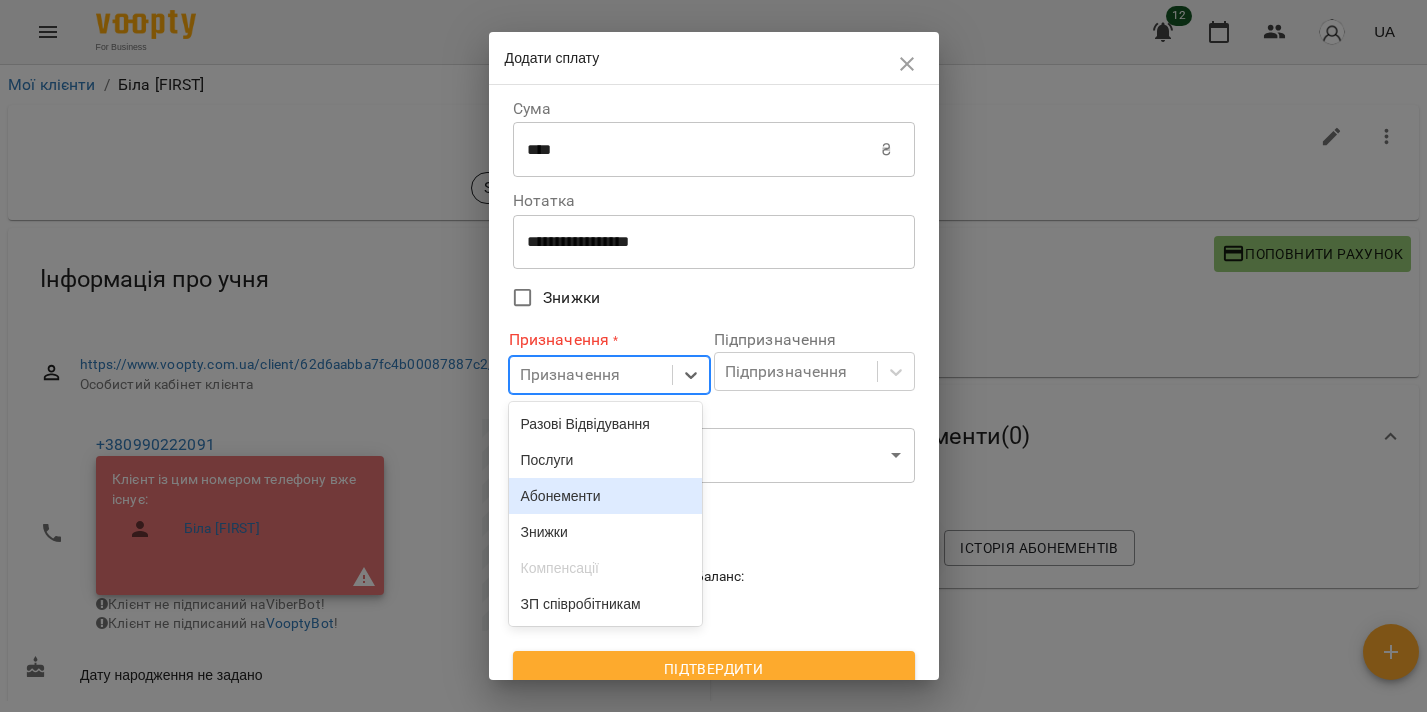 click on "Абонементи" at bounding box center [606, 496] 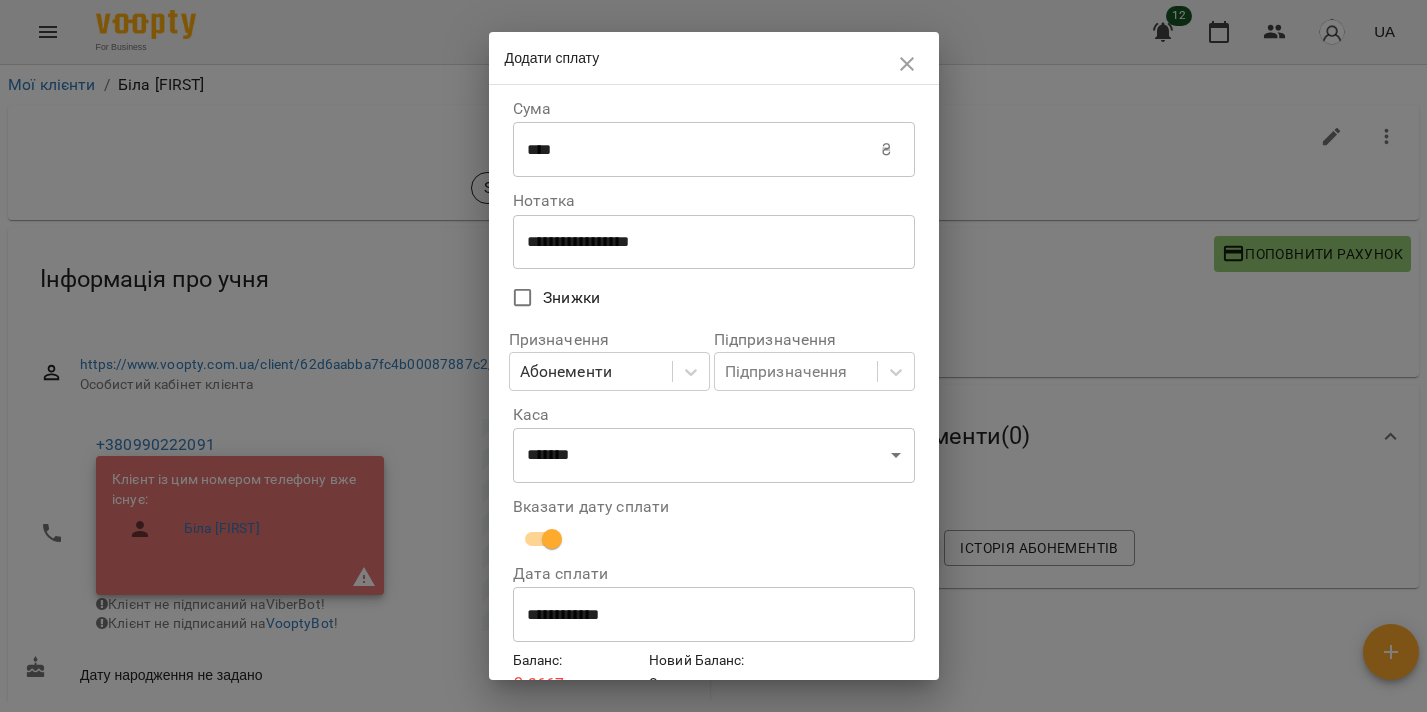 click on "**********" at bounding box center [714, 615] 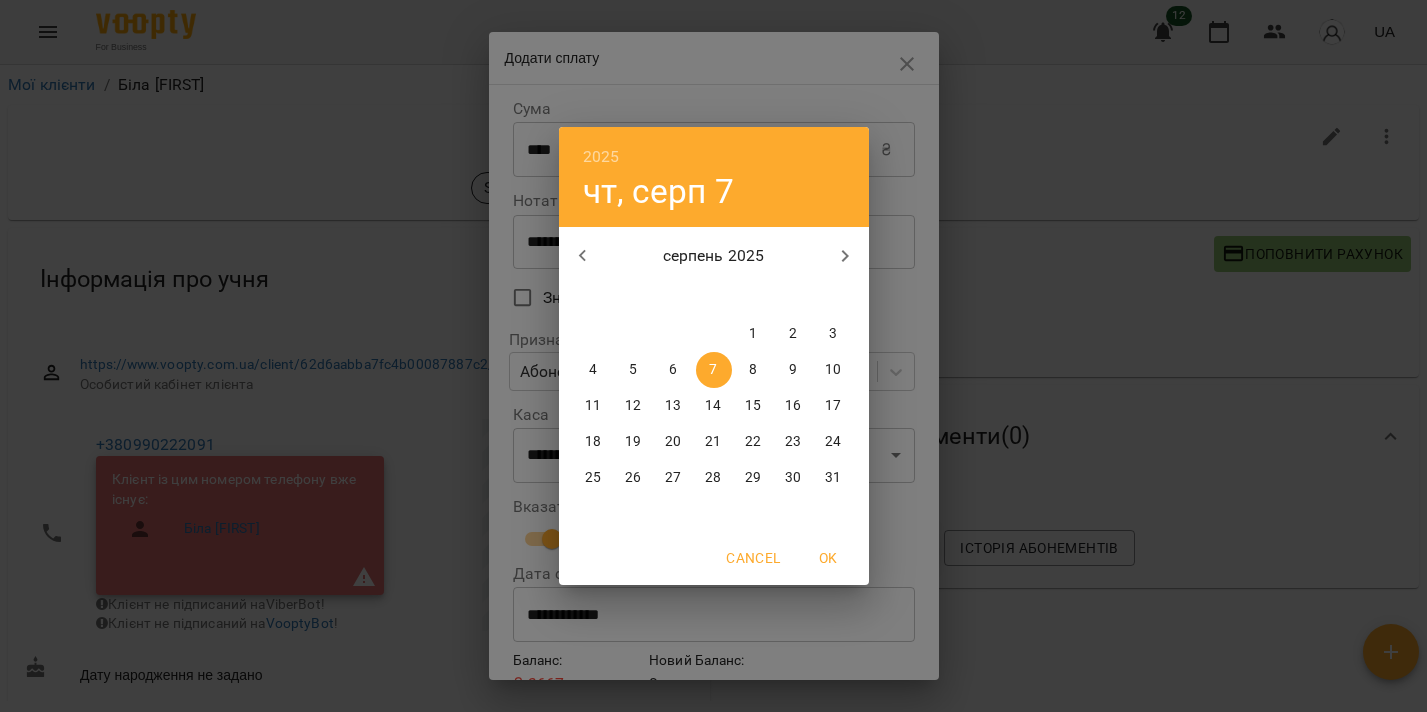 click at bounding box center [583, 256] 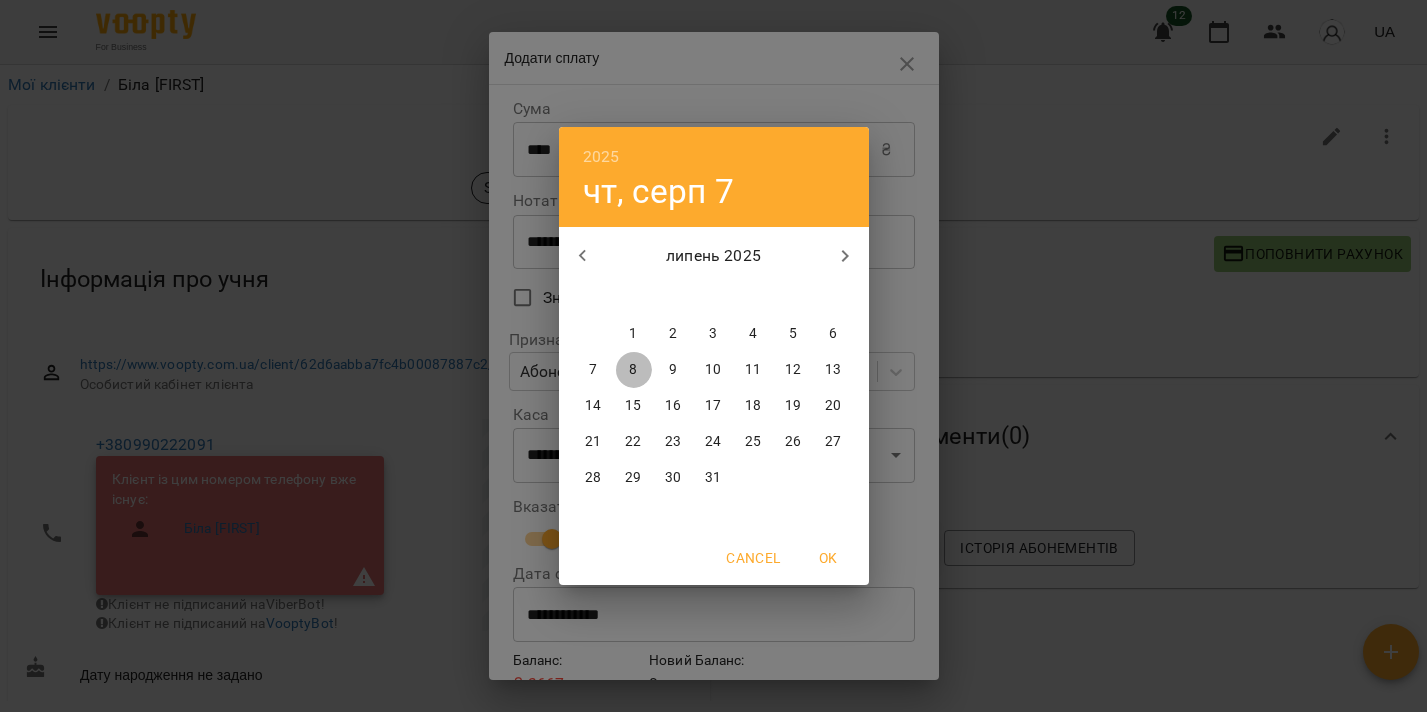 click on "8" at bounding box center [634, 370] 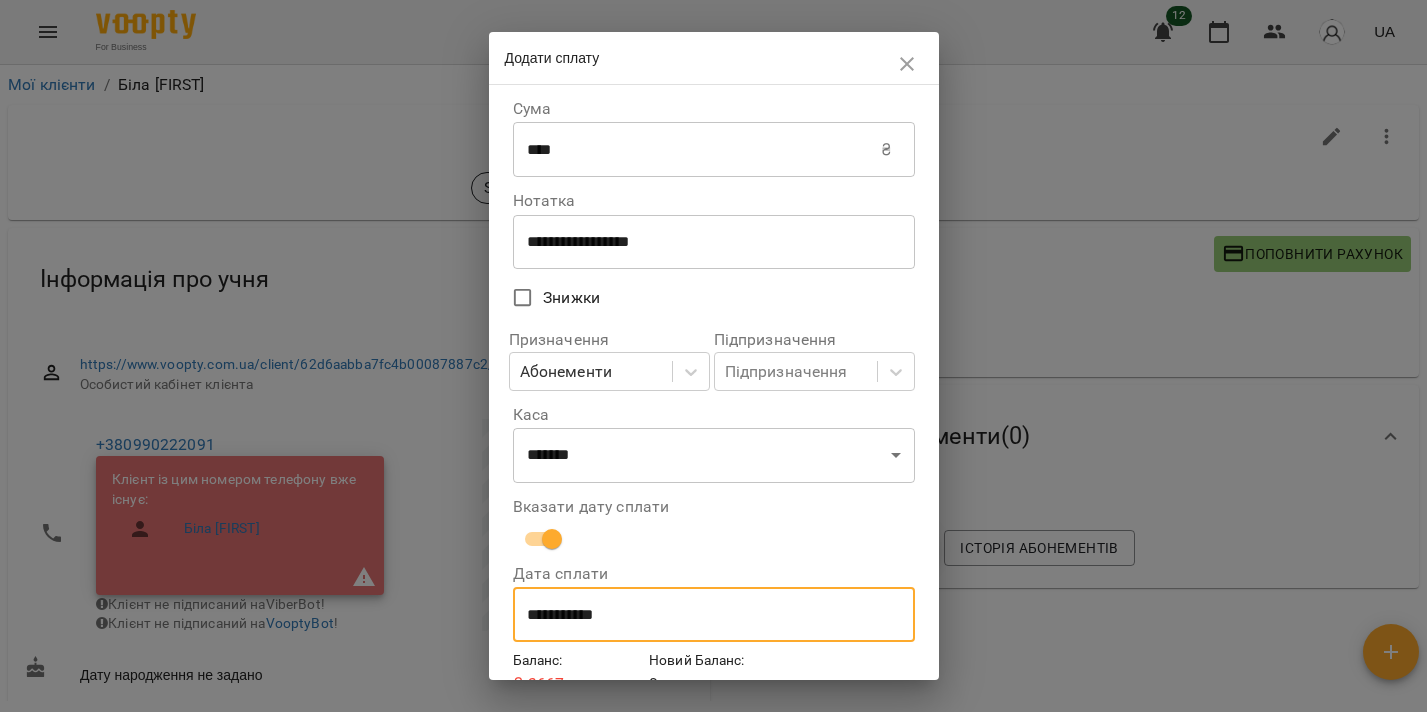 scroll, scrollTop: 96, scrollLeft: 0, axis: vertical 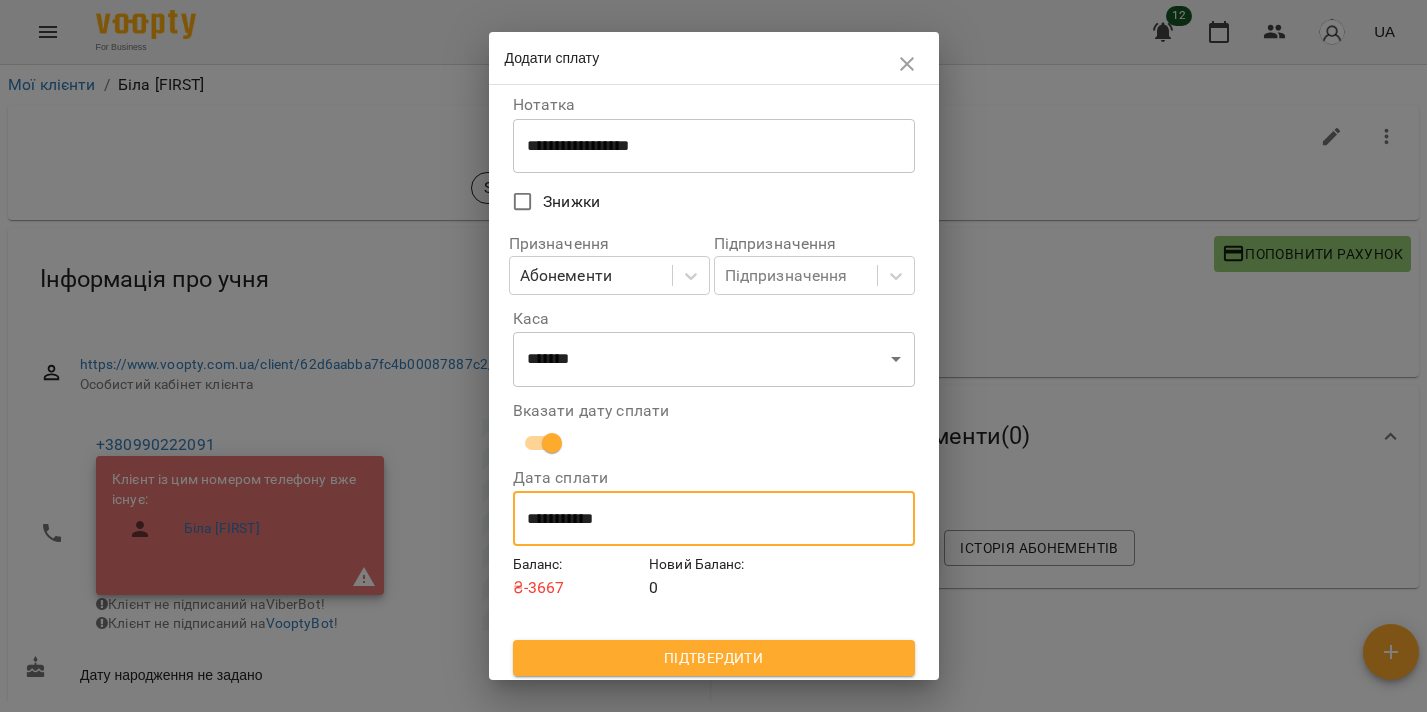 click on "Підтвердити" at bounding box center [714, 658] 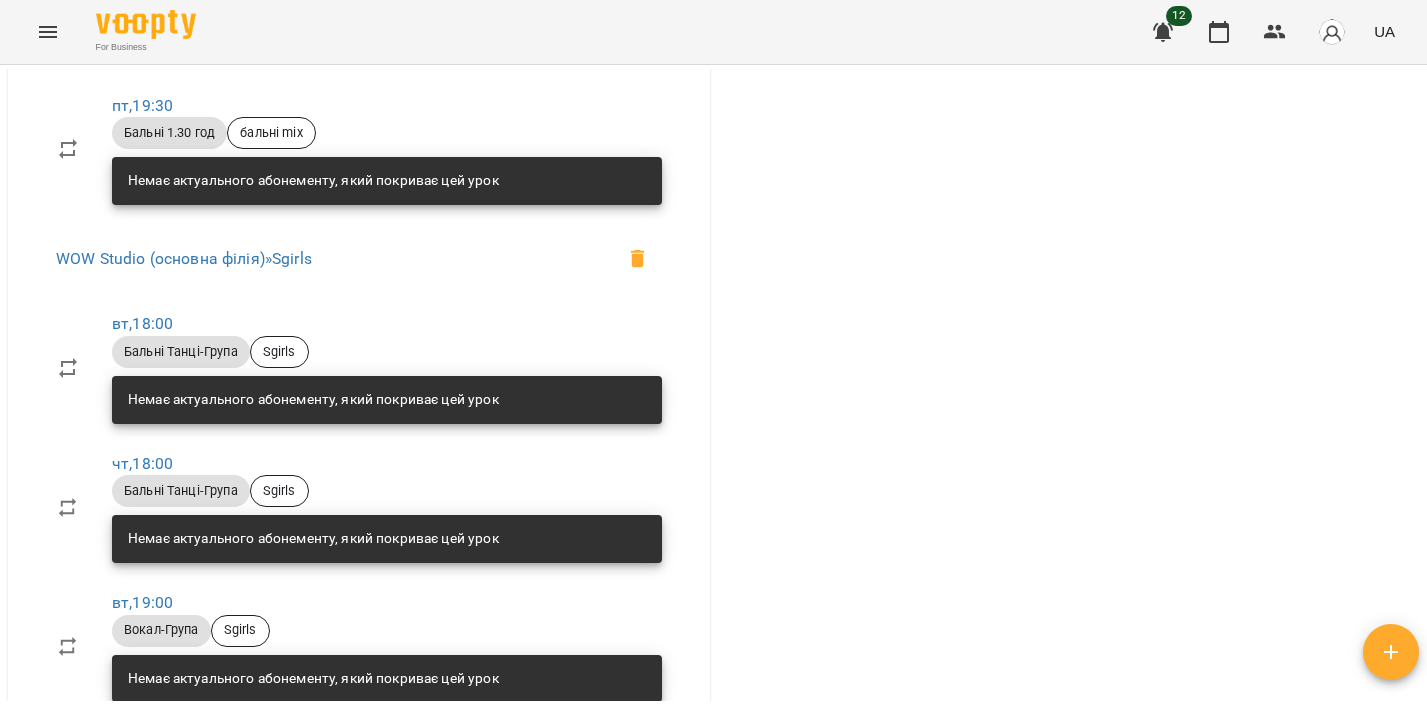scroll, scrollTop: 2809, scrollLeft: 0, axis: vertical 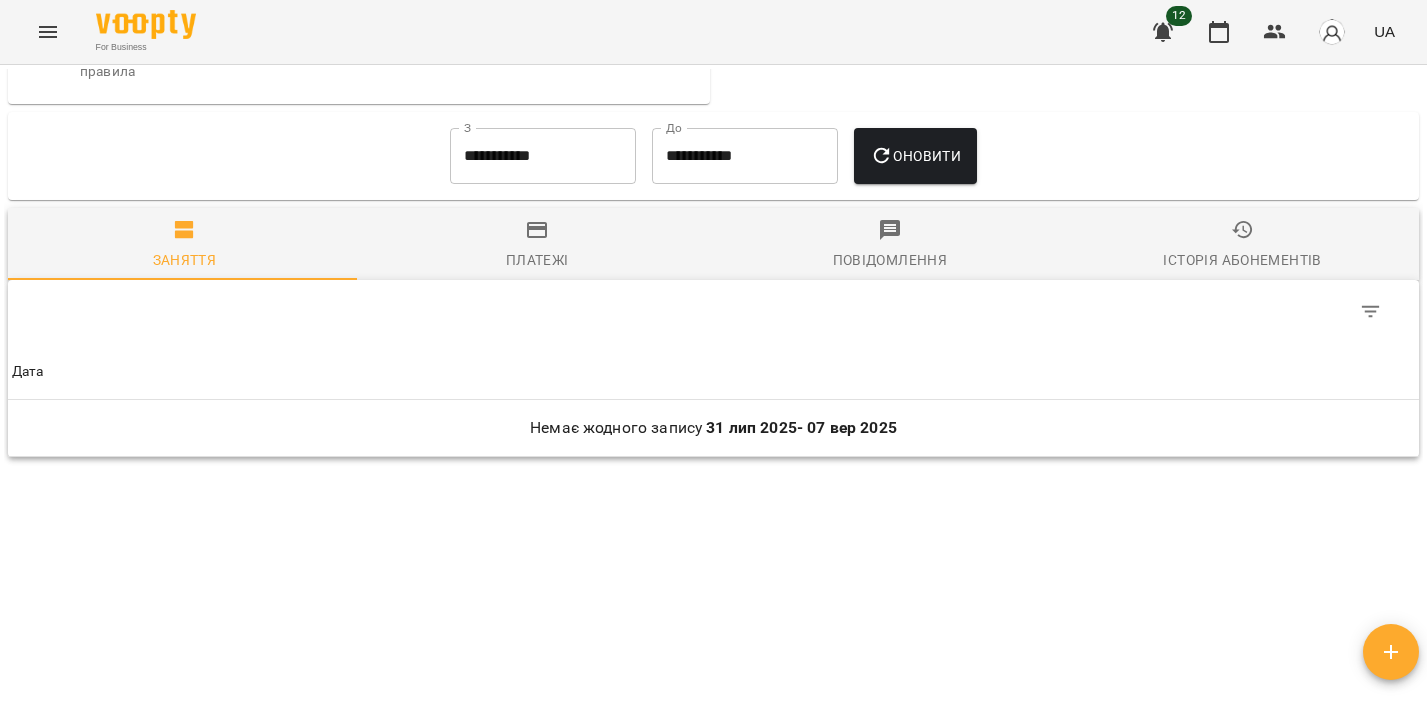 click on "Платежі" at bounding box center [537, 260] 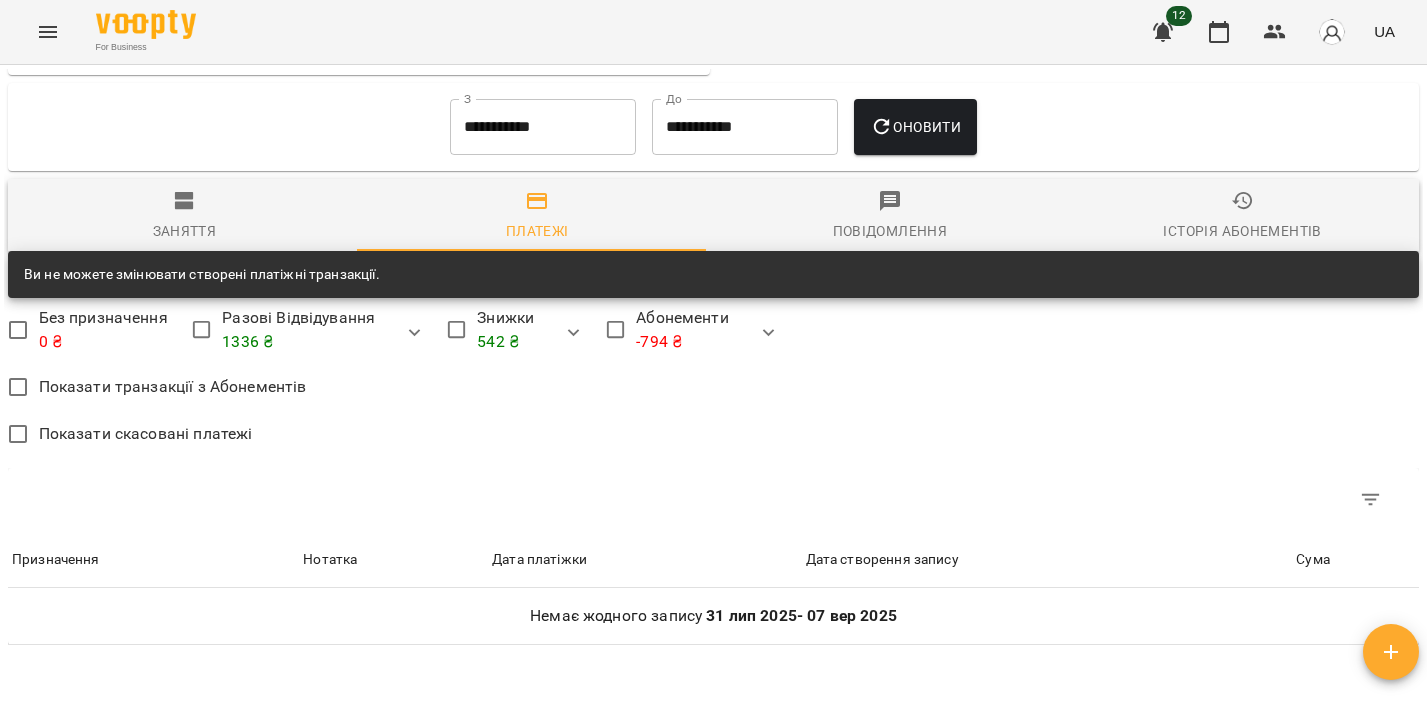 scroll, scrollTop: 2679, scrollLeft: 0, axis: vertical 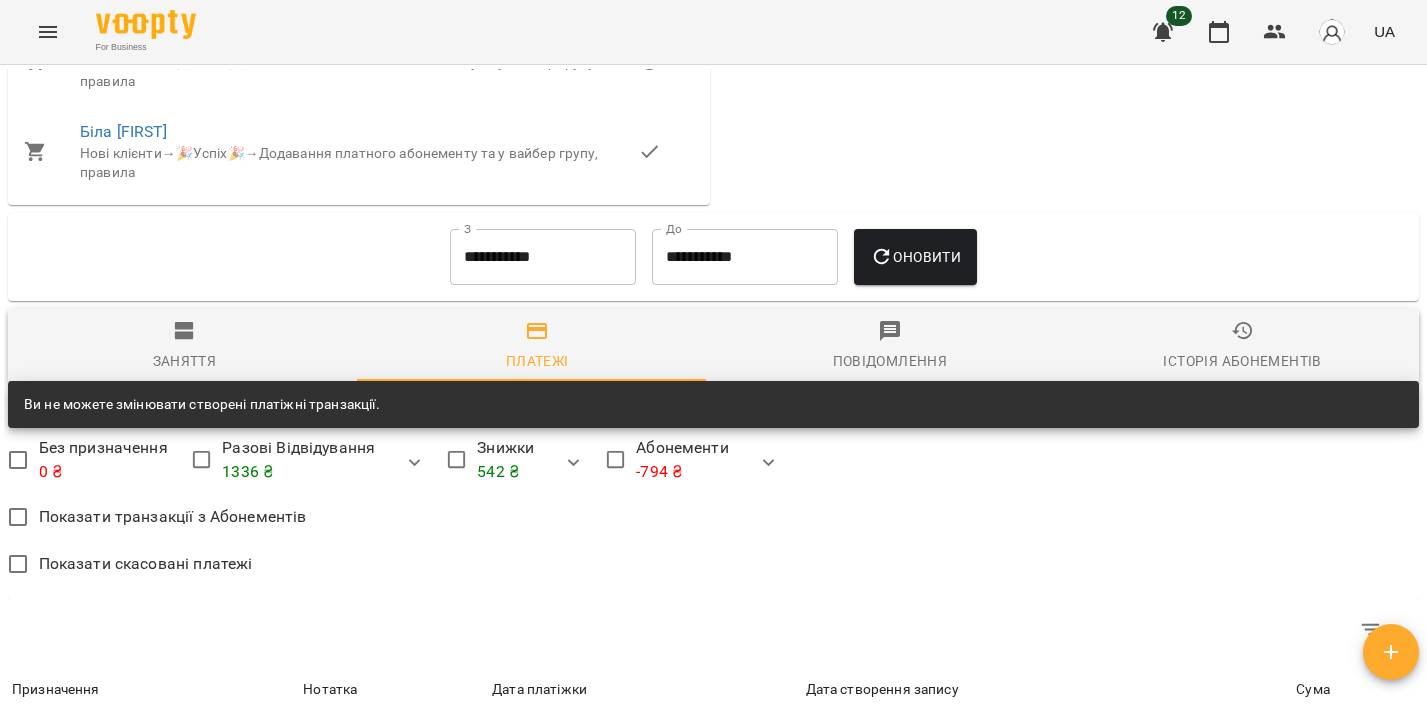 click on "**********" at bounding box center [543, 257] 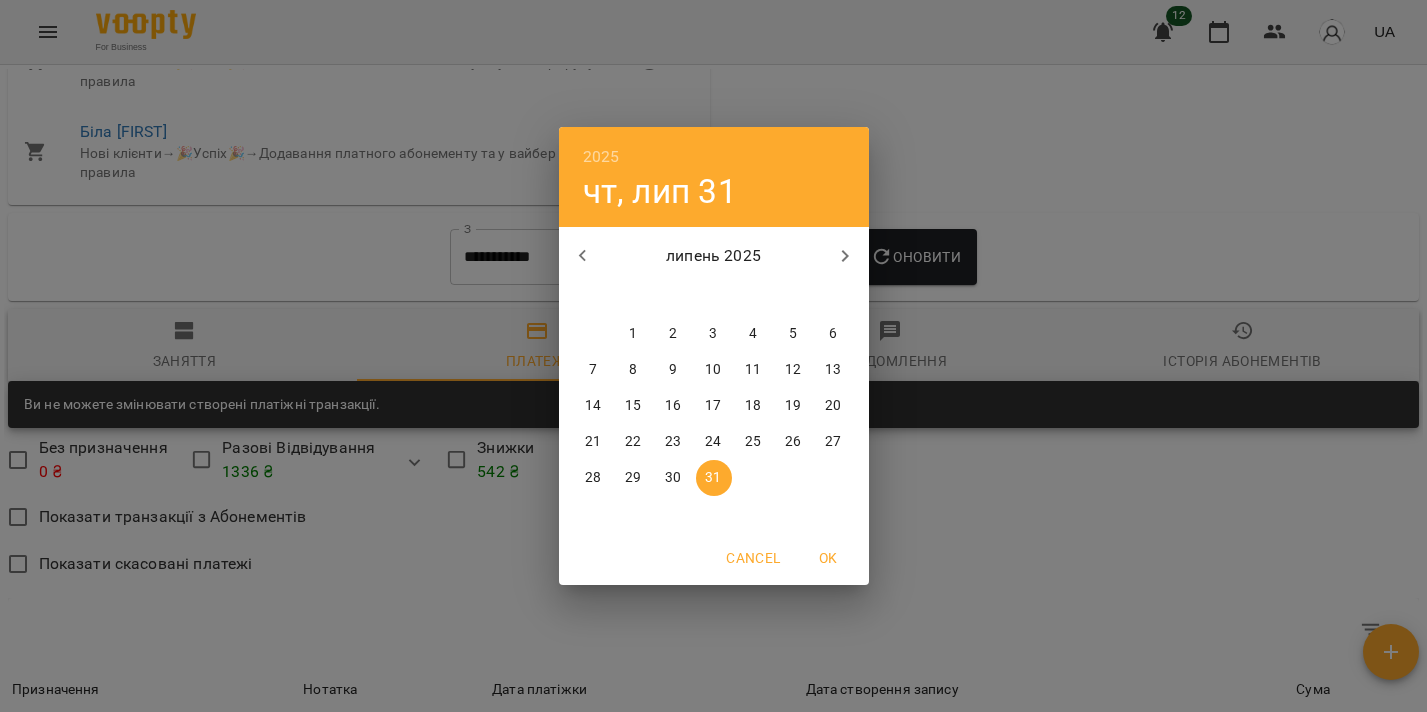 click on "липень 2025 пн вт ср чт пт сб нд" at bounding box center [714, 266] 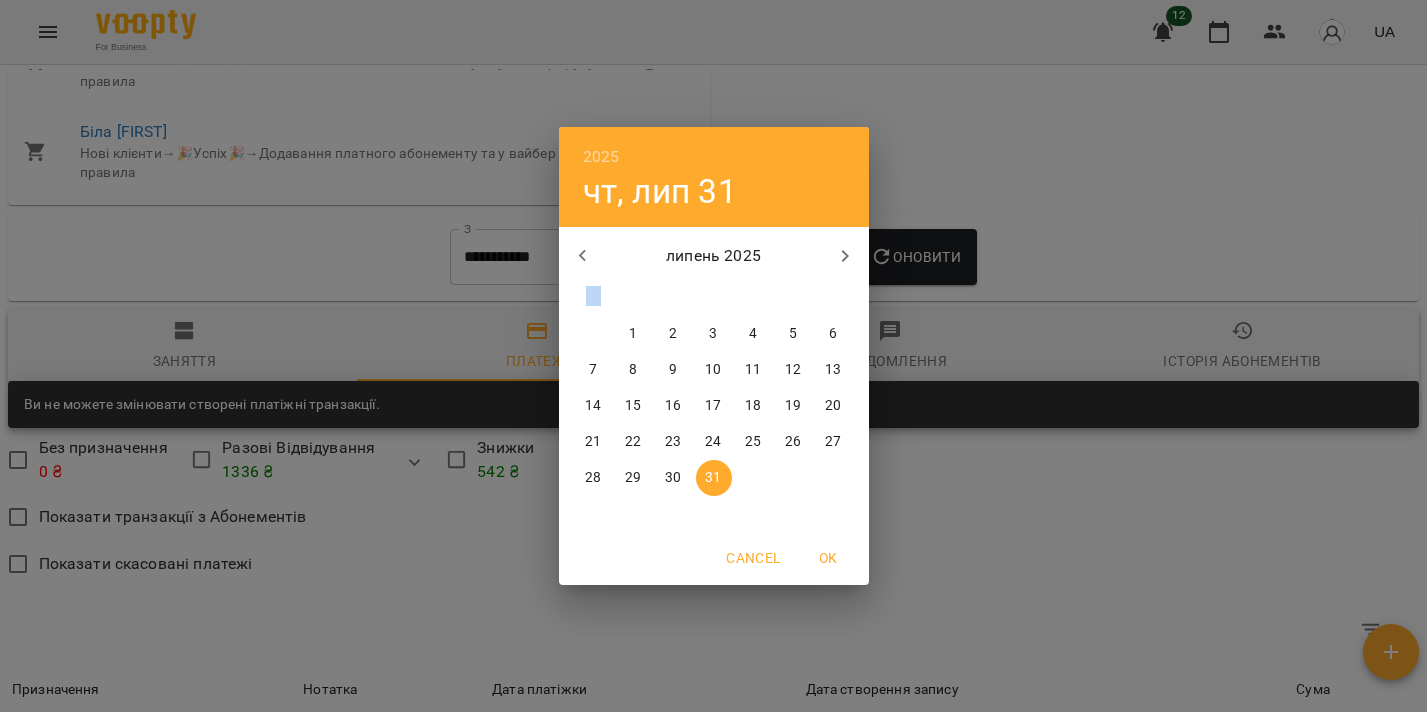click on "1" at bounding box center [633, 334] 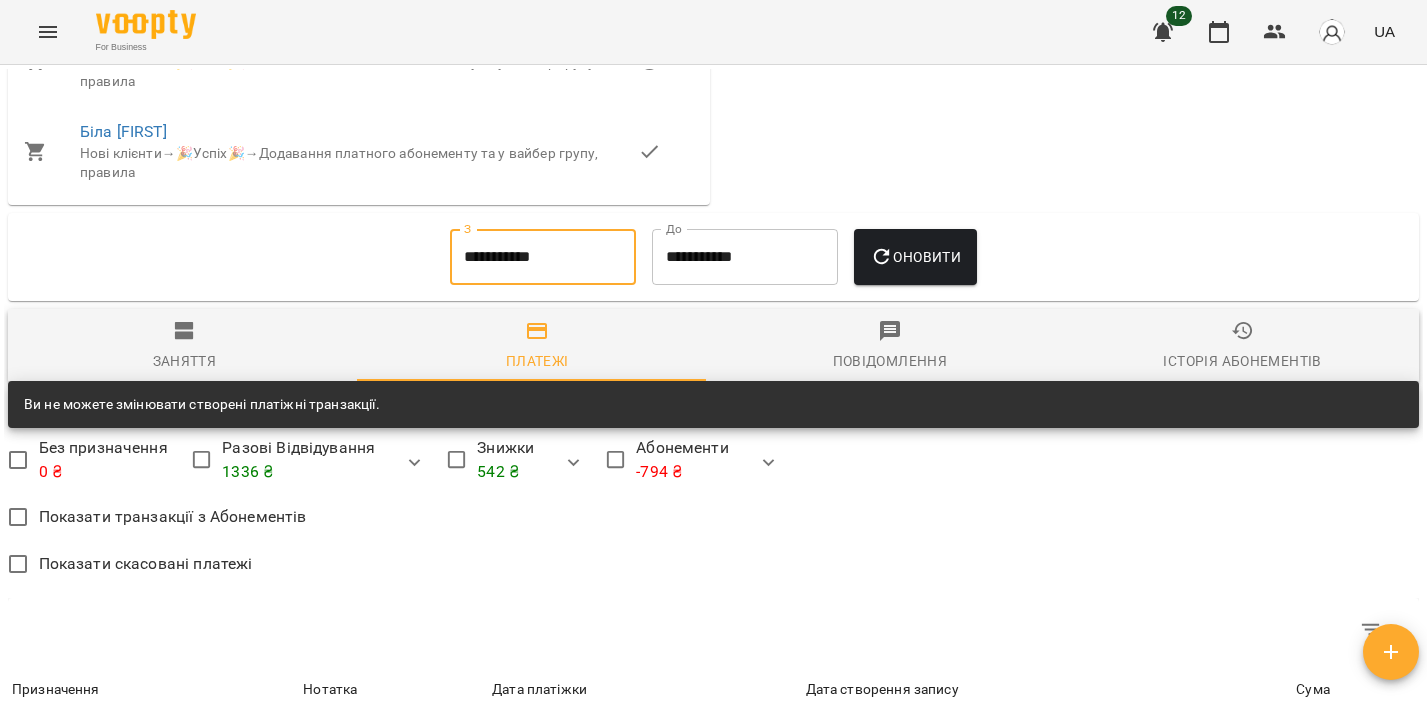 click on "Оновити" at bounding box center (915, 257) 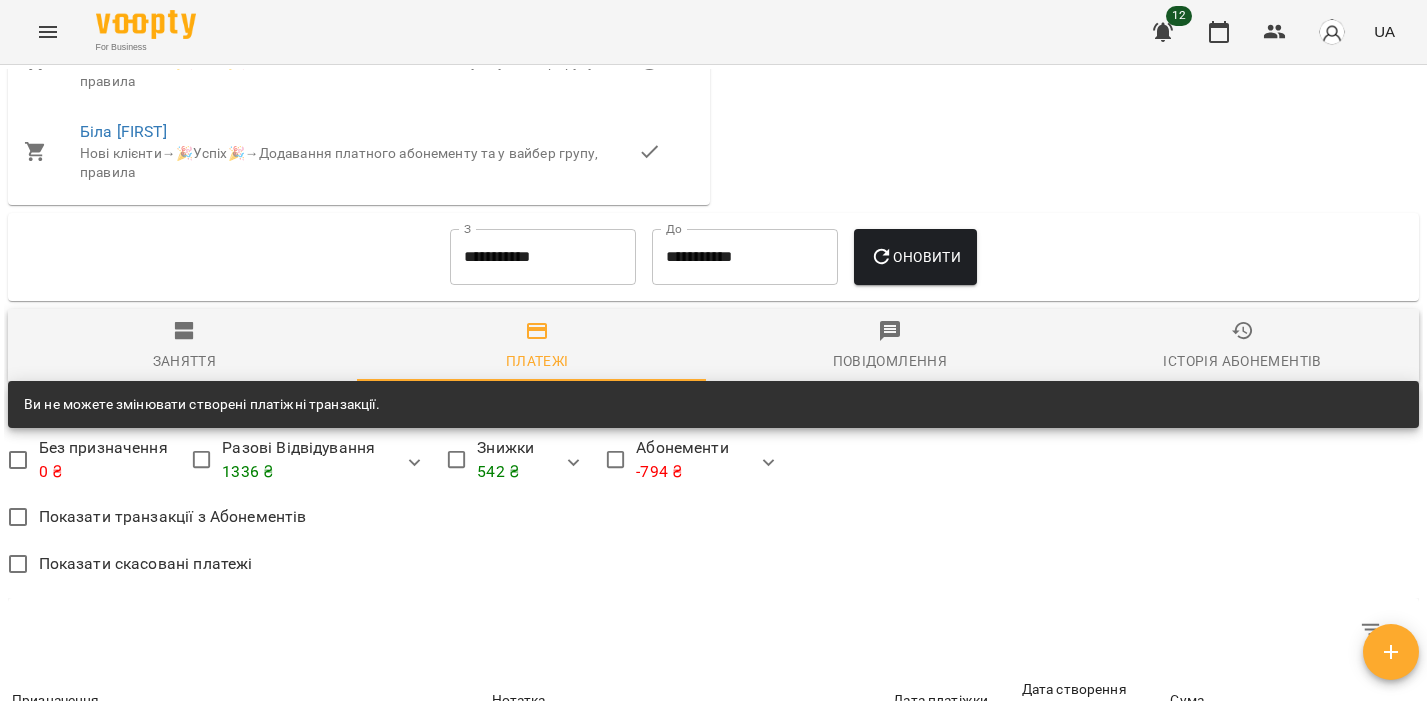 scroll, scrollTop: 3269, scrollLeft: 0, axis: vertical 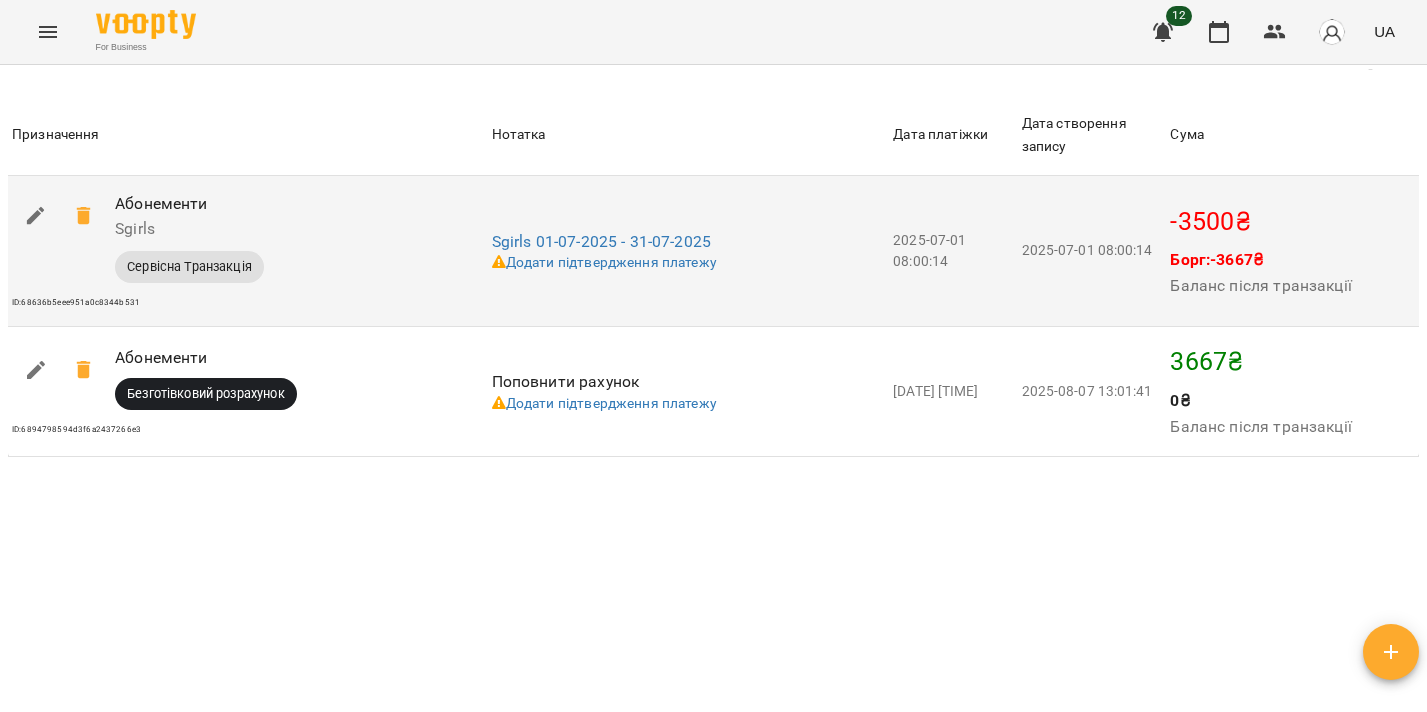 click 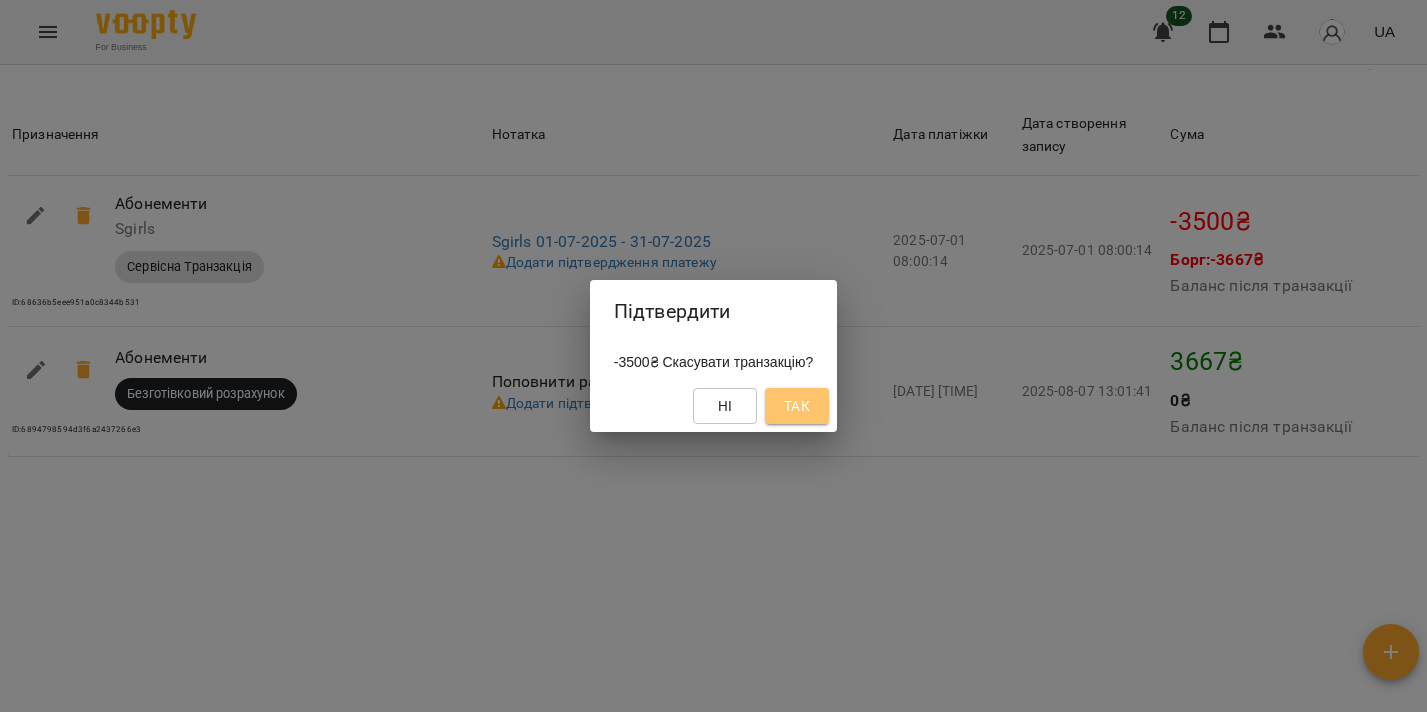 click on "Так" at bounding box center [797, 406] 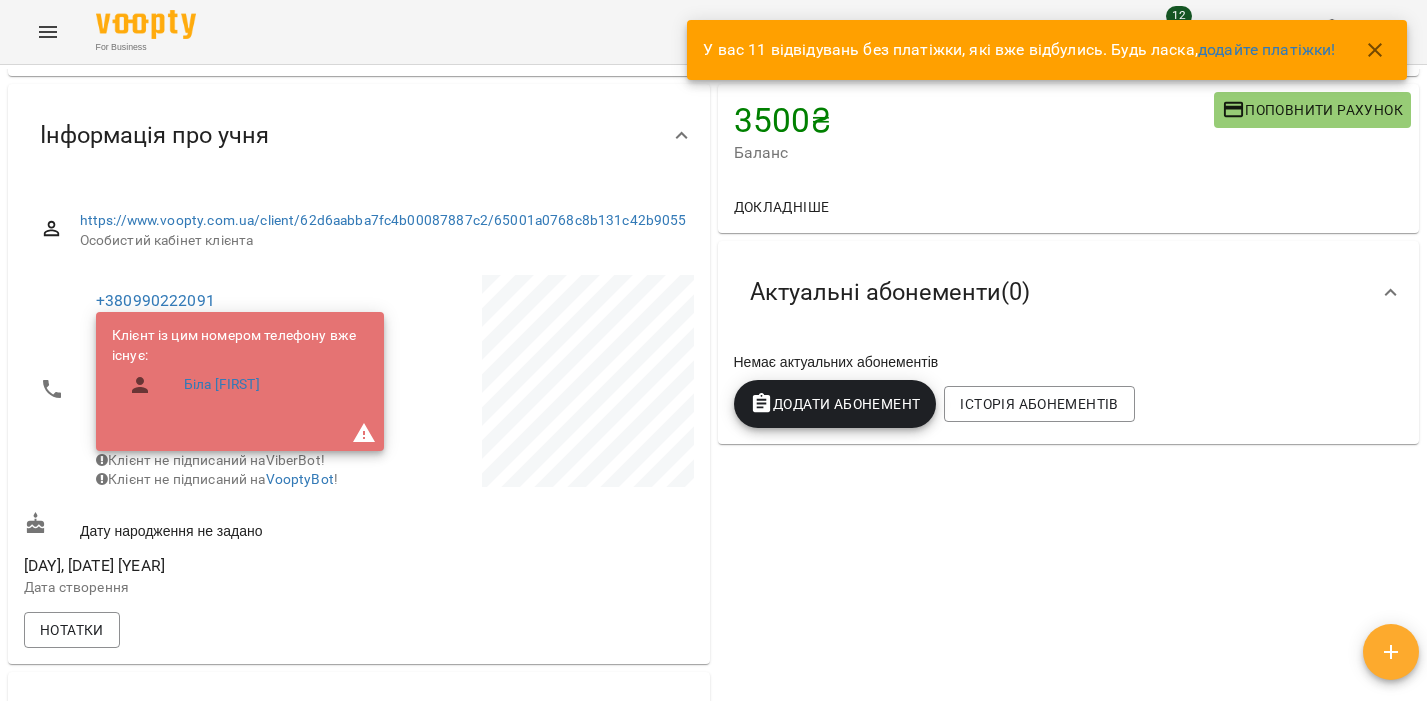 scroll, scrollTop: 0, scrollLeft: 0, axis: both 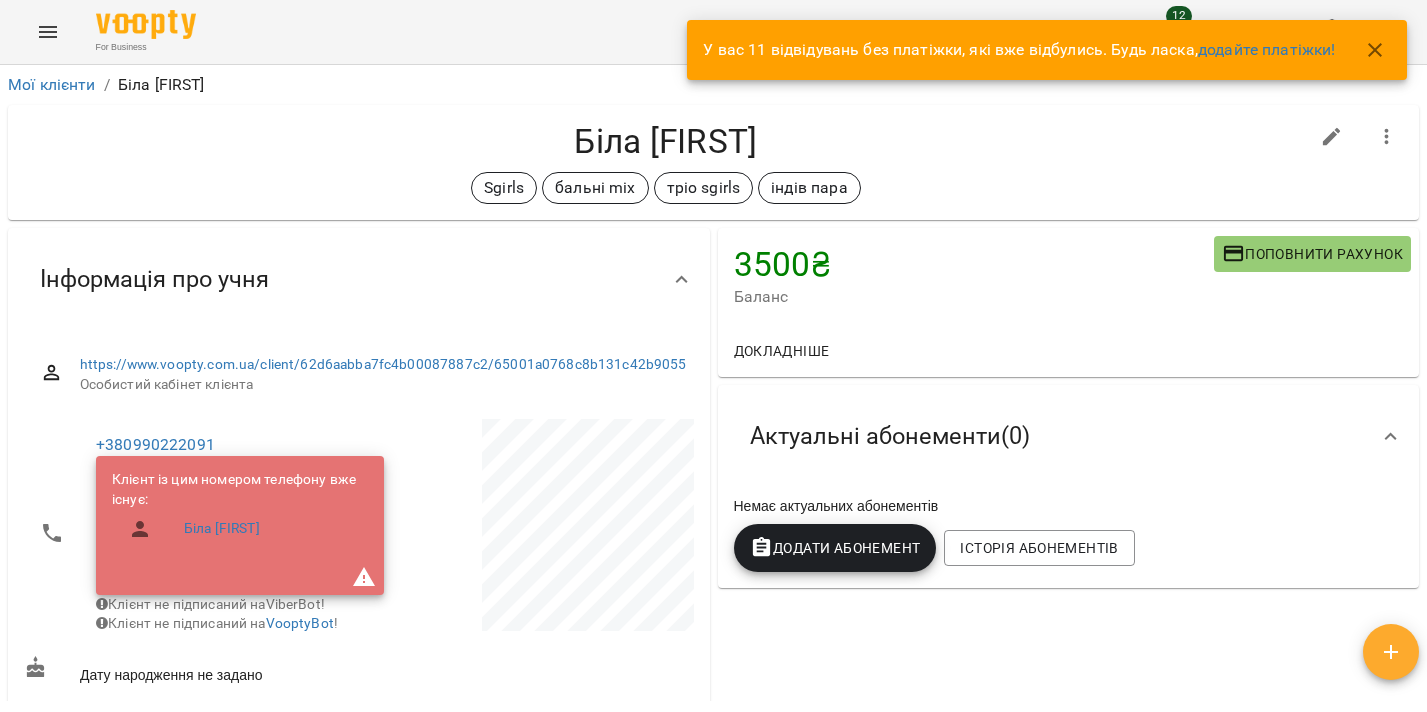 click 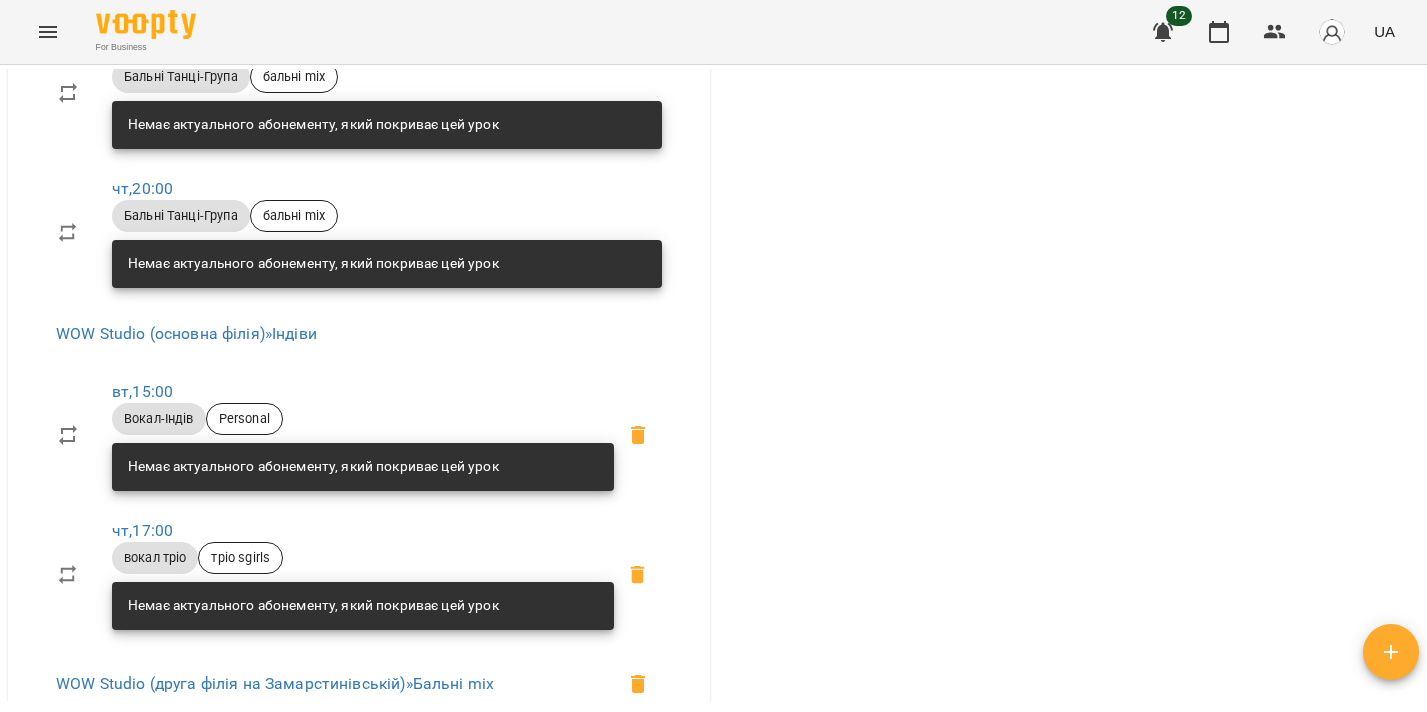scroll, scrollTop: 0, scrollLeft: 0, axis: both 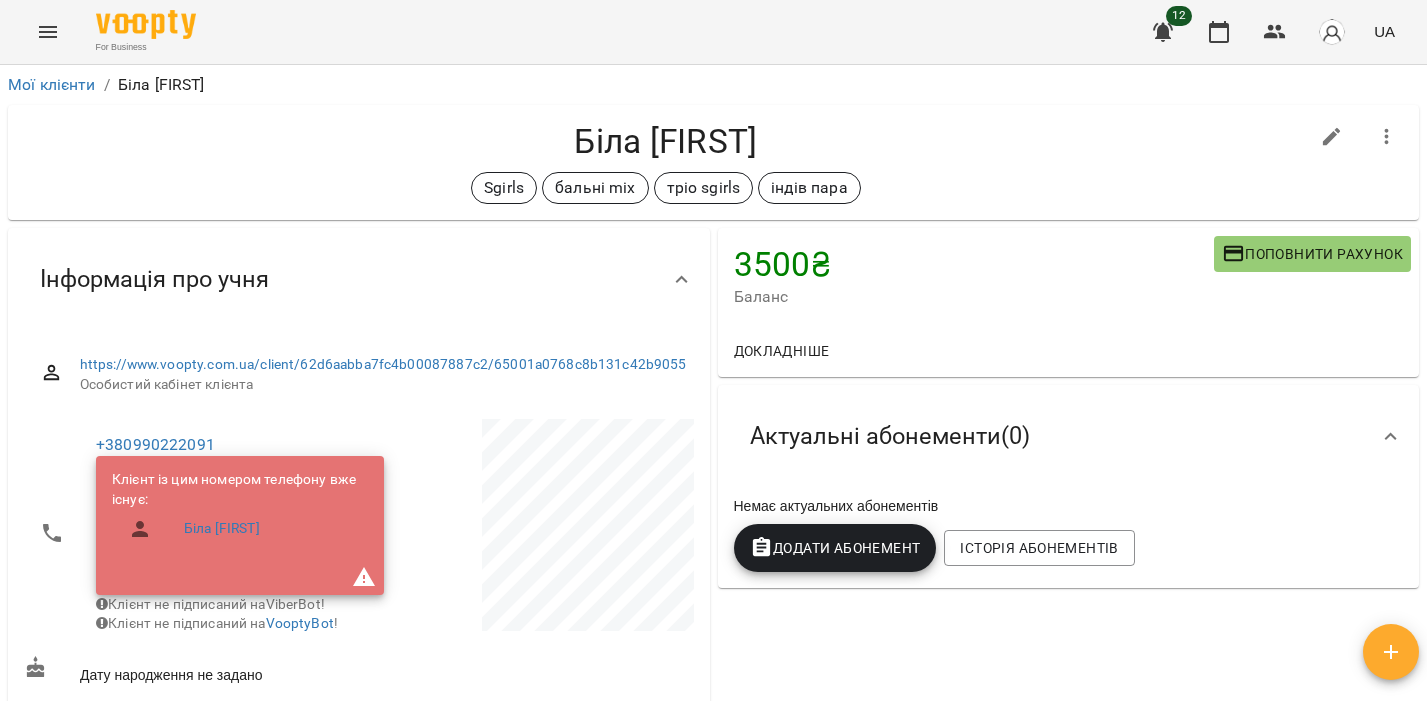 click at bounding box center (1387, 137) 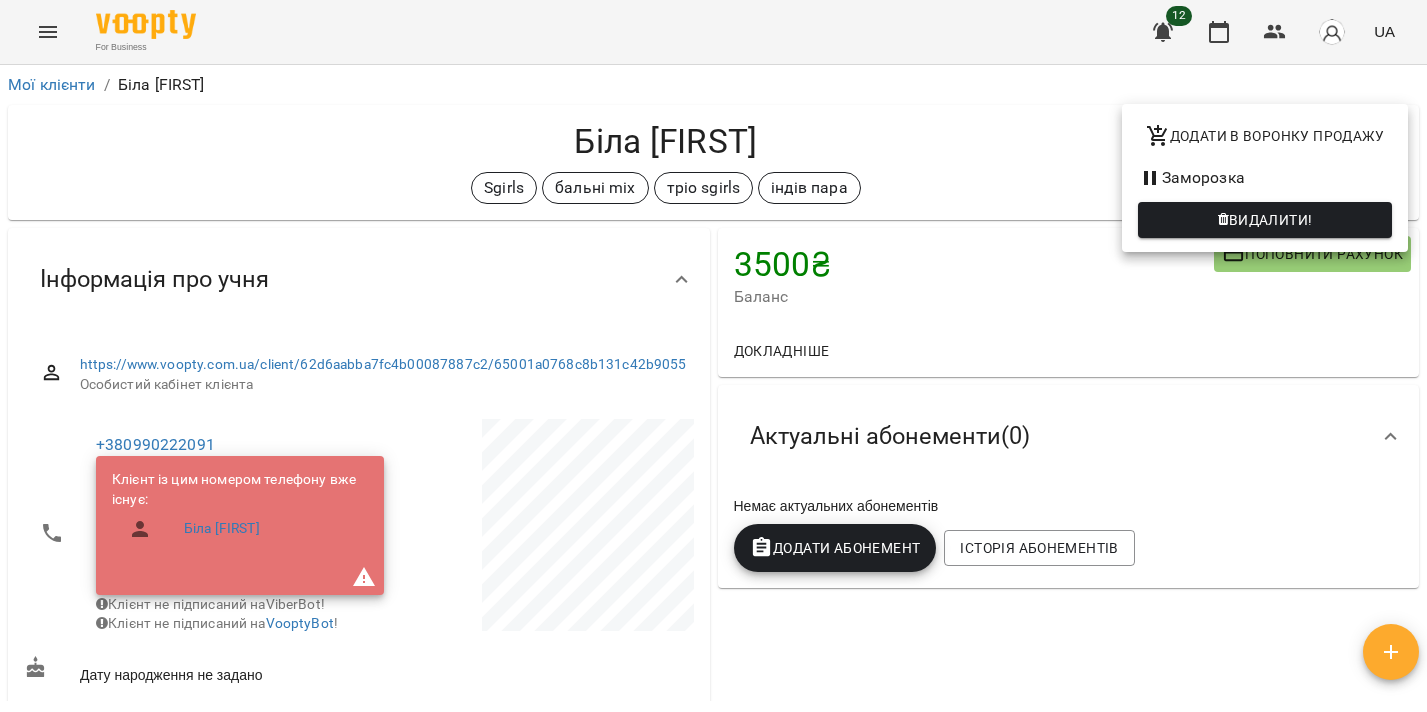 click at bounding box center (713, 356) 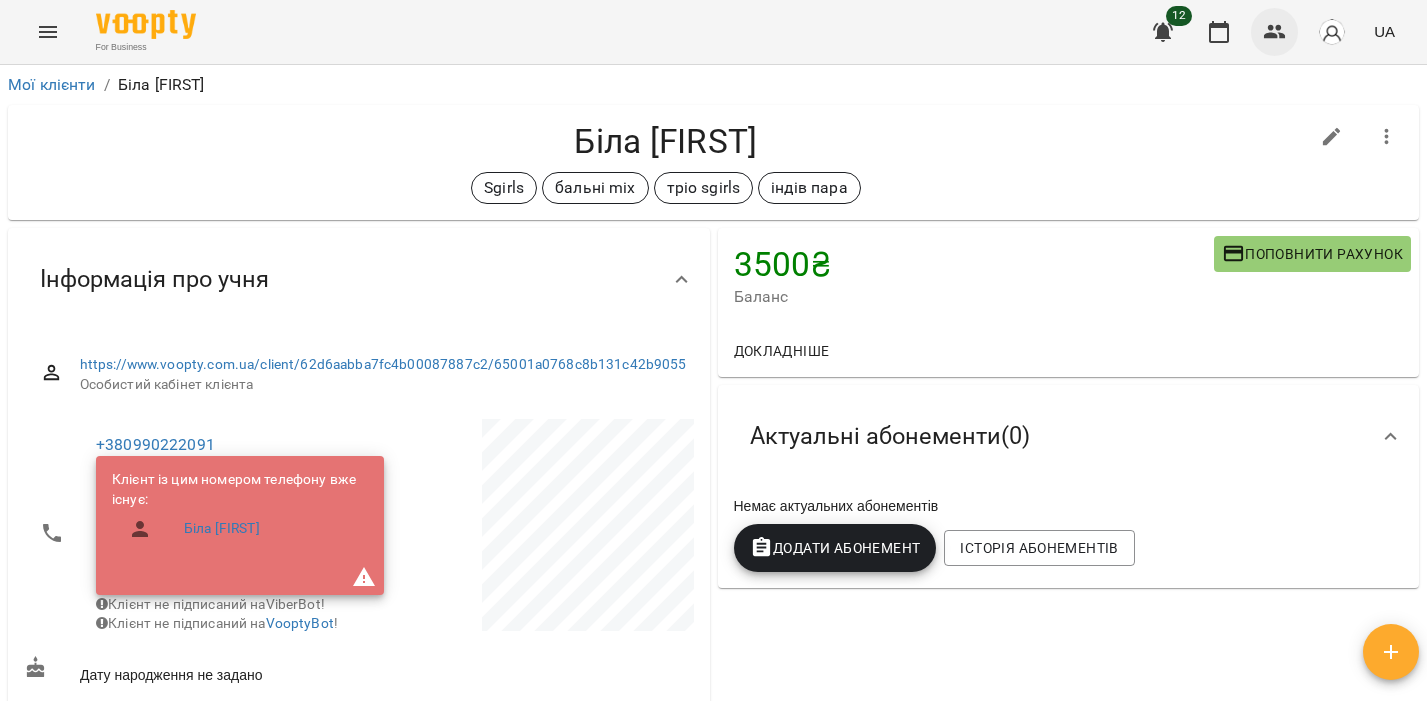 click at bounding box center (1275, 32) 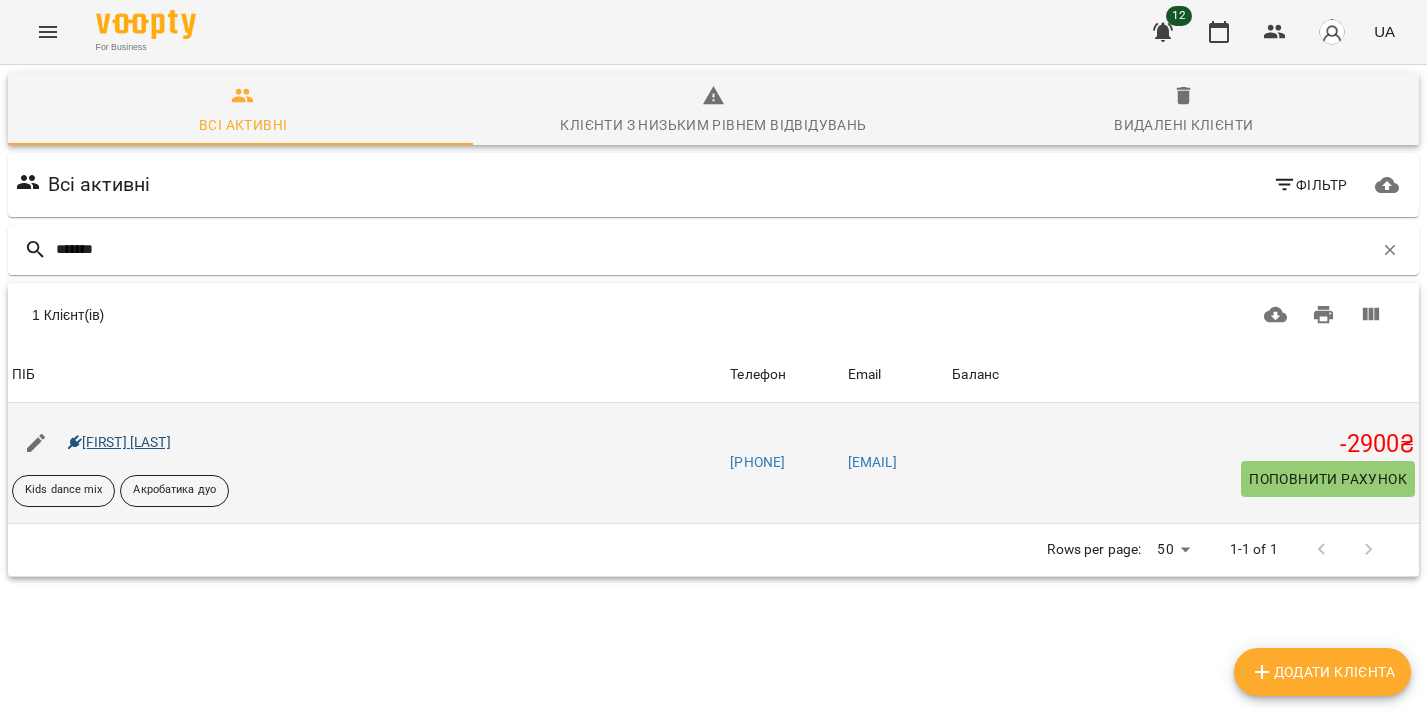 type on "*******" 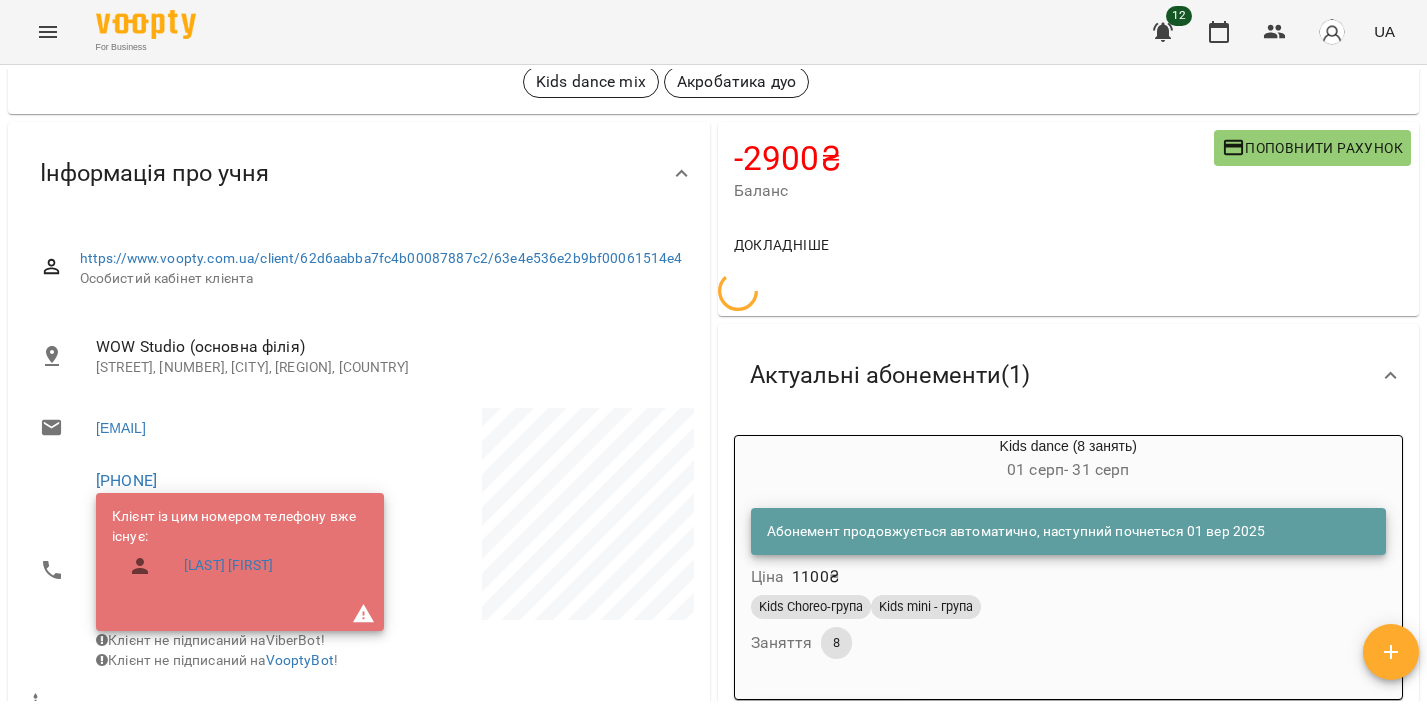scroll, scrollTop: 106, scrollLeft: 0, axis: vertical 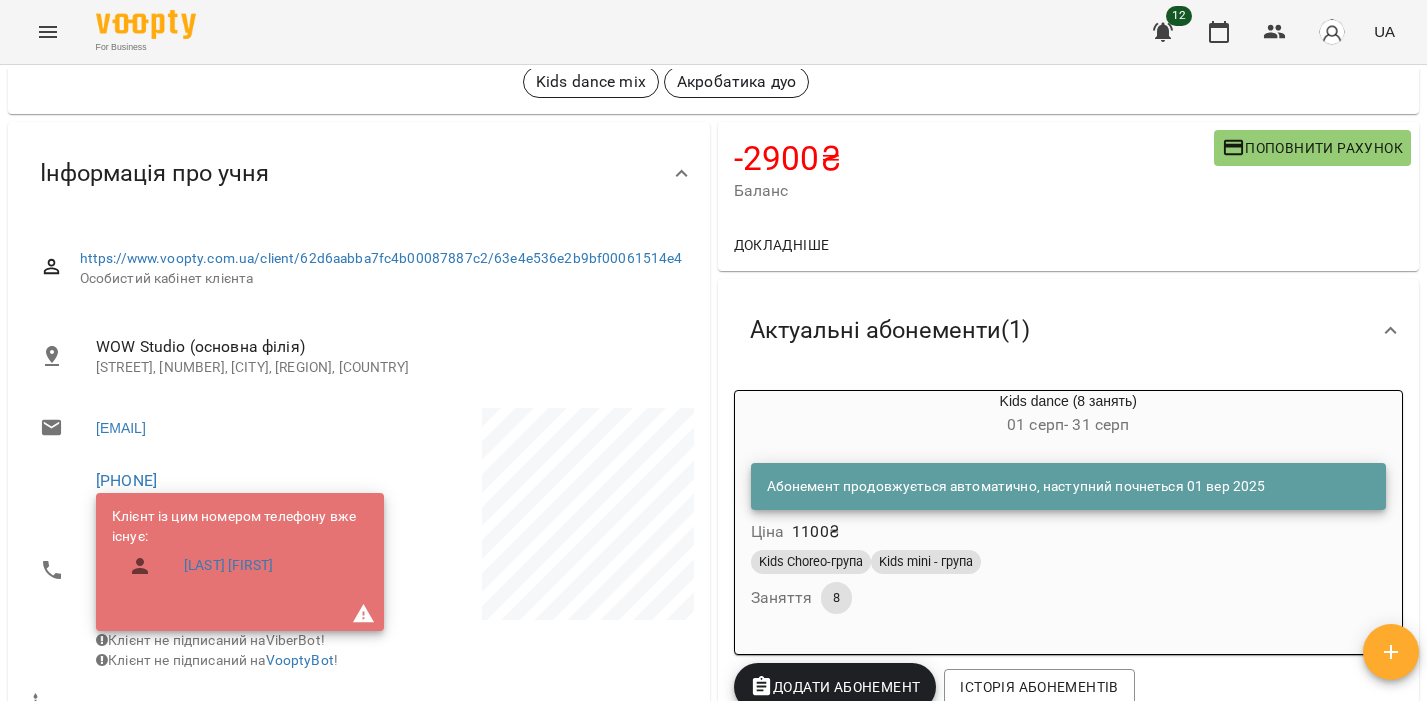 click on "Абонемент продовжується автоматично, наступний почнеться 01 вер 2025" at bounding box center (1069, 487) 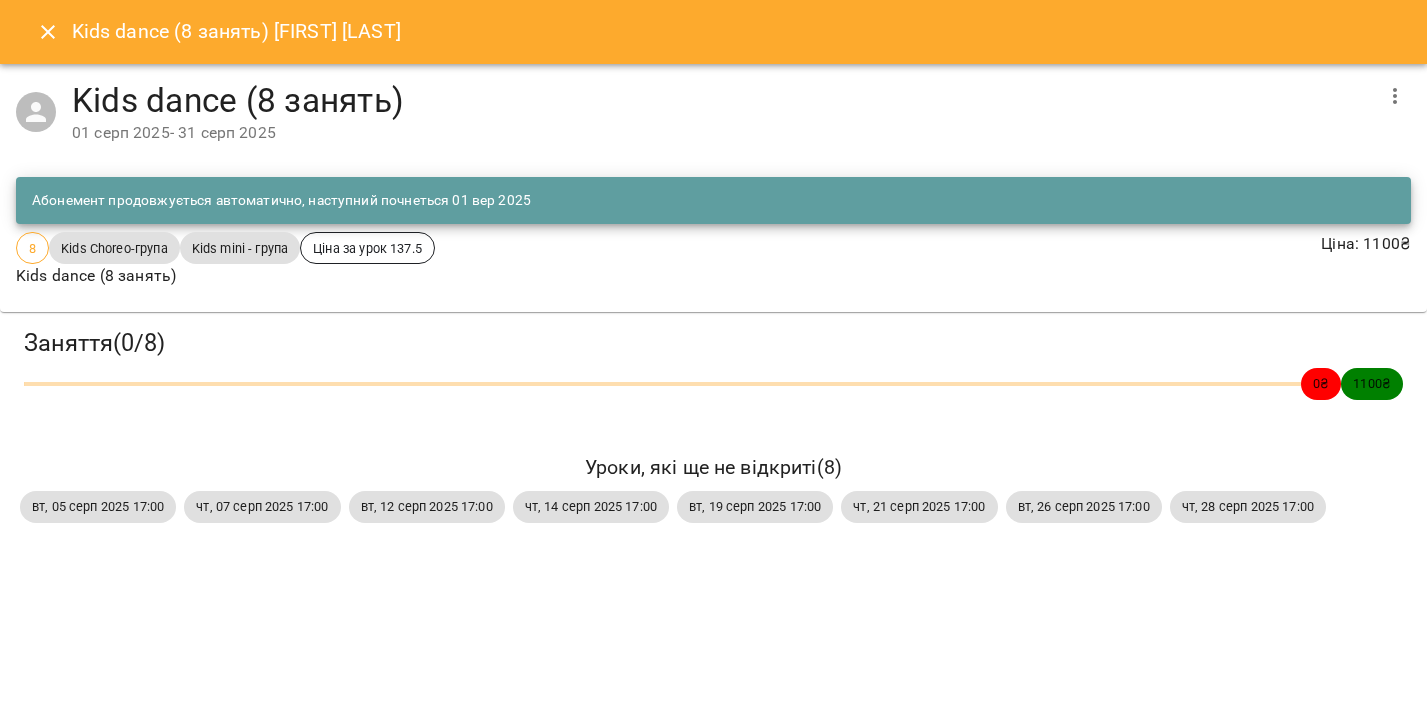 click 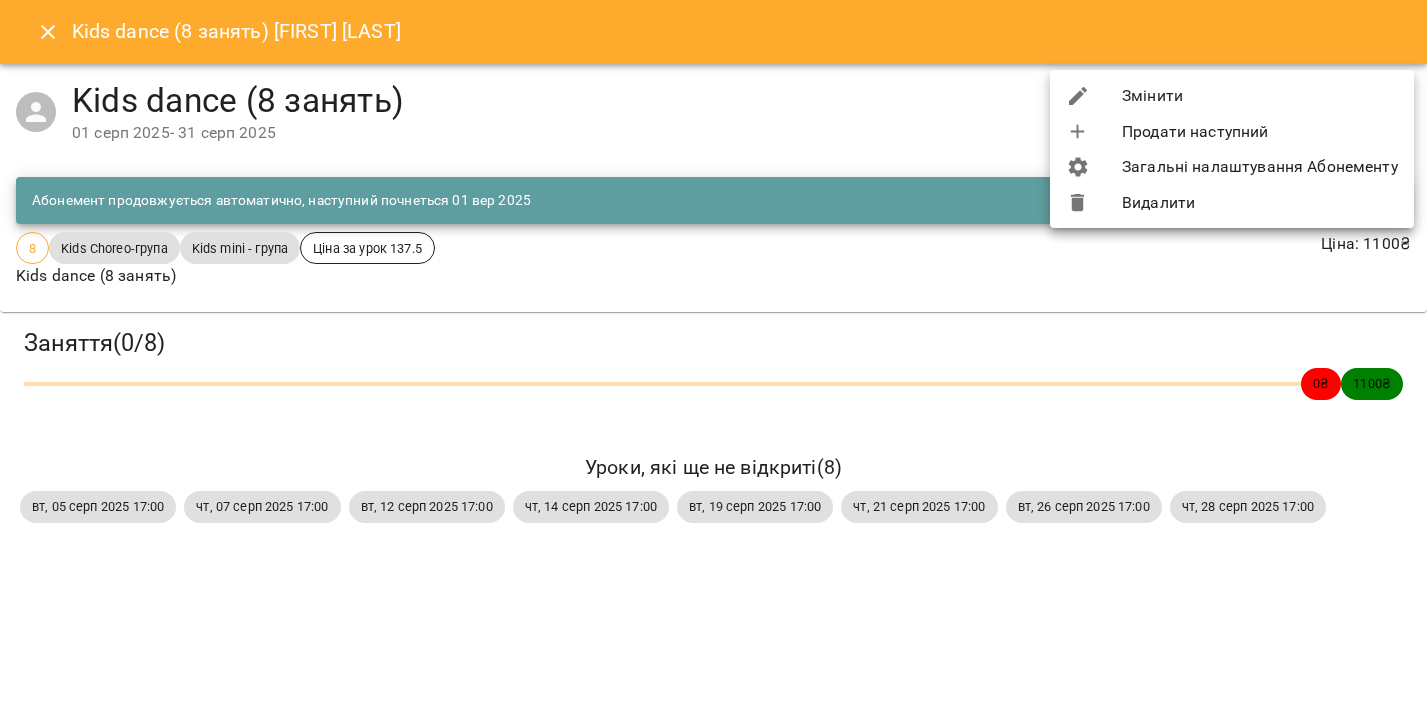 click on "Видалити" at bounding box center [1232, 203] 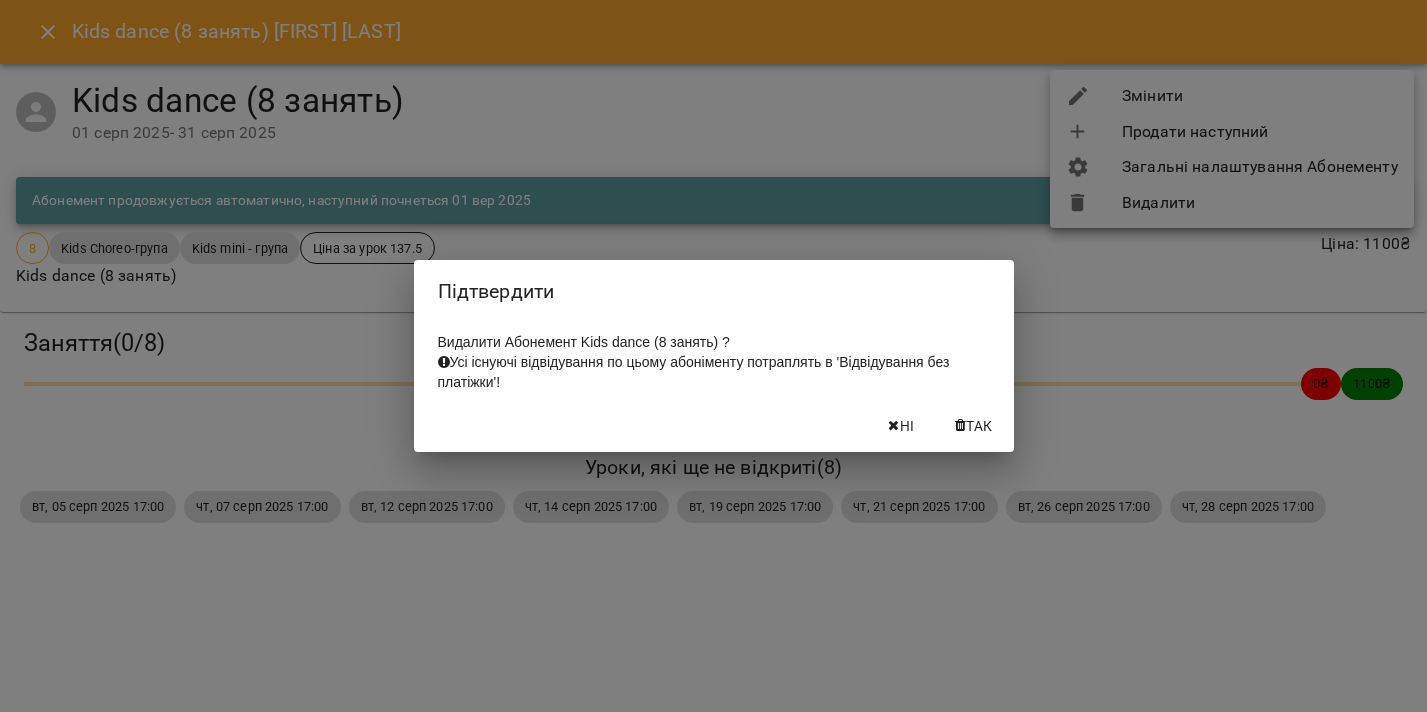 click on "Так" at bounding box center [974, 426] 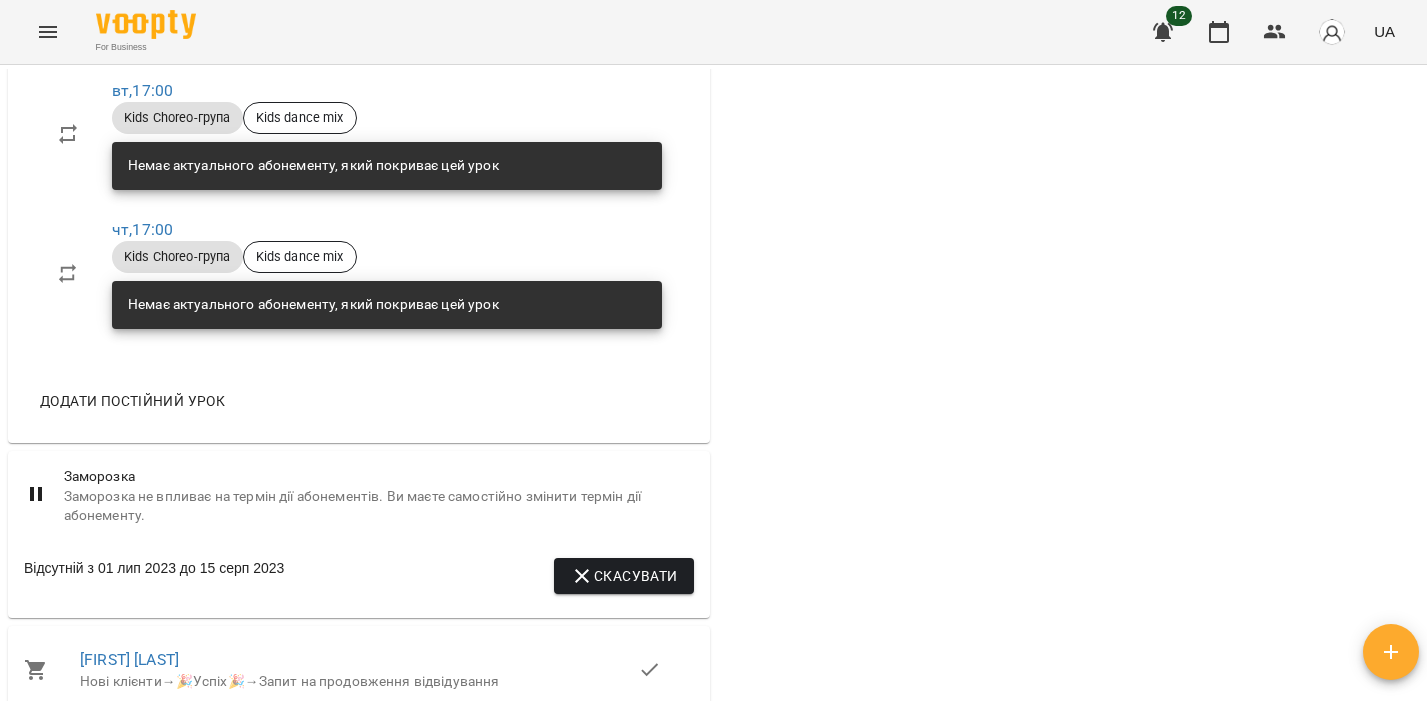 scroll, scrollTop: 2907, scrollLeft: 0, axis: vertical 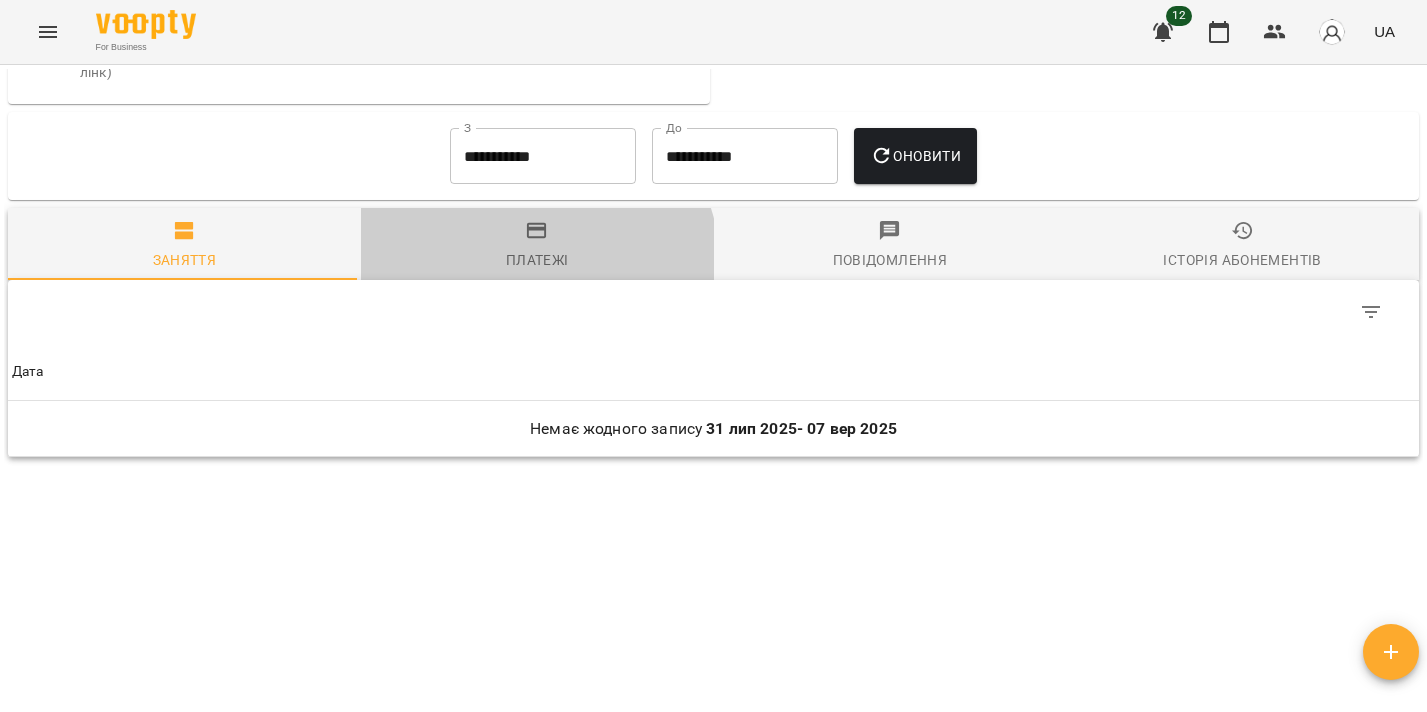click on "Платежі" at bounding box center [537, 260] 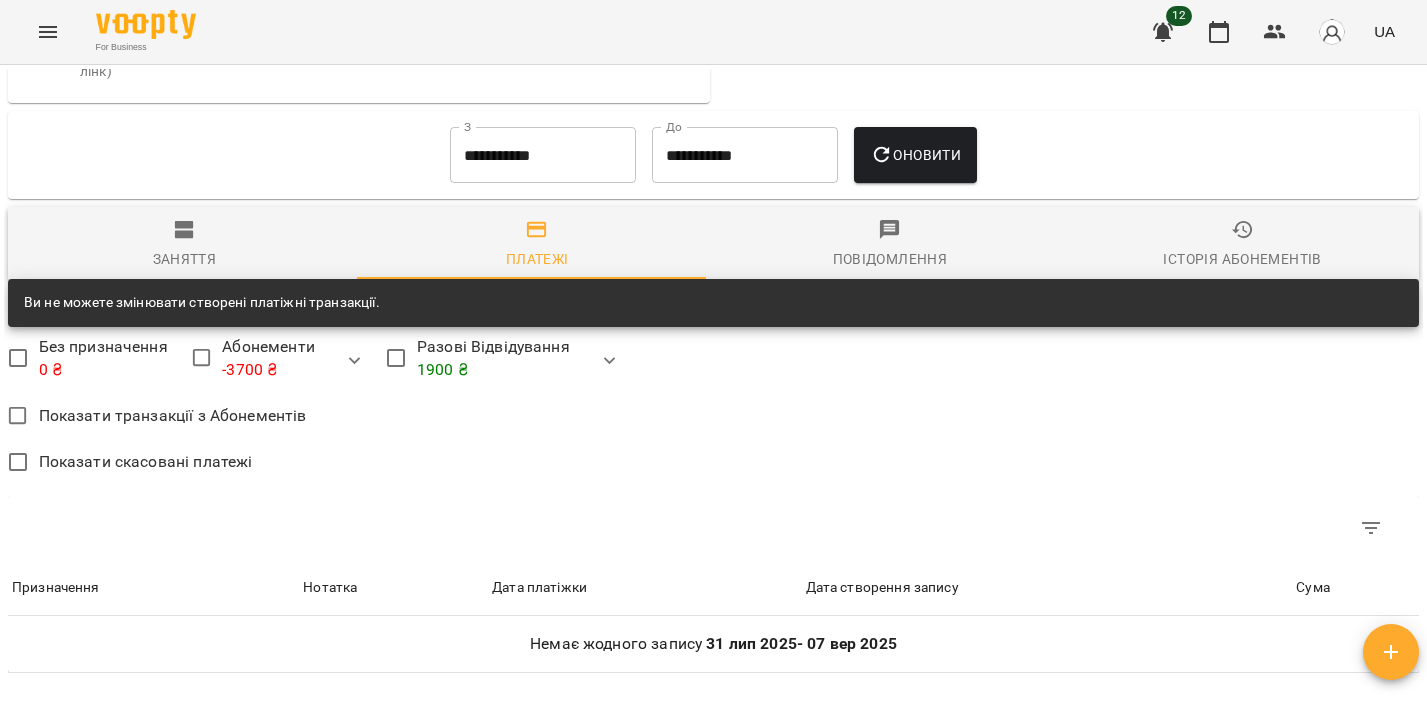 scroll, scrollTop: 2800, scrollLeft: 0, axis: vertical 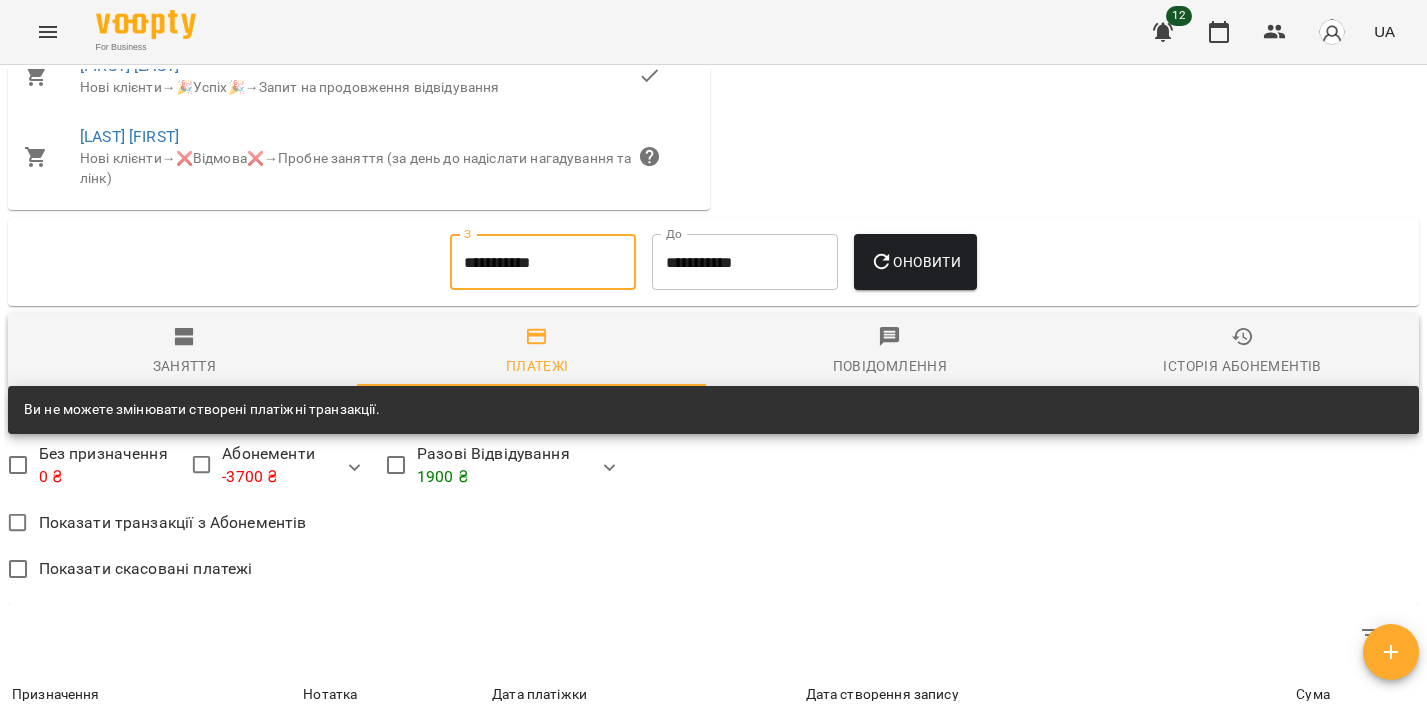 click on "**********" at bounding box center [543, 262] 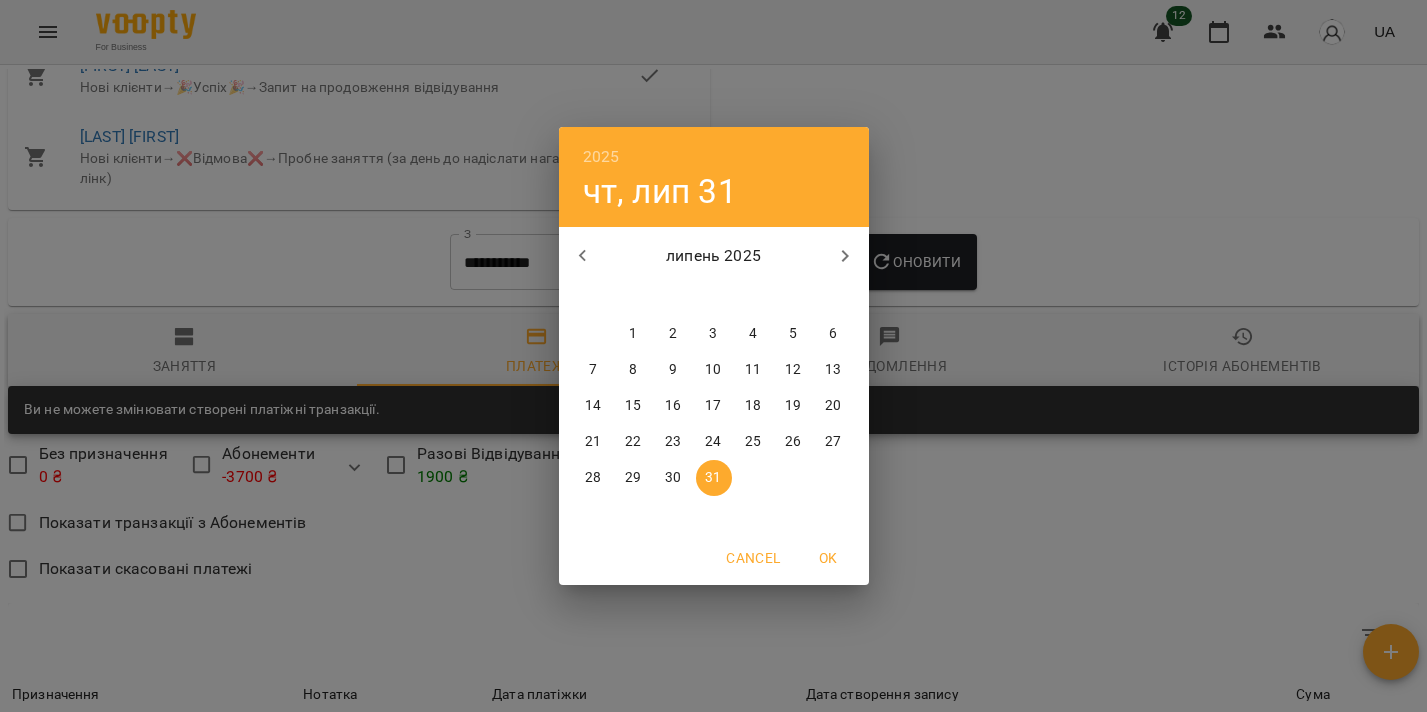click on "1" at bounding box center [633, 334] 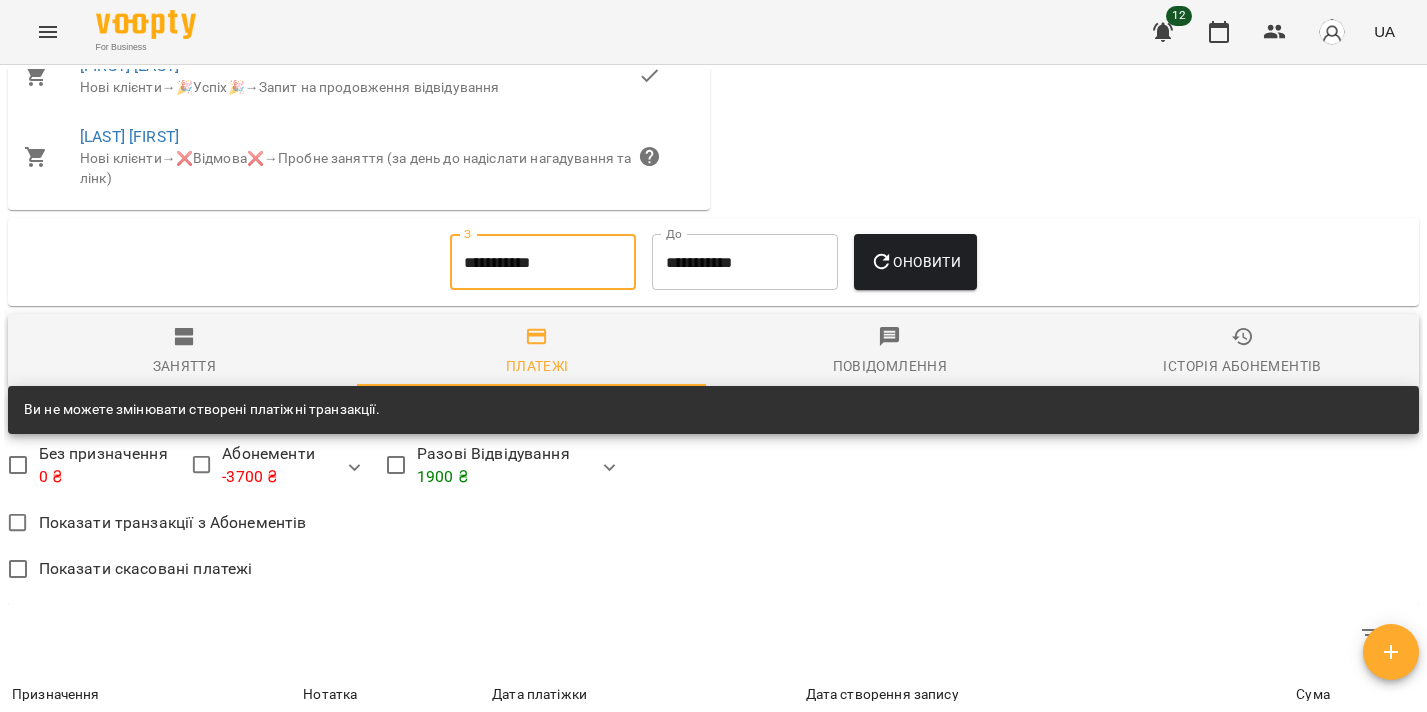 click on "Оновити" at bounding box center [915, 262] 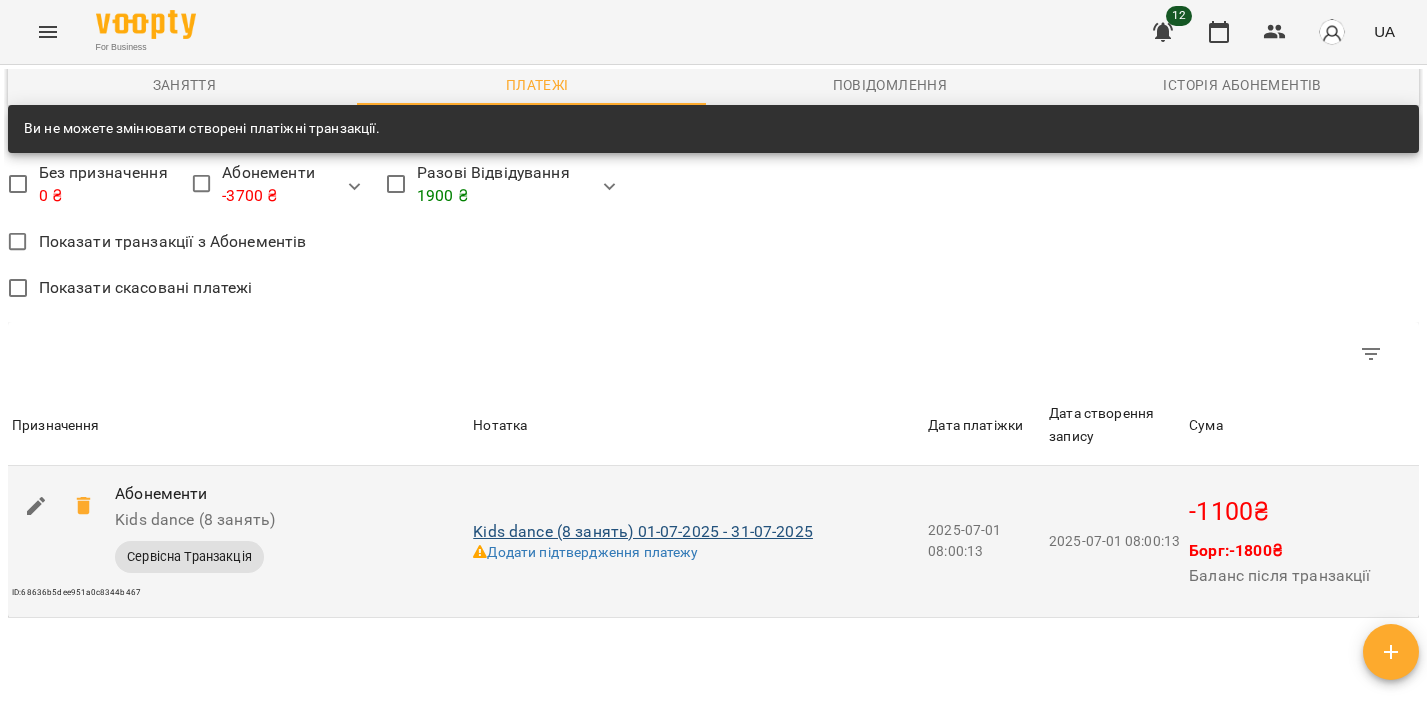 scroll, scrollTop: 3218, scrollLeft: 0, axis: vertical 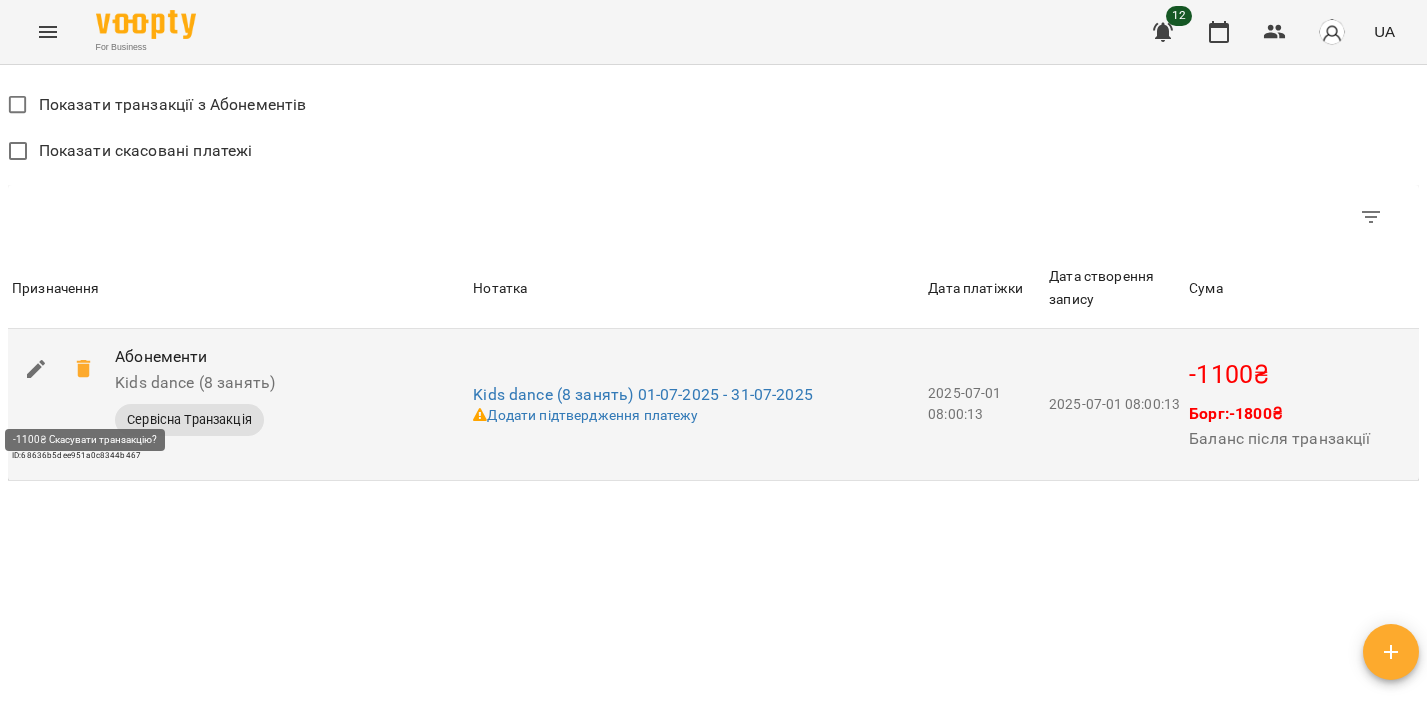 click at bounding box center [84, 369] 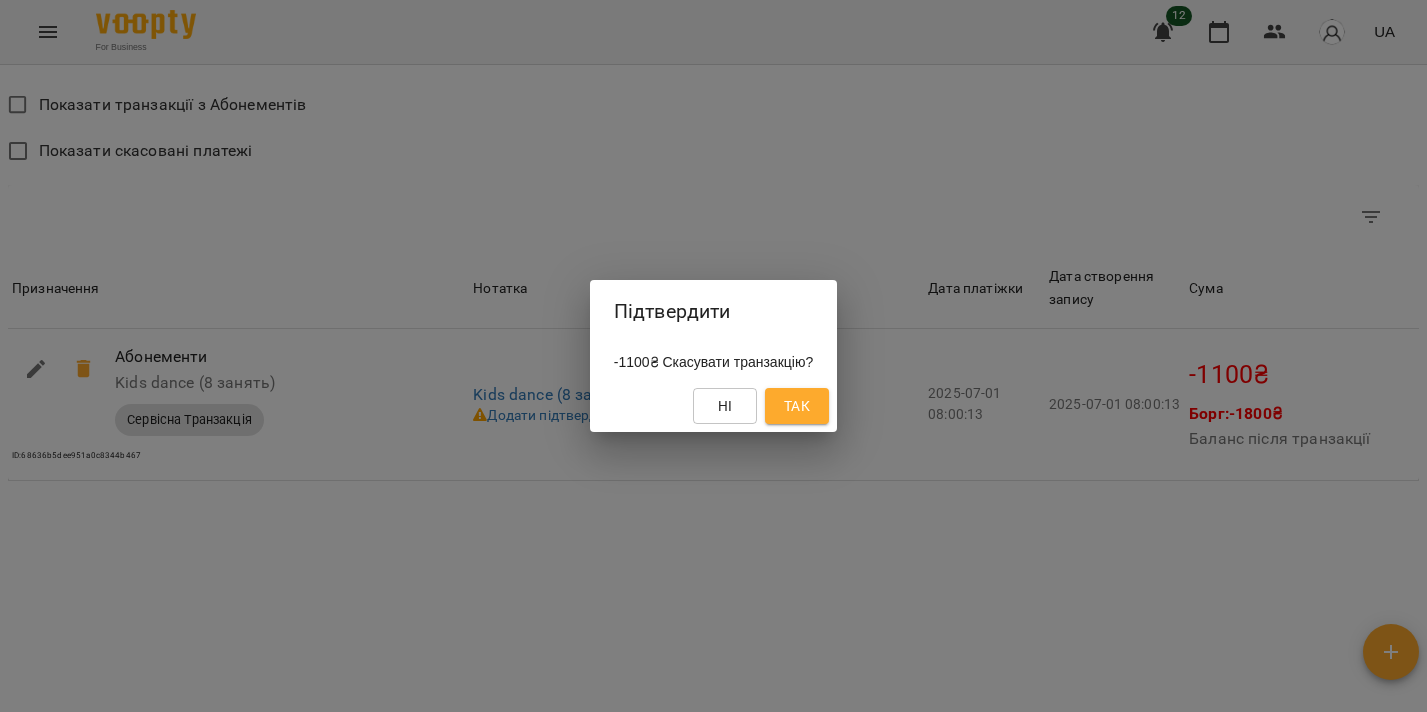 click on "Так" at bounding box center (797, 406) 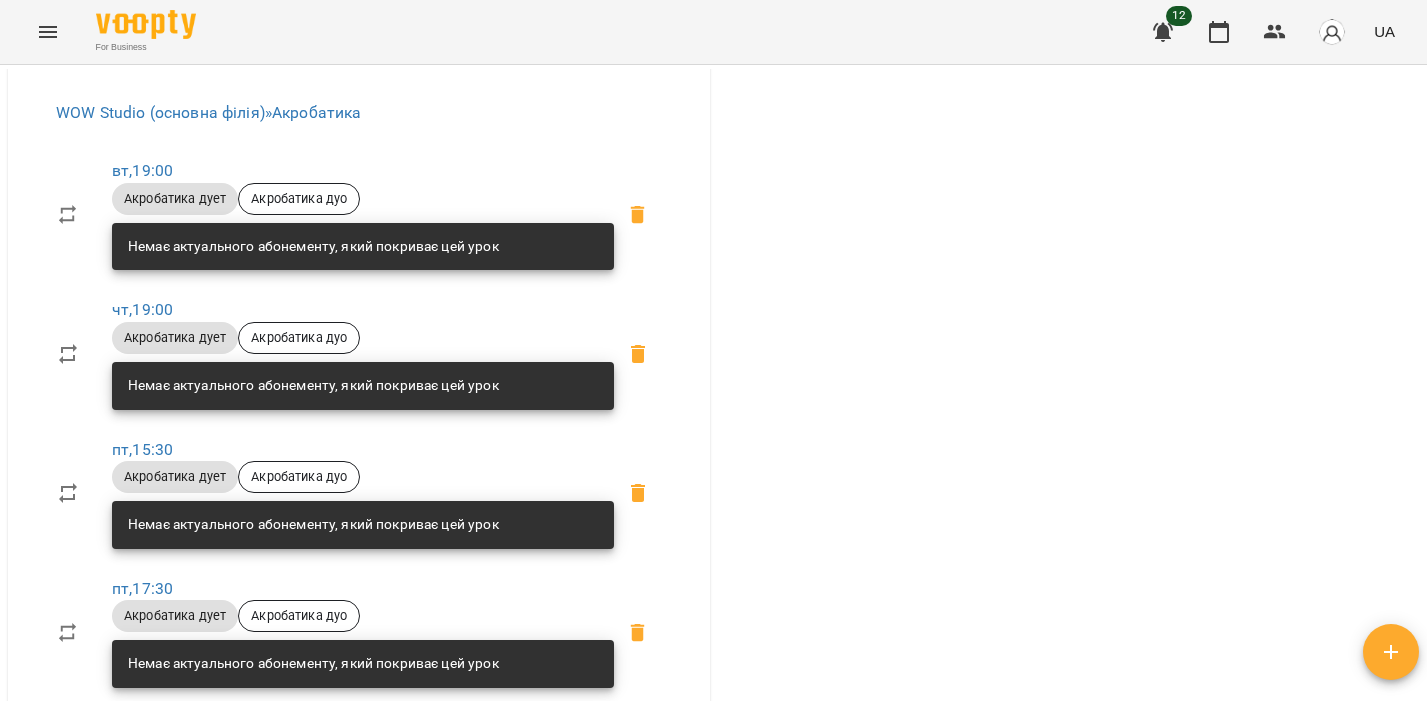 scroll, scrollTop: 0, scrollLeft: 0, axis: both 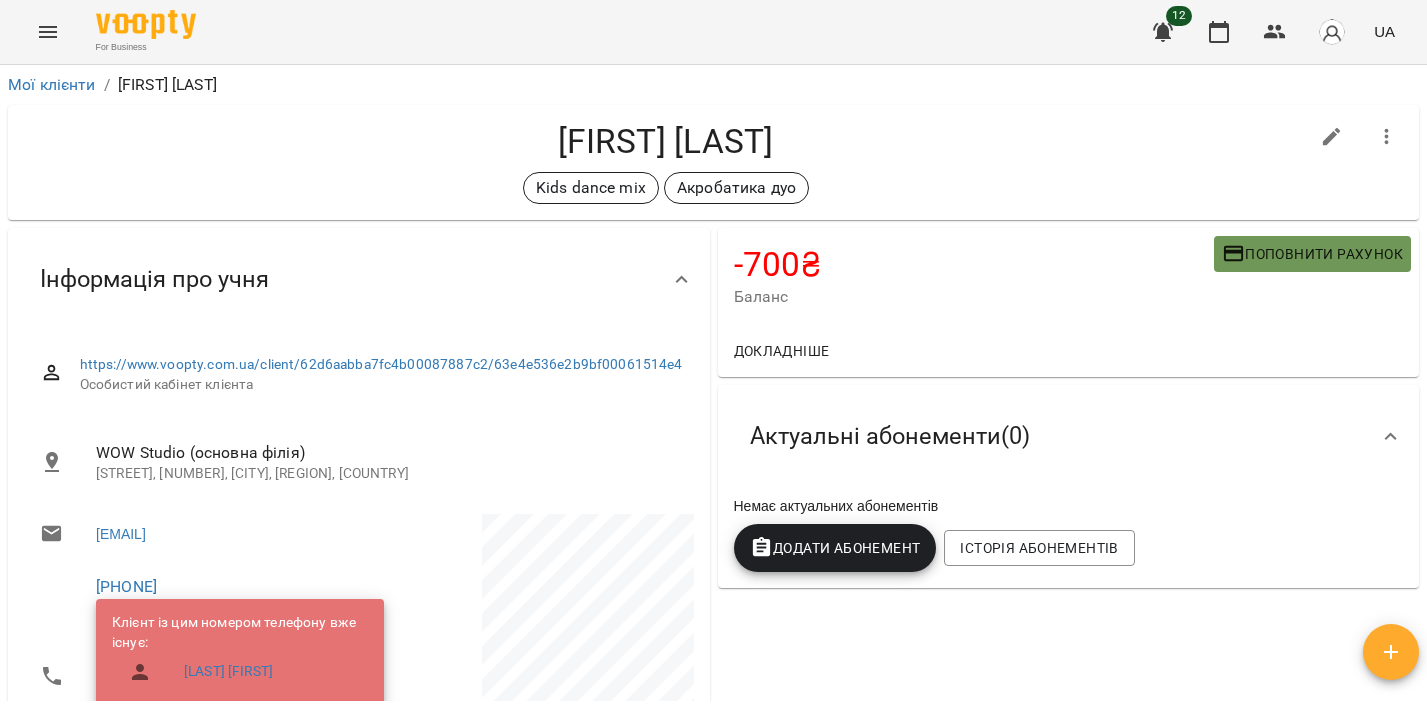 click on "Поповнити рахунок" at bounding box center (1312, 254) 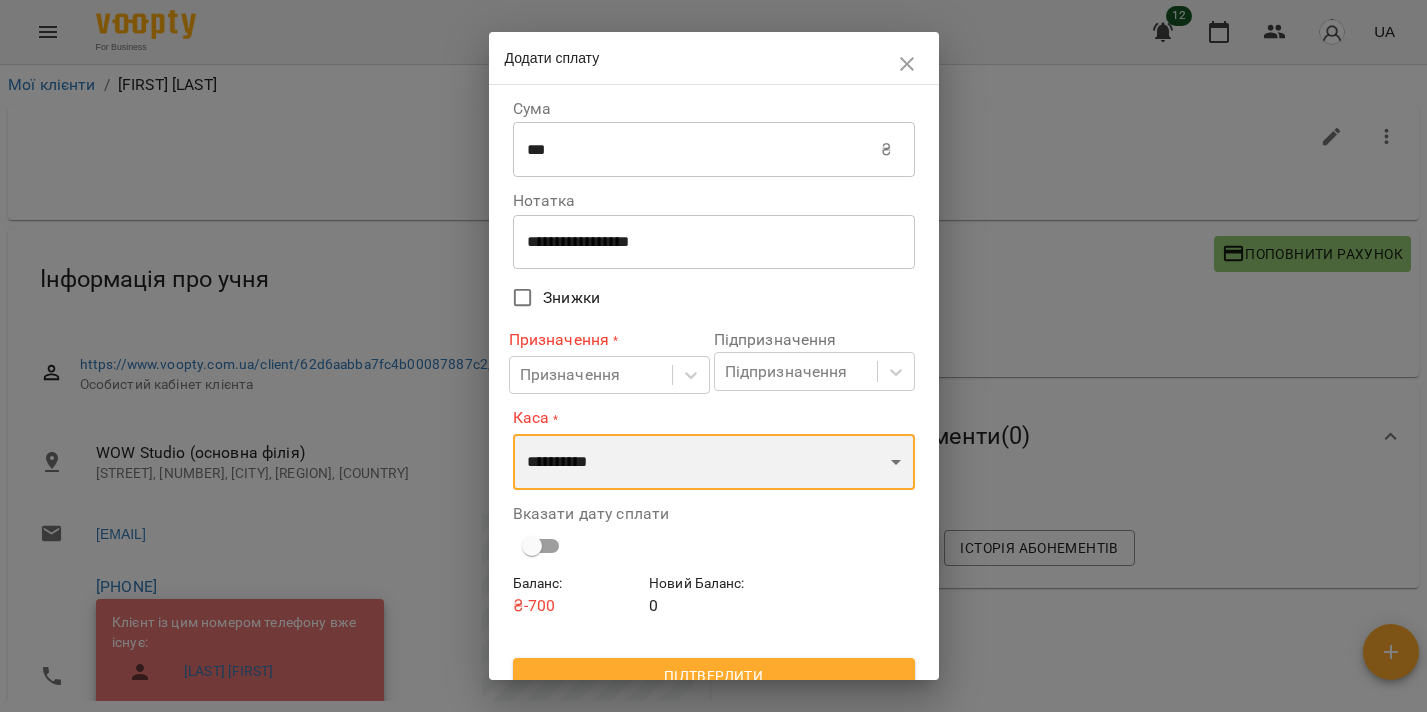 select on "****" 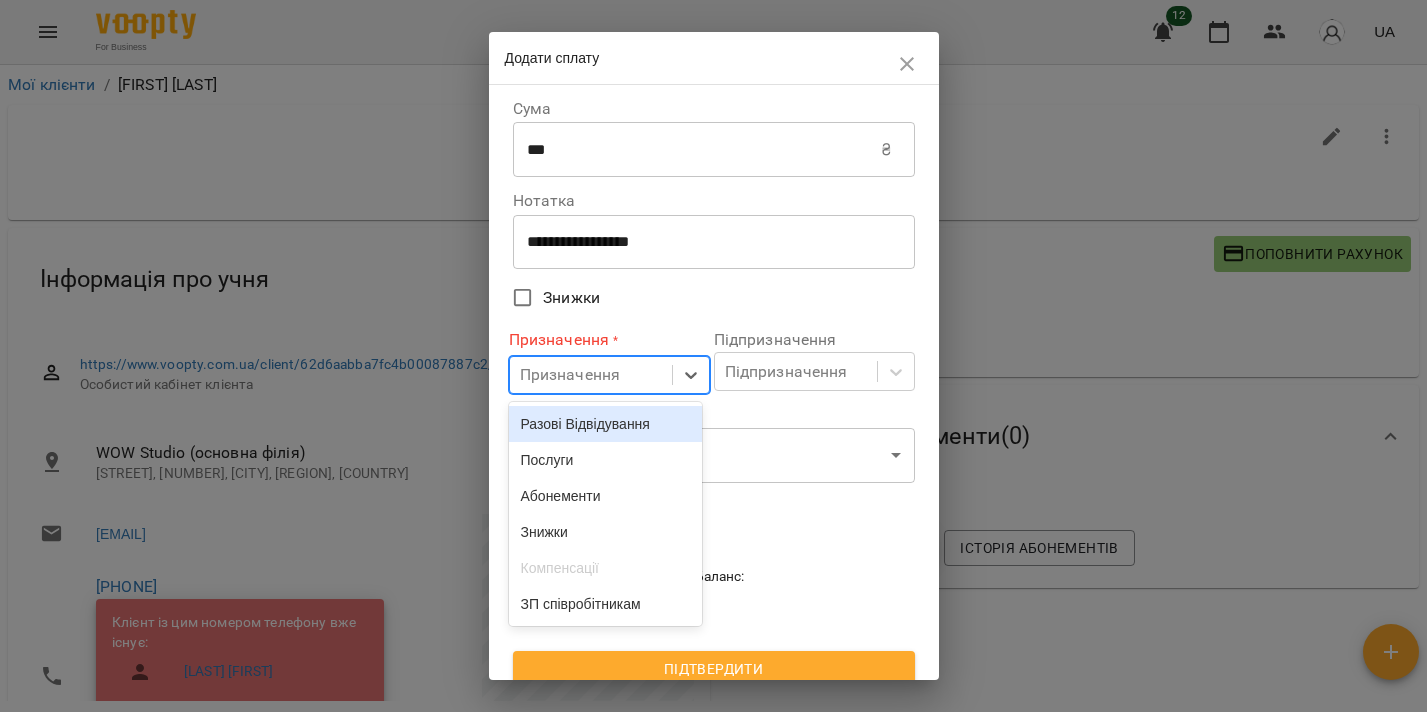 click on "Призначення" at bounding box center [591, 375] 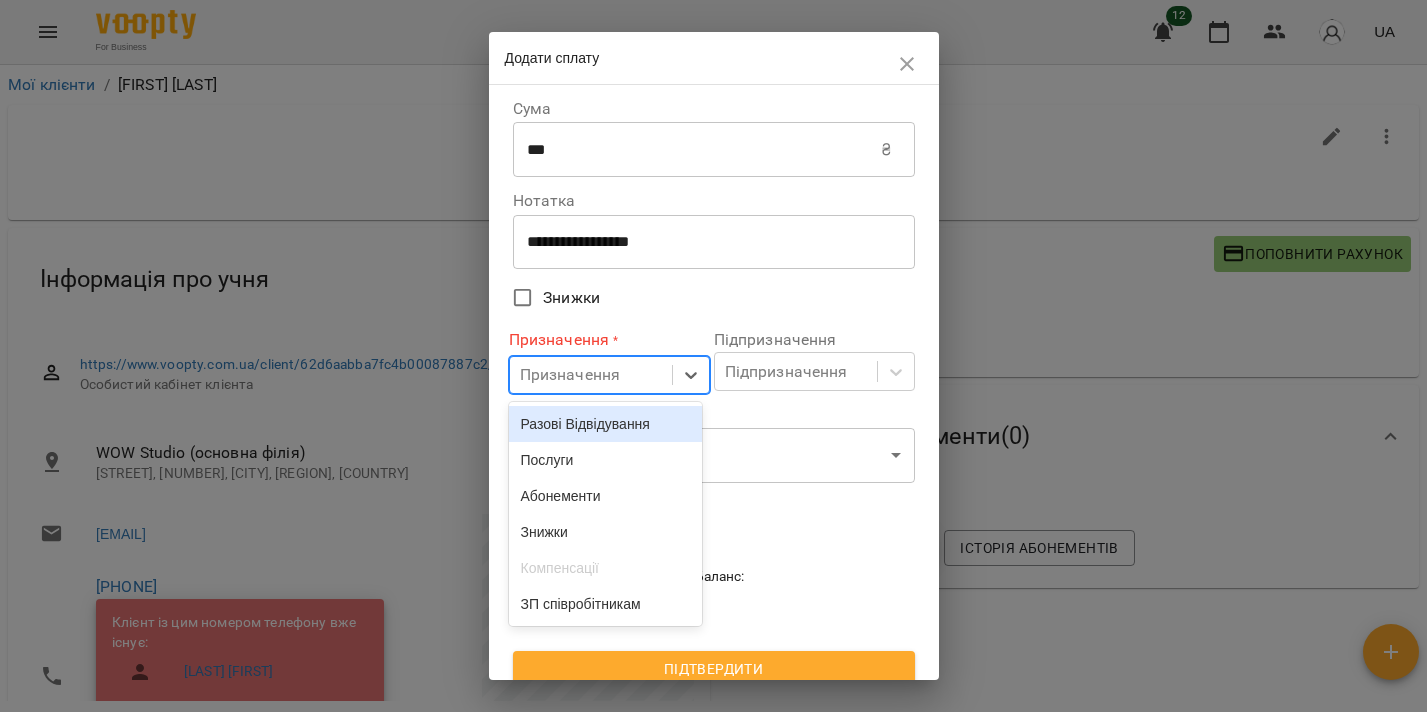 click on "Разові Відвідування" at bounding box center (606, 424) 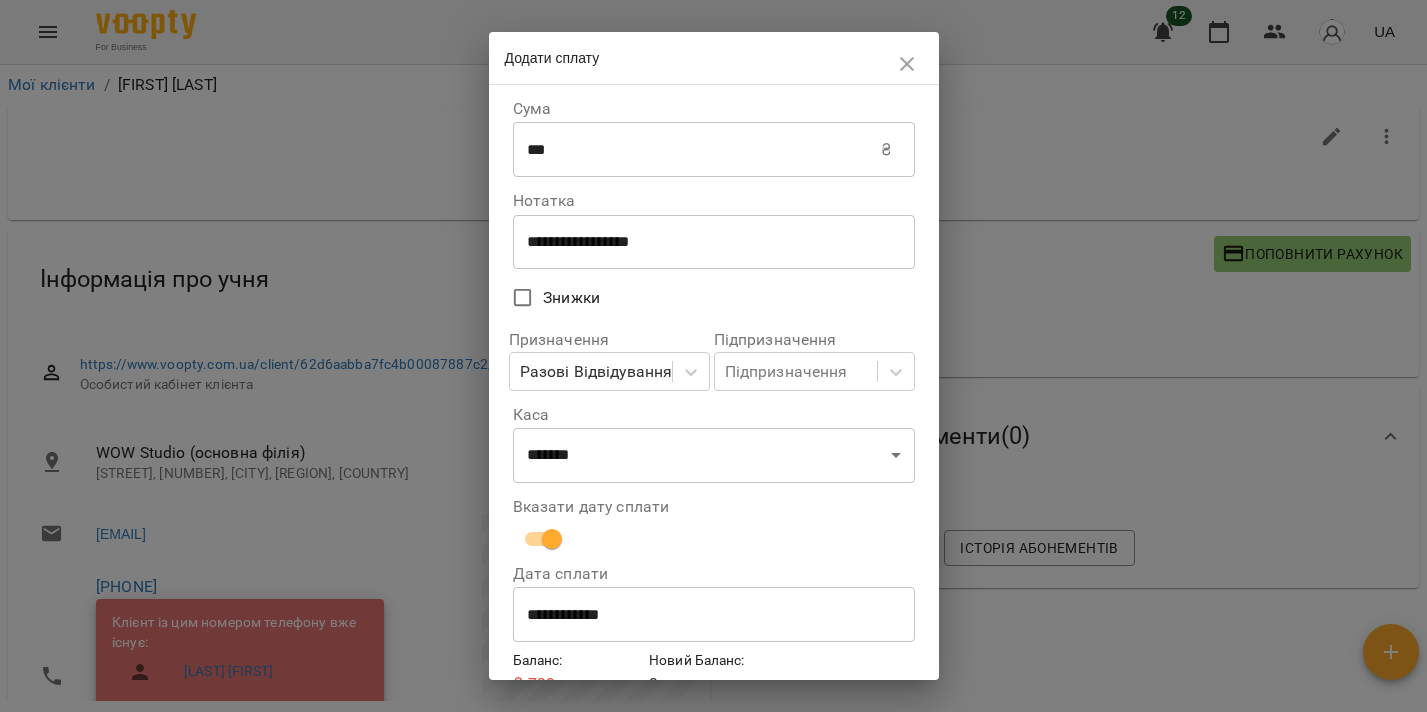 click on "**********" at bounding box center (714, 615) 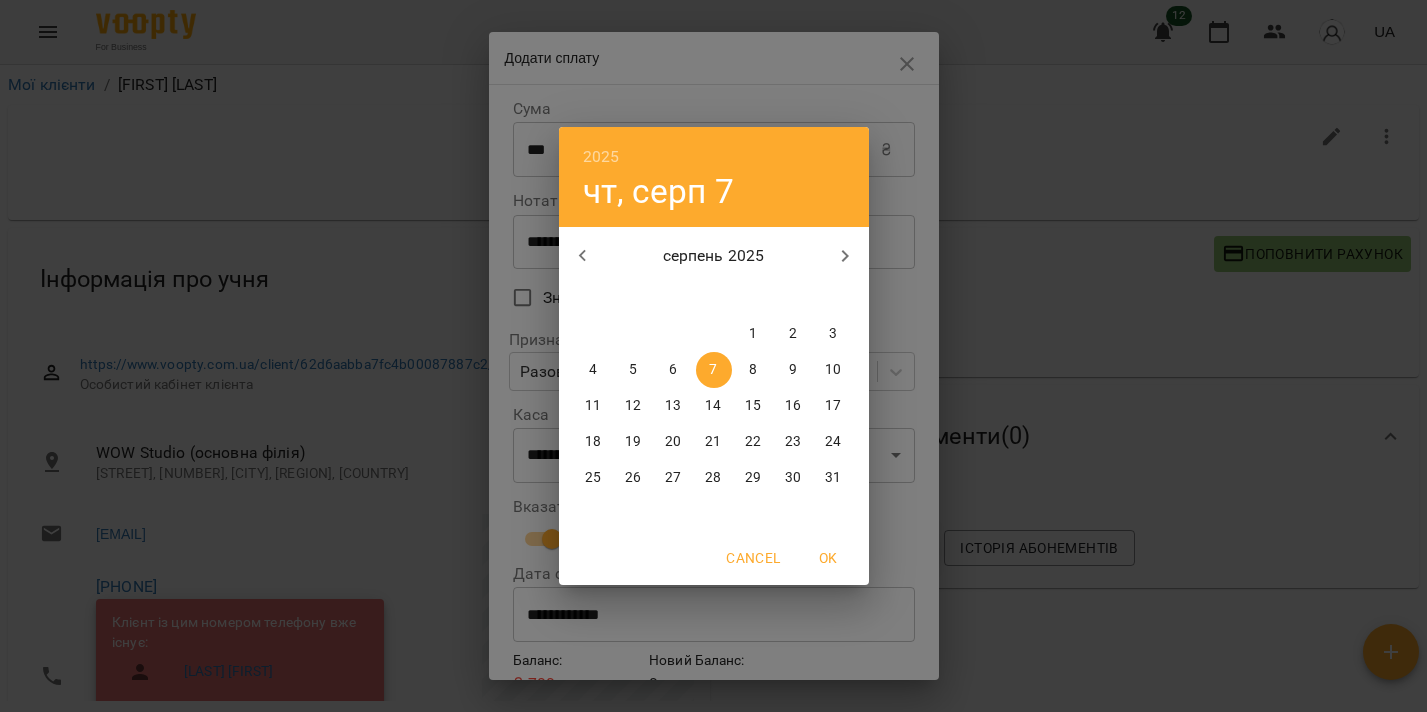 click 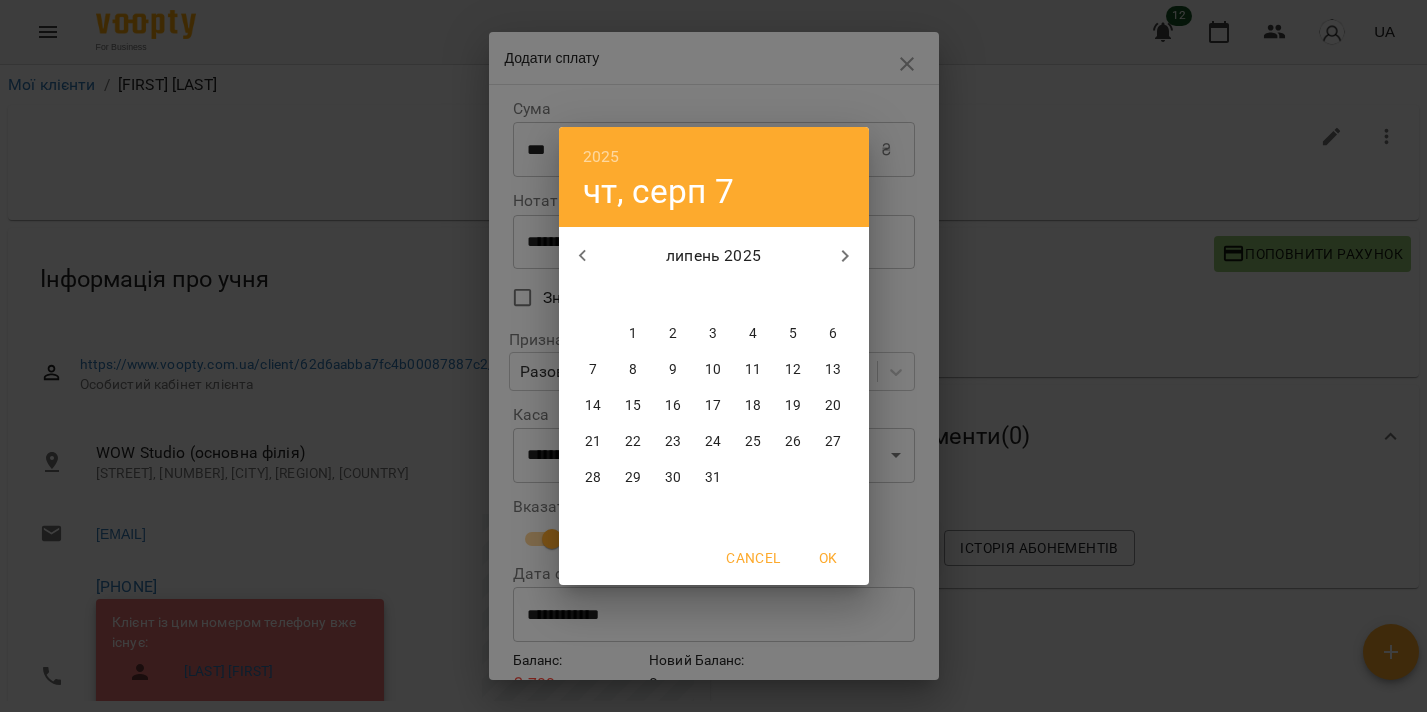 click on "9" at bounding box center (673, 370) 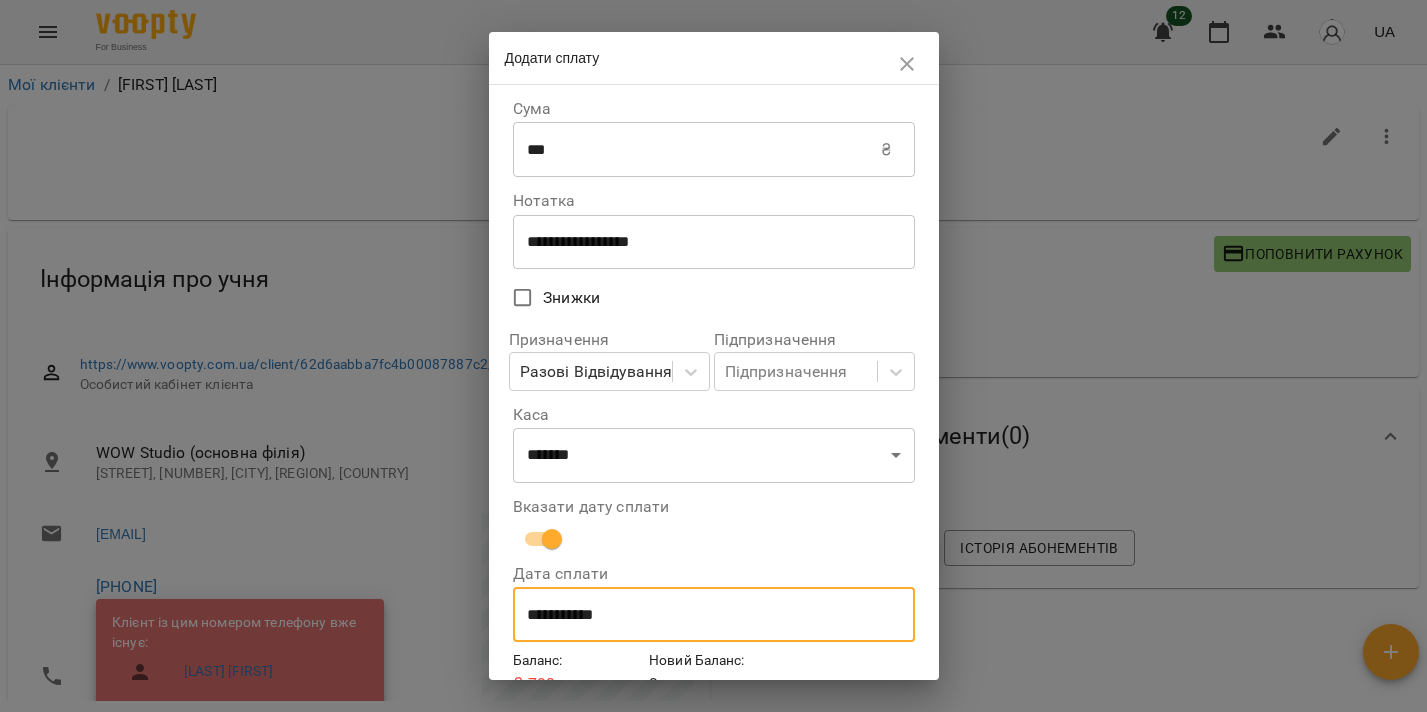 scroll, scrollTop: 96, scrollLeft: 0, axis: vertical 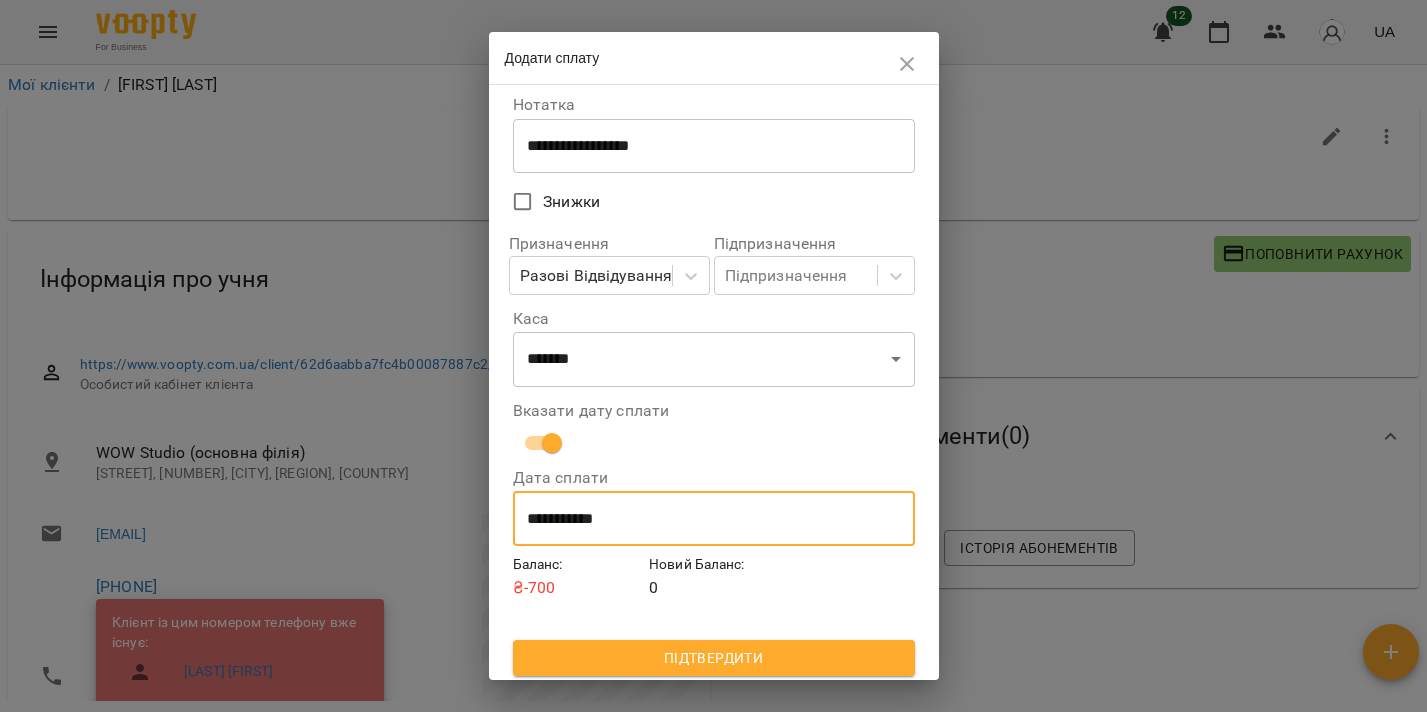 click on "Підтвердити" at bounding box center (714, 658) 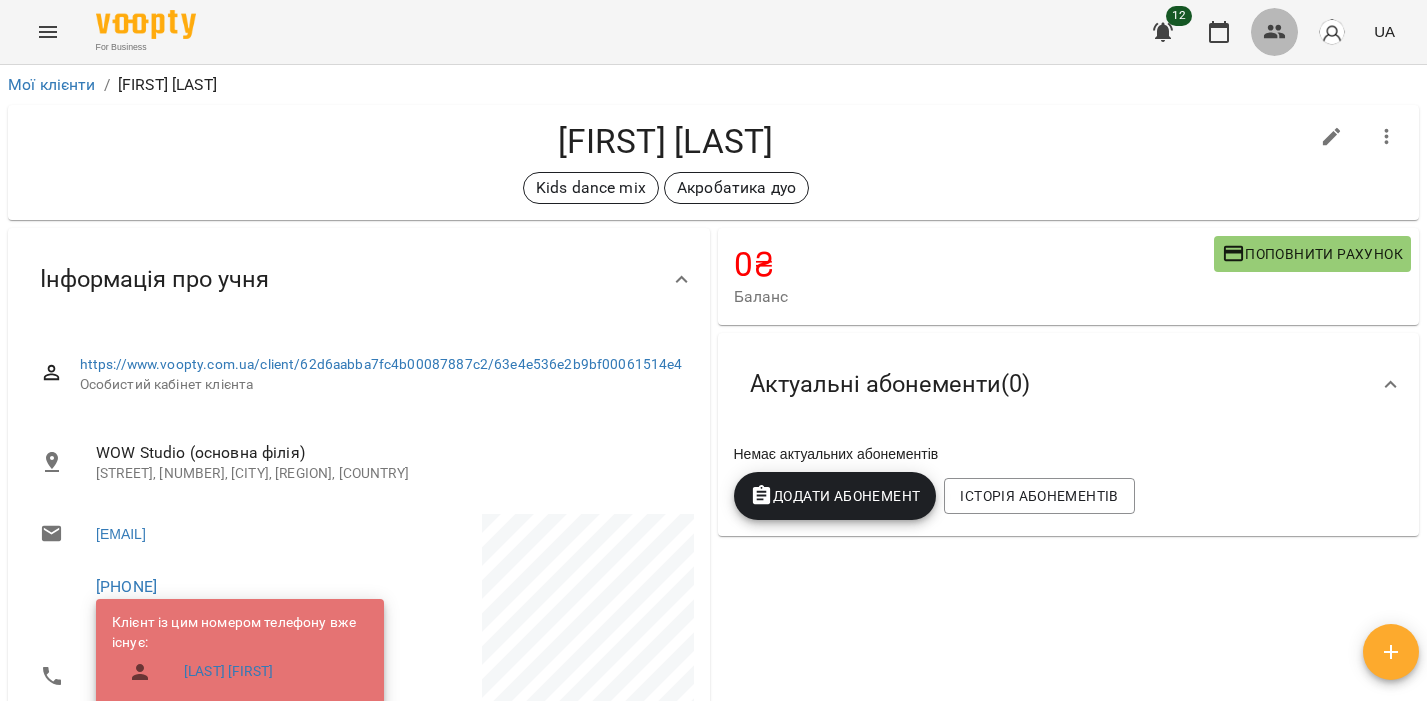 click at bounding box center (1275, 32) 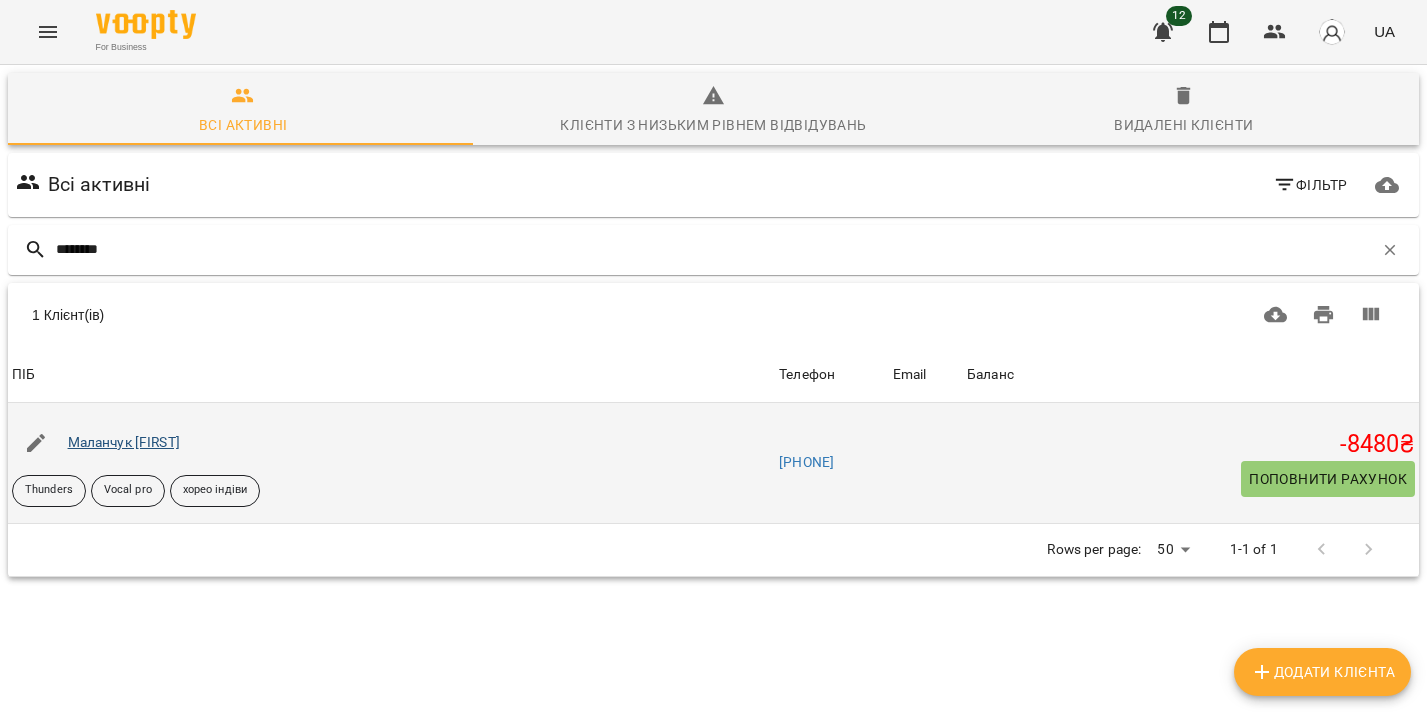 type on "********" 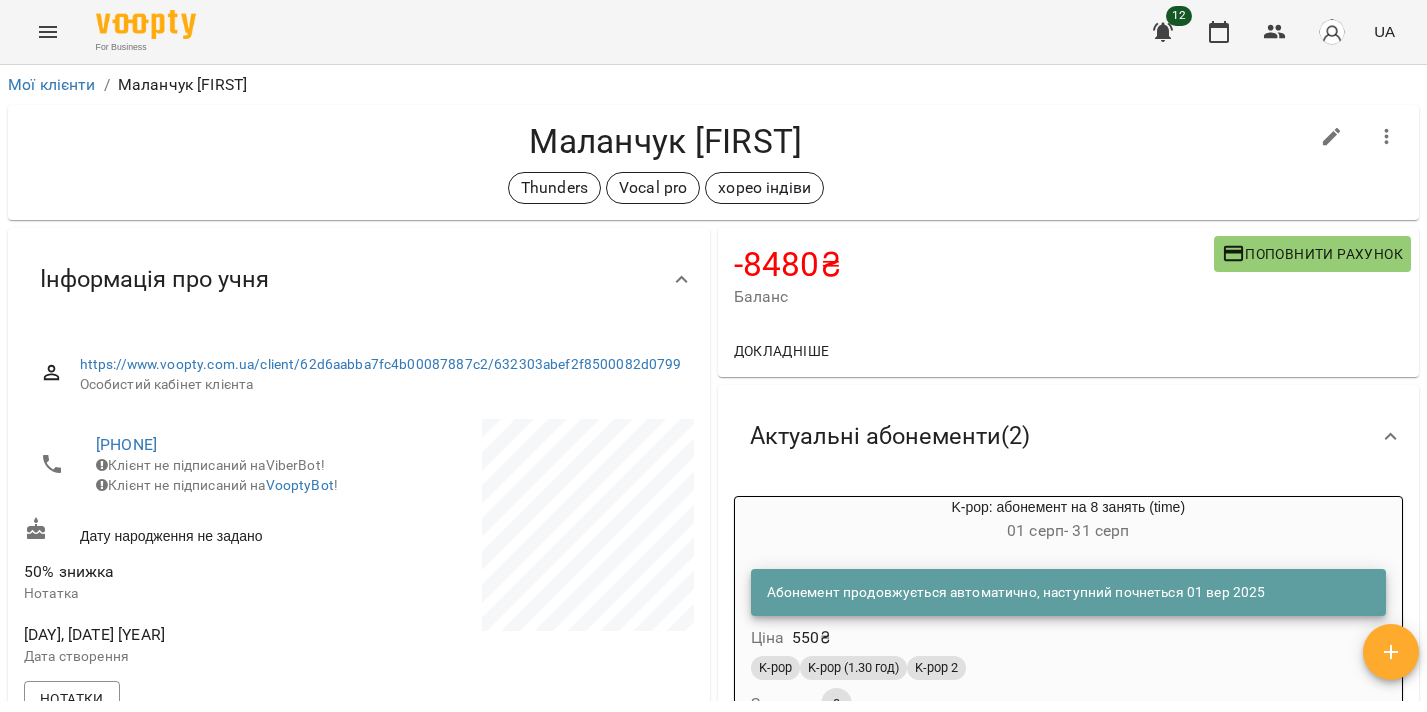 scroll, scrollTop: 26, scrollLeft: 0, axis: vertical 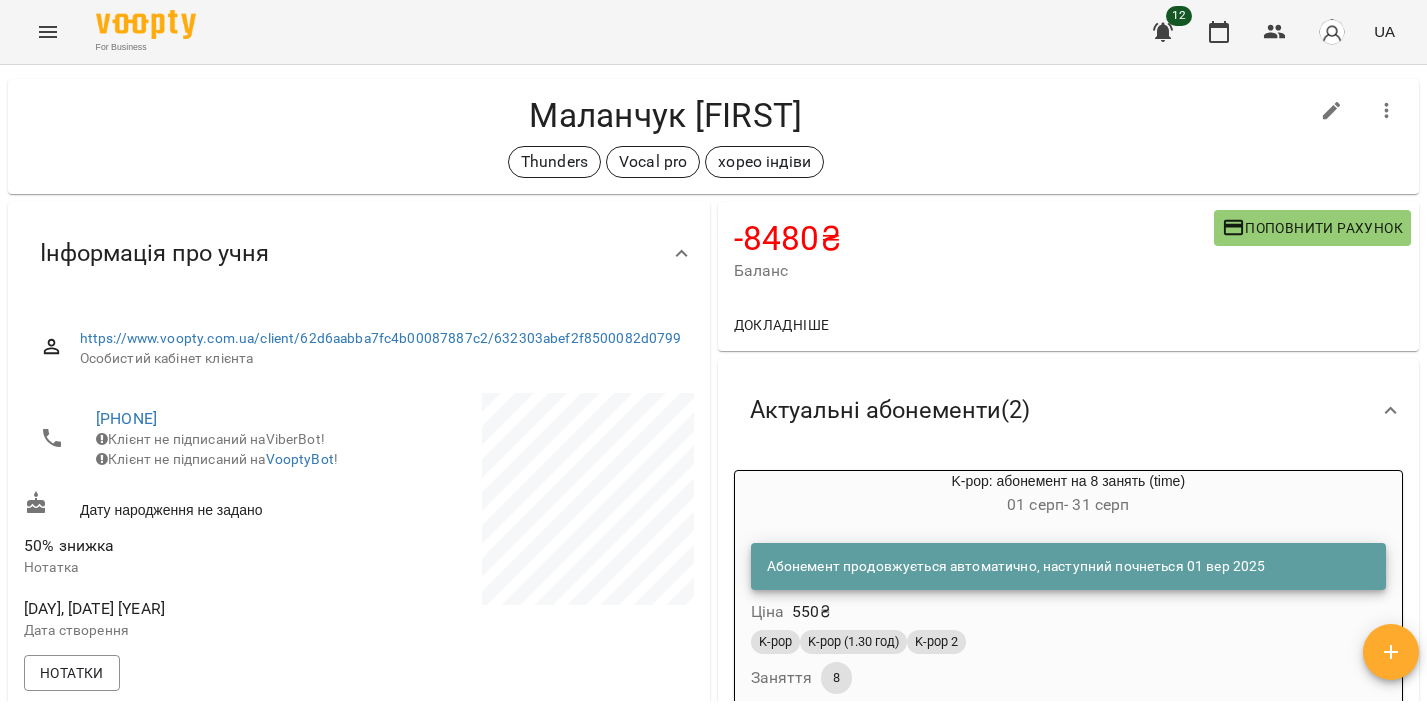 click on "01 серп  -   31 серп" at bounding box center [1069, 505] 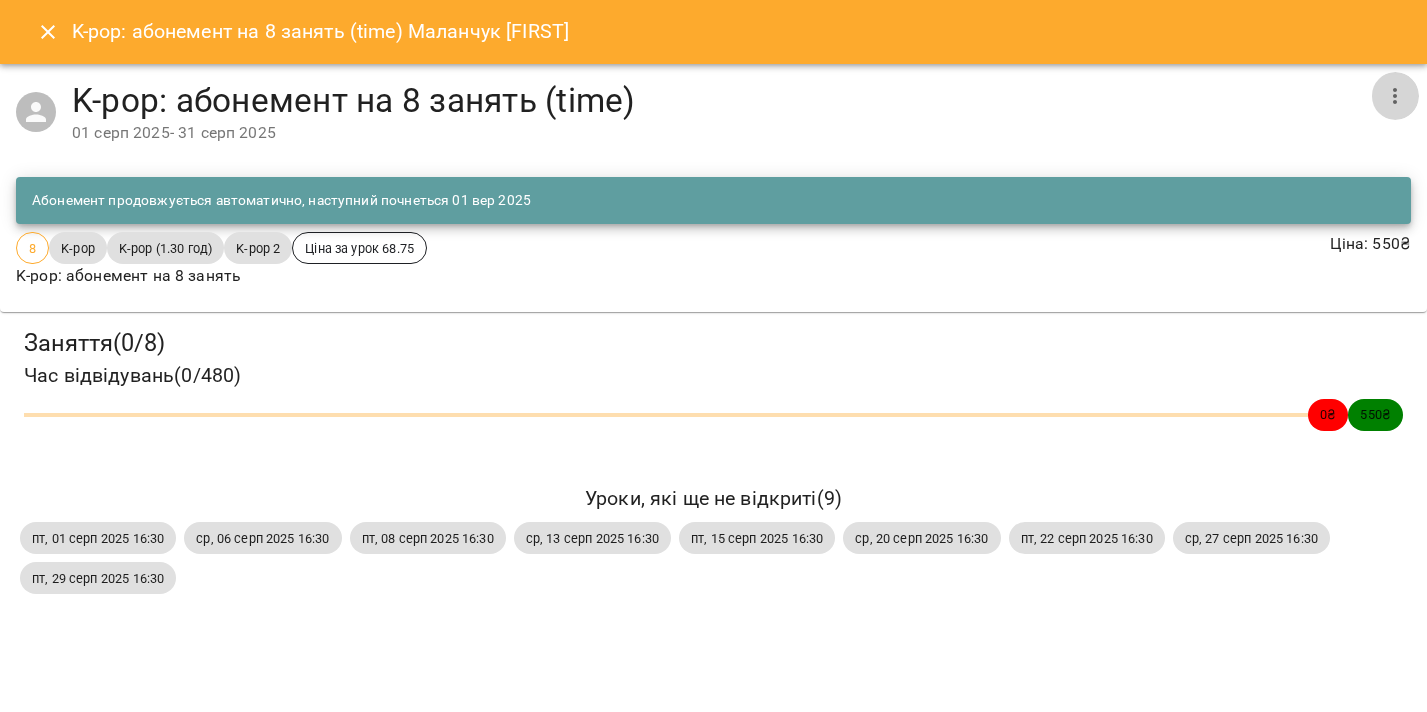click 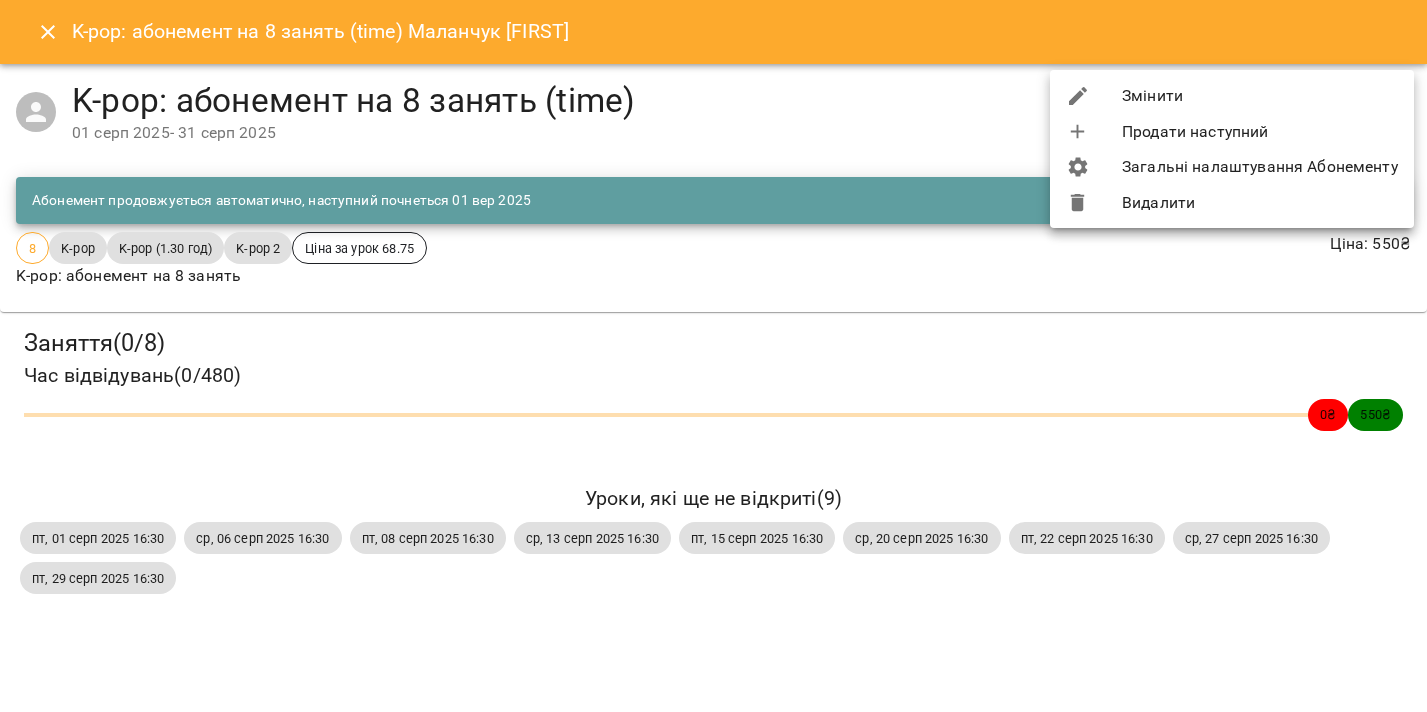click on "Видалити" at bounding box center (1232, 203) 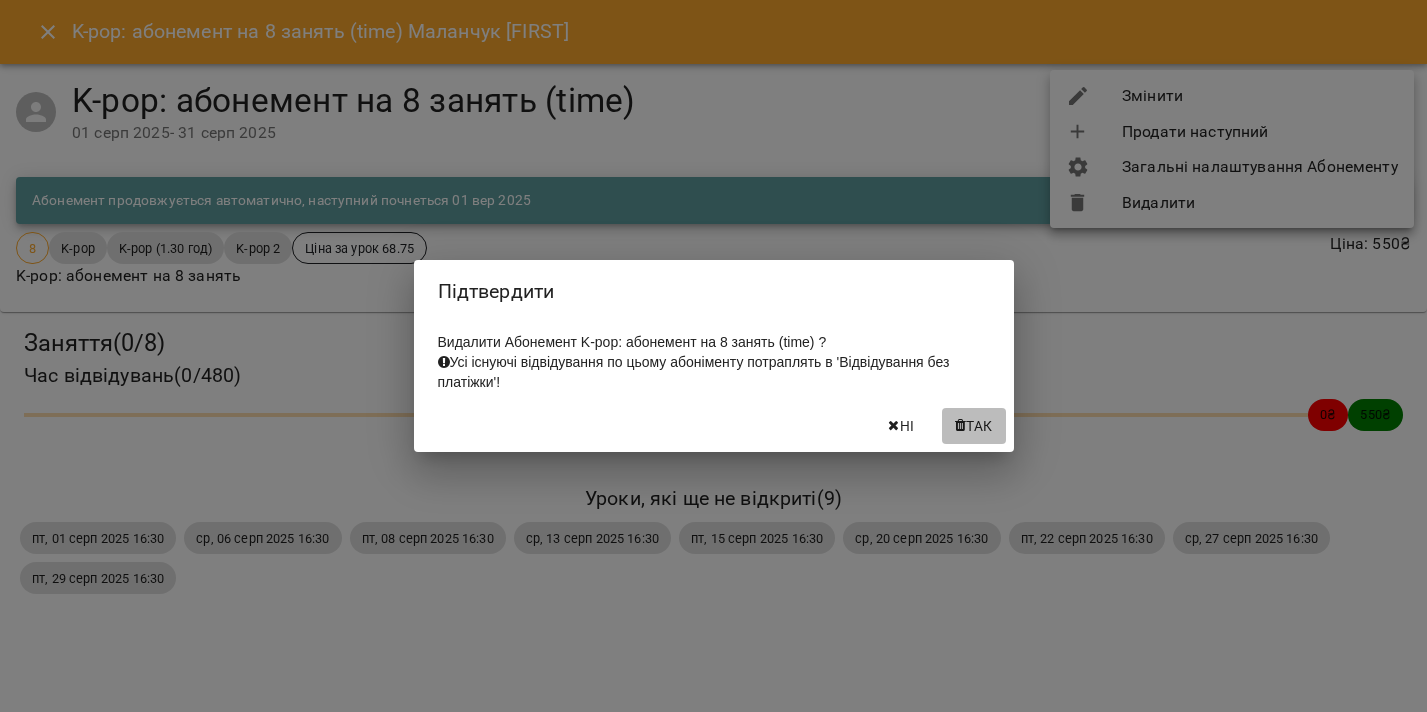 click on "Так" at bounding box center [979, 426] 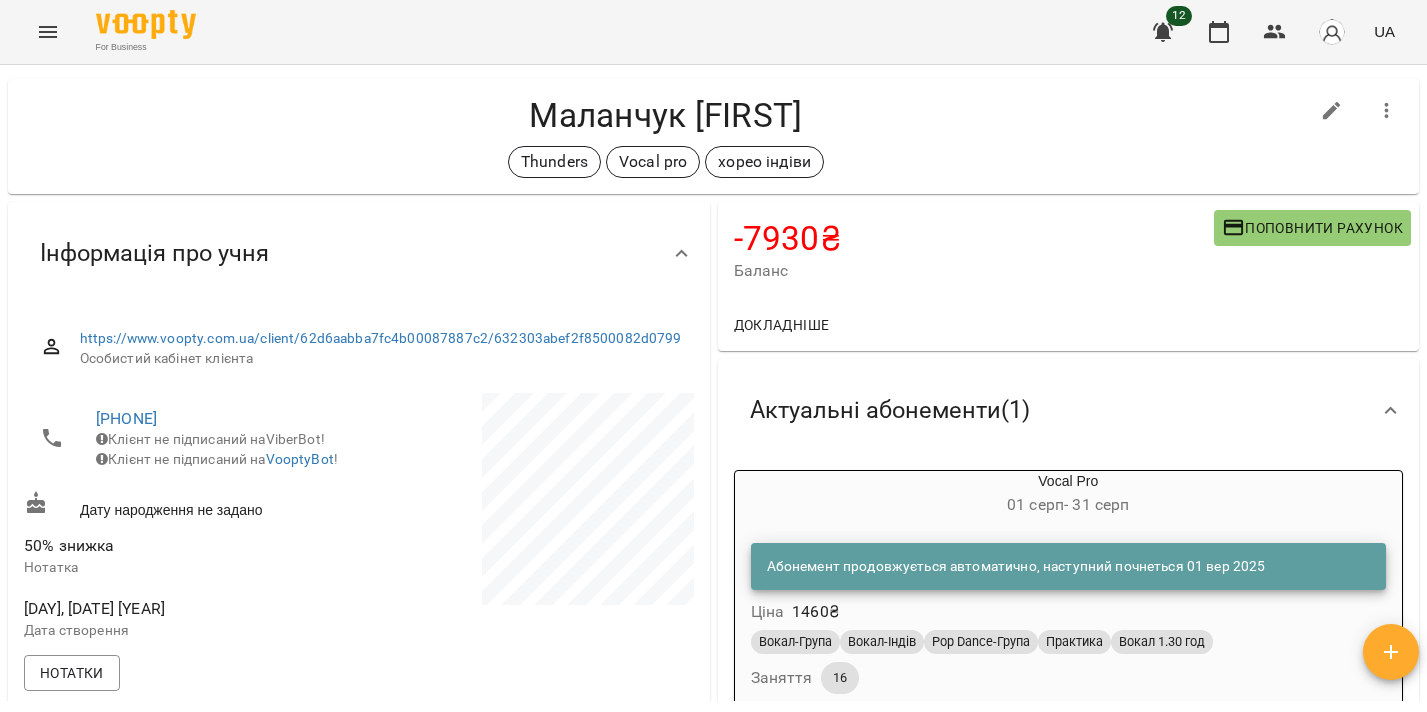 scroll, scrollTop: 338, scrollLeft: 0, axis: vertical 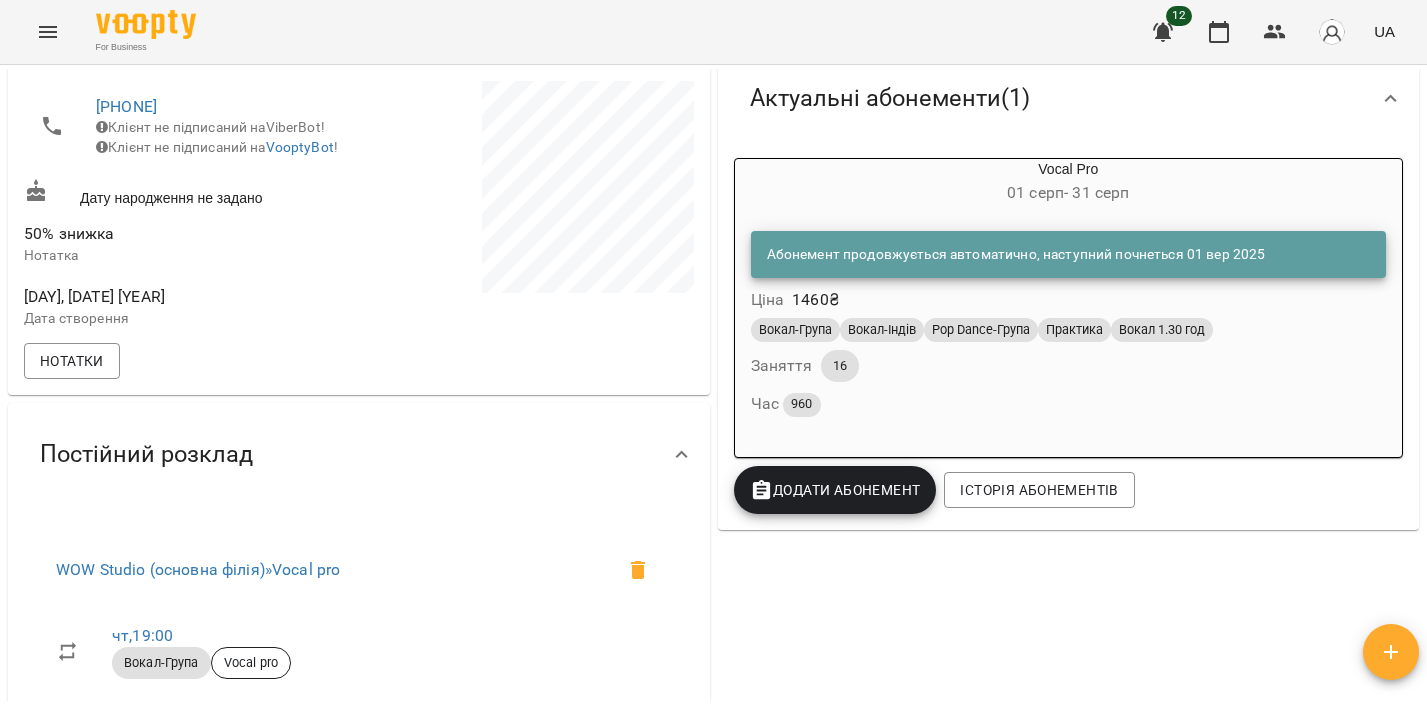 click on "01 серп  -   31 серп" at bounding box center [1069, 193] 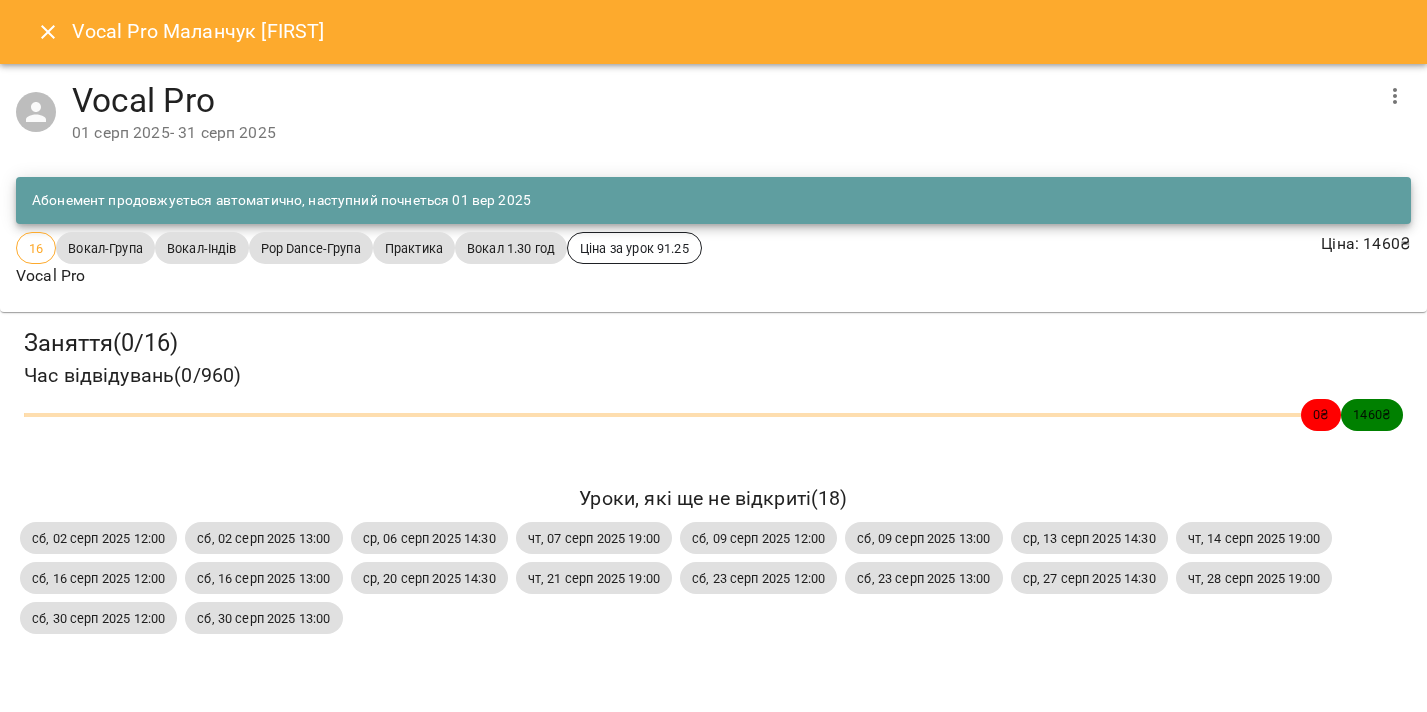 click at bounding box center (1395, 96) 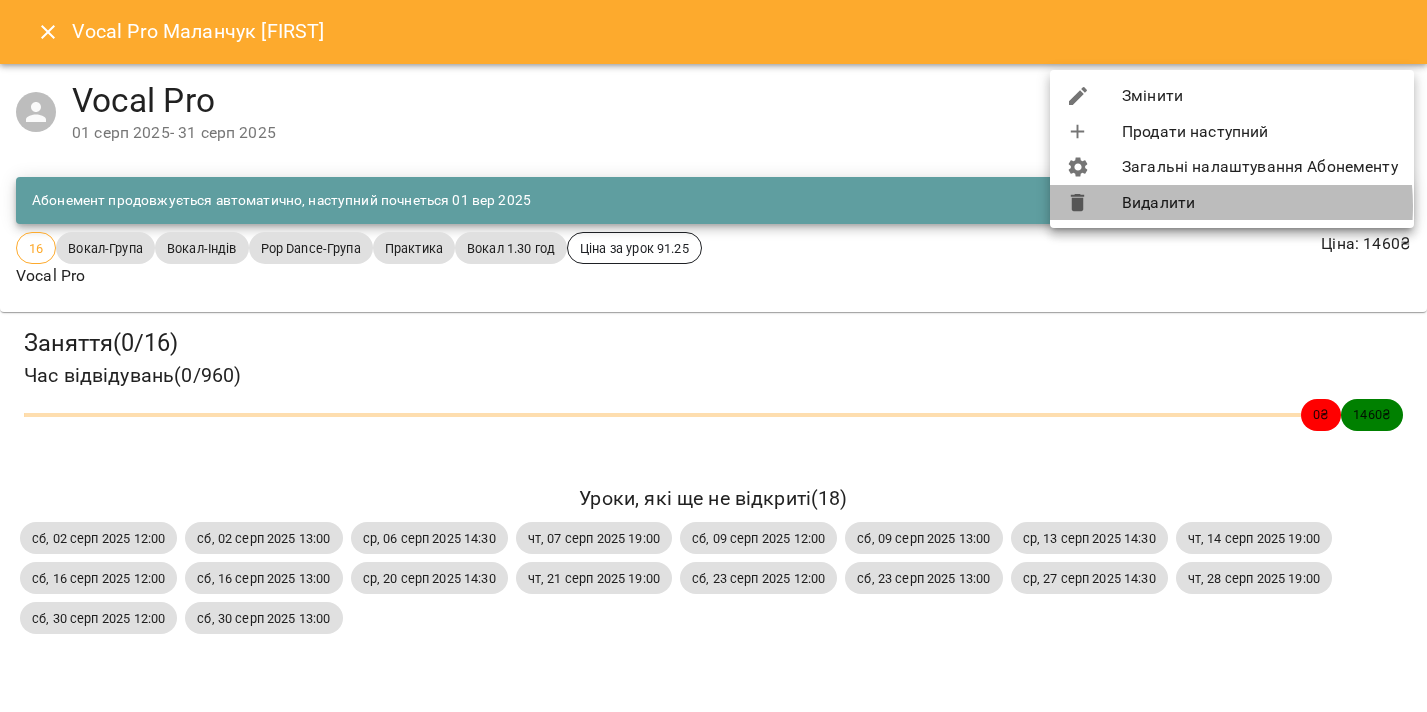 click on "Видалити" at bounding box center [1232, 203] 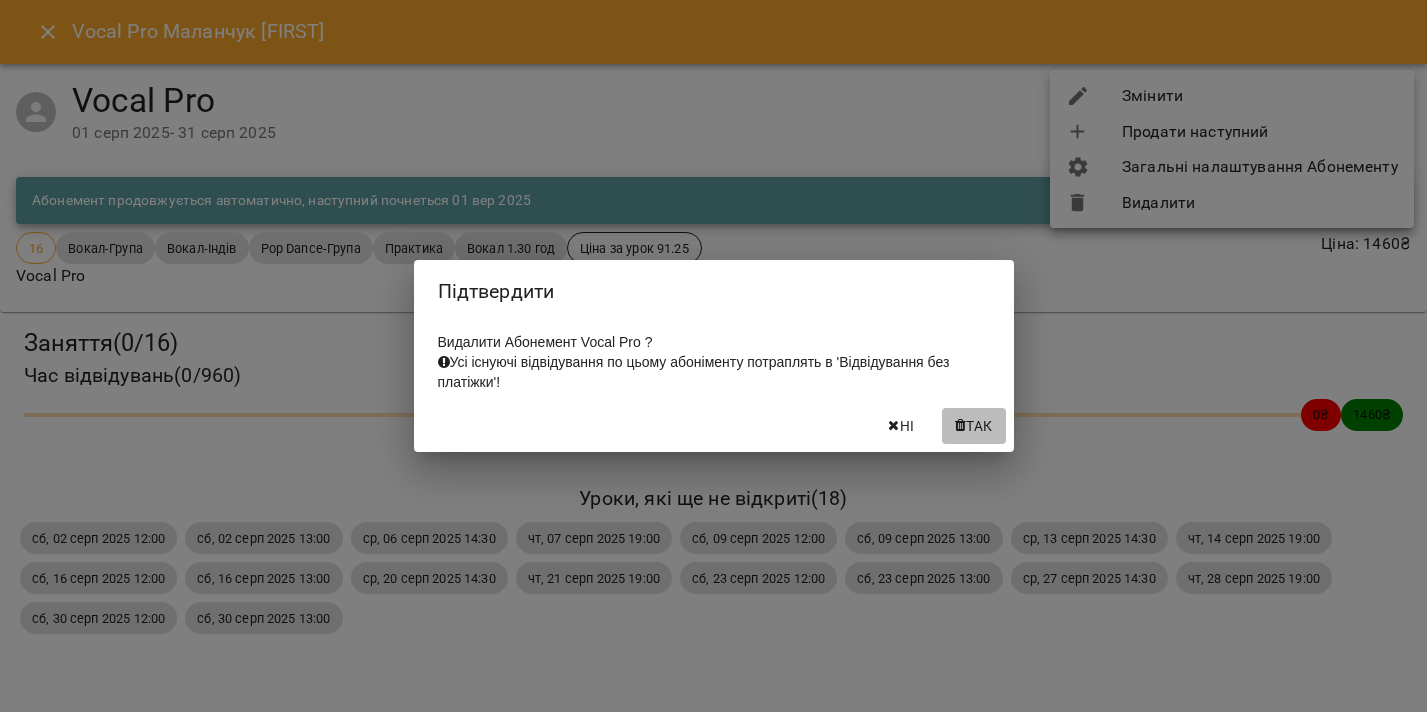 click on "Так" at bounding box center (974, 426) 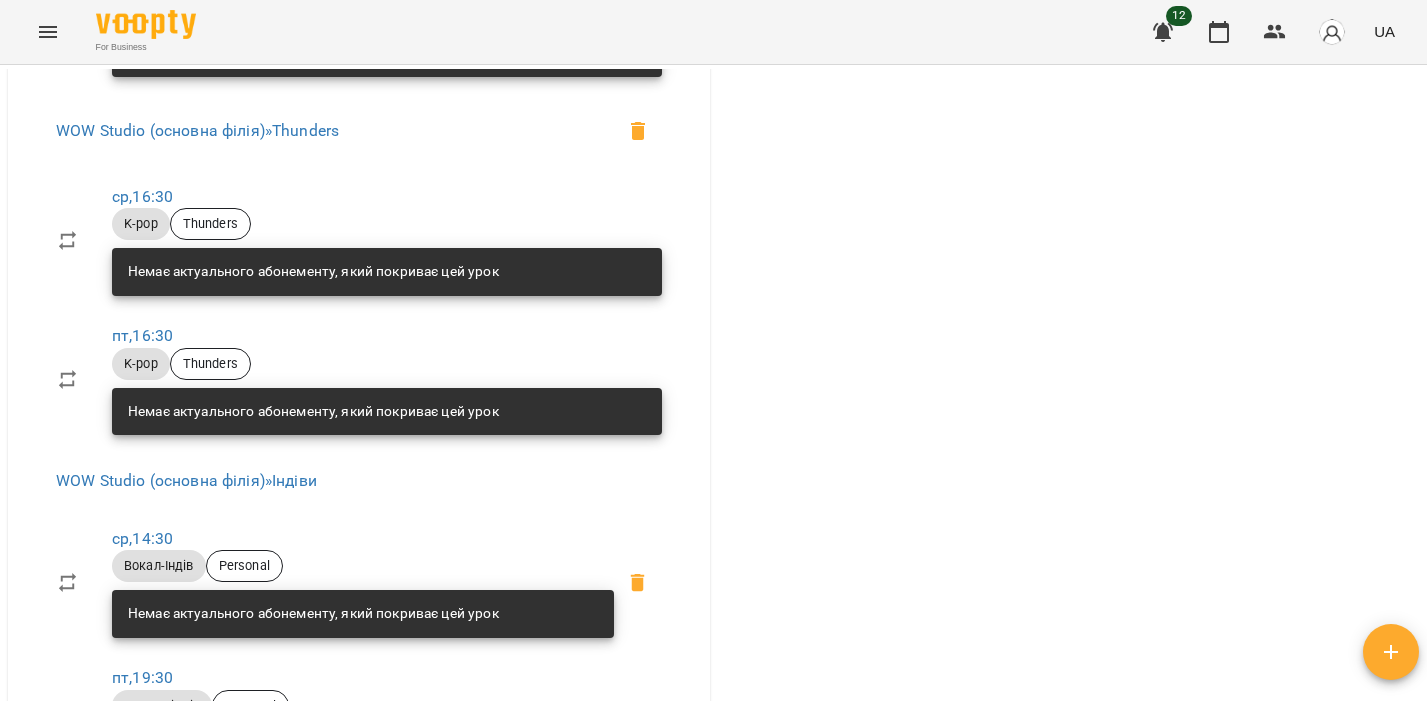 scroll, scrollTop: 1956, scrollLeft: 0, axis: vertical 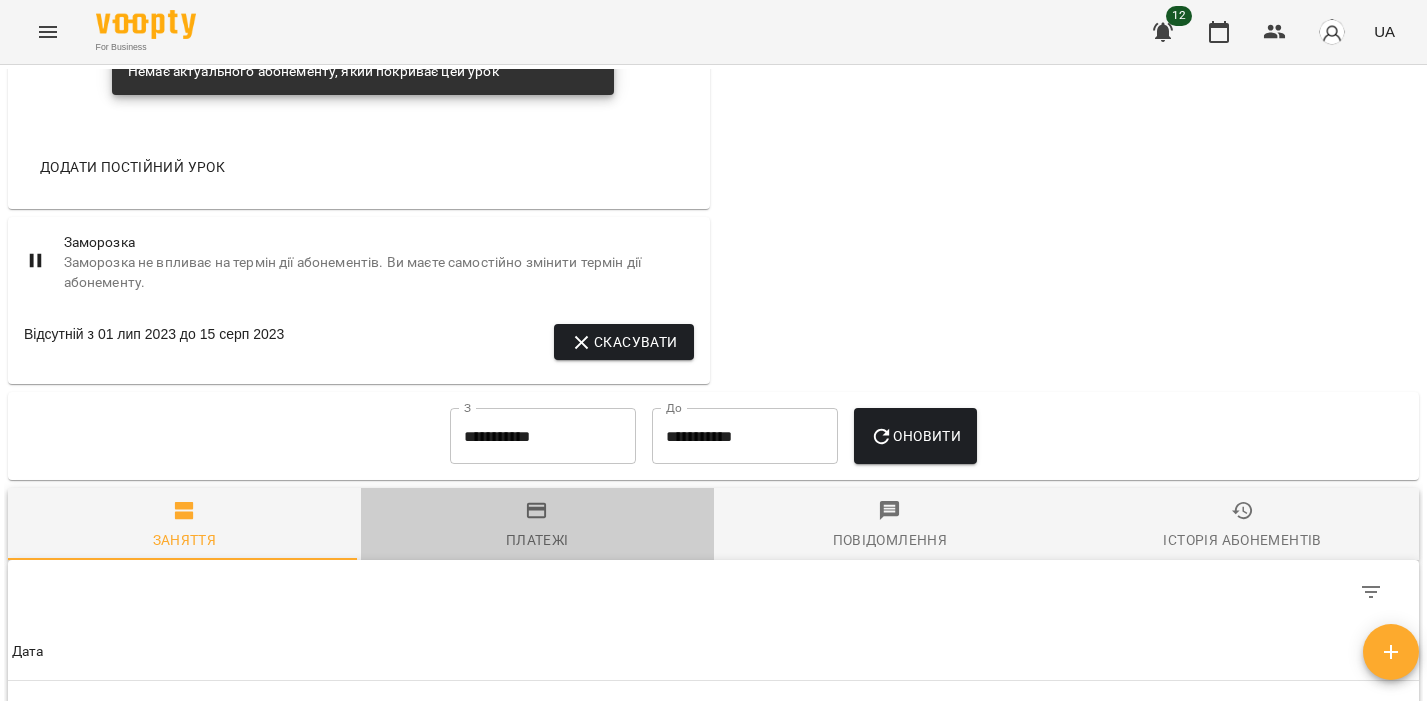 click on "Платежі" at bounding box center (537, 526) 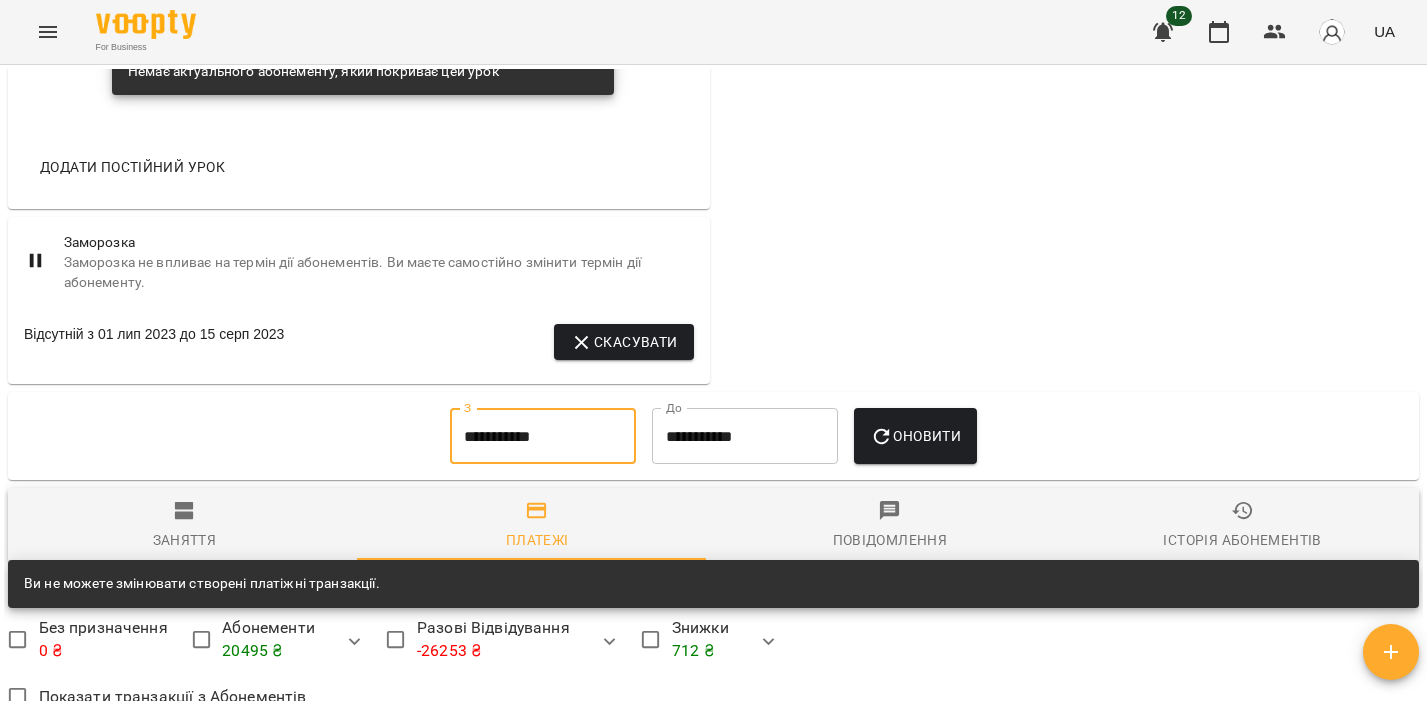 click on "**********" at bounding box center (543, 436) 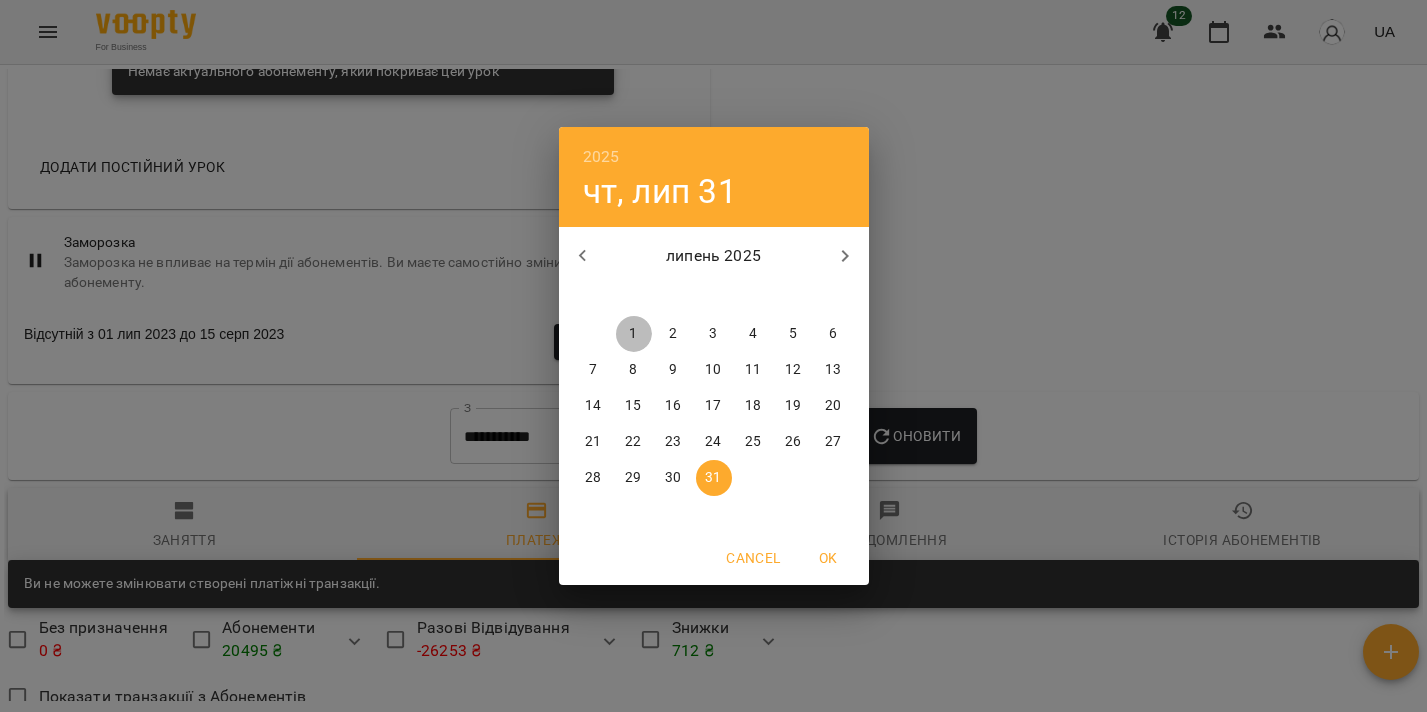 click on "1" at bounding box center (633, 334) 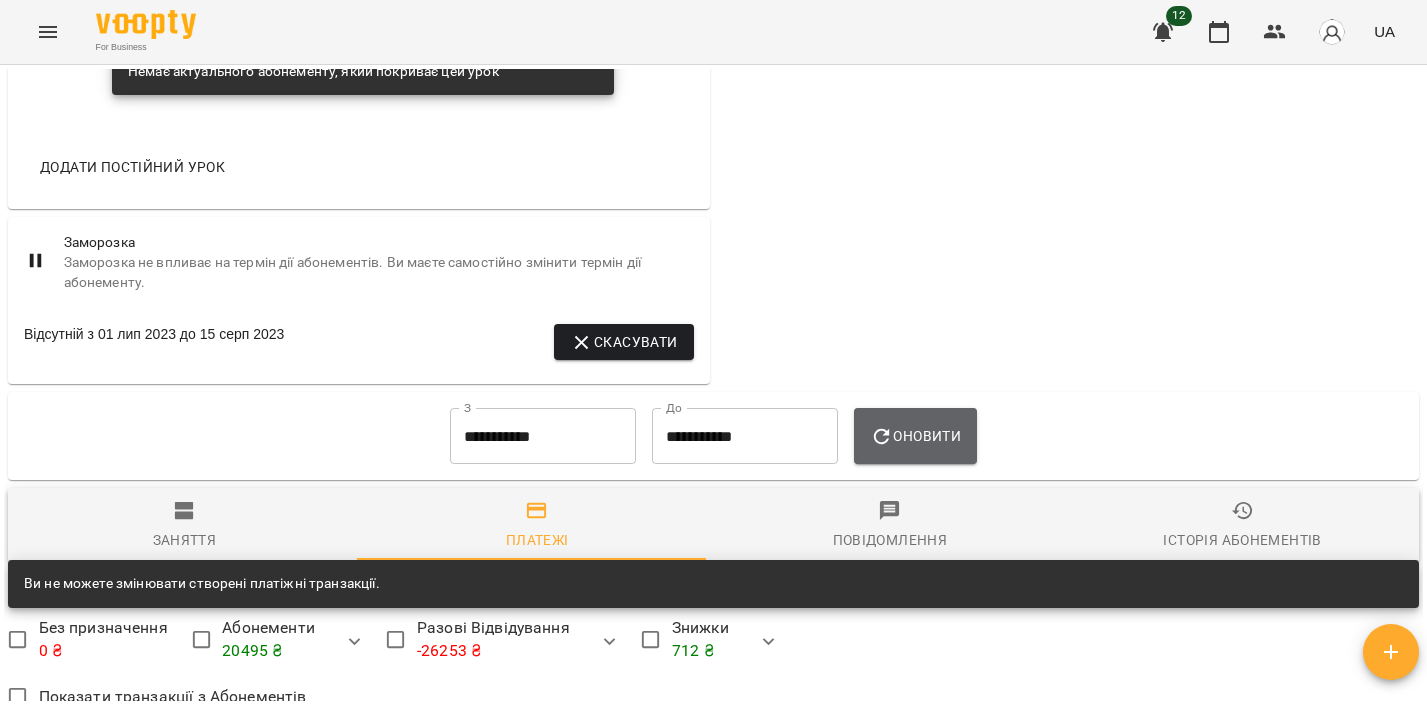 drag, startPoint x: 955, startPoint y: 457, endPoint x: 938, endPoint y: 445, distance: 20.808653 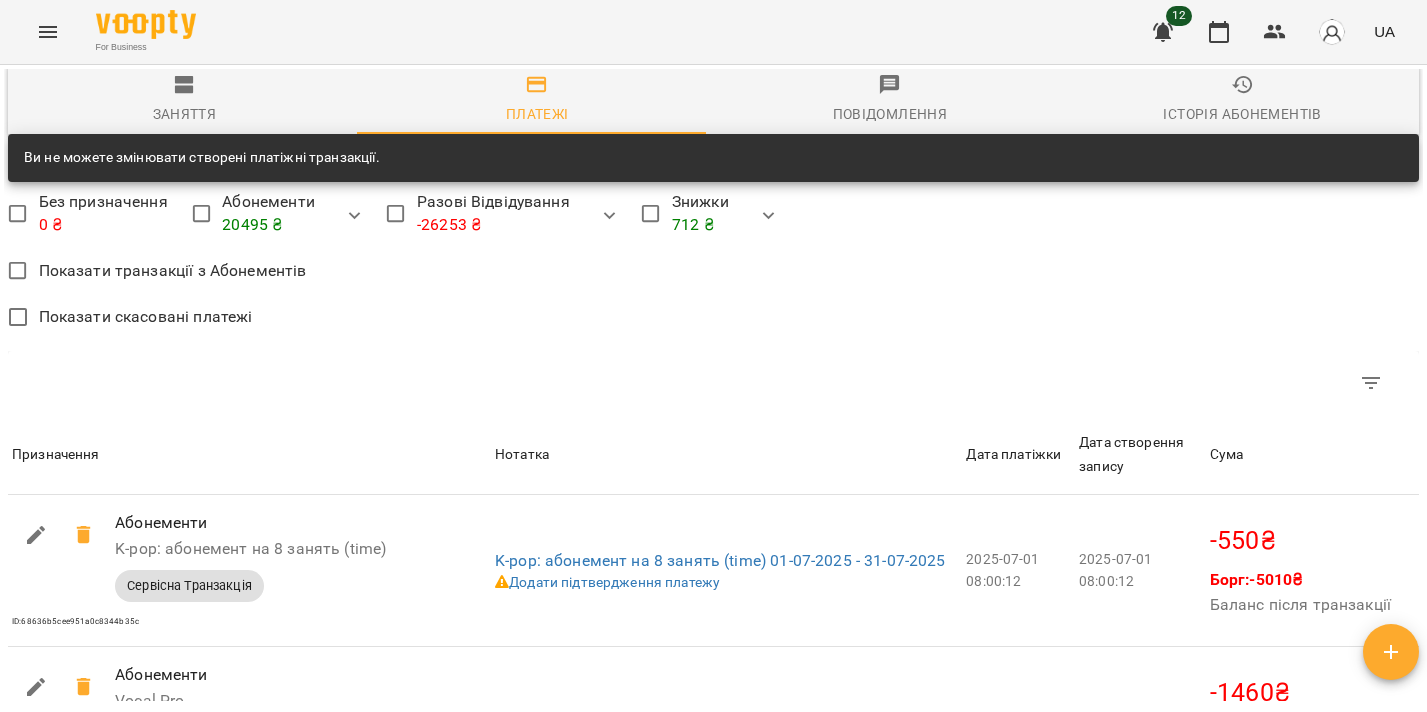 scroll, scrollTop: 2602, scrollLeft: 0, axis: vertical 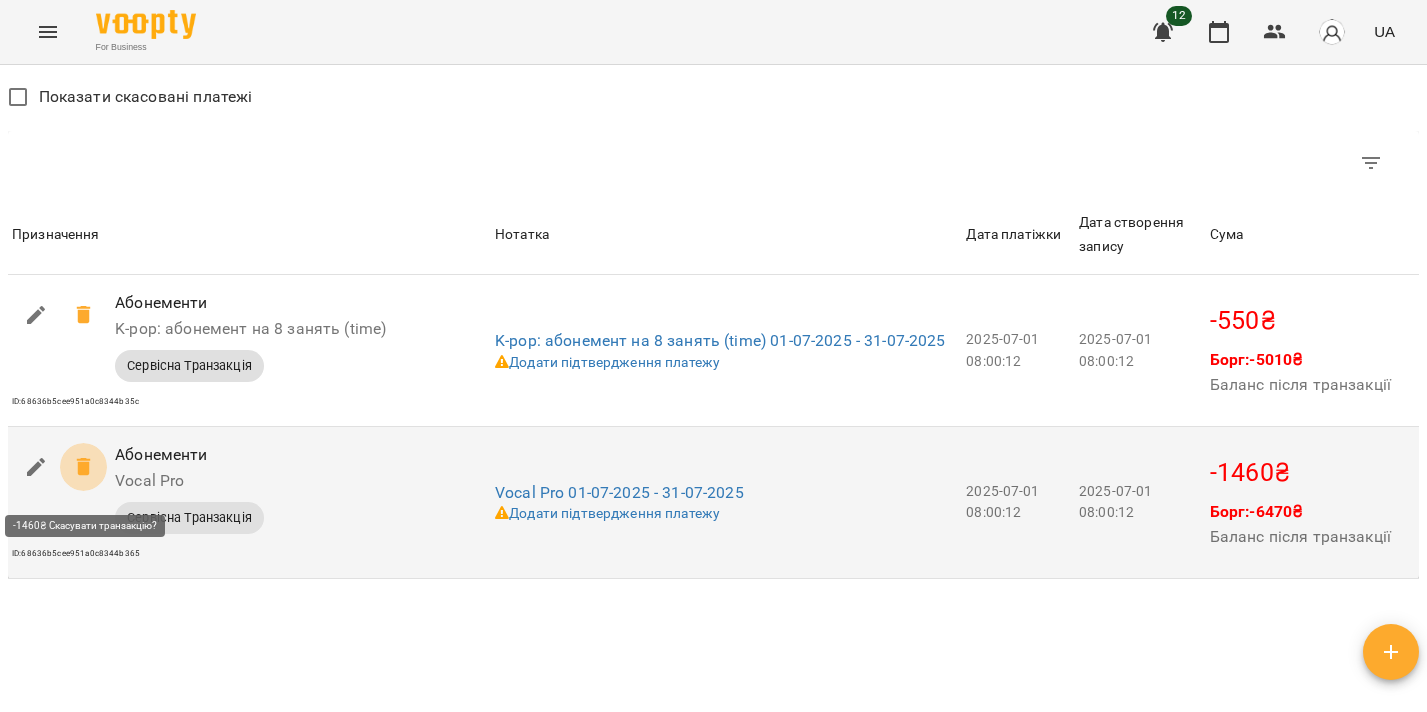 click 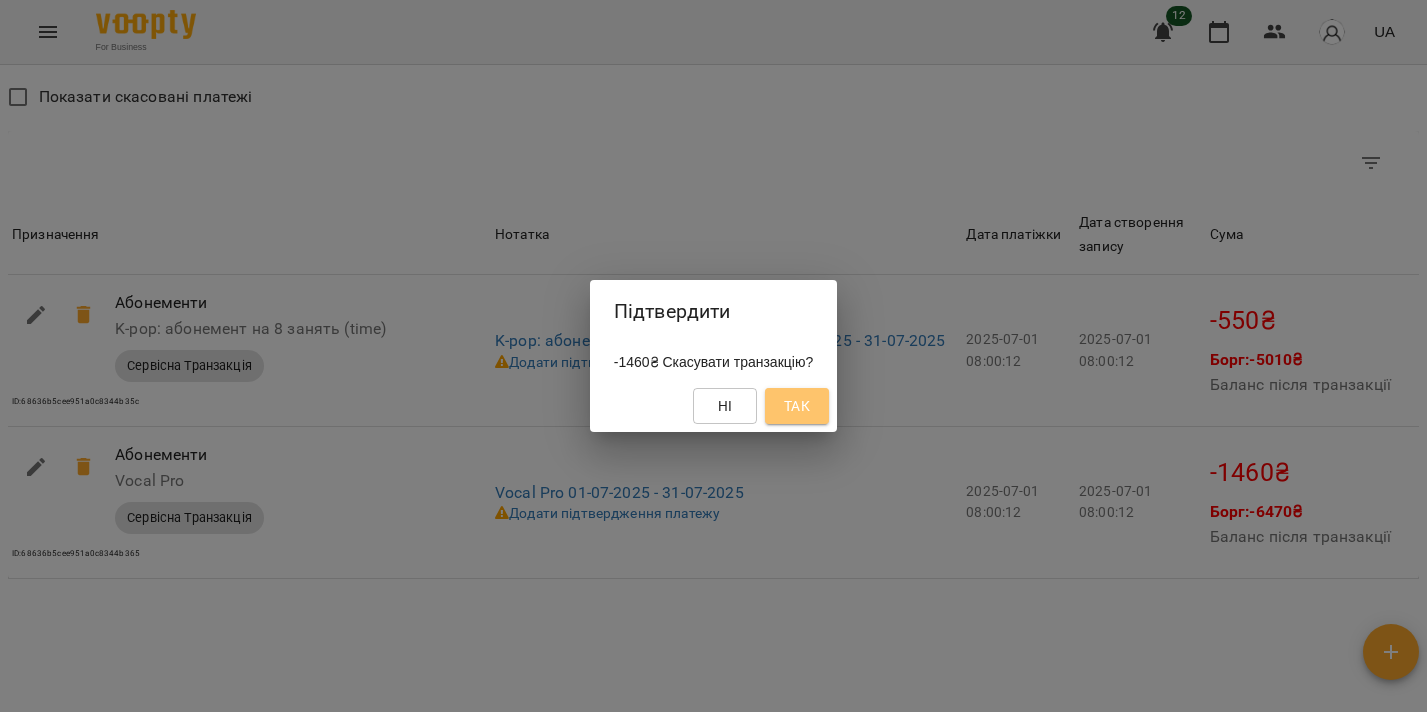 click on "Так" at bounding box center [797, 406] 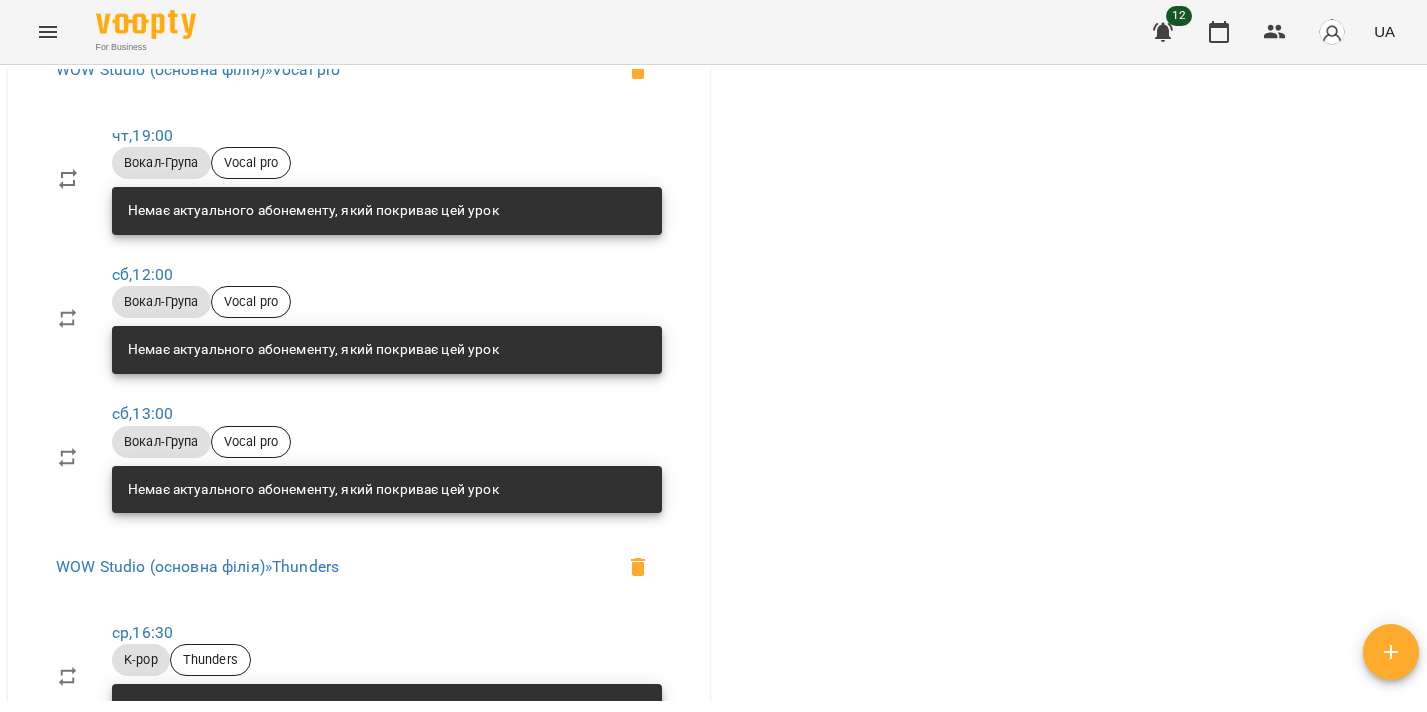 scroll, scrollTop: 0, scrollLeft: 0, axis: both 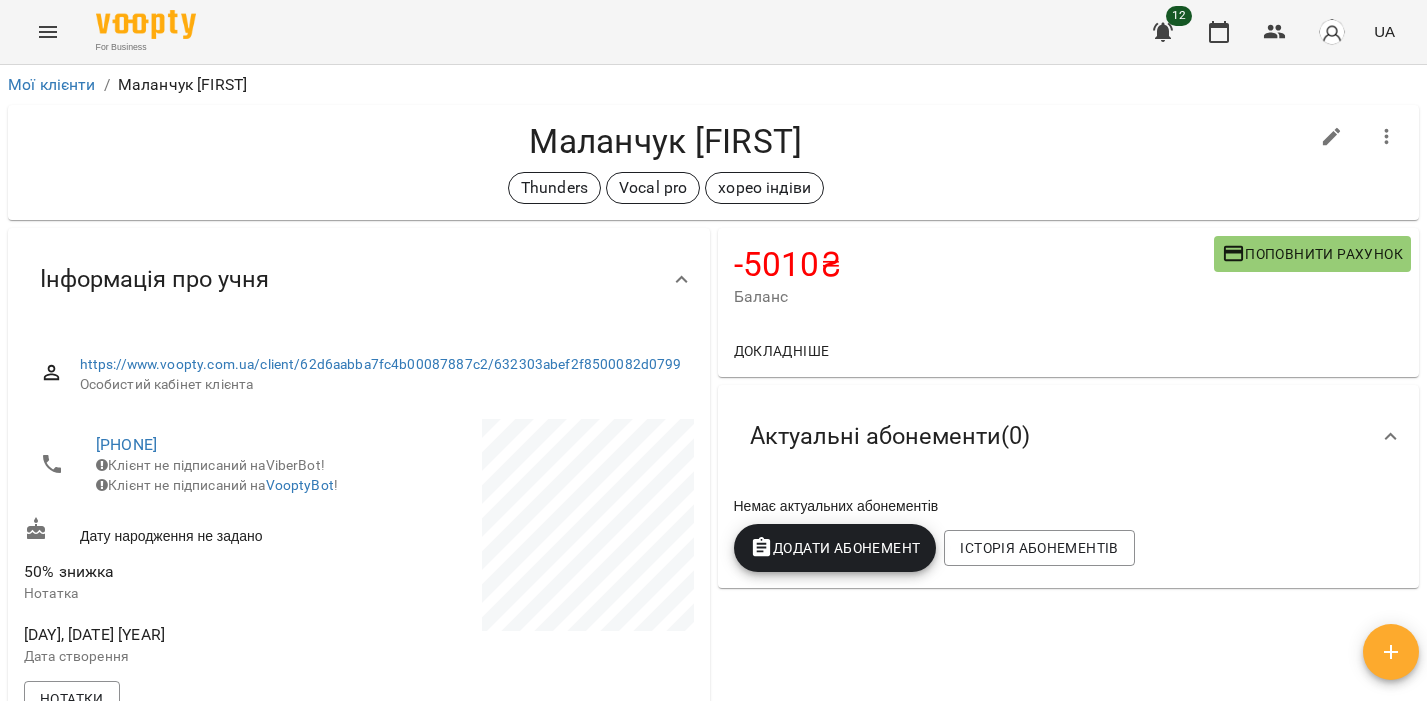 click on "Поповнити рахунок" at bounding box center [1312, 254] 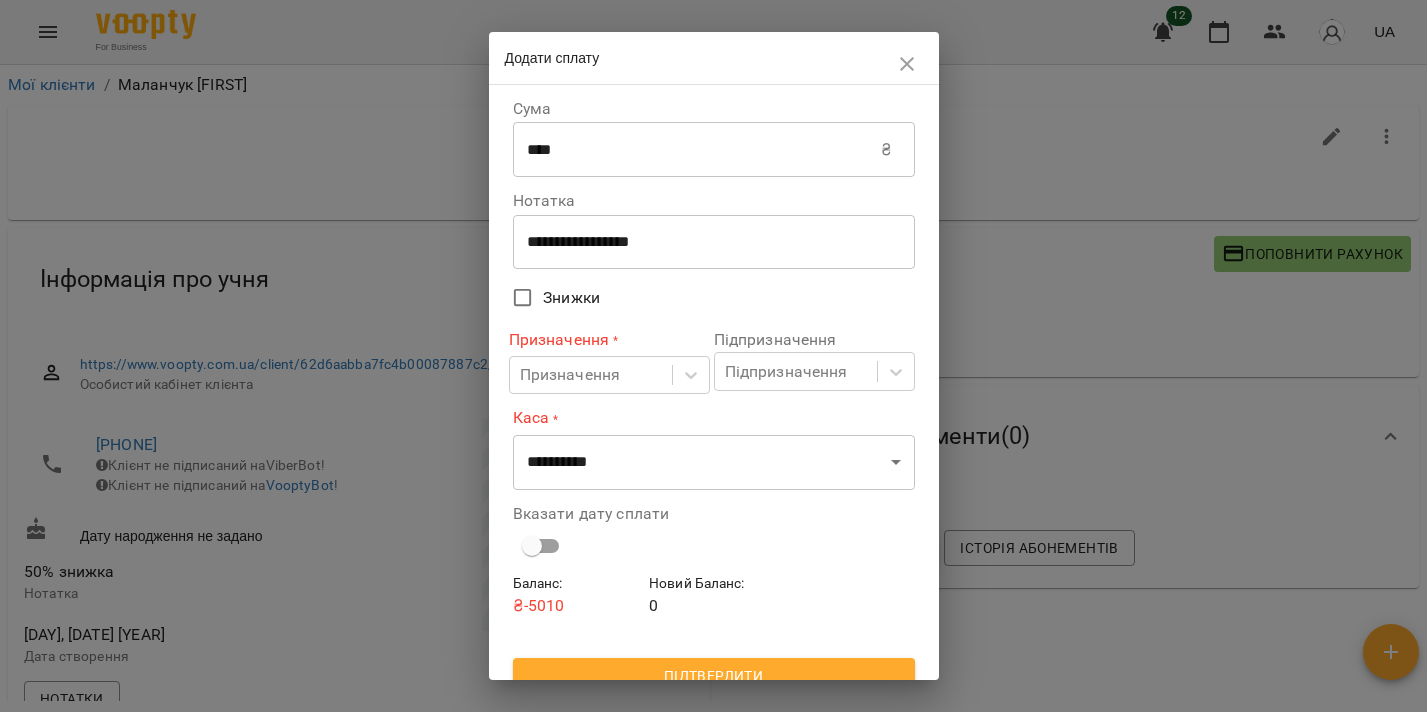 click on "****" at bounding box center [697, 150] 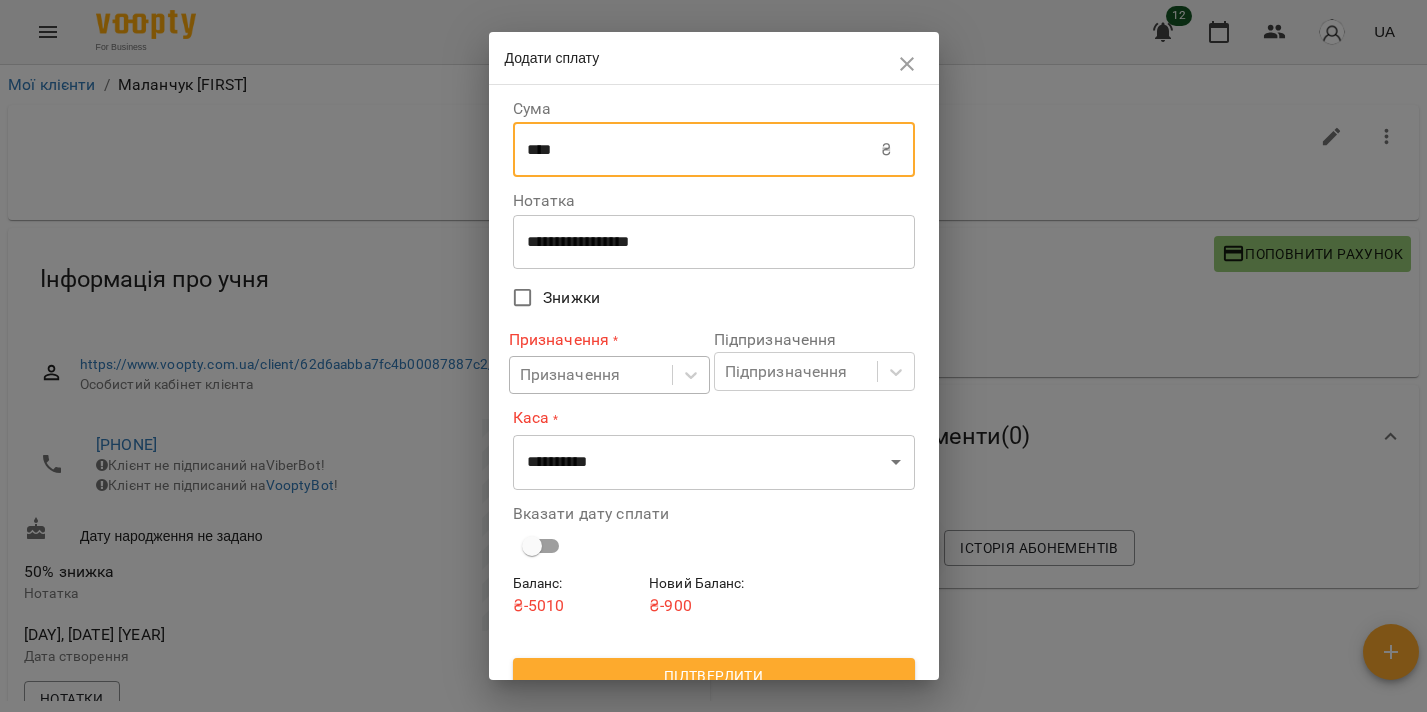 type on "****" 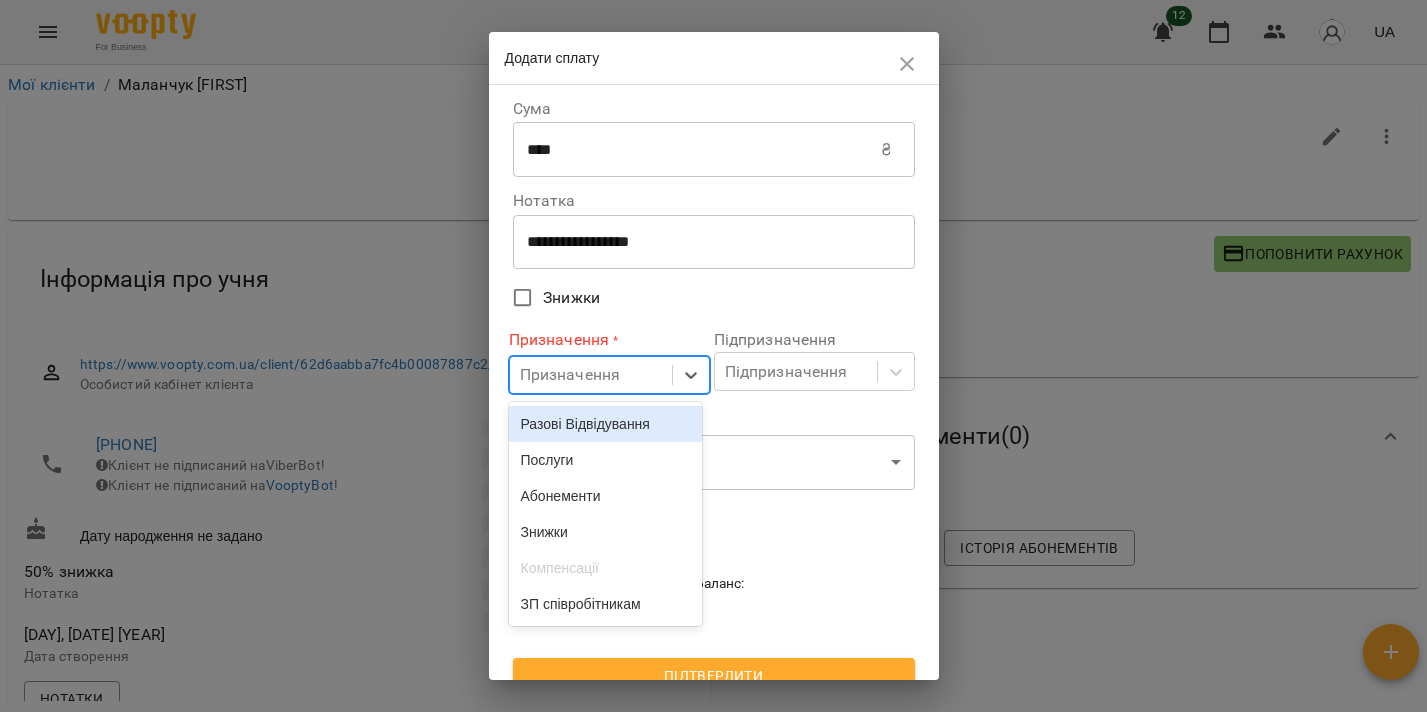 click on "Разові Відвідування" at bounding box center [606, 424] 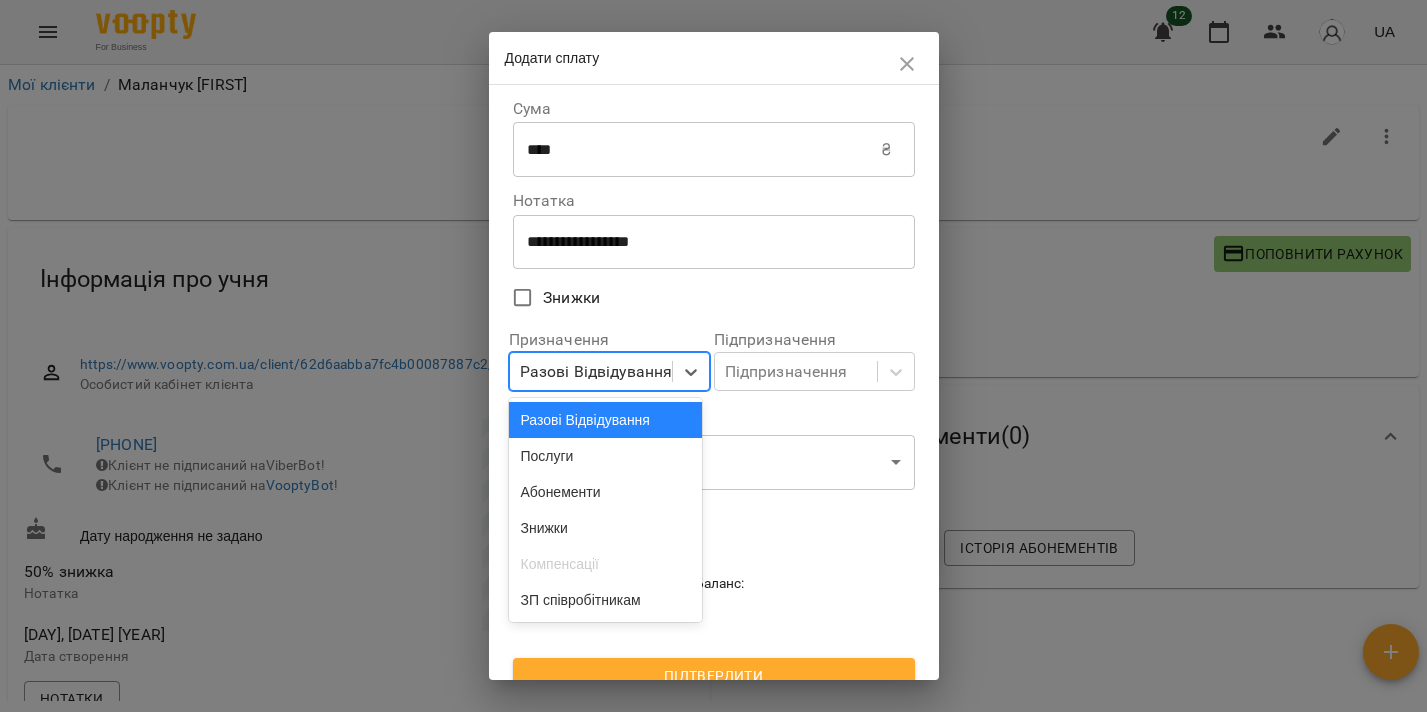 click on "Разові Відвідування" at bounding box center [591, 371] 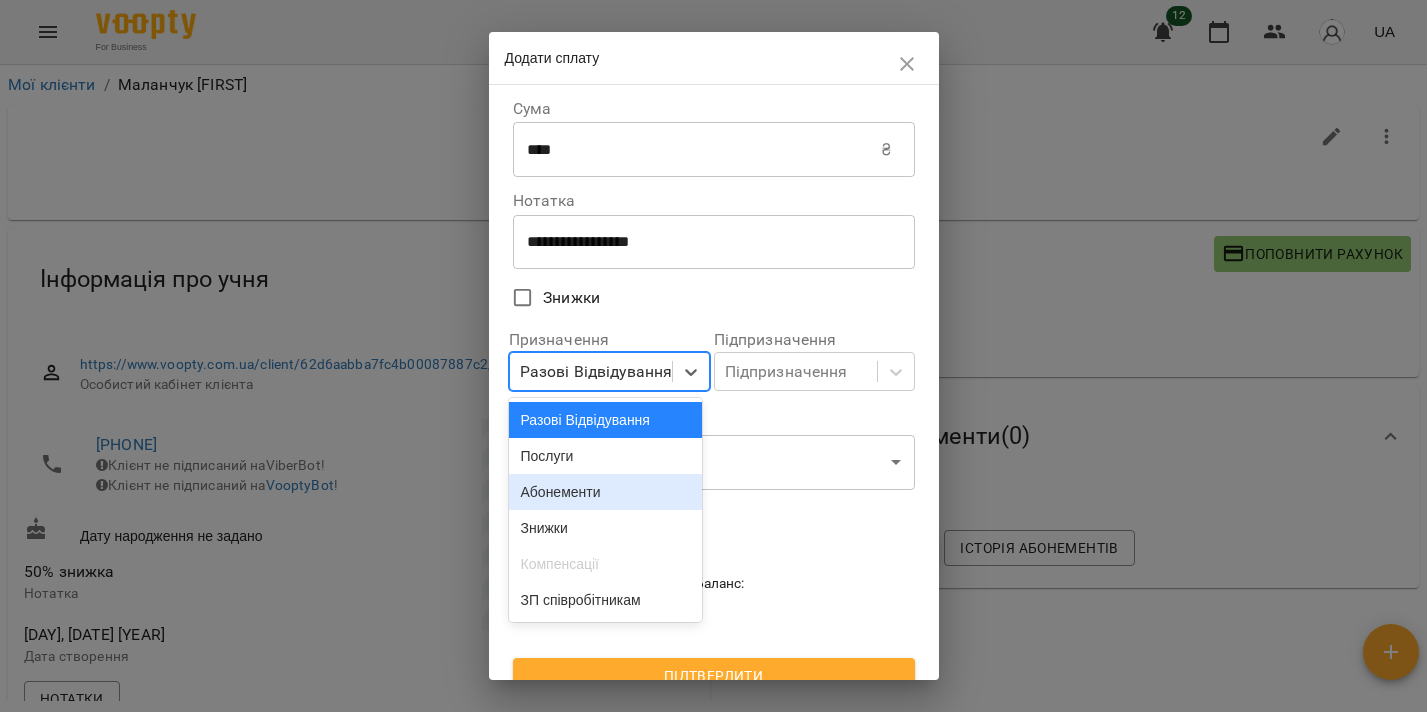 click on "Абонементи" at bounding box center (606, 492) 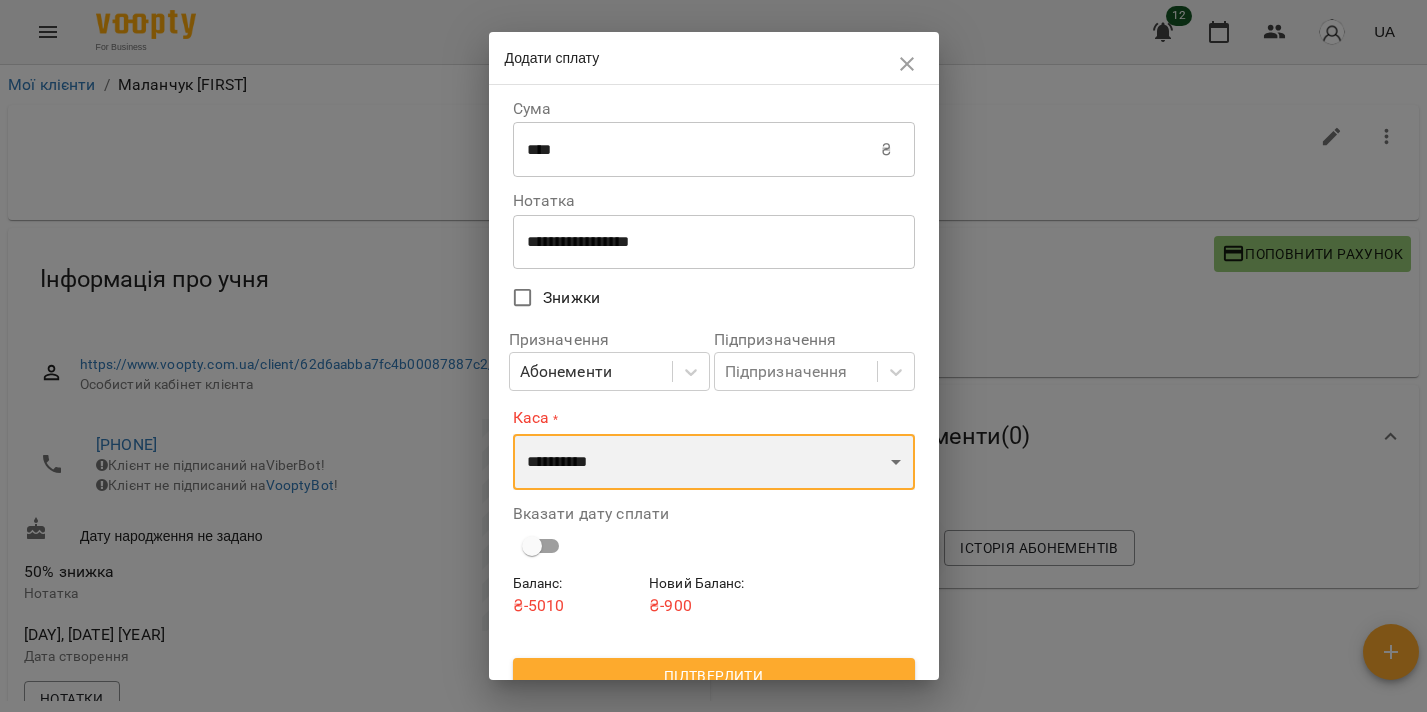select on "****" 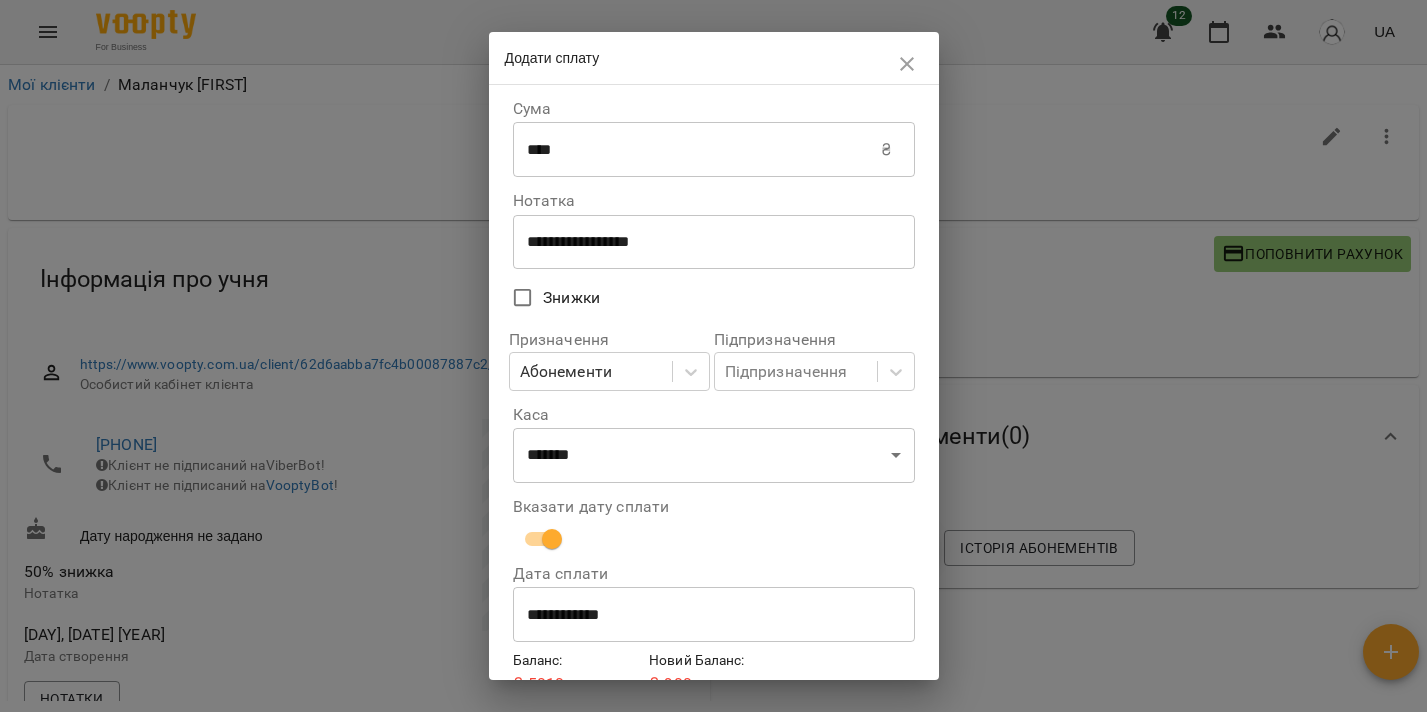 click on "**********" at bounding box center [714, 615] 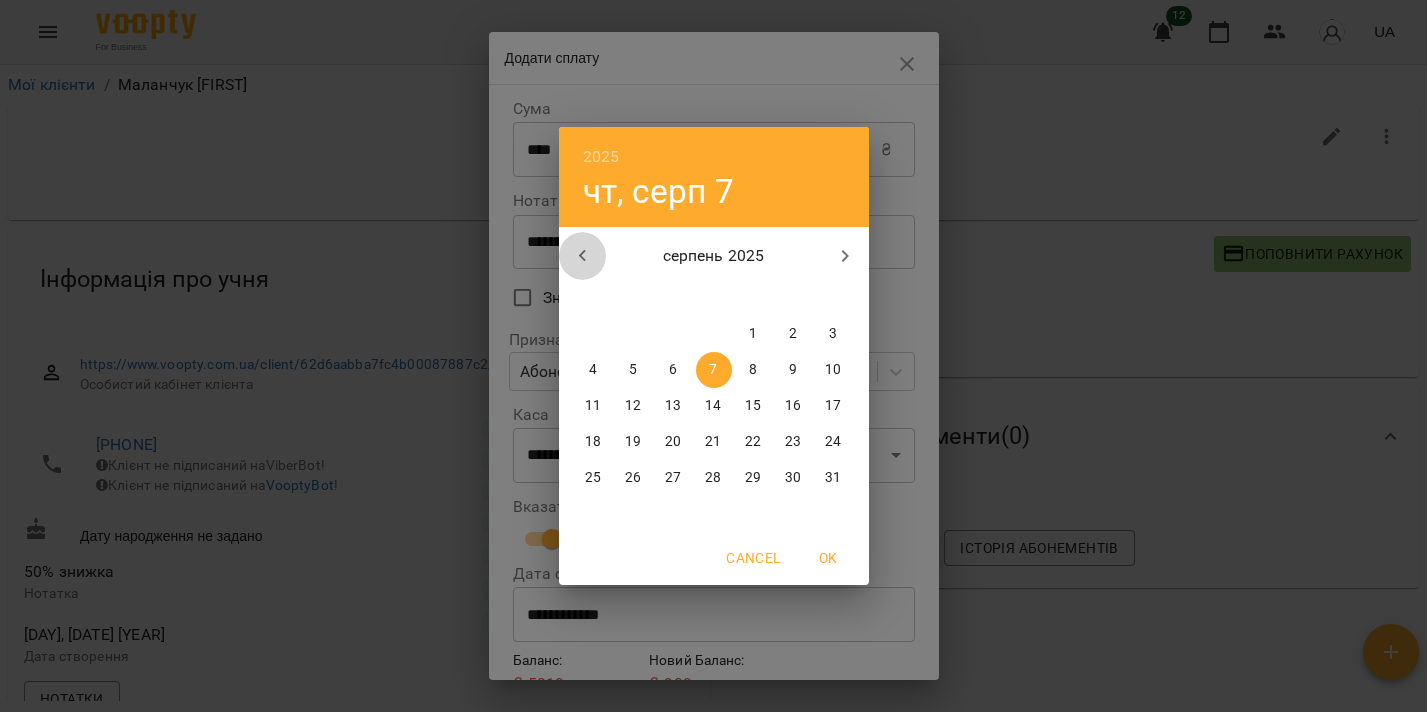click at bounding box center (583, 256) 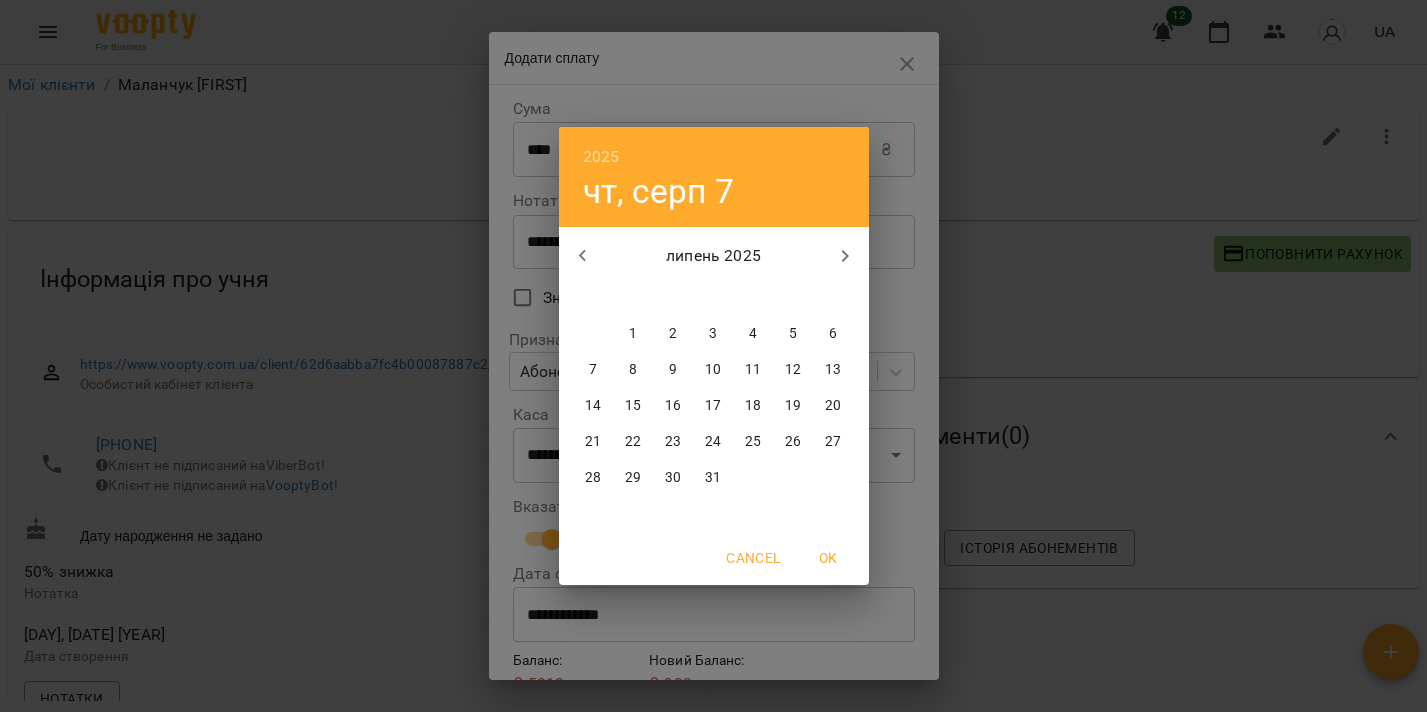 click on "8" at bounding box center (634, 370) 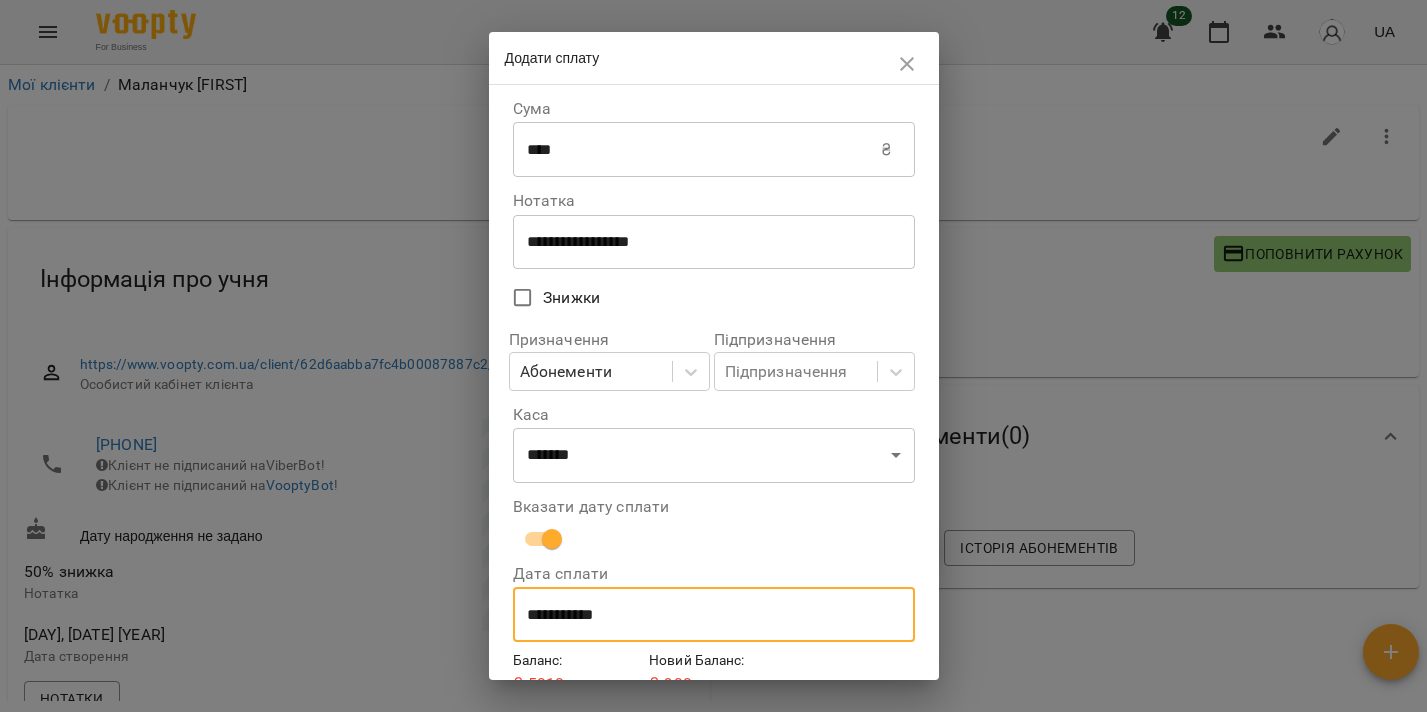 click on "**********" at bounding box center [714, 615] 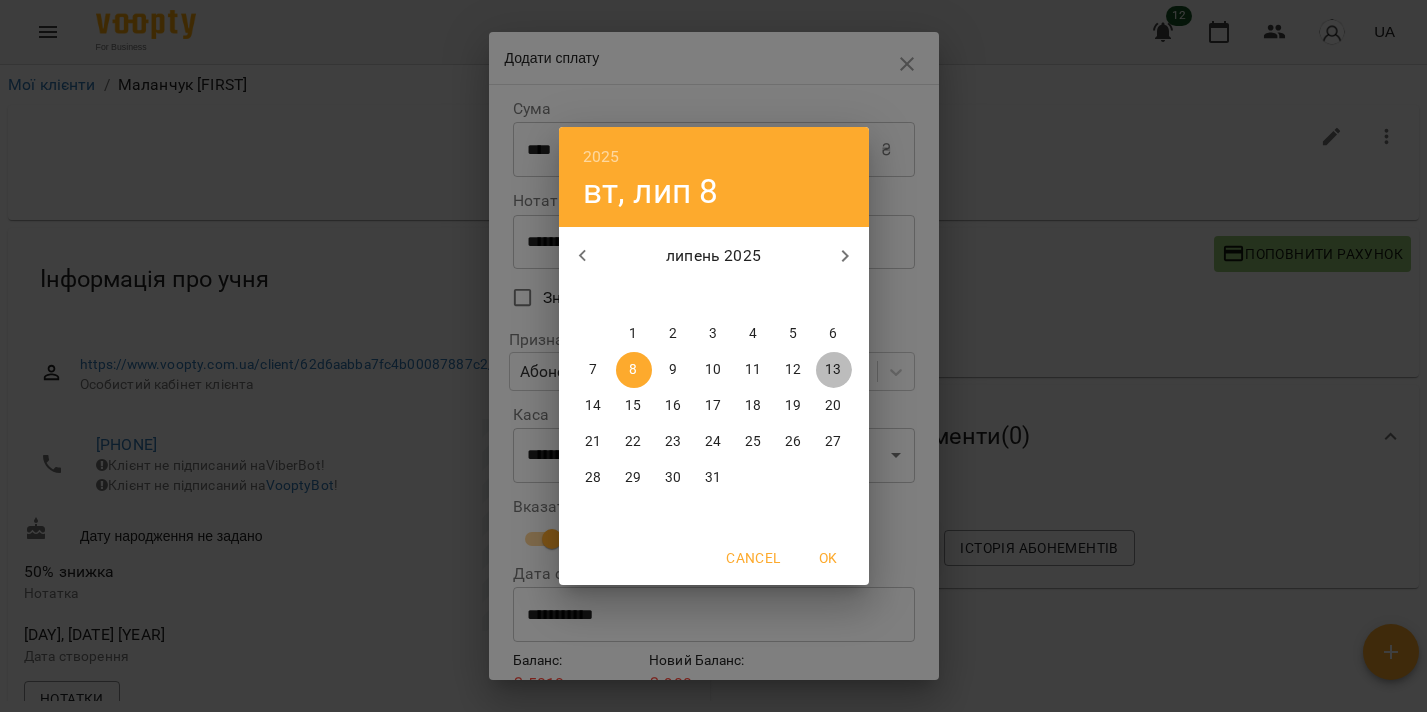 click on "13" at bounding box center [833, 370] 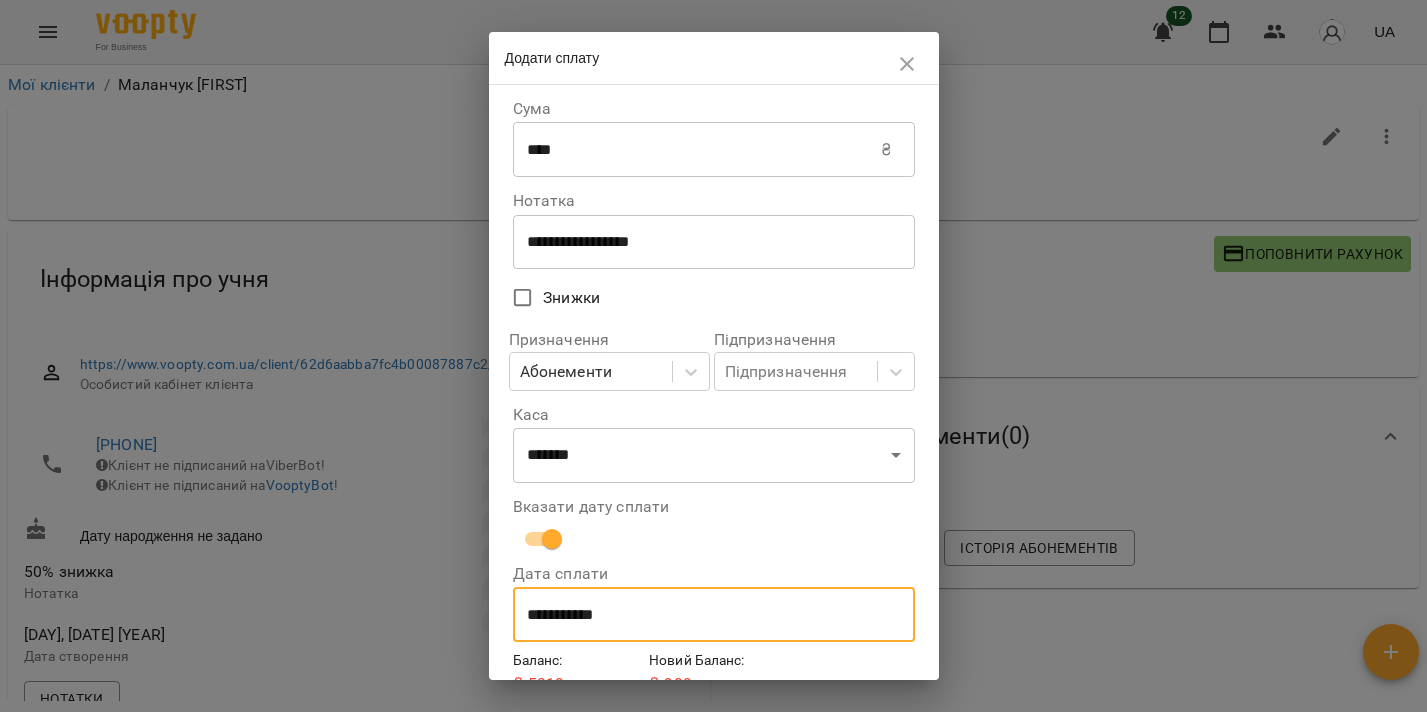 scroll, scrollTop: 96, scrollLeft: 0, axis: vertical 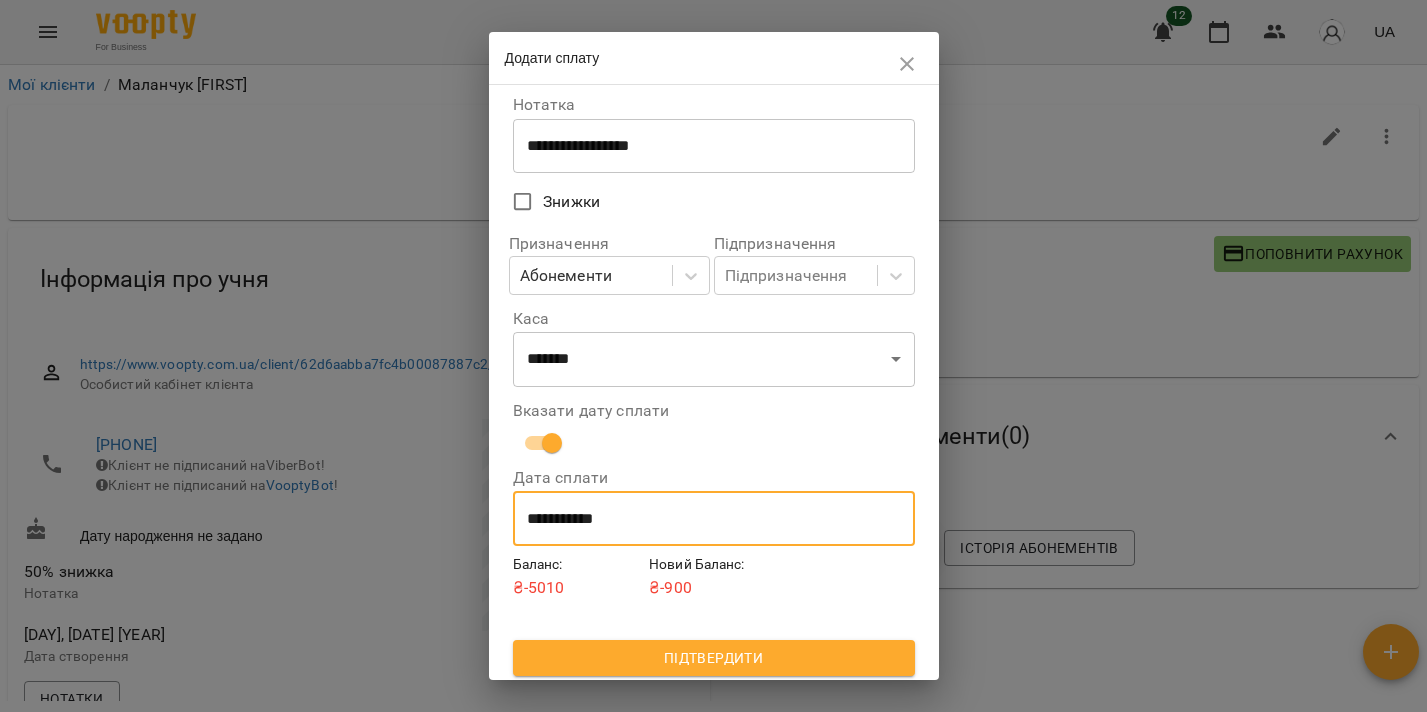 click on "Підтвердити" at bounding box center (714, 658) 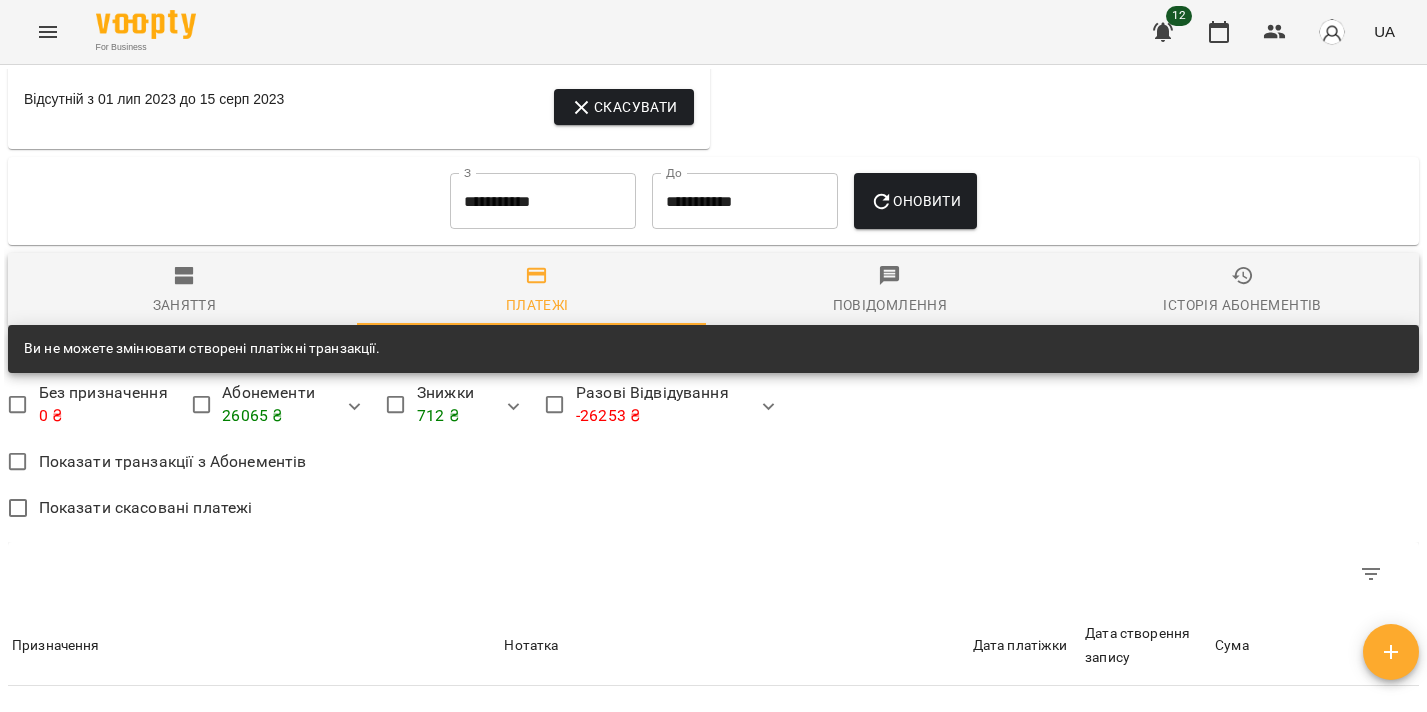 scroll, scrollTop: 1961, scrollLeft: 0, axis: vertical 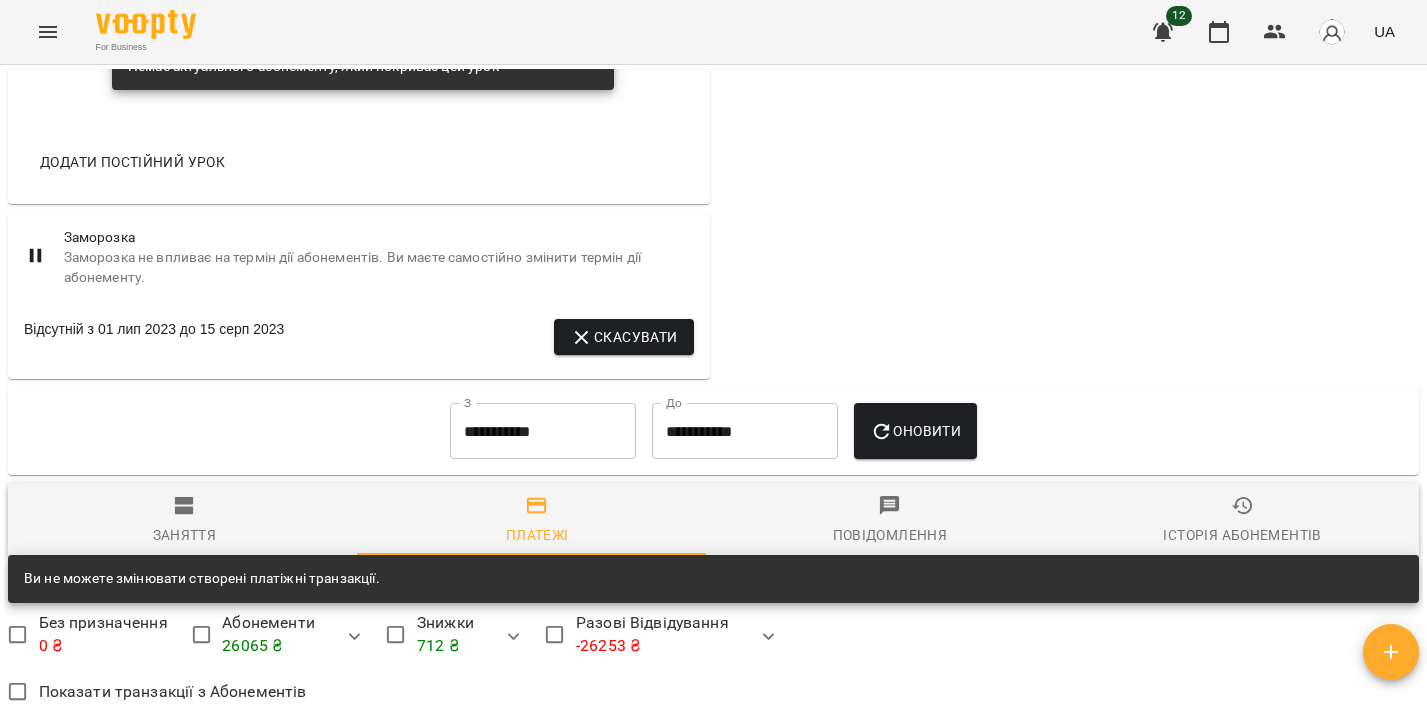 click on "**********" at bounding box center (543, 431) 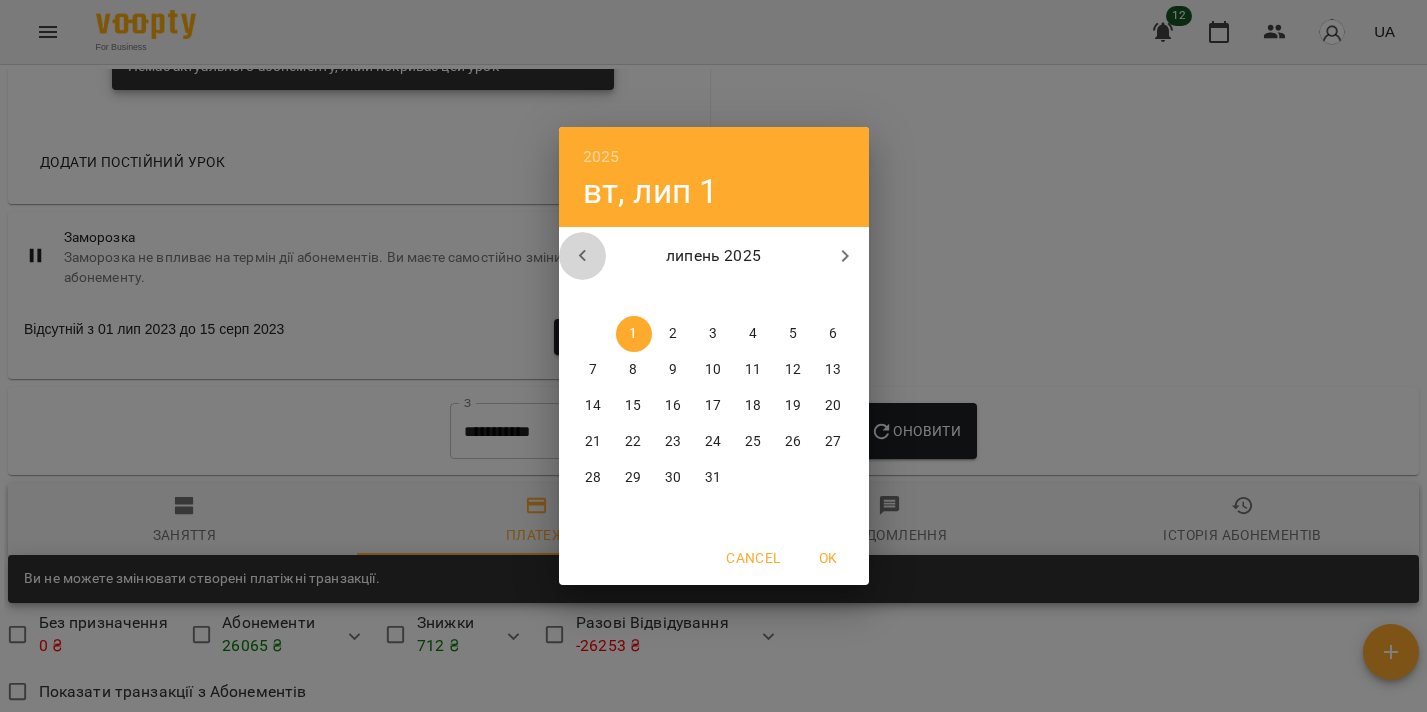 click at bounding box center (583, 256) 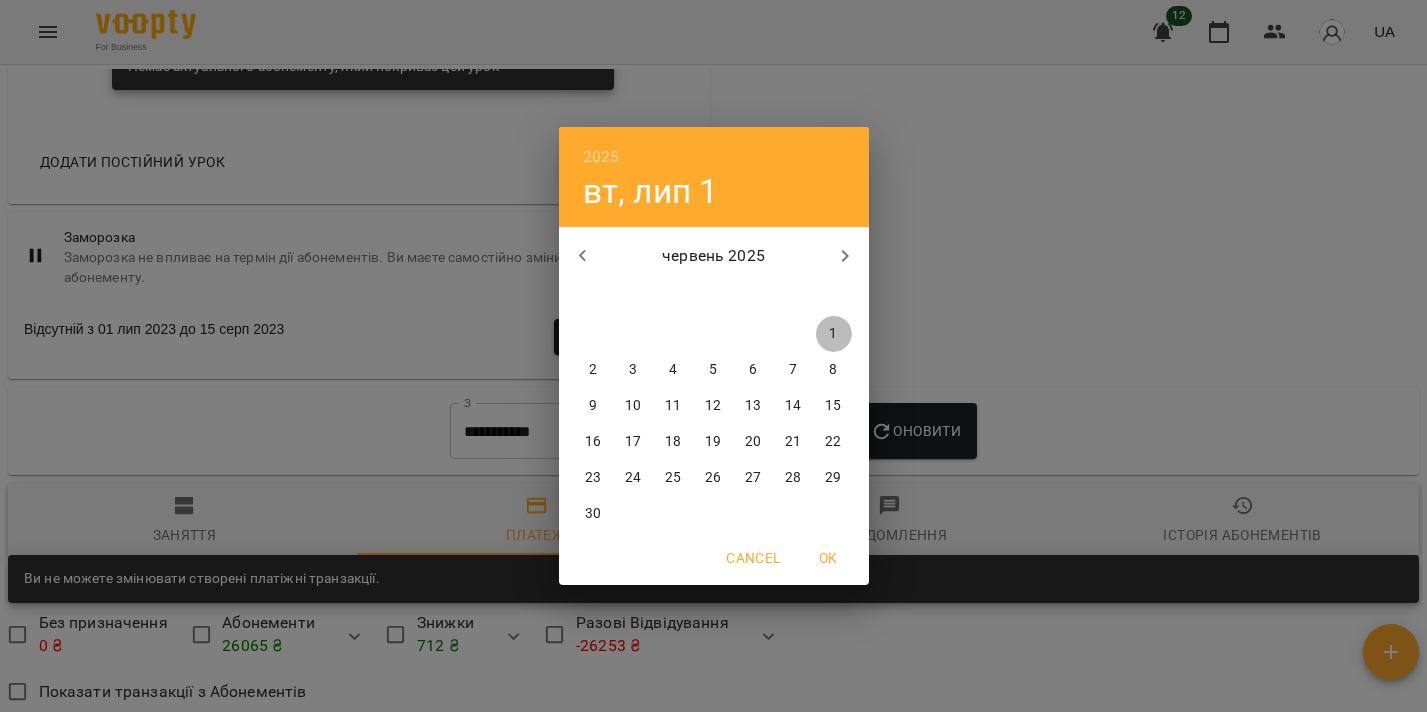click on "1" at bounding box center (834, 334) 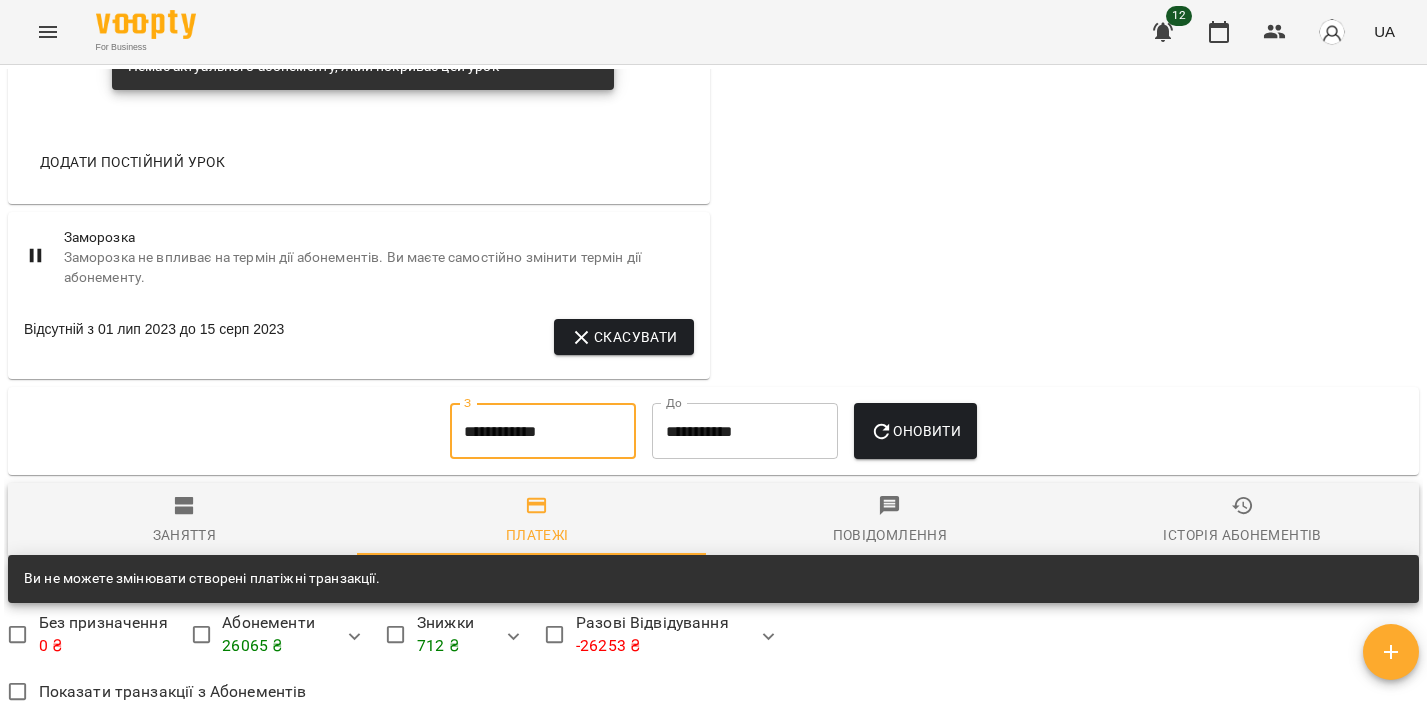 click on "Оновити" at bounding box center [915, 431] 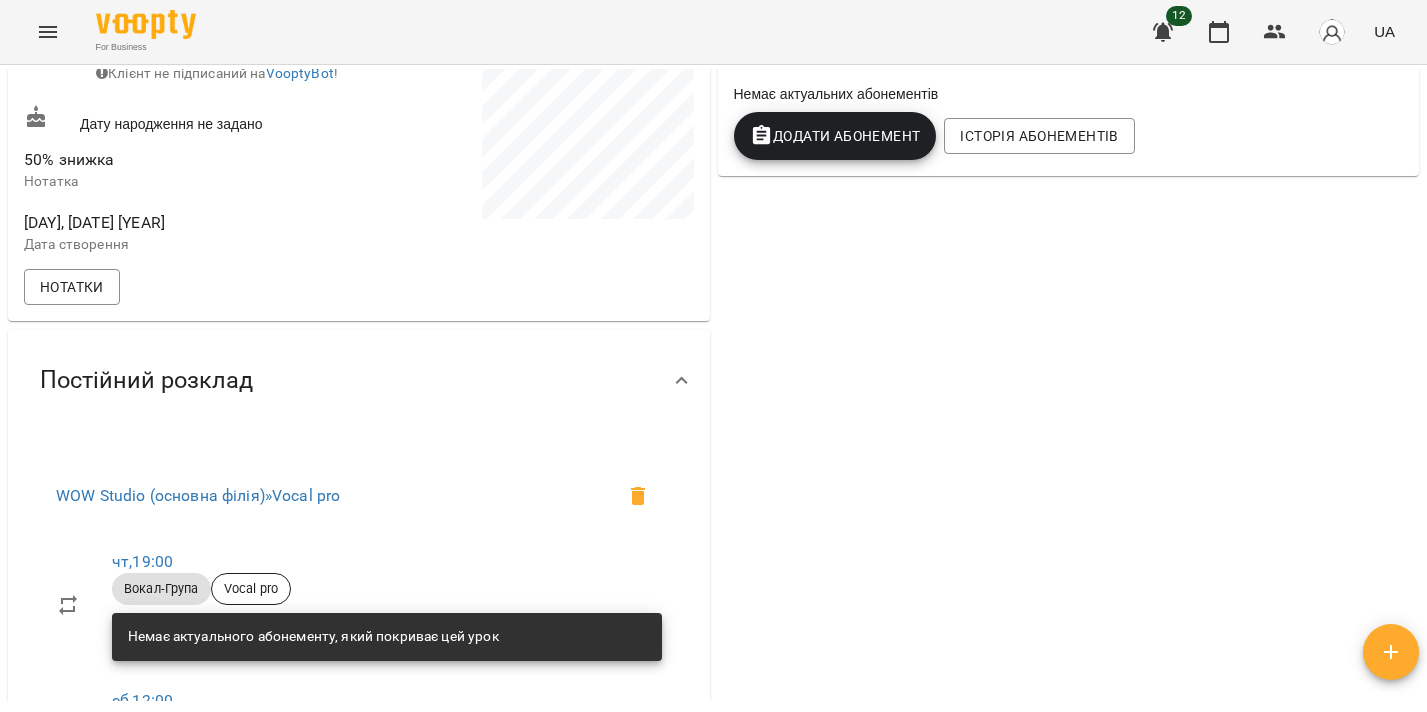 scroll, scrollTop: 0, scrollLeft: 0, axis: both 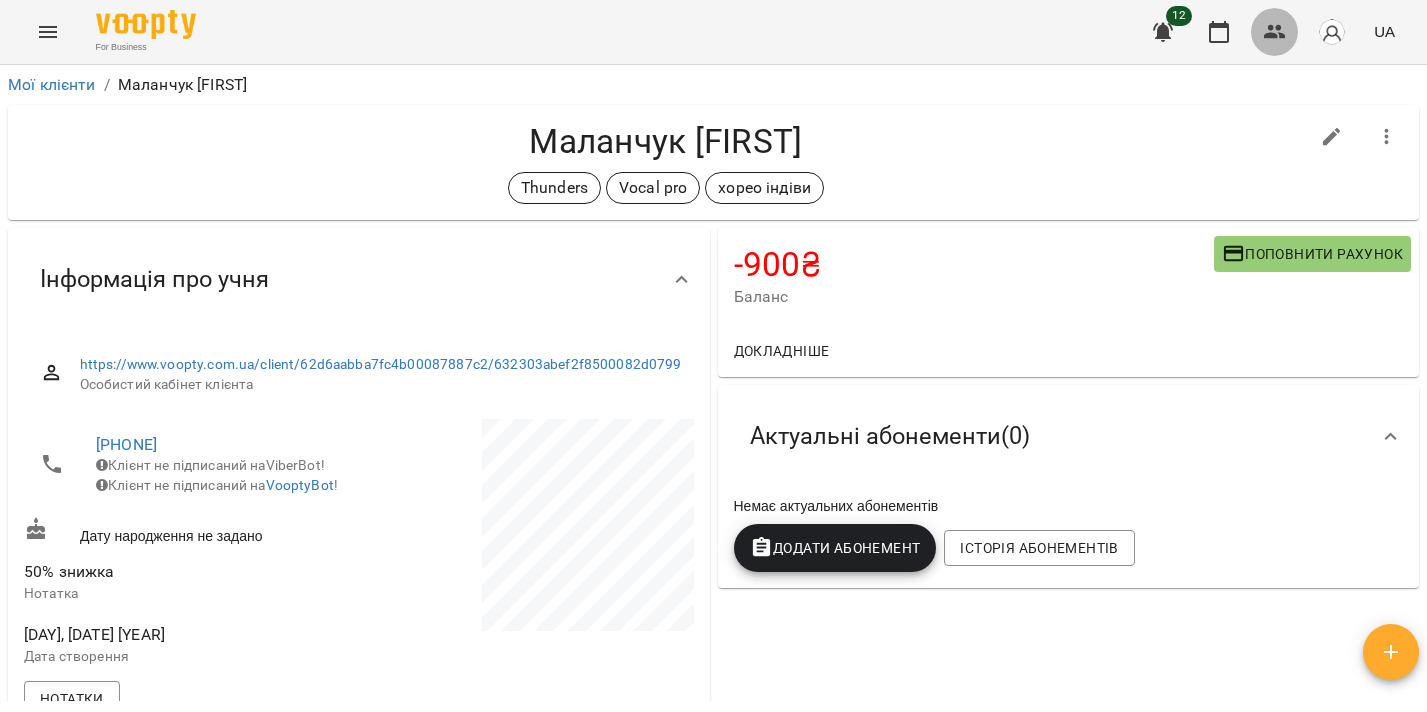 click at bounding box center [1275, 32] 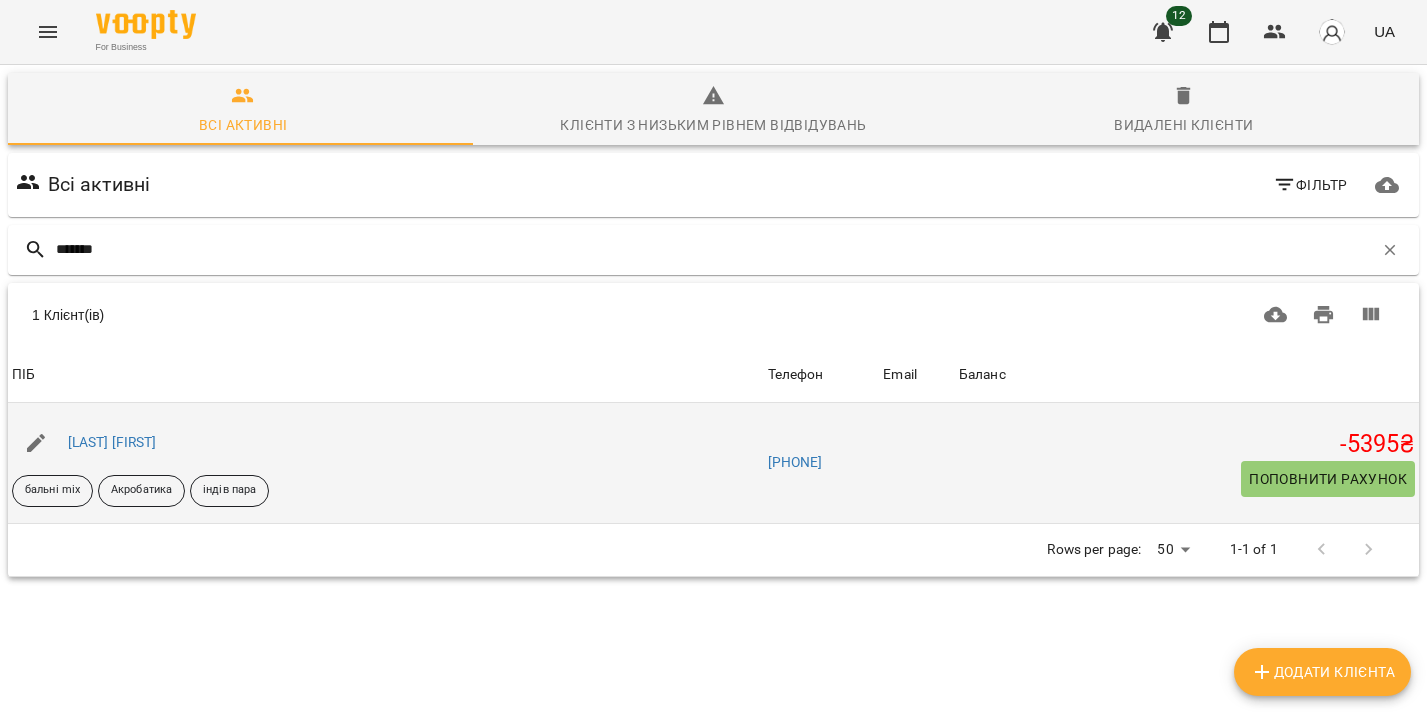 type on "*******" 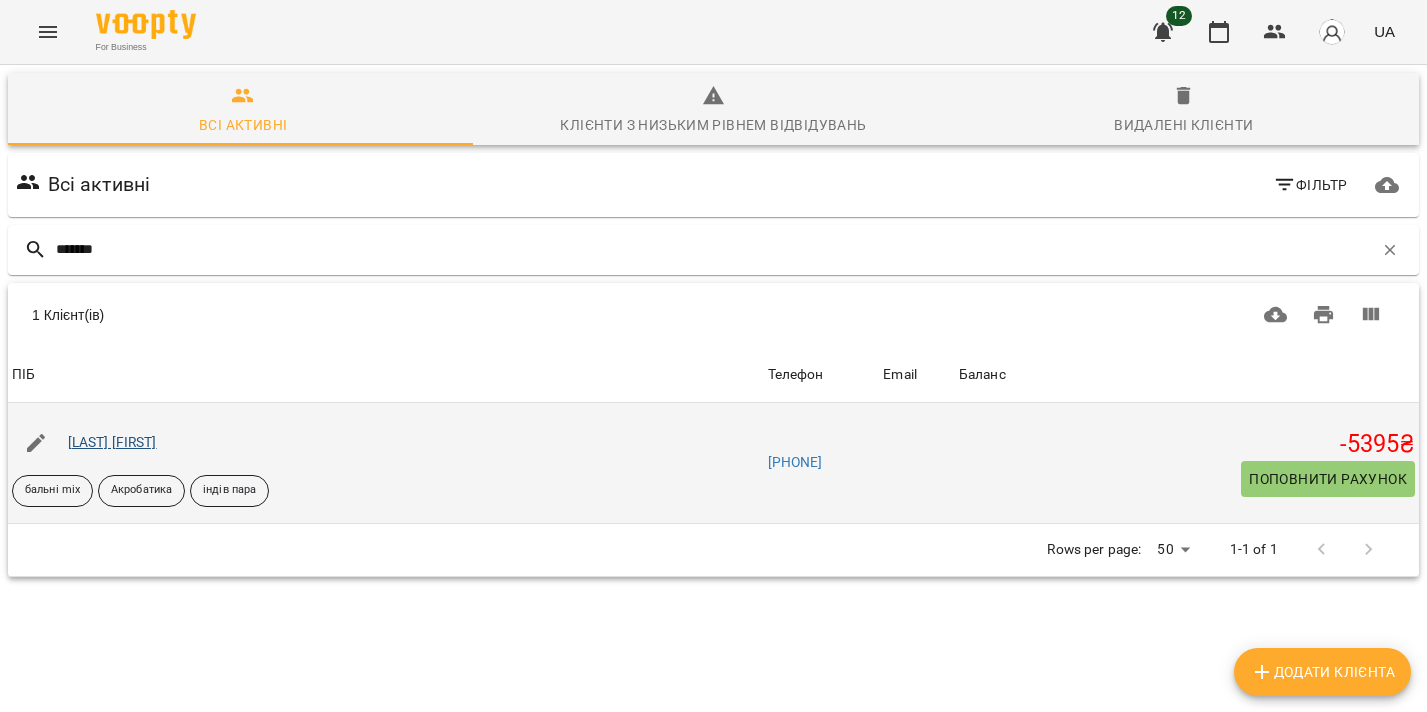 click on "Нестеренко Олександр" at bounding box center (112, 442) 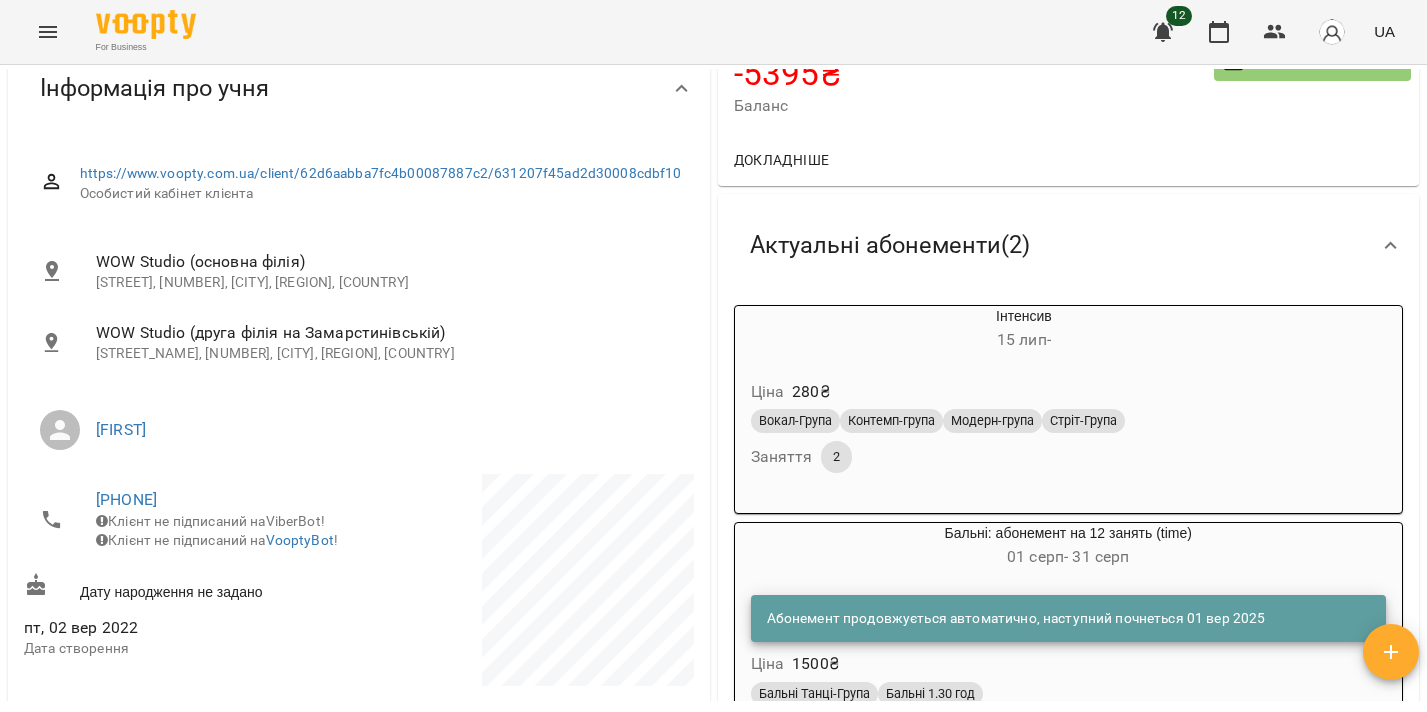 scroll, scrollTop: 375, scrollLeft: 0, axis: vertical 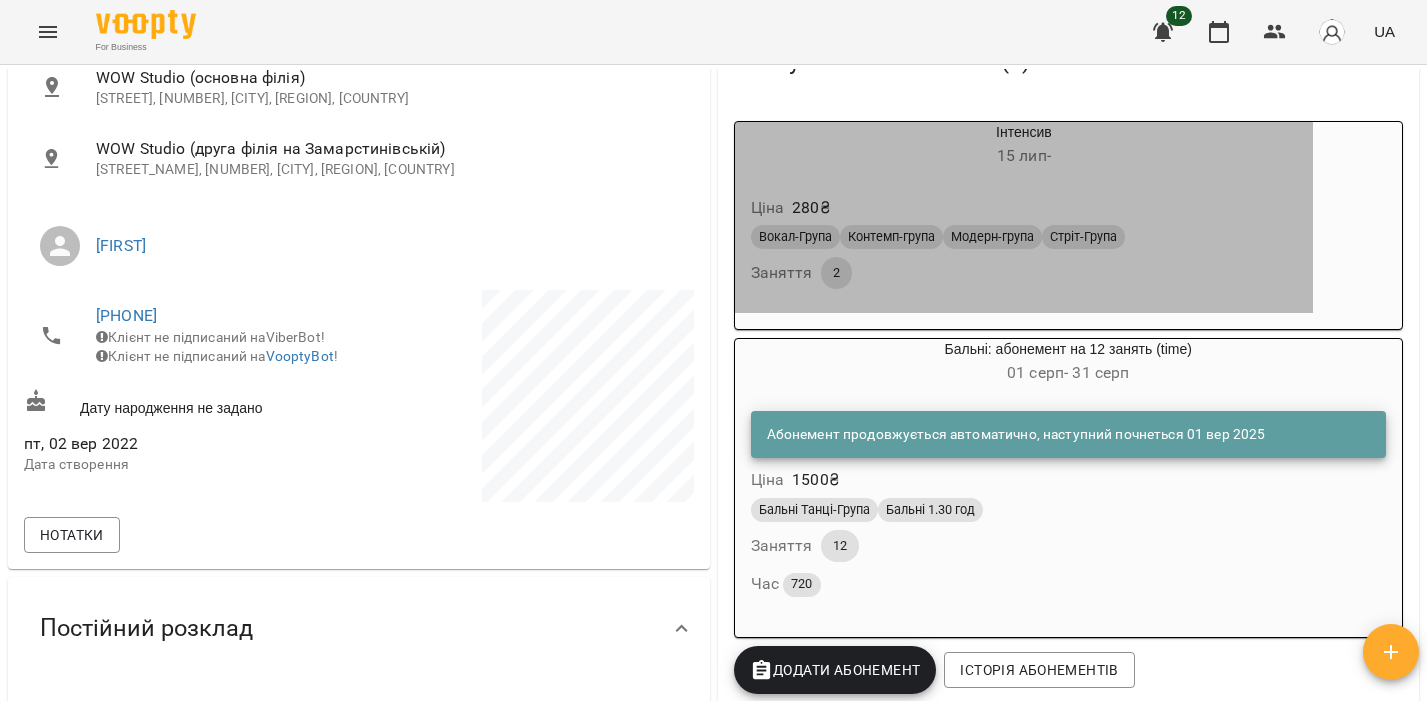 click on "Ціна 280 ₴ Вокал-Група Контемп-група Модерн-група Стріт-Група Заняття 2" at bounding box center (1024, 246) 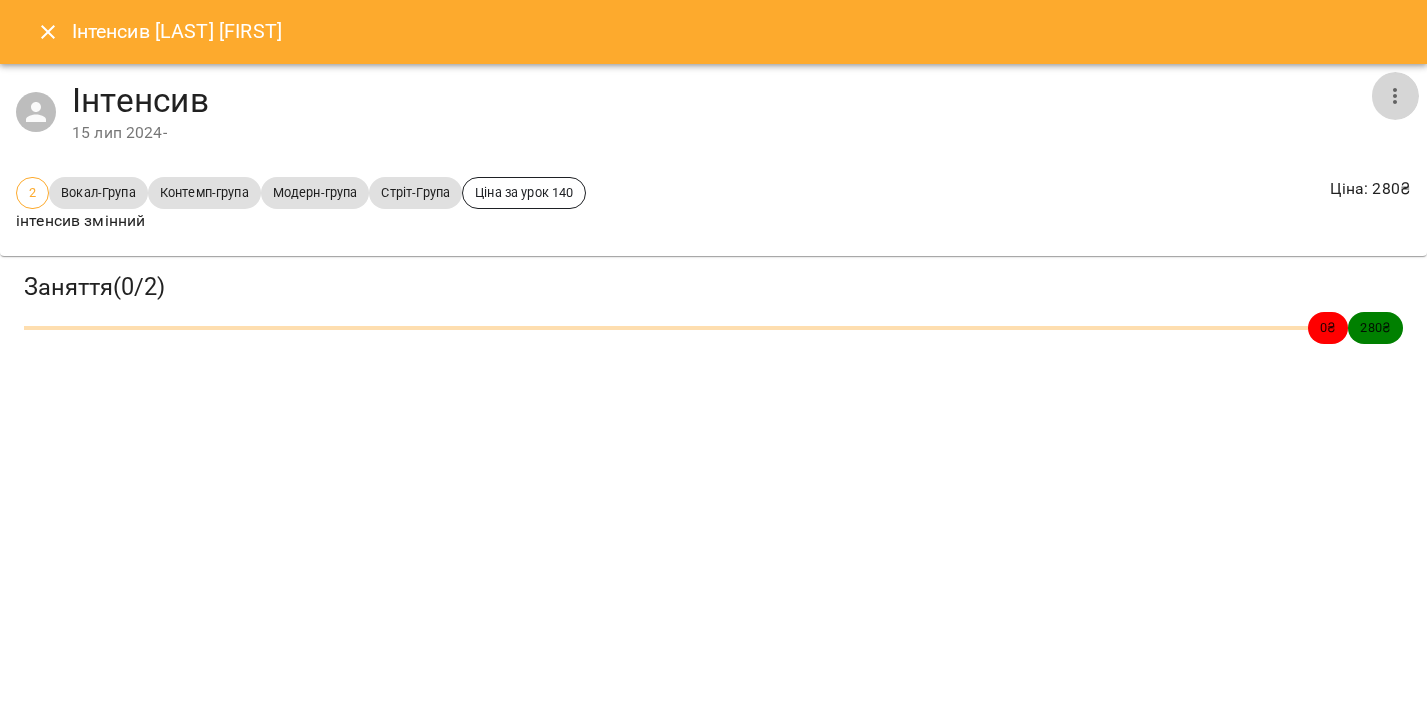 click at bounding box center (1395, 96) 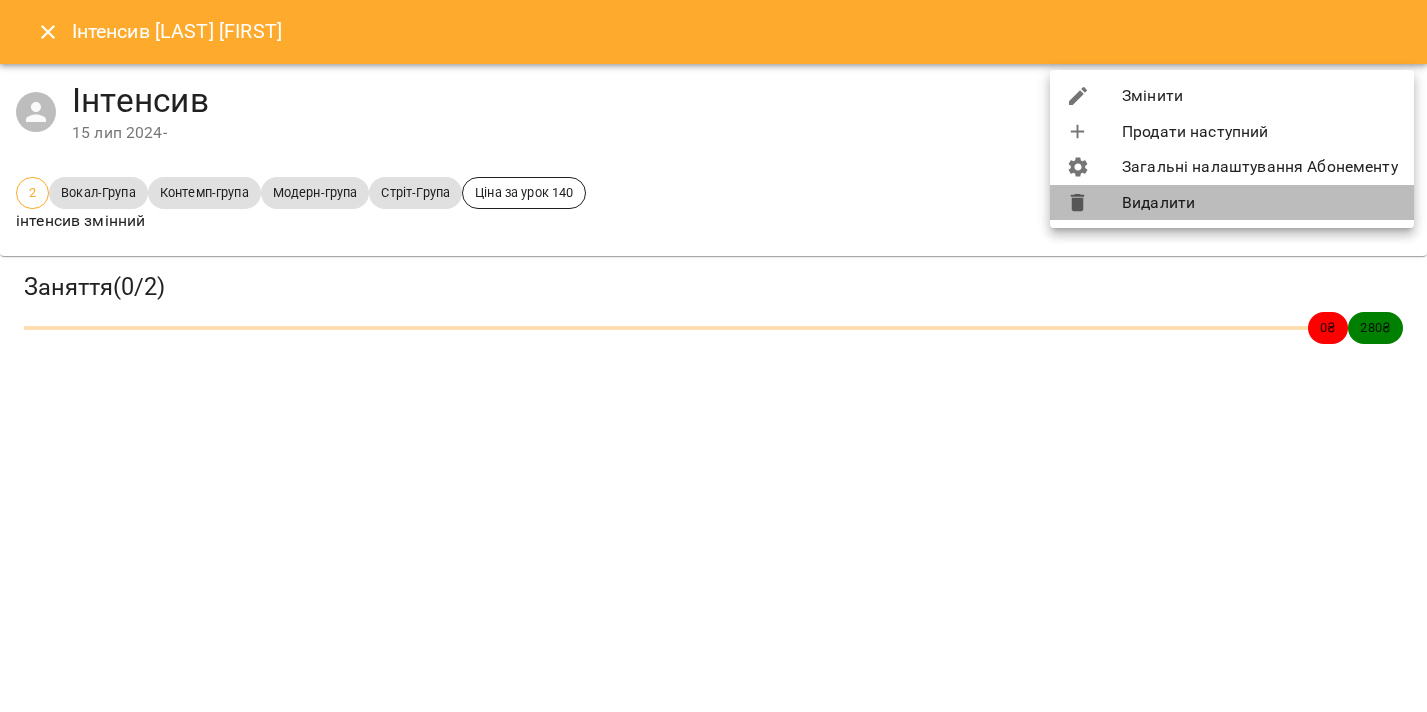 click on "Видалити" at bounding box center (1232, 203) 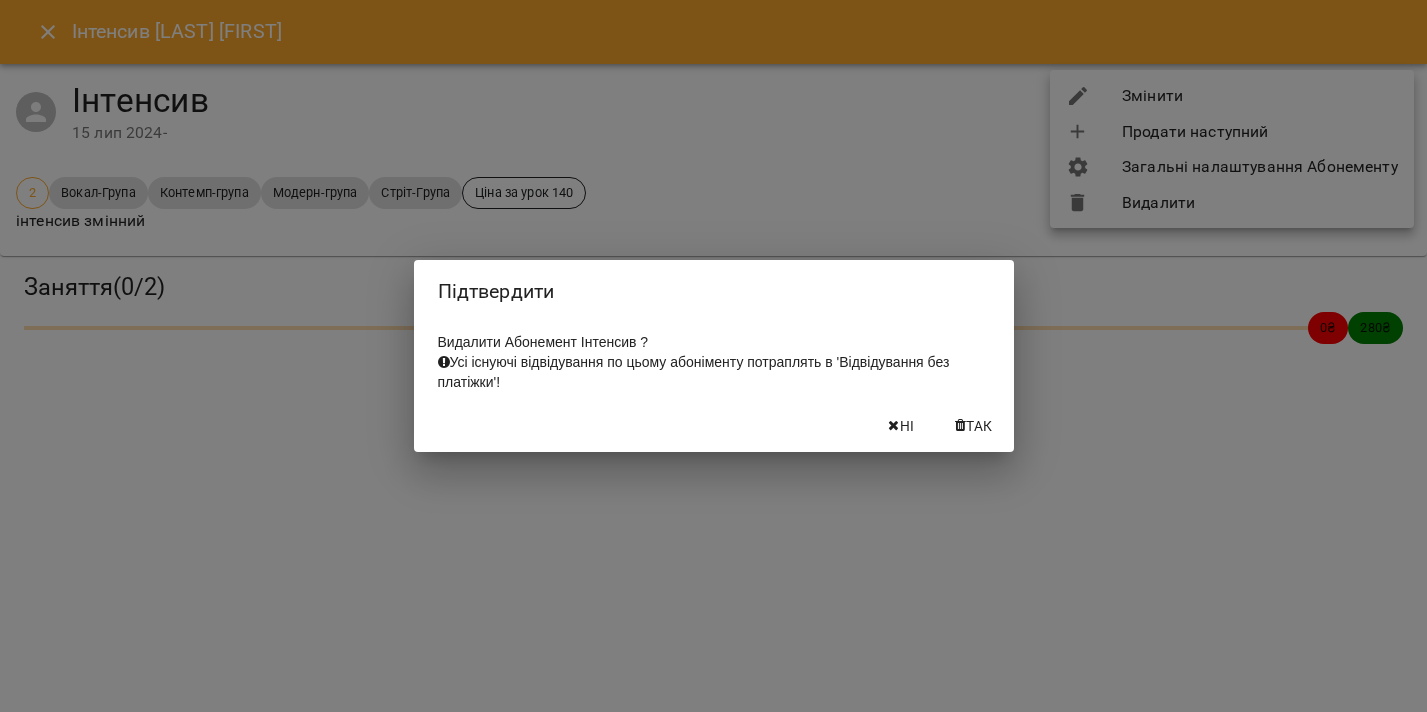 click on "Так" at bounding box center [979, 426] 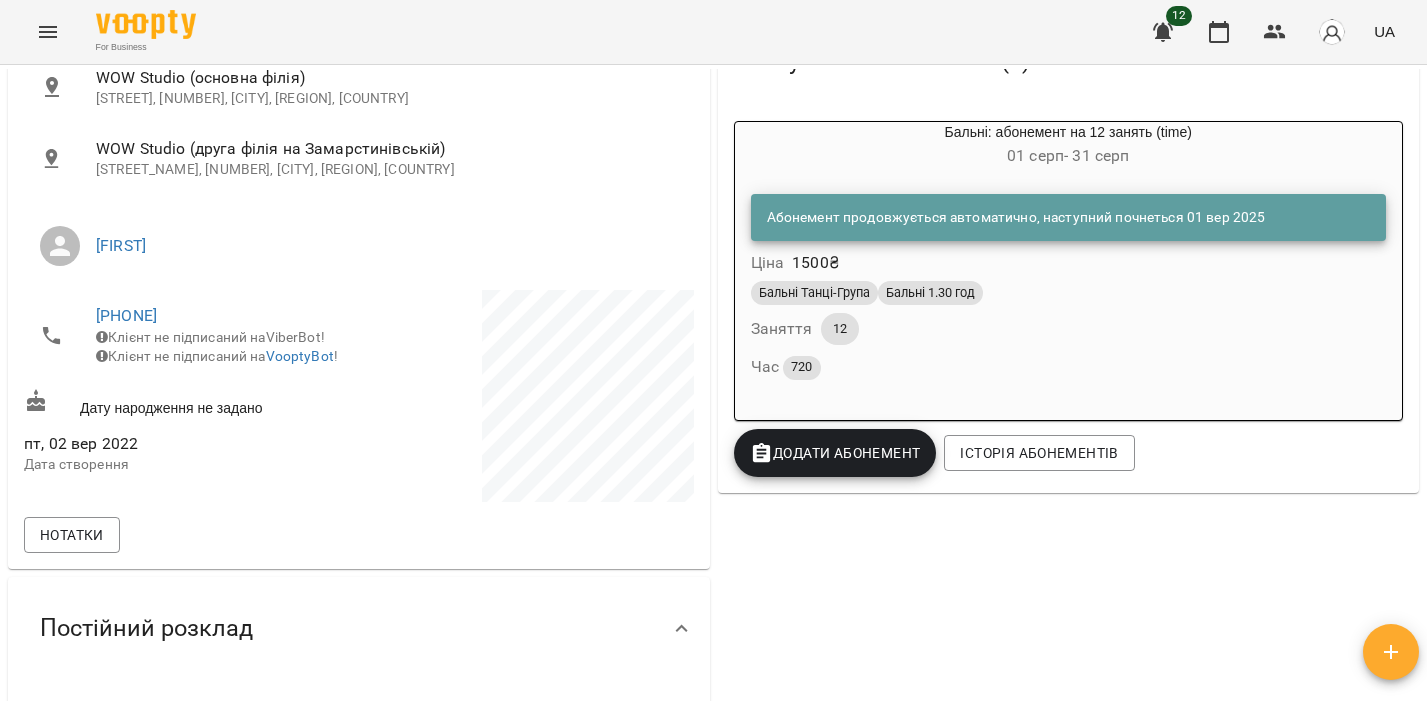 click on "Час   720" at bounding box center (1069, 367) 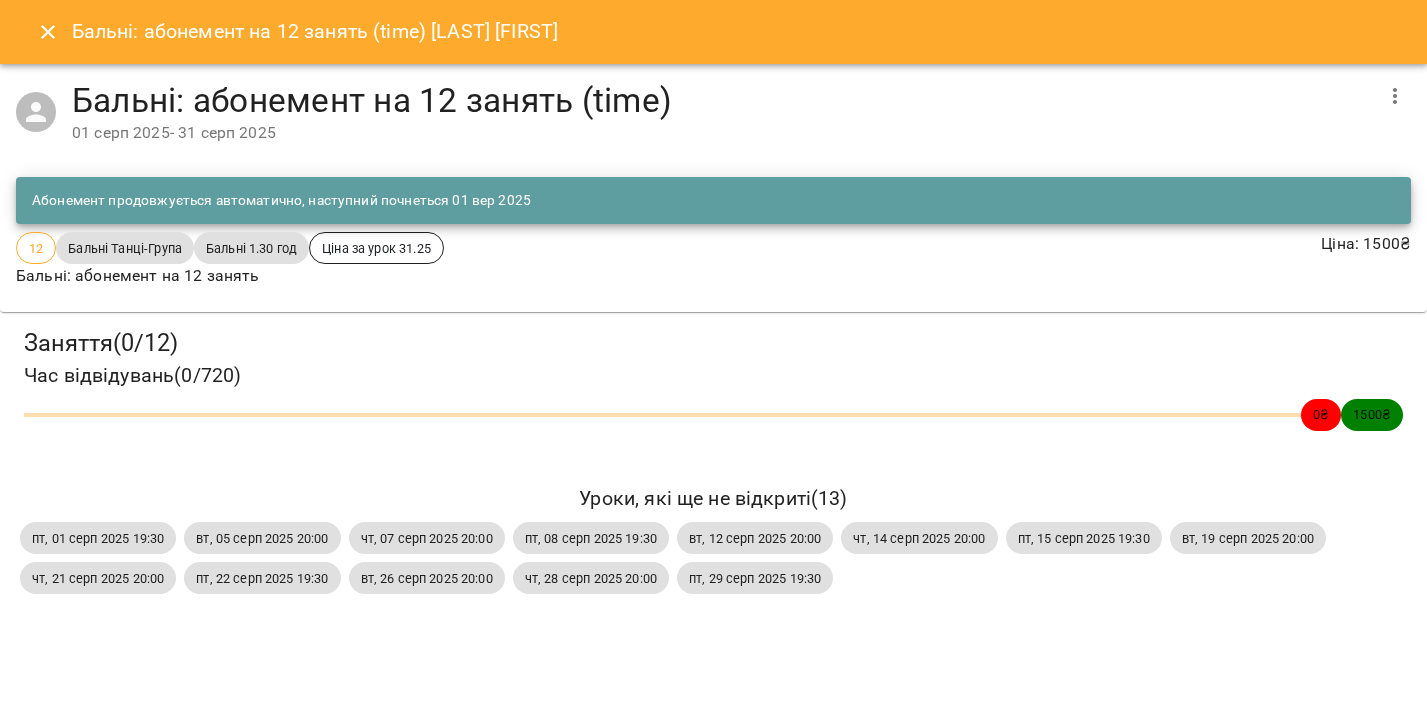click at bounding box center (1395, 96) 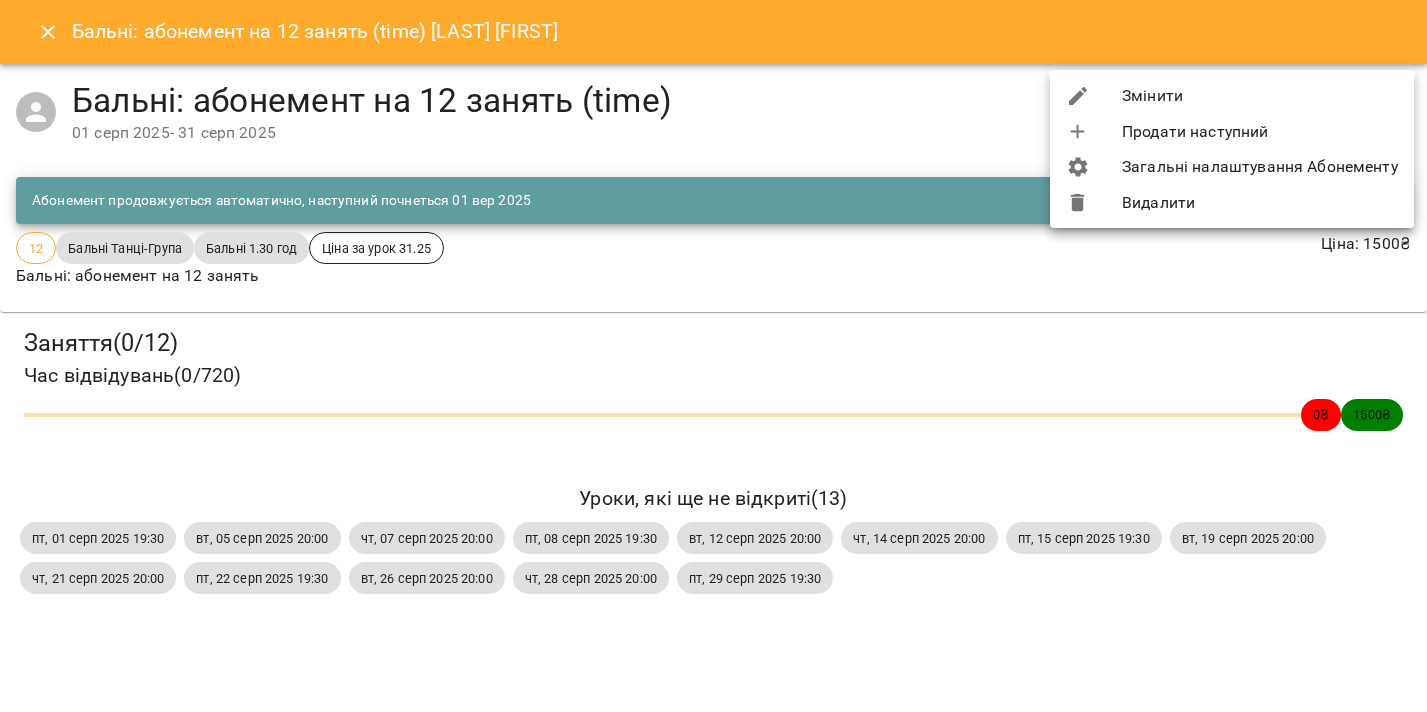 click on "Видалити" at bounding box center [1232, 203] 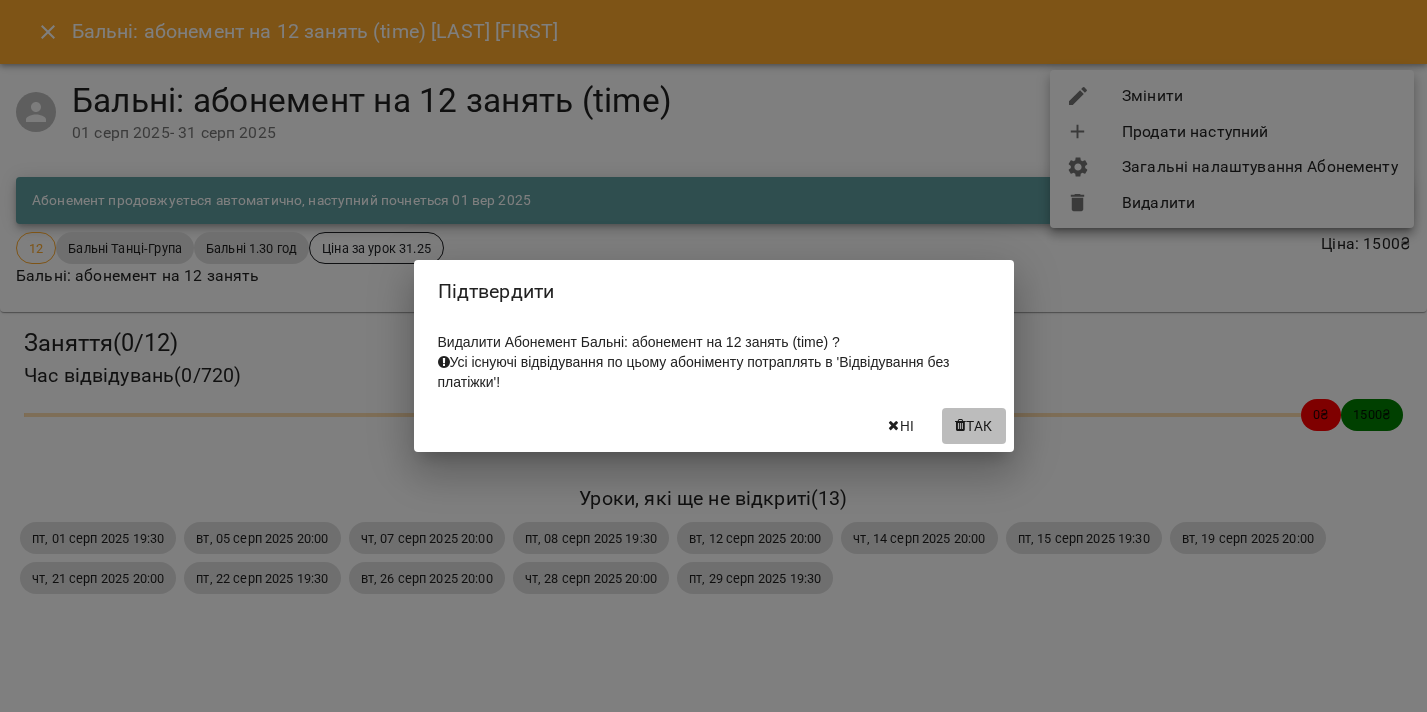 click on "Так" at bounding box center (979, 426) 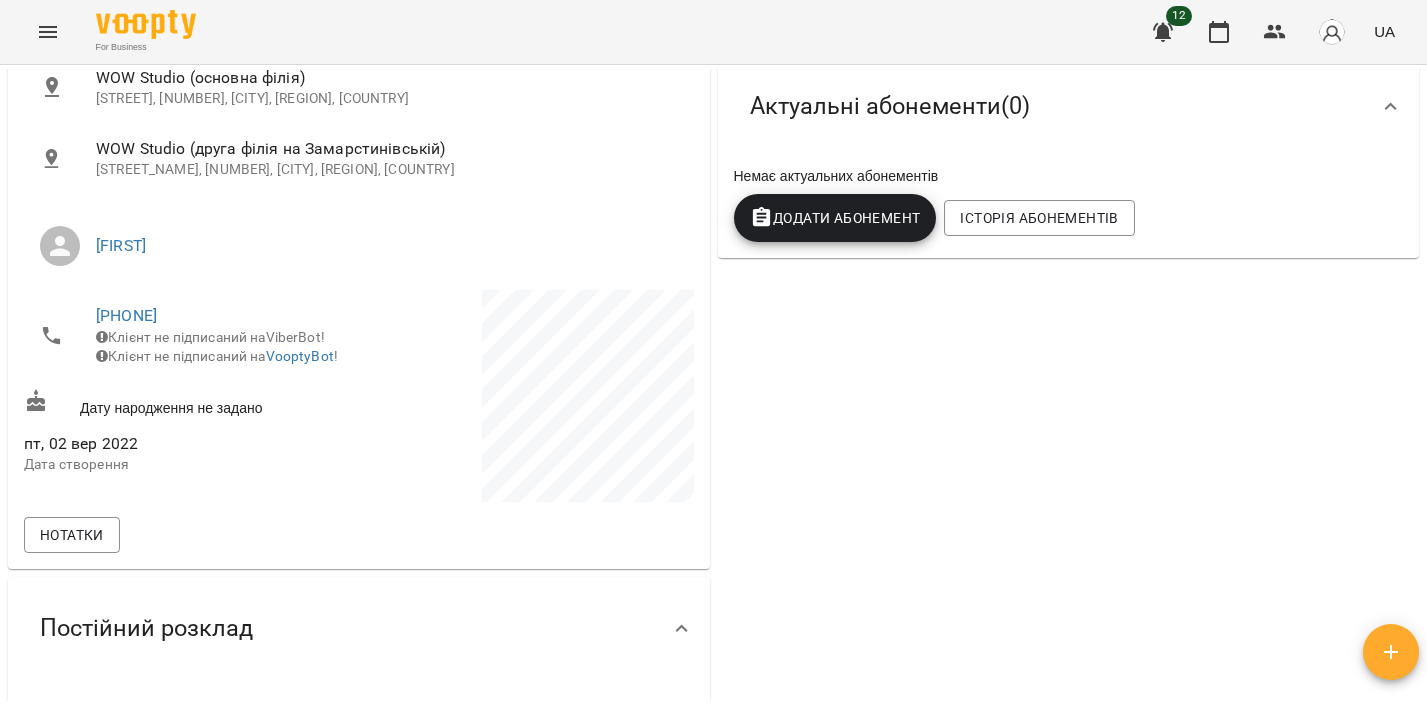 scroll, scrollTop: 0, scrollLeft: 0, axis: both 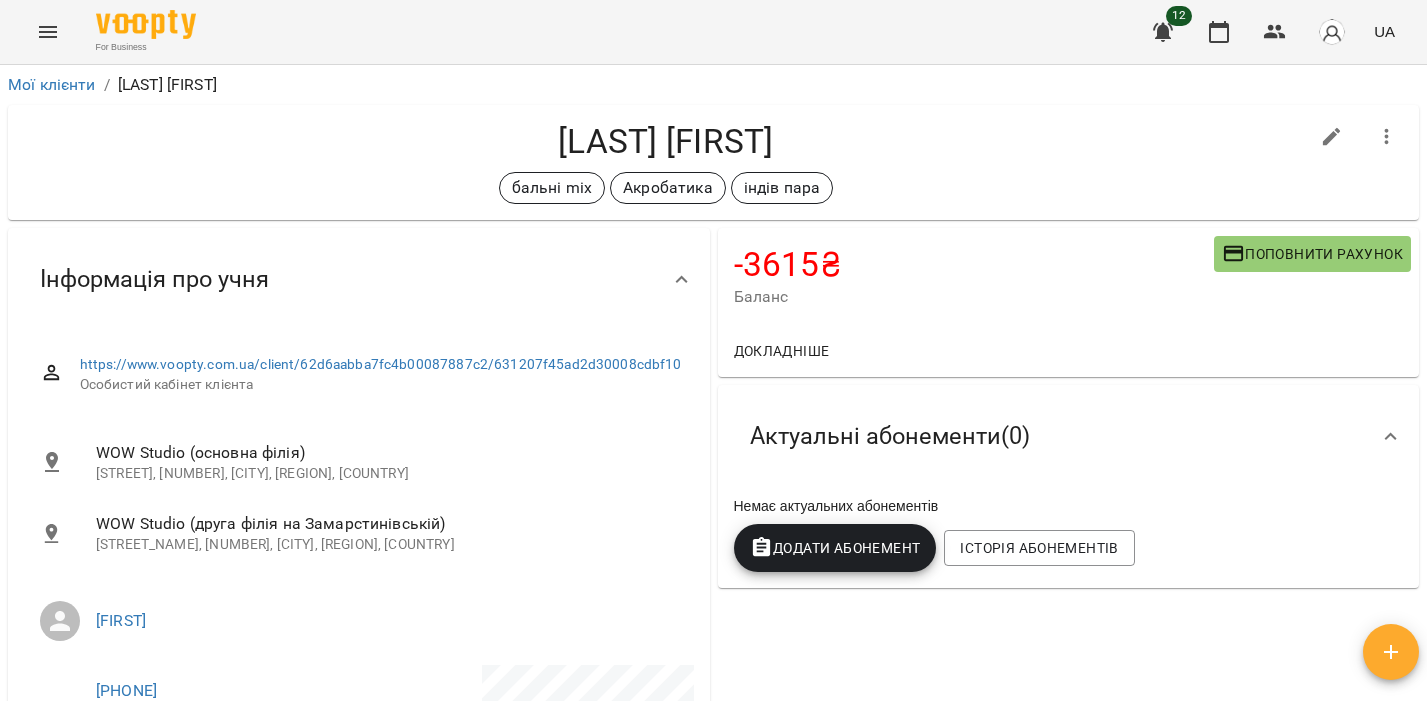 click on "Поповнити рахунок" at bounding box center (1312, 254) 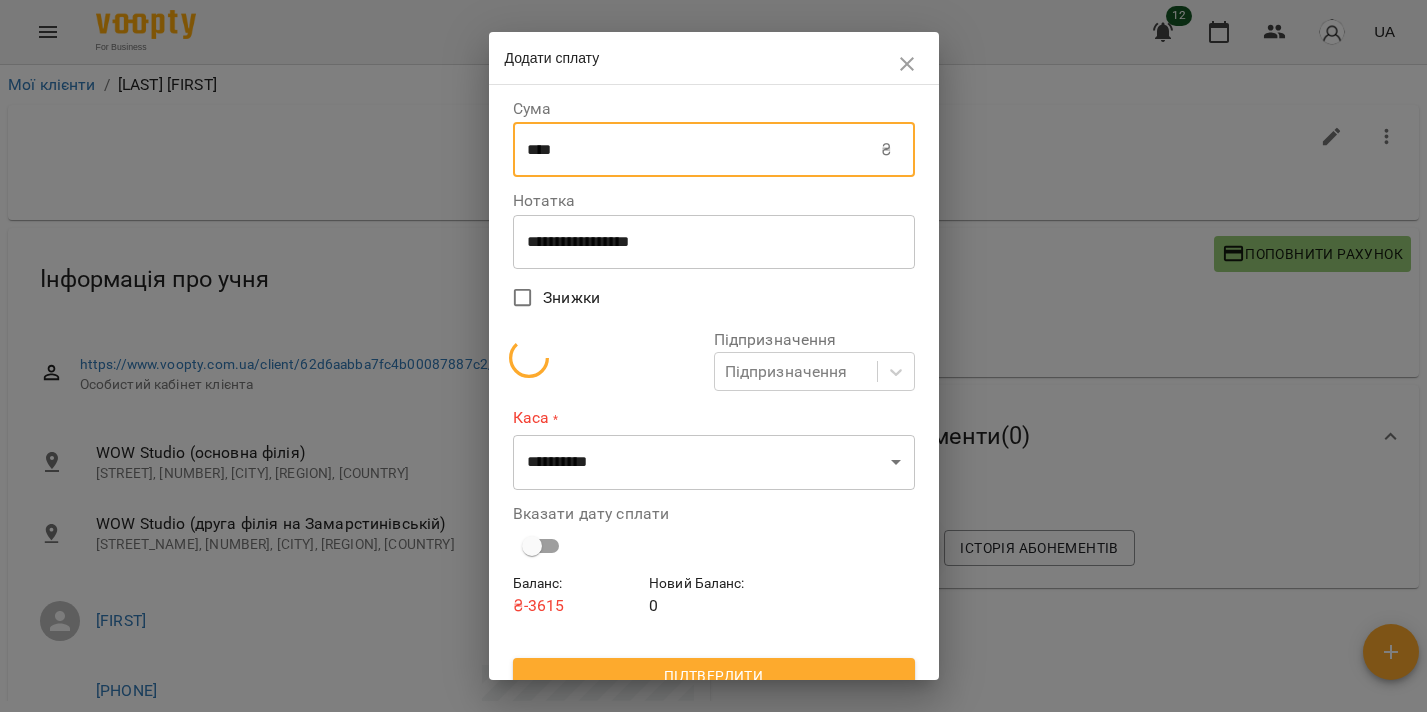 click on "****" at bounding box center [697, 150] 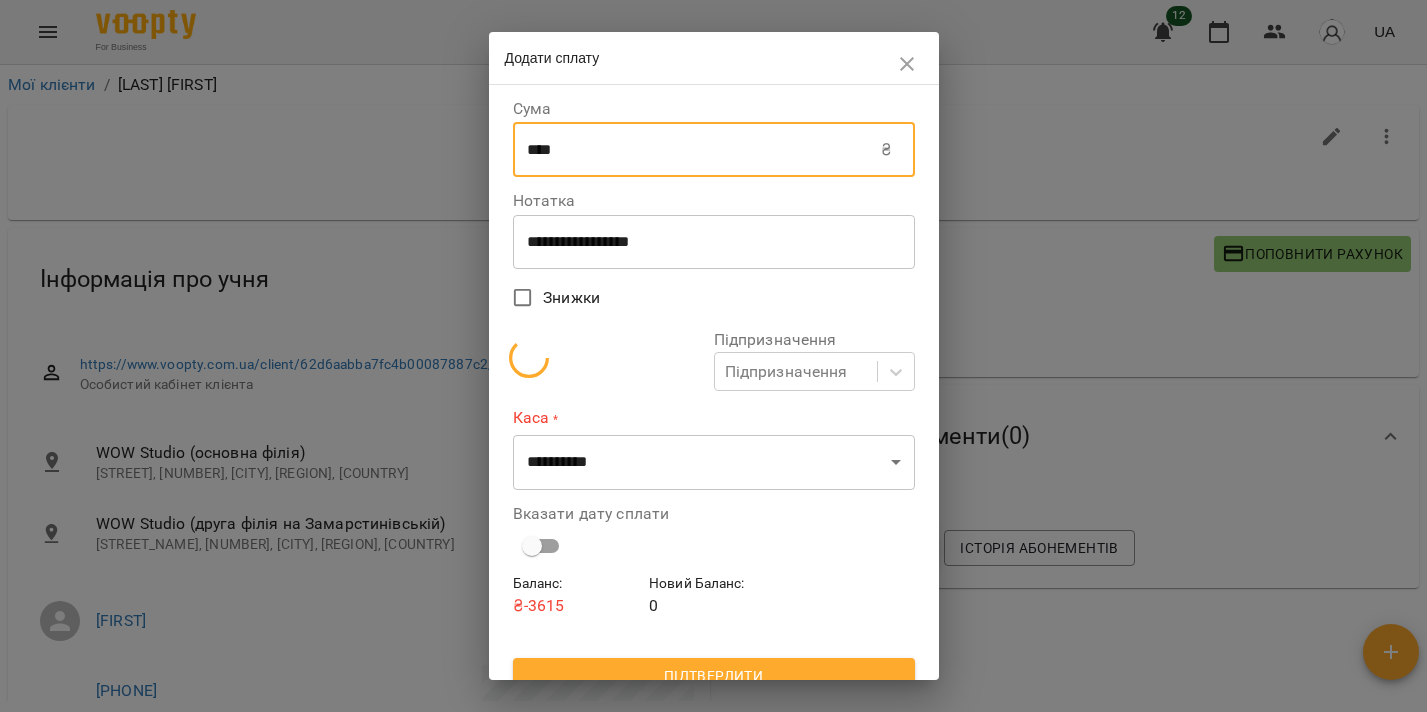 click on "****" at bounding box center (697, 150) 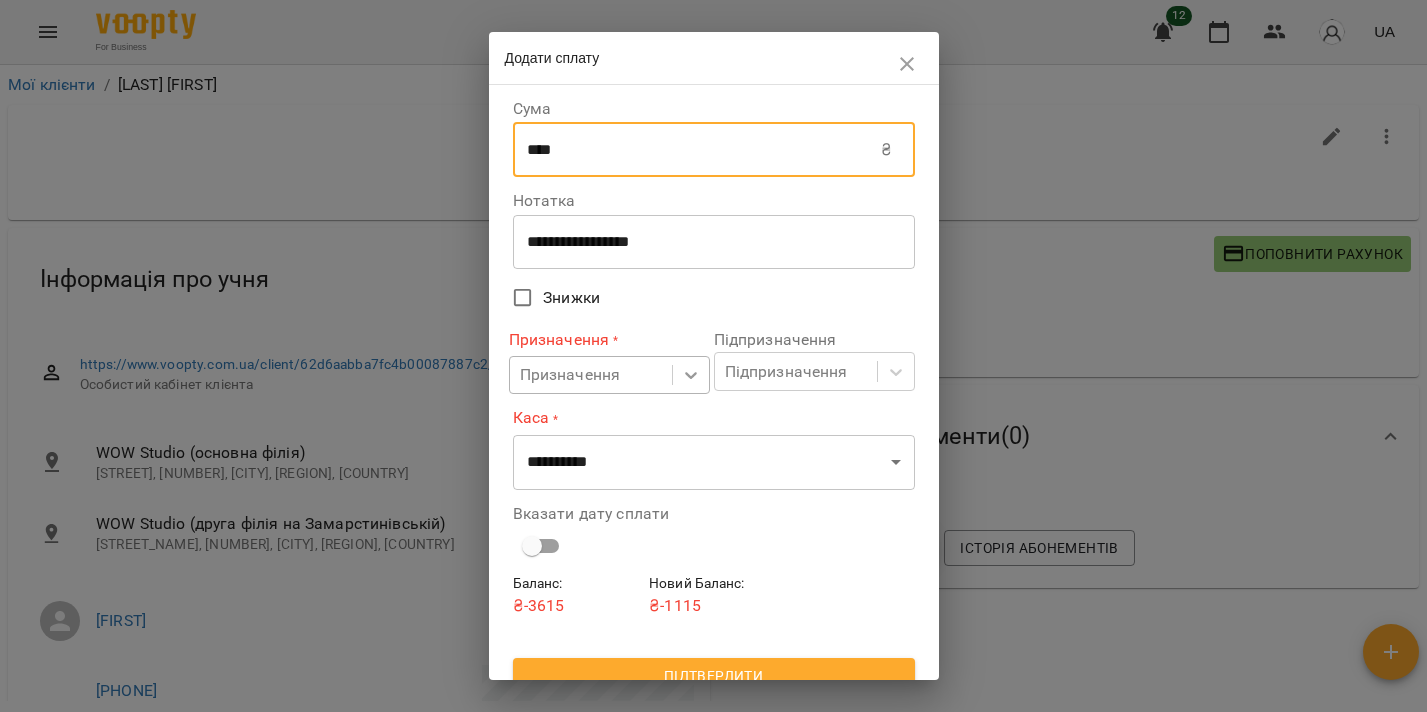type on "****" 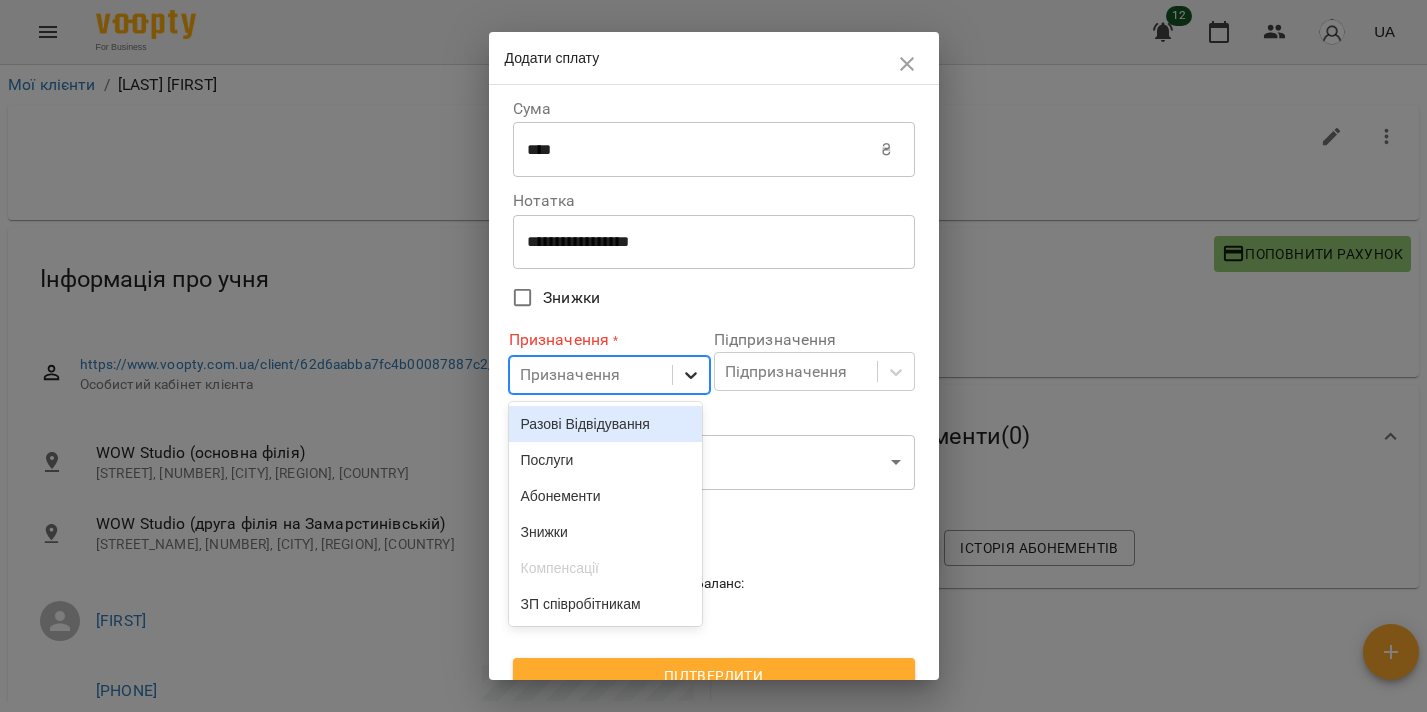 click at bounding box center (691, 375) 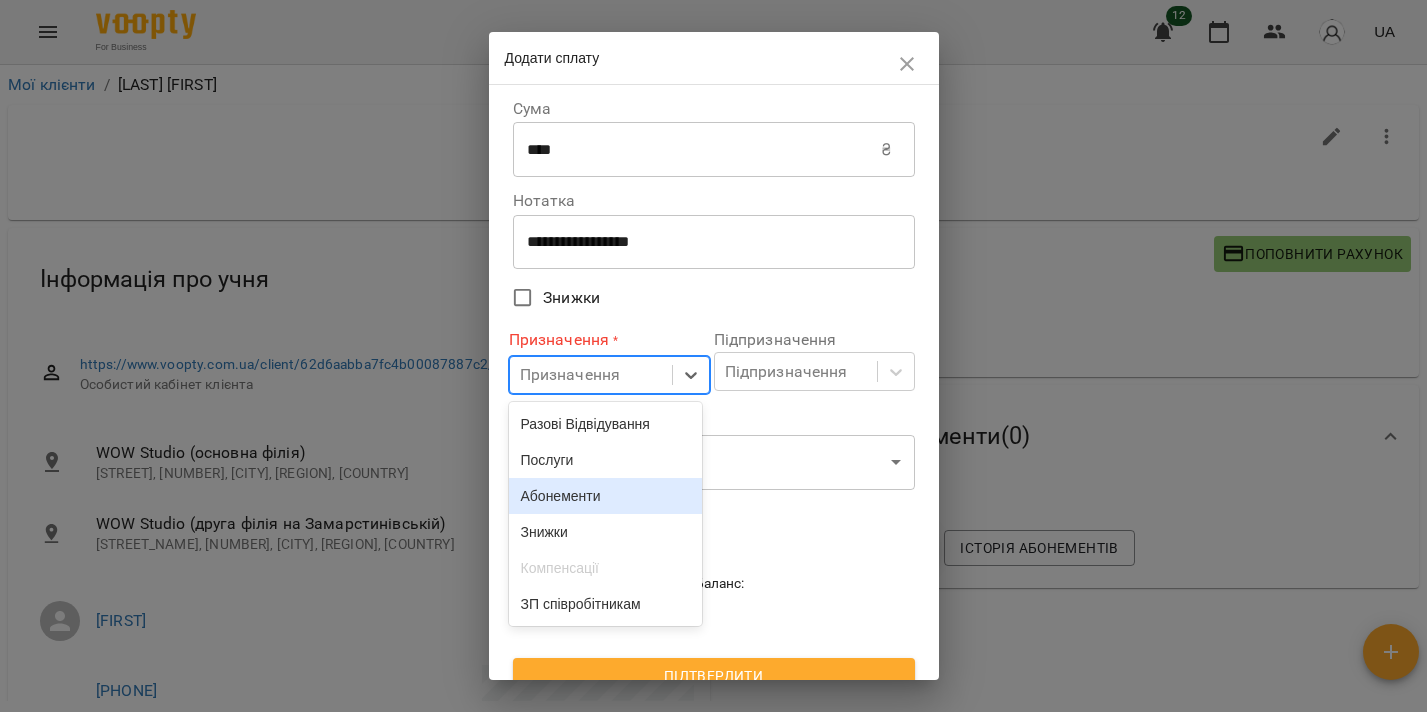 click on "Абонементи" at bounding box center (606, 496) 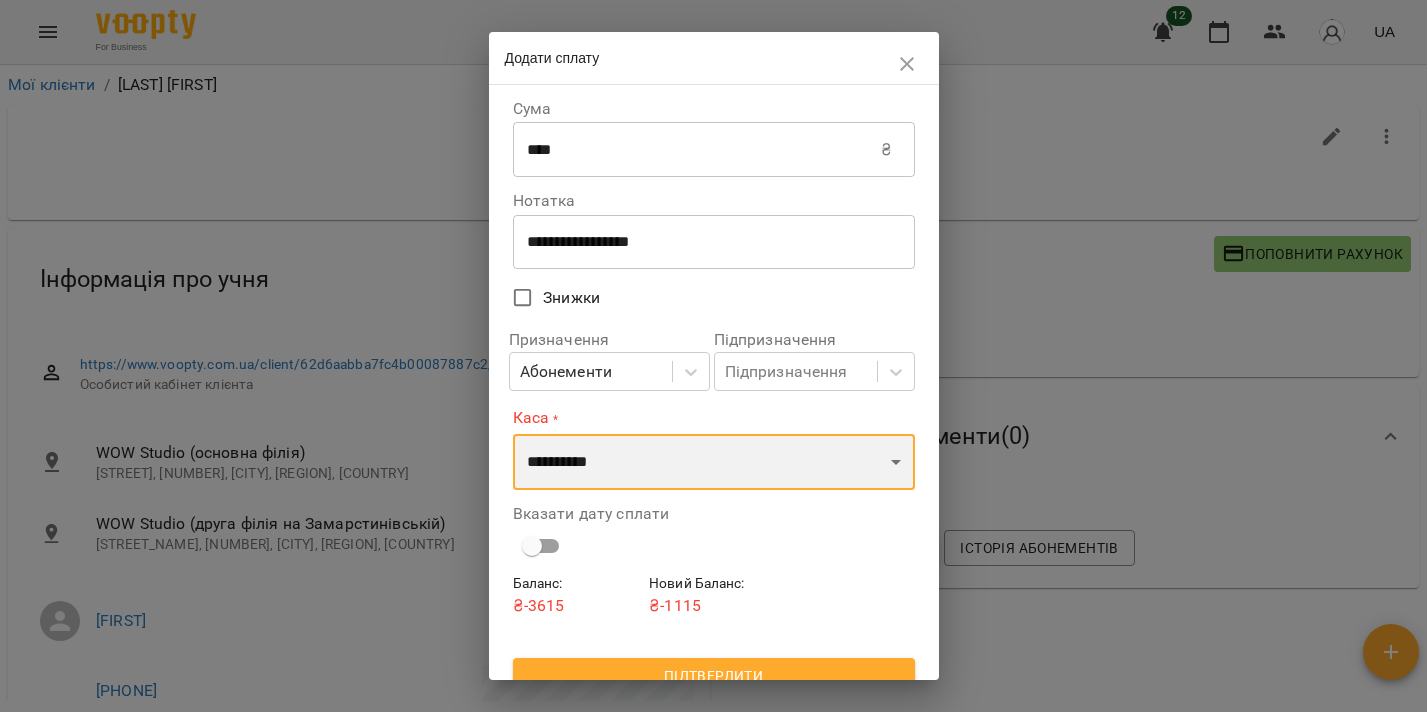select on "****" 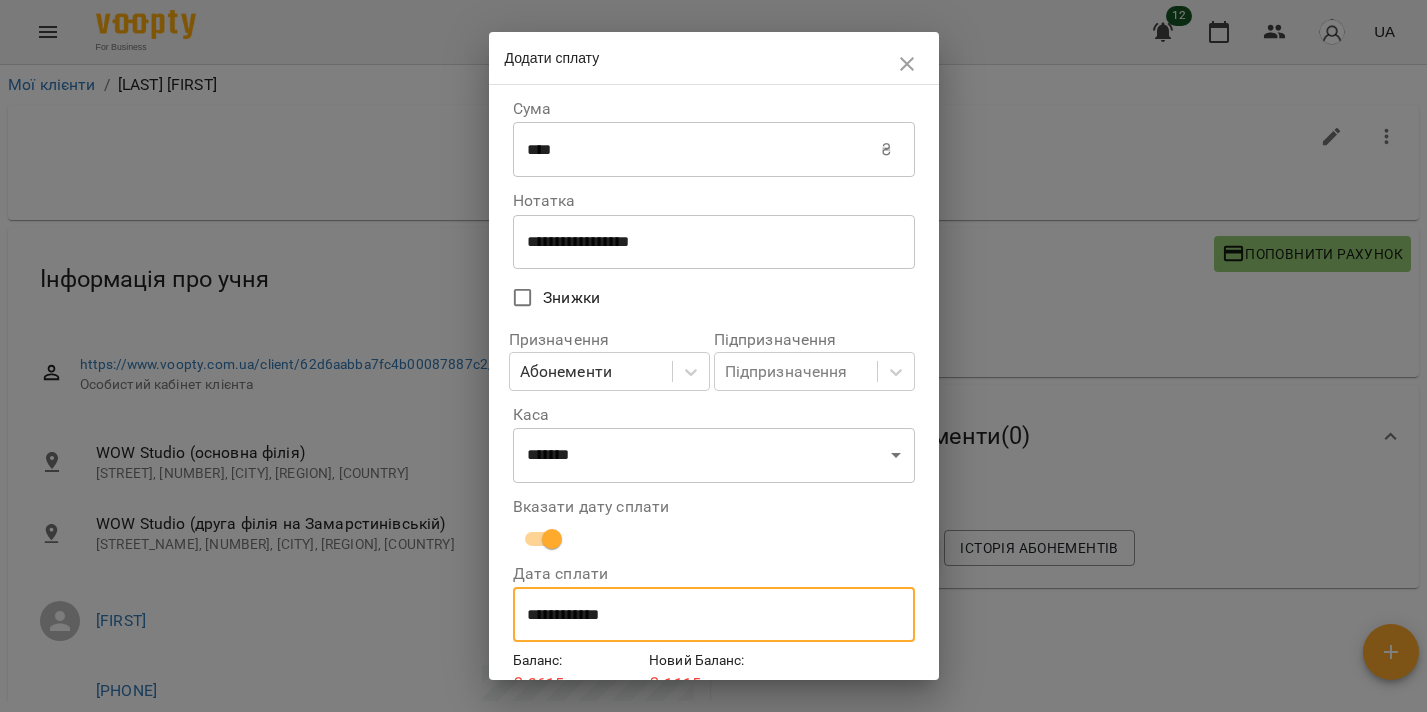 click on "**********" at bounding box center [714, 615] 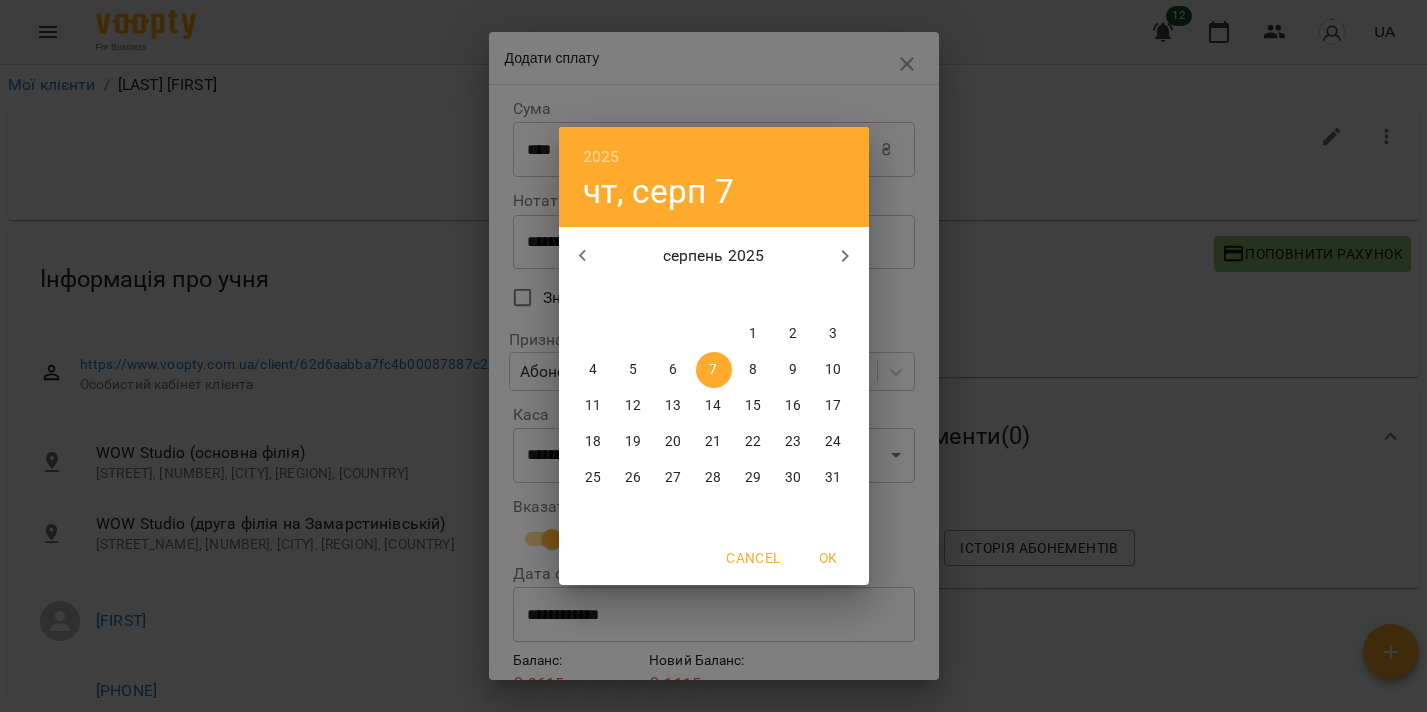 click 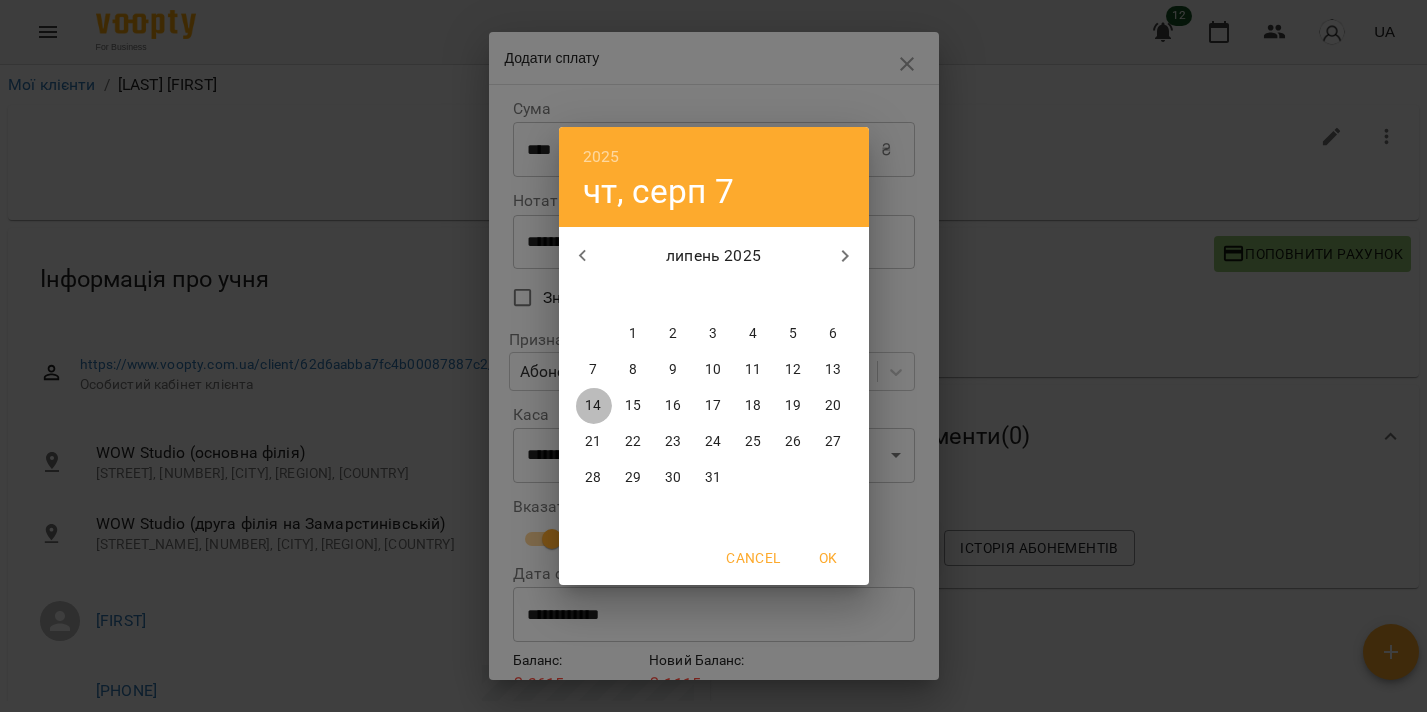 click on "14" at bounding box center [594, 406] 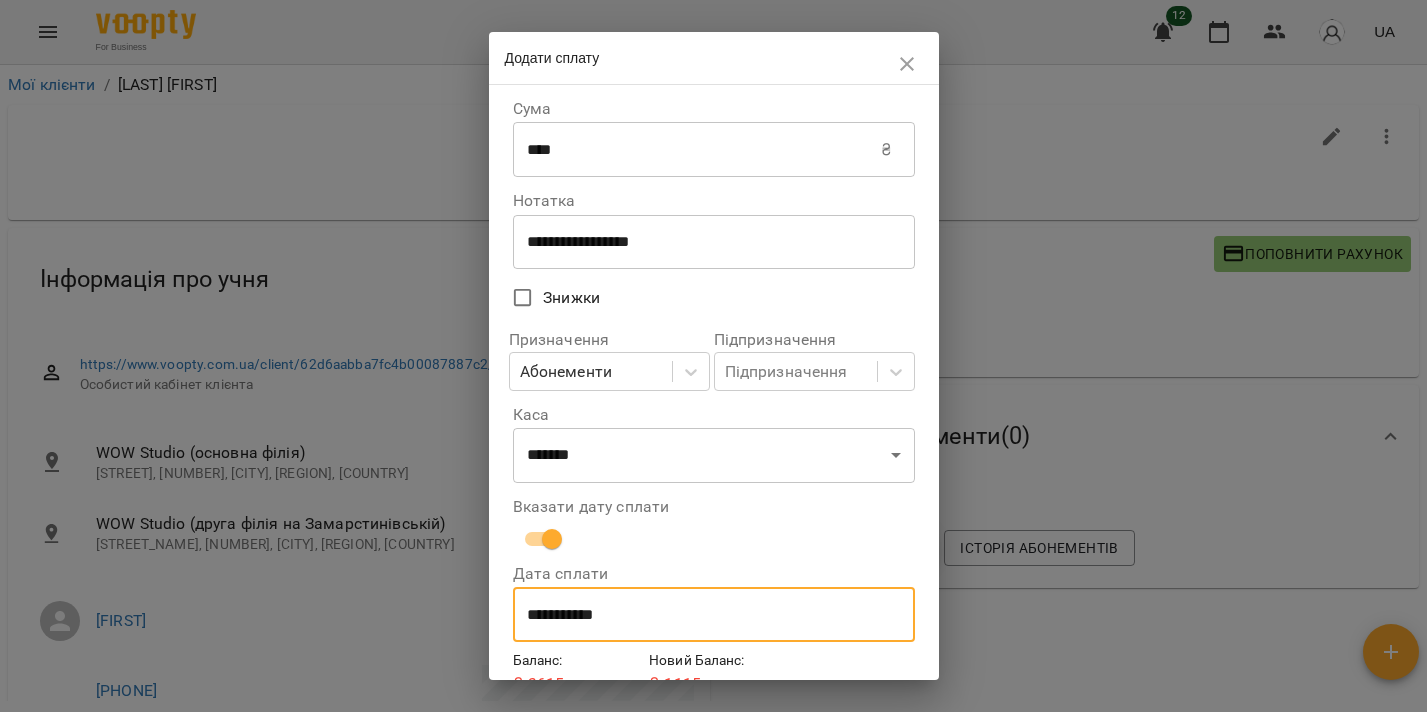 scroll, scrollTop: 96, scrollLeft: 0, axis: vertical 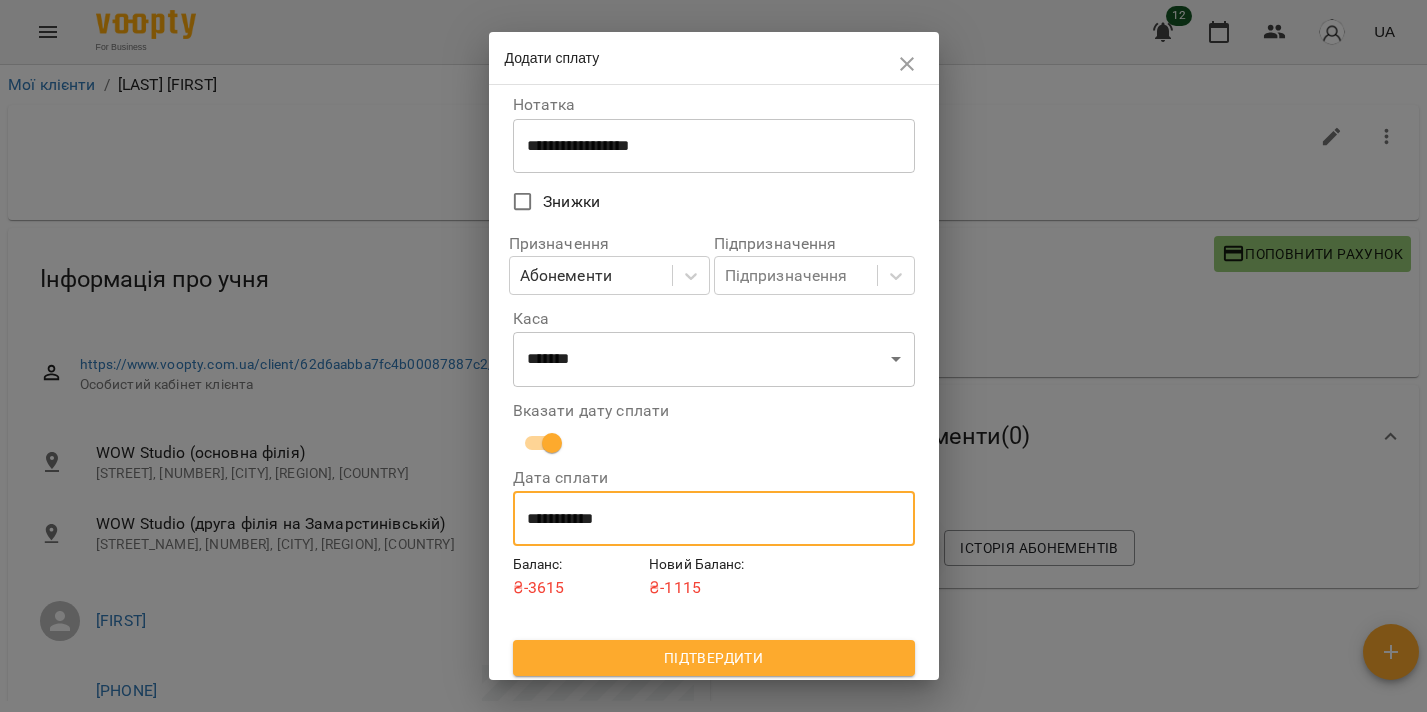 click on "**********" at bounding box center [714, 519] 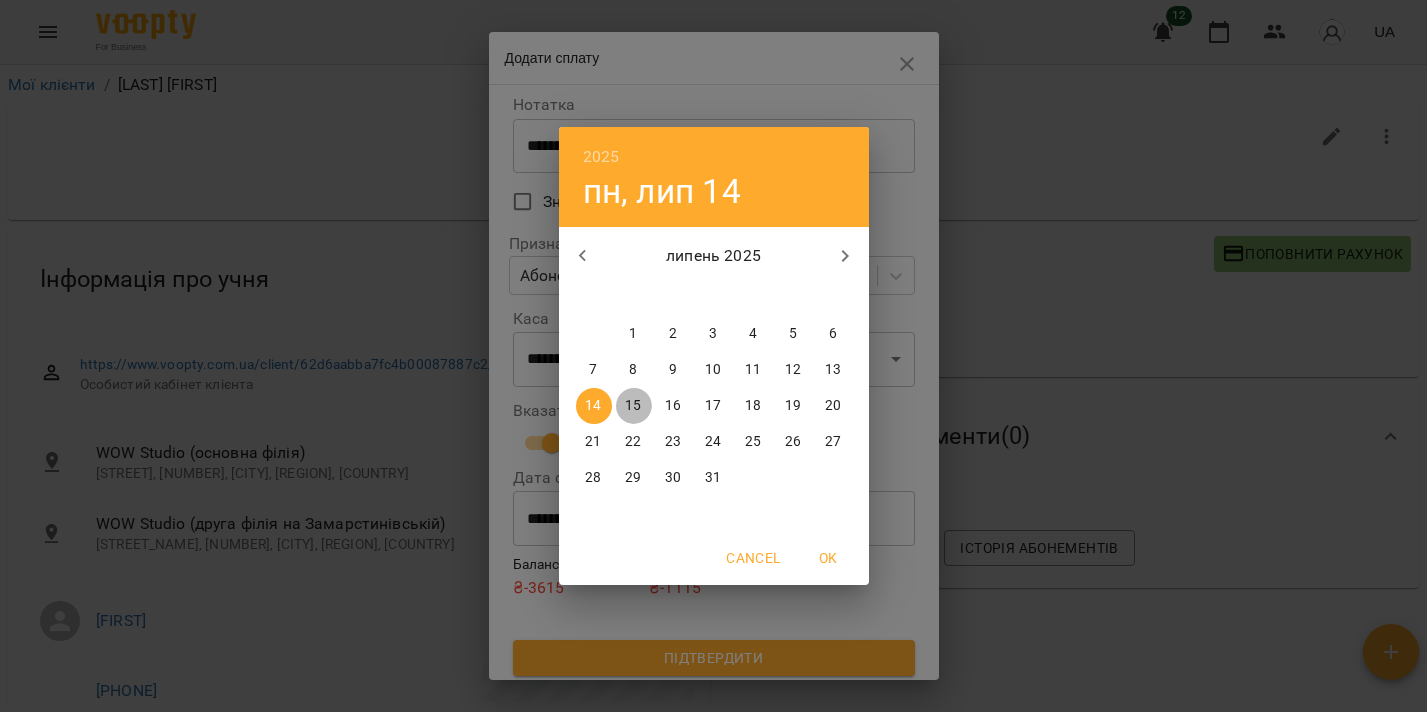 click on "15" at bounding box center (633, 406) 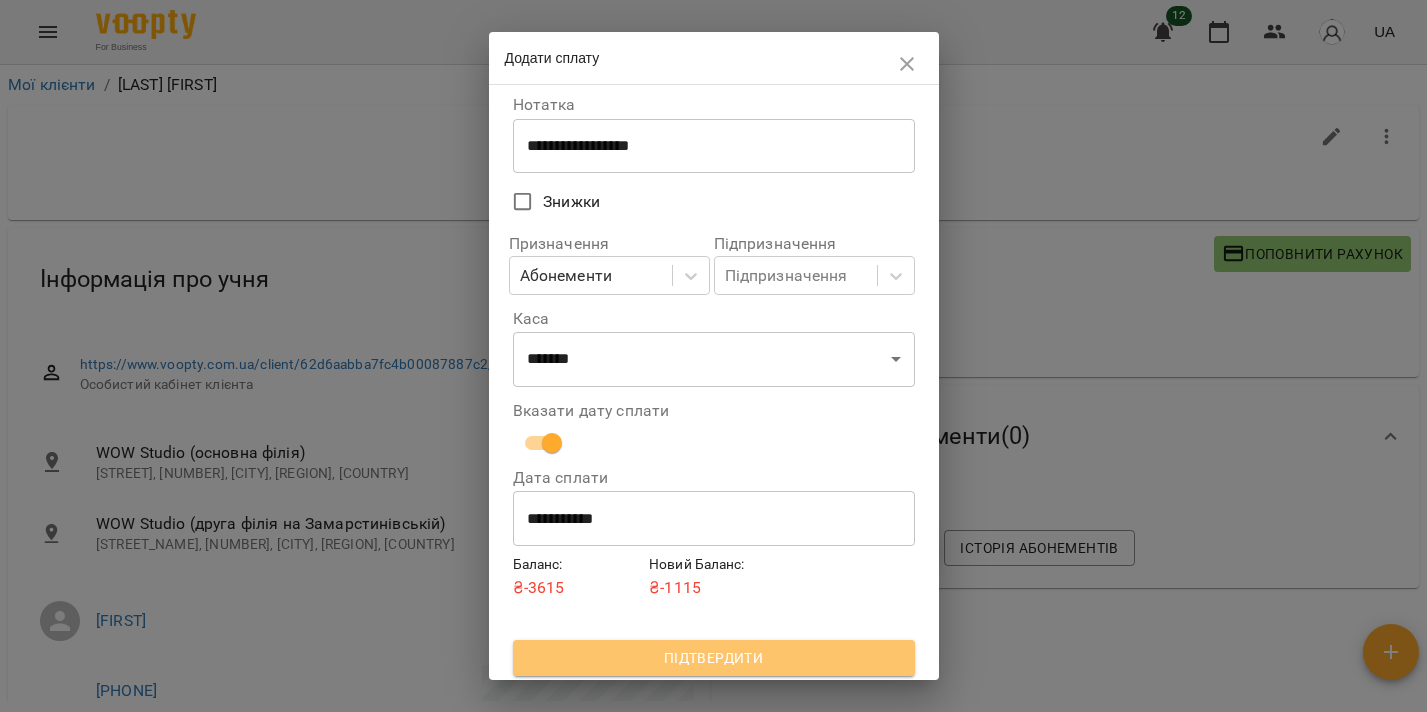 click on "Підтвердити" at bounding box center (714, 658) 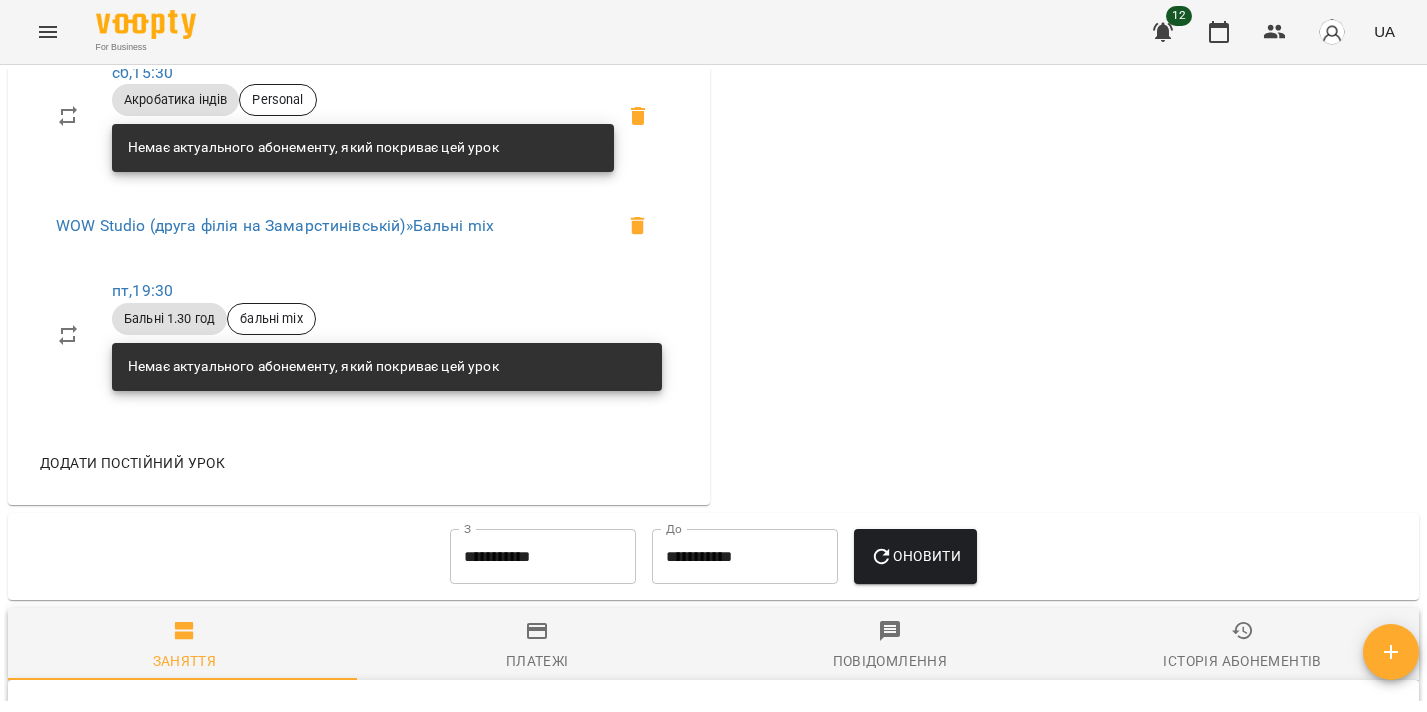 scroll, scrollTop: 1841, scrollLeft: 0, axis: vertical 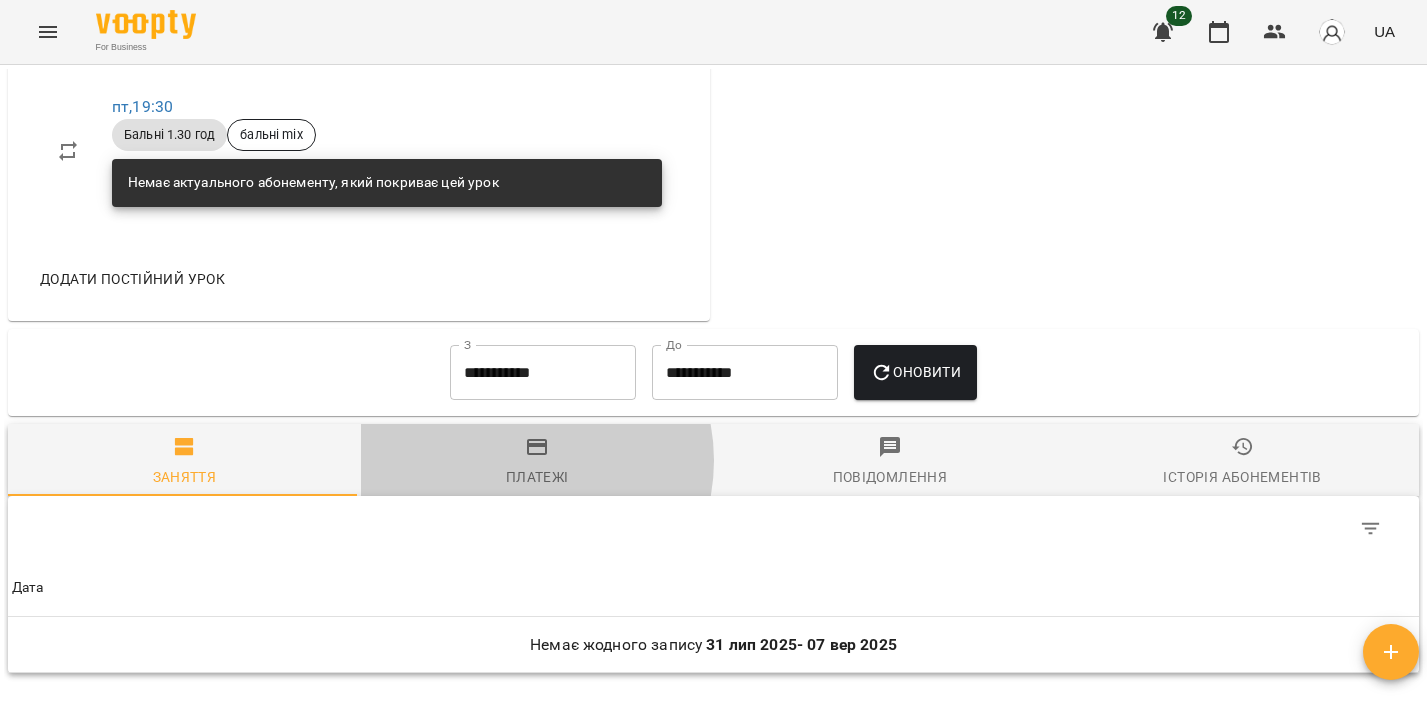 click on "Платежі" at bounding box center (537, 462) 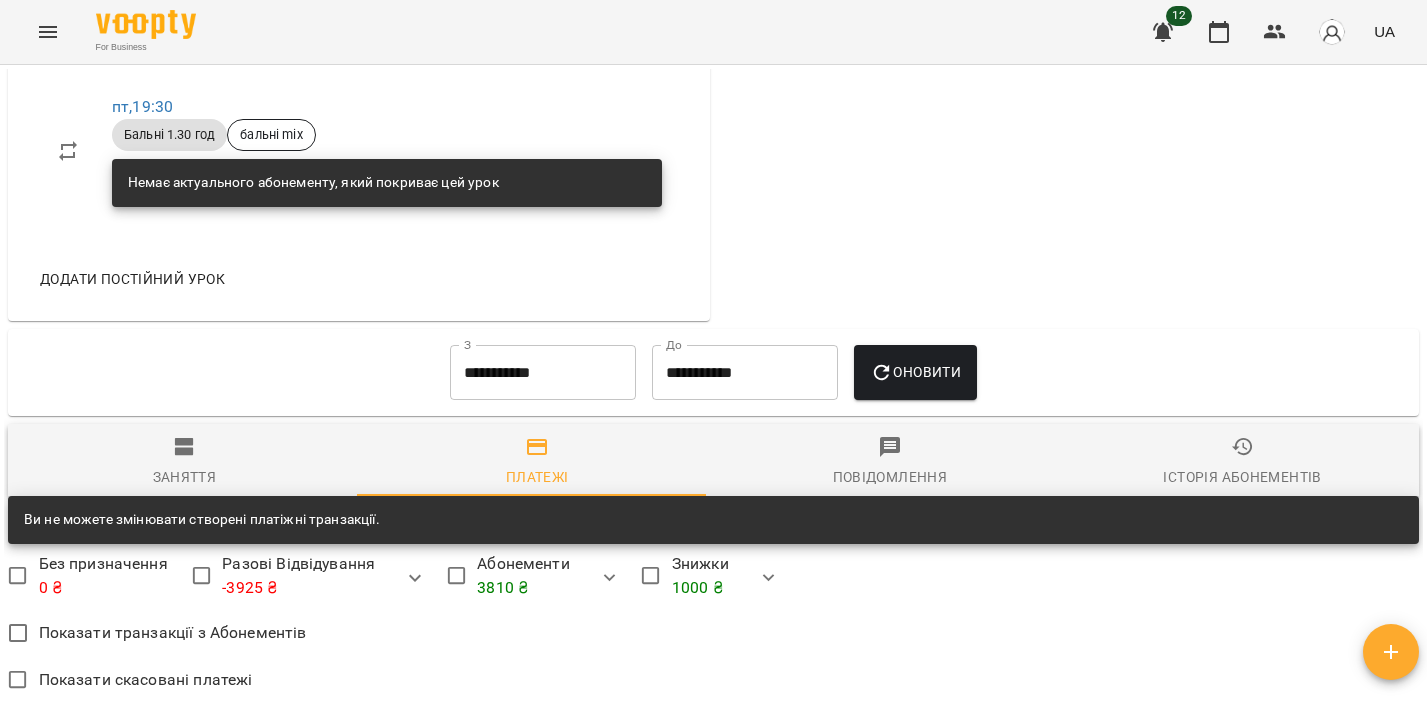 click on "**********" at bounding box center (543, 373) 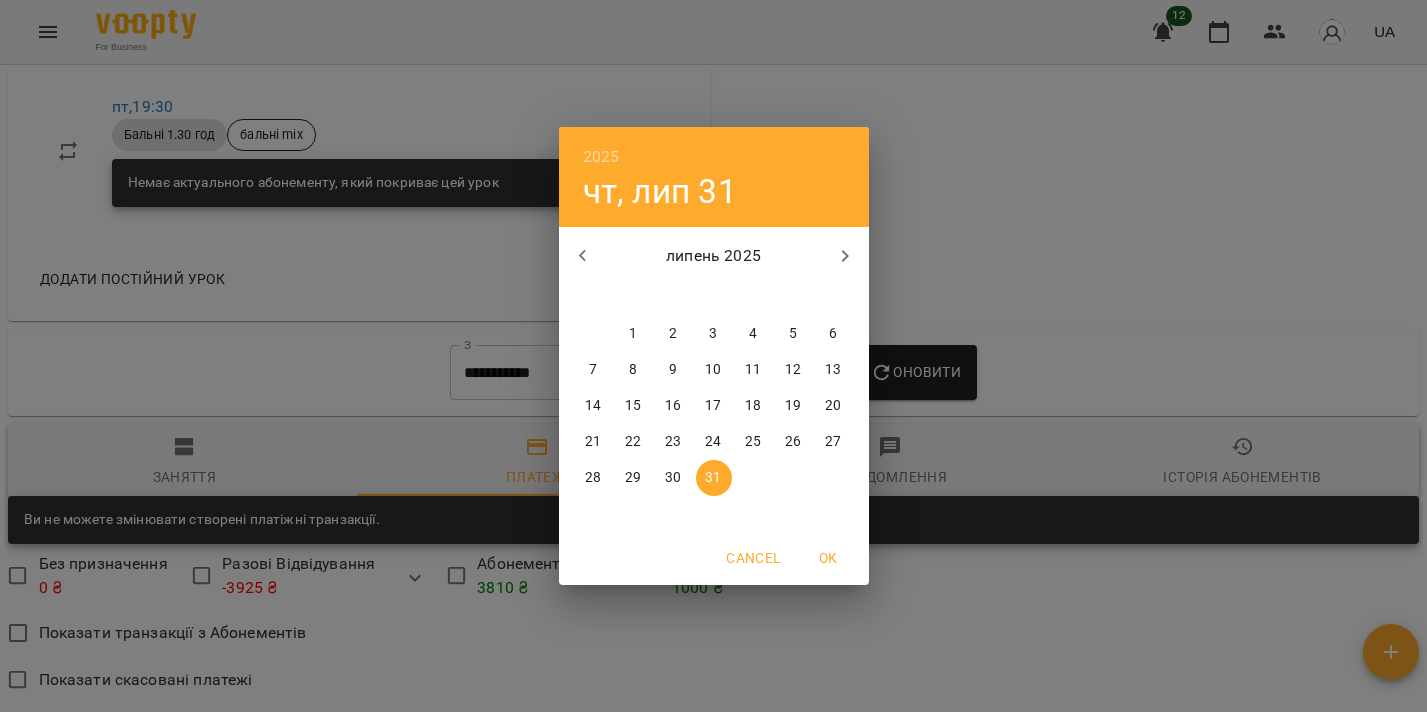 click on "1" at bounding box center (633, 334) 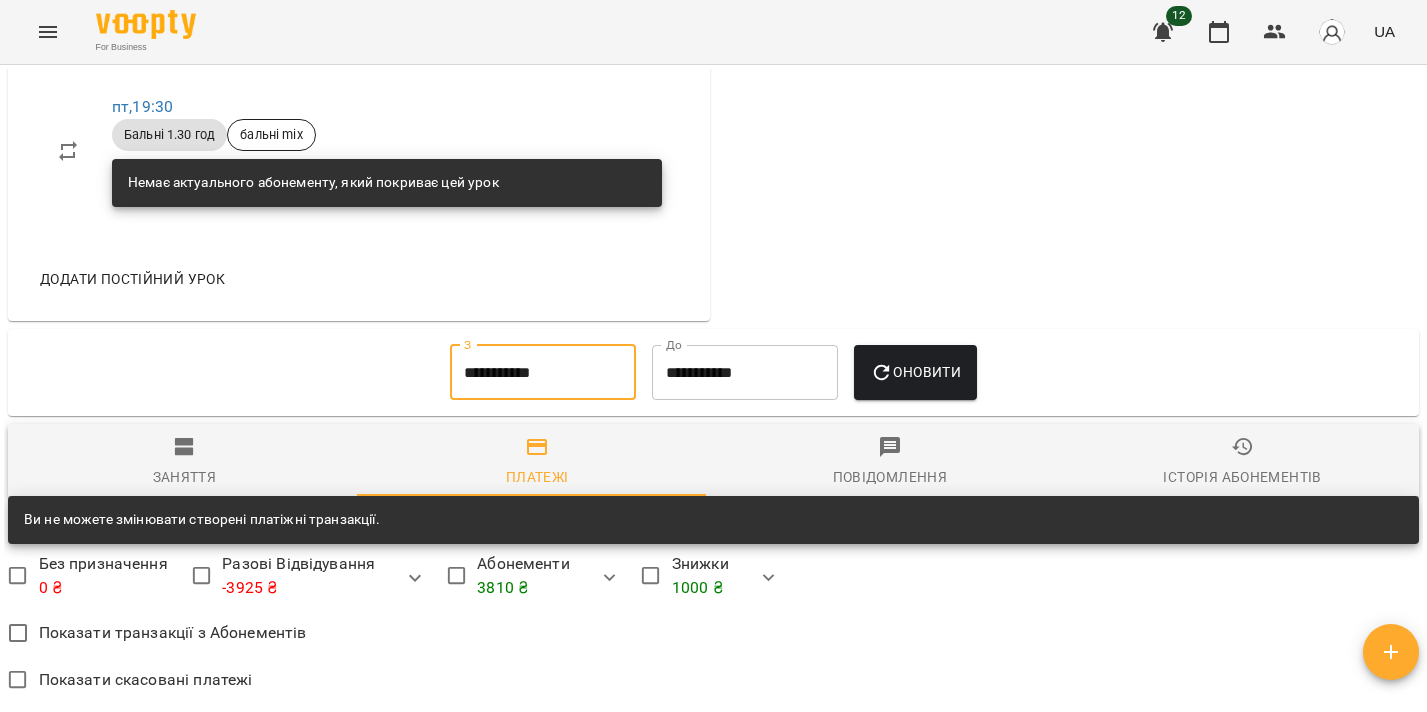 click on "Оновити" at bounding box center [915, 372] 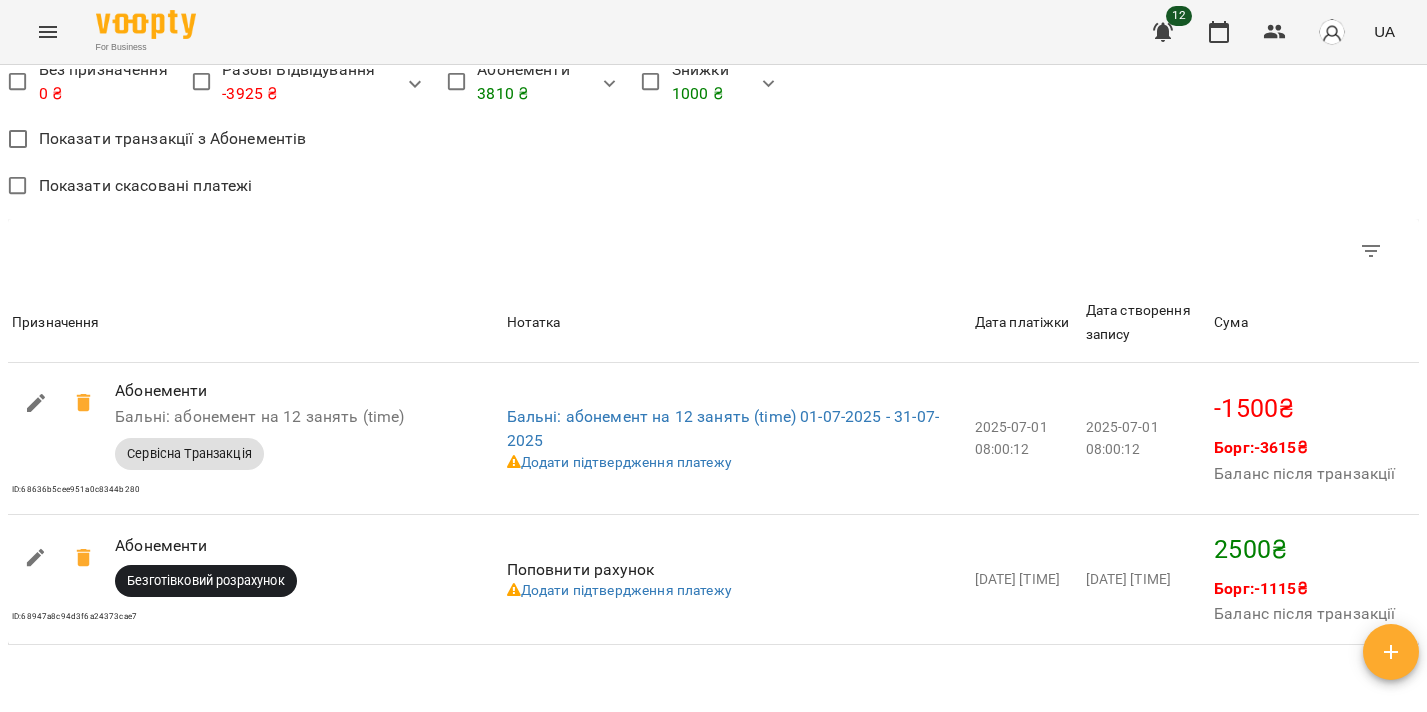scroll, scrollTop: 2339, scrollLeft: 0, axis: vertical 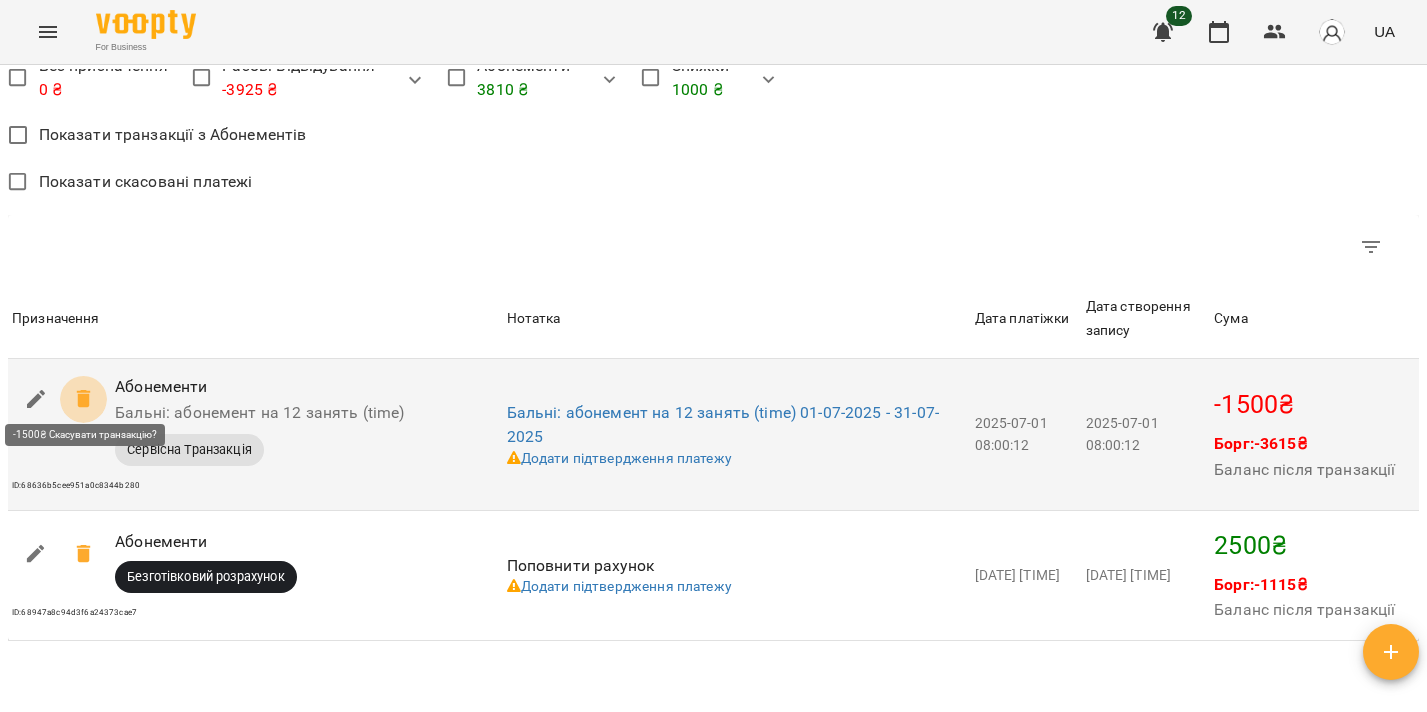 click 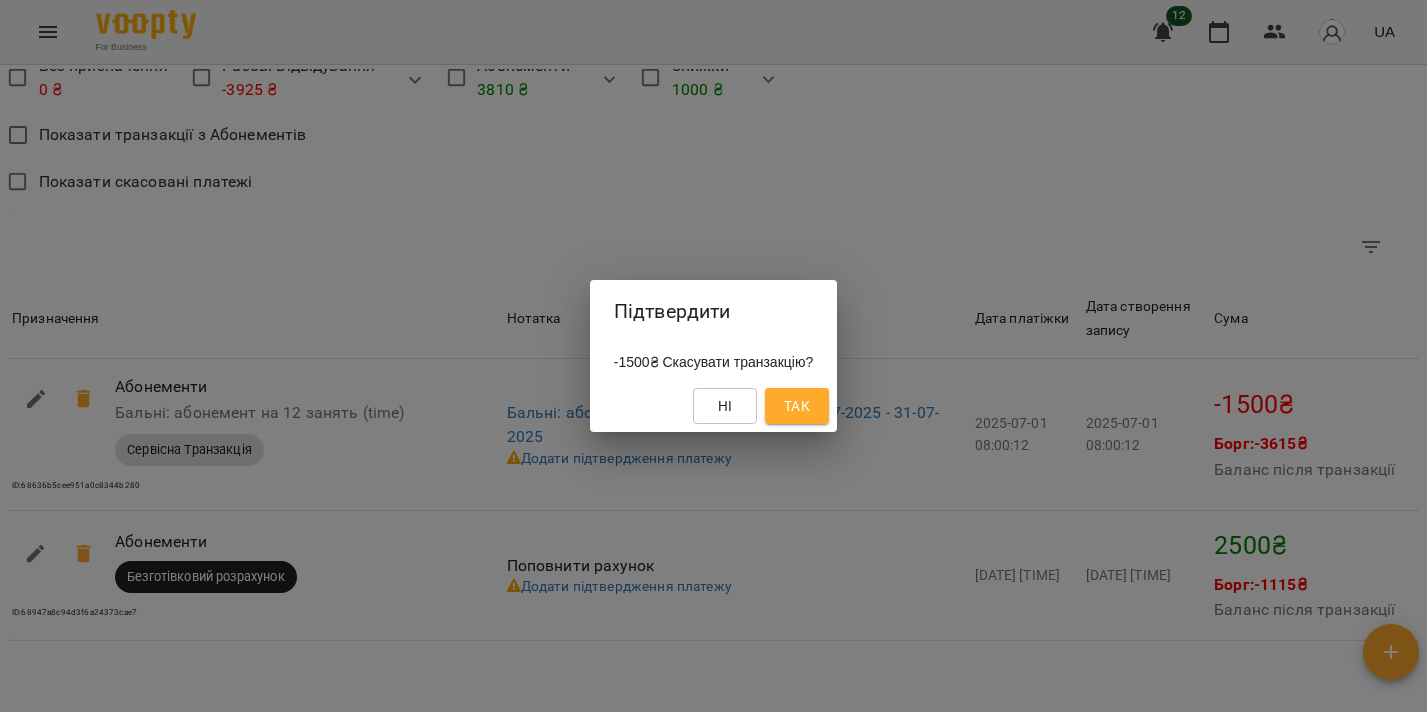 click on "Так" at bounding box center (797, 406) 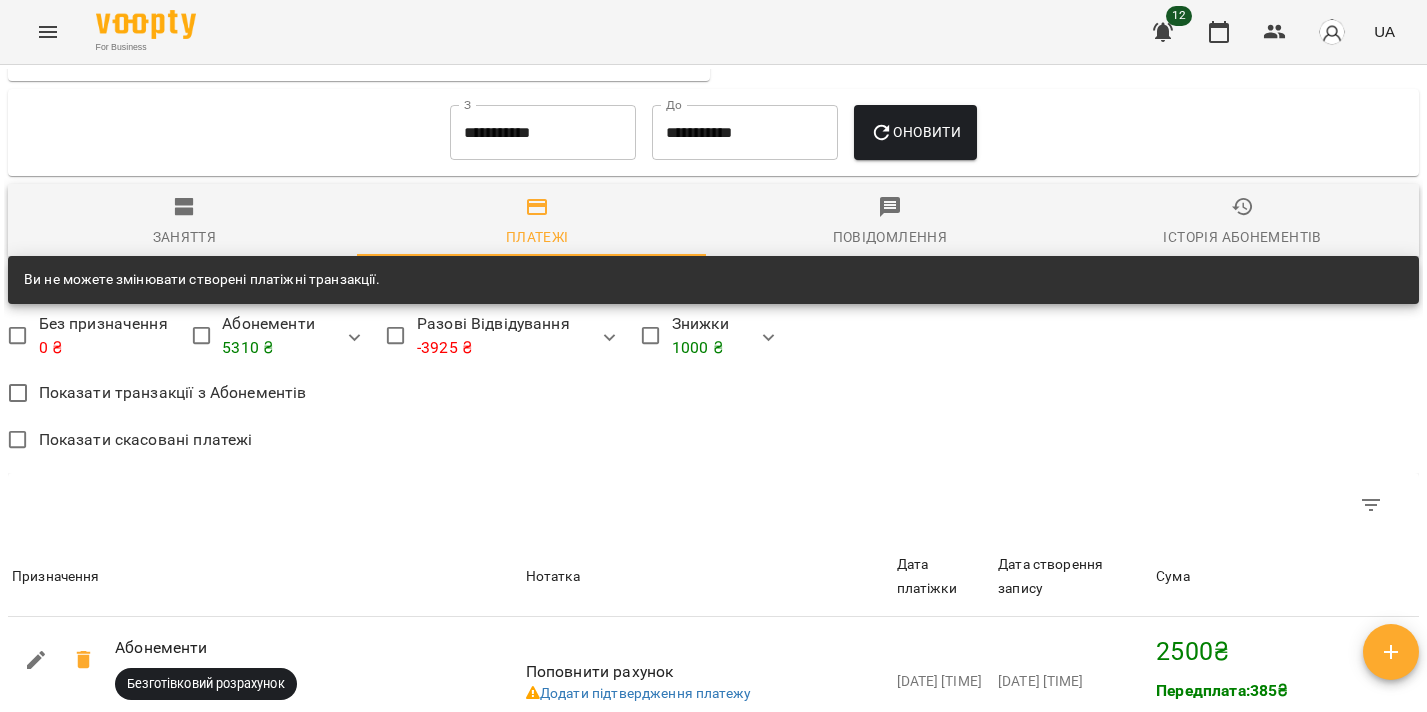 scroll, scrollTop: 2106, scrollLeft: 0, axis: vertical 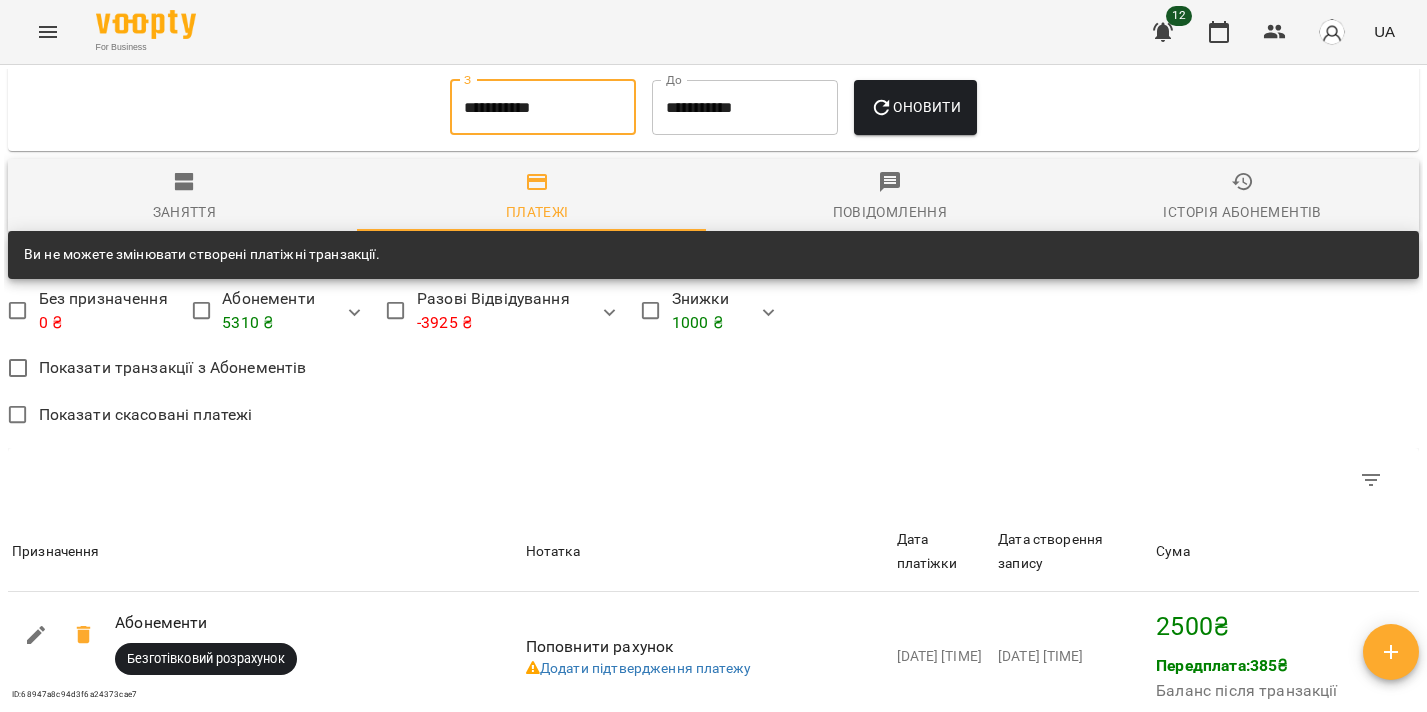 click on "**********" at bounding box center [543, 108] 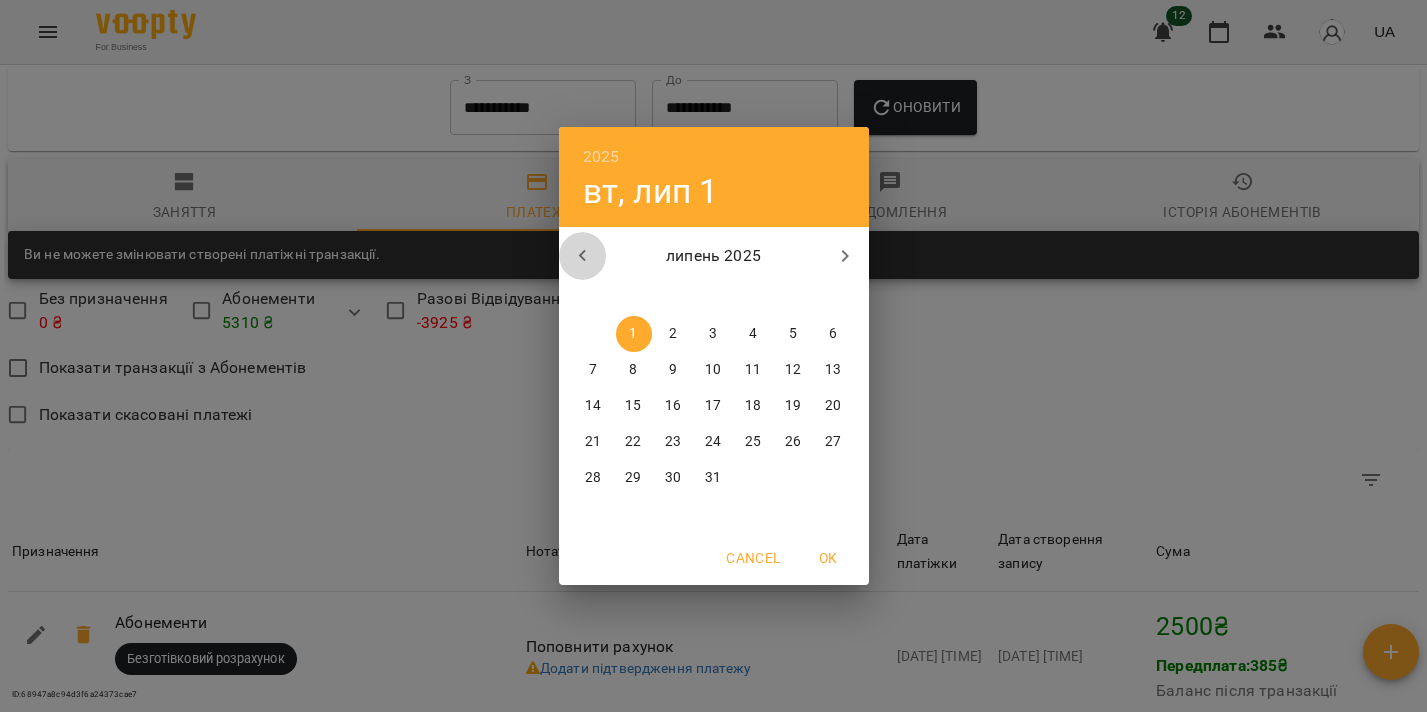 click at bounding box center (583, 256) 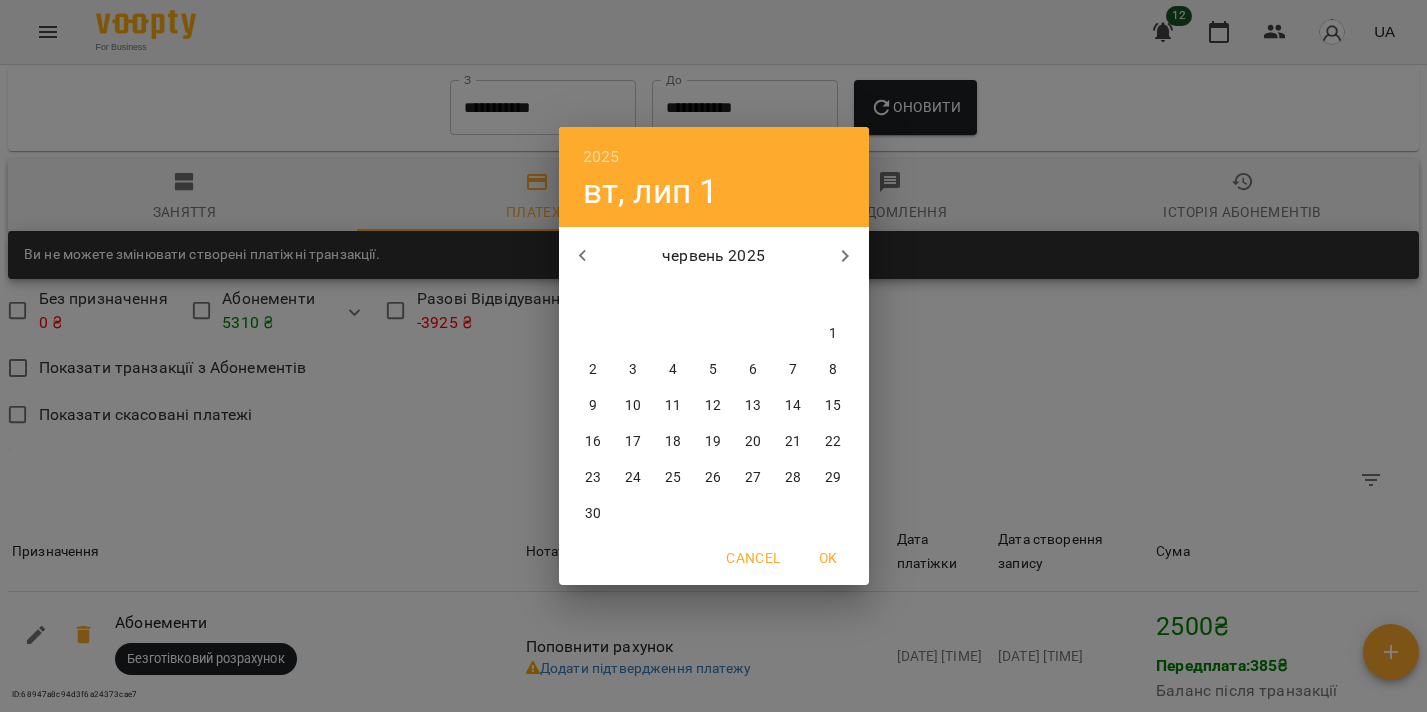 click on "1" at bounding box center [834, 334] 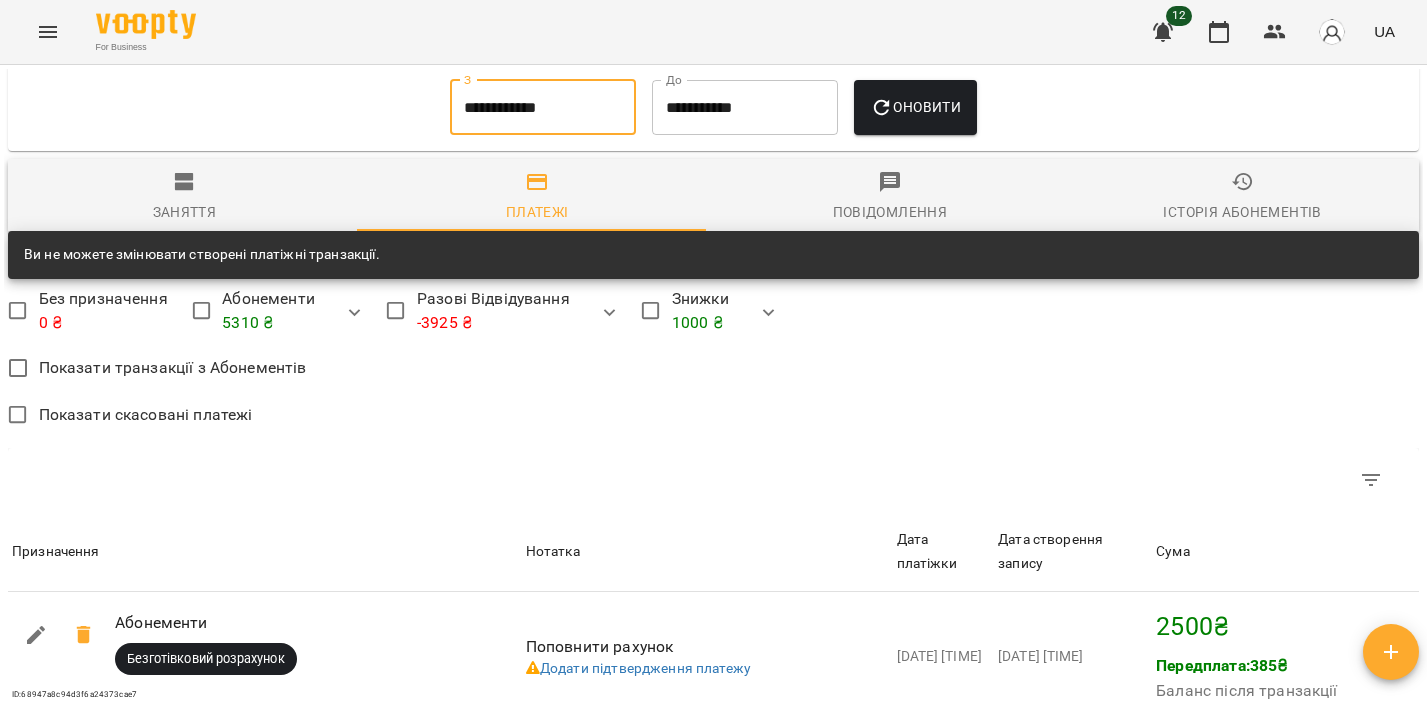 click on "Оновити" at bounding box center [915, 108] 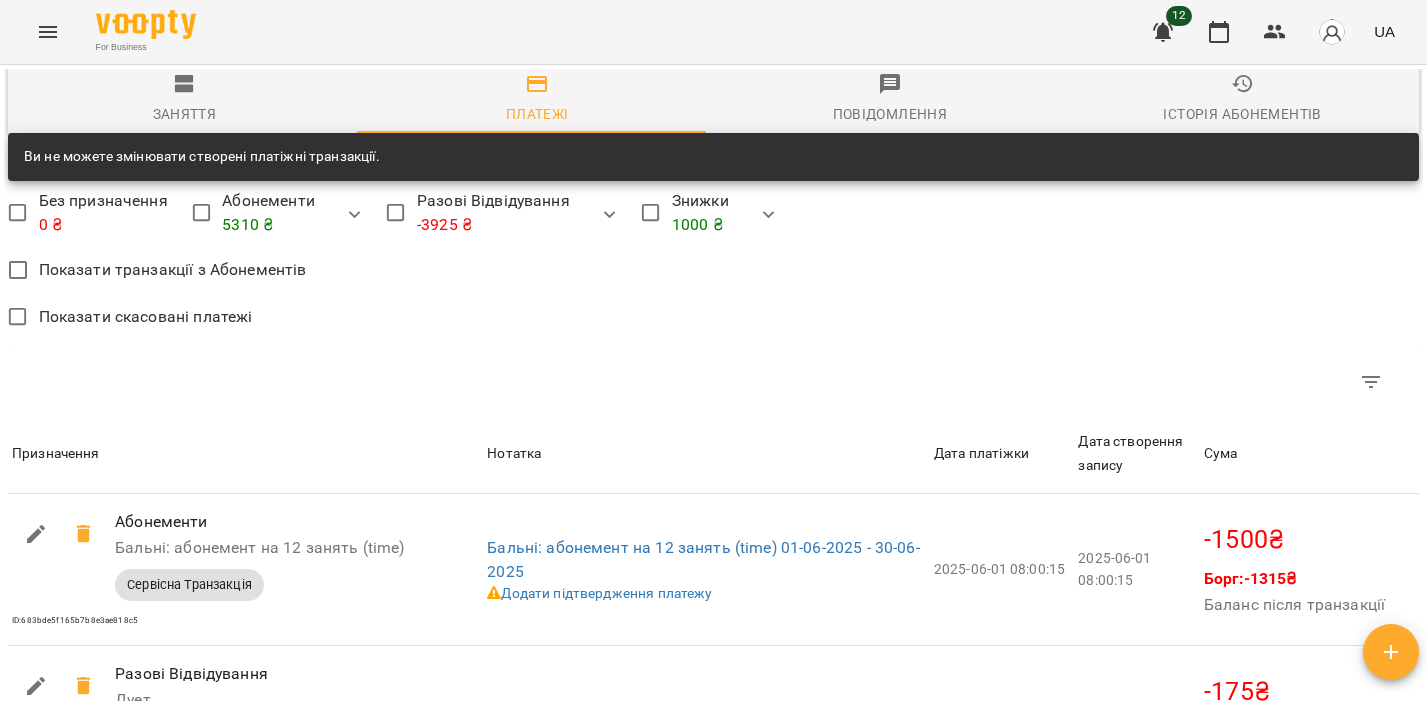 scroll, scrollTop: 2012, scrollLeft: 0, axis: vertical 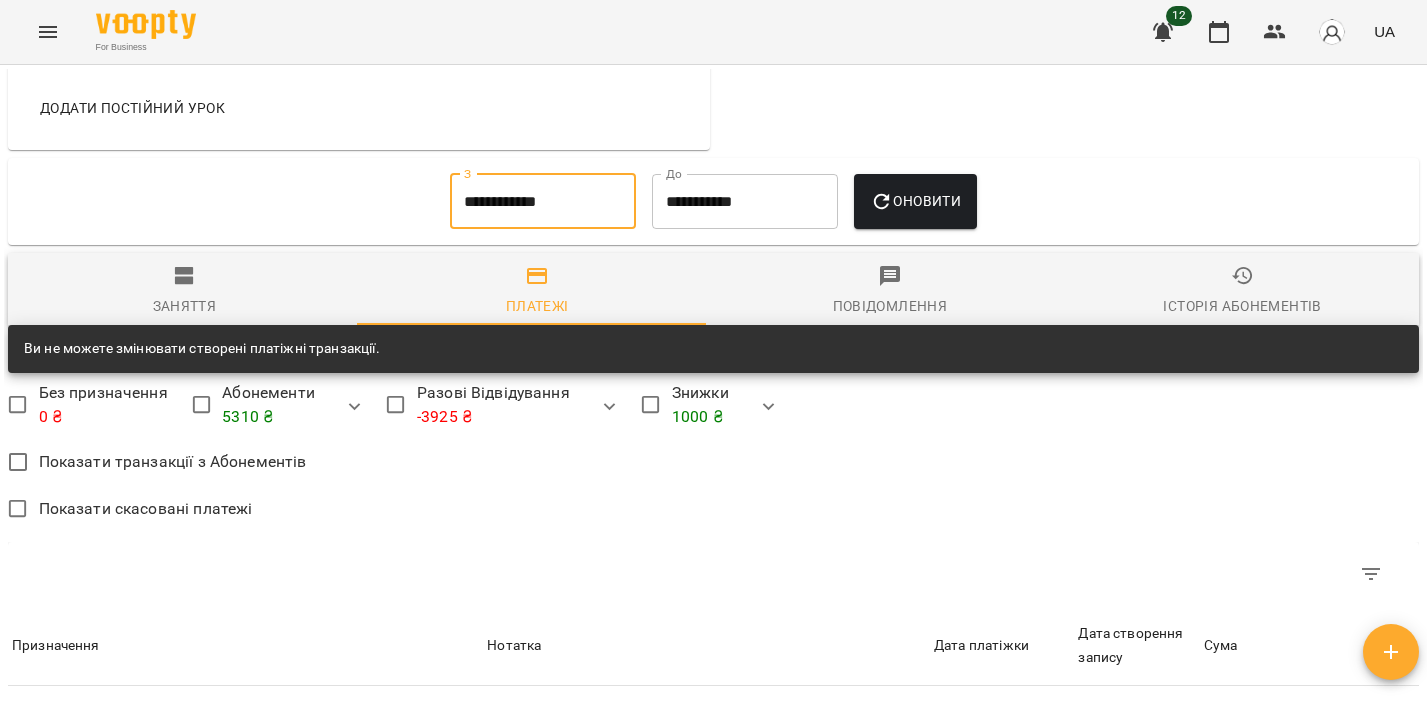 click on "**********" at bounding box center (543, 202) 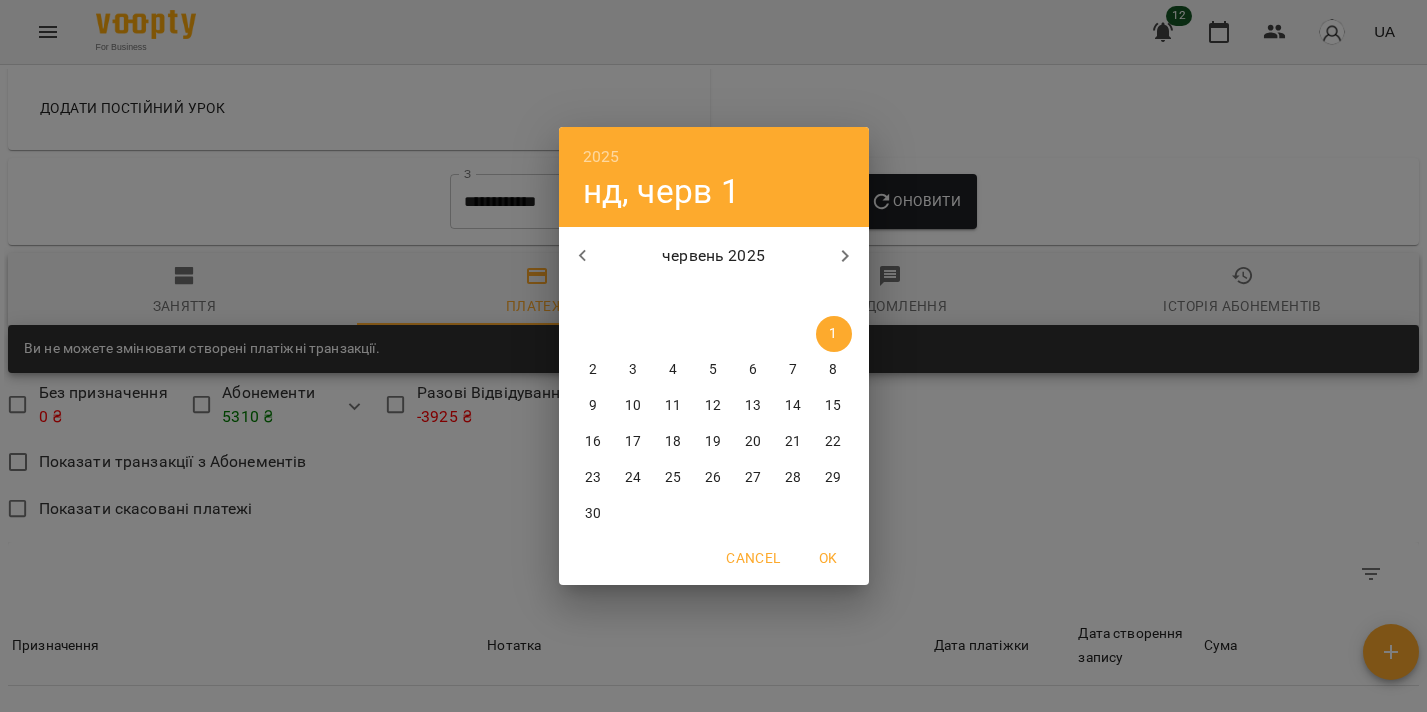 click 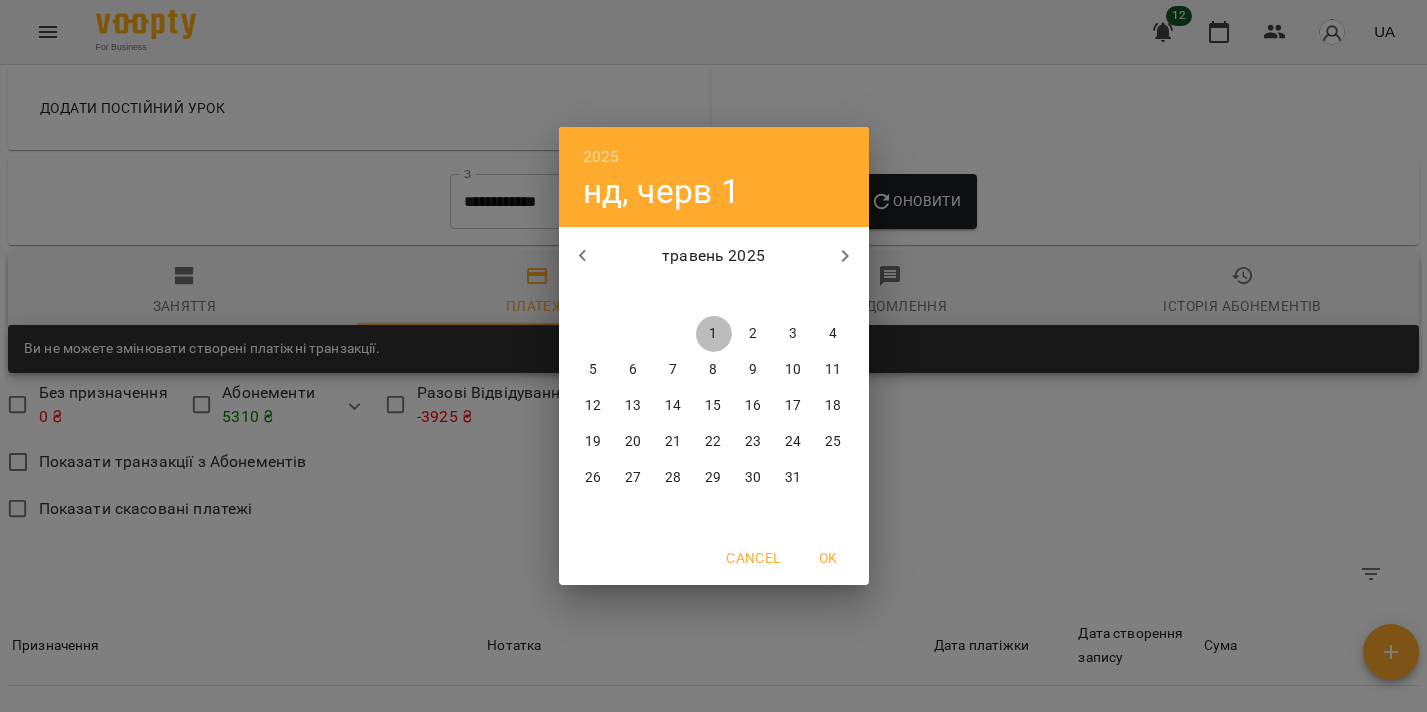 click on "1" at bounding box center [714, 334] 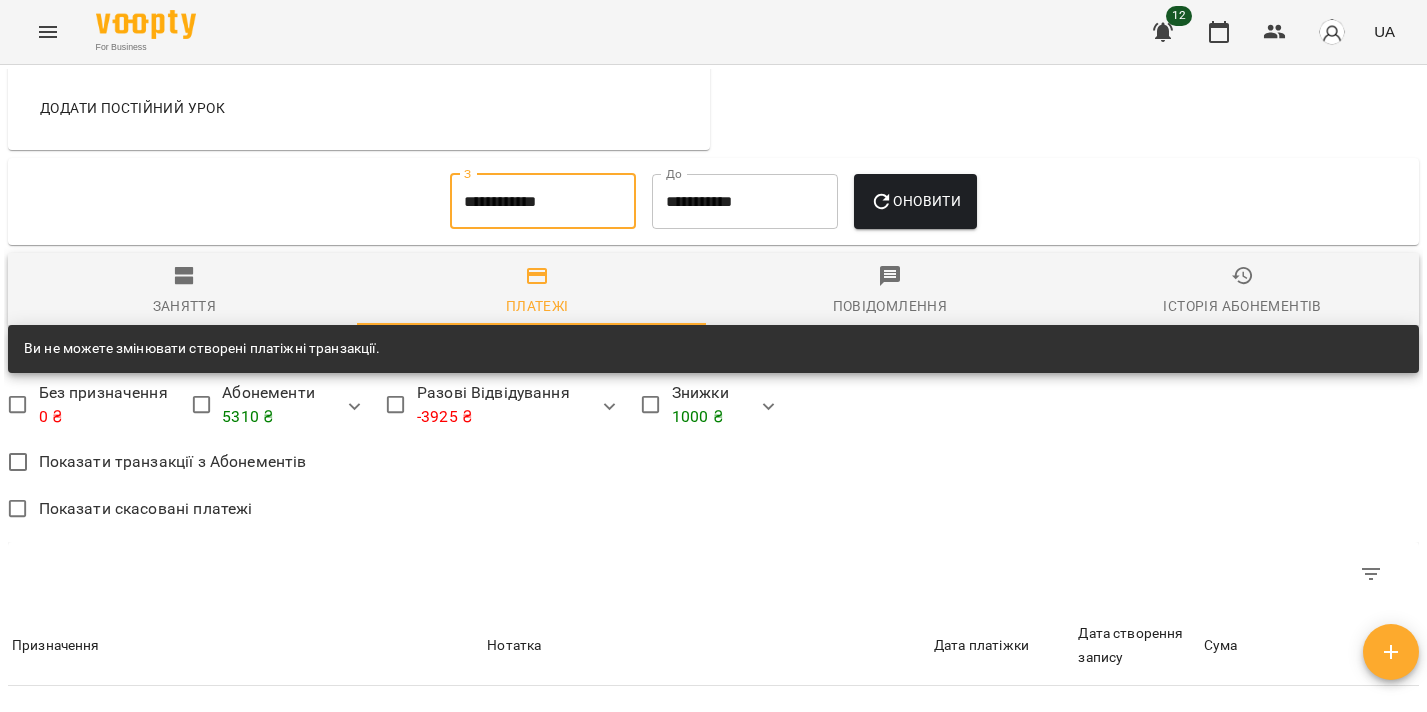 click 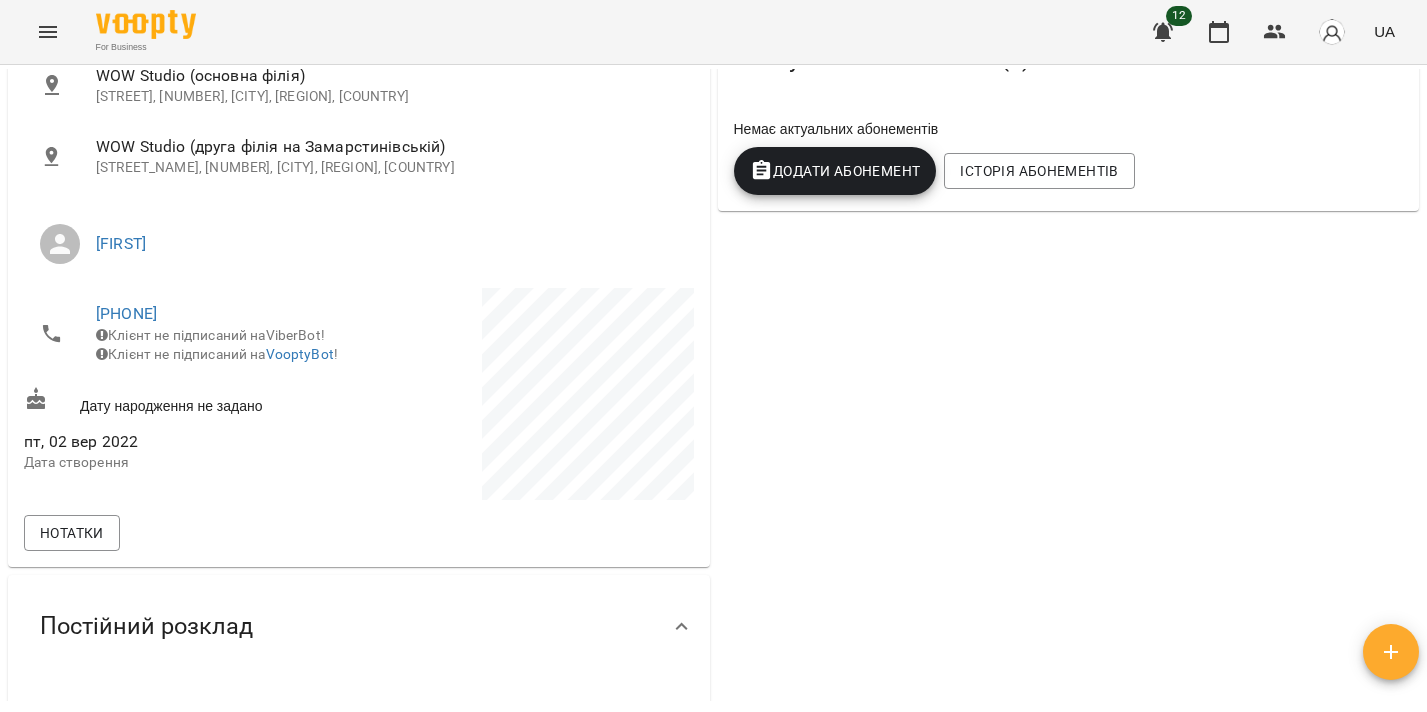 scroll, scrollTop: 0, scrollLeft: 0, axis: both 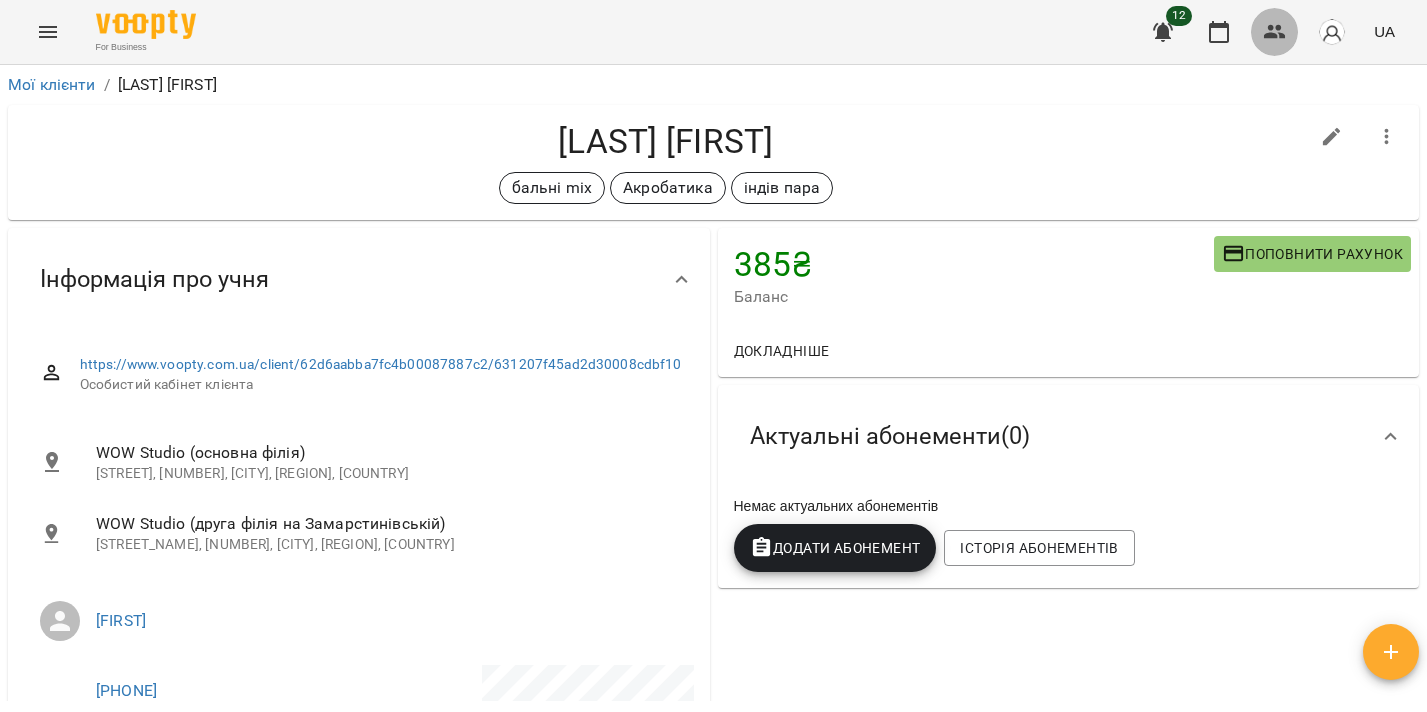 click 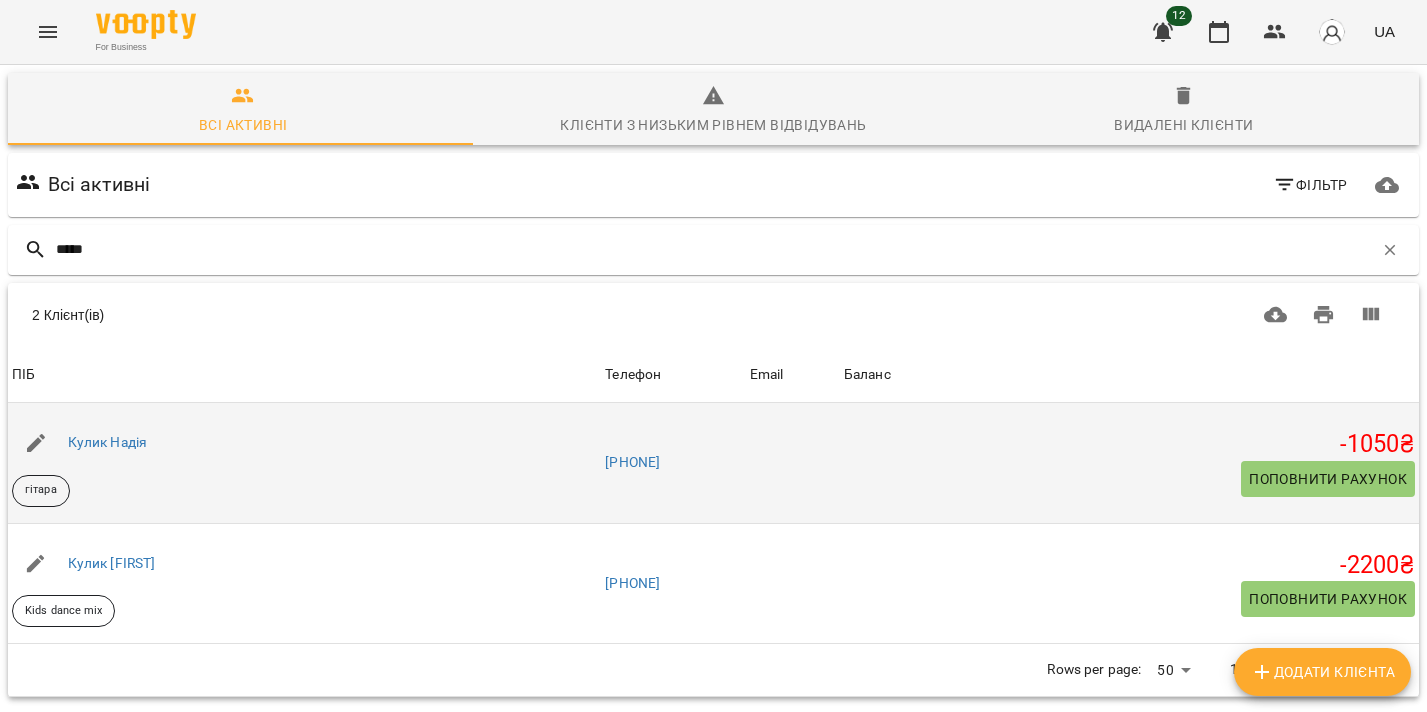 type on "*****" 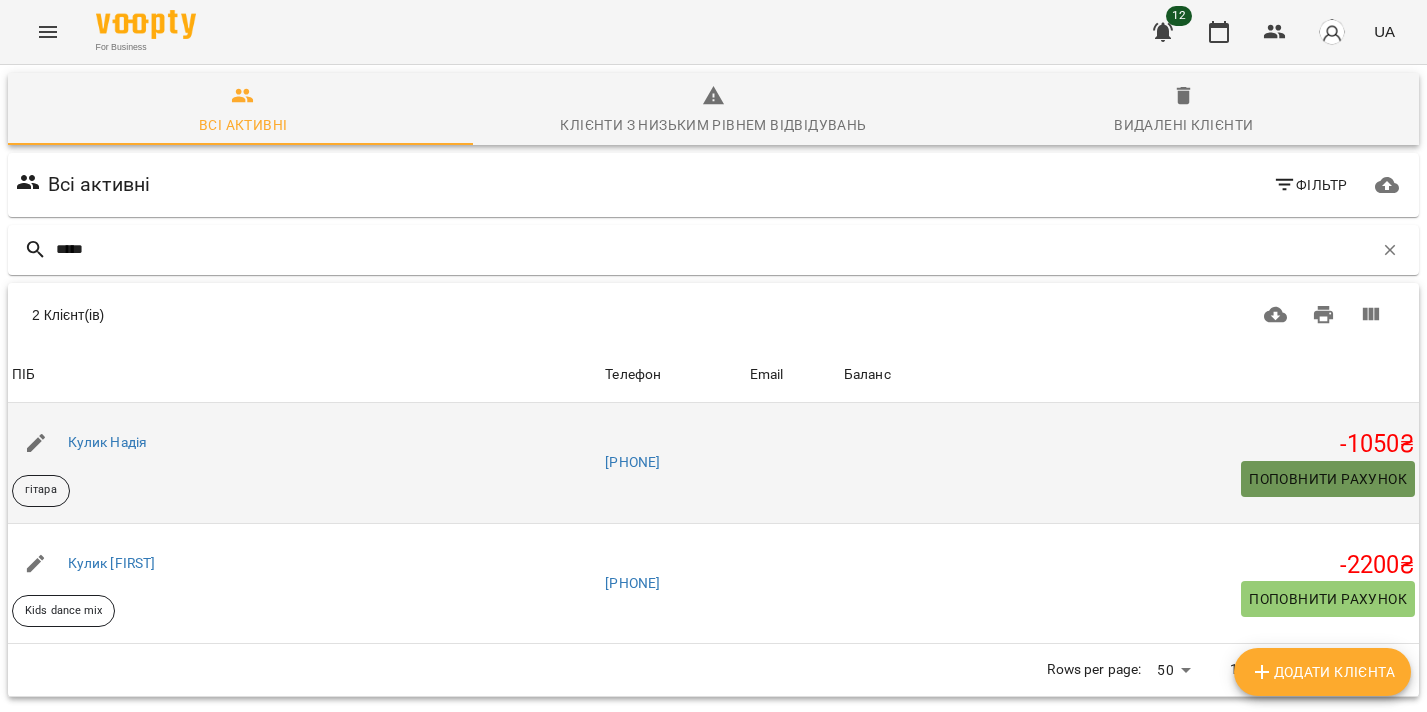 click on "Поповнити рахунок" at bounding box center [1328, 479] 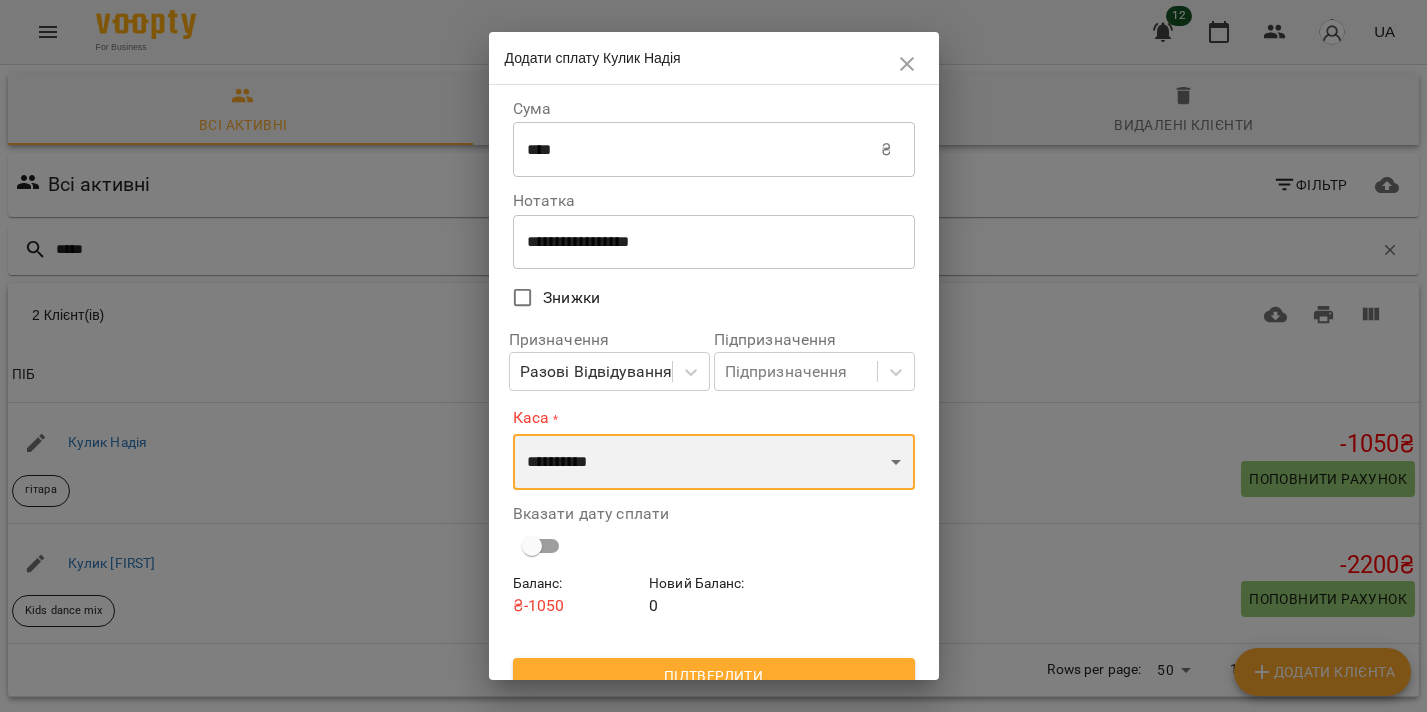 select on "****" 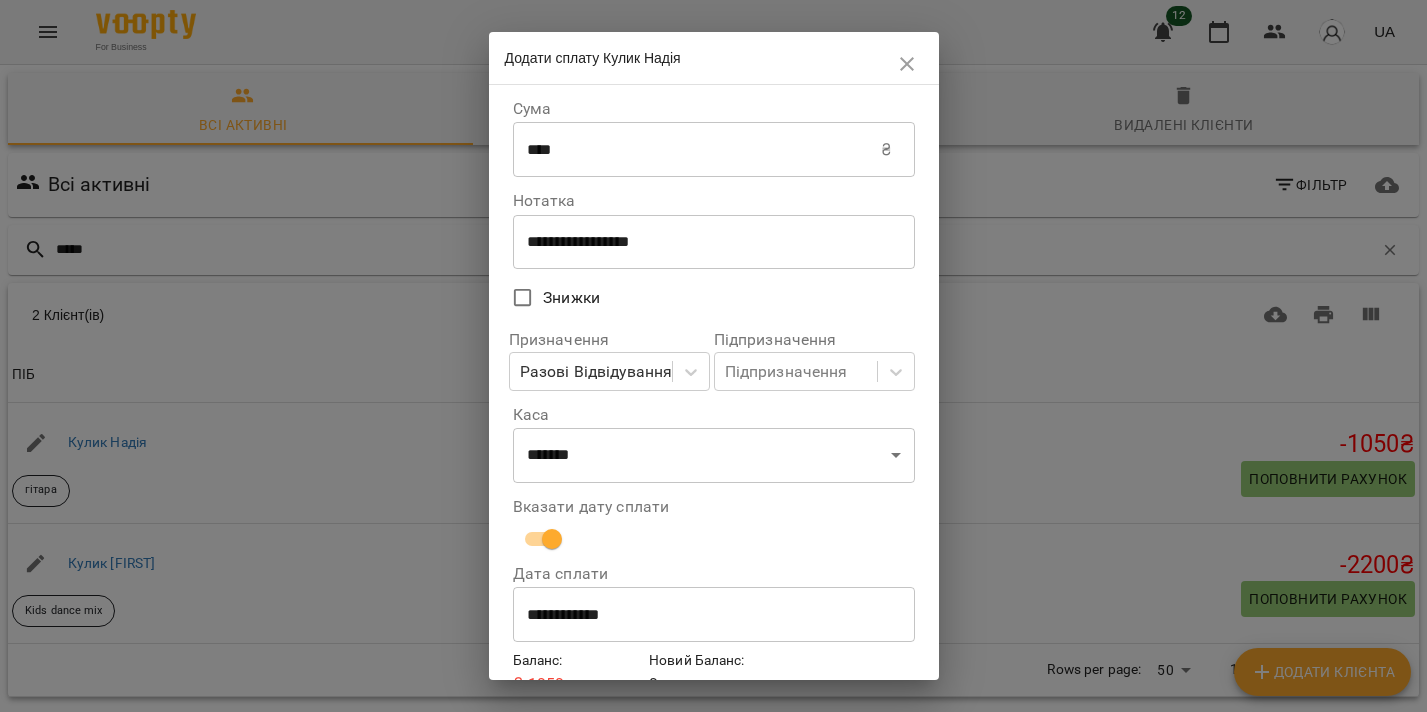 click on "**********" at bounding box center (714, 615) 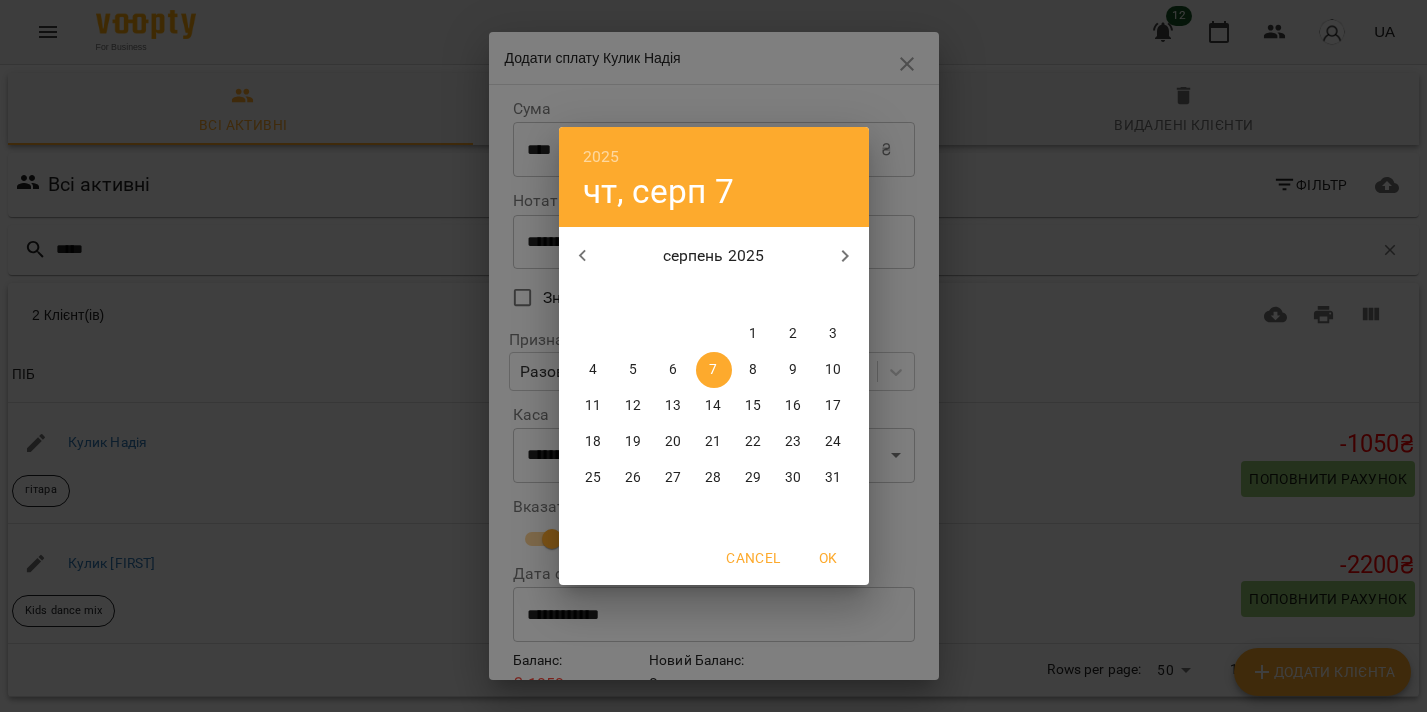 click 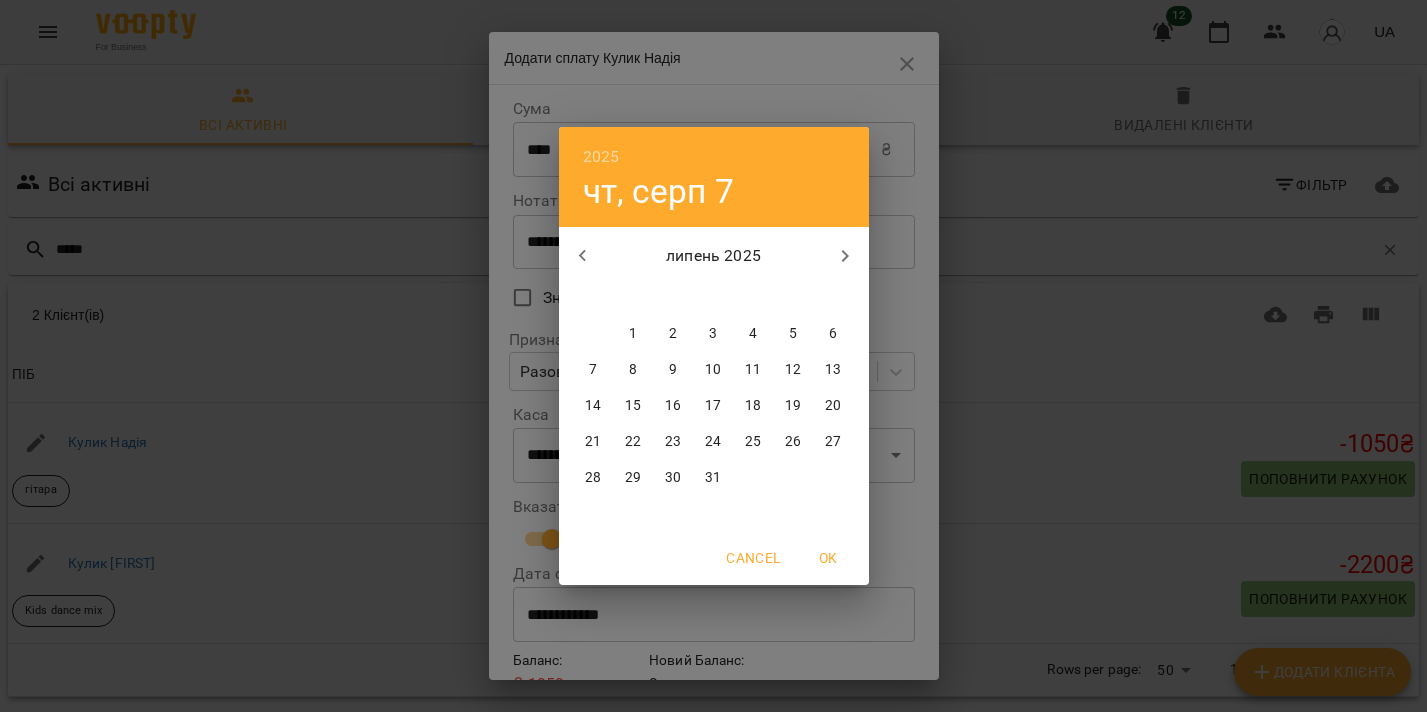 click on "15" at bounding box center [634, 406] 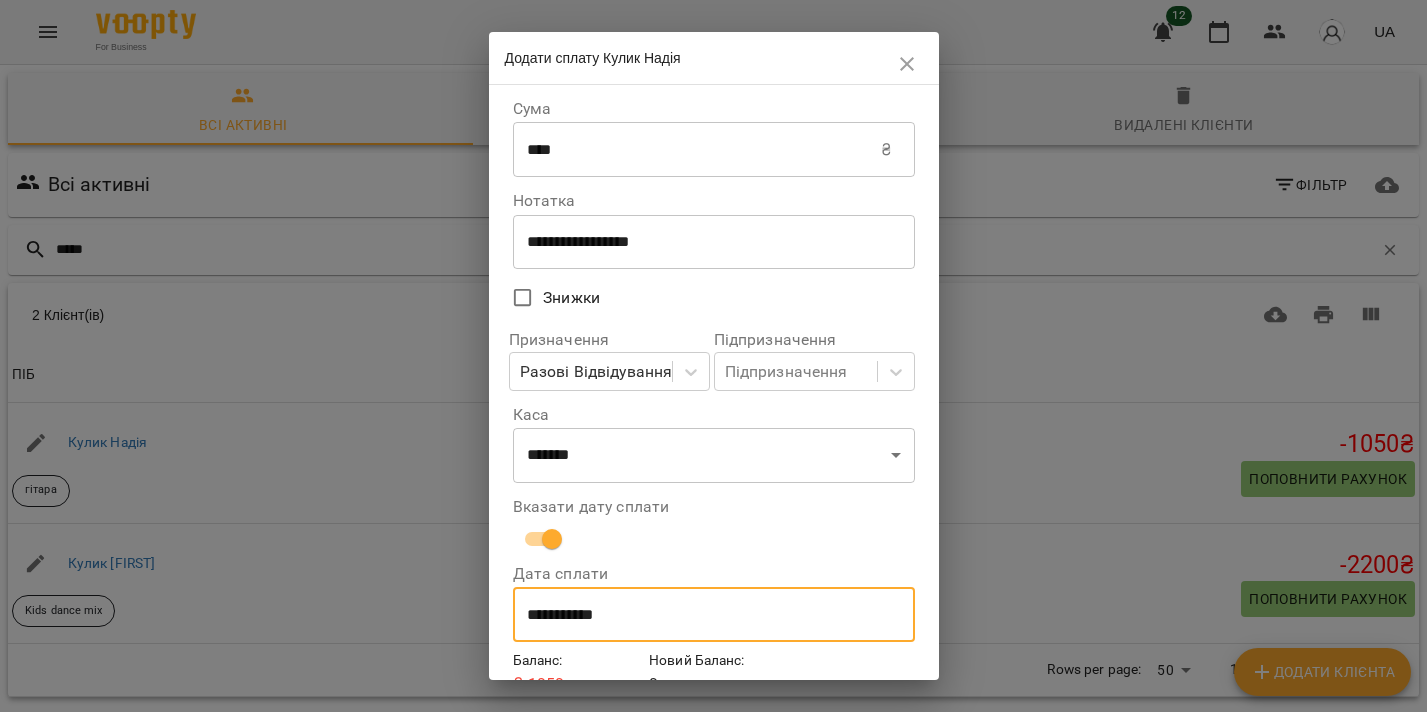 click on "**********" at bounding box center (714, 615) 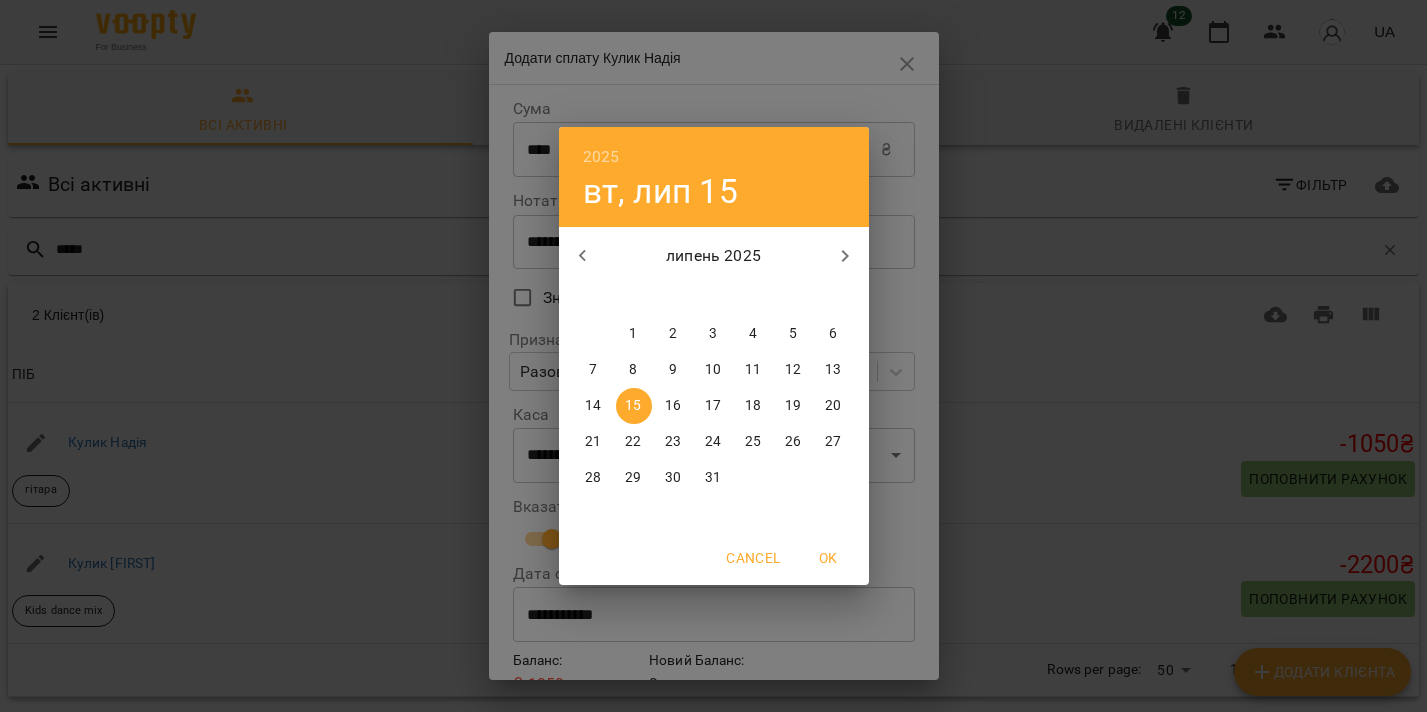 click on "22" at bounding box center [633, 442] 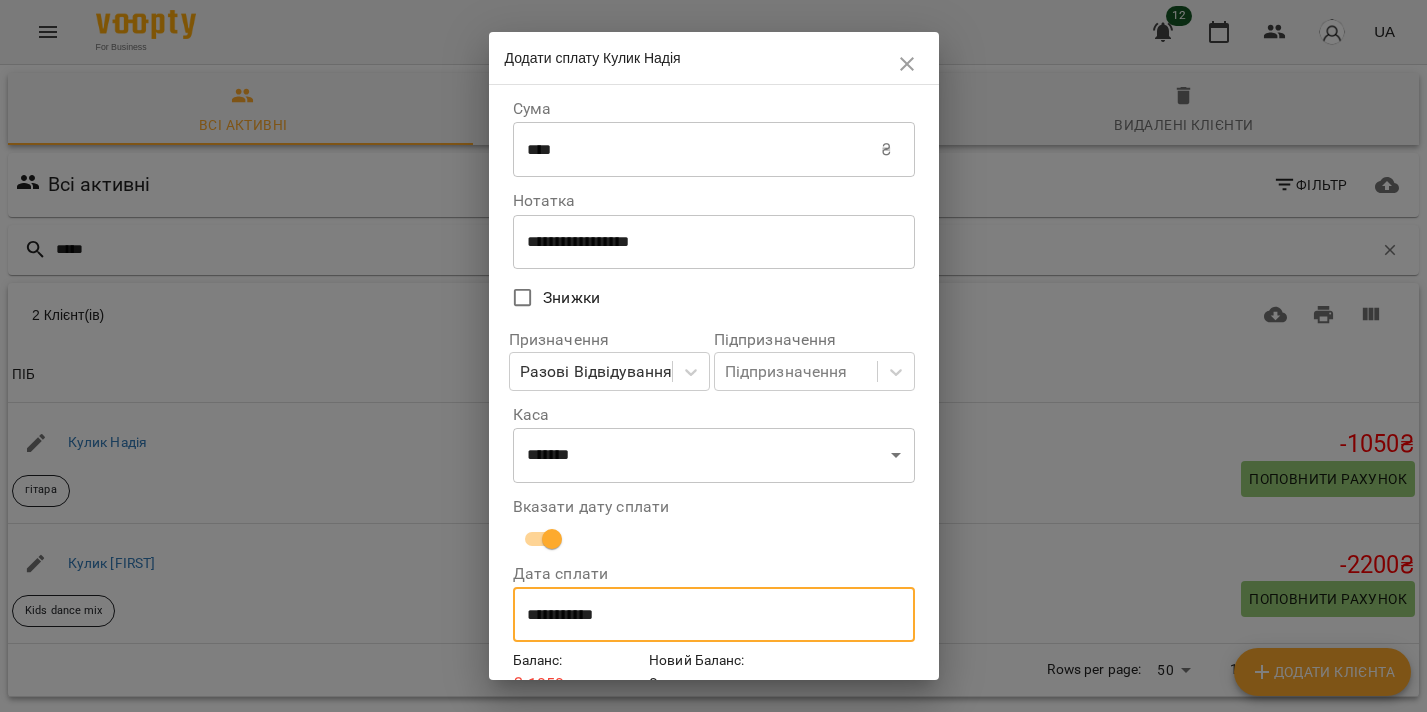 scroll, scrollTop: 96, scrollLeft: 0, axis: vertical 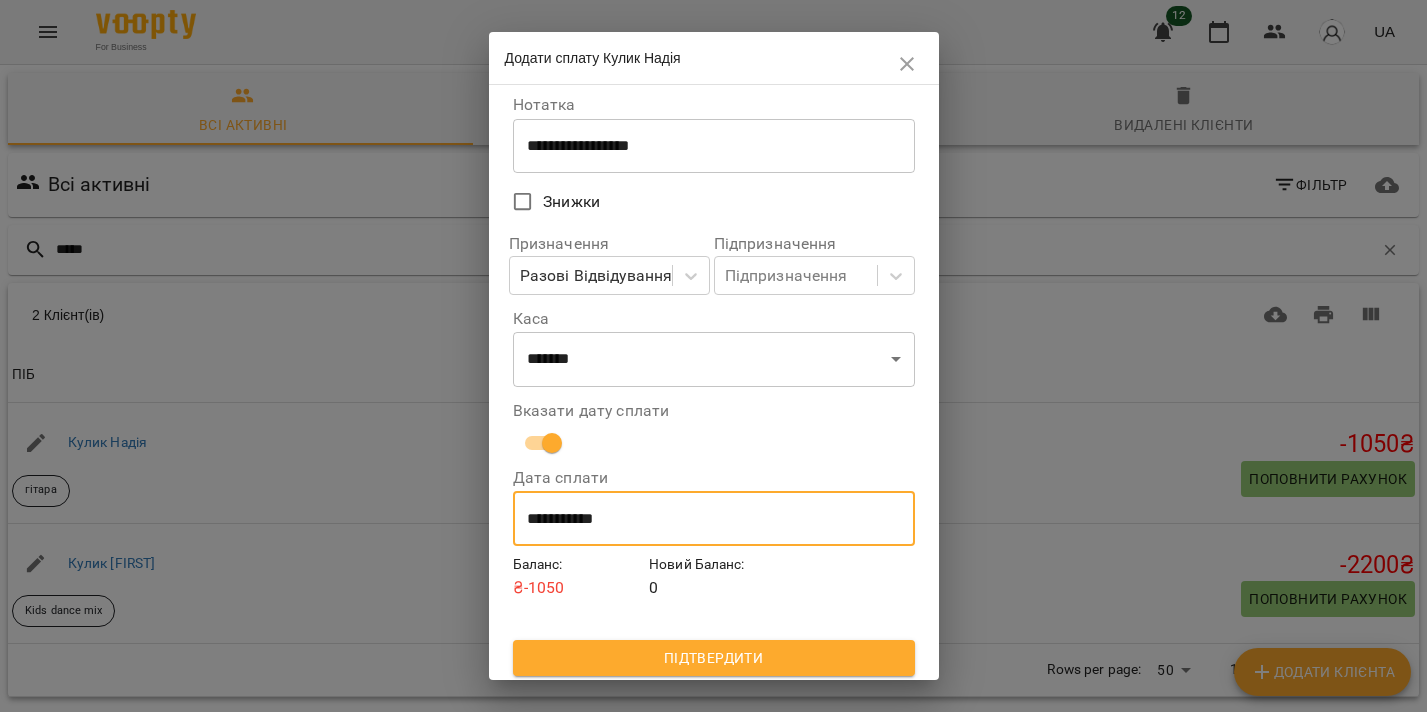 click on "Підтвердити" at bounding box center (714, 658) 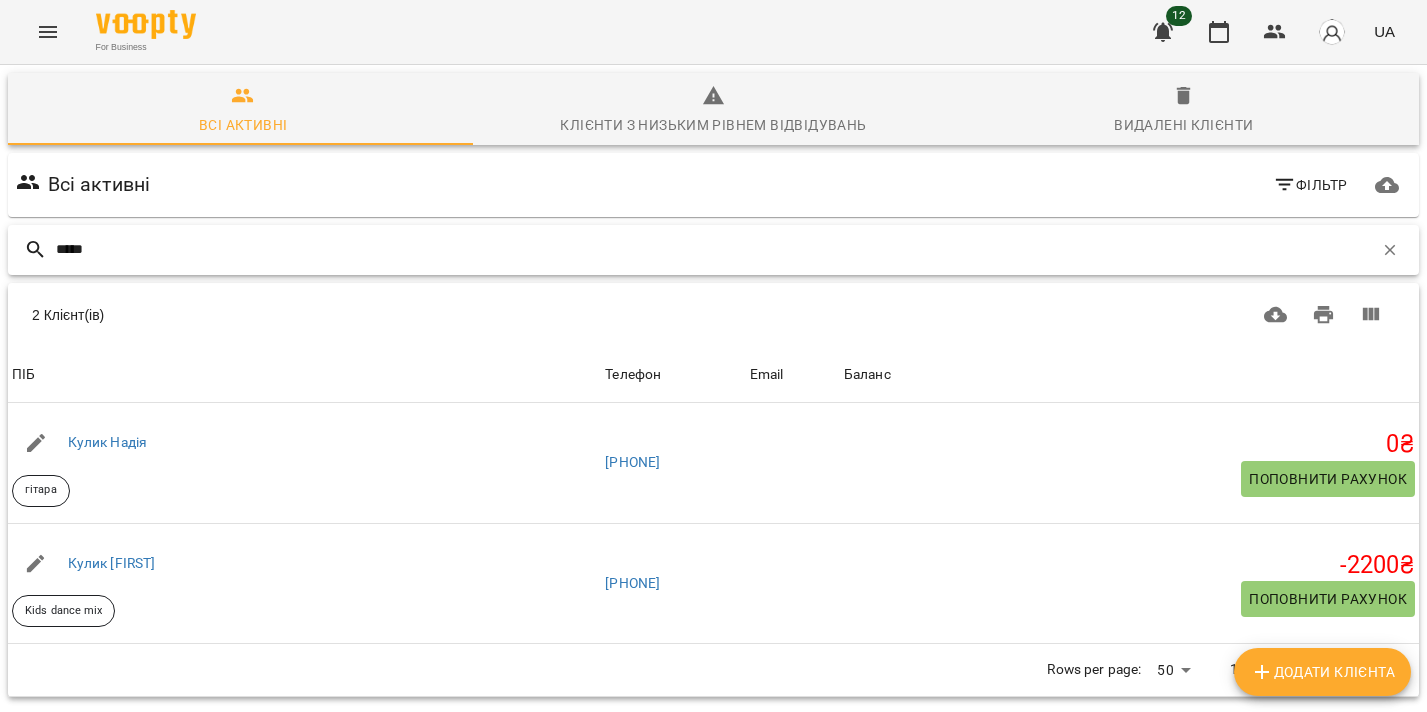 click on "*****" at bounding box center [714, 249] 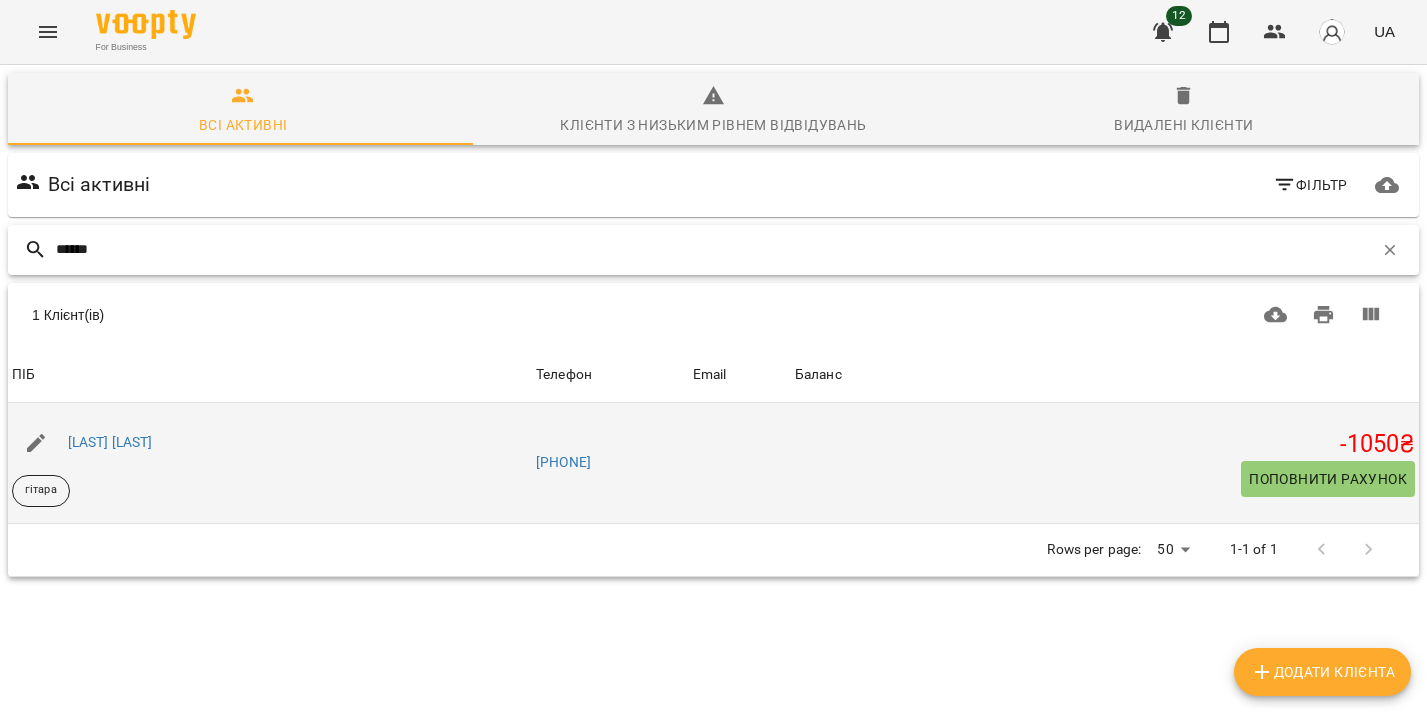 type on "******" 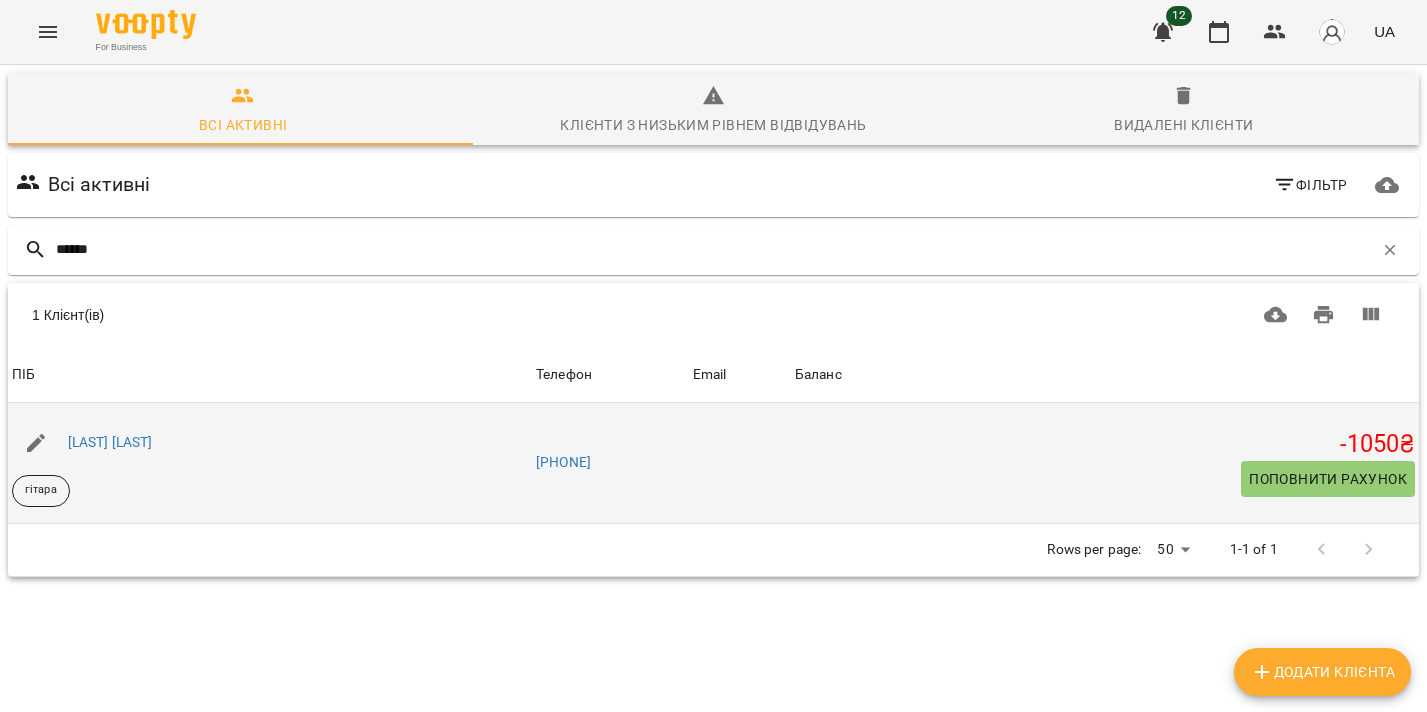 click on "Поповнити рахунок" at bounding box center (1328, 479) 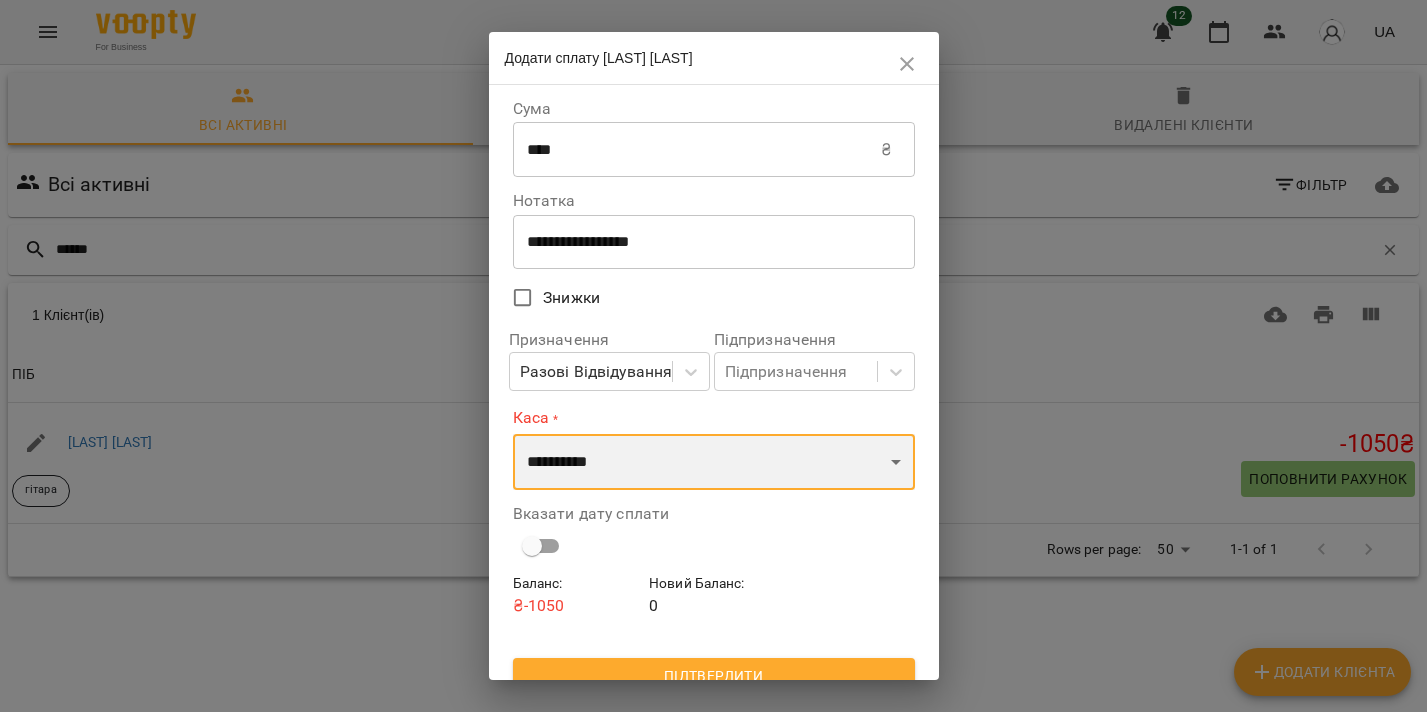 select on "****" 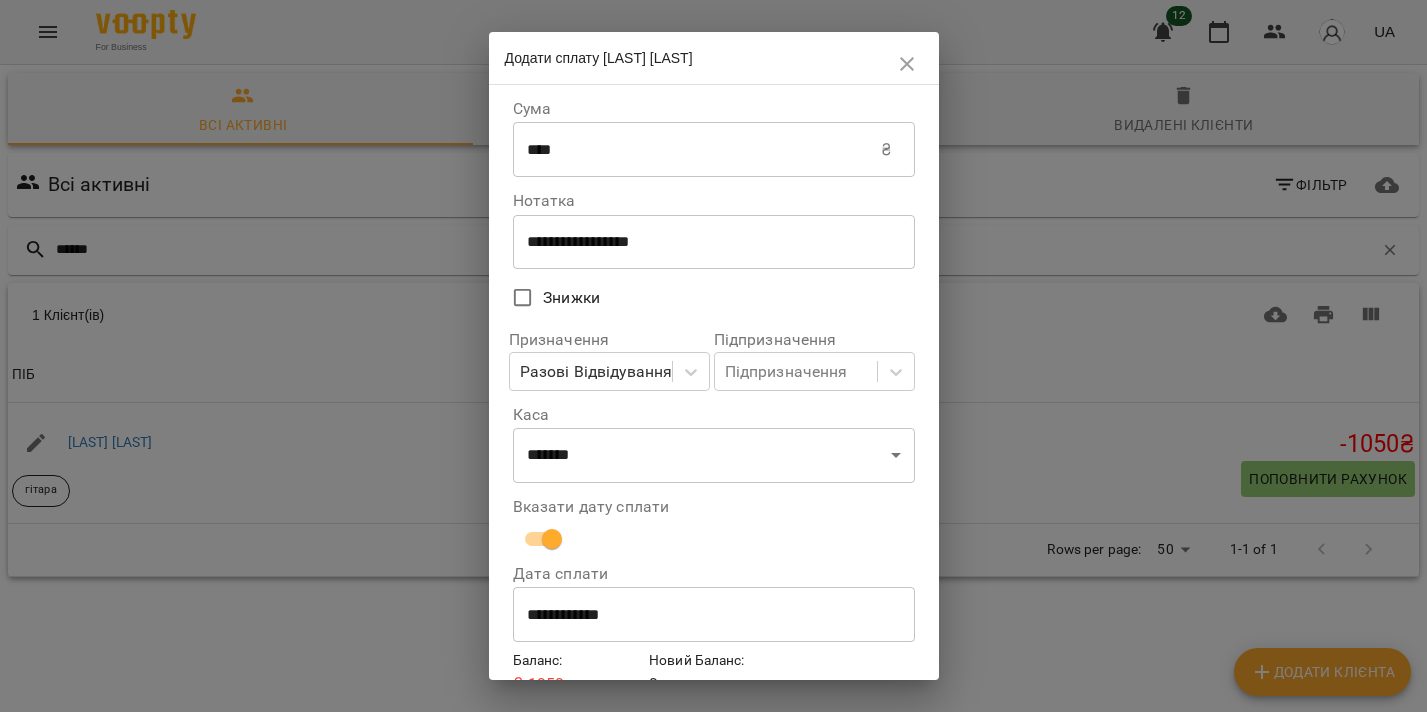 click on "**********" at bounding box center [714, 615] 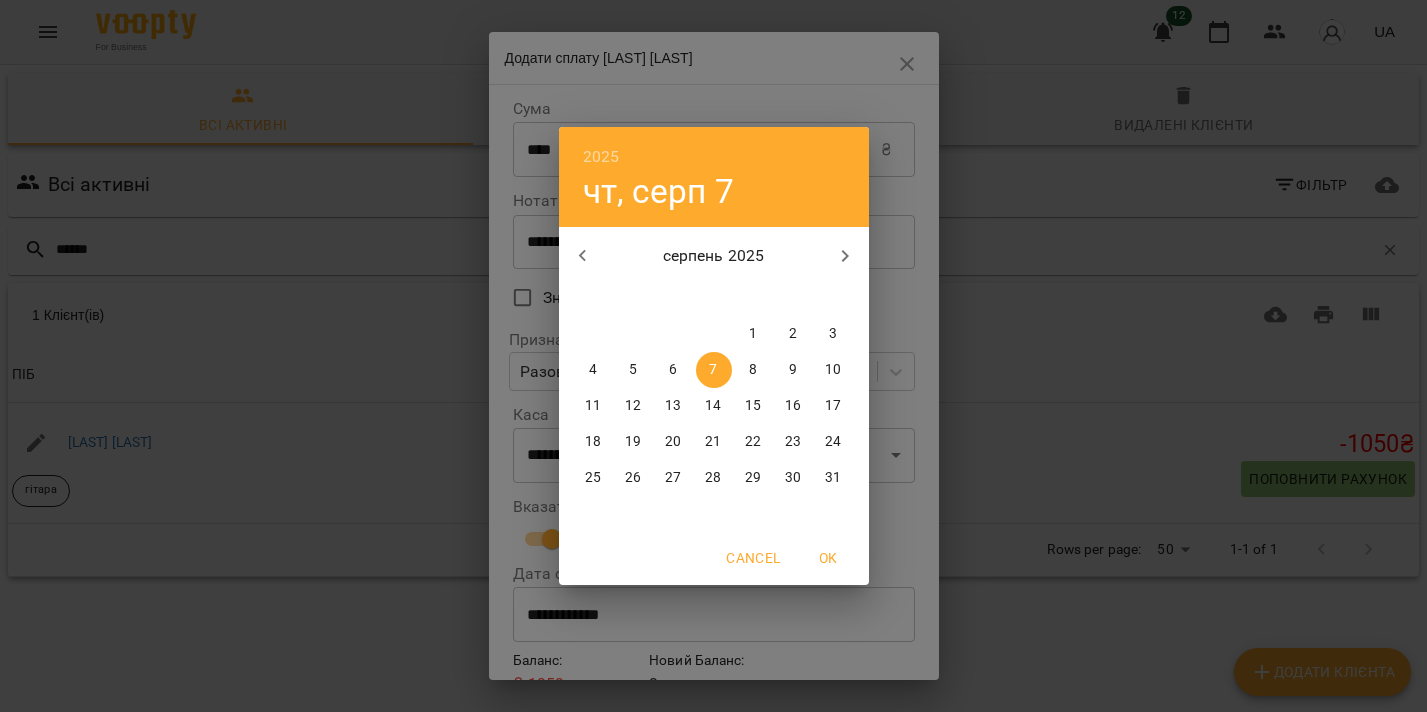 click 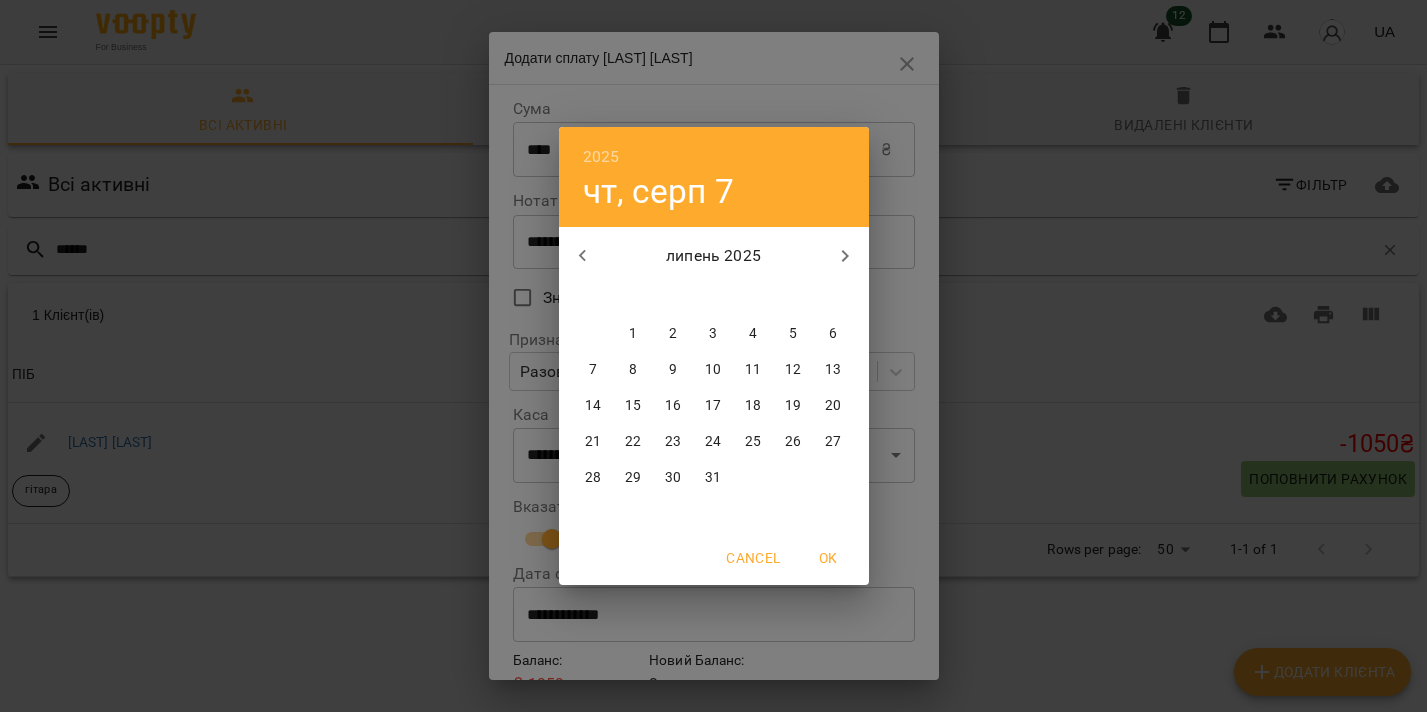 click on "23" at bounding box center (674, 442) 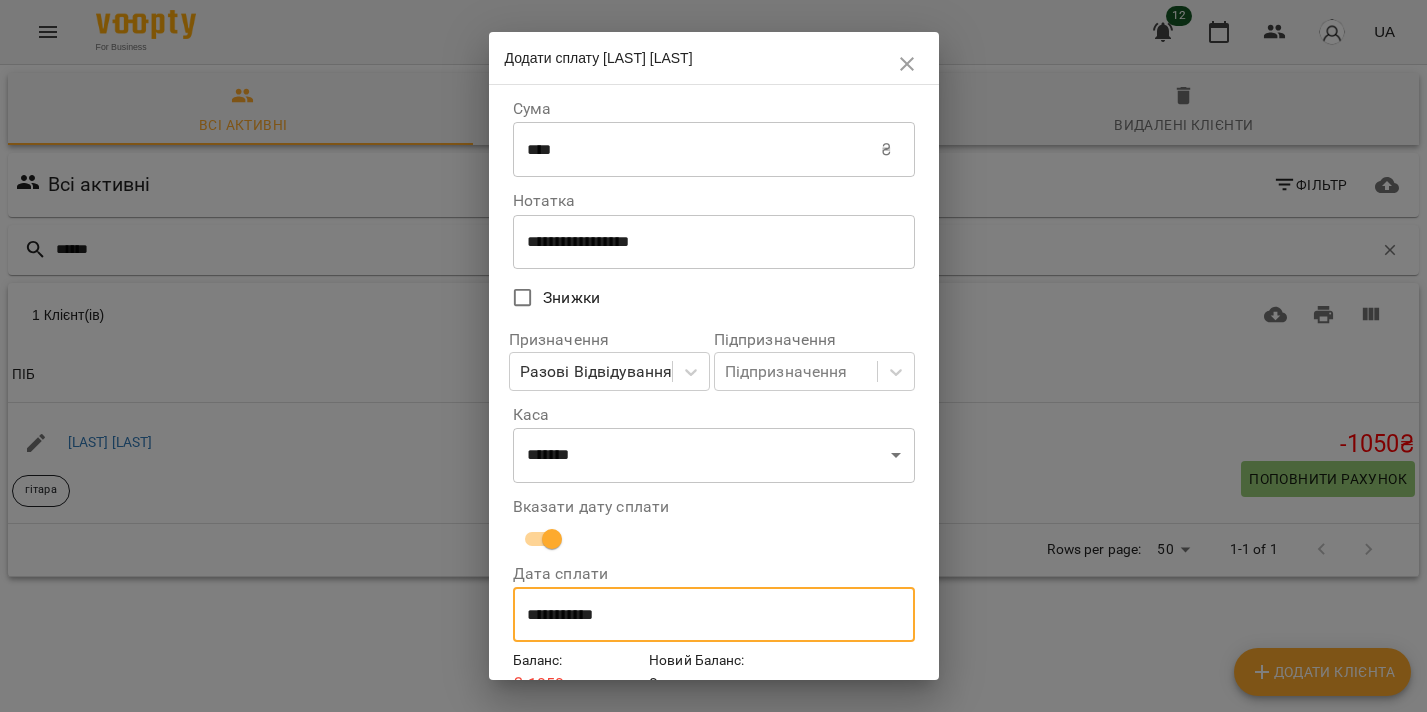 scroll, scrollTop: 96, scrollLeft: 0, axis: vertical 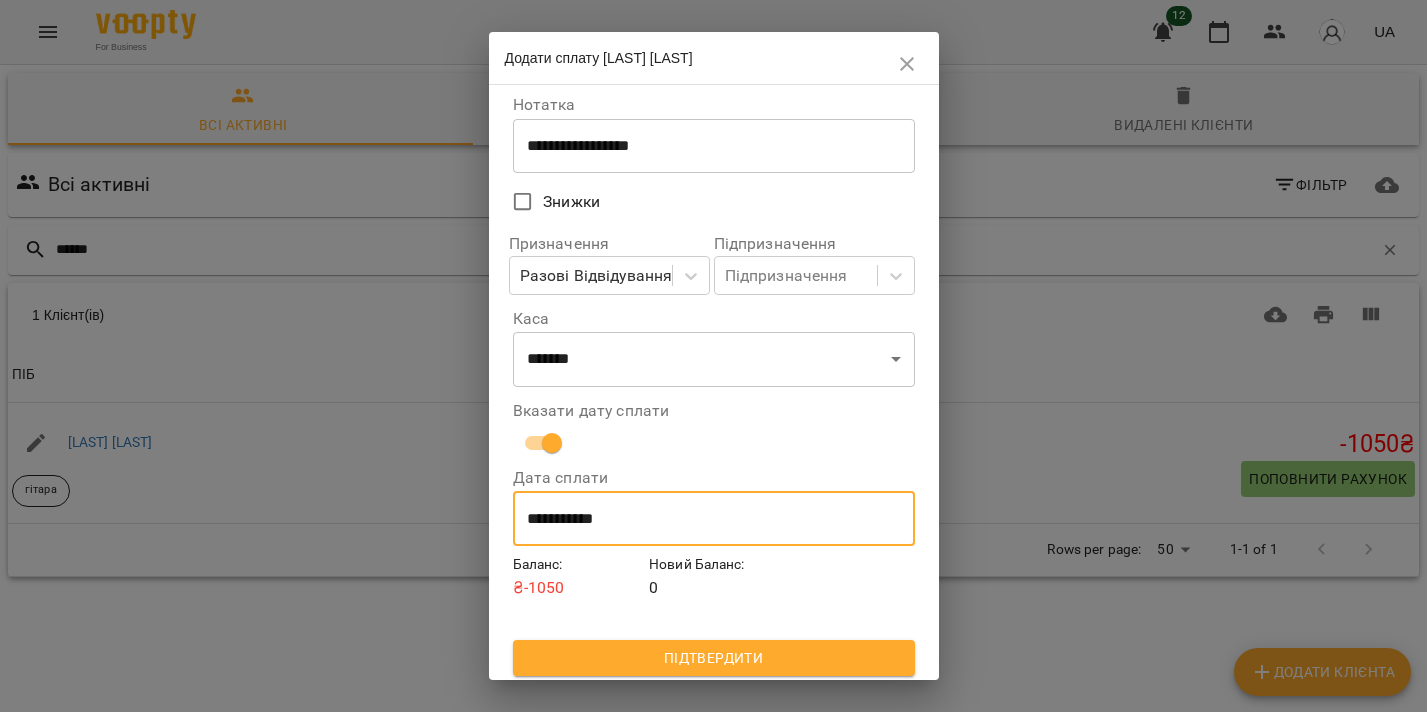click on "Підтвердити" at bounding box center (714, 658) 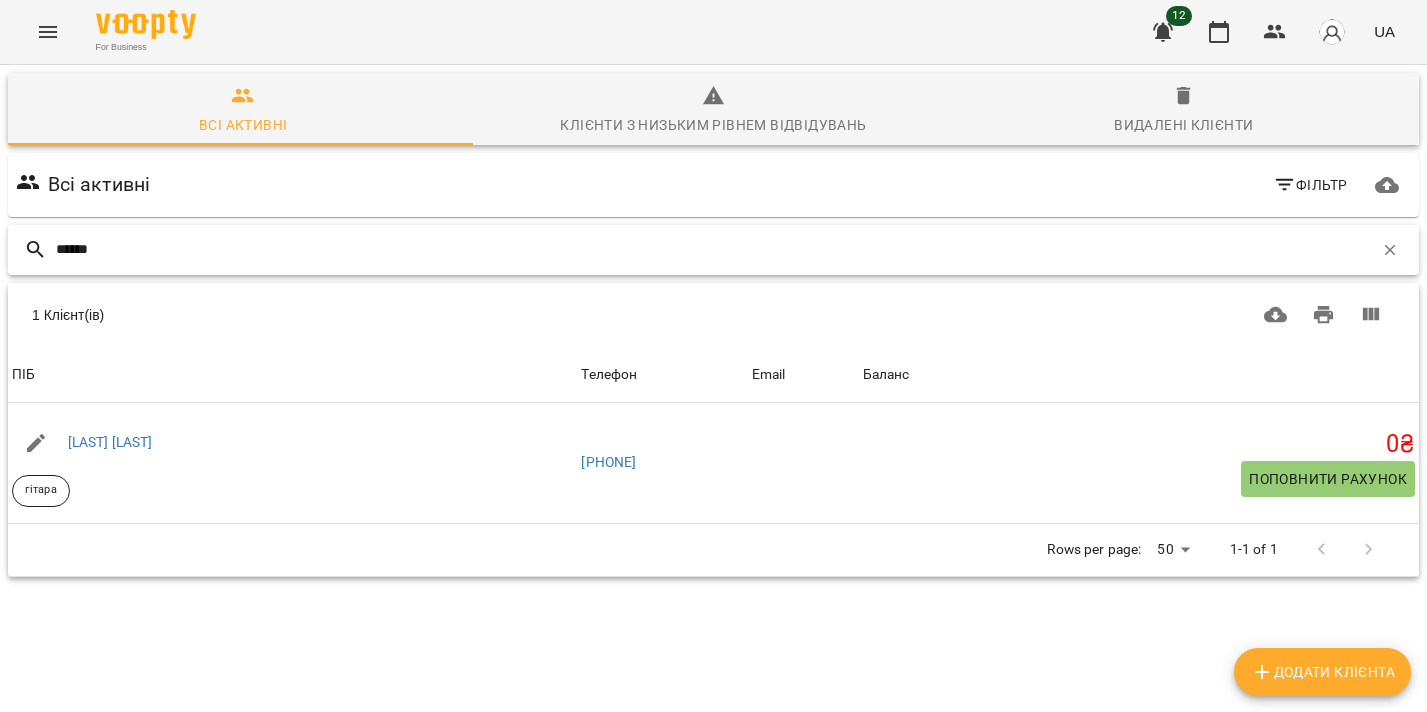 click on "******" at bounding box center (714, 249) 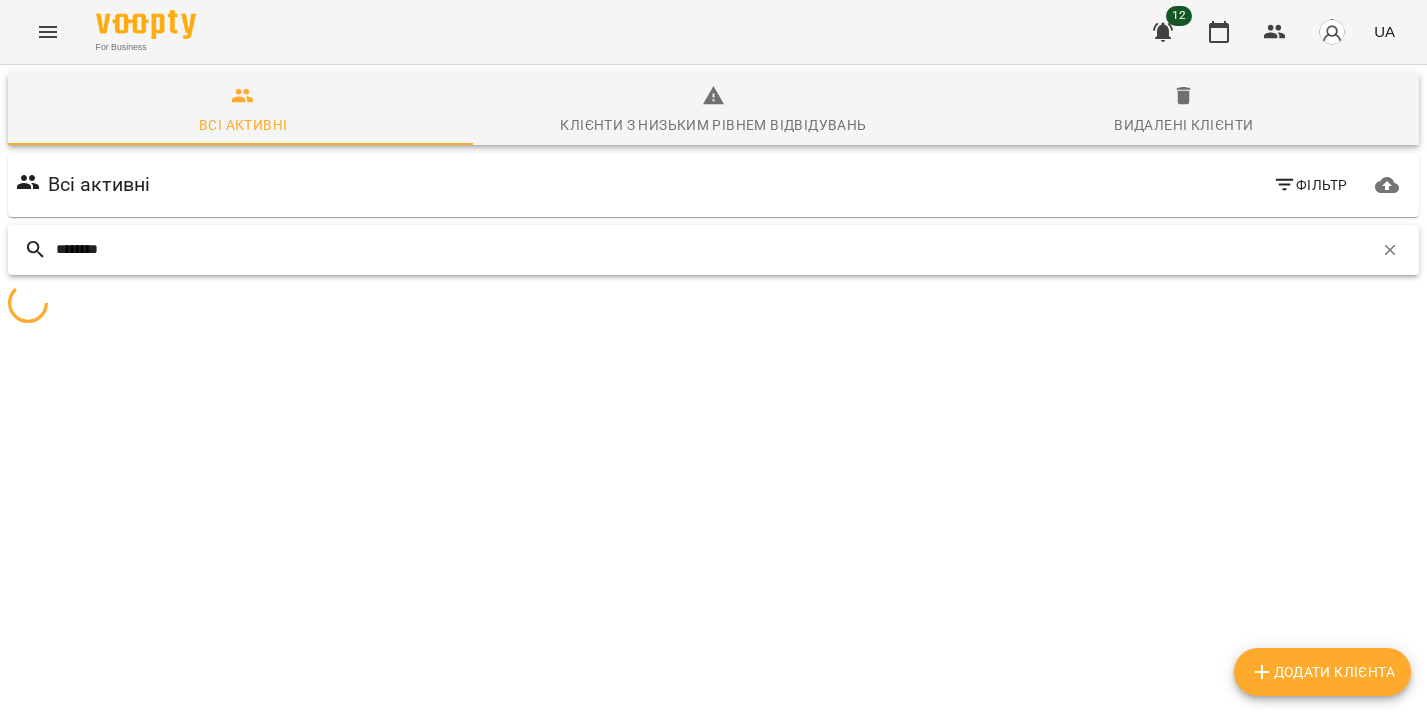 scroll, scrollTop: 88, scrollLeft: 0, axis: vertical 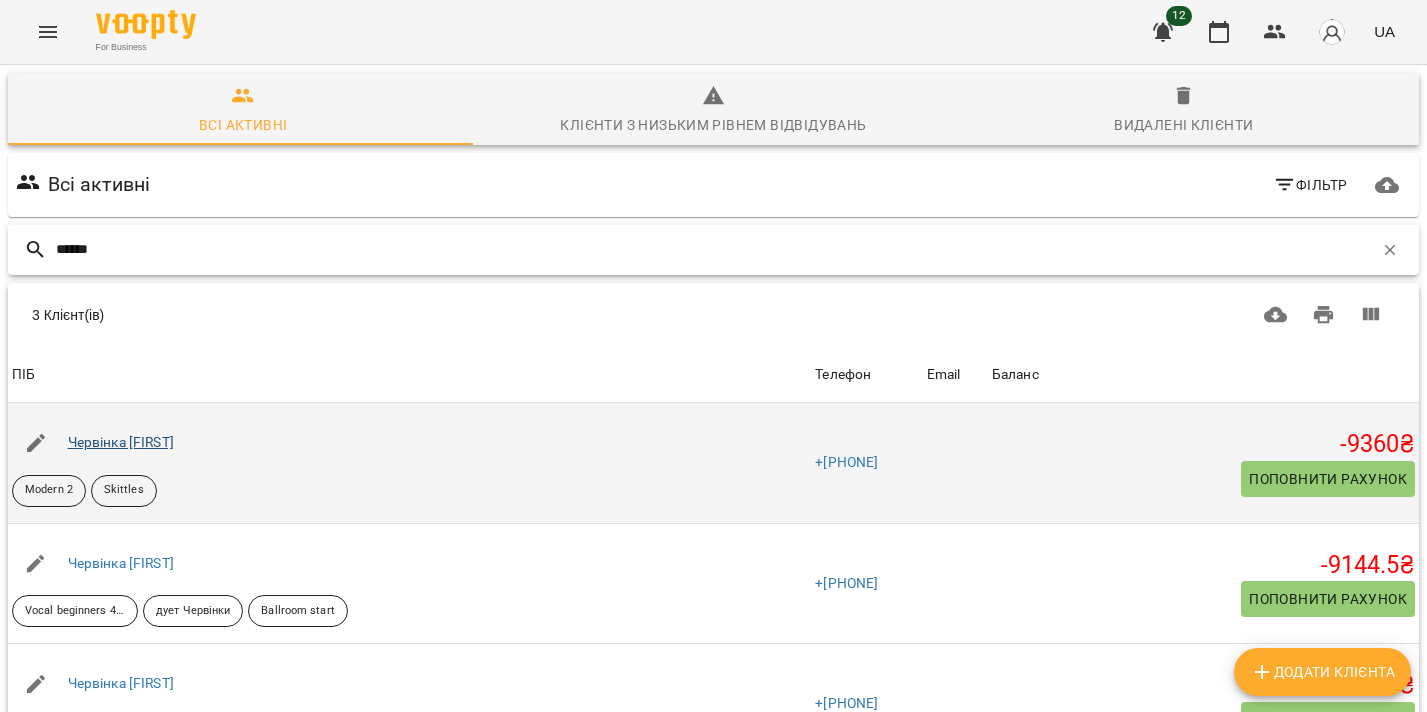 type on "******" 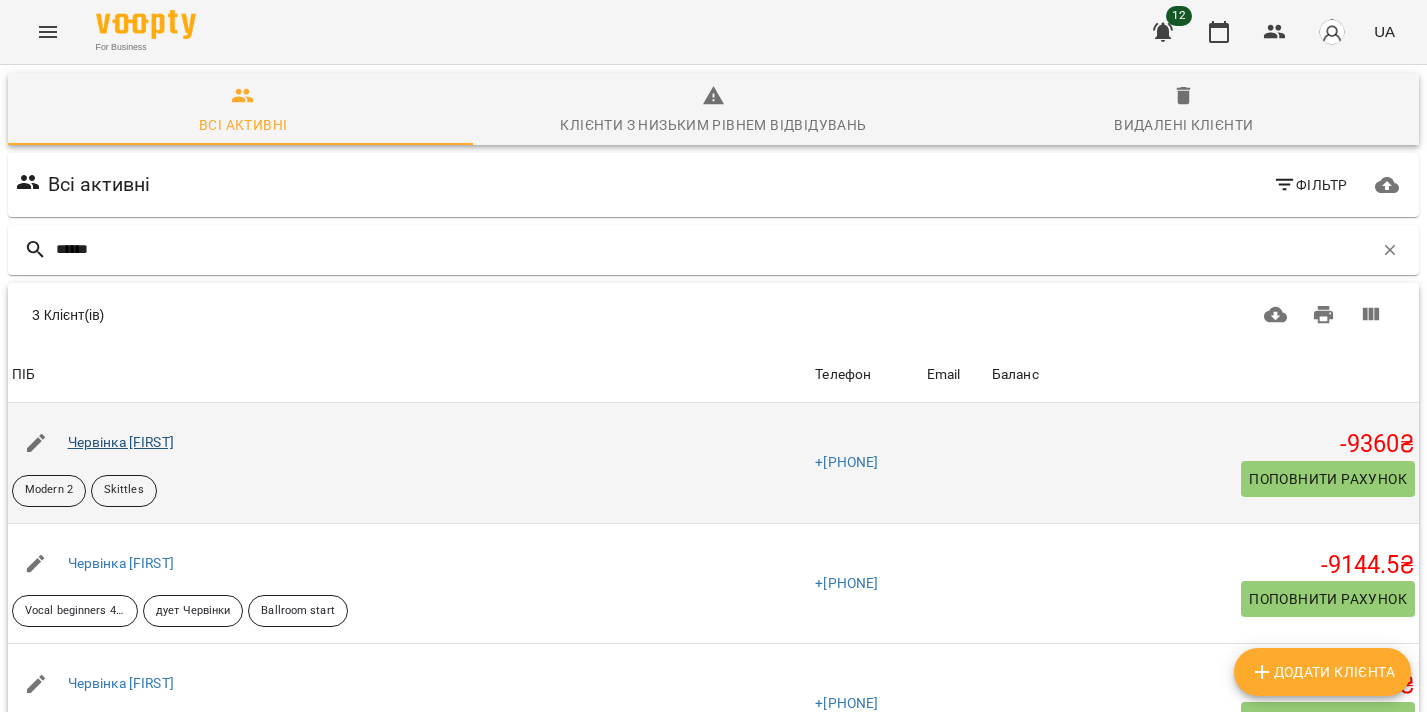 click on "Червінка Вікторія" at bounding box center (121, 442) 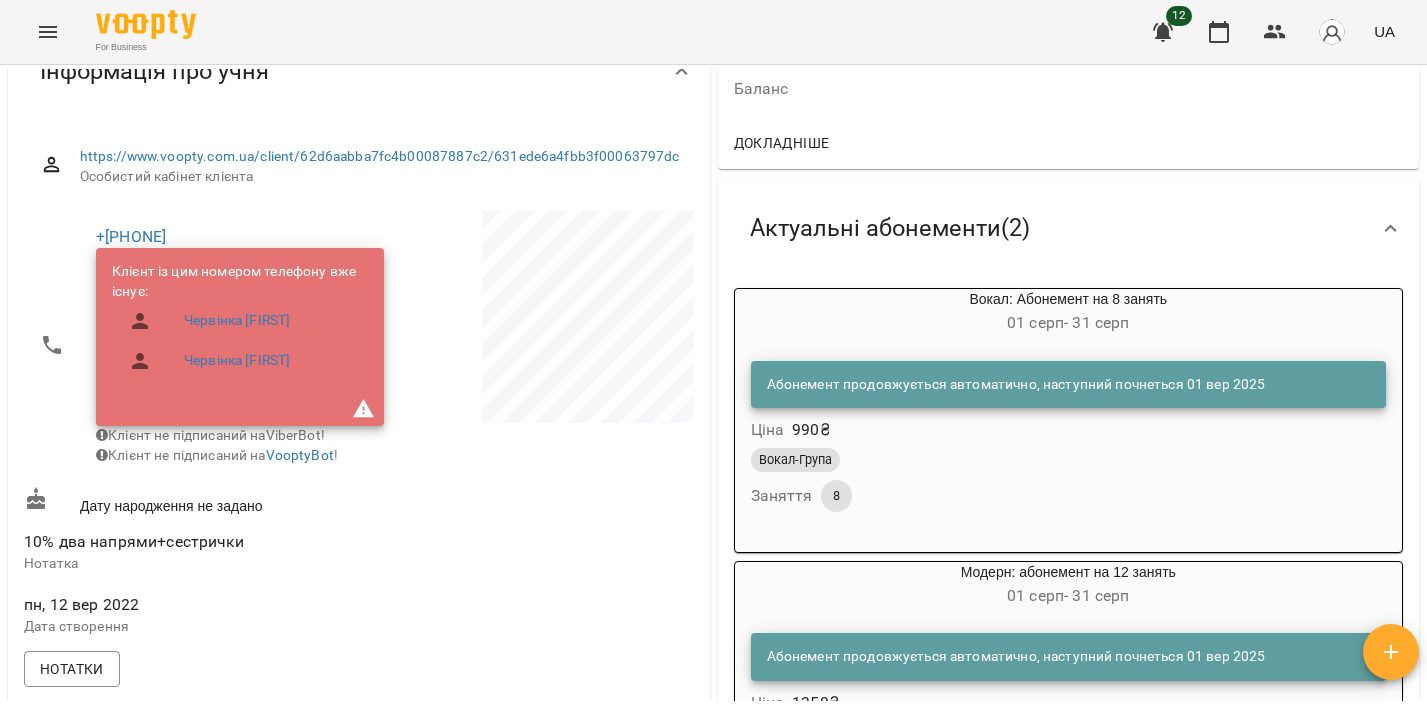 scroll, scrollTop: 286, scrollLeft: 0, axis: vertical 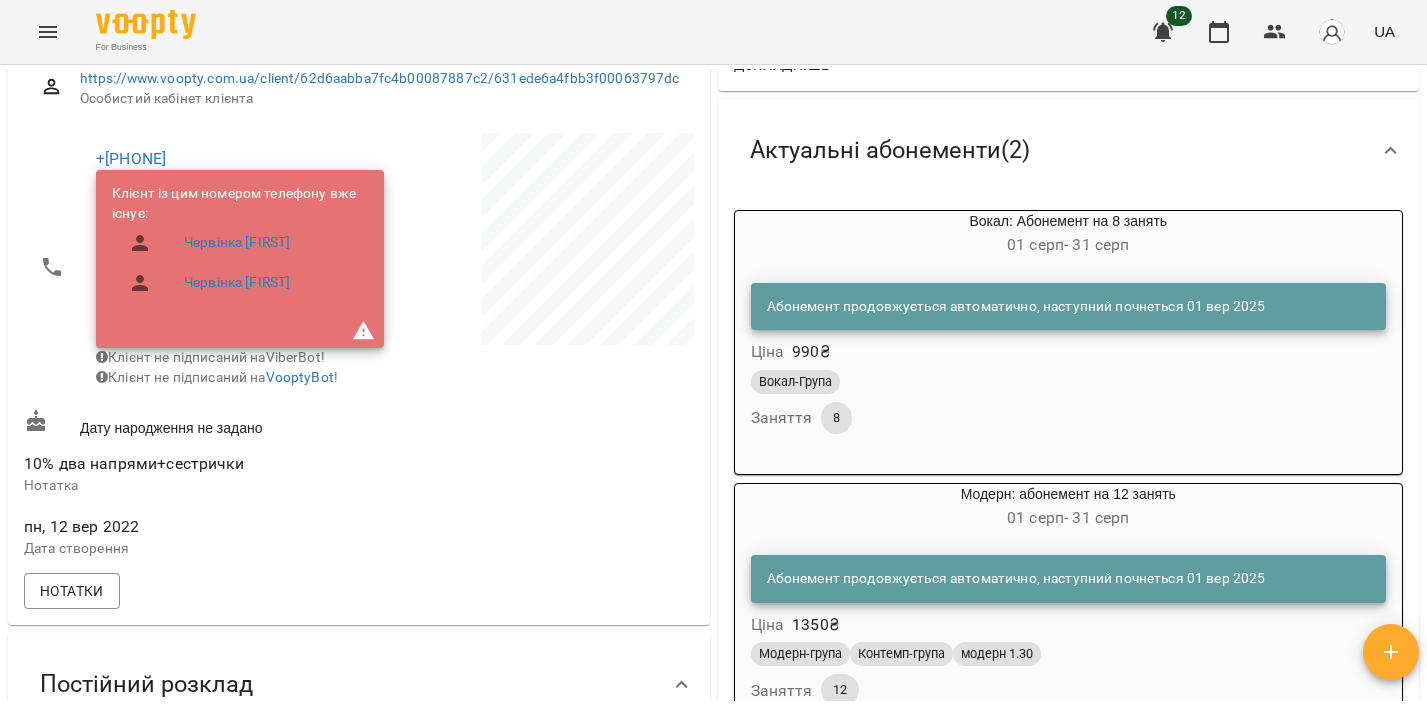 click on "Вокал-Група Заняття 8" at bounding box center (1069, 402) 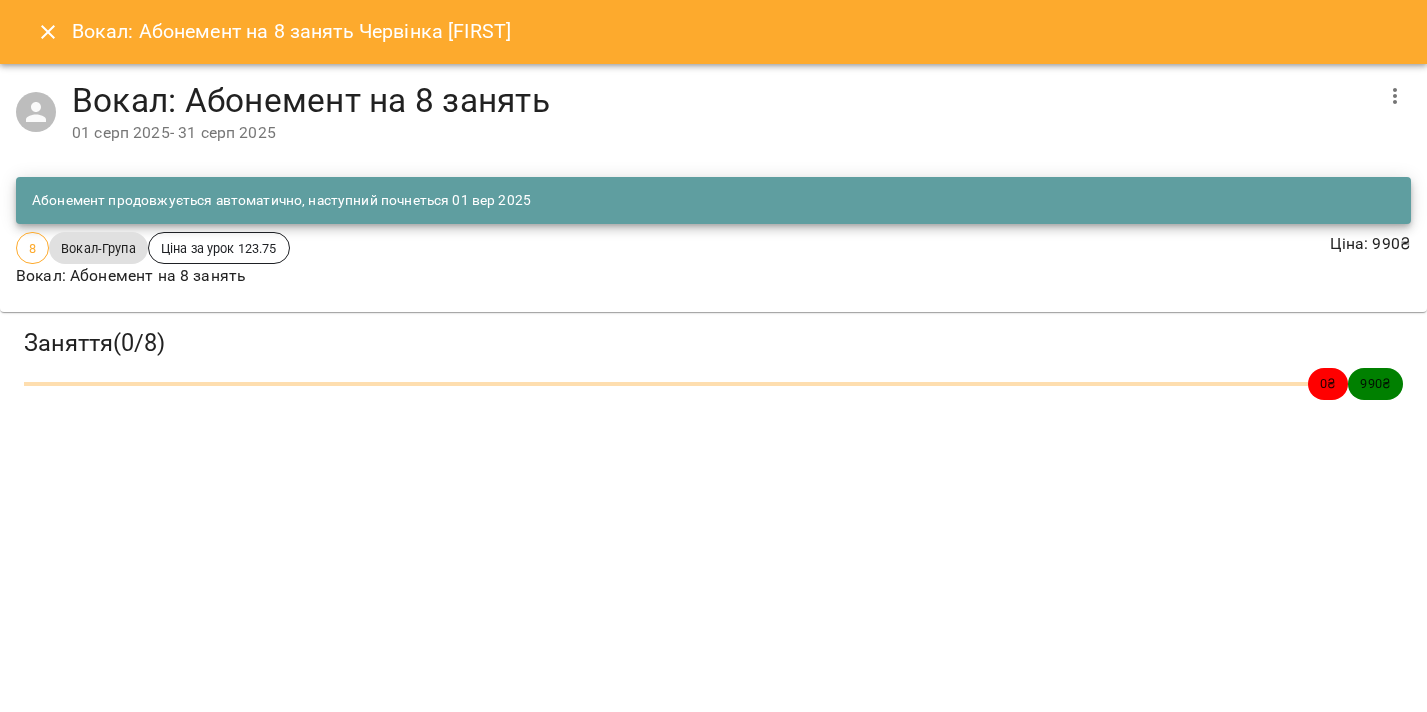 click 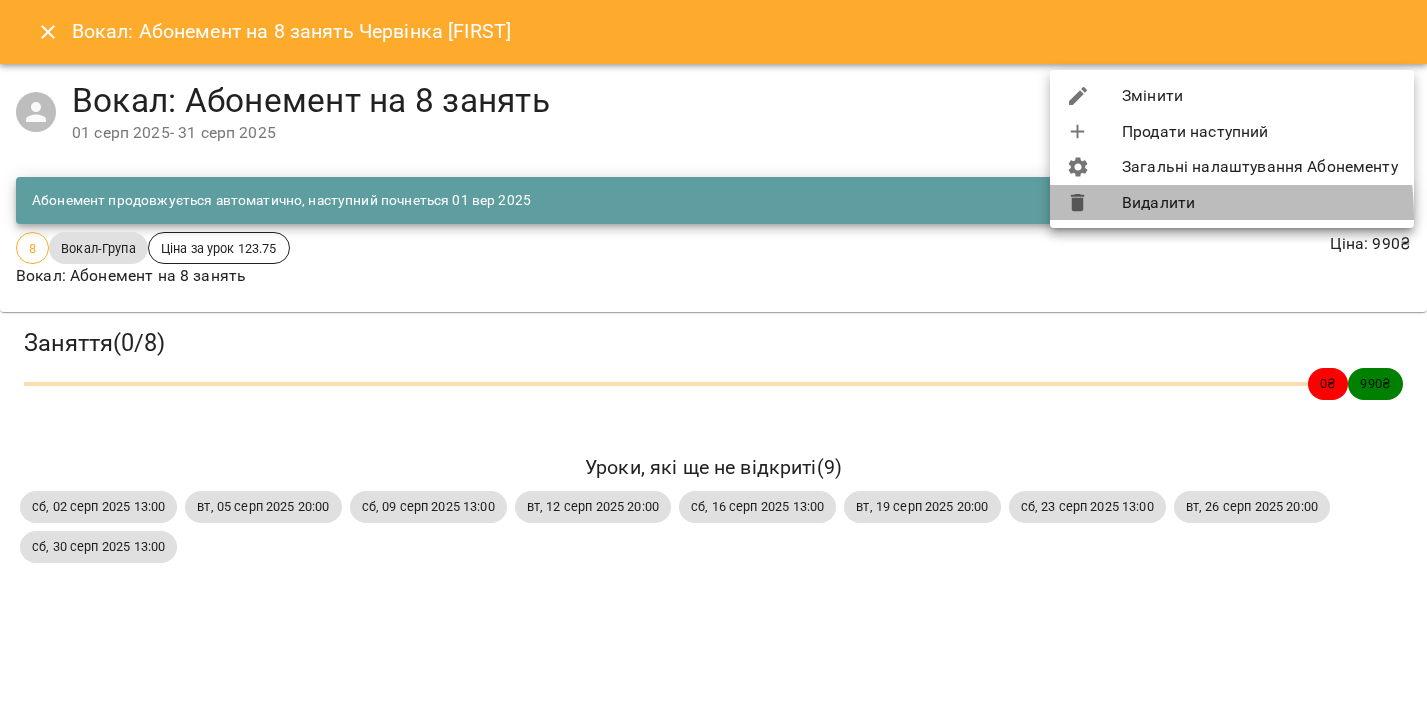 click on "Видалити" at bounding box center [1232, 203] 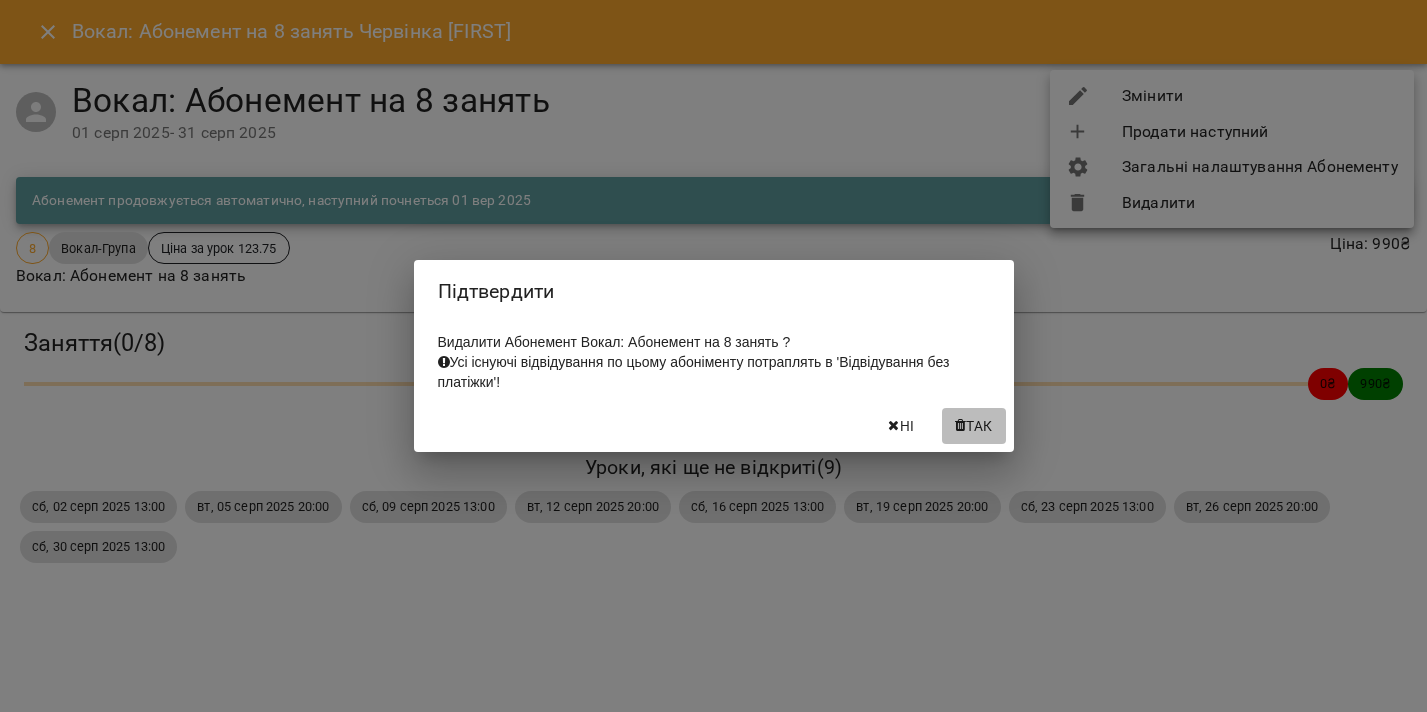 click on "Так" at bounding box center [979, 426] 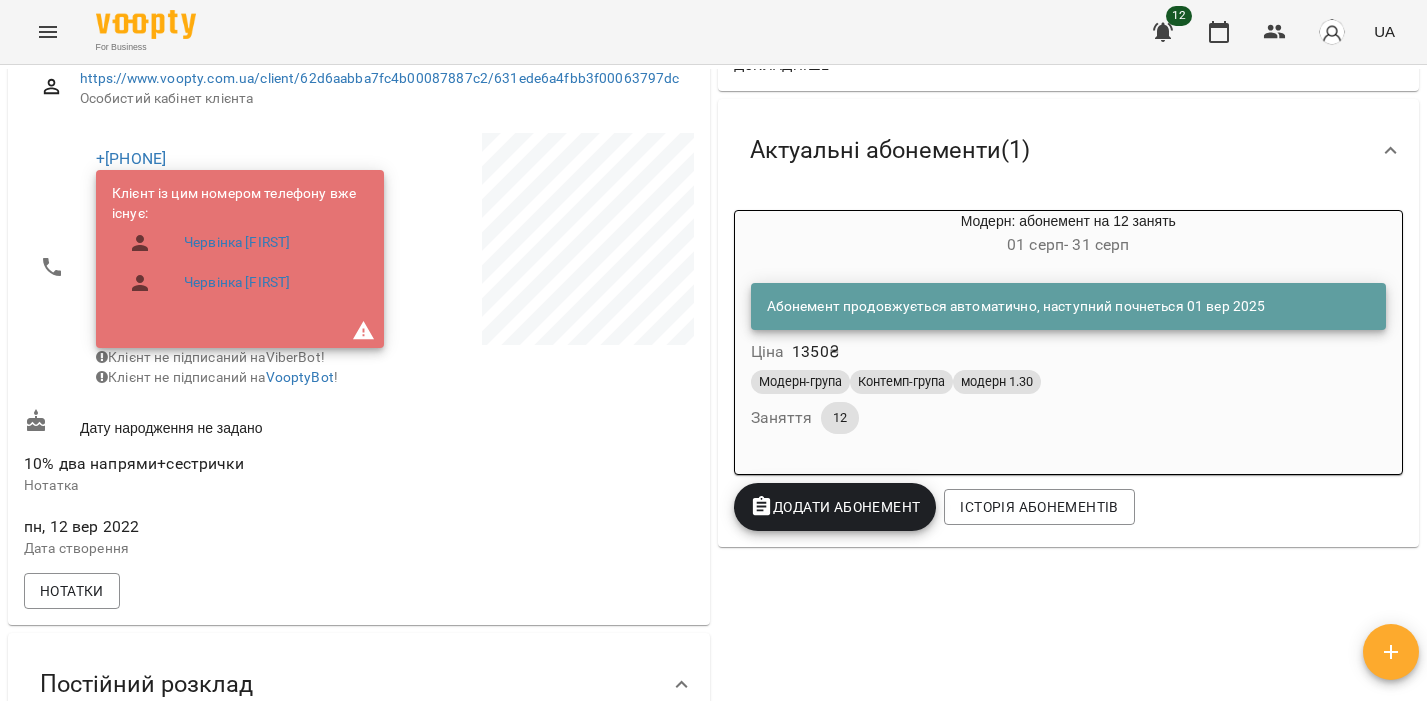 click on "Абонемент продовжується автоматично, наступний почнеться 01 вер 2025 Ціна 1350 ₴" at bounding box center (1069, 324) 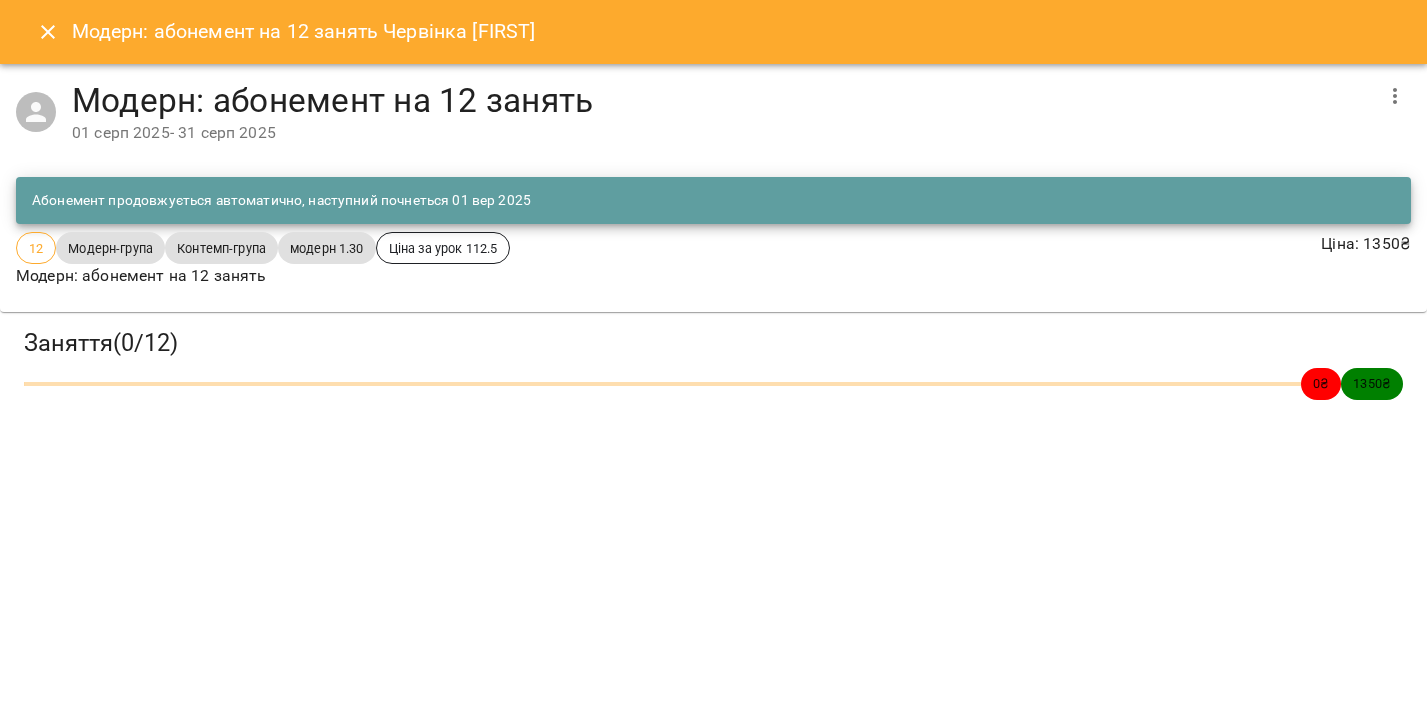 click 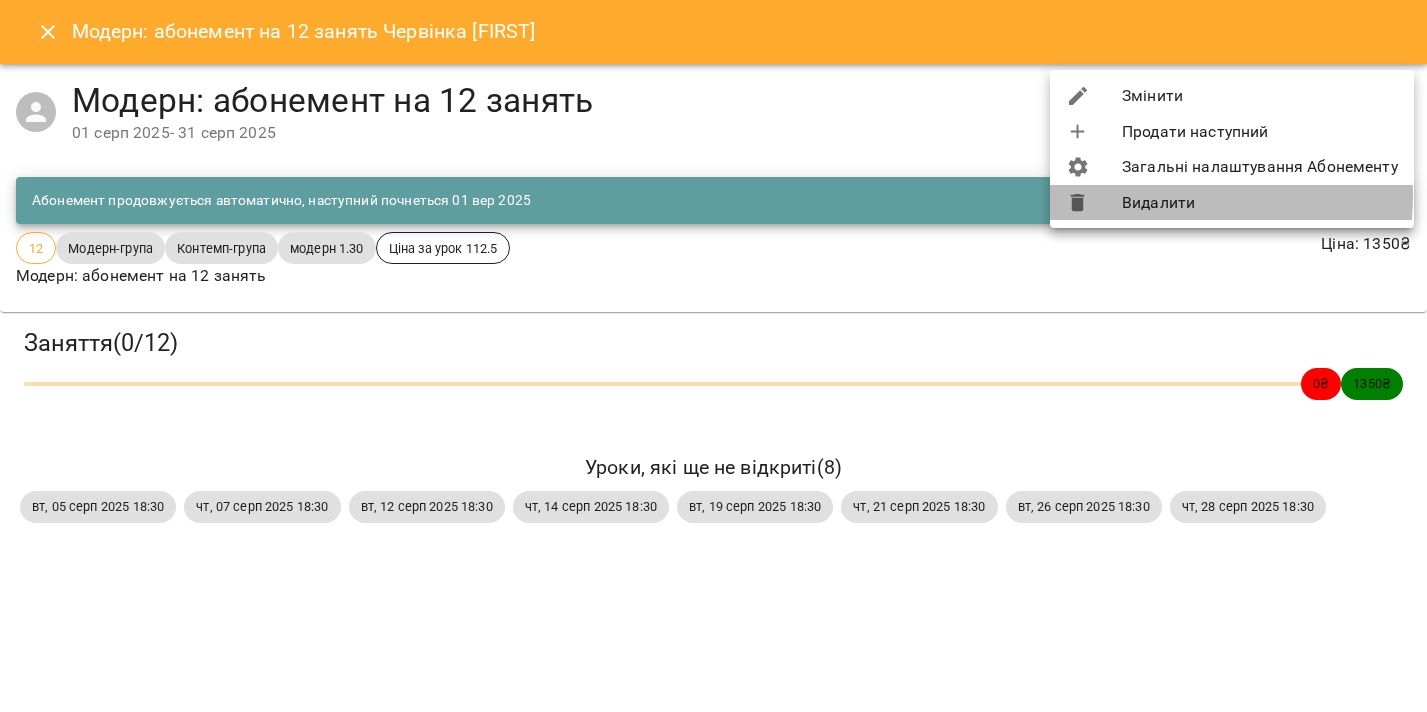 click on "Видалити" at bounding box center (1232, 203) 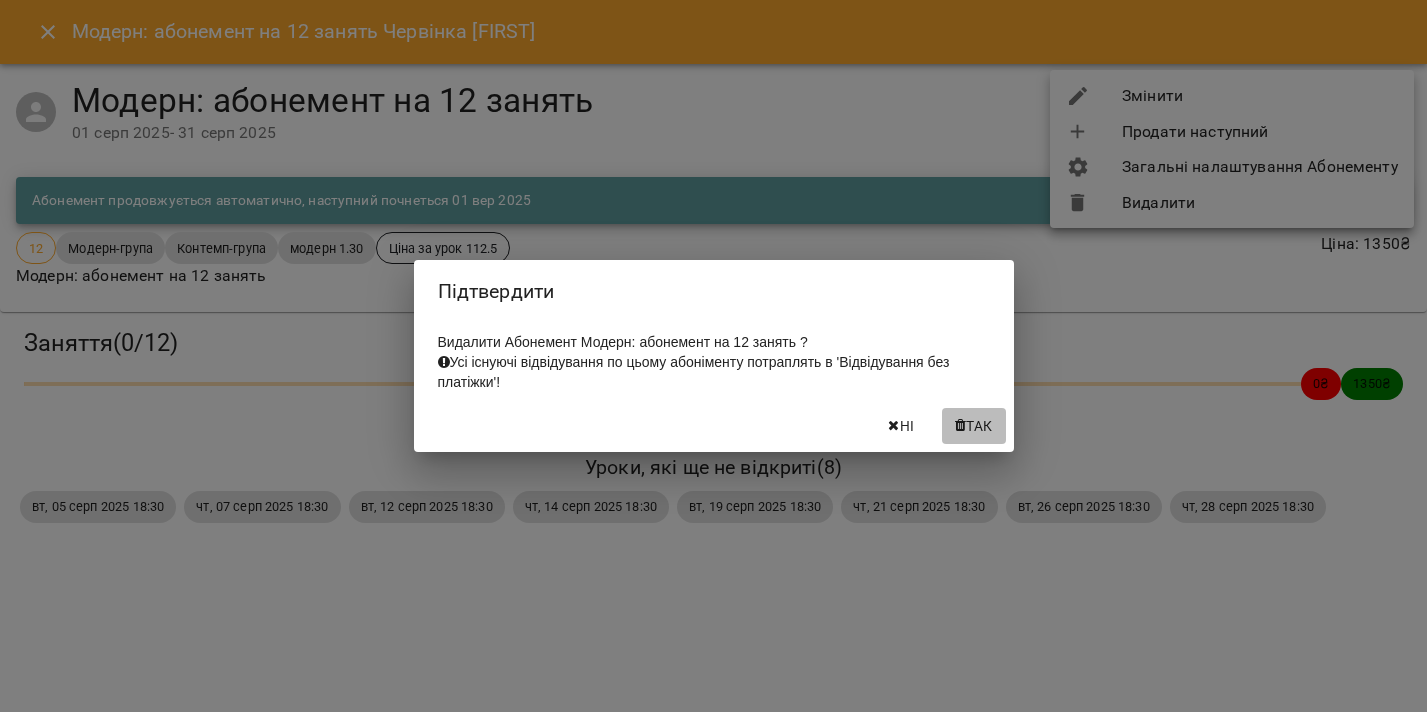 click on "Так" at bounding box center [974, 426] 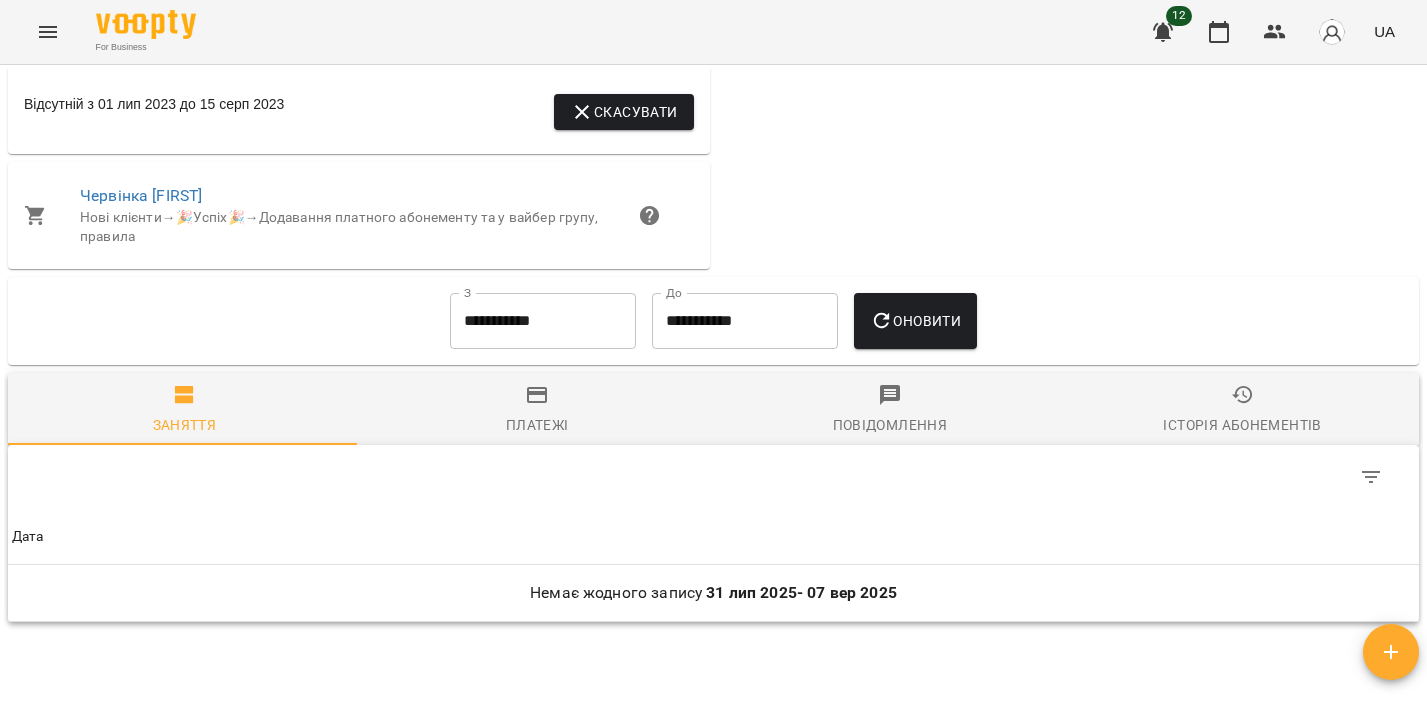scroll, scrollTop: 2063, scrollLeft: 0, axis: vertical 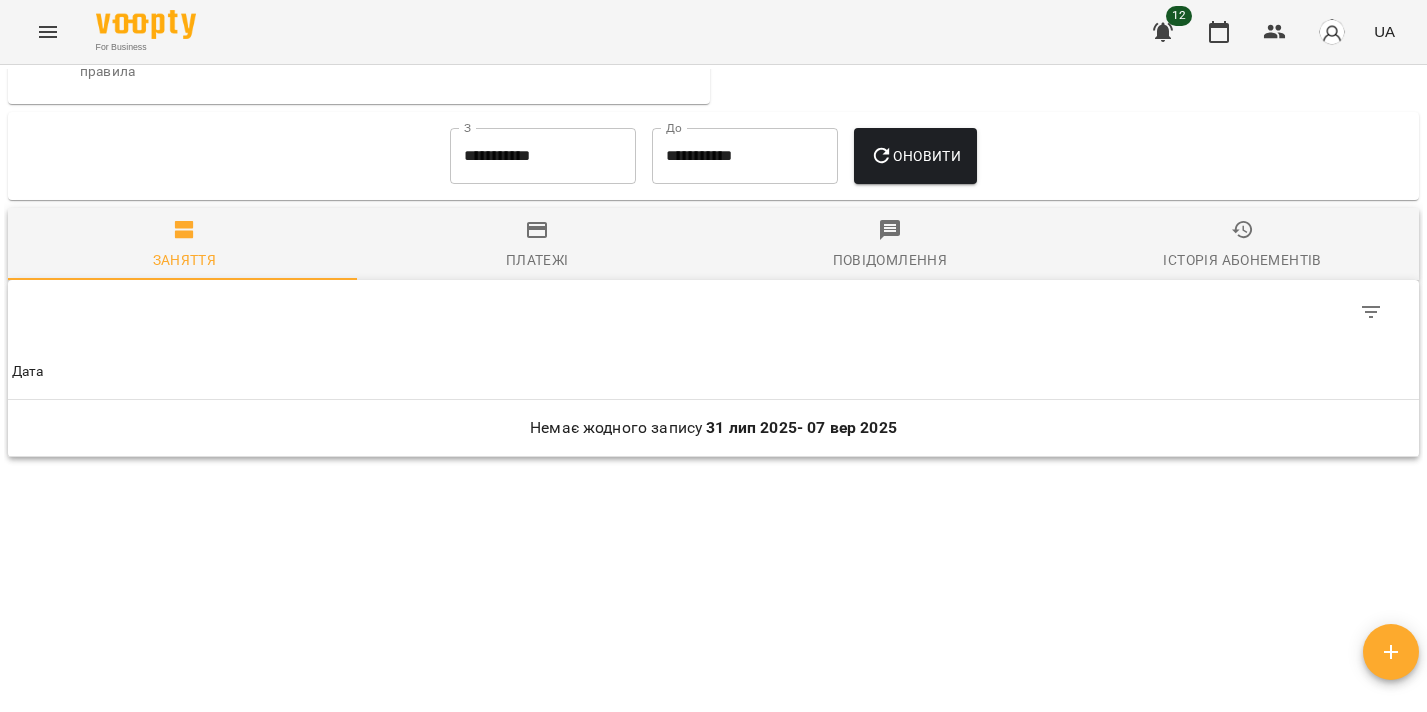 drag, startPoint x: 502, startPoint y: 260, endPoint x: 515, endPoint y: 193, distance: 68.24954 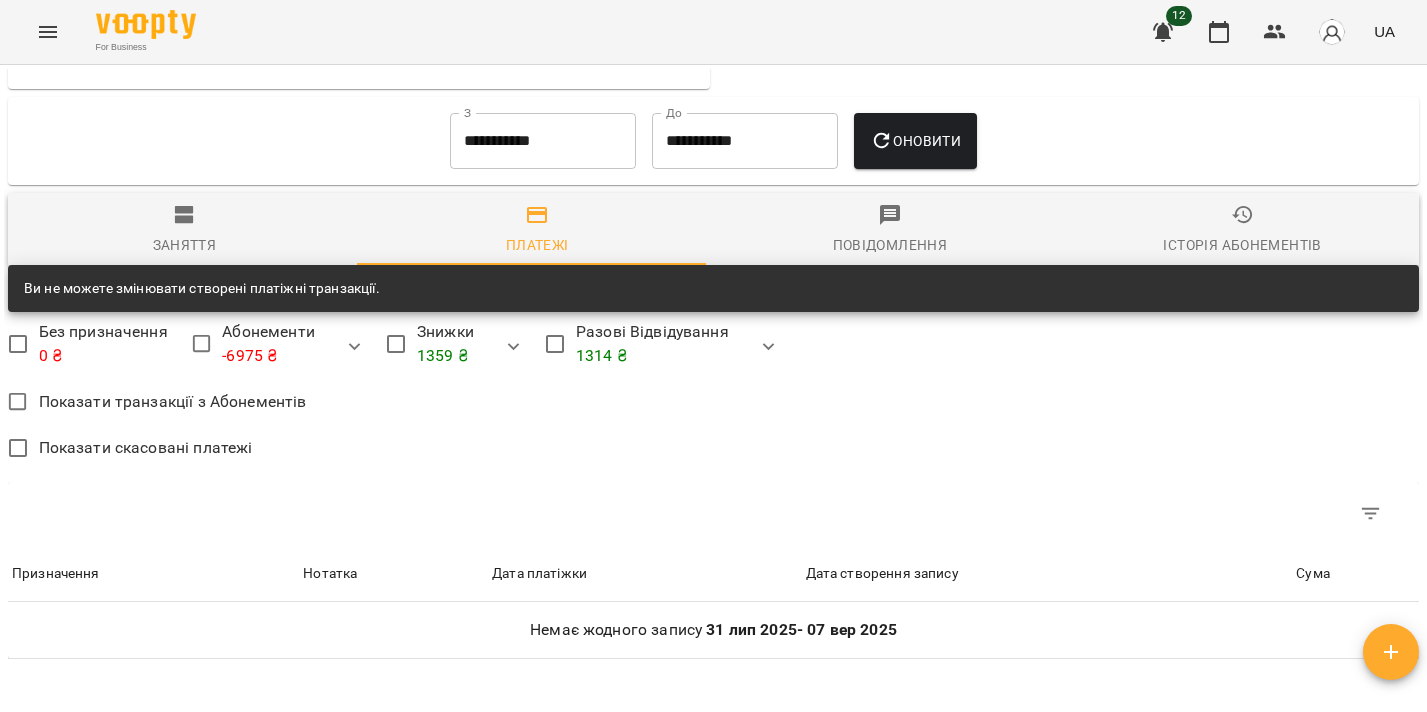 scroll, scrollTop: 1933, scrollLeft: 0, axis: vertical 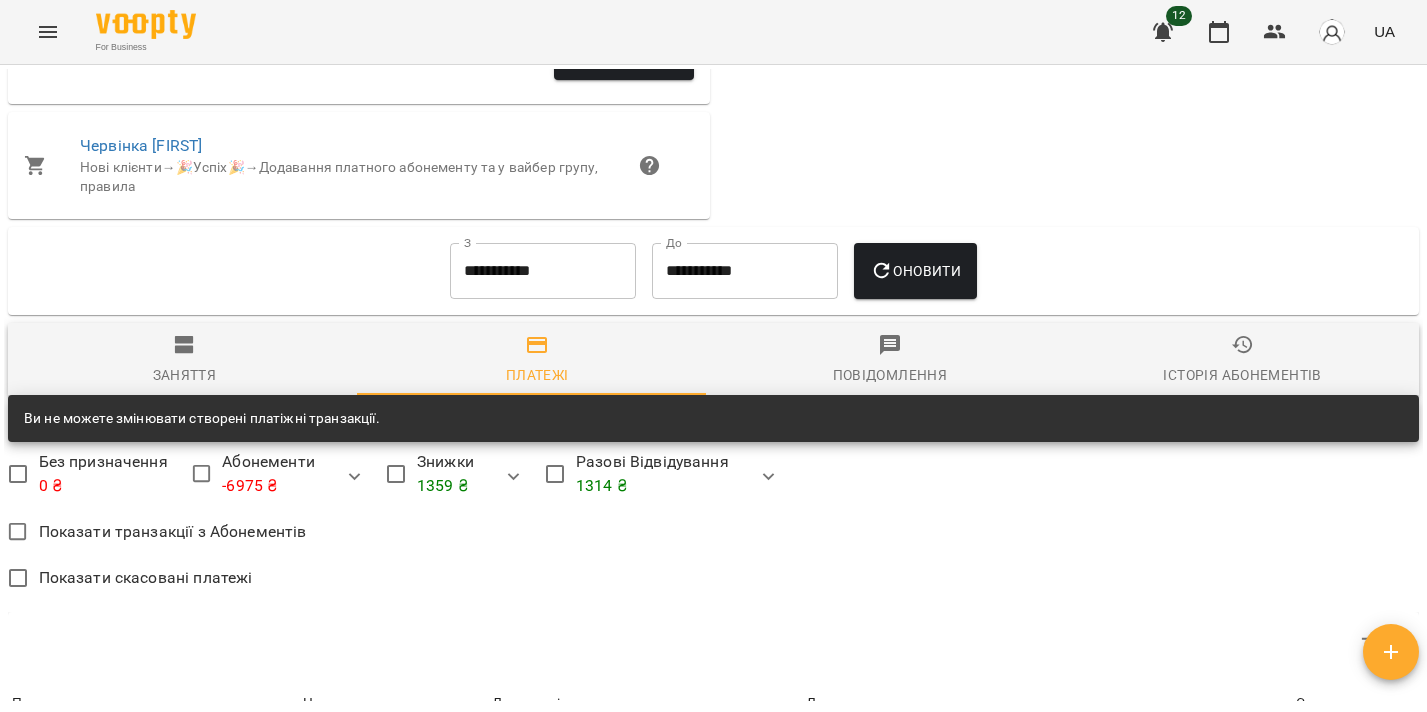 click on "**********" at bounding box center (543, 271) 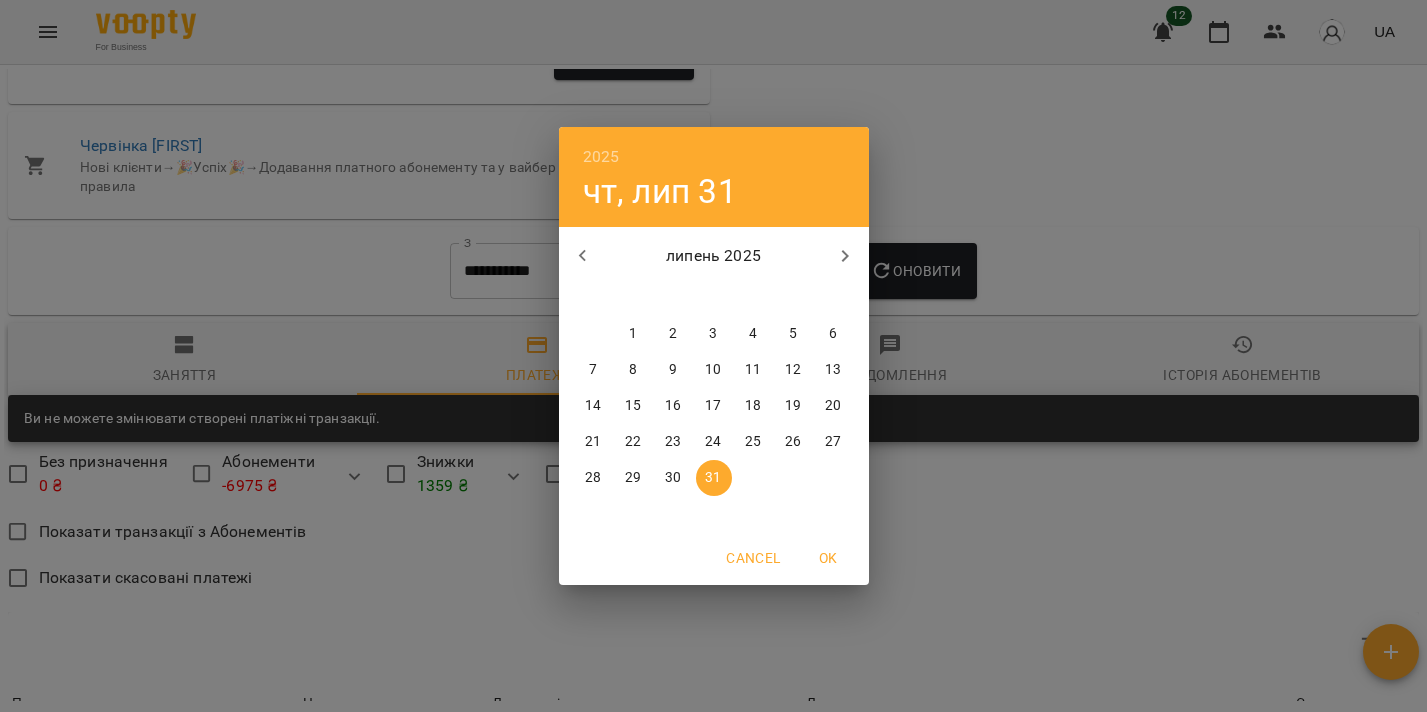 click on "1" at bounding box center (633, 334) 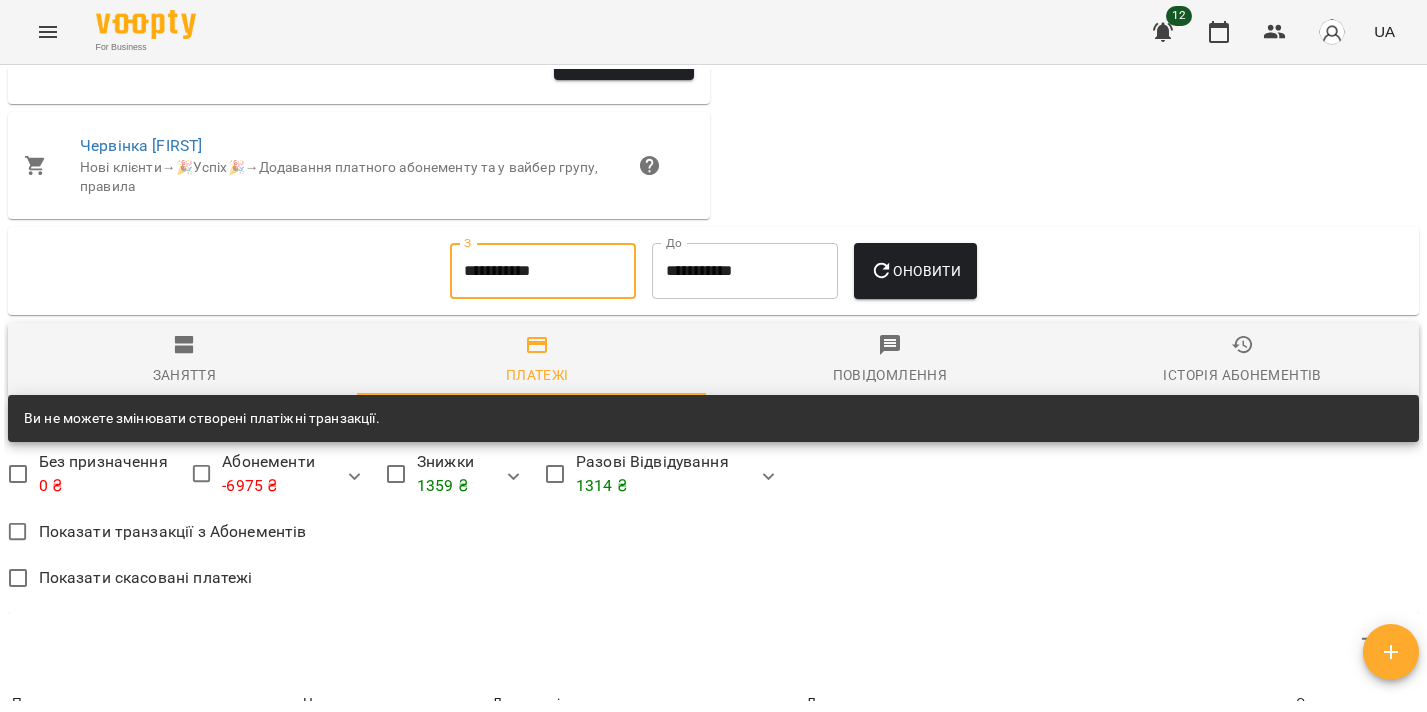 click on "Оновити" at bounding box center (915, 271) 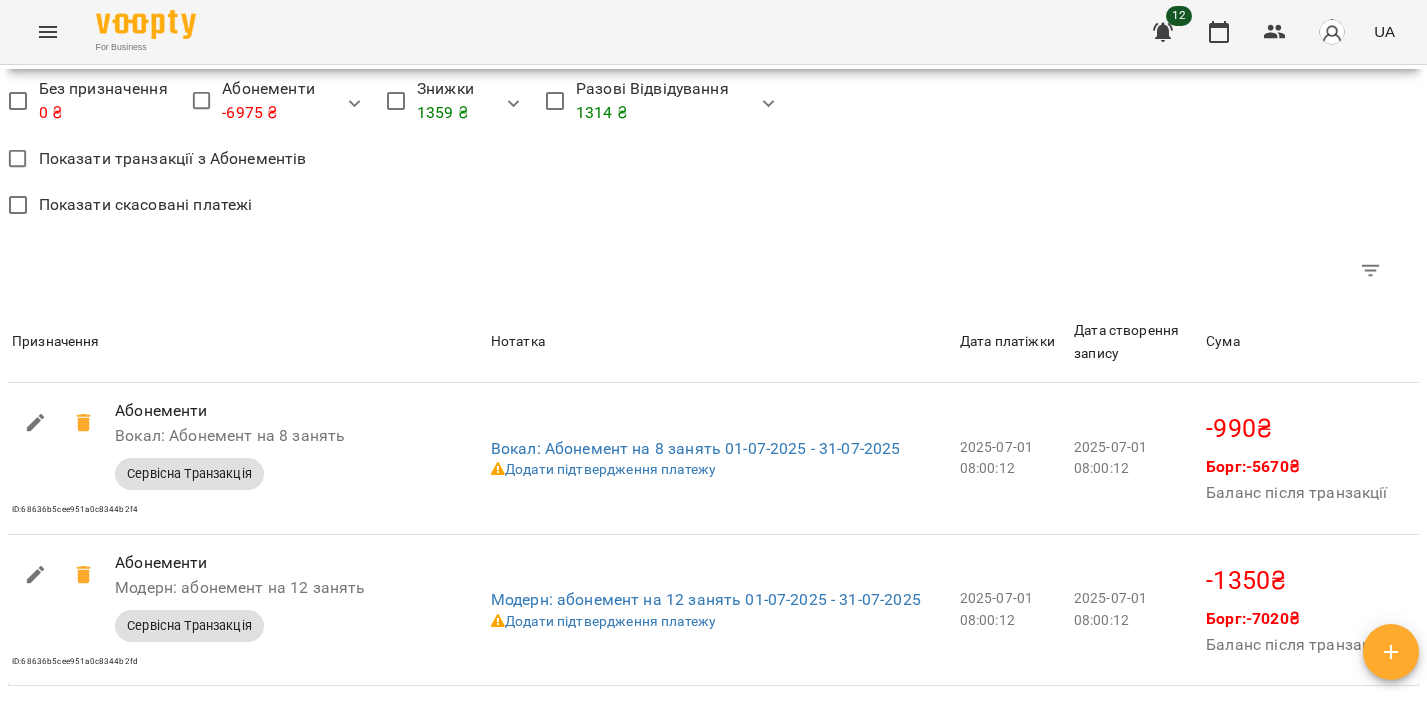 scroll, scrollTop: 2351, scrollLeft: 0, axis: vertical 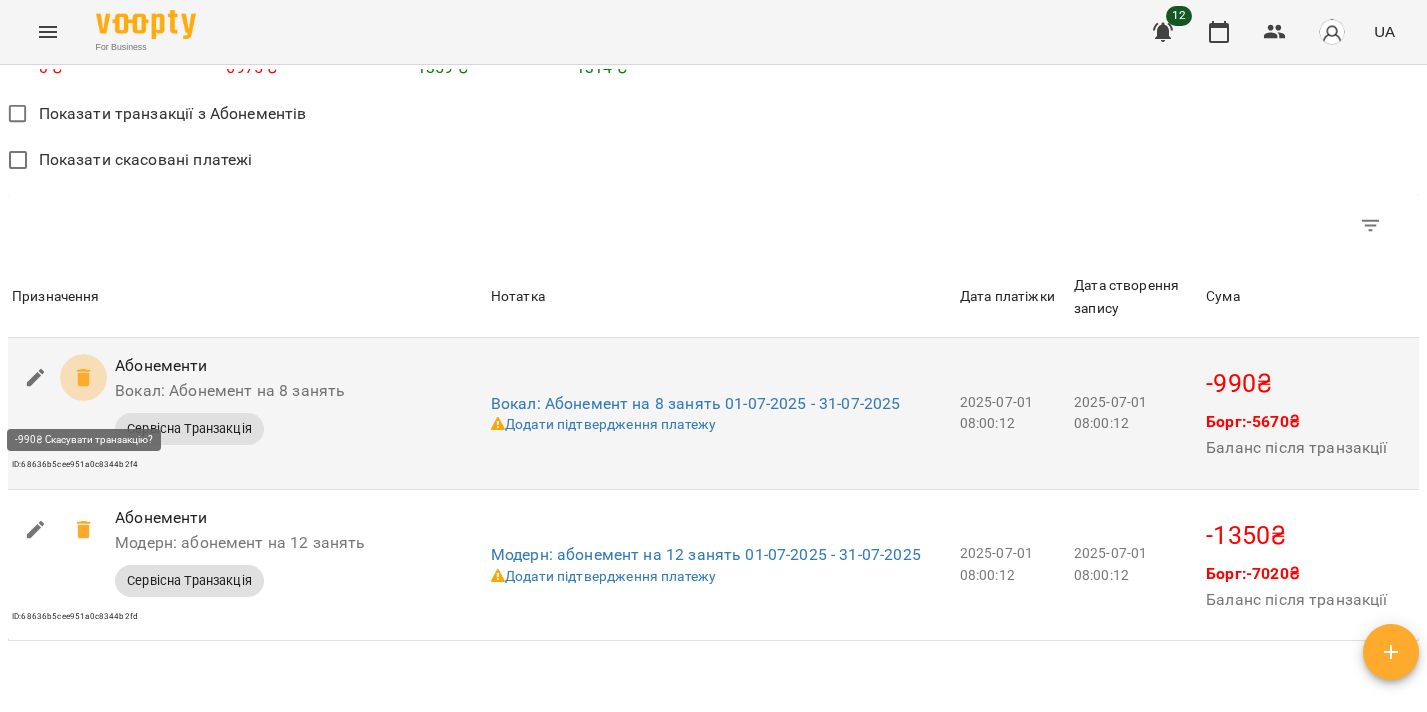 click 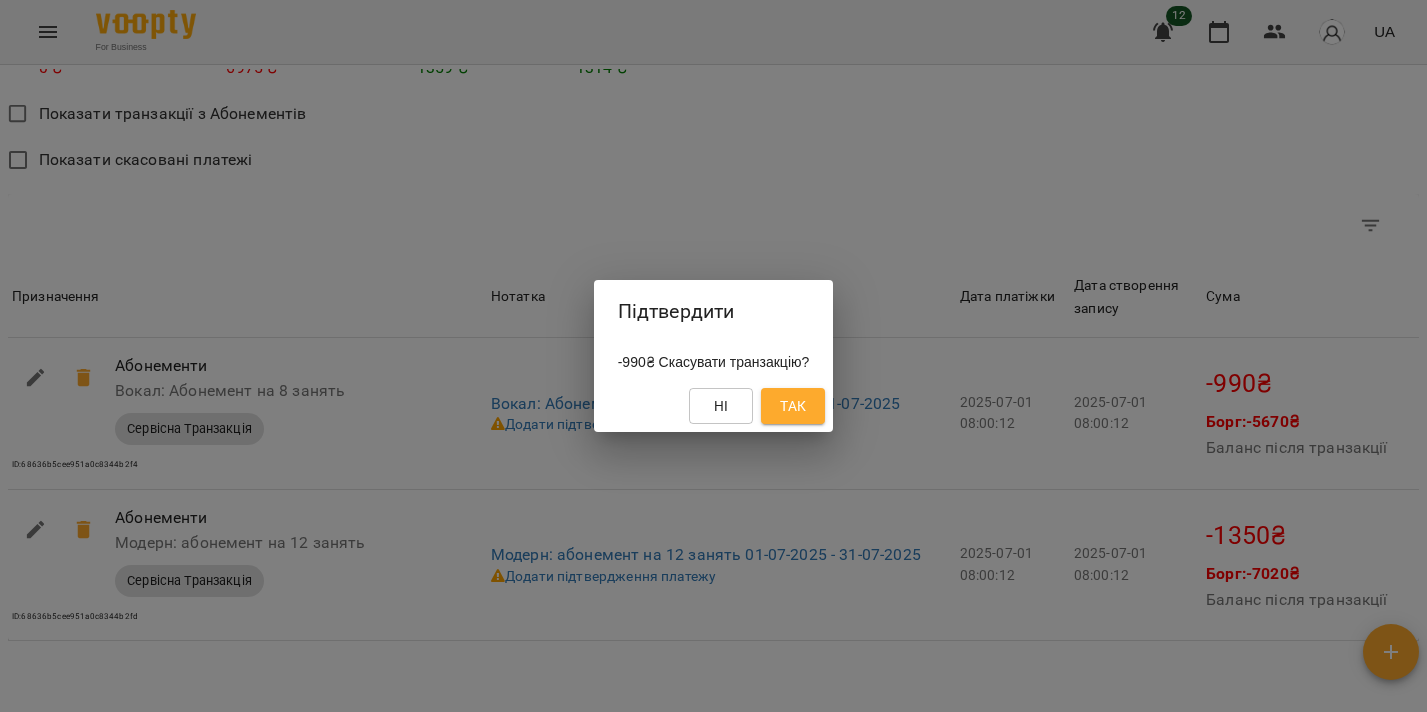 click on "Так" at bounding box center (793, 406) 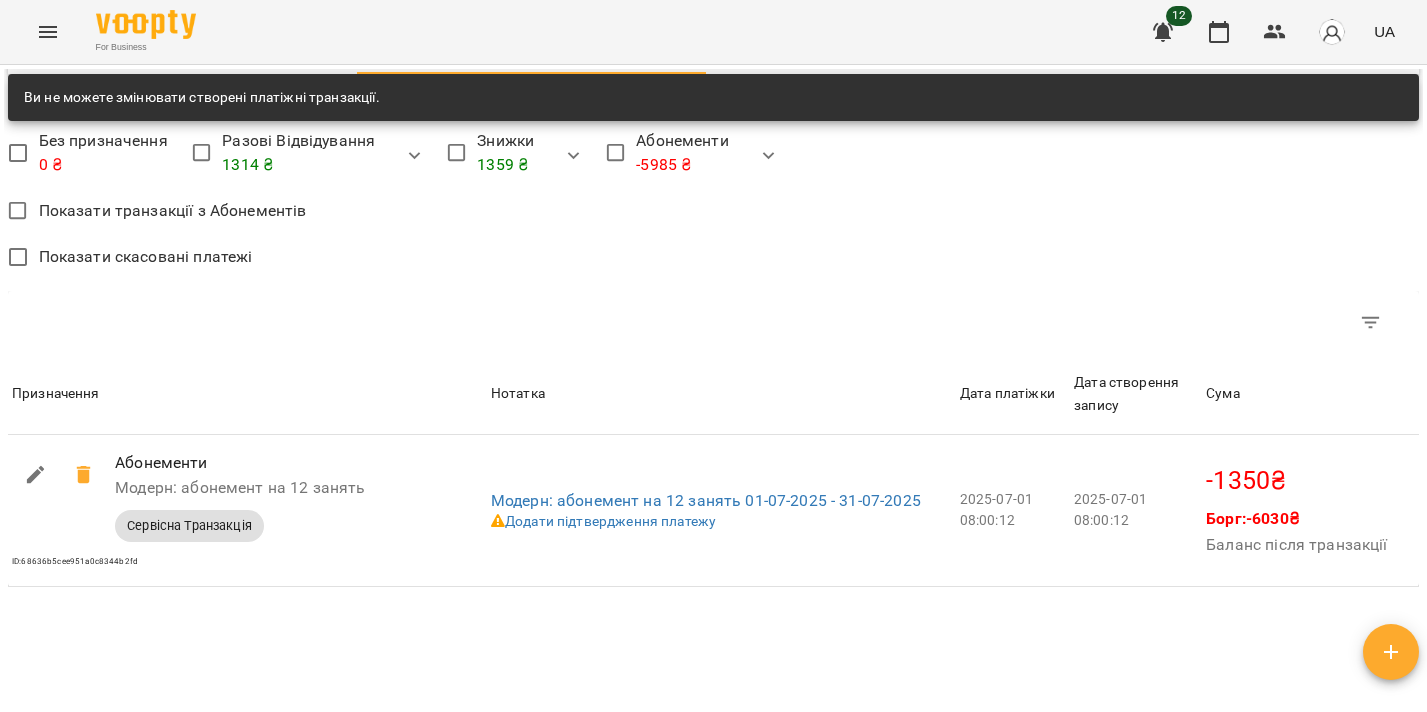 scroll, scrollTop: 2387, scrollLeft: 0, axis: vertical 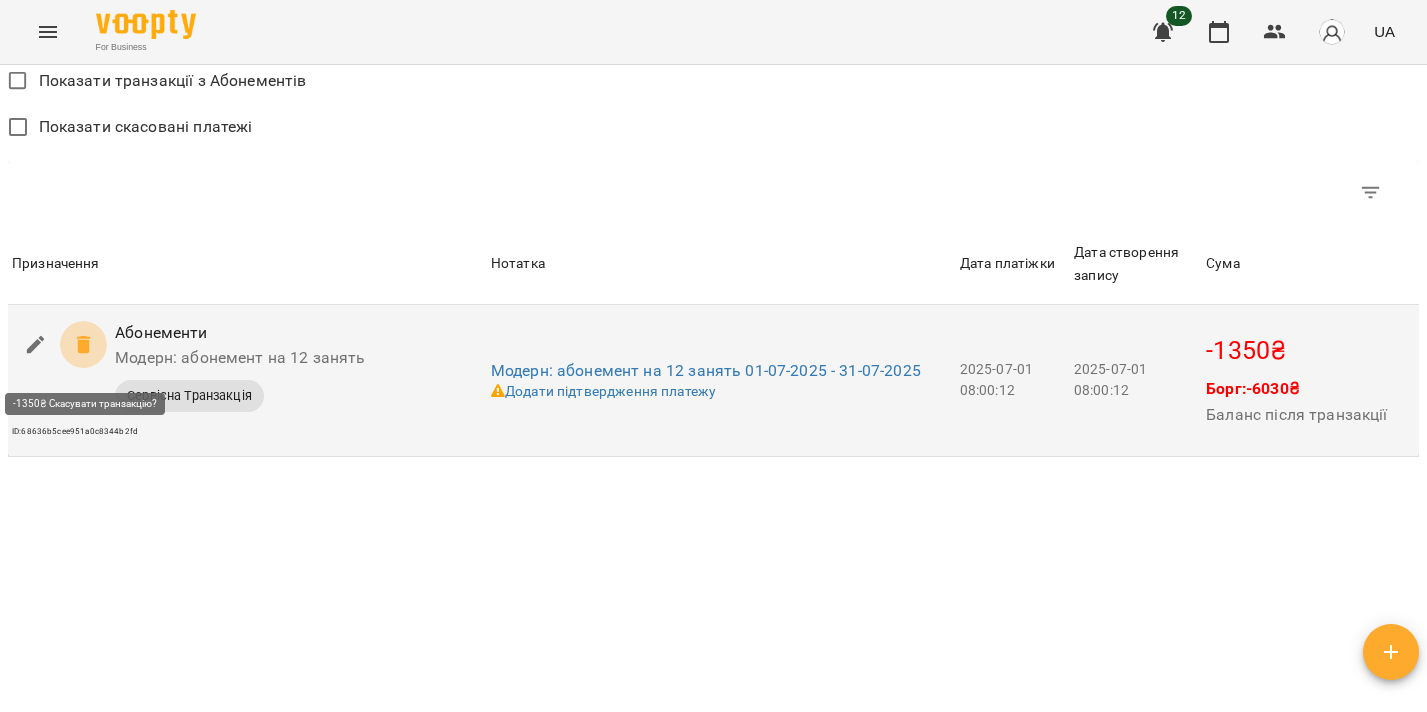 click 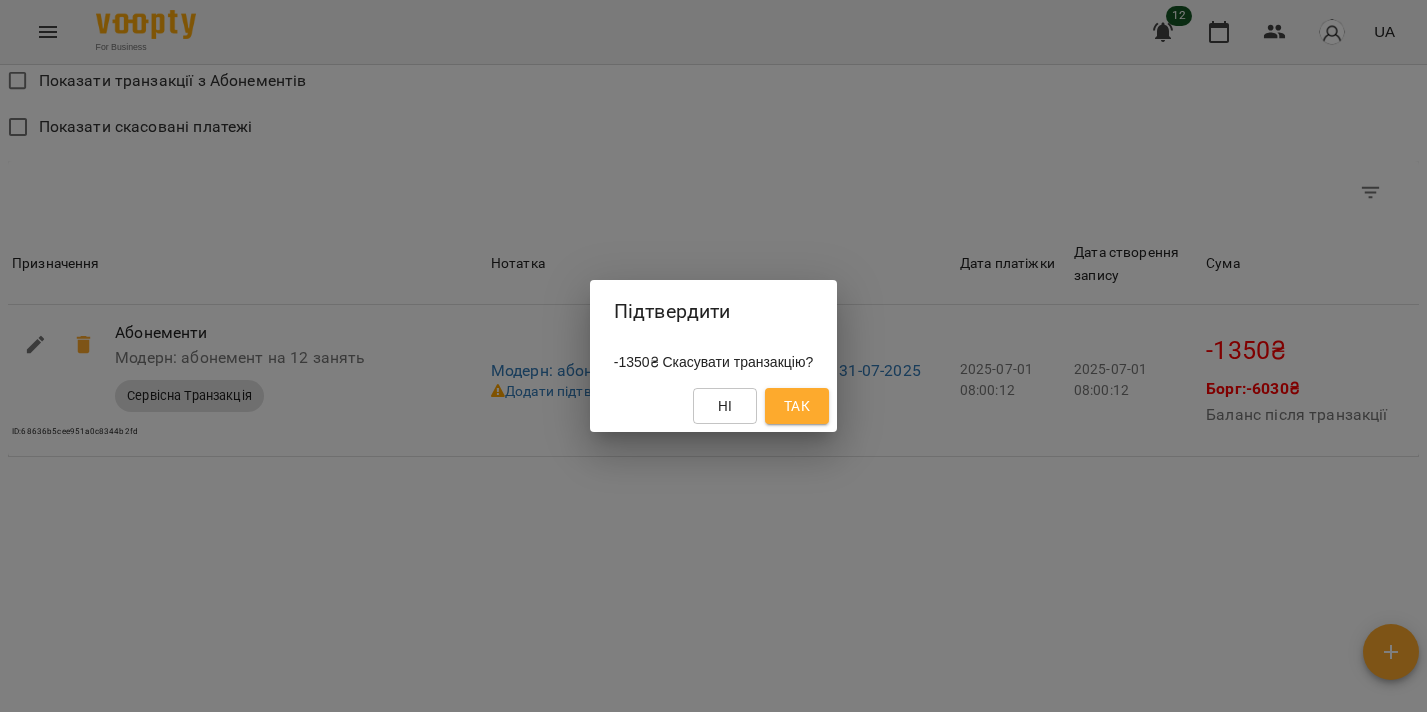 click on "Так" at bounding box center (797, 406) 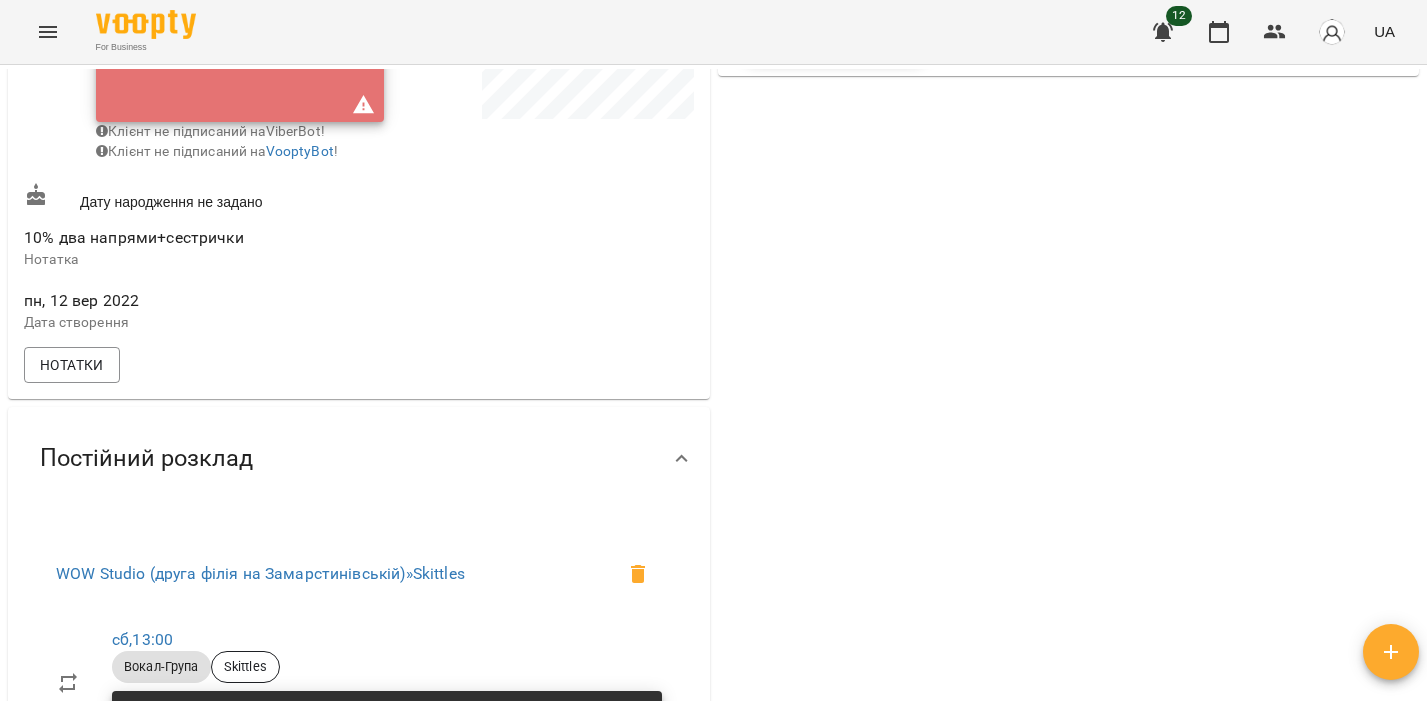 scroll, scrollTop: 0, scrollLeft: 0, axis: both 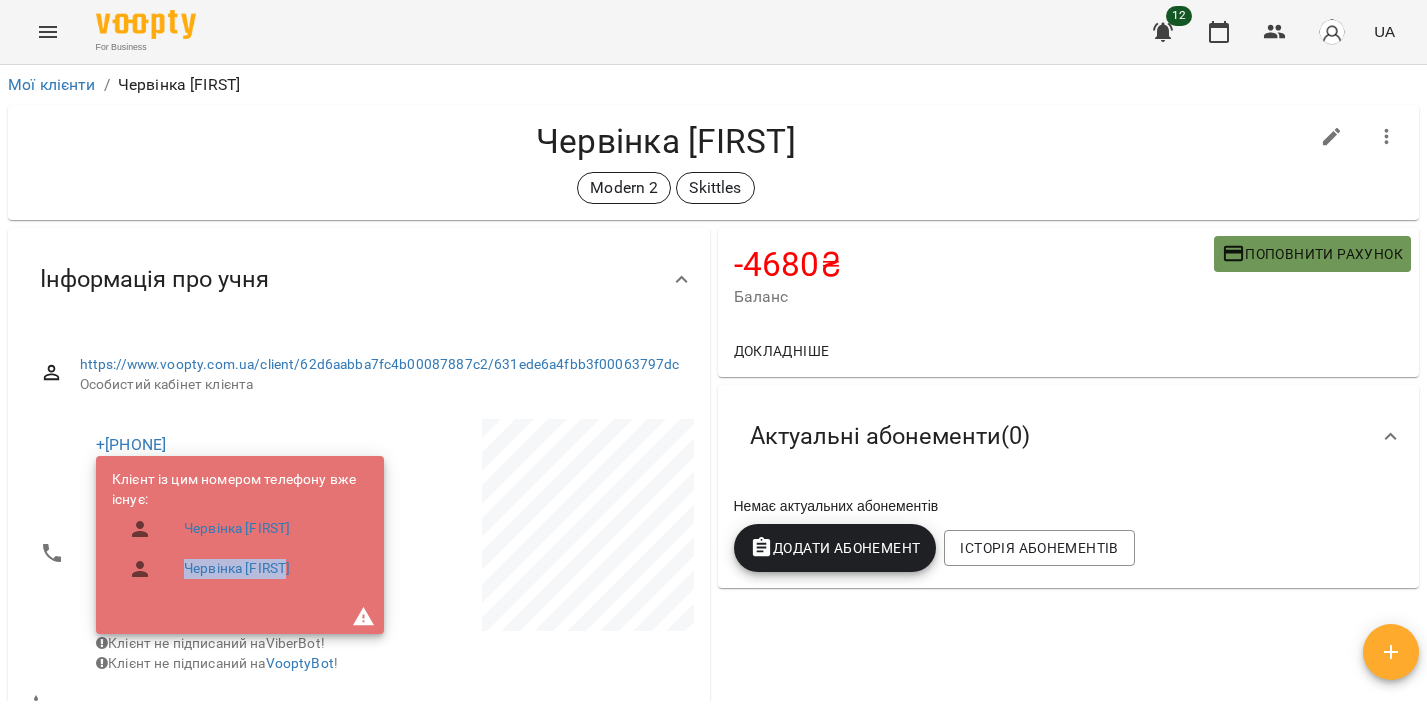 click on "Поповнити рахунок" at bounding box center (1312, 254) 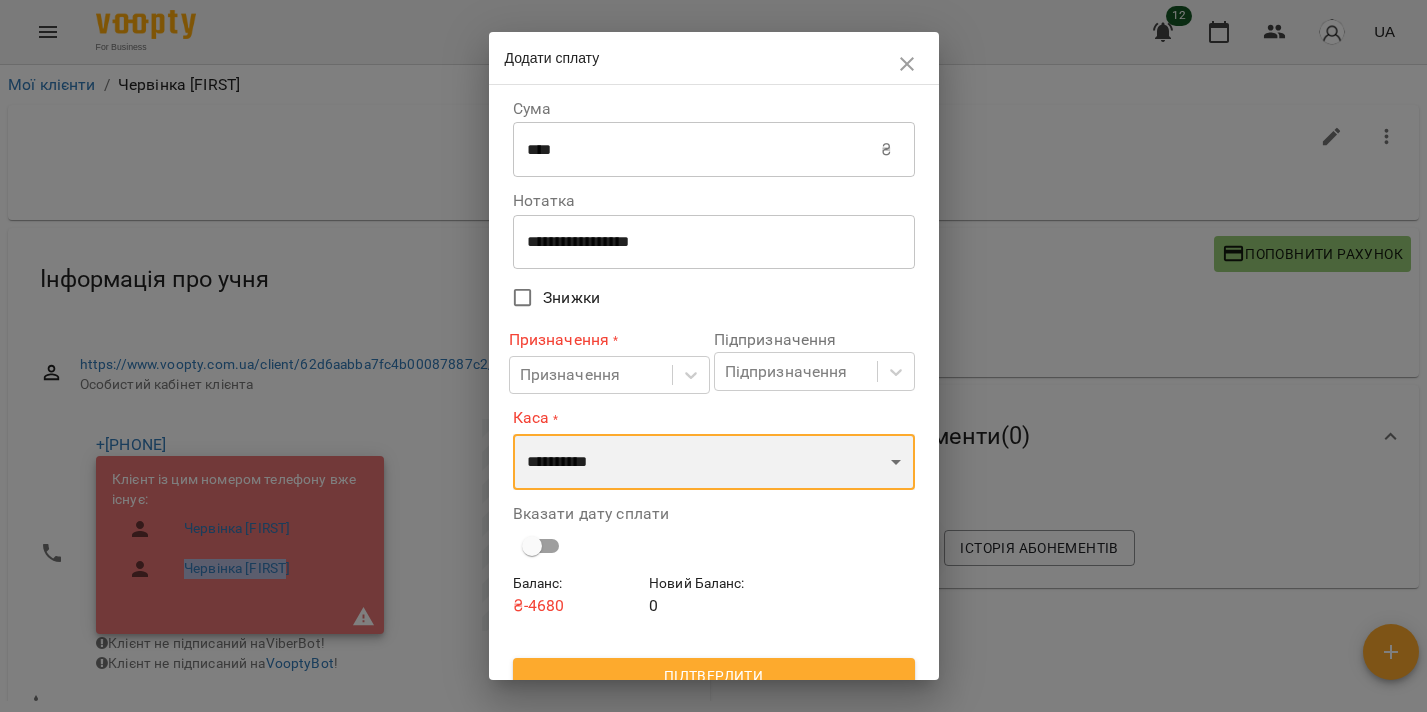 select on "****" 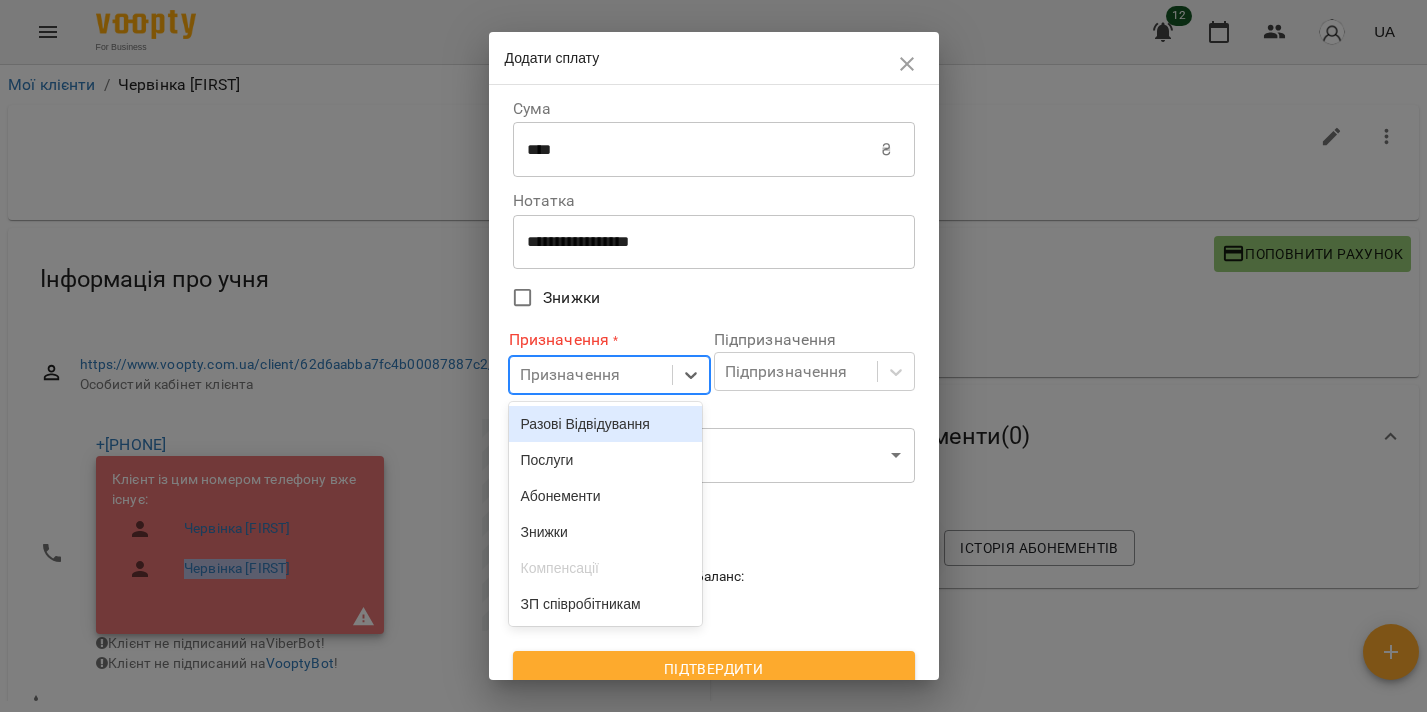 click on "Призначення" at bounding box center [591, 375] 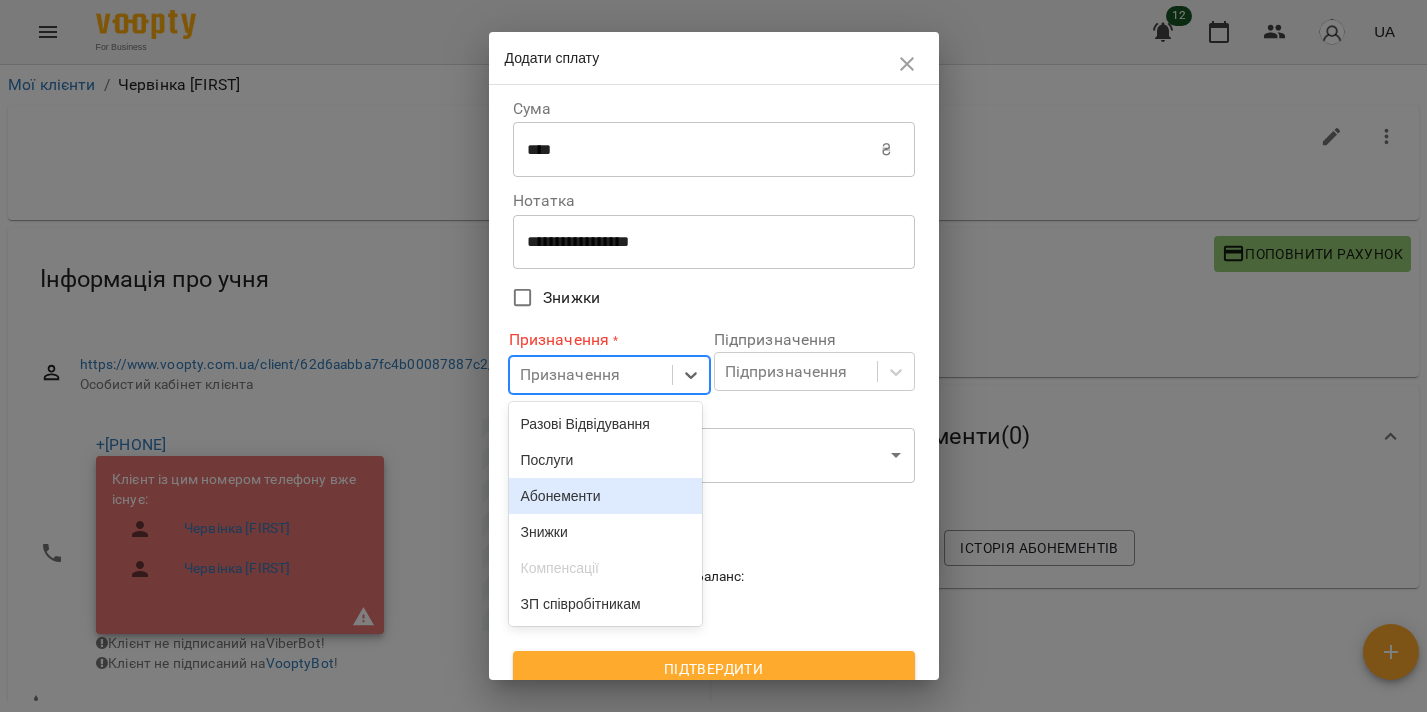 click on "Абонементи" at bounding box center (606, 496) 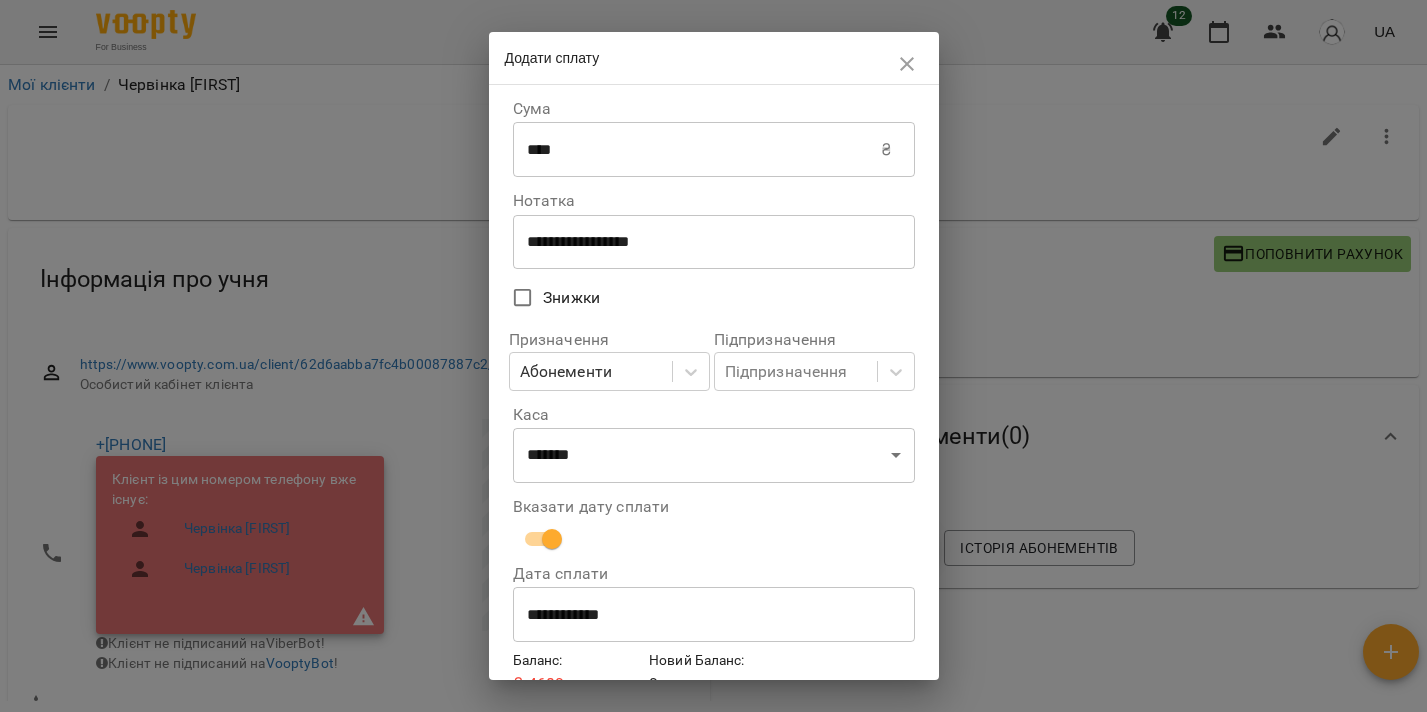 click on "**********" at bounding box center (714, 615) 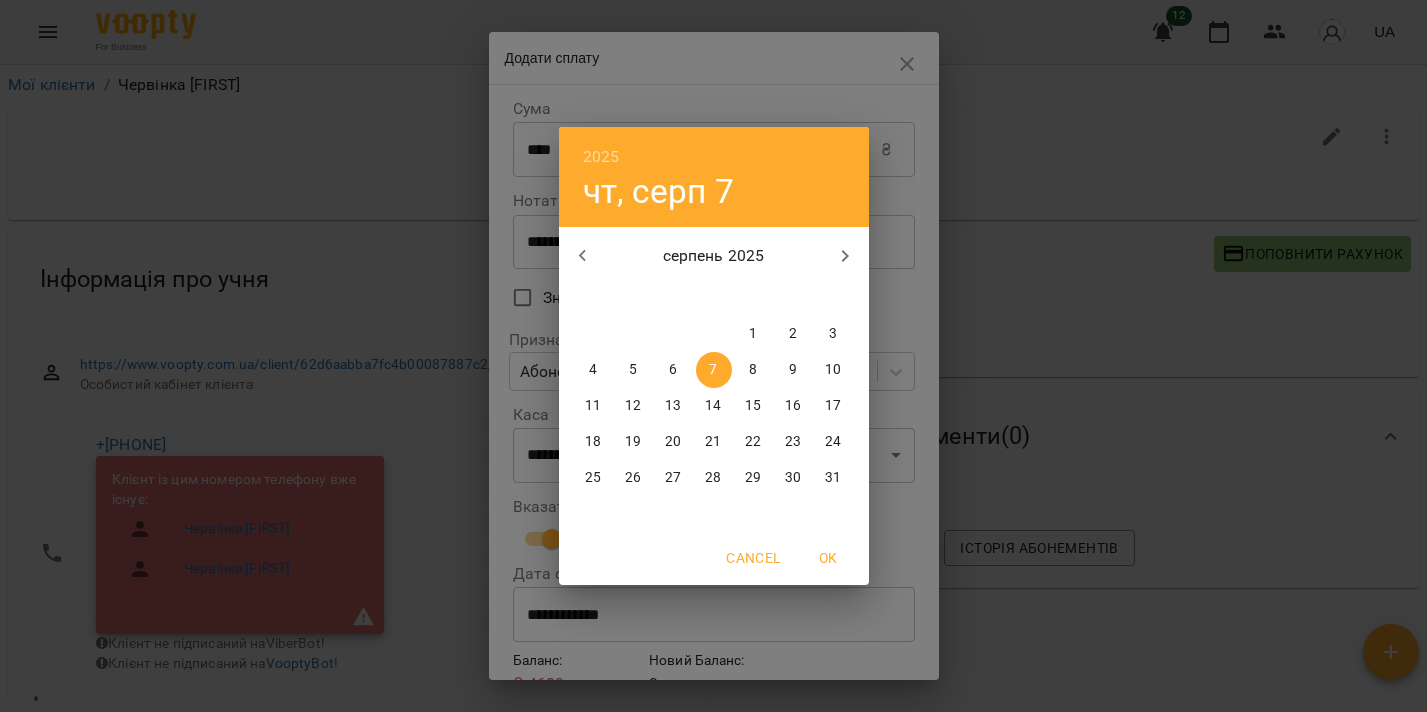 click at bounding box center (583, 256) 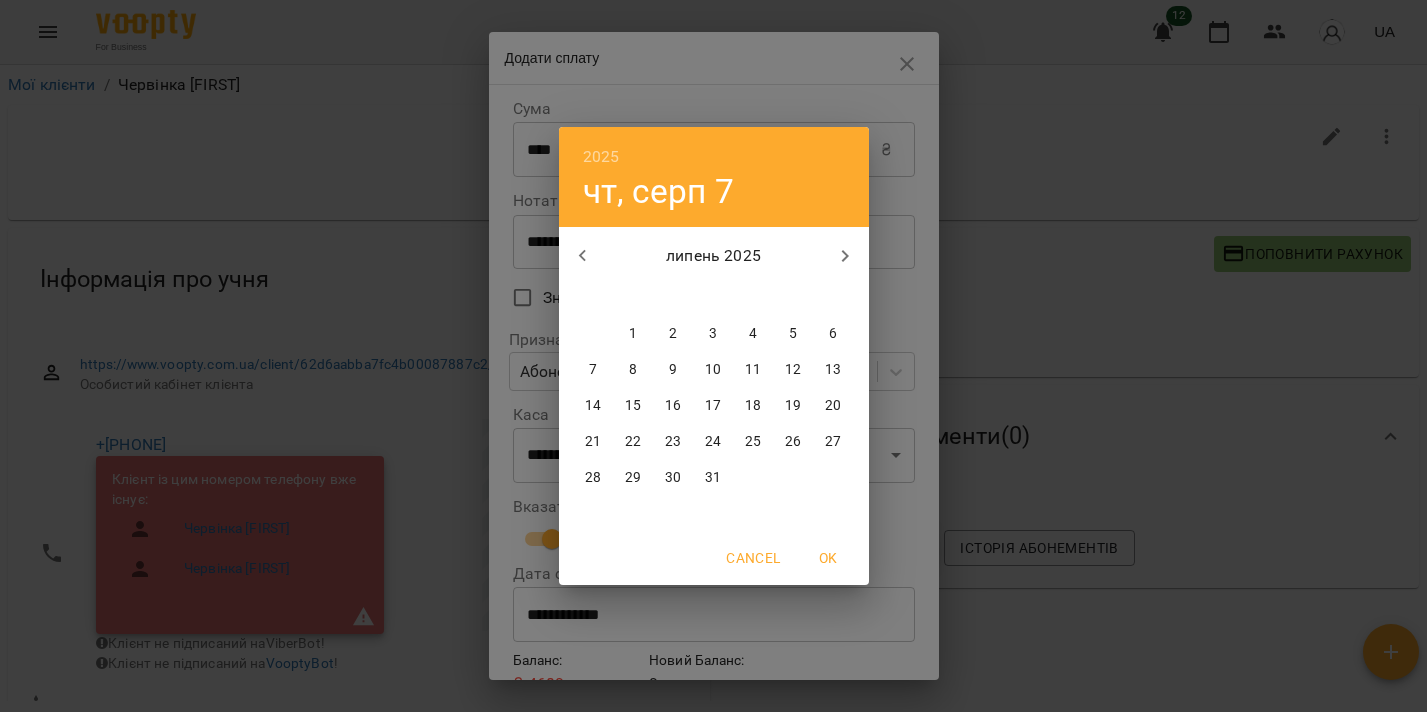 click on "26" at bounding box center (794, 442) 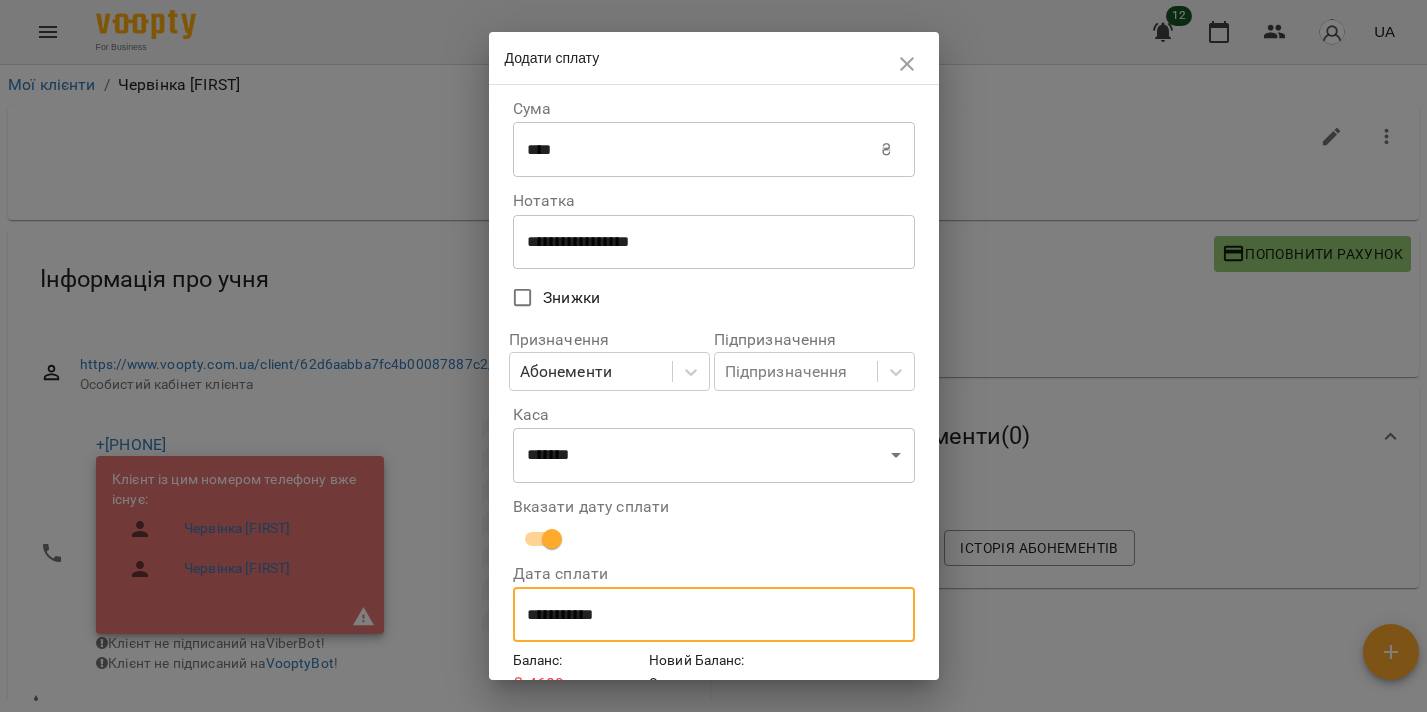 scroll, scrollTop: 96, scrollLeft: 0, axis: vertical 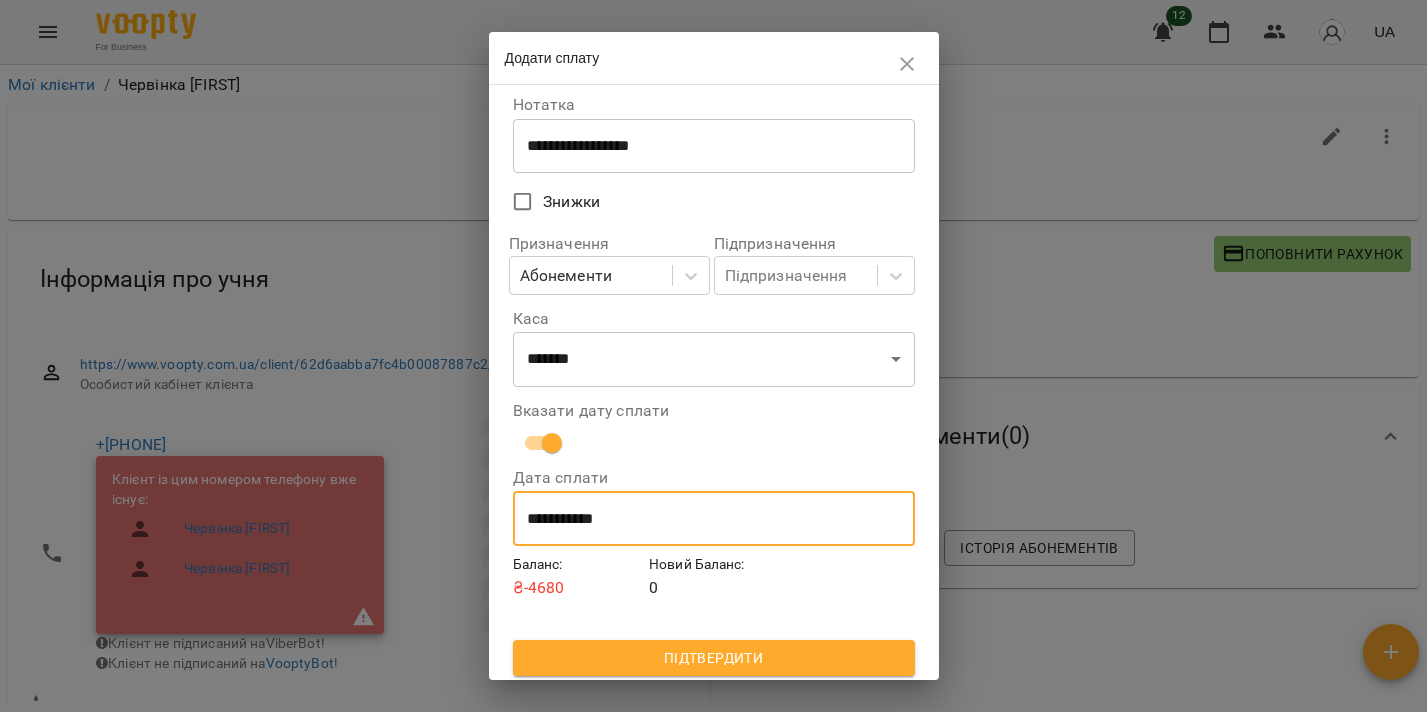 click on "Підтвердити" at bounding box center (714, 658) 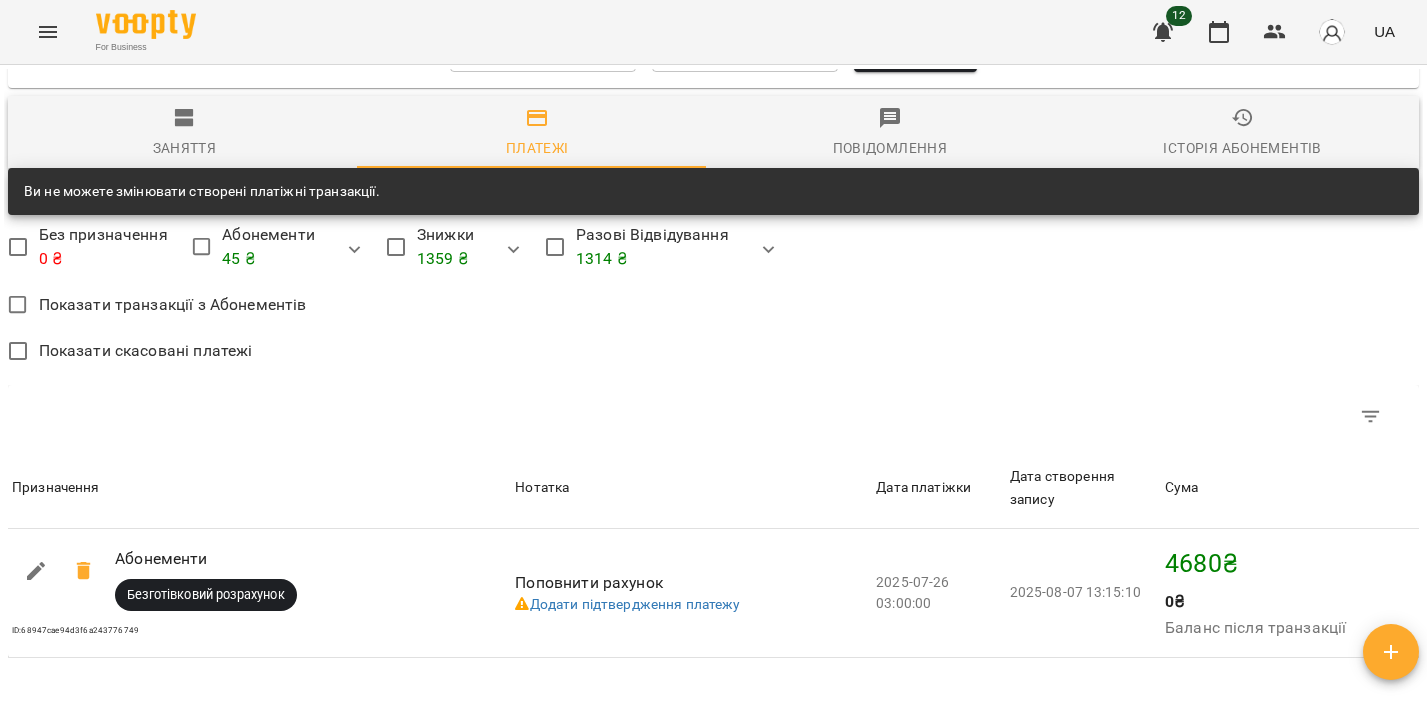 scroll, scrollTop: 1775, scrollLeft: 0, axis: vertical 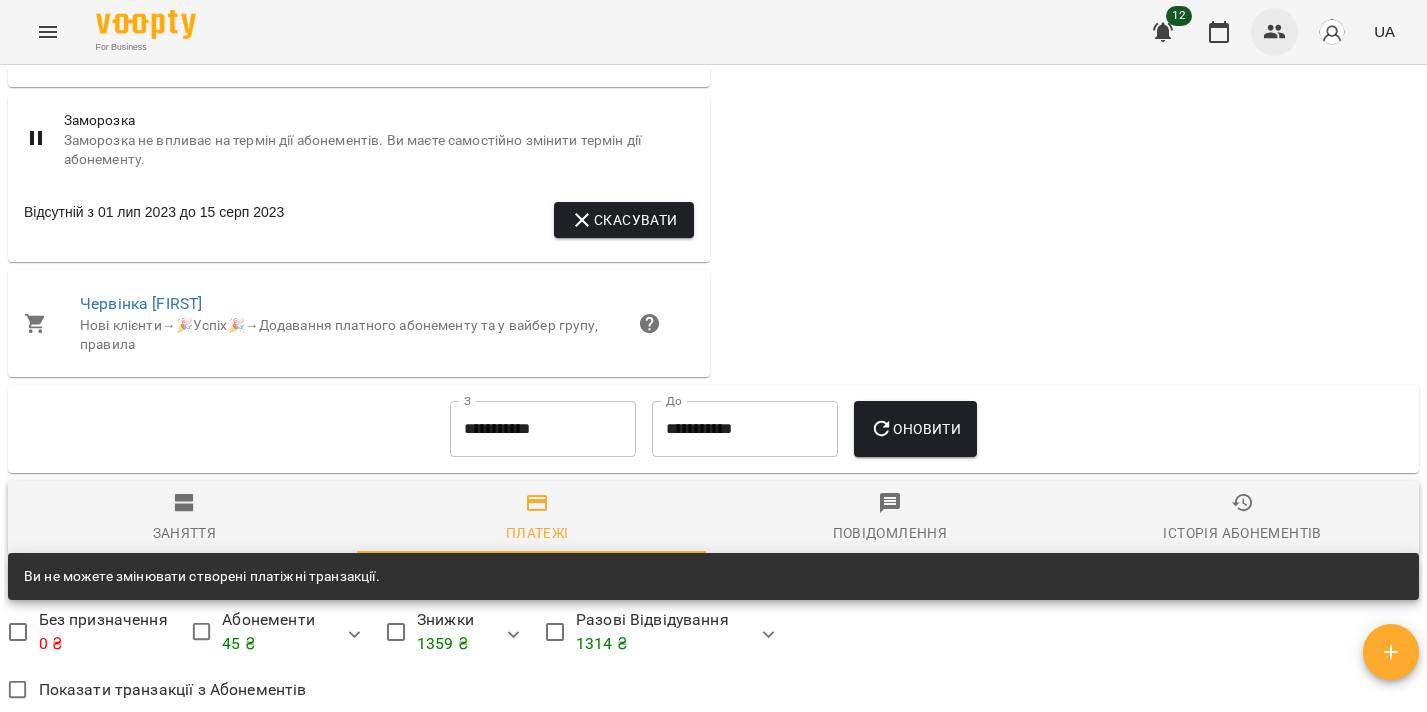 click at bounding box center [1275, 32] 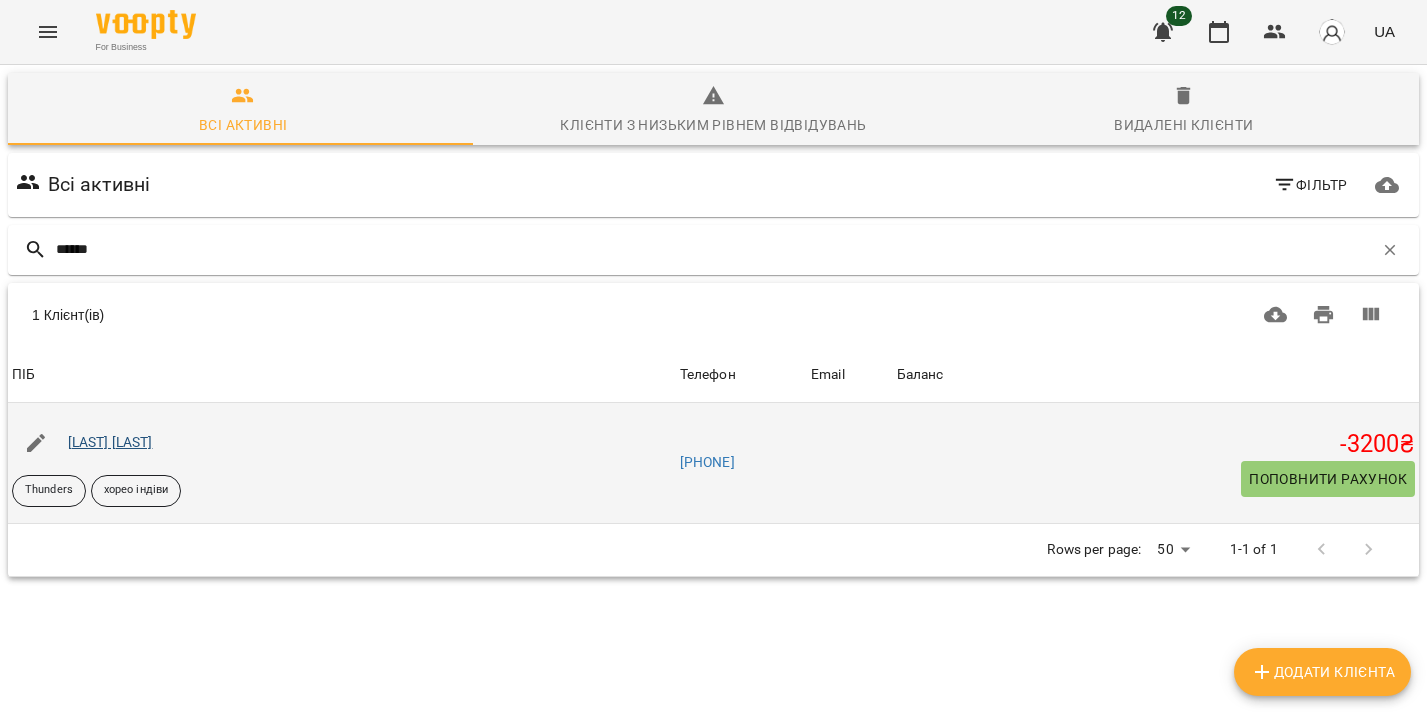 type on "******" 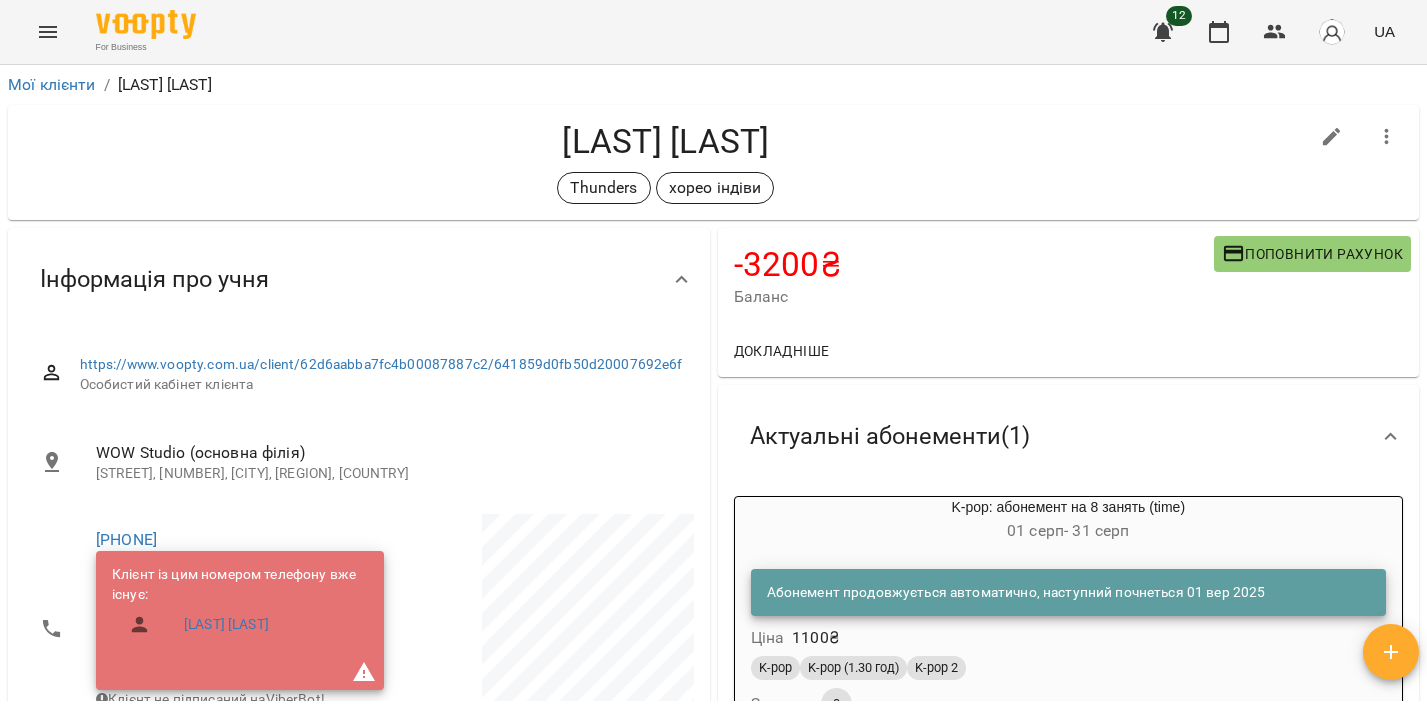 click on "01 серп  -   31 серп" at bounding box center [1069, 531] 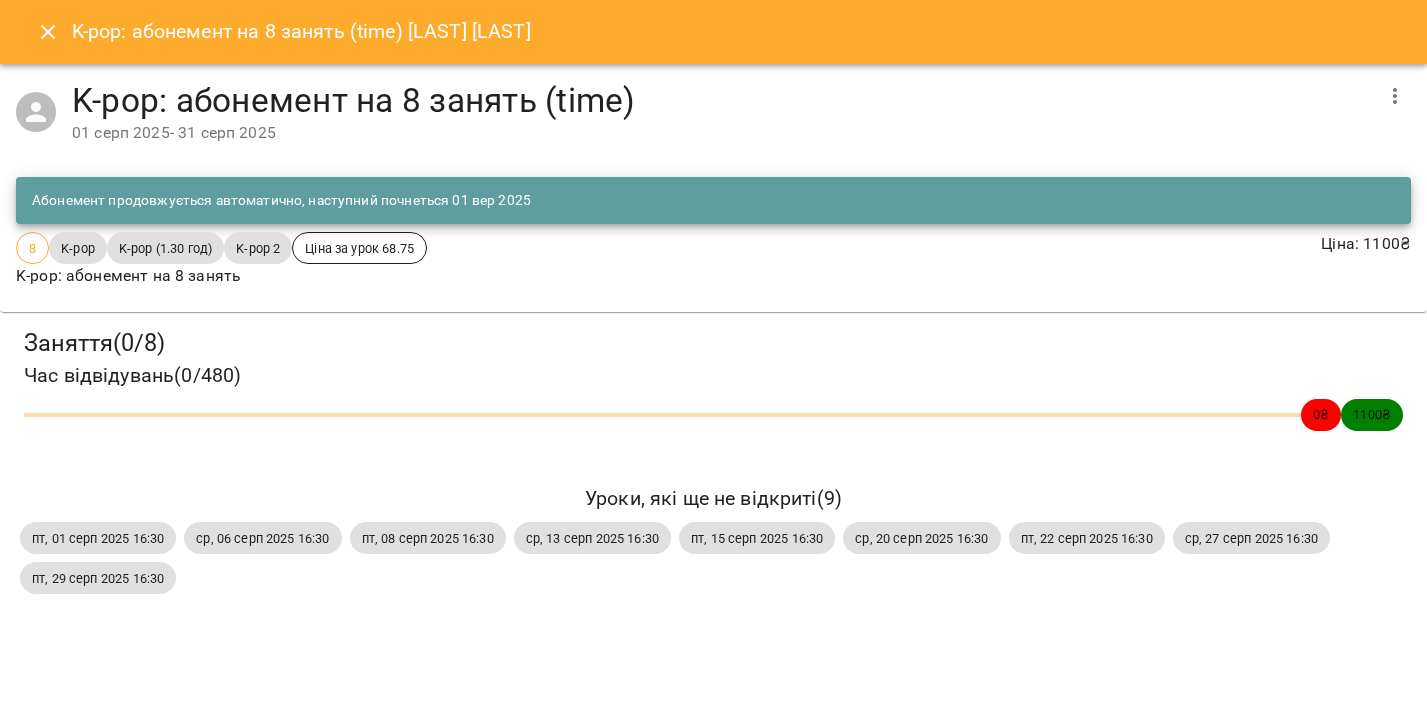 click 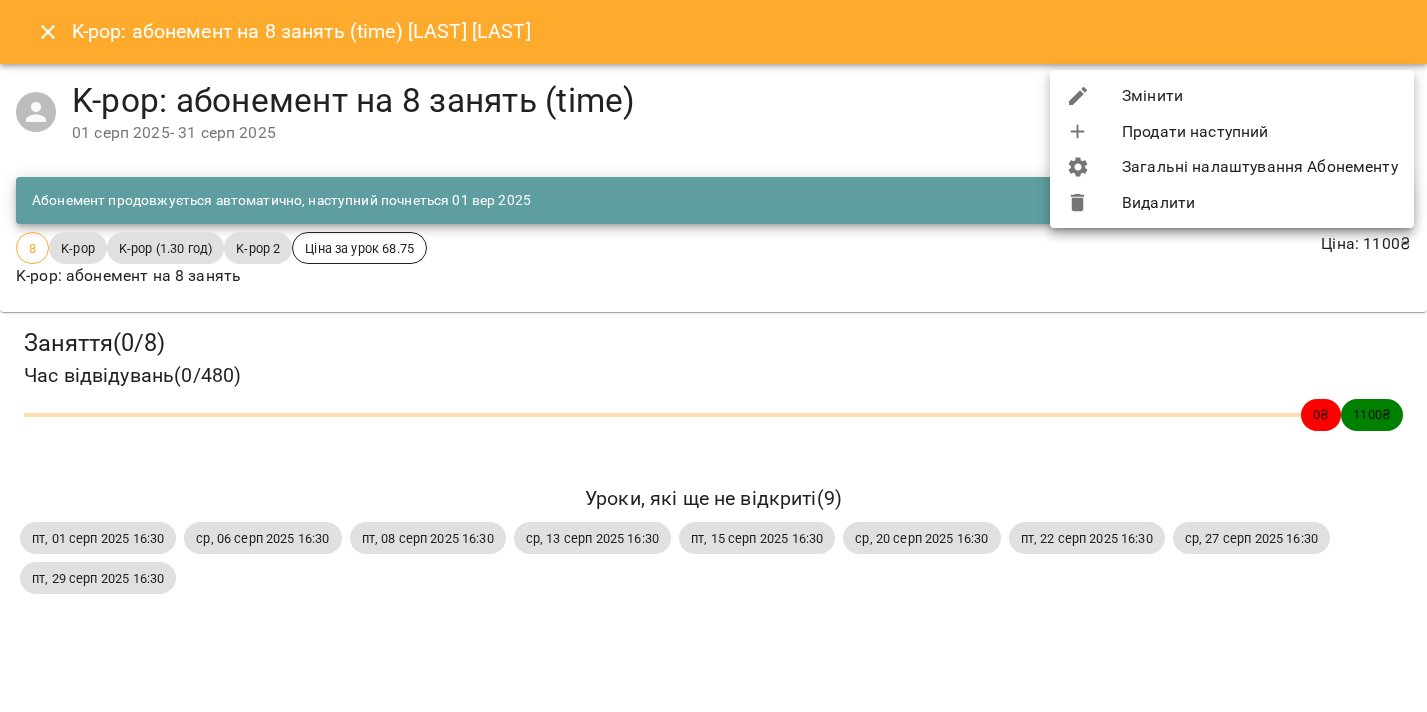 click on "Видалити" at bounding box center [1232, 203] 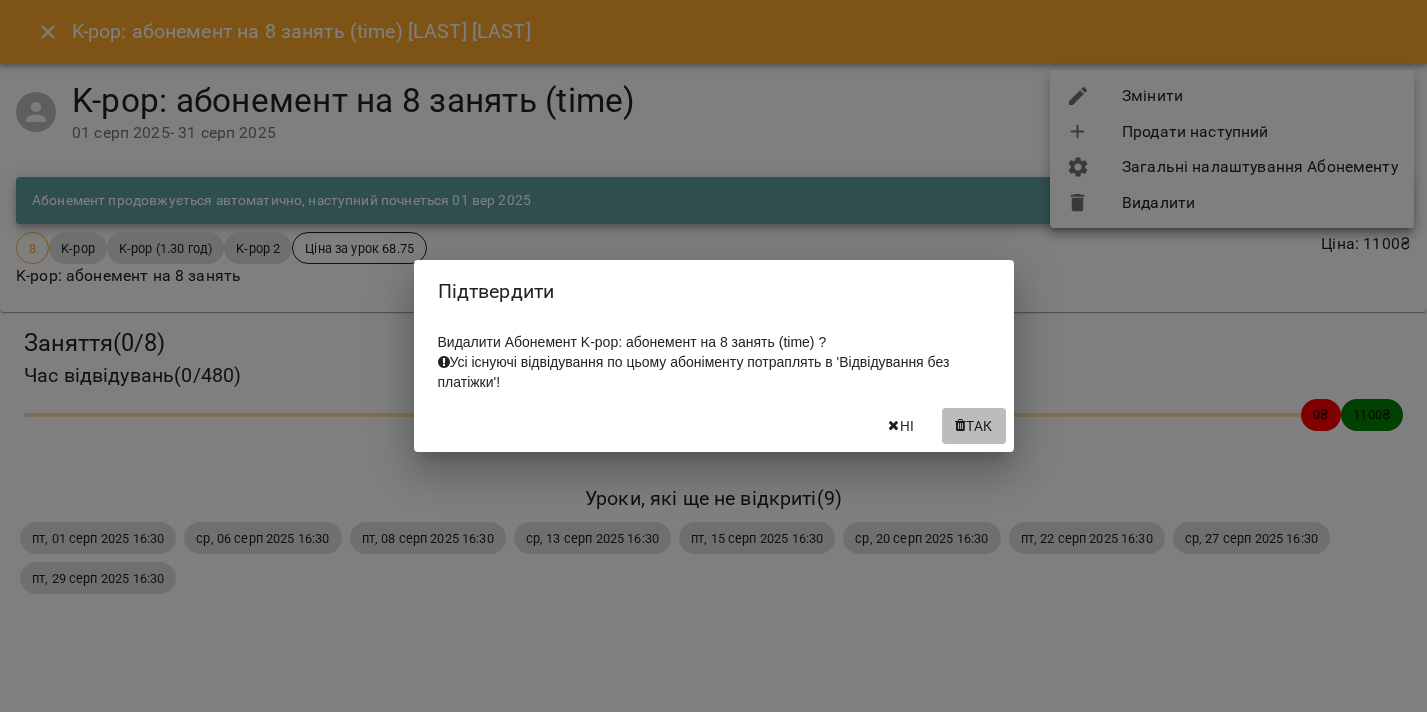 click on "Так" at bounding box center (979, 426) 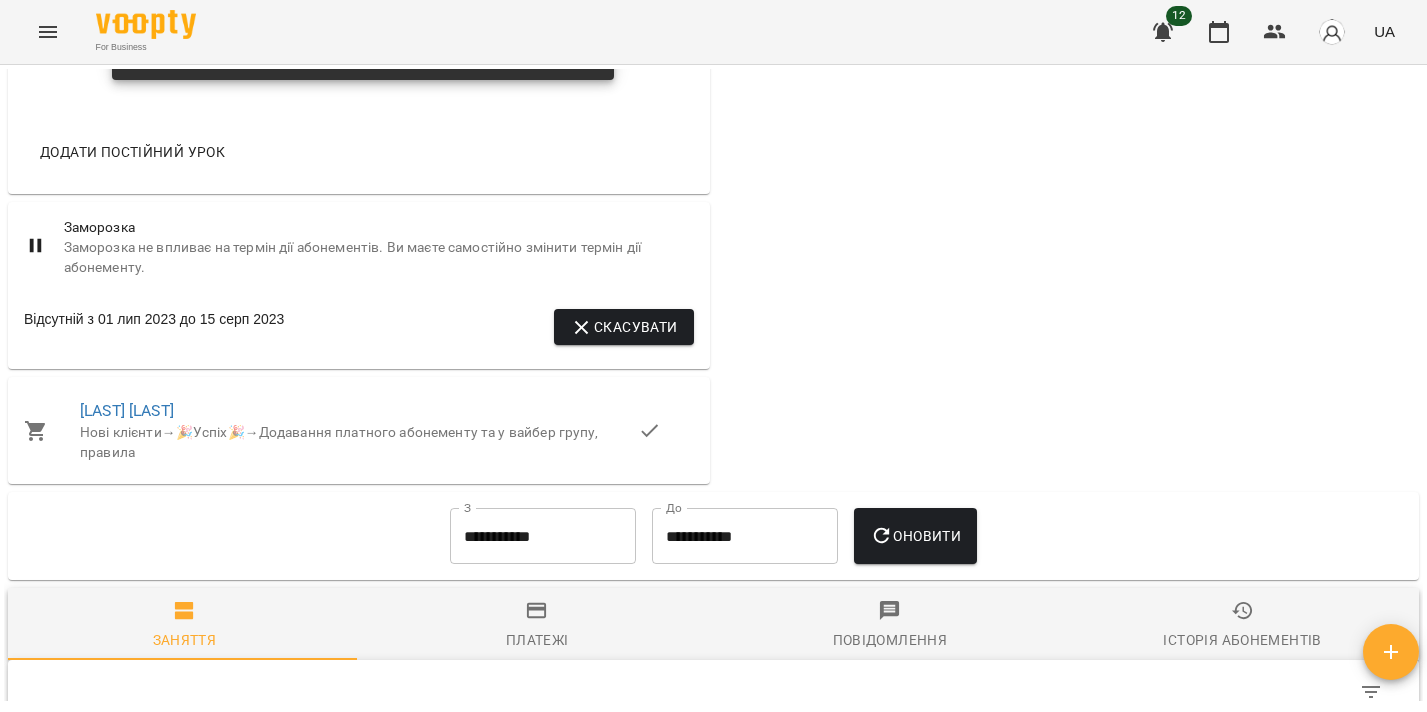 scroll, scrollTop: 1543, scrollLeft: 0, axis: vertical 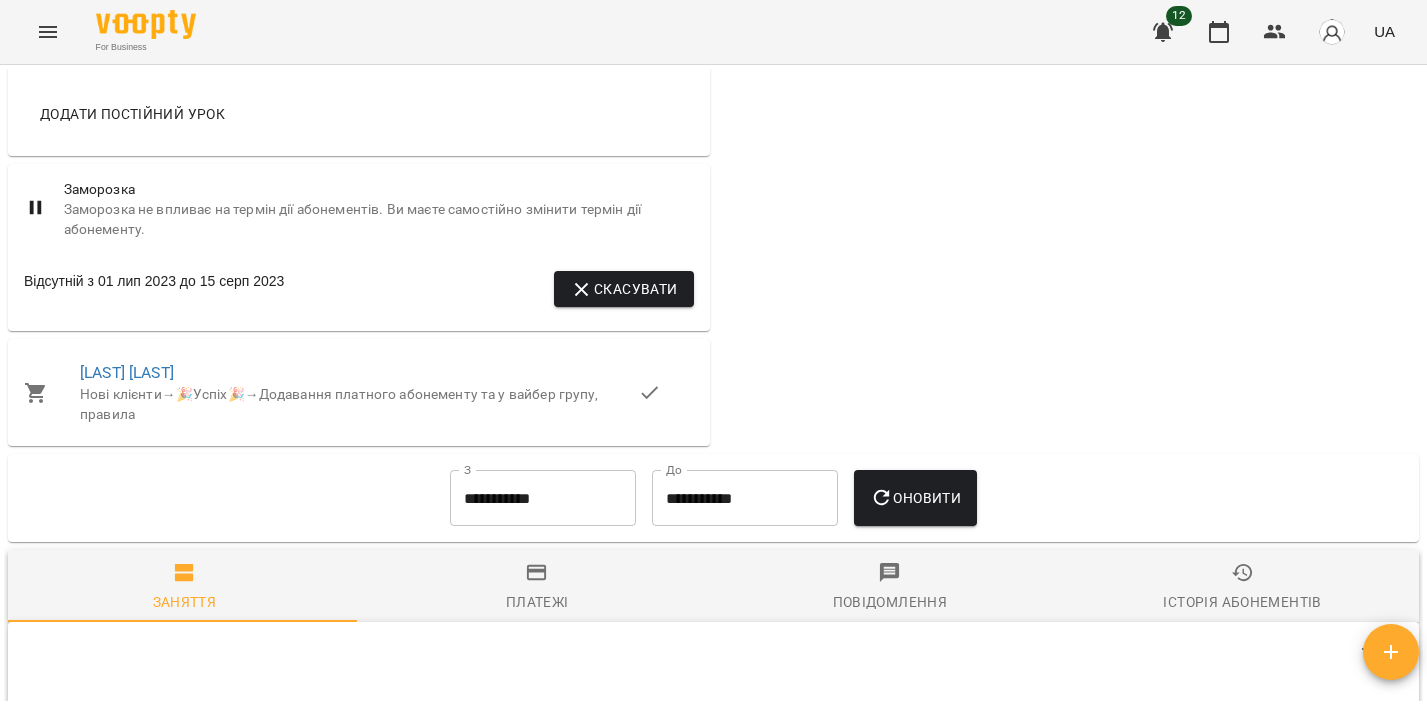 click on "Платежі" at bounding box center (537, 588) 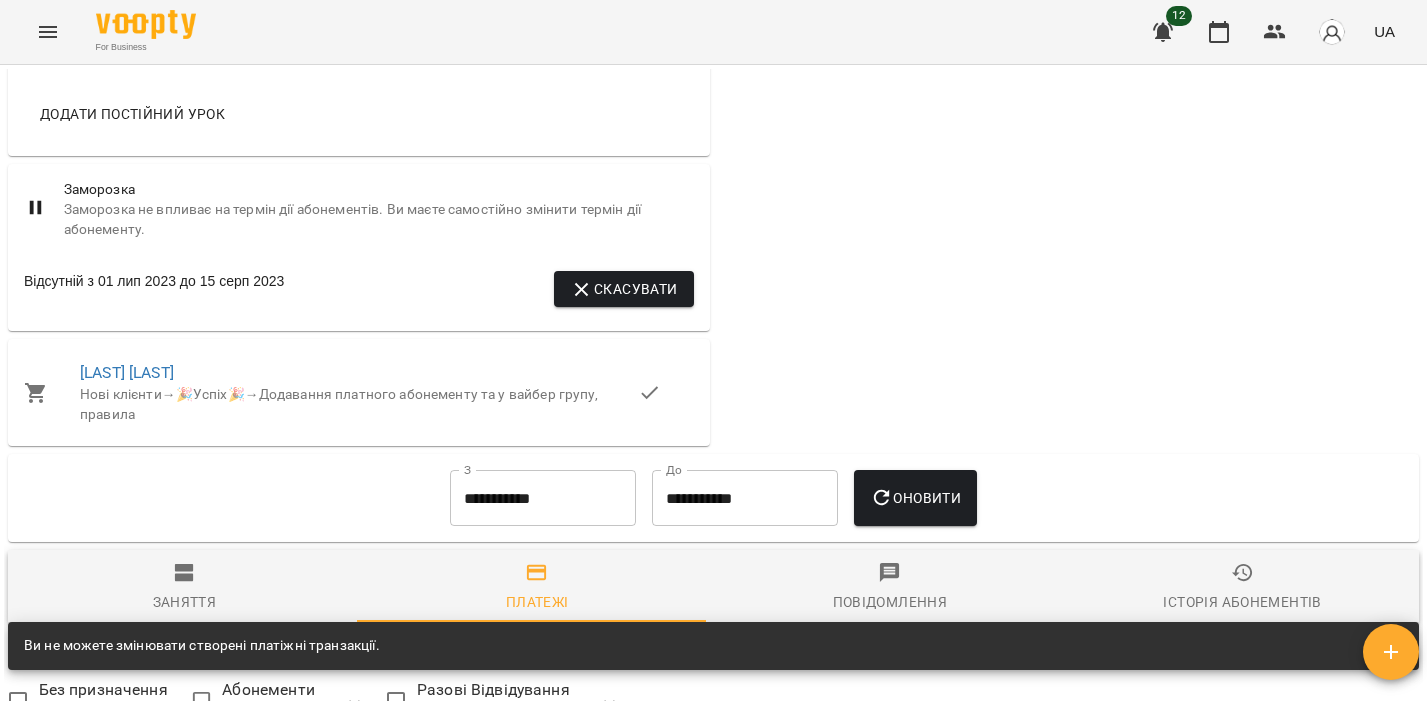 click on "**********" at bounding box center [543, 498] 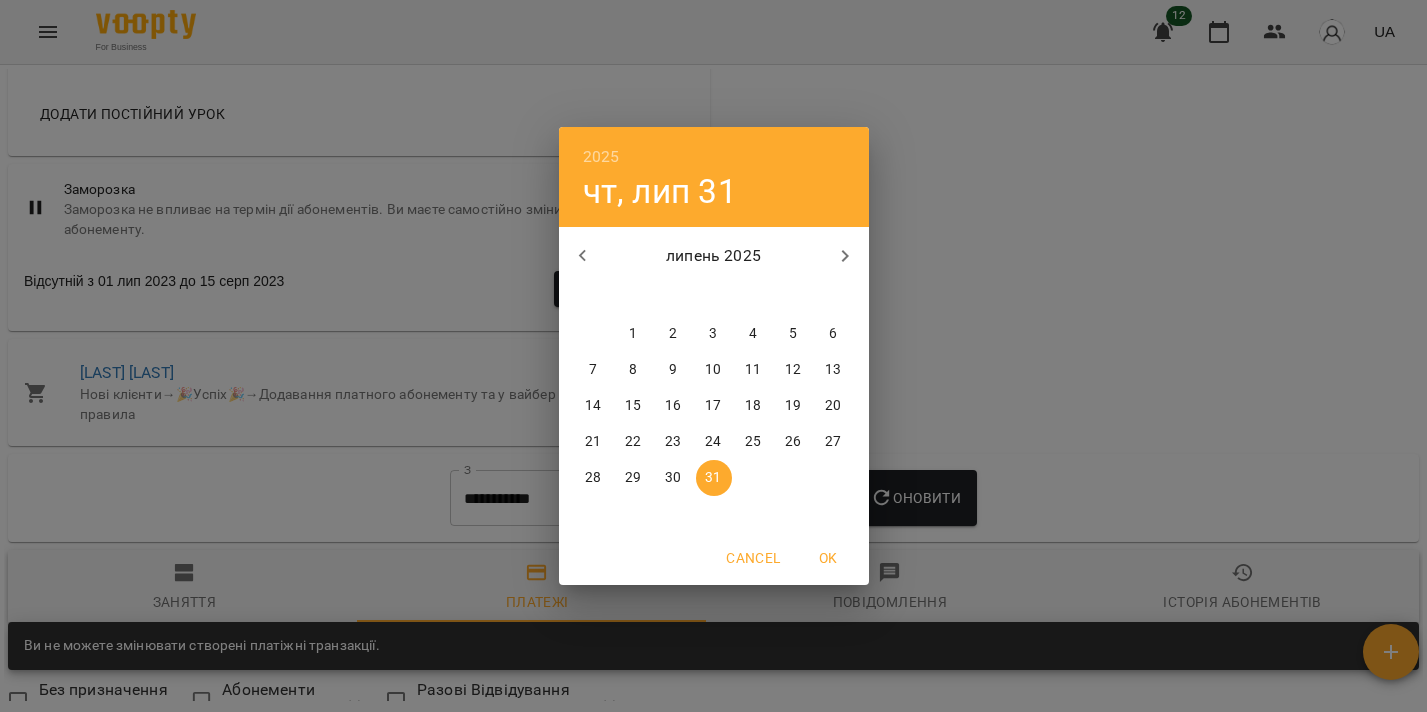 click on "1" at bounding box center (634, 334) 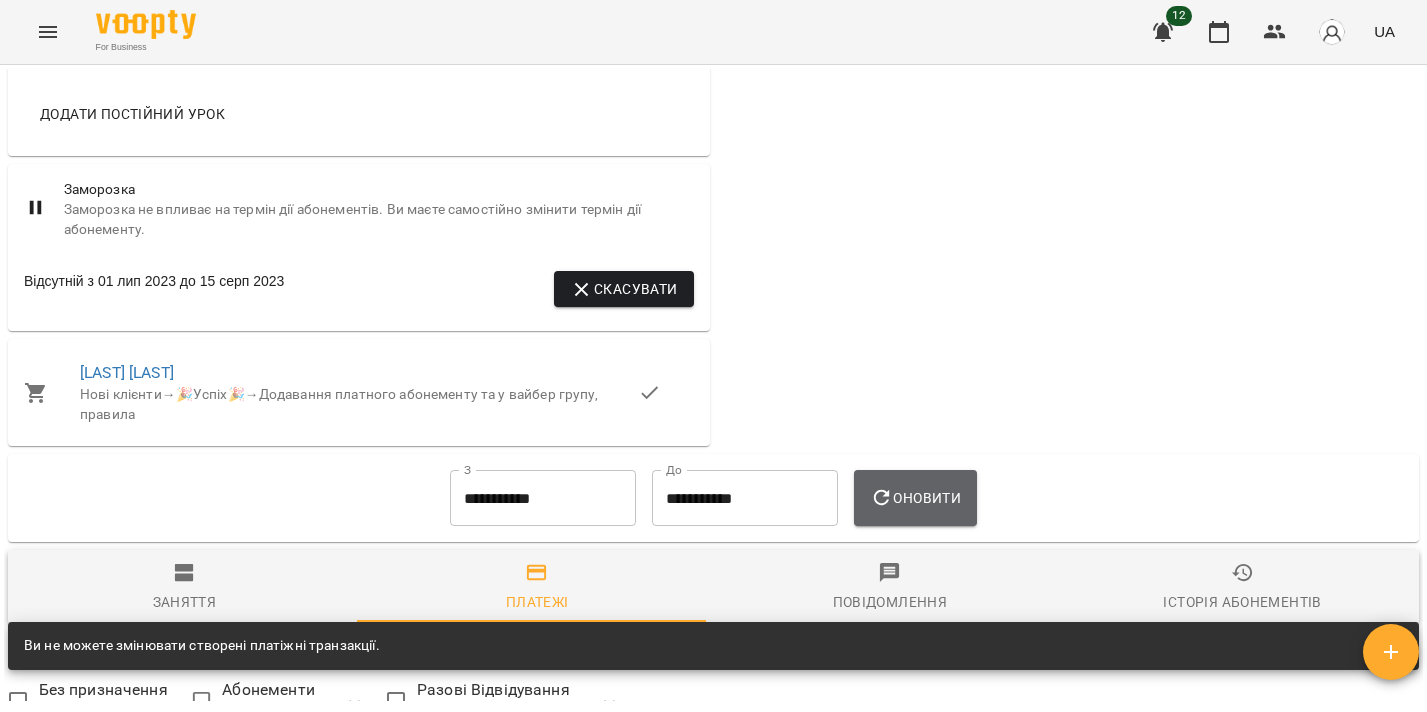 click on "Оновити" at bounding box center [915, 498] 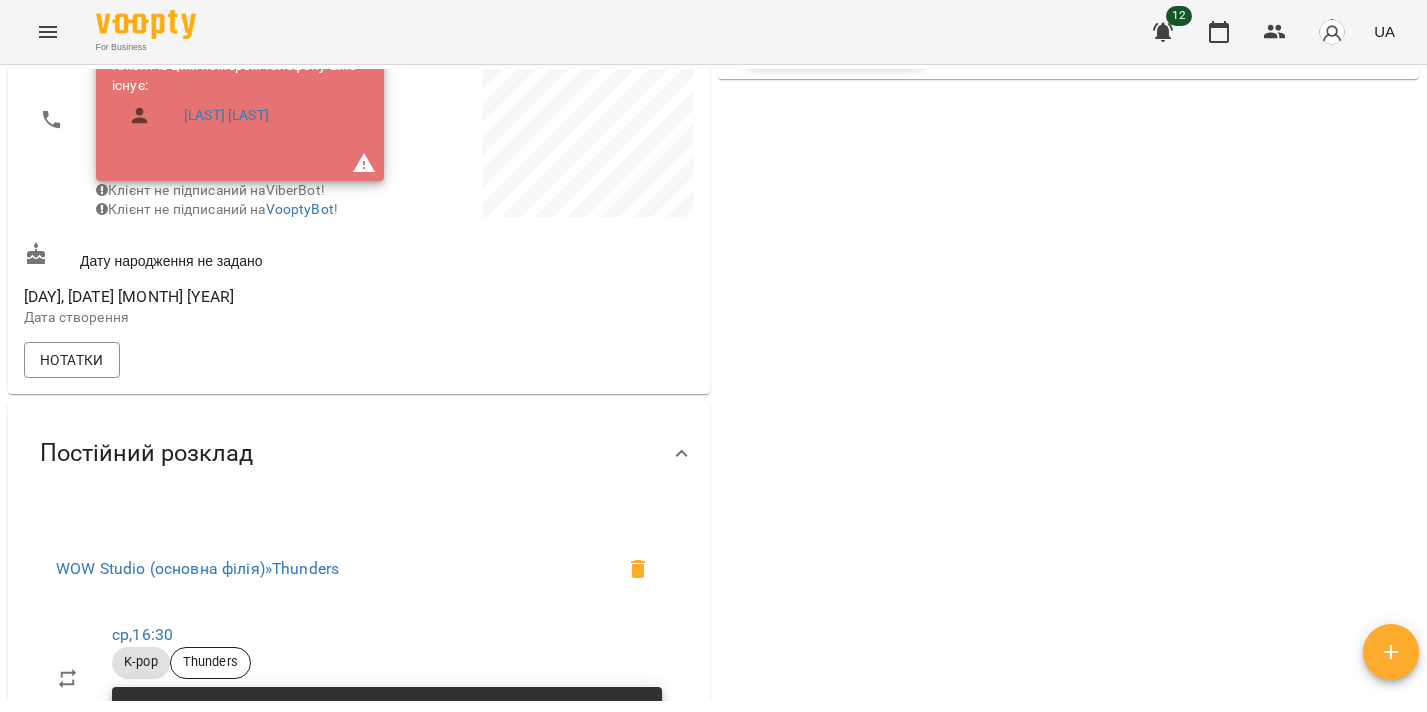 scroll, scrollTop: 0, scrollLeft: 0, axis: both 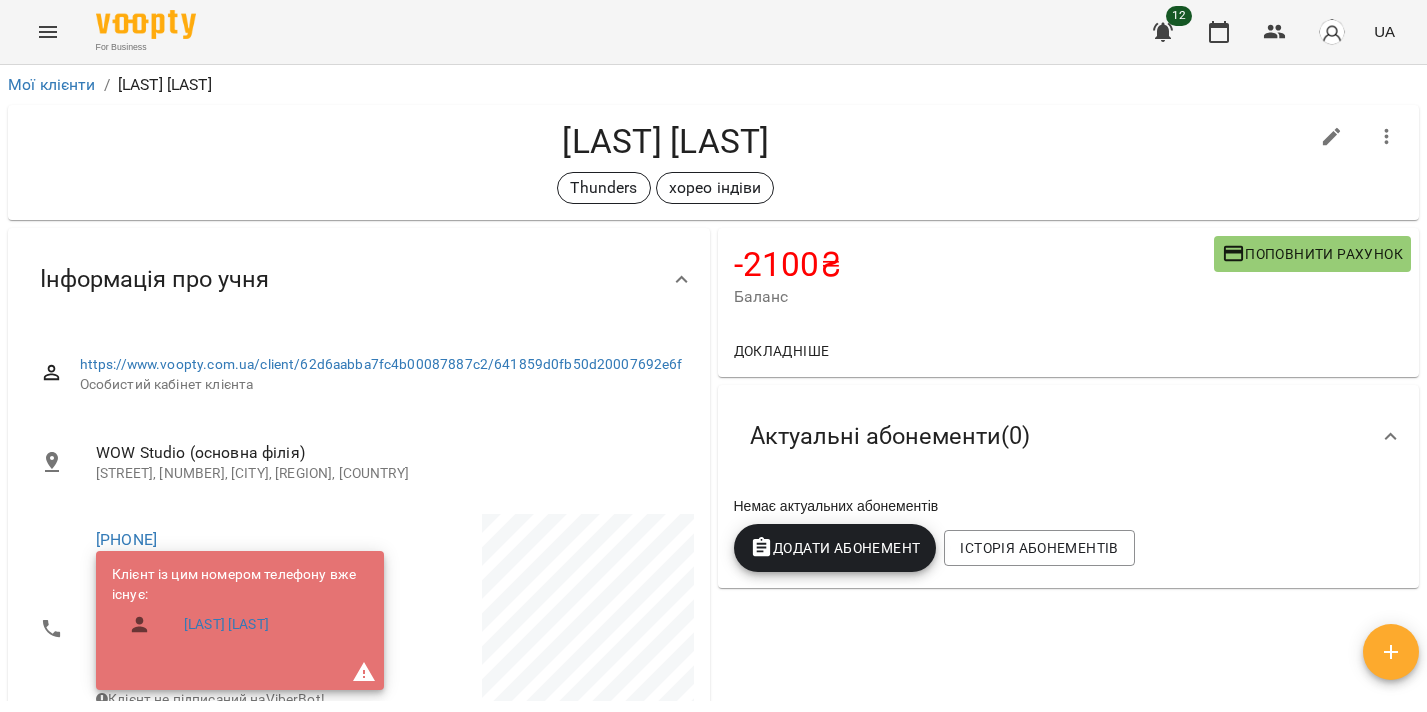click on "Поповнити рахунок" at bounding box center [1312, 254] 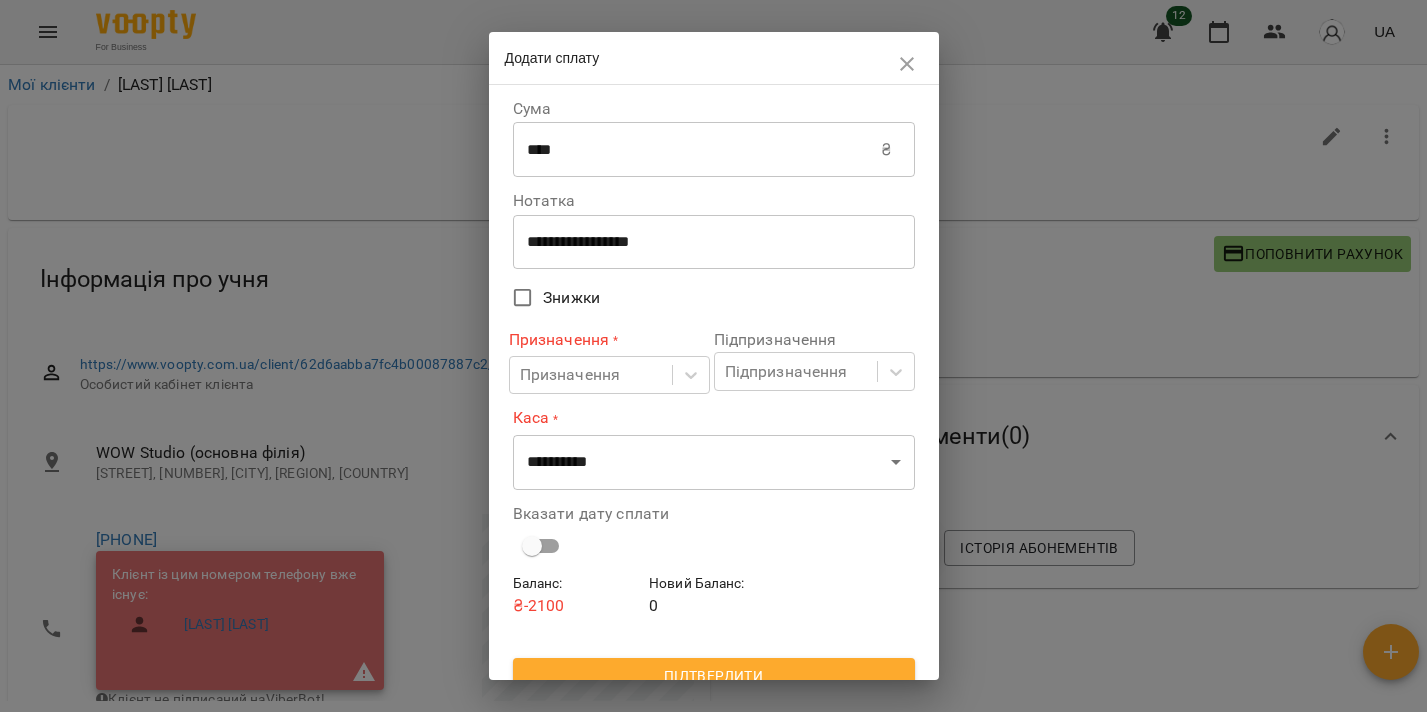 click on "****" at bounding box center (697, 150) 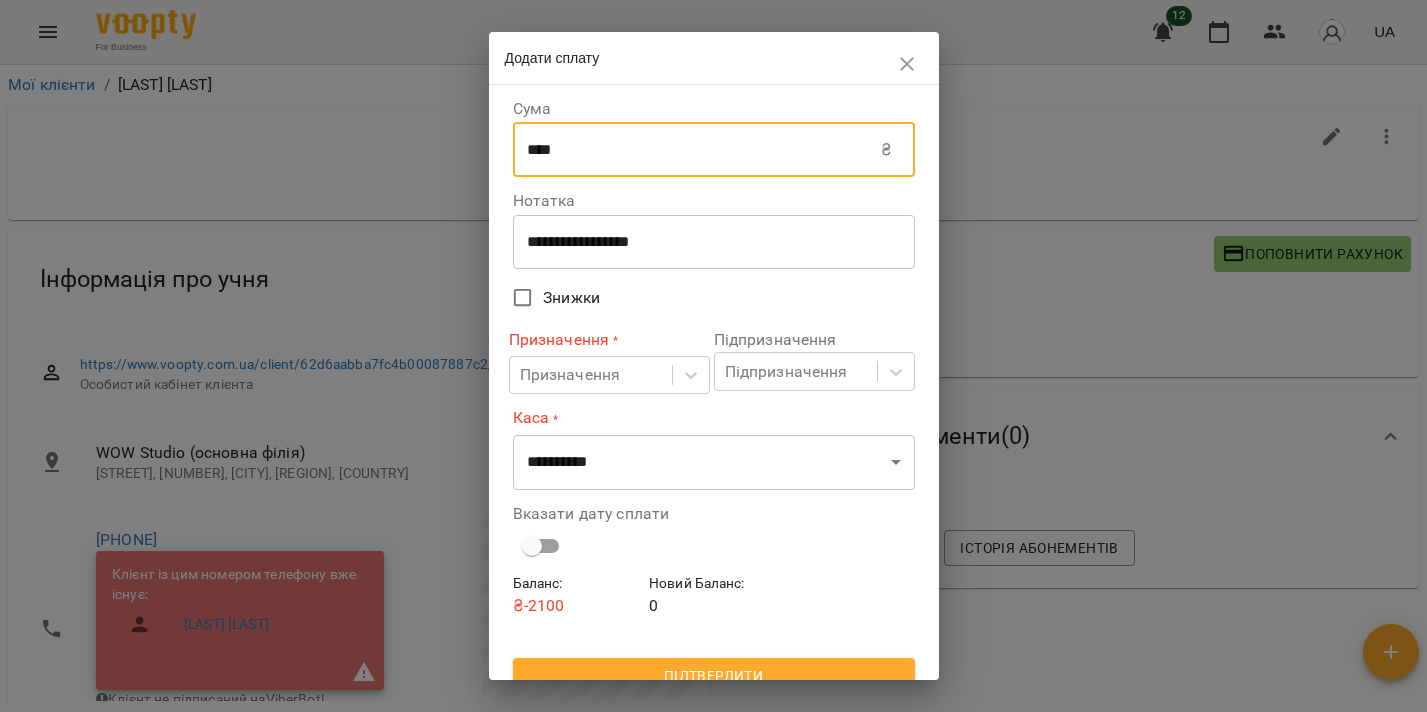 click on "****" at bounding box center (697, 150) 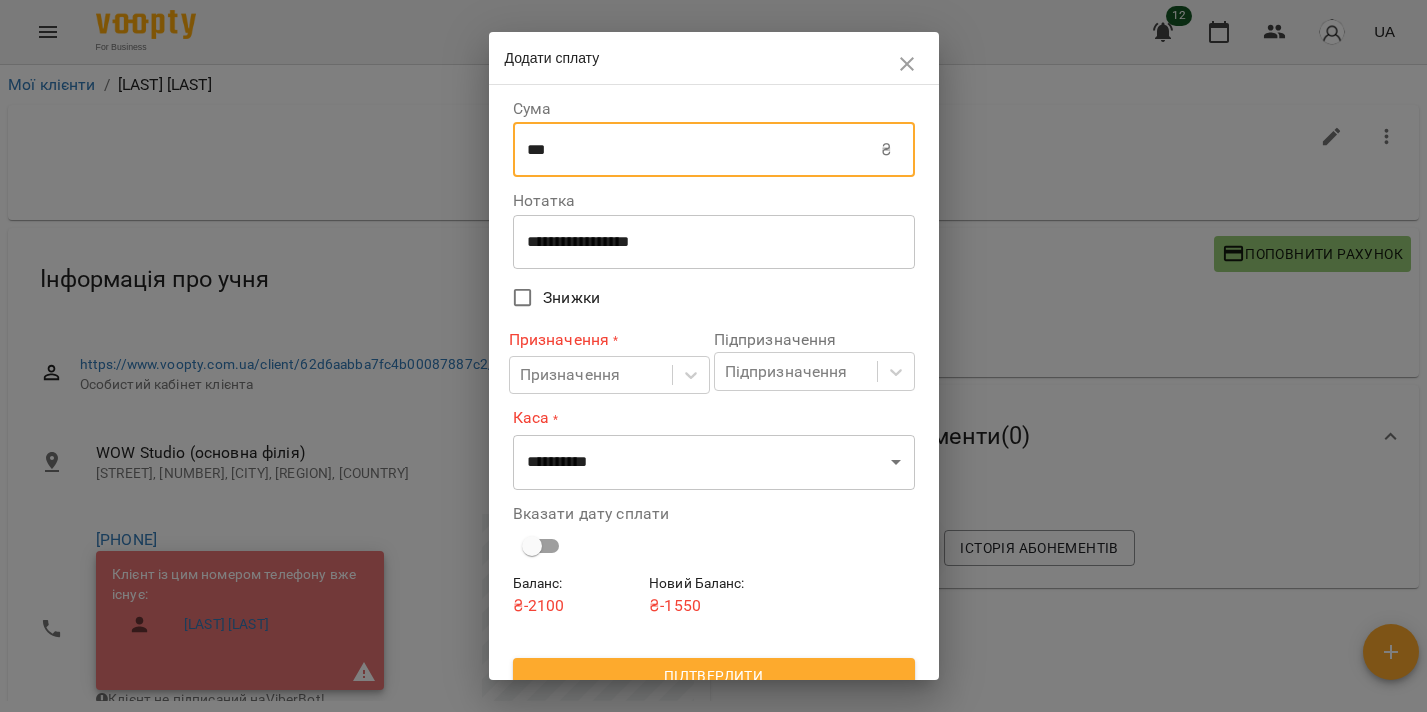 type on "***" 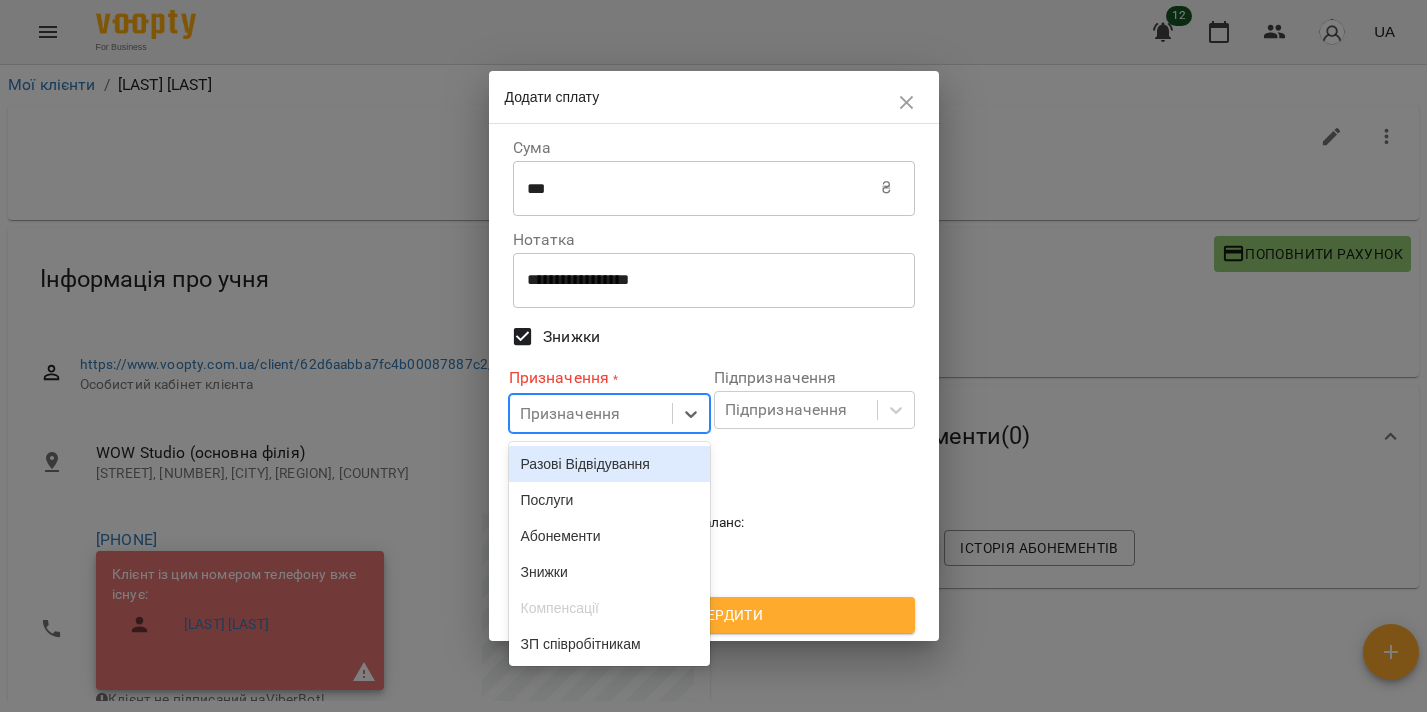 click on "Призначення" at bounding box center (609, 413) 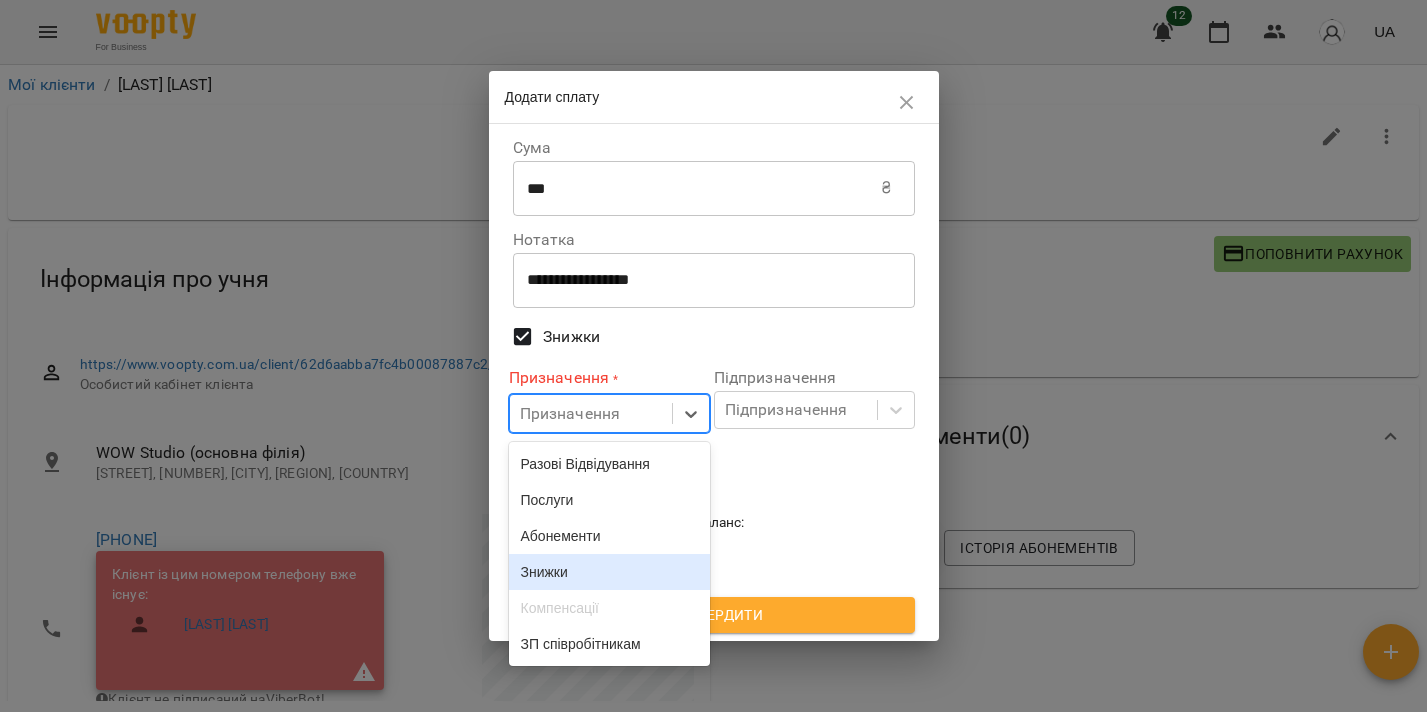 click on "Знижки" at bounding box center [609, 572] 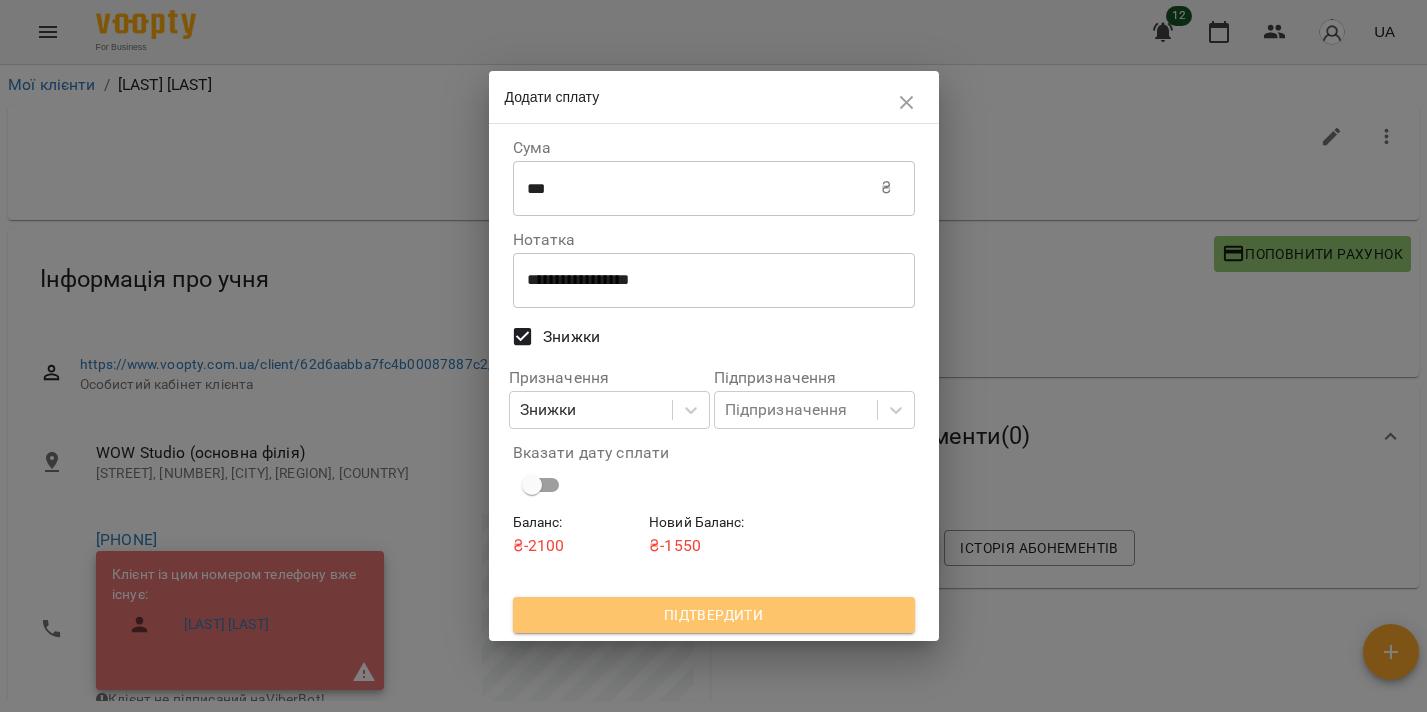 click on "Підтвердити" at bounding box center [714, 615] 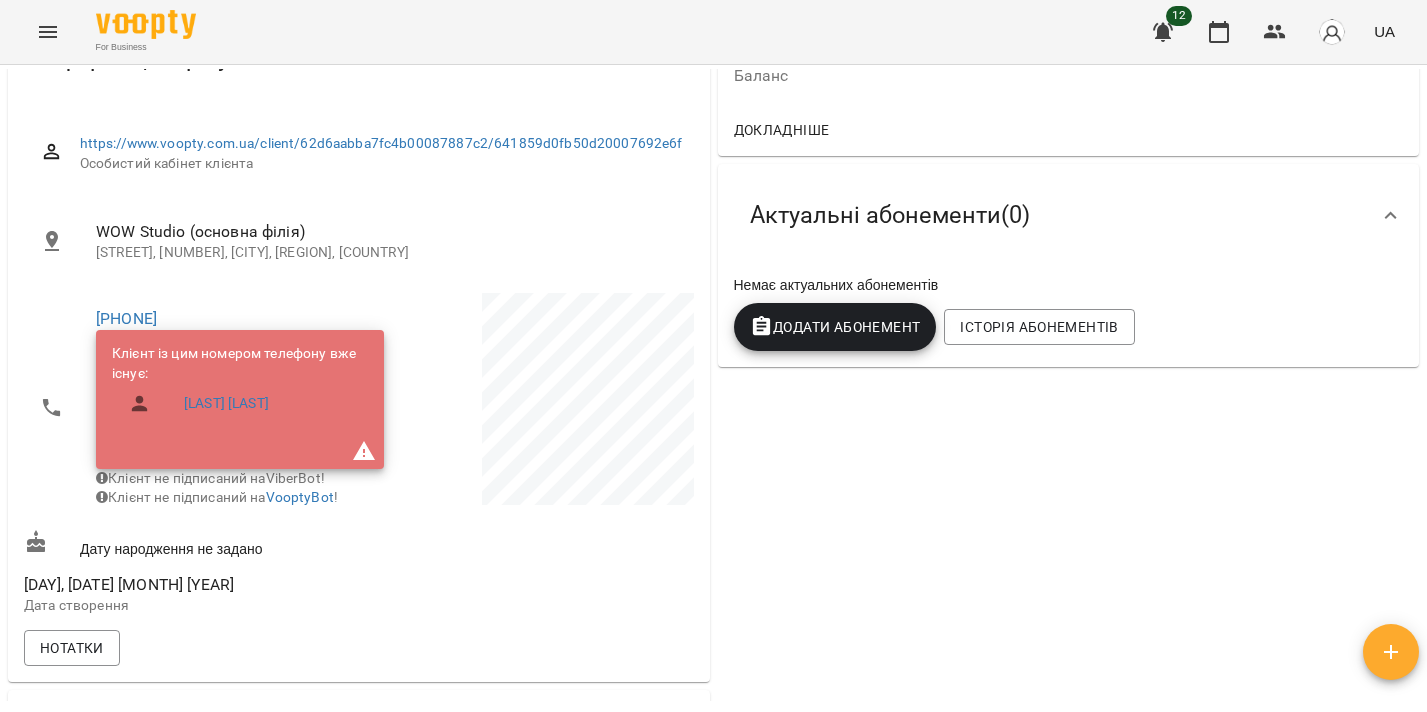 scroll, scrollTop: 0, scrollLeft: 0, axis: both 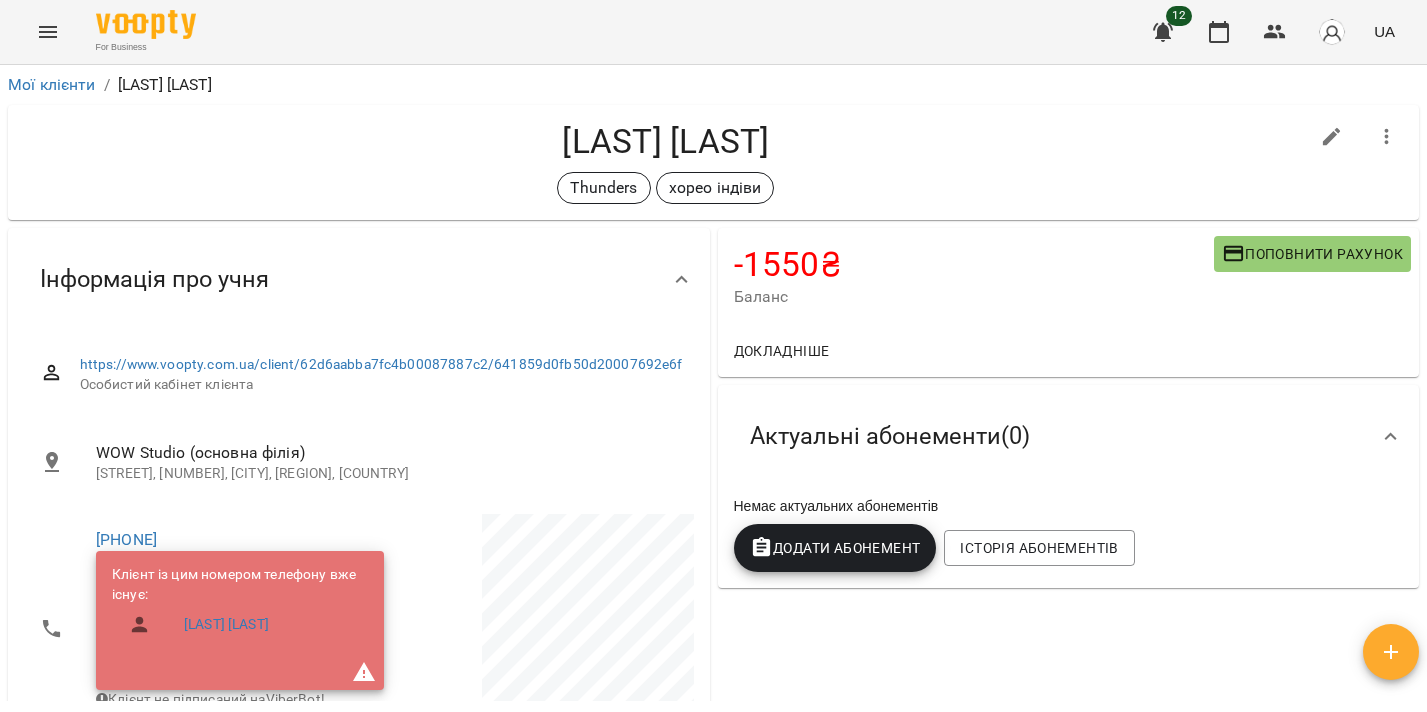 click on "Поповнити рахунок" at bounding box center [1312, 254] 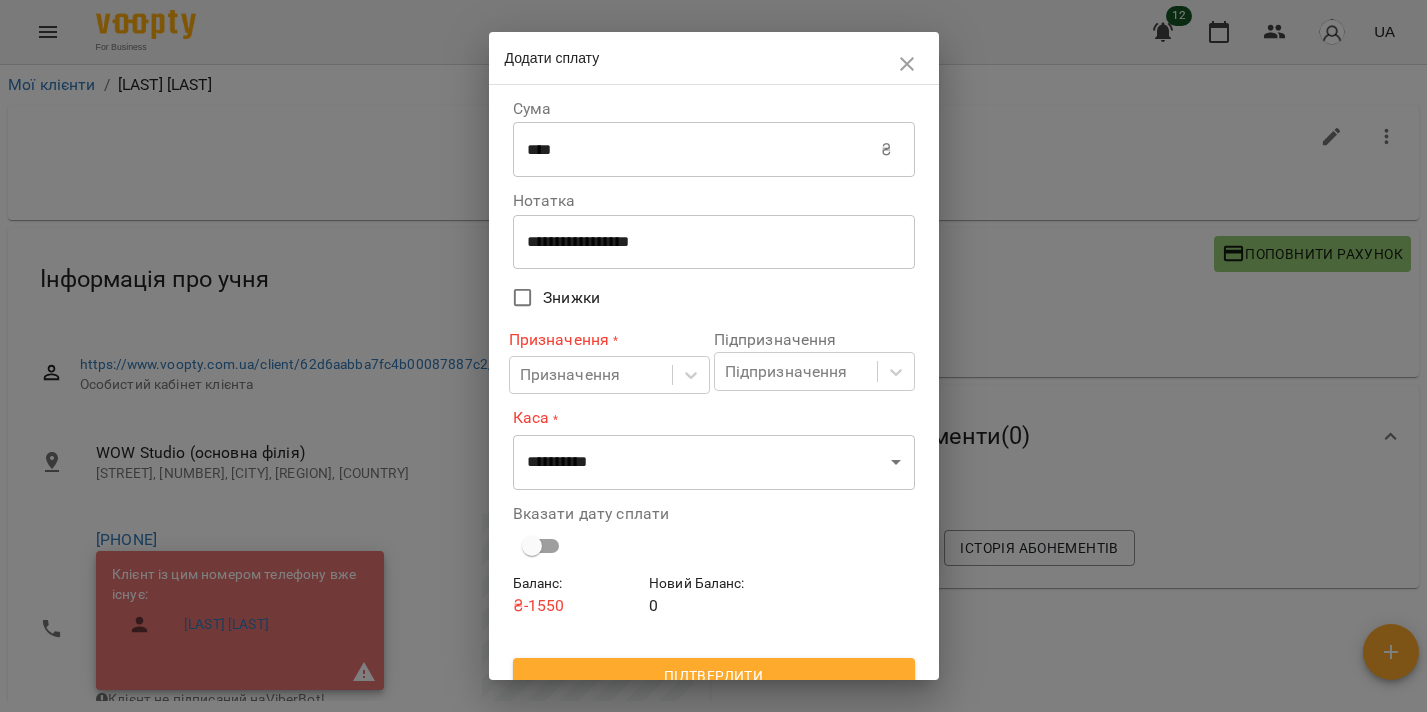 click on "****" at bounding box center [697, 150] 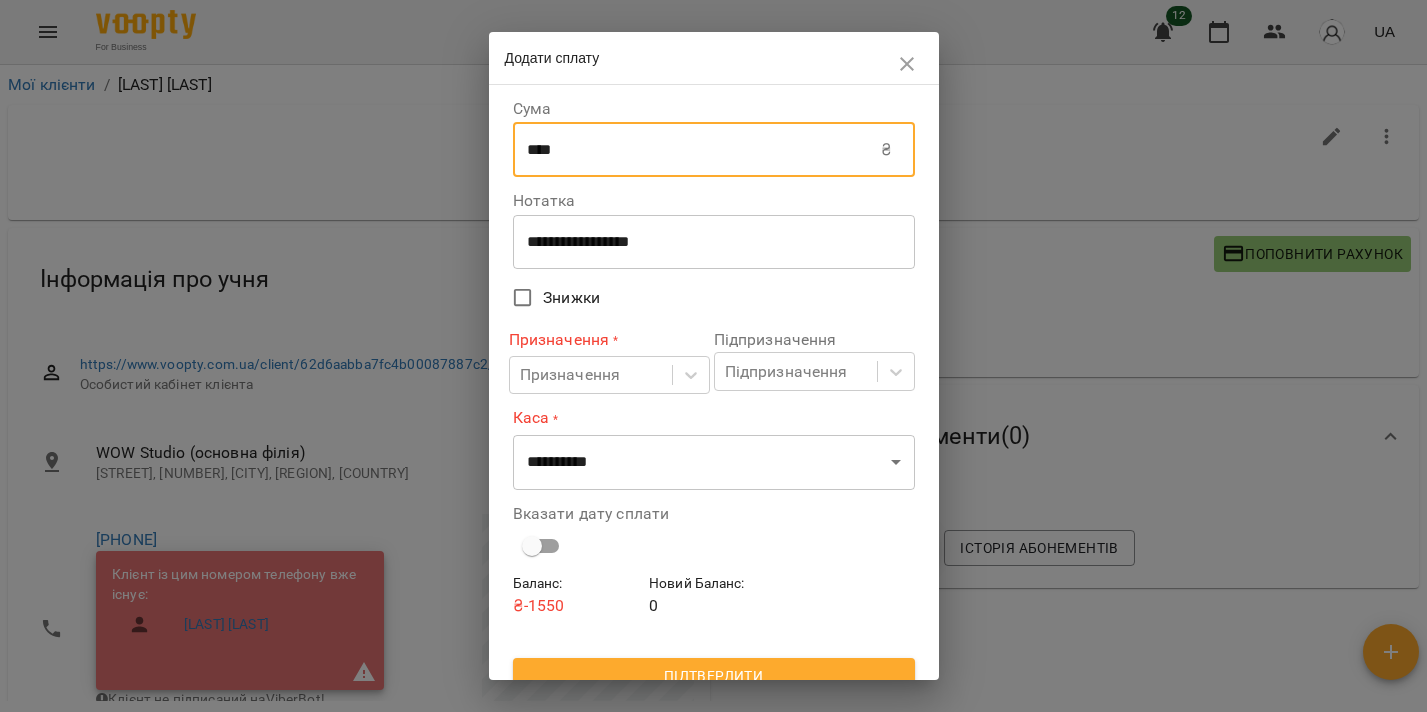 click on "****" at bounding box center (697, 150) 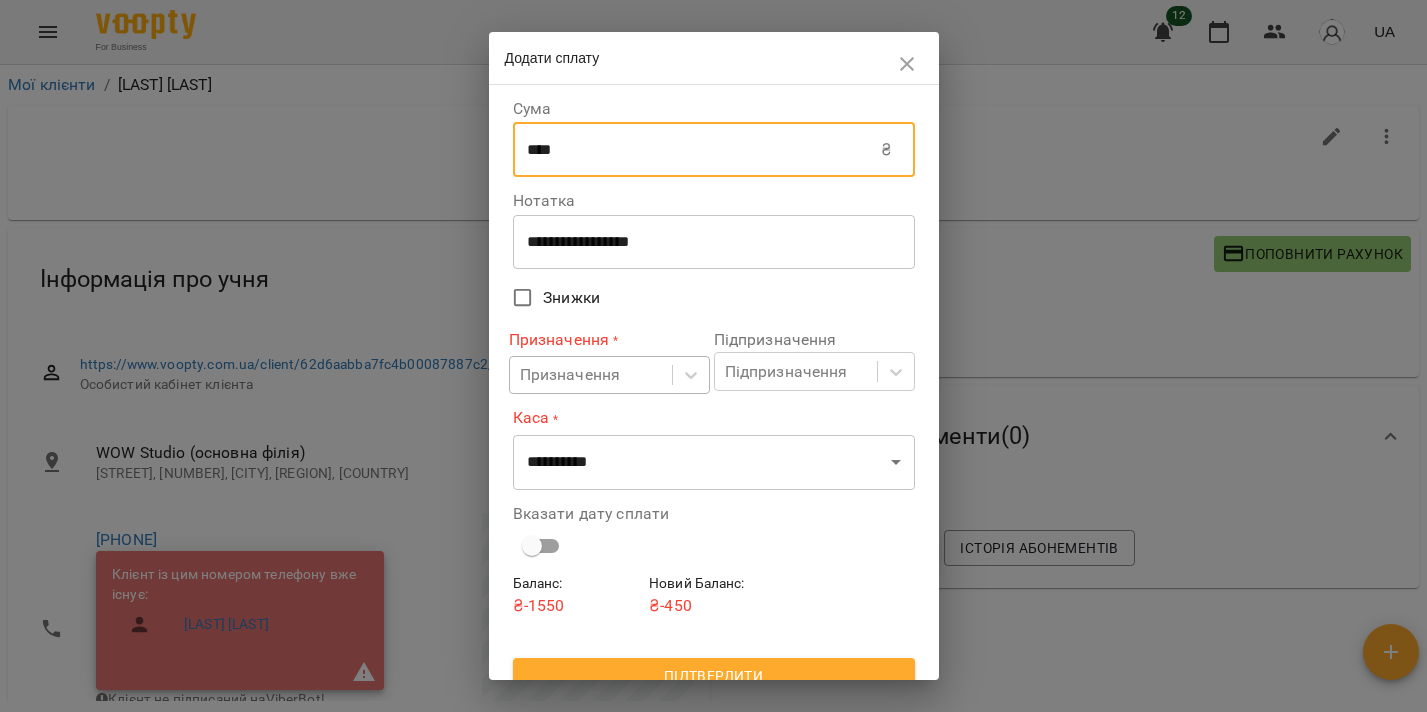 type on "****" 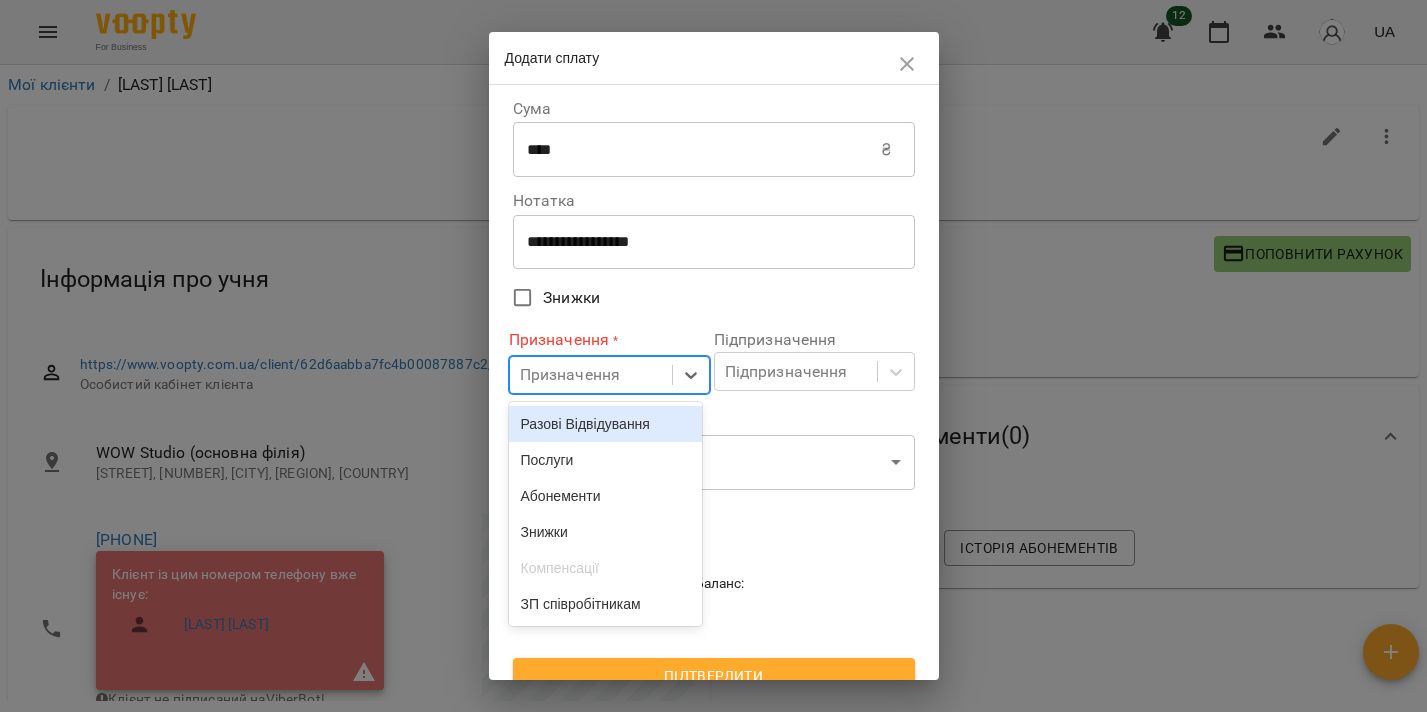 drag, startPoint x: 601, startPoint y: 361, endPoint x: 600, endPoint y: 388, distance: 27.018513 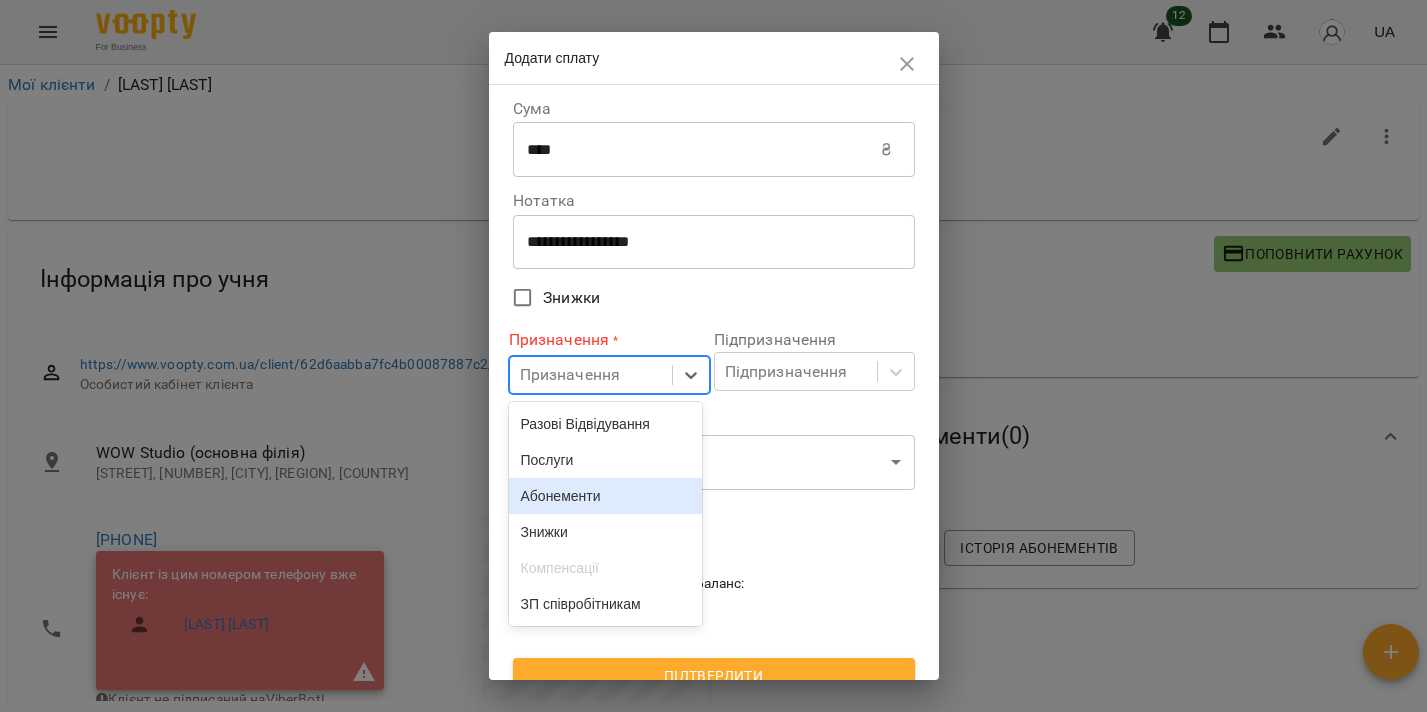 click on "Абонементи" at bounding box center [606, 496] 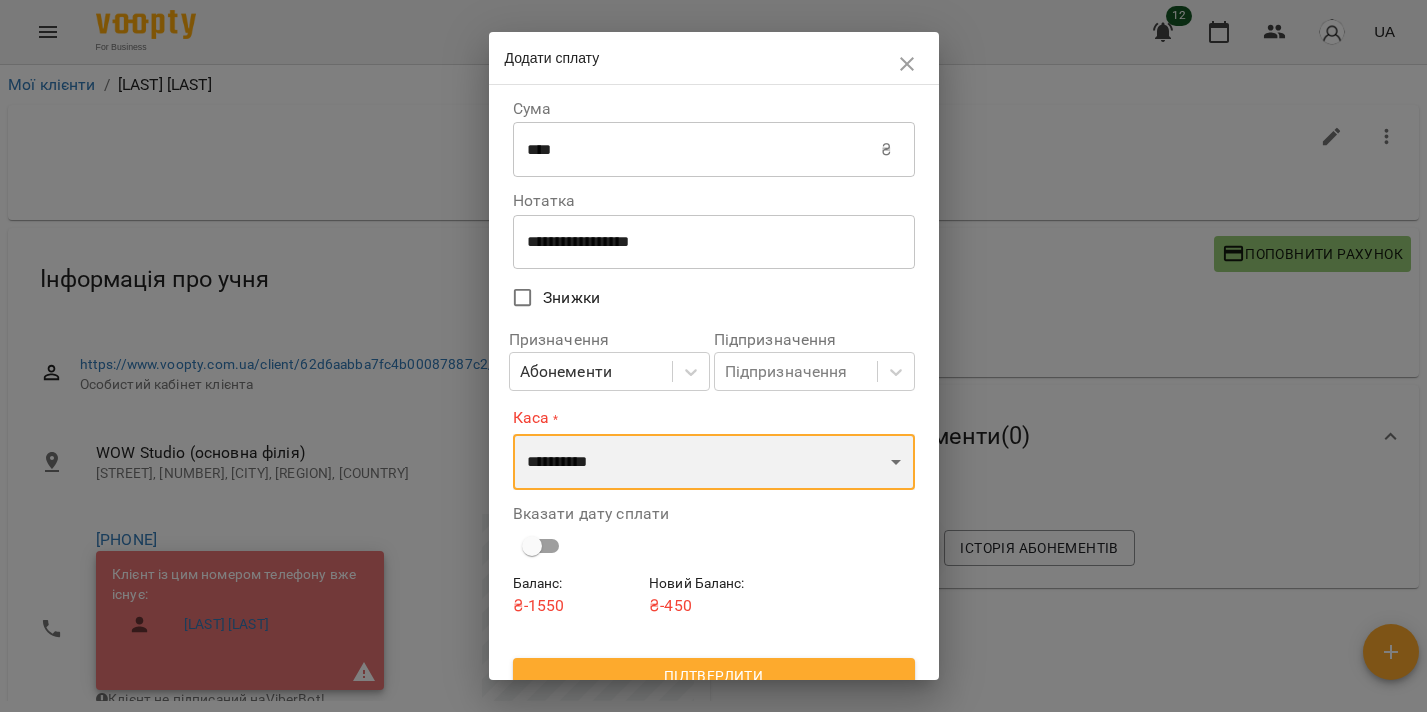 select on "****" 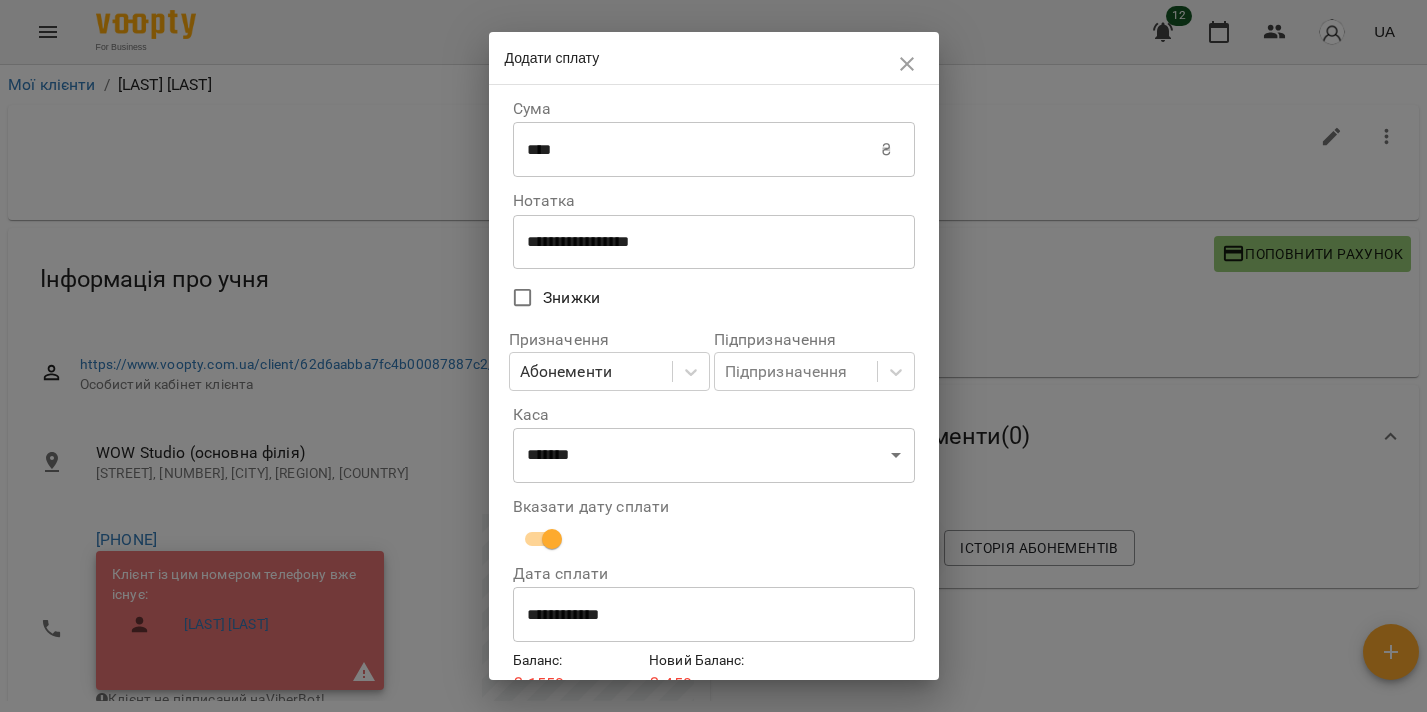 click on "**********" at bounding box center [714, 615] 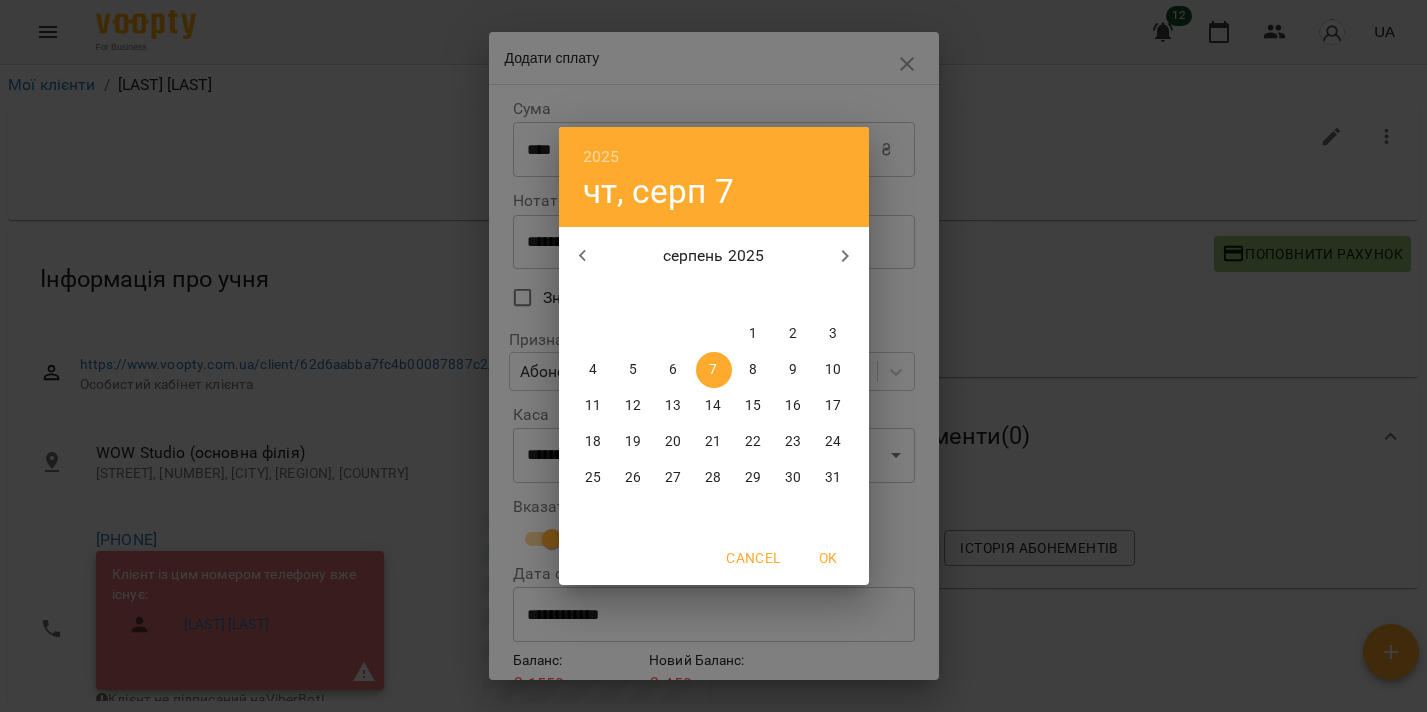 click 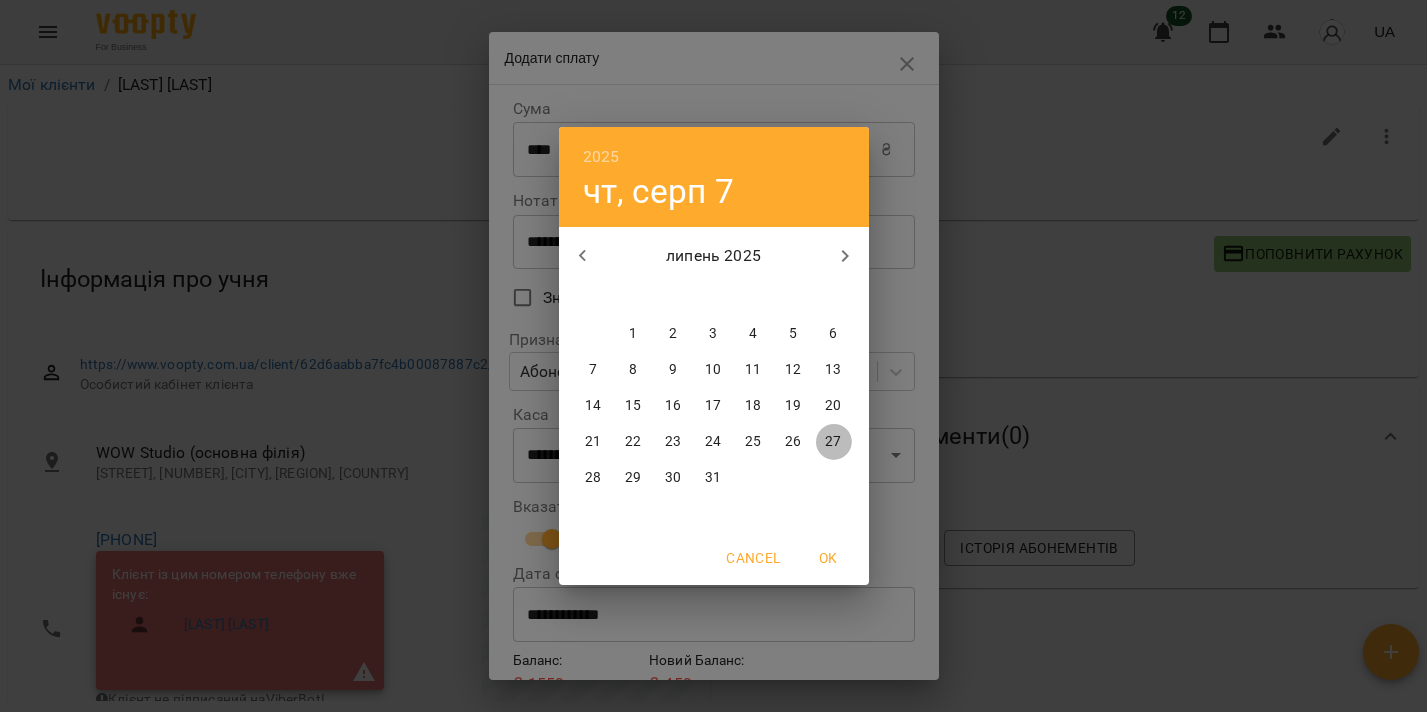 click on "27" at bounding box center [834, 442] 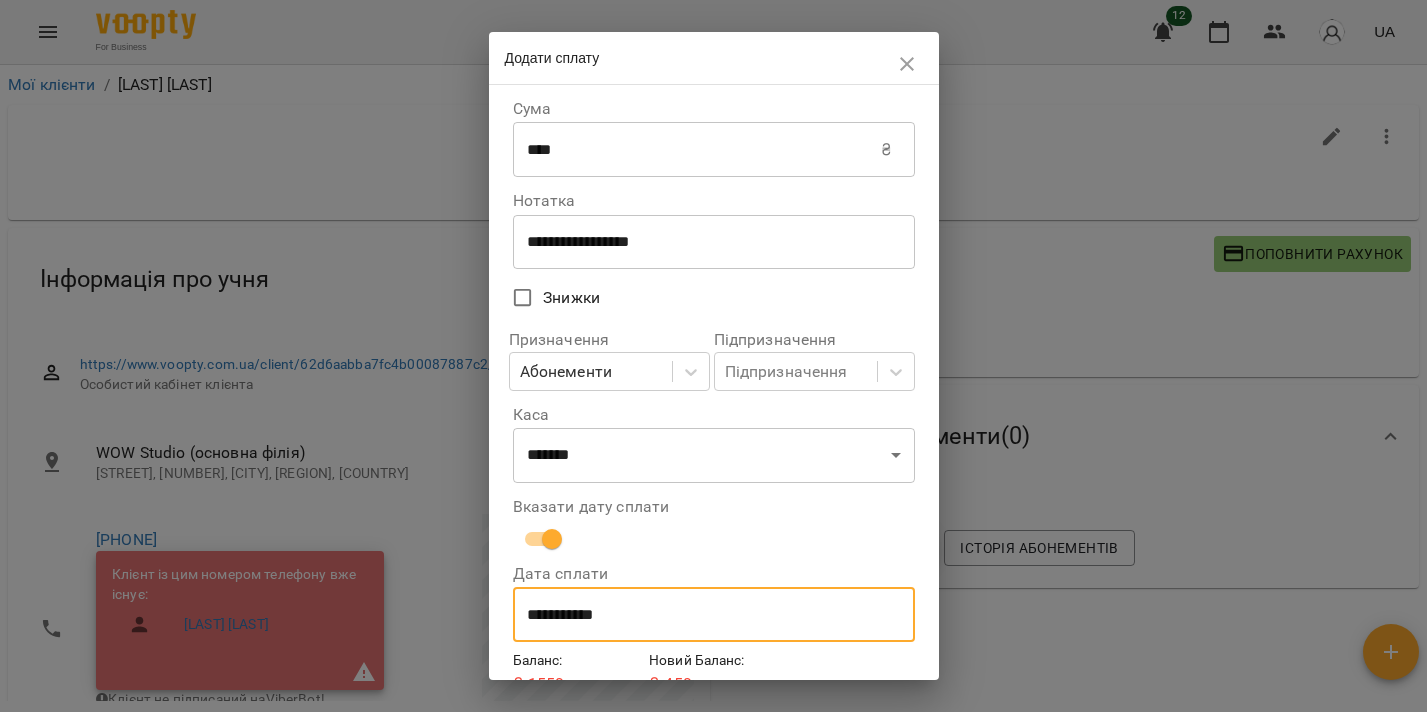 scroll, scrollTop: 96, scrollLeft: 0, axis: vertical 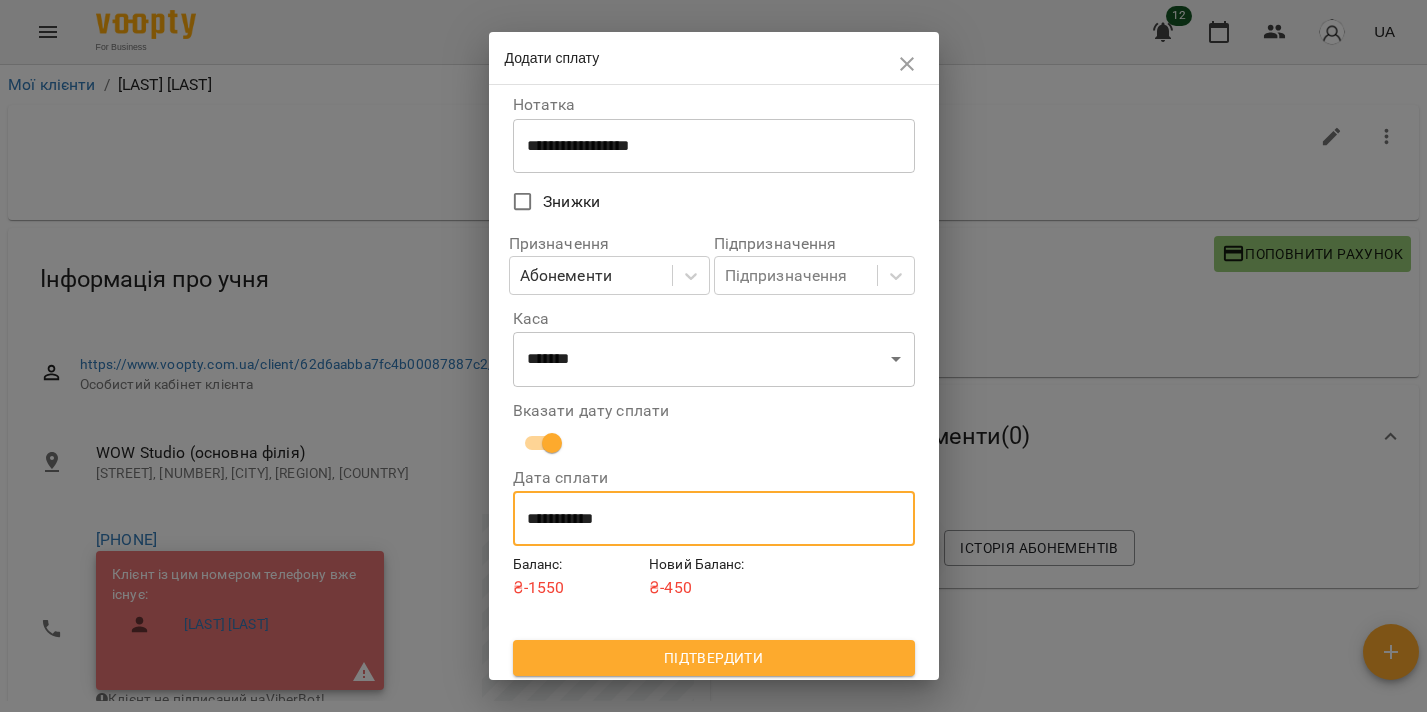 click on "Підтвердити" at bounding box center (714, 658) 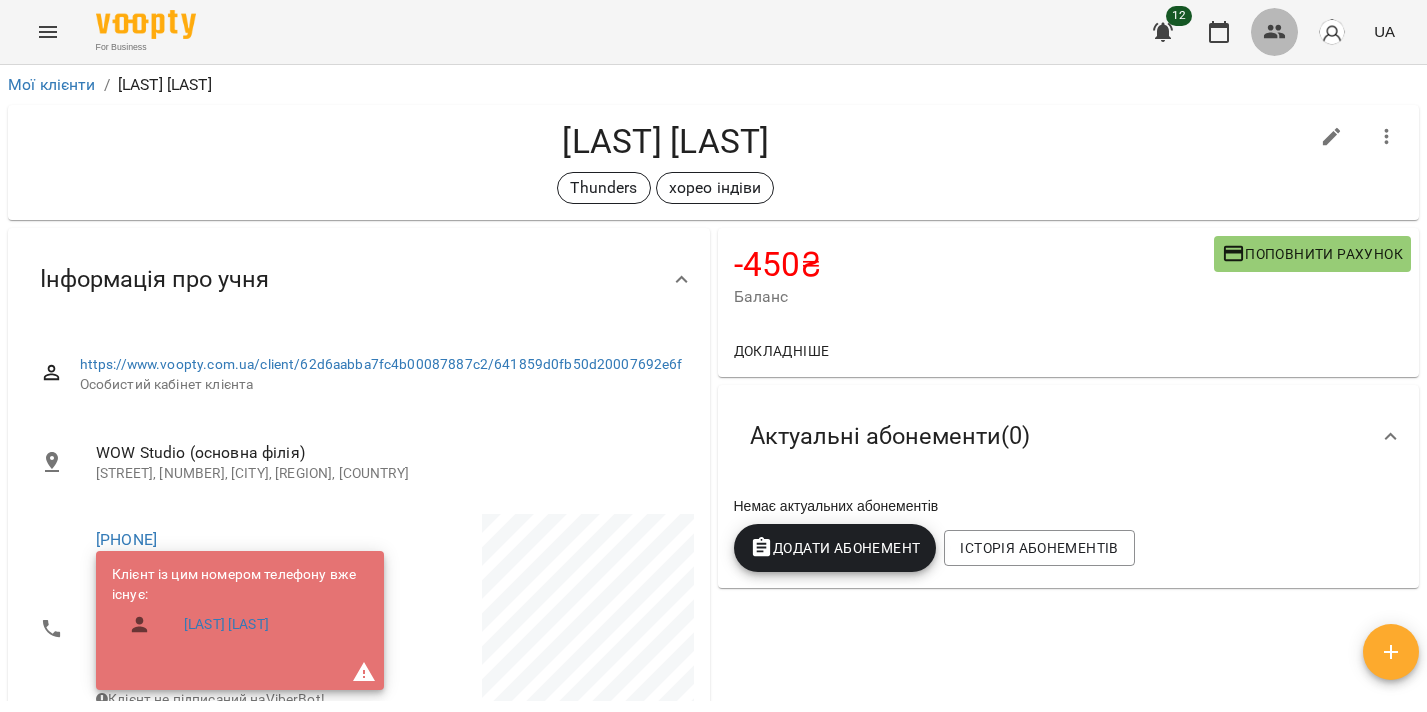 click 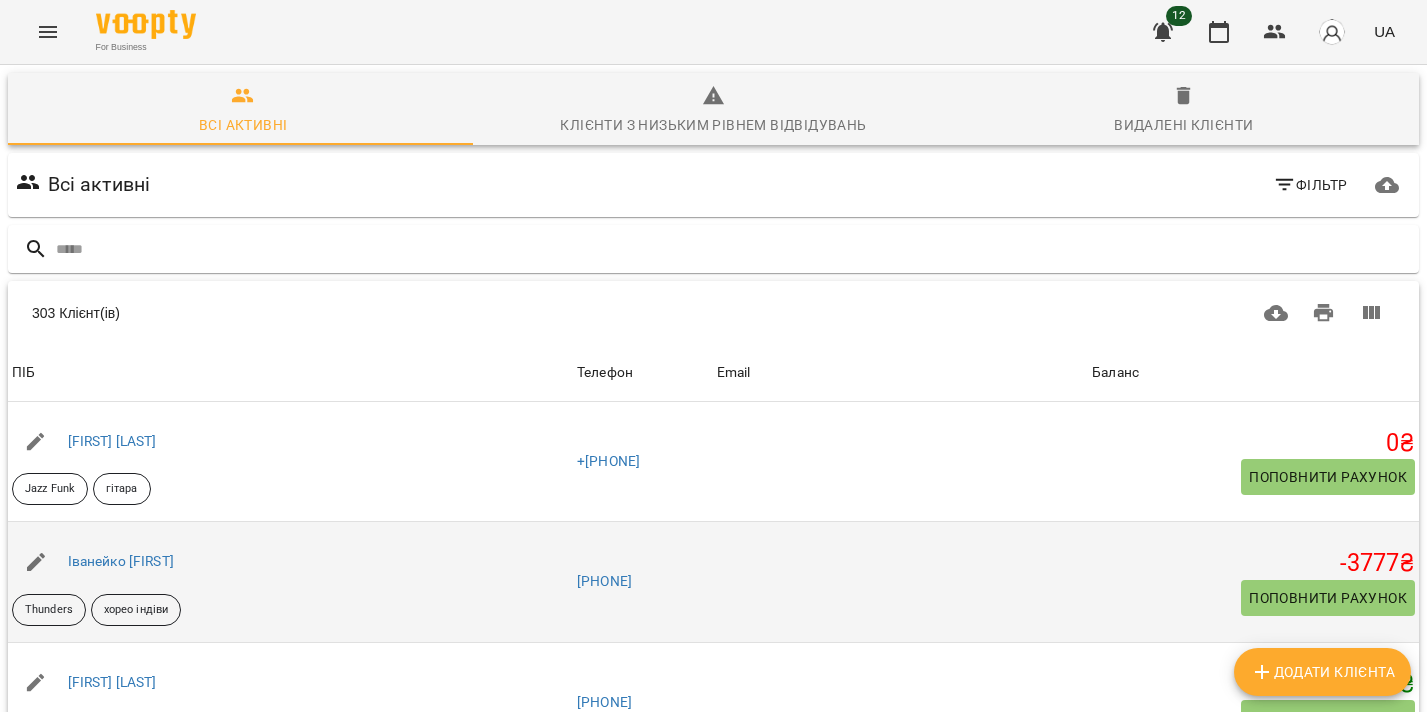 click on "Іванейко Вероніка" at bounding box center [290, 562] 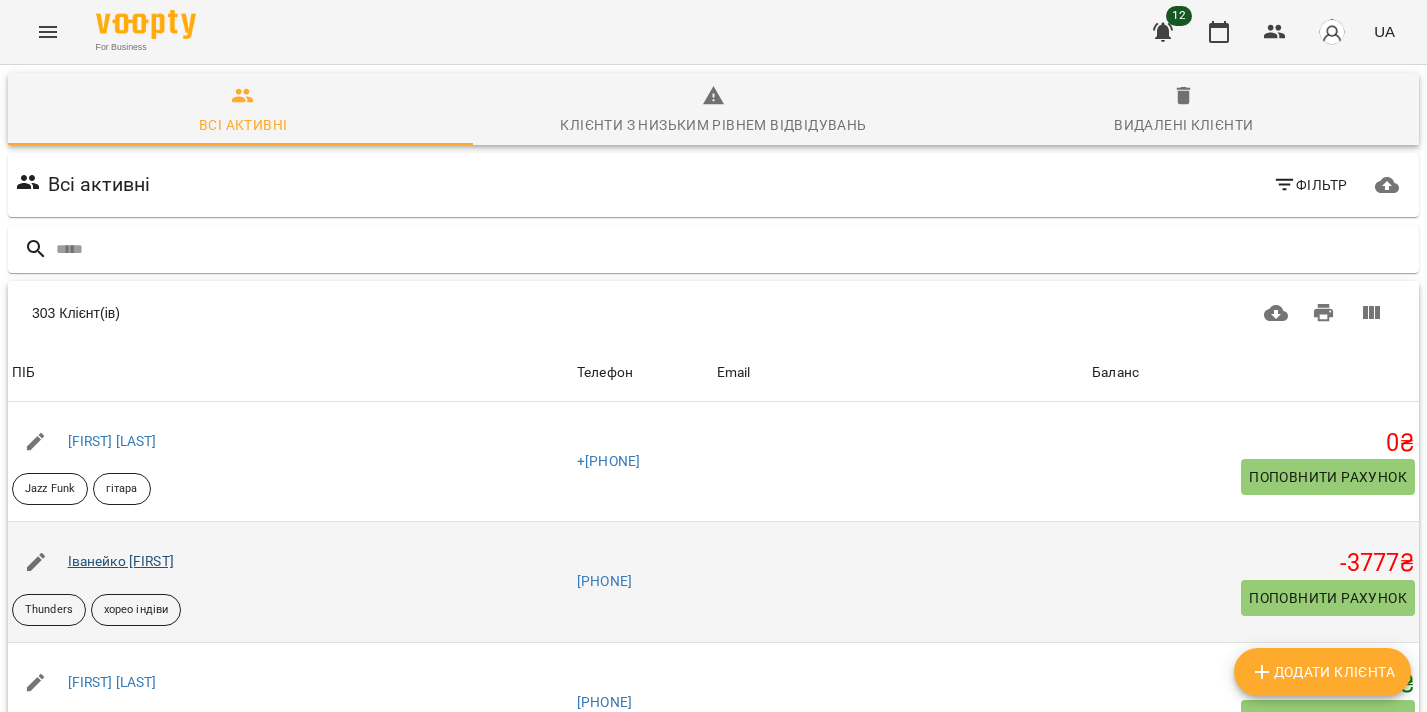 click on "Іванейко Вероніка" at bounding box center (121, 561) 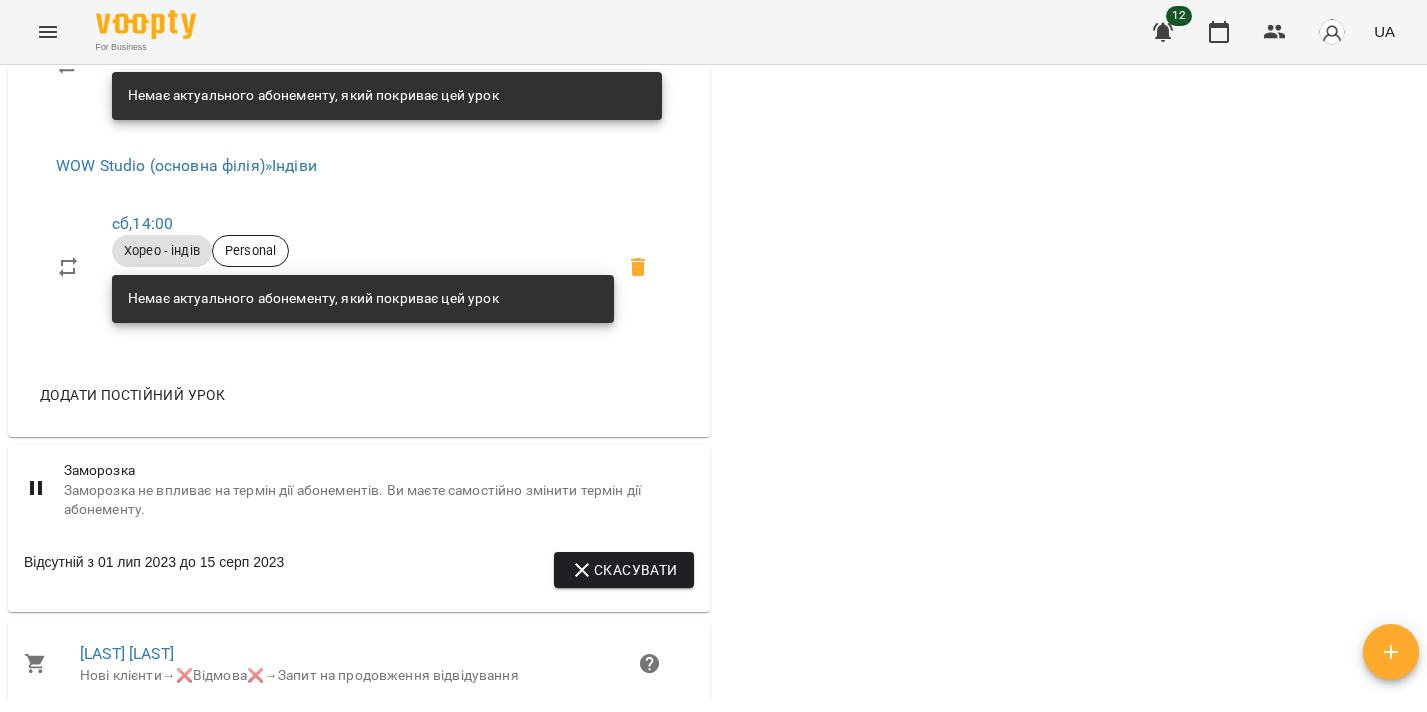 scroll, scrollTop: 1835, scrollLeft: 0, axis: vertical 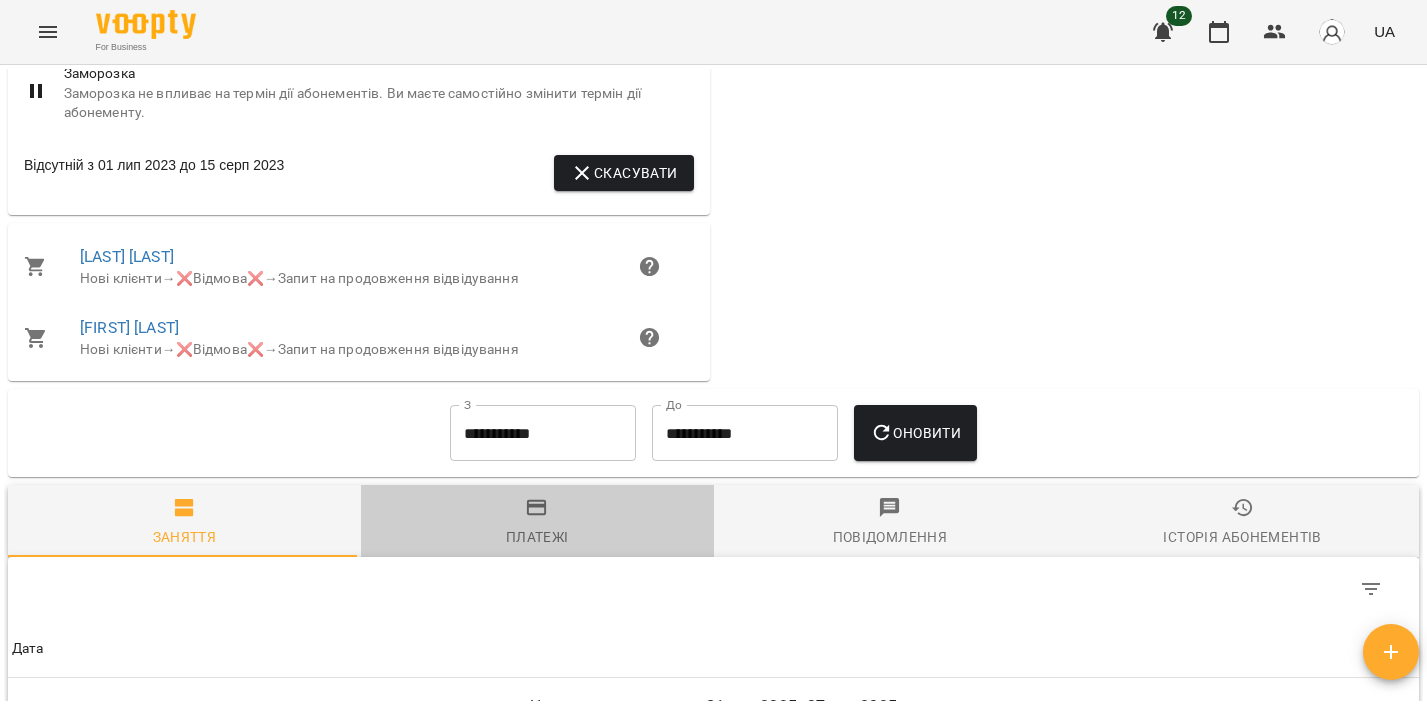 drag, startPoint x: 560, startPoint y: 535, endPoint x: 543, endPoint y: 478, distance: 59.48109 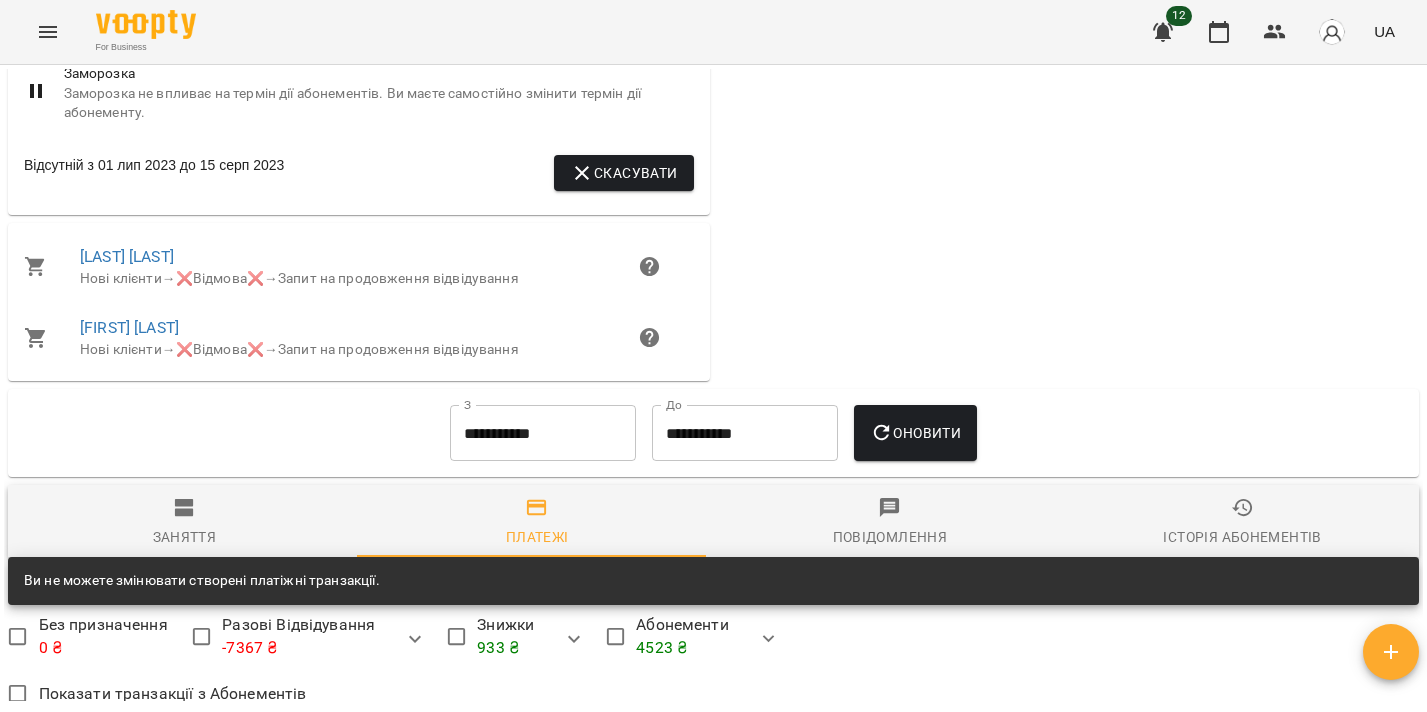 click on "**********" at bounding box center (543, 433) 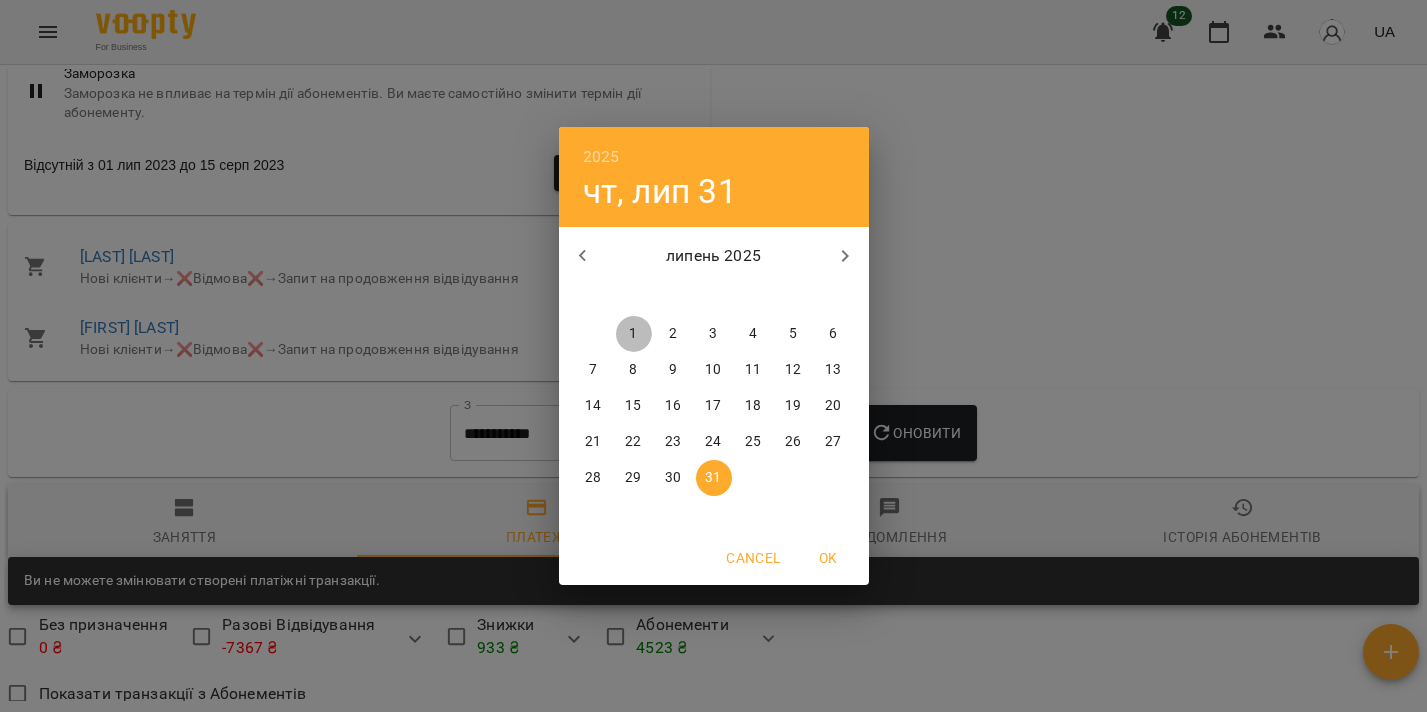 click on "1" at bounding box center (633, 334) 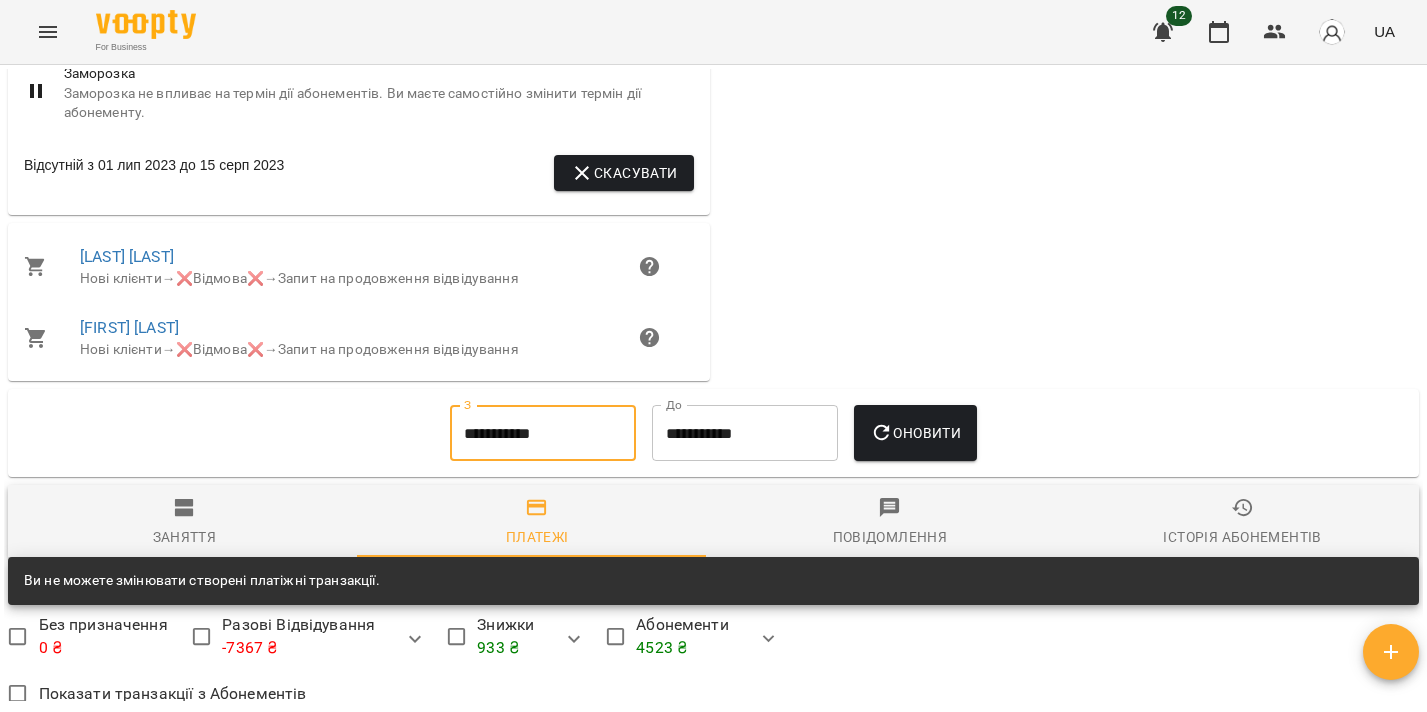 click on "Оновити" at bounding box center (915, 433) 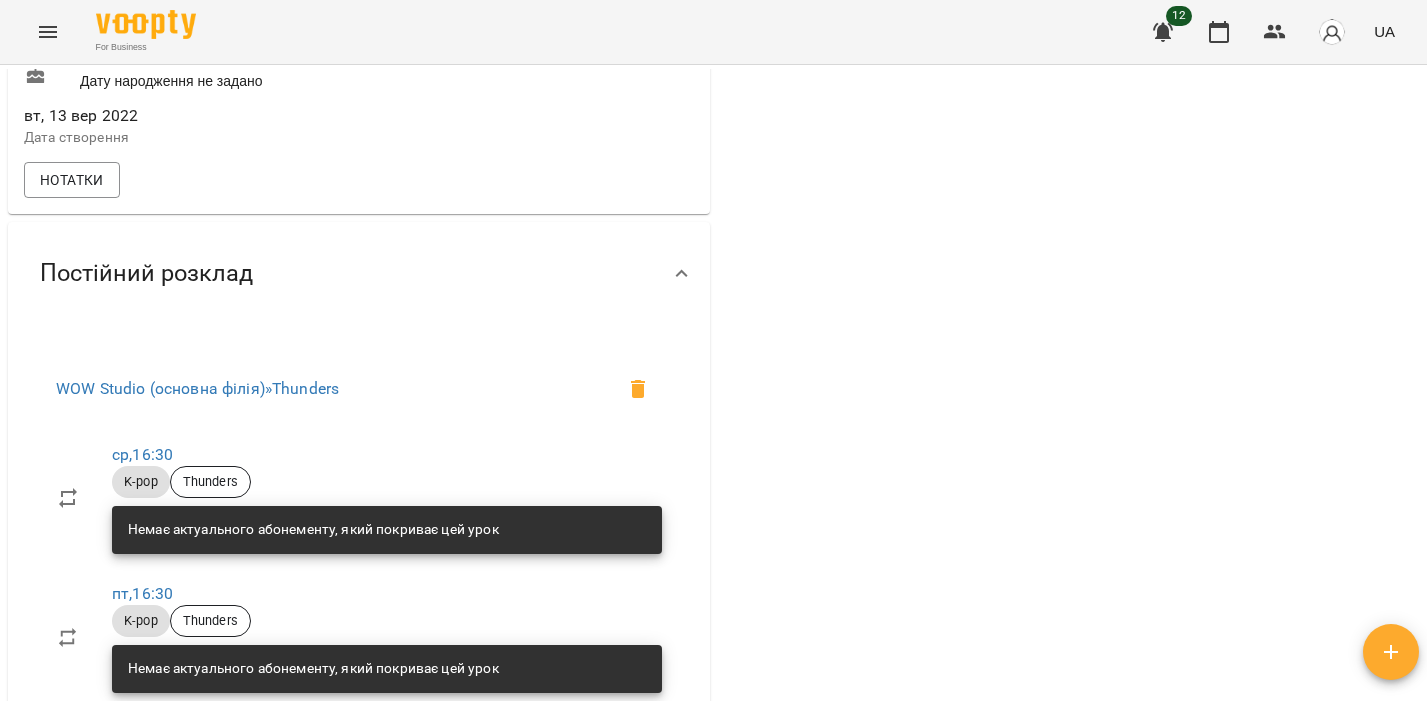 scroll, scrollTop: 0, scrollLeft: 0, axis: both 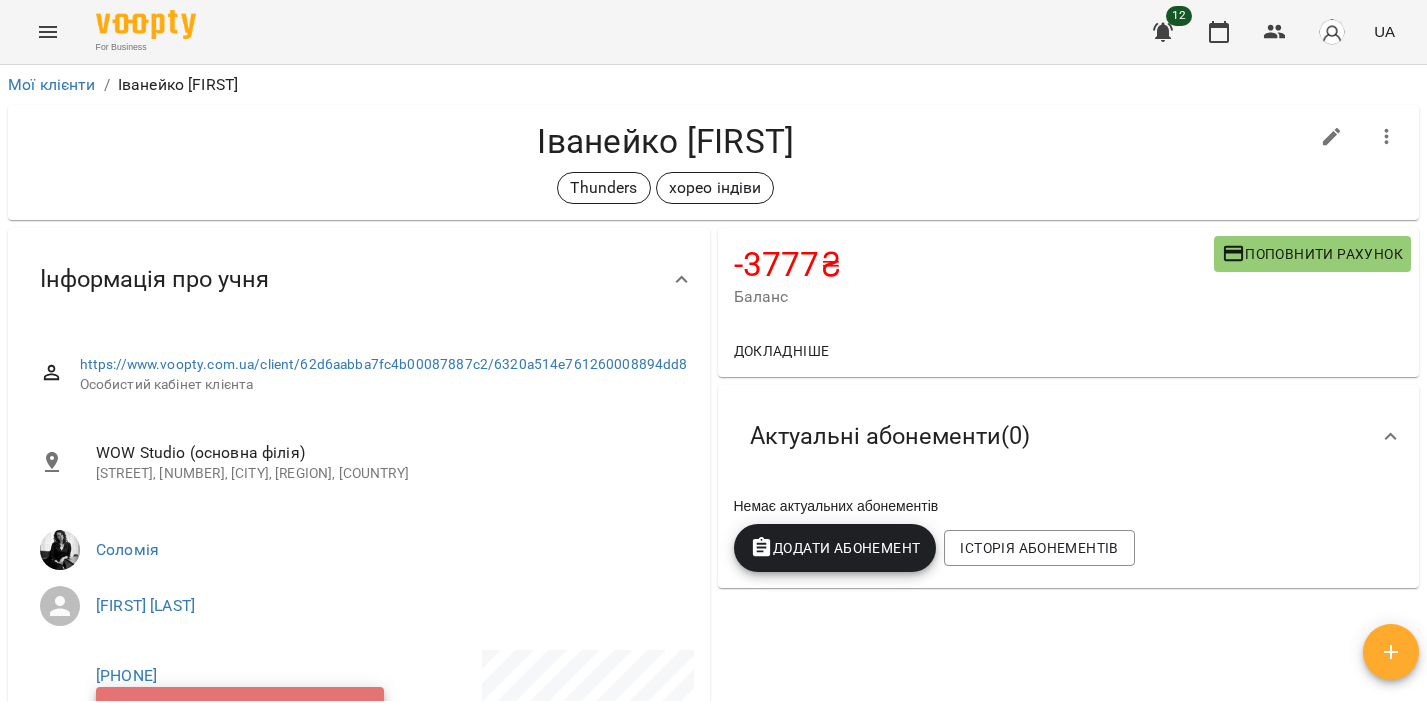 click on "Поповнити рахунок" at bounding box center [1312, 254] 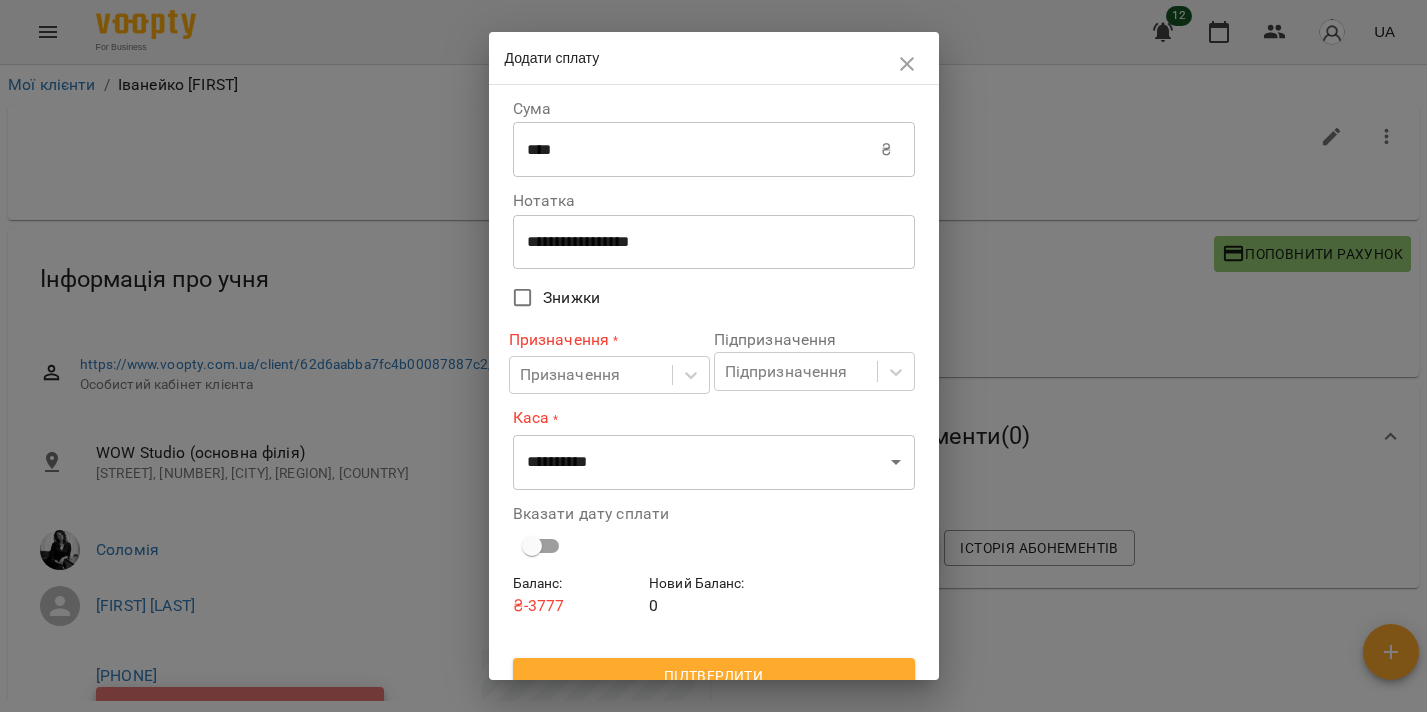 click on "****" at bounding box center (697, 150) 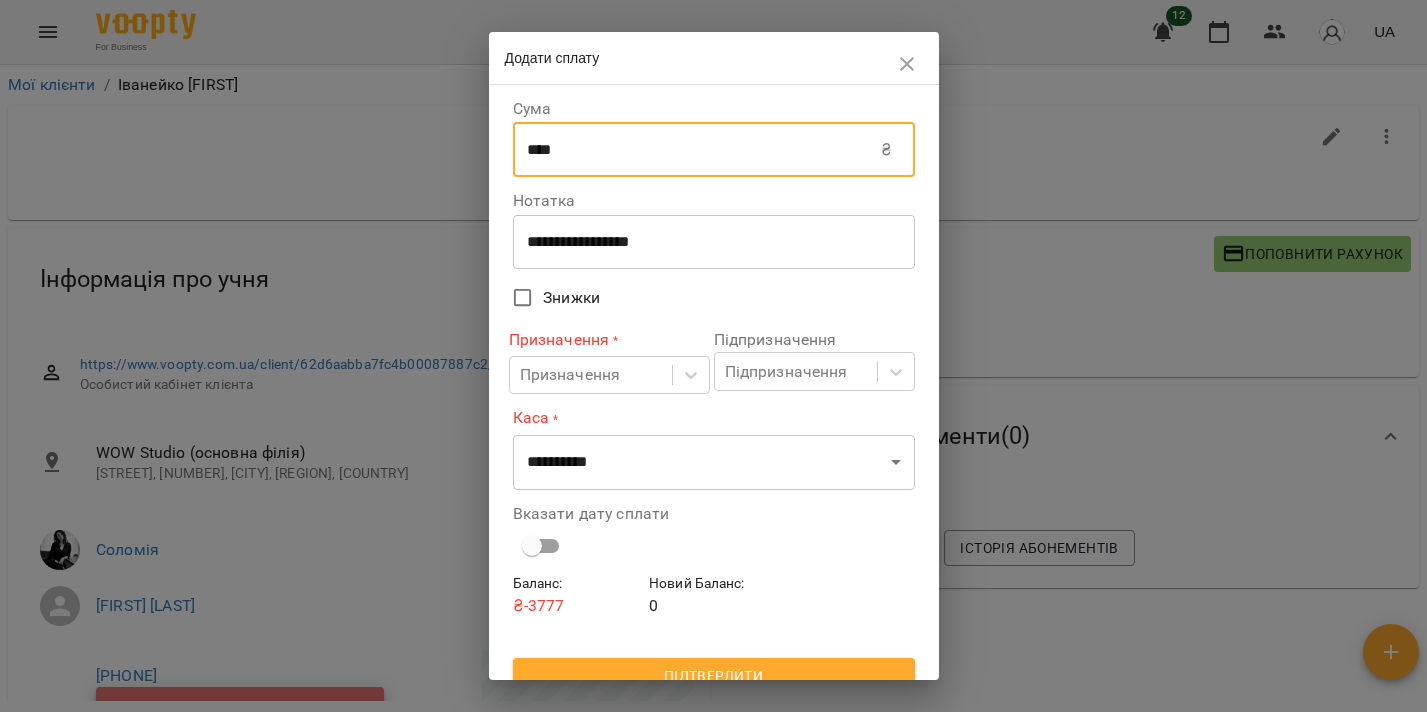 click on "****" at bounding box center [697, 150] 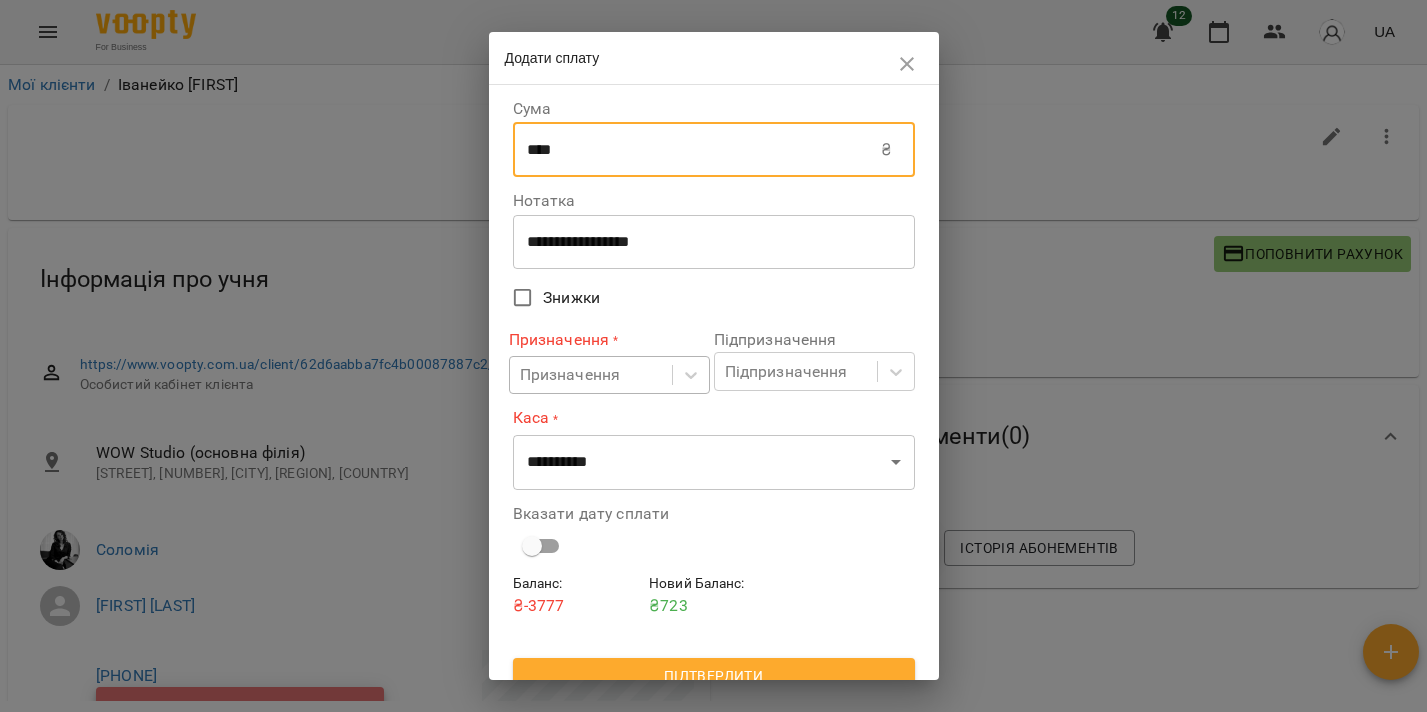 type on "****" 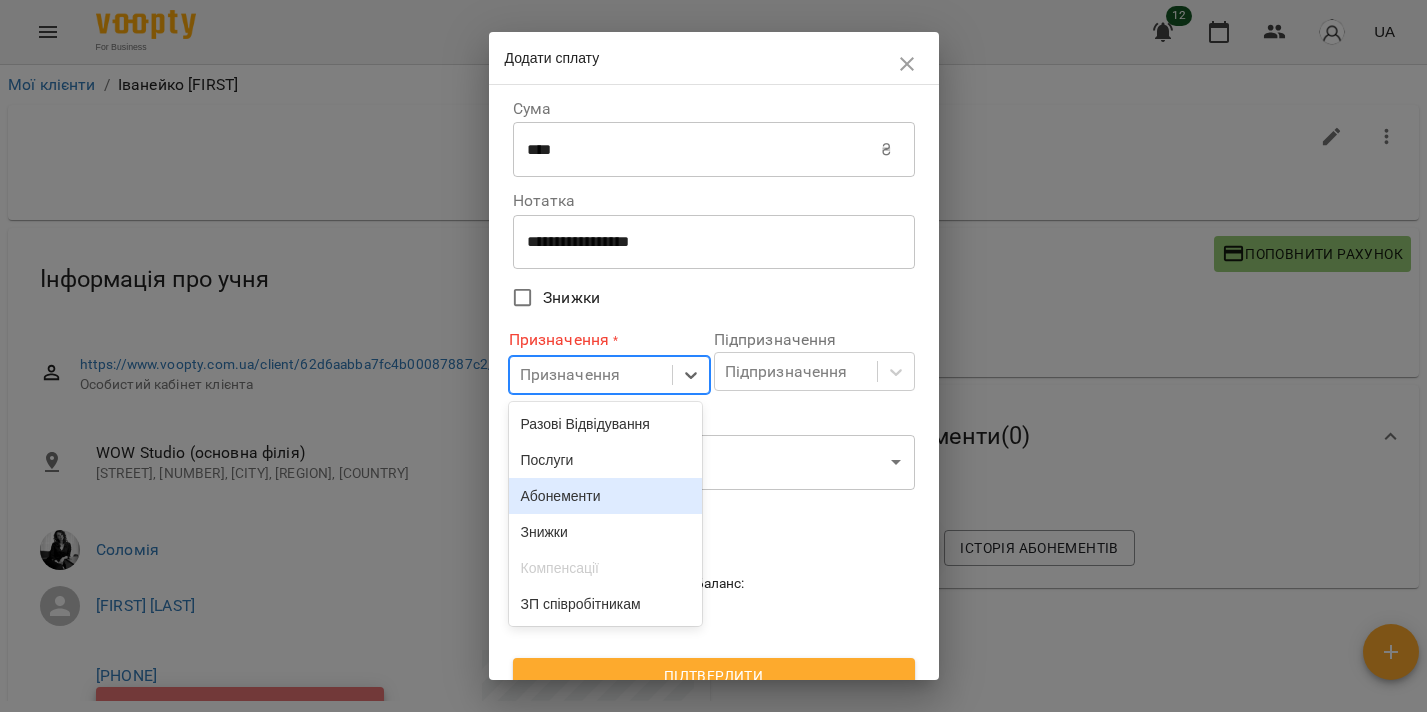 click on "Абонементи" at bounding box center (606, 496) 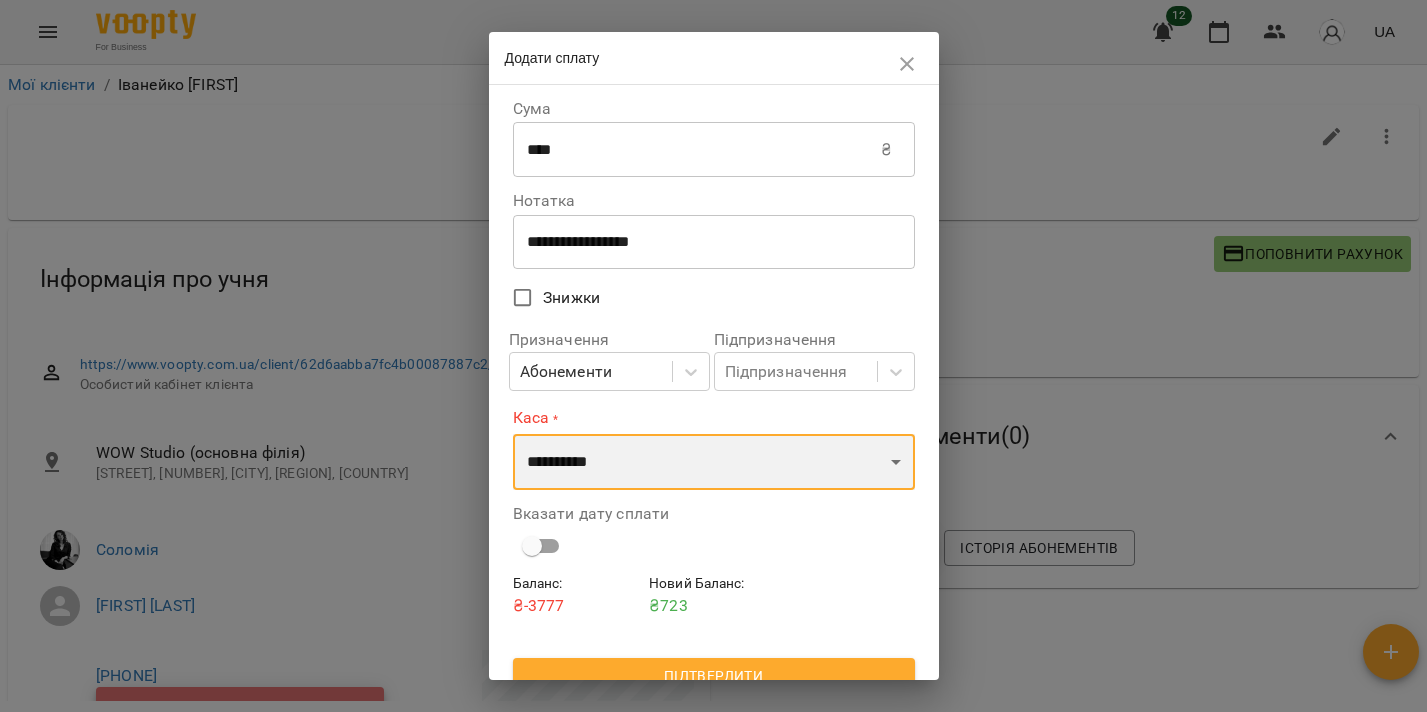 select on "****" 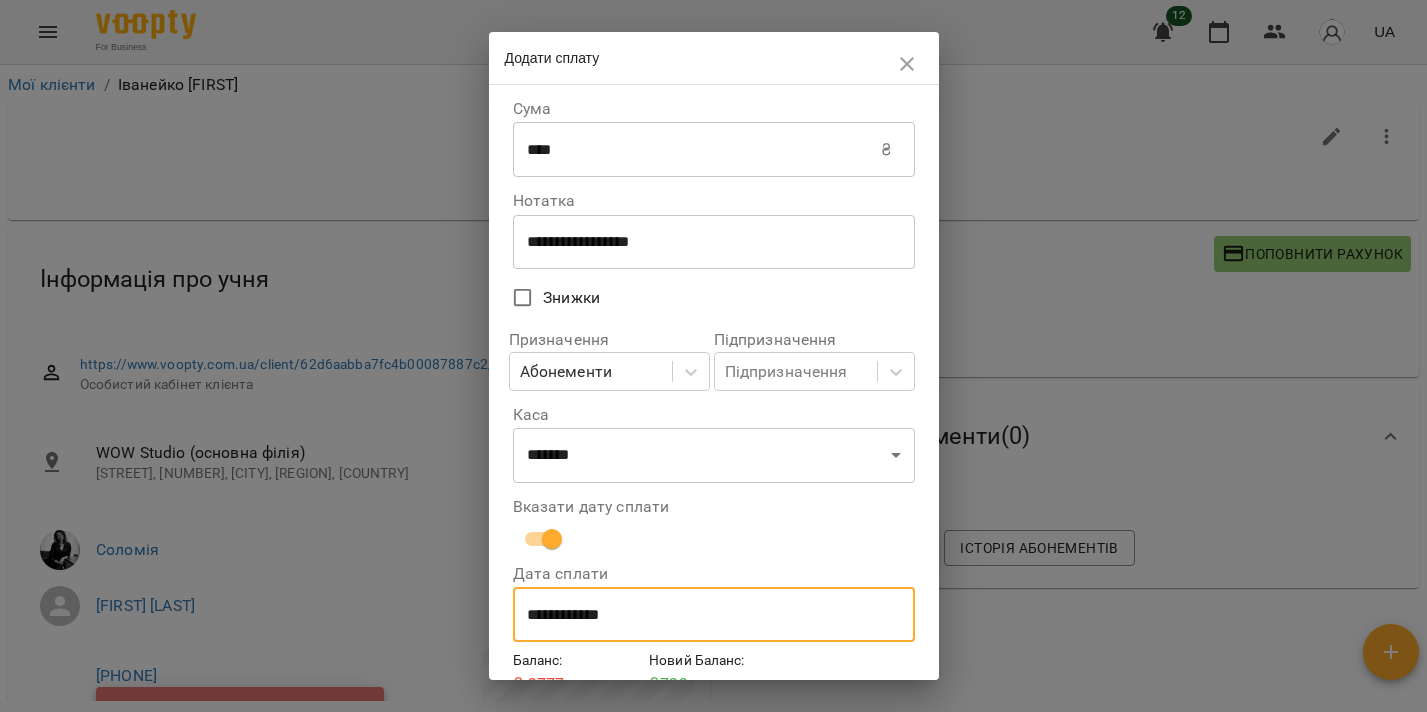 click on "**********" at bounding box center (714, 615) 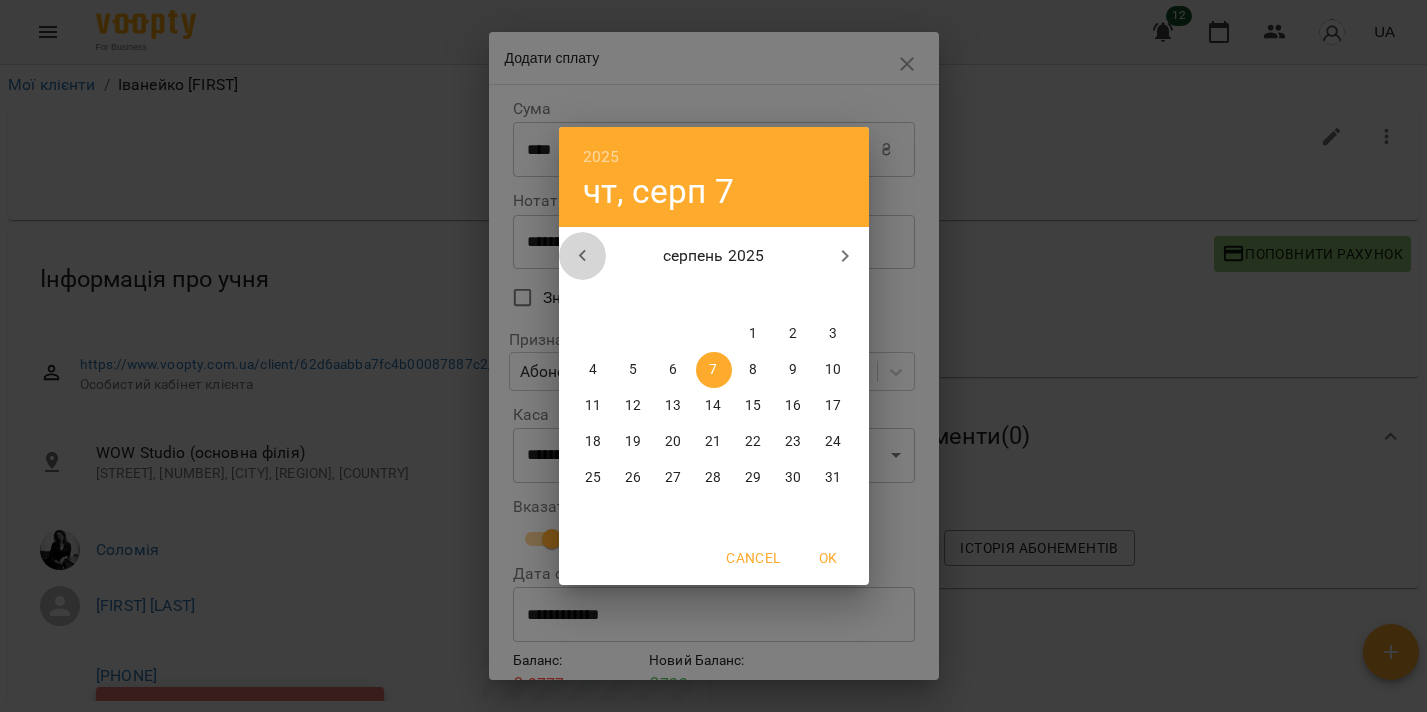 click at bounding box center (583, 256) 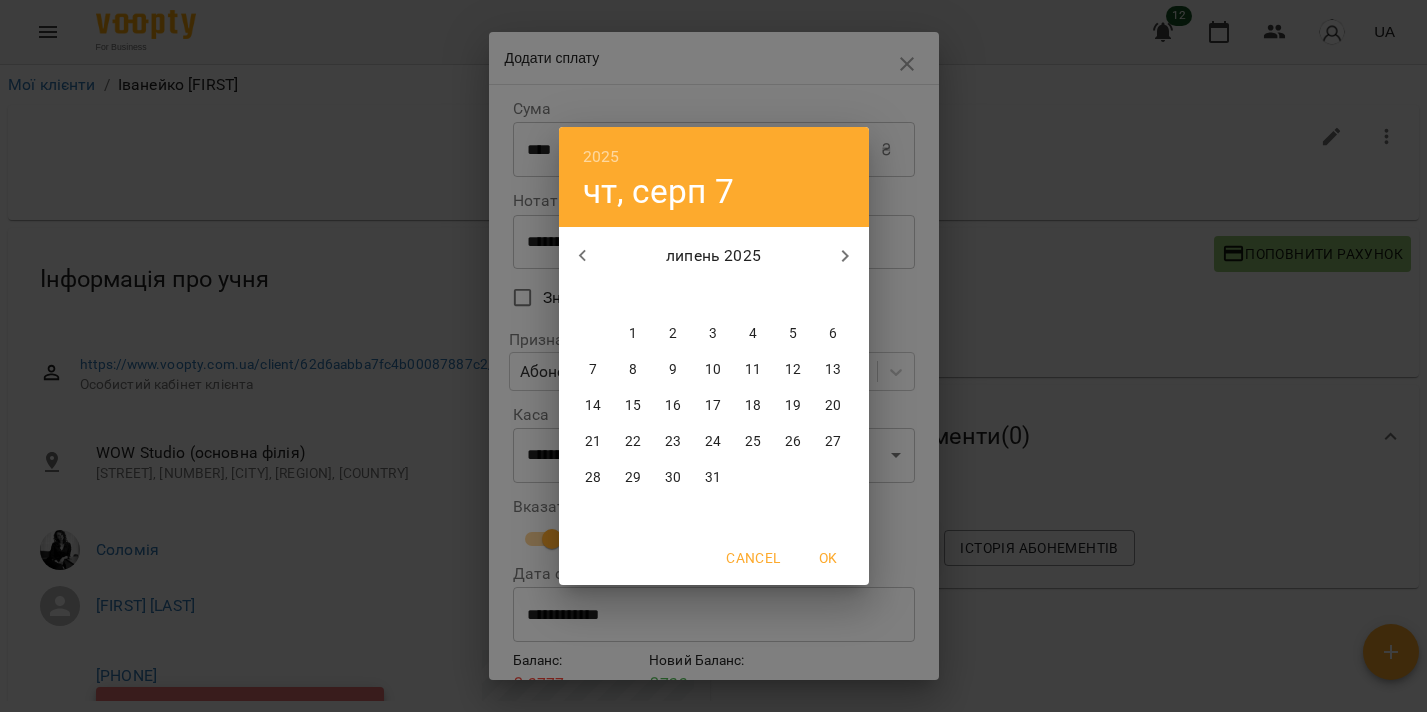 click on "30" at bounding box center [673, 478] 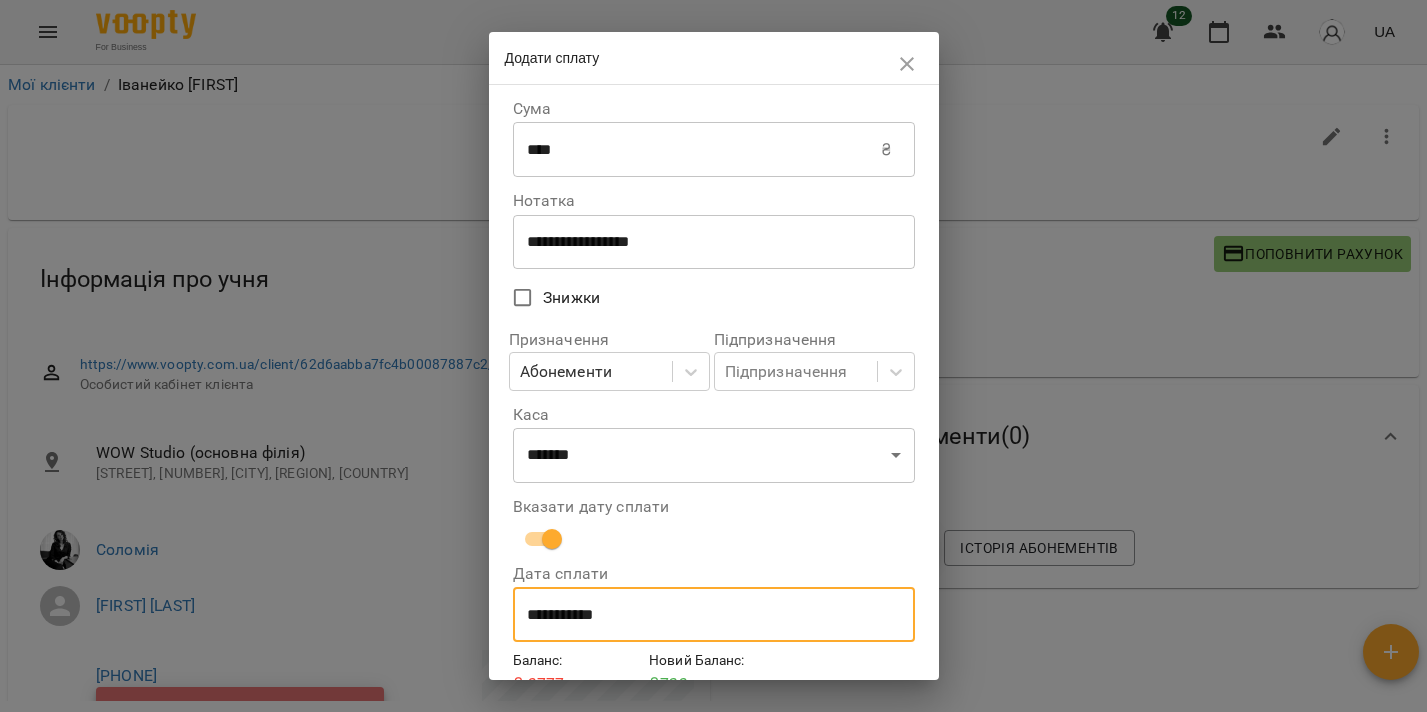 scroll, scrollTop: 96, scrollLeft: 0, axis: vertical 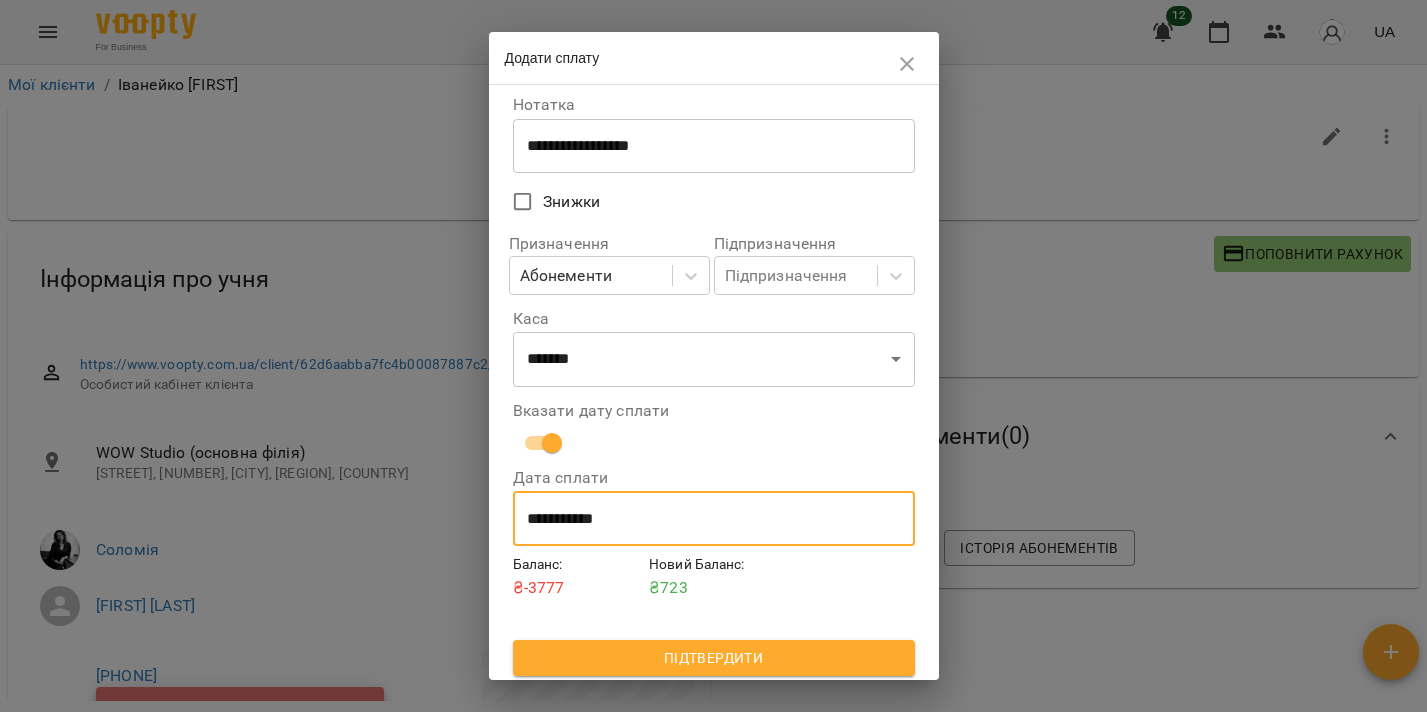 click on "Підтвердити" at bounding box center (714, 658) 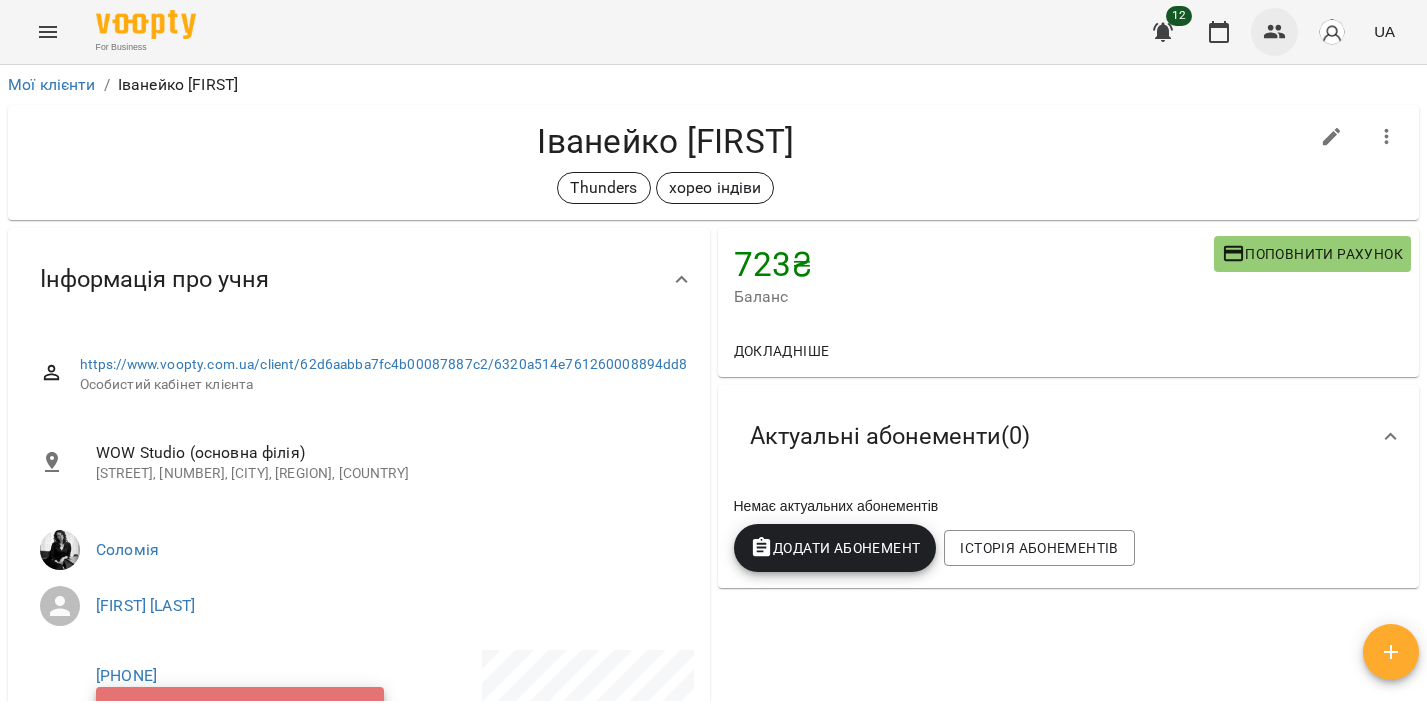 click 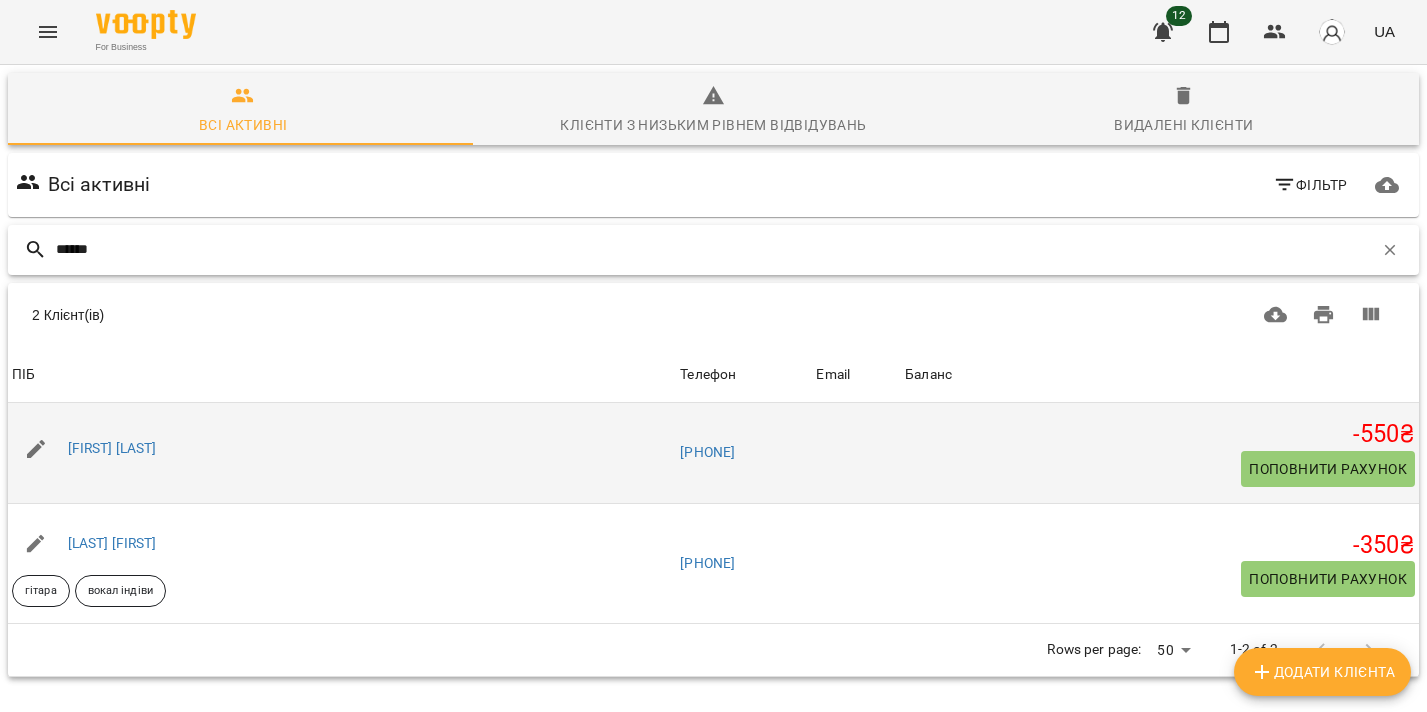 type on "******" 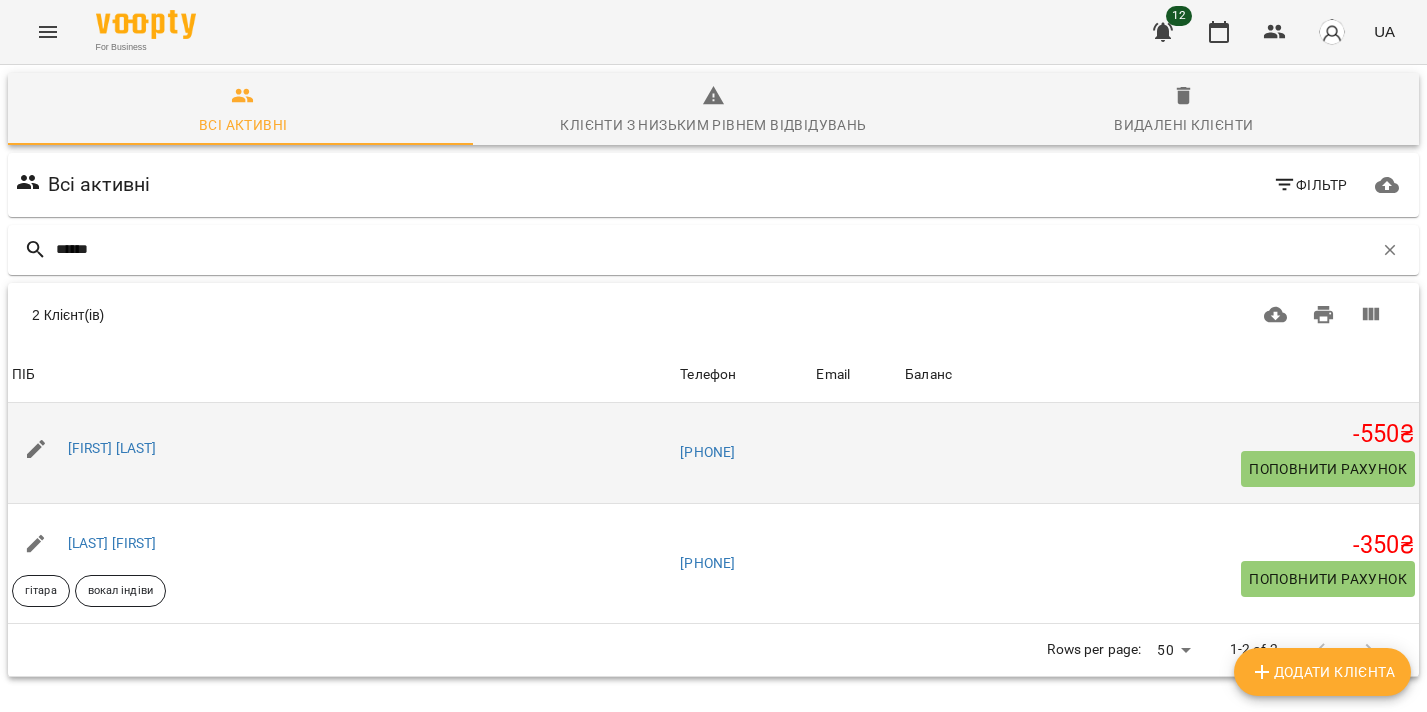 click on "Поповнити рахунок" at bounding box center (1328, 469) 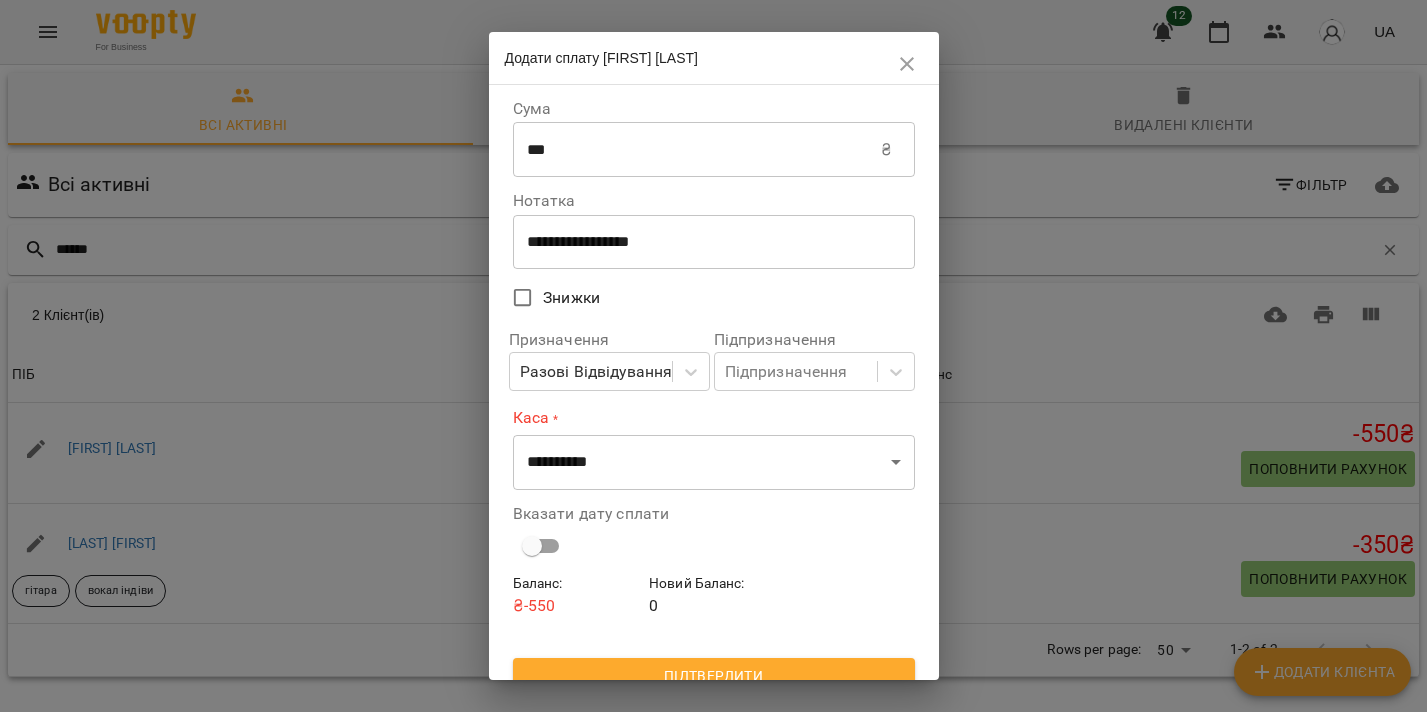 click on "***" at bounding box center (697, 150) 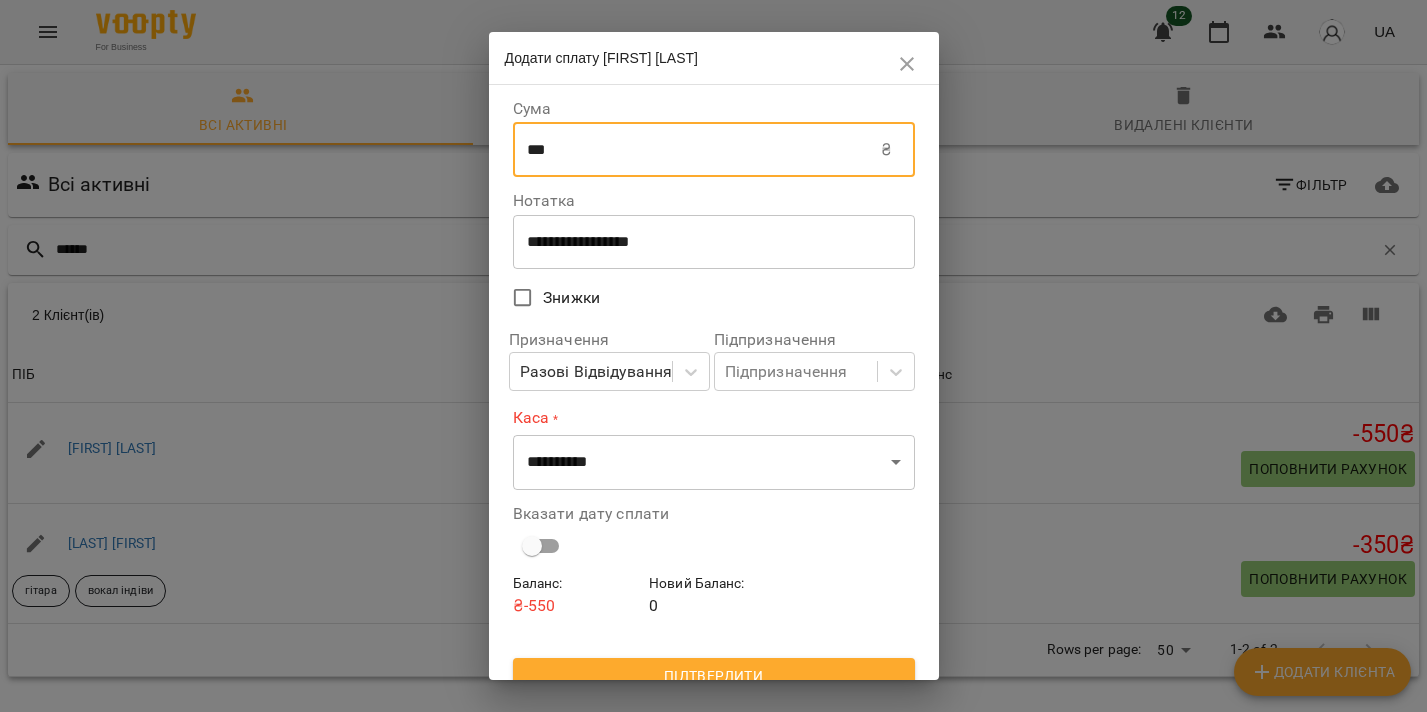 click on "***" at bounding box center [697, 150] 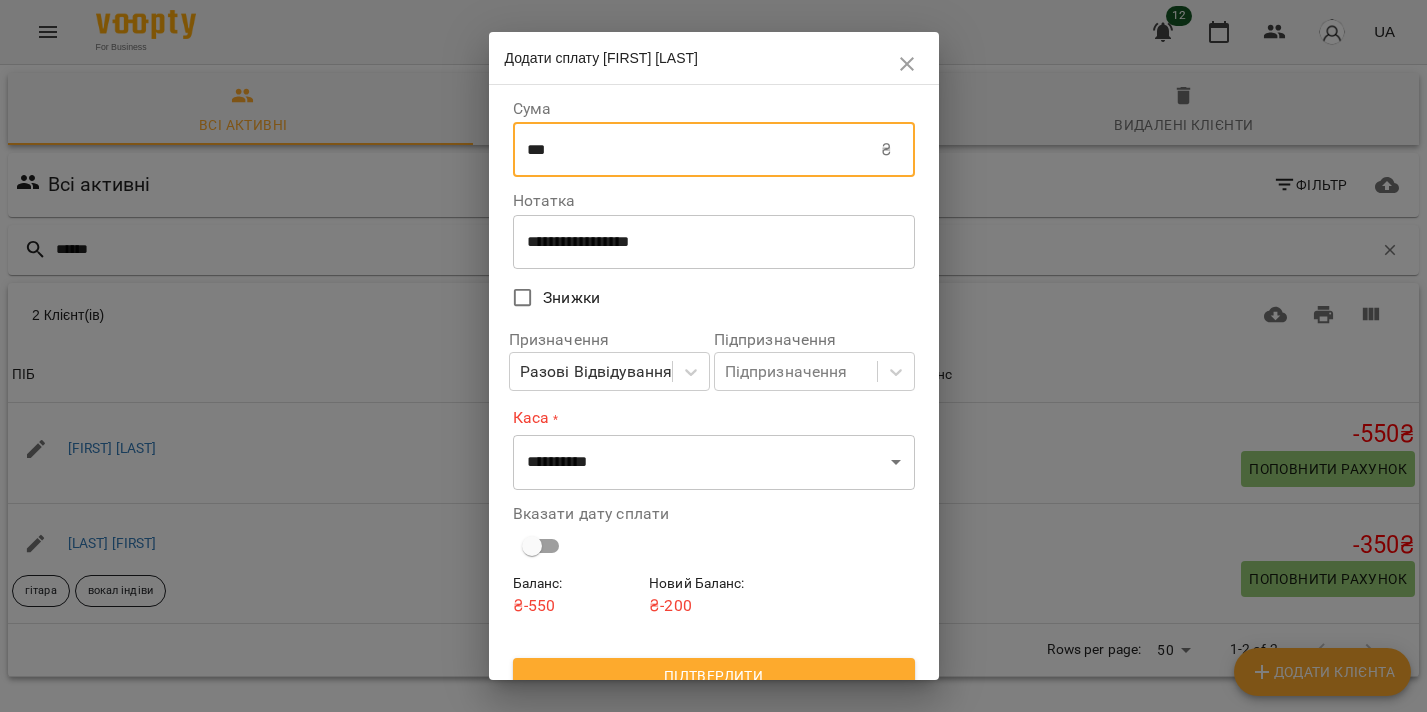 type on "***" 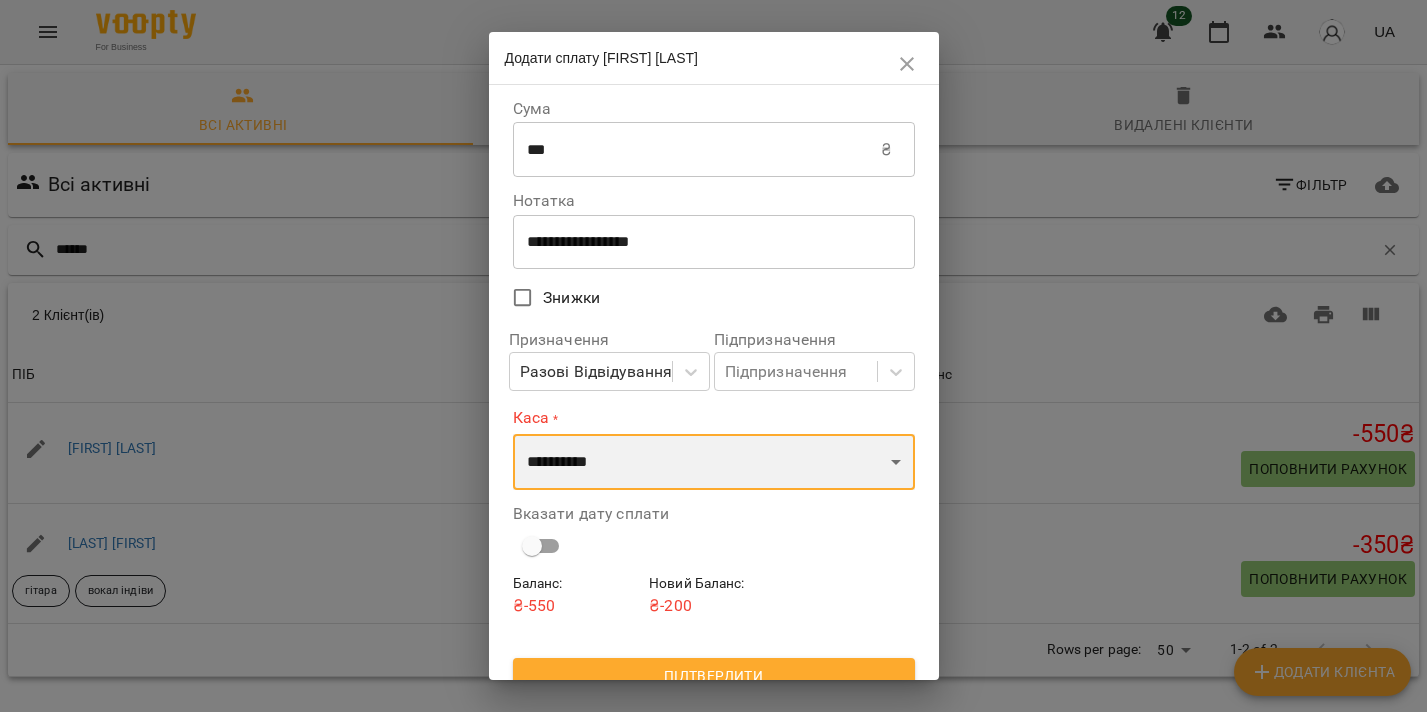 select on "****" 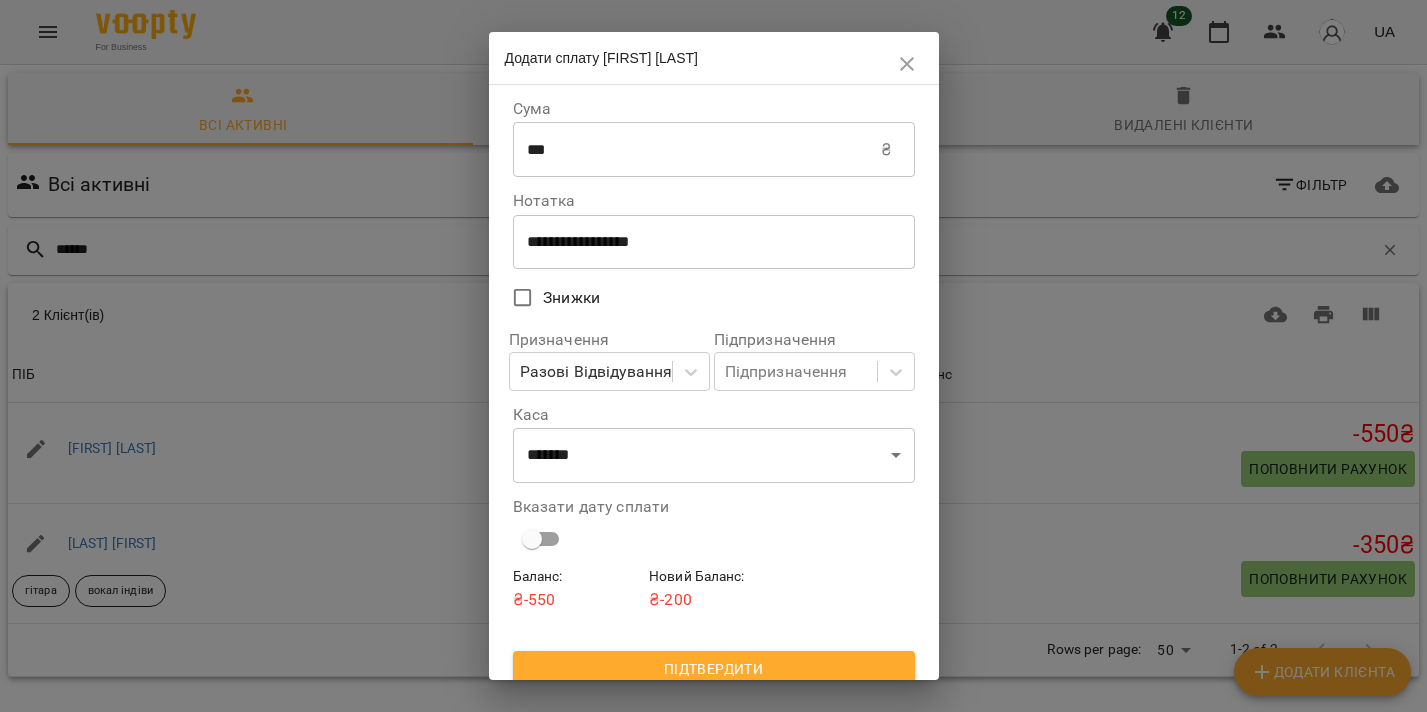 click on "Вказати дату сплати" at bounding box center [714, 528] 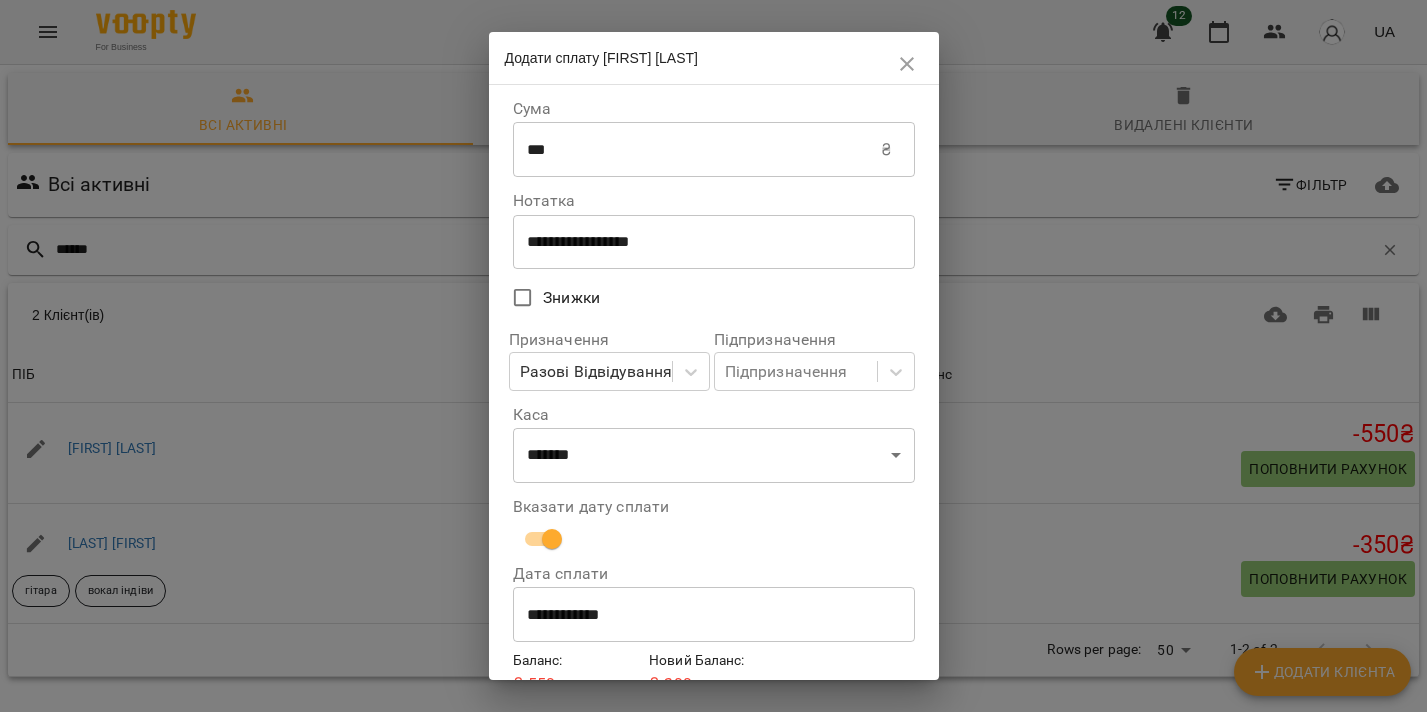 click on "**********" at bounding box center [714, 615] 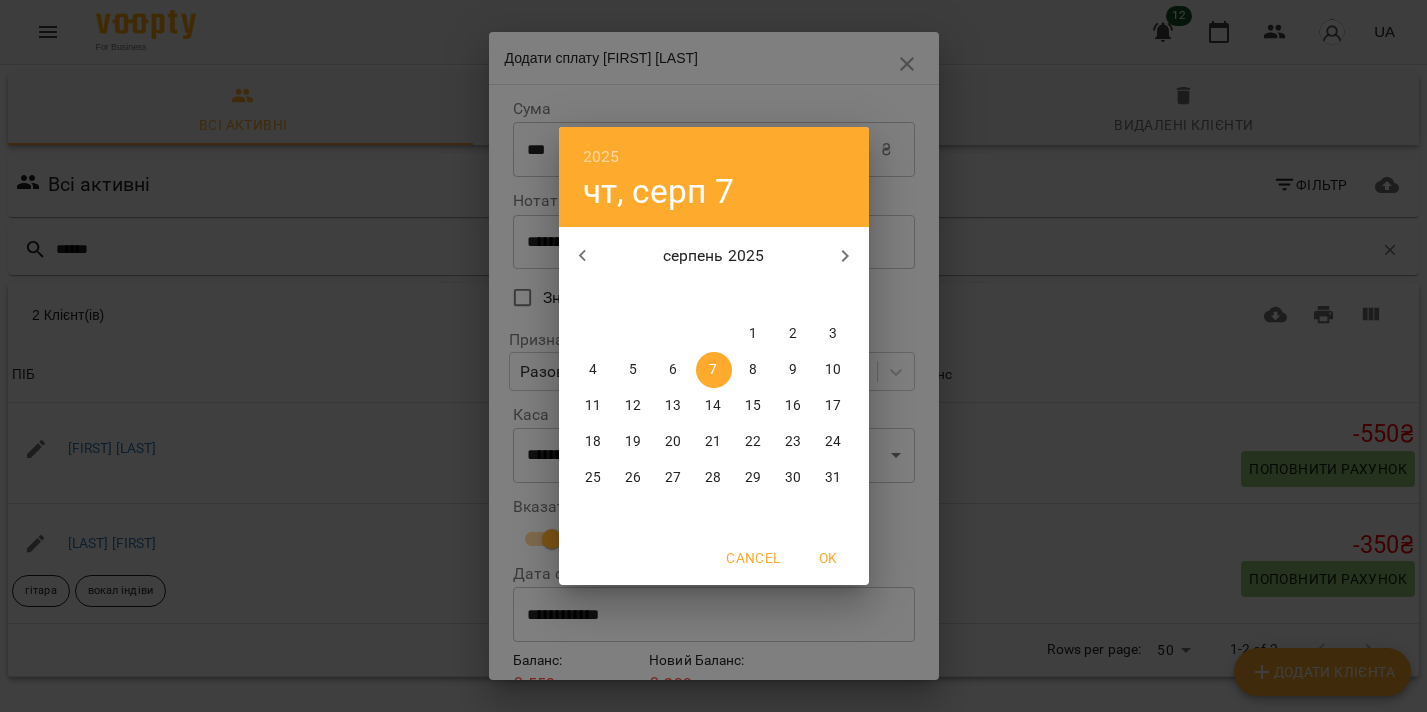 click at bounding box center (583, 256) 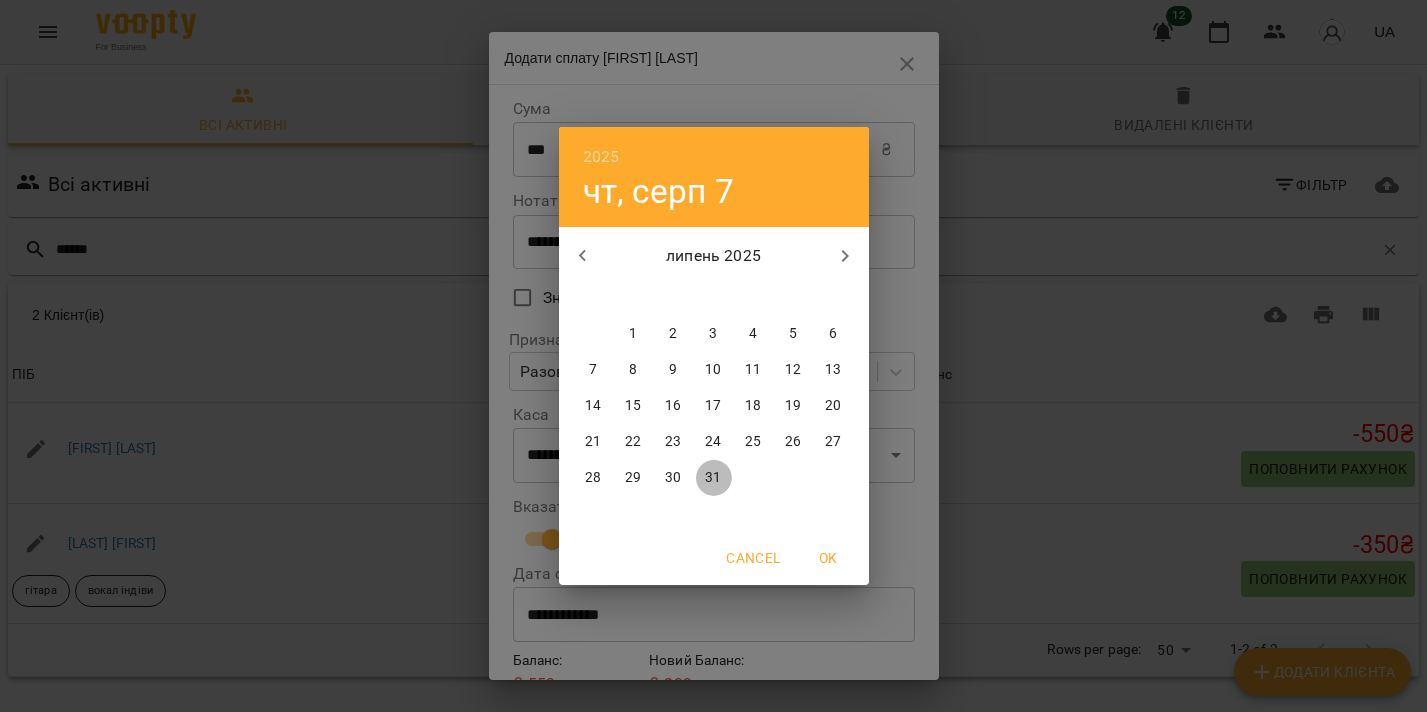 click on "31" at bounding box center (713, 478) 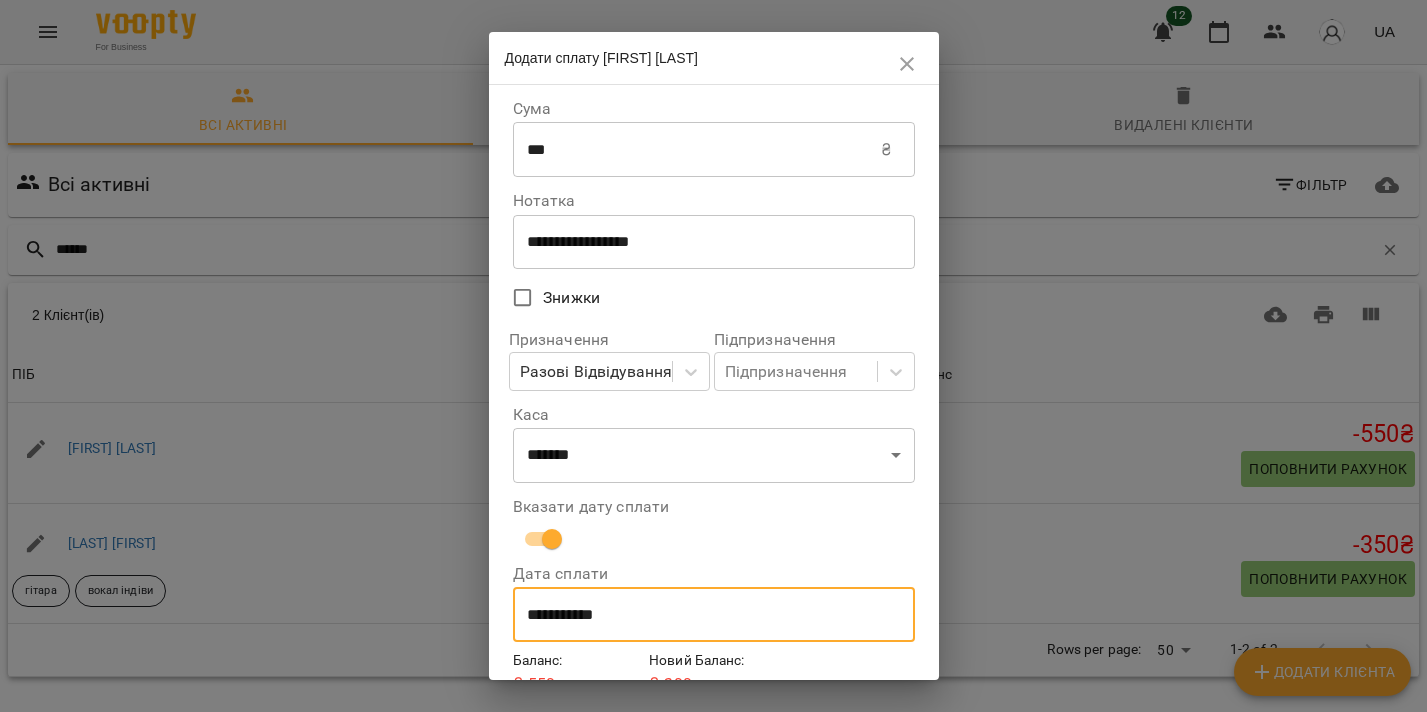 scroll, scrollTop: 96, scrollLeft: 0, axis: vertical 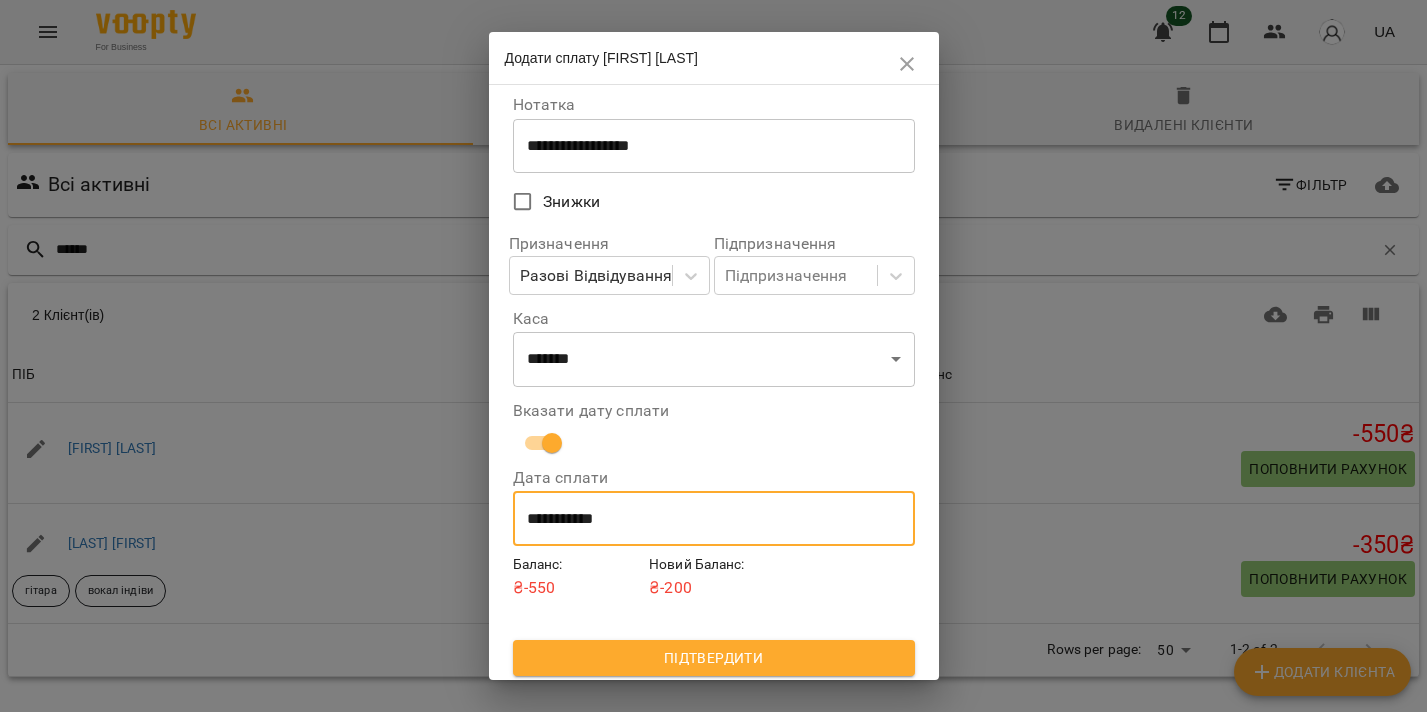 click on "Підтвердити" at bounding box center [714, 658] 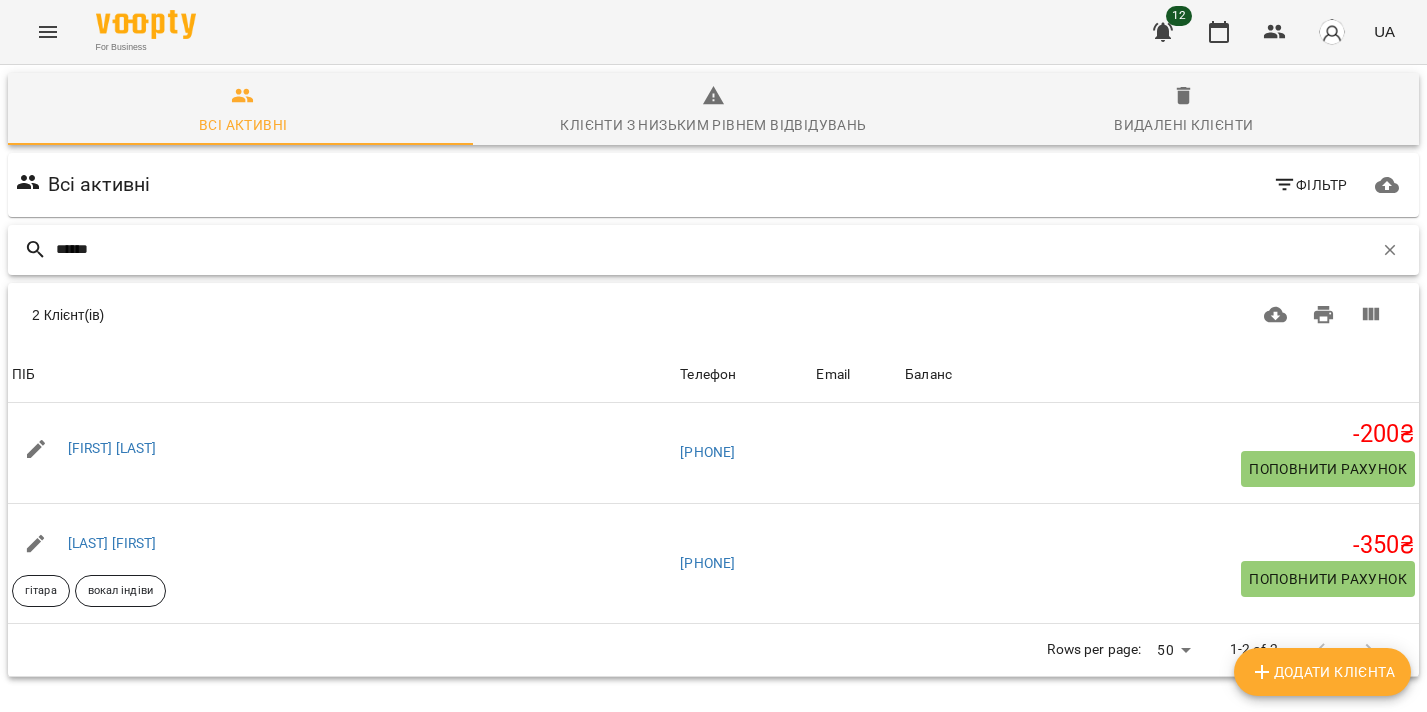 click on "******" at bounding box center (714, 249) 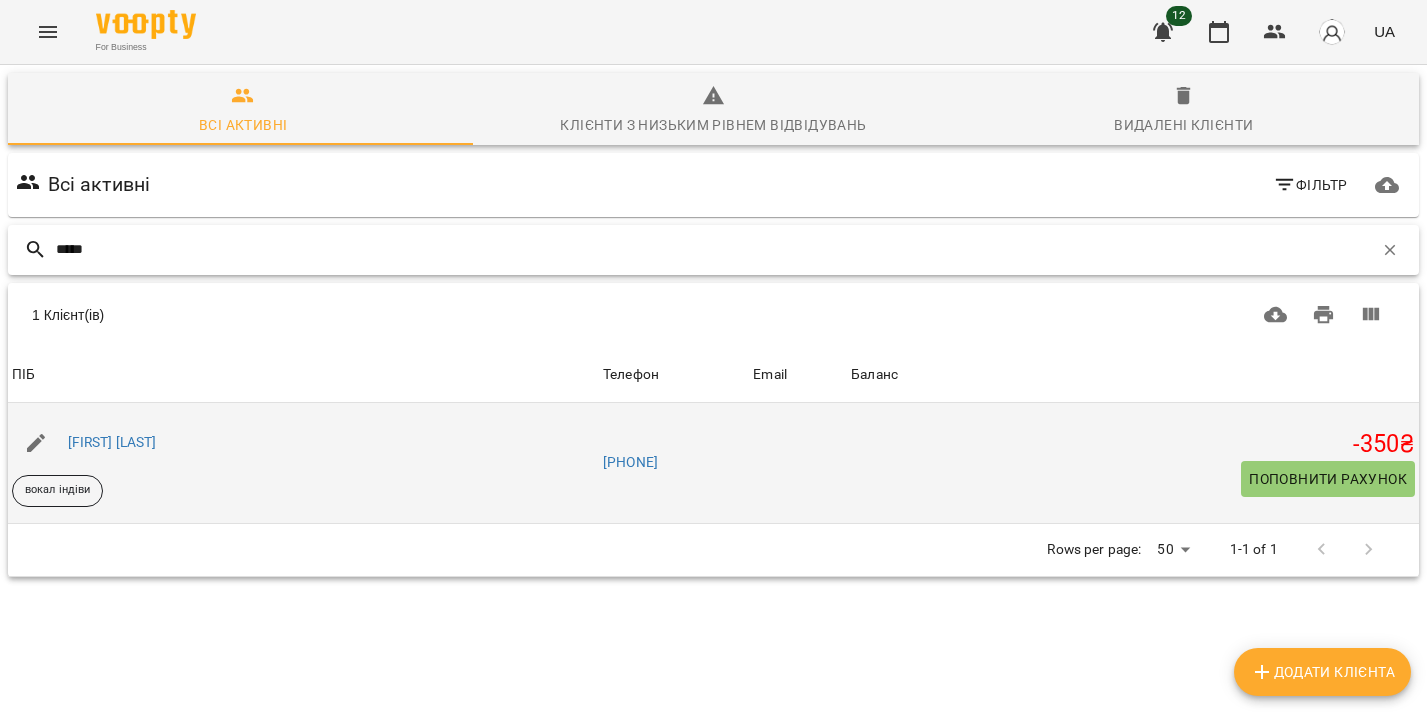 type on "*****" 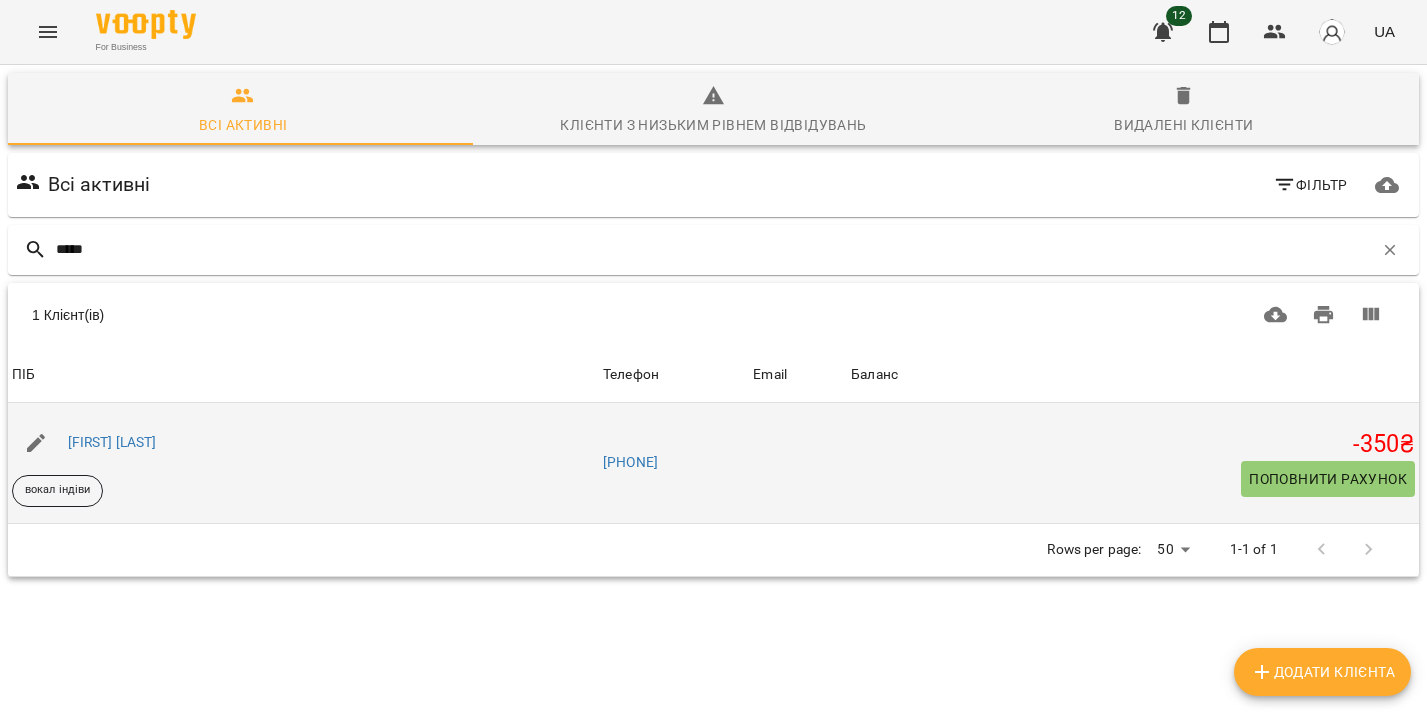 click on "Поповнити рахунок" at bounding box center (1328, 479) 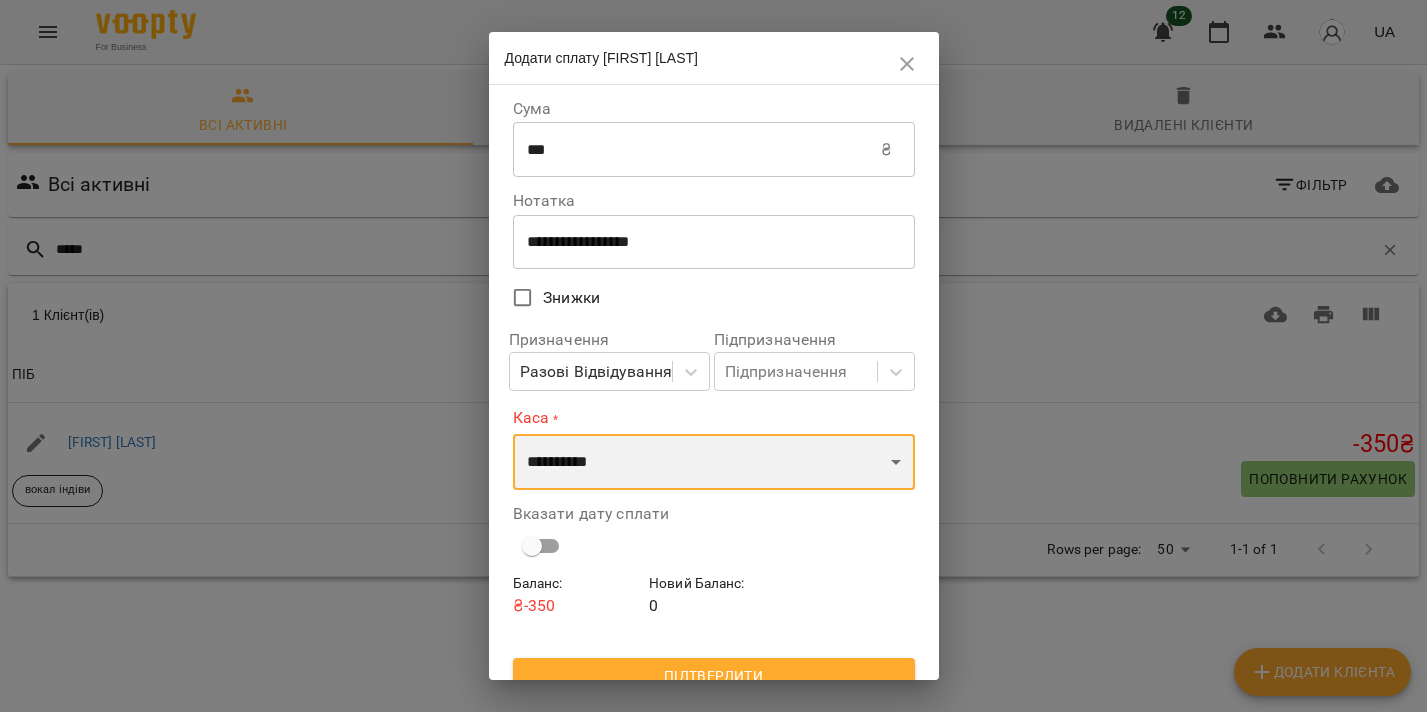 select on "****" 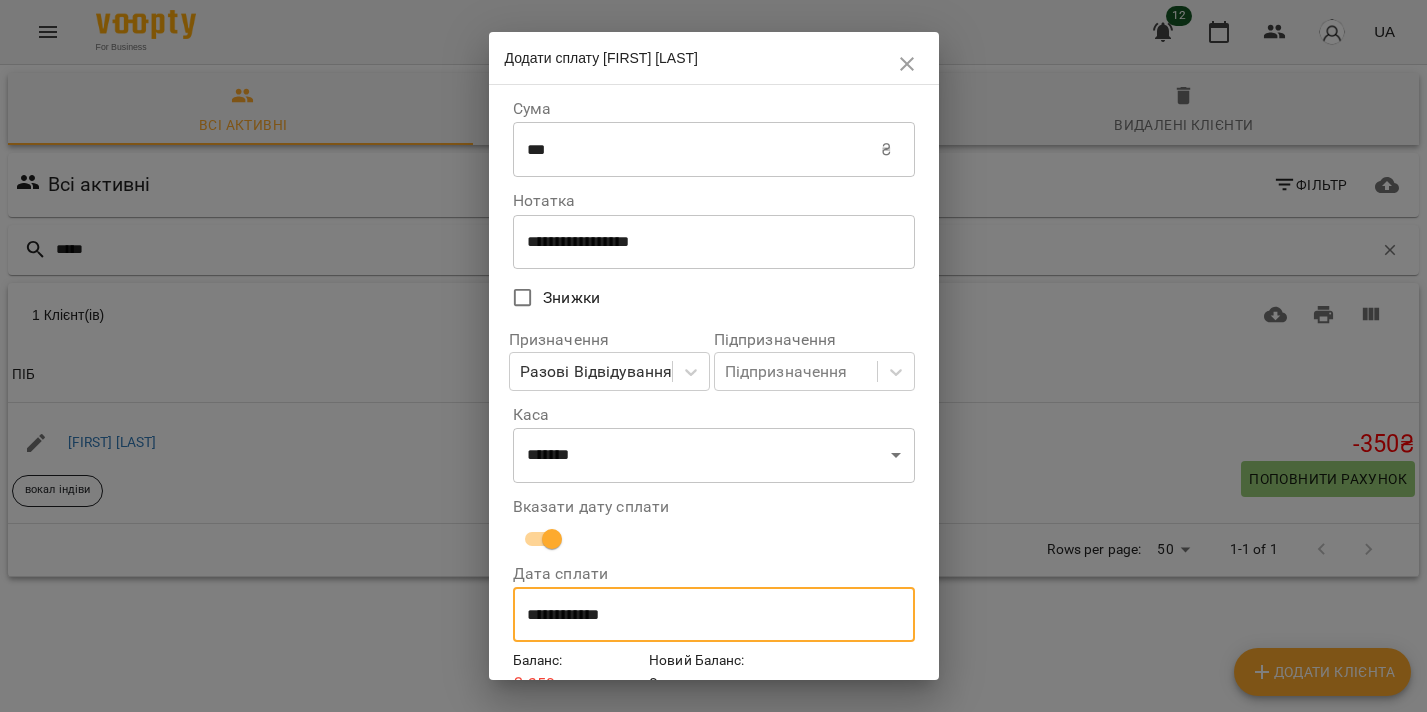 click on "**********" at bounding box center [714, 615] 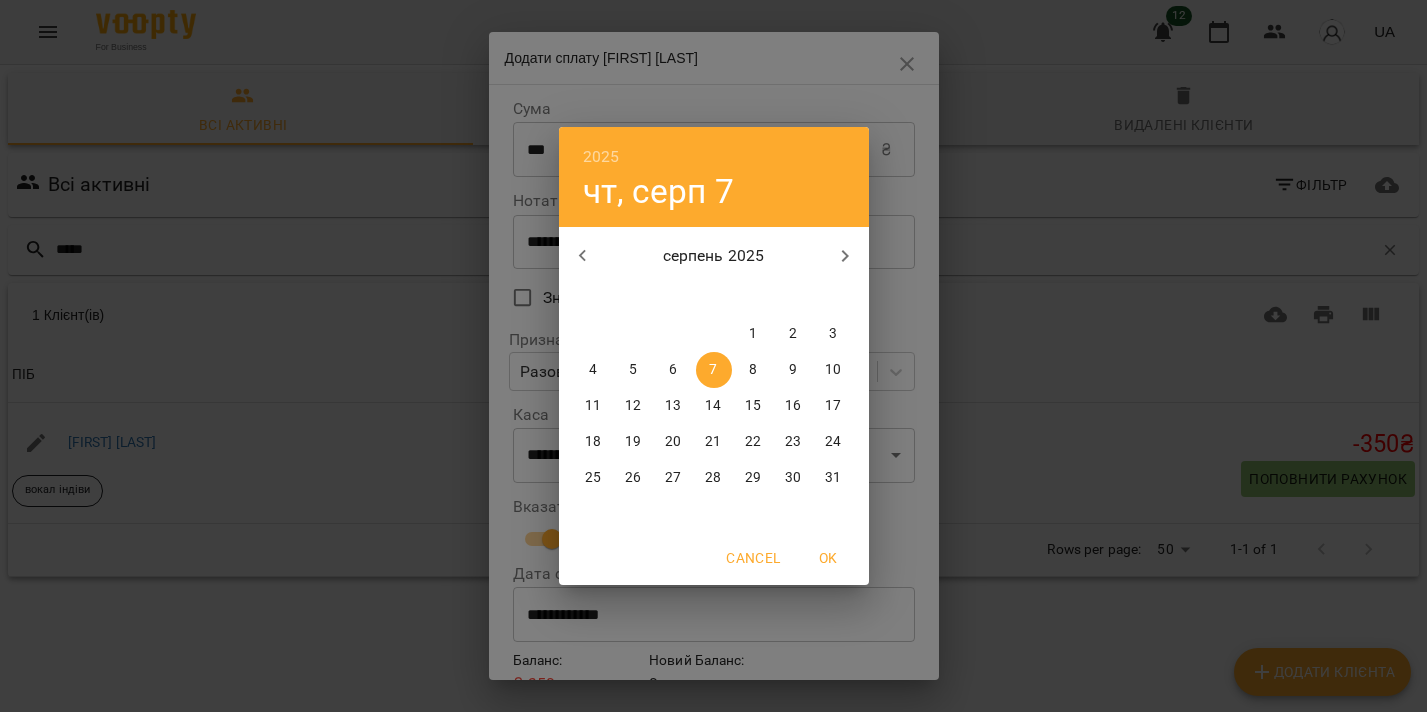 click on "4" at bounding box center [593, 370] 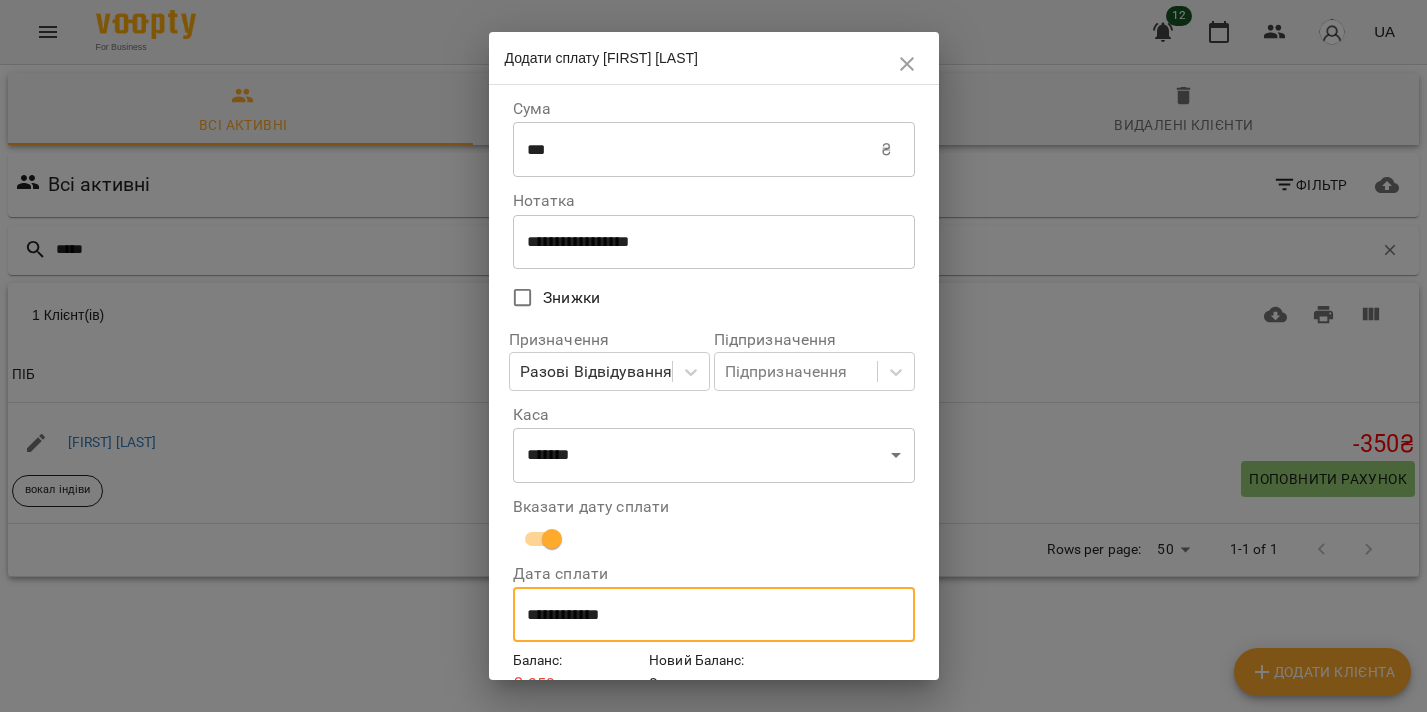 scroll, scrollTop: 96, scrollLeft: 0, axis: vertical 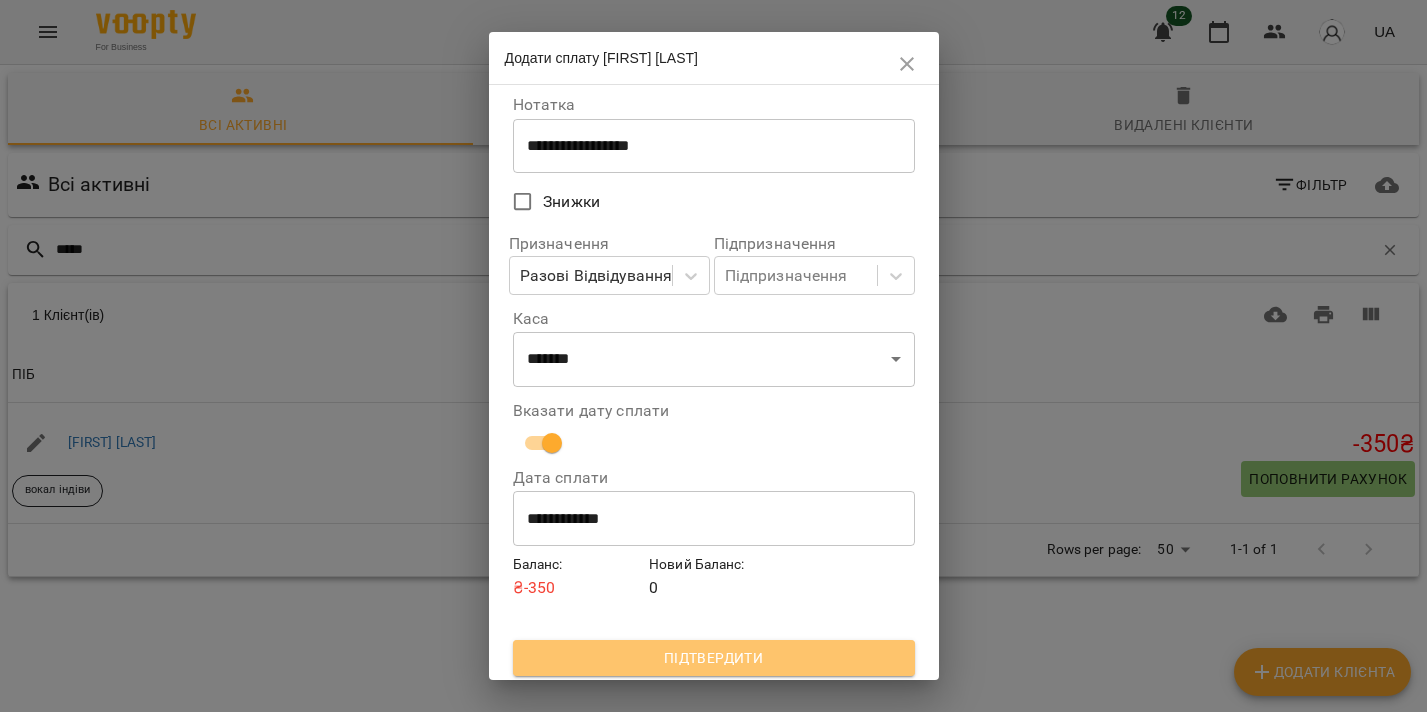 click on "Підтвердити" at bounding box center (714, 658) 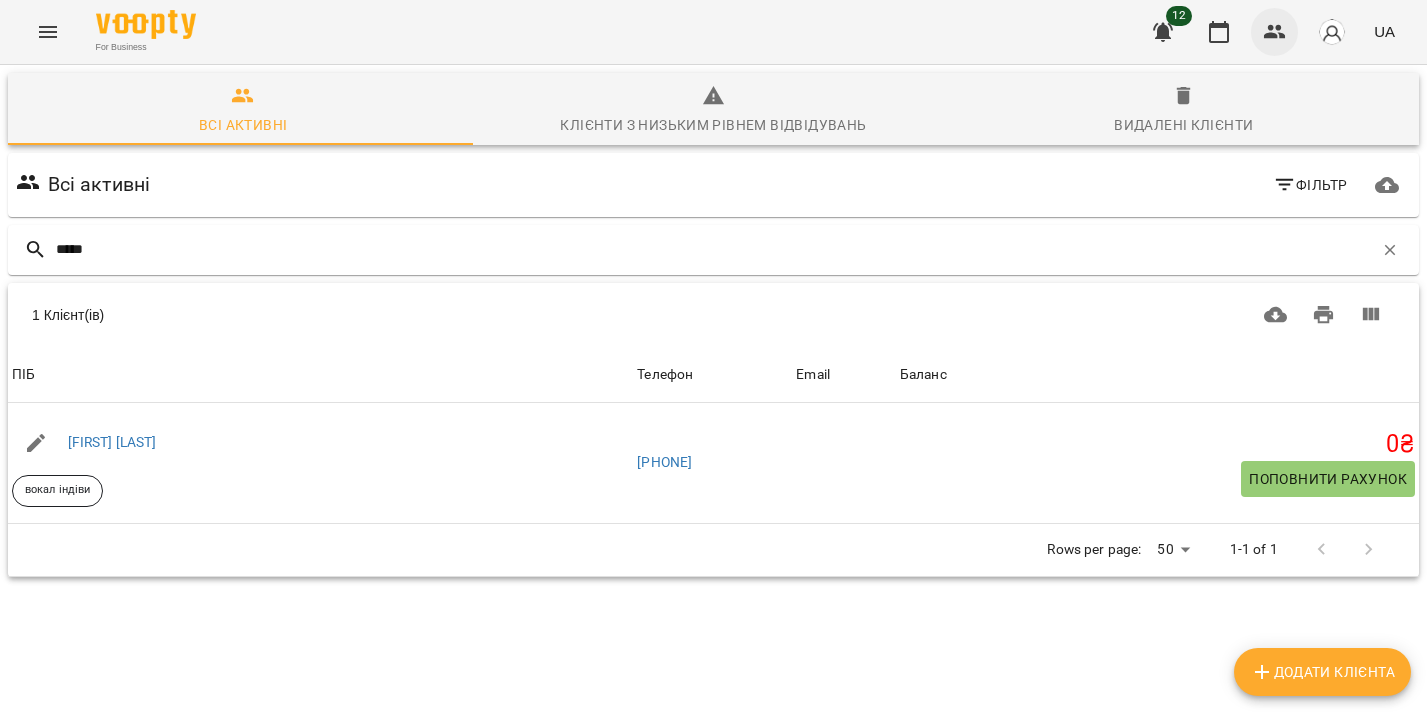 click 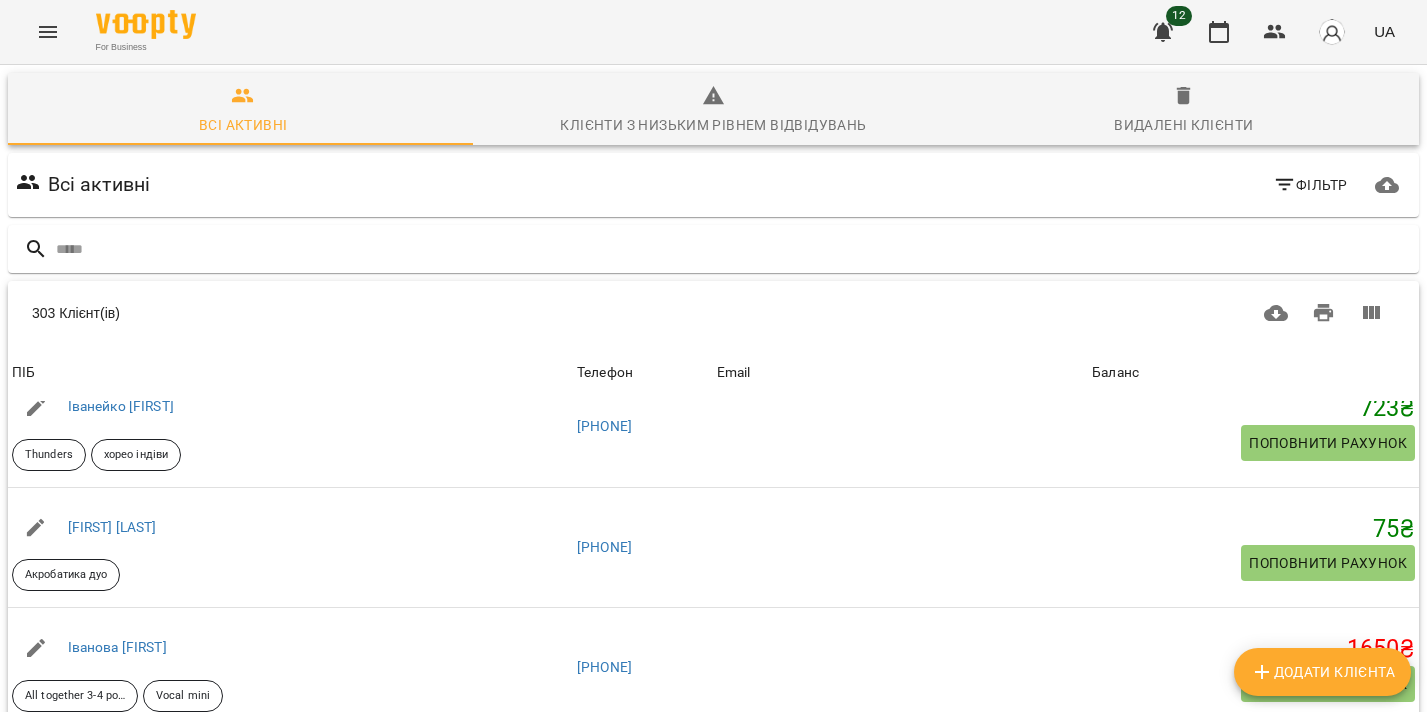 scroll, scrollTop: 190, scrollLeft: 0, axis: vertical 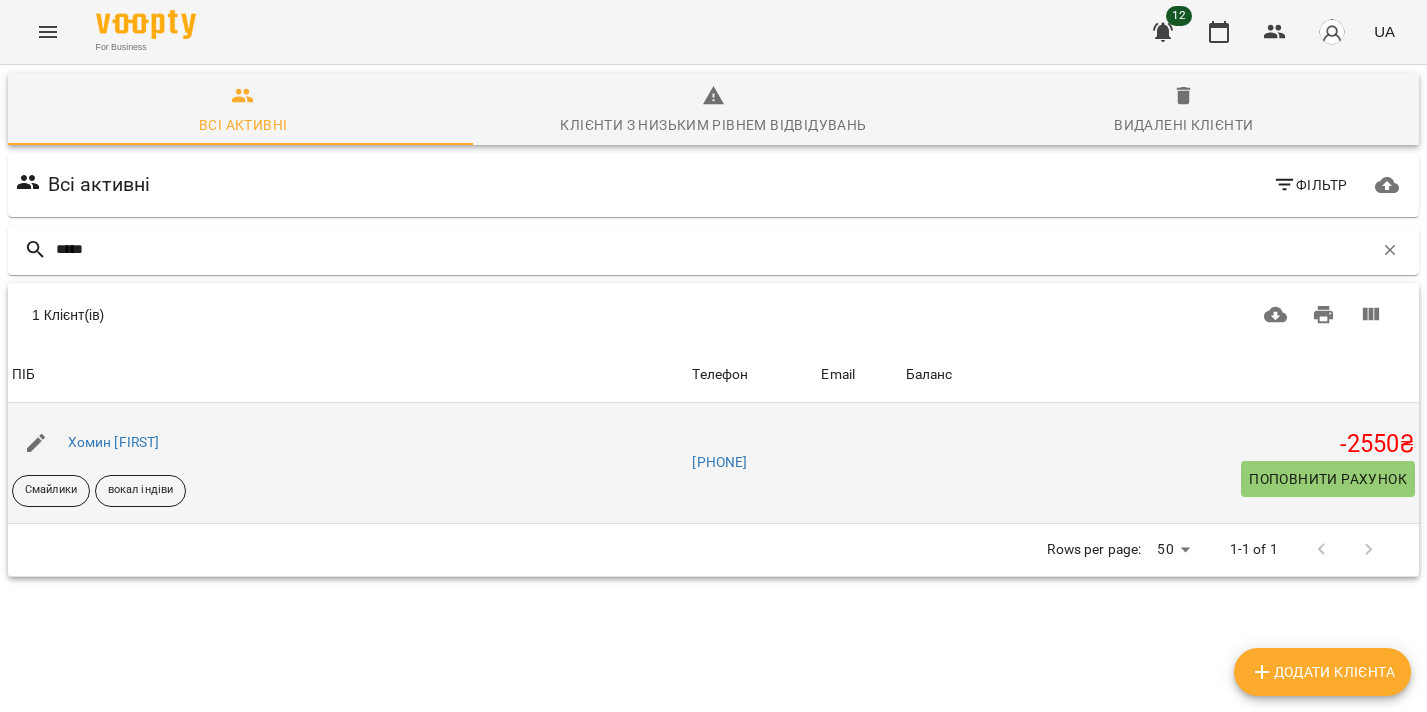 type on "*****" 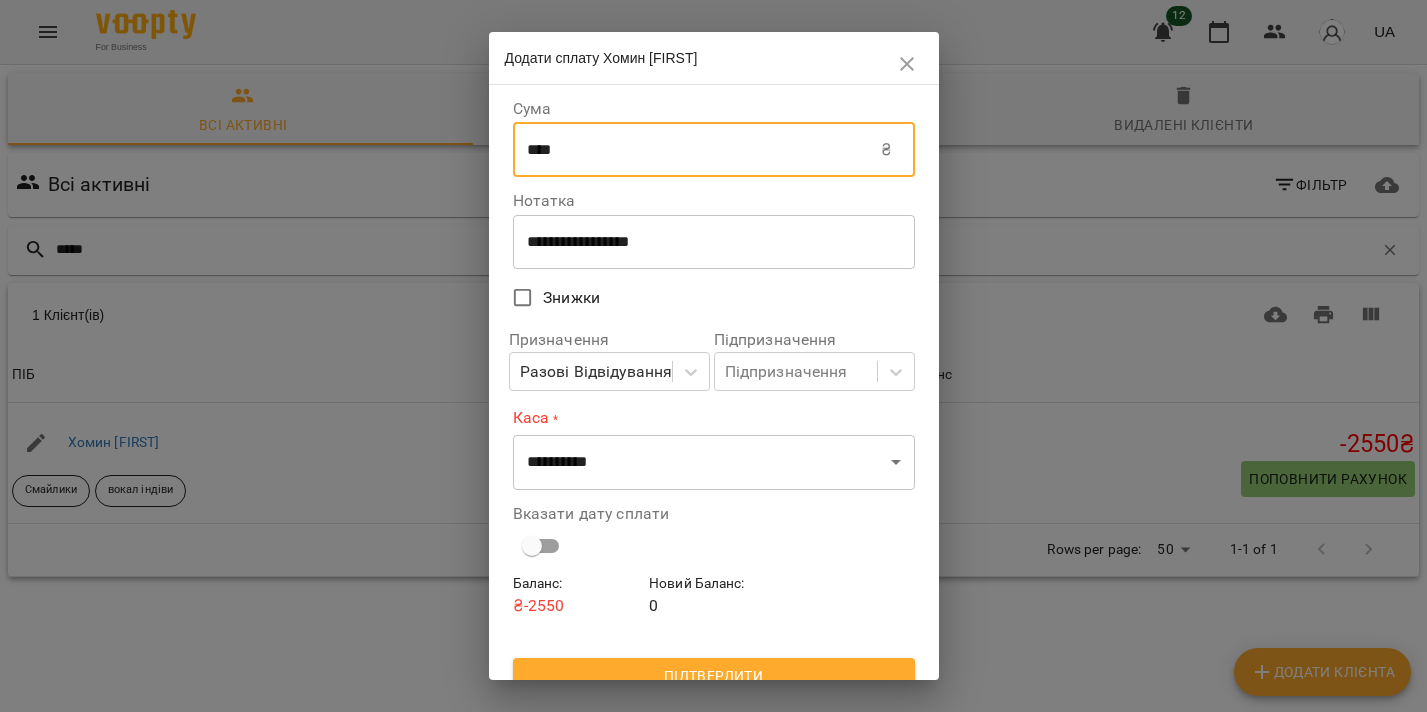 click on "****" at bounding box center [697, 150] 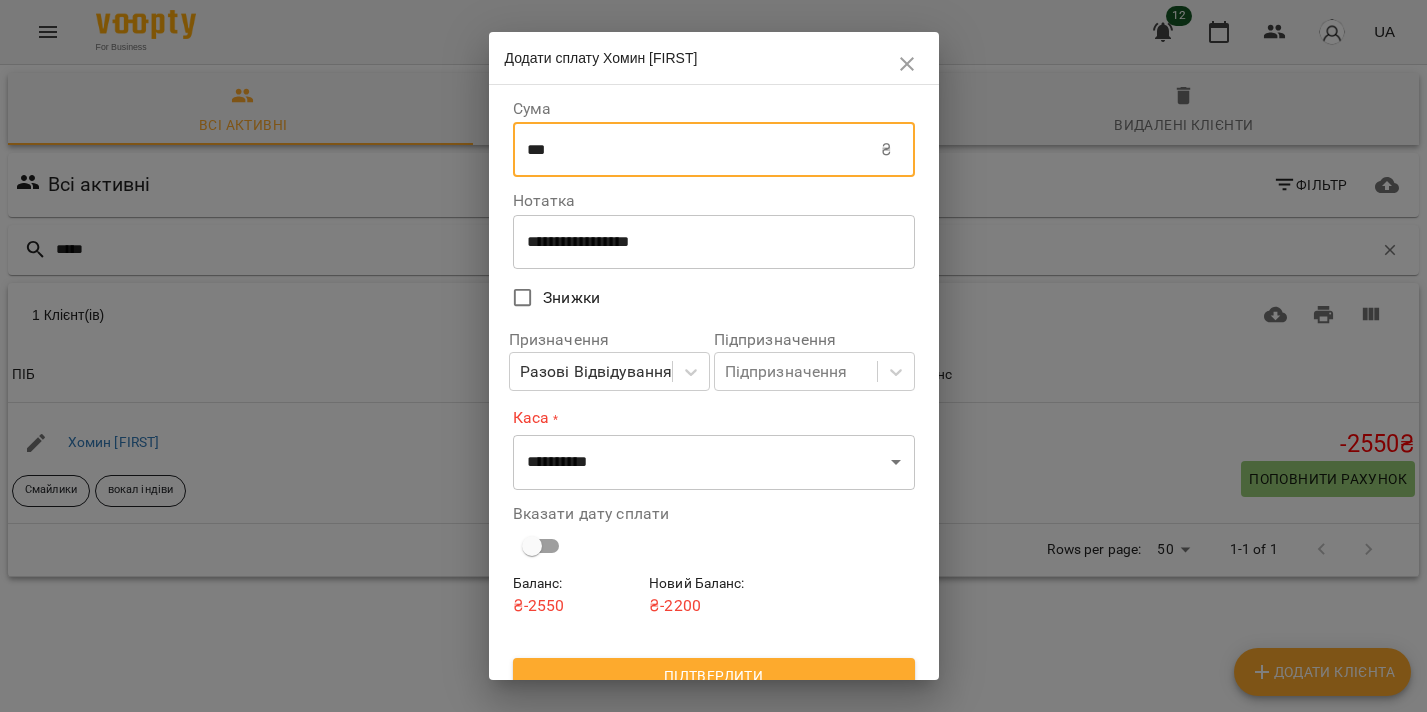 type on "***" 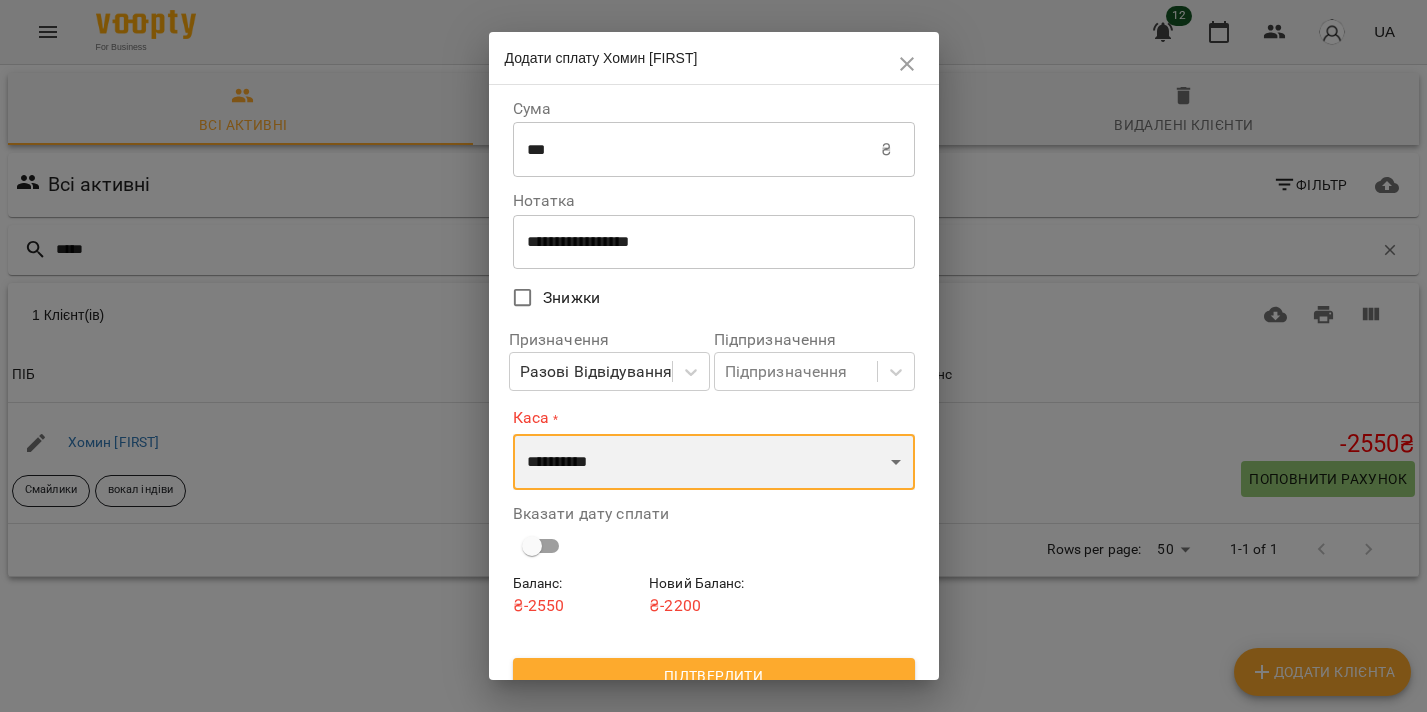 select on "****" 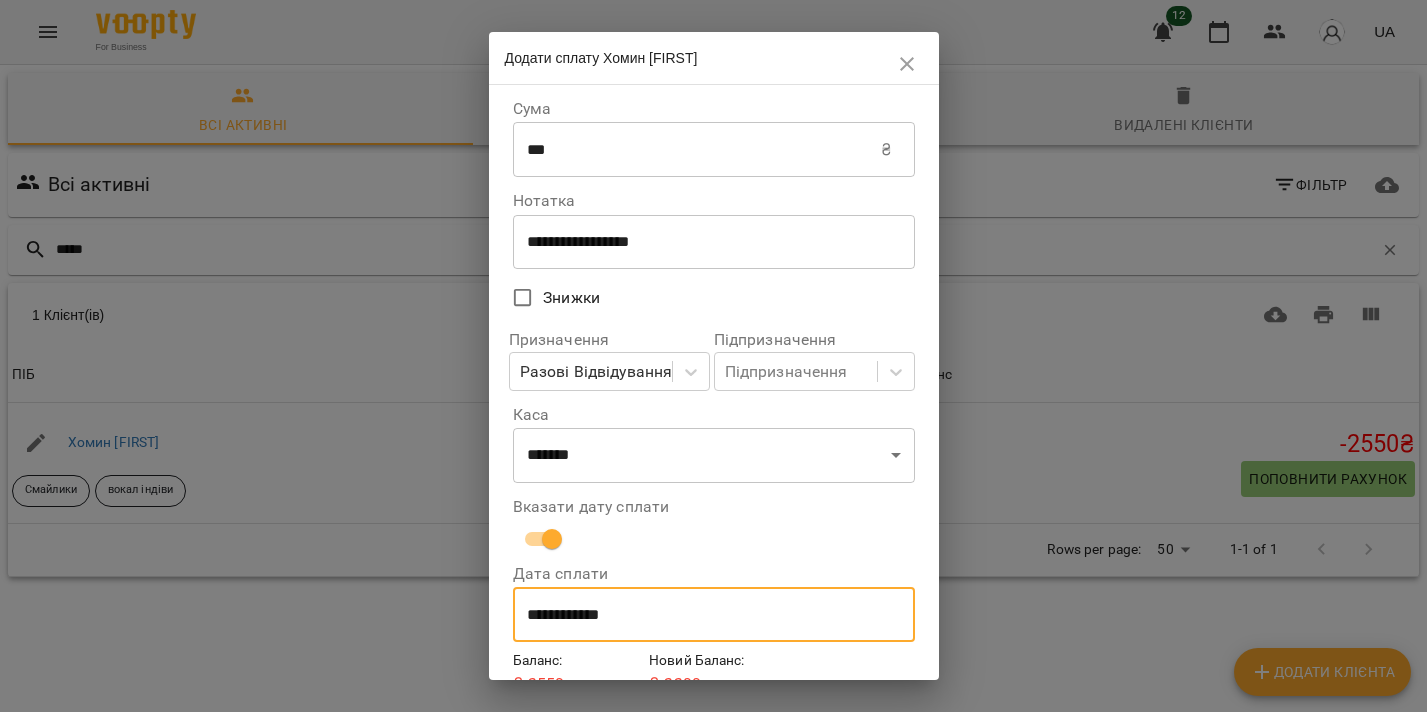 click on "**********" at bounding box center [714, 615] 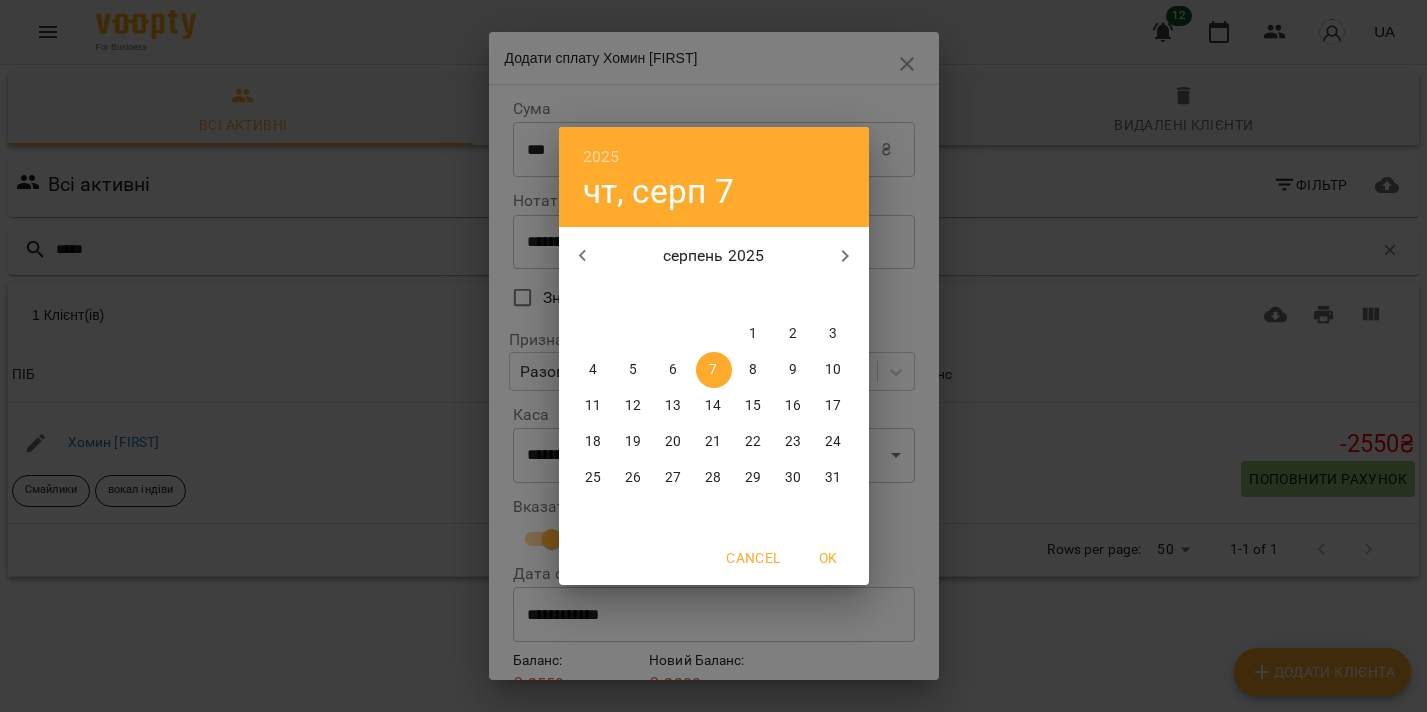 click 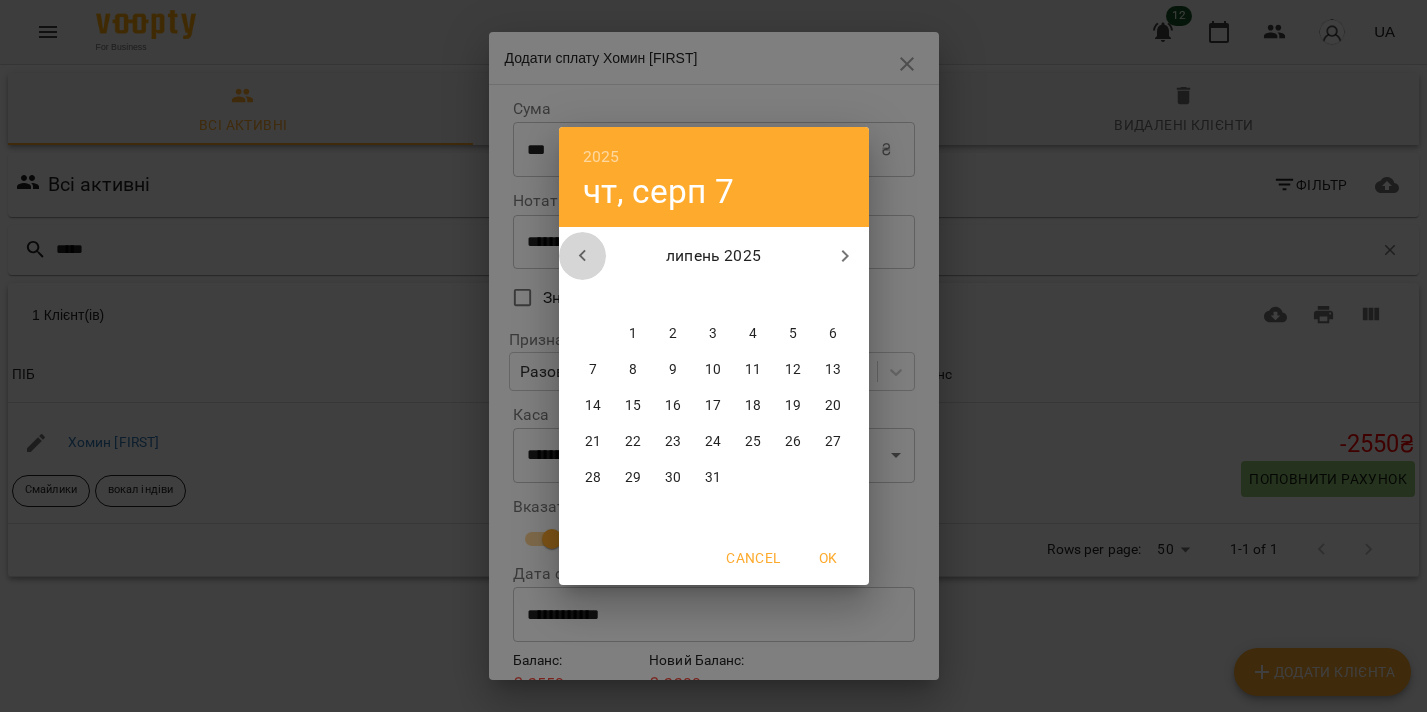click 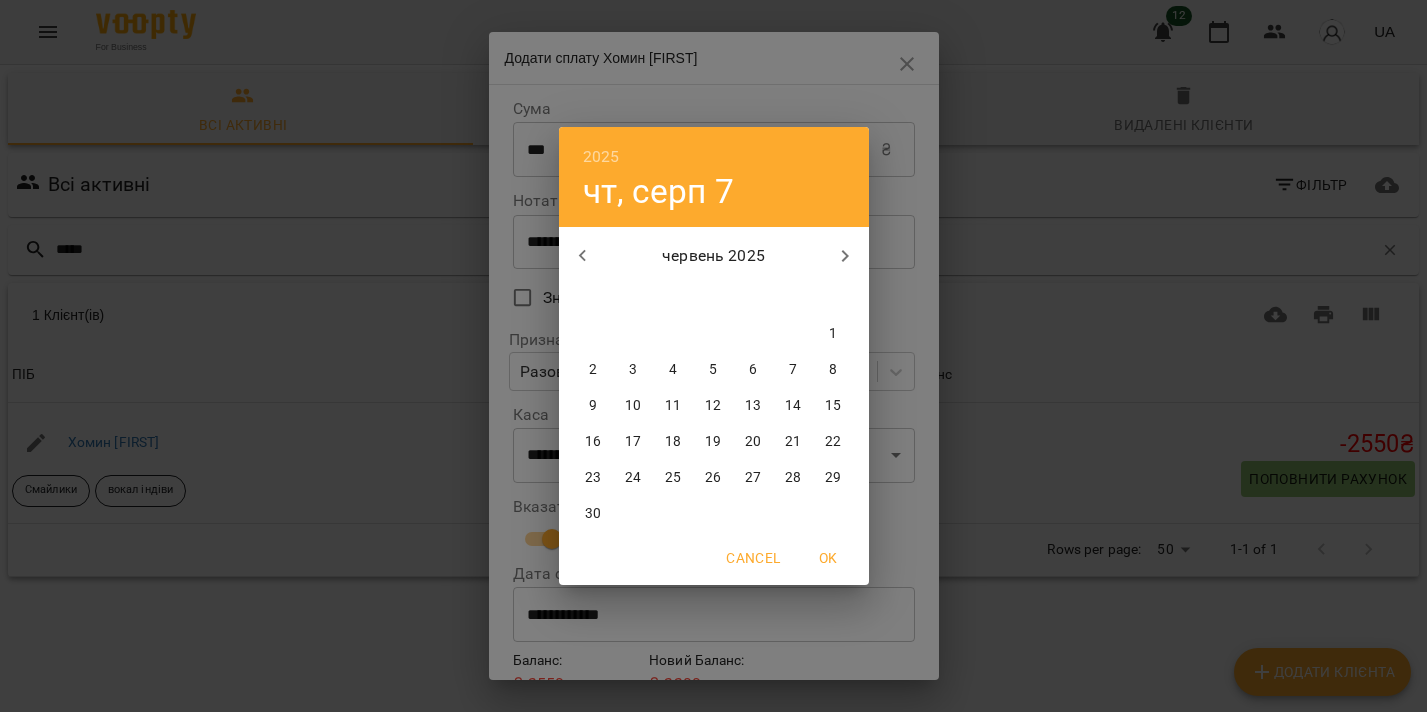 click on "25" at bounding box center (673, 478) 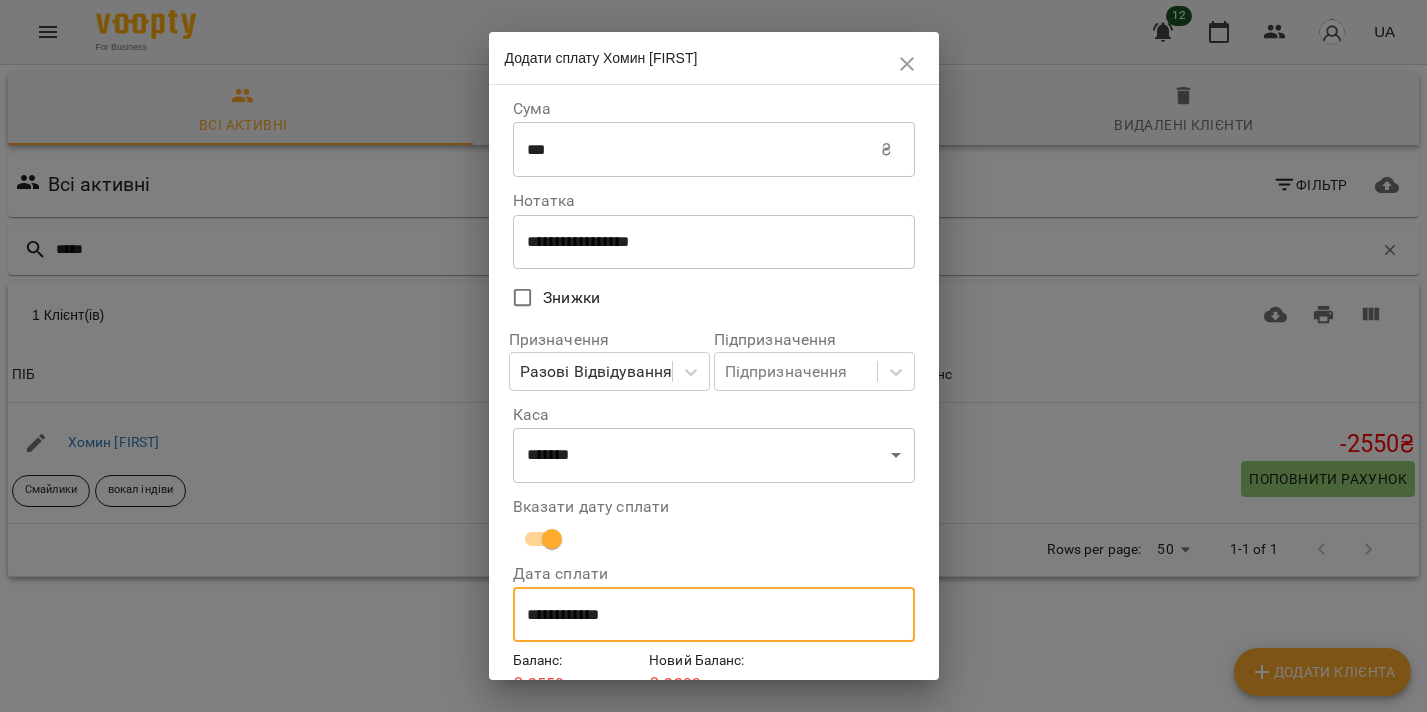 type on "**********" 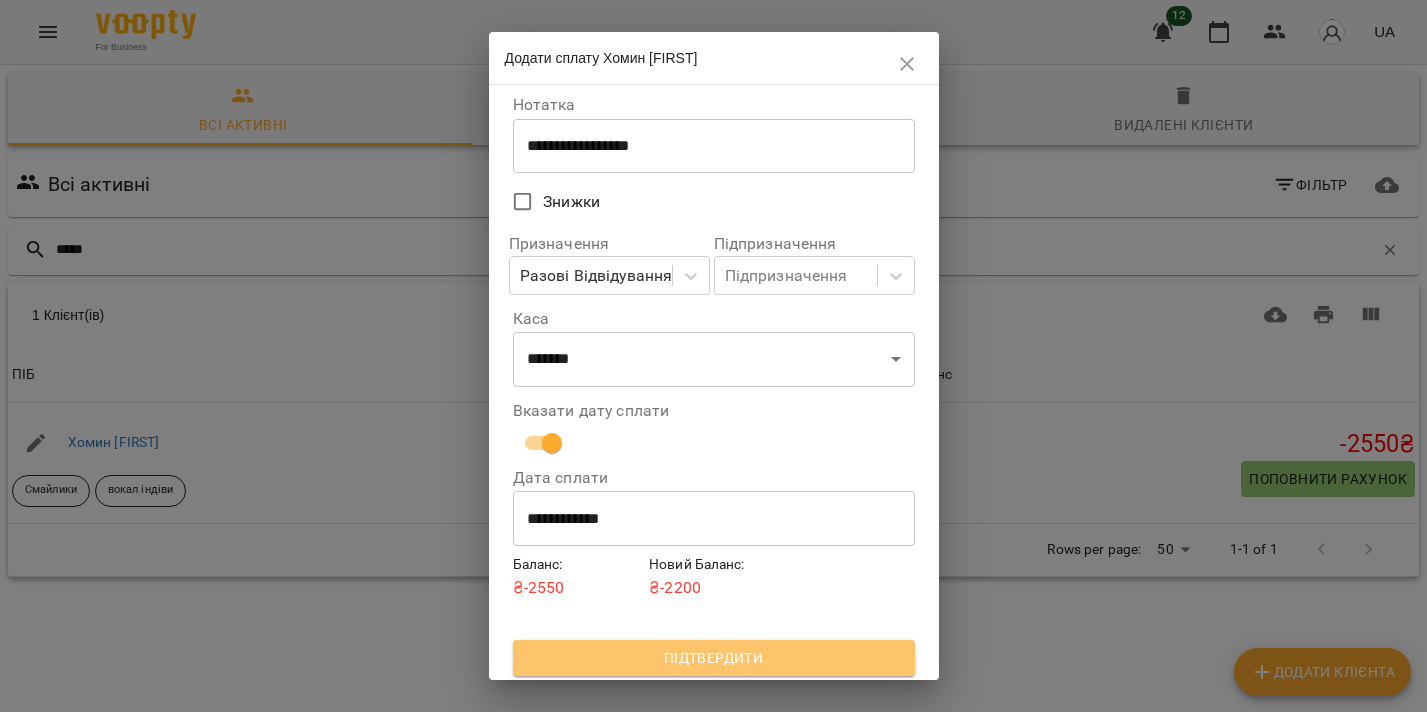 click on "Підтвердити" at bounding box center (714, 658) 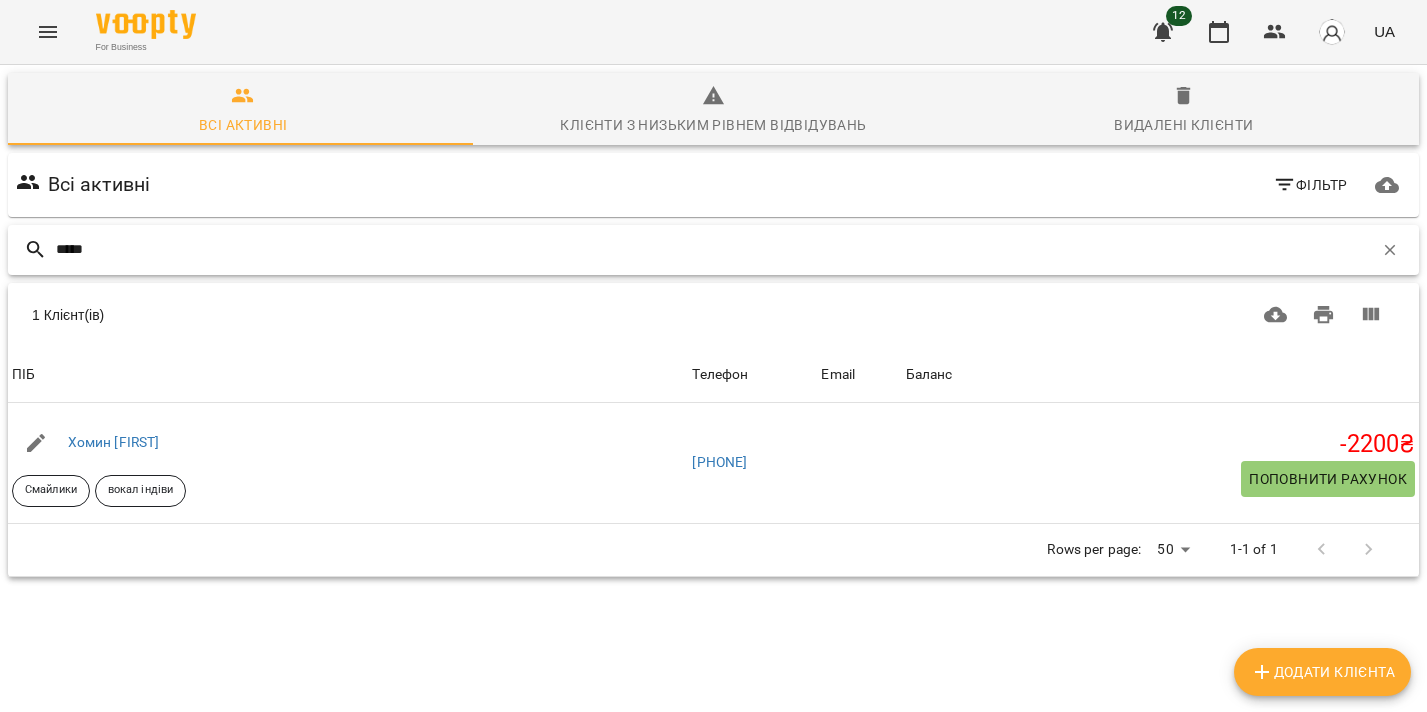 click on "*****" at bounding box center (714, 249) 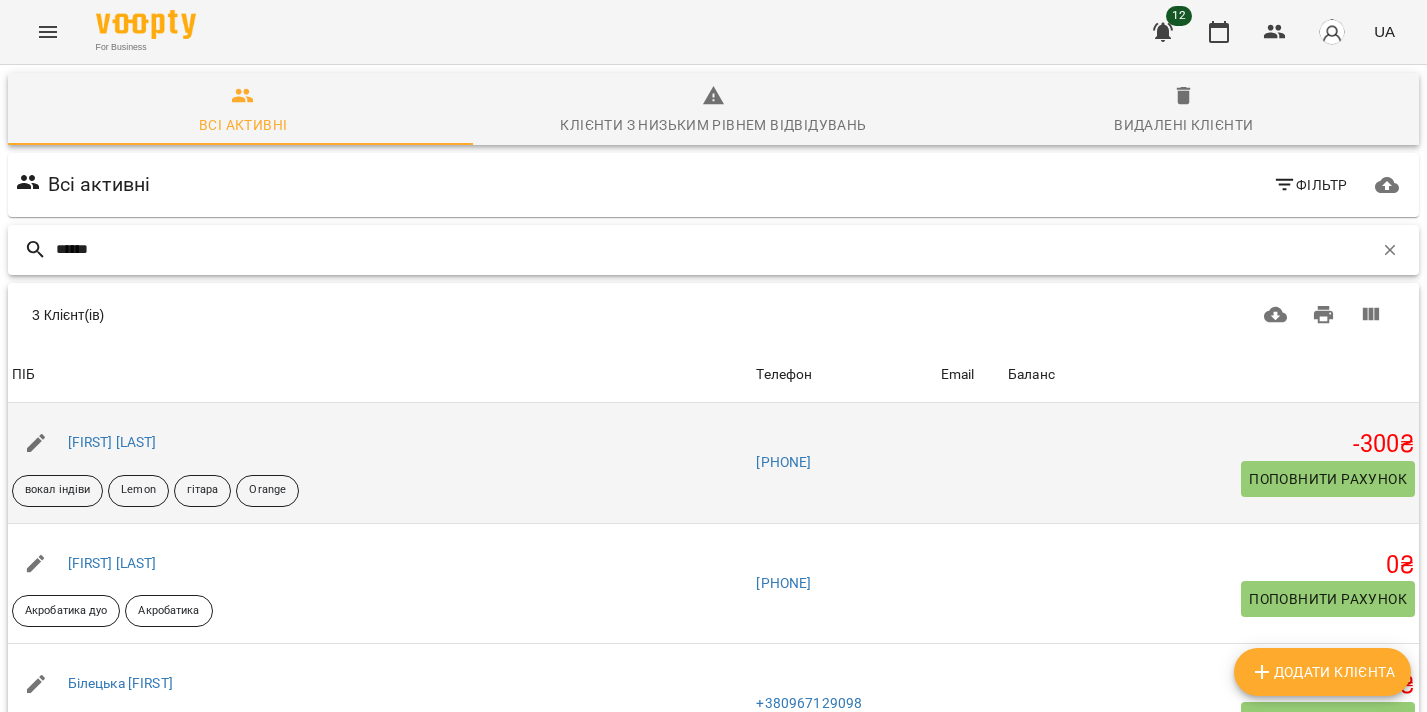 type on "******" 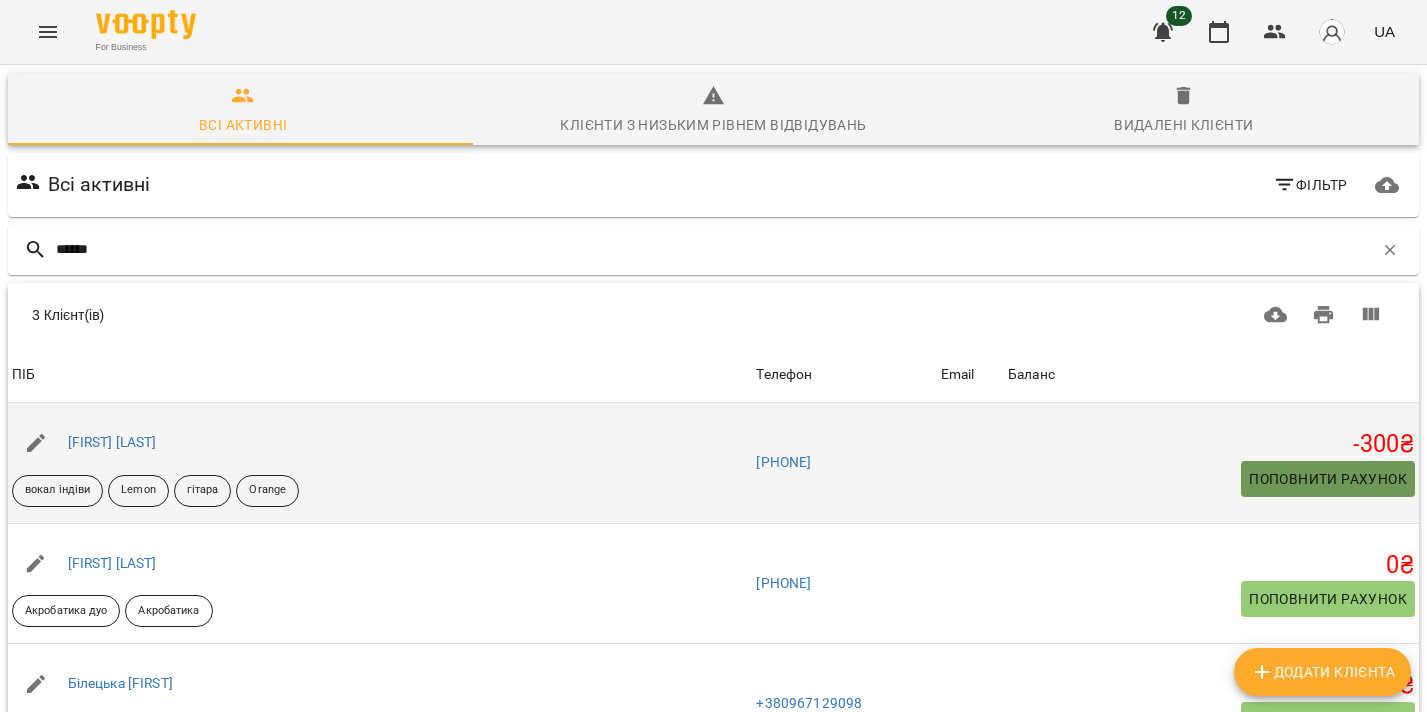 click on "Поповнити рахунок" at bounding box center [1328, 479] 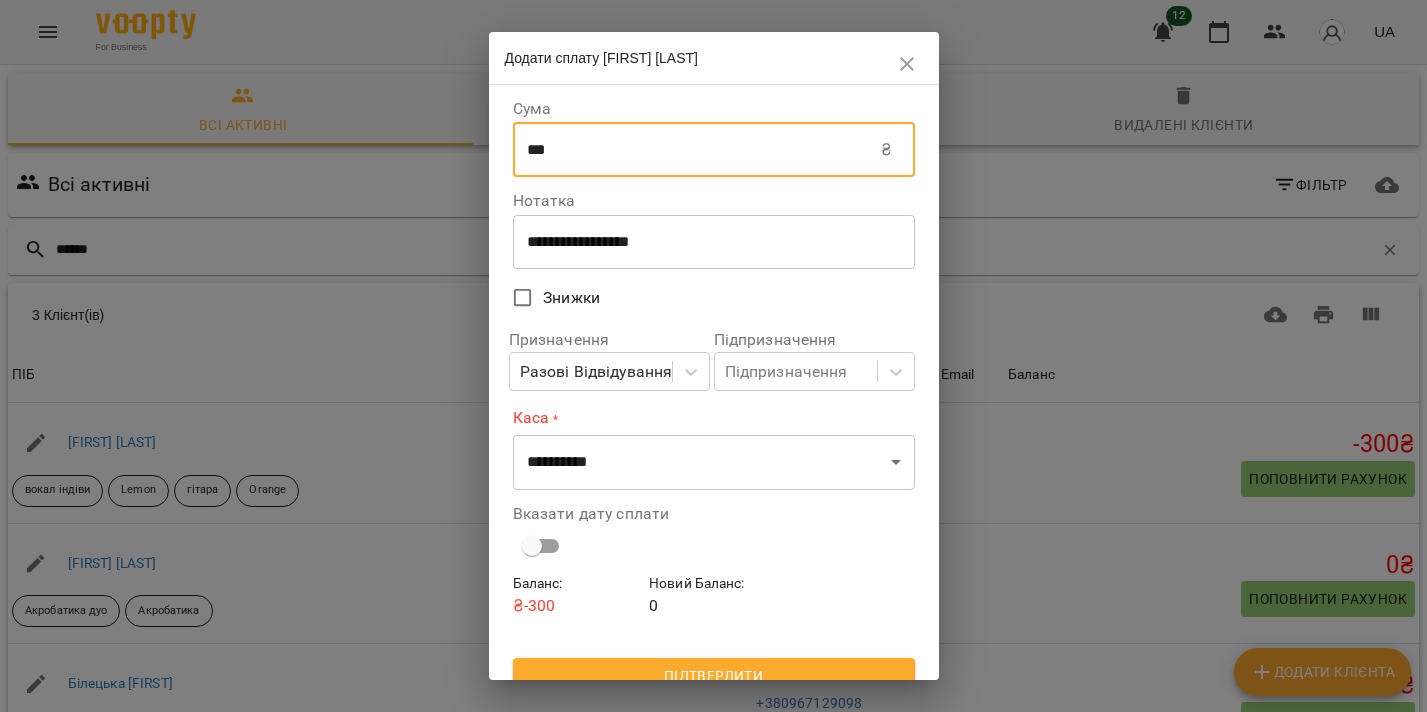 click on "***" at bounding box center (697, 150) 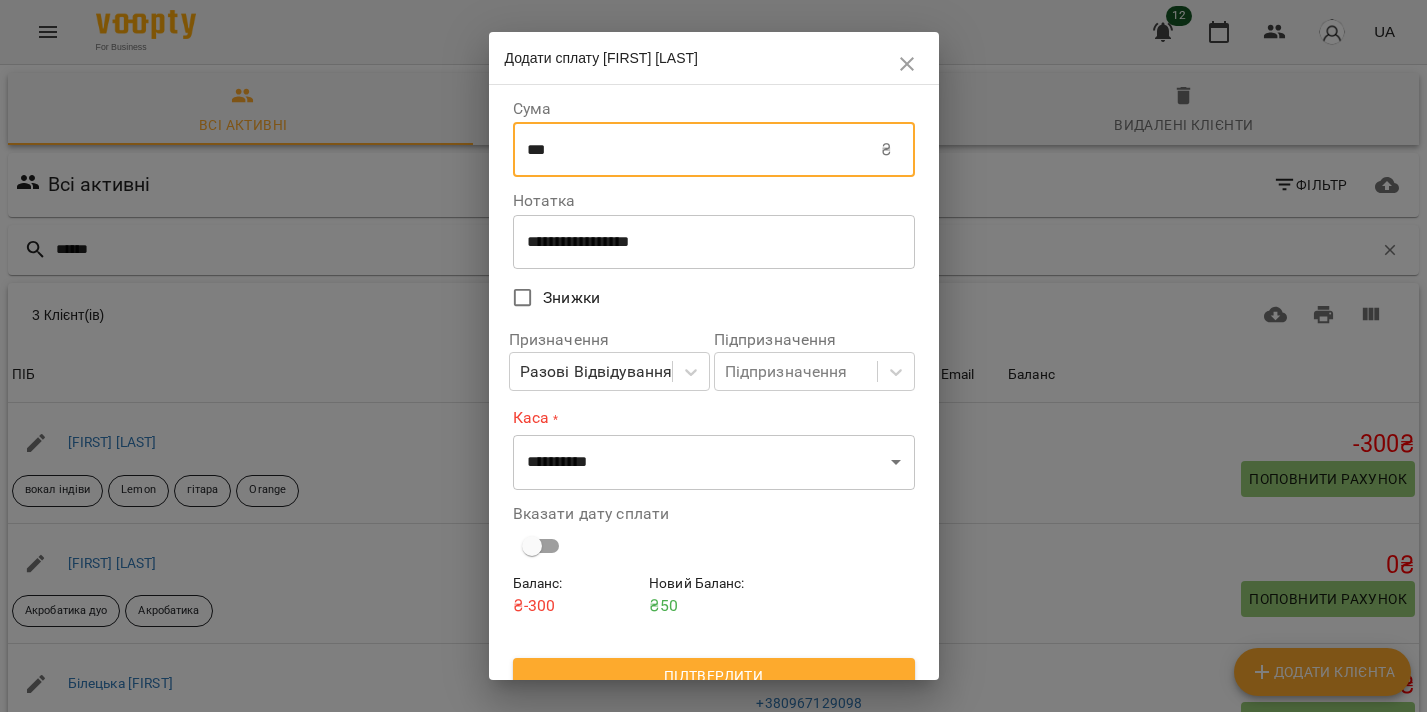 type on "***" 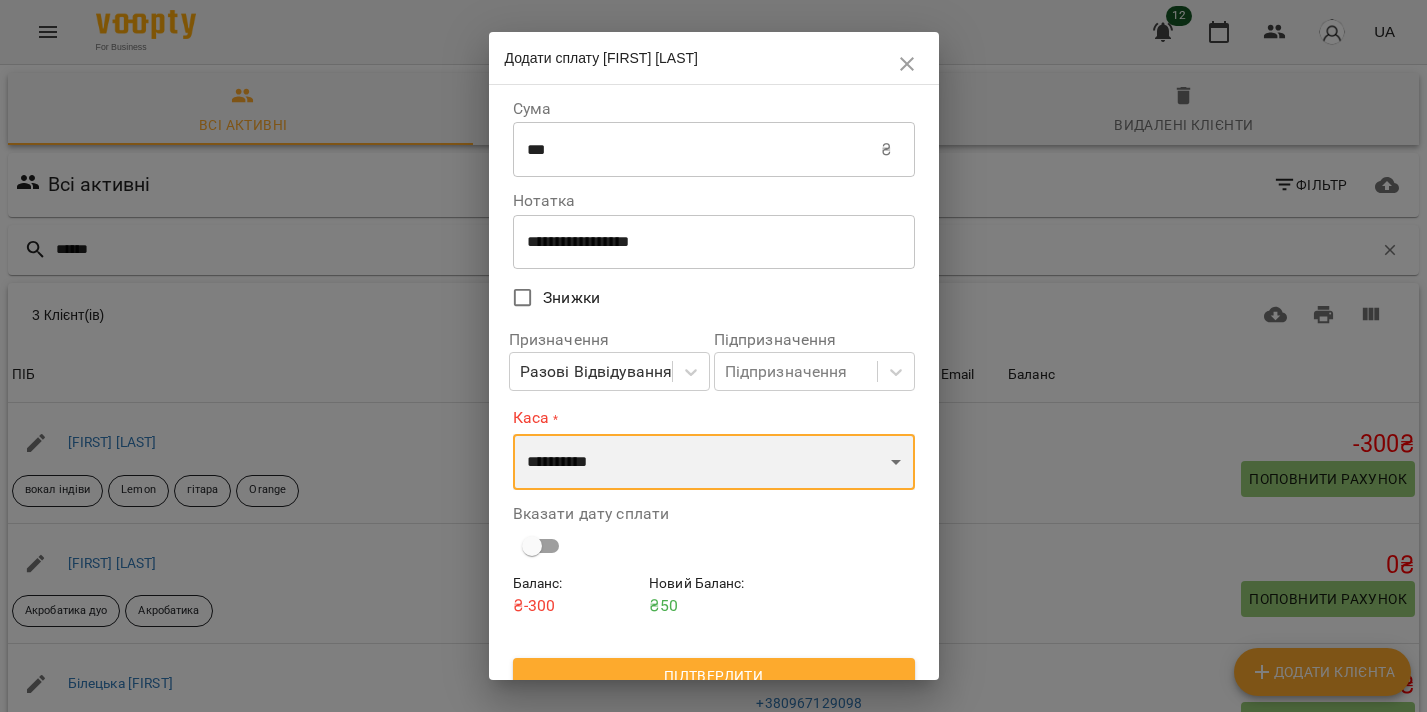 select on "****" 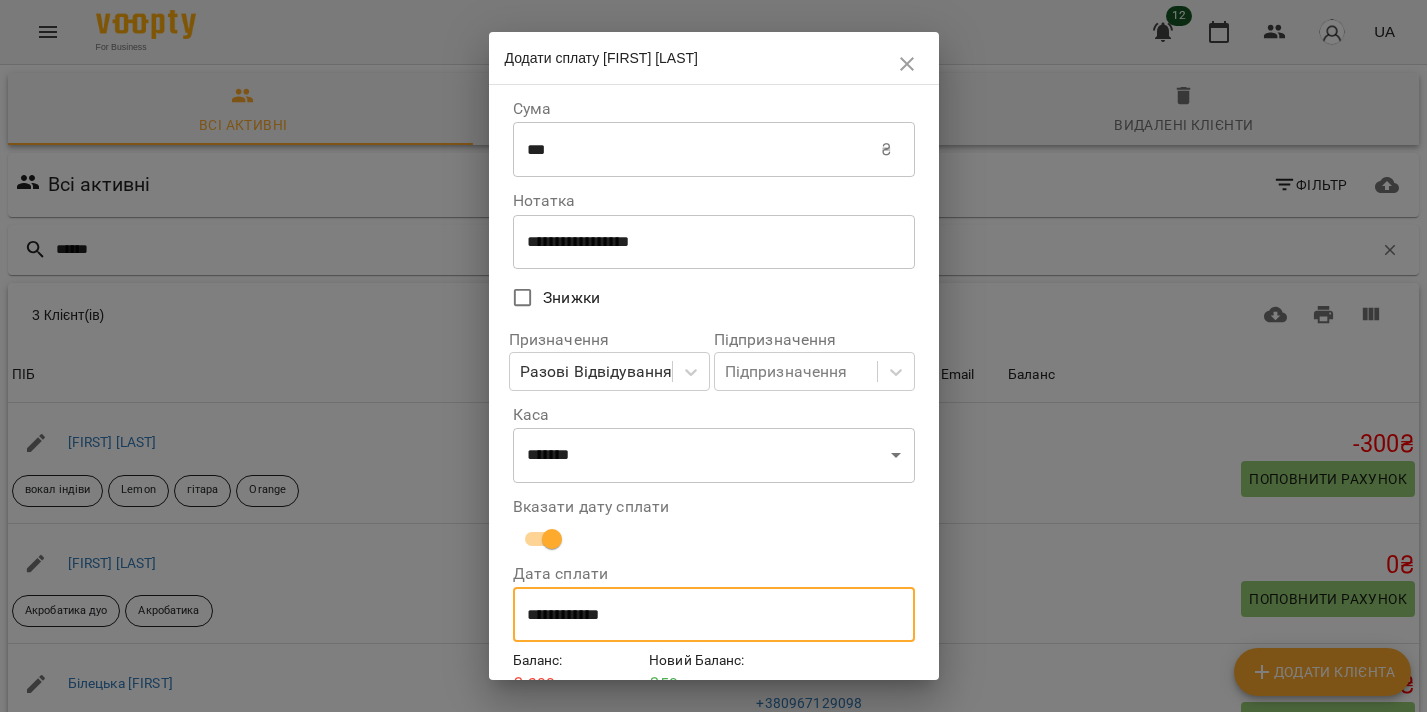 click on "**********" at bounding box center [714, 615] 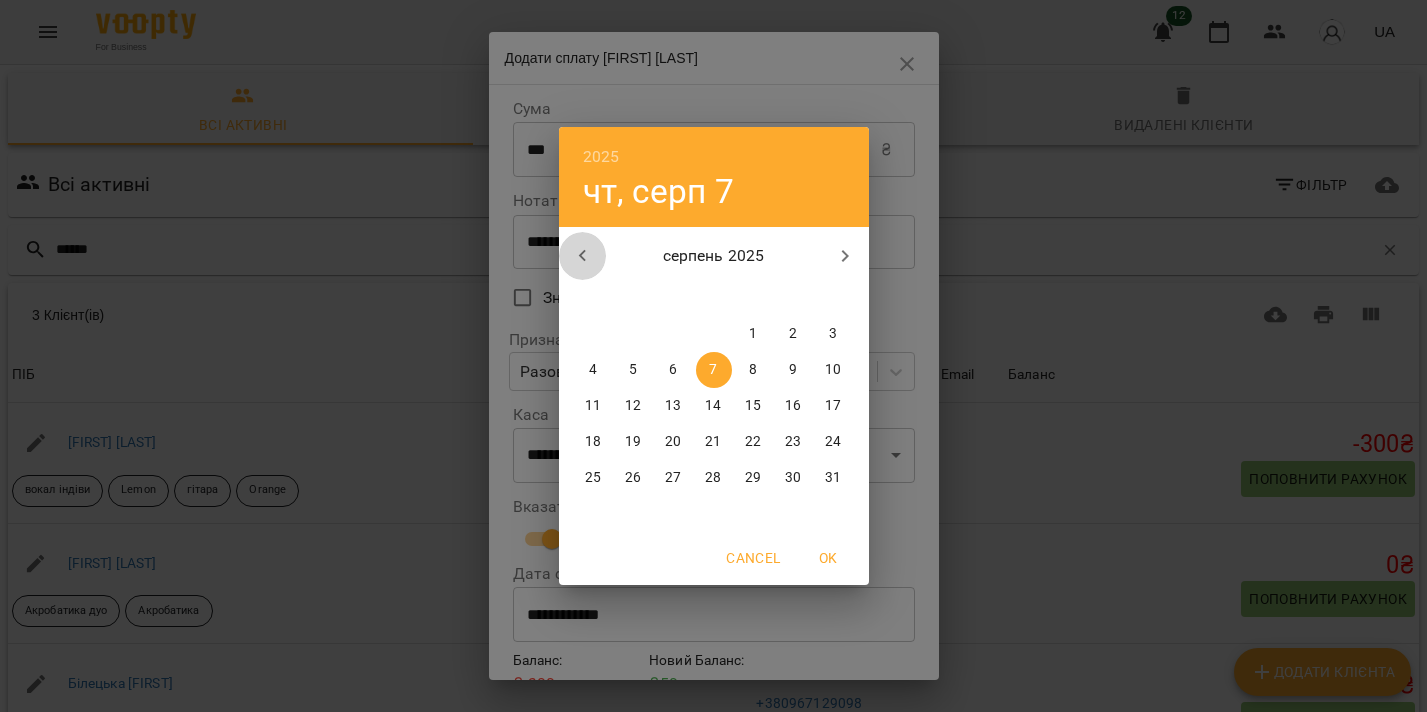 click 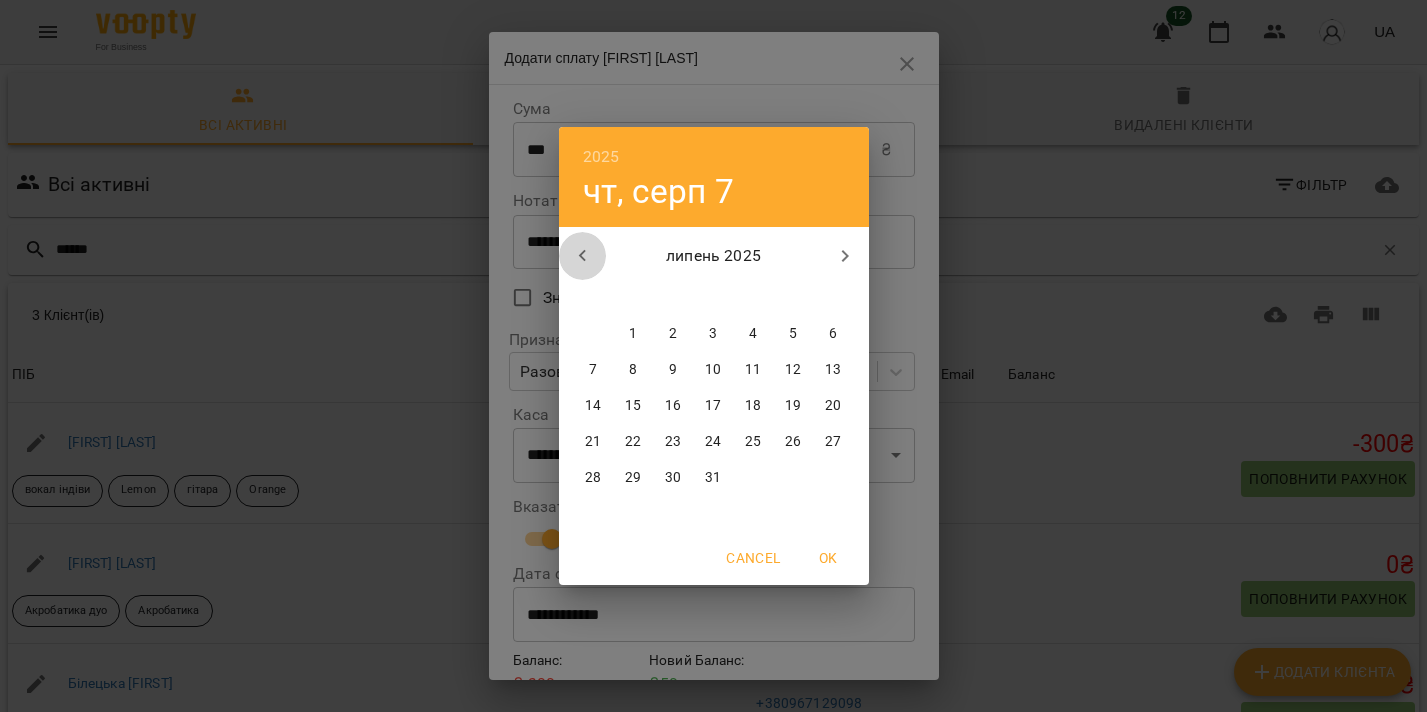 click 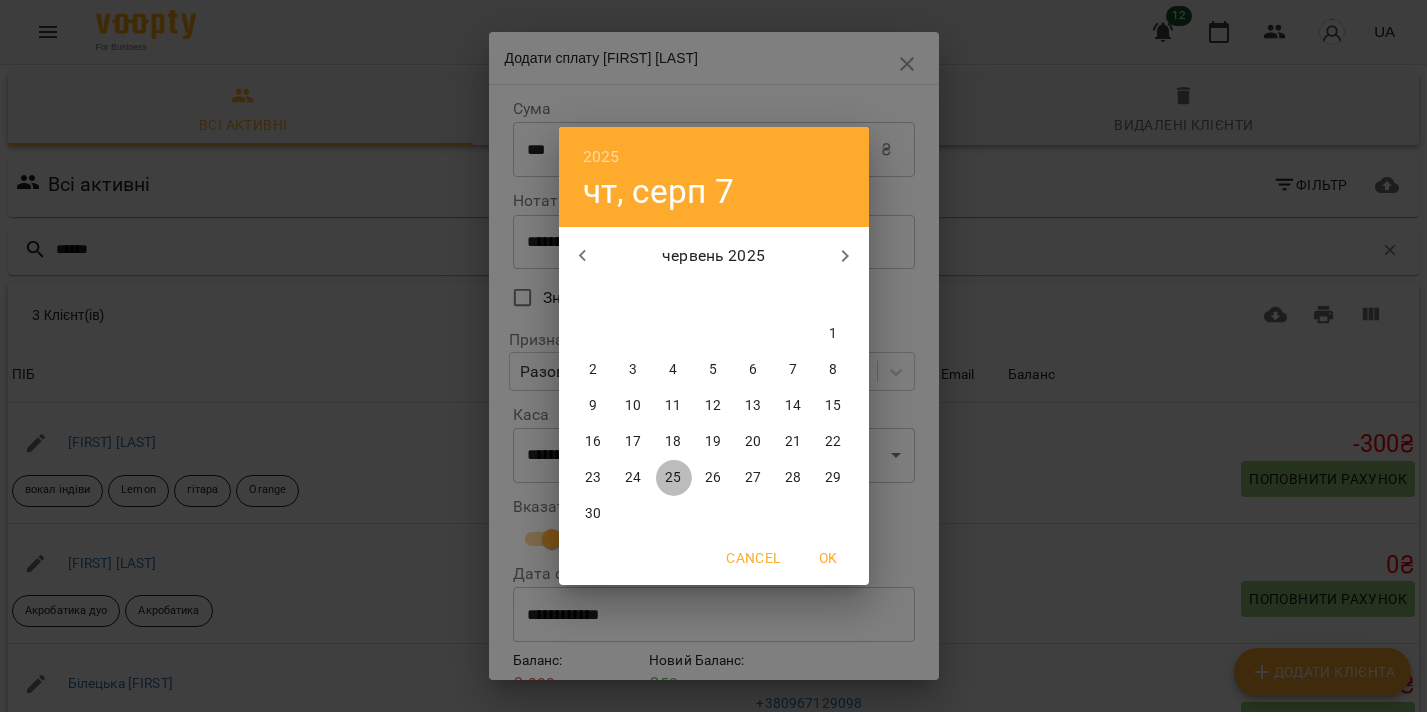 click on "25" at bounding box center [673, 478] 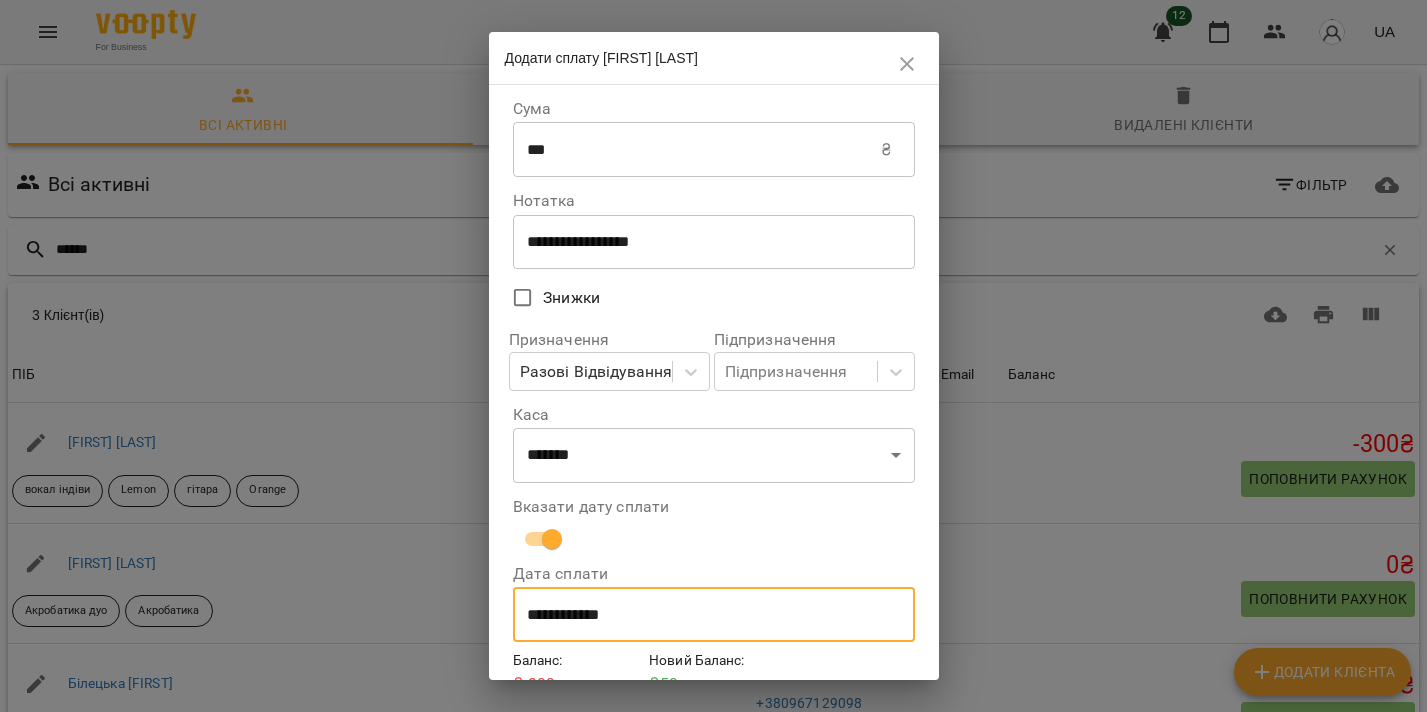 scroll, scrollTop: 96, scrollLeft: 0, axis: vertical 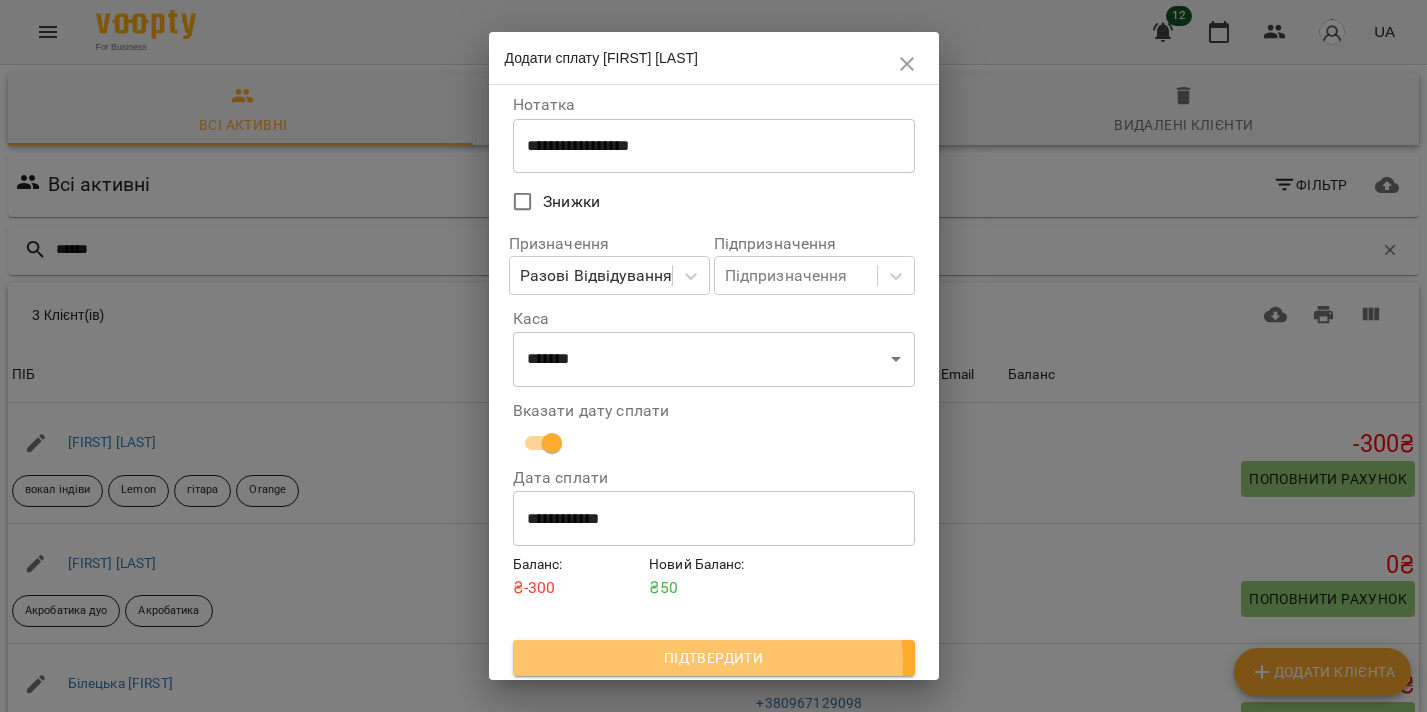 click on "Підтвердити" at bounding box center [714, 658] 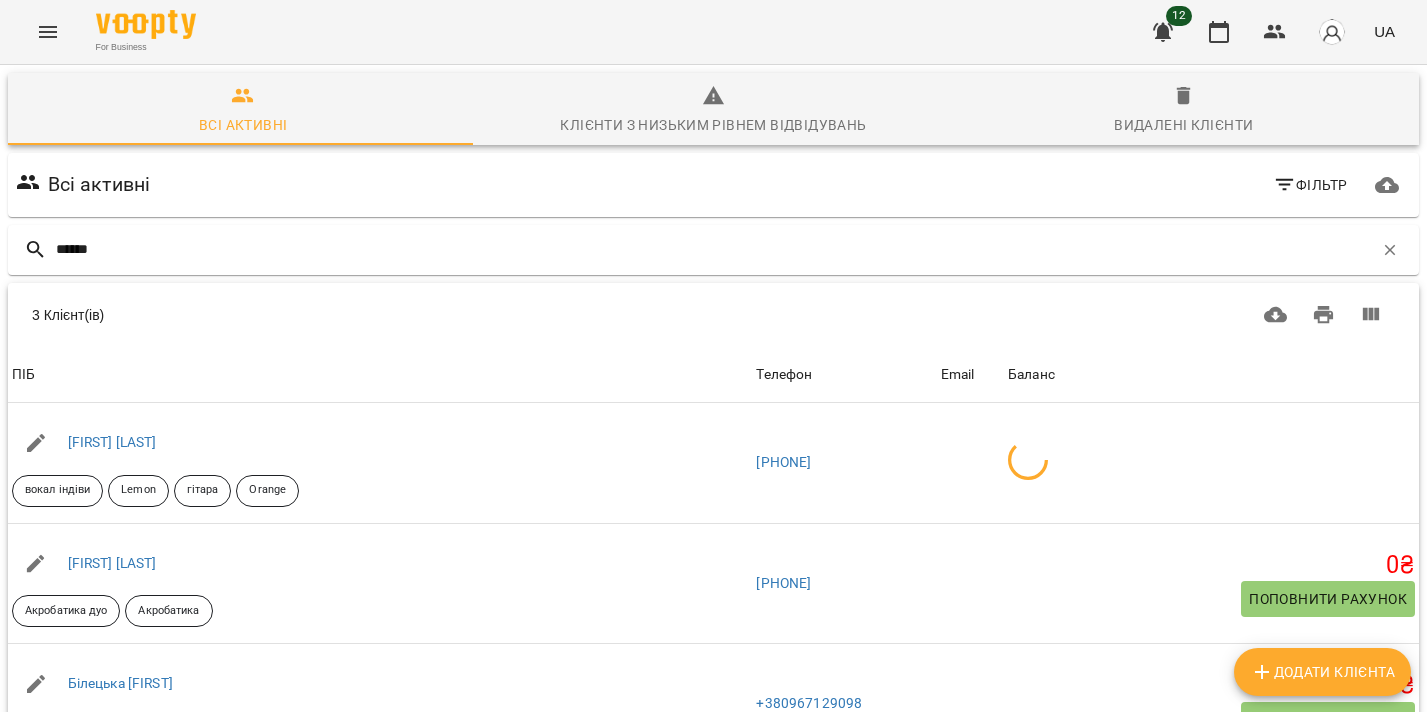 scroll, scrollTop: 105, scrollLeft: 0, axis: vertical 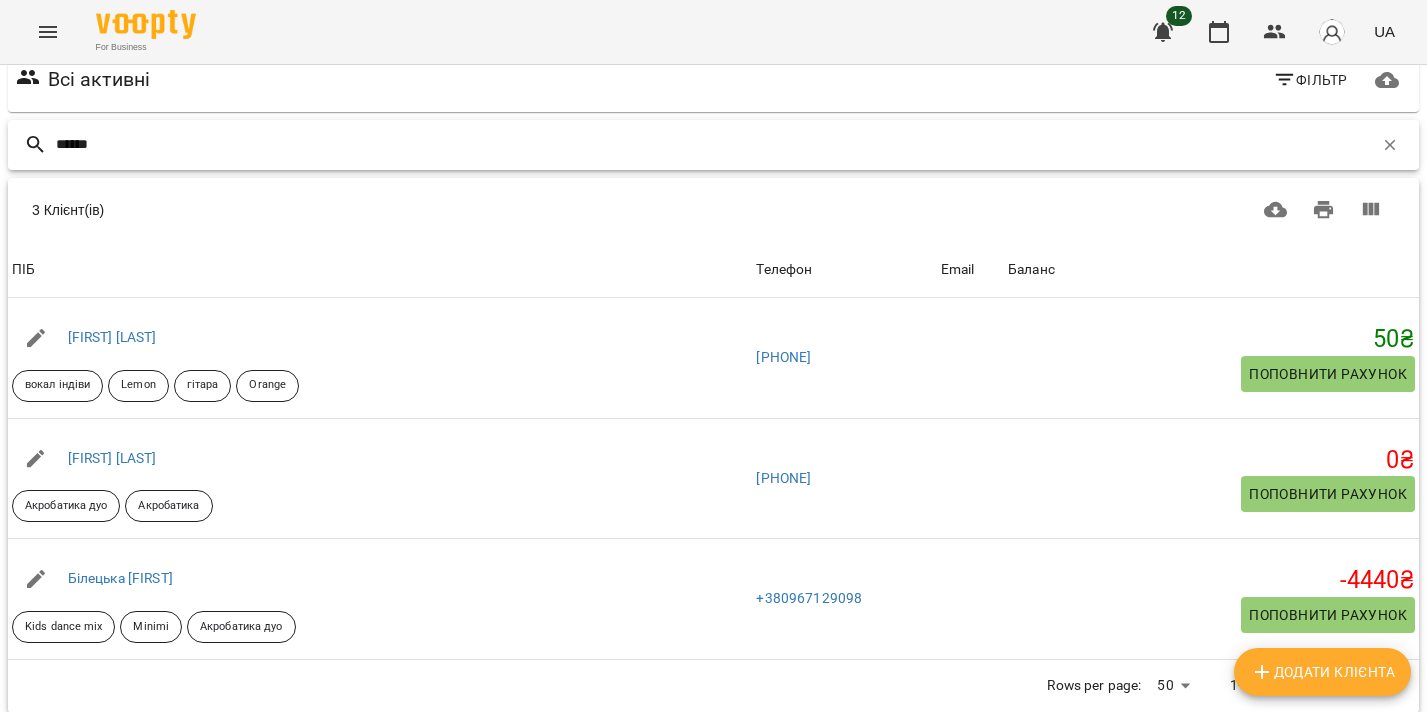 click on "******" at bounding box center (714, 144) 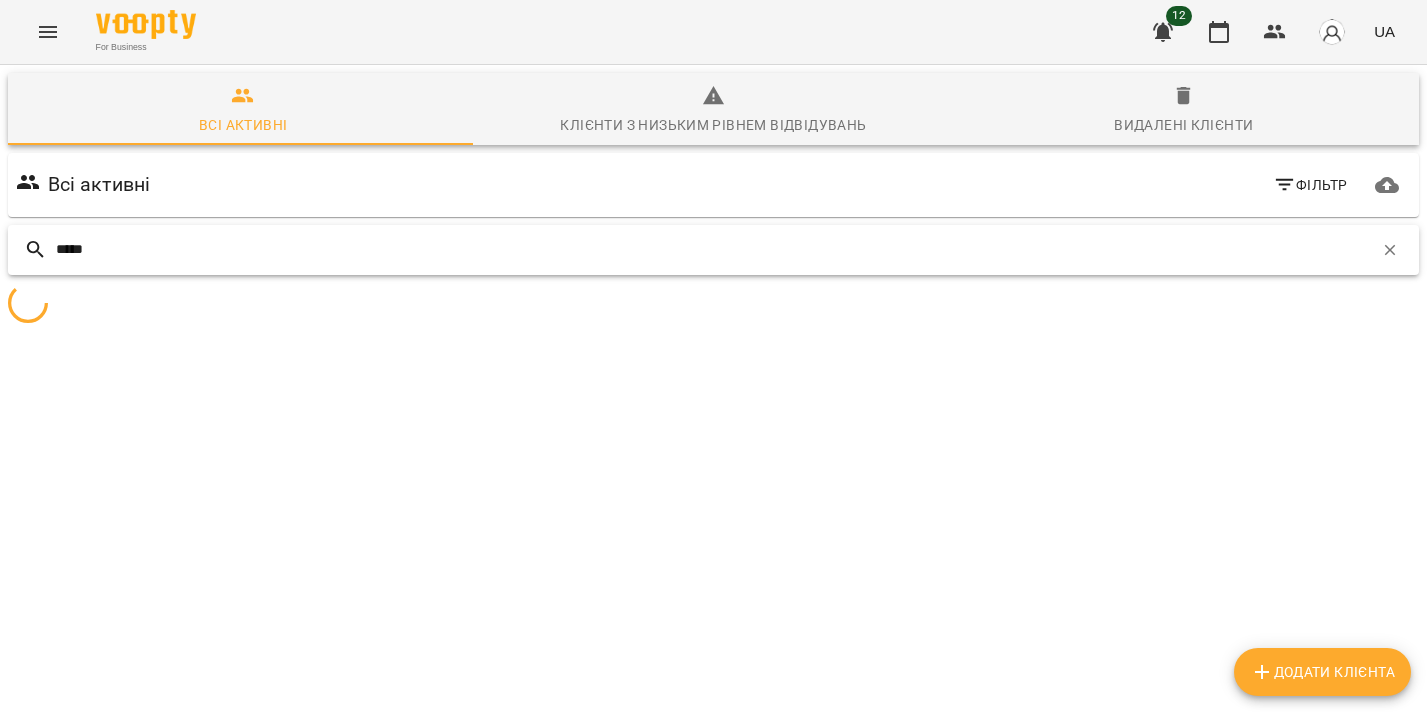 scroll, scrollTop: 0, scrollLeft: 0, axis: both 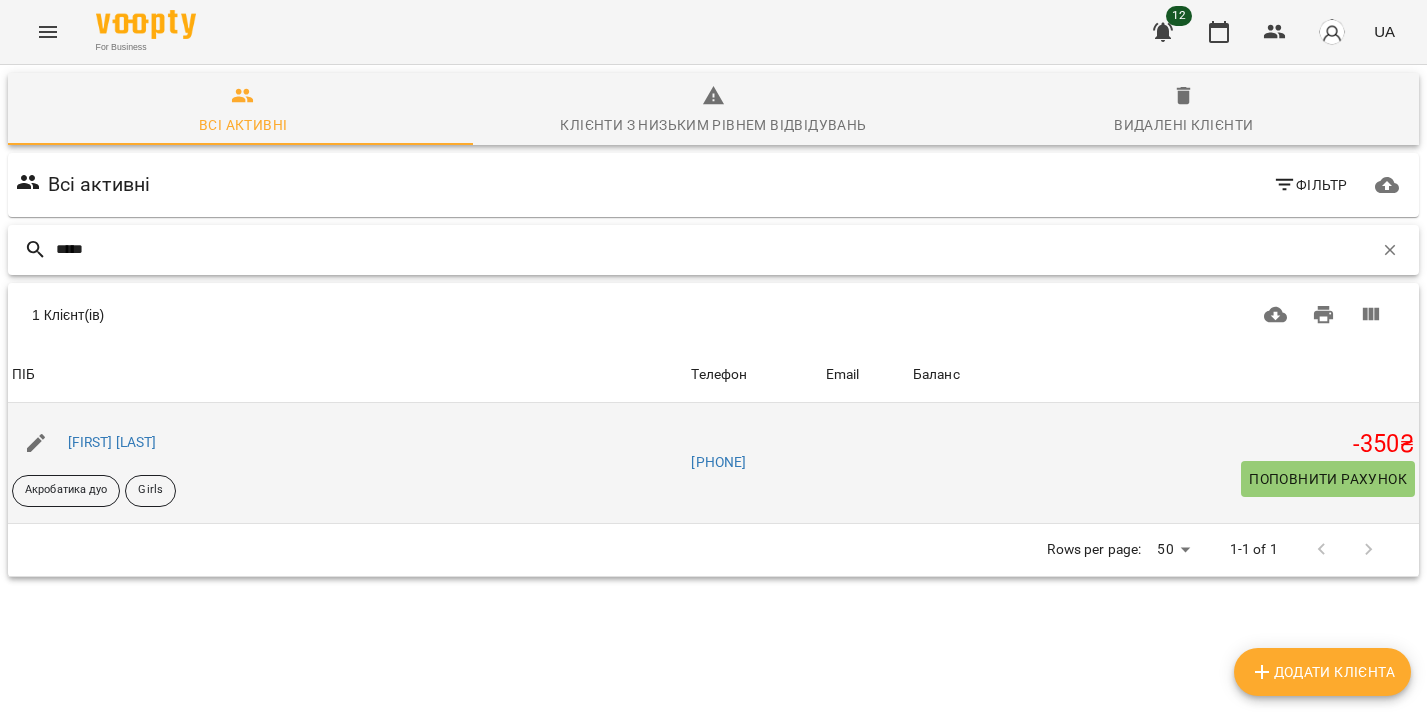 type on "*****" 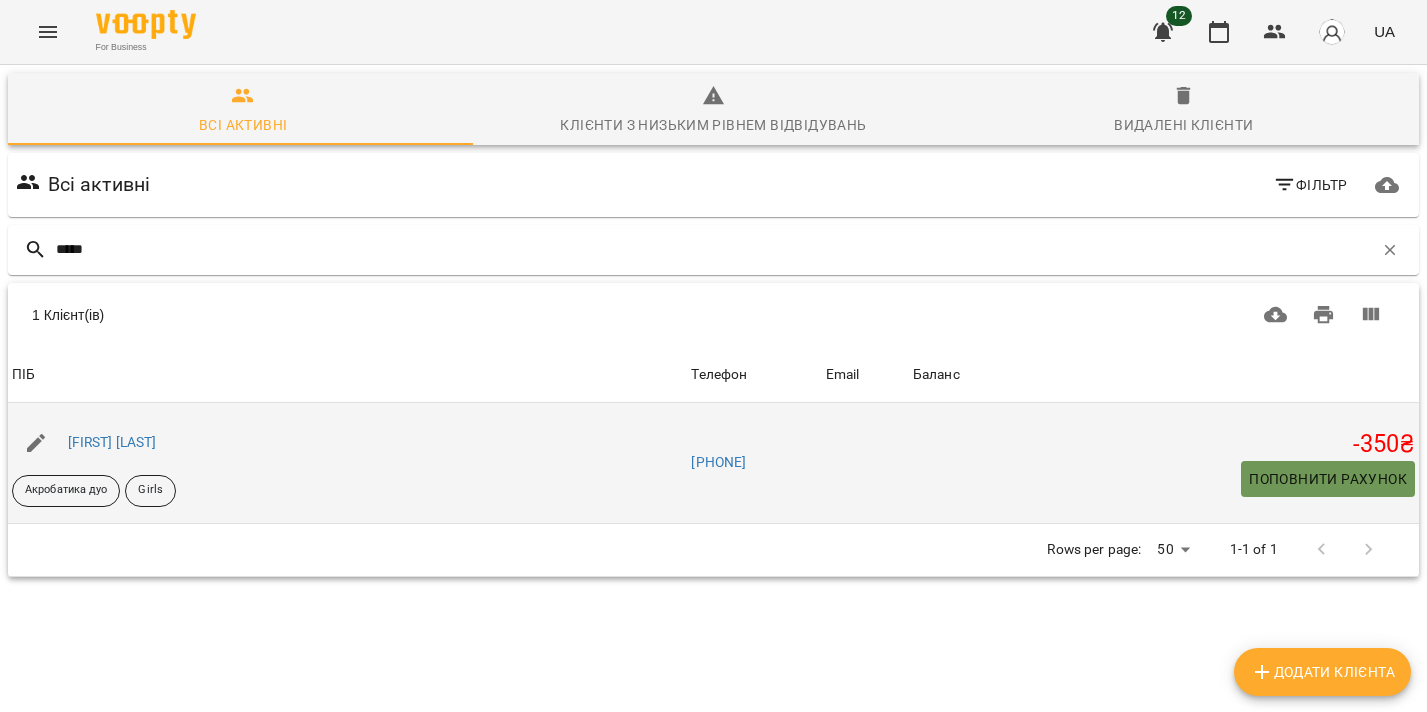 click on "Поповнити рахунок" at bounding box center [1328, 479] 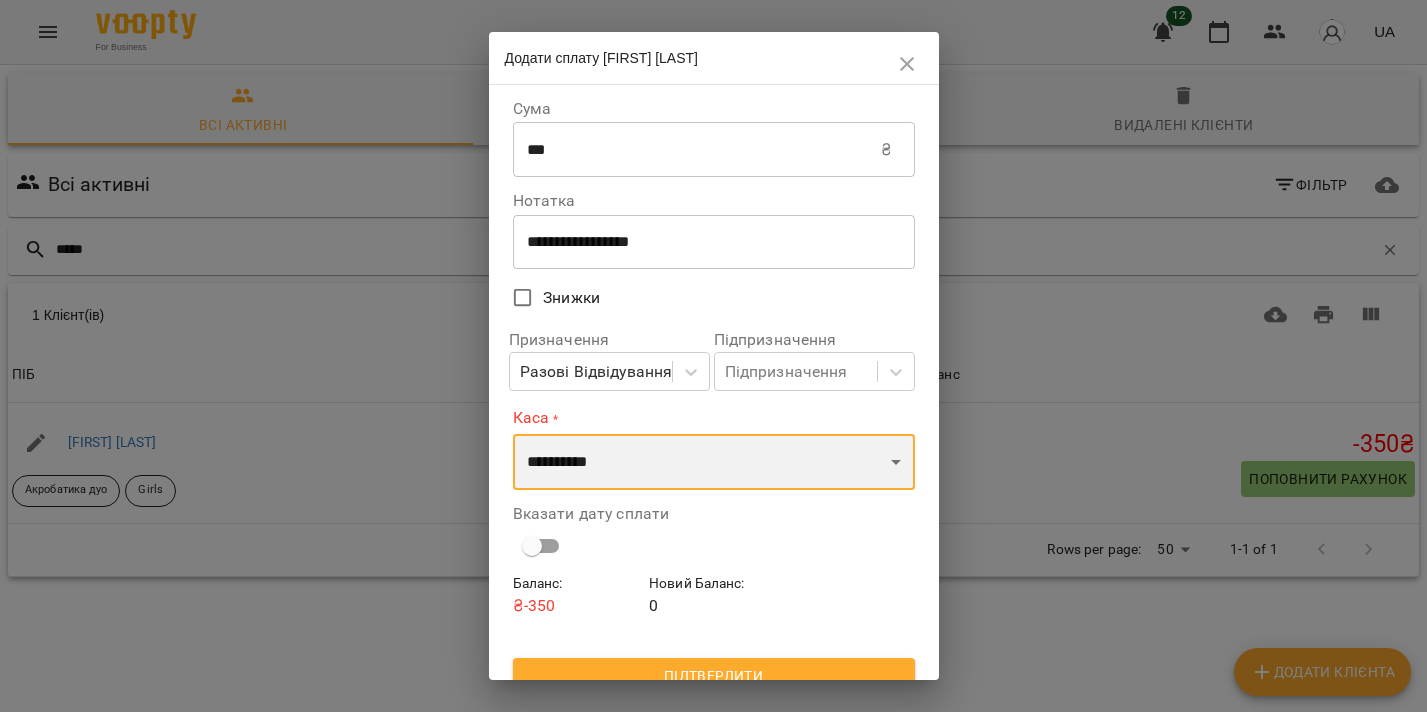 select on "****" 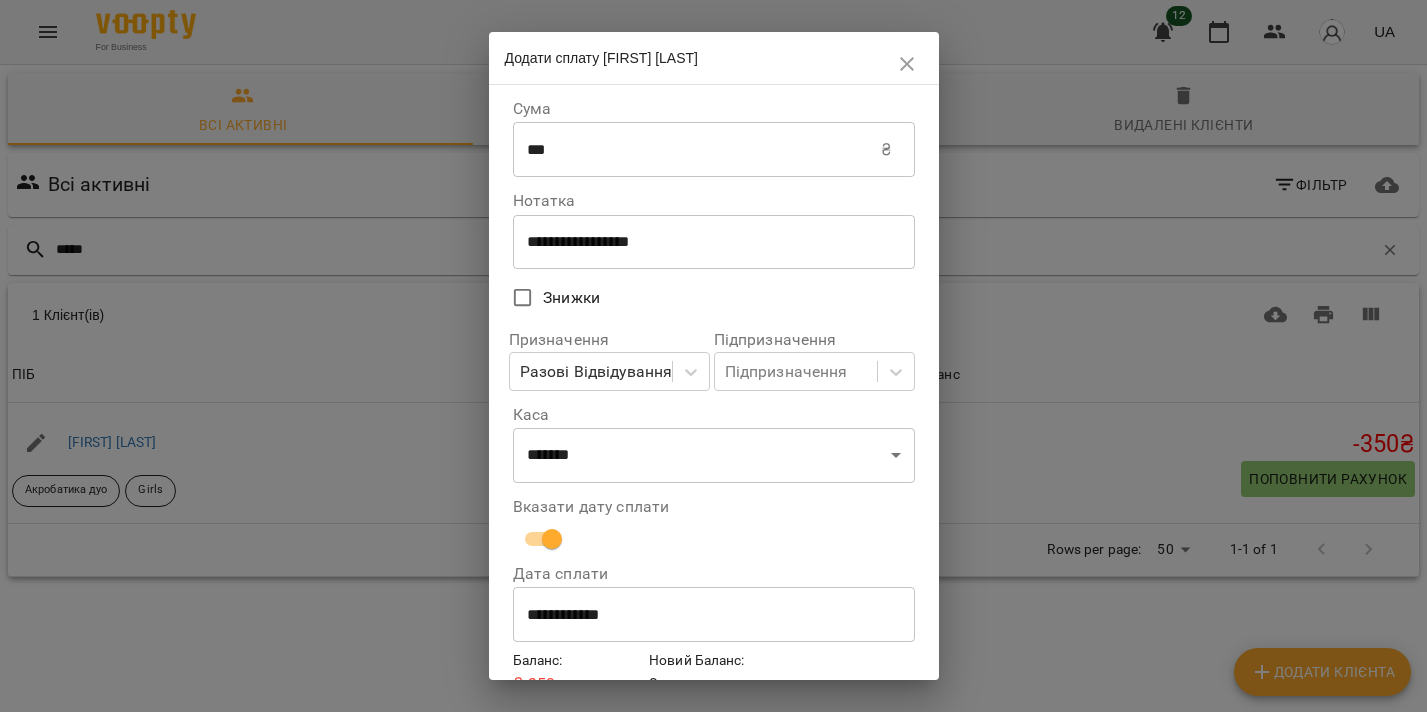 click on "**********" at bounding box center (714, 615) 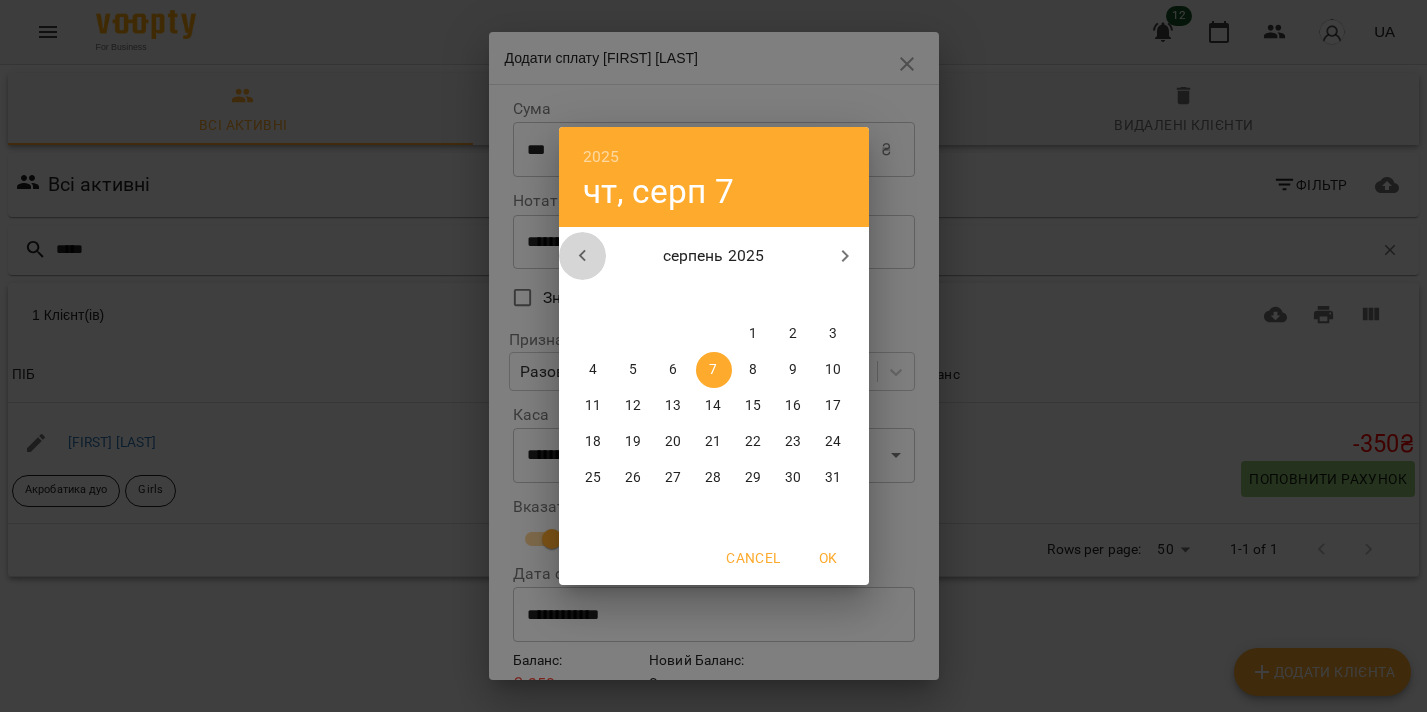 click 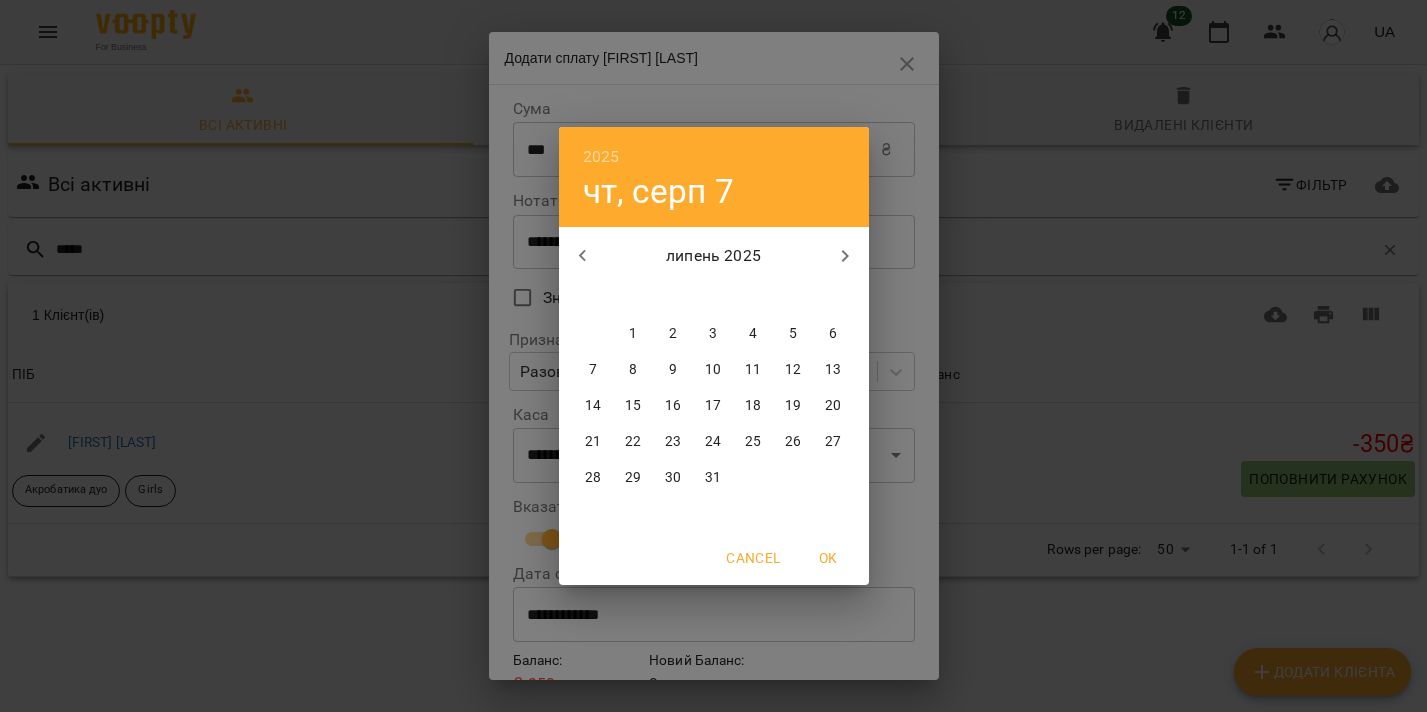 click 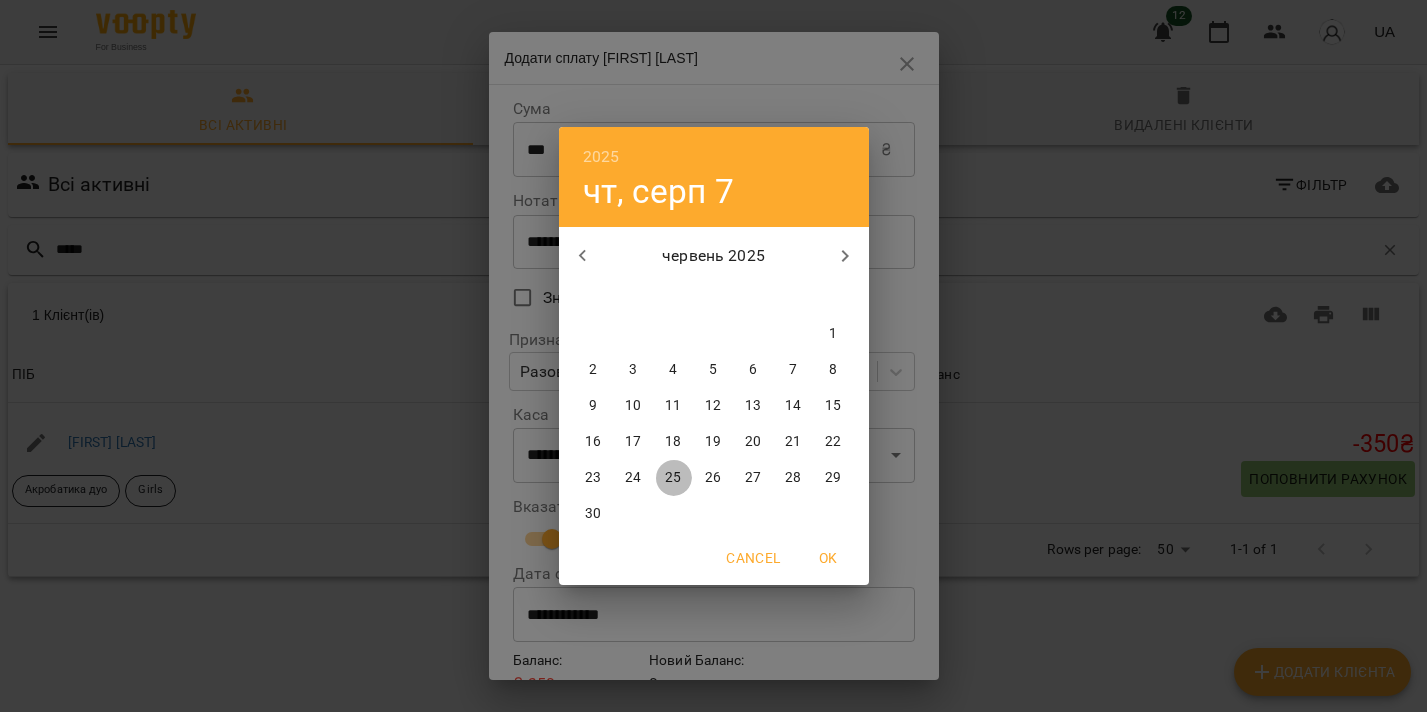 click on "25" at bounding box center (673, 478) 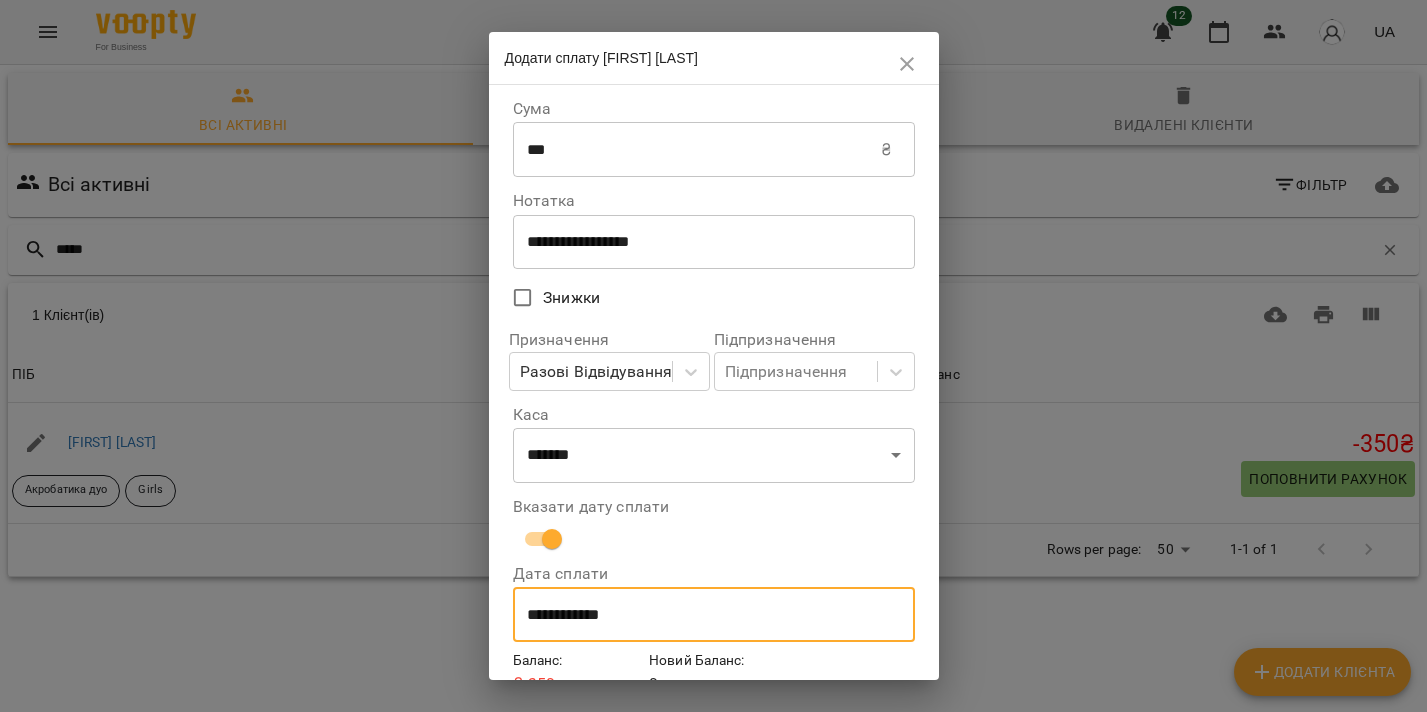 scroll, scrollTop: 96, scrollLeft: 0, axis: vertical 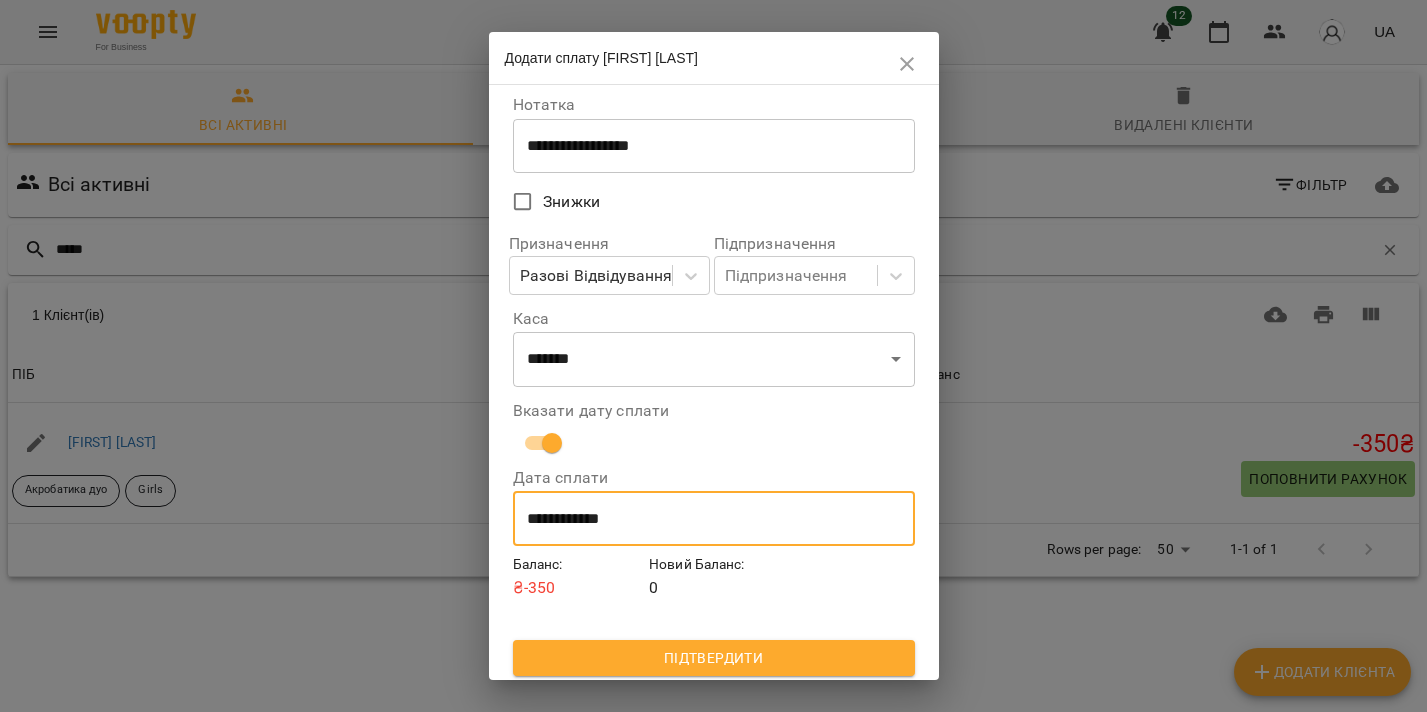 click on "Підтвердити" at bounding box center (714, 658) 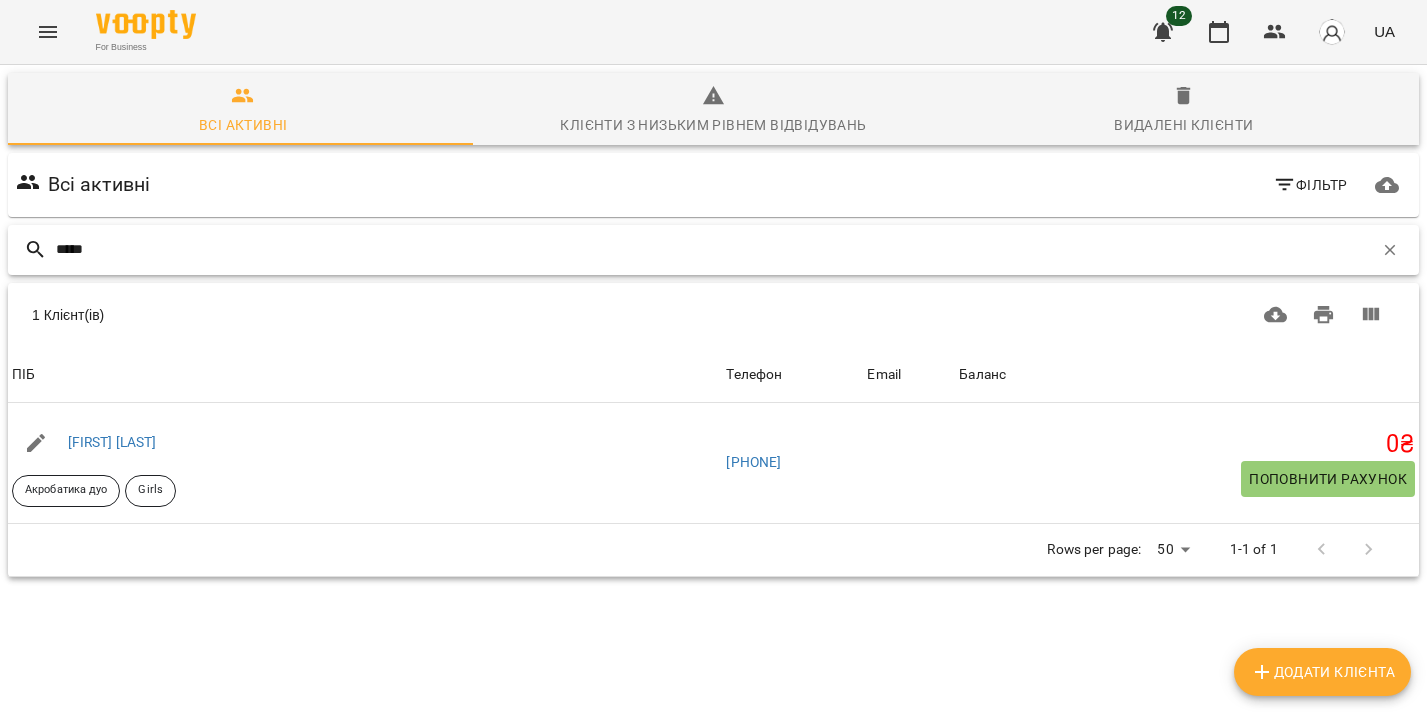 click on "*****" at bounding box center [714, 249] 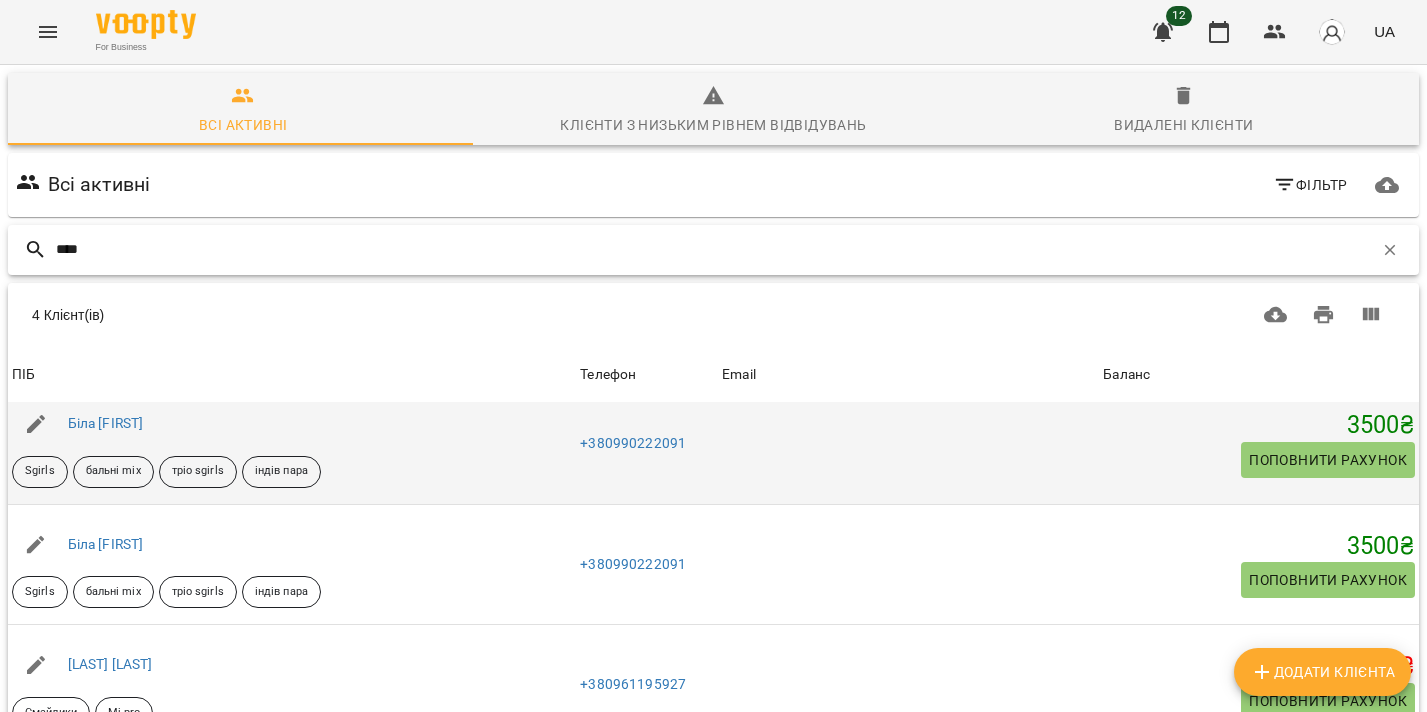 scroll, scrollTop: 39, scrollLeft: 0, axis: vertical 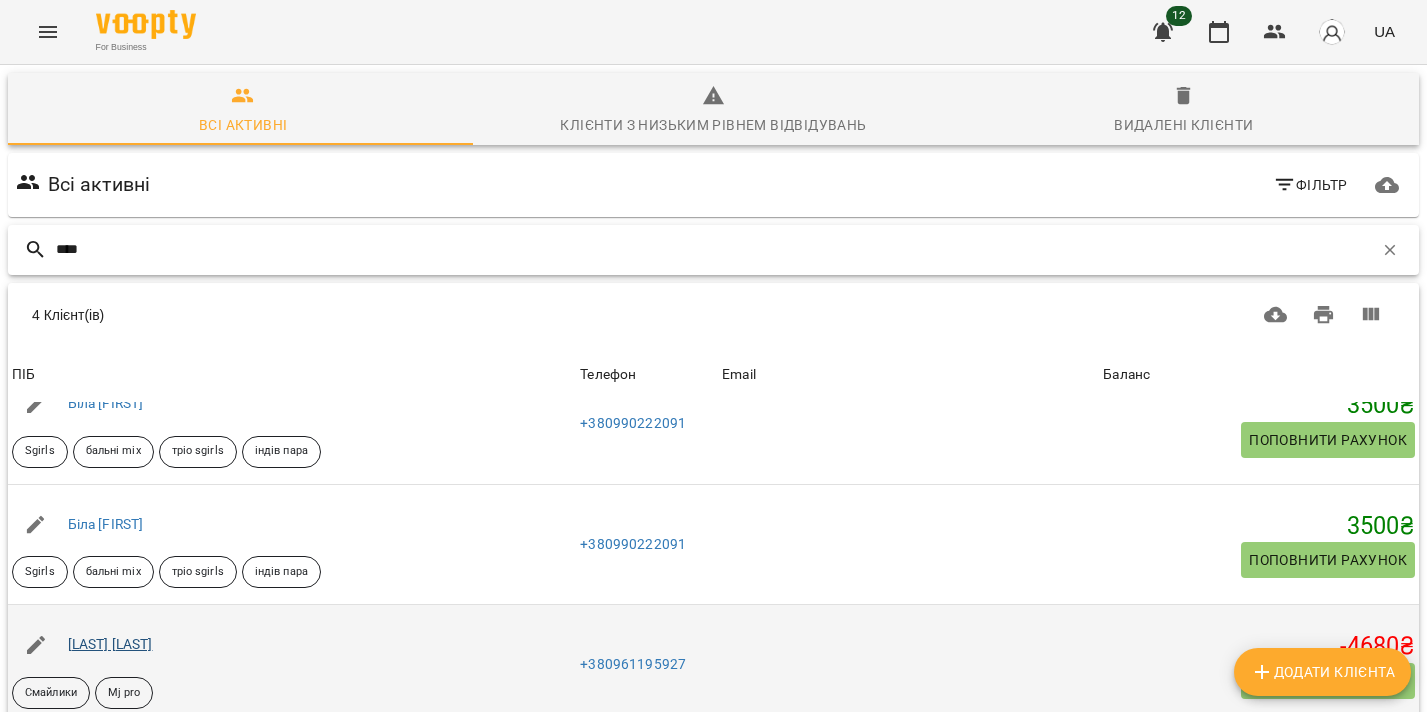 type on "****" 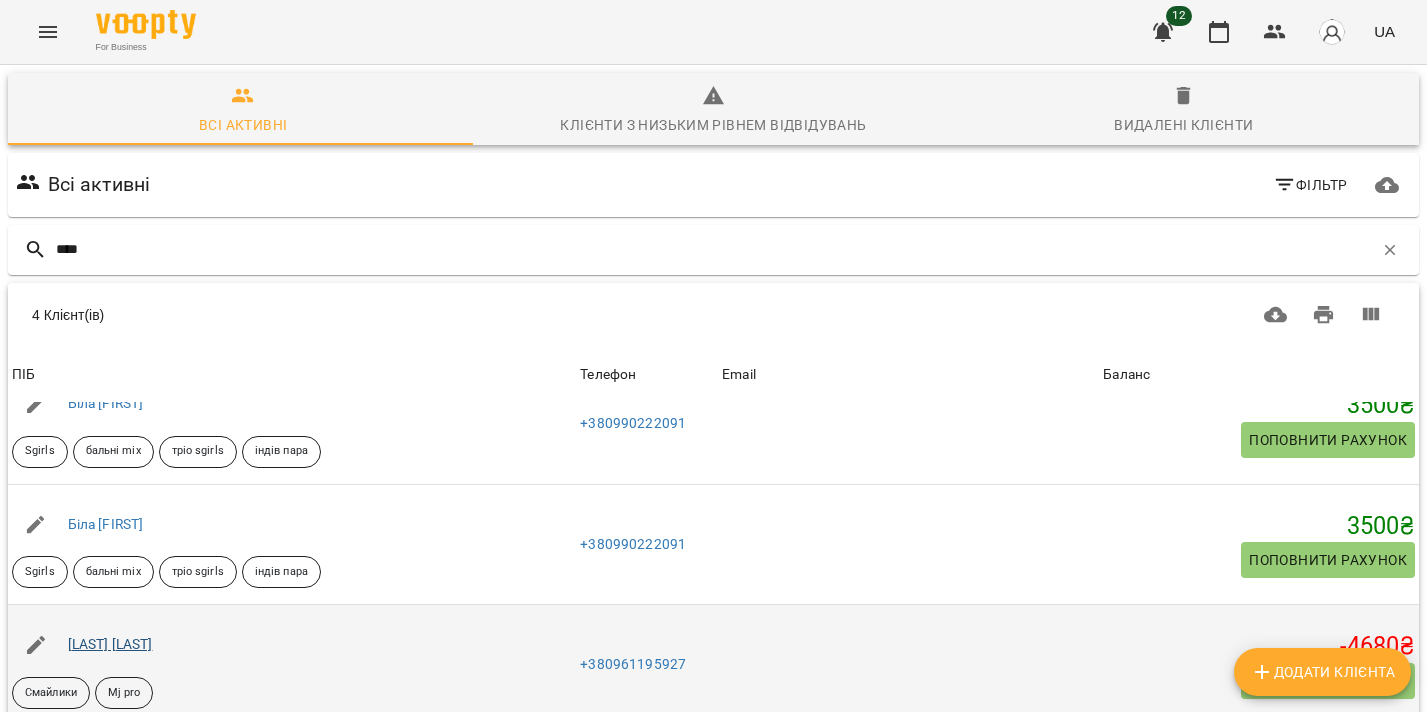 click on "[FIRST] [LAST]" at bounding box center [110, 644] 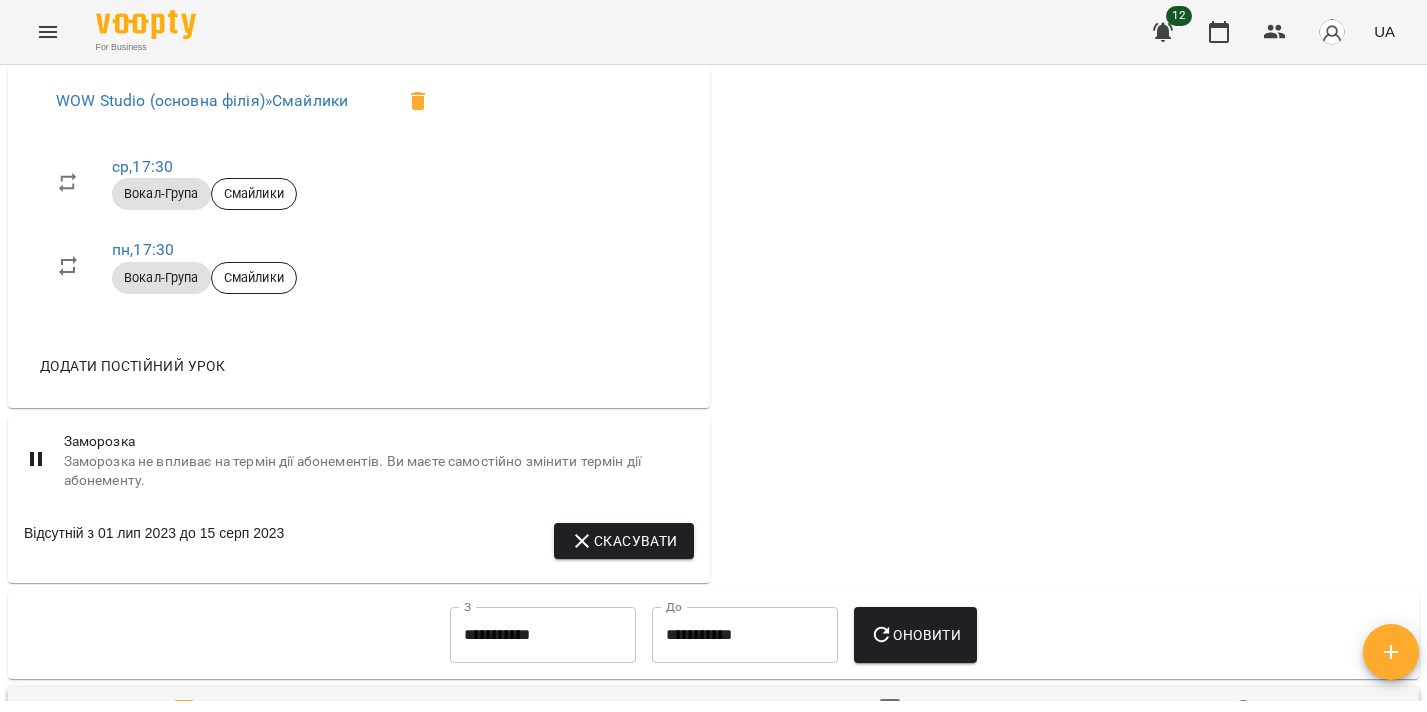 scroll, scrollTop: 1850, scrollLeft: 0, axis: vertical 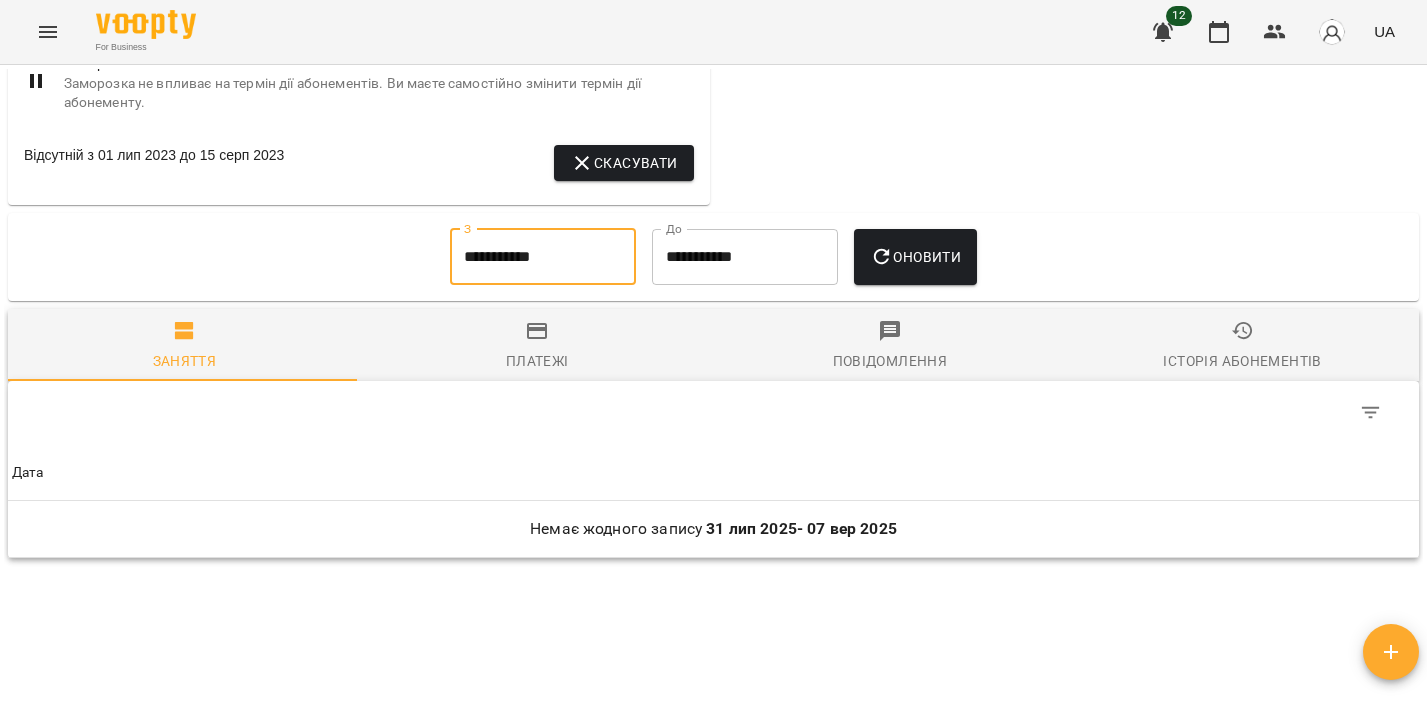 click on "**********" at bounding box center [543, 257] 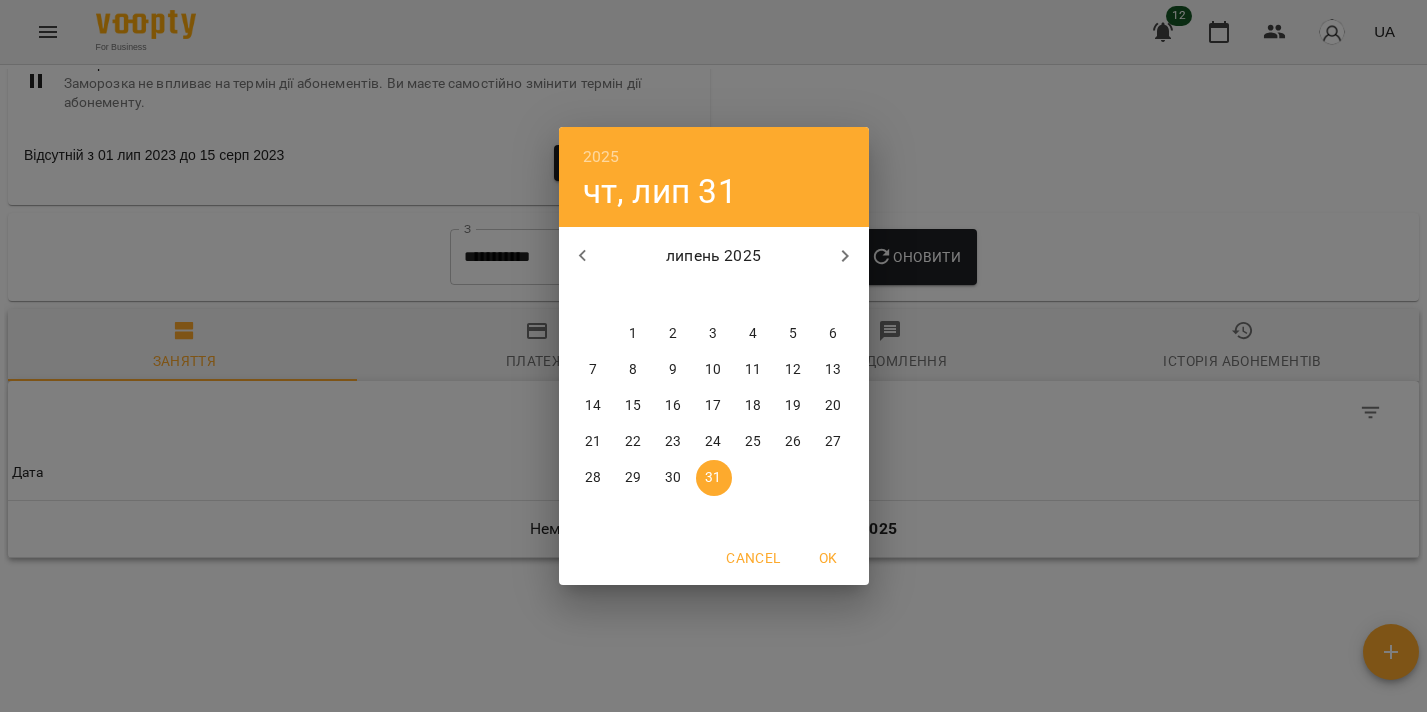 click 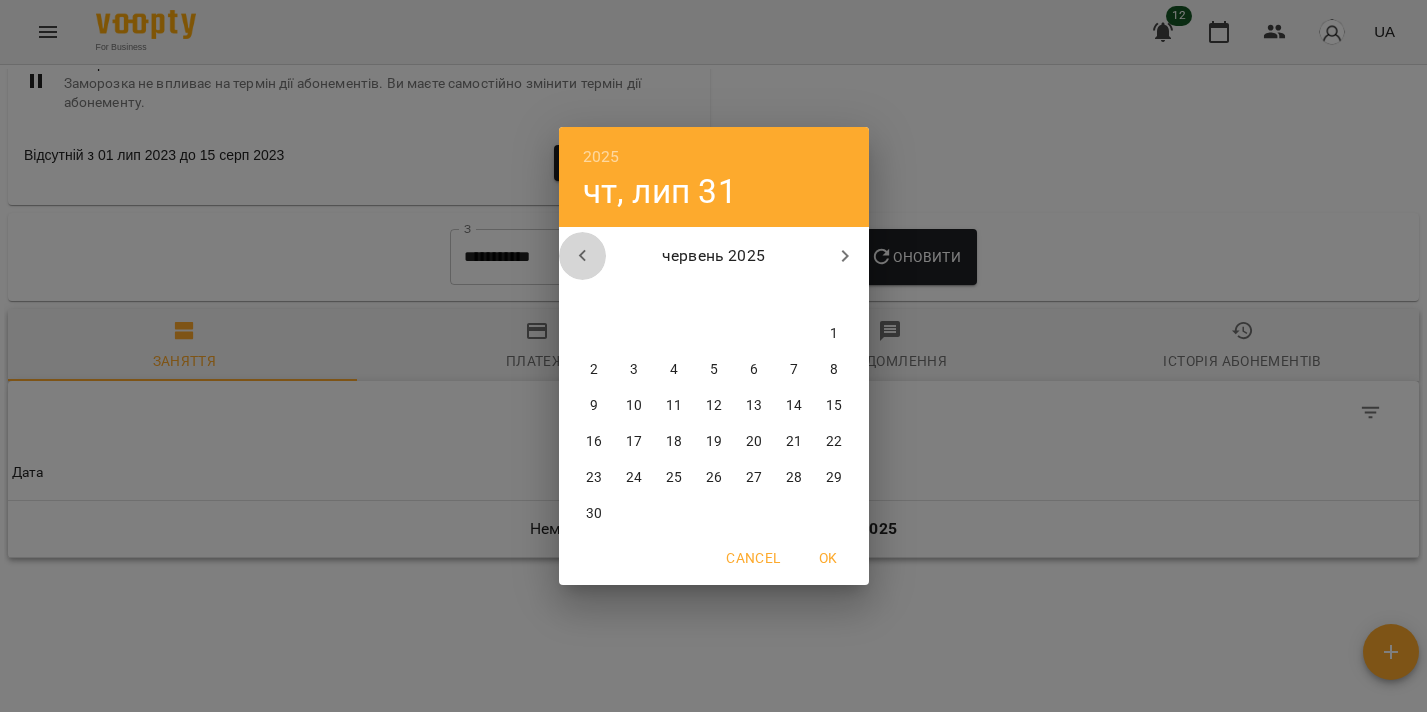 click 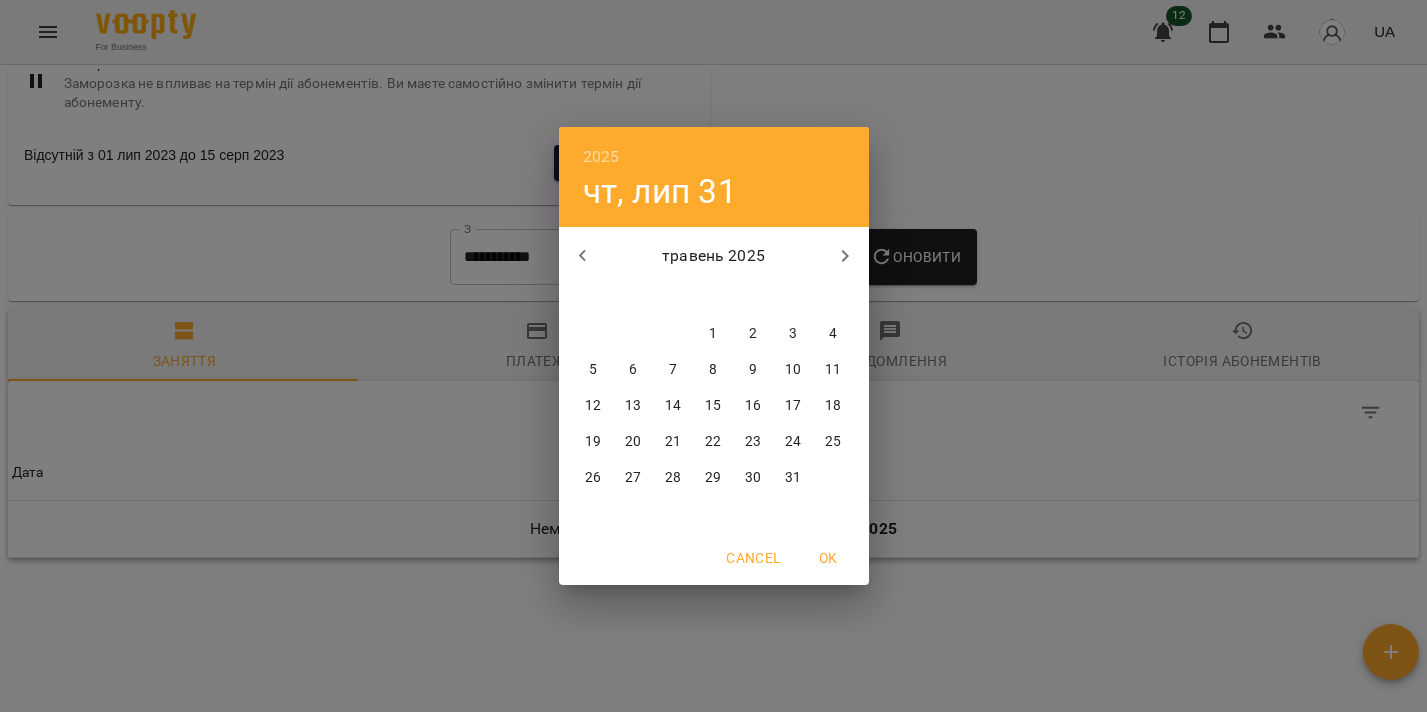 click 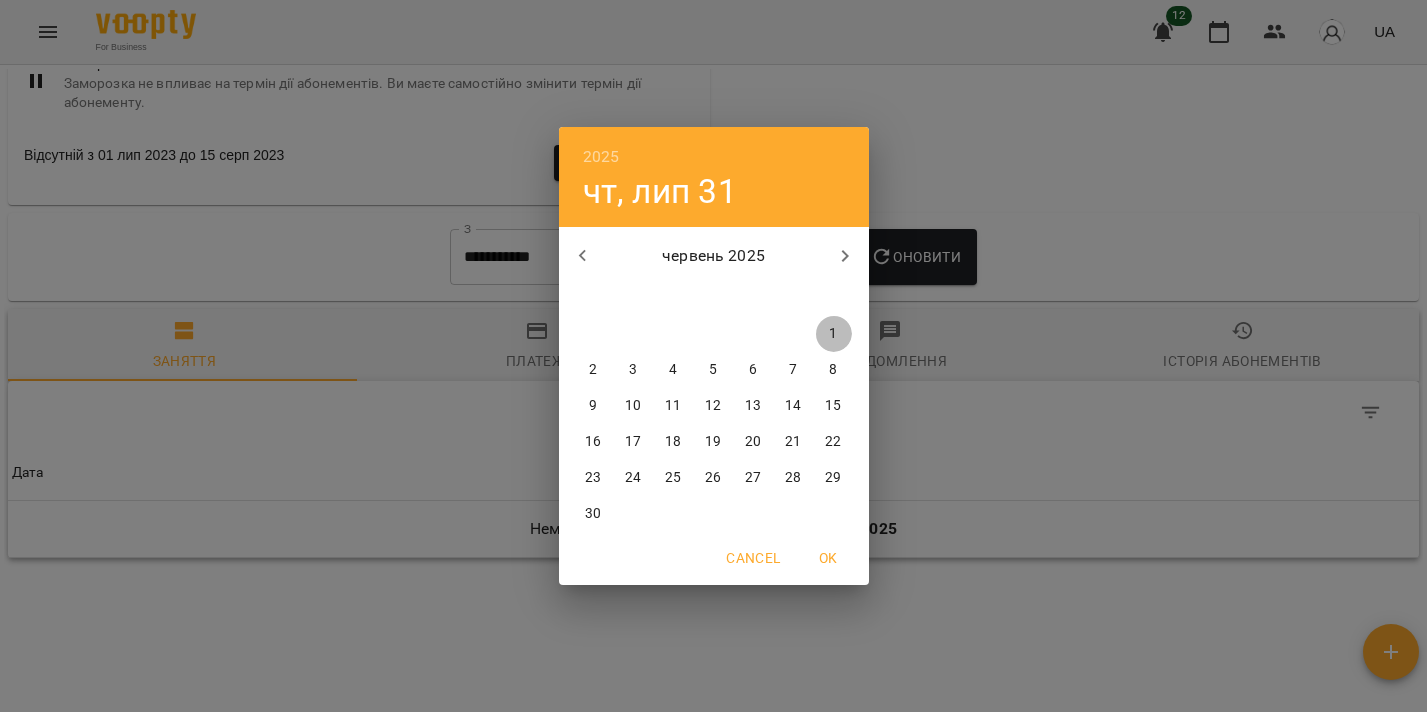 click on "1" at bounding box center [834, 334] 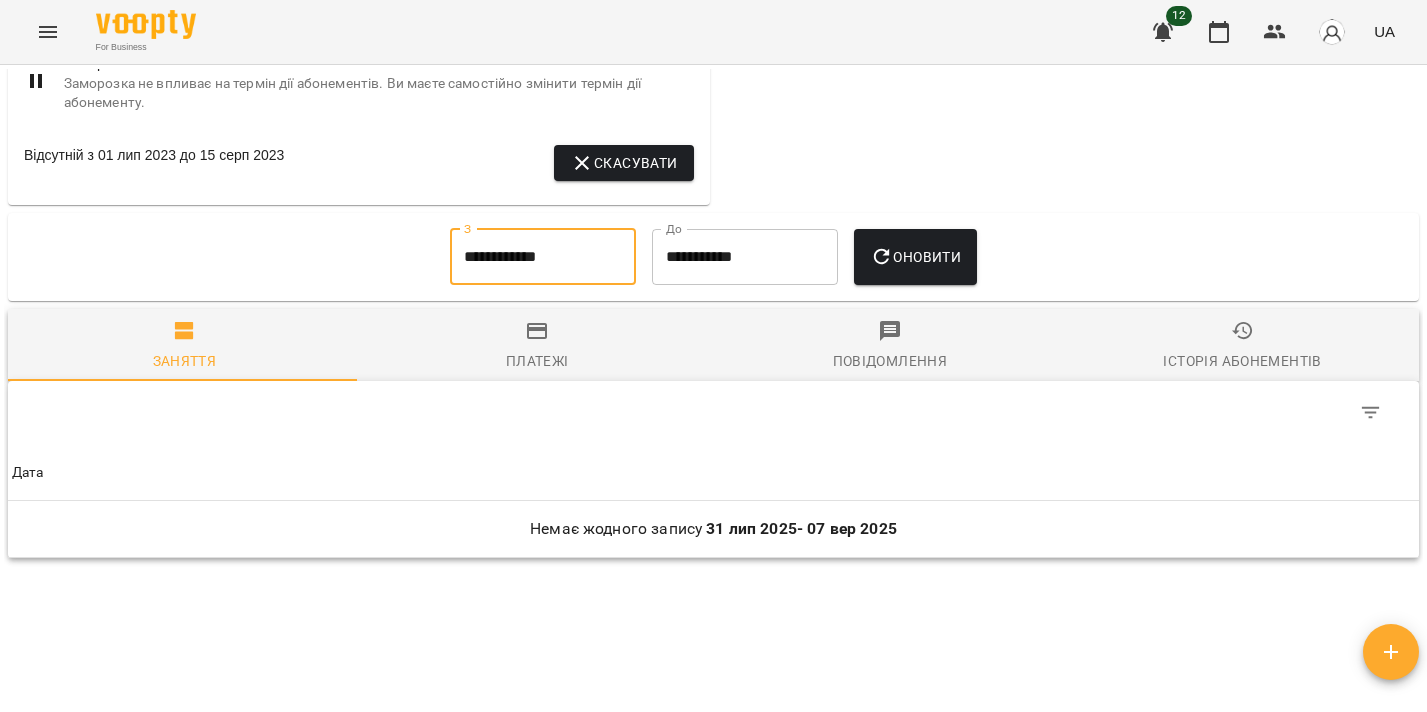 click 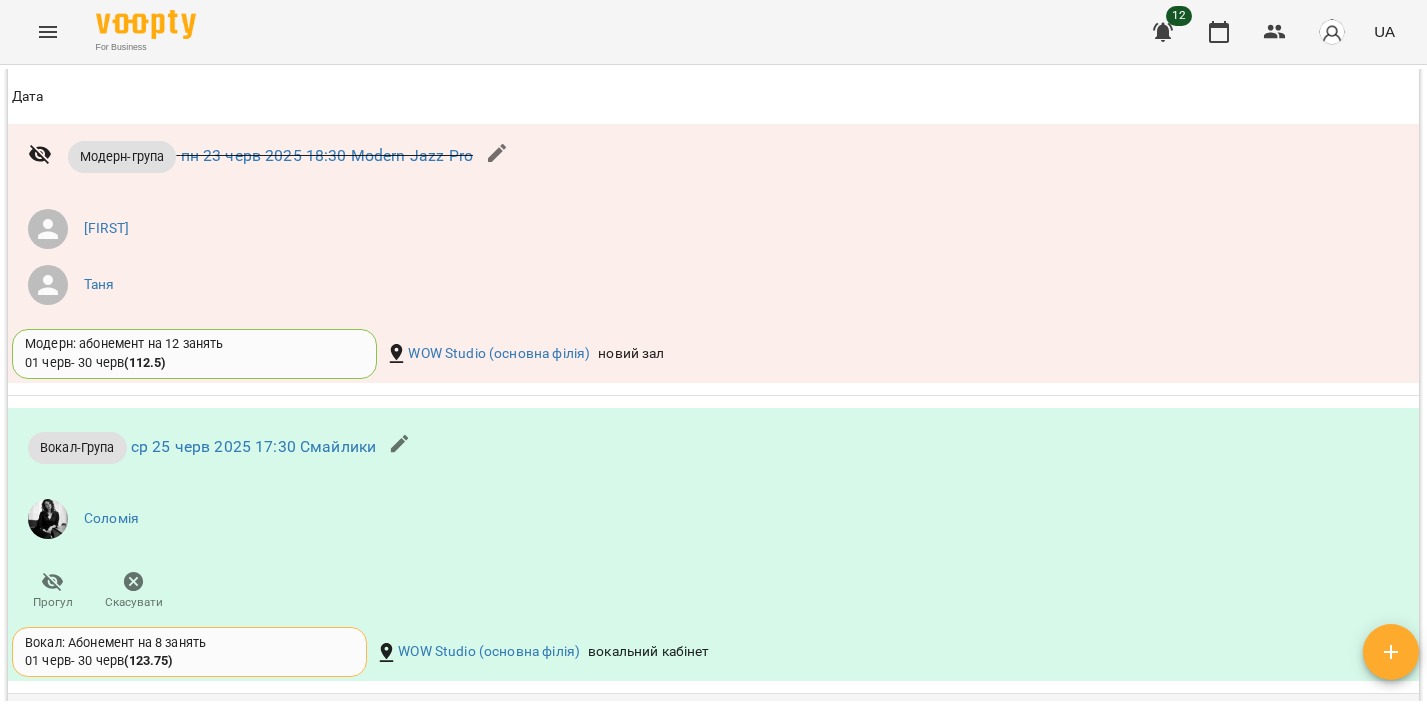 scroll, scrollTop: 7001, scrollLeft: 0, axis: vertical 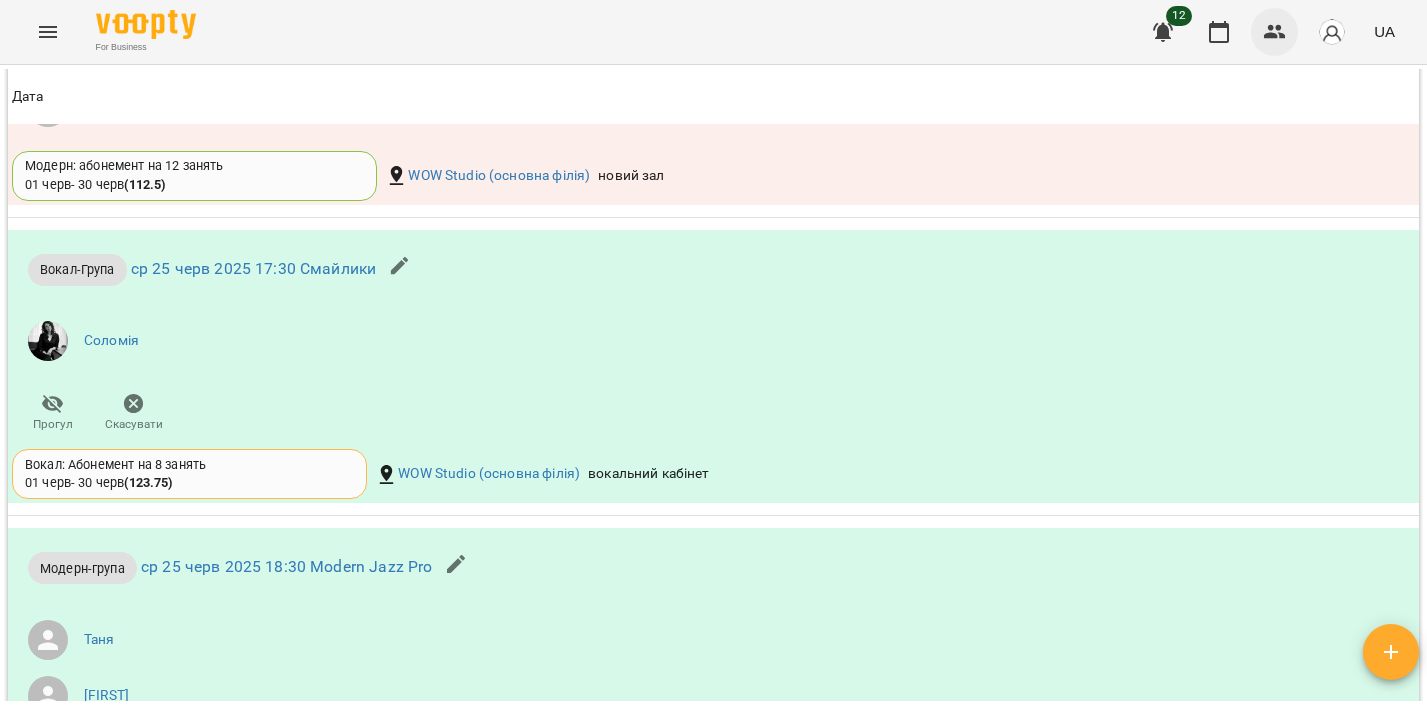click at bounding box center (1275, 32) 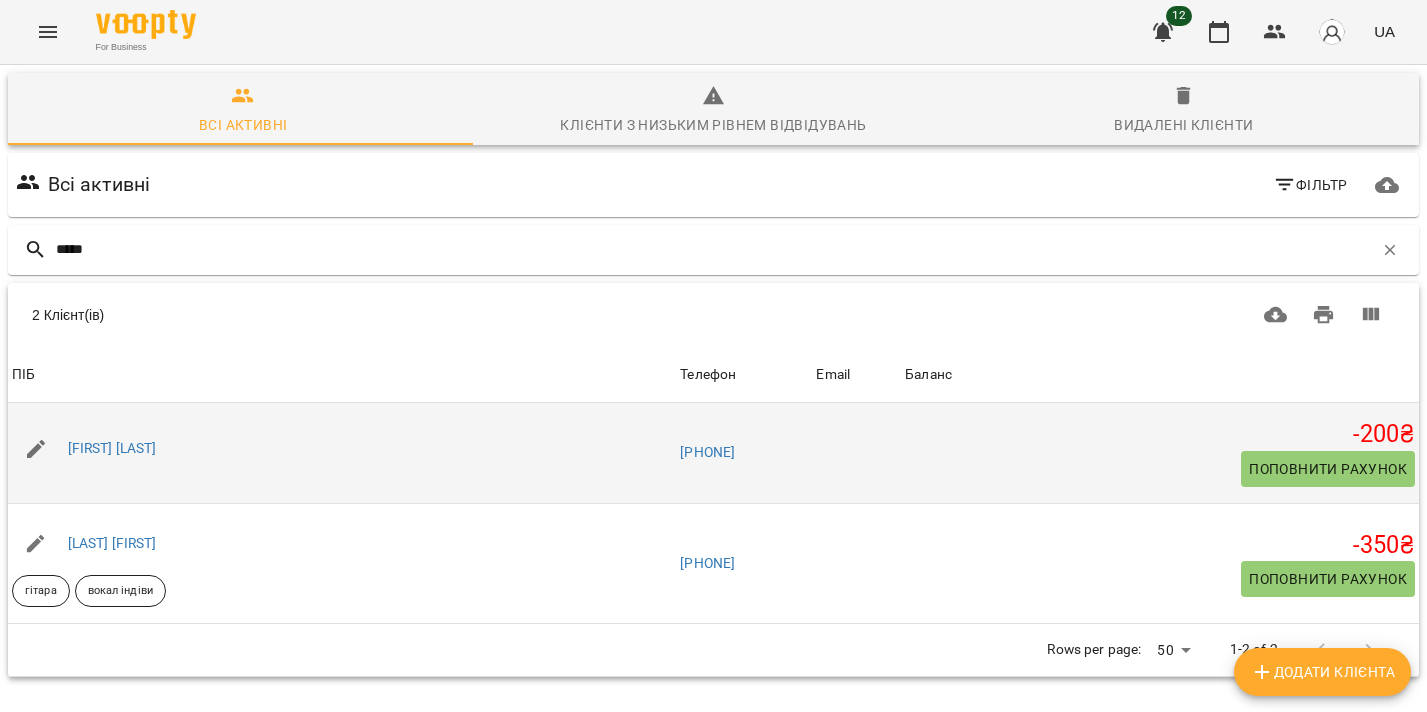 type on "*****" 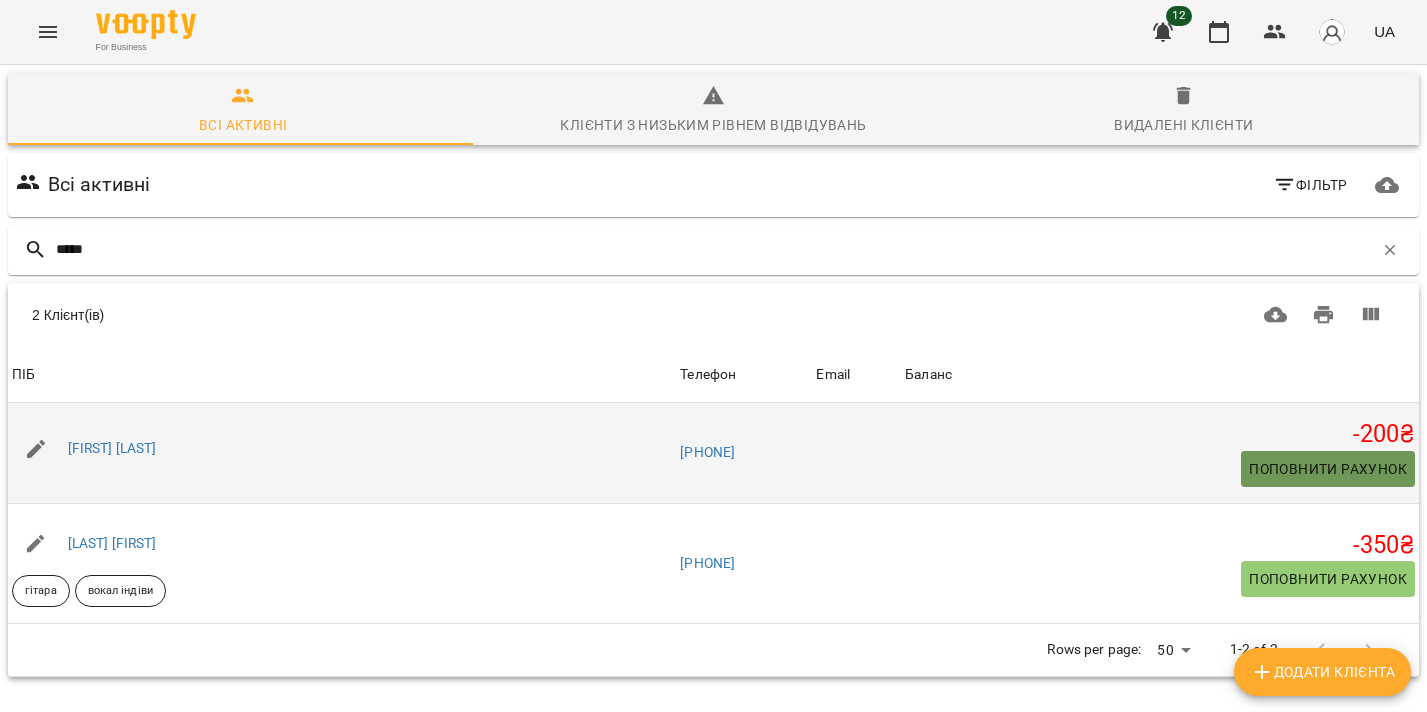 click on "Поповнити рахунок" at bounding box center (1328, 469) 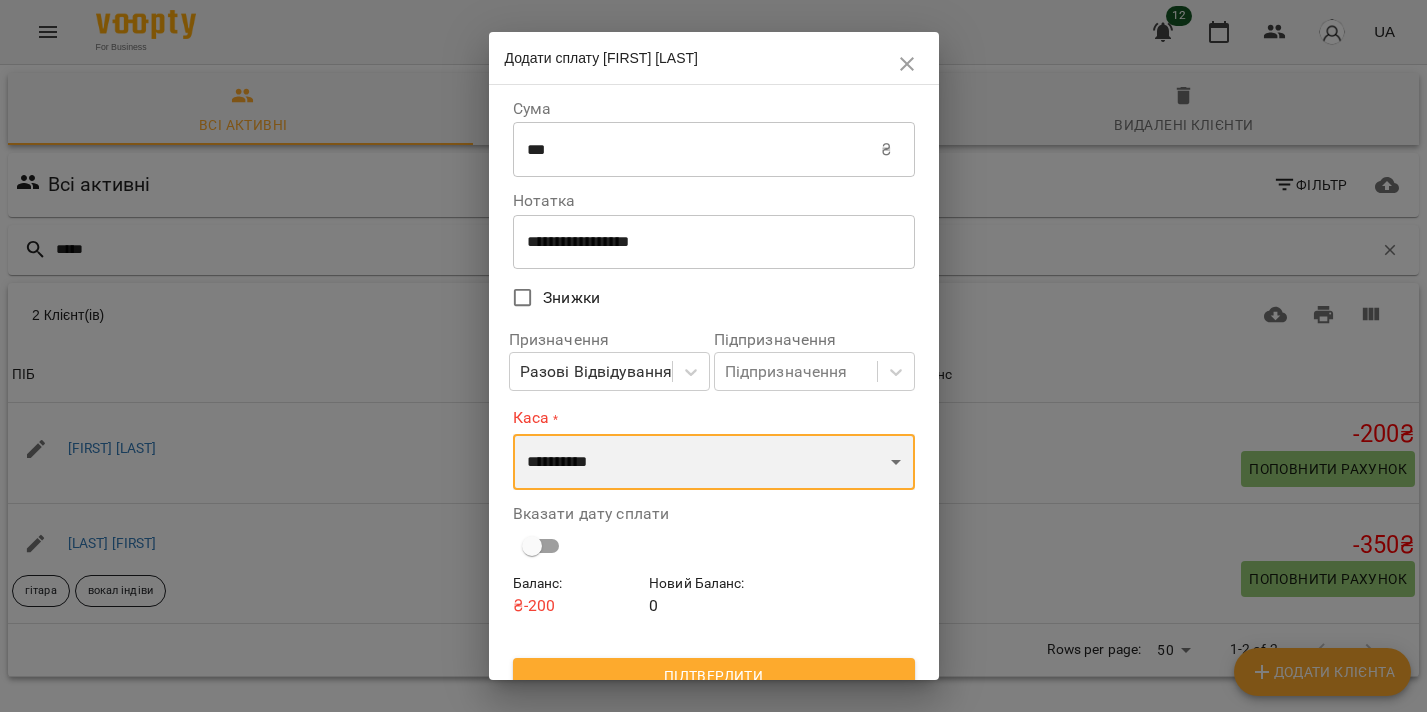 select on "****" 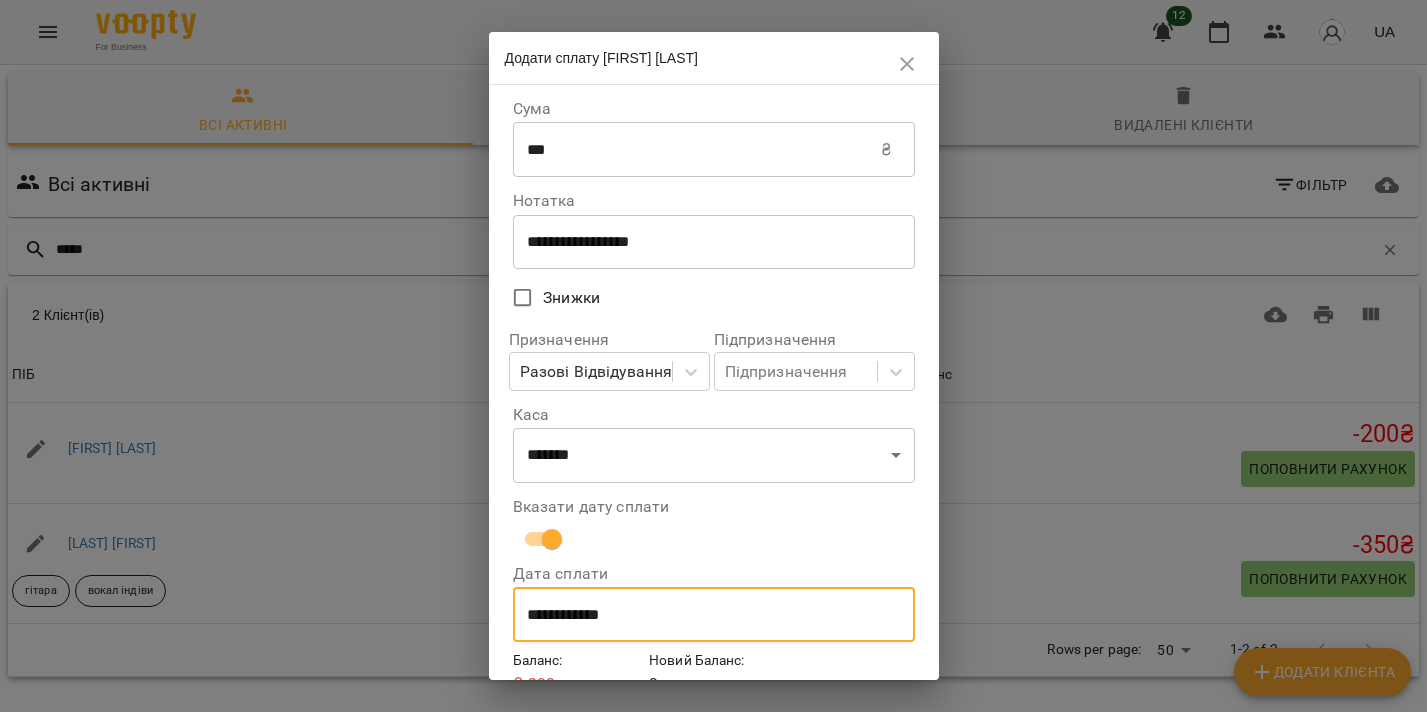 click on "**********" at bounding box center [714, 615] 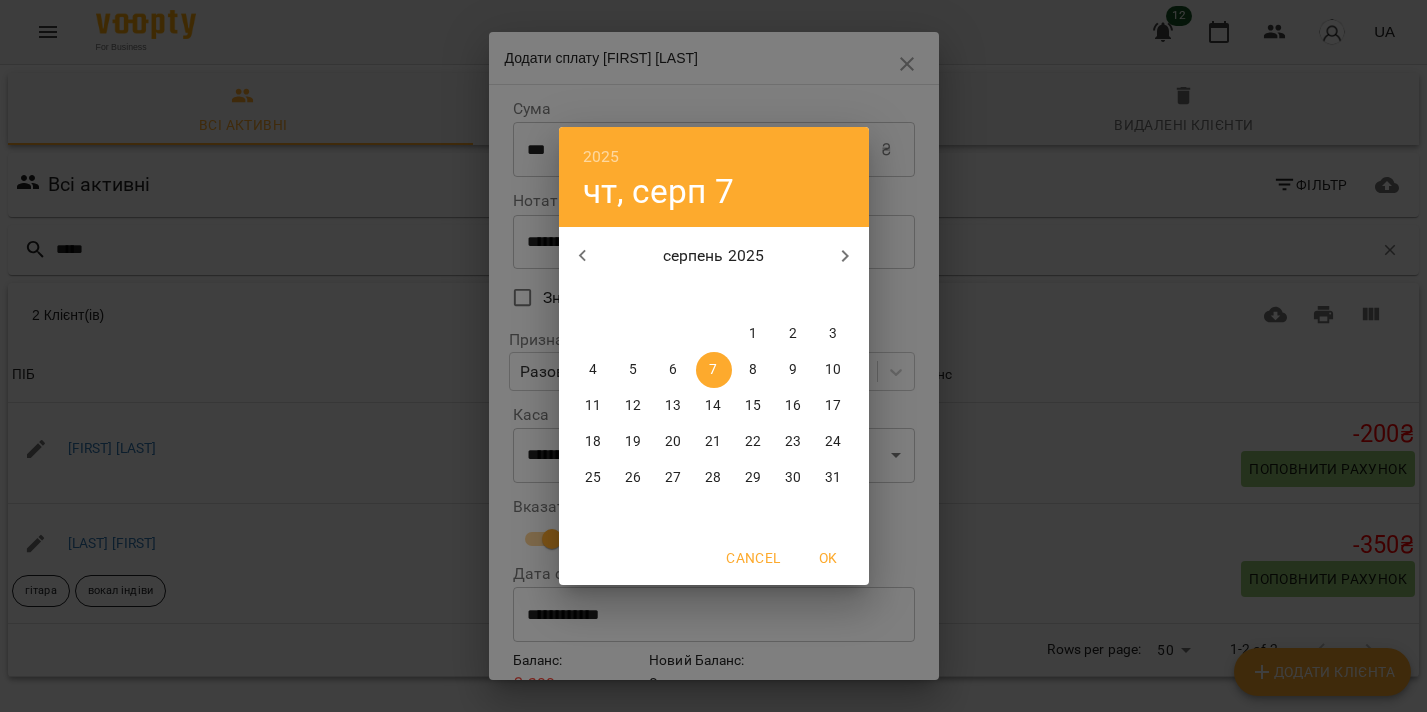 click 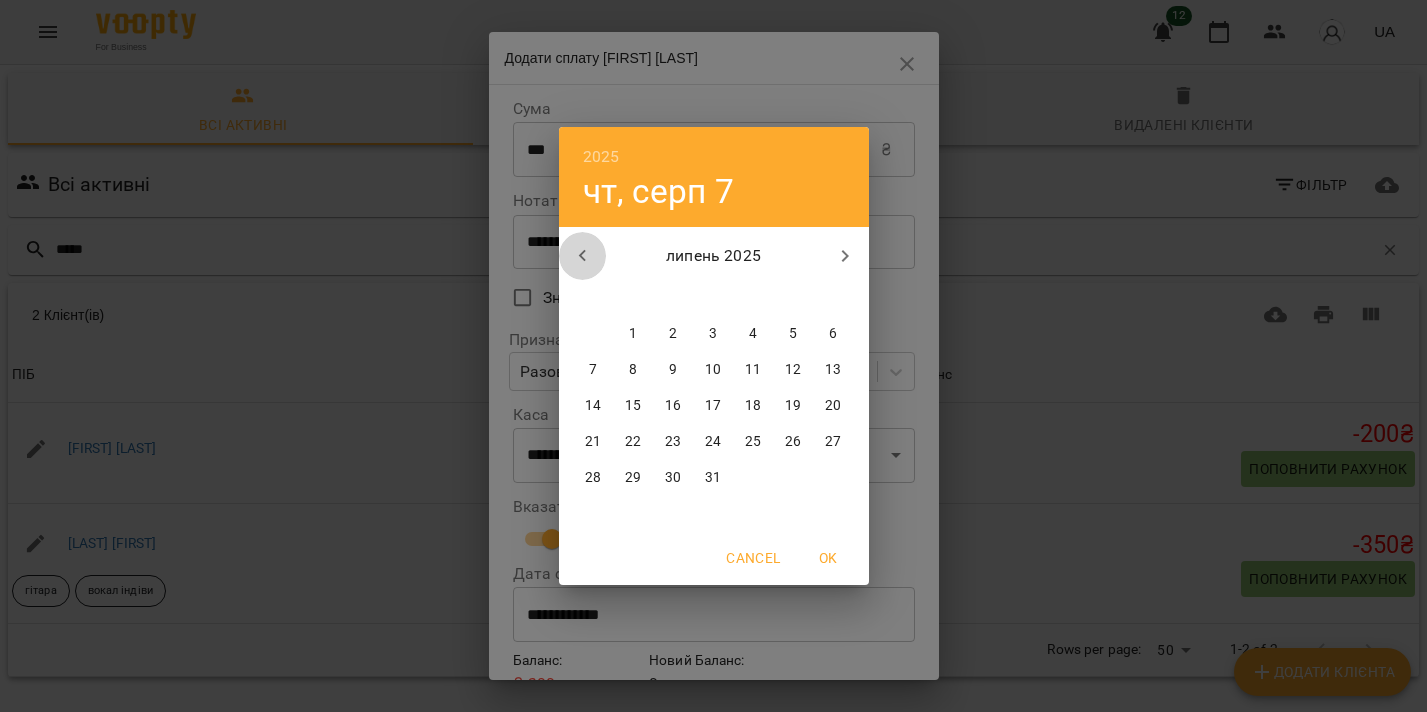 click 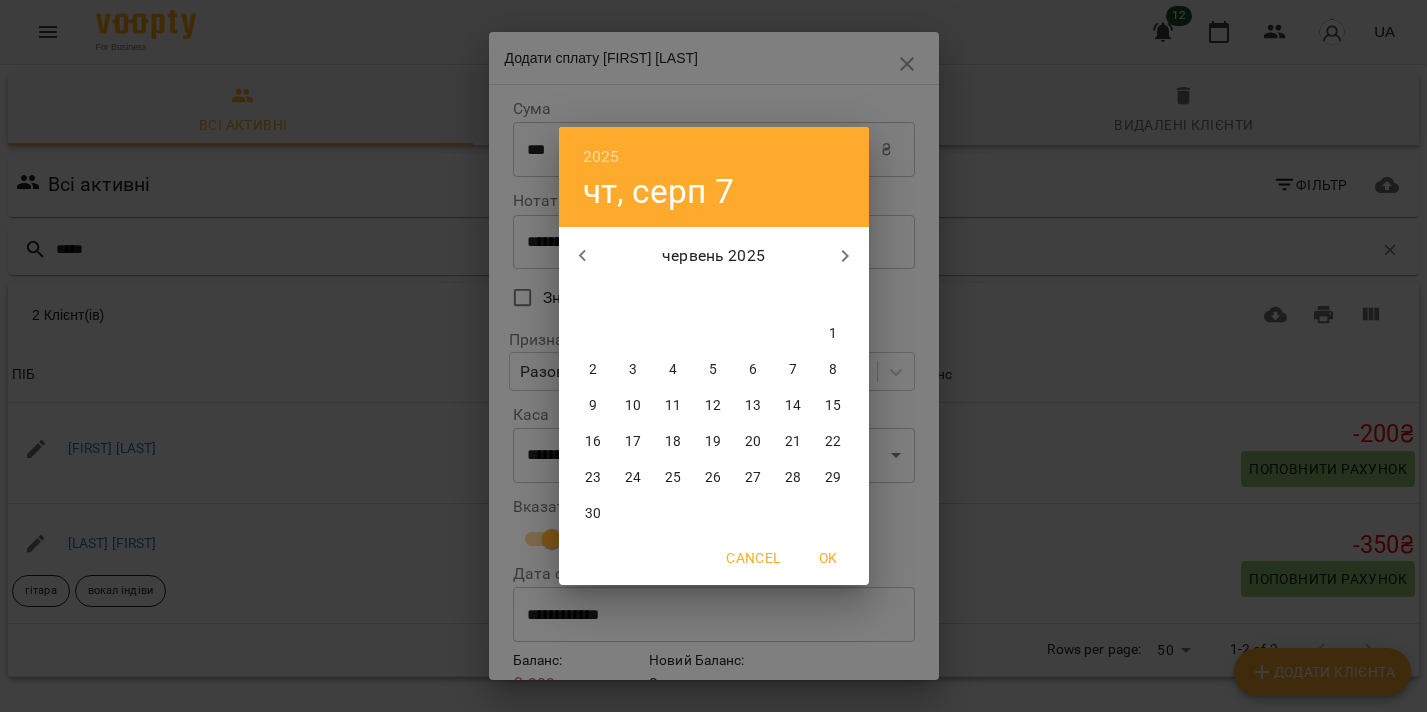click on "25" at bounding box center (673, 478) 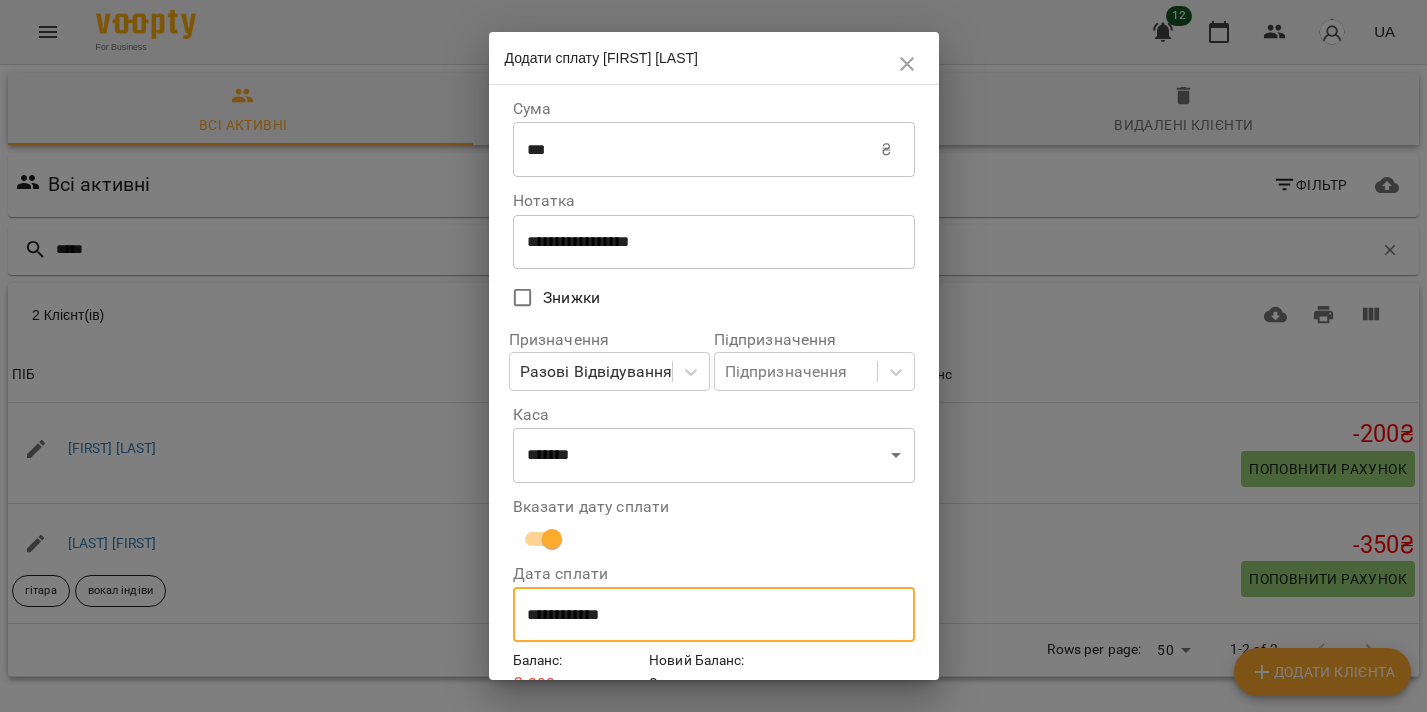 scroll, scrollTop: 96, scrollLeft: 0, axis: vertical 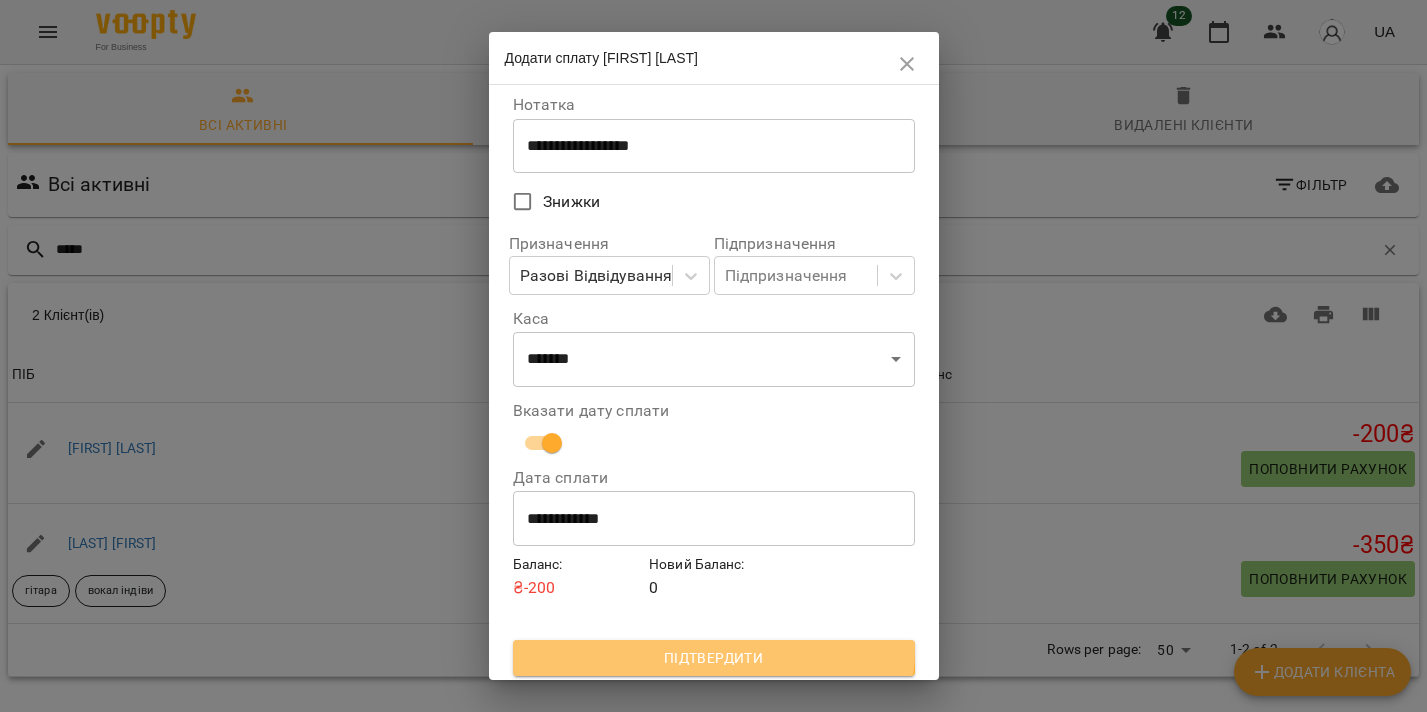 click on "Підтвердити" at bounding box center [714, 658] 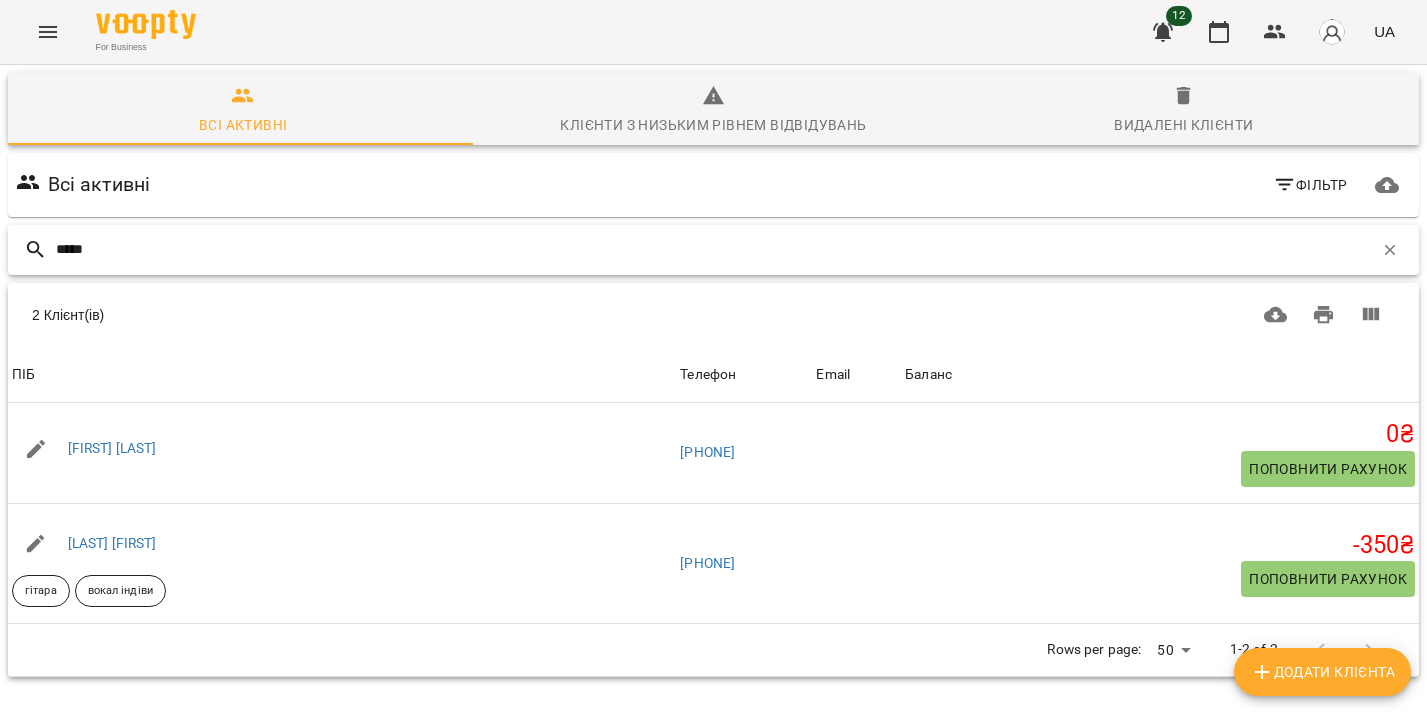 click on "*****" at bounding box center [714, 249] 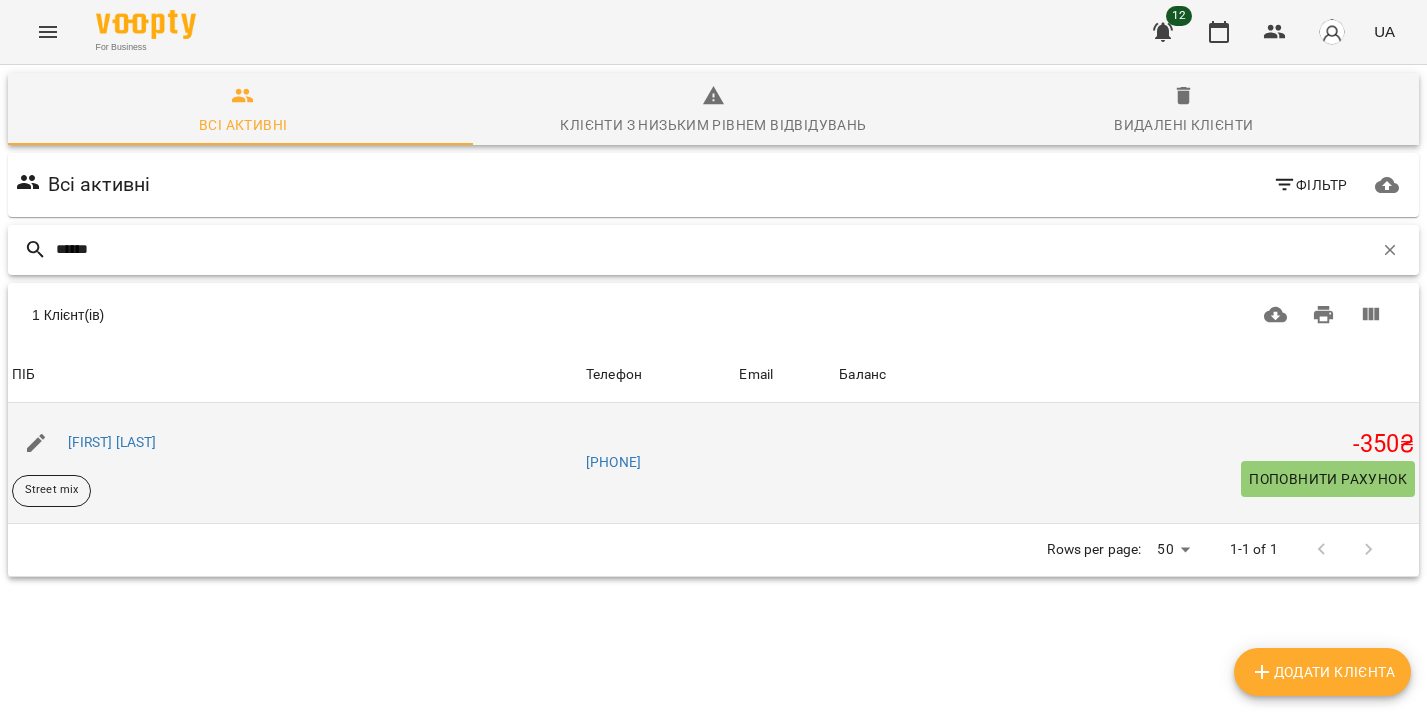 type on "******" 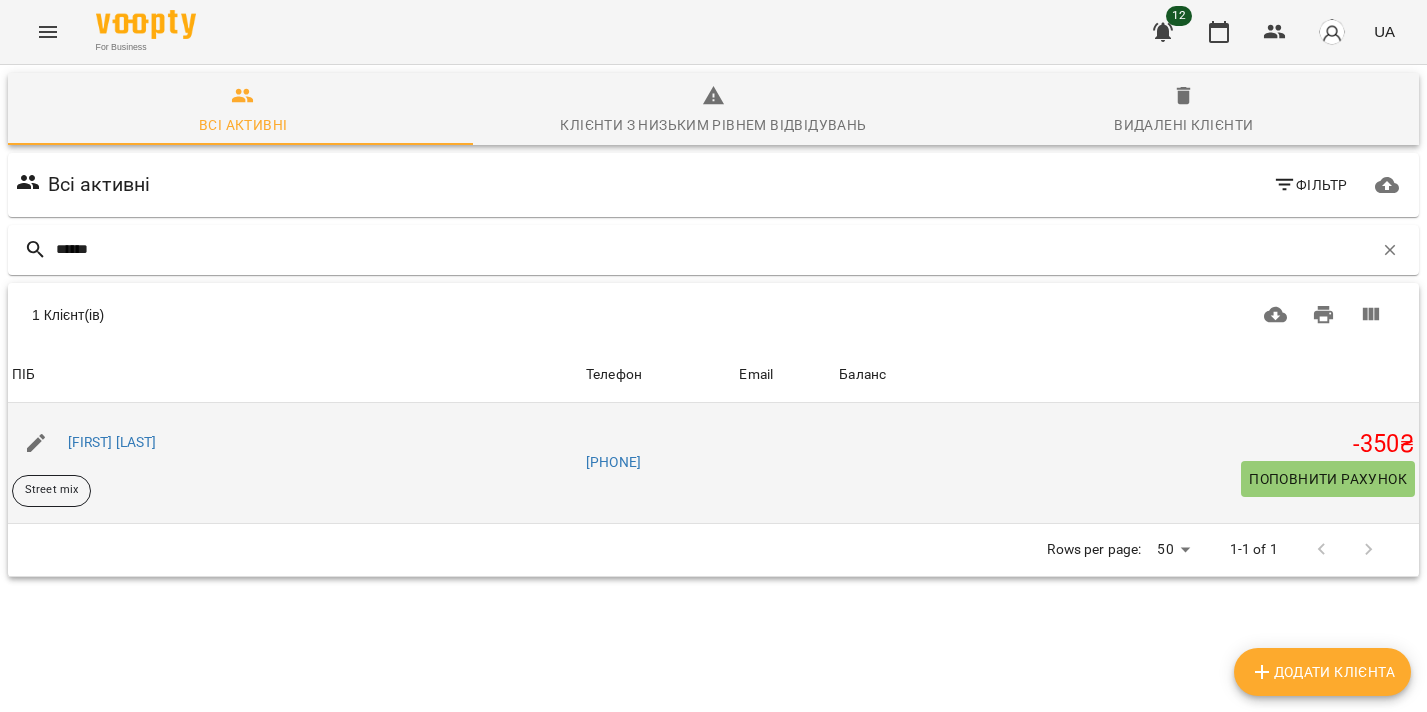 click on "Поповнити рахунок" at bounding box center [1328, 479] 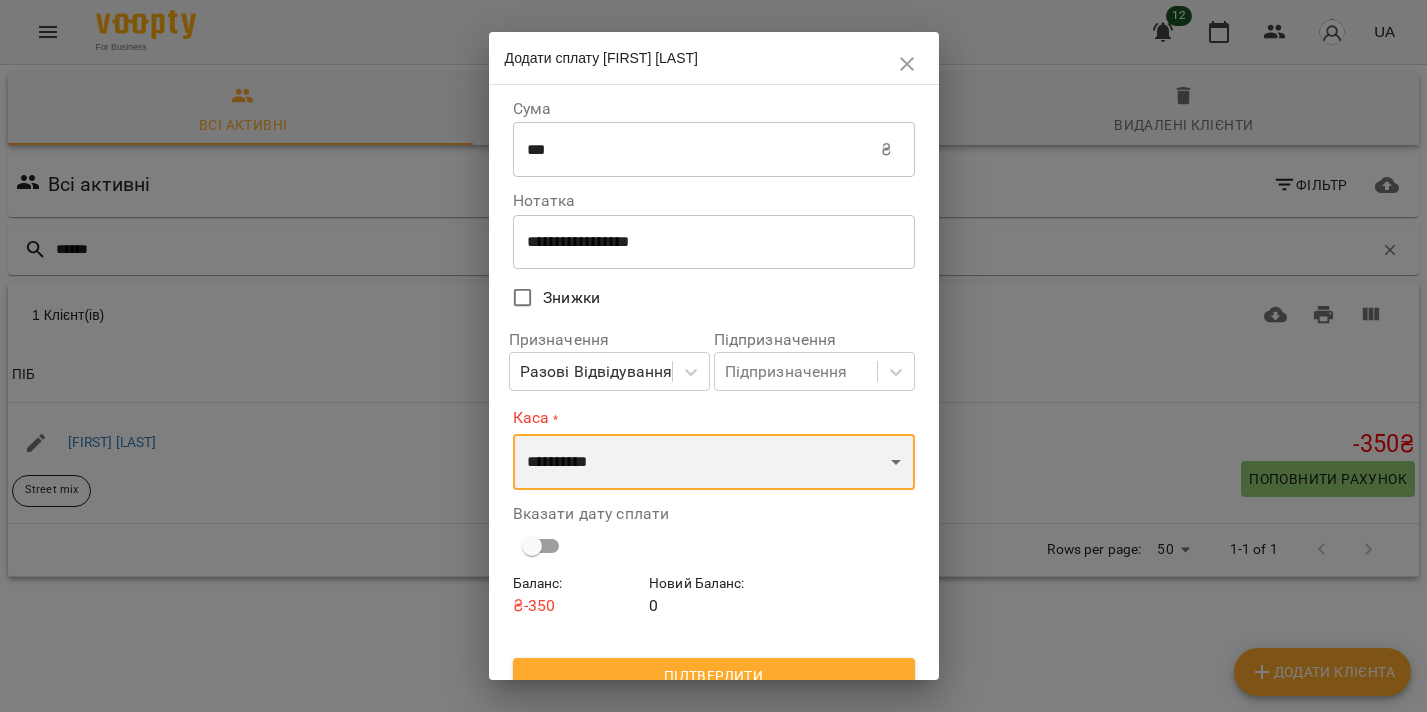 select on "****" 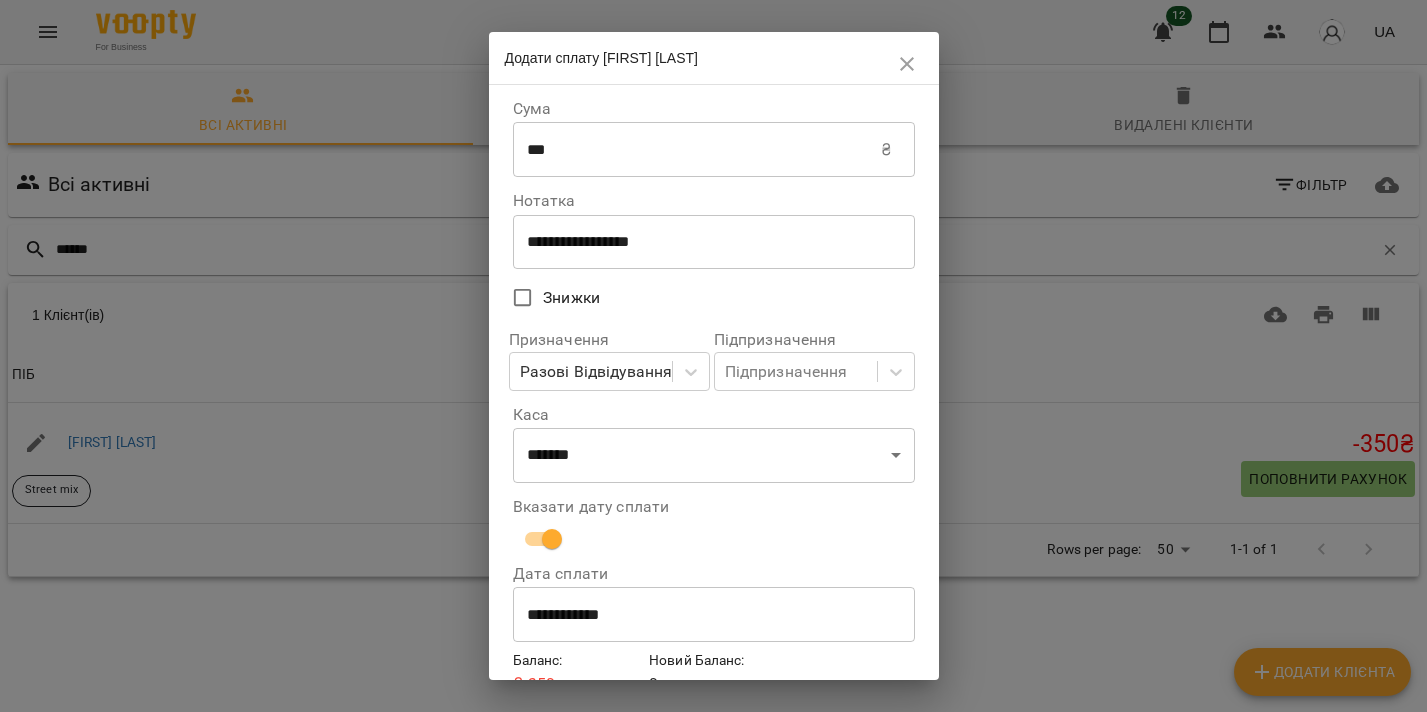 click on "**********" at bounding box center [714, 615] 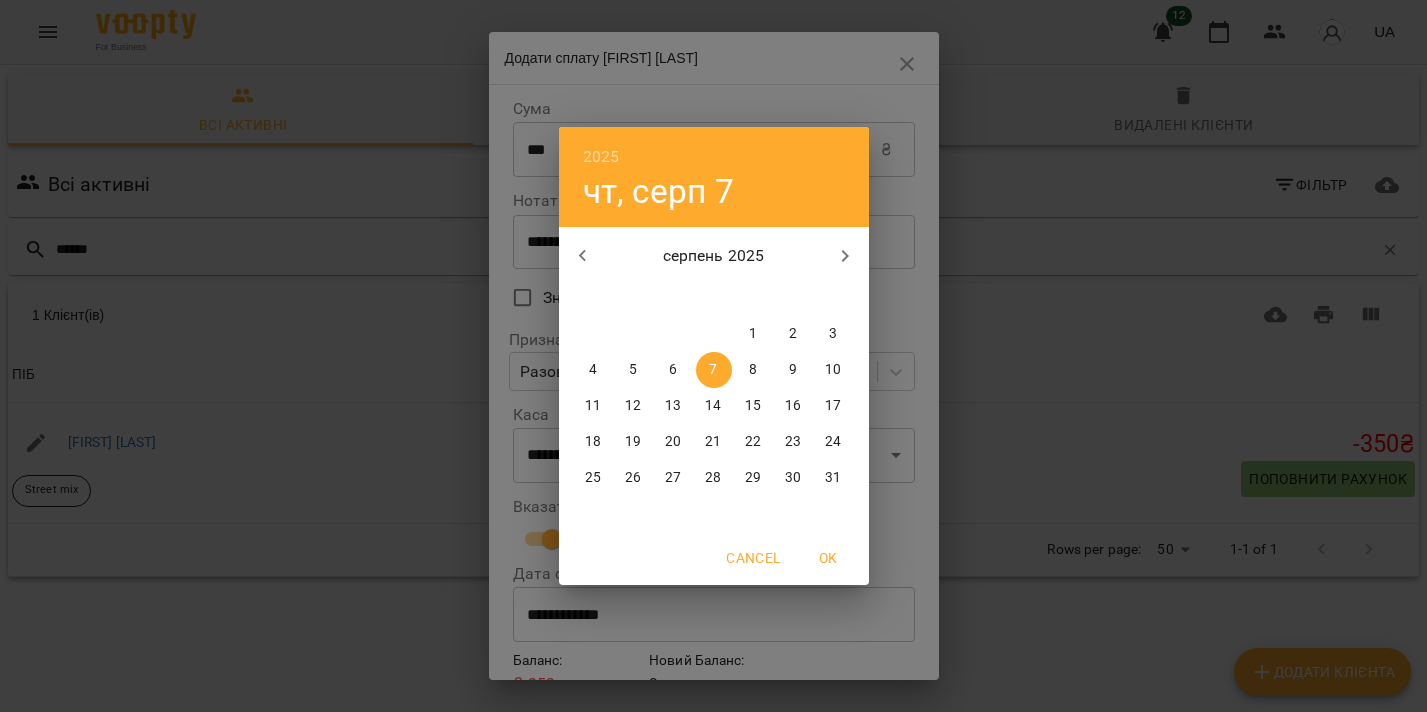 click on "серпень 2025" at bounding box center [714, 256] 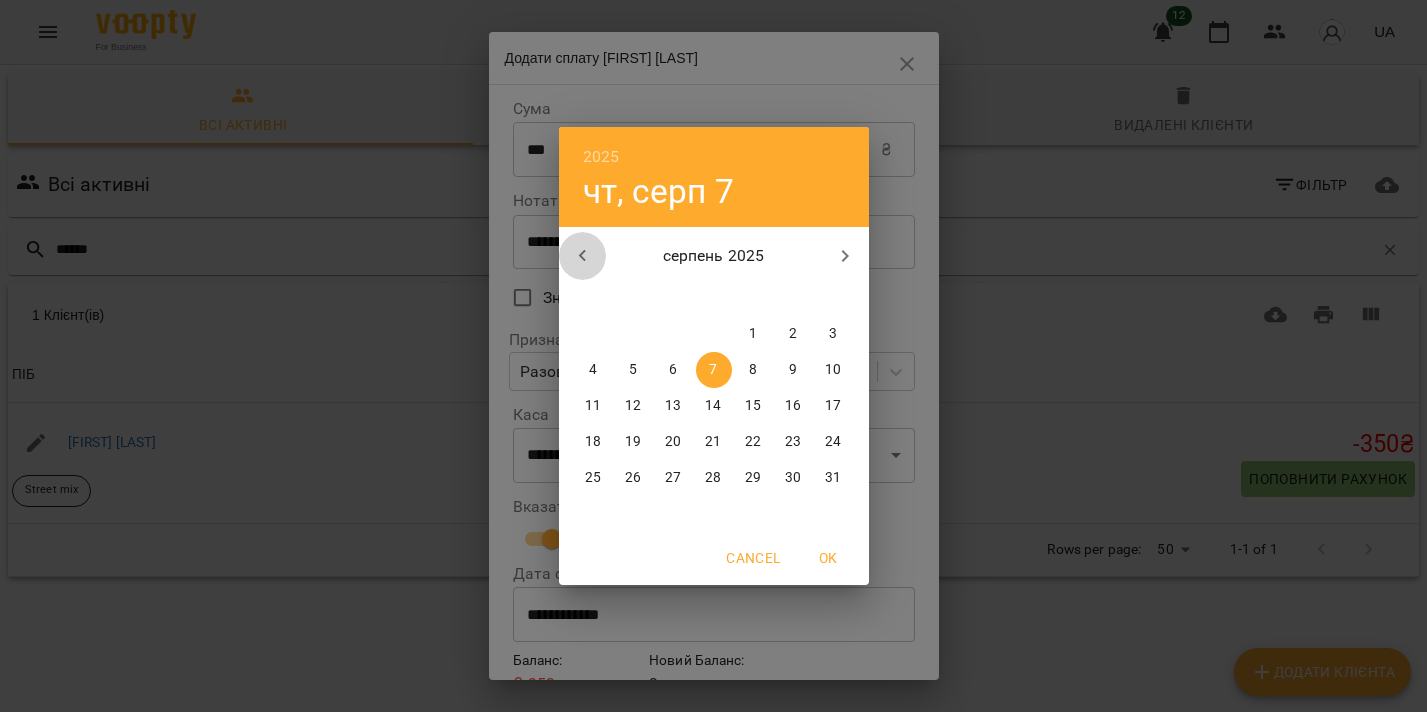 click at bounding box center [583, 256] 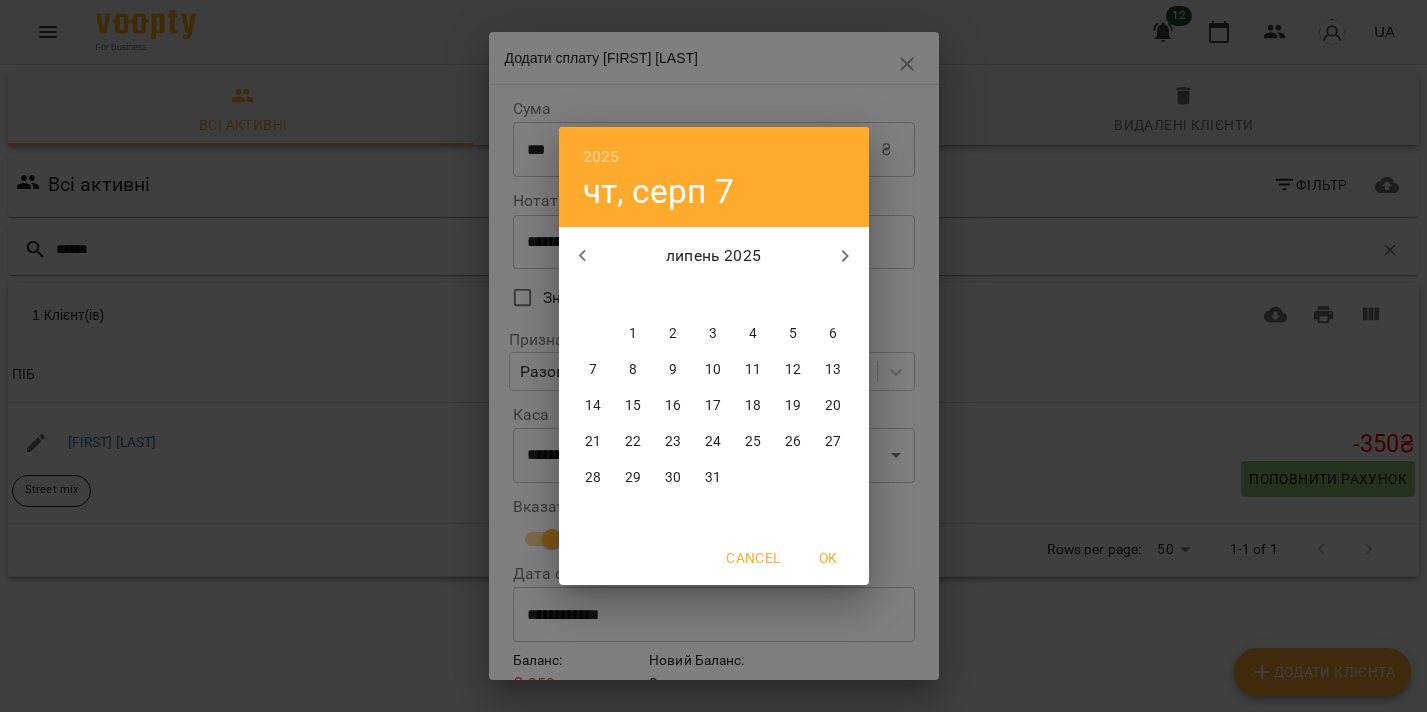 click at bounding box center (583, 256) 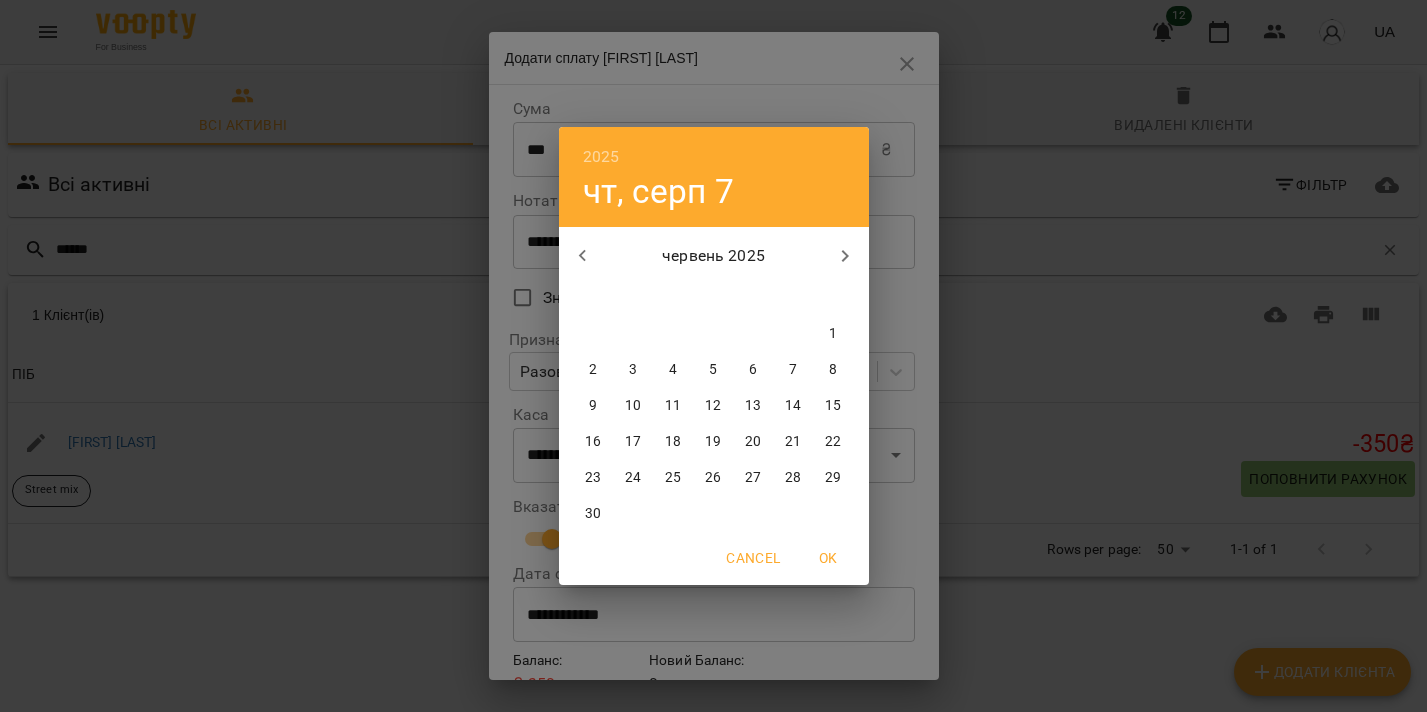 click on "26" at bounding box center (713, 478) 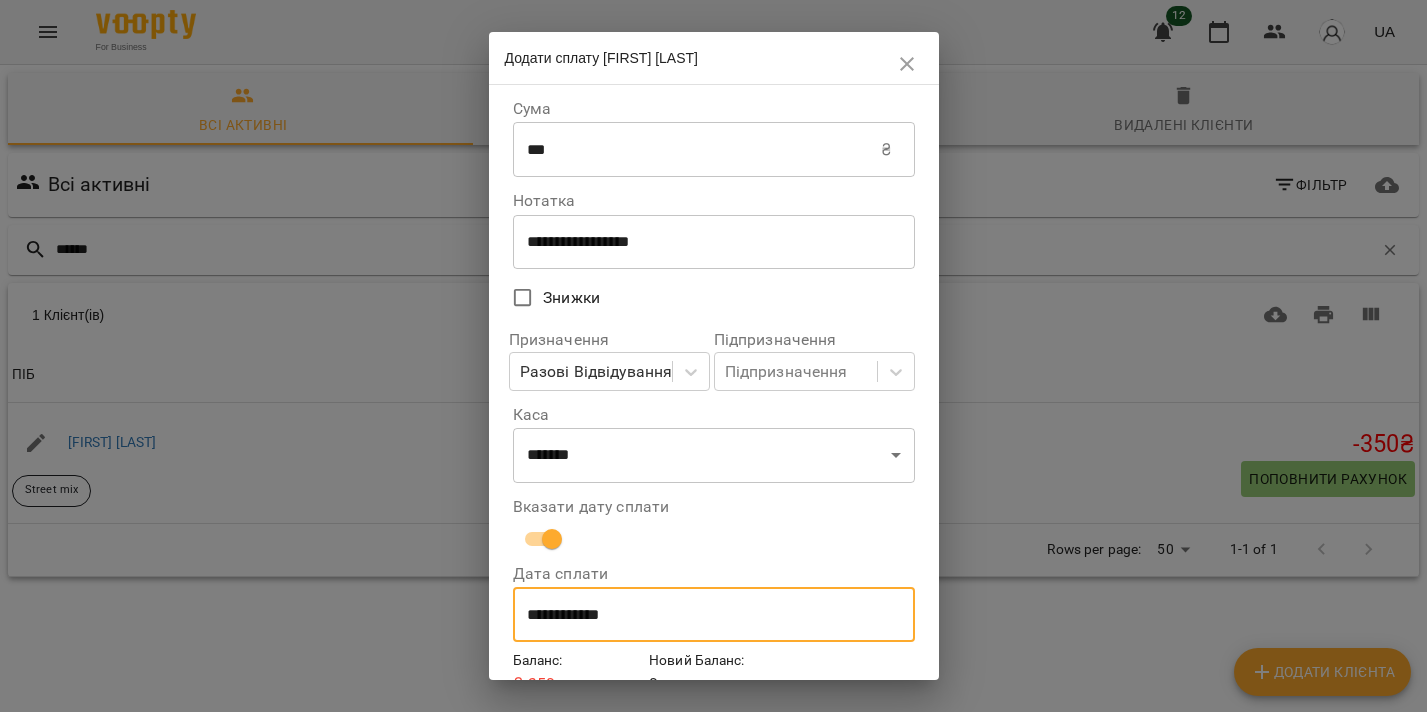 scroll, scrollTop: 96, scrollLeft: 0, axis: vertical 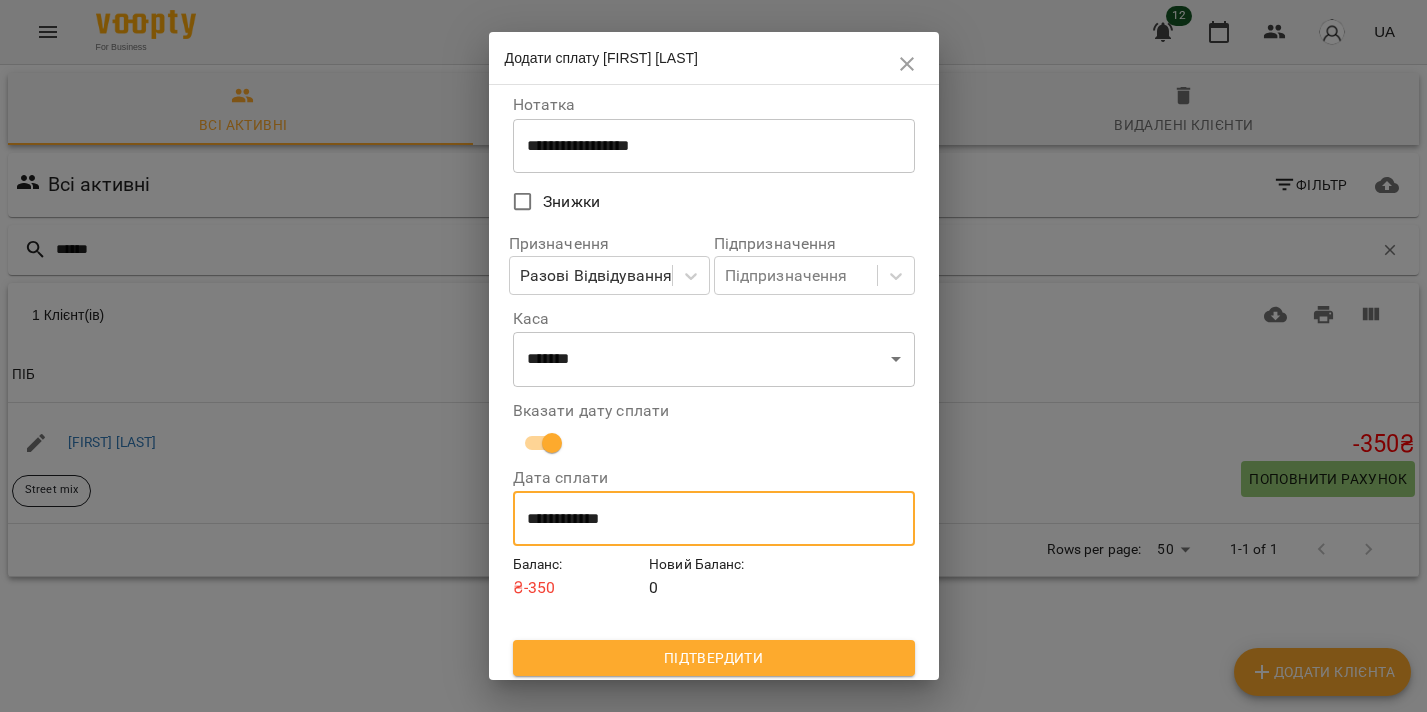 click on "Підтвердити" at bounding box center (714, 658) 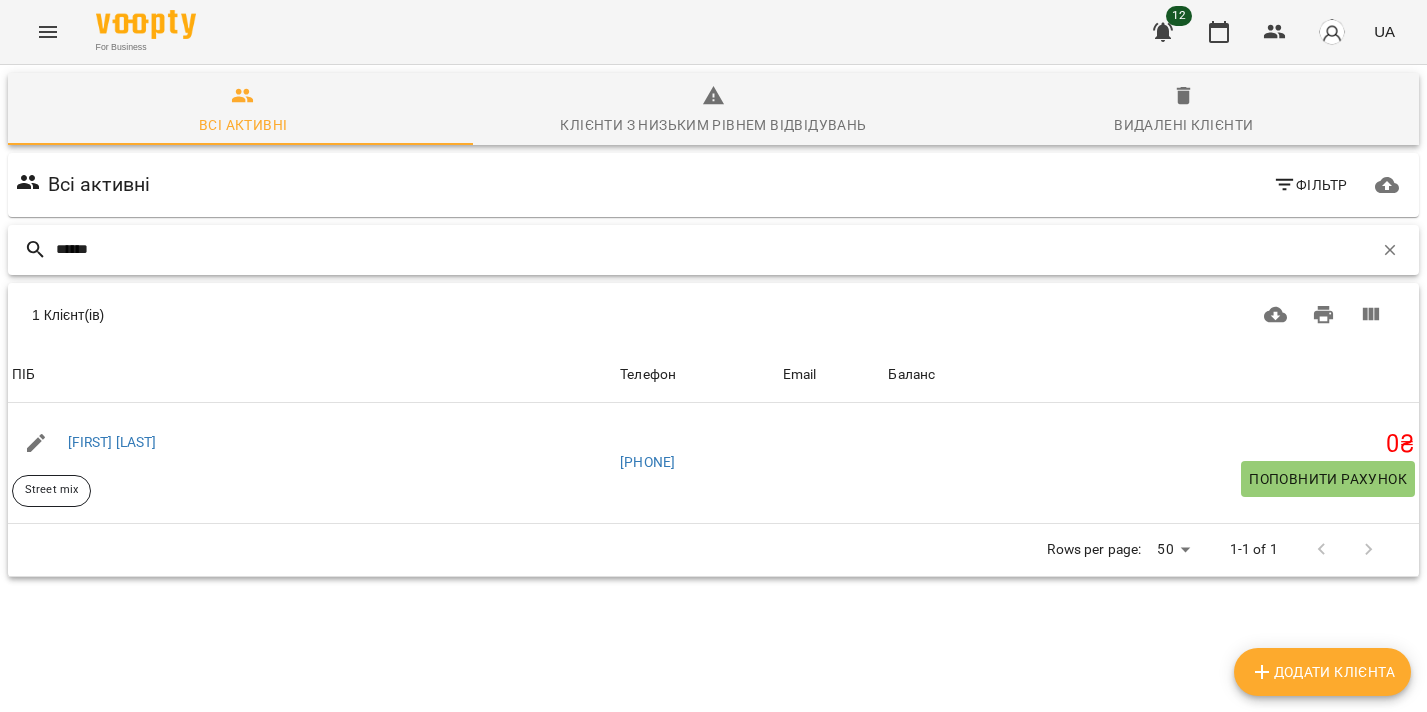 click on "******" at bounding box center [714, 249] 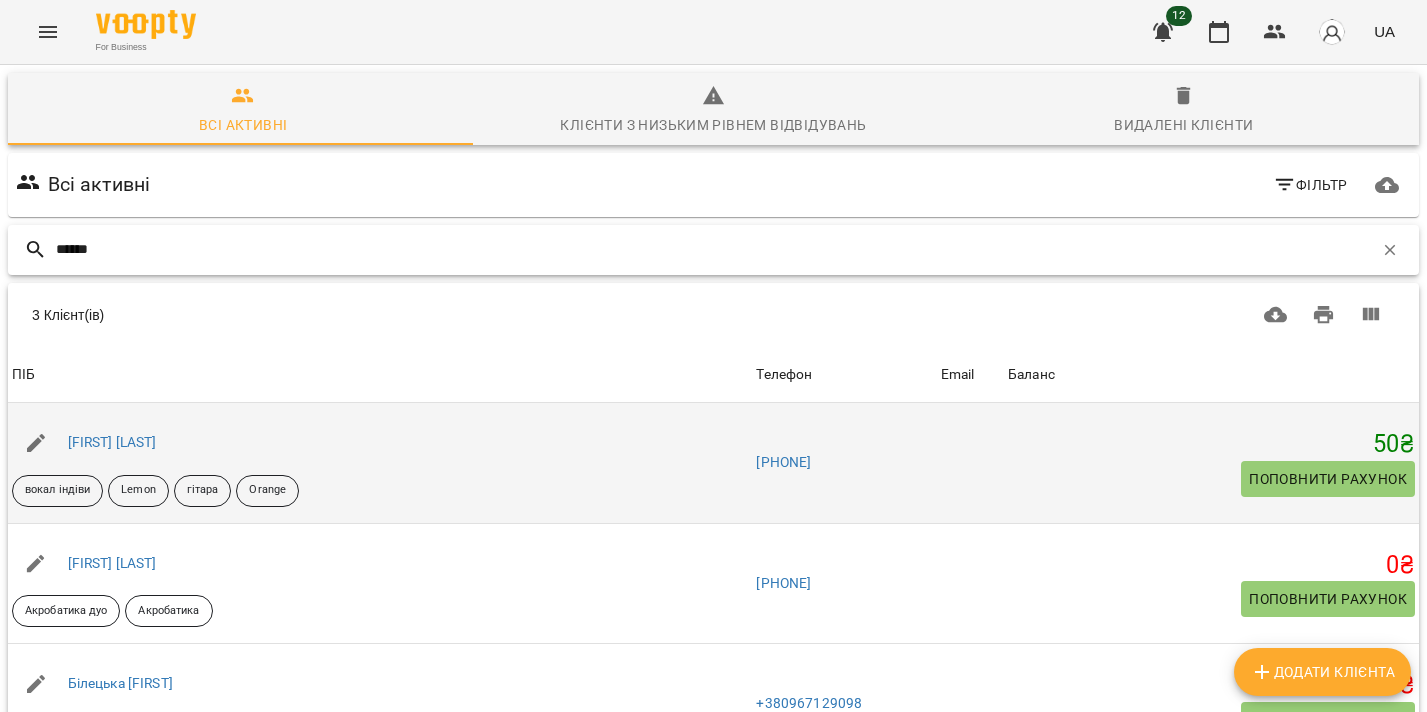 type on "******" 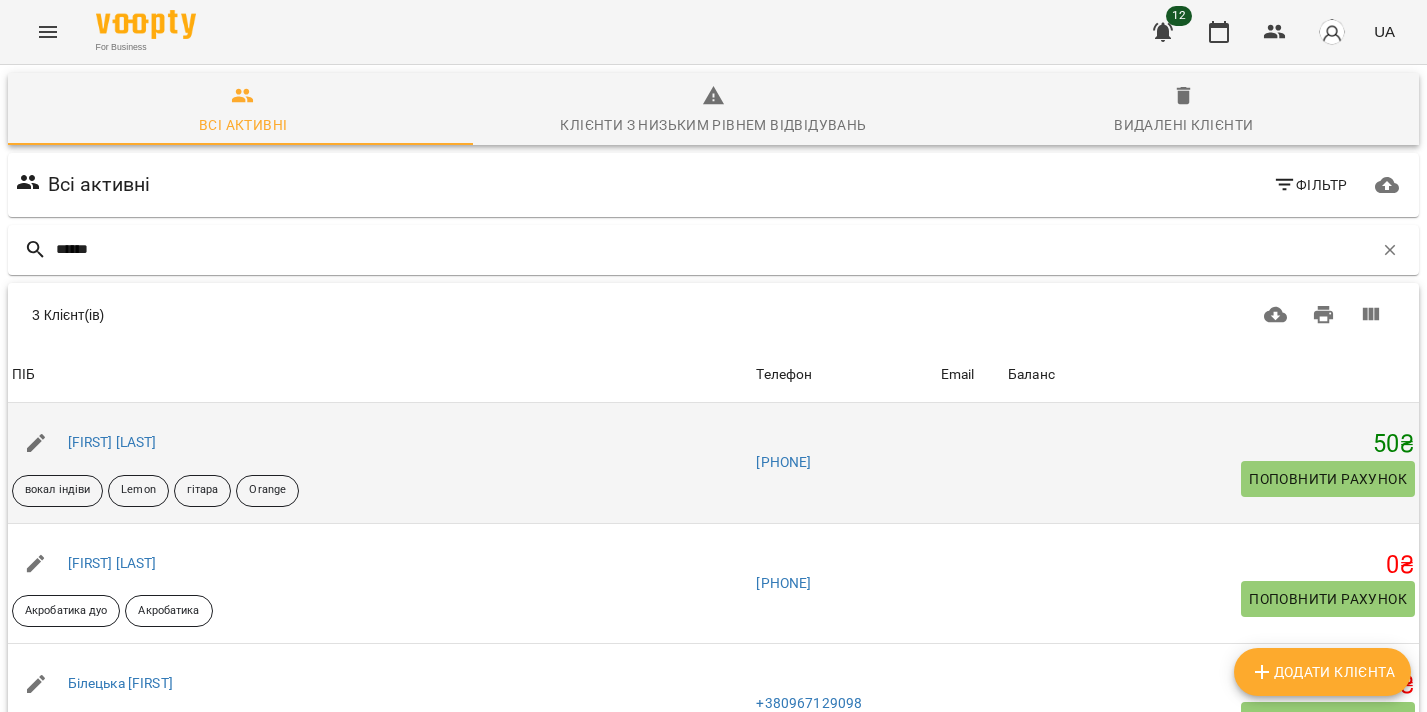 click on "Поповнити рахунок" at bounding box center (1328, 479) 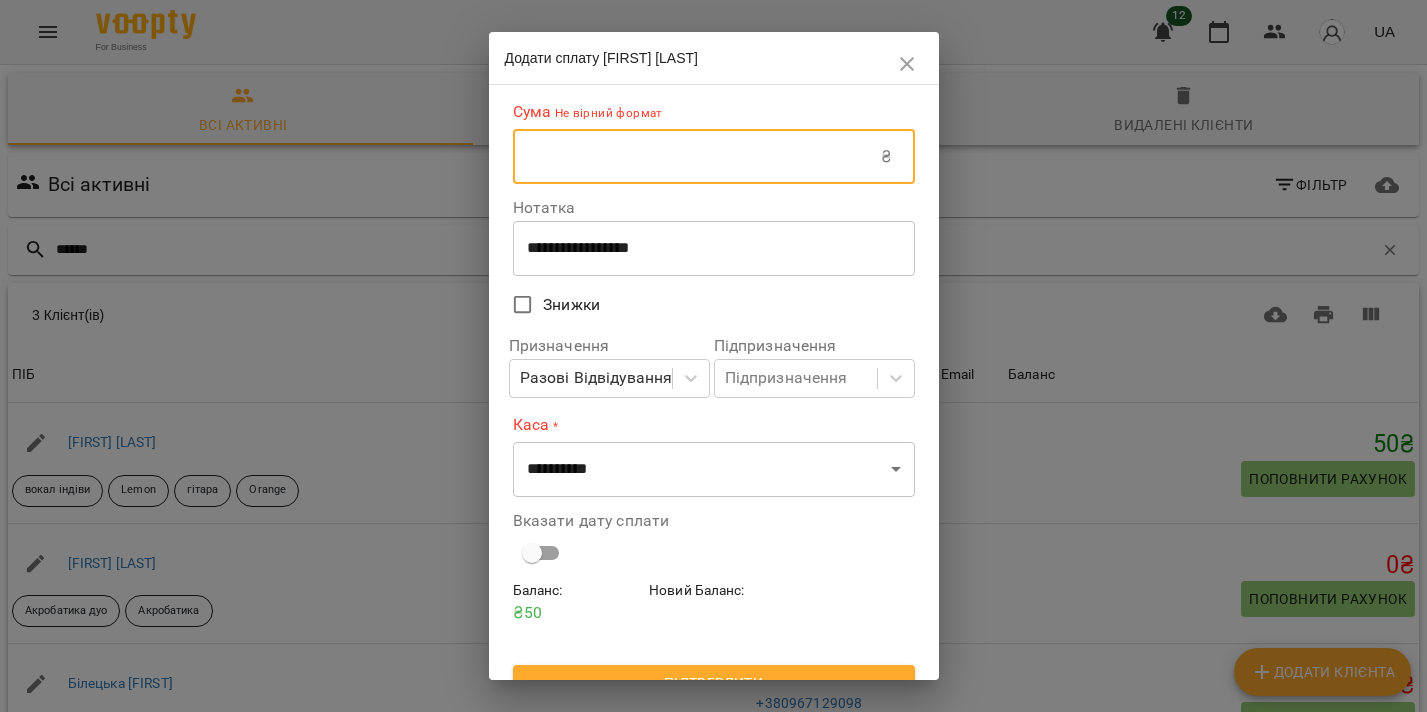 click at bounding box center (697, 157) 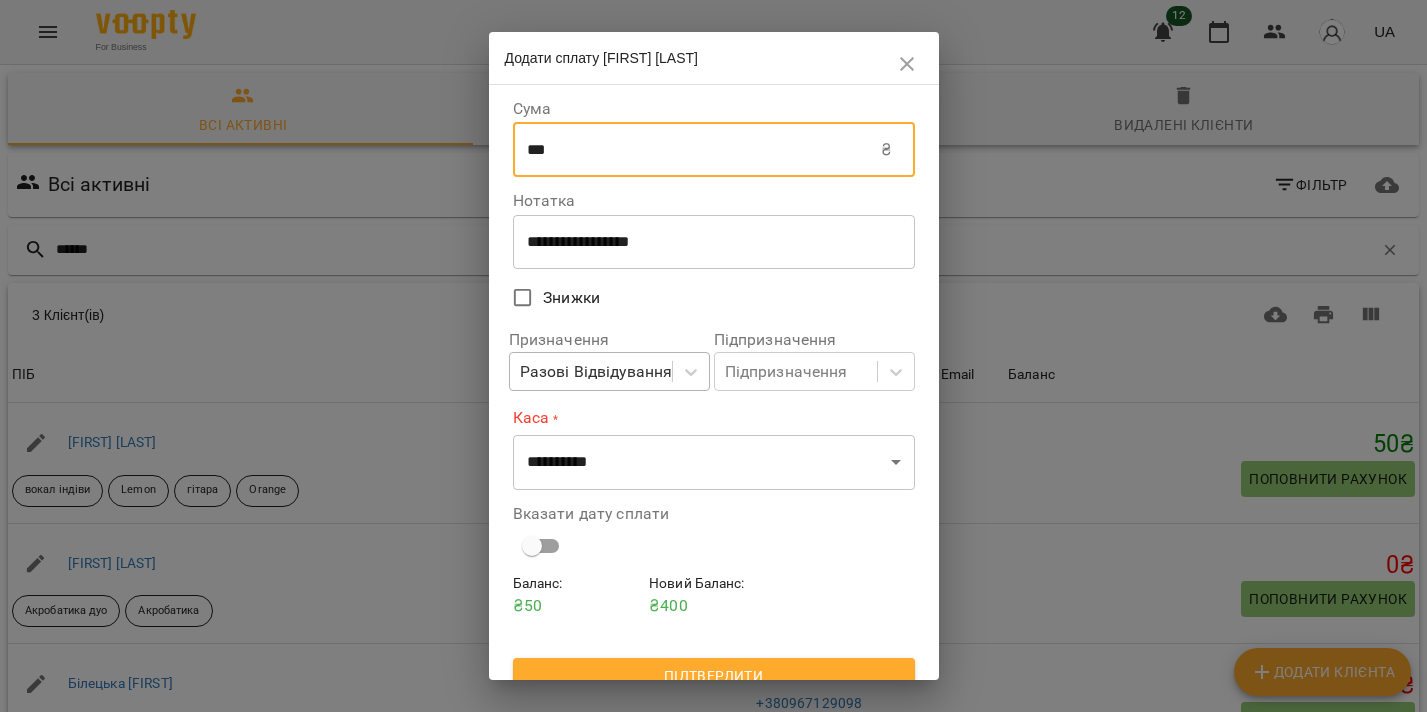 type on "***" 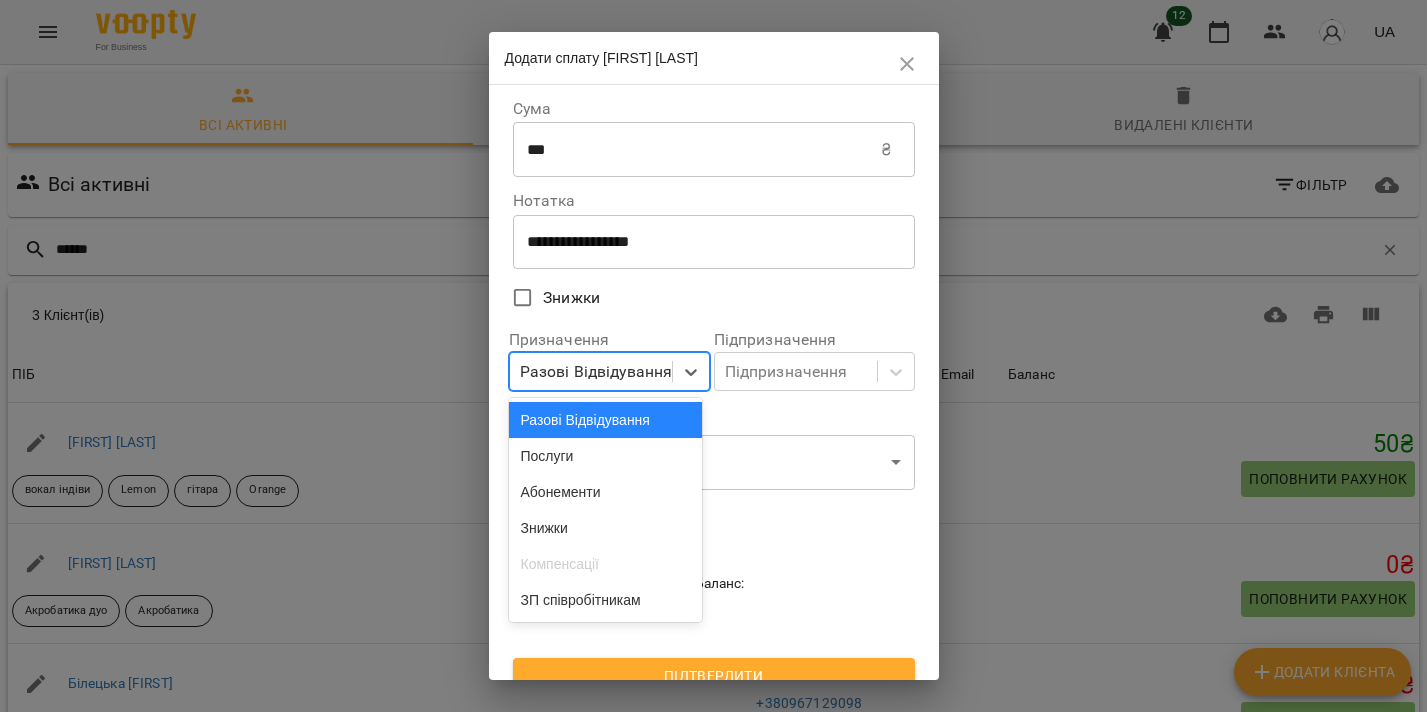 click on "Разові Відвідування" at bounding box center (596, 372) 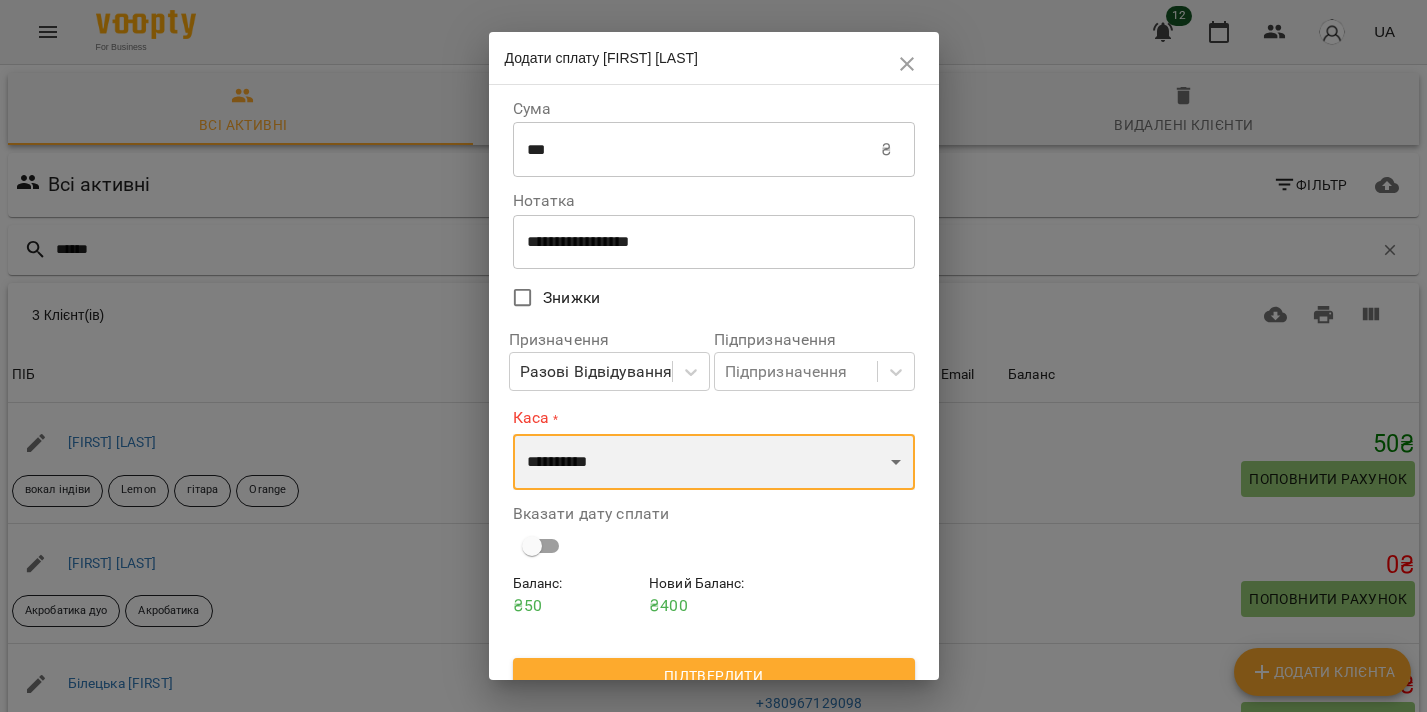 select on "****" 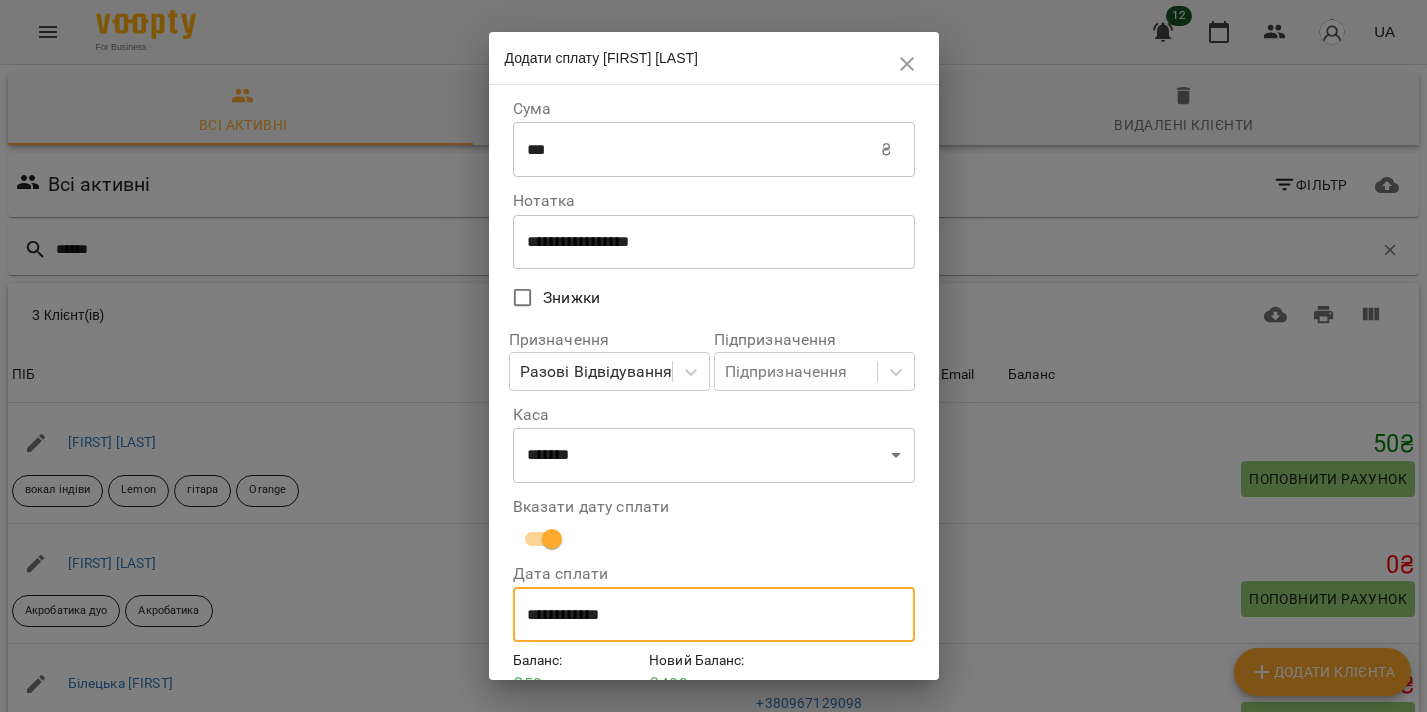 click on "**********" at bounding box center [714, 615] 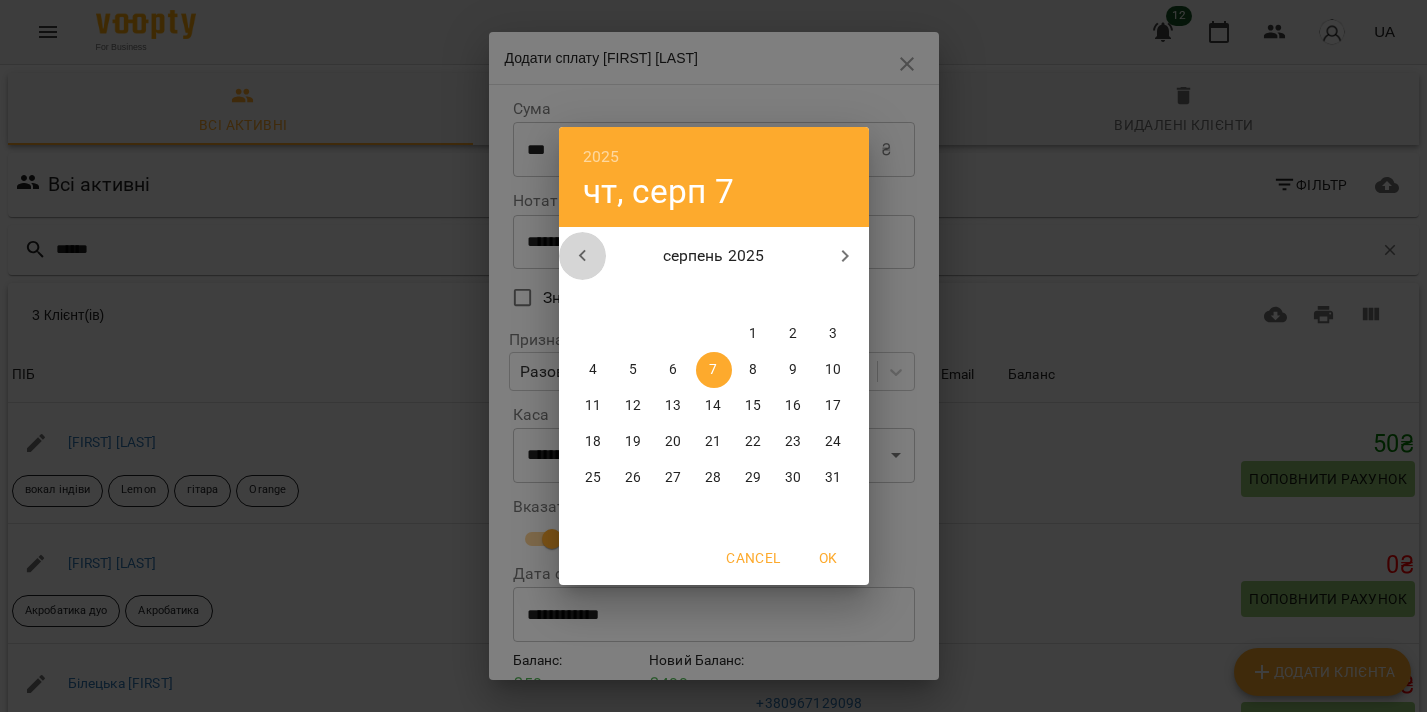 click 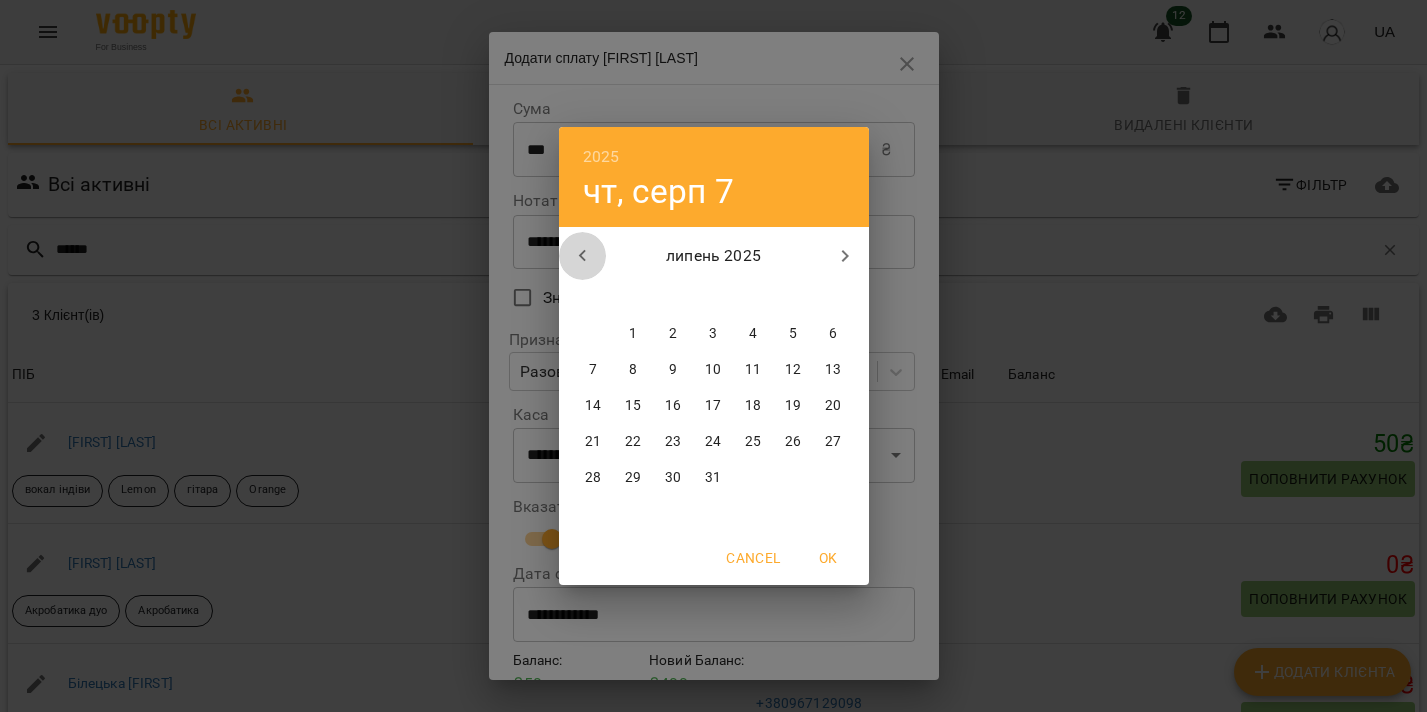 click 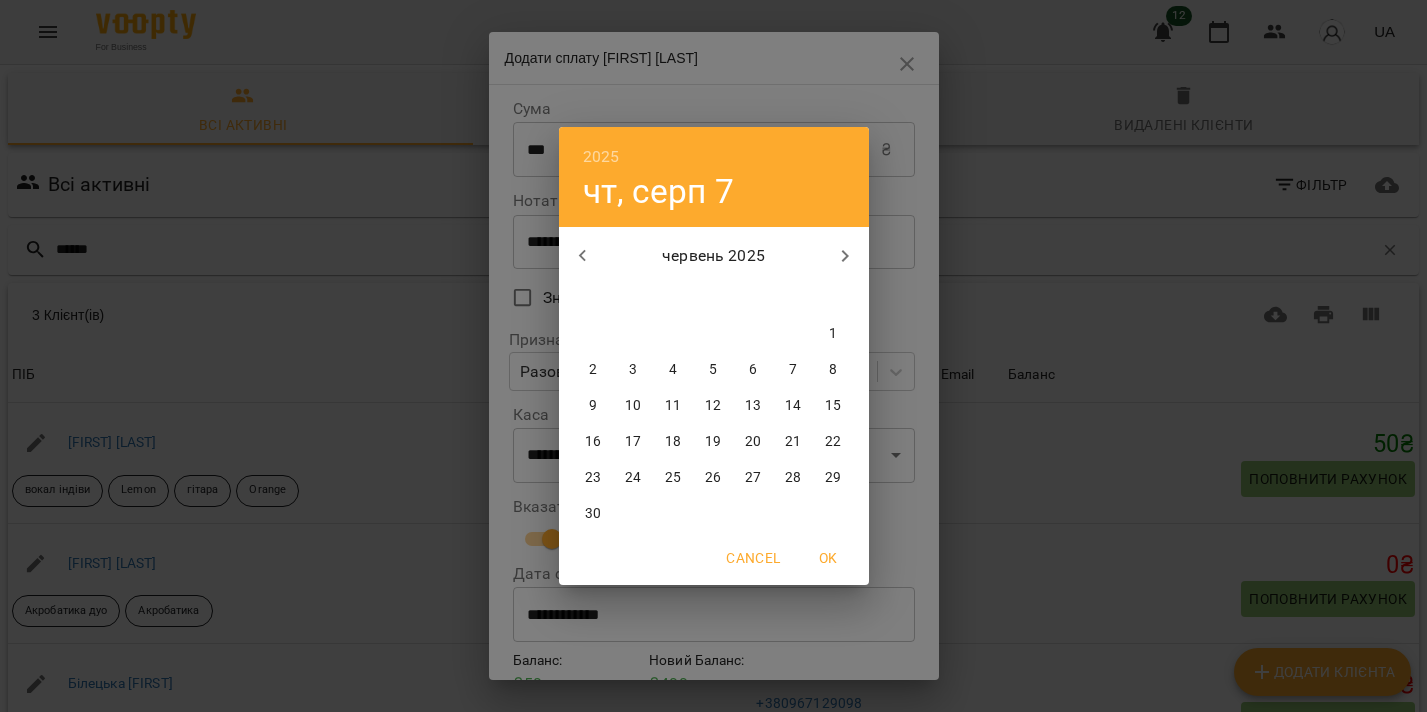 click on "30" at bounding box center (594, 514) 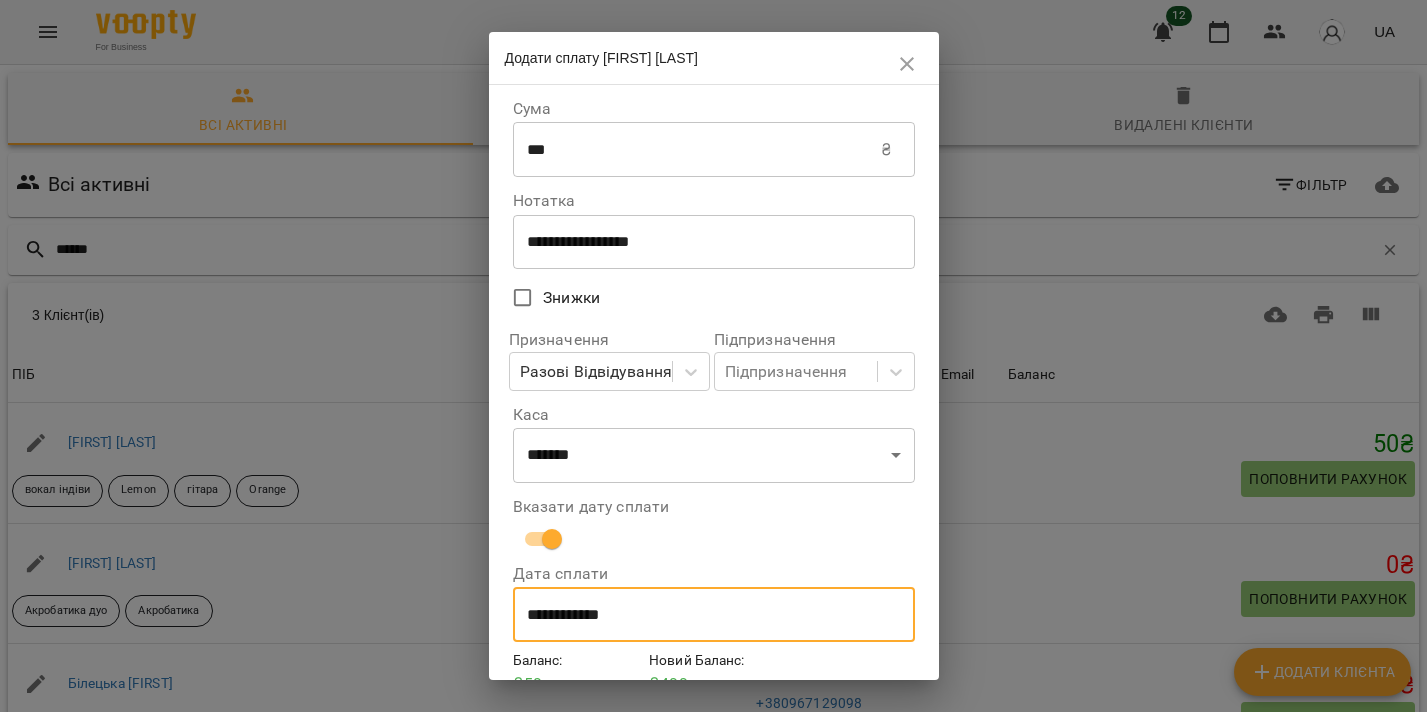 type on "**********" 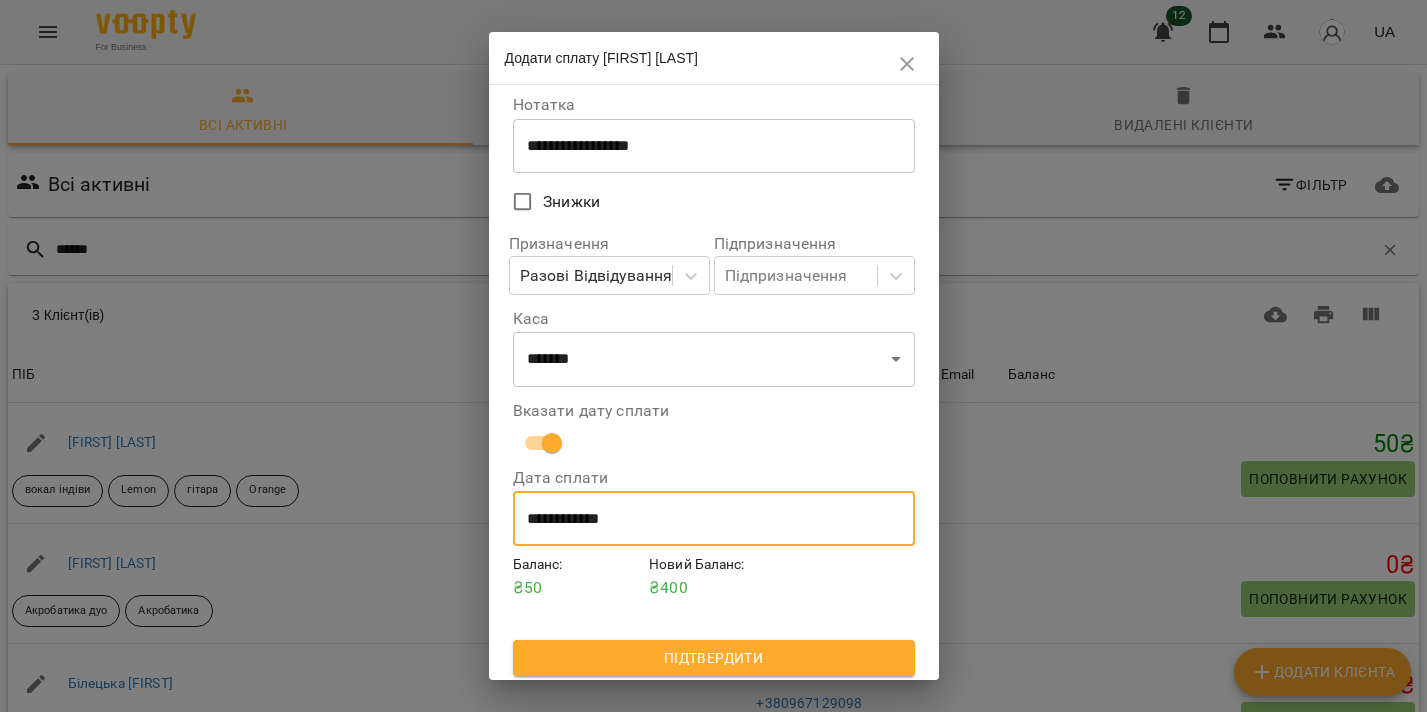 click on "Підтвердити" at bounding box center (714, 658) 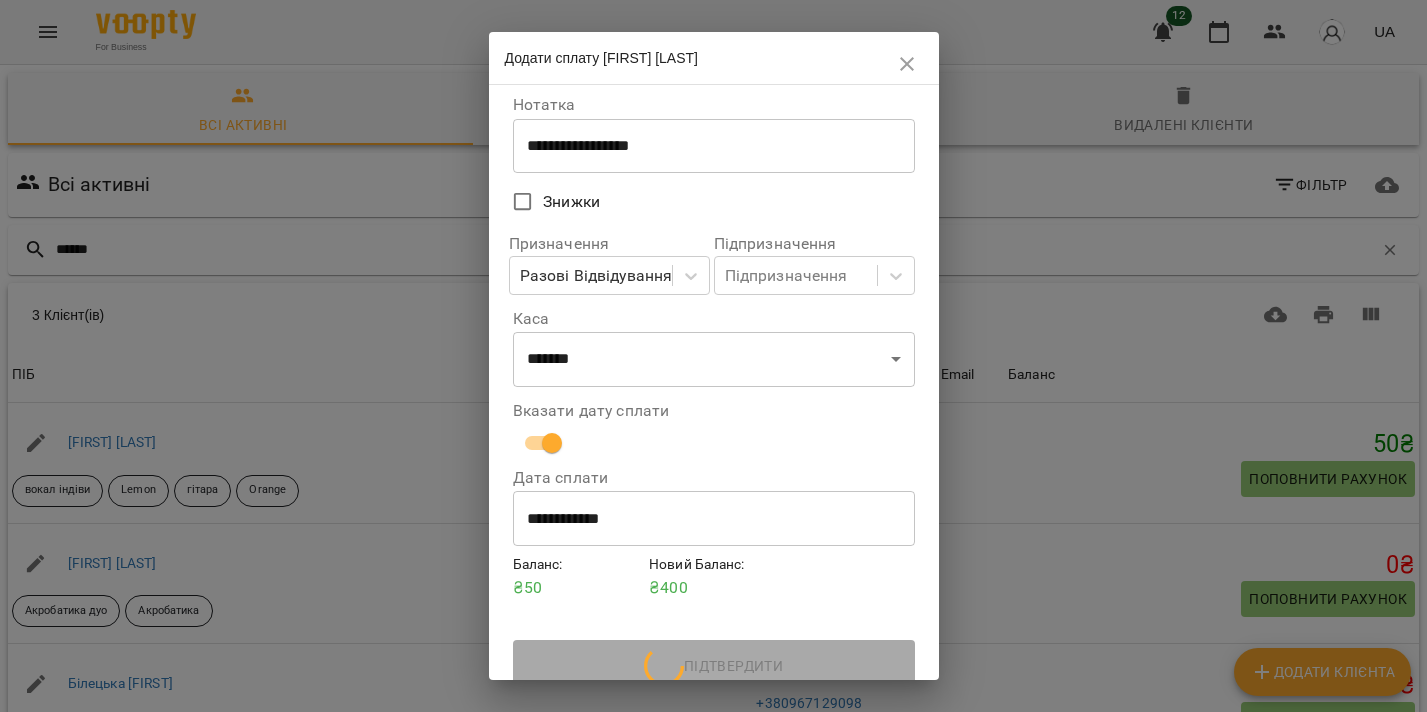 scroll, scrollTop: 105, scrollLeft: 0, axis: vertical 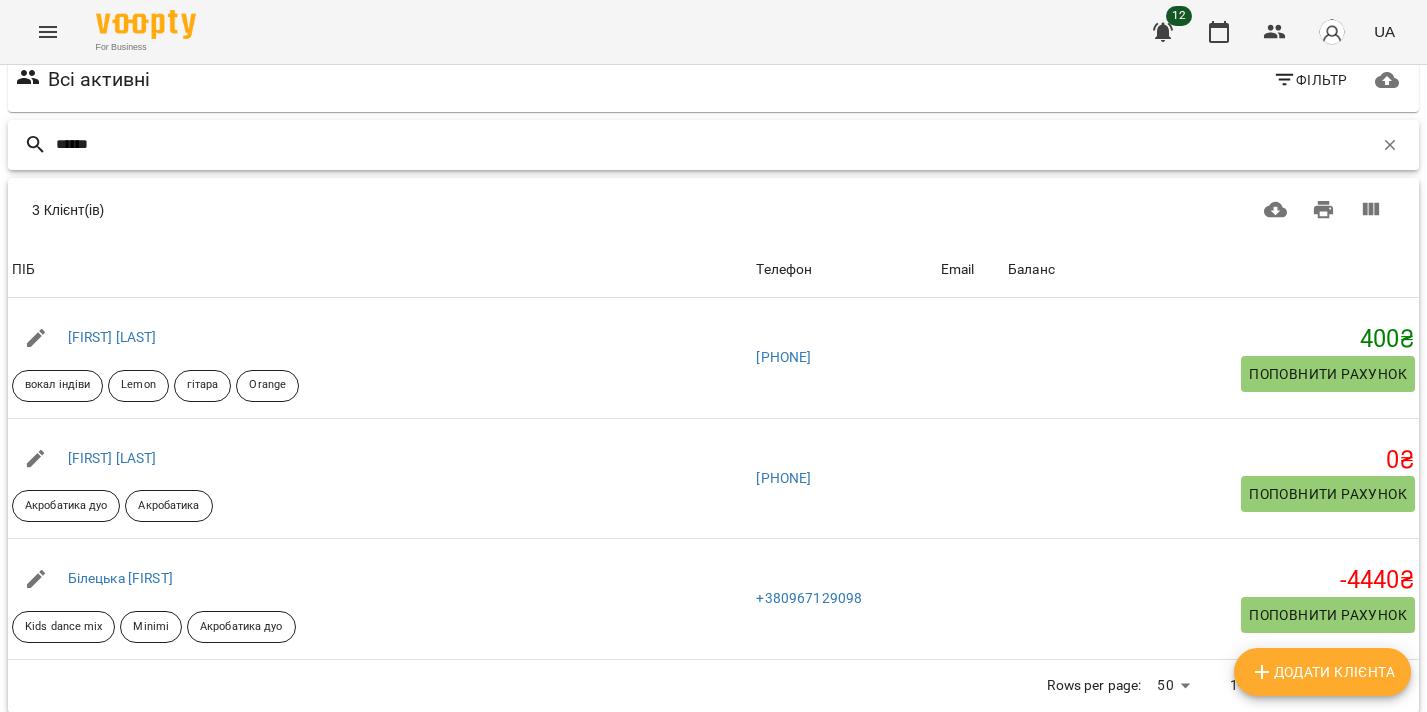 click on "******" at bounding box center (714, 144) 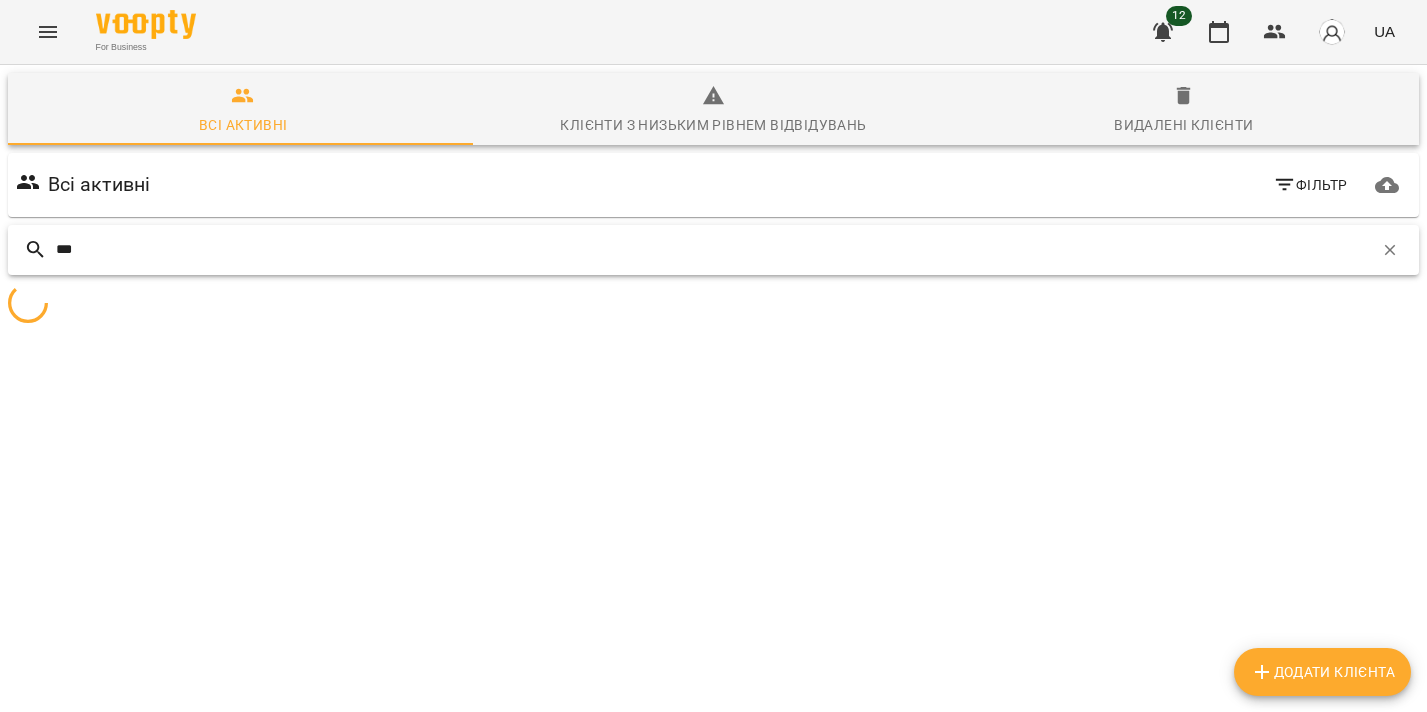 scroll, scrollTop: 0, scrollLeft: 0, axis: both 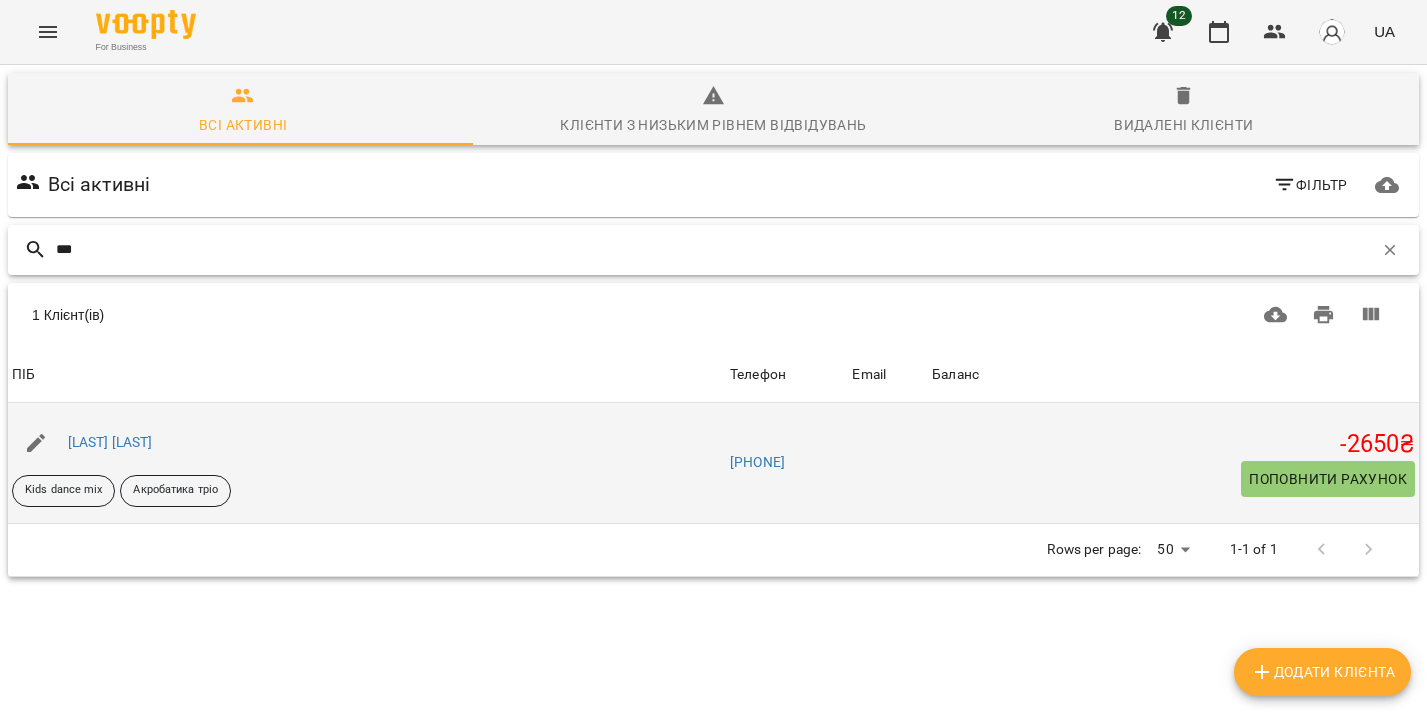 type on "***" 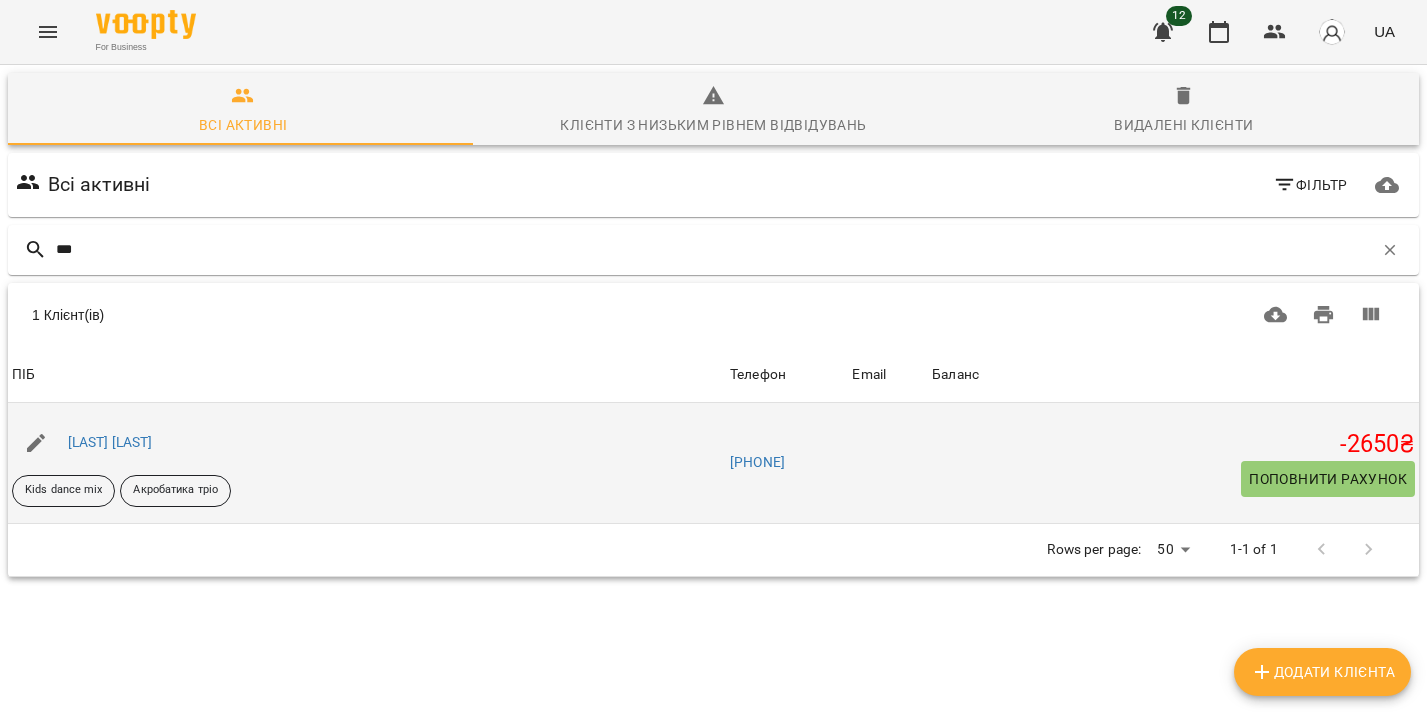 click on "Поповнити рахунок" at bounding box center (1328, 479) 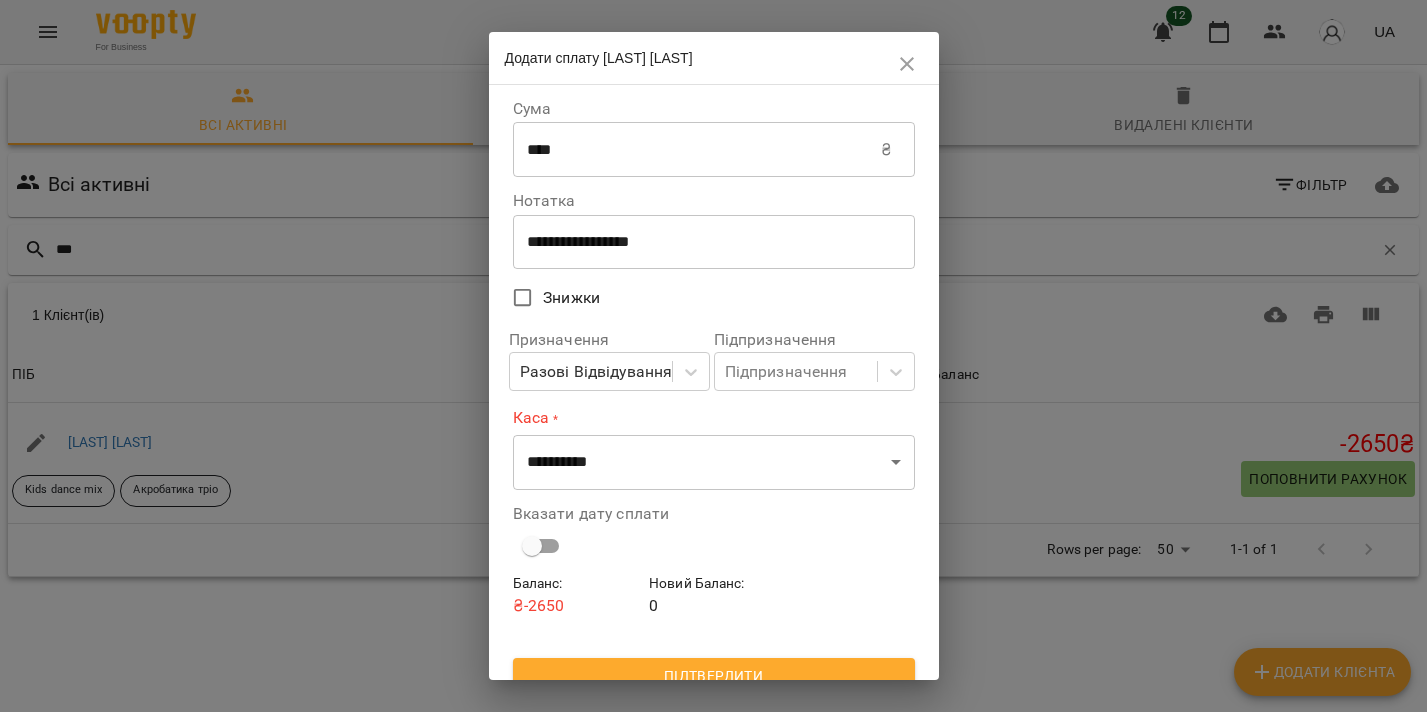 click on "****" at bounding box center (697, 150) 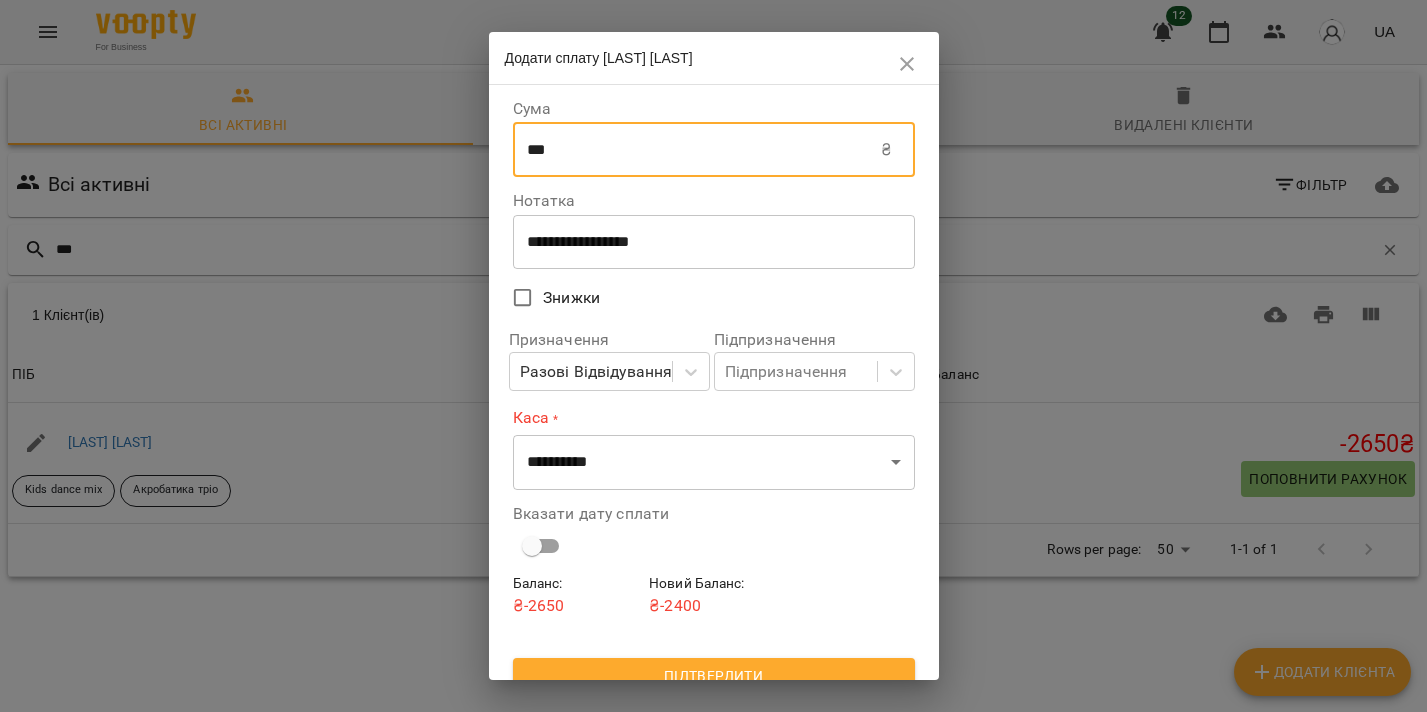 type on "***" 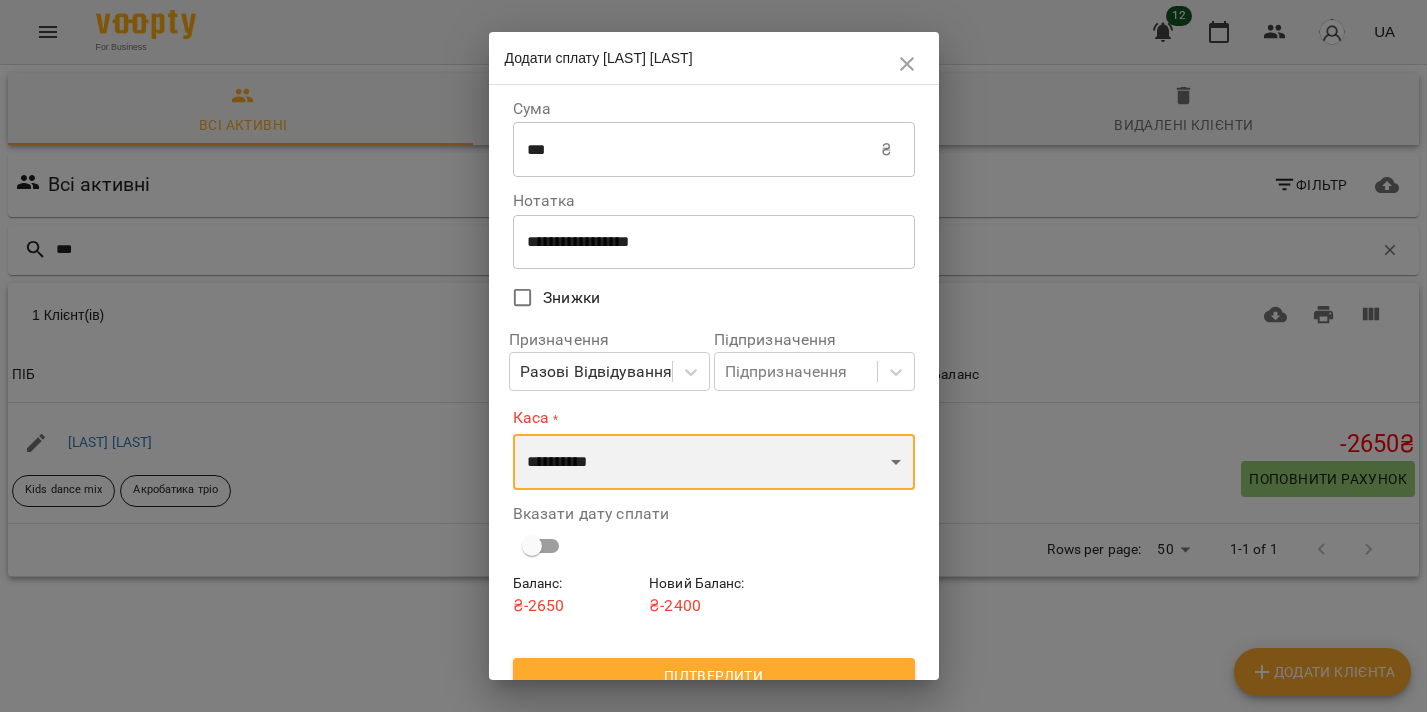 select on "****" 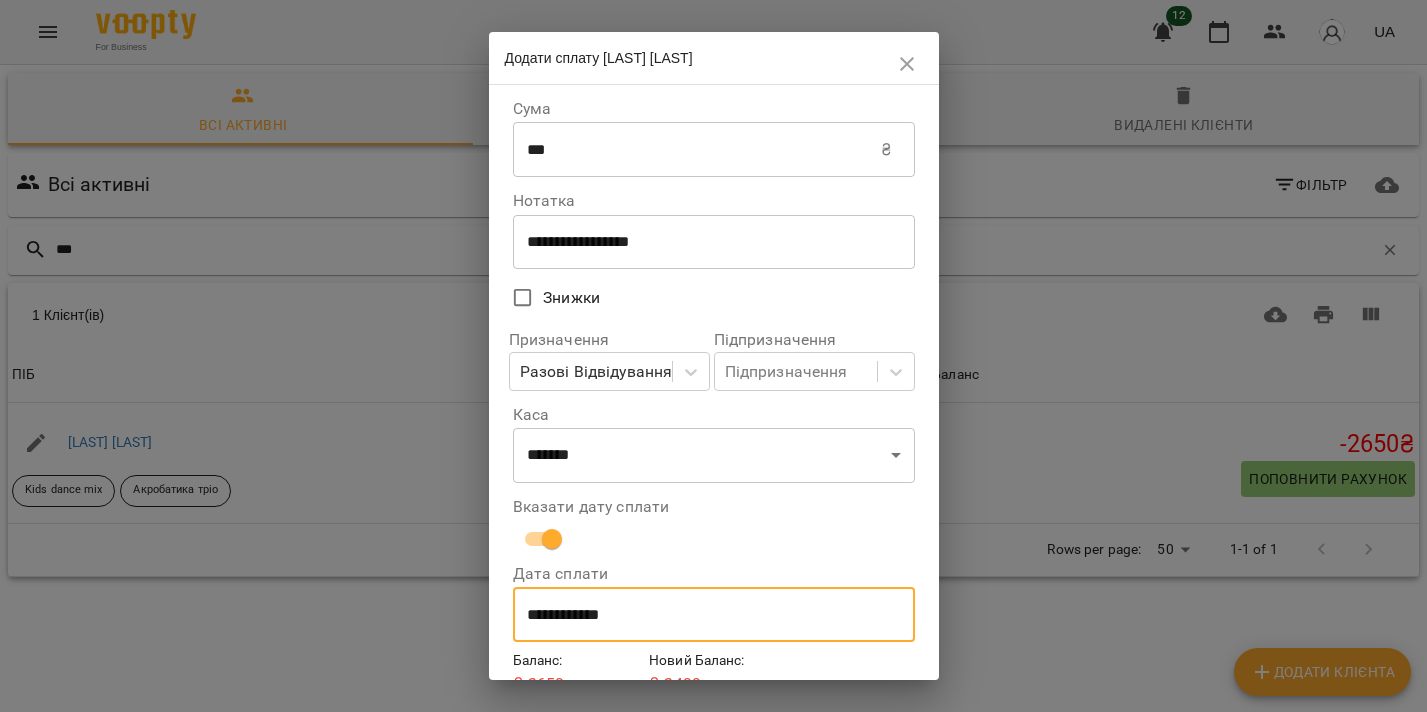 click on "**********" at bounding box center (714, 615) 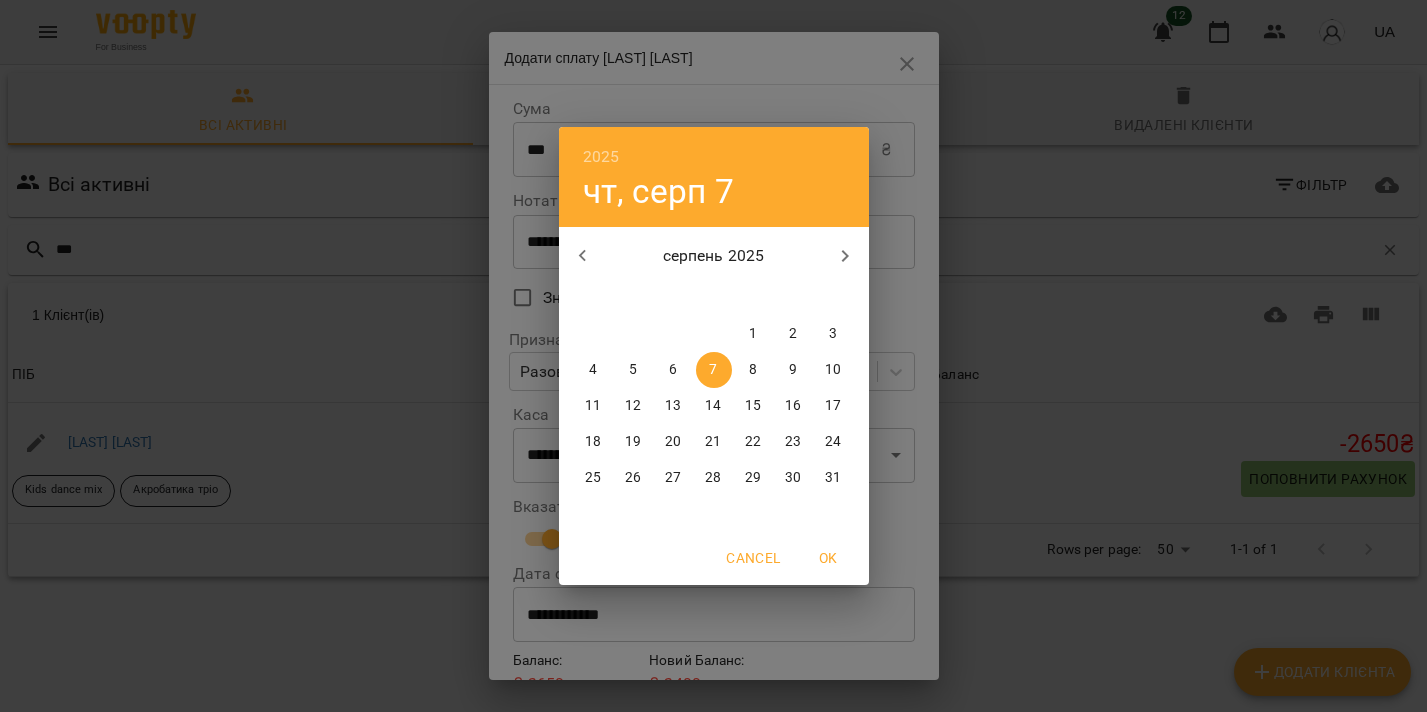 click 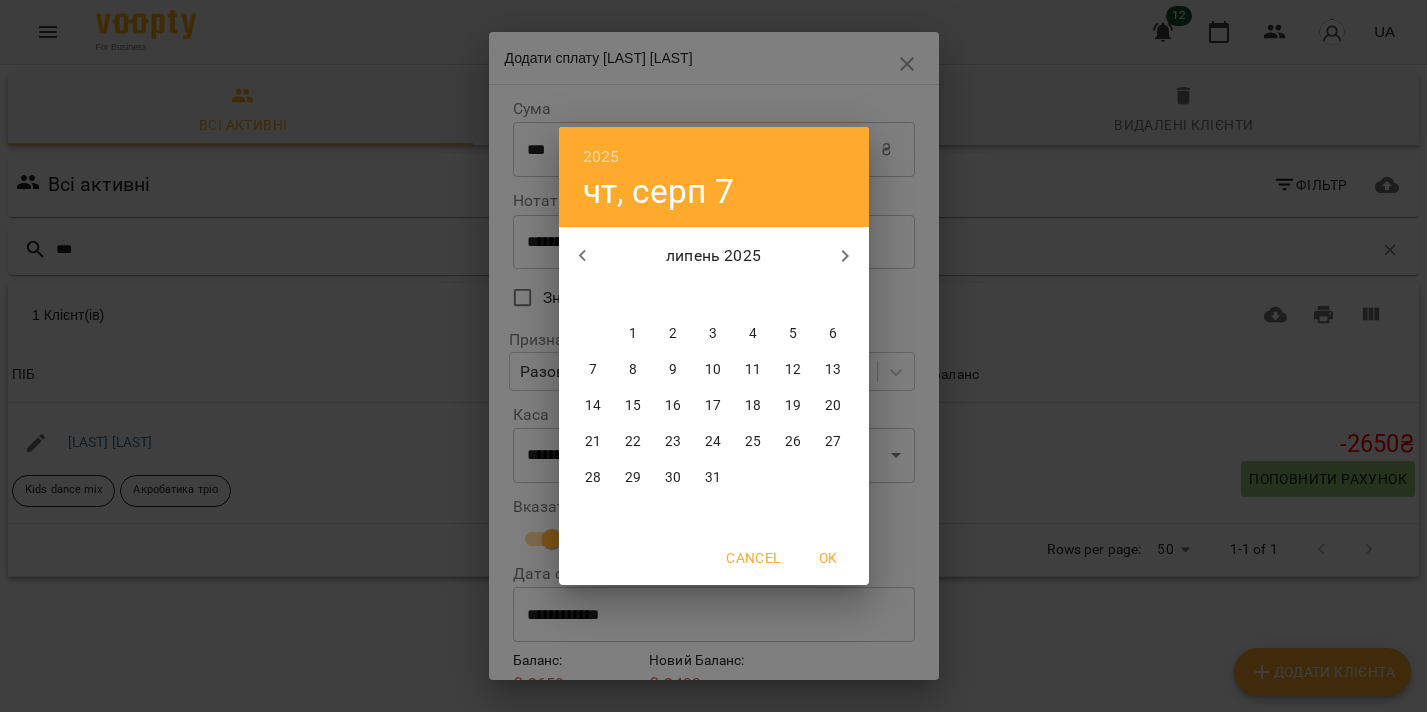 click 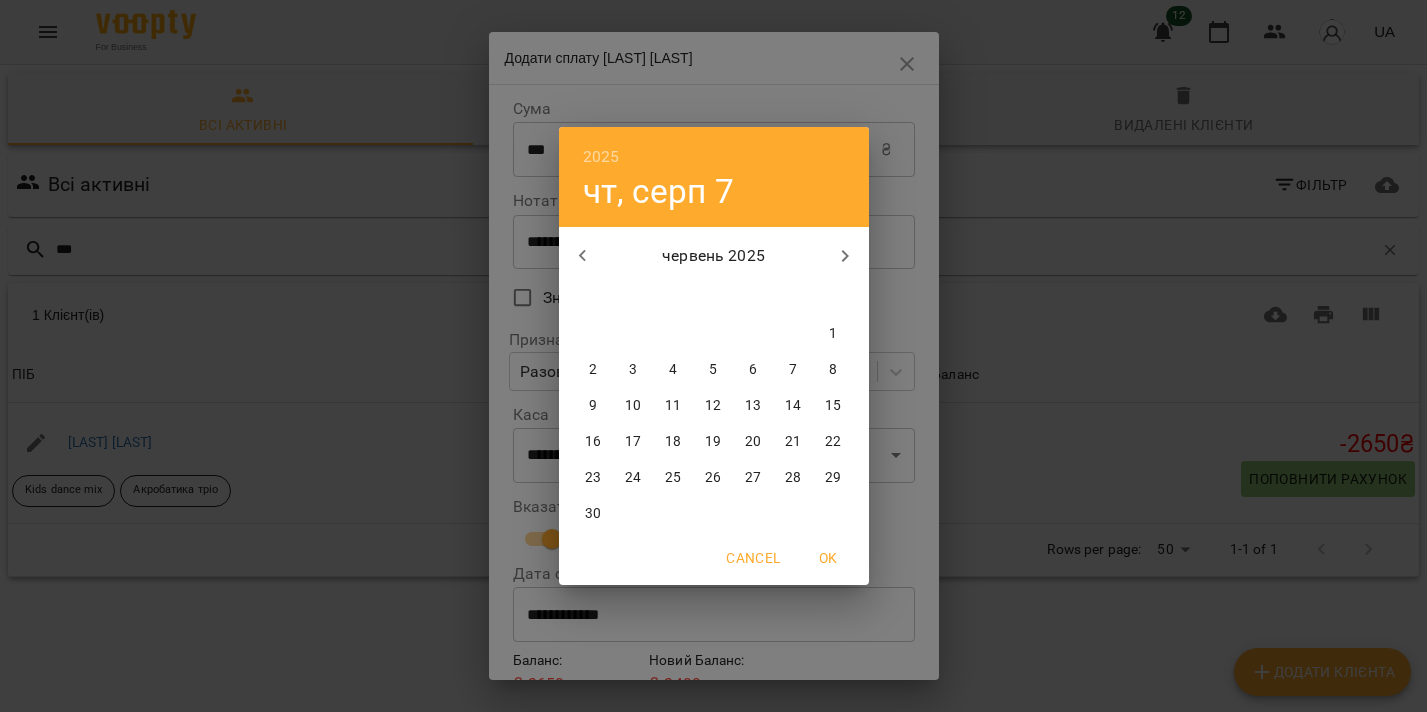 click on "26" at bounding box center [713, 478] 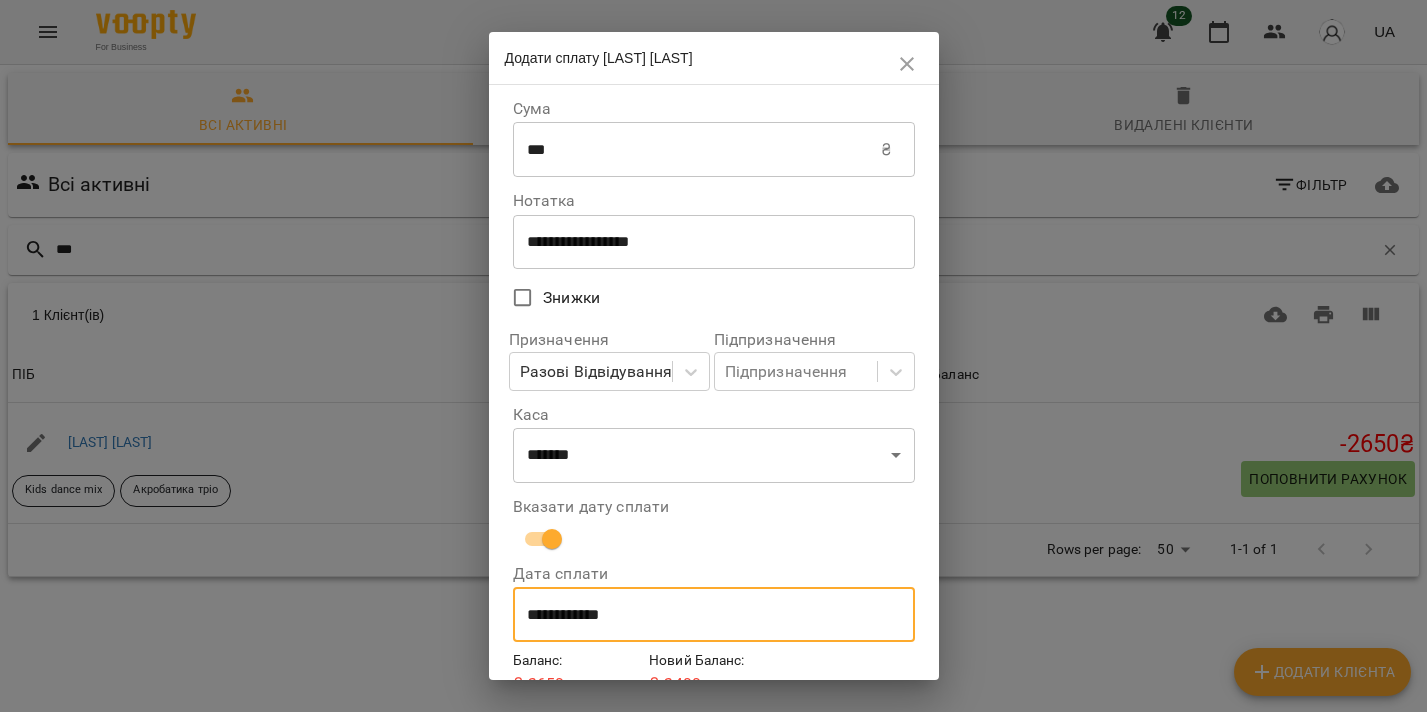 scroll, scrollTop: 96, scrollLeft: 0, axis: vertical 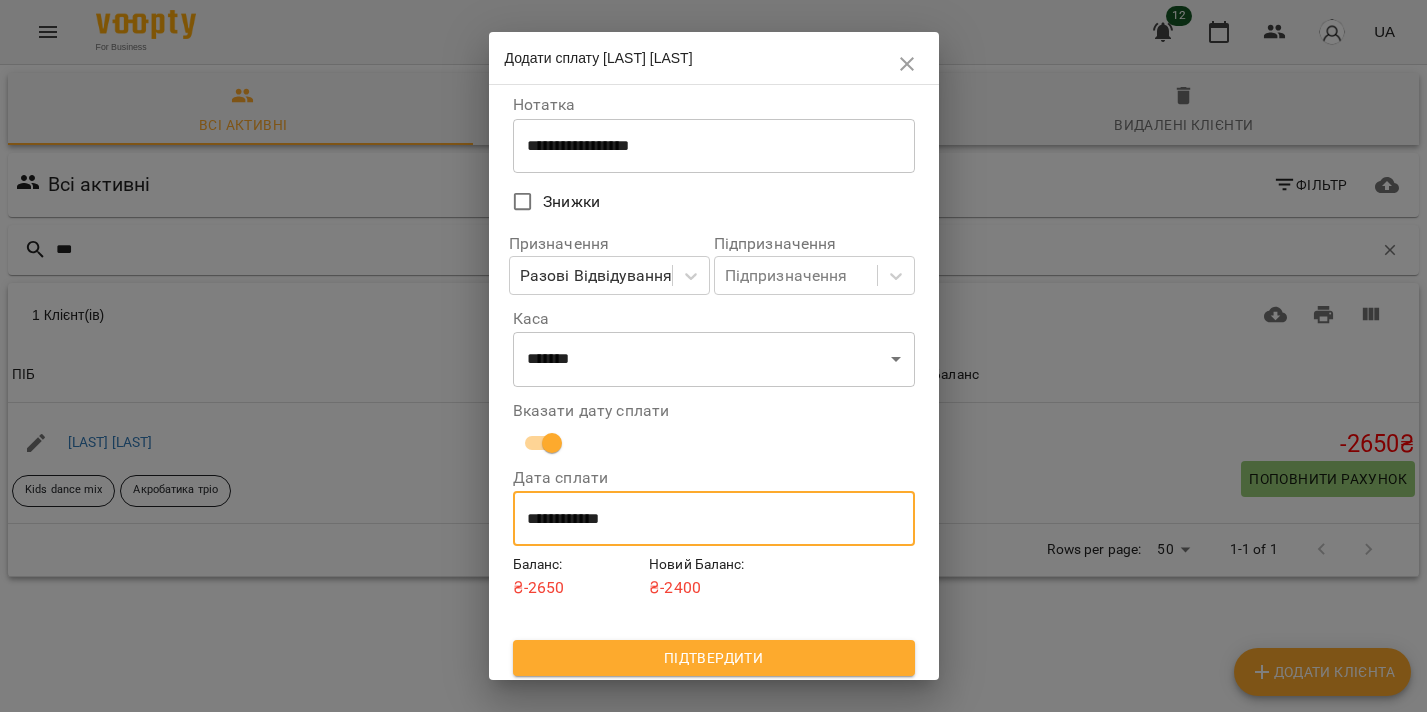 click on "Підтвердити" at bounding box center [714, 658] 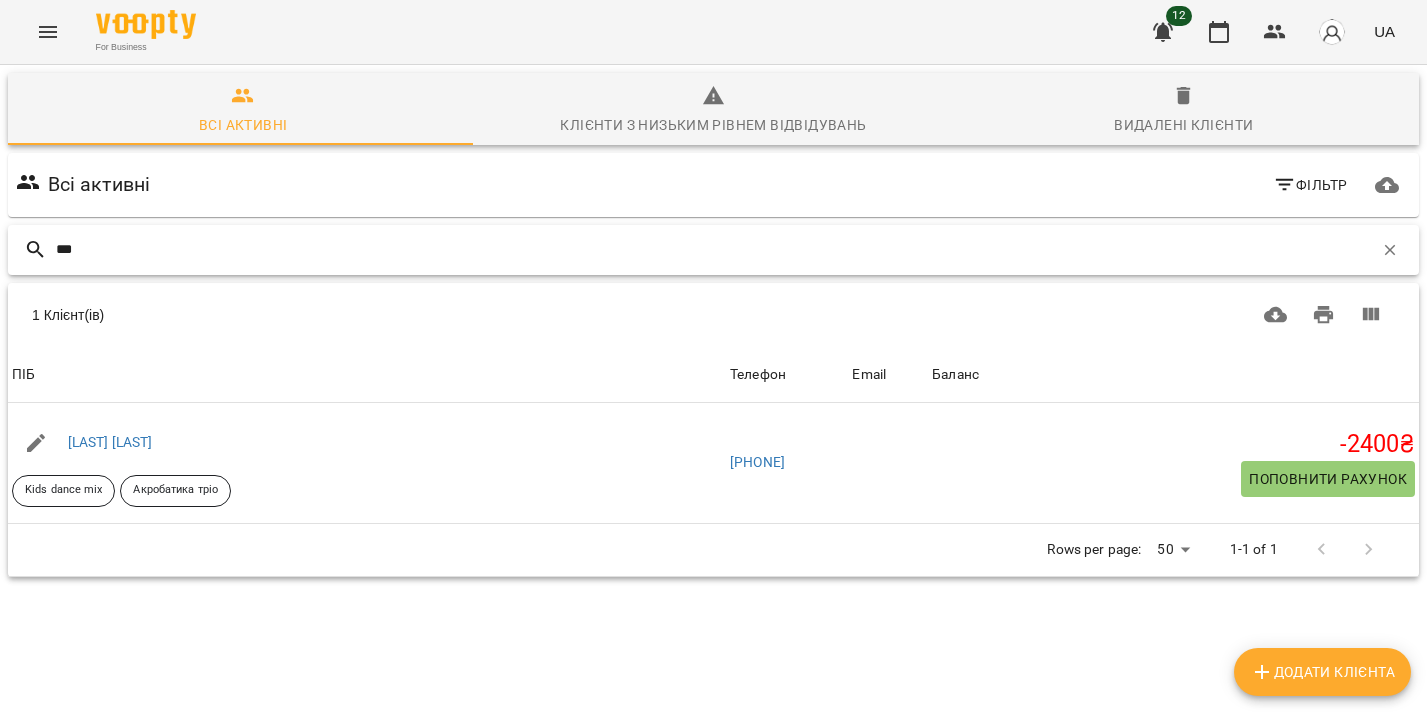 click on "***" at bounding box center [714, 249] 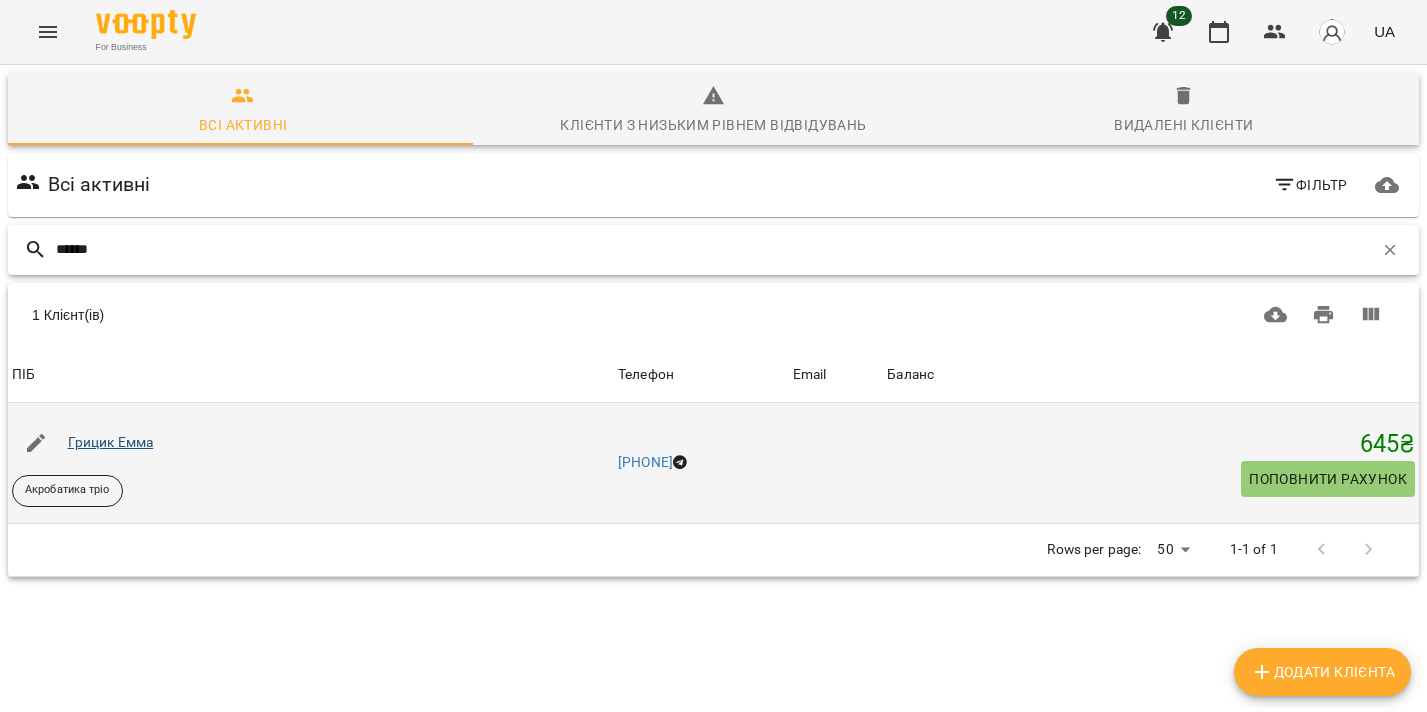 type on "******" 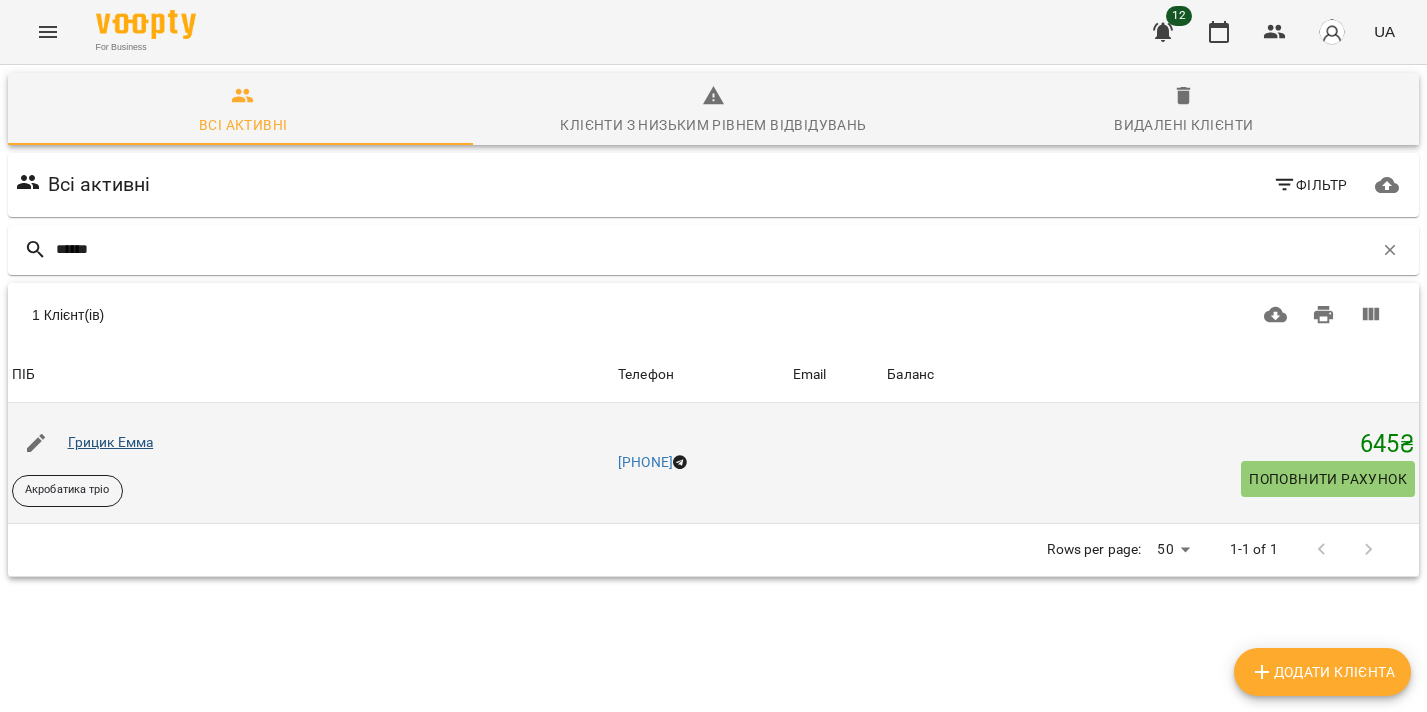 click on "Грицик Емма" at bounding box center [111, 442] 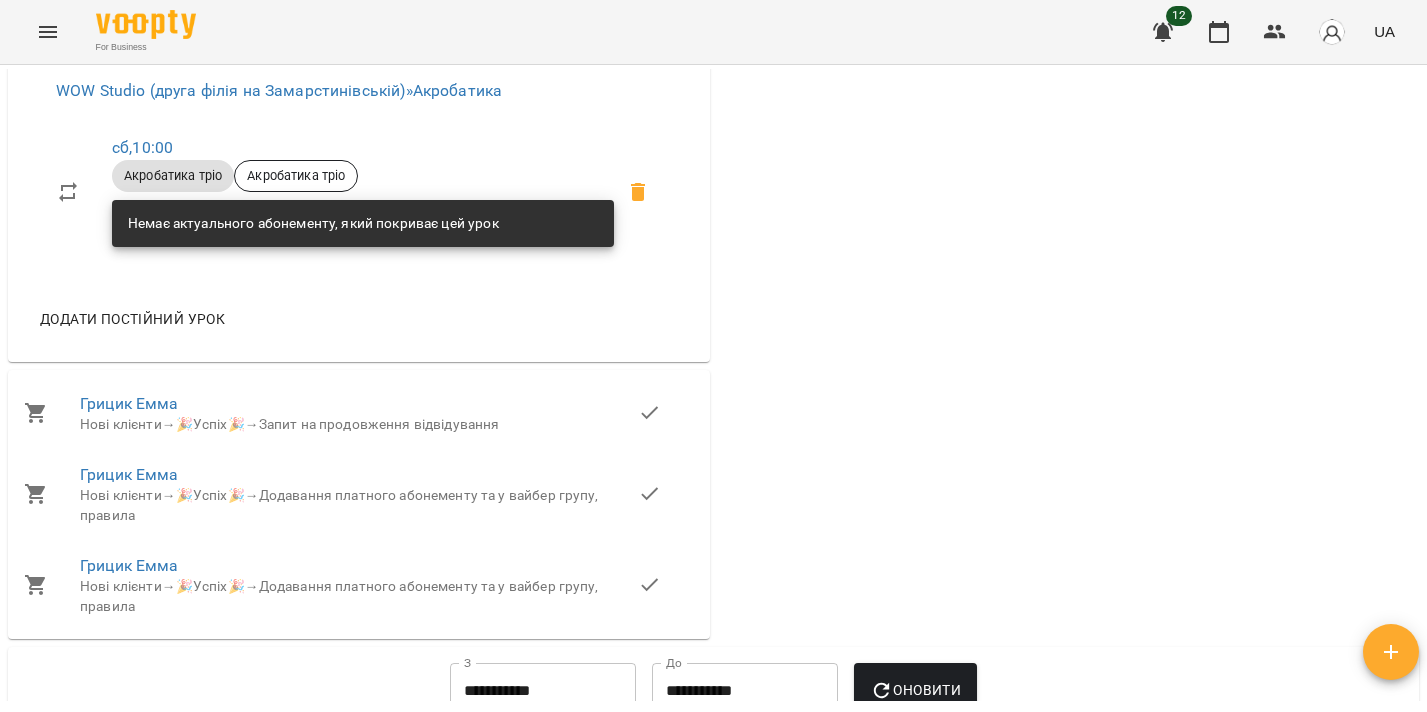 scroll, scrollTop: 1924, scrollLeft: 0, axis: vertical 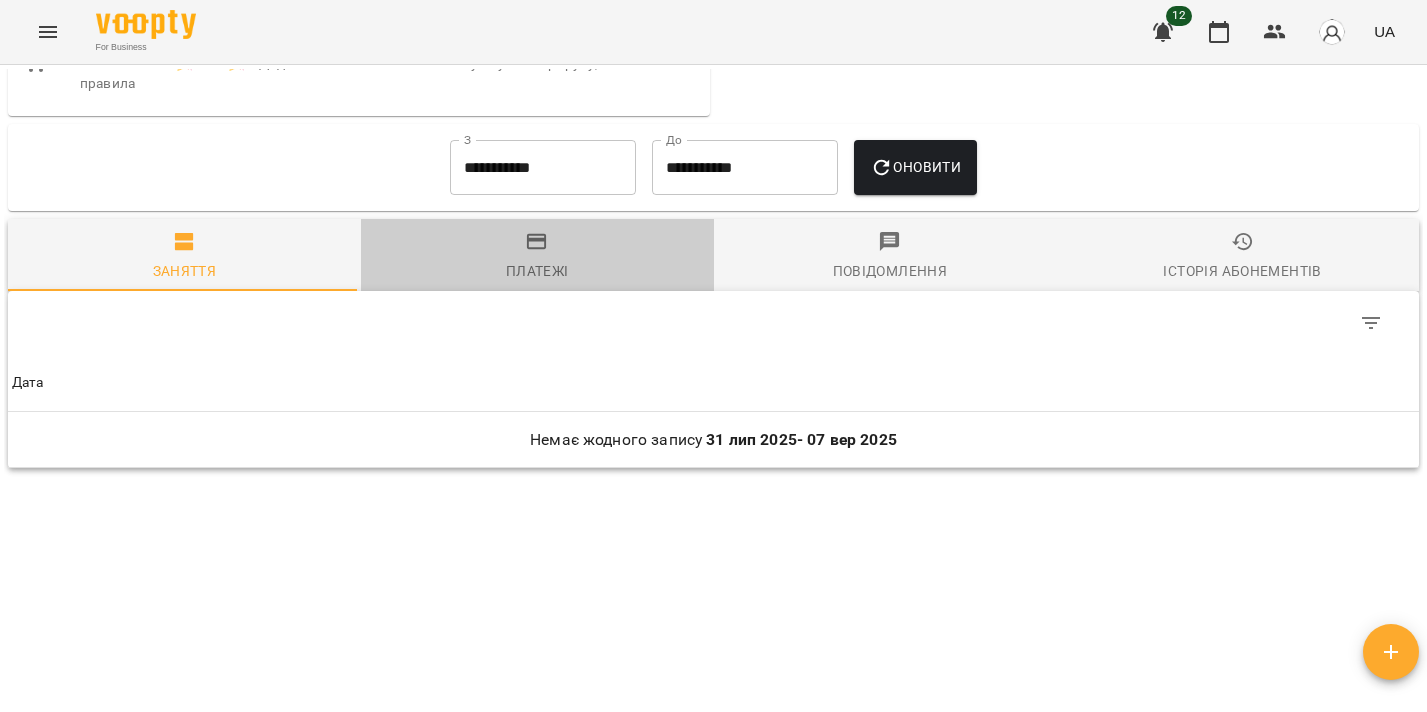 click on "Платежі" at bounding box center (537, 257) 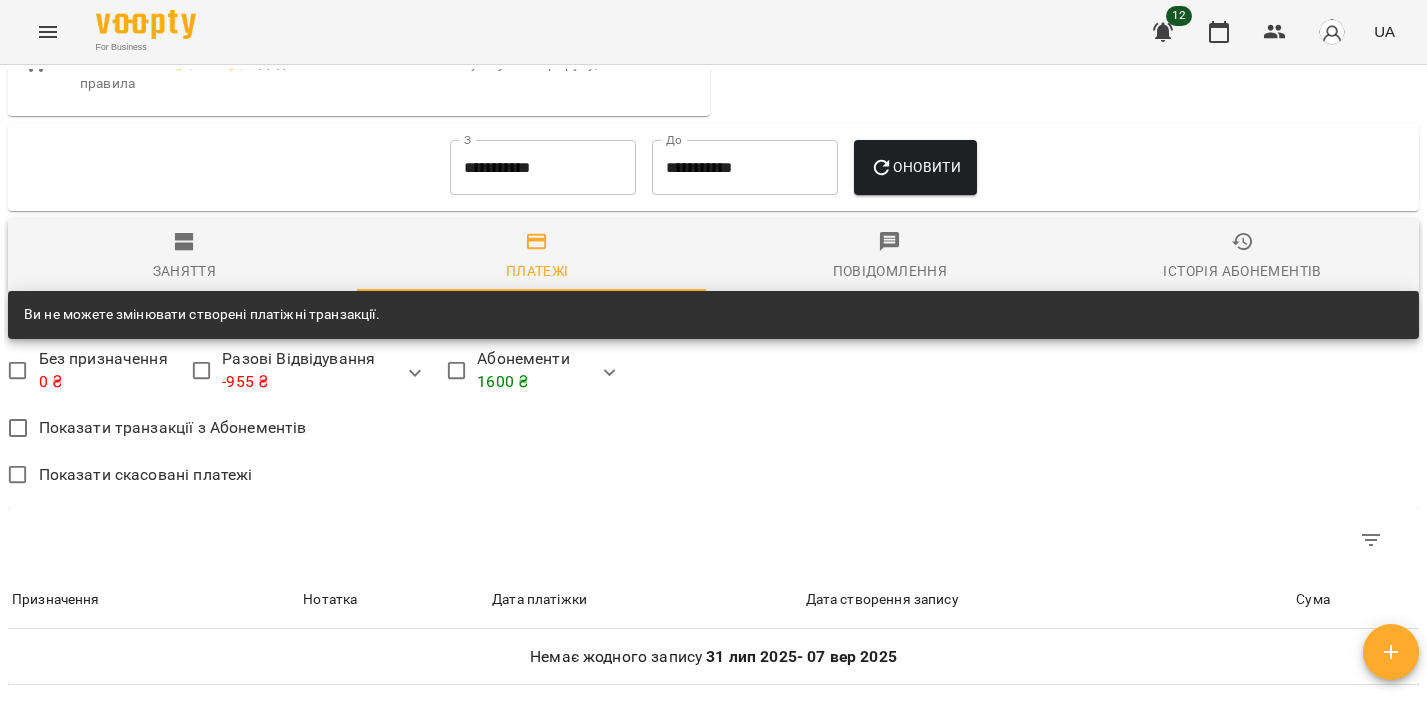 scroll, scrollTop: 1794, scrollLeft: 0, axis: vertical 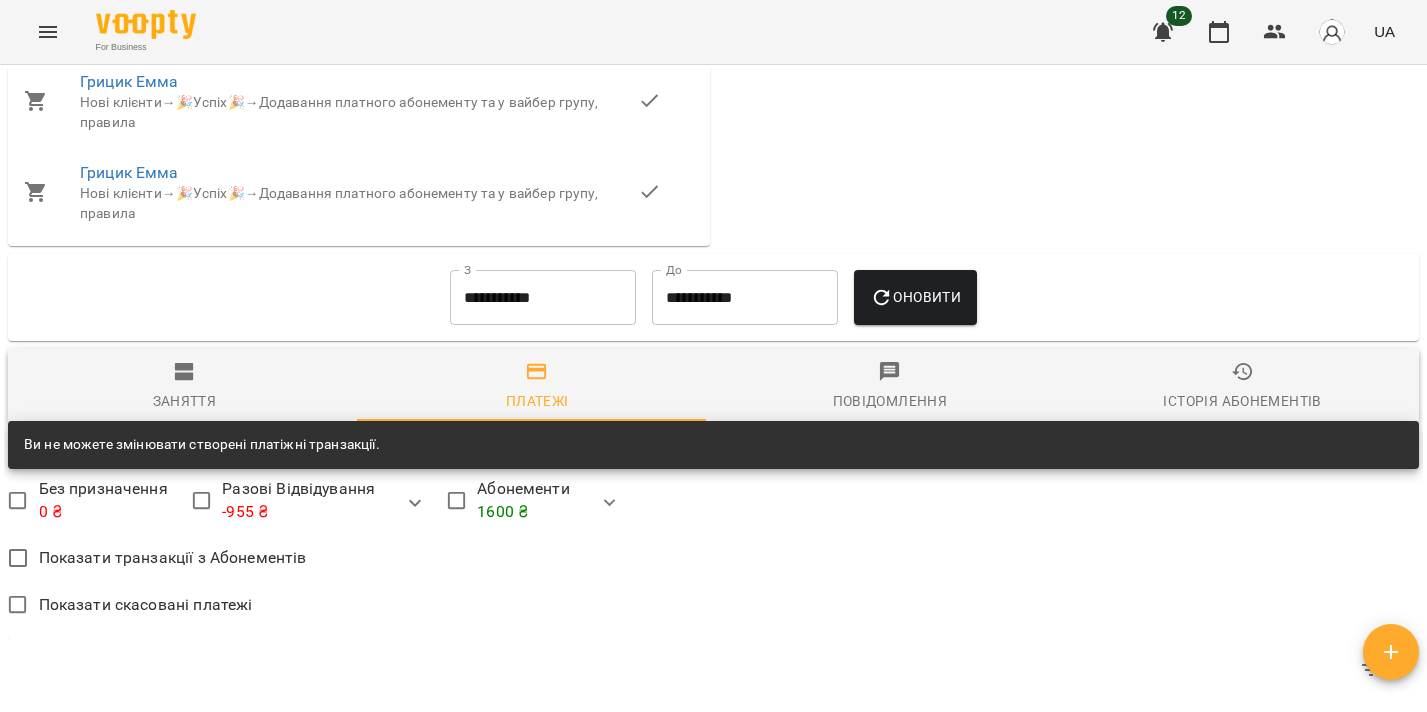 click on "Грицик Емма" at bounding box center (359, 173) 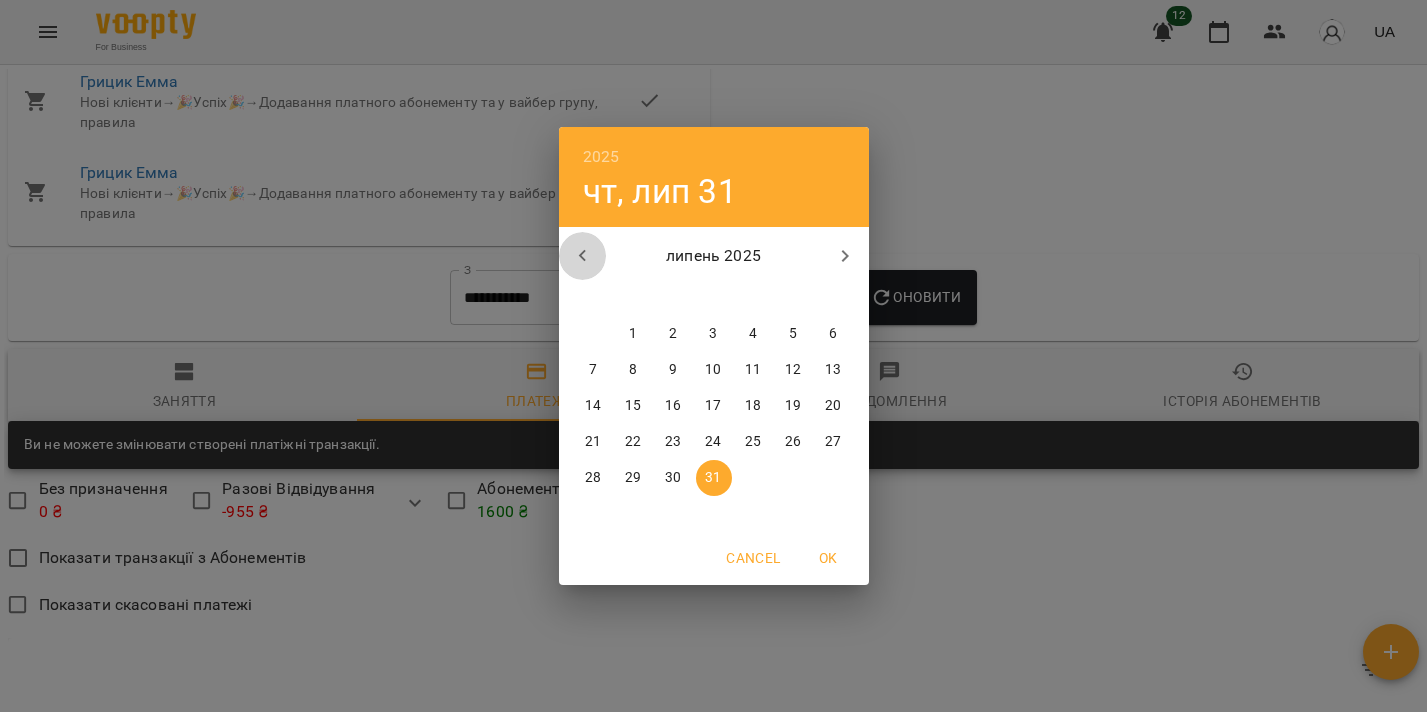 click at bounding box center (583, 256) 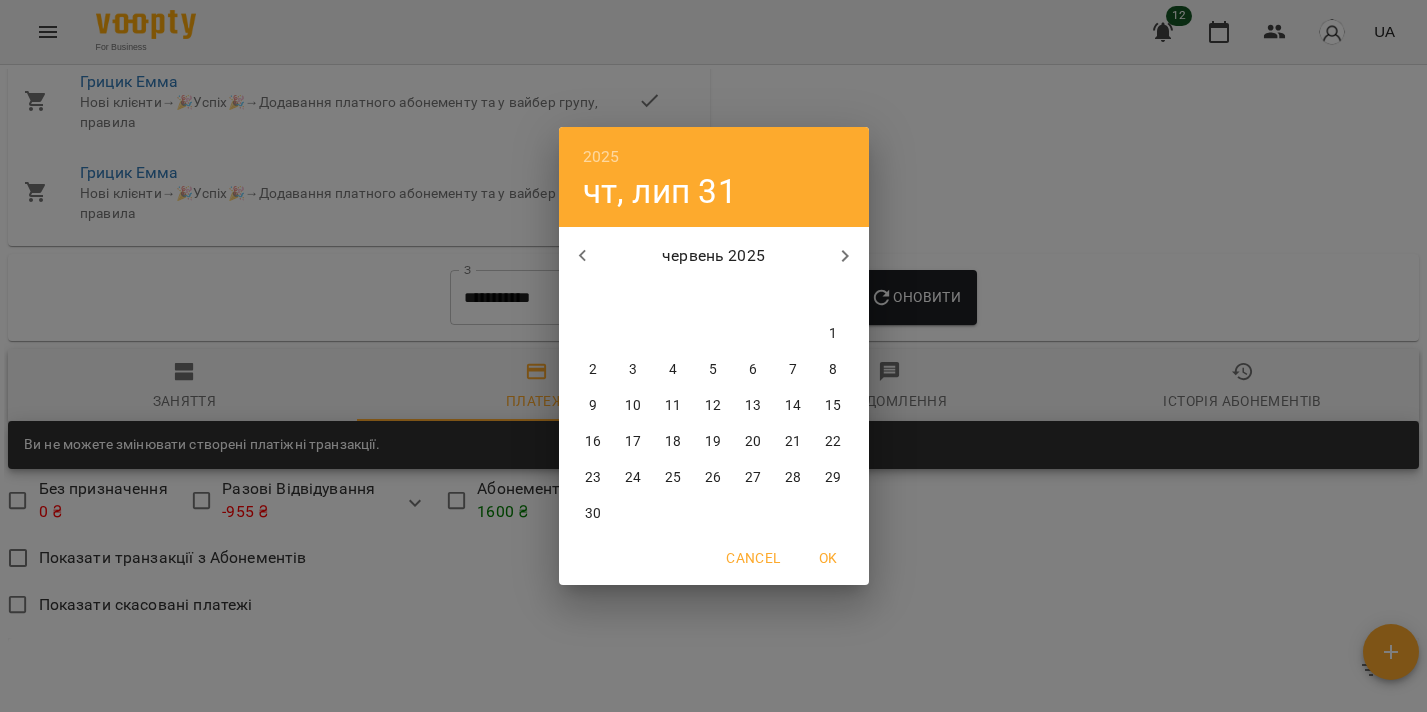 click at bounding box center [583, 256] 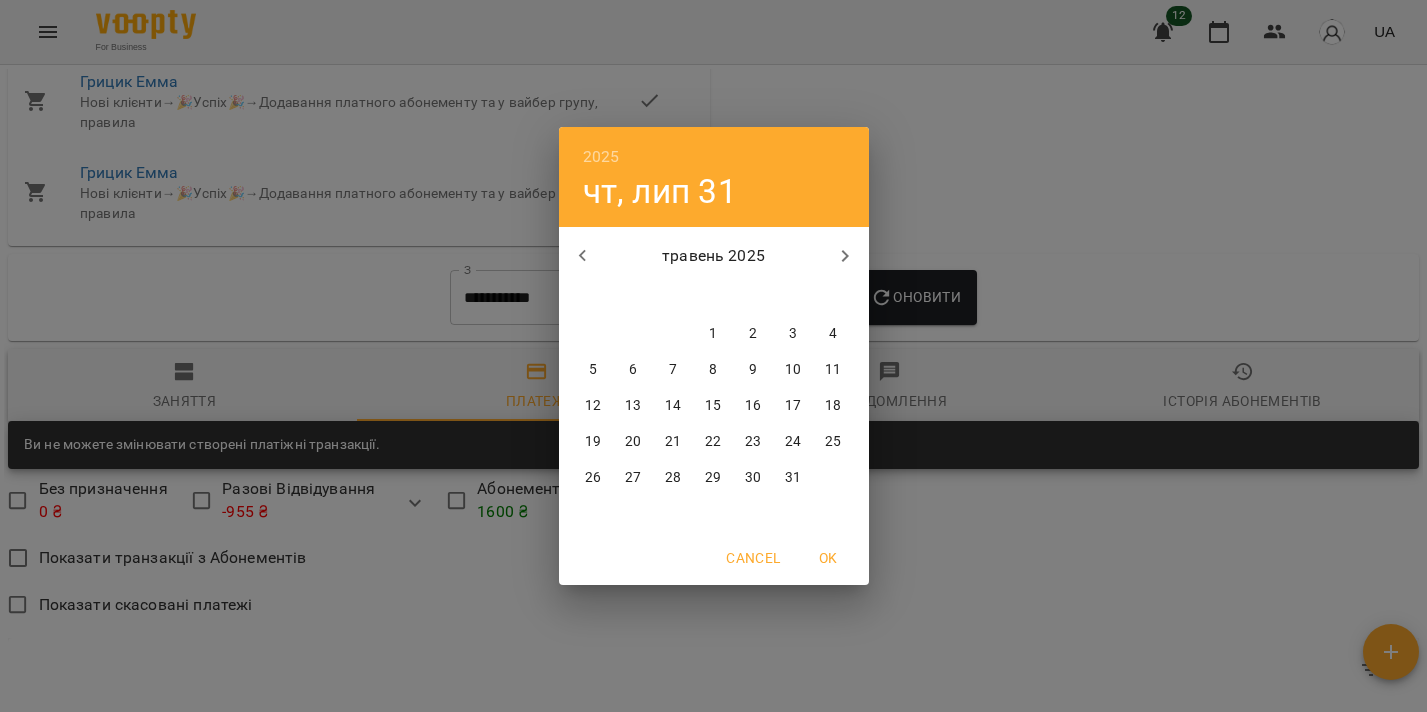 click 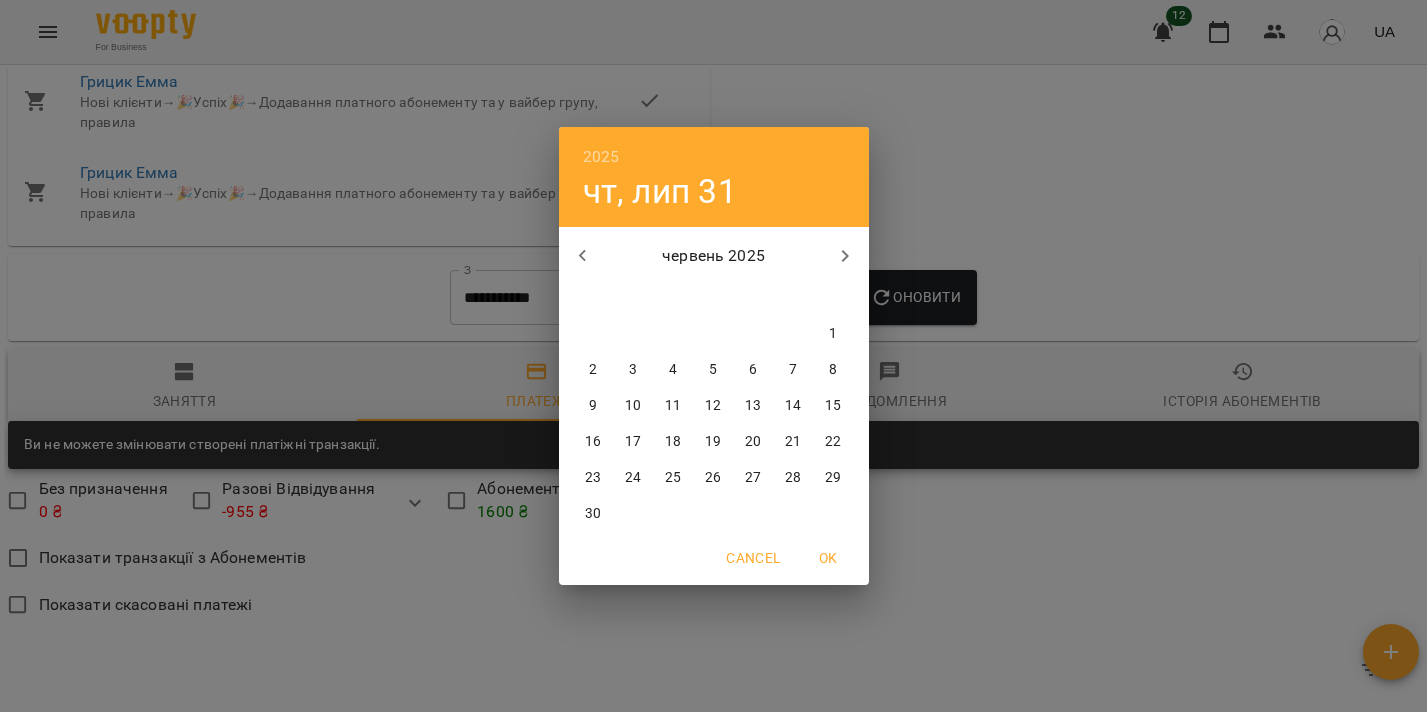 click on "20" at bounding box center [753, 442] 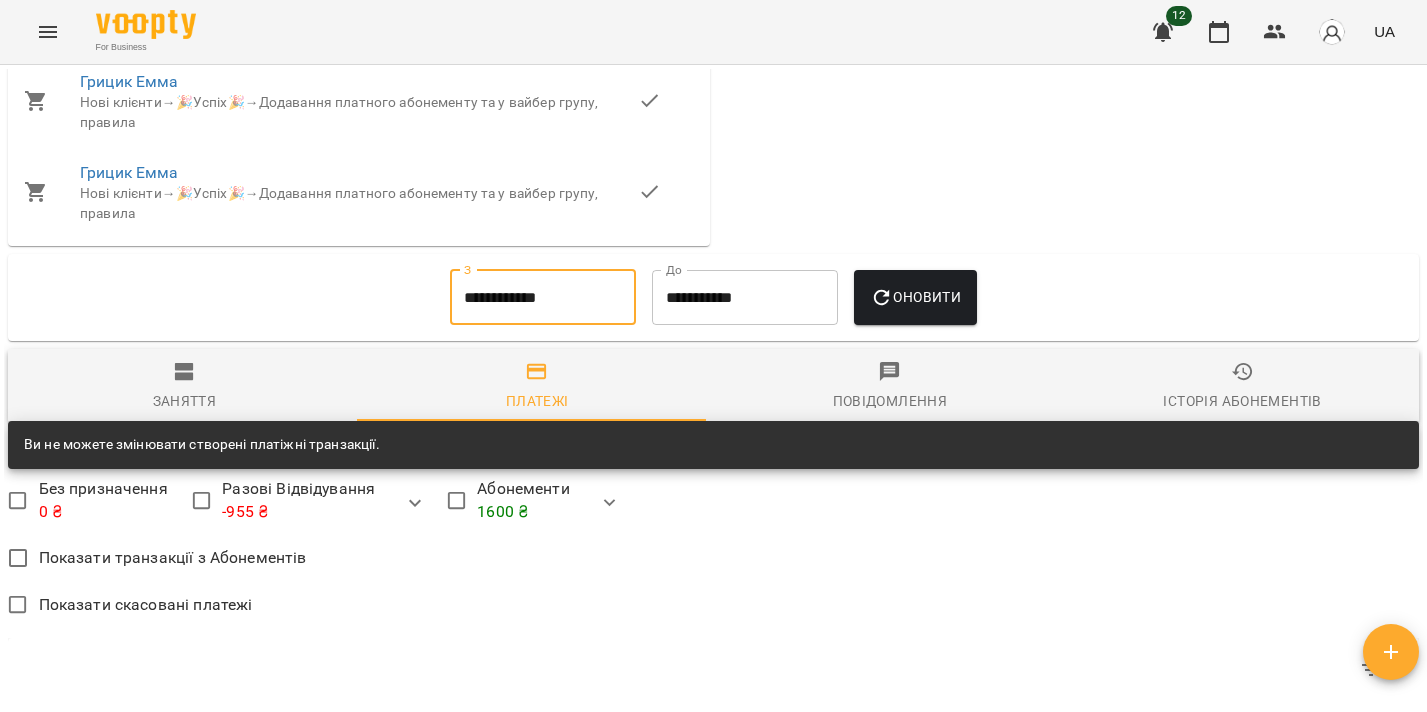 click 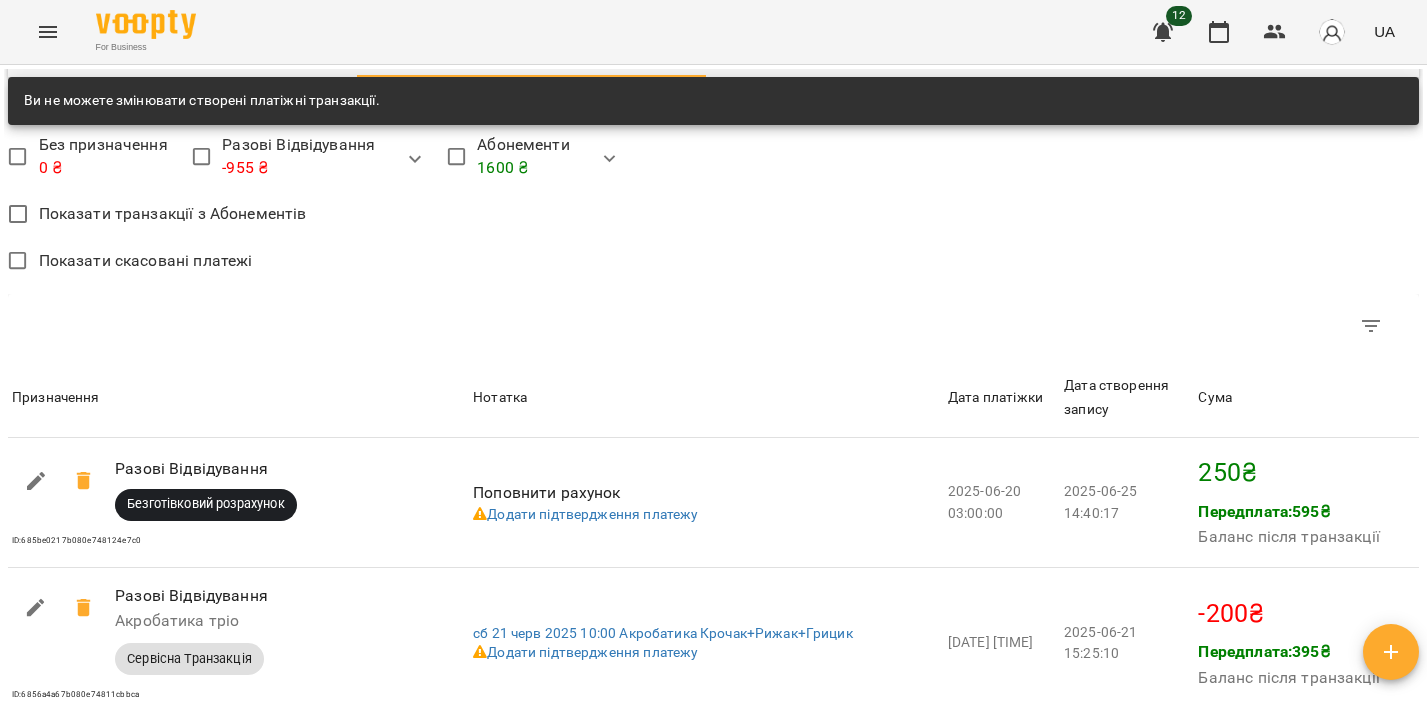 scroll, scrollTop: 2100, scrollLeft: 0, axis: vertical 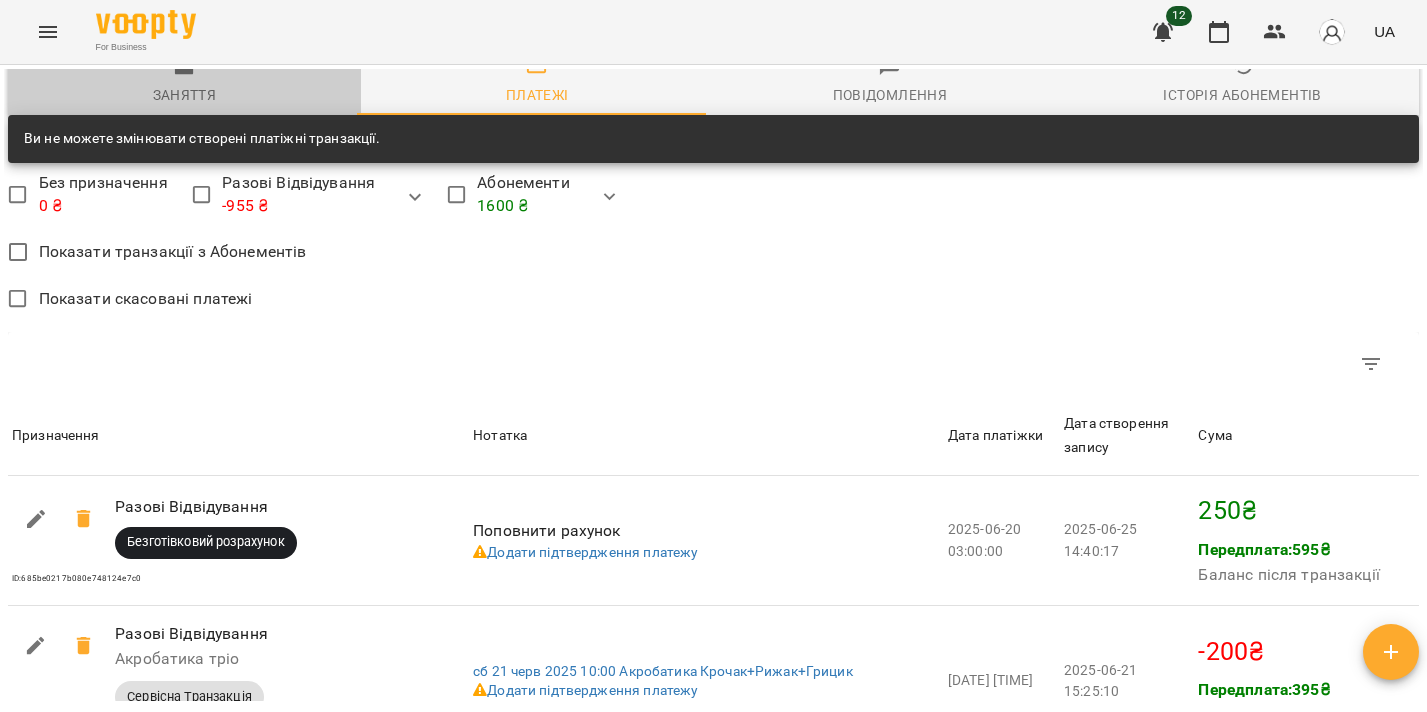 click on "Заняття" at bounding box center (184, 79) 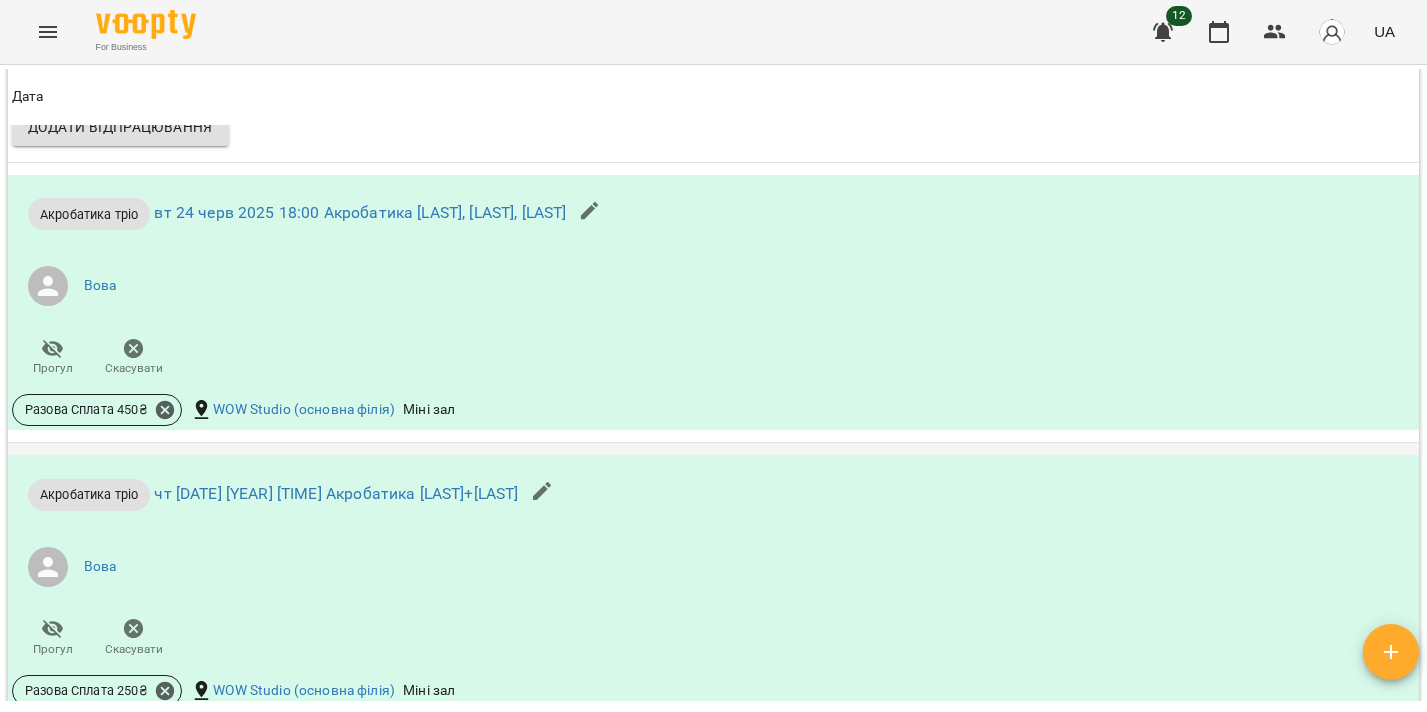 scroll, scrollTop: 2783, scrollLeft: 0, axis: vertical 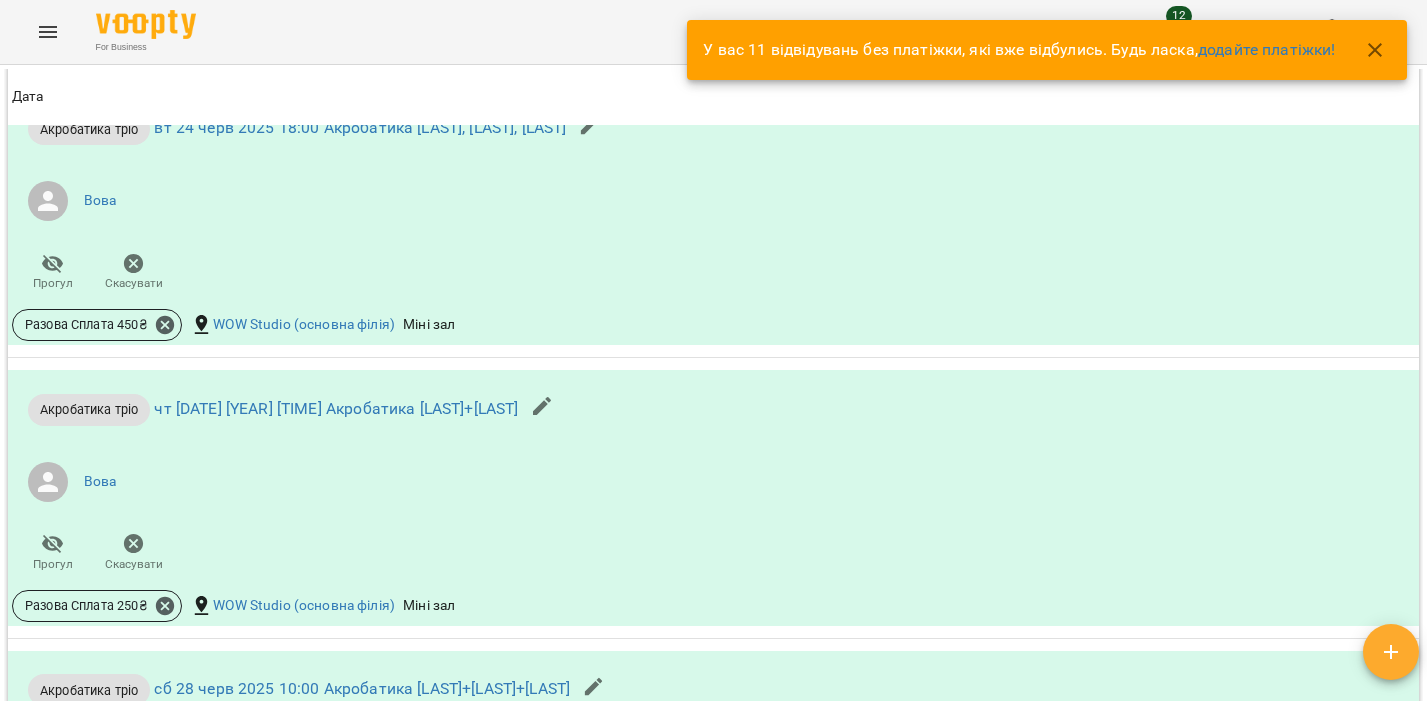 click 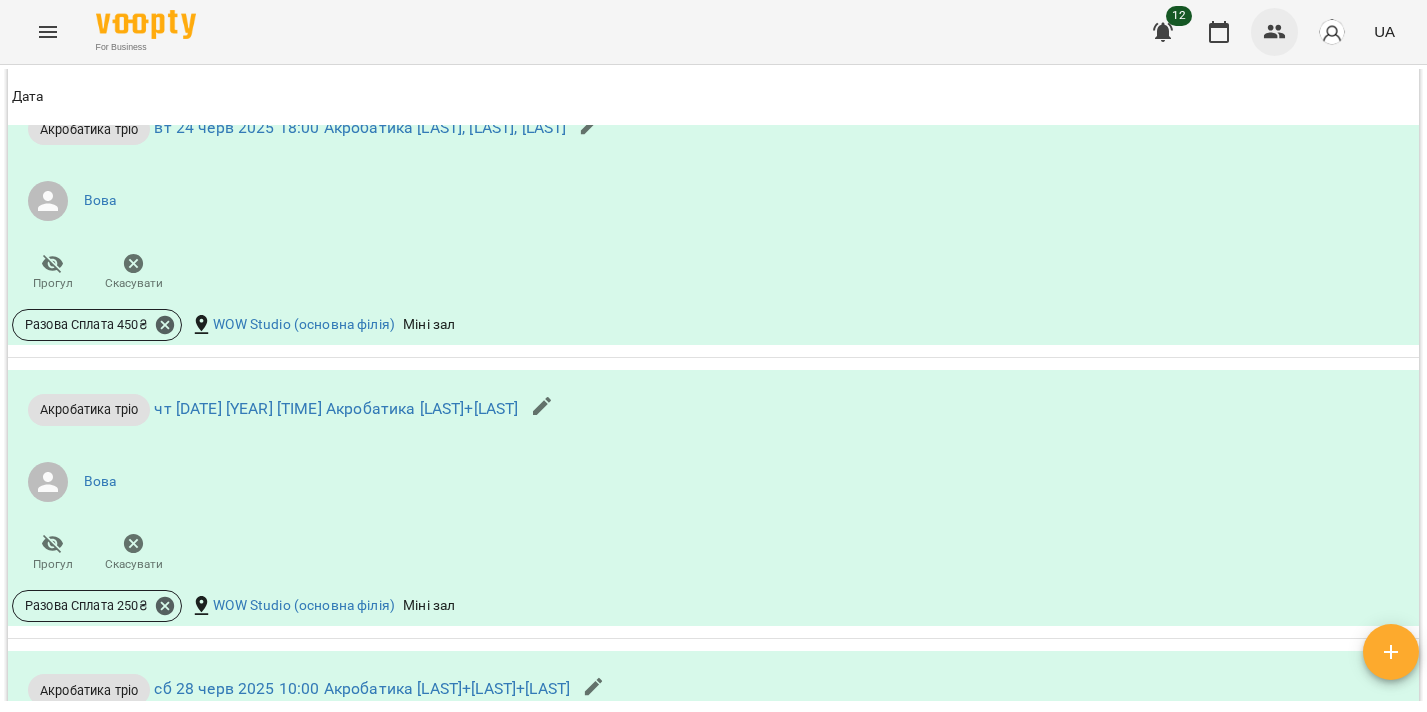 click 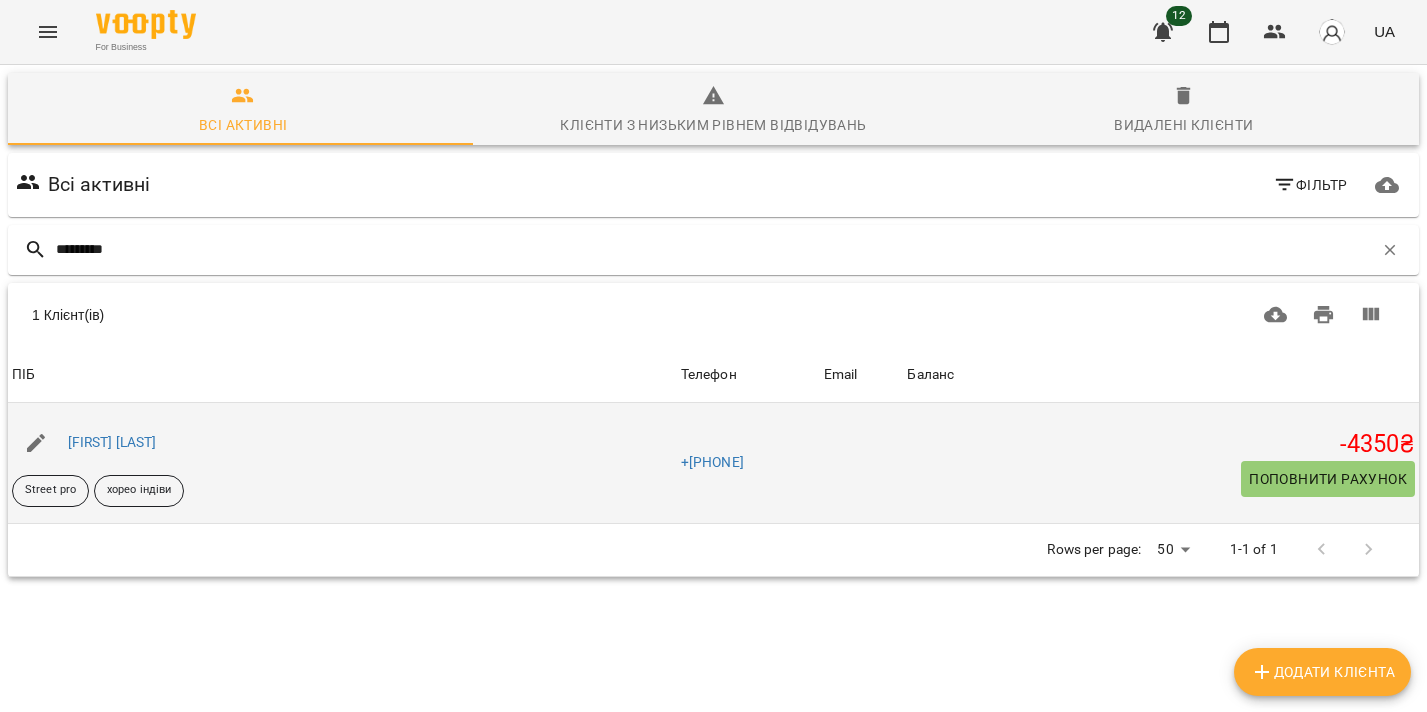type on "*********" 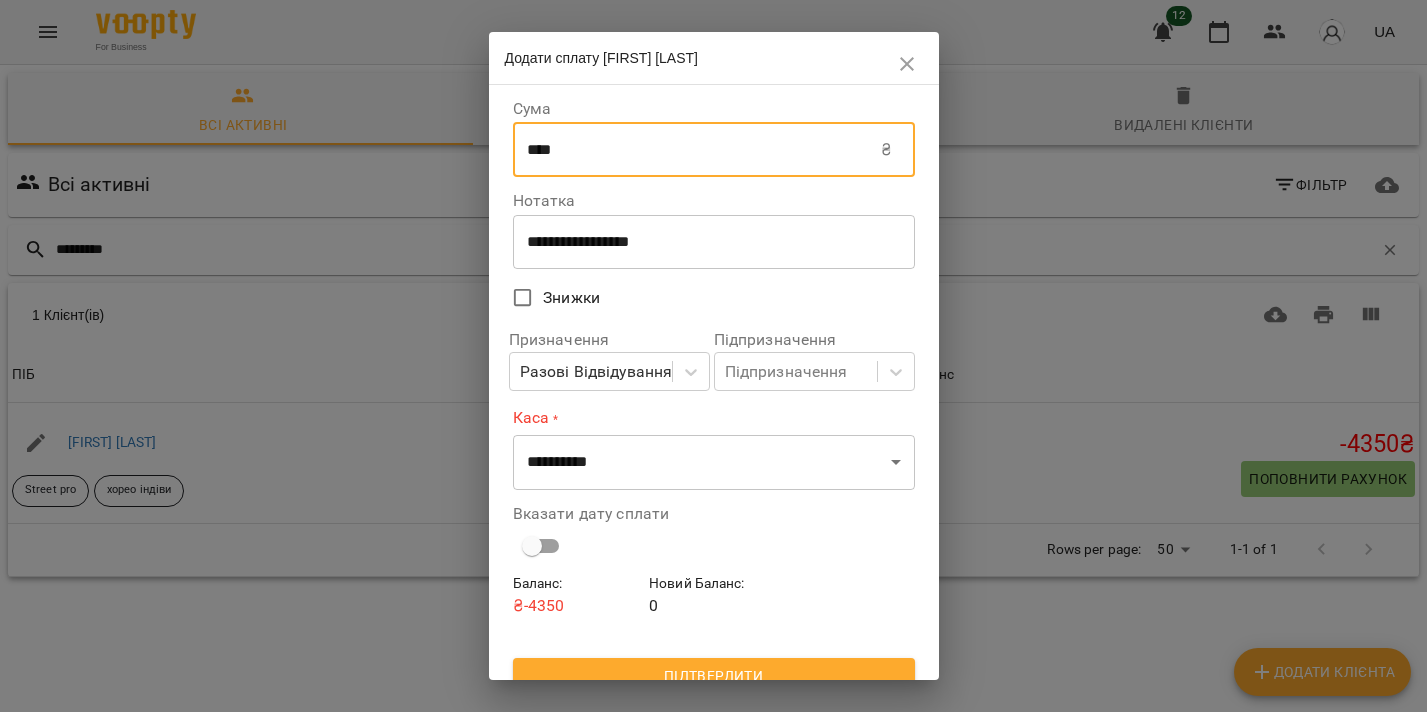click on "****" at bounding box center (697, 150) 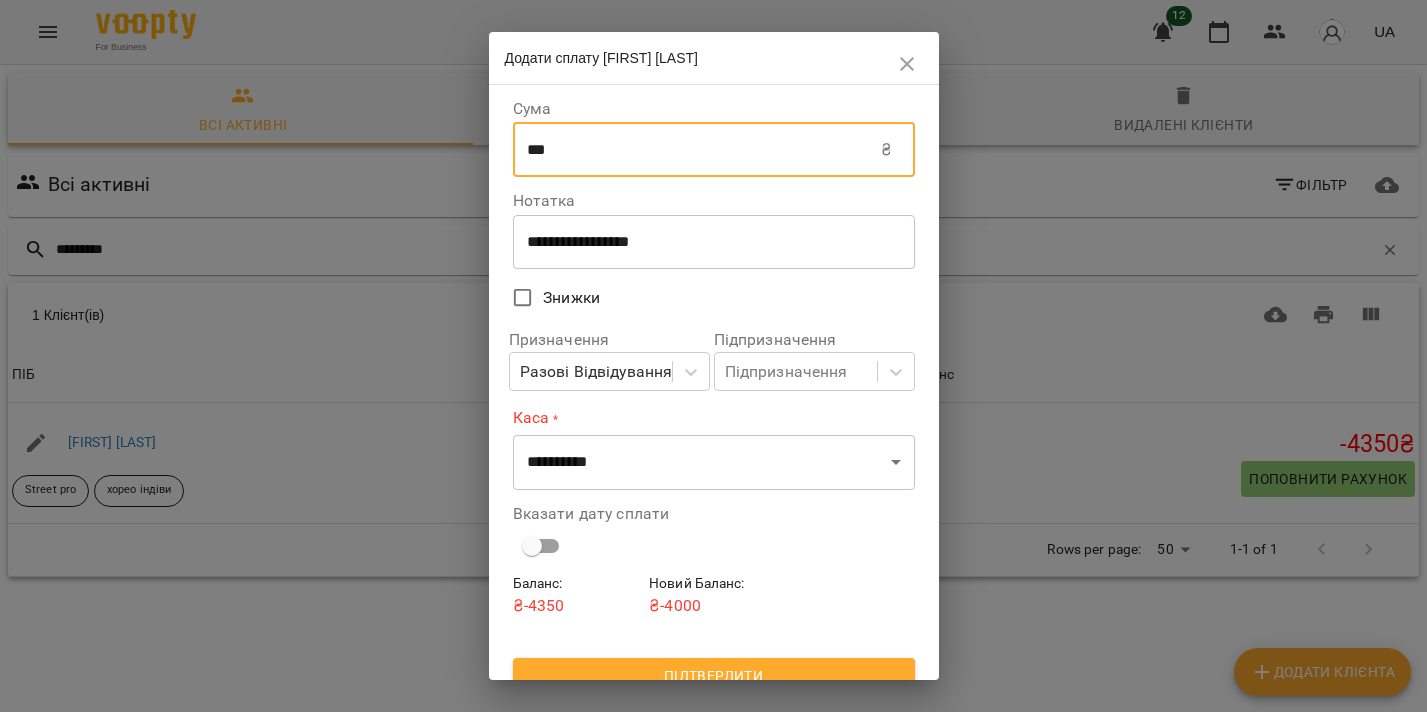 type on "***" 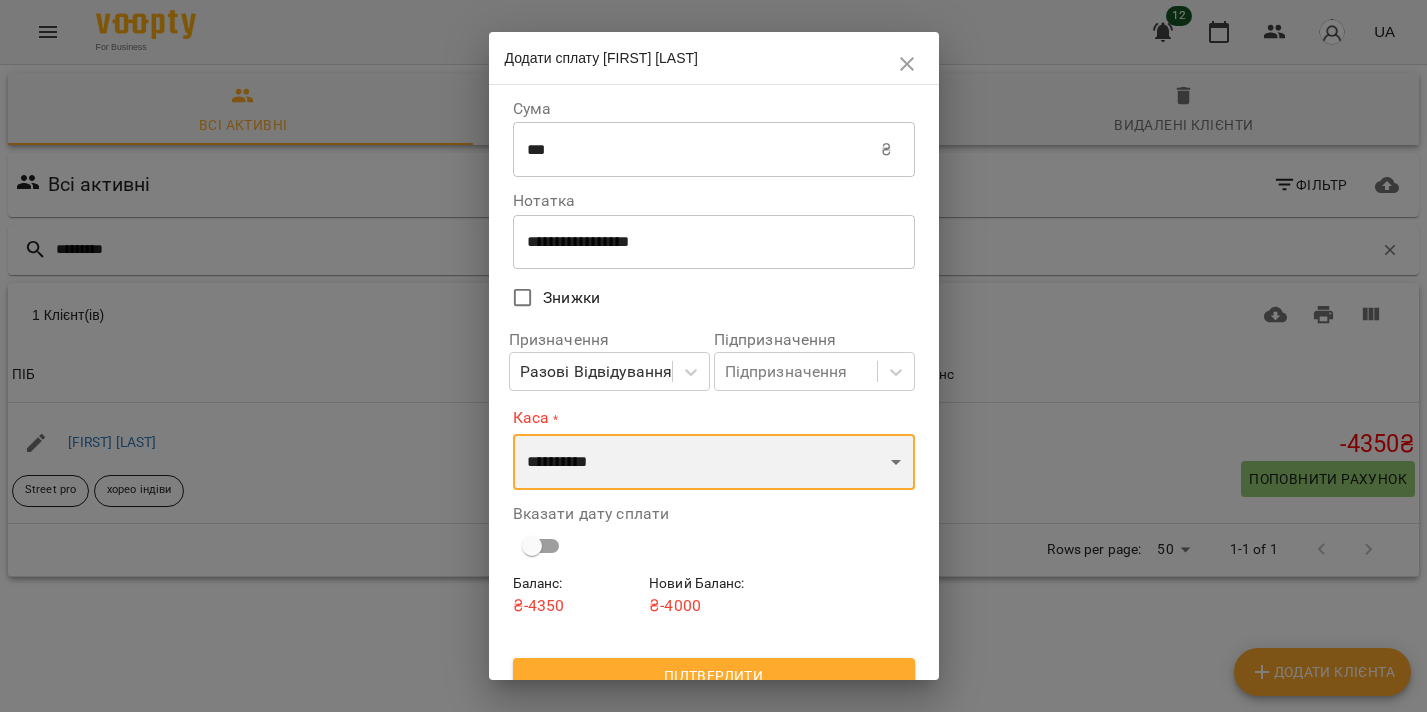select on "****" 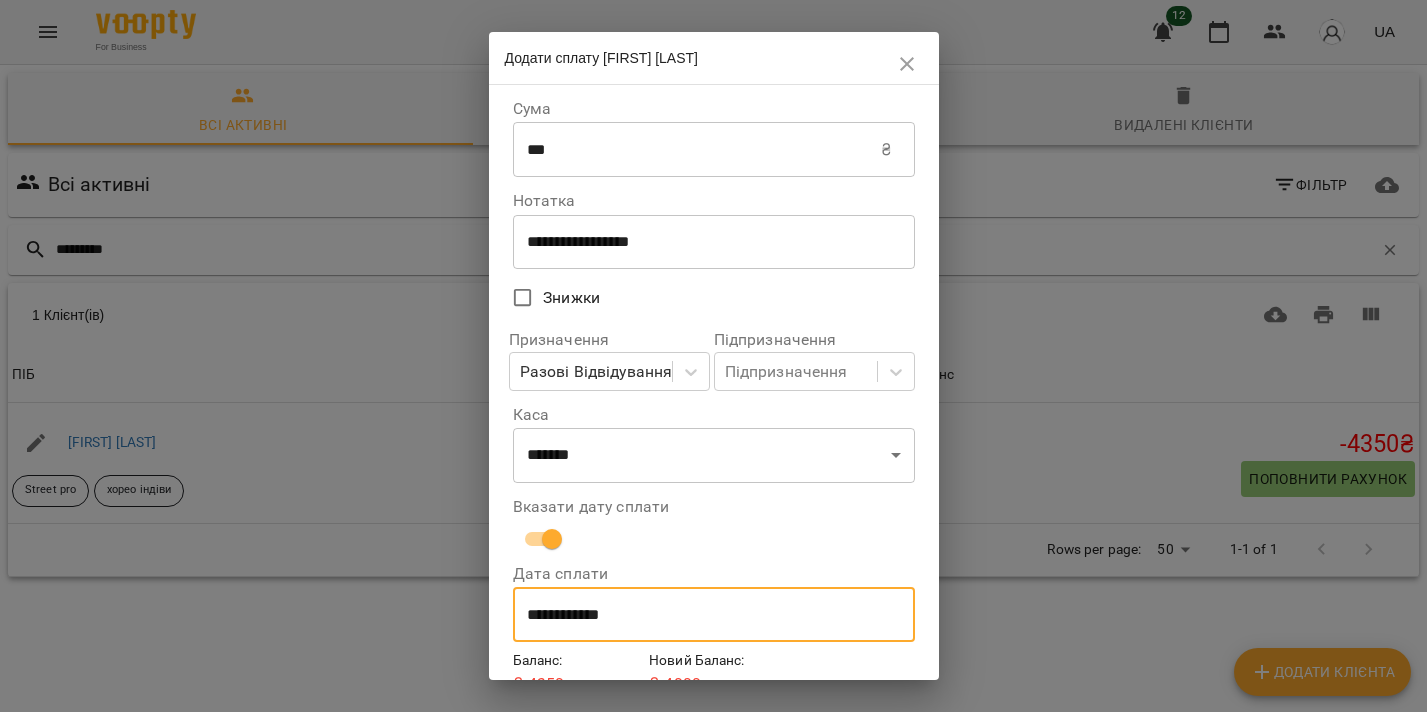 click on "**********" at bounding box center [714, 615] 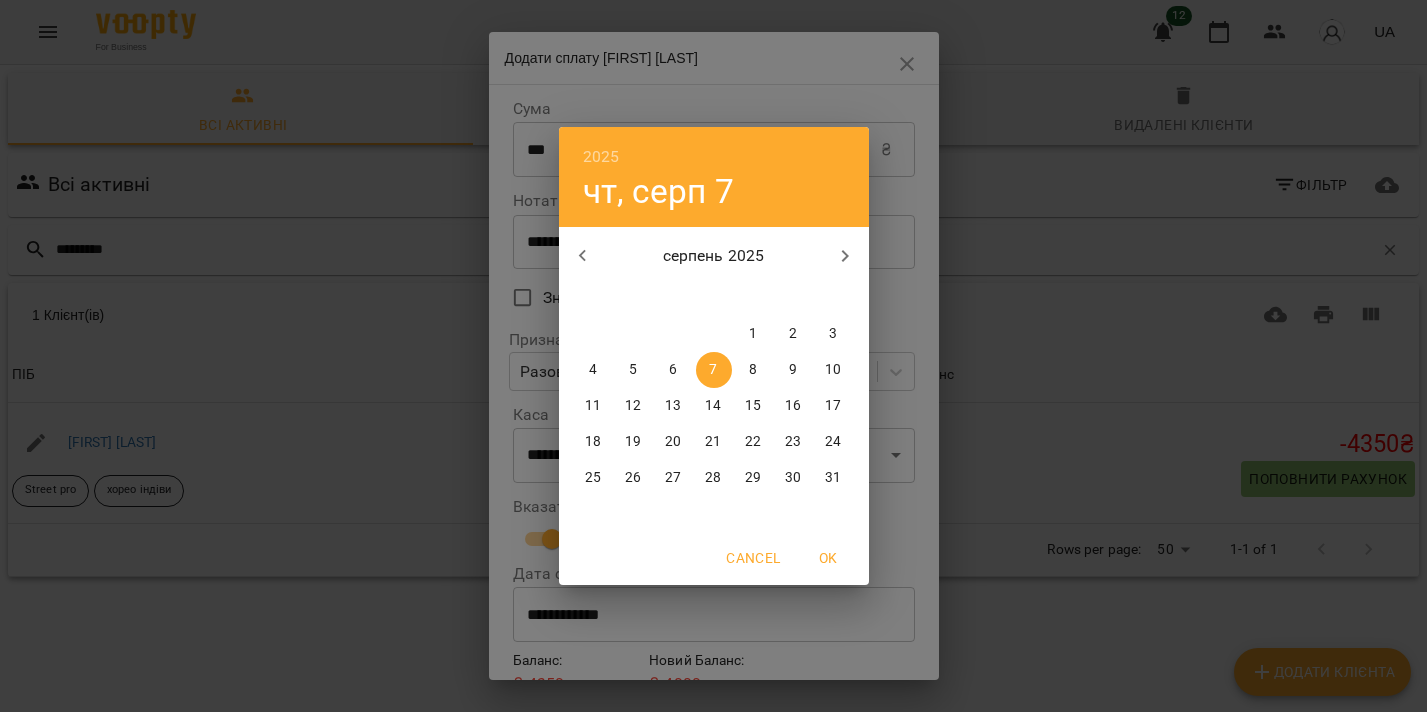 click 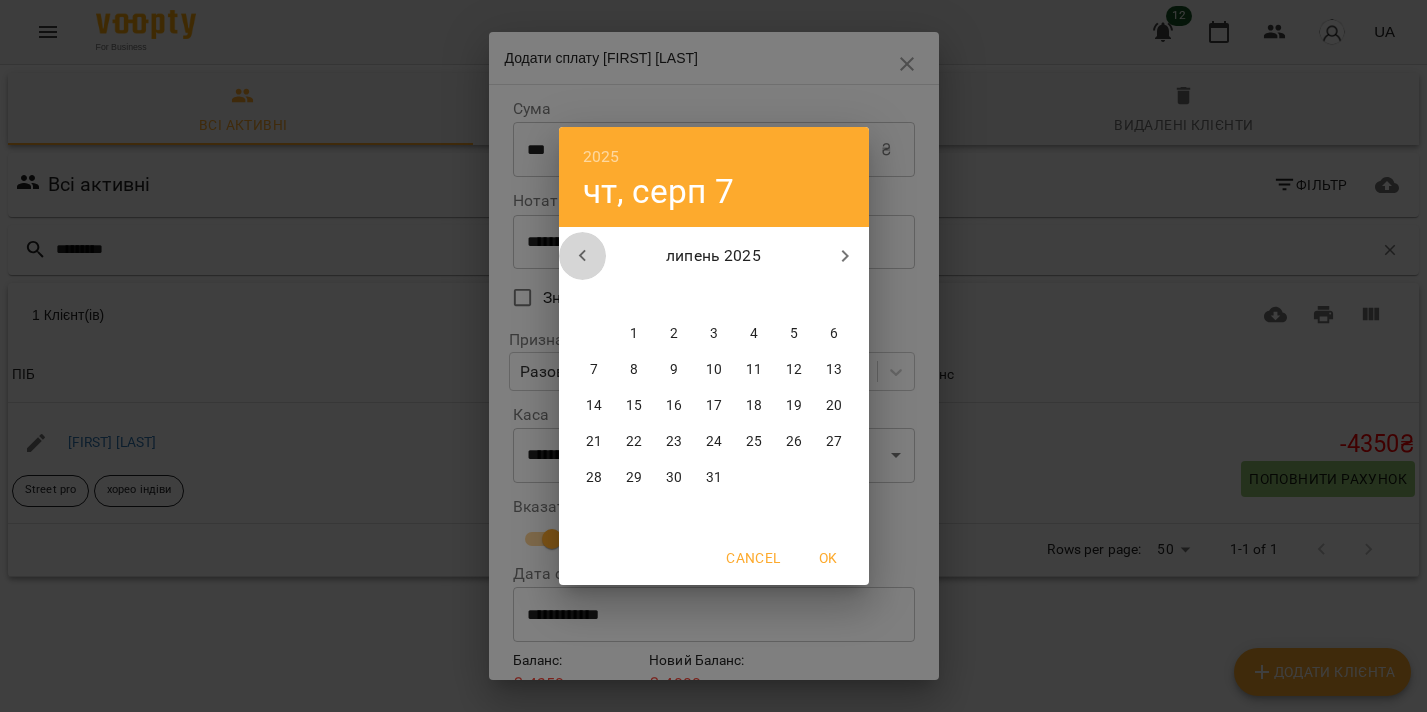 click 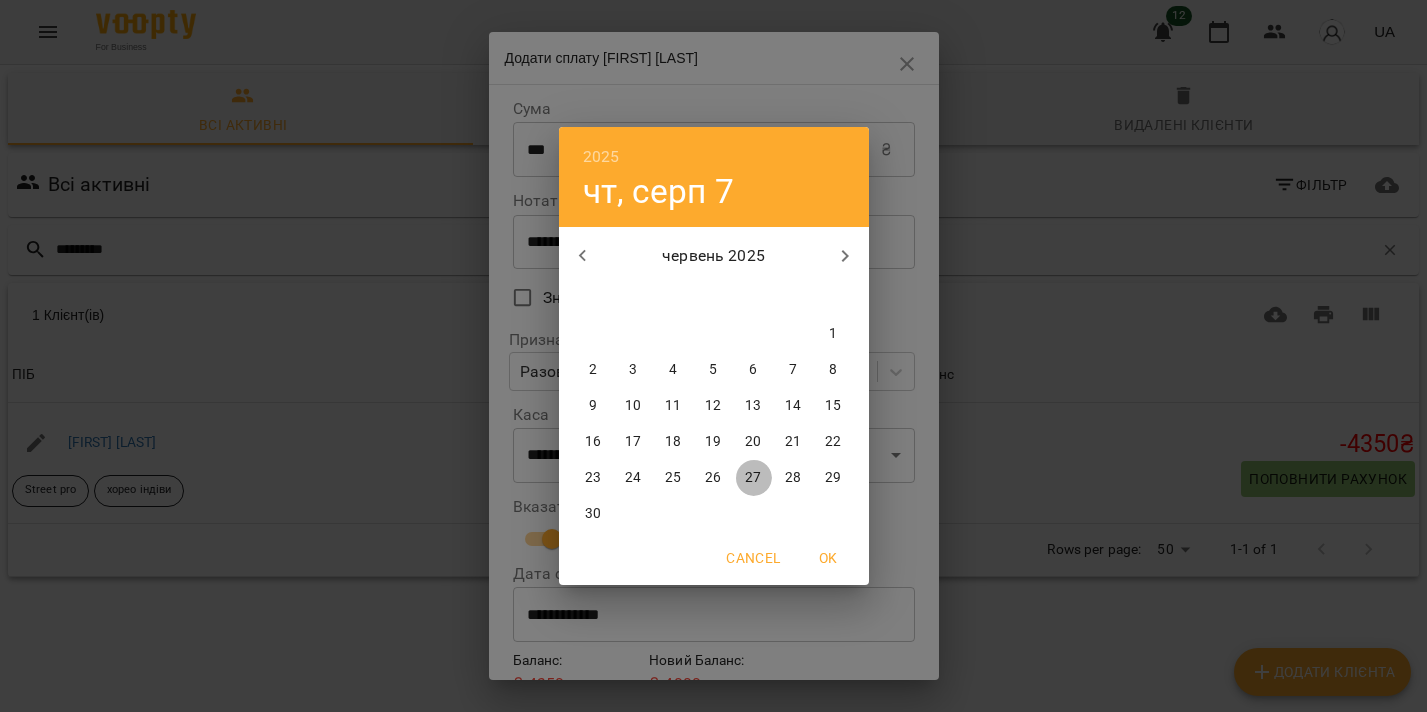 click on "27" at bounding box center (753, 478) 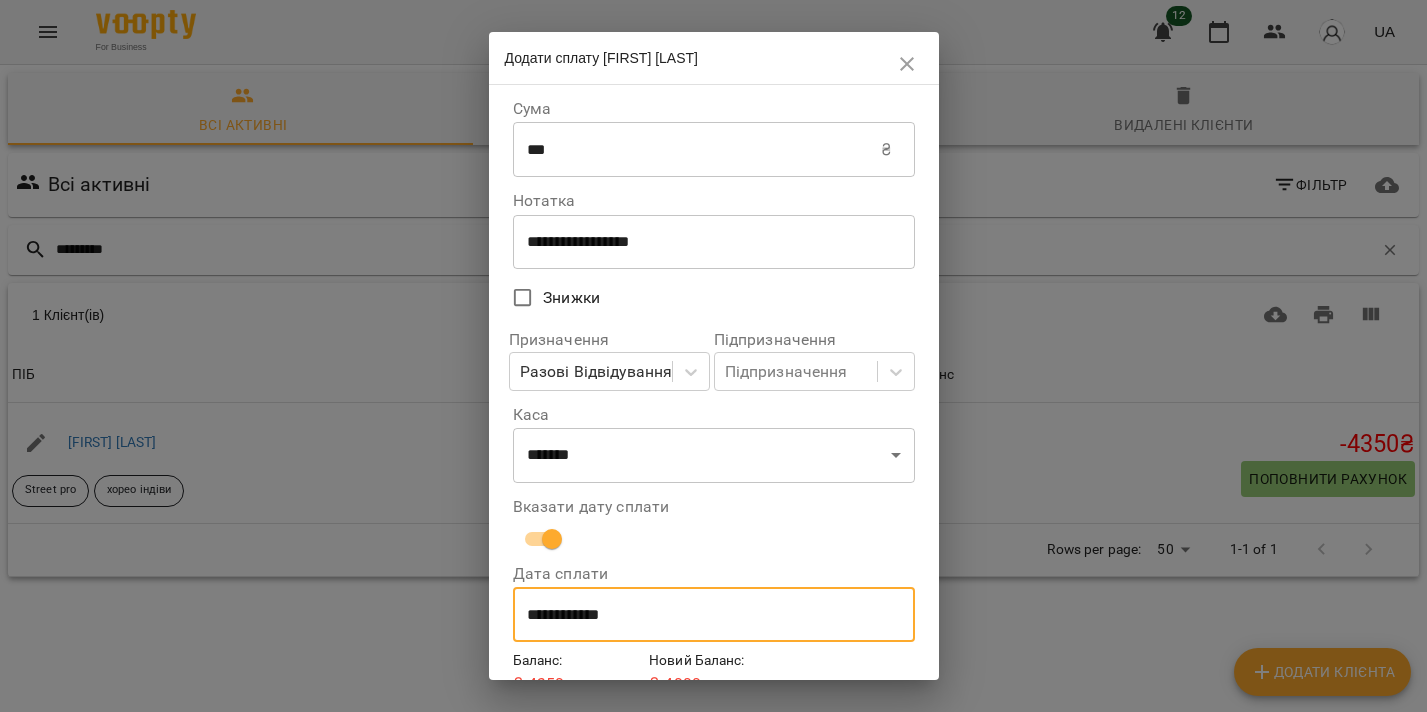 scroll, scrollTop: 96, scrollLeft: 0, axis: vertical 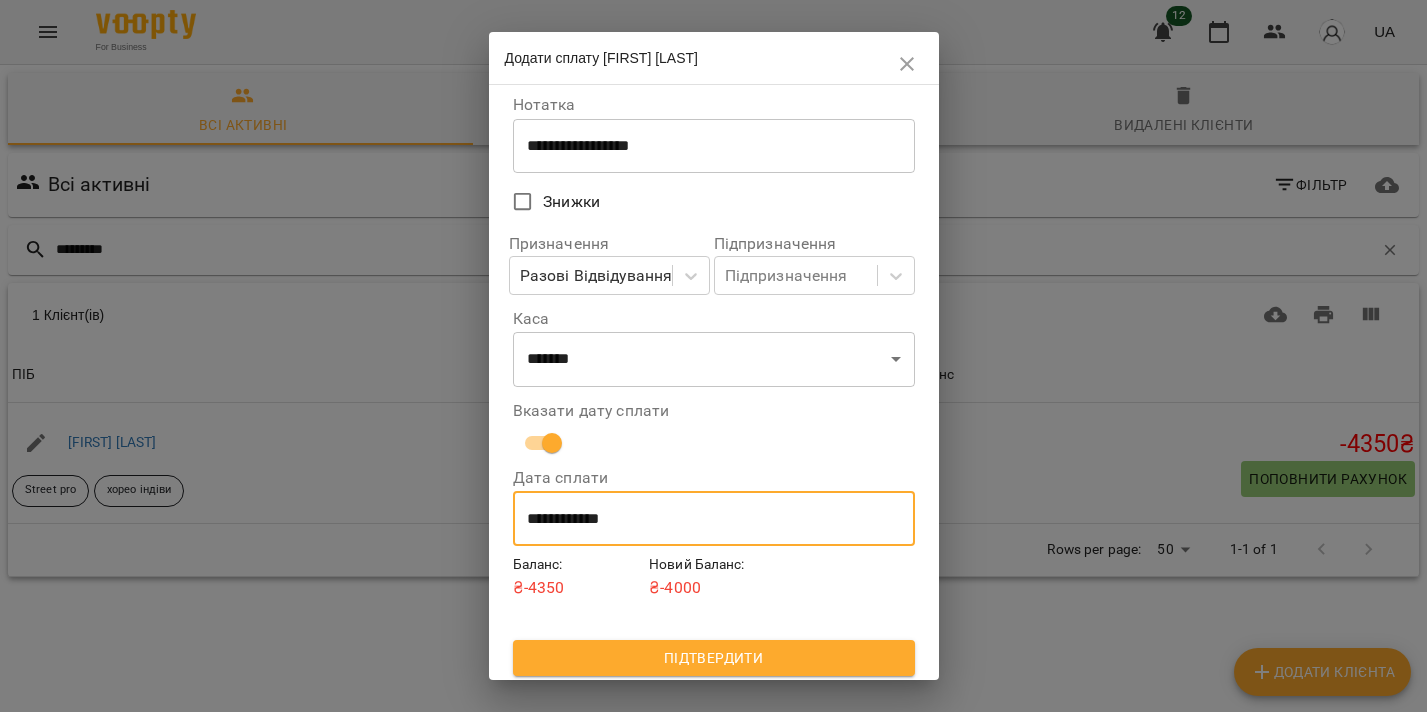 click on "Підтвердити" at bounding box center (714, 658) 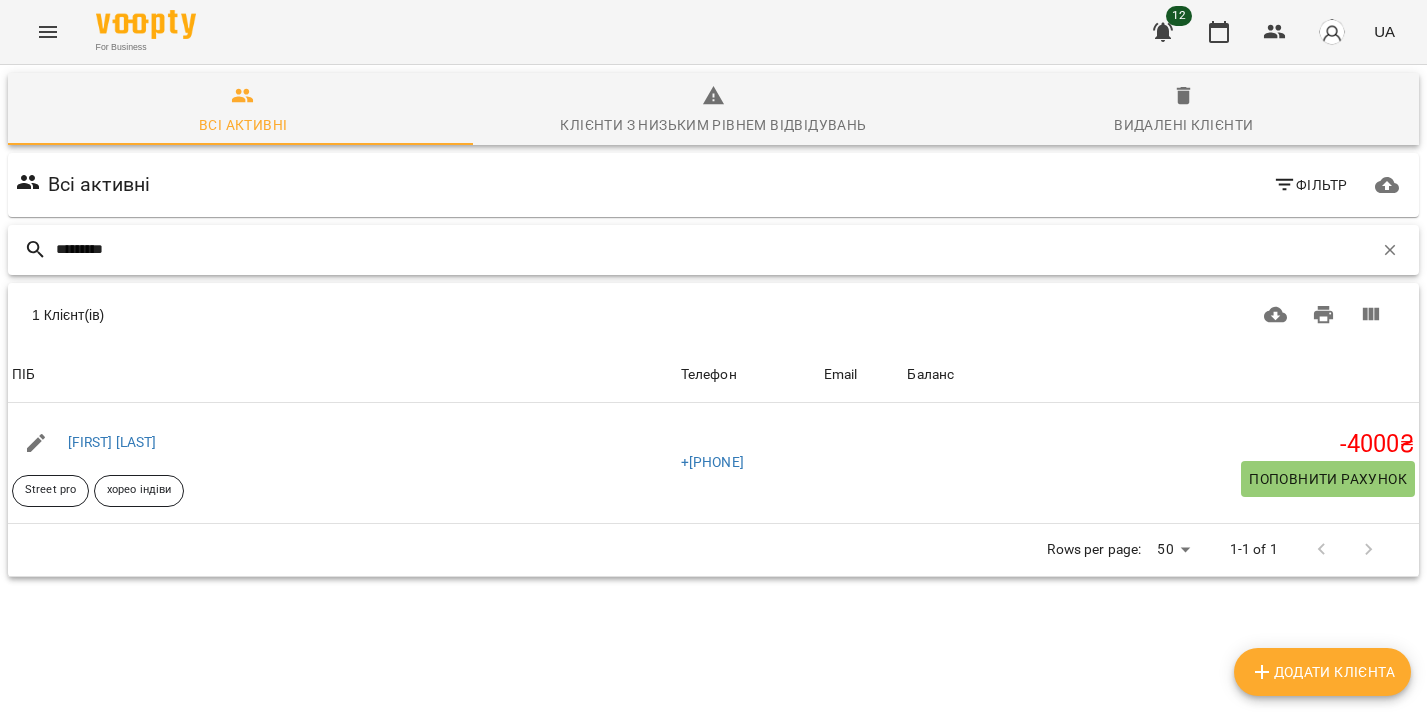 click on "*********" at bounding box center (714, 249) 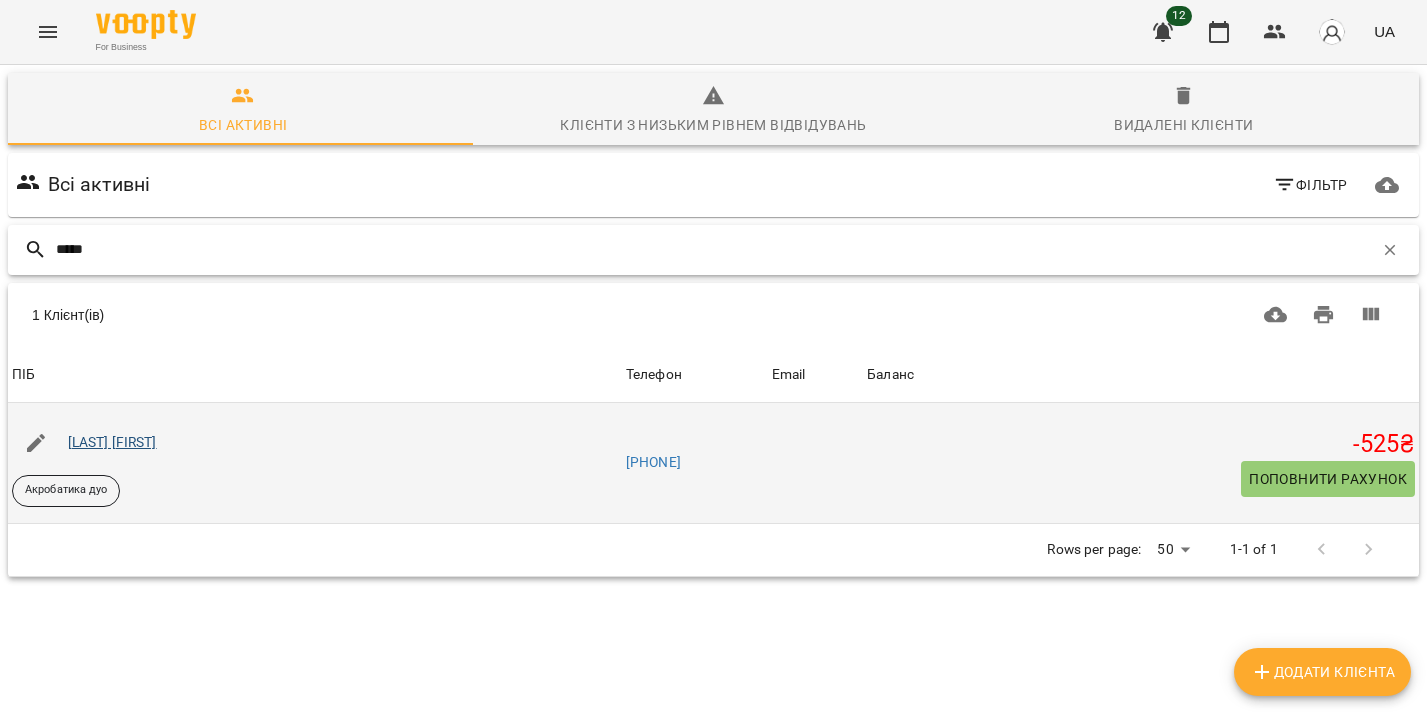 type on "*****" 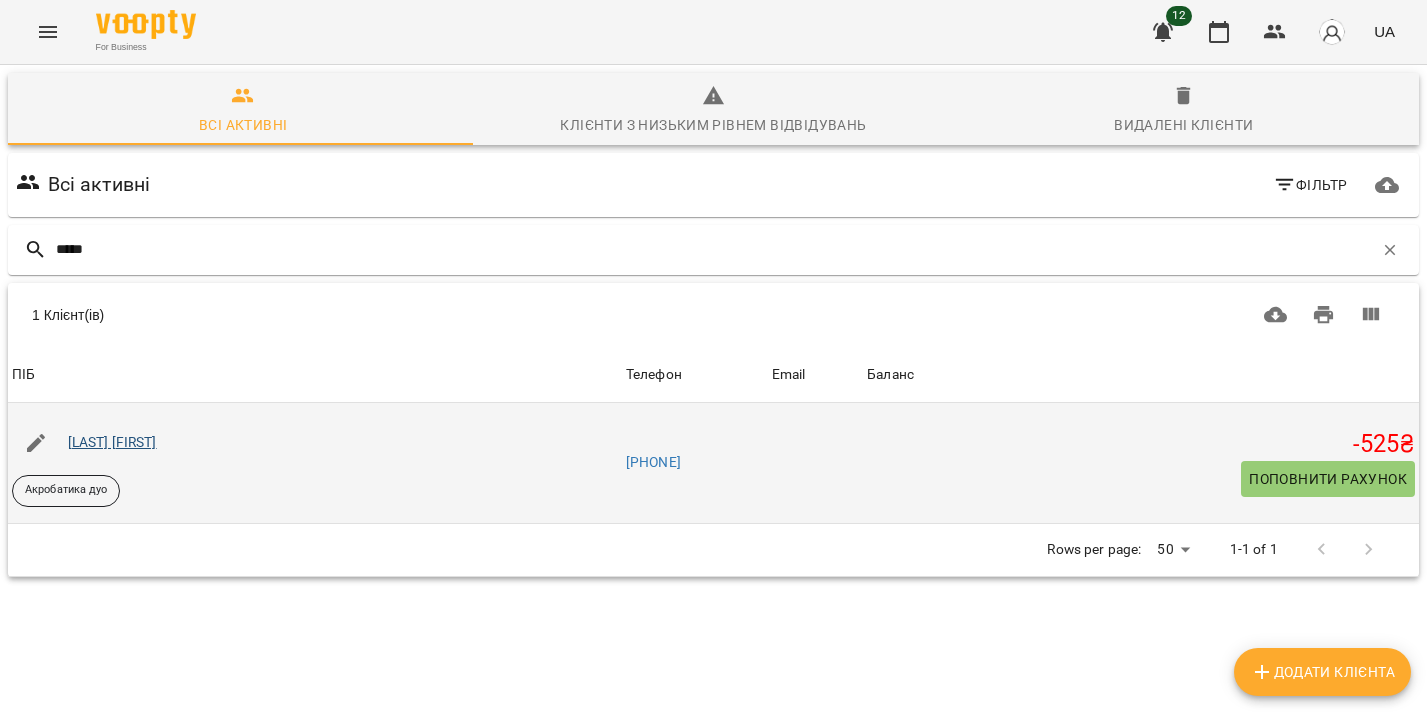 click on "Санницький Марко" at bounding box center (112, 442) 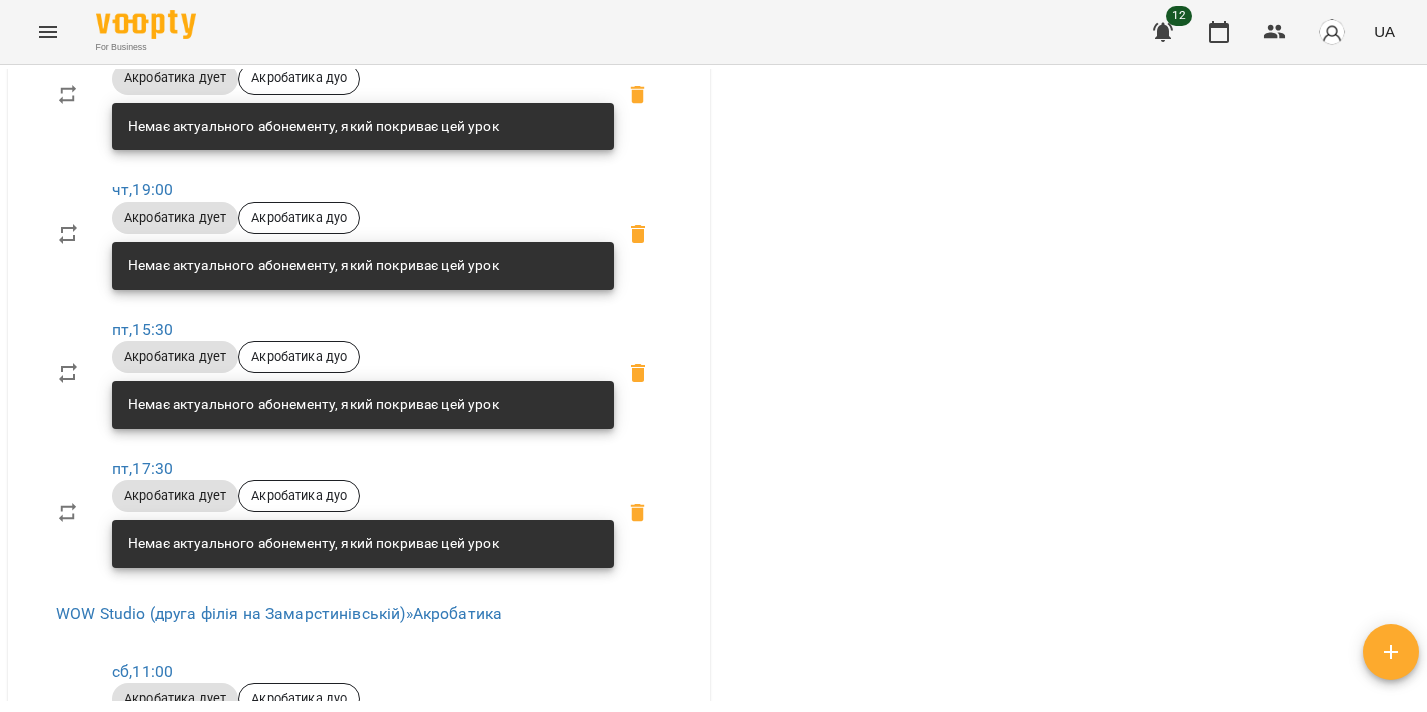 scroll, scrollTop: 1995, scrollLeft: 0, axis: vertical 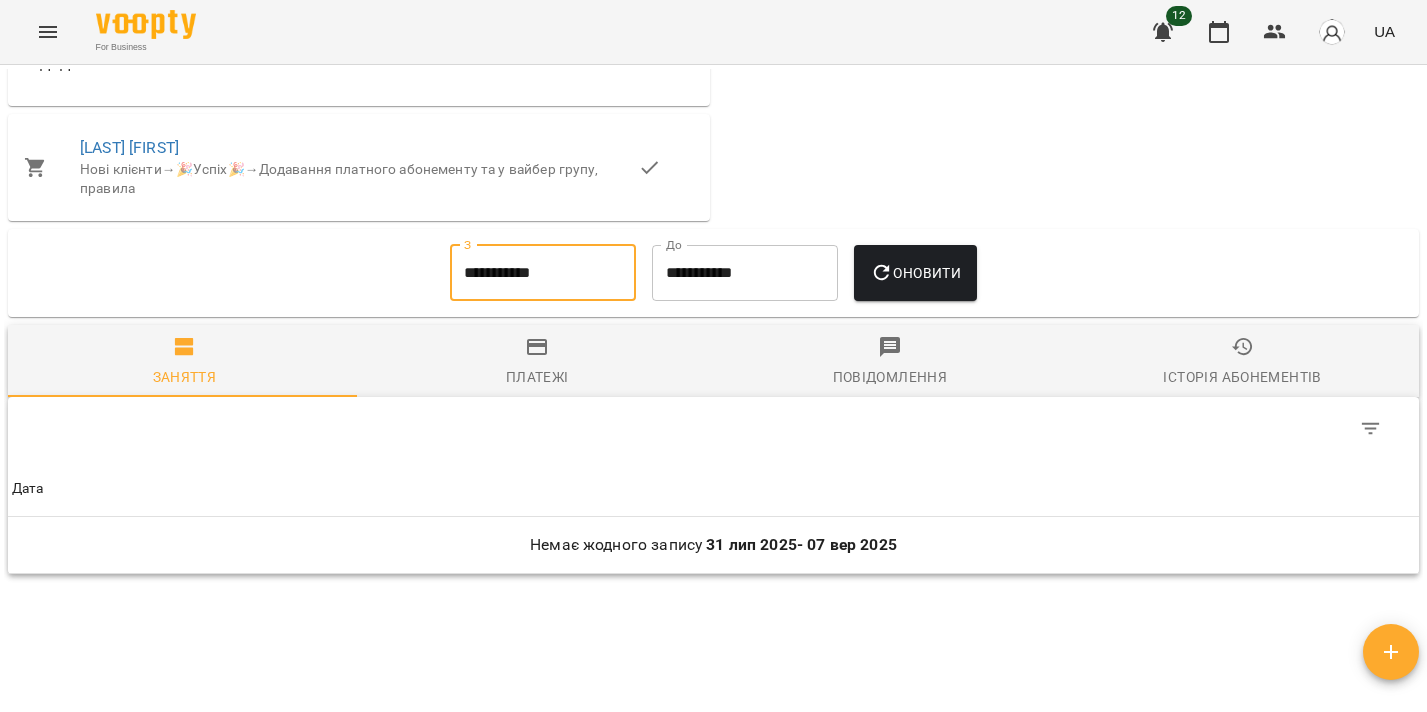 click on "**********" at bounding box center [543, 273] 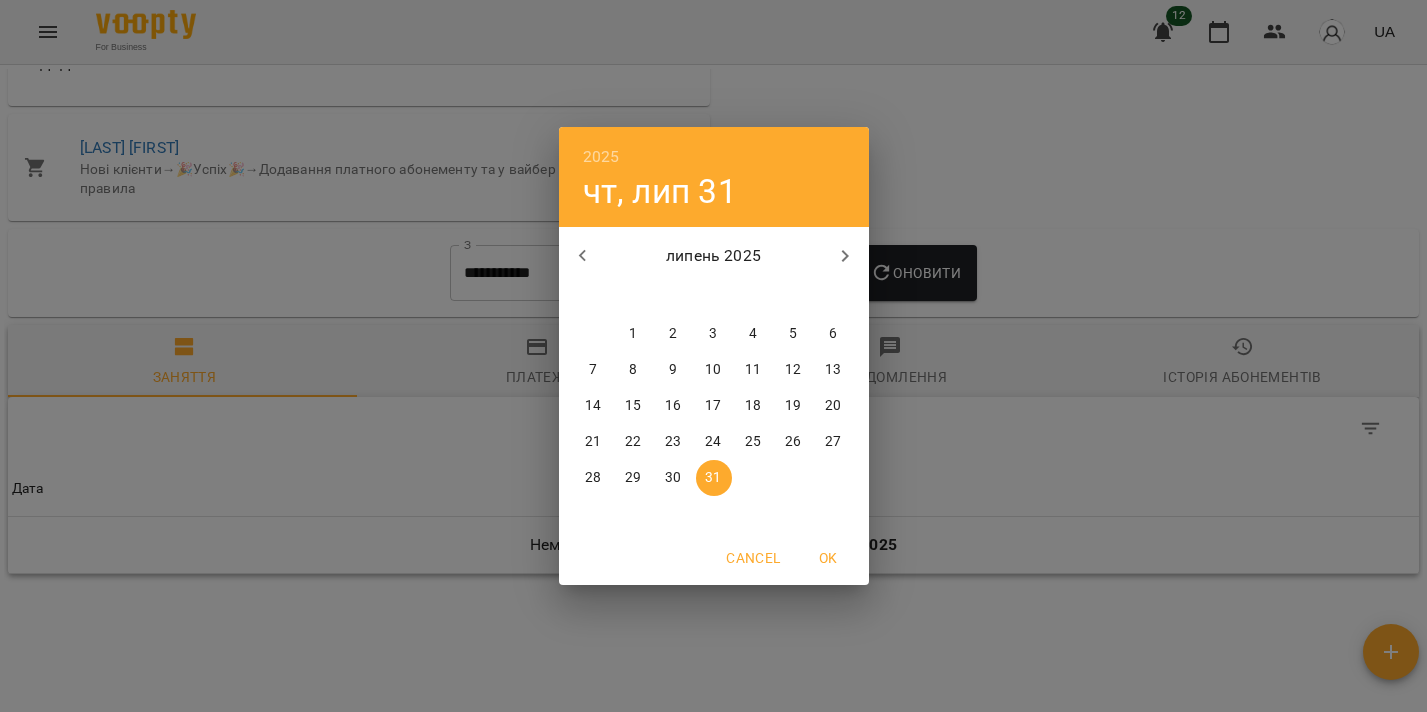 click at bounding box center (583, 256) 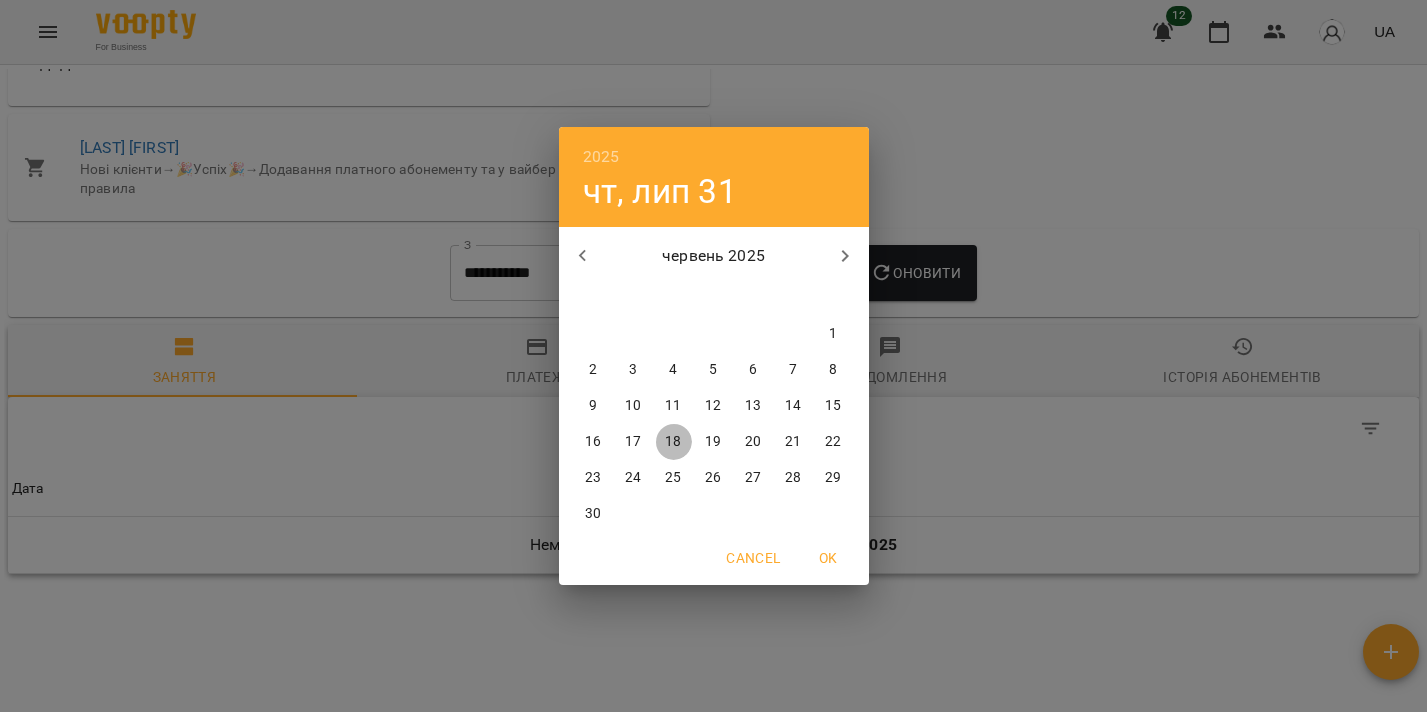 click on "18" at bounding box center (674, 442) 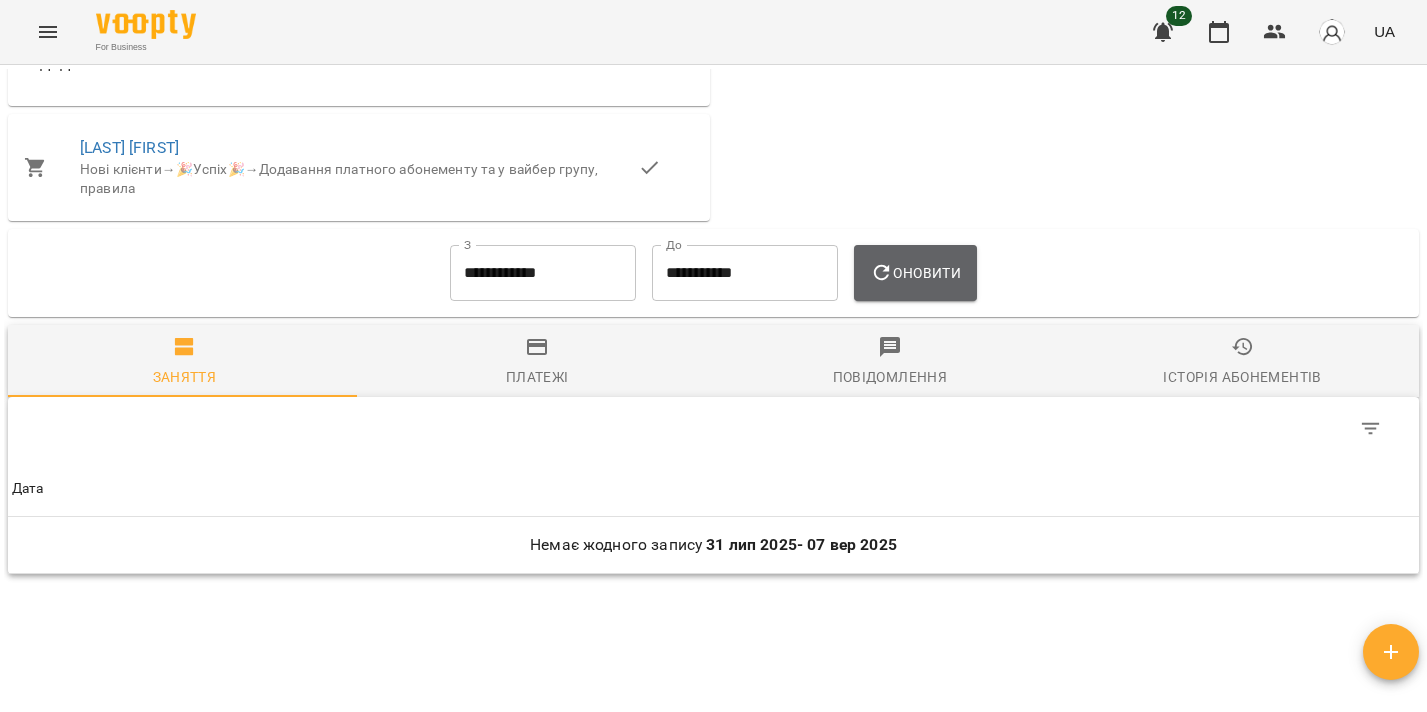 click on "Оновити" at bounding box center (915, 273) 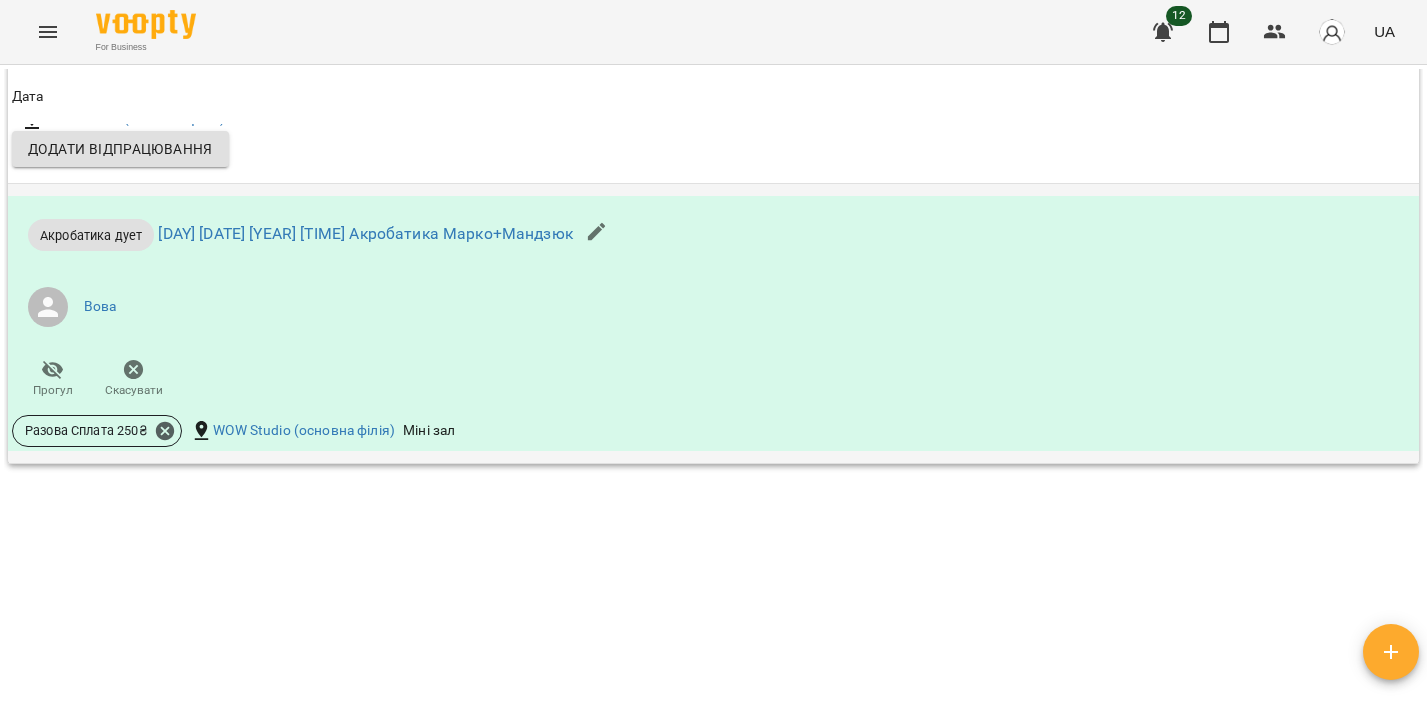 scroll, scrollTop: 3858, scrollLeft: 0, axis: vertical 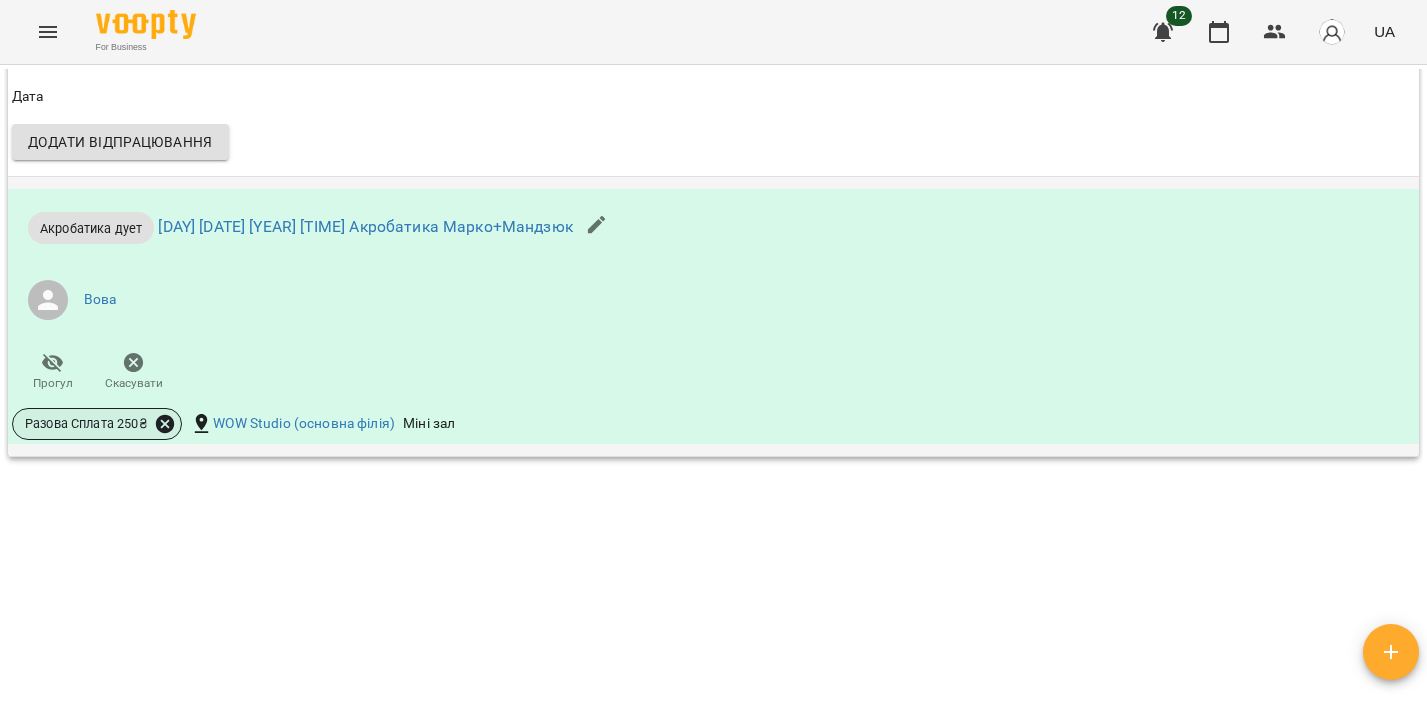 click 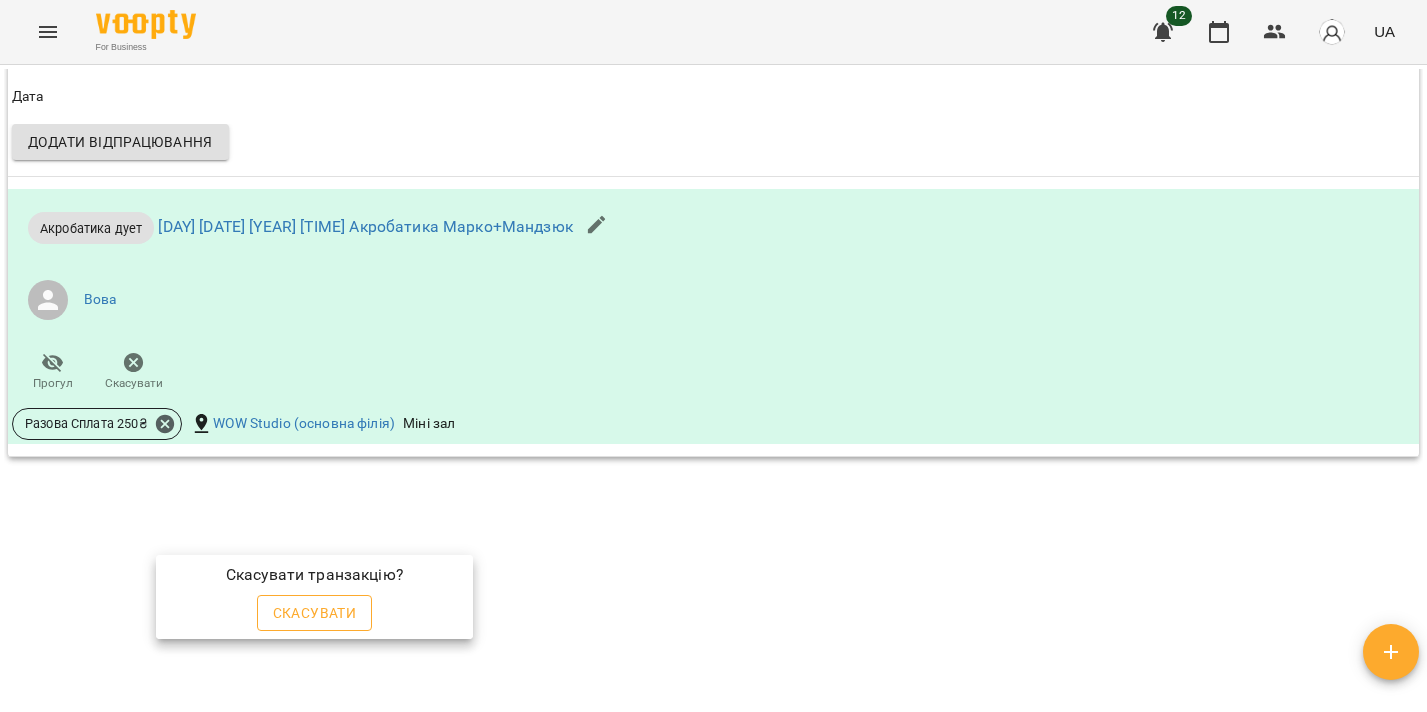 click on "Скасувати" at bounding box center [315, 613] 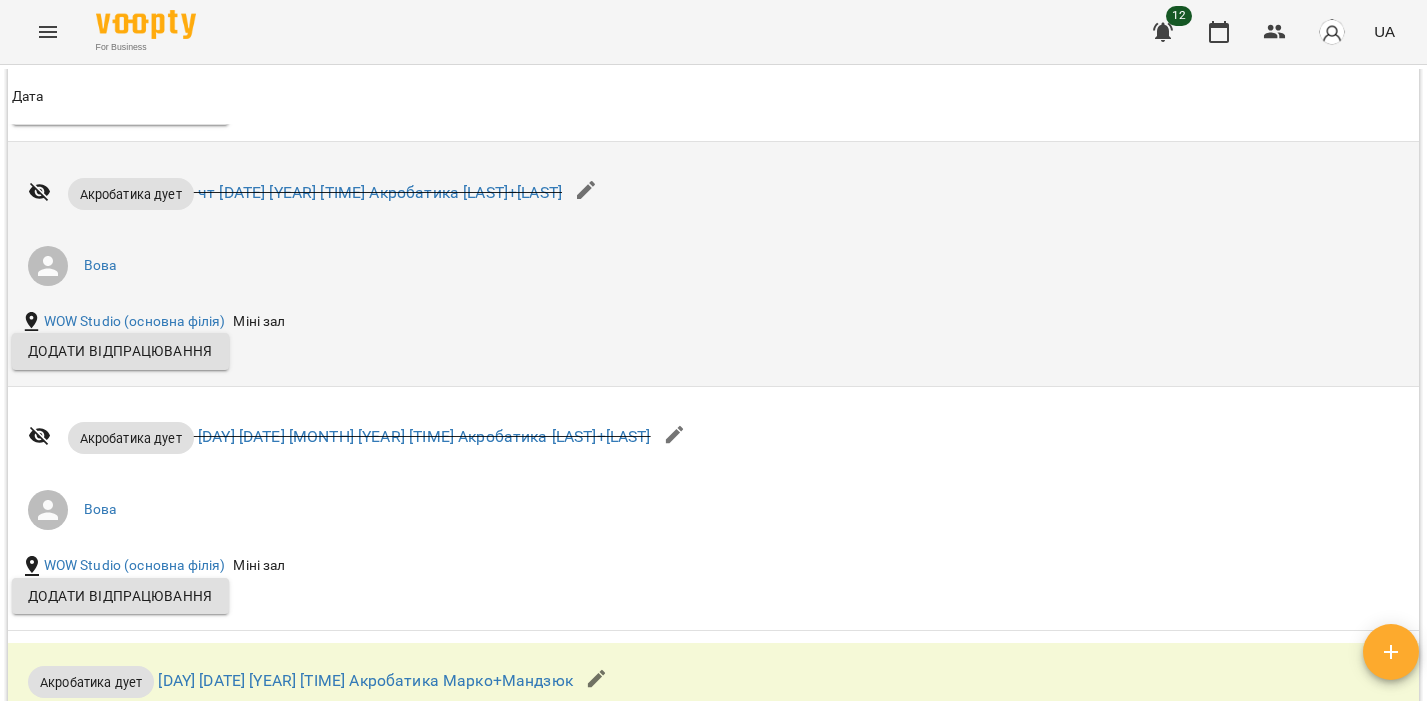 scroll, scrollTop: 3902, scrollLeft: 0, axis: vertical 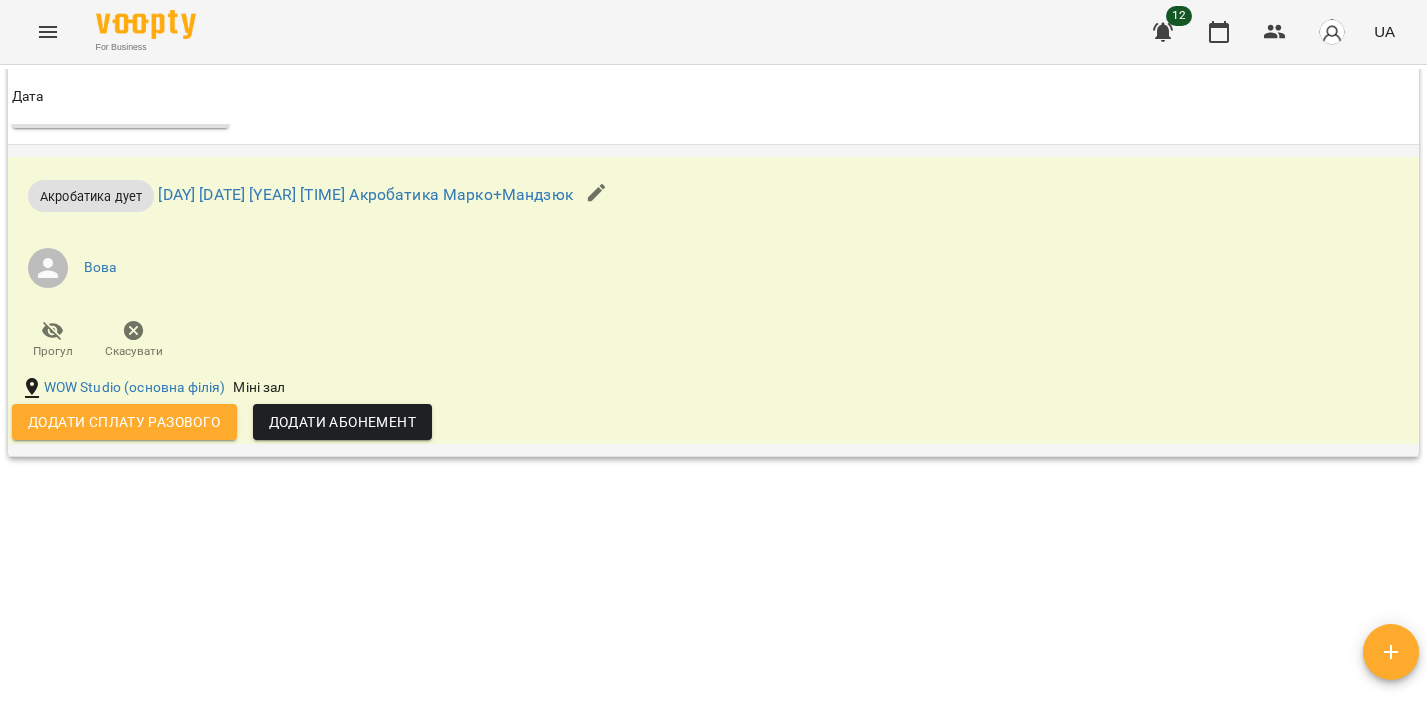 click on "Додати сплату разового" at bounding box center (124, 422) 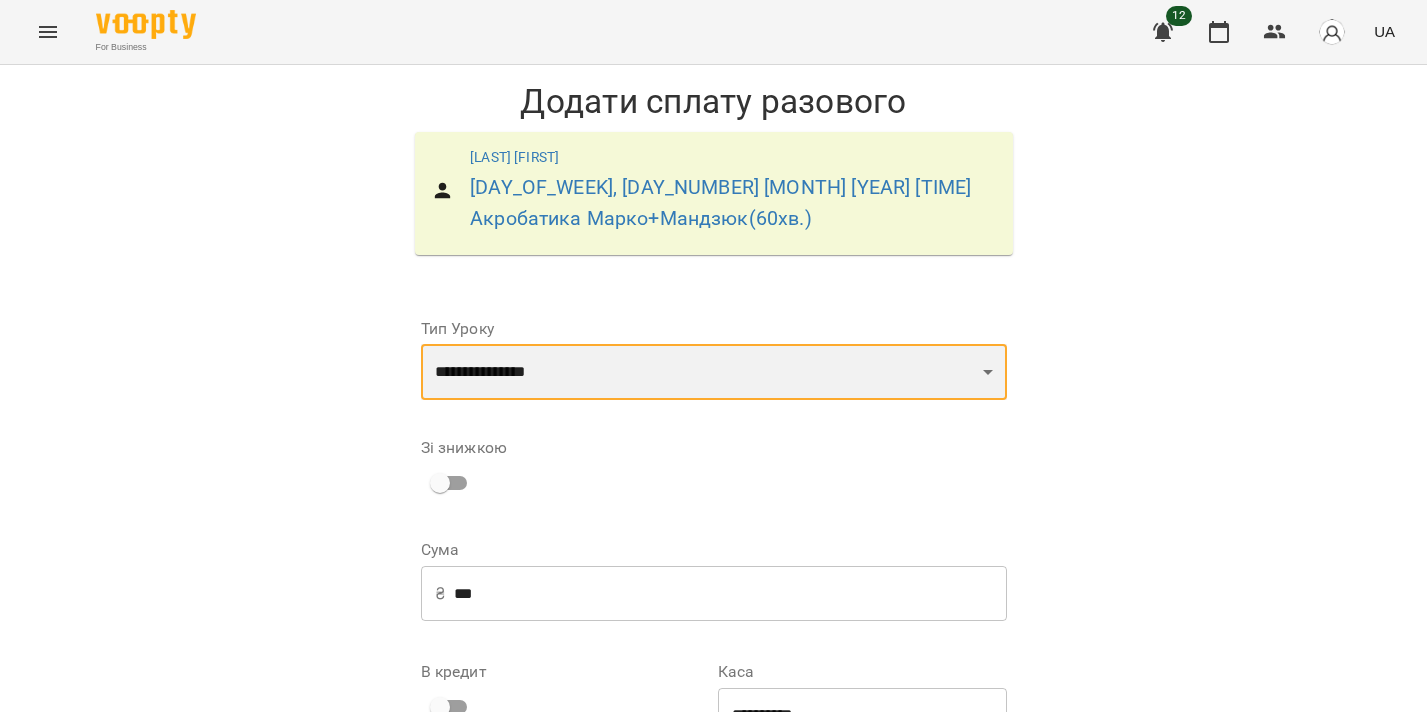 select on "**********" 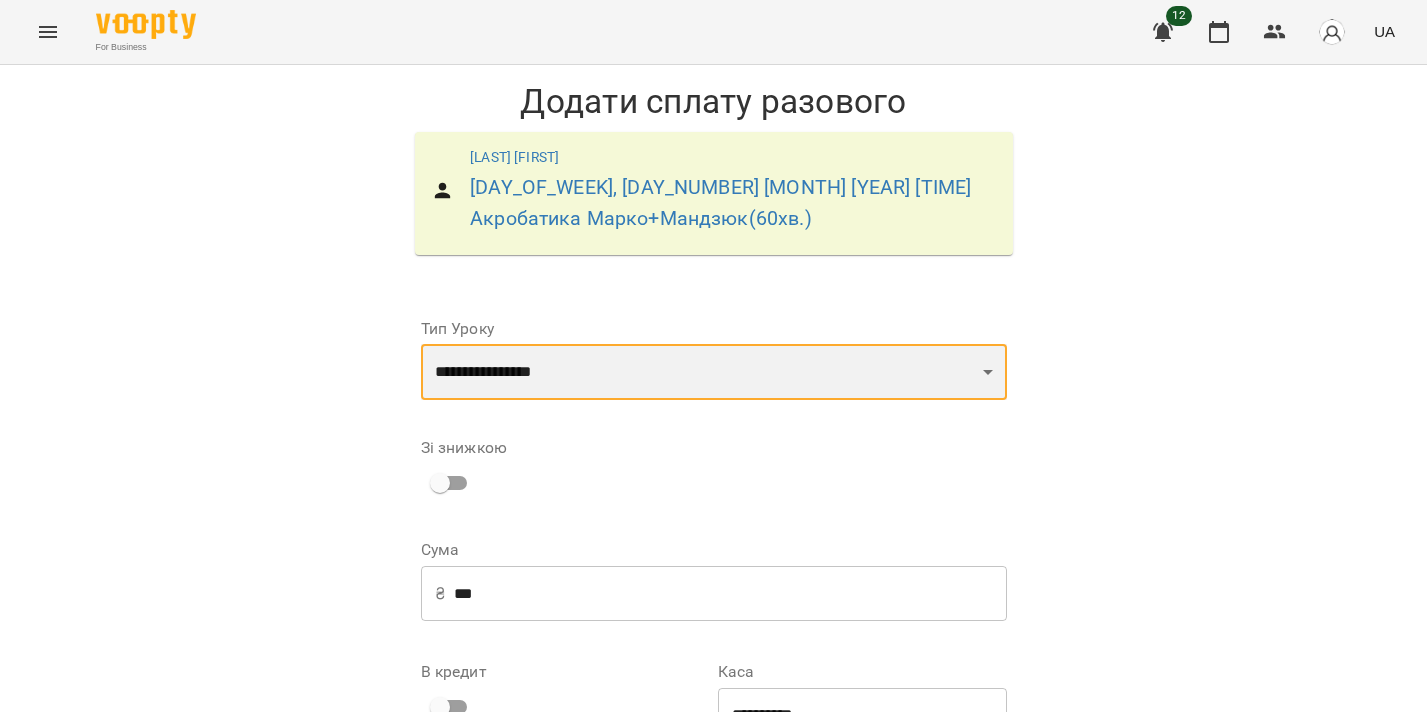 type on "***" 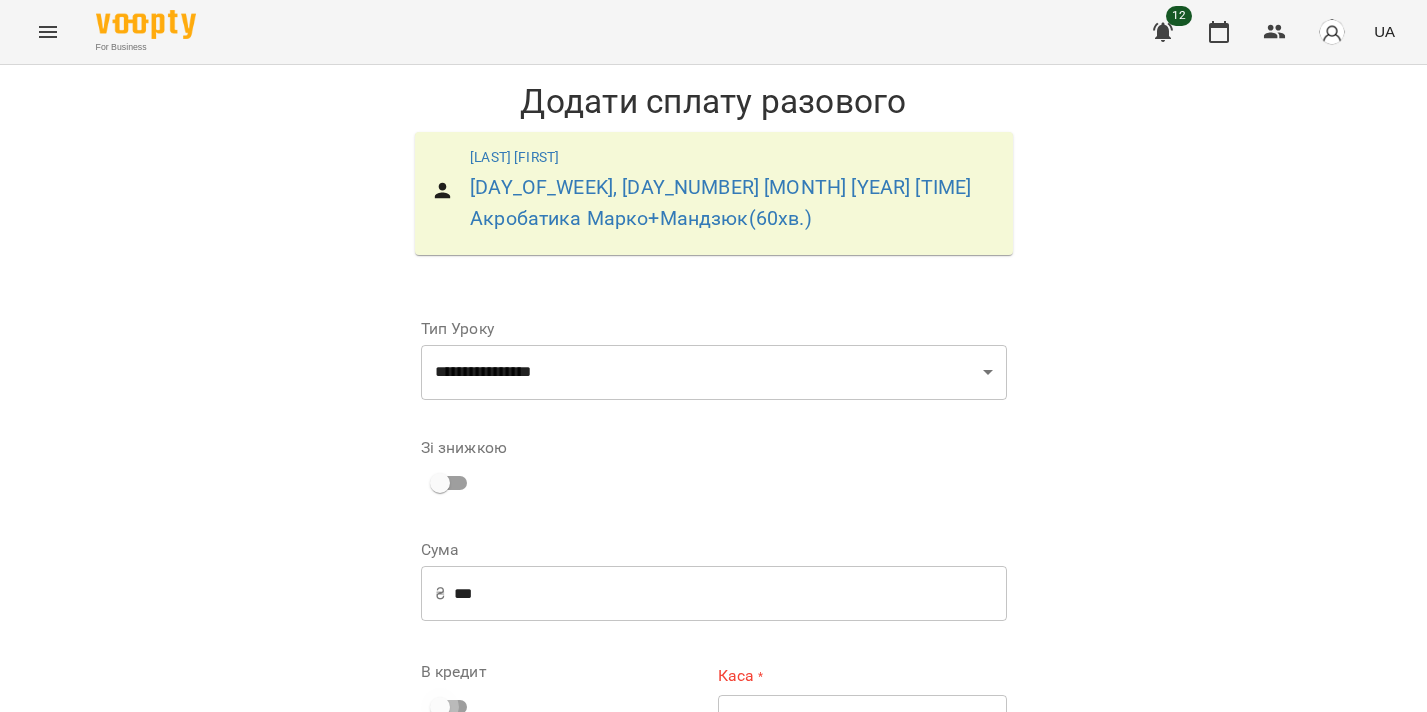 scroll, scrollTop: 57, scrollLeft: 0, axis: vertical 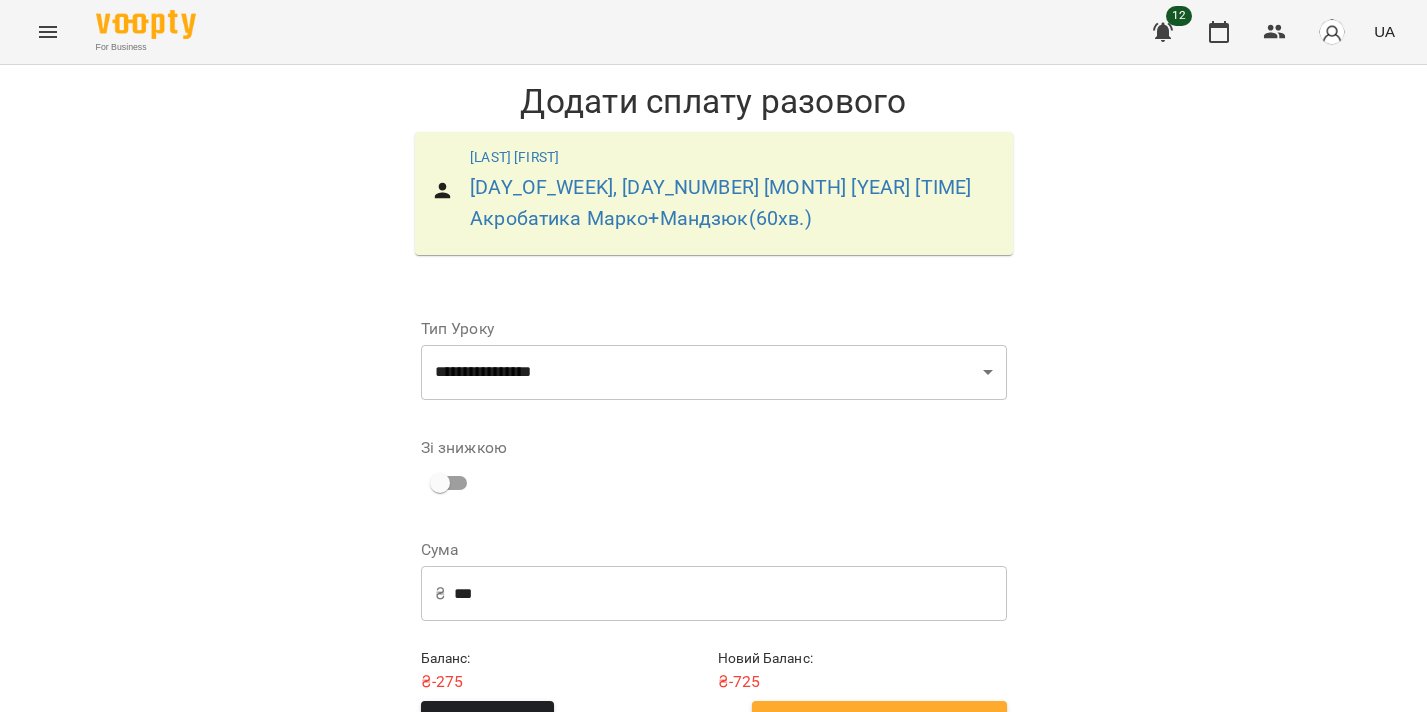click on "Додати сплату разового" at bounding box center (879, 722) 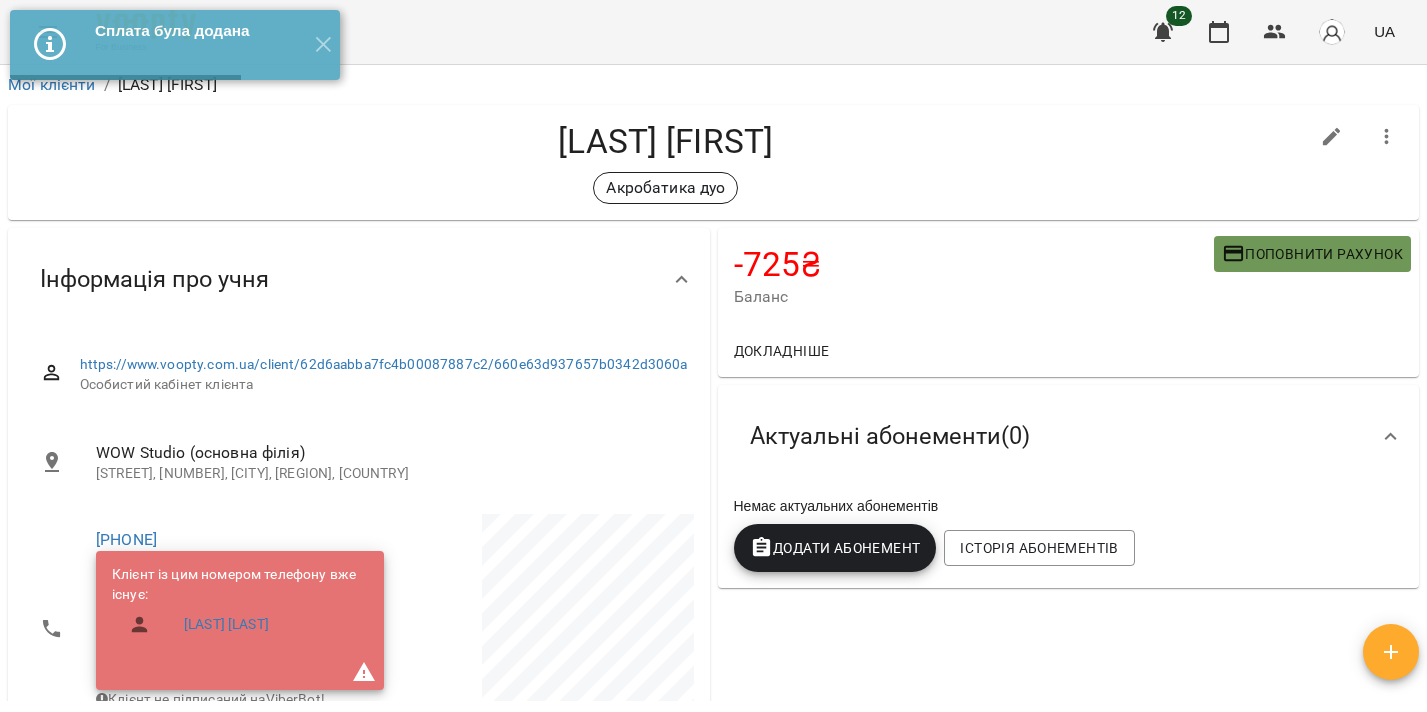 click on "Поповнити рахунок" at bounding box center [1312, 254] 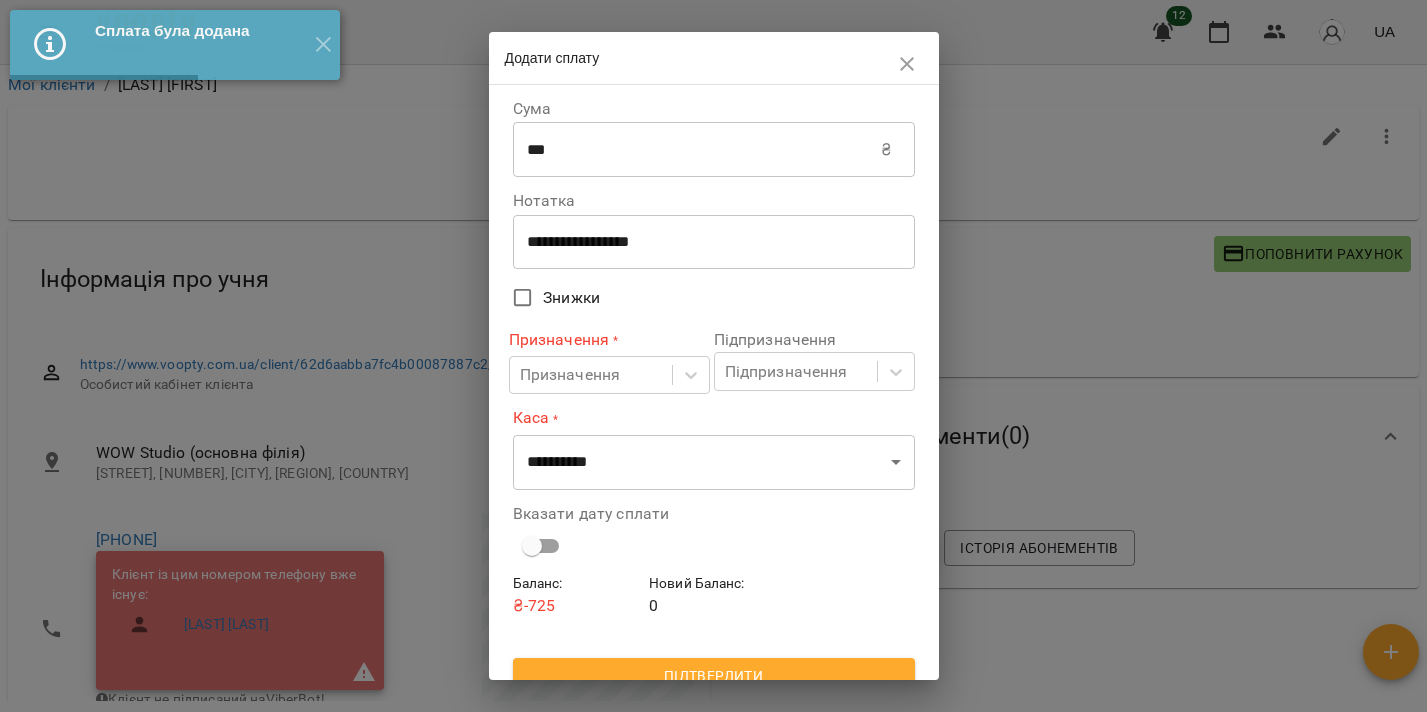 click on "***" at bounding box center [697, 150] 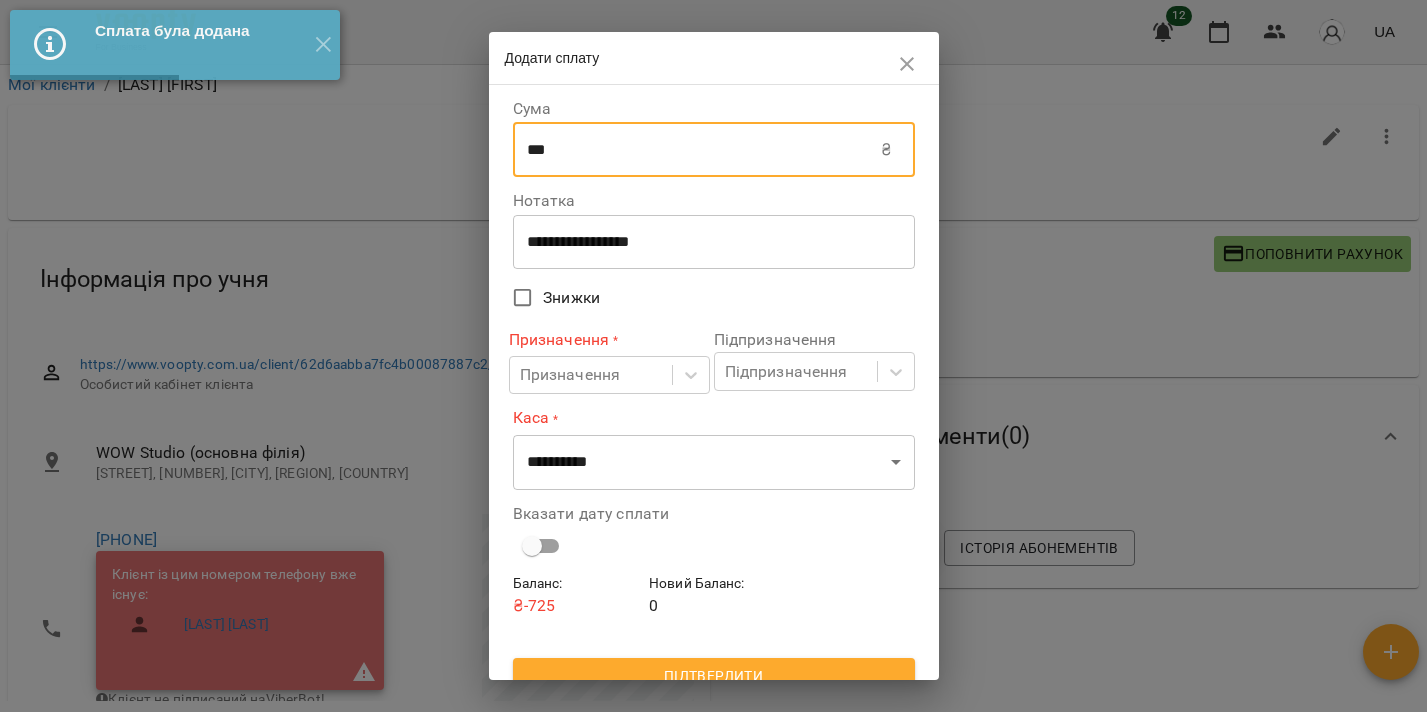 click on "***" at bounding box center [697, 150] 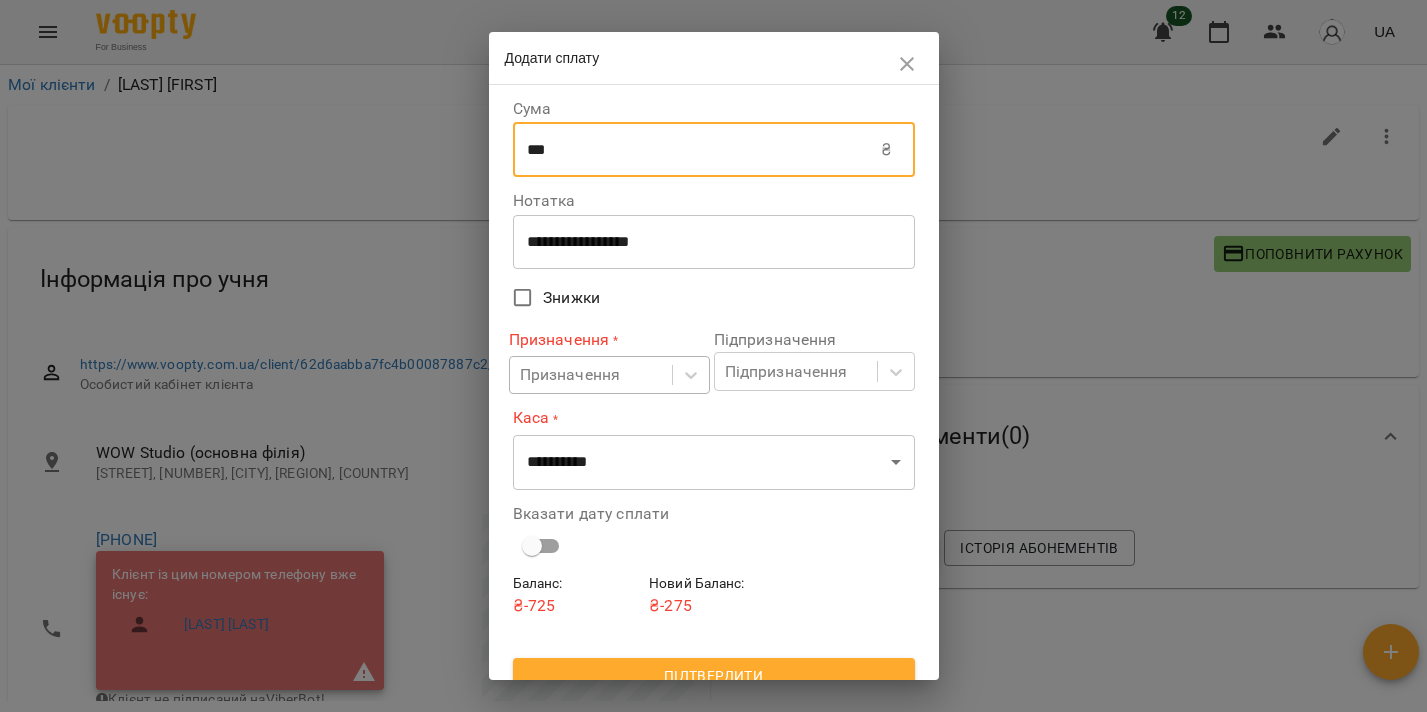 type on "***" 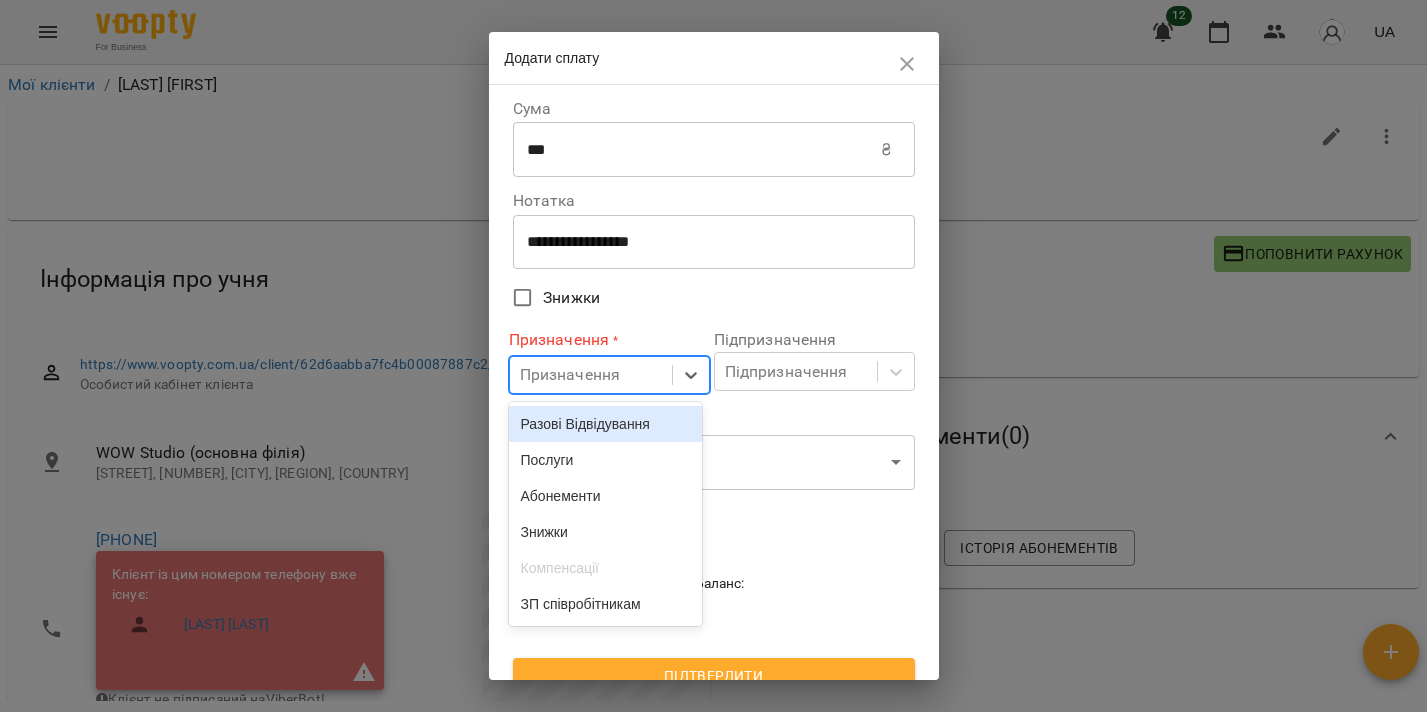 click on "Призначення" at bounding box center (591, 375) 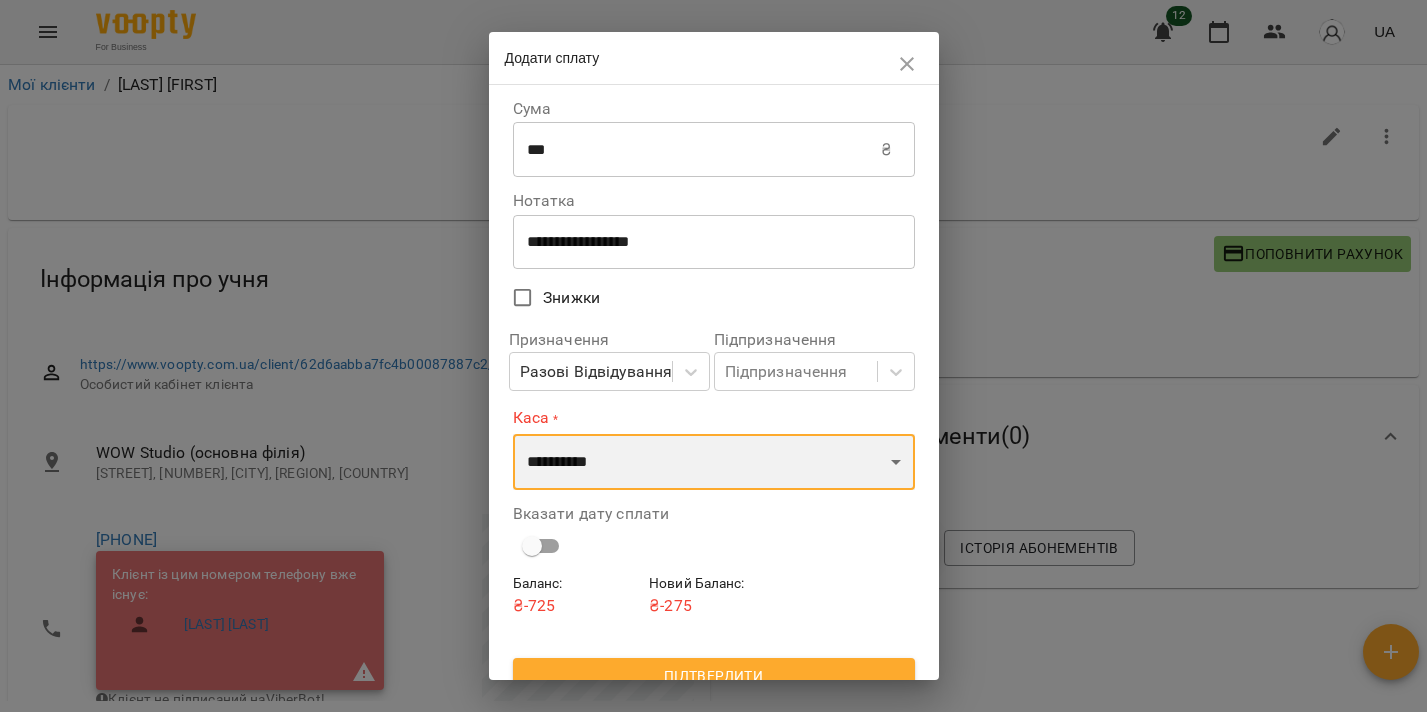 select on "****" 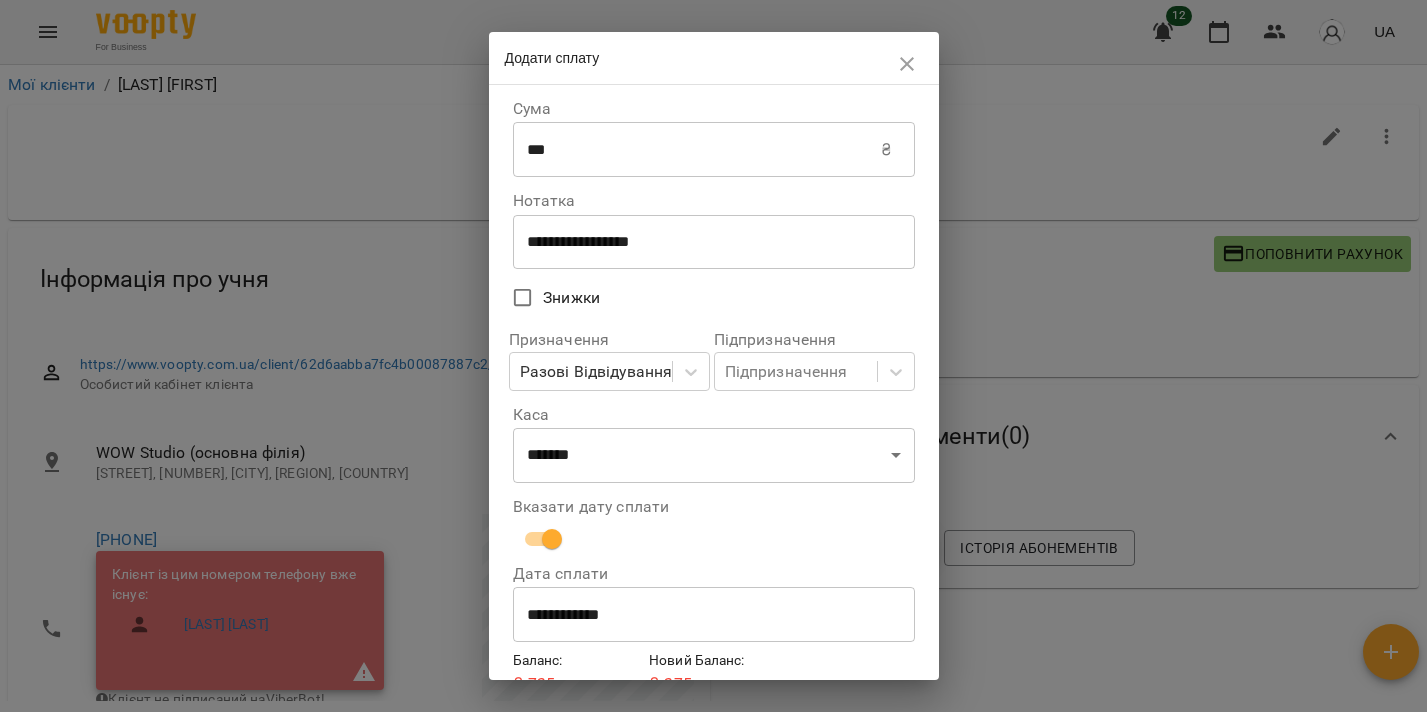 click on "**********" at bounding box center [714, 615] 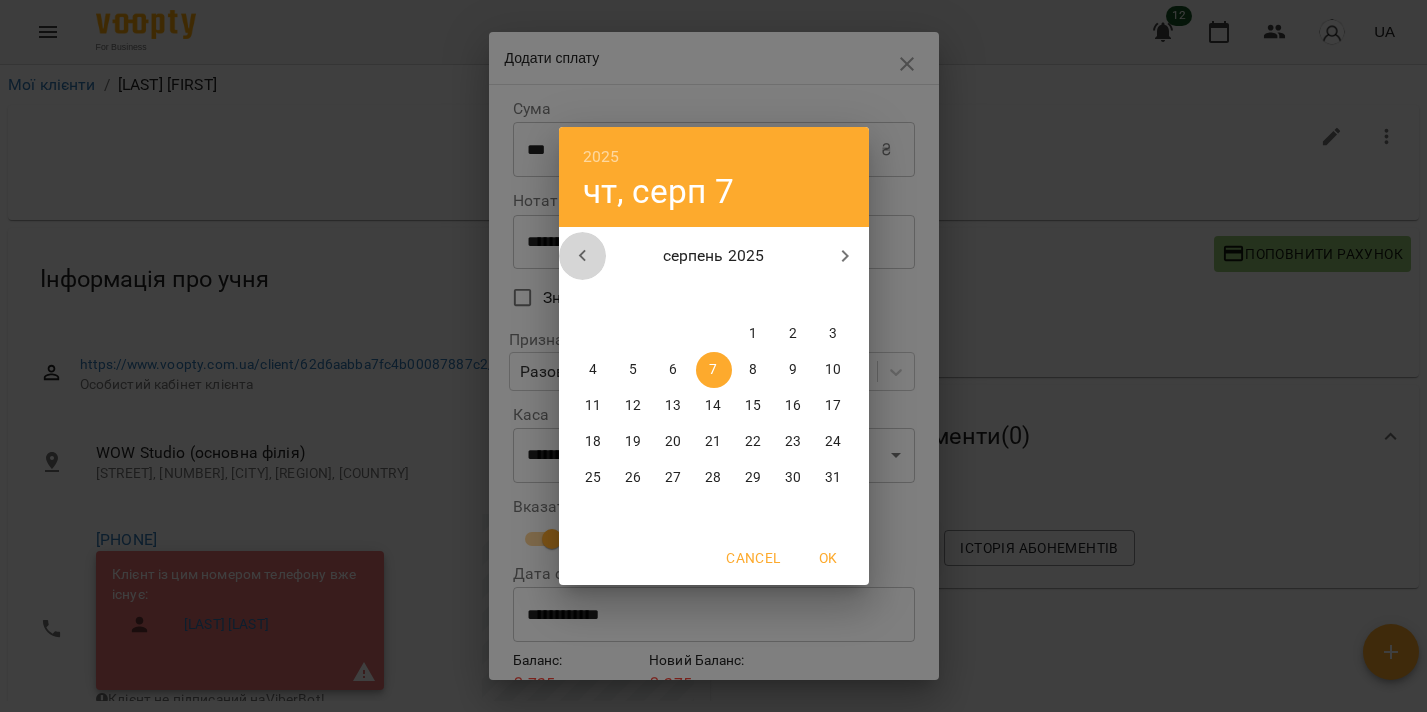 click at bounding box center [583, 256] 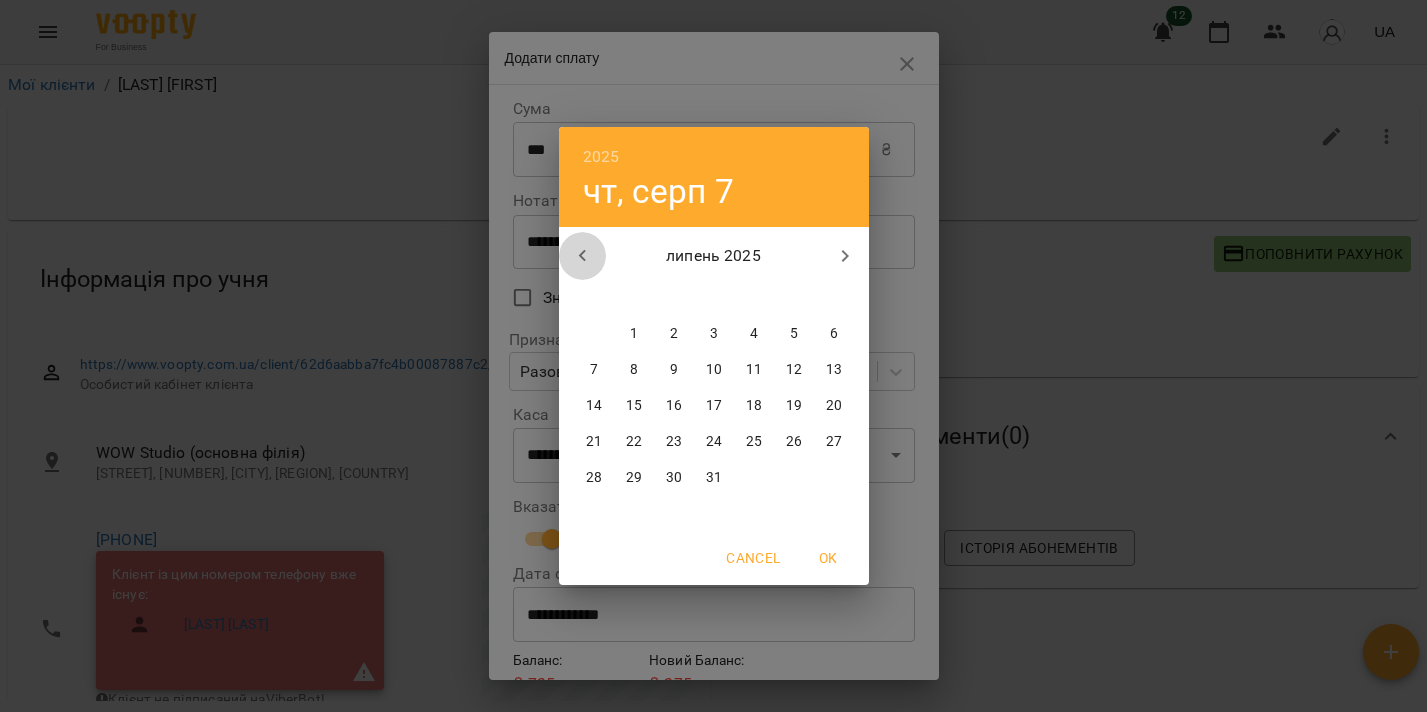 click at bounding box center (583, 256) 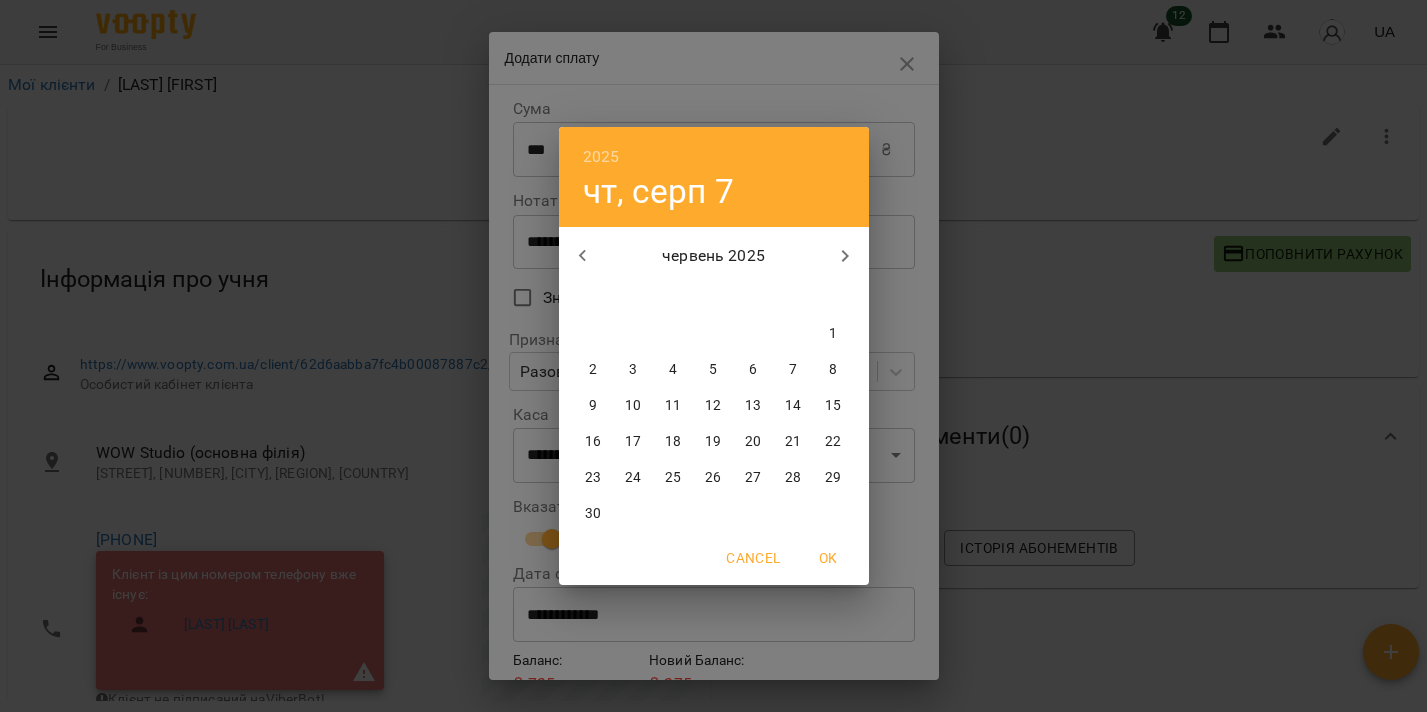 click on "27" at bounding box center (754, 478) 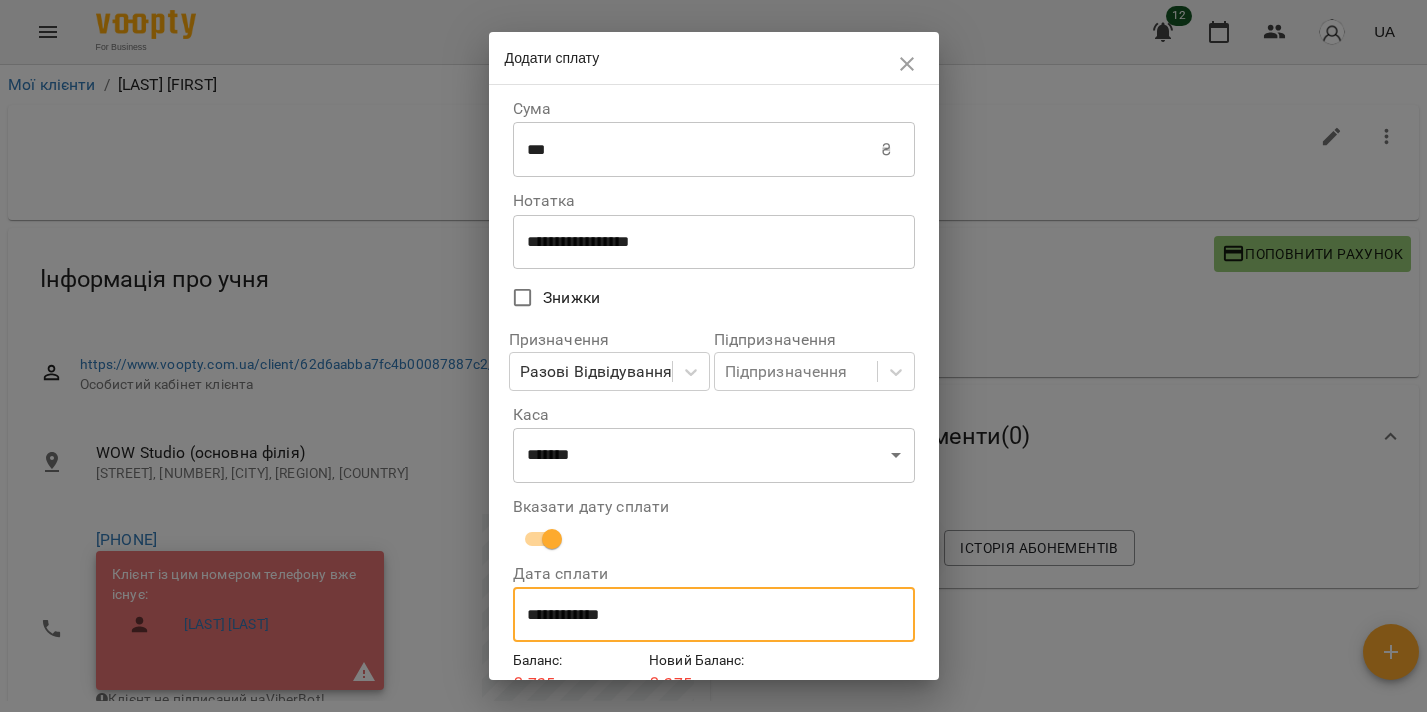 scroll, scrollTop: 96, scrollLeft: 0, axis: vertical 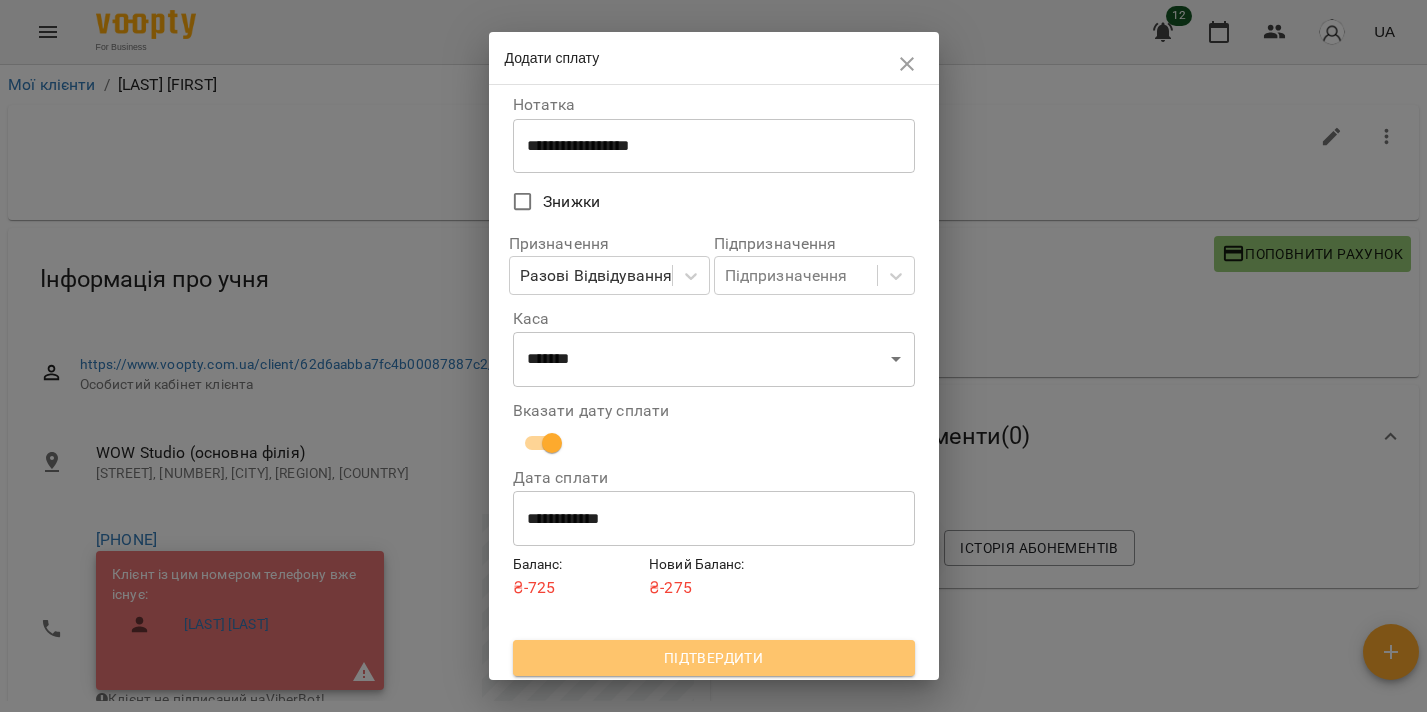 click on "Підтвердити" at bounding box center [714, 658] 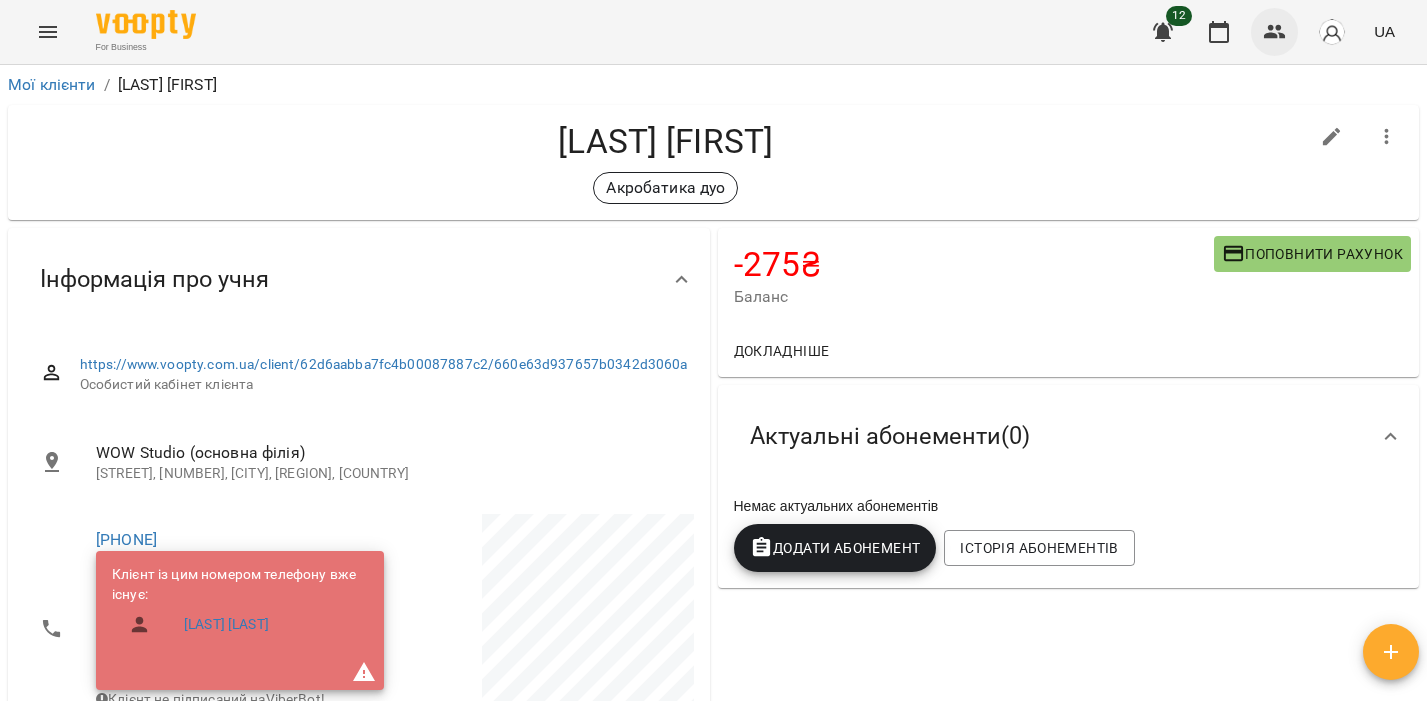 click at bounding box center (1275, 32) 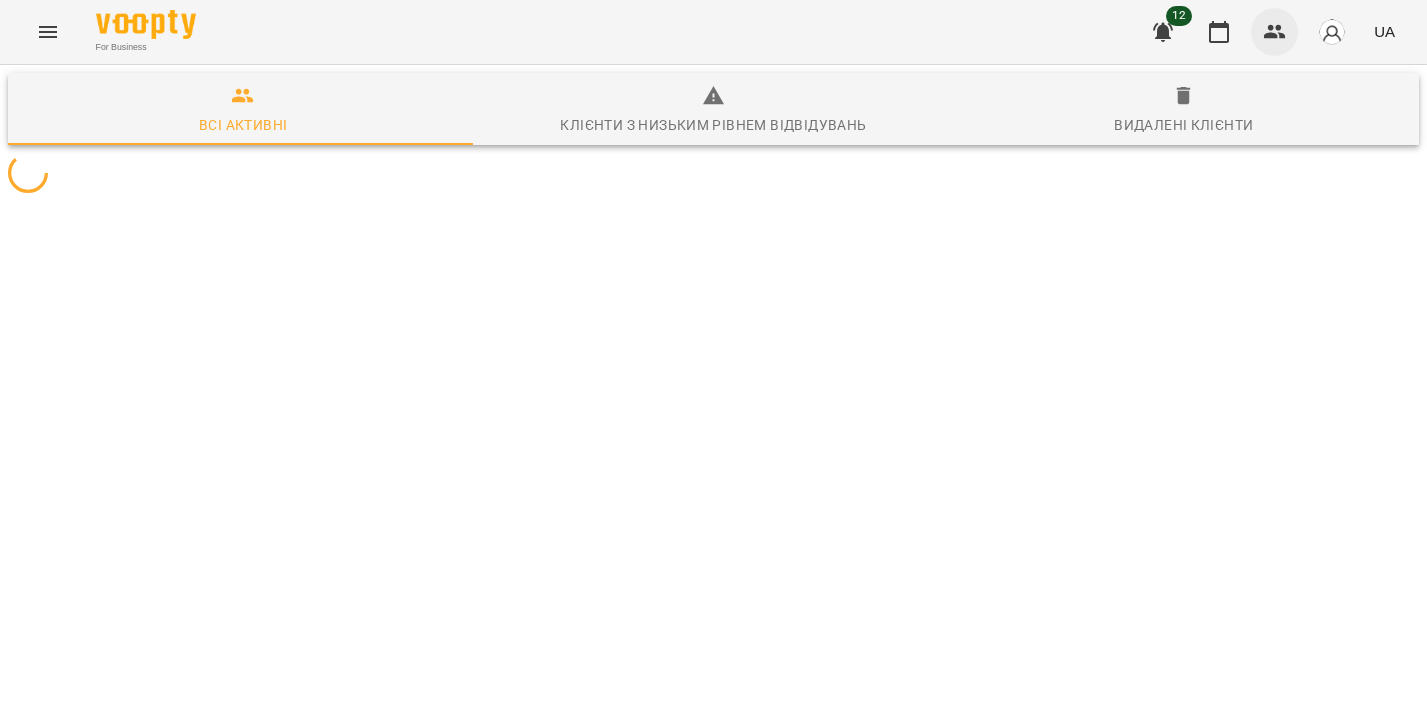 scroll, scrollTop: 0, scrollLeft: 0, axis: both 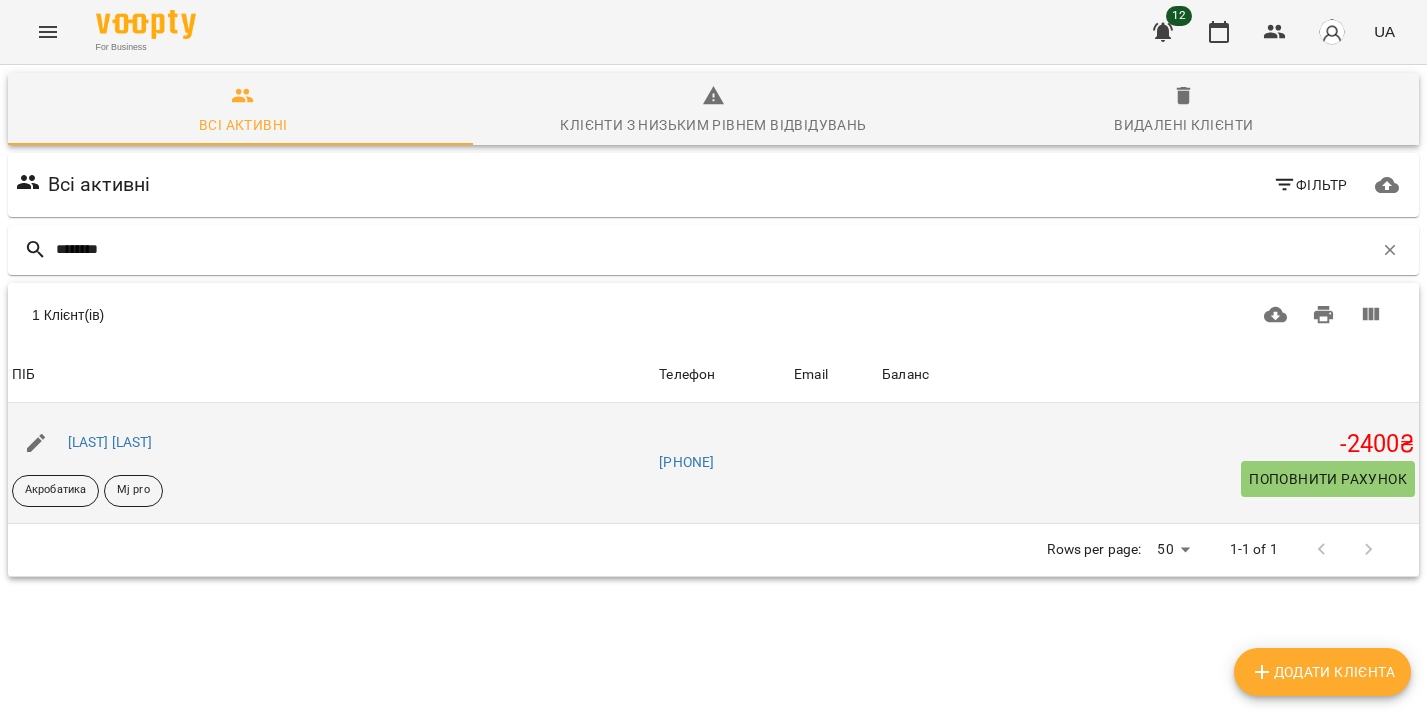 type on "********" 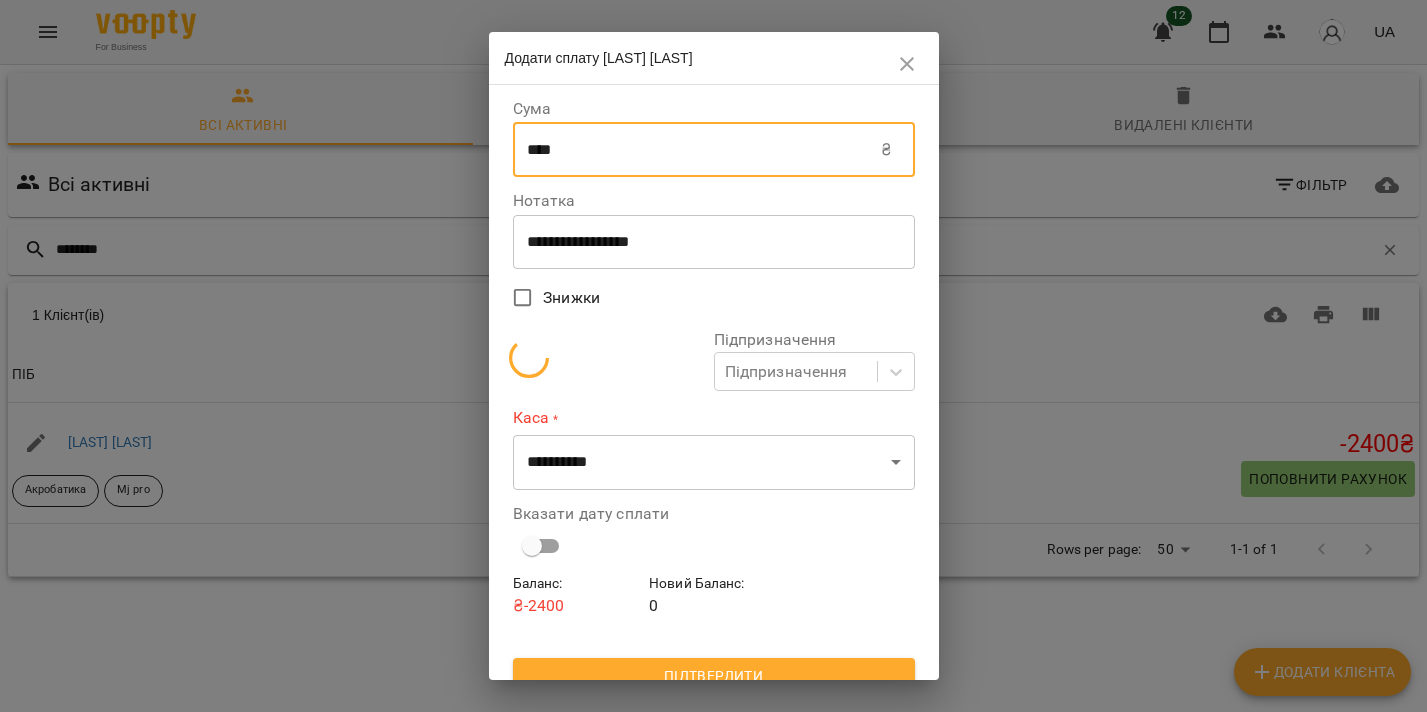 click on "****" at bounding box center (697, 150) 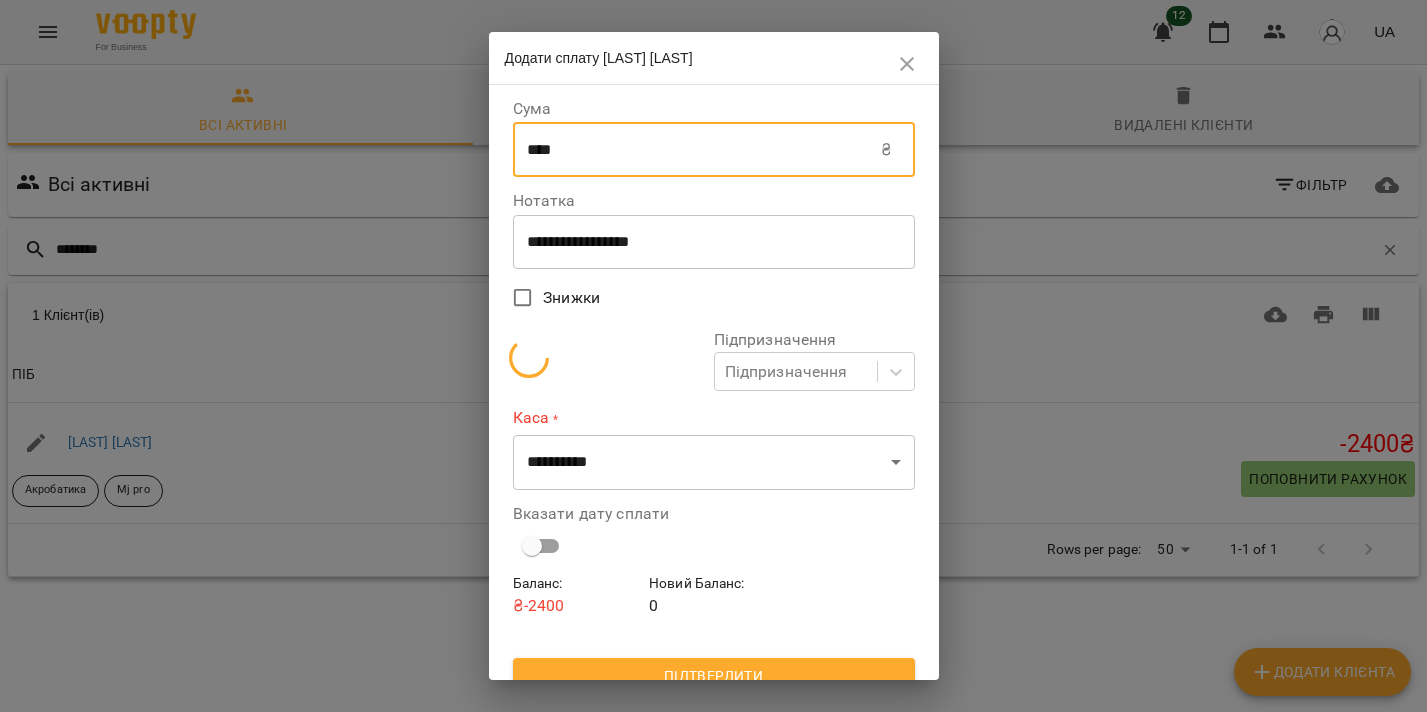 click on "****" at bounding box center (697, 150) 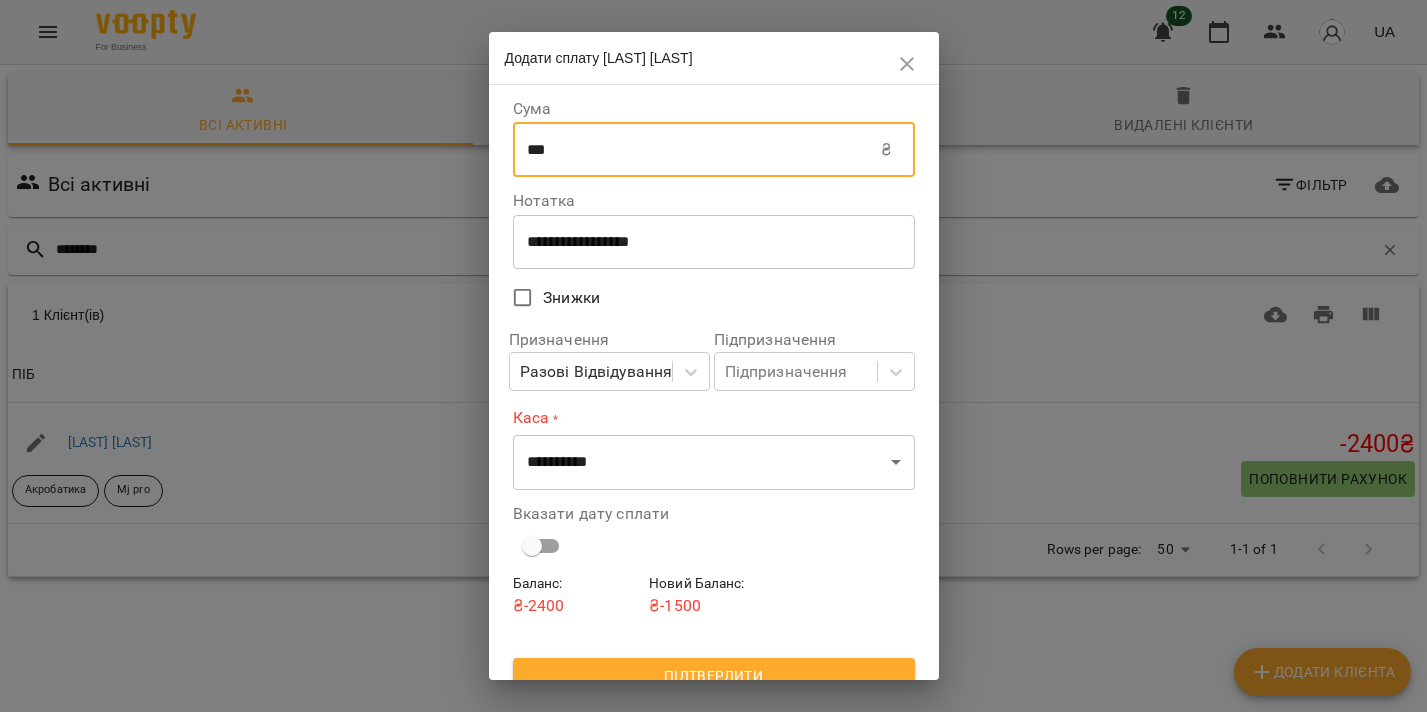 type on "***" 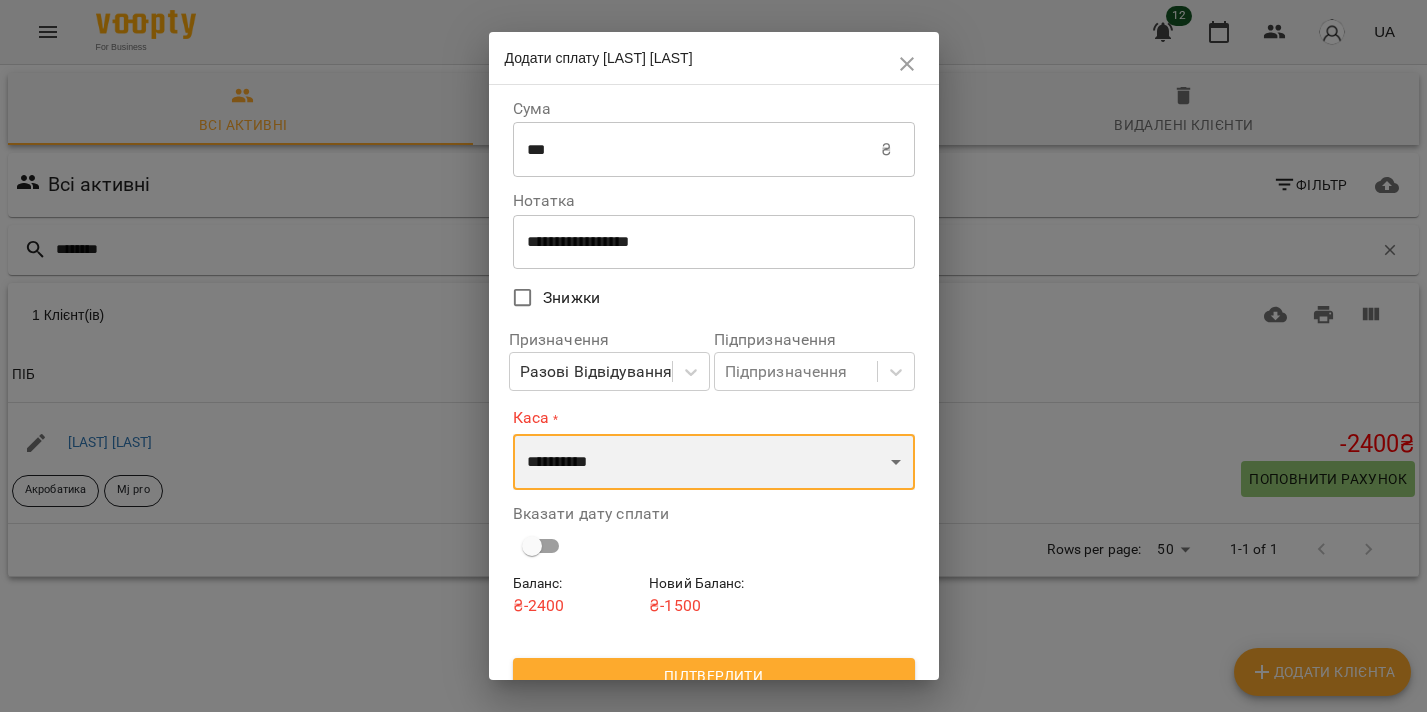 select on "****" 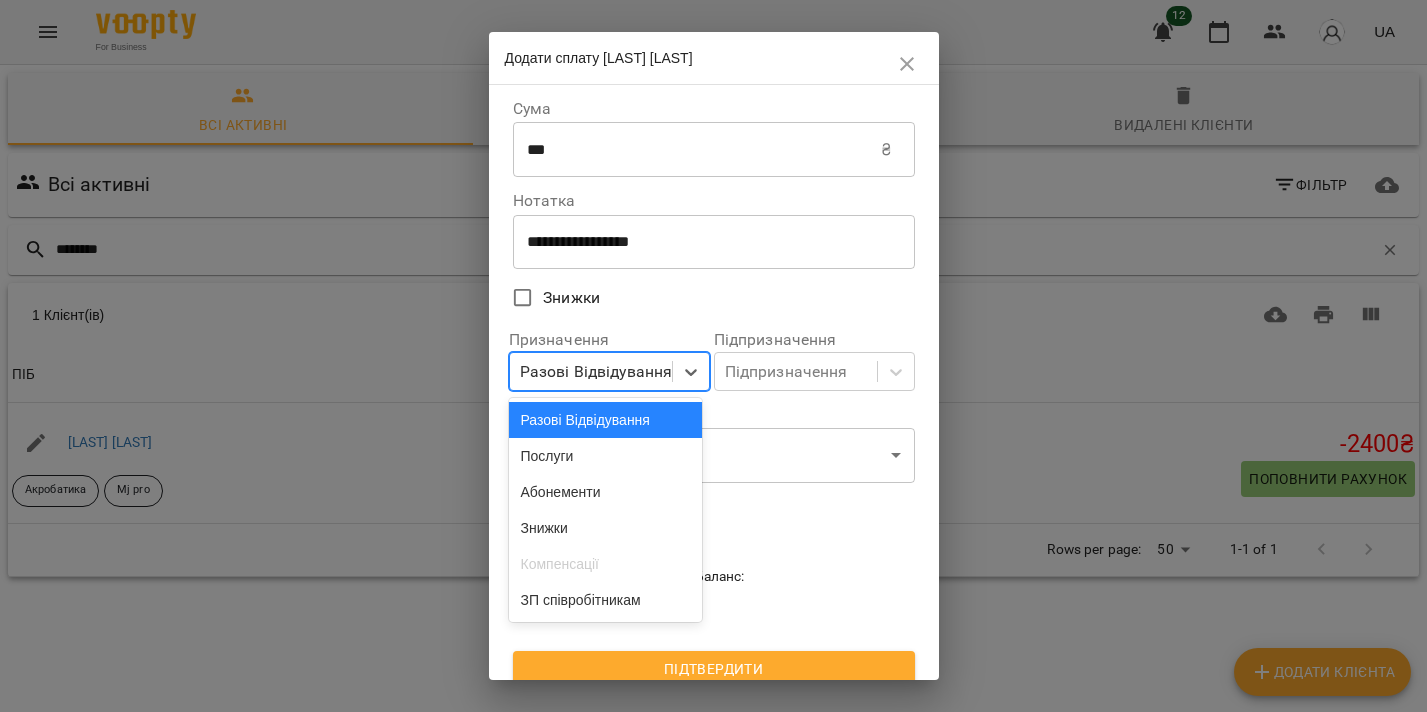 click on "Разові Відвідування" at bounding box center [596, 372] 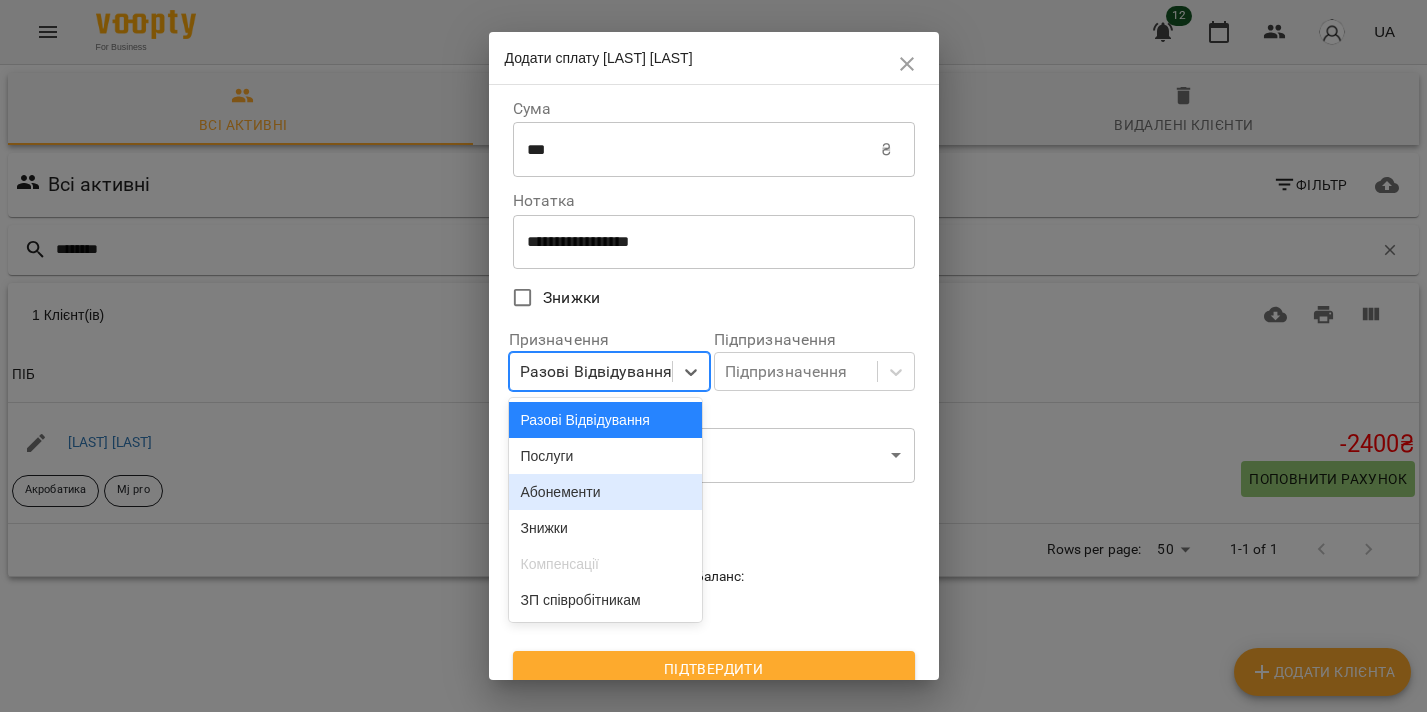 click on "Абонементи" at bounding box center (606, 492) 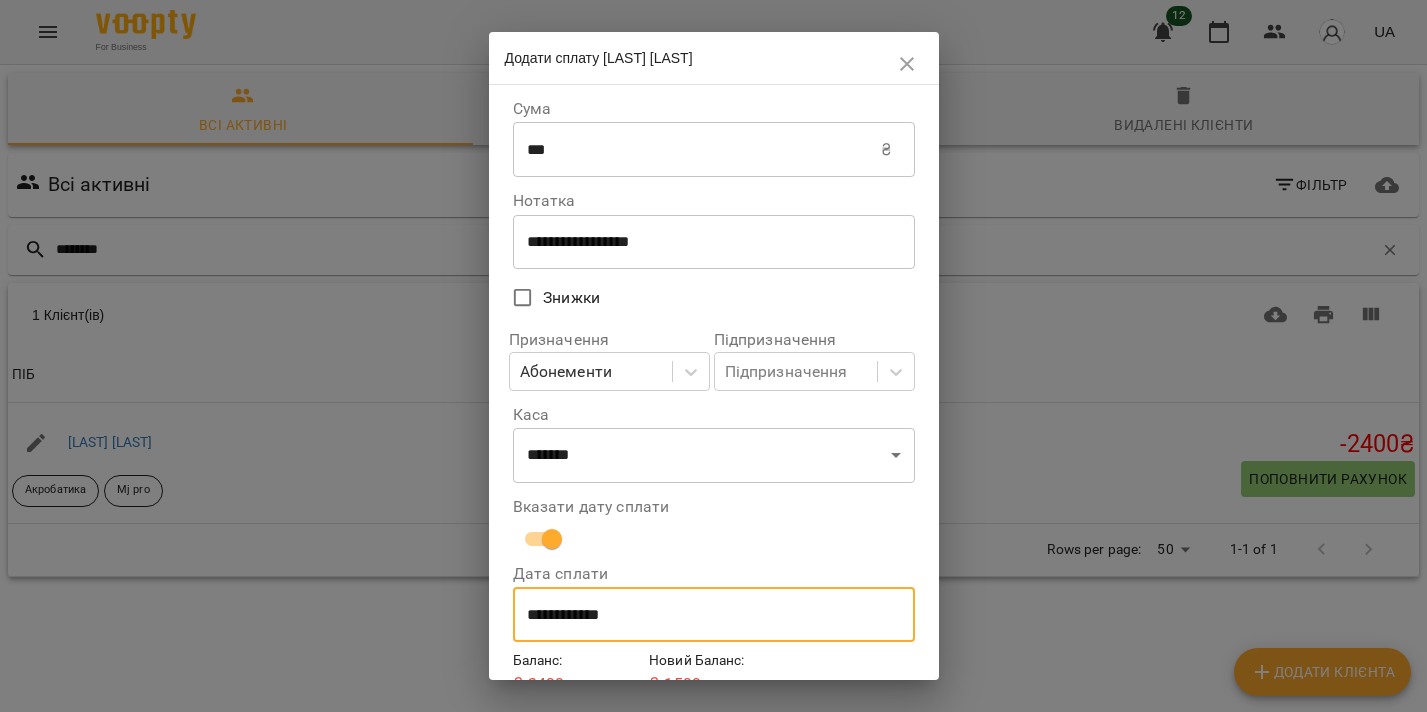 click on "**********" at bounding box center (714, 615) 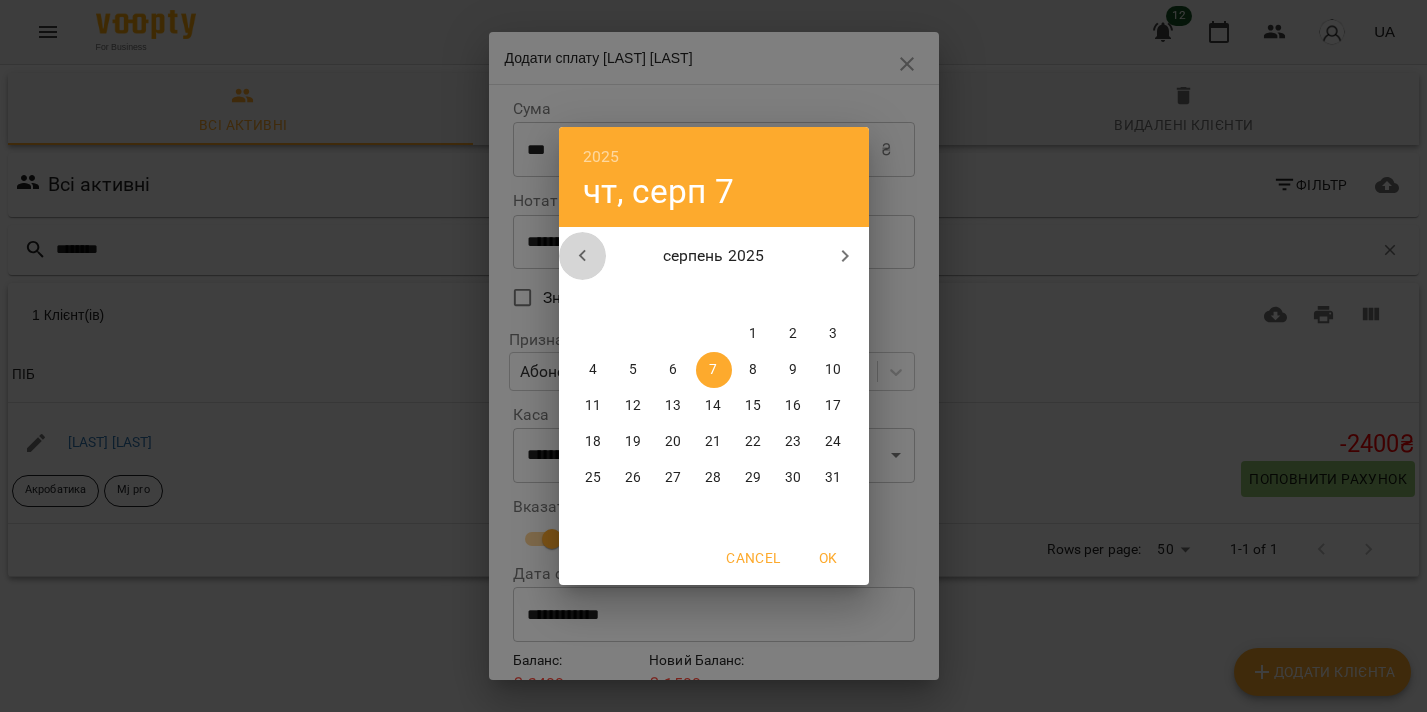click 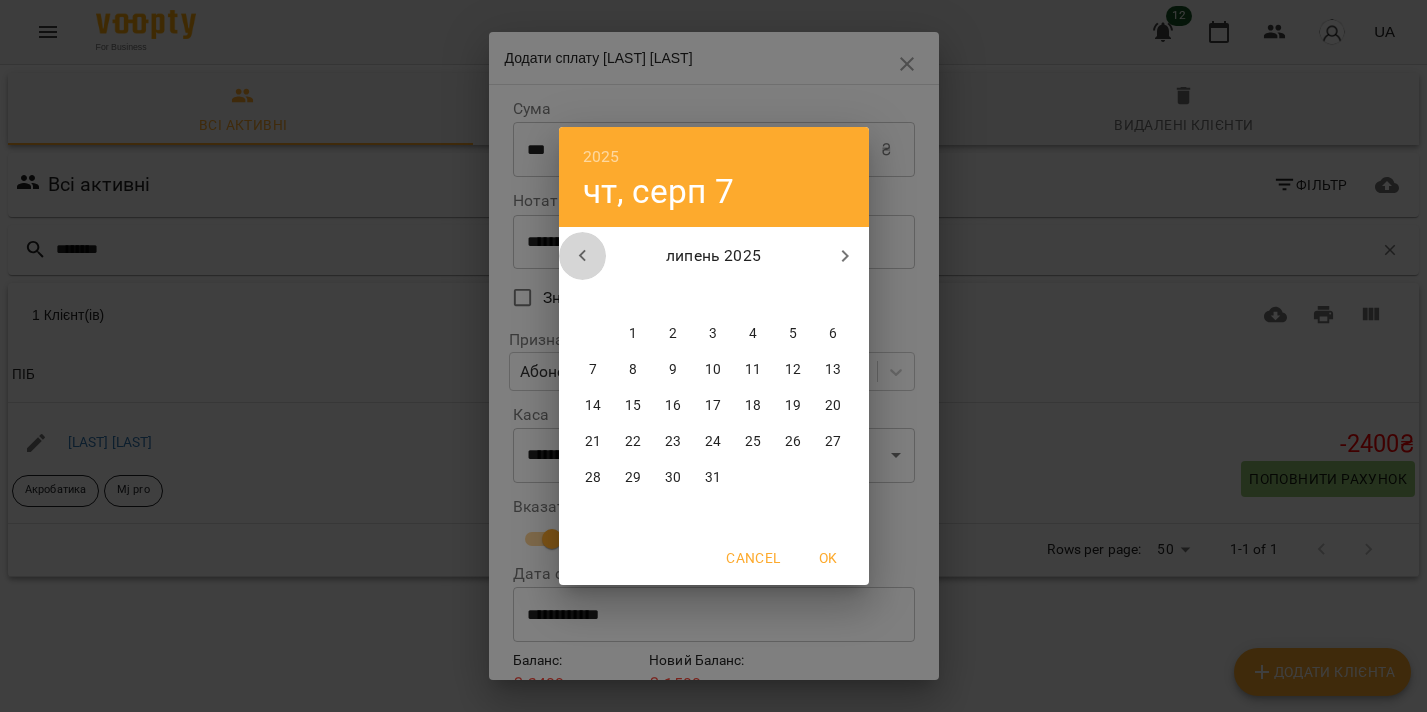 click 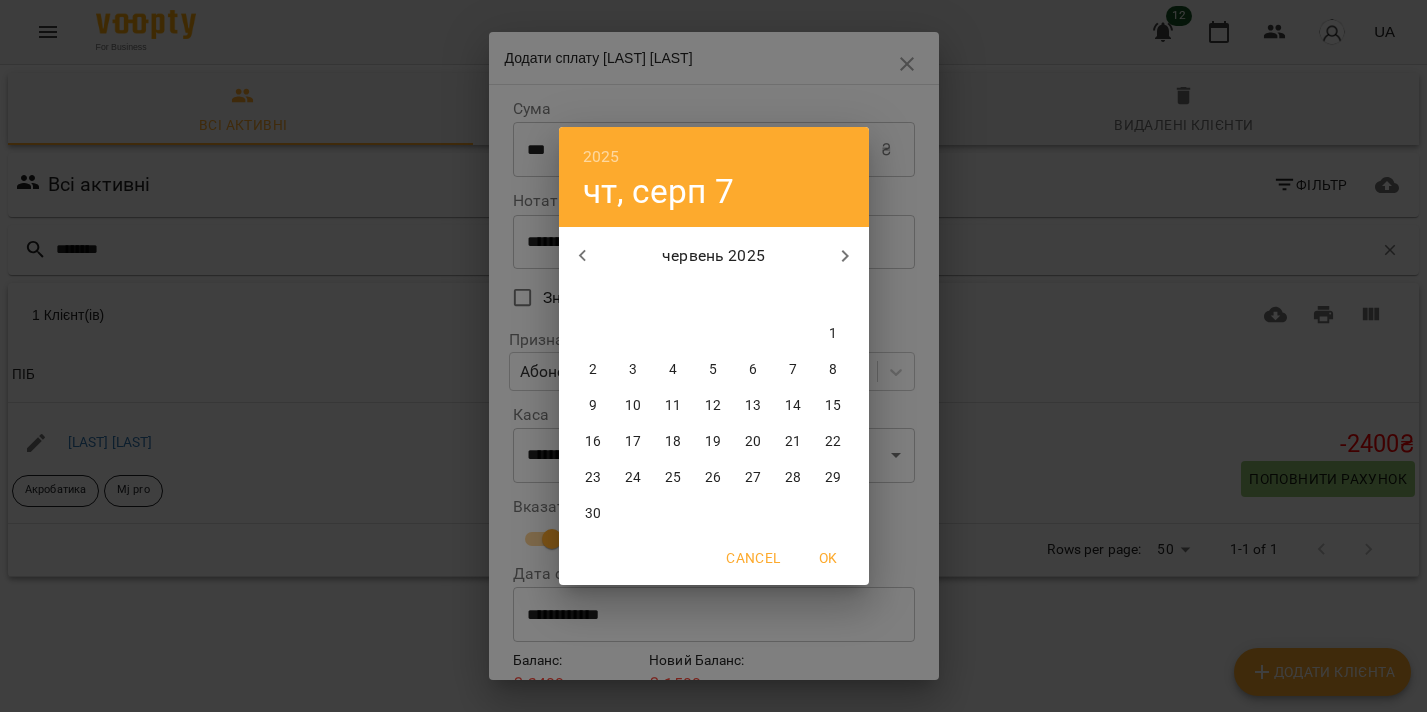 click on "27" at bounding box center [753, 478] 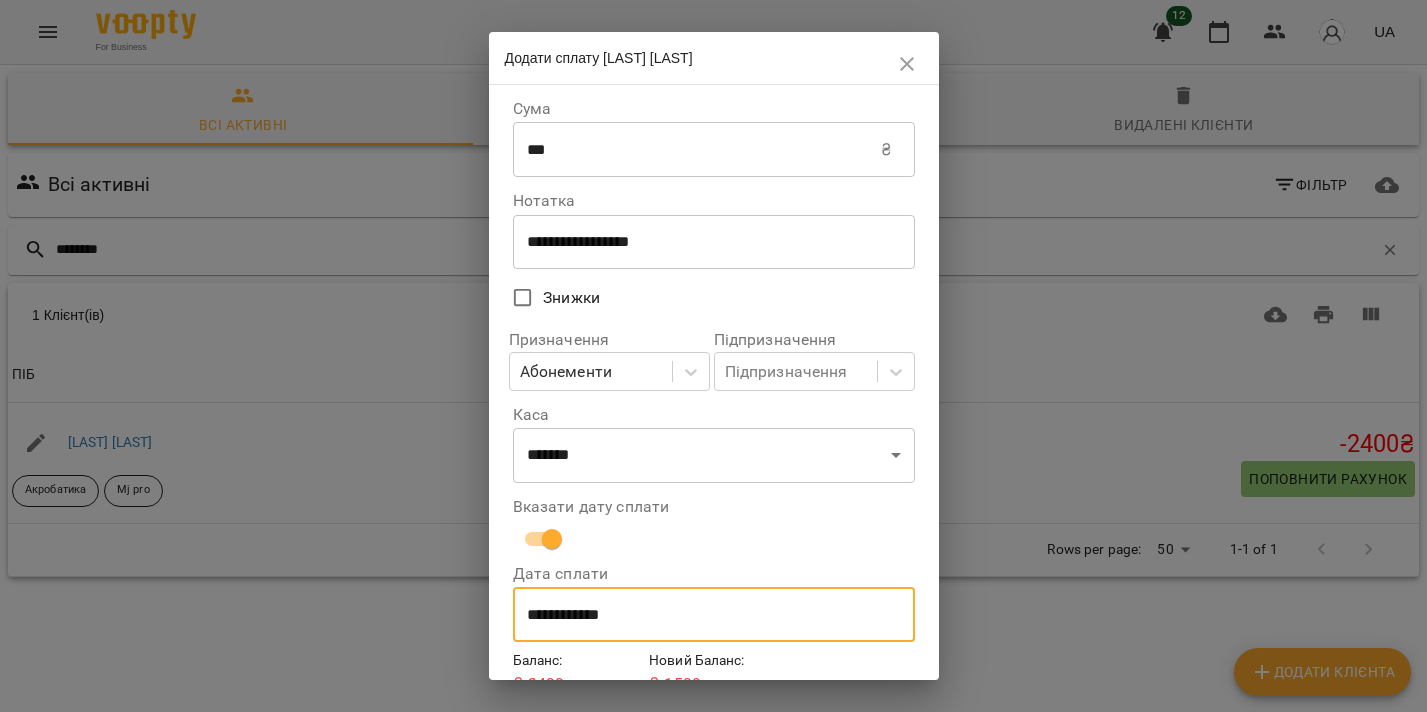 scroll, scrollTop: 96, scrollLeft: 0, axis: vertical 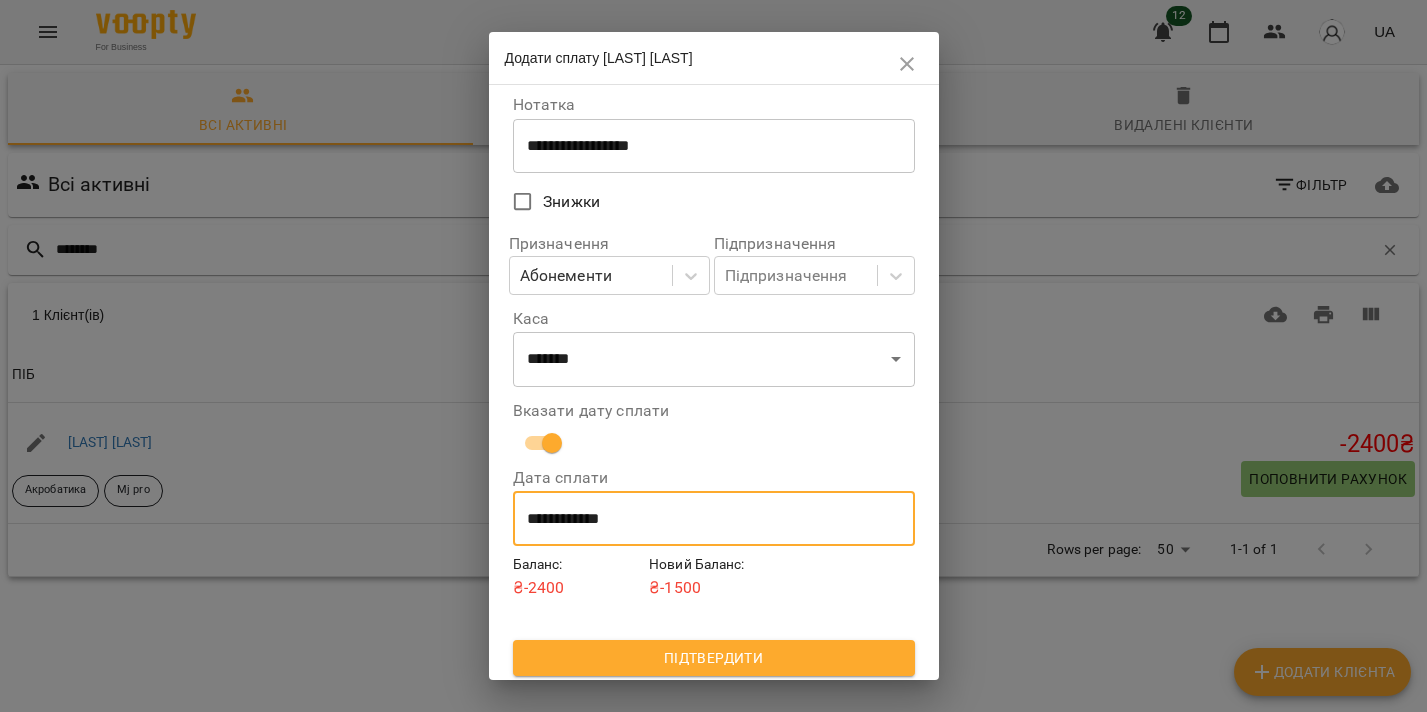 click on "Підтвердити" at bounding box center [714, 658] 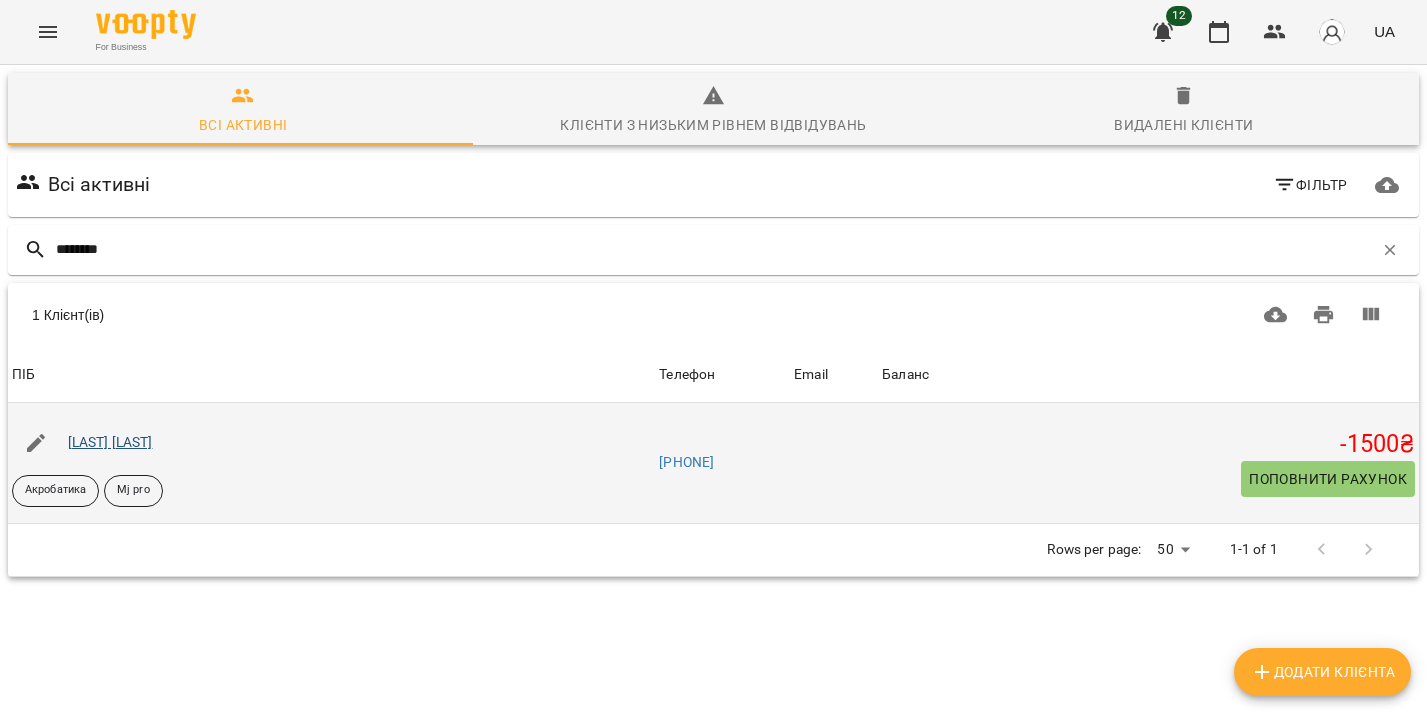 click on "Паздерська Віолетта" at bounding box center [110, 442] 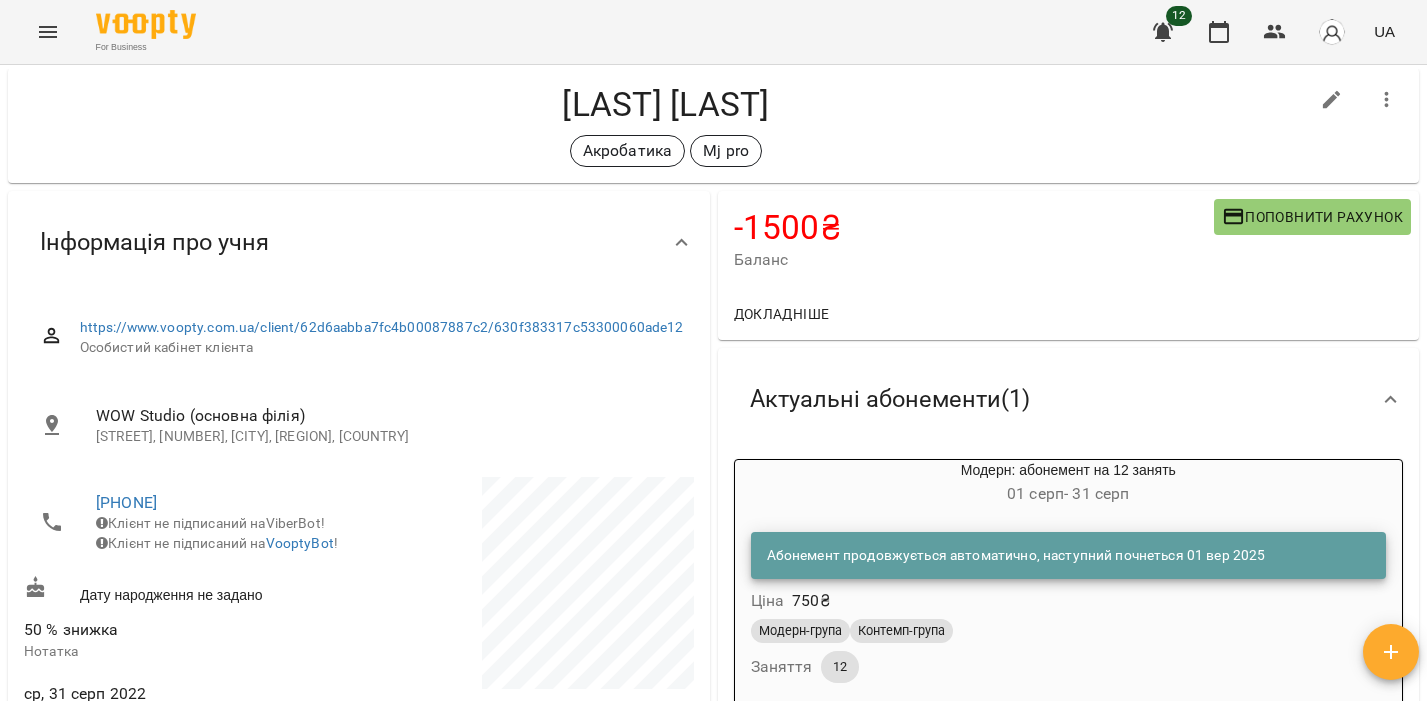 scroll, scrollTop: 113, scrollLeft: 0, axis: vertical 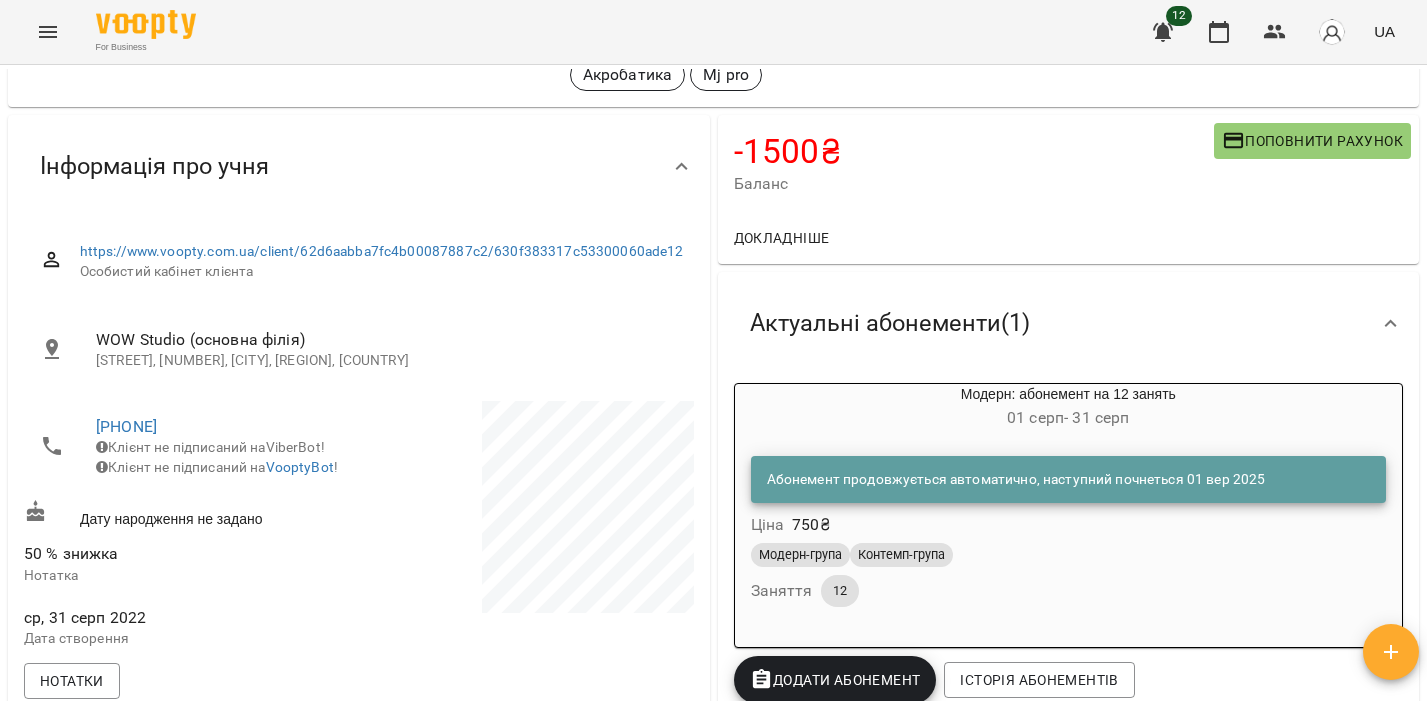 click on "Абонемент продовжується автоматично, наступний почнеться 01 вер 2025 Ціна 750 ₴" at bounding box center [1069, 497] 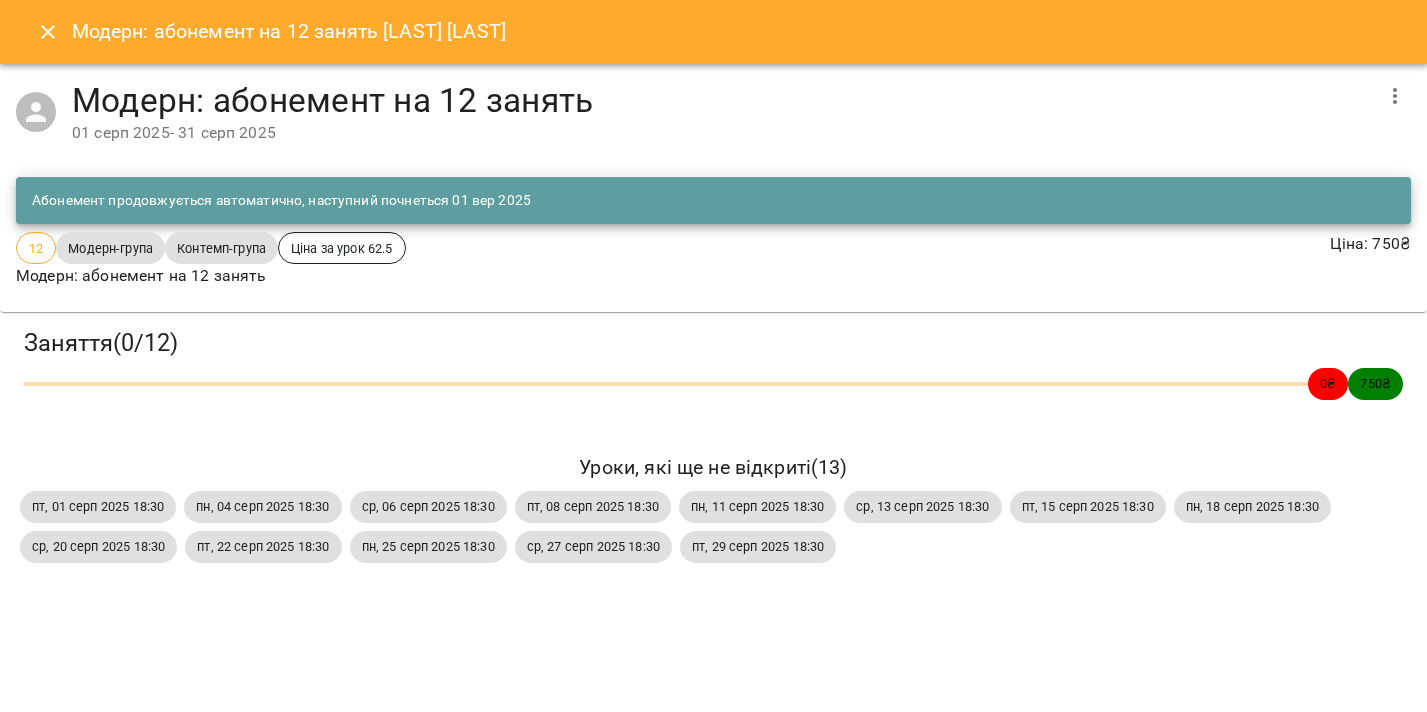 click 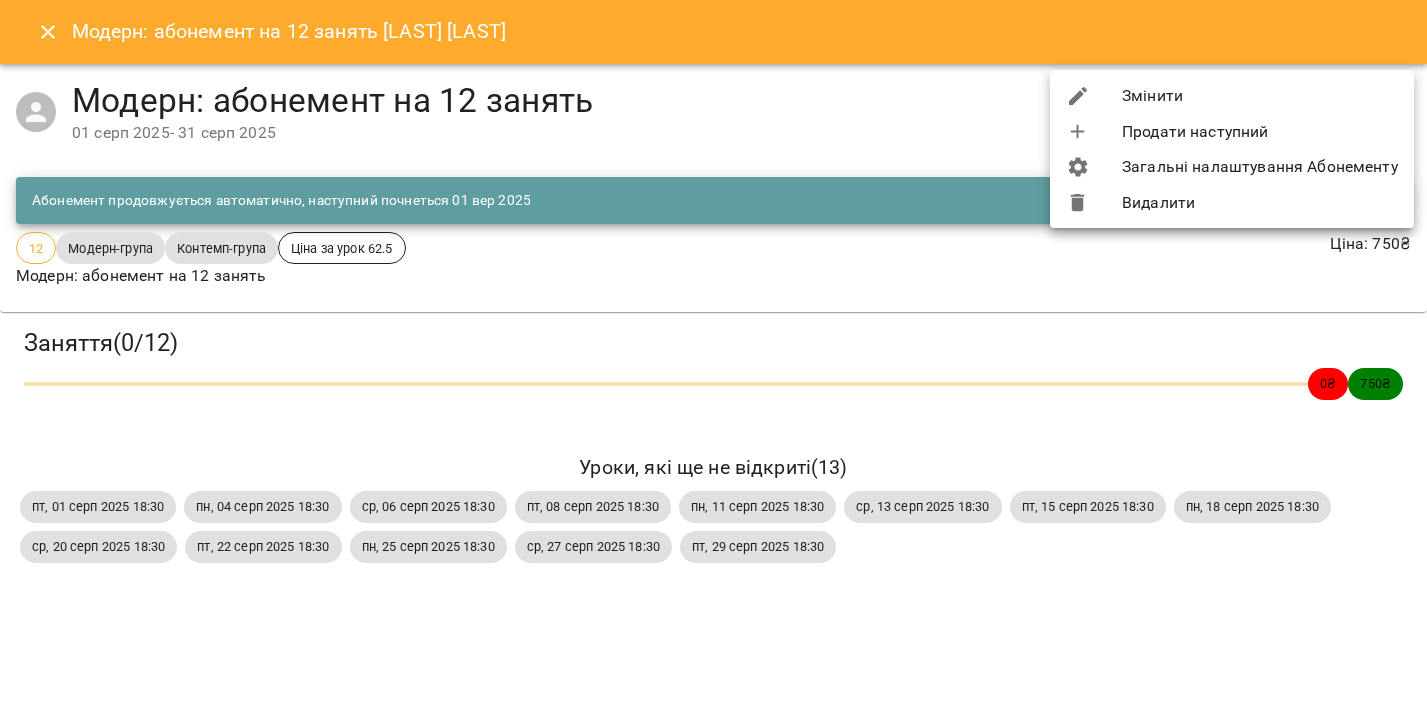 click on "Видалити" at bounding box center [1232, 203] 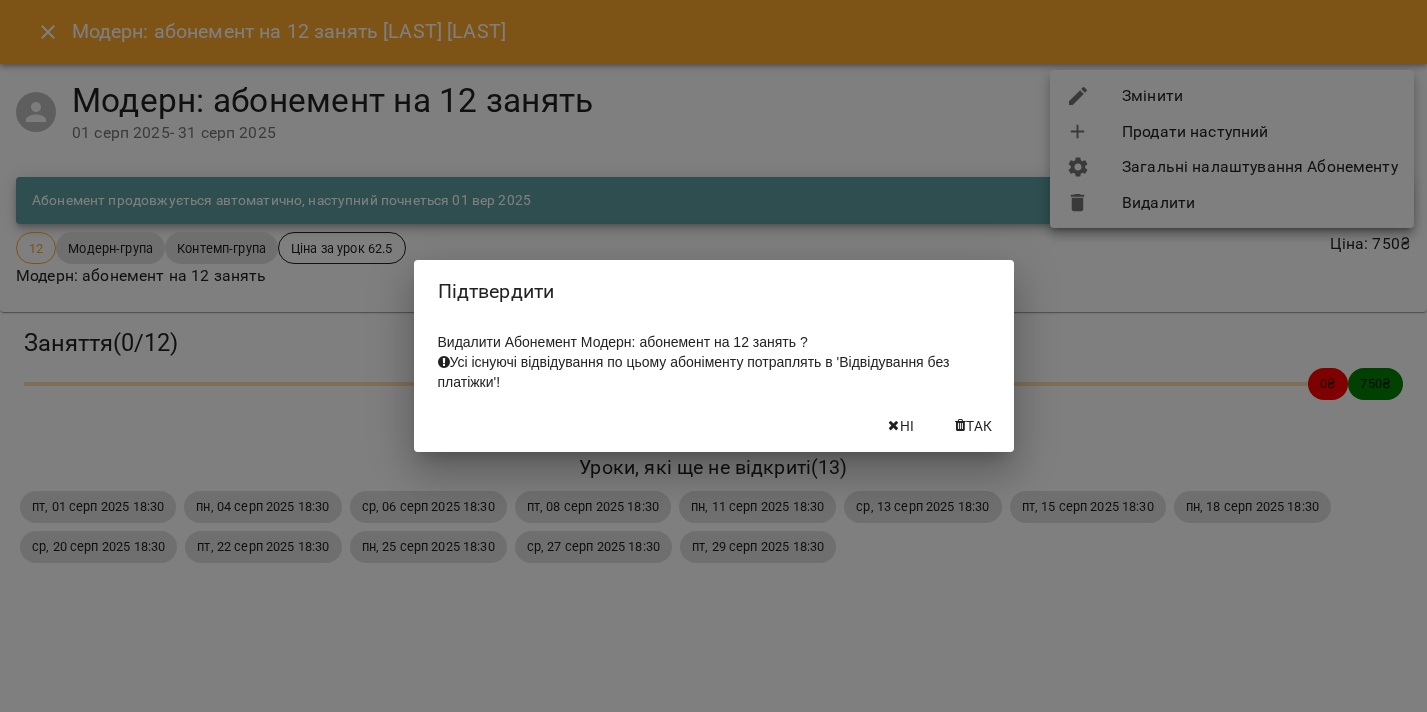 click on "Так" at bounding box center (974, 426) 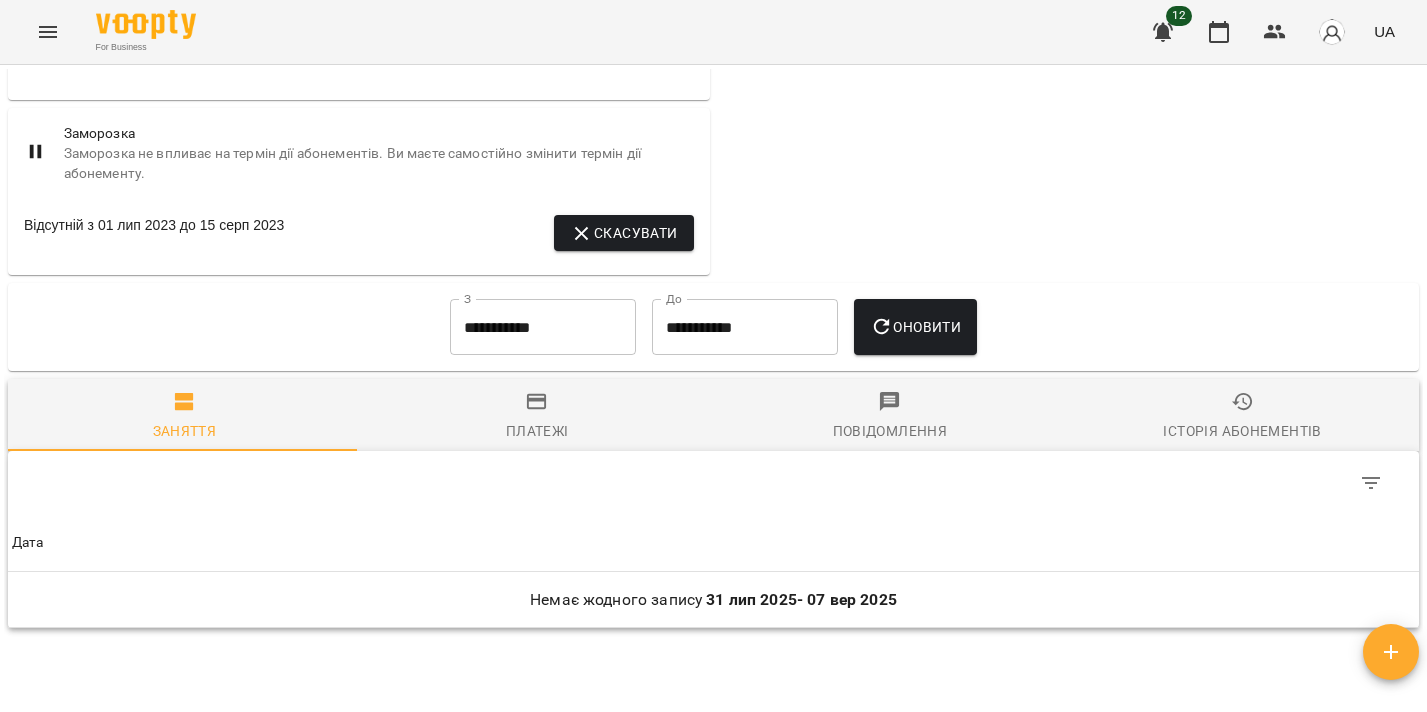 scroll, scrollTop: 1705, scrollLeft: 0, axis: vertical 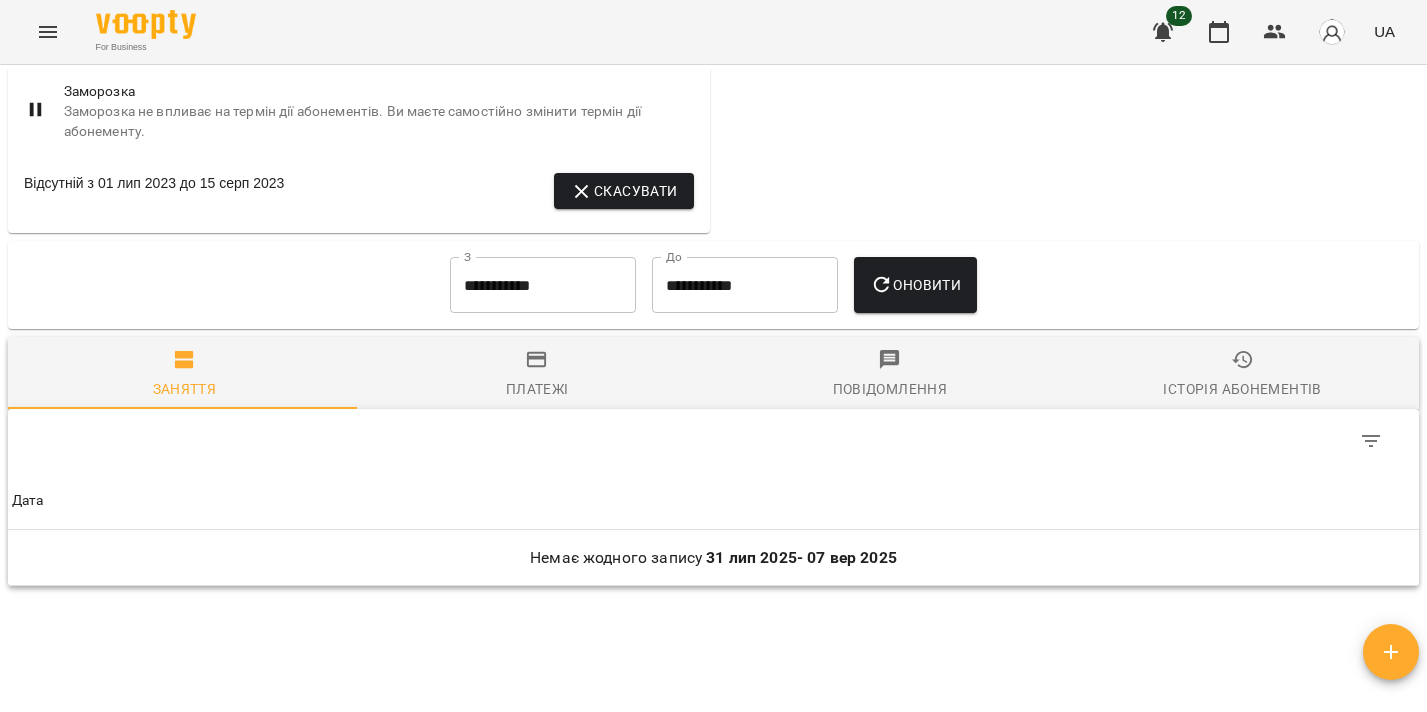 click on "Платежі" at bounding box center [537, 375] 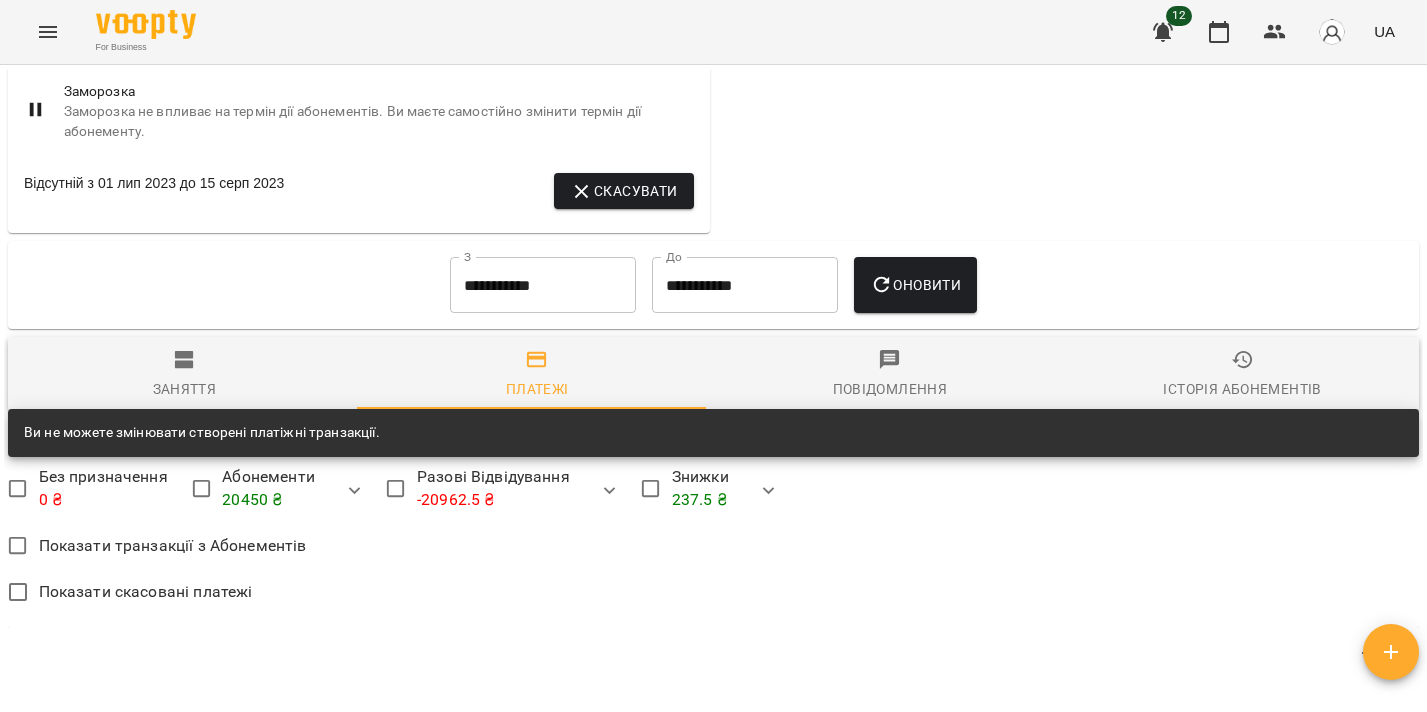 click on "**********" at bounding box center [543, 285] 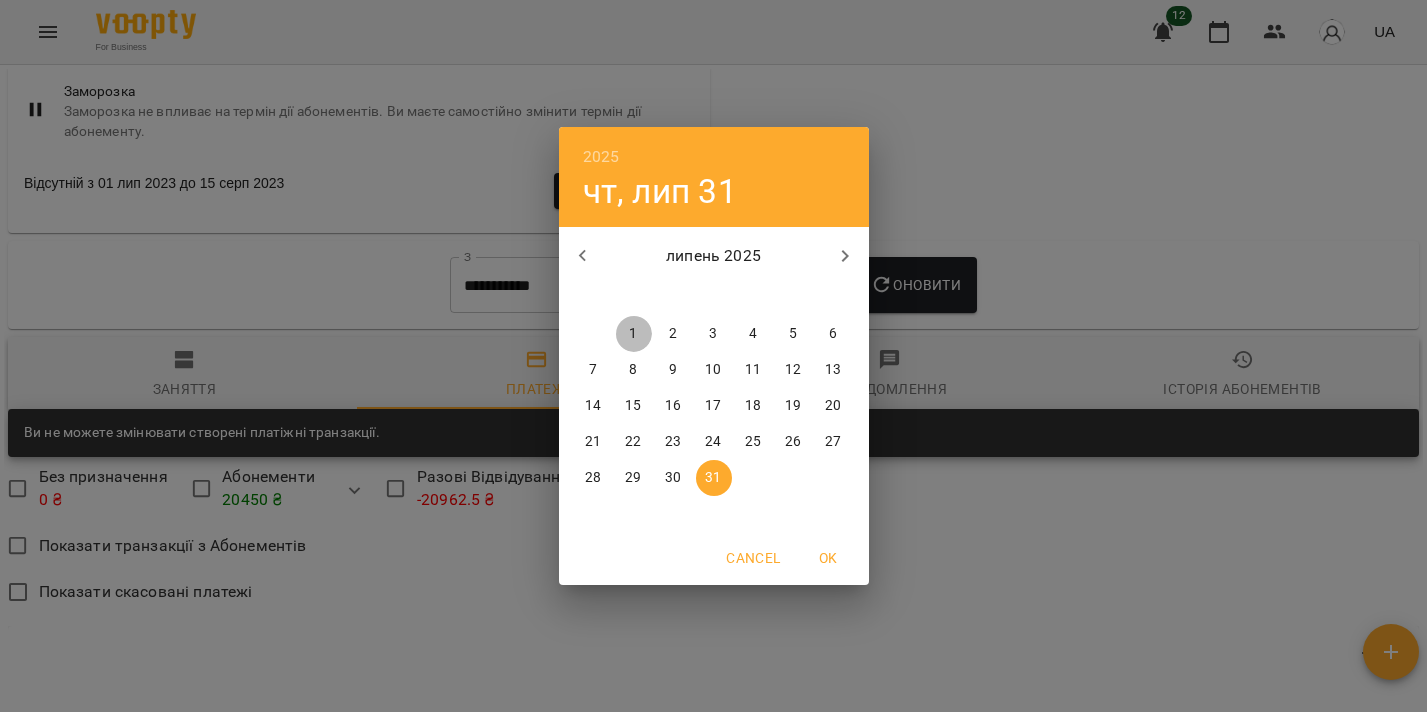 click on "1" at bounding box center (634, 334) 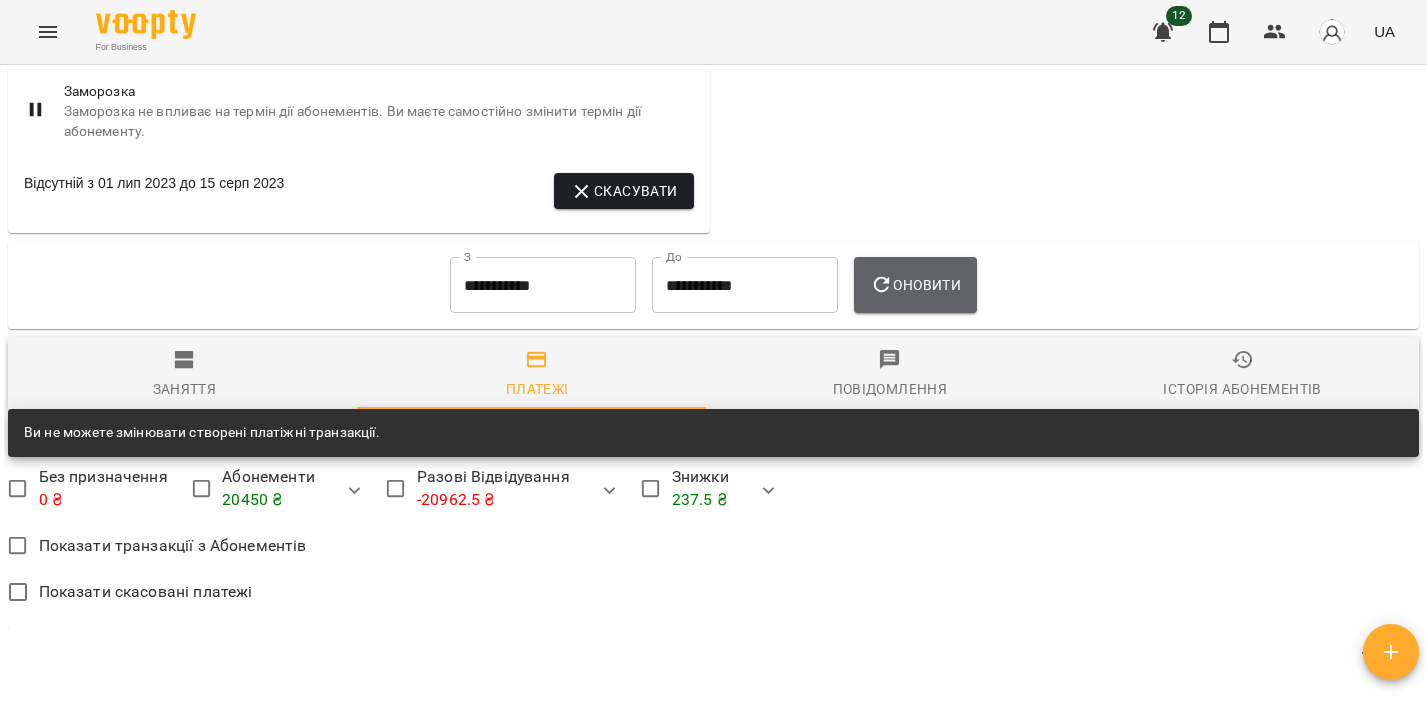 click on "Оновити" at bounding box center [915, 285] 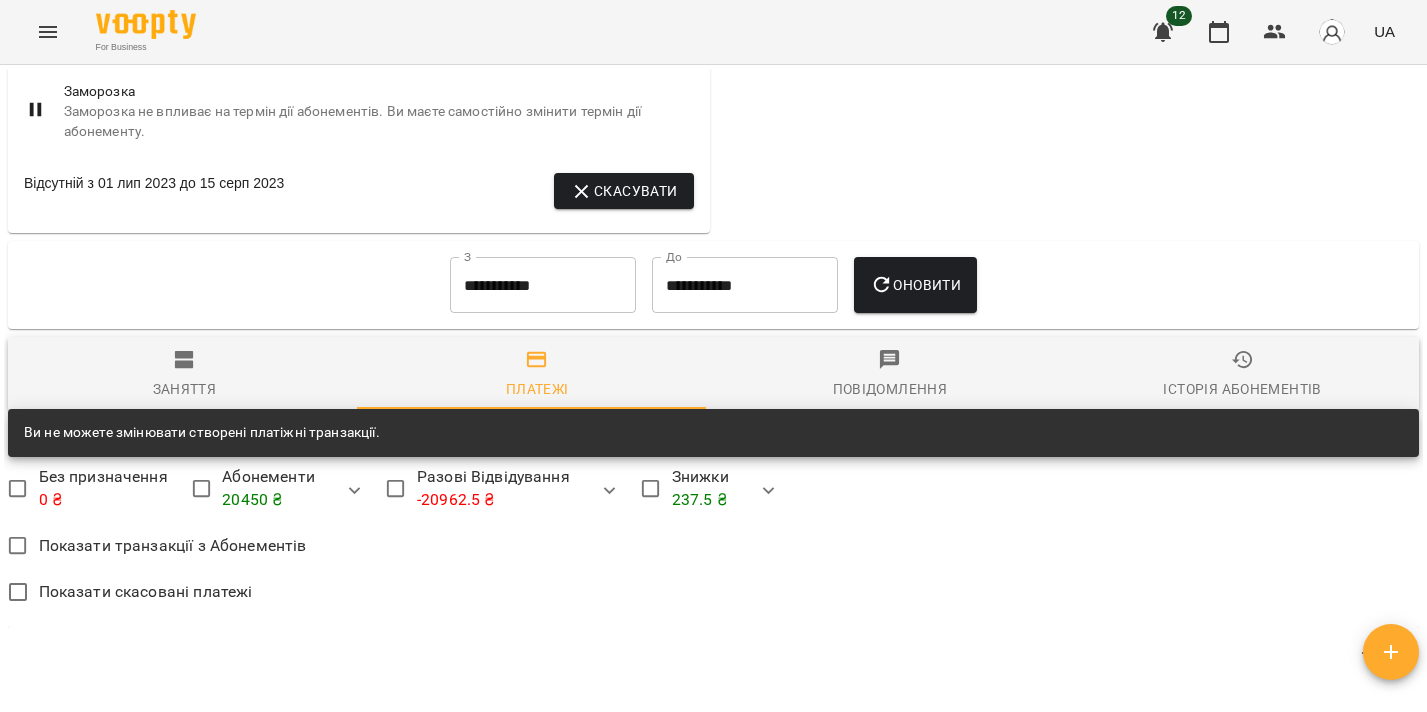 scroll, scrollTop: 2108, scrollLeft: 0, axis: vertical 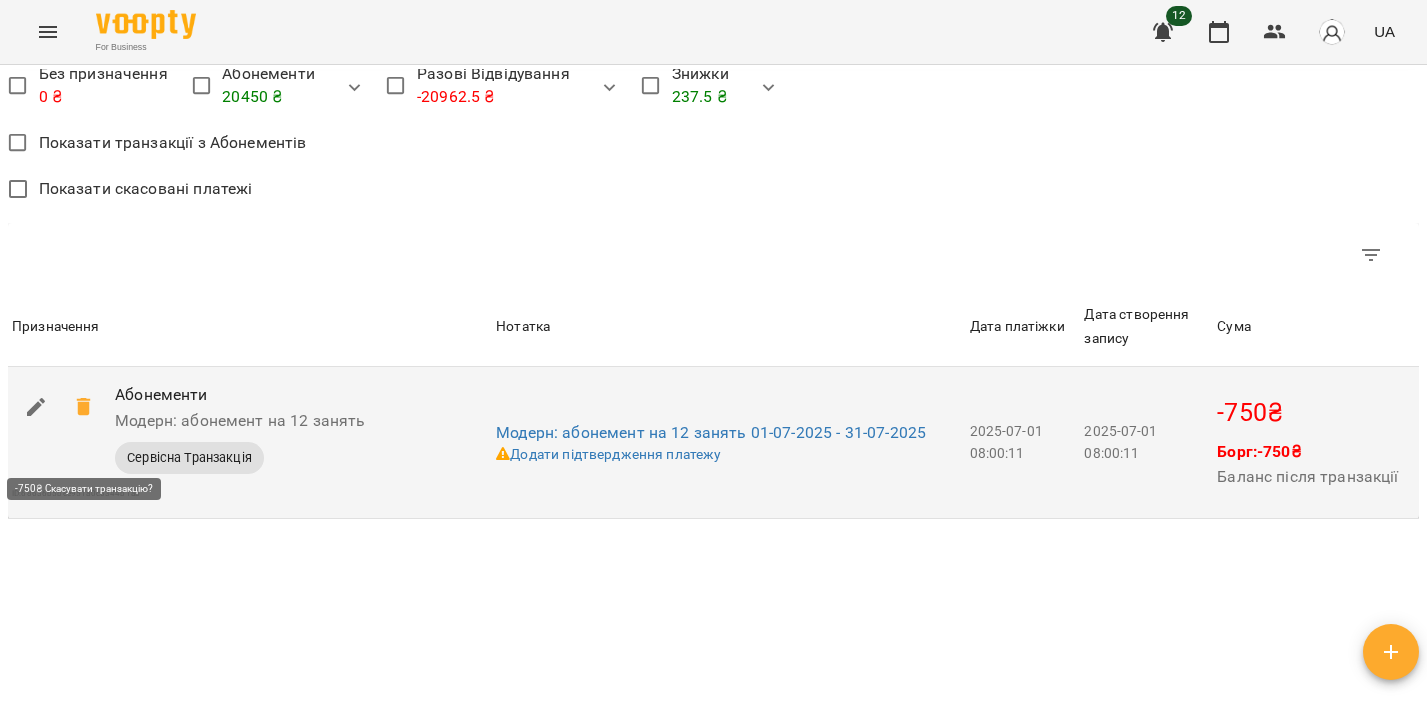 click at bounding box center [84, 407] 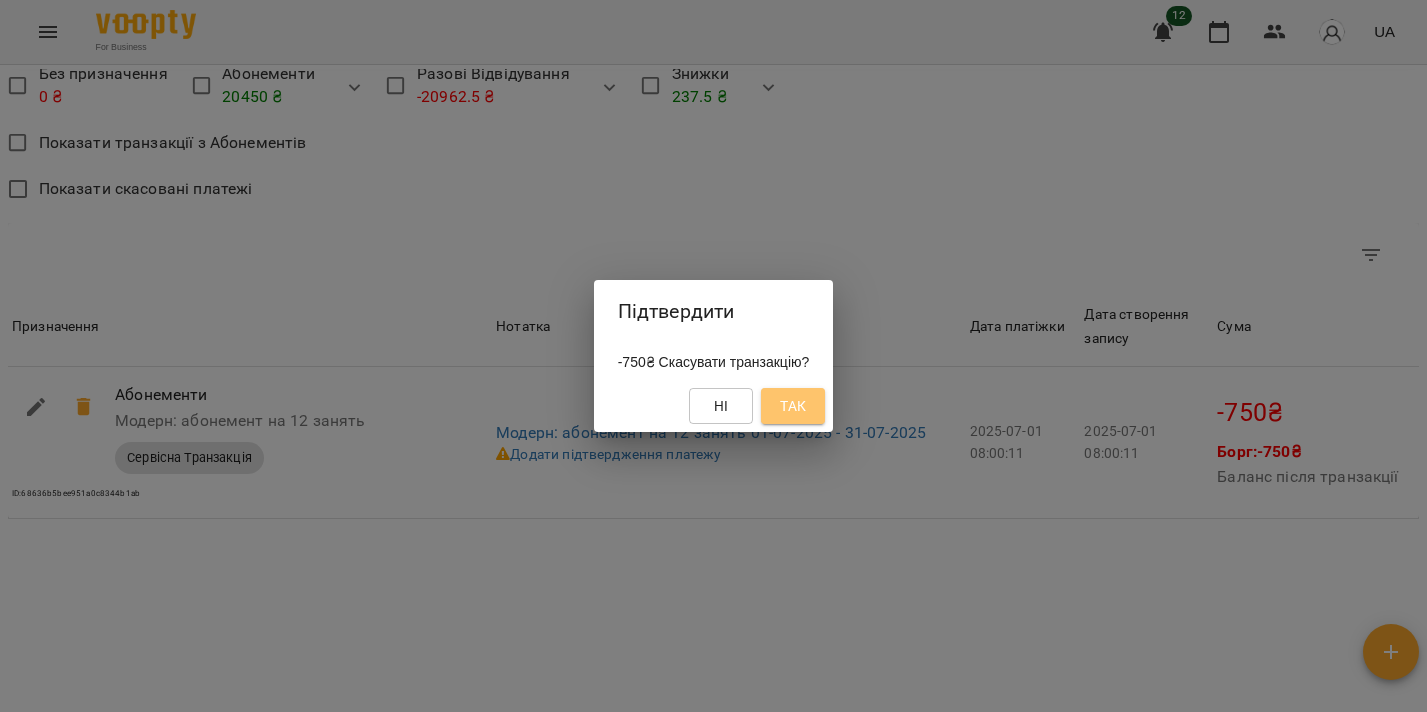 click on "Так" at bounding box center [793, 406] 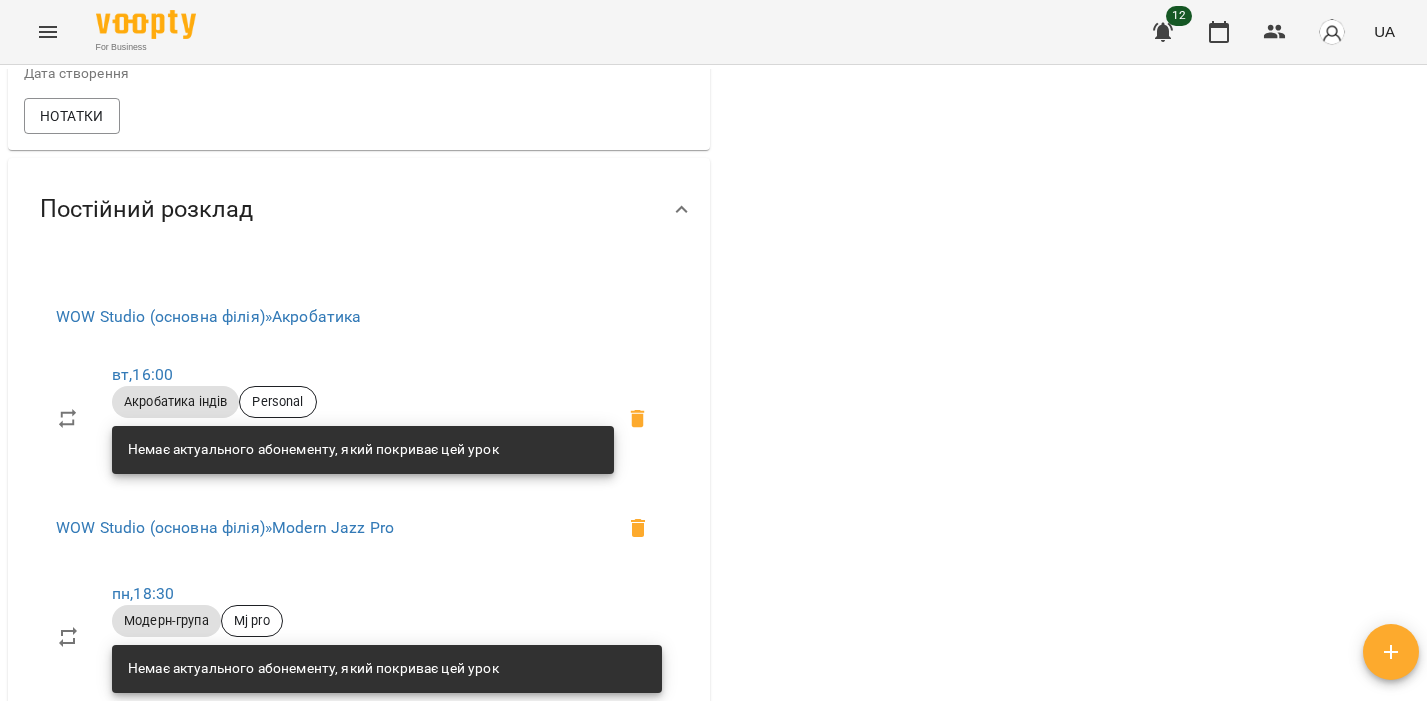 scroll, scrollTop: 0, scrollLeft: 0, axis: both 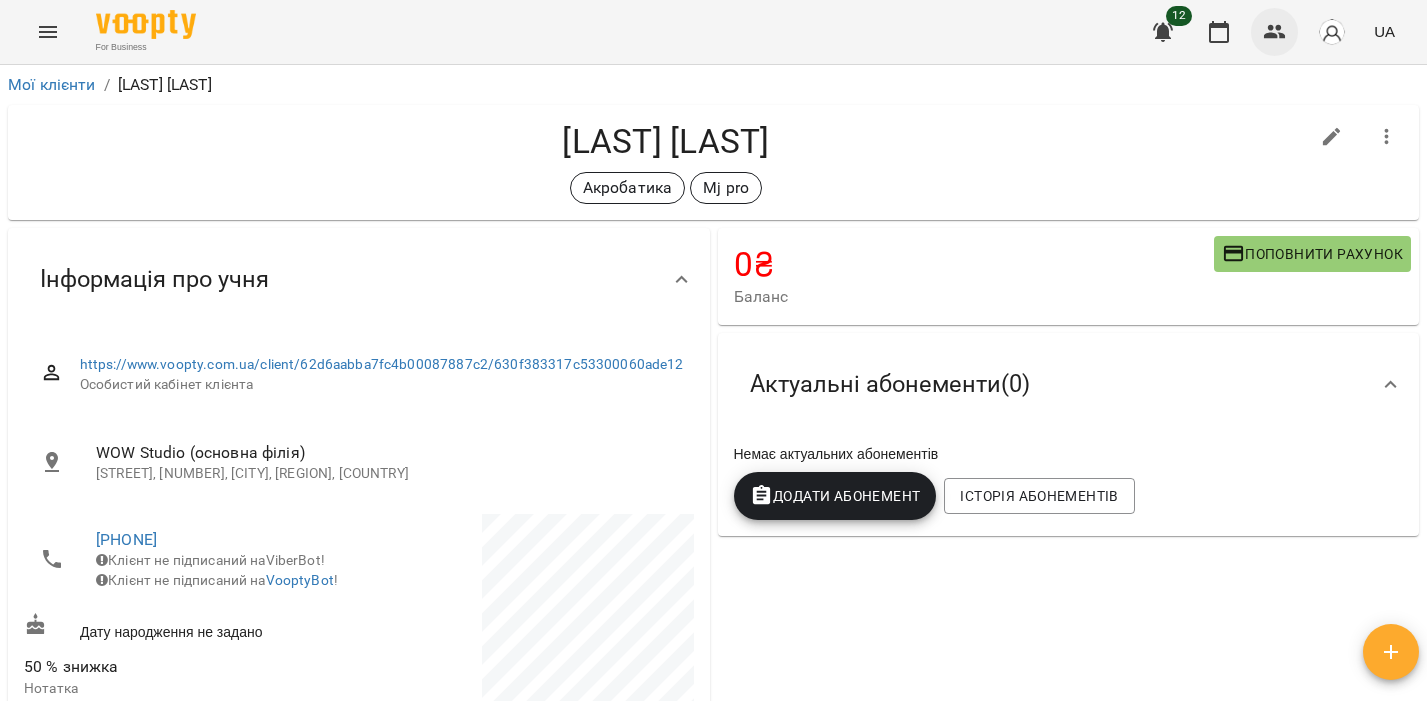 click 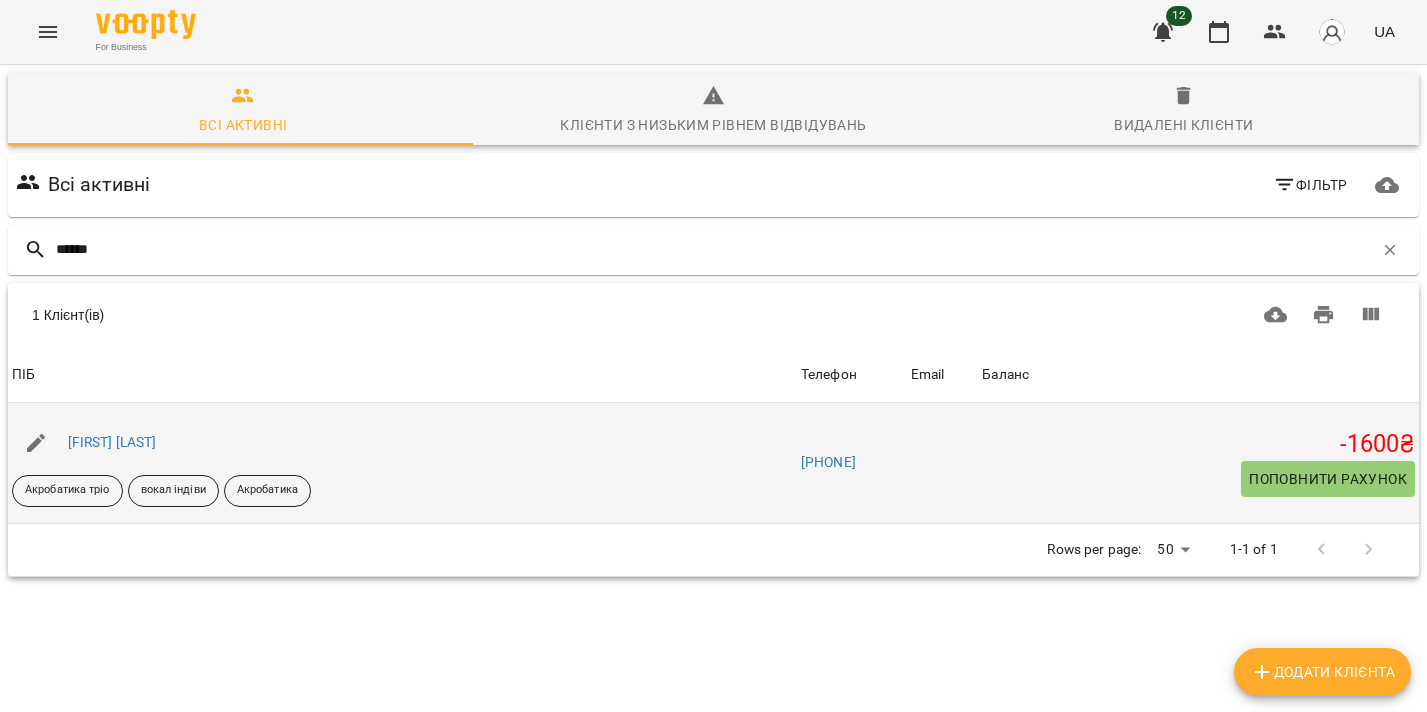 type on "******" 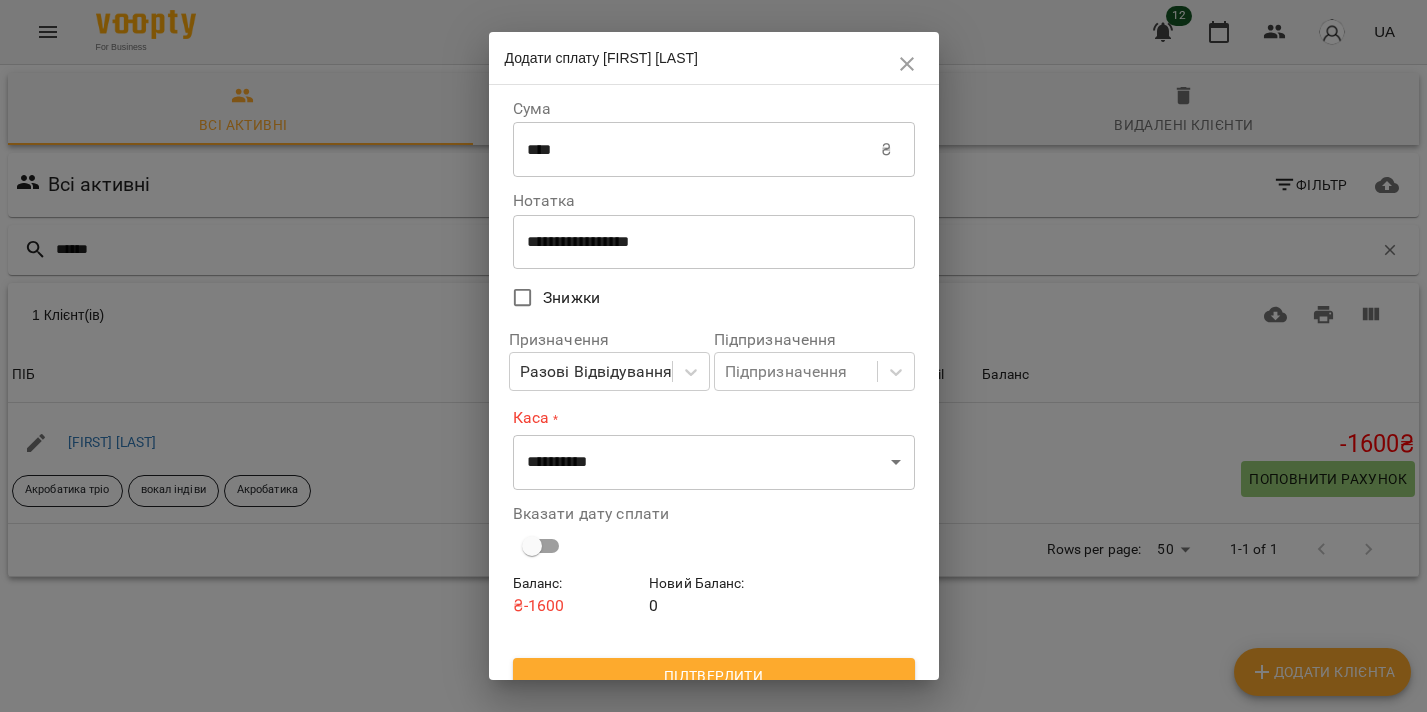 click on "****" at bounding box center (697, 150) 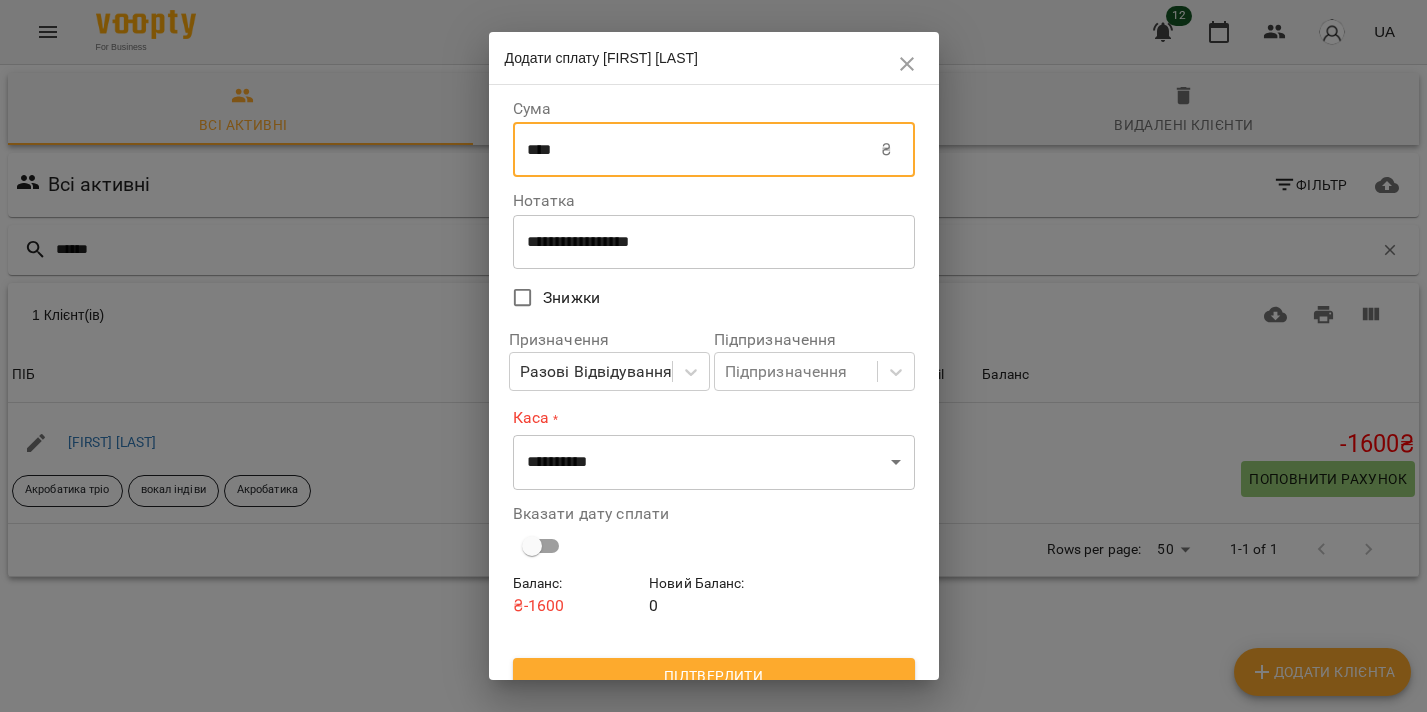 click on "****" at bounding box center [697, 150] 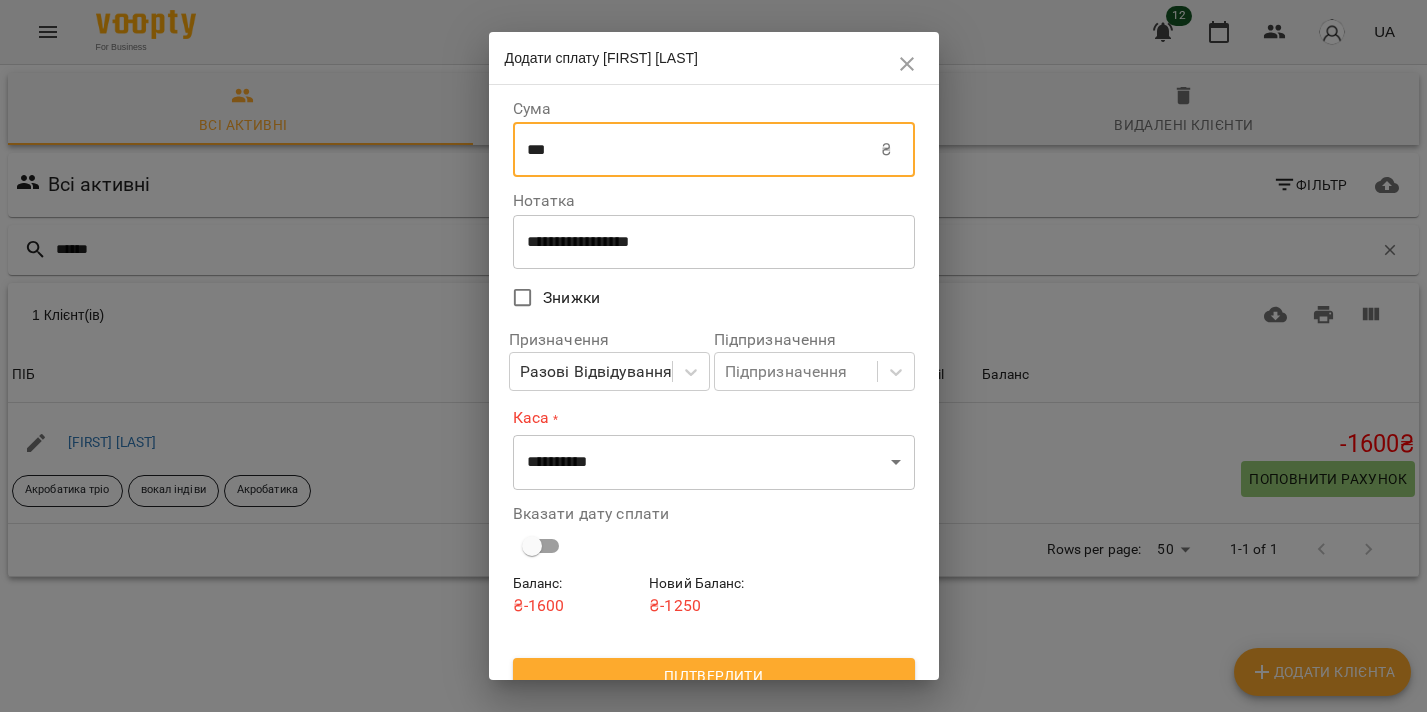 type on "***" 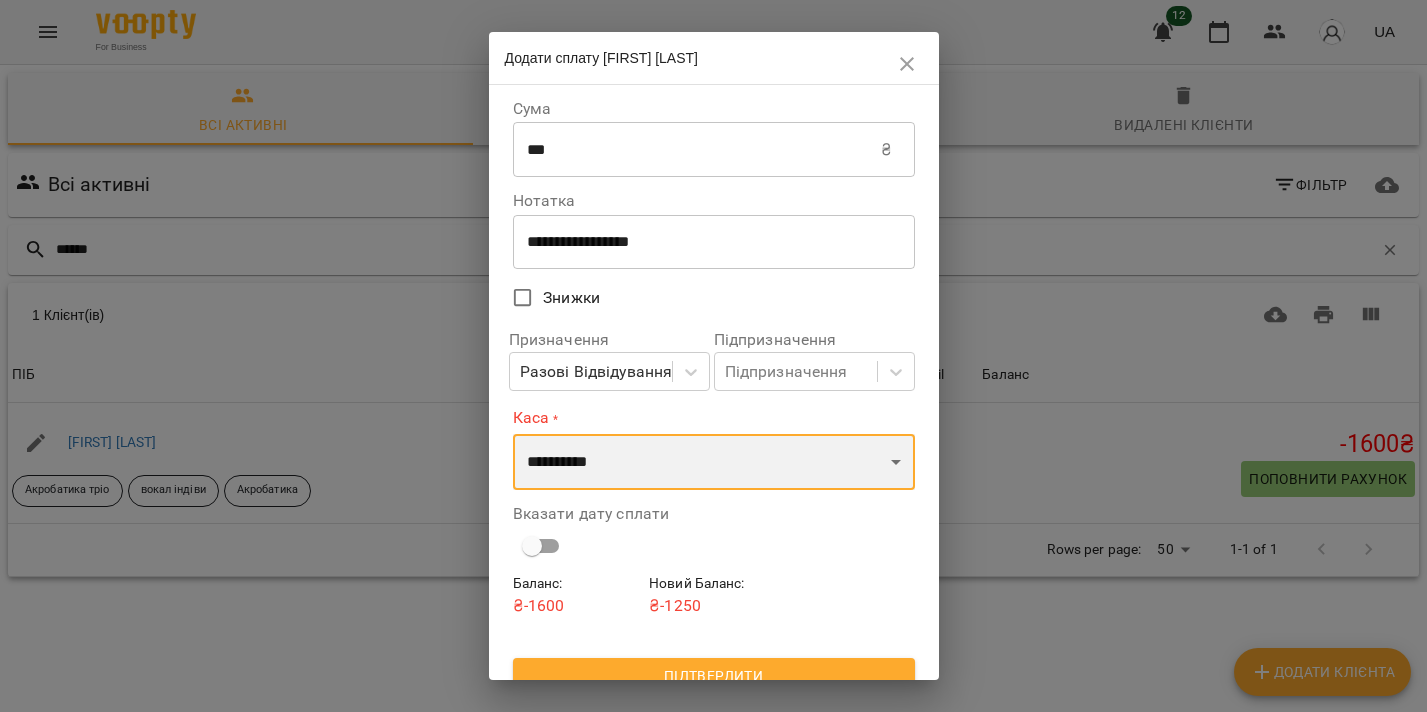 select on "****" 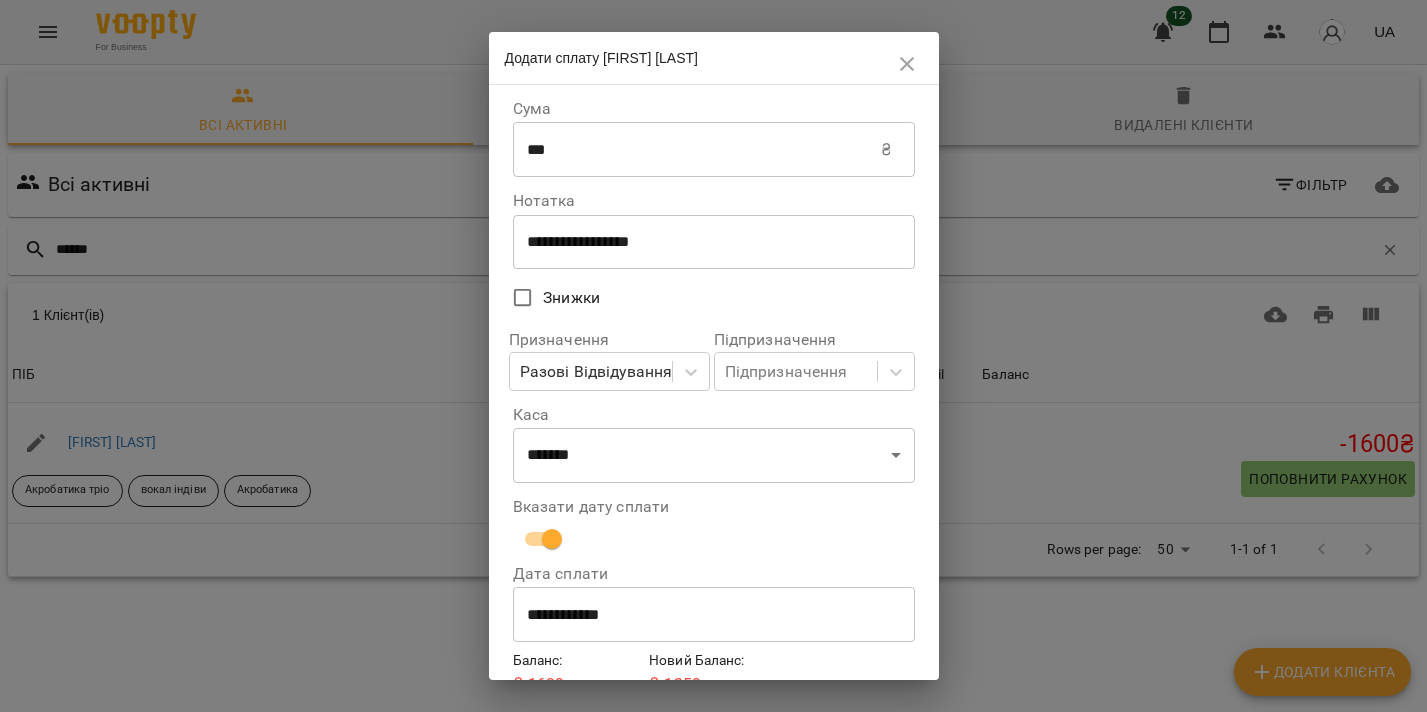 click on "**********" at bounding box center (714, 615) 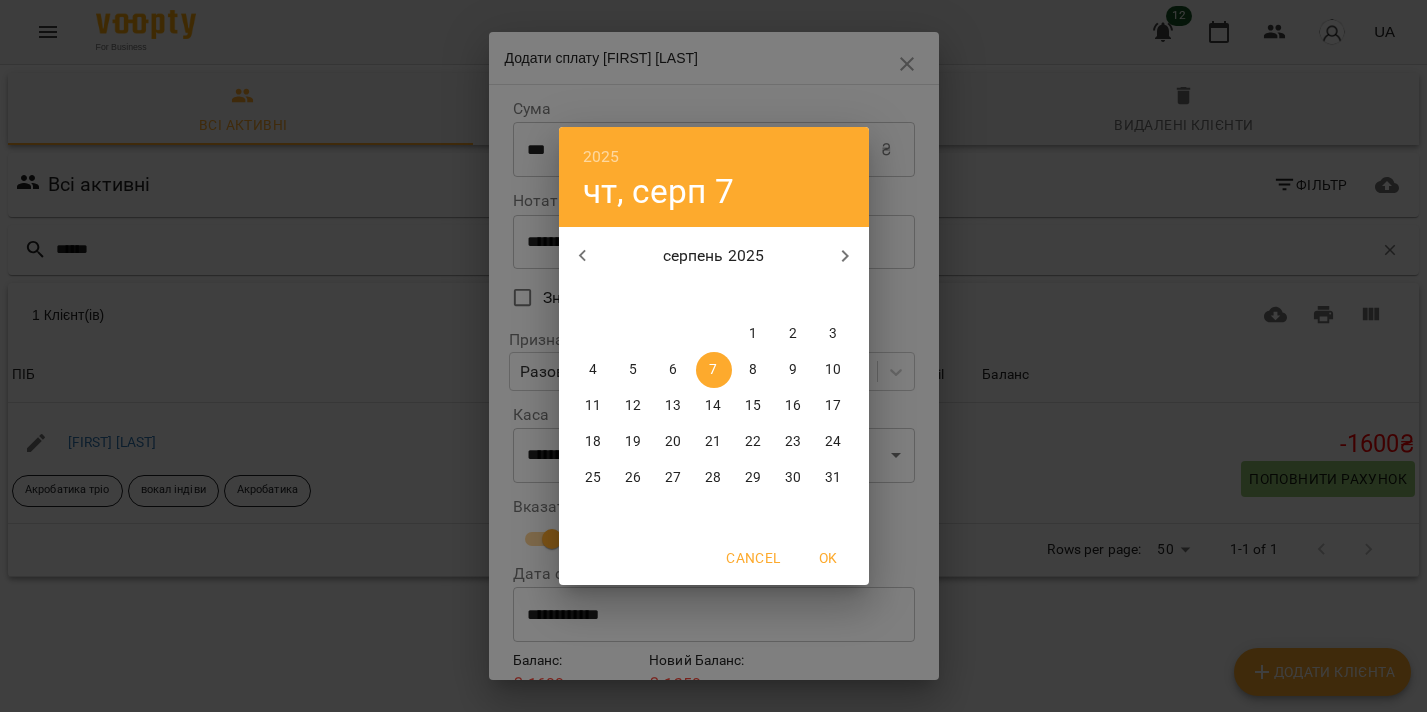 click at bounding box center [583, 256] 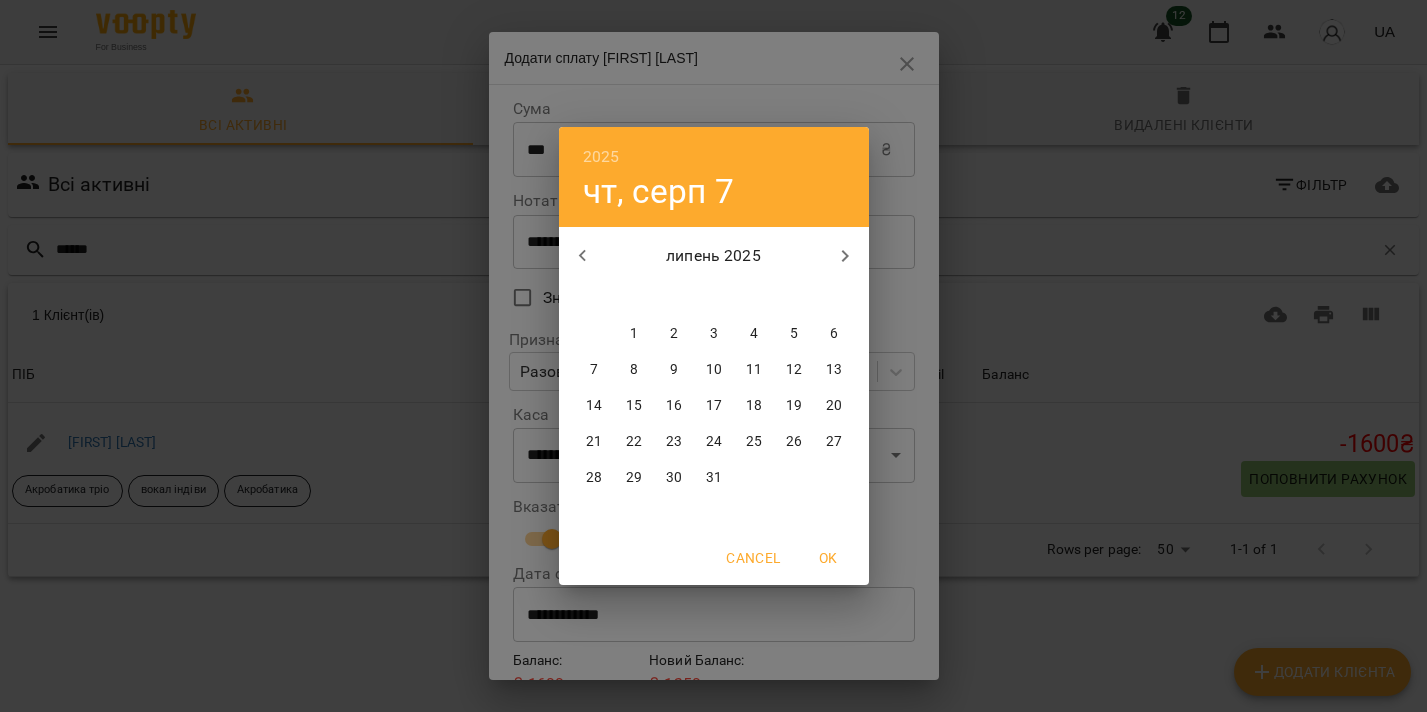 click 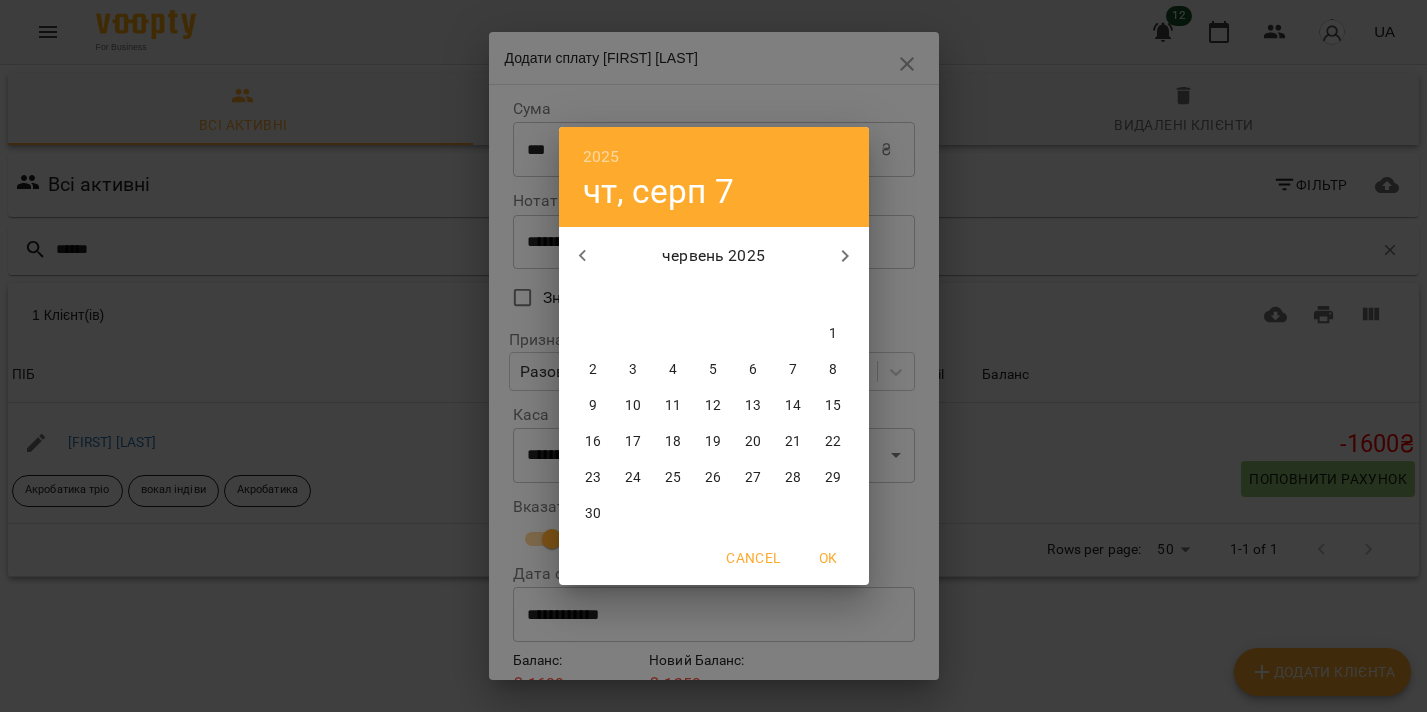click on "28" at bounding box center [793, 478] 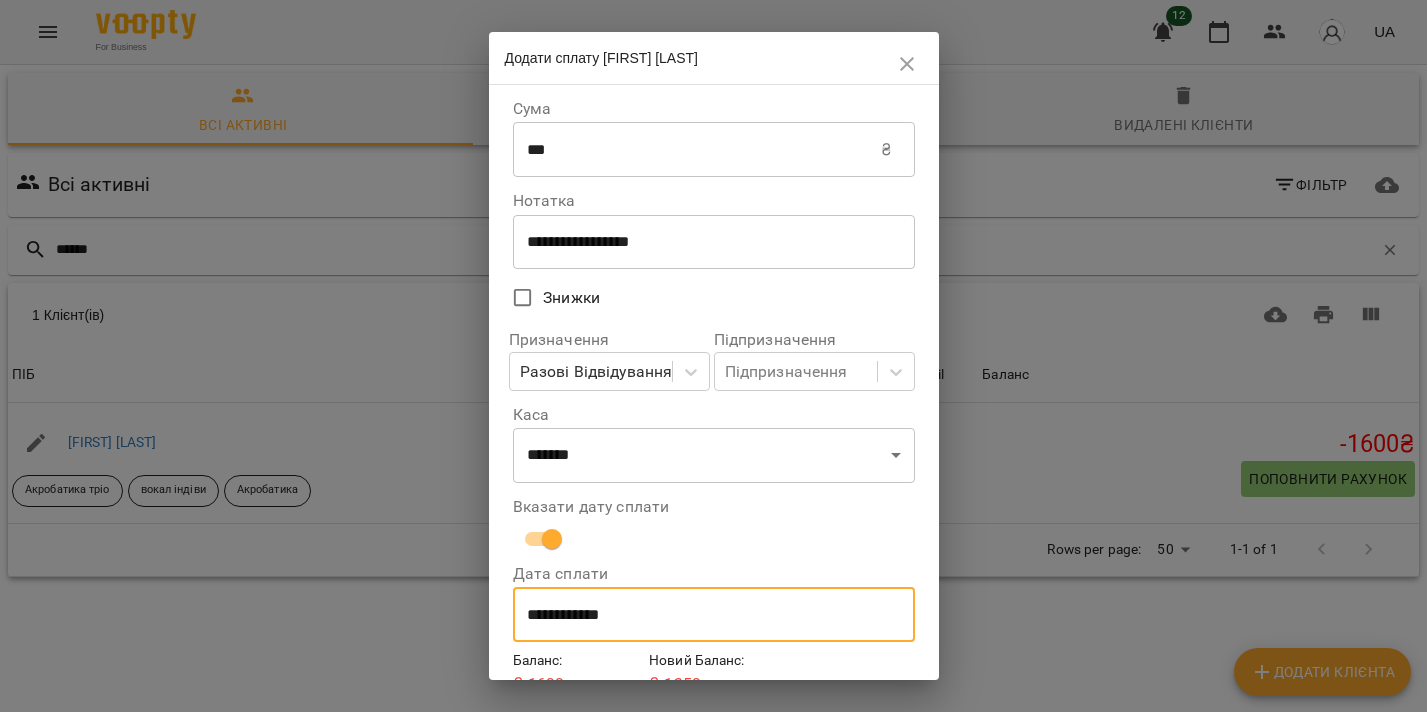 scroll, scrollTop: 96, scrollLeft: 0, axis: vertical 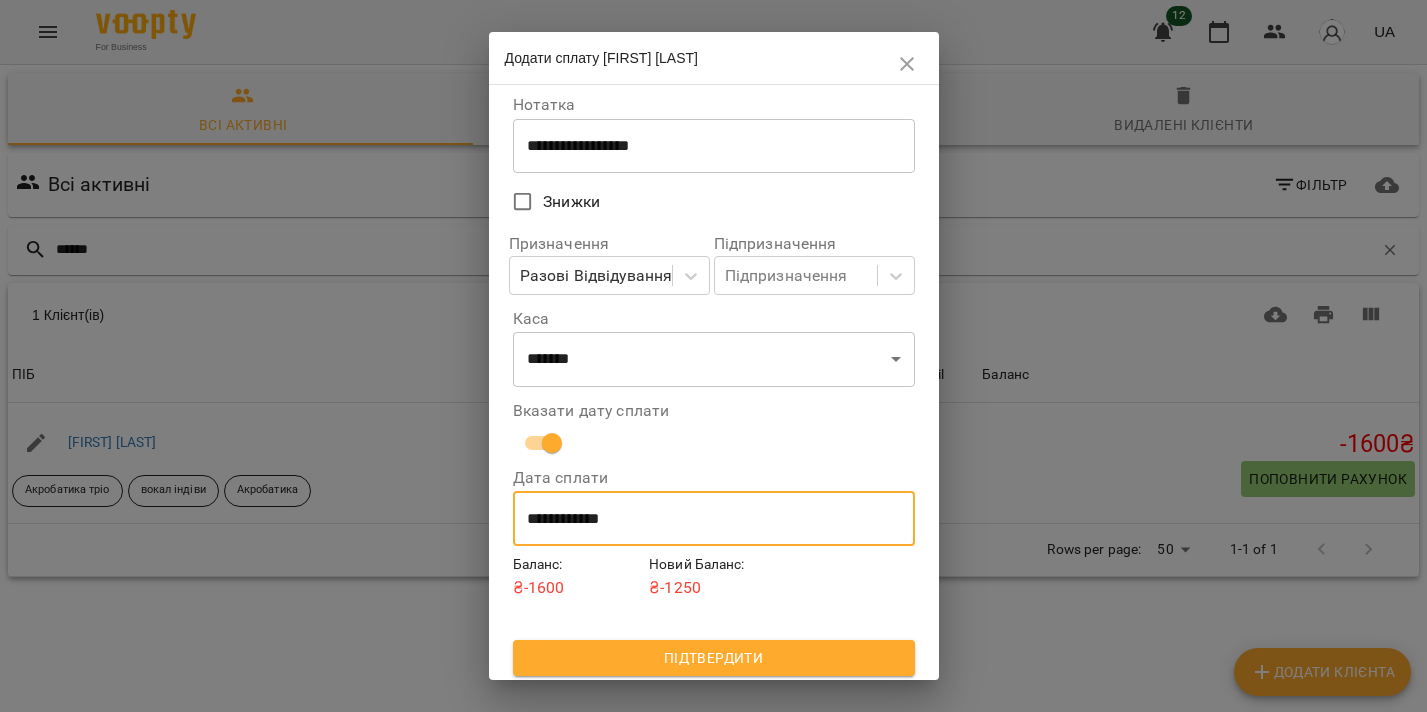click on "Підтвердити" at bounding box center [714, 658] 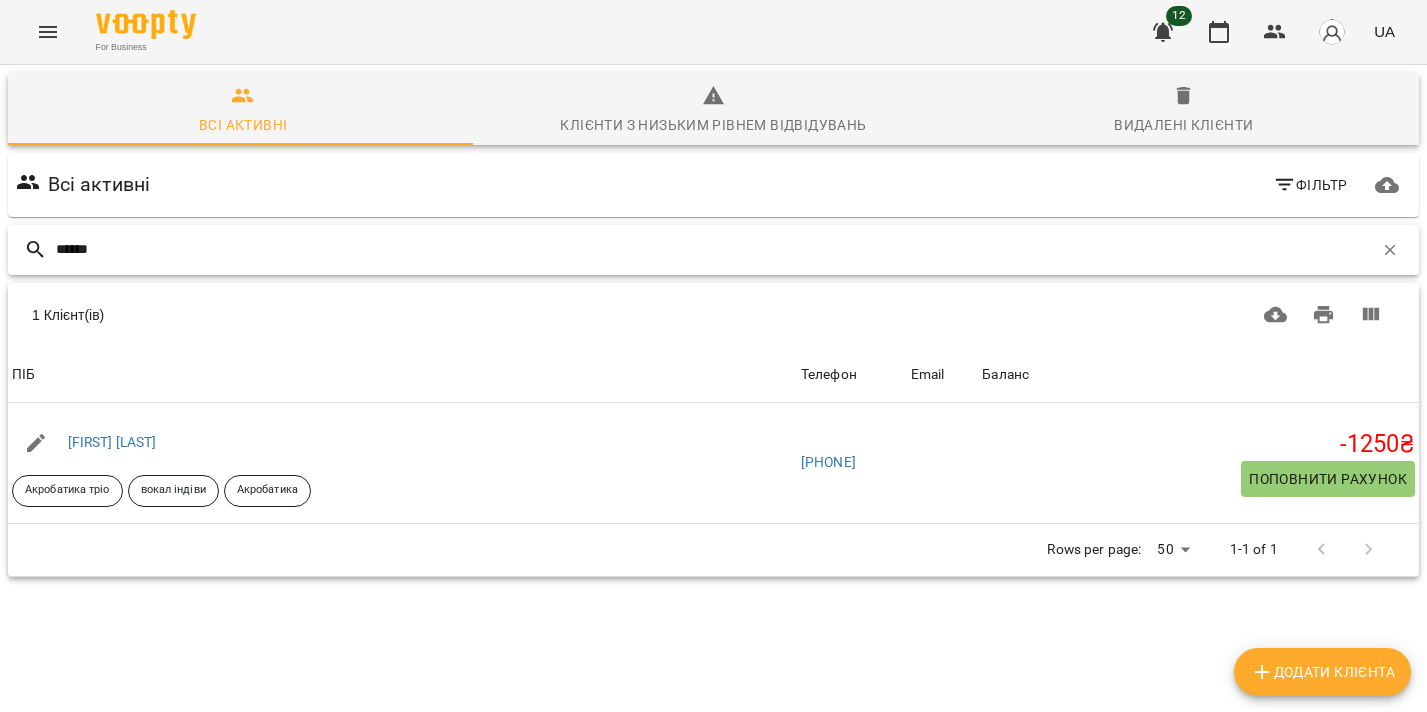 click on "******" at bounding box center (714, 249) 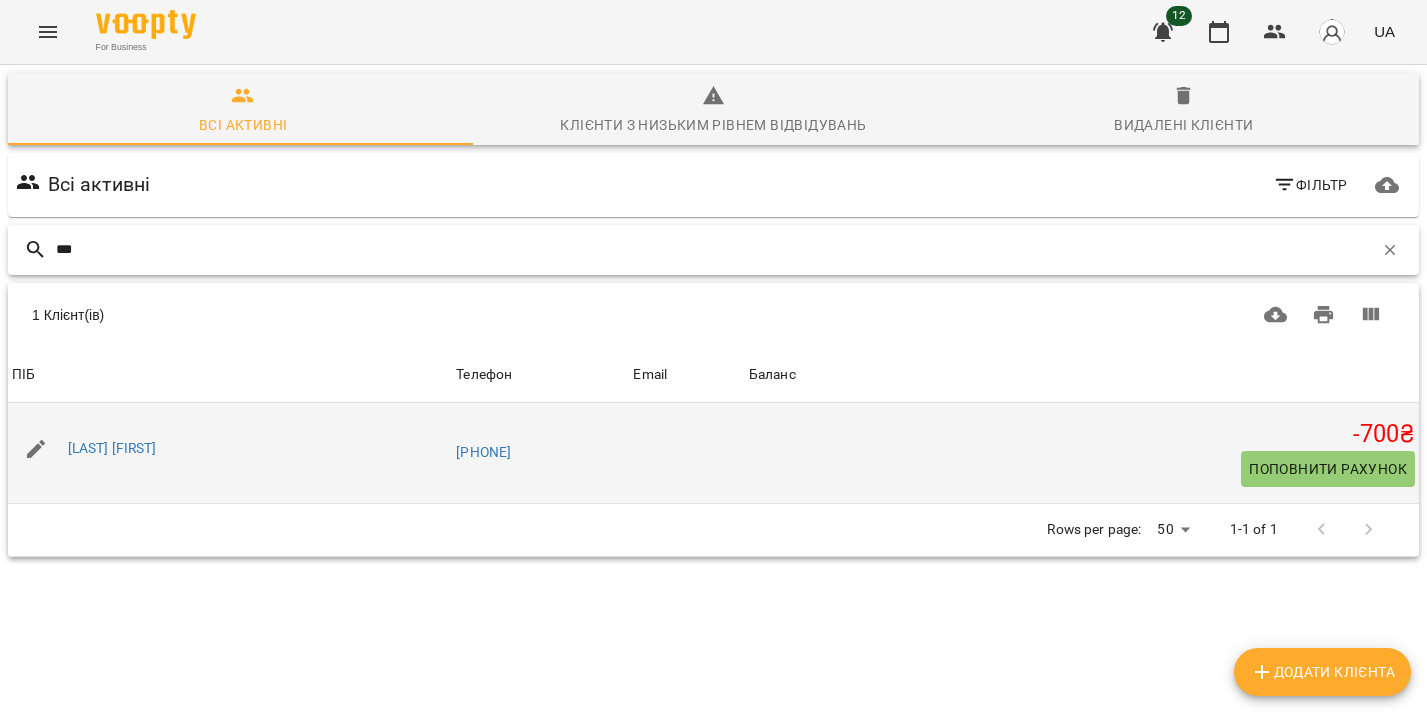type on "***" 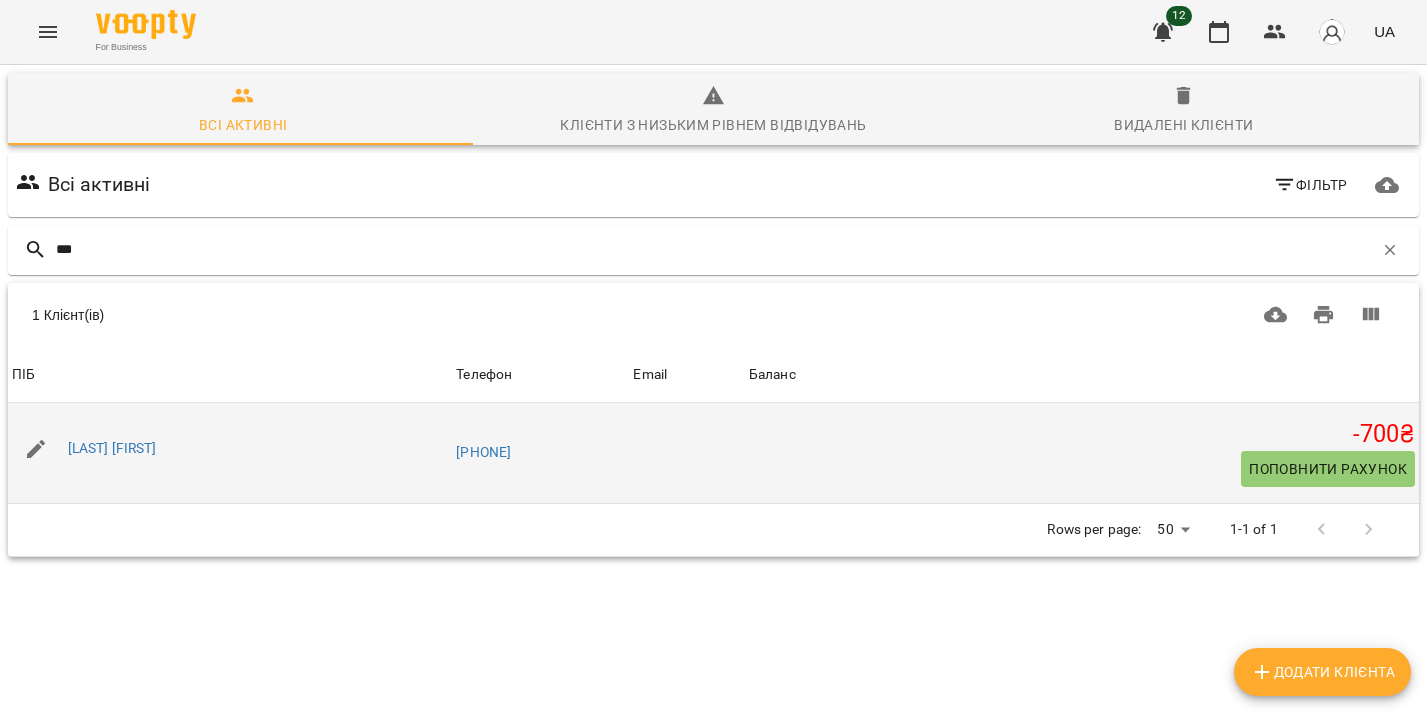 click on "Поповнити рахунок" at bounding box center (1328, 469) 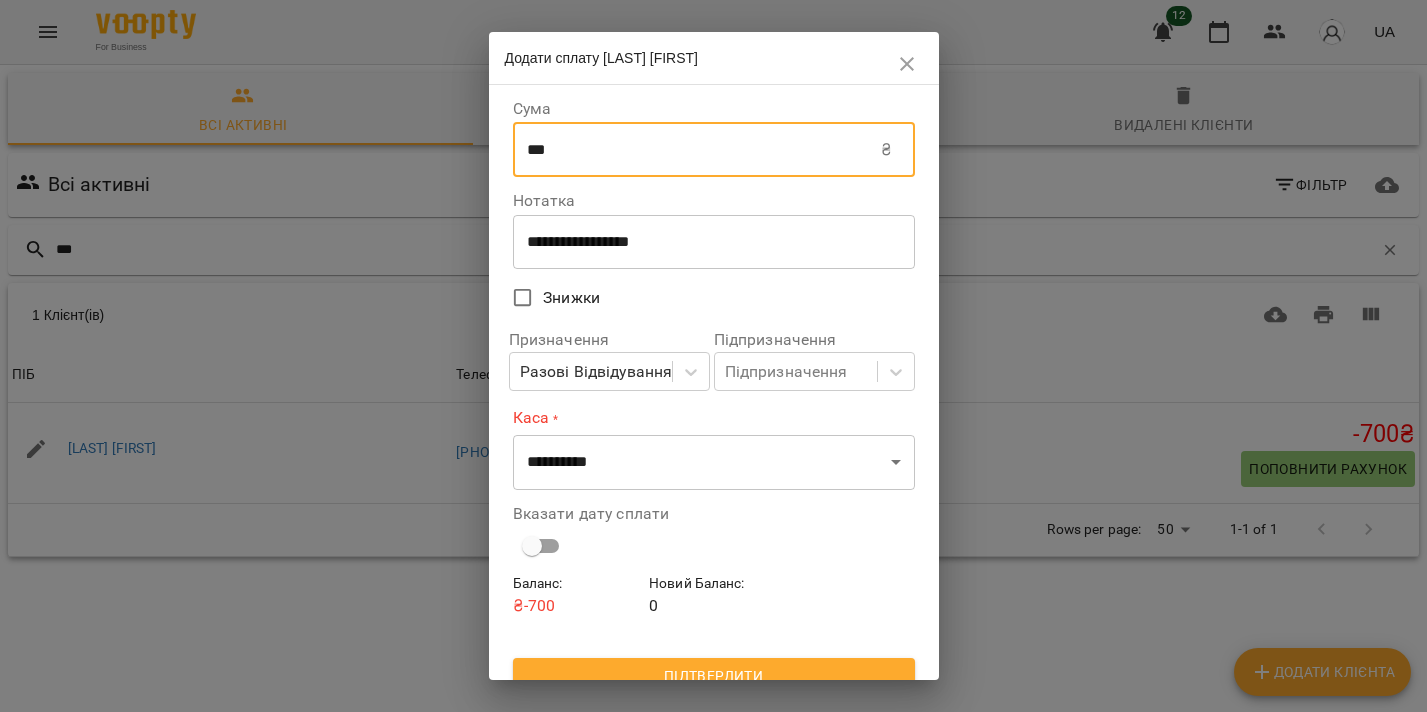 click on "***" at bounding box center [697, 150] 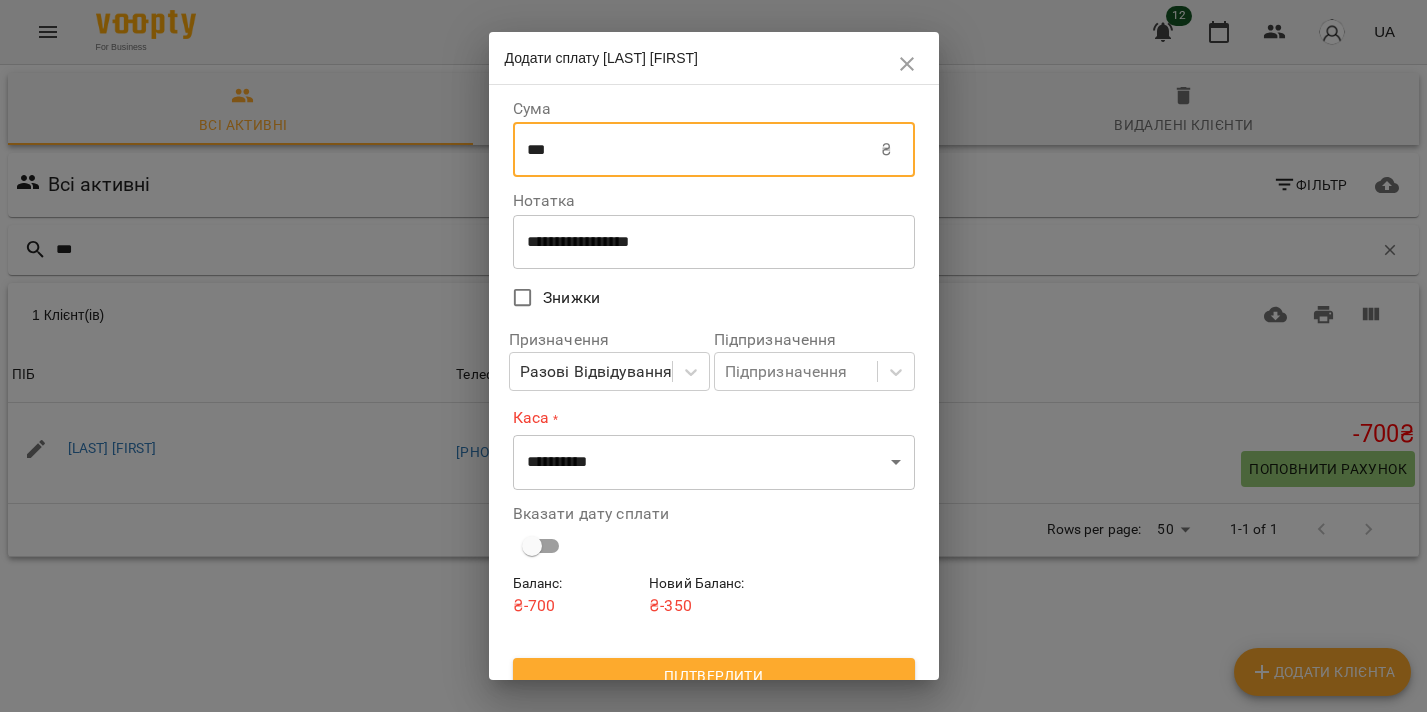 type on "***" 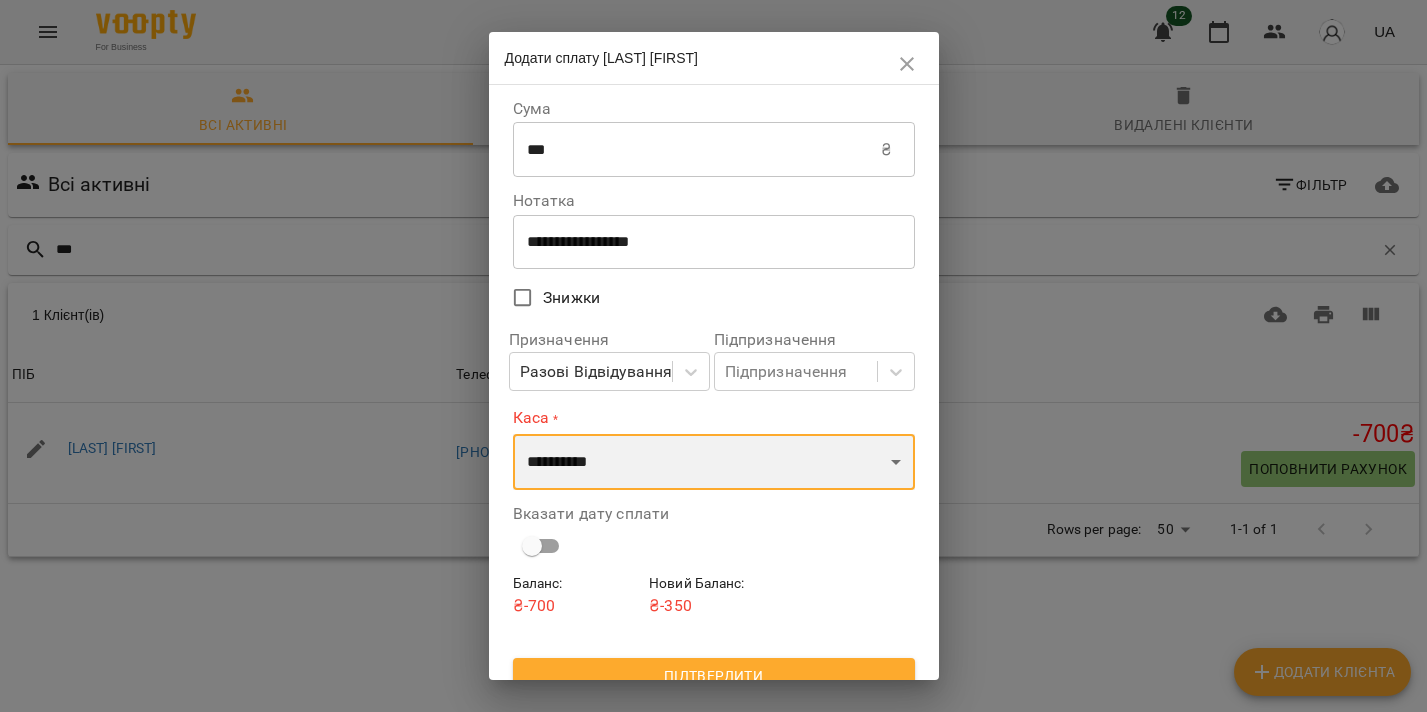 select on "****" 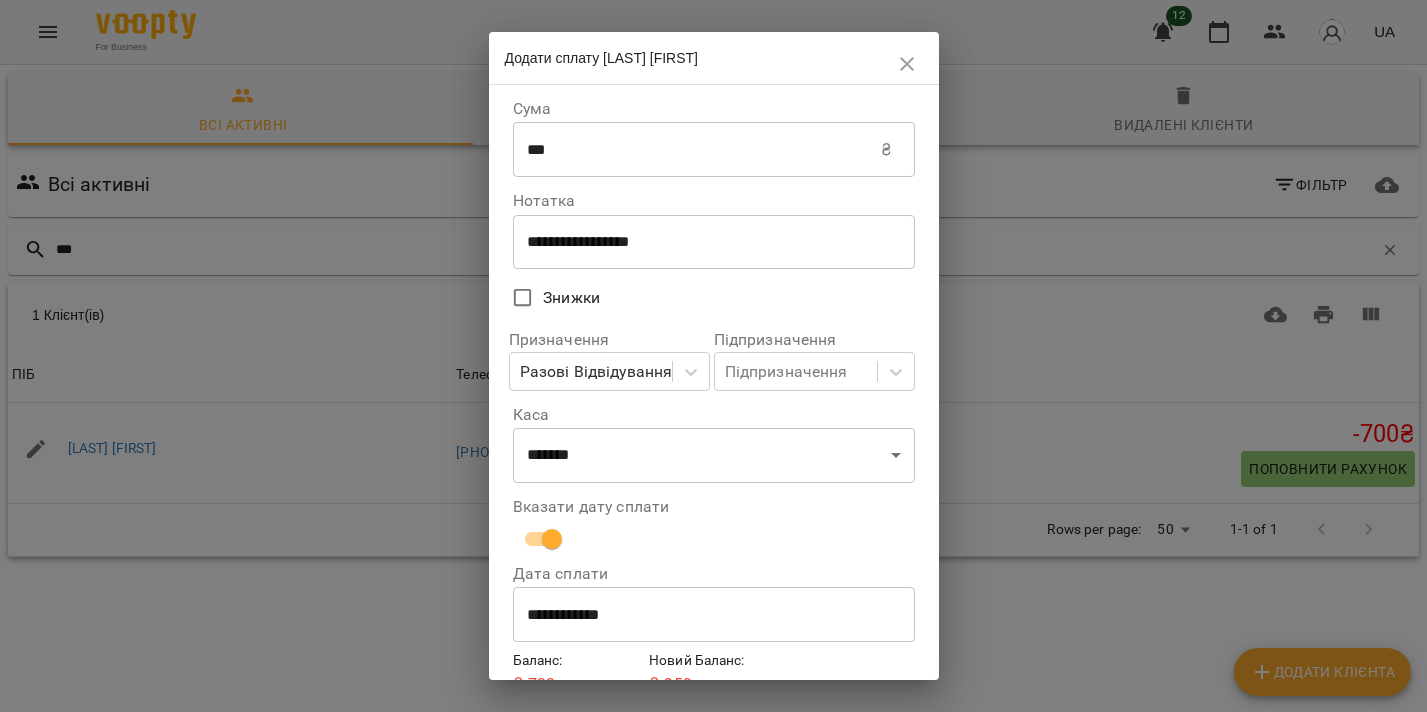 click on "**********" at bounding box center (714, 615) 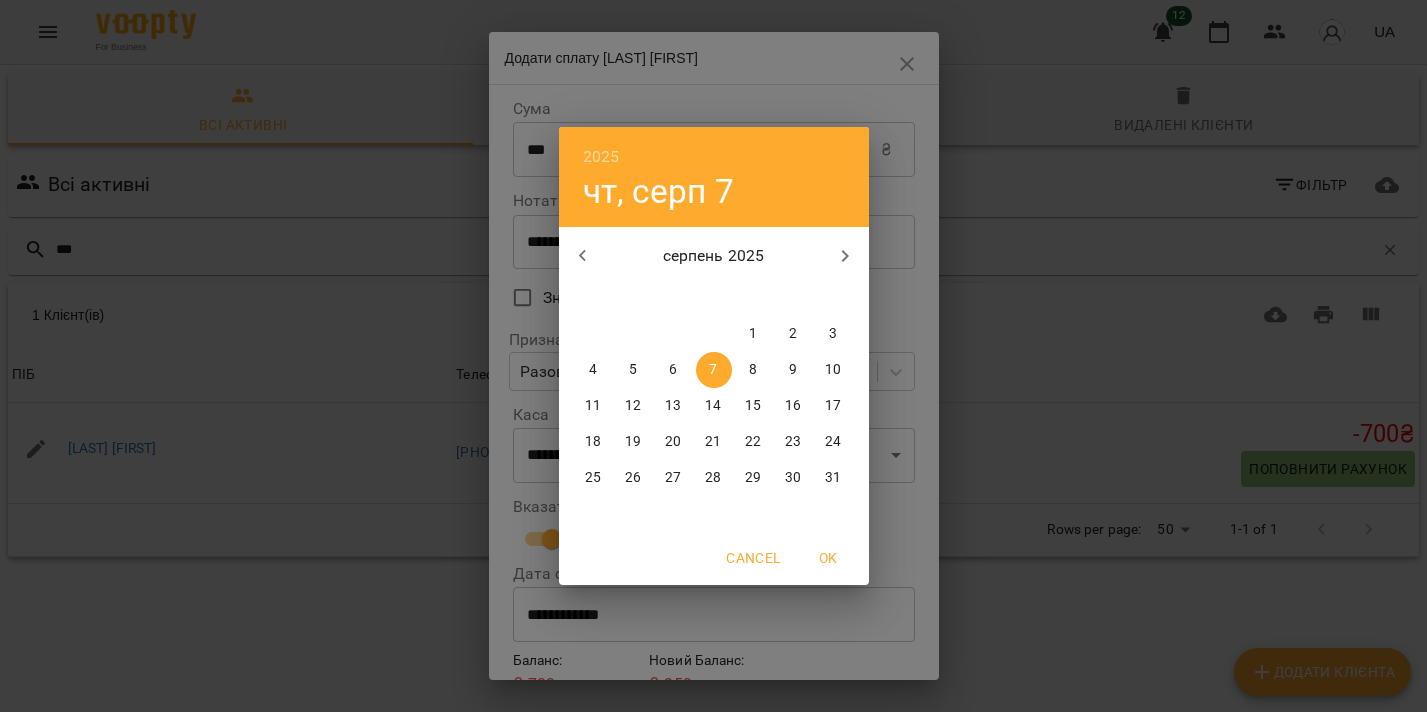 click 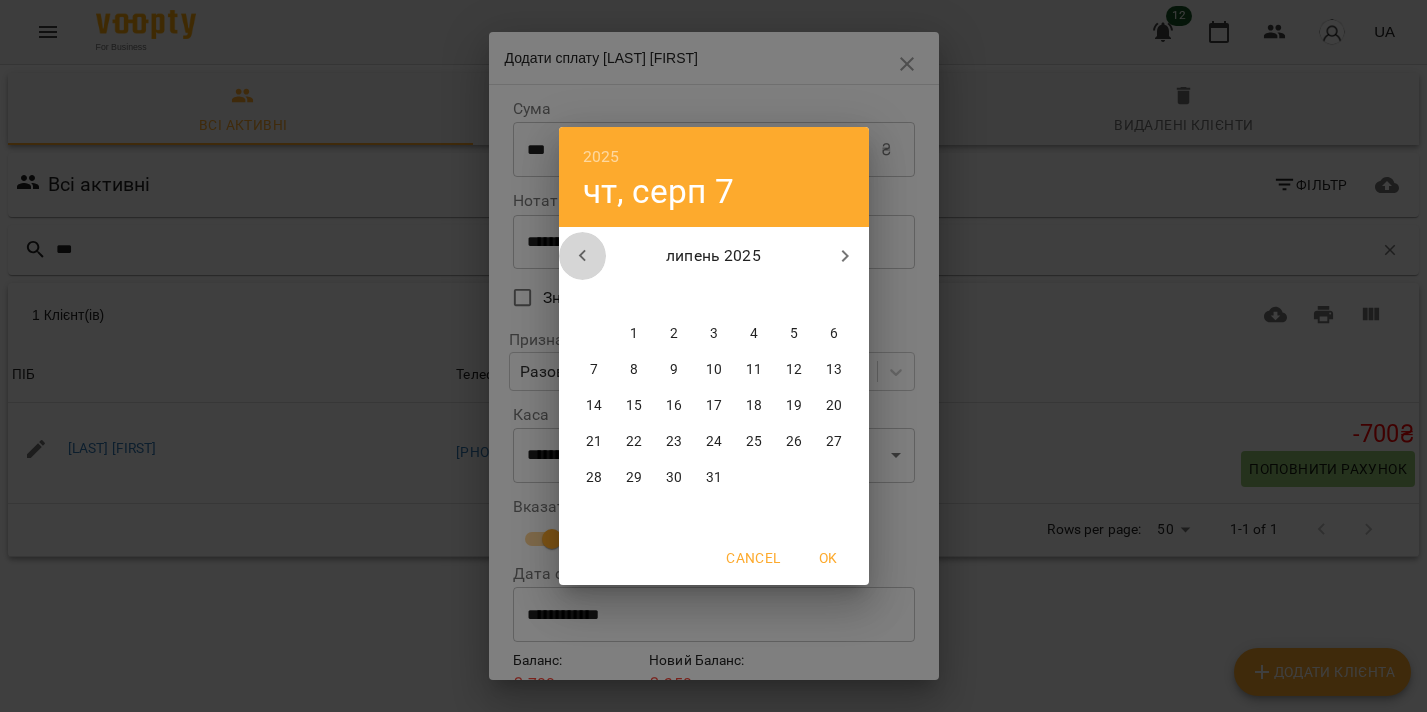 click 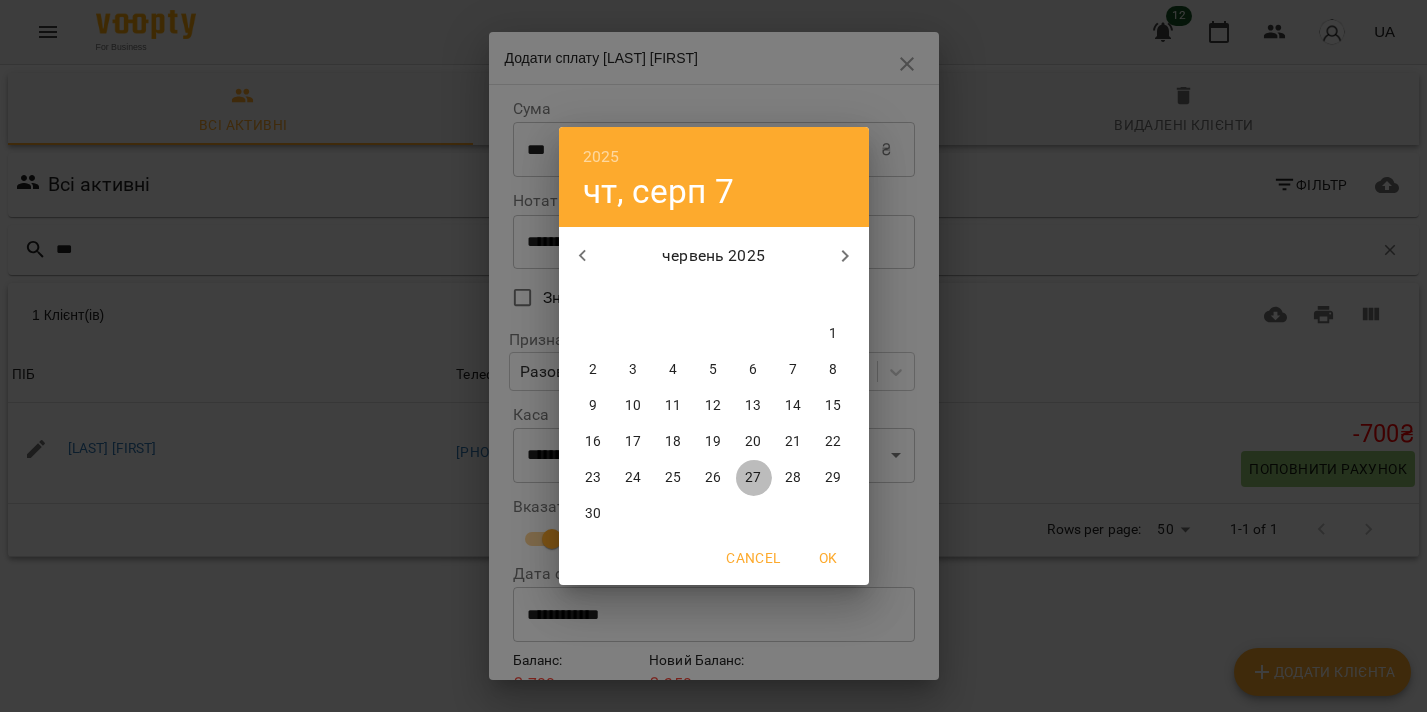 click on "27" at bounding box center (753, 478) 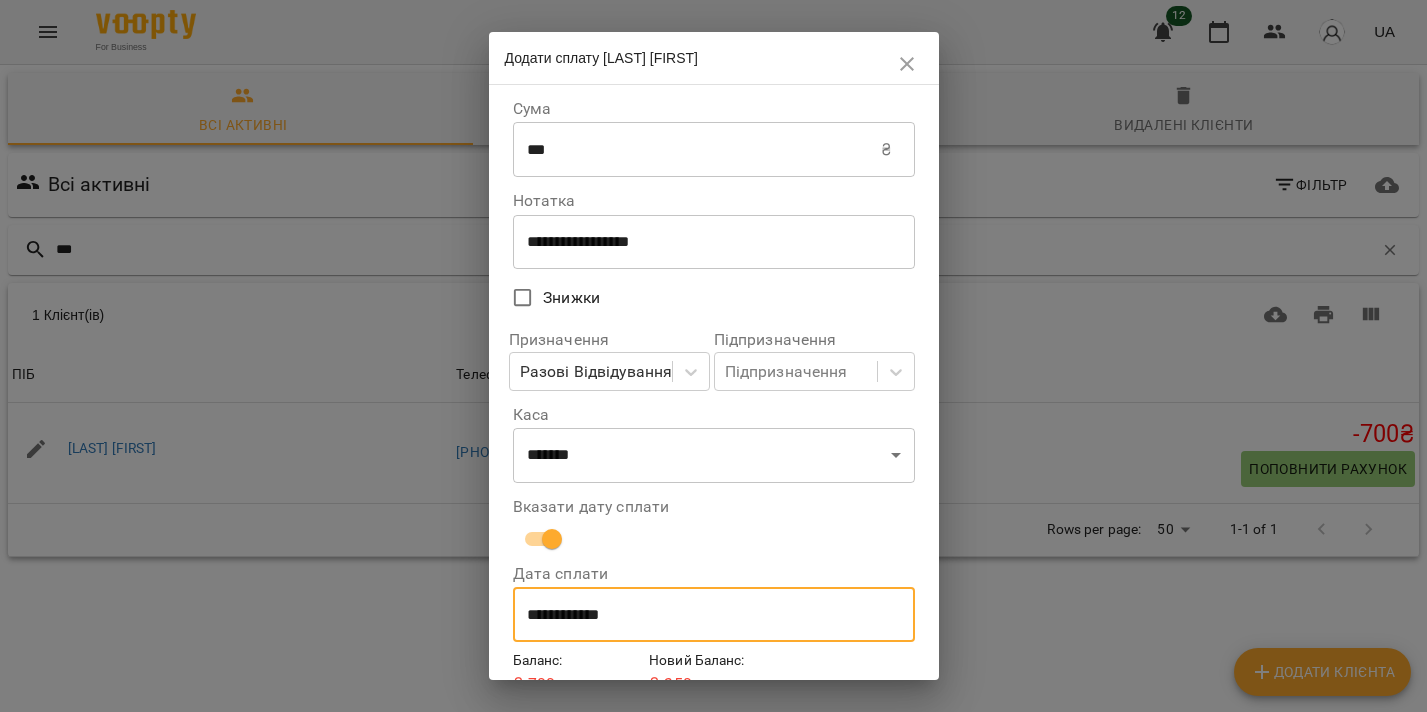 click on "**********" at bounding box center [714, 615] 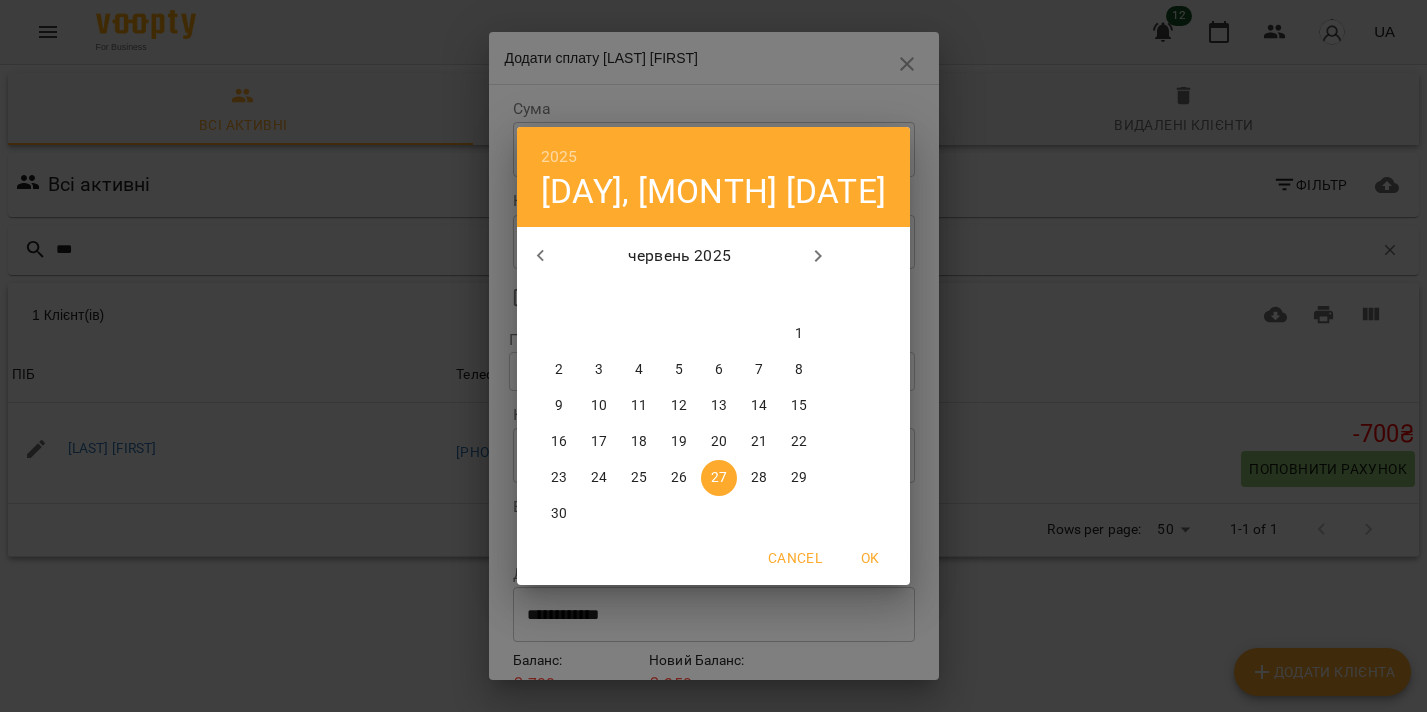 click on "28" at bounding box center (759, 478) 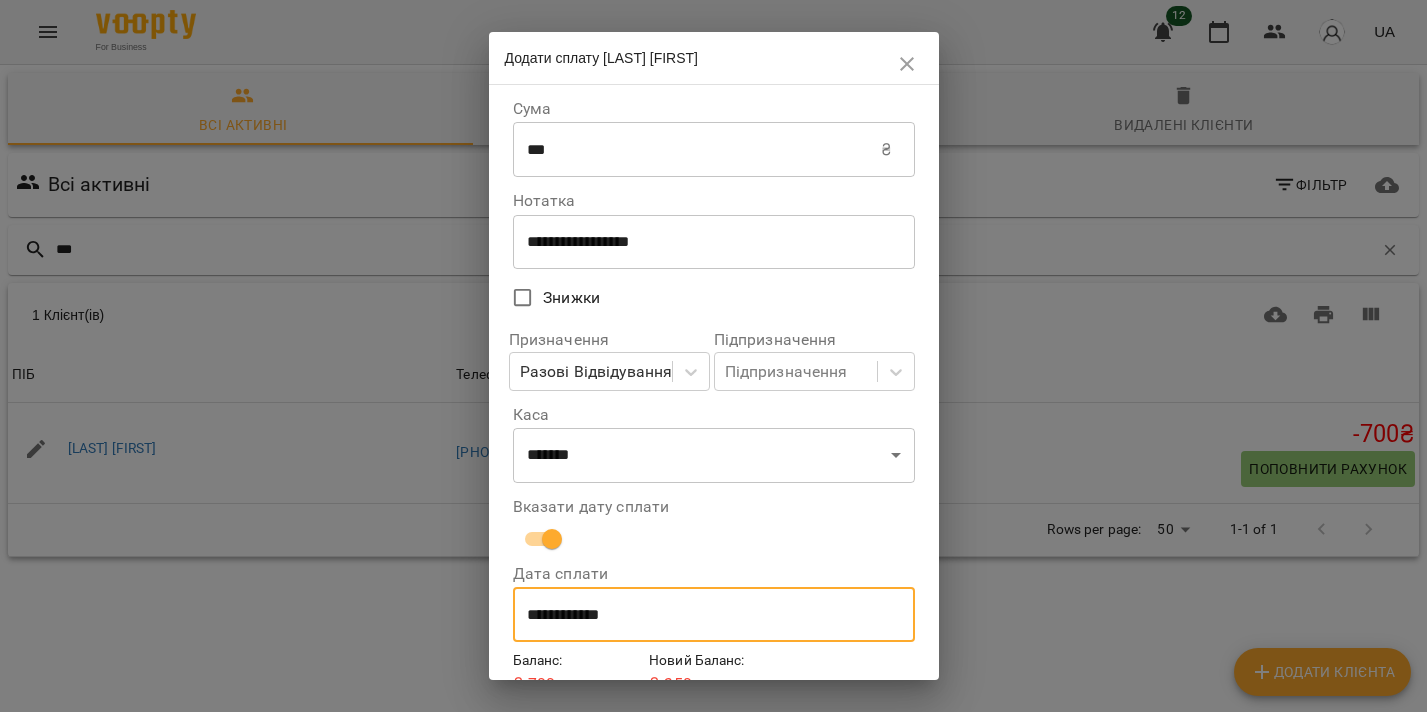 scroll, scrollTop: 96, scrollLeft: 0, axis: vertical 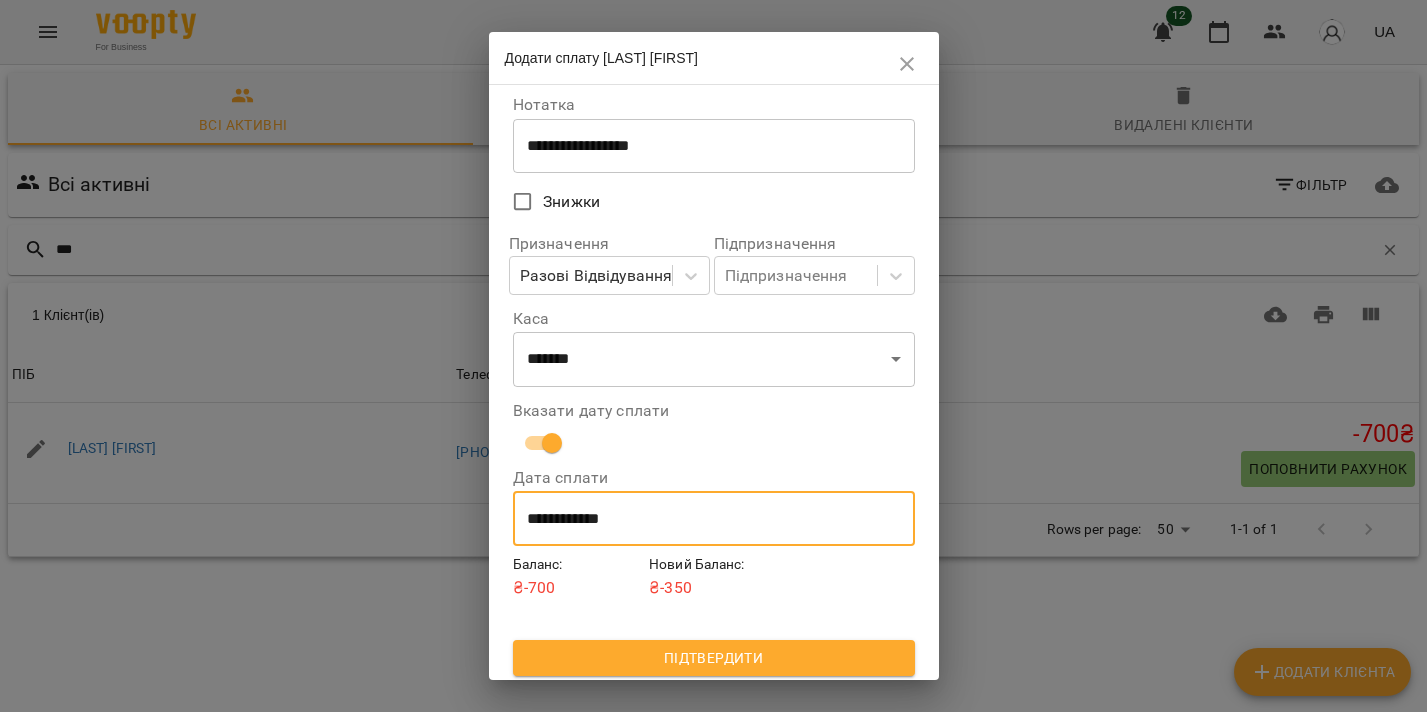 click on "Підтвердити" at bounding box center [714, 658] 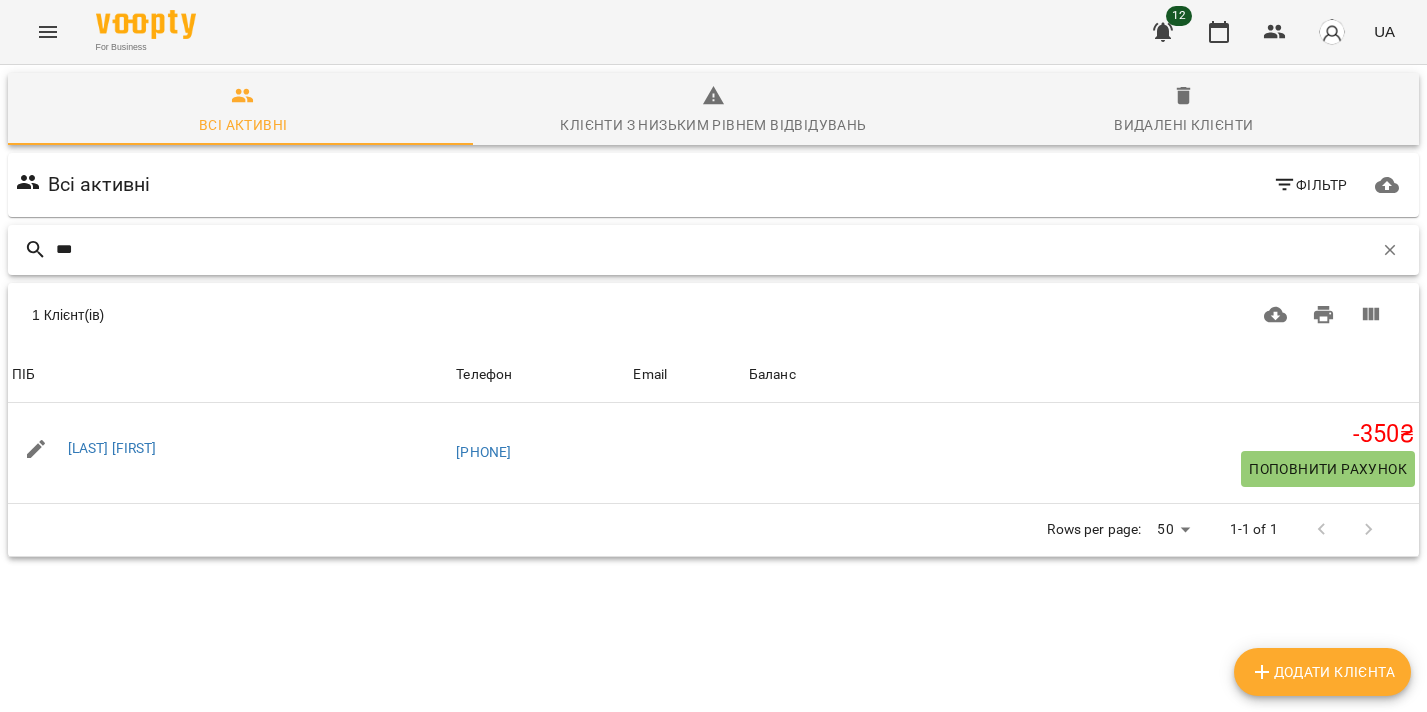 click on "***" at bounding box center [714, 249] 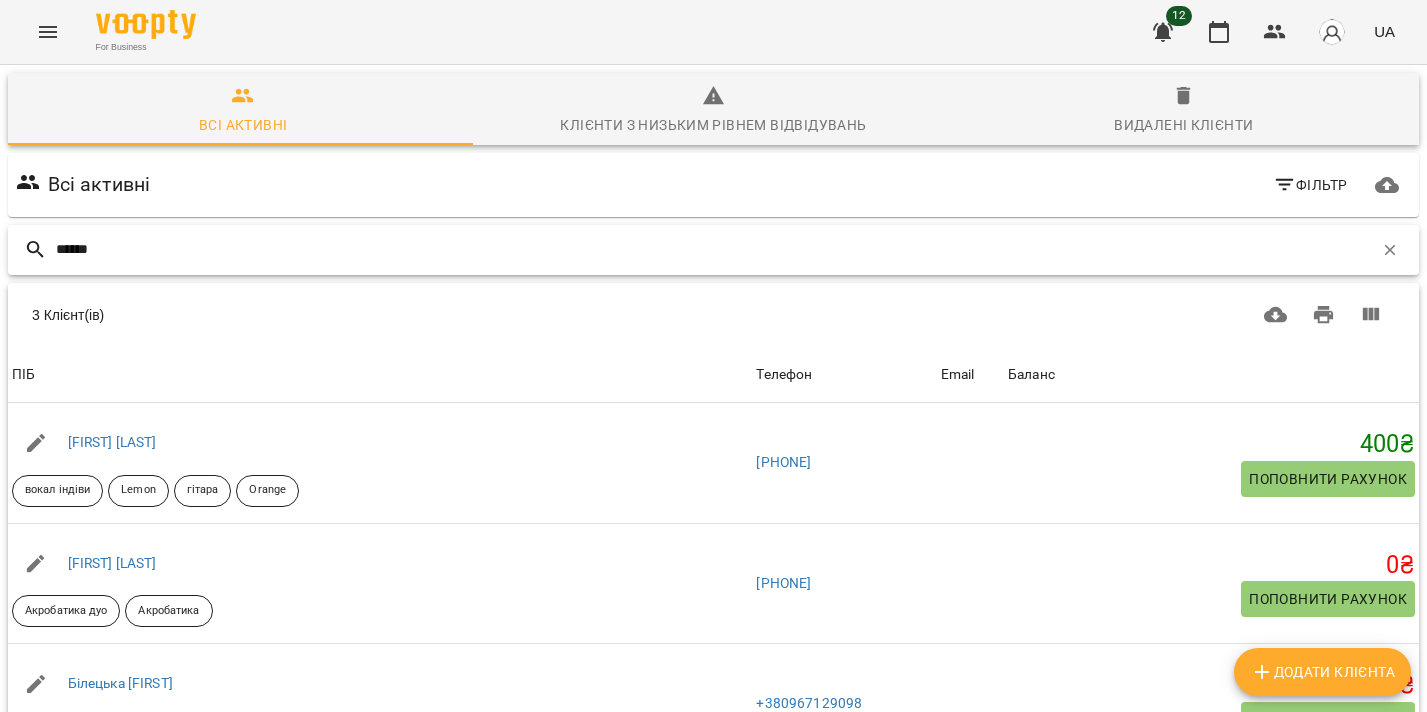 scroll, scrollTop: 24, scrollLeft: 0, axis: vertical 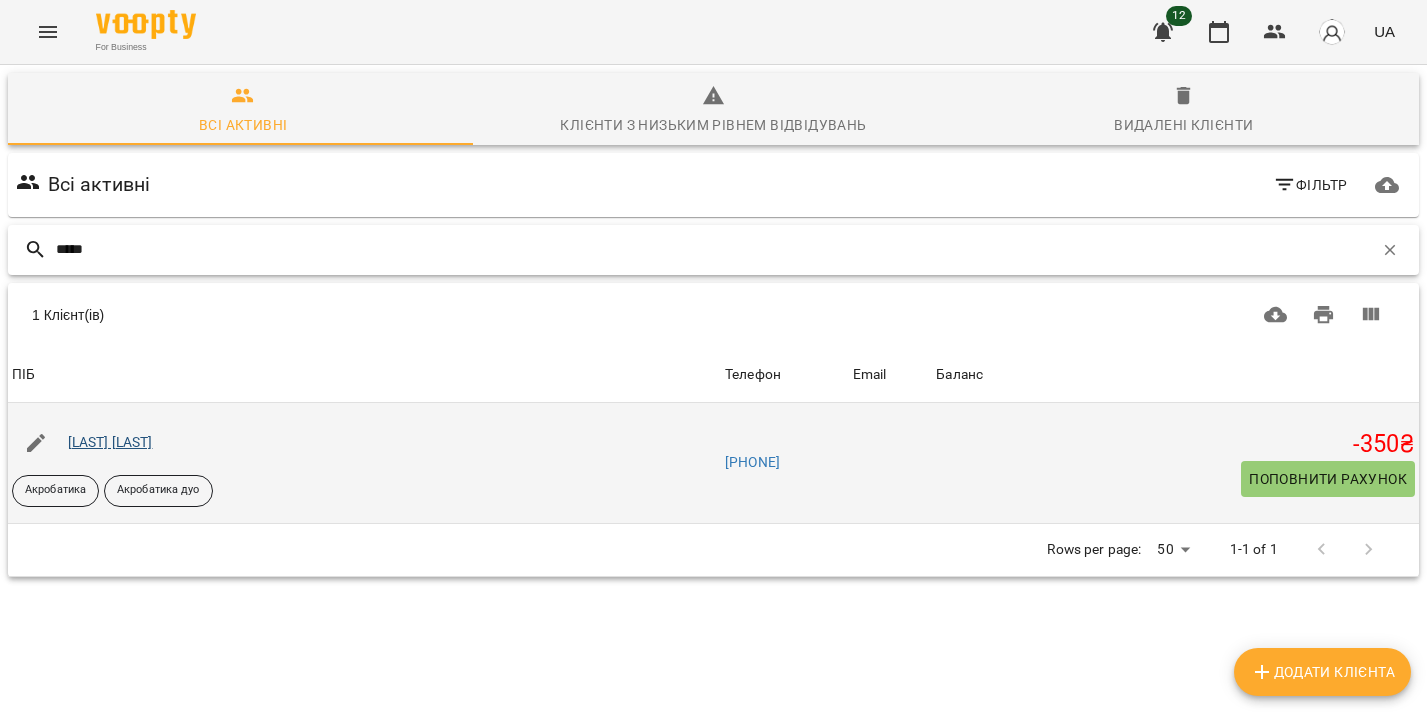 type on "*****" 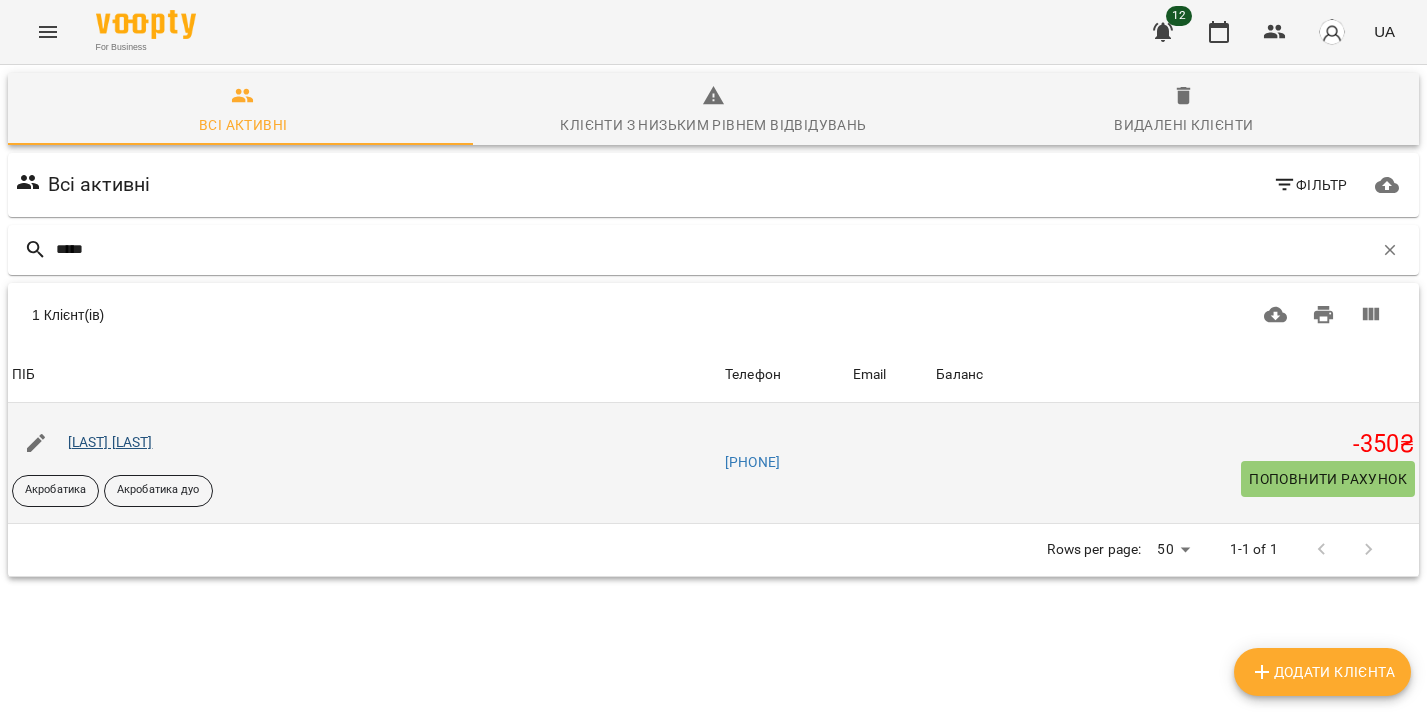 click on "Патер Ангеліна" at bounding box center [110, 442] 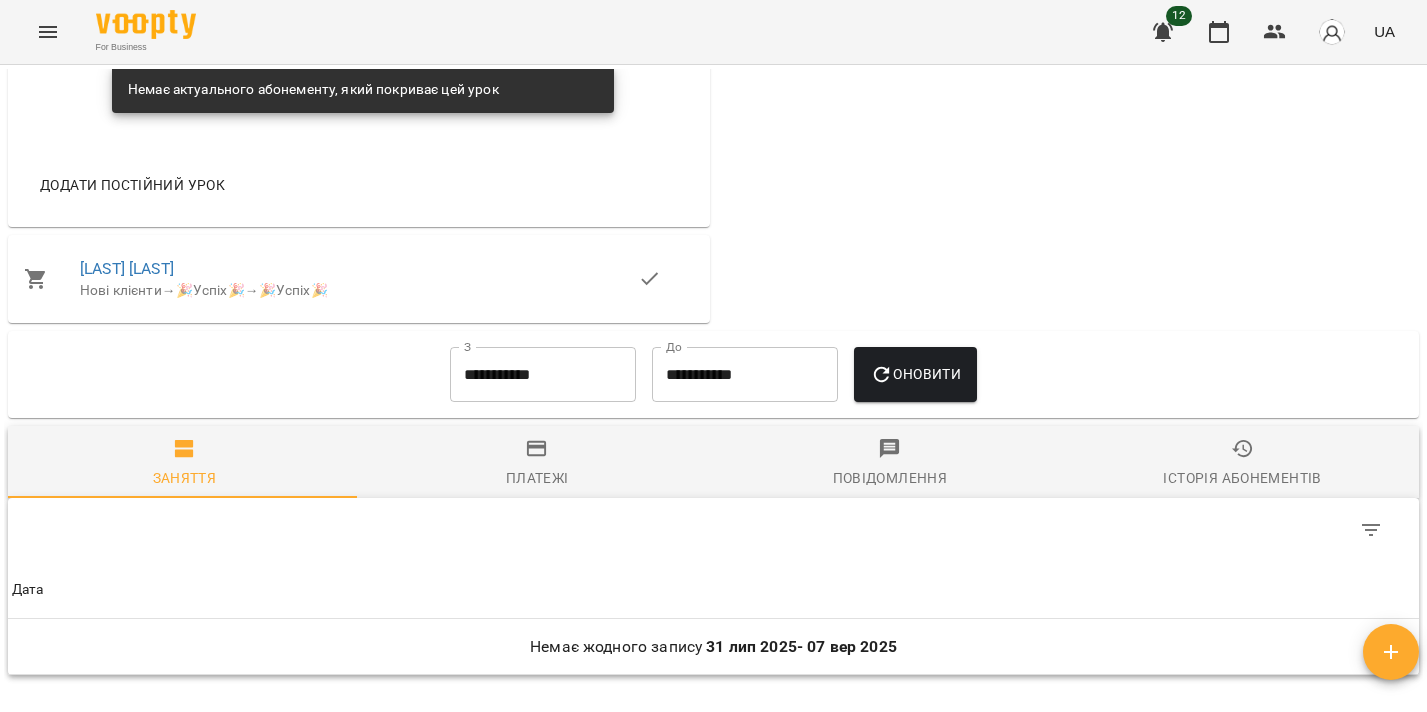 scroll, scrollTop: 1894, scrollLeft: 0, axis: vertical 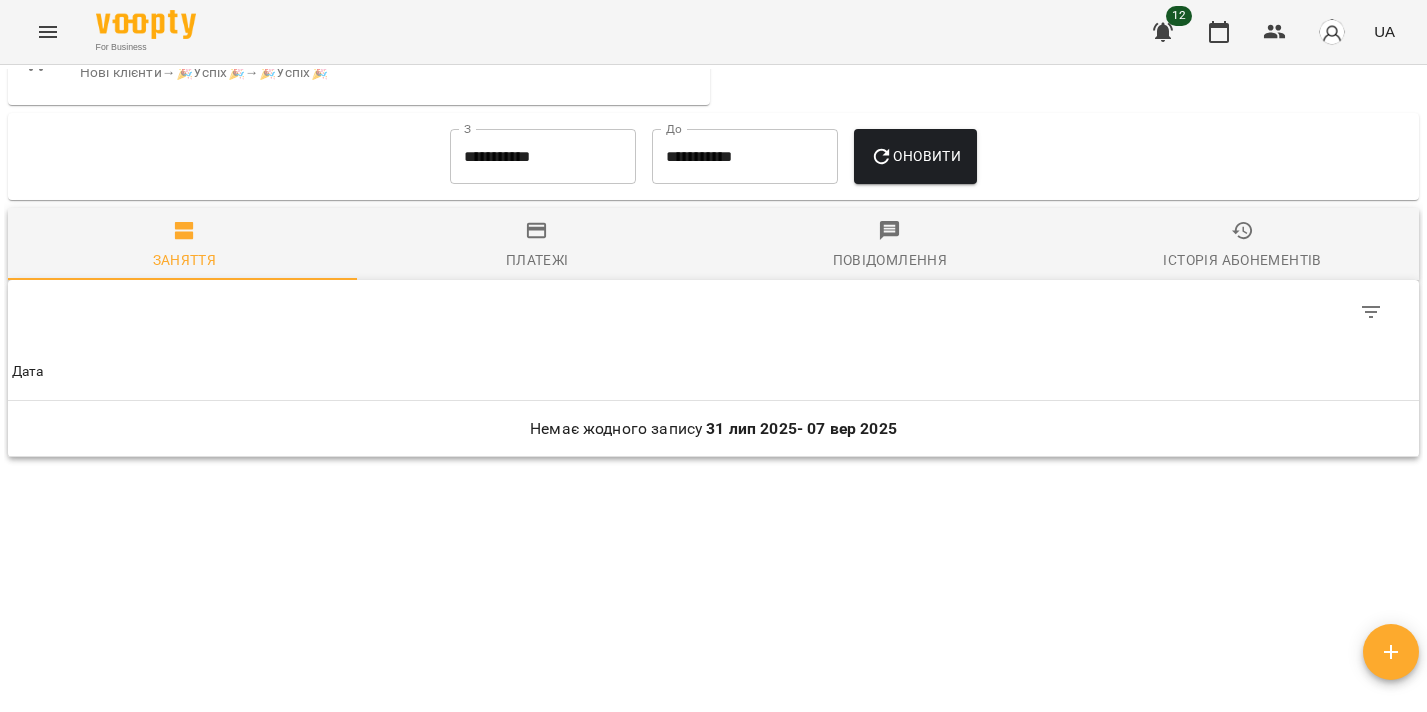 click on "**********" at bounding box center (543, 157) 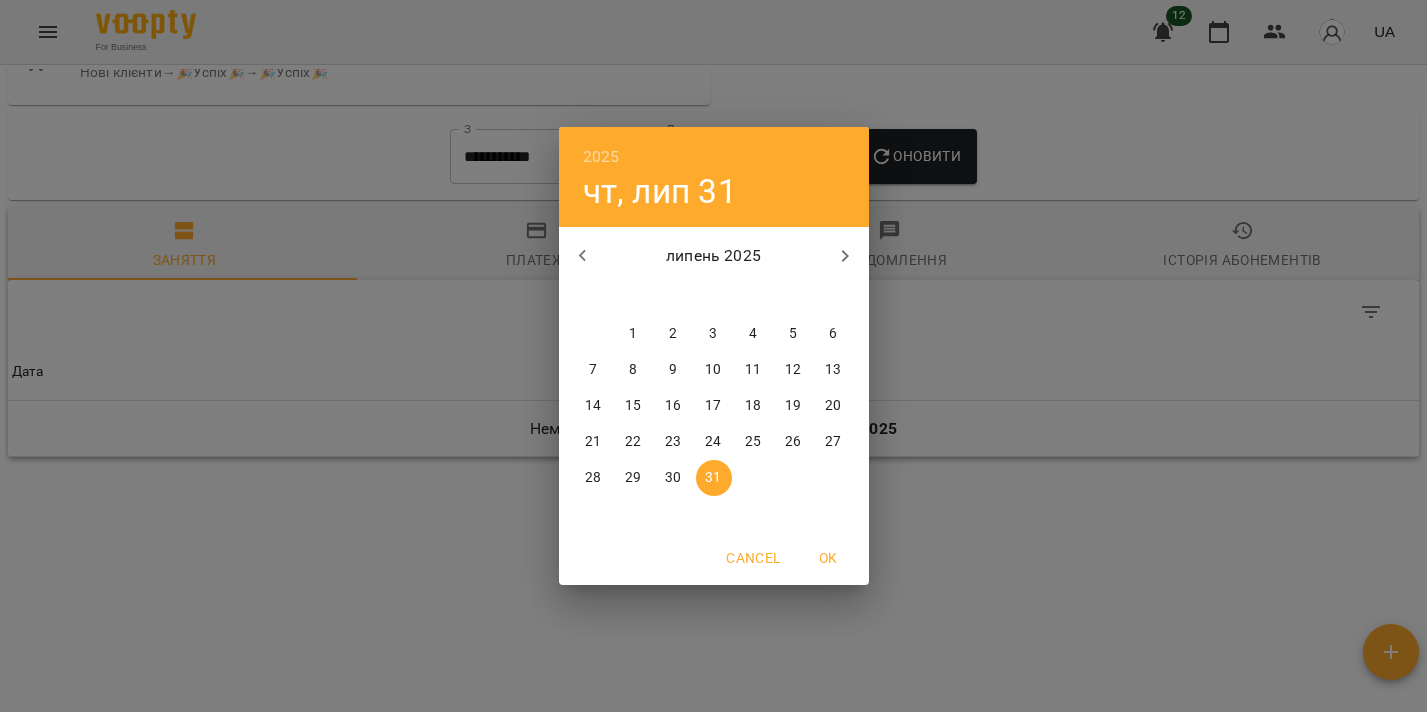 click 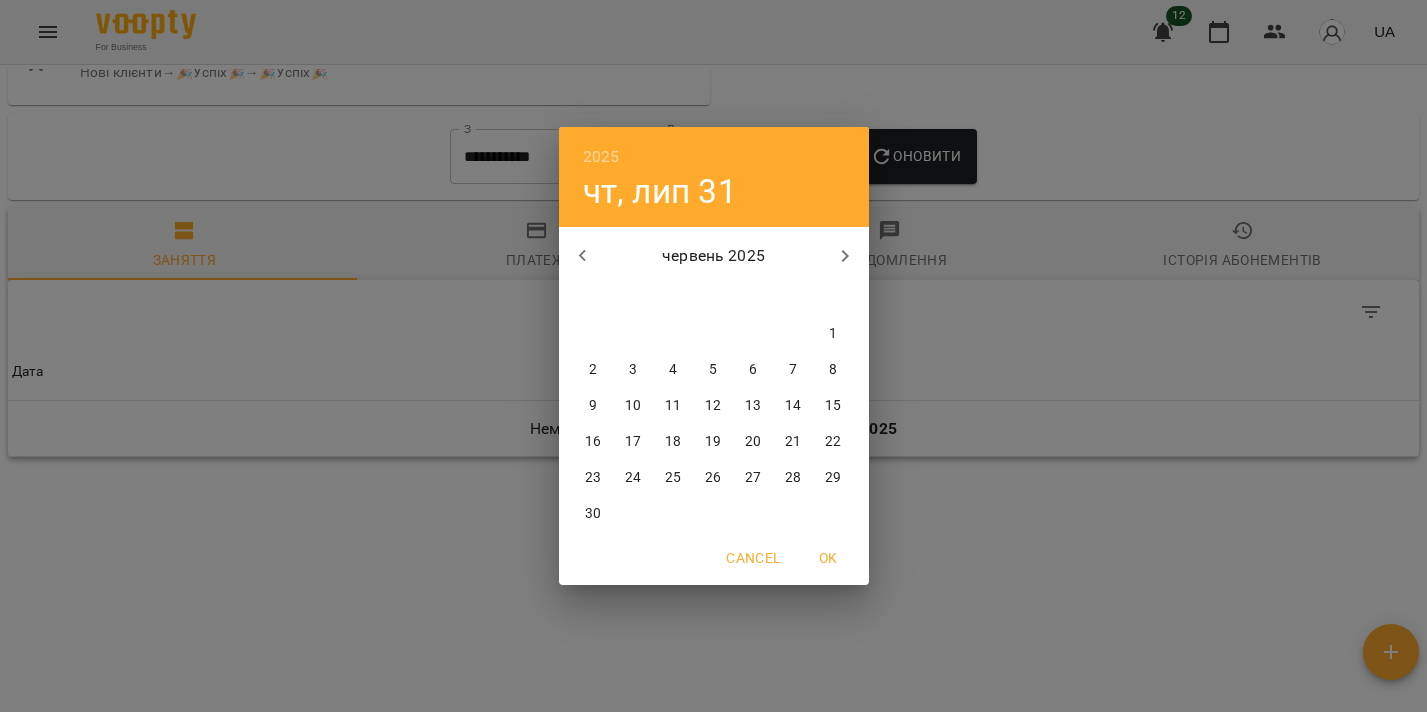 click on "20" at bounding box center [753, 442] 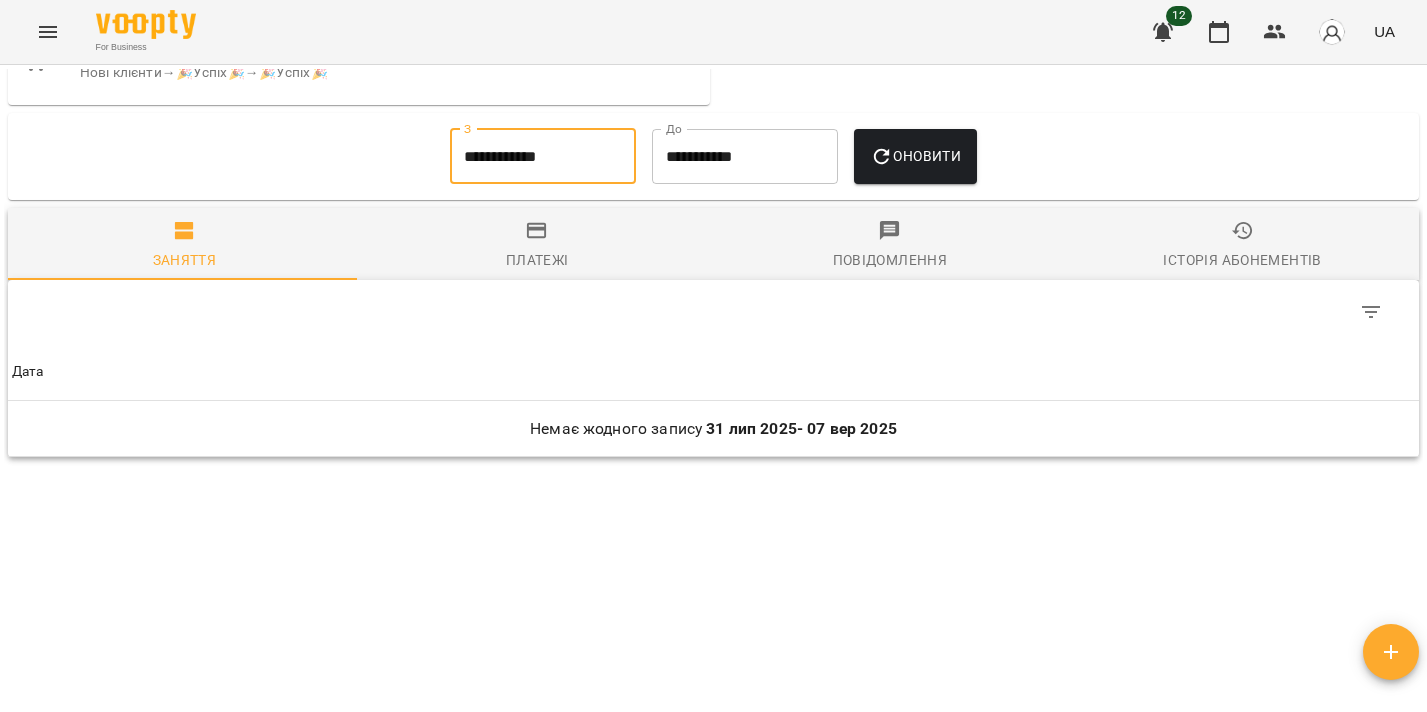 type on "**********" 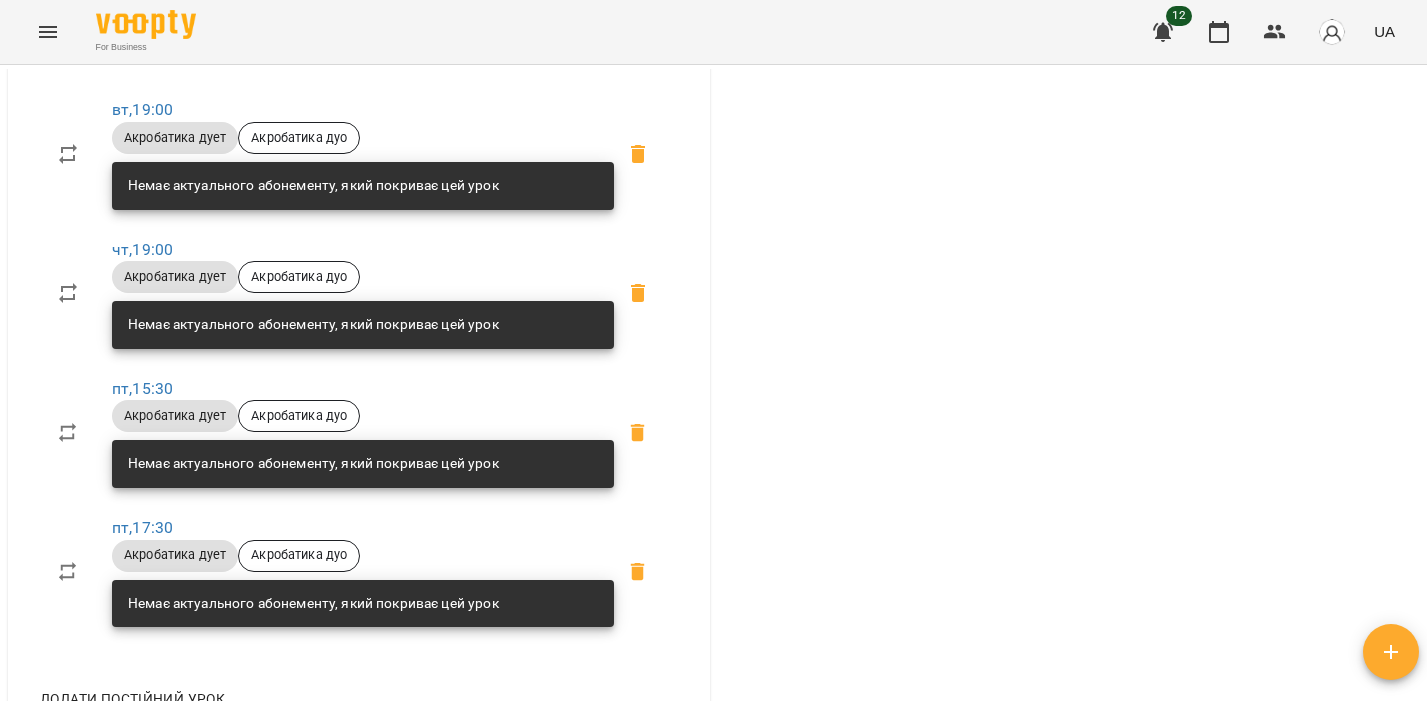 scroll, scrollTop: 0, scrollLeft: 0, axis: both 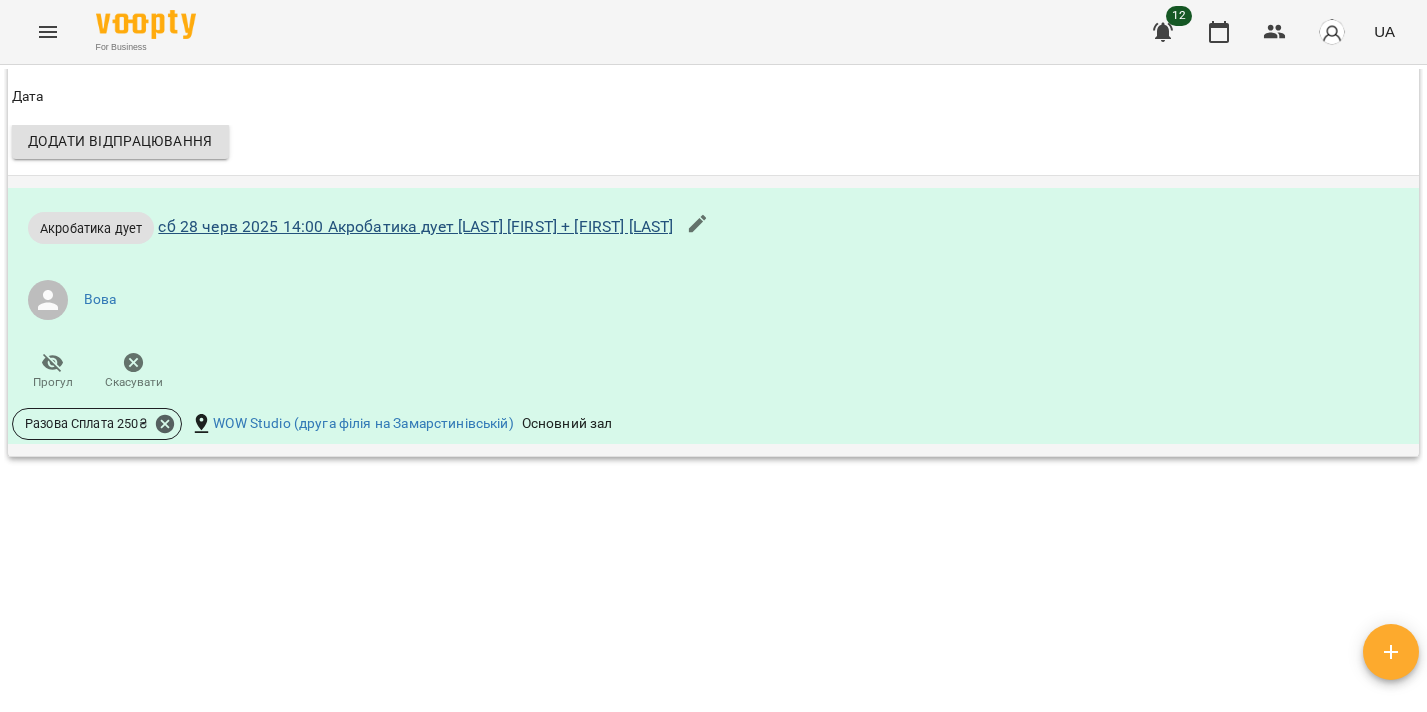 click on "сб 28 черв 2025 14:00 Акробатика дует Патер Ангеліна + Білецька Марія" at bounding box center (415, 226) 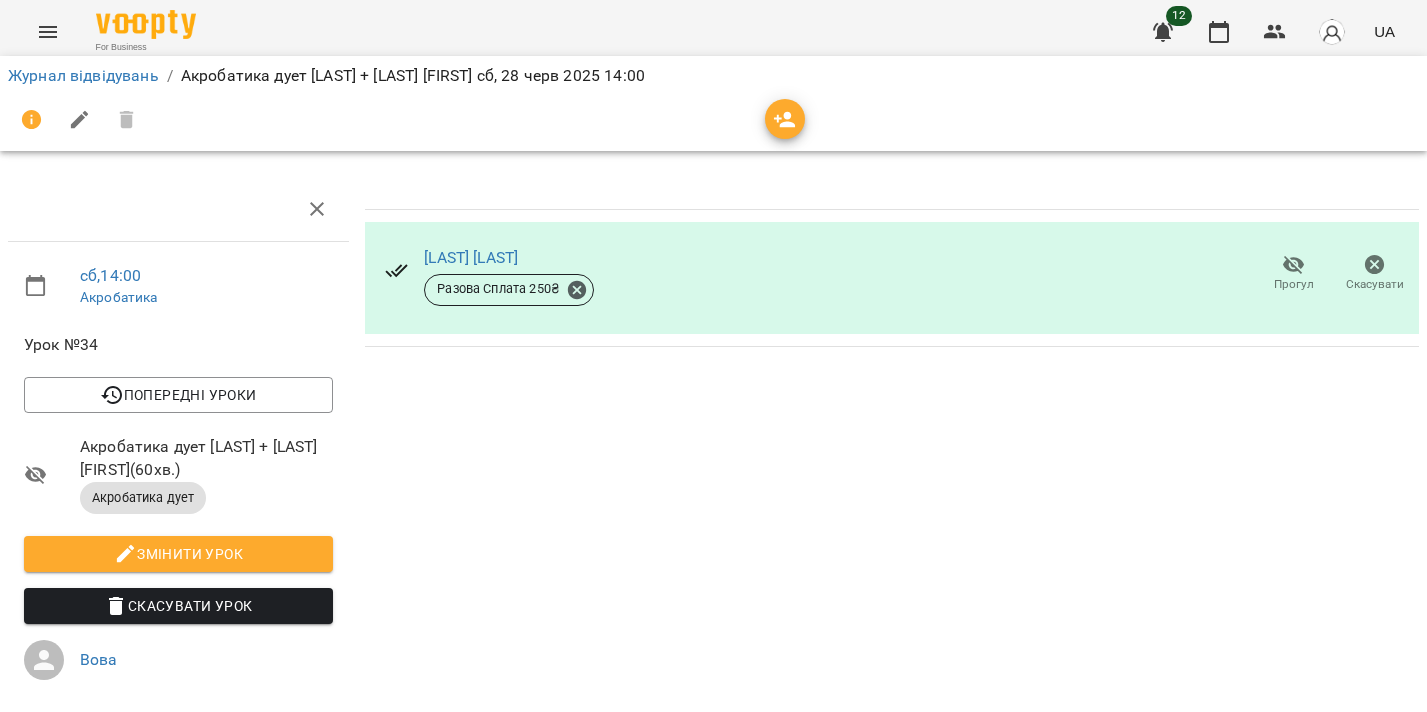 click 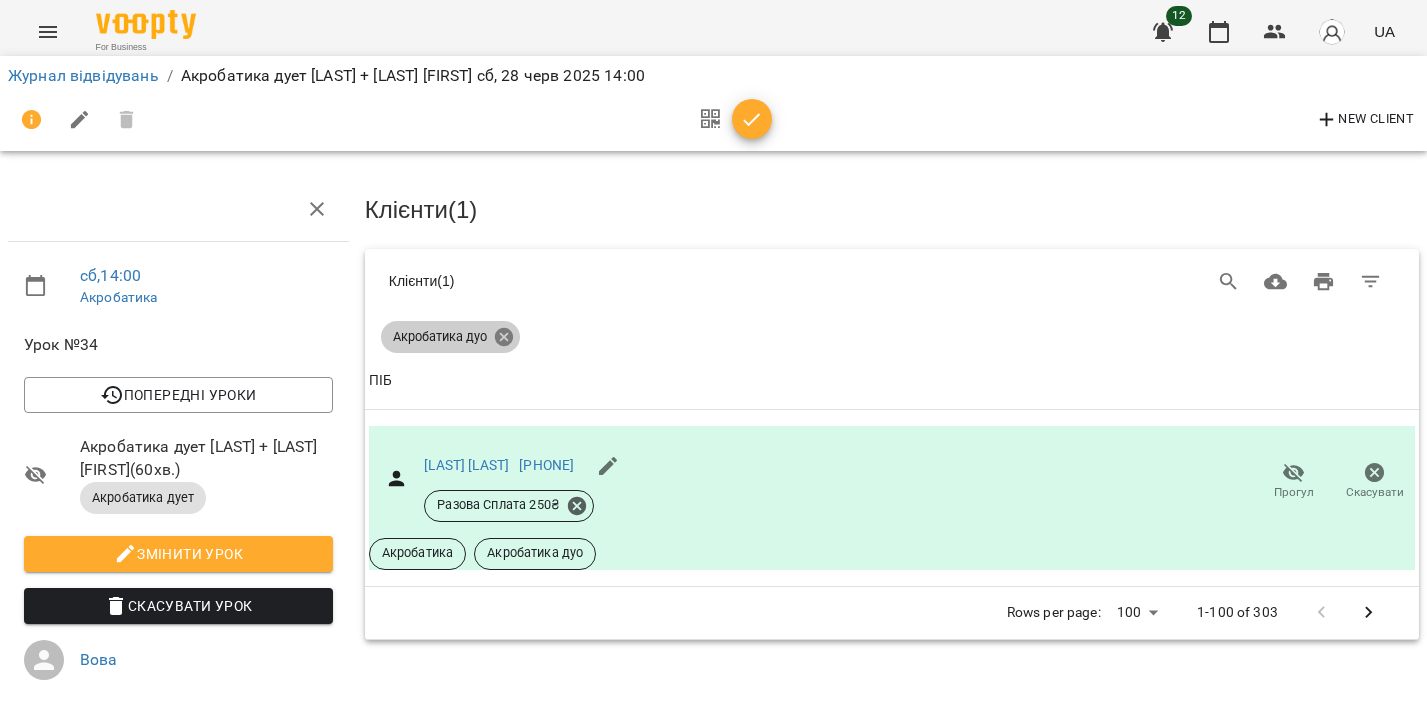 click 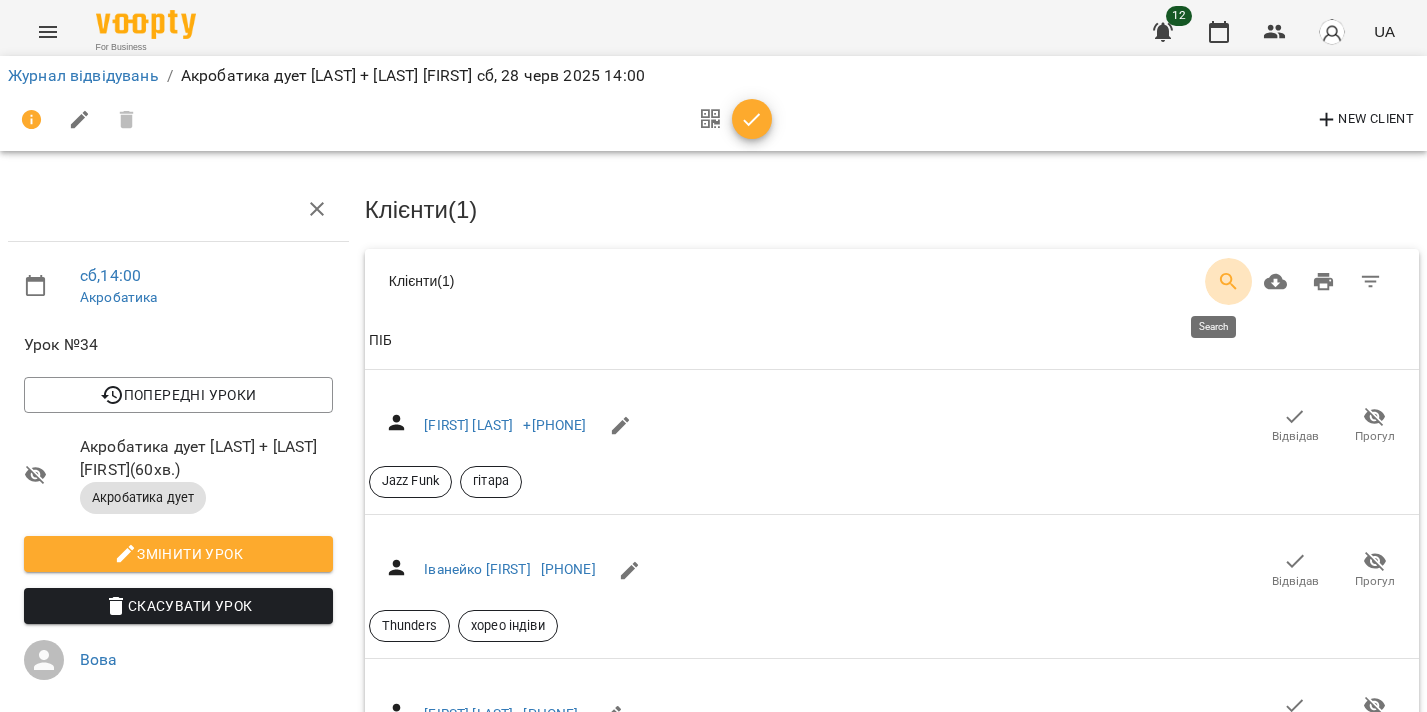 click 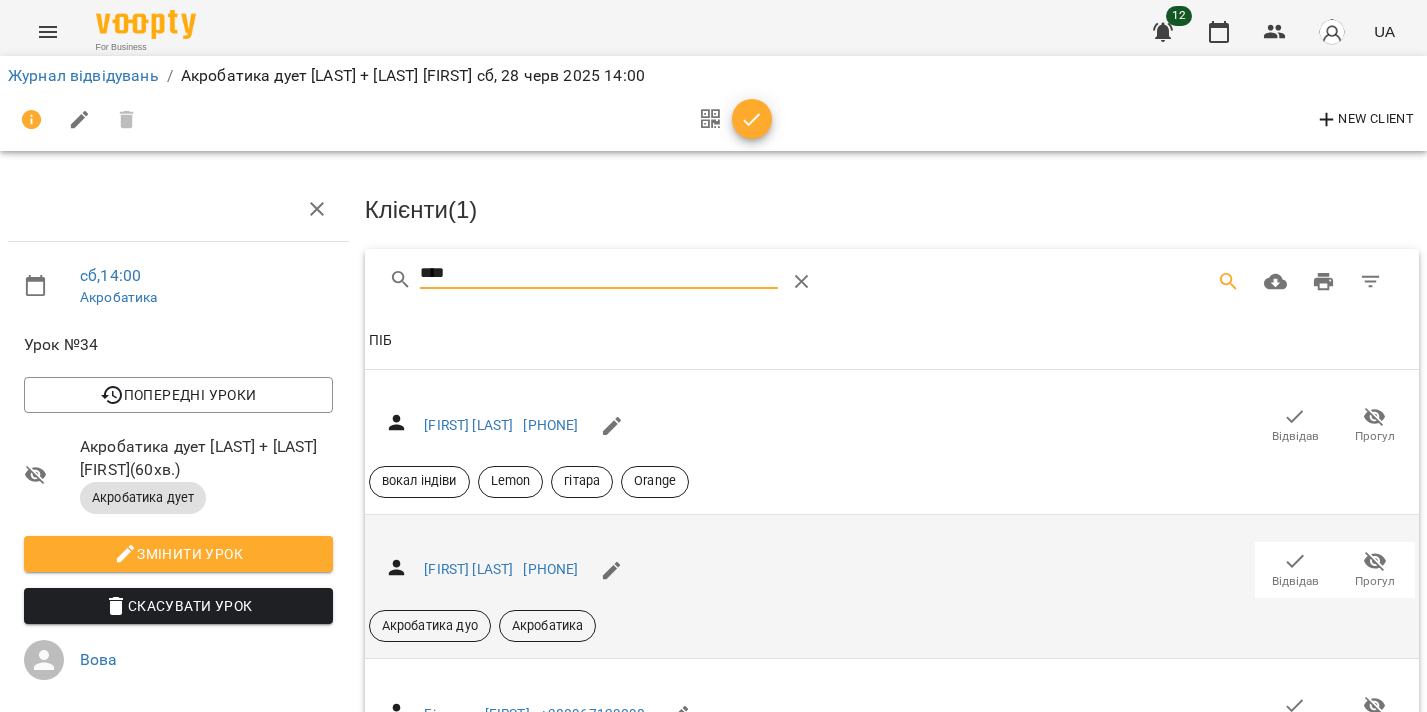 type on "****" 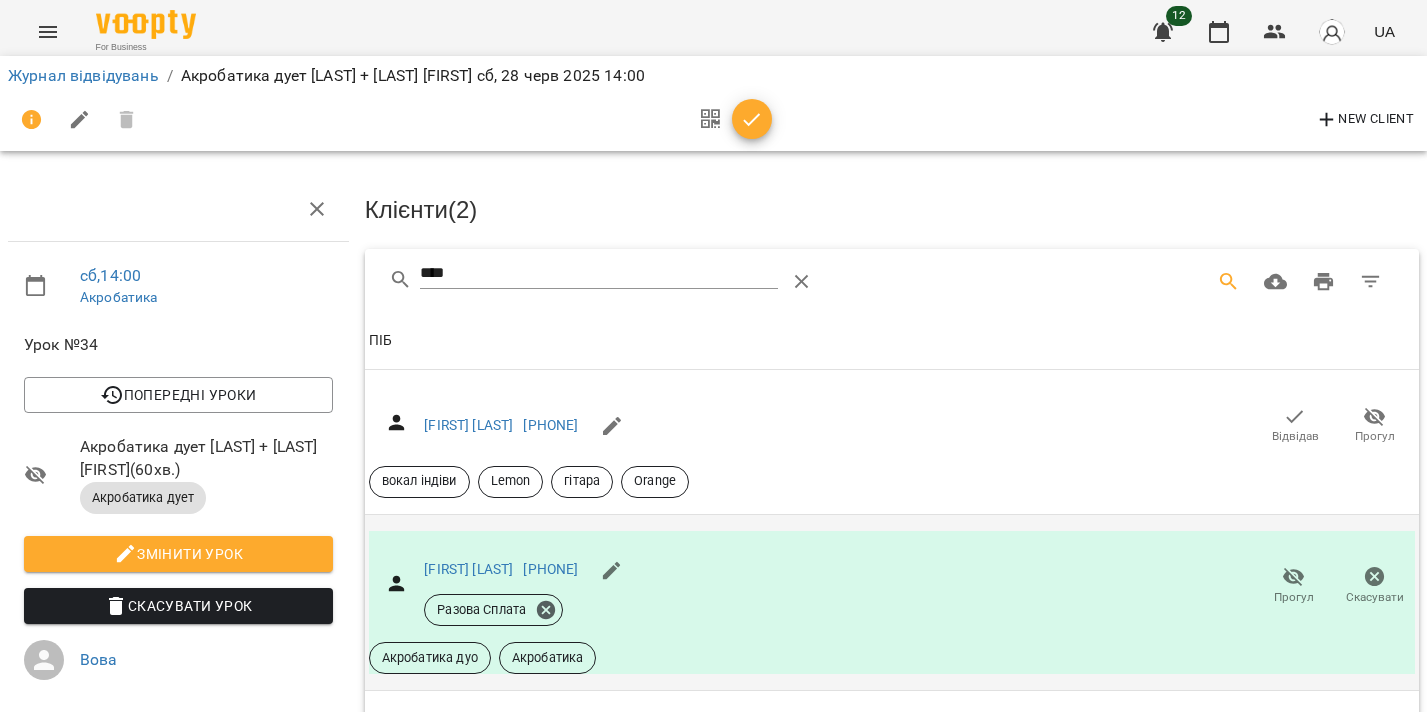 click 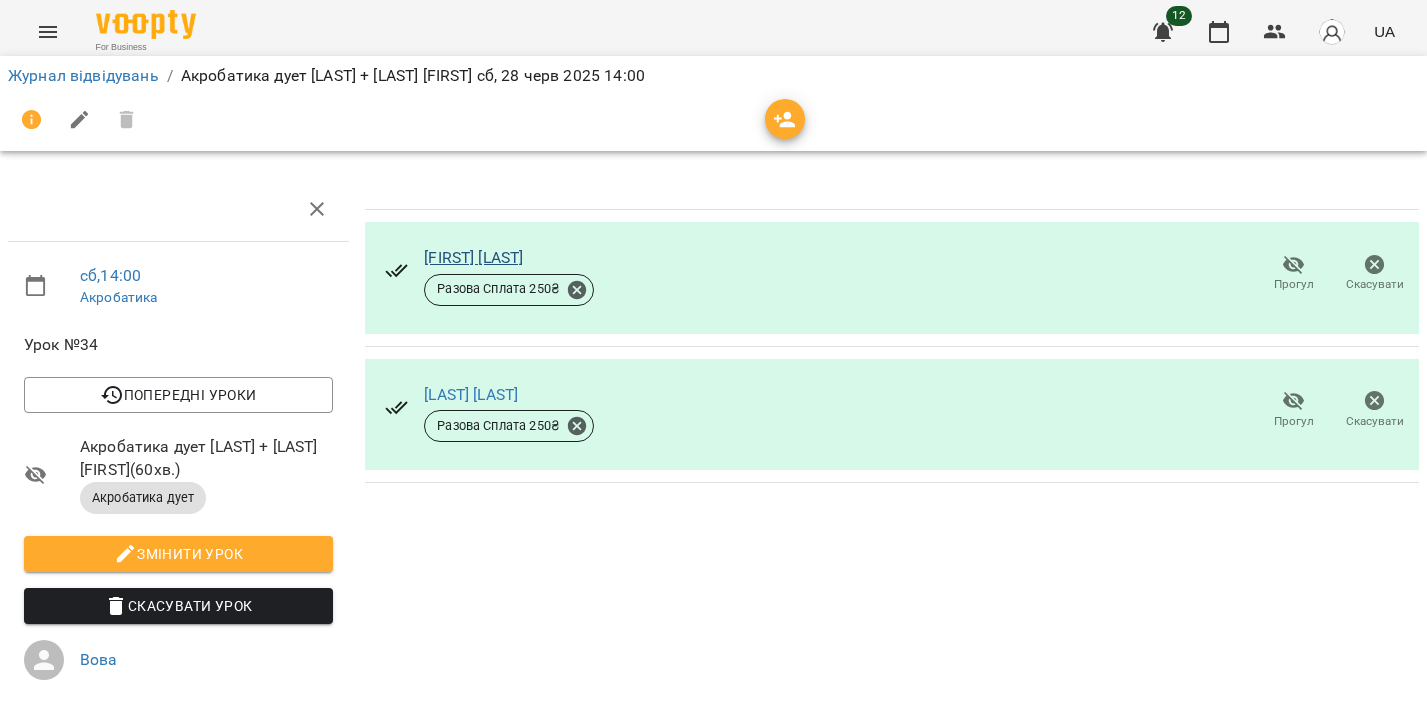 click on "[FIRST] [LAST]" at bounding box center [473, 257] 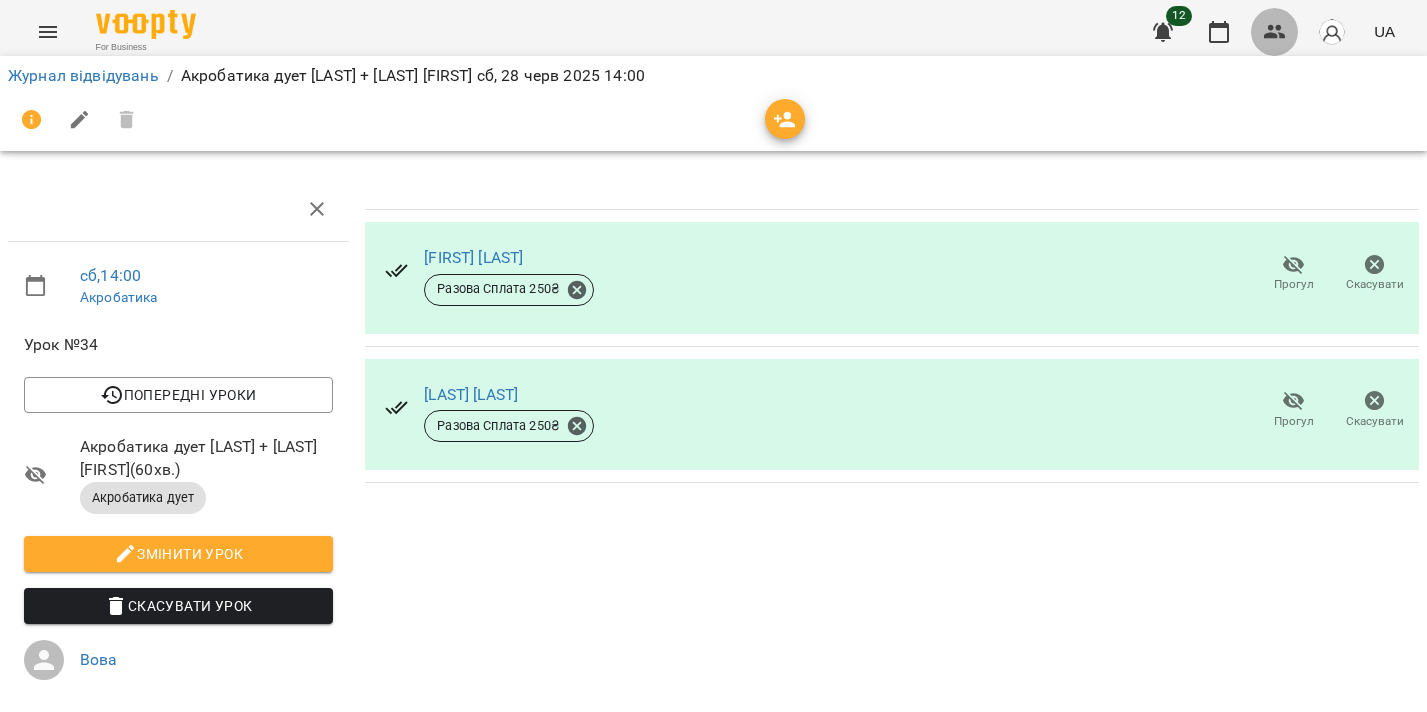 click 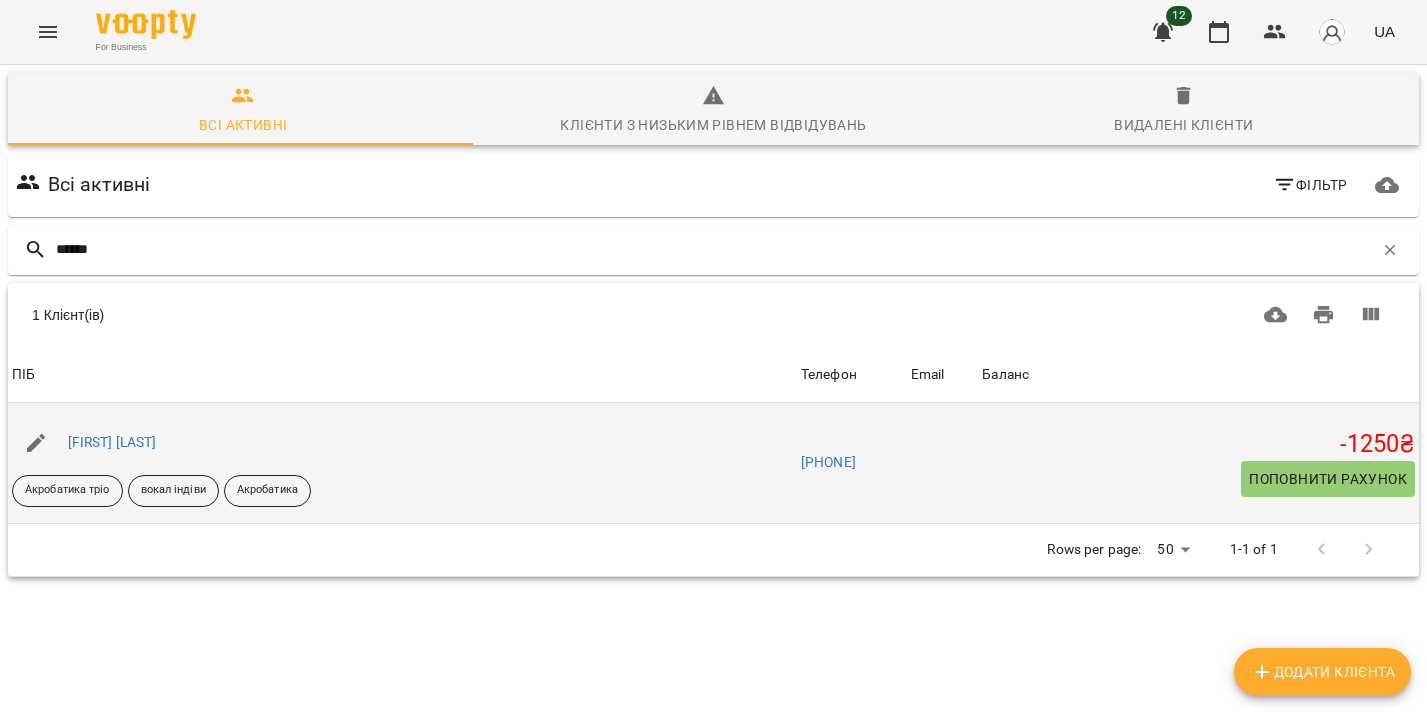 type on "******" 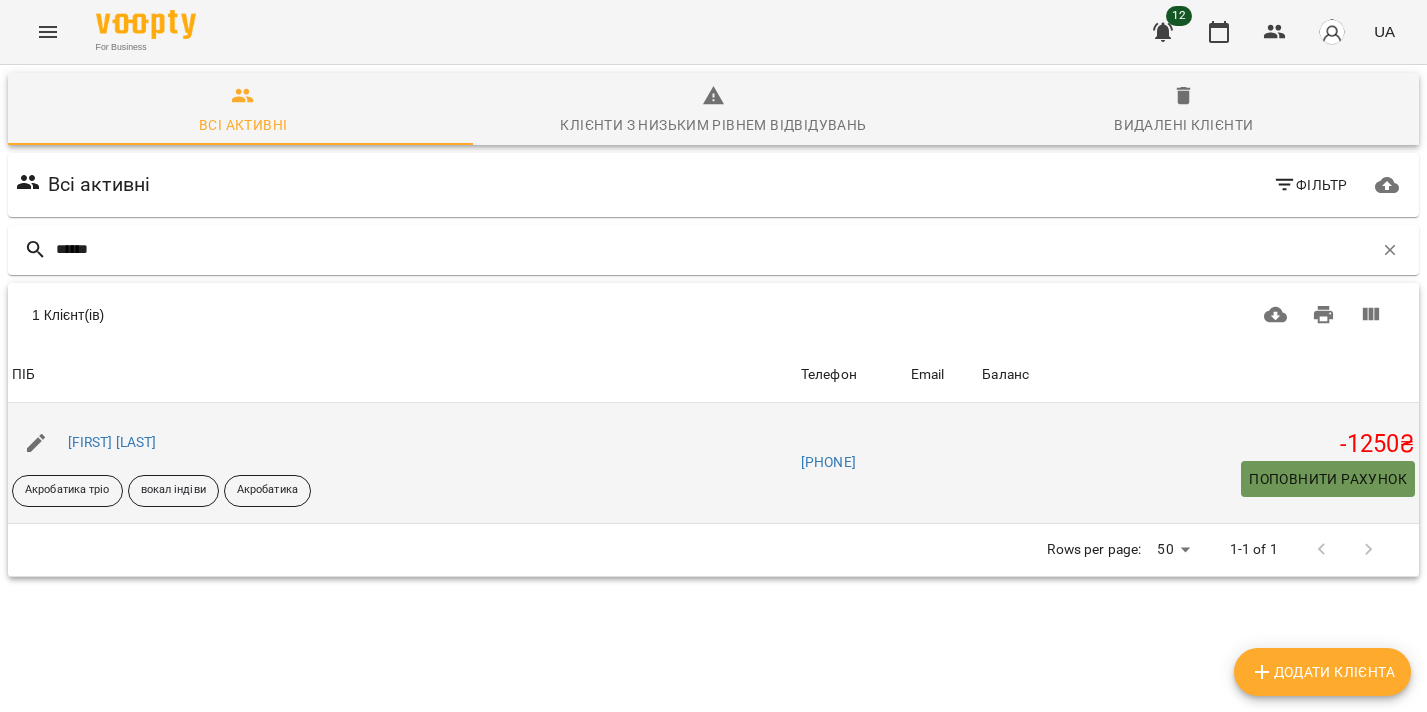 click on "Поповнити рахунок" at bounding box center [1328, 479] 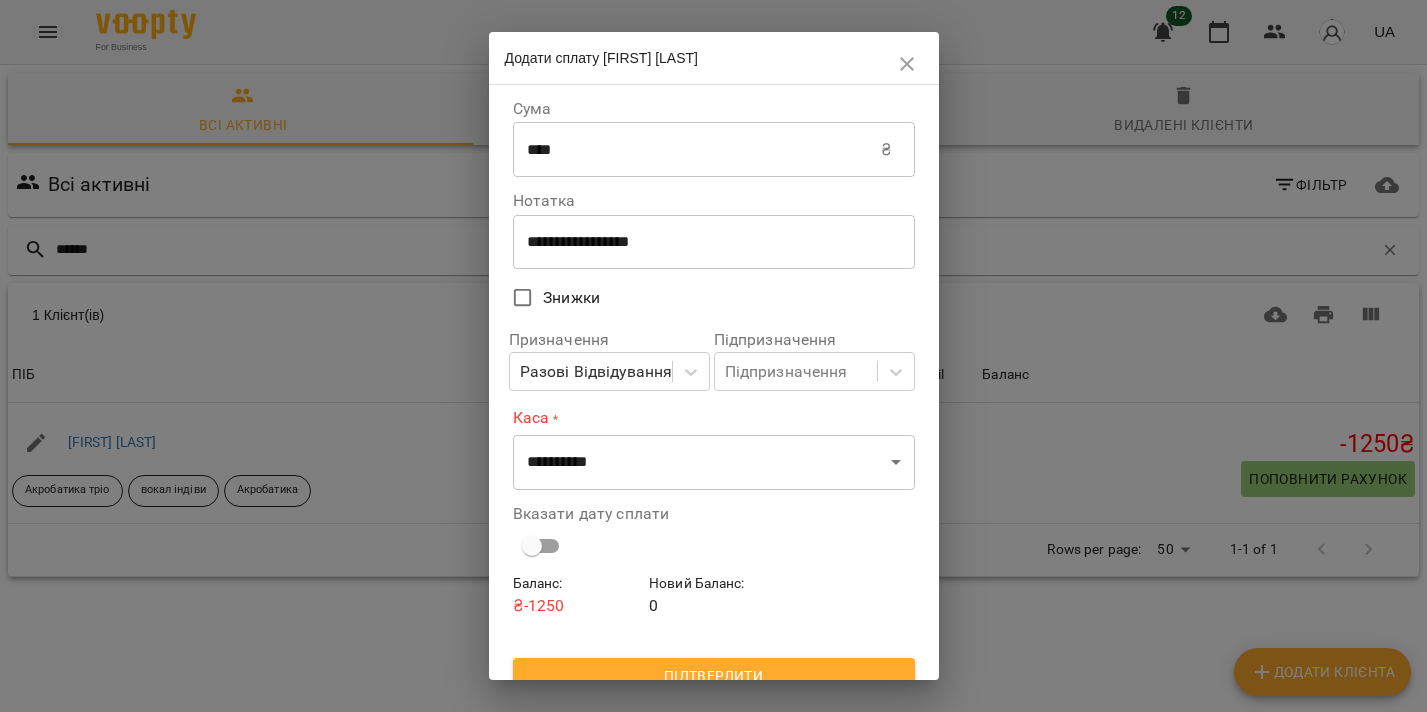 click on "****" at bounding box center (697, 150) 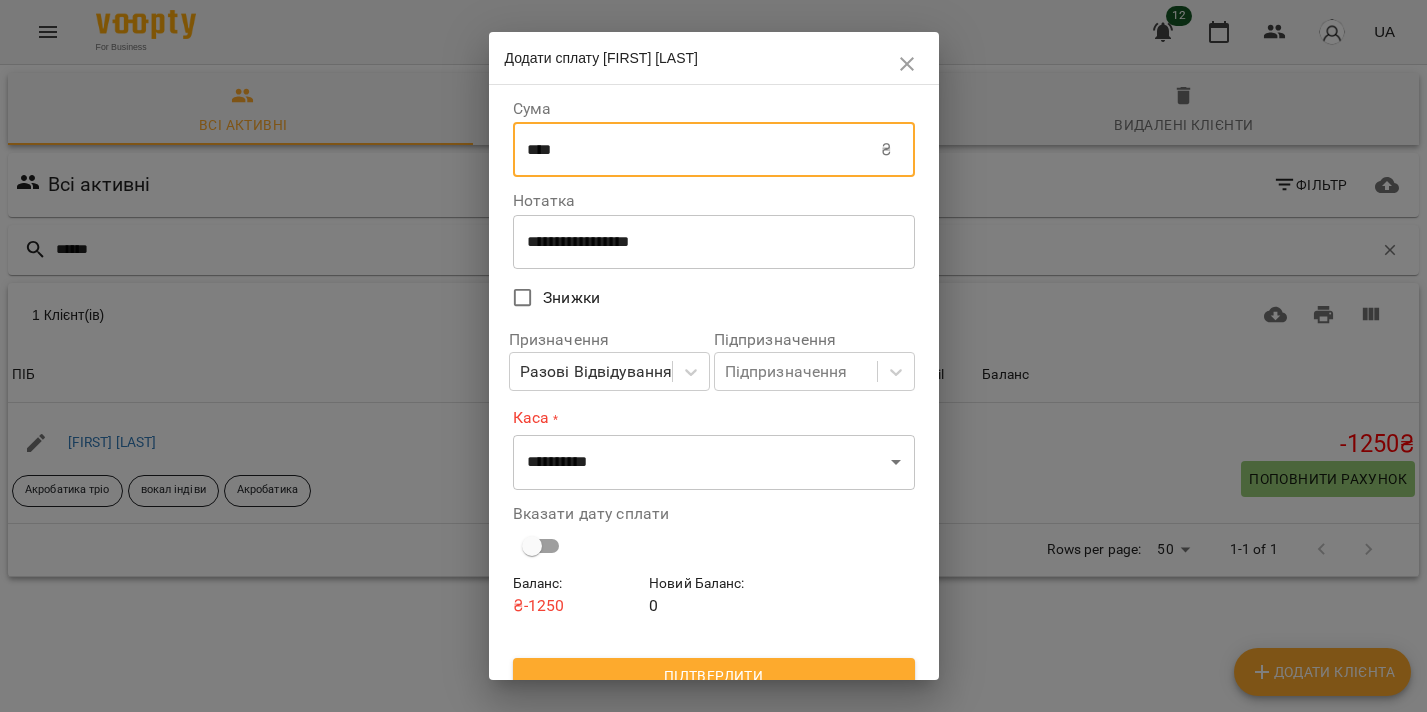 click on "****" at bounding box center [697, 150] 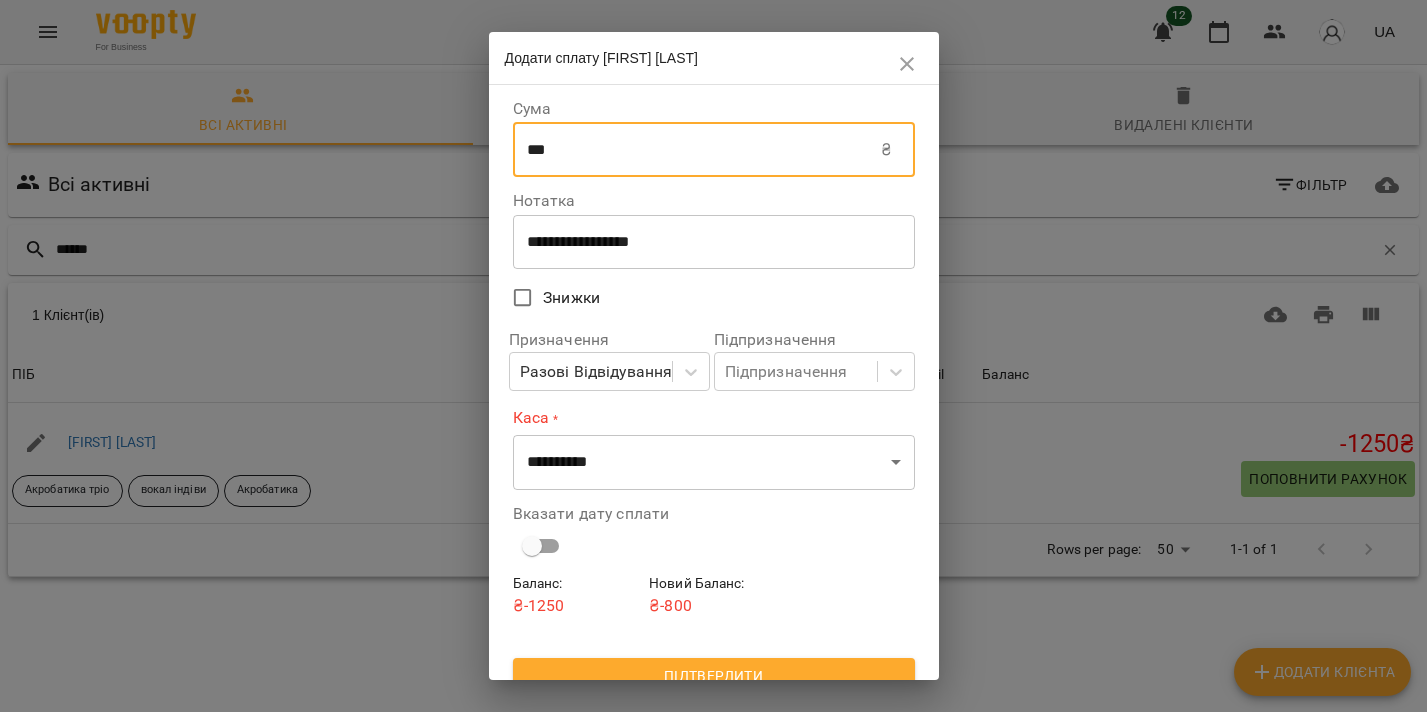 type on "***" 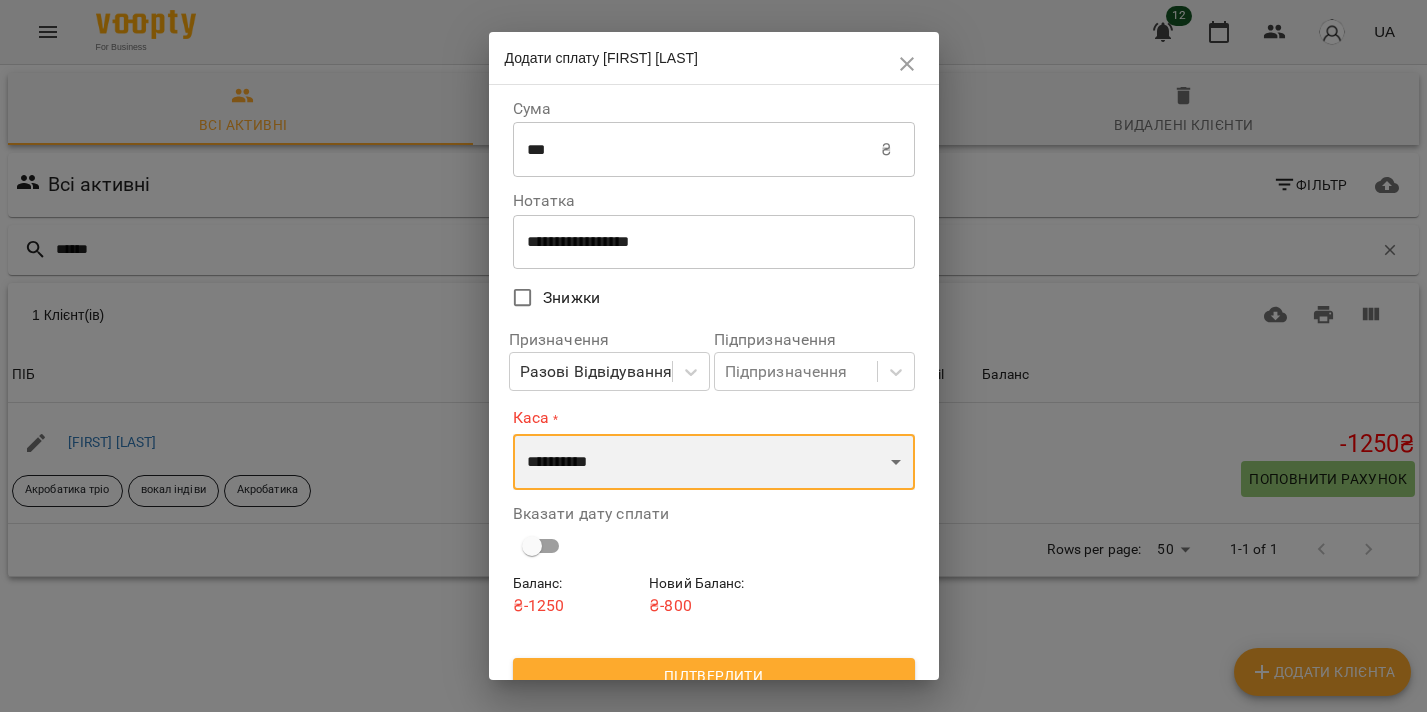 select on "****" 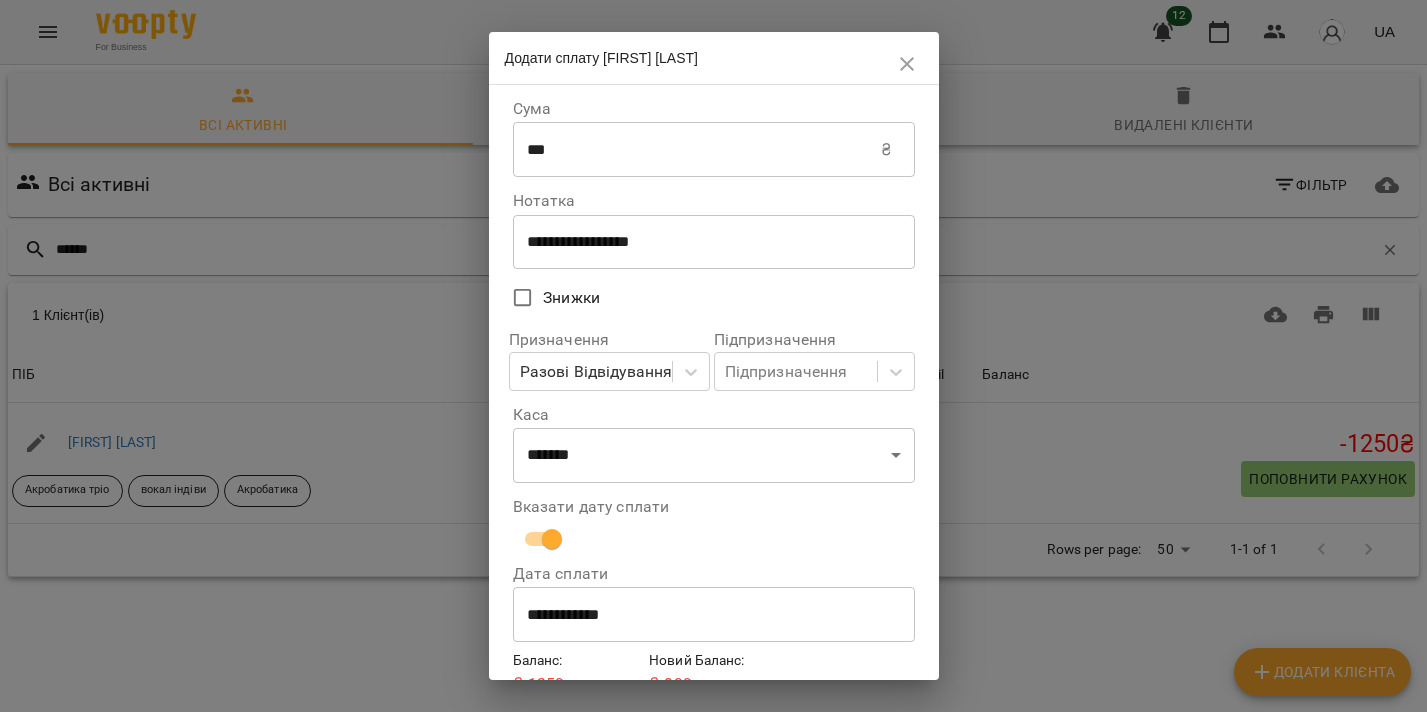 click on "**********" at bounding box center (714, 615) 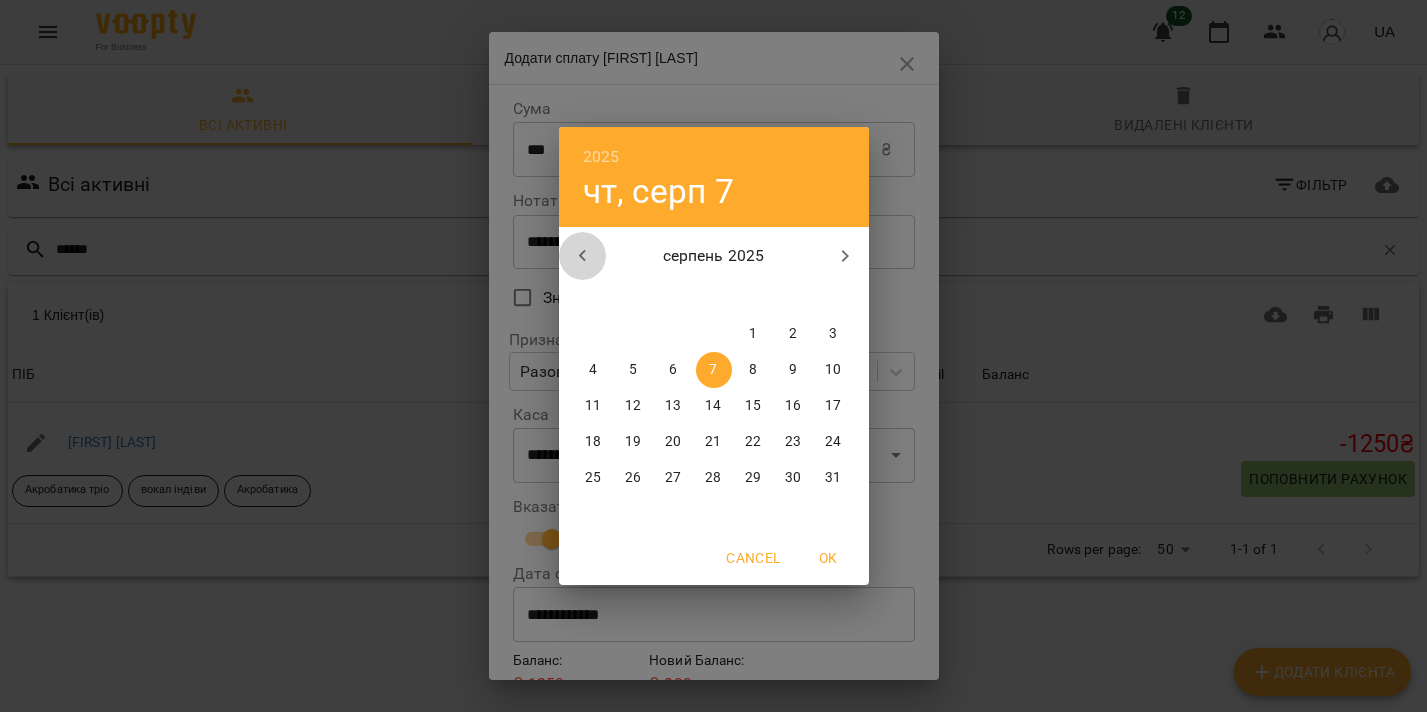 click at bounding box center (583, 256) 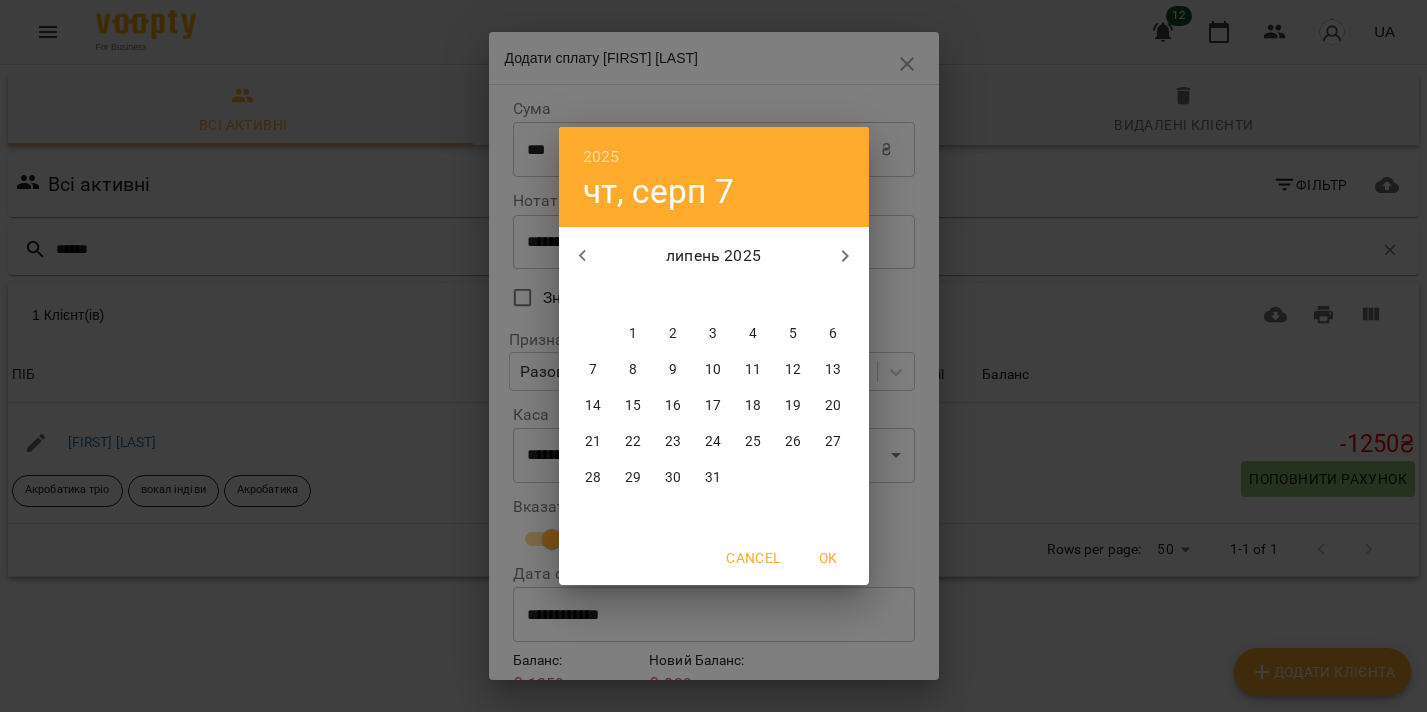 click on "2" at bounding box center [673, 334] 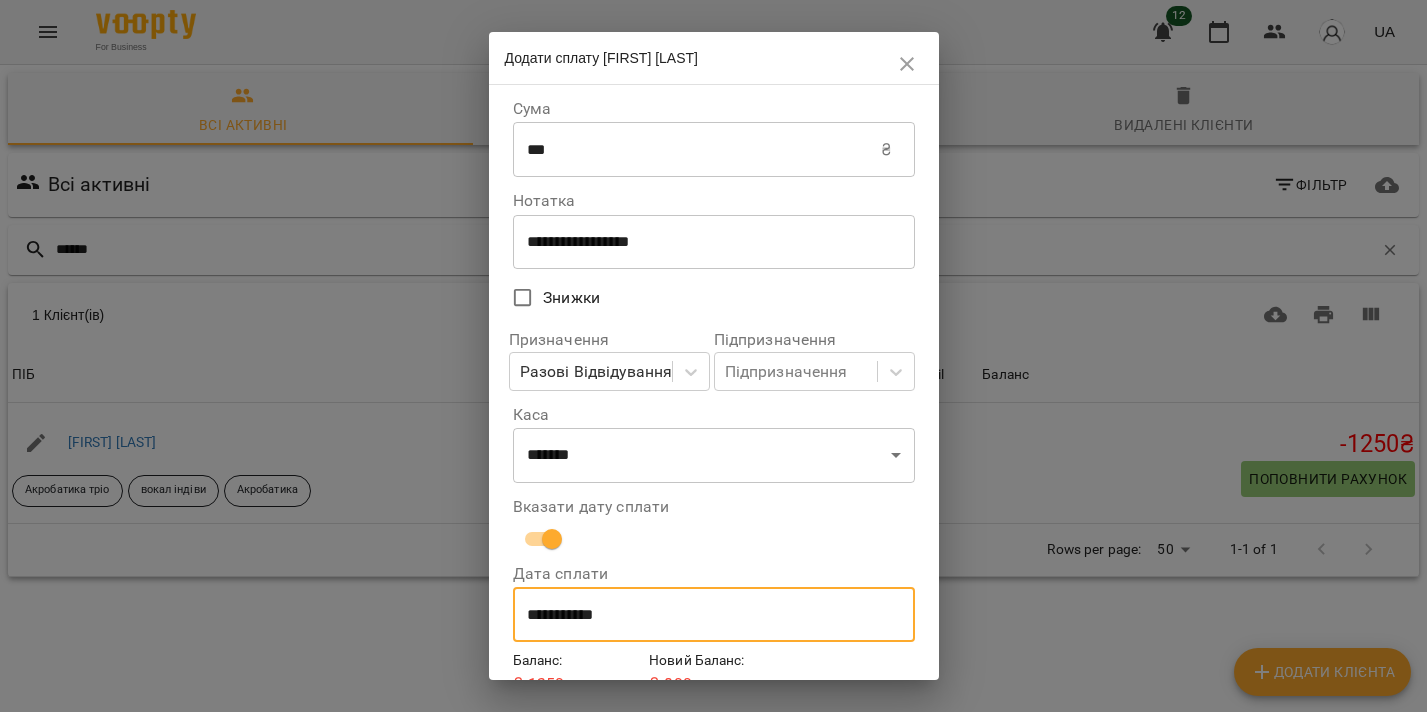 type on "**********" 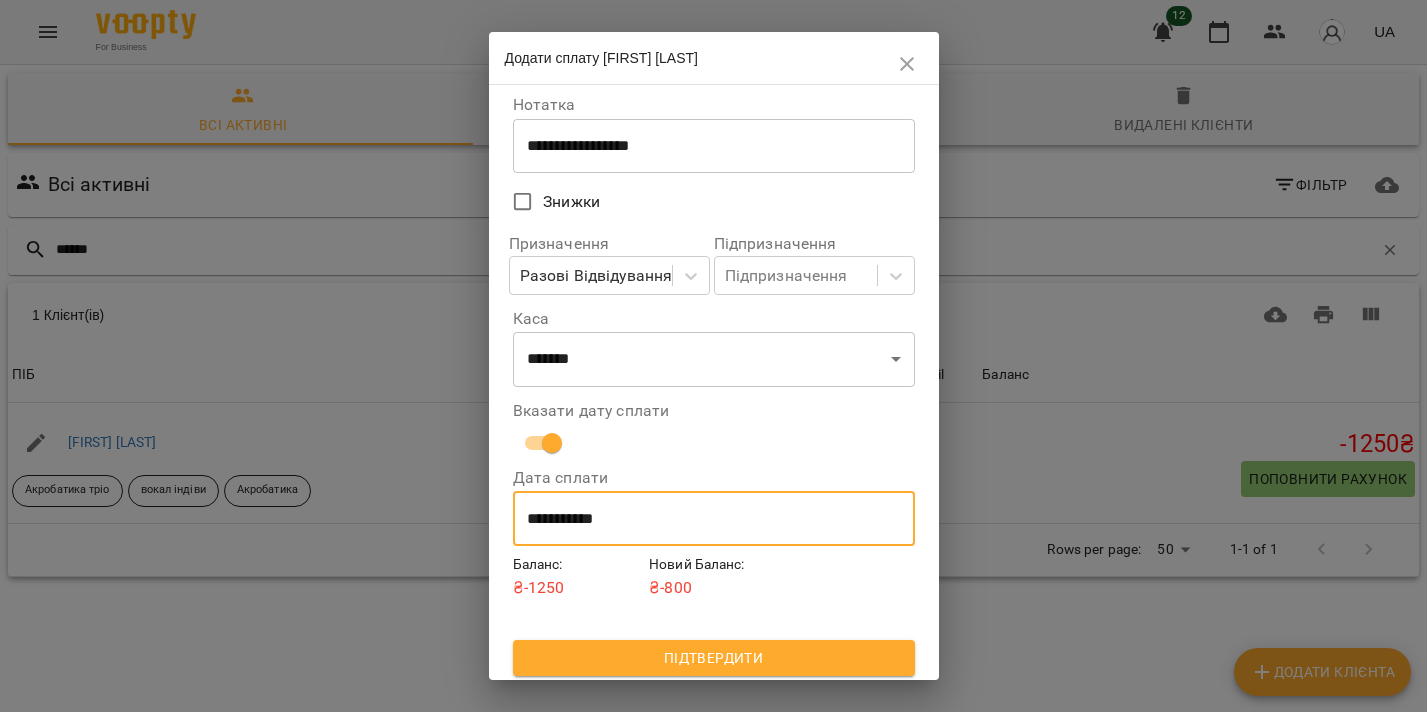 click on "Підтвердити" at bounding box center [714, 658] 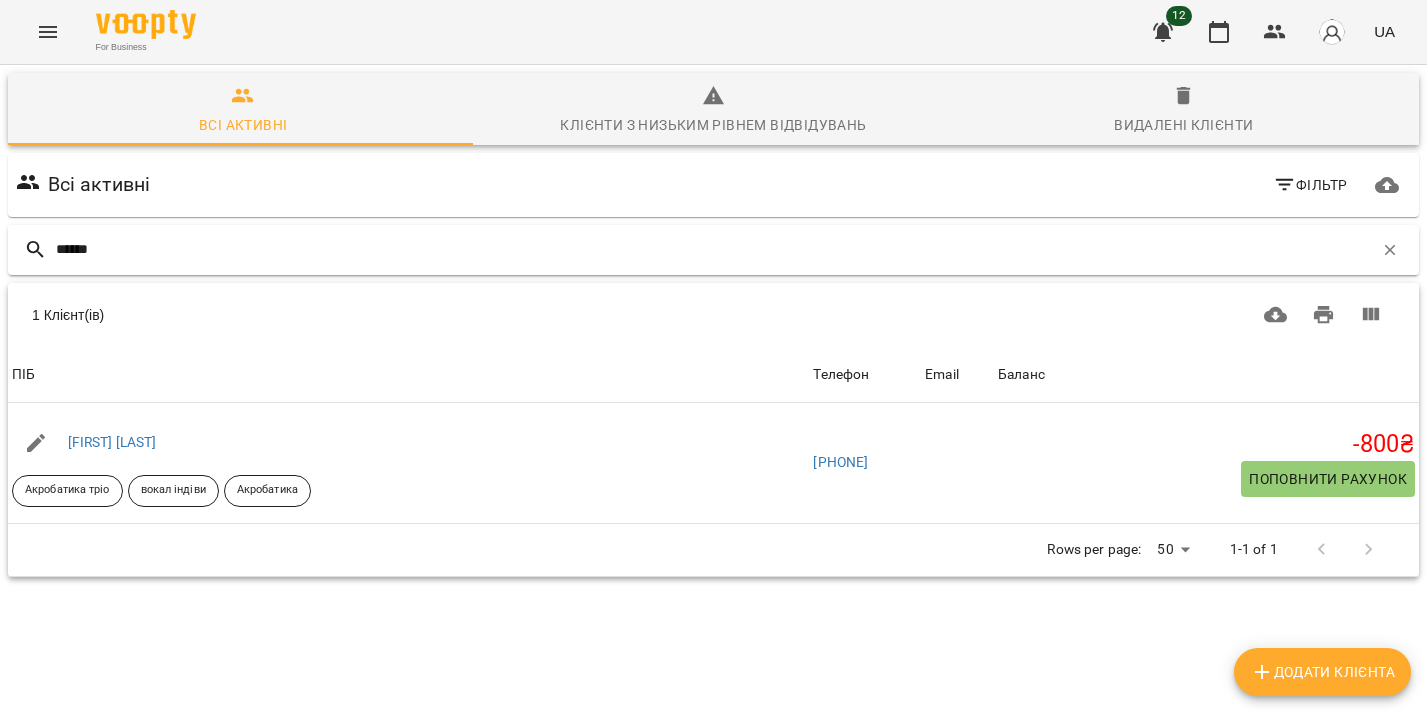click on "******" at bounding box center (713, 250) 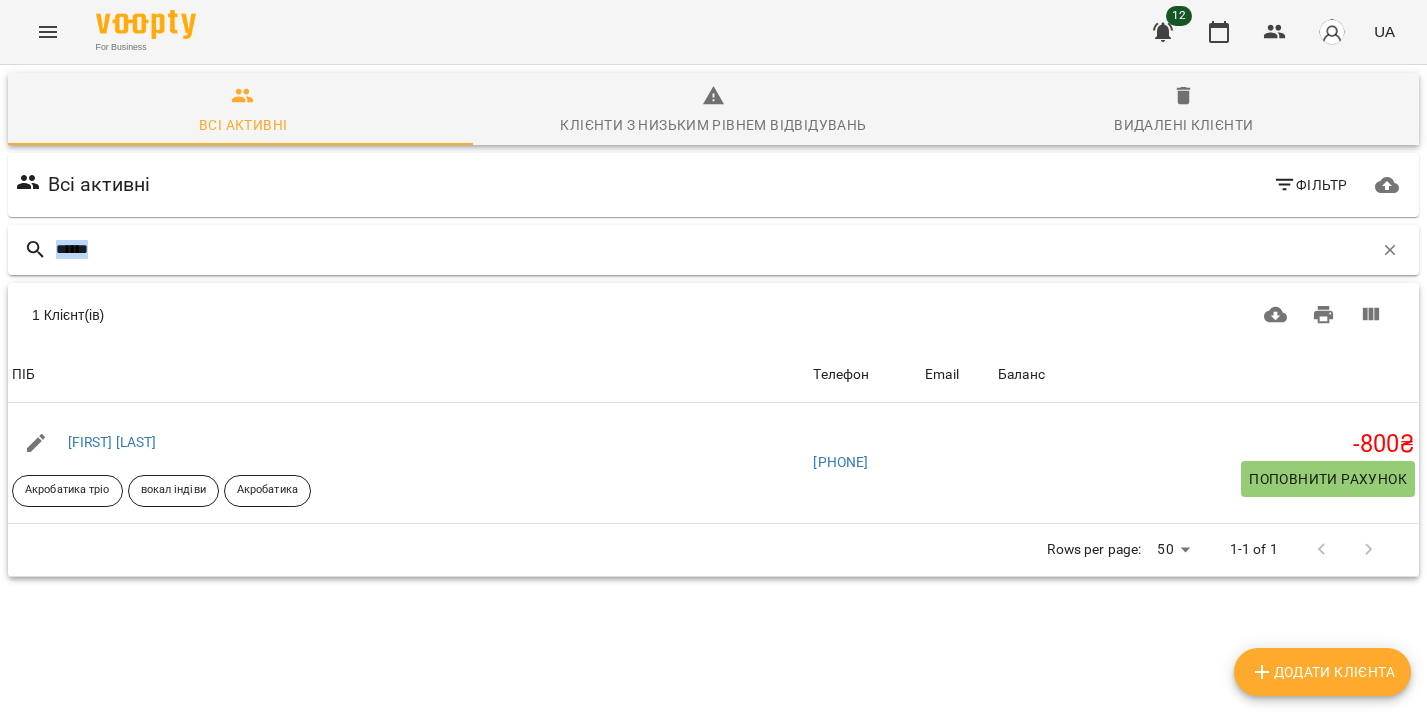 click on "******" at bounding box center (713, 250) 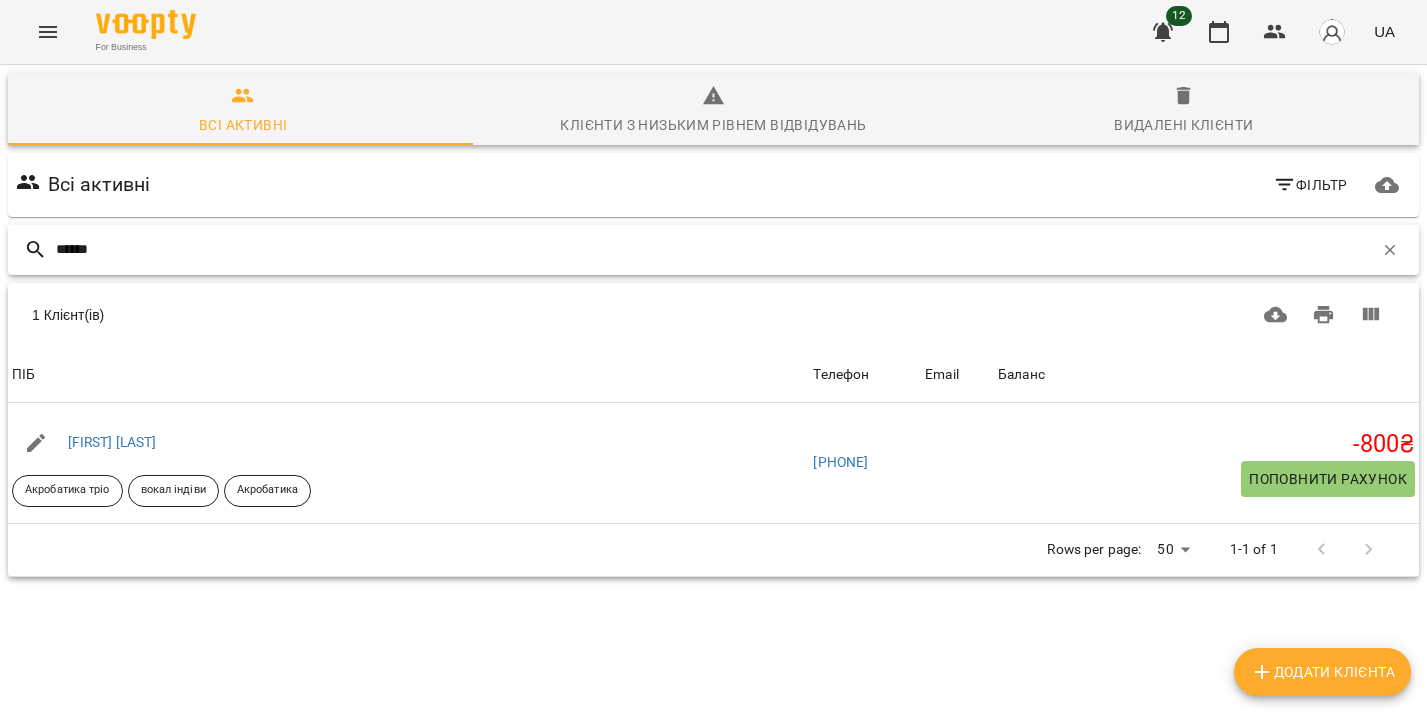click on "******" at bounding box center (714, 249) 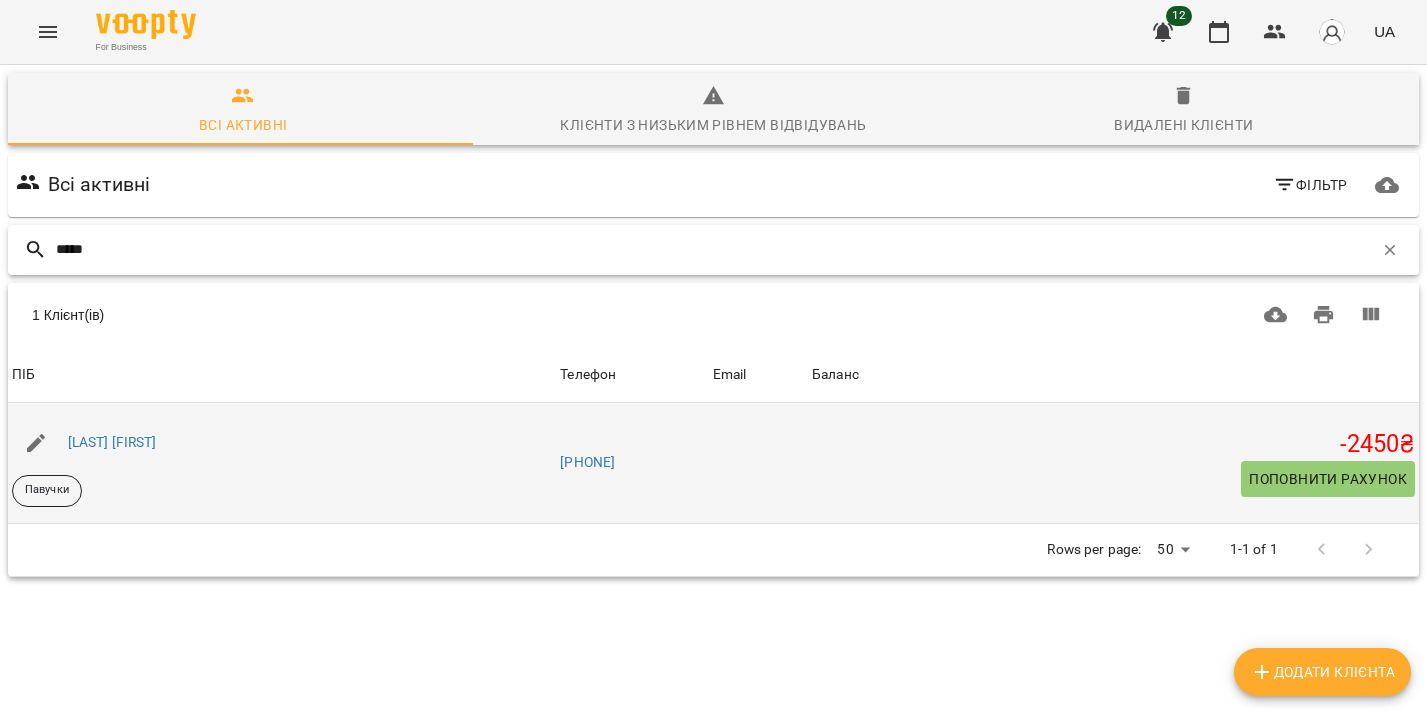 type on "*****" 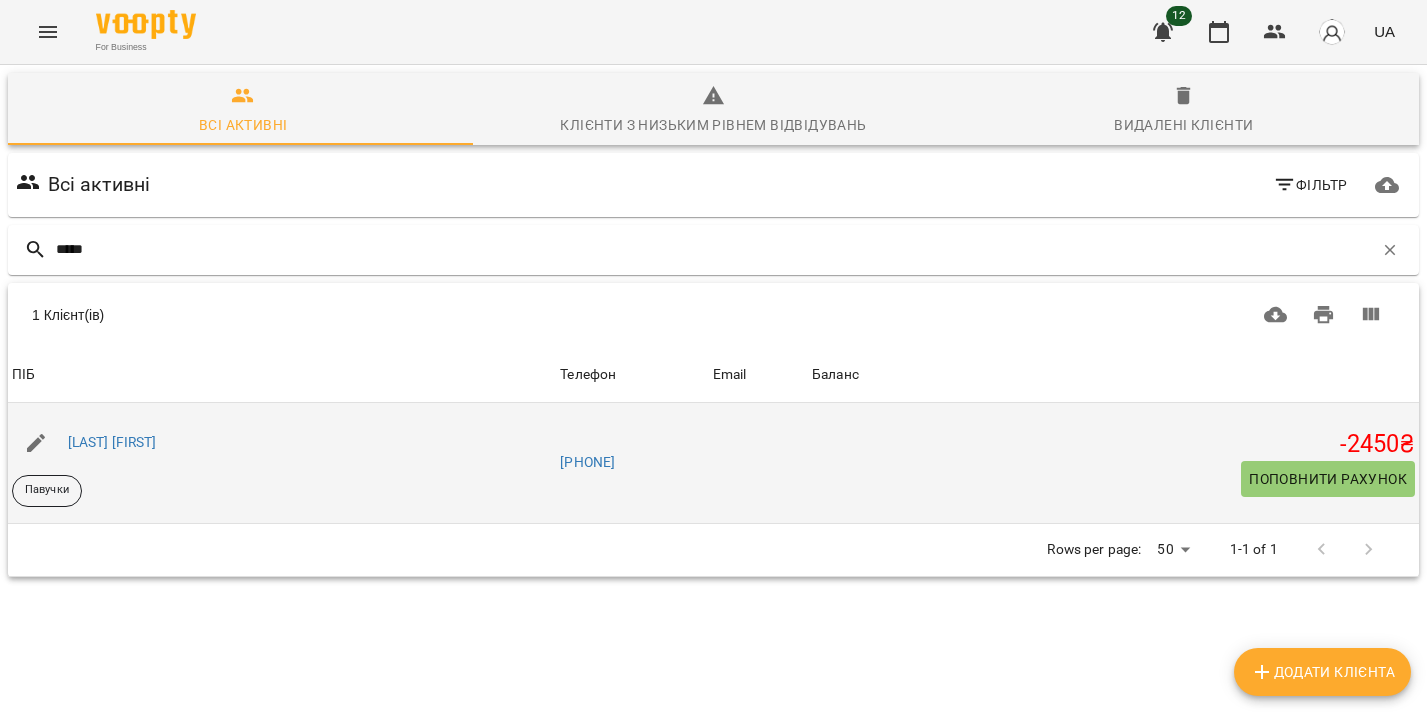 click on "Поповнити рахунок" at bounding box center (1328, 479) 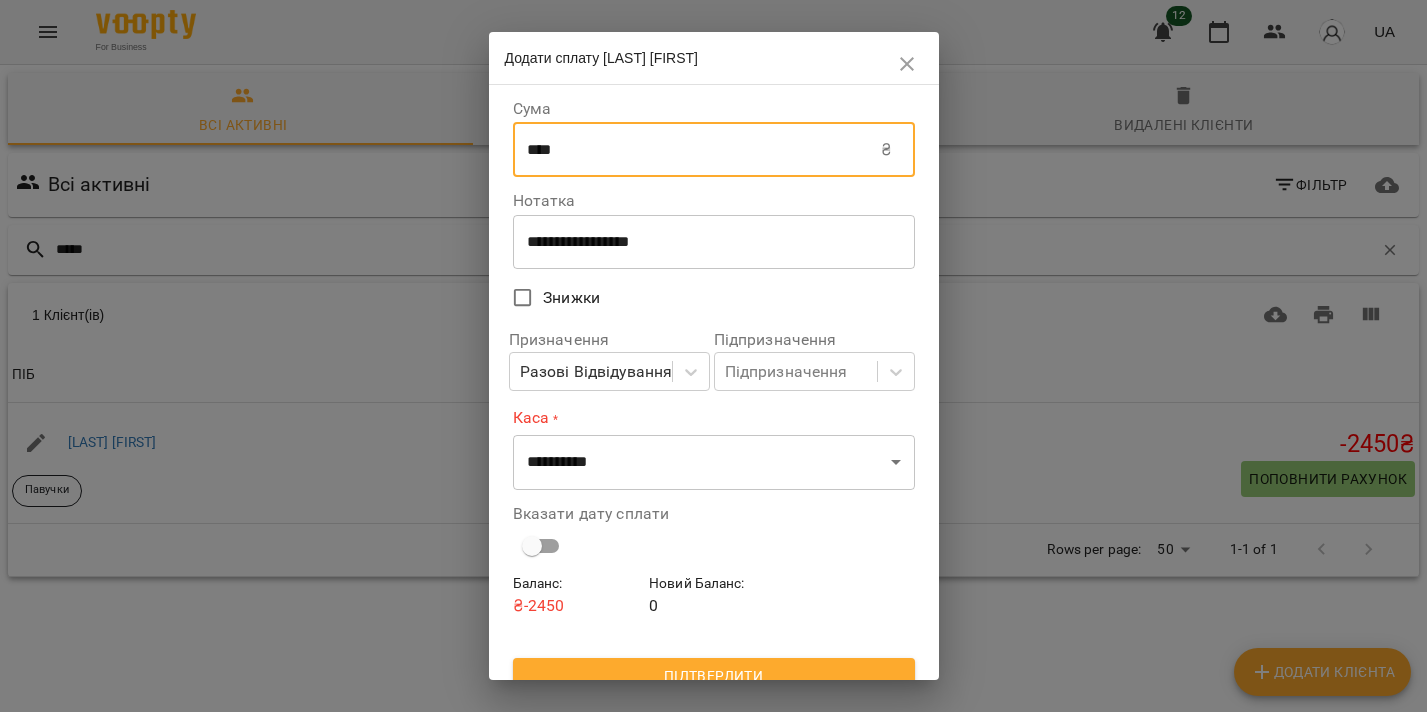 click on "****" at bounding box center [697, 150] 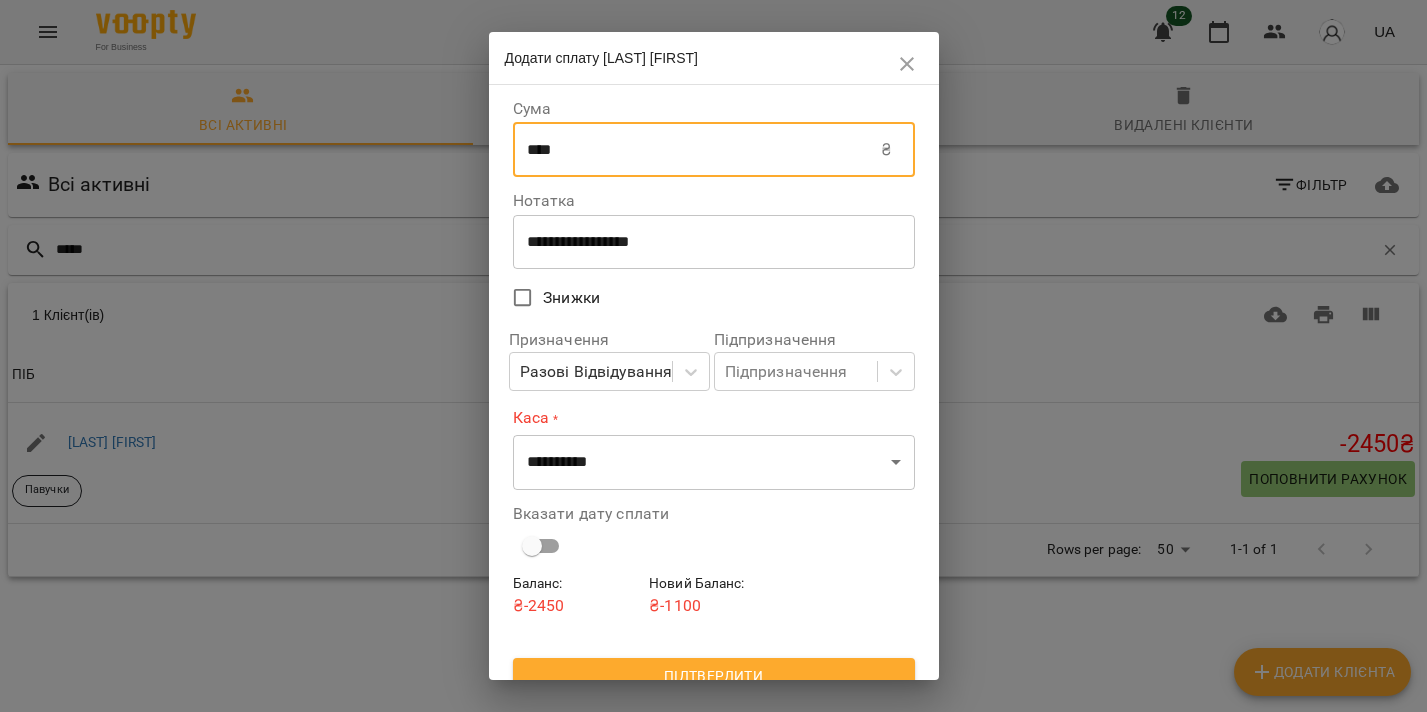type on "****" 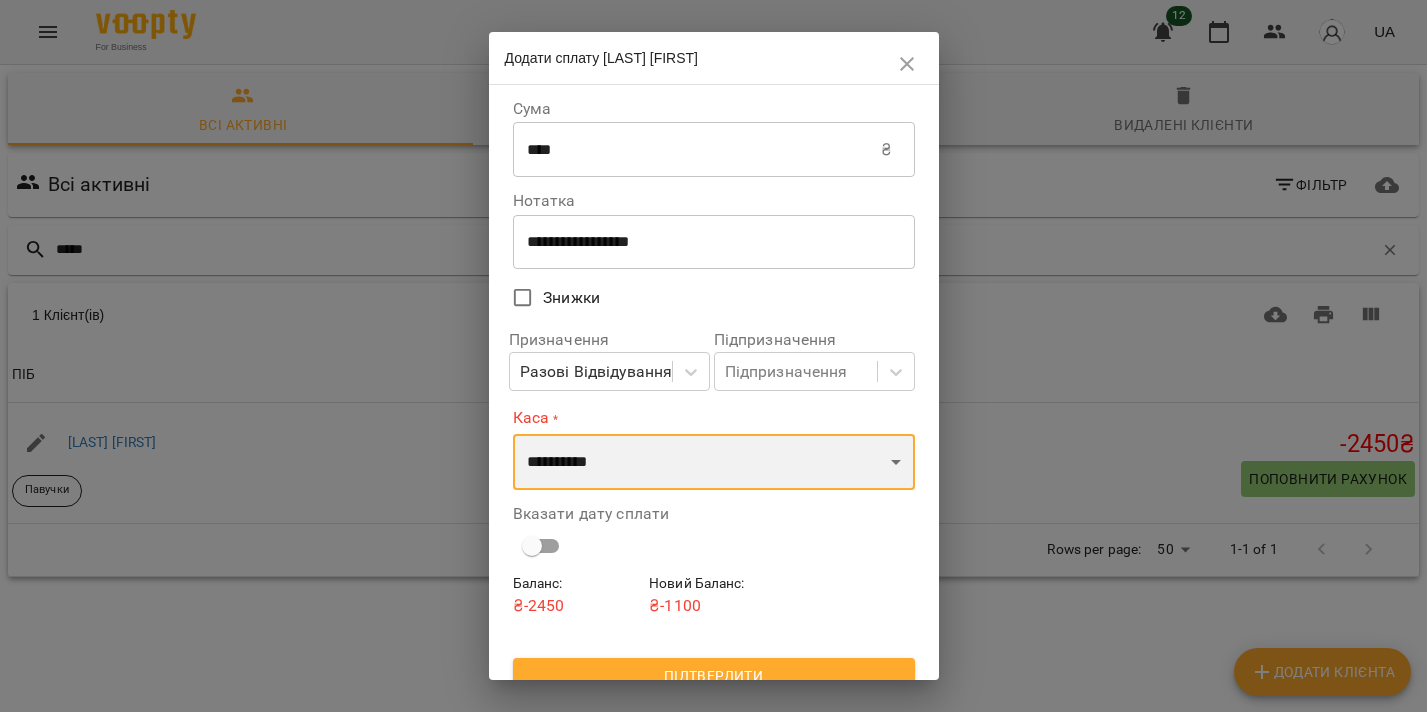 select on "****" 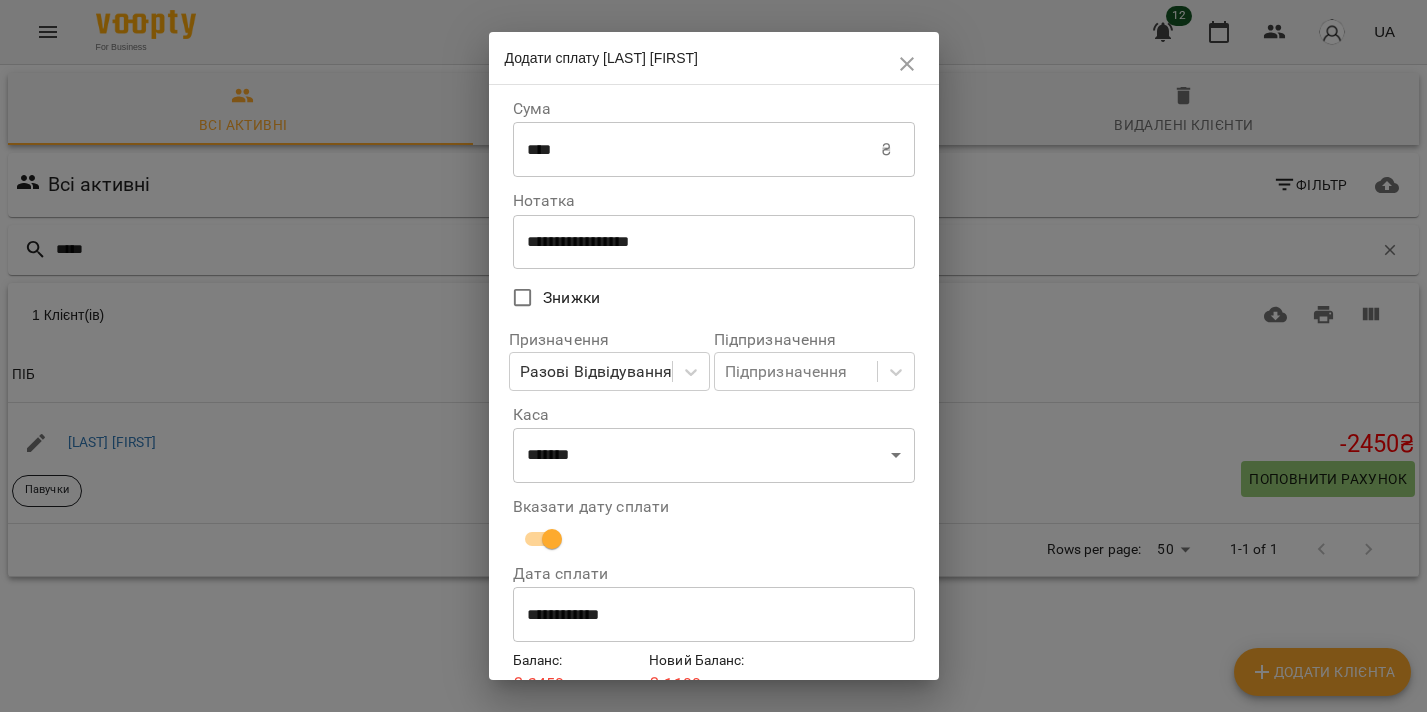 click on "**********" at bounding box center (714, 615) 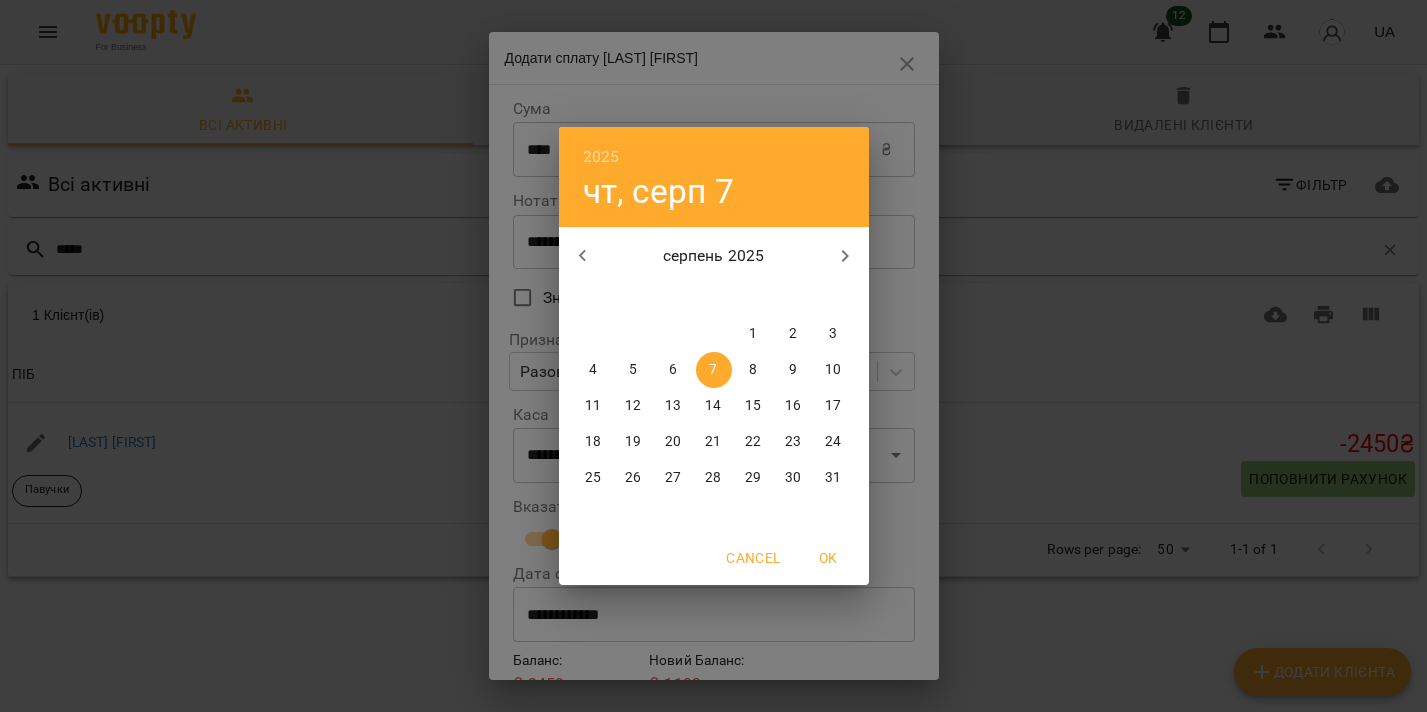 click at bounding box center [583, 256] 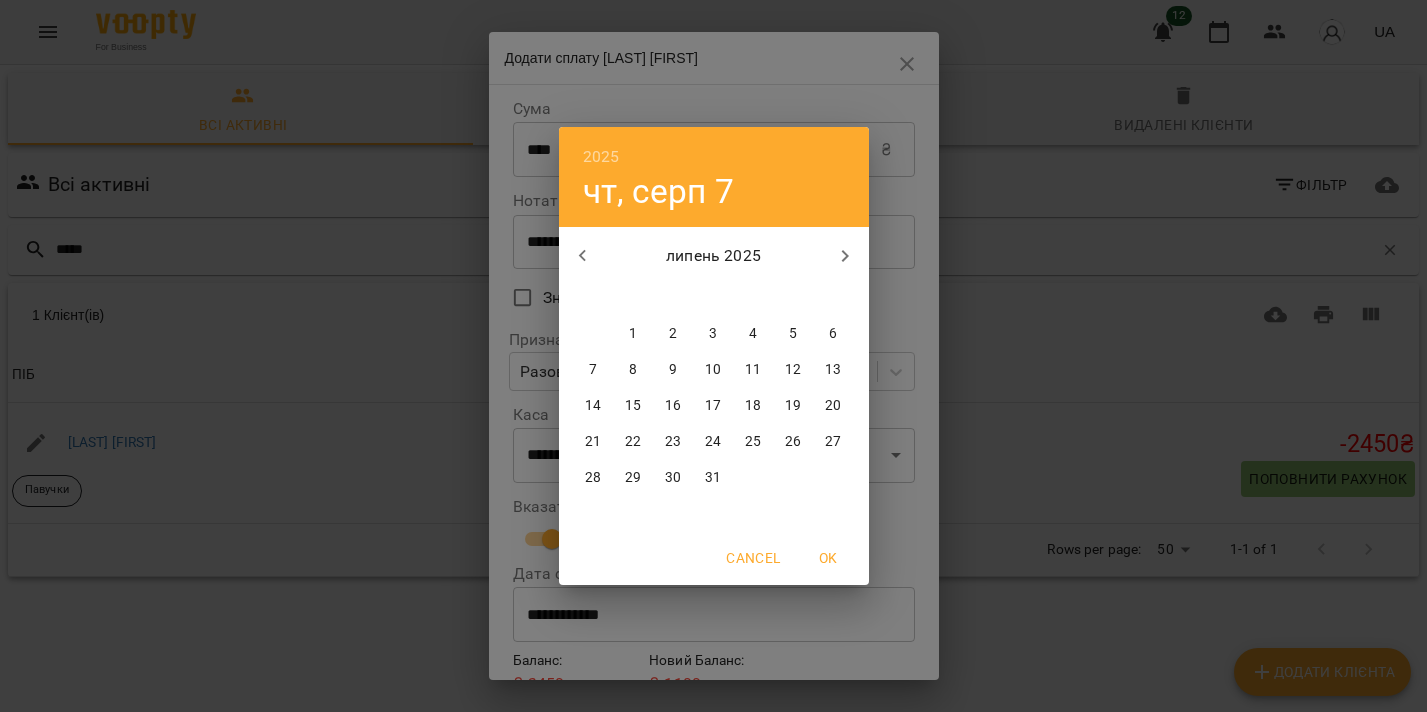 click on "4" at bounding box center [754, 334] 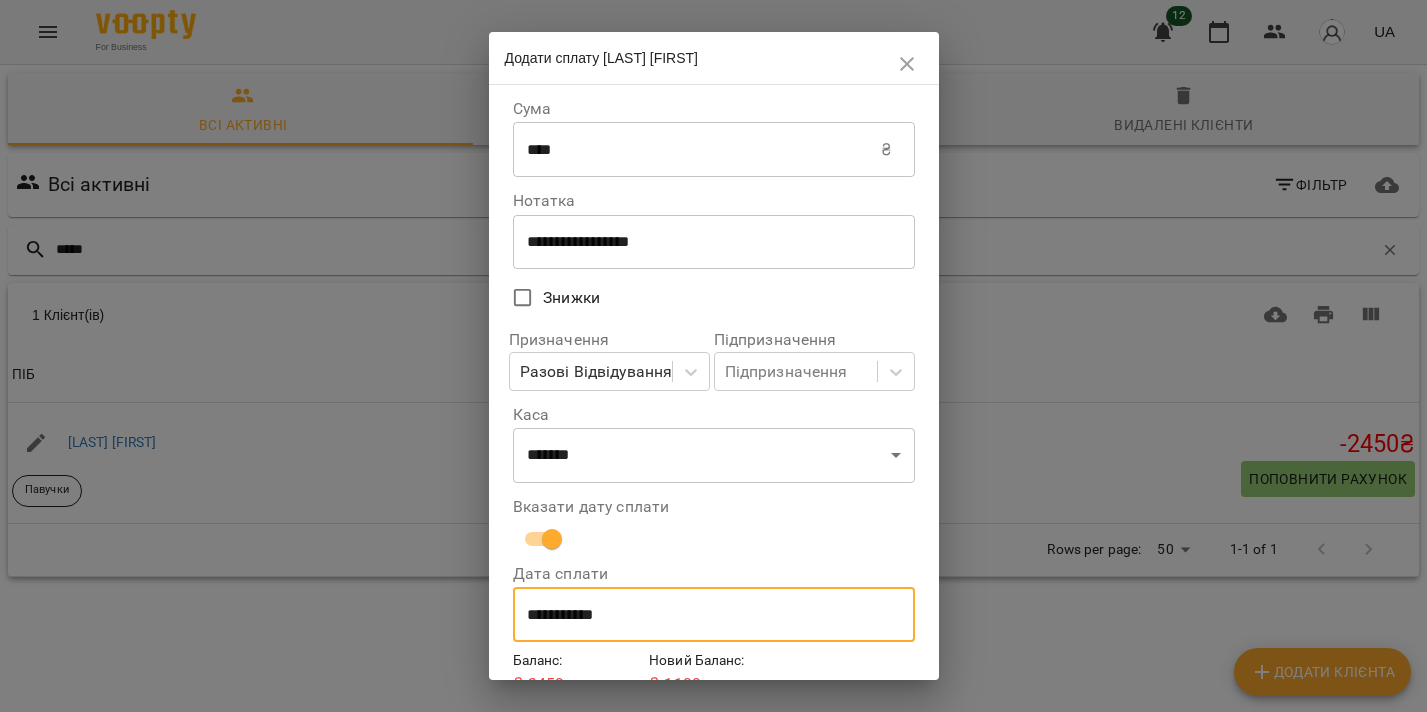 click on "Підпризначення Підпризначення" at bounding box center (814, 361) 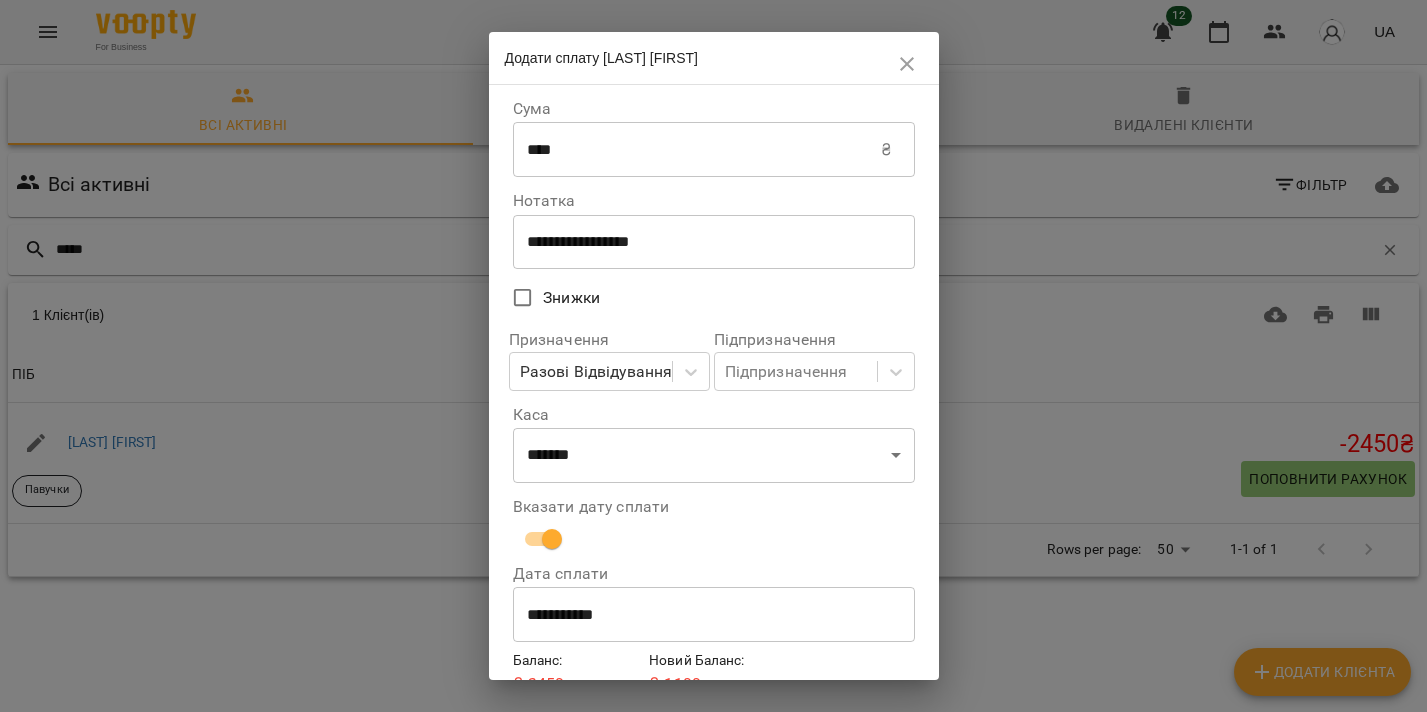 scroll, scrollTop: 96, scrollLeft: 0, axis: vertical 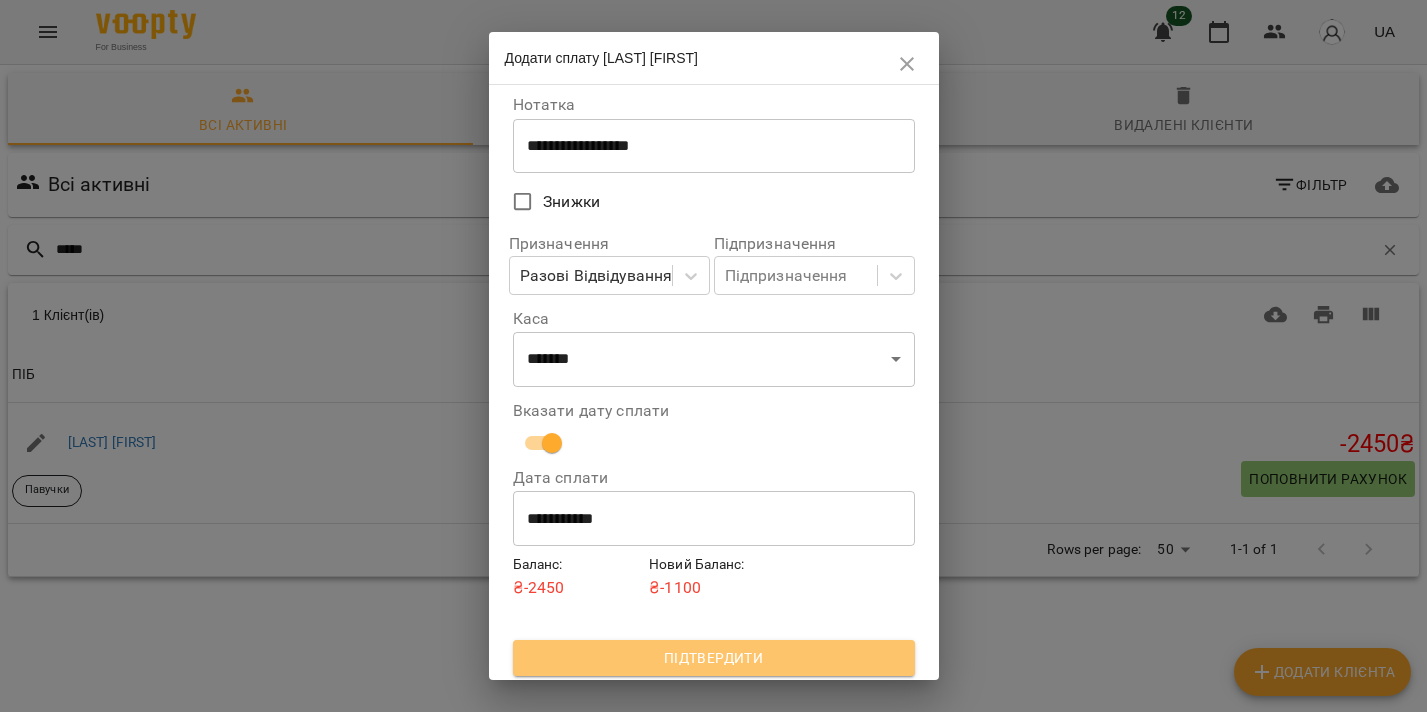 click on "Підтвердити" at bounding box center (714, 658) 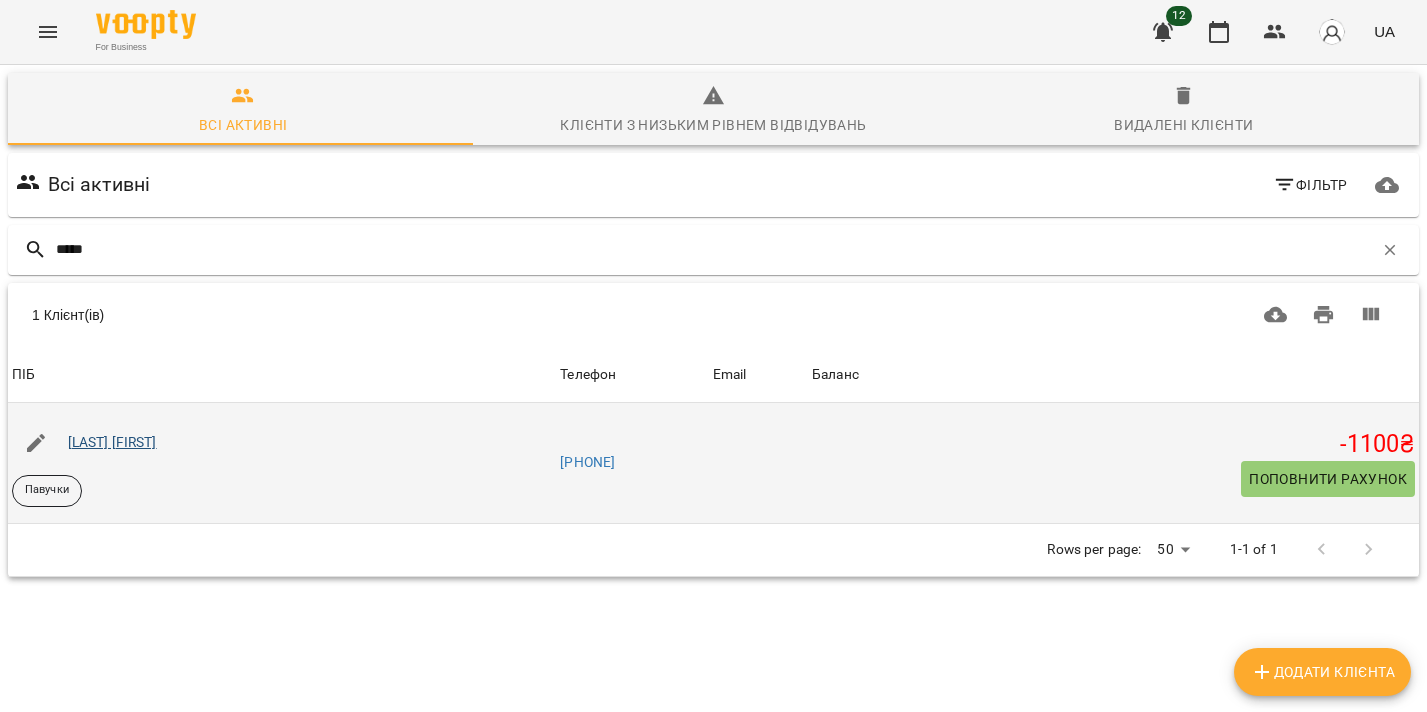click on "Ошуст Соломія" at bounding box center (112, 442) 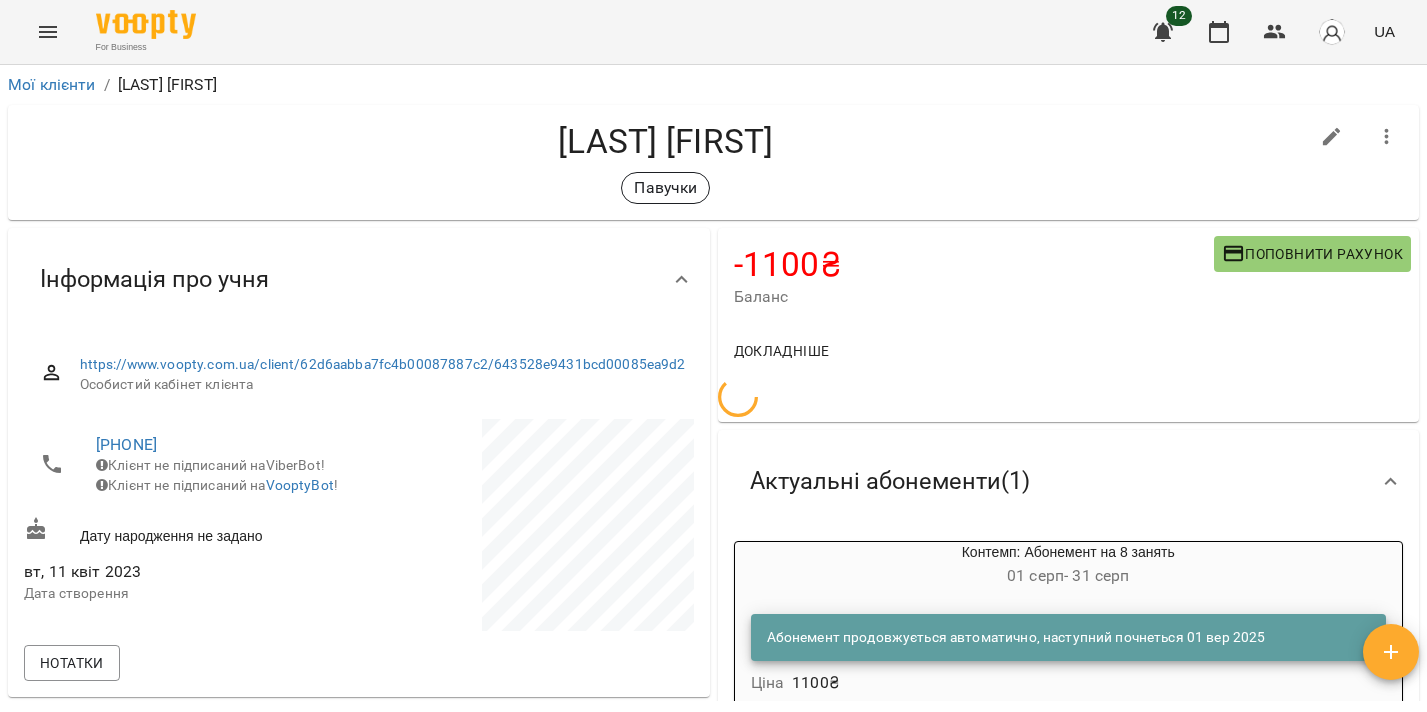 scroll, scrollTop: 90, scrollLeft: 0, axis: vertical 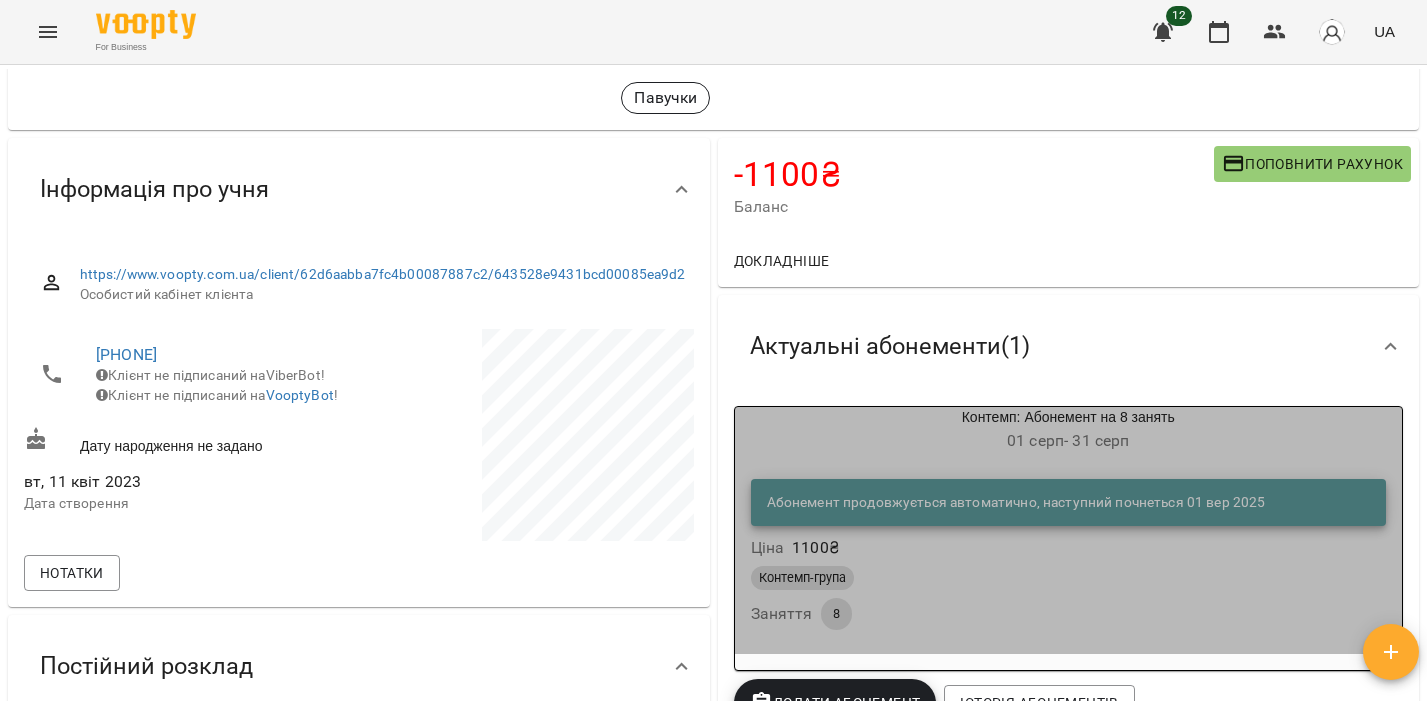 click on "01 серп  -   31 серп" at bounding box center [1068, 440] 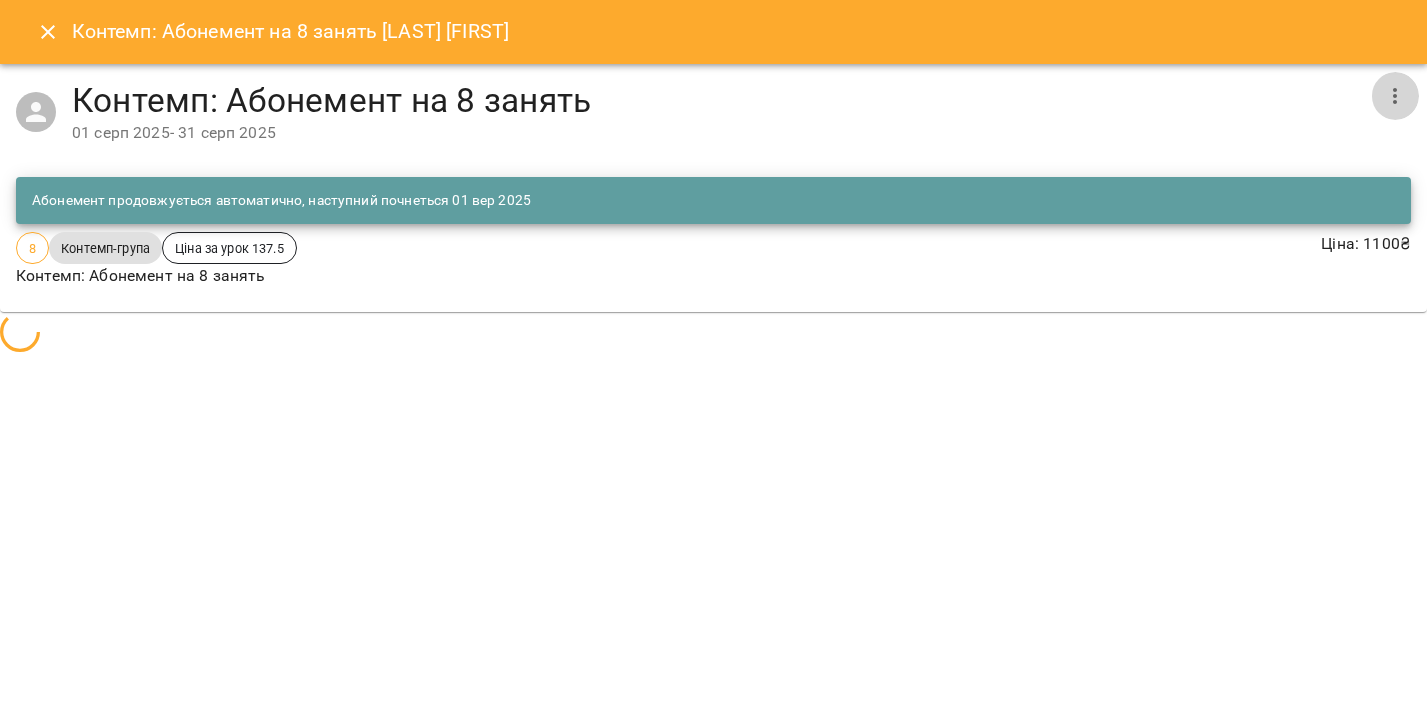 click 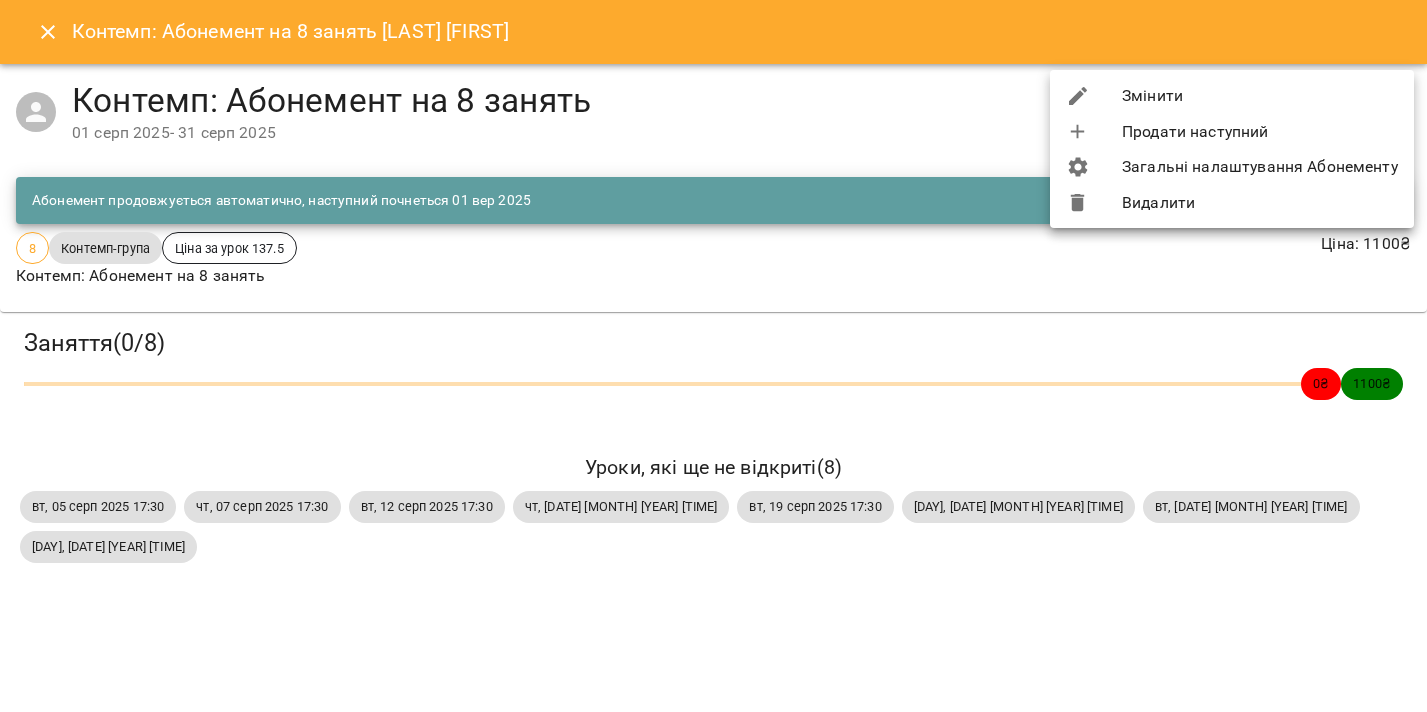 click on "Видалити" at bounding box center [1232, 203] 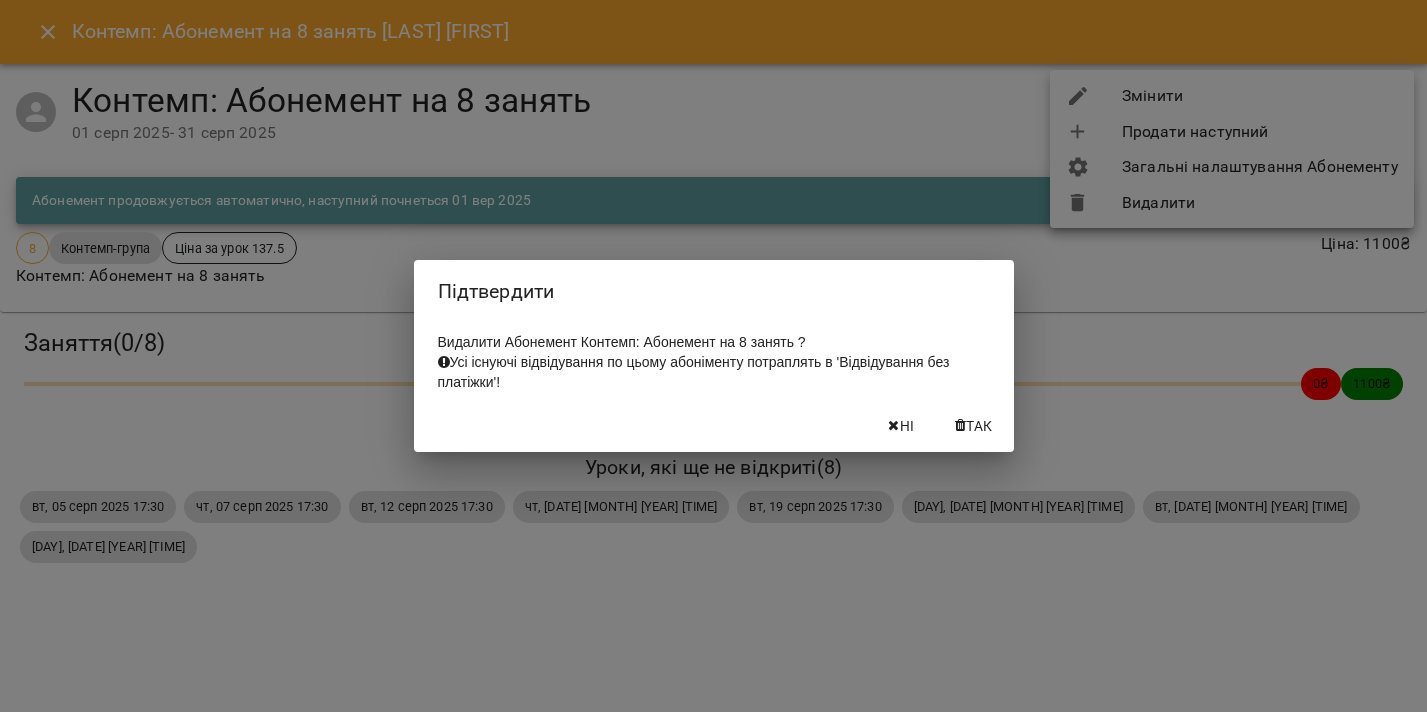 click on "Так" at bounding box center [974, 426] 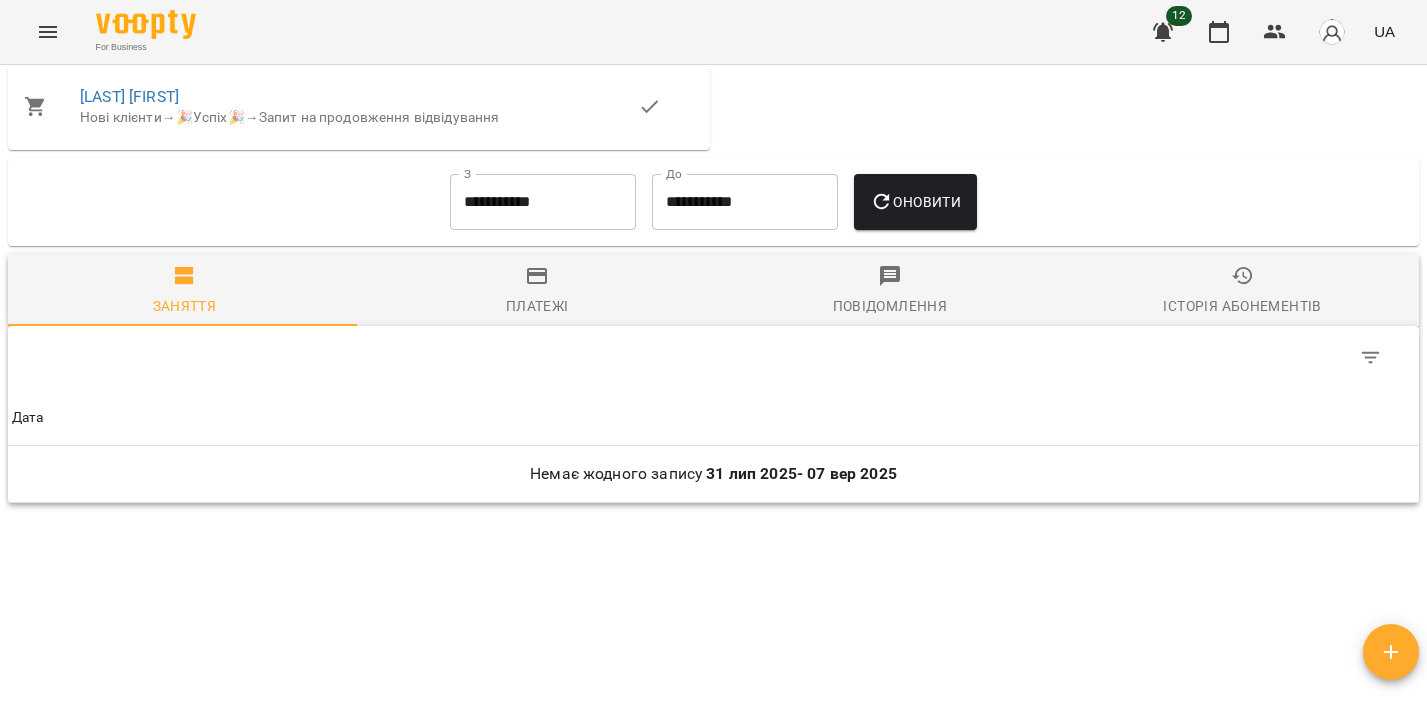 scroll, scrollTop: 1469, scrollLeft: 0, axis: vertical 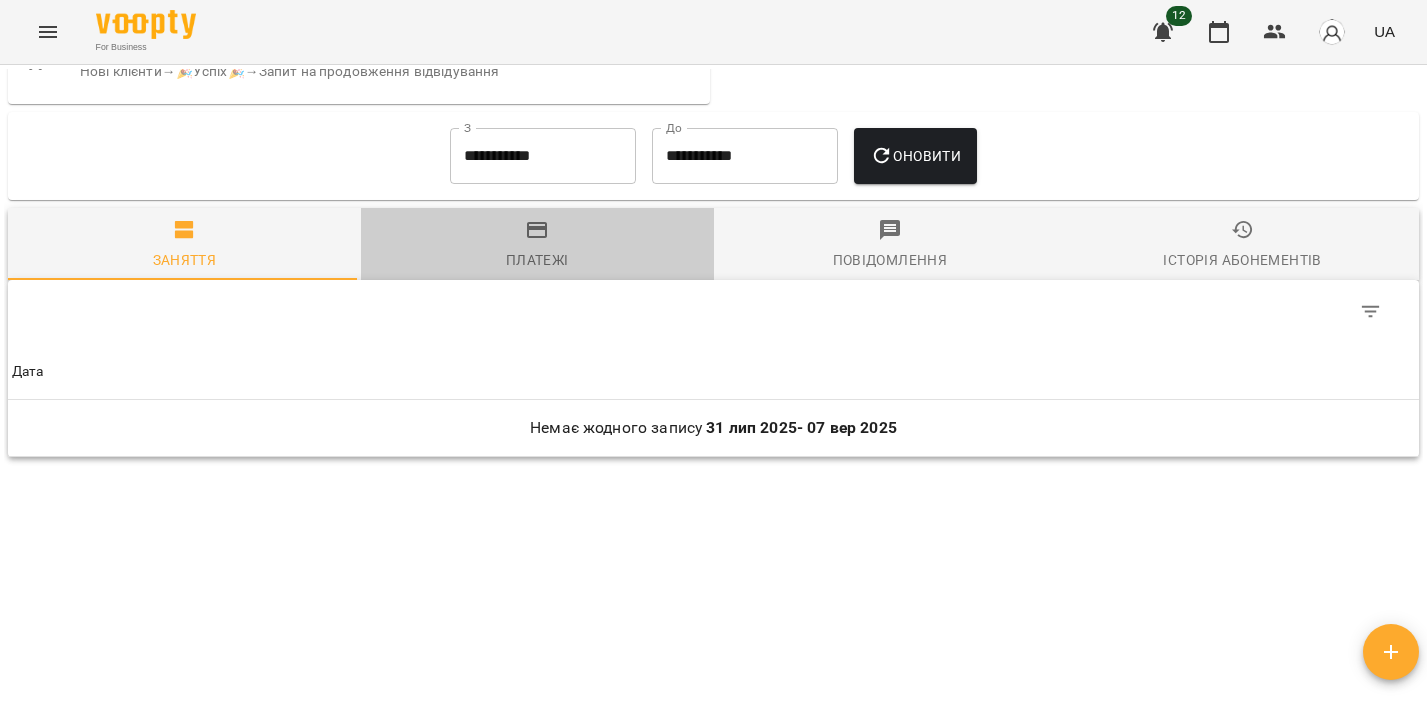 click on "Платежі" at bounding box center (537, 245) 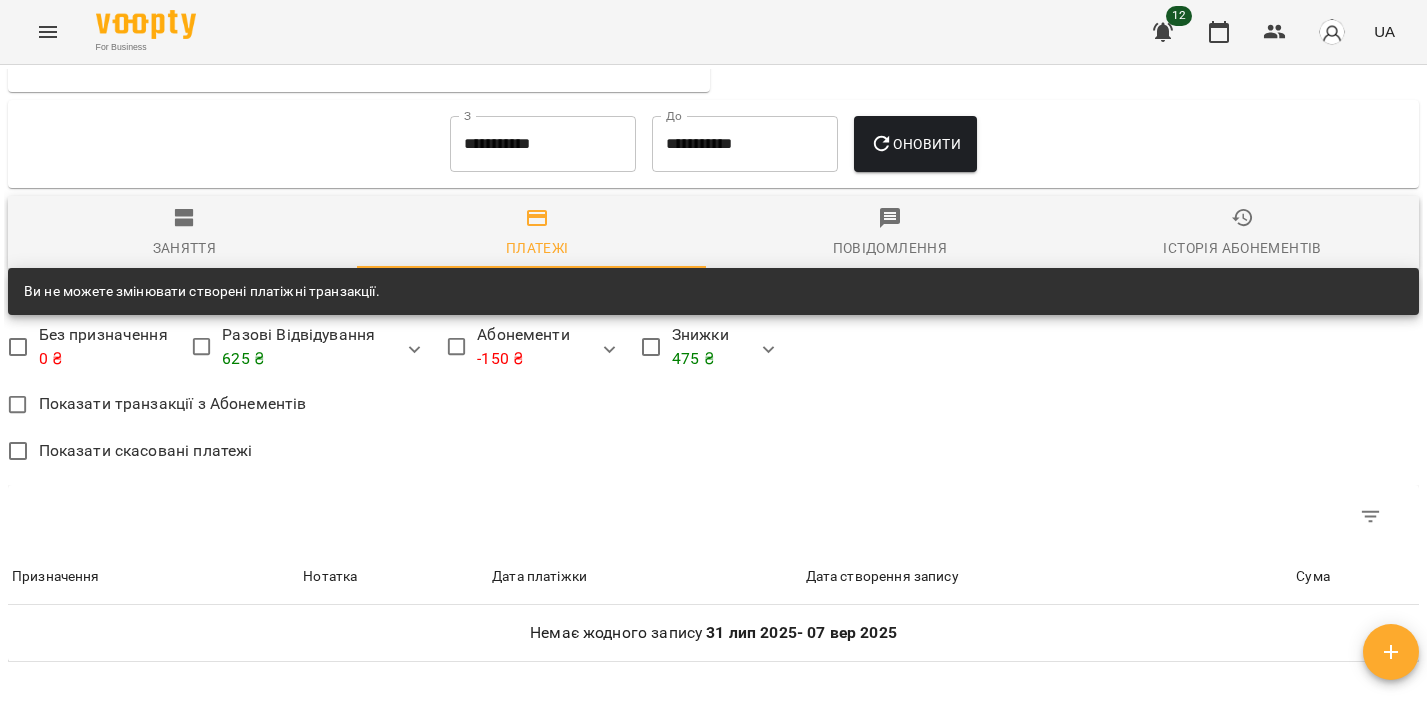 scroll, scrollTop: 1339, scrollLeft: 0, axis: vertical 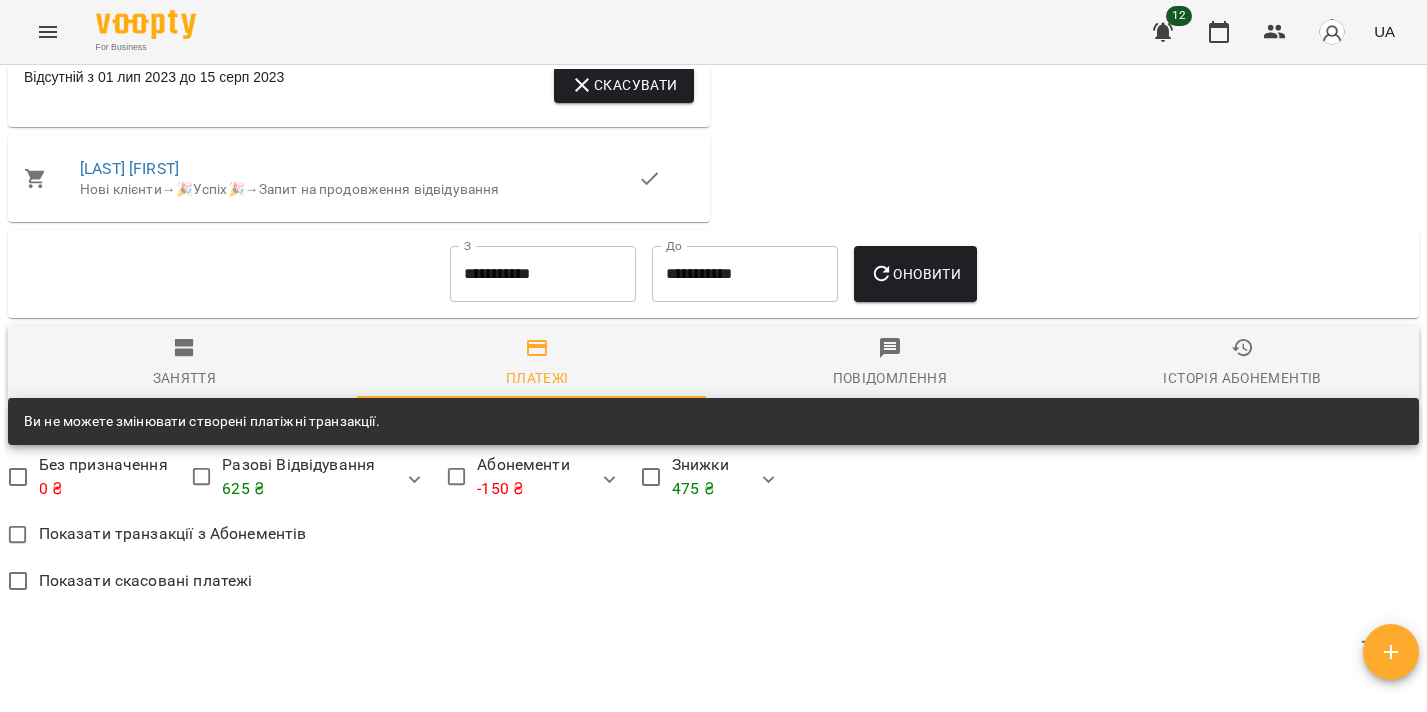 click on "**********" at bounding box center (543, 274) 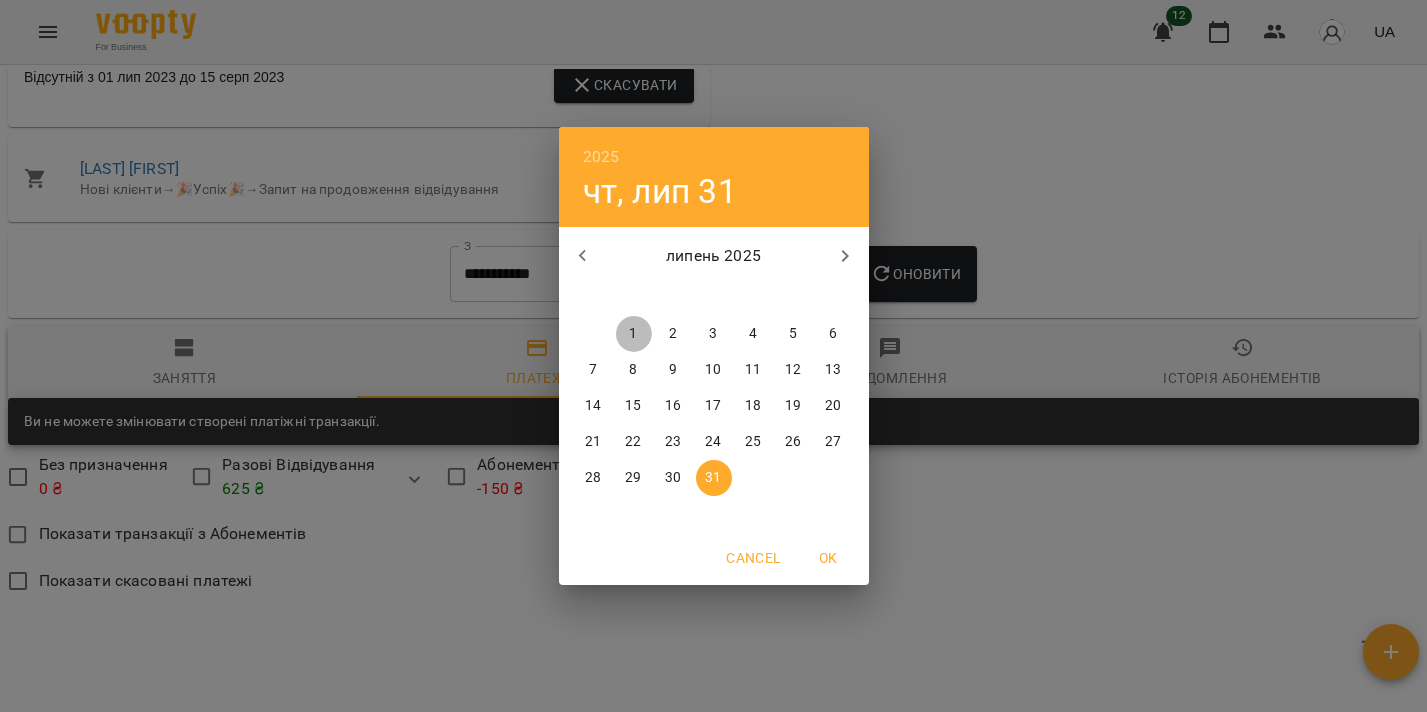 click on "1" at bounding box center (633, 334) 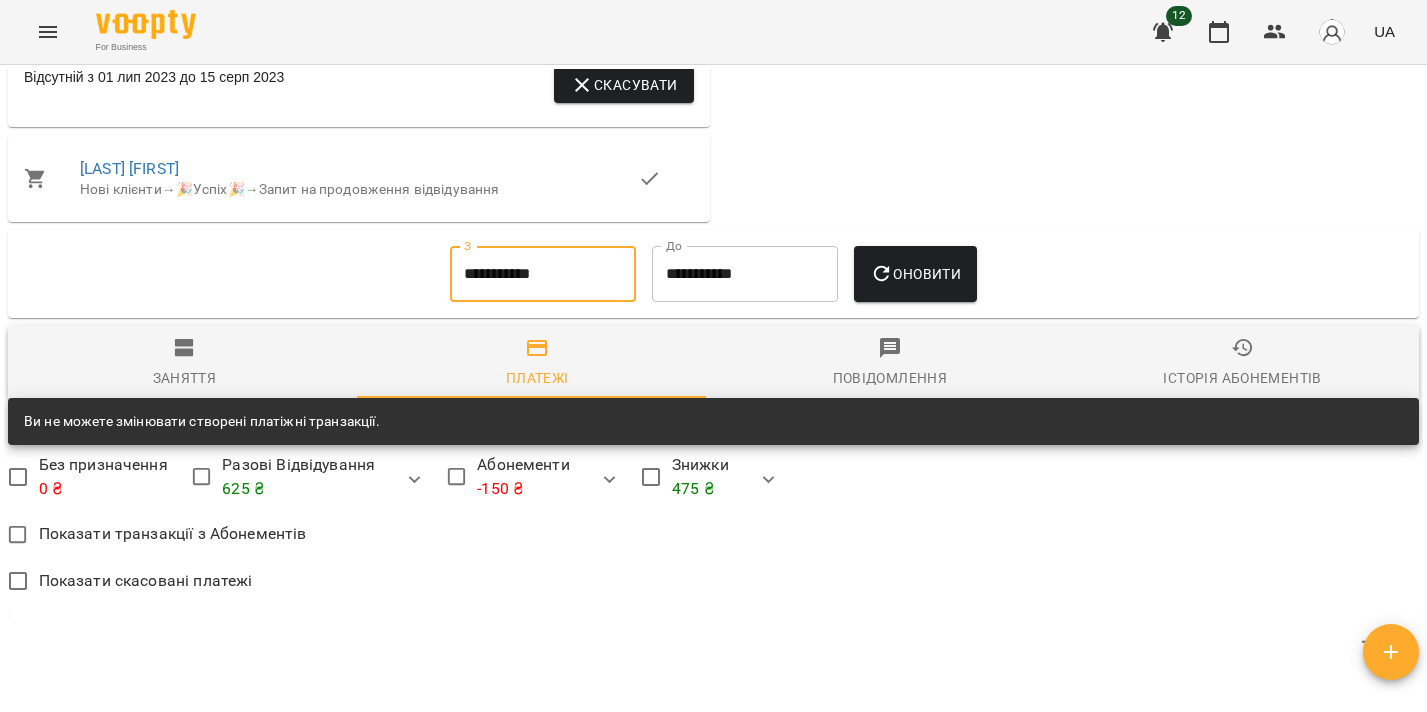 click on "Оновити" at bounding box center [915, 274] 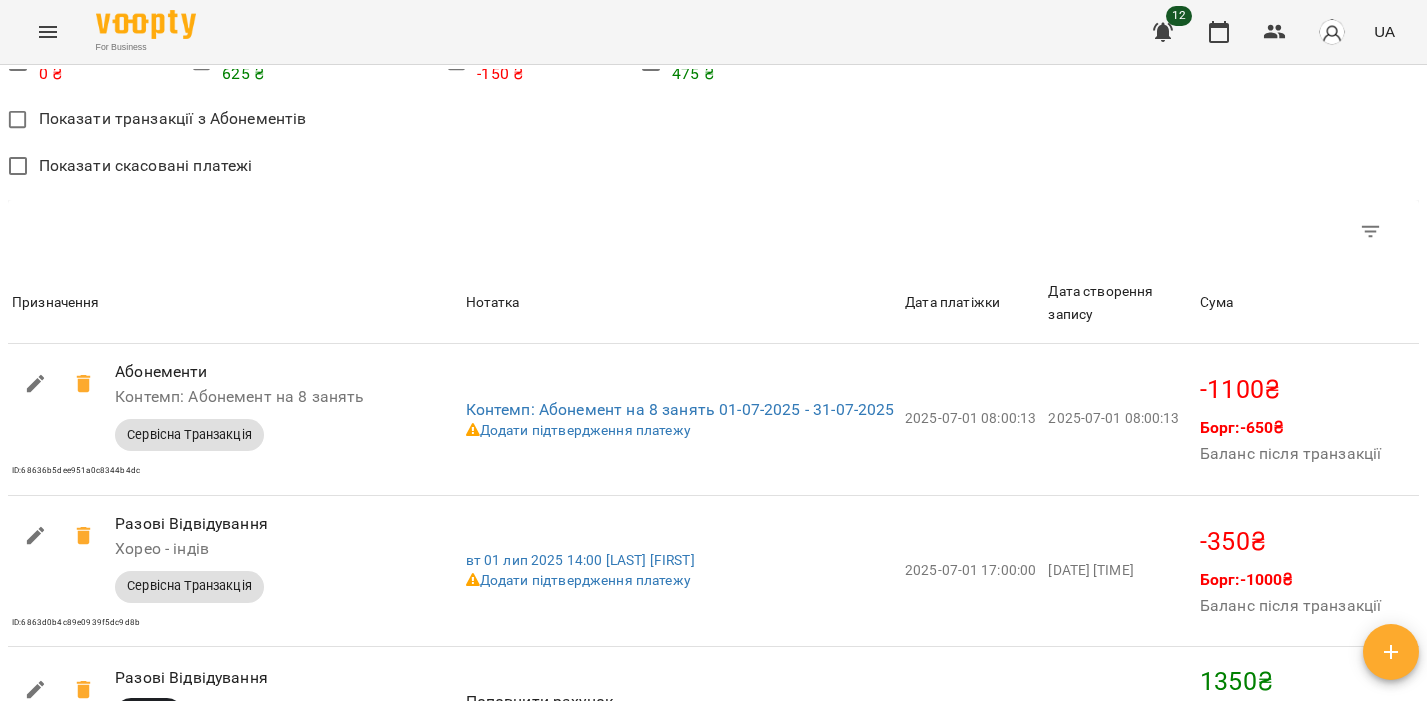 scroll, scrollTop: 1558, scrollLeft: 0, axis: vertical 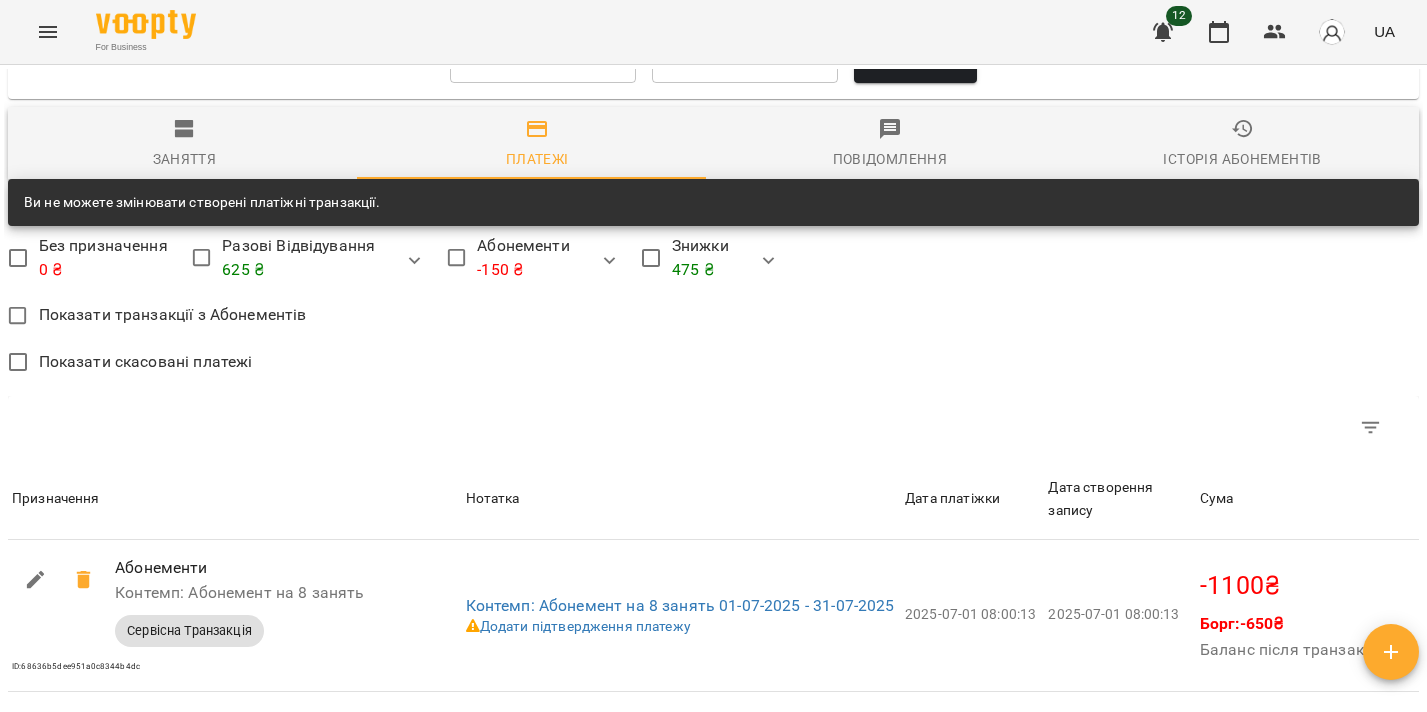 click on "**********" at bounding box center (543, 55) 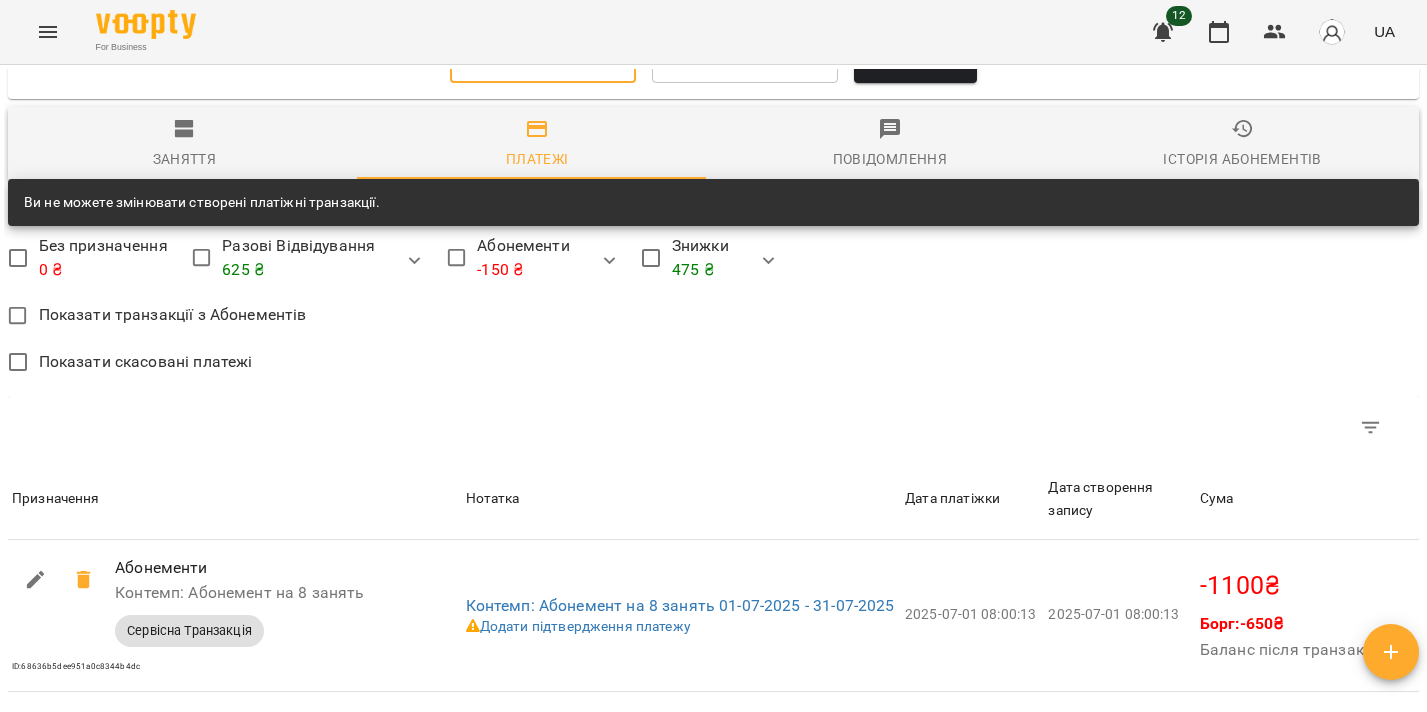 click on "**********" at bounding box center [543, 55] 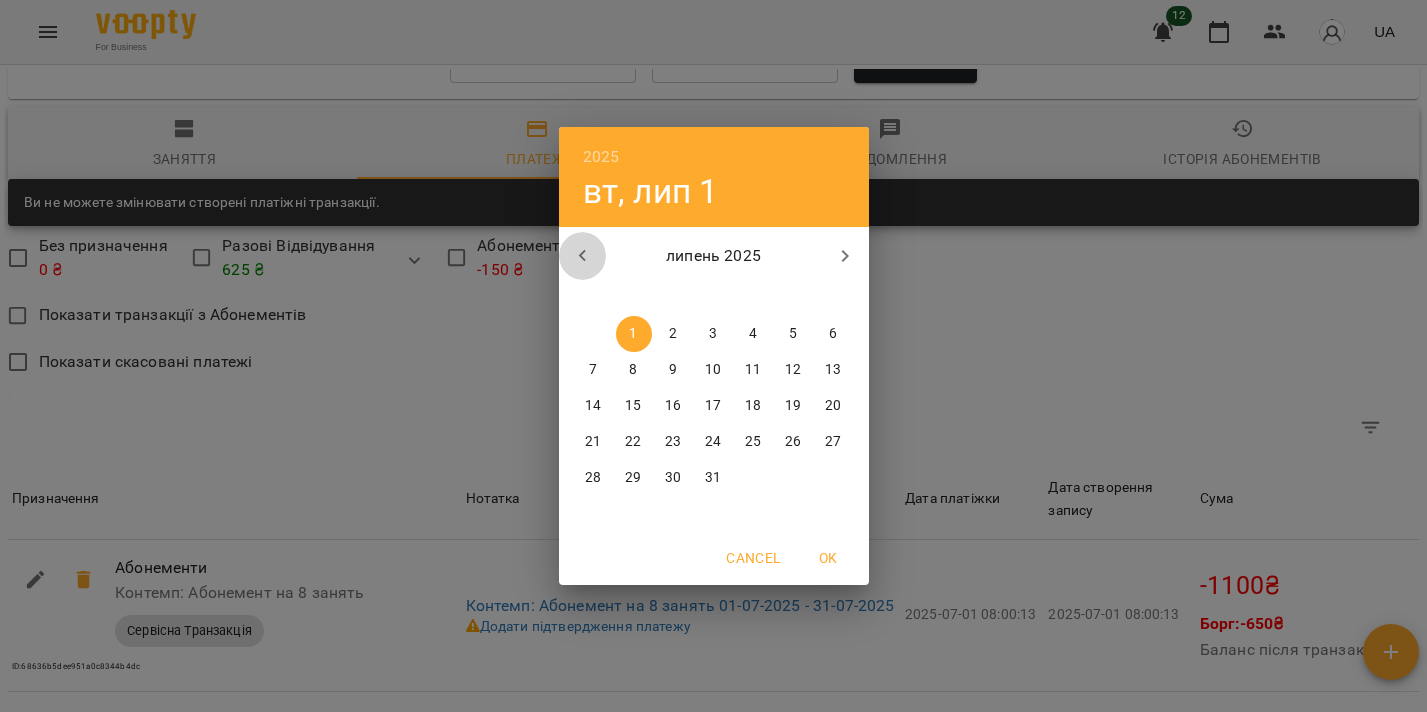 click 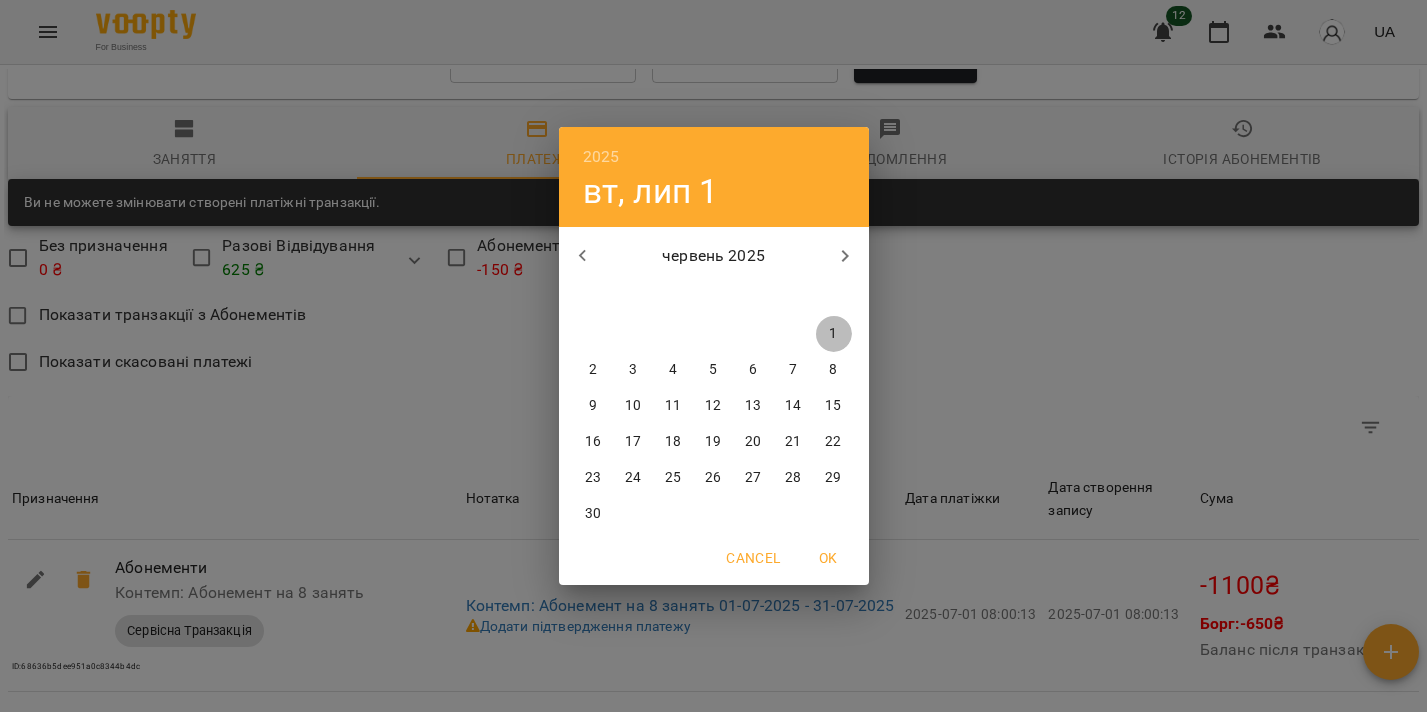 click on "1" at bounding box center [834, 334] 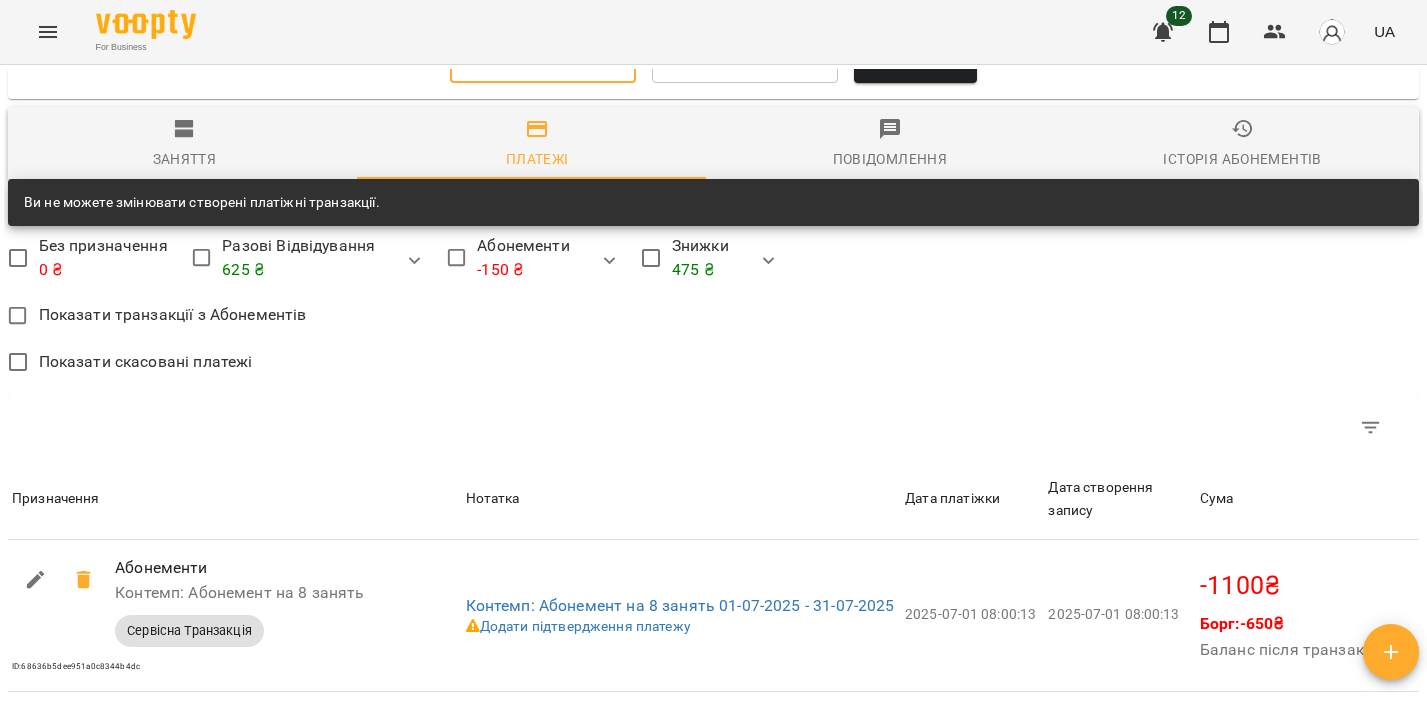 scroll, scrollTop: 1547, scrollLeft: 0, axis: vertical 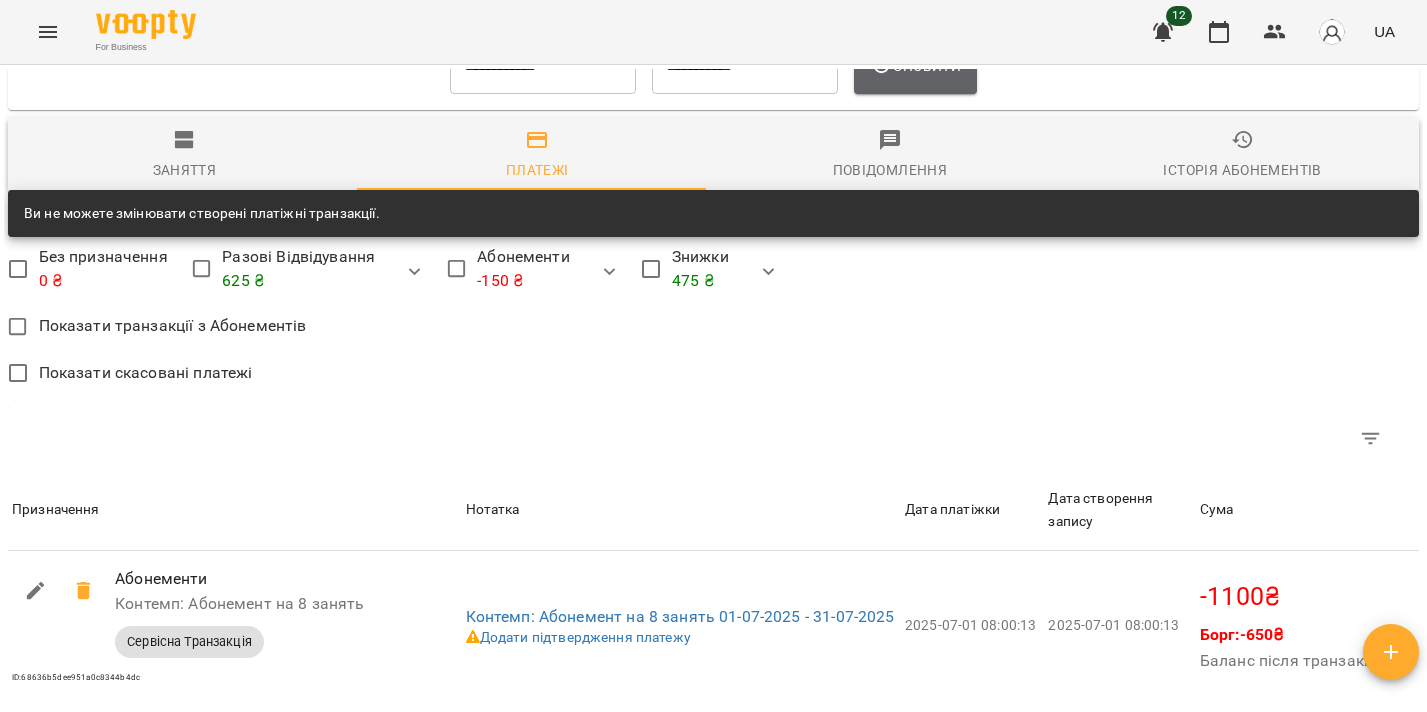 click on "Оновити" at bounding box center (915, 66) 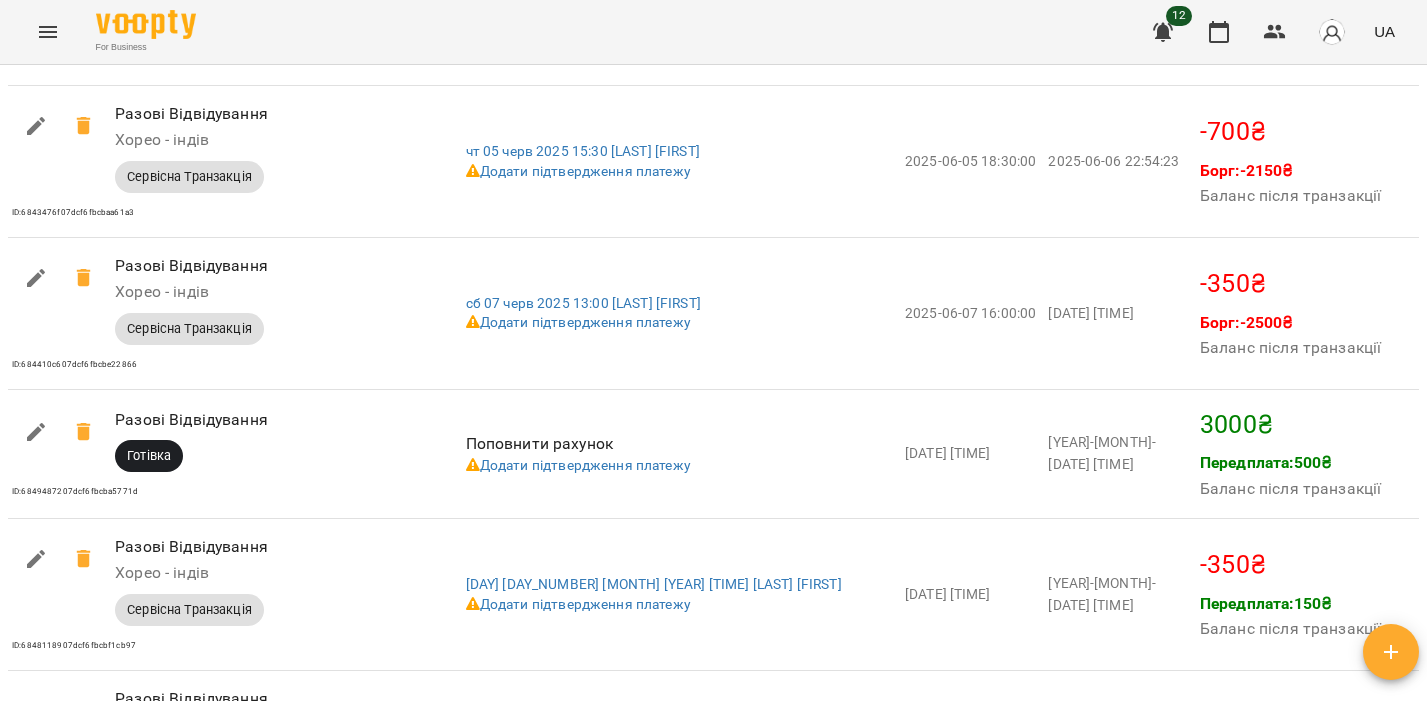 scroll, scrollTop: 1343, scrollLeft: 0, axis: vertical 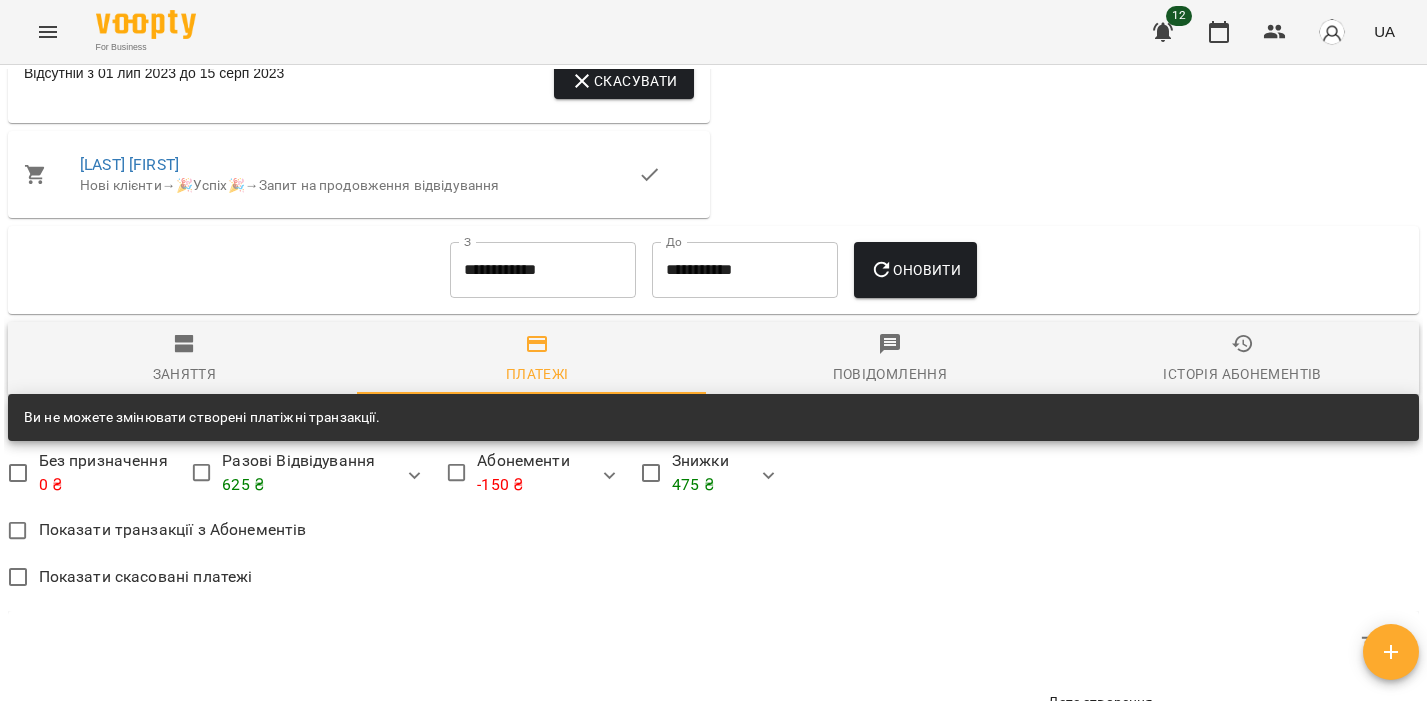 click on "**********" at bounding box center (543, 270) 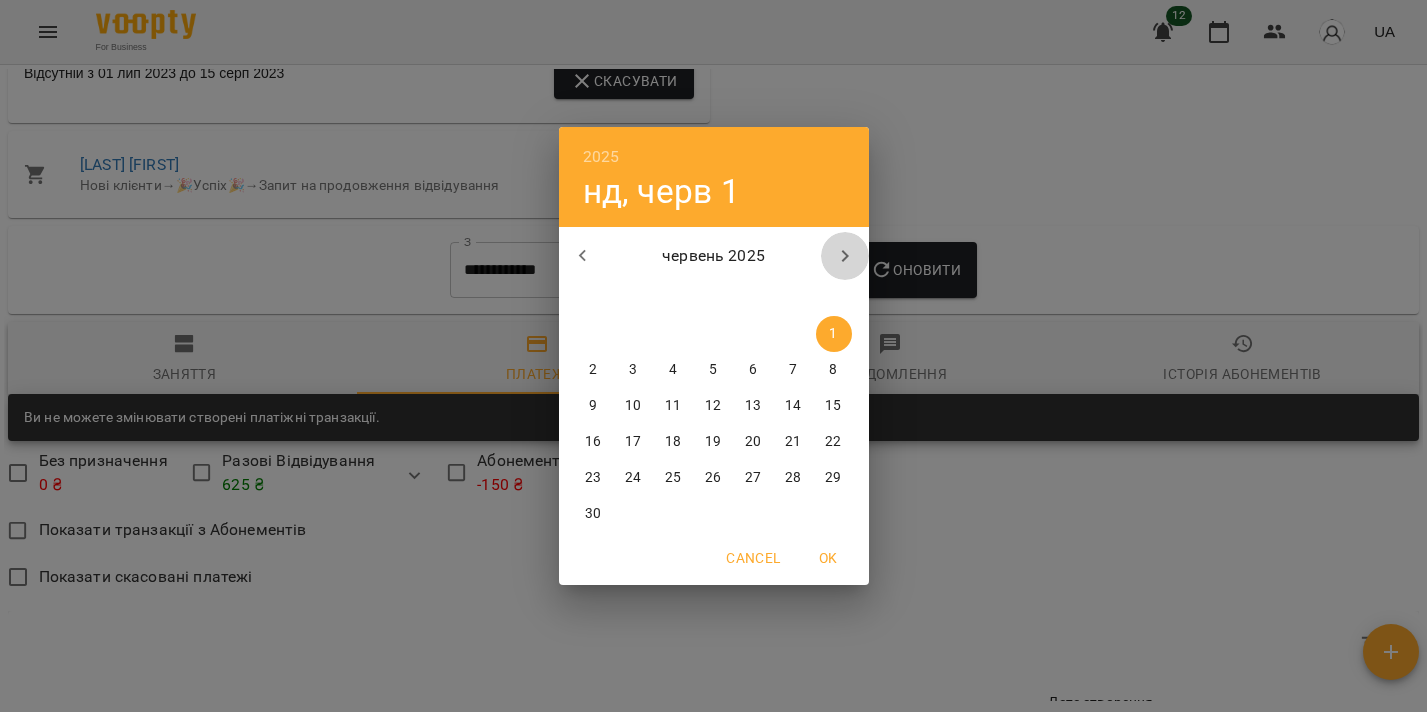 click 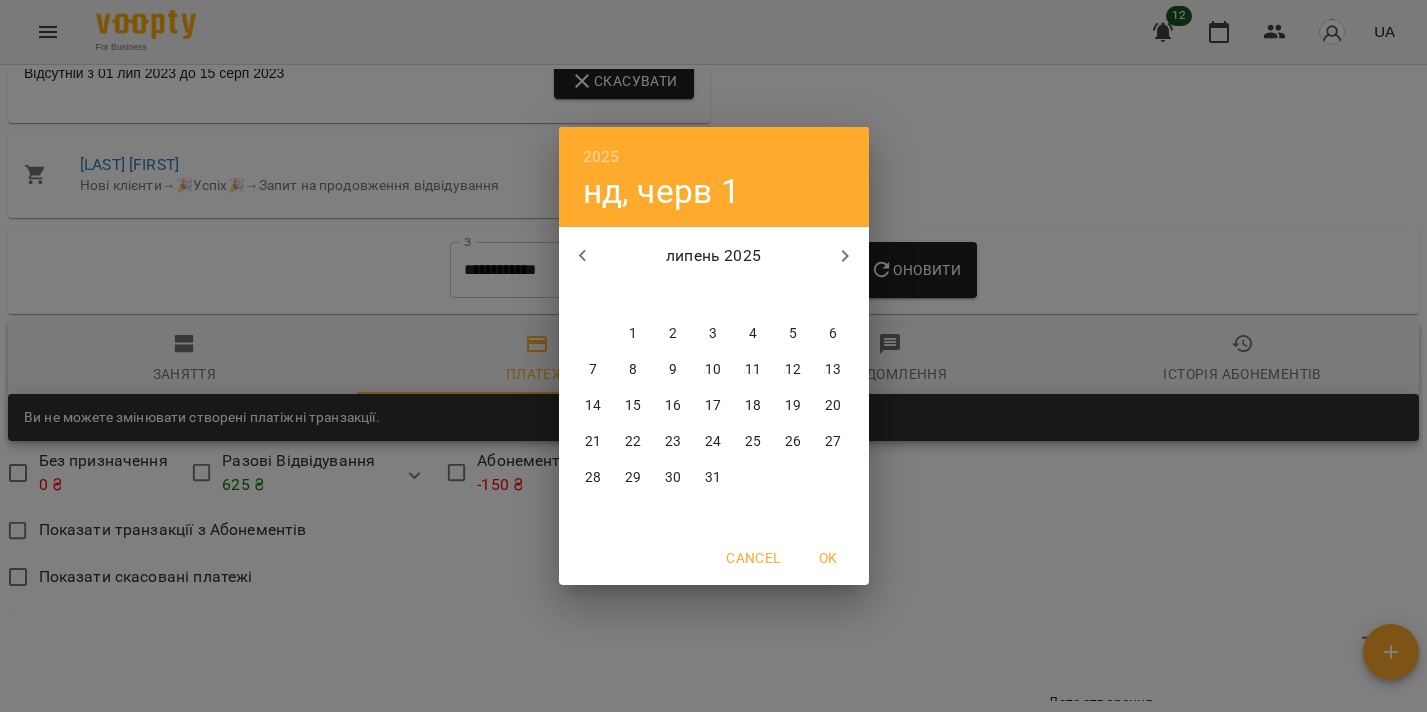 click on "1" at bounding box center (634, 334) 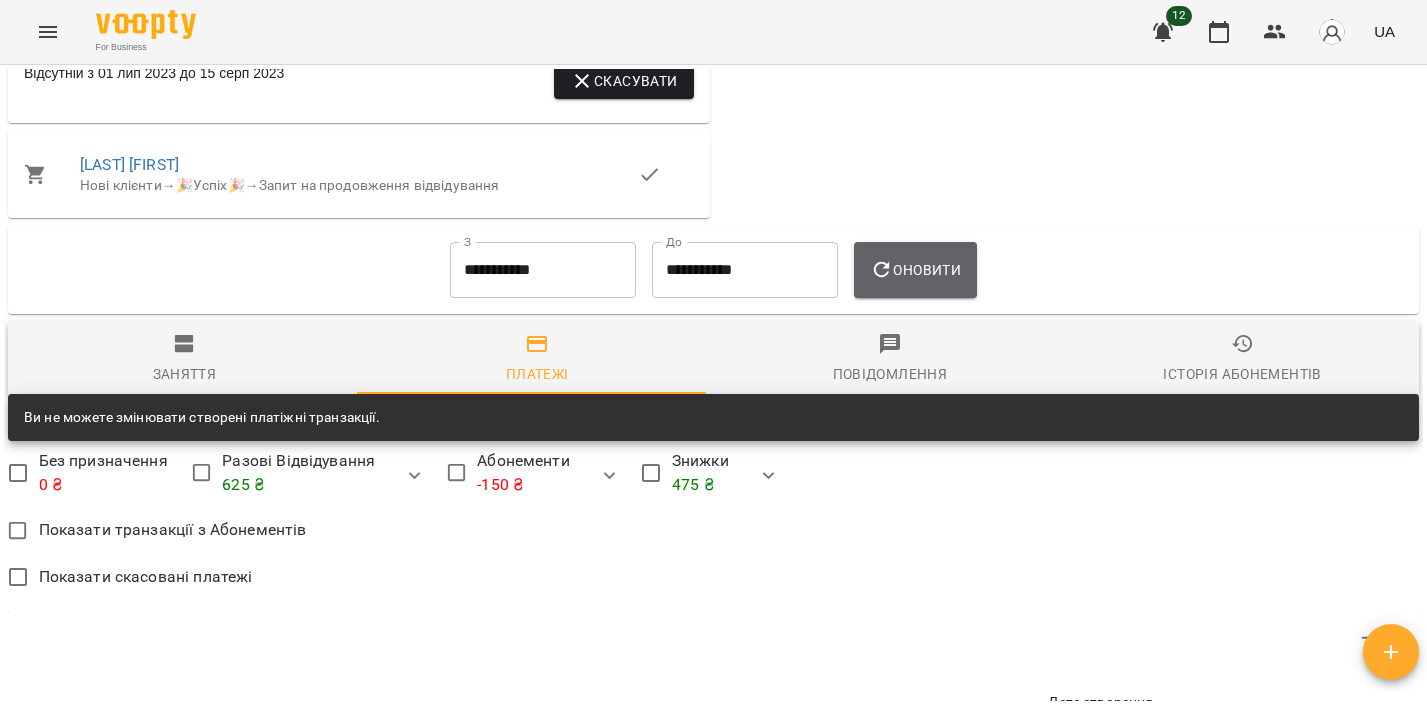 click on "Оновити" at bounding box center (915, 270) 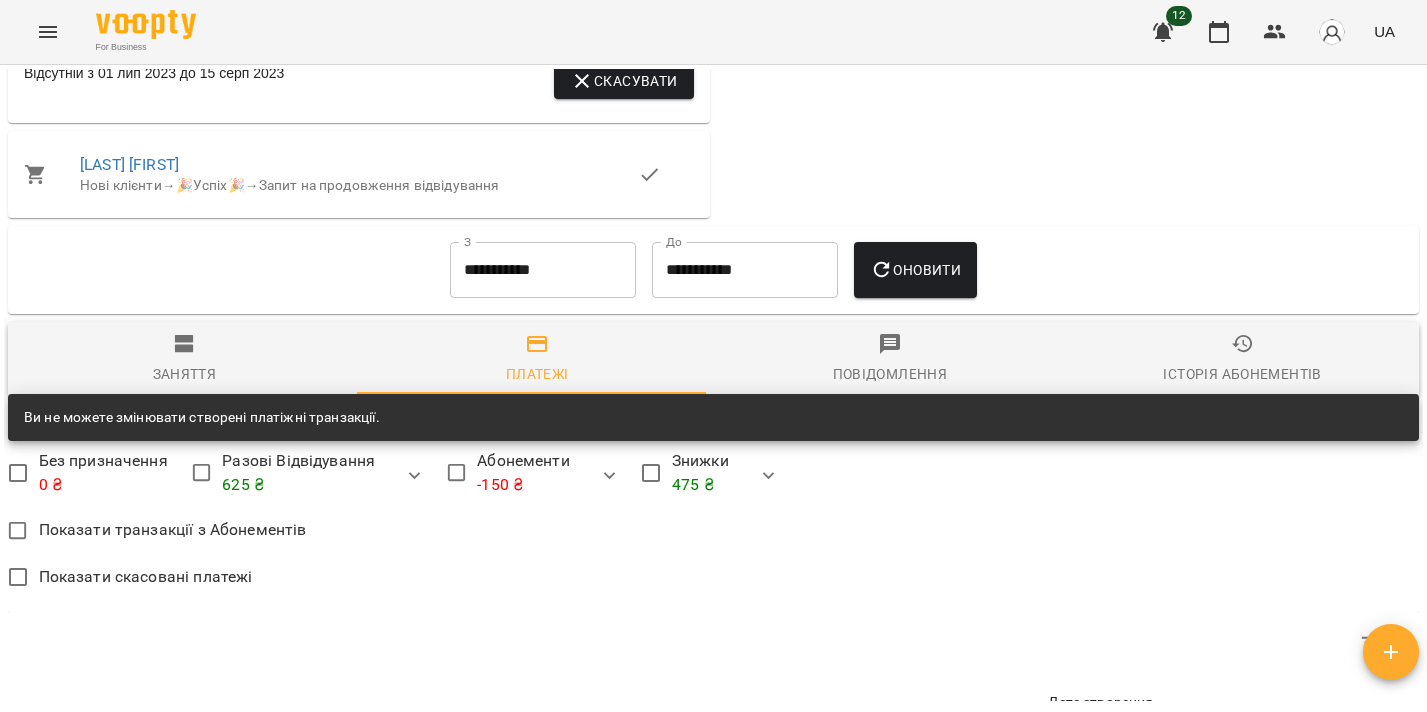 scroll, scrollTop: 1339, scrollLeft: 0, axis: vertical 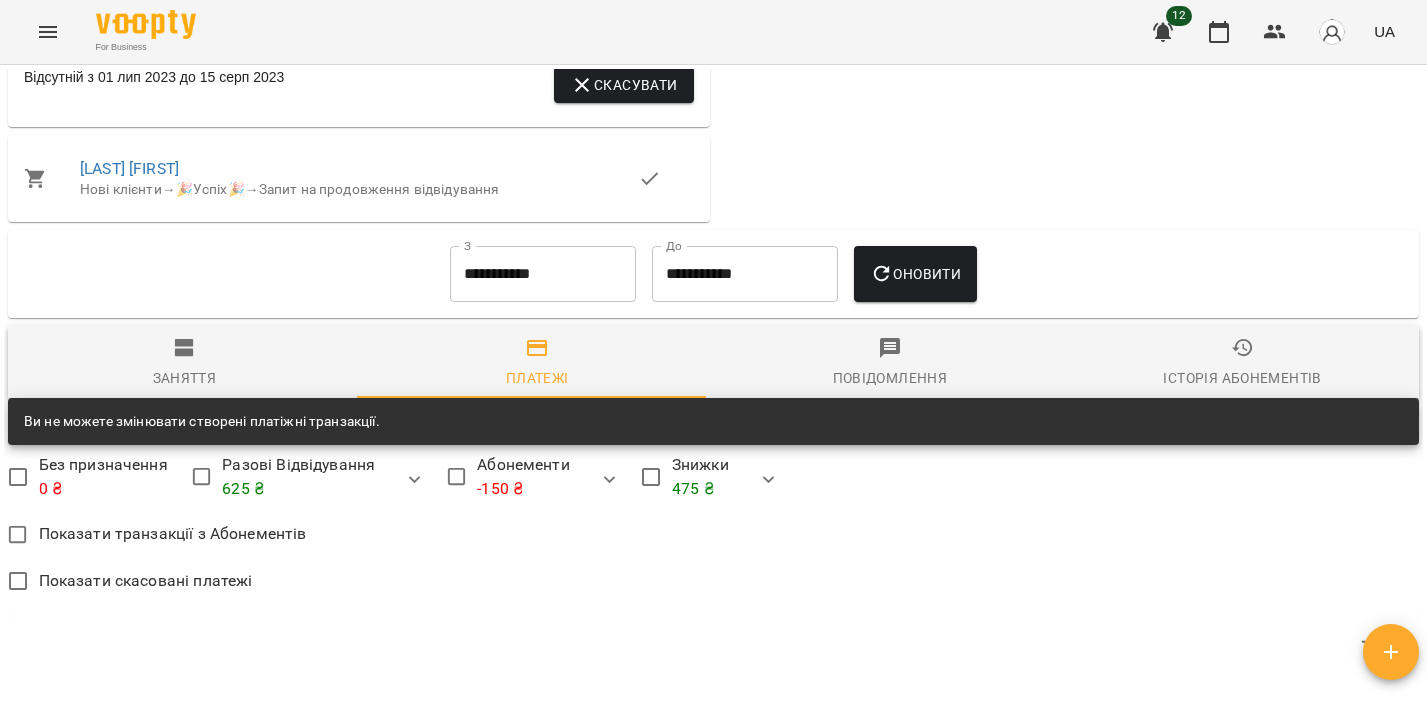 click on "Заняття" at bounding box center (184, 363) 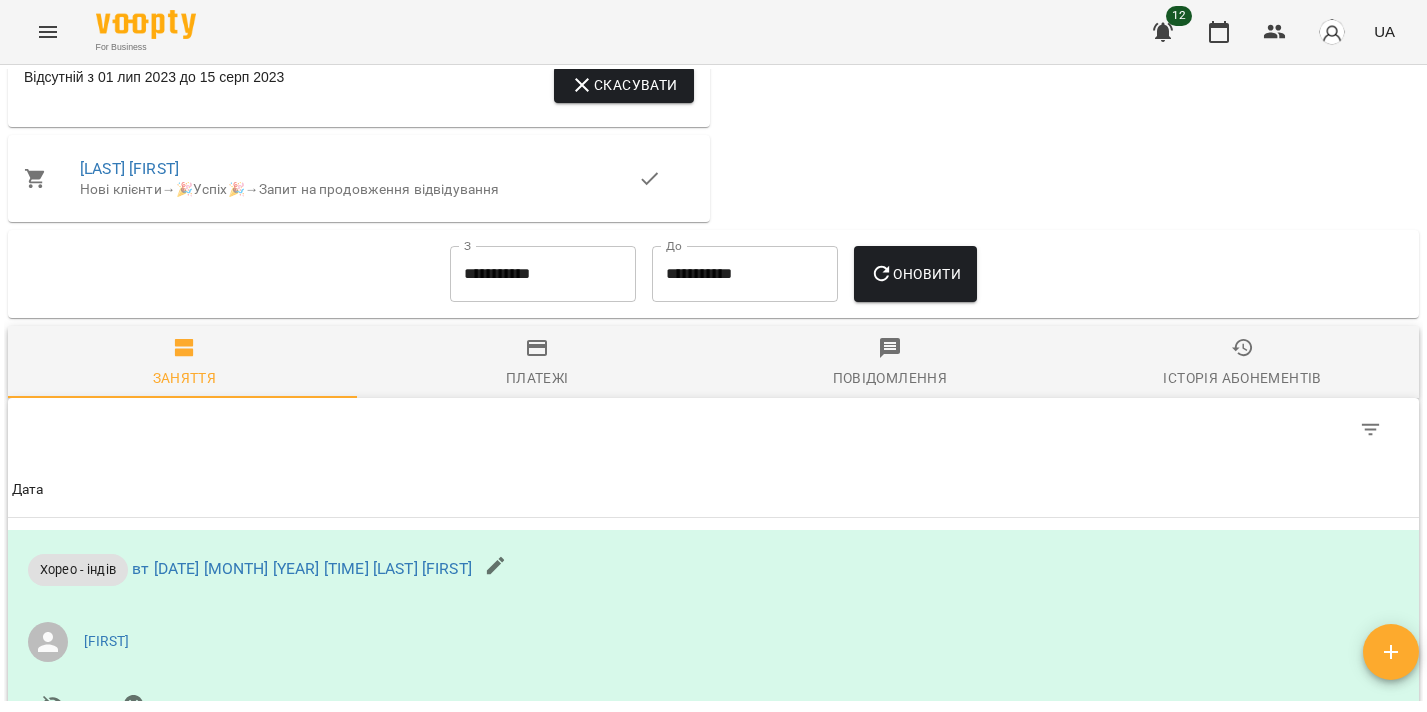 click on "Оновити" at bounding box center [915, 274] 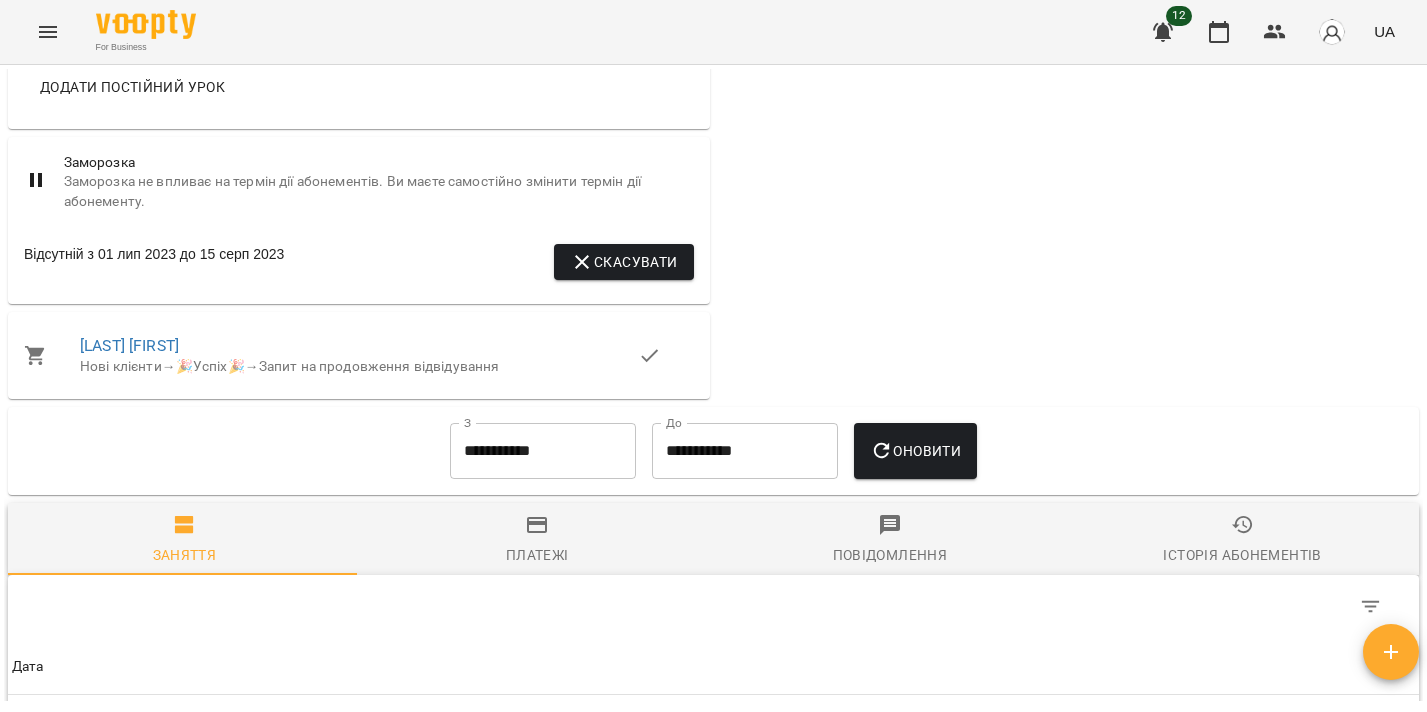 scroll, scrollTop: 1342, scrollLeft: 0, axis: vertical 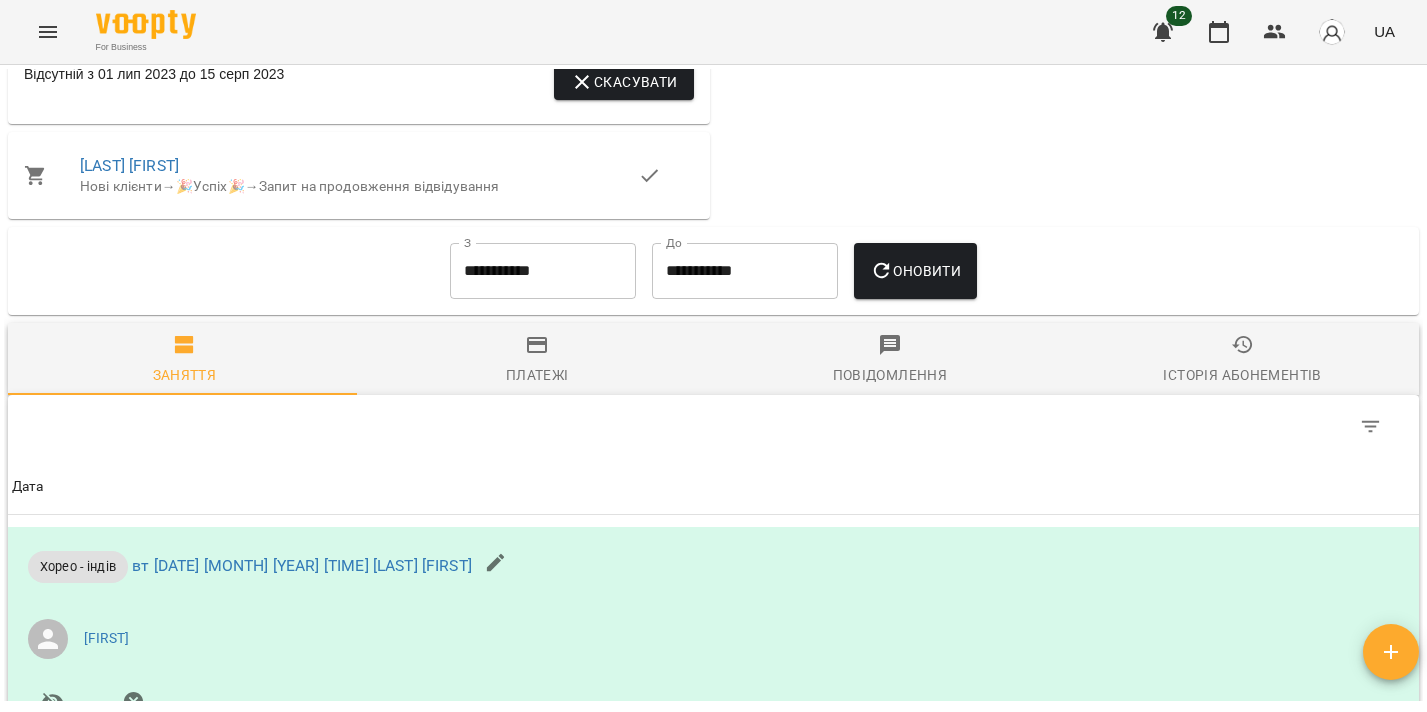 click on "Платежі" at bounding box center (537, 375) 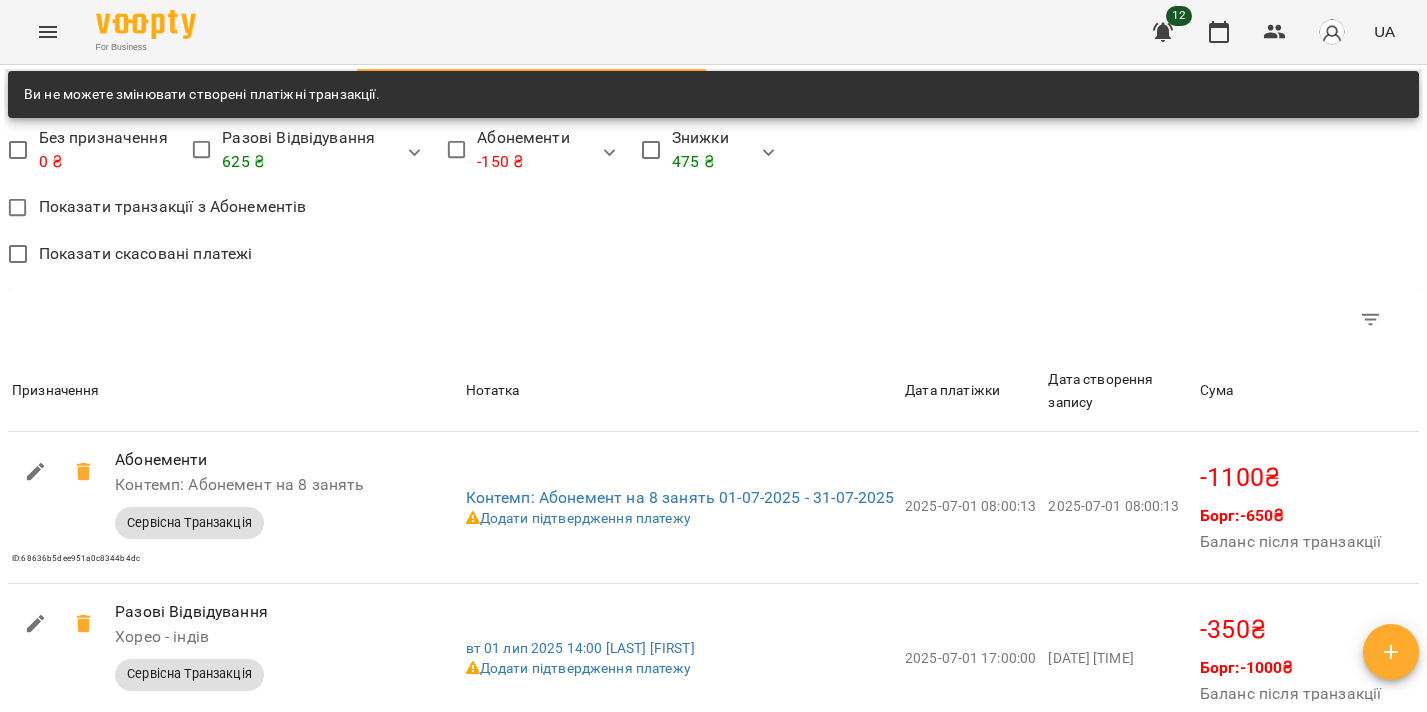 scroll, scrollTop: 1783, scrollLeft: 0, axis: vertical 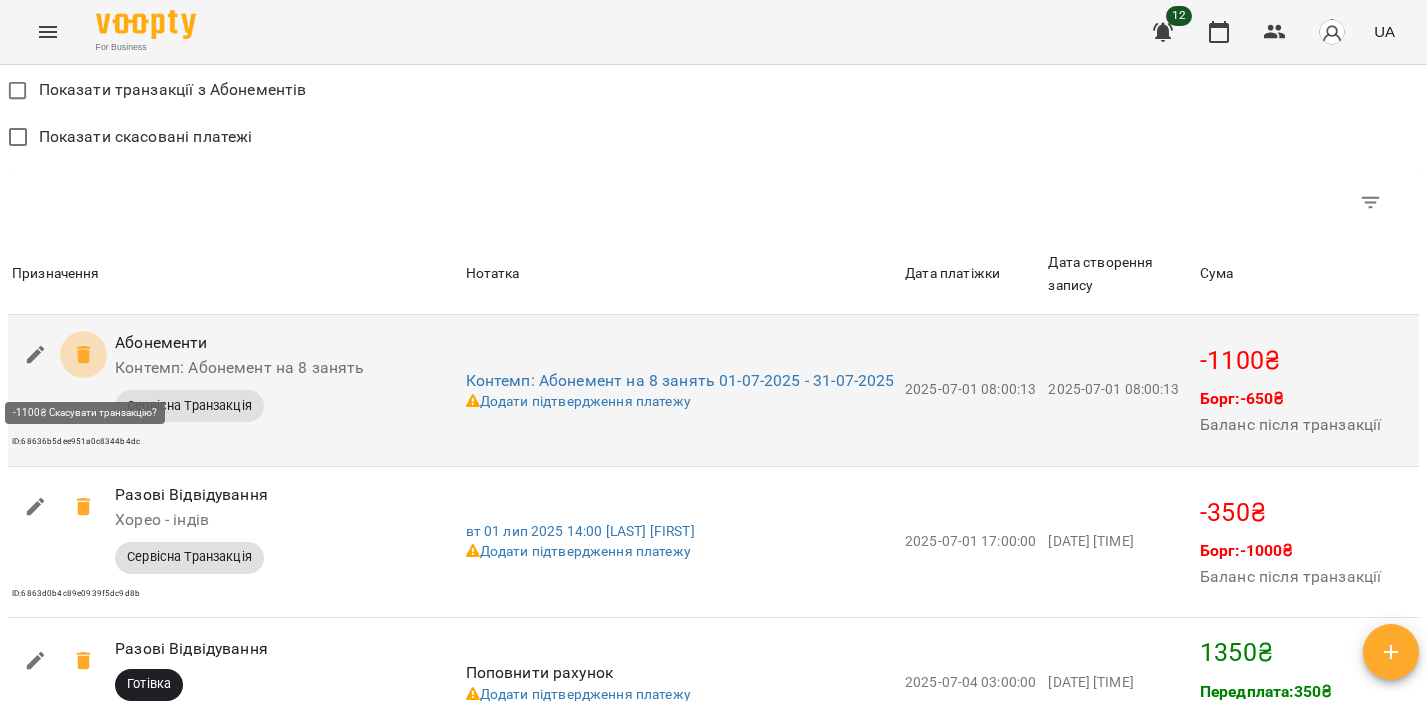 click 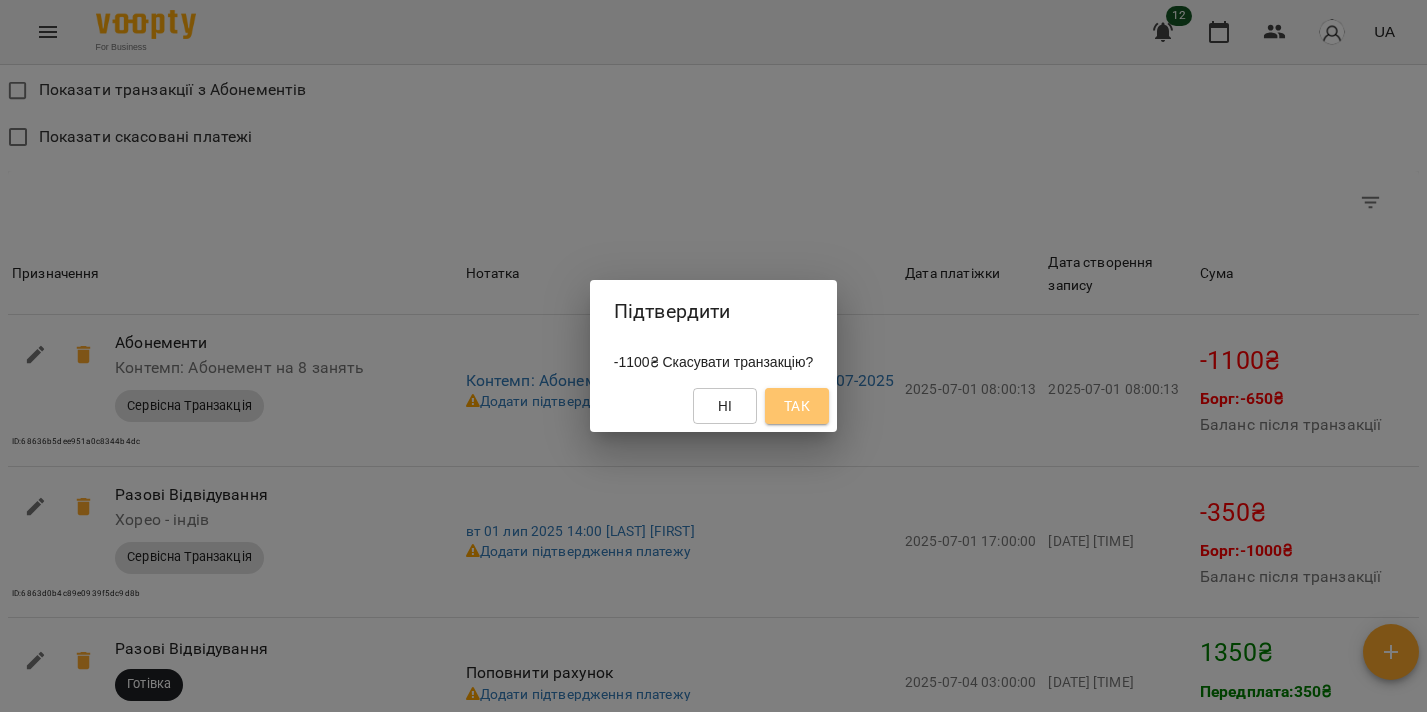 click on "Так" at bounding box center (797, 406) 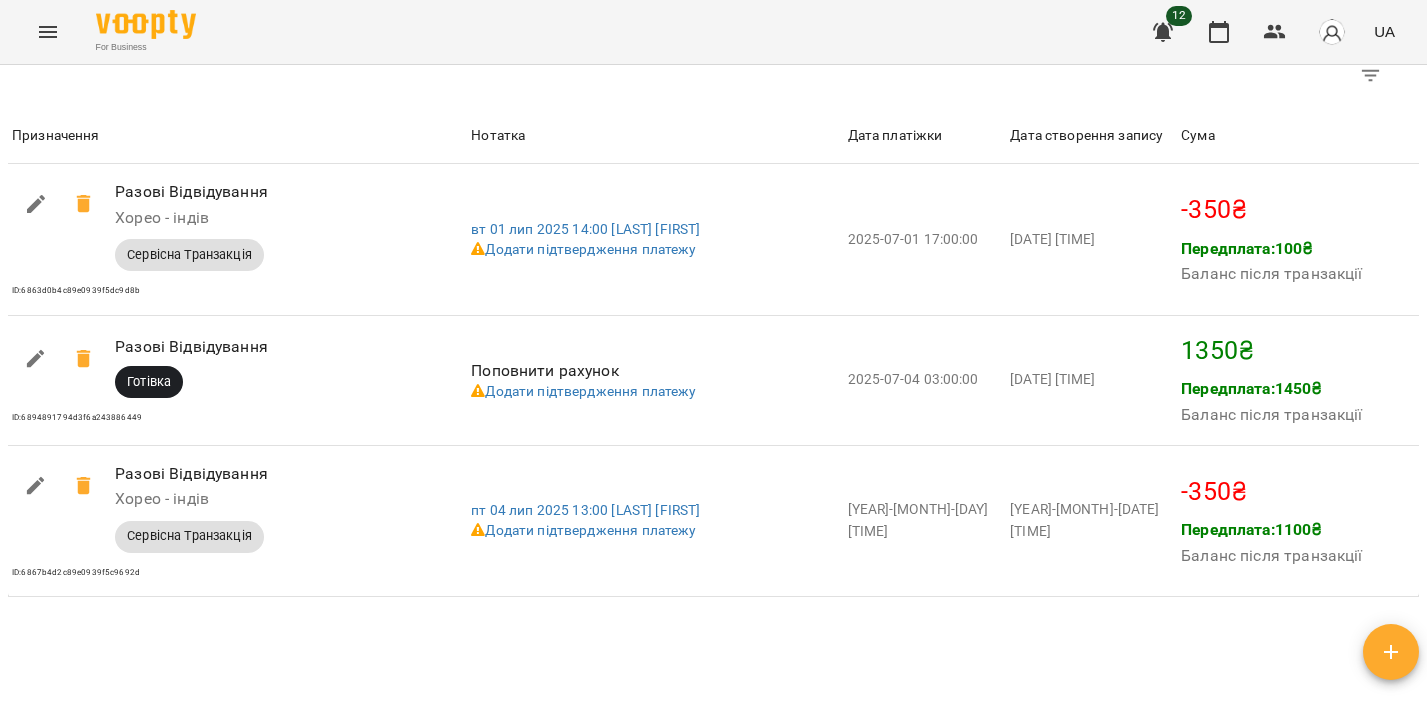 scroll, scrollTop: 0, scrollLeft: 0, axis: both 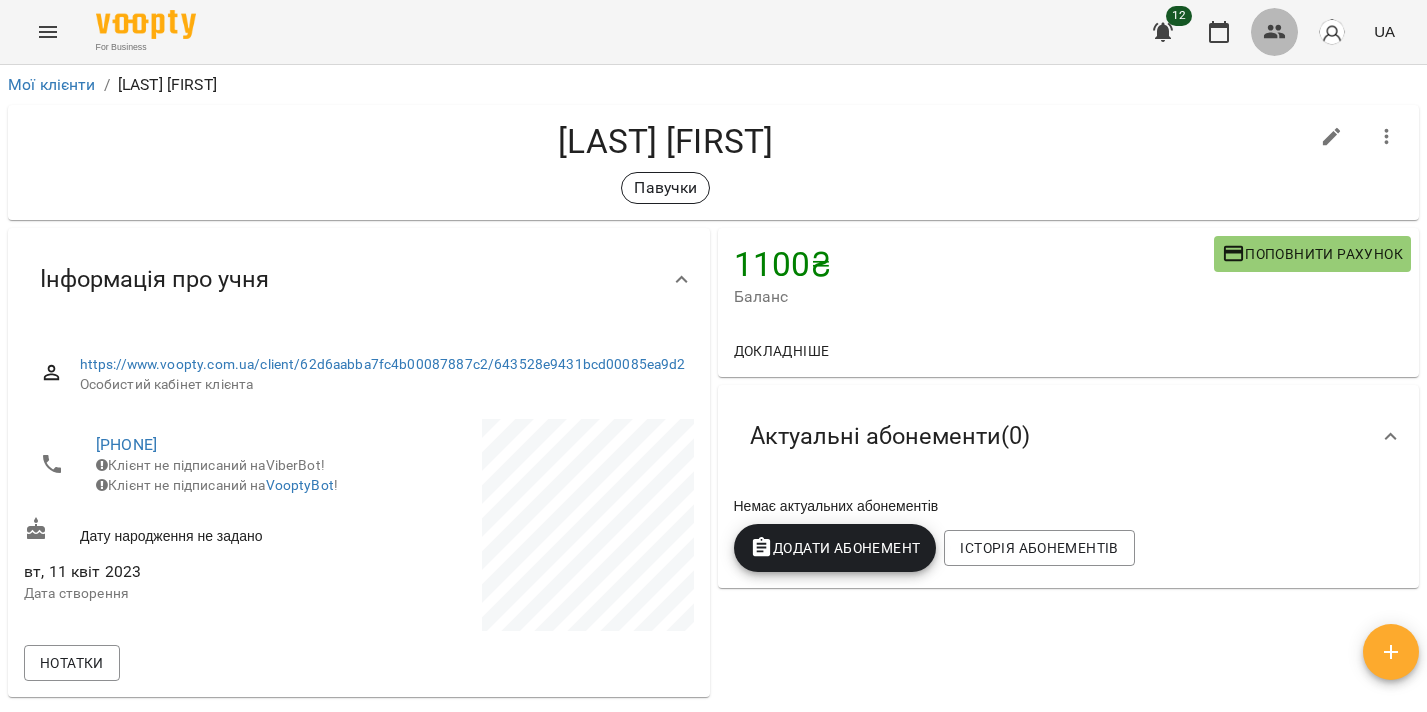 click 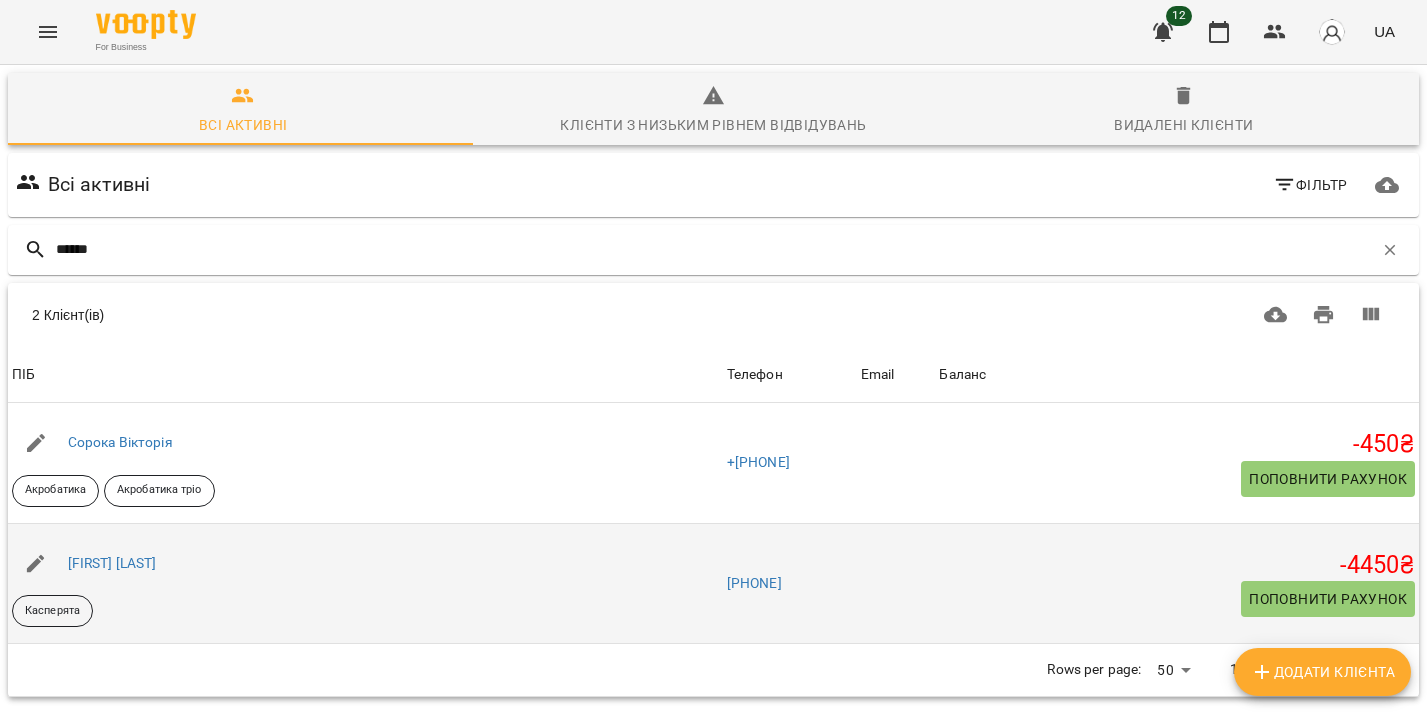 type on "******" 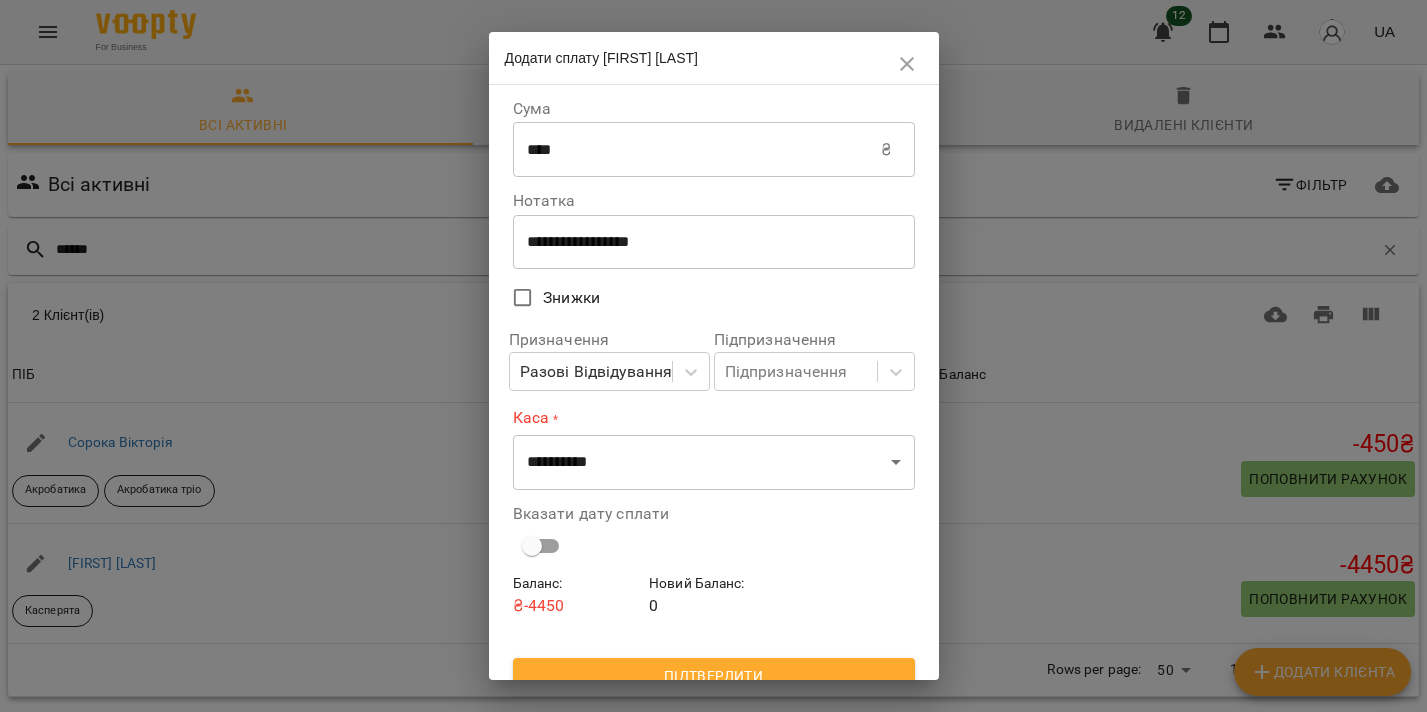 click on "****" at bounding box center [697, 150] 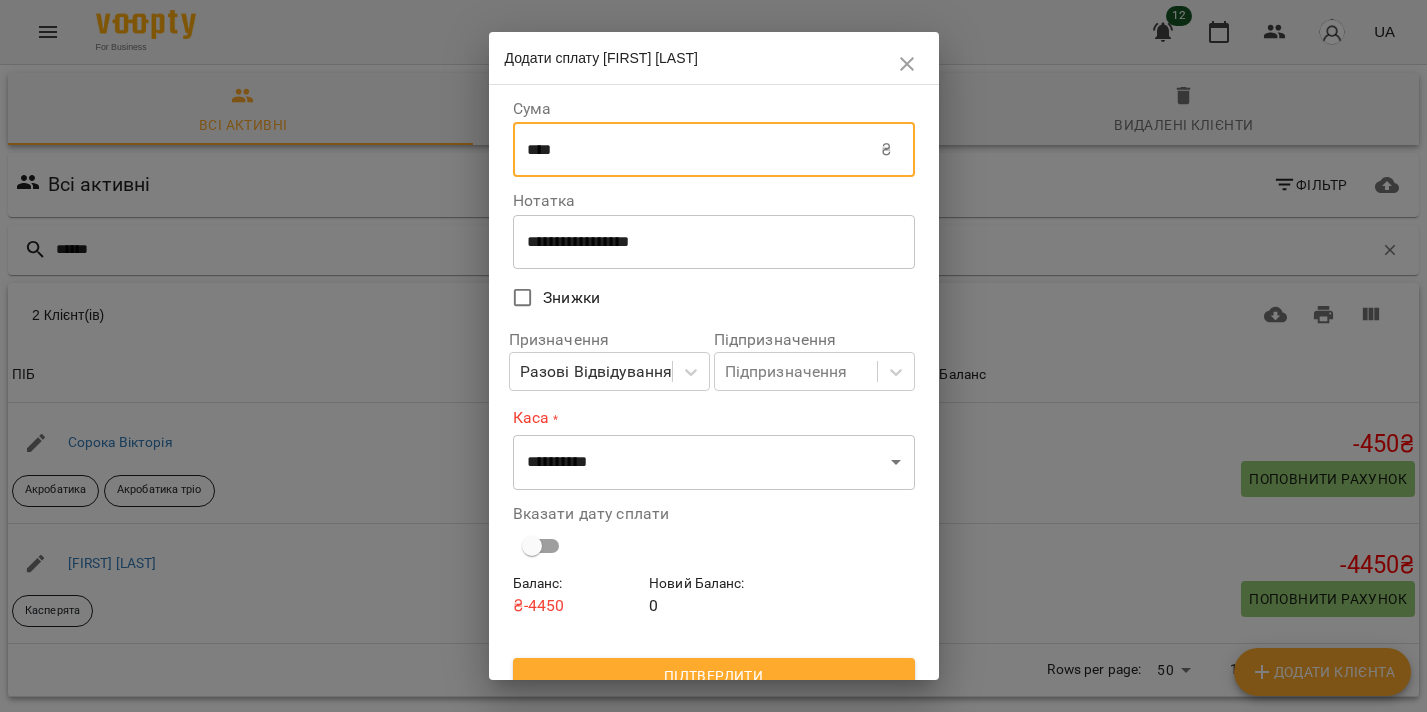 click on "****" at bounding box center [697, 150] 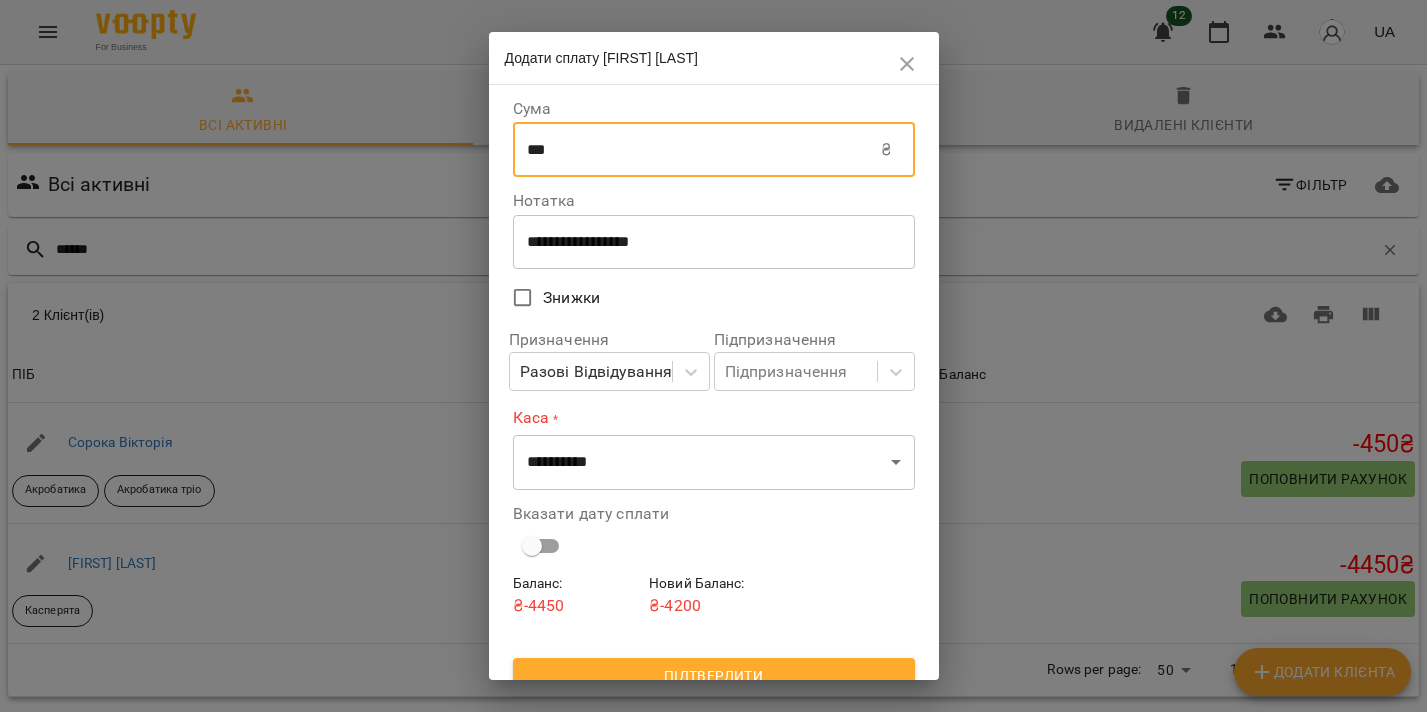 type on "***" 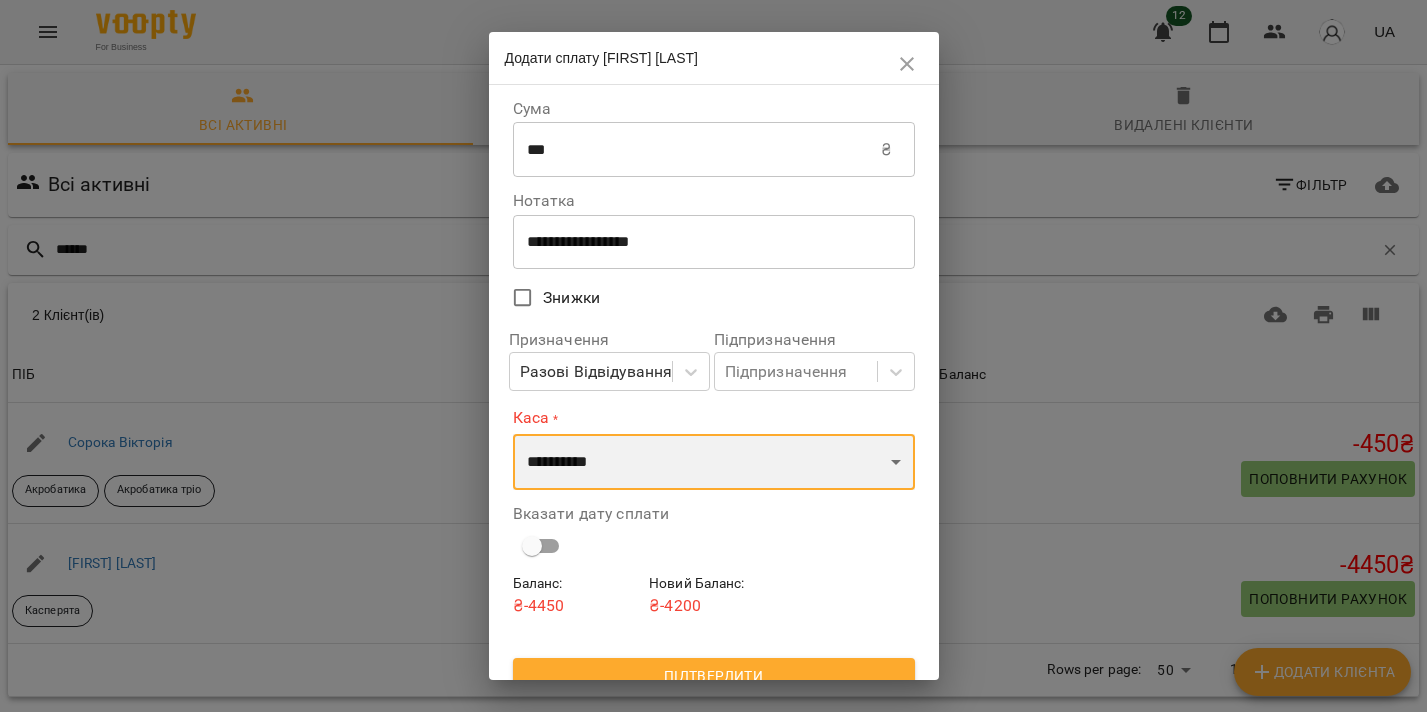 select on "****" 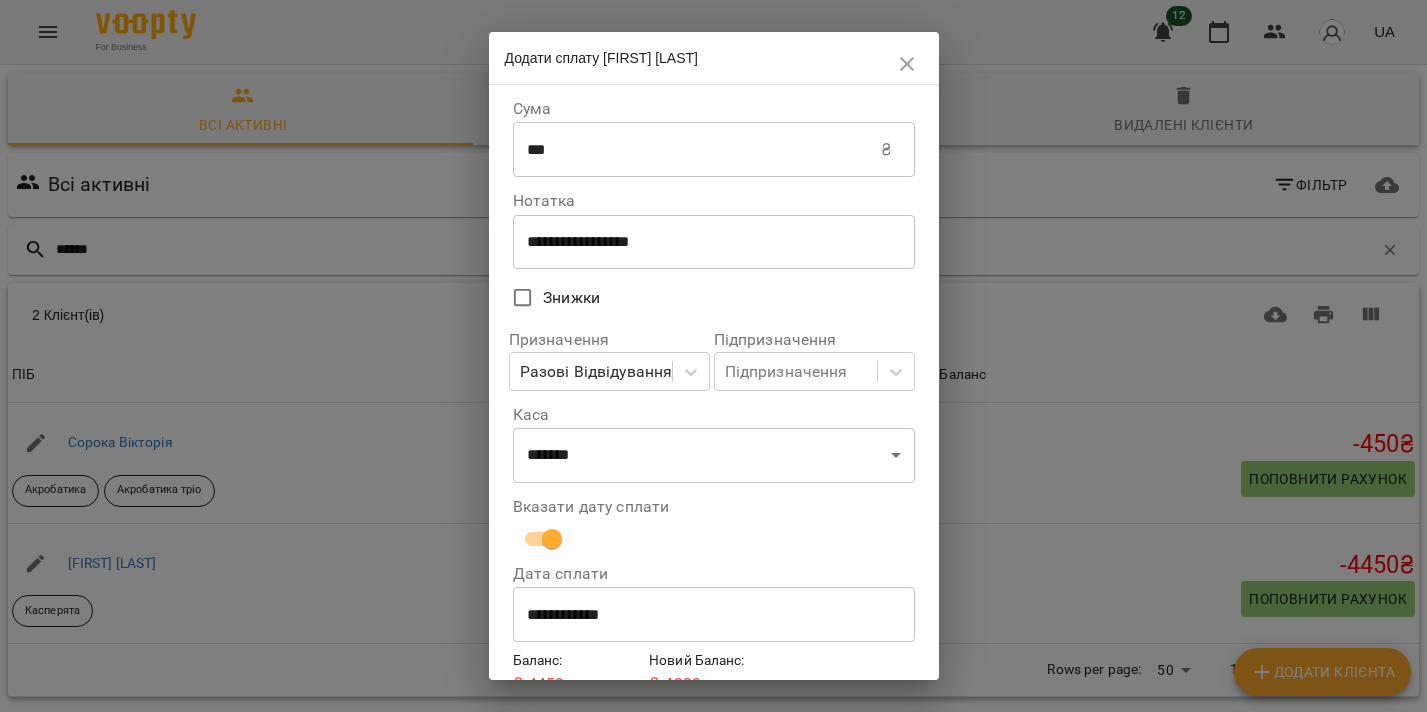 click on "**********" at bounding box center [714, 615] 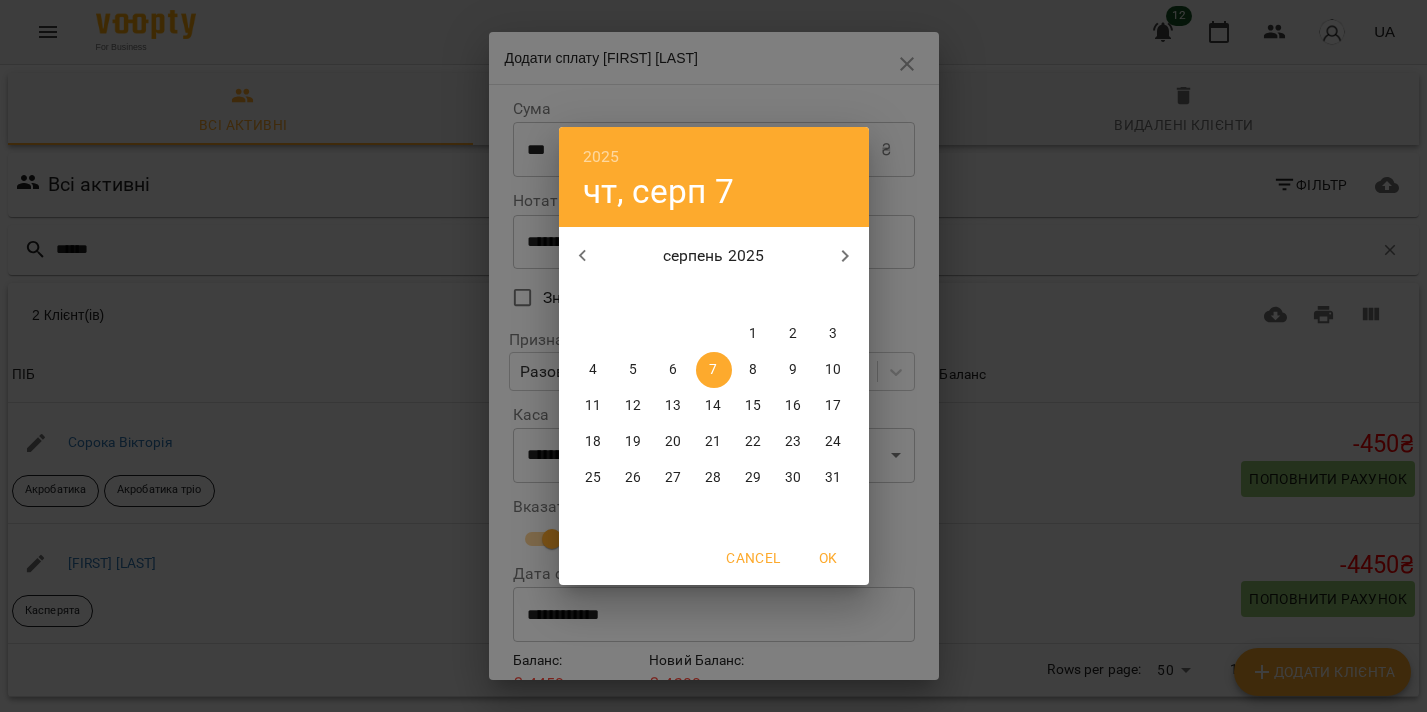 click at bounding box center [583, 256] 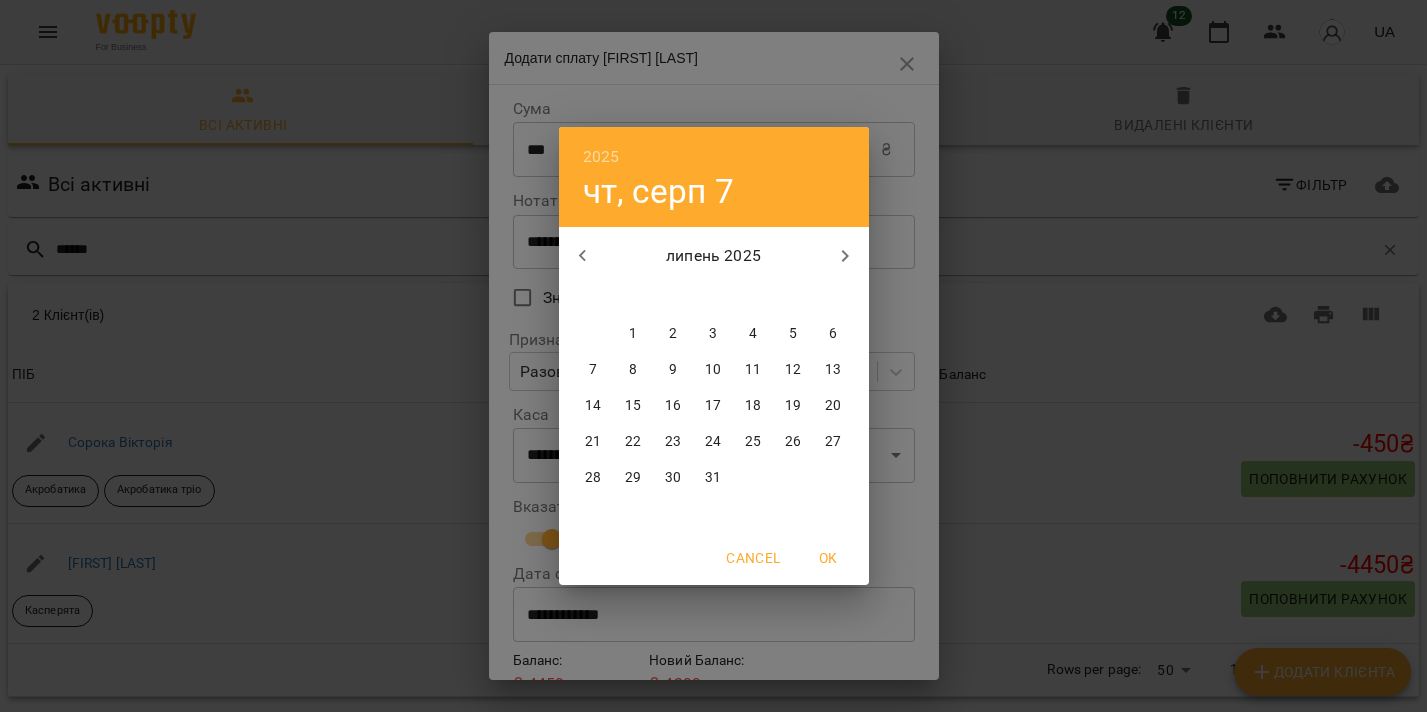 click at bounding box center (583, 256) 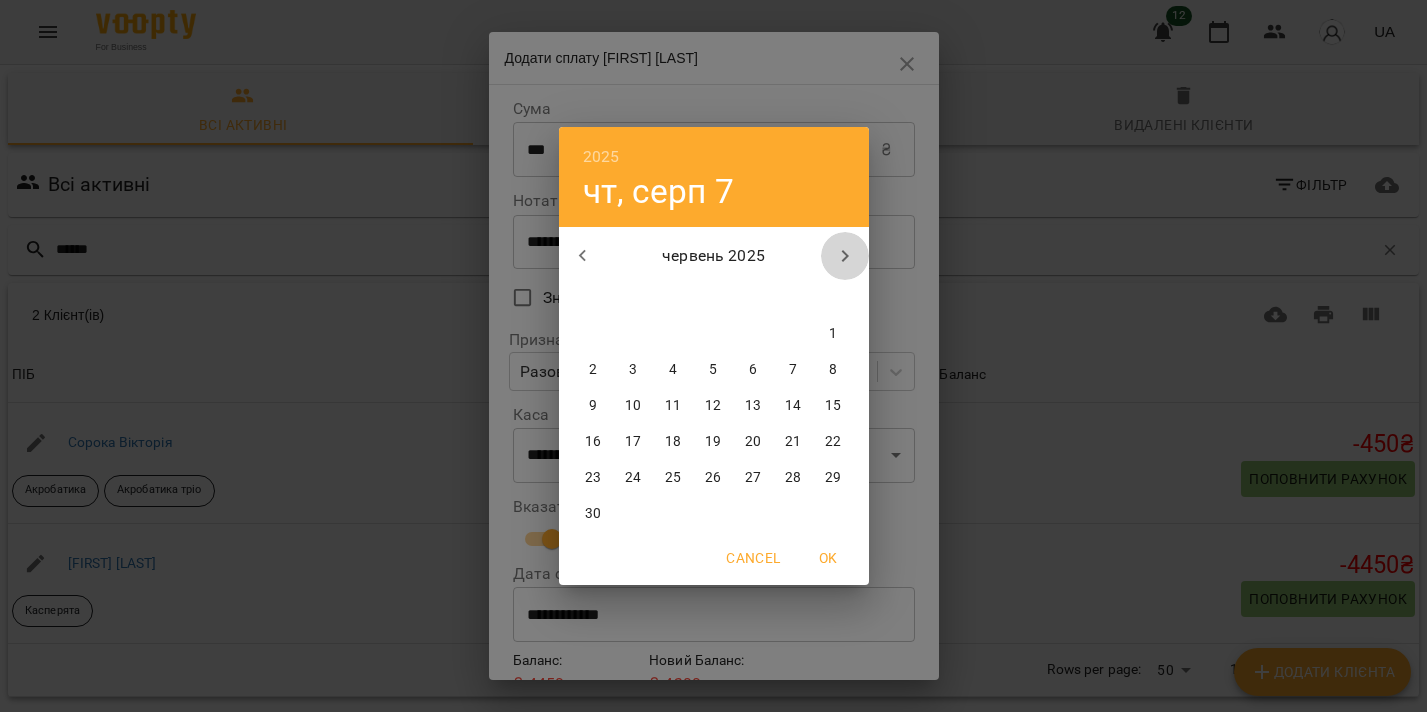 click 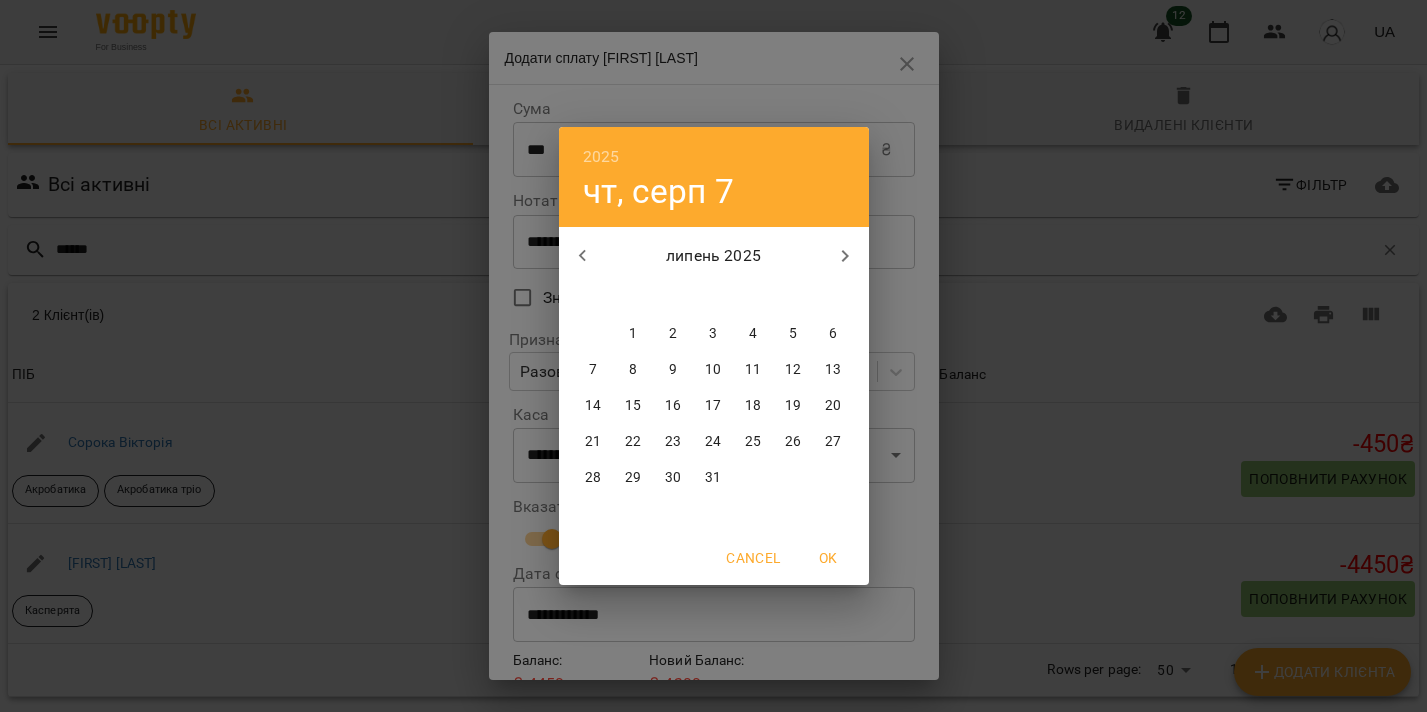 click on "5" at bounding box center [794, 334] 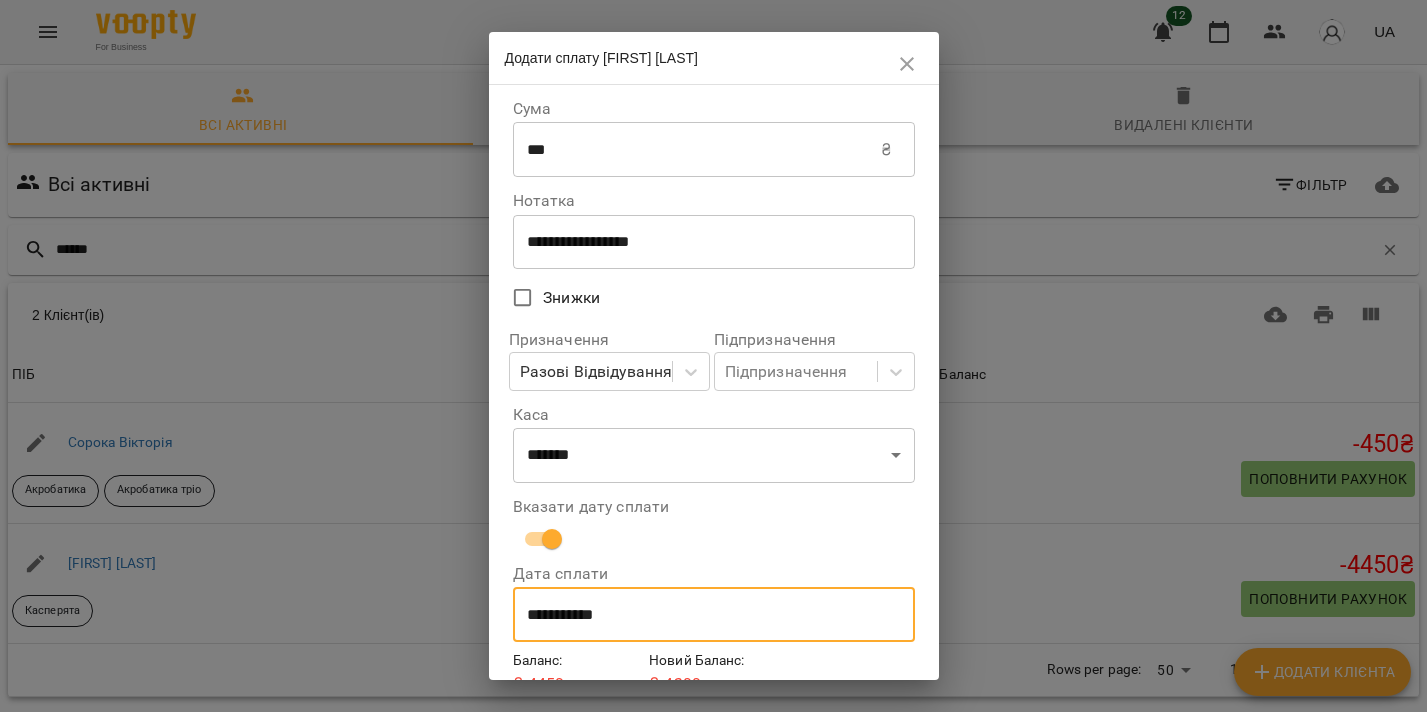 type on "**********" 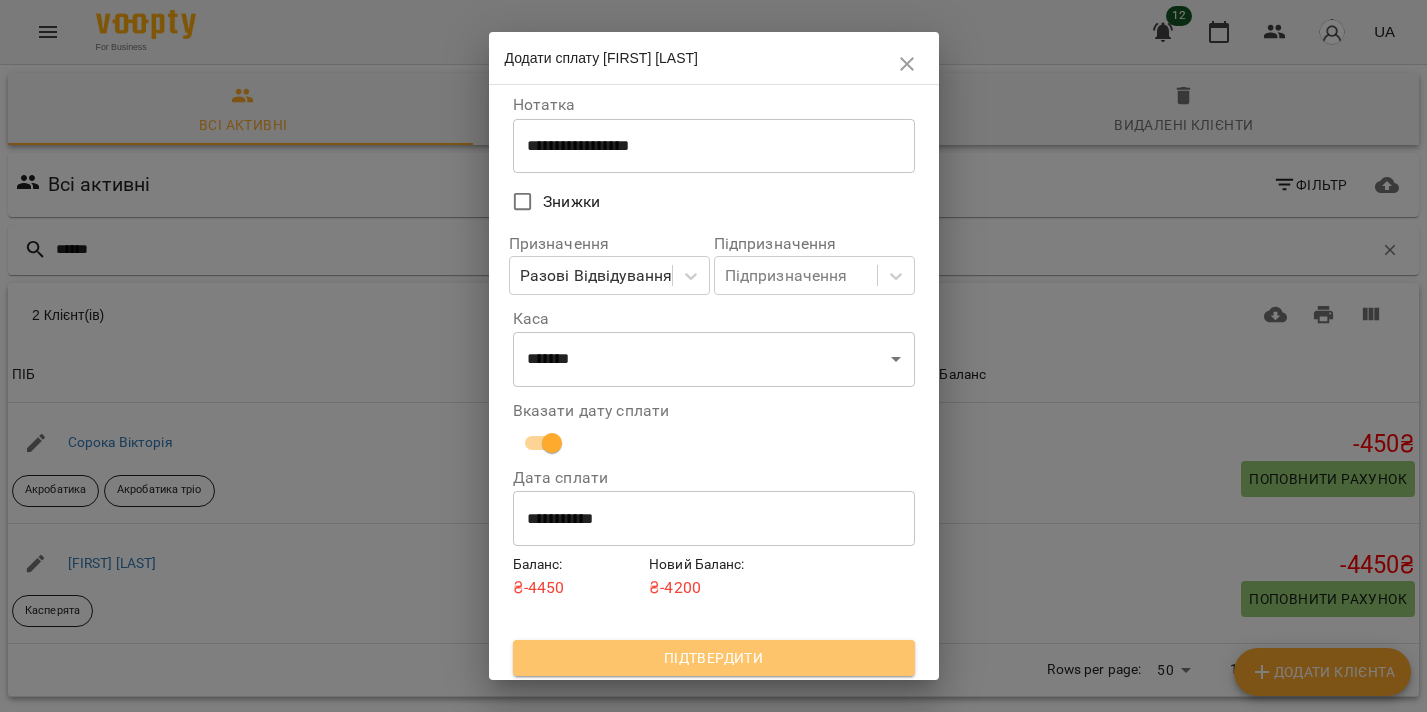 click on "Підтвердити" at bounding box center (714, 658) 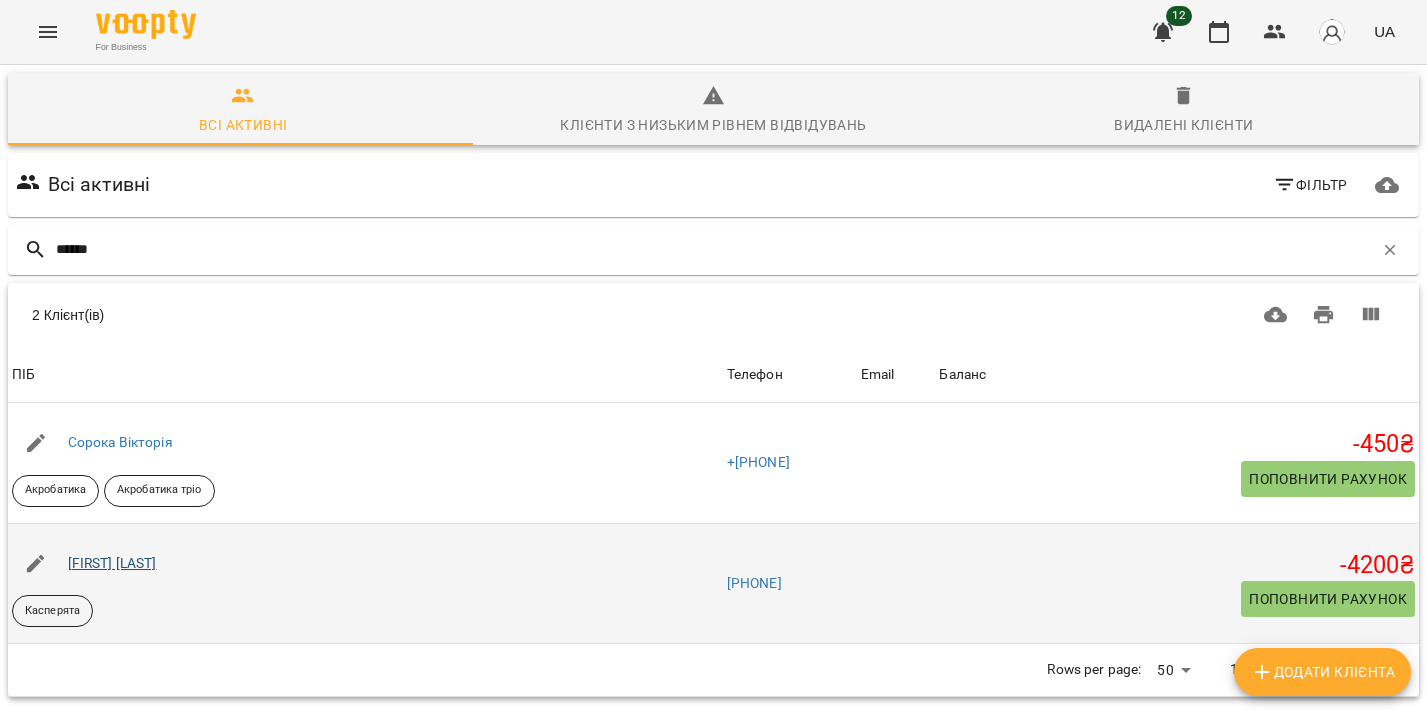 click on "[FIRST] [LAST]" at bounding box center [112, 563] 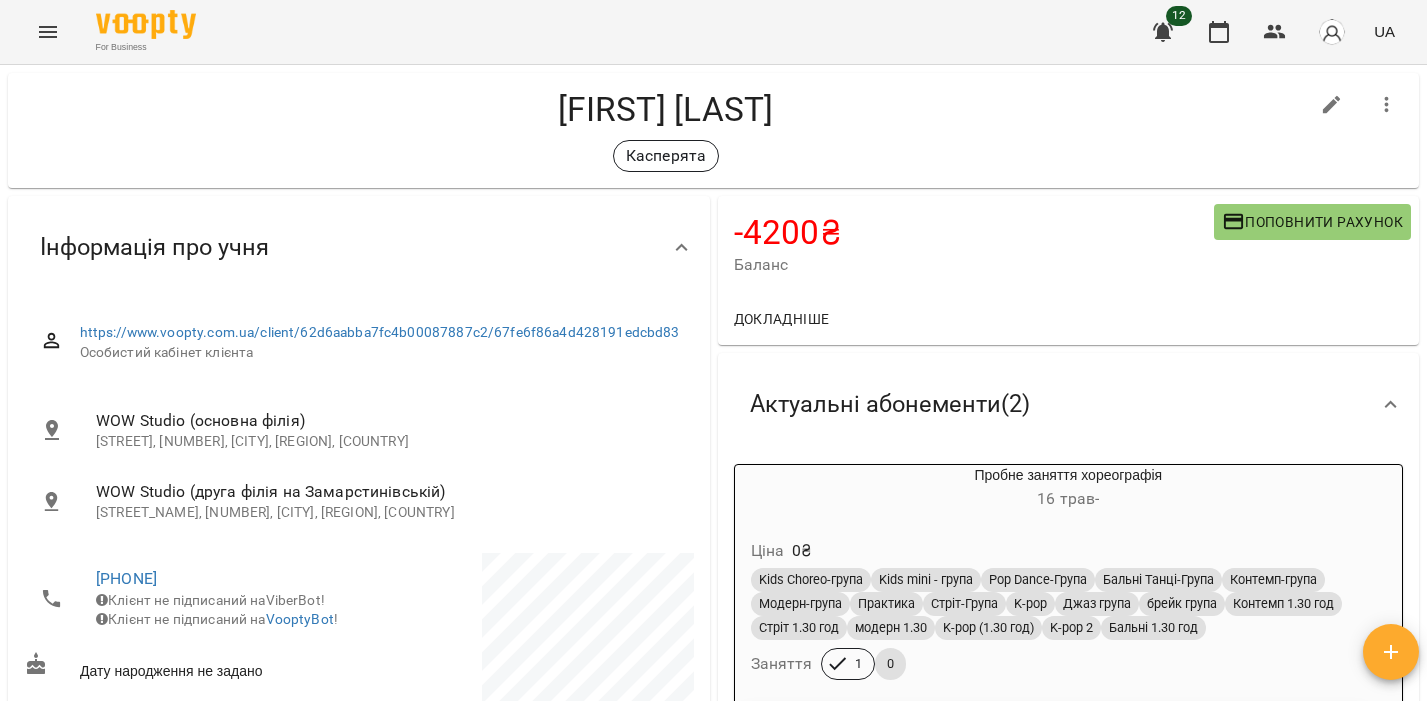 scroll, scrollTop: 110, scrollLeft: 0, axis: vertical 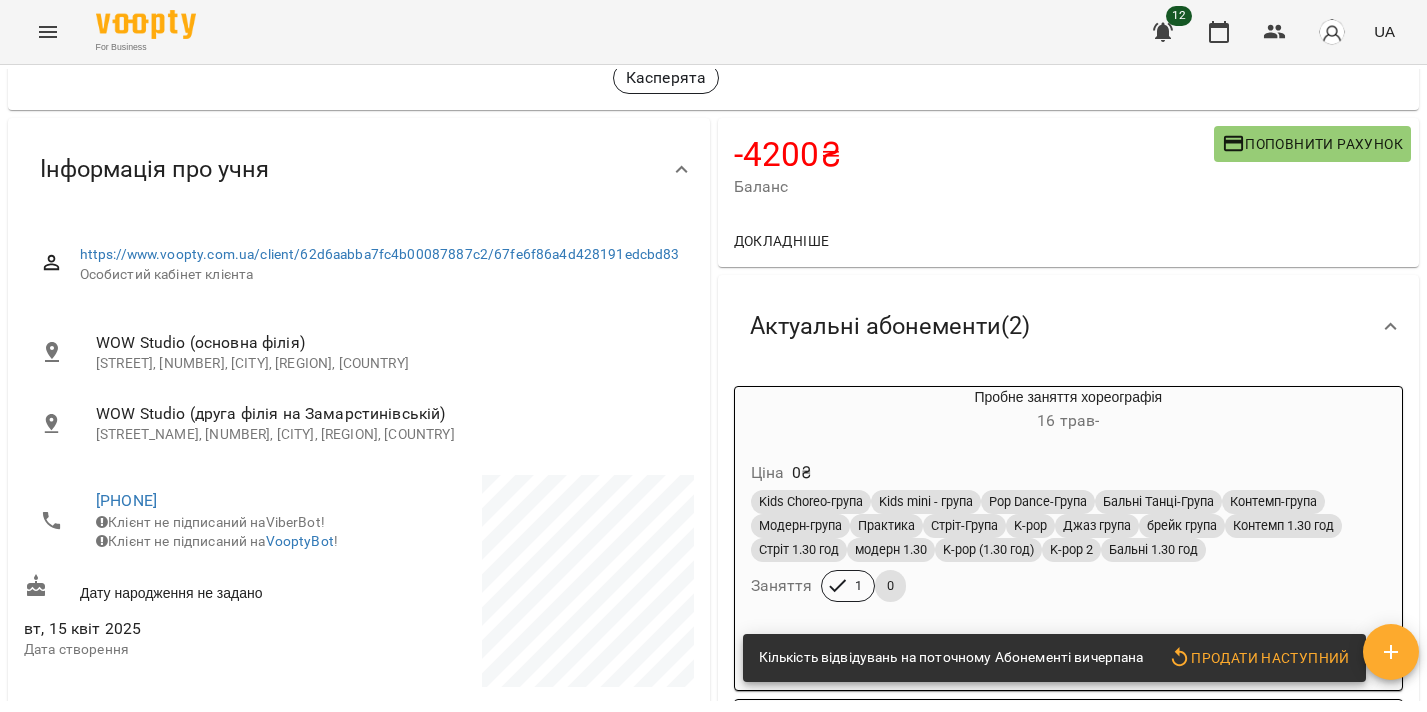click on "16 трав  -" at bounding box center (1069, 421) 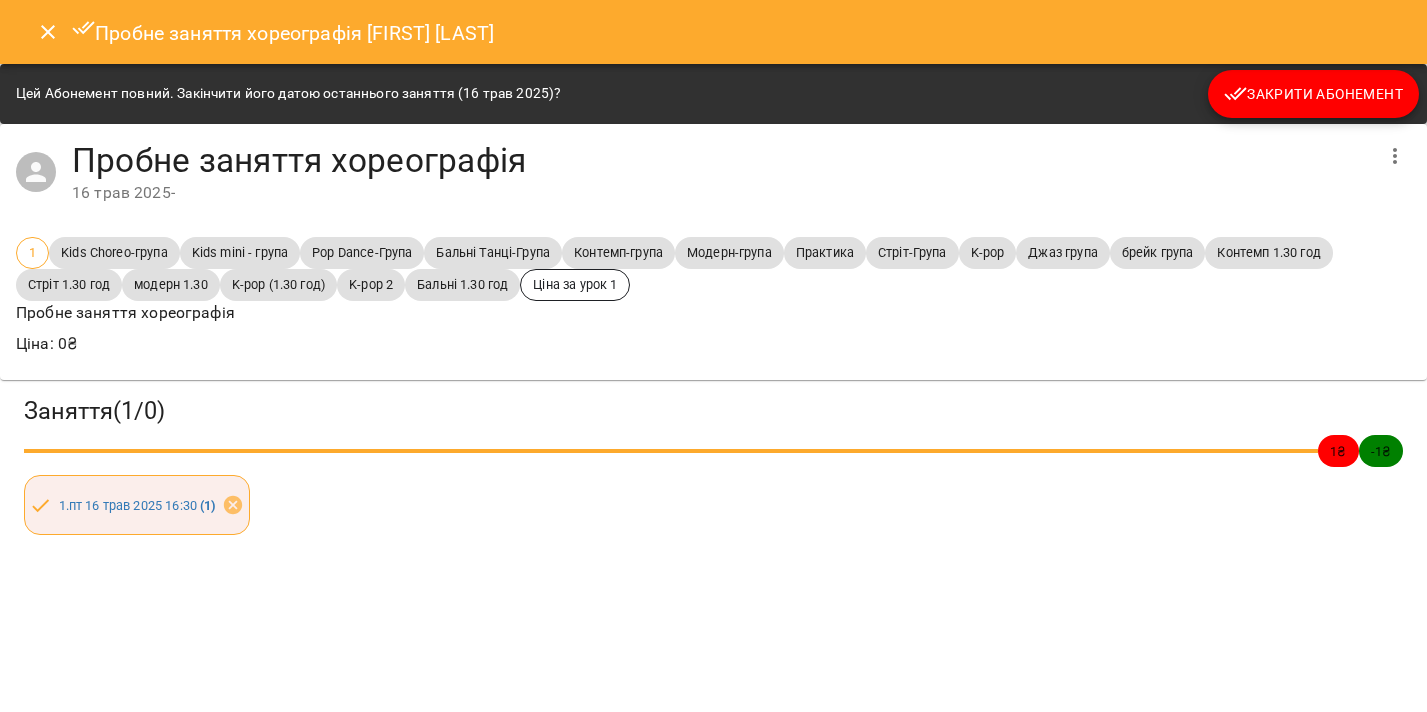 click on "Закрити Абонемент" at bounding box center [1313, 94] 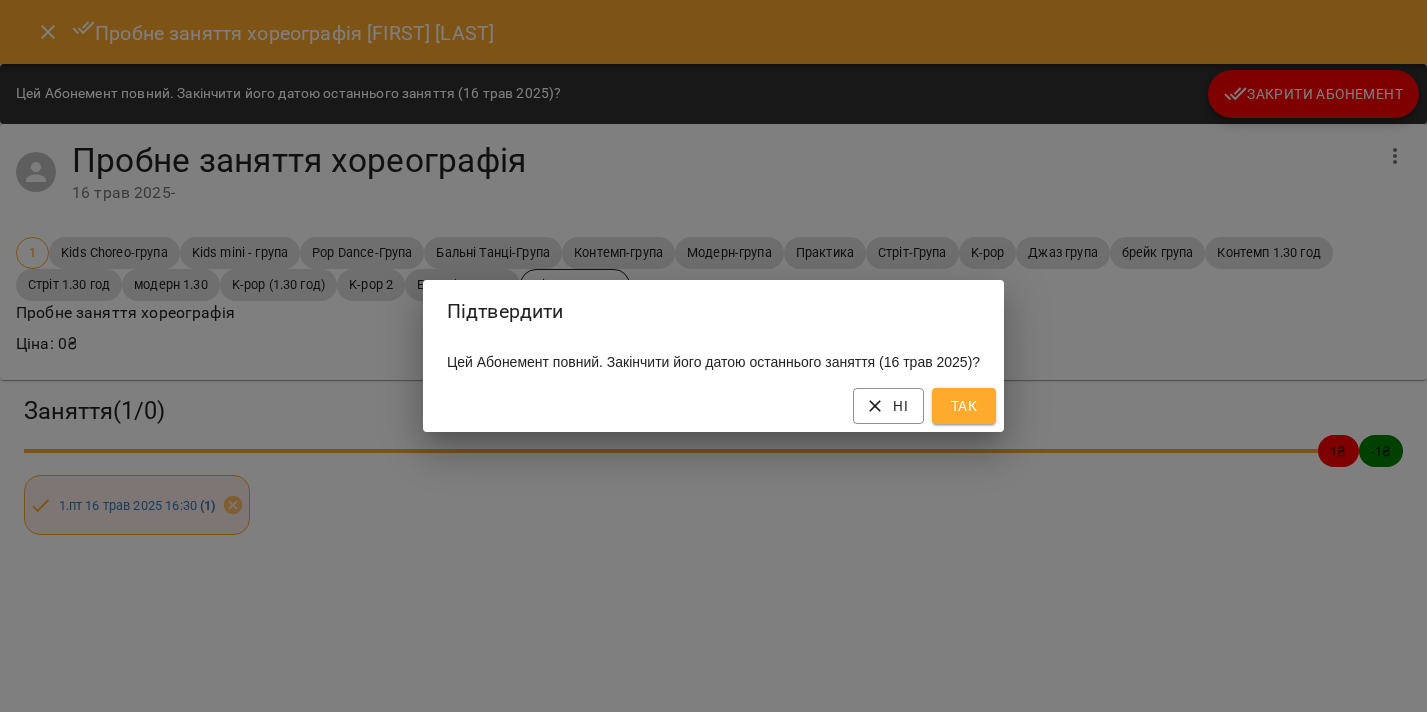 click on "Так" at bounding box center [964, 406] 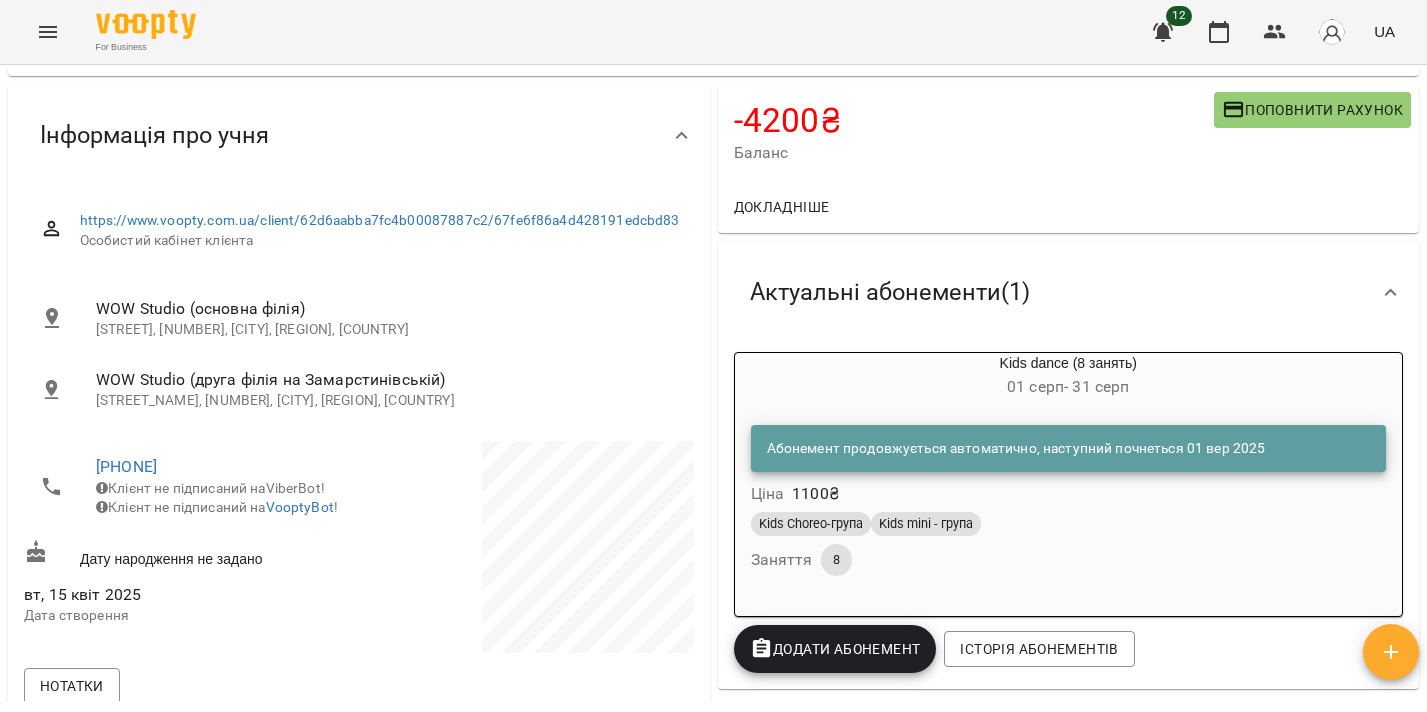 scroll, scrollTop: 174, scrollLeft: 0, axis: vertical 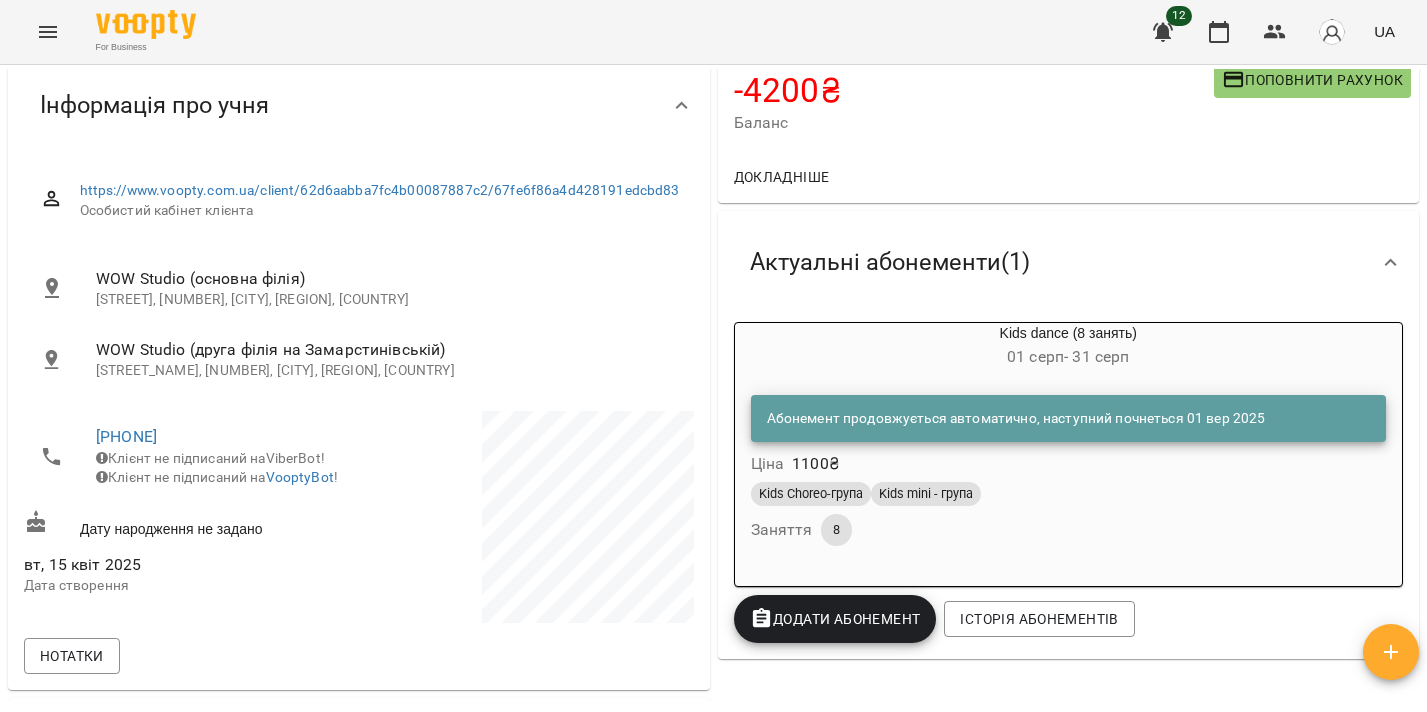 click on "01 серп  -   31 серп" at bounding box center (1069, 357) 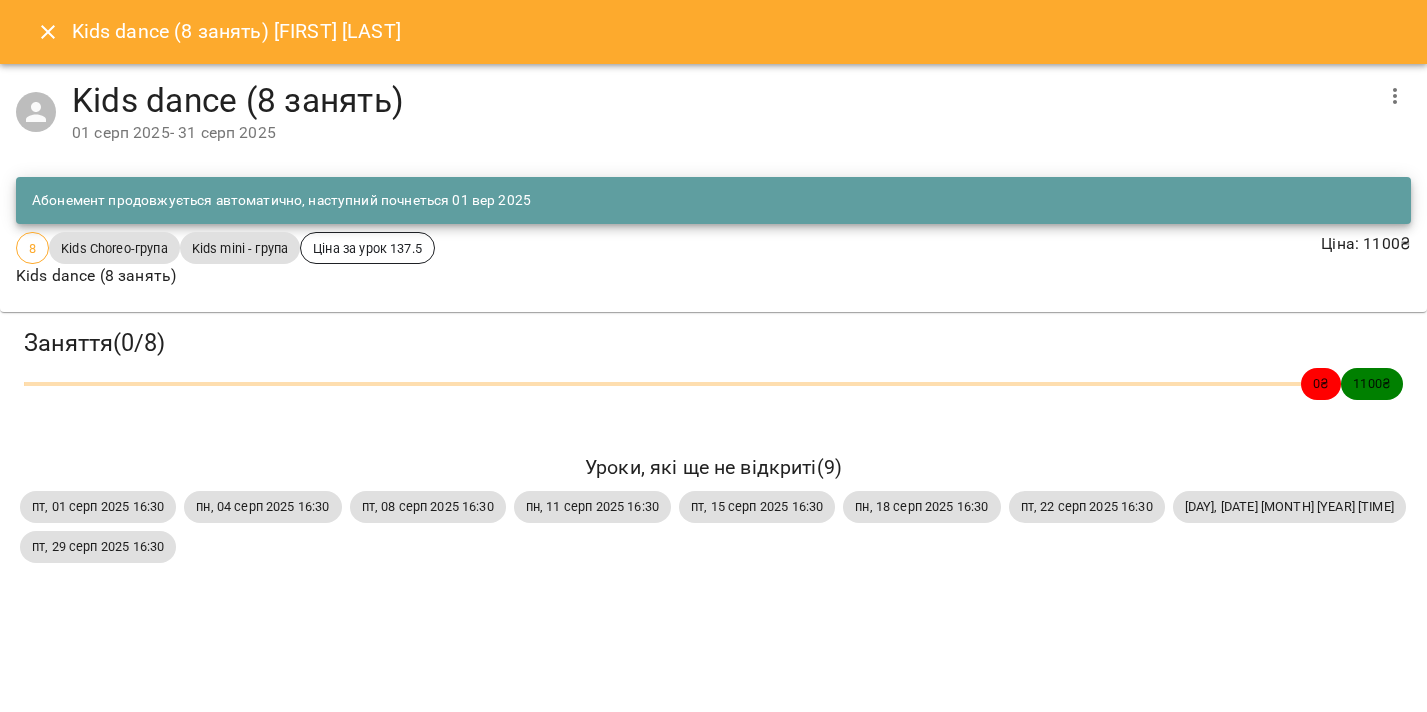 click 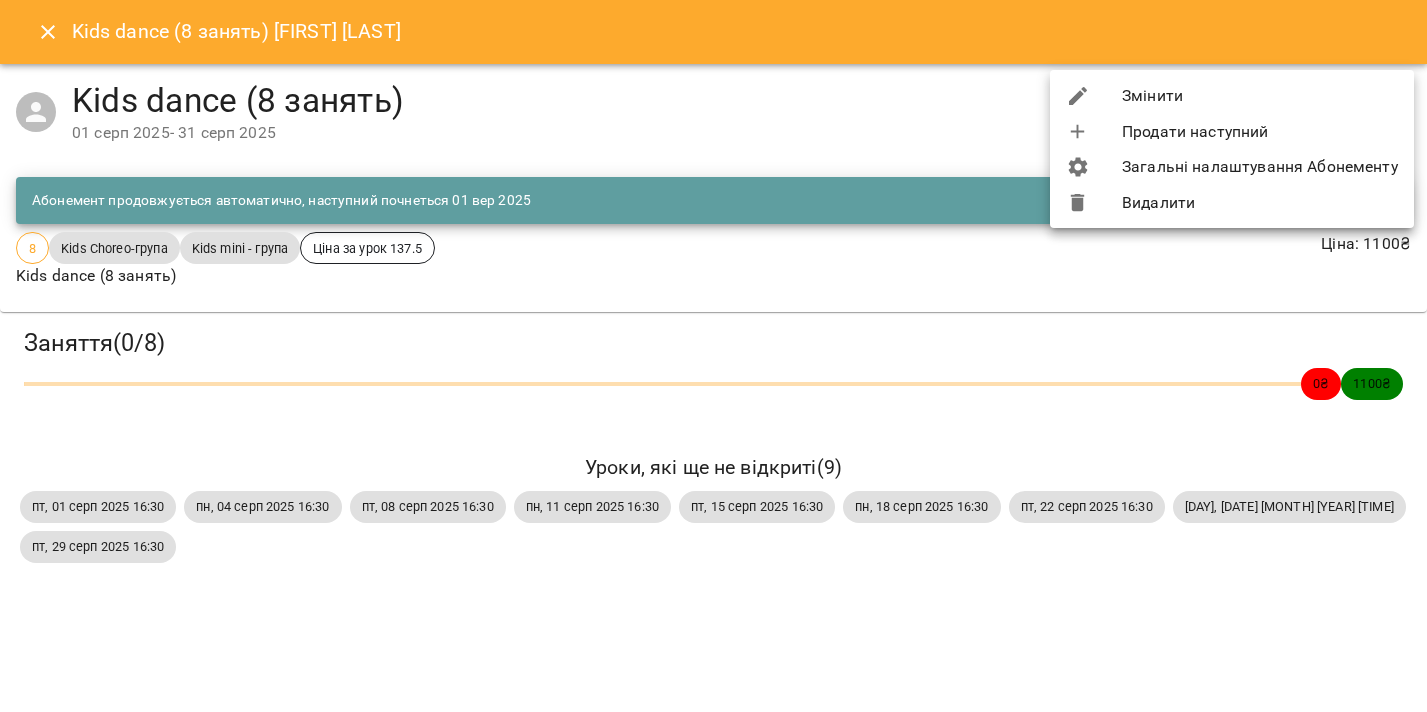 click on "Видалити" at bounding box center [1232, 203] 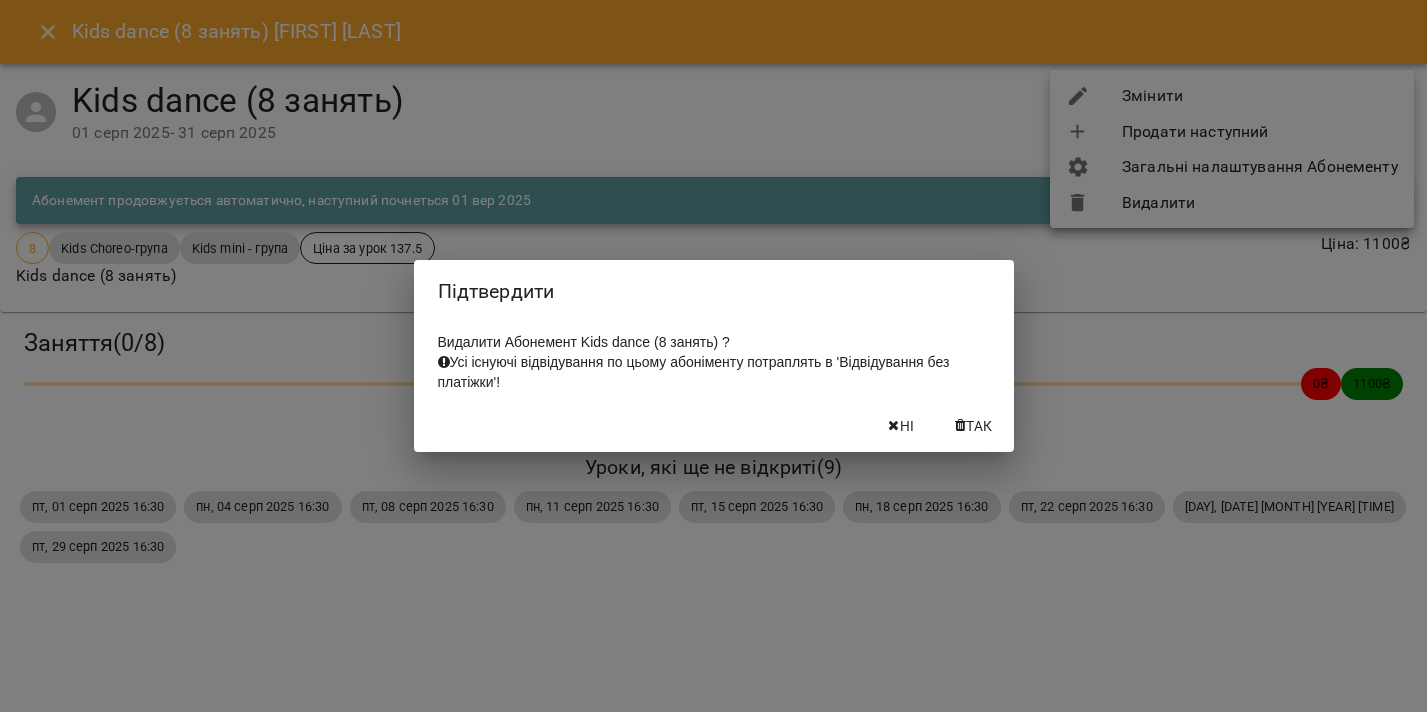 click on "Так" at bounding box center (974, 426) 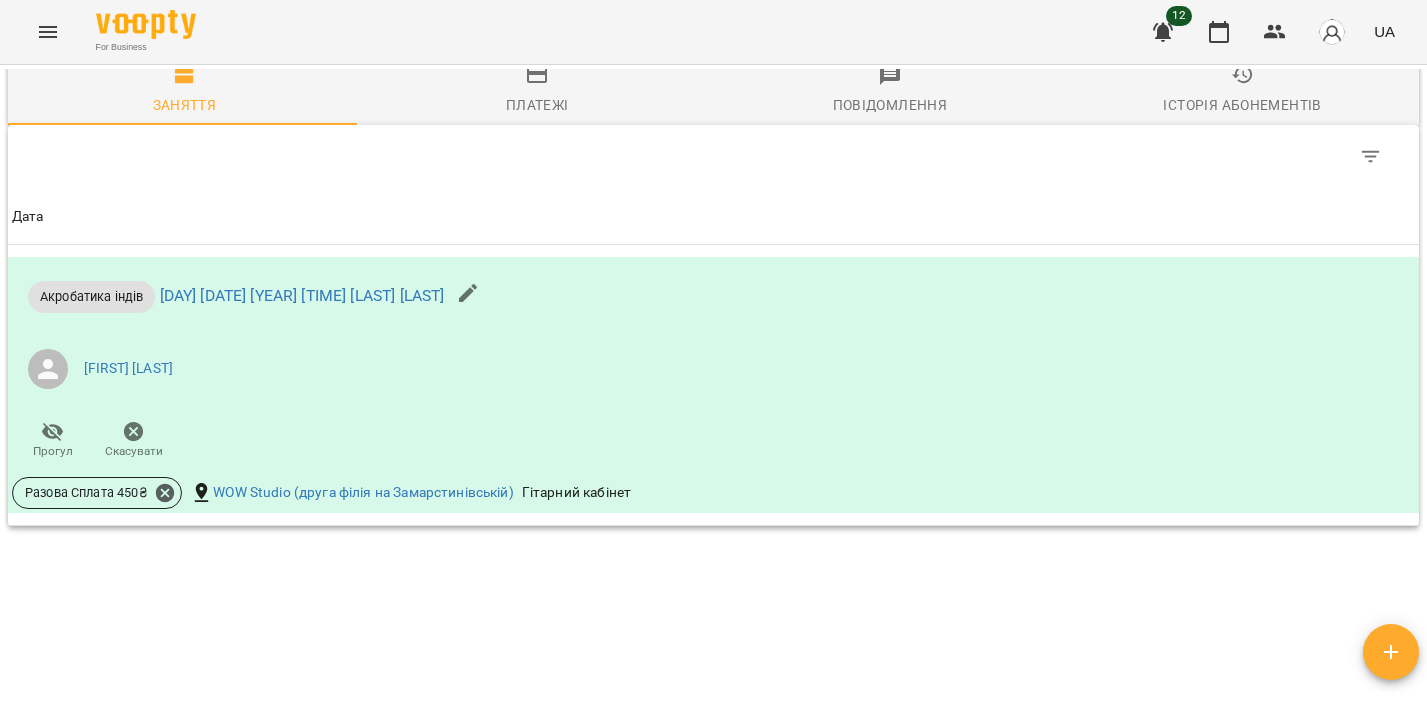 scroll, scrollTop: 1675, scrollLeft: 0, axis: vertical 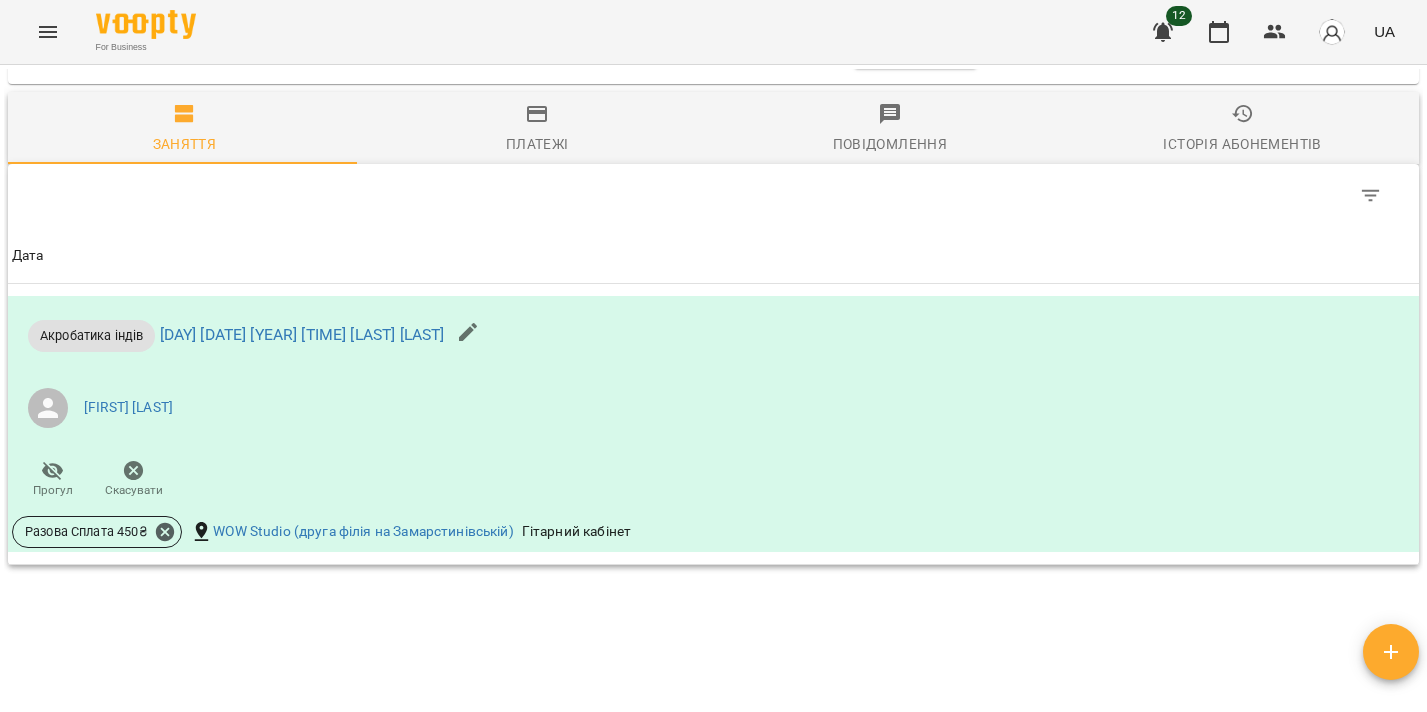 click on "Платежі" at bounding box center [537, 129] 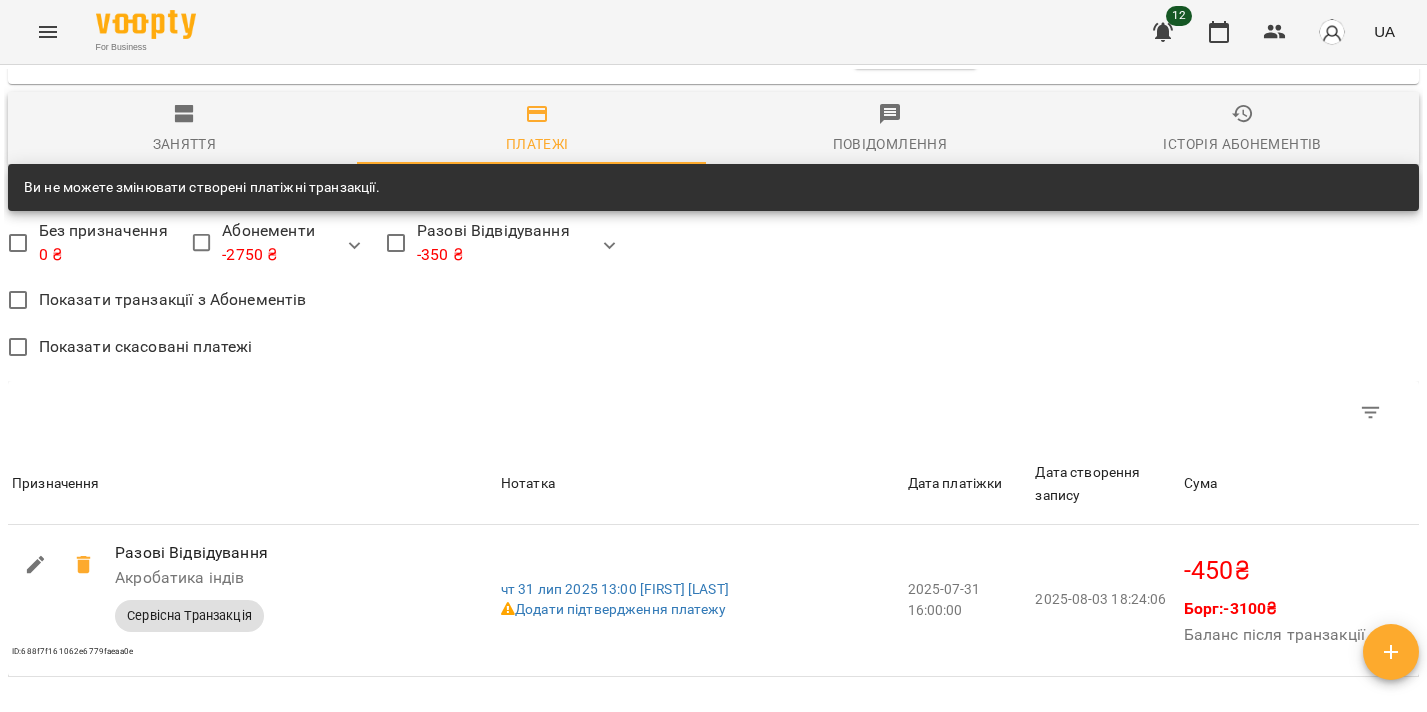 scroll, scrollTop: 1419, scrollLeft: 0, axis: vertical 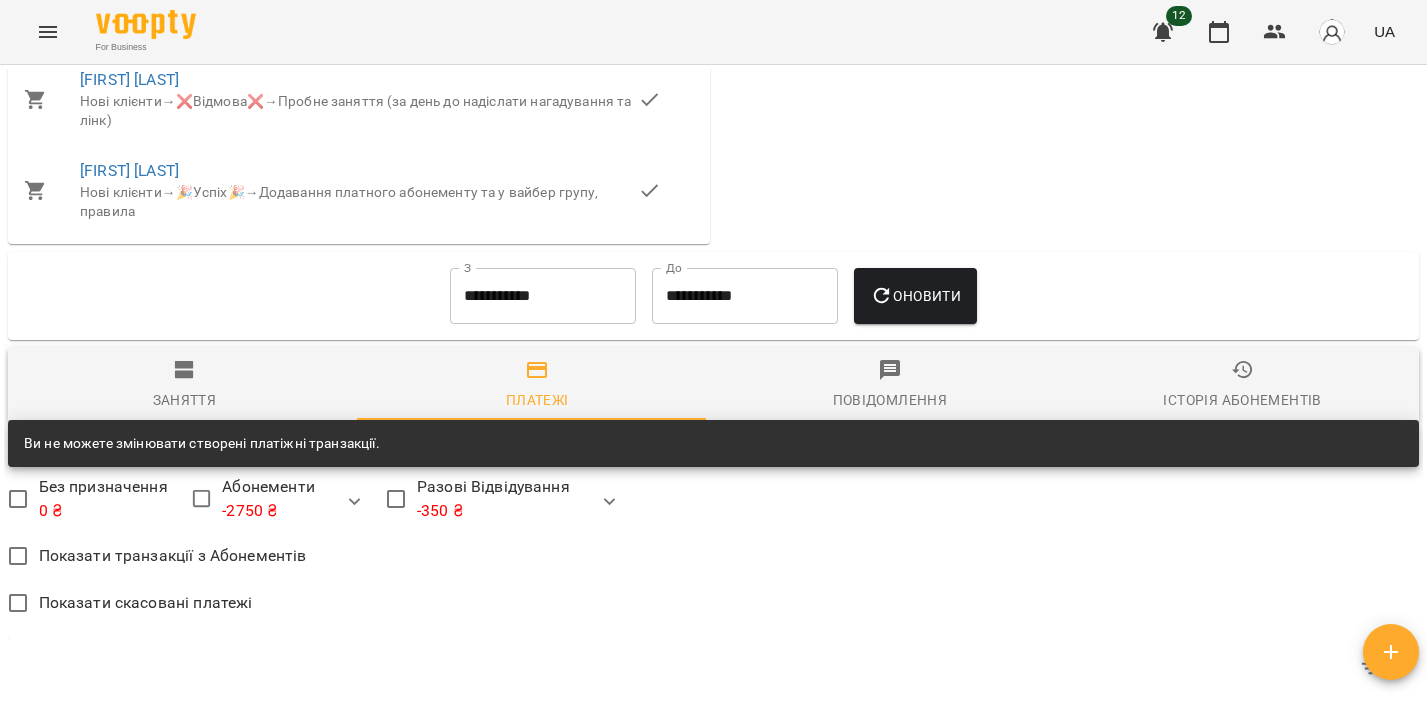 click on "**********" at bounding box center [543, 296] 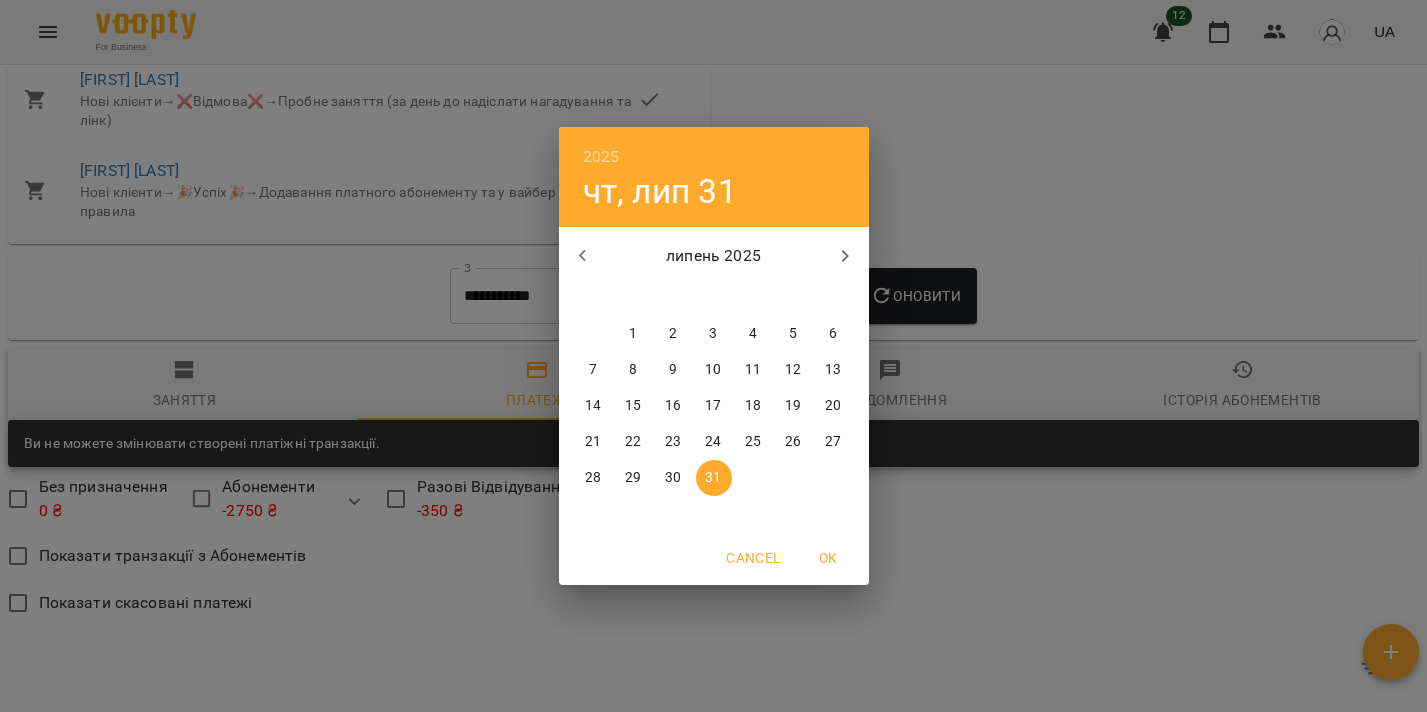 click on "1" at bounding box center [633, 334] 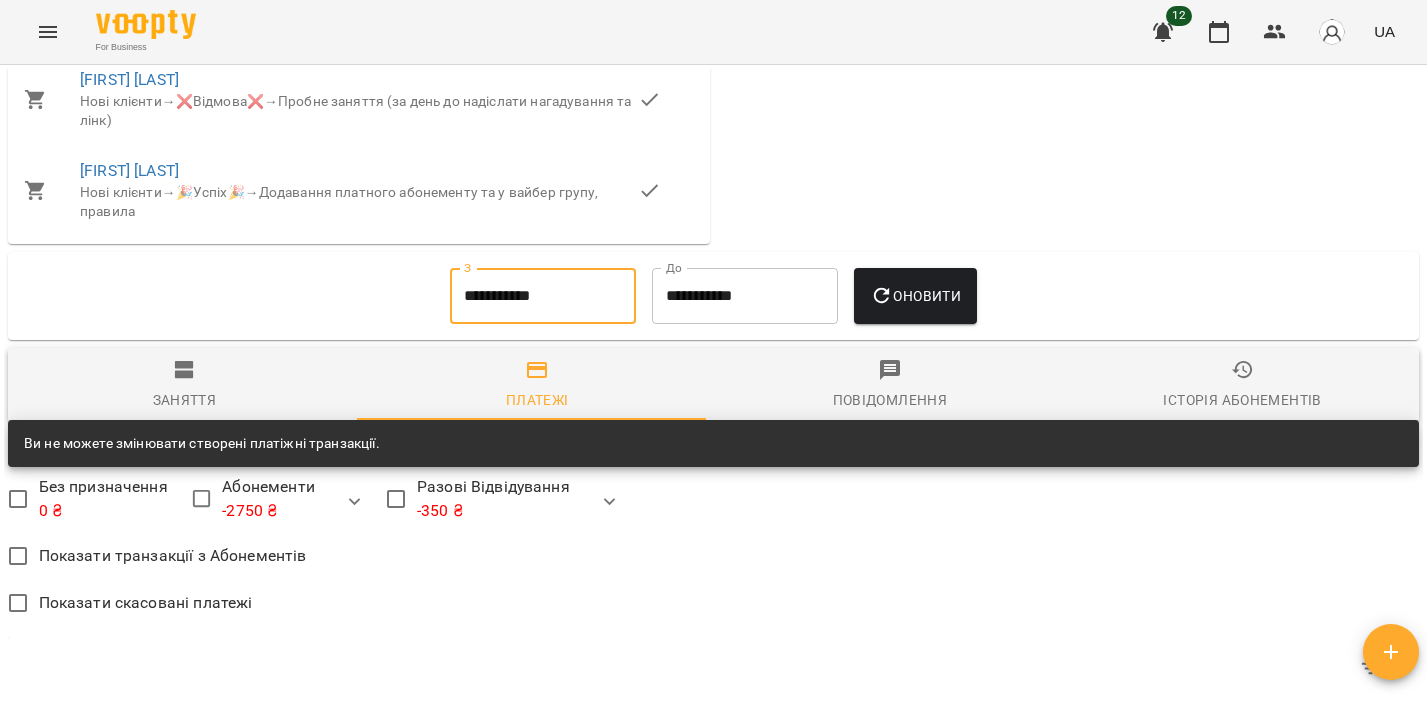 click on "Оновити" at bounding box center (915, 296) 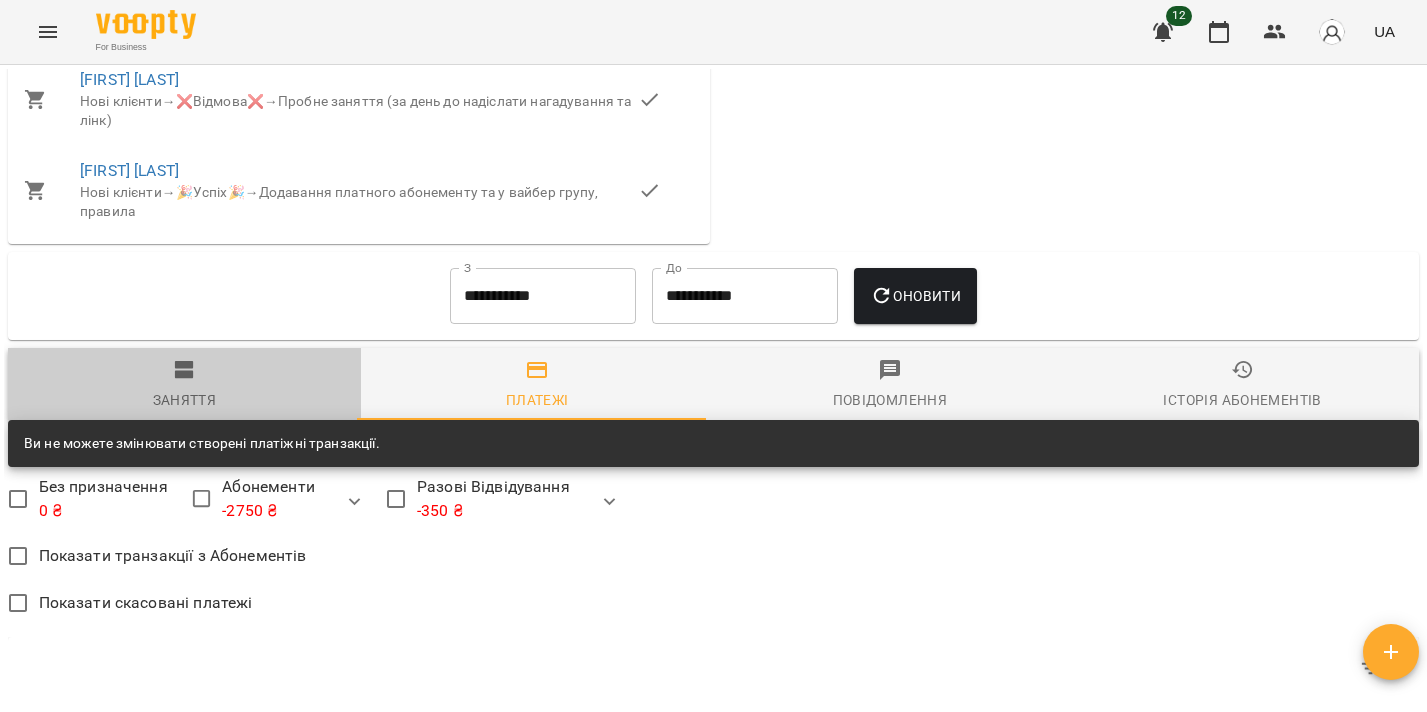 click on "Заняття" at bounding box center (184, 385) 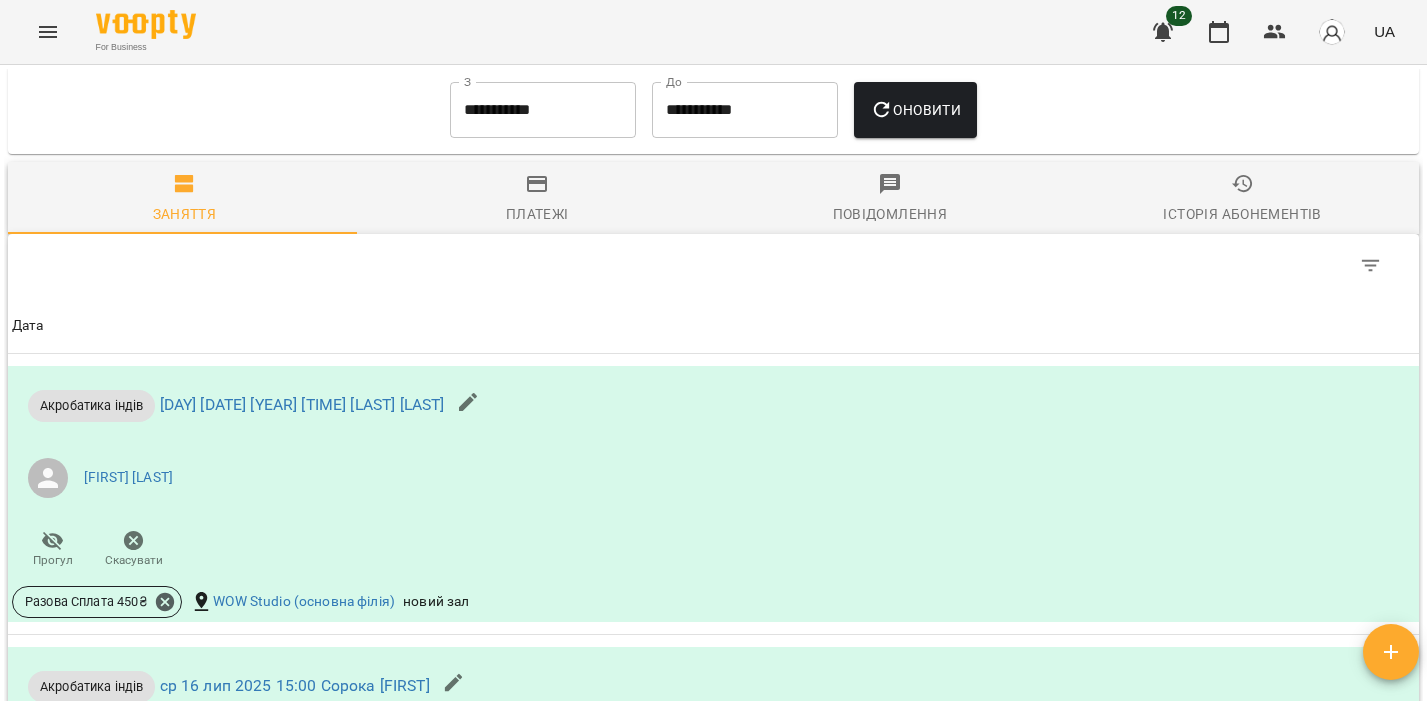 scroll, scrollTop: 1419, scrollLeft: 0, axis: vertical 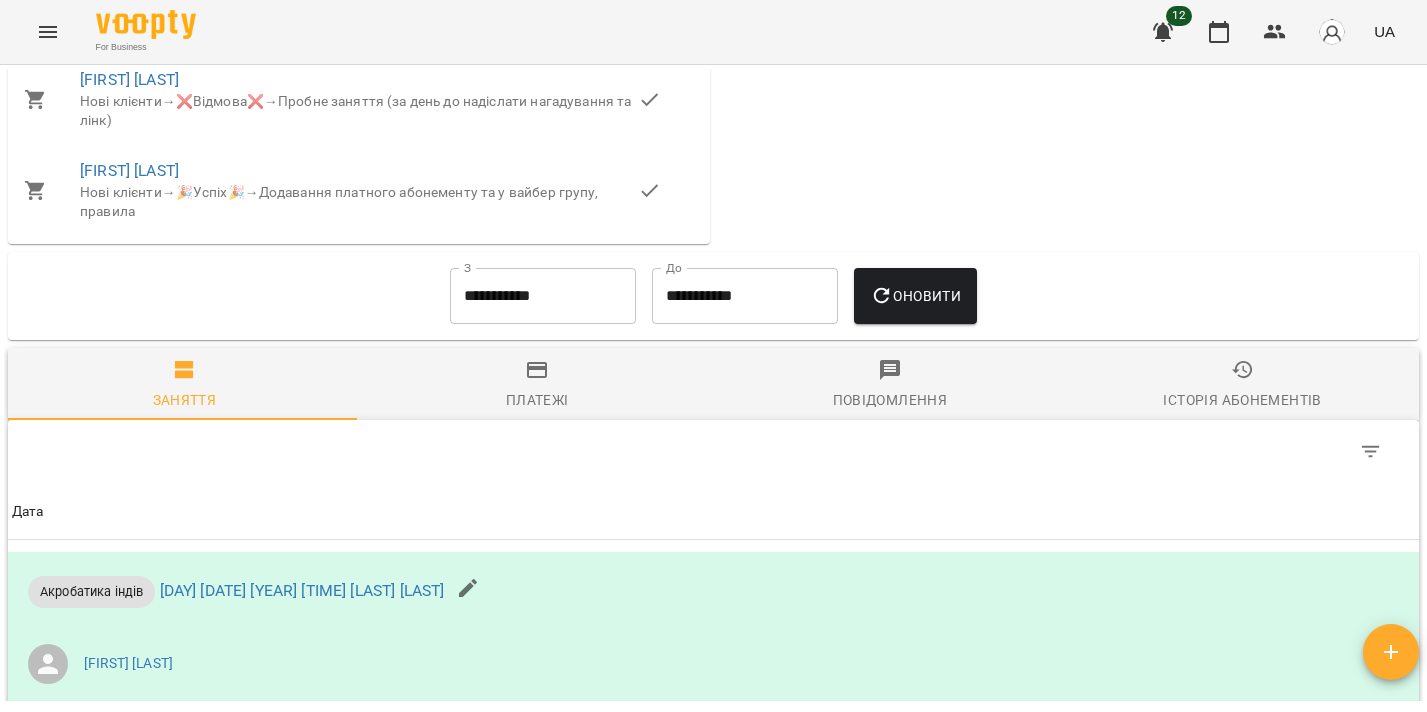 click on "Платежі" at bounding box center (537, 385) 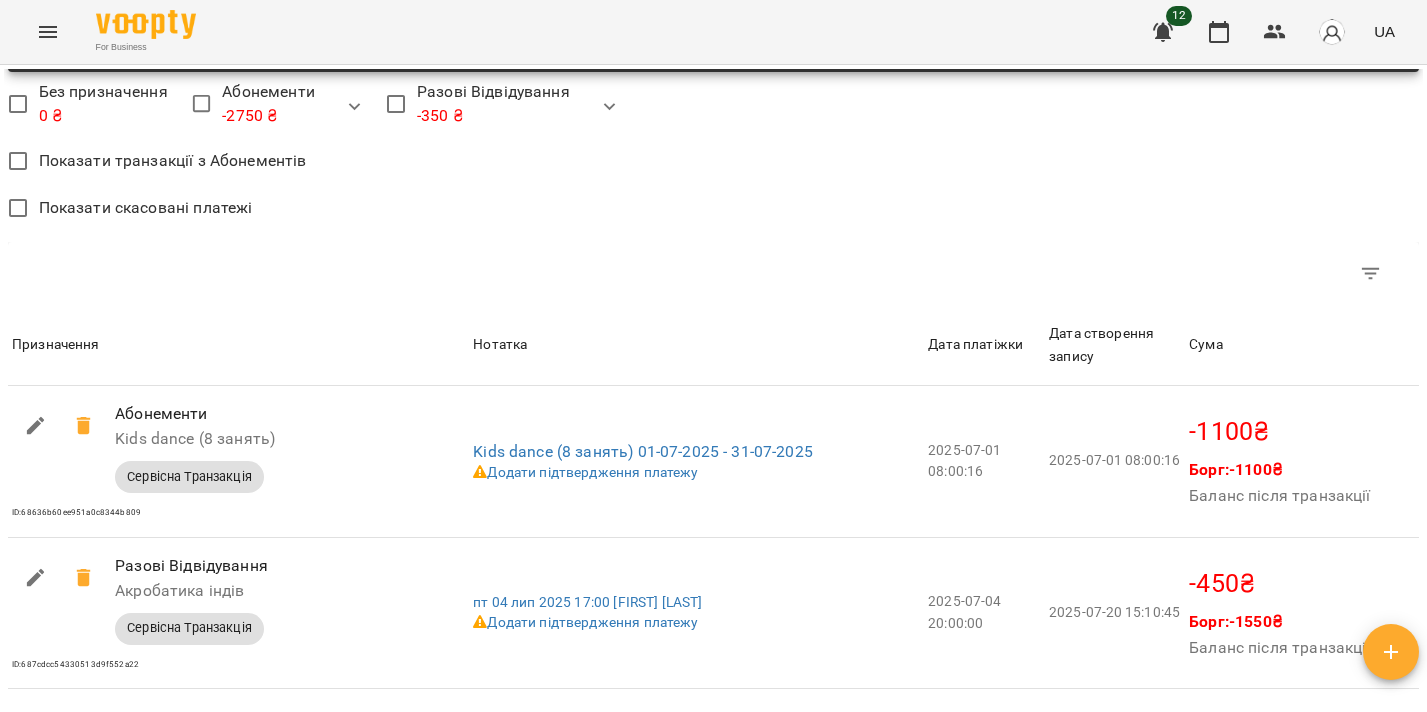 scroll, scrollTop: 1861, scrollLeft: 0, axis: vertical 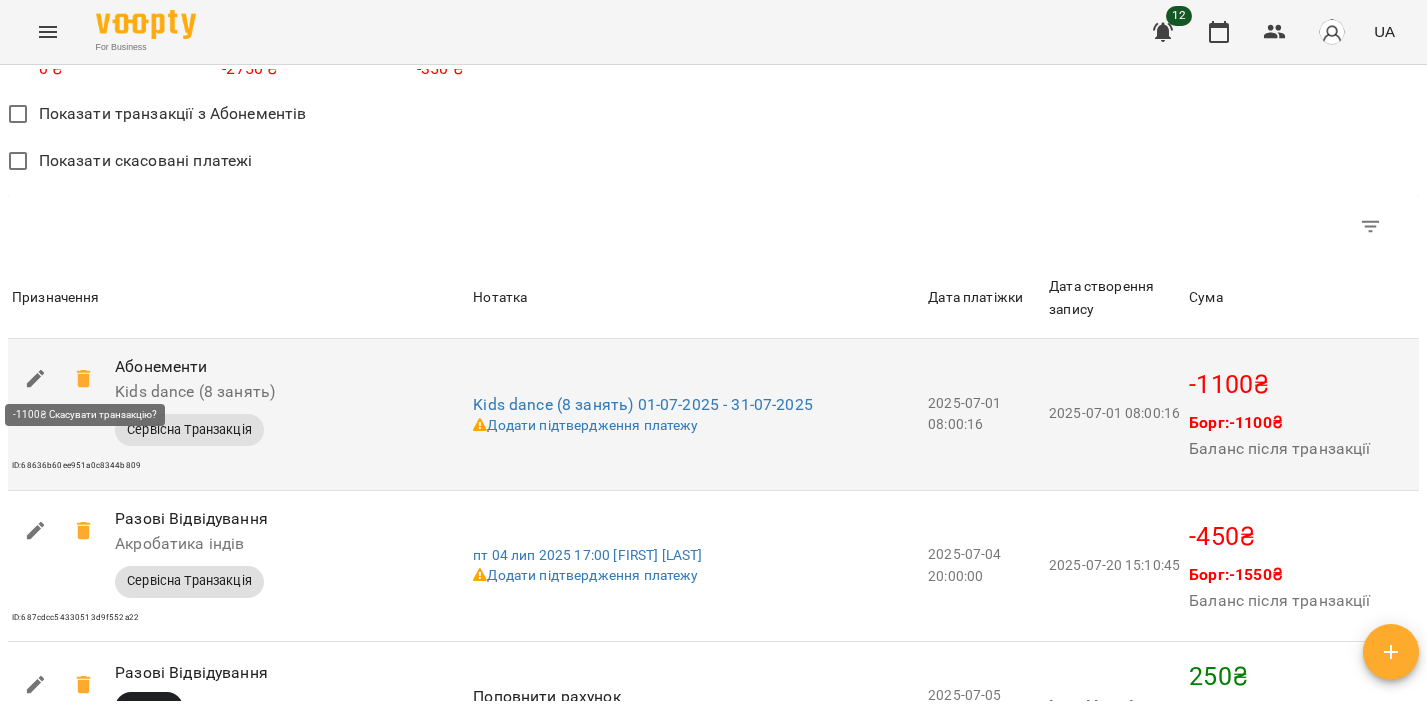 click 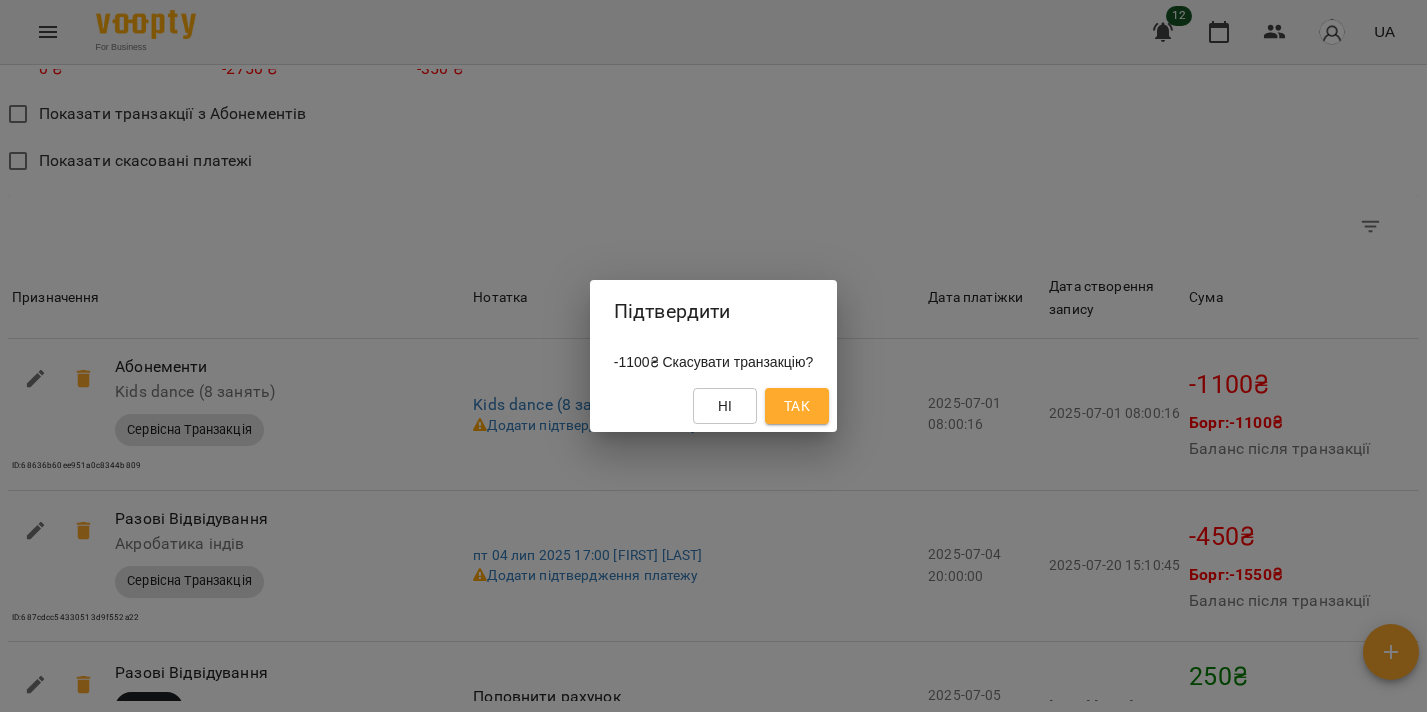 click on "Так" at bounding box center (797, 406) 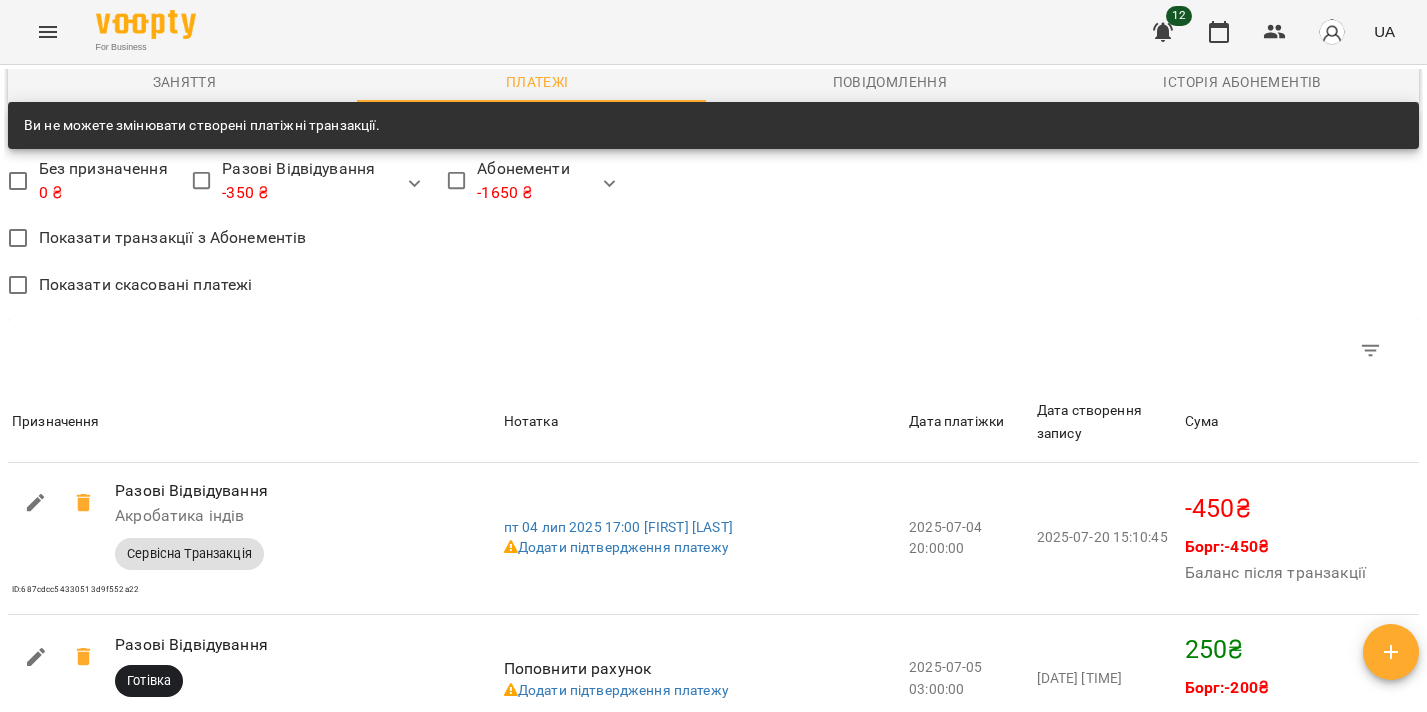 scroll, scrollTop: 1695, scrollLeft: 0, axis: vertical 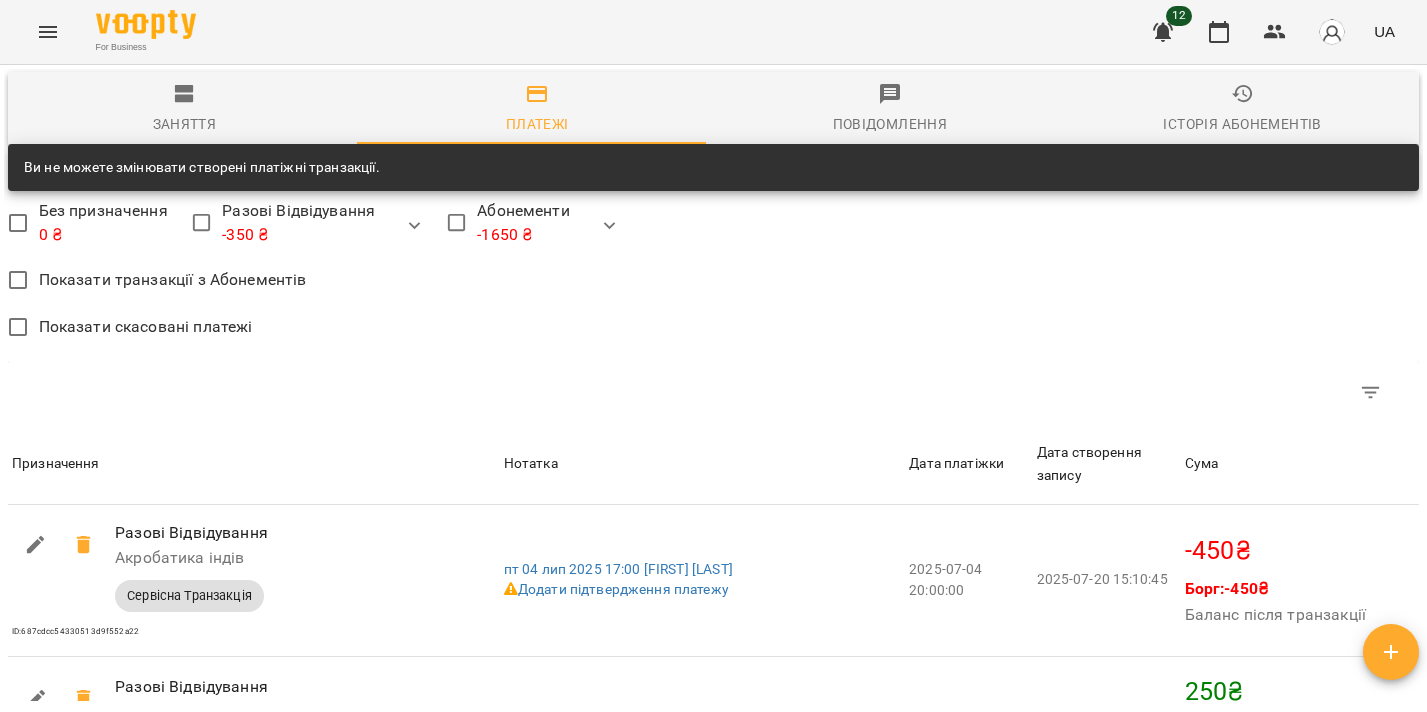 click on "Заняття" at bounding box center (185, 124) 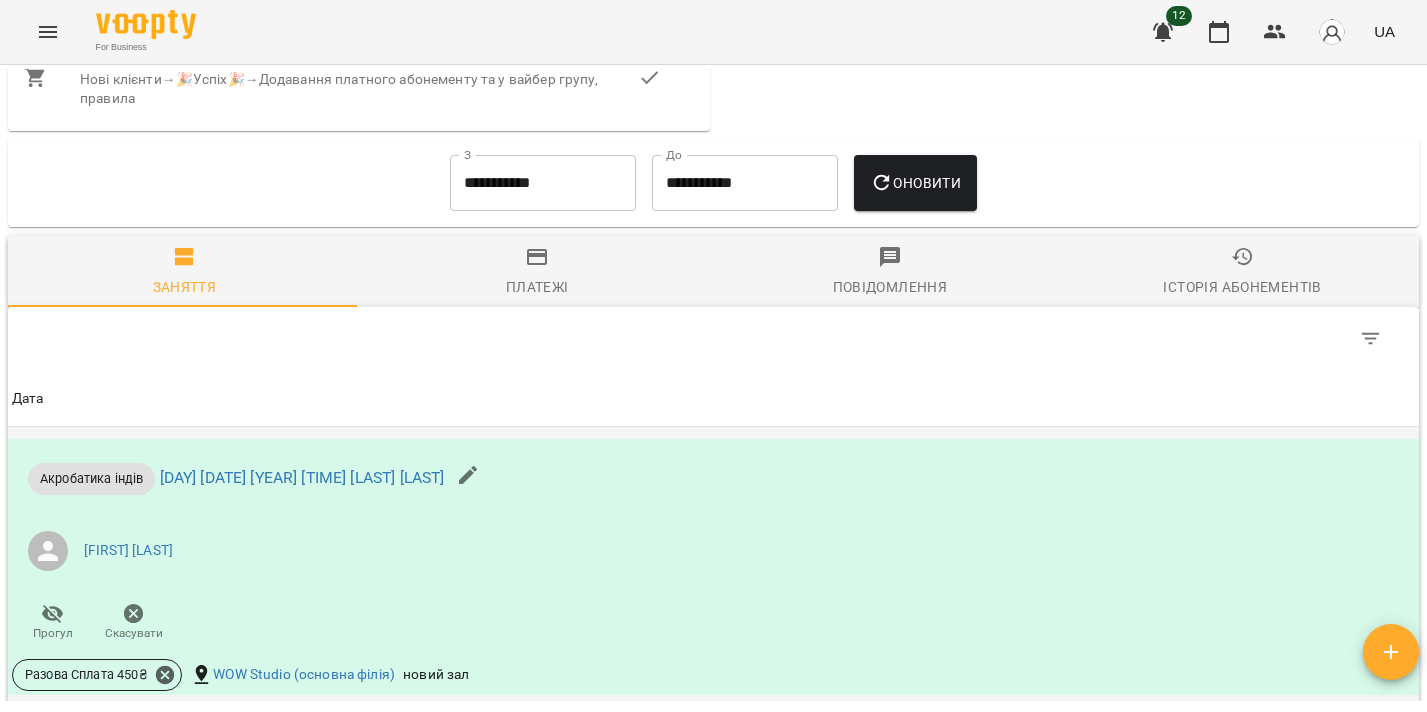 scroll, scrollTop: 1640, scrollLeft: 0, axis: vertical 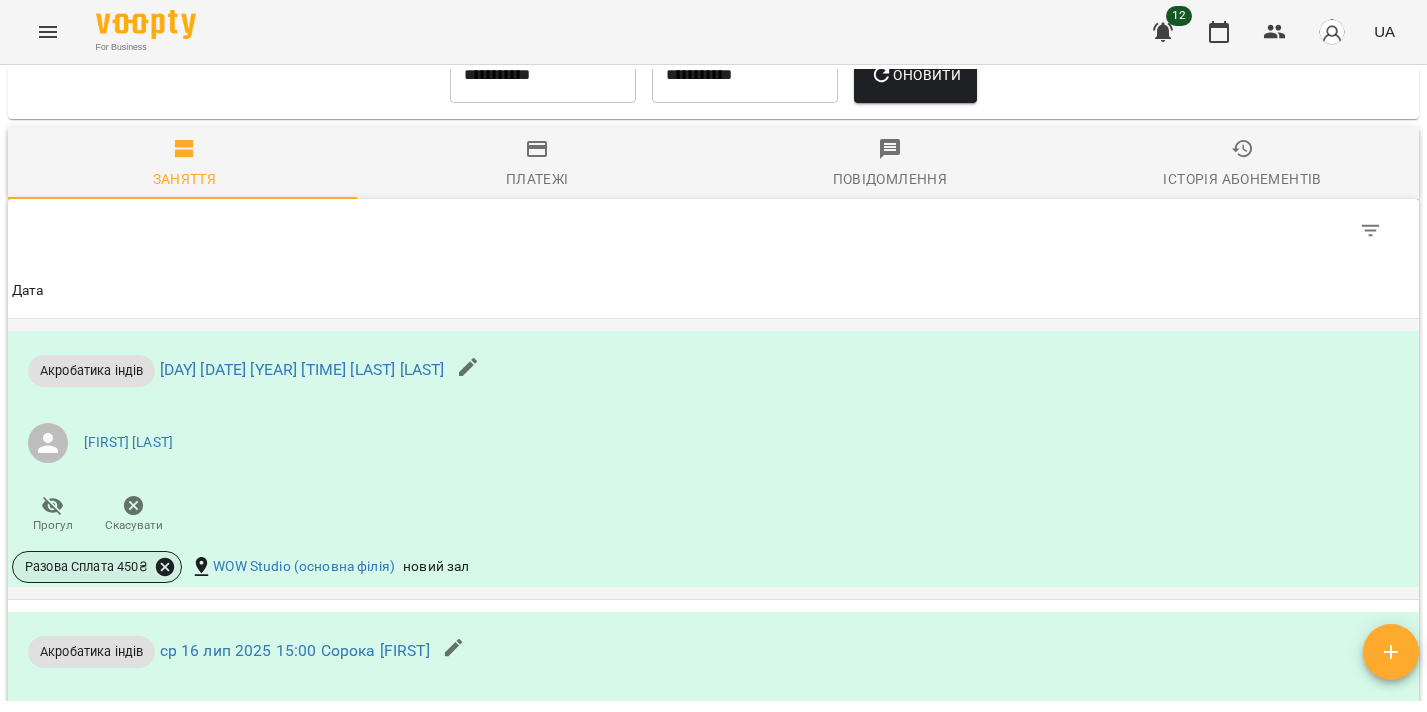 click 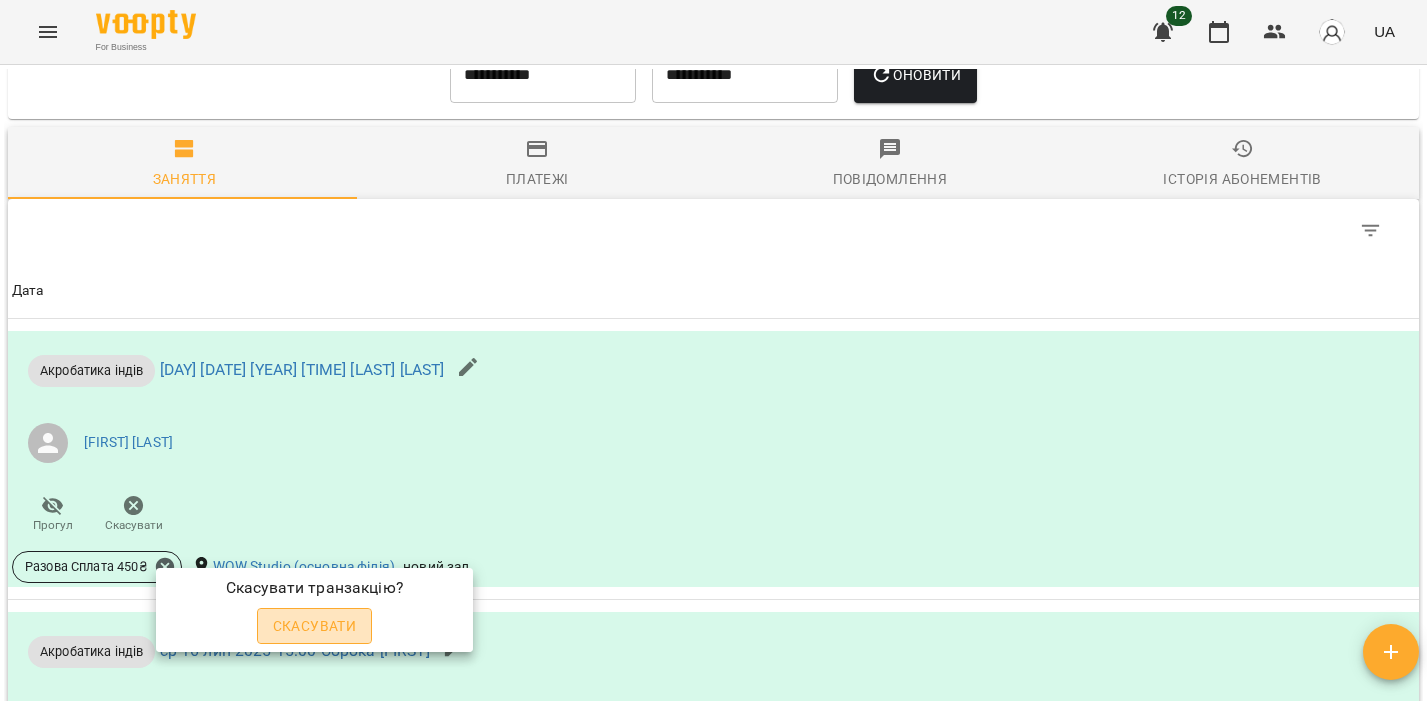 click on "Скасувати" at bounding box center (315, 626) 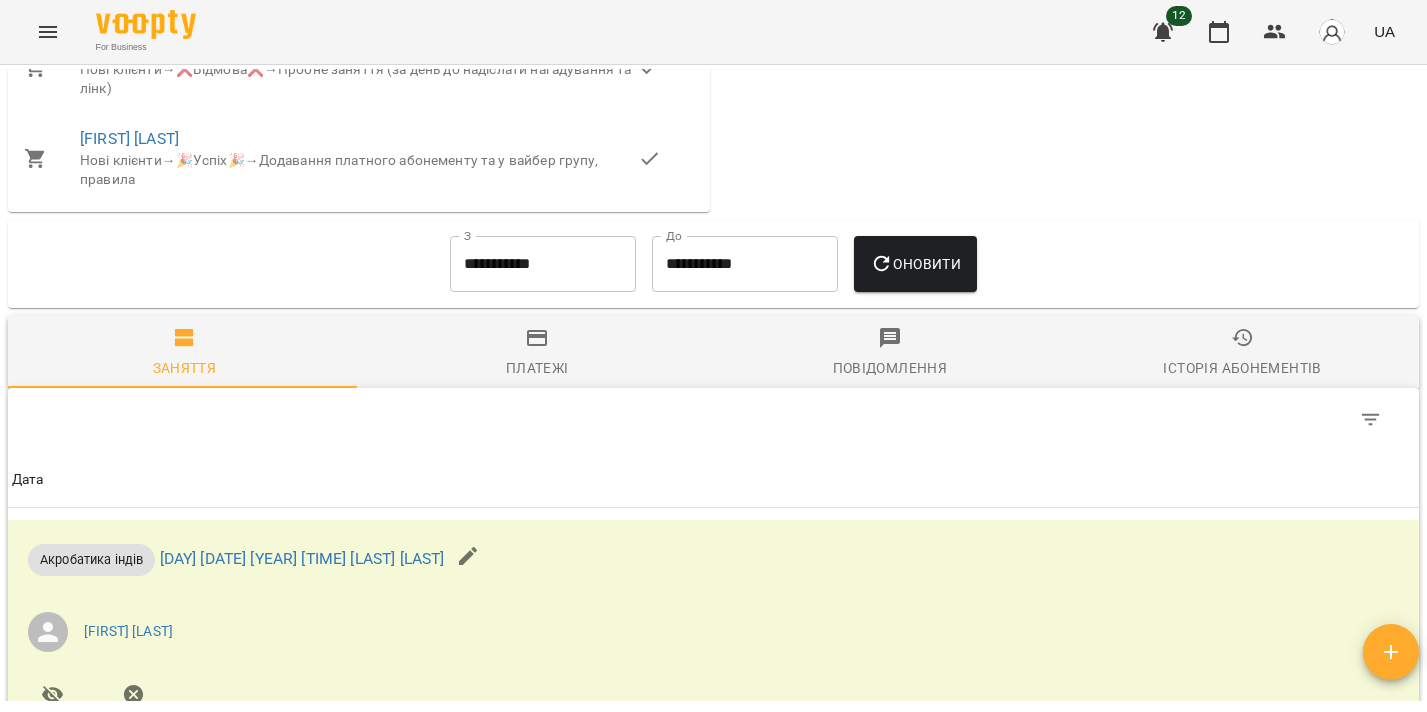 scroll, scrollTop: 1558, scrollLeft: 0, axis: vertical 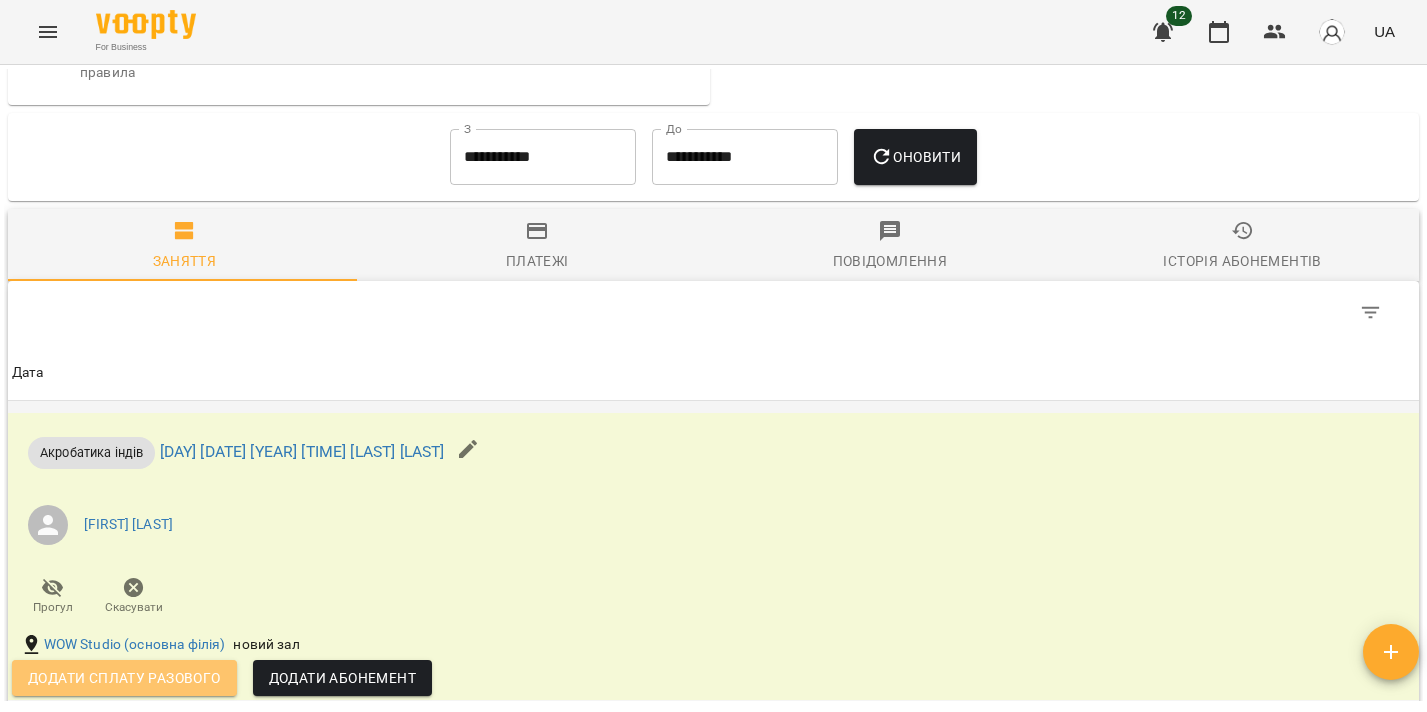 click on "Додати сплату разового" at bounding box center [124, 678] 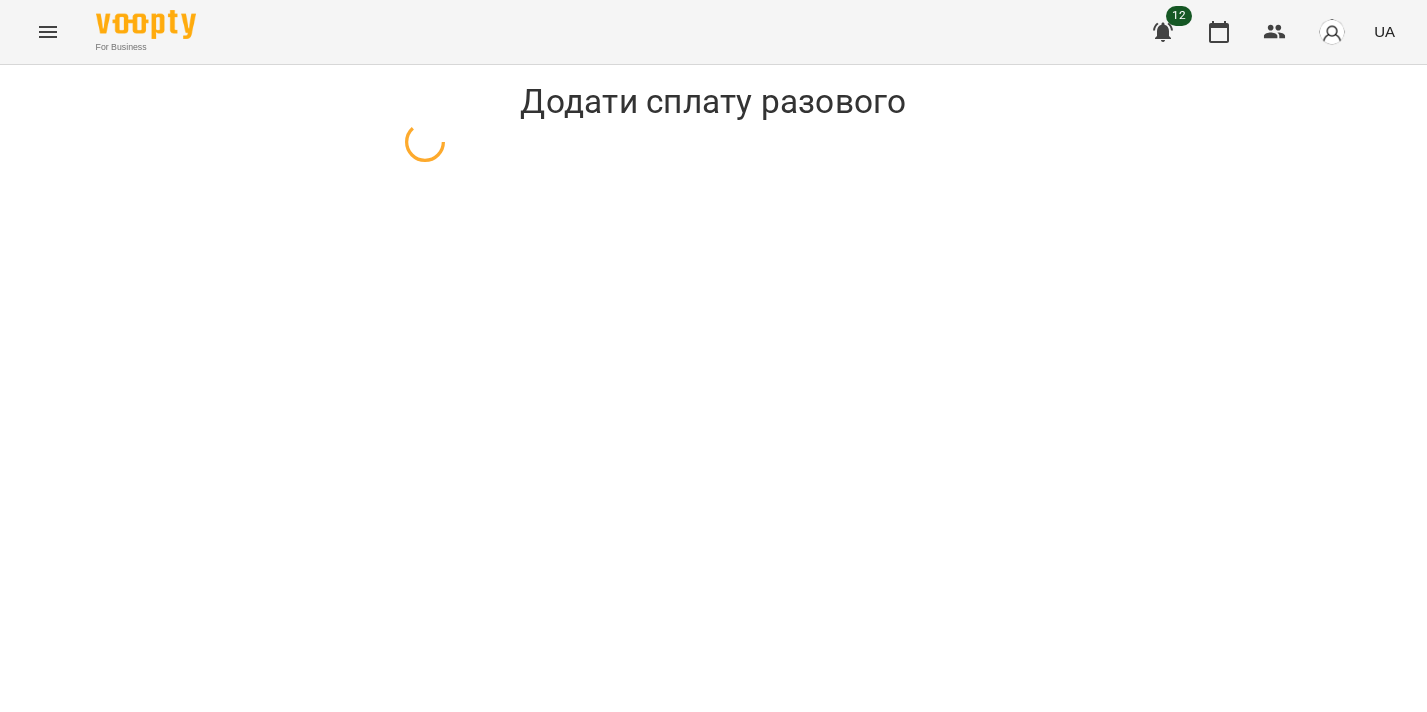 select on "**********" 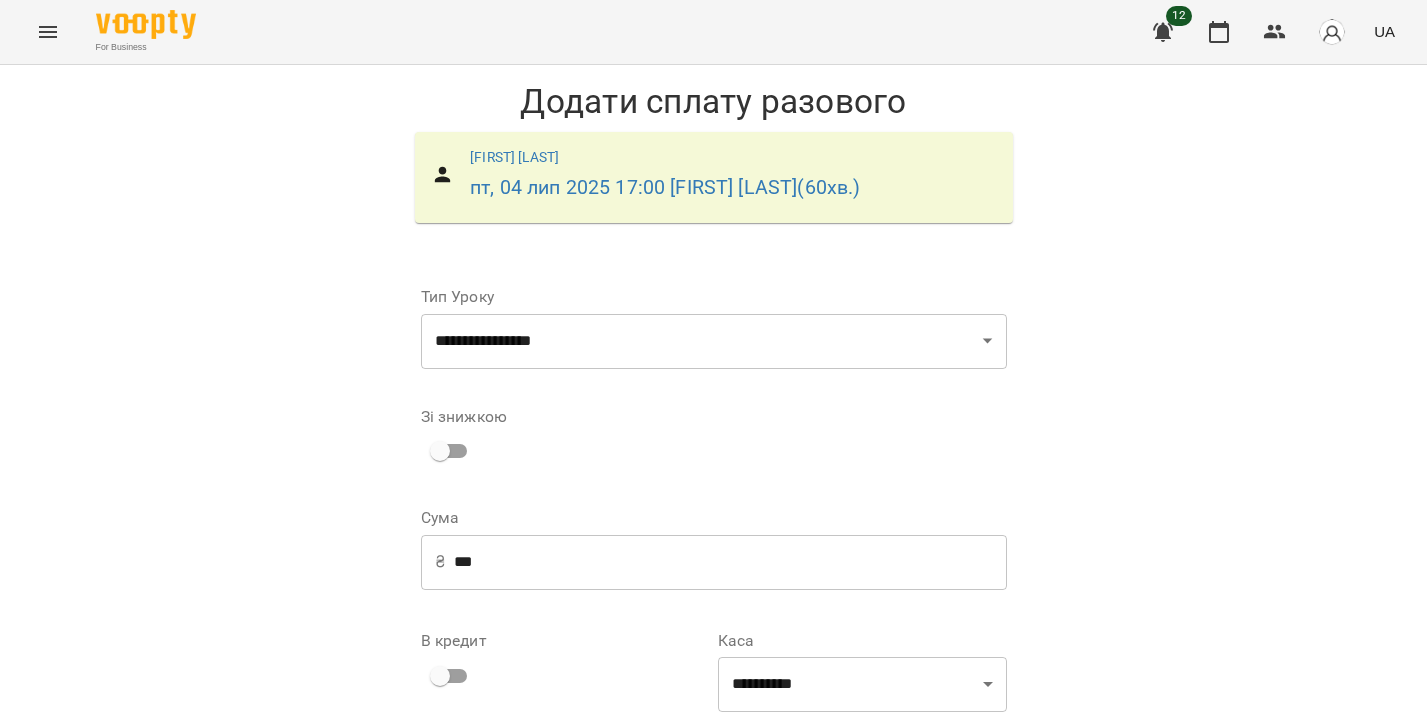click on "***" at bounding box center [730, 562] 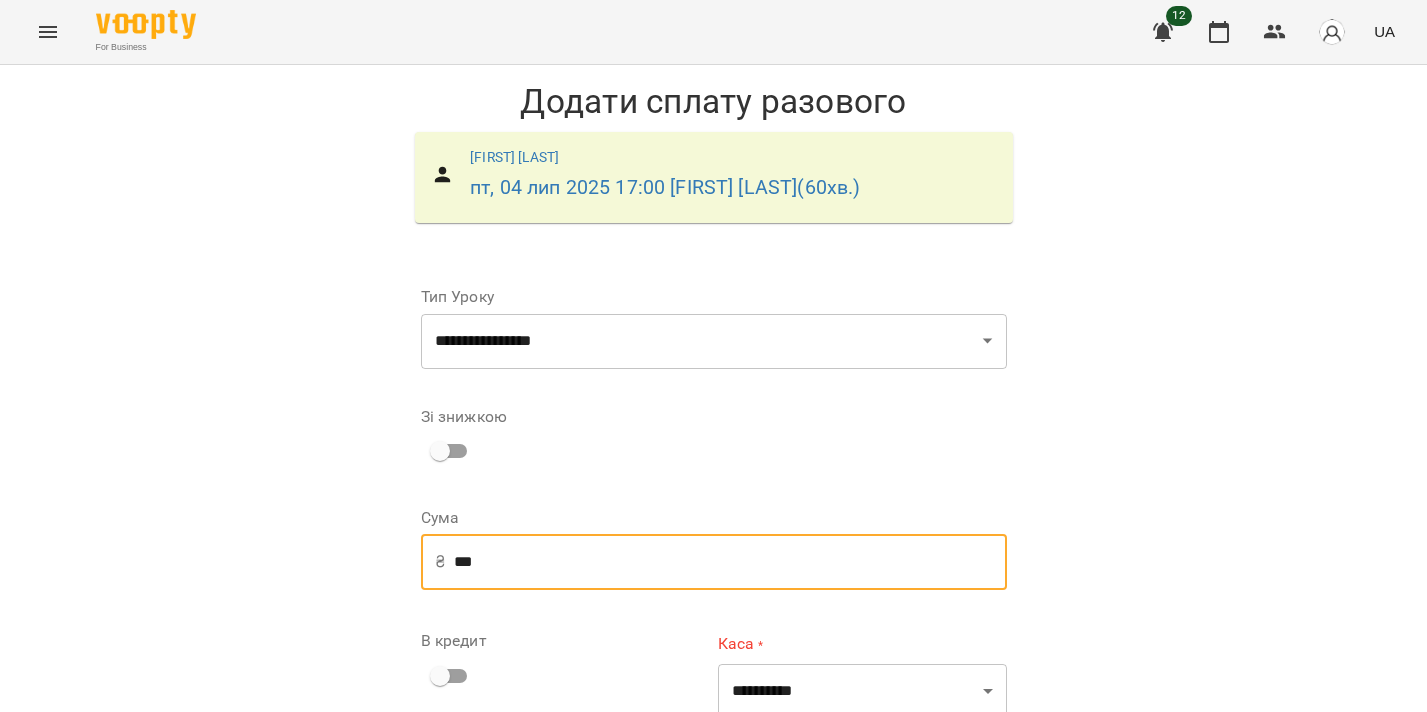 scroll, scrollTop: 21, scrollLeft: 0, axis: vertical 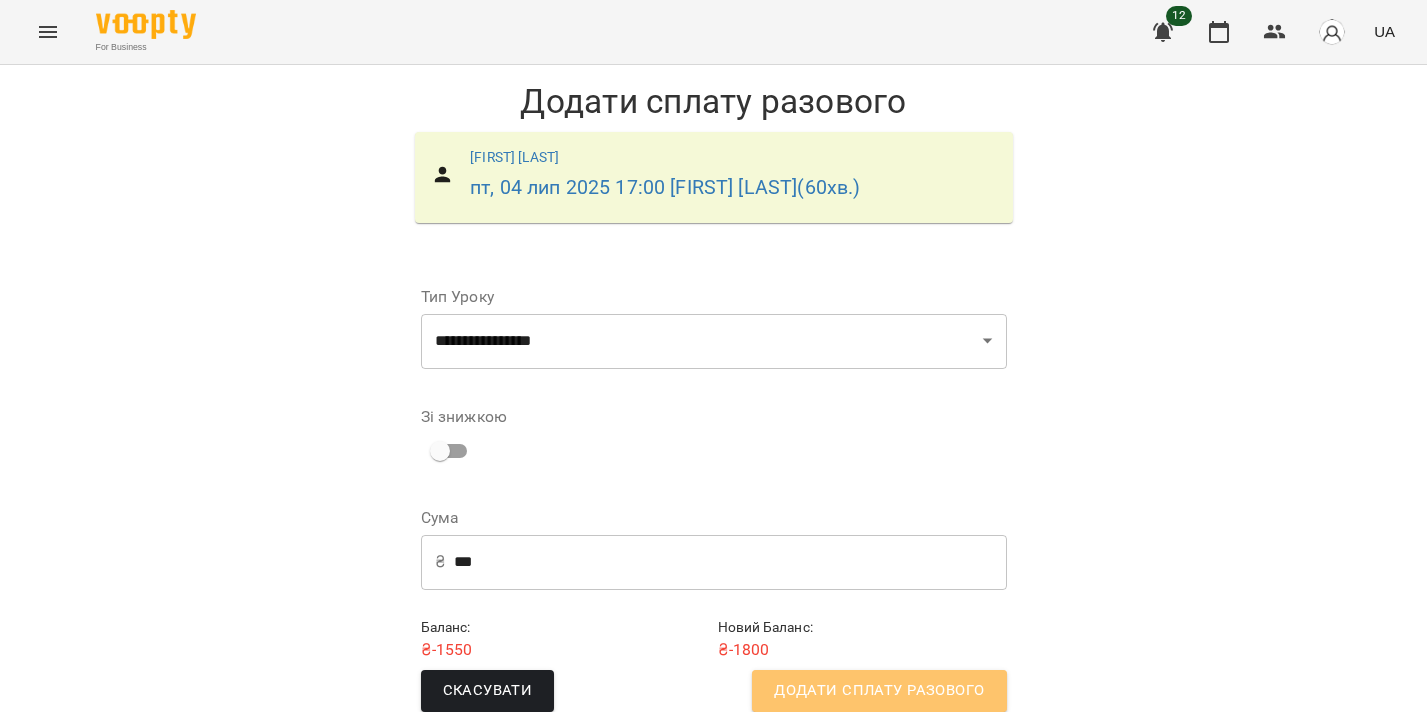 click on "Додати сплату разового" at bounding box center [879, 691] 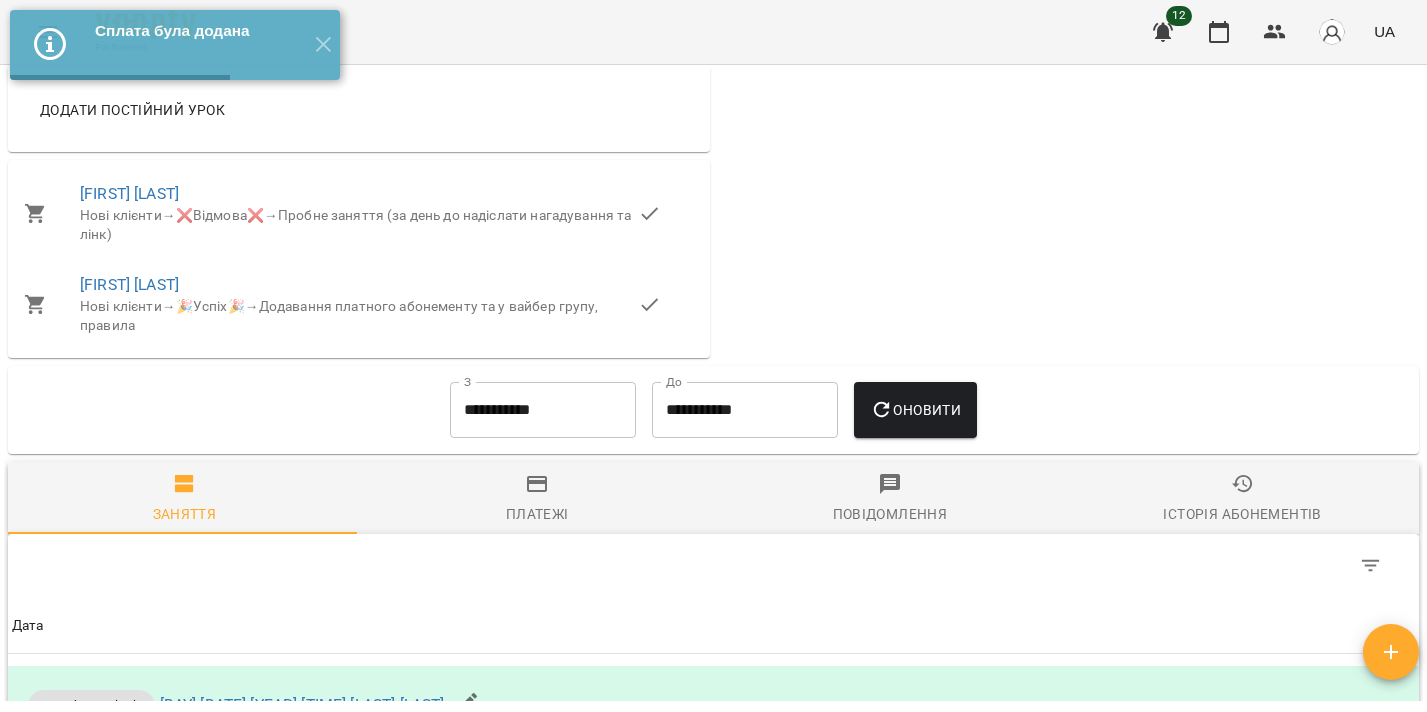 scroll, scrollTop: 1492, scrollLeft: 0, axis: vertical 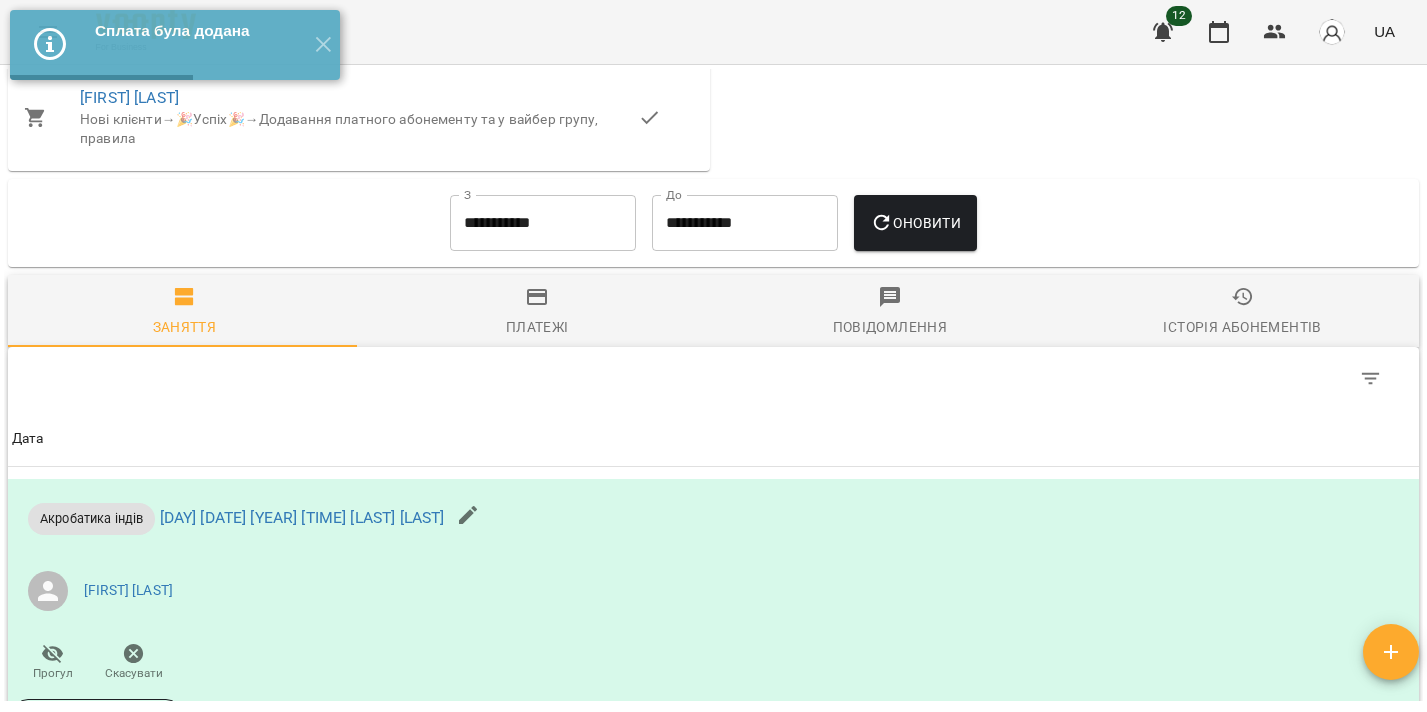click on "Платежі" at bounding box center [537, 327] 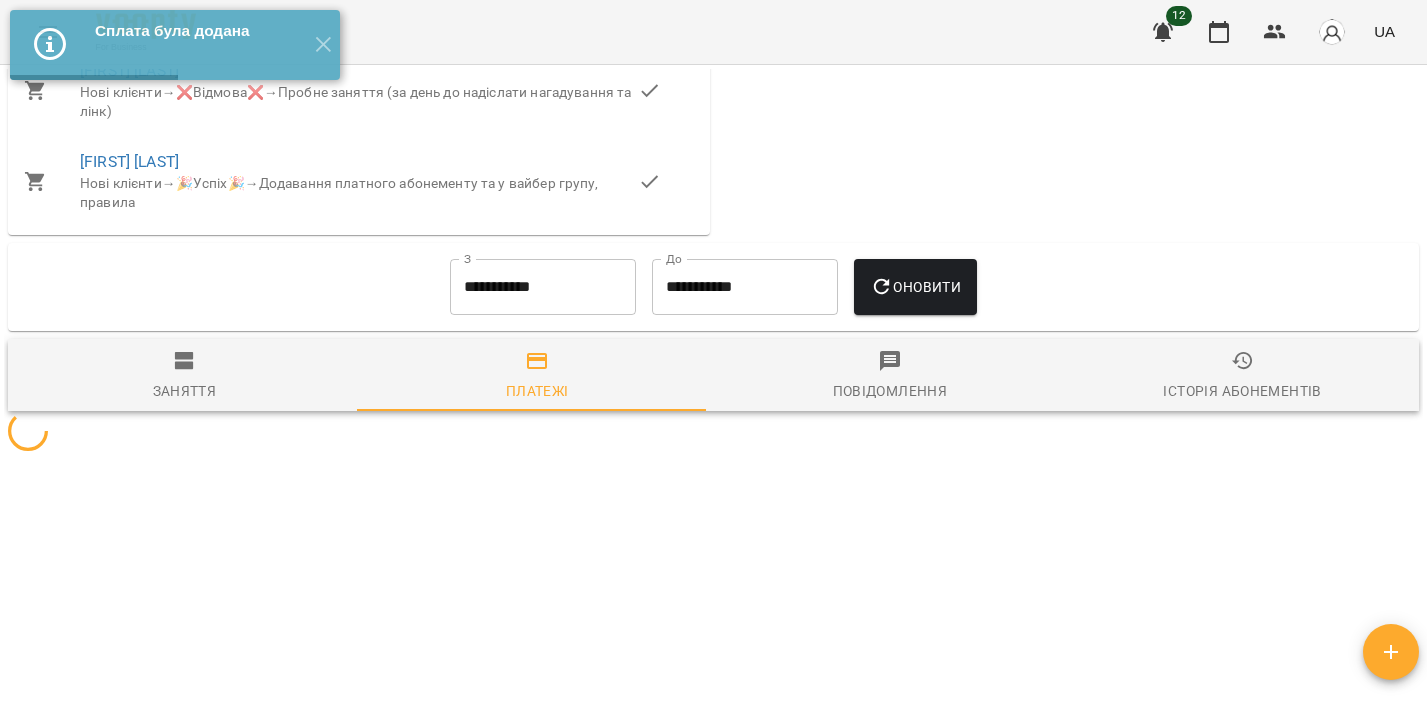 scroll, scrollTop: 1419, scrollLeft: 0, axis: vertical 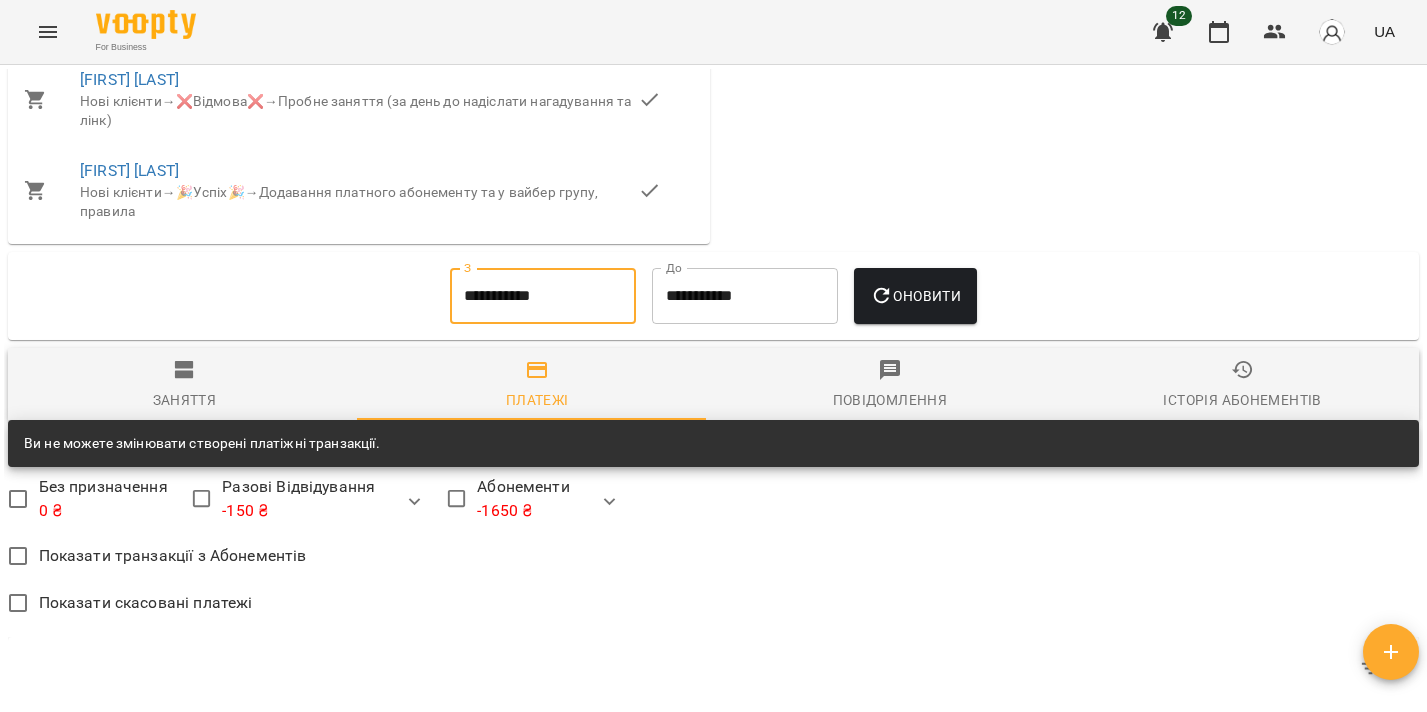 click on "**********" at bounding box center [543, 296] 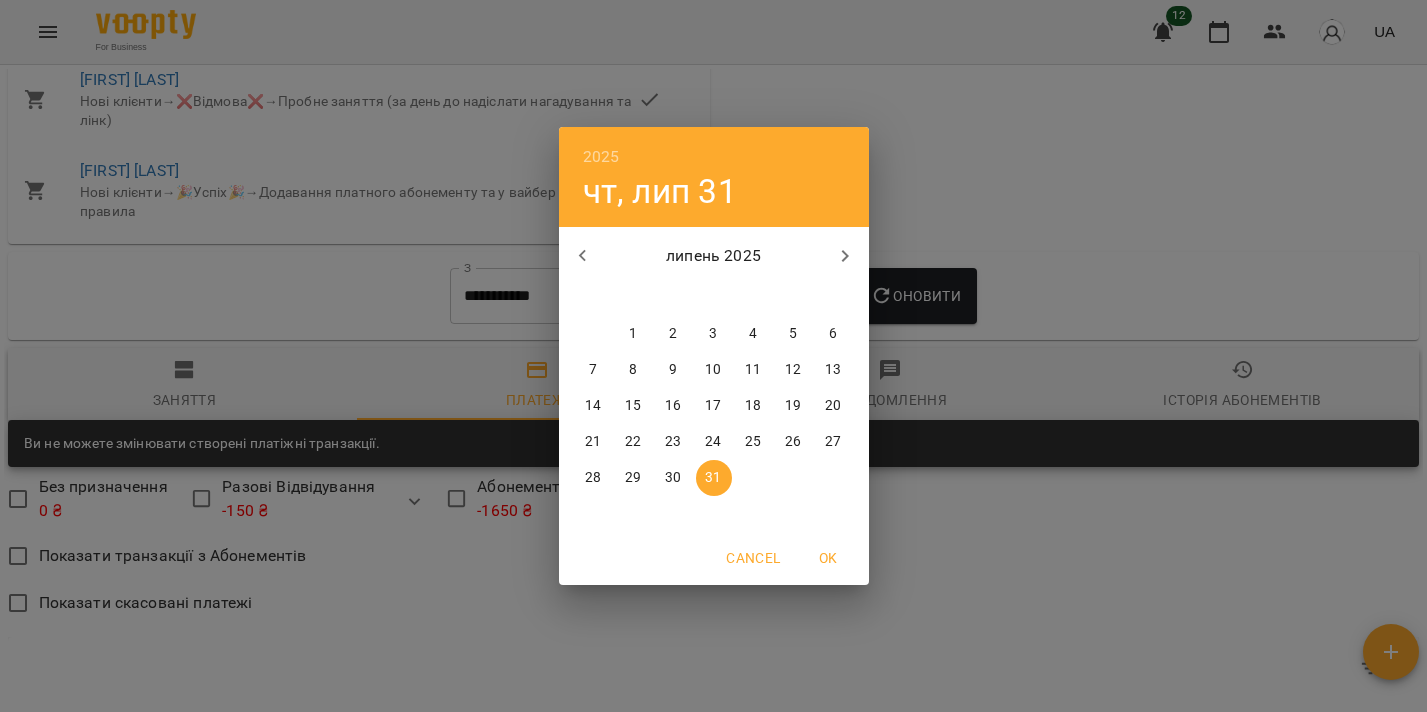 click 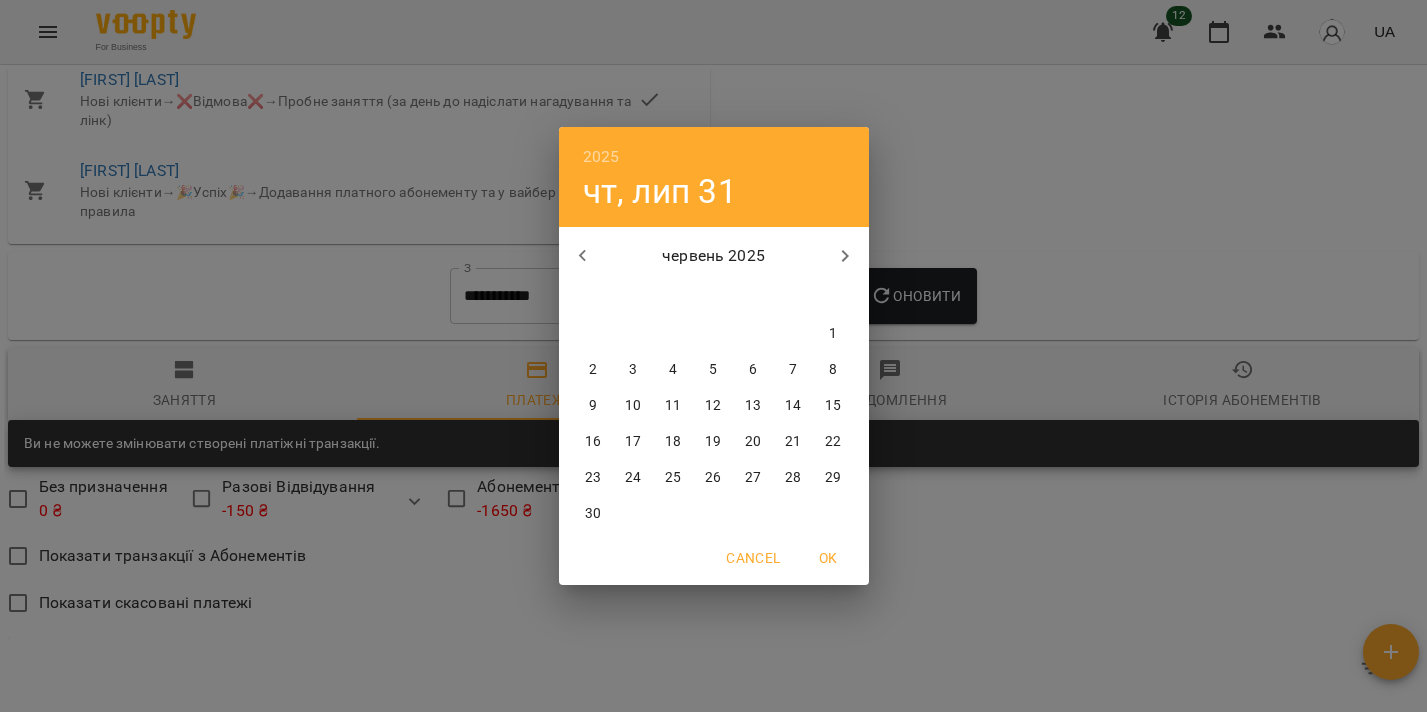 click at bounding box center (845, 256) 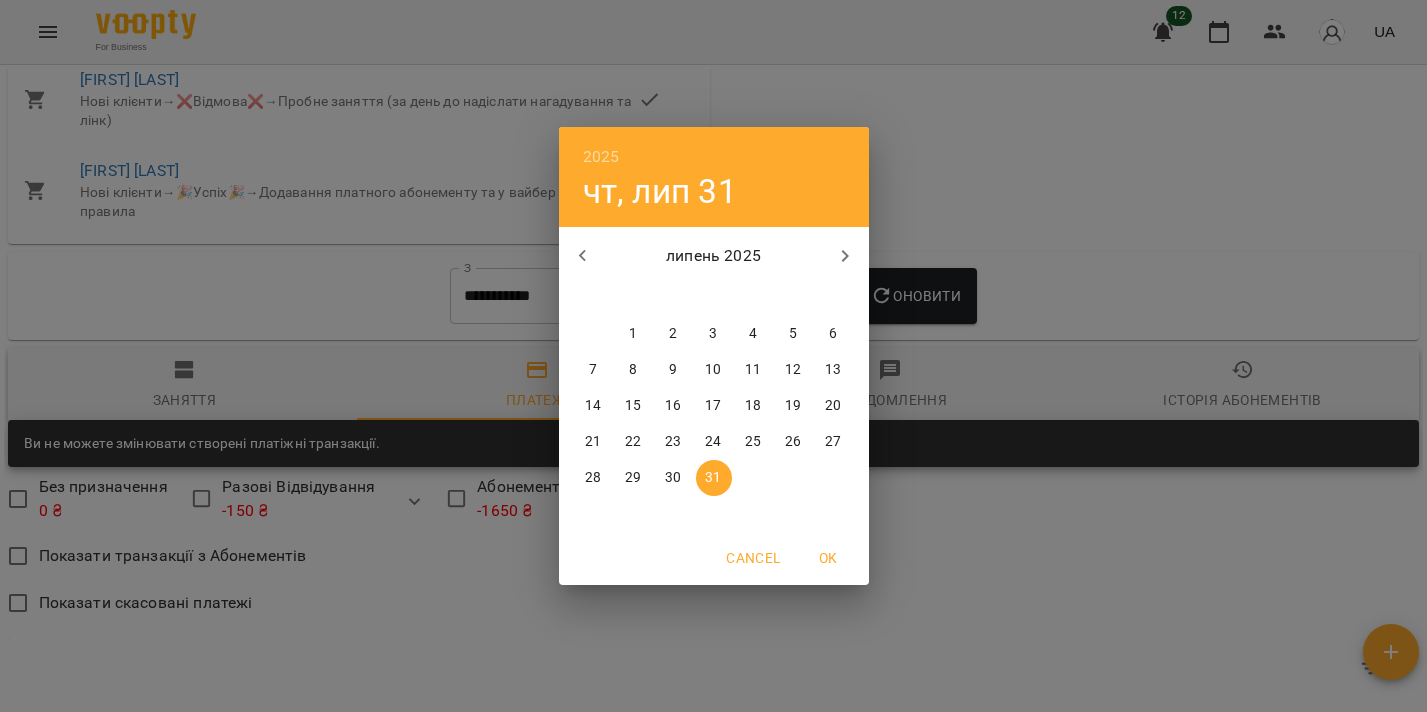 drag, startPoint x: 643, startPoint y: 344, endPoint x: 695, endPoint y: 339, distance: 52.23983 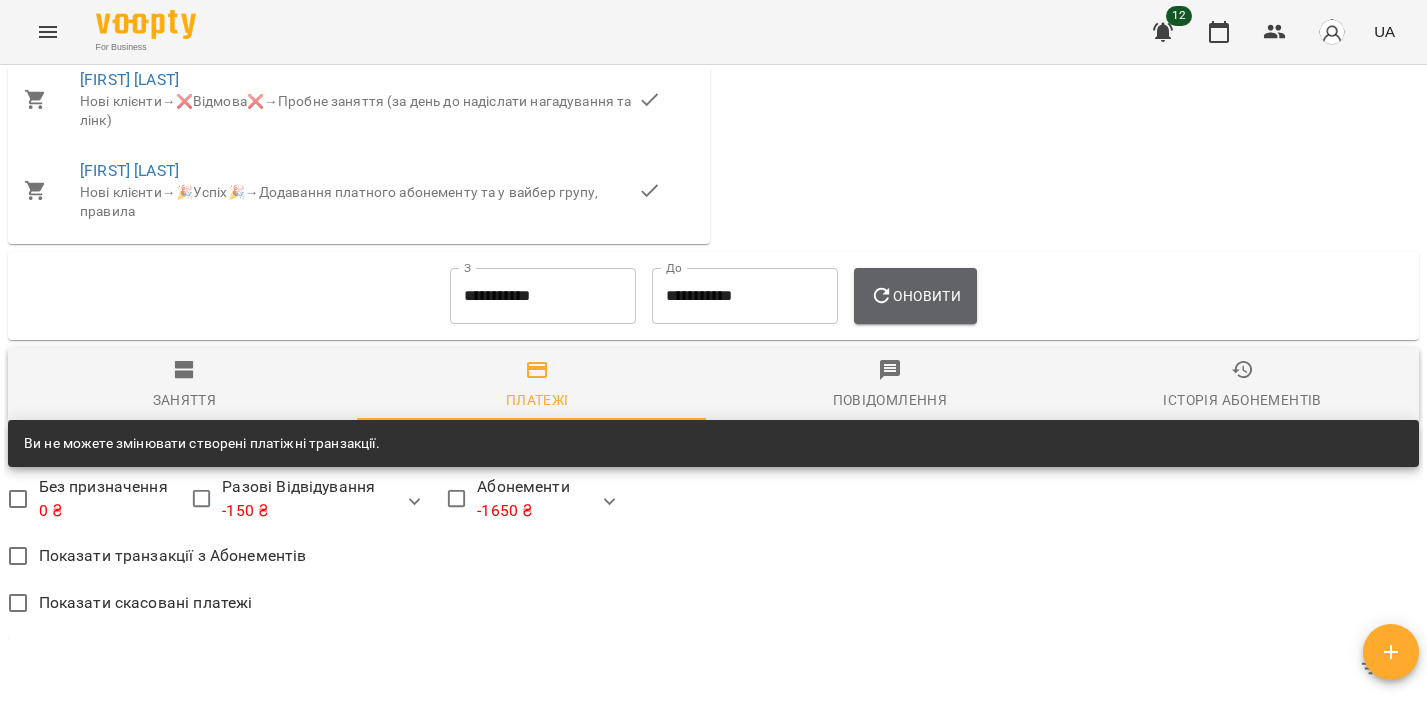 click on "Оновити" at bounding box center [915, 296] 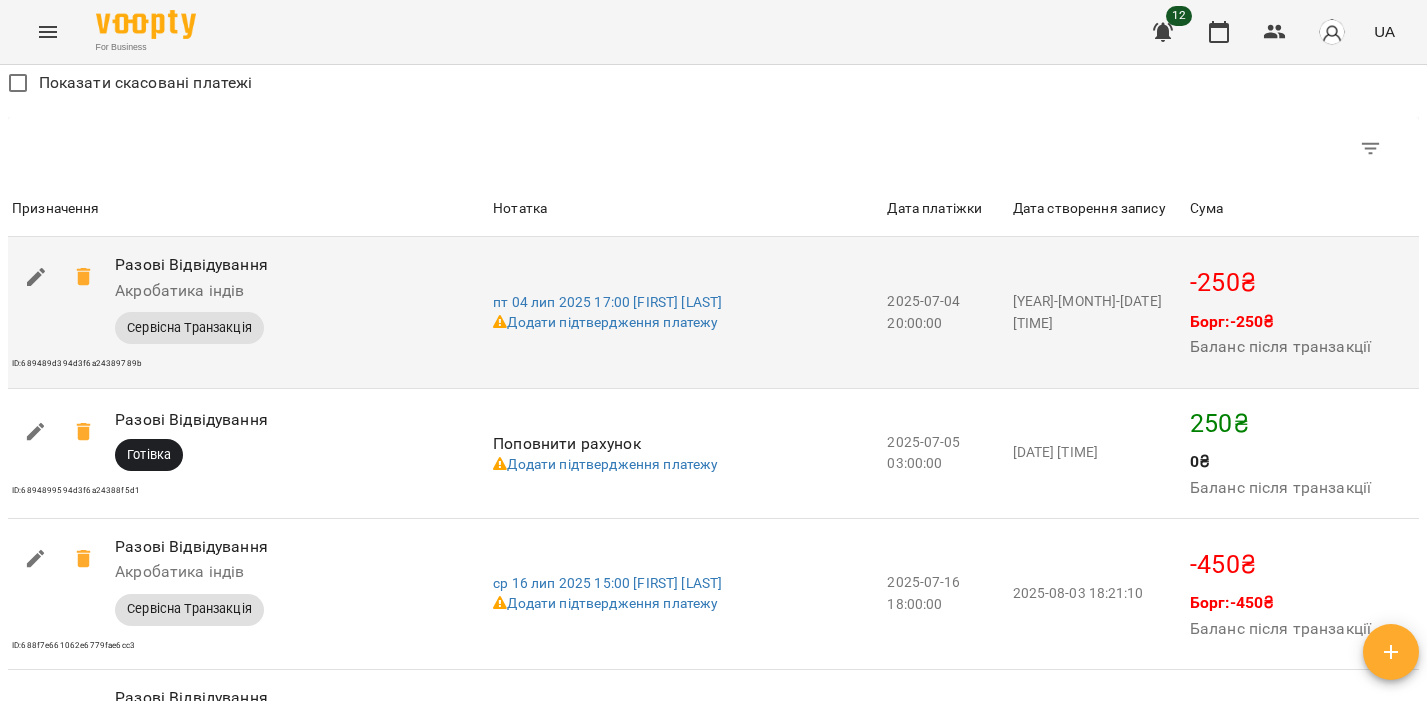 scroll, scrollTop: 2016, scrollLeft: 0, axis: vertical 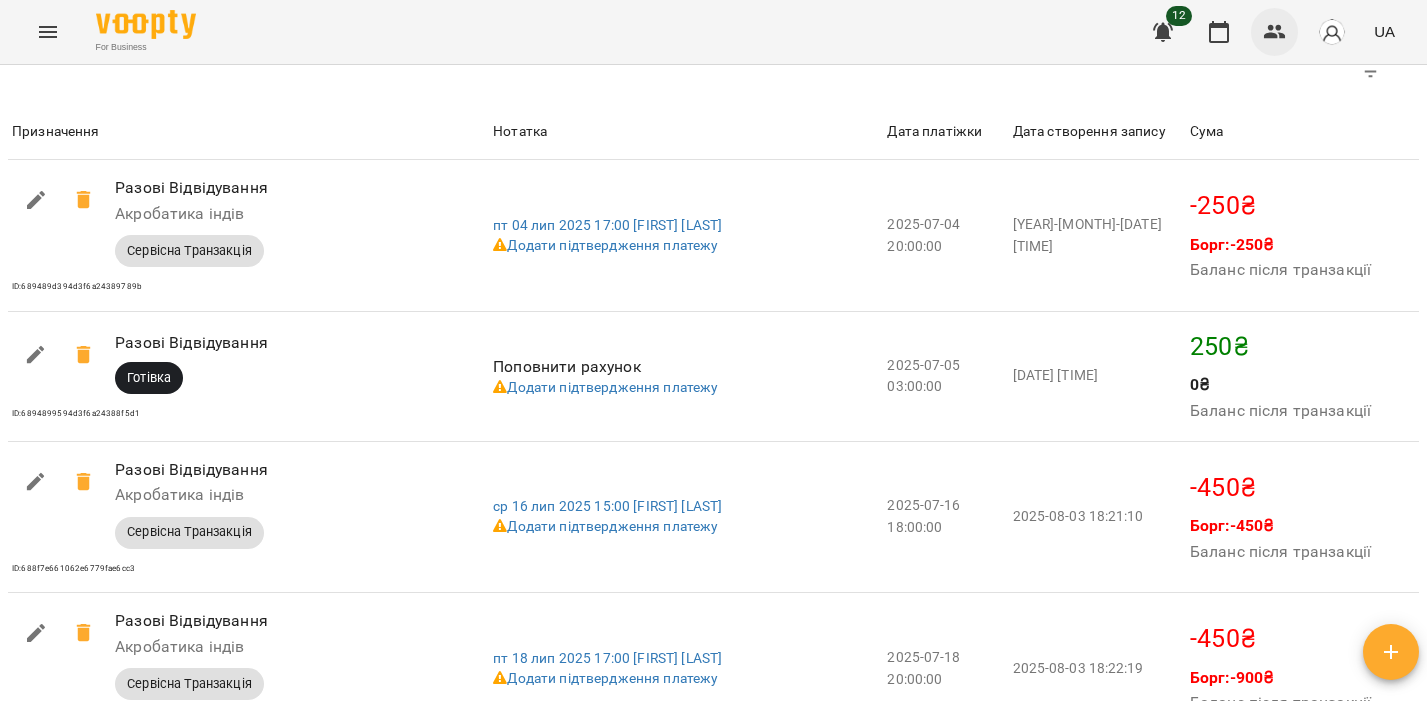 click 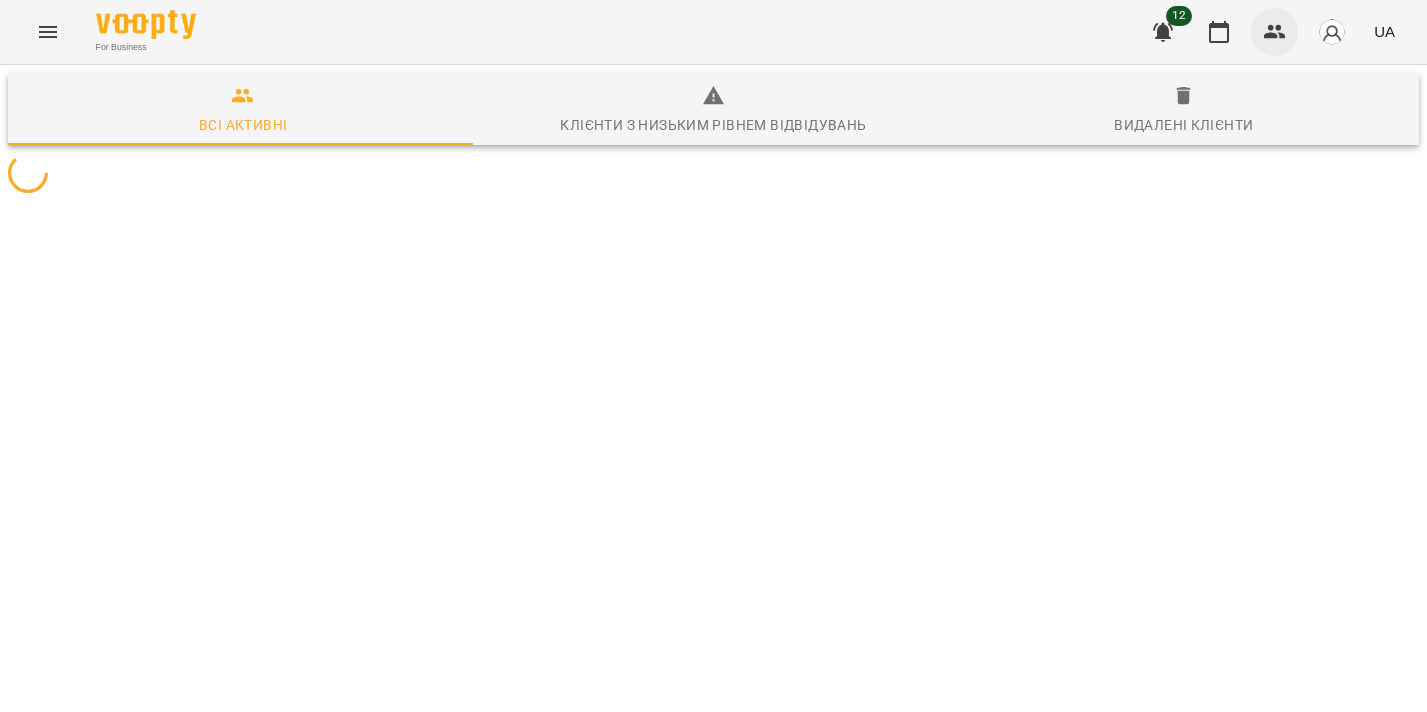 scroll, scrollTop: 0, scrollLeft: 0, axis: both 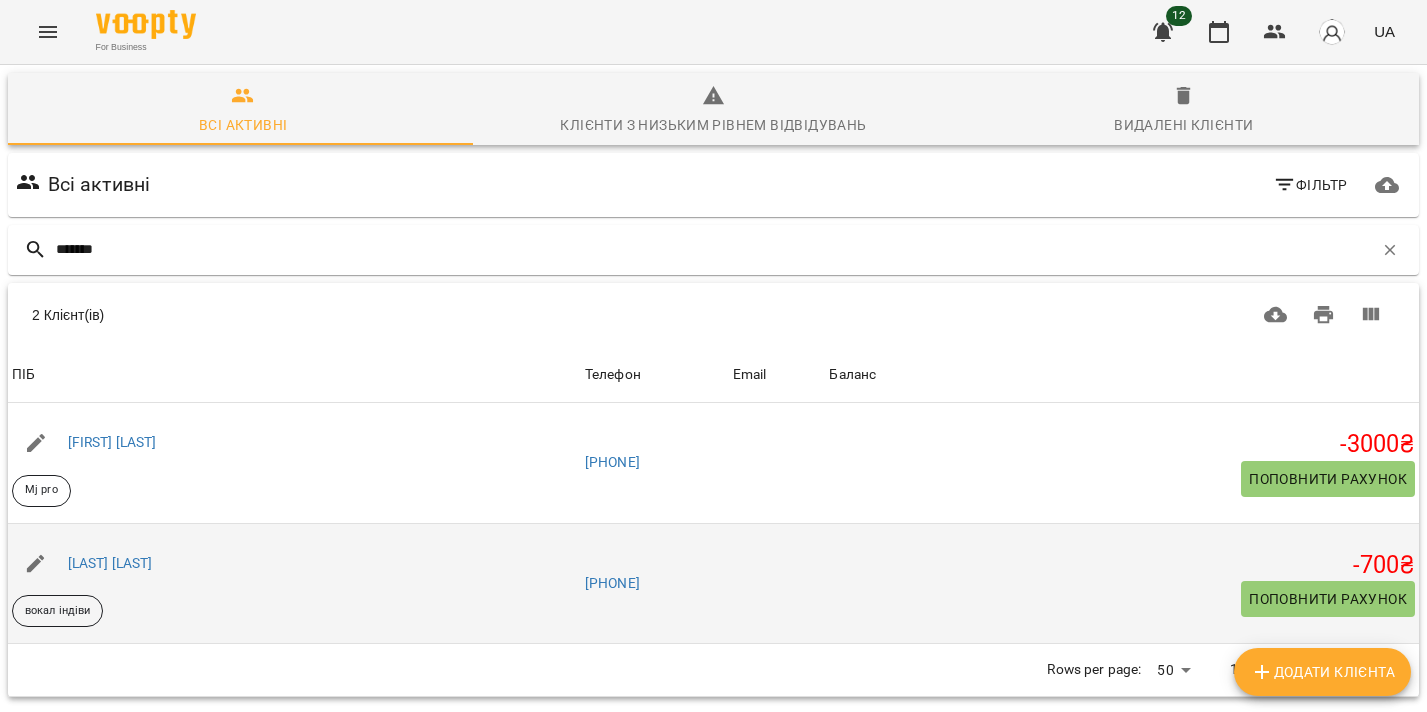 type on "*******" 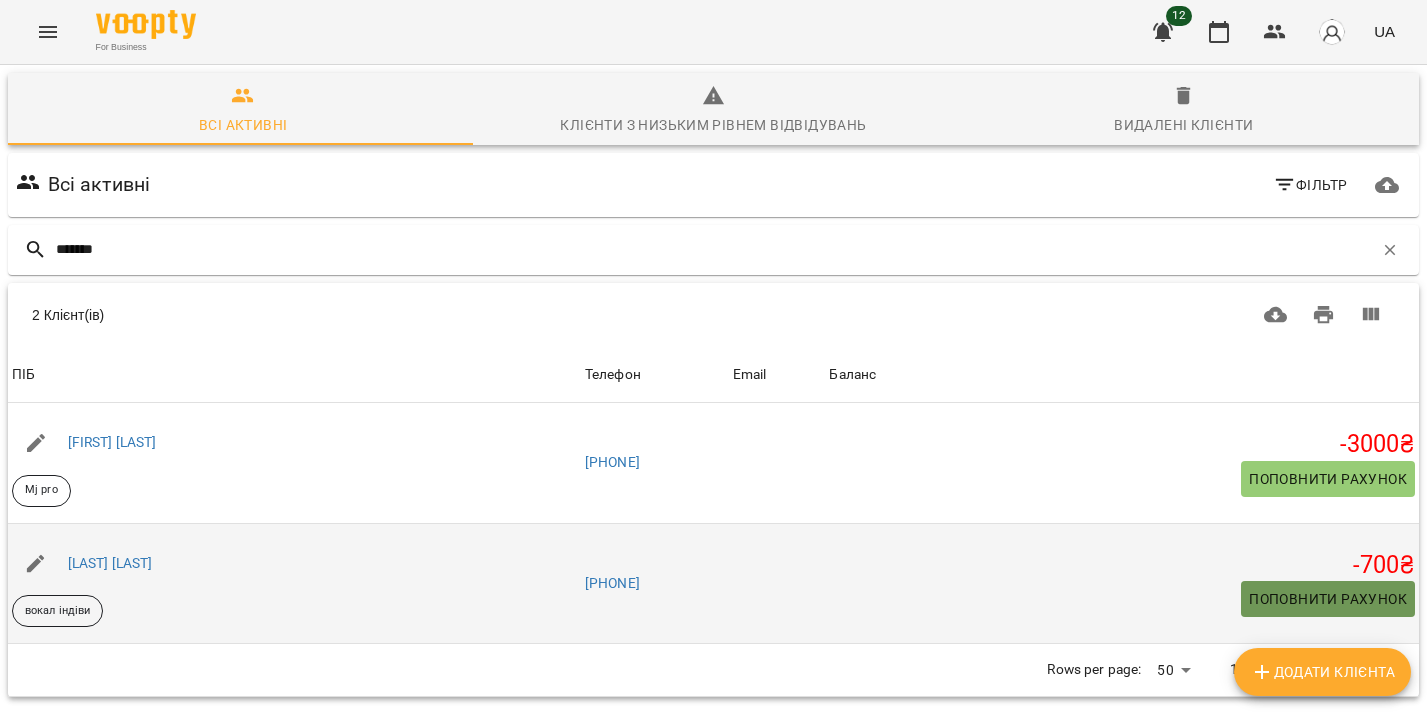 click on "Поповнити рахунок" at bounding box center [1328, 599] 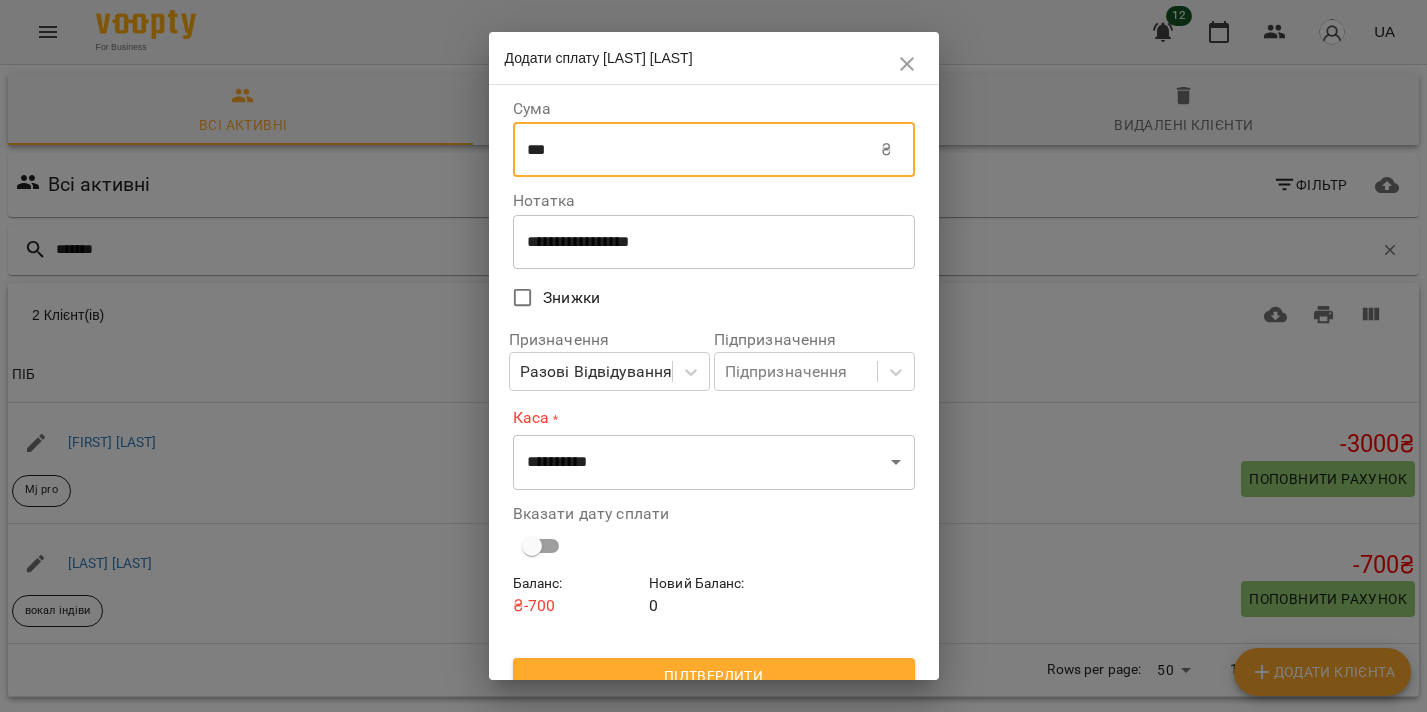 click on "***" at bounding box center [697, 150] 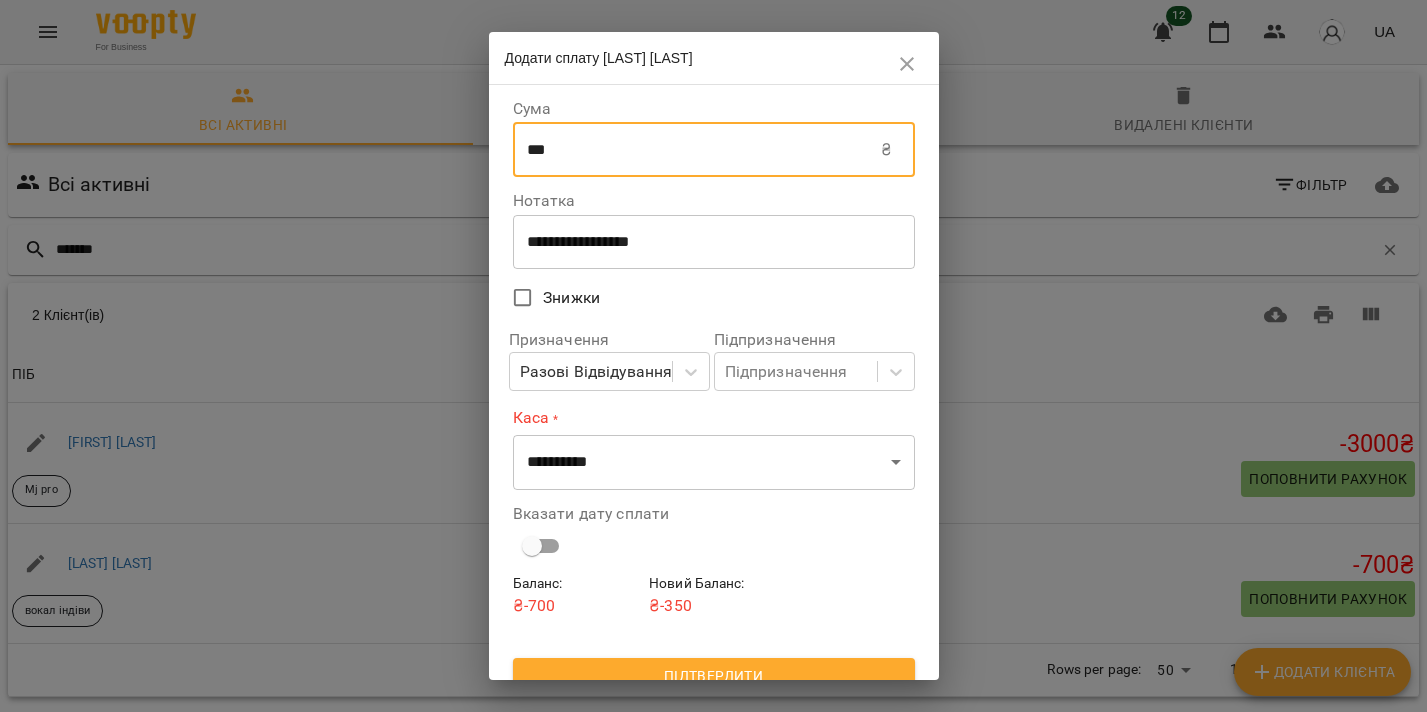type on "***" 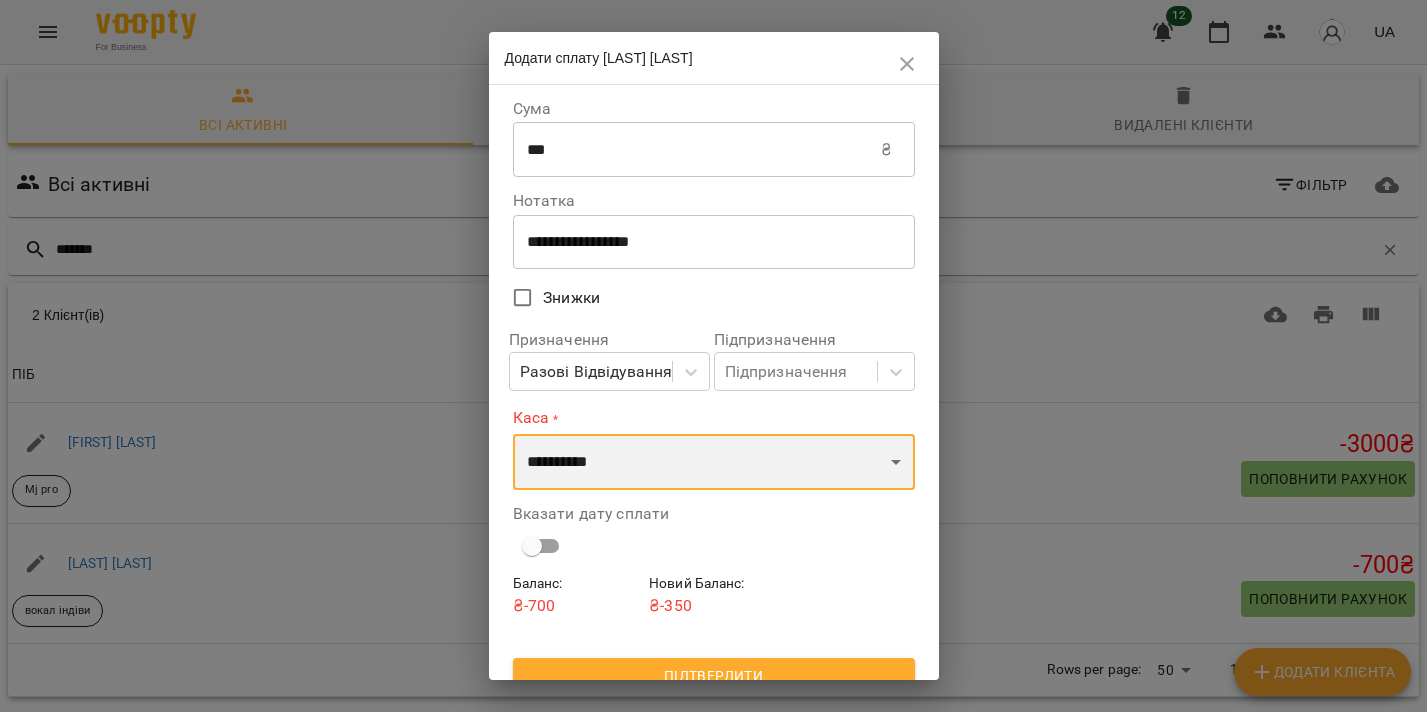 select on "****" 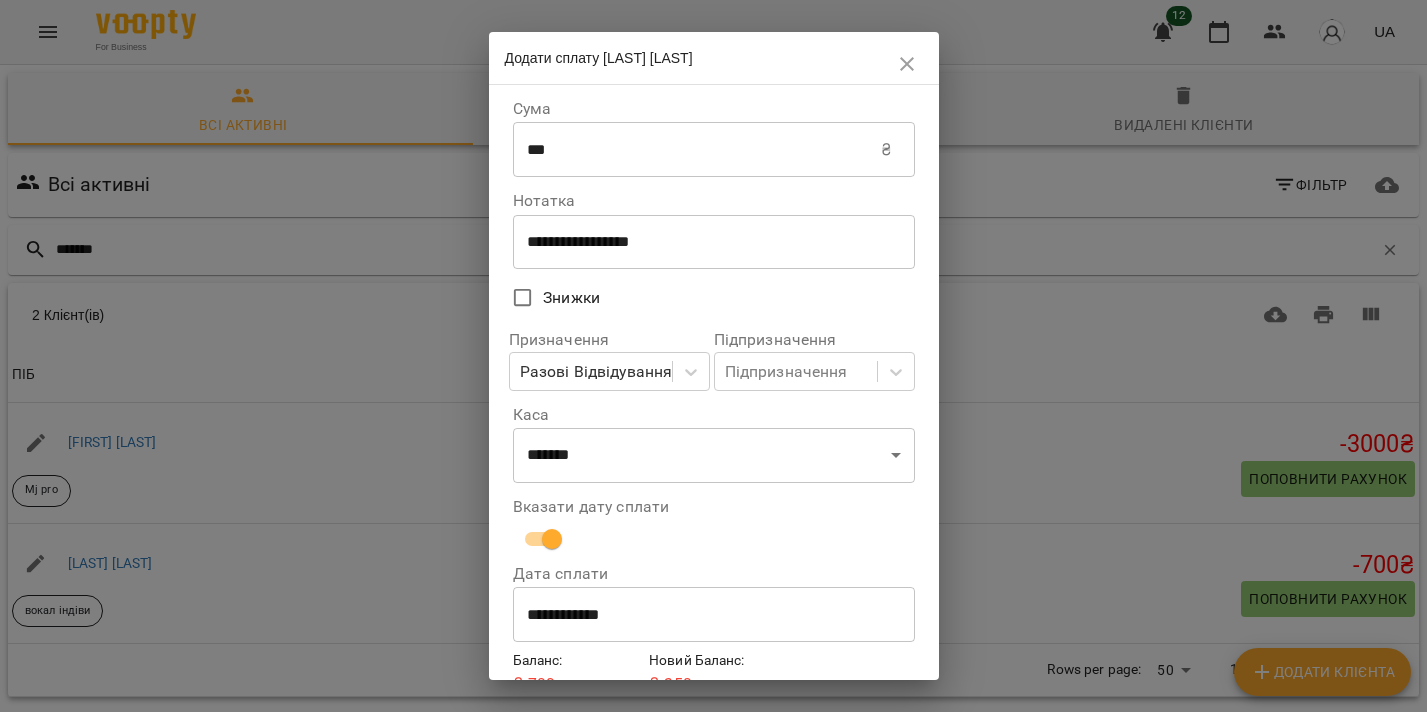 click on "**********" at bounding box center (714, 615) 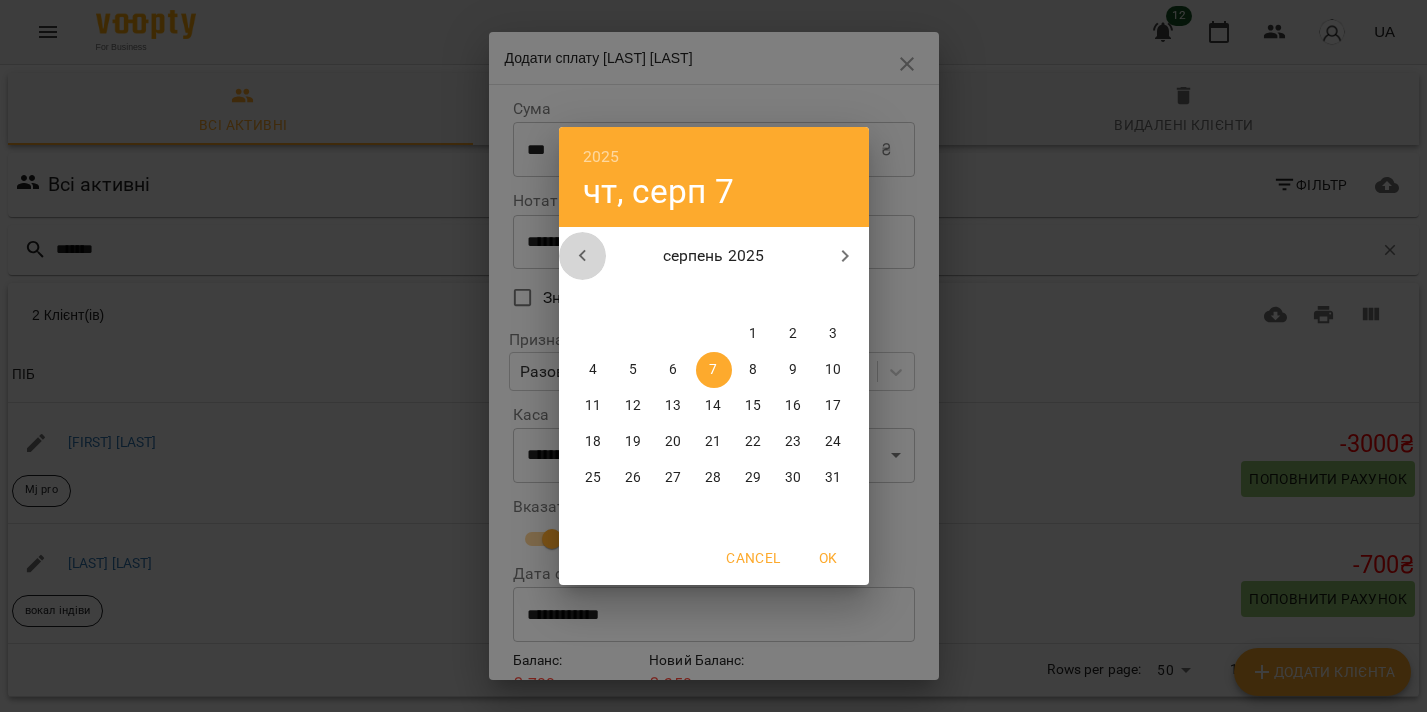 click 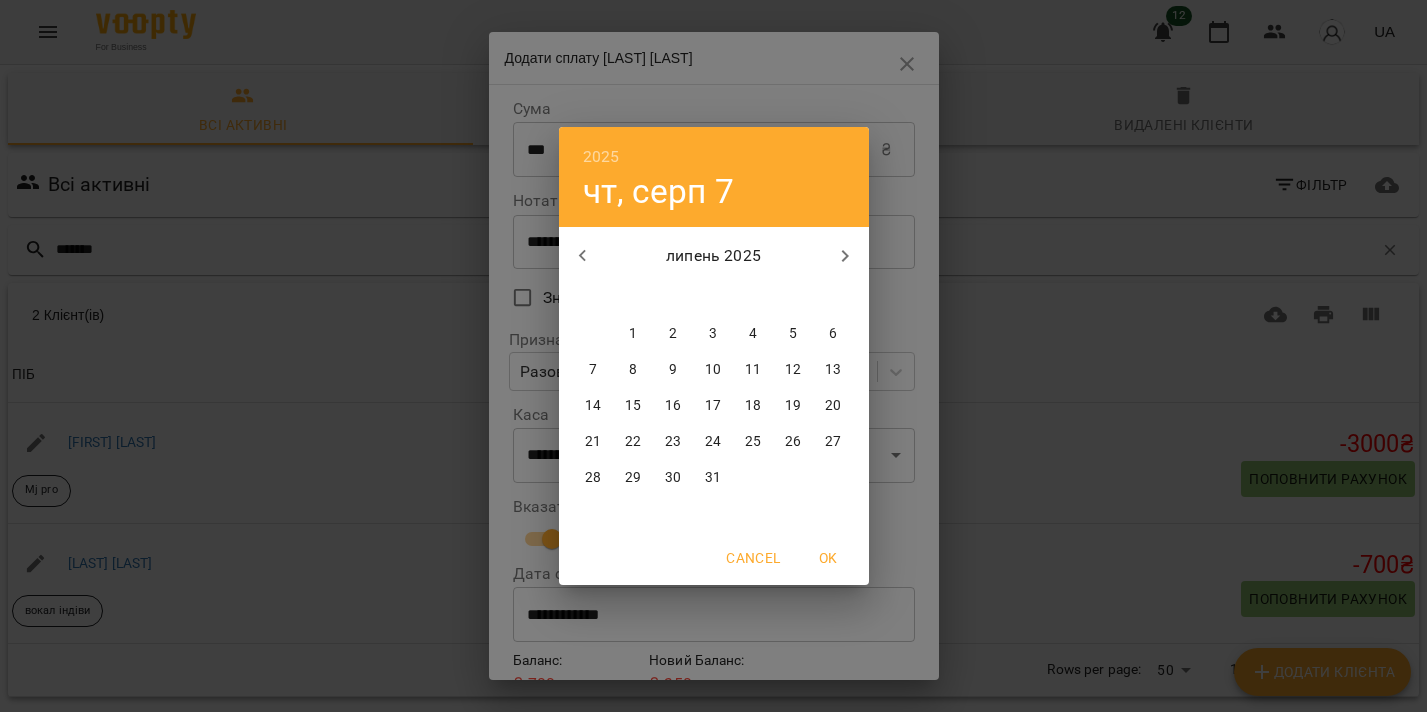 click on "9" at bounding box center (674, 370) 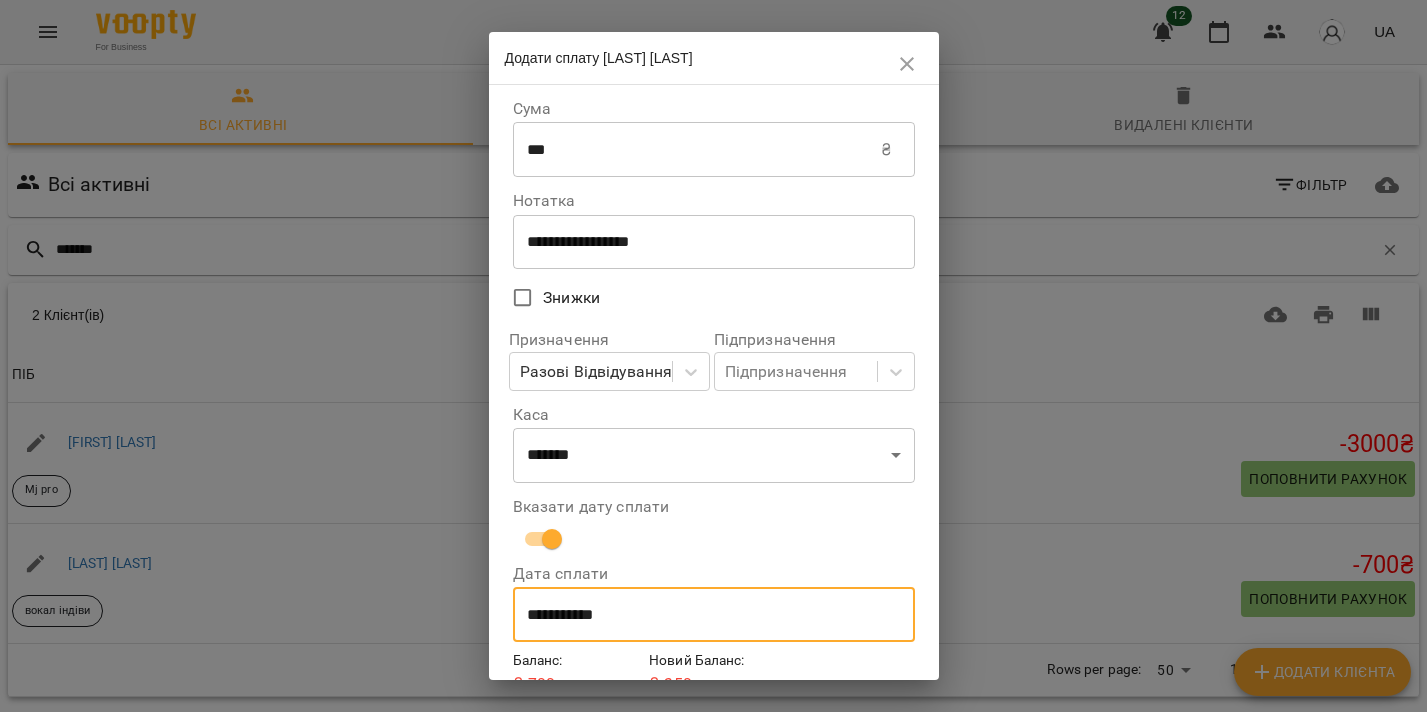 scroll, scrollTop: 96, scrollLeft: 0, axis: vertical 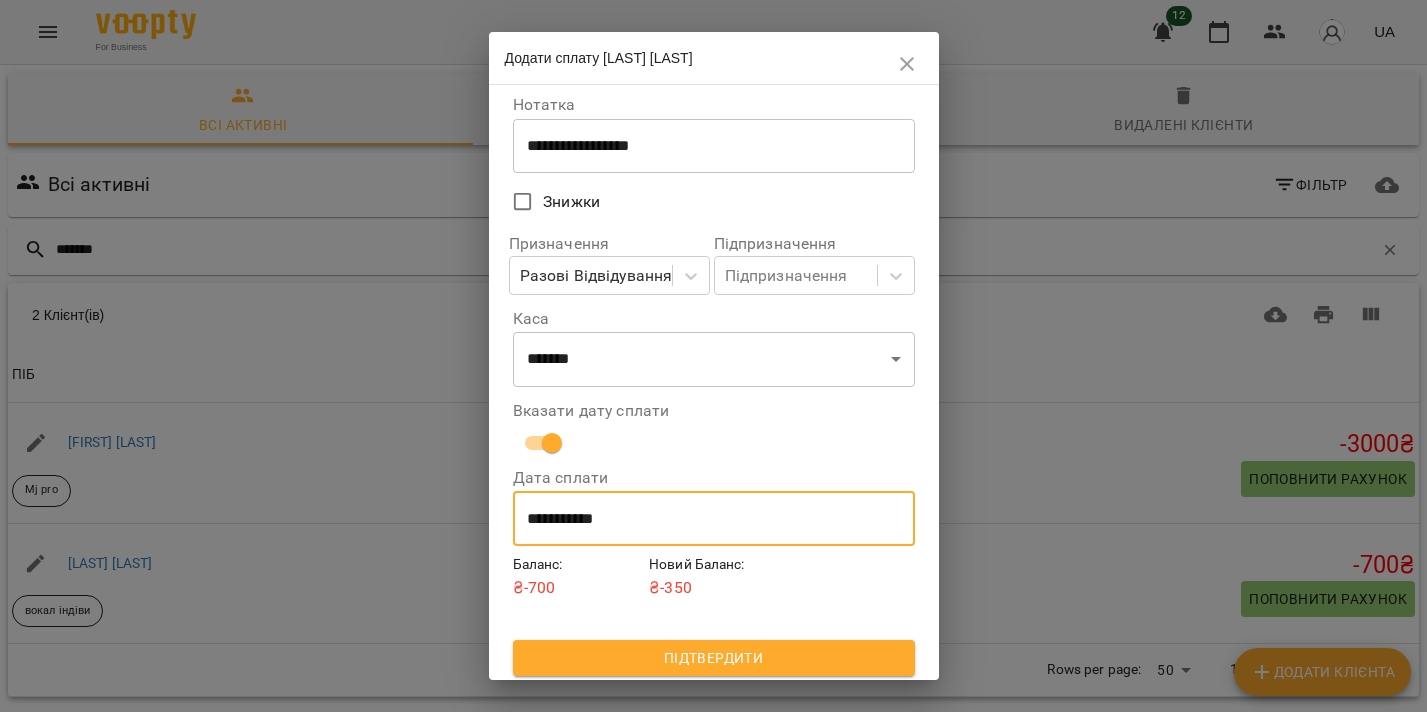 click on "Підтвердити" at bounding box center (714, 658) 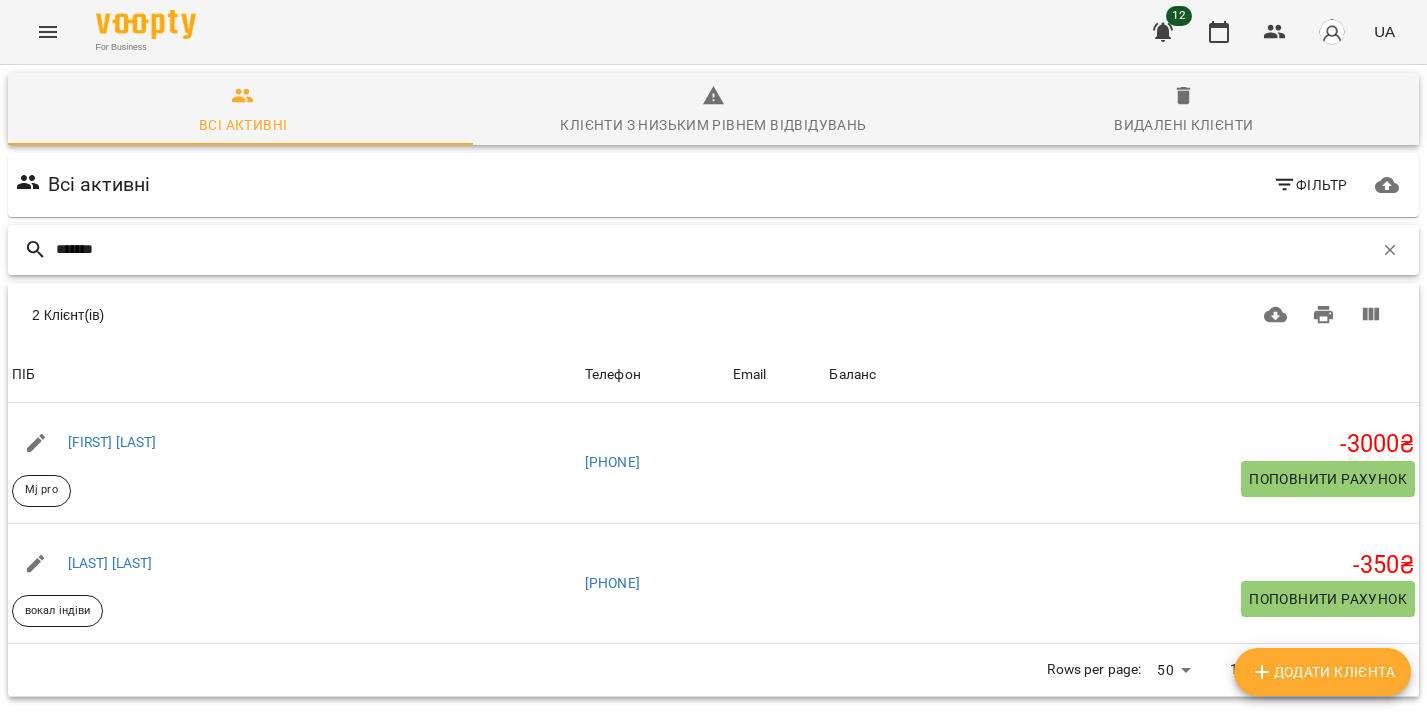 click on "*******" at bounding box center (714, 249) 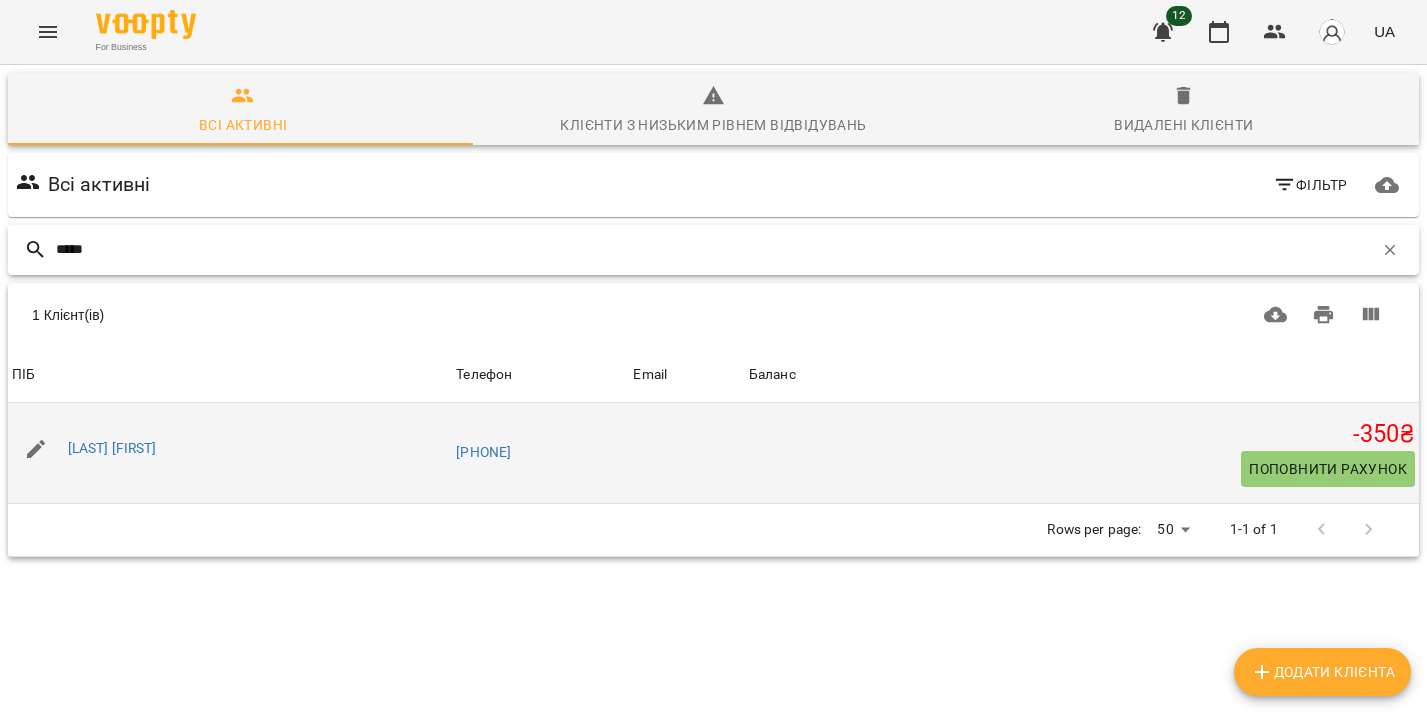 type on "*****" 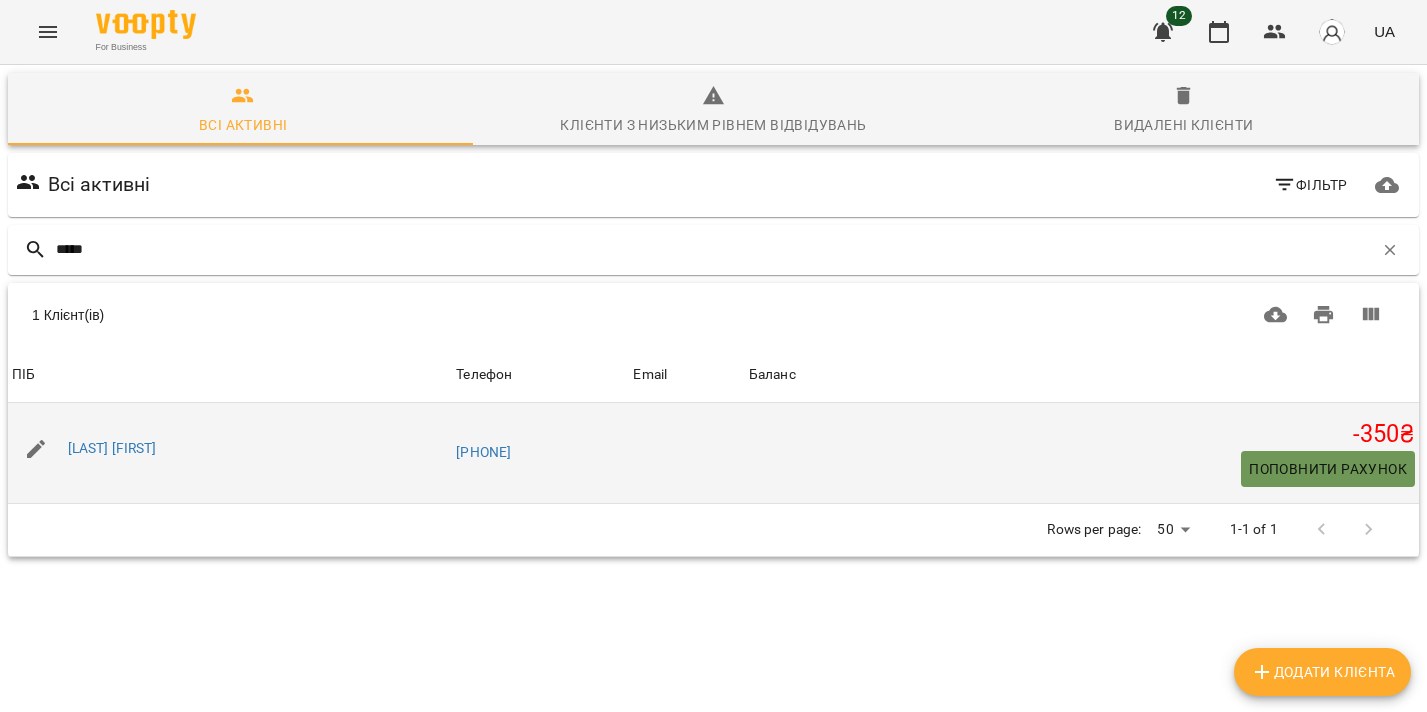 click on "Поповнити рахунок" at bounding box center (1328, 469) 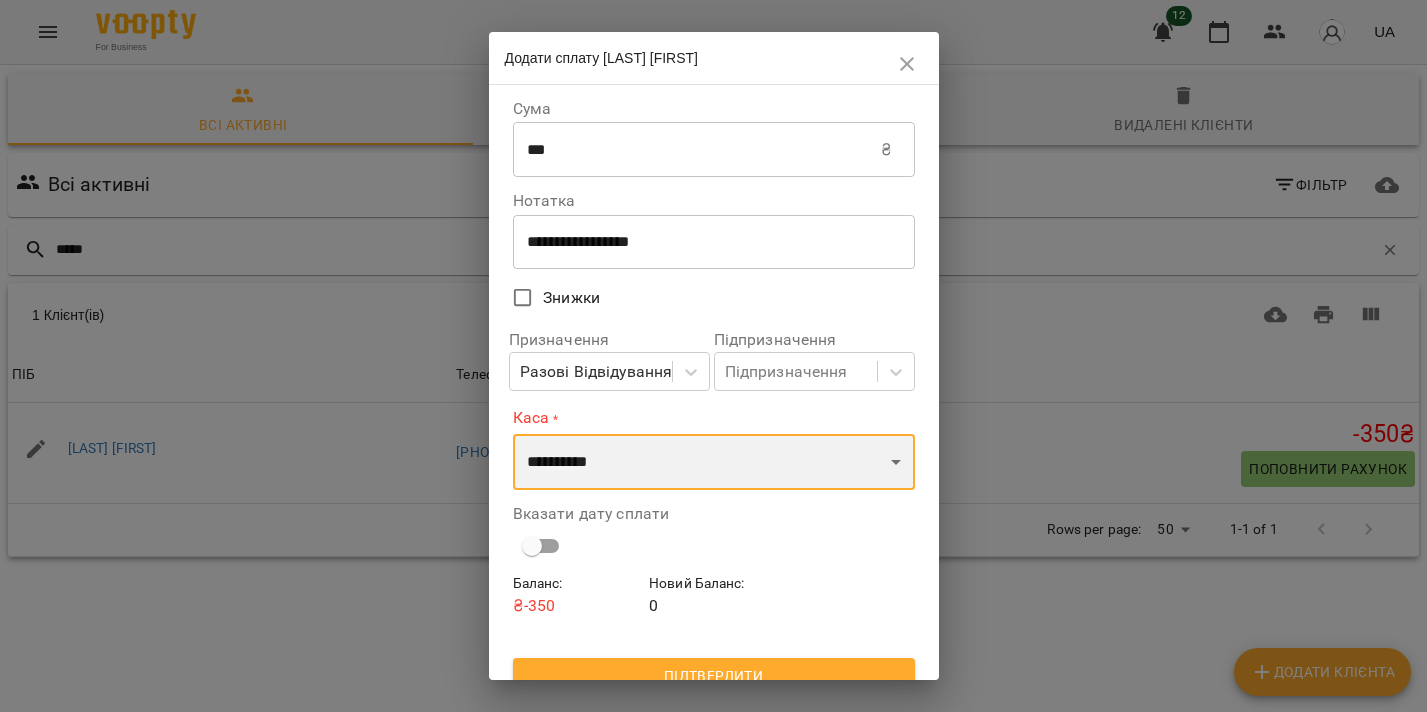 select on "****" 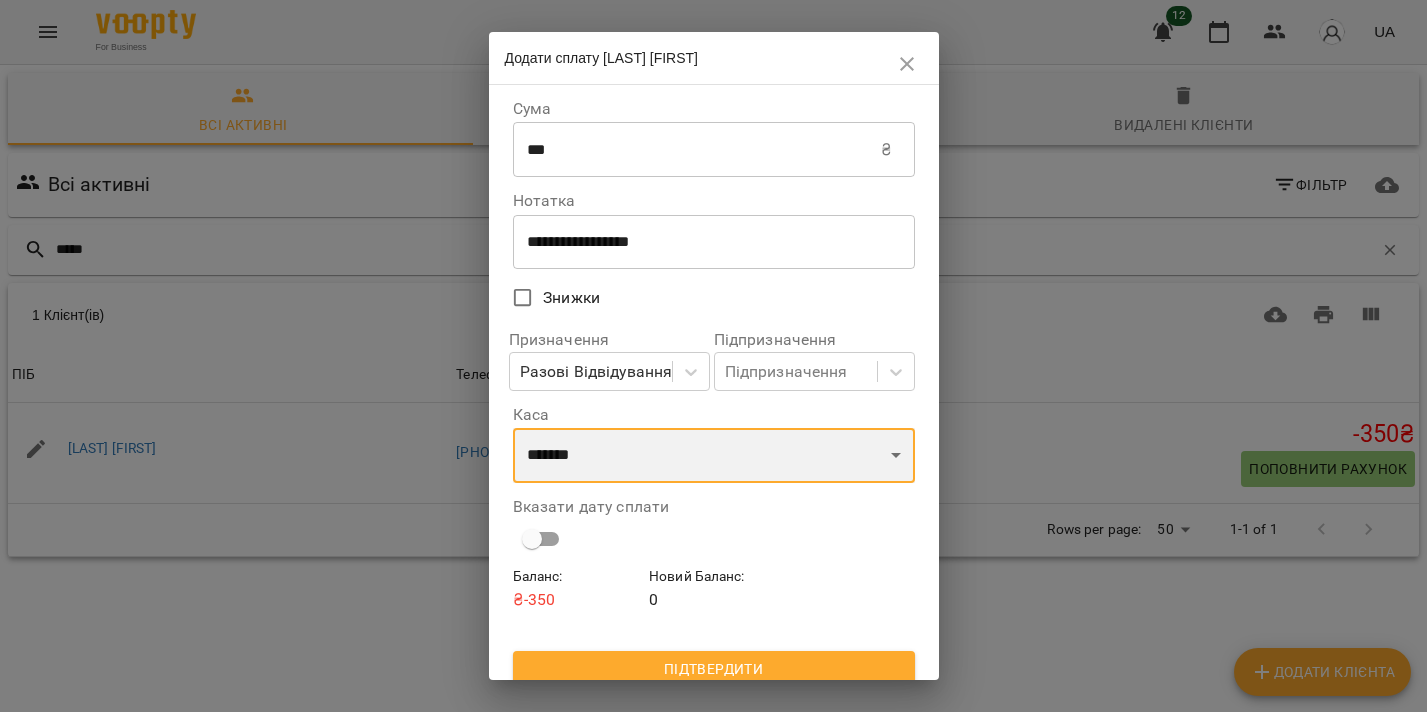 scroll, scrollTop: 12, scrollLeft: 0, axis: vertical 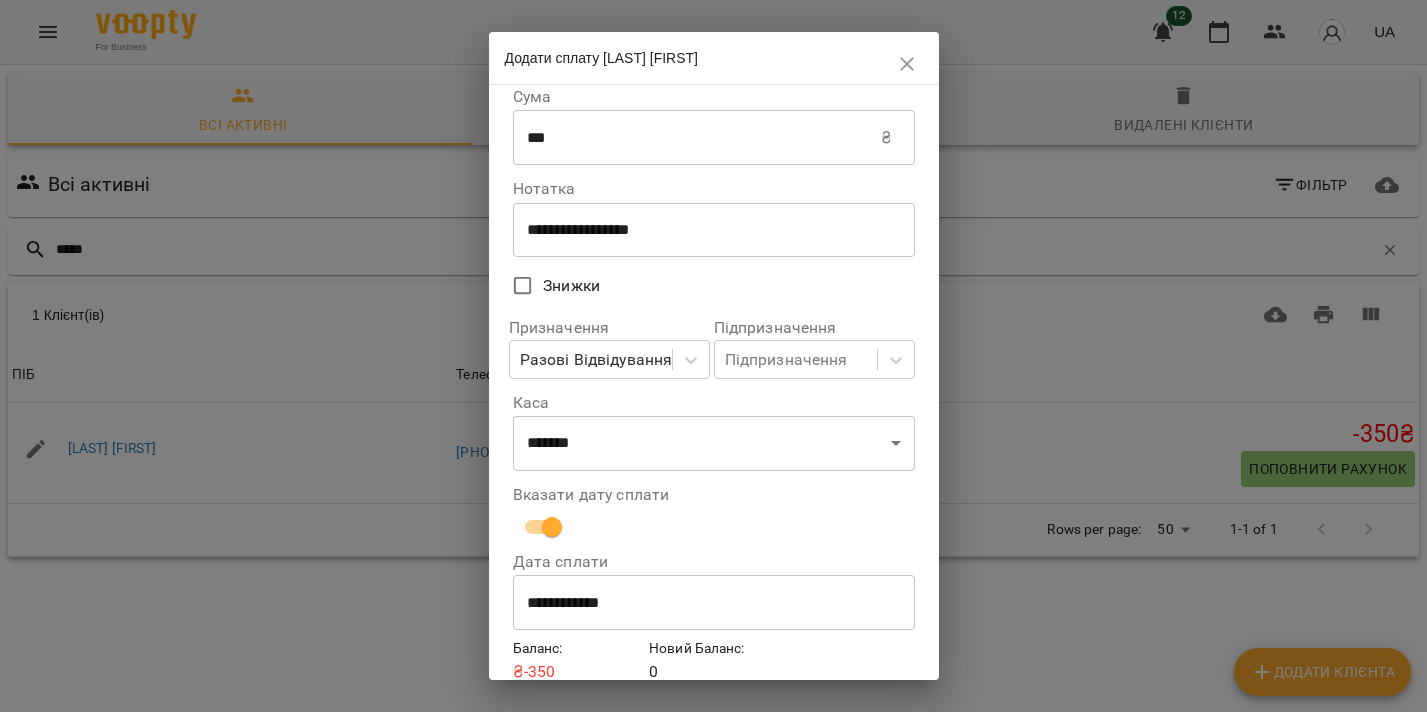 click on "**********" at bounding box center (714, 603) 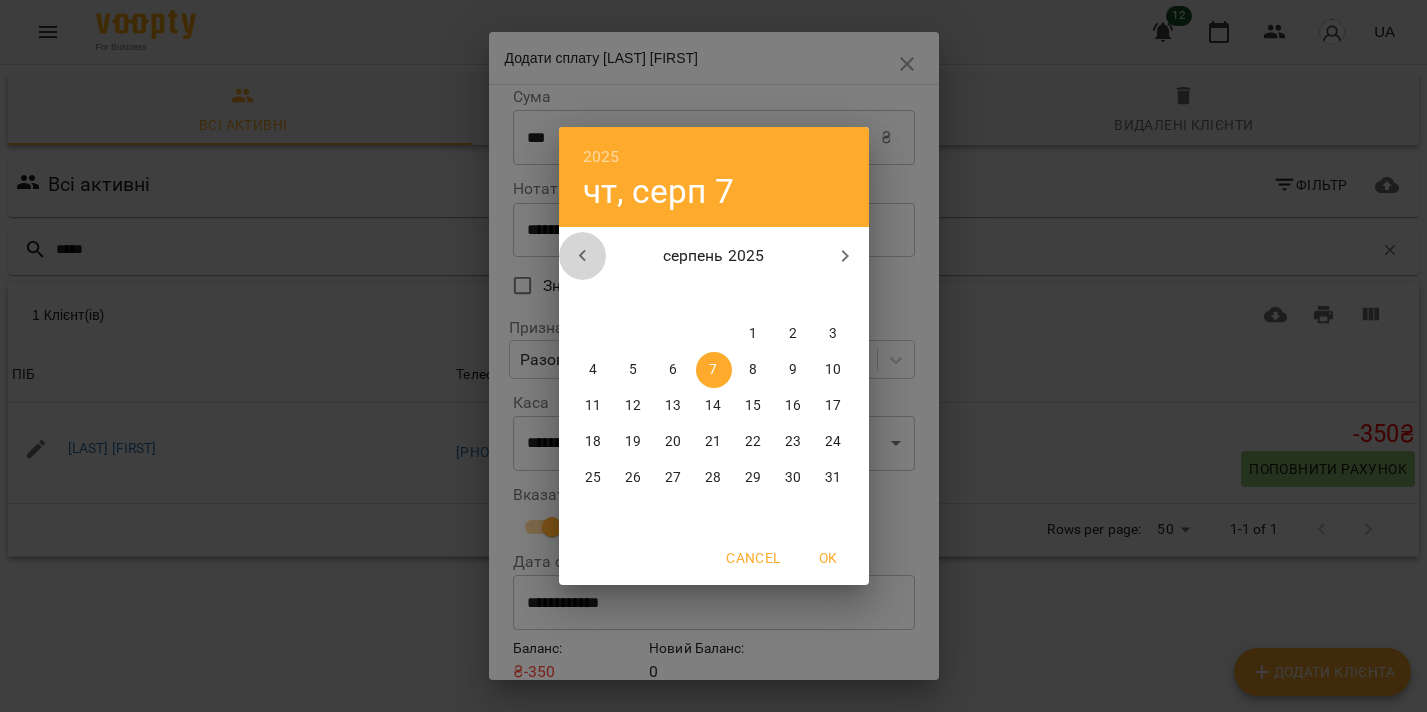 click 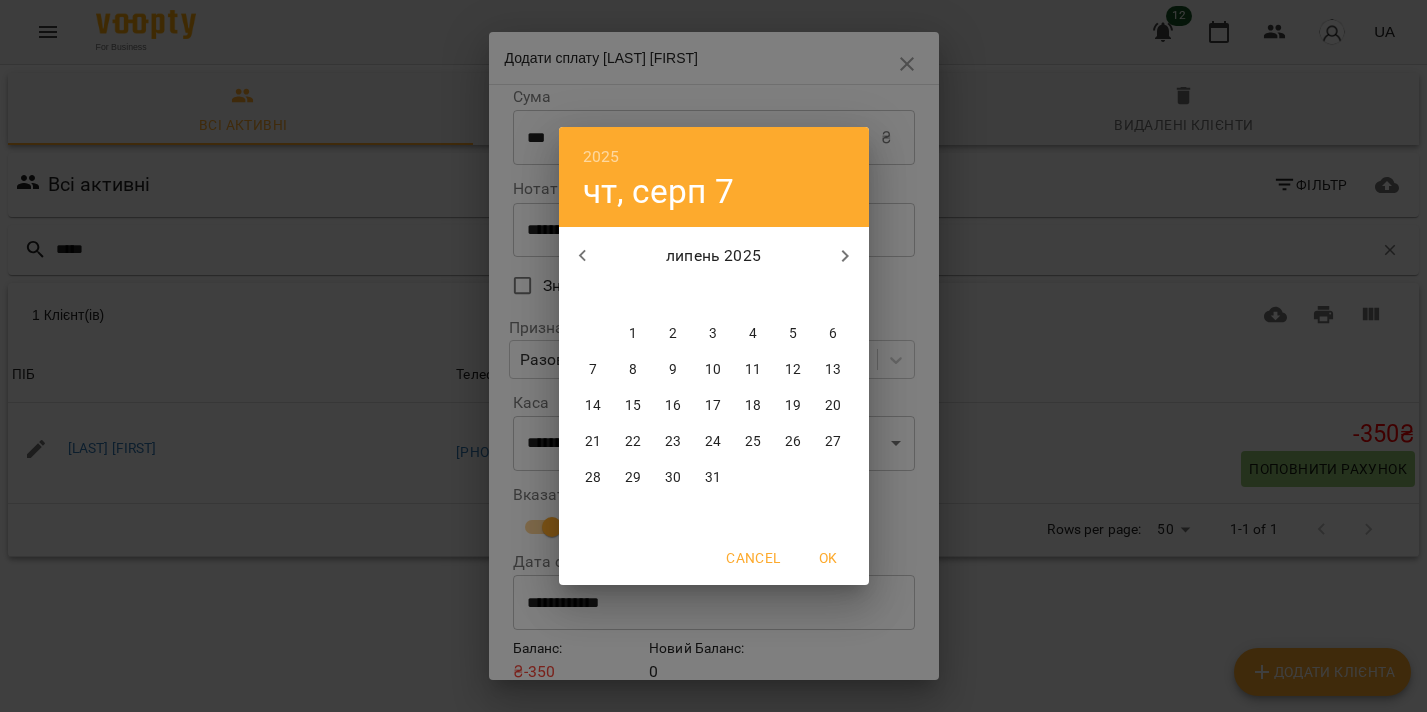 click on "21" at bounding box center [594, 442] 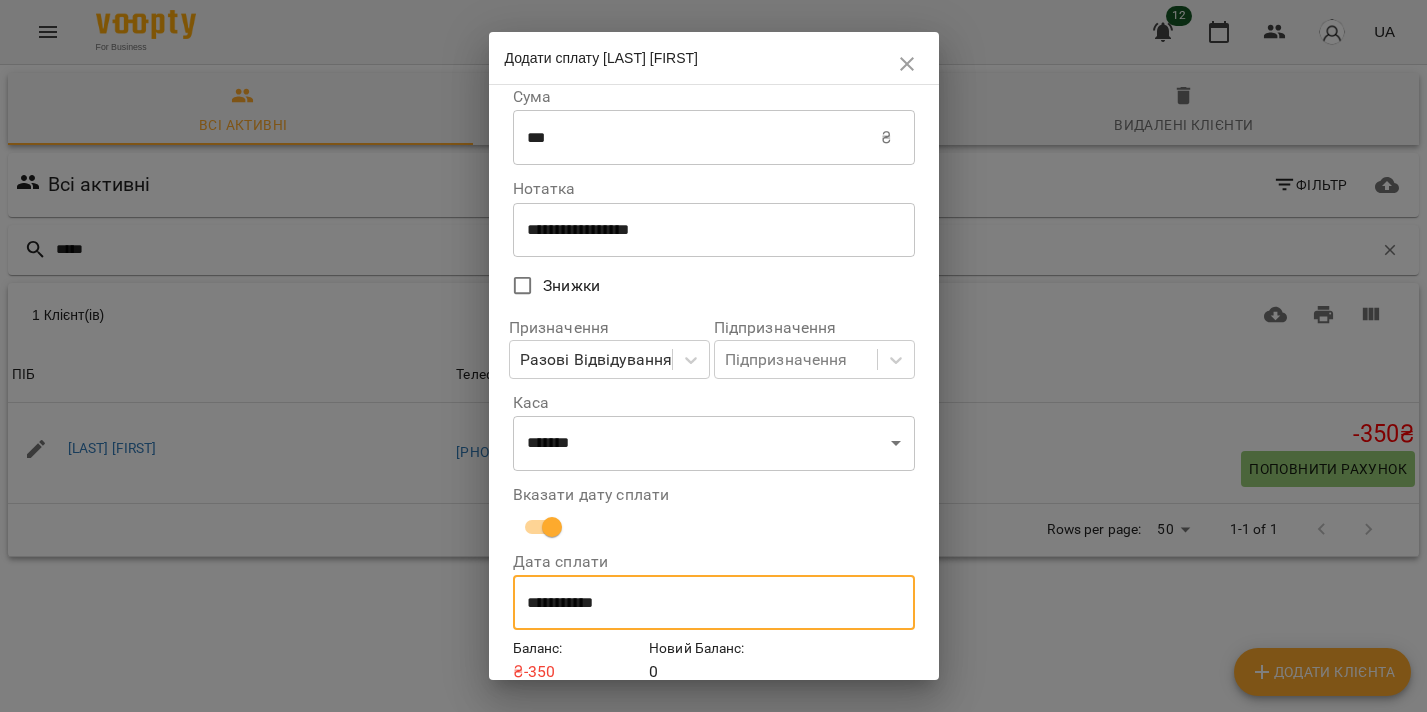 scroll, scrollTop: 96, scrollLeft: 0, axis: vertical 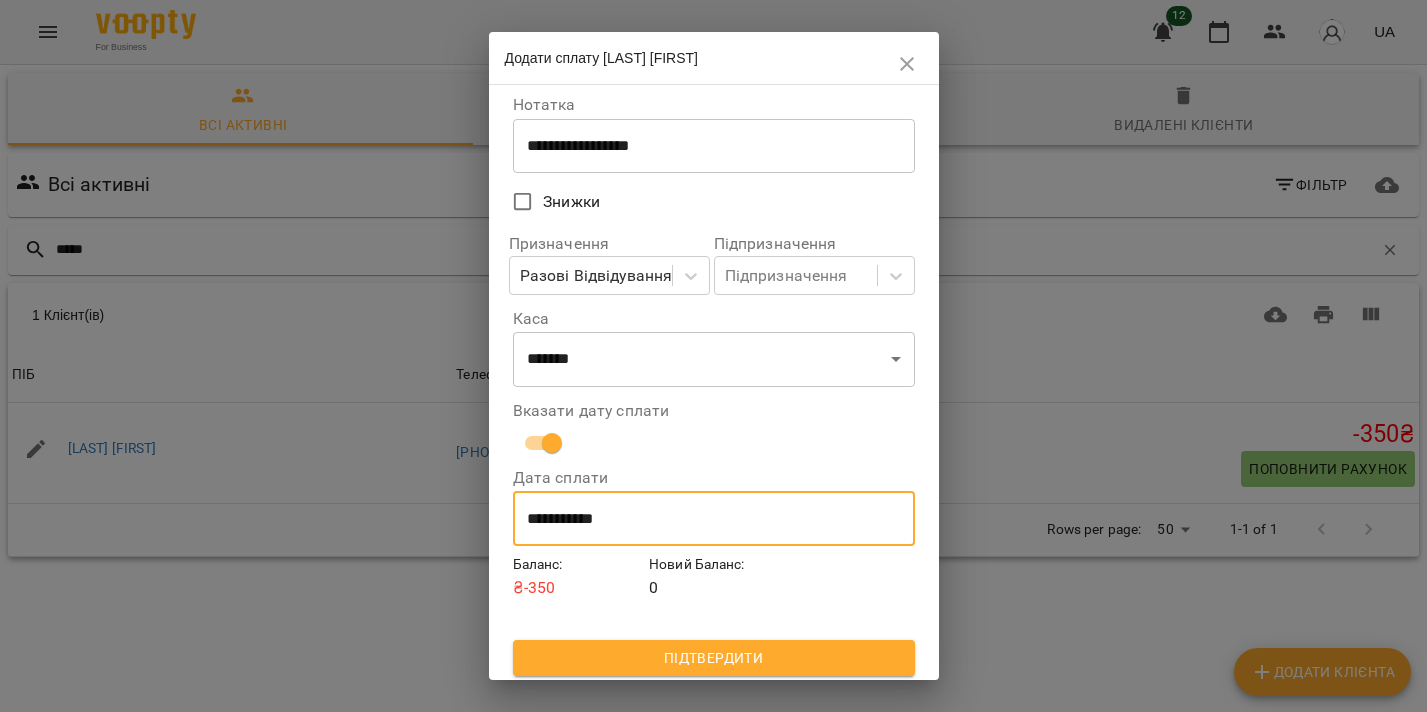 click on "Підтвердити" at bounding box center (714, 658) 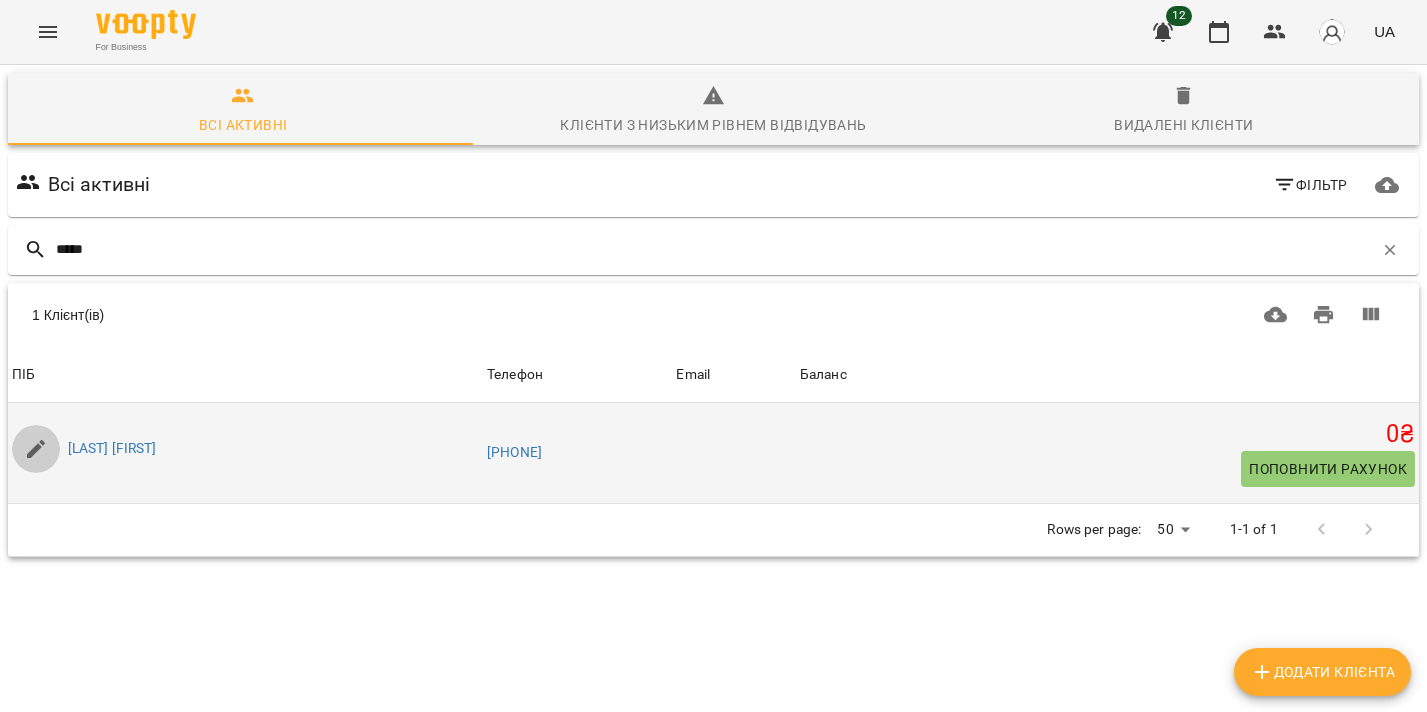 click 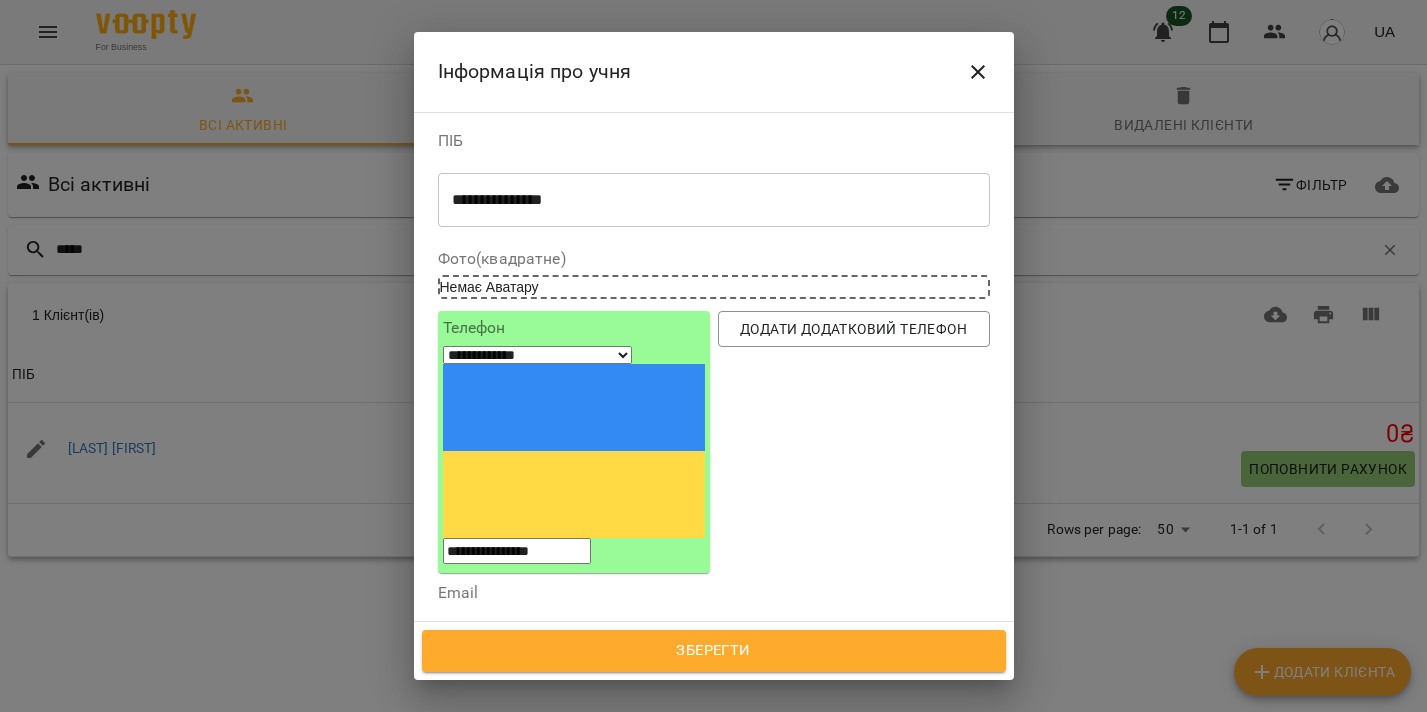 scroll, scrollTop: 160, scrollLeft: 0, axis: vertical 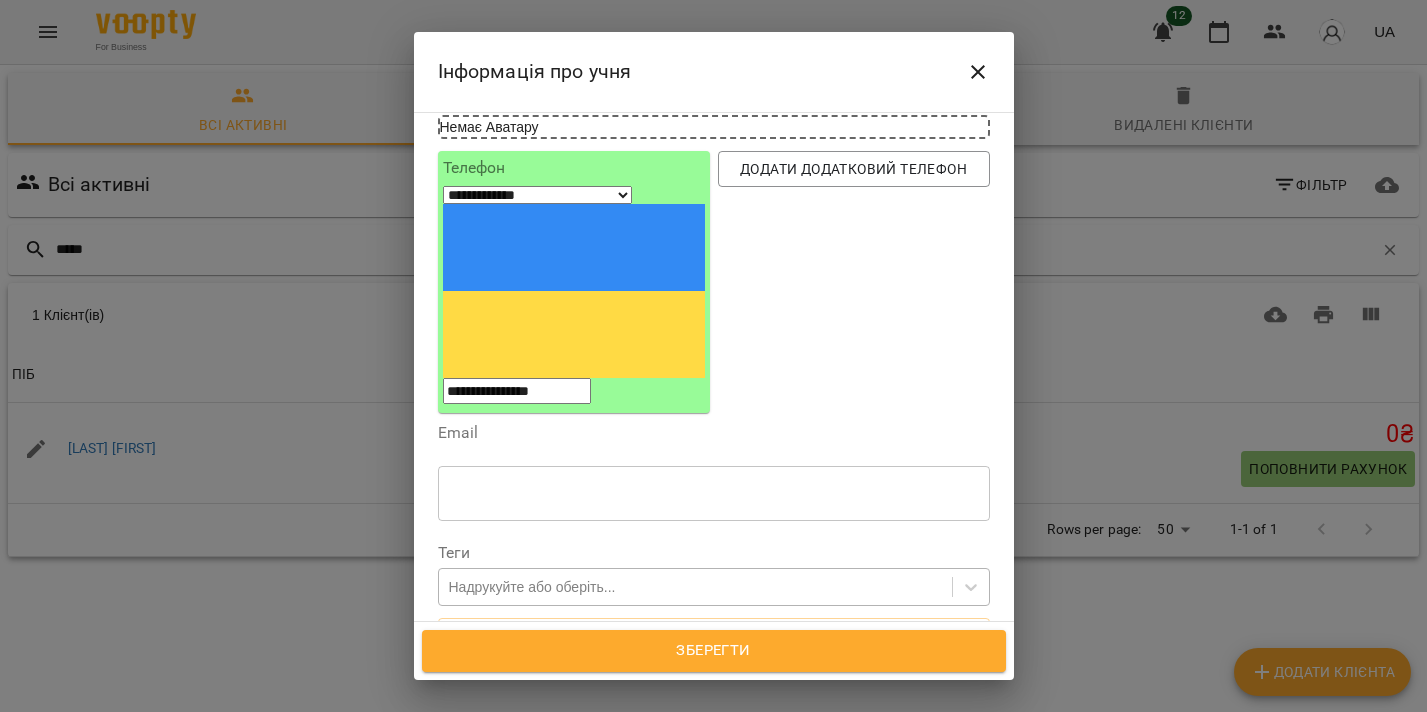 click on "Надрукуйте або оберіть..." at bounding box center [532, 587] 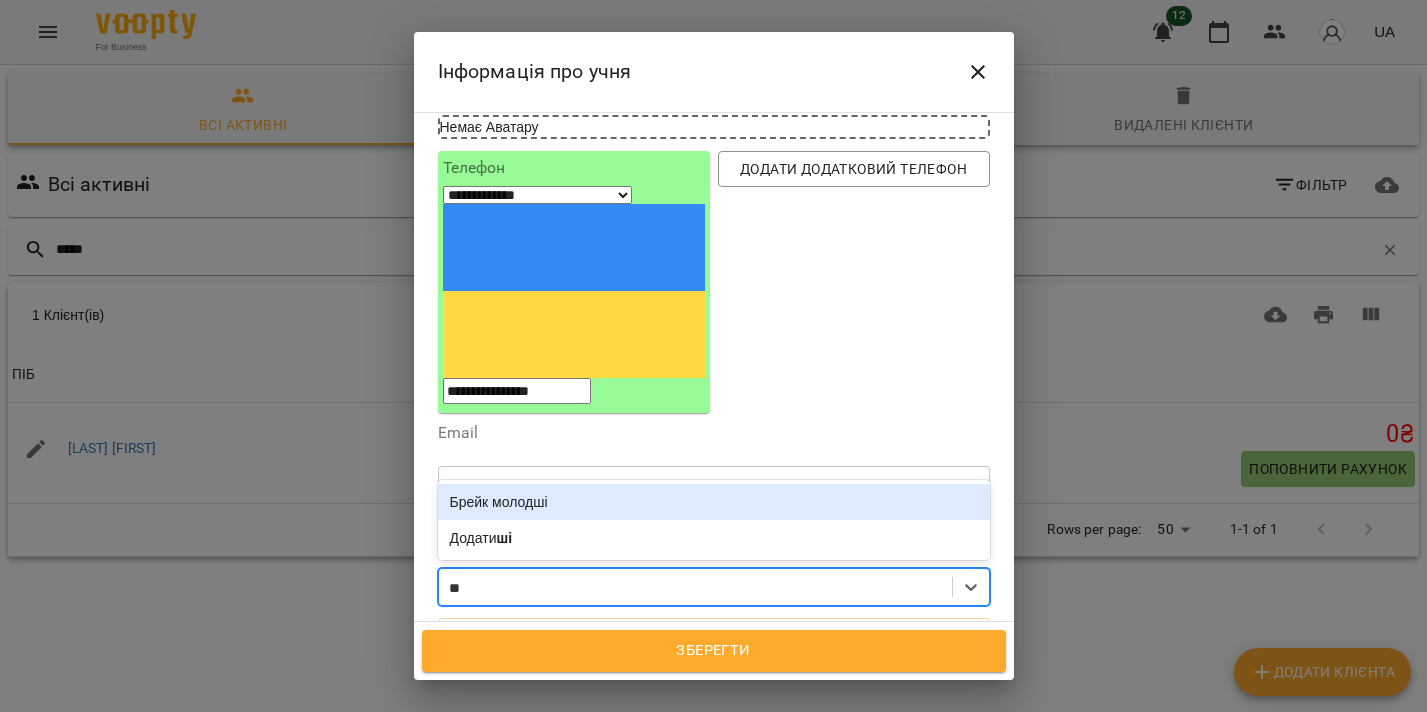 type on "*" 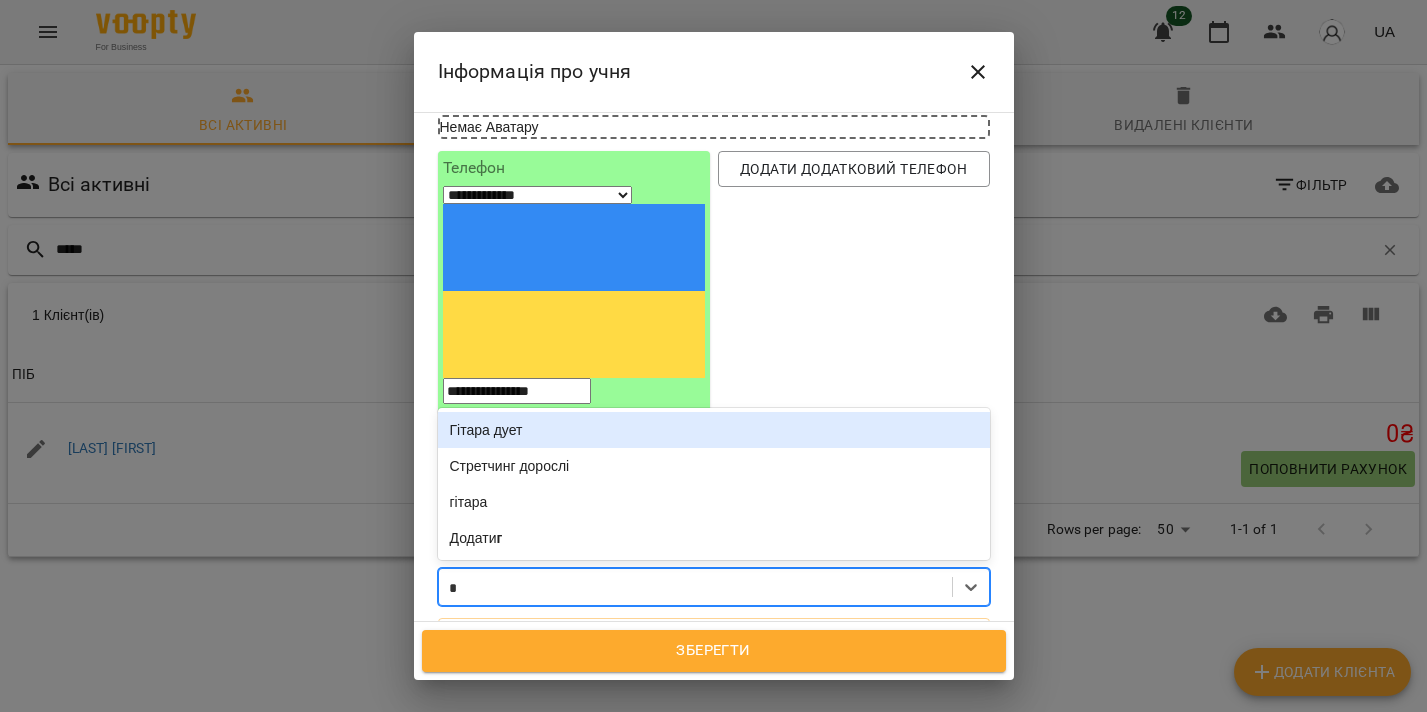 type on "**" 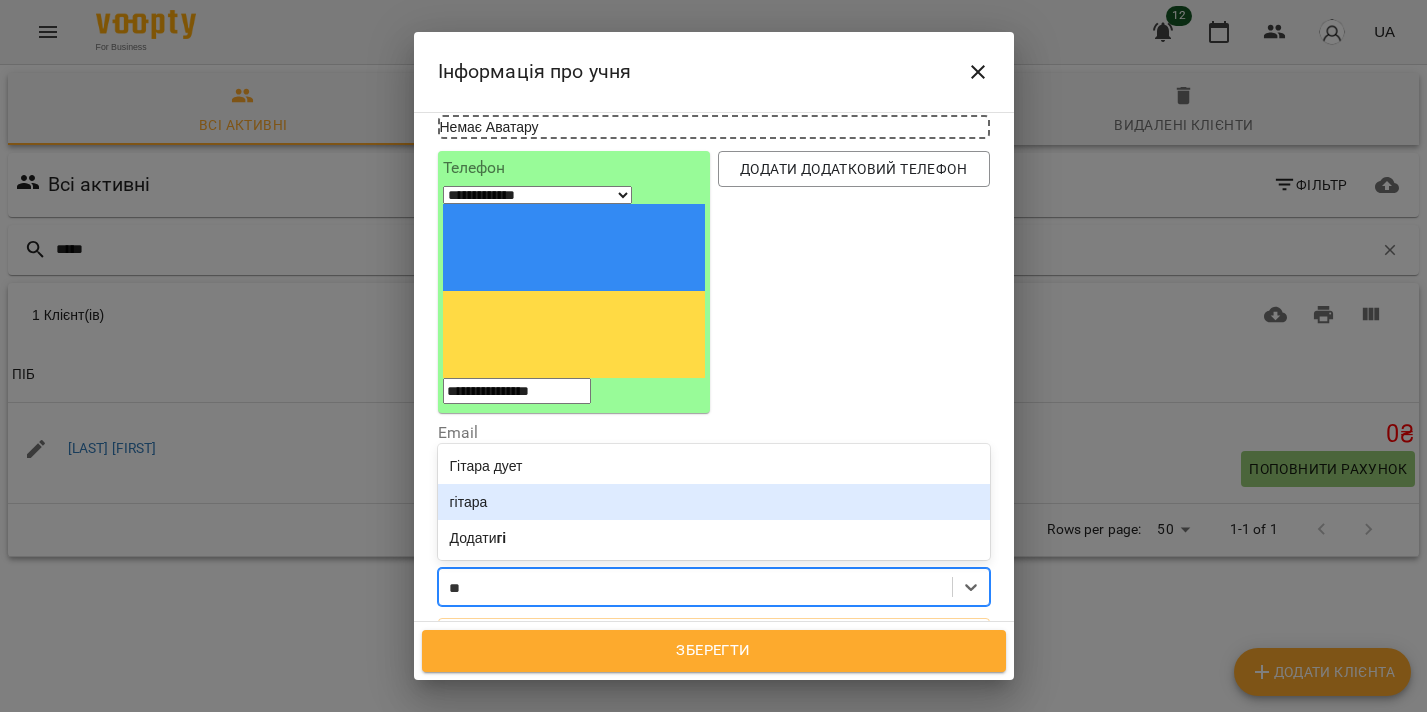 click on "гітара" at bounding box center (714, 502) 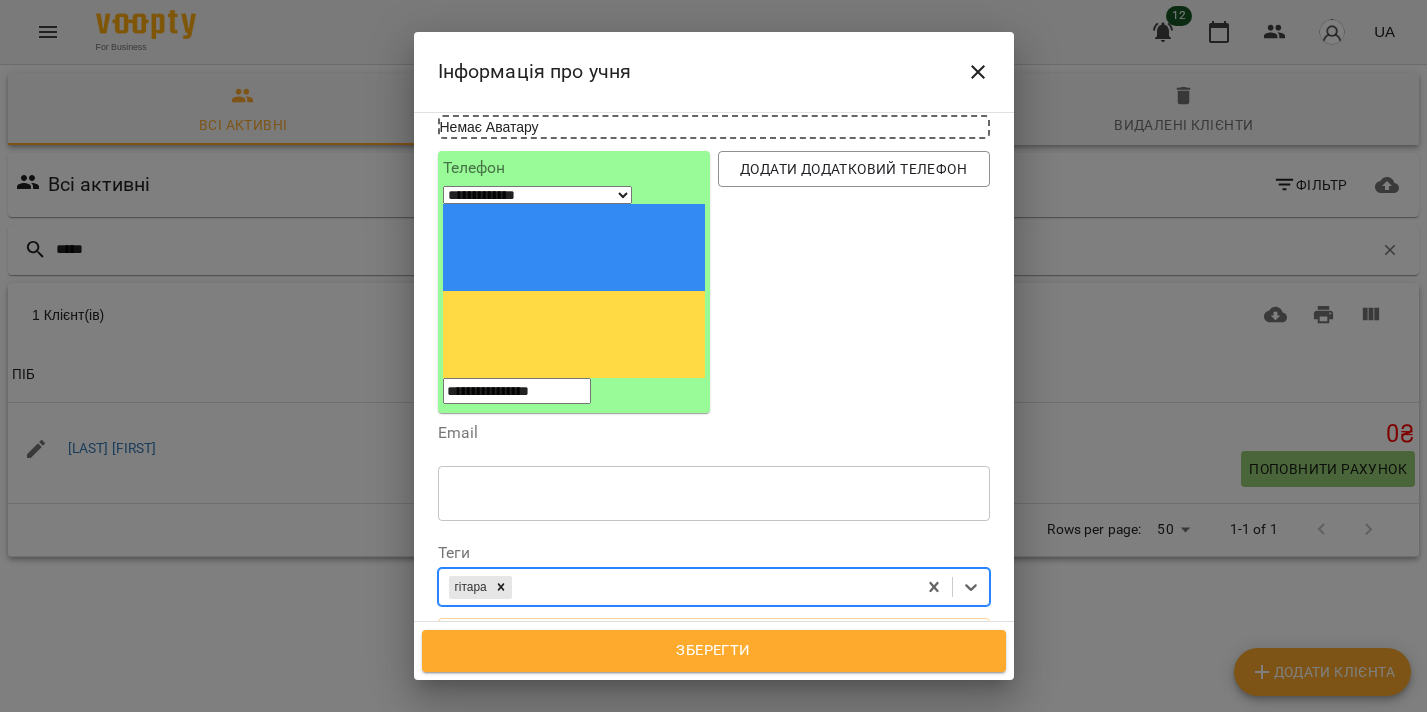 click on "Зберегти" at bounding box center [714, 651] 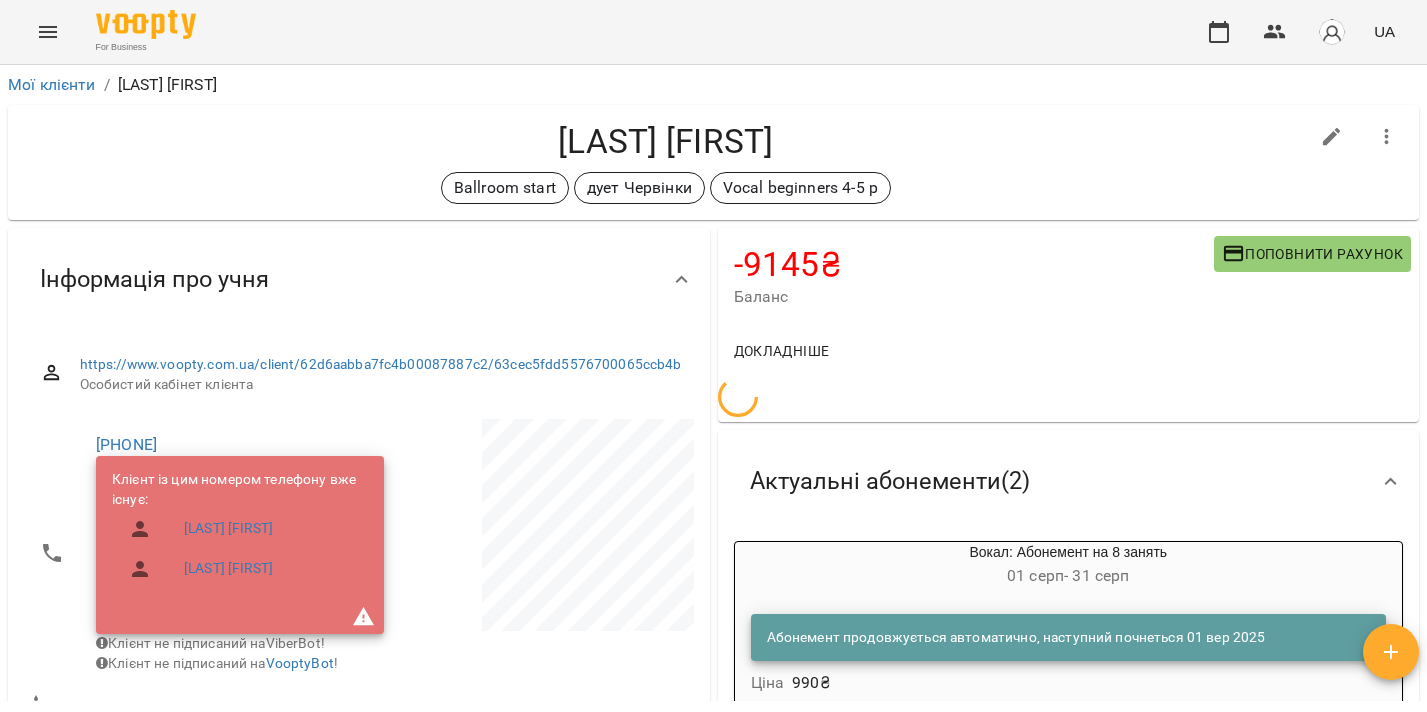 scroll, scrollTop: 0, scrollLeft: 0, axis: both 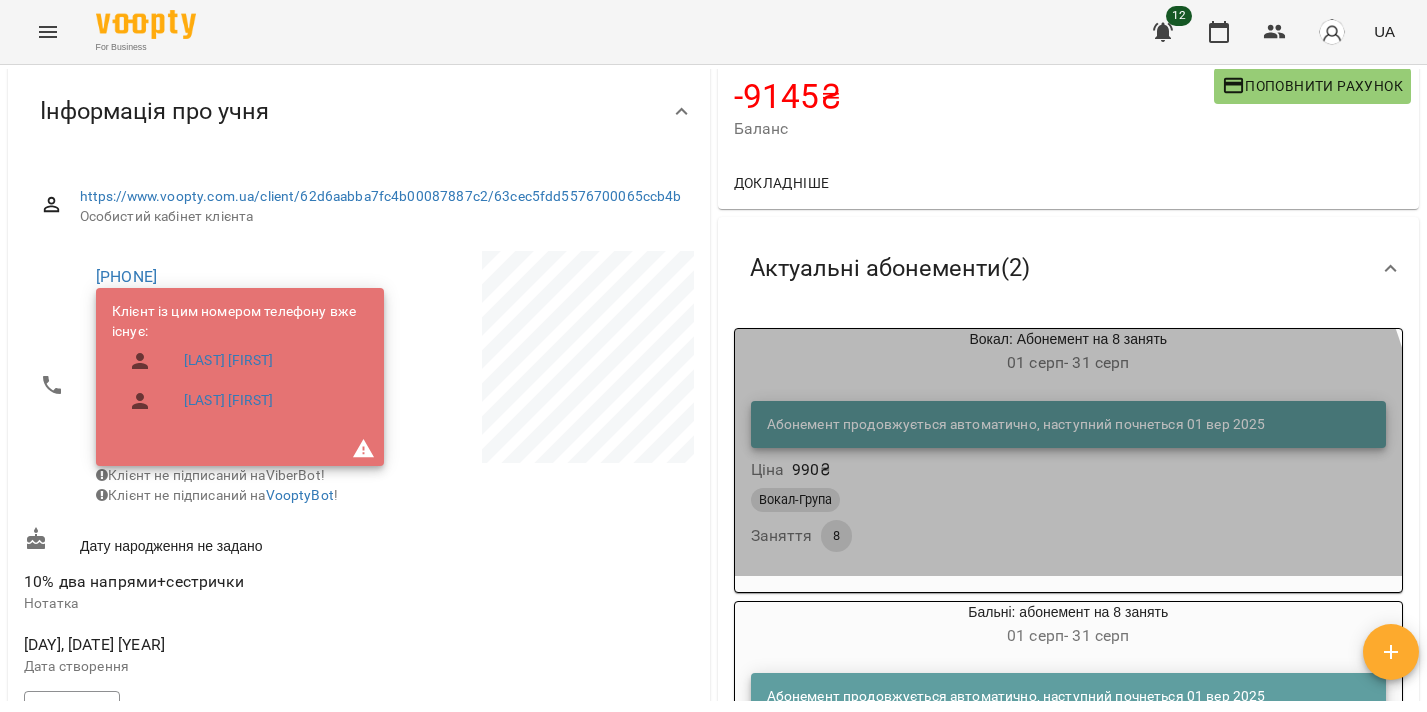 click on "Абонемент продовжується автоматично, наступний почнеться 01 вер 2025 Ціна 990 ₴" at bounding box center (1069, 442) 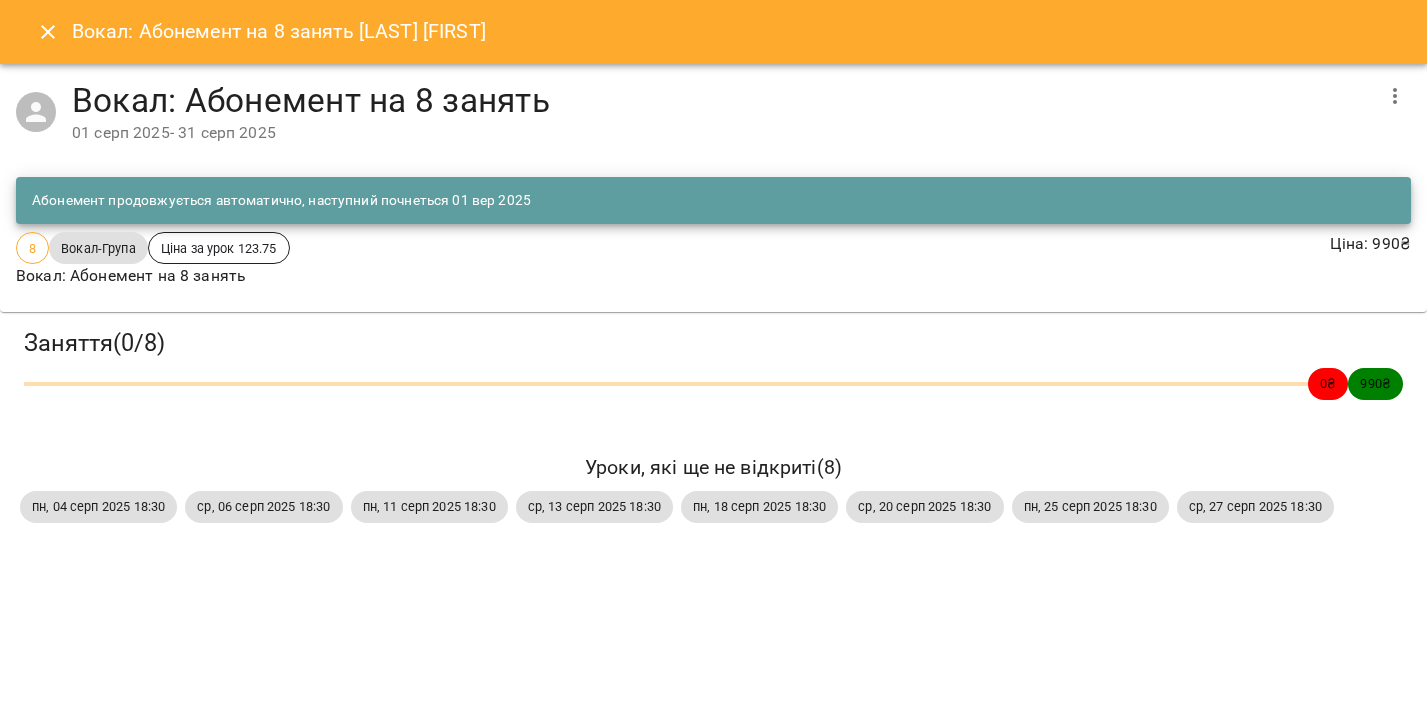 click 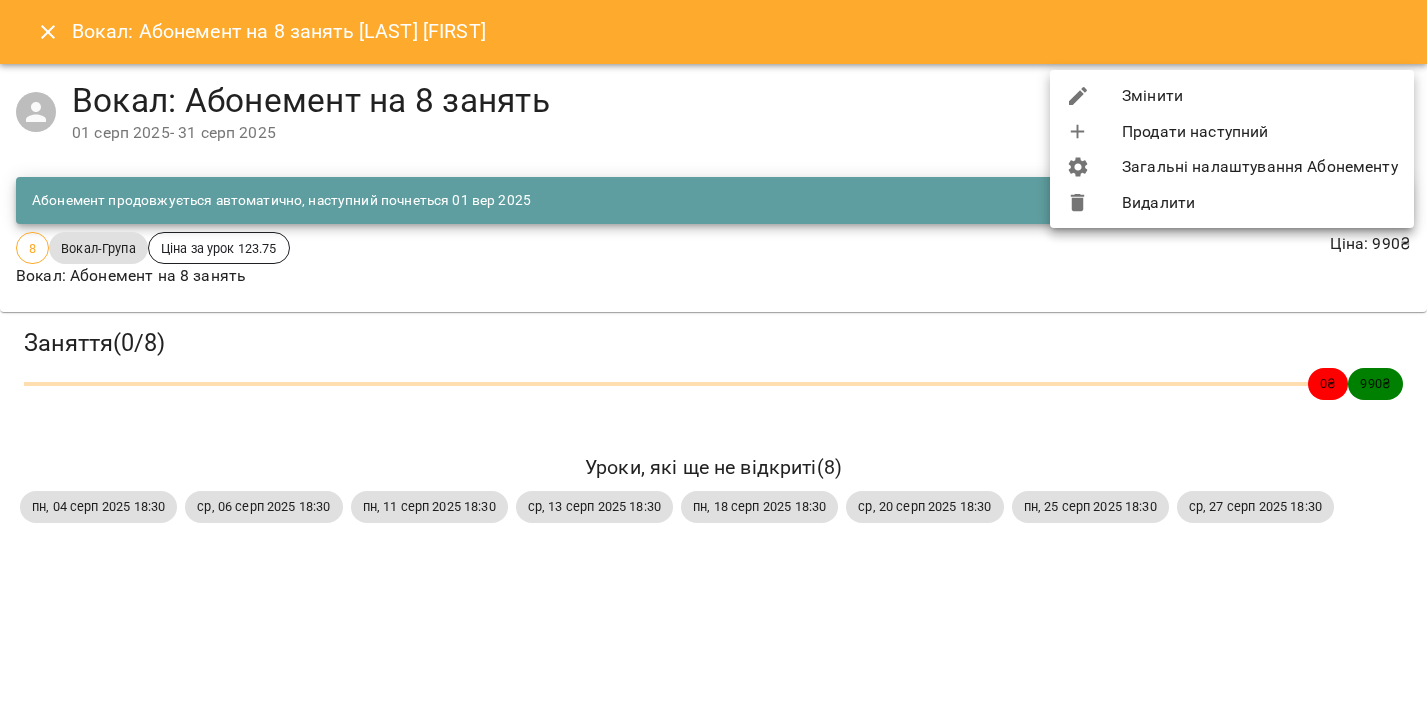click on "Видалити" at bounding box center [1232, 203] 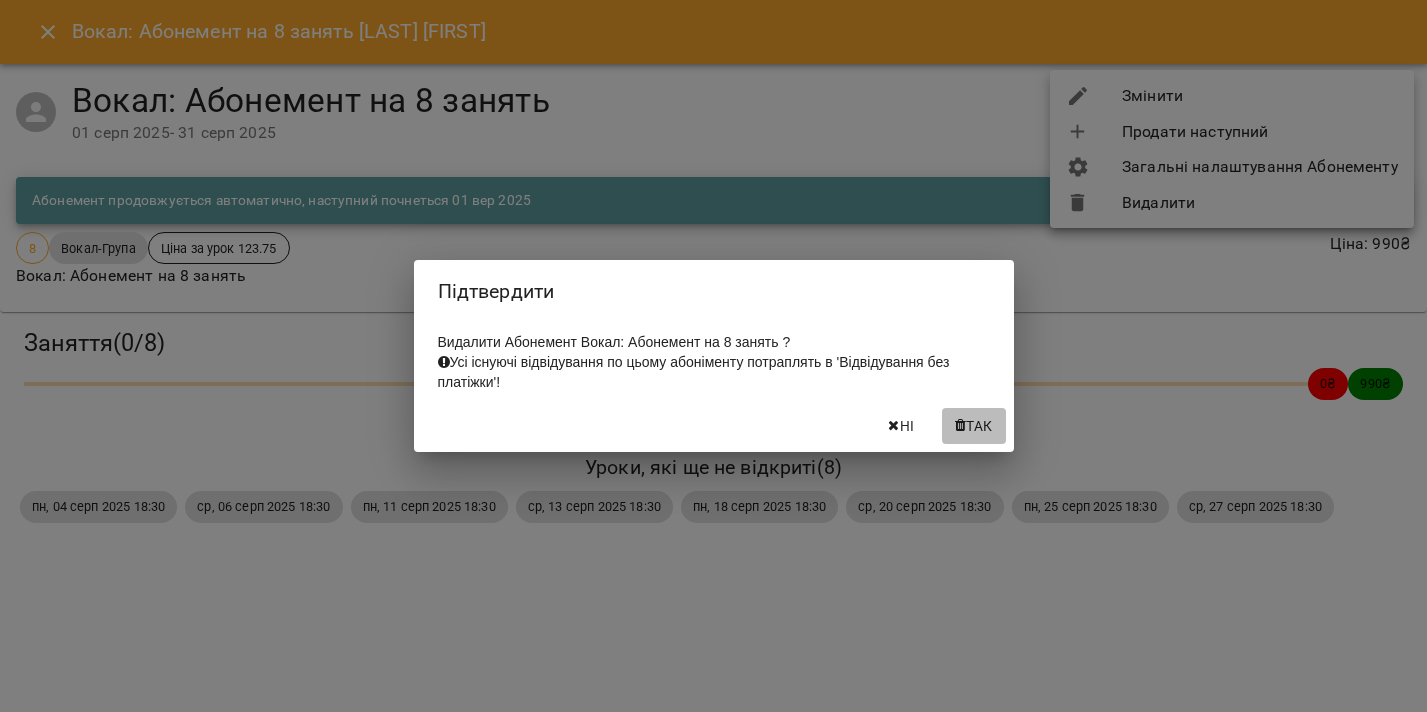 click on "Так" at bounding box center [974, 426] 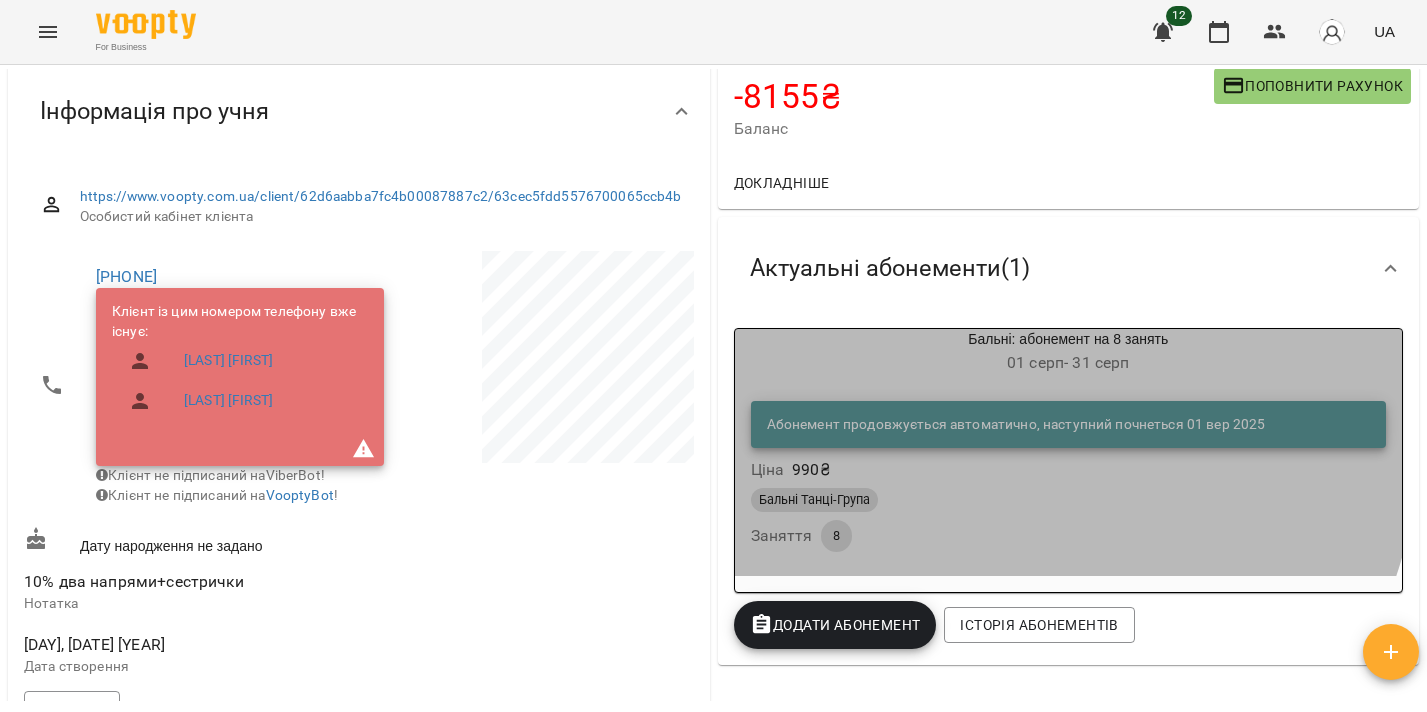 click on "Абонемент продовжується автоматично, наступний почнеться 01 вер 2025" at bounding box center (1069, 425) 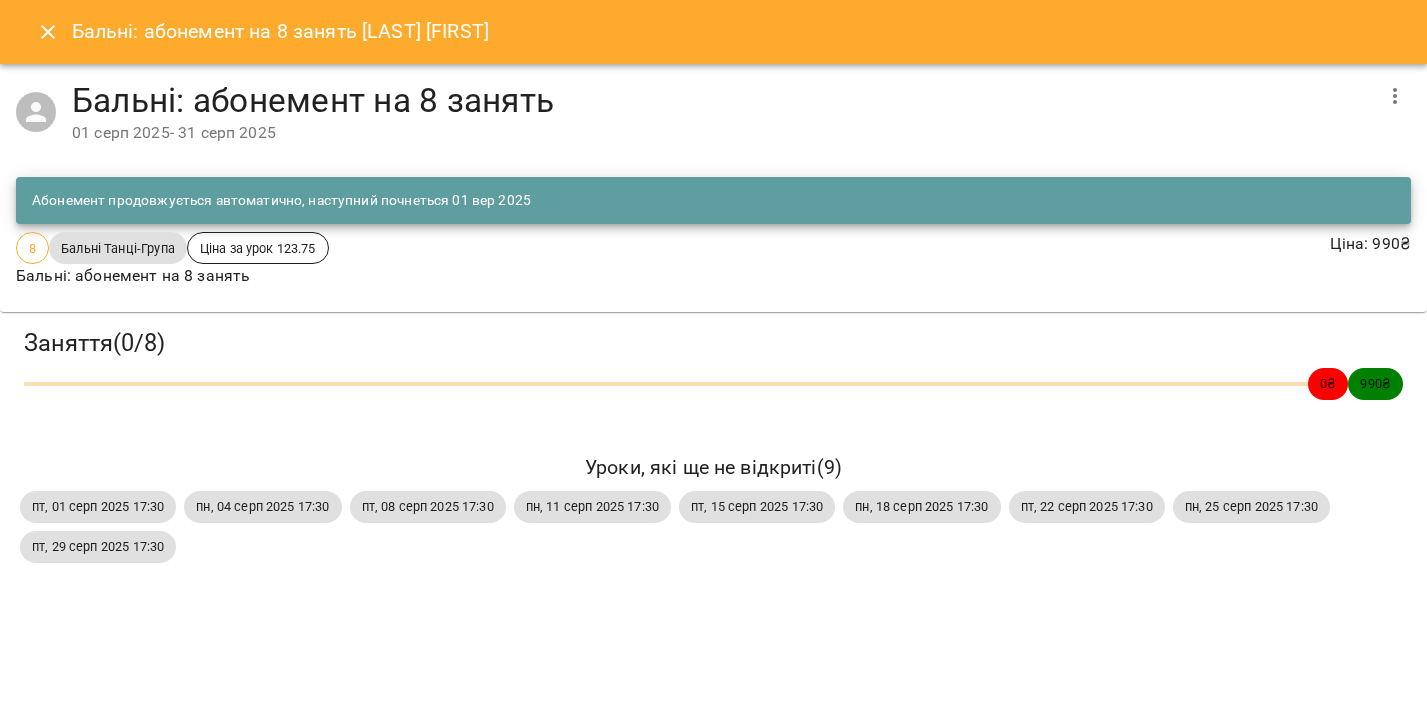 click at bounding box center (1395, 96) 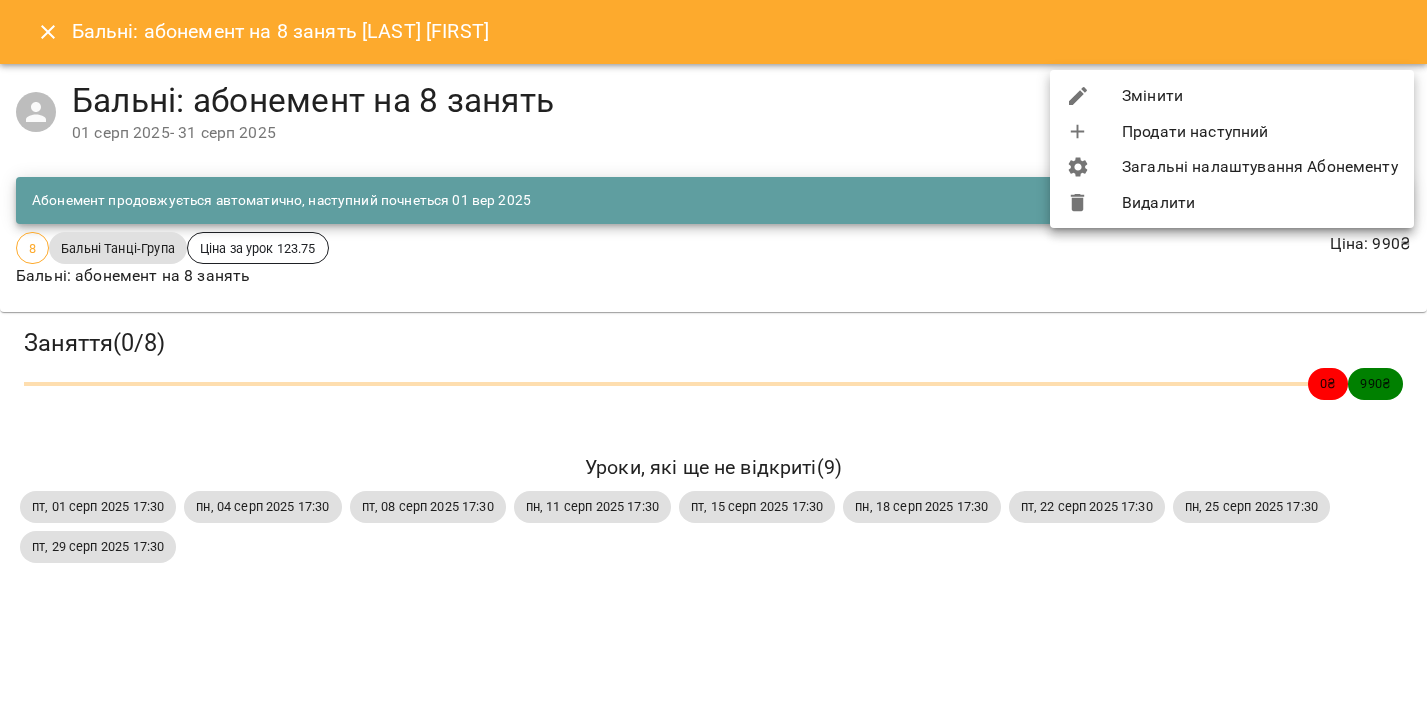 click on "Видалити" at bounding box center (1232, 203) 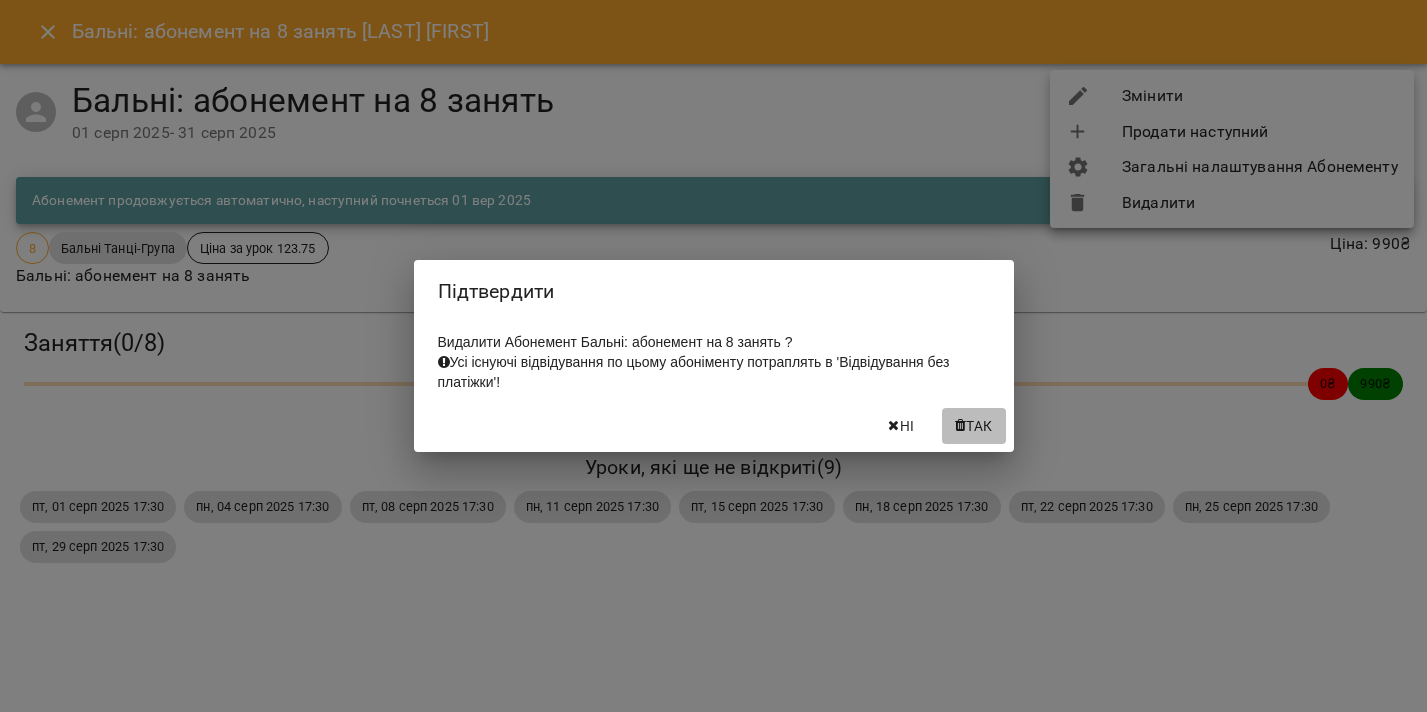 click at bounding box center [960, 426] 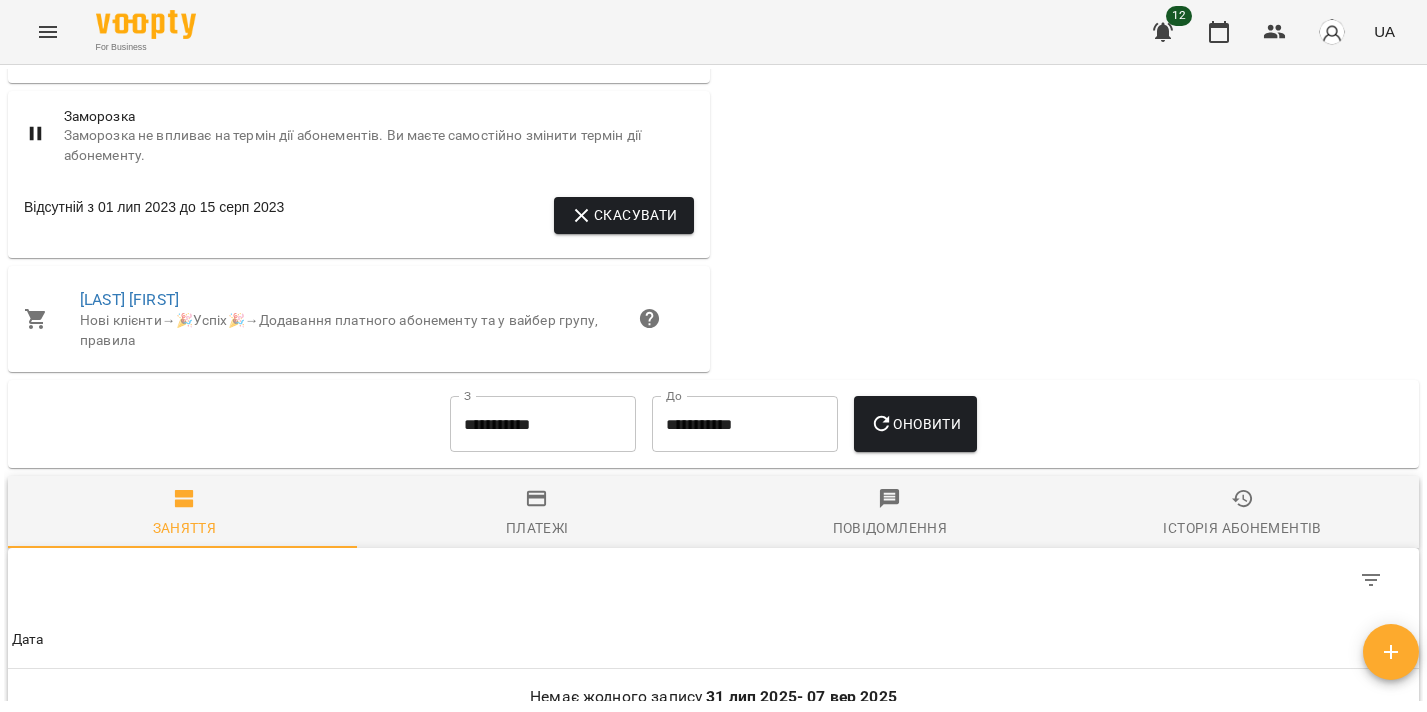 scroll, scrollTop: 2363, scrollLeft: 0, axis: vertical 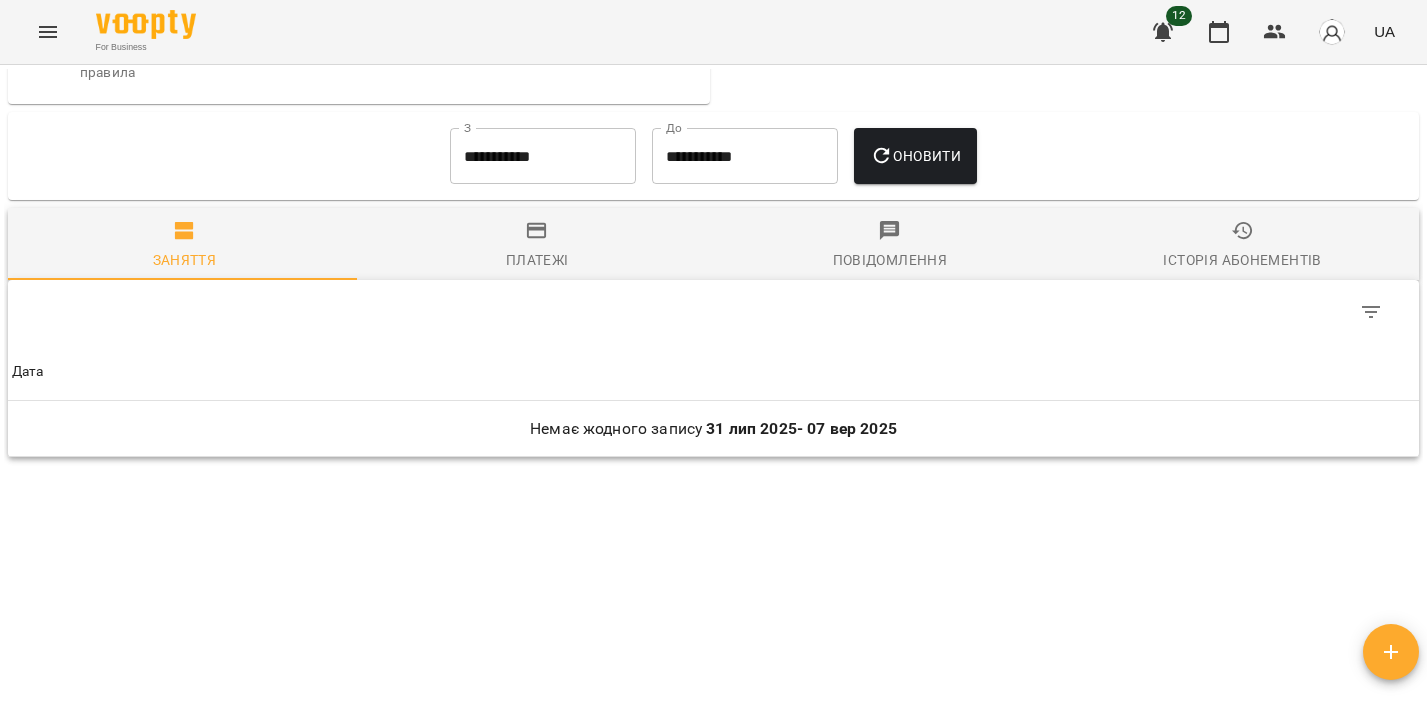 drag, startPoint x: 540, startPoint y: 281, endPoint x: 532, endPoint y: 271, distance: 12.806249 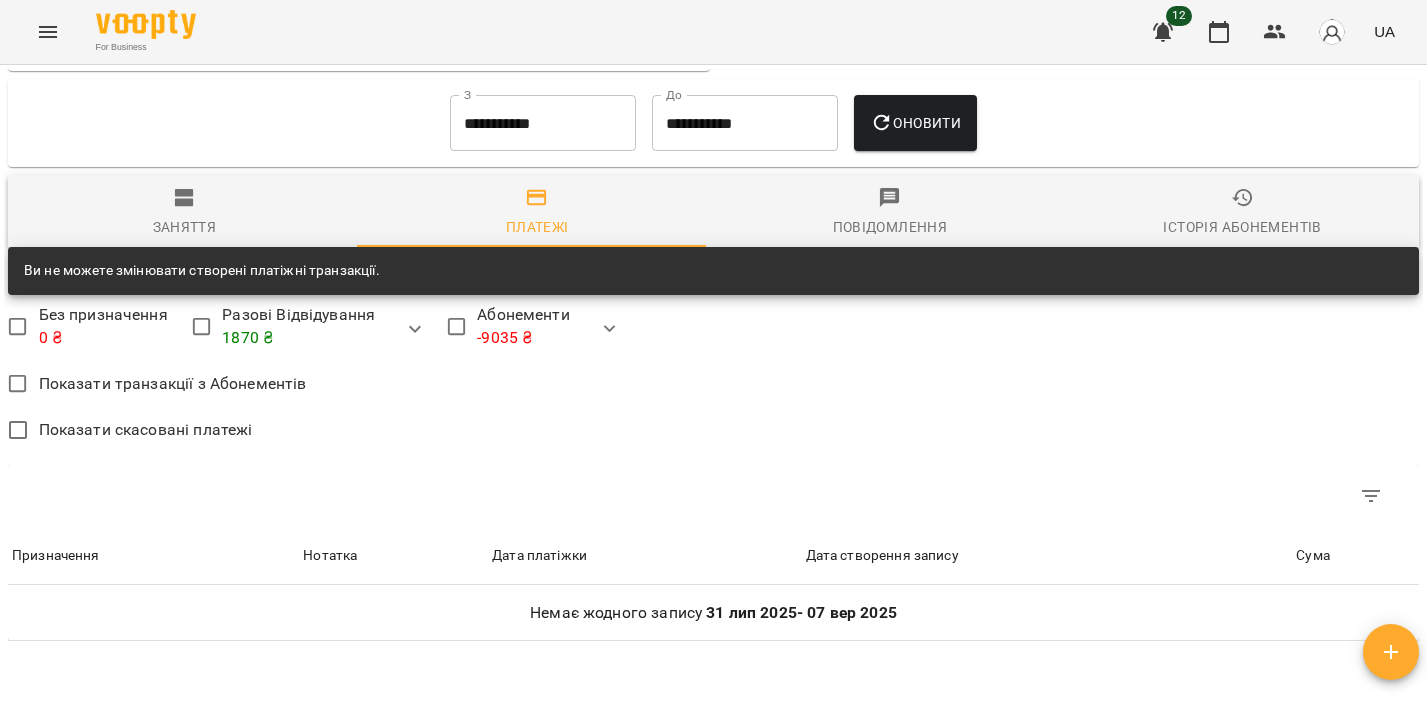 scroll, scrollTop: 2233, scrollLeft: 0, axis: vertical 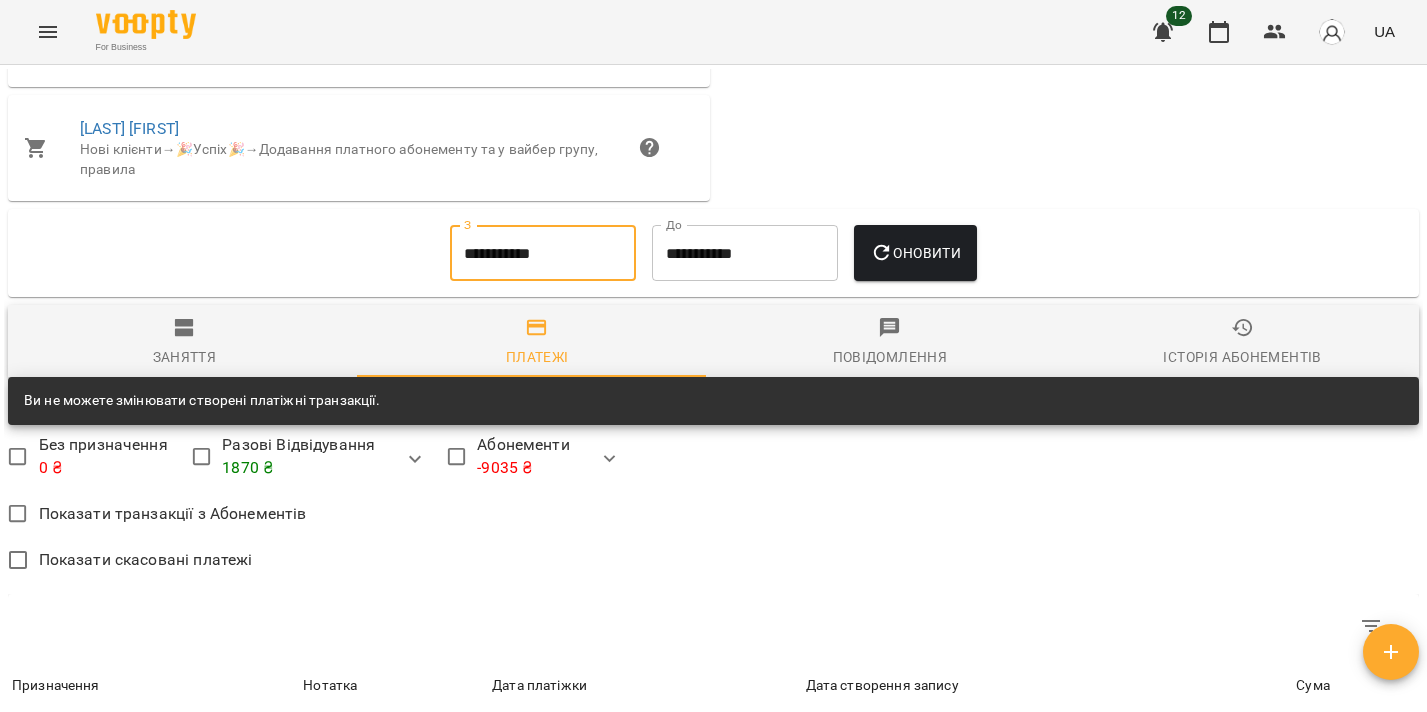 click on "**********" at bounding box center [543, 253] 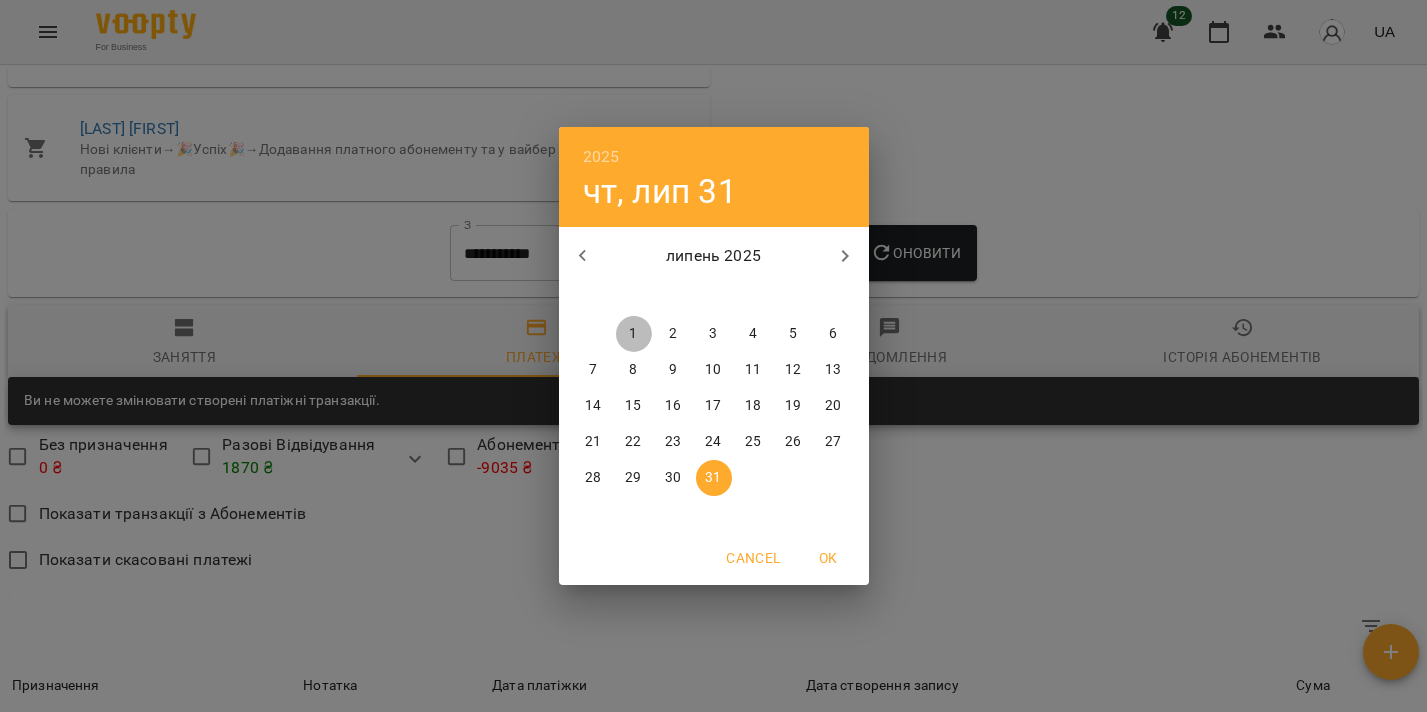 click on "1" at bounding box center (633, 334) 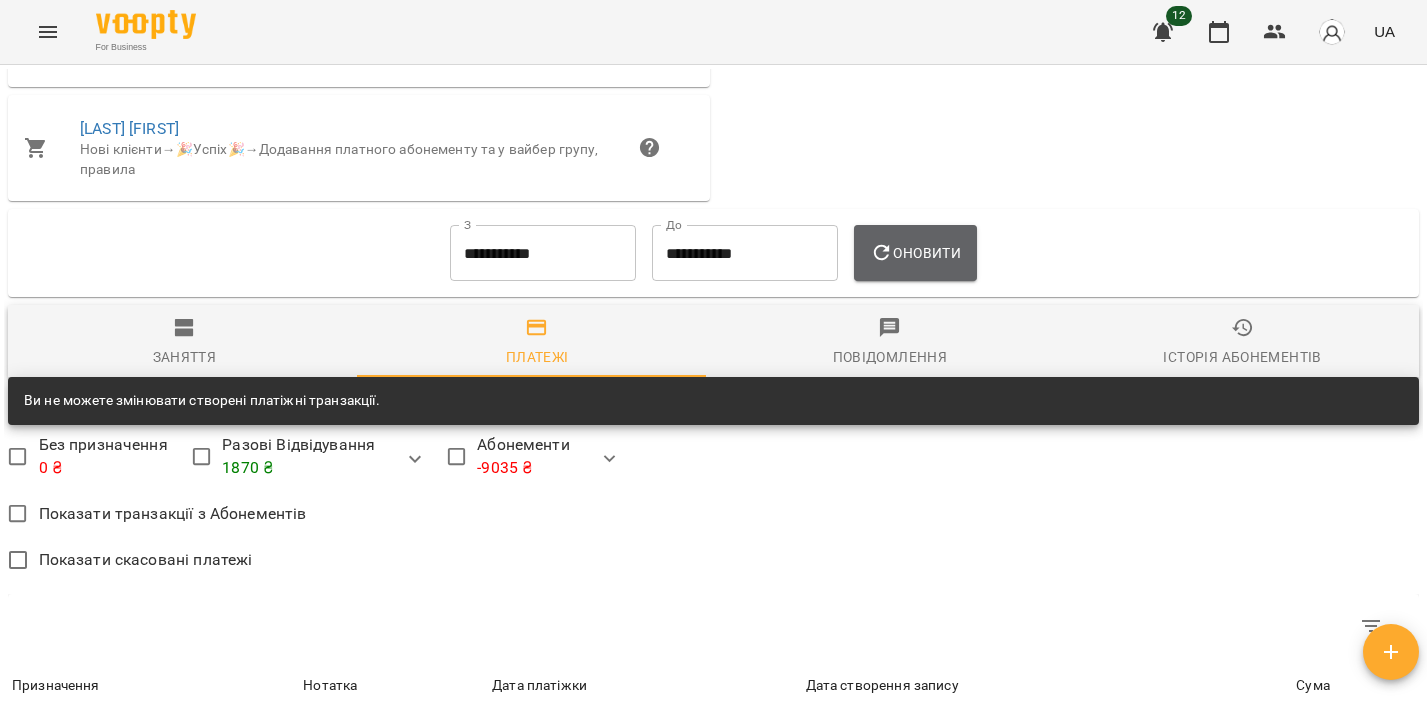 click on "Оновити" at bounding box center [915, 253] 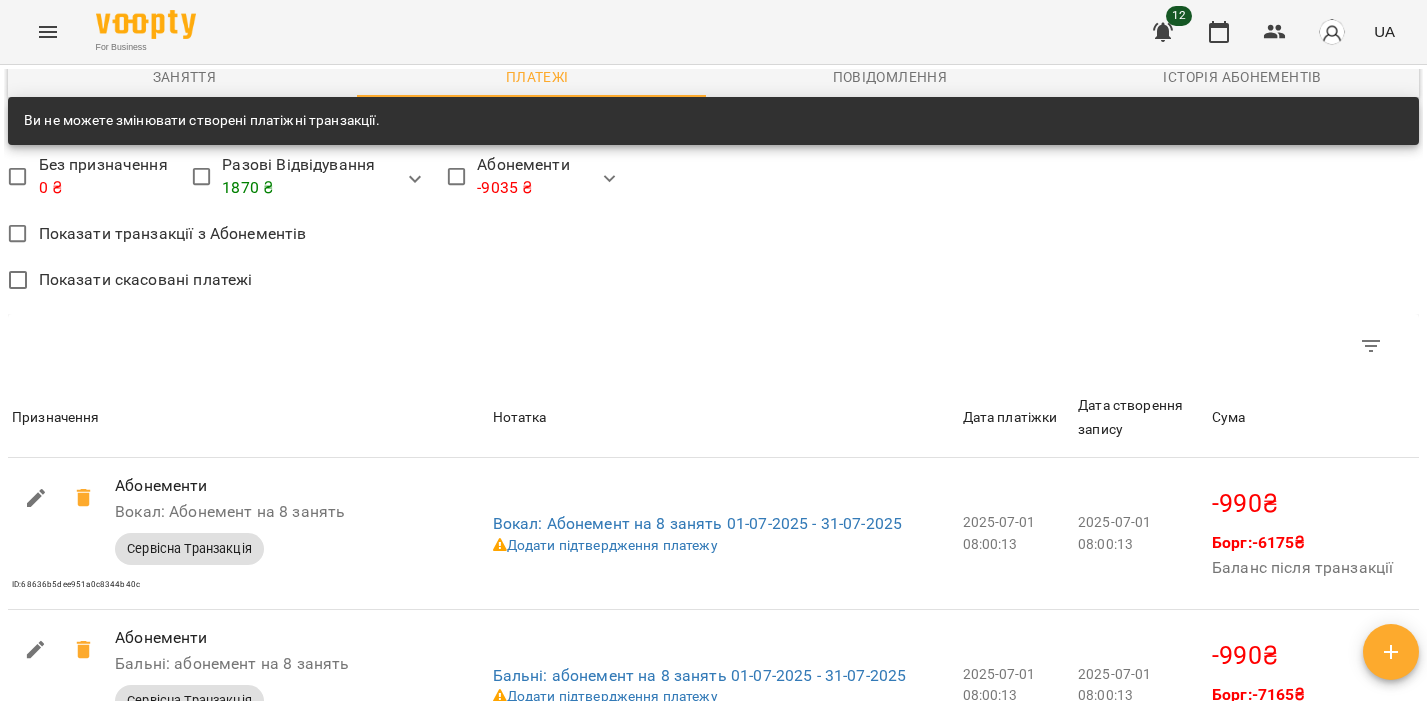 scroll, scrollTop: 2697, scrollLeft: 0, axis: vertical 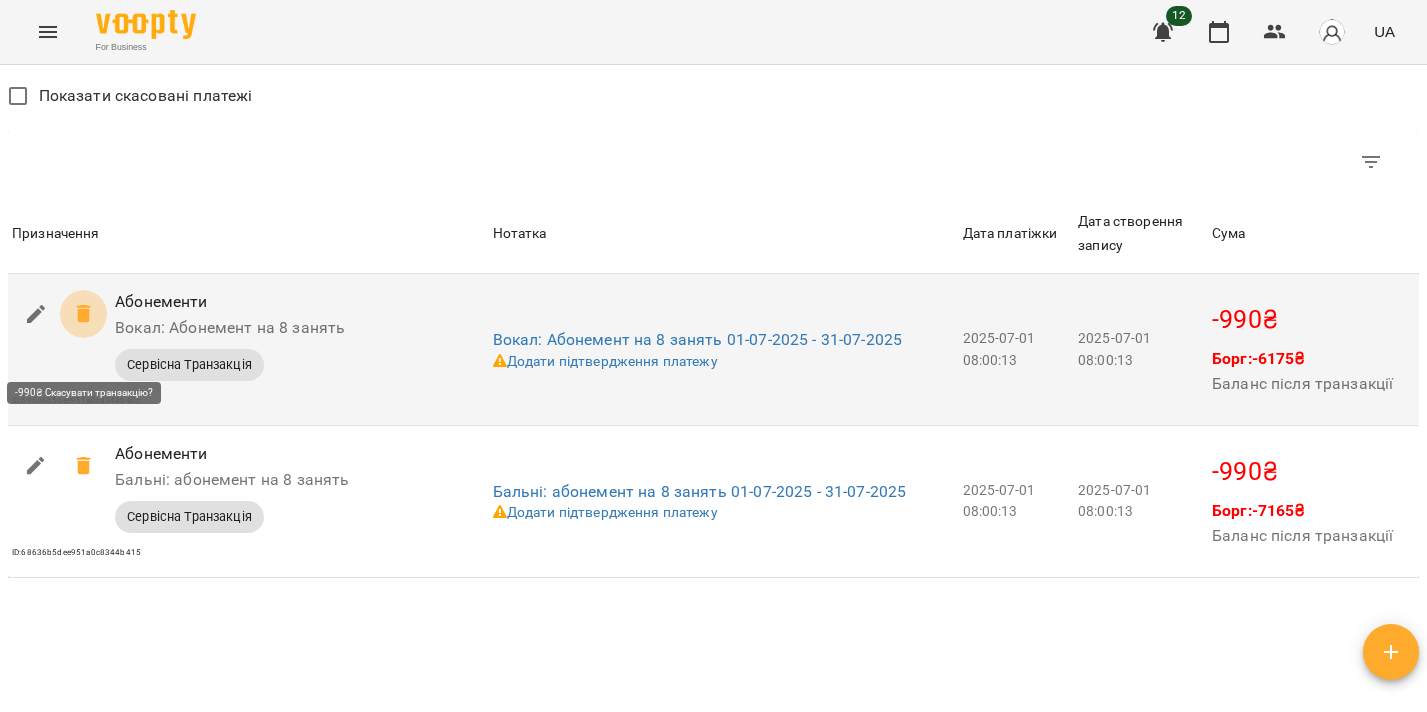 click 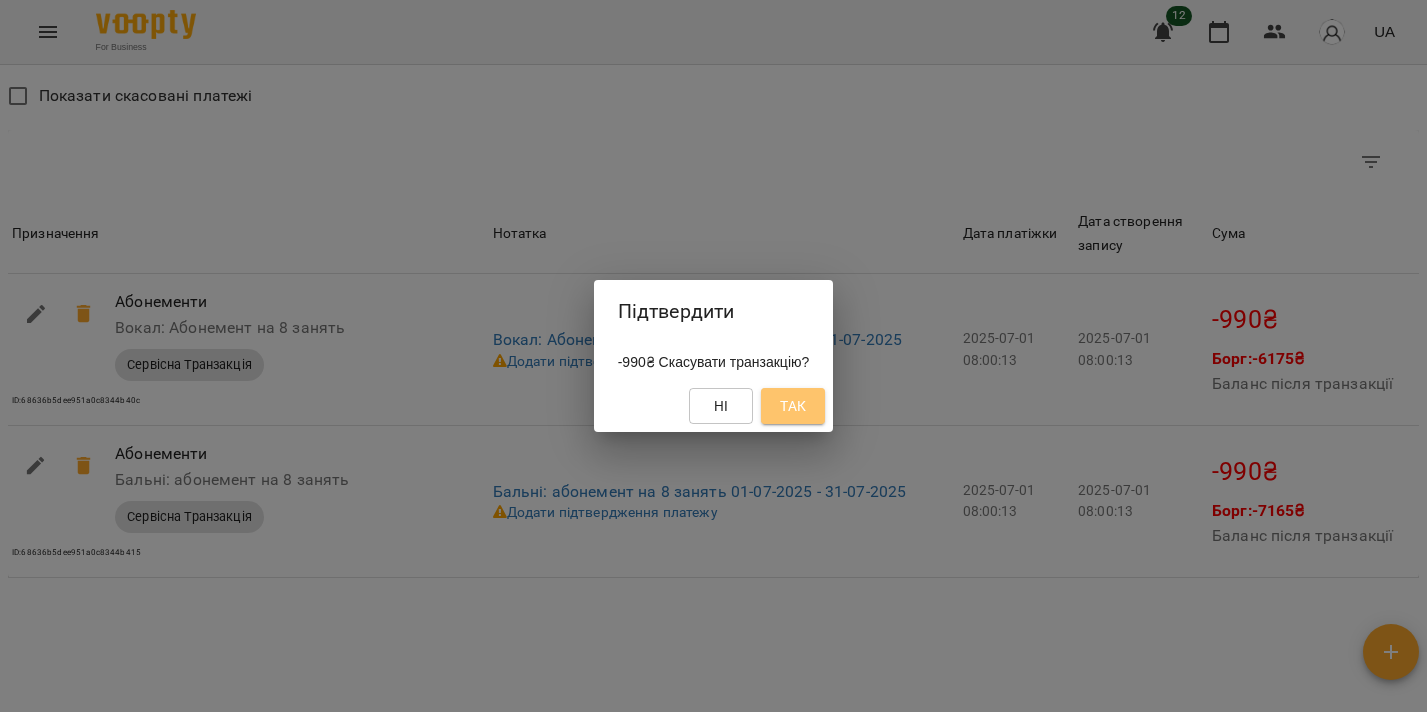 click on "Так" at bounding box center [793, 406] 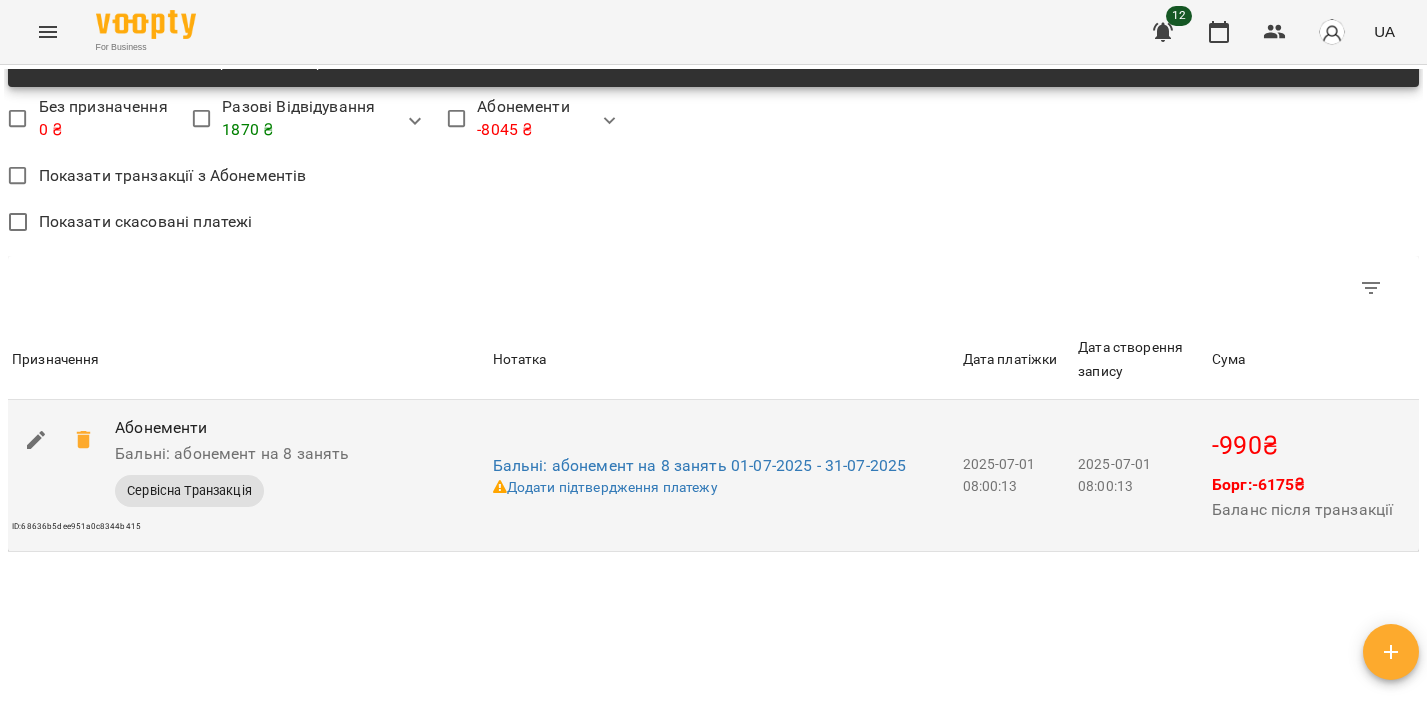 scroll, scrollTop: 2606, scrollLeft: 0, axis: vertical 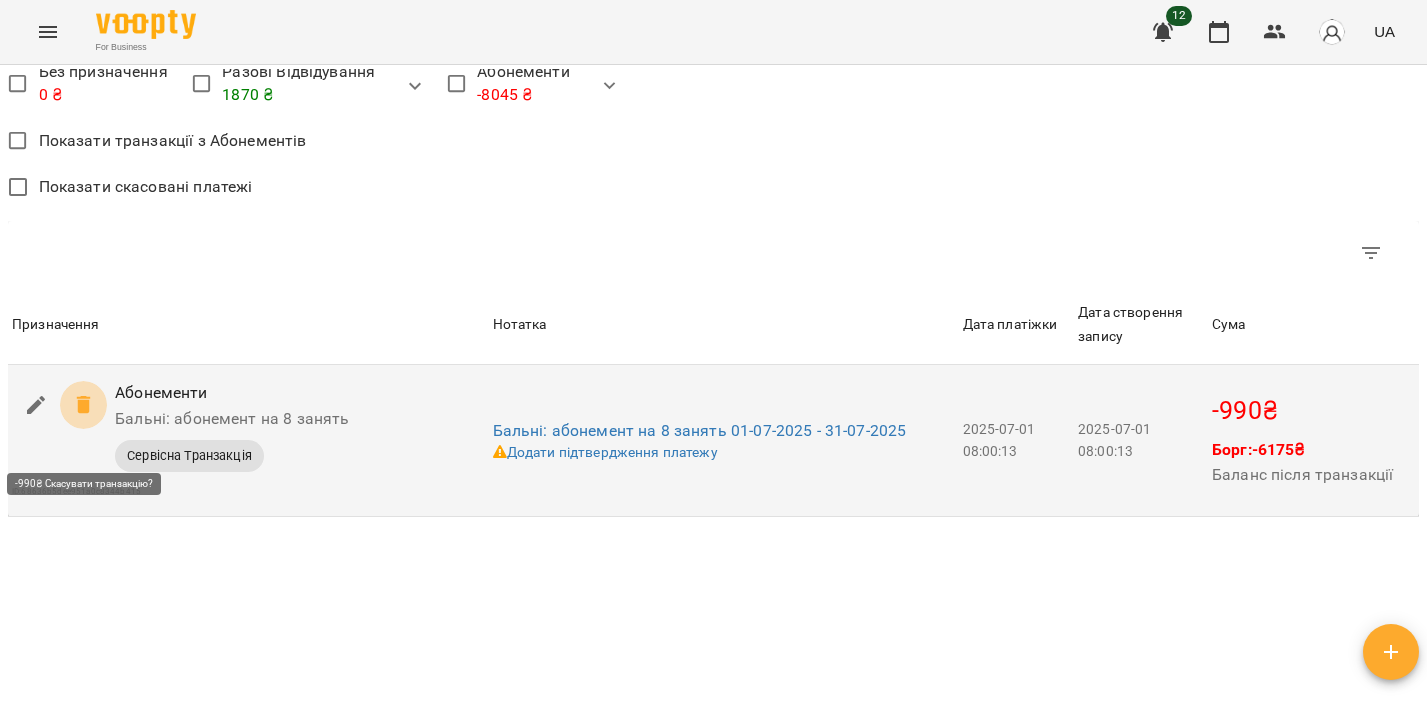 click 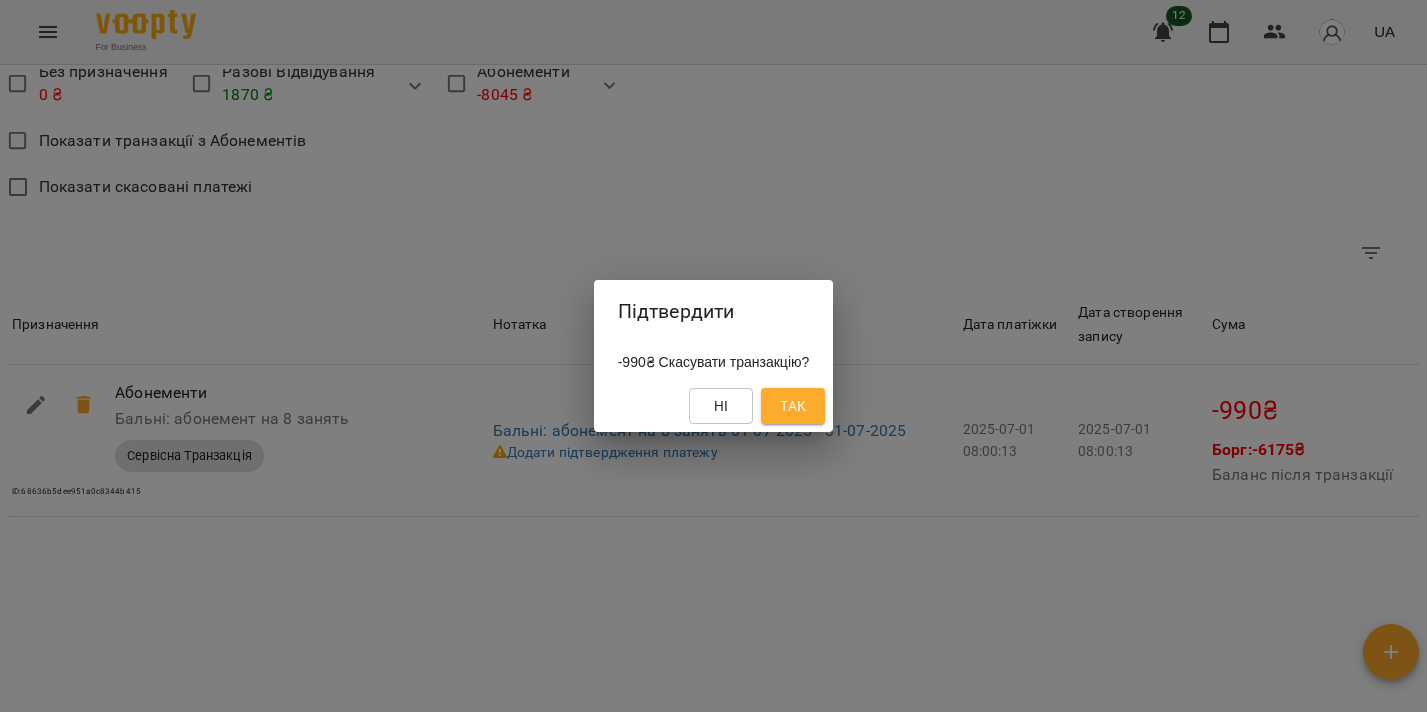 click on "Так" at bounding box center [793, 406] 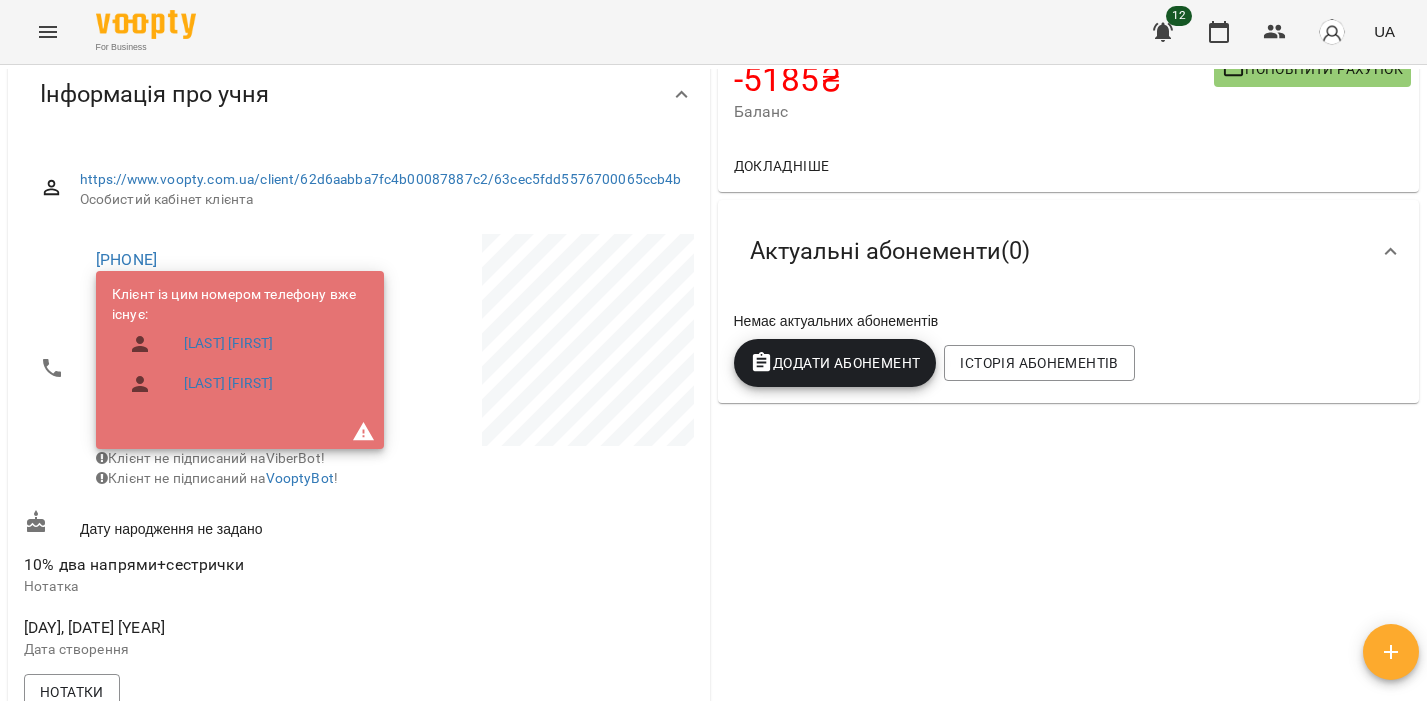 scroll, scrollTop: 0, scrollLeft: 0, axis: both 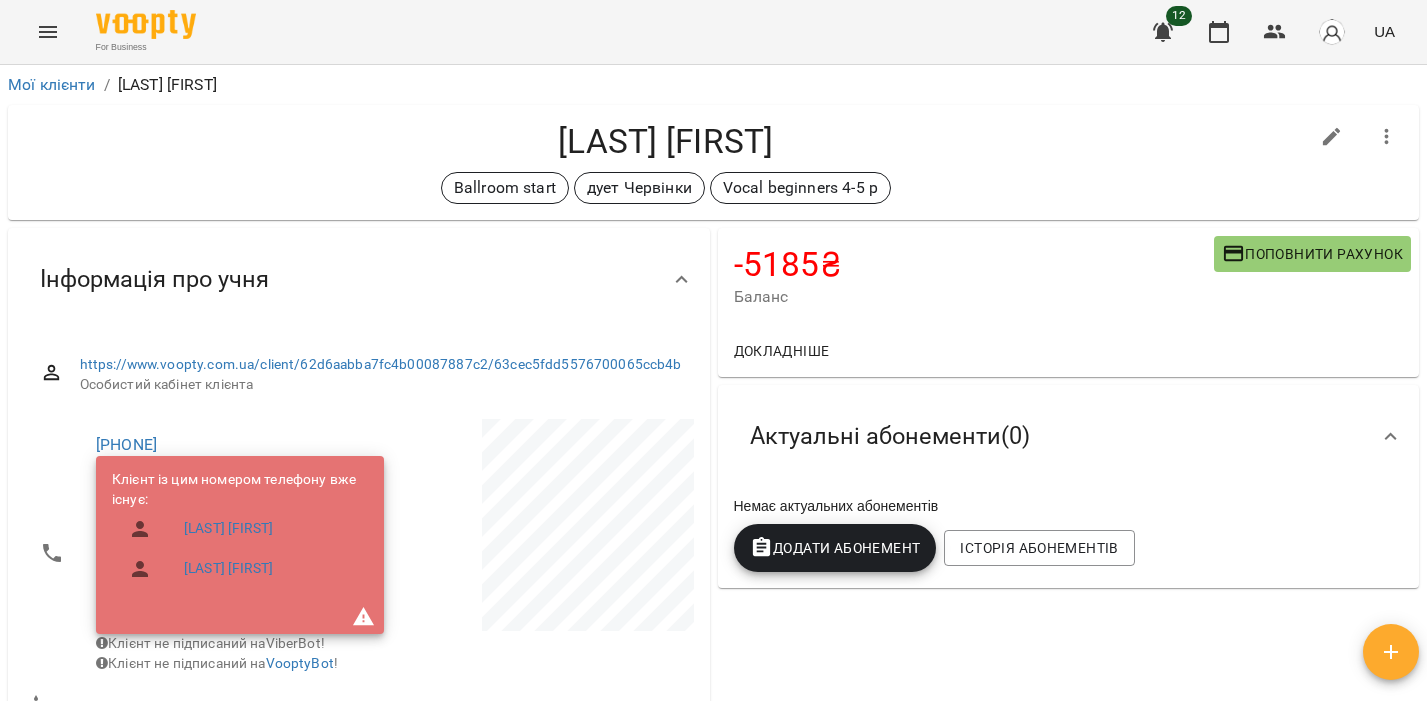 click on "Поповнити рахунок" at bounding box center [1312, 254] 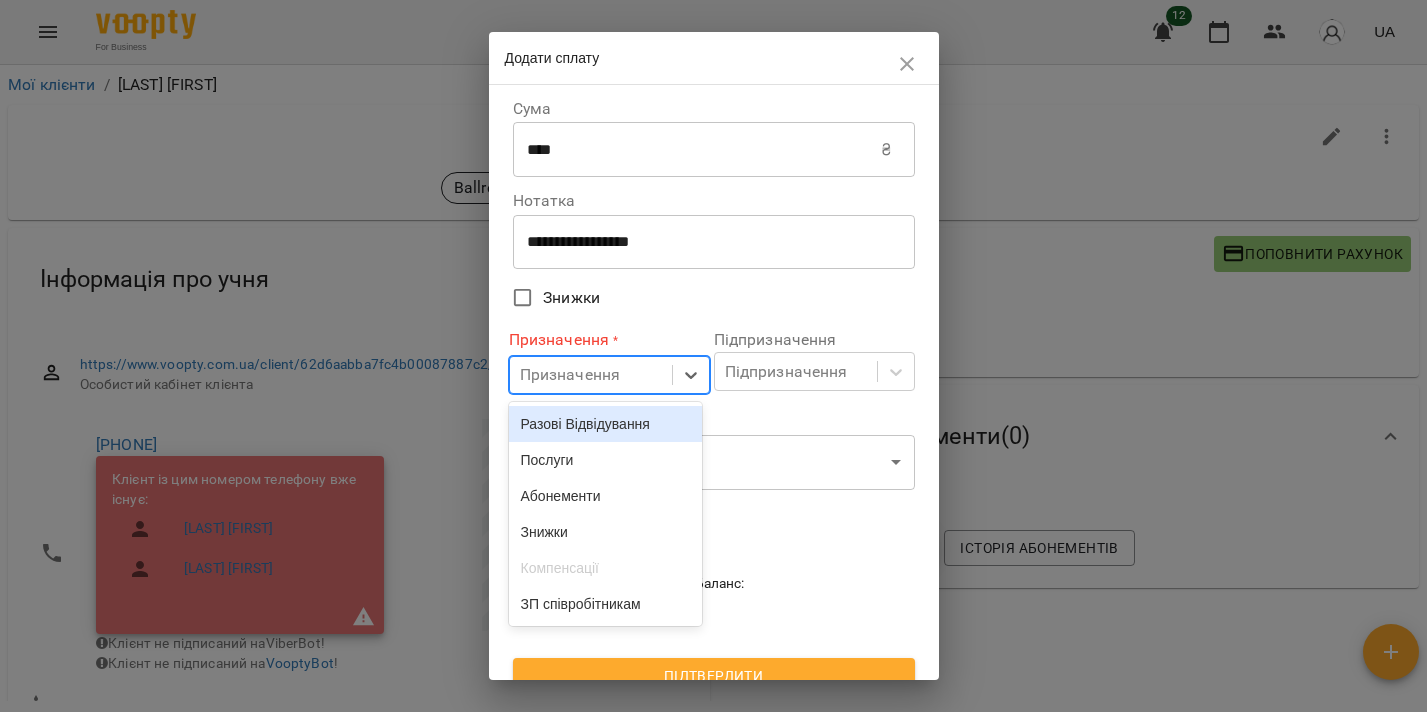 click on "Призначення" at bounding box center (591, 375) 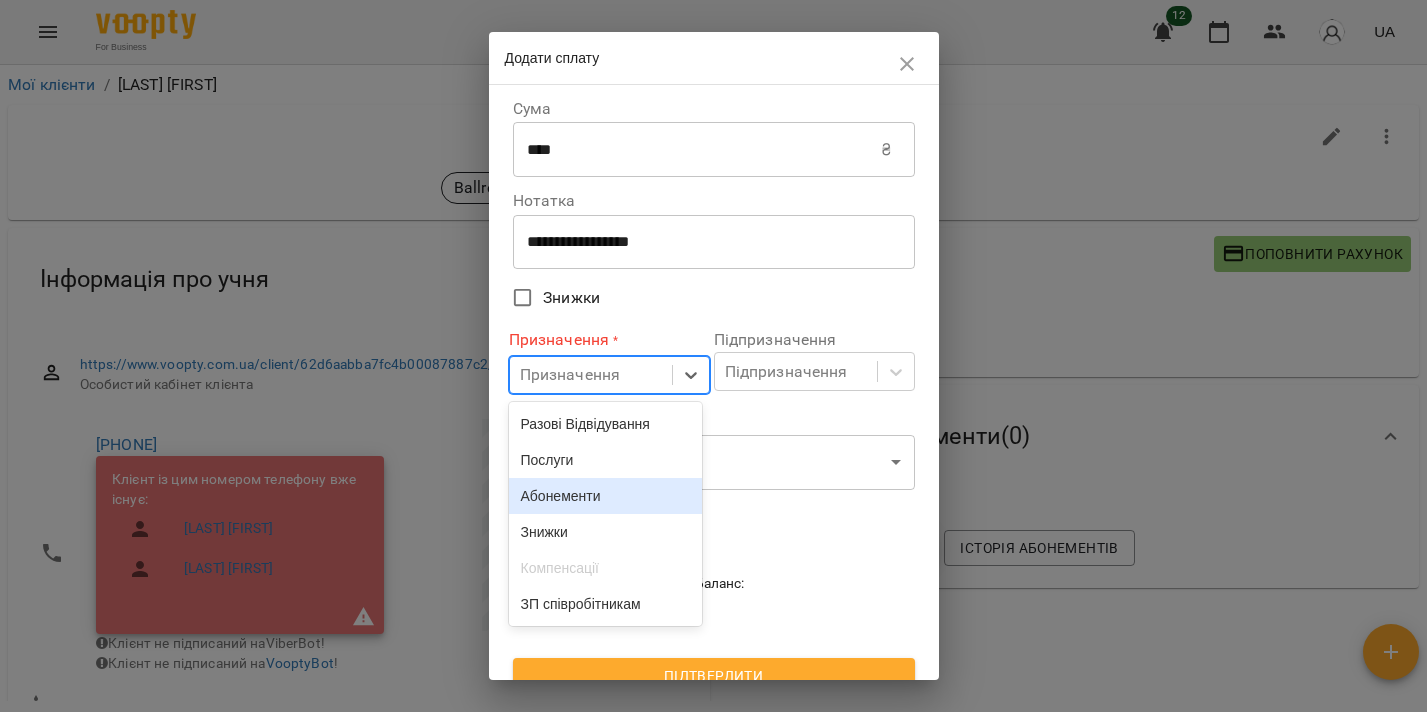 click on "Абонементи" at bounding box center [606, 496] 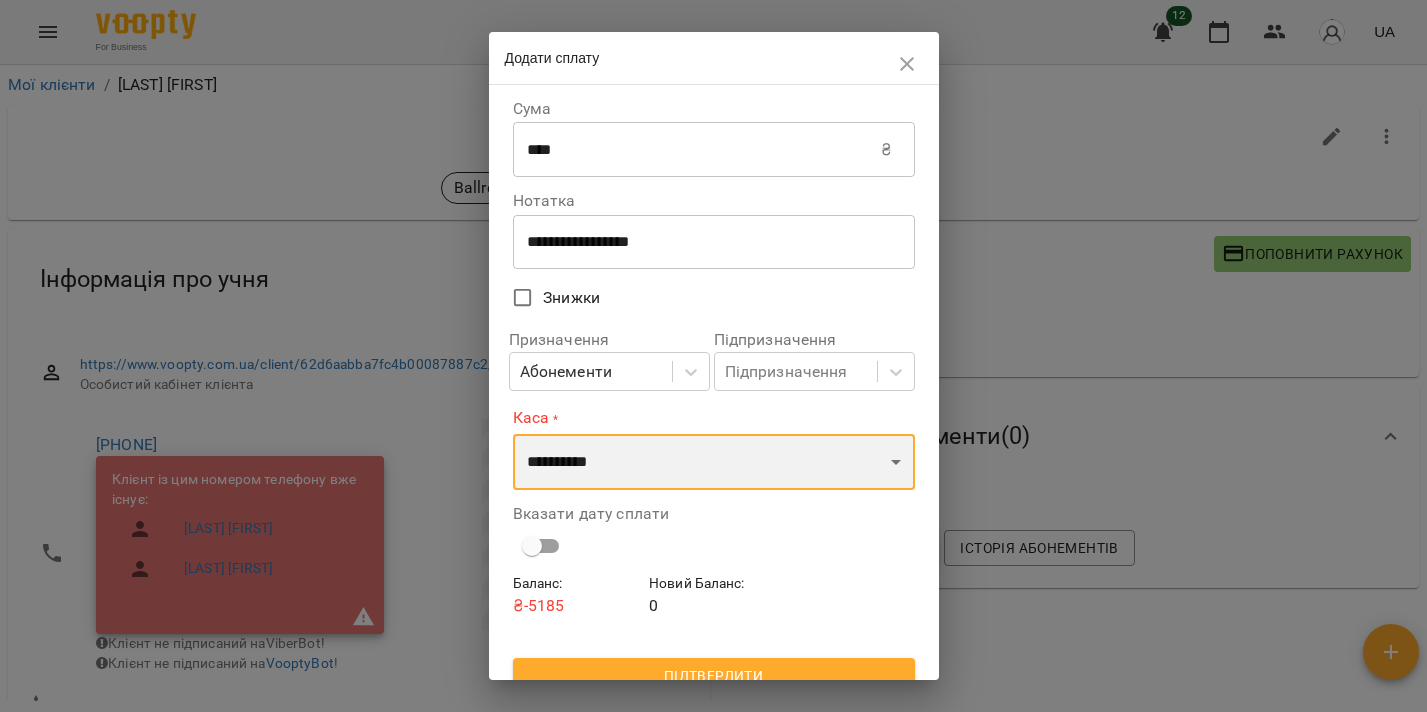 select on "****" 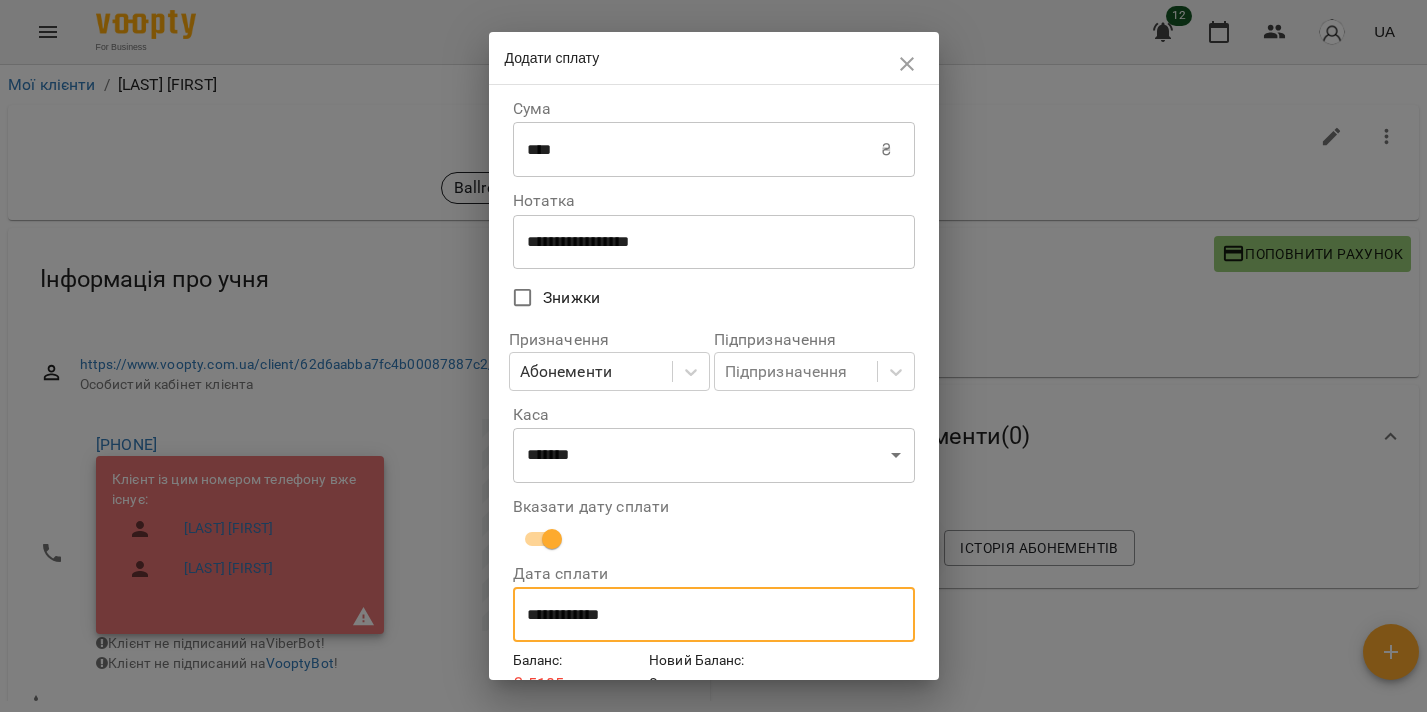 click on "**********" at bounding box center (714, 615) 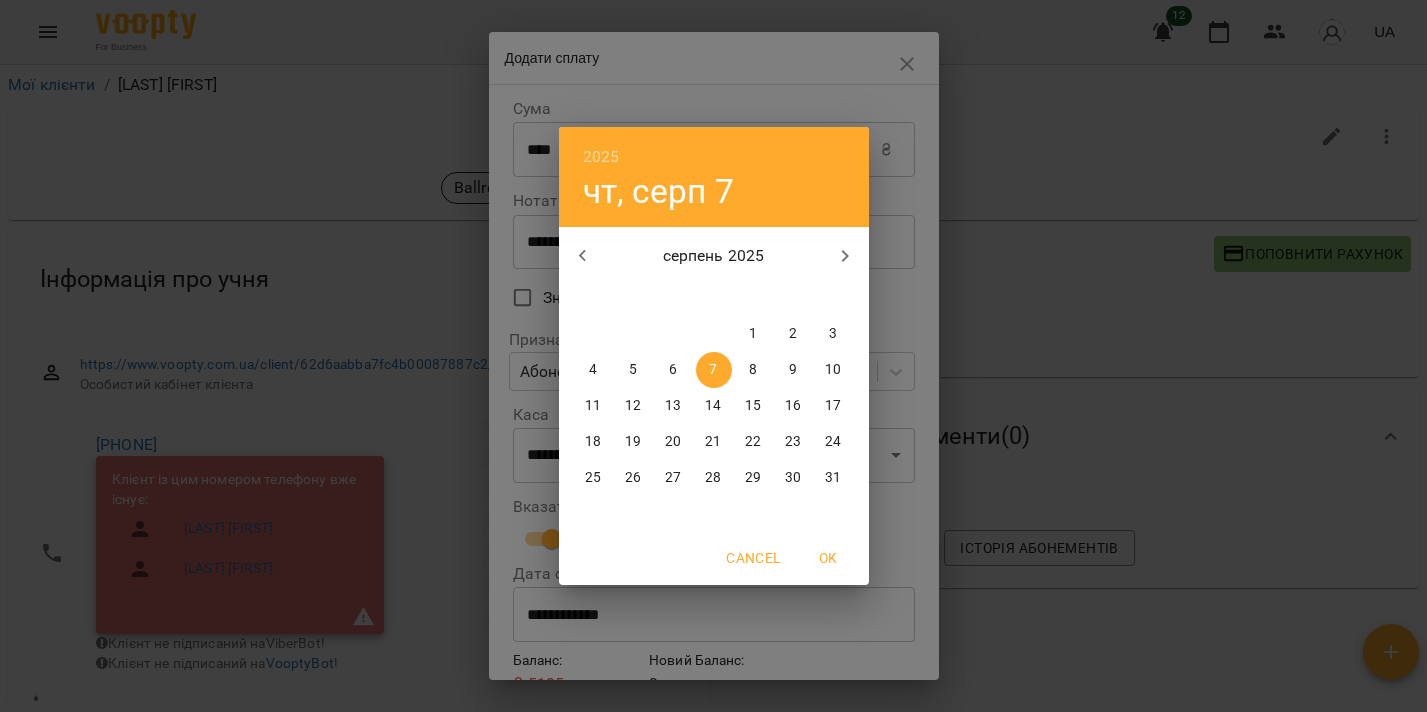 click 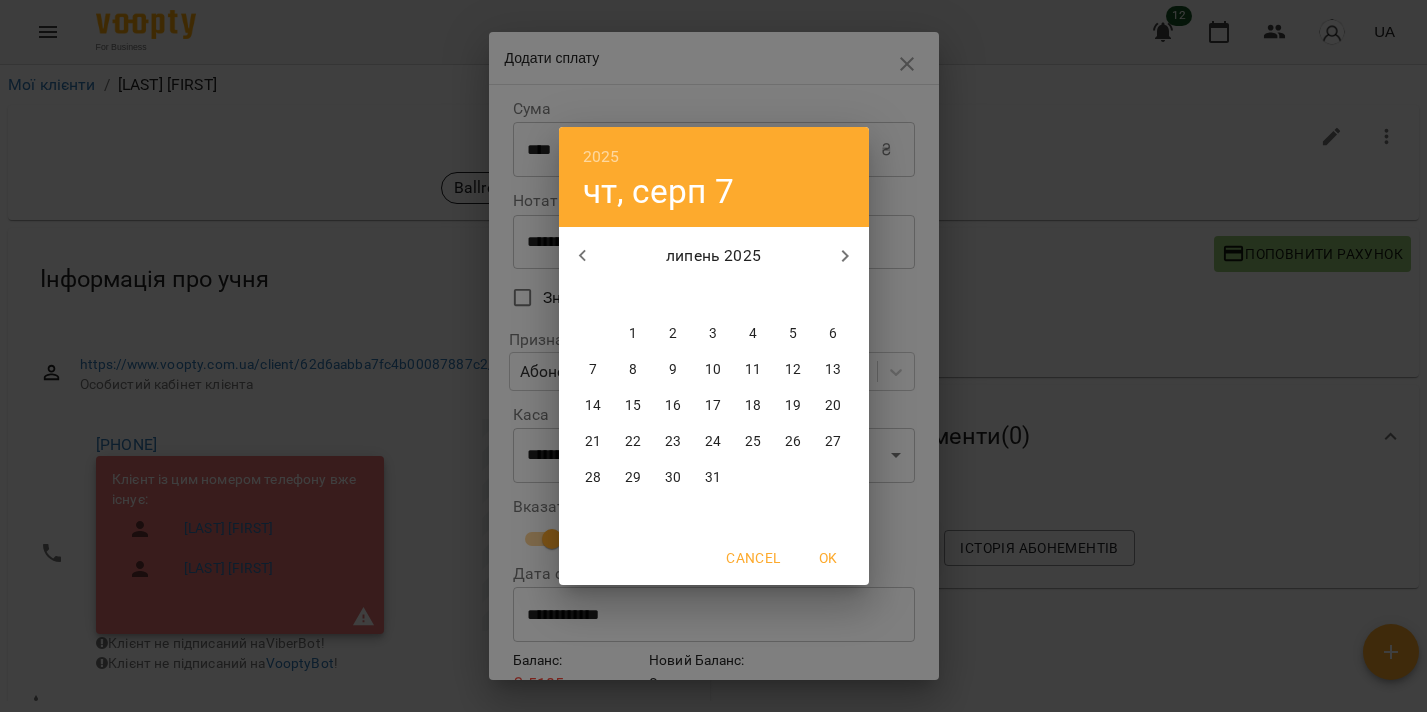 click on "26" at bounding box center (793, 442) 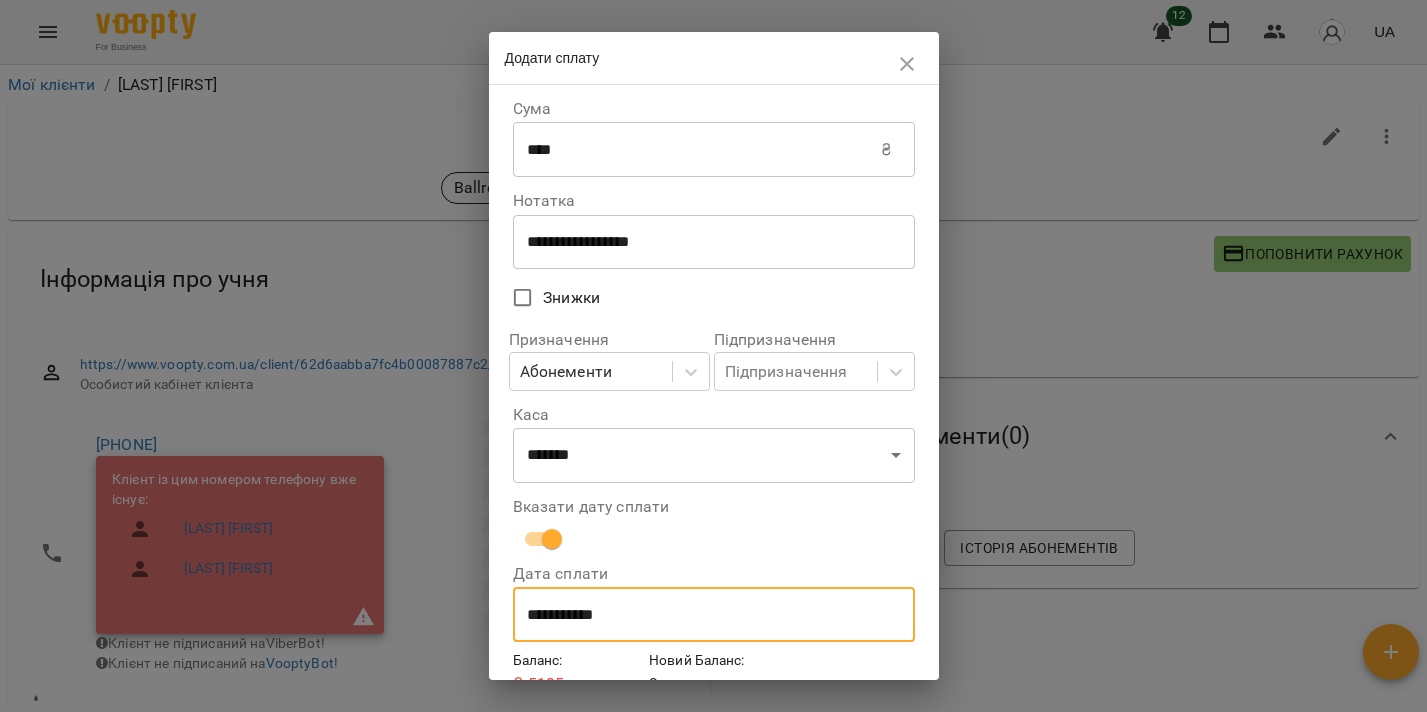 scroll, scrollTop: 96, scrollLeft: 0, axis: vertical 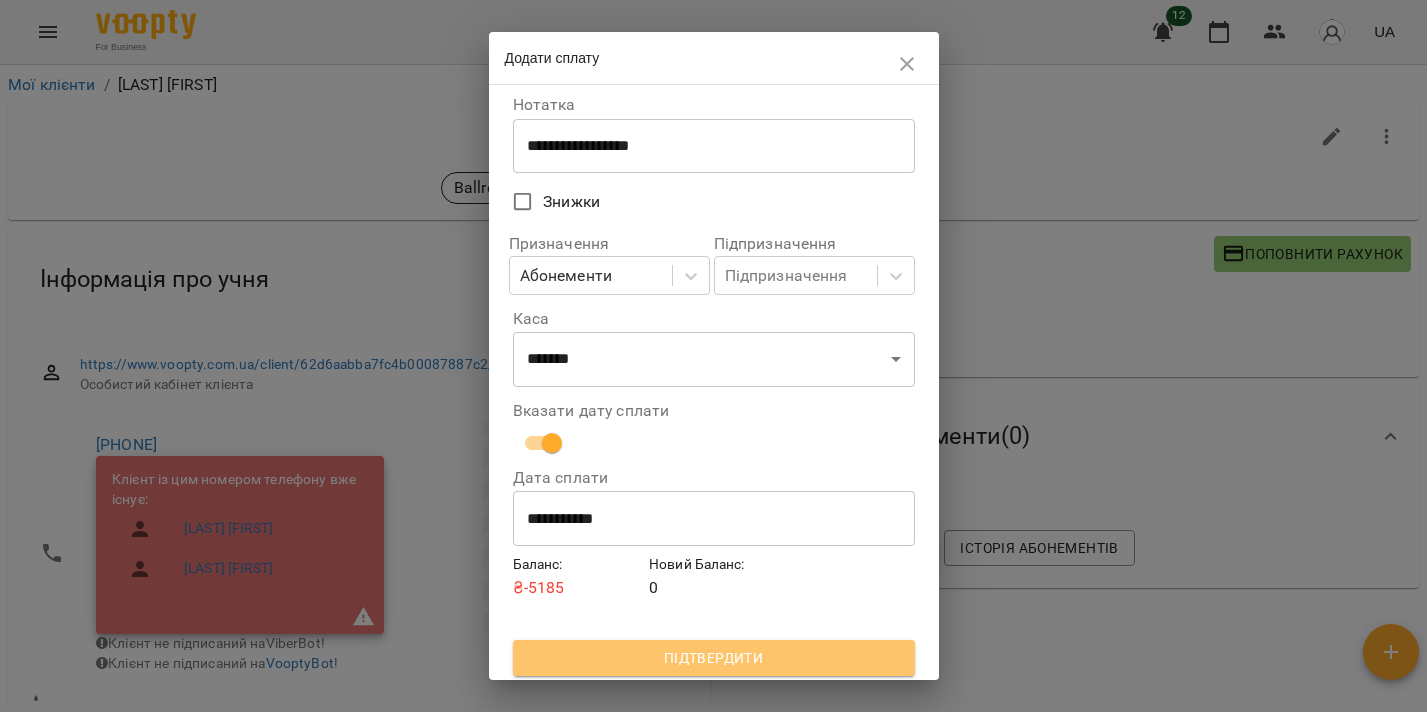 click on "Підтвердити" at bounding box center [714, 658] 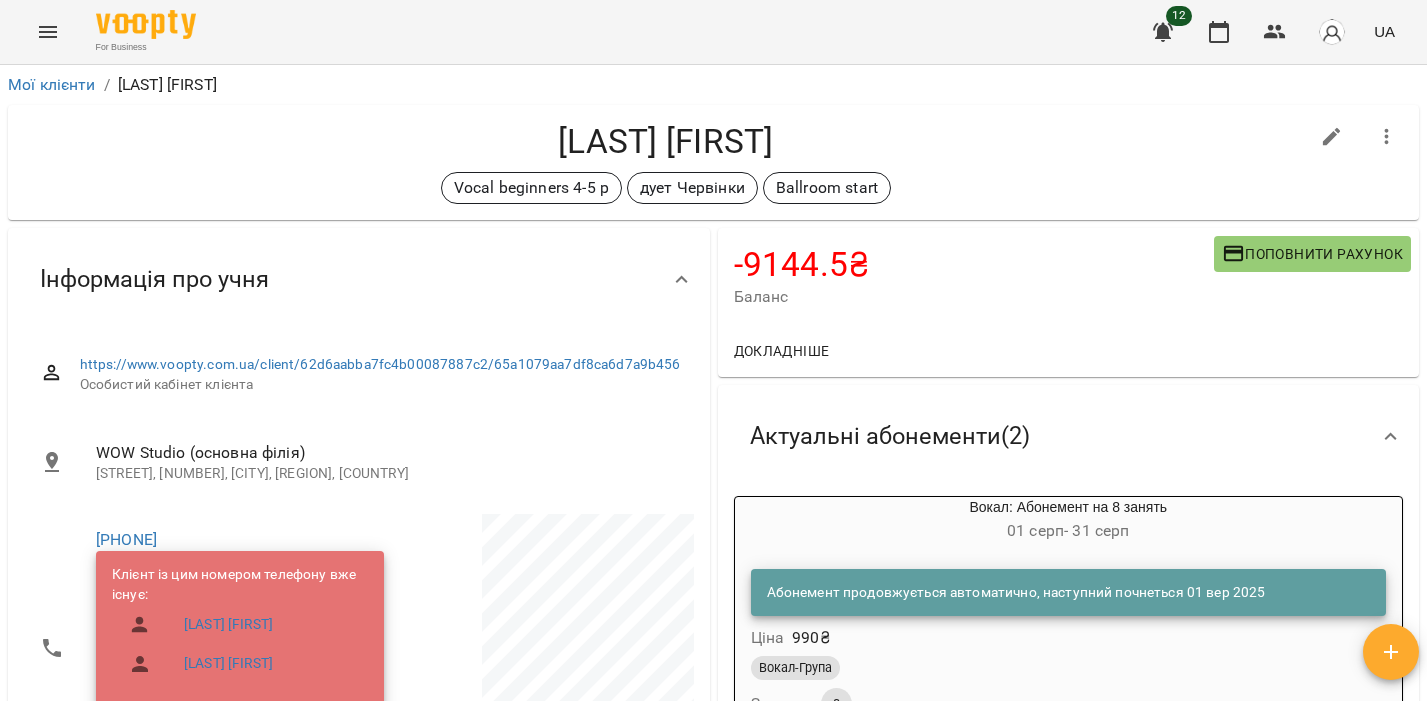scroll, scrollTop: 0, scrollLeft: 0, axis: both 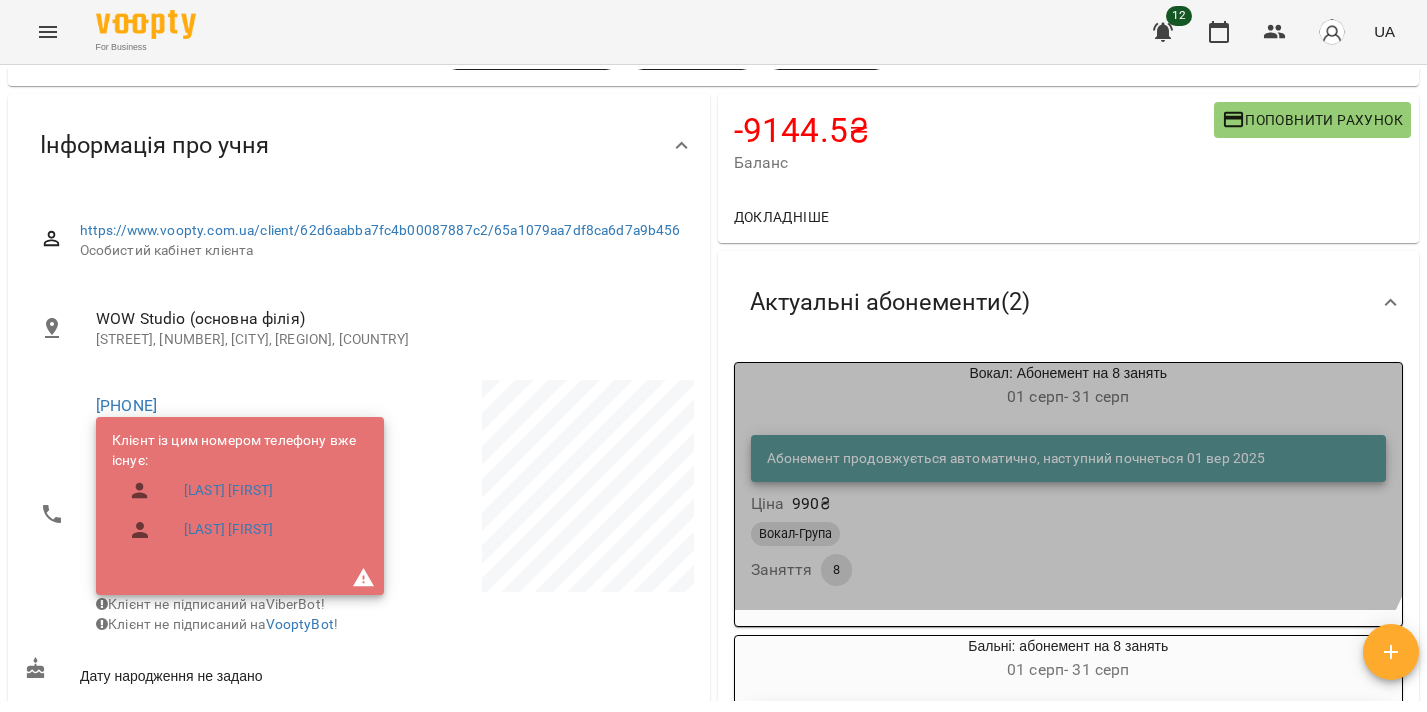 click on "01 серп  -   31 серп" at bounding box center [1069, 397] 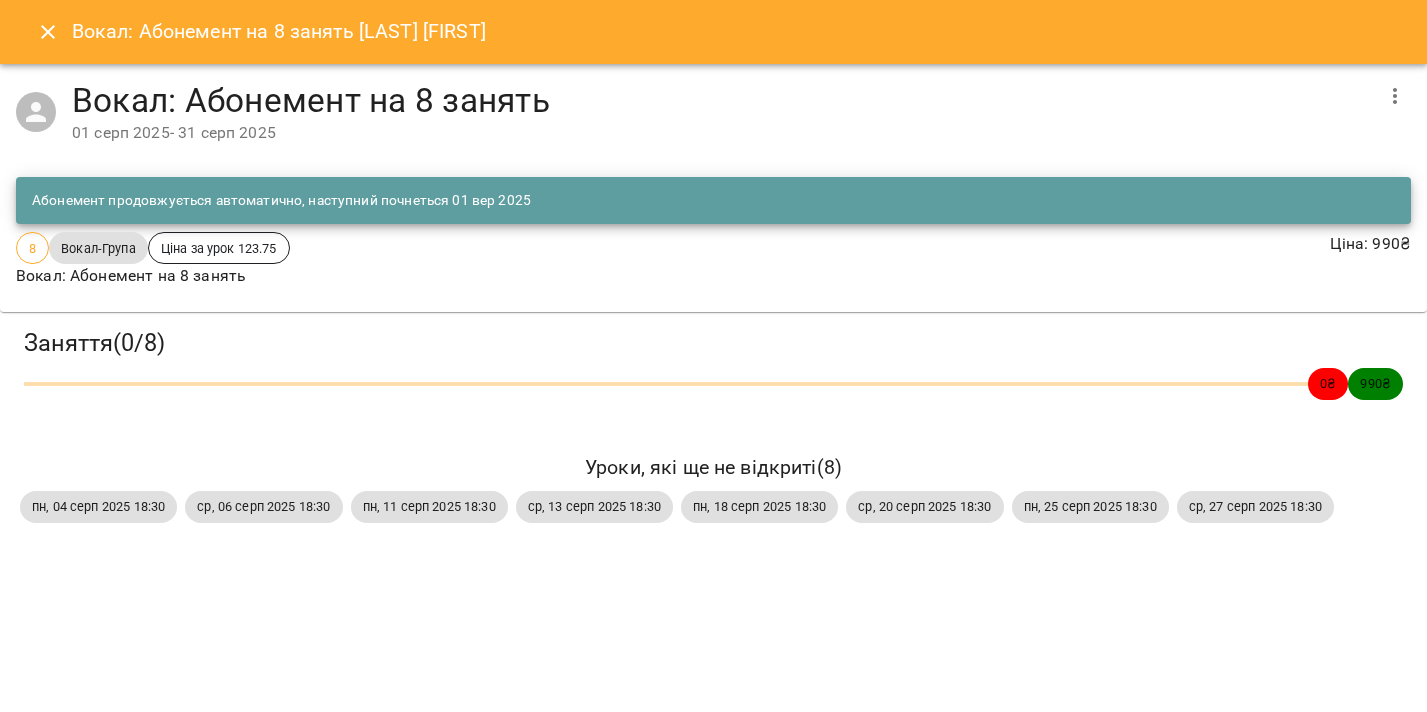 click at bounding box center [1395, 96] 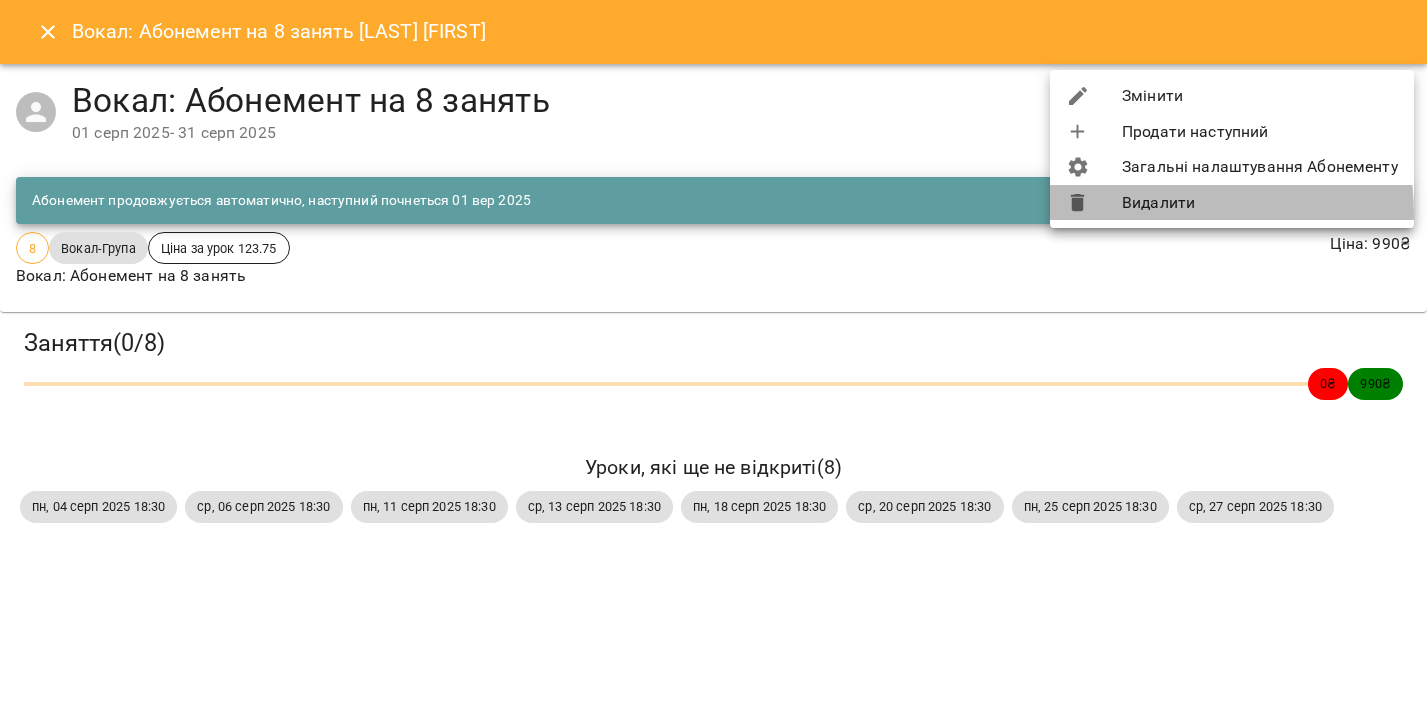 click on "Видалити" at bounding box center (1232, 203) 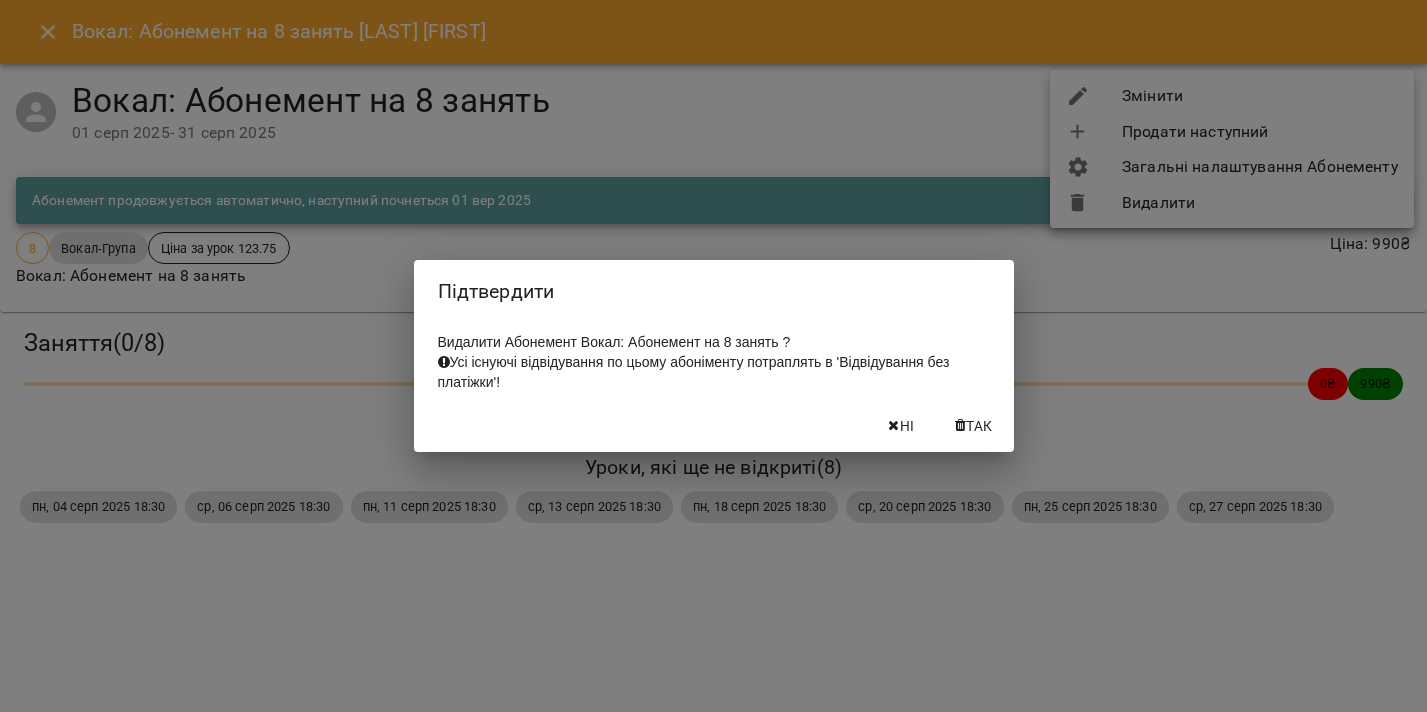 click on "Так" at bounding box center [979, 426] 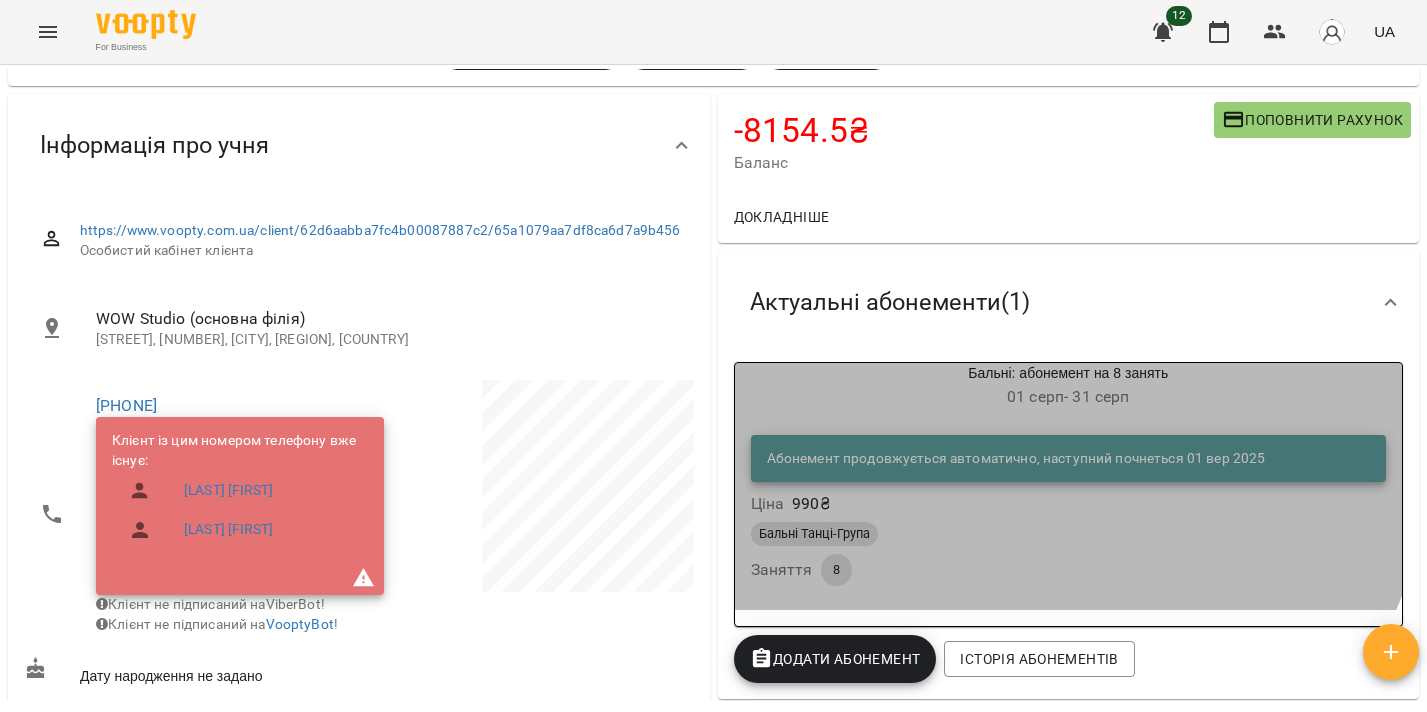click on "01 серп  -   31 серп" at bounding box center [1069, 397] 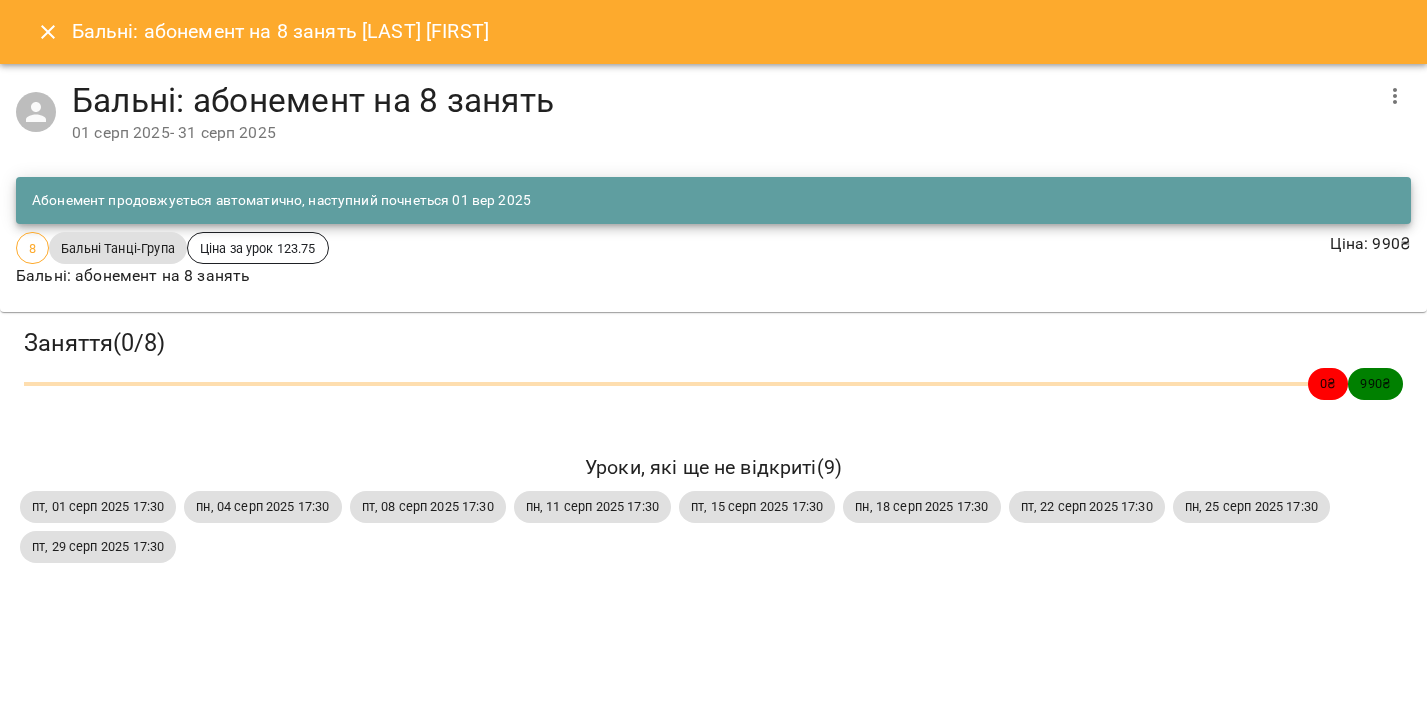 click at bounding box center [1395, 96] 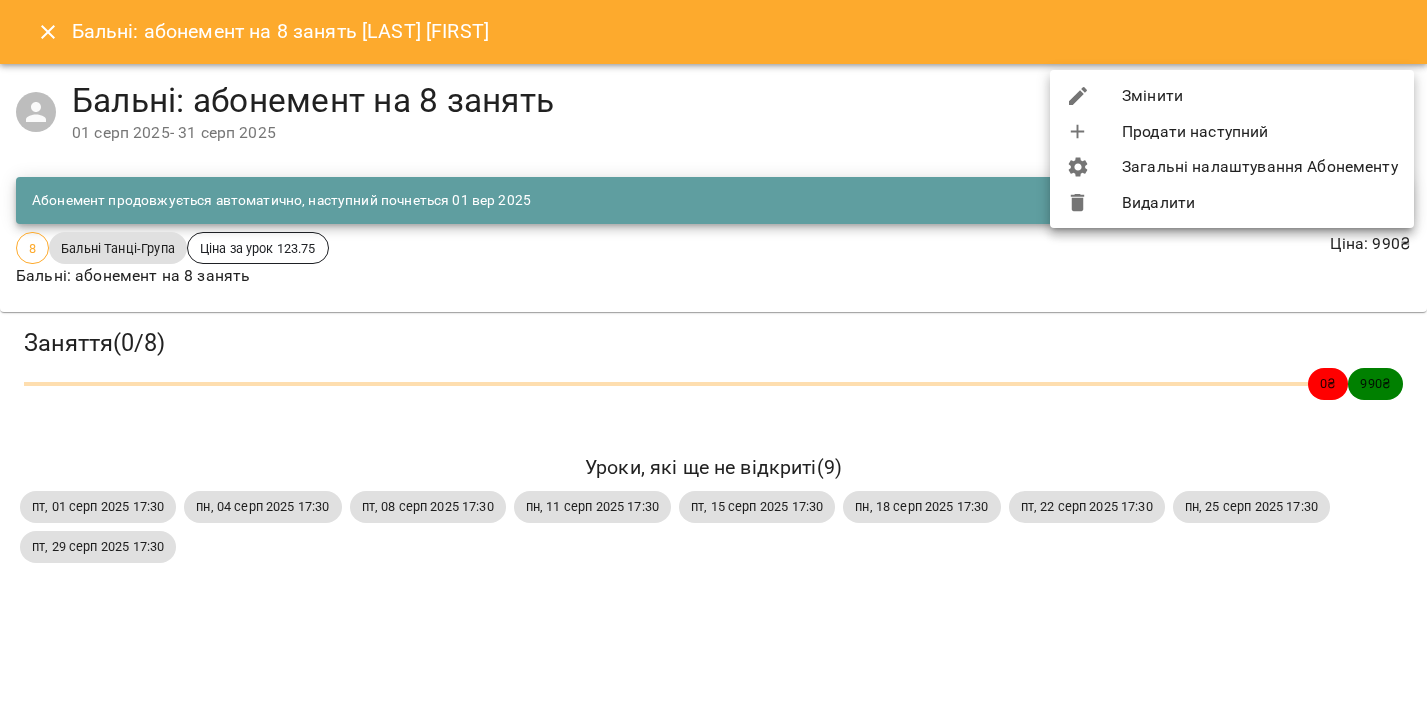 click at bounding box center (1094, 203) 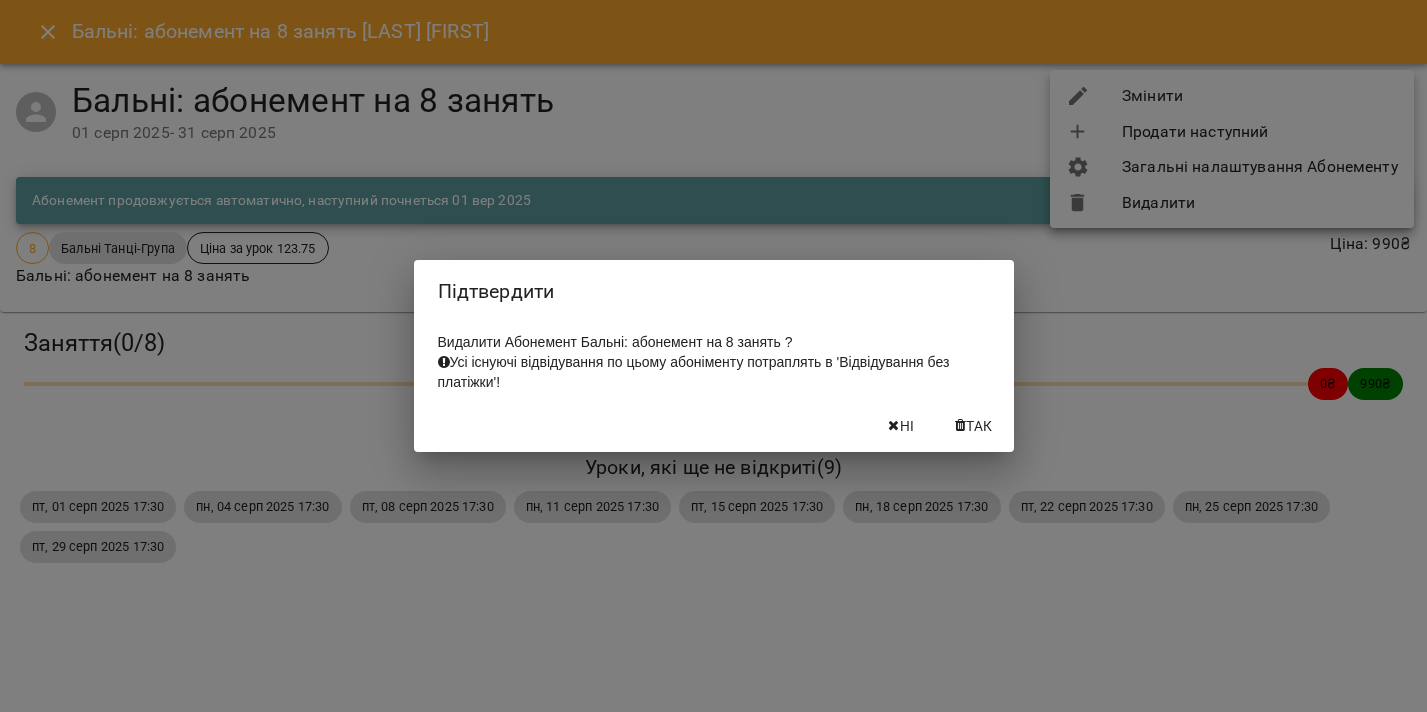click on "Так" at bounding box center (979, 426) 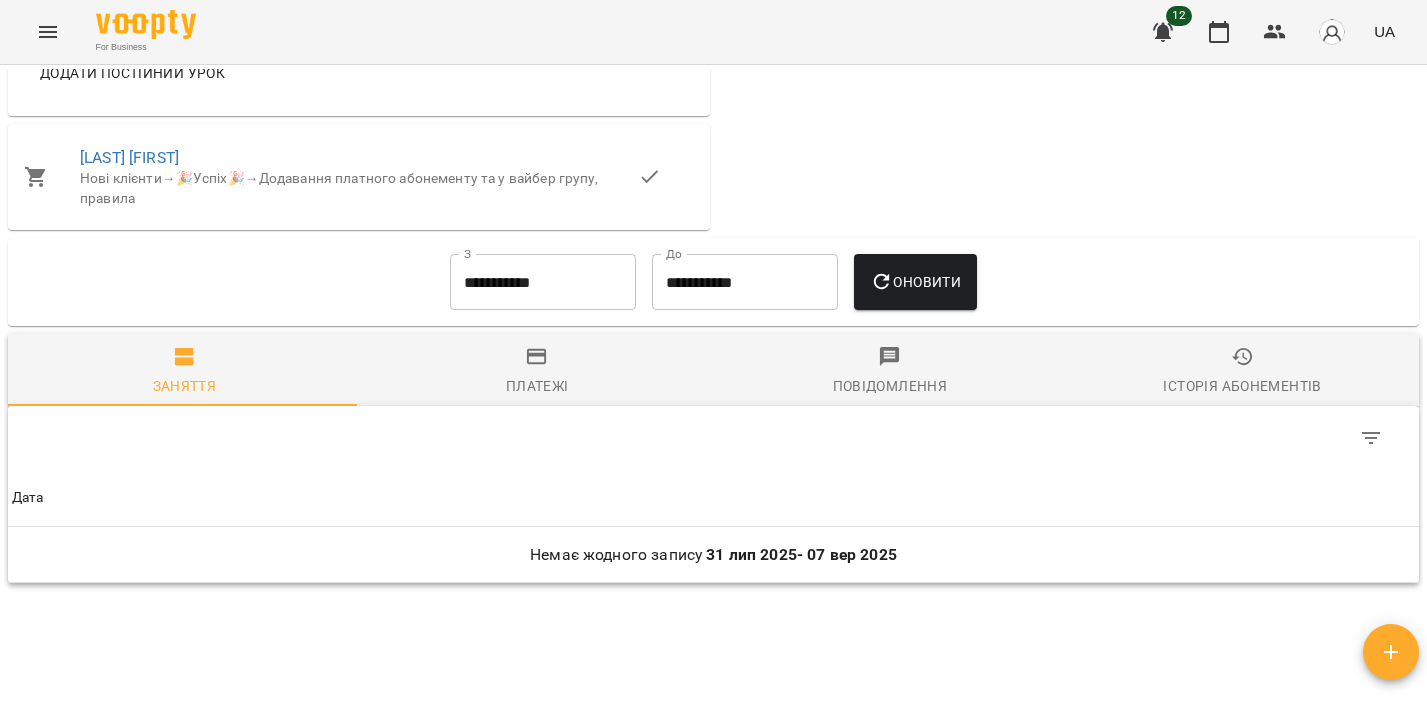 scroll, scrollTop: 2222, scrollLeft: 0, axis: vertical 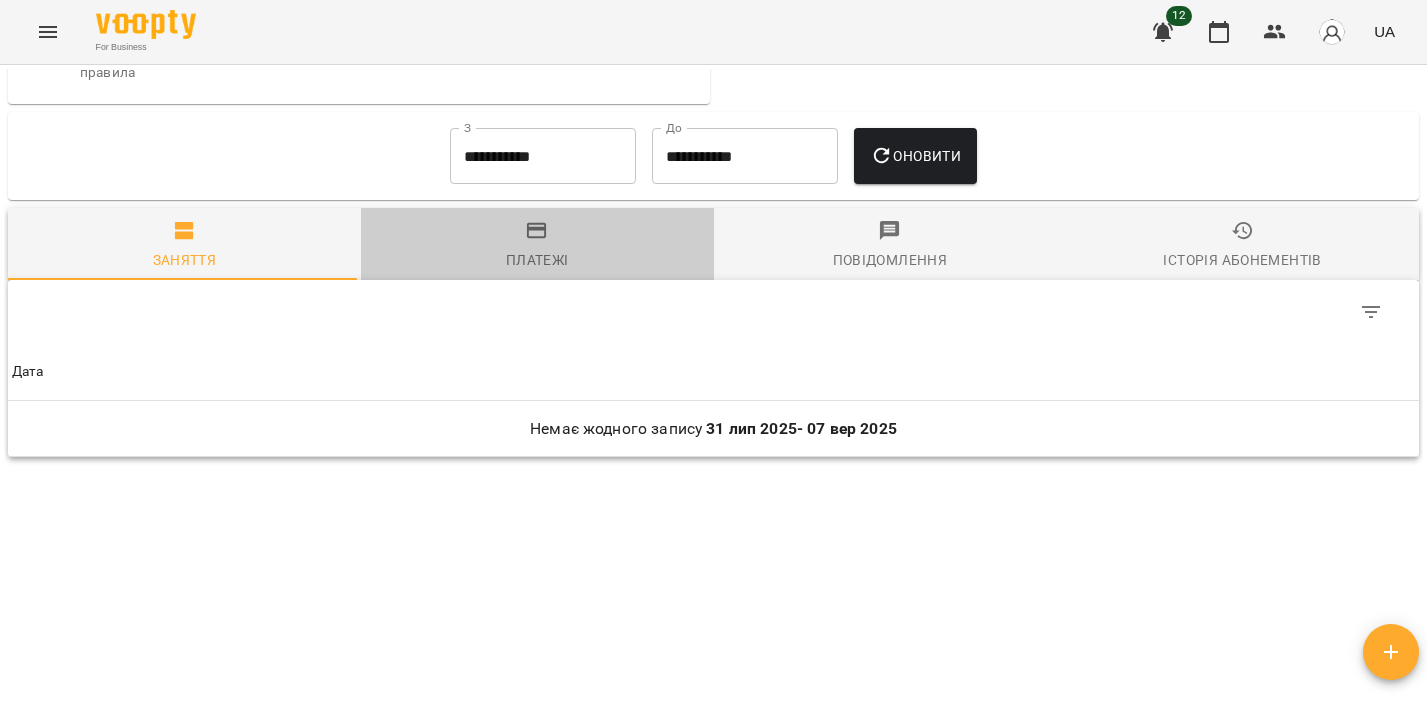 click on "Платежі" at bounding box center (537, 246) 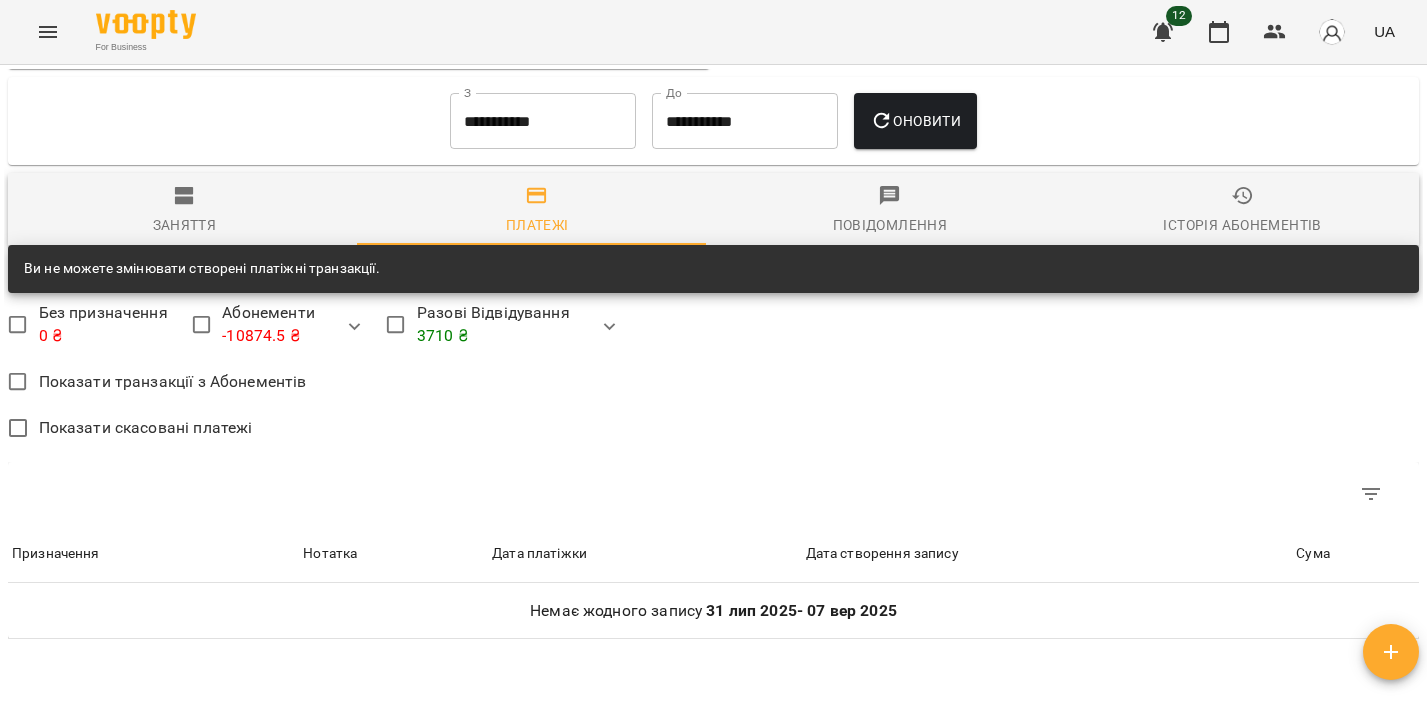 scroll, scrollTop: 2092, scrollLeft: 0, axis: vertical 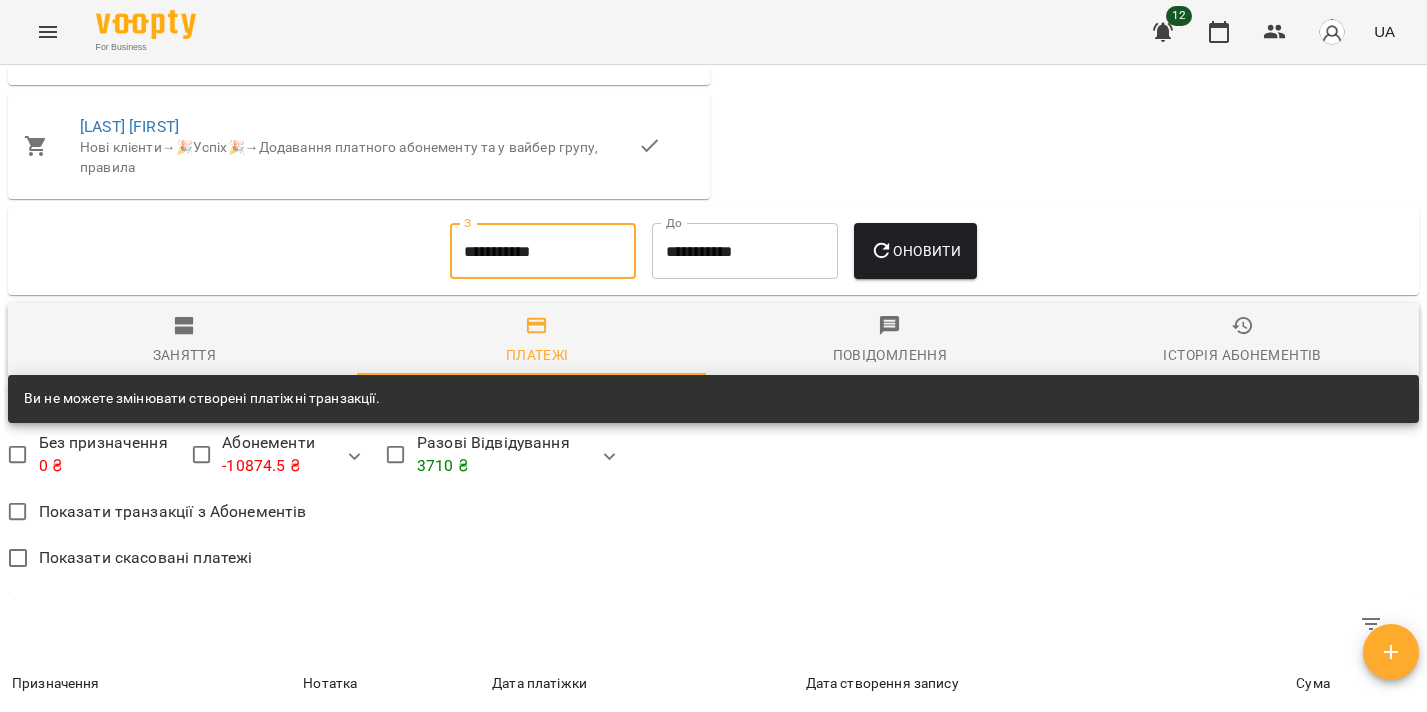 click on "**********" at bounding box center [543, 251] 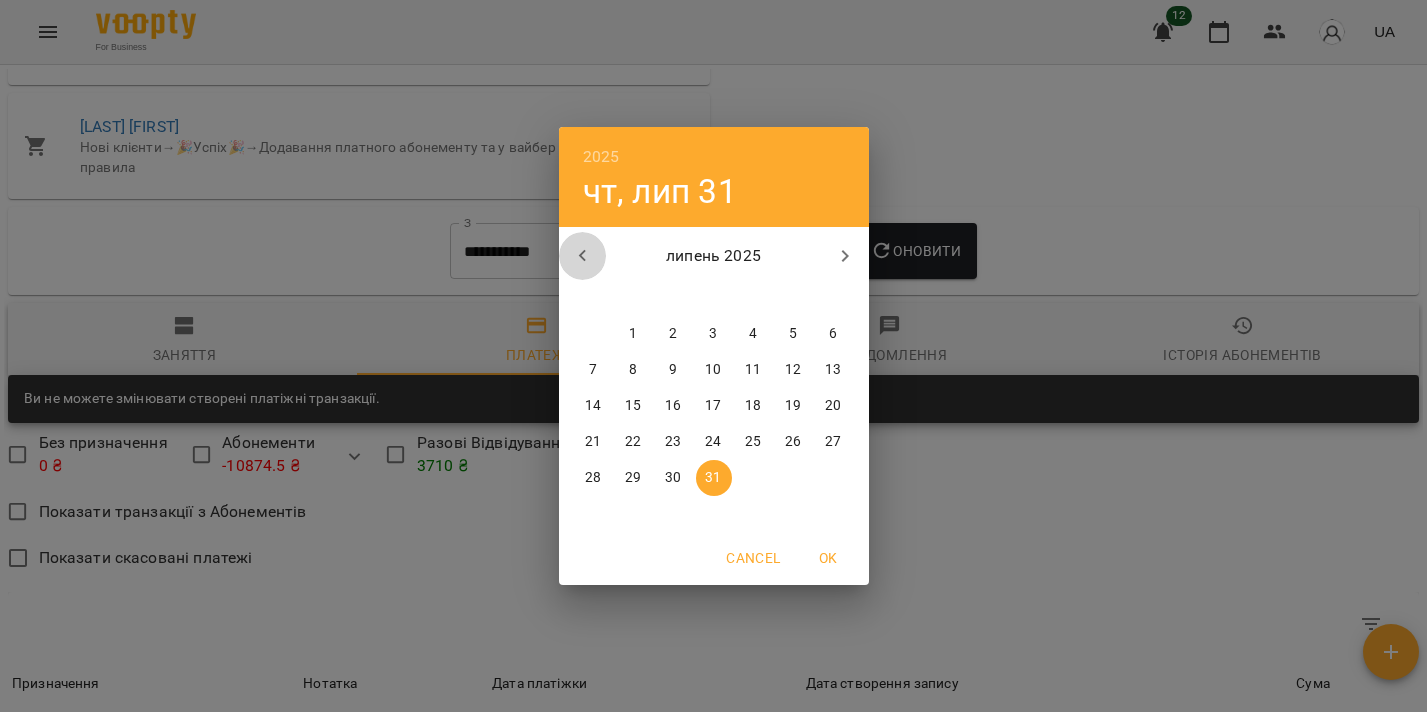 click at bounding box center [583, 256] 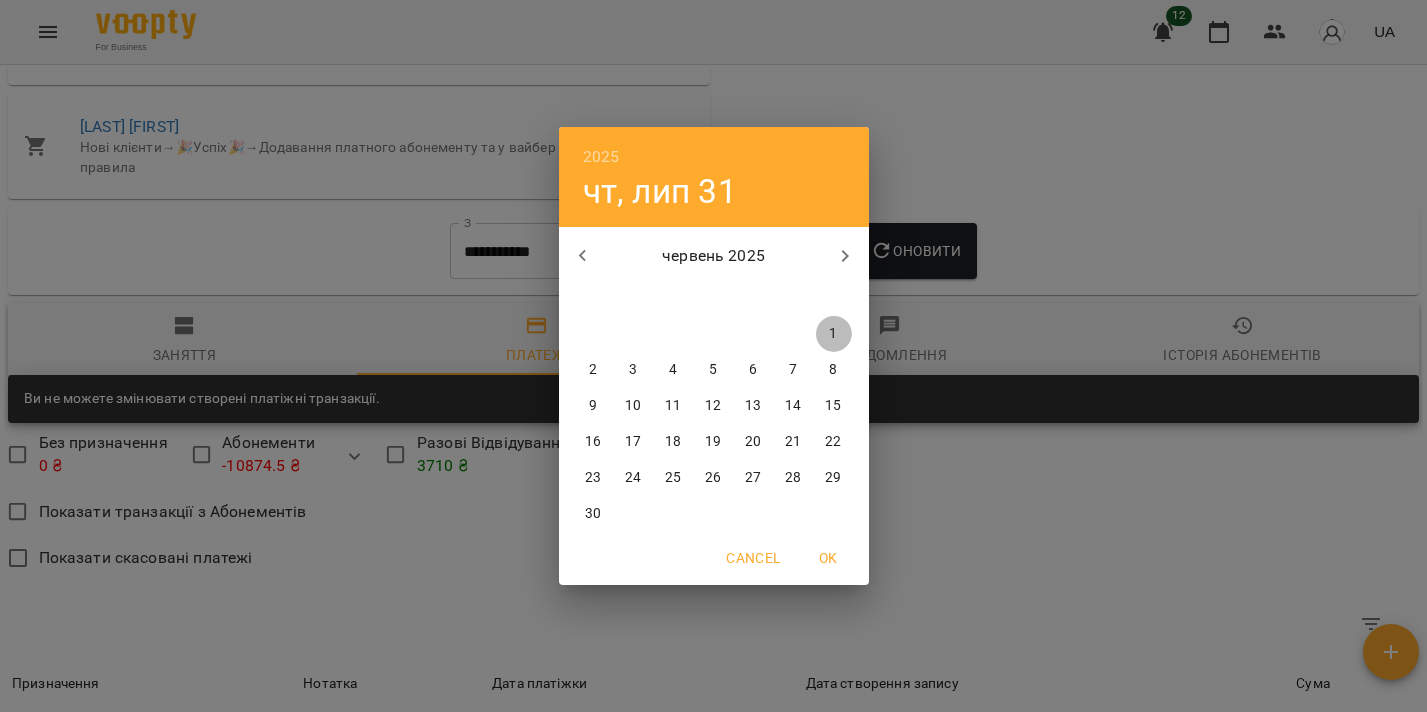 click on "1" at bounding box center (834, 334) 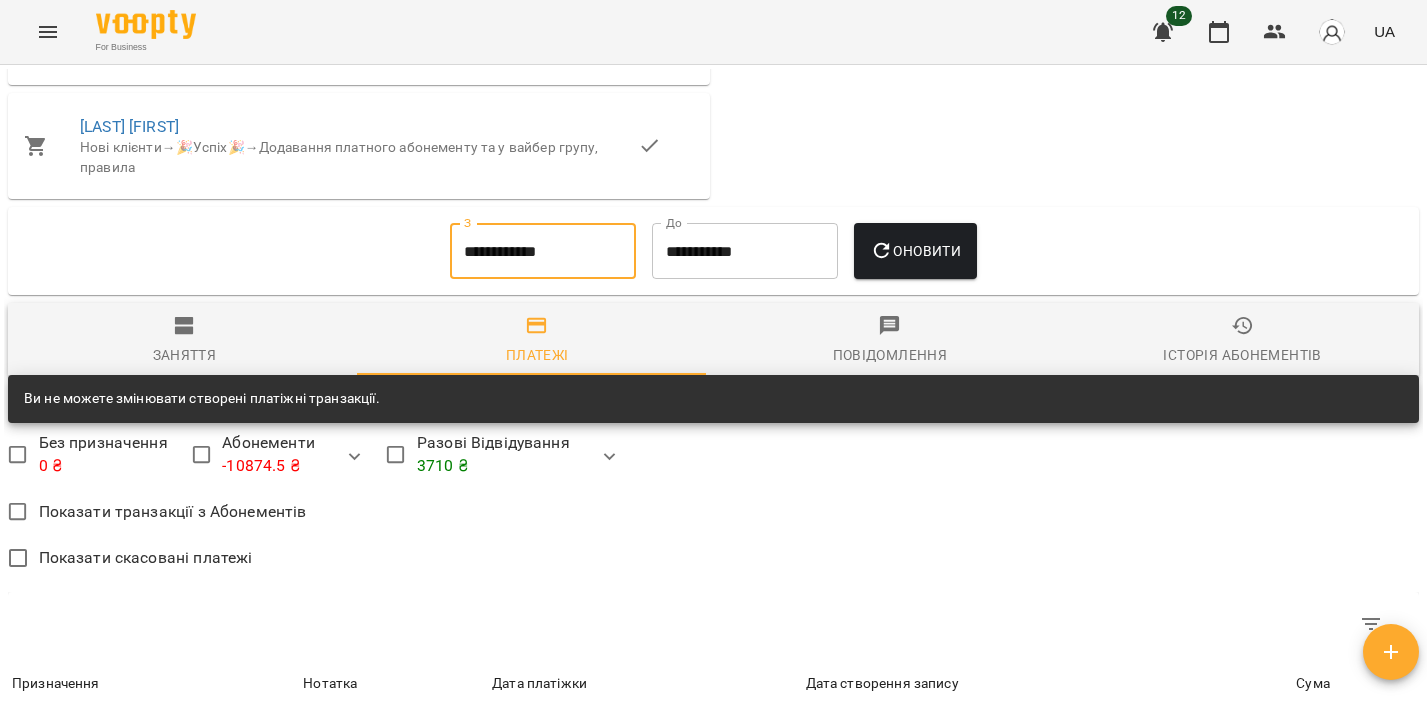 click 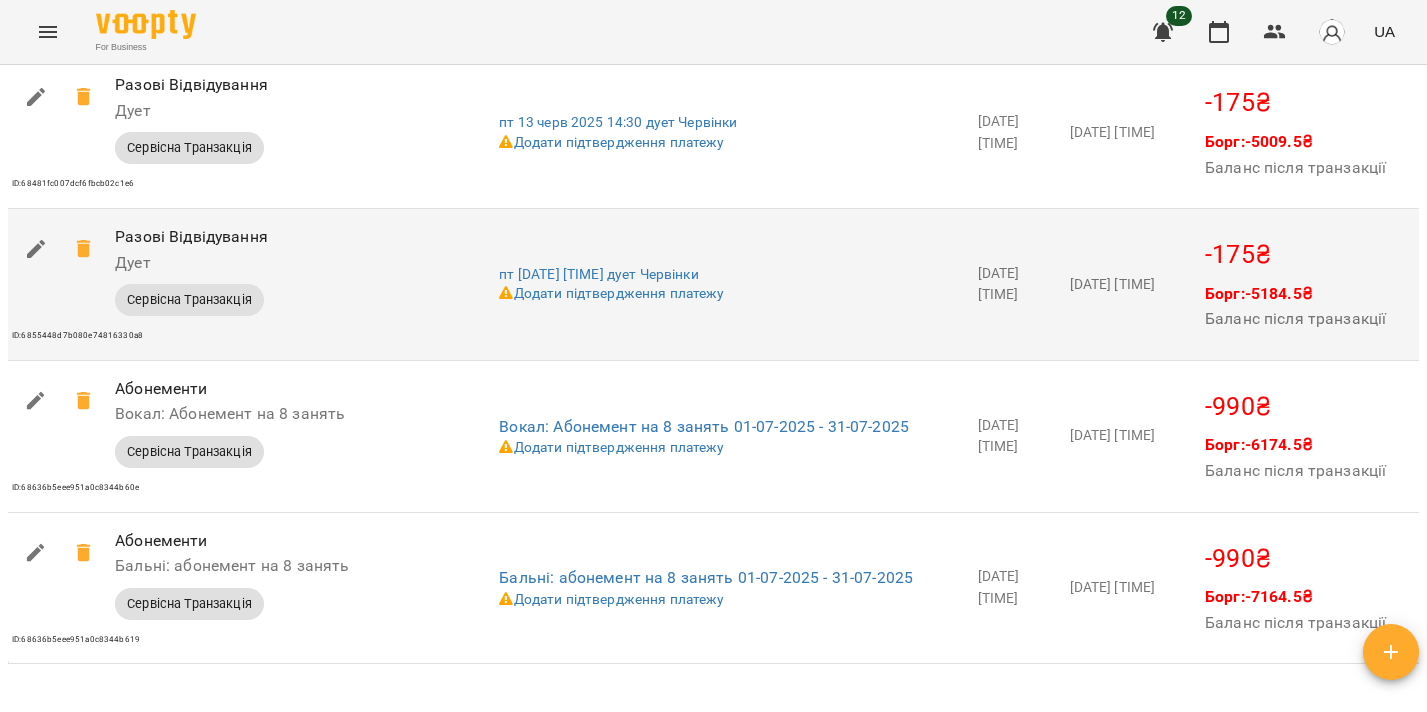 scroll, scrollTop: 3284, scrollLeft: 0, axis: vertical 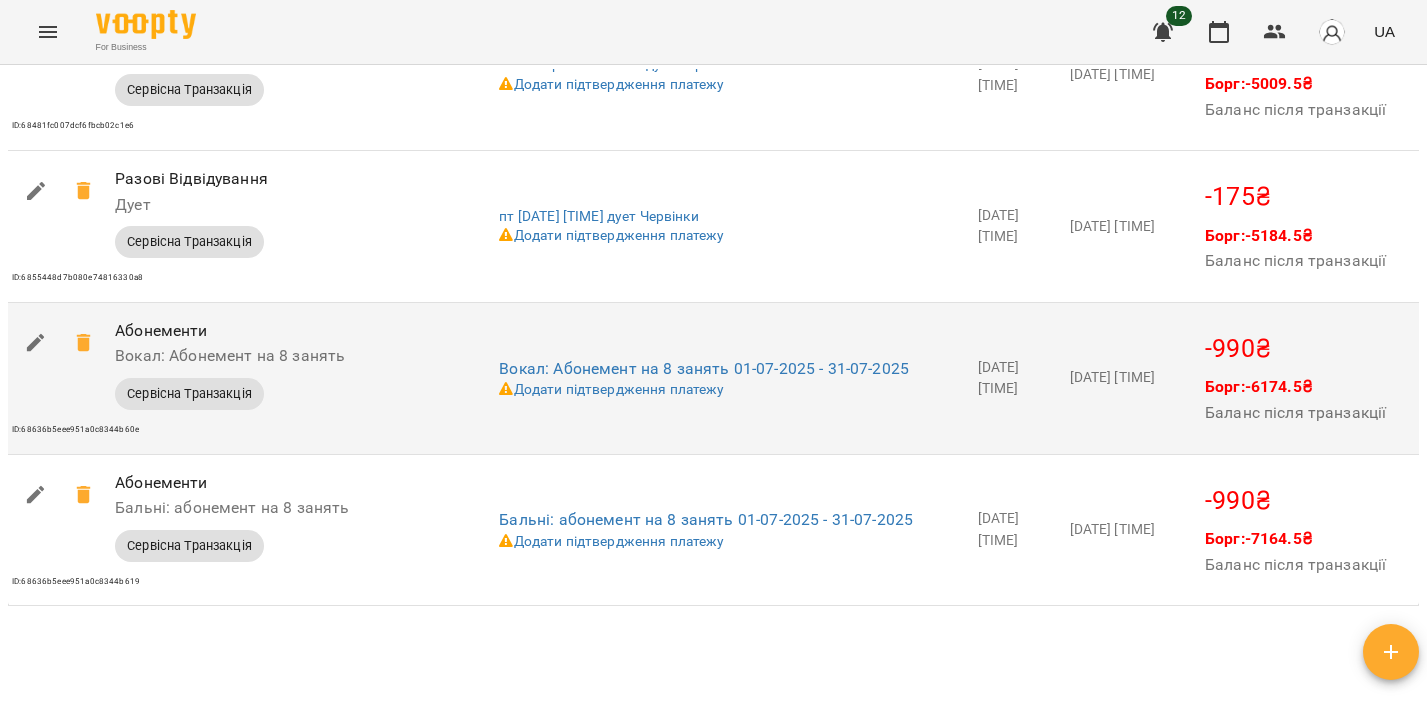 click 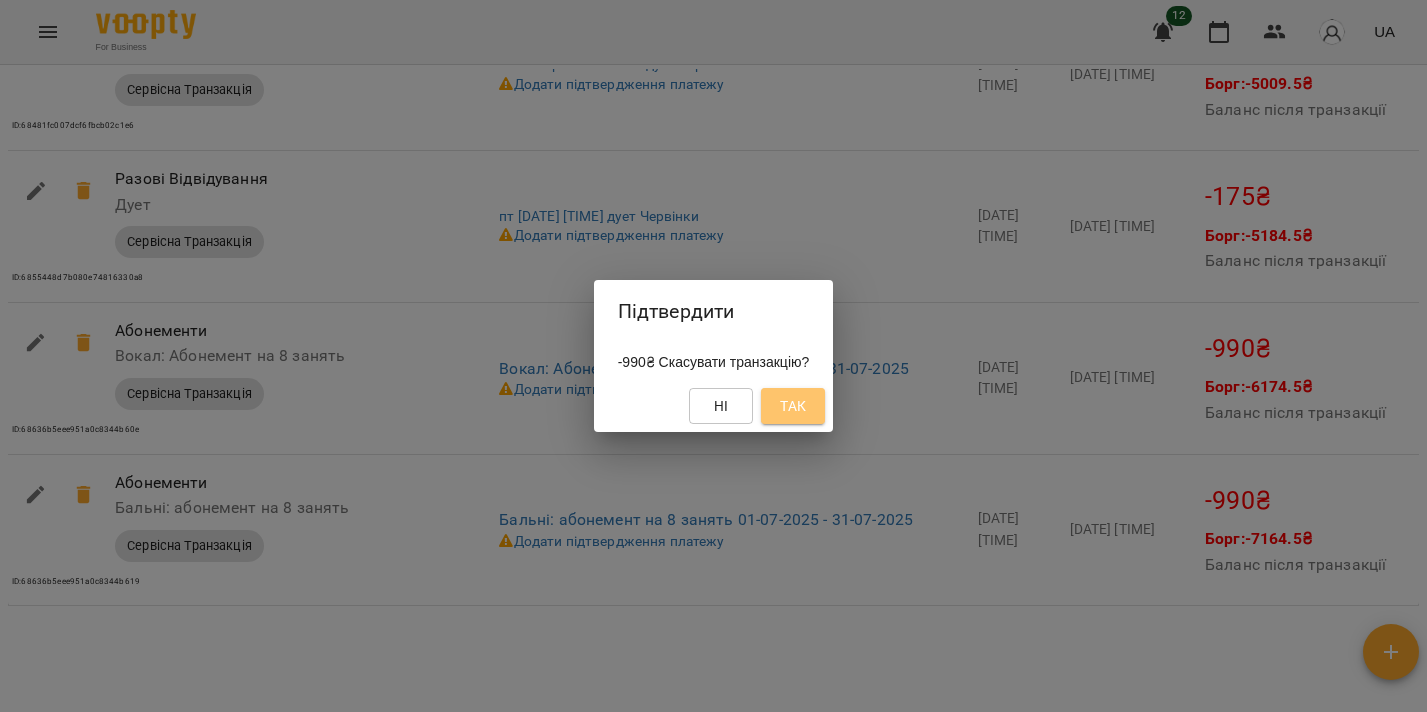 click on "Так" at bounding box center [793, 406] 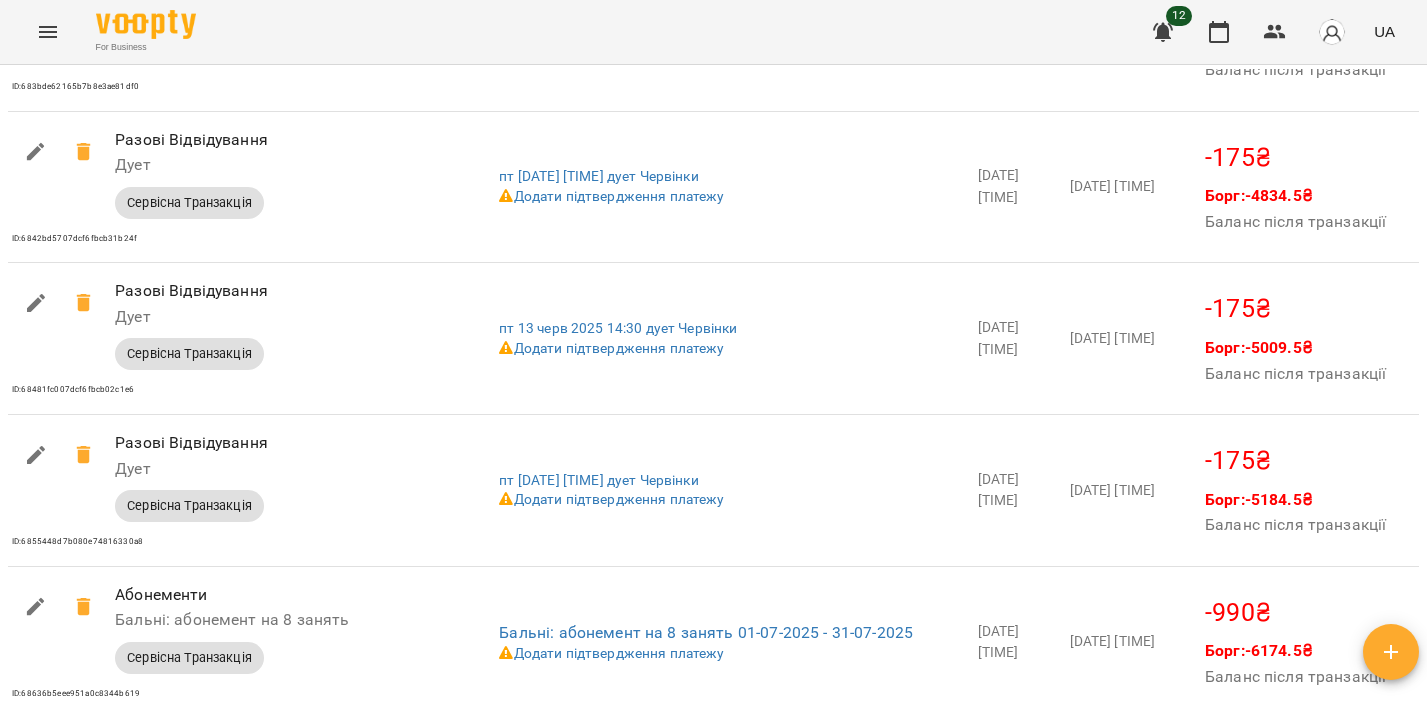 scroll, scrollTop: 3304, scrollLeft: 0, axis: vertical 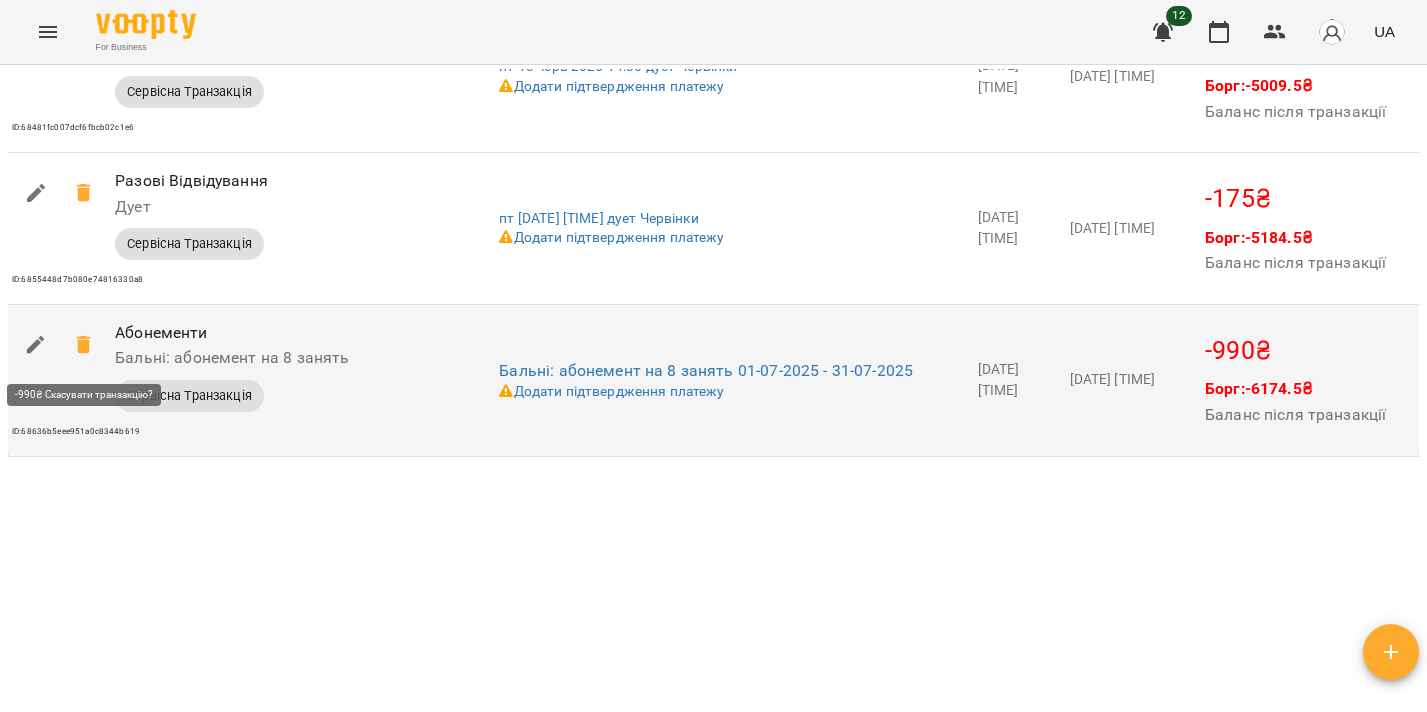 click 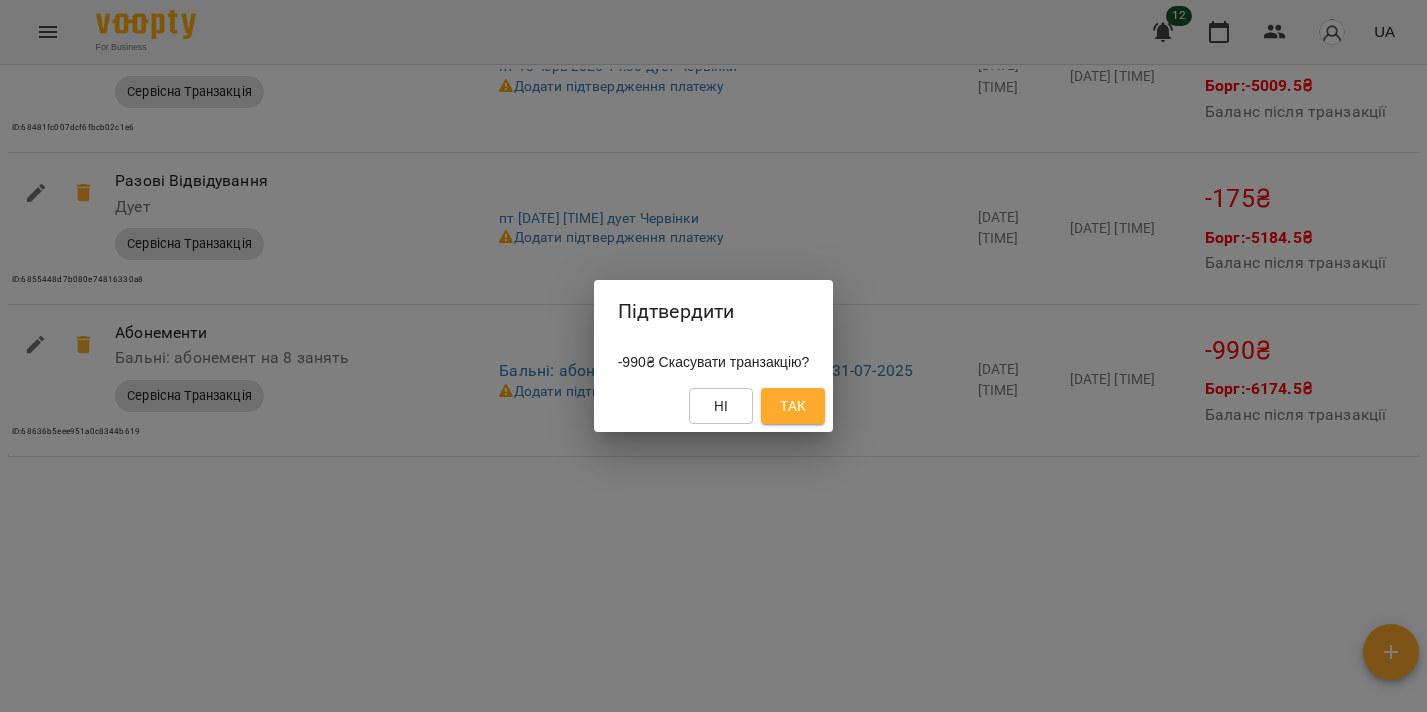 click on "Так" at bounding box center [793, 406] 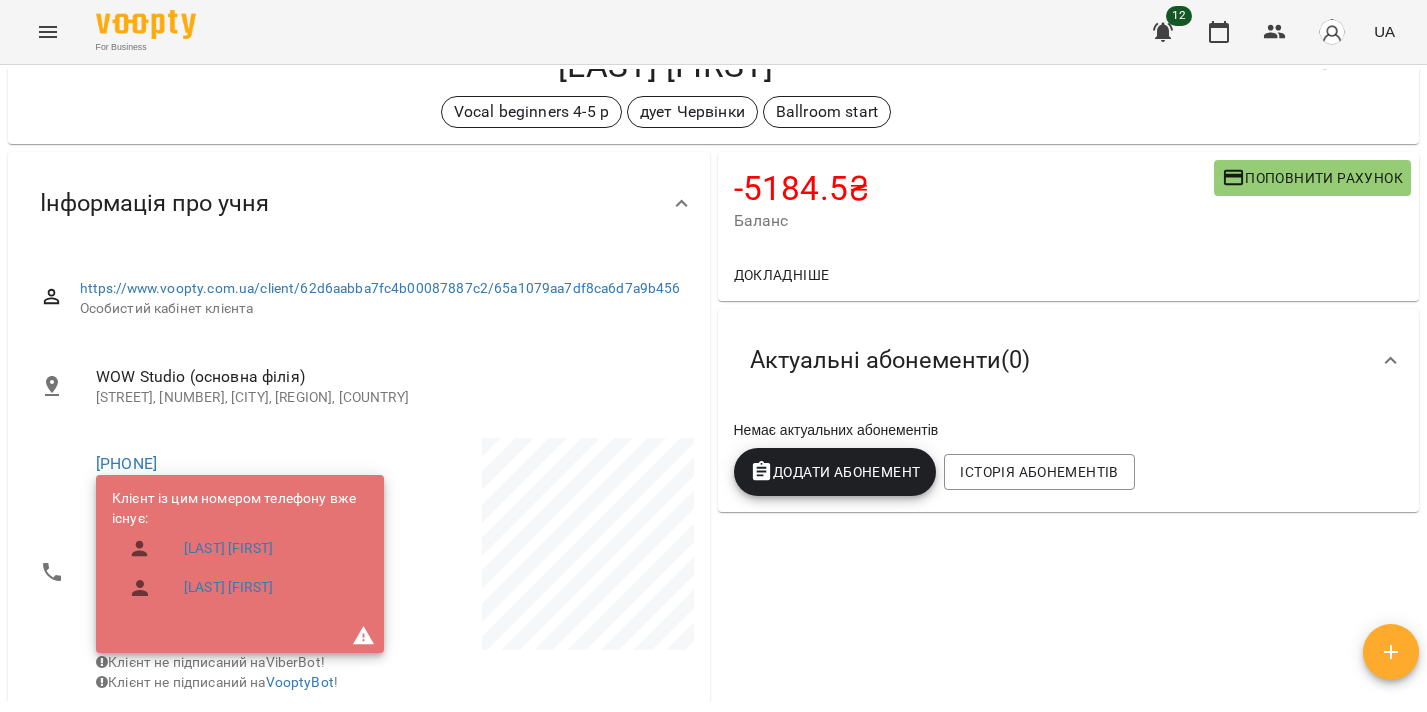 scroll, scrollTop: 0, scrollLeft: 0, axis: both 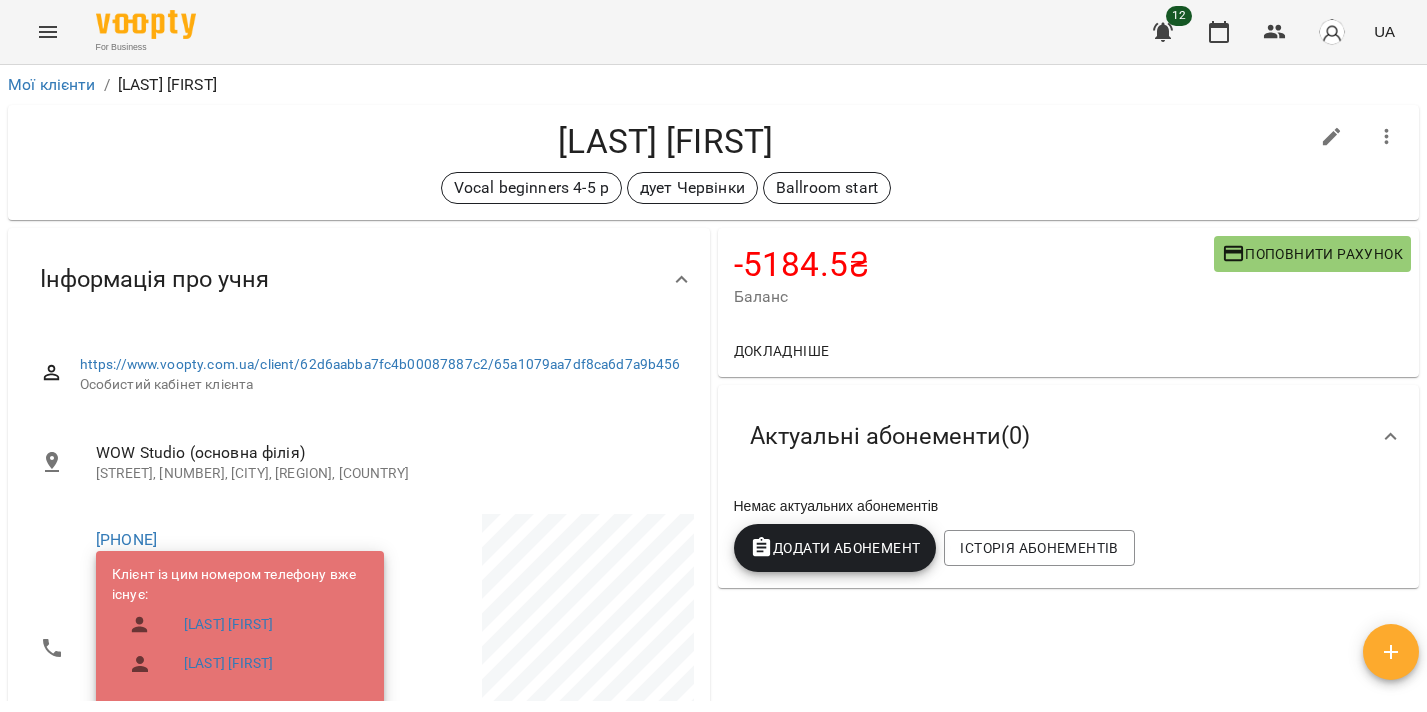 click on "Поповнити рахунок" at bounding box center [1312, 254] 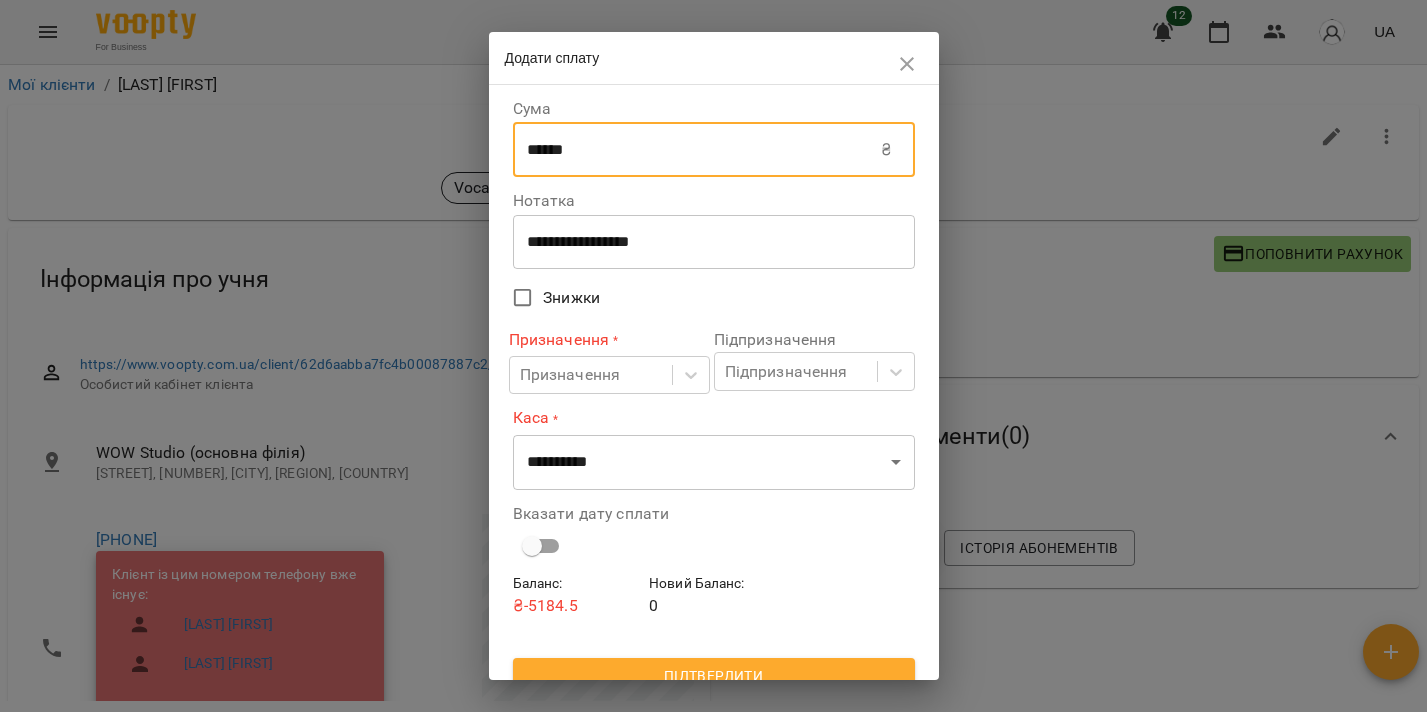 click on "******" at bounding box center [697, 150] 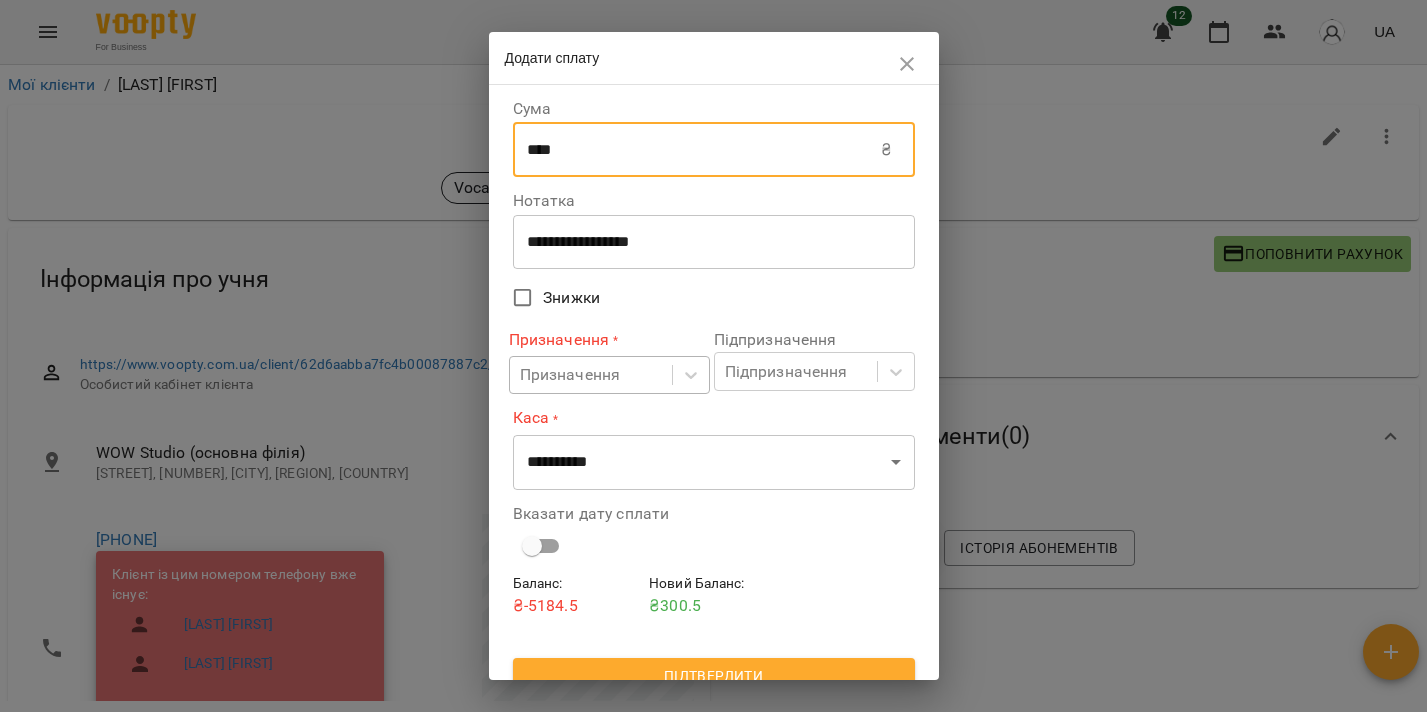 type on "****" 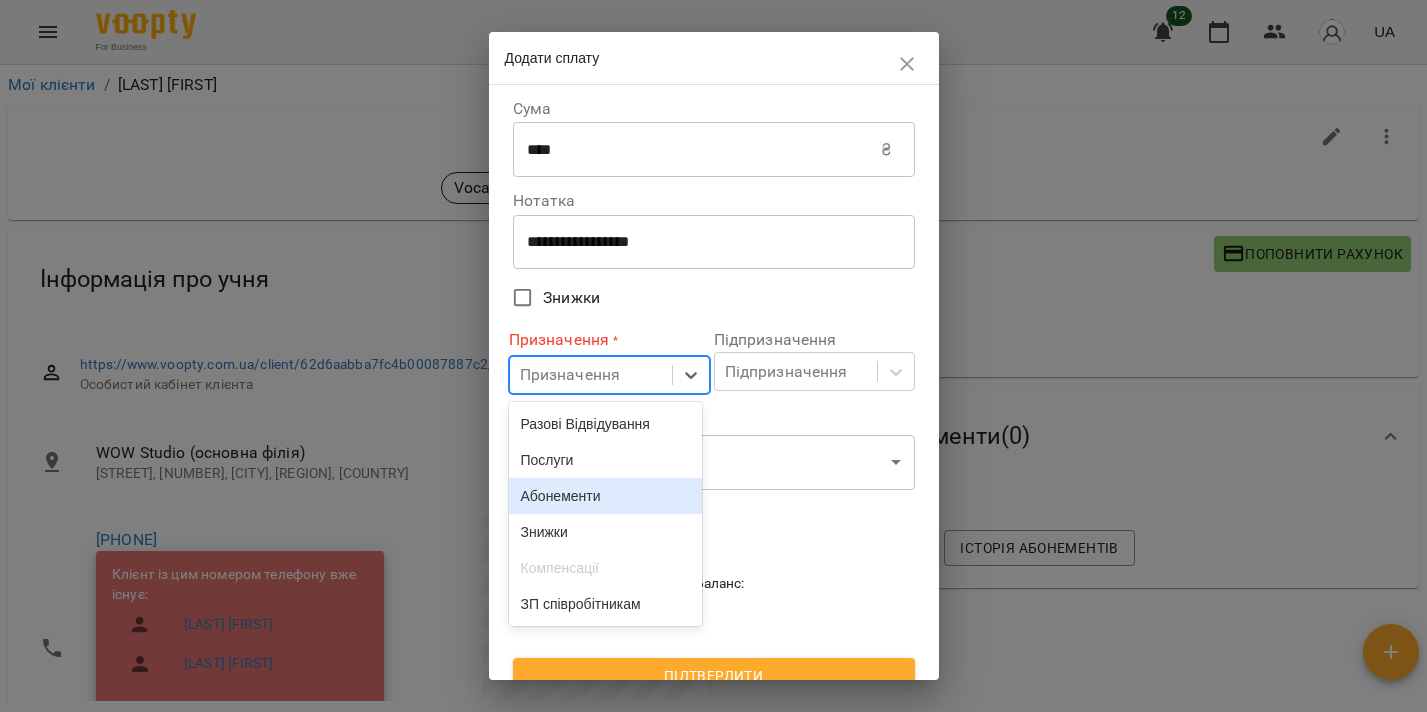 click on "Абонементи" at bounding box center (606, 496) 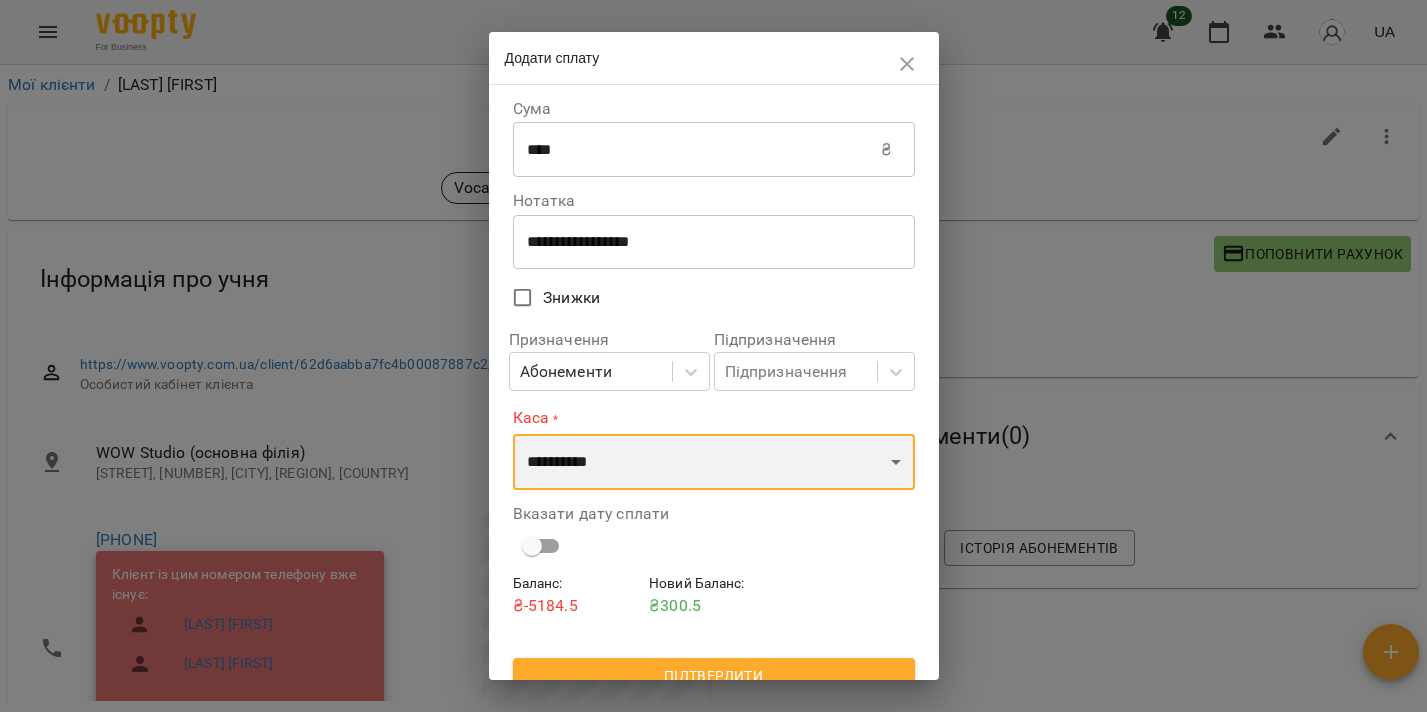 select on "****" 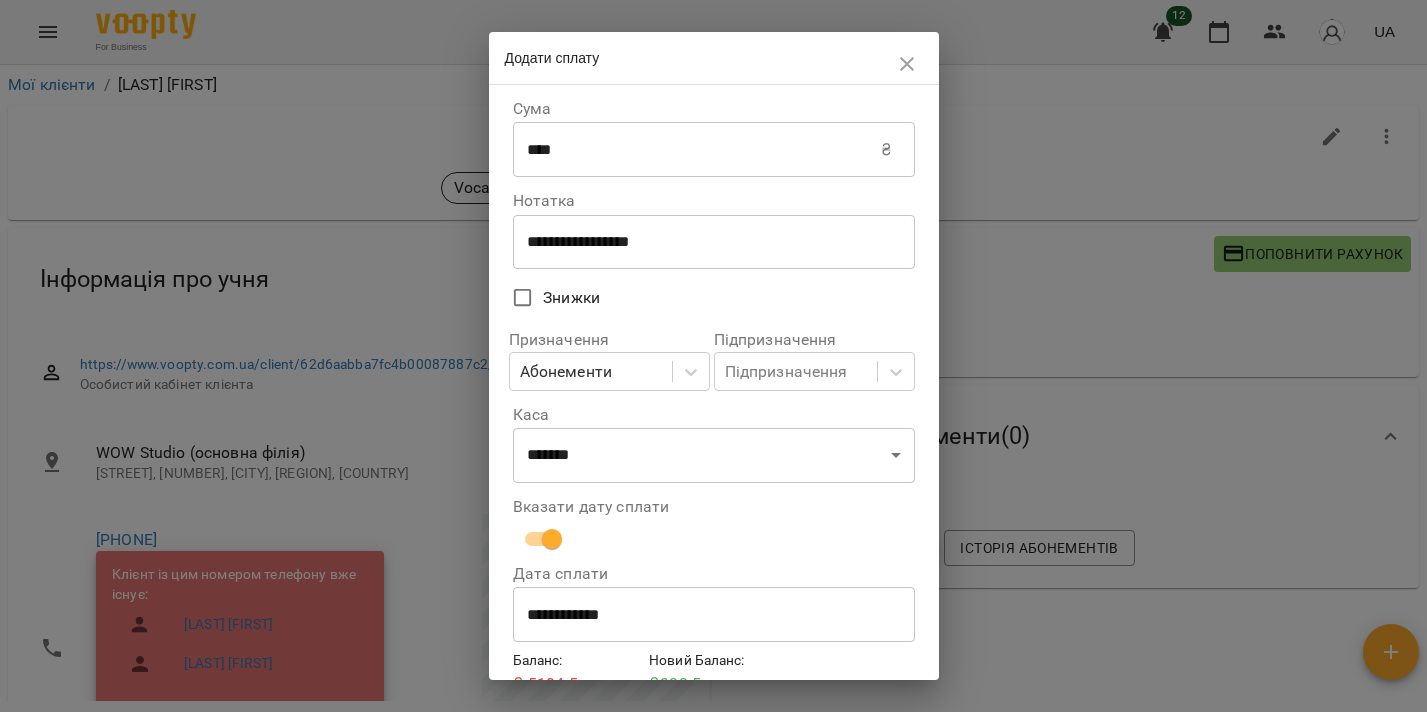 click on "**********" at bounding box center [714, 615] 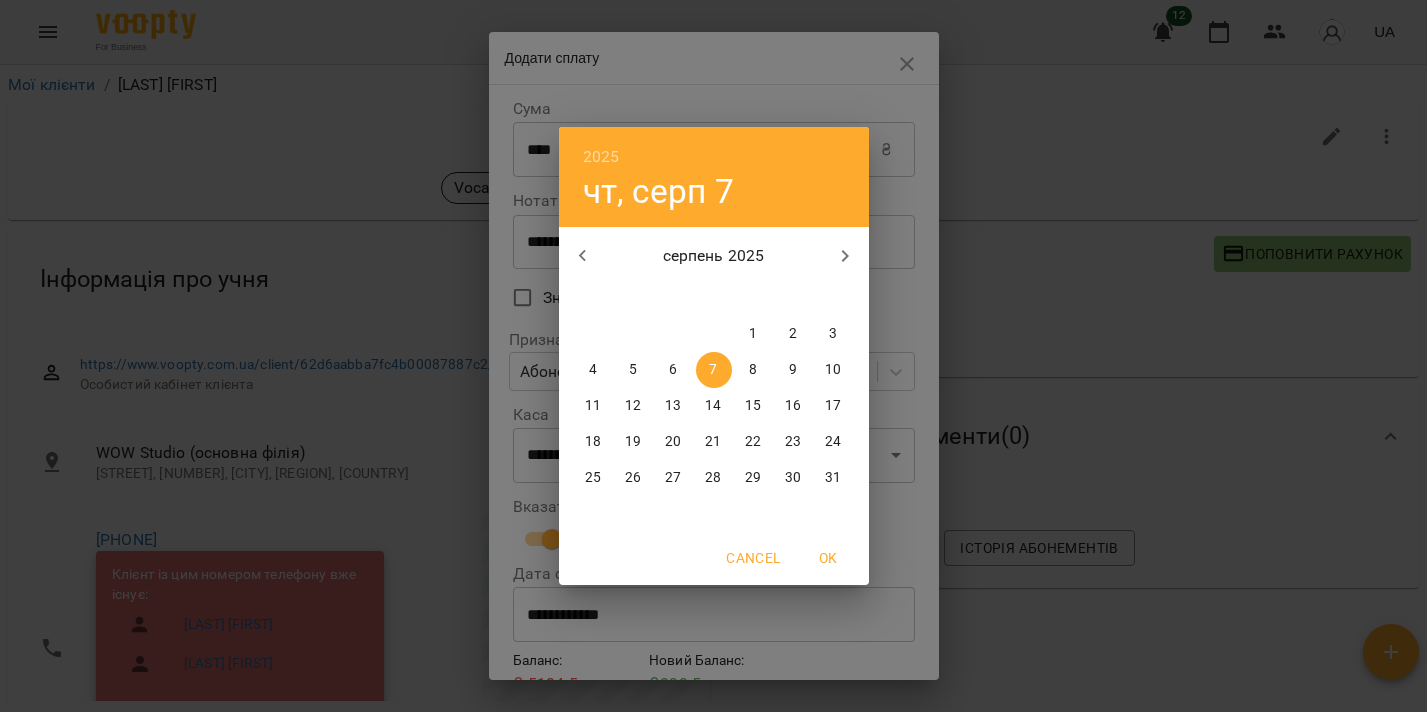 click 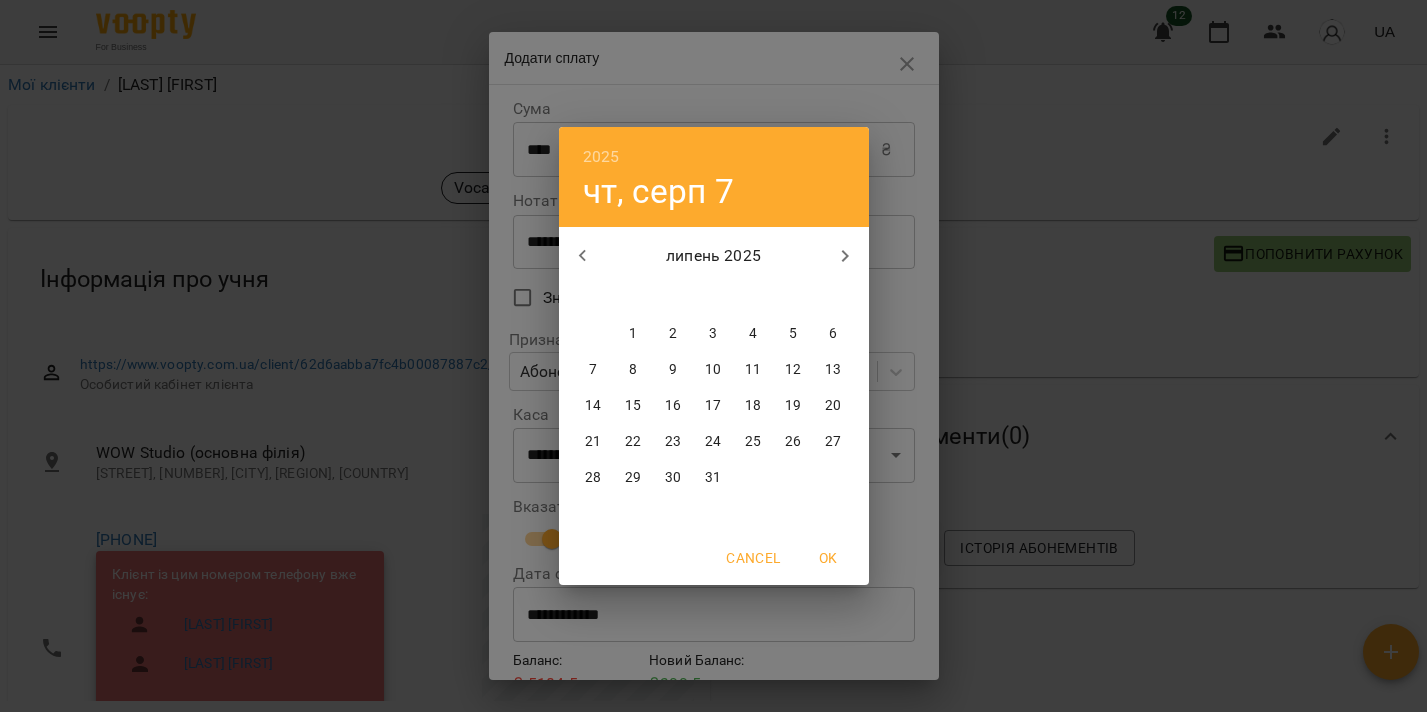 click on "26" at bounding box center [793, 442] 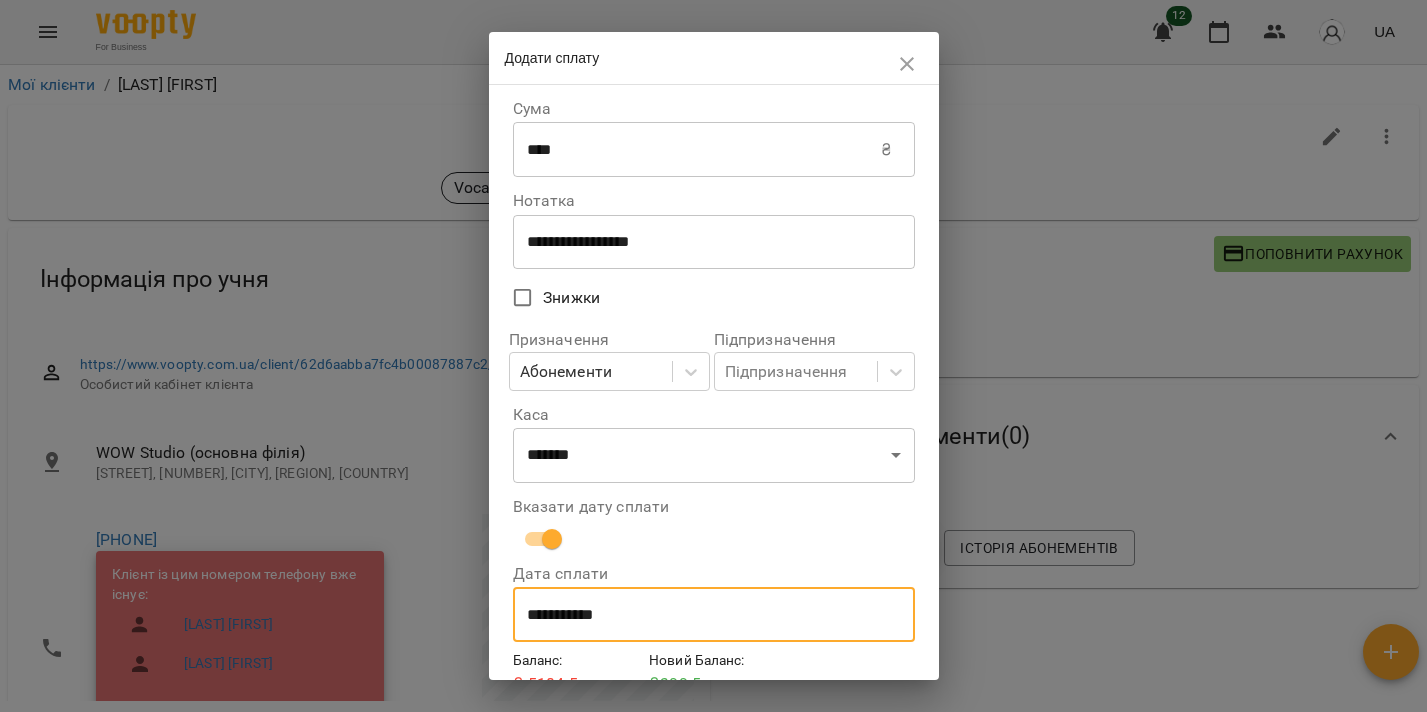 type on "**********" 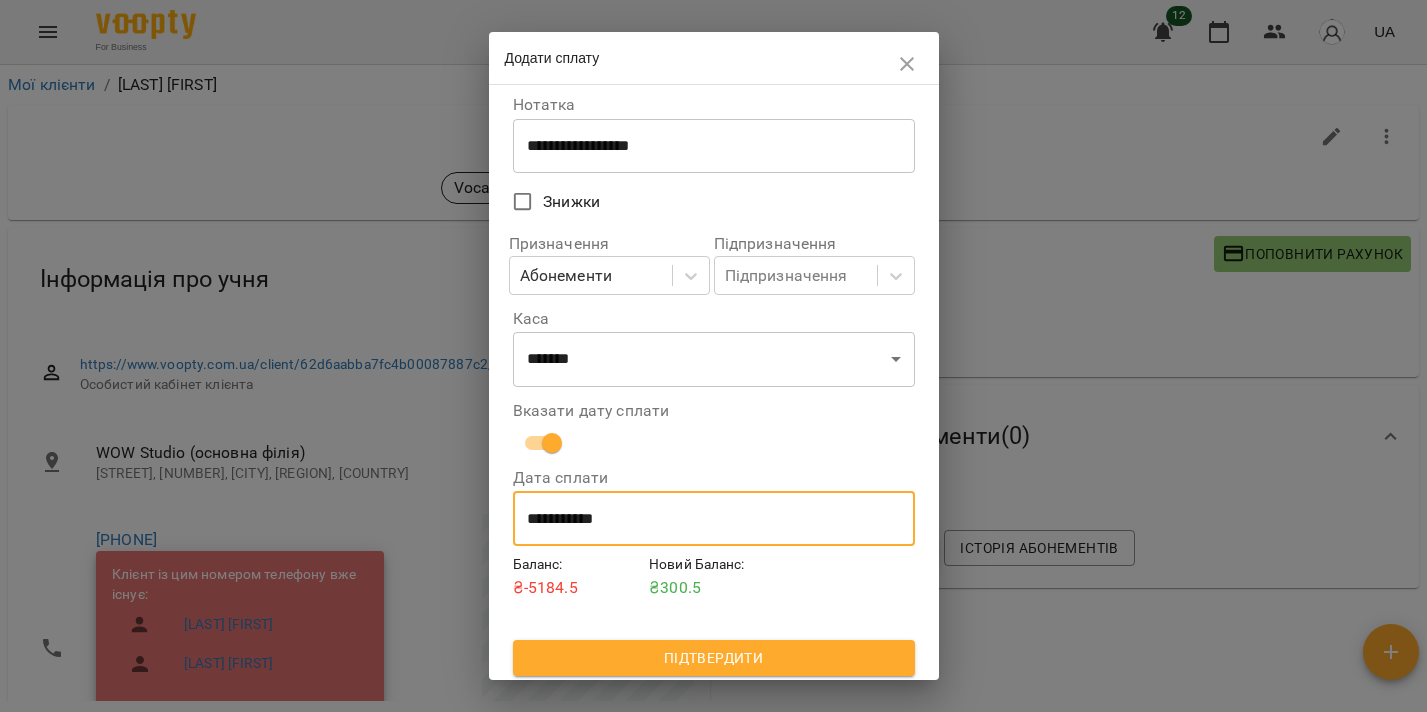 click on "Підтвердити" at bounding box center [714, 658] 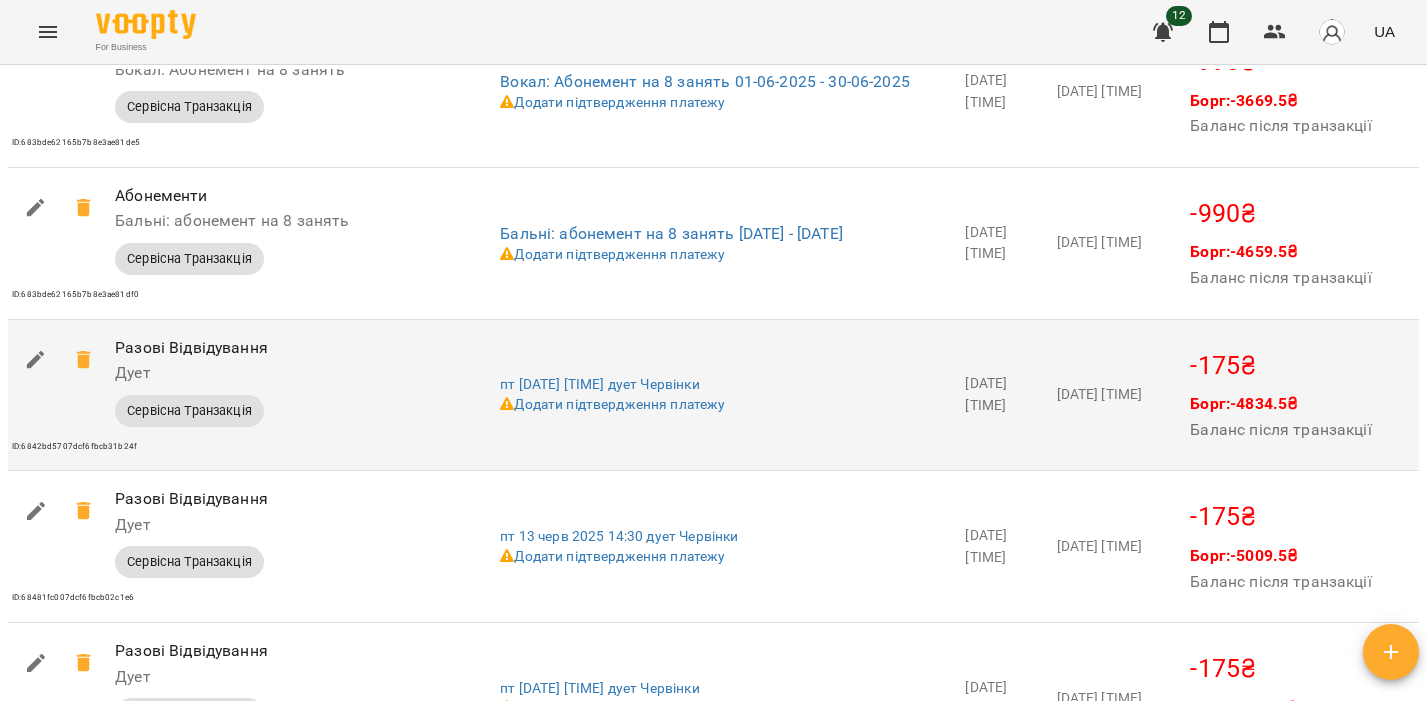 scroll, scrollTop: 2415, scrollLeft: 0, axis: vertical 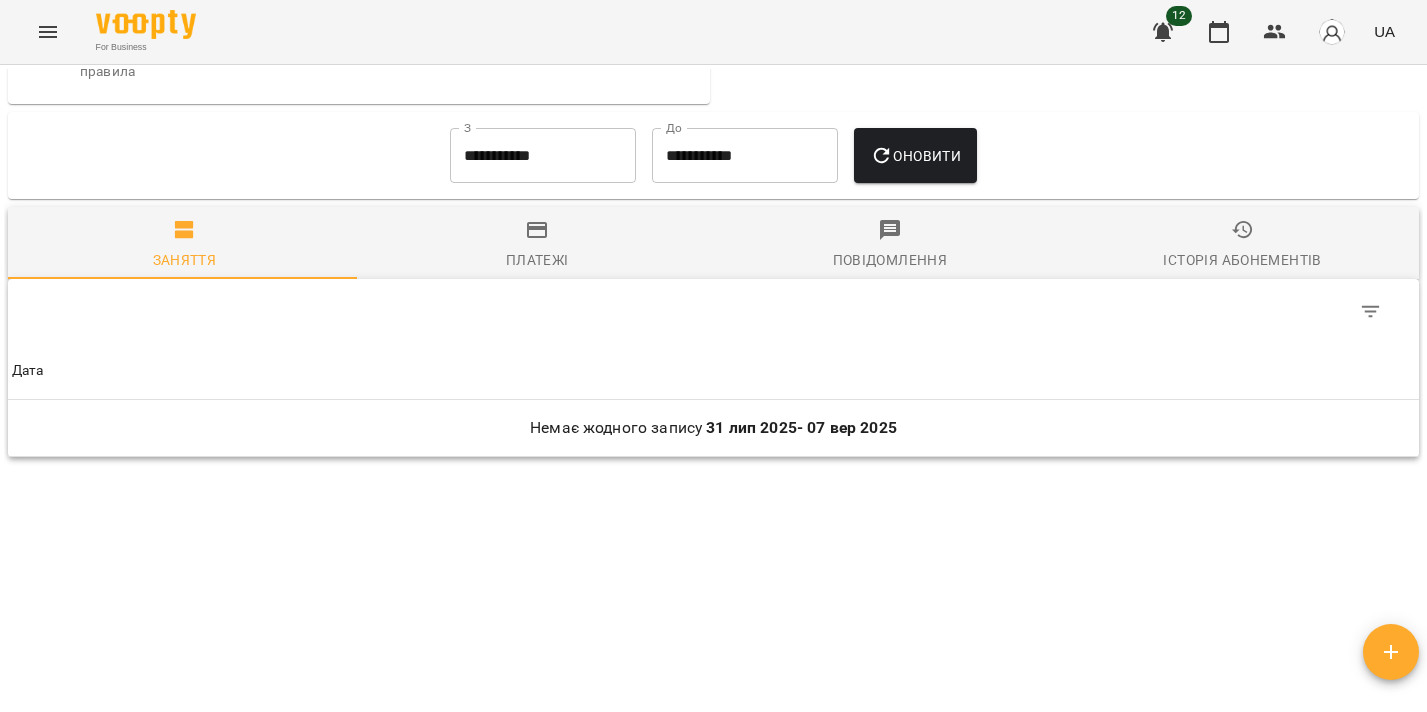 click on "**********" at bounding box center [543, 156] 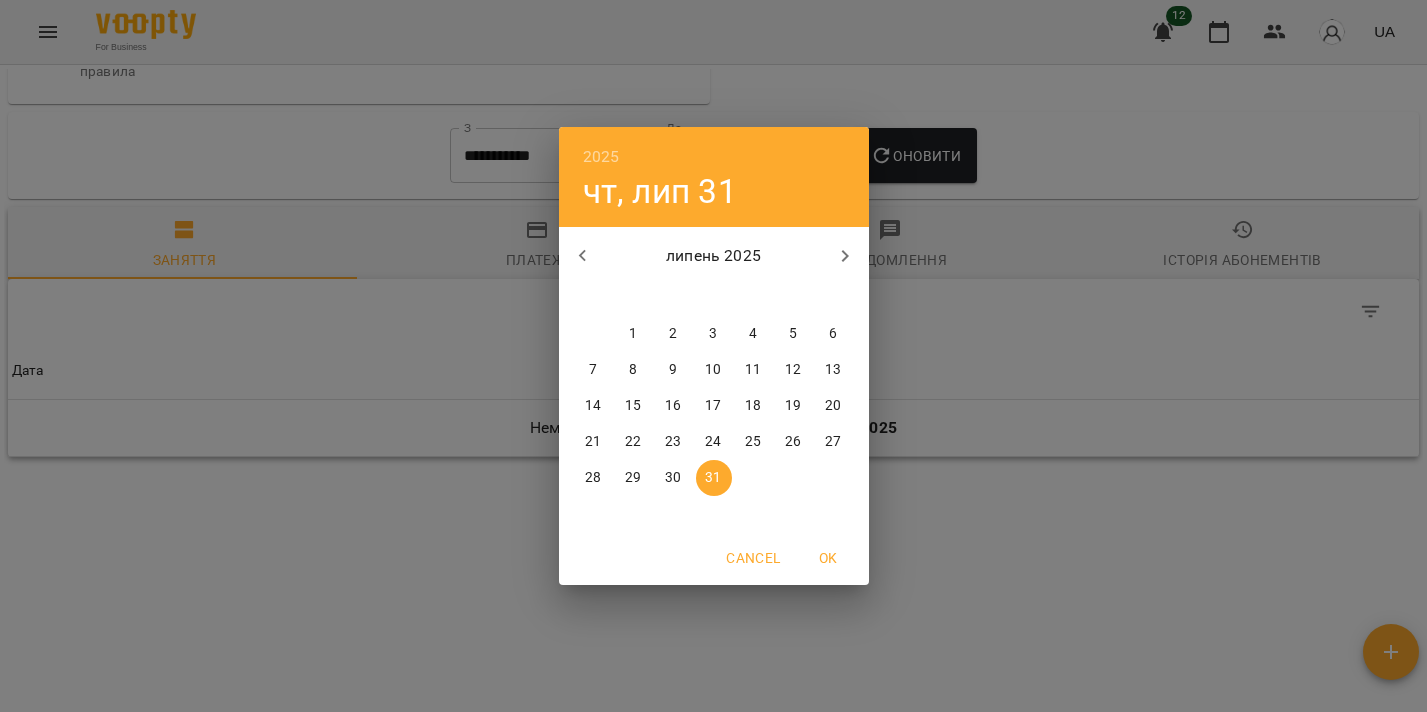 click at bounding box center (583, 256) 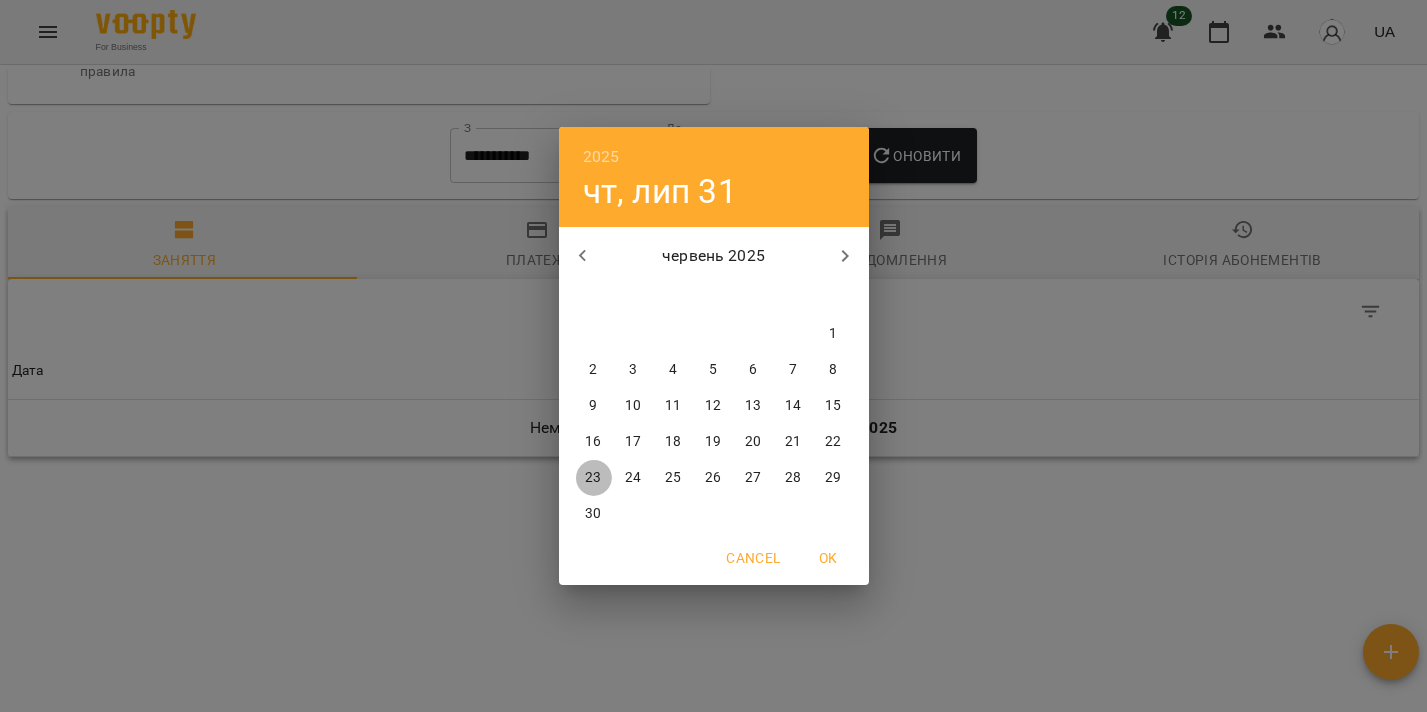 click on "23" at bounding box center [593, 478] 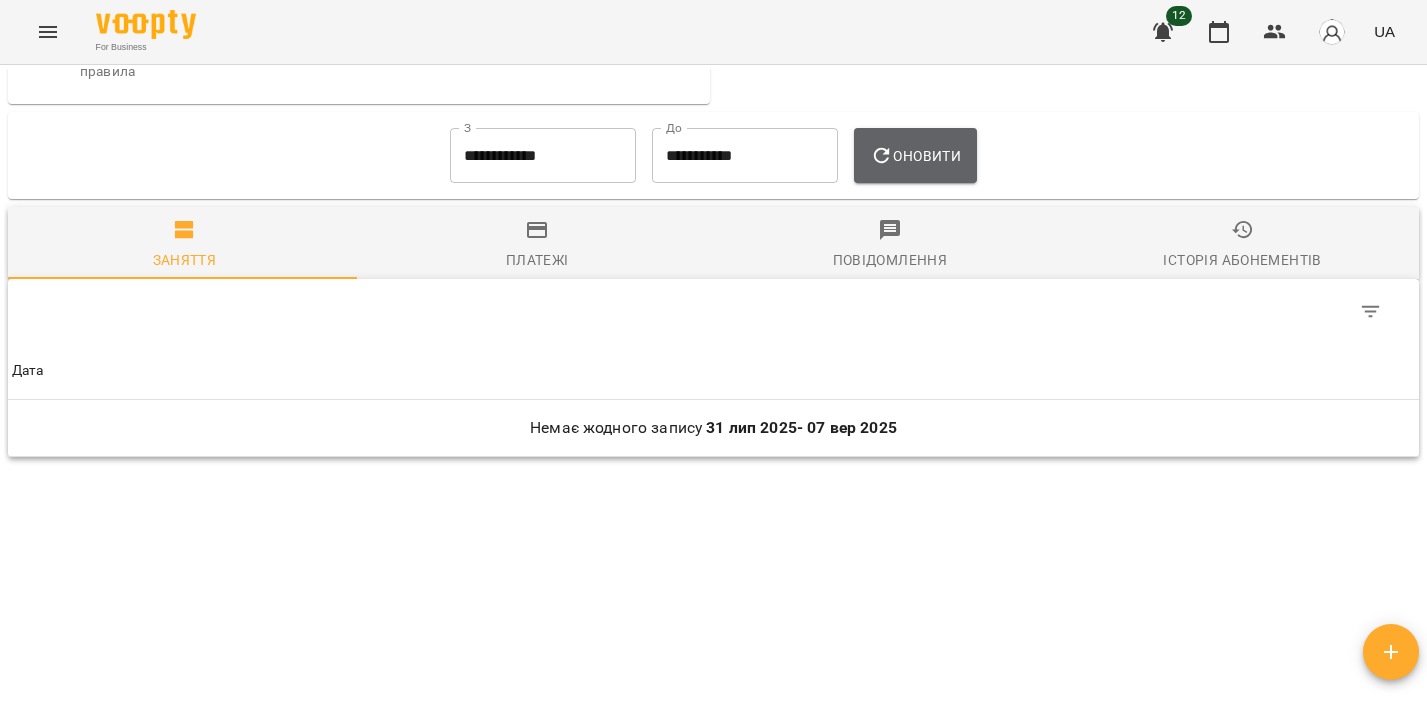 click on "Оновити" at bounding box center [915, 156] 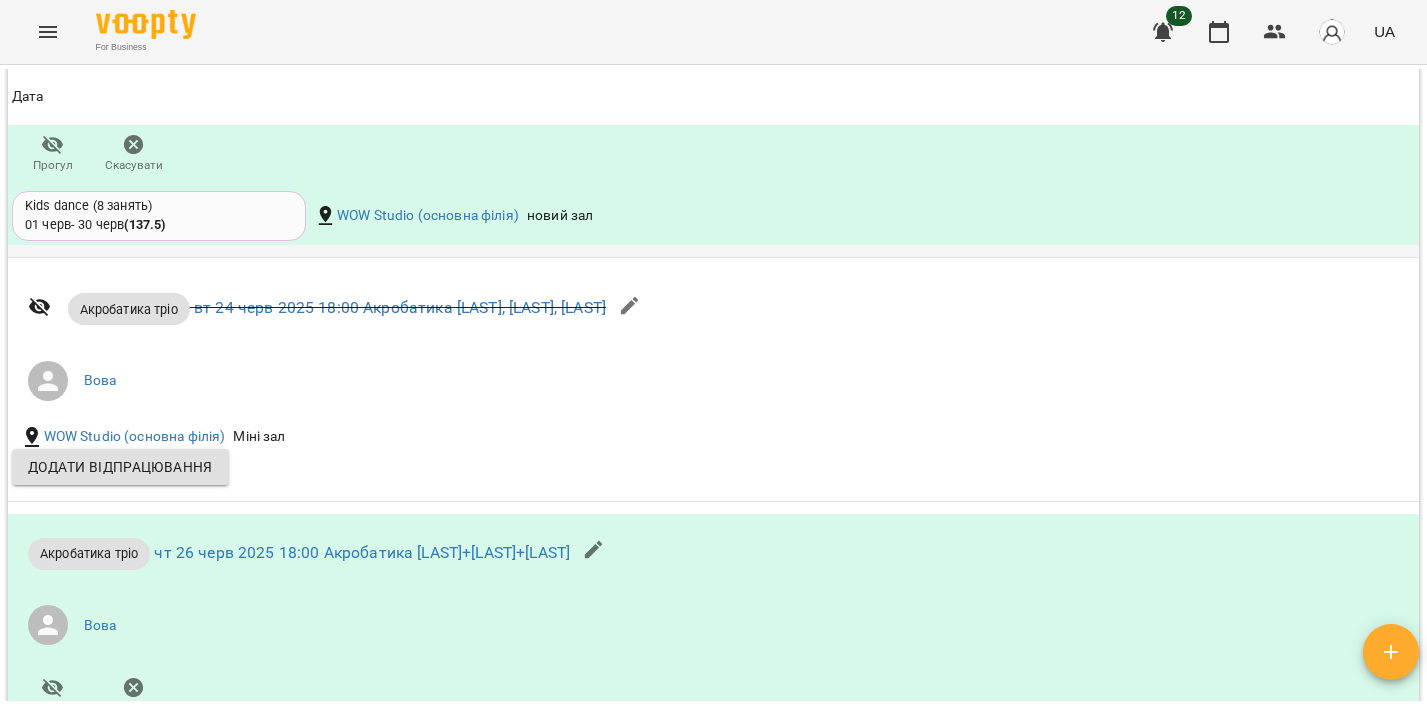 scroll, scrollTop: 3210, scrollLeft: 0, axis: vertical 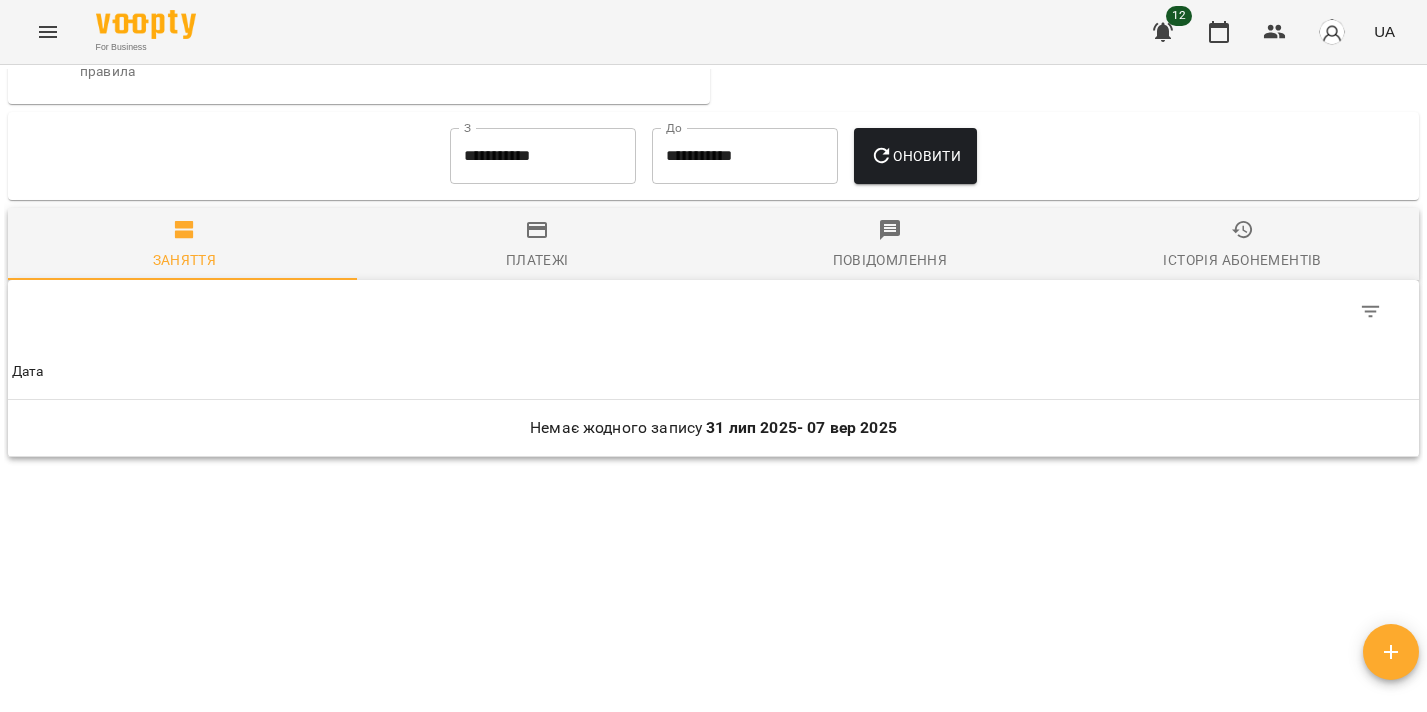 click on "**********" at bounding box center (543, 156) 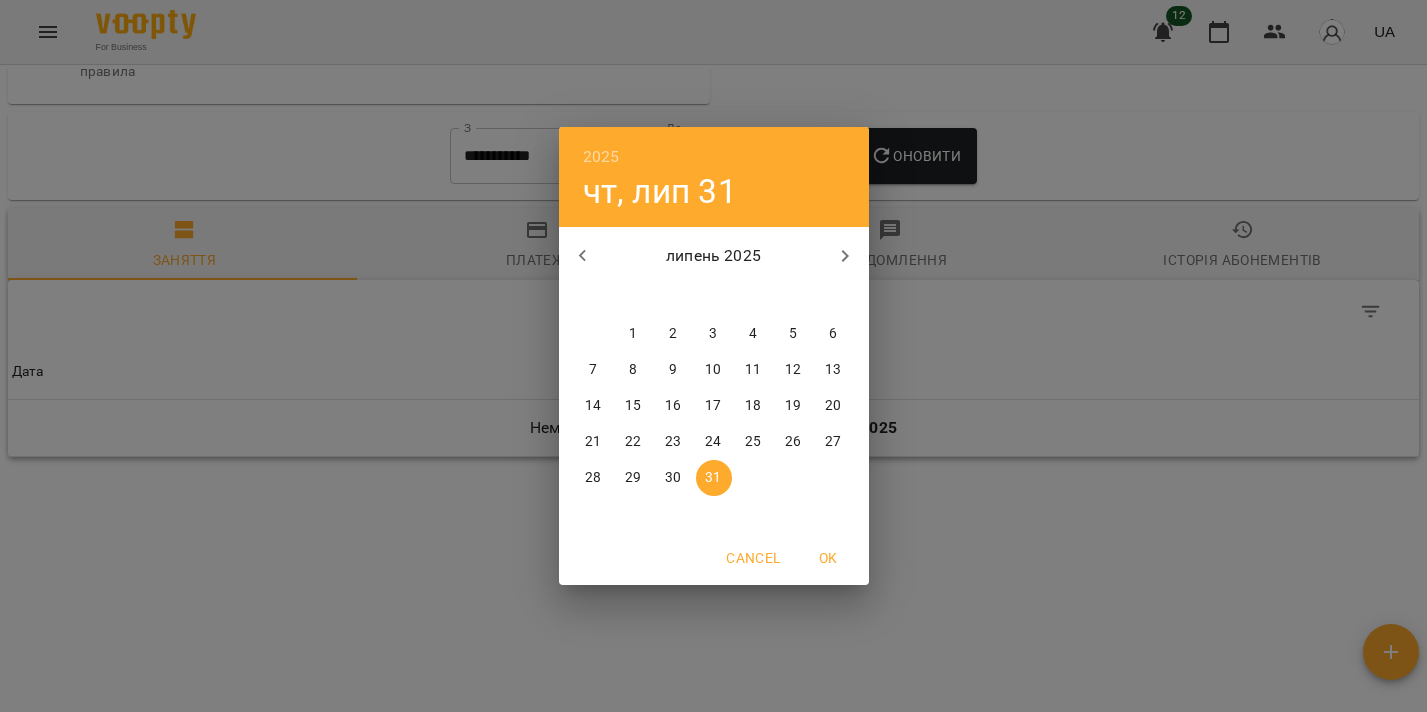 click at bounding box center [583, 256] 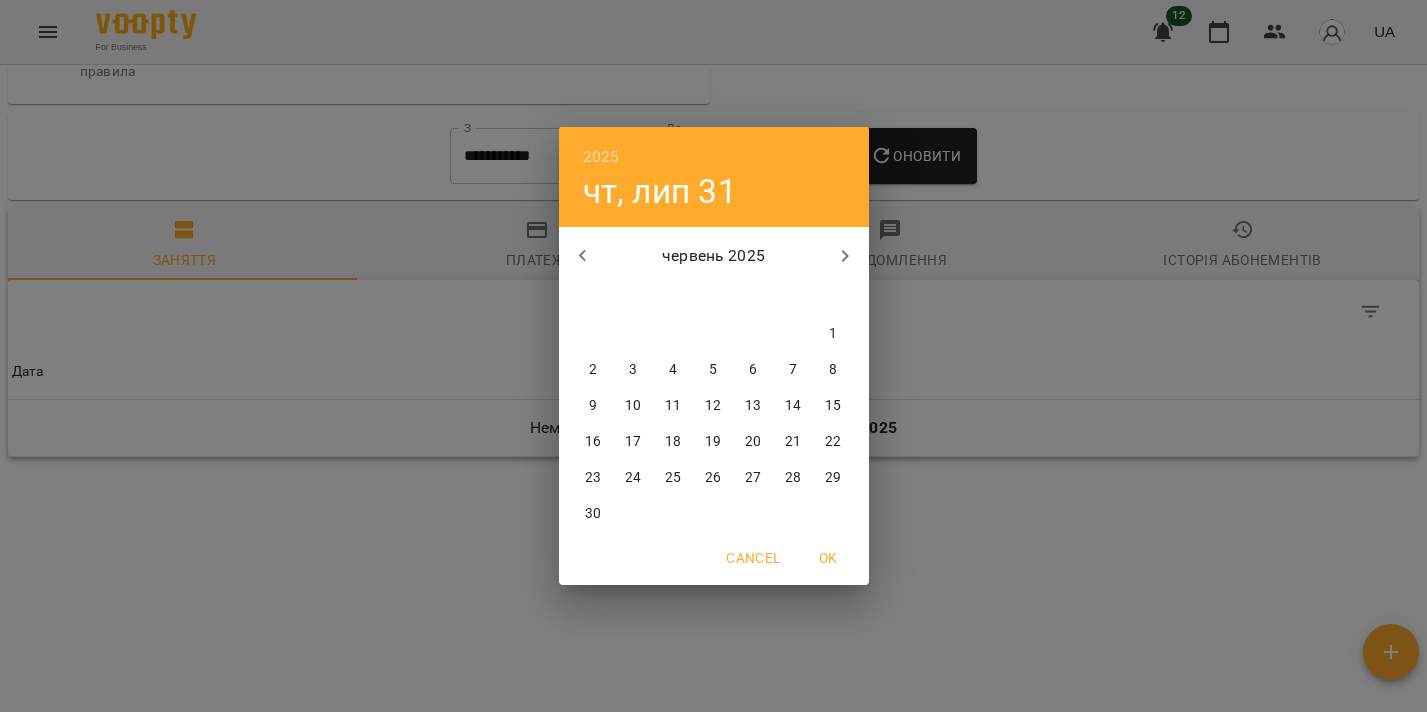 click on "27" at bounding box center [754, 478] 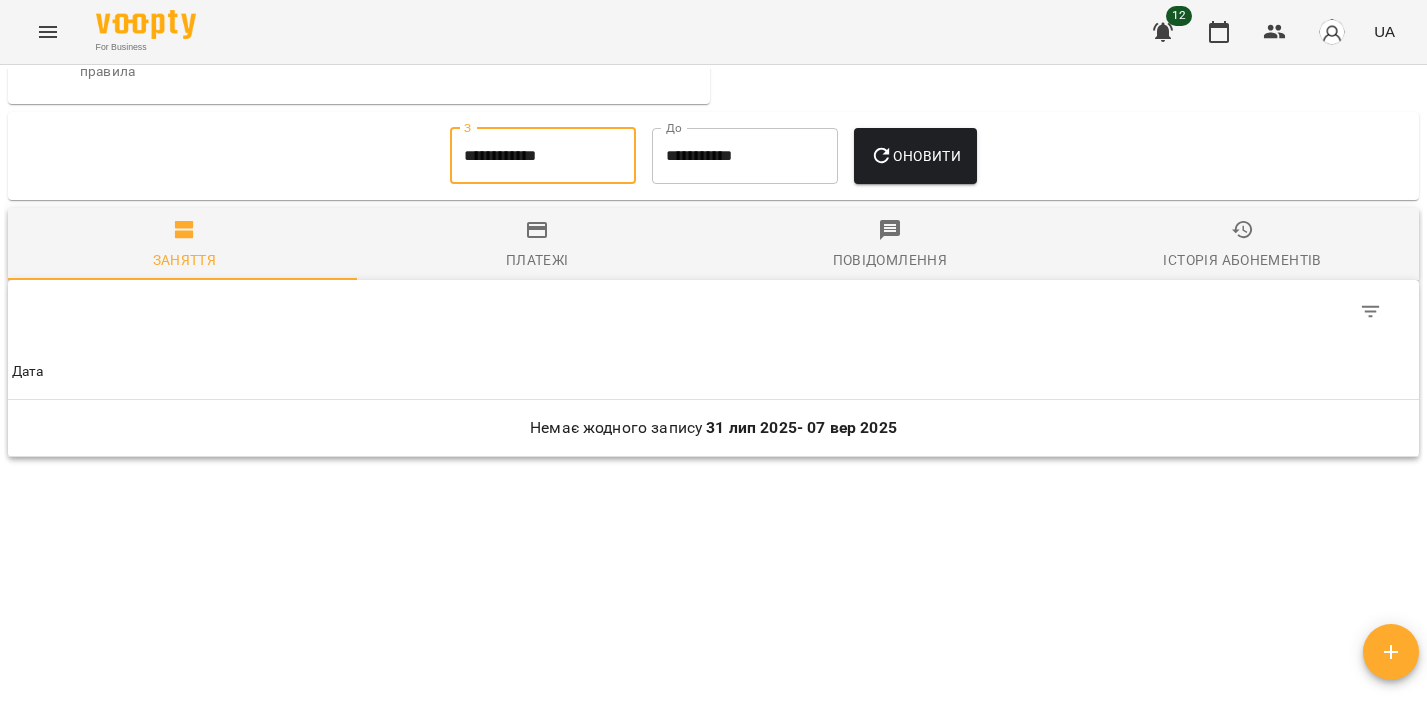 type on "**********" 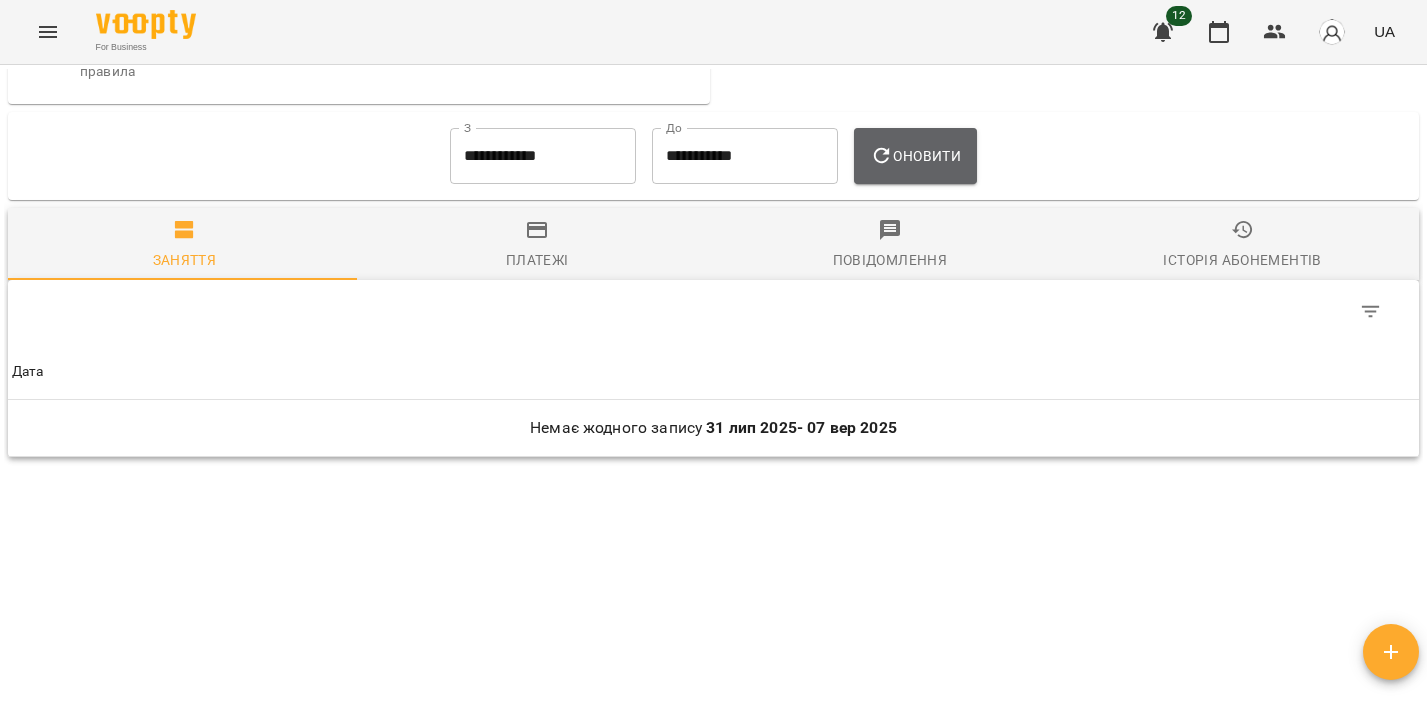 drag, startPoint x: 915, startPoint y: 168, endPoint x: 892, endPoint y: 181, distance: 26.41969 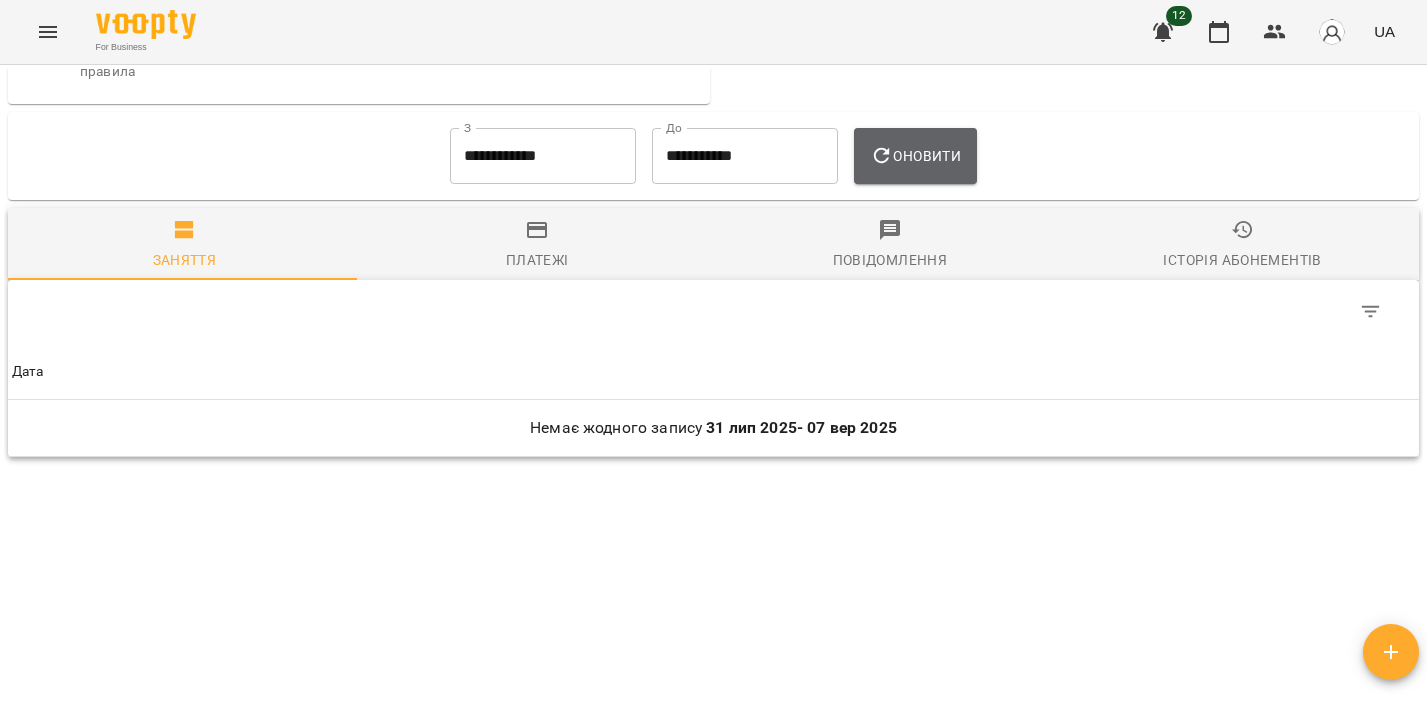 click on "Оновити" at bounding box center (915, 156) 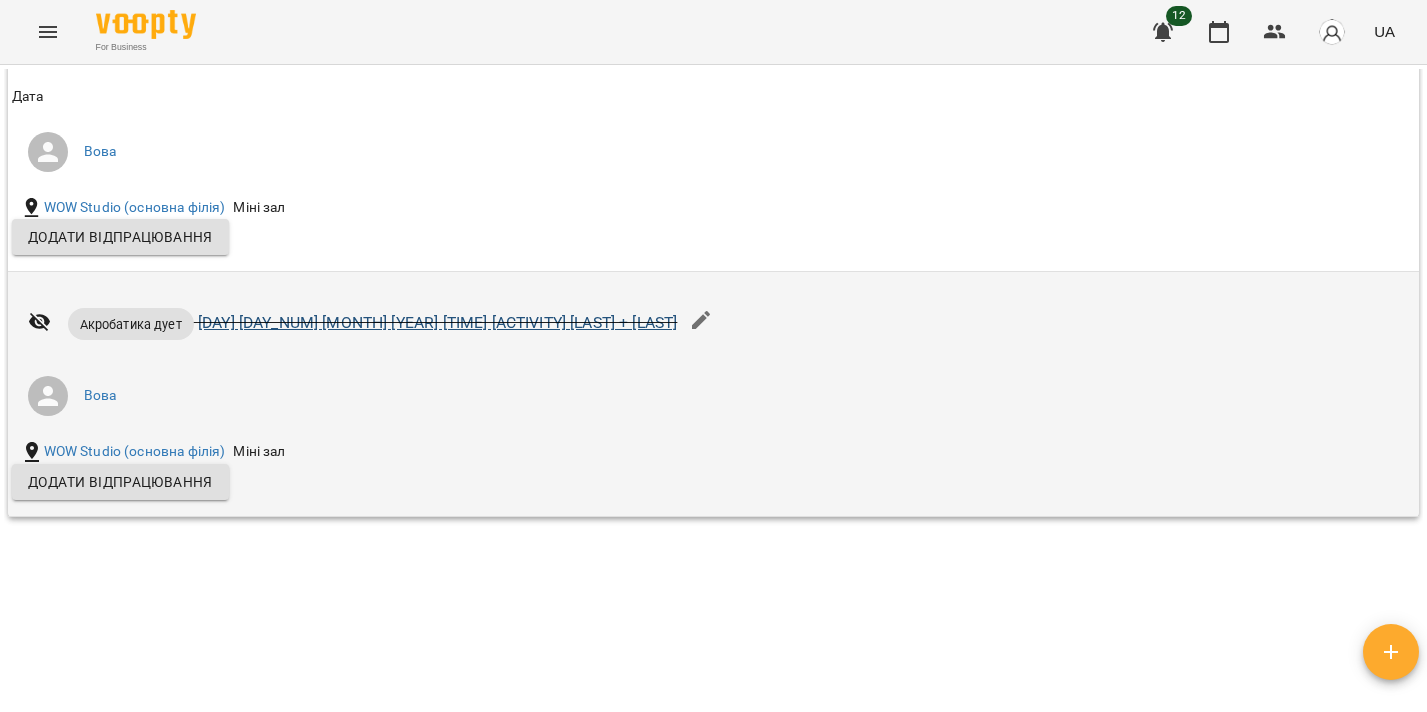 scroll, scrollTop: 2419, scrollLeft: 0, axis: vertical 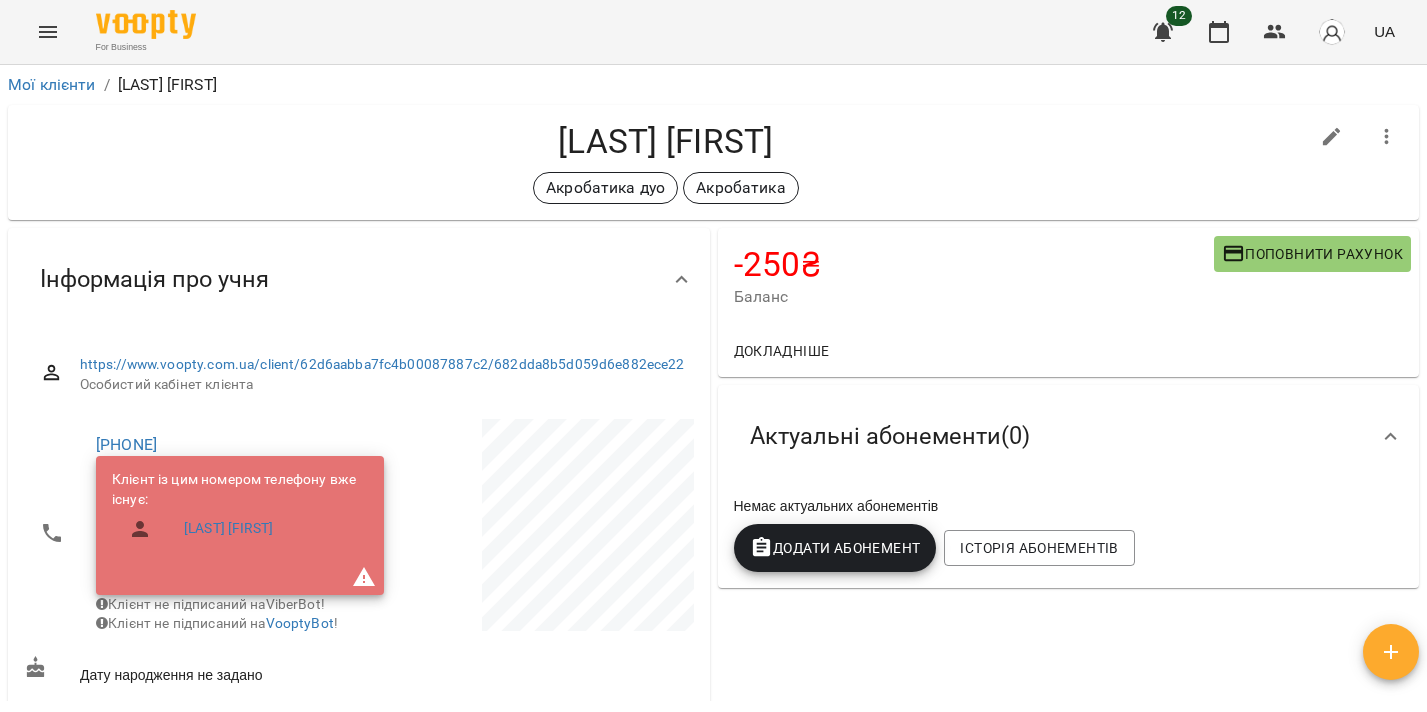 click on "Поповнити рахунок" at bounding box center [1312, 254] 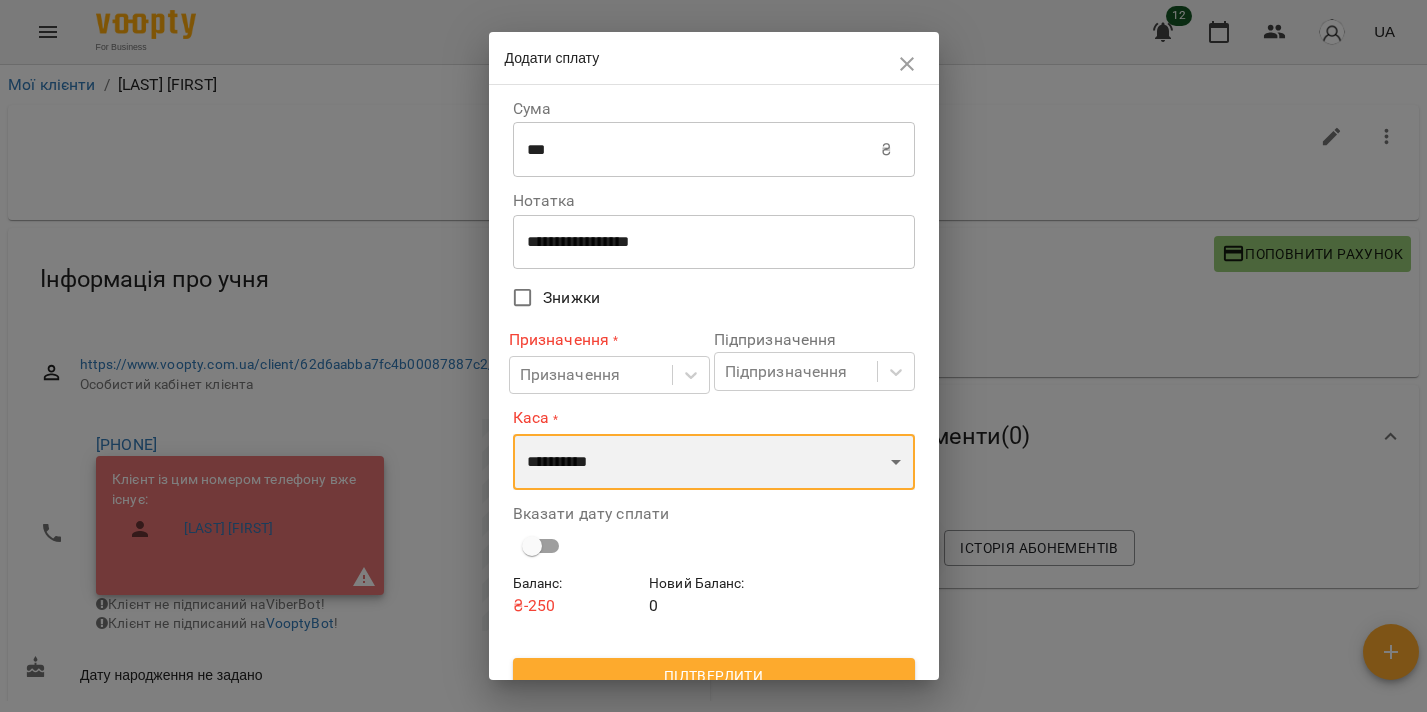 select on "****" 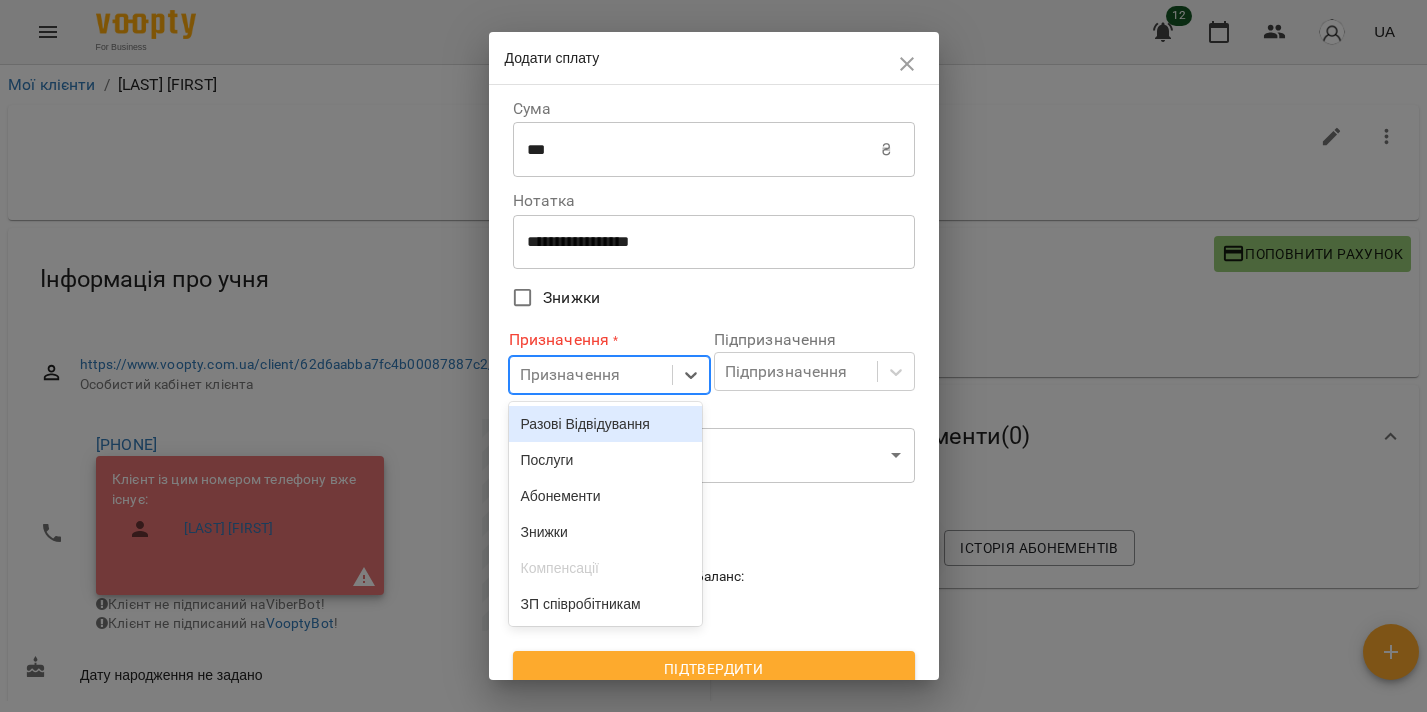 click on "Призначення" at bounding box center [591, 375] 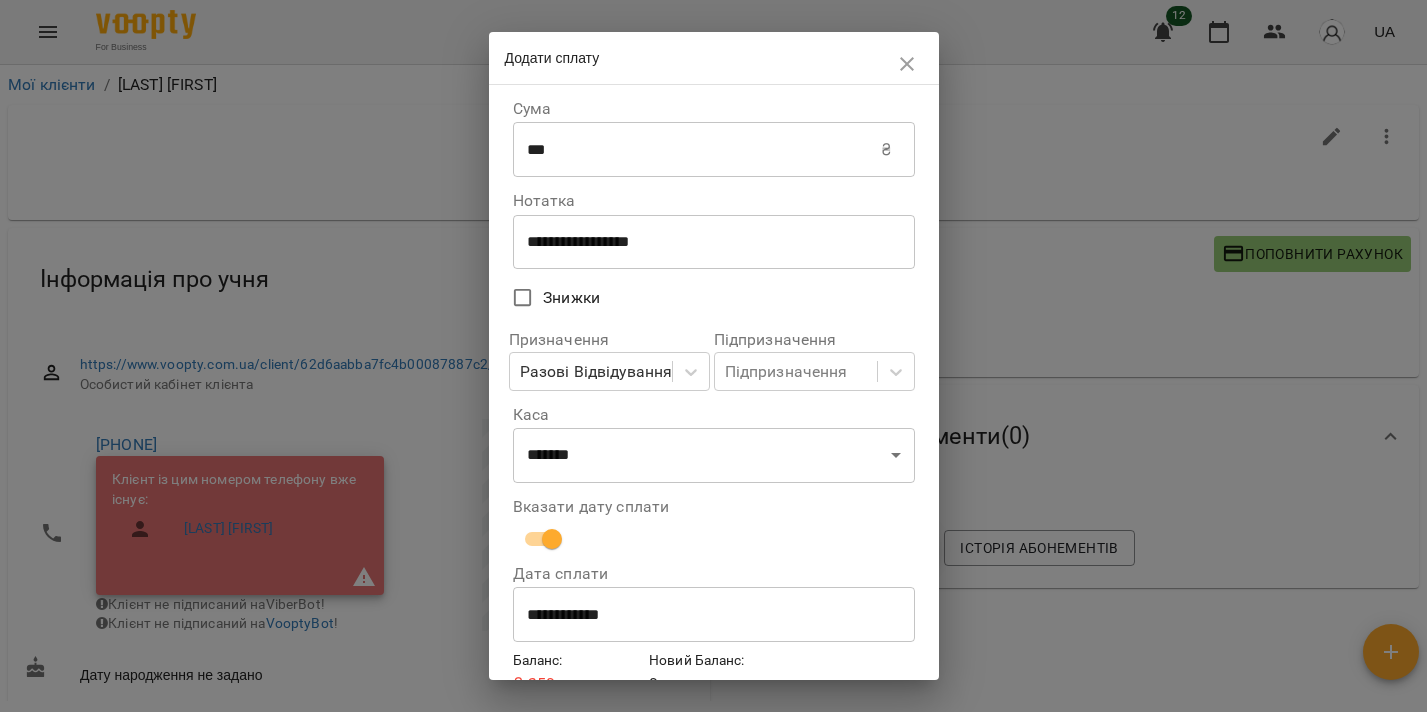 scroll, scrollTop: 38, scrollLeft: 0, axis: vertical 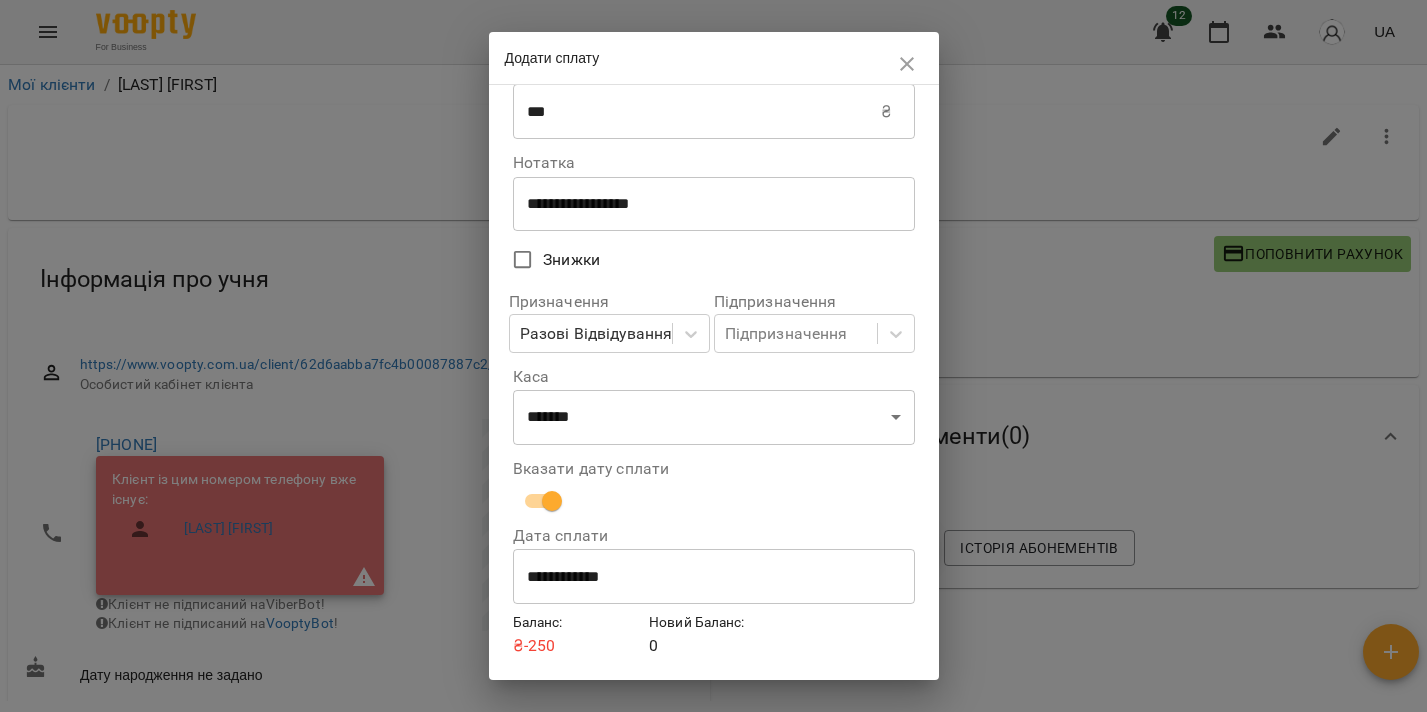click on "**********" at bounding box center (714, 577) 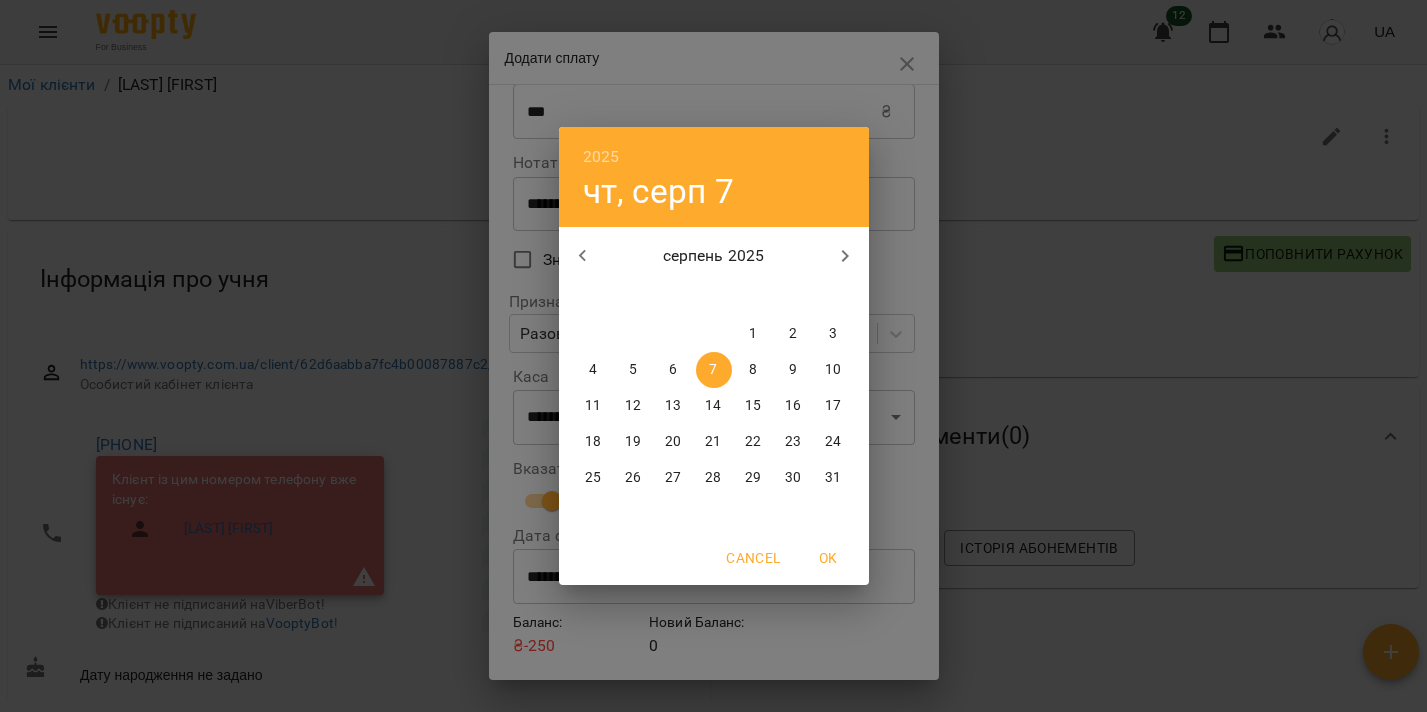 click 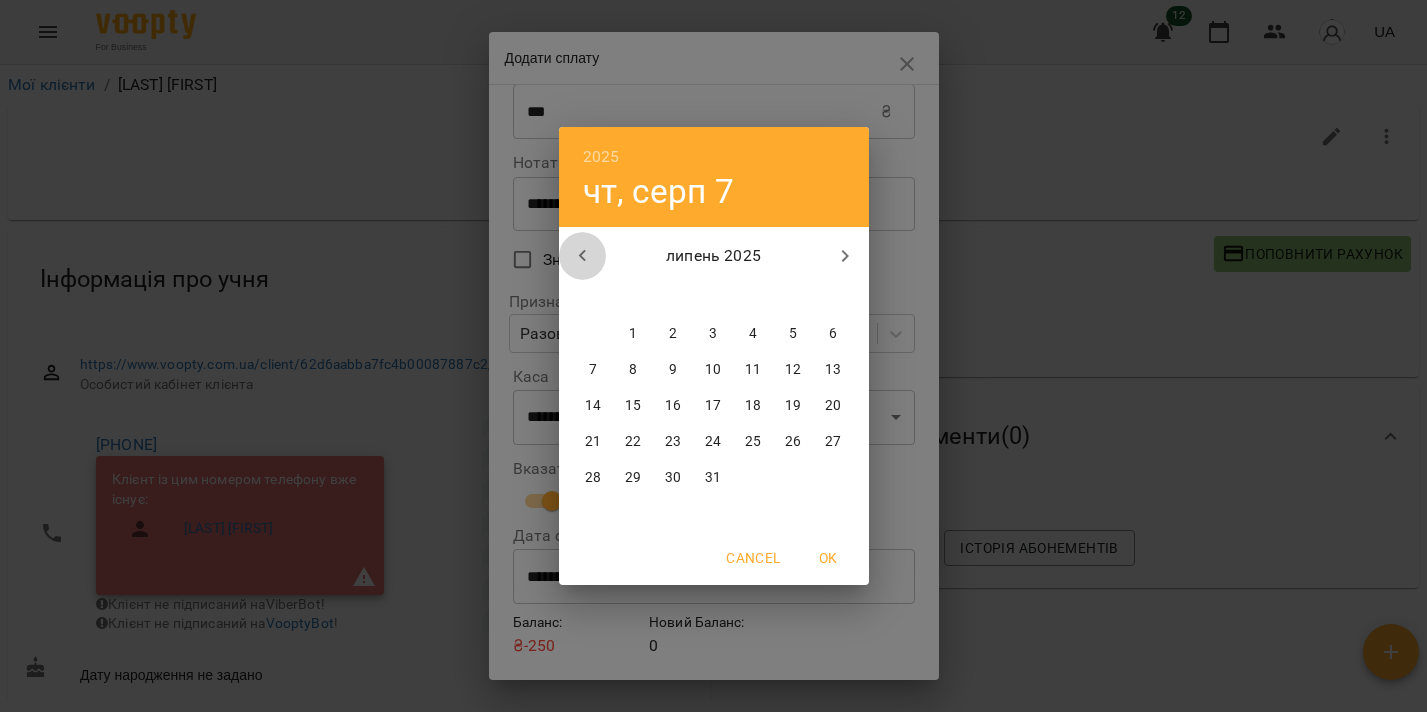 click 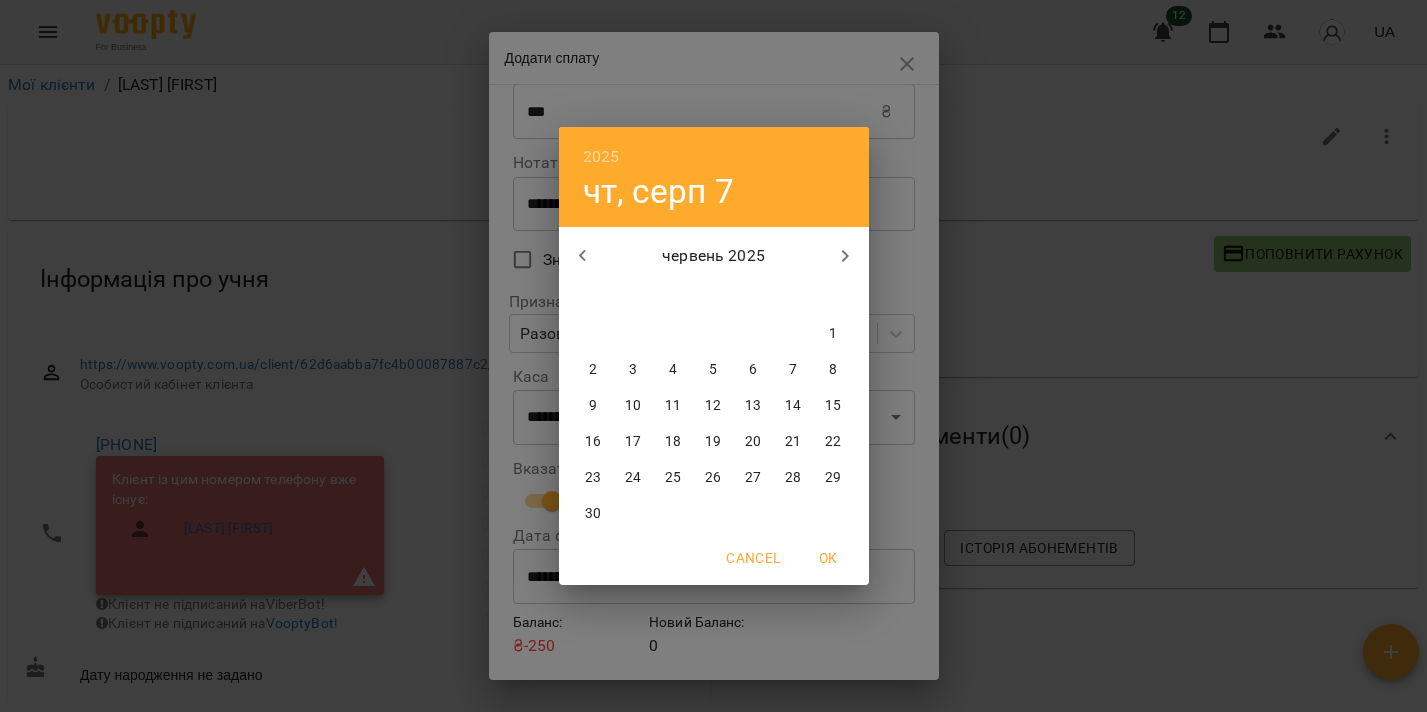 click on "28" at bounding box center (793, 478) 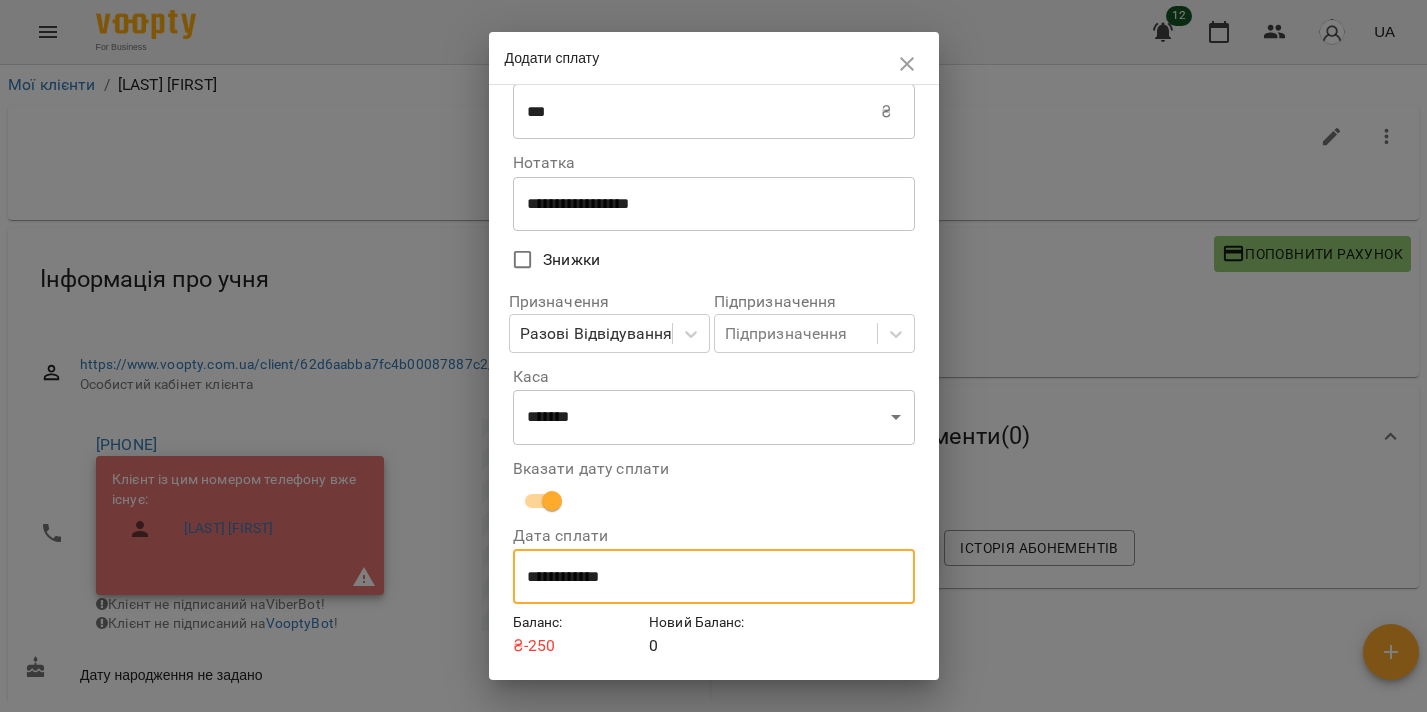 scroll, scrollTop: 96, scrollLeft: 0, axis: vertical 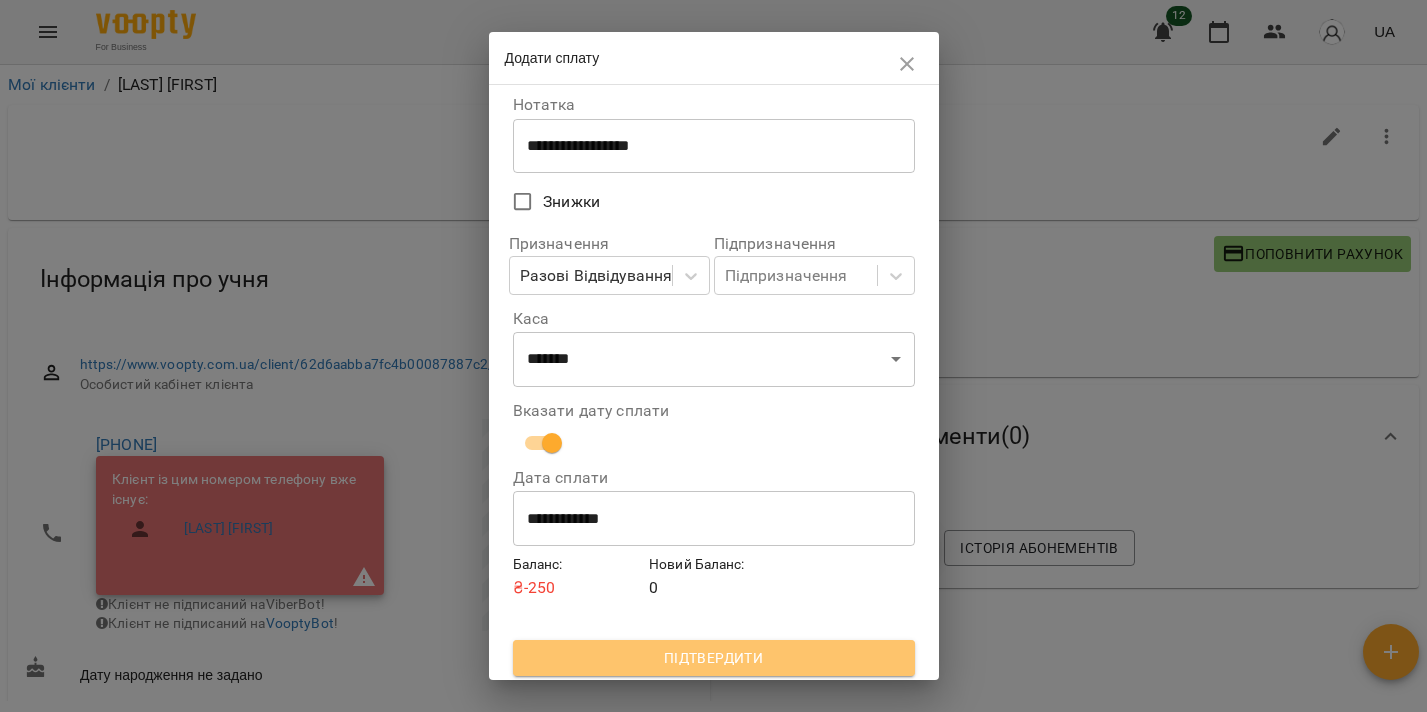 click on "Підтвердити" at bounding box center (714, 658) 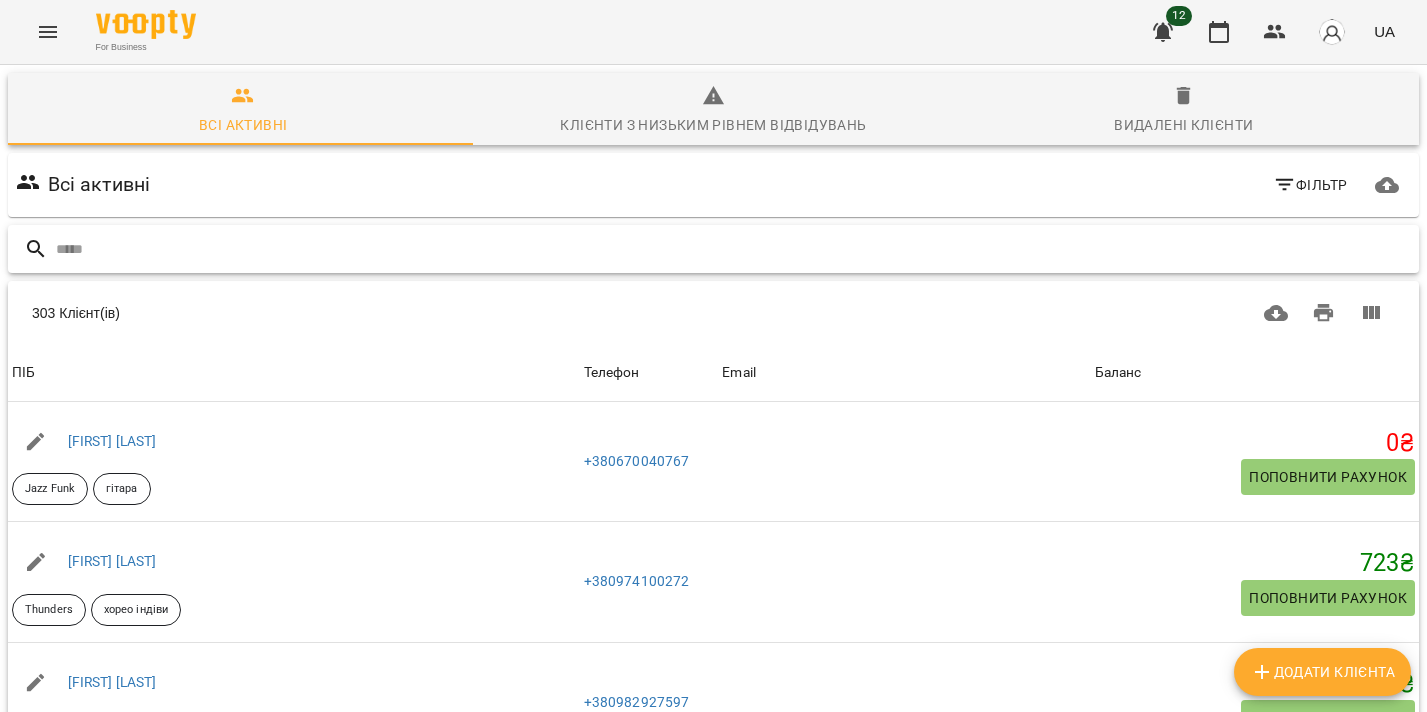 scroll, scrollTop: 0, scrollLeft: 0, axis: both 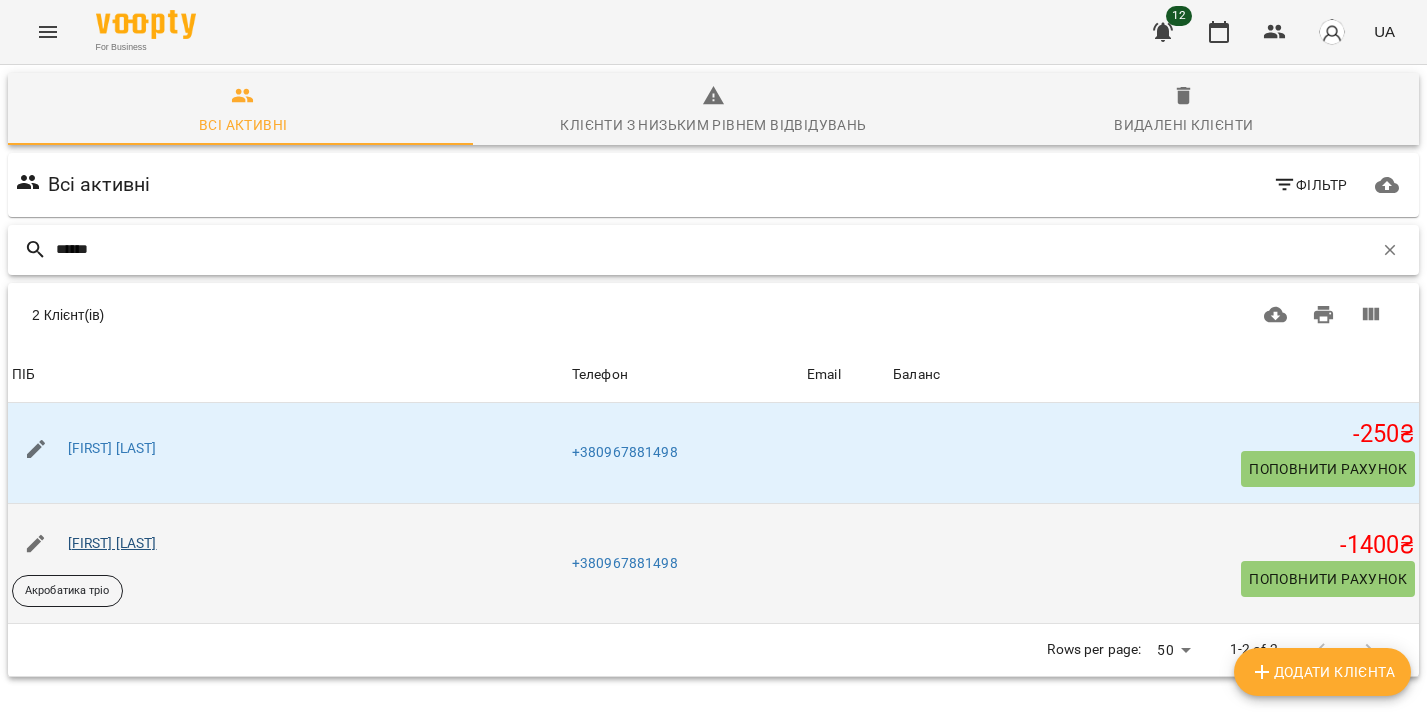 type on "******" 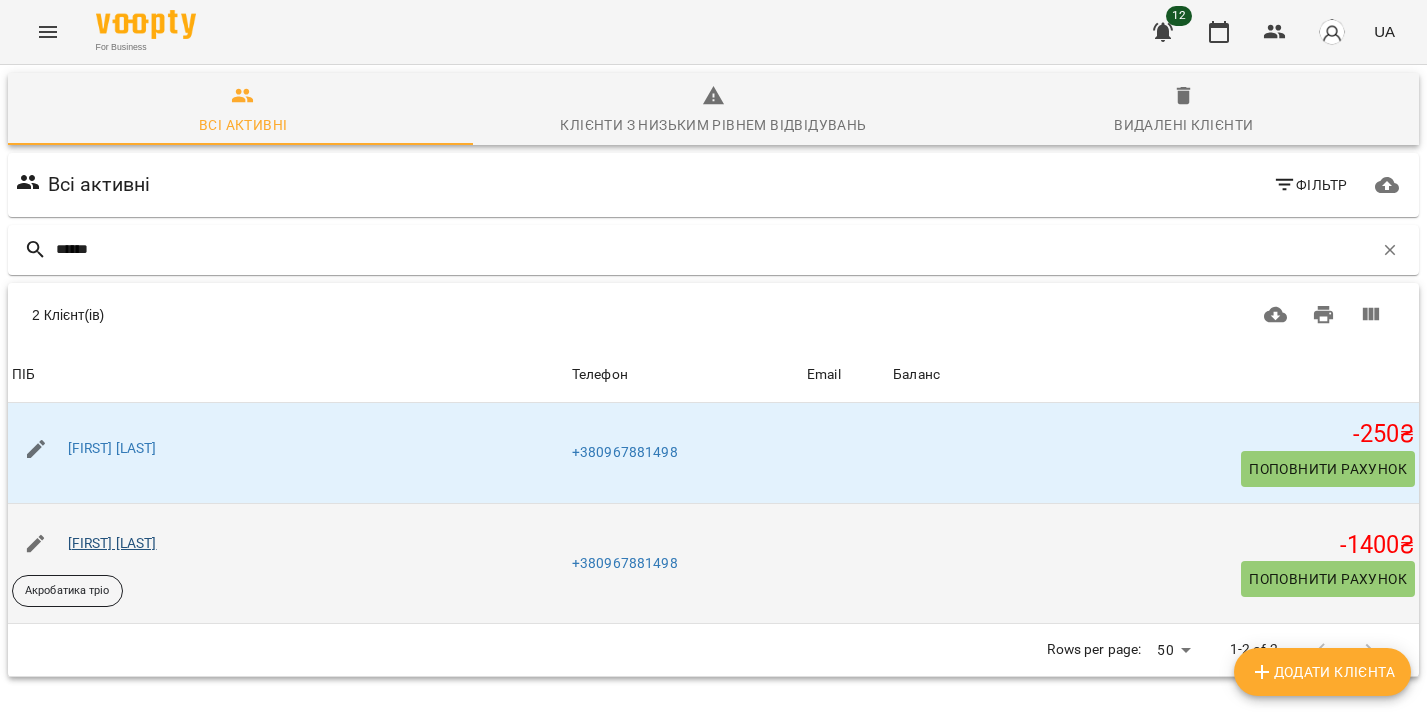 click on "[FIRST] [LAST]" at bounding box center (112, 543) 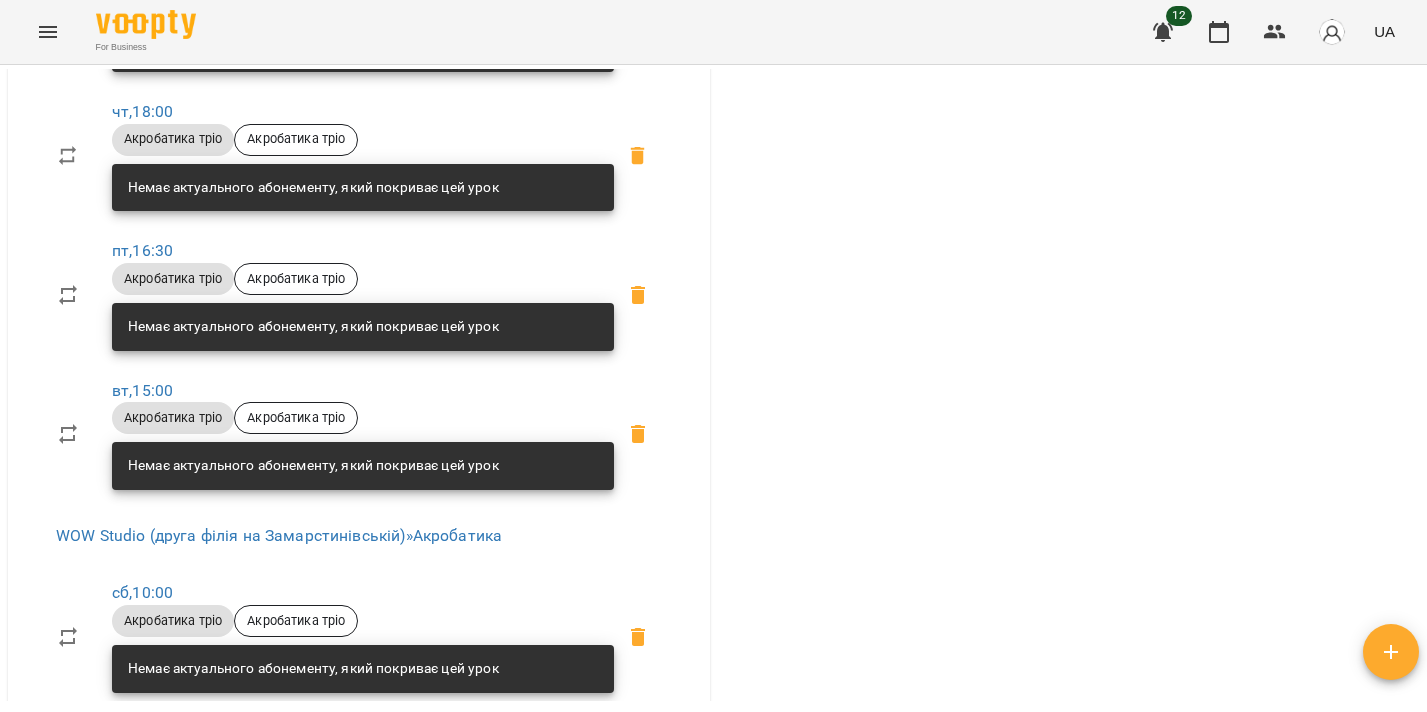 scroll, scrollTop: 1722, scrollLeft: 0, axis: vertical 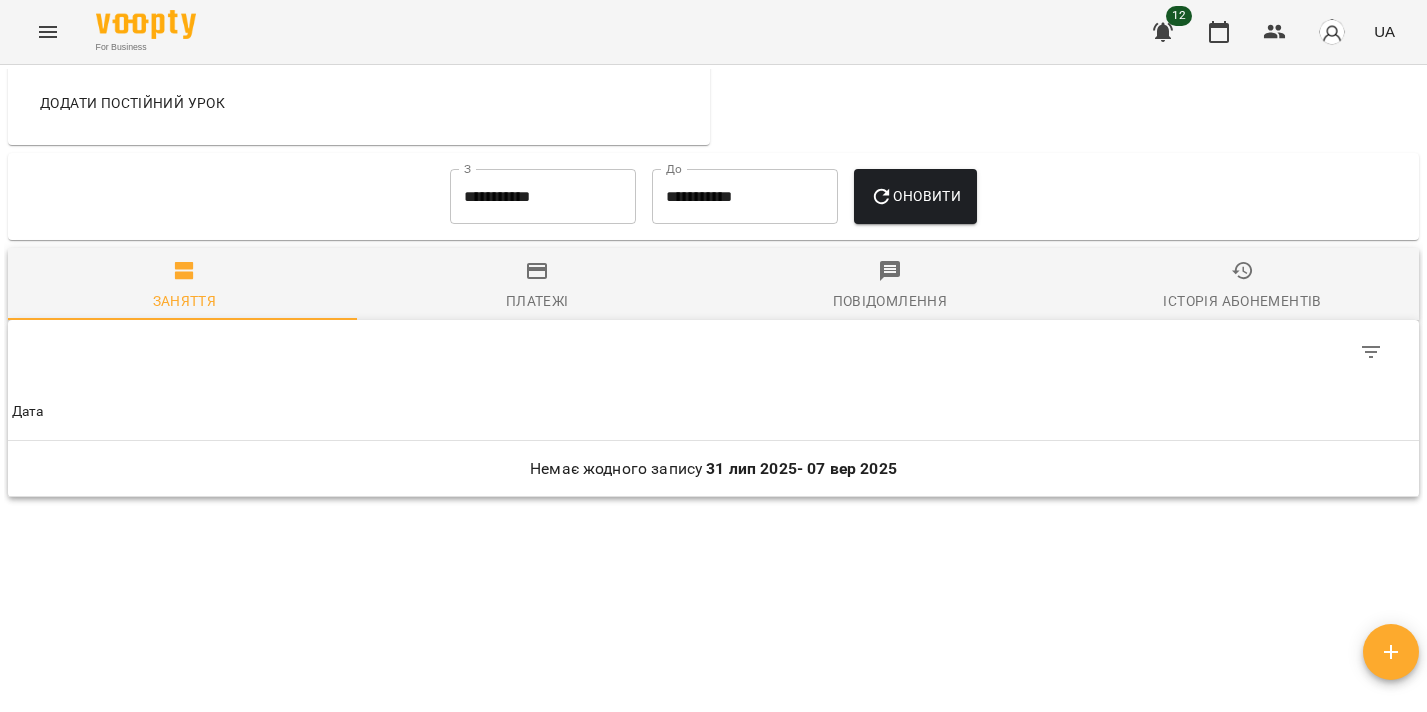 click on "**********" at bounding box center (543, 197) 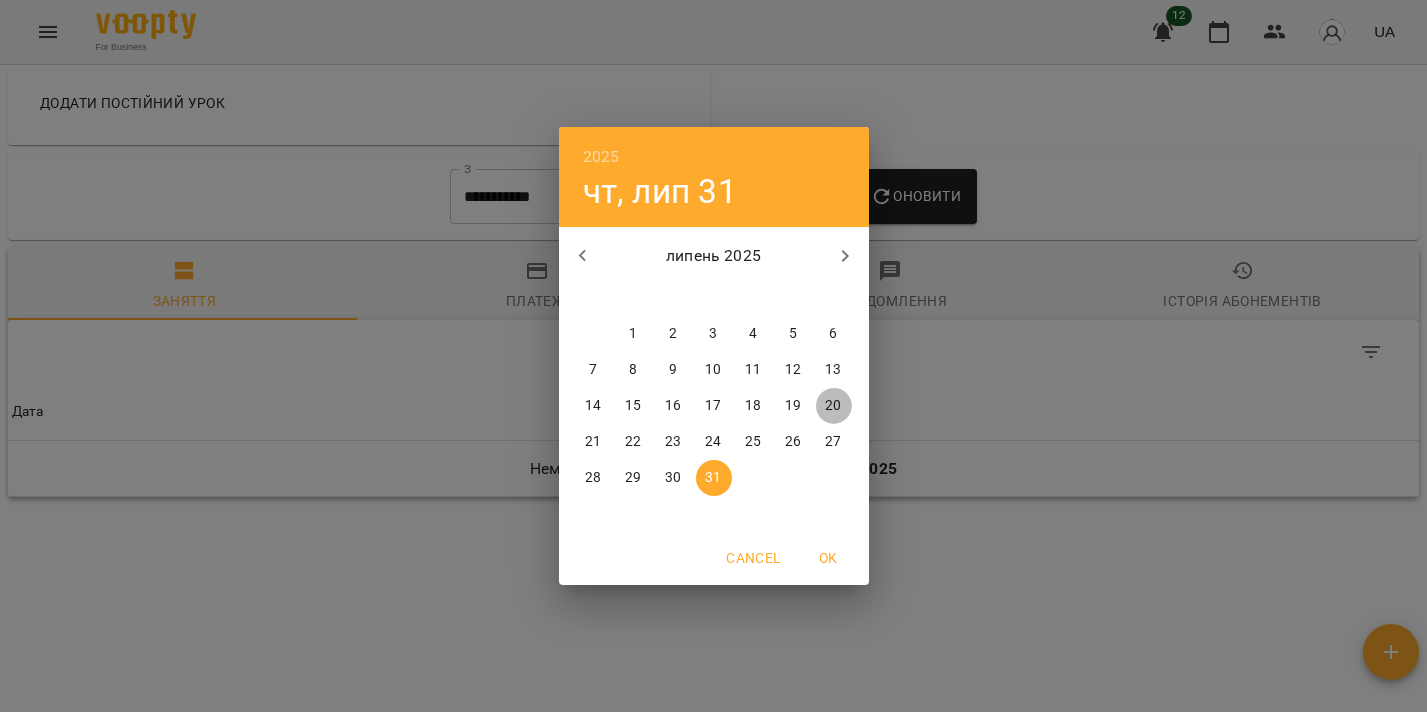 click on "20" at bounding box center (834, 406) 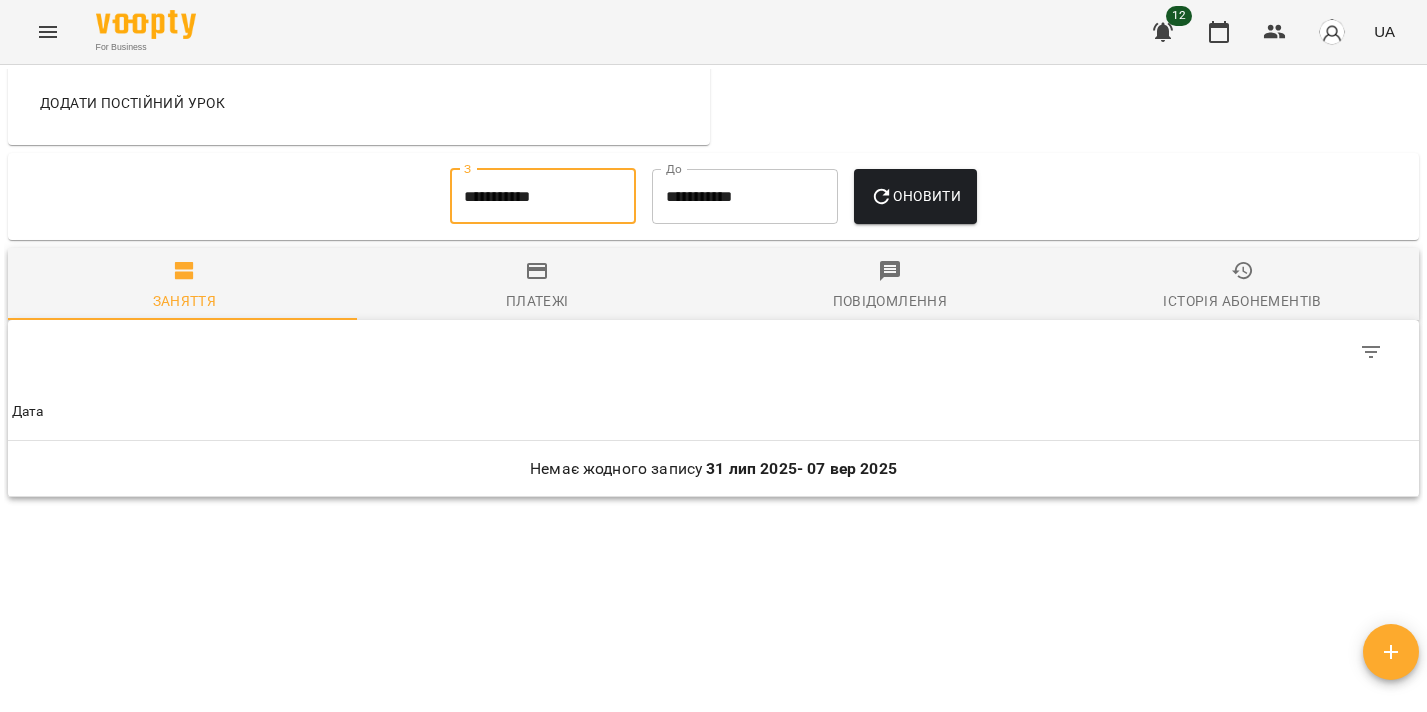 click on "Оновити" at bounding box center (915, 196) 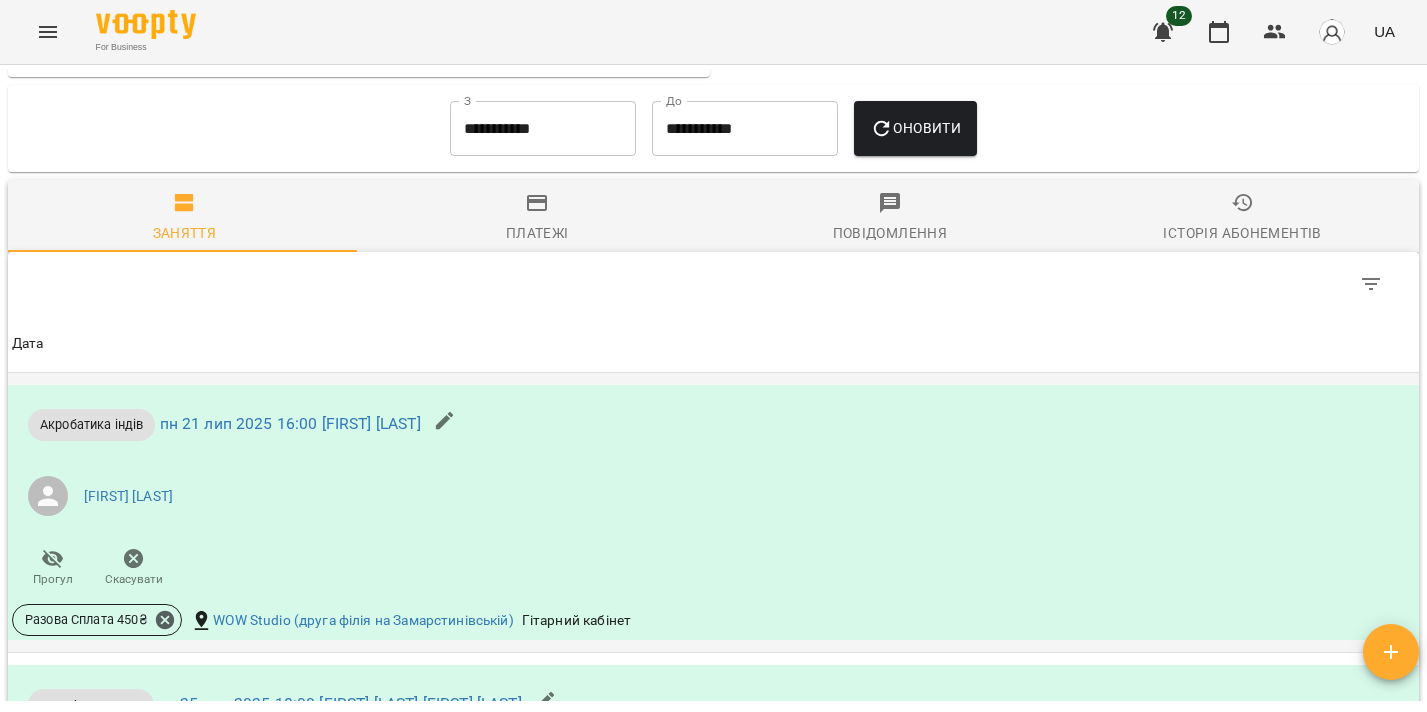 scroll, scrollTop: 2048, scrollLeft: 0, axis: vertical 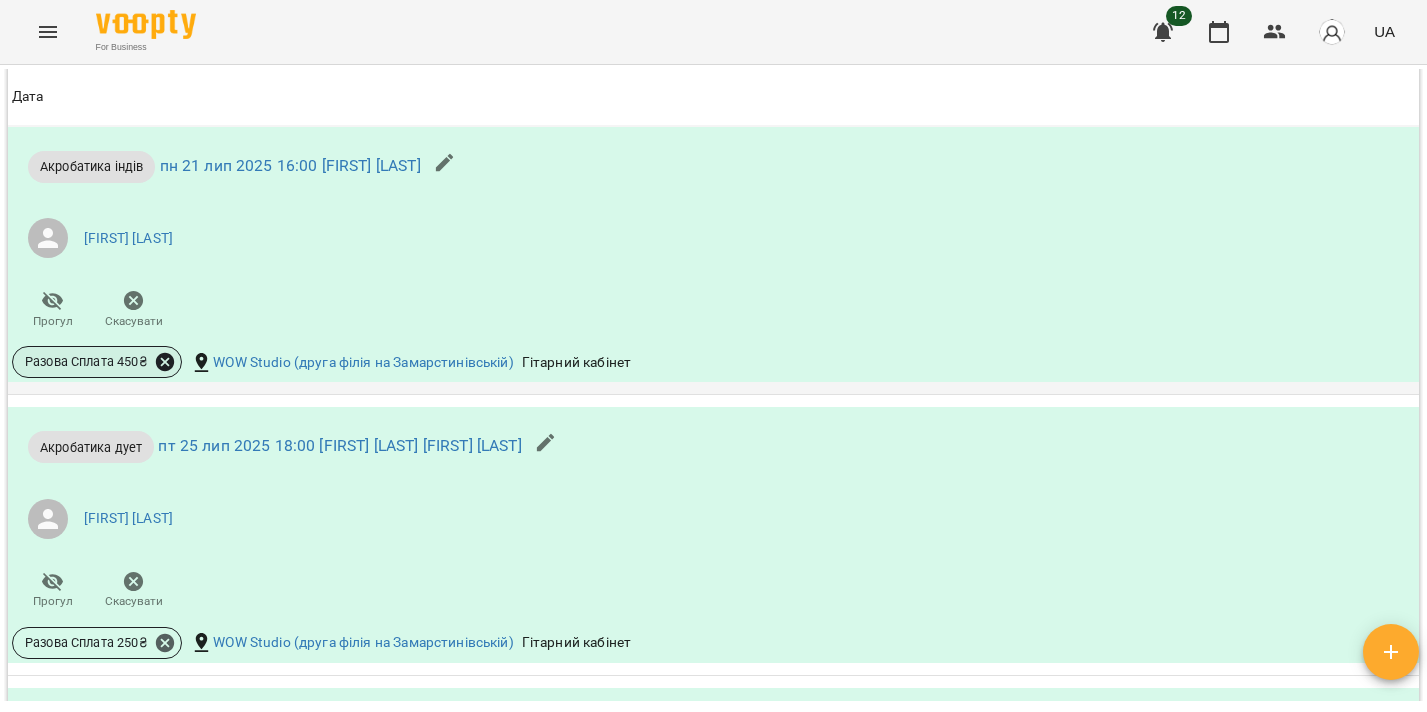 click 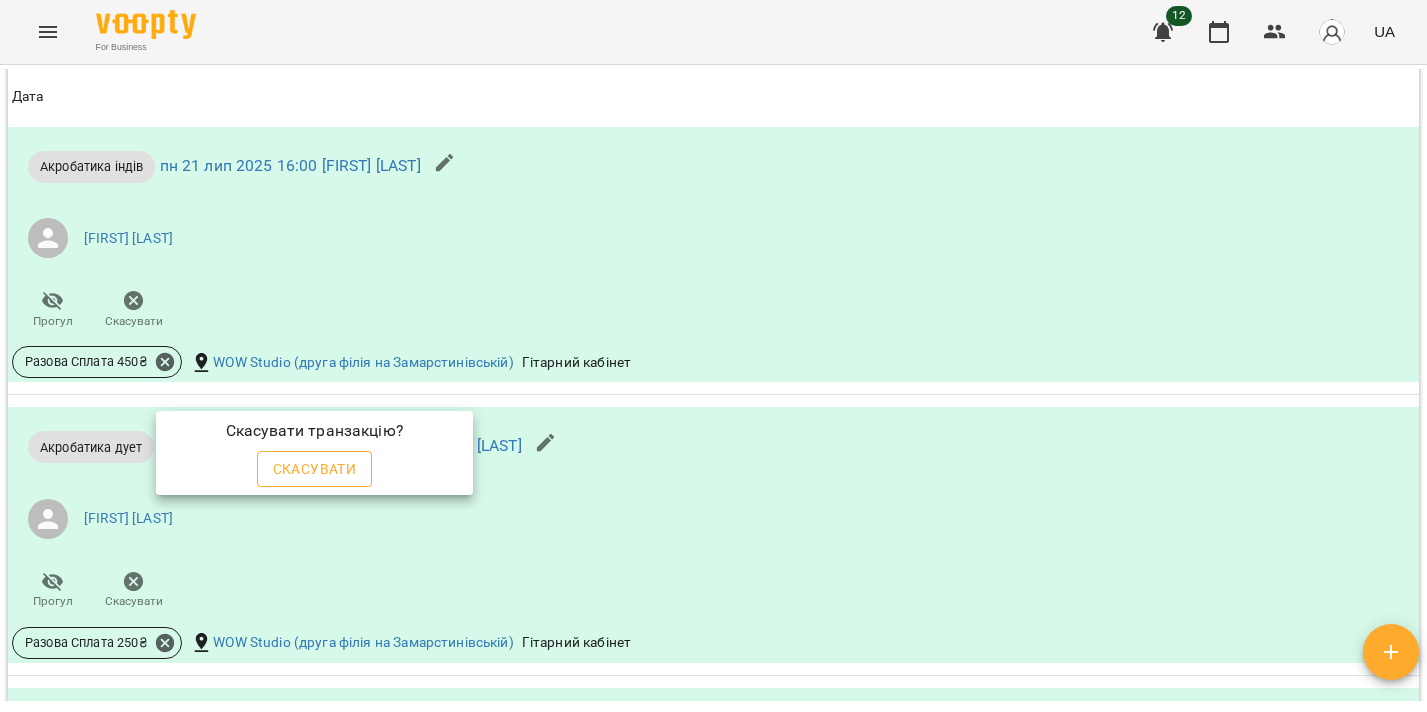 click on "Скасувати" at bounding box center [315, 469] 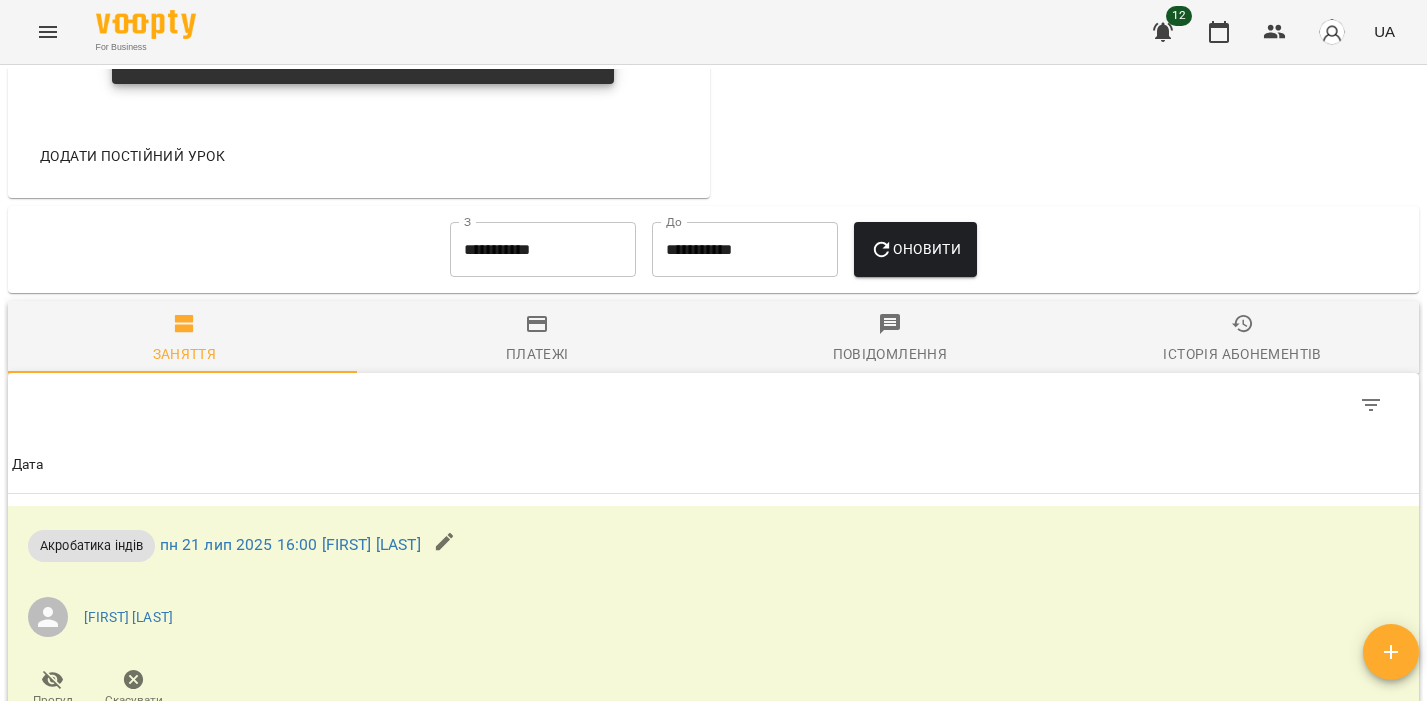 scroll, scrollTop: 1821, scrollLeft: 0, axis: vertical 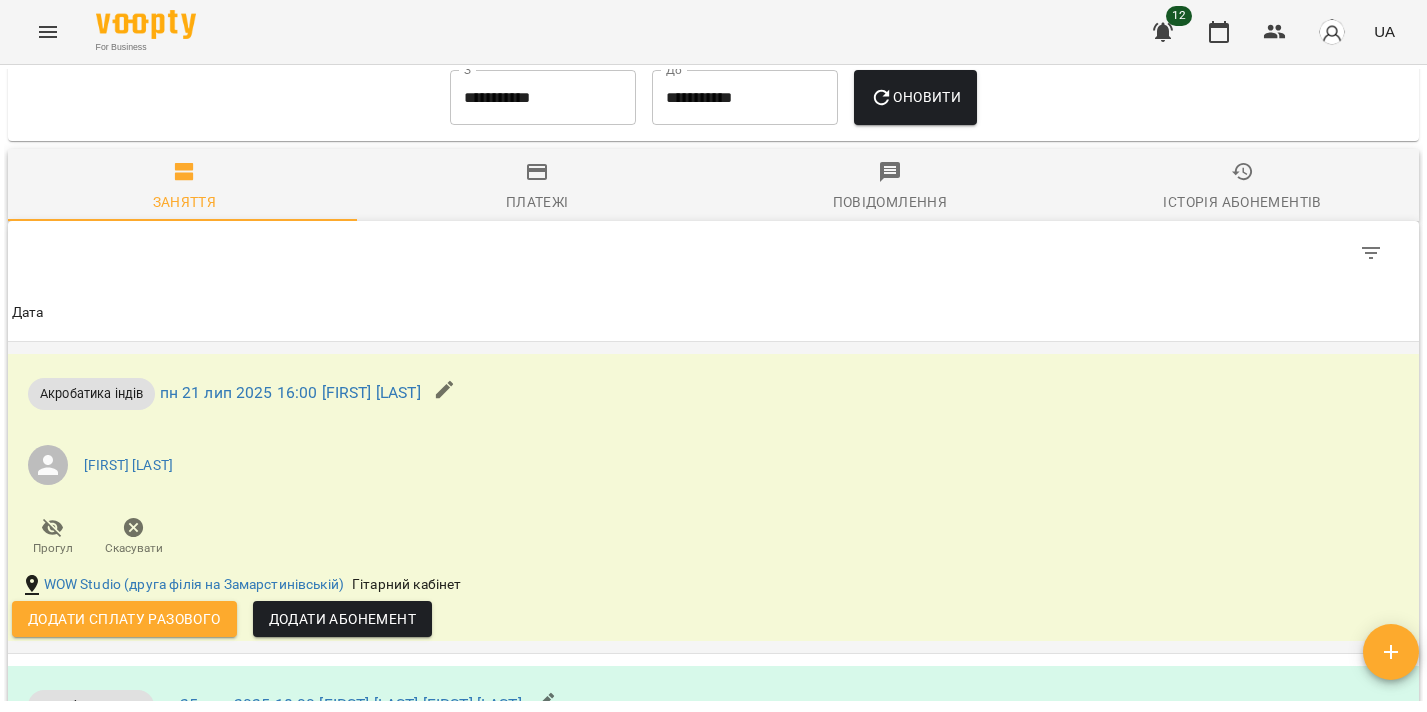 click on "Додати сплату разового" at bounding box center (124, 619) 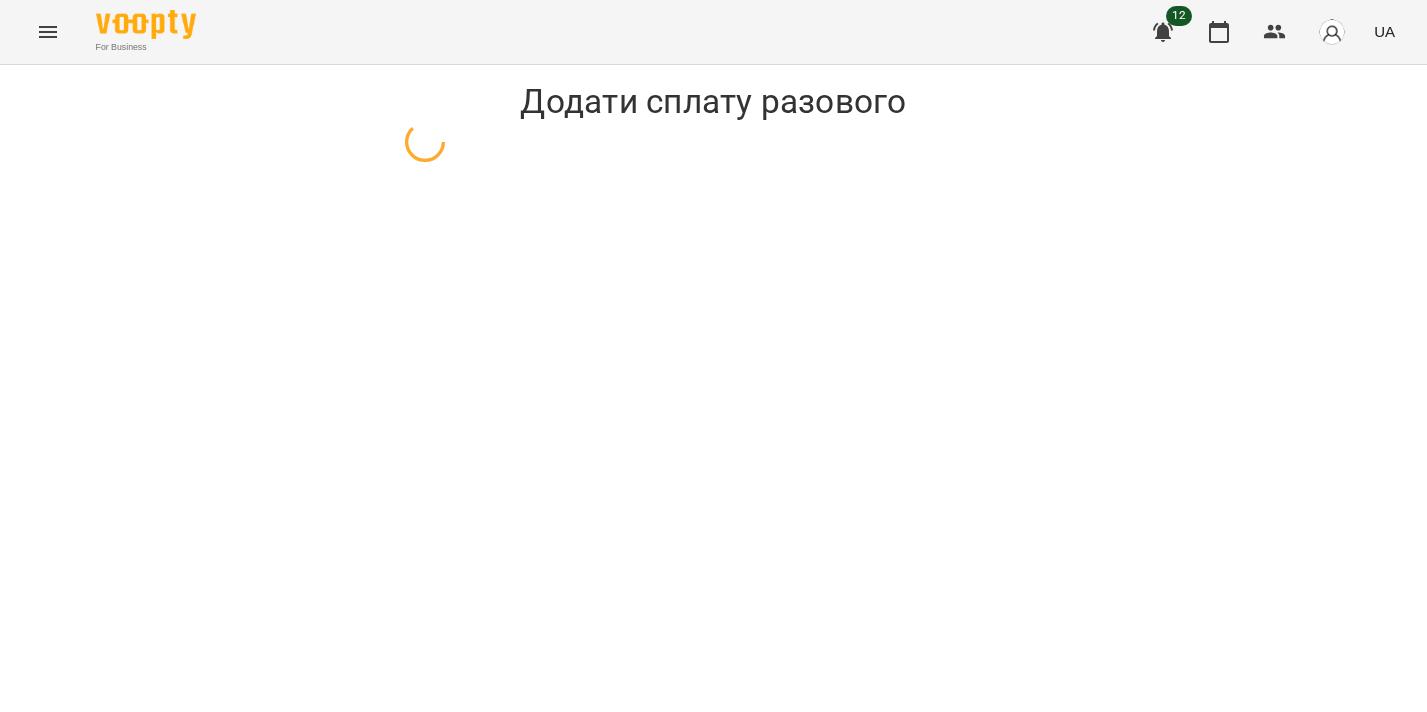 select on "**********" 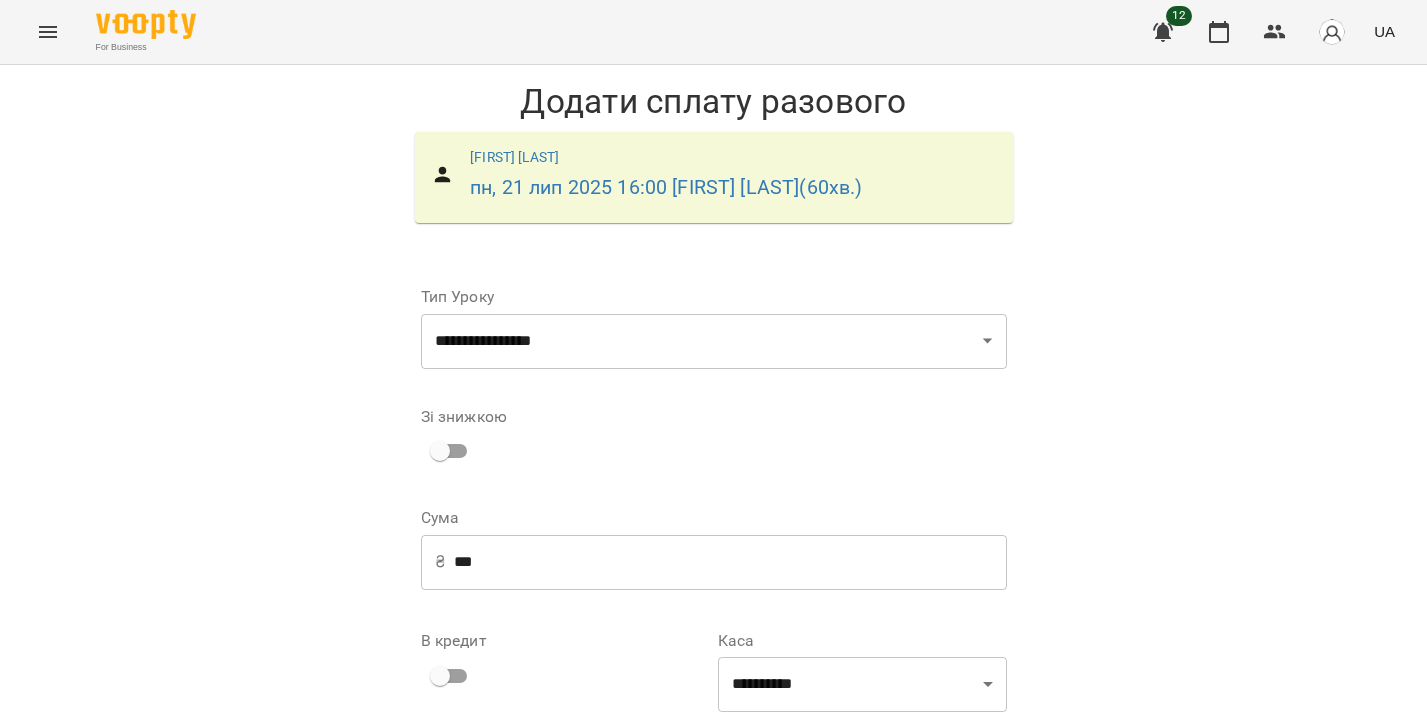 click on "***" at bounding box center (730, 562) 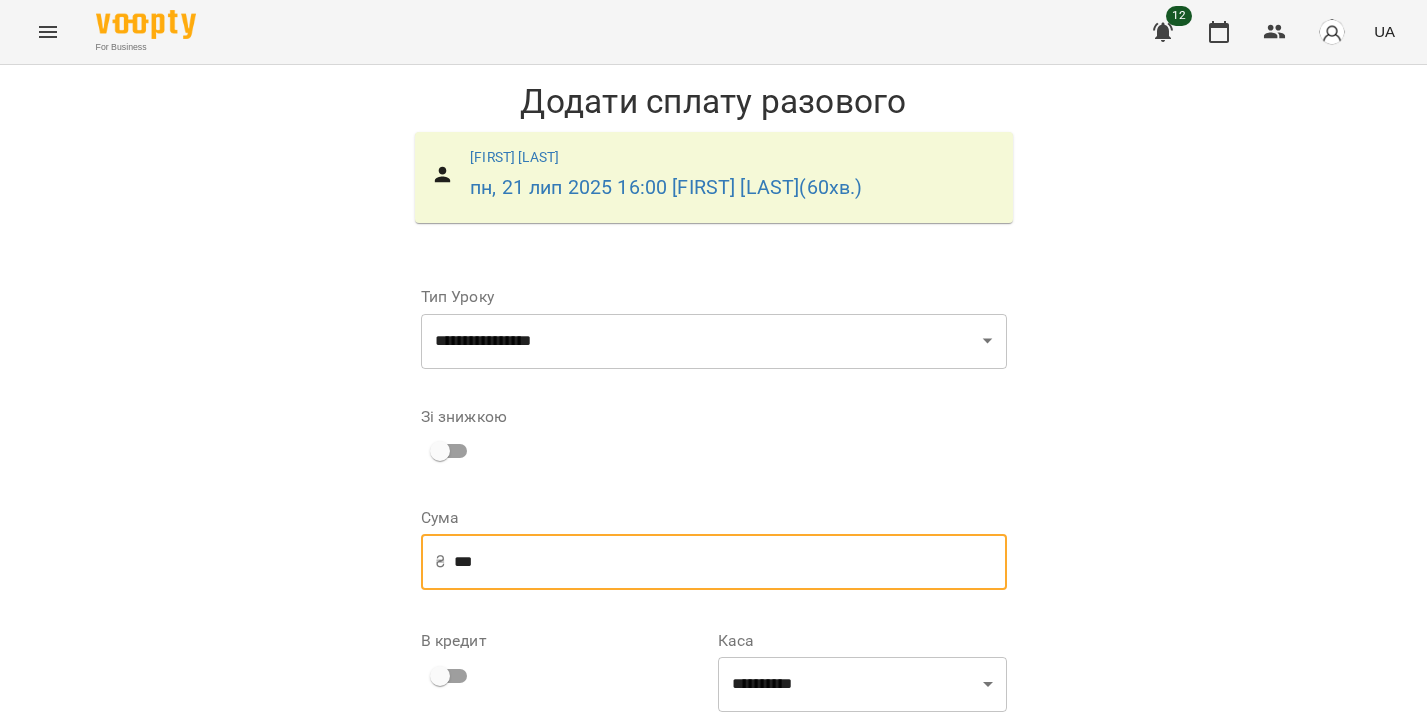 click on "***" at bounding box center [730, 562] 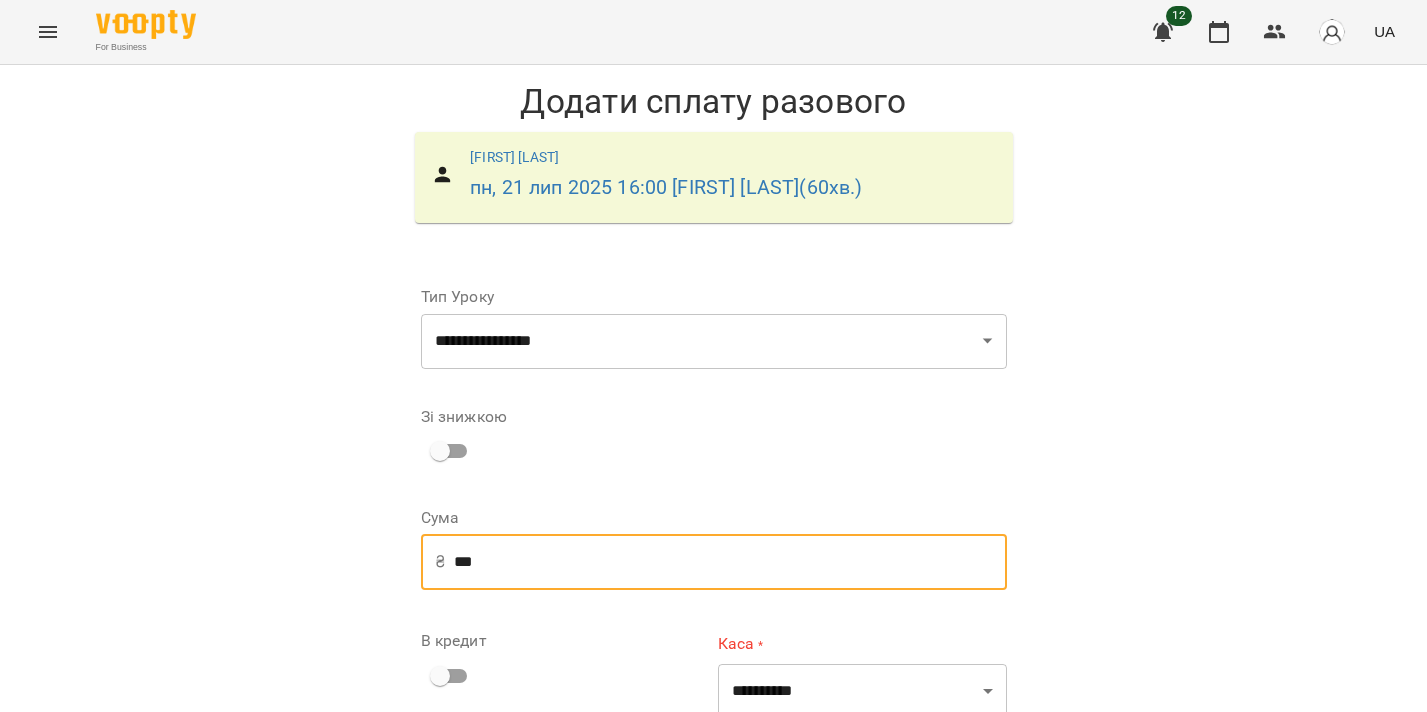 type on "***" 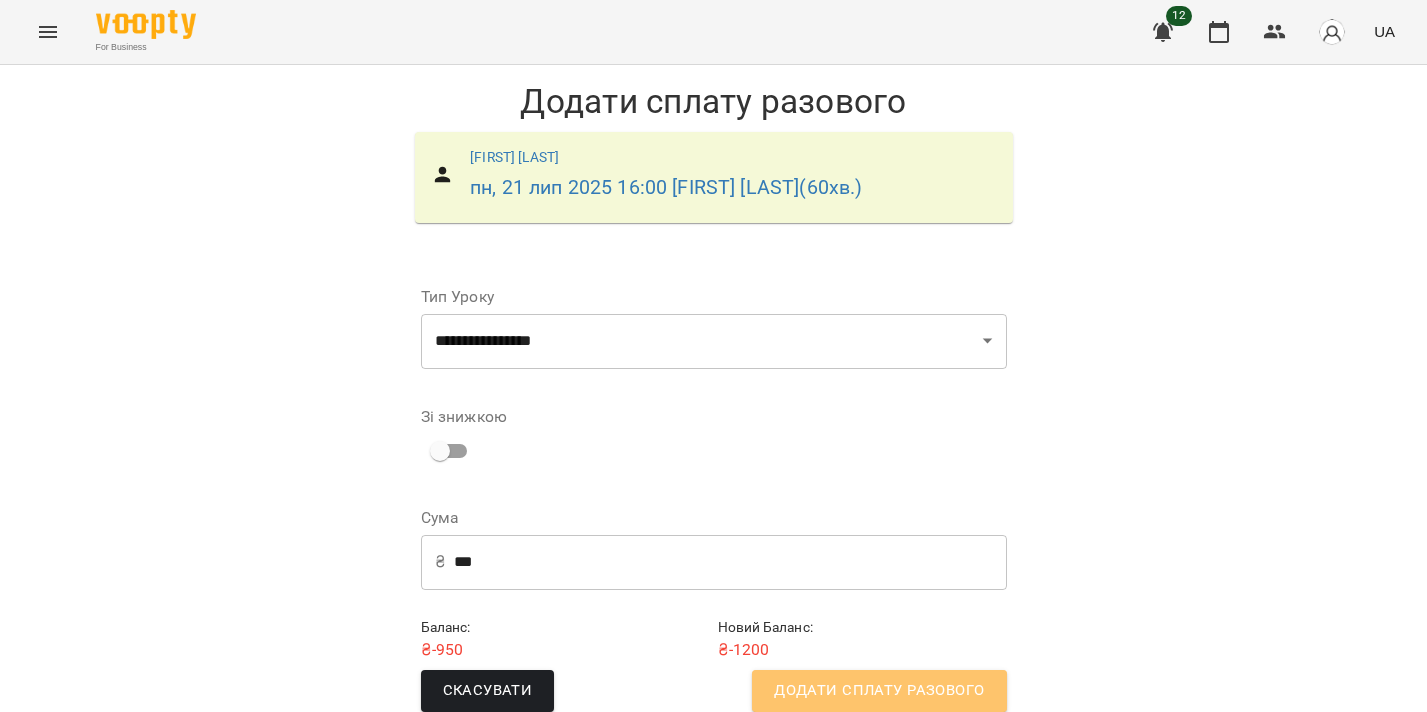 click on "Додати сплату разового" at bounding box center [879, 691] 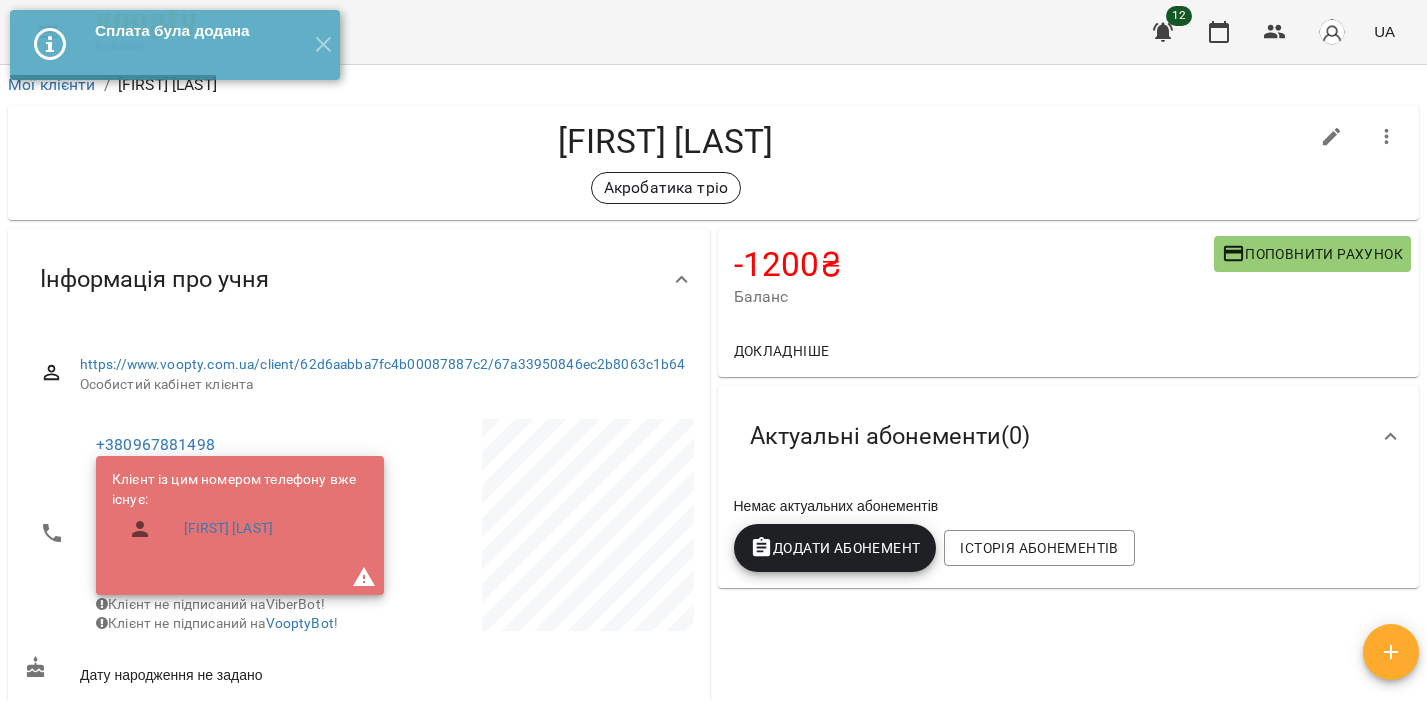 click on "Поповнити рахунок" at bounding box center (1312, 254) 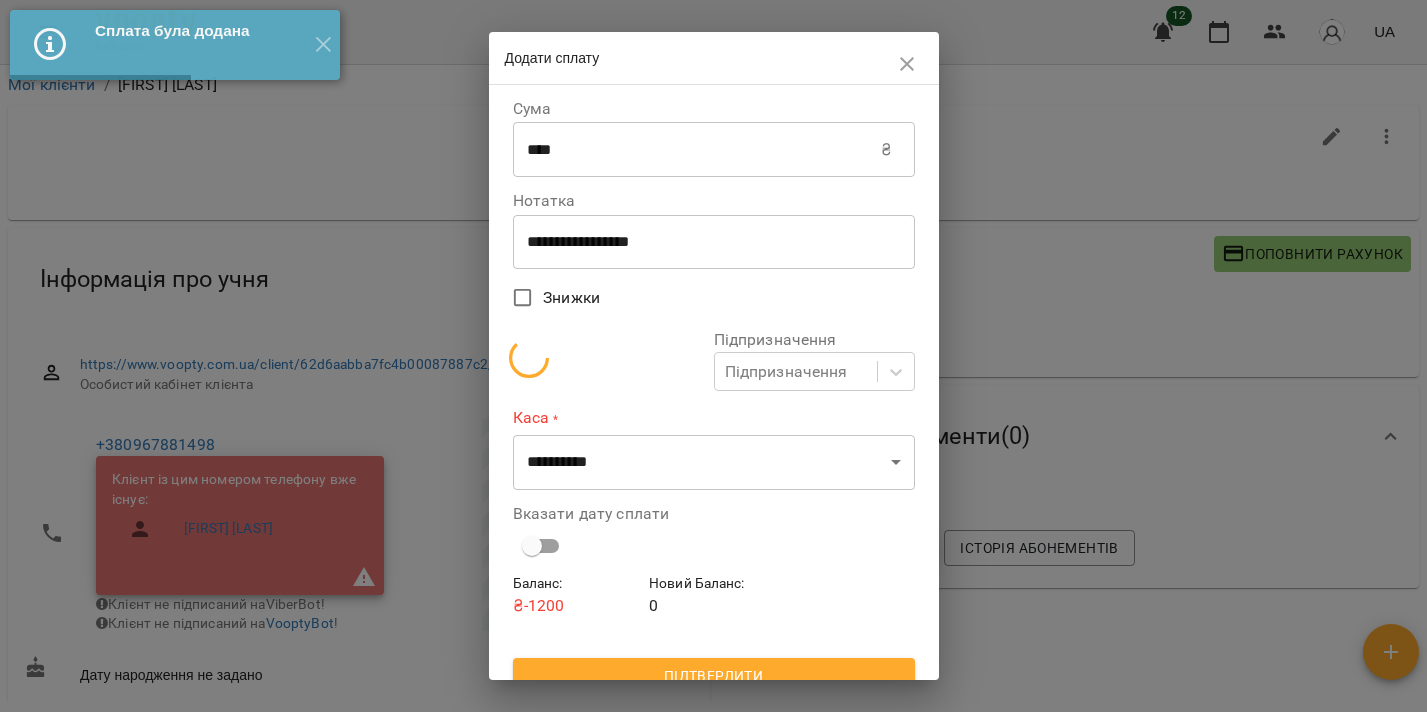 click on "****" at bounding box center [697, 150] 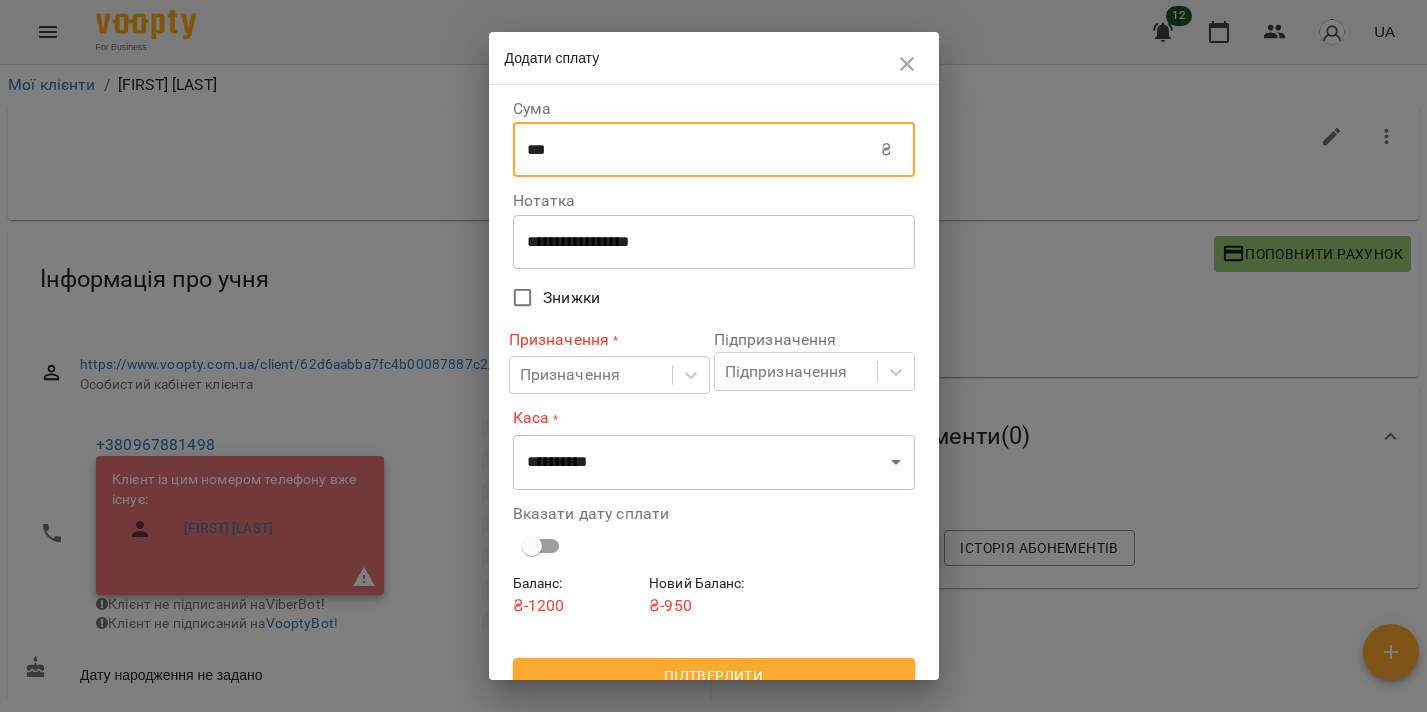 type on "***" 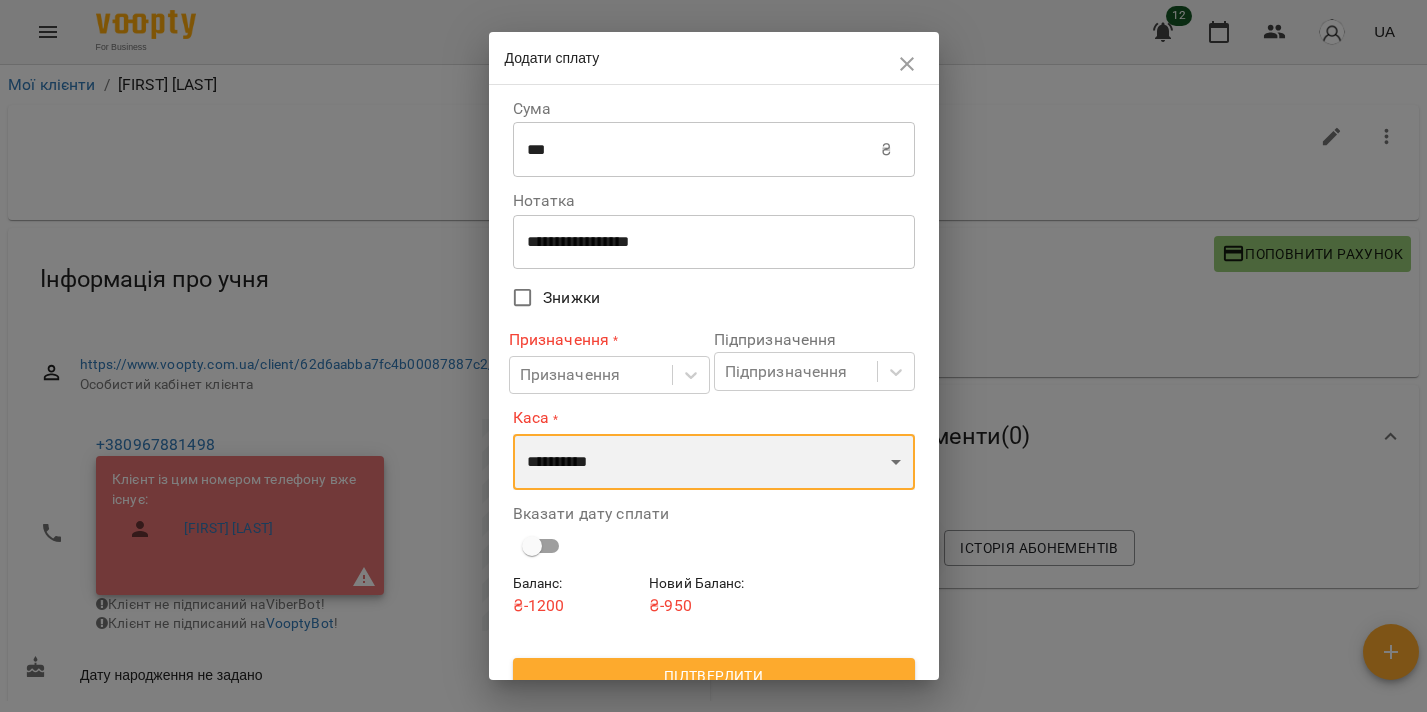 select on "****" 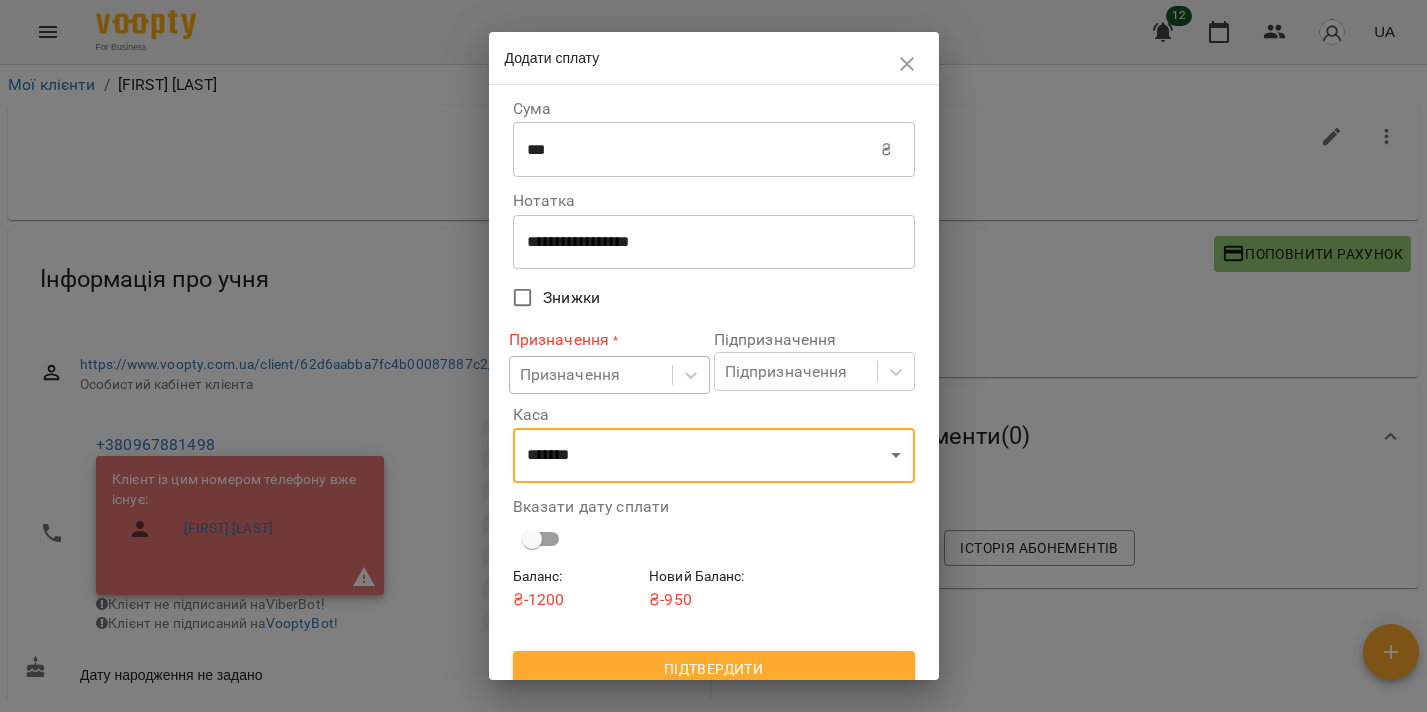 click on "Призначення" at bounding box center [591, 375] 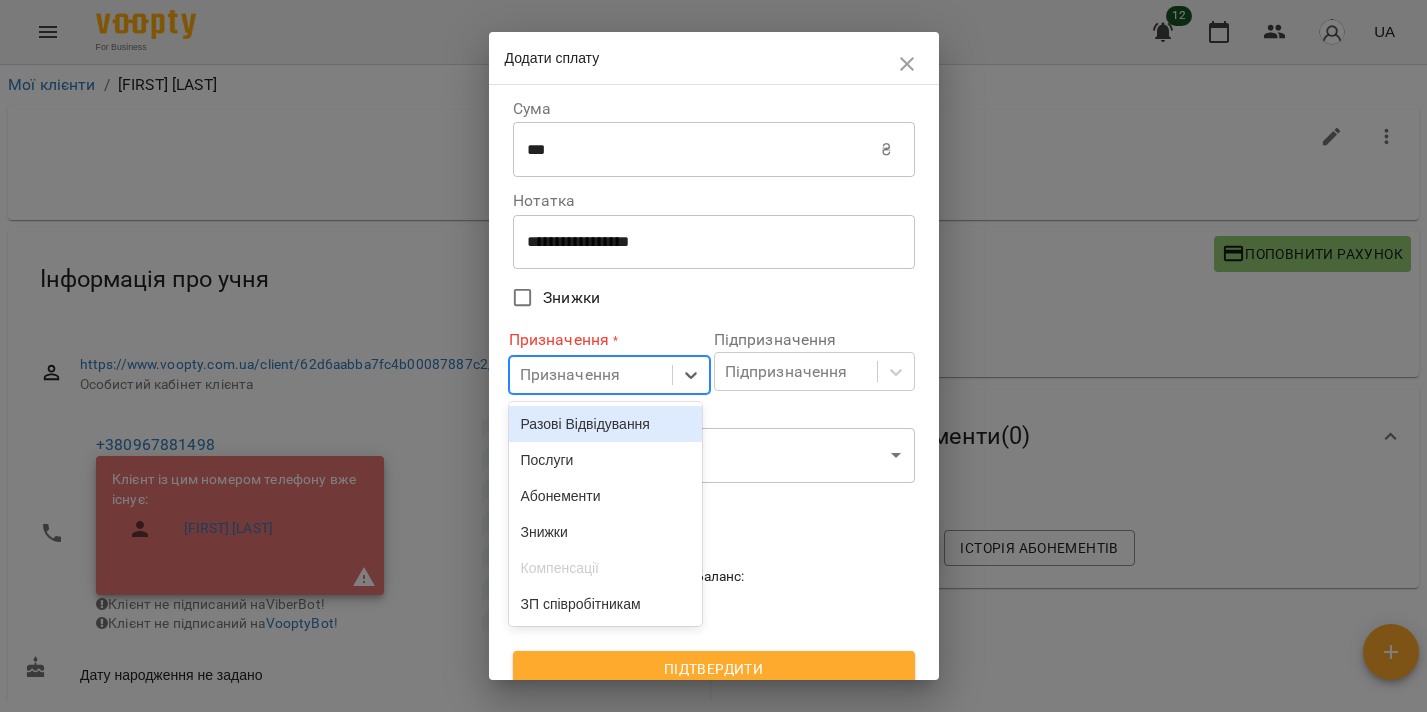 click on "Разові Відвідування" at bounding box center (606, 424) 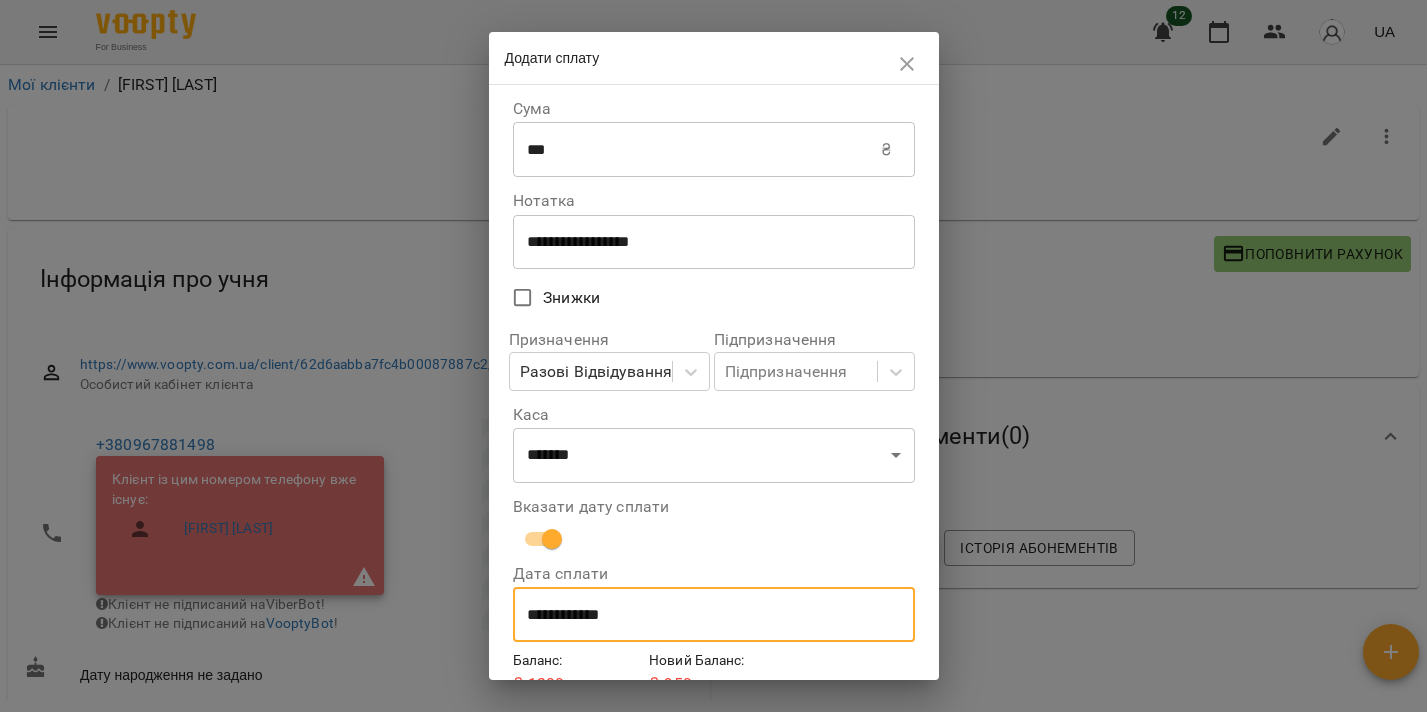 click on "**********" at bounding box center (714, 615) 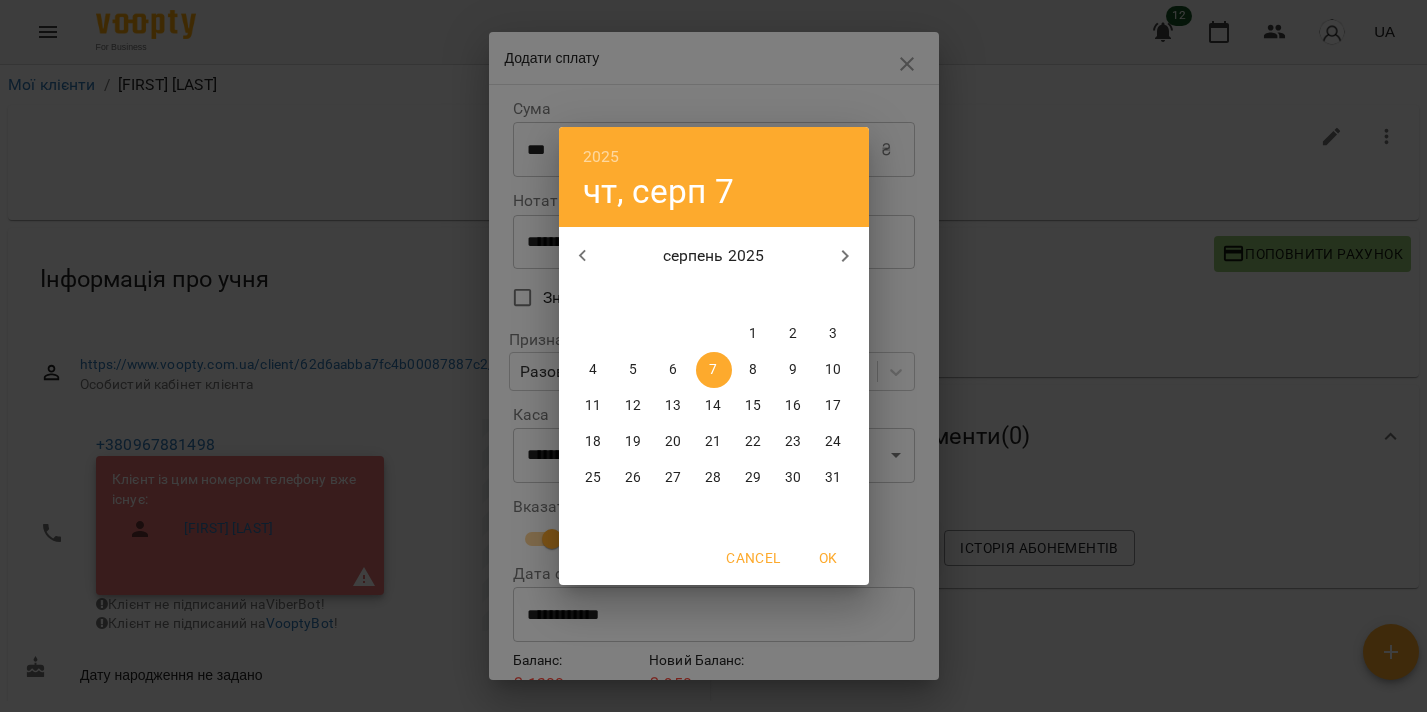 click 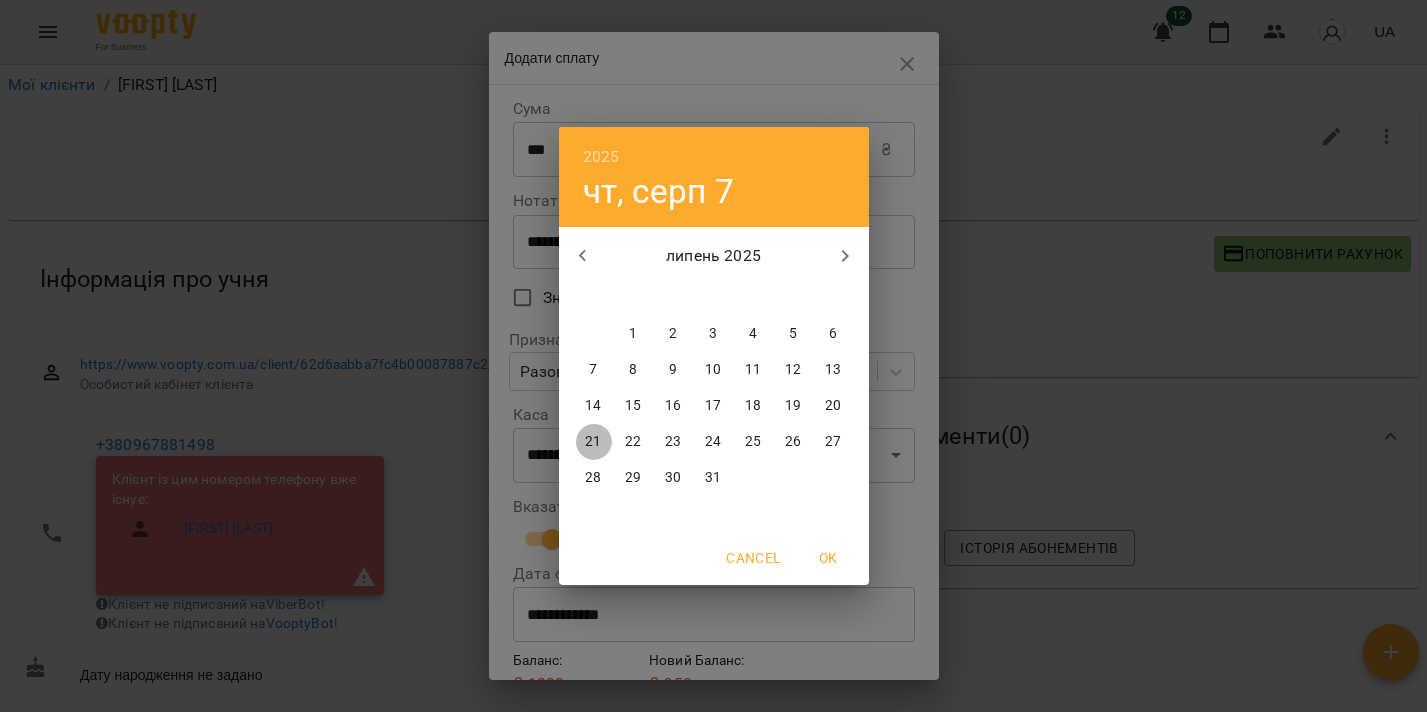 click on "21" at bounding box center (594, 442) 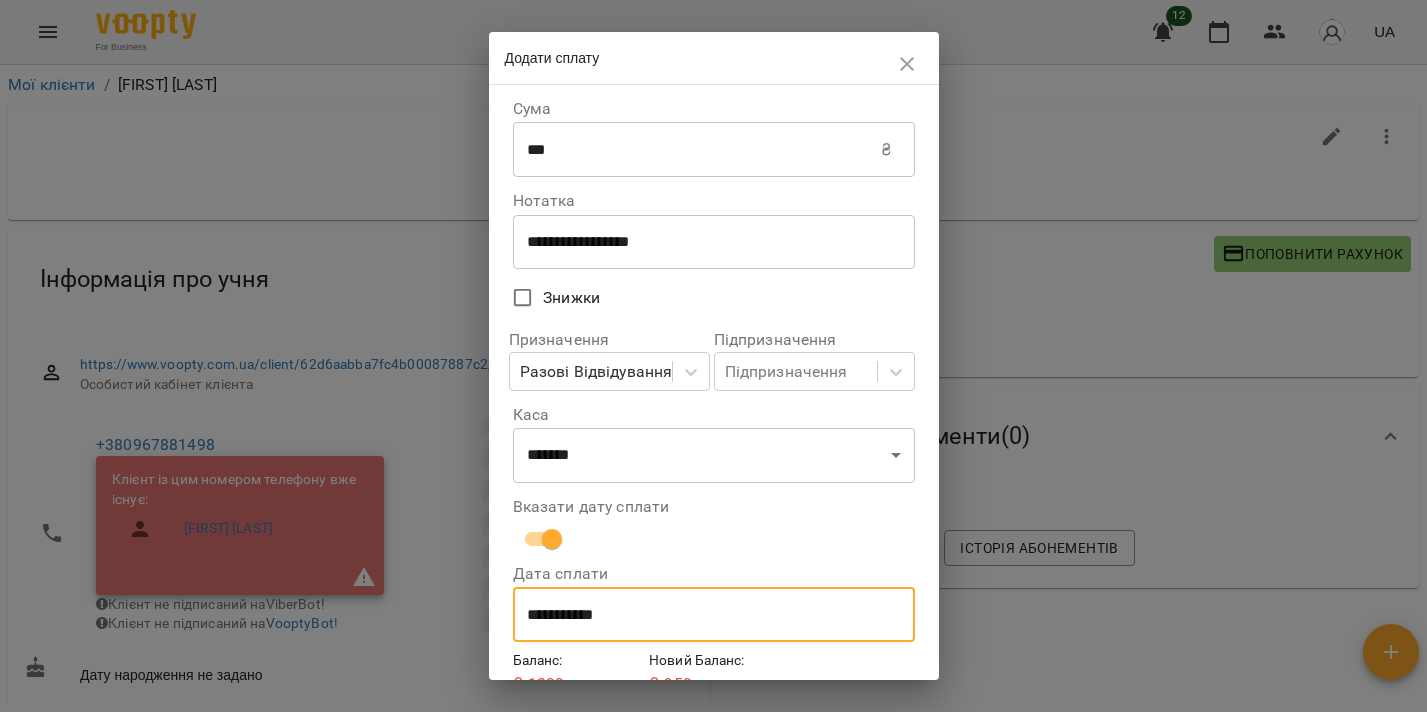 scroll, scrollTop: 96, scrollLeft: 0, axis: vertical 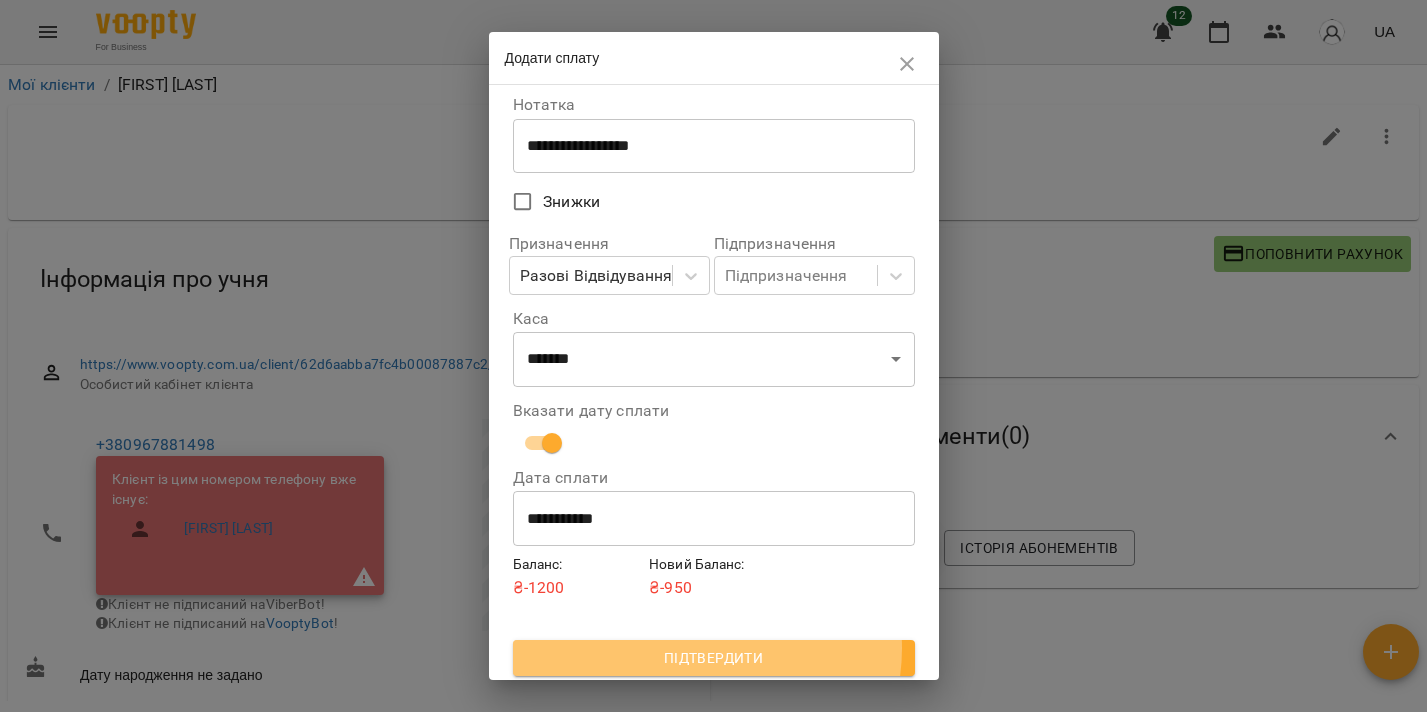click on "Підтвердити" at bounding box center (714, 658) 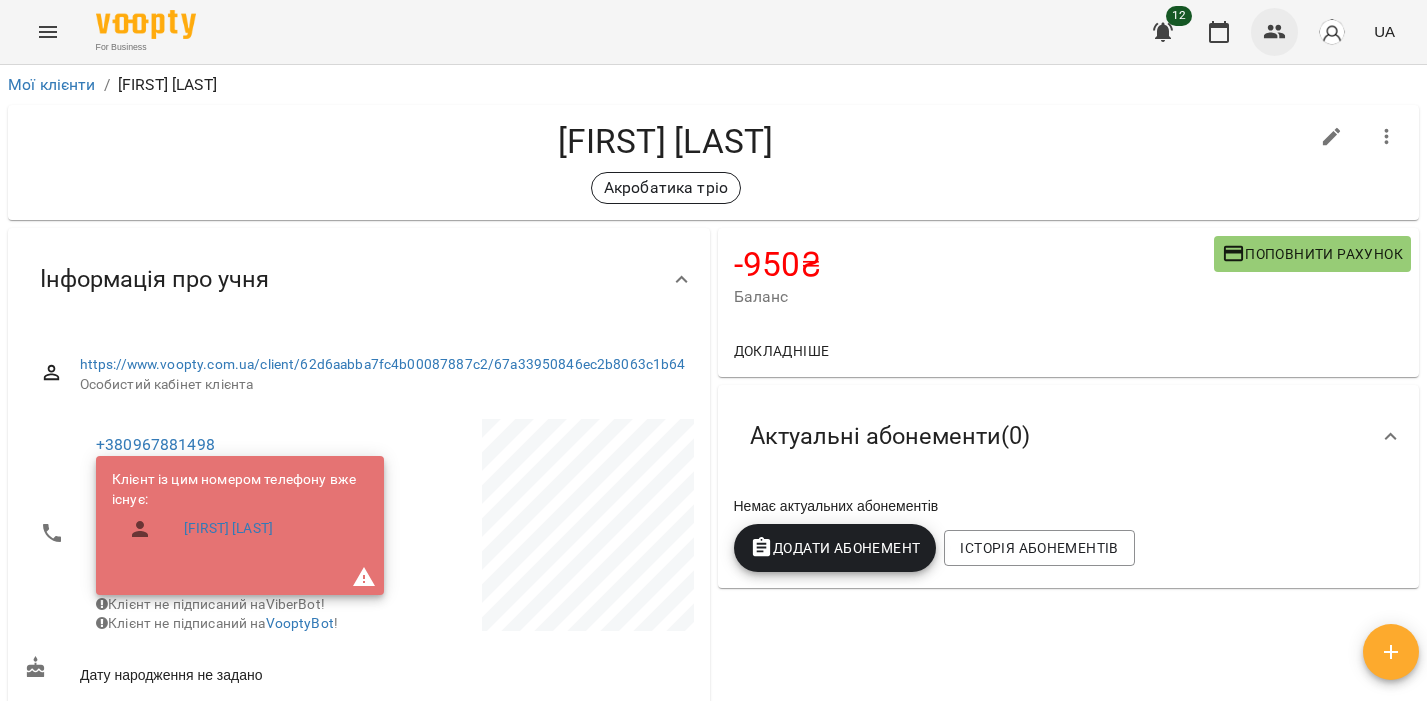 click at bounding box center (1275, 32) 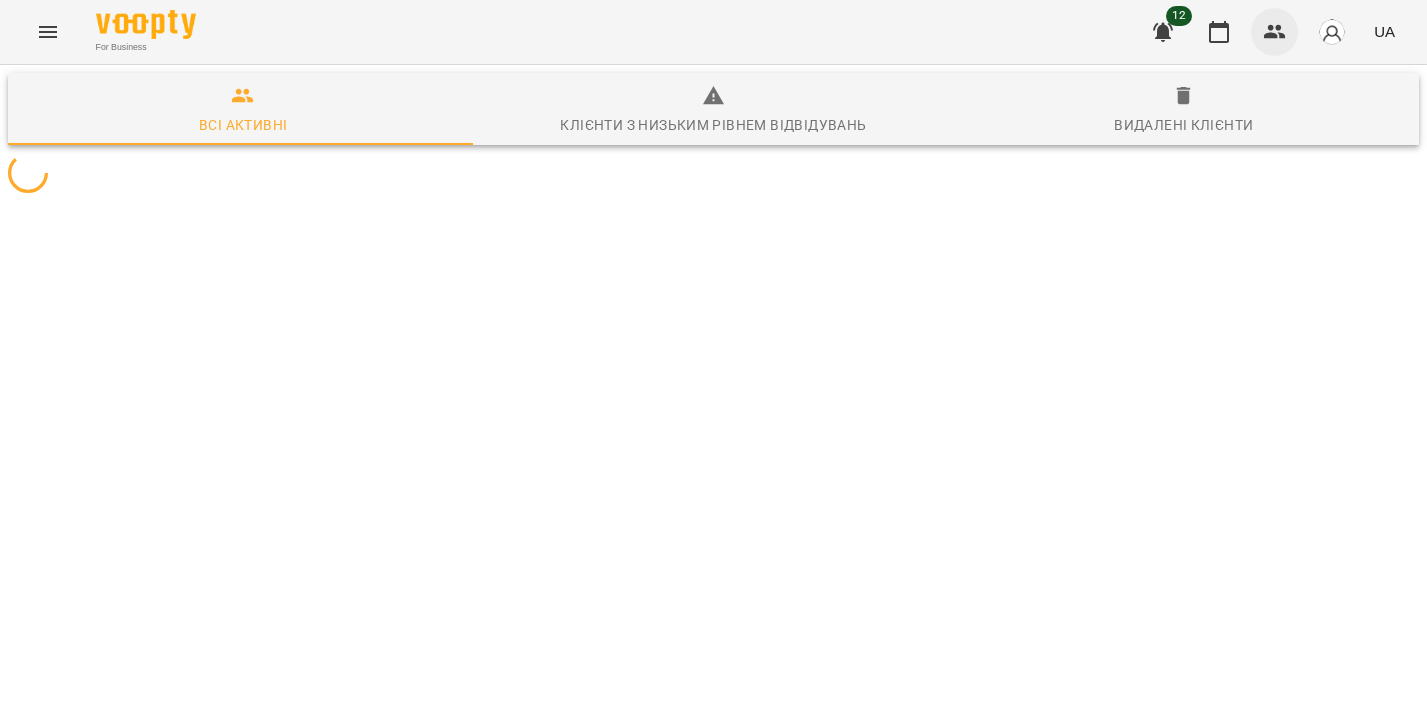 scroll, scrollTop: 0, scrollLeft: 0, axis: both 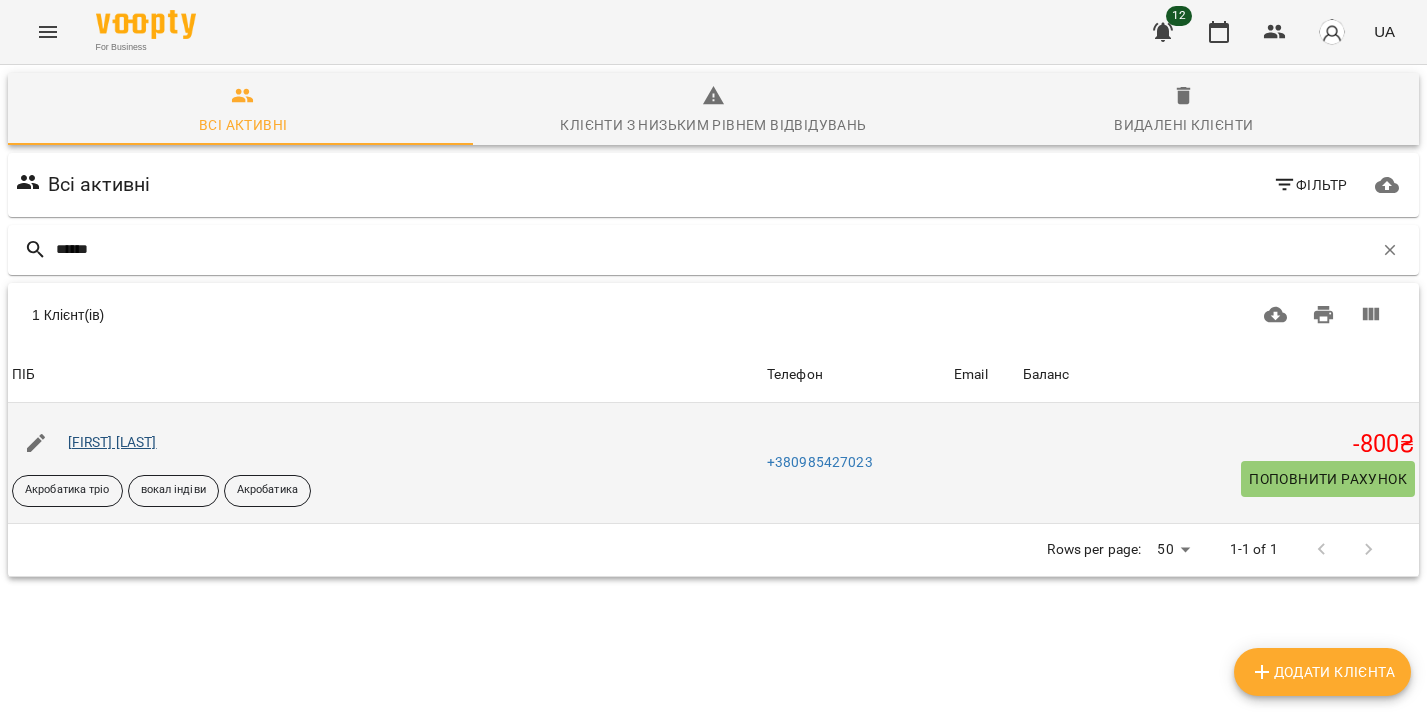 type on "******" 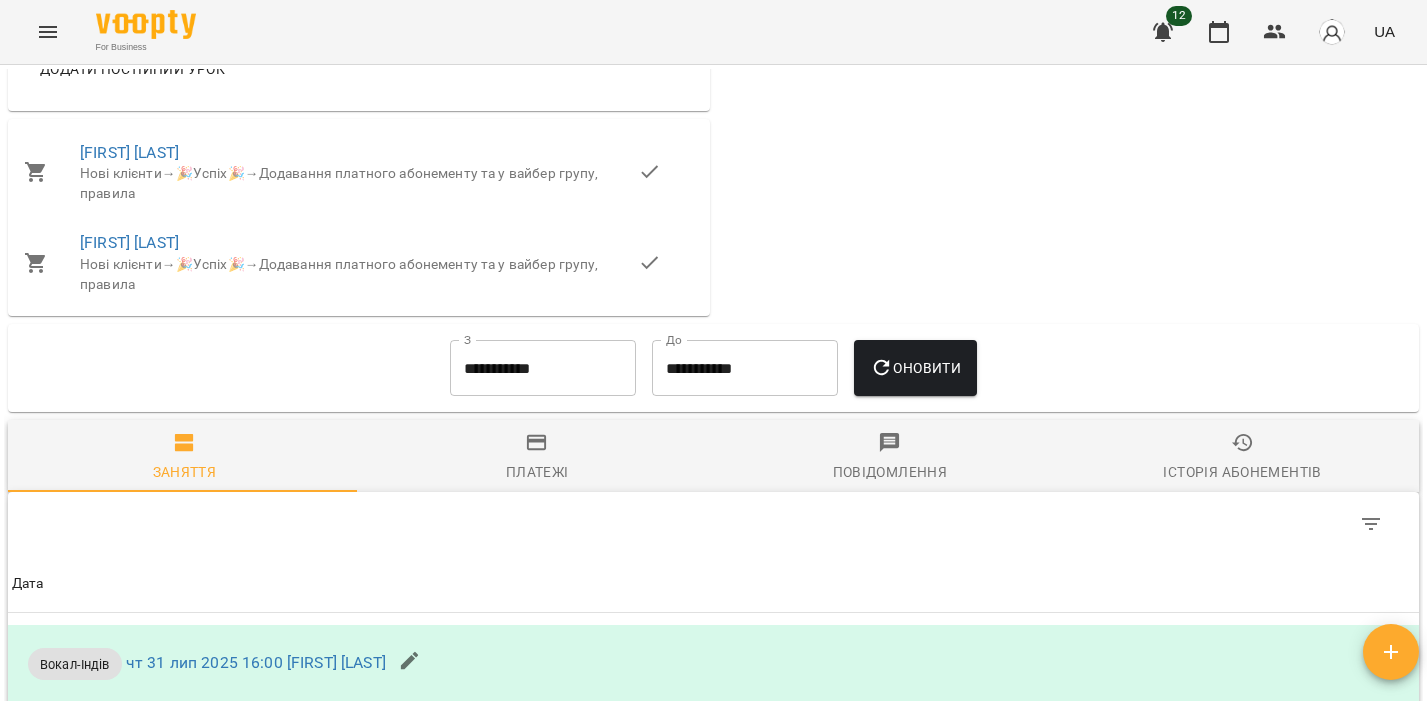 scroll, scrollTop: 1137, scrollLeft: 0, axis: vertical 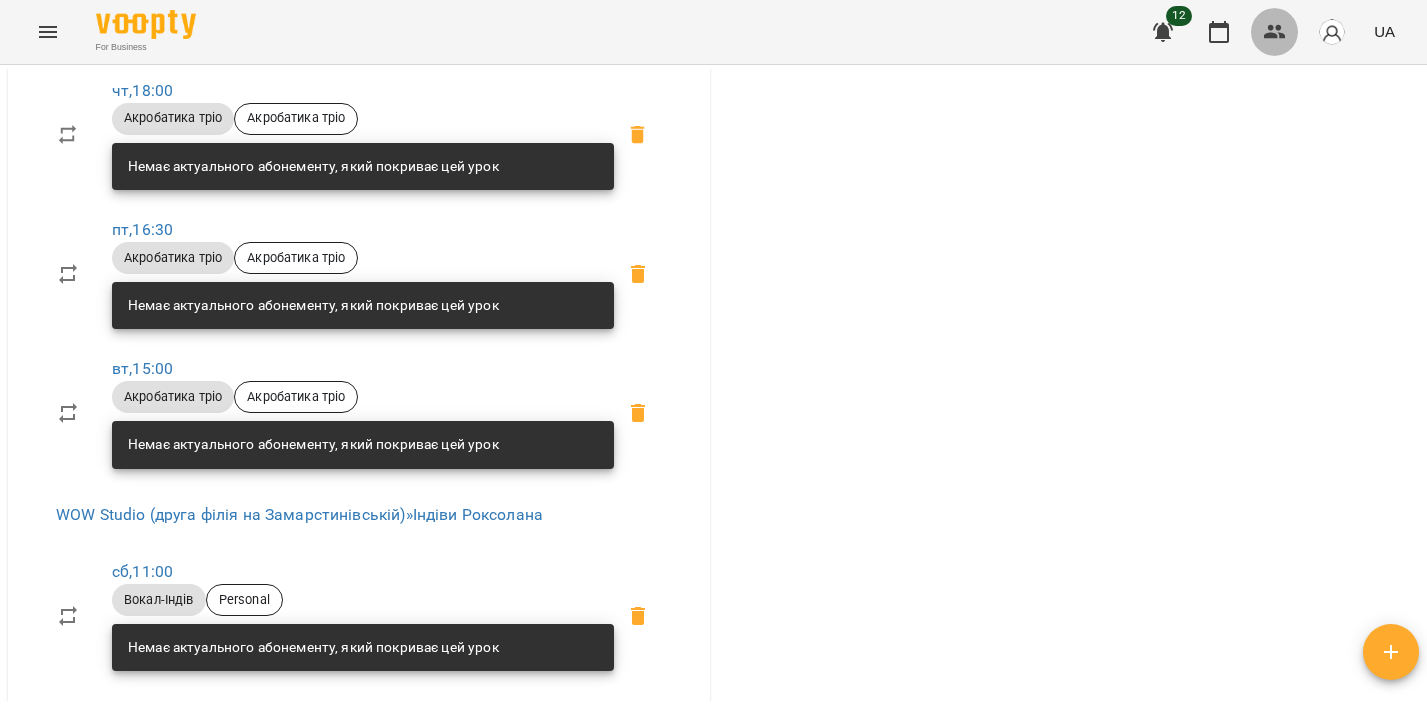click at bounding box center (1275, 32) 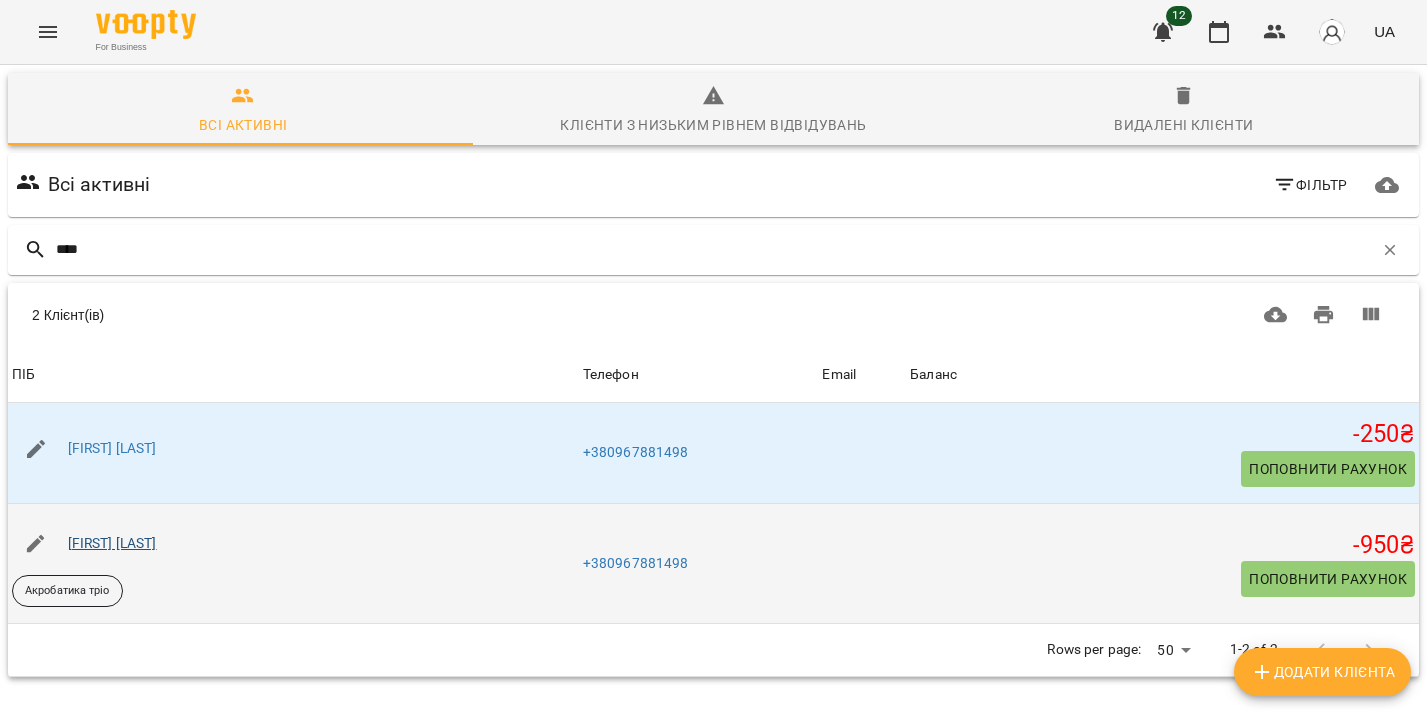 type on "****" 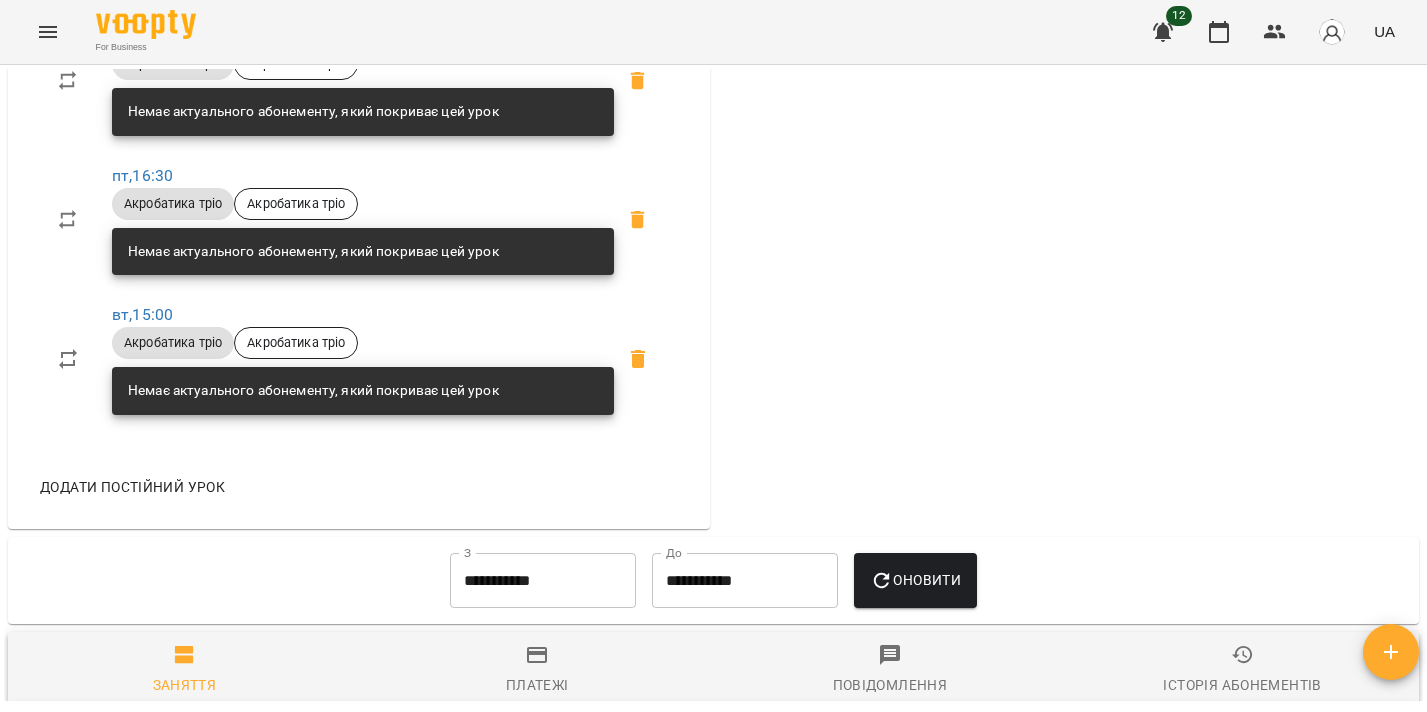 scroll, scrollTop: 1721, scrollLeft: 0, axis: vertical 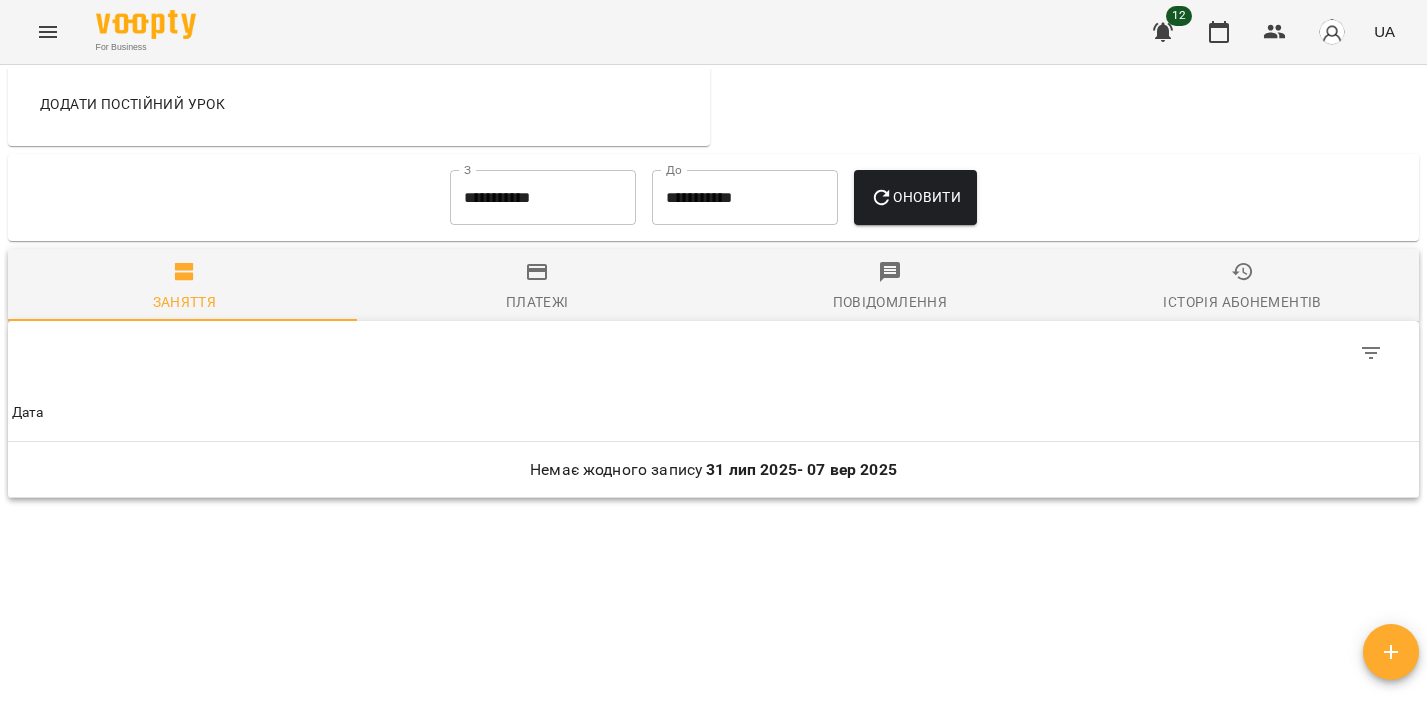 click on "**********" at bounding box center [543, 198] 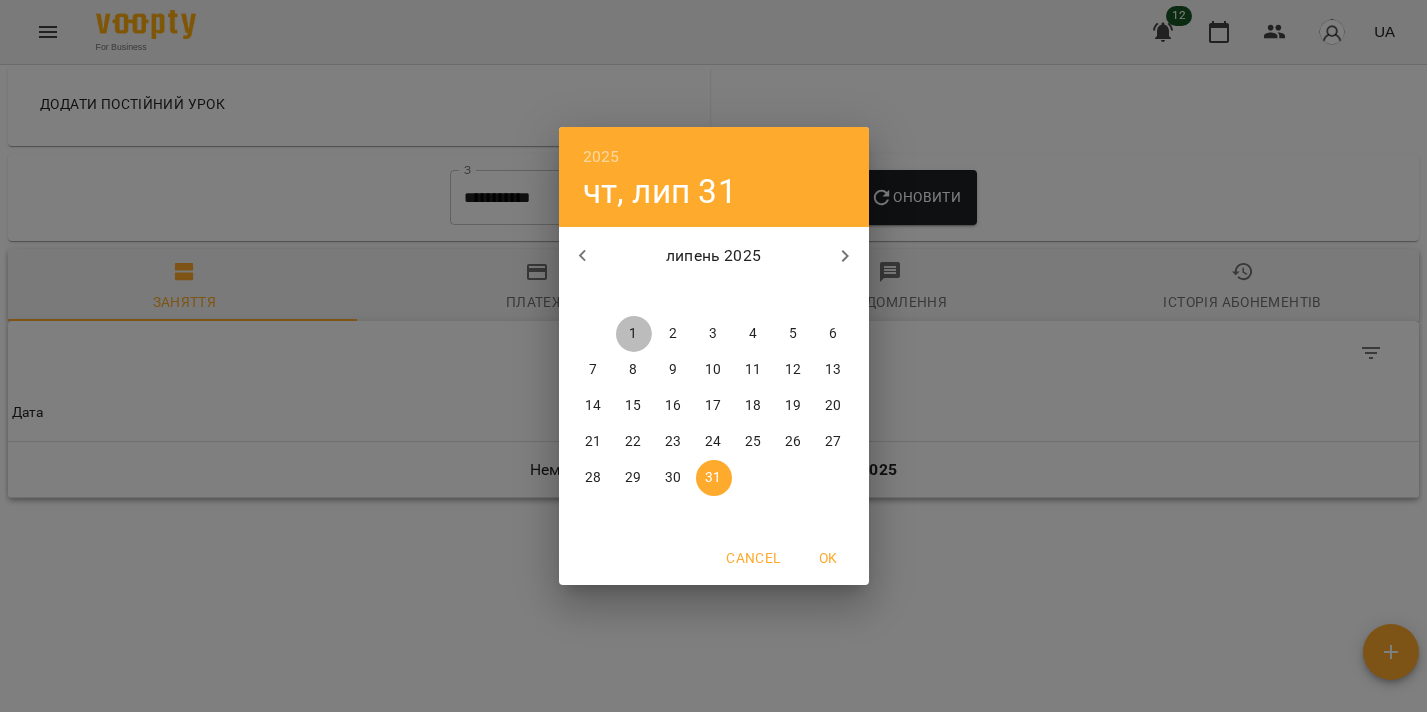 click on "1" at bounding box center (634, 334) 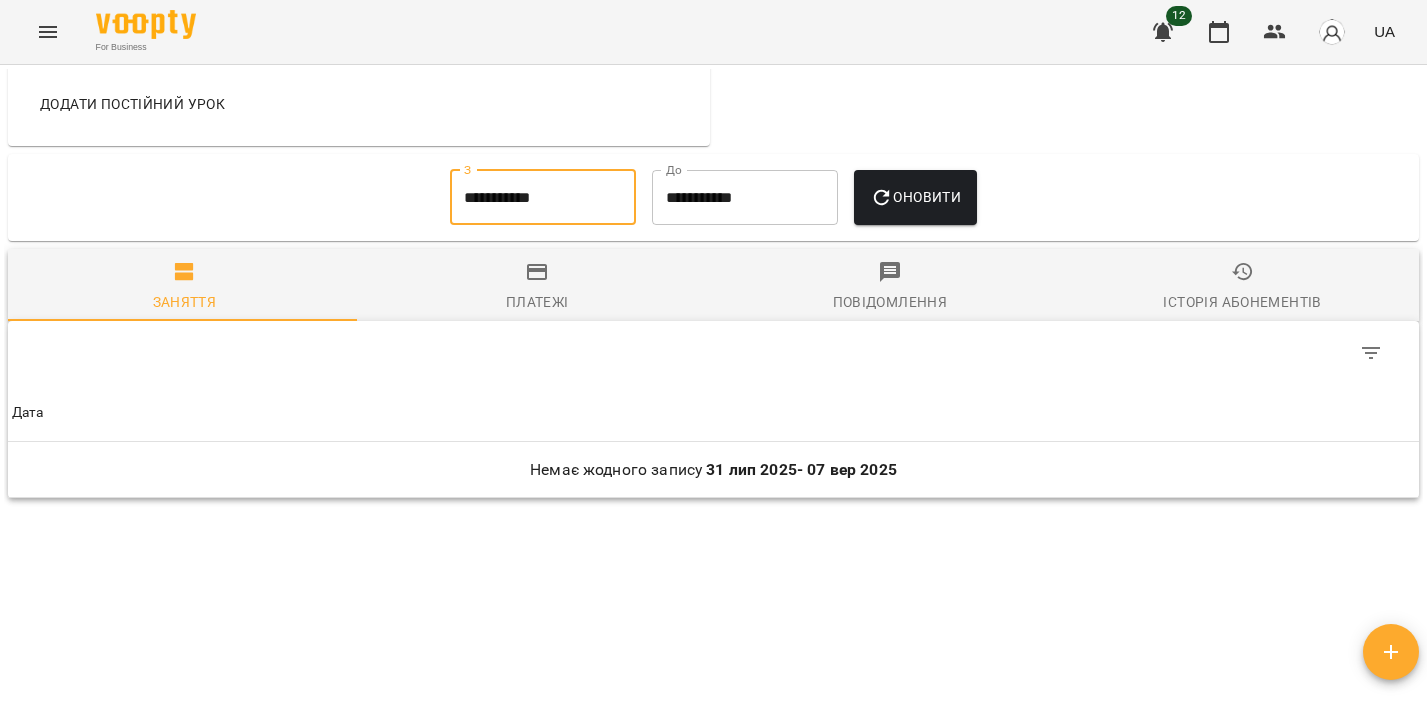 click on "Оновити" at bounding box center (915, 198) 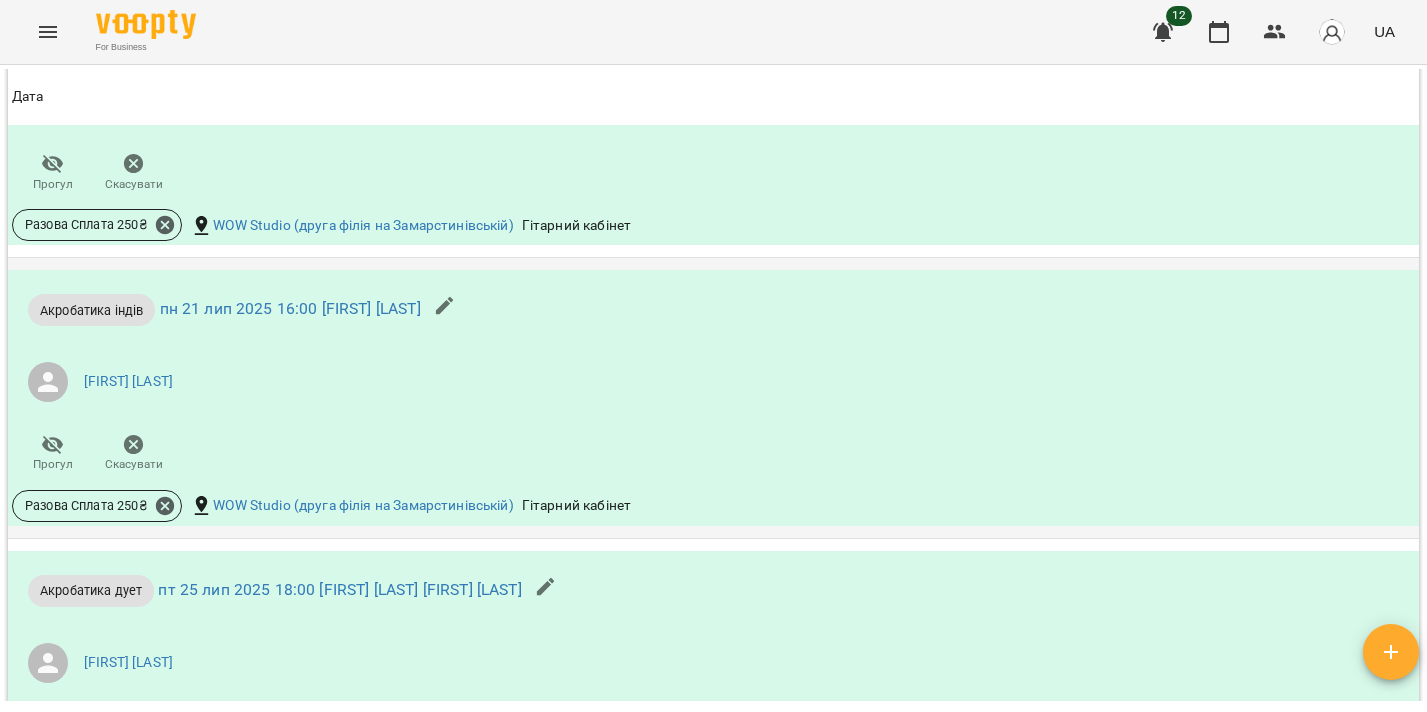 scroll, scrollTop: 2189, scrollLeft: 0, axis: vertical 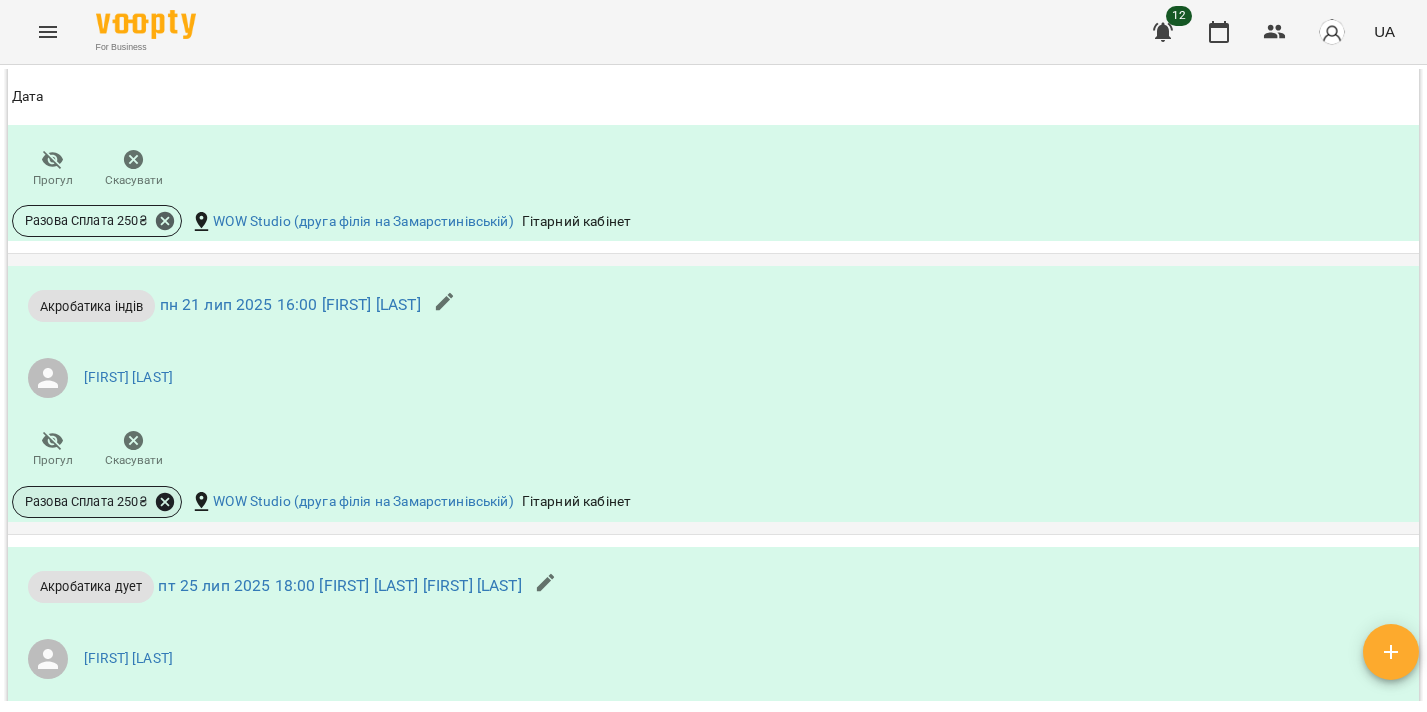 click 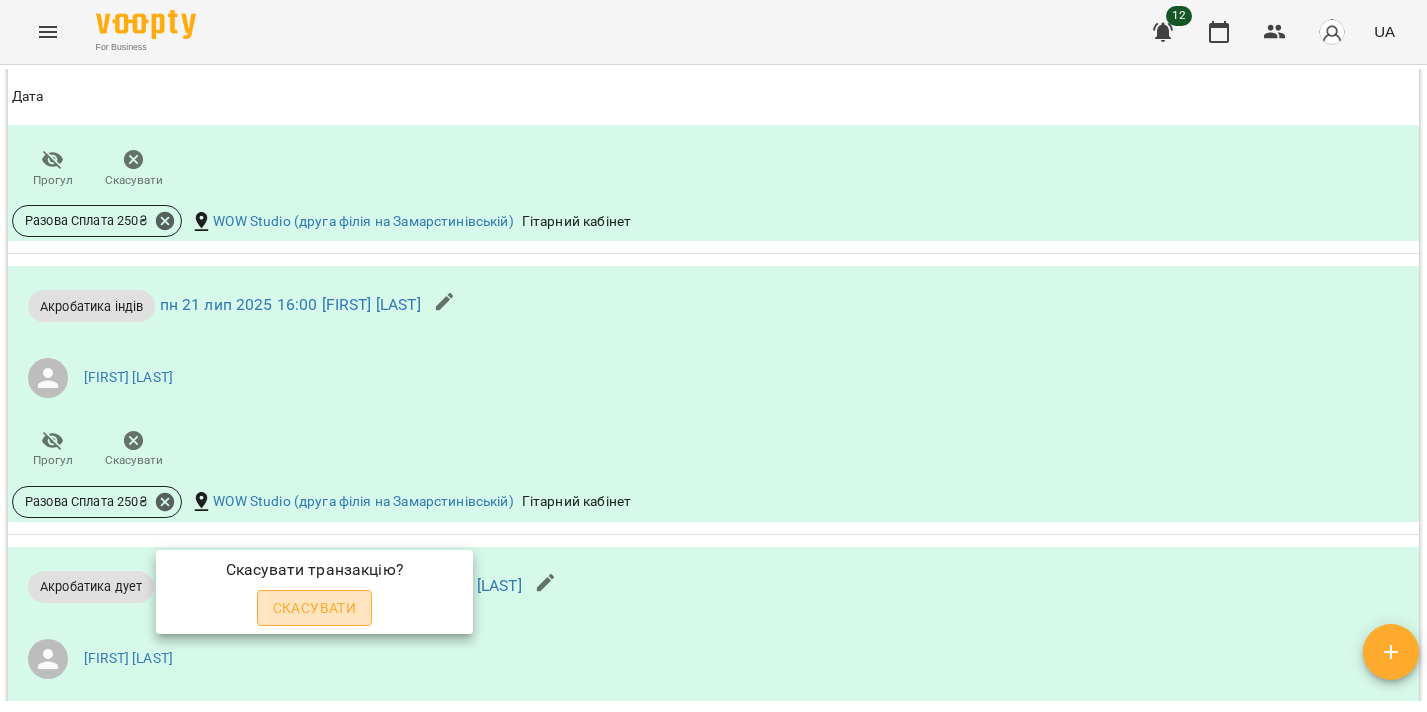 click on "Скасувати" at bounding box center [315, 608] 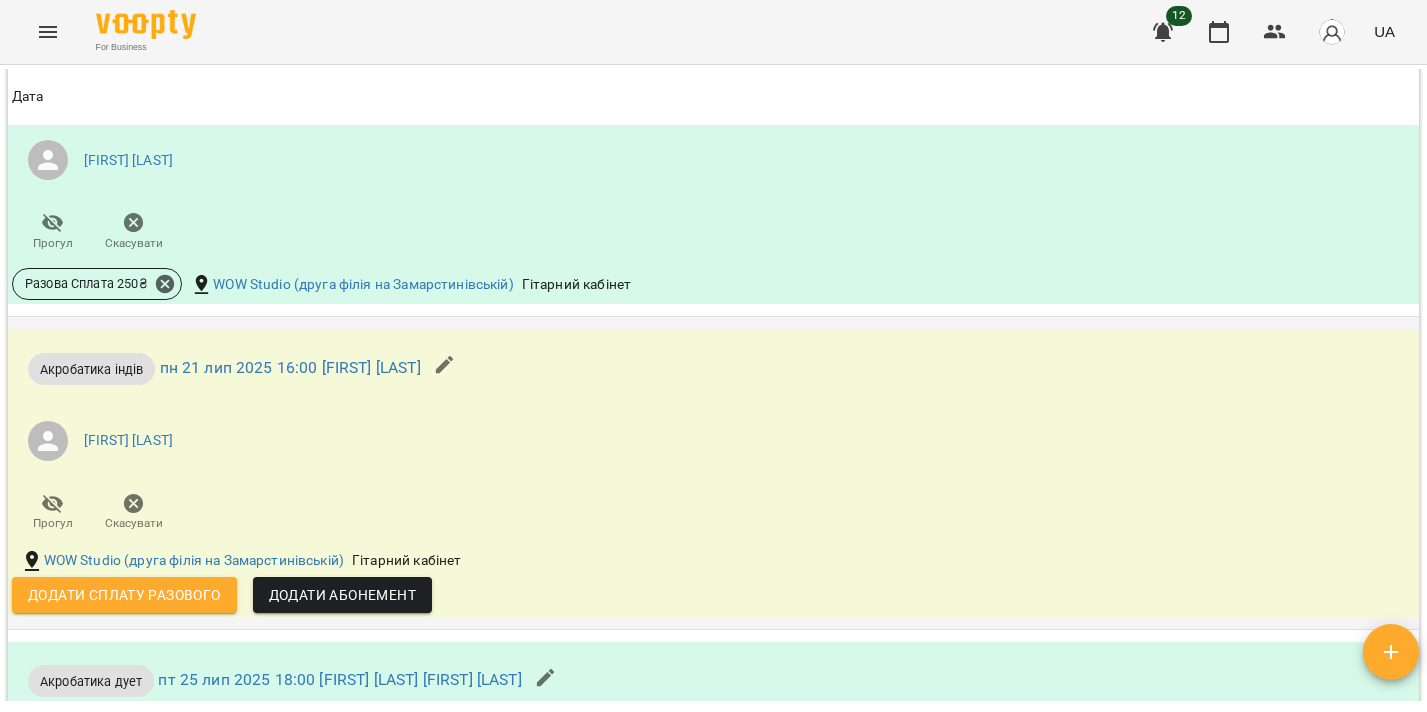 scroll, scrollTop: 2264, scrollLeft: 0, axis: vertical 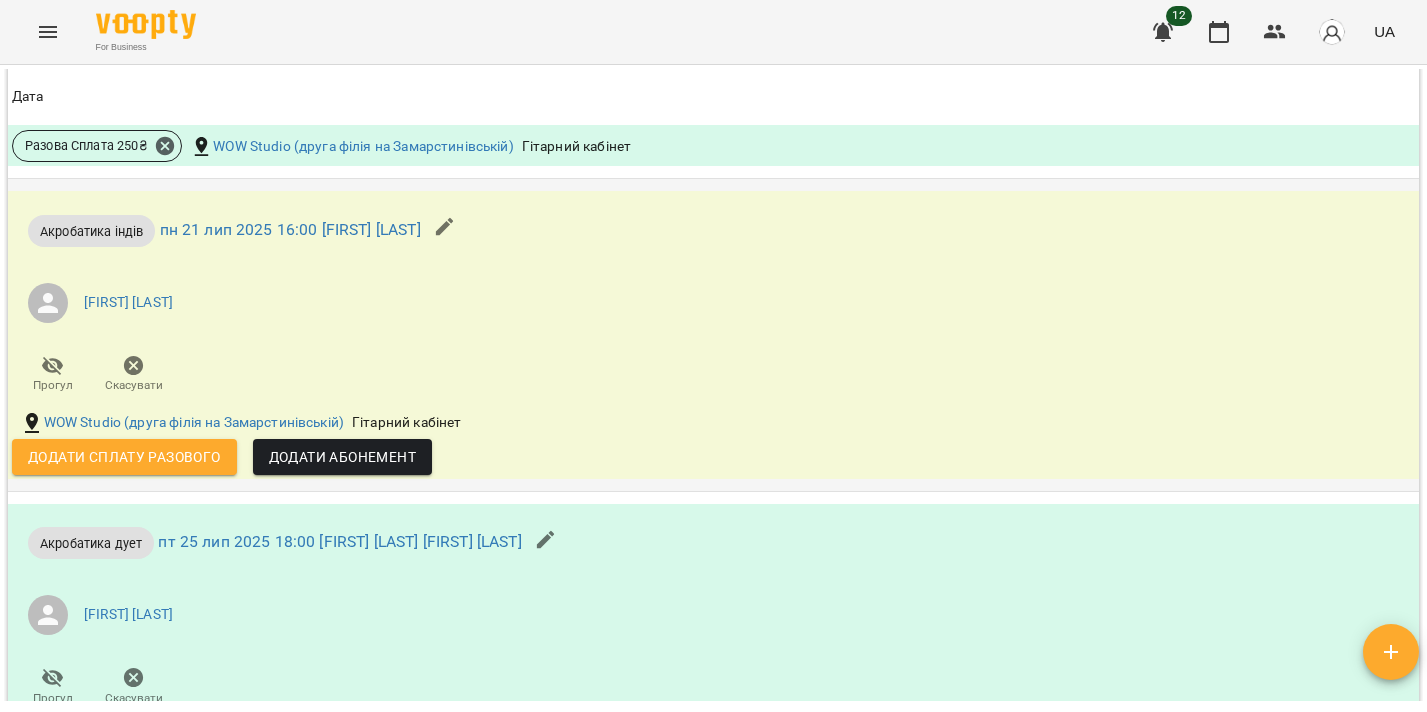 click on "Додати сплату разового" at bounding box center (124, 457) 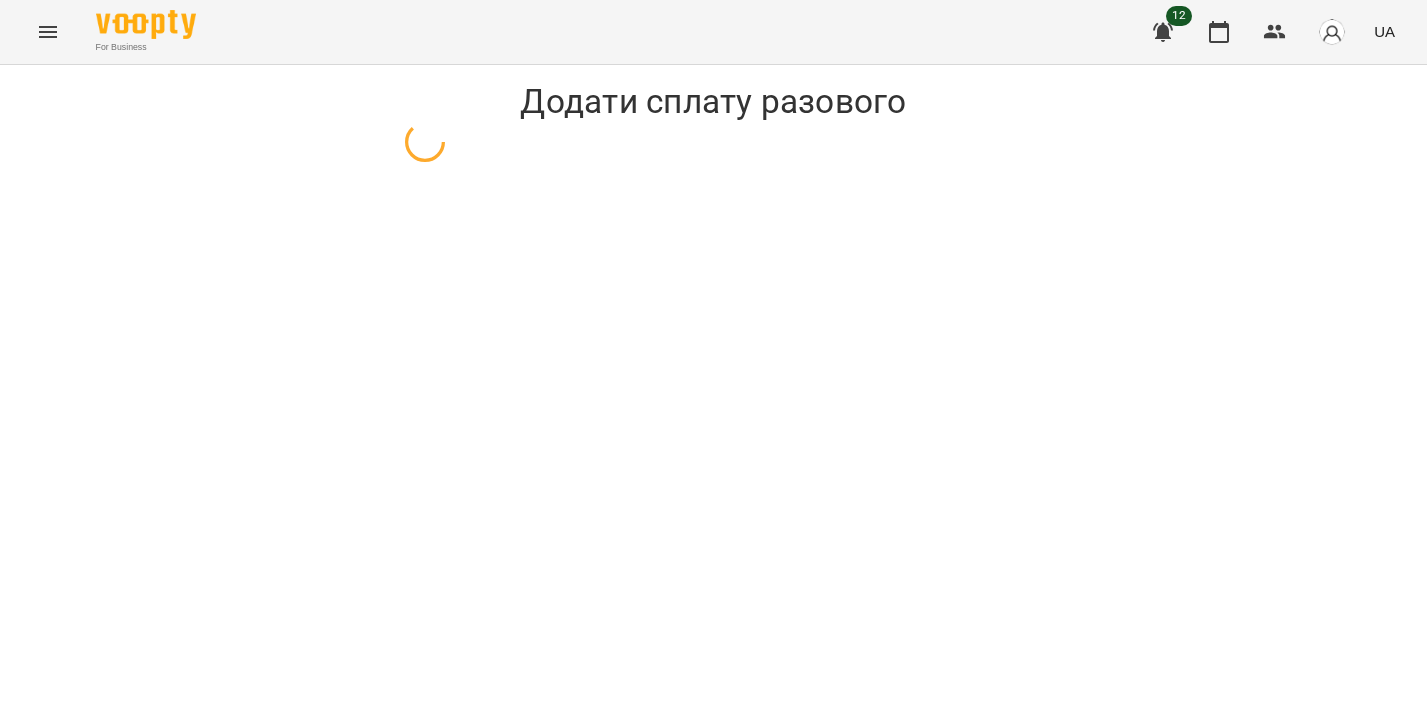 select on "**********" 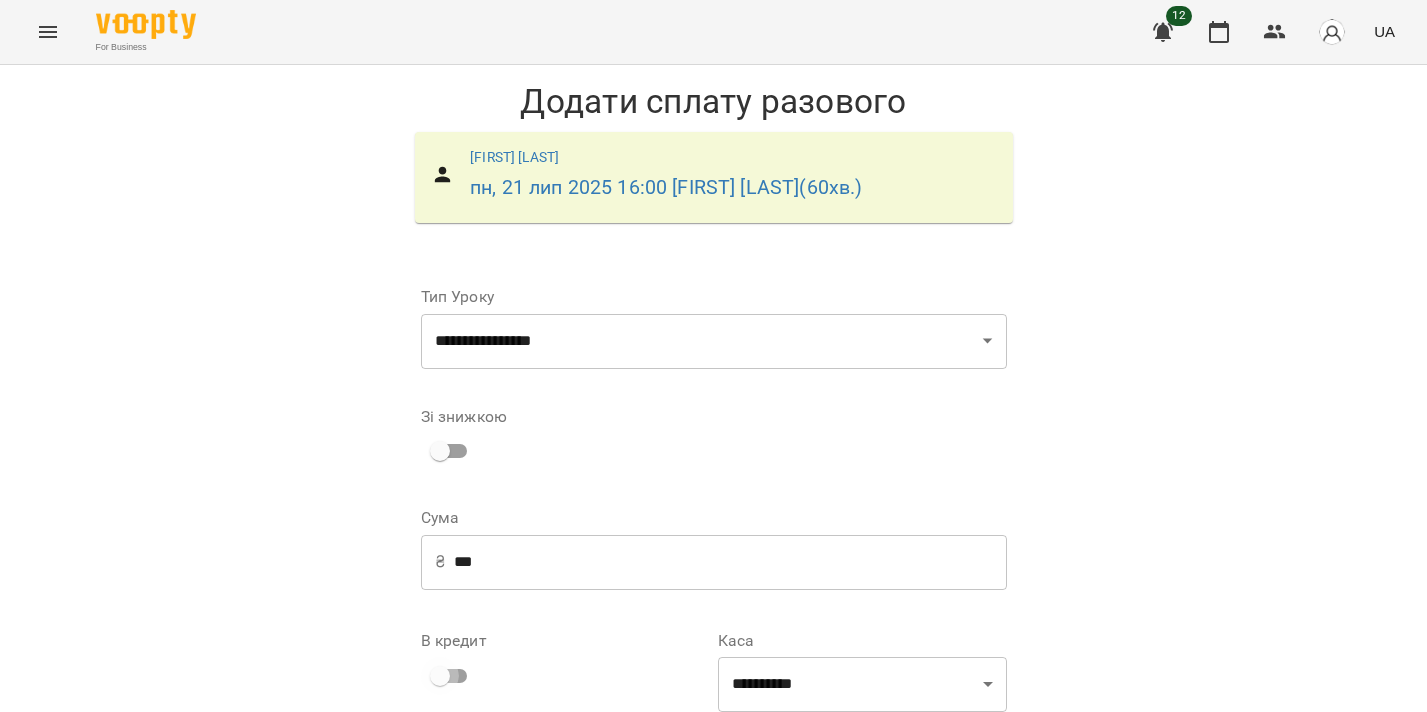 scroll, scrollTop: 26, scrollLeft: 0, axis: vertical 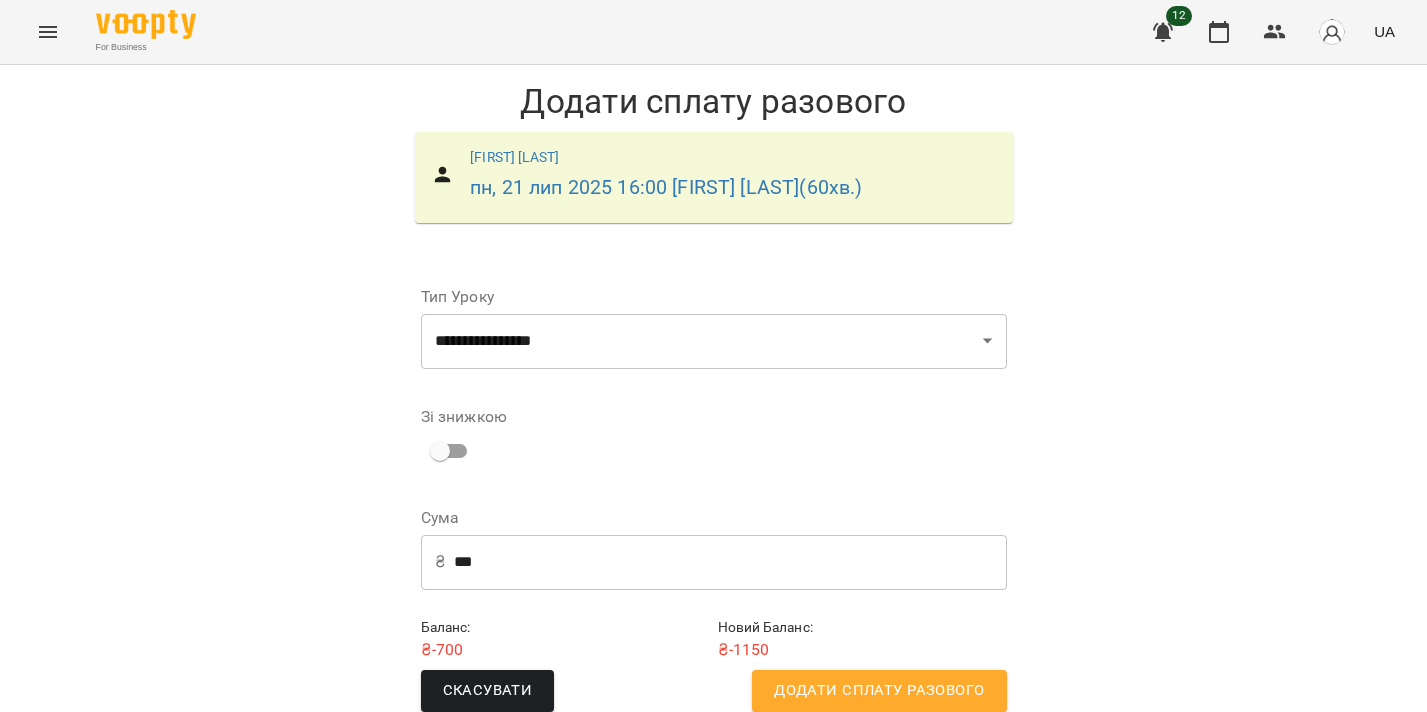 click on "Додати сплату разового" at bounding box center [879, 691] 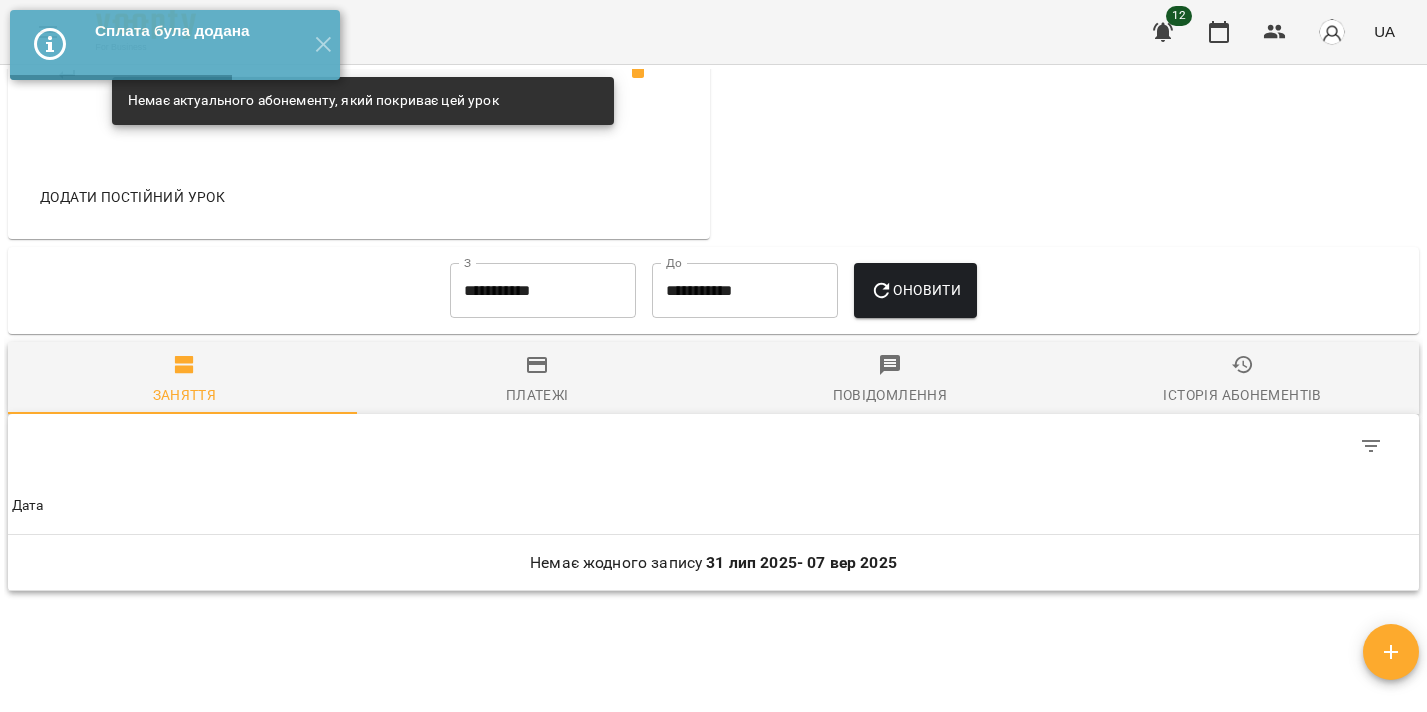 scroll, scrollTop: 1658, scrollLeft: 0, axis: vertical 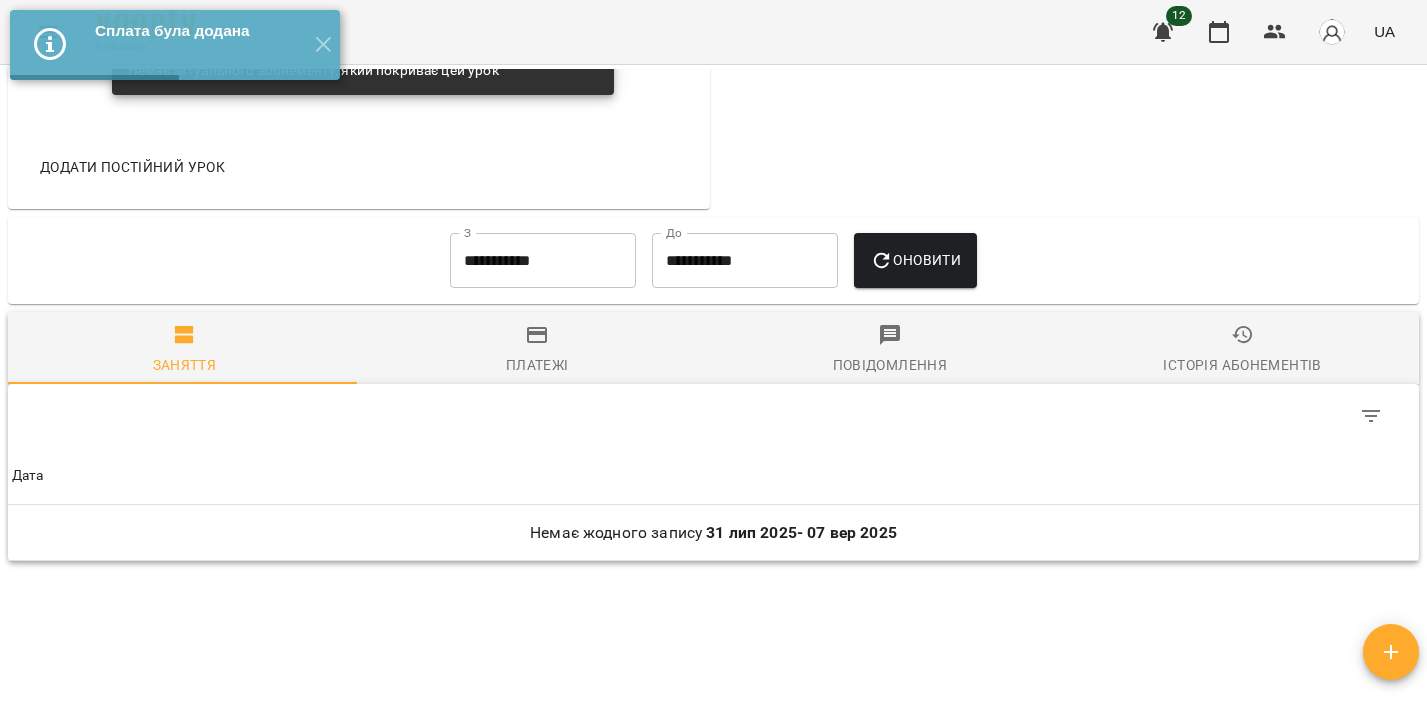 click on "Платежі" at bounding box center (537, 365) 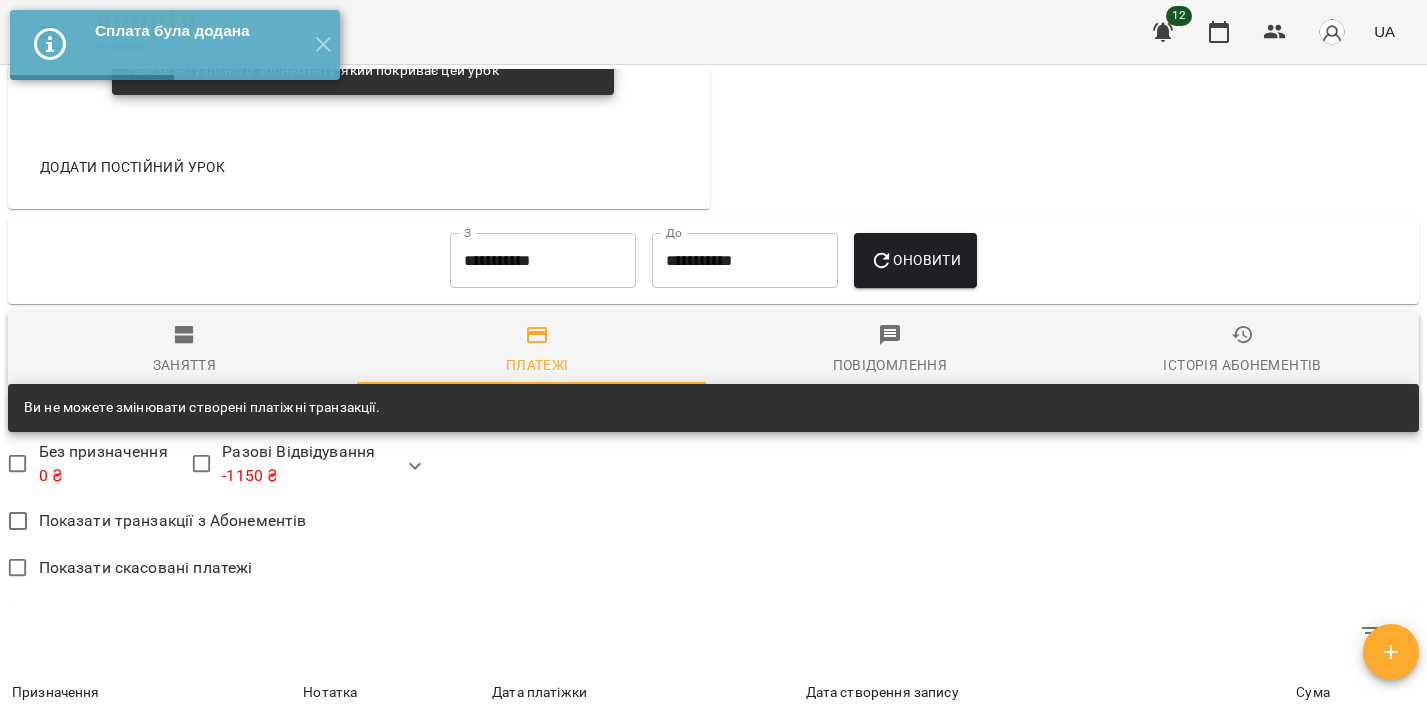 click on "**********" at bounding box center [543, 261] 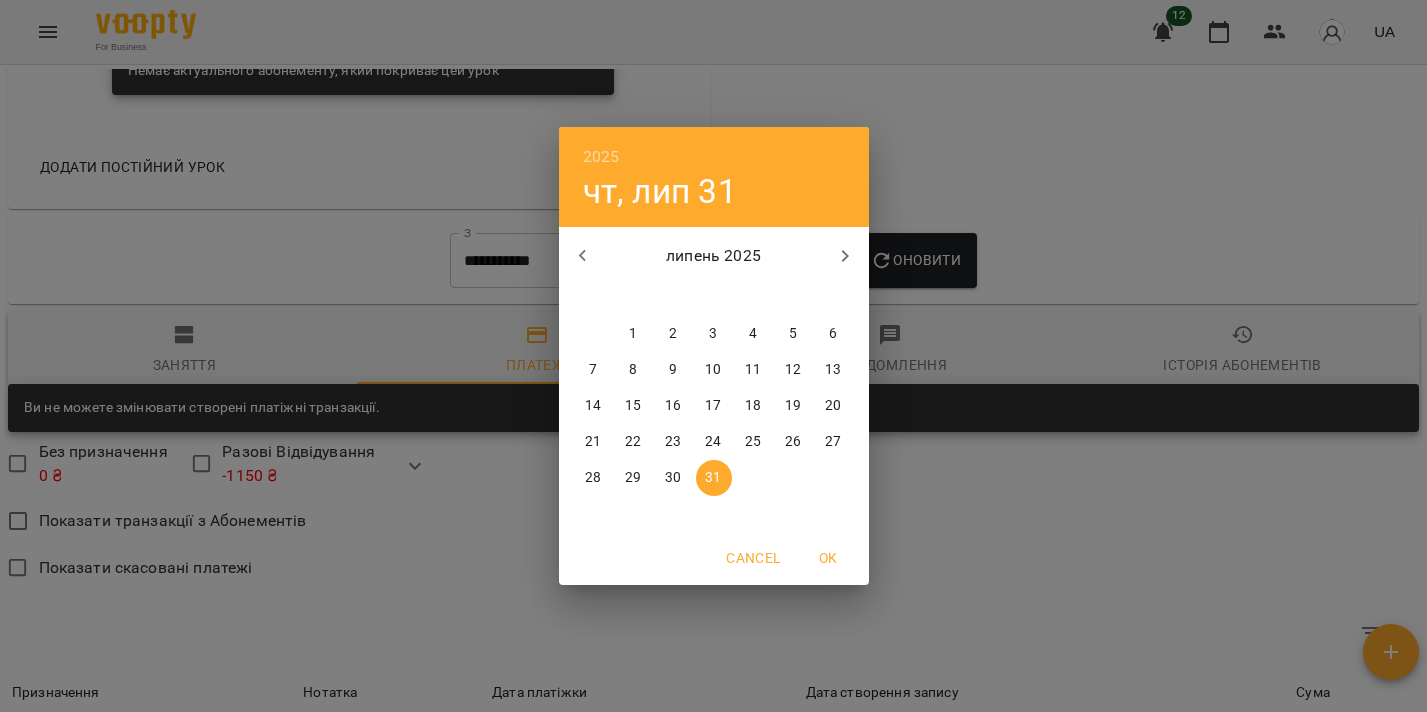 click on "1" at bounding box center (633, 334) 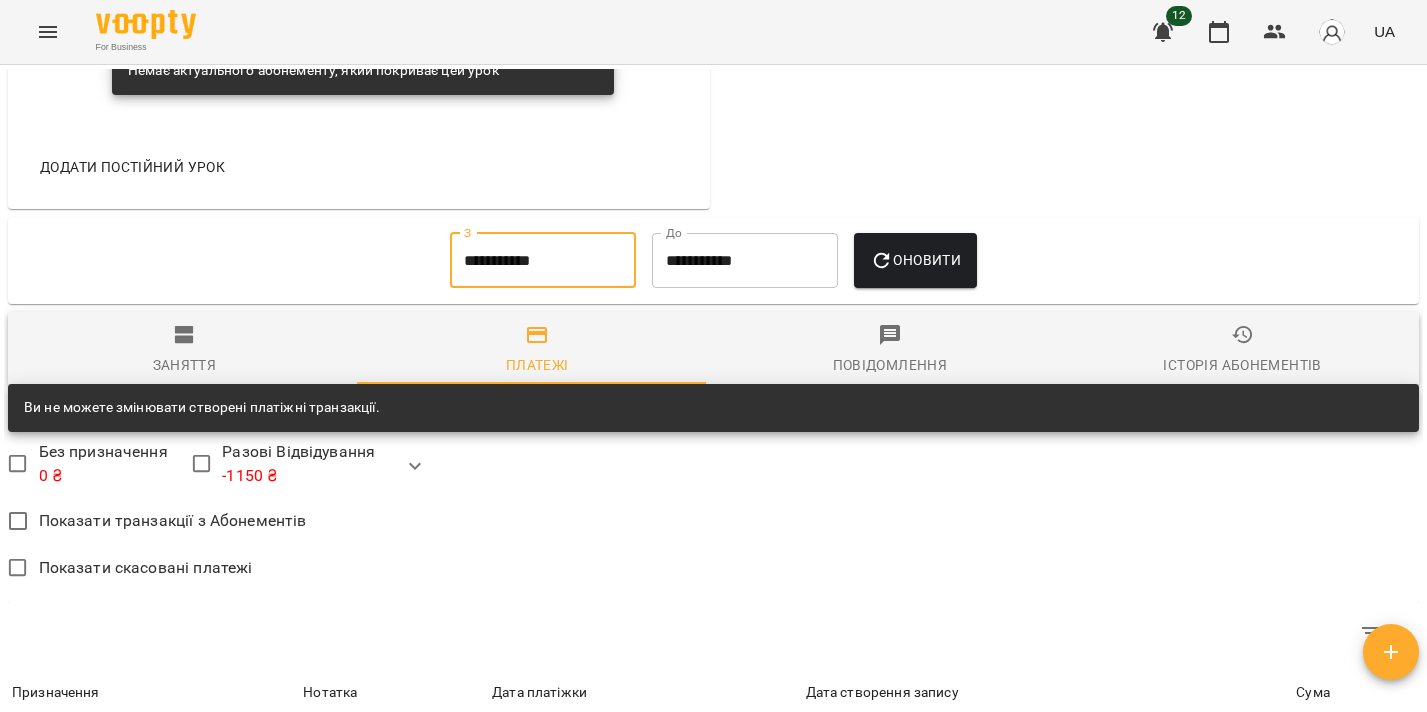 click on "Оновити" at bounding box center (915, 261) 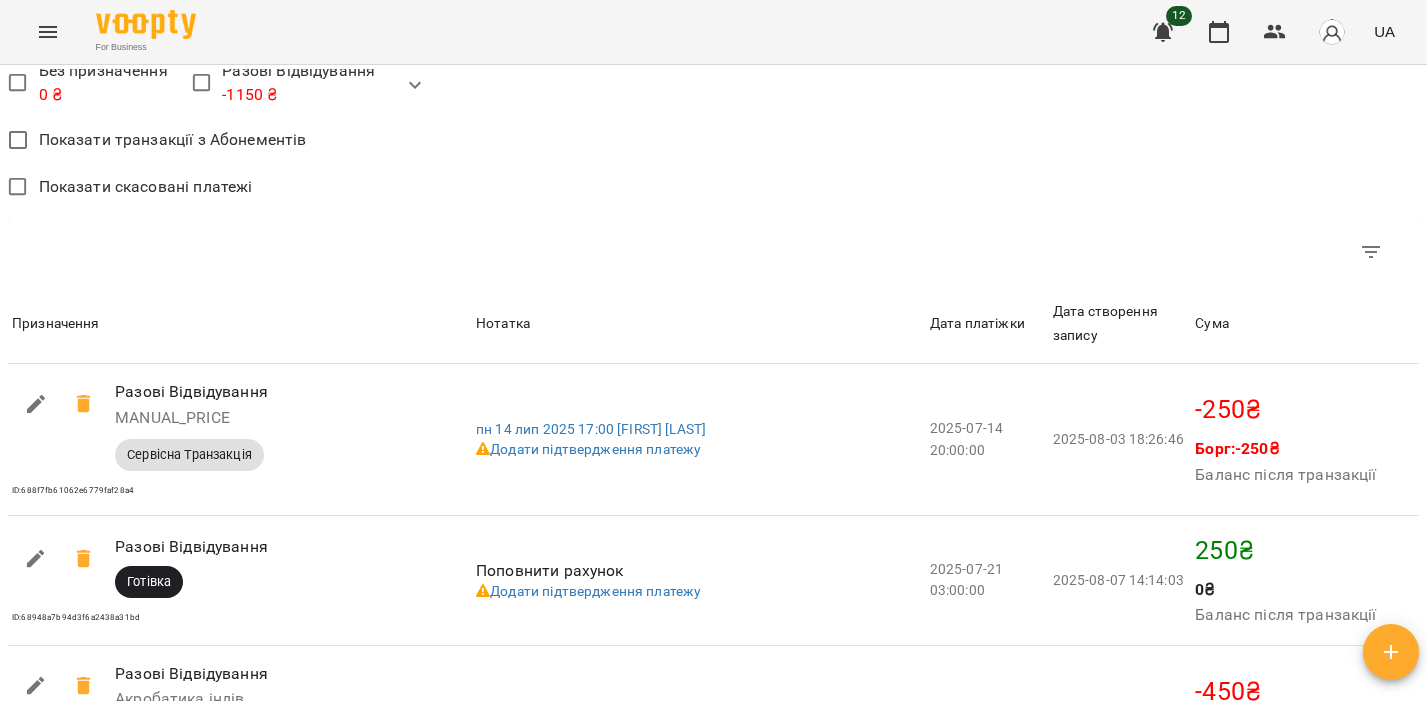 scroll, scrollTop: 2054, scrollLeft: 0, axis: vertical 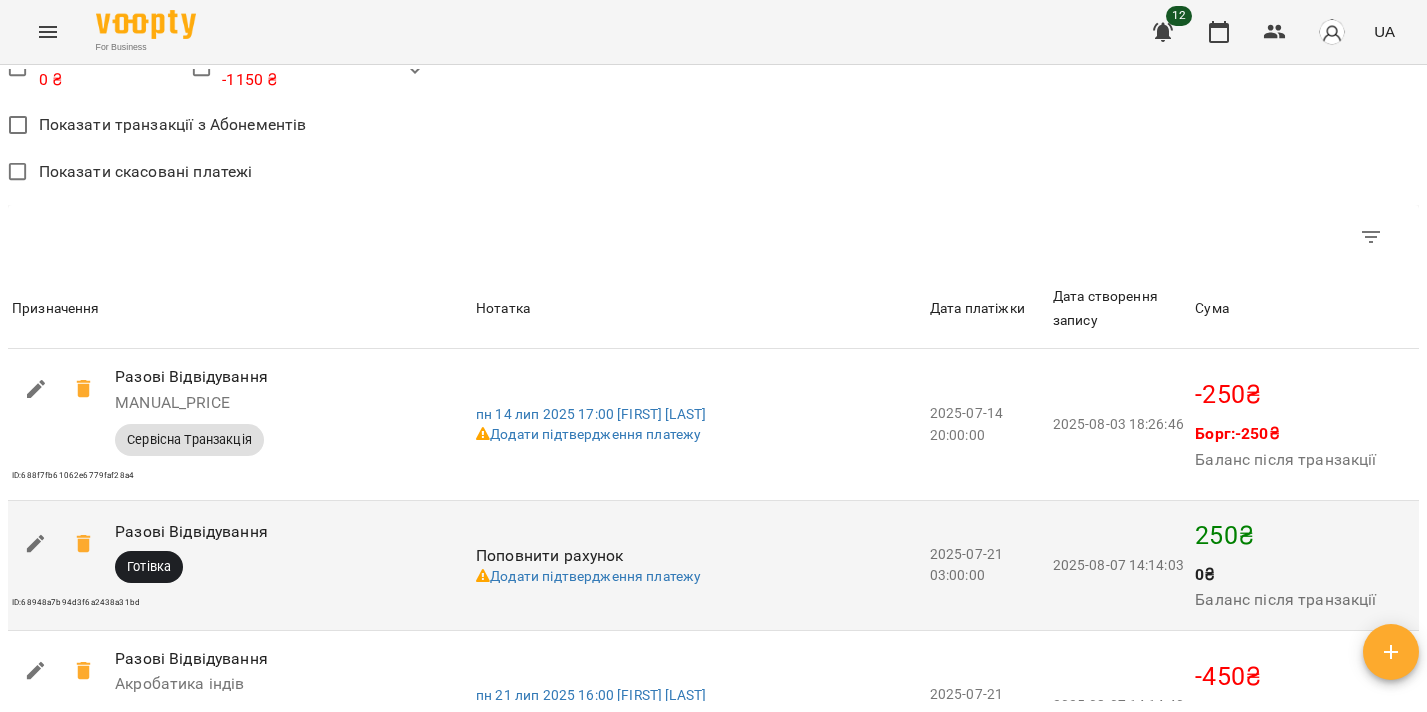 click 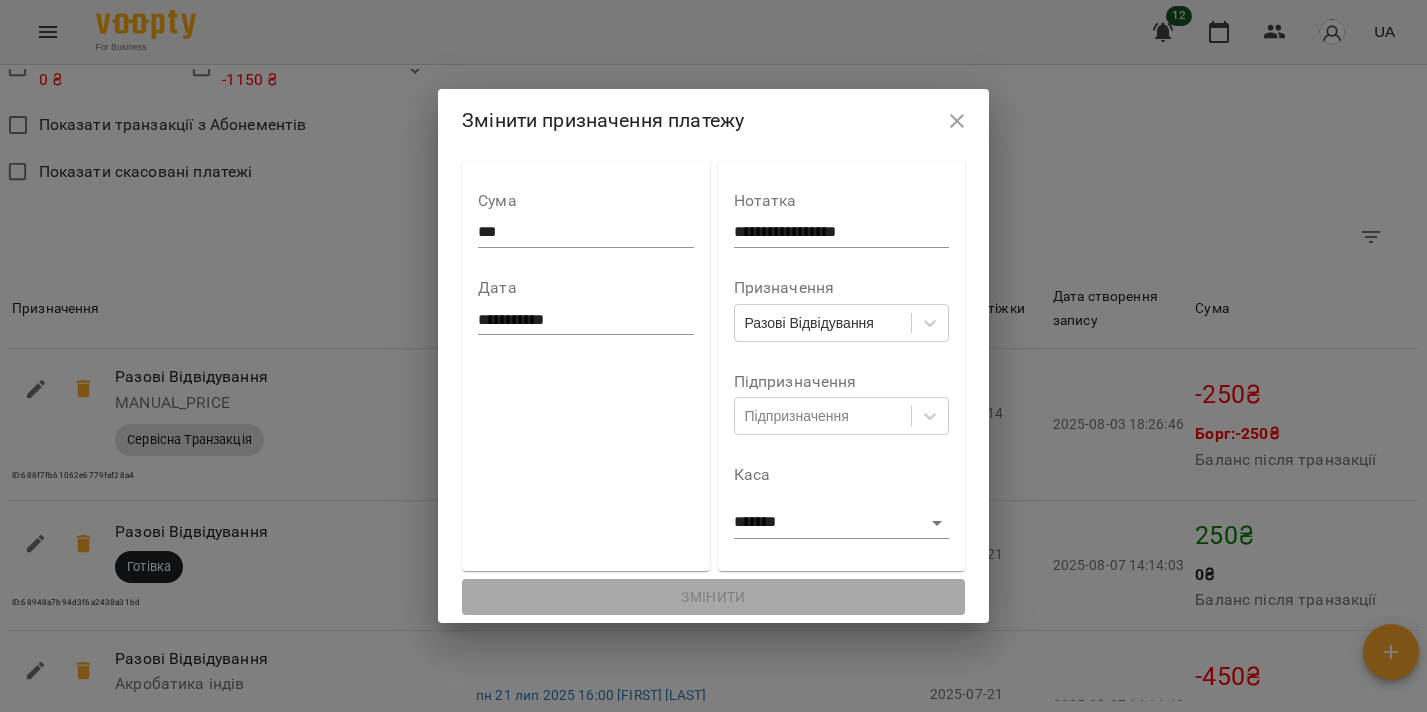 click on "**********" at bounding box center [585, 320] 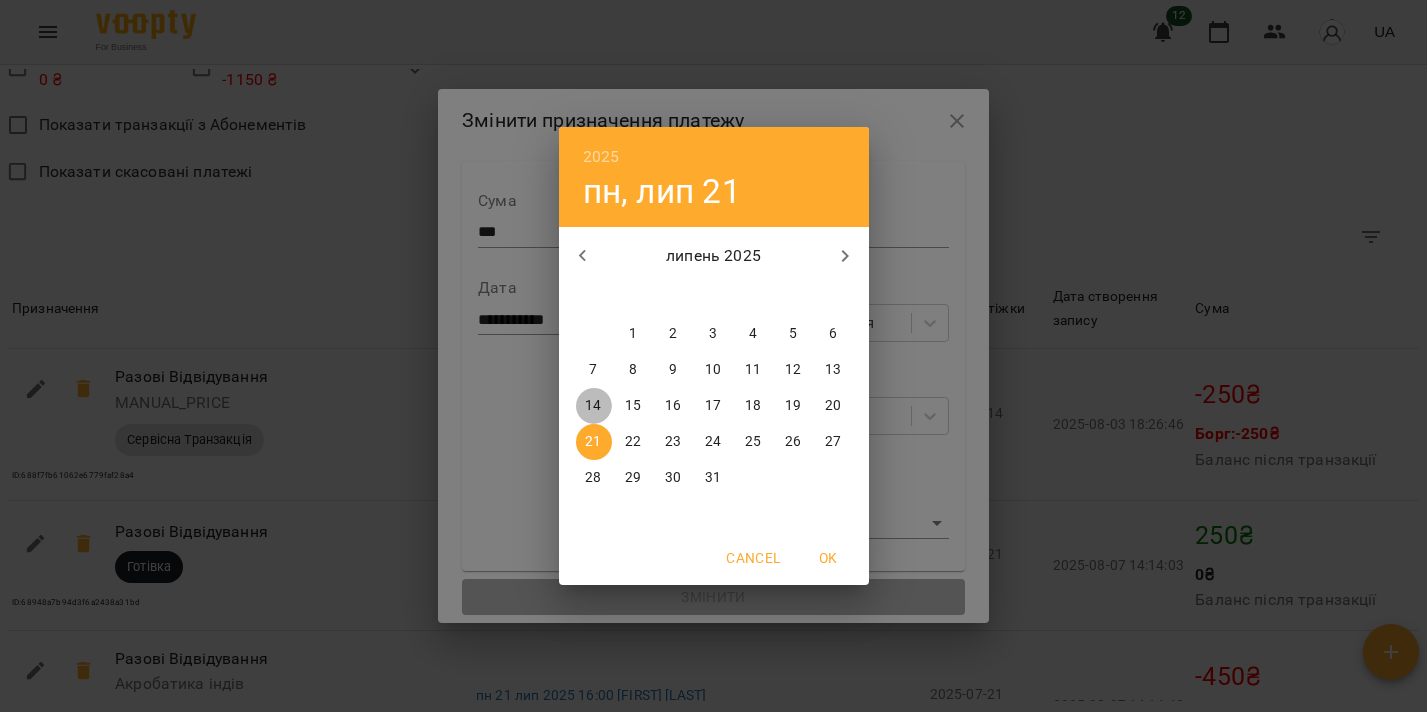click on "14" at bounding box center (593, 406) 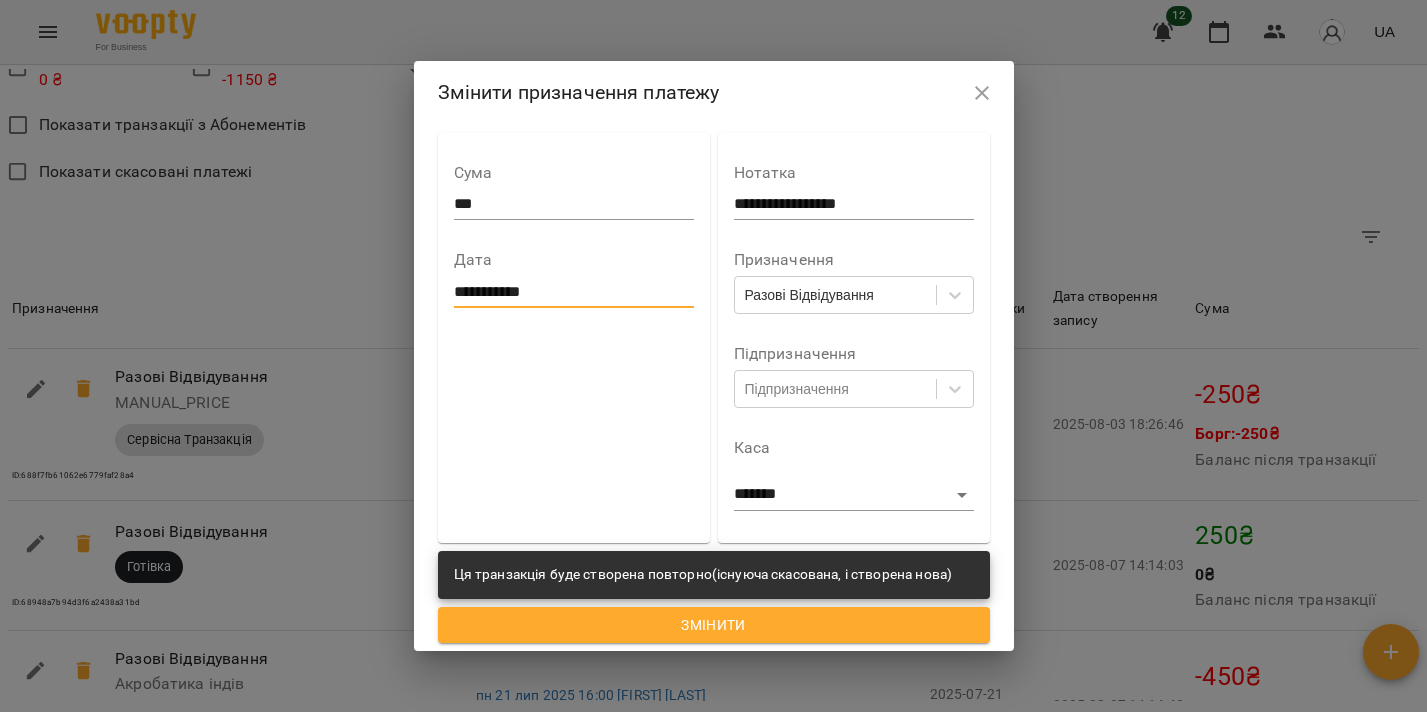 click on "Змінити" at bounding box center (714, 625) 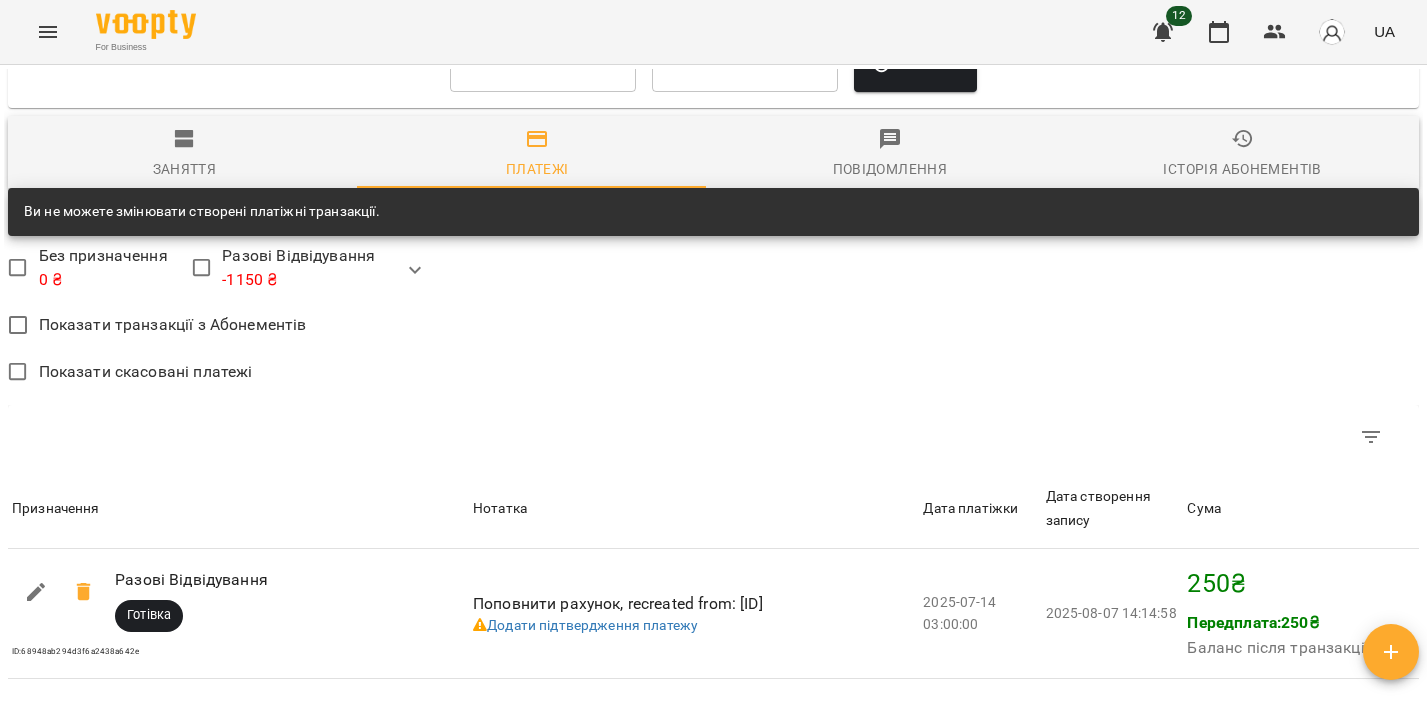 scroll, scrollTop: 2238, scrollLeft: 0, axis: vertical 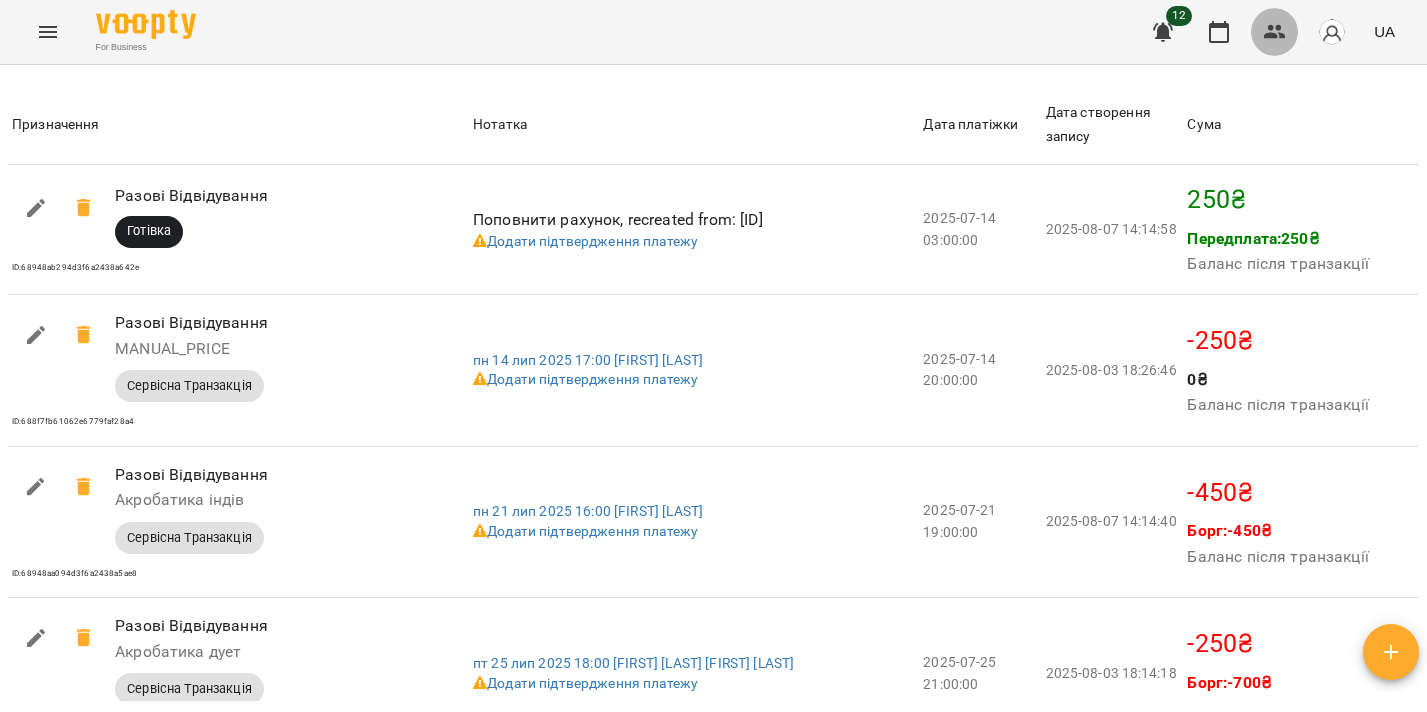click at bounding box center (1275, 32) 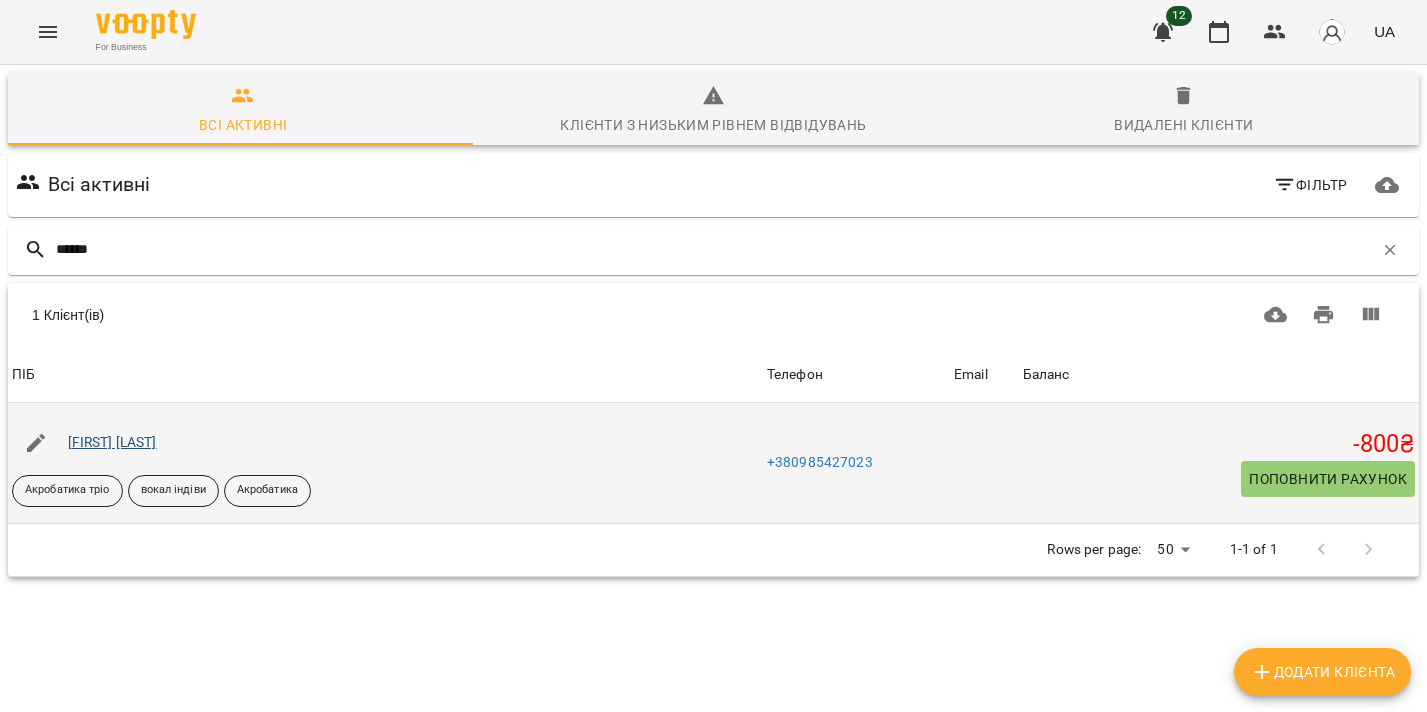 type on "******" 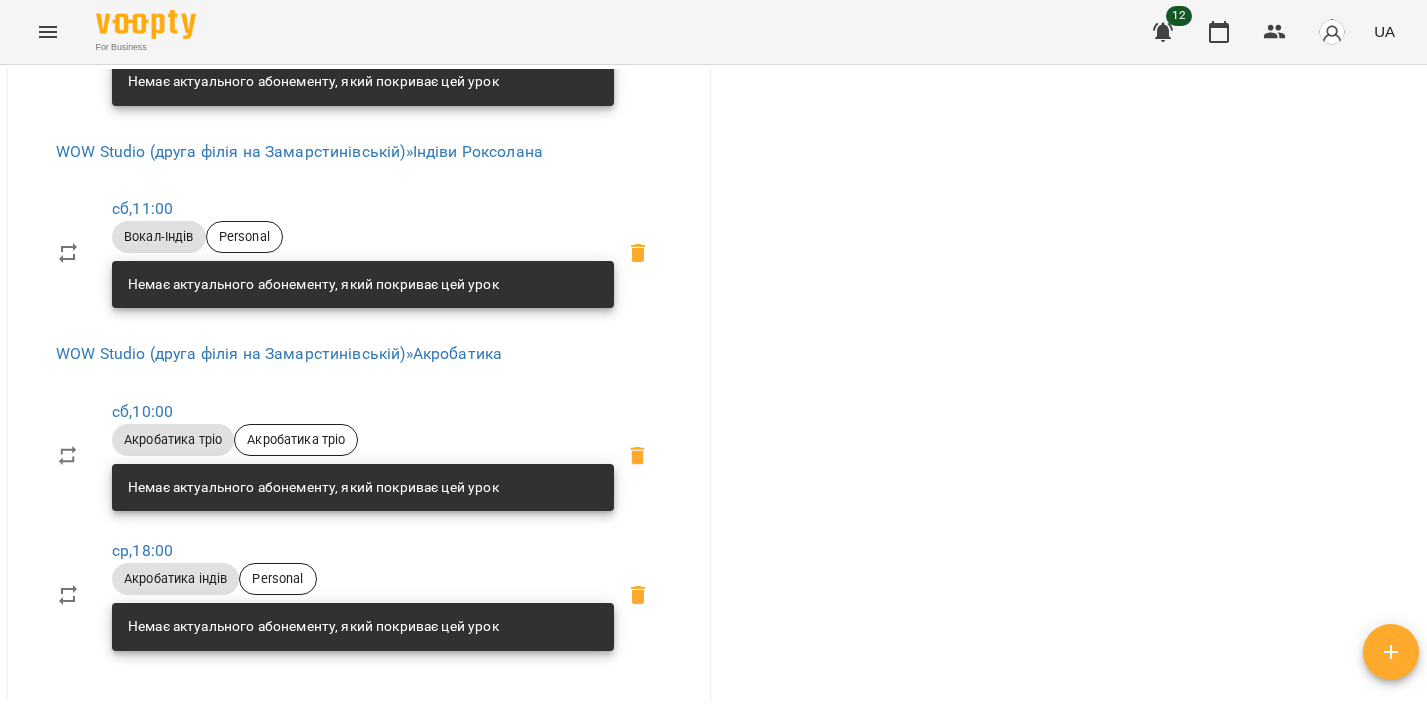 scroll, scrollTop: 1923, scrollLeft: 0, axis: vertical 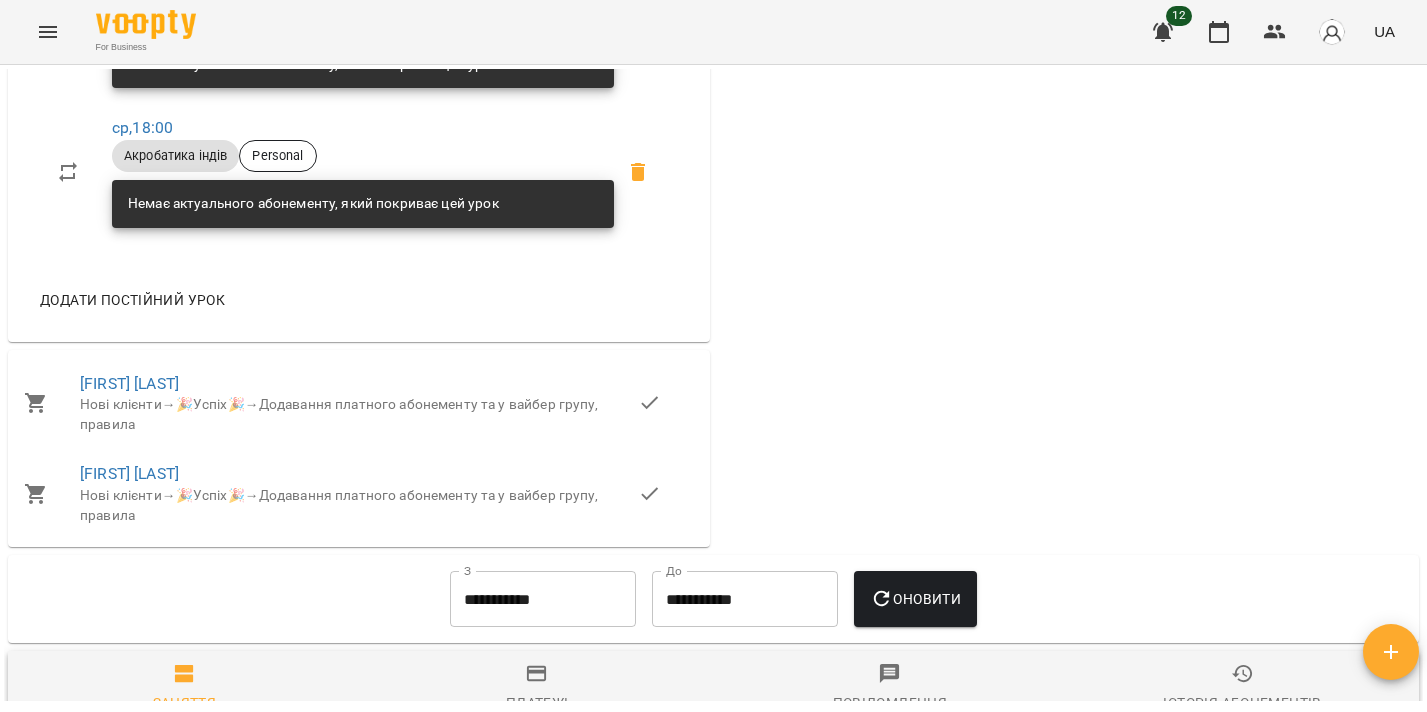 click on "**********" at bounding box center [543, 599] 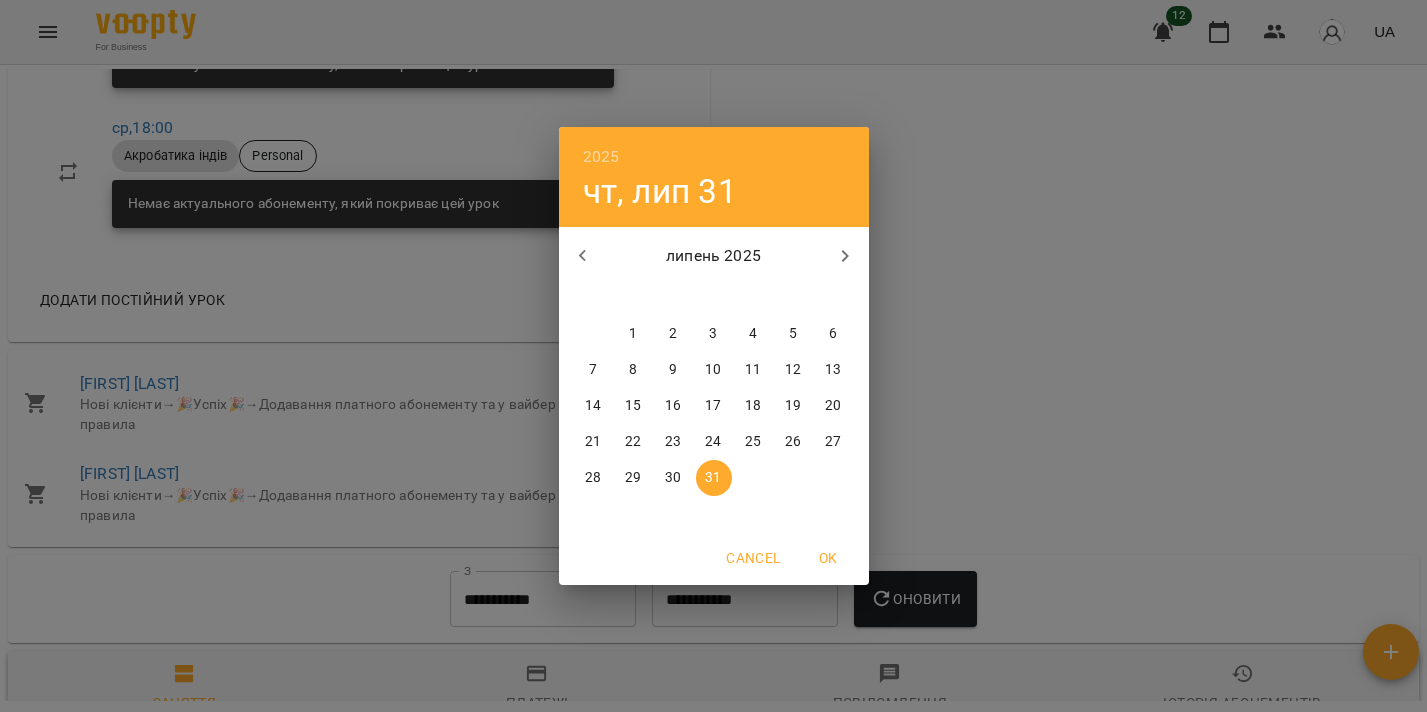 click on "1" at bounding box center (634, 334) 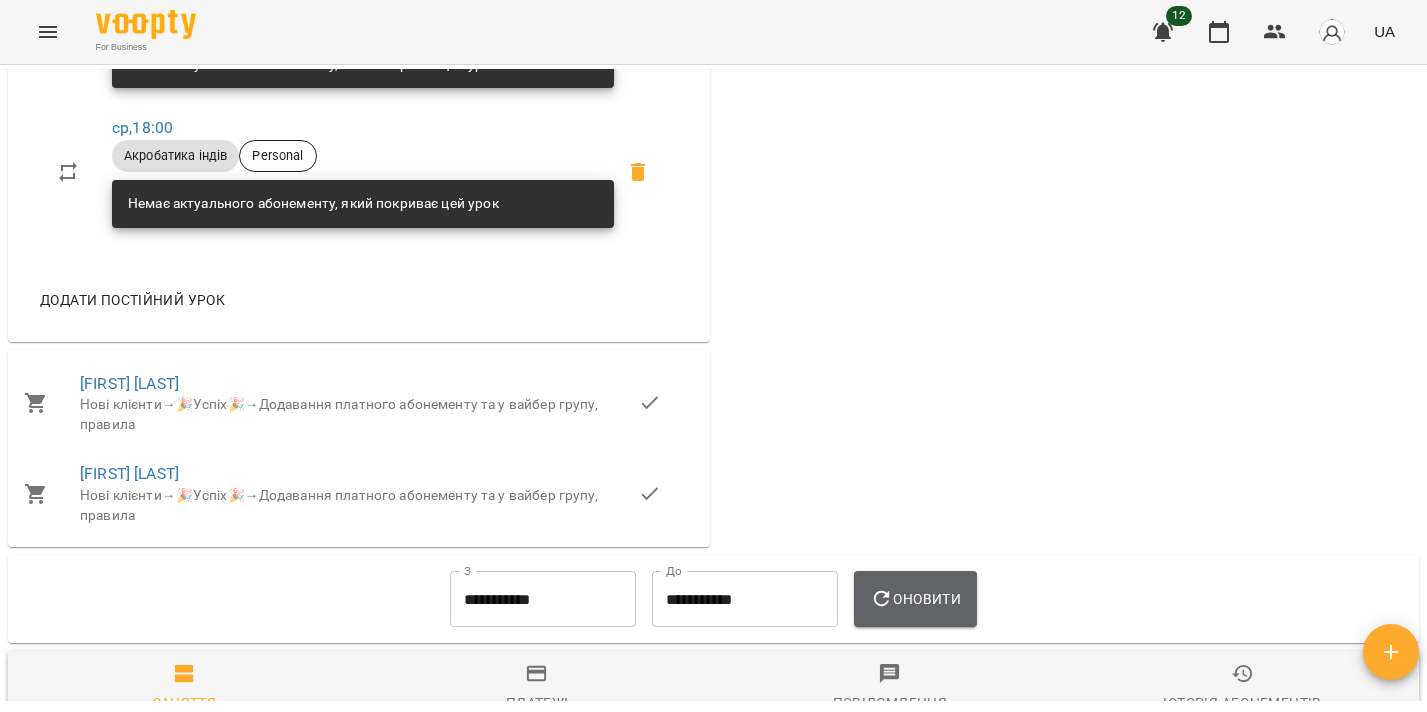 click 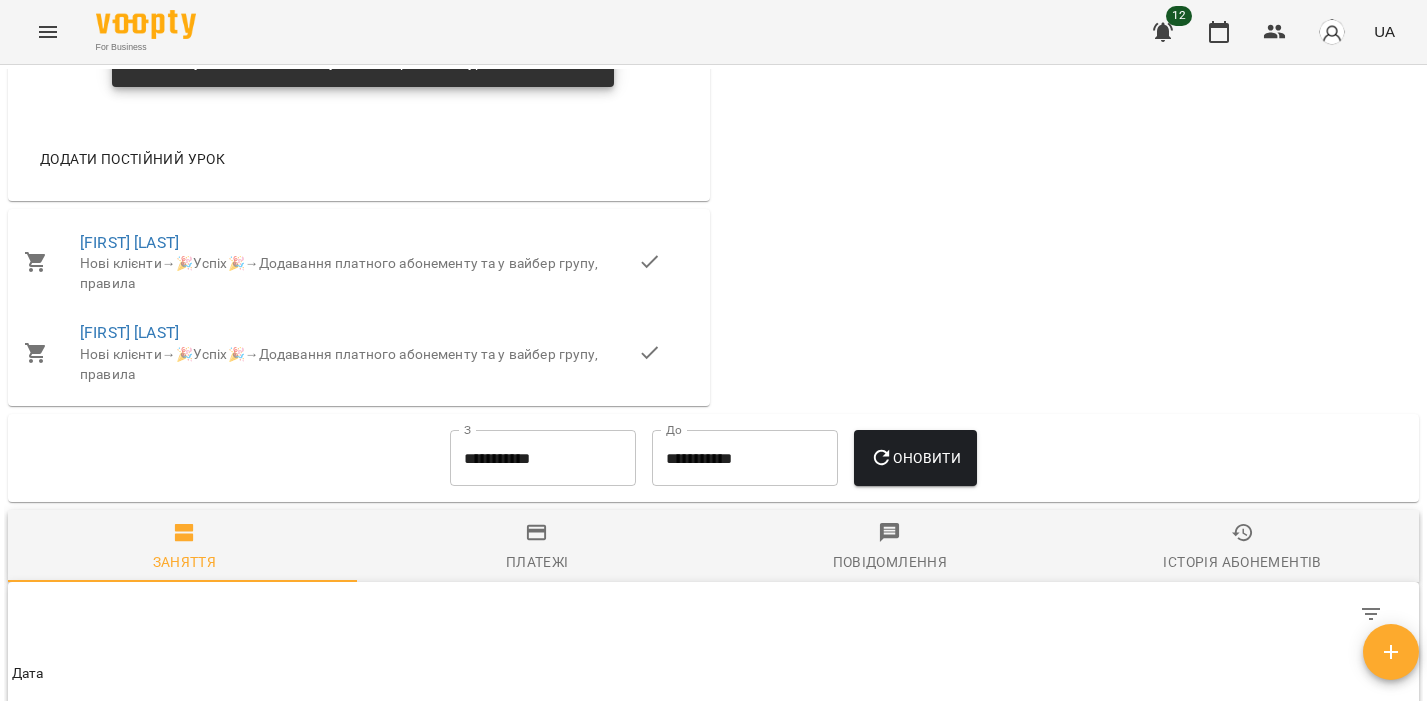 scroll, scrollTop: 2318, scrollLeft: 0, axis: vertical 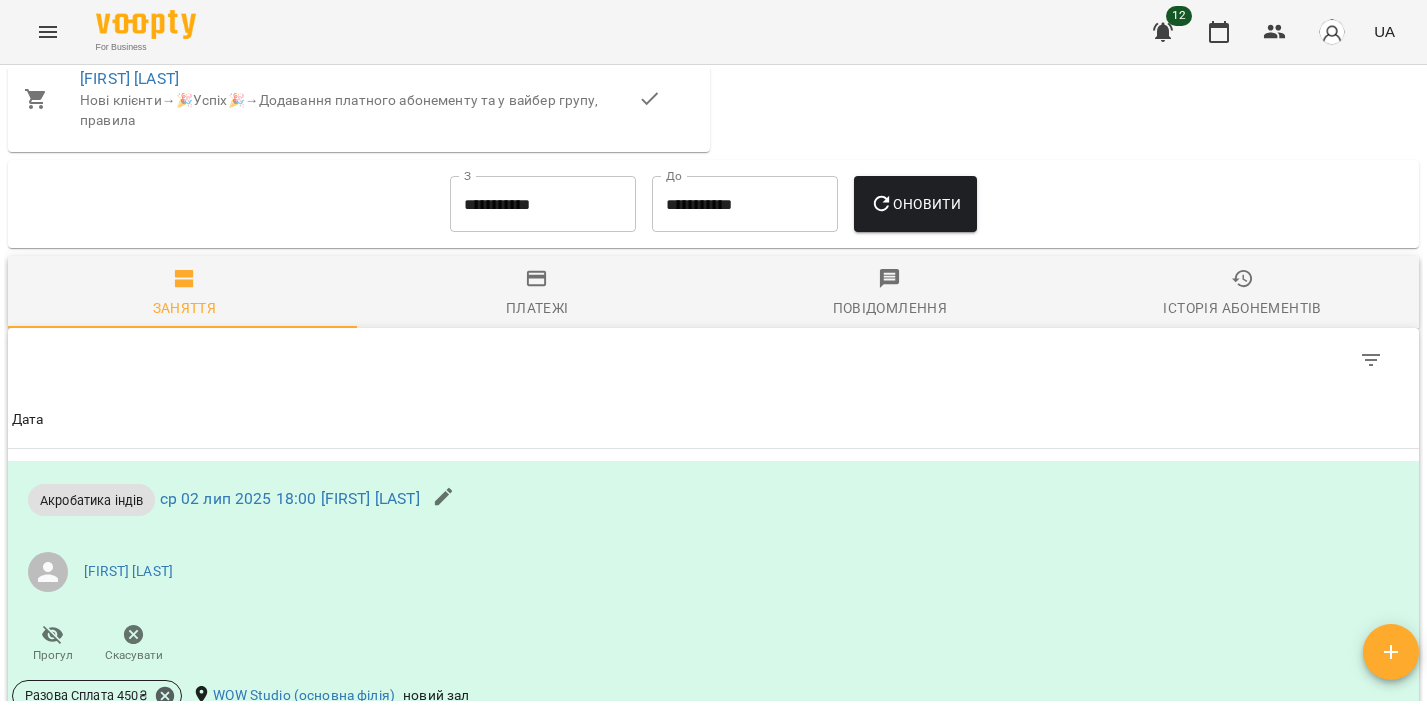 click 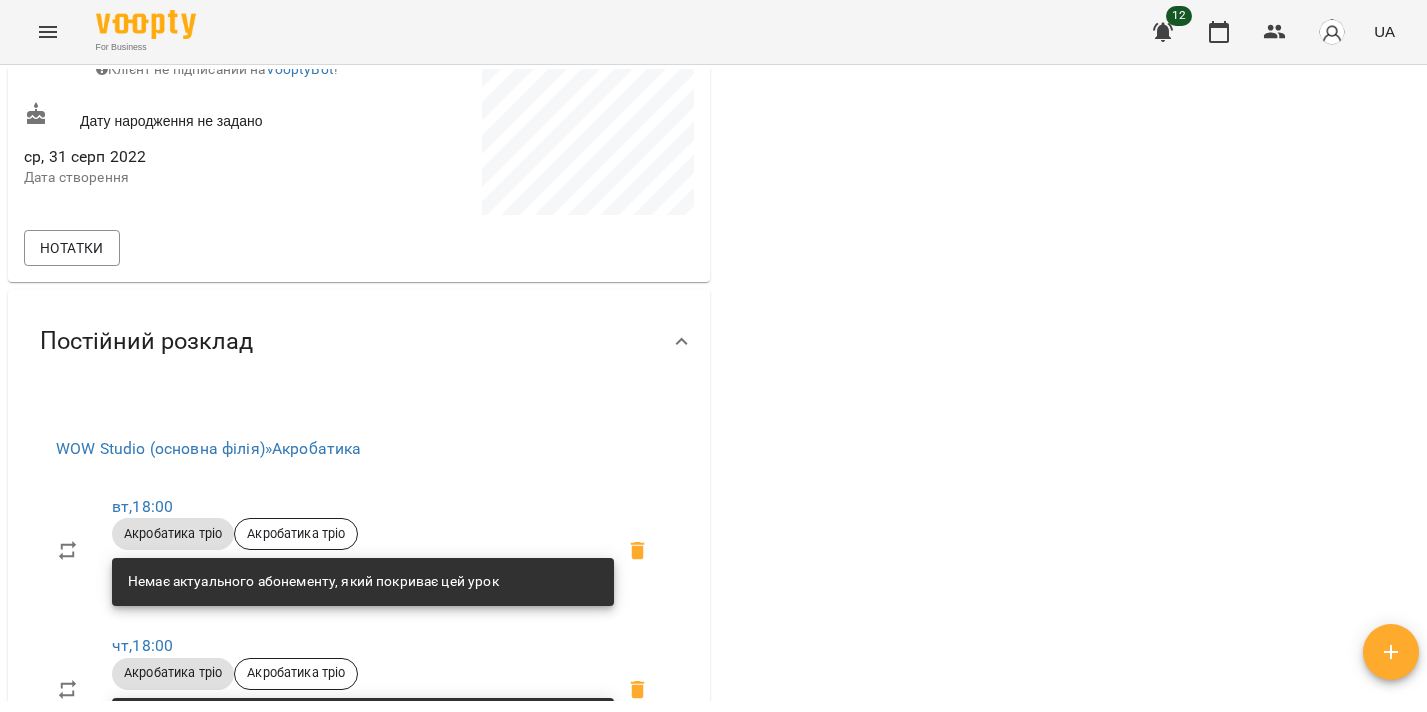 scroll, scrollTop: 0, scrollLeft: 0, axis: both 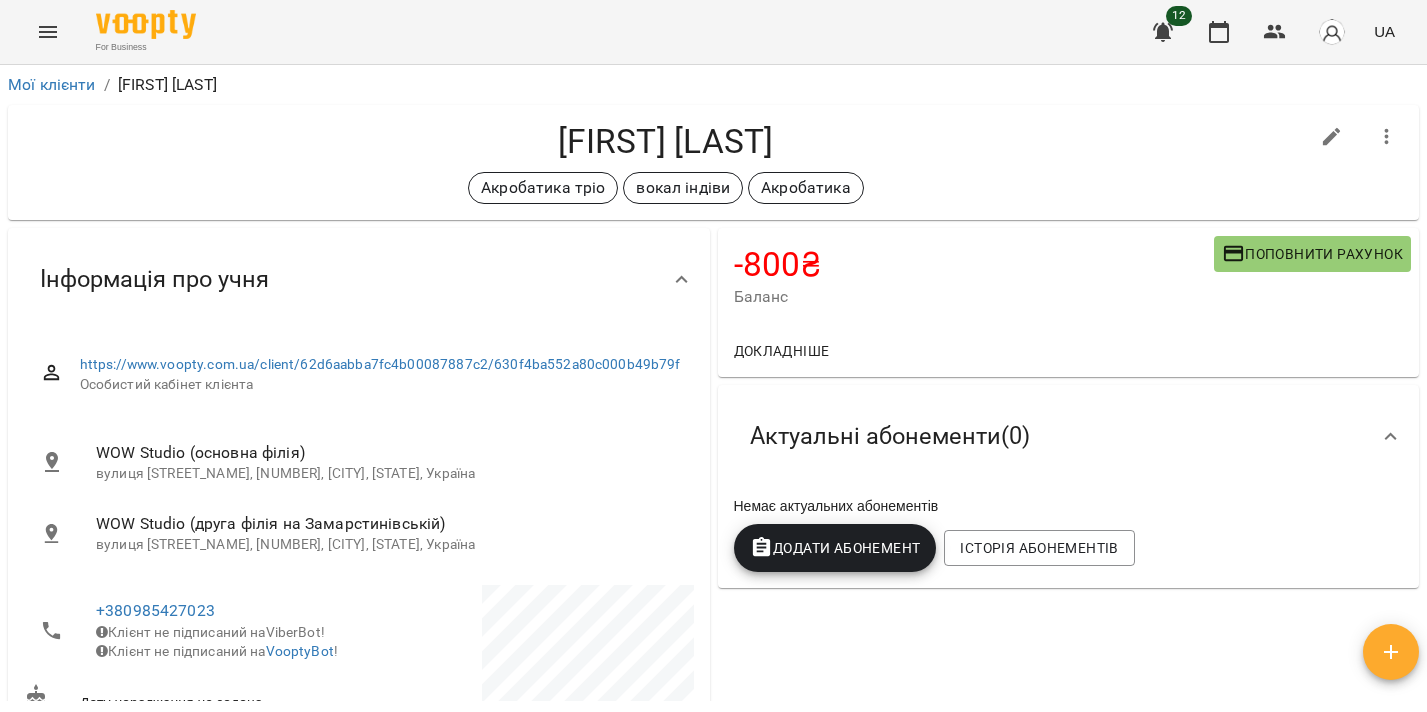 click on "Поповнити рахунок" at bounding box center [1312, 254] 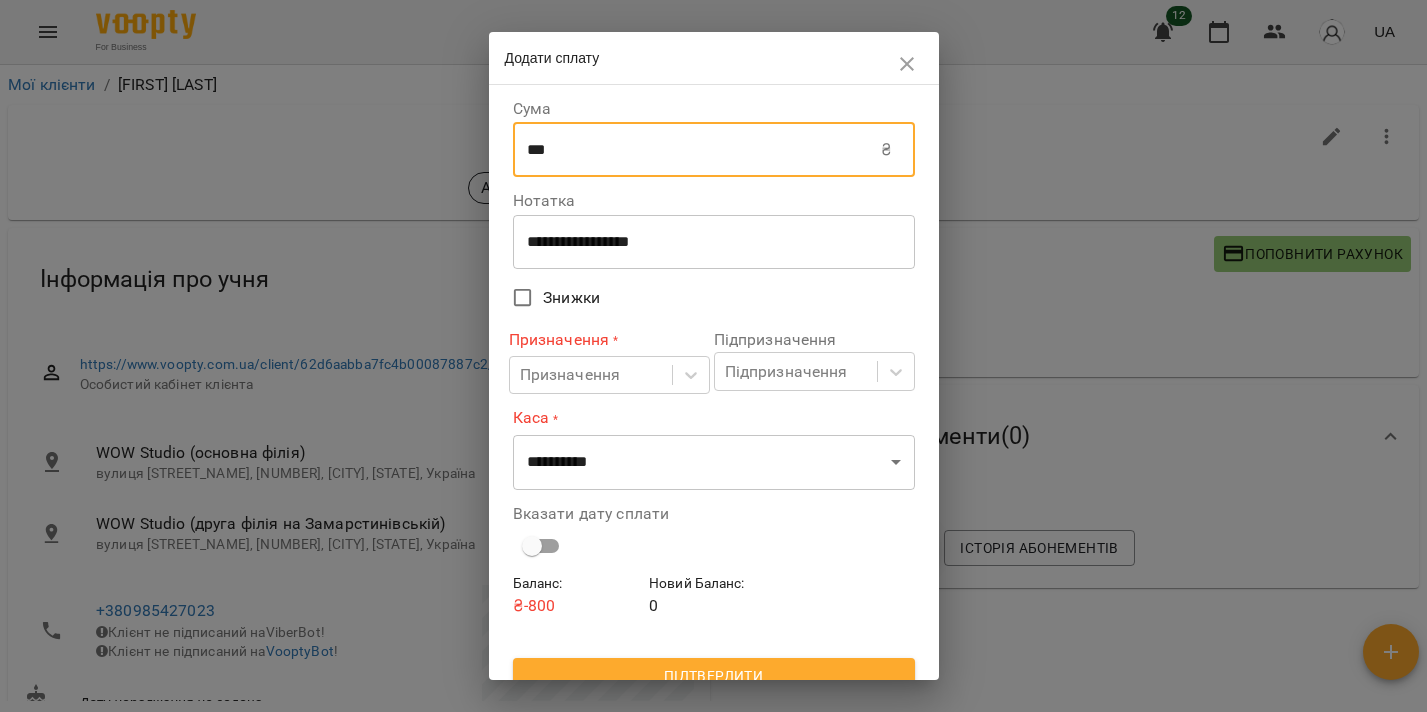 click on "***" at bounding box center [697, 150] 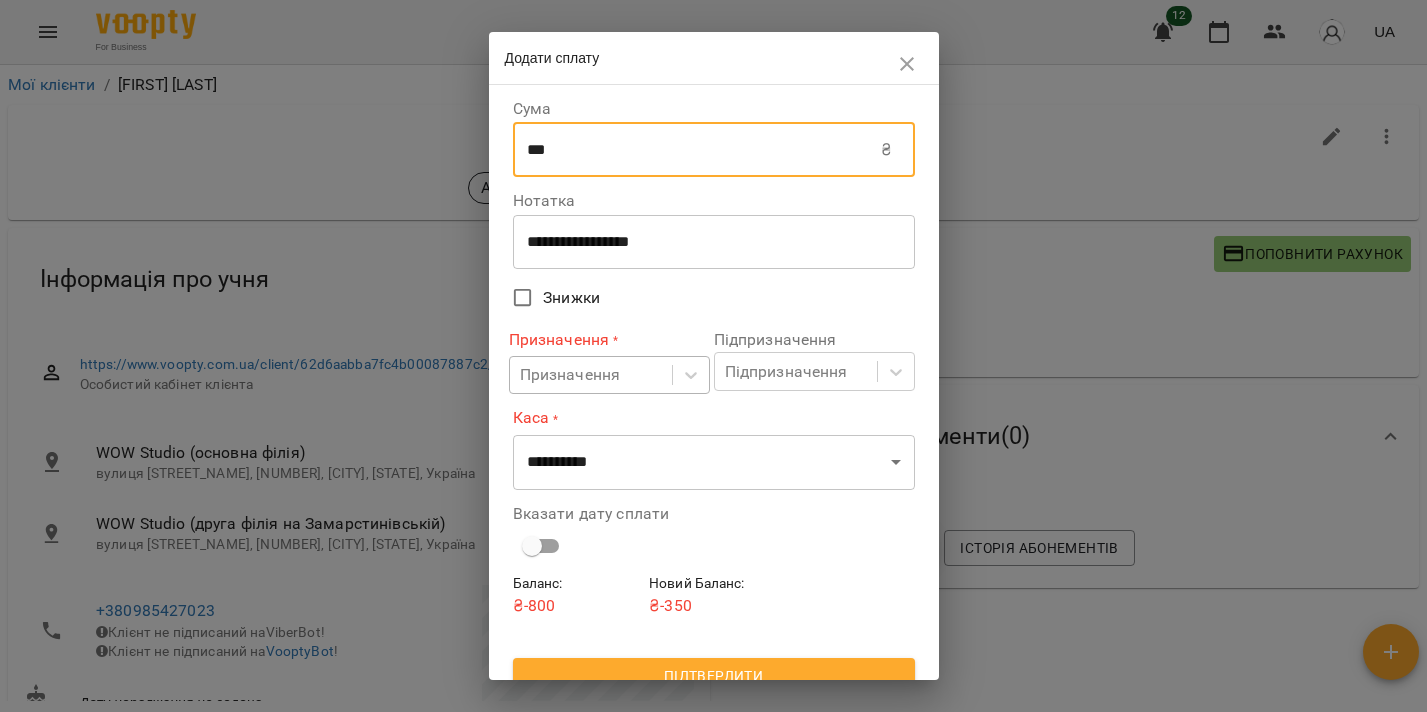 type on "***" 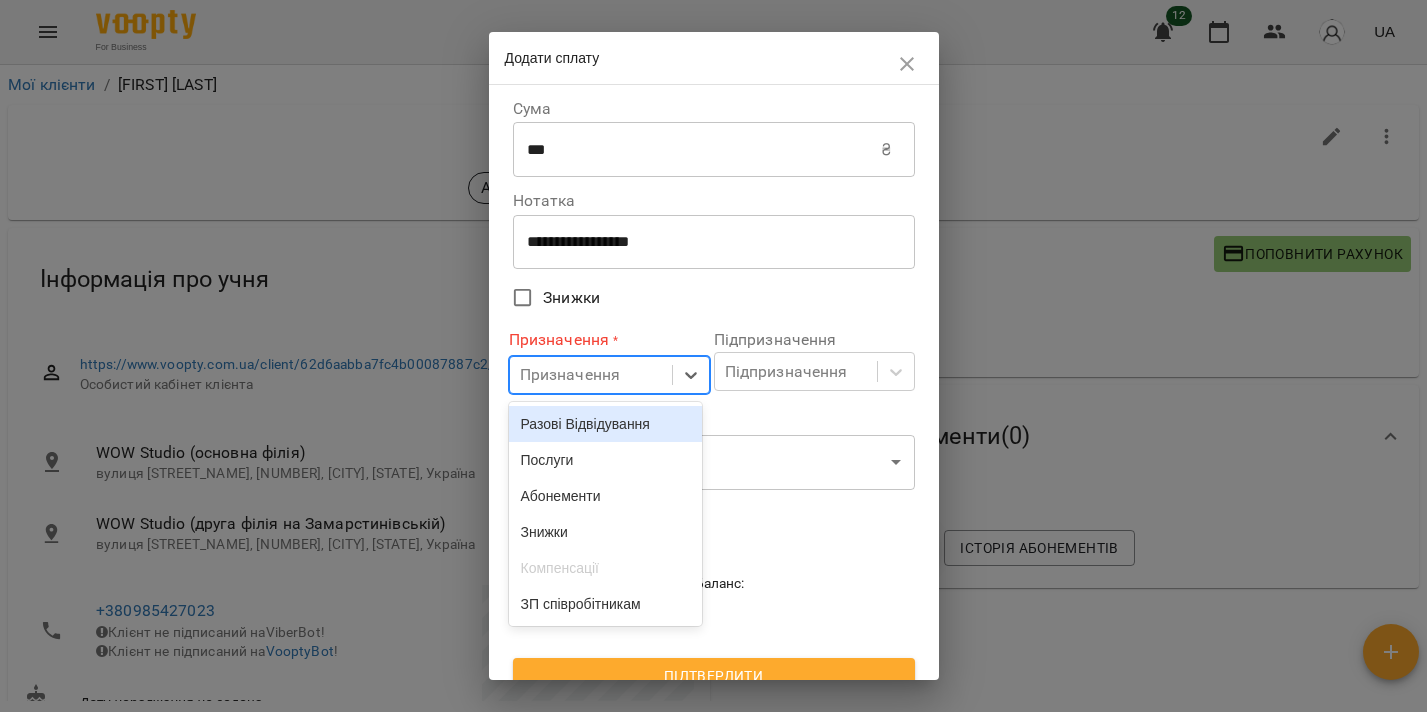 click on "Разові Відвідування" at bounding box center (606, 424) 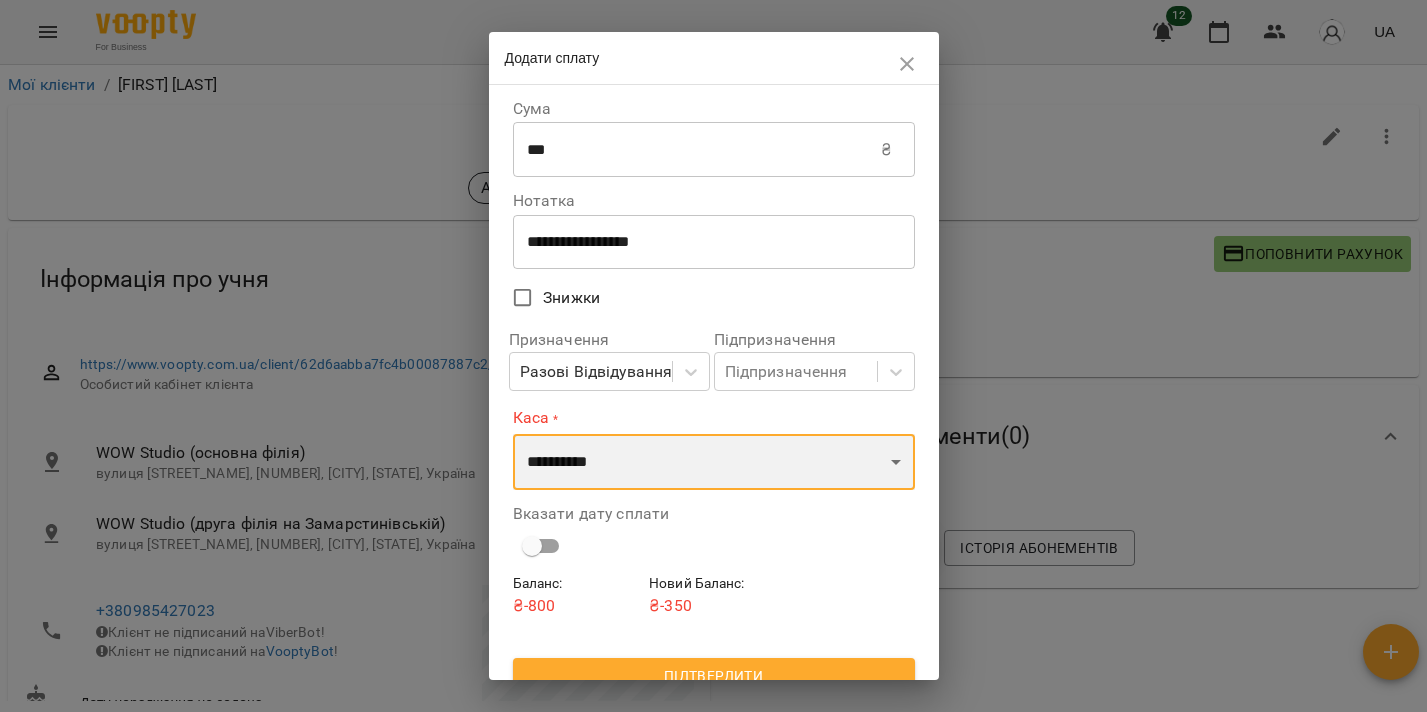 select on "****" 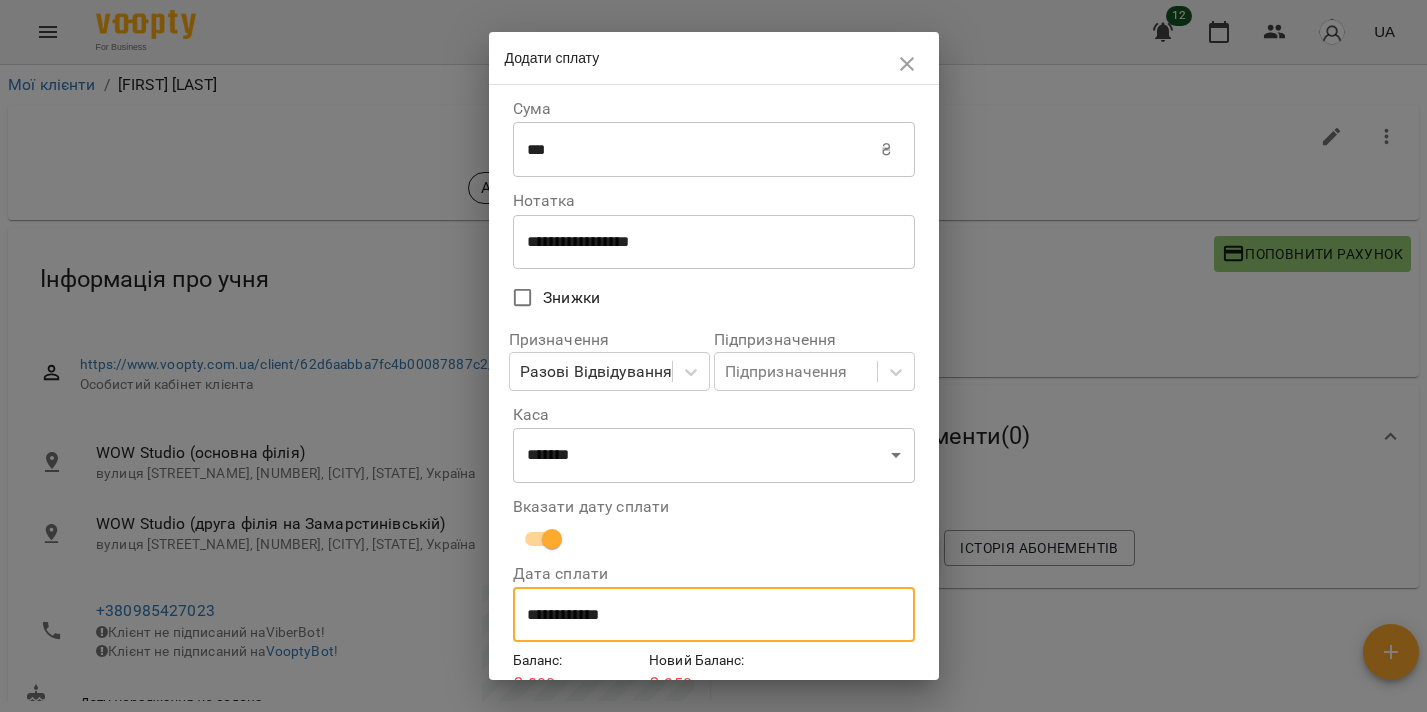 click on "**********" at bounding box center [714, 615] 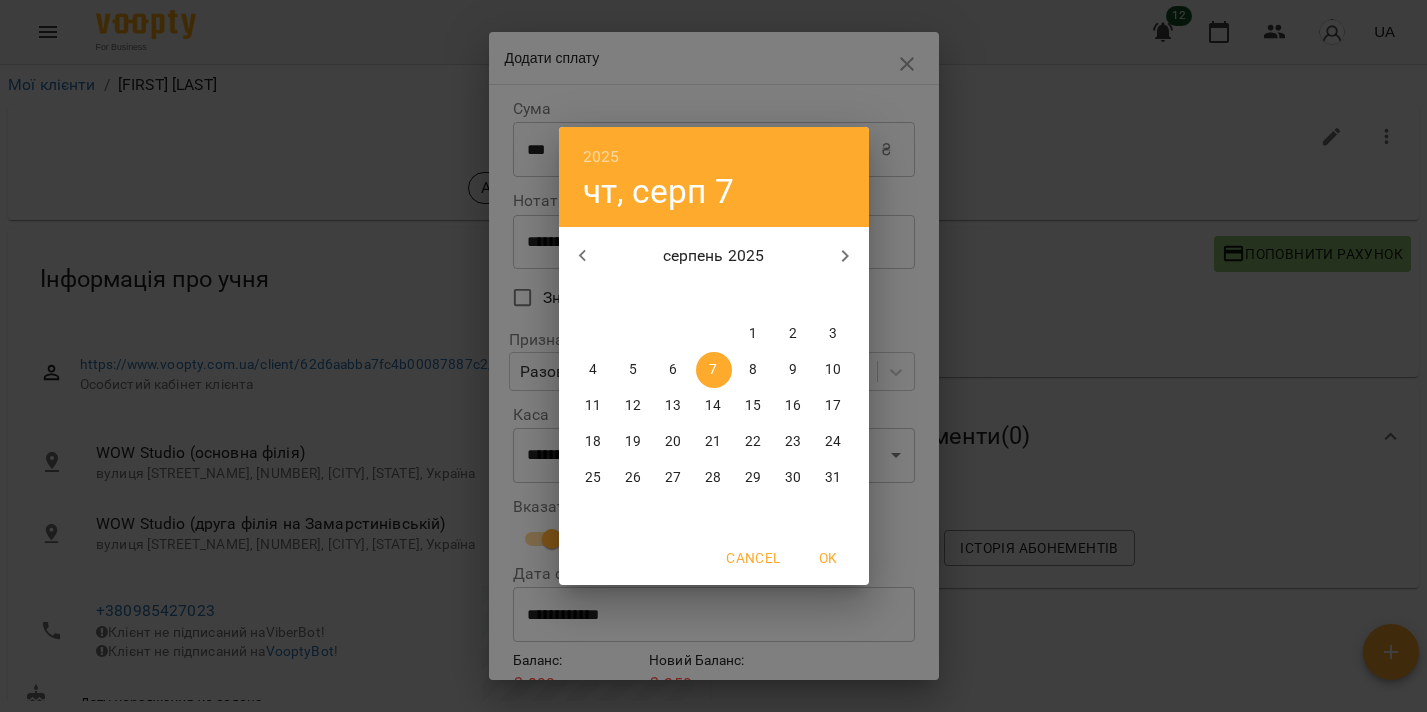 click at bounding box center (583, 256) 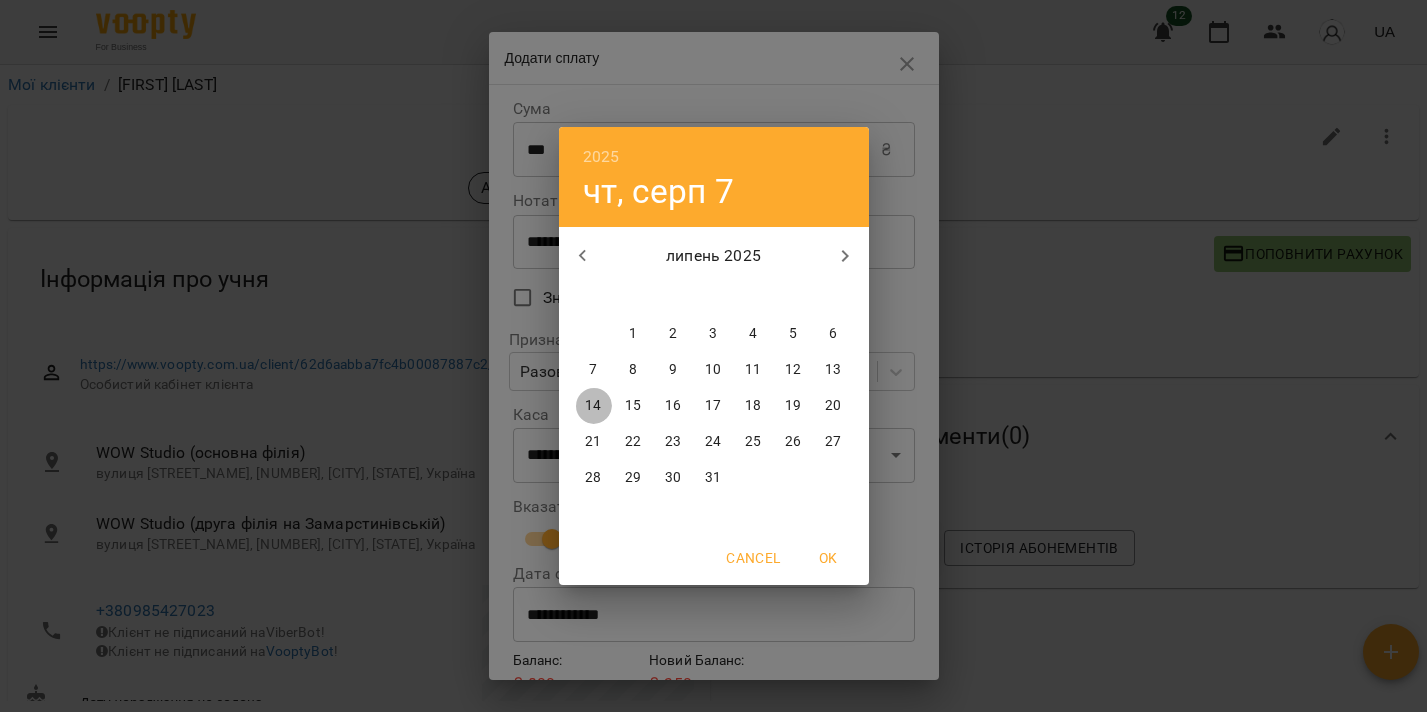 click on "14" at bounding box center [593, 406] 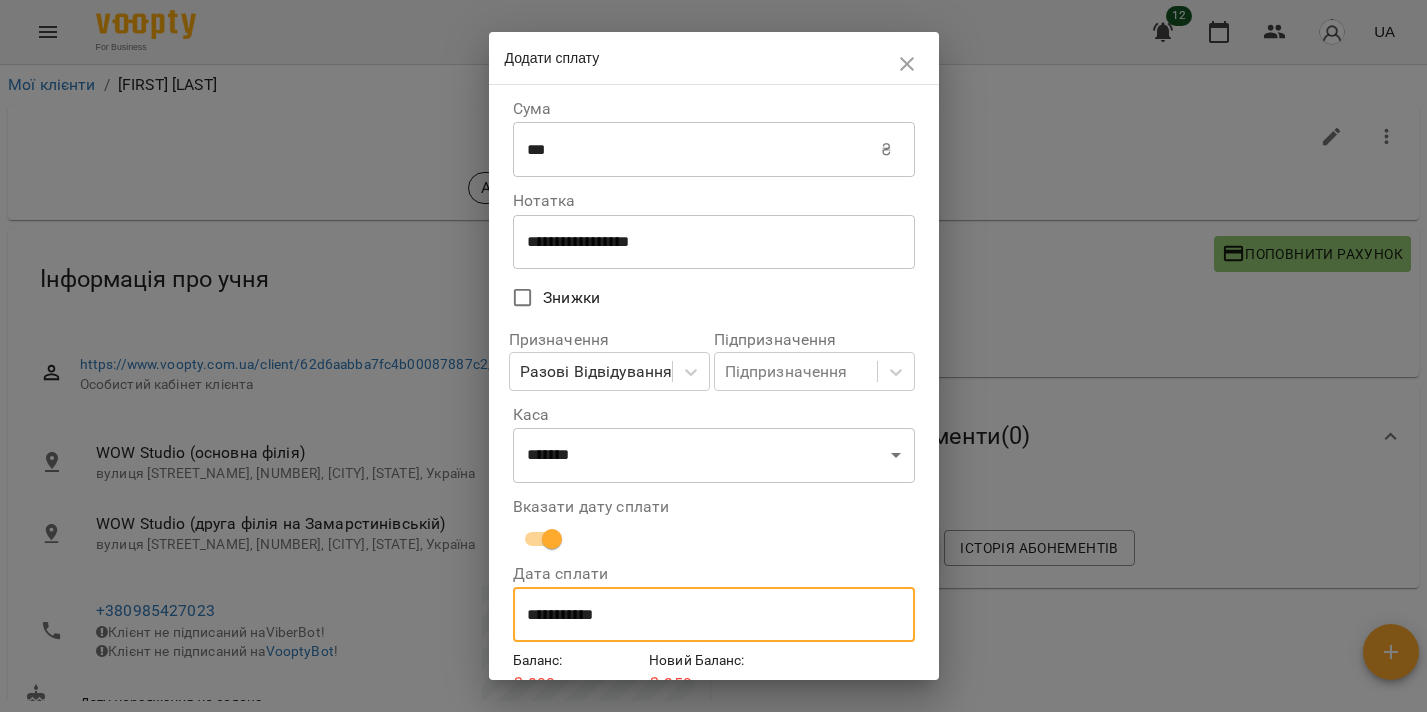 scroll, scrollTop: 96, scrollLeft: 0, axis: vertical 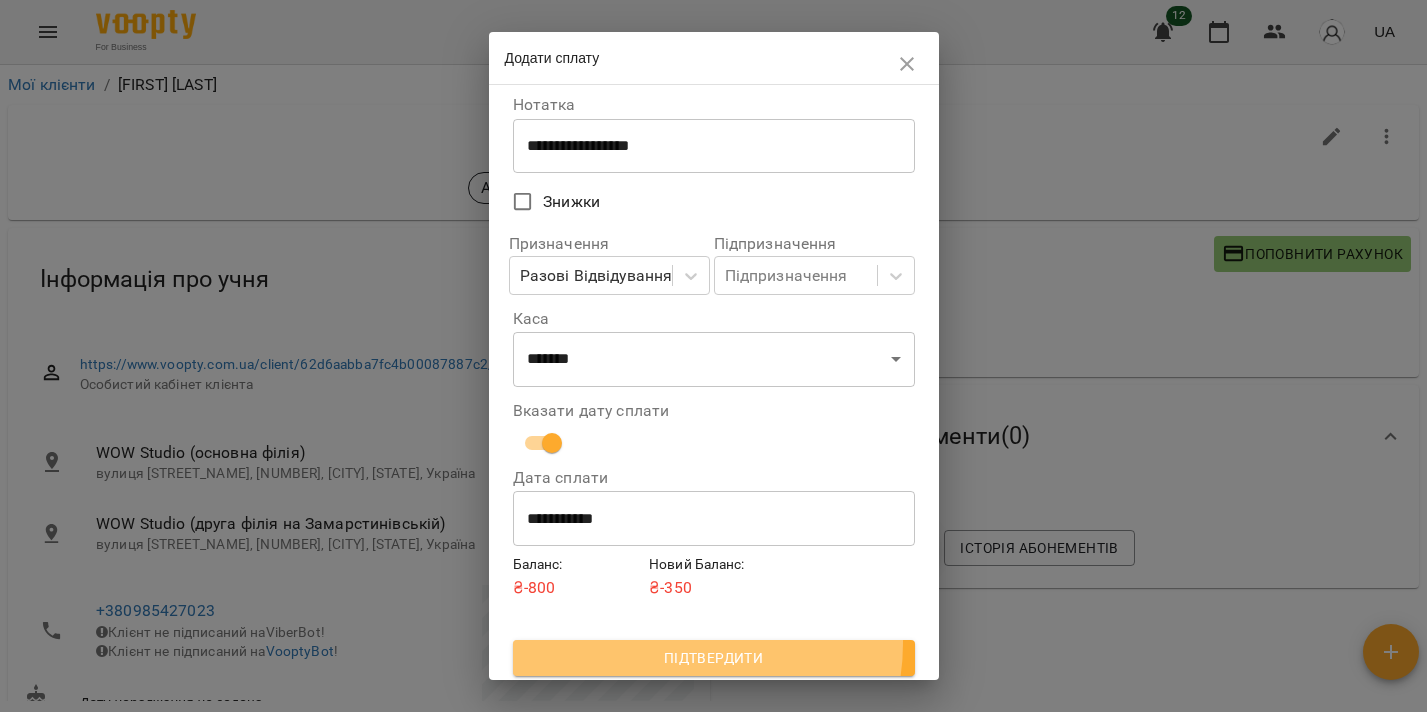 click on "Підтвердити" at bounding box center [714, 658] 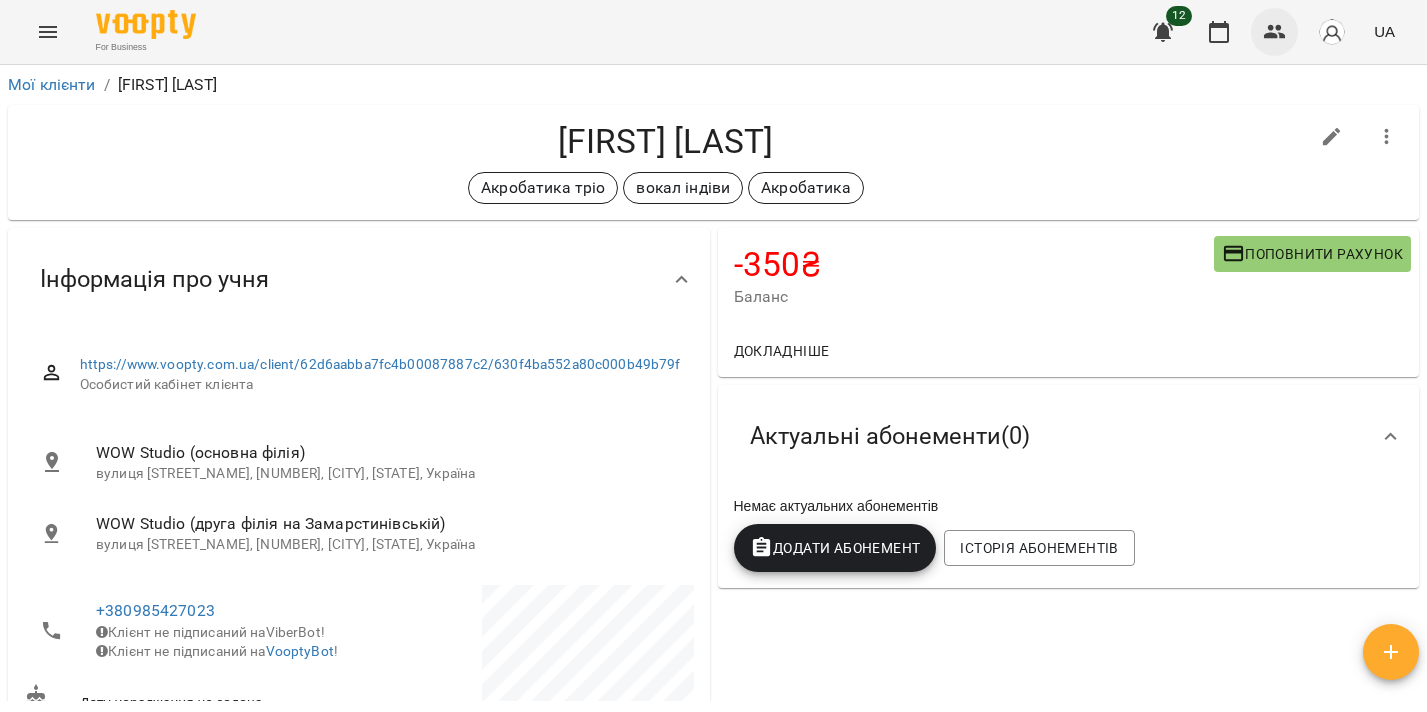 click 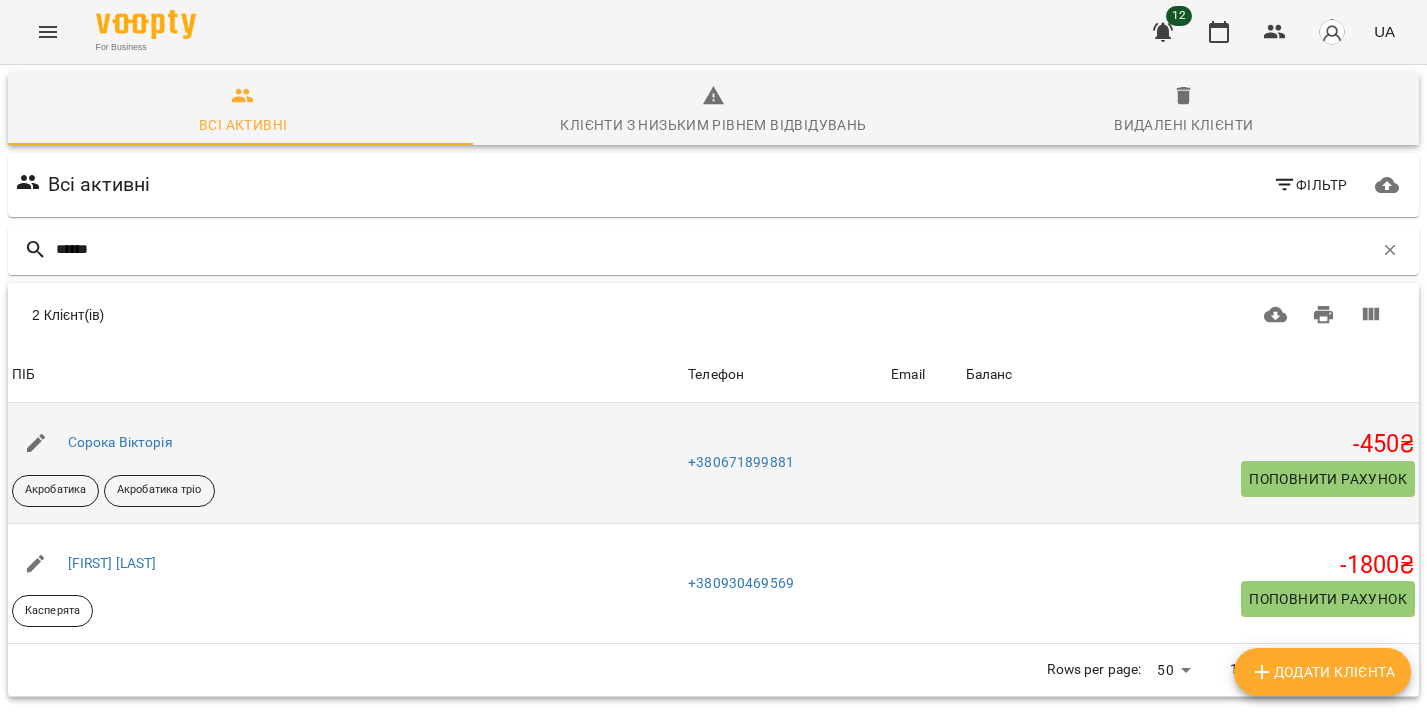 scroll, scrollTop: 74, scrollLeft: 0, axis: vertical 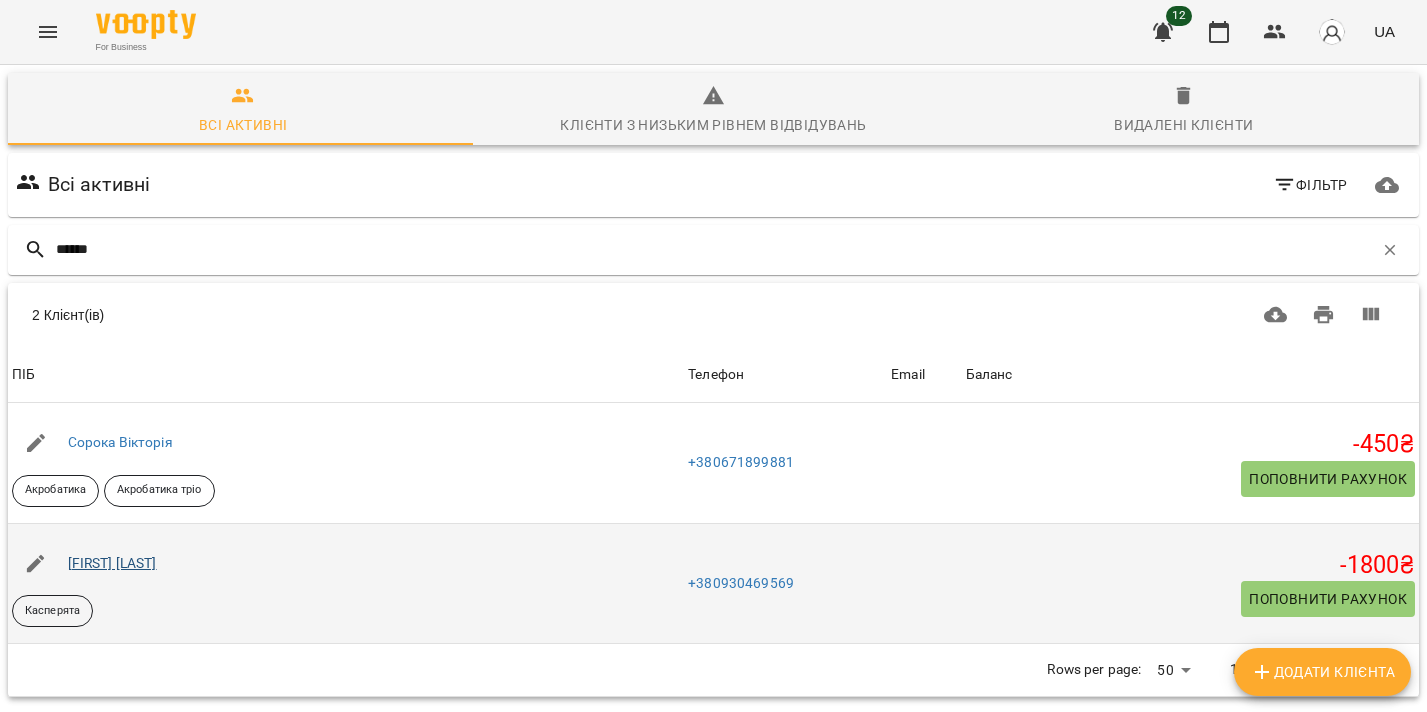 type on "******" 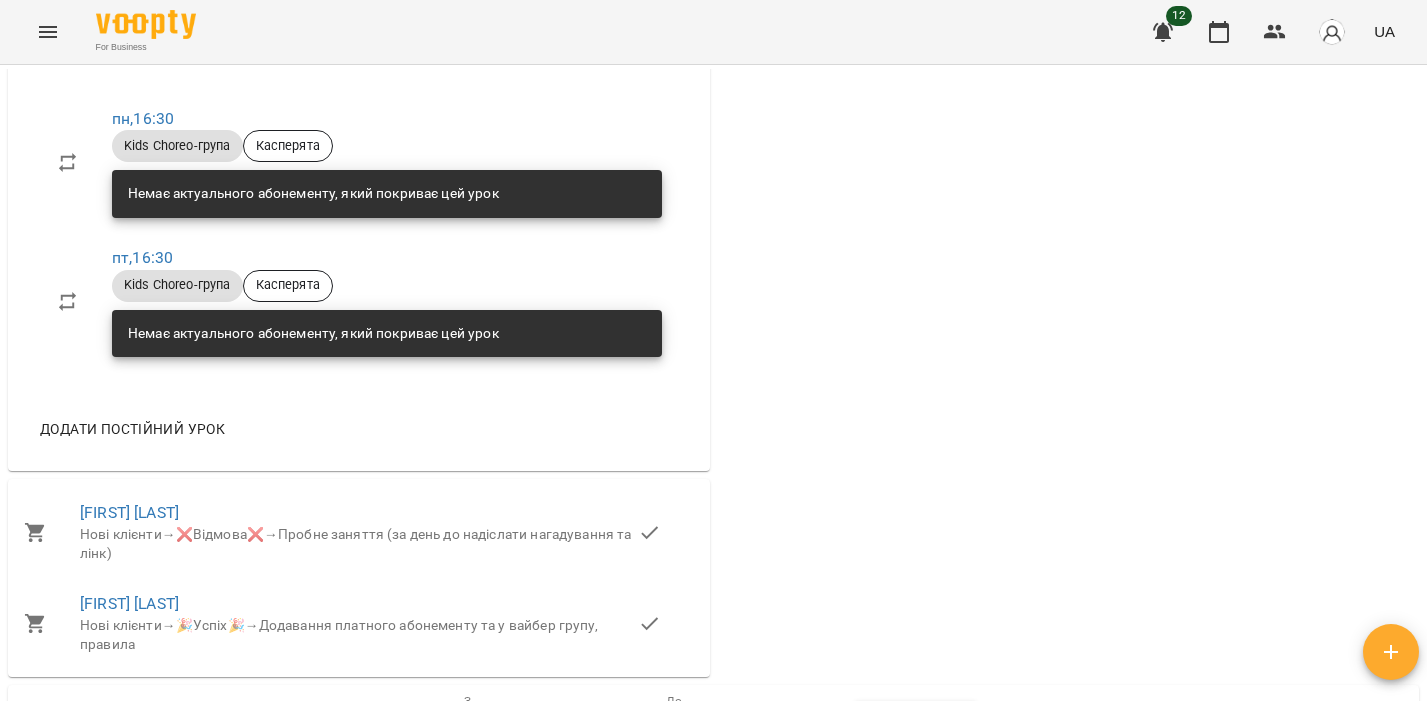 scroll, scrollTop: 1162, scrollLeft: 0, axis: vertical 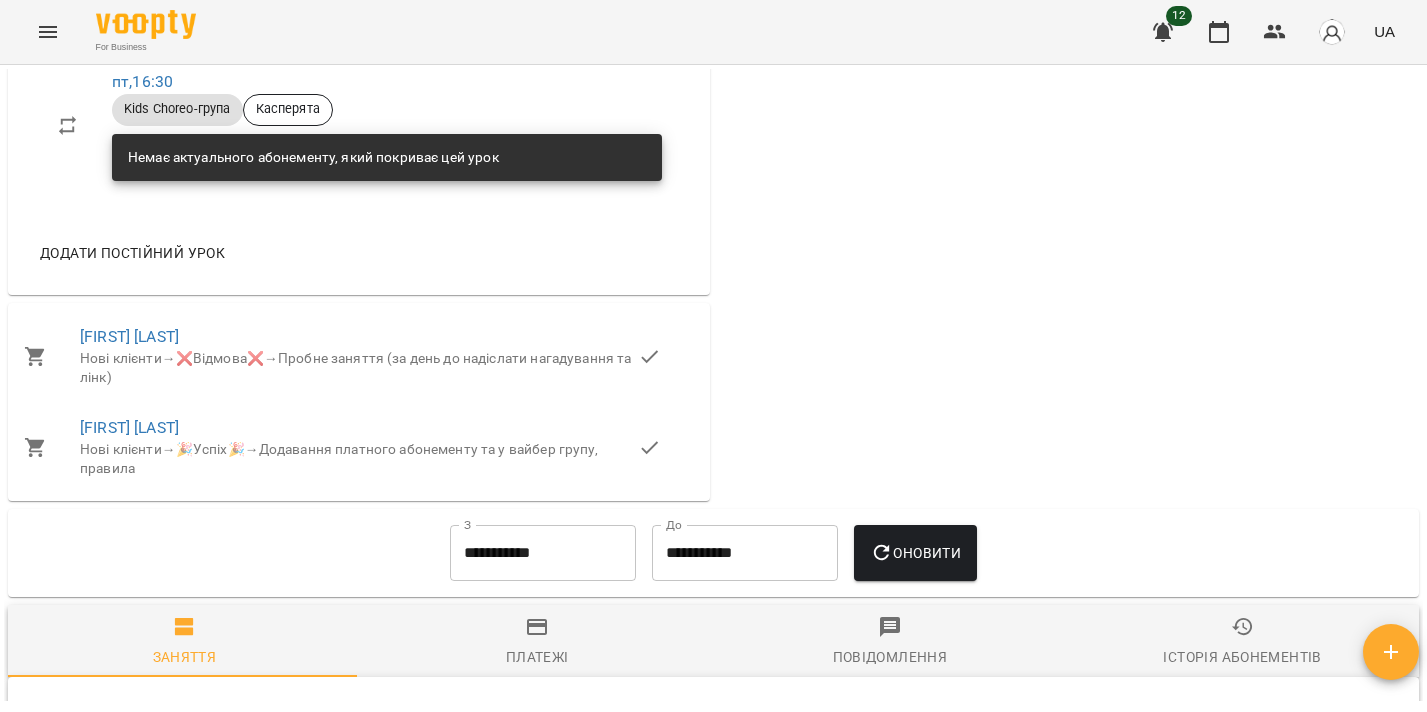 click on "**********" at bounding box center (543, 553) 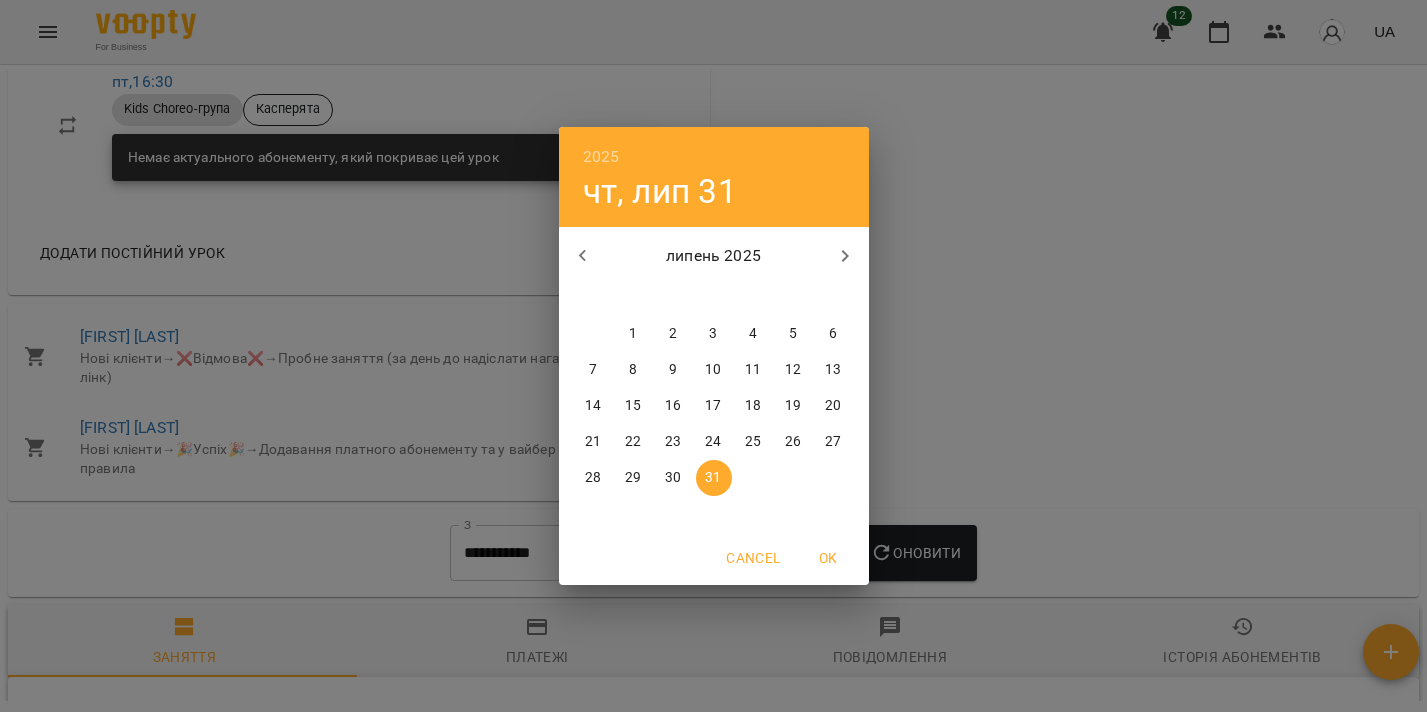 click on "1" at bounding box center (634, 334) 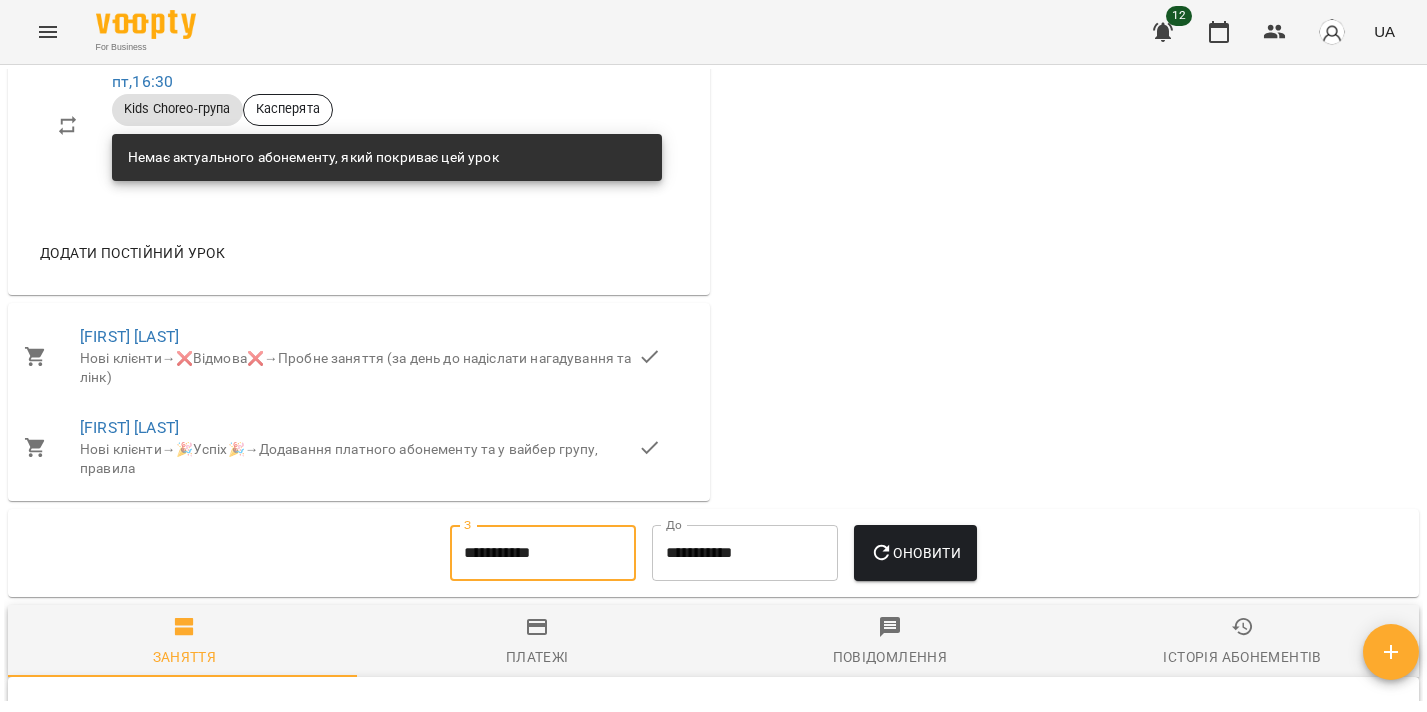 click on "Оновити" at bounding box center (915, 553) 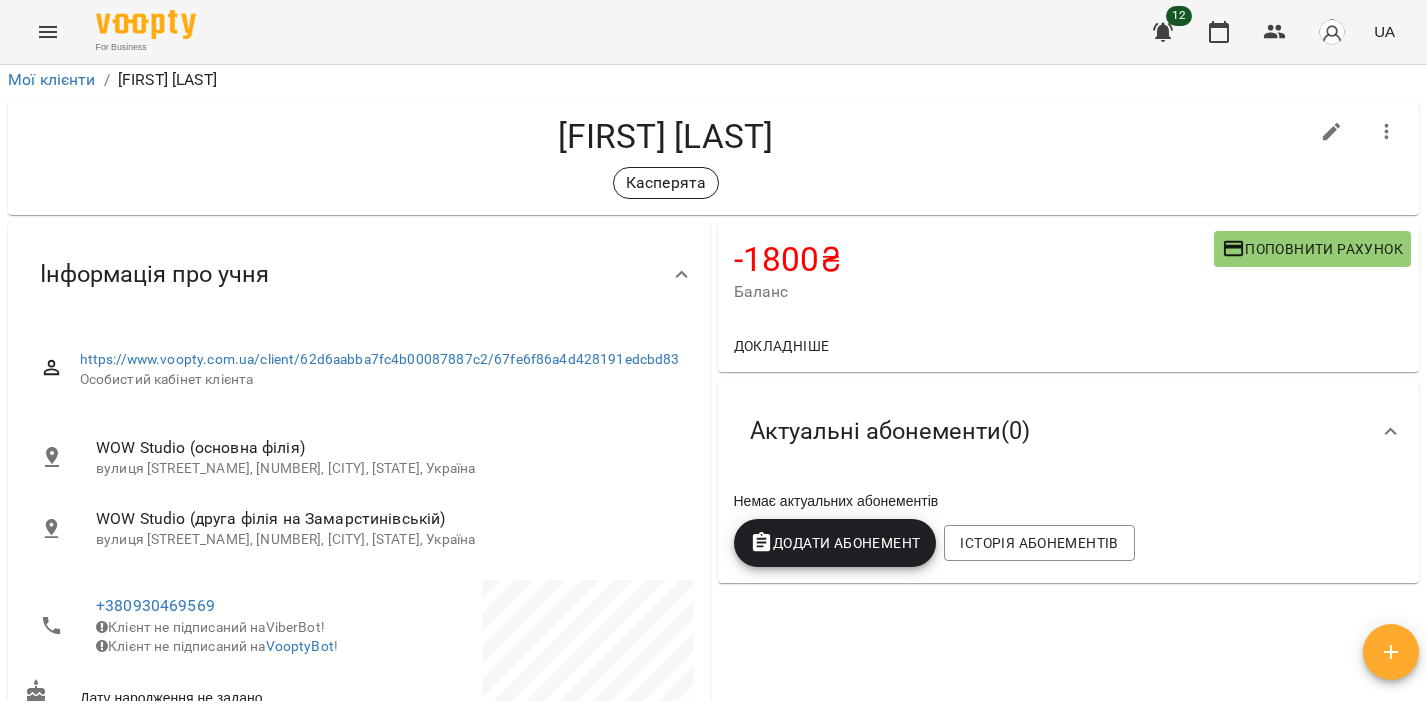 scroll, scrollTop: 0, scrollLeft: 0, axis: both 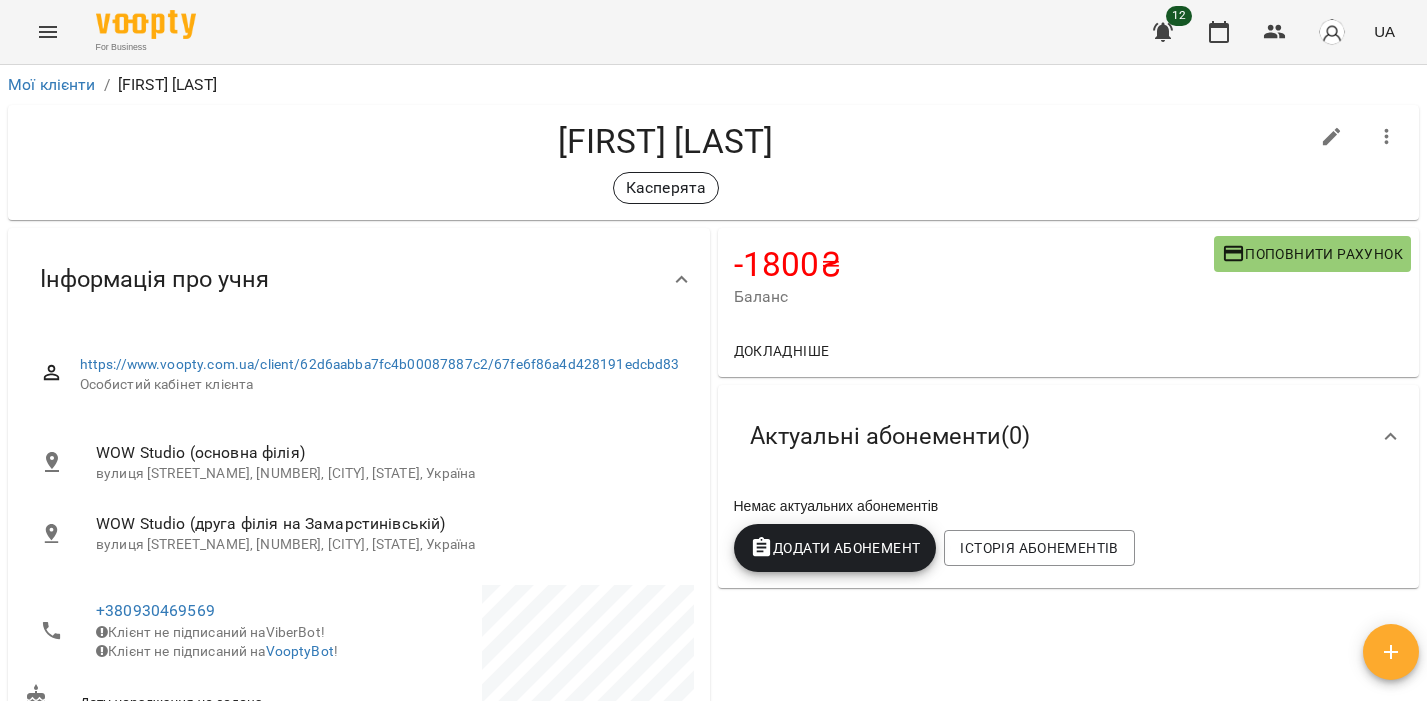 click on "Поповнити рахунок" at bounding box center (1312, 254) 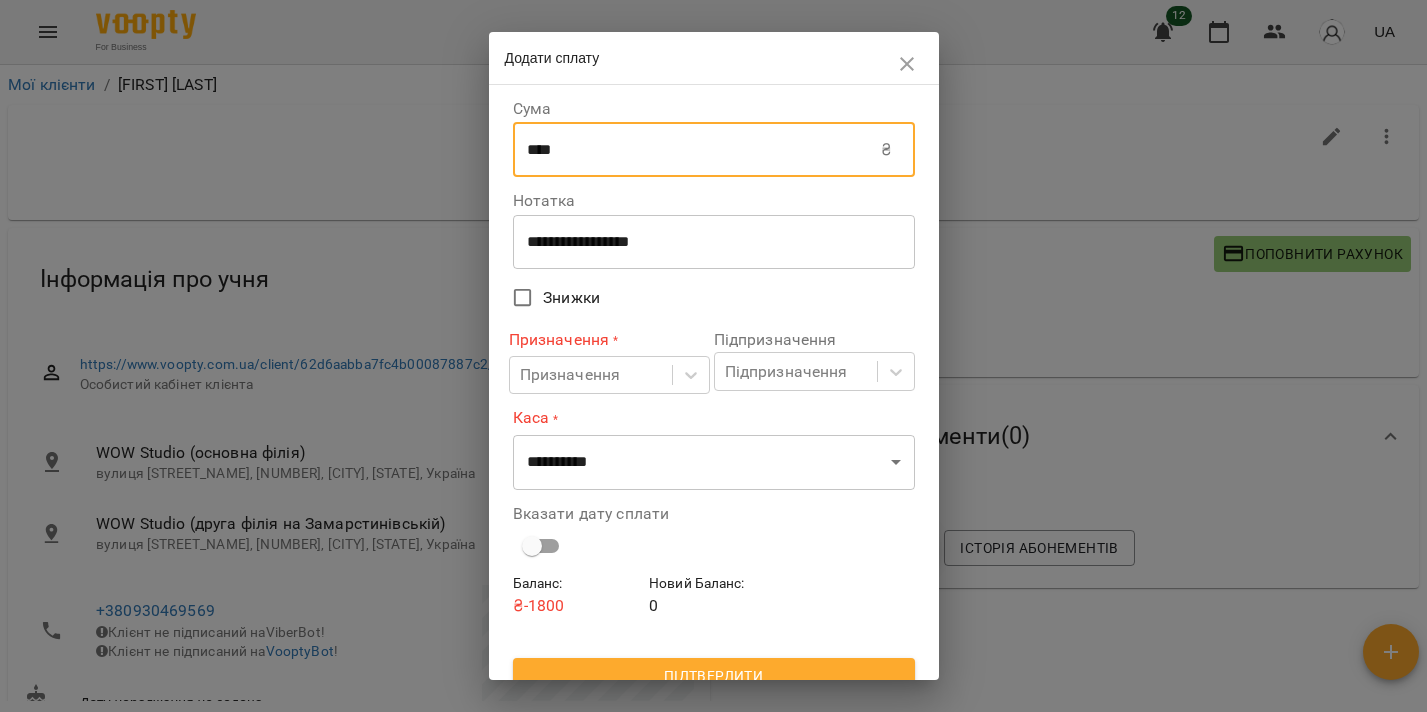 click on "****" at bounding box center [697, 150] 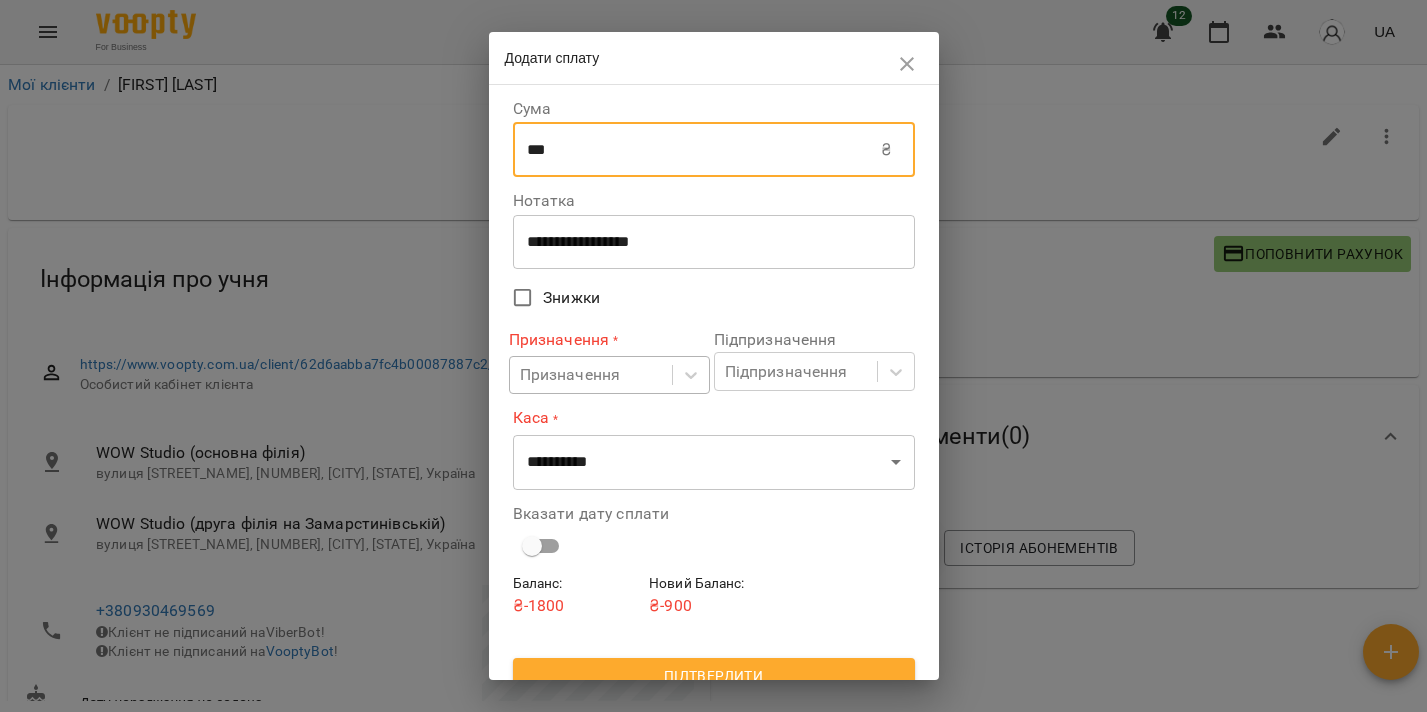 type on "***" 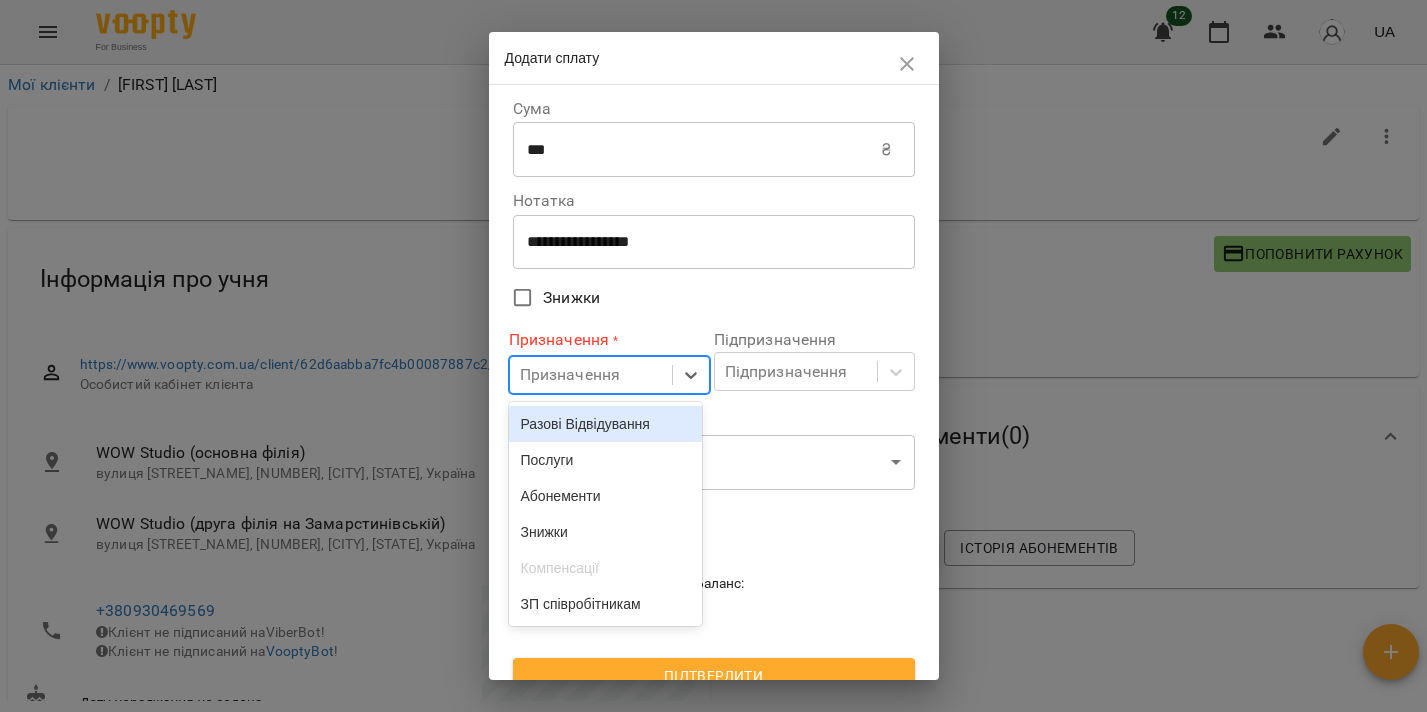 click on "Призначення" at bounding box center [591, 375] 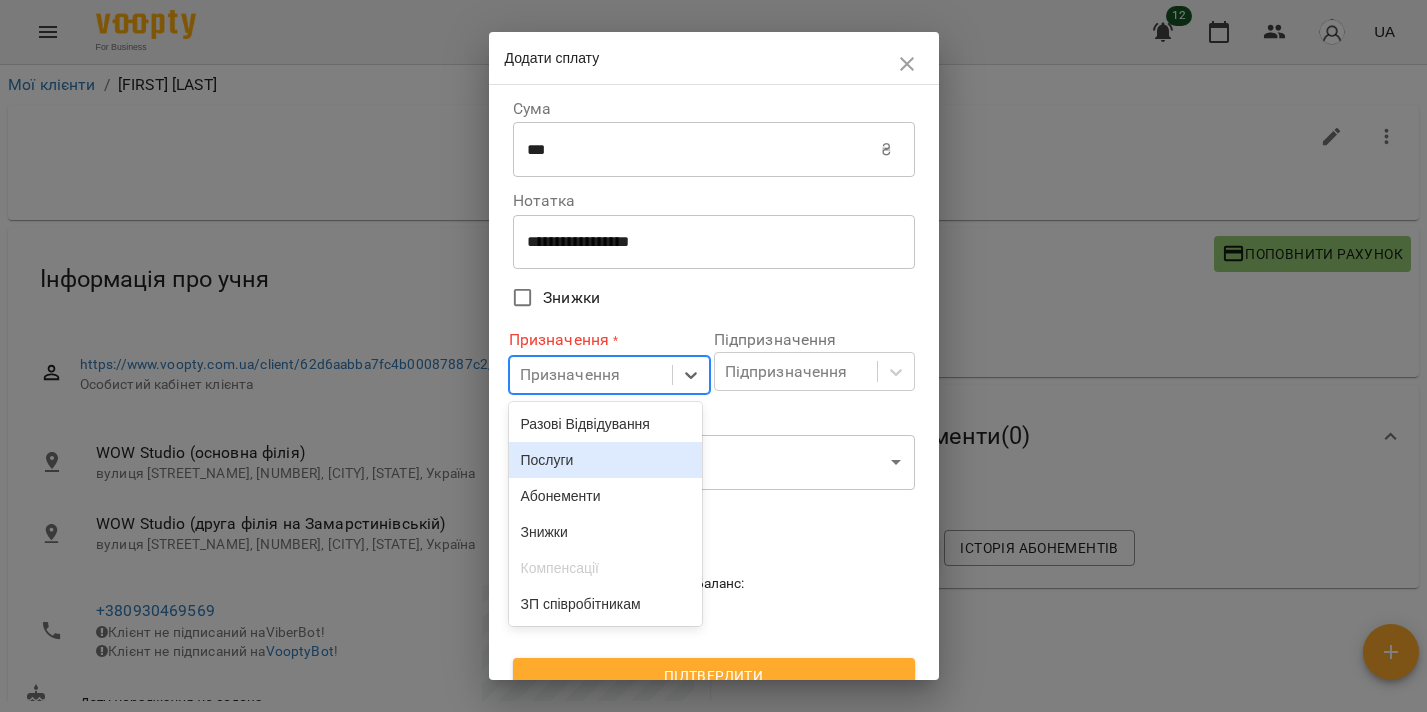 click on "Разові Відвідування" at bounding box center [606, 424] 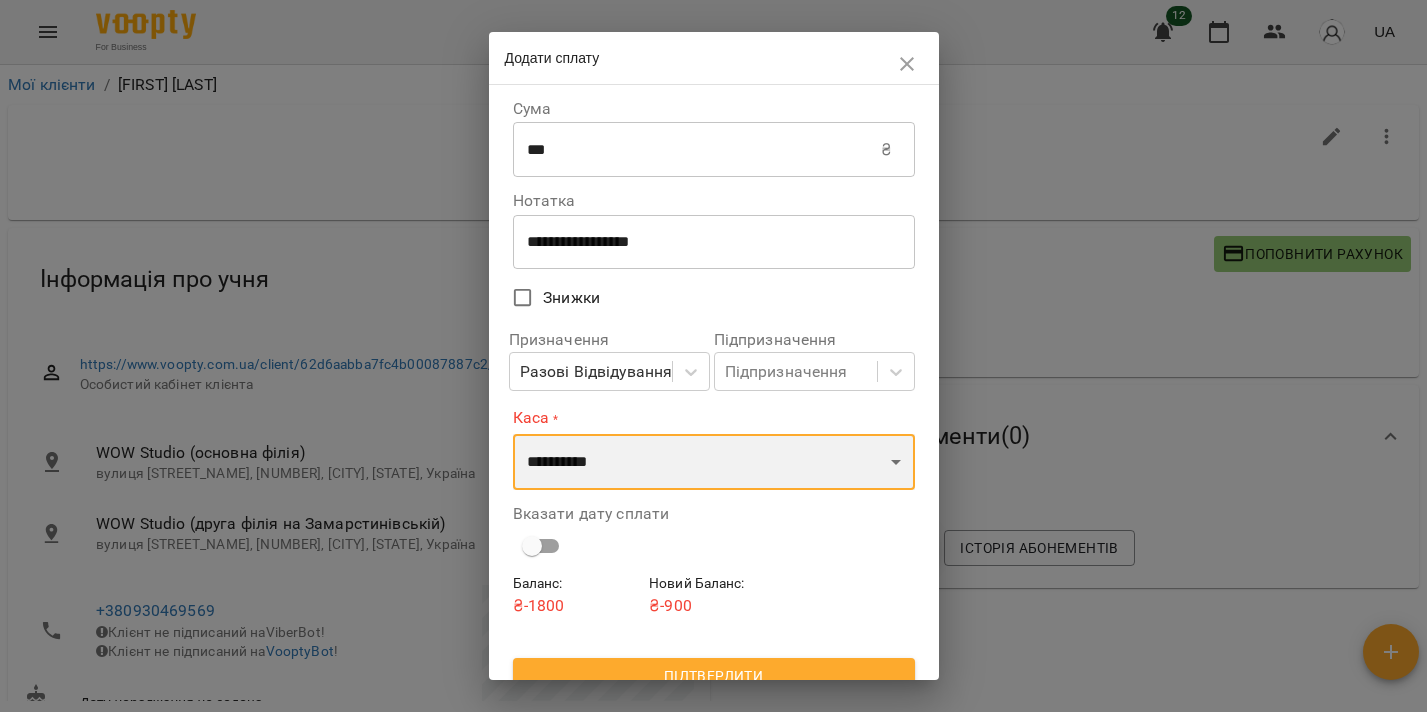 select on "****" 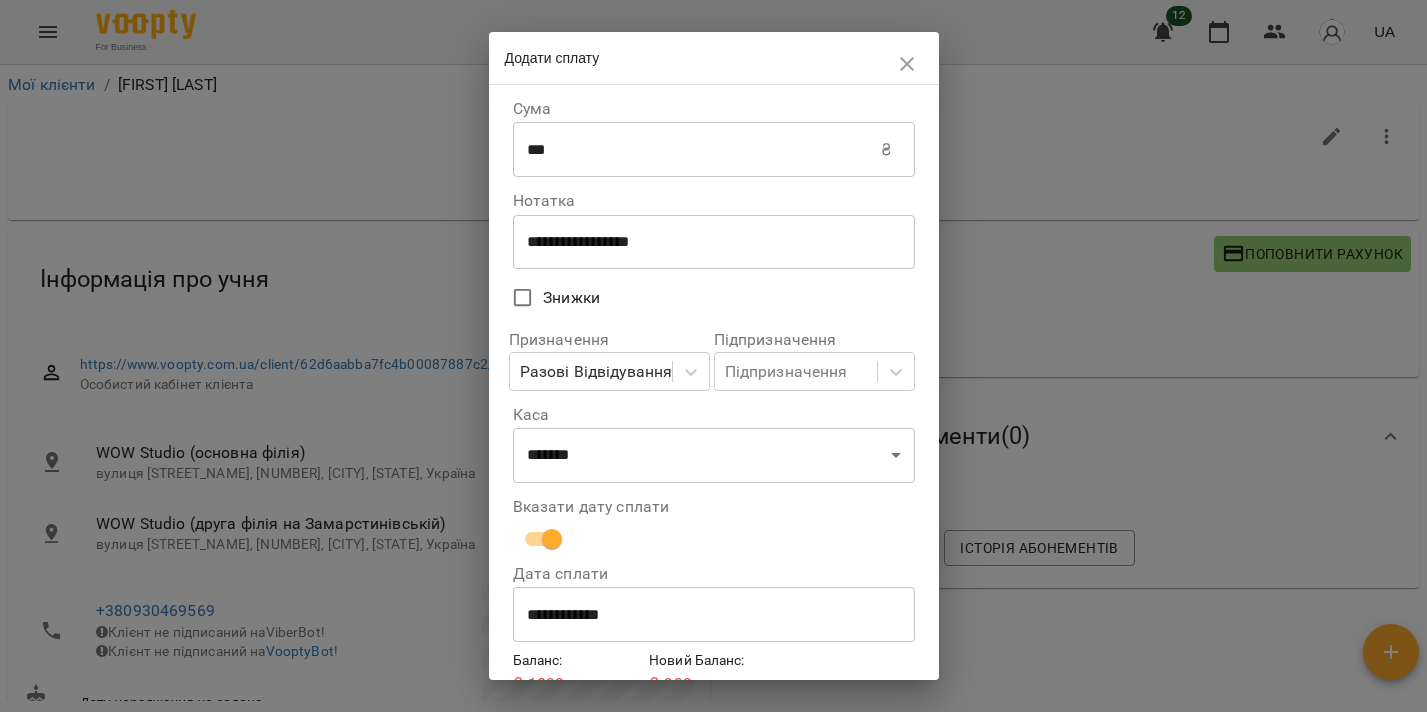click on "**********" at bounding box center [714, 615] 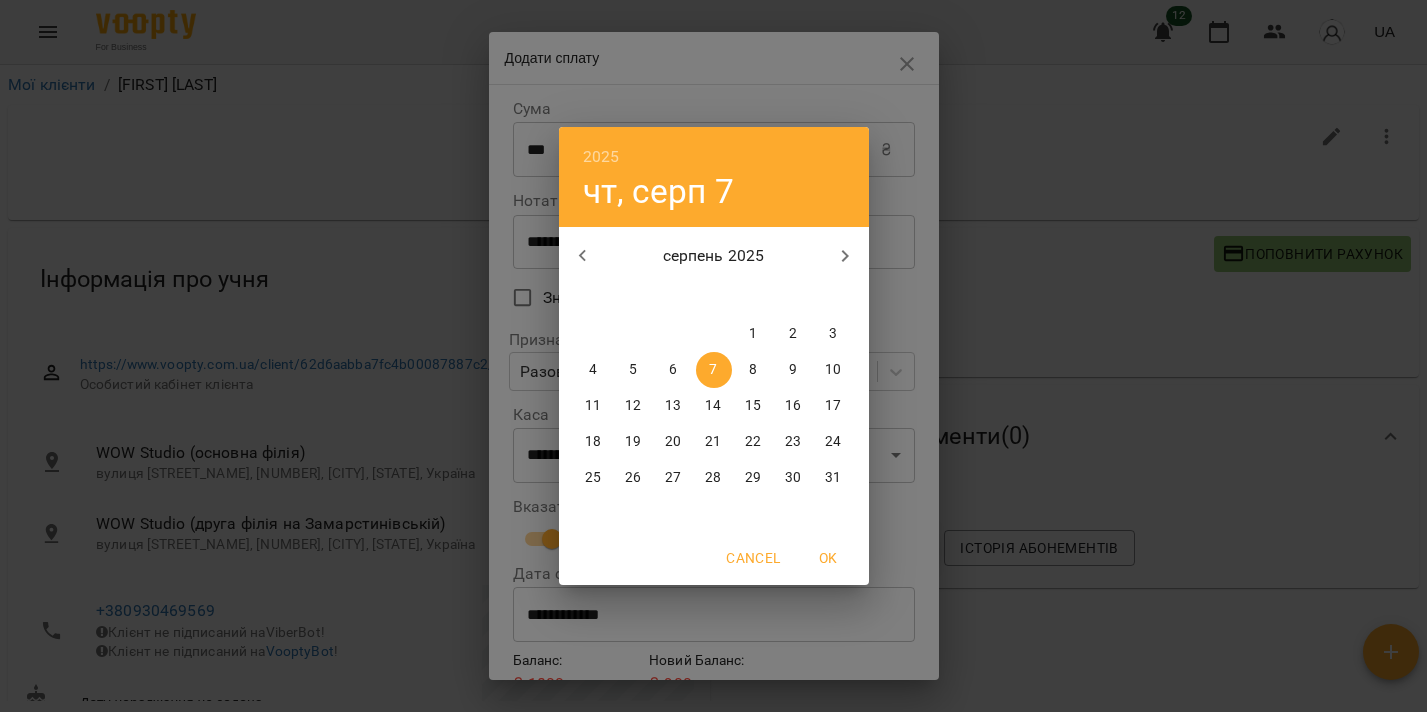 click 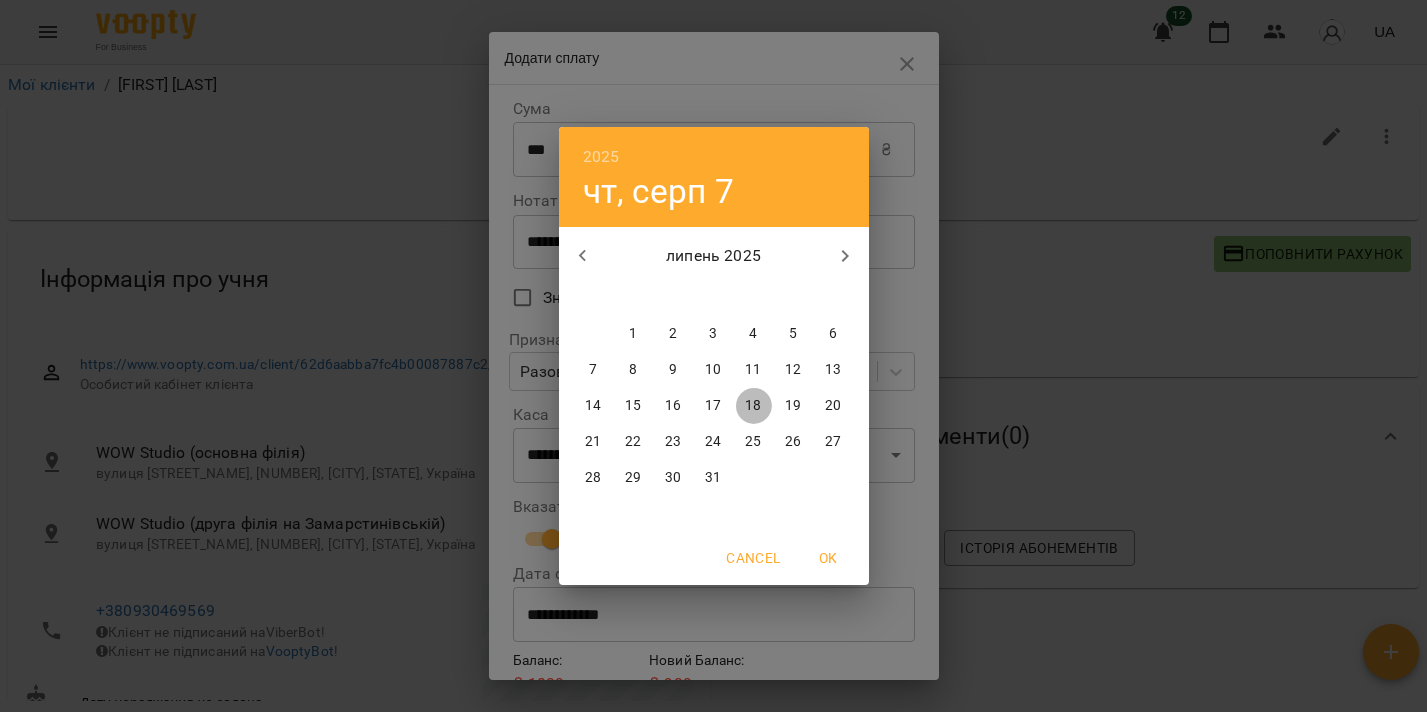 click on "18" at bounding box center [754, 406] 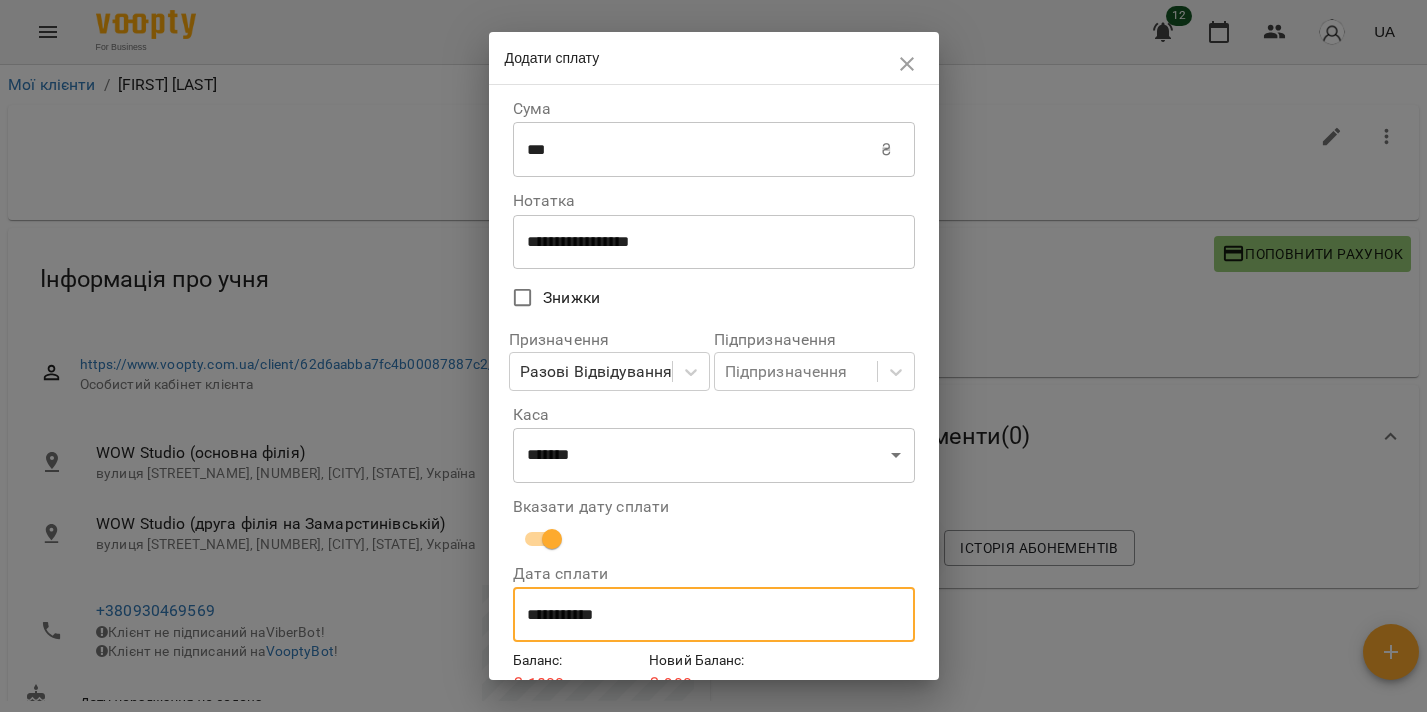 scroll, scrollTop: 96, scrollLeft: 0, axis: vertical 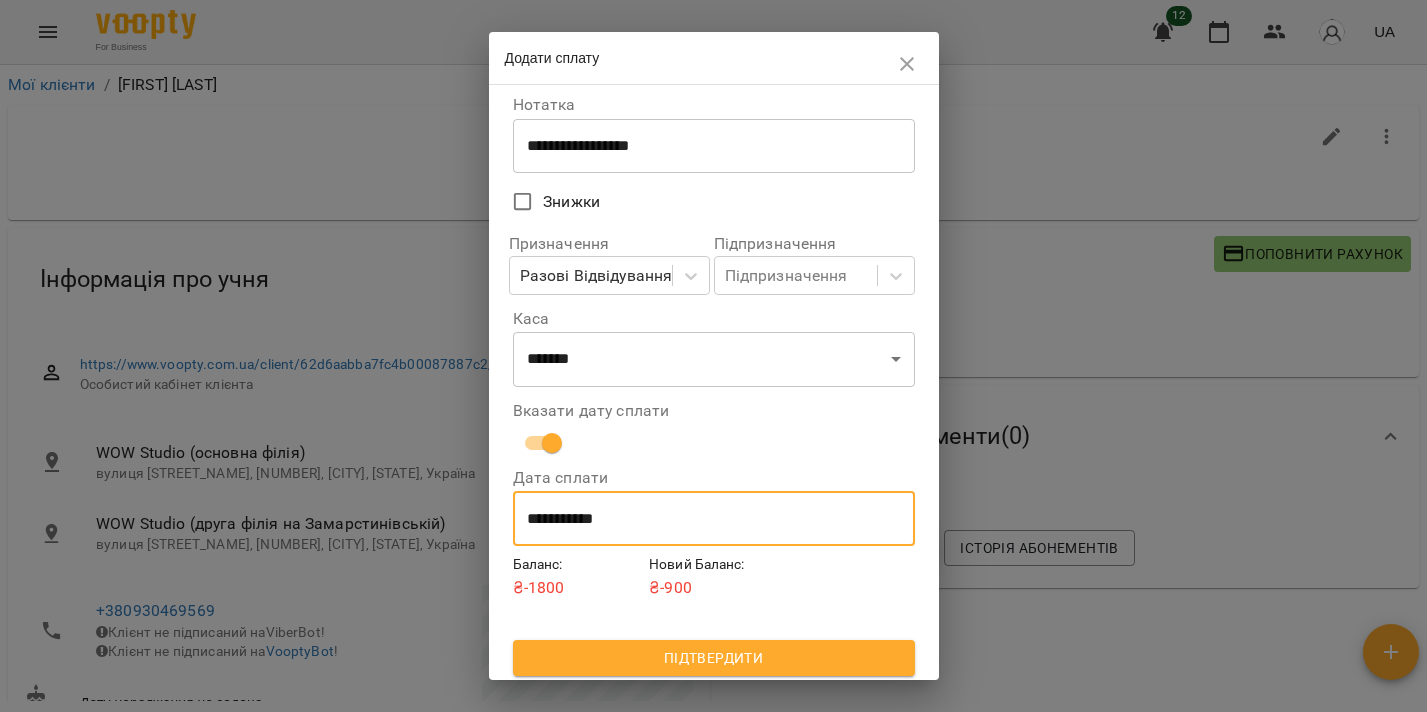 click on "Підтвердити" at bounding box center (714, 658) 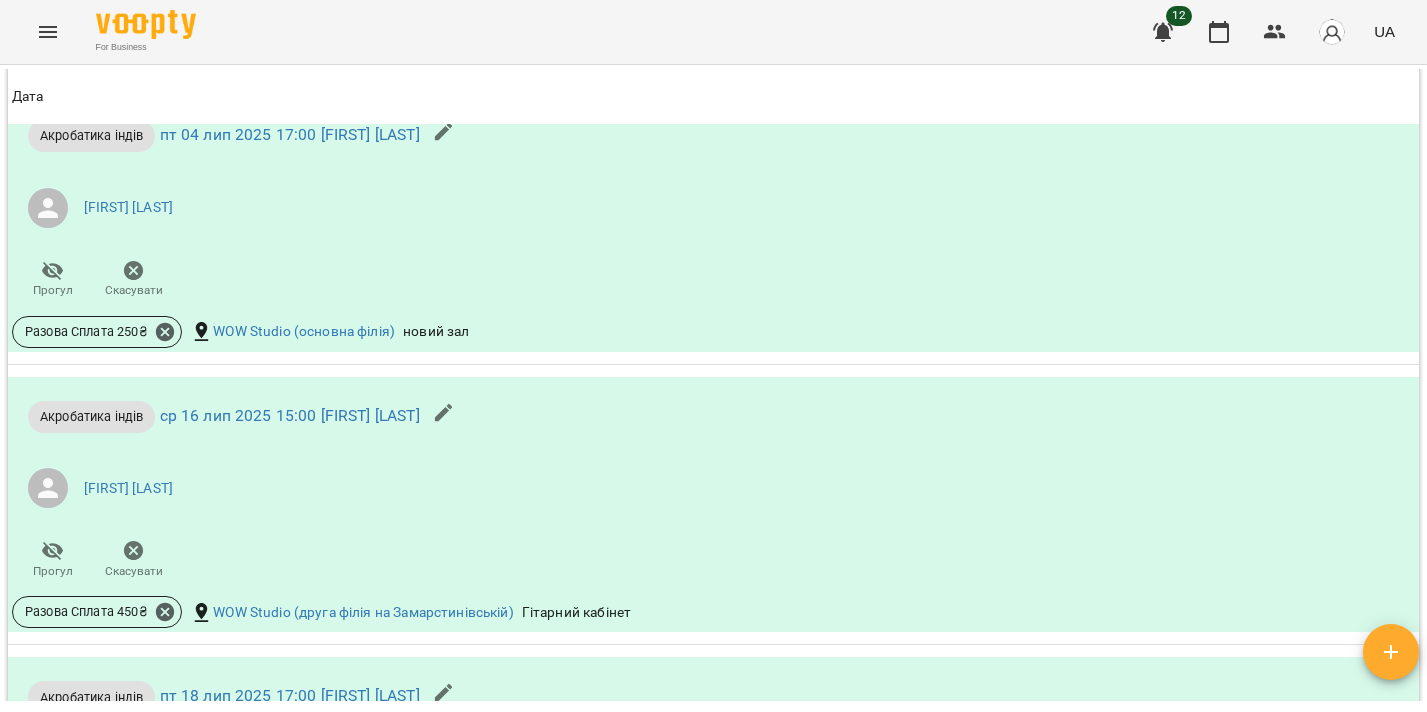 scroll, scrollTop: 1169, scrollLeft: 0, axis: vertical 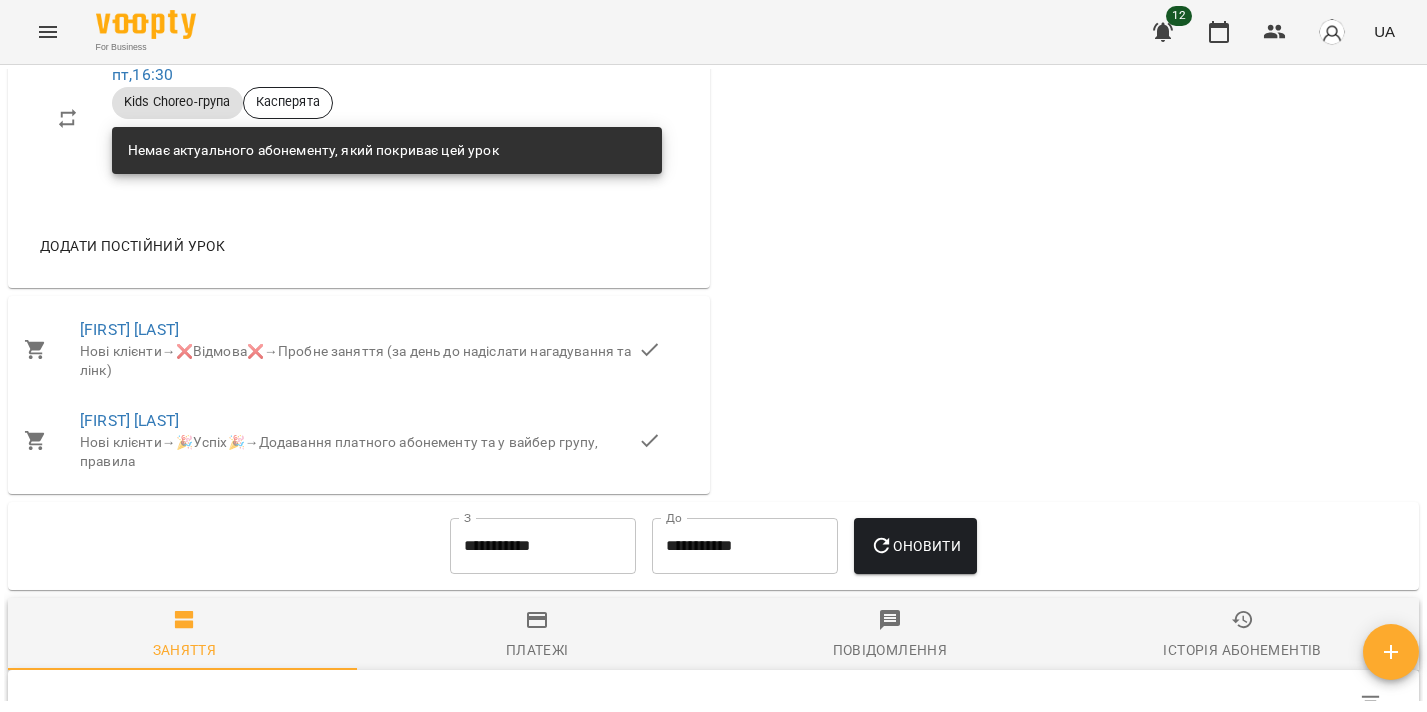 click on "Платежі" at bounding box center [537, 634] 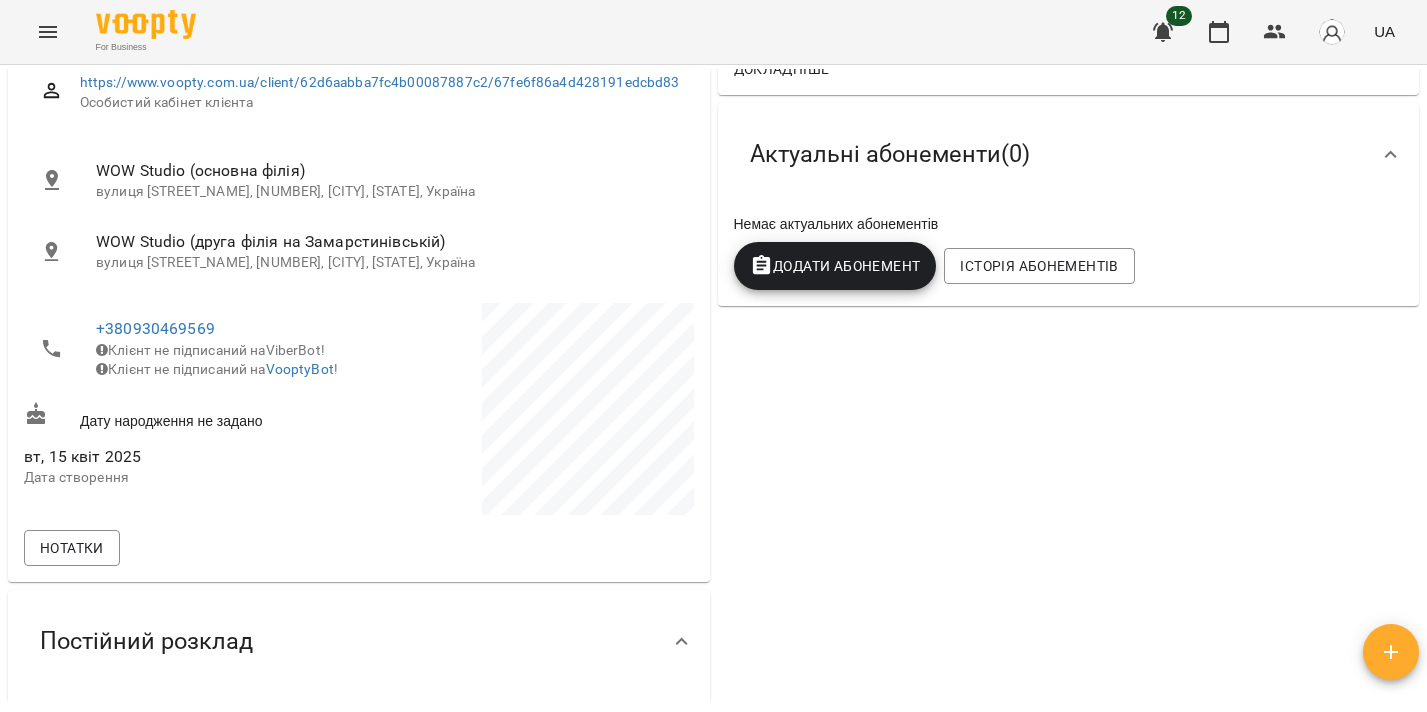 scroll, scrollTop: 0, scrollLeft: 0, axis: both 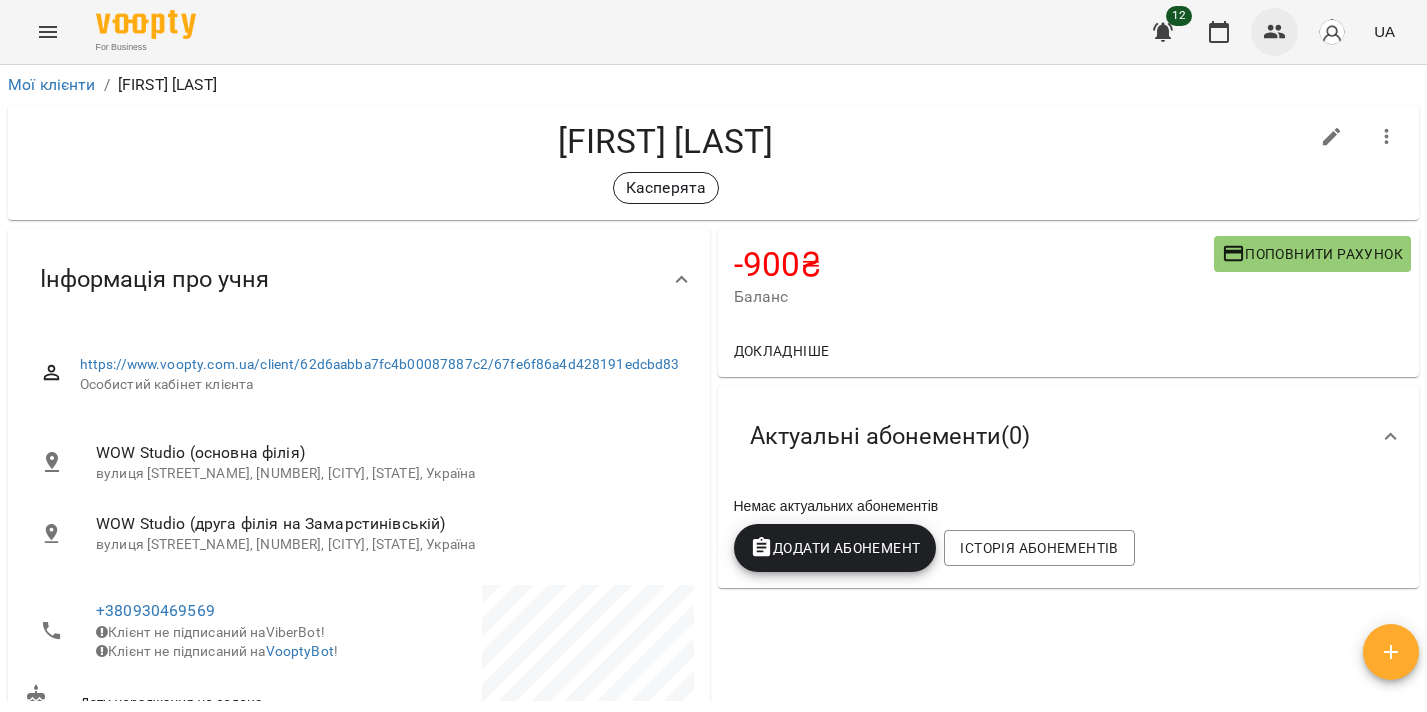 click 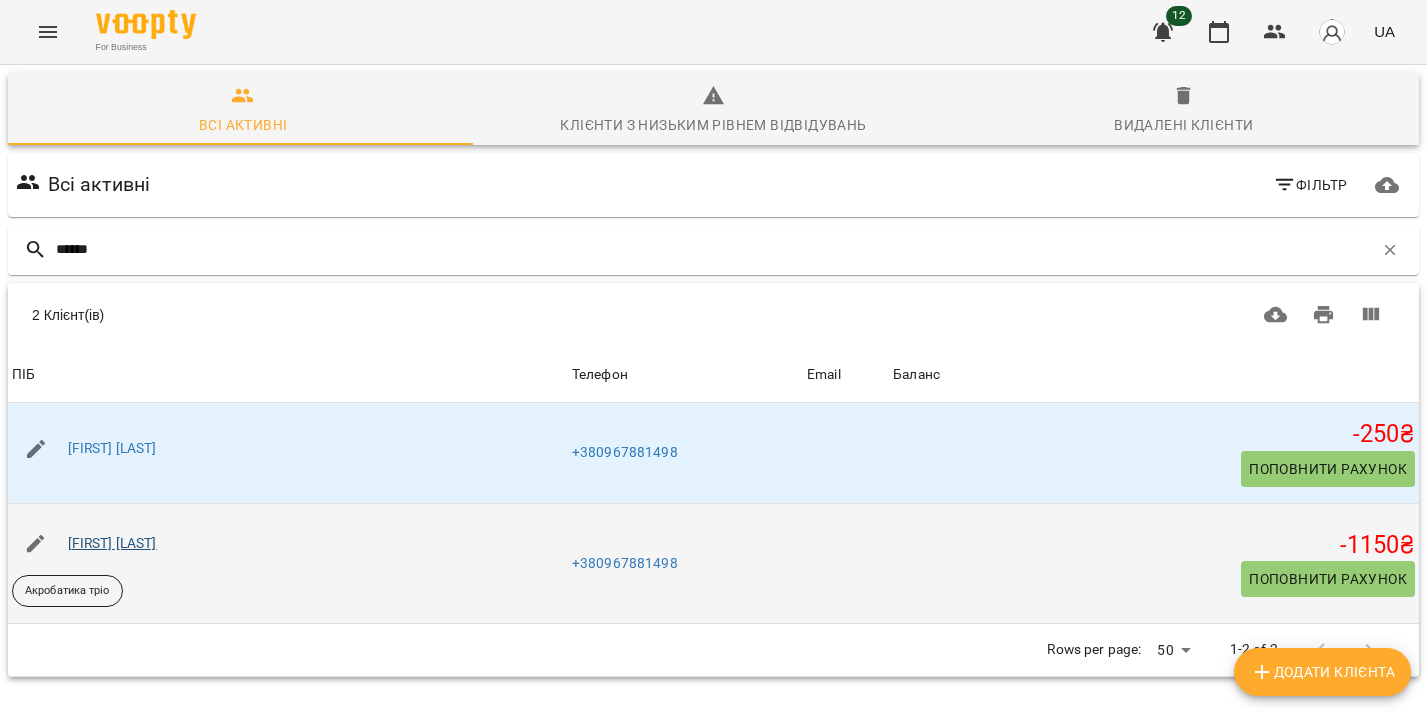 type on "******" 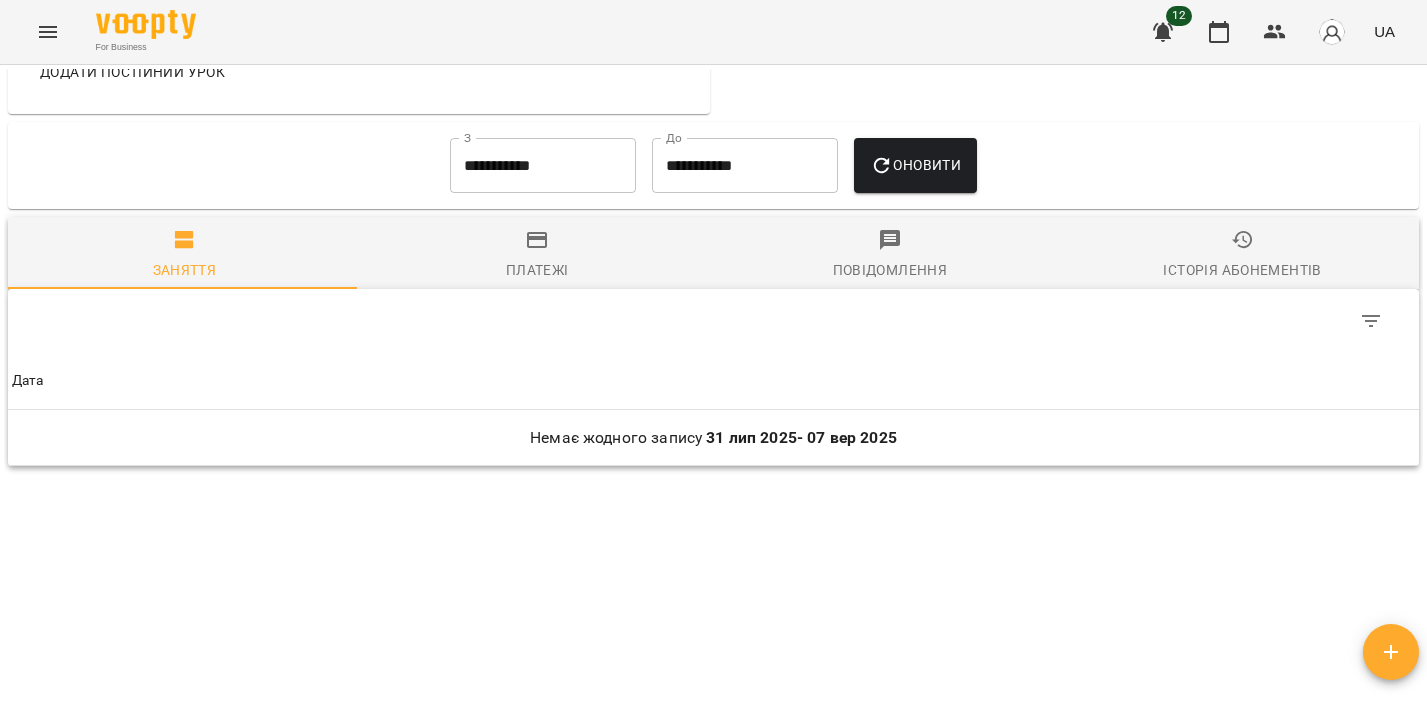 scroll, scrollTop: 1799, scrollLeft: 0, axis: vertical 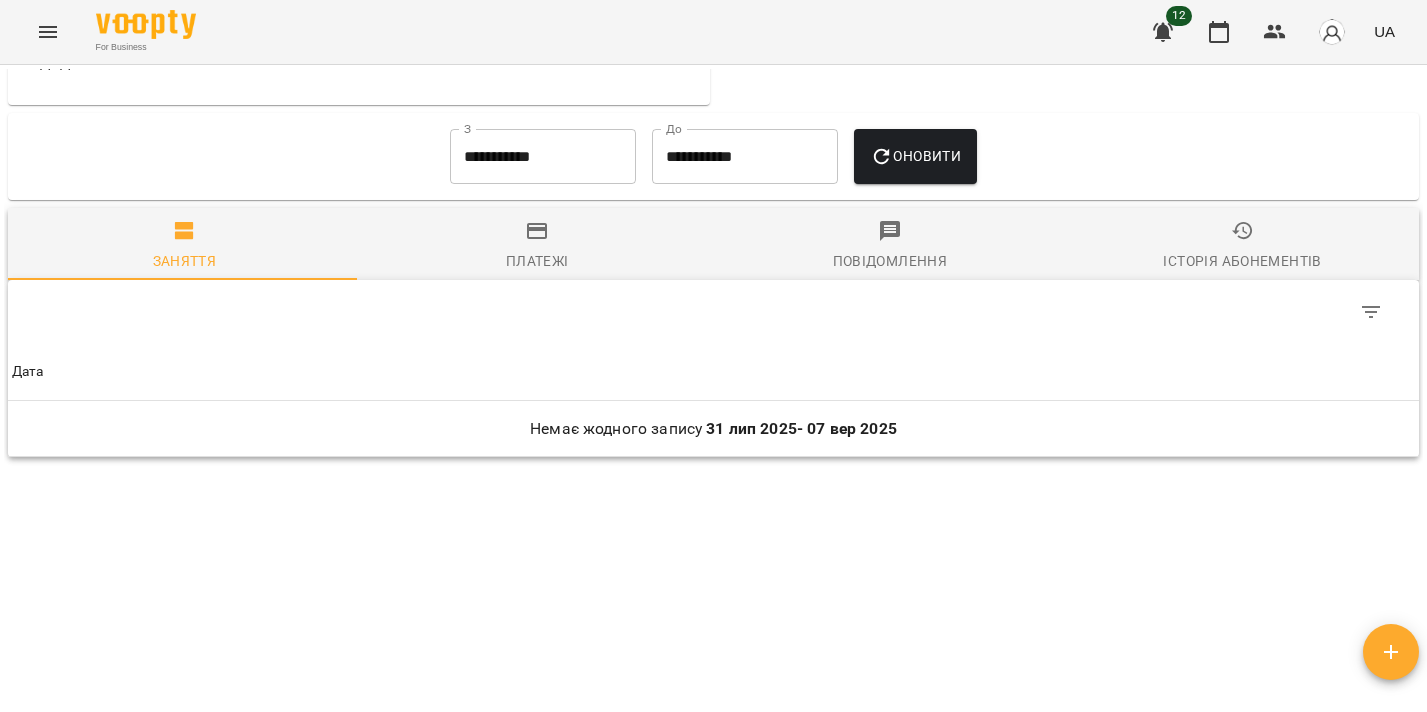 click on "**********" at bounding box center (543, 157) 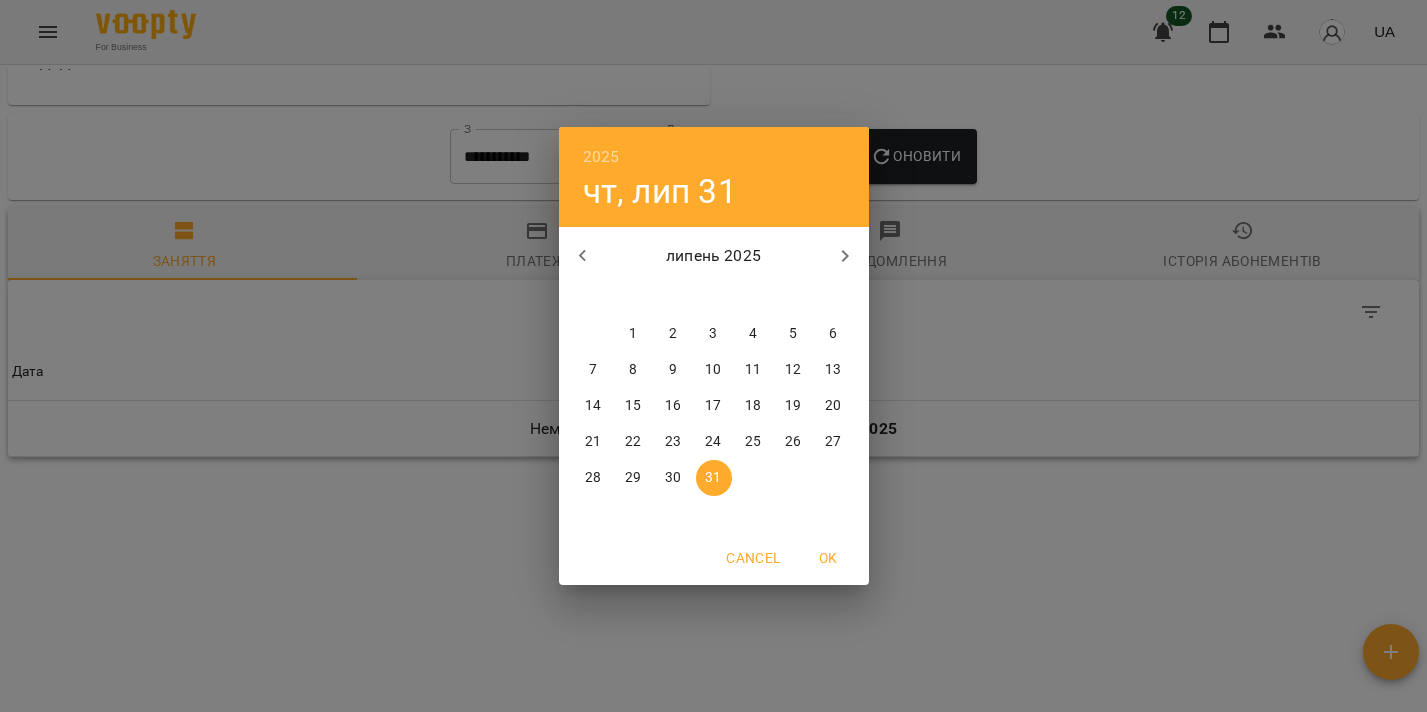 drag, startPoint x: 834, startPoint y: 402, endPoint x: 953, endPoint y: 140, distance: 287.75858 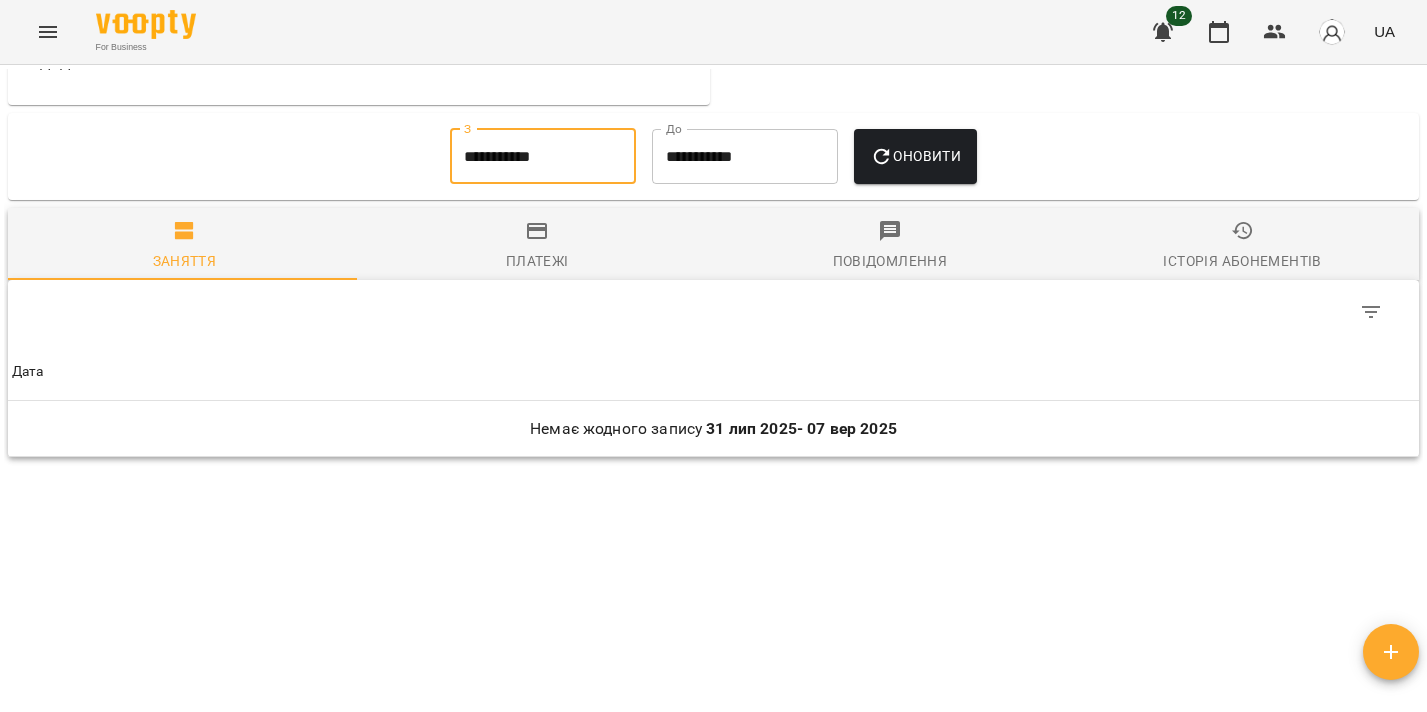click on "Оновити" at bounding box center [915, 156] 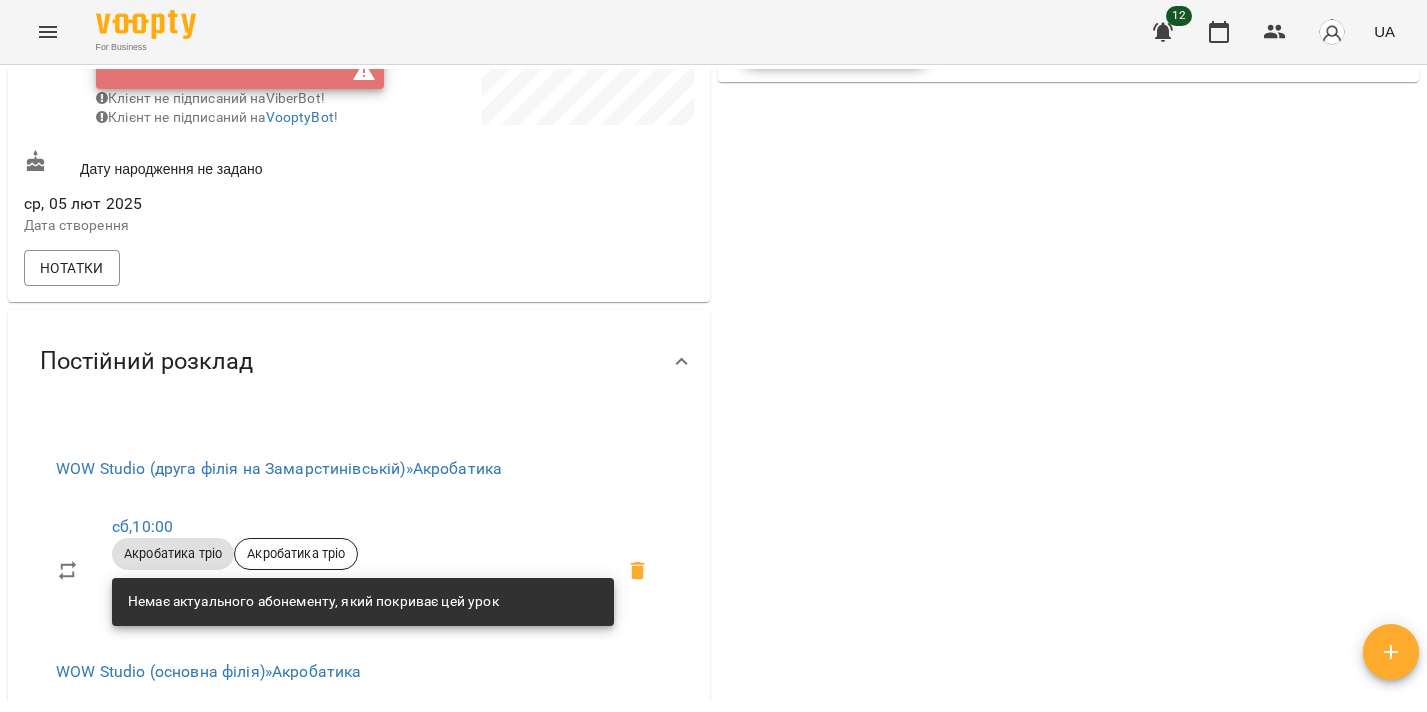 scroll, scrollTop: 0, scrollLeft: 0, axis: both 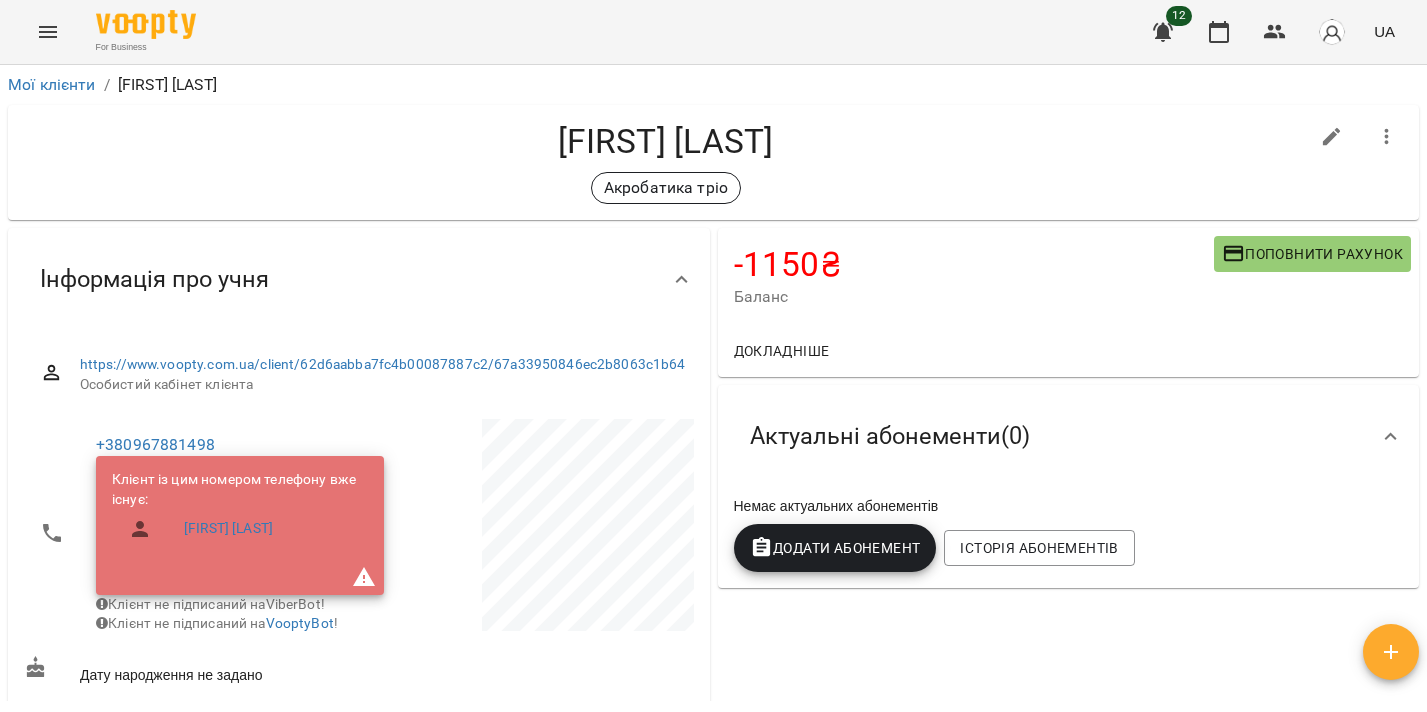click on "Поповнити рахунок" at bounding box center [1312, 254] 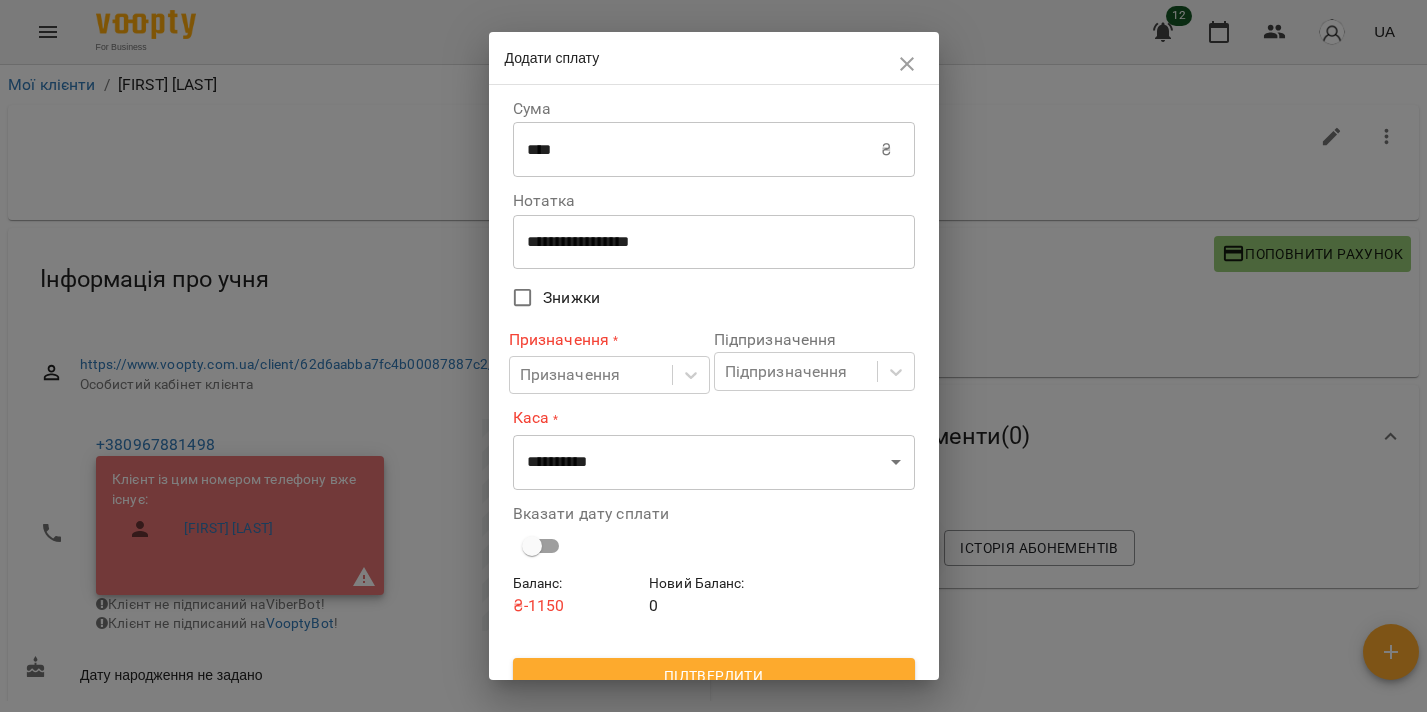 click on "****" at bounding box center [697, 150] 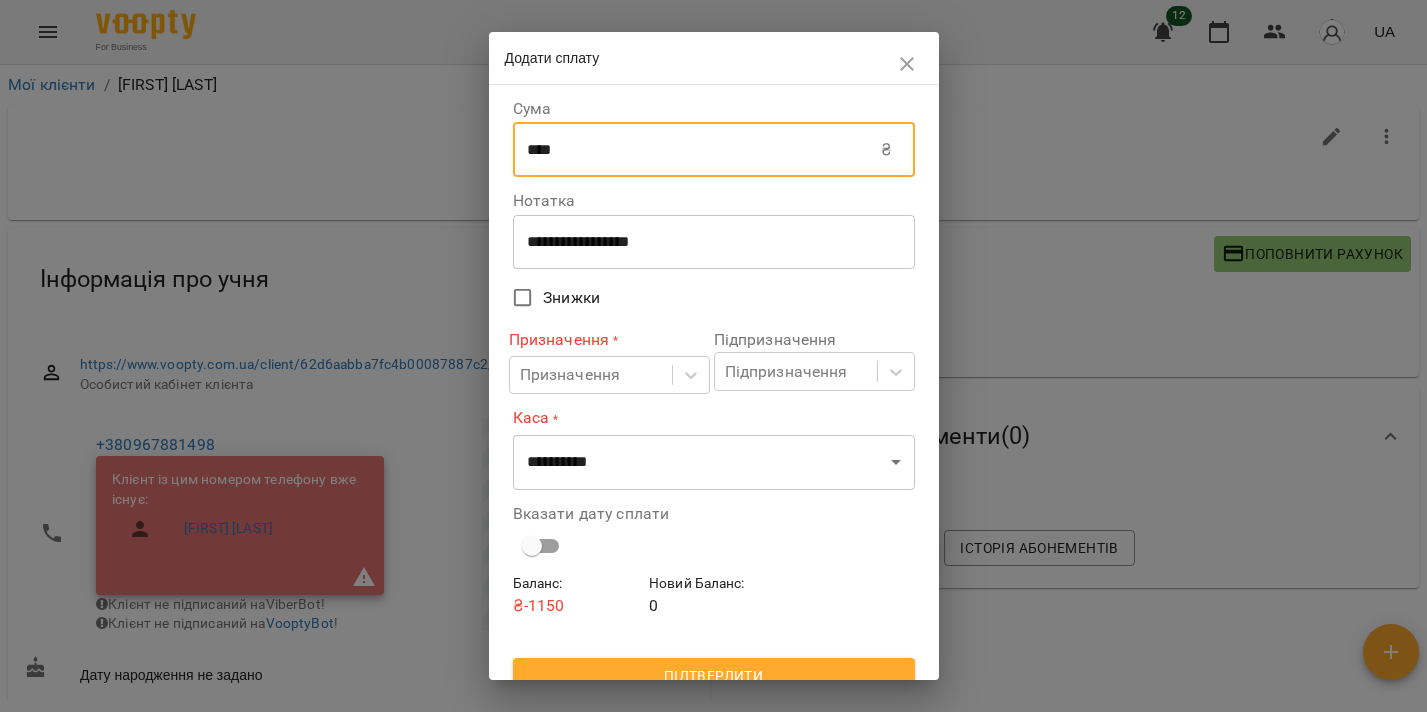 click on "****" at bounding box center (697, 150) 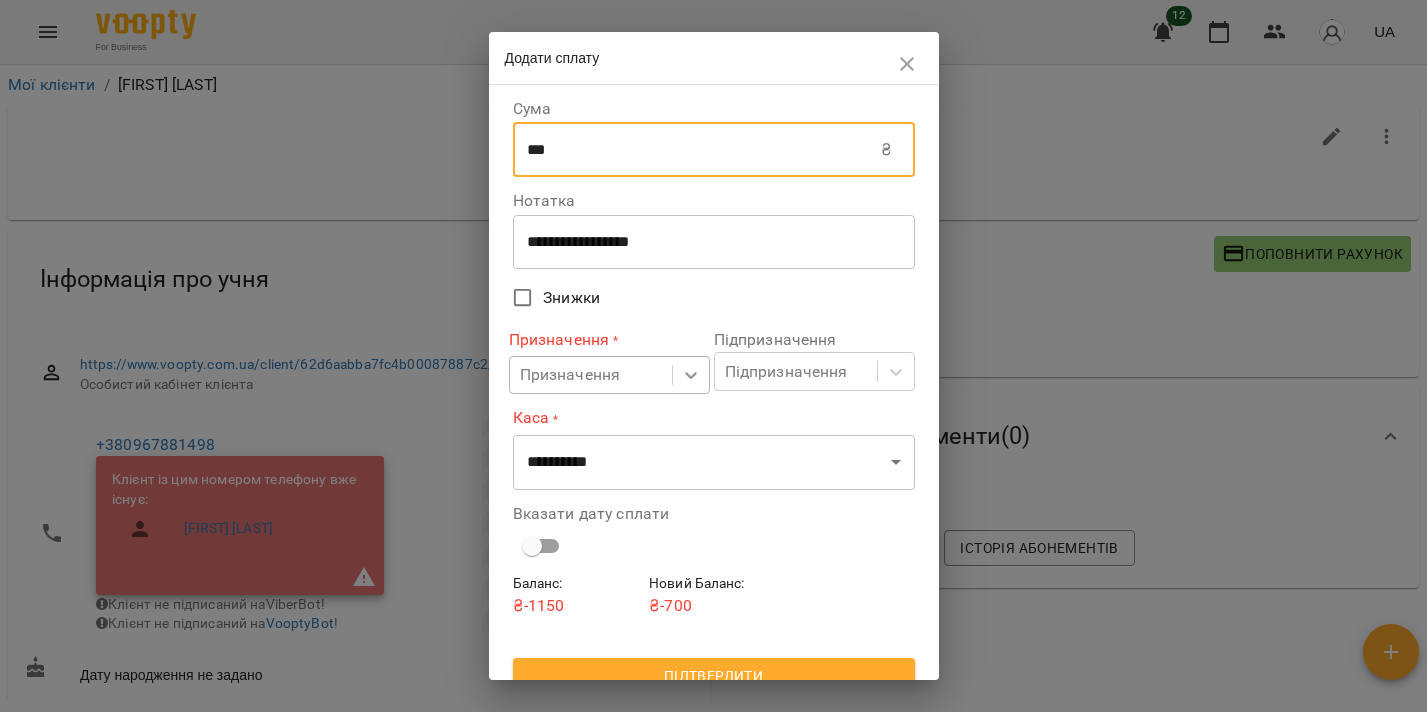 type on "***" 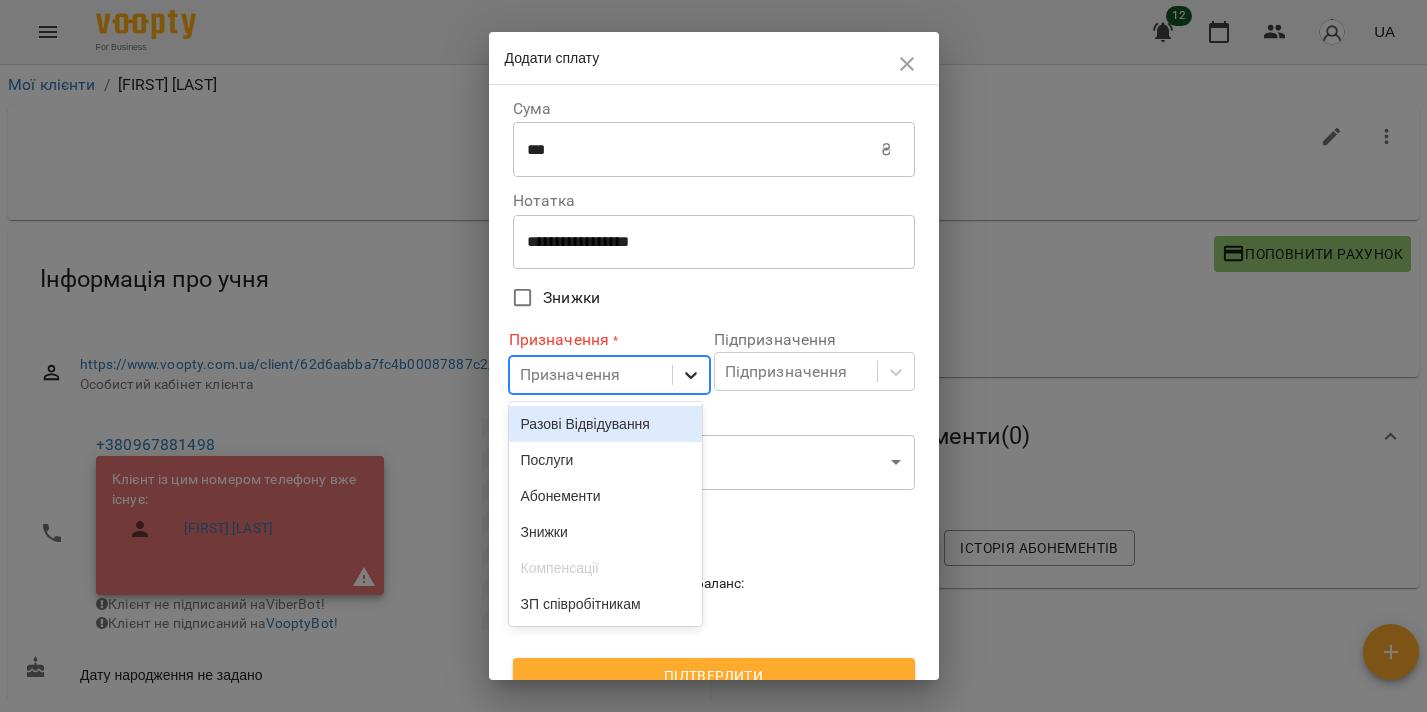click 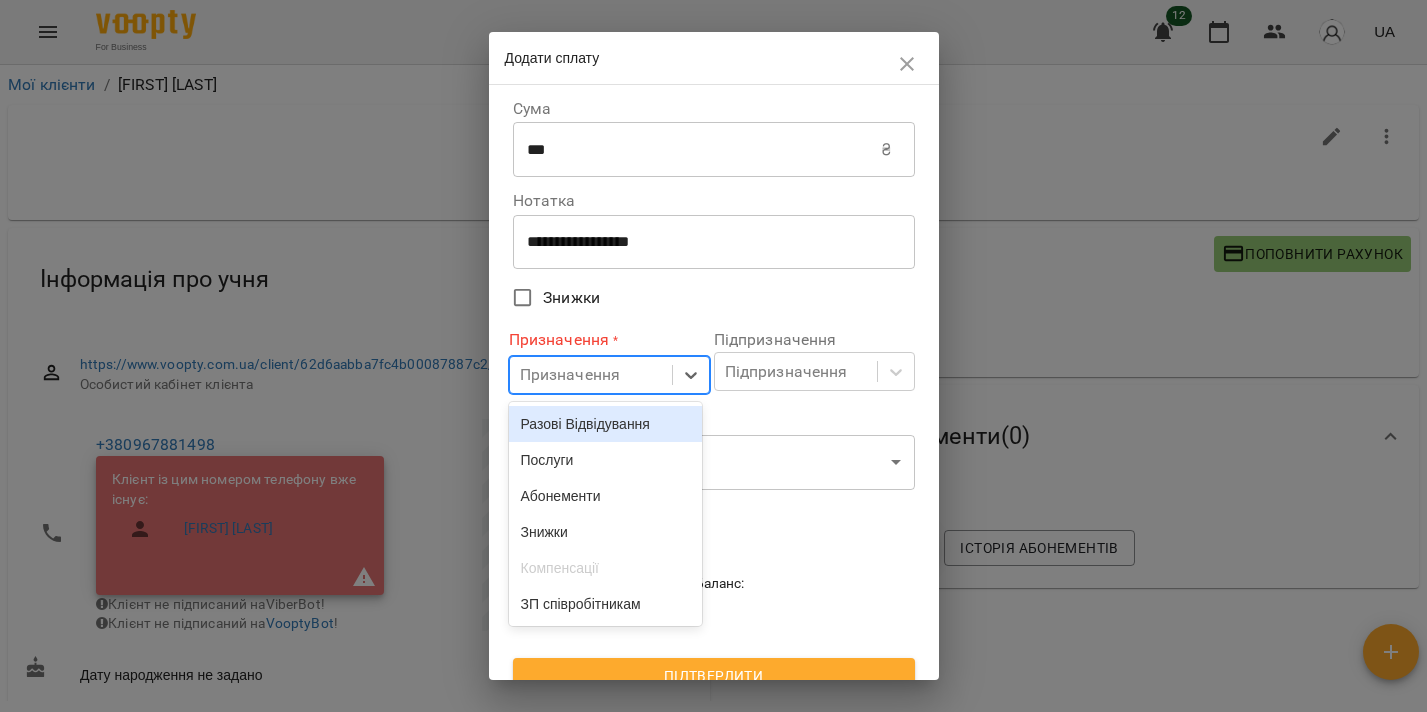 click on "Разові Відвідування" at bounding box center [606, 424] 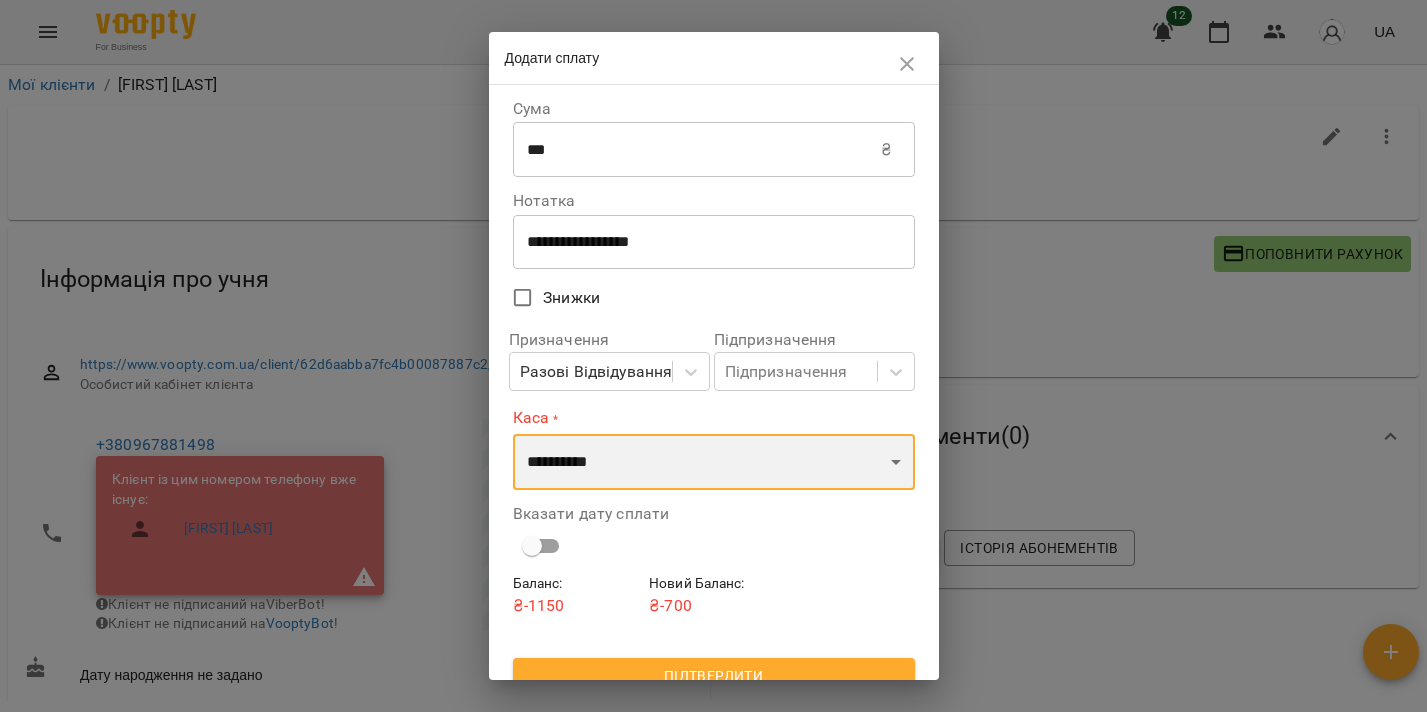 select on "****" 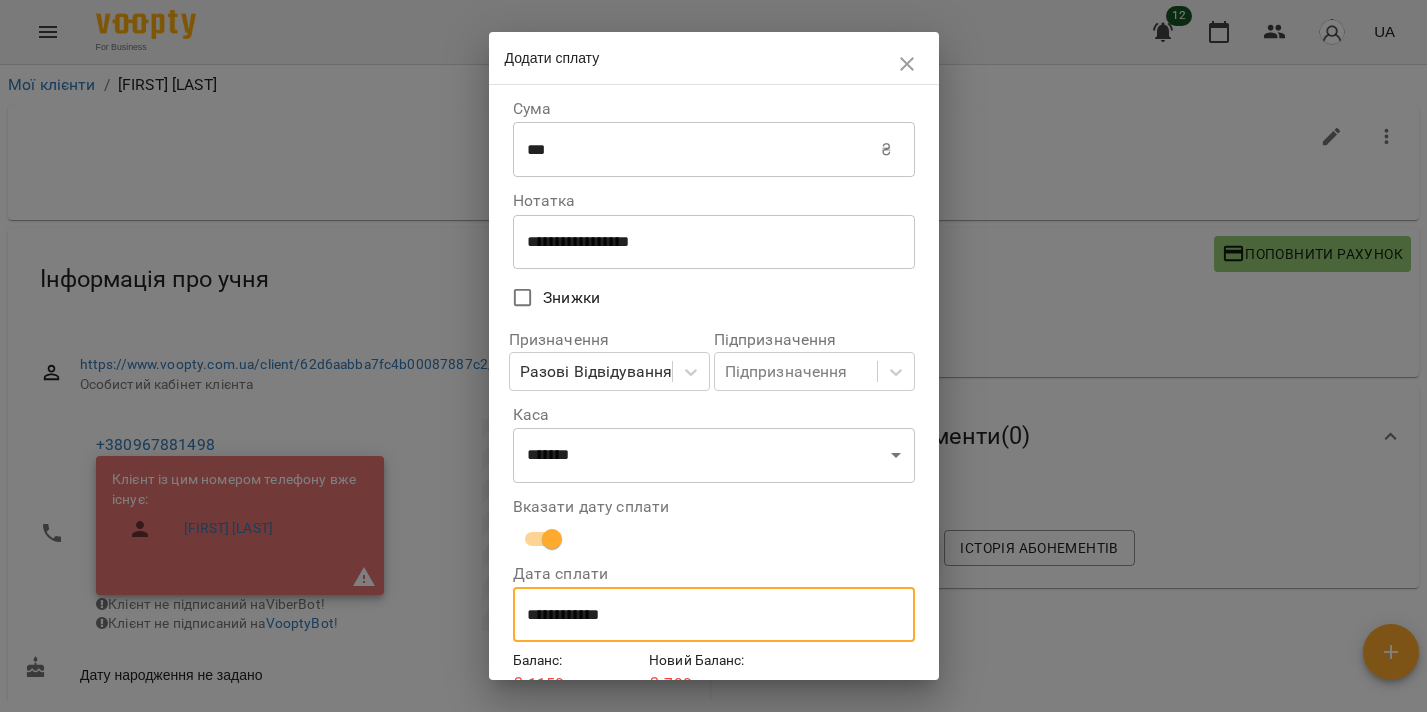 click on "**********" at bounding box center [714, 615] 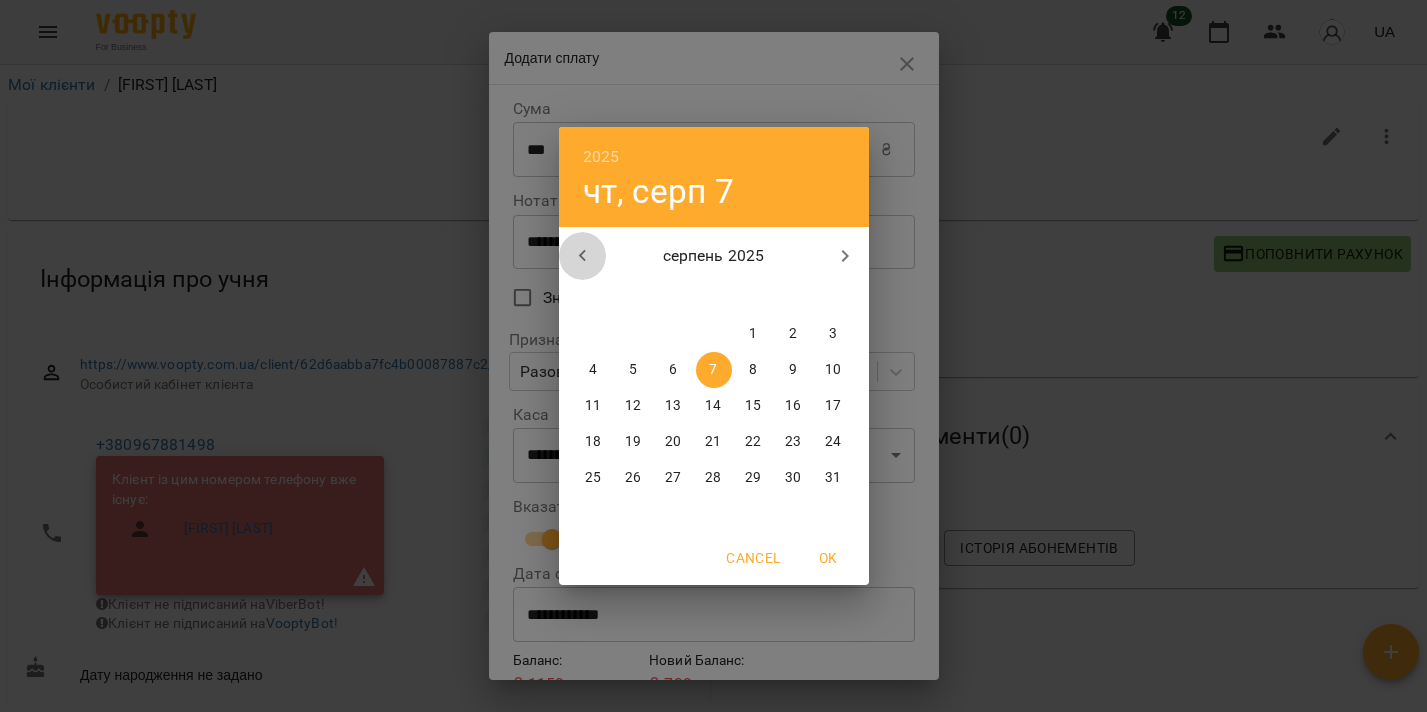 click 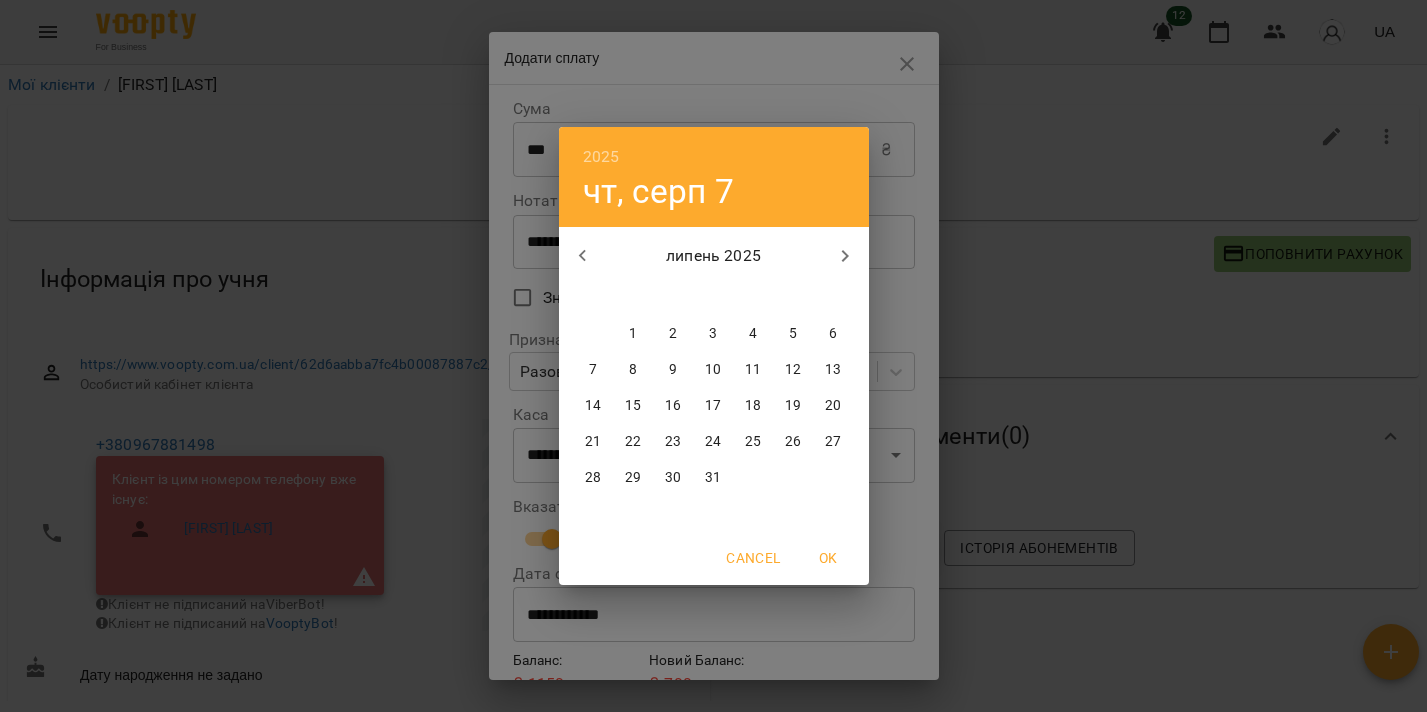 click on "21" at bounding box center (593, 442) 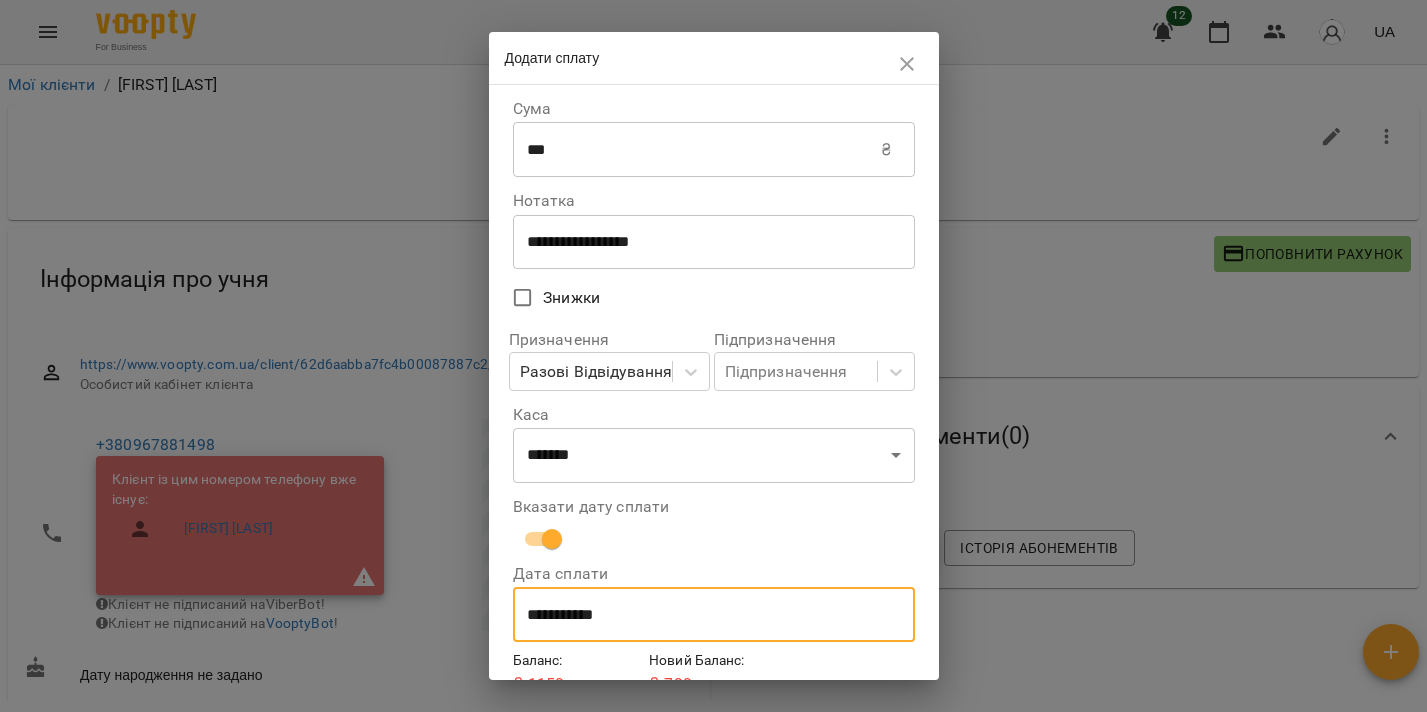 scroll, scrollTop: 96, scrollLeft: 0, axis: vertical 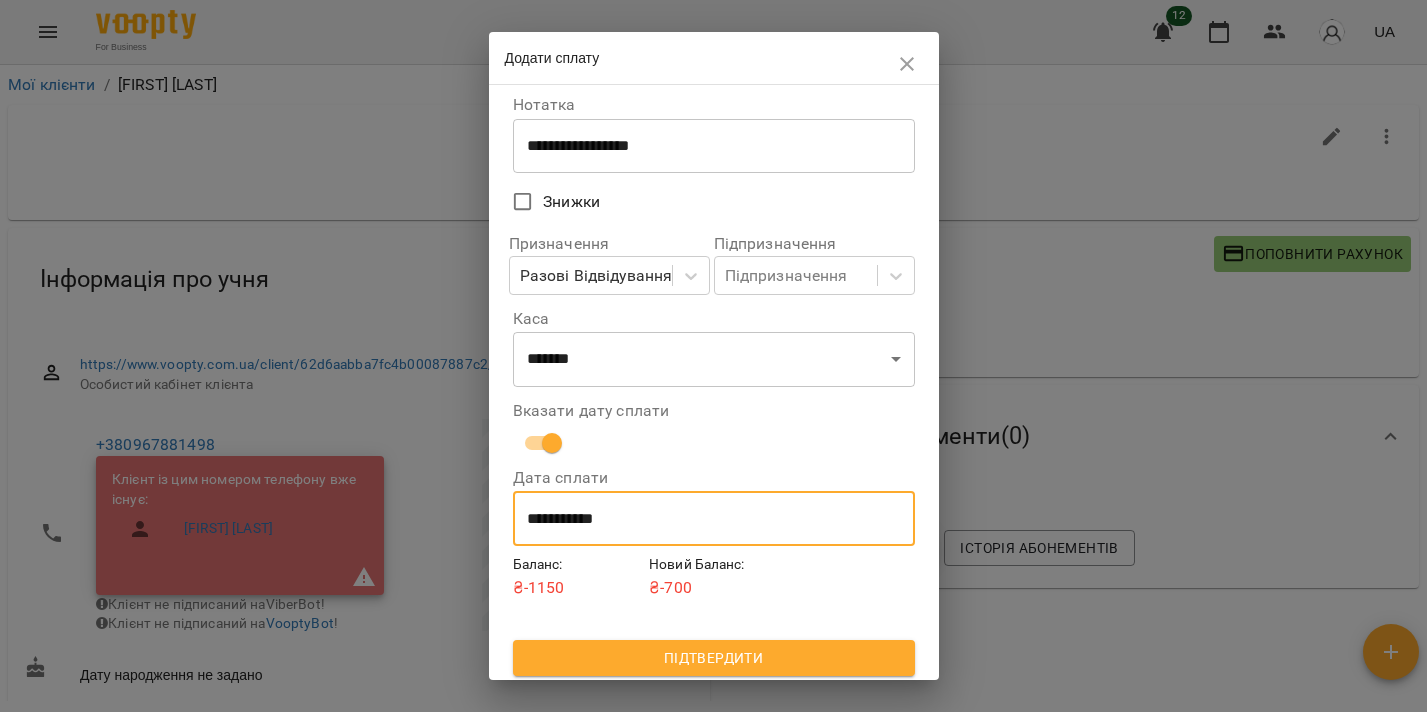 click on "Підтвердити" at bounding box center [714, 658] 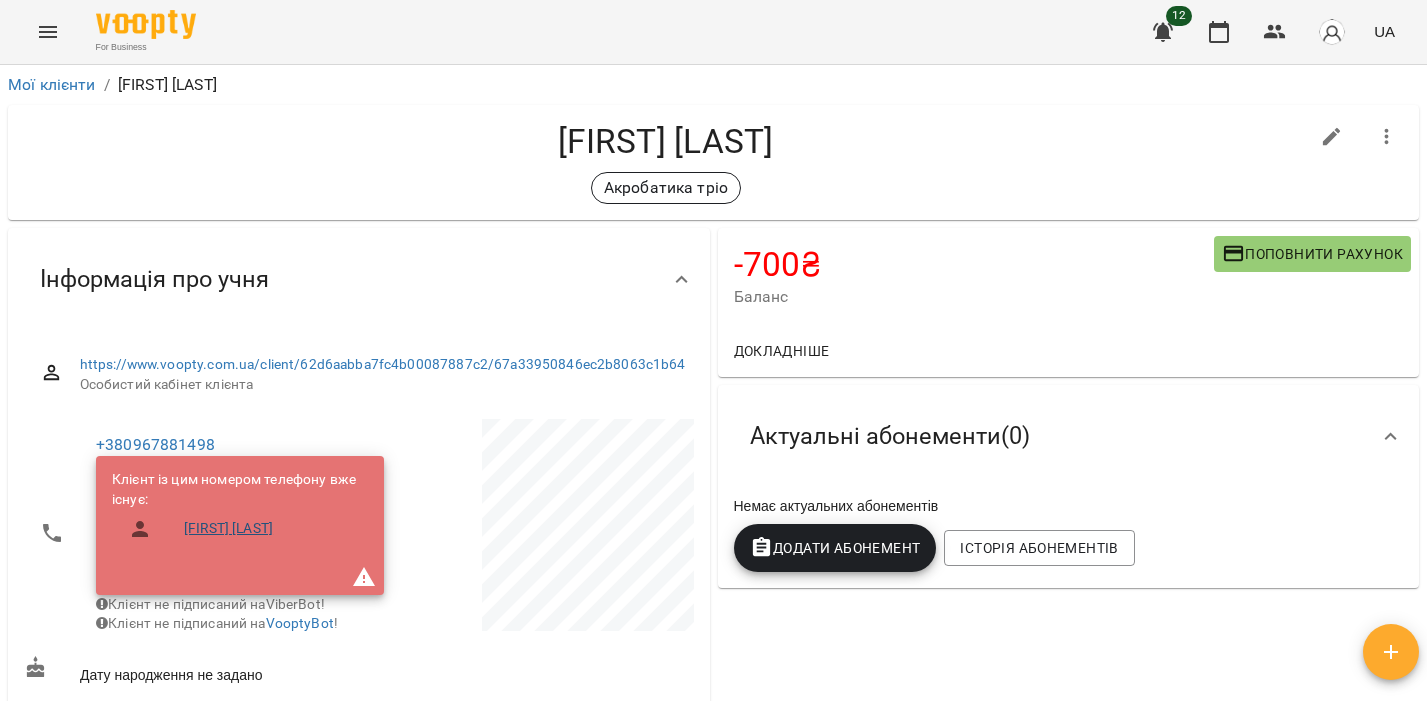 click on "[LAST] [FIRST]" at bounding box center [228, 529] 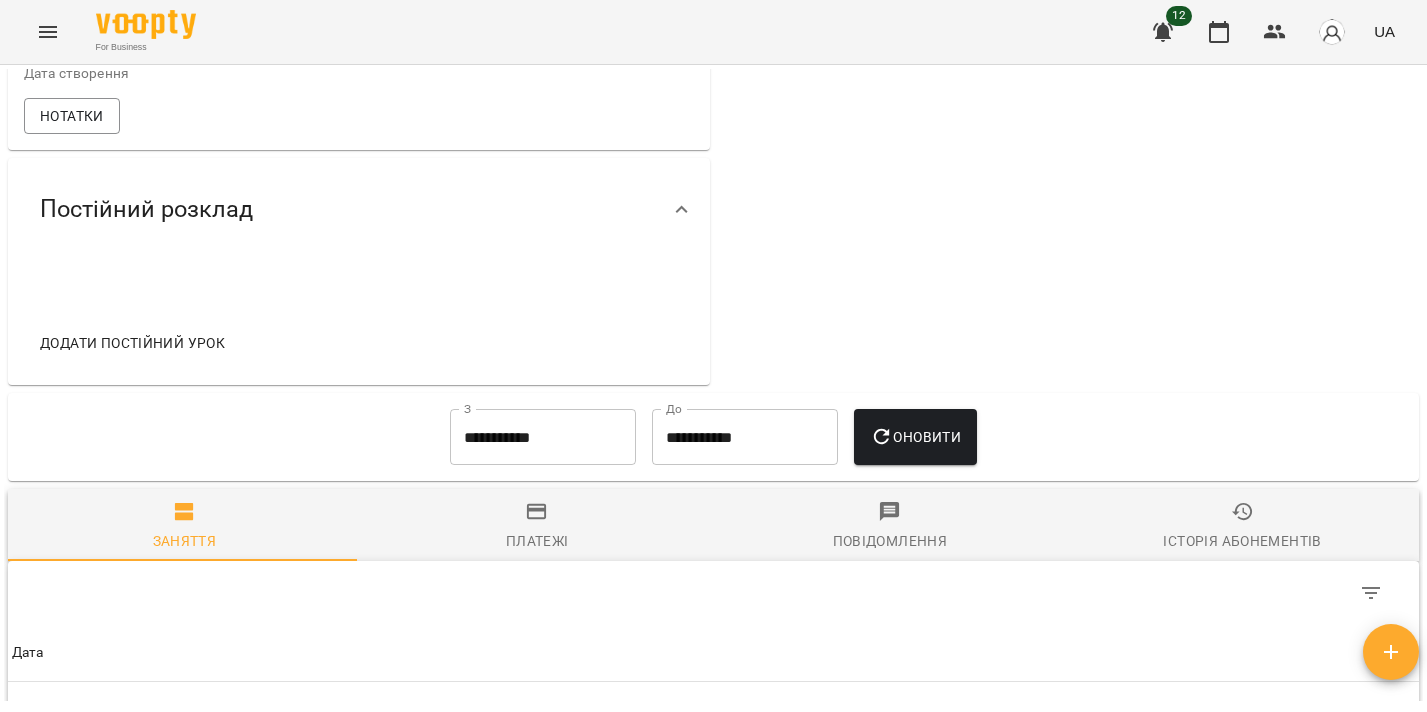 scroll, scrollTop: 932, scrollLeft: 0, axis: vertical 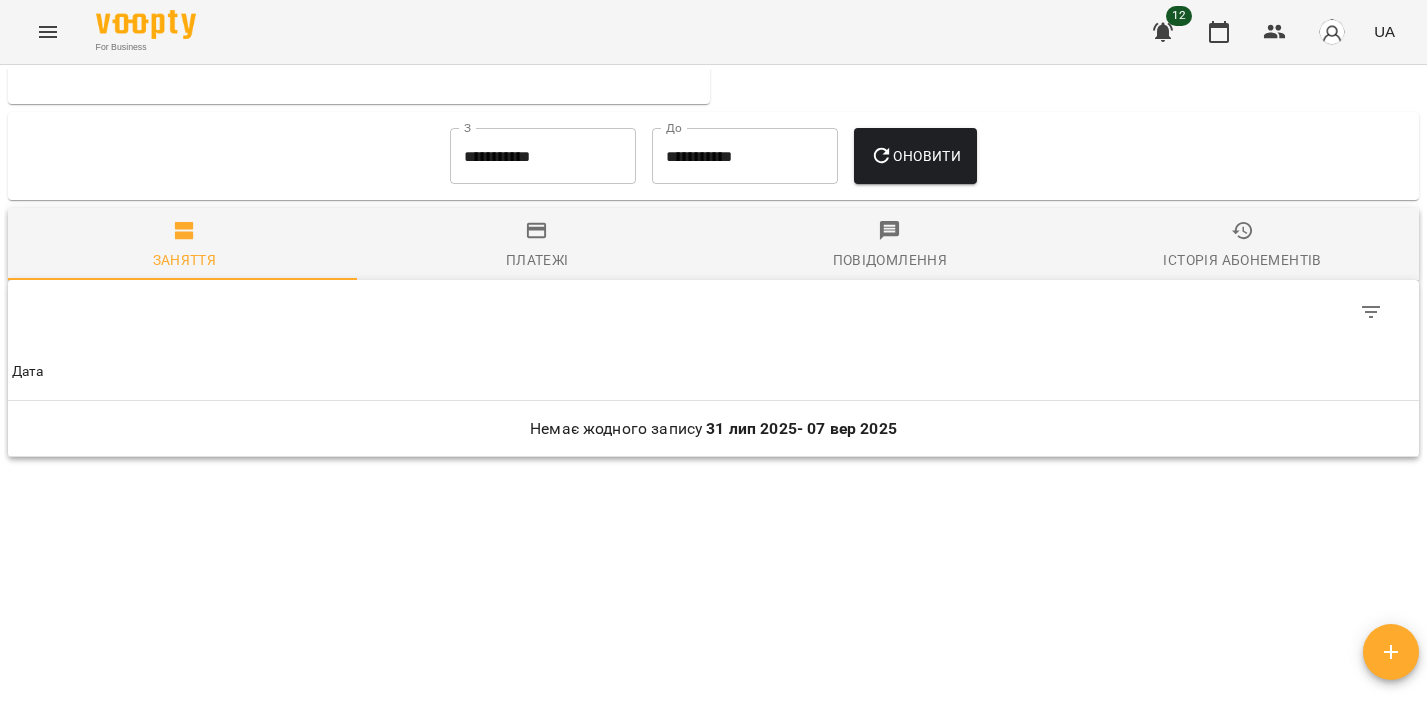 click on "**********" at bounding box center (543, 156) 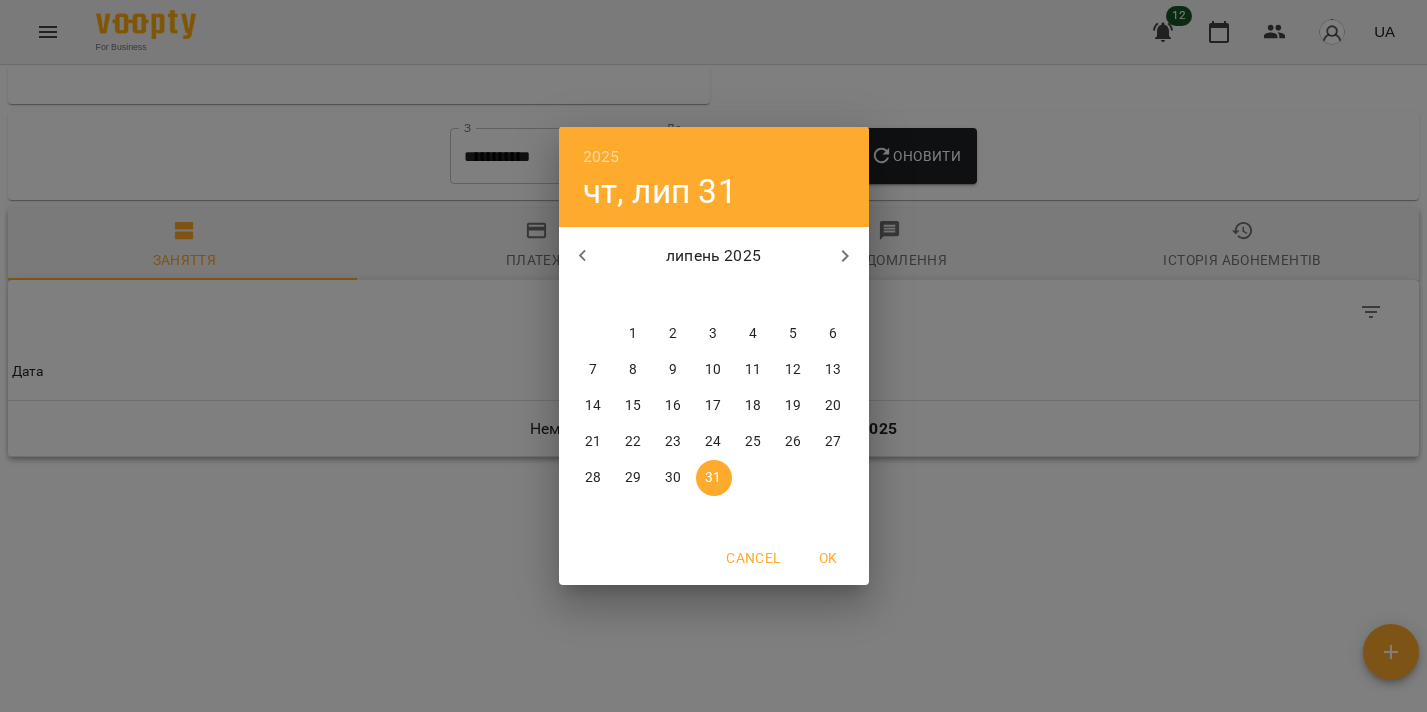 click on "1" at bounding box center (634, 334) 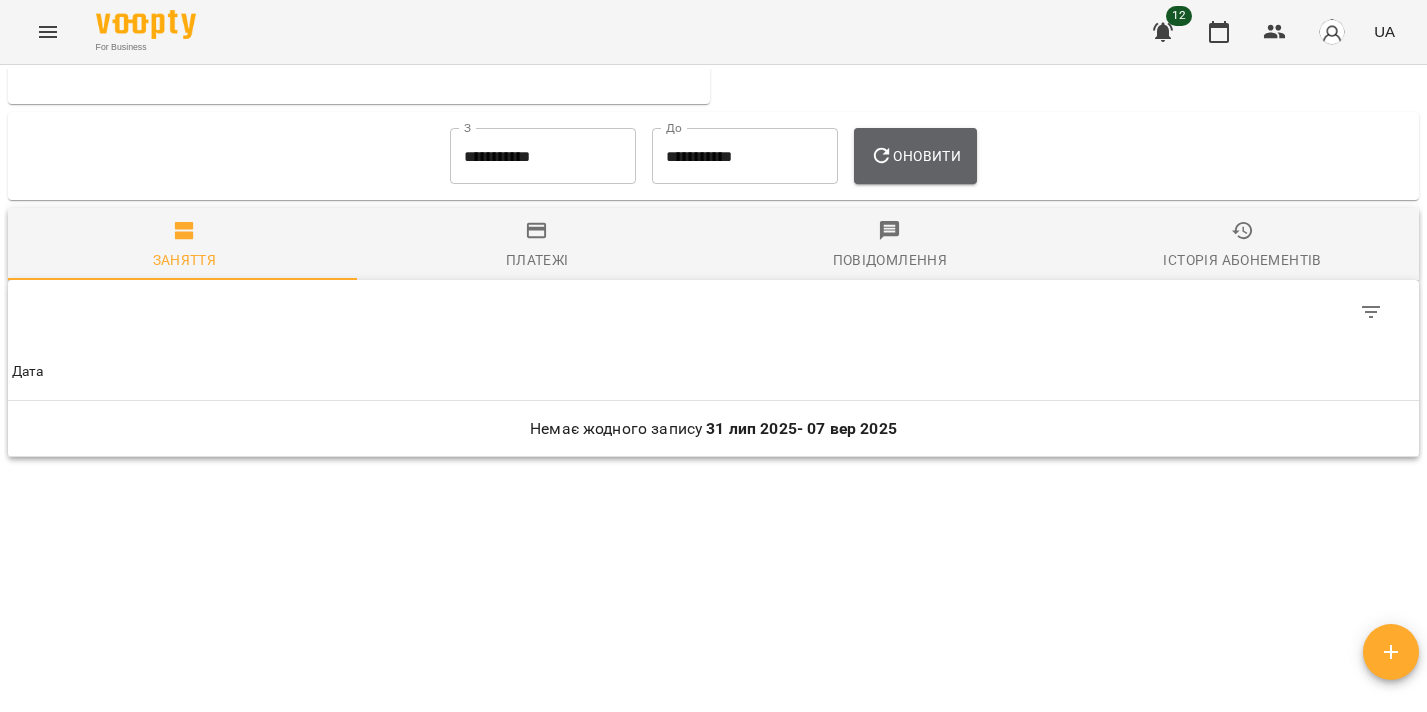 click 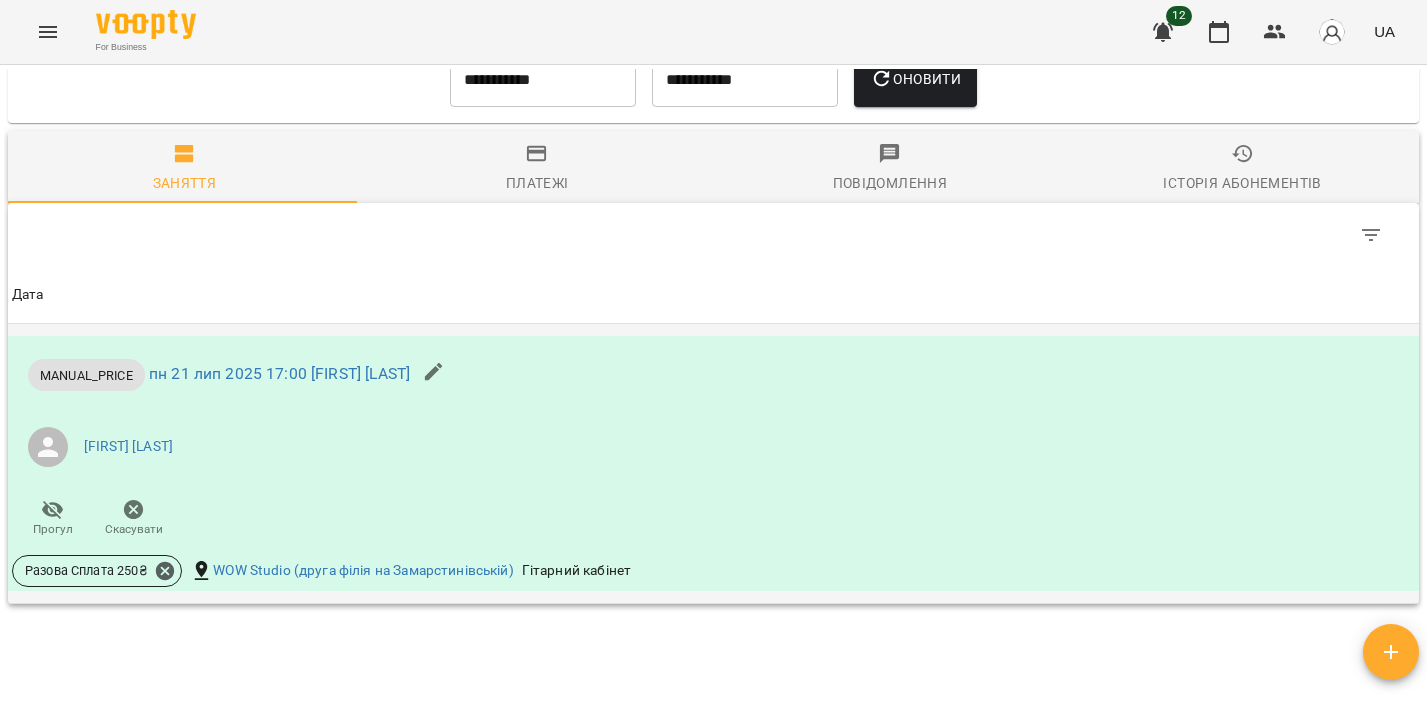 scroll, scrollTop: 1111, scrollLeft: 0, axis: vertical 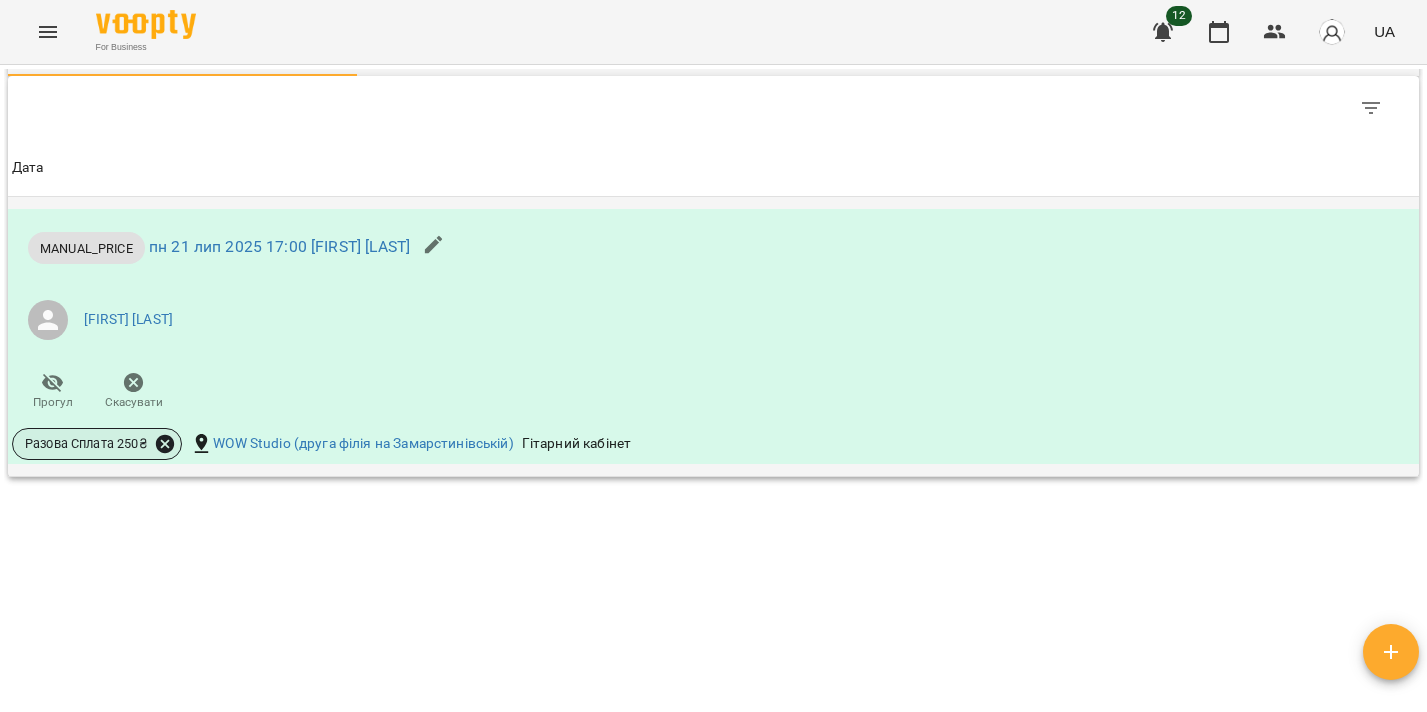 click 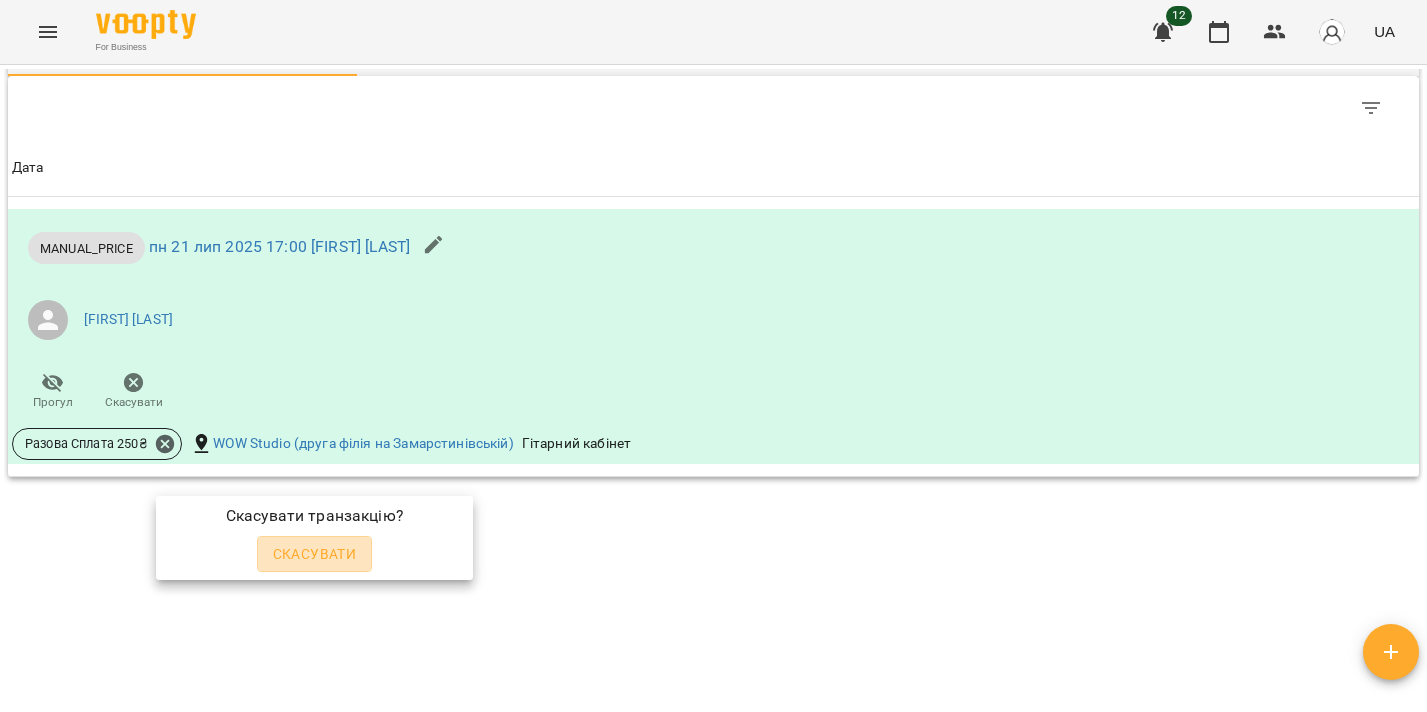 click on "Скасувати" at bounding box center [315, 554] 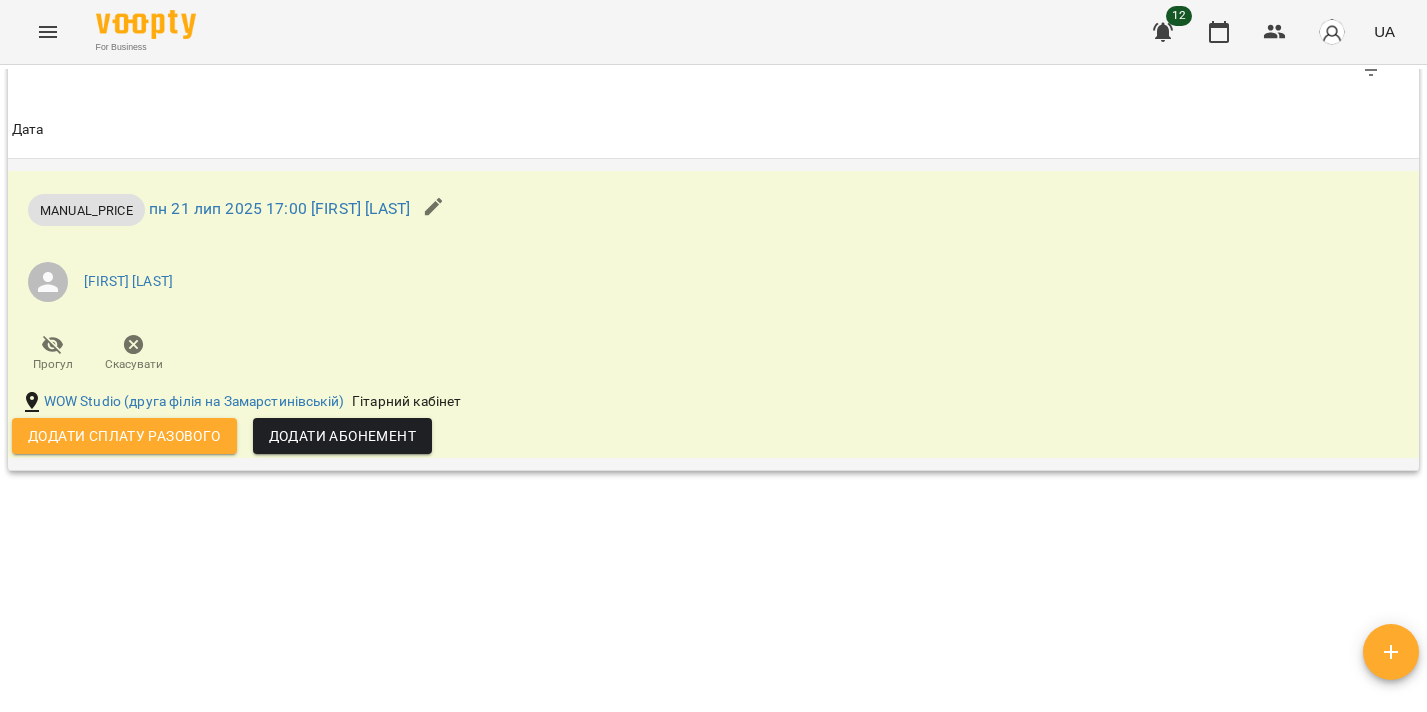 scroll, scrollTop: 1153, scrollLeft: 0, axis: vertical 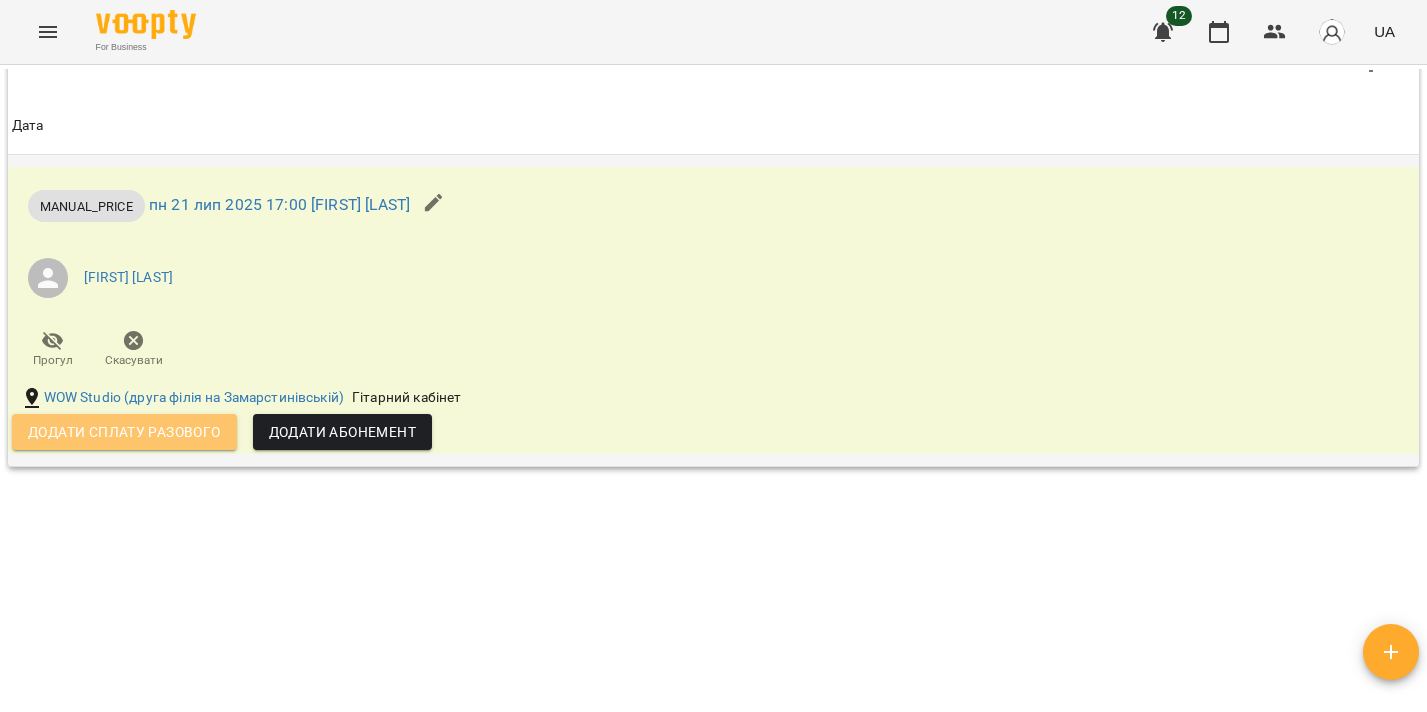 click on "Додати сплату разового" at bounding box center (124, 432) 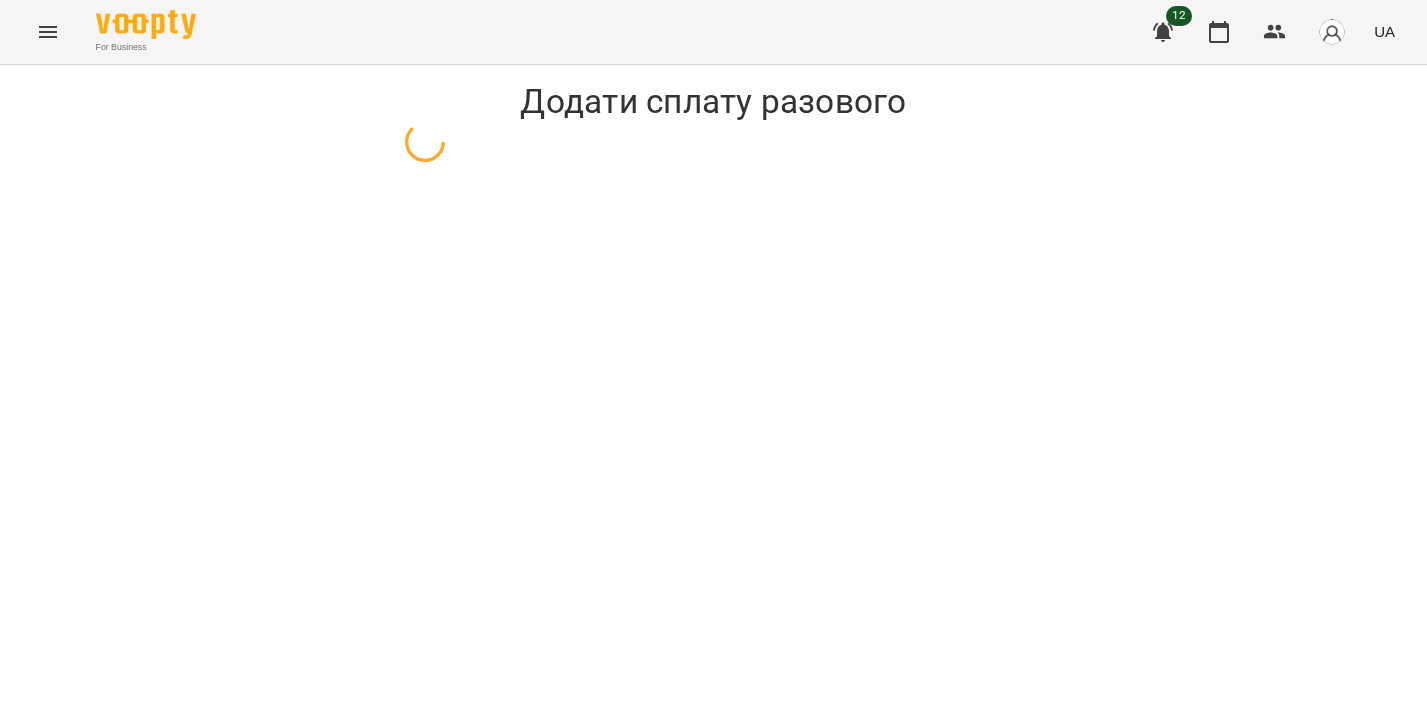 select on "**********" 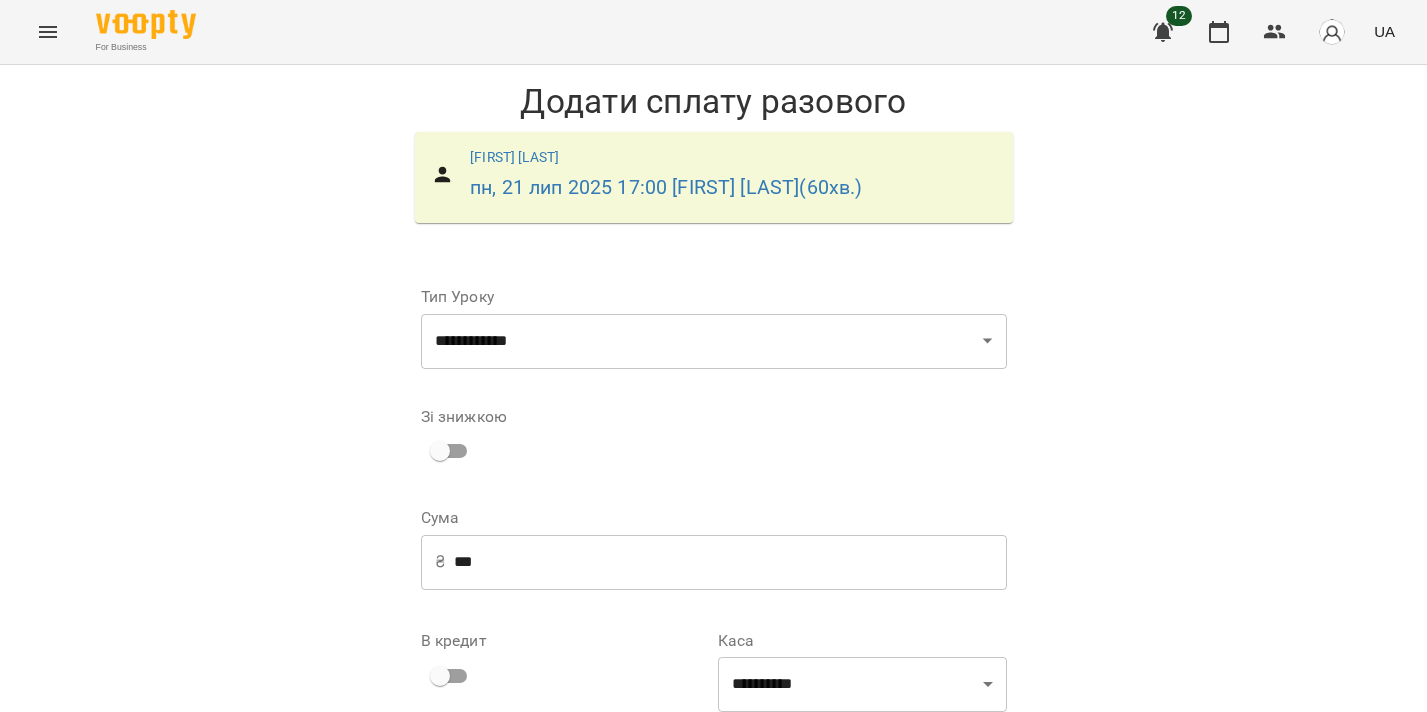 click on "***" at bounding box center (730, 562) 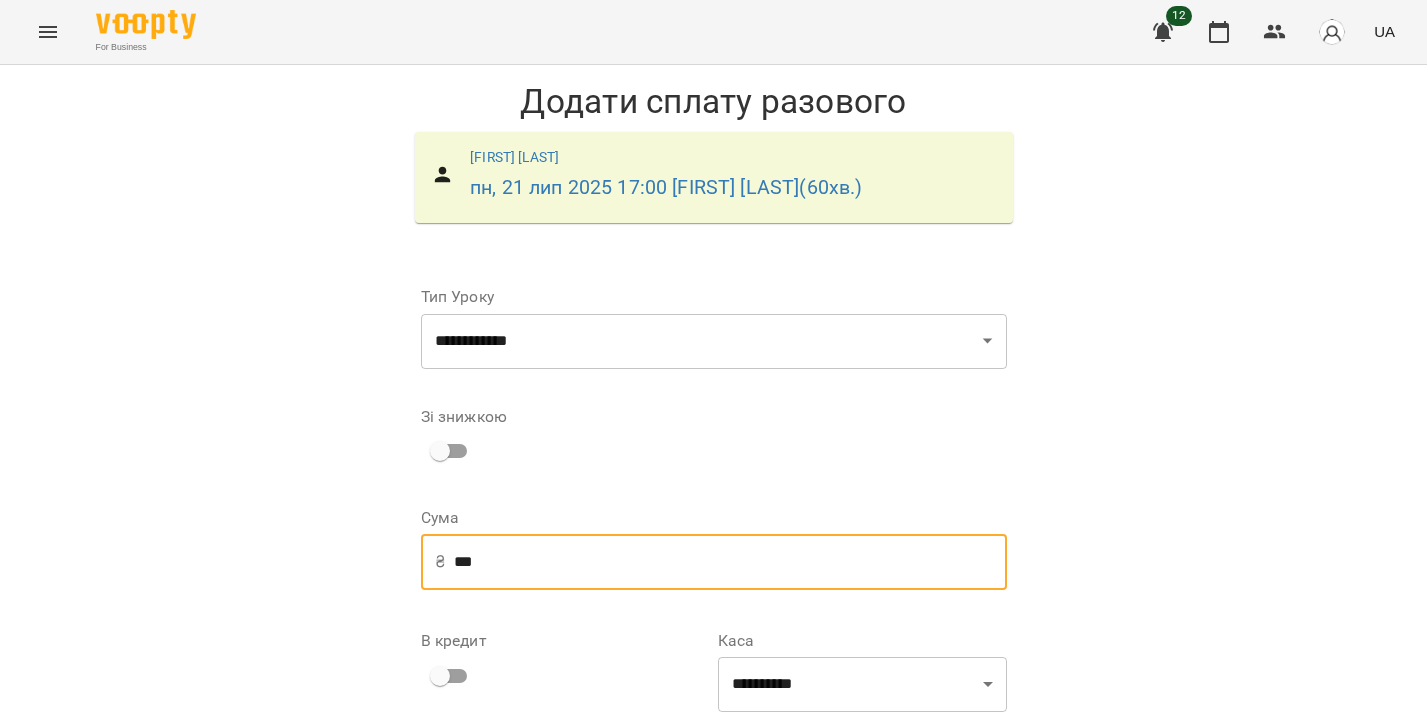 click on "***" at bounding box center (730, 562) 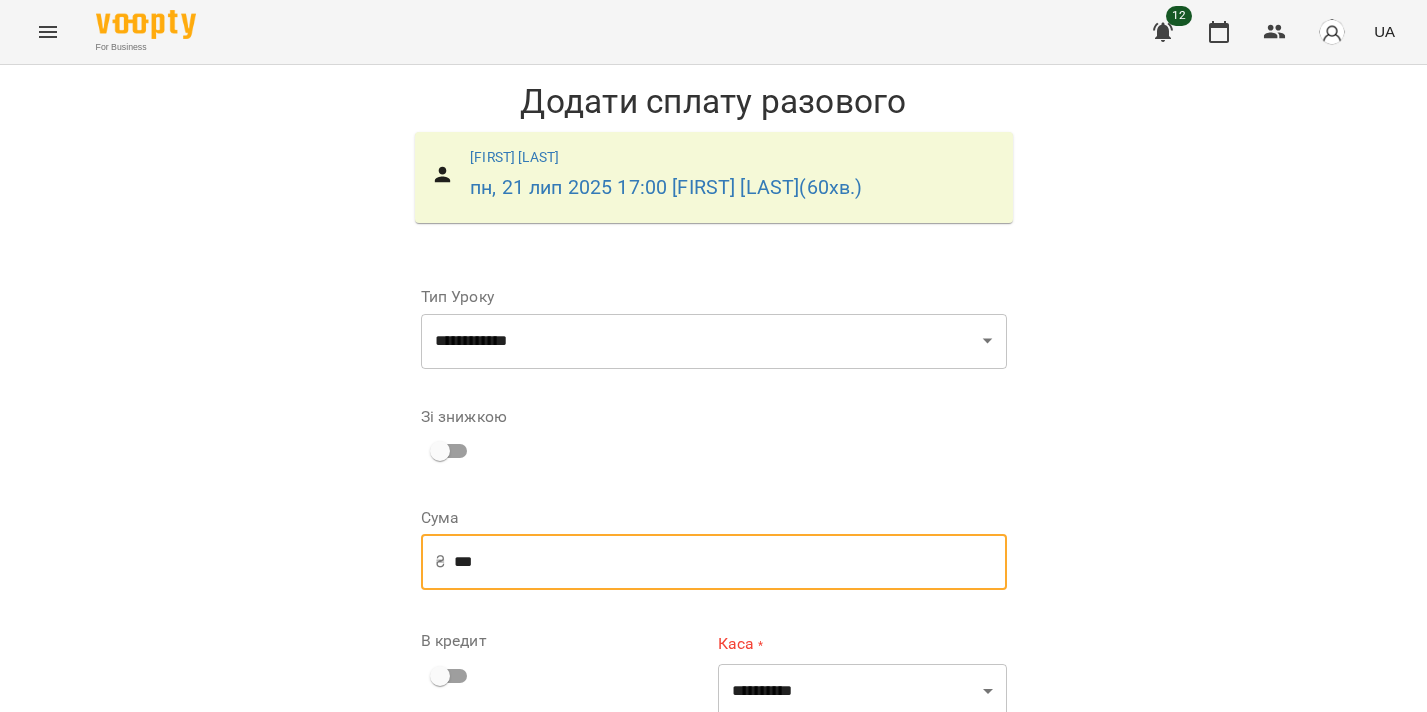 type on "***" 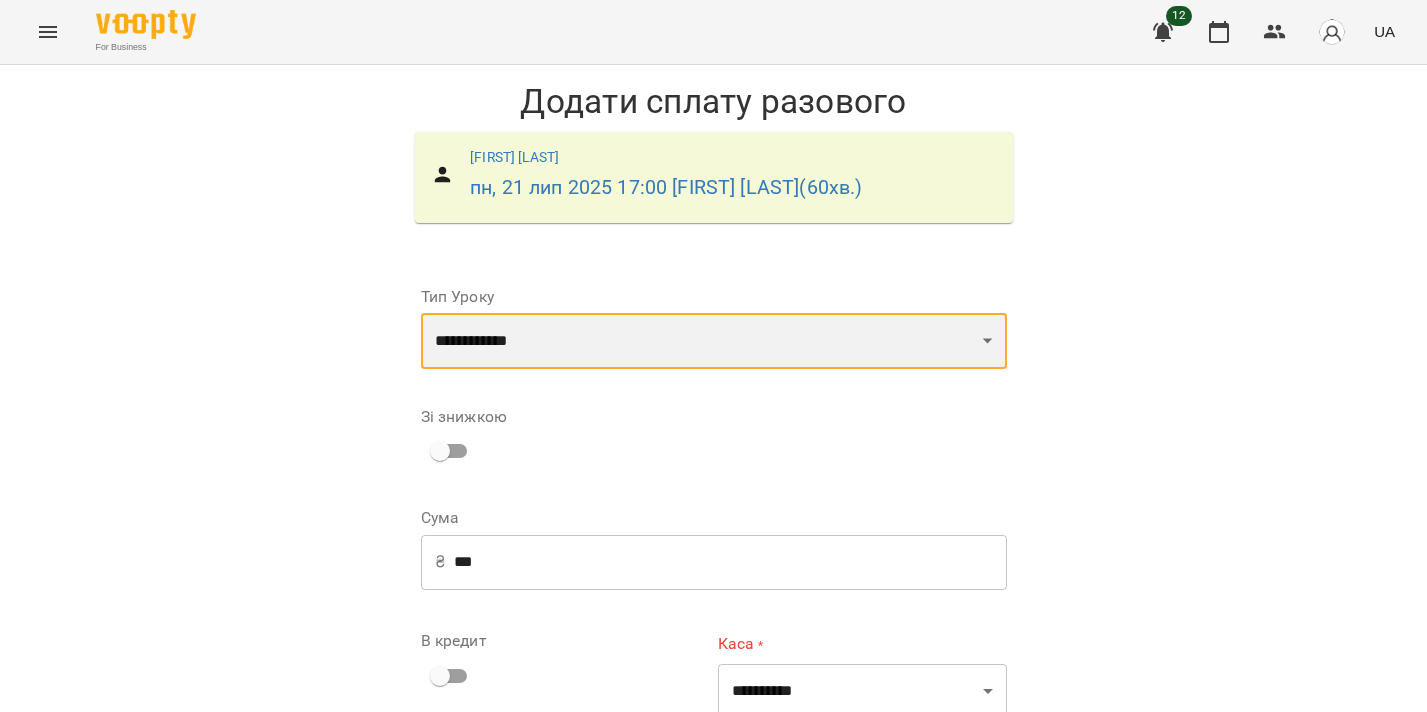 select on "**********" 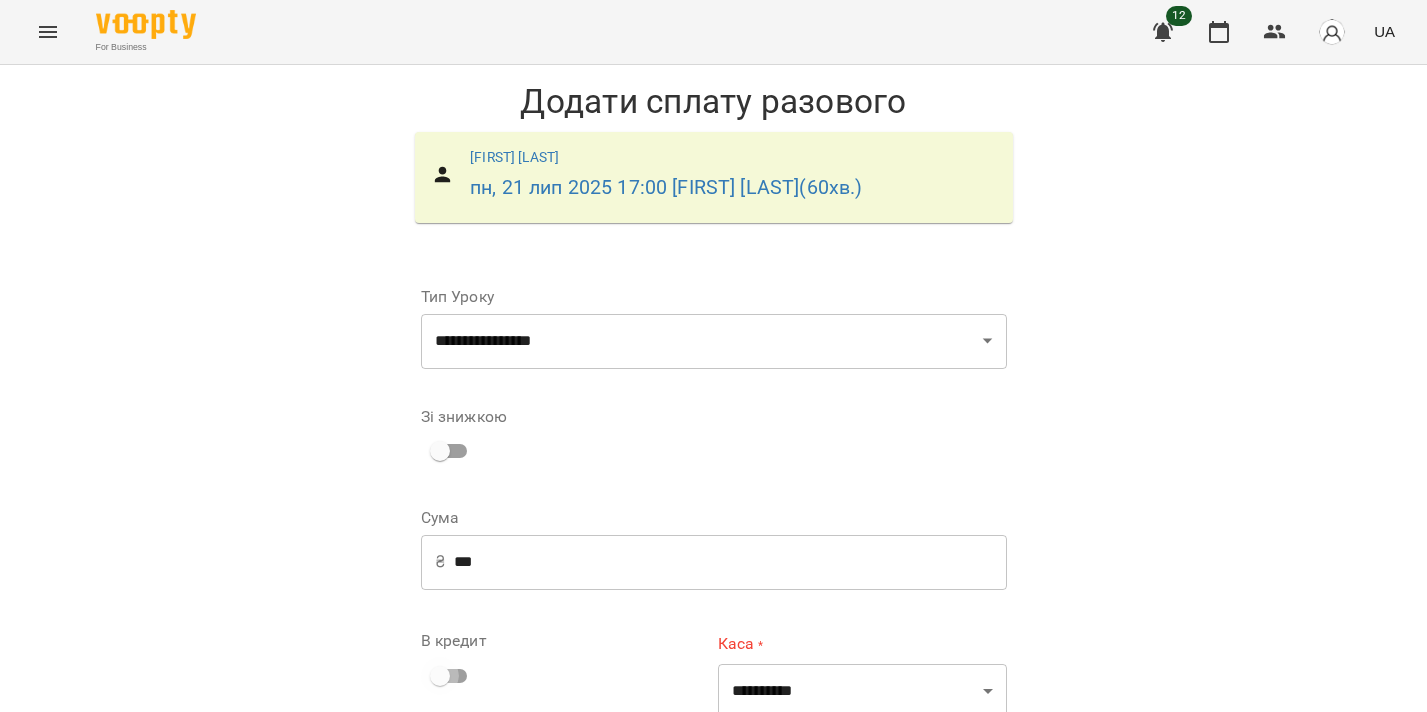 scroll, scrollTop: 26, scrollLeft: 0, axis: vertical 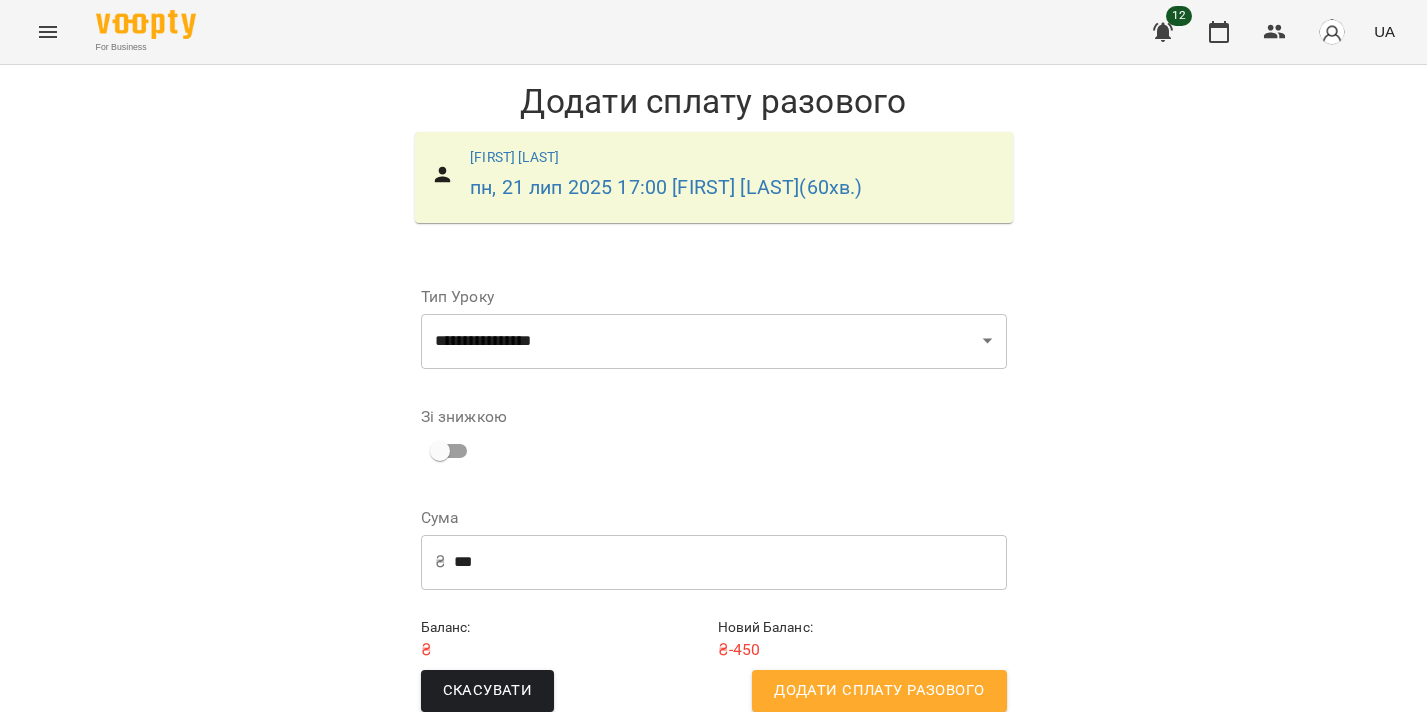 click on "Додати сплату разового" at bounding box center [879, 691] 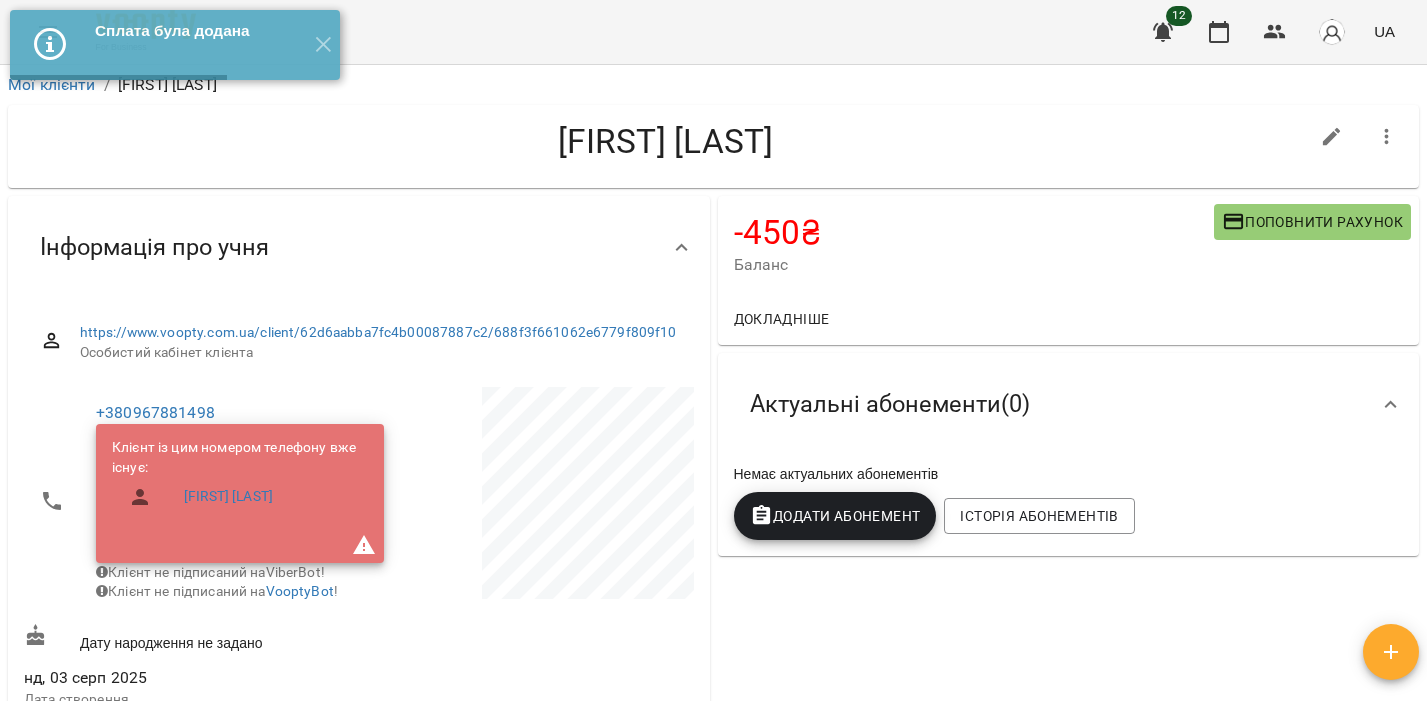 click on "Поповнити рахунок" at bounding box center (1312, 222) 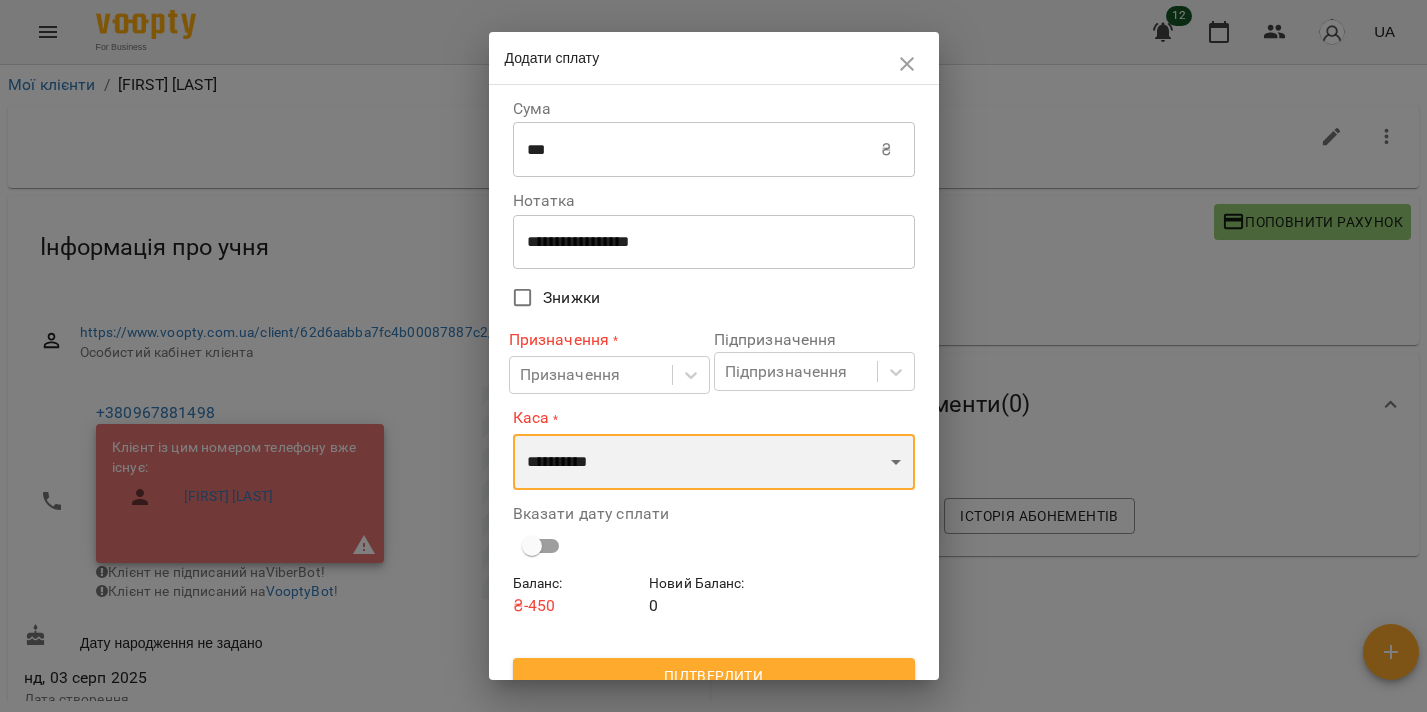 select on "****" 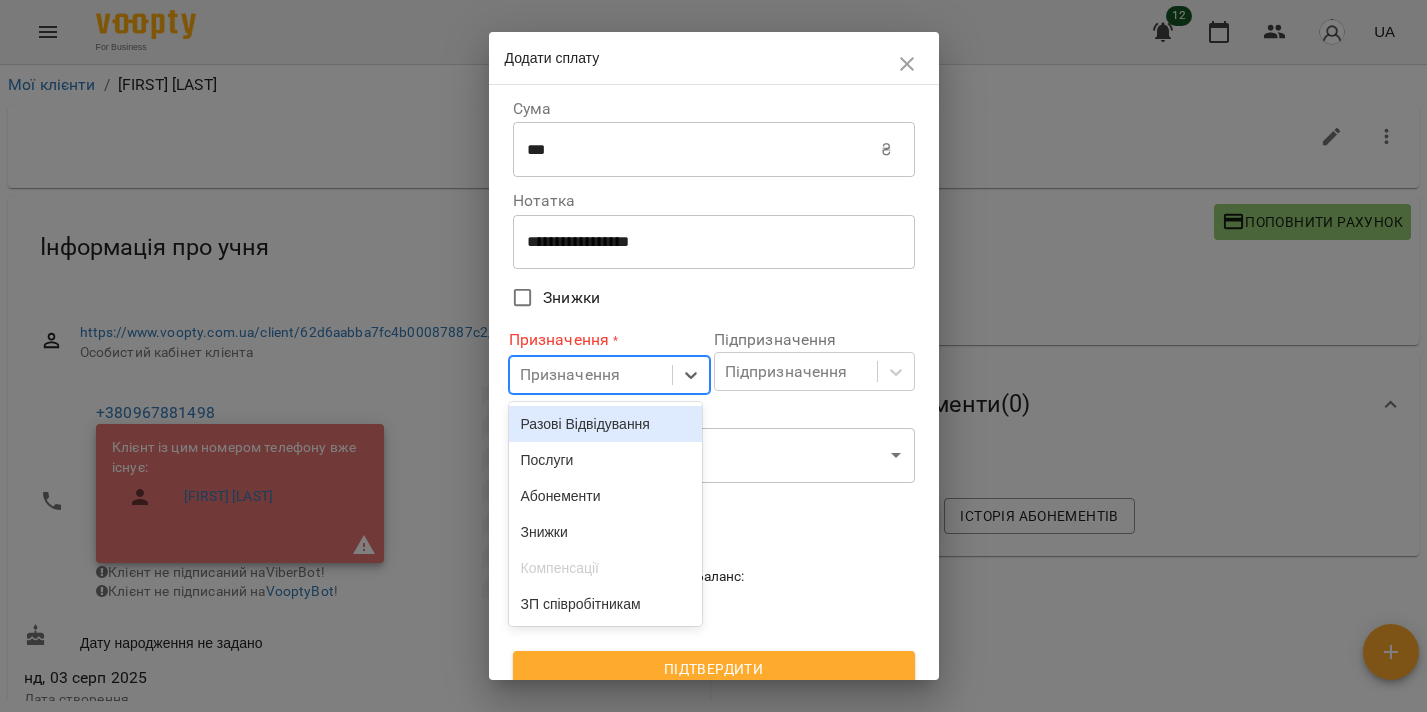 click on "Призначення" at bounding box center (591, 375) 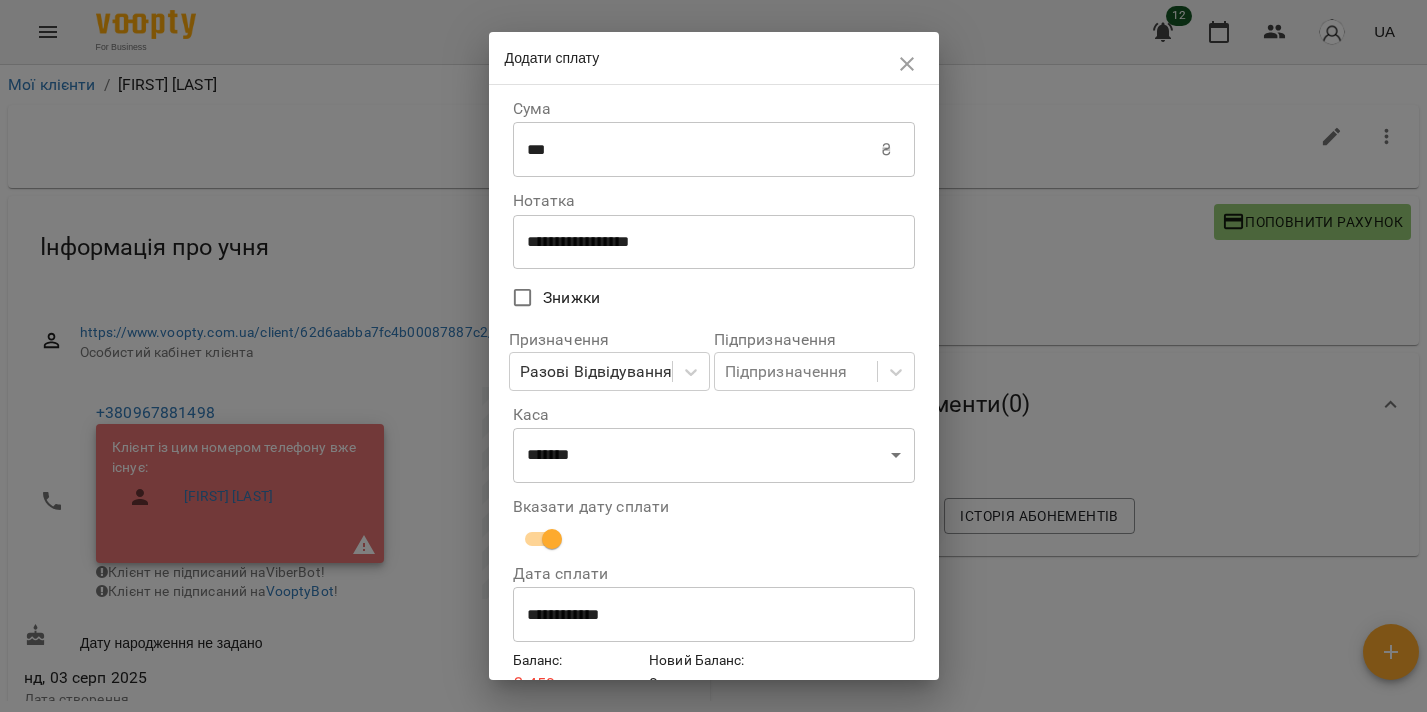 click on "**********" at bounding box center (714, 615) 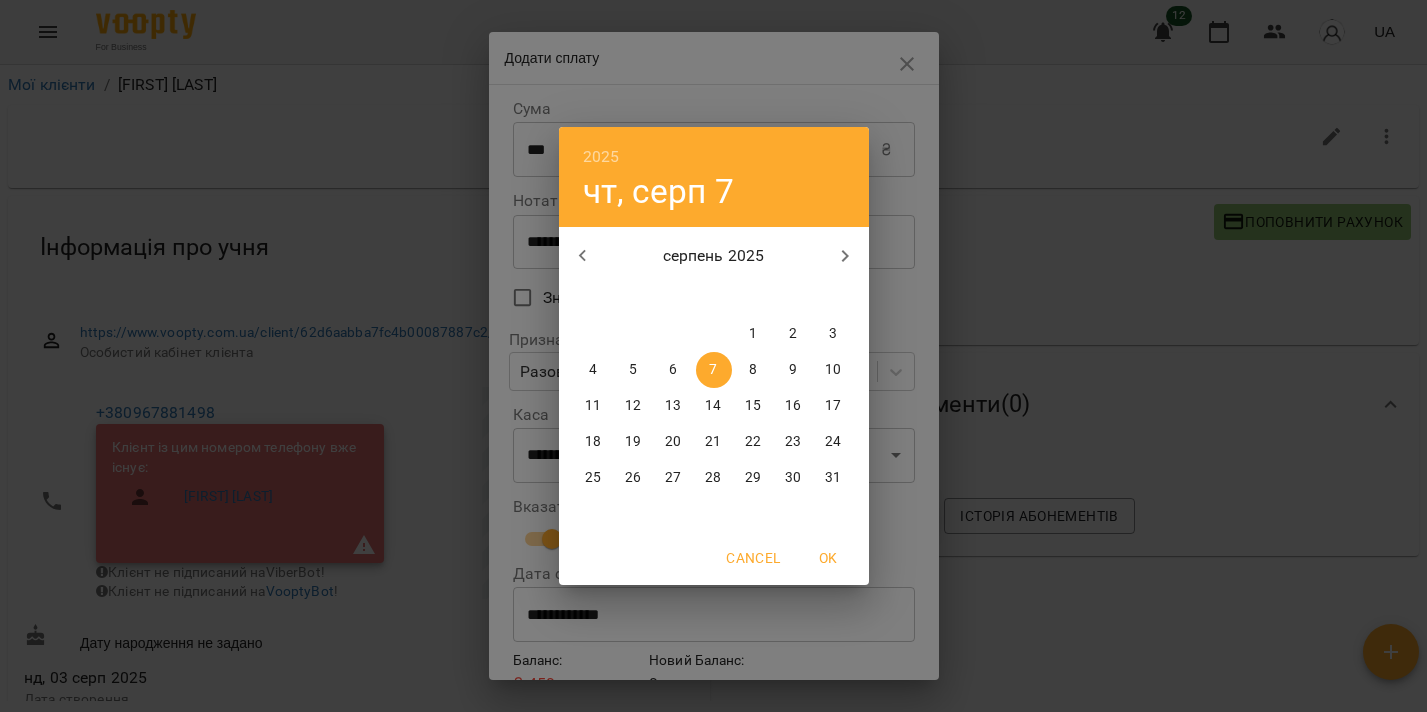 click 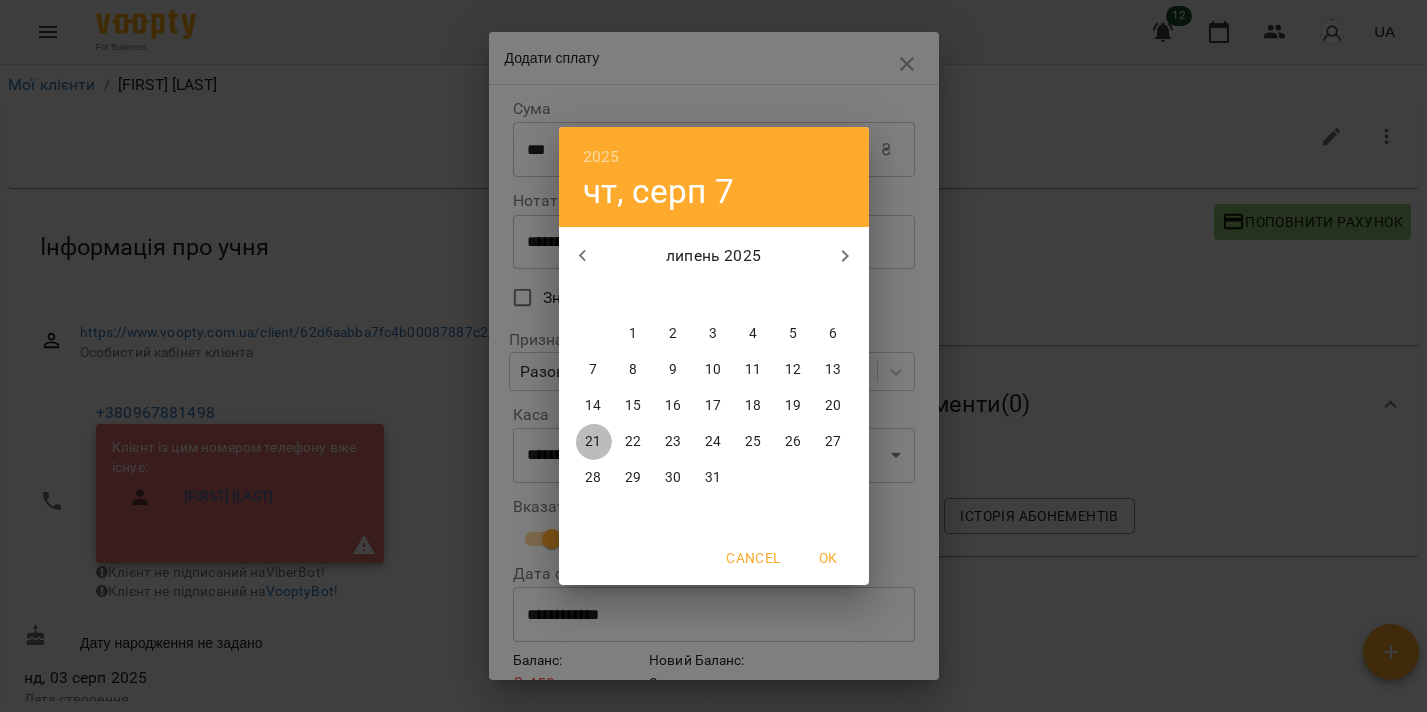 click on "21" at bounding box center (593, 442) 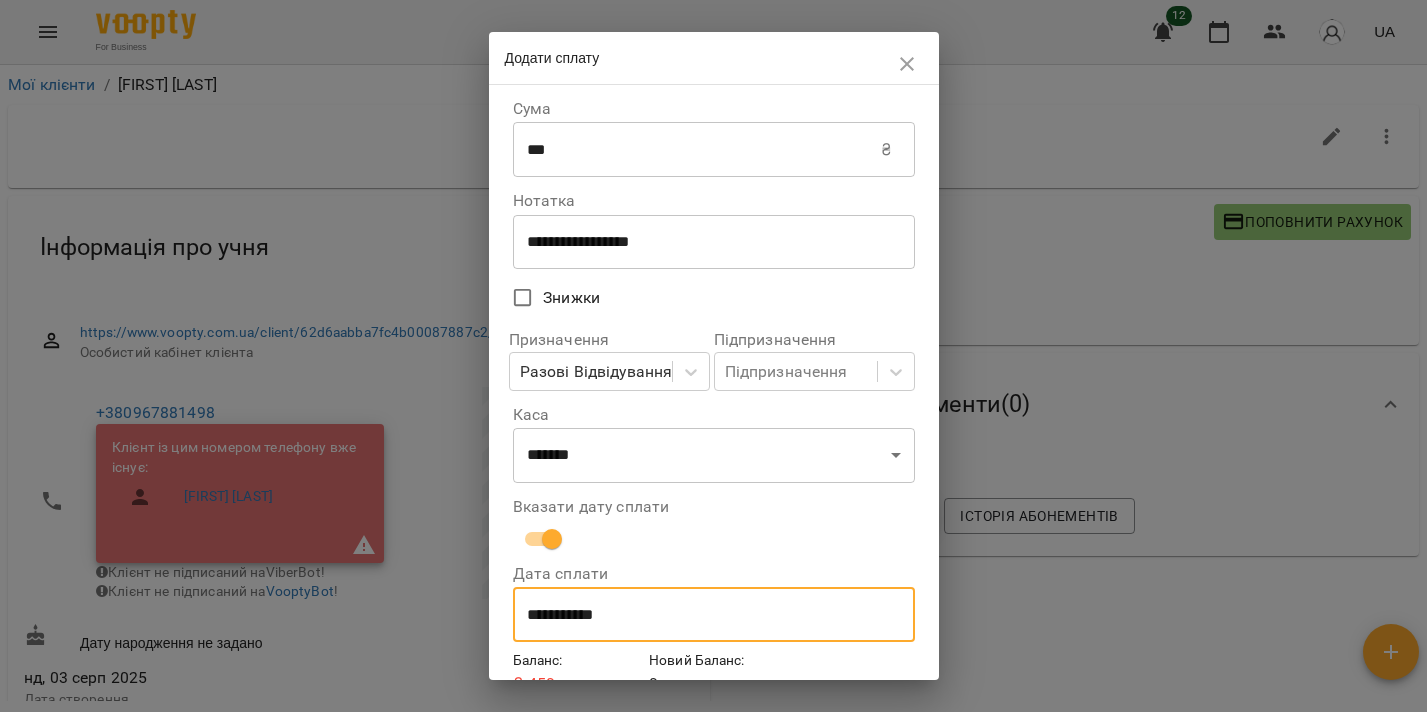 scroll, scrollTop: 96, scrollLeft: 0, axis: vertical 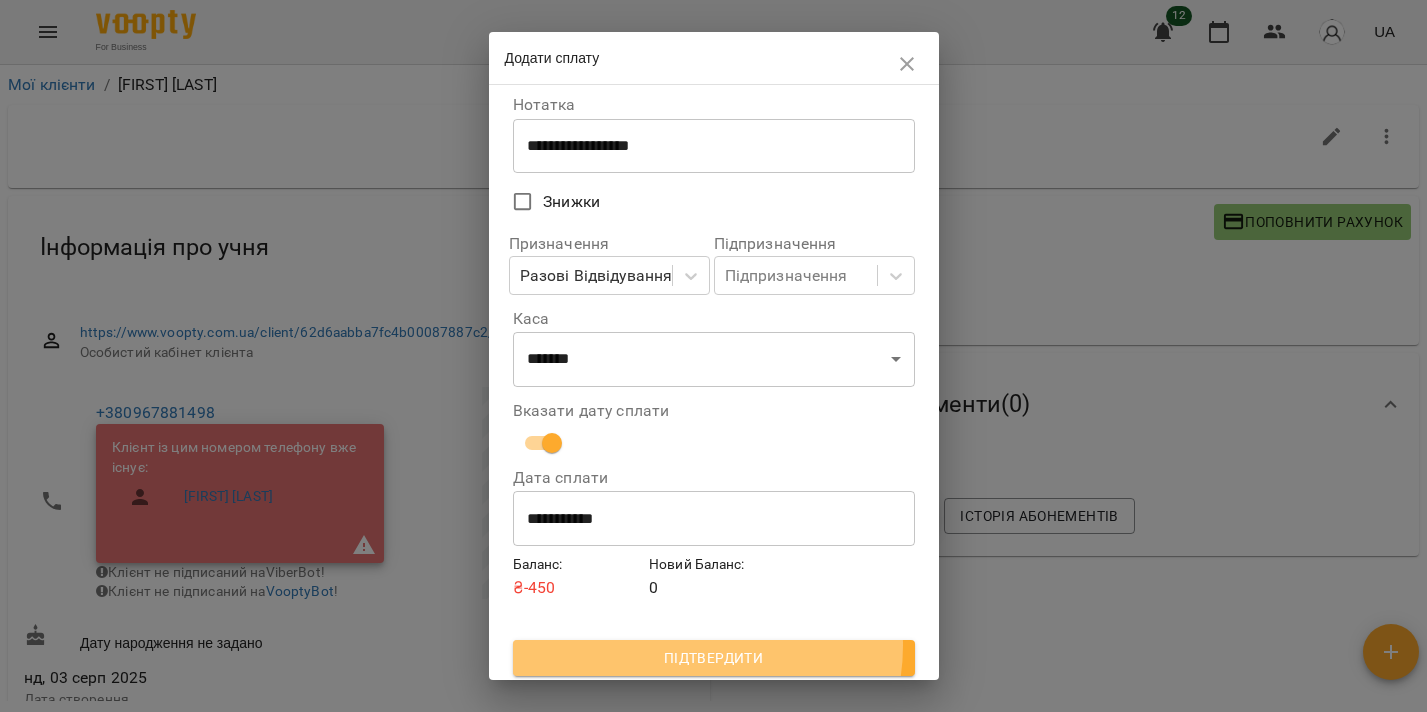 click on "Підтвердити" at bounding box center [714, 658] 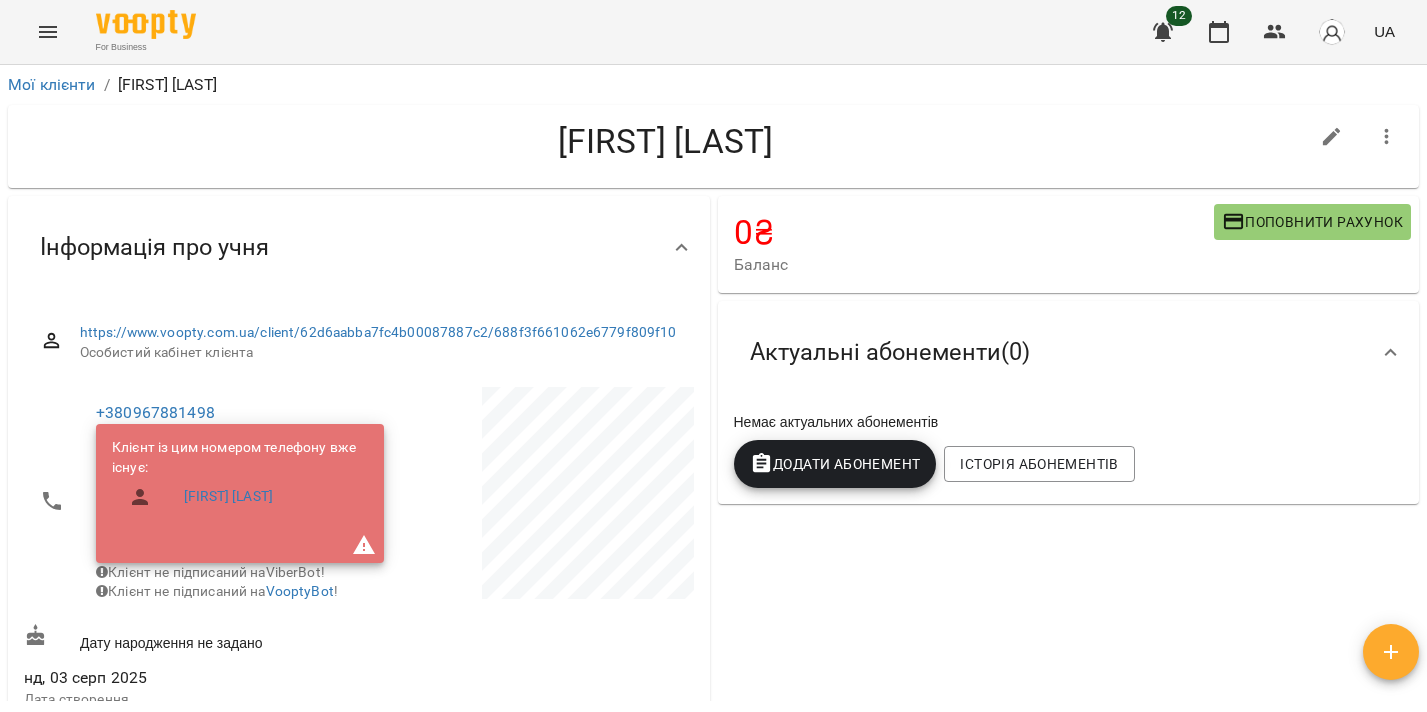 click 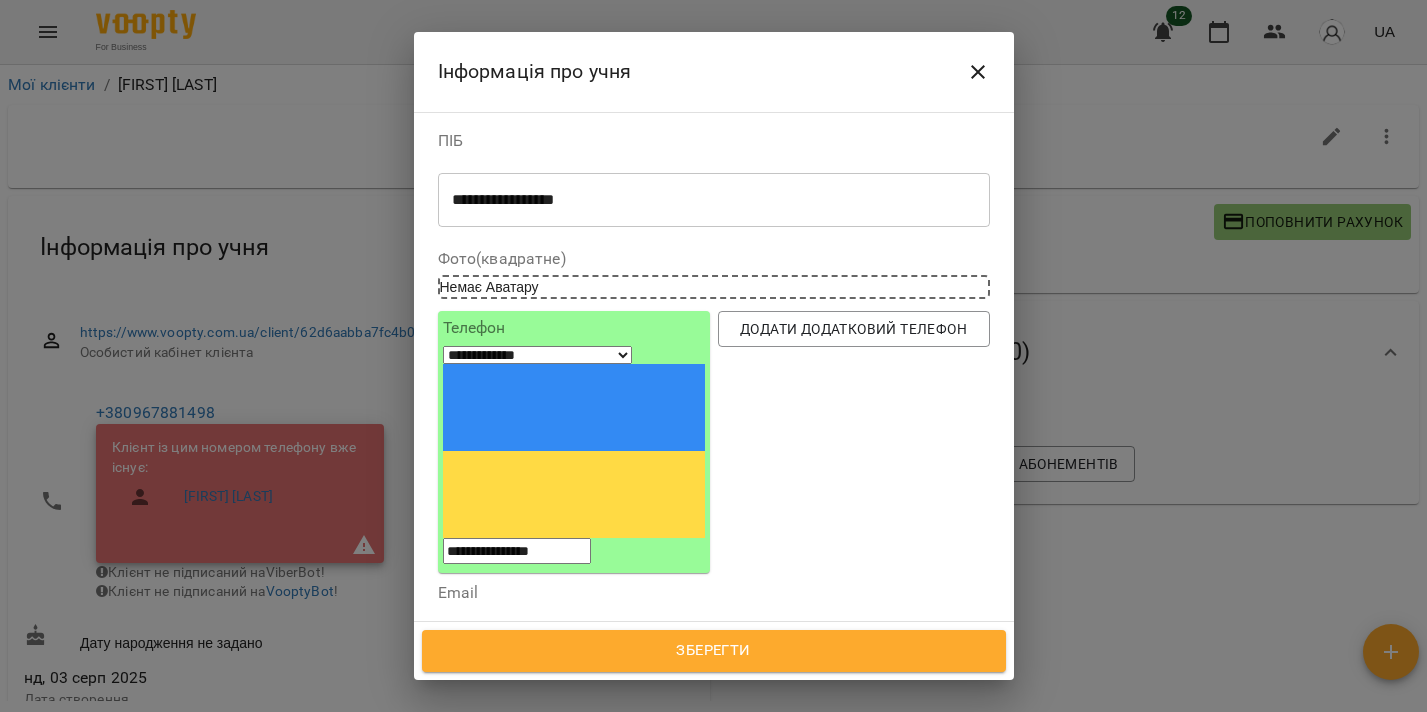 click on "Надрукуйте або оберіть..." at bounding box center [532, 747] 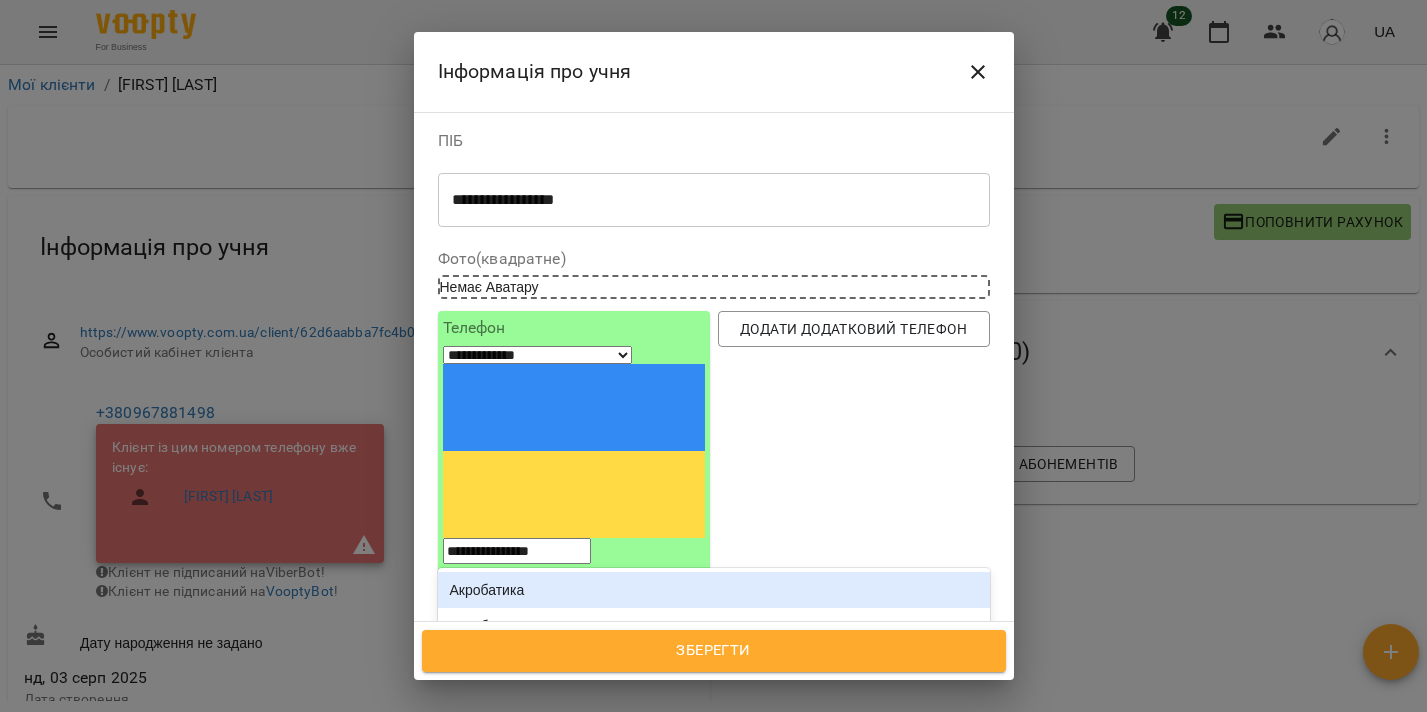 type on "****" 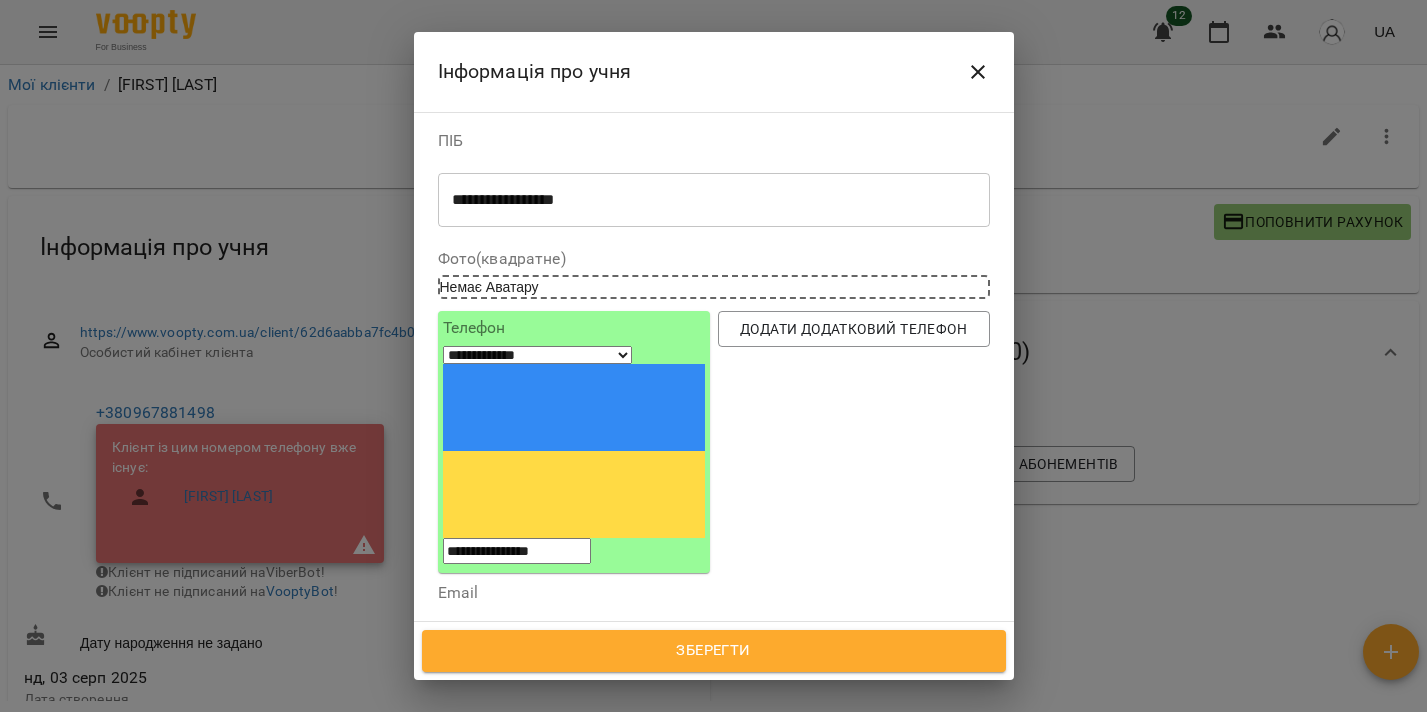 click on "Зберегти" at bounding box center (714, 651) 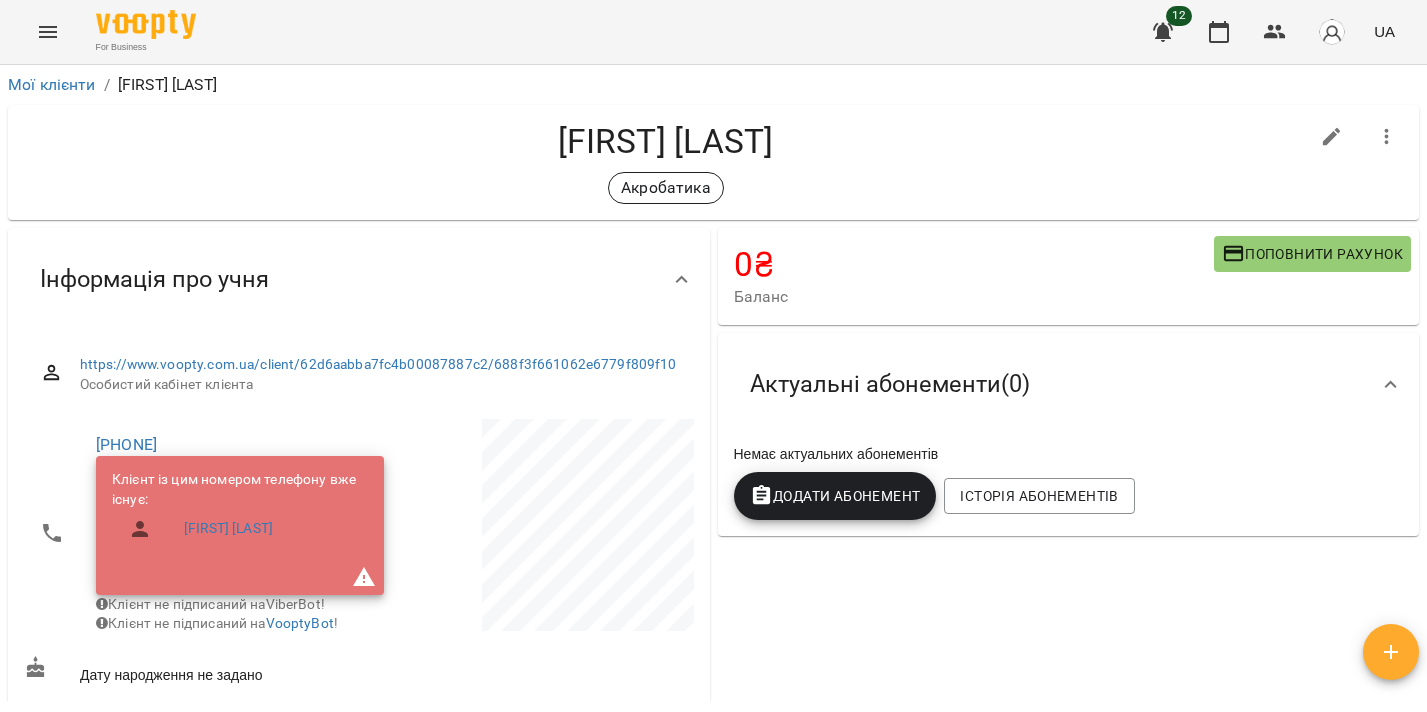 scroll, scrollTop: 0, scrollLeft: 0, axis: both 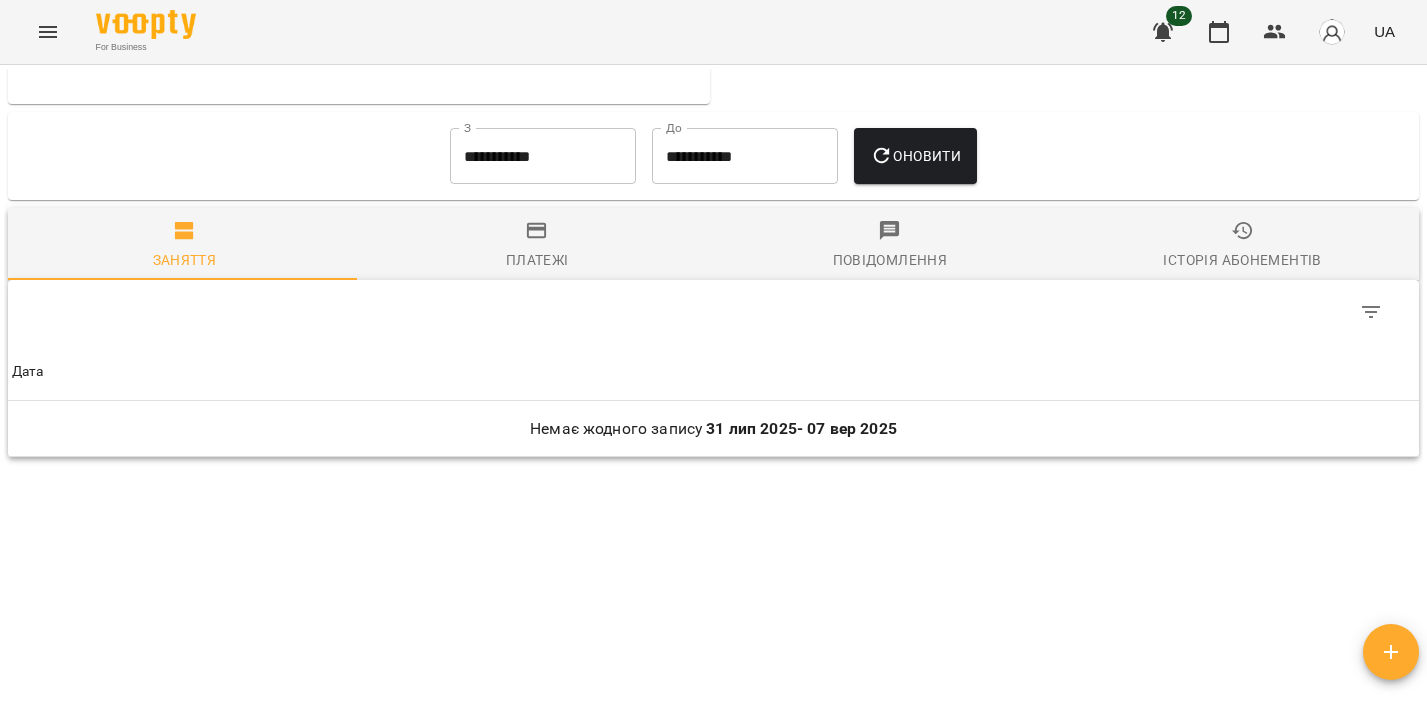 click on "**********" at bounding box center [543, 156] 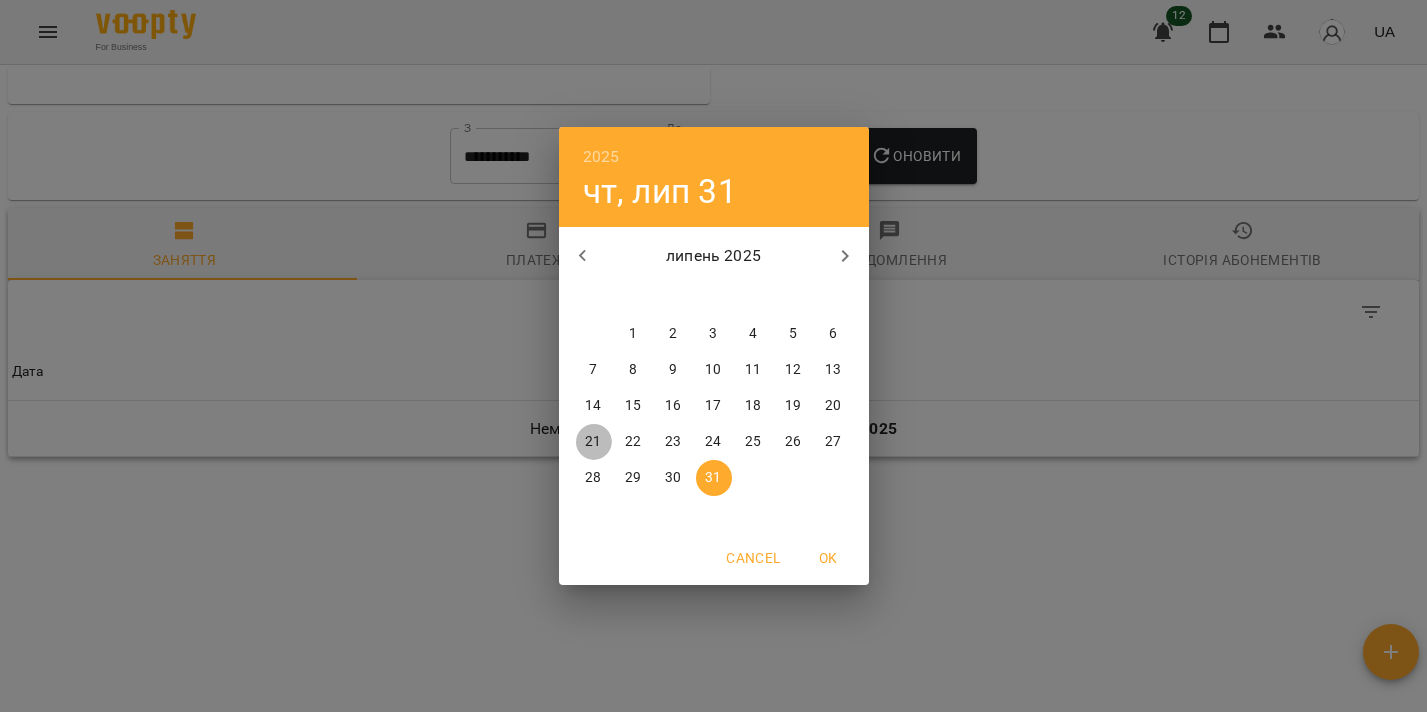 click on "21" at bounding box center [593, 442] 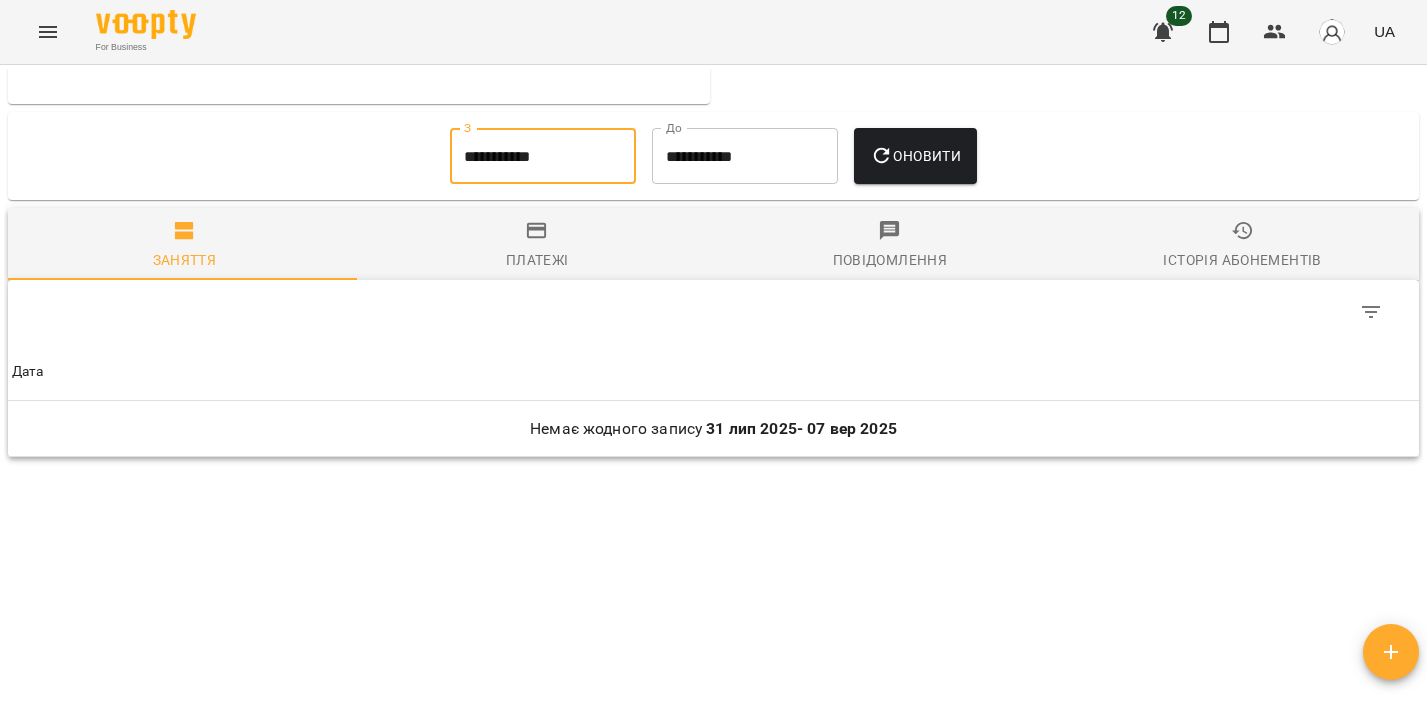 click on "Оновити" at bounding box center [915, 156] 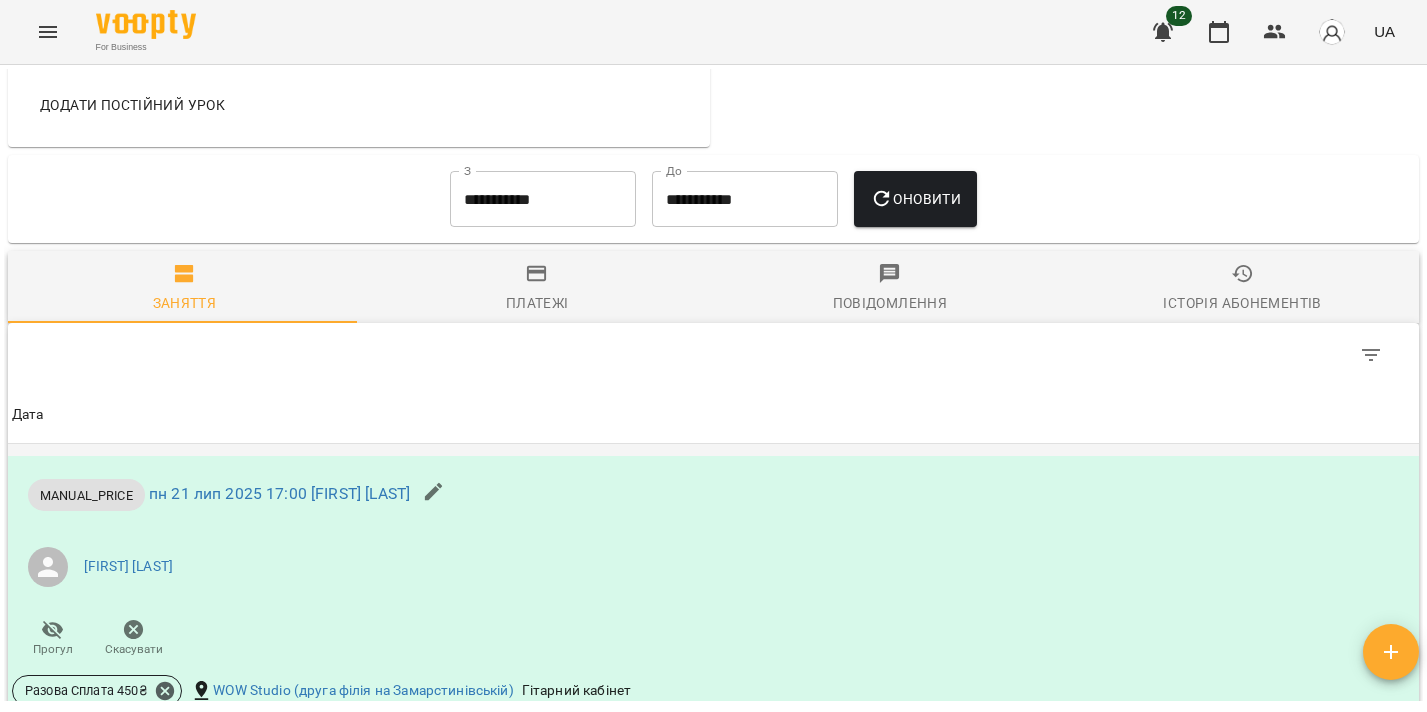 scroll, scrollTop: 1020, scrollLeft: 0, axis: vertical 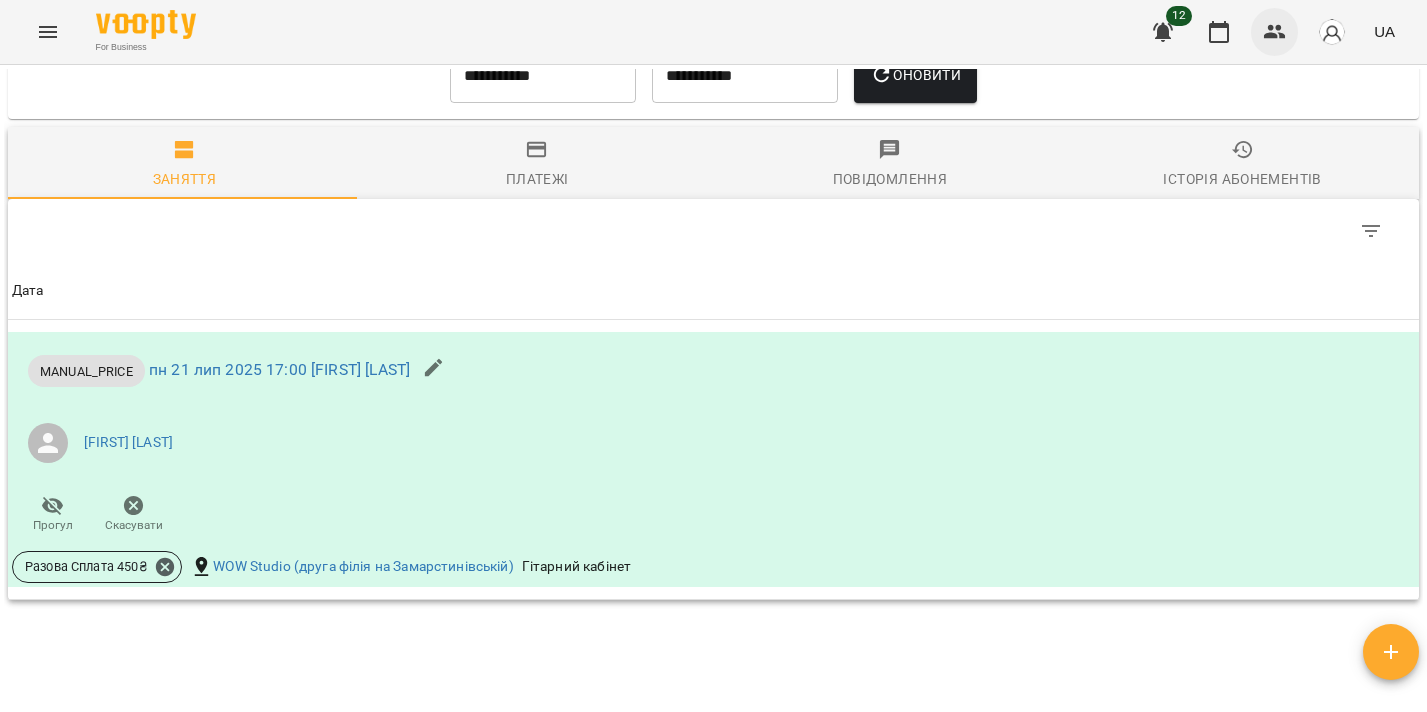 click at bounding box center (1275, 32) 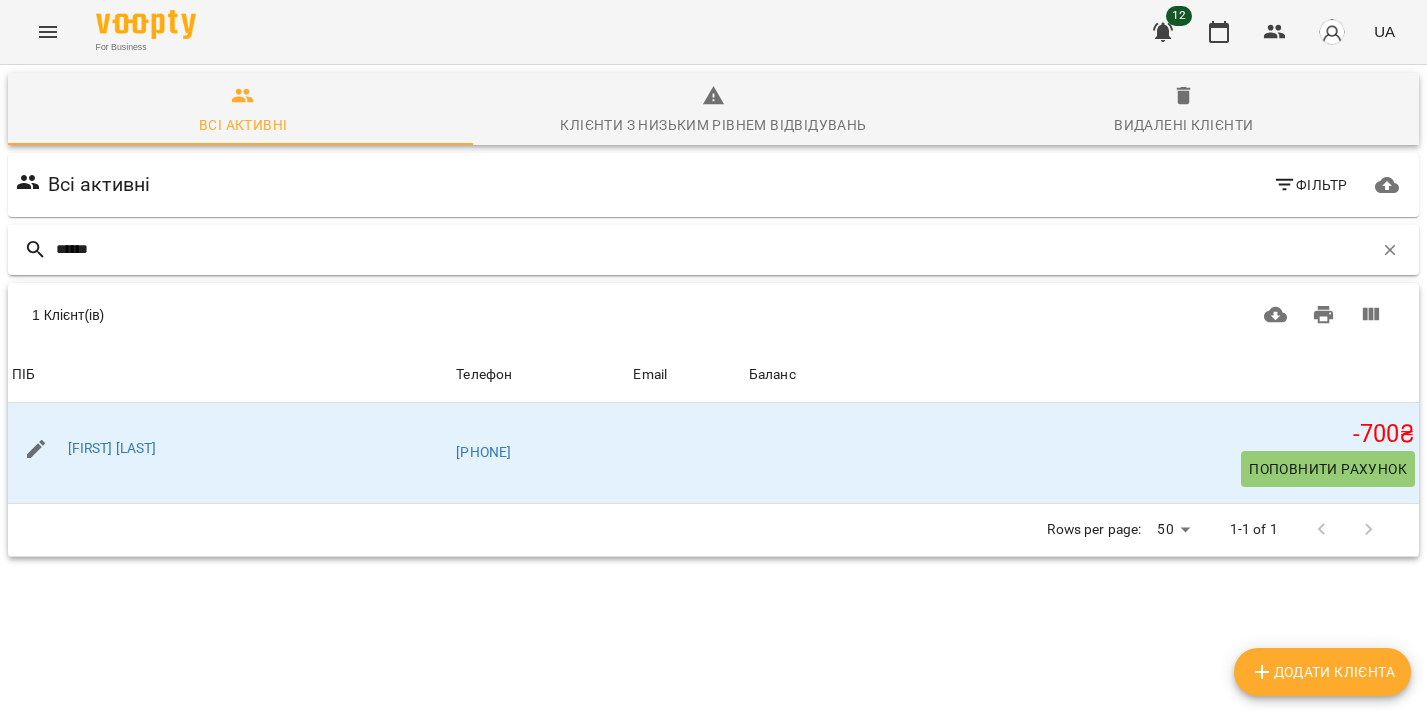type on "******" 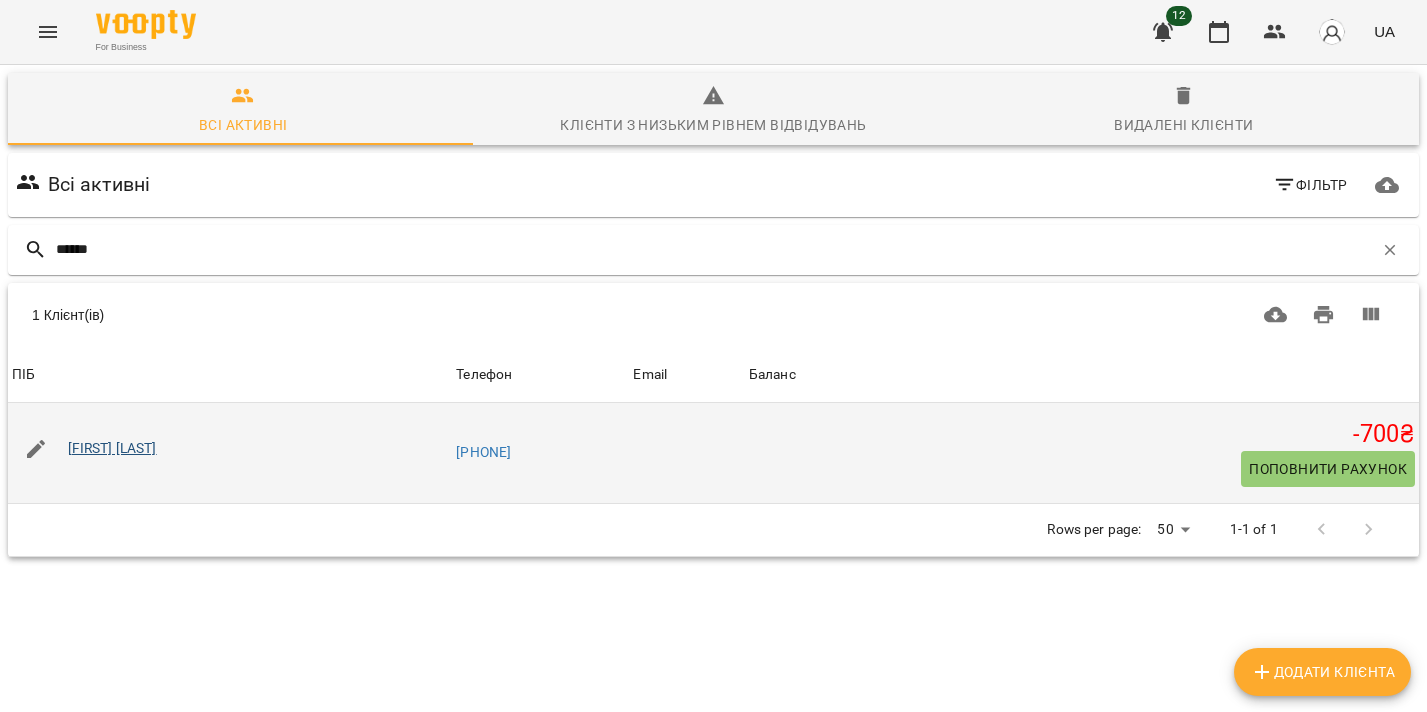 drag, startPoint x: 276, startPoint y: 232, endPoint x: 138, endPoint y: 451, distance: 258.85324 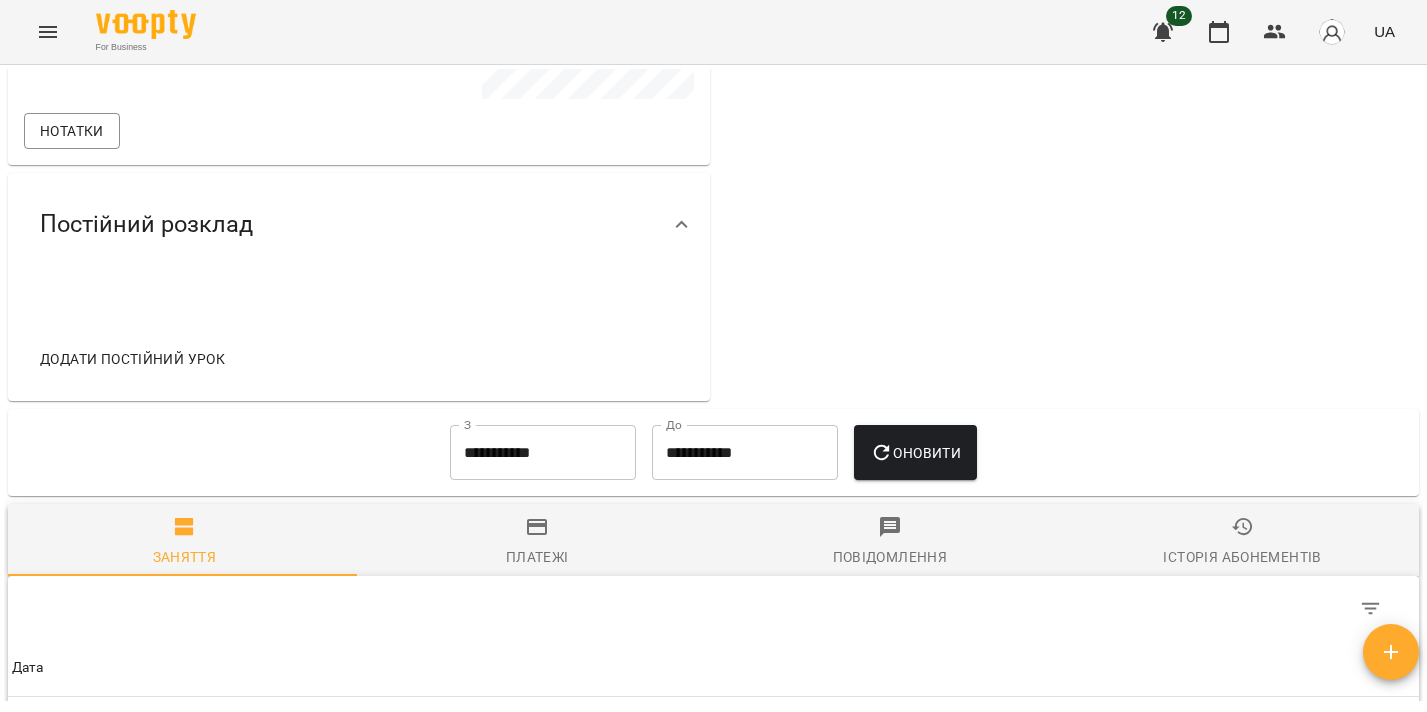 scroll, scrollTop: 746, scrollLeft: 0, axis: vertical 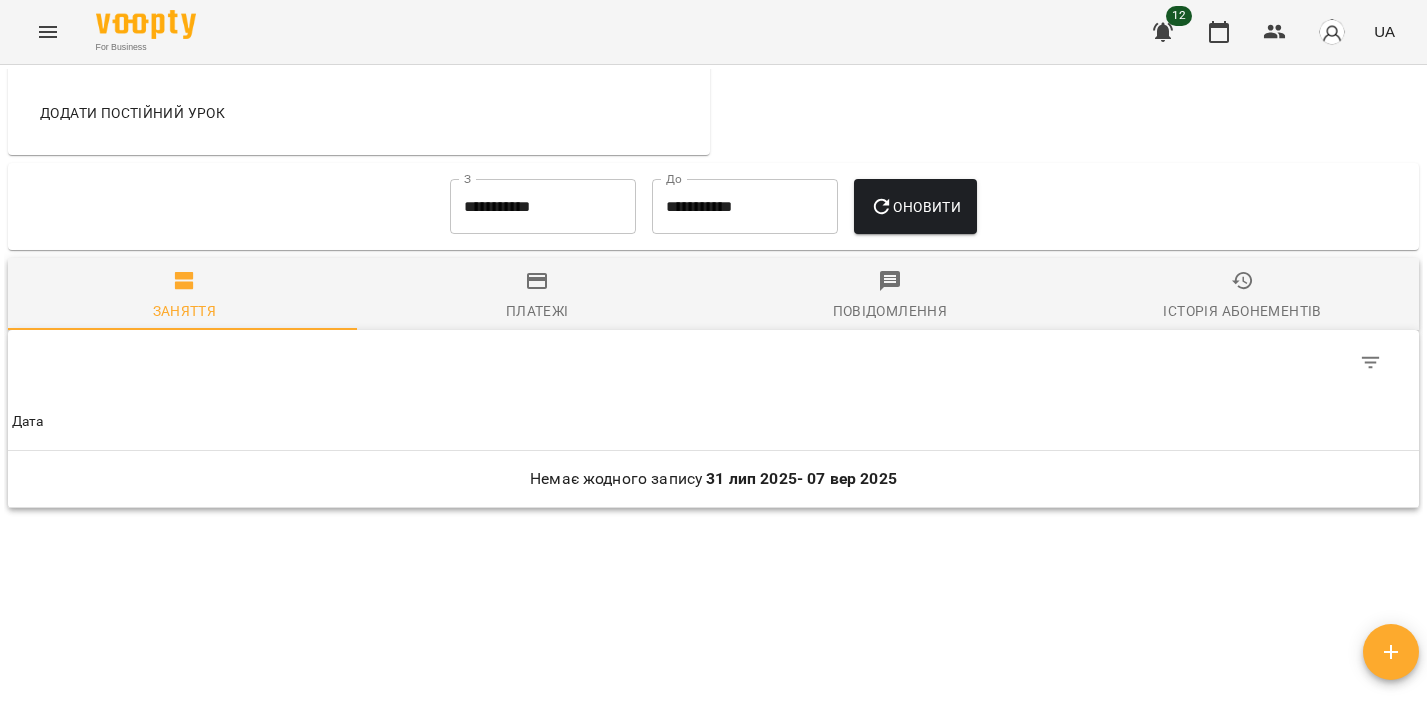 click on "**********" at bounding box center [543, 207] 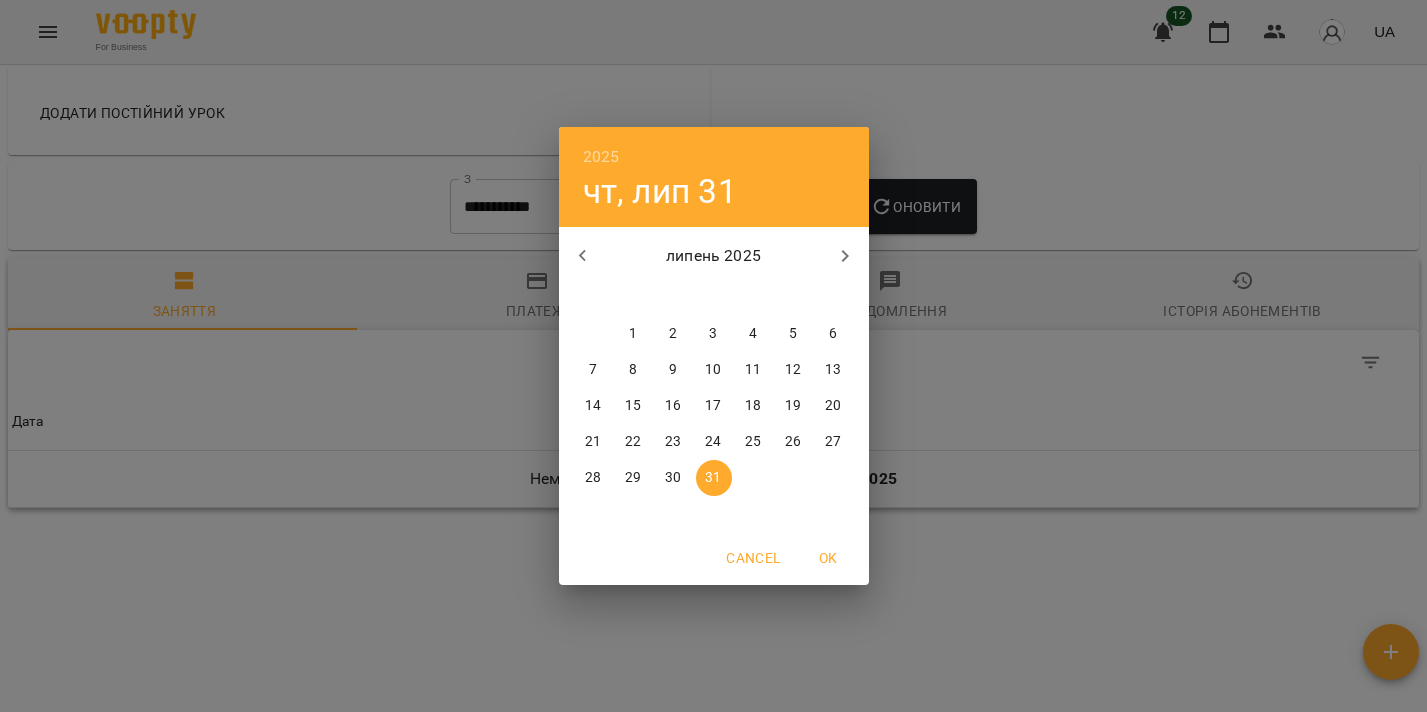 click on "20" at bounding box center [833, 406] 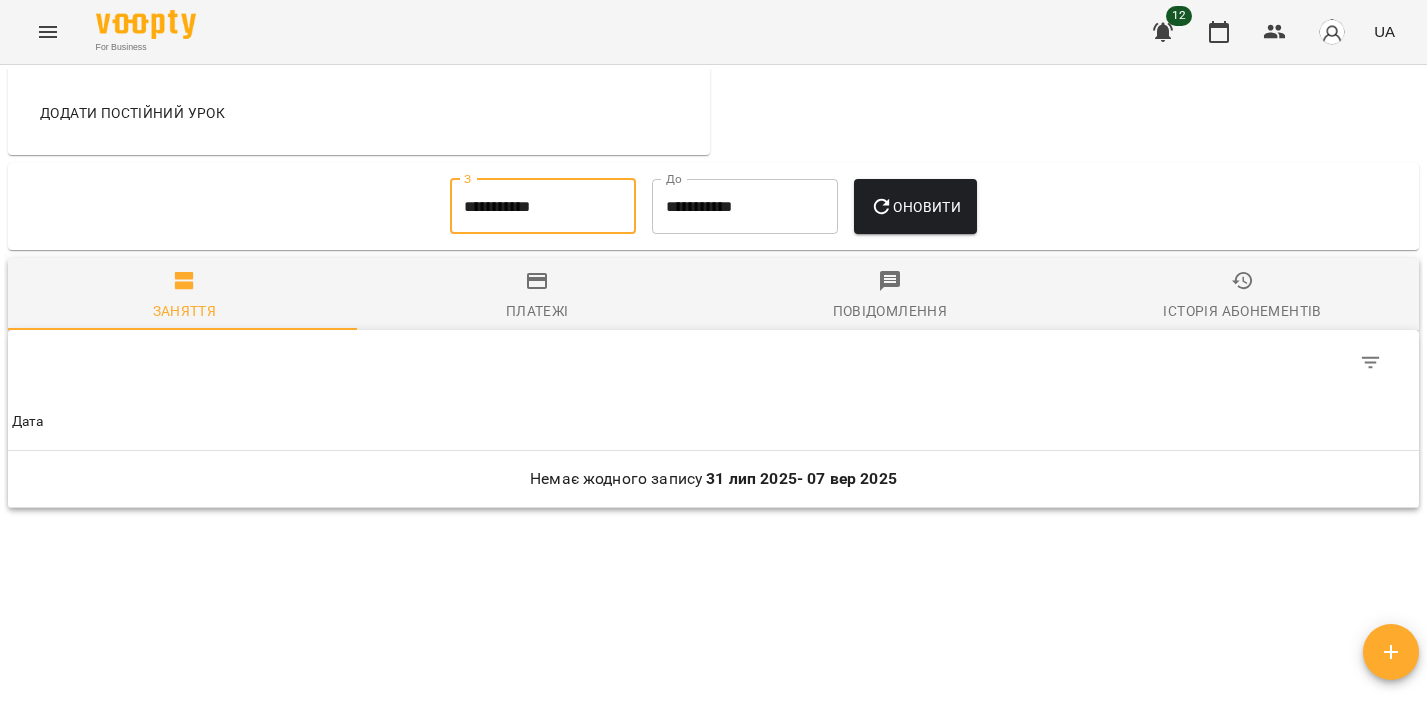 type on "**********" 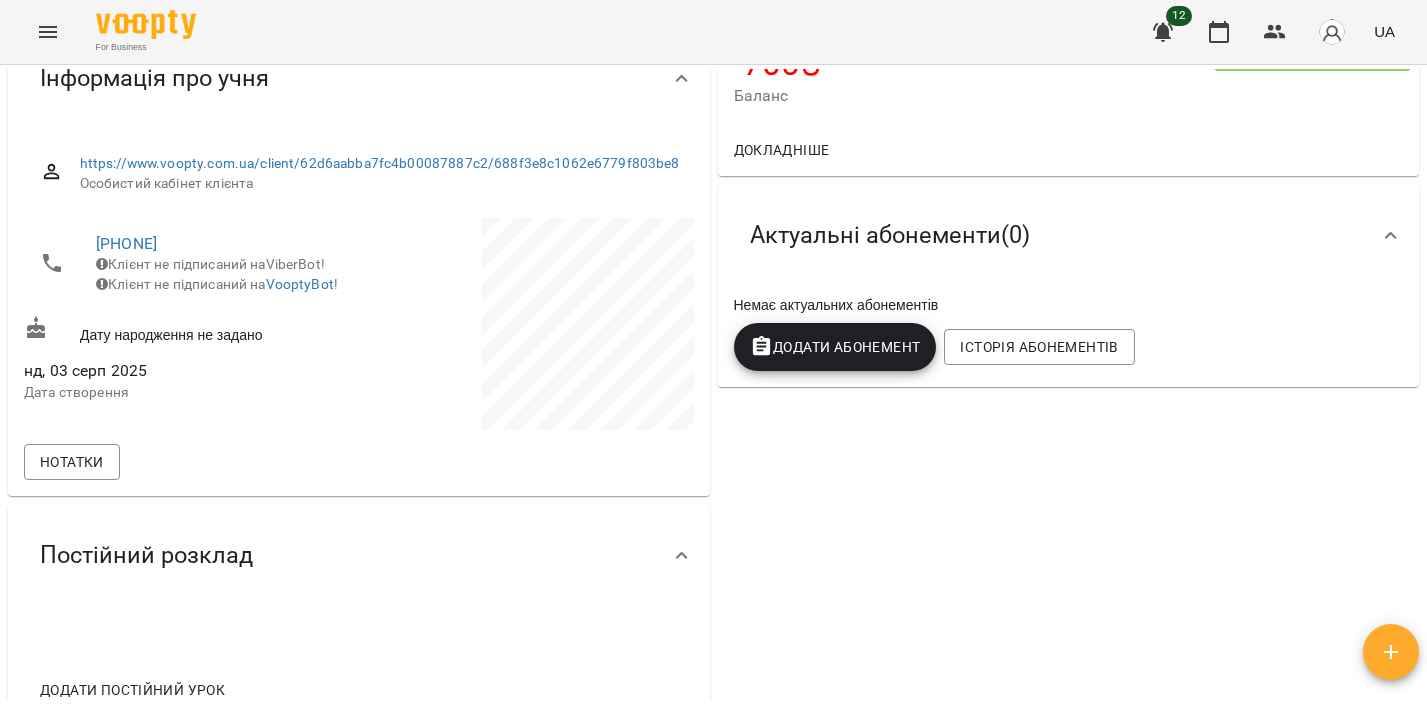 scroll, scrollTop: 0, scrollLeft: 0, axis: both 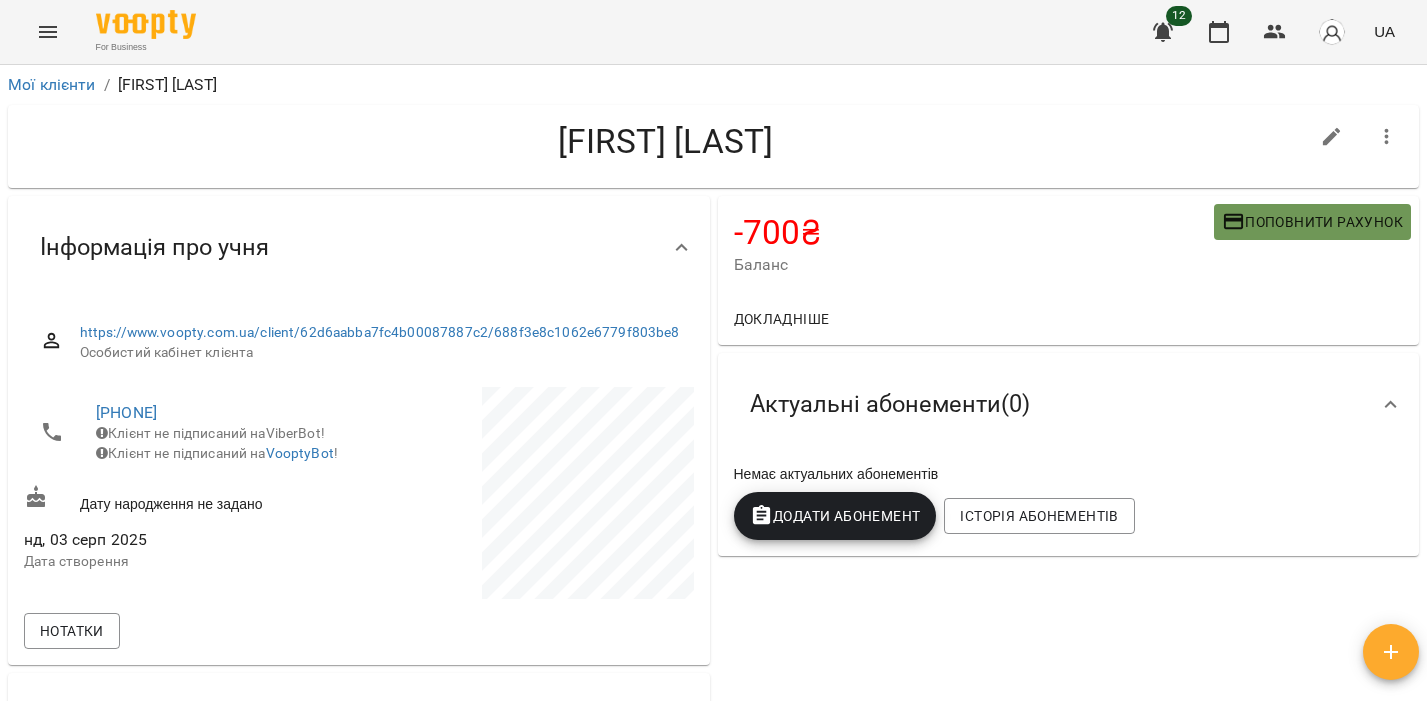 click on "Поповнити рахунок" at bounding box center (1312, 222) 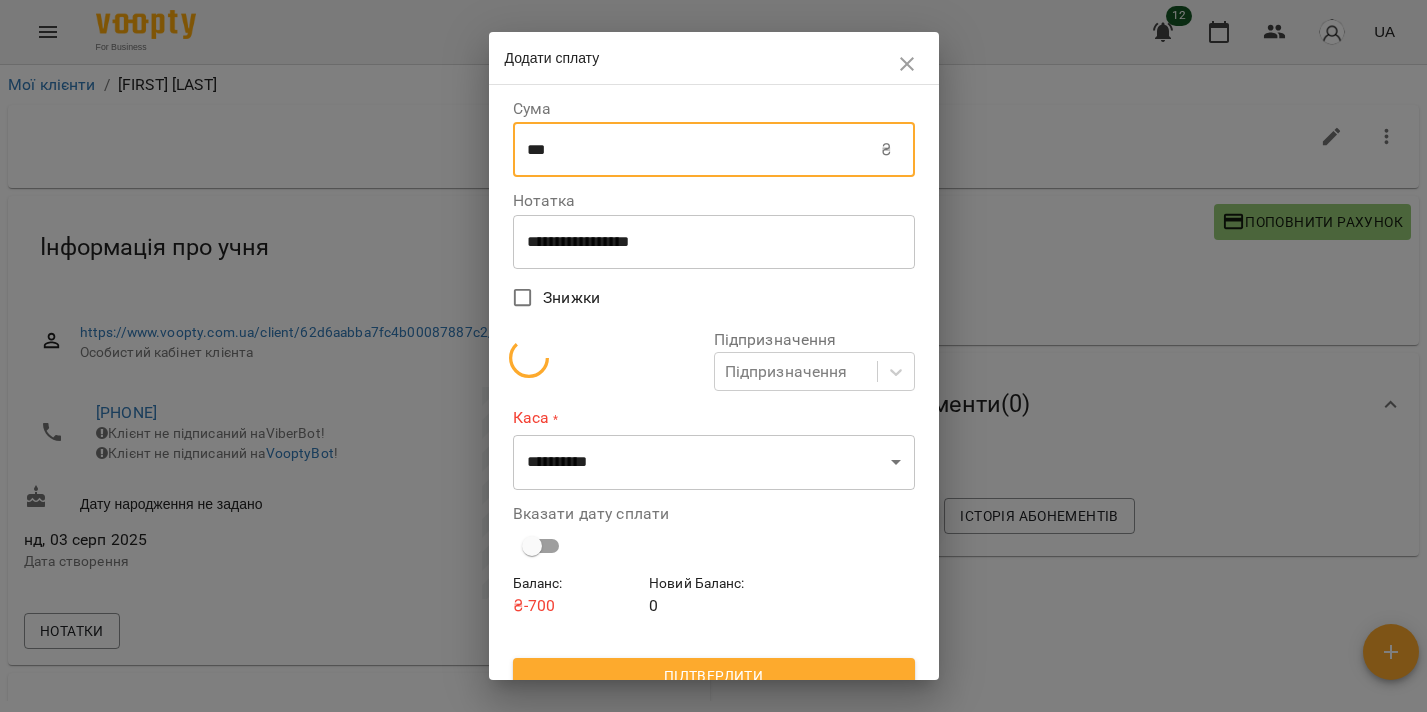 click on "***" at bounding box center [697, 150] 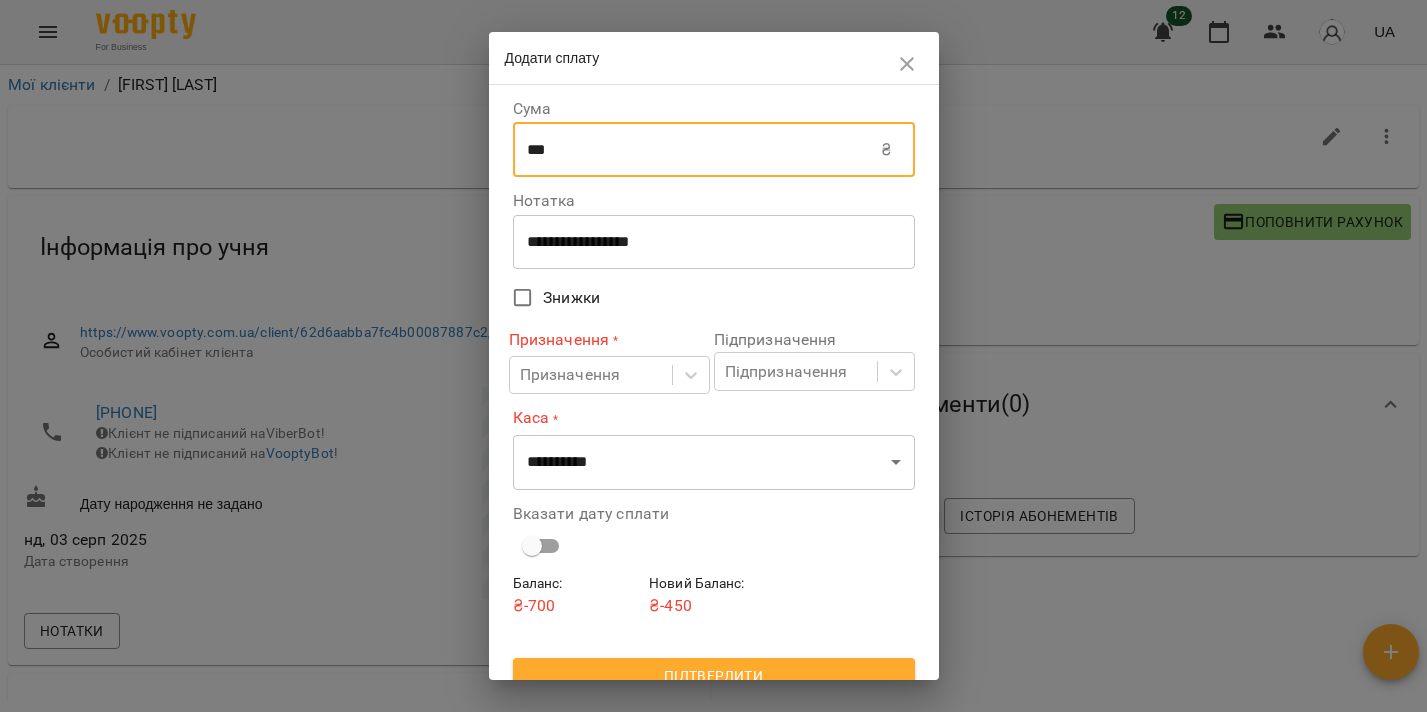type on "***" 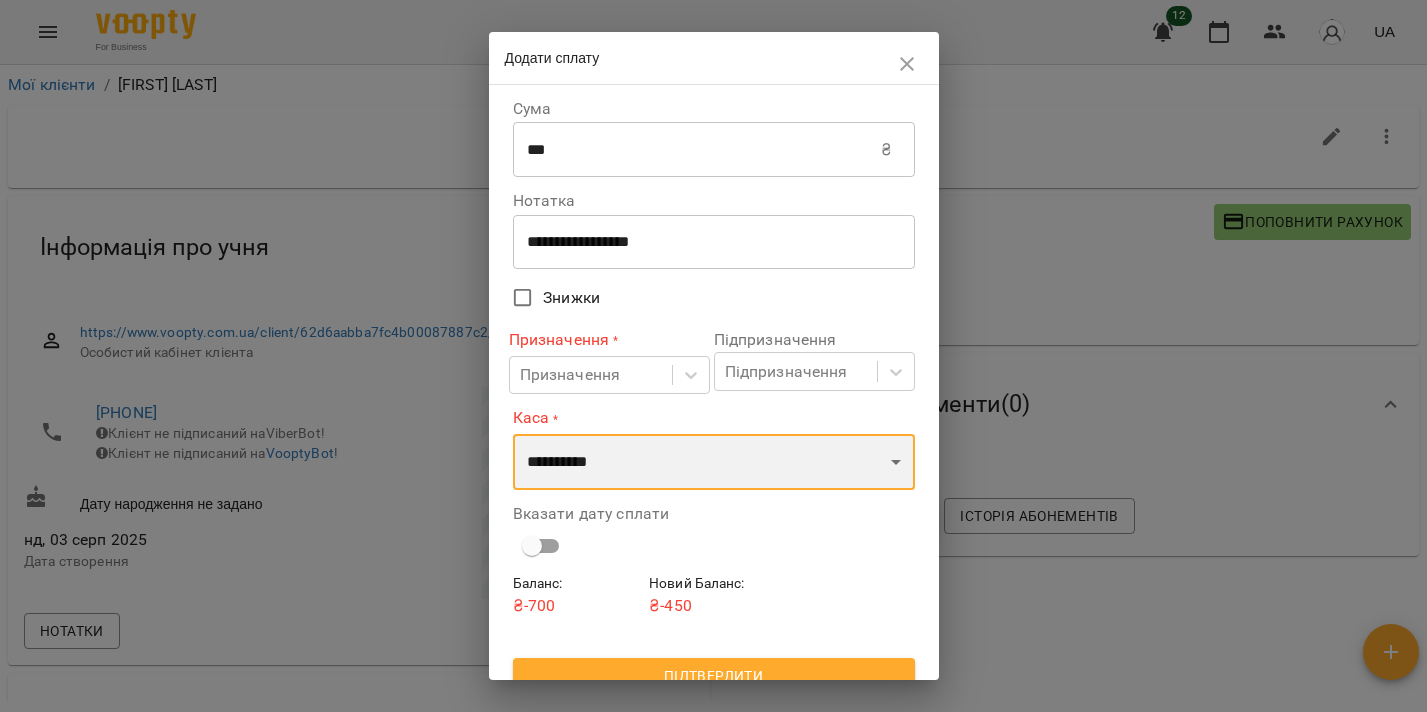 select on "****" 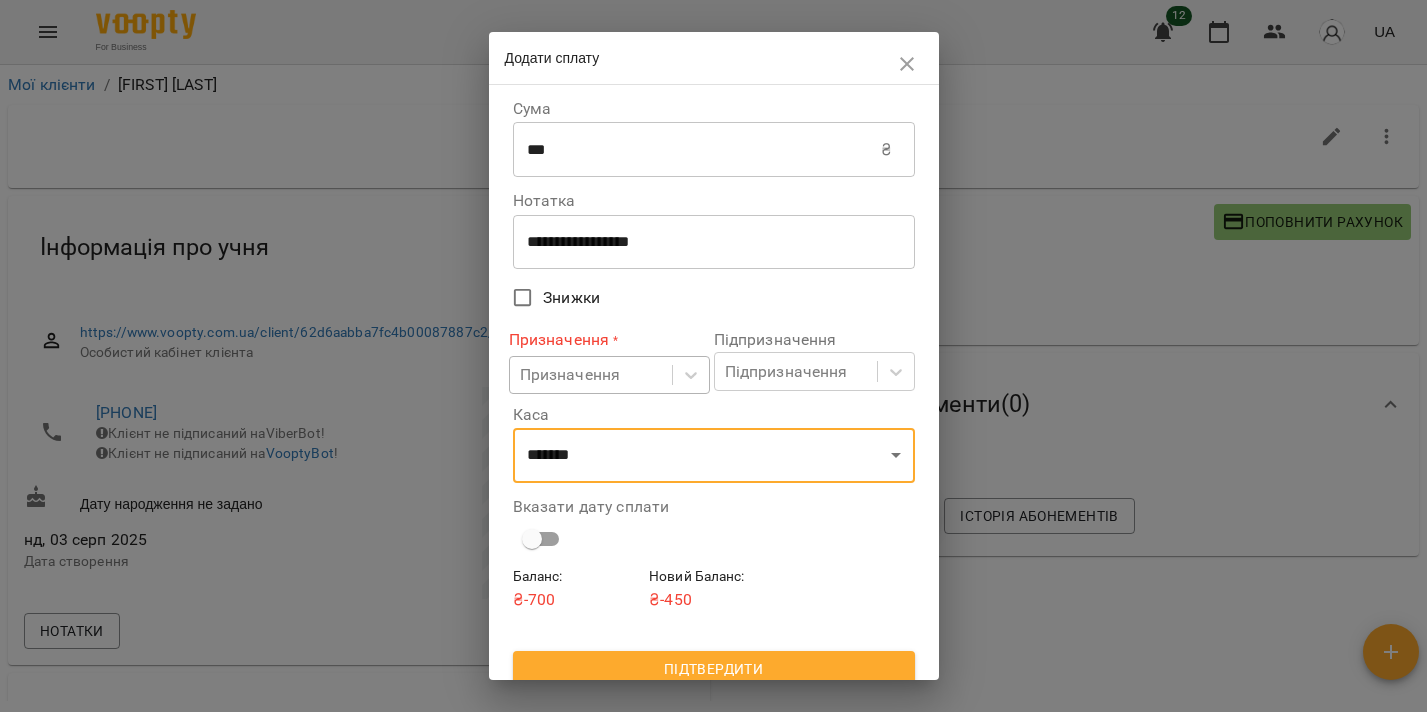 click on "Призначення" at bounding box center [591, 375] 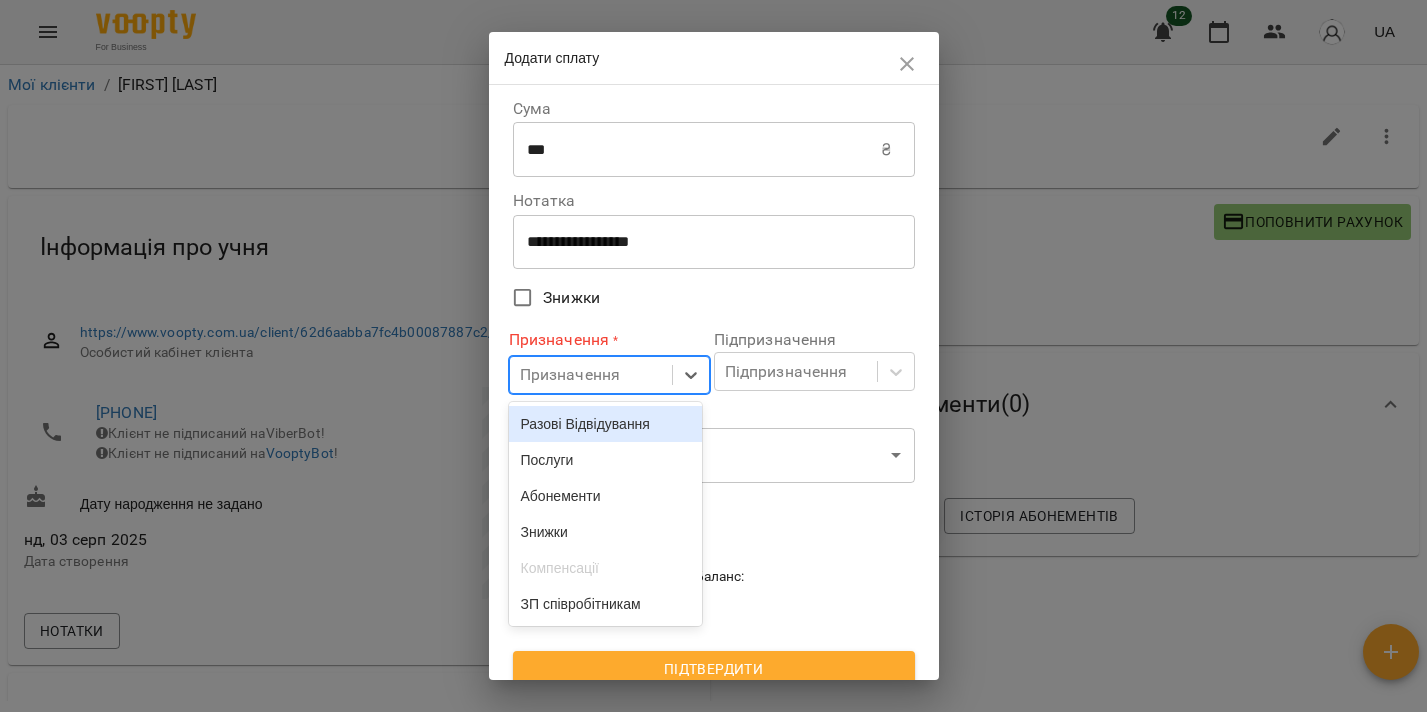 click on "Разові Відвідування" at bounding box center [606, 424] 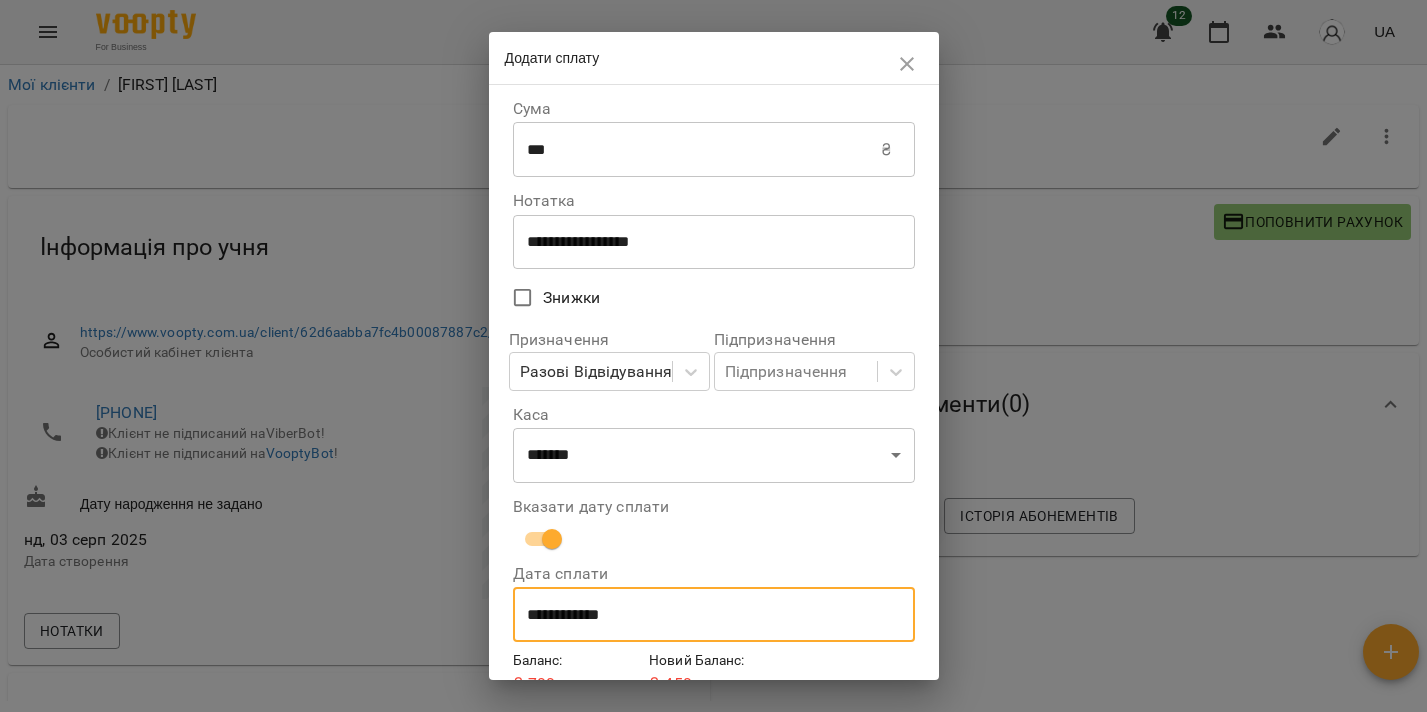 click on "**********" at bounding box center (714, 615) 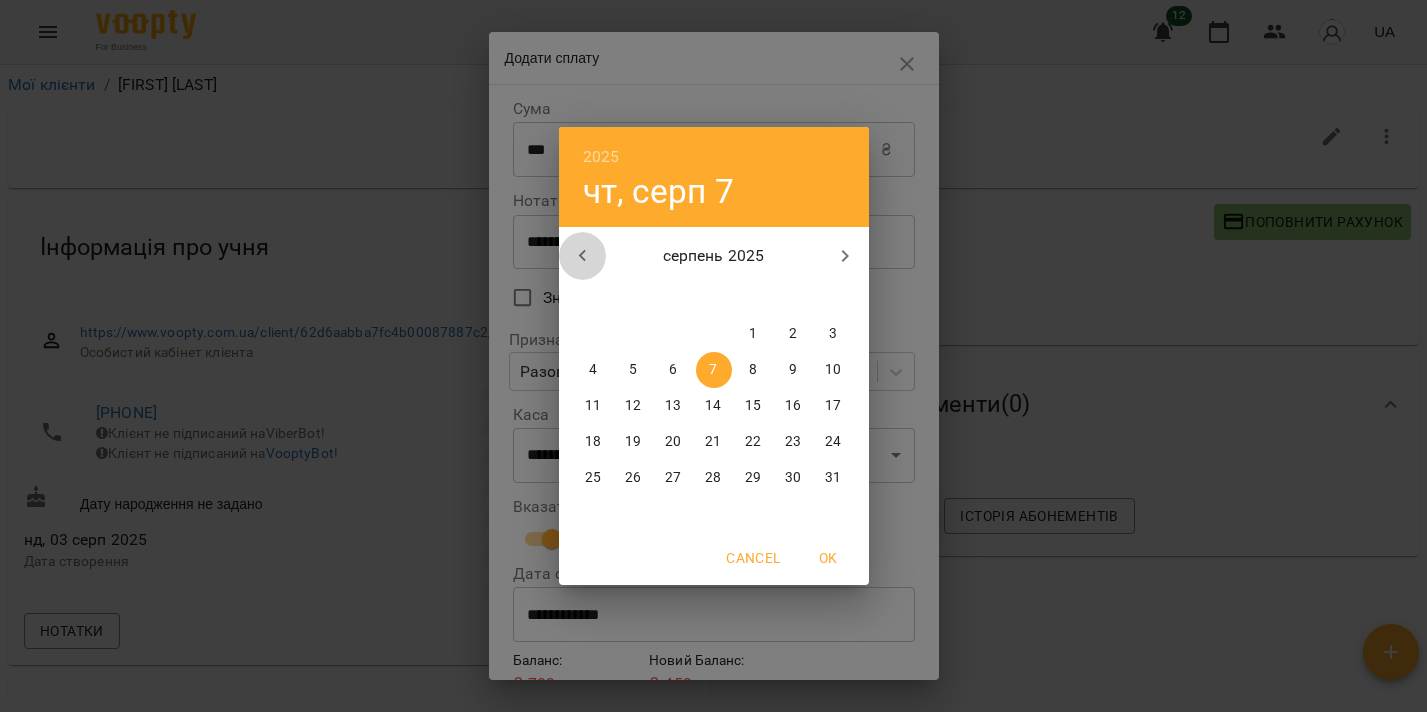 click 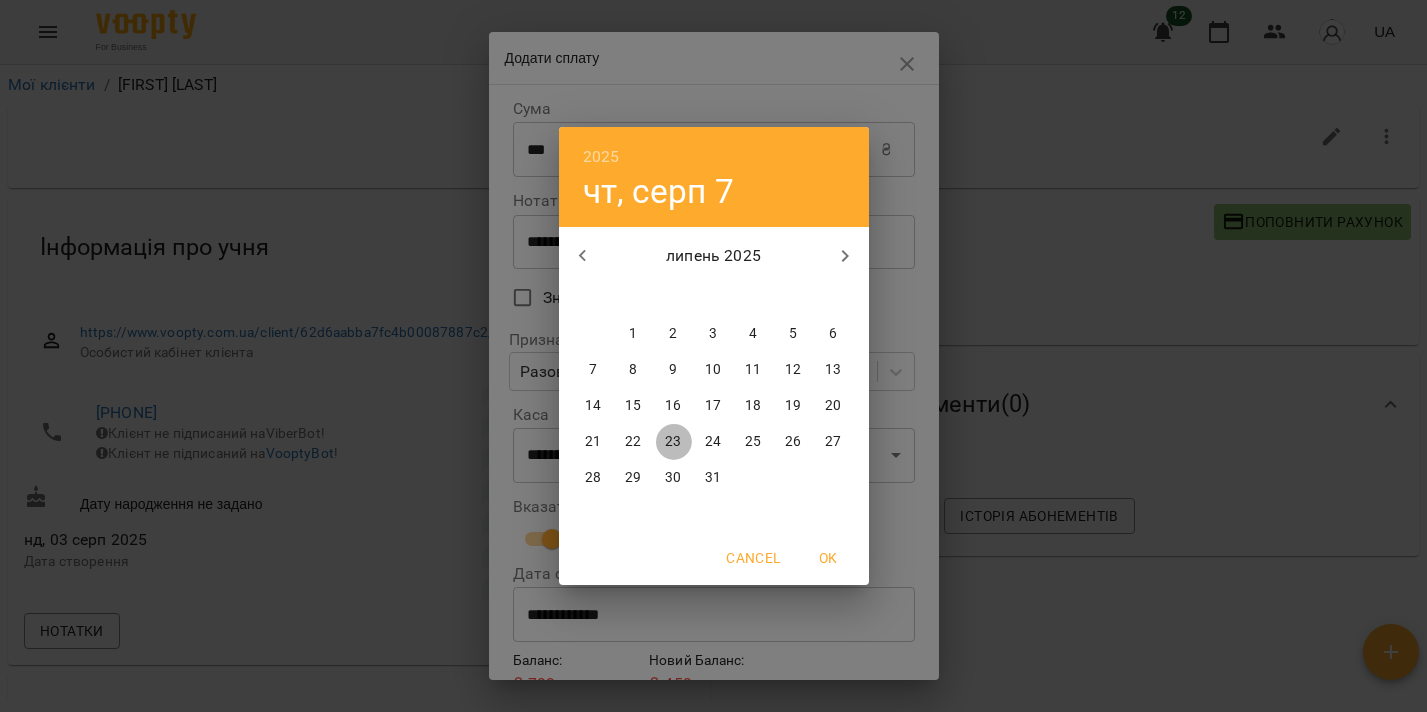 click on "23" at bounding box center [673, 442] 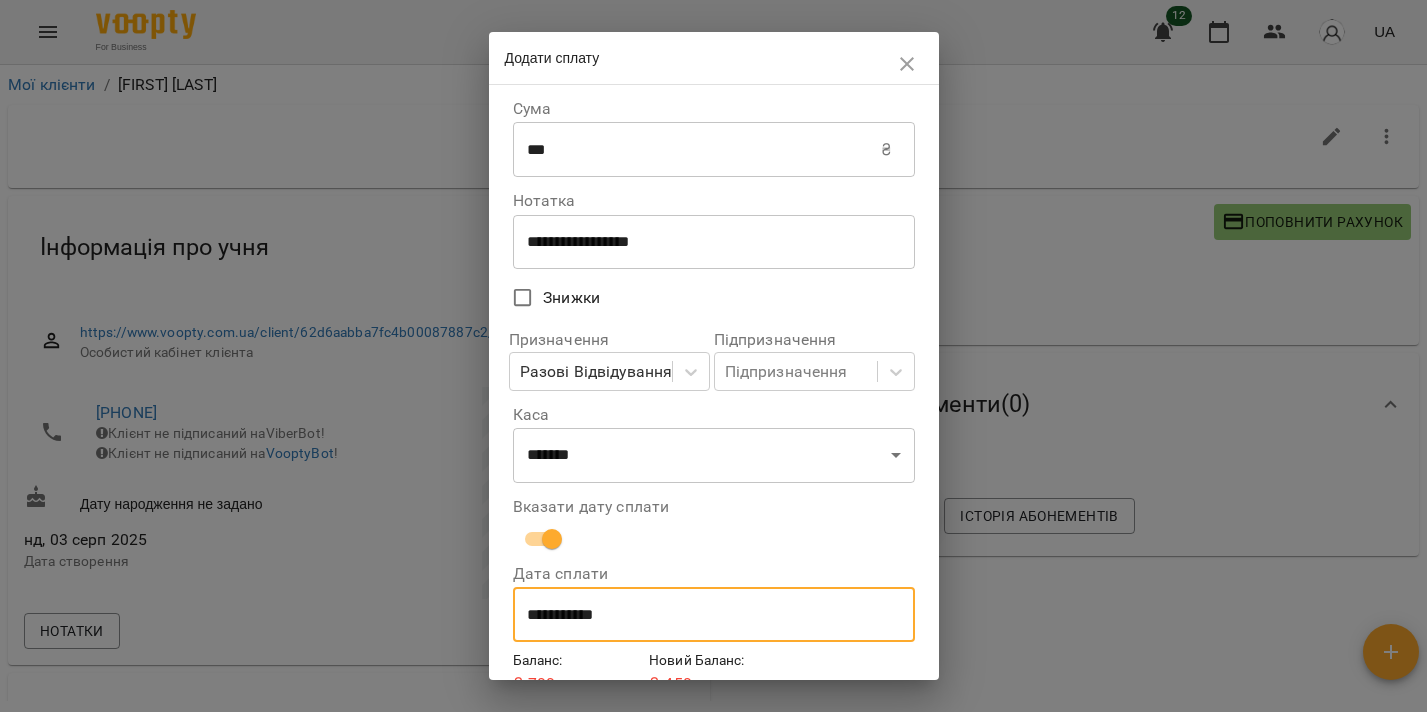 scroll, scrollTop: 96, scrollLeft: 0, axis: vertical 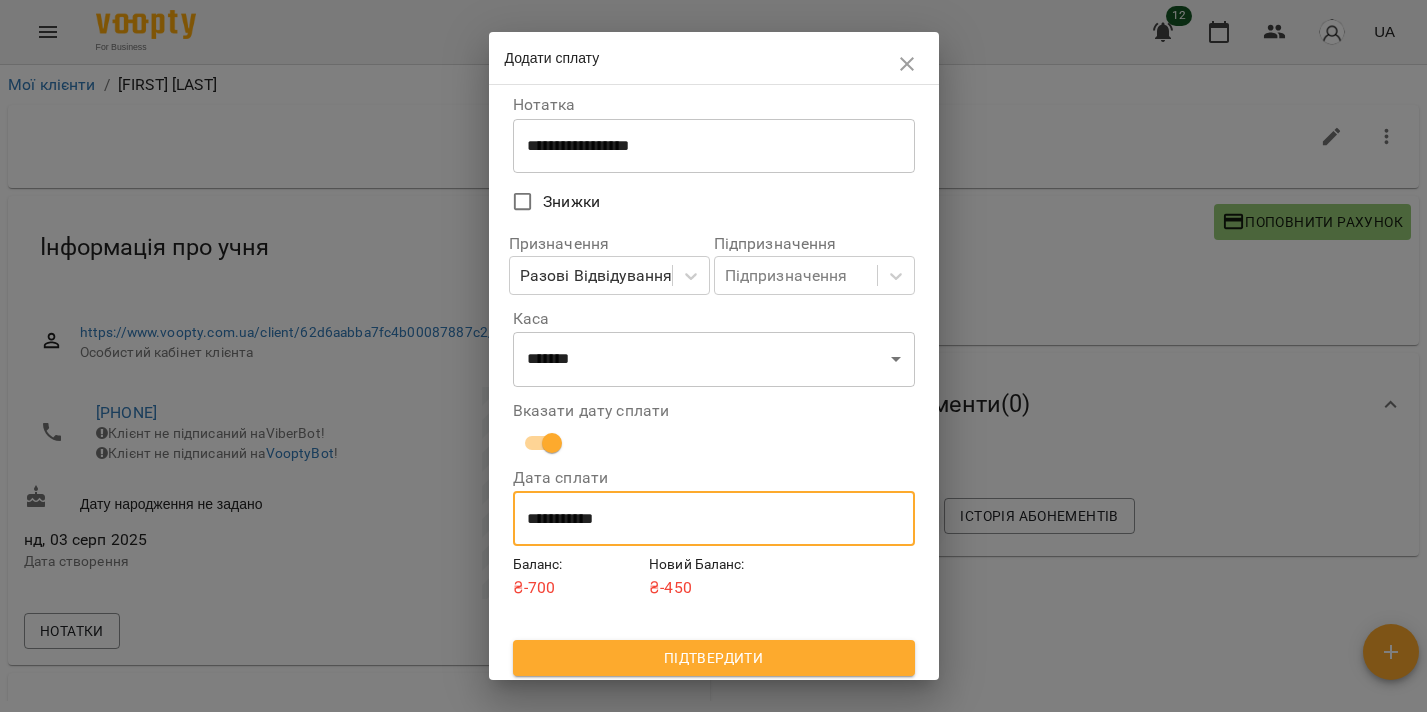 click on "Підтвердити" at bounding box center (714, 658) 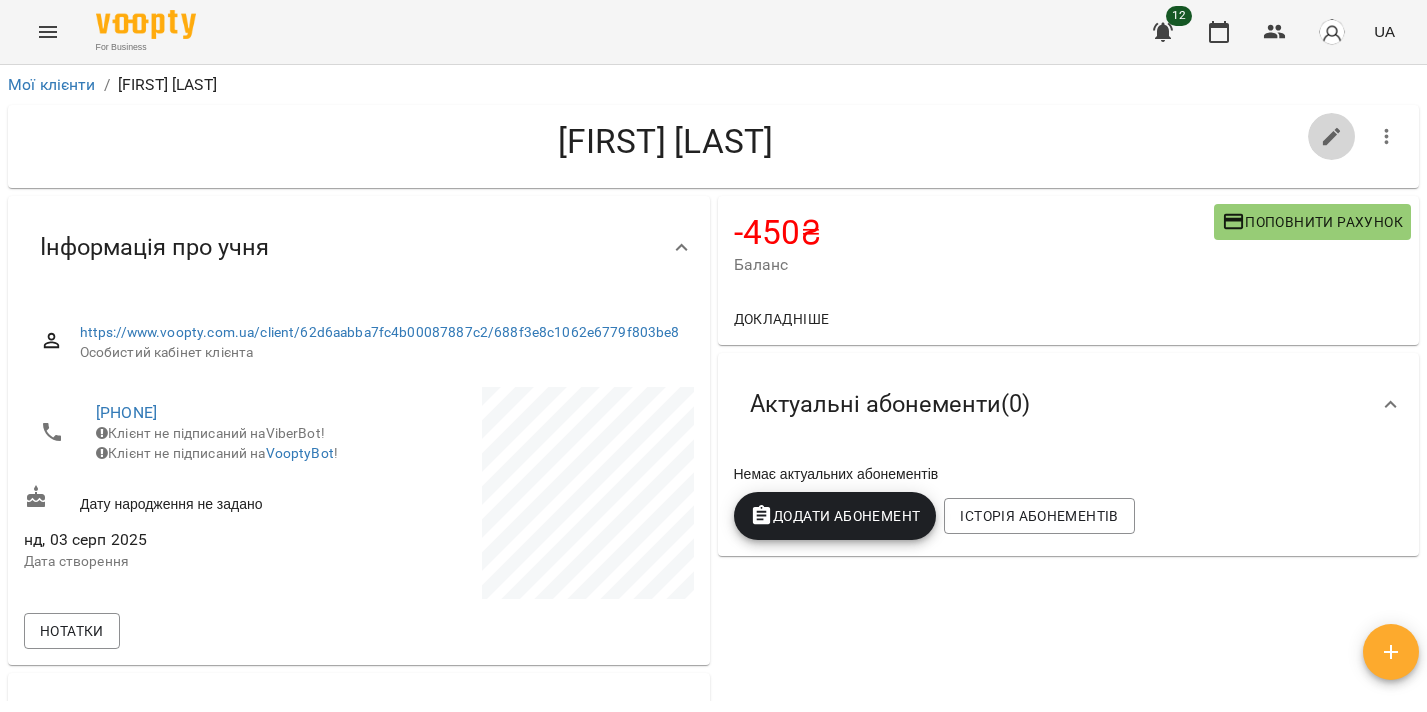 click 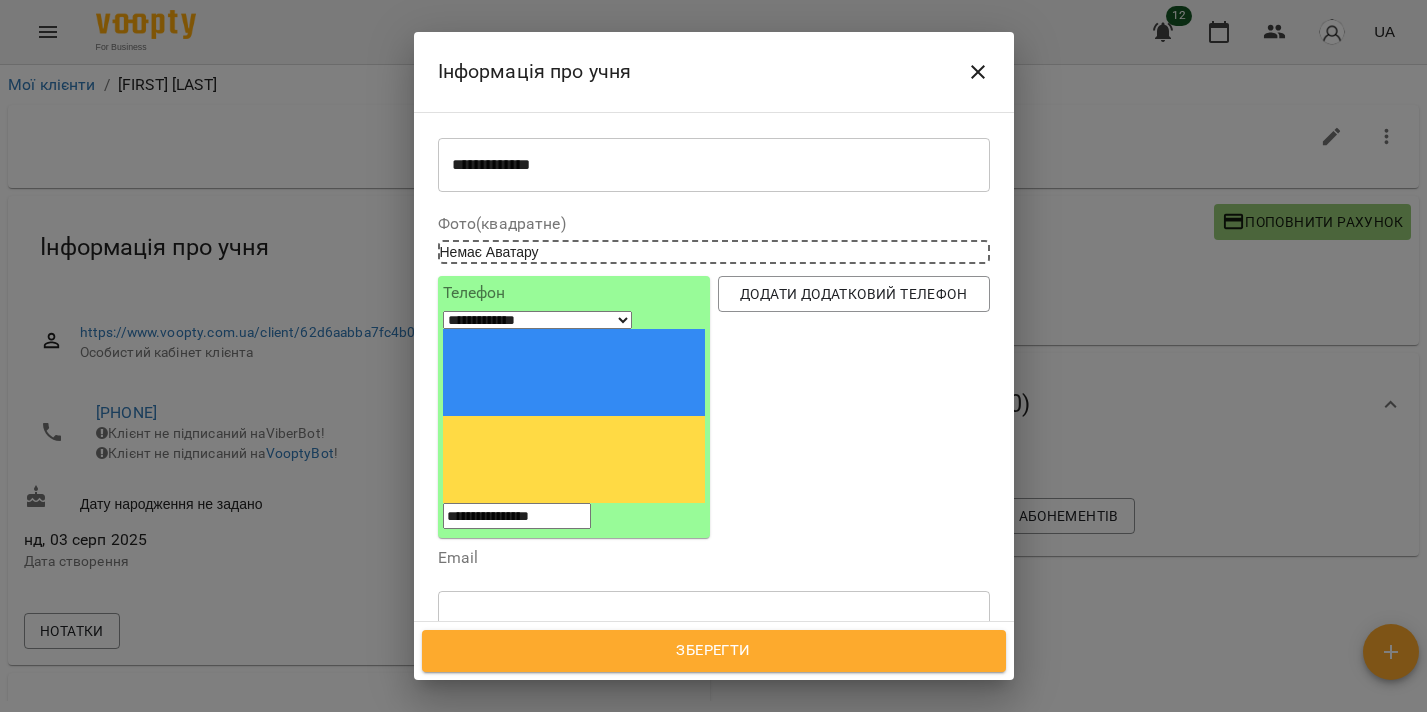 scroll, scrollTop: 49, scrollLeft: 0, axis: vertical 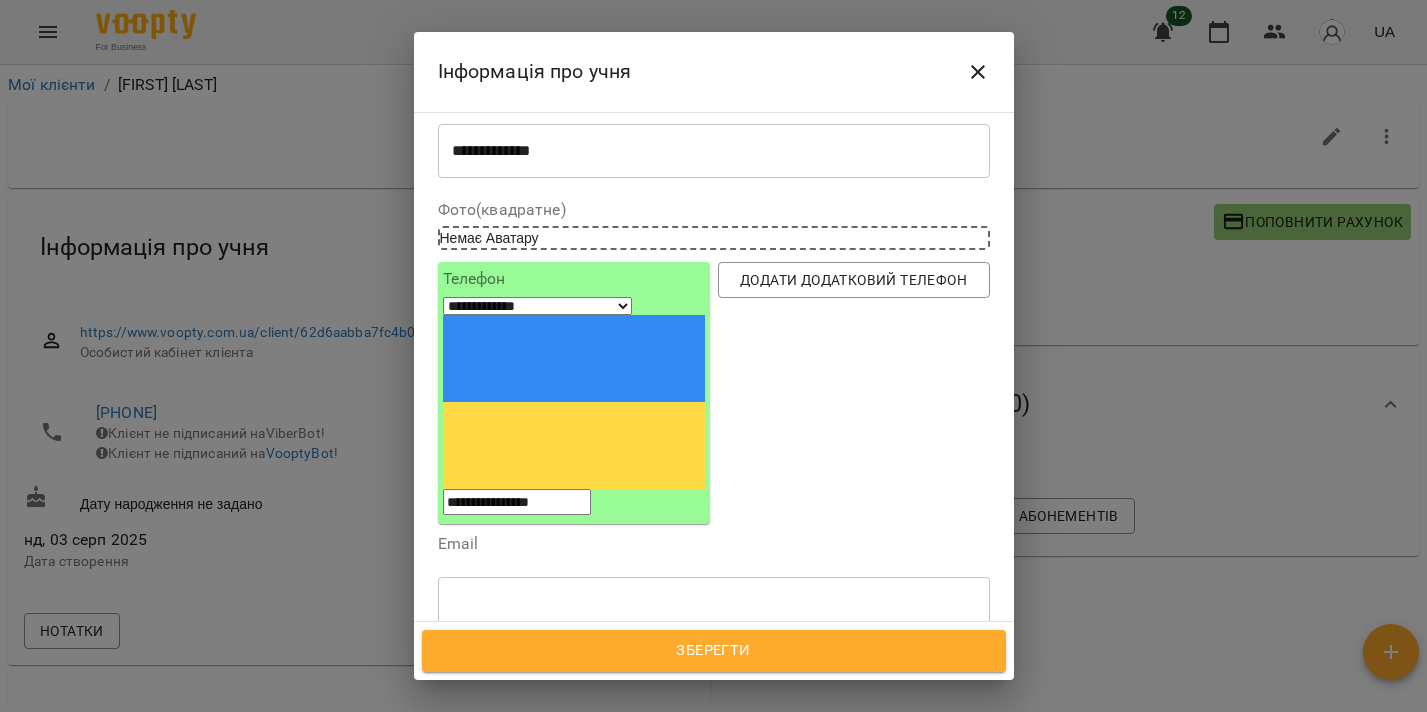 click on "Надрукуйте або оберіть..." at bounding box center (695, 698) 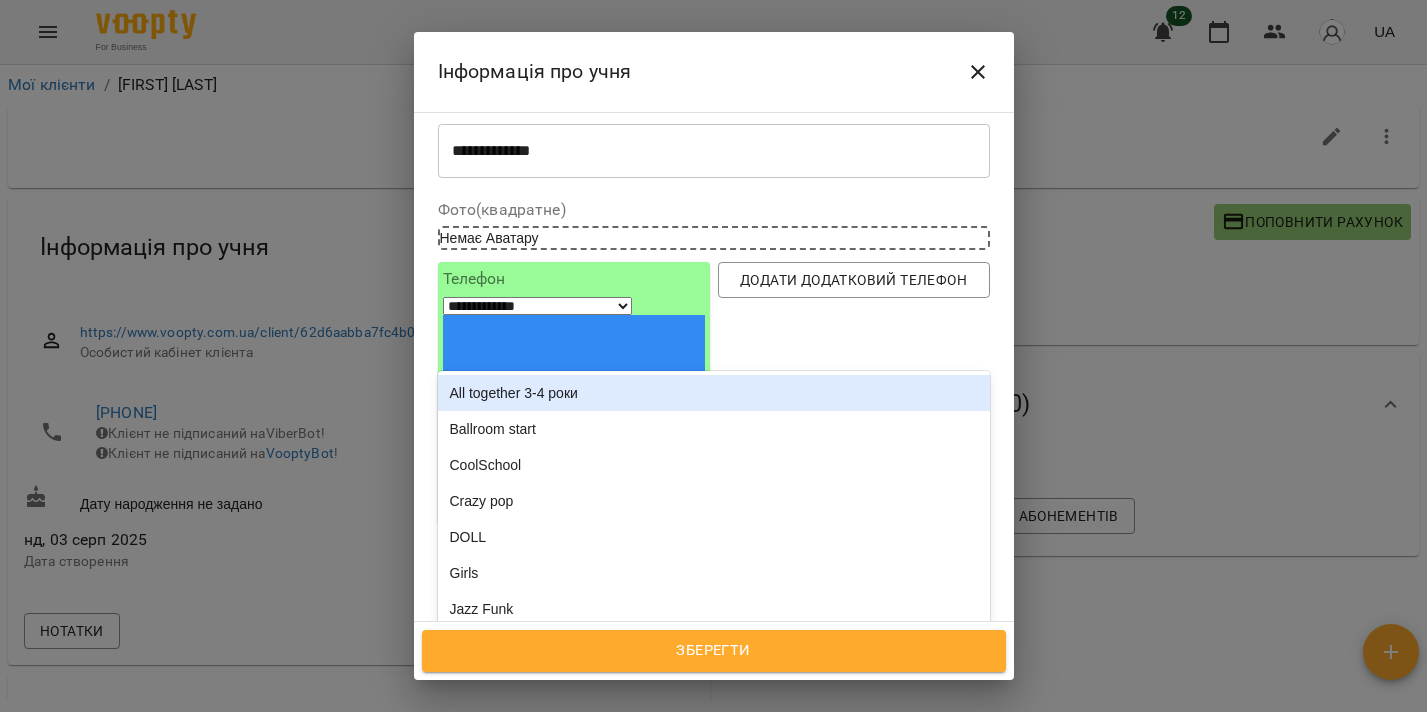 type on "**" 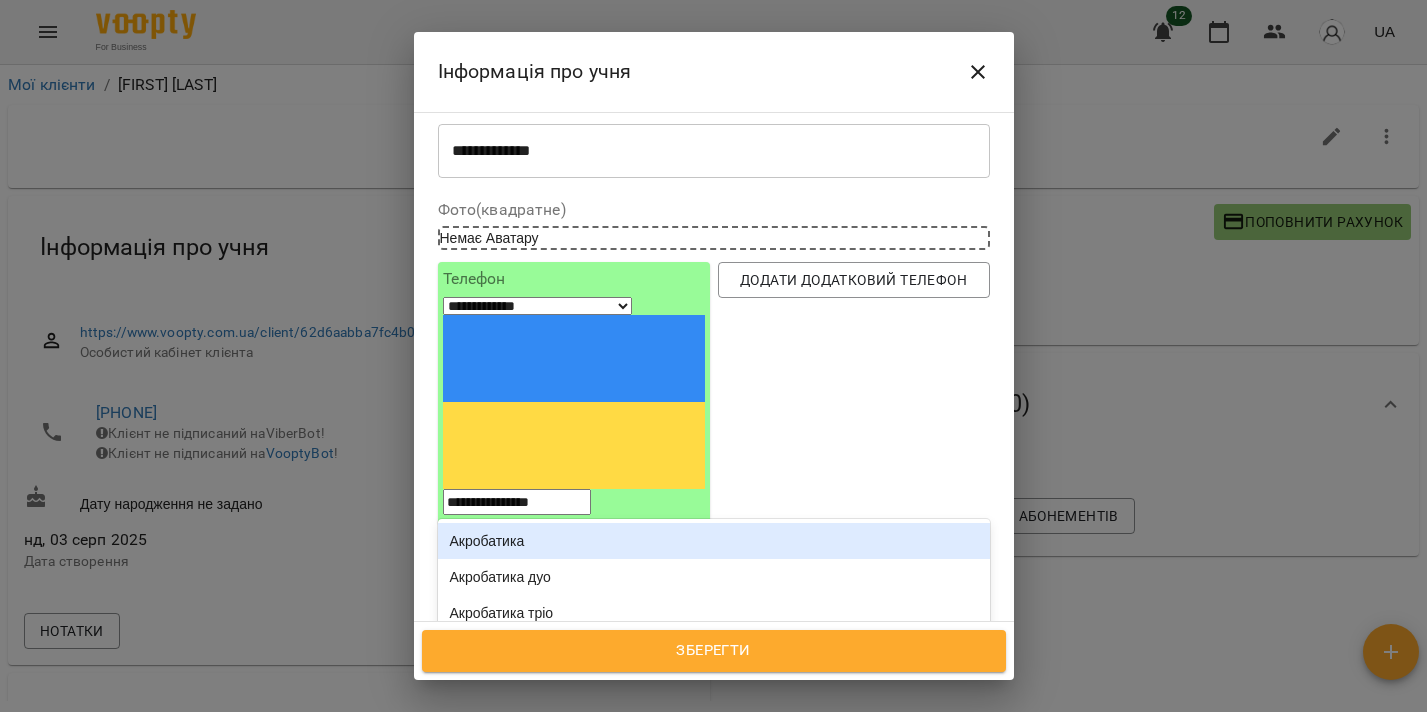 click on "Акробатика" at bounding box center (714, 541) 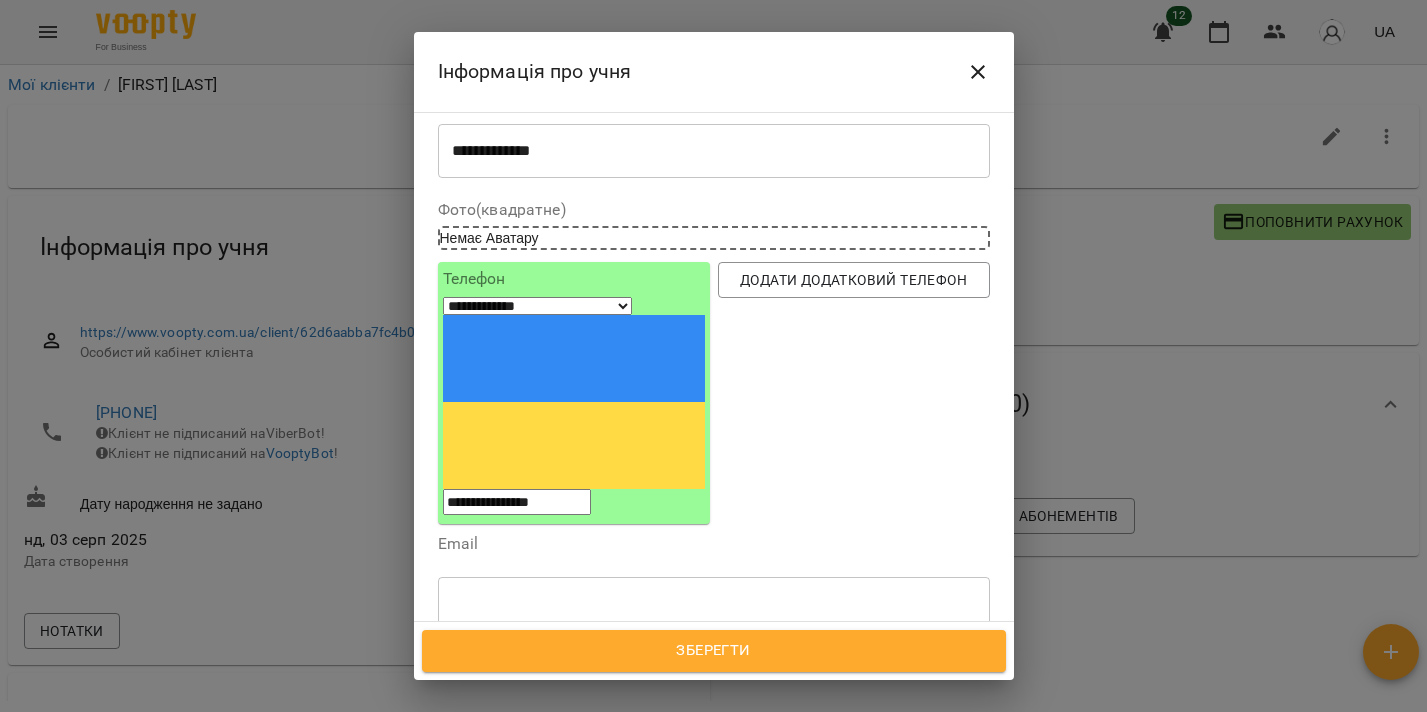 type 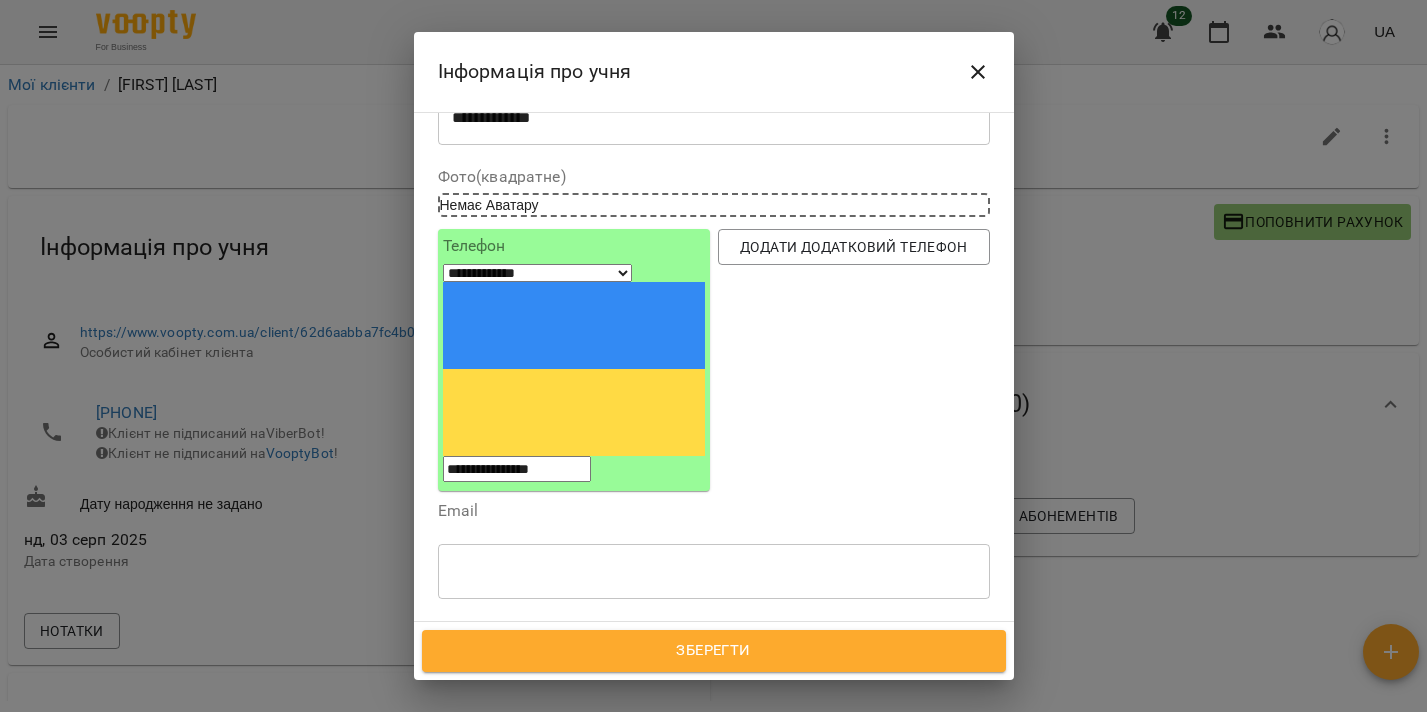 scroll, scrollTop: 227, scrollLeft: 0, axis: vertical 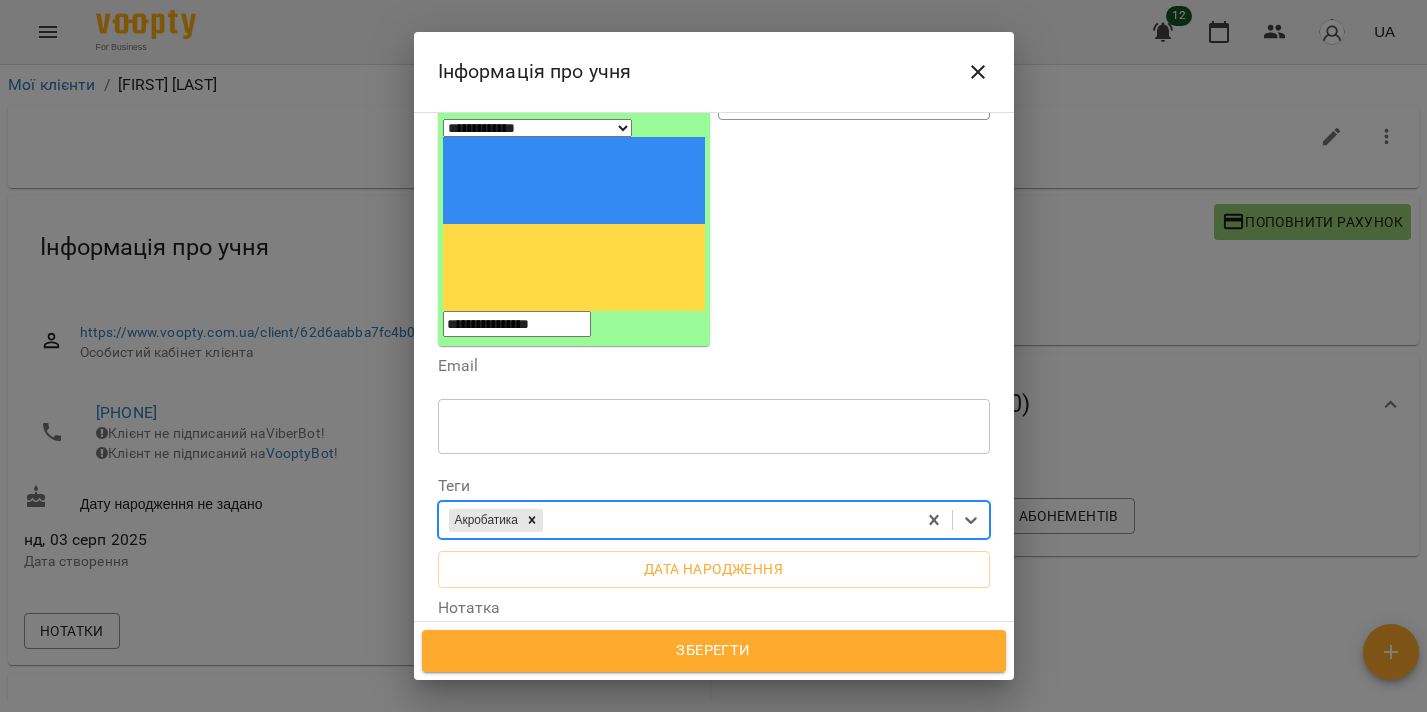 click on "Зберегти" at bounding box center [714, 651] 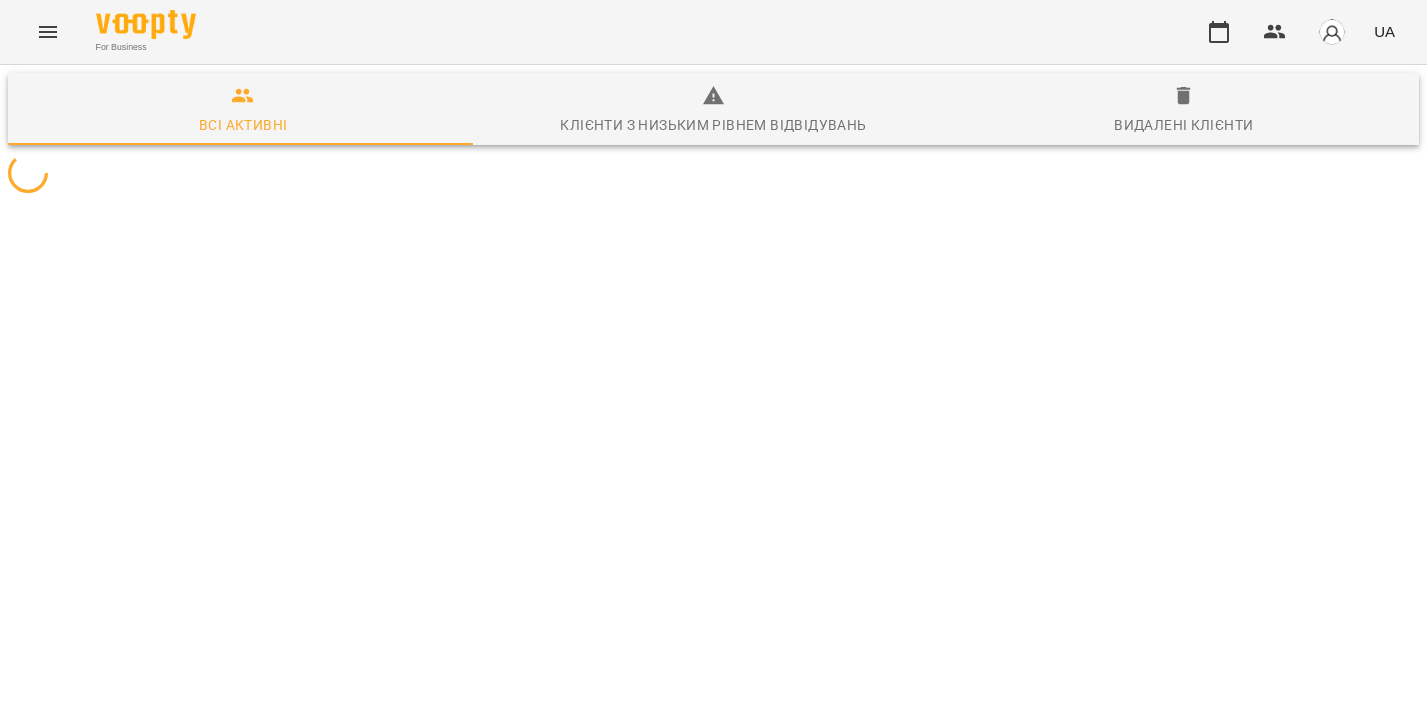 scroll, scrollTop: 0, scrollLeft: 0, axis: both 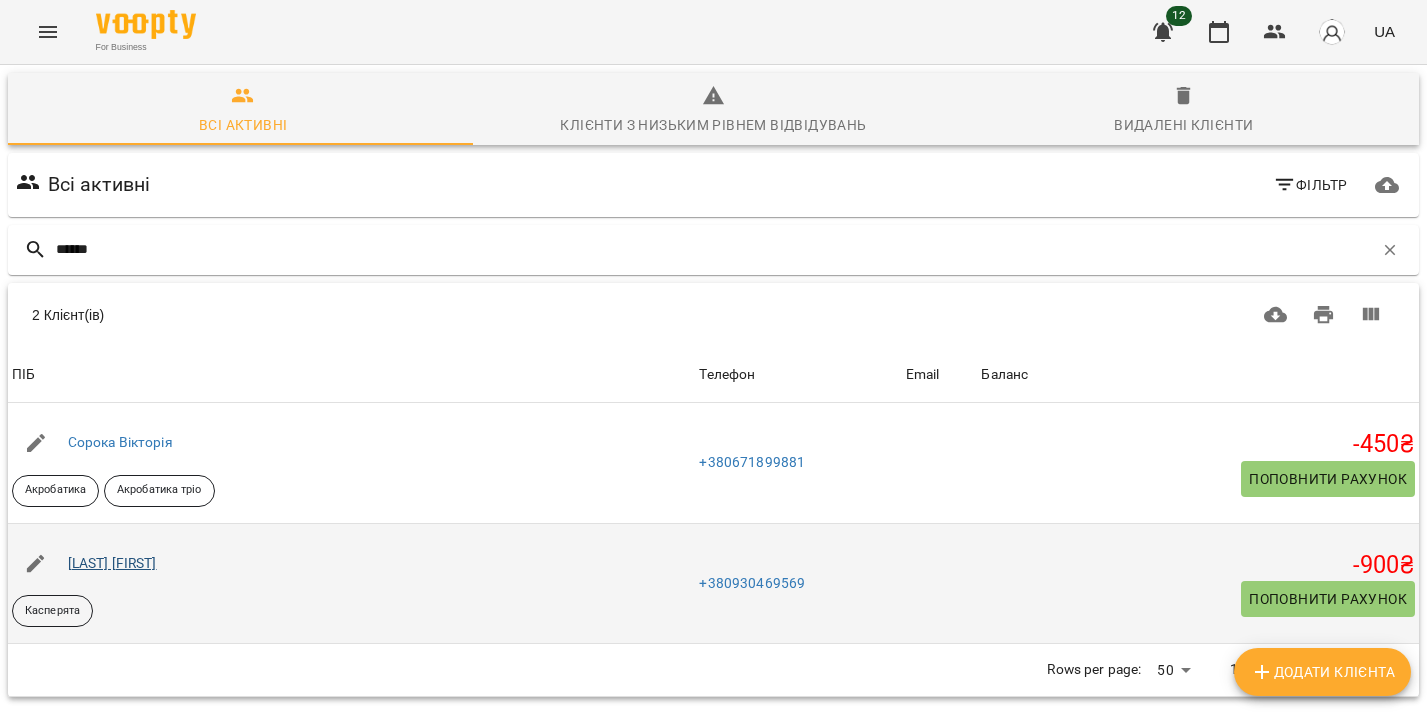type on "******" 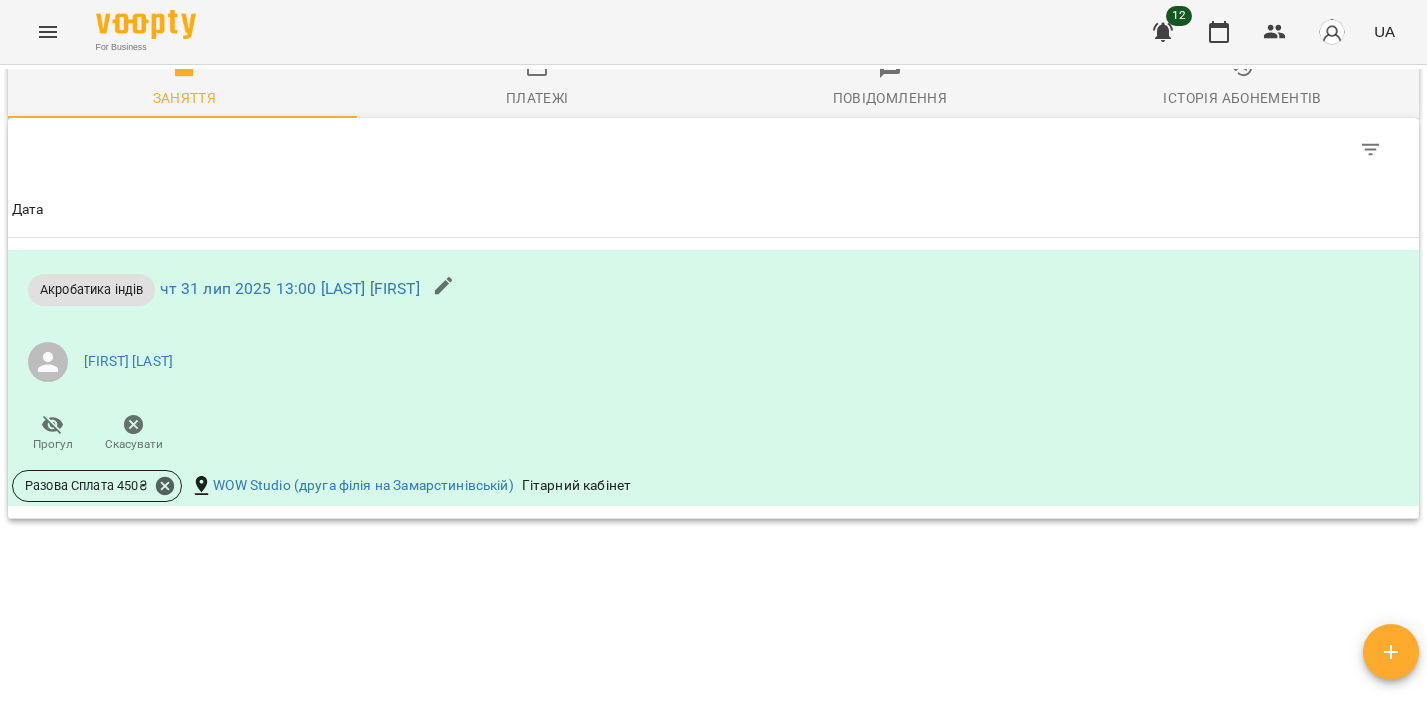 scroll, scrollTop: 1570, scrollLeft: 0, axis: vertical 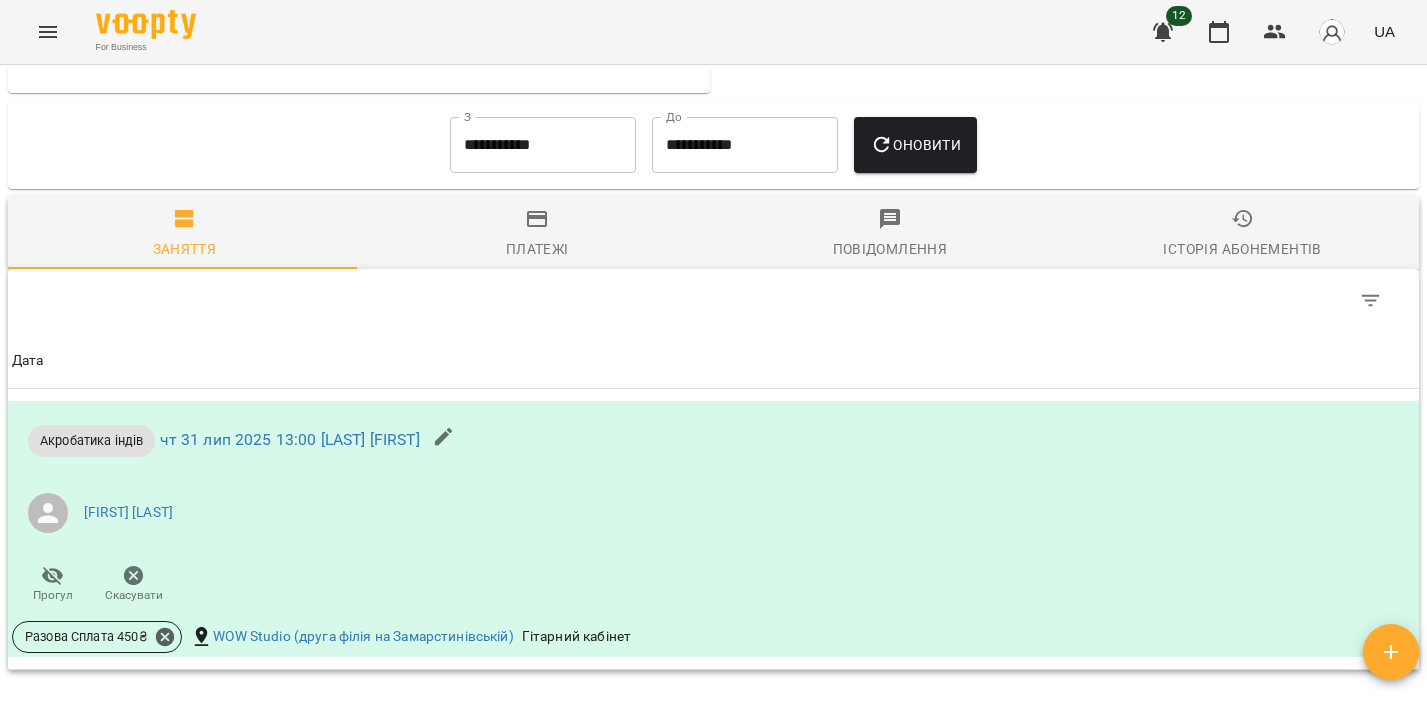 click on "**********" at bounding box center (543, 145) 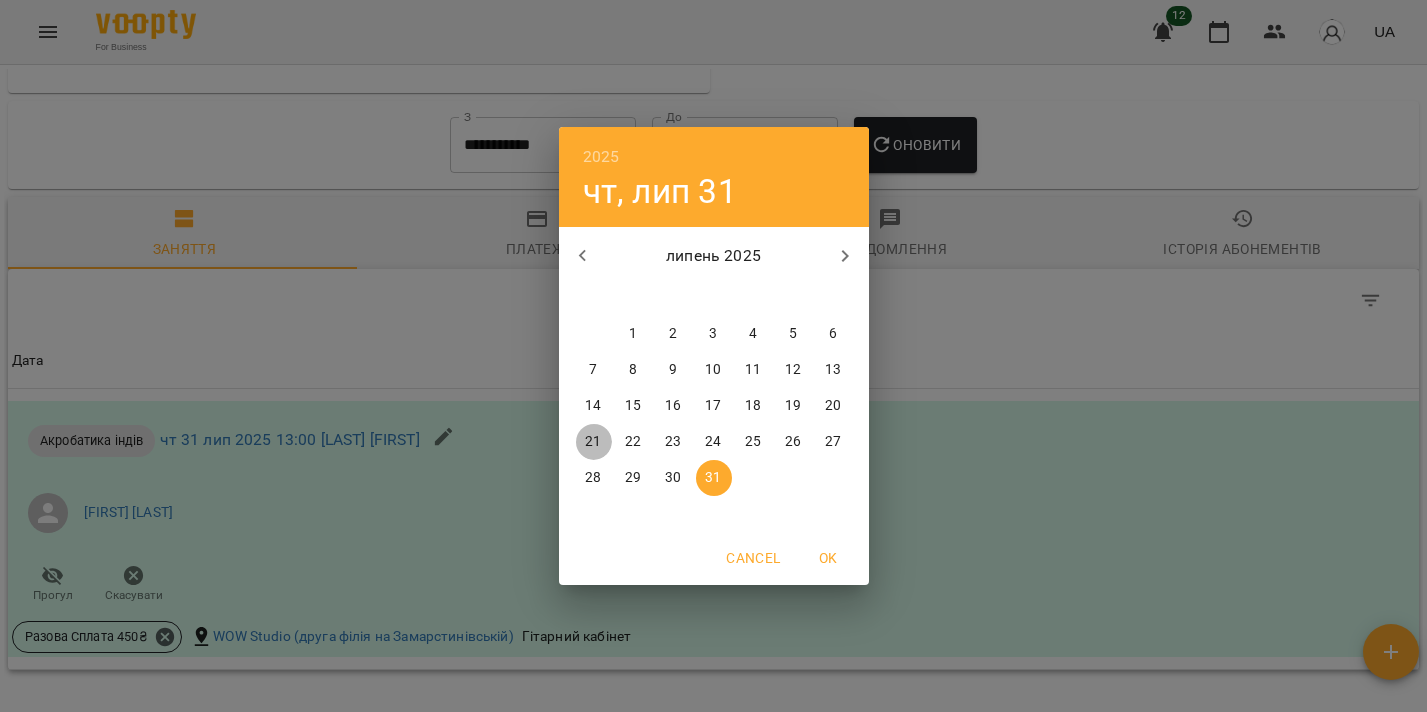 click on "21" at bounding box center (593, 442) 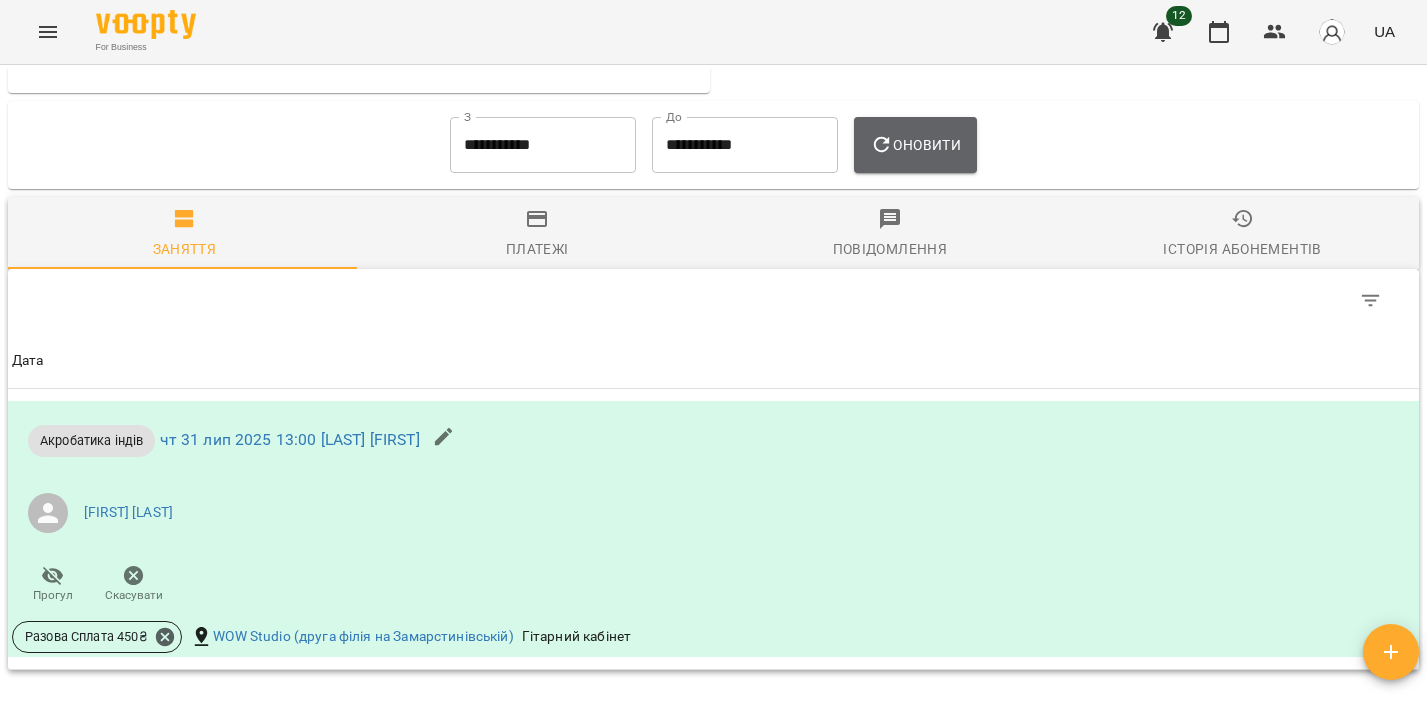 click on "Оновити" at bounding box center (915, 145) 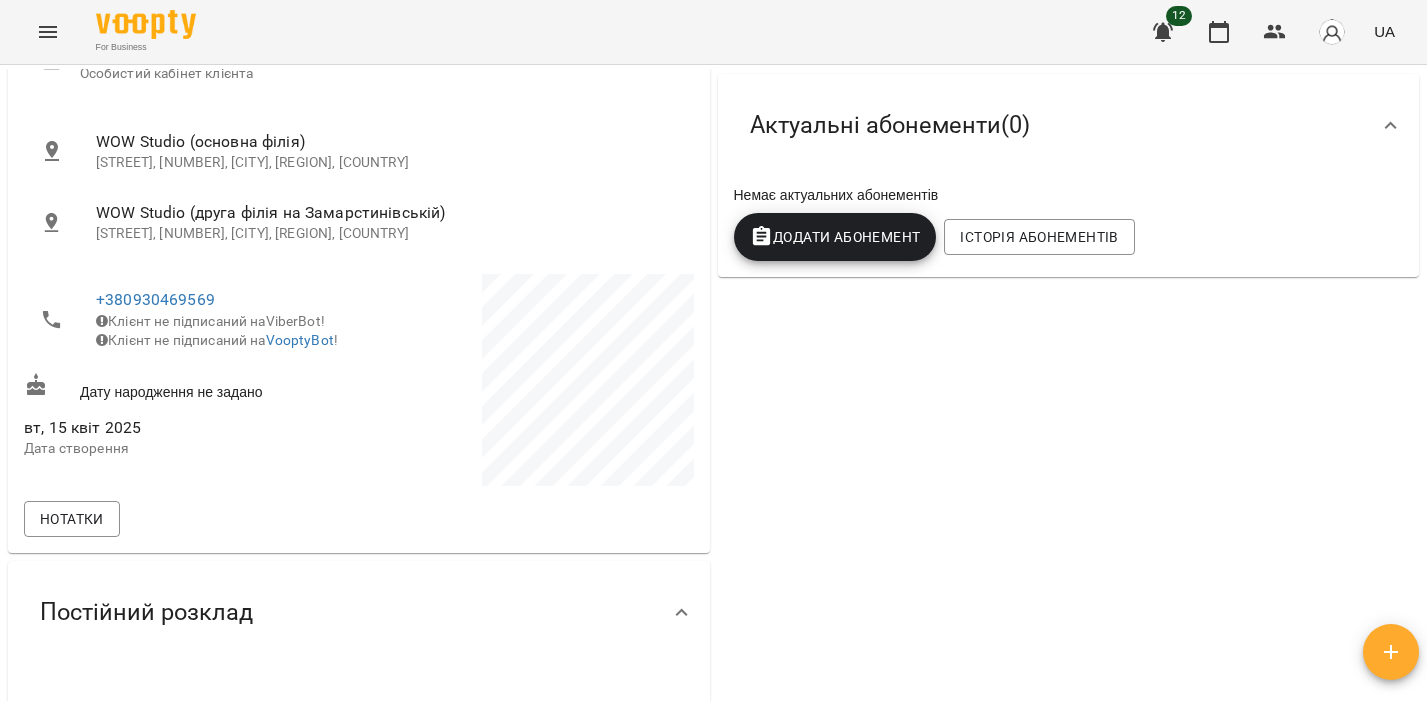 scroll, scrollTop: 0, scrollLeft: 0, axis: both 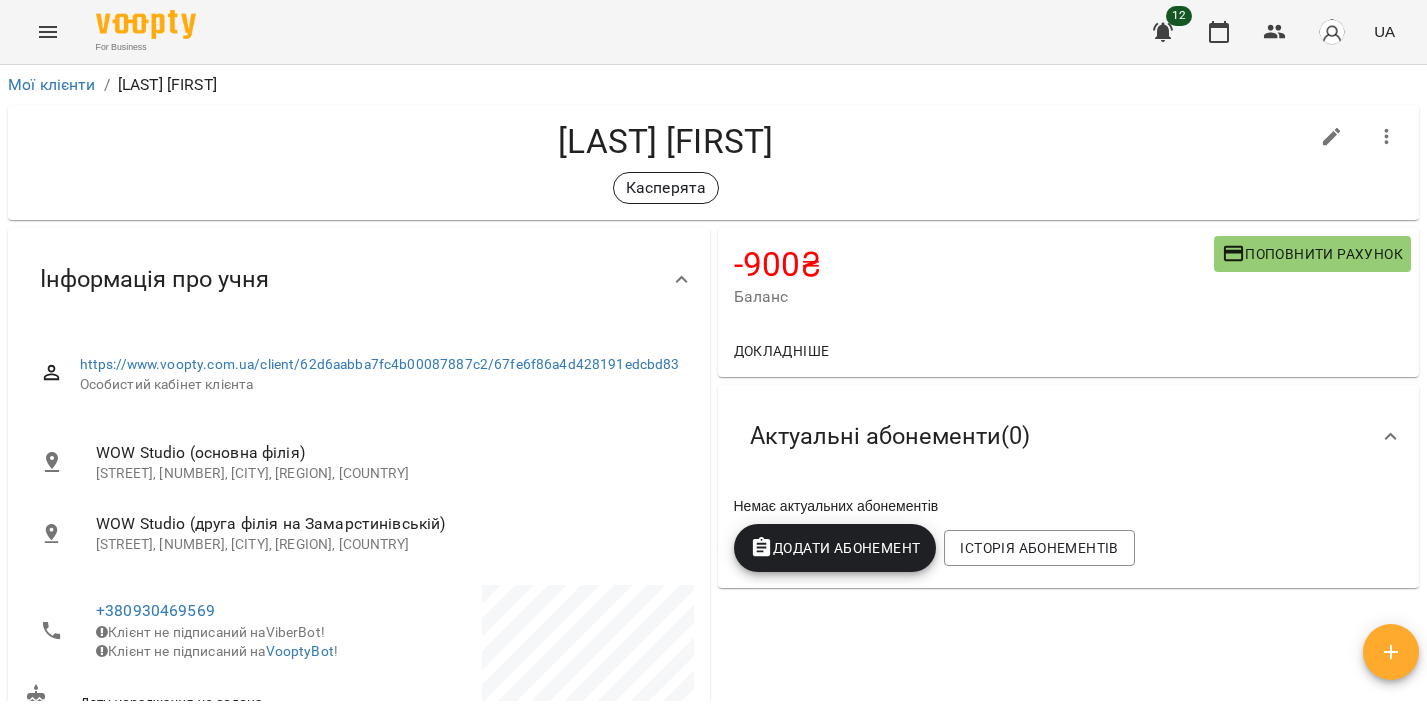 click at bounding box center (1332, 137) 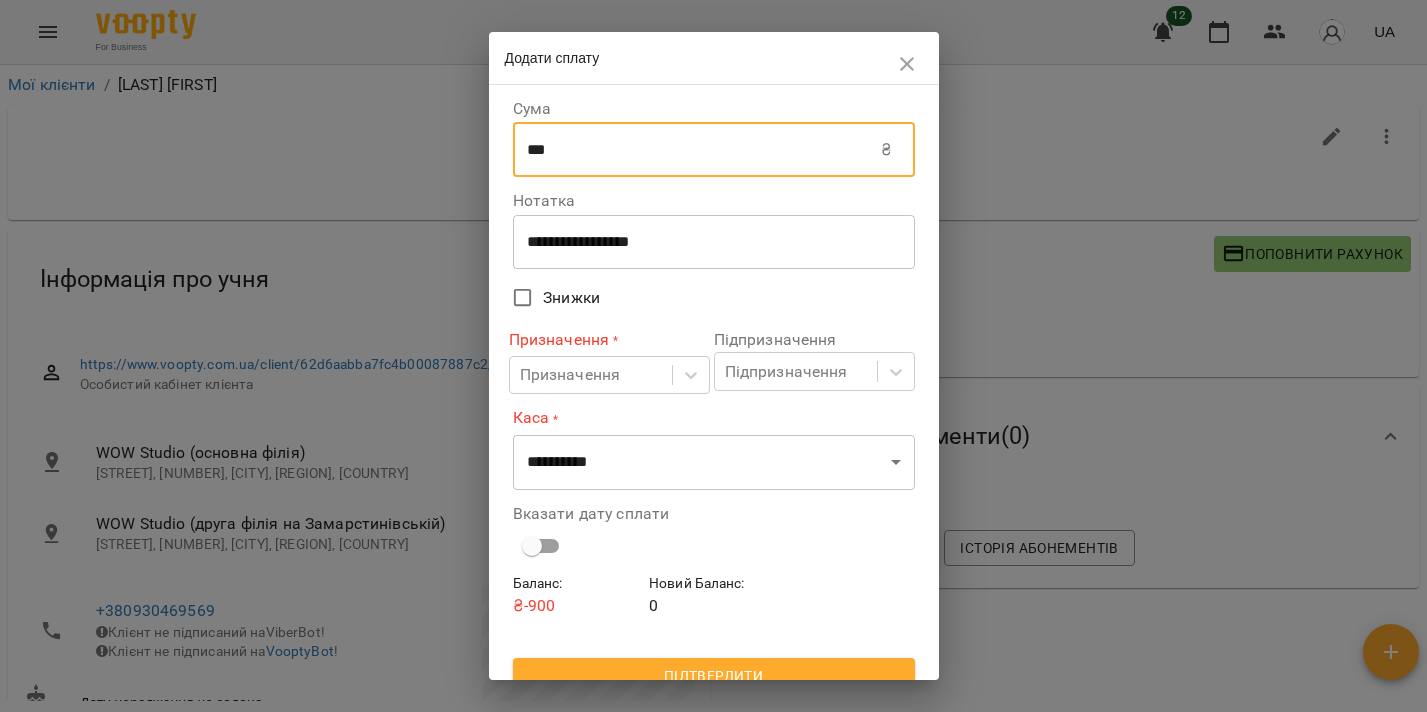 click on "***" at bounding box center (697, 150) 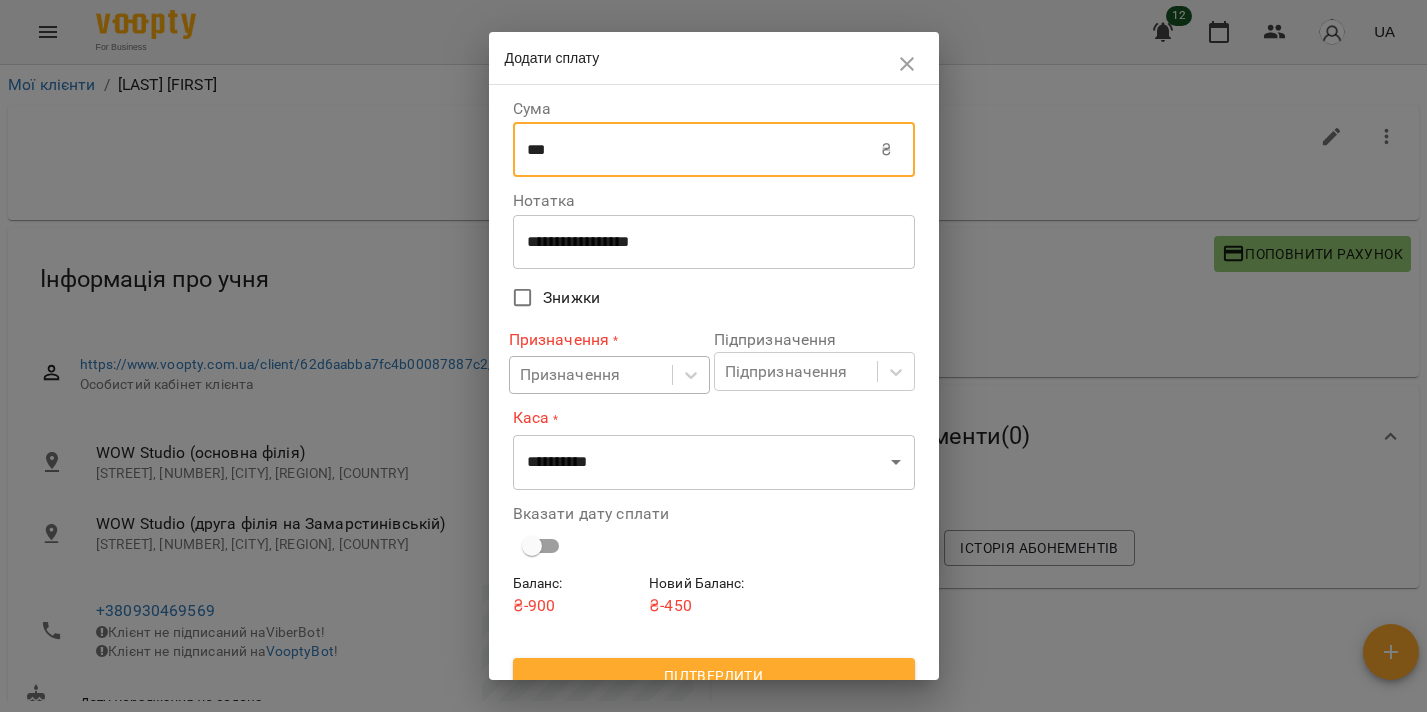 type on "***" 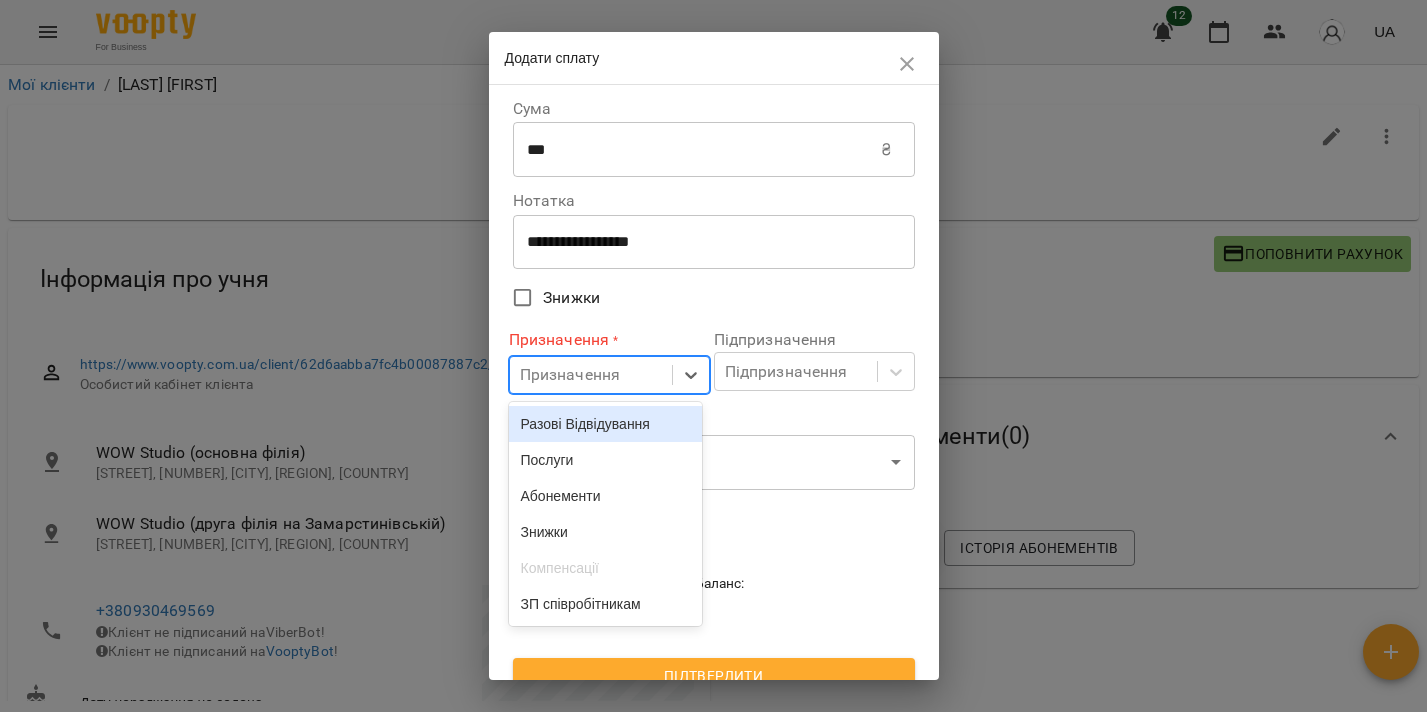 click on "Разові Відвідування" at bounding box center [606, 424] 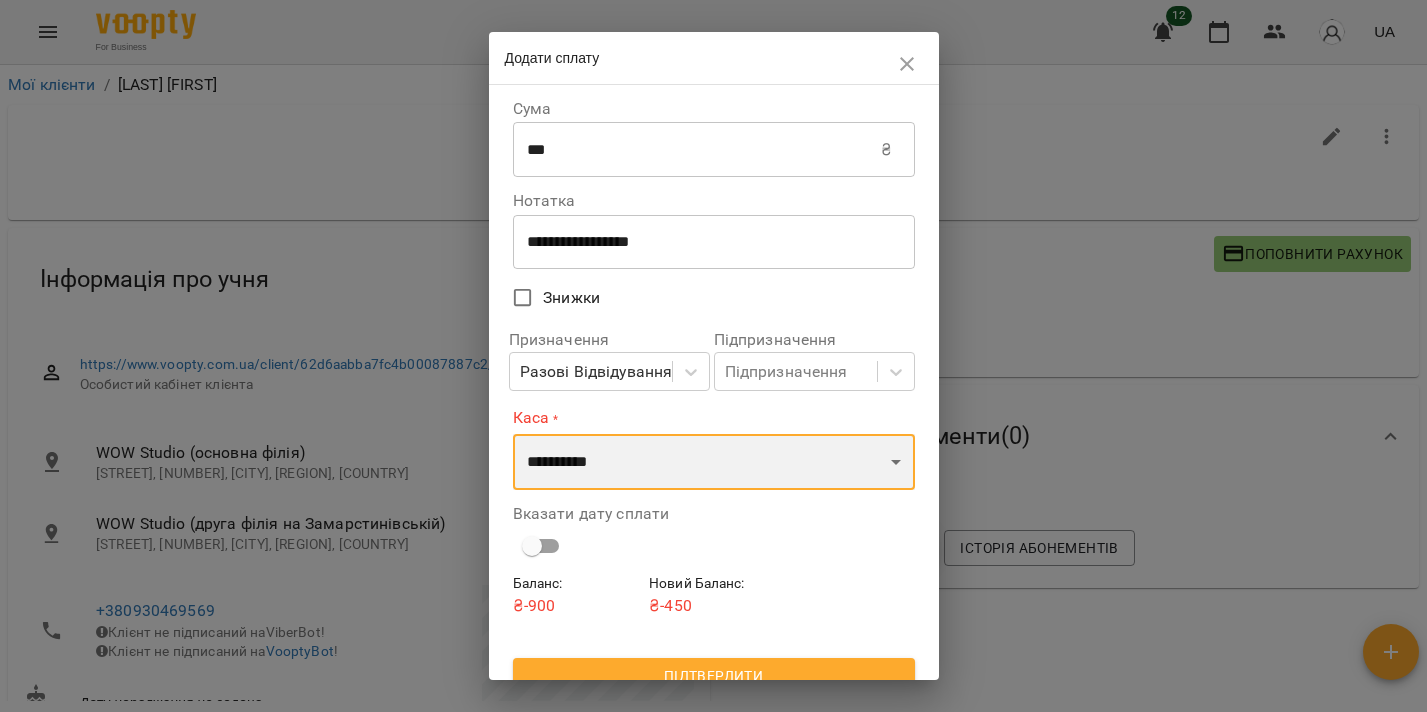 select on "****" 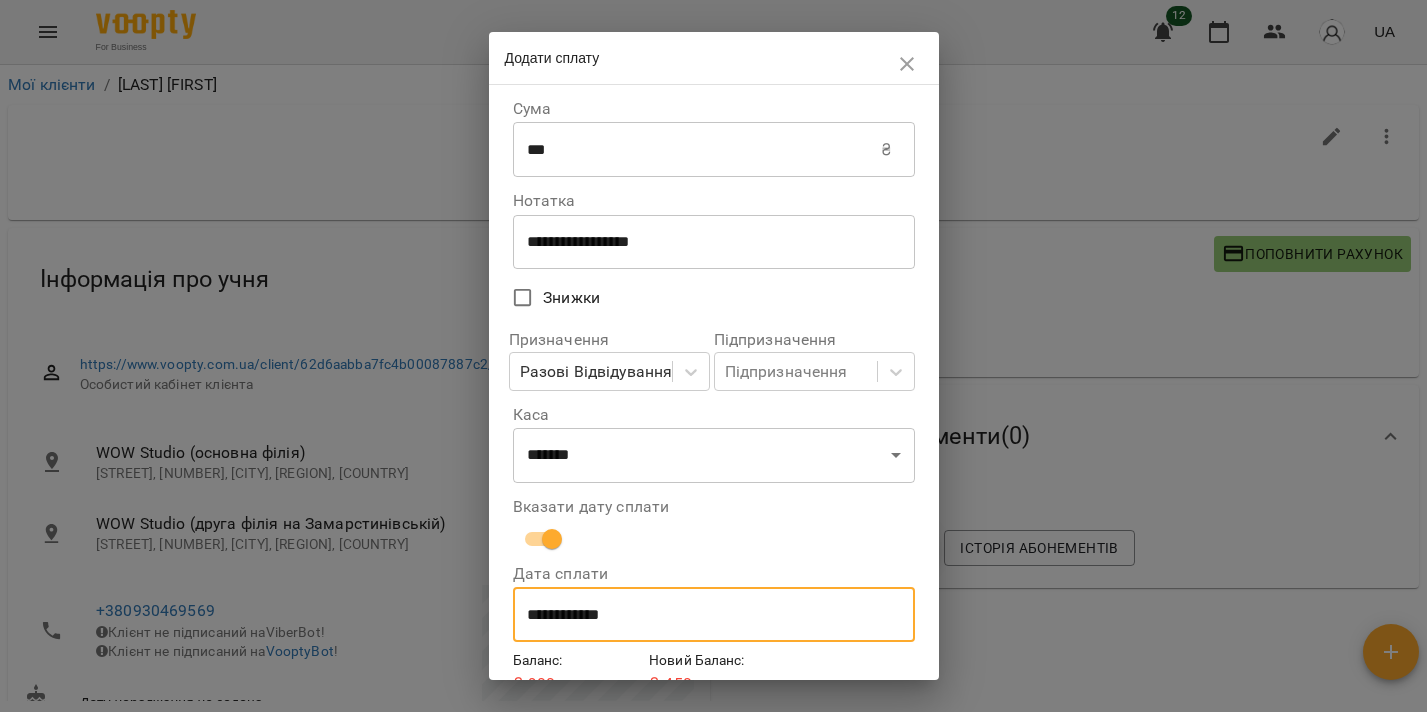click on "**********" at bounding box center [714, 615] 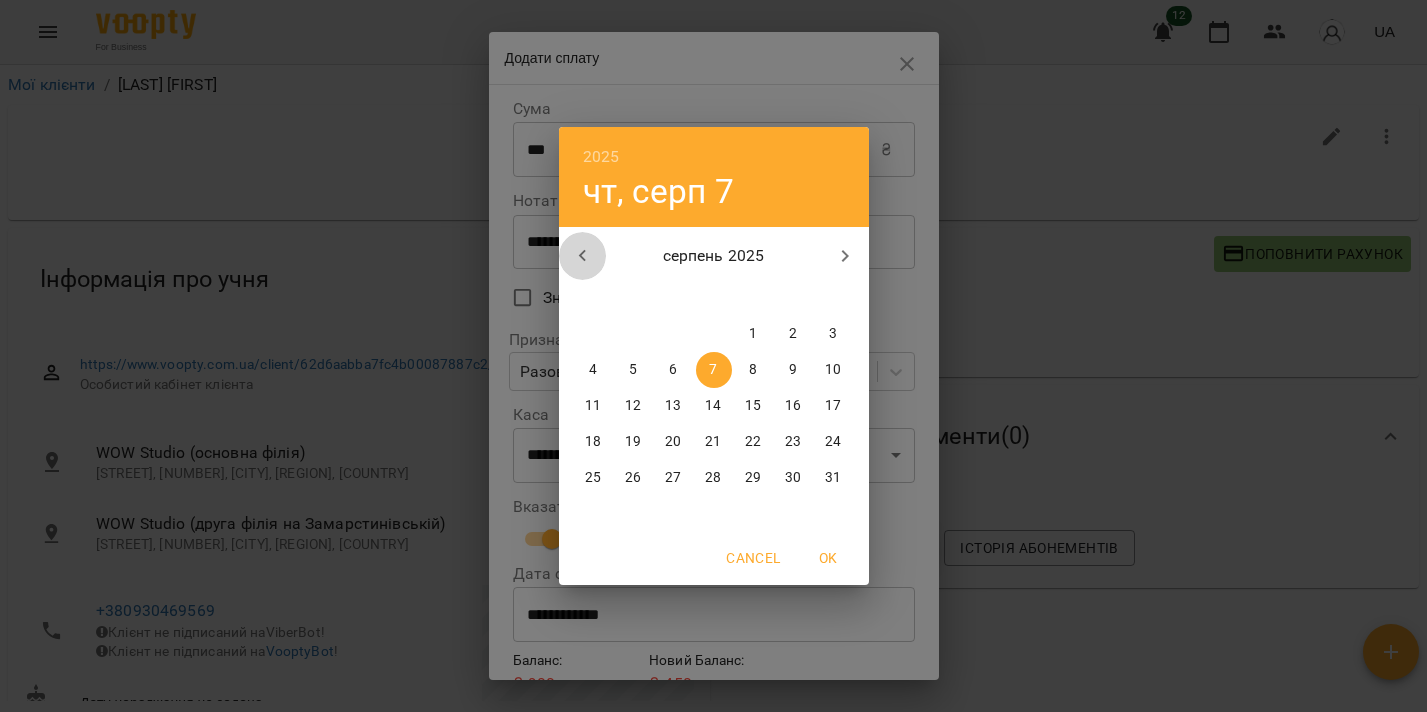 click 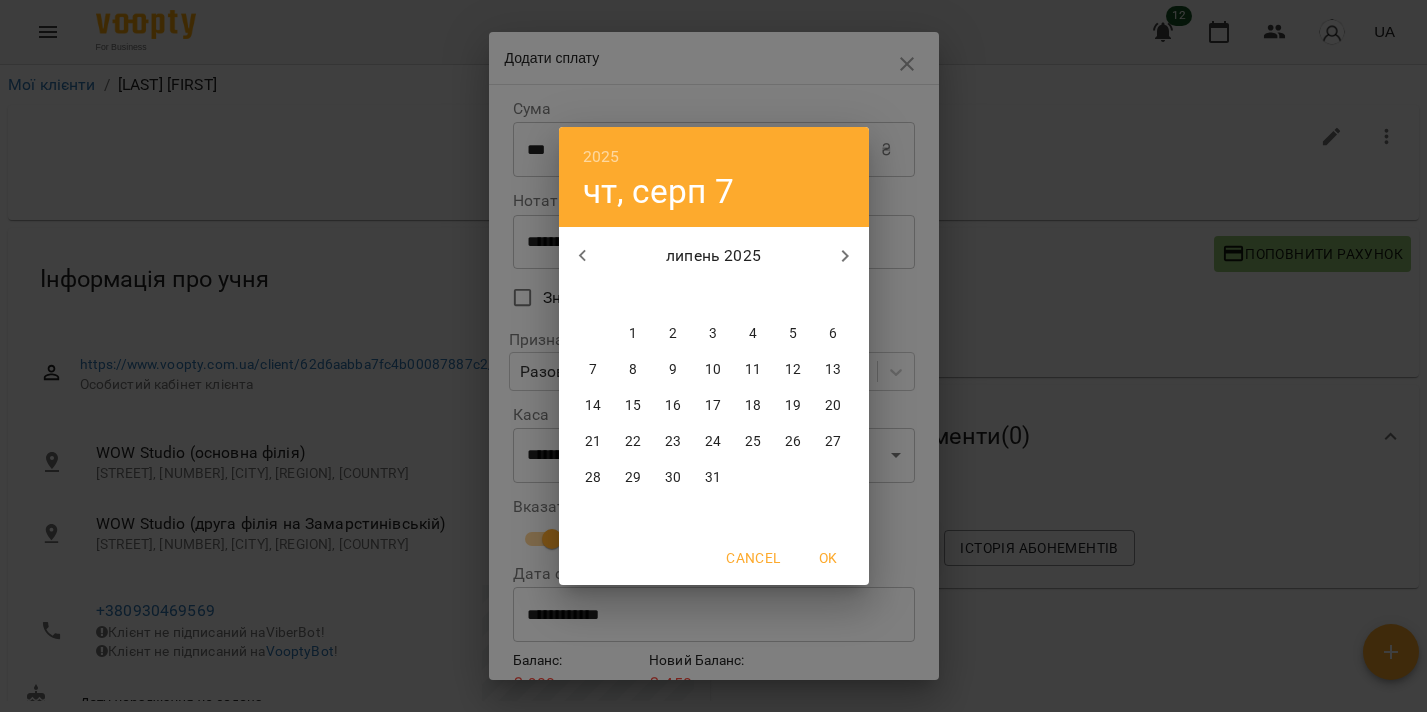click on "23" at bounding box center [674, 442] 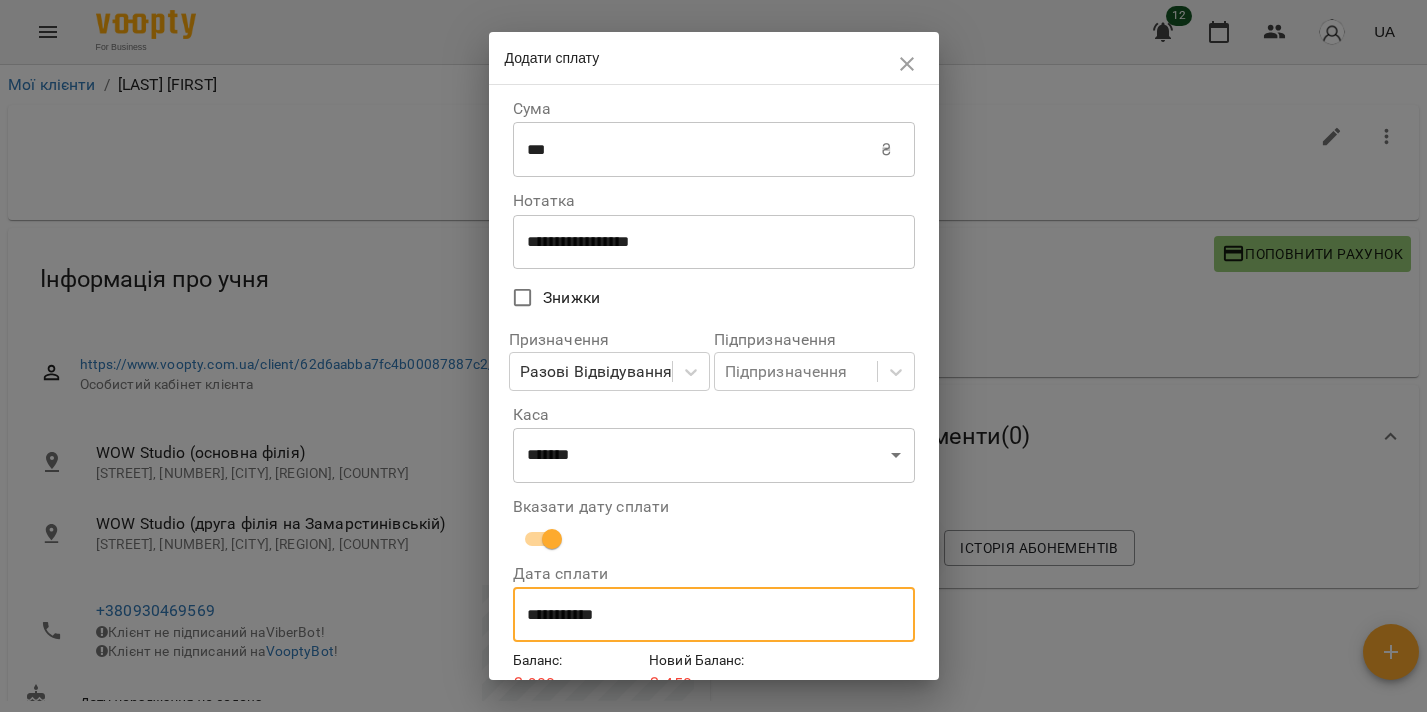 scroll, scrollTop: 96, scrollLeft: 0, axis: vertical 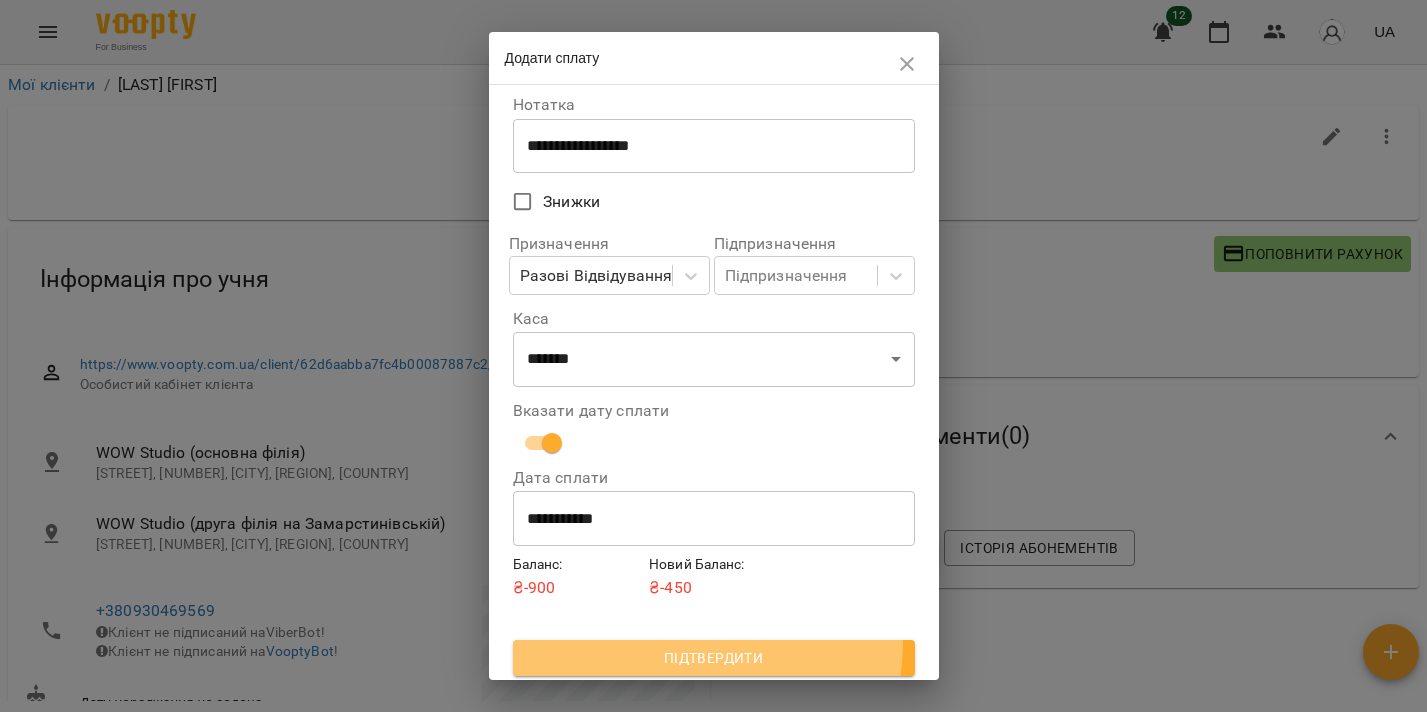 click on "Підтвердити" at bounding box center [714, 658] 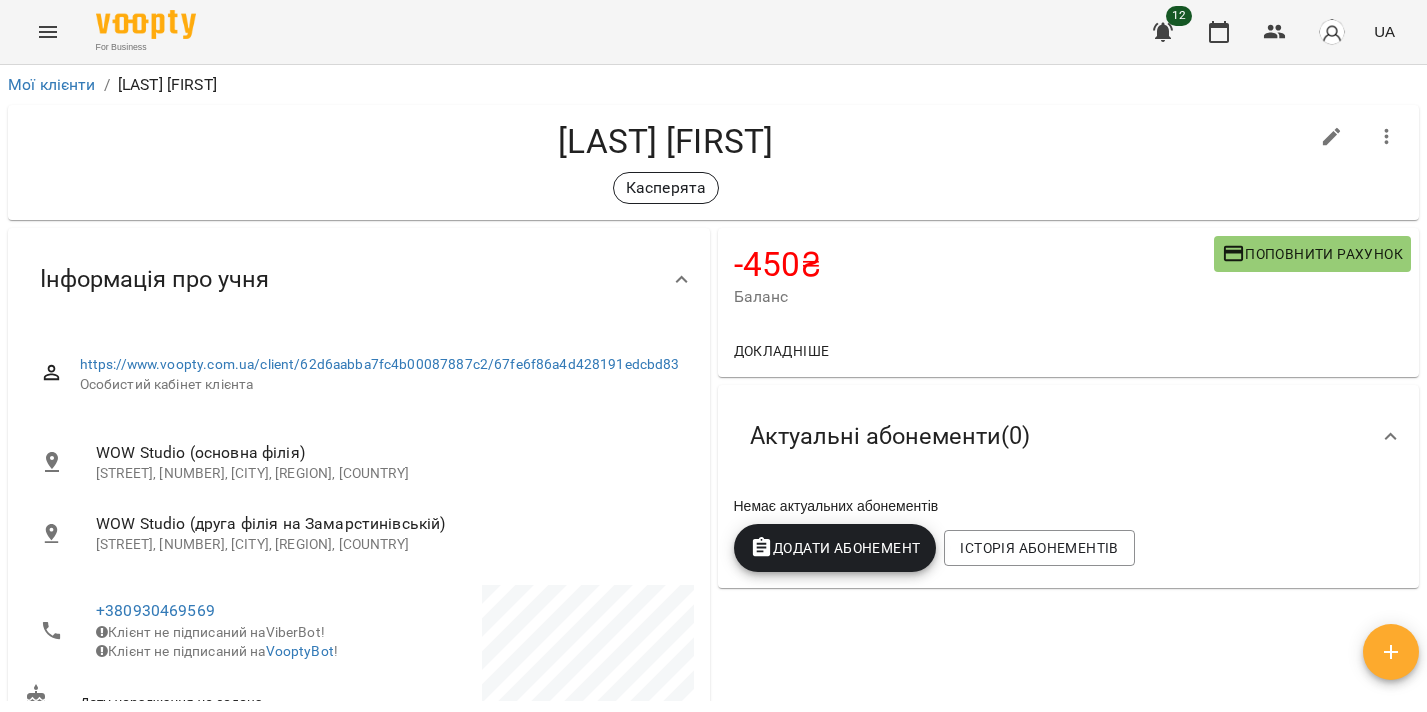 click 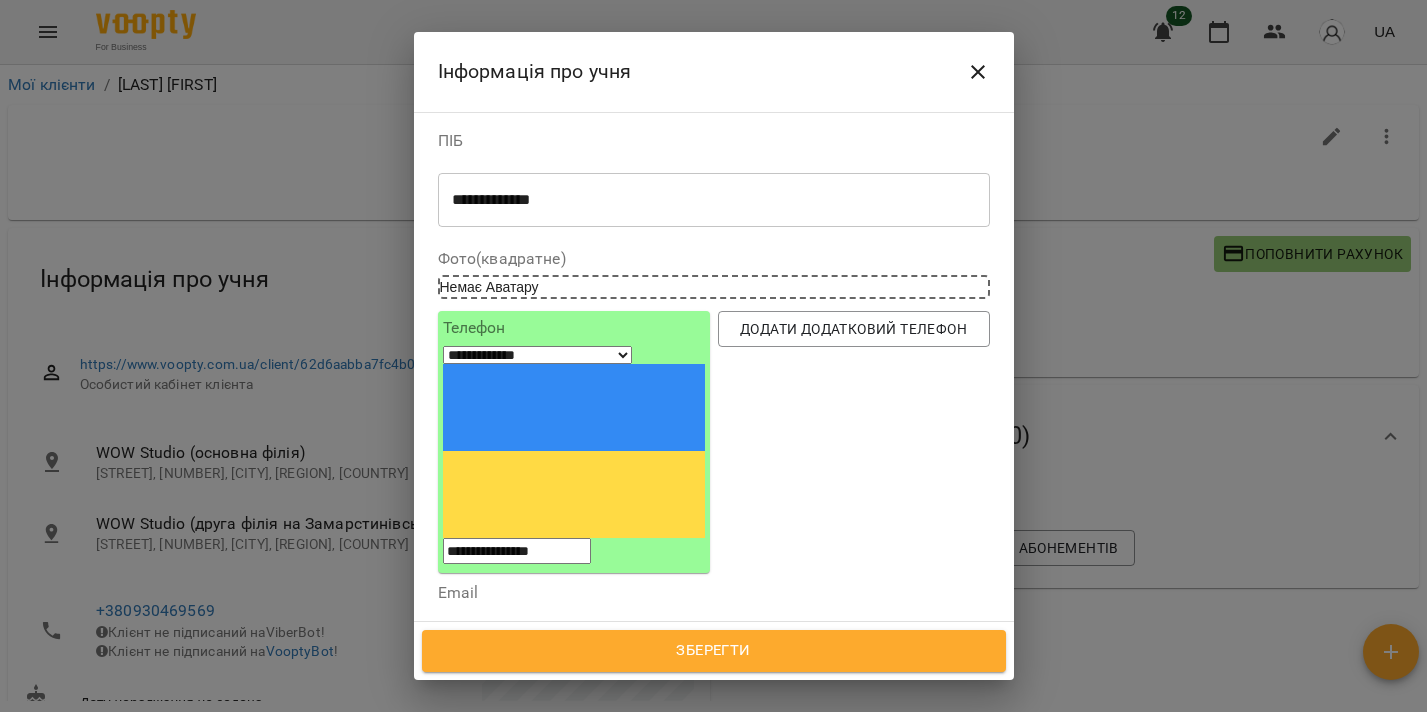 click on "Касперята" at bounding box center (677, 747) 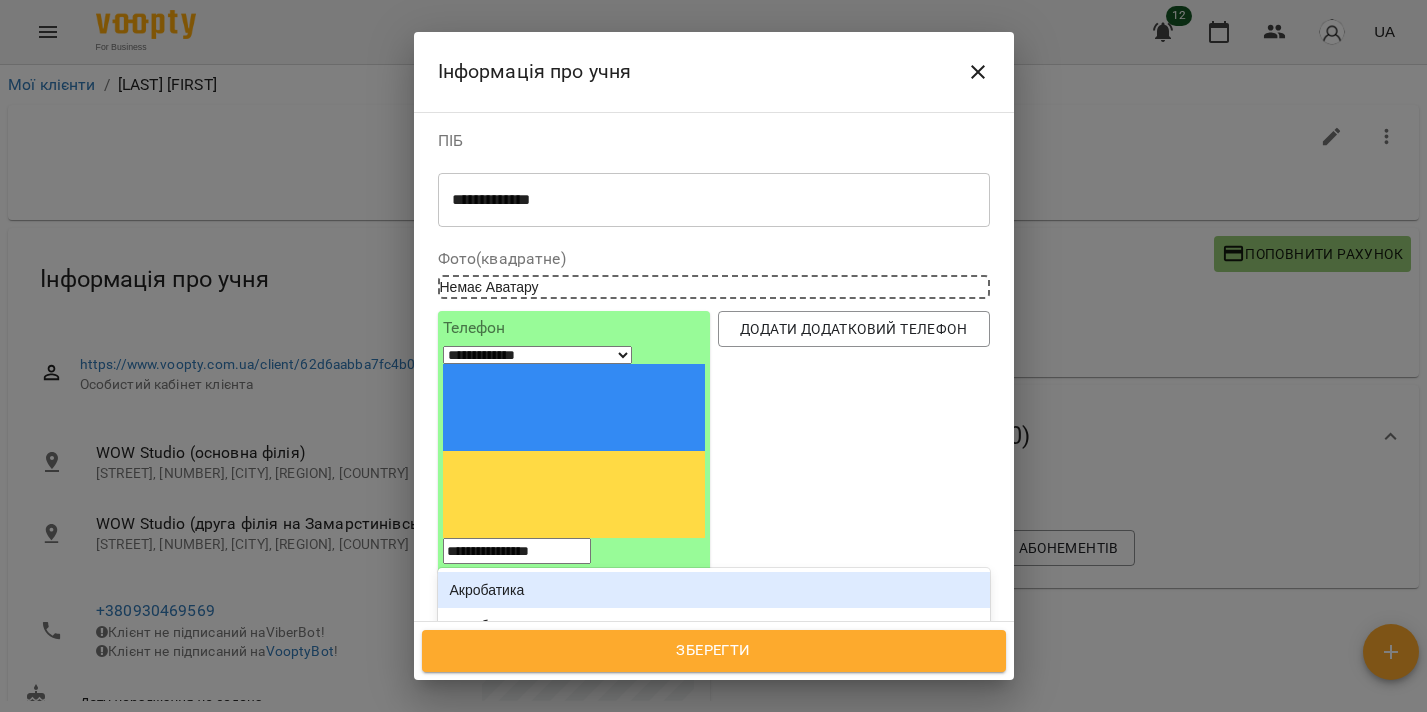 type on "****" 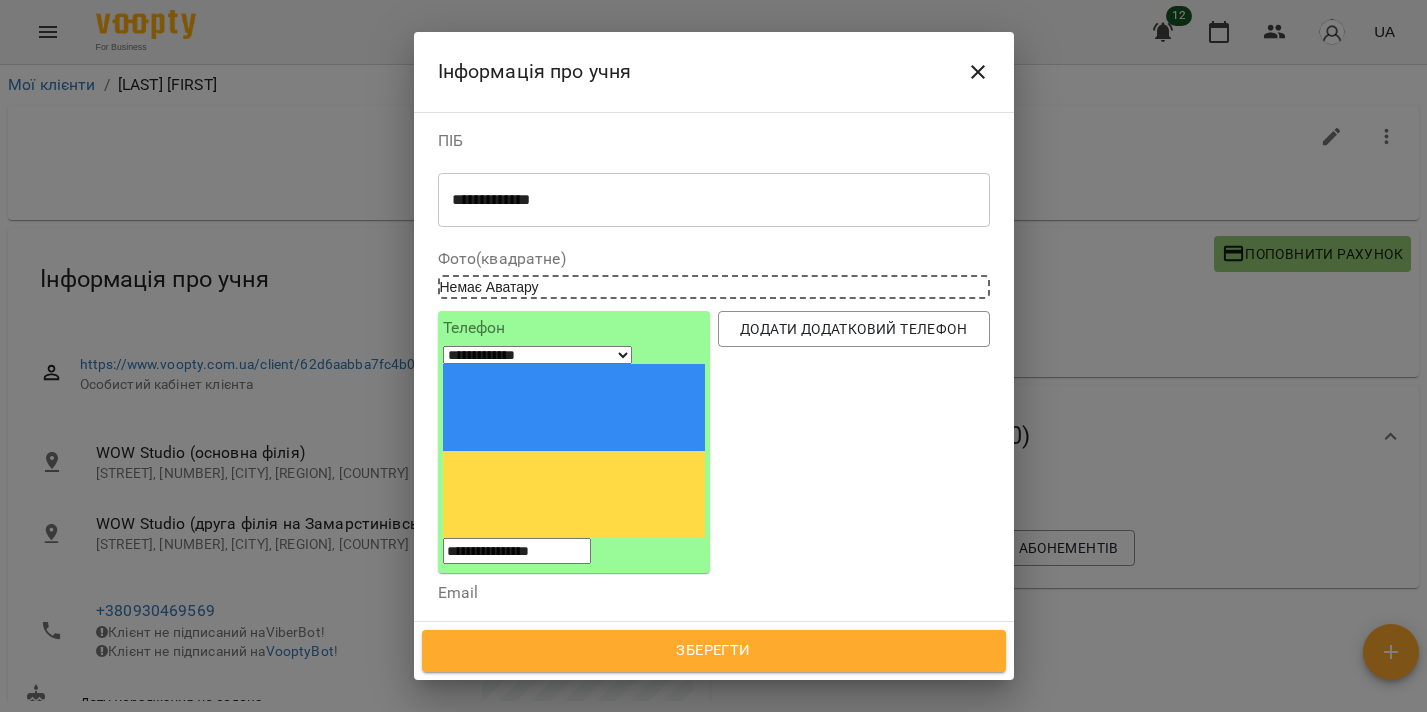 scroll, scrollTop: 650, scrollLeft: 0, axis: vertical 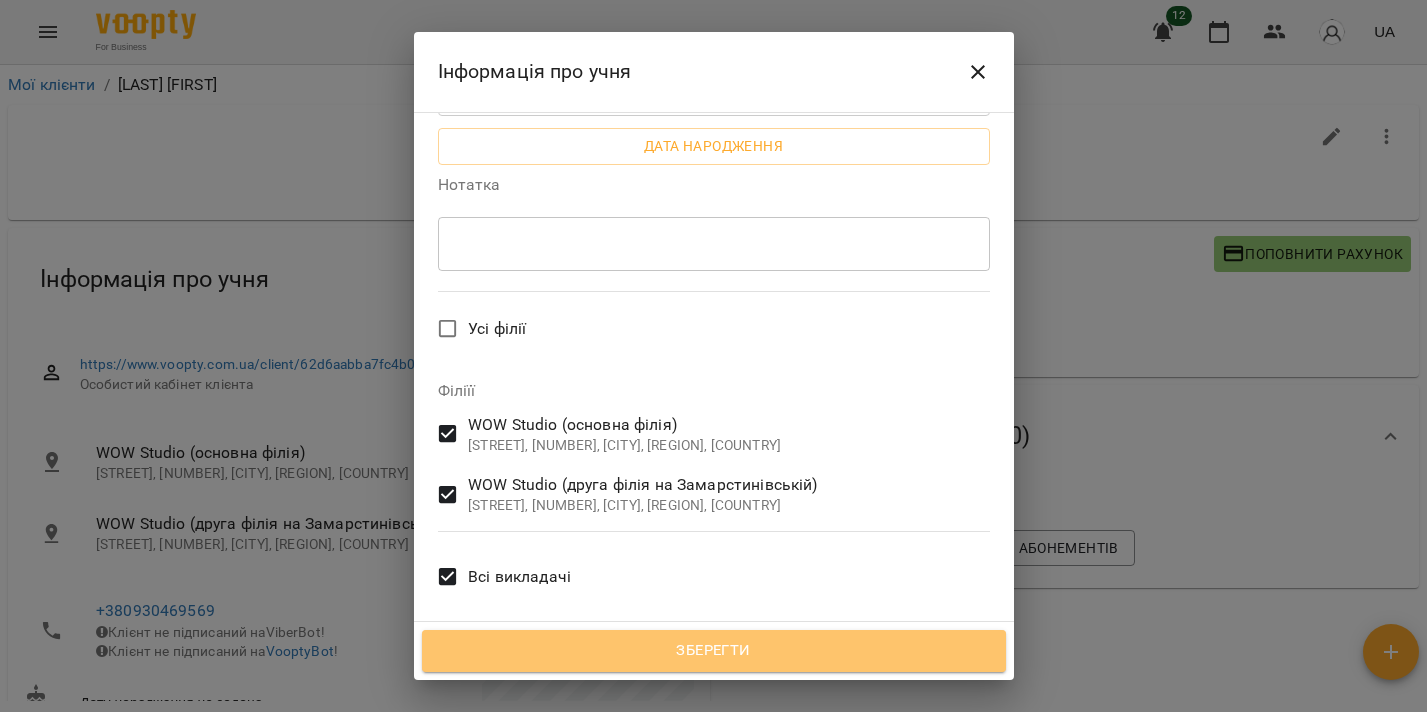 click on "Зберегти" at bounding box center (714, 651) 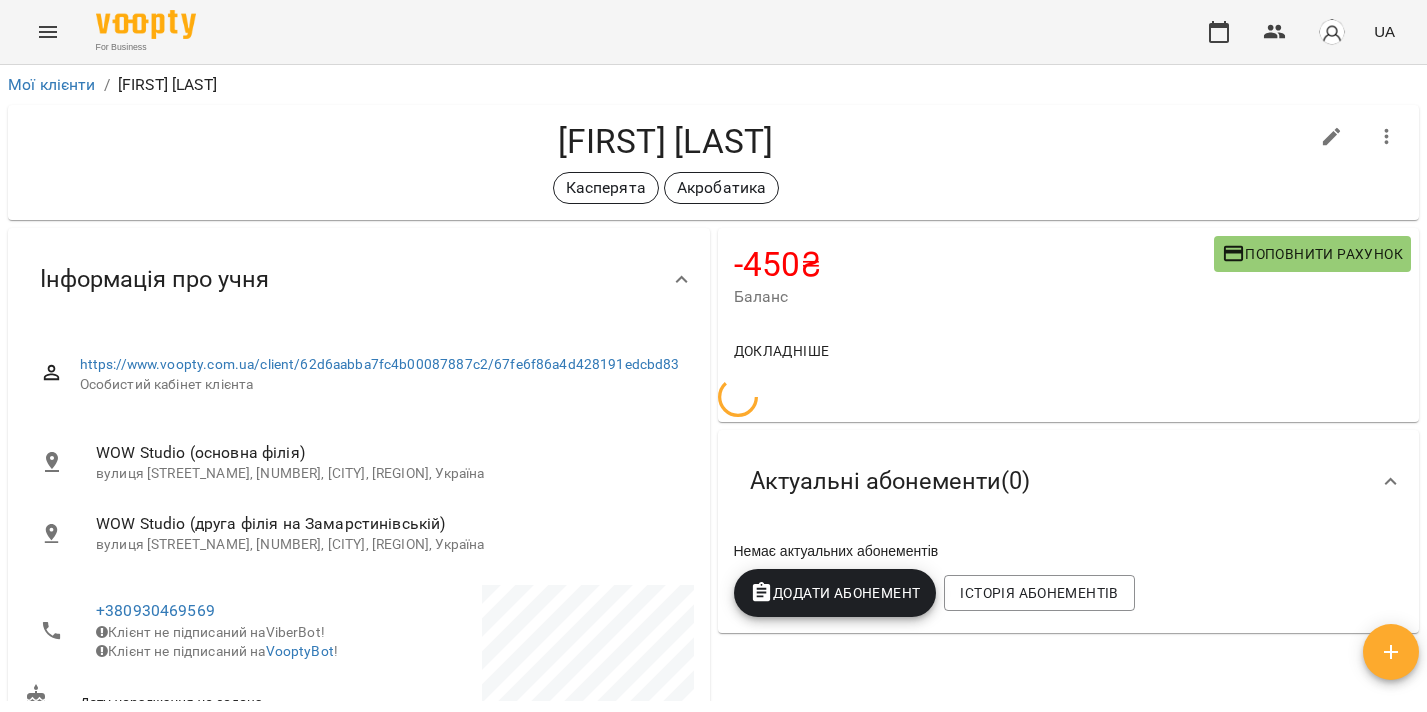 scroll, scrollTop: 0, scrollLeft: 0, axis: both 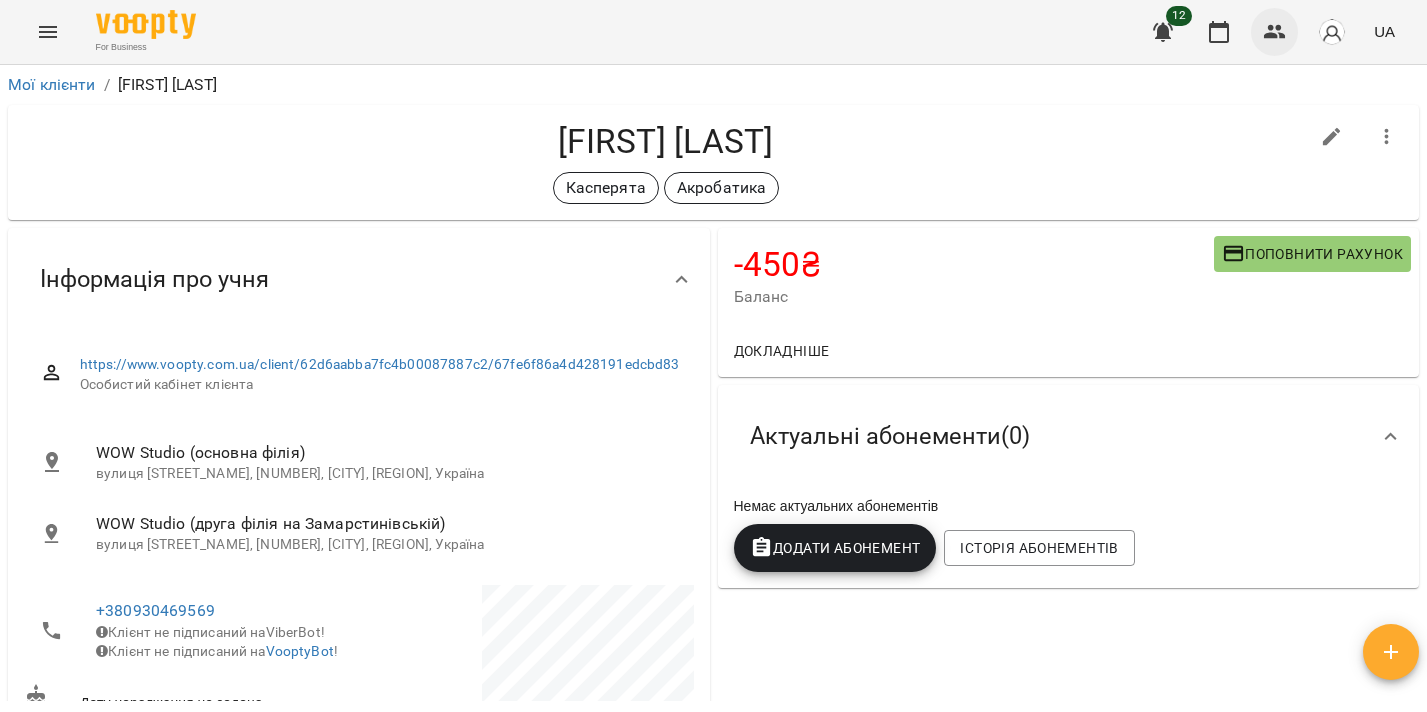 click 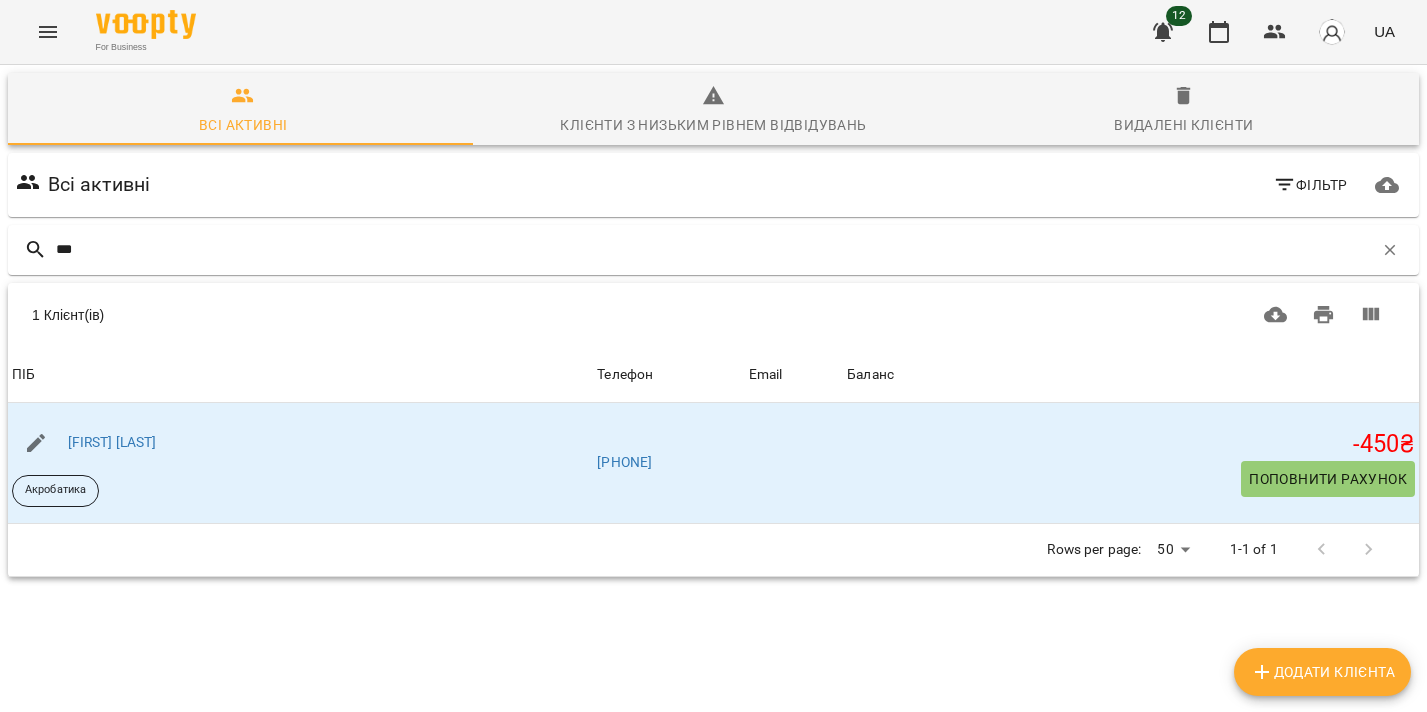 type on "***" 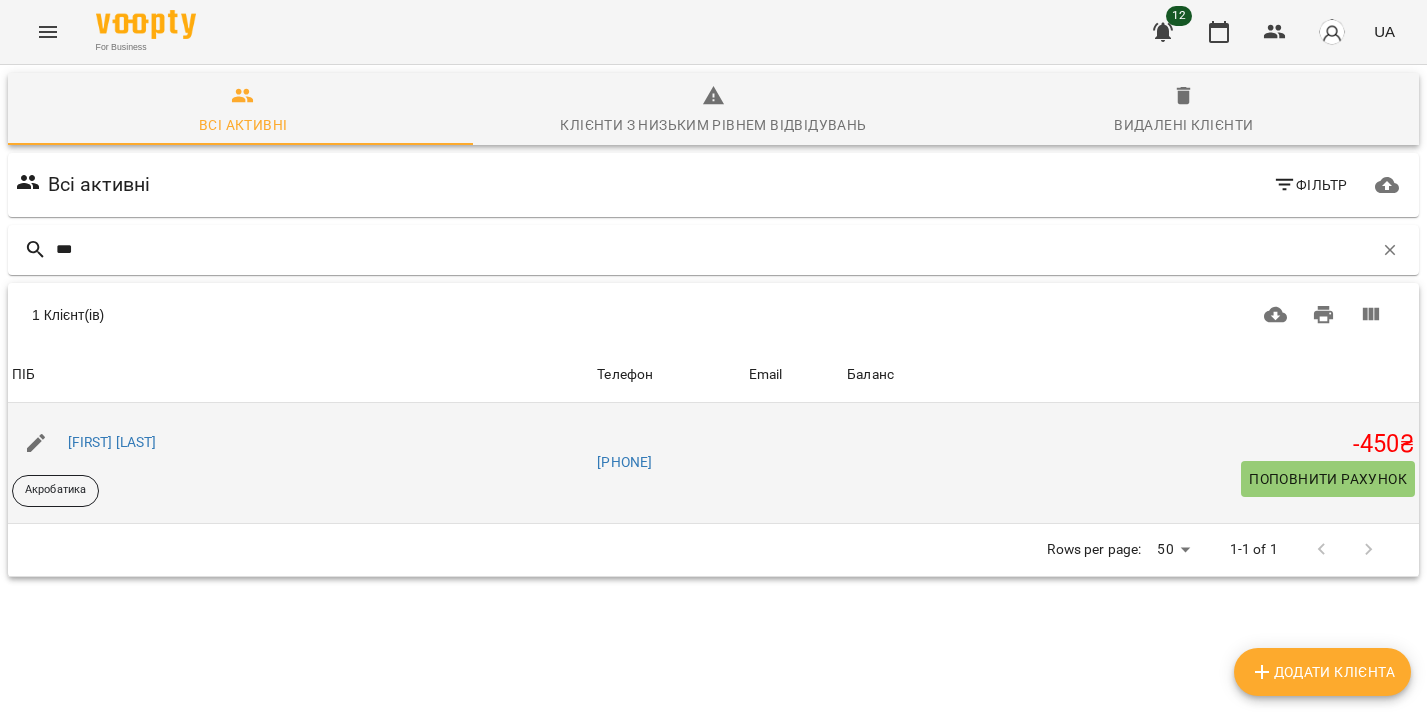 drag, startPoint x: 409, startPoint y: 367, endPoint x: 1242, endPoint y: 470, distance: 839.3438 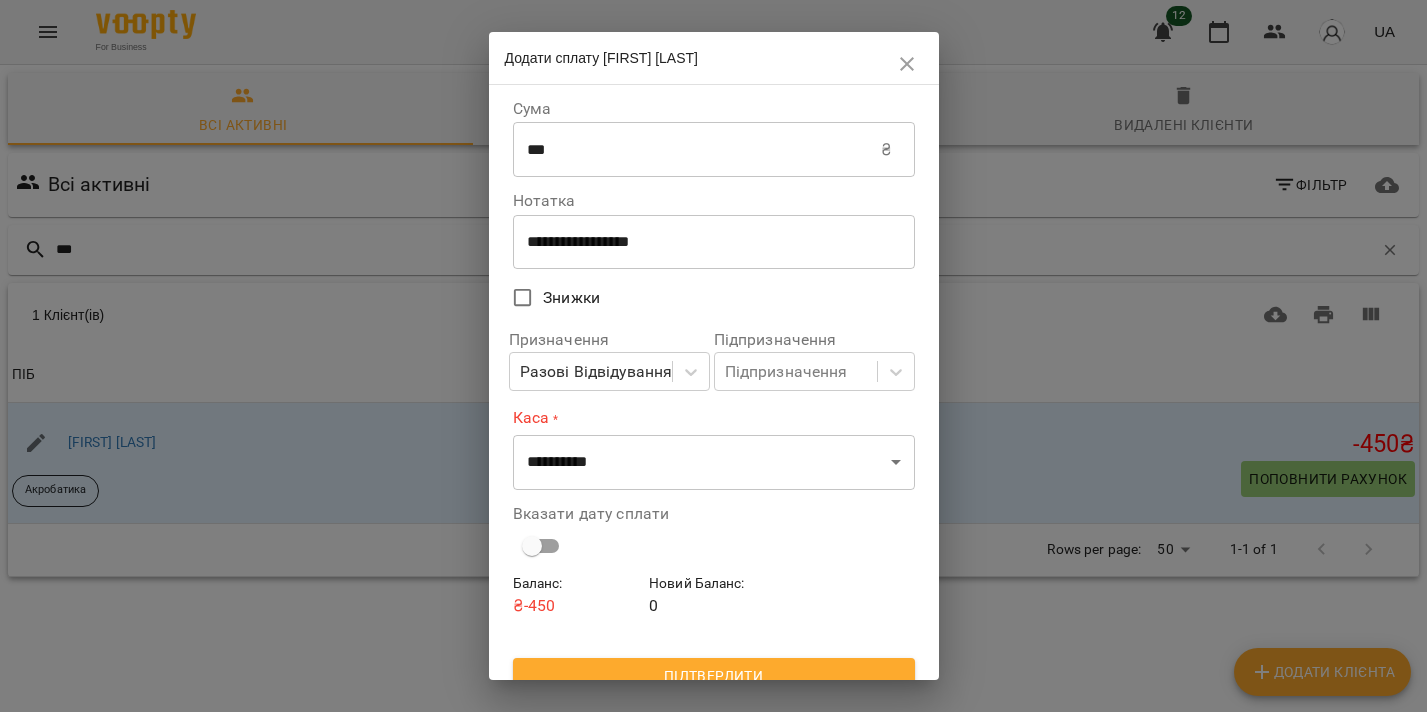 click on "**********" at bounding box center [714, 448] 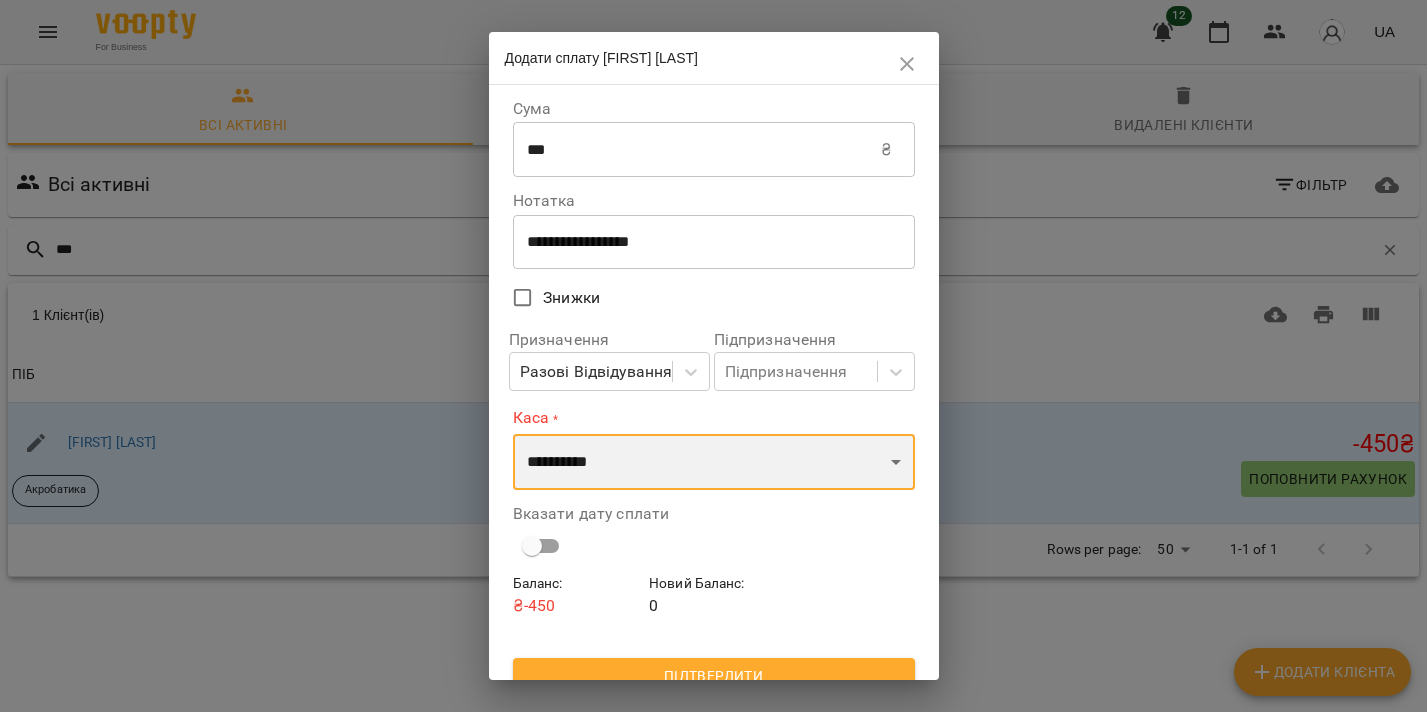select on "****" 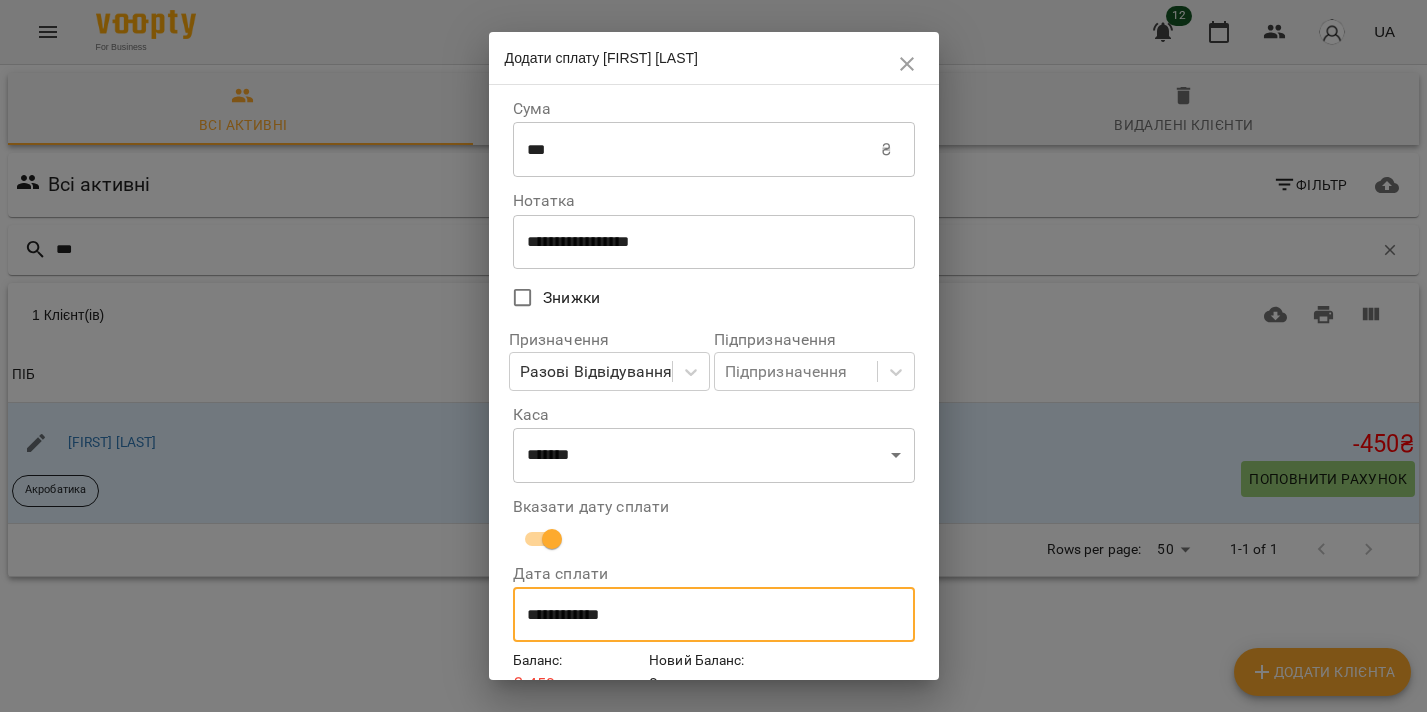 click on "**********" at bounding box center [714, 615] 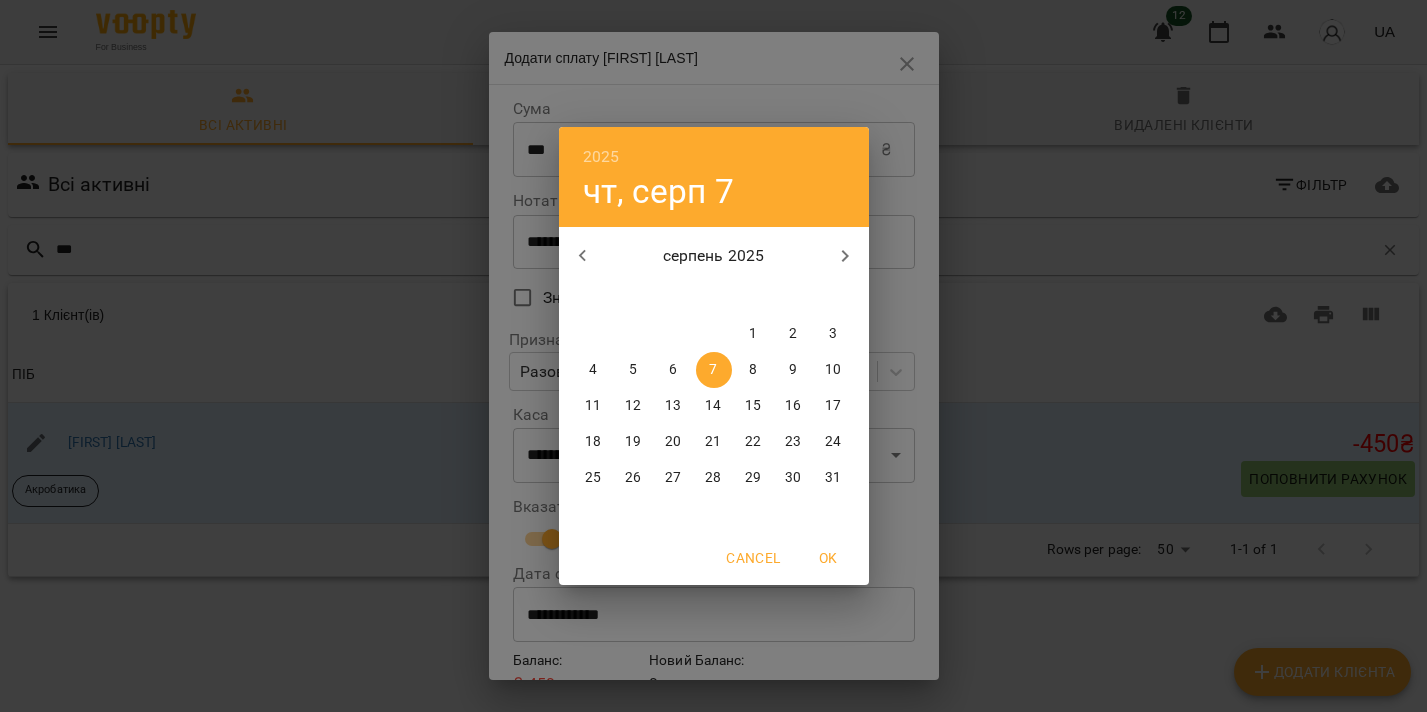 click 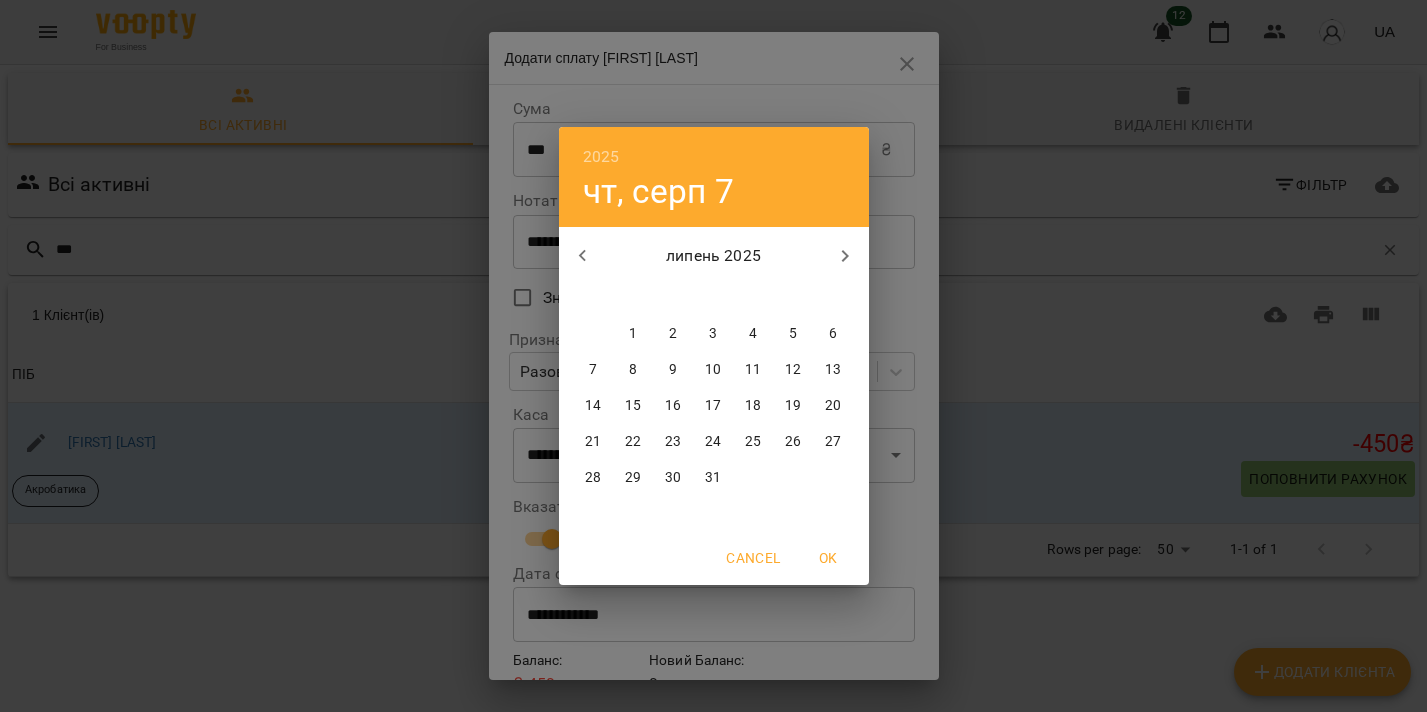 click on "26" at bounding box center (793, 442) 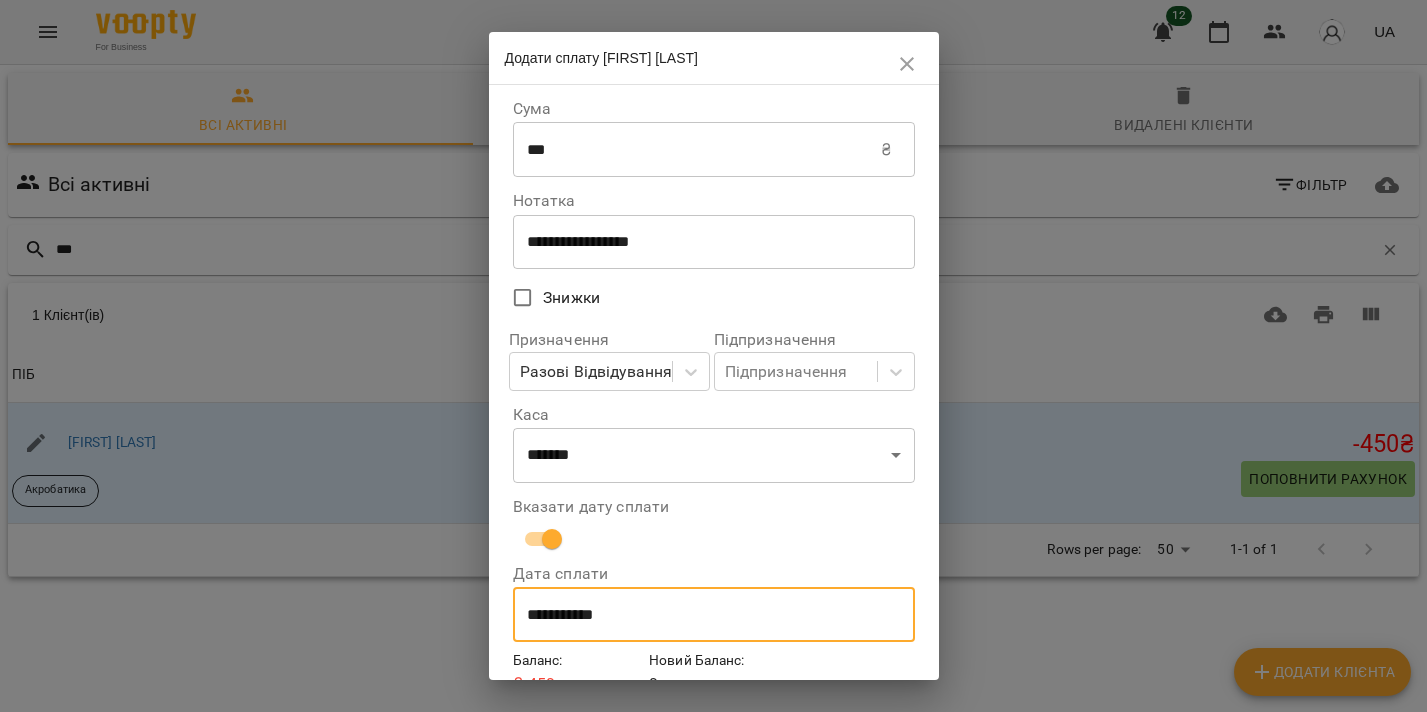 scroll, scrollTop: 96, scrollLeft: 0, axis: vertical 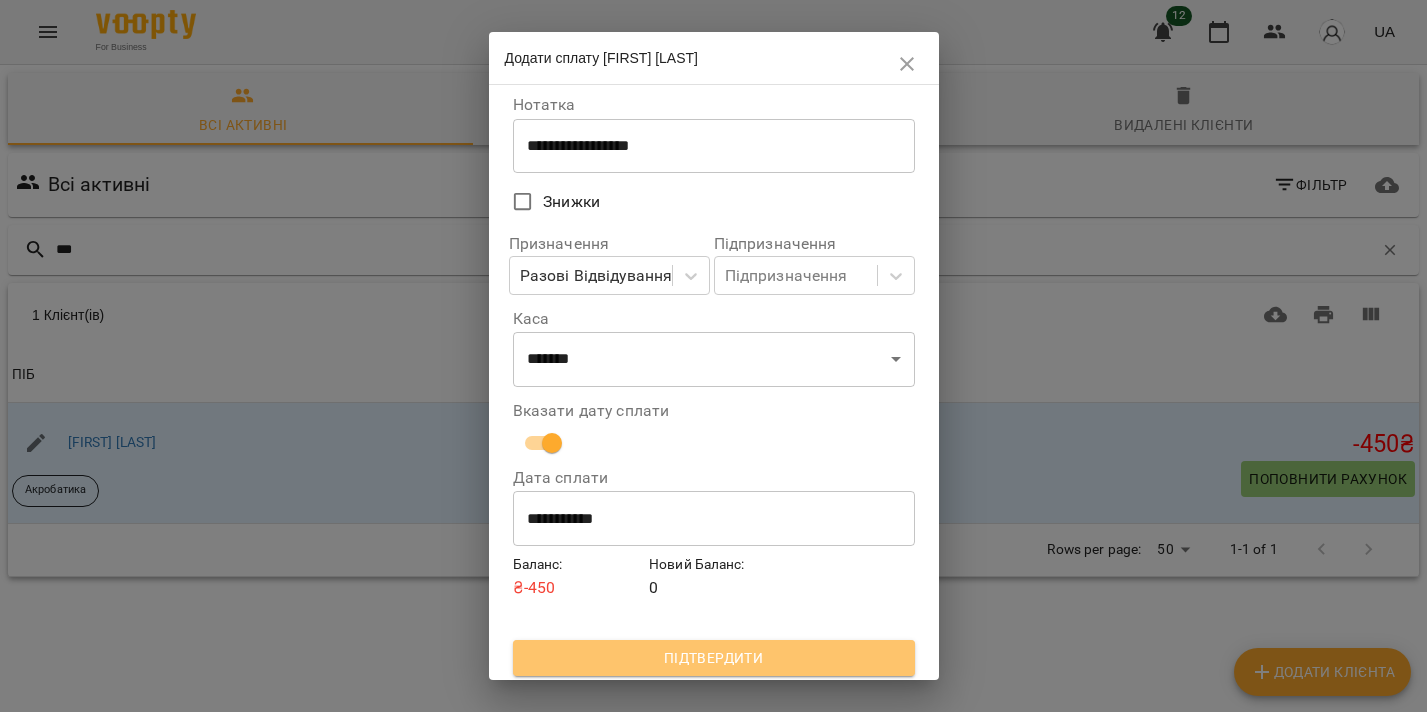 click on "Підтвердити" at bounding box center (714, 658) 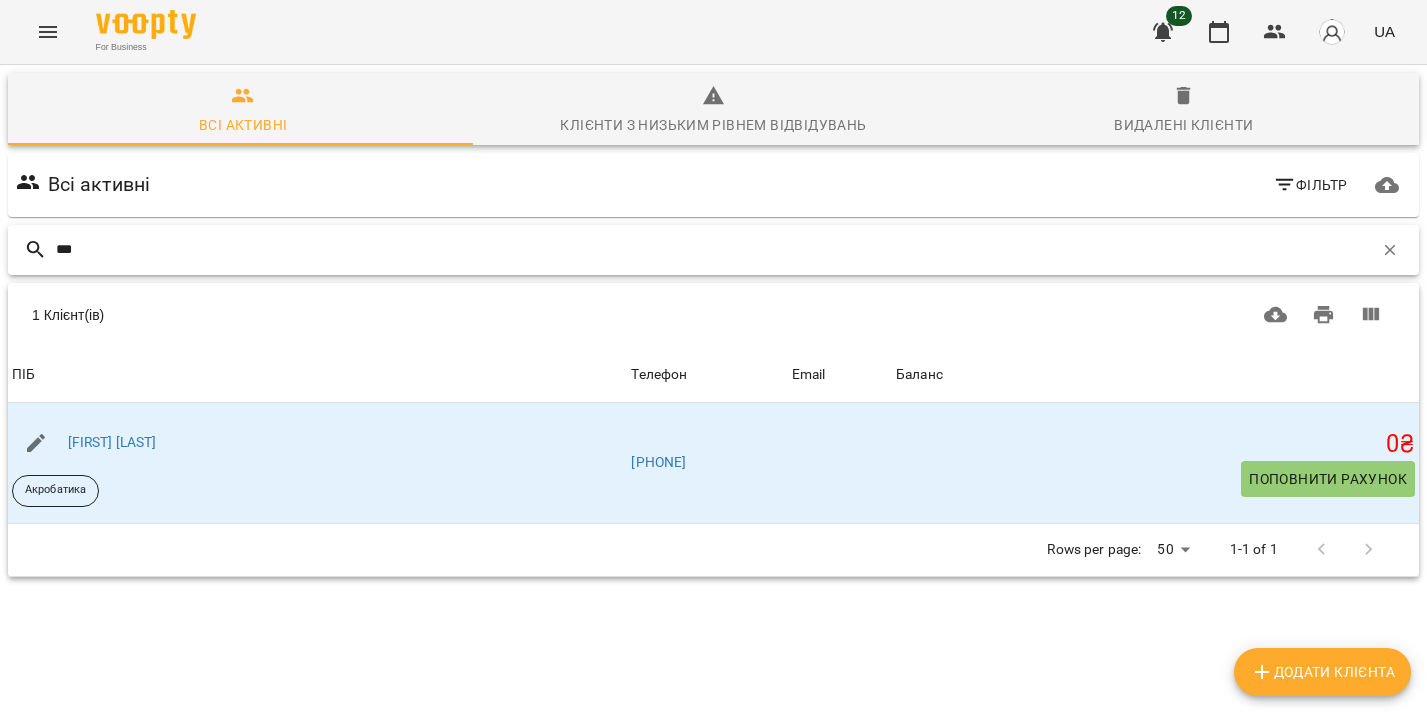 click on "***" at bounding box center [714, 249] 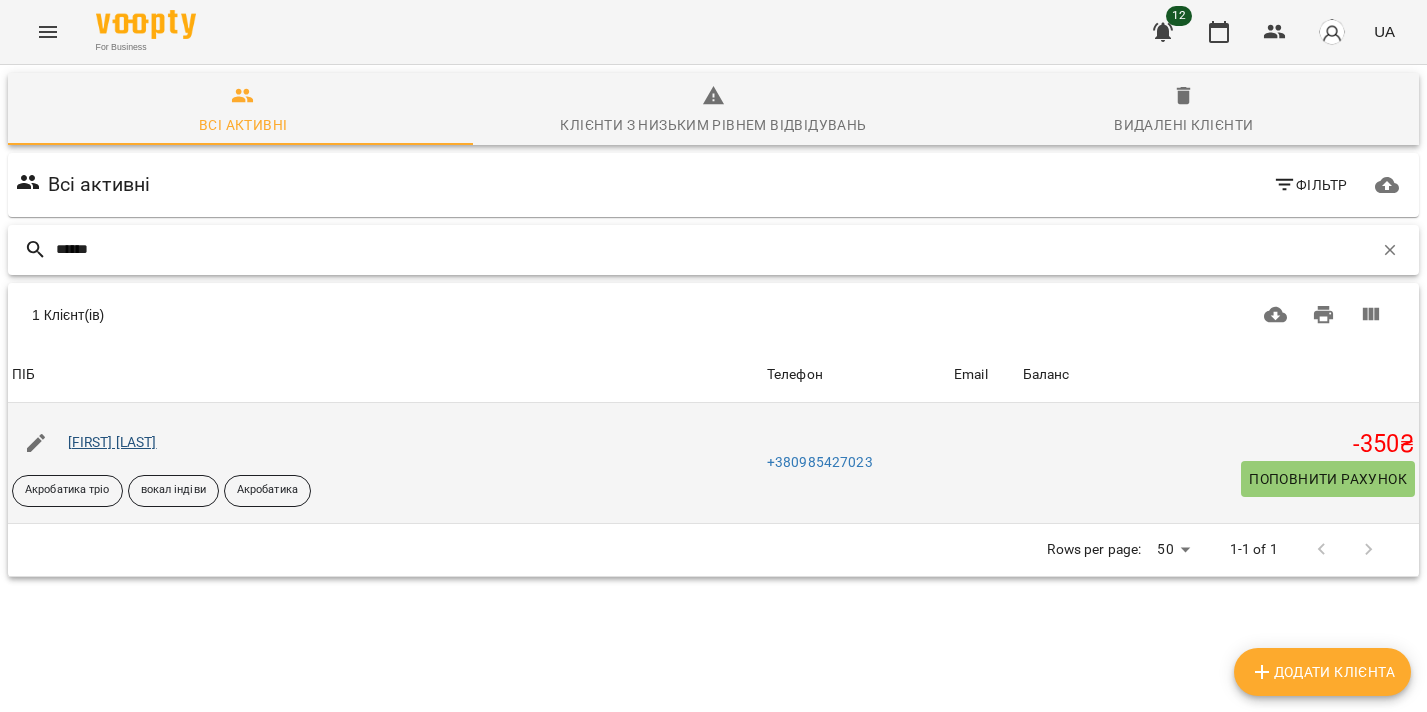 type on "******" 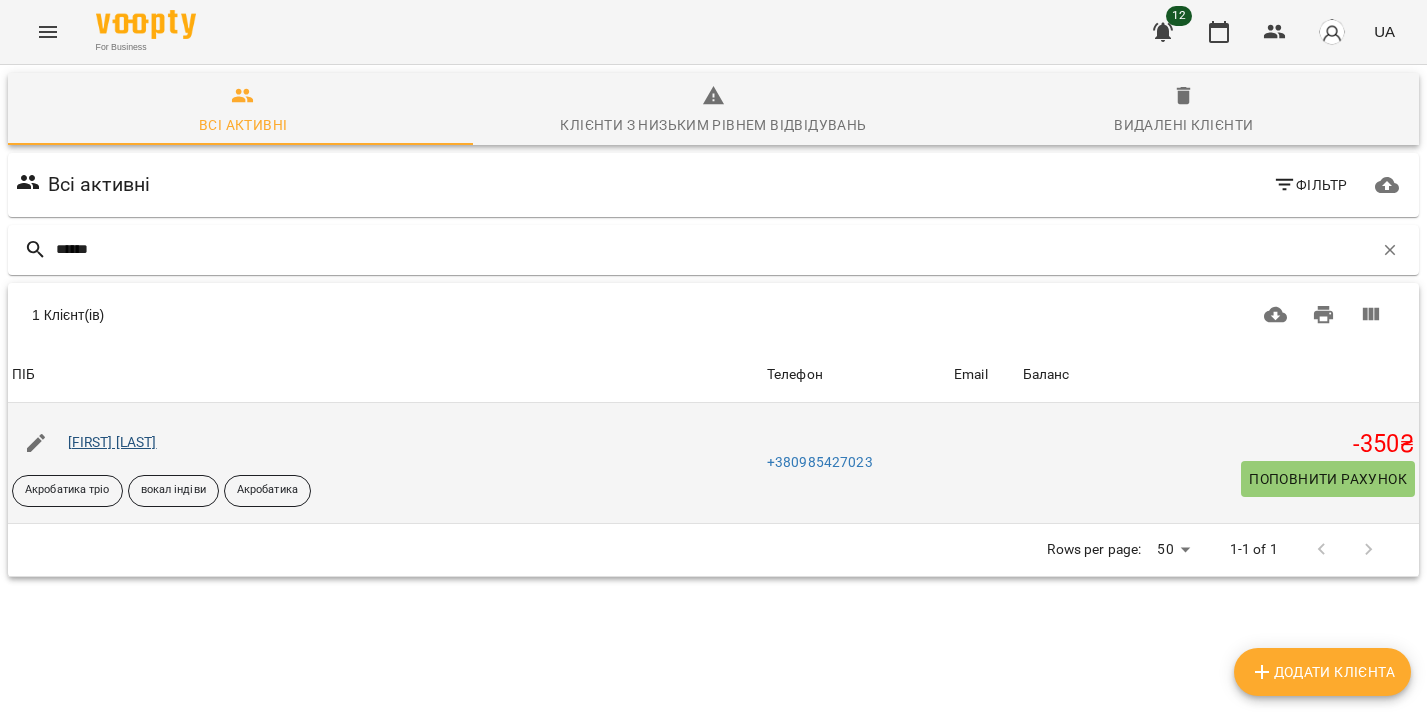 click on "Литвин Вероніка" at bounding box center (112, 442) 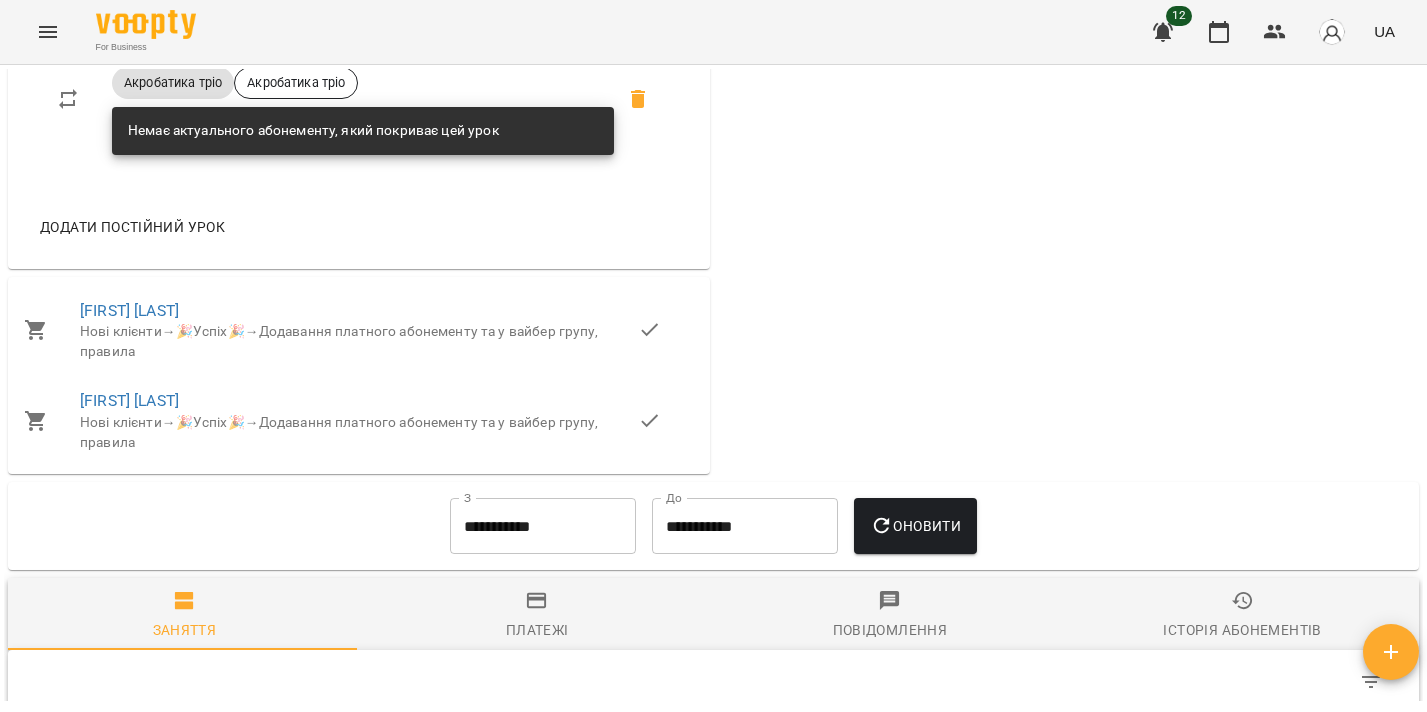 scroll, scrollTop: 2163, scrollLeft: 0, axis: vertical 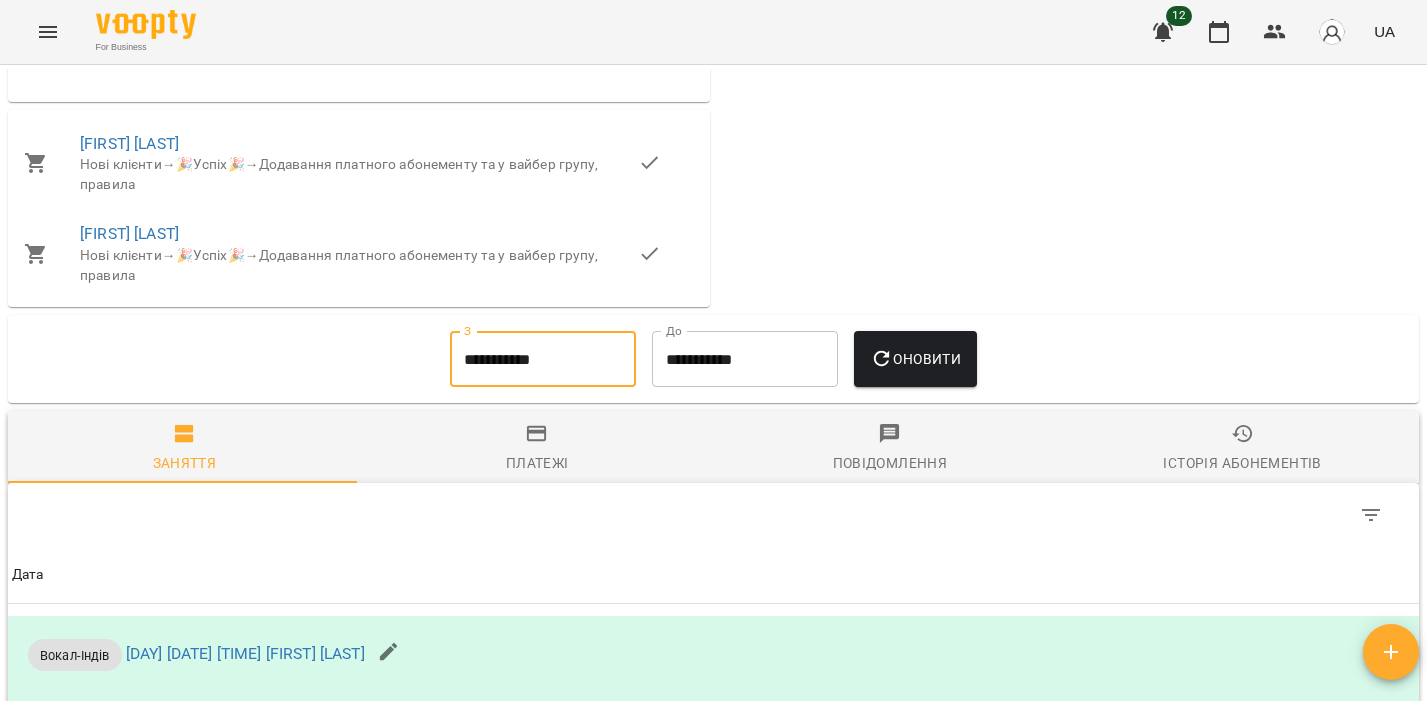 click on "**********" at bounding box center [543, 359] 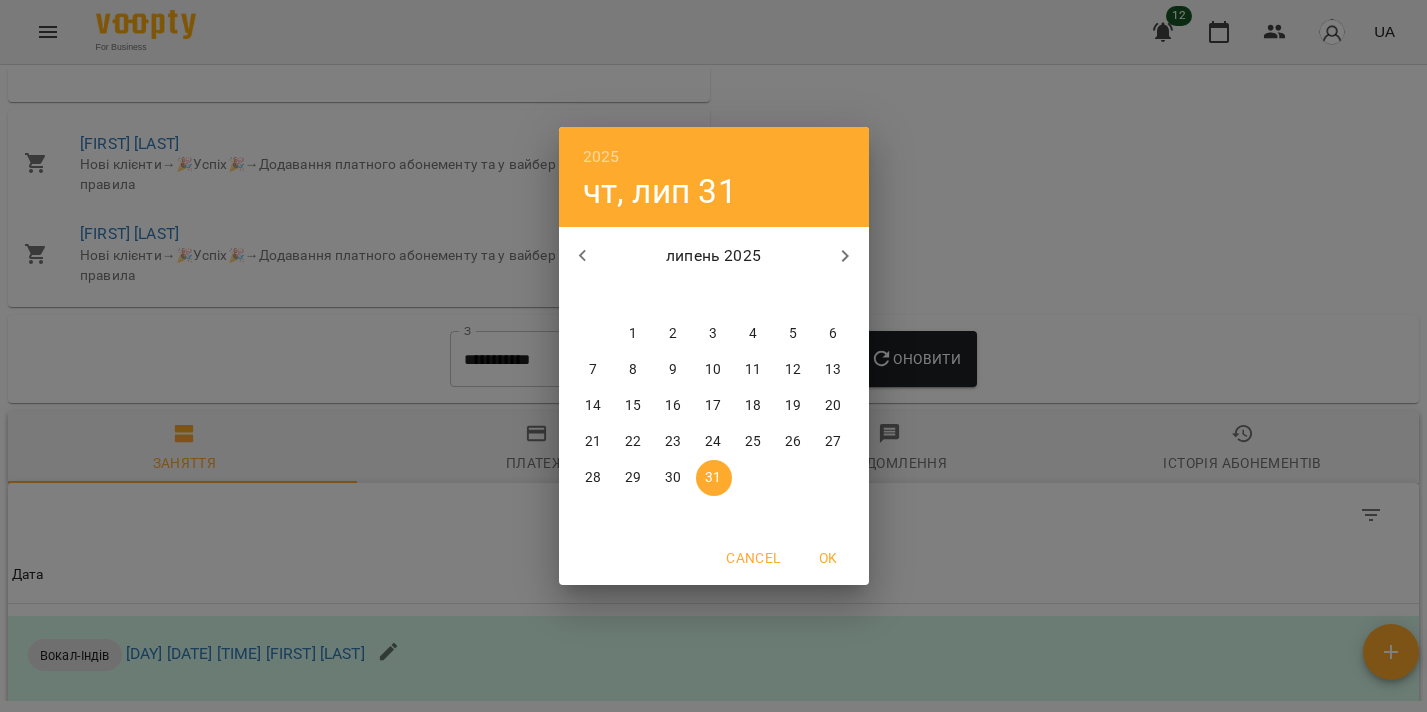 click on "21" at bounding box center [594, 442] 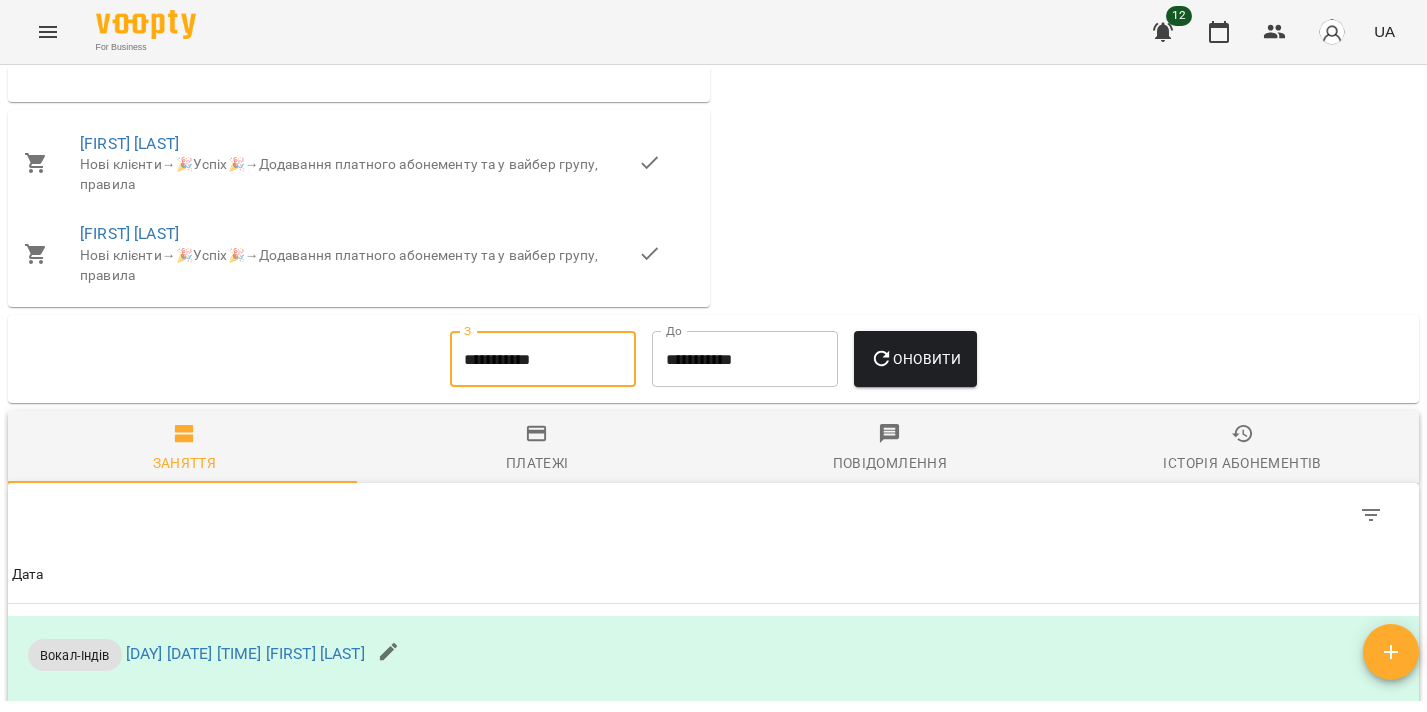click on "Оновити" at bounding box center (915, 359) 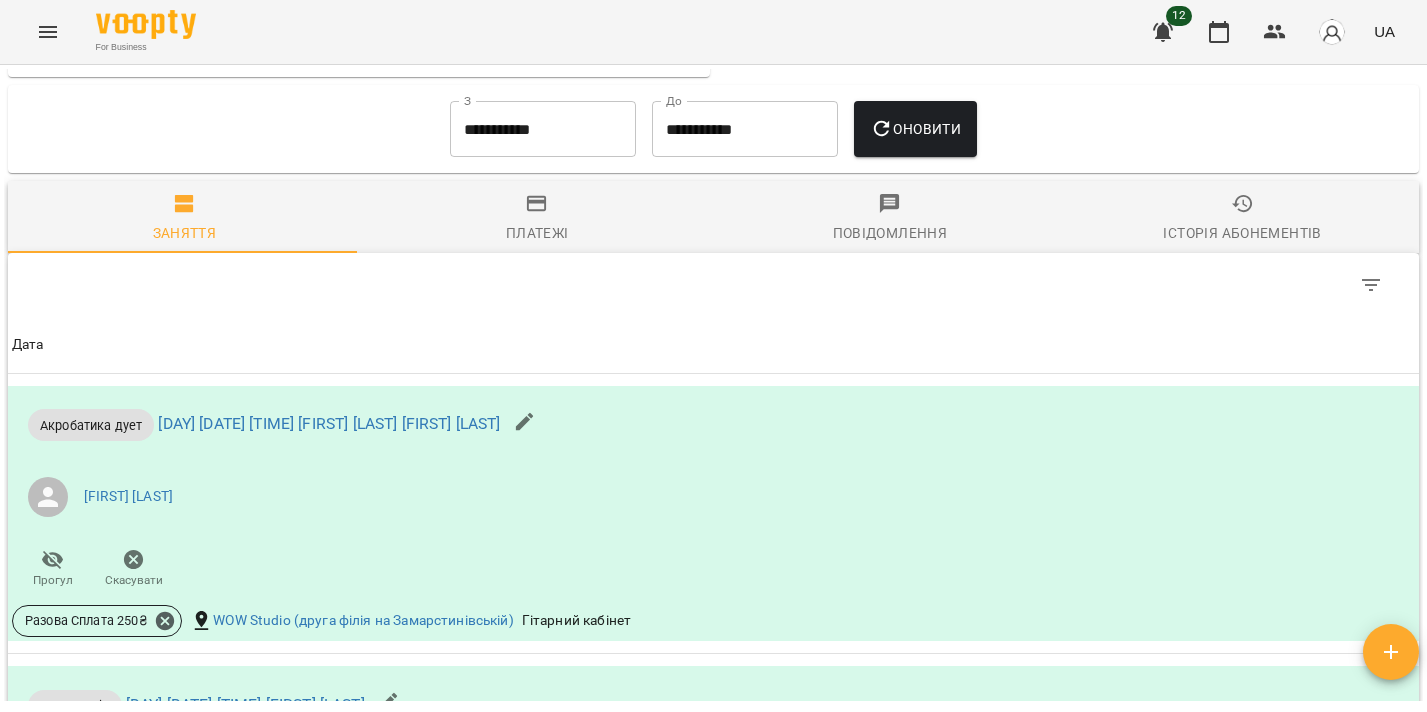 scroll, scrollTop: 2552, scrollLeft: 0, axis: vertical 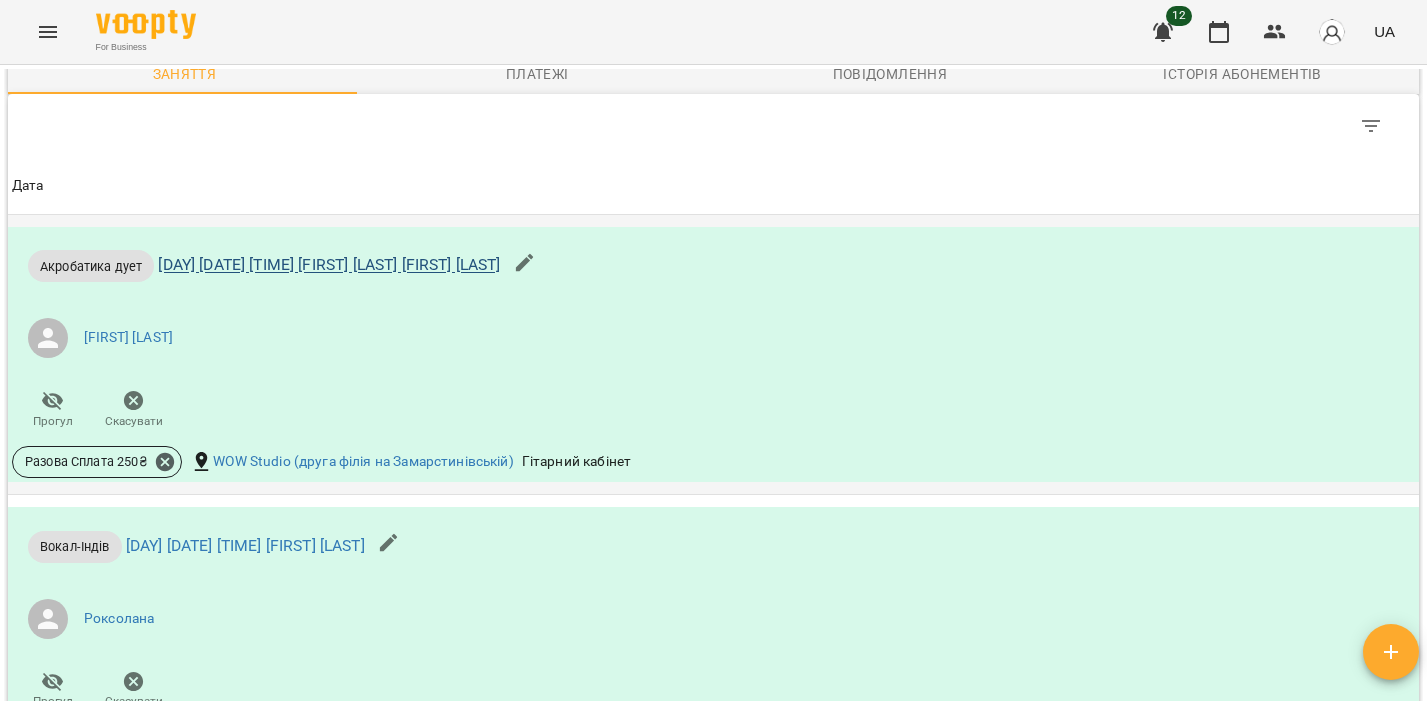 click on "пт [DATE] [TIME] [LAST] [FIRST] [LAST]" at bounding box center (329, 265) 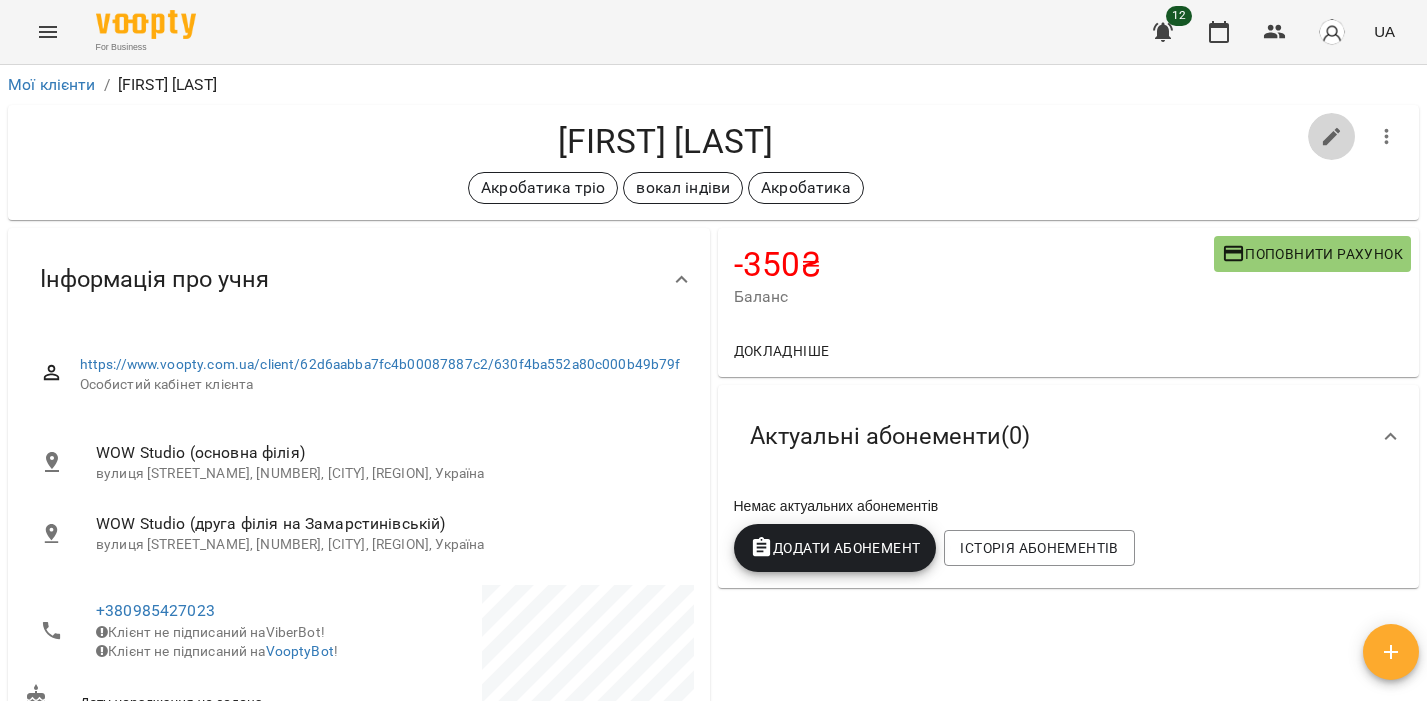 click 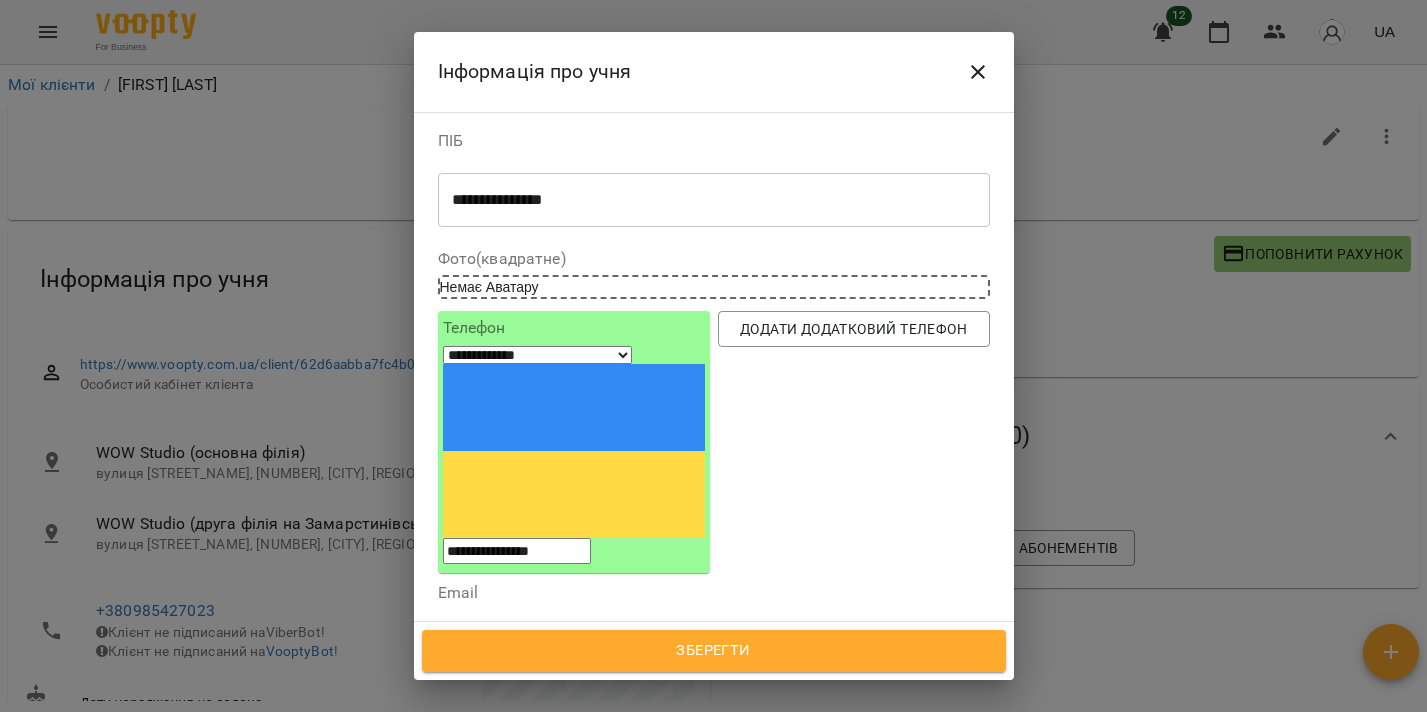 click 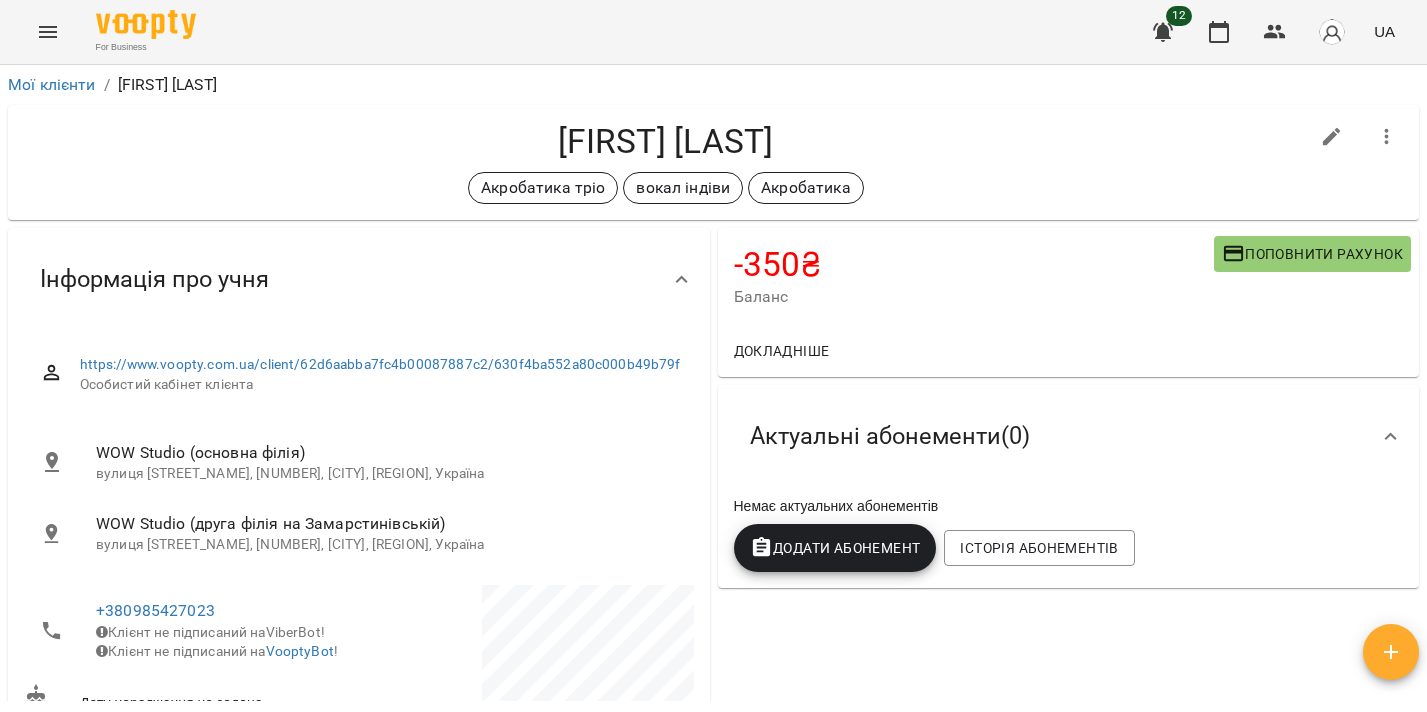 click on "Поповнити рахунок" at bounding box center (1312, 254) 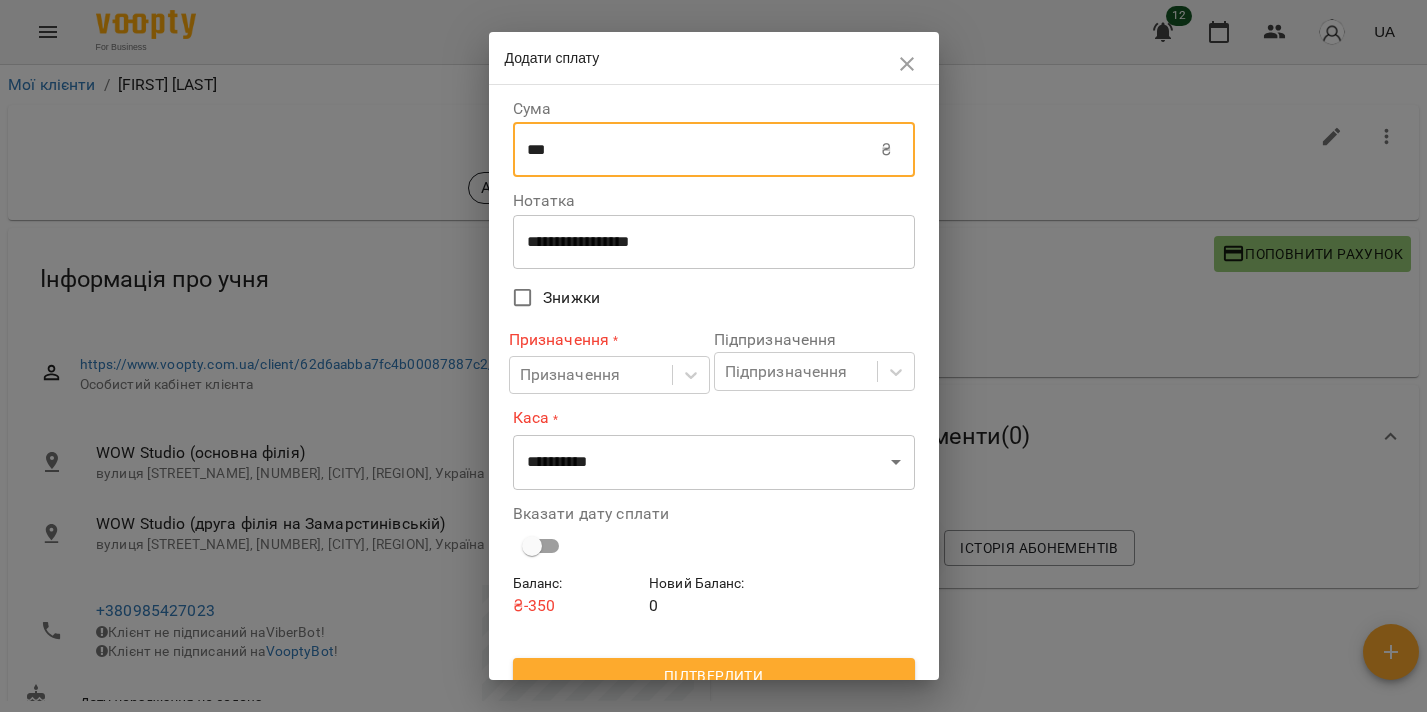 click on "***" at bounding box center (697, 150) 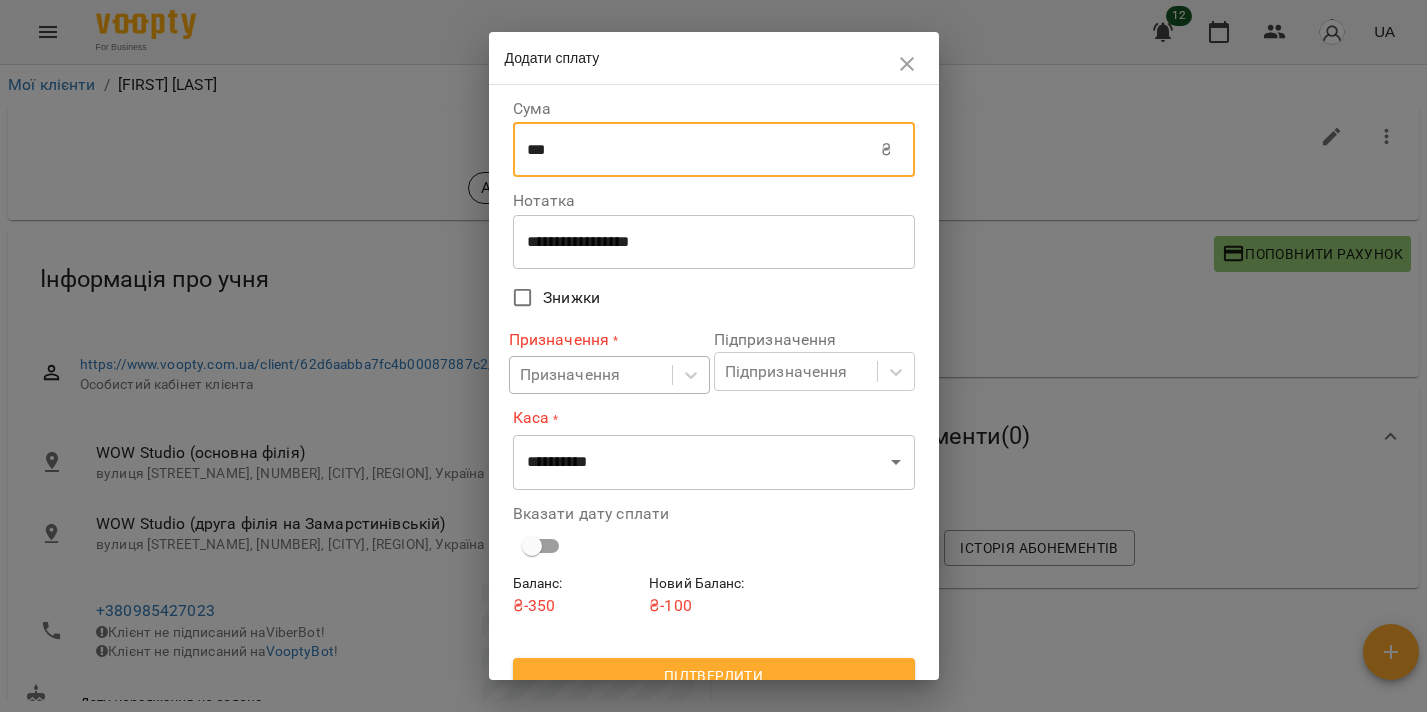type on "***" 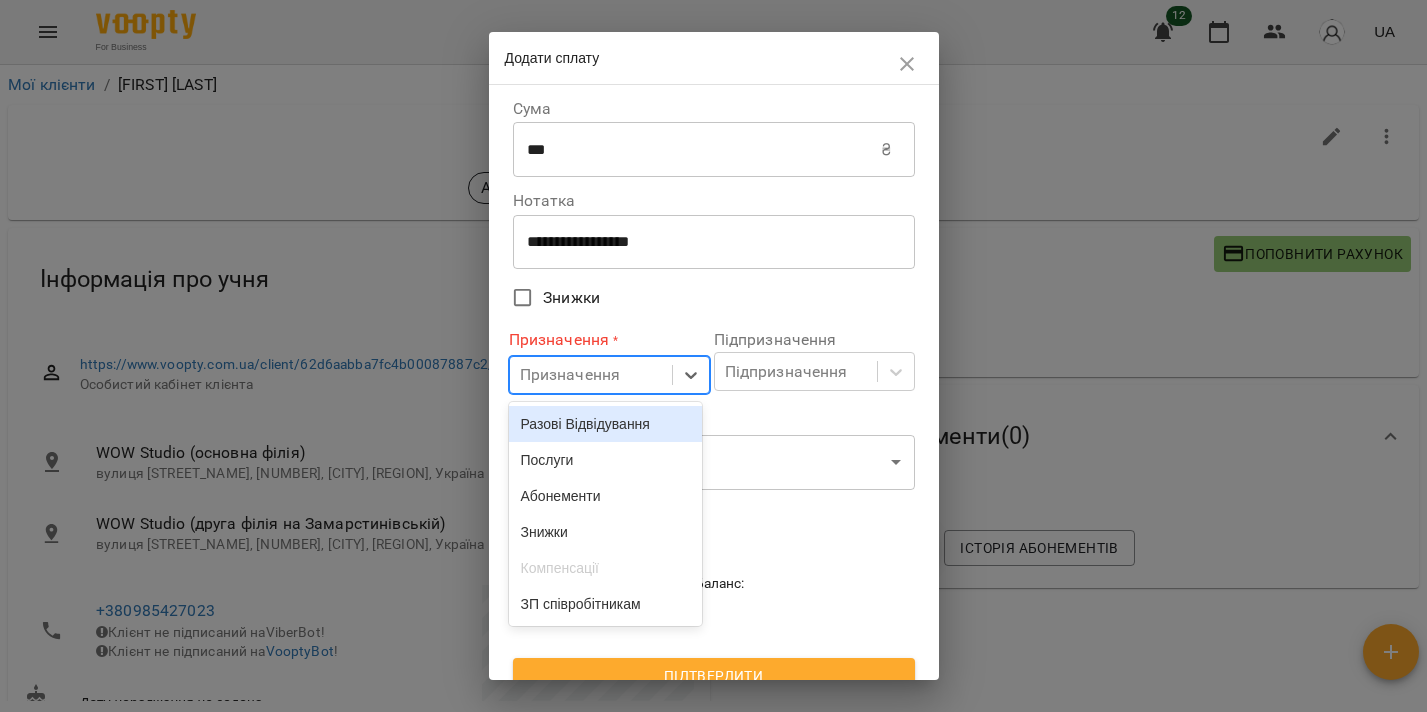 click on "Разові Відвідування" at bounding box center [606, 424] 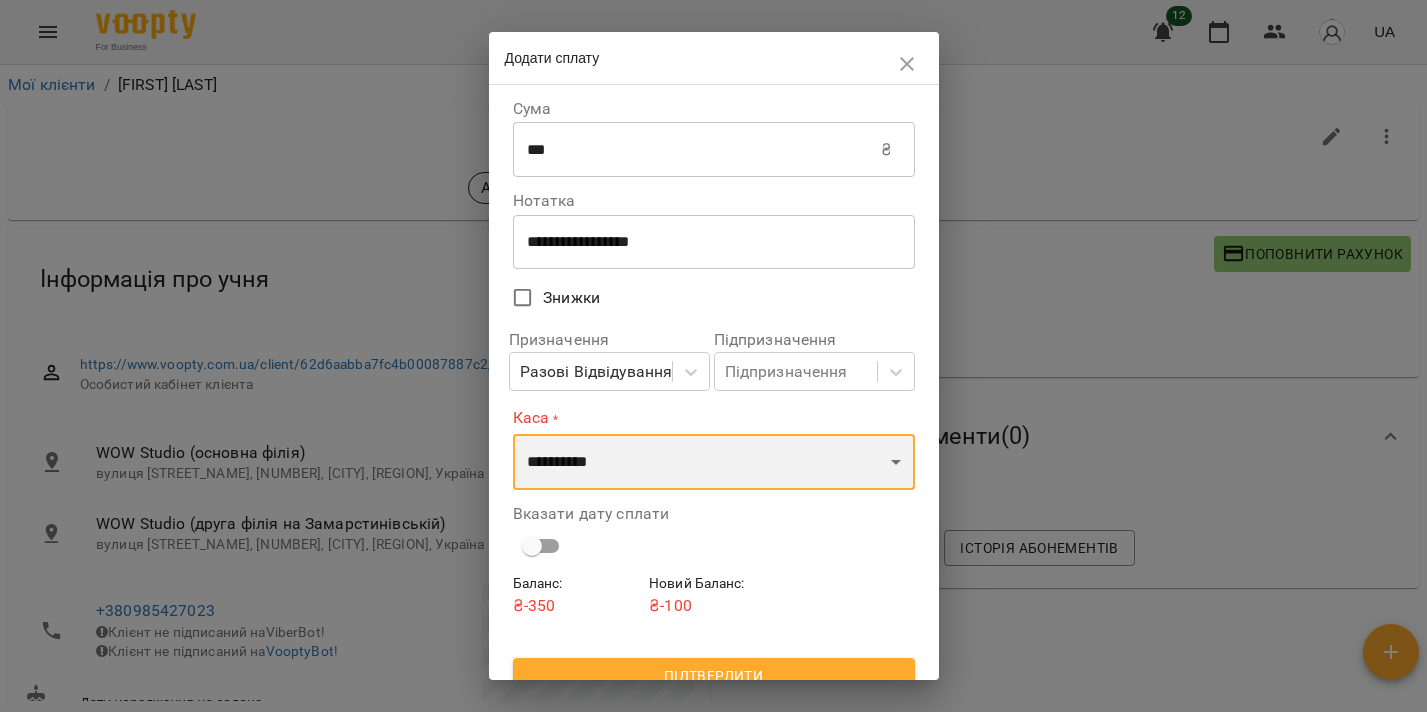 select on "****" 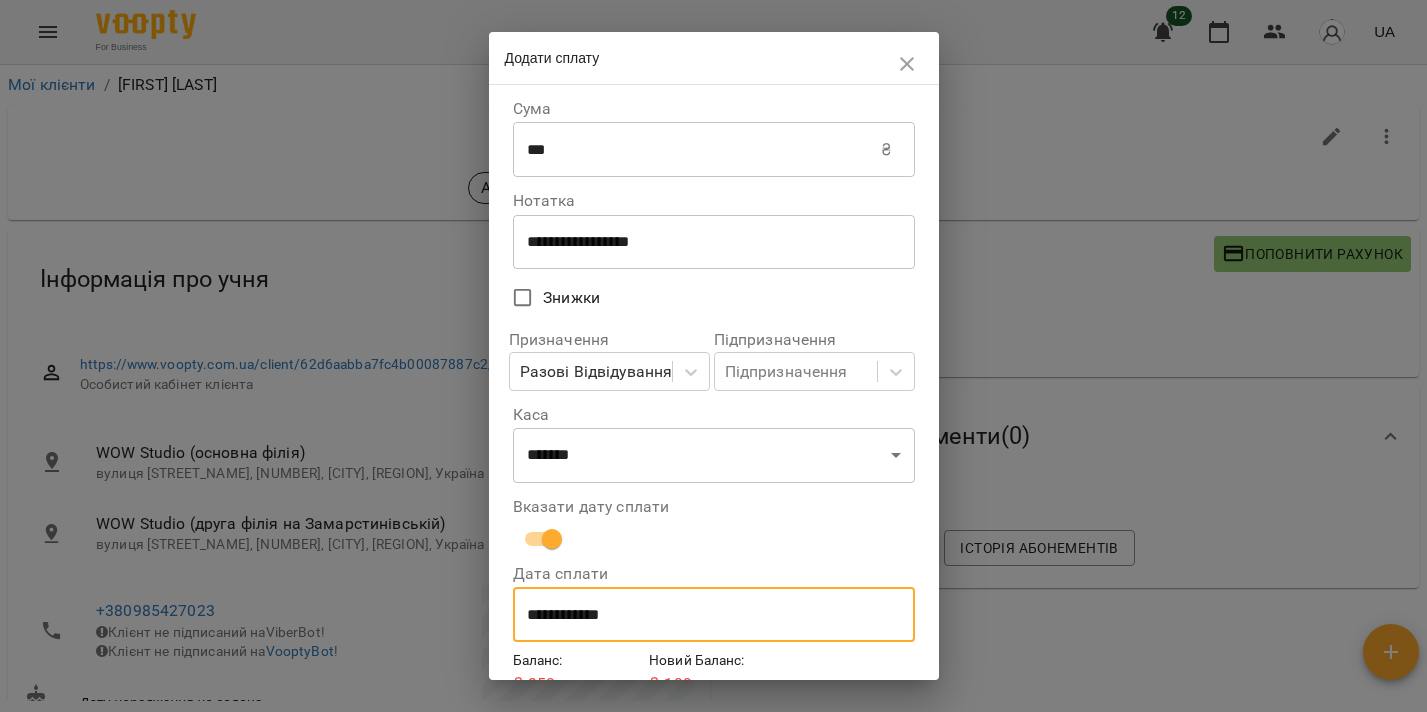click on "**********" at bounding box center [714, 615] 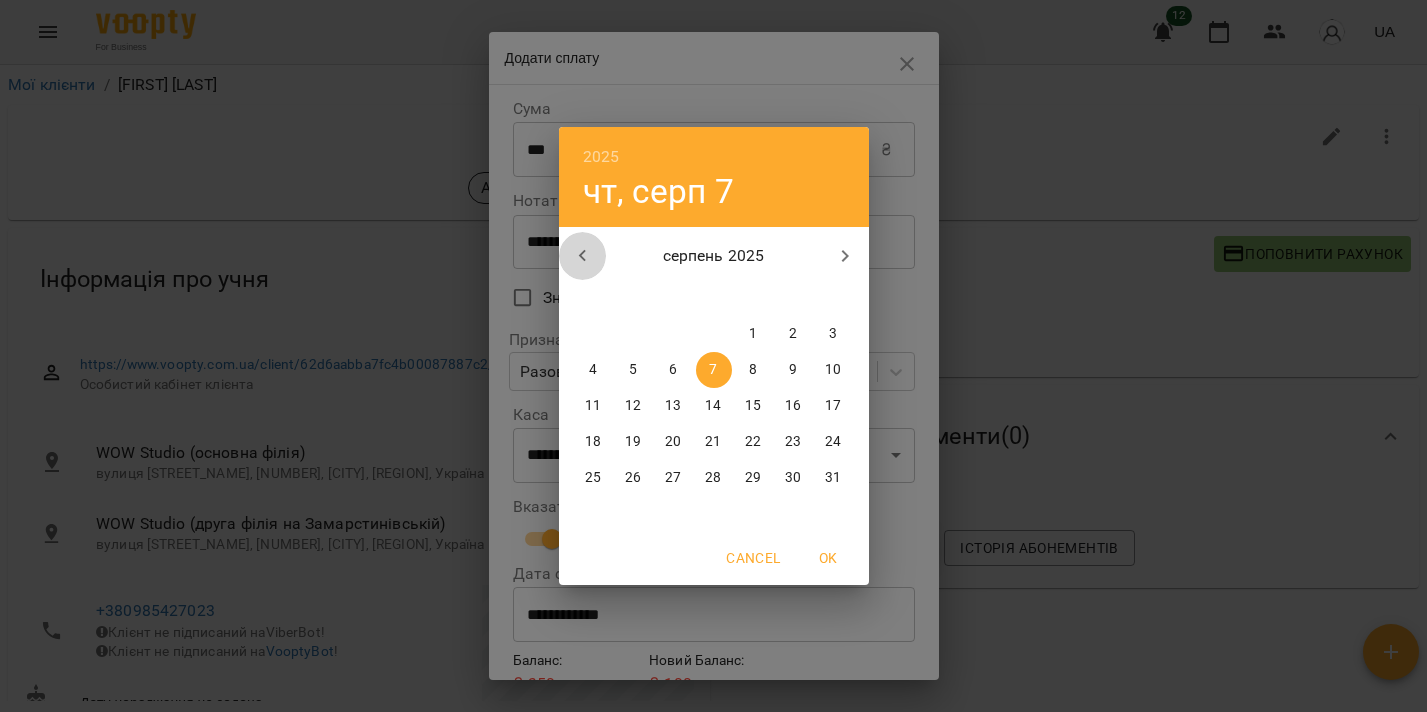 click 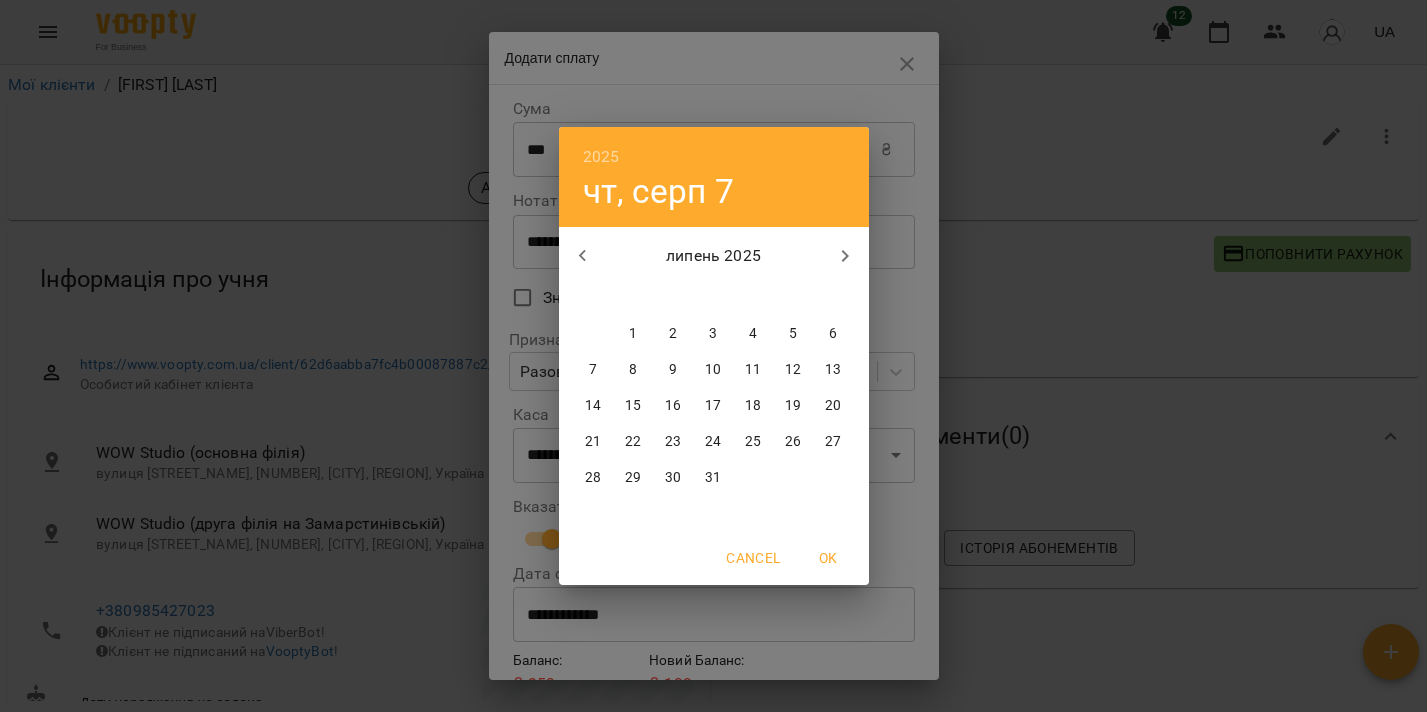 click on "26" at bounding box center (793, 442) 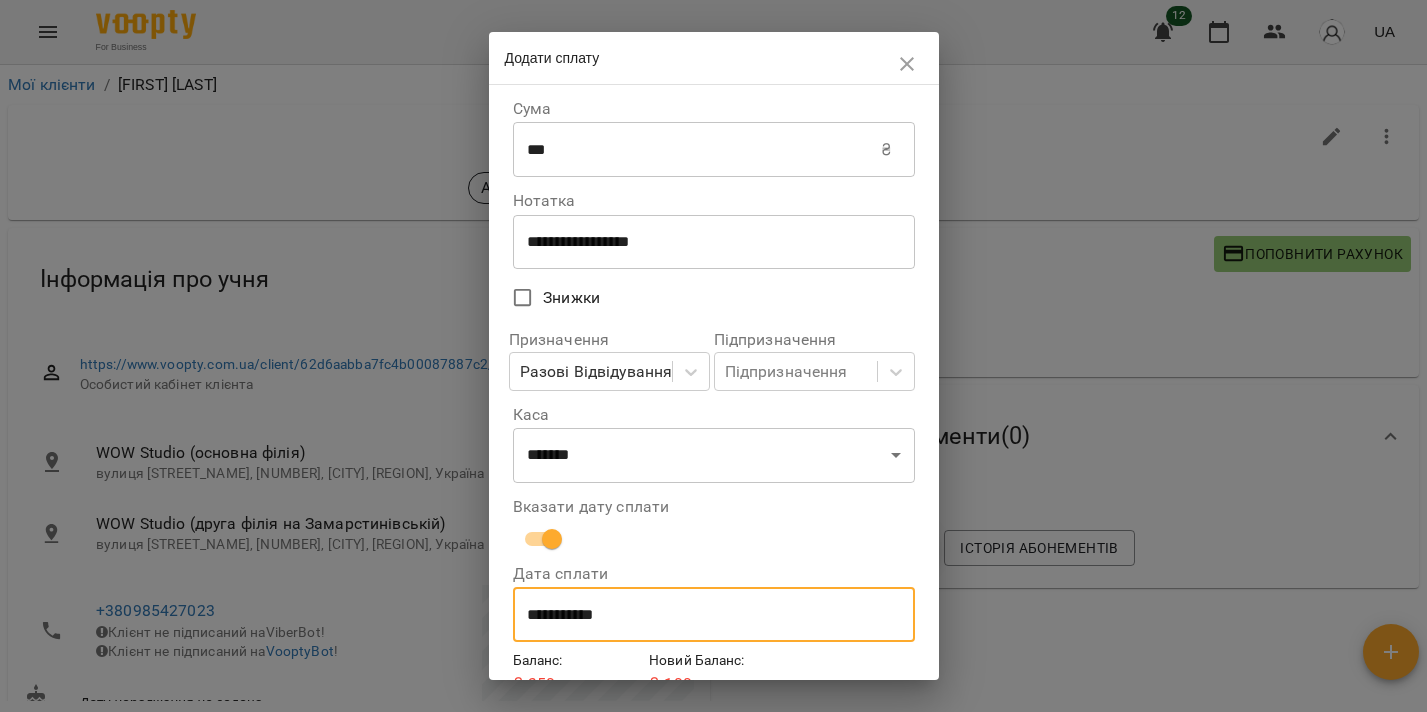 scroll, scrollTop: 96, scrollLeft: 0, axis: vertical 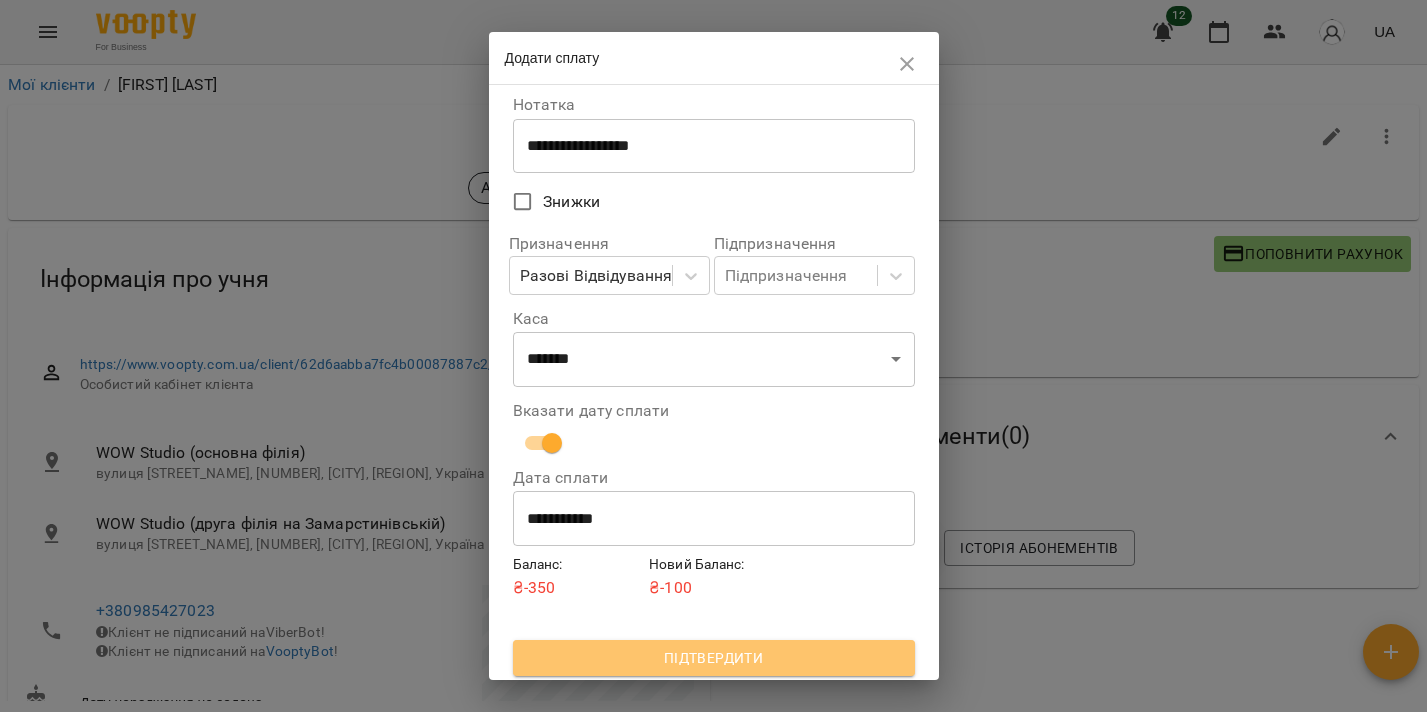 click on "Підтвердити" at bounding box center (714, 658) 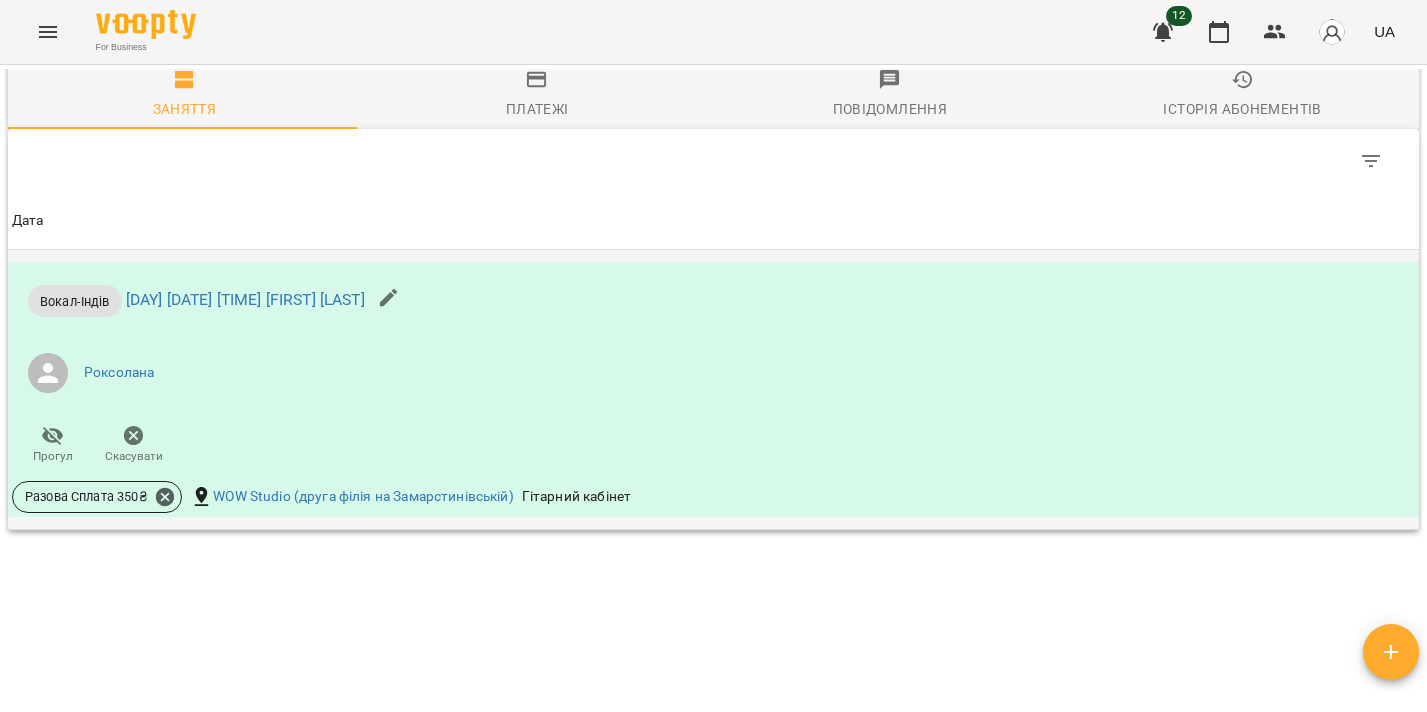 scroll, scrollTop: 1977, scrollLeft: 0, axis: vertical 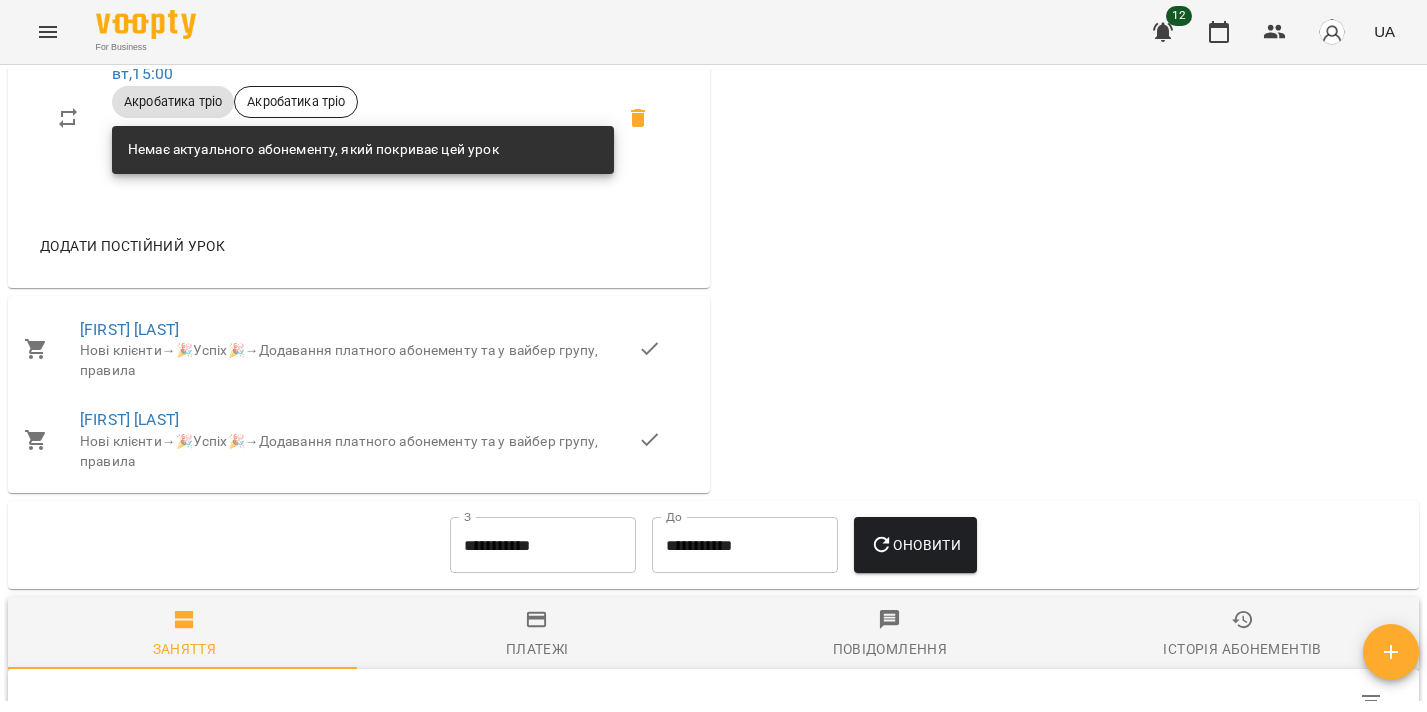 click on "**********" at bounding box center [543, 545] 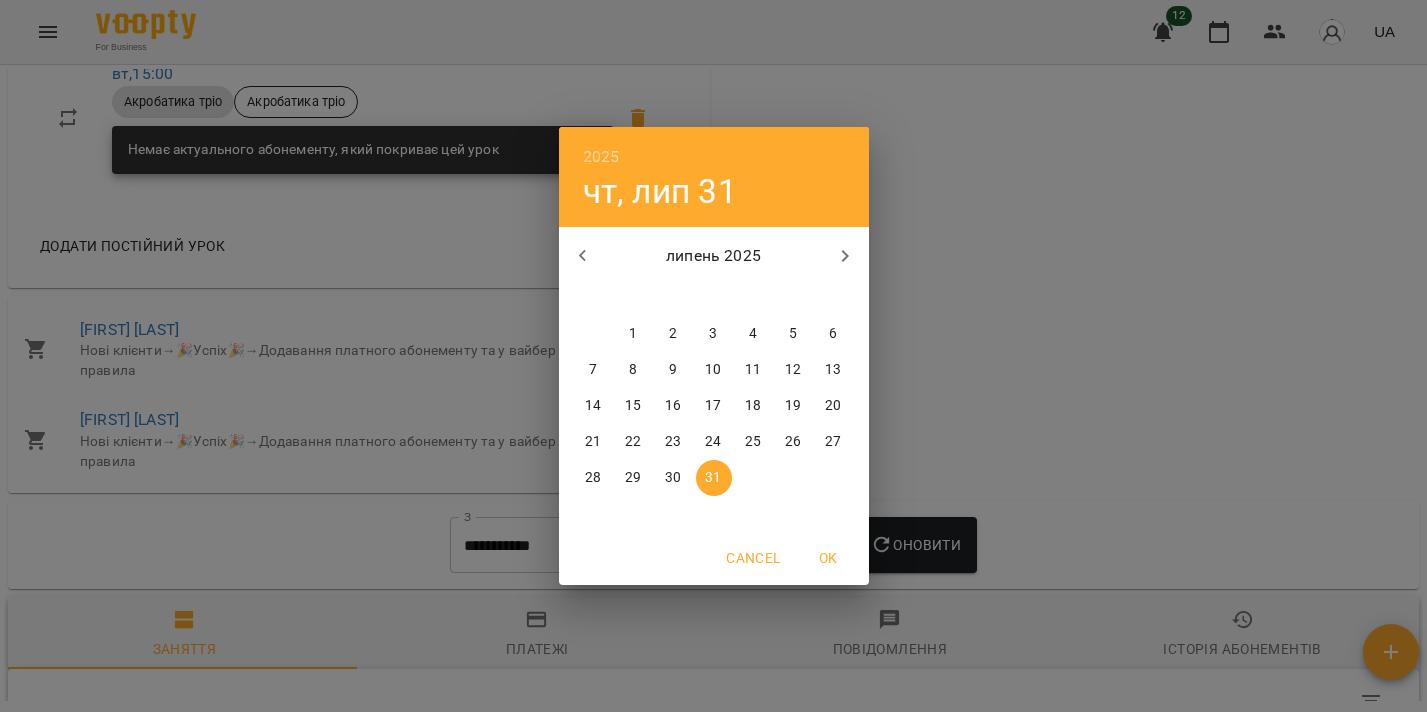 click on "26" at bounding box center [793, 442] 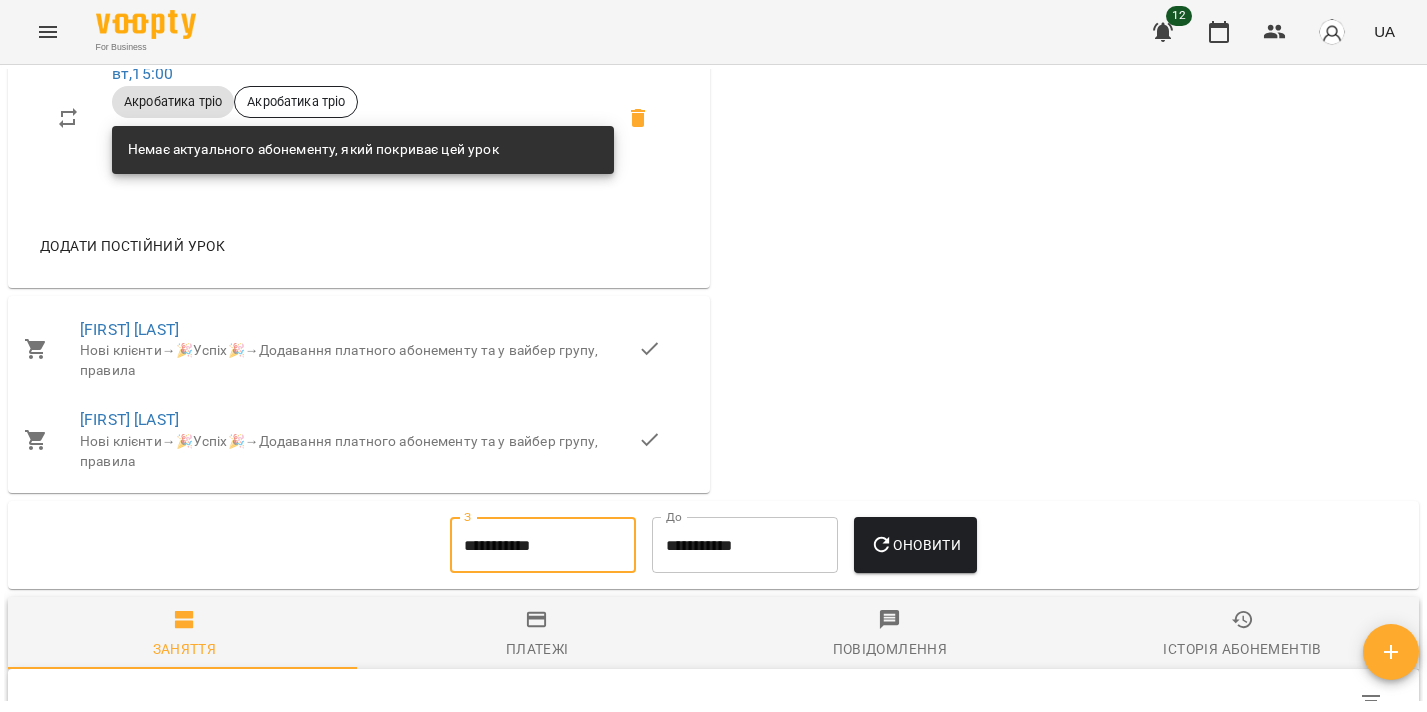 type on "**********" 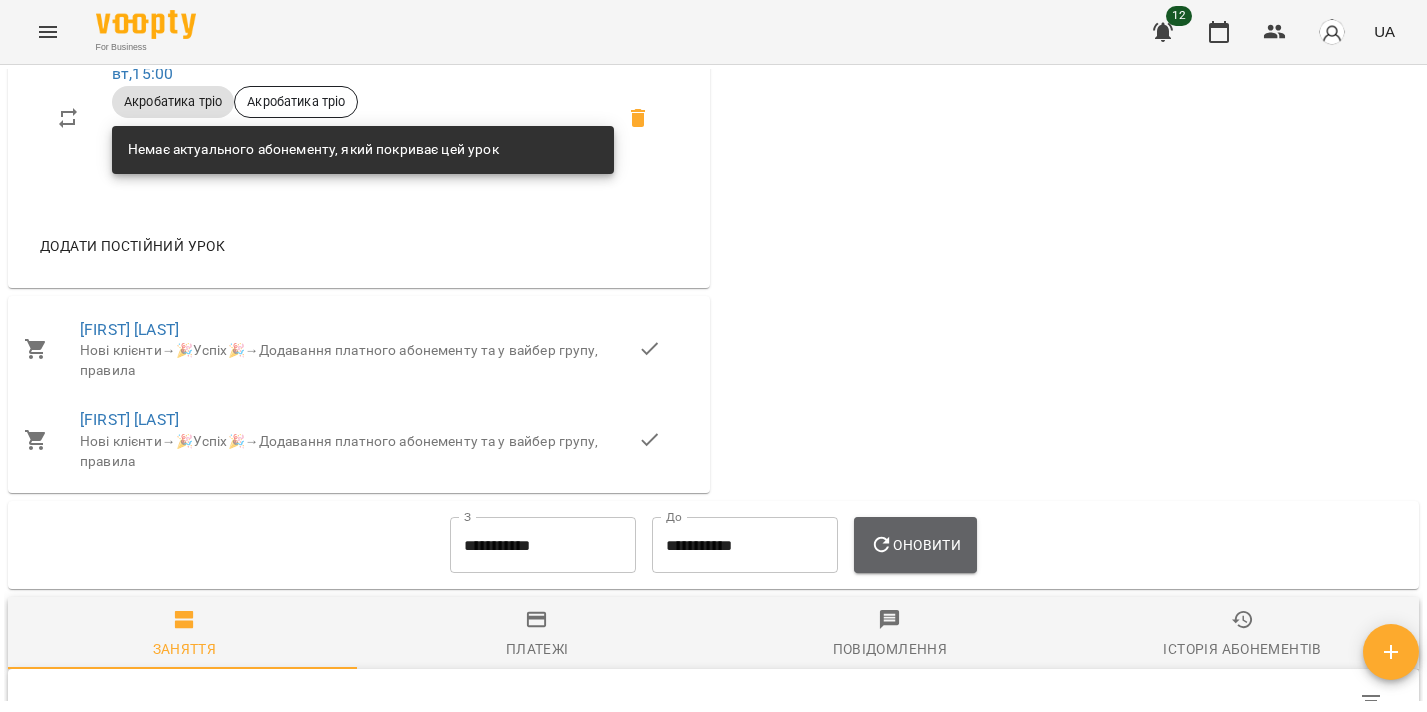 click on "Оновити" at bounding box center [915, 545] 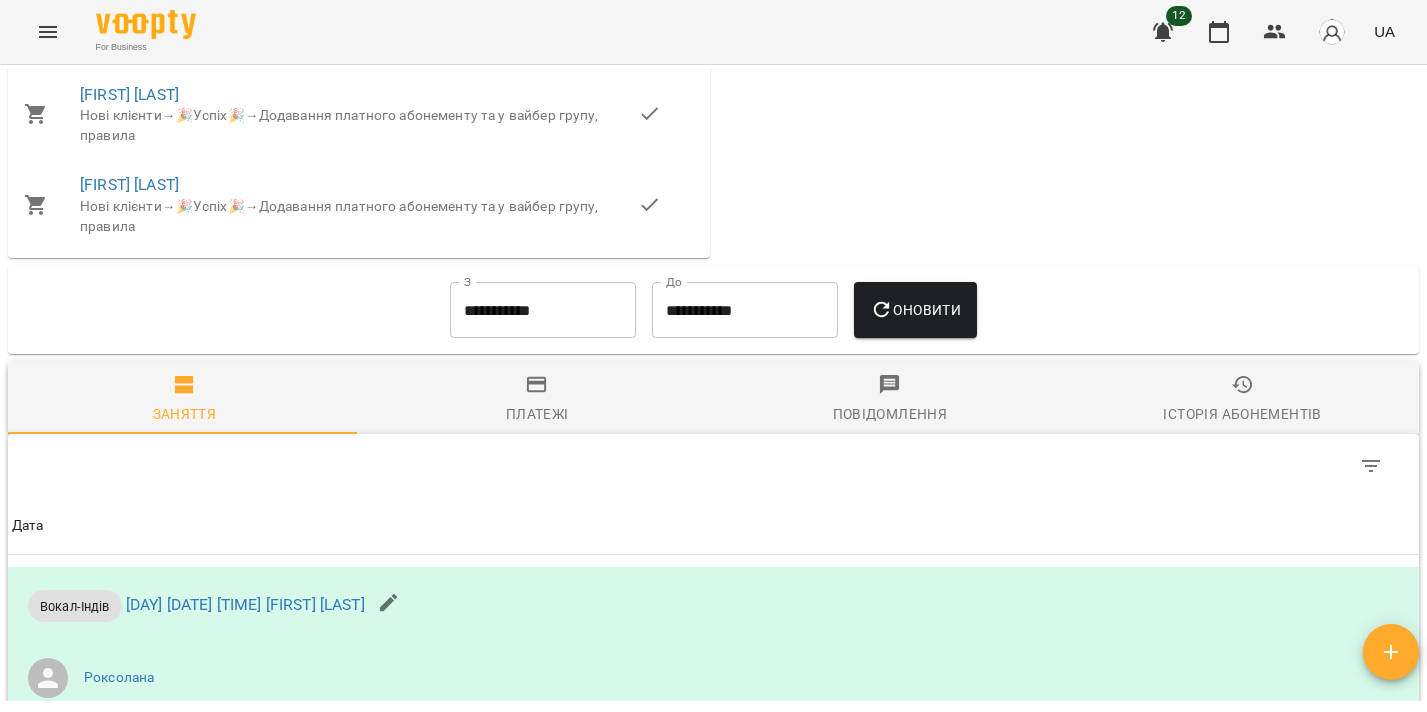scroll, scrollTop: 1494, scrollLeft: 0, axis: vertical 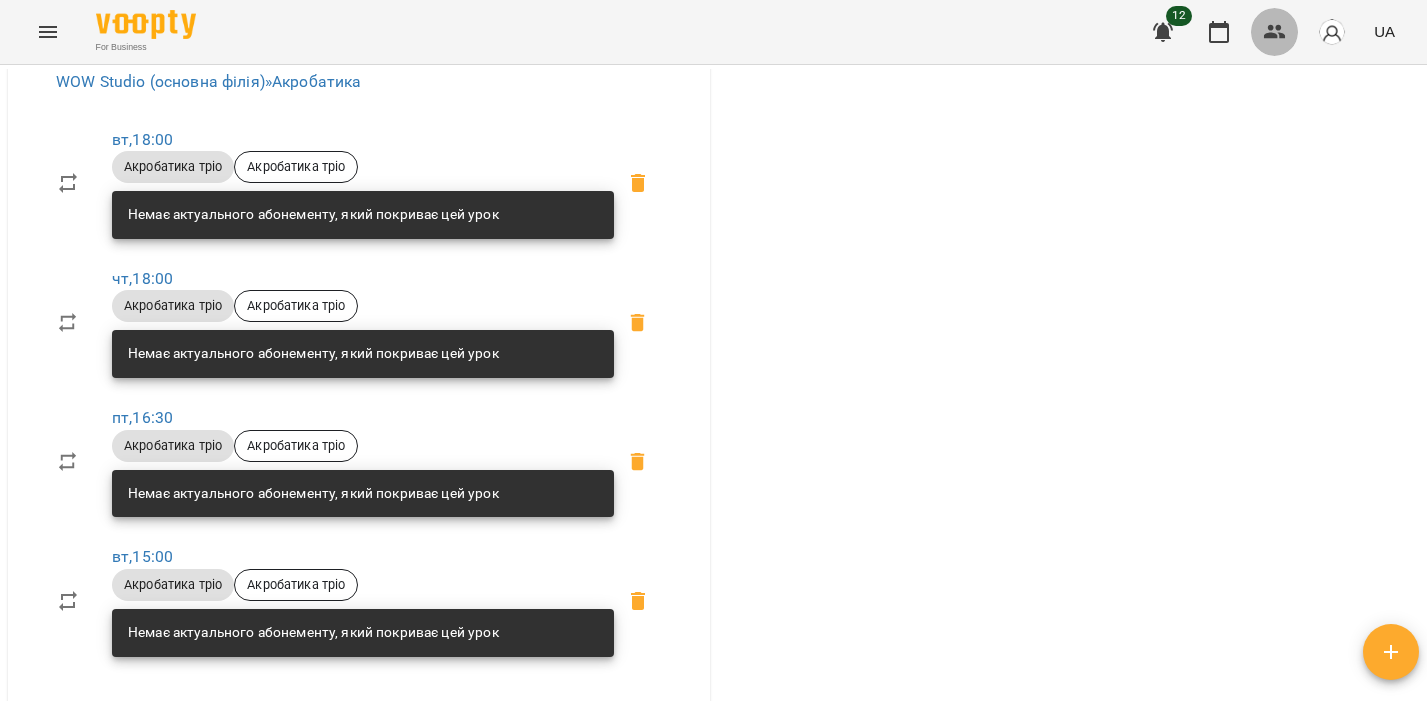 click 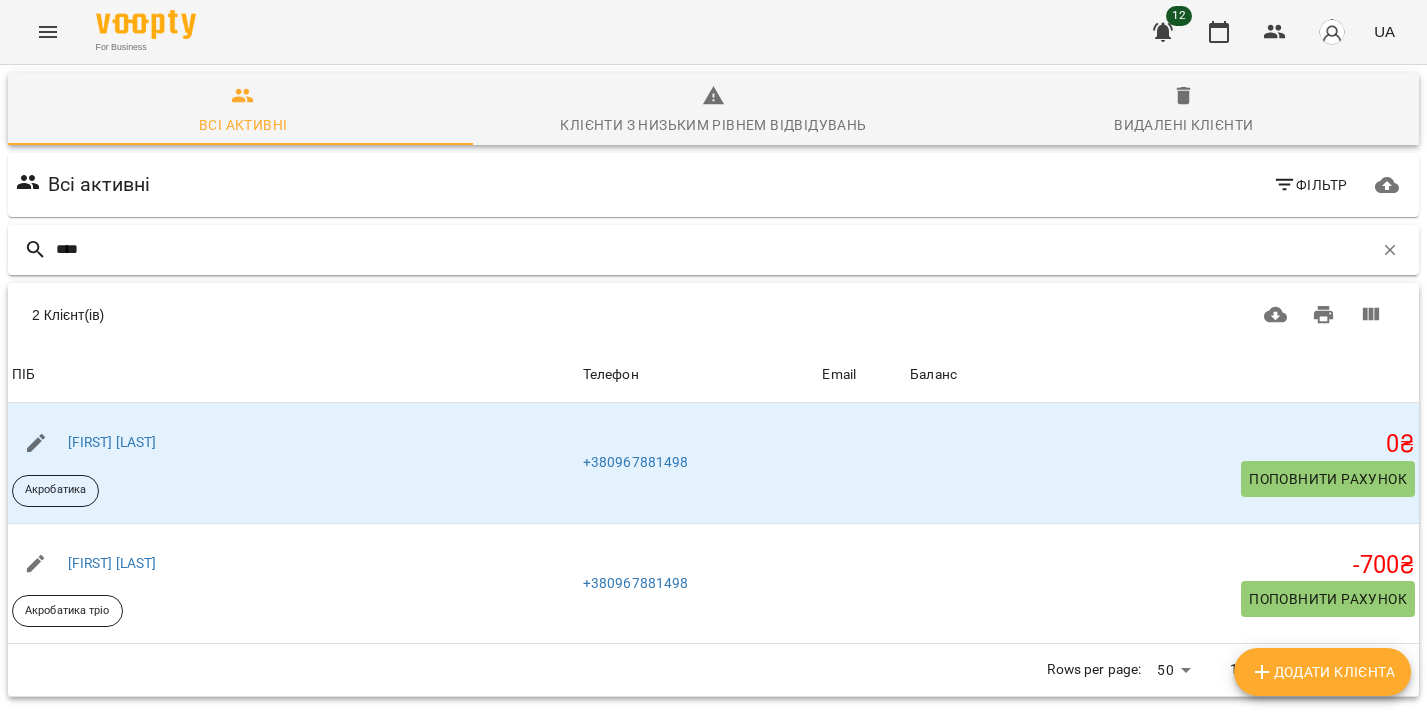 click on "****" at bounding box center [714, 249] 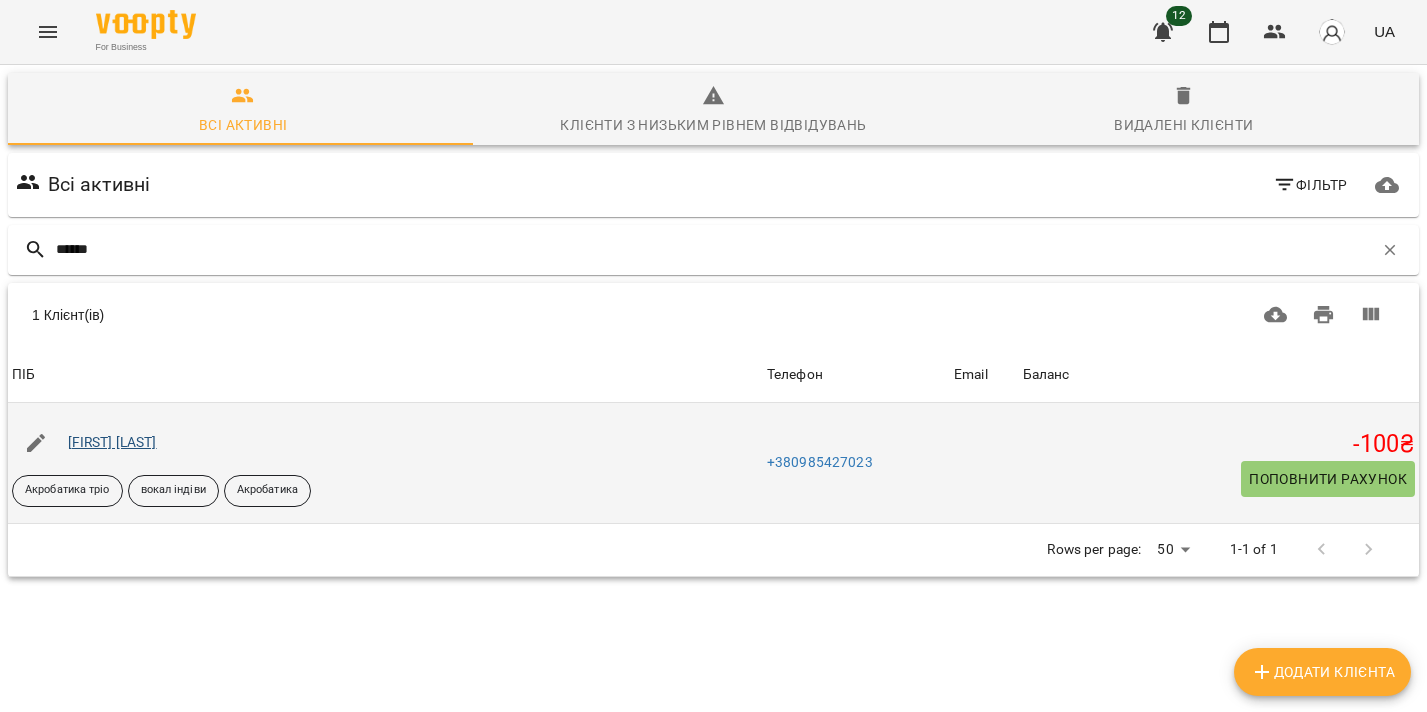 type on "******" 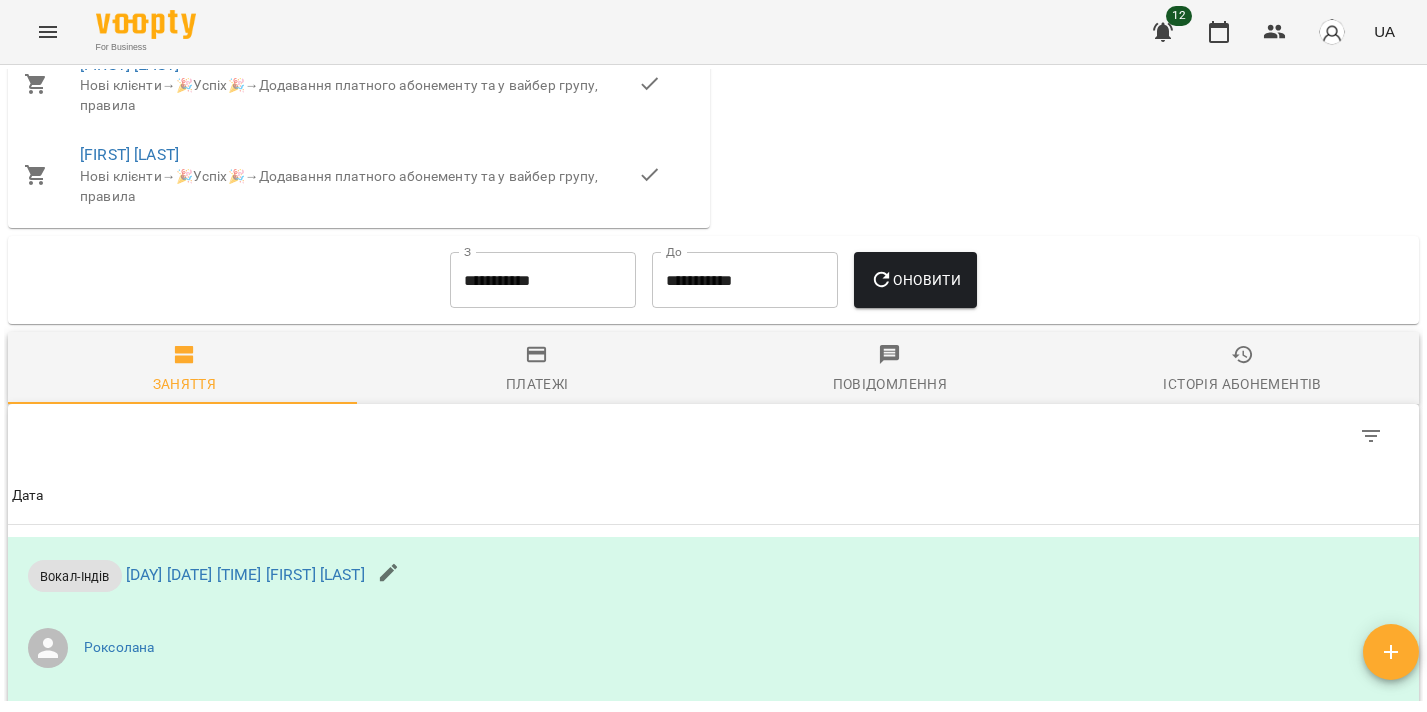scroll, scrollTop: 2419, scrollLeft: 0, axis: vertical 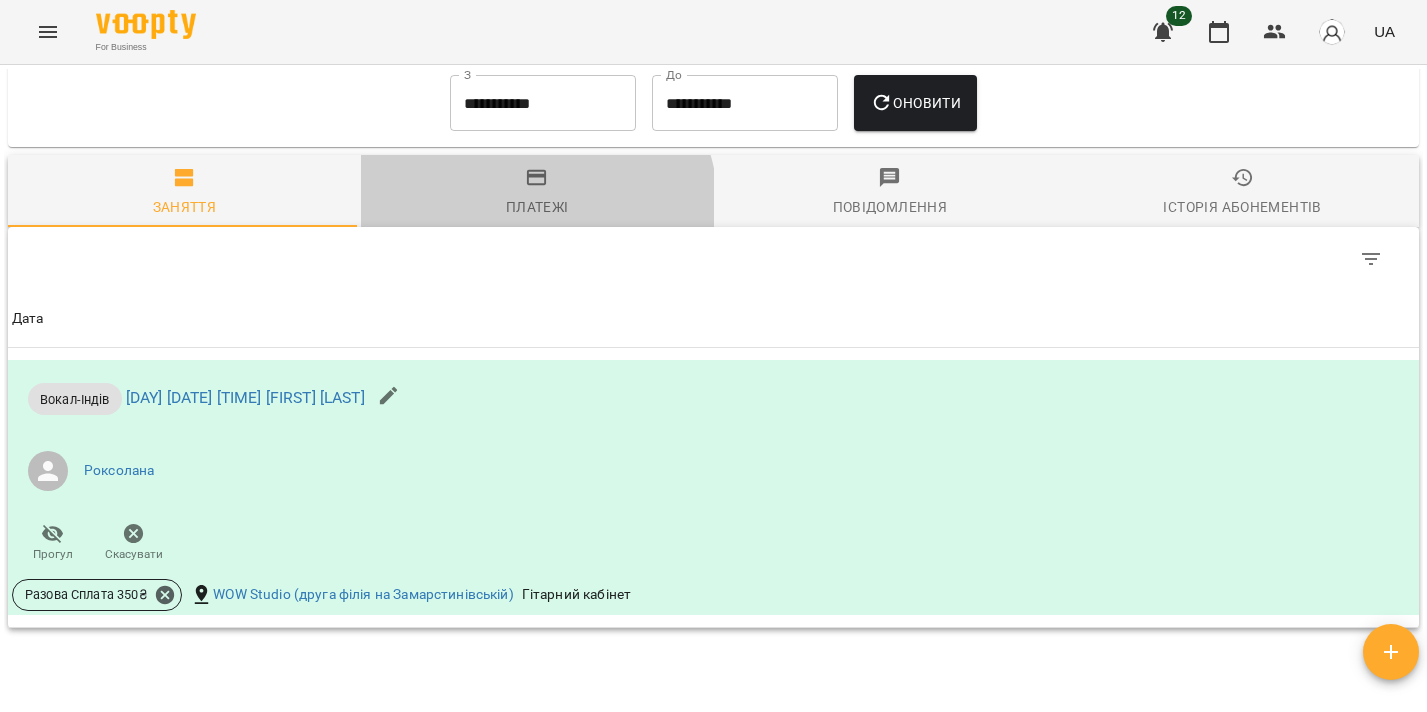 click on "Платежі" at bounding box center (537, 207) 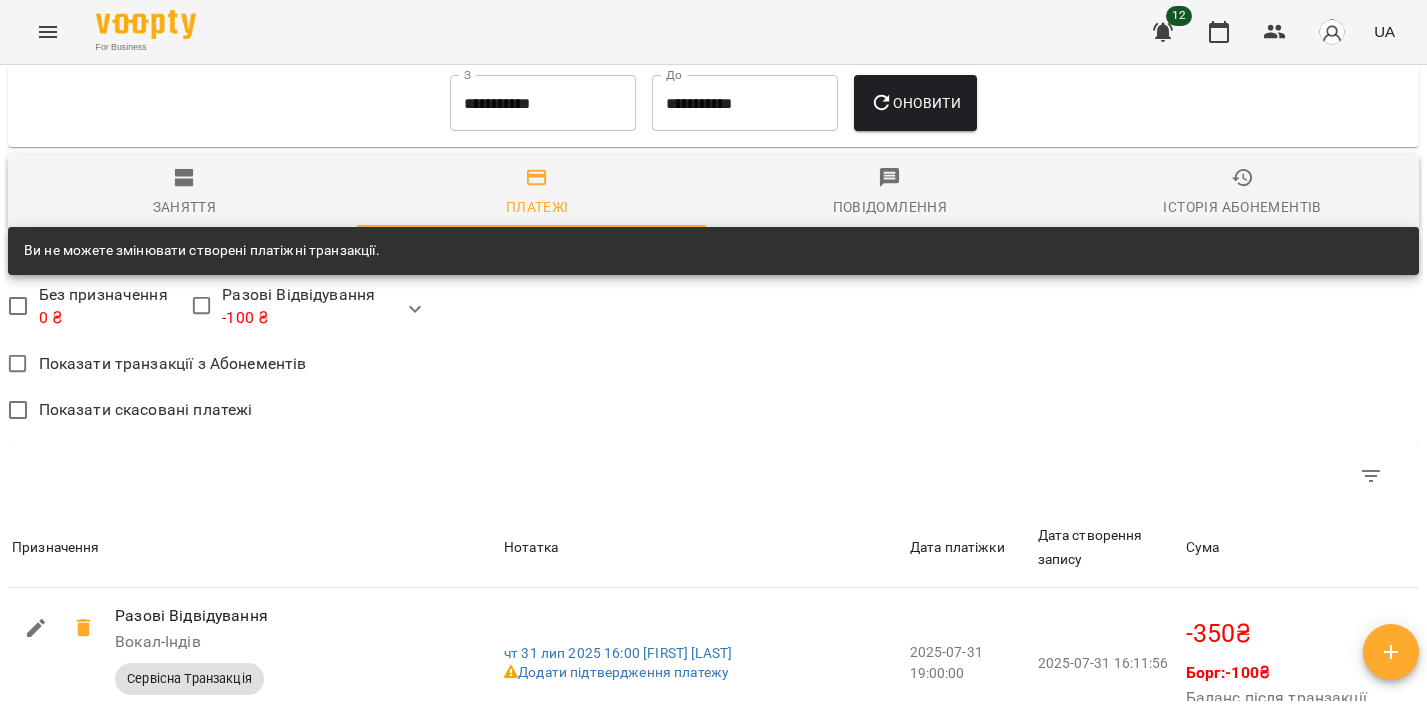 scroll, scrollTop: 2218, scrollLeft: 0, axis: vertical 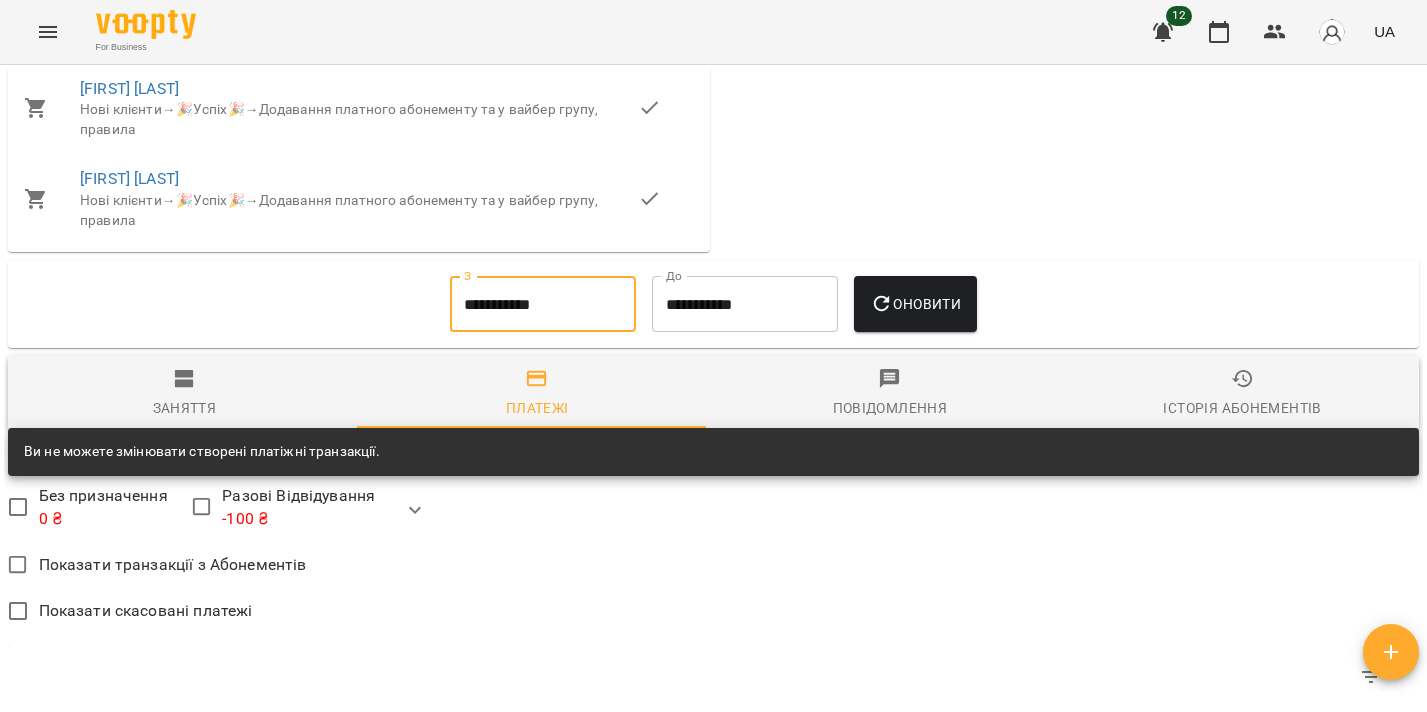 click on "**********" at bounding box center (543, 304) 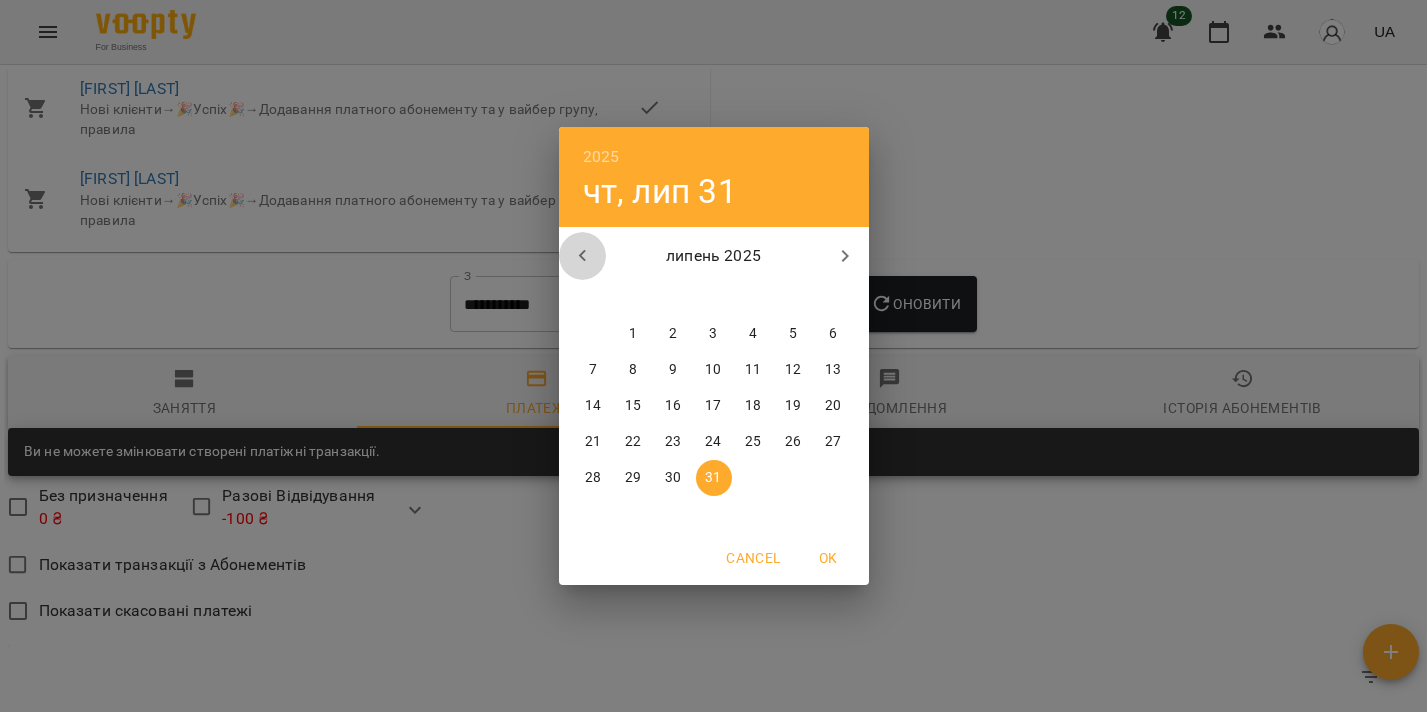 click 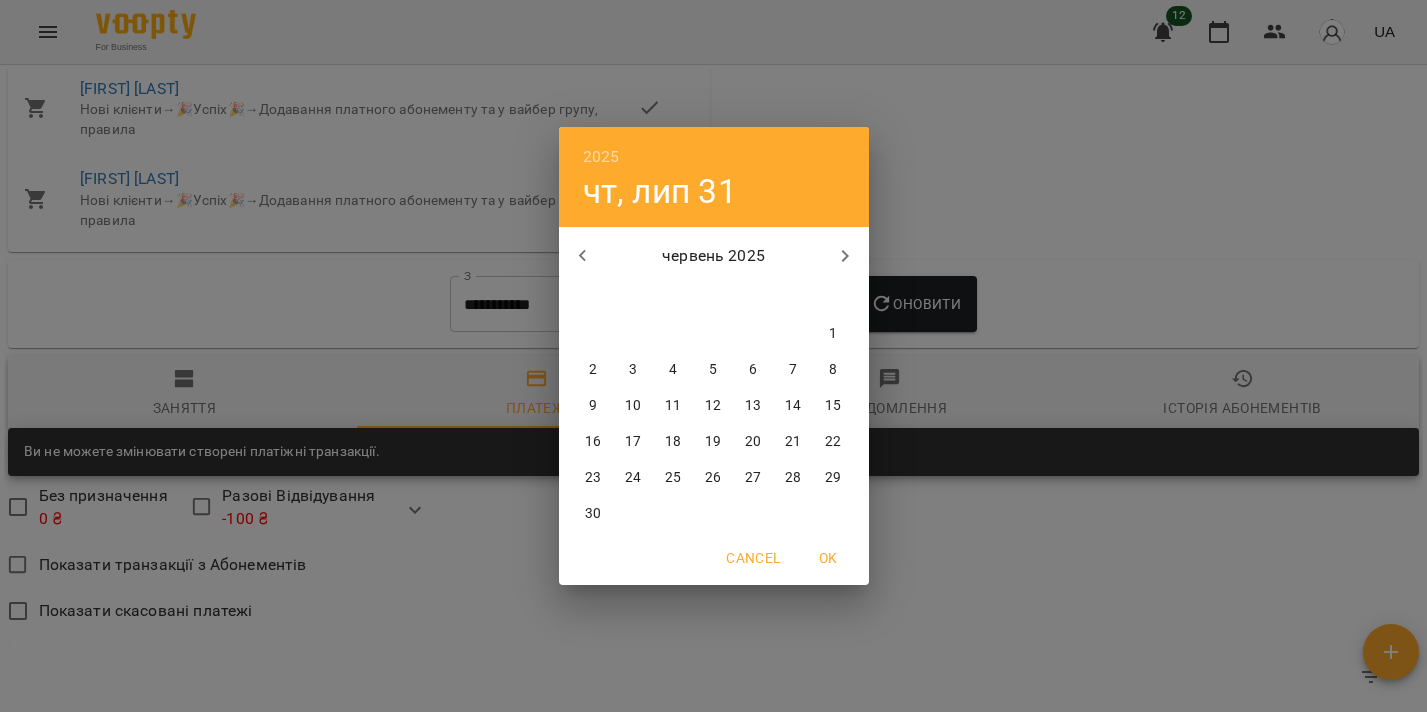 click 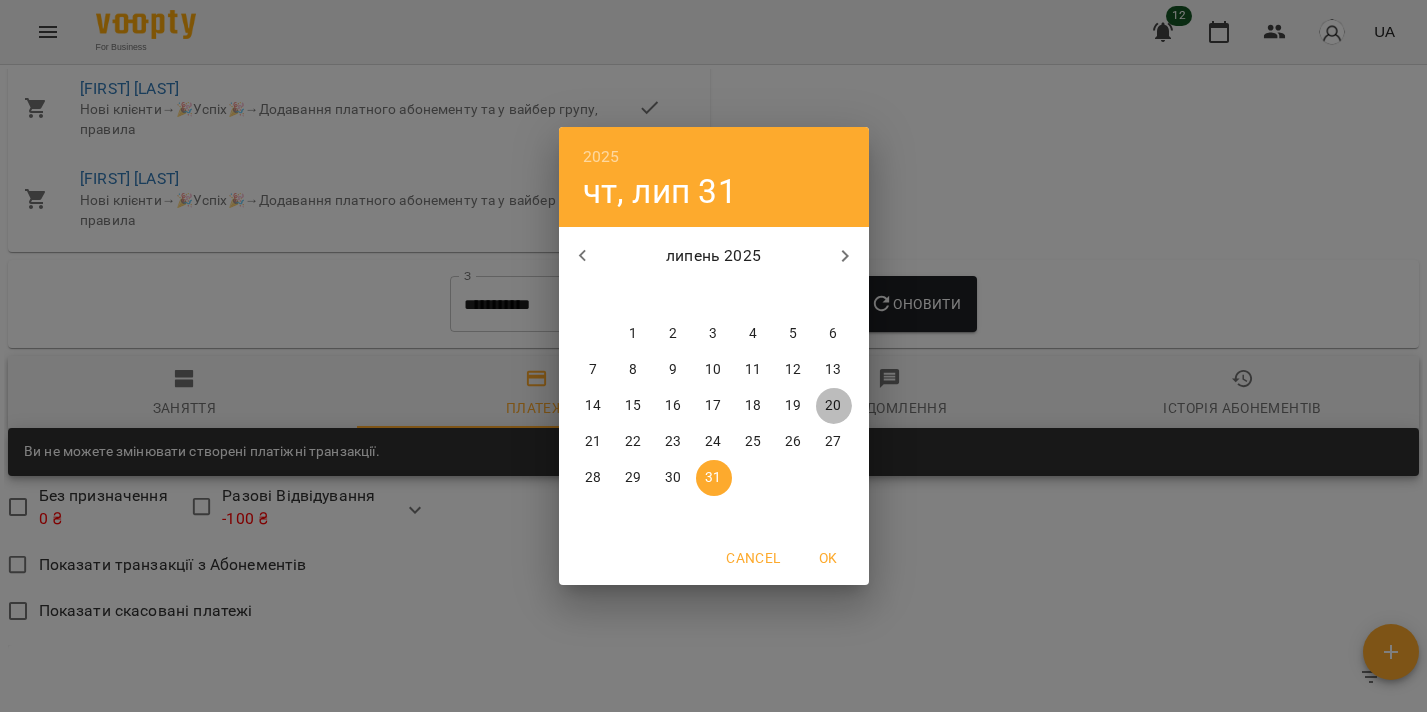 click on "20" at bounding box center [833, 406] 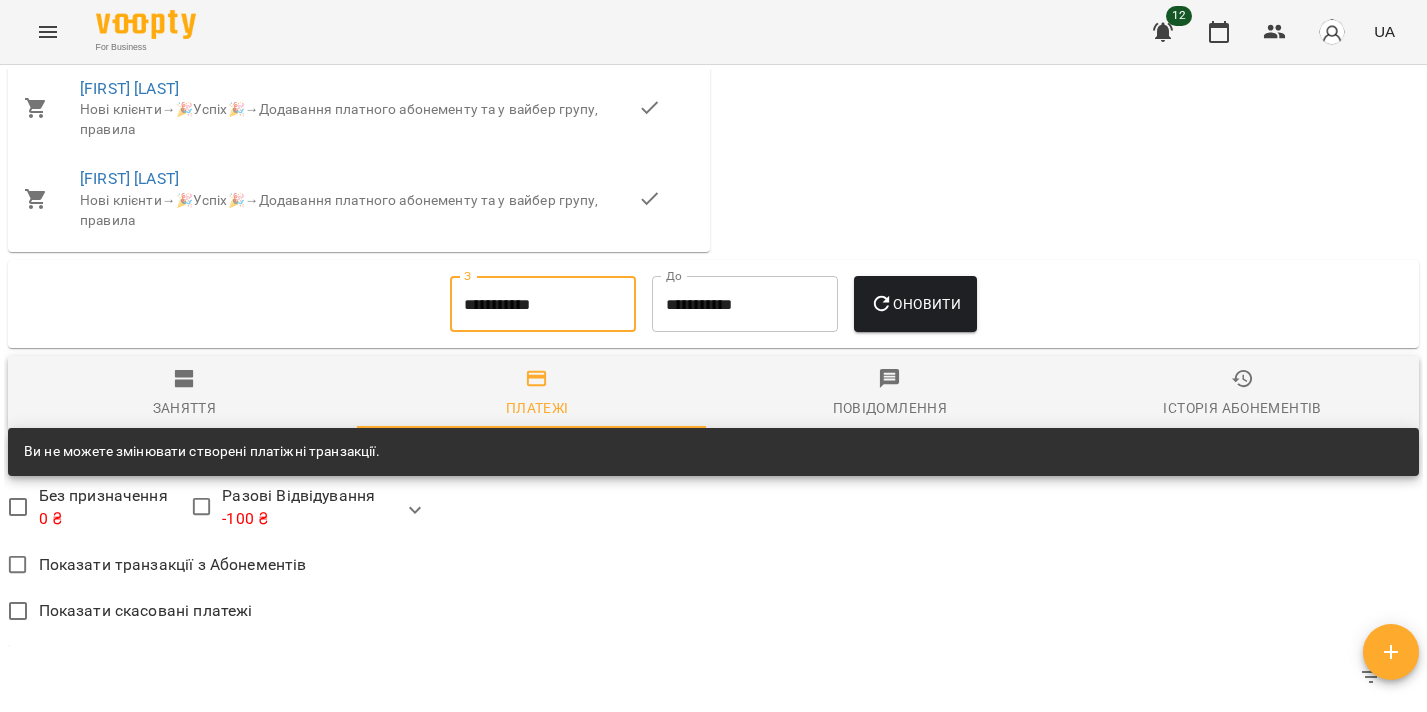 click on "Оновити" at bounding box center (915, 304) 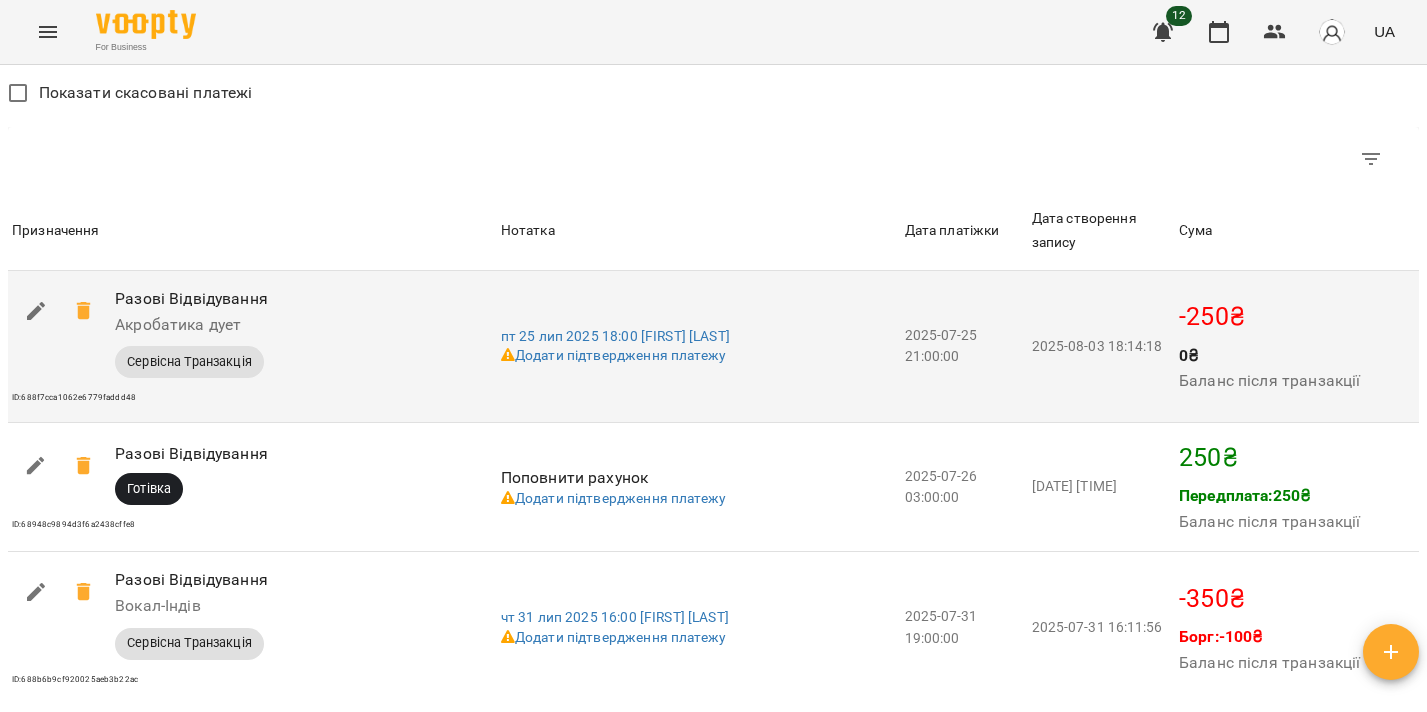 scroll, scrollTop: 2075, scrollLeft: 0, axis: vertical 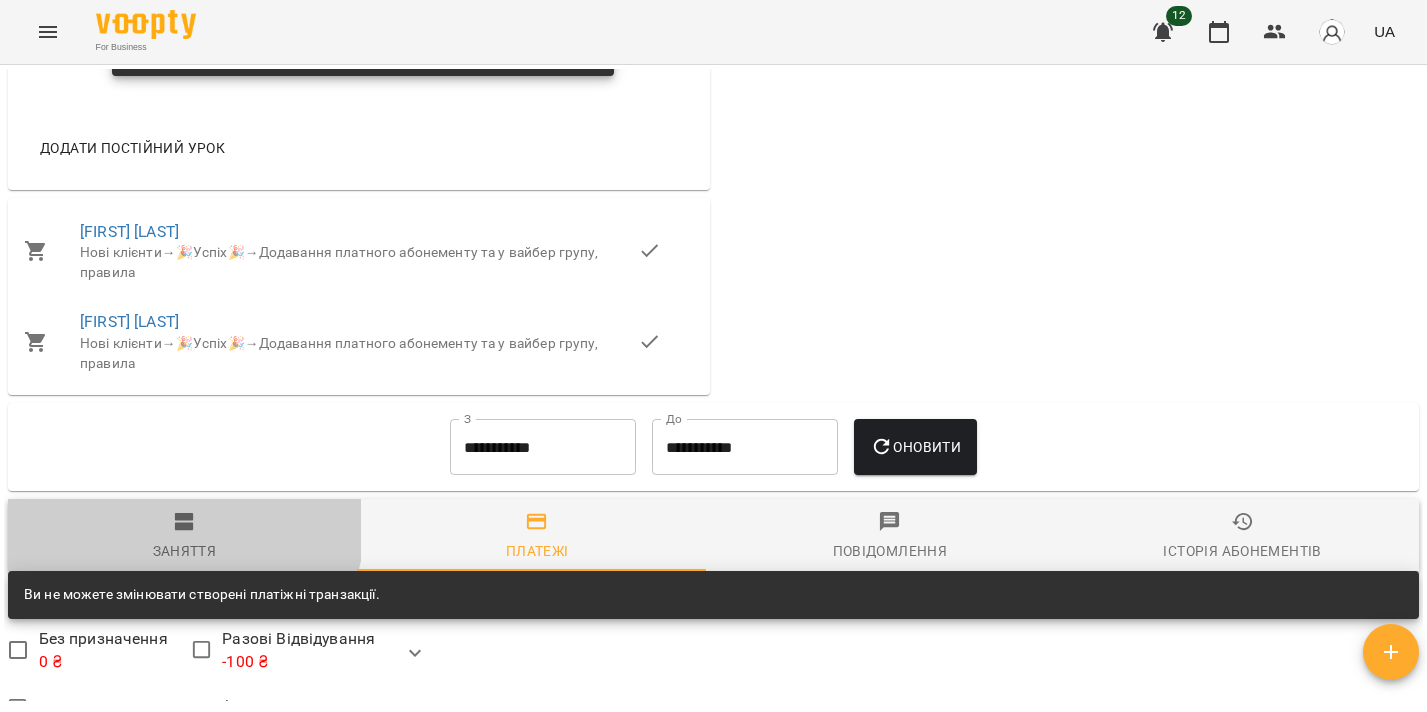 click 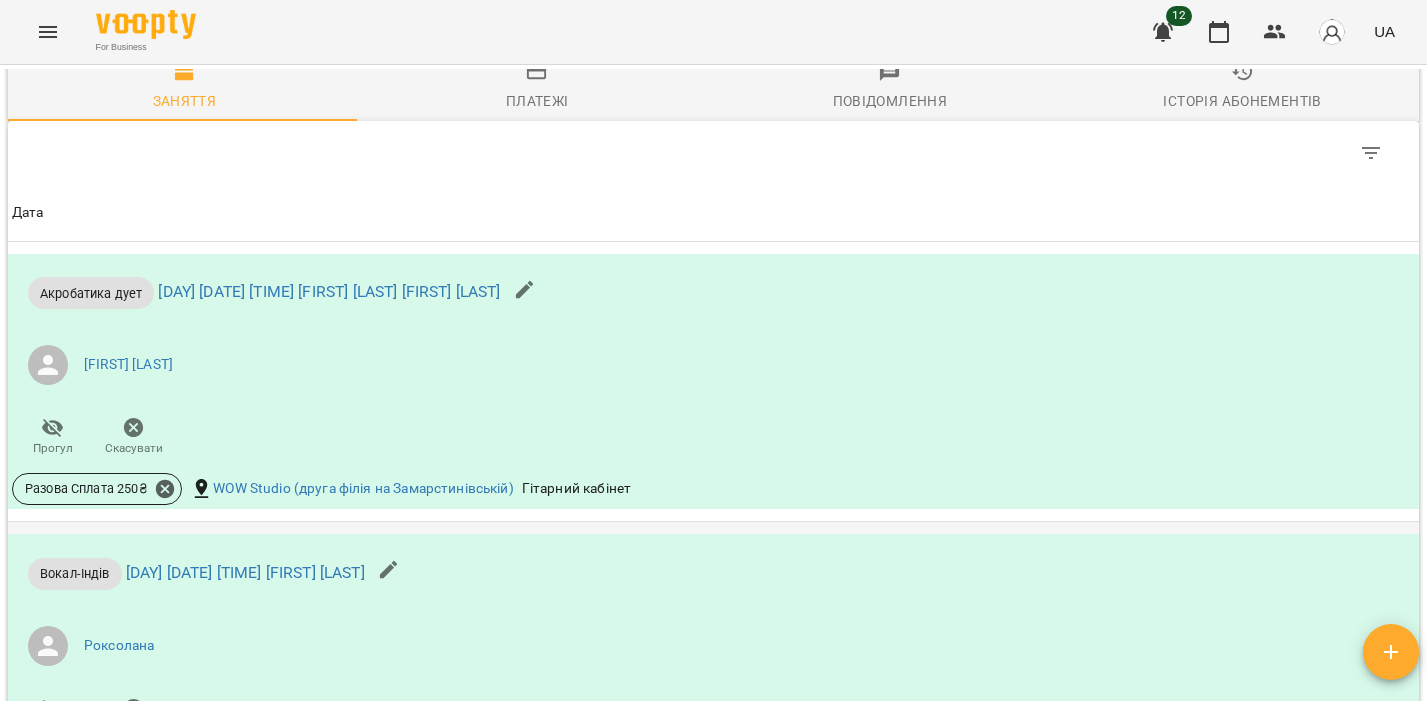 scroll, scrollTop: 2544, scrollLeft: 0, axis: vertical 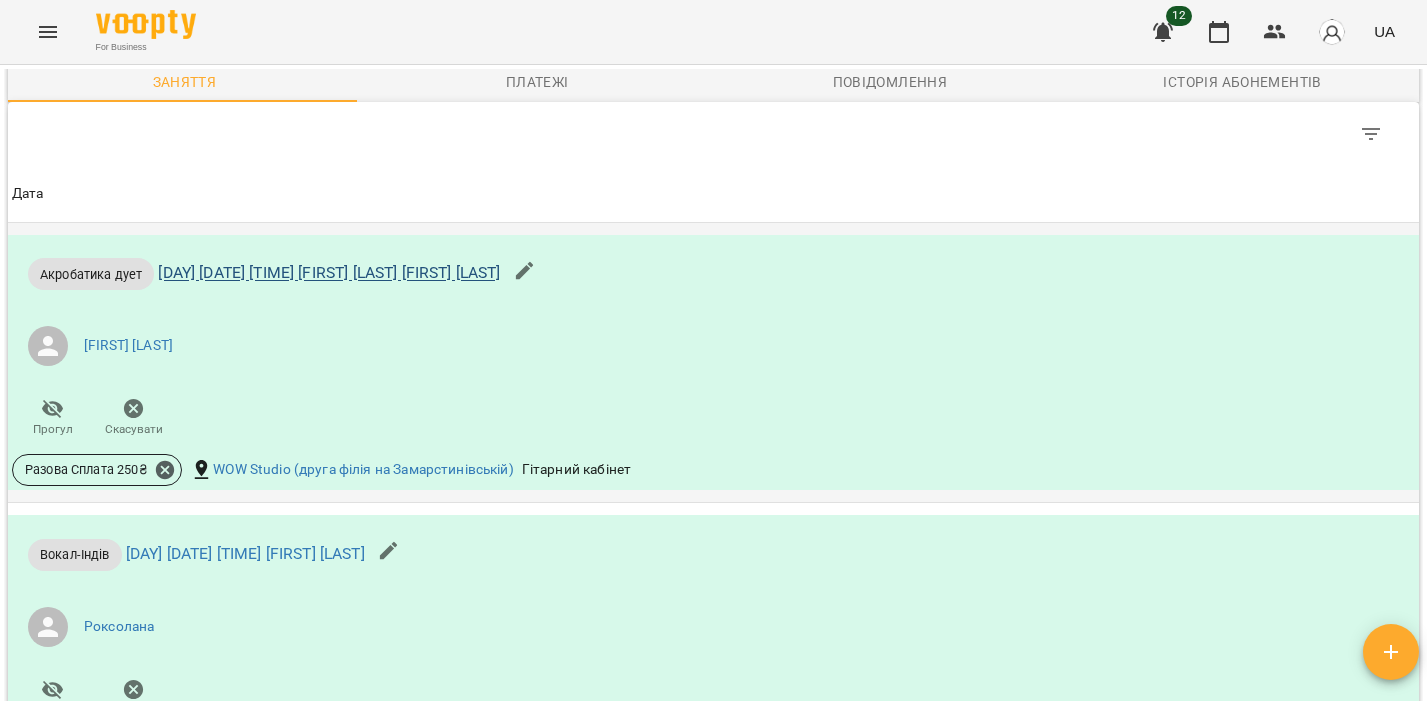 click on "пт [DATE] [TIME] [LAST] [FIRST] [LAST]" at bounding box center (329, 273) 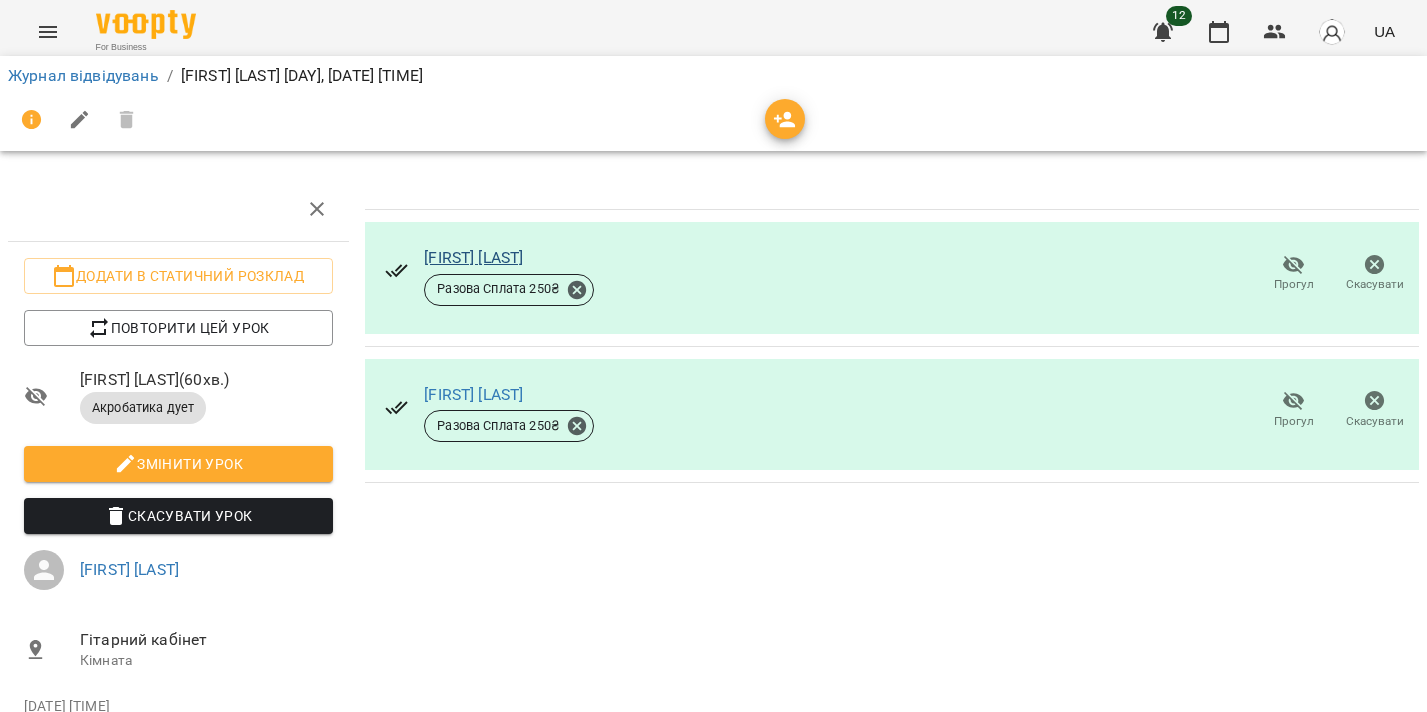 click on "[LAST] [FIRST]" at bounding box center (473, 257) 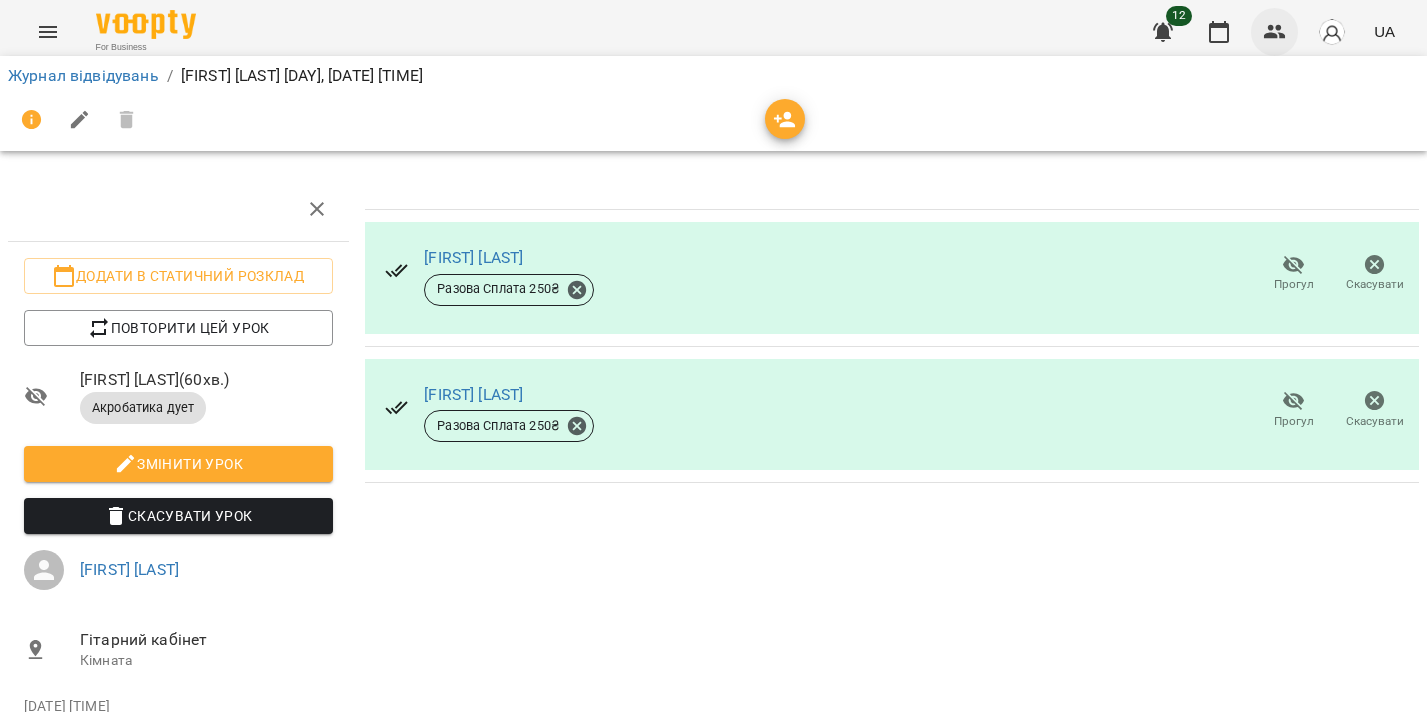 click 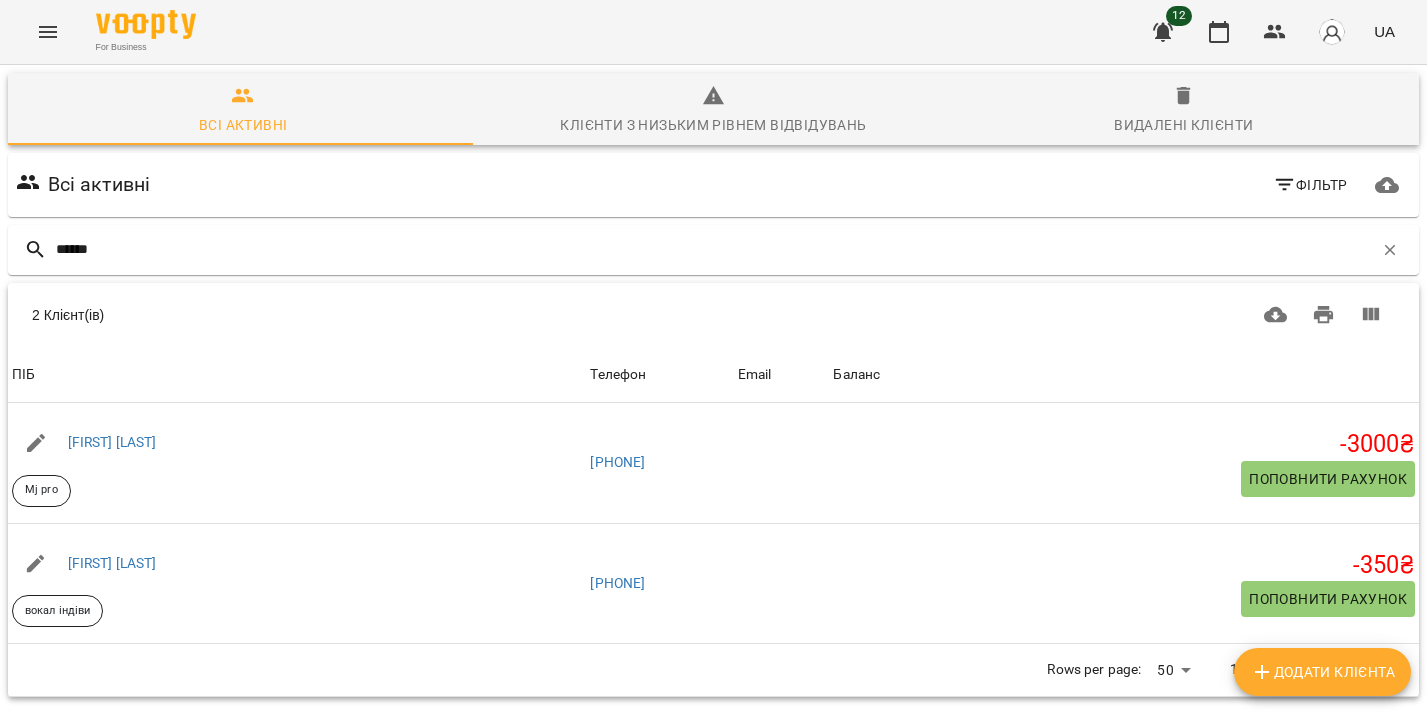 scroll, scrollTop: 75, scrollLeft: 0, axis: vertical 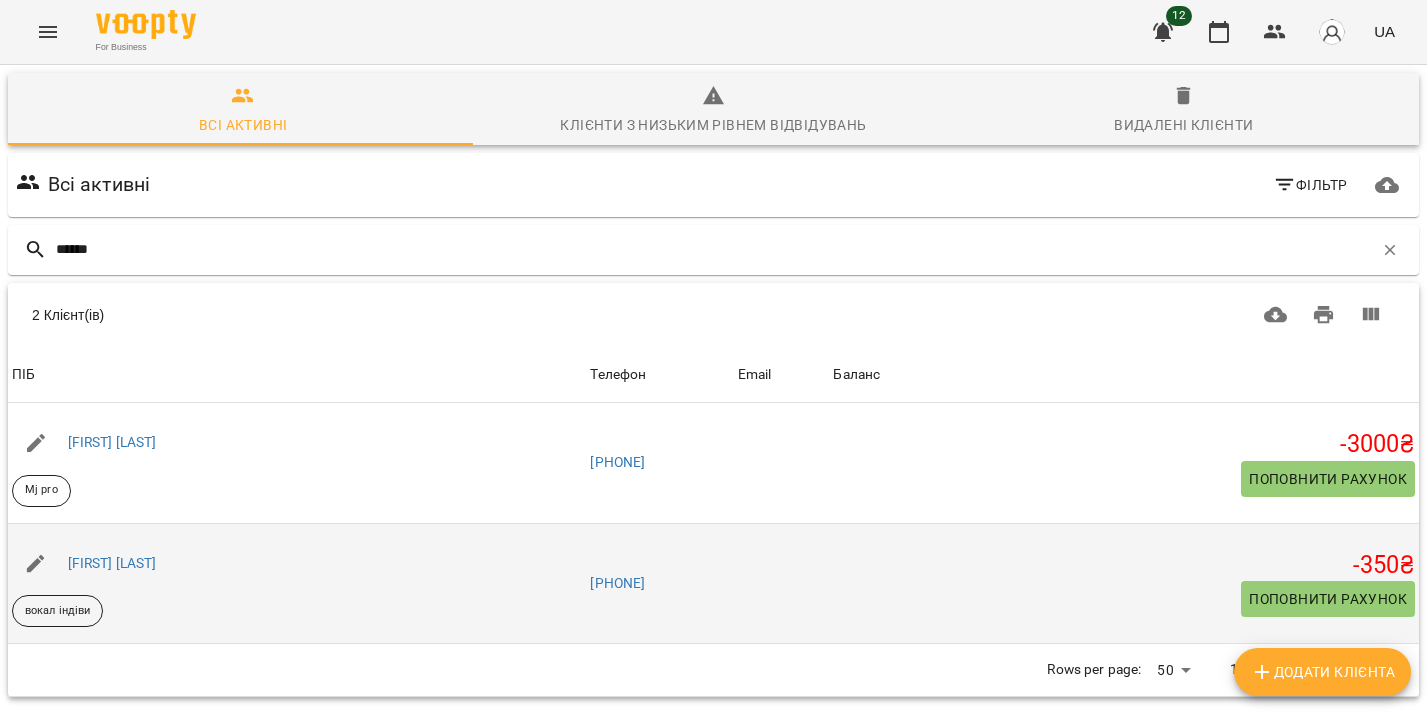type on "******" 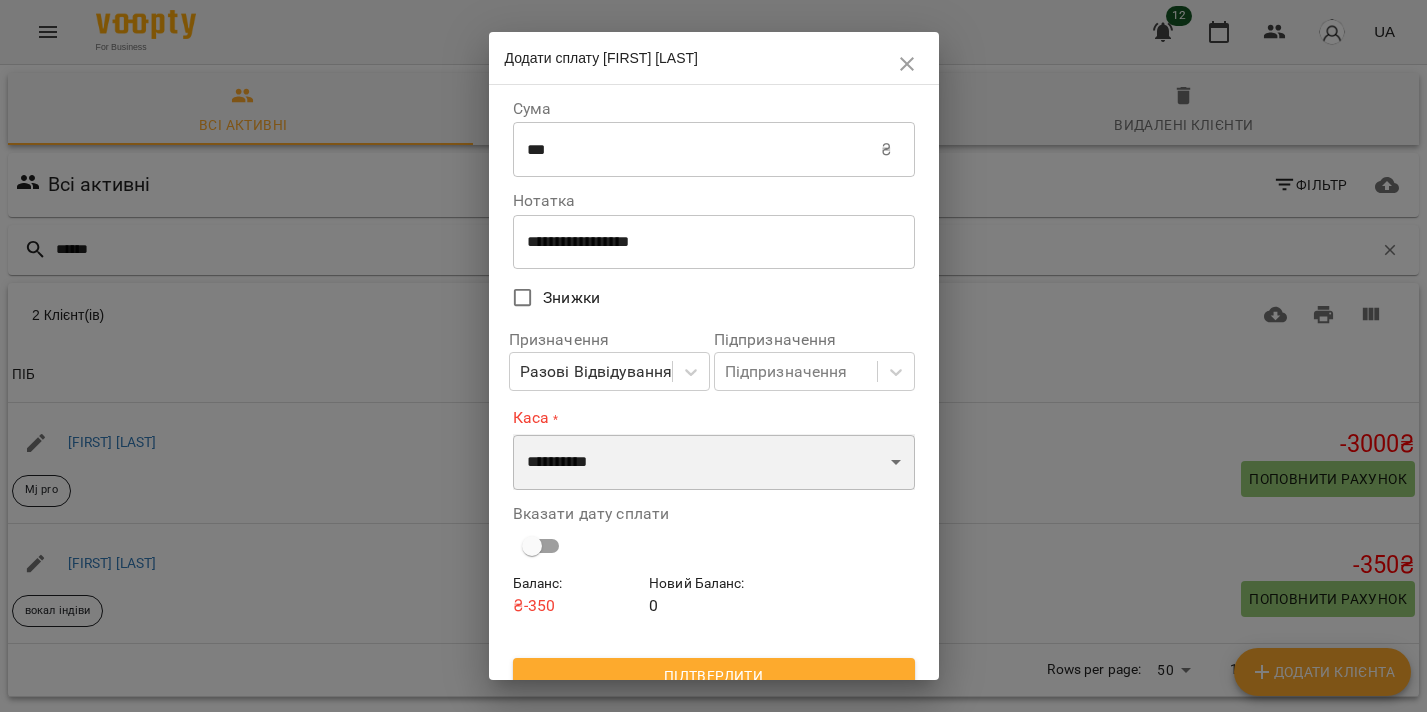 click on "**********" at bounding box center [714, 462] 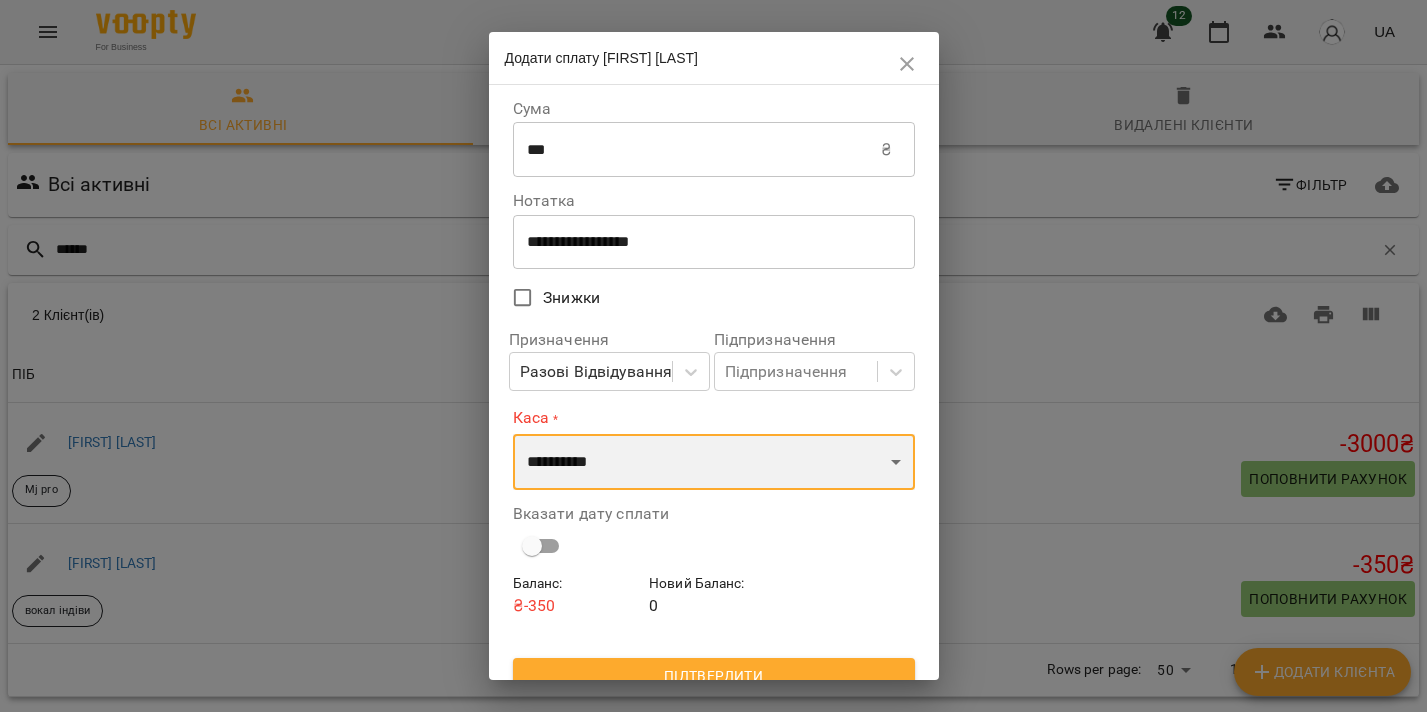 select on "****" 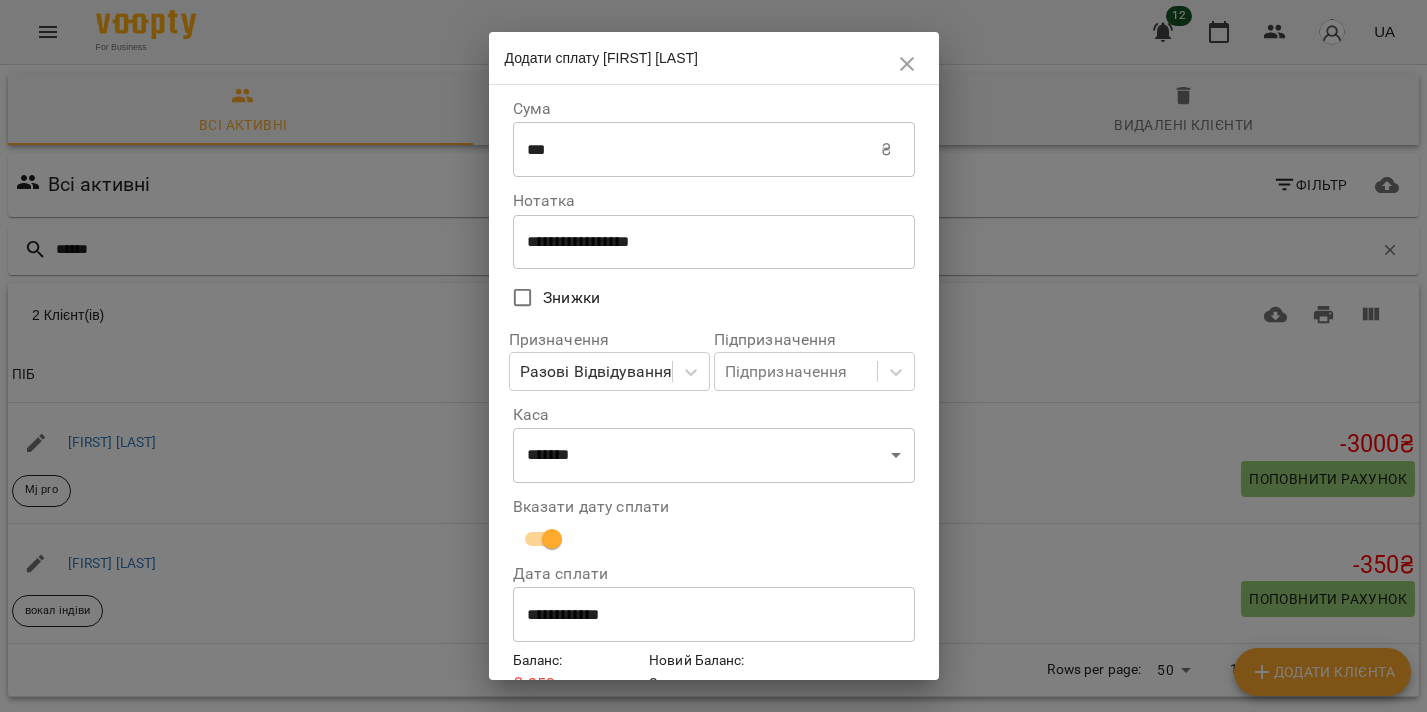 click on "**********" at bounding box center (714, 615) 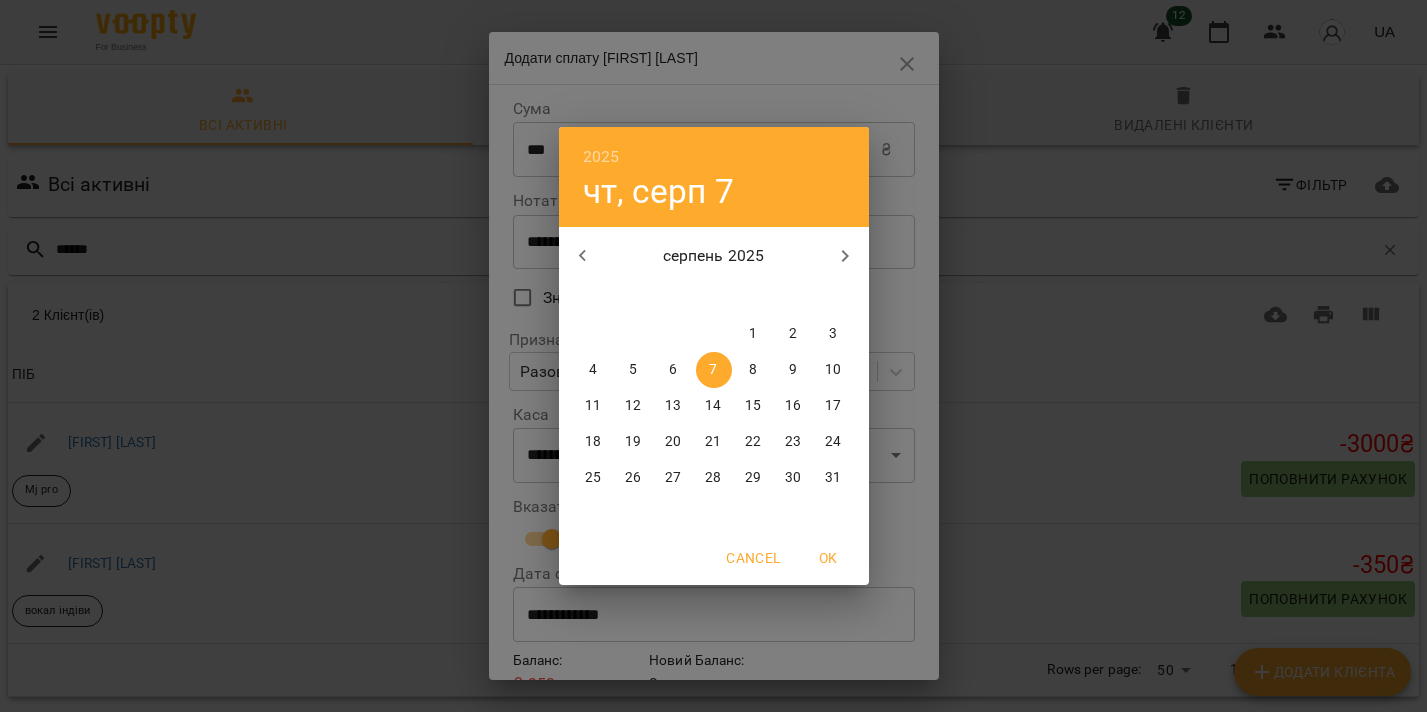 click at bounding box center (583, 256) 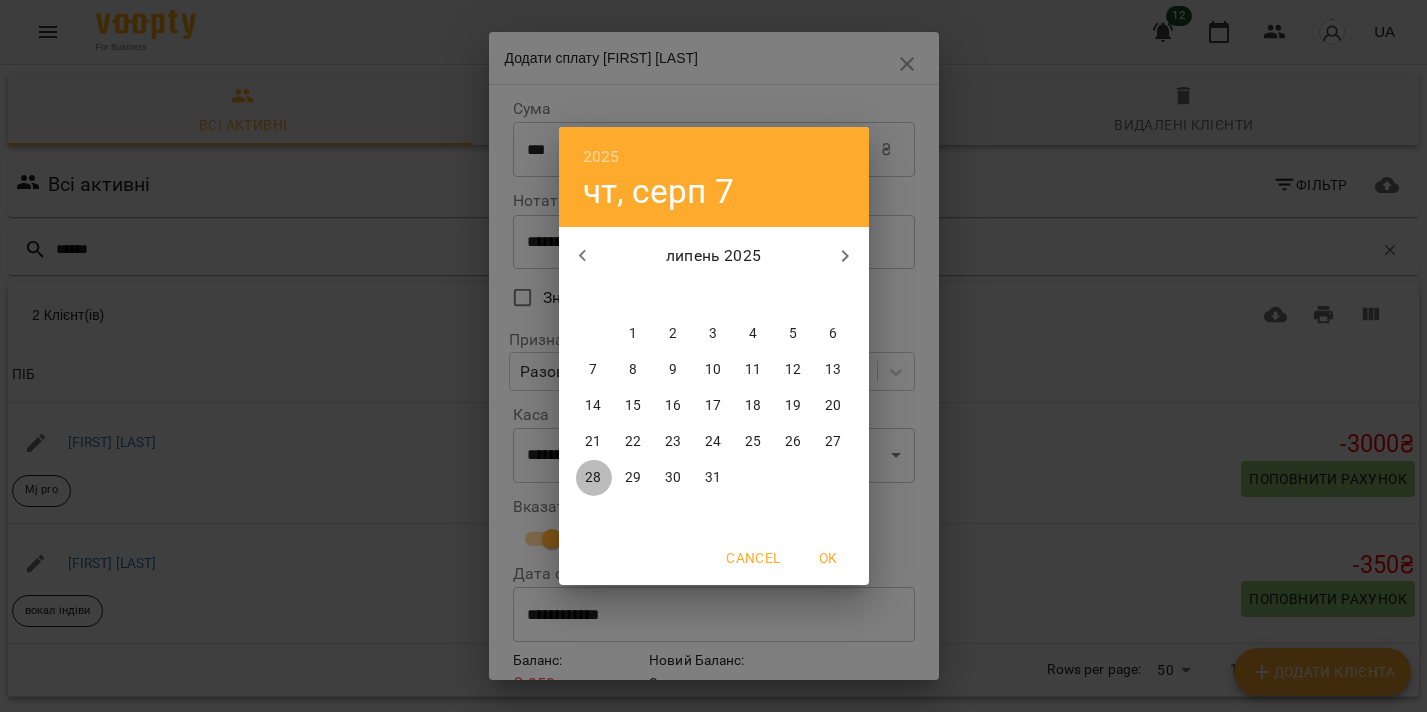 click on "28" at bounding box center (593, 478) 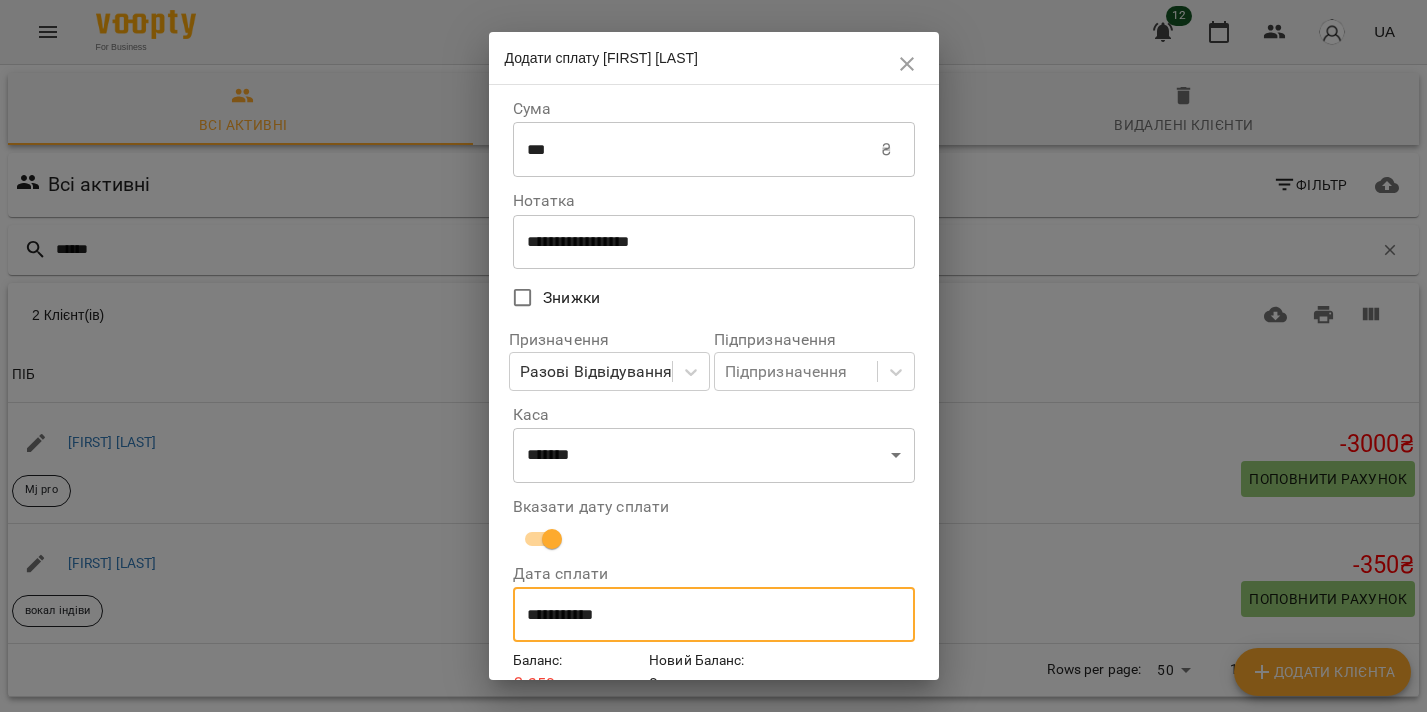 scroll, scrollTop: 96, scrollLeft: 0, axis: vertical 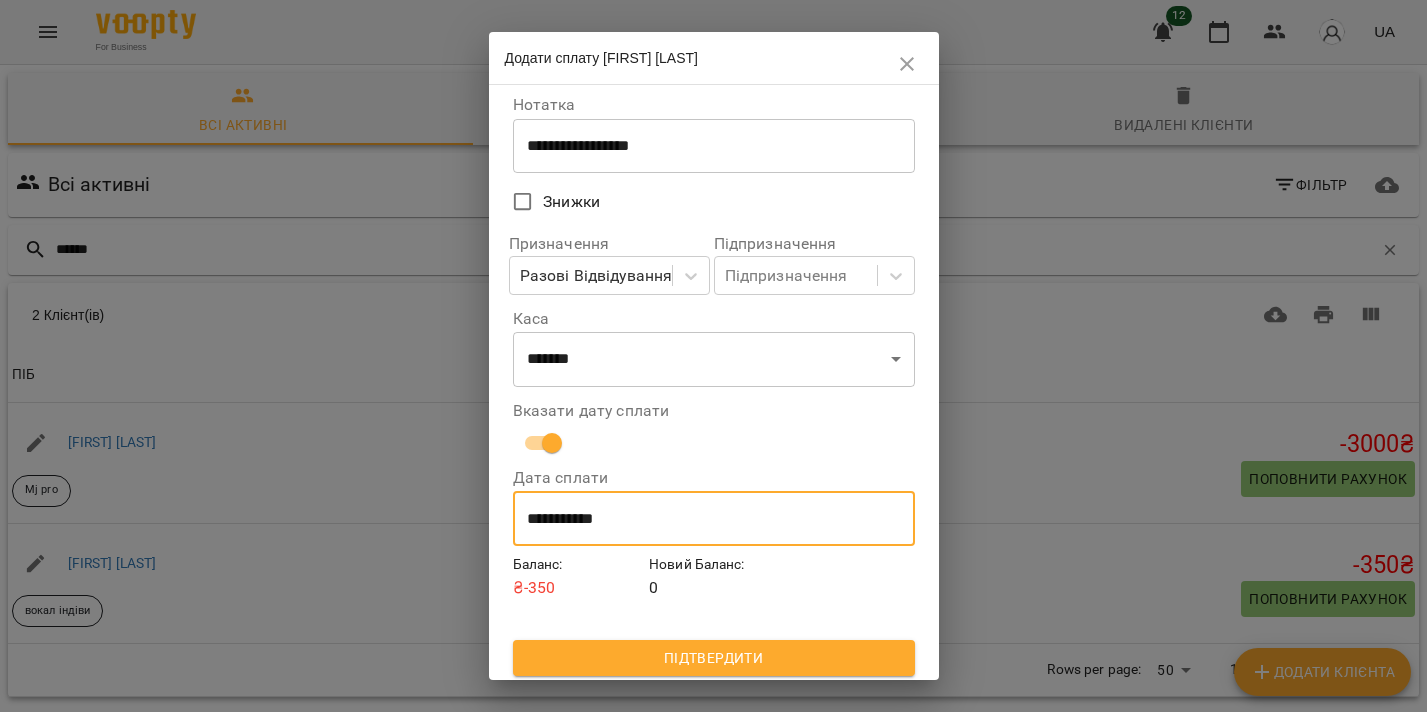 click on "Підтвердити" at bounding box center [714, 658] 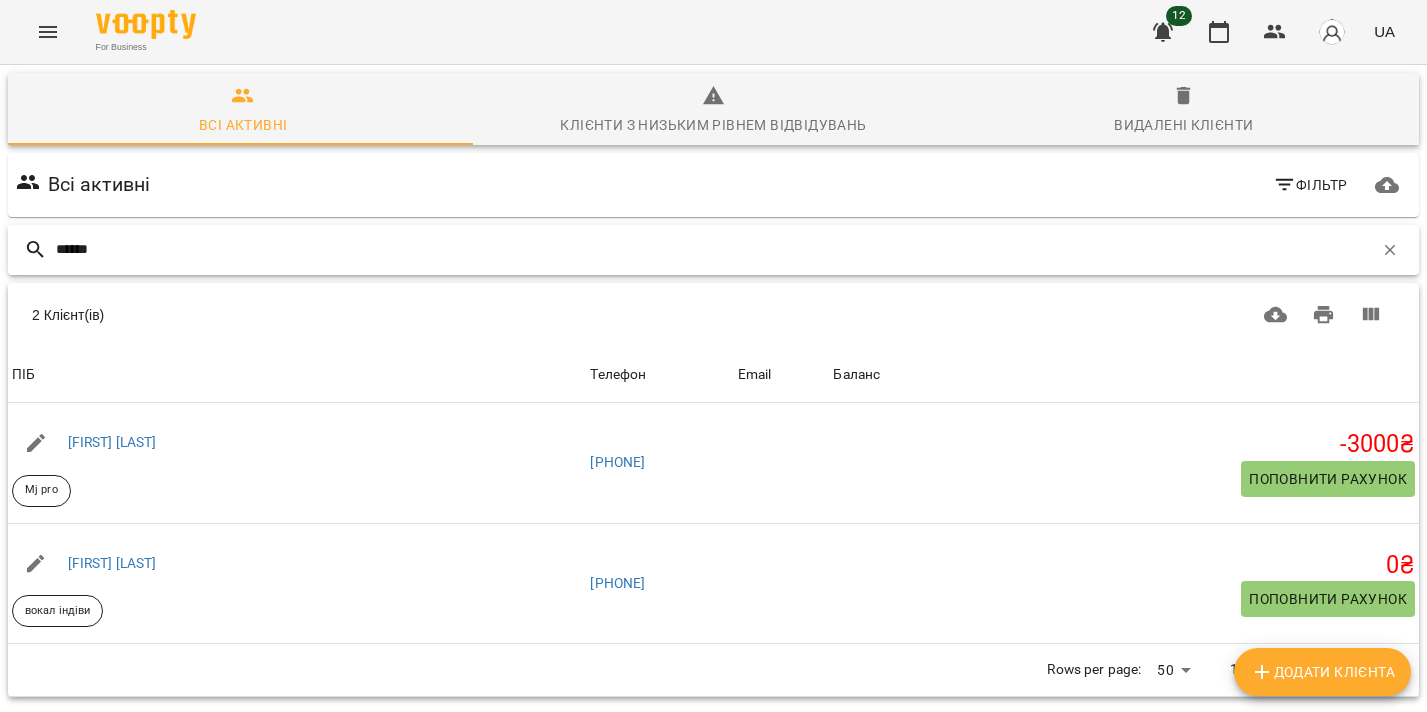click on "******" at bounding box center [714, 249] 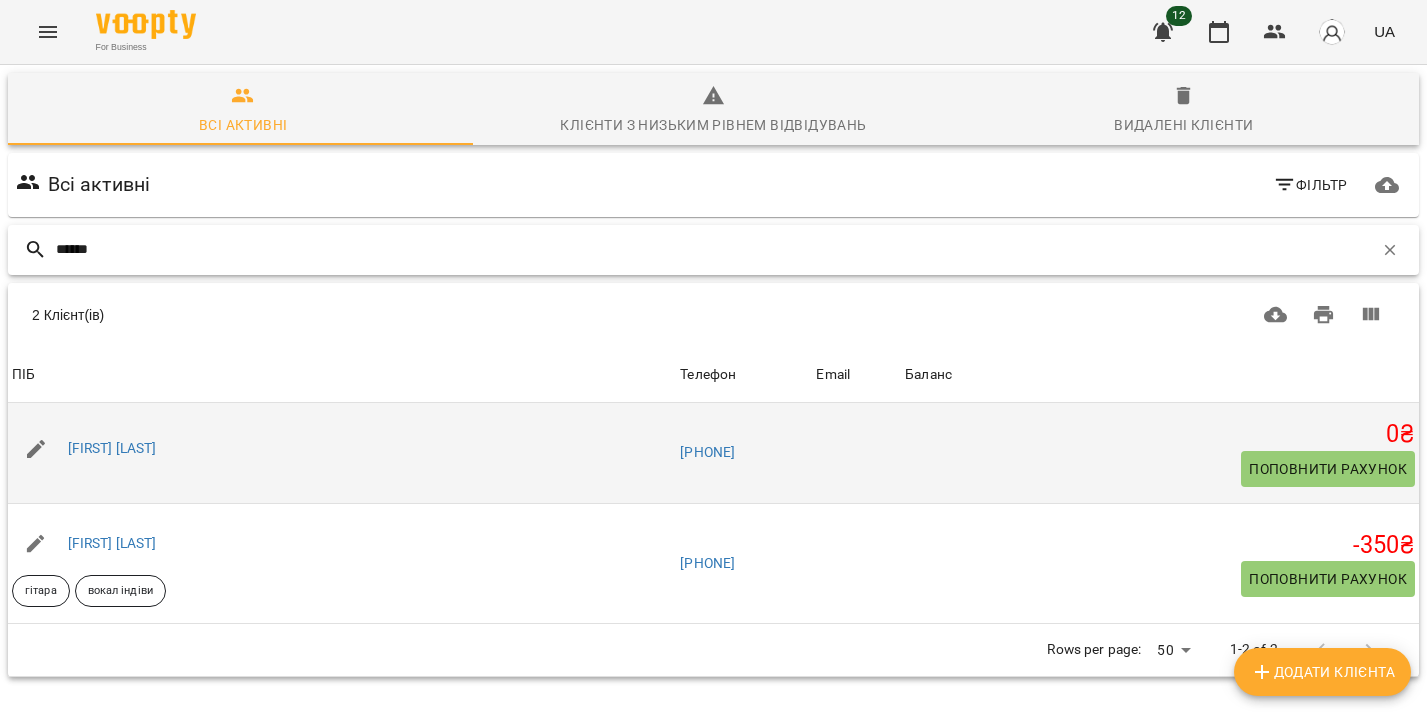 type on "******" 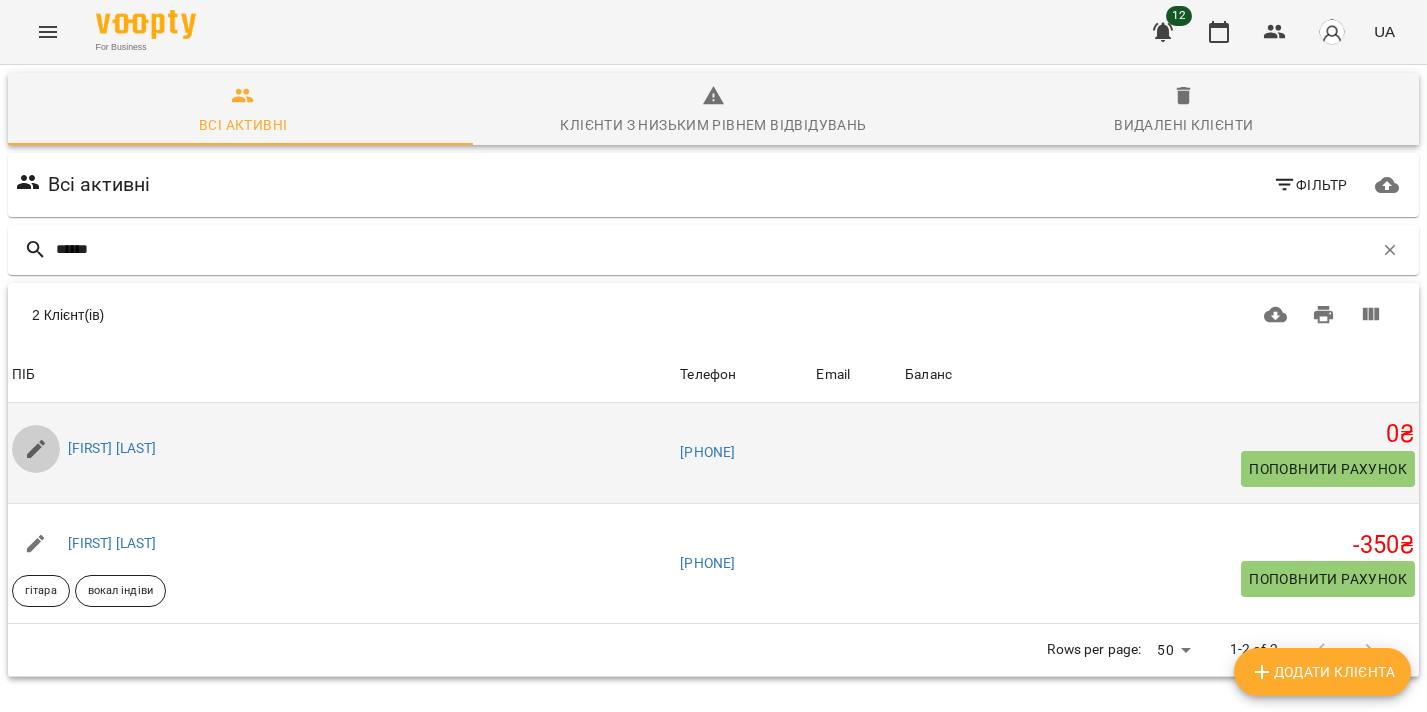 click 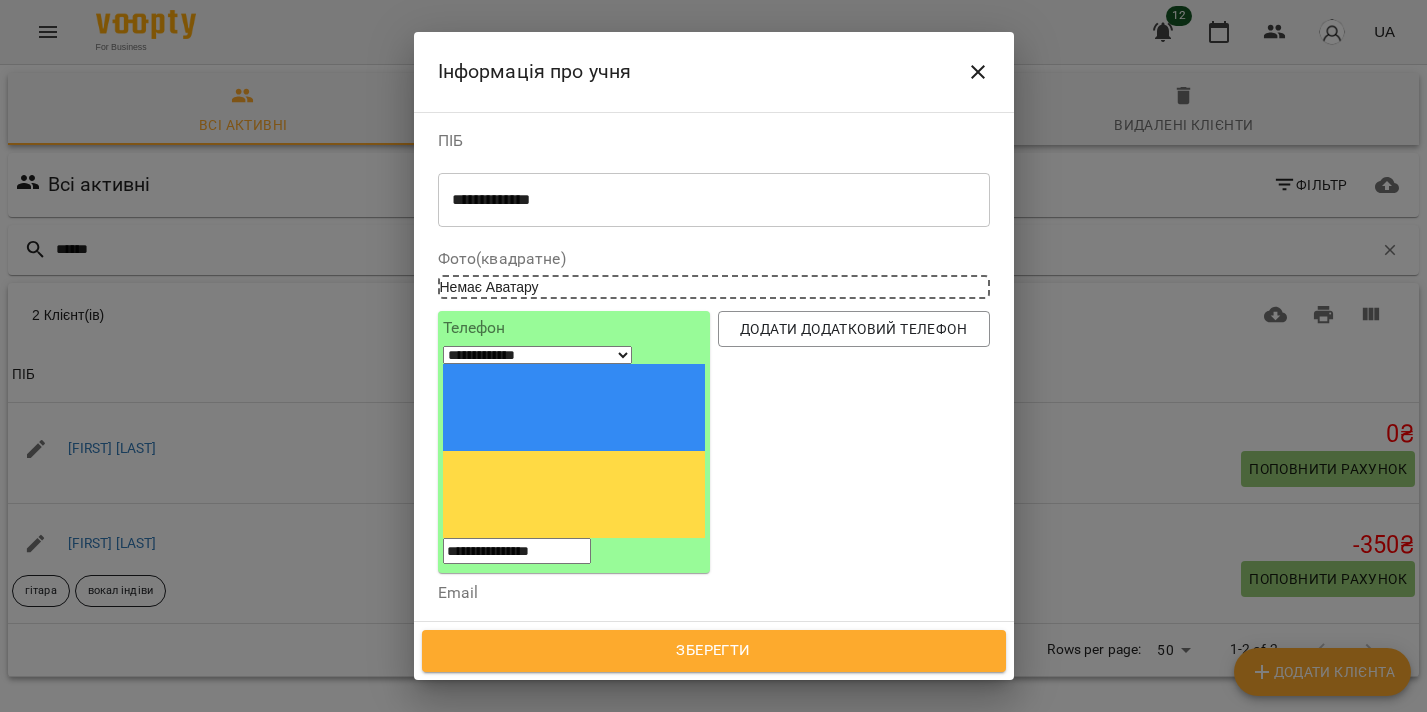 scroll, scrollTop: 124, scrollLeft: 0, axis: vertical 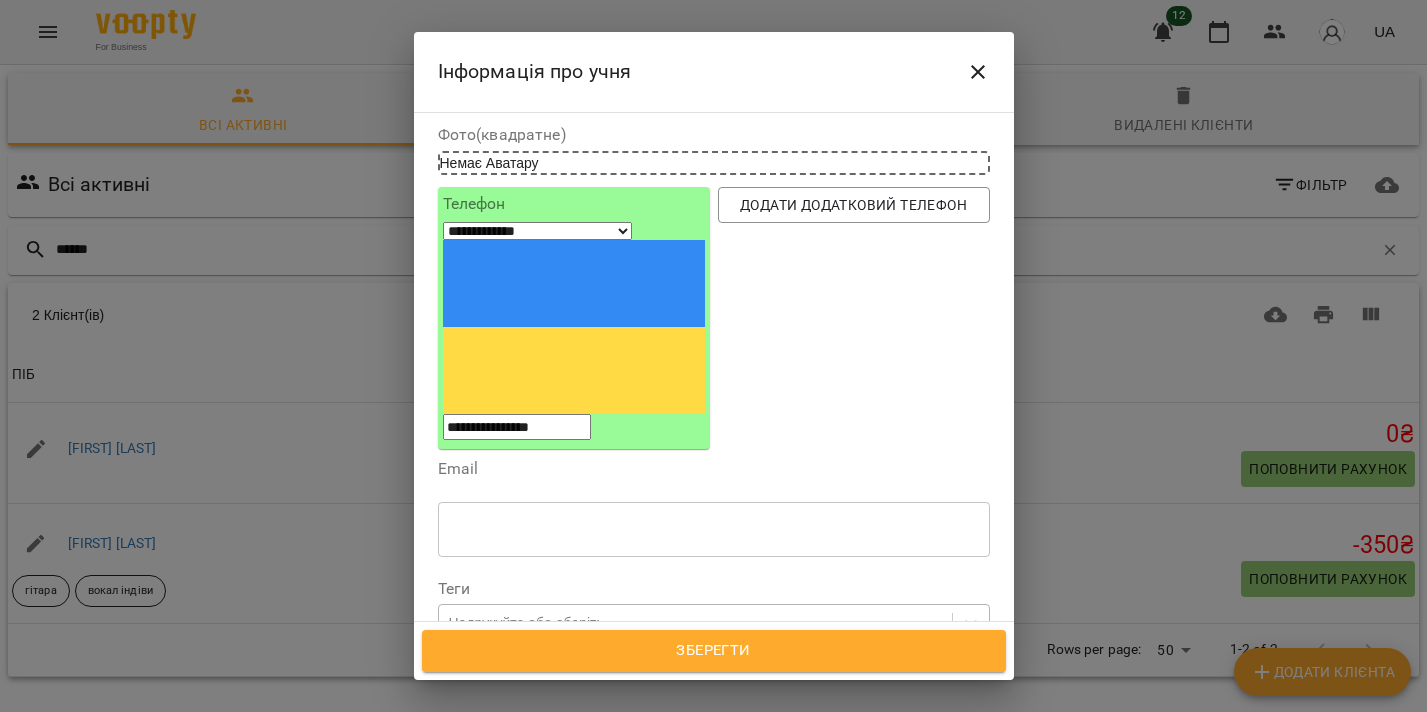 click on "Надрукуйте або оберіть..." at bounding box center [695, 623] 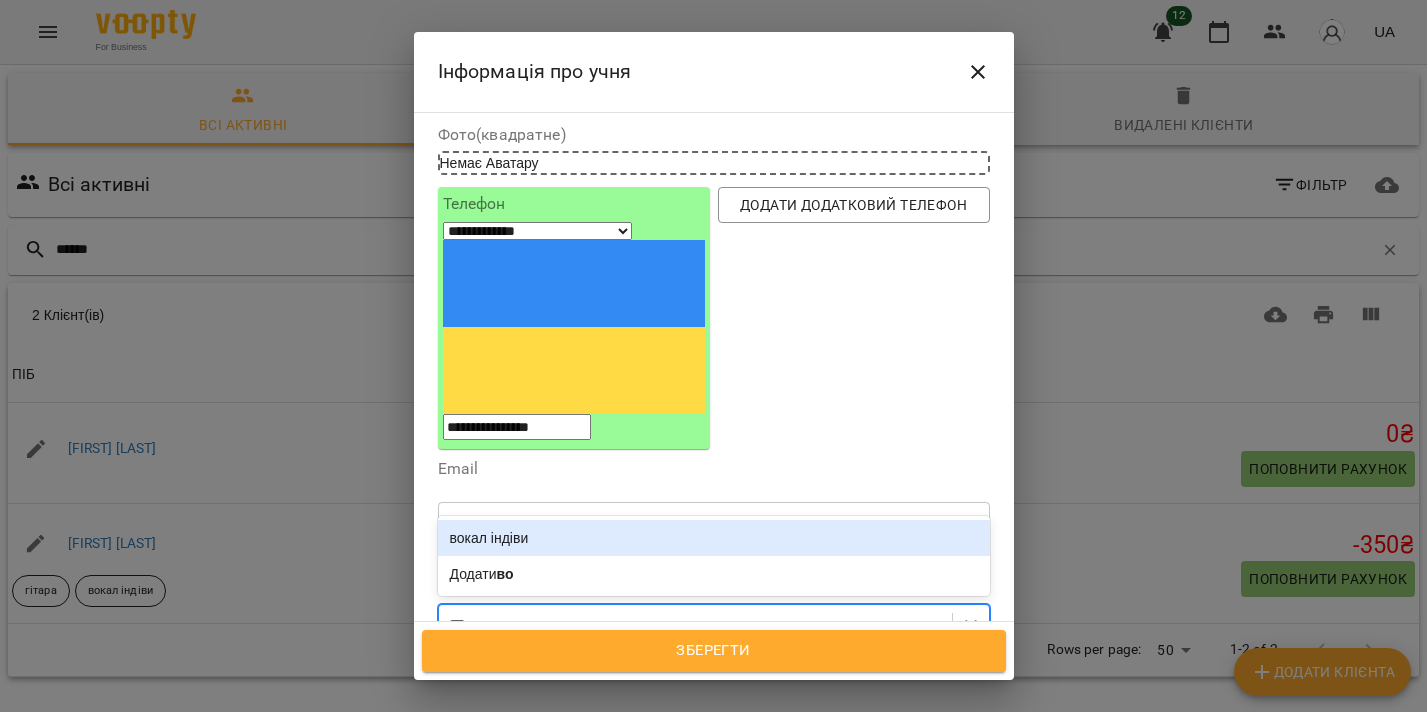 type on "****" 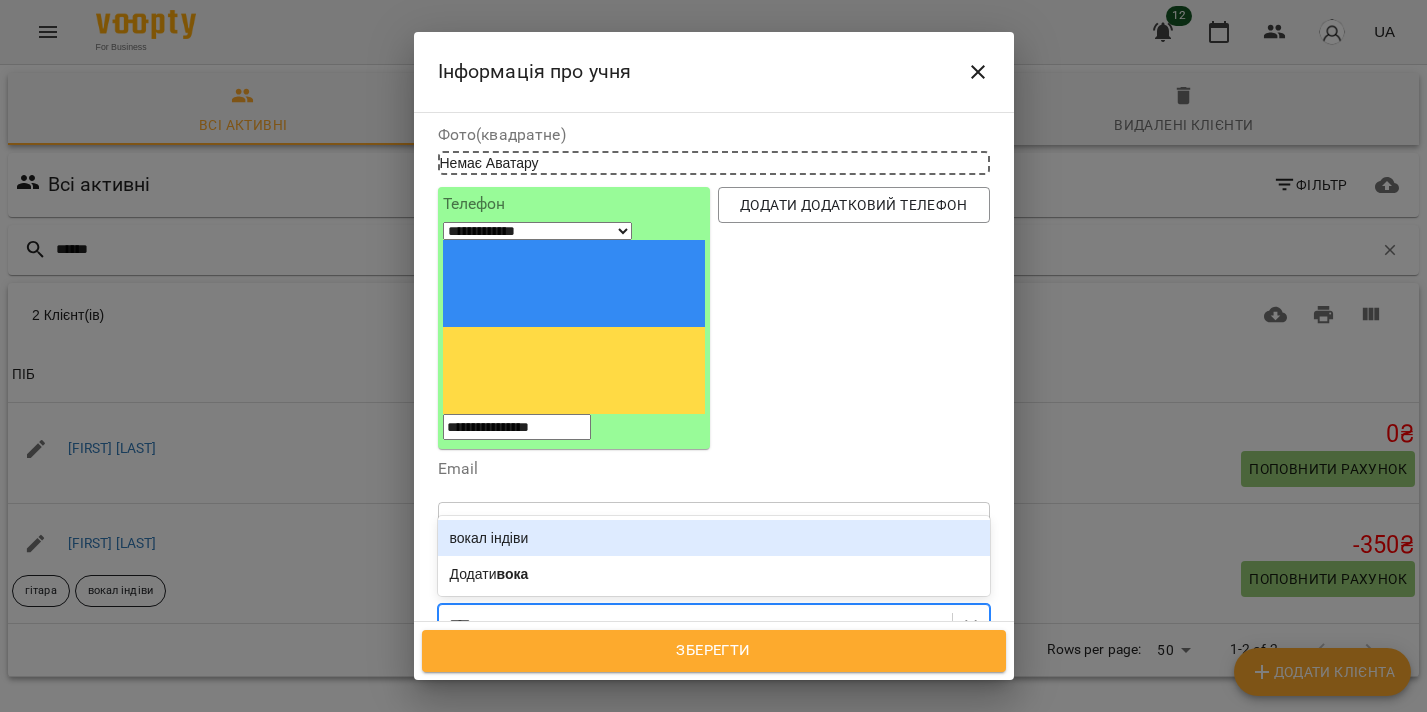 click on "вокал індіви" at bounding box center [714, 538] 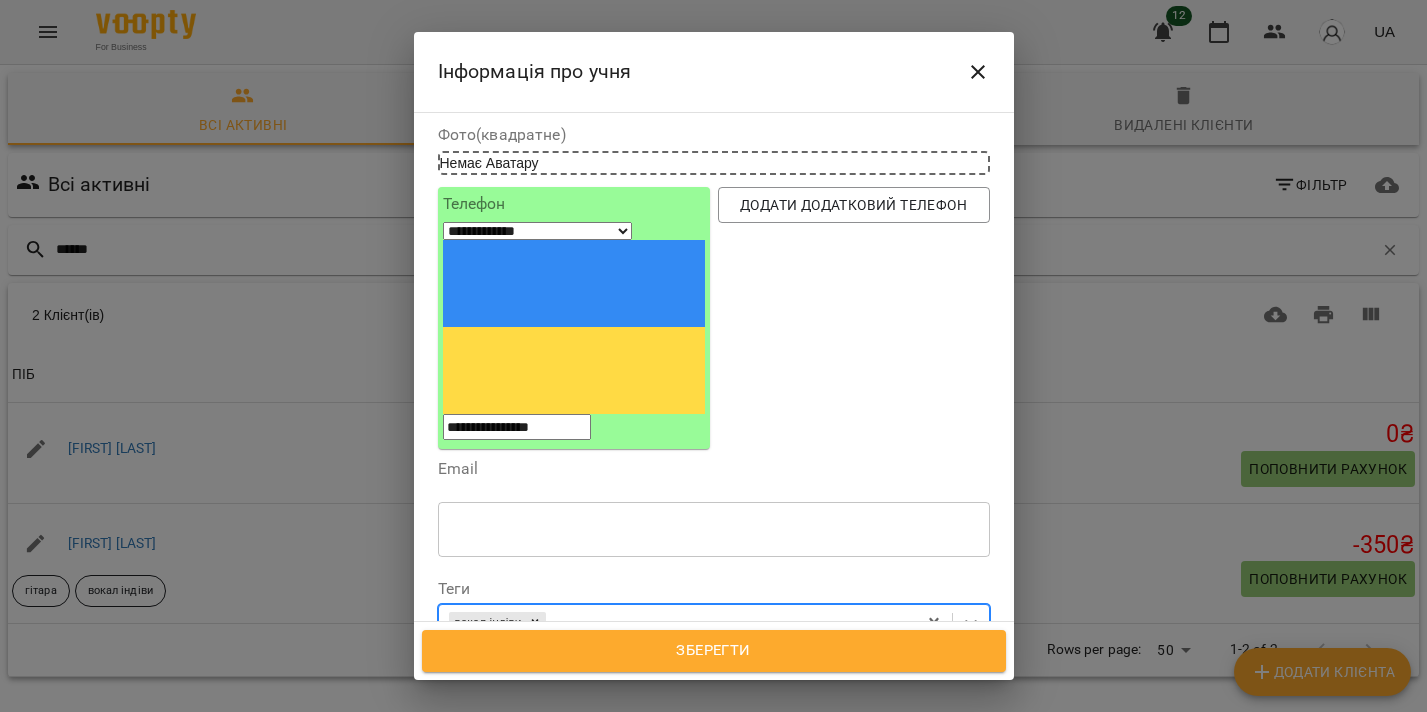 scroll, scrollTop: 492, scrollLeft: 0, axis: vertical 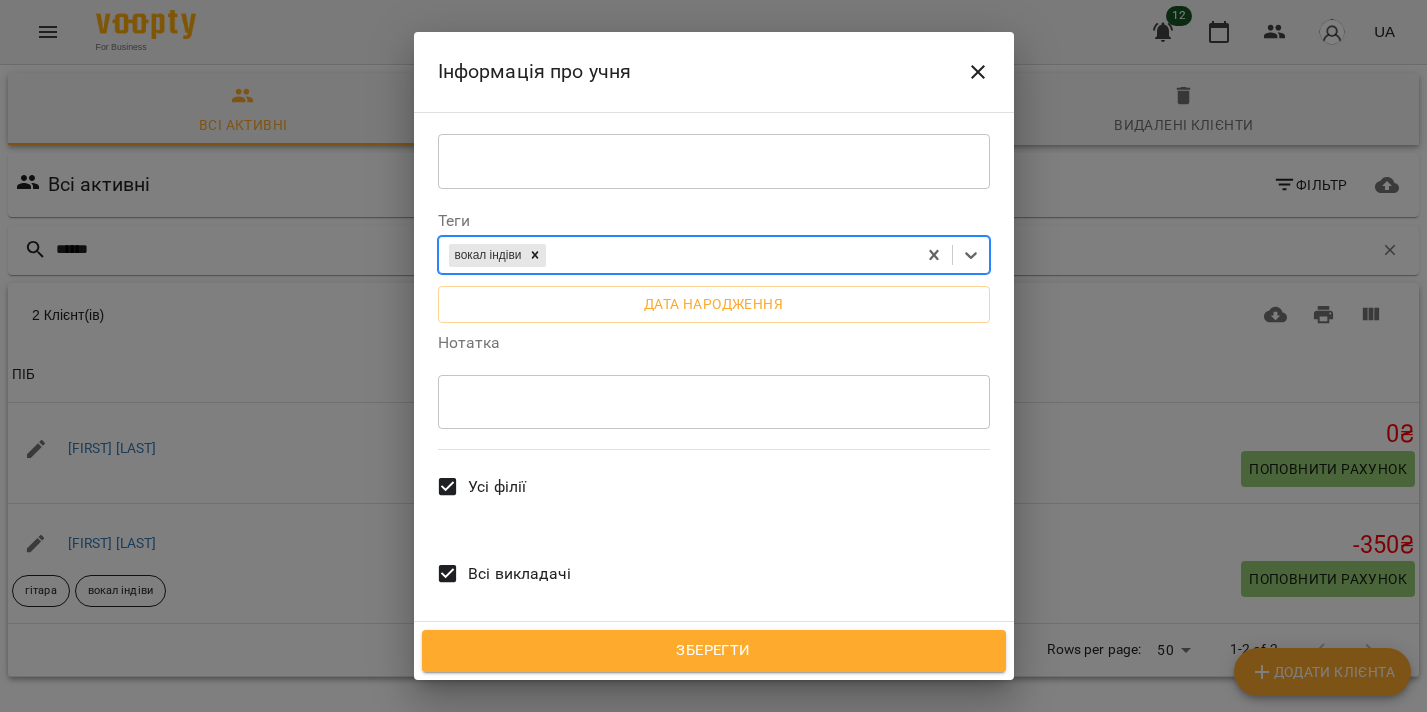 click on "Зберегти" at bounding box center [714, 651] 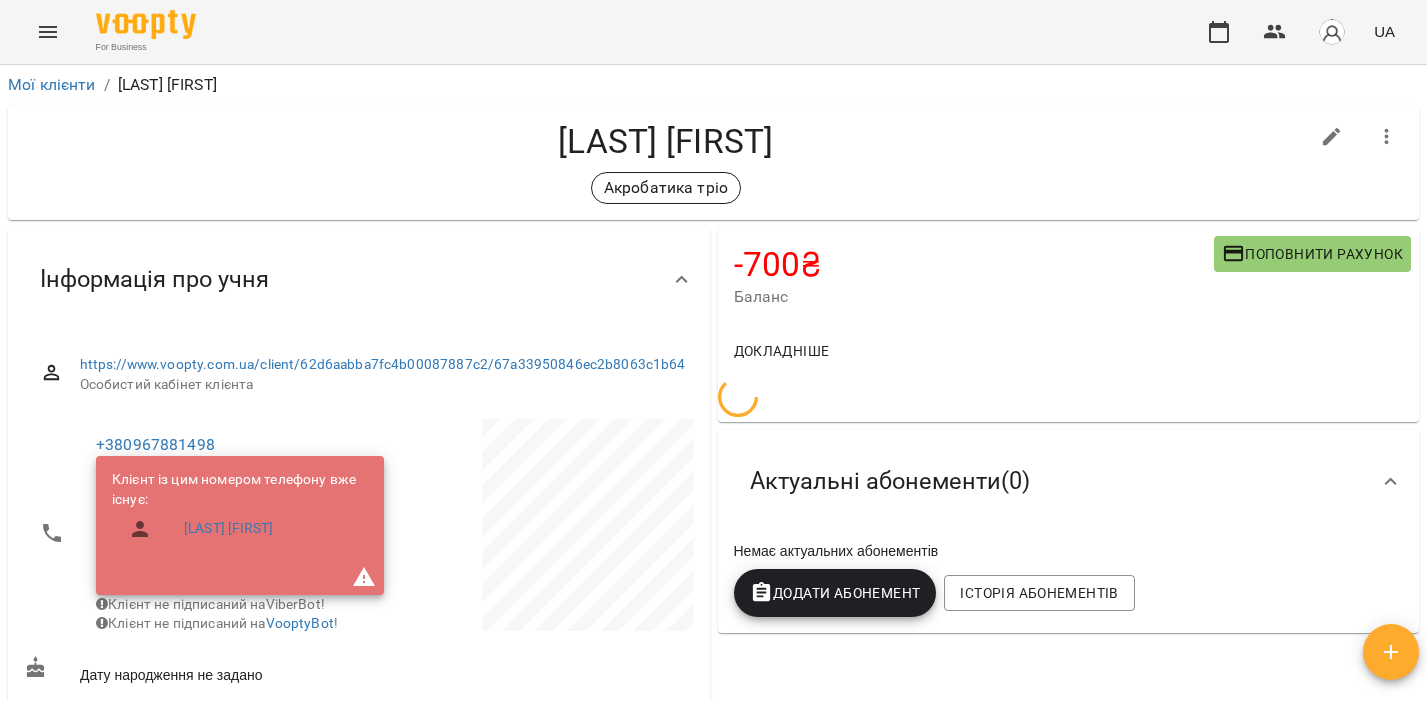 scroll, scrollTop: 0, scrollLeft: 0, axis: both 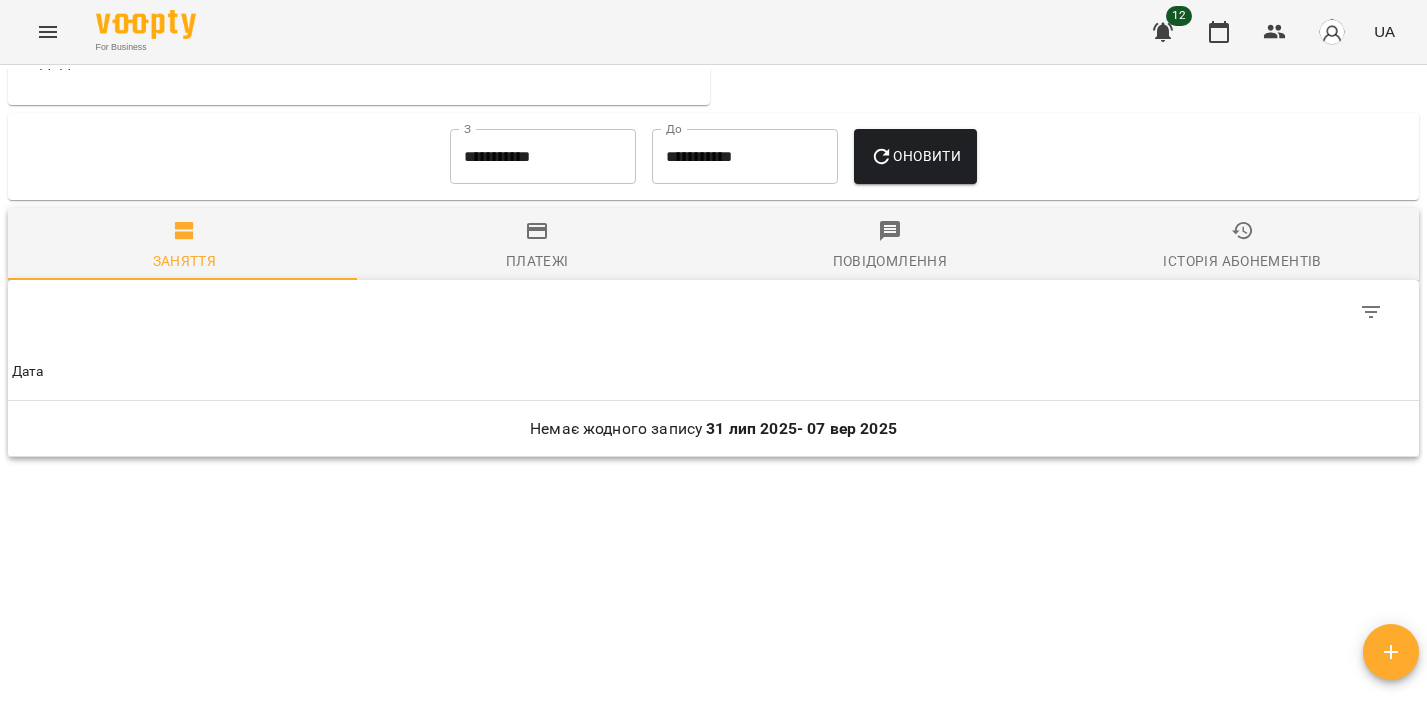 click on "**********" at bounding box center [543, 157] 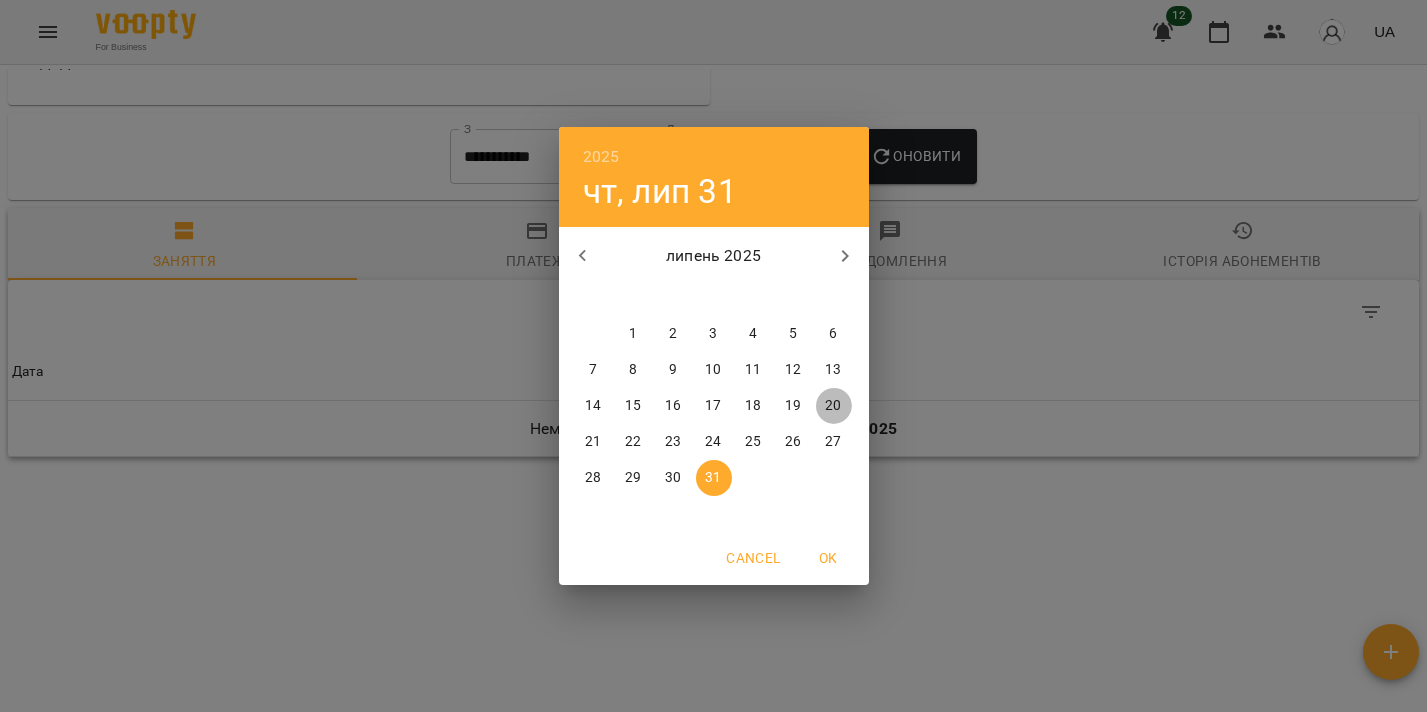 click on "20" at bounding box center [833, 406] 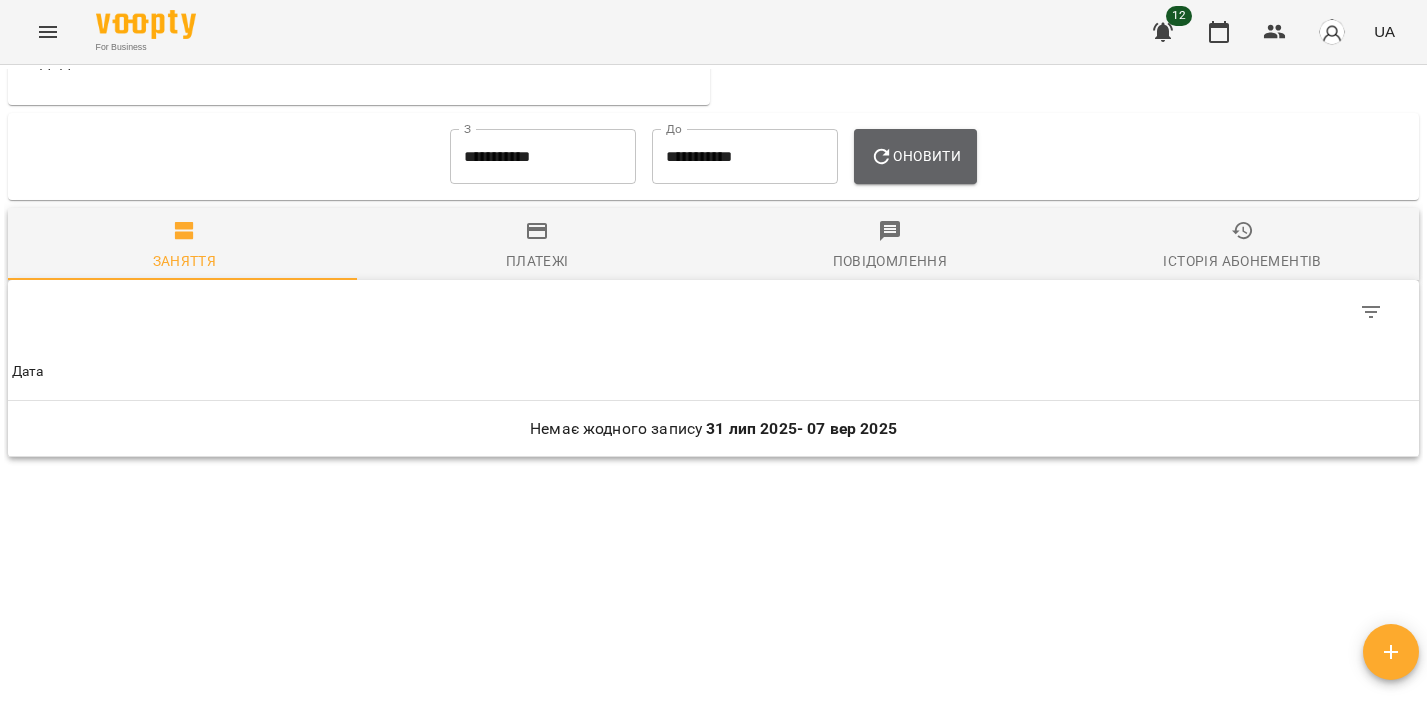 click 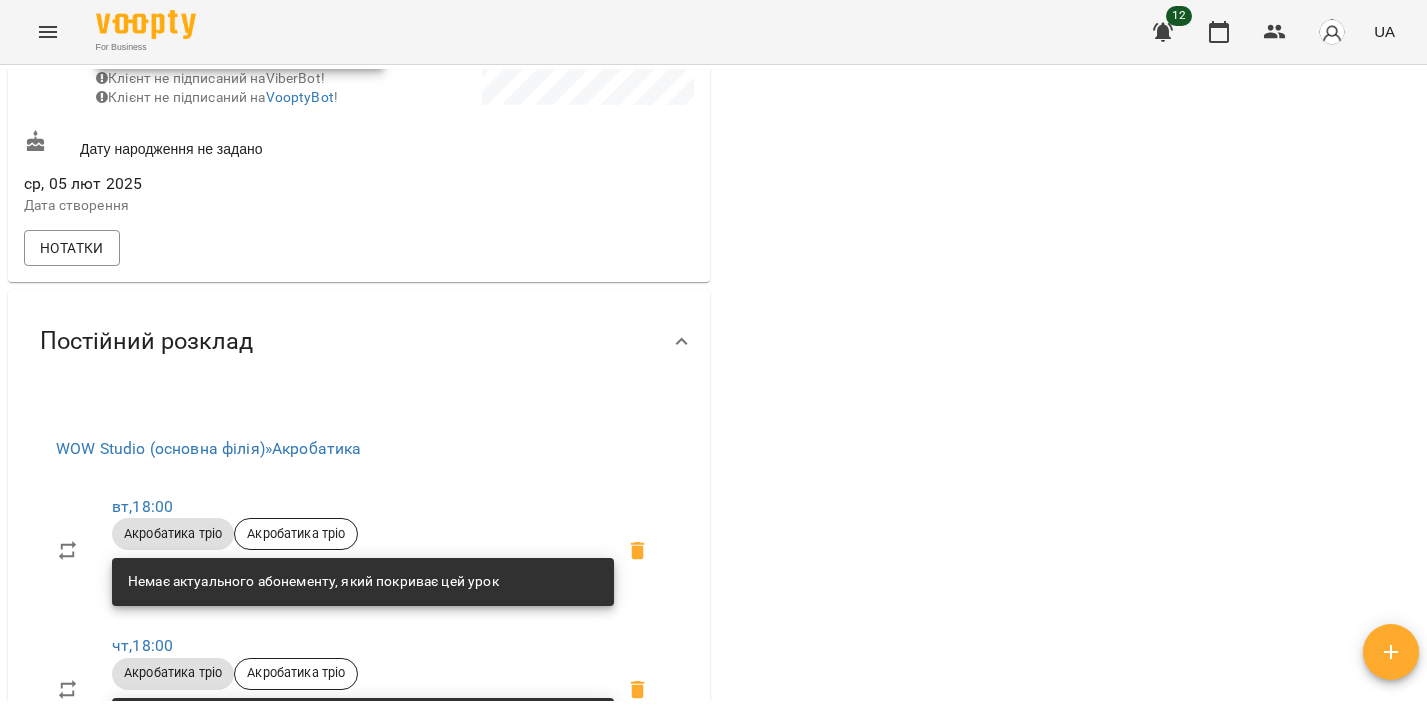 scroll, scrollTop: 0, scrollLeft: 0, axis: both 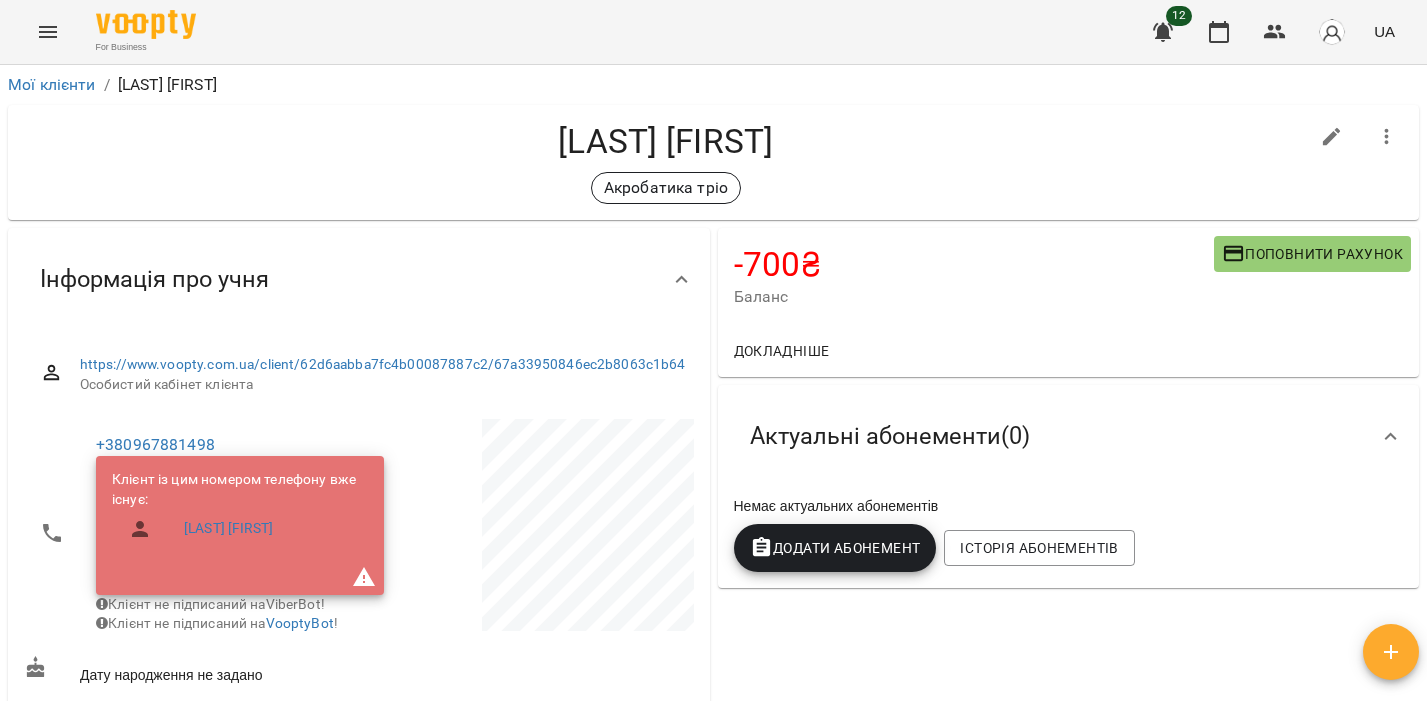 click 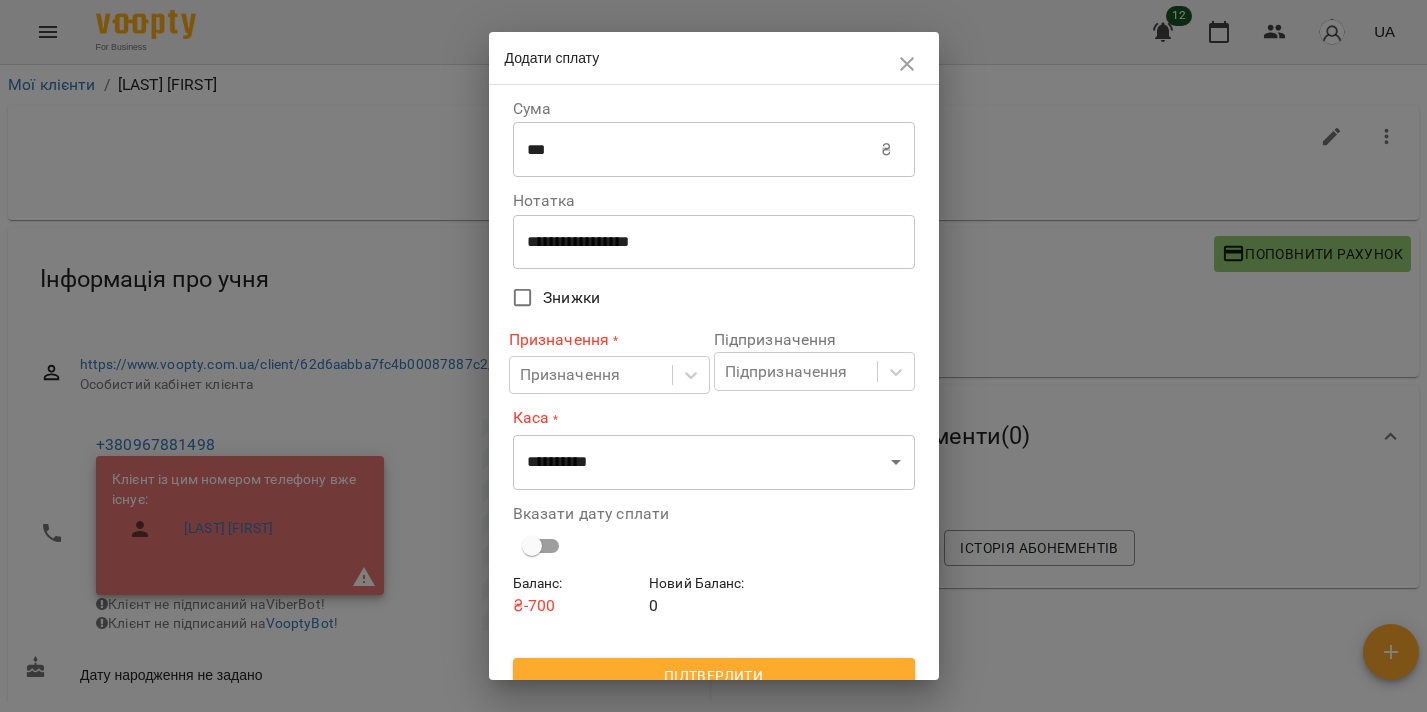 click on "***" at bounding box center (697, 150) 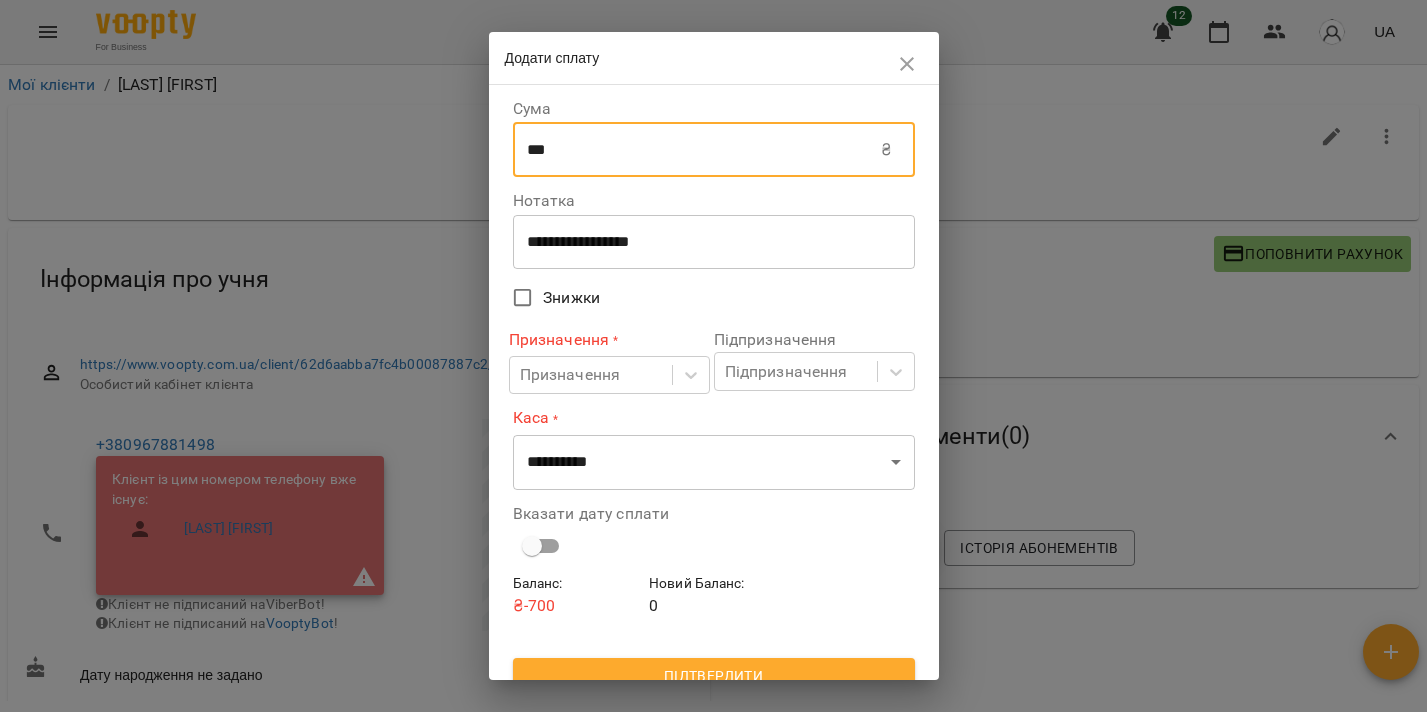 click on "***" at bounding box center (697, 150) 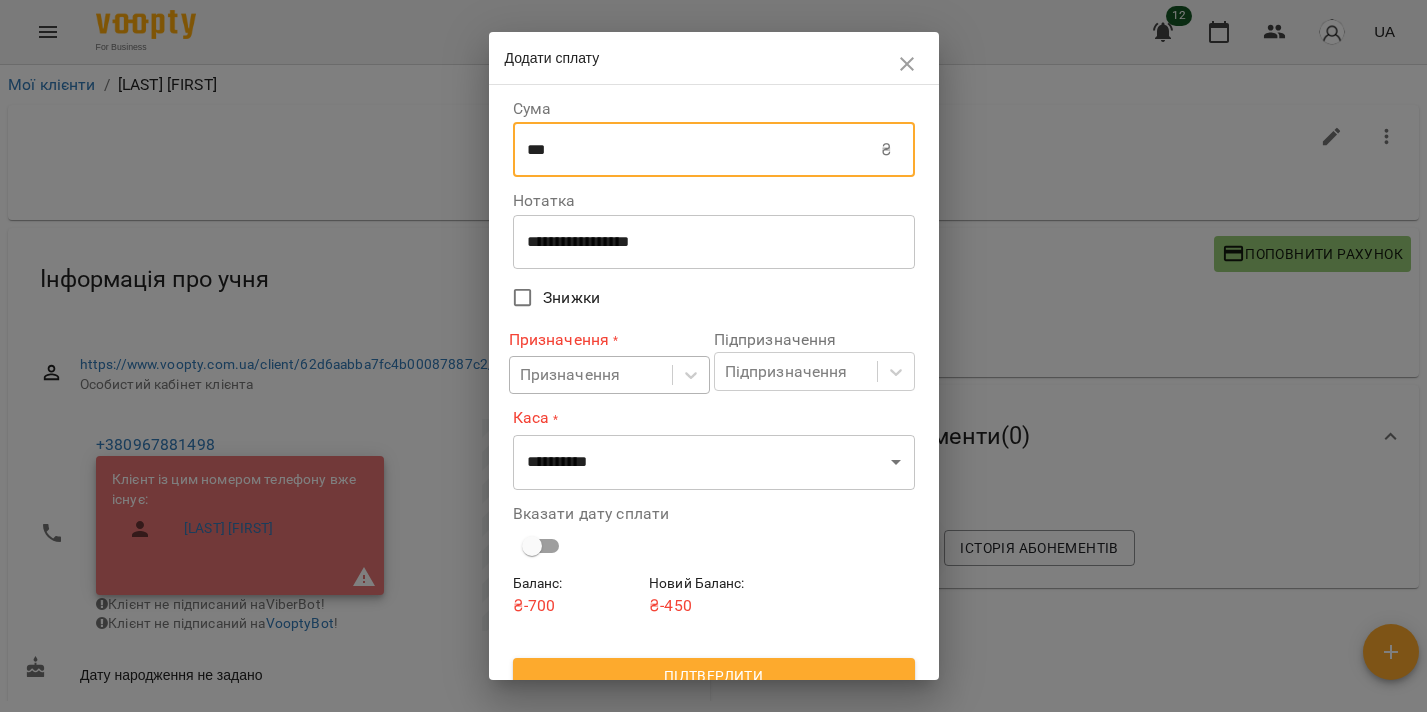 type on "***" 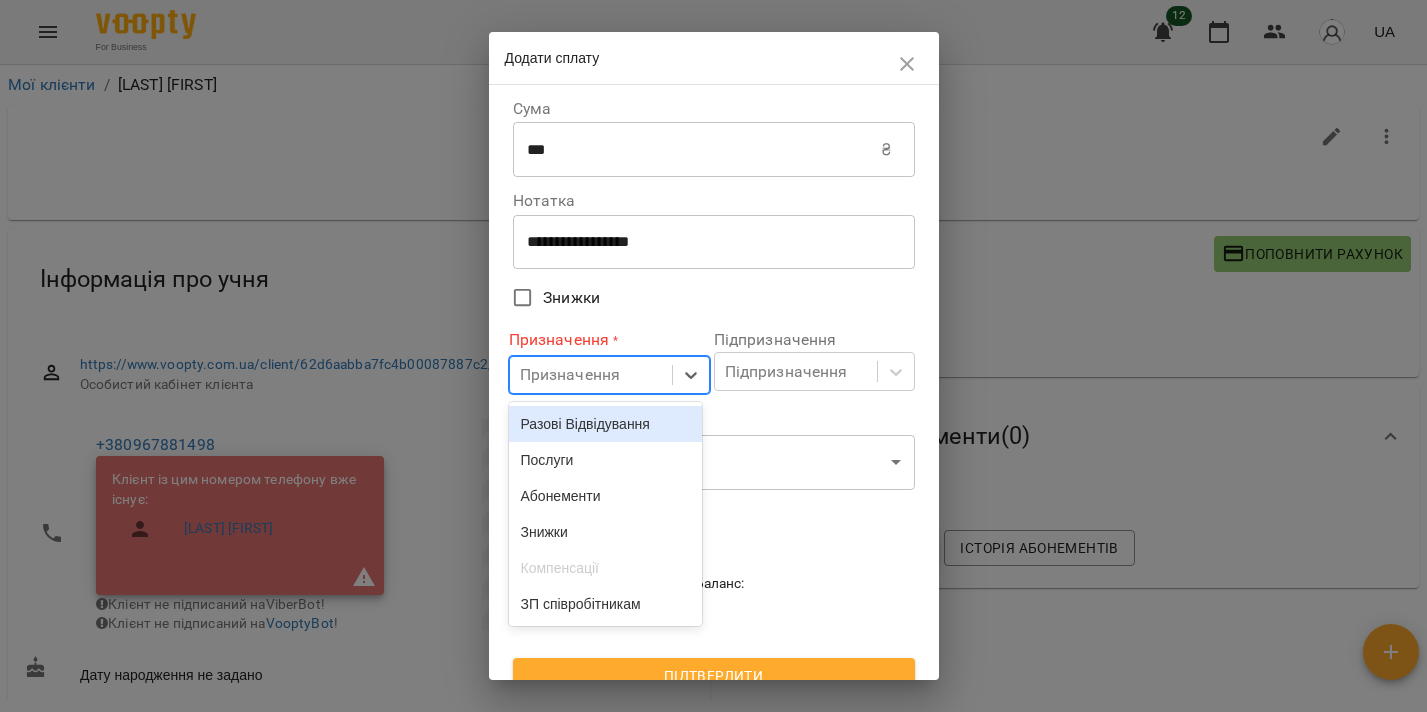 click on "Разові Відвідування" at bounding box center [606, 424] 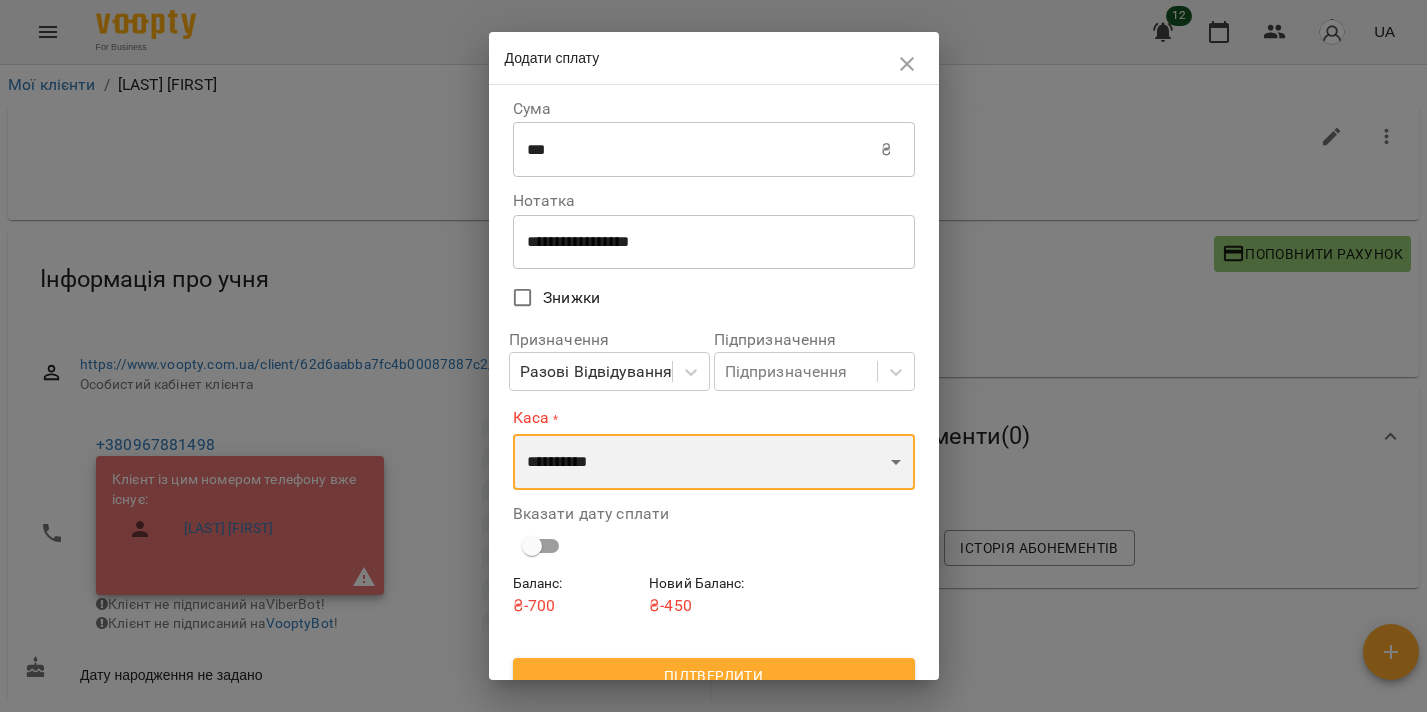 select on "****" 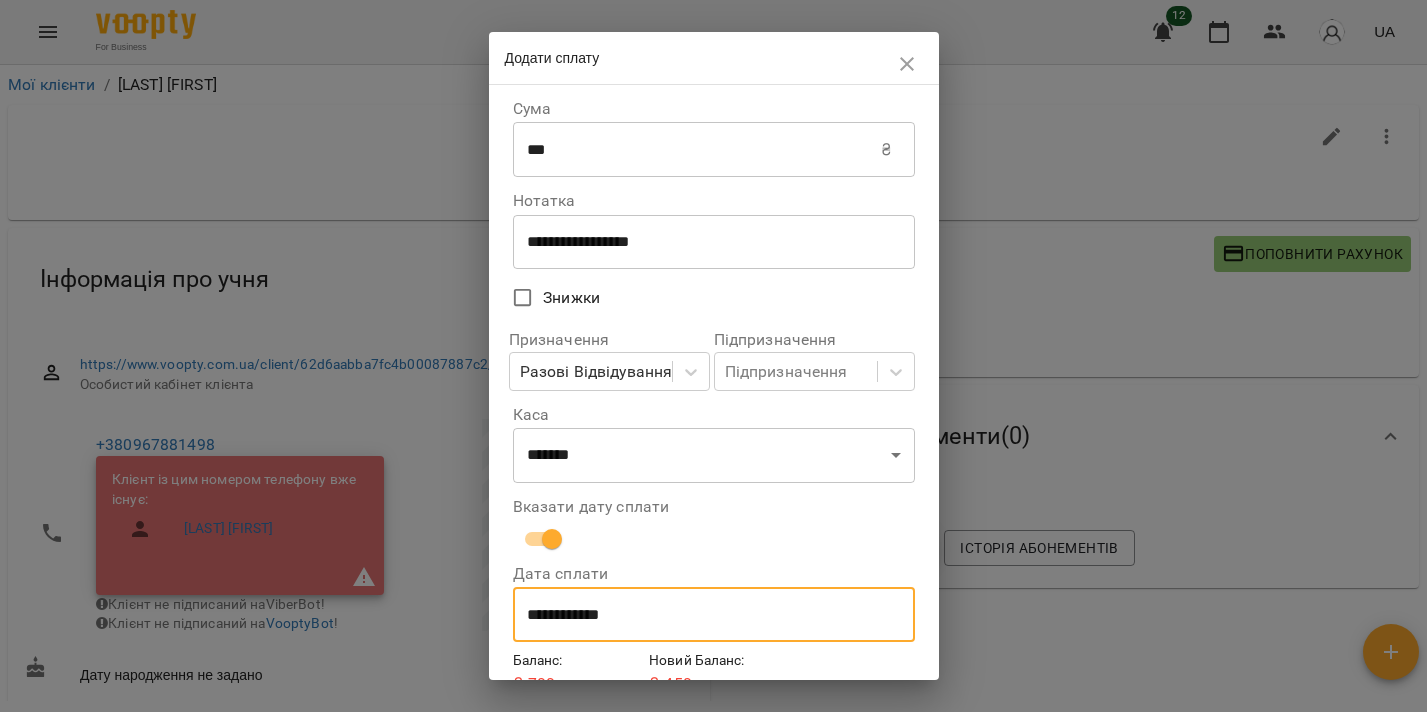 click on "**********" at bounding box center (714, 615) 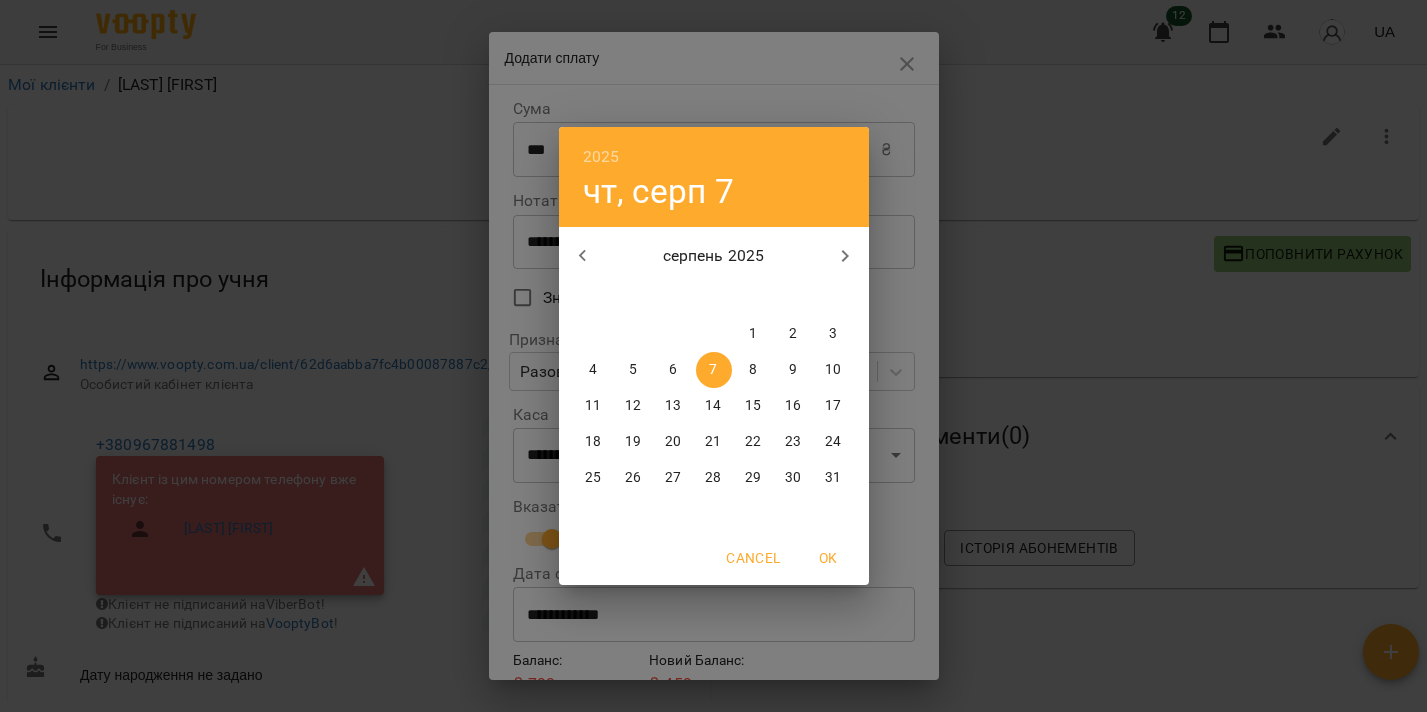 click 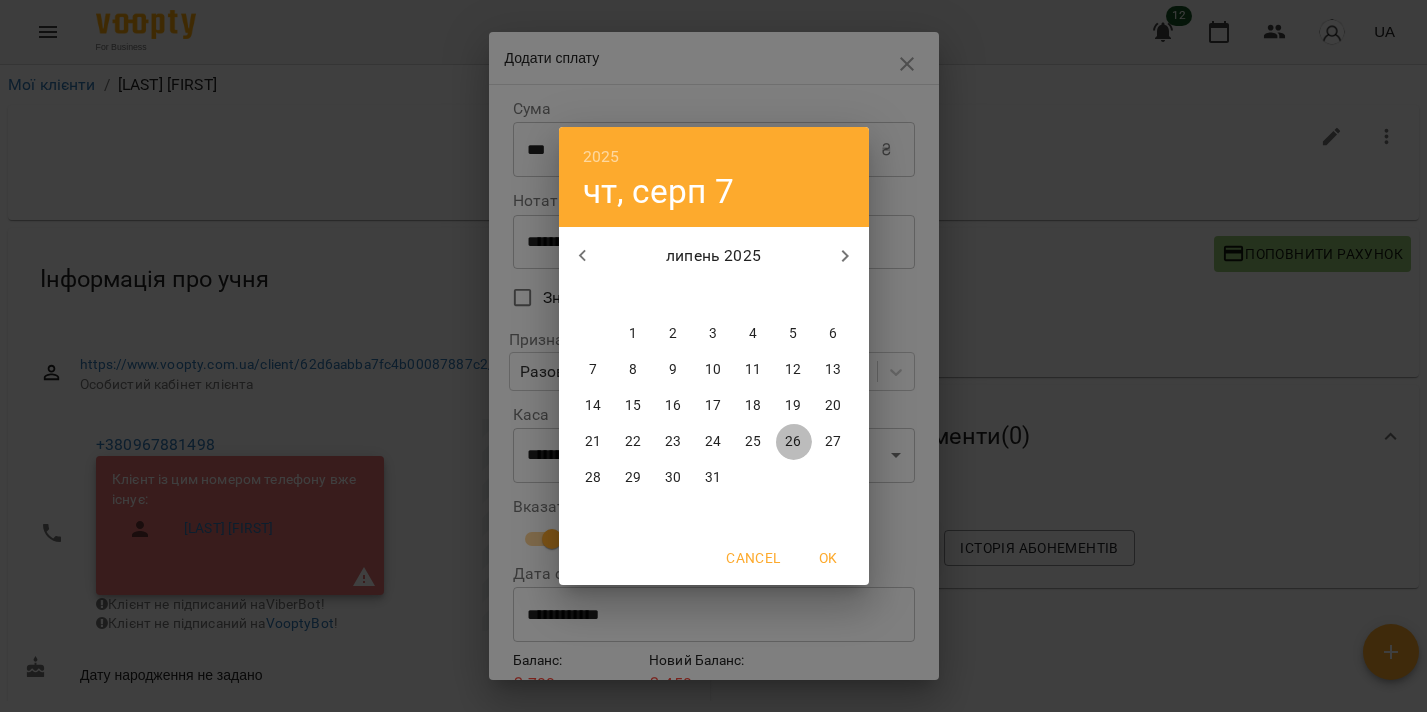click on "26" at bounding box center (793, 442) 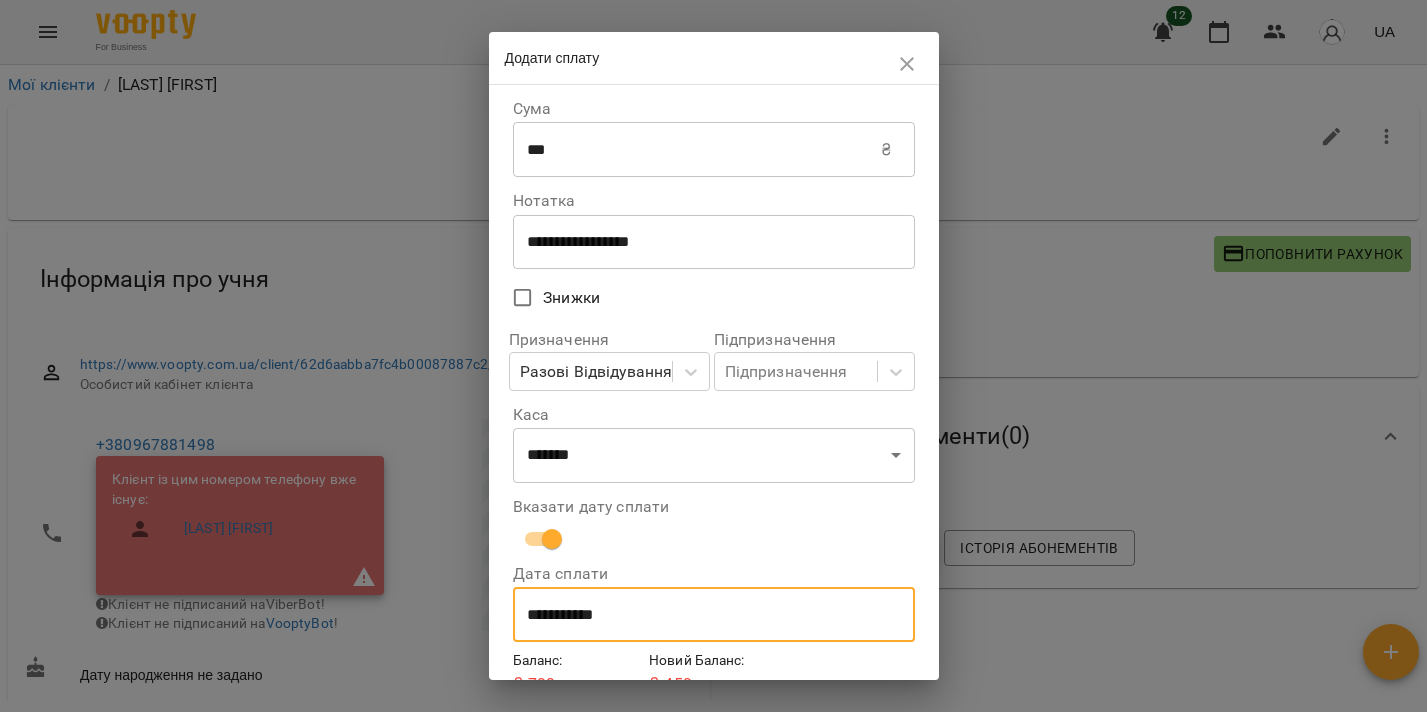 scroll, scrollTop: 96, scrollLeft: 0, axis: vertical 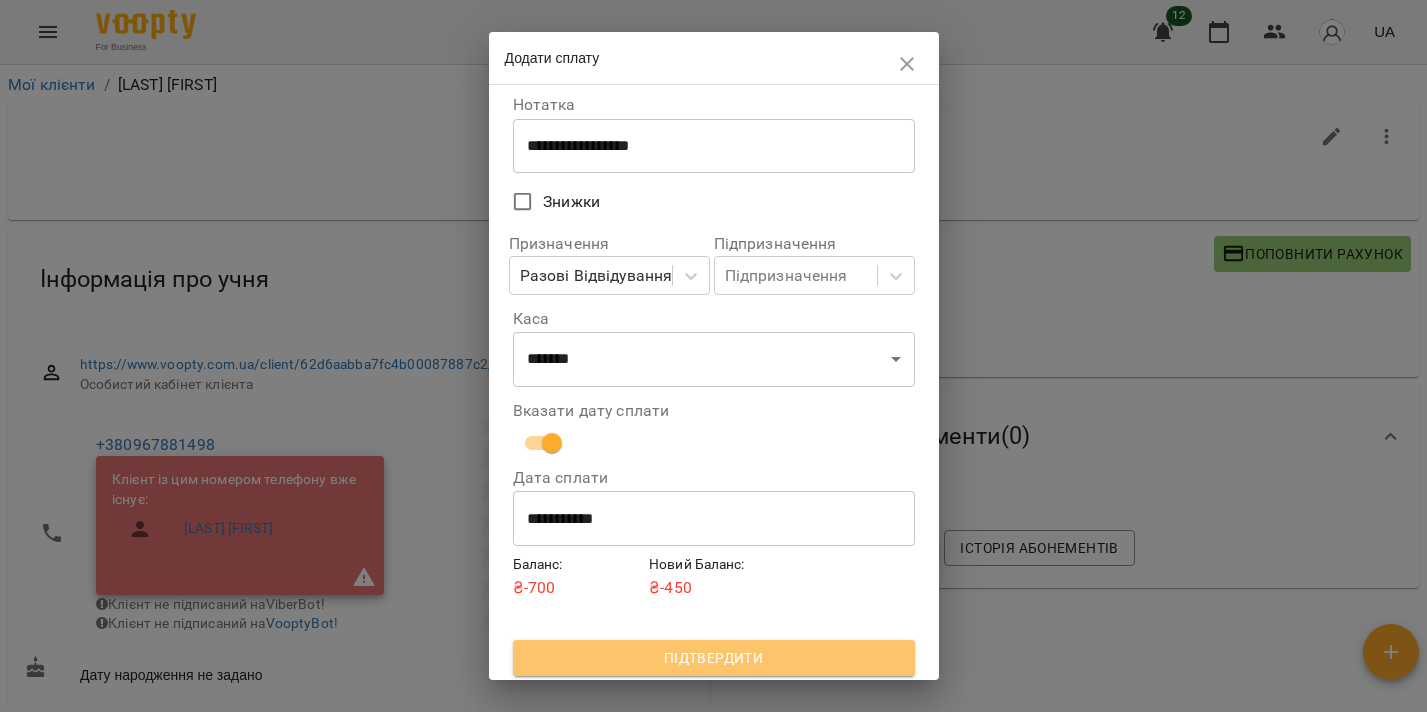 click on "Підтвердити" at bounding box center (714, 658) 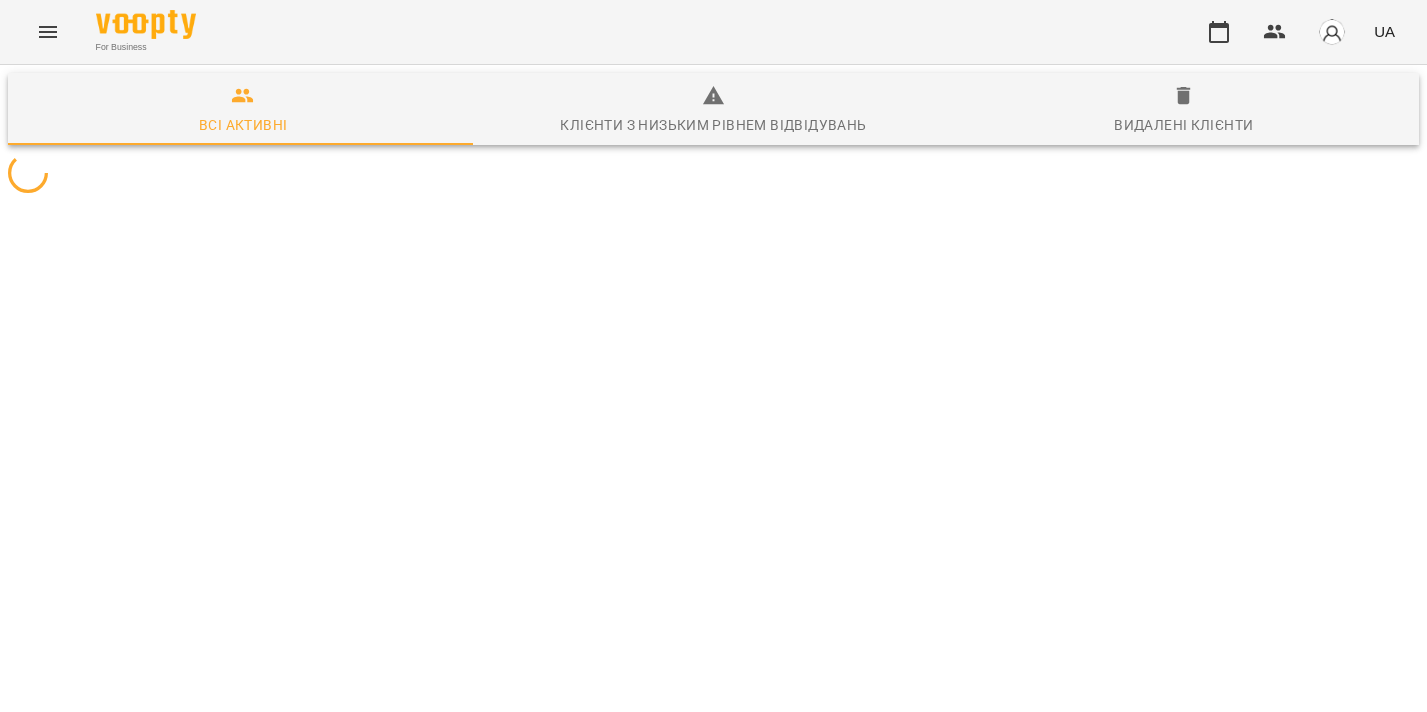 scroll, scrollTop: 0, scrollLeft: 0, axis: both 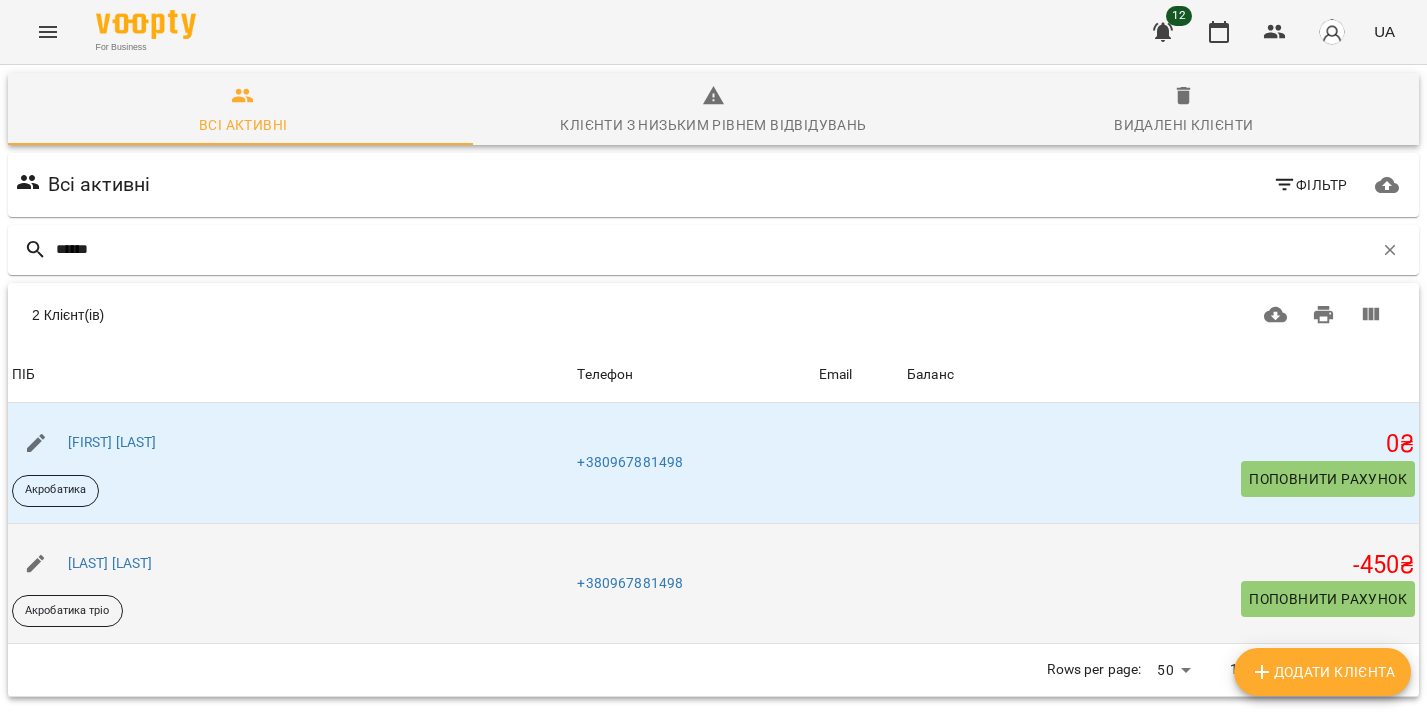 type on "******" 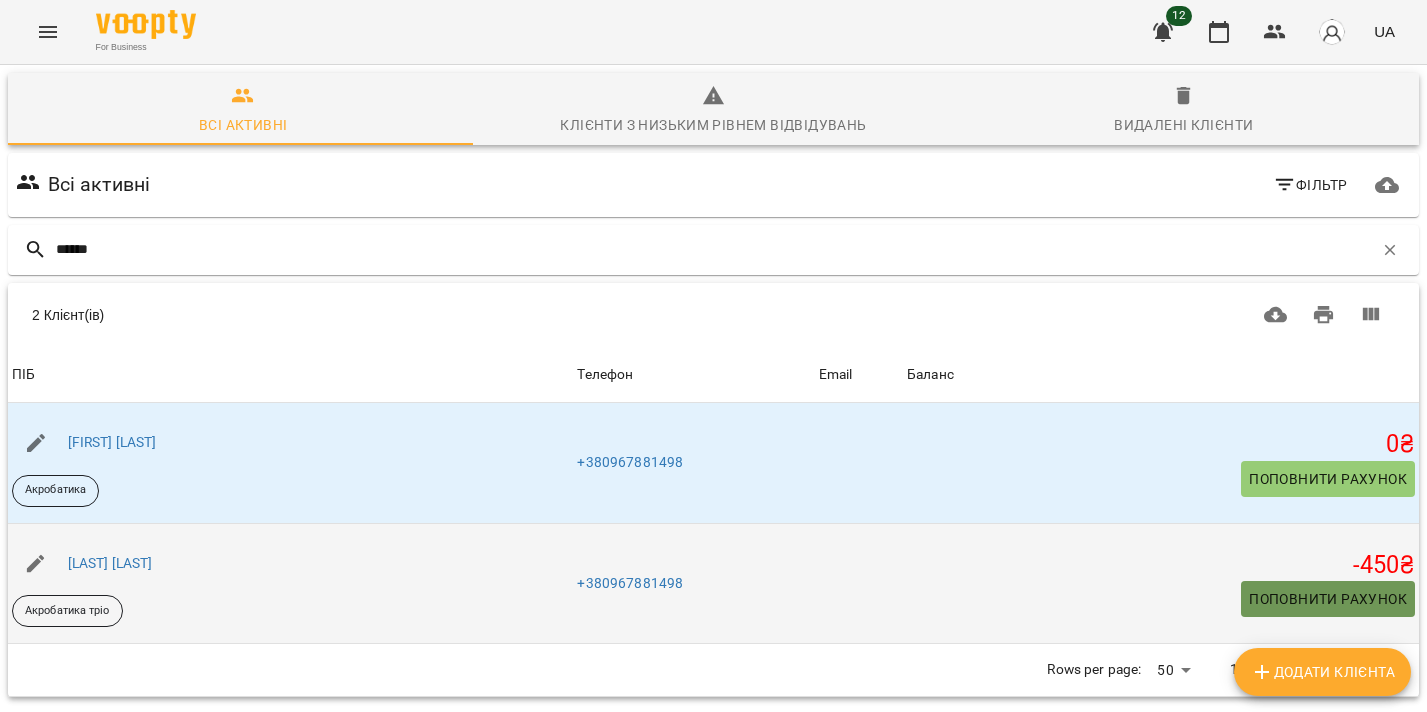 click on "Поповнити рахунок" at bounding box center [1328, 599] 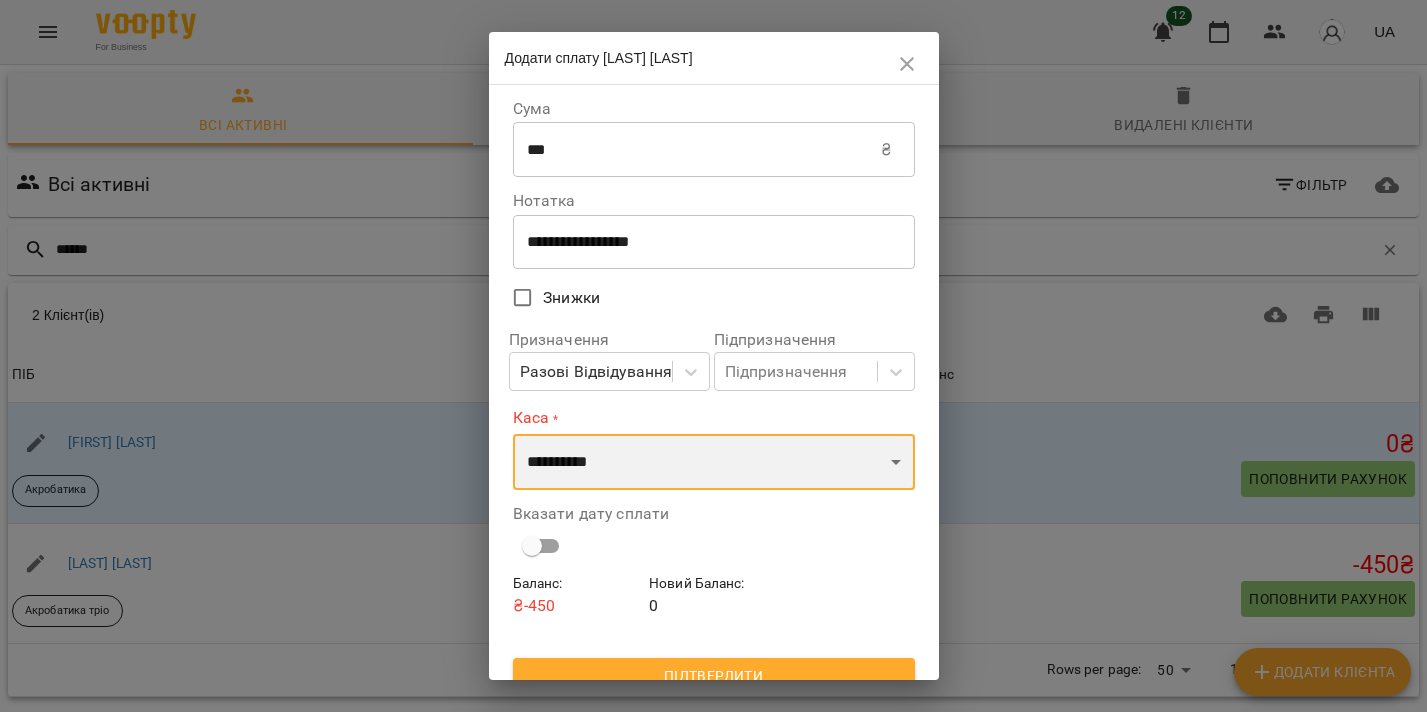 select on "****" 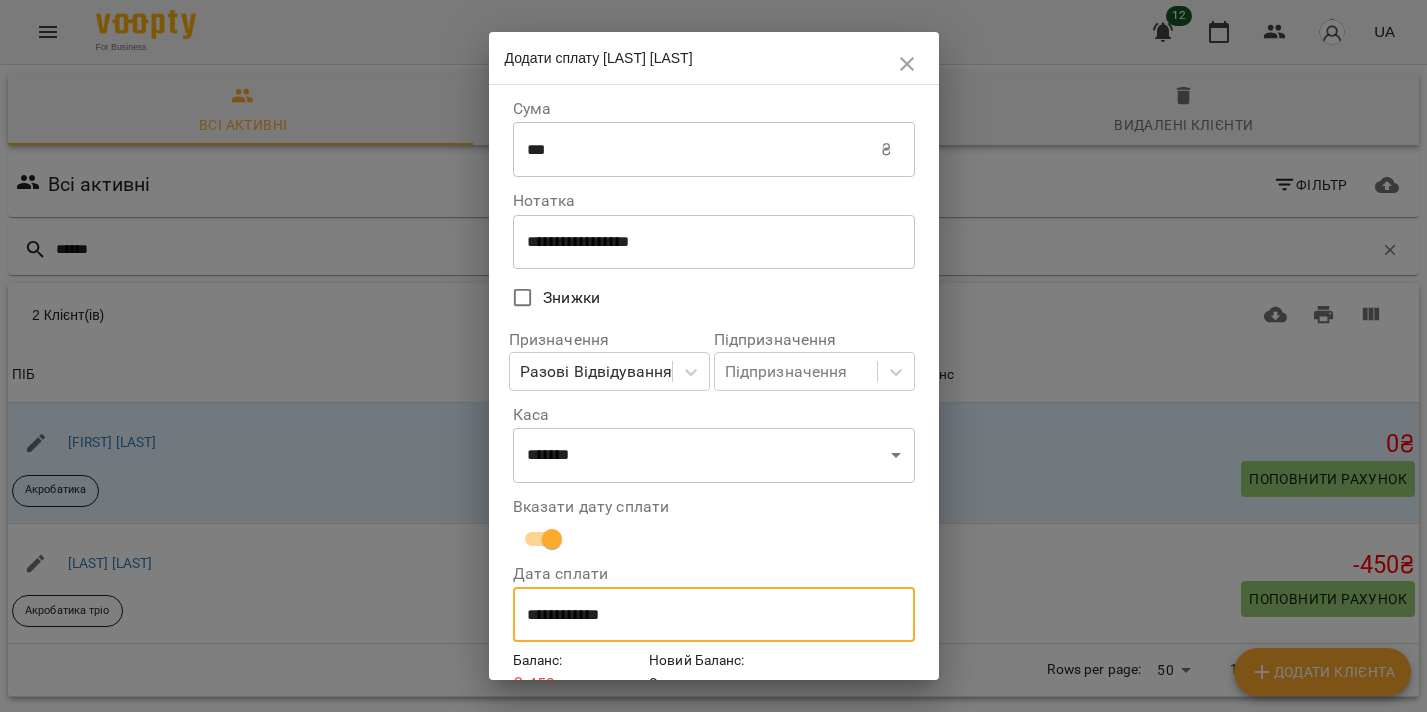 click on "**********" at bounding box center [714, 615] 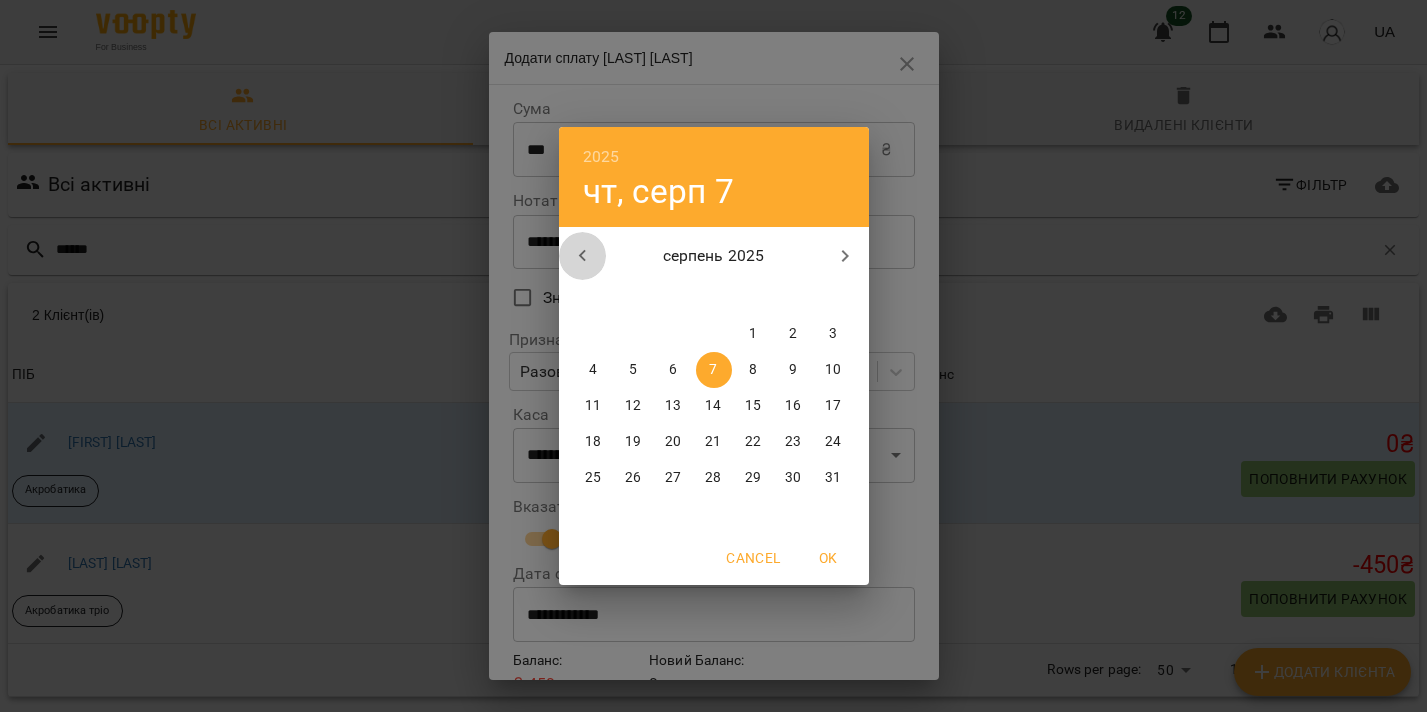 click 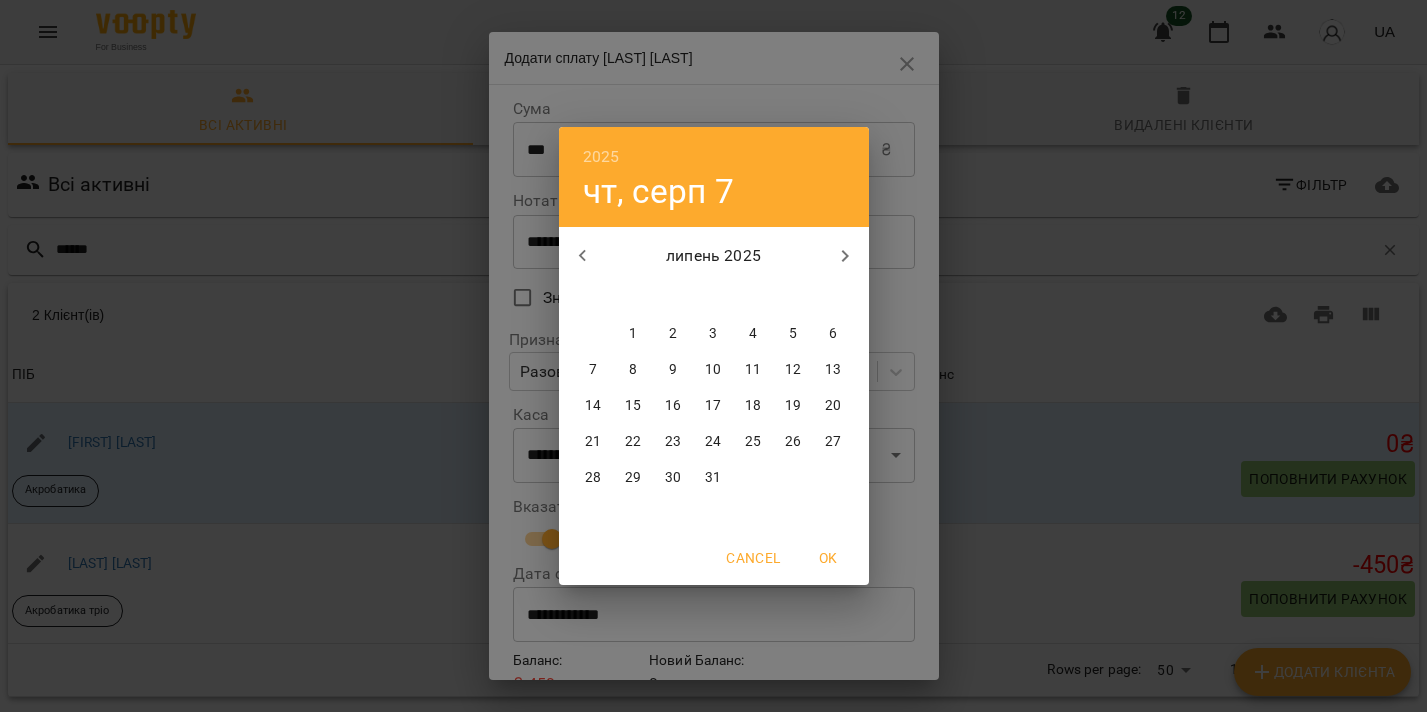 click on "28" at bounding box center [593, 478] 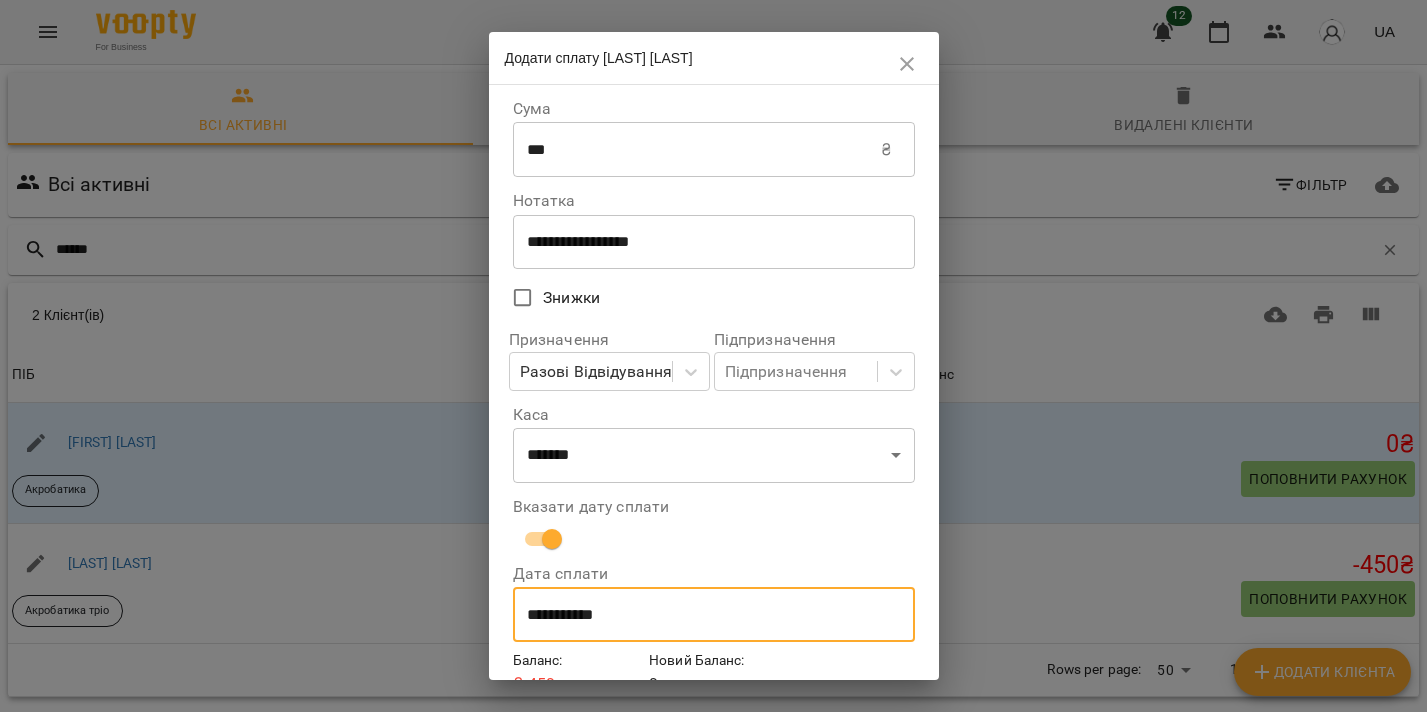 type on "**********" 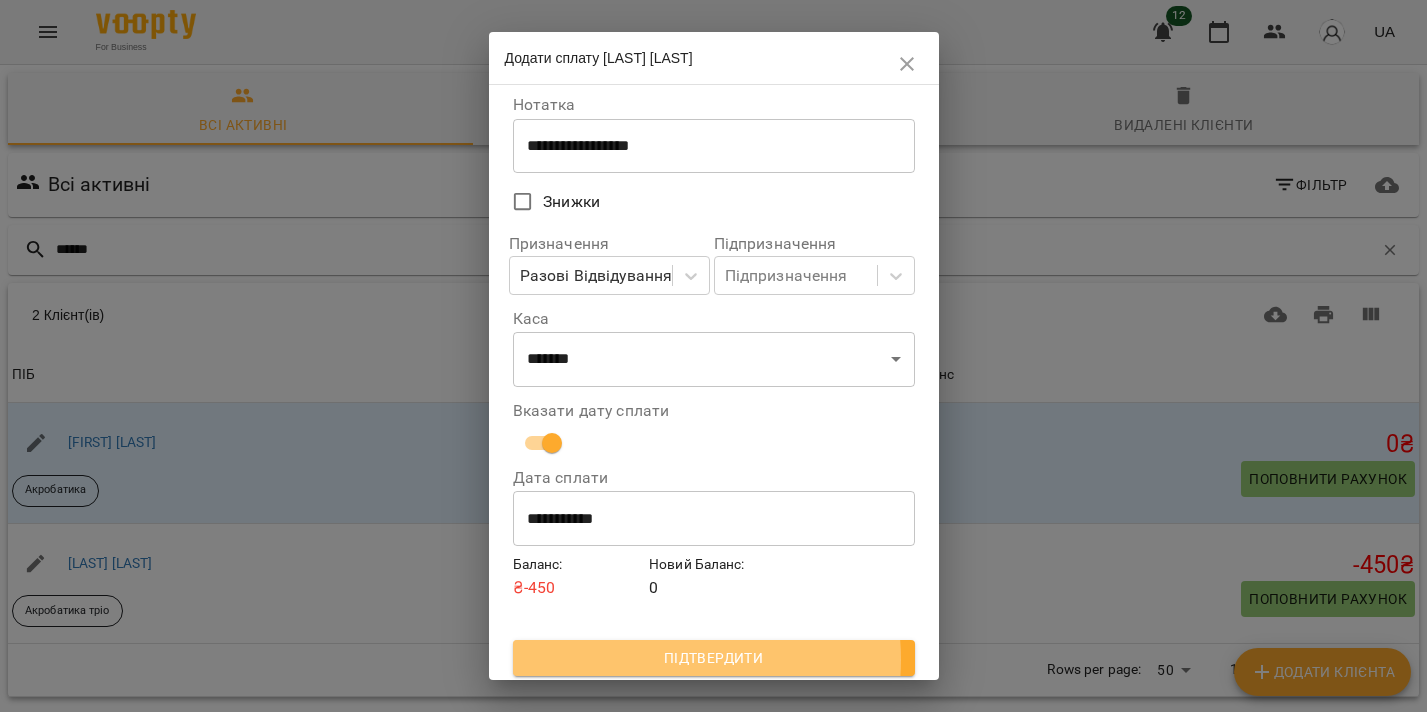 click on "Підтвердити" at bounding box center (714, 658) 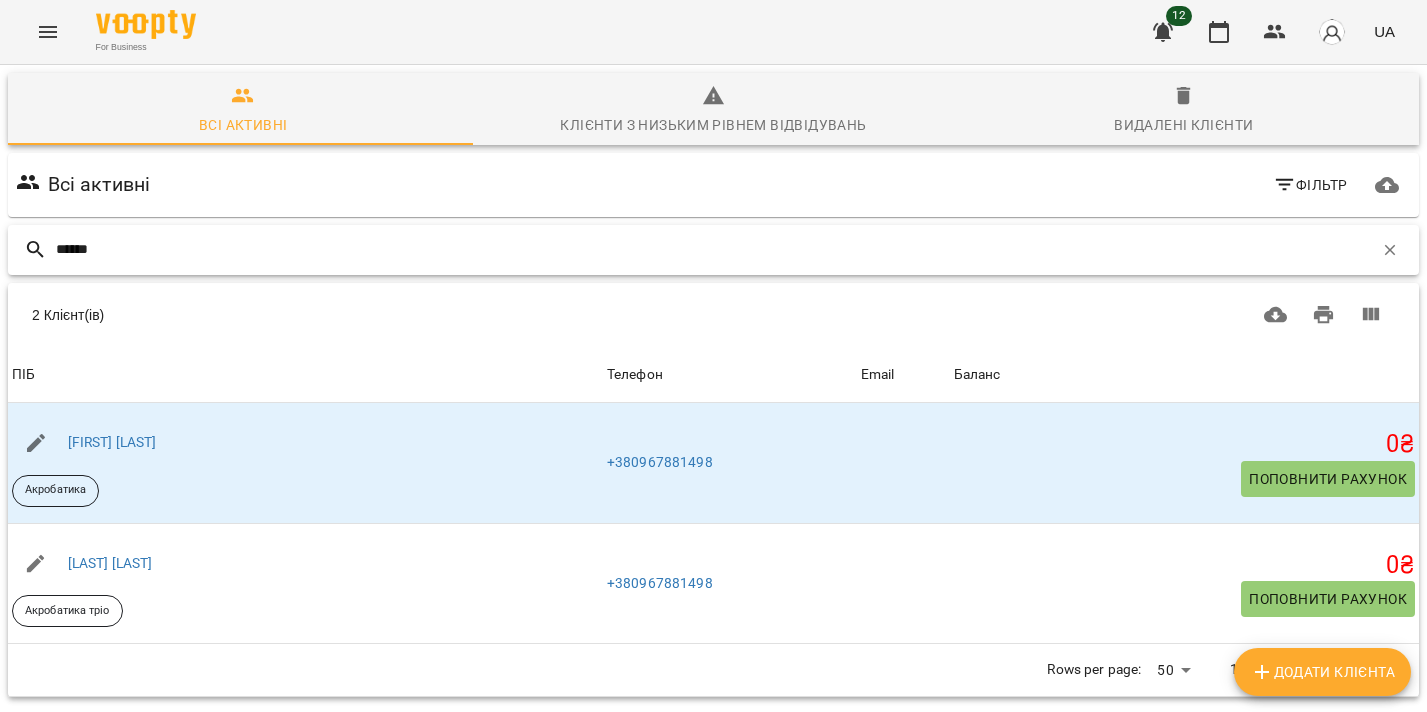 click on "******" at bounding box center [714, 249] 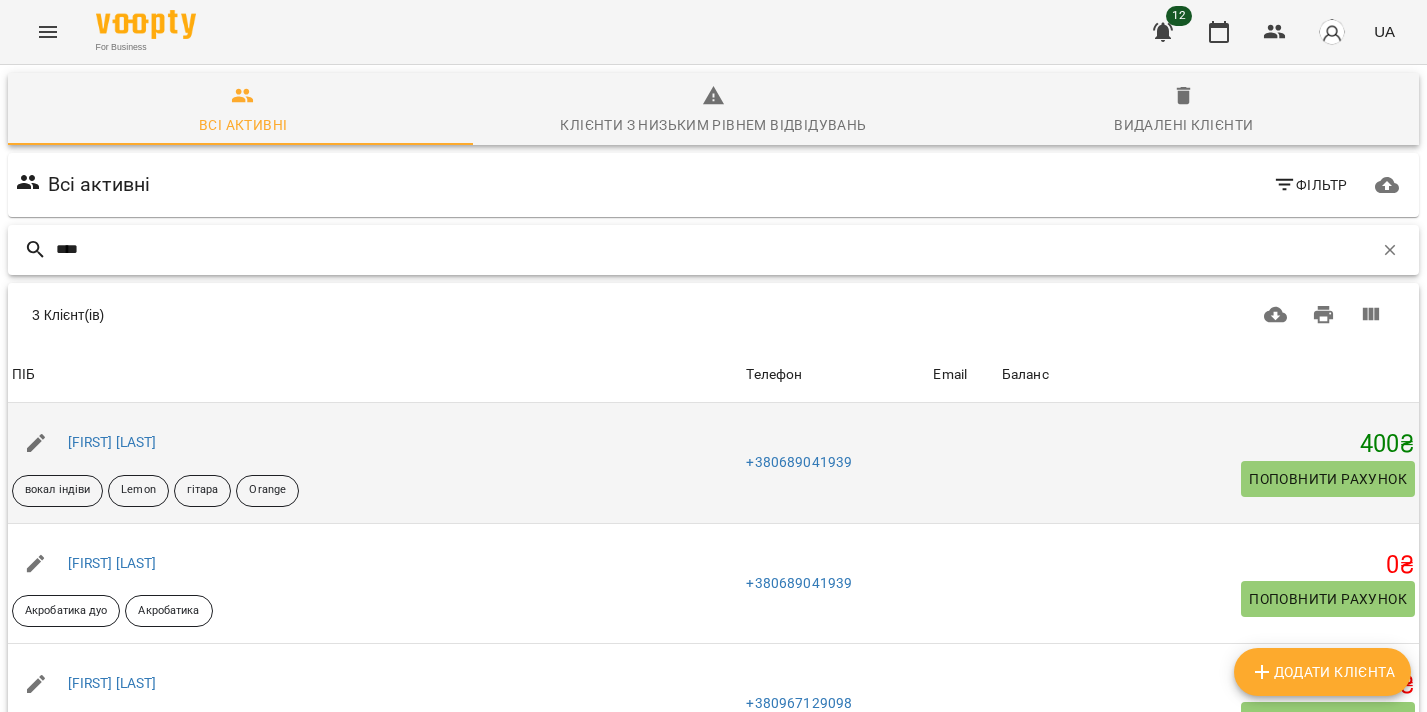 type on "****" 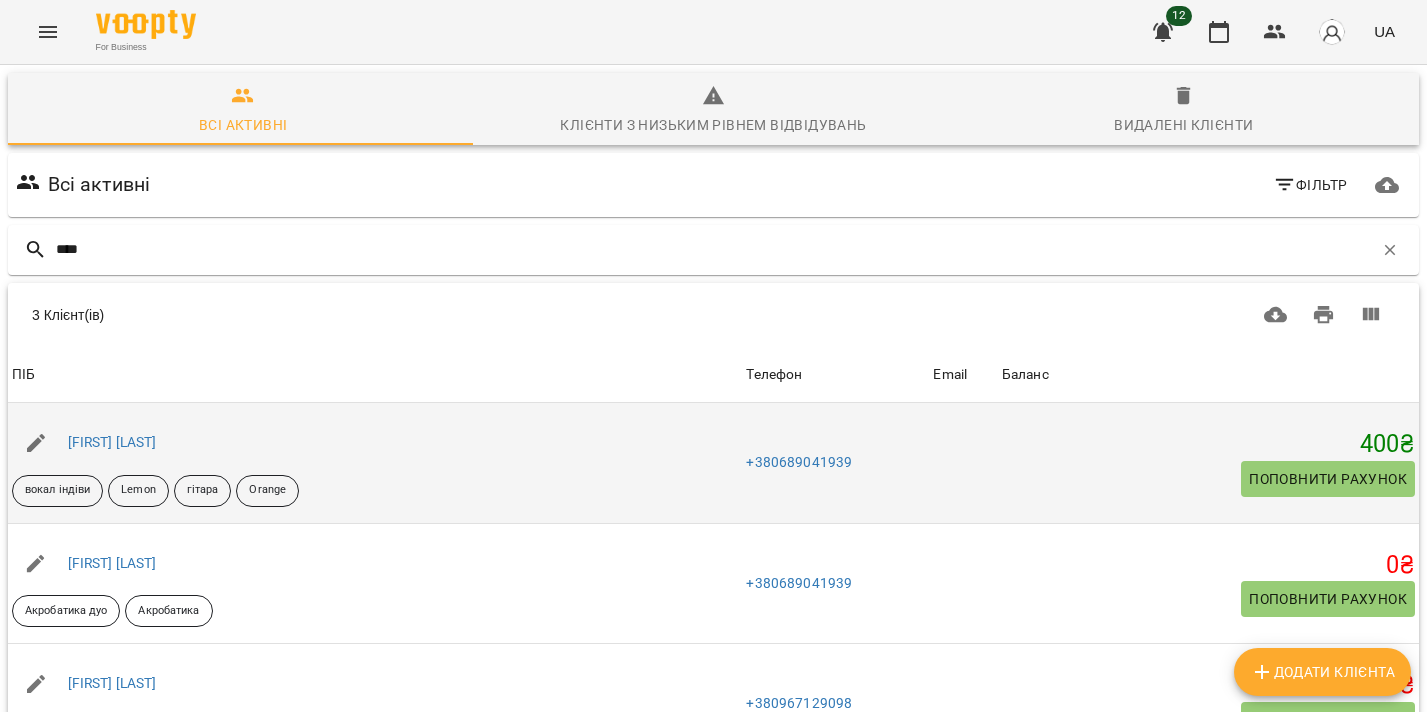 click on "Поповнити рахунок" at bounding box center [1328, 479] 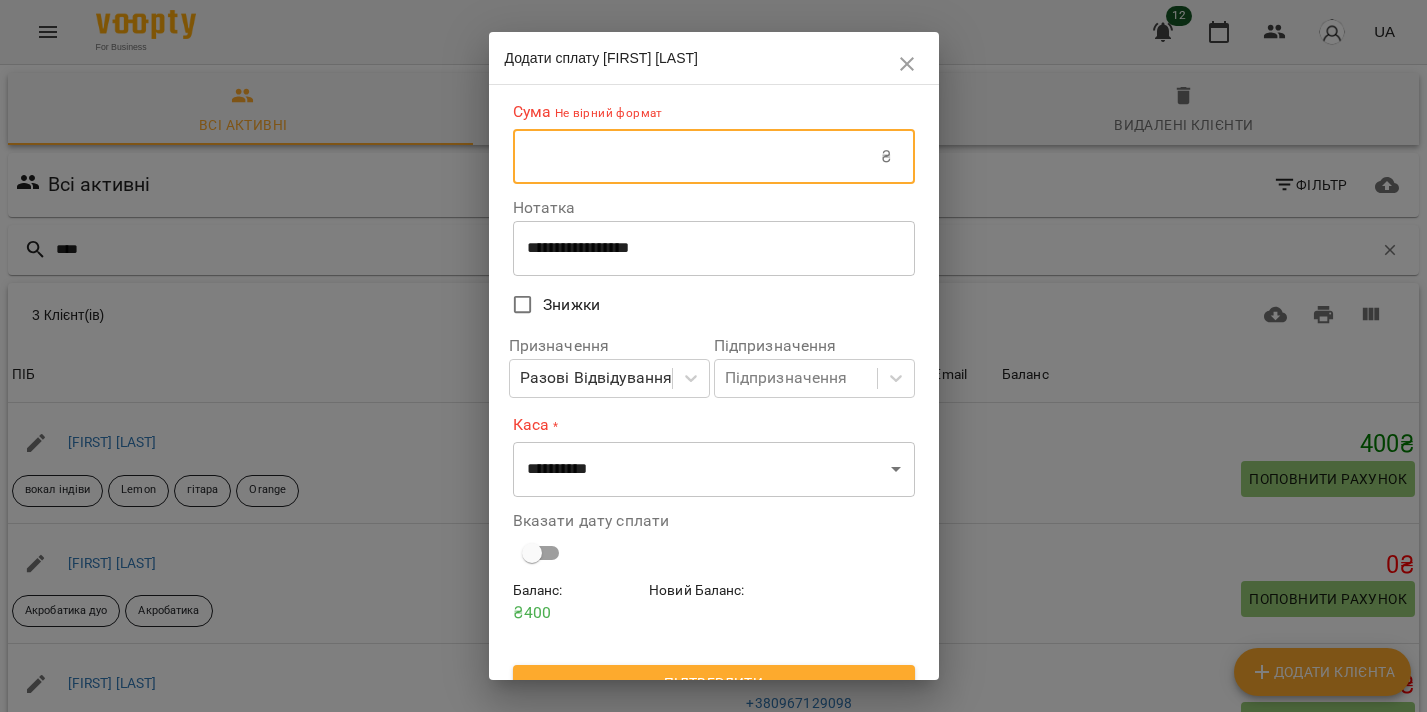 click at bounding box center [697, 157] 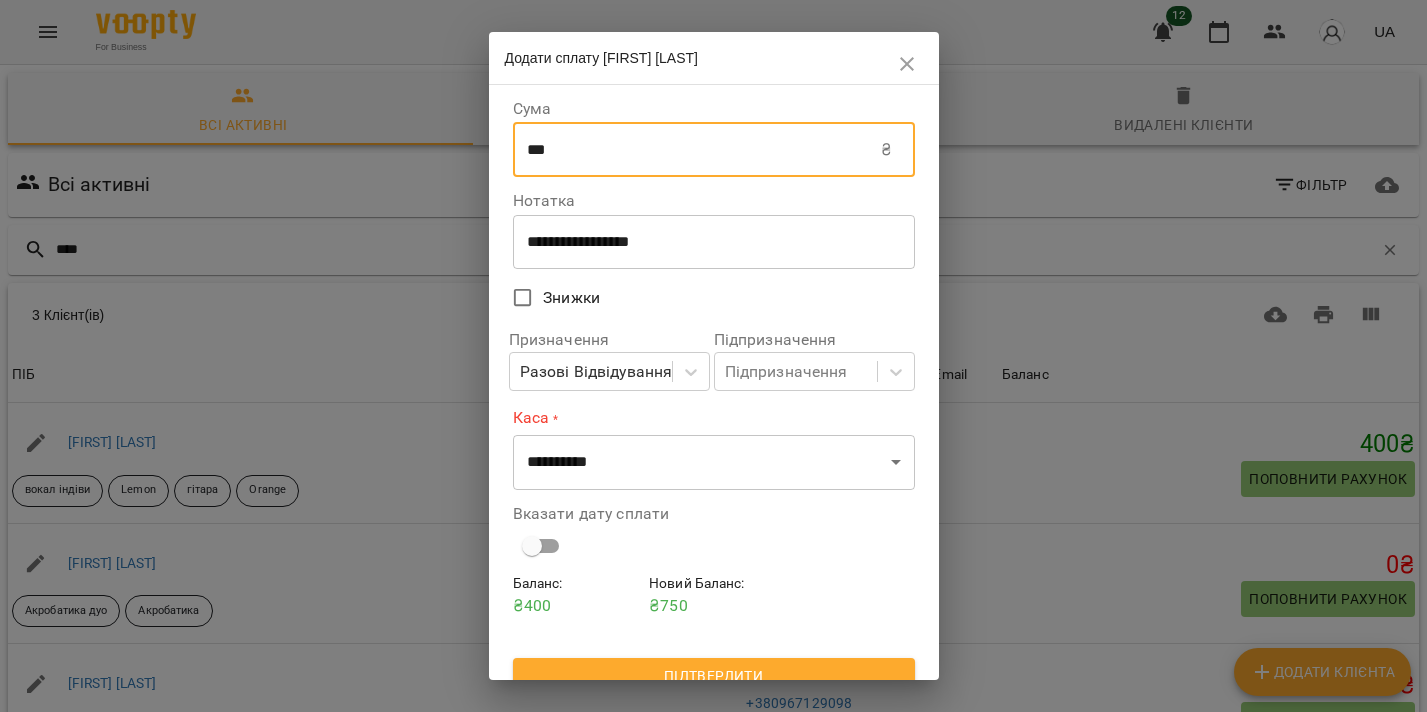 type on "***" 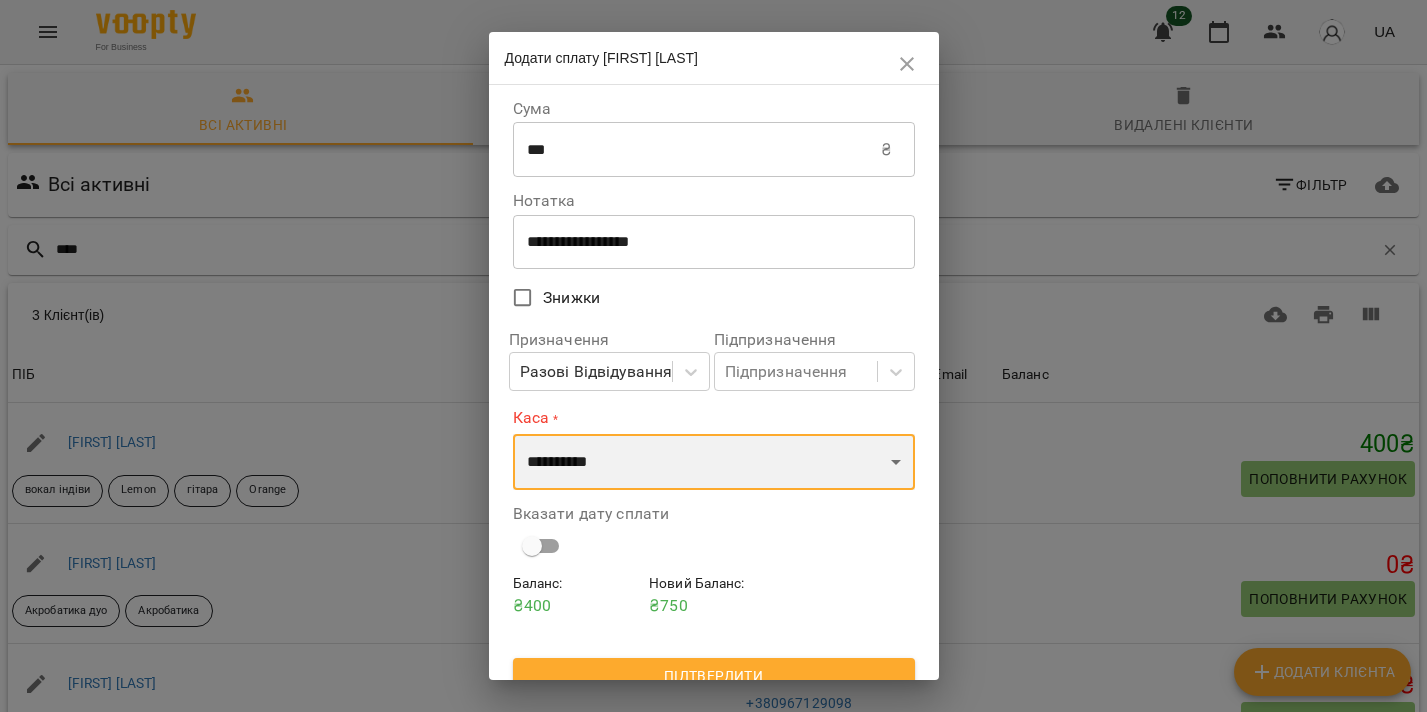 select on "****" 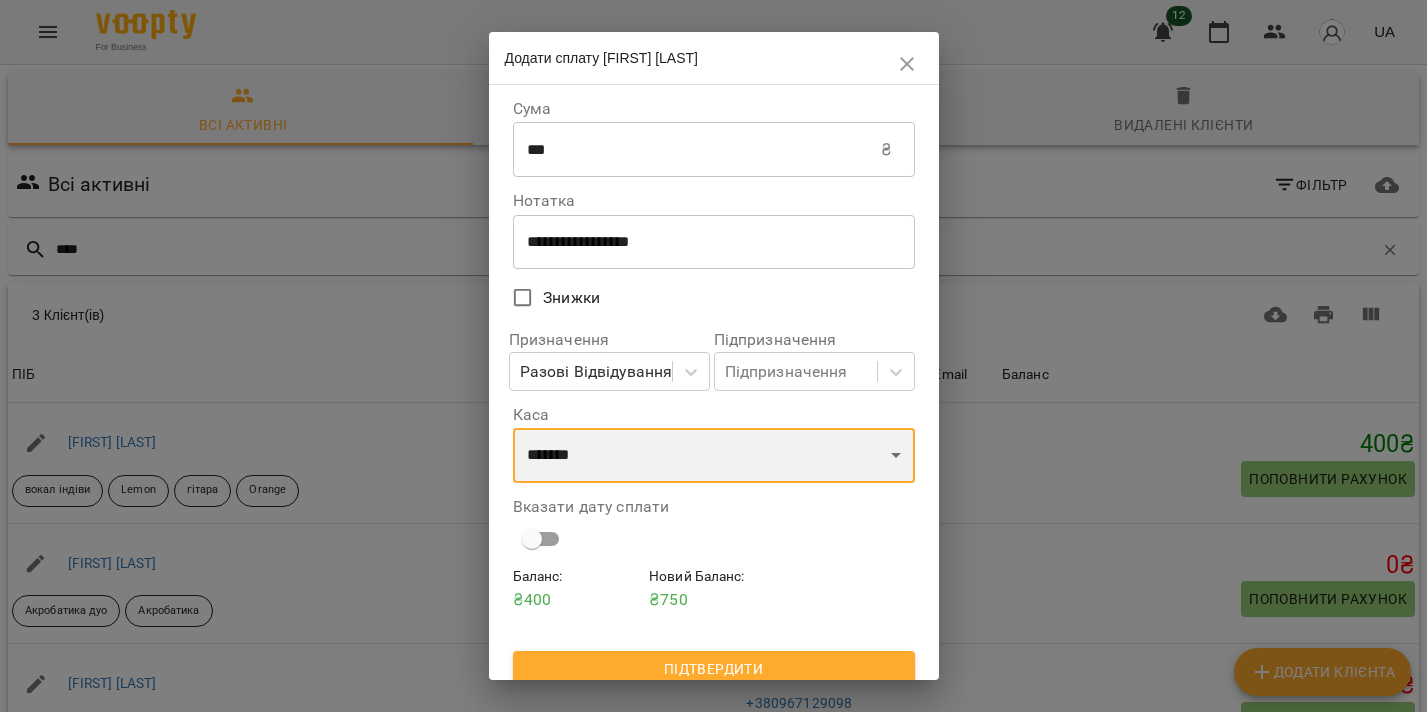 scroll, scrollTop: 12, scrollLeft: 0, axis: vertical 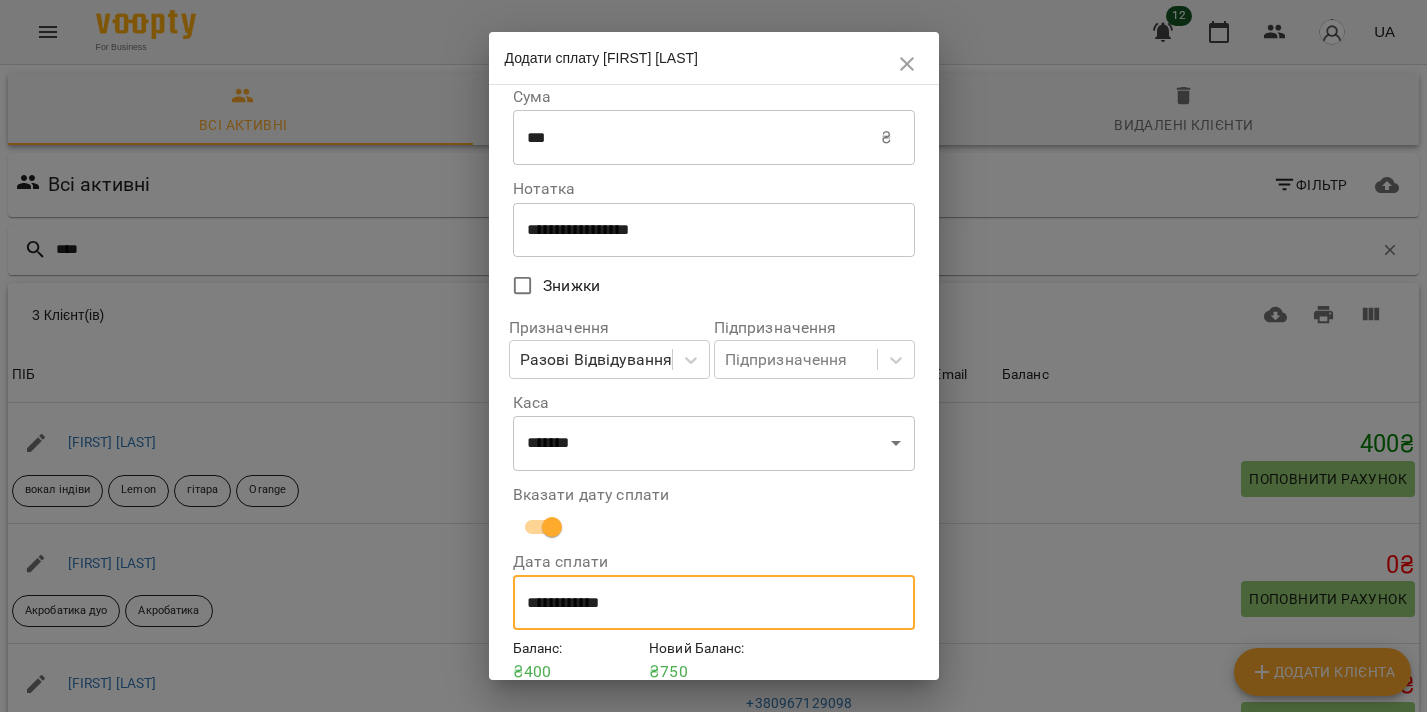 click on "**********" at bounding box center [714, 603] 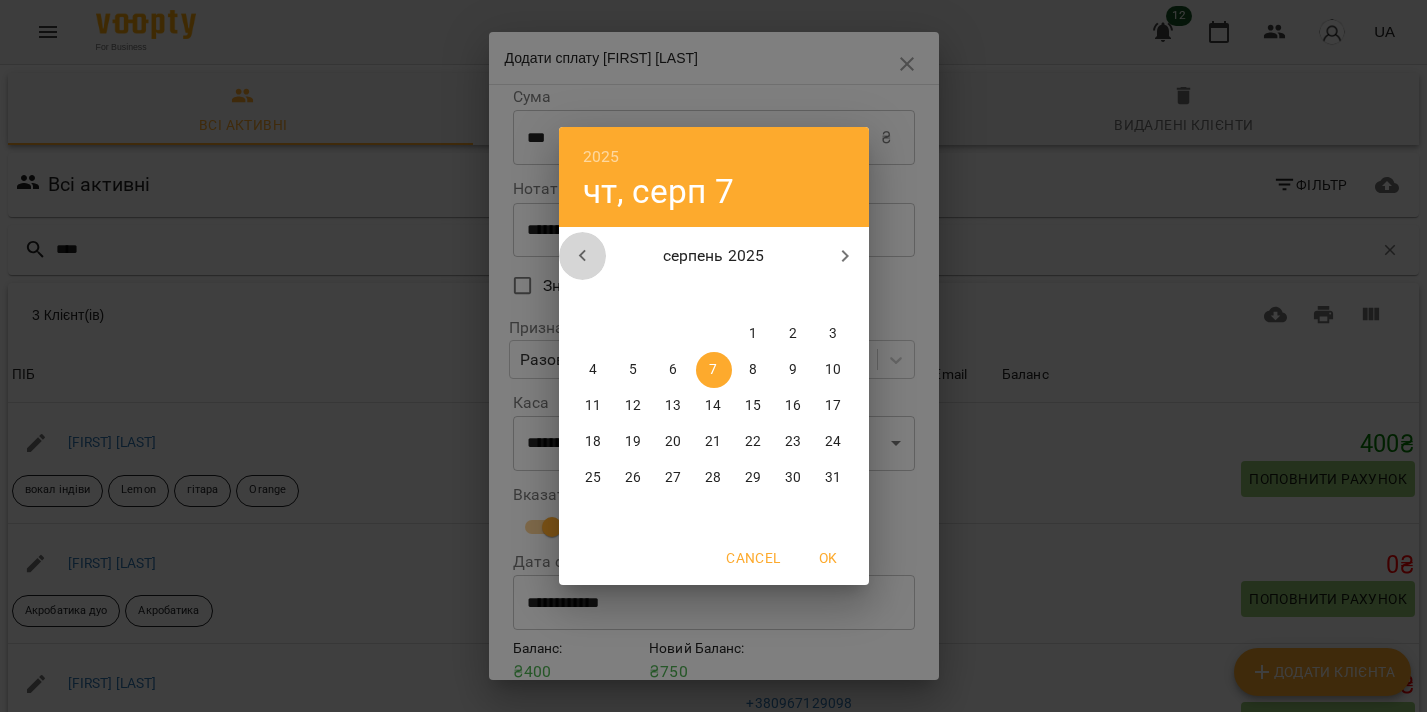 click 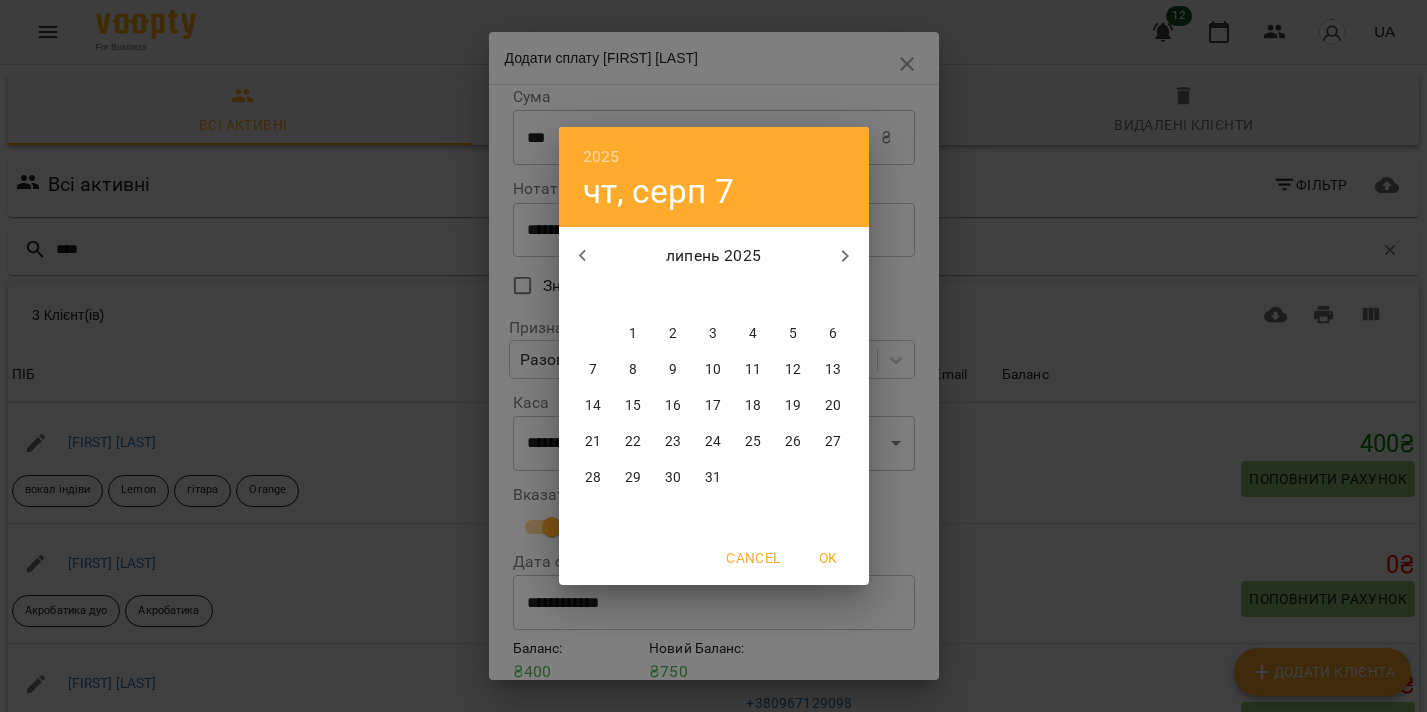 click on "31" at bounding box center [713, 478] 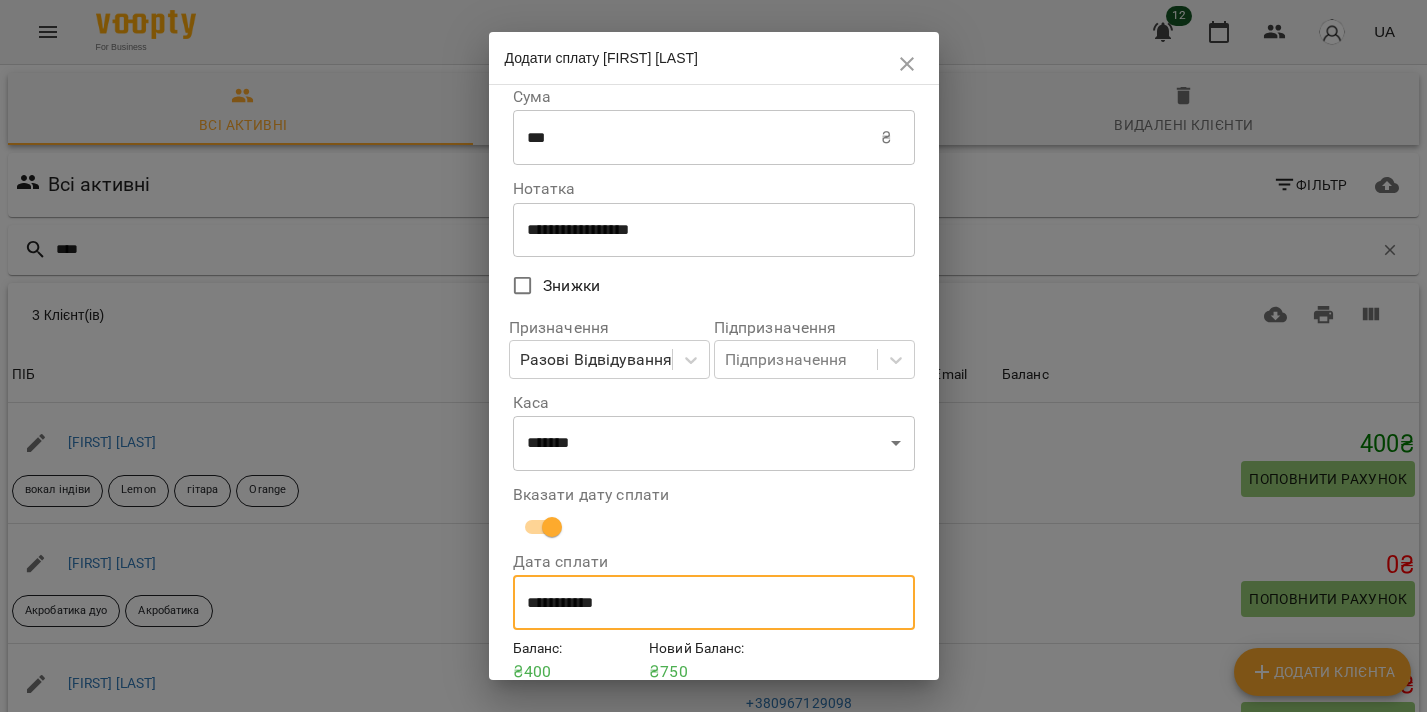 scroll, scrollTop: 96, scrollLeft: 0, axis: vertical 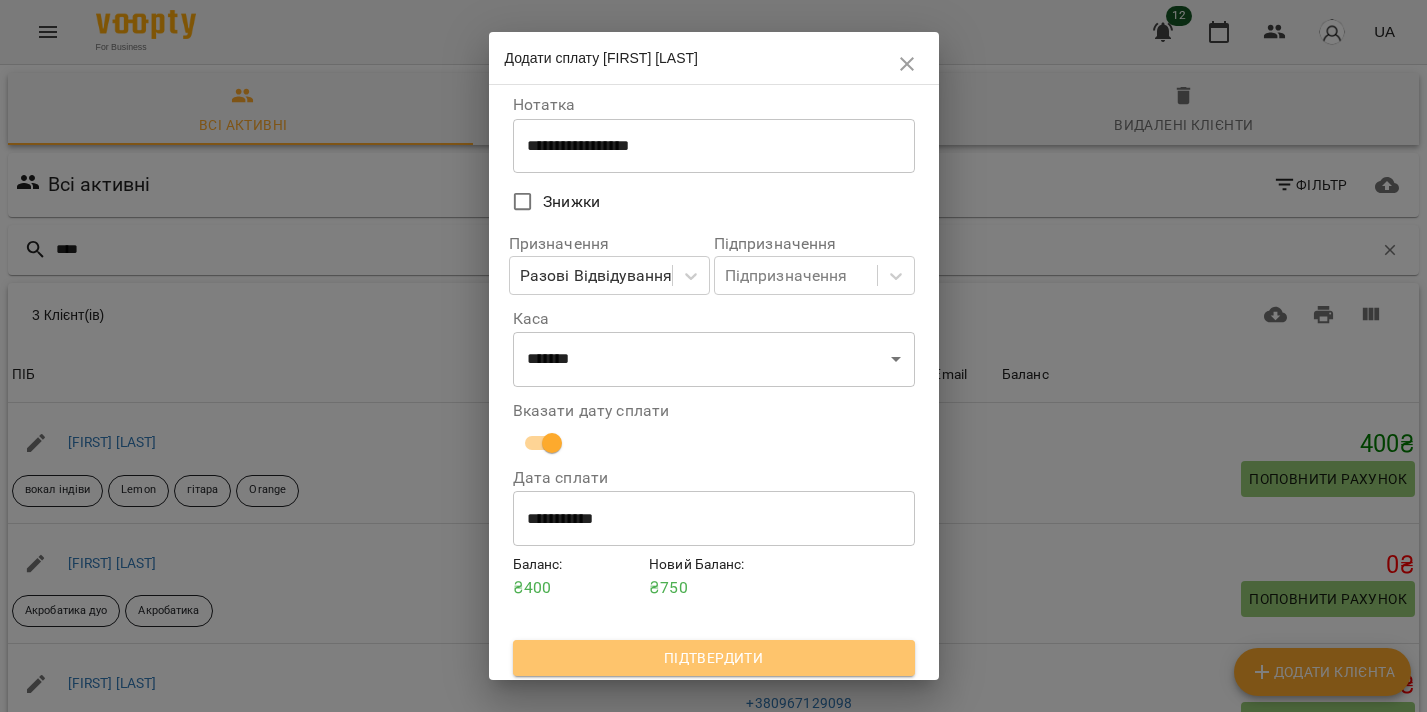 click on "Підтвердити" at bounding box center [714, 658] 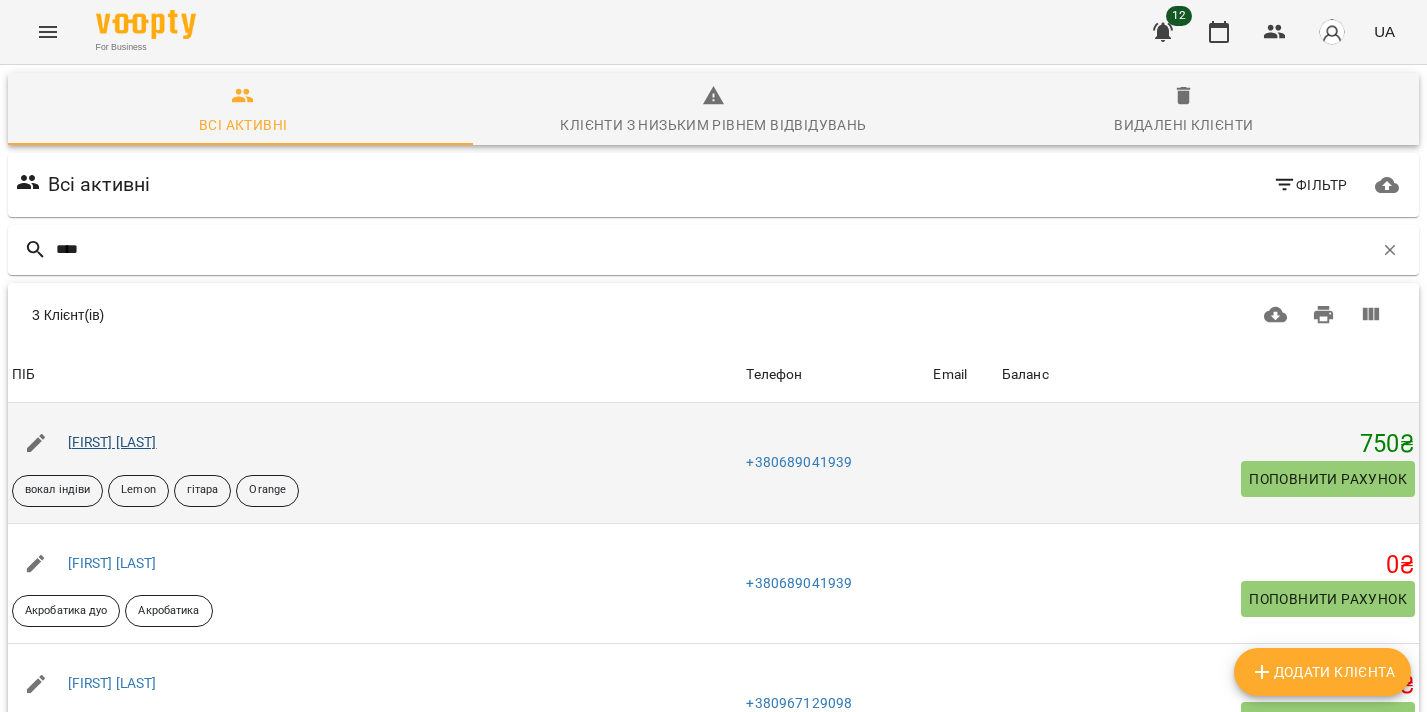 click on "[FIRST] [LAST]" at bounding box center [112, 442] 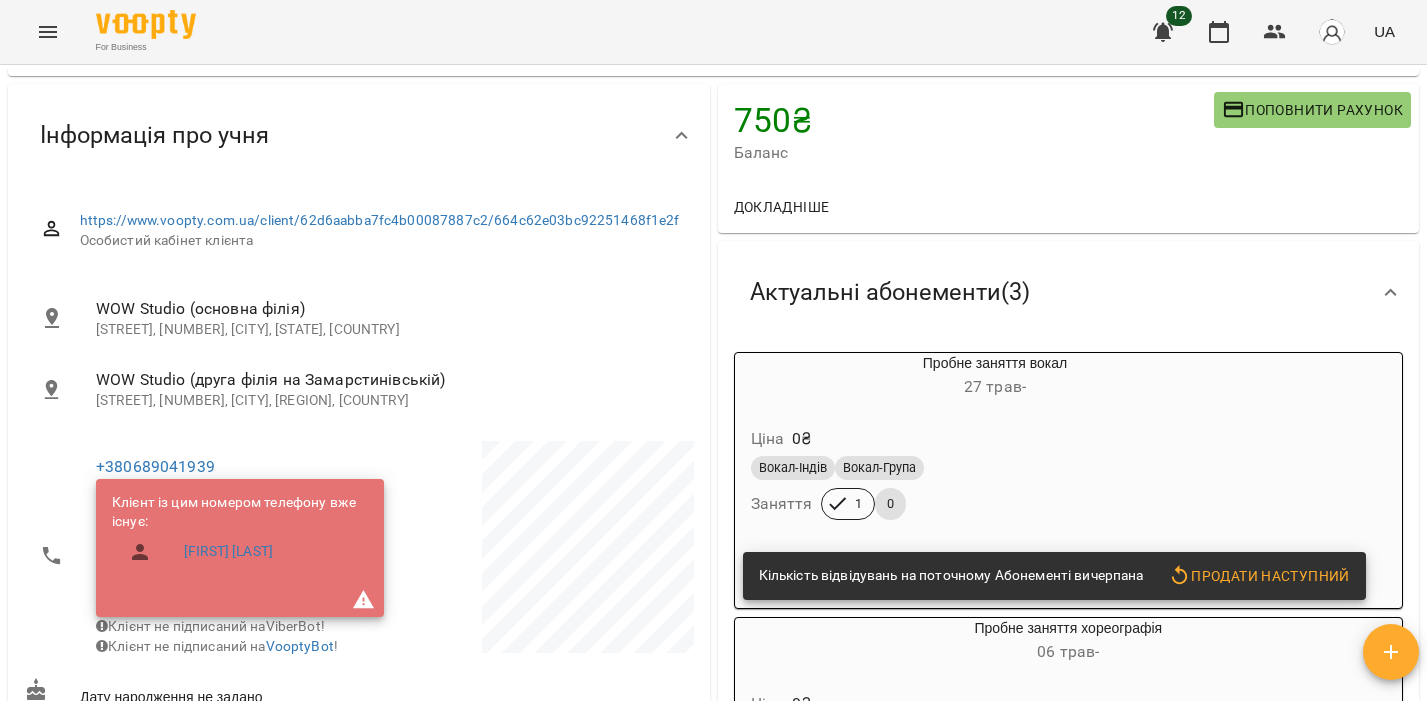 scroll, scrollTop: 262, scrollLeft: 0, axis: vertical 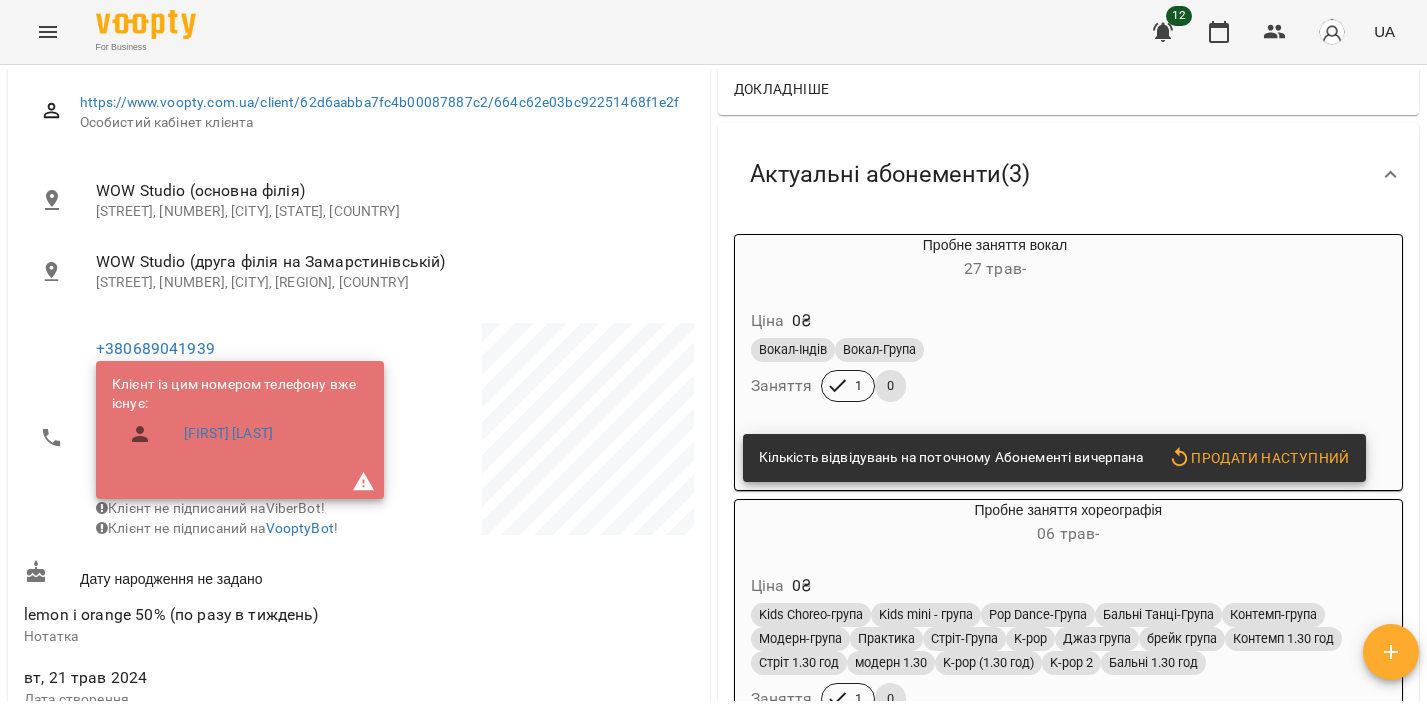 click on "Ціна 0 ₴" at bounding box center [995, 321] 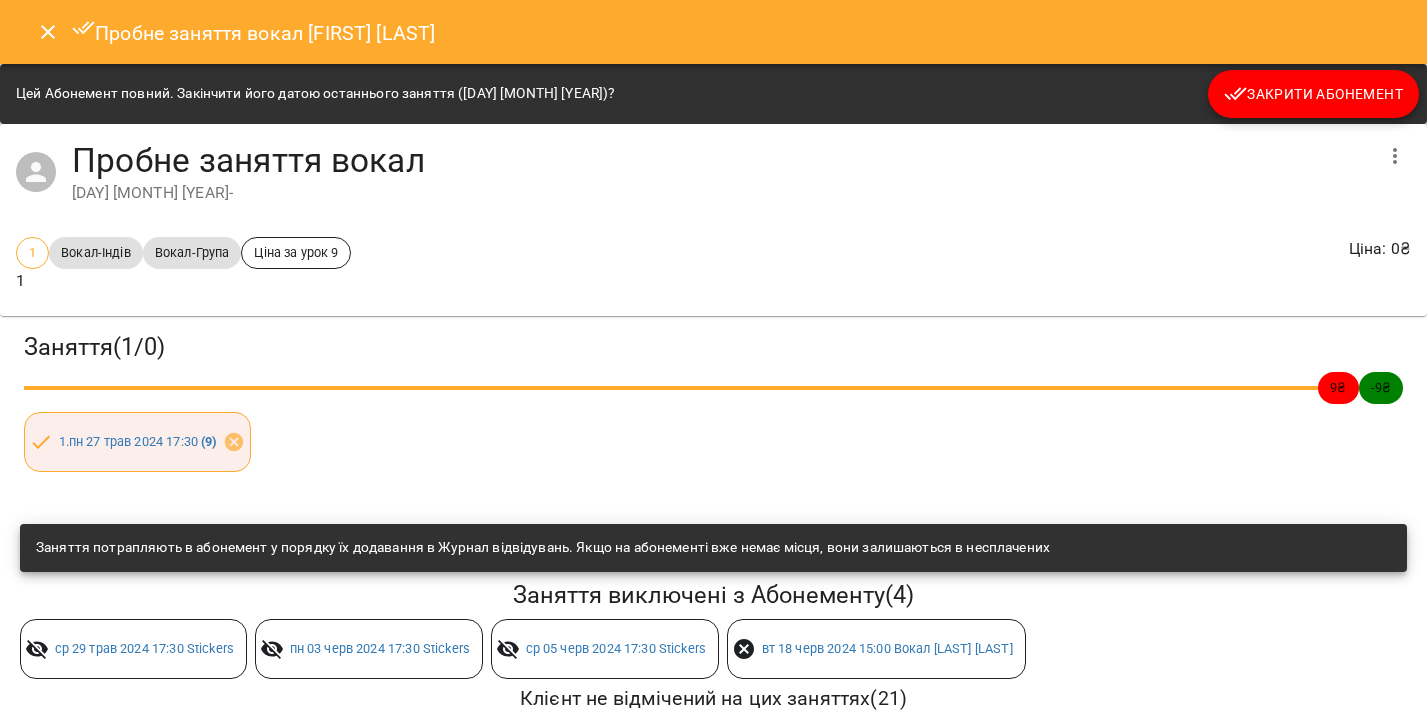 click on "Закрити Абонемент" at bounding box center [1313, 94] 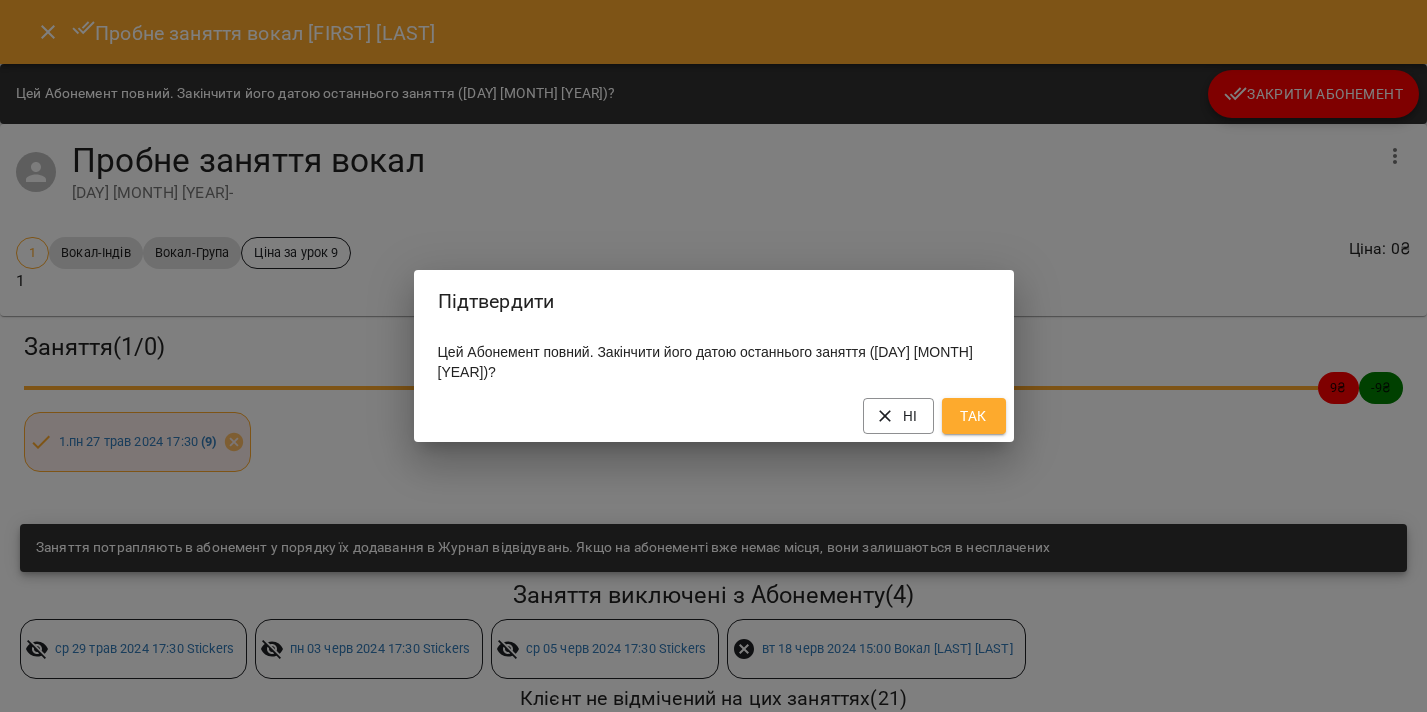 click on "Так" at bounding box center [974, 416] 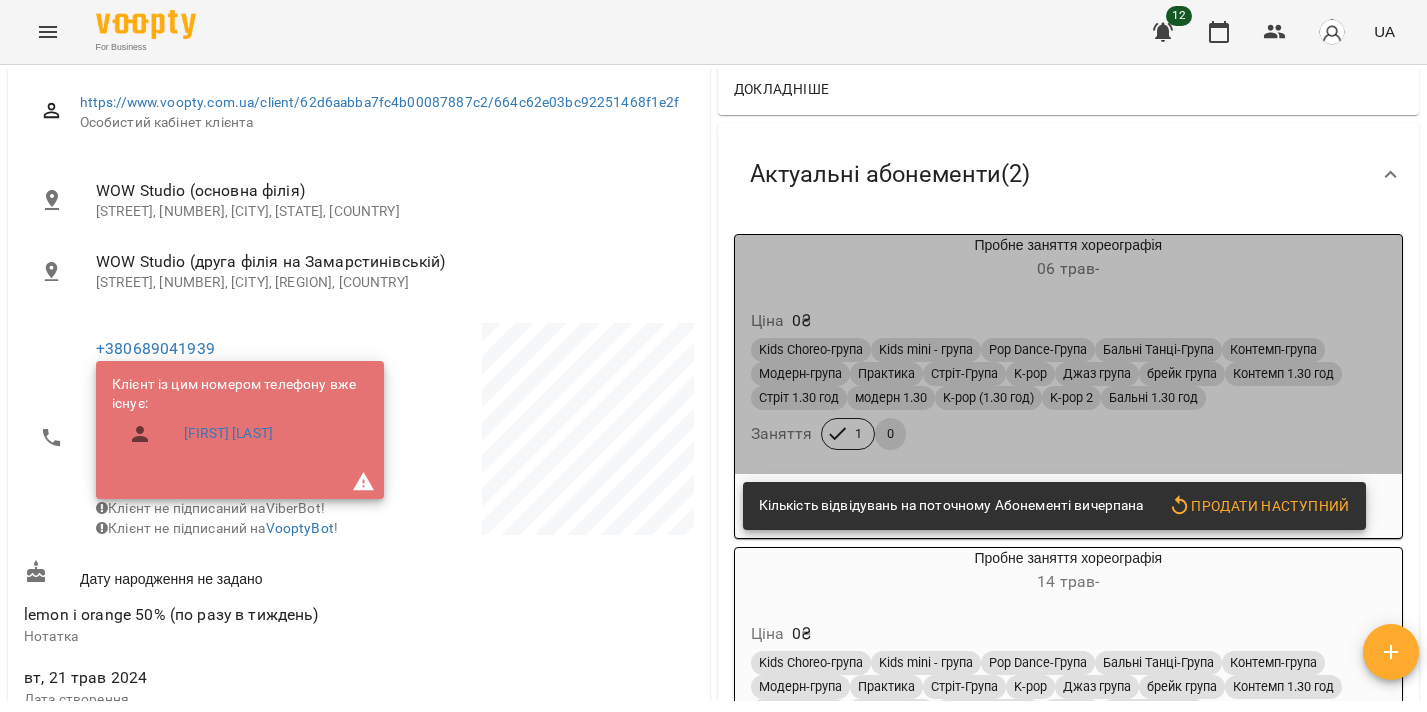 click on "Ціна 0 ₴ Kids Choreo-група Kids mini - група Pop Dance-Група Бальні Танці-Група Контемп-група Модерн-група Практика Стріт-Група K-pop Джаз група брейк група Контемп 1.30 год Стріт 1.30 год модерн 1.30 K-pop (1.30 год) K-pop 2 Бальні 1.30 год Заняття 1 0" at bounding box center [1069, 383] 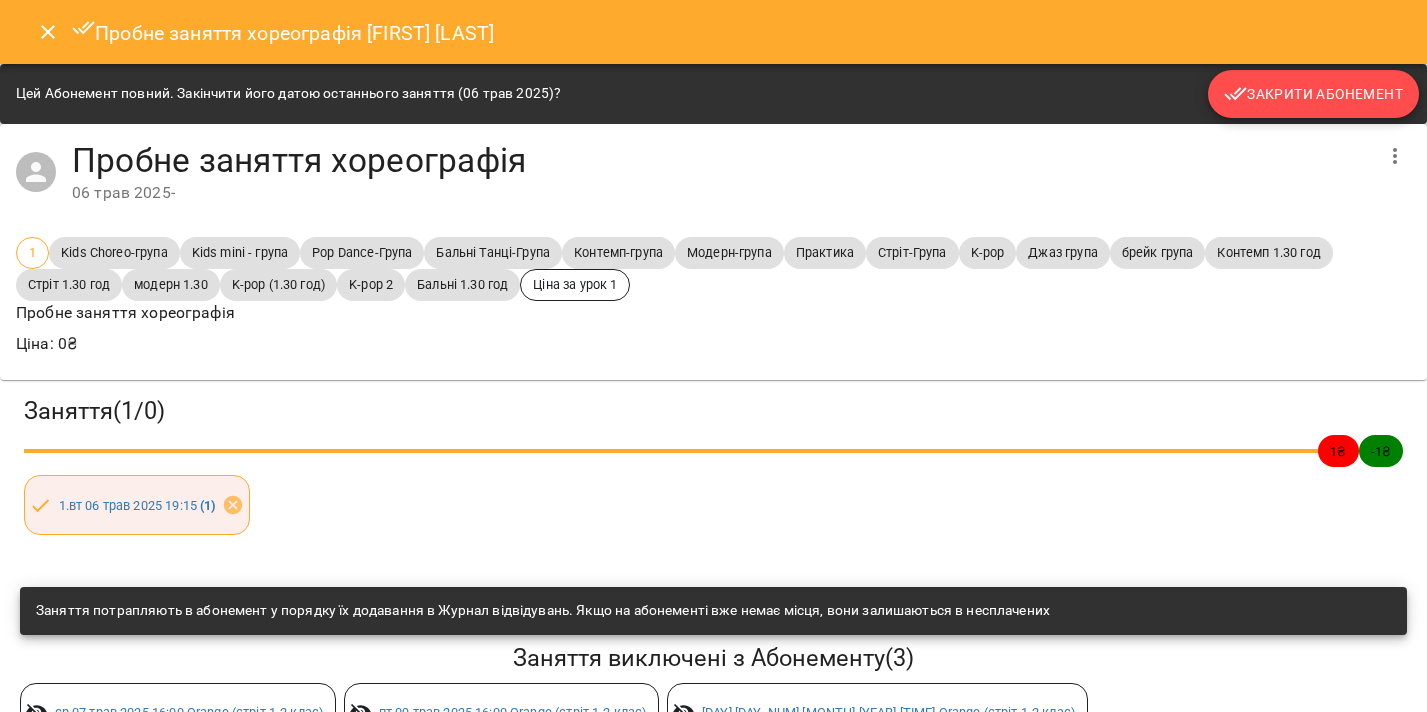click on "Закрити Абонемент" at bounding box center (1313, 94) 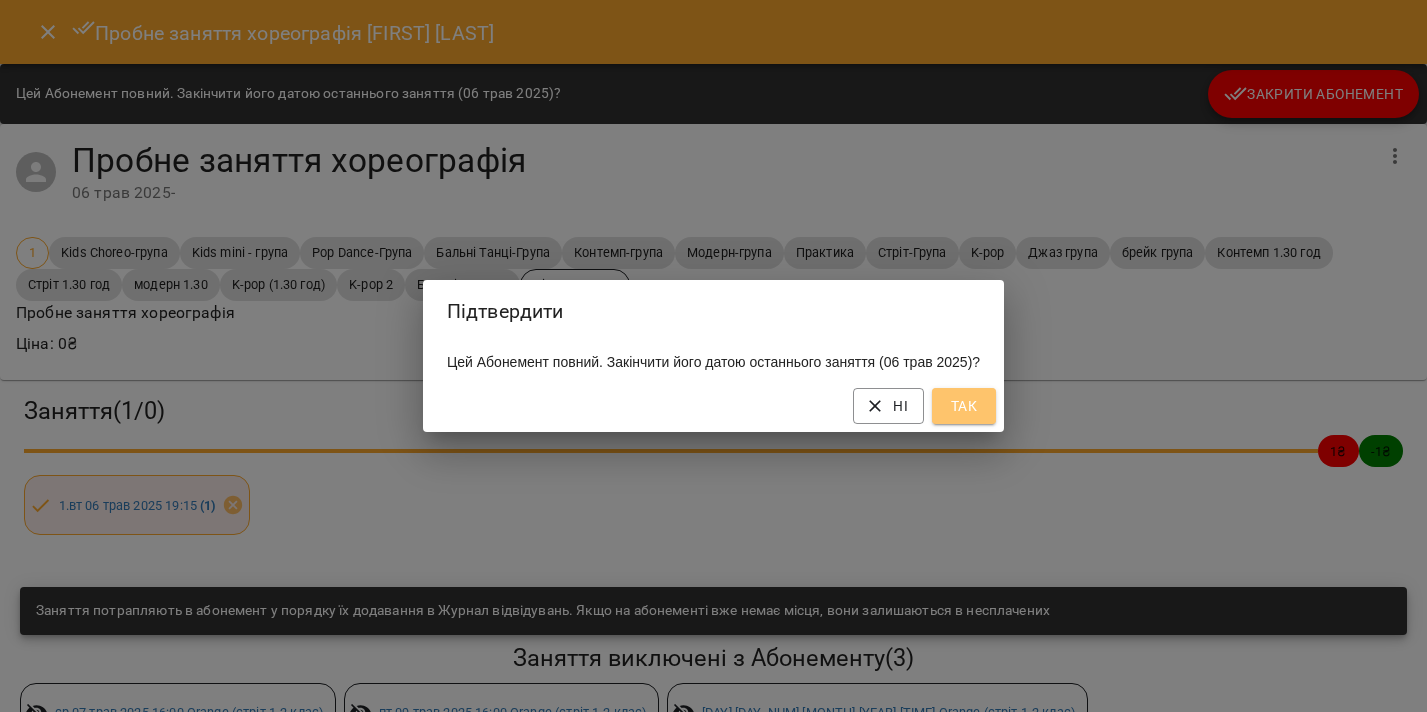 click on "Так" at bounding box center (964, 406) 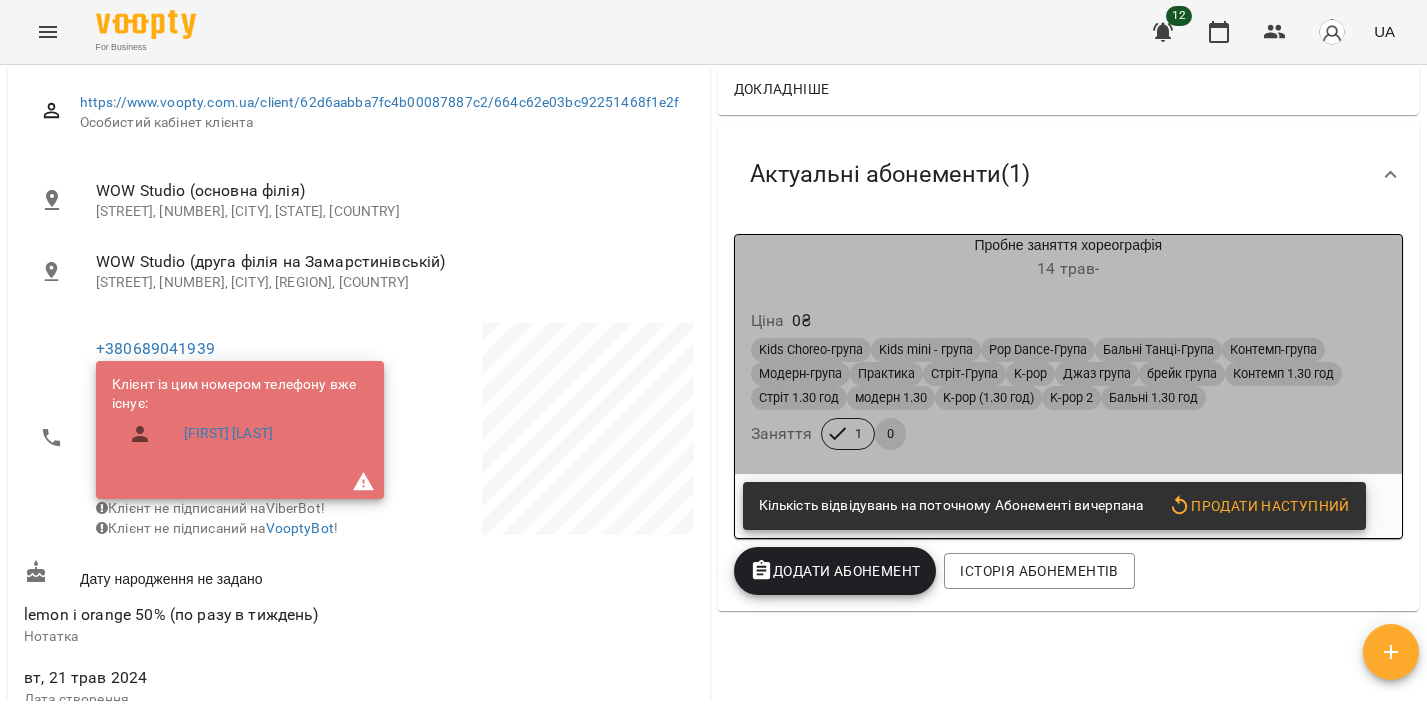 click on "Пробне заняття хореографія 14 трав  -" at bounding box center [1069, 259] 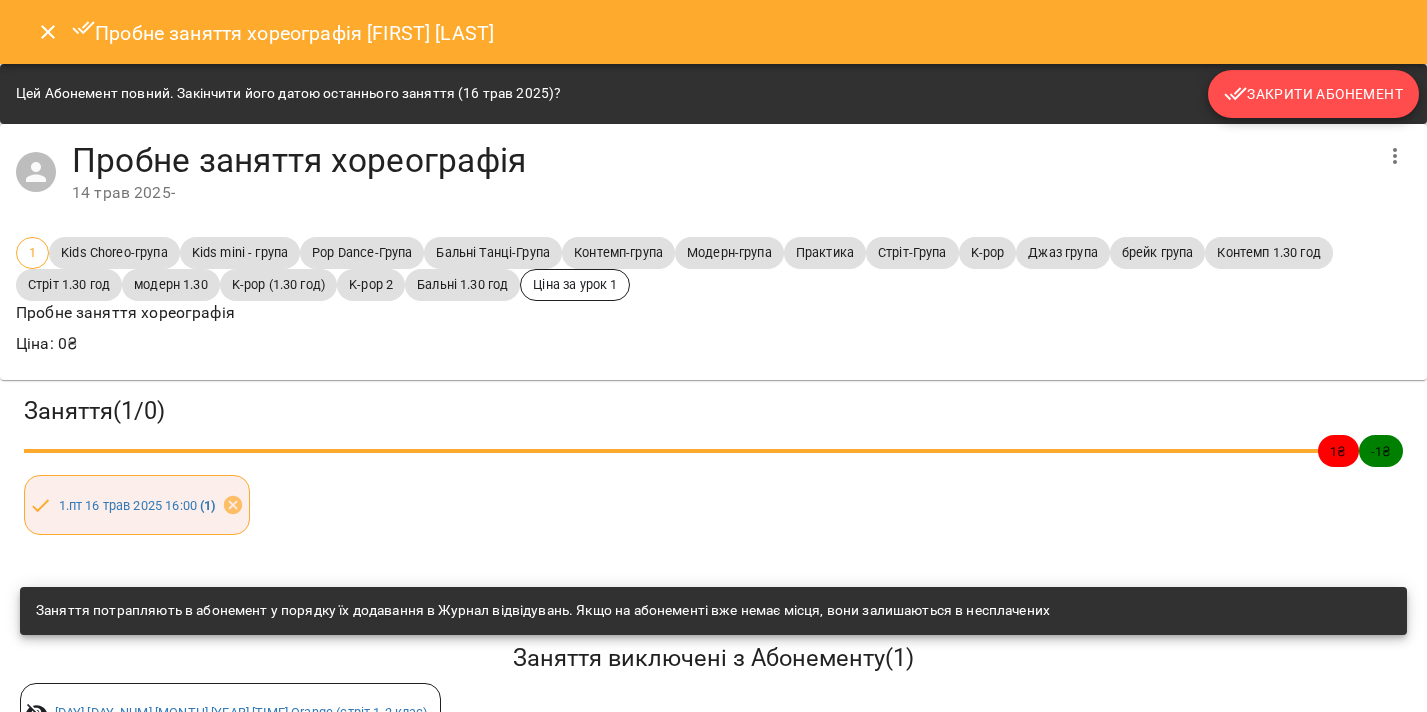 click on "Закрити Абонемент" at bounding box center (1313, 94) 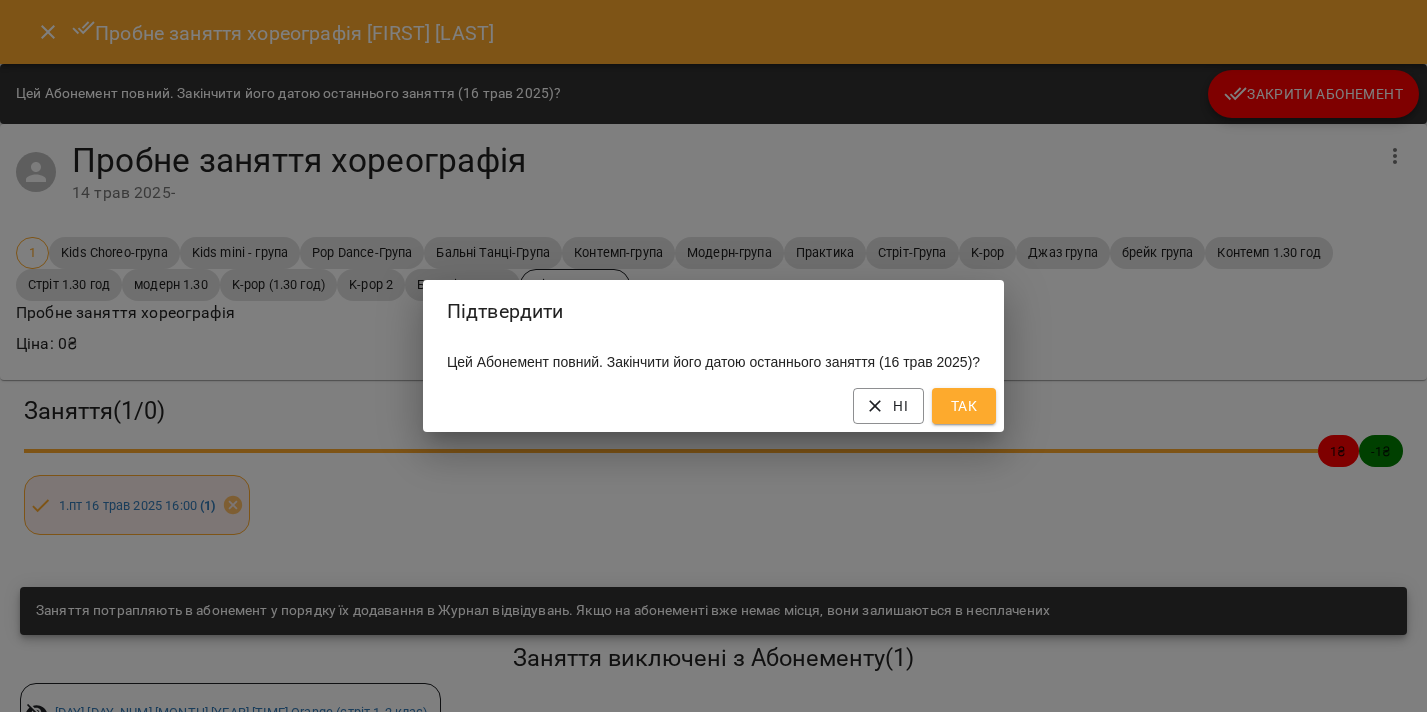 click on "Так" at bounding box center (964, 406) 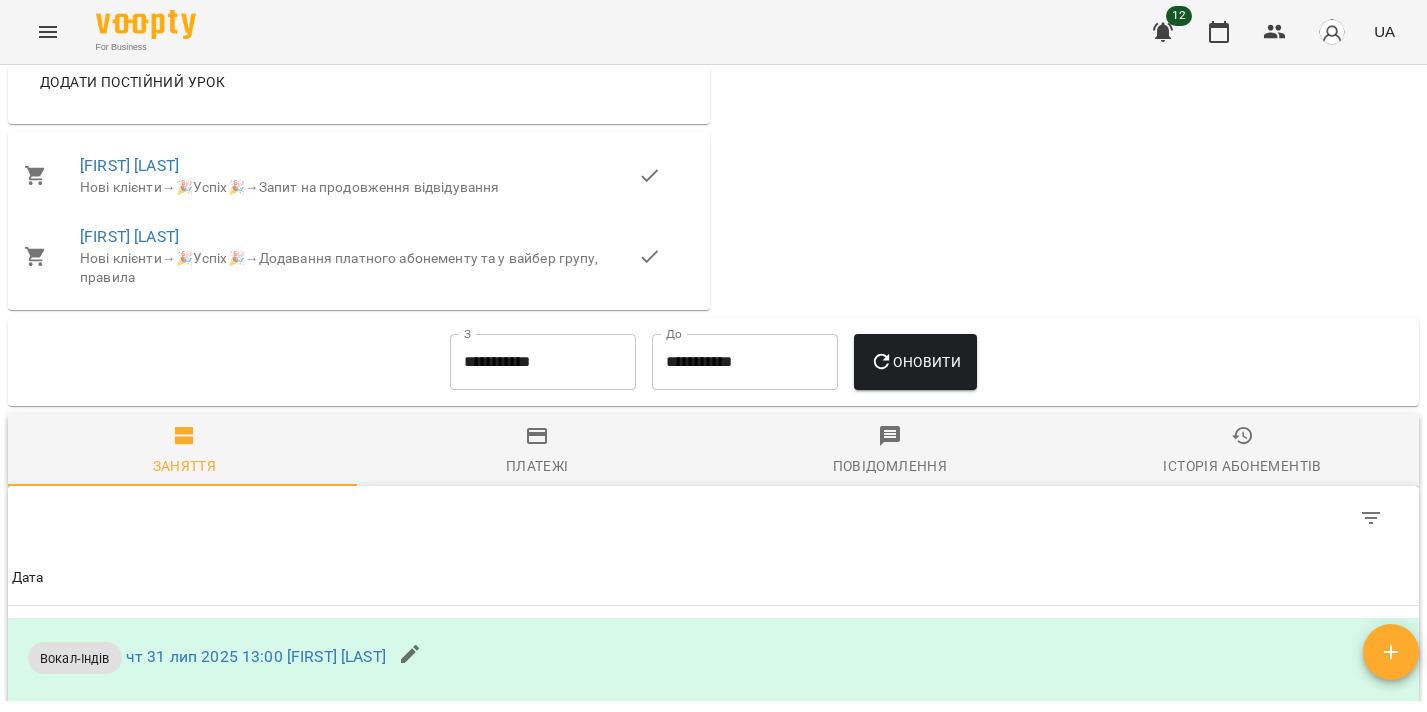 scroll, scrollTop: 2942, scrollLeft: 0, axis: vertical 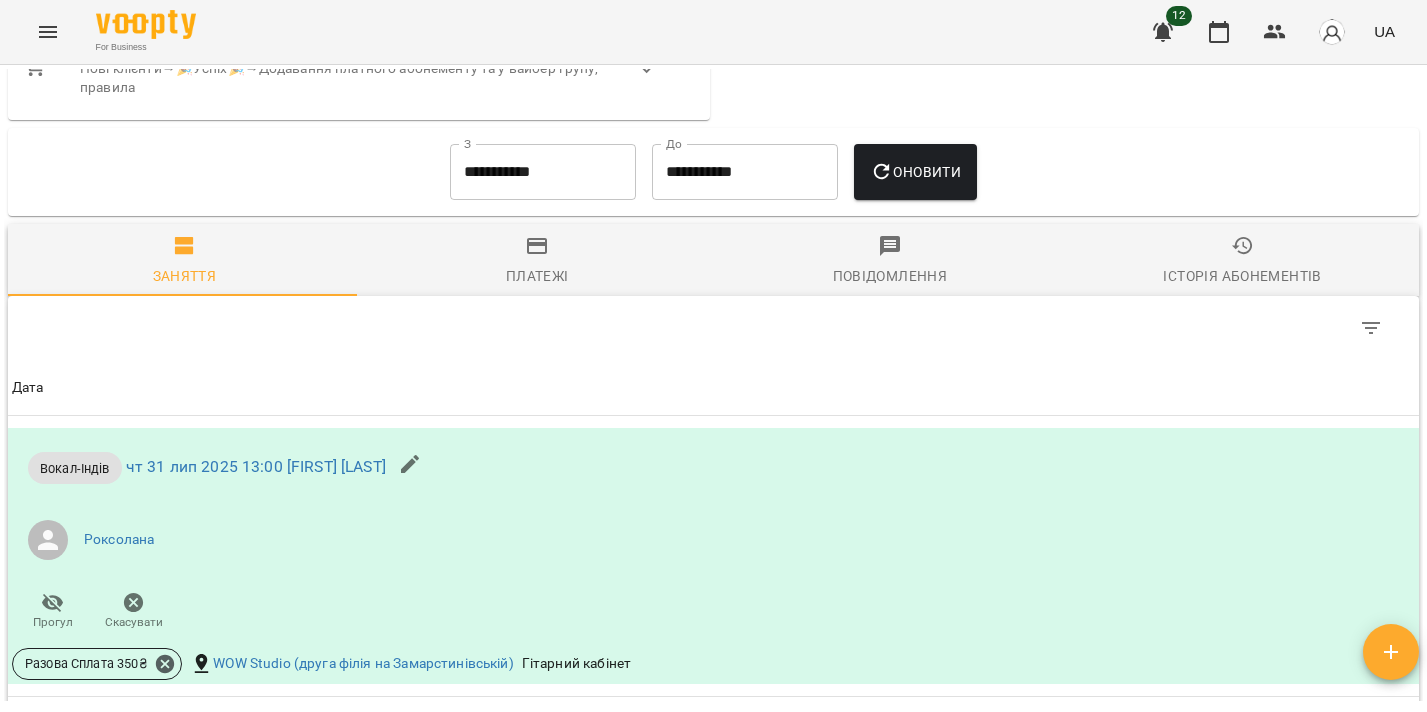 click on "Платежі" at bounding box center (537, 261) 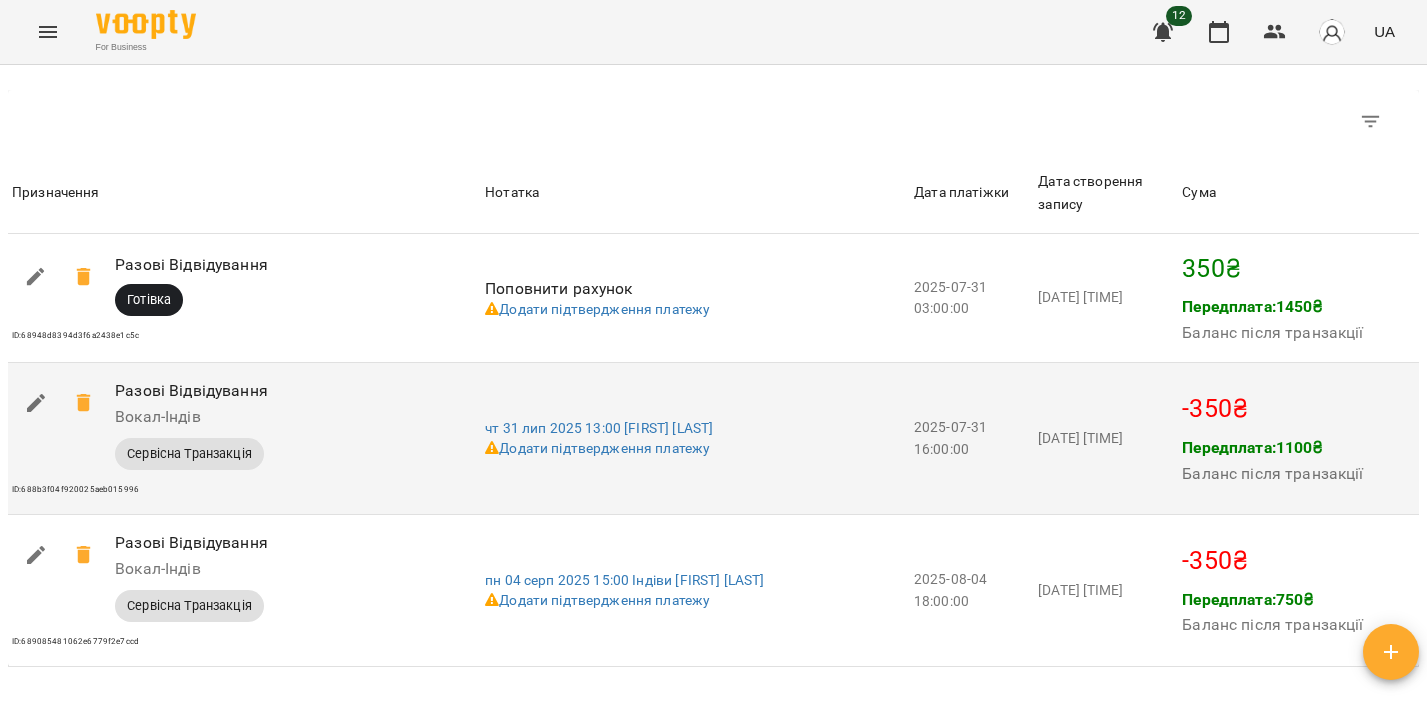 scroll, scrollTop: 3369, scrollLeft: 0, axis: vertical 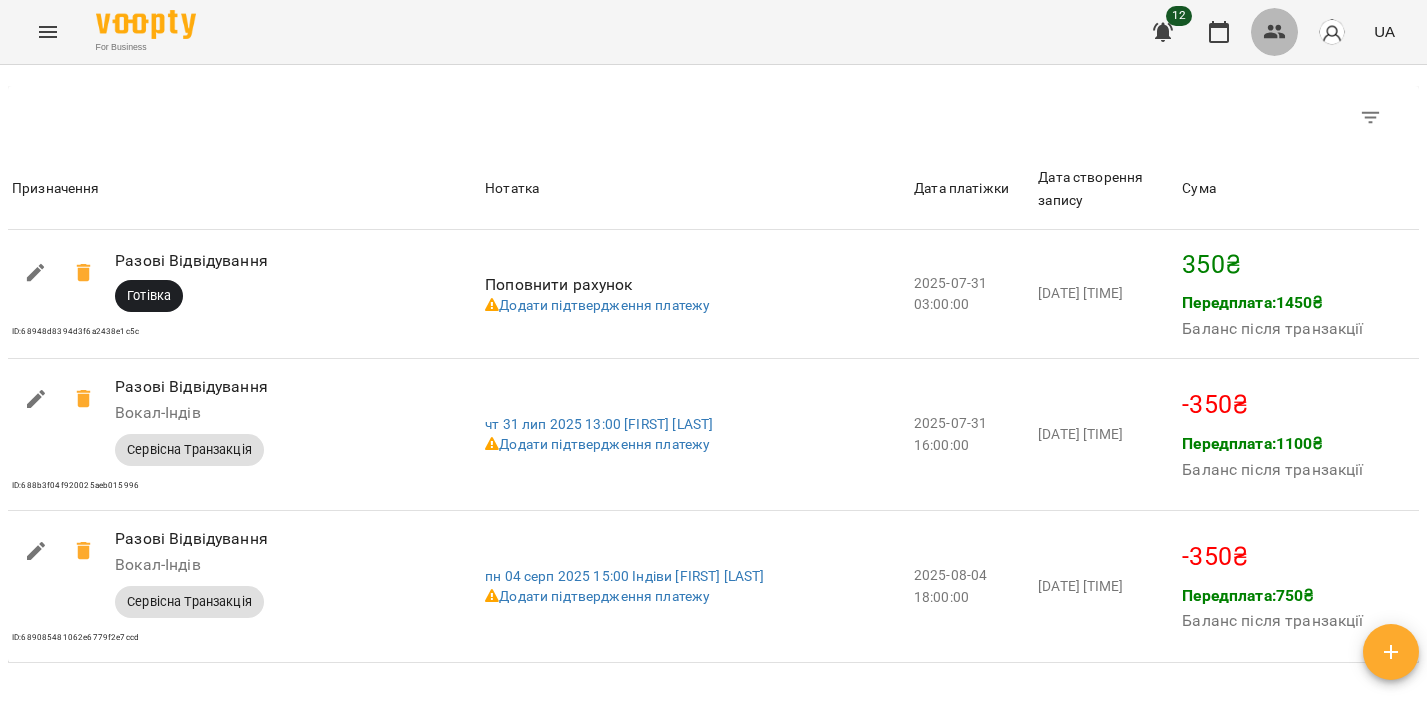 click 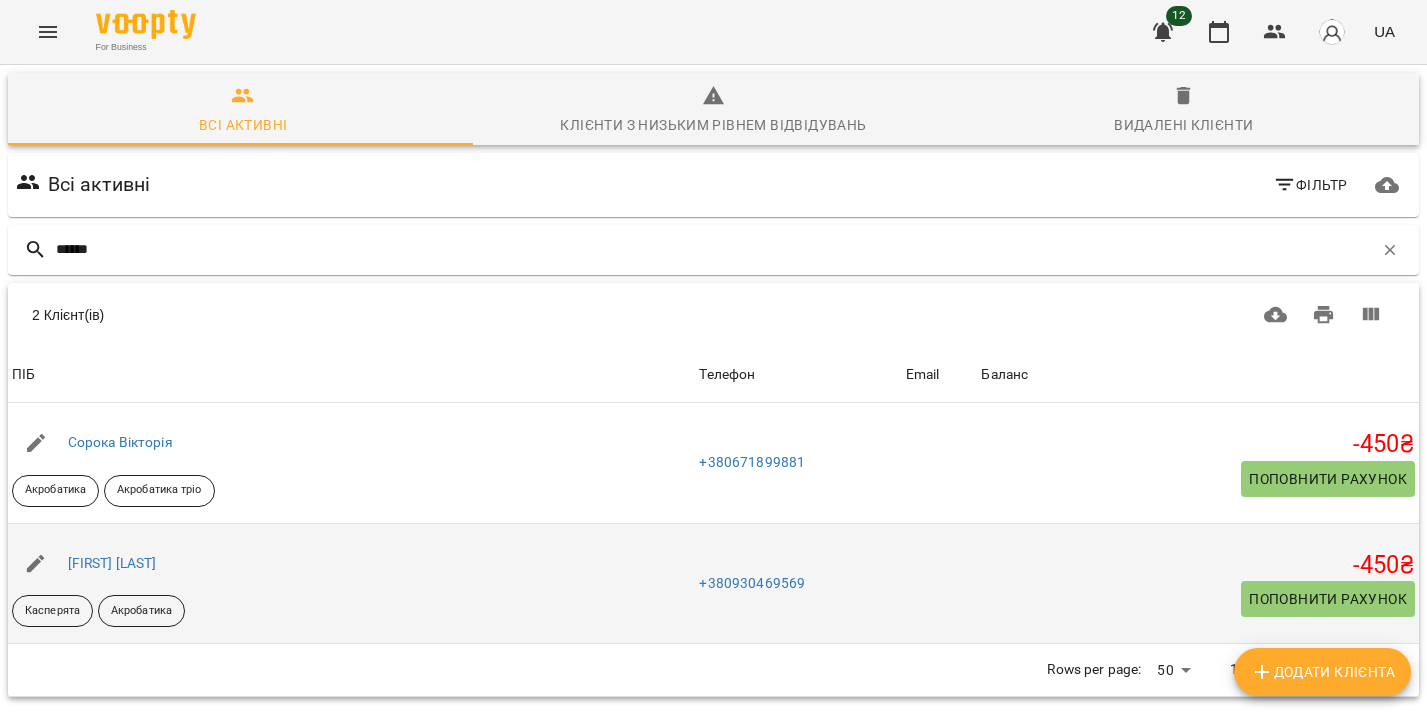 type on "******" 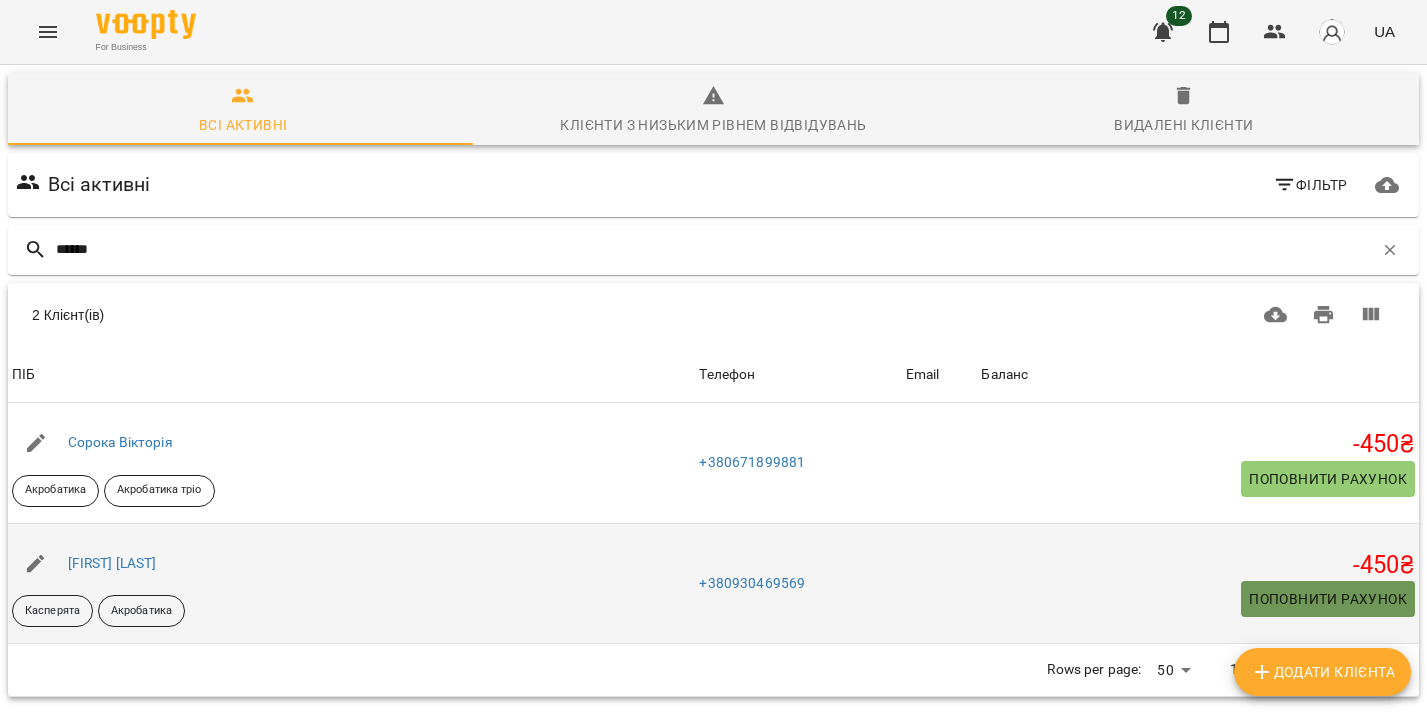 click on "Поповнити рахунок" at bounding box center [1328, 599] 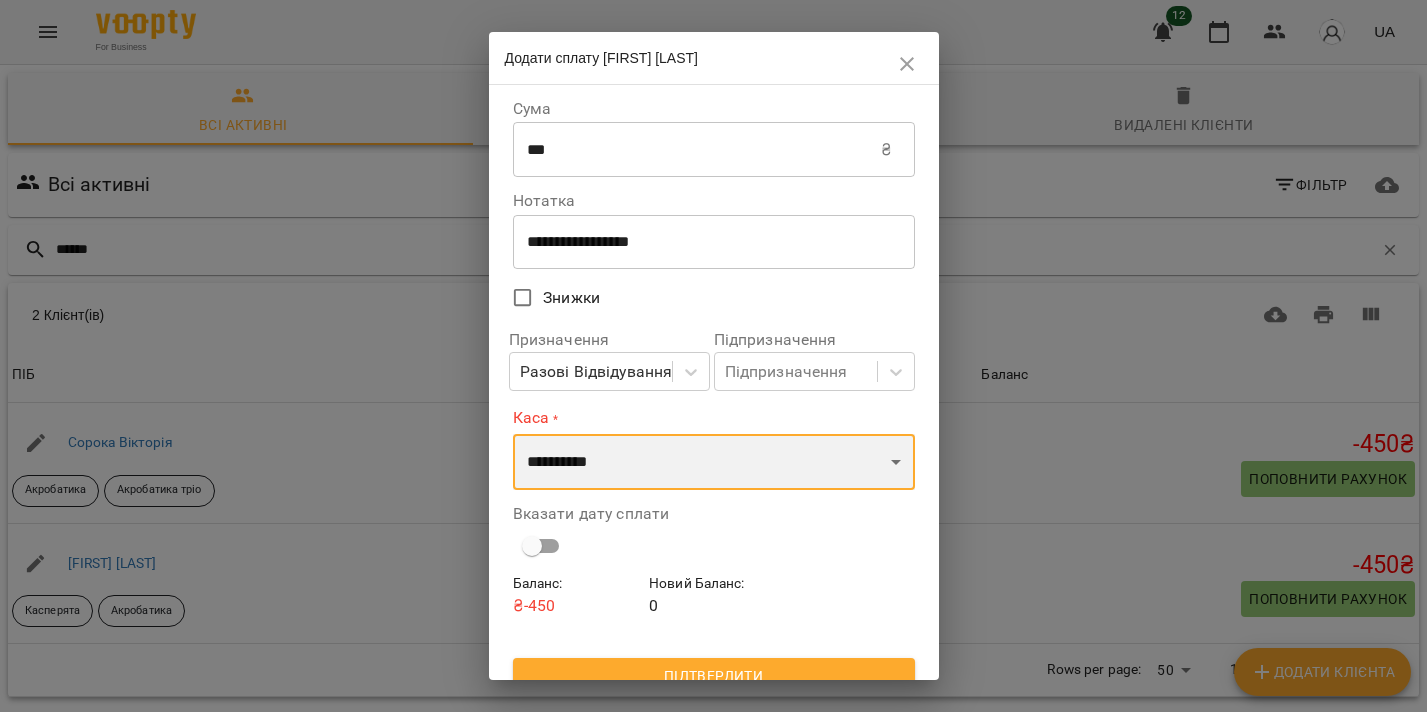 select on "****" 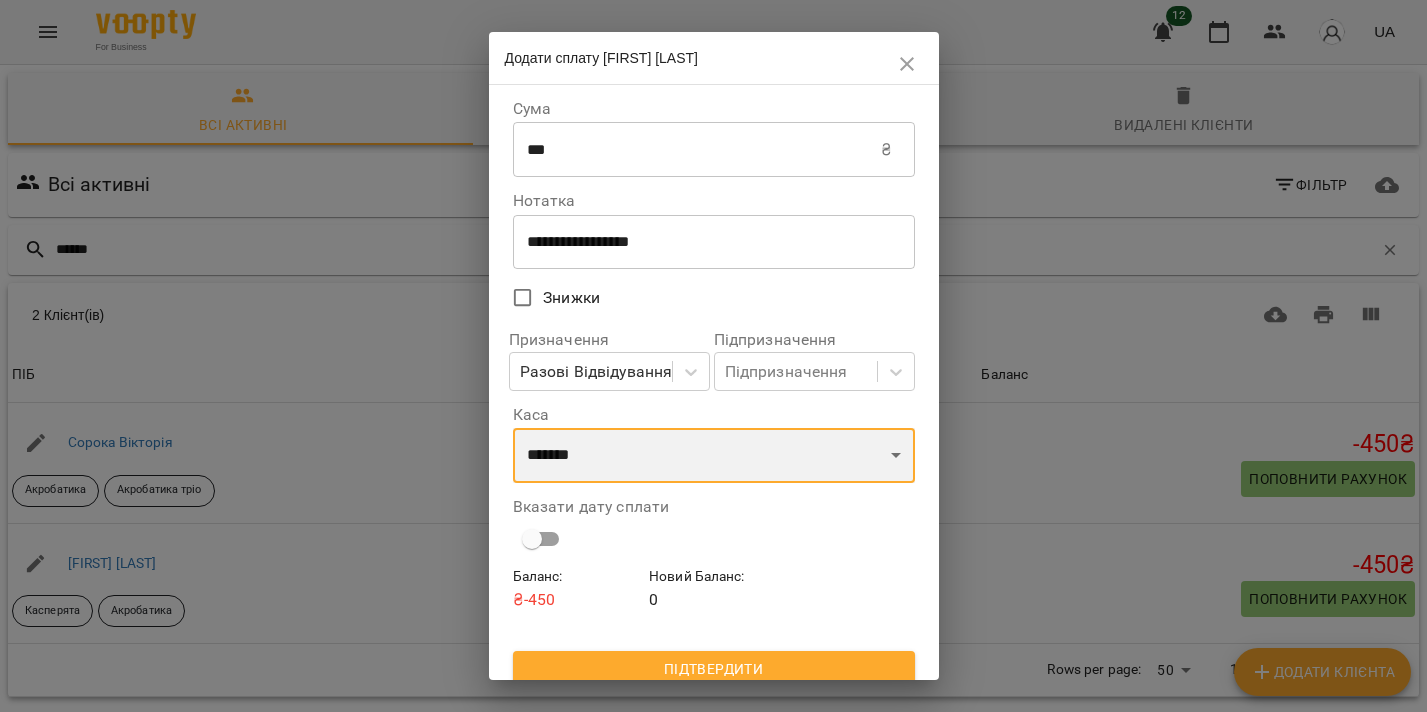 scroll, scrollTop: 12, scrollLeft: 0, axis: vertical 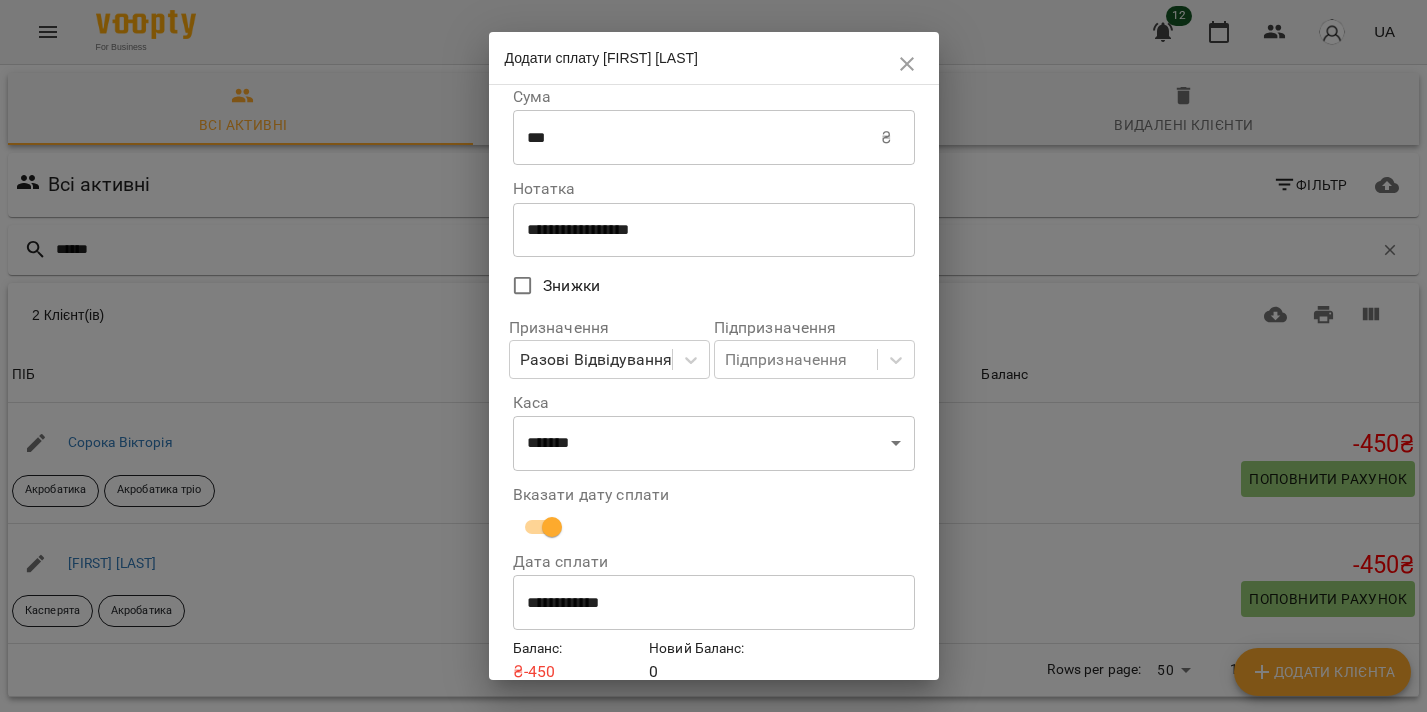 click on "**********" at bounding box center (714, 603) 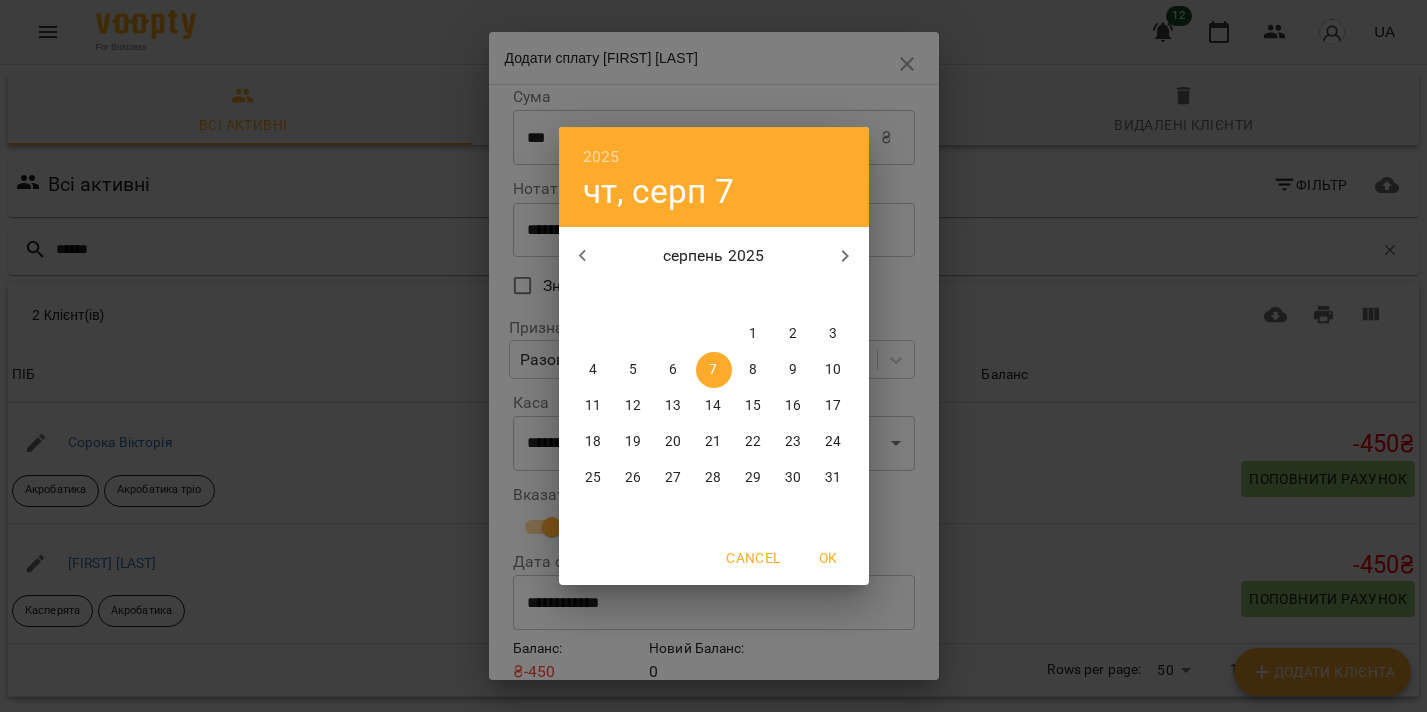 click 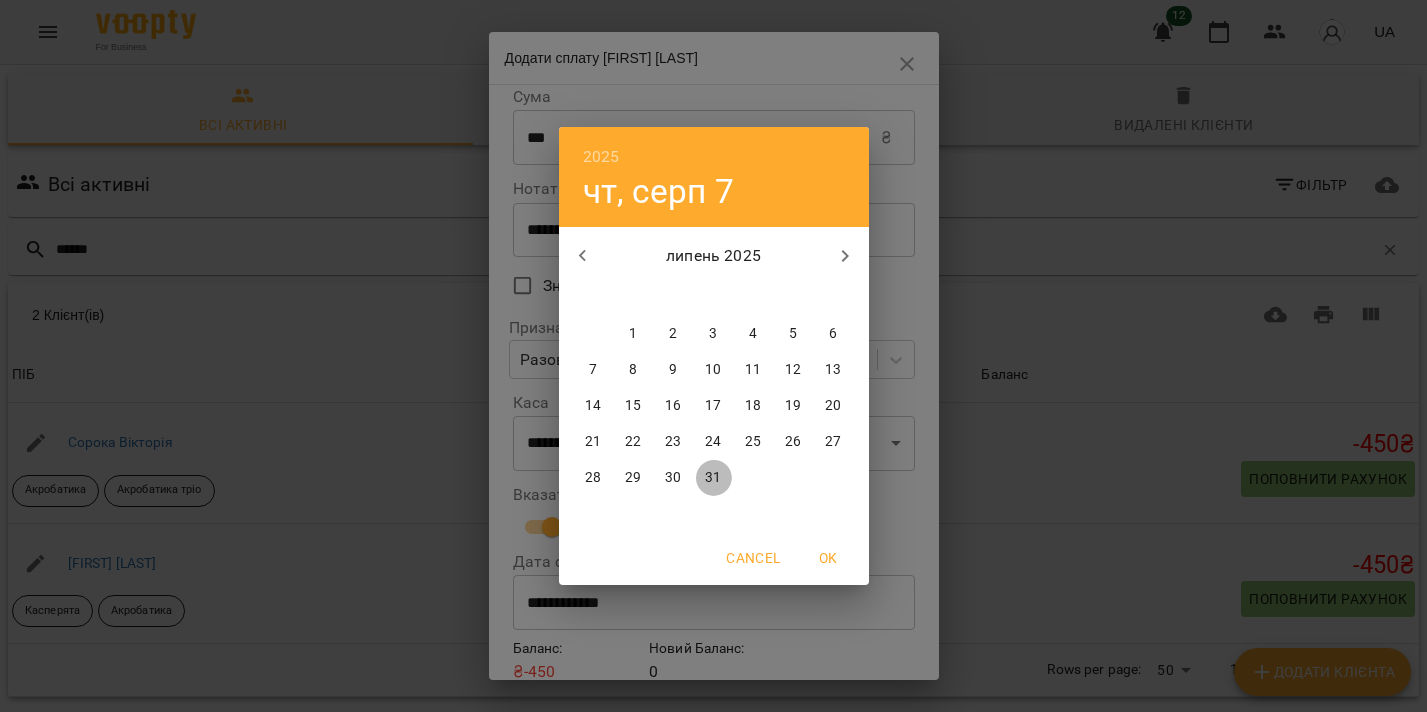 click on "31" at bounding box center [713, 478] 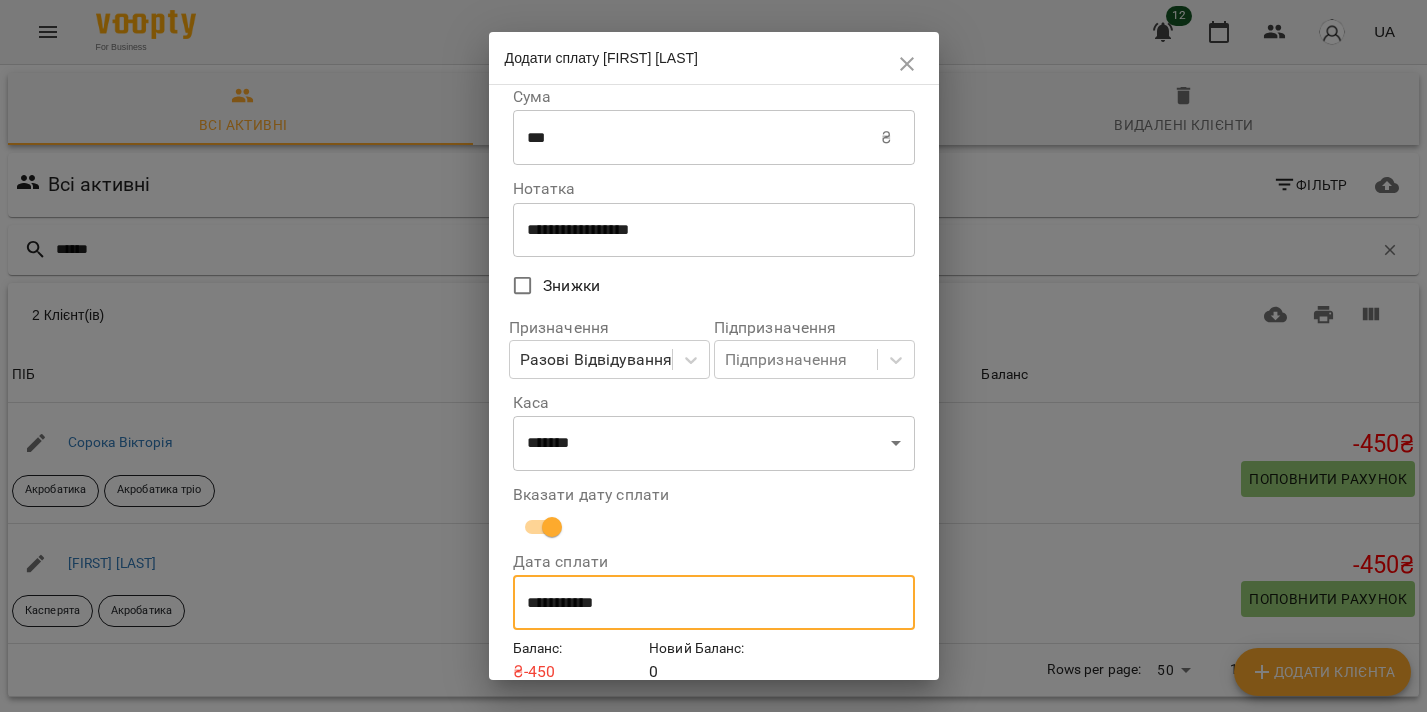 scroll, scrollTop: 96, scrollLeft: 0, axis: vertical 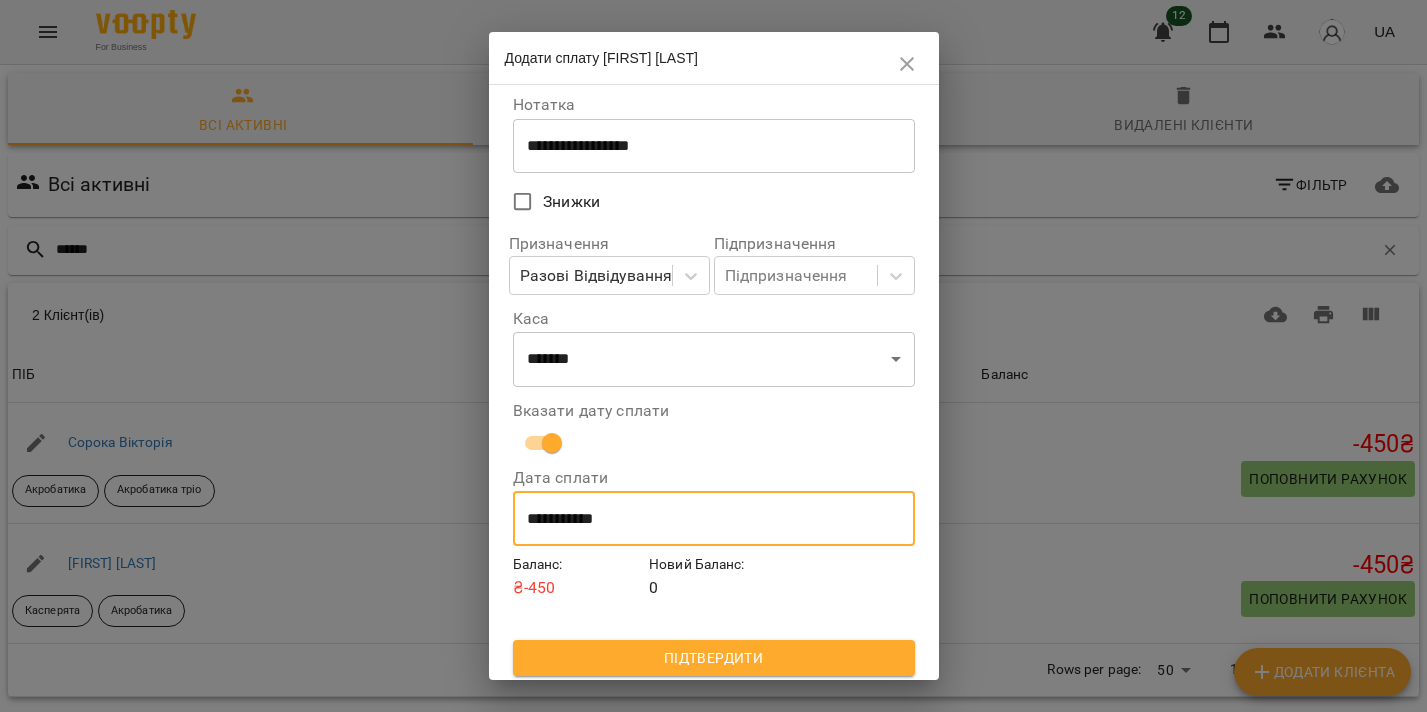 click on "Підтвердити" at bounding box center [714, 658] 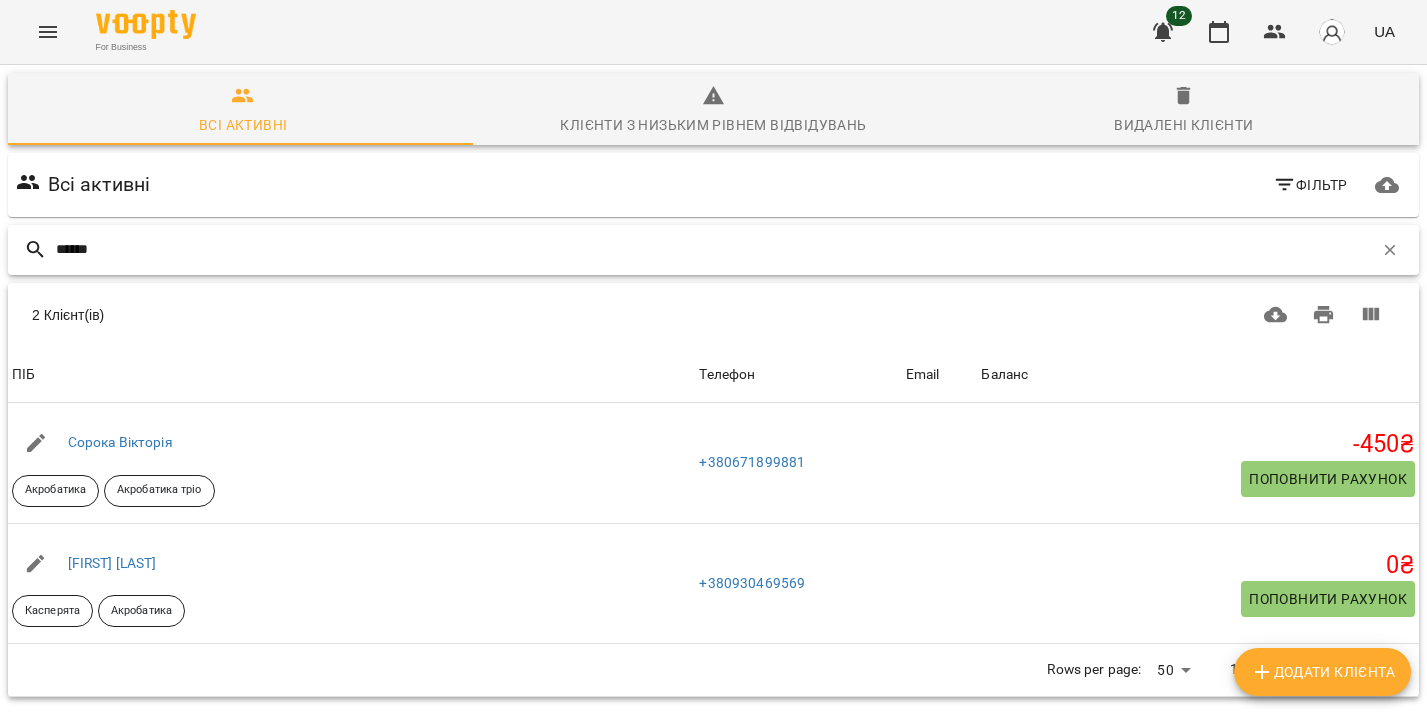 click on "******" at bounding box center [714, 249] 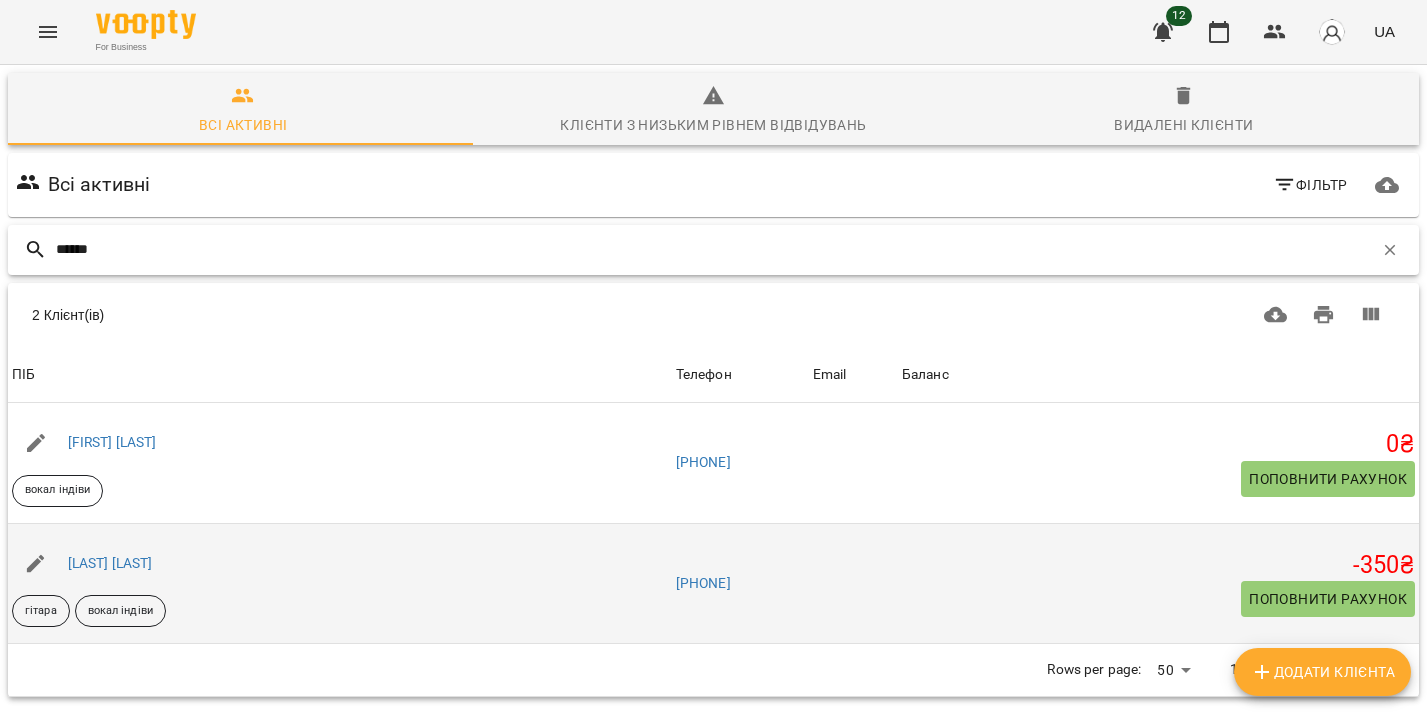 type on "******" 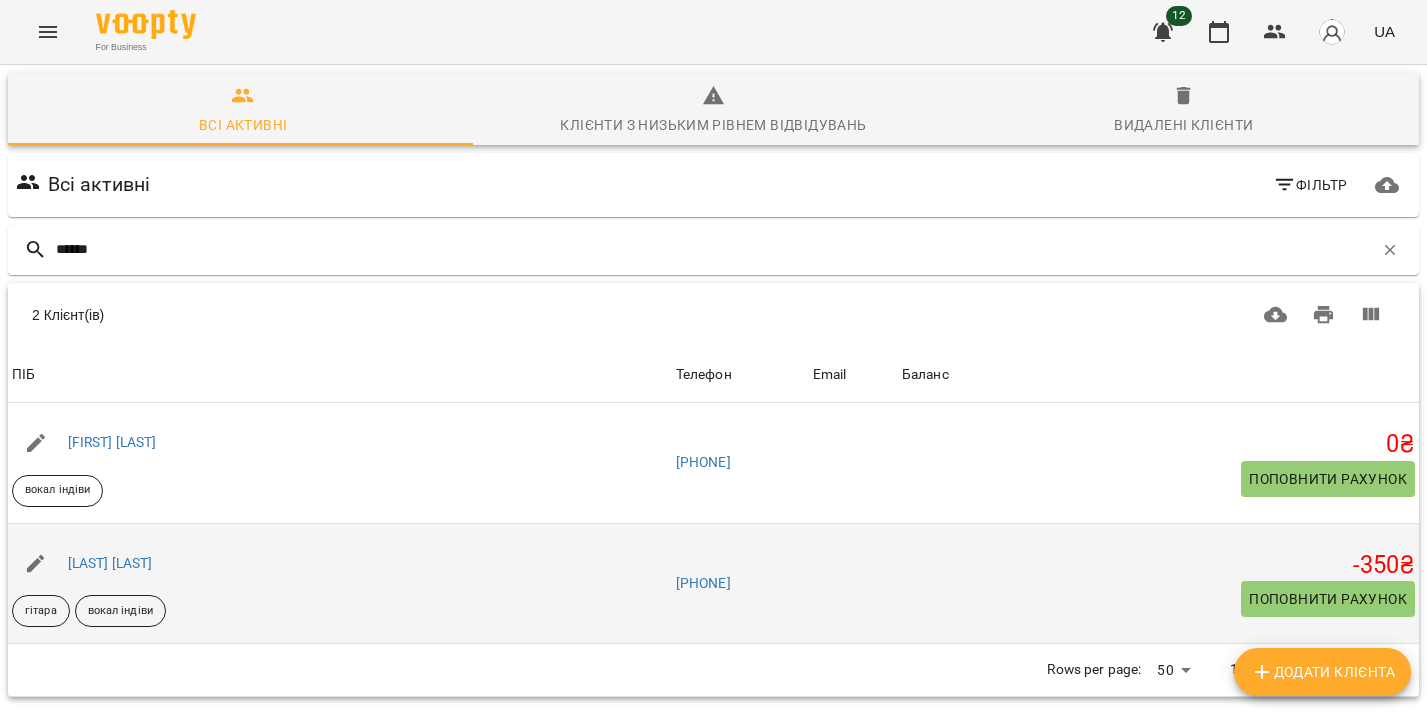 click on "Поповнити рахунок" at bounding box center (1328, 599) 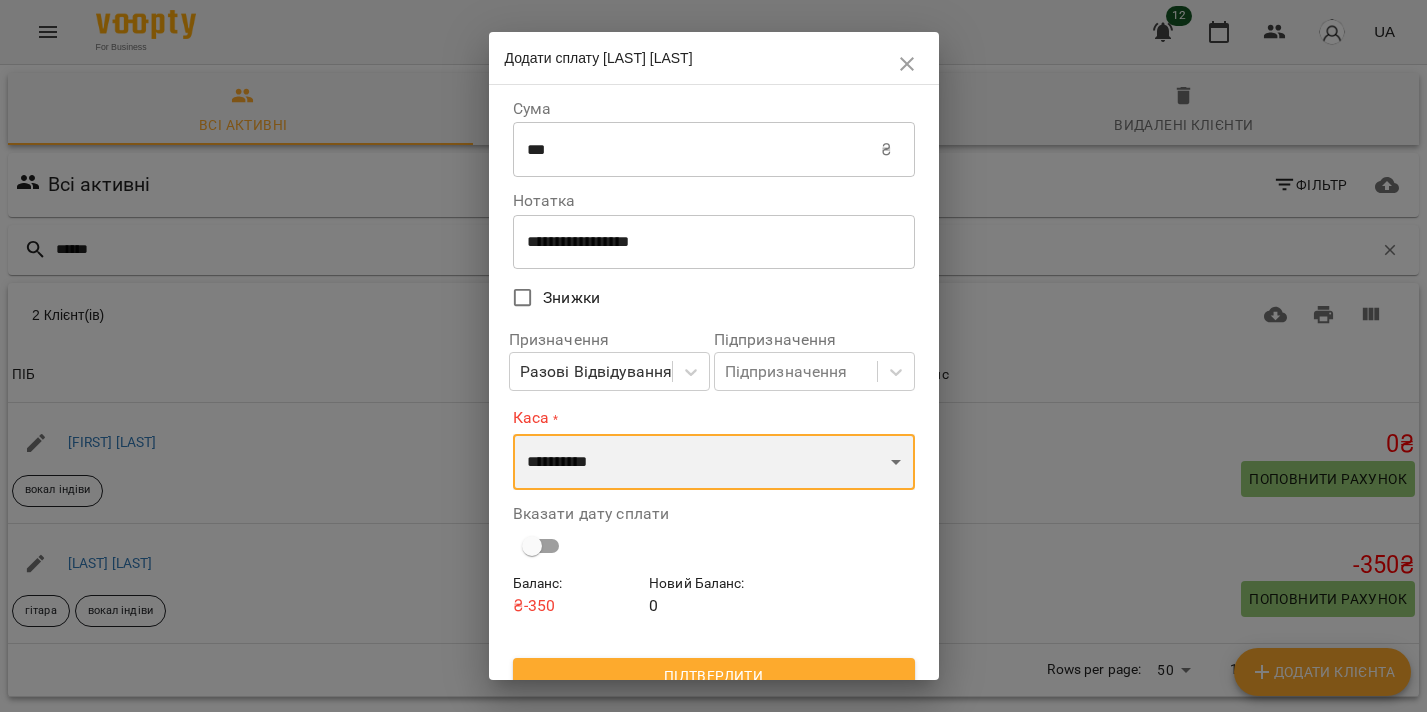 select on "****" 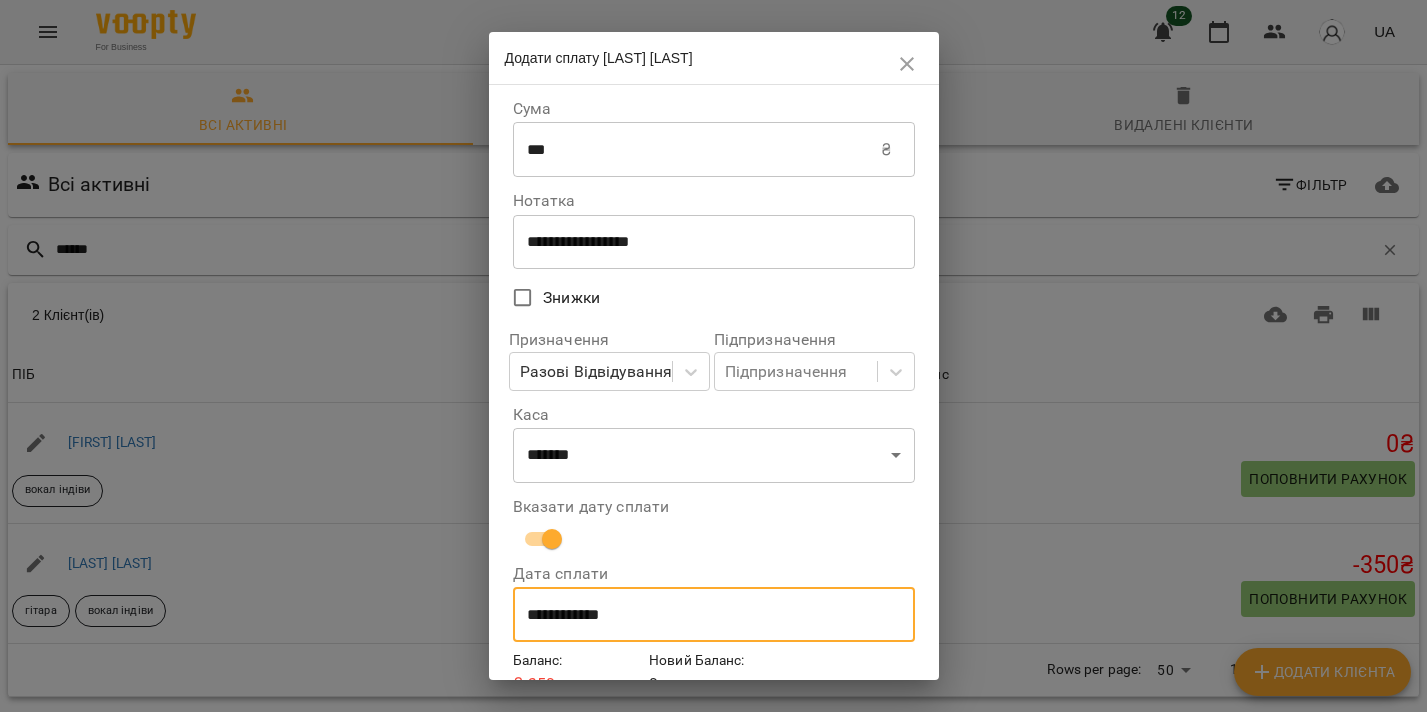 click on "**********" at bounding box center [714, 615] 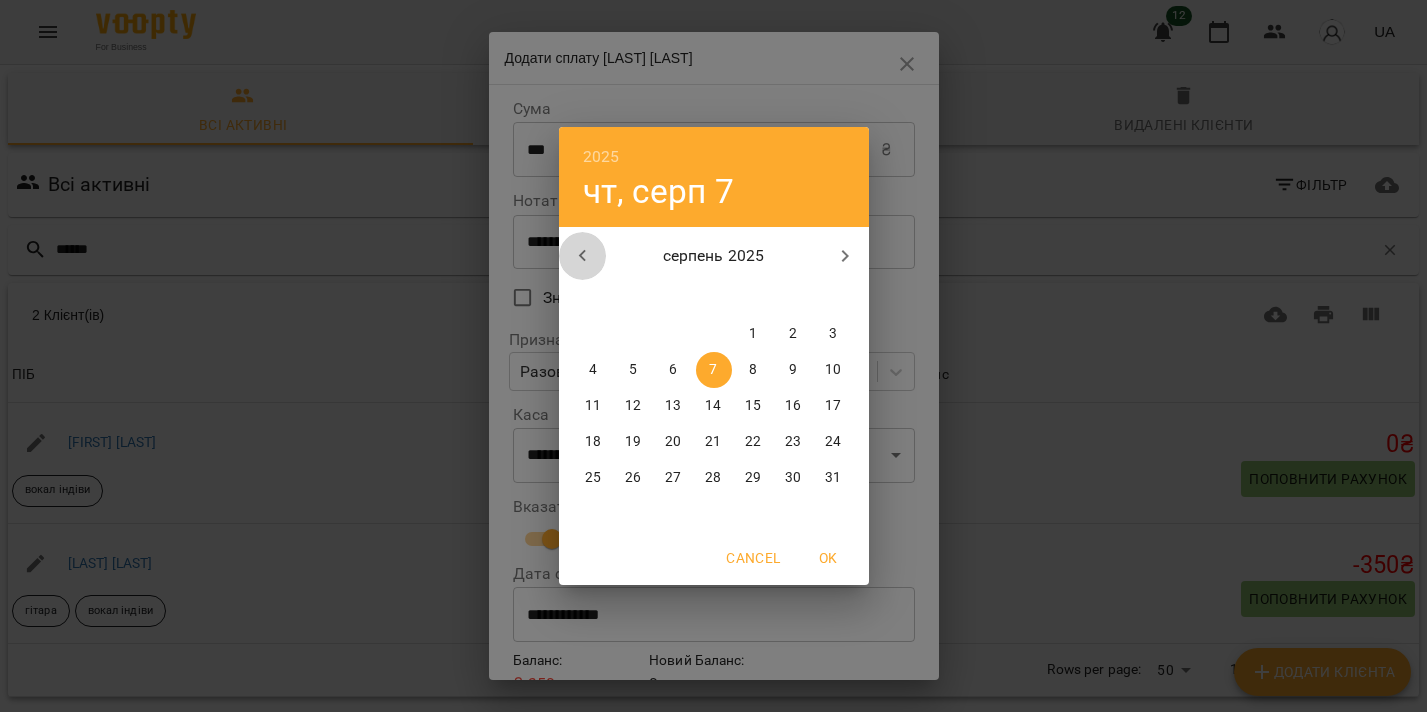 click 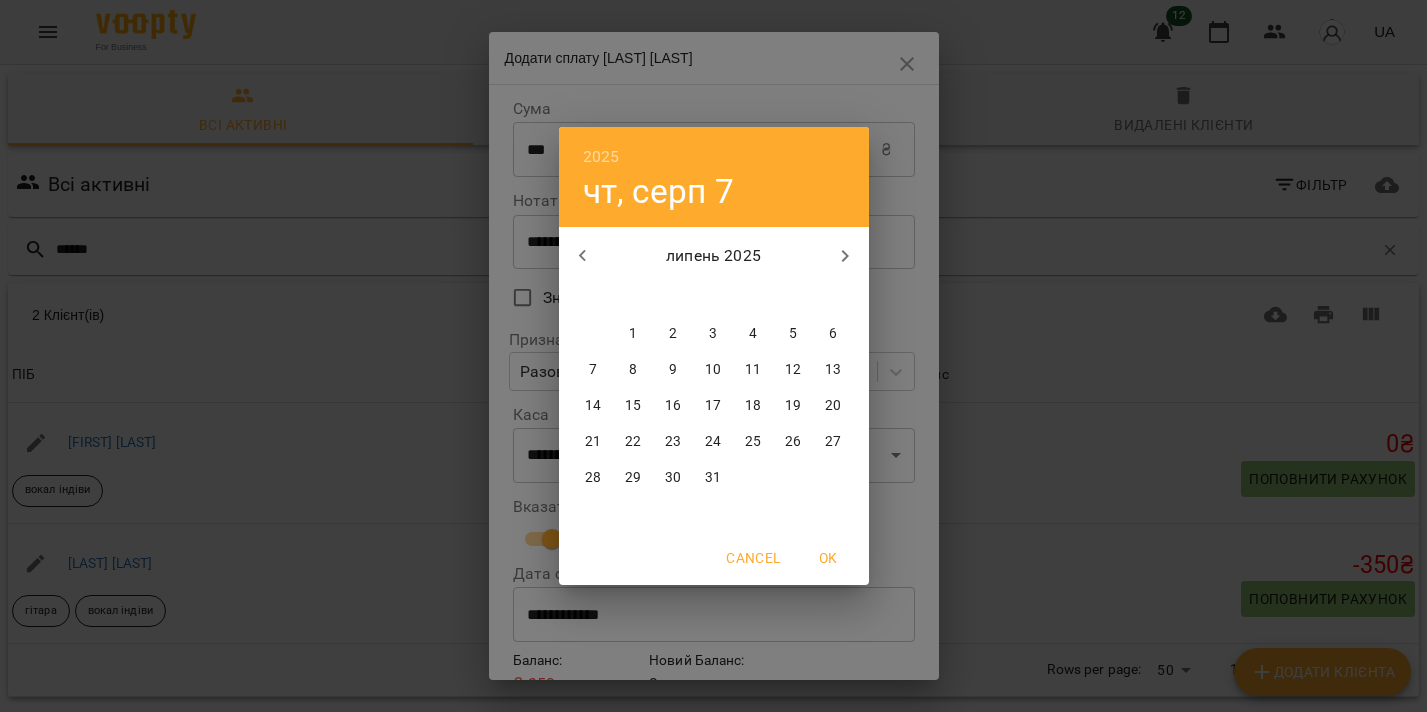 click on "31" at bounding box center [713, 478] 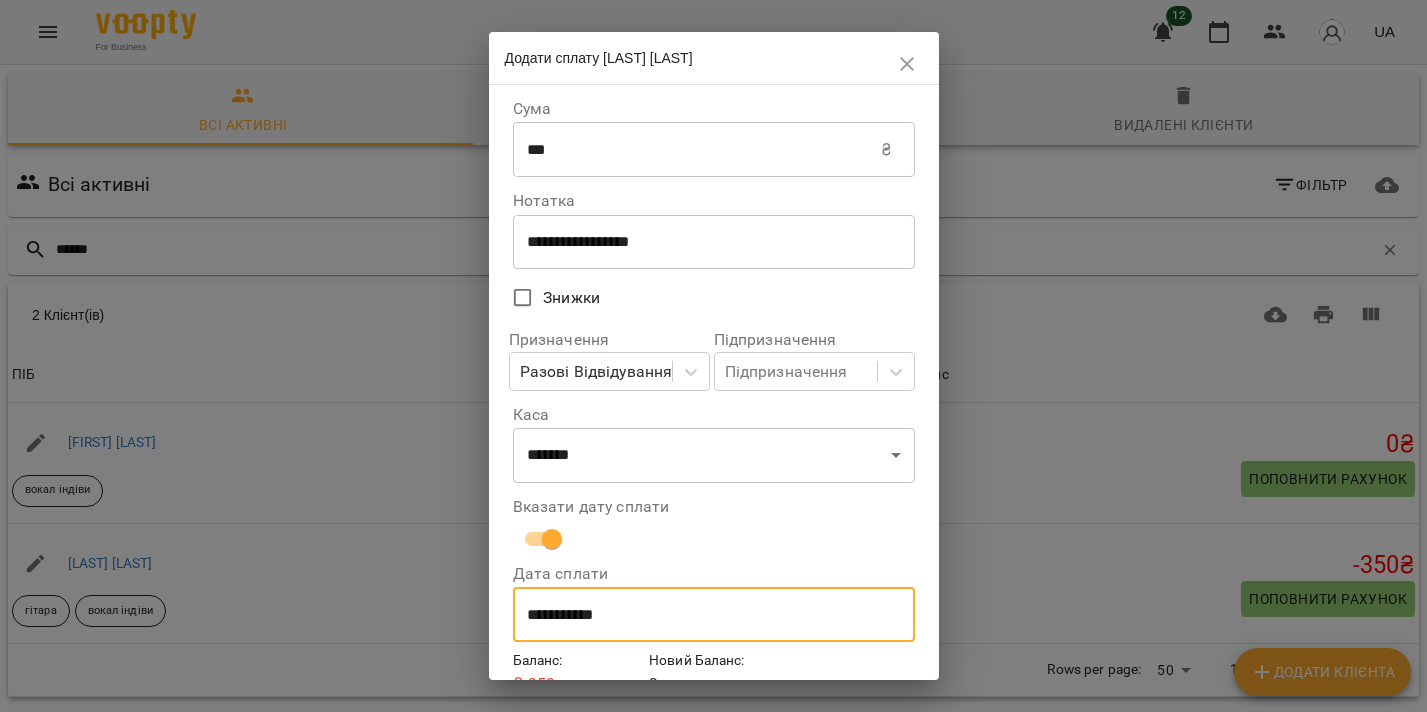 scroll, scrollTop: 96, scrollLeft: 0, axis: vertical 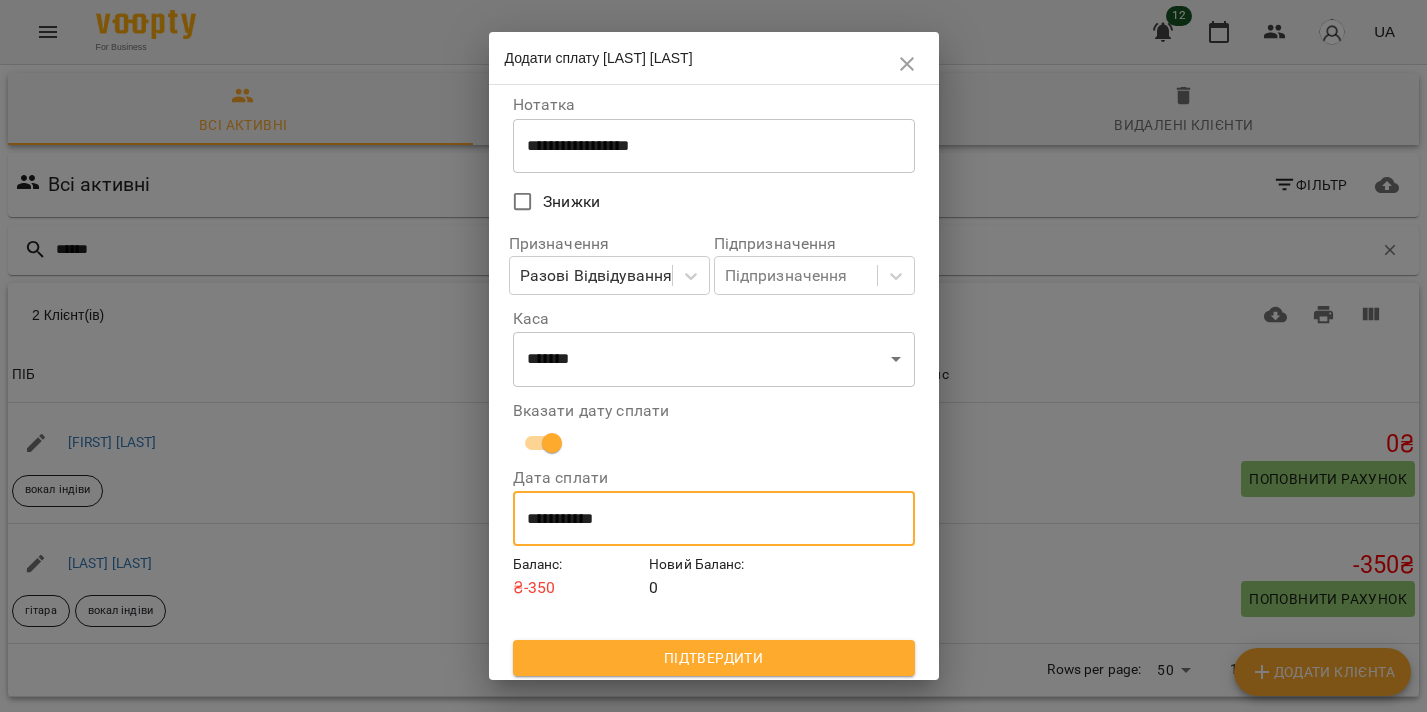 click on "Підтвердити" at bounding box center (714, 658) 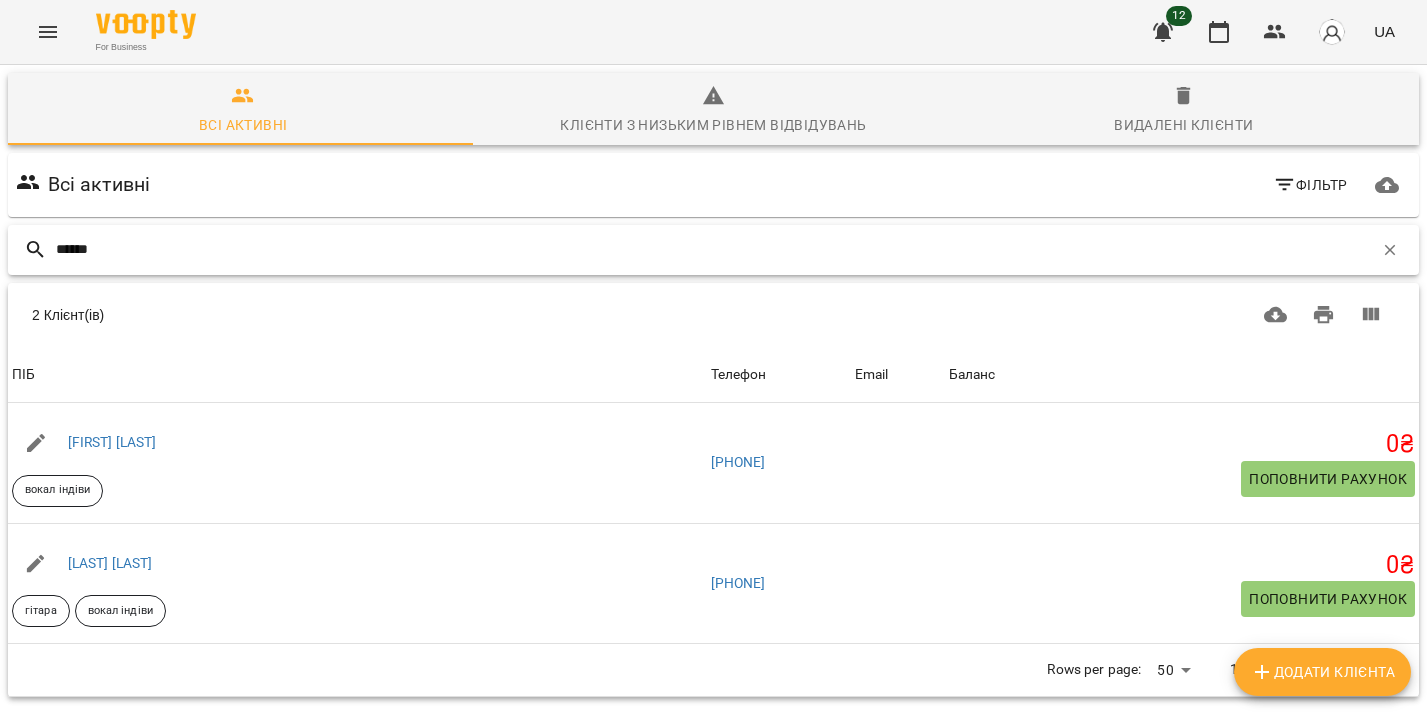 click on "******" at bounding box center (714, 249) 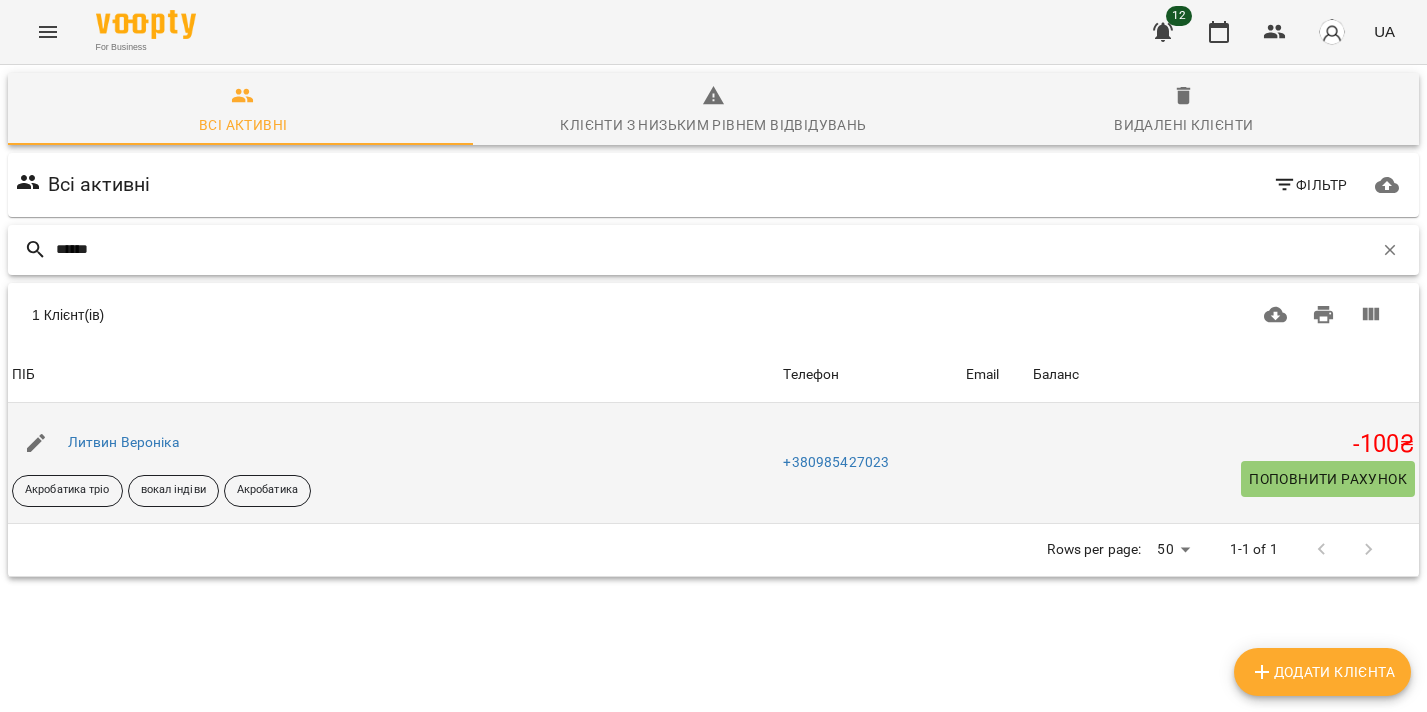 type on "******" 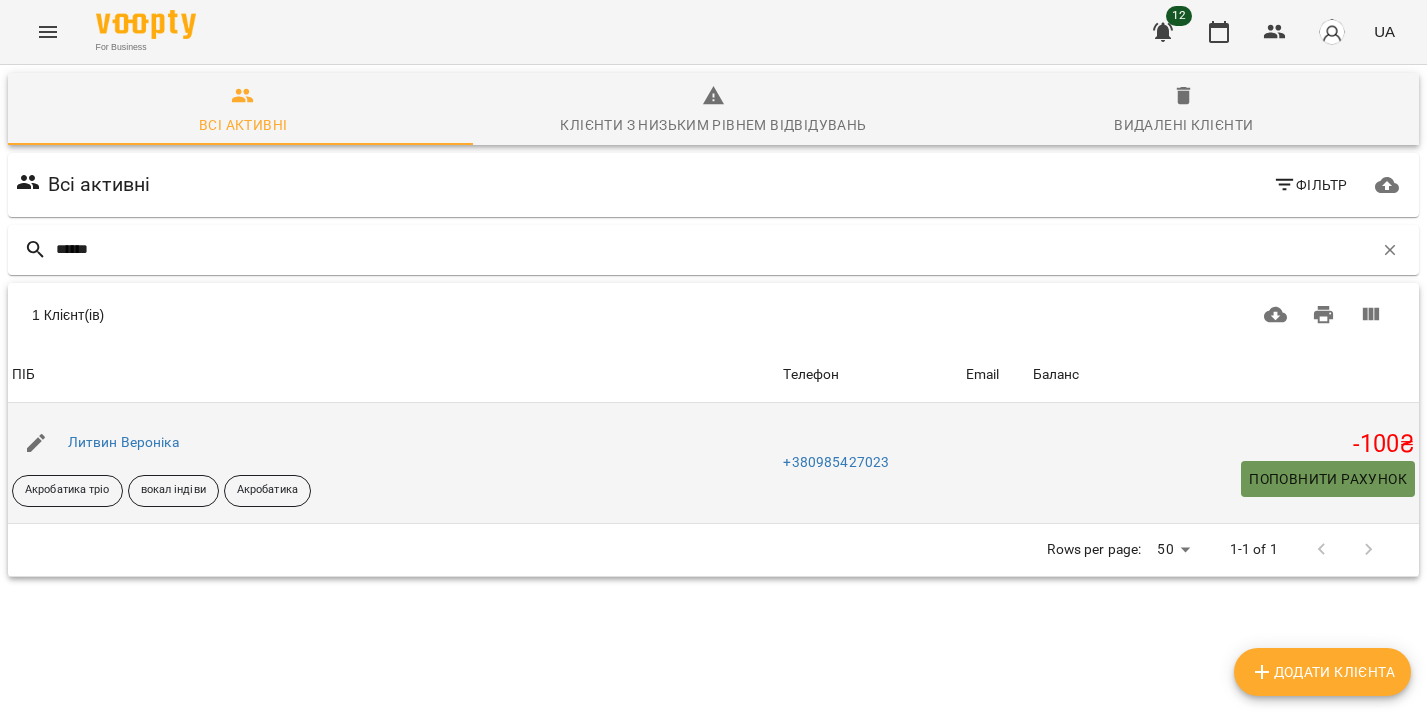 click on "Поповнити рахунок" at bounding box center [1328, 479] 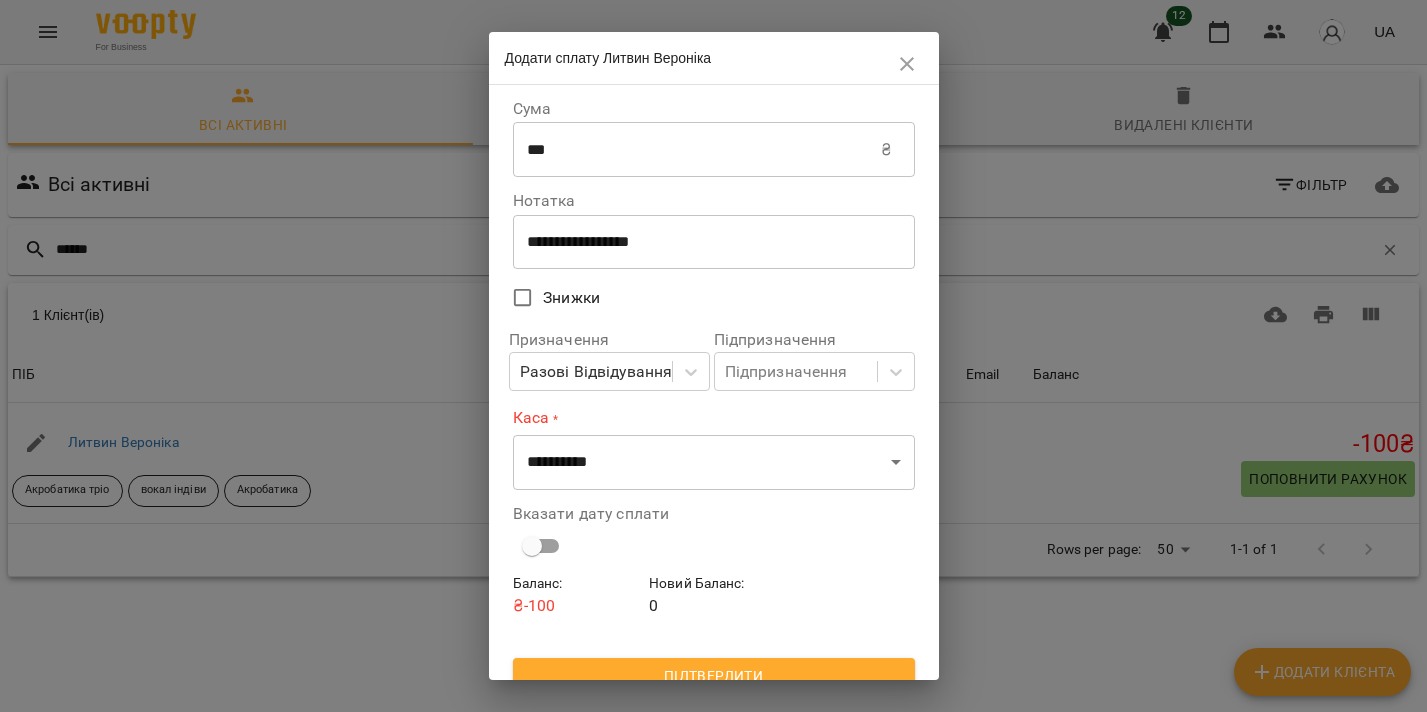 click on "***" at bounding box center [697, 150] 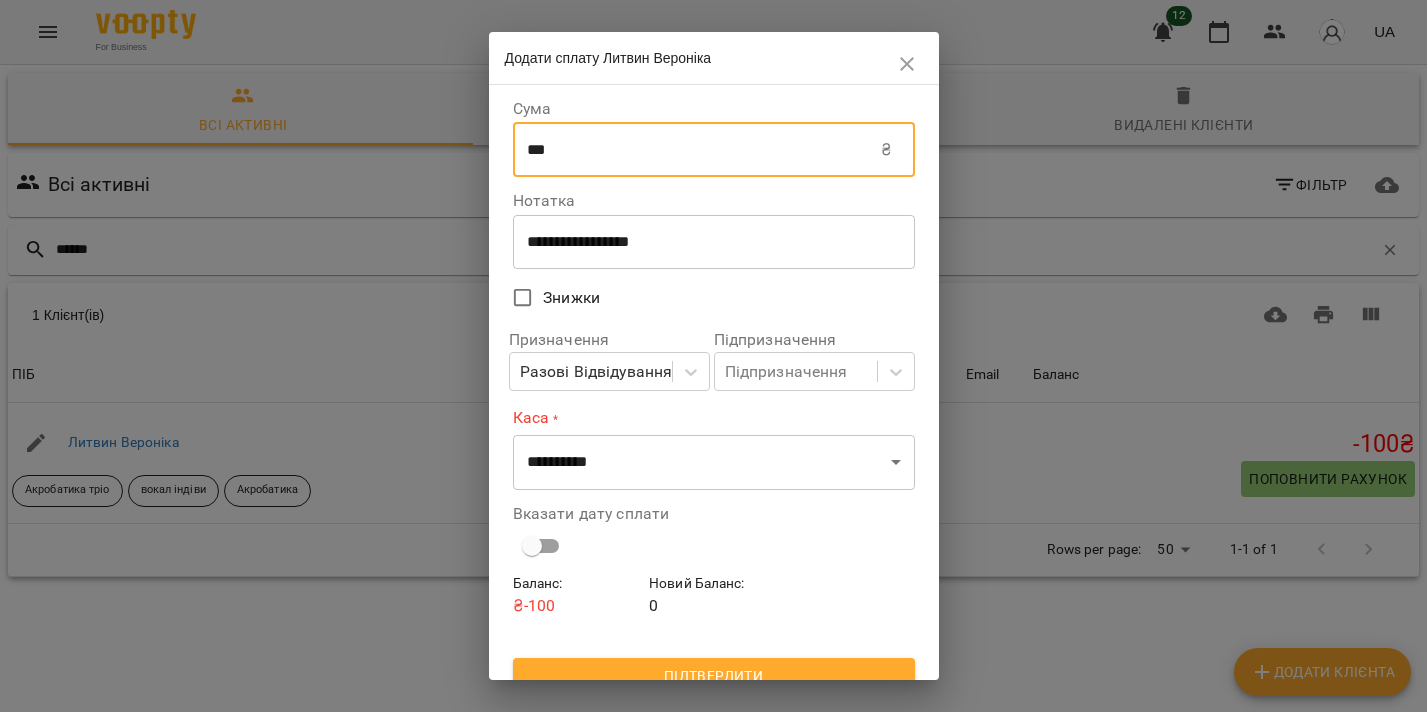 click on "***" at bounding box center (697, 150) 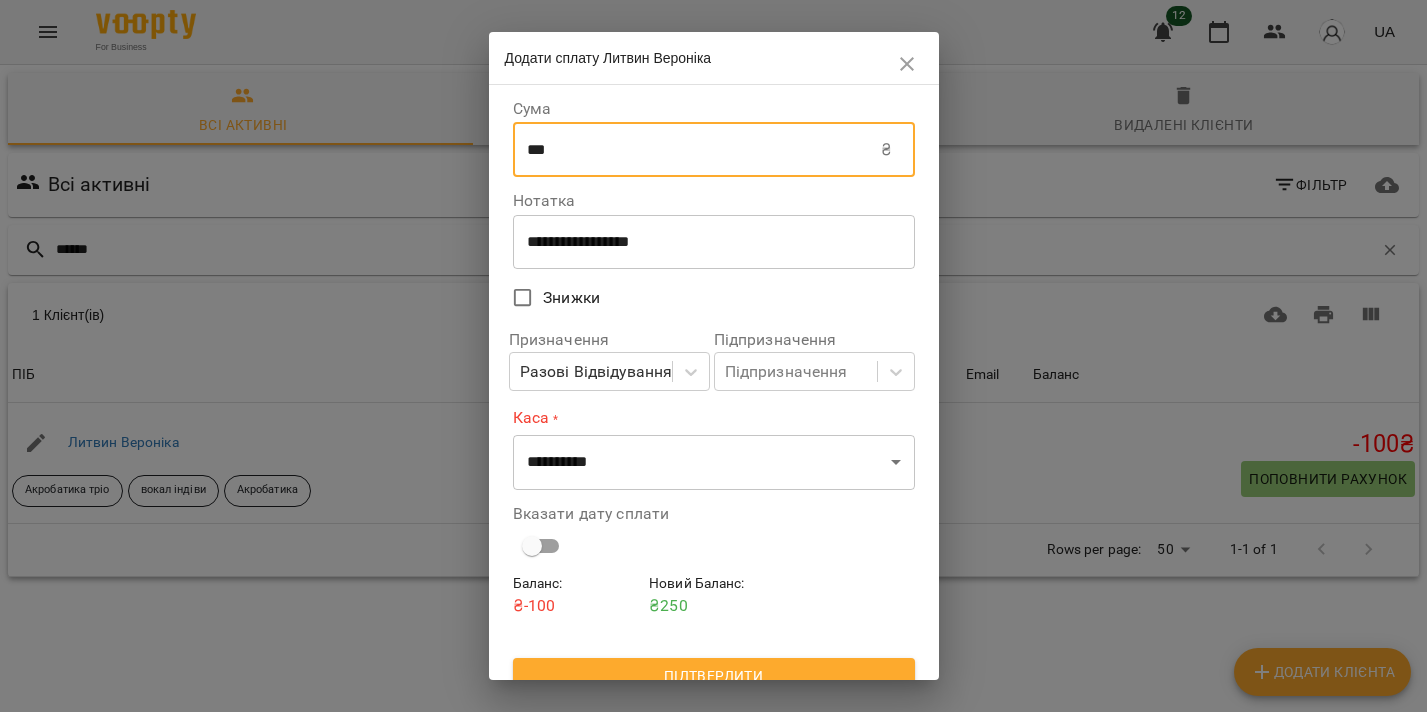 type on "***" 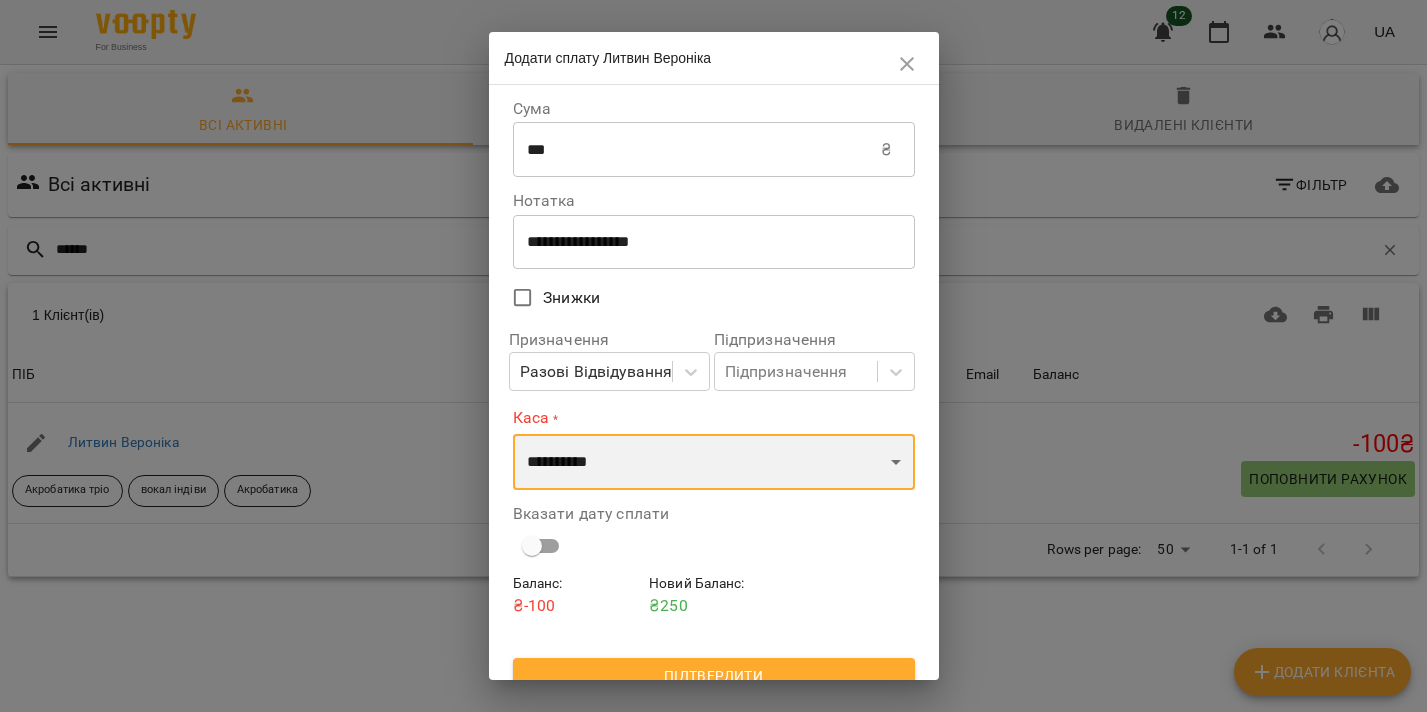 select on "****" 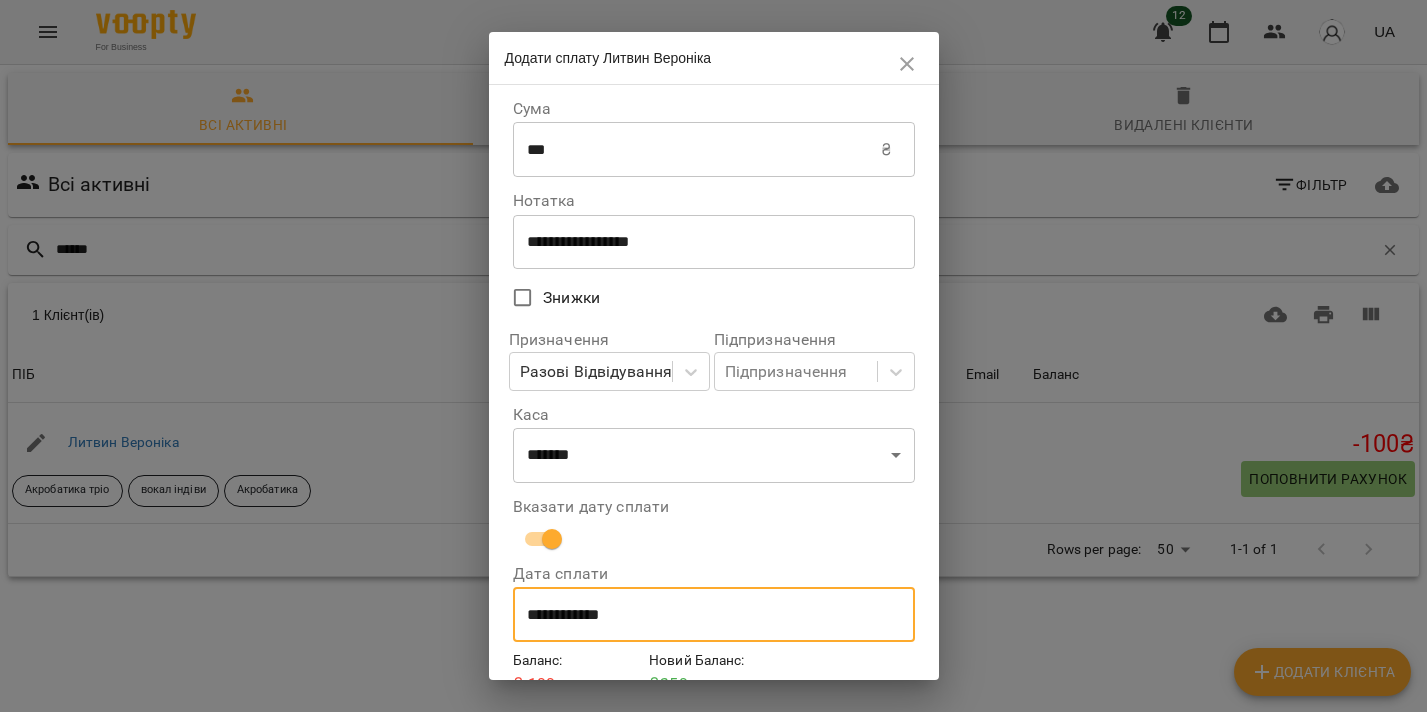 click on "**********" at bounding box center [714, 615] 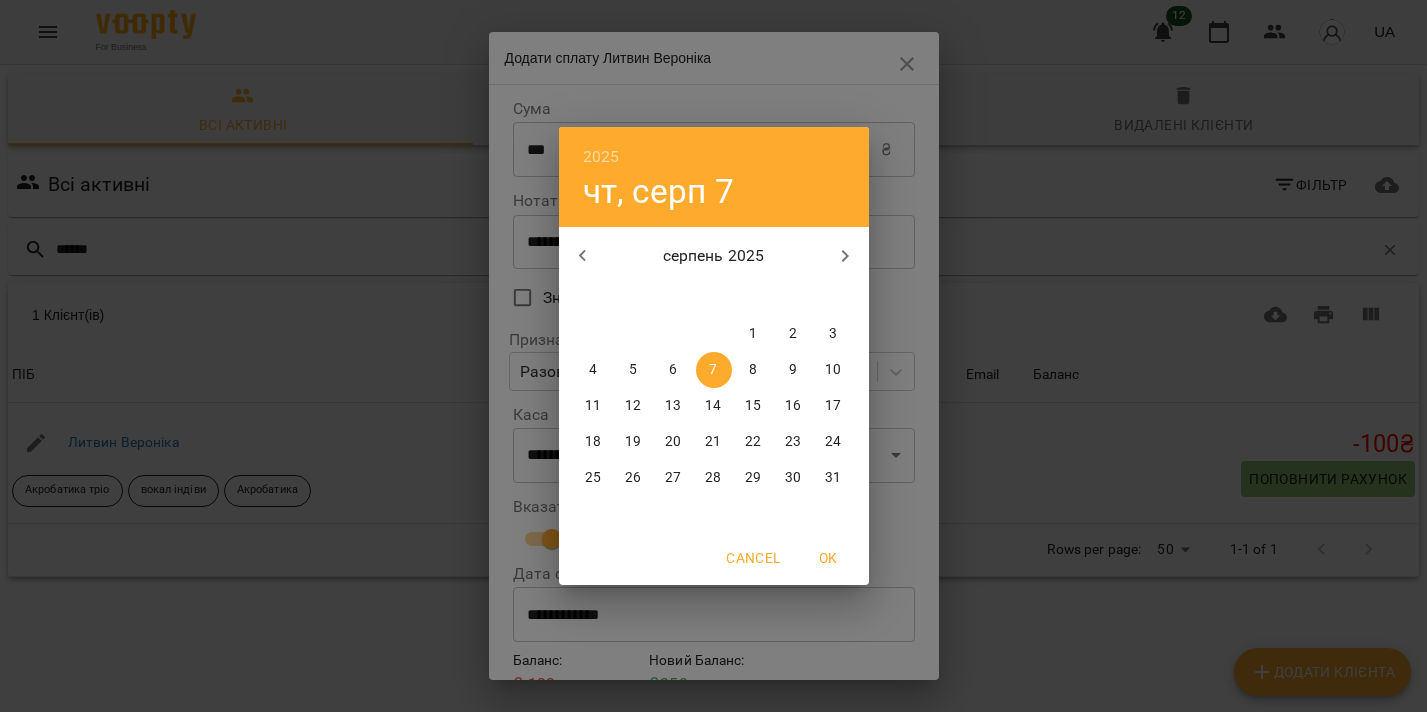 click 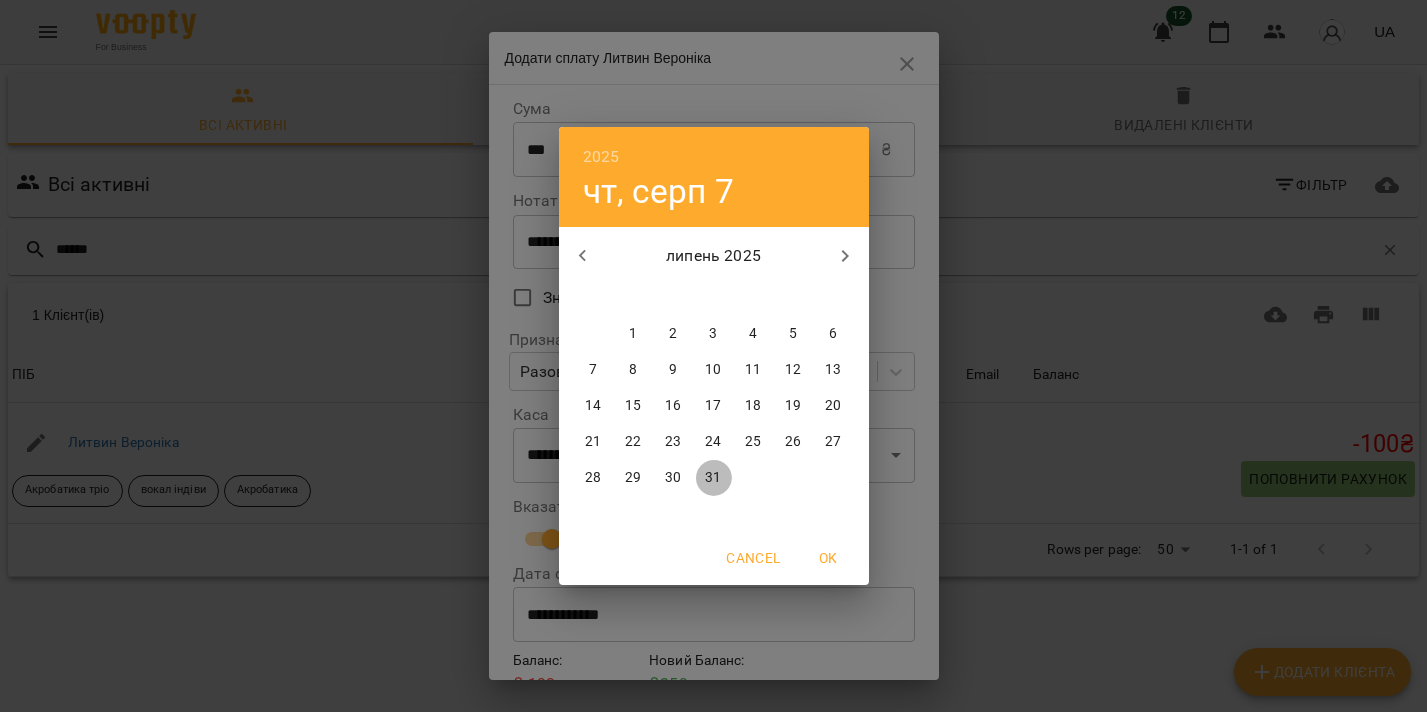 click on "31" at bounding box center (713, 478) 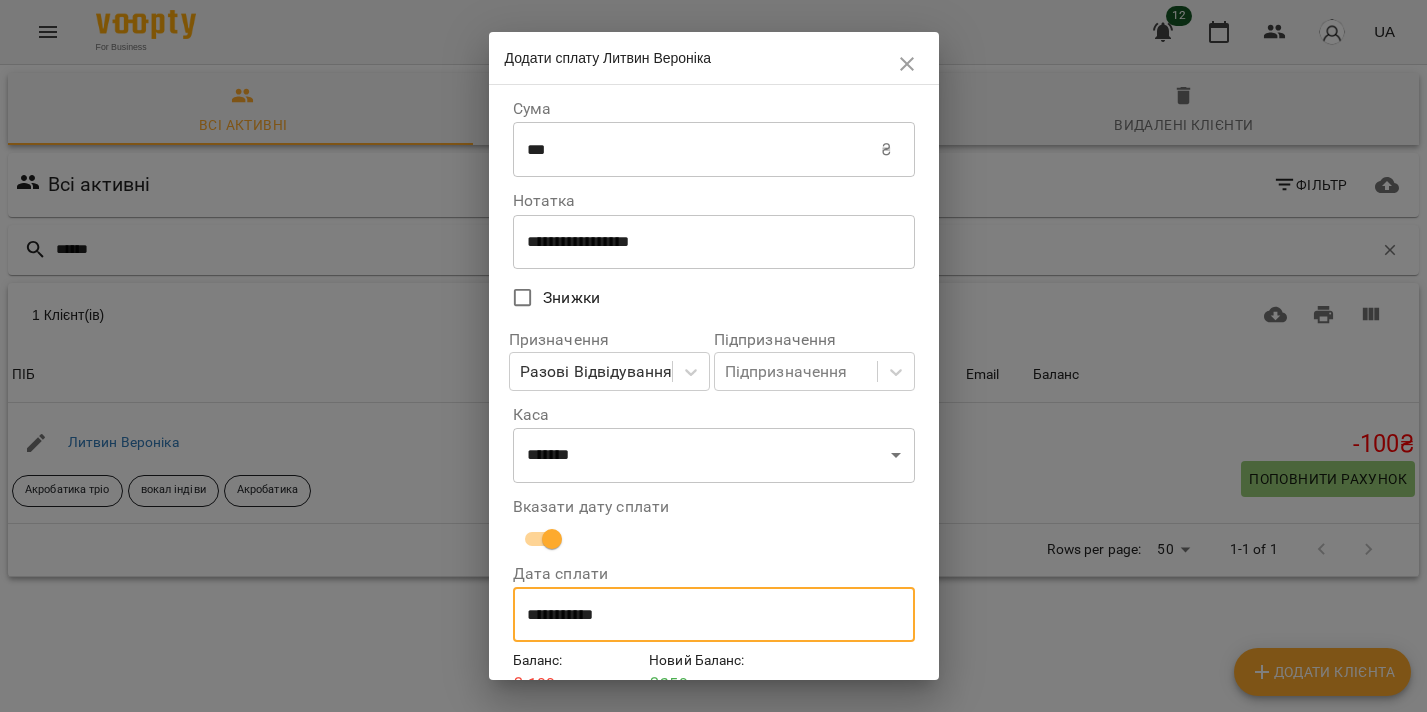 scroll, scrollTop: 96, scrollLeft: 0, axis: vertical 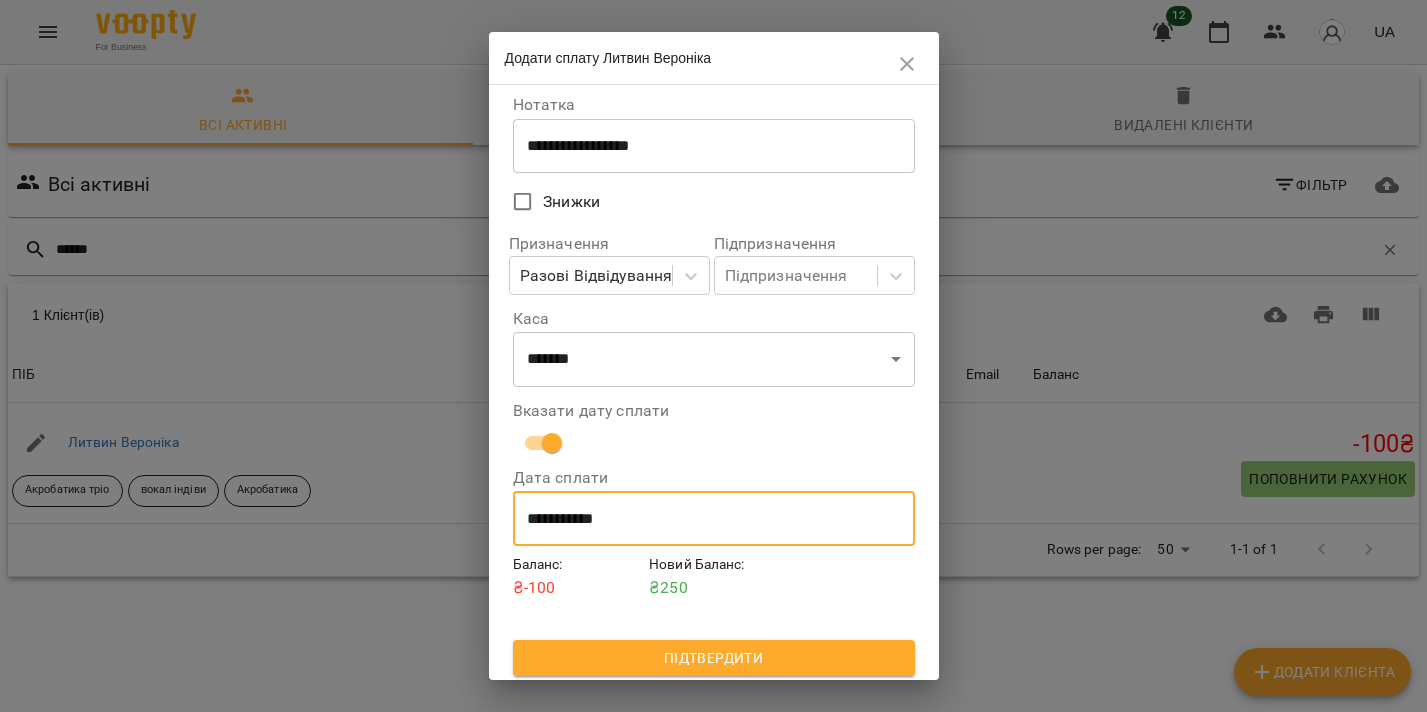 click on "Баланс : ₴ -100 Новий Баланс : ₴ 250" at bounding box center (714, 596) 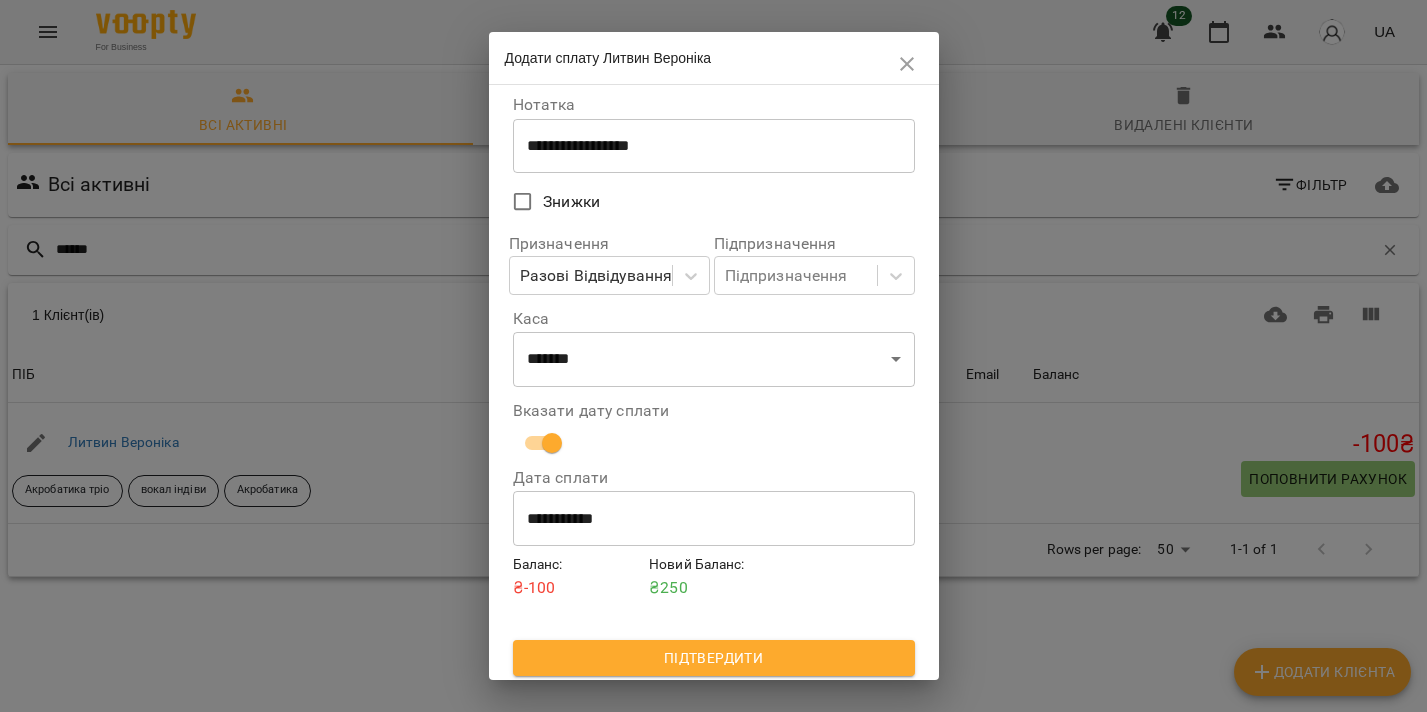 click on "Підтвердити" at bounding box center [714, 658] 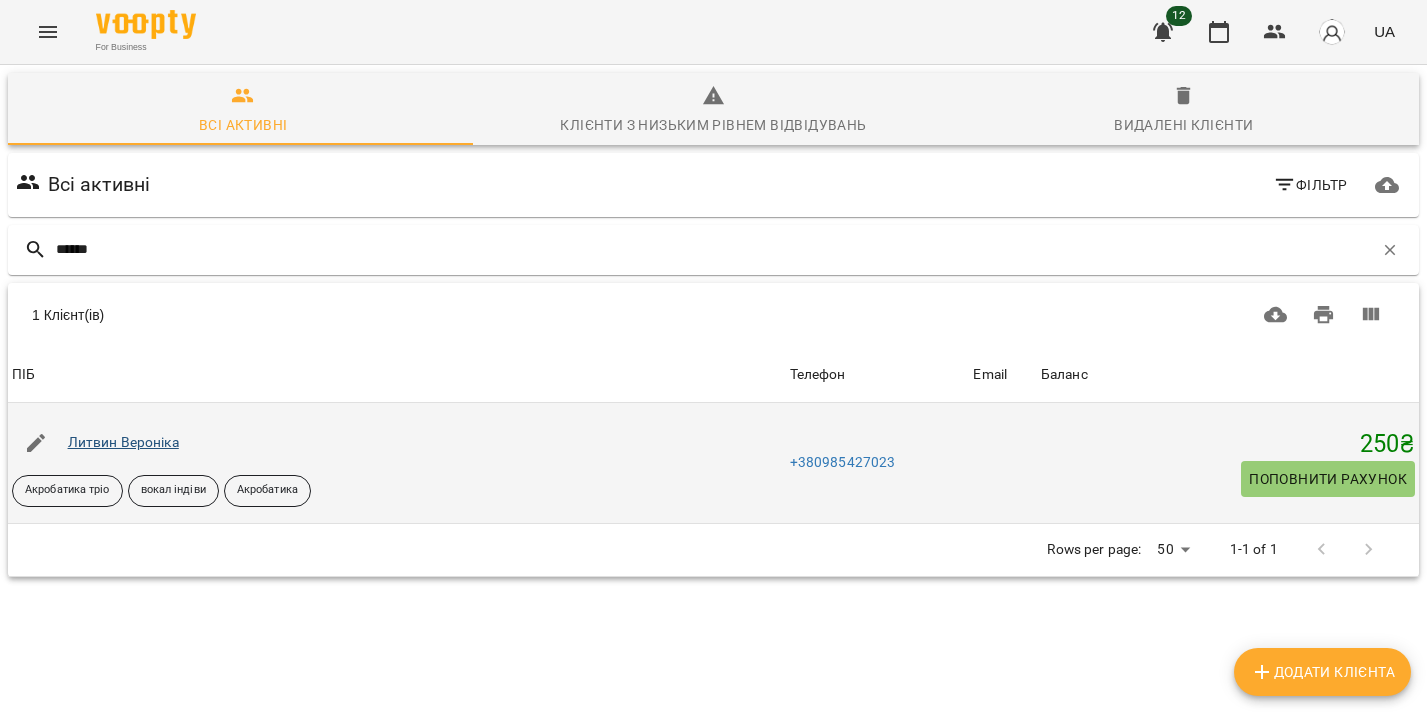 click on "Литвин Вероніка" at bounding box center (123, 442) 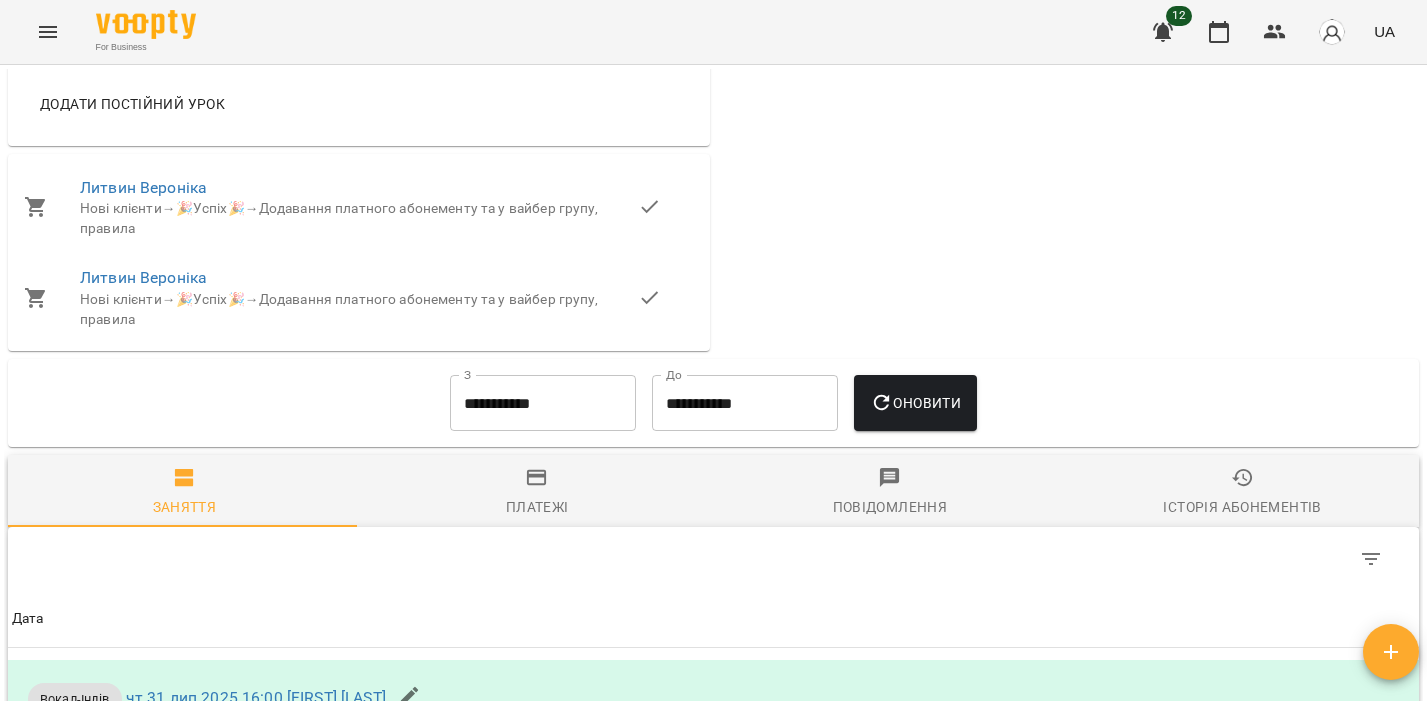 scroll, scrollTop: 2253, scrollLeft: 0, axis: vertical 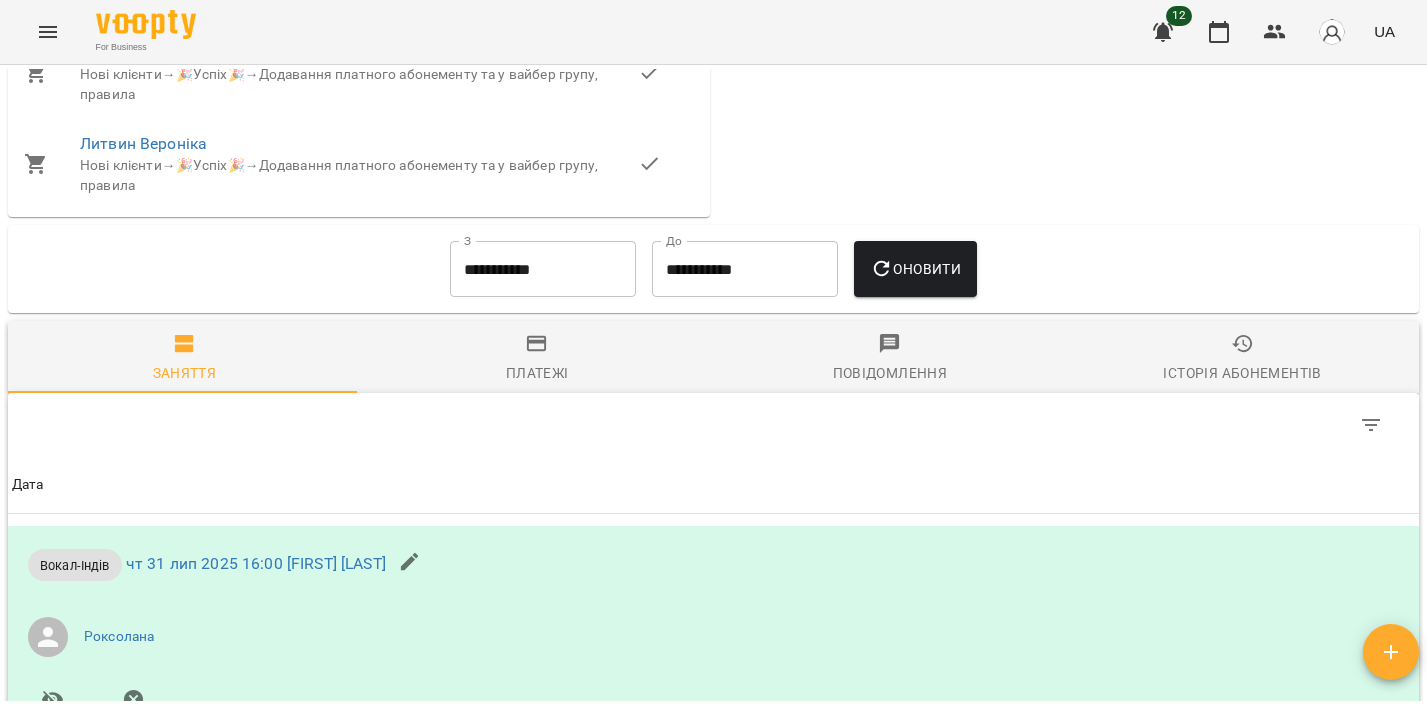 click on "Платежі" at bounding box center [537, 373] 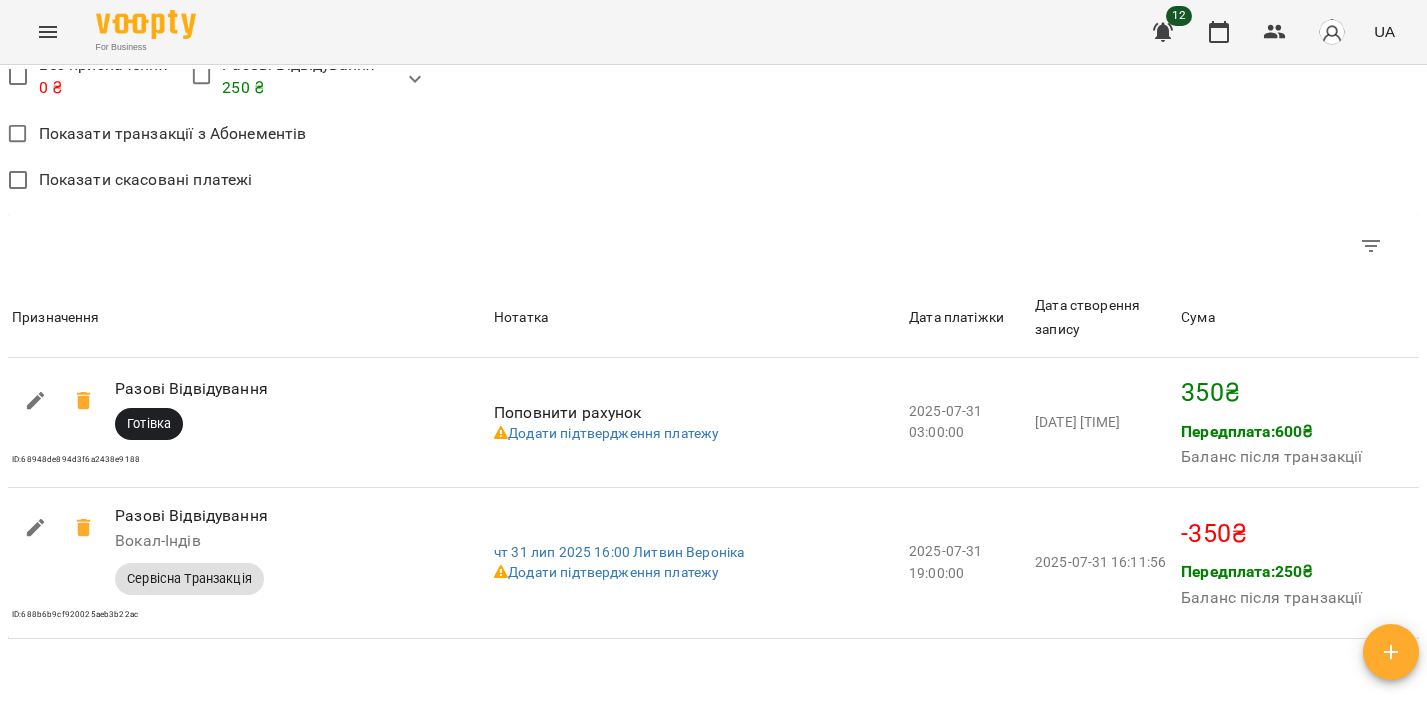 scroll, scrollTop: 1977, scrollLeft: 0, axis: vertical 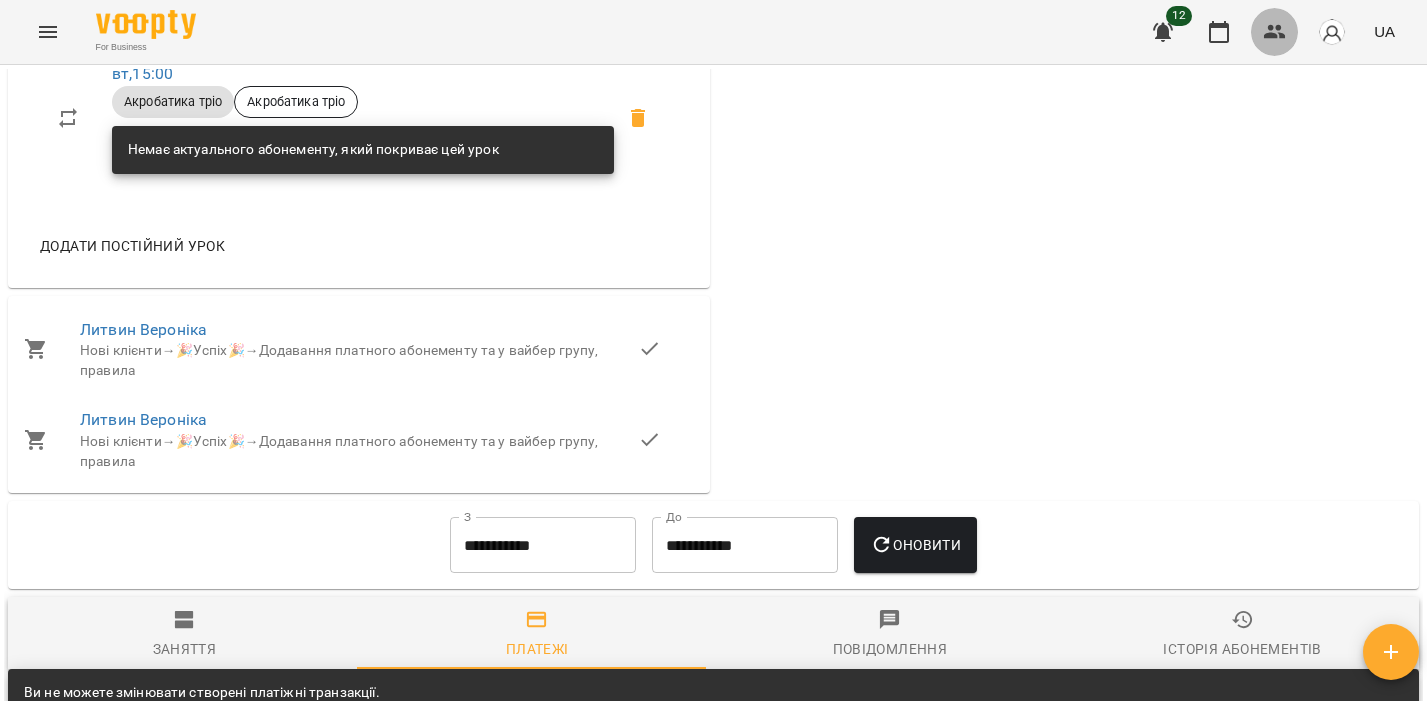 click 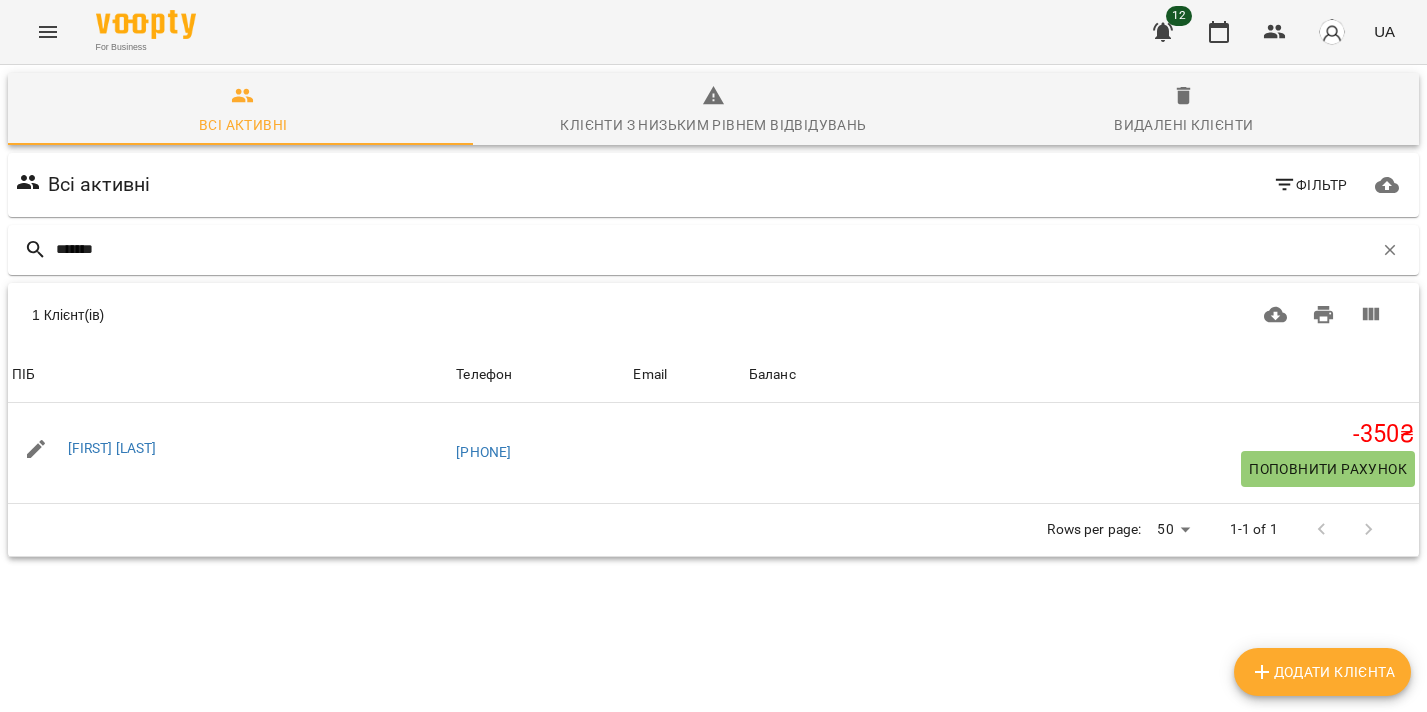 type on "*******" 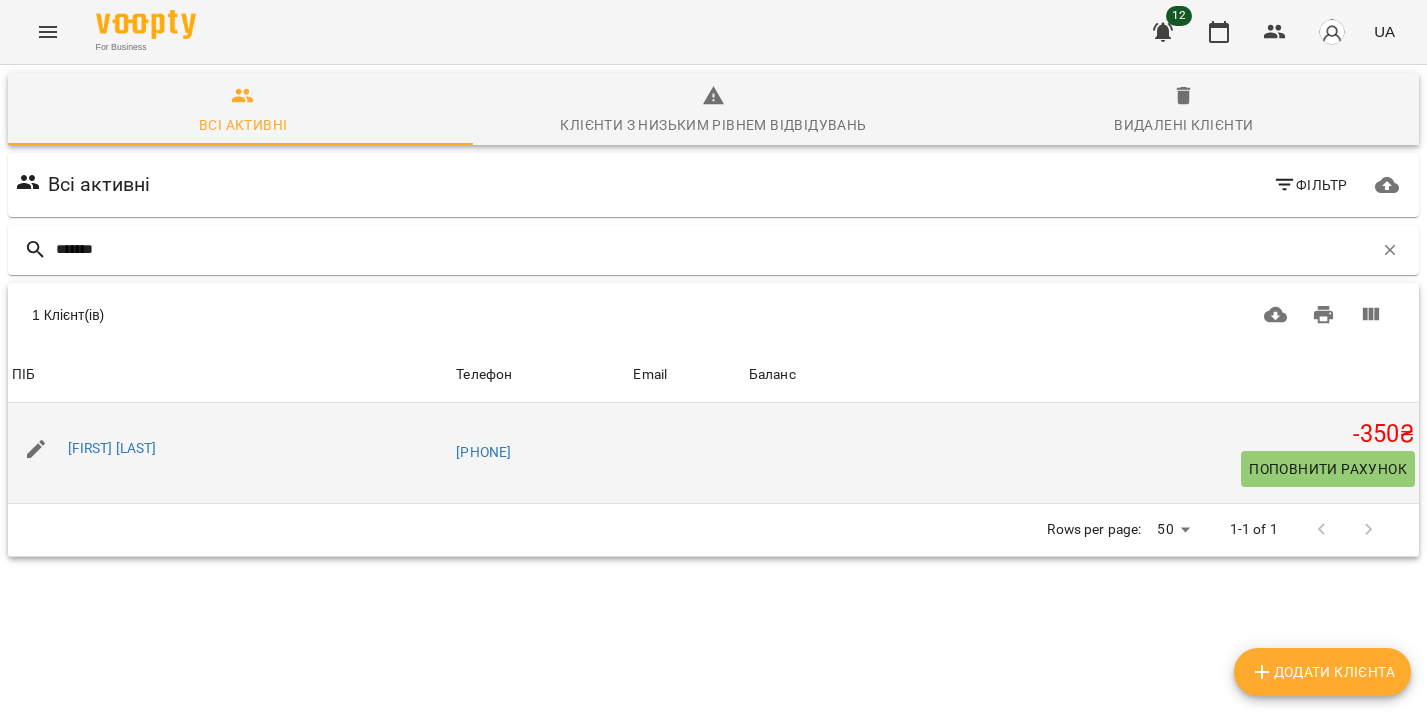 drag, startPoint x: 784, startPoint y: 309, endPoint x: 1285, endPoint y: 466, distance: 525.0238 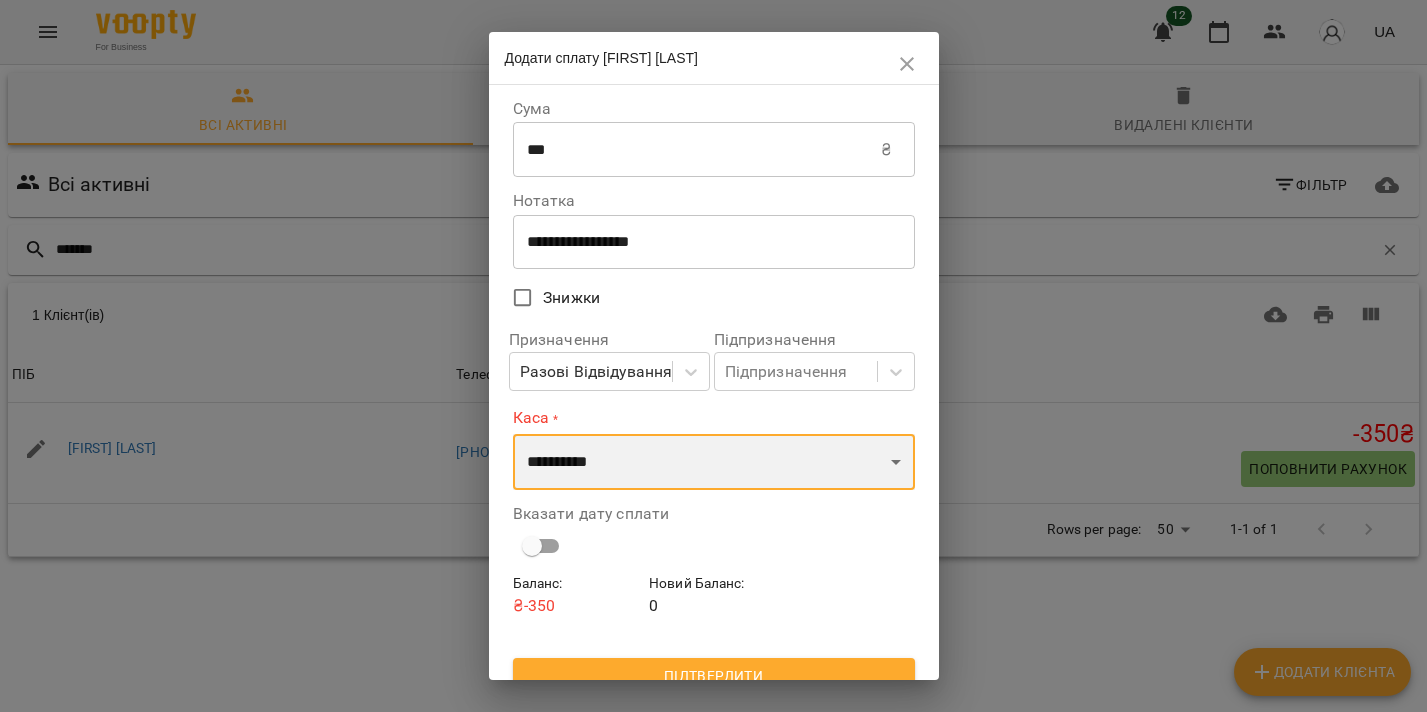 select on "****" 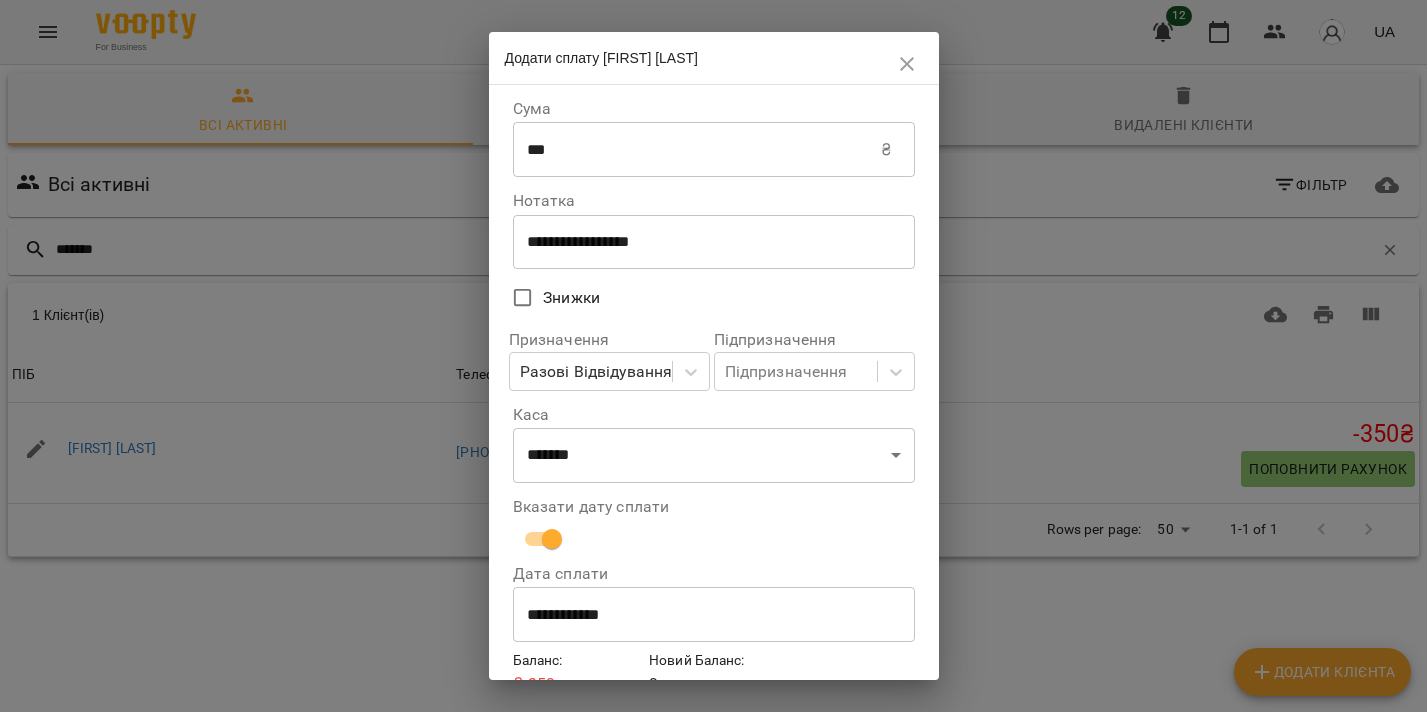 click on "**********" at bounding box center [714, 615] 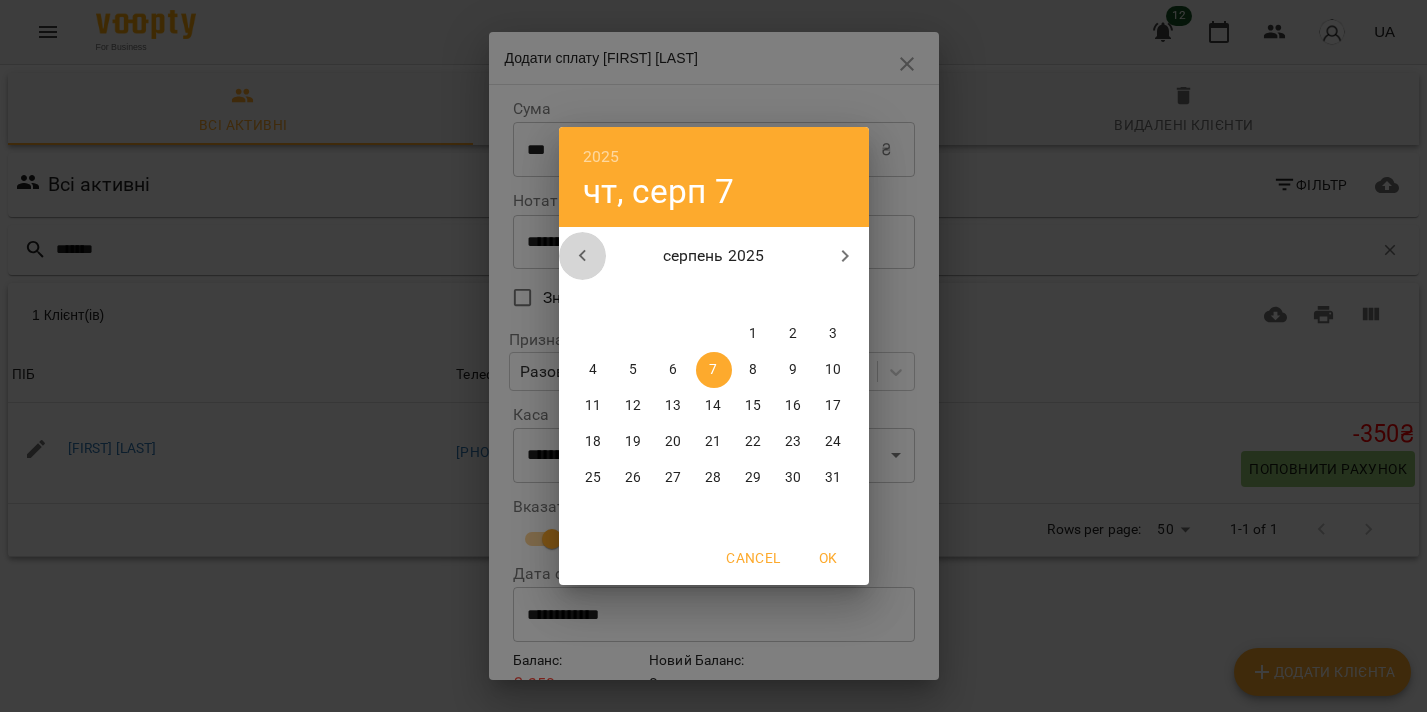 click 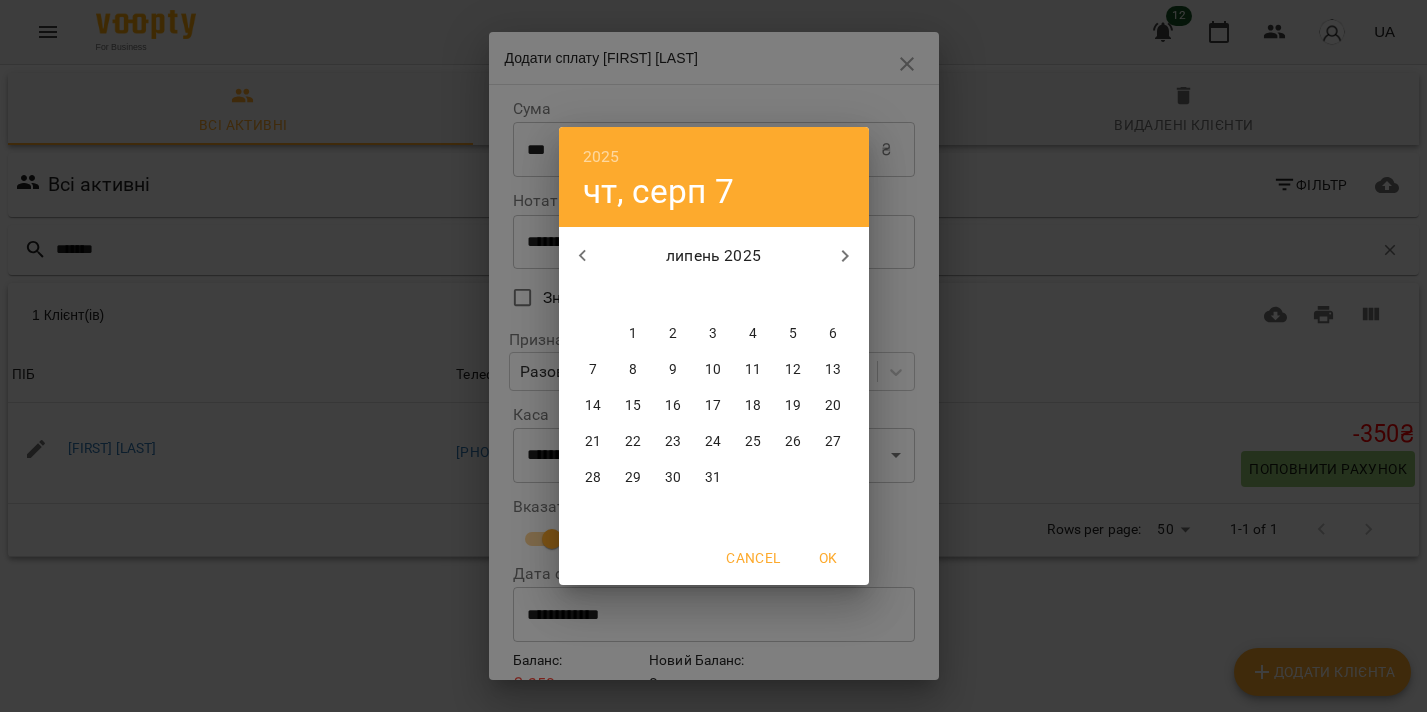 click on "31" at bounding box center (713, 478) 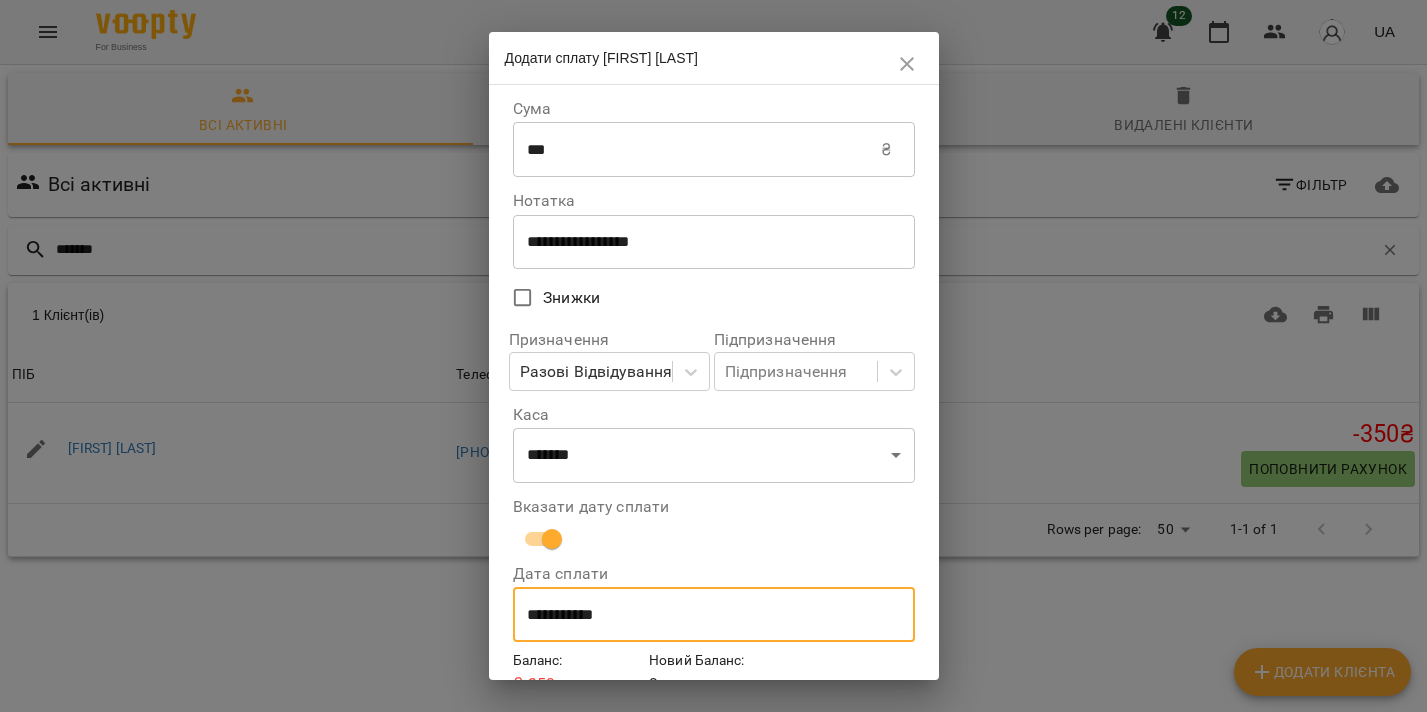 scroll, scrollTop: 96, scrollLeft: 0, axis: vertical 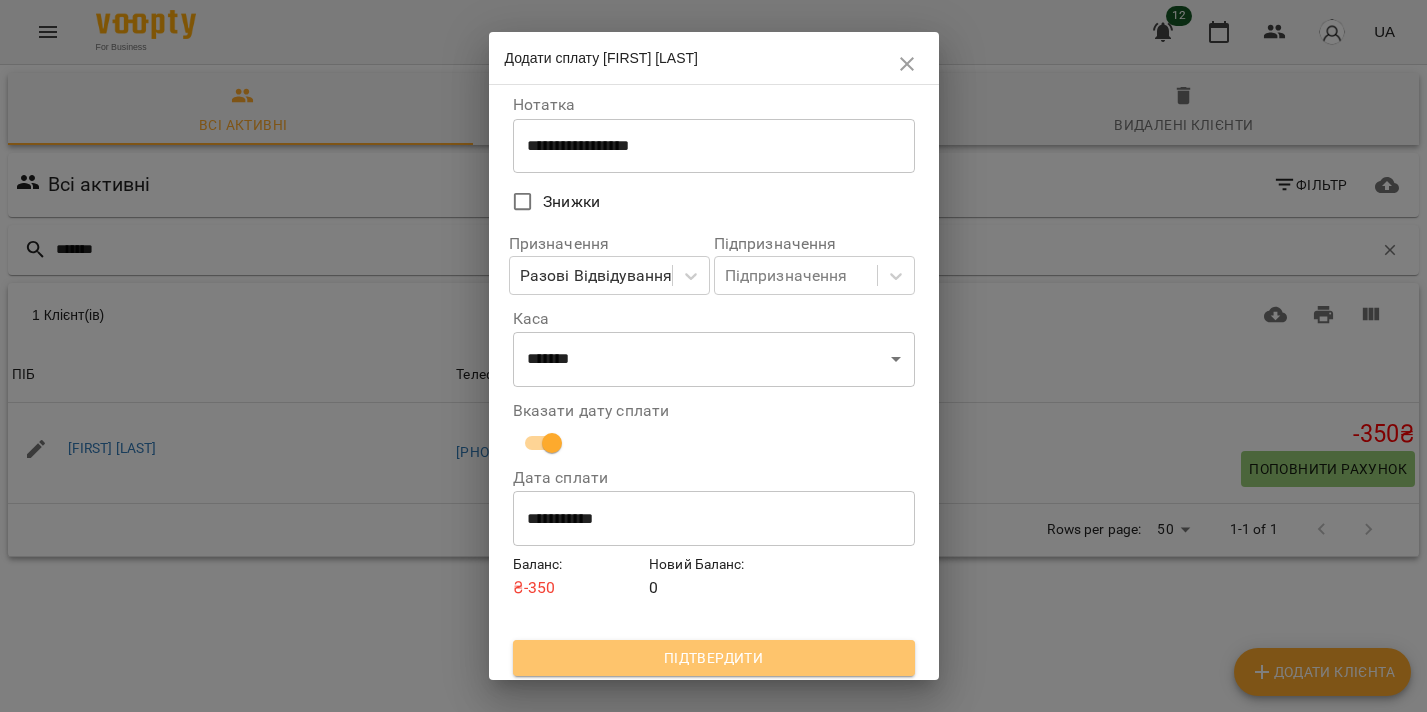 click on "Підтвердити" at bounding box center [714, 658] 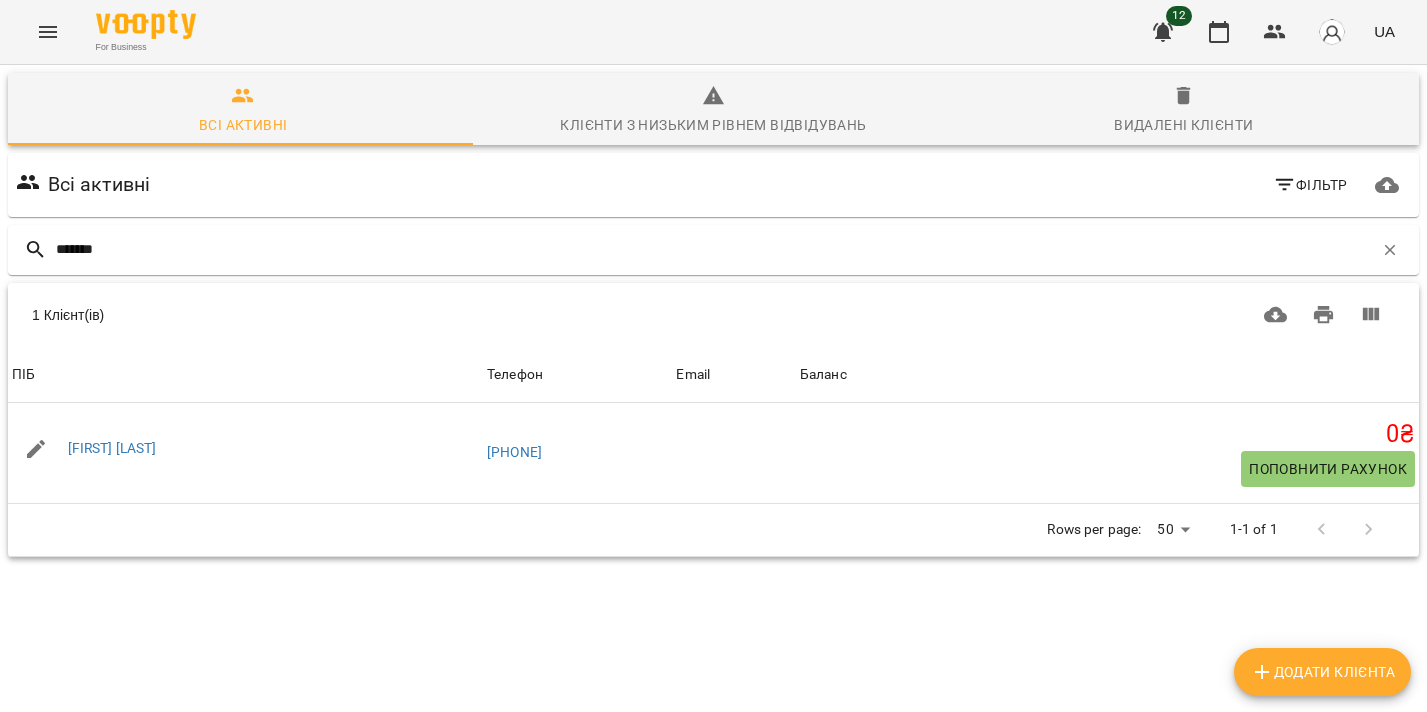 click on "For Business 12 UA" at bounding box center (713, 32) 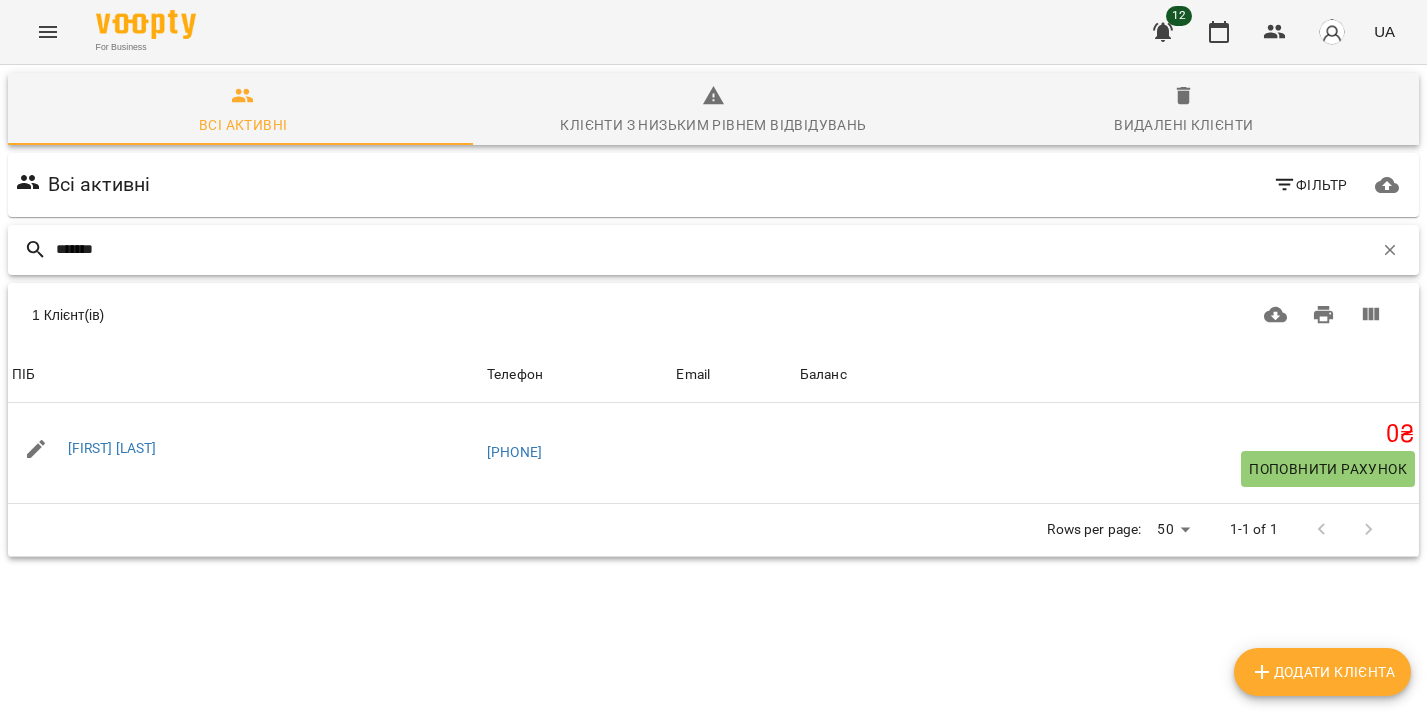 click on "*******" at bounding box center [714, 249] 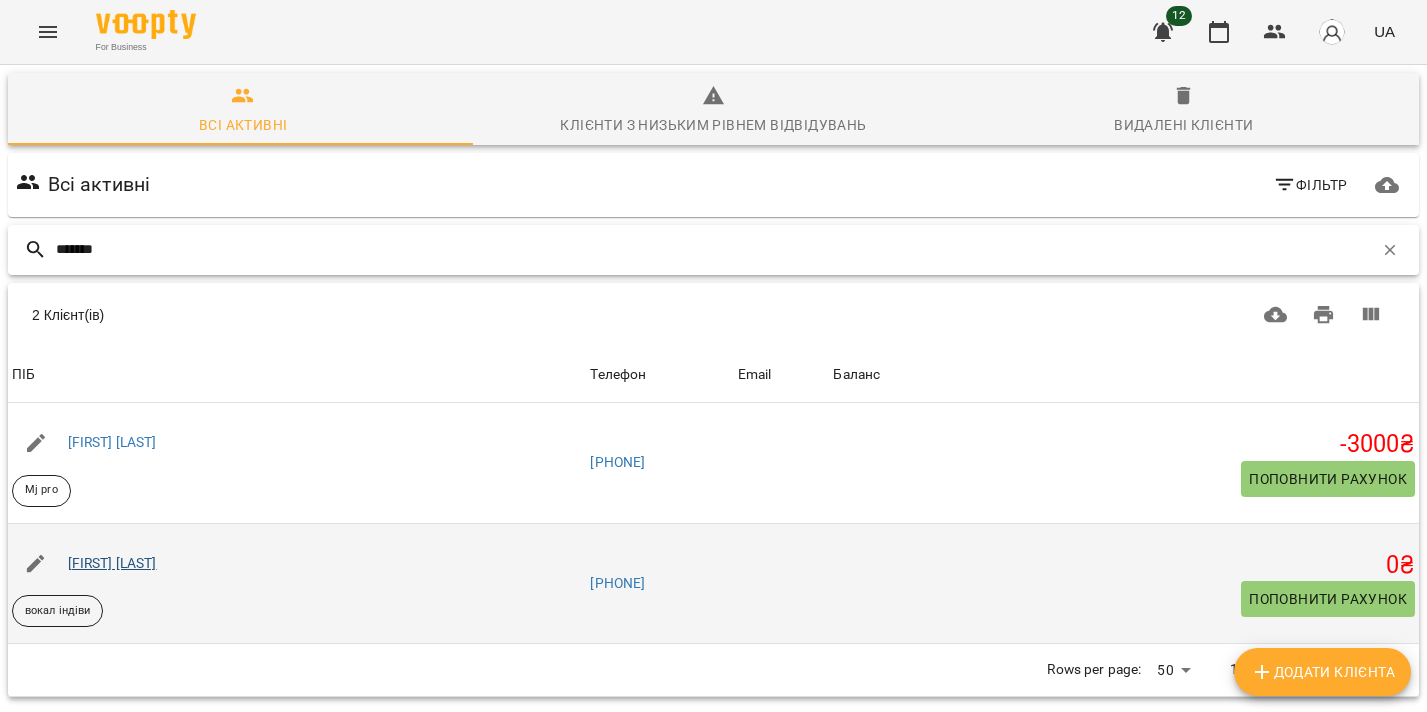 type on "*******" 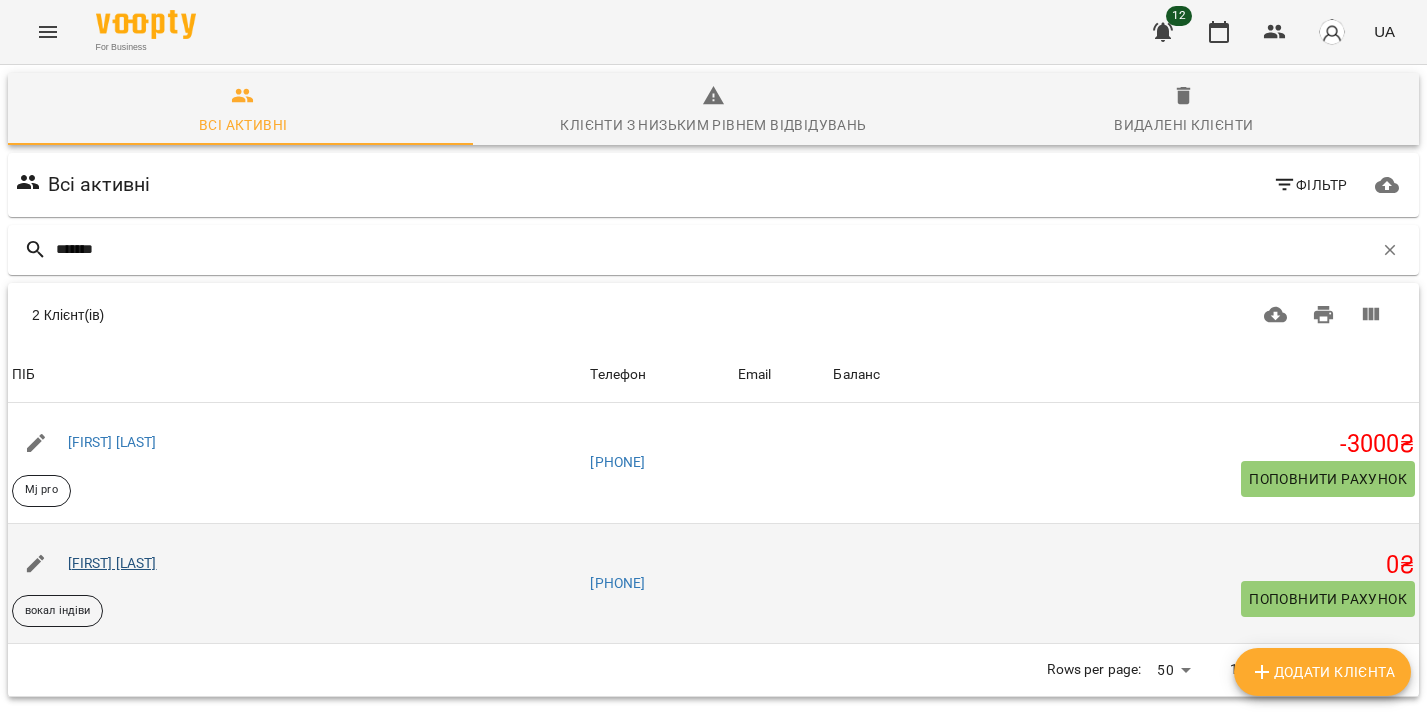 click on "[FIRST] [LAST]" at bounding box center [112, 563] 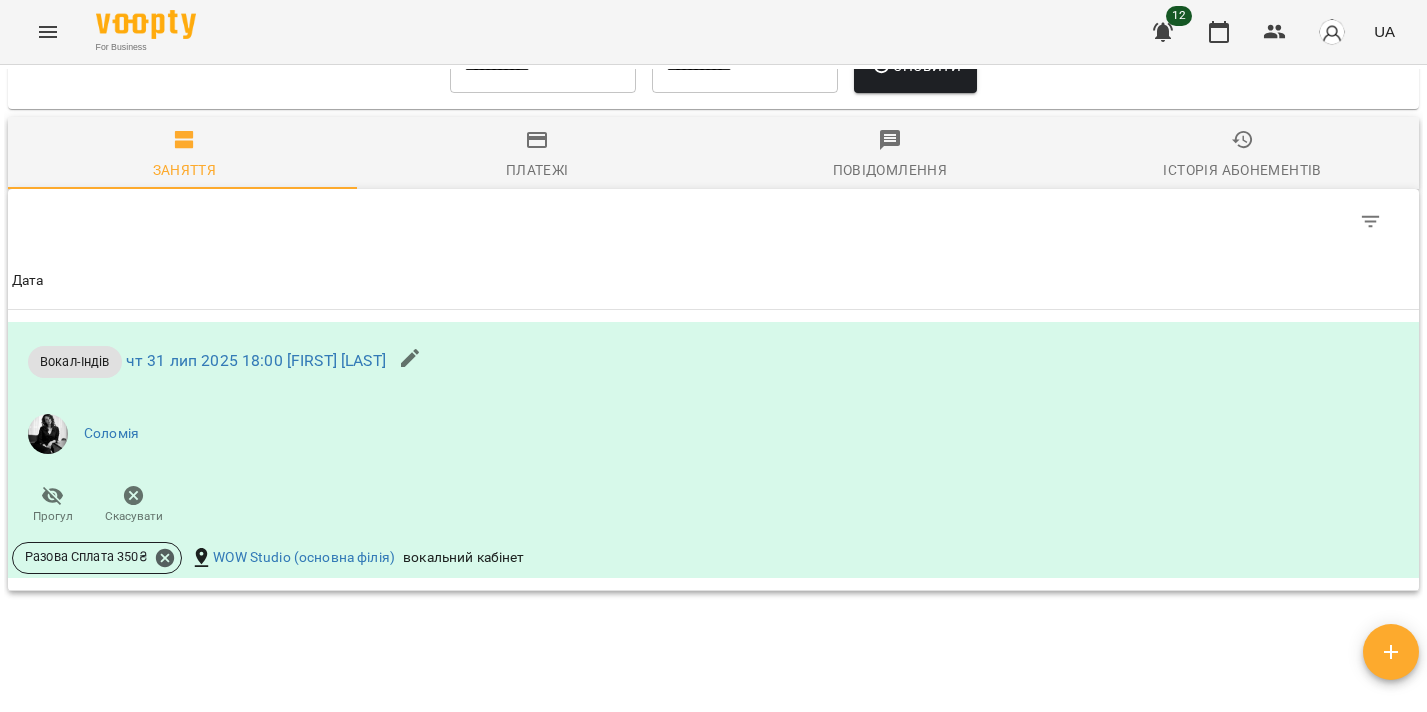 scroll, scrollTop: 1095, scrollLeft: 0, axis: vertical 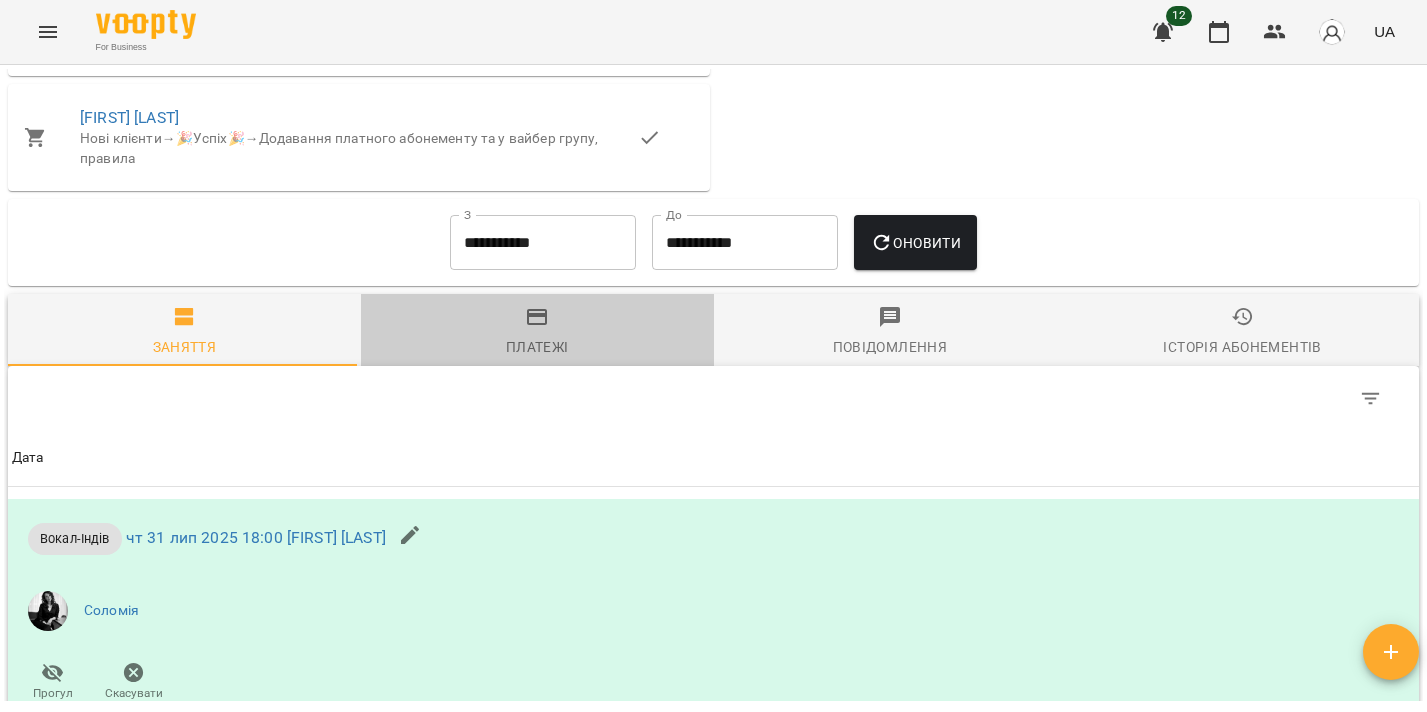 click 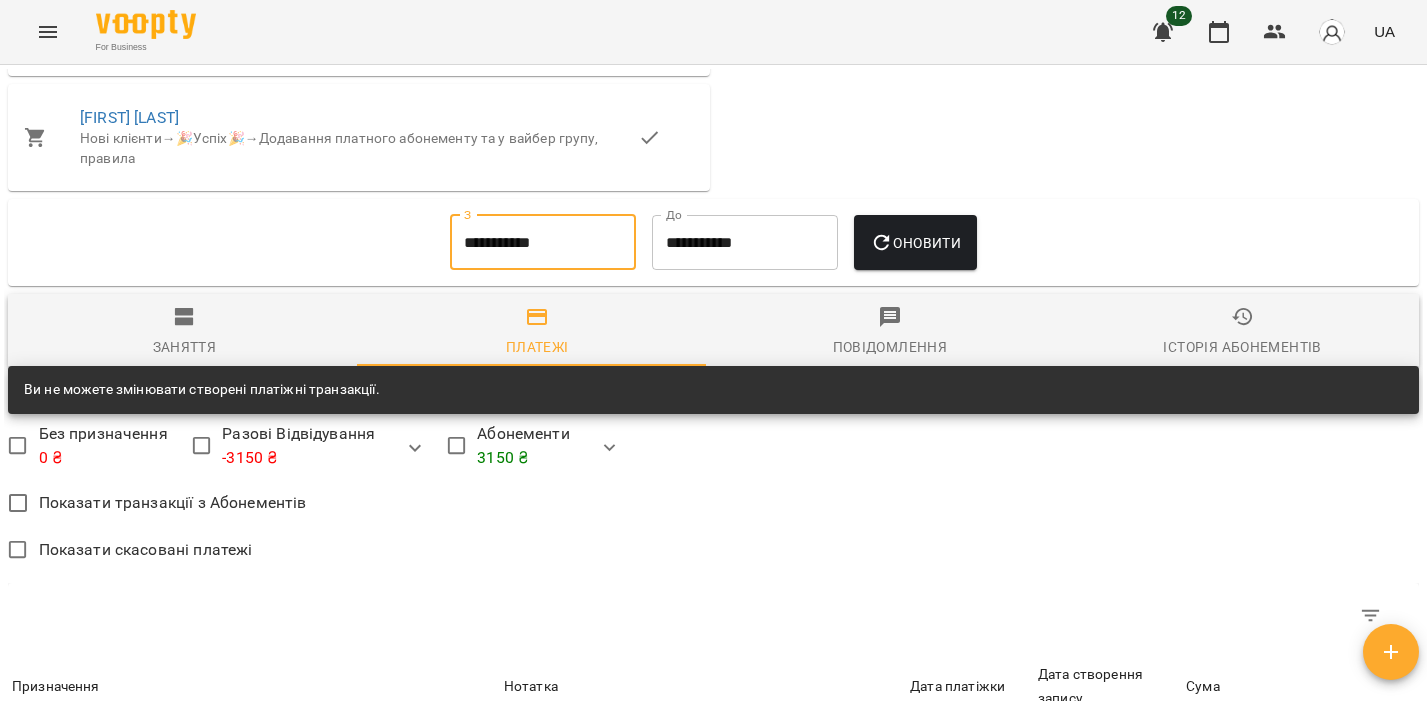 click on "**********" at bounding box center [543, 243] 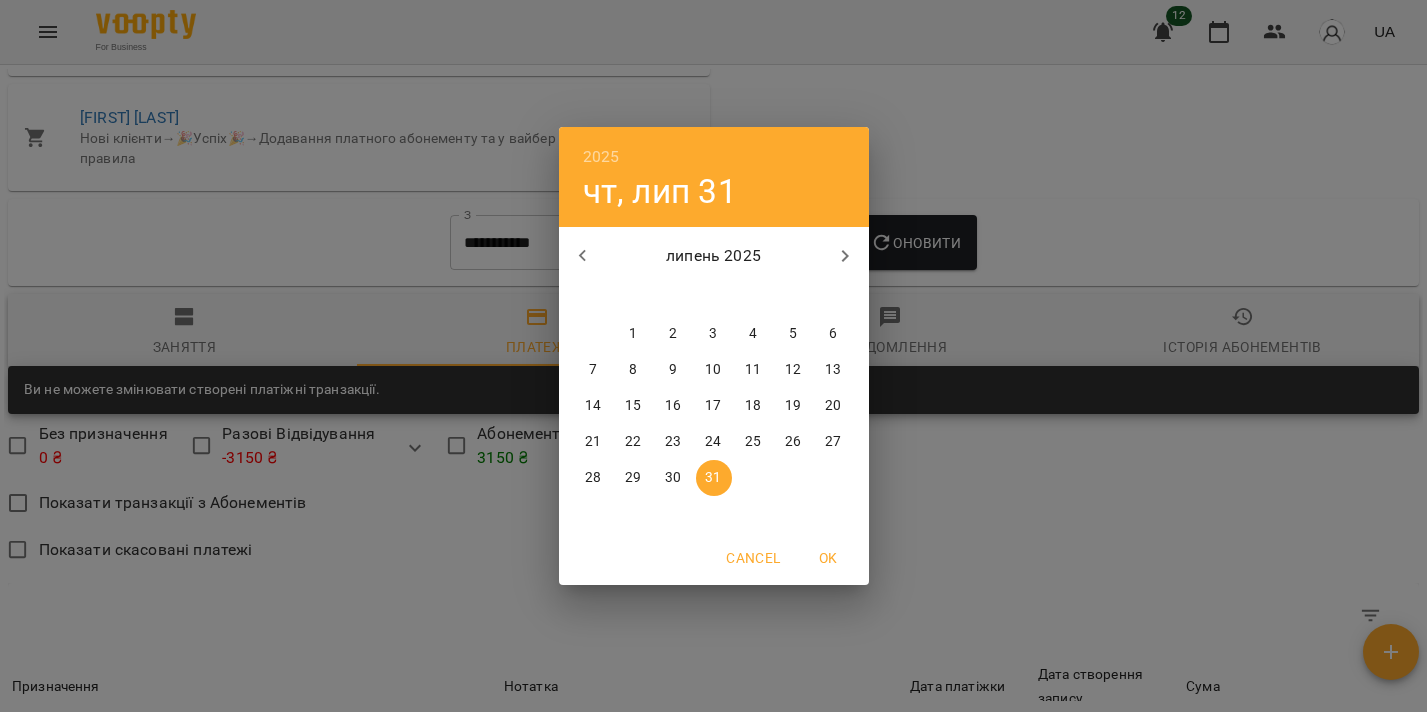 scroll, scrollTop: 1092, scrollLeft: 0, axis: vertical 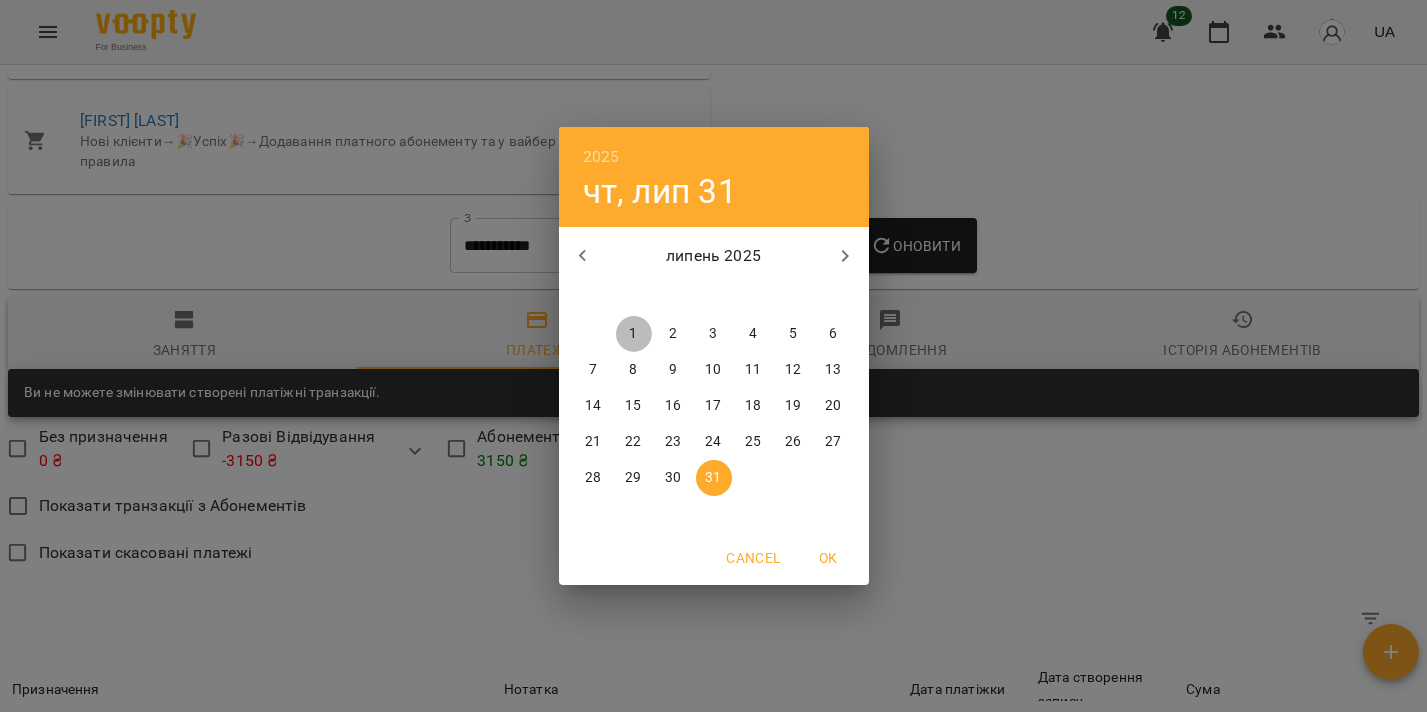 click on "1" at bounding box center [634, 334] 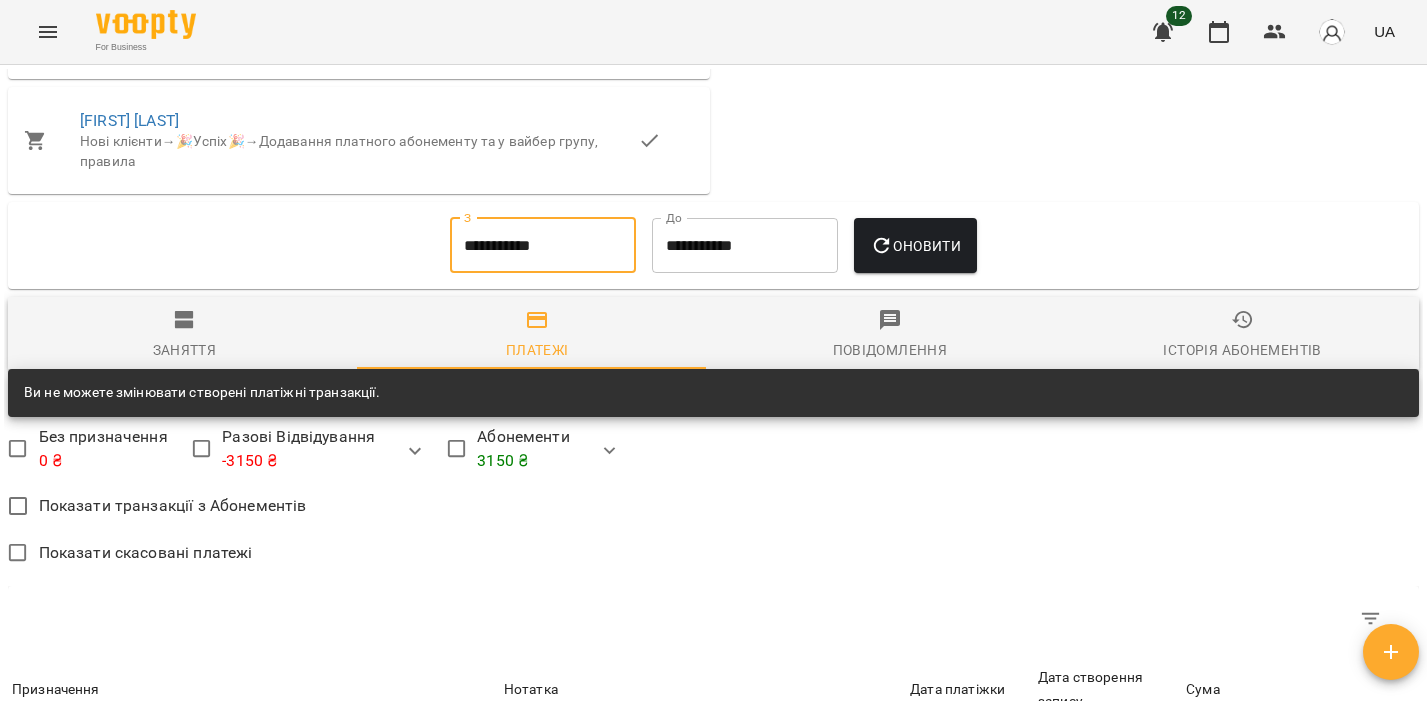click on "Оновити" at bounding box center [915, 246] 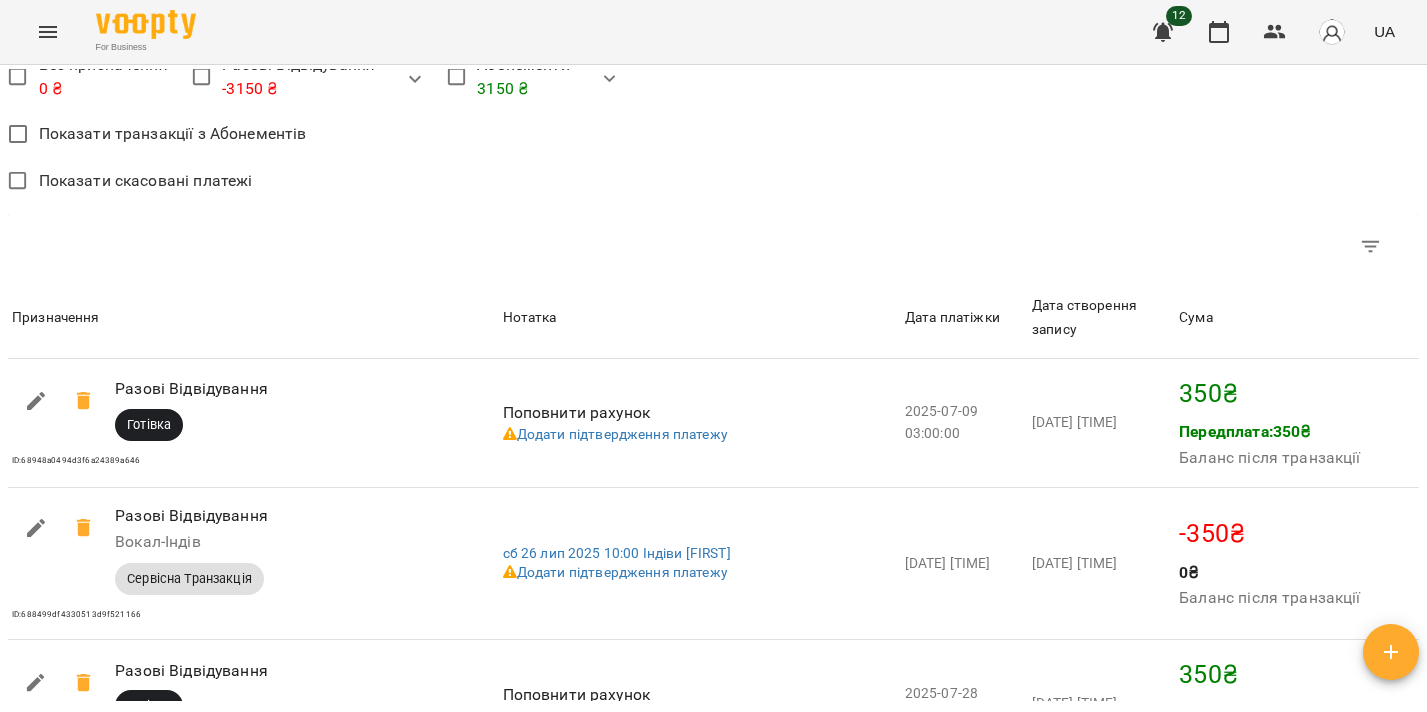 scroll, scrollTop: 1279, scrollLeft: 0, axis: vertical 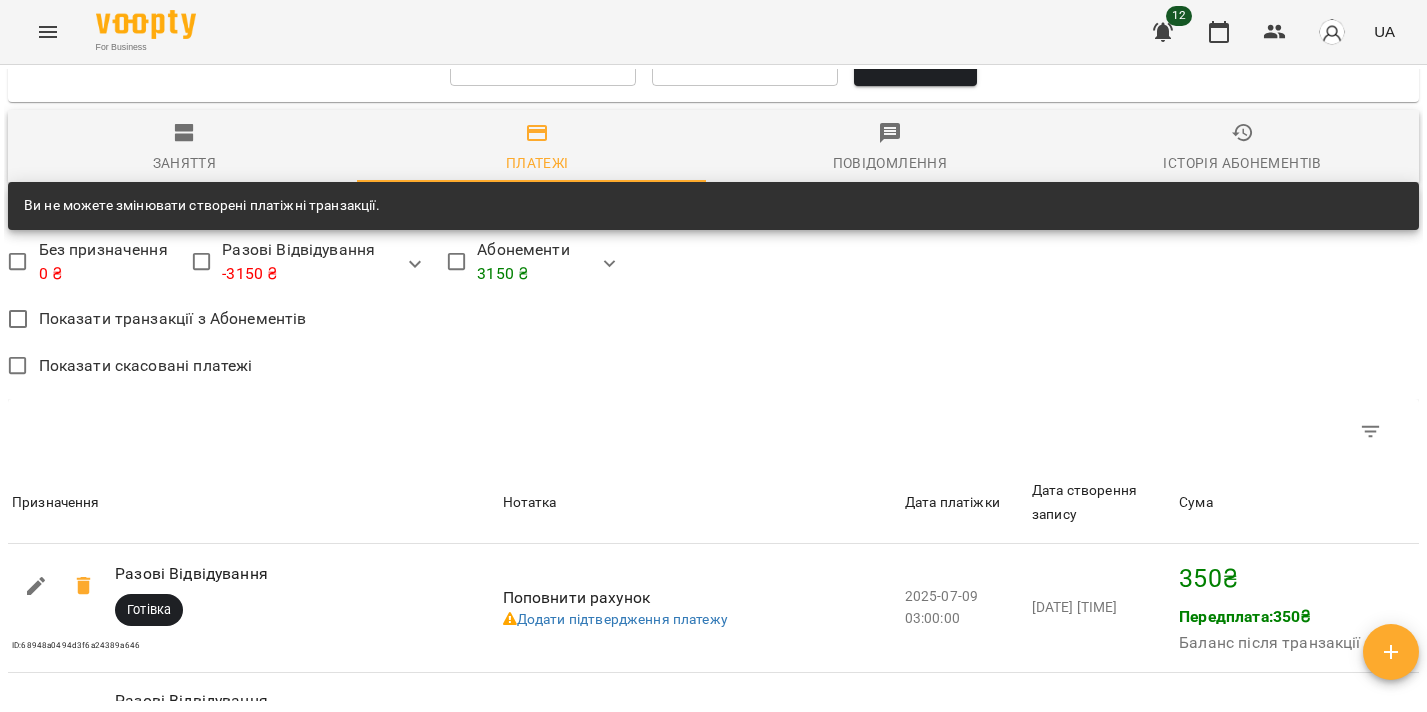 click on "**********" at bounding box center [543, 59] 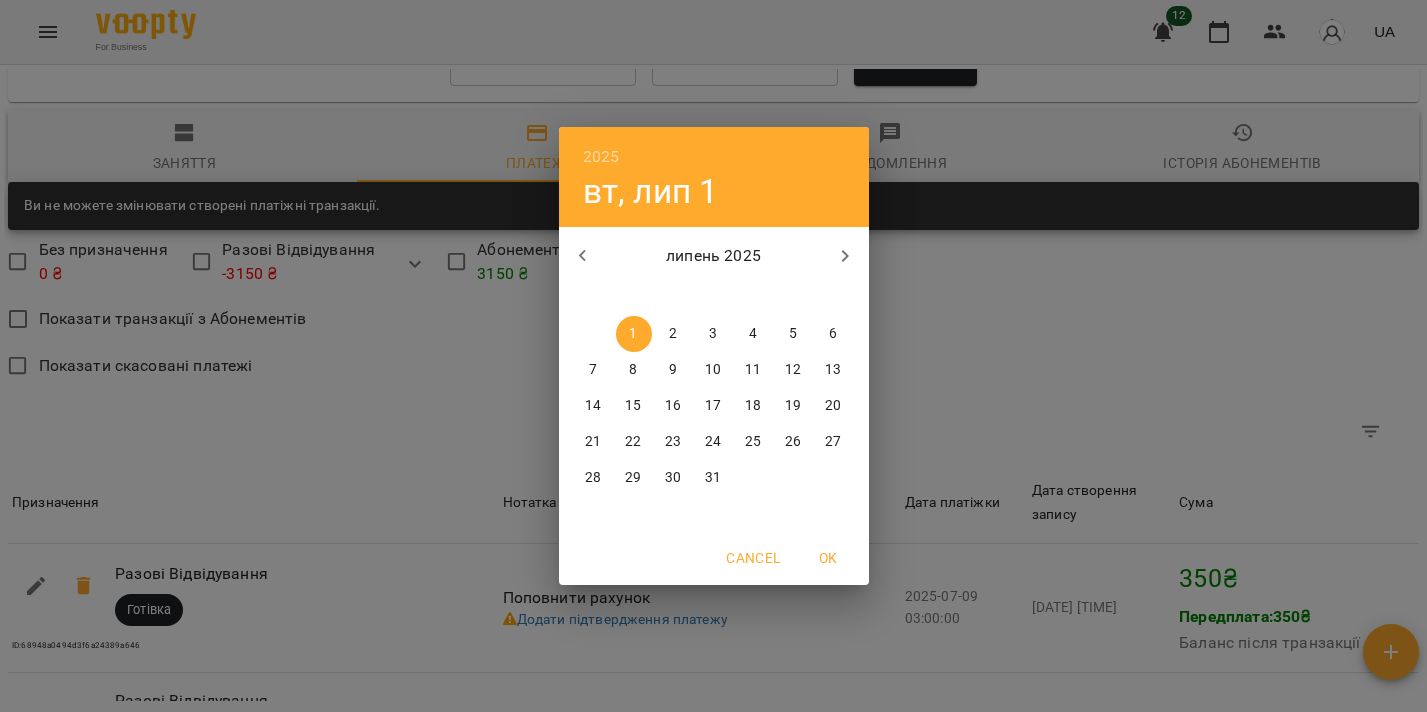 click 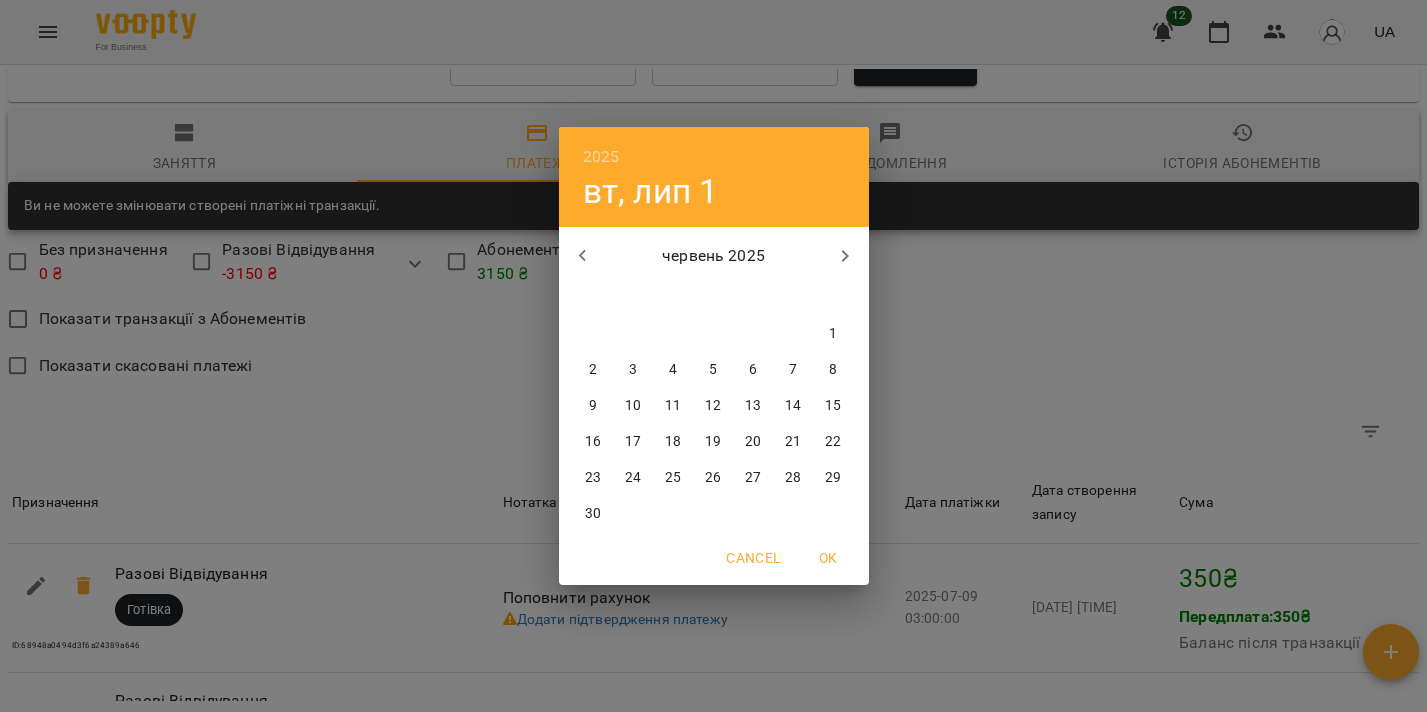 click on "1" at bounding box center [833, 334] 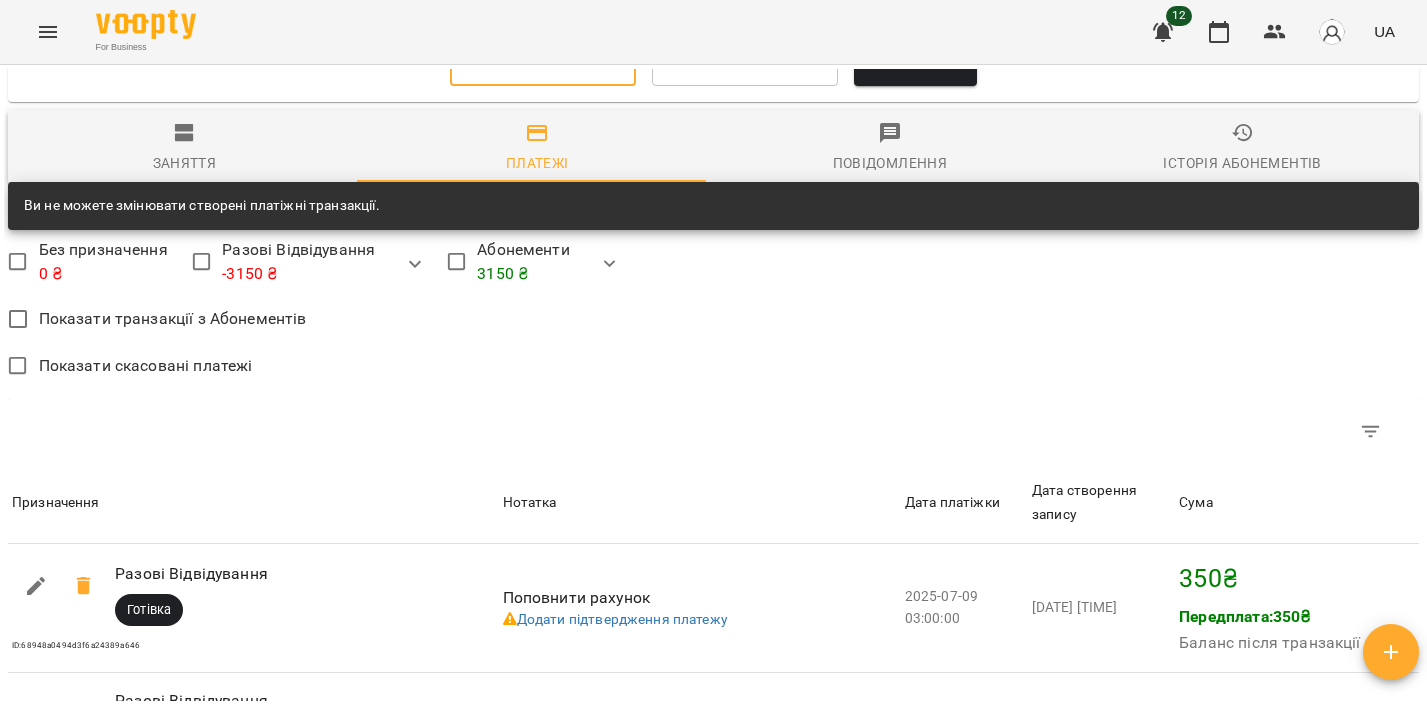 click 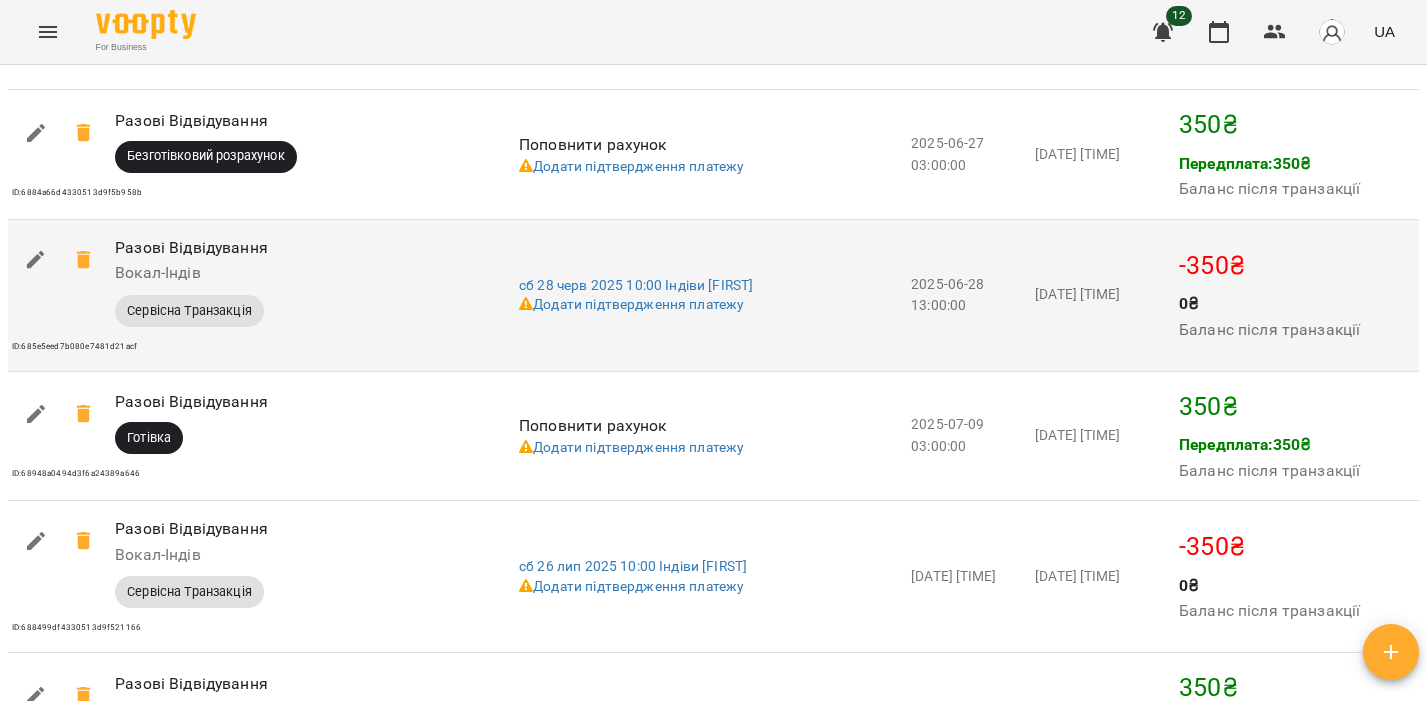 scroll, scrollTop: 2594, scrollLeft: 0, axis: vertical 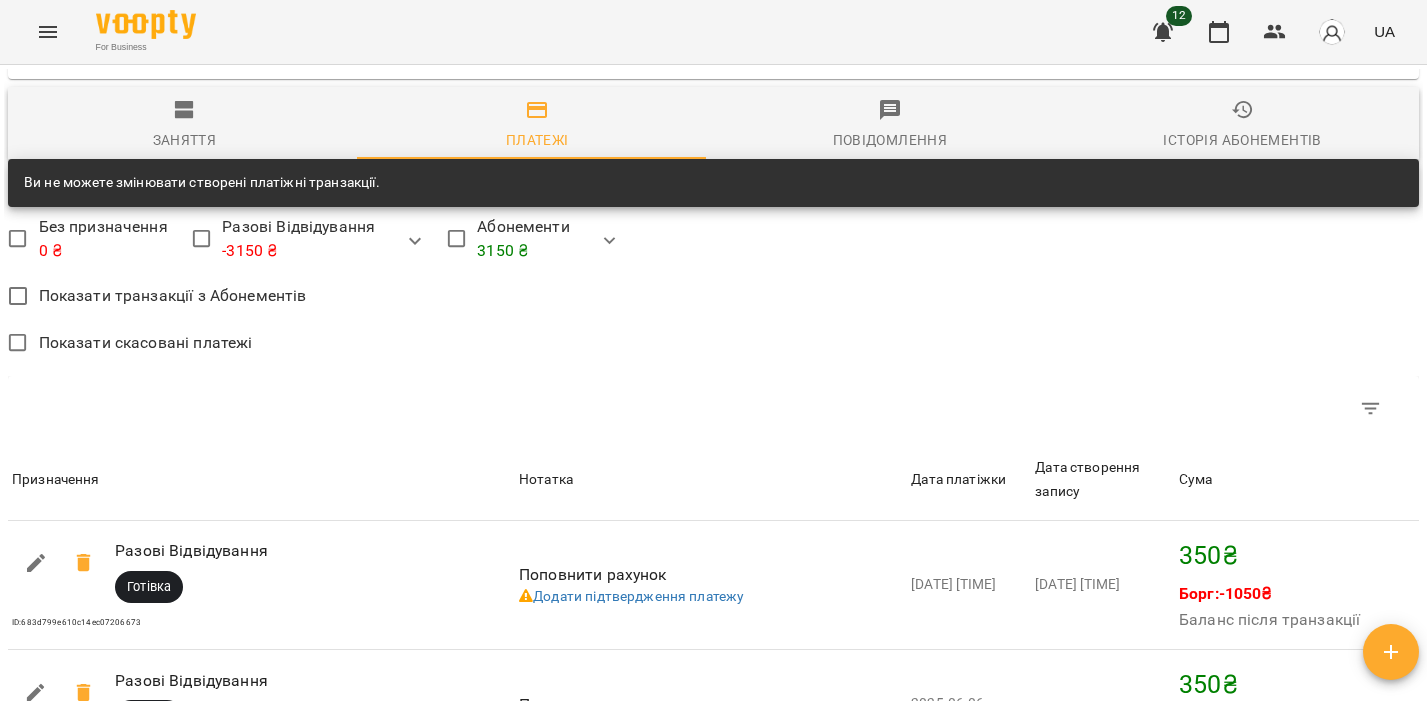 click on "Заняття" at bounding box center [184, 125] 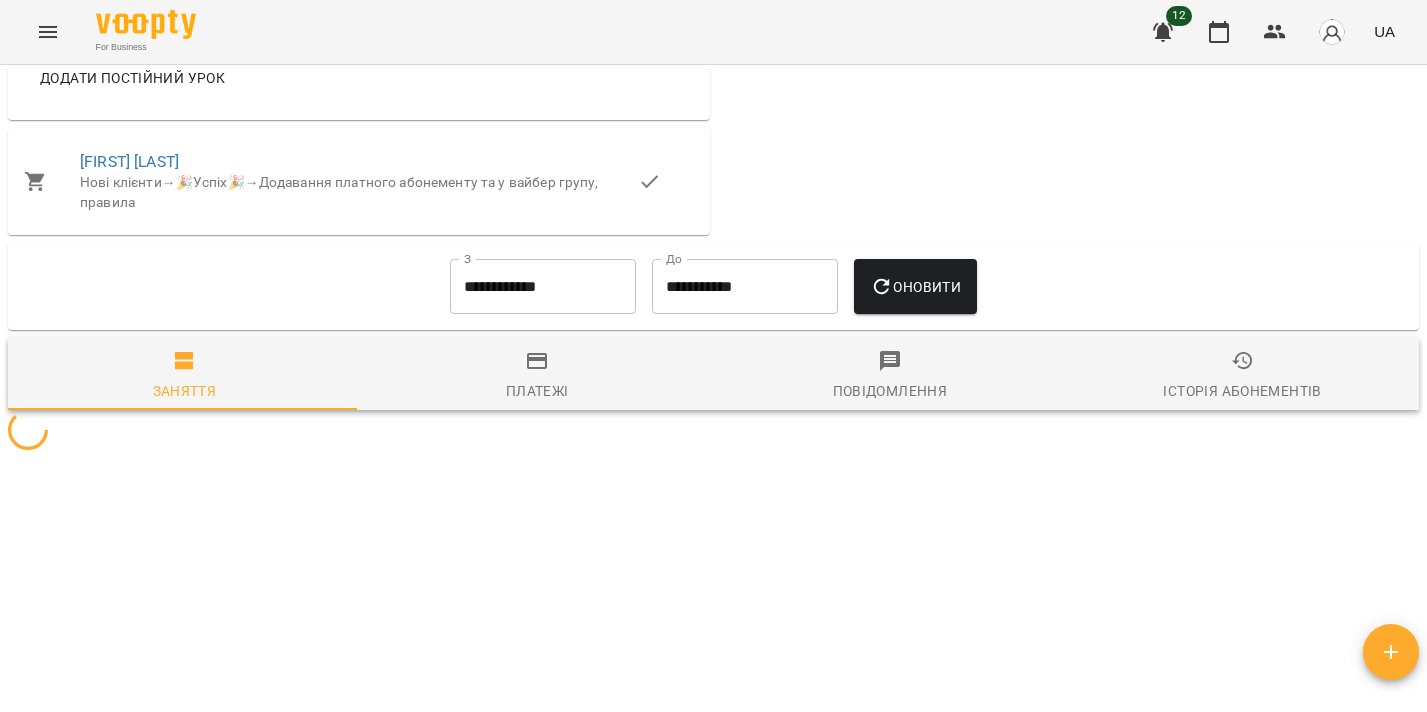 scroll, scrollTop: 1092, scrollLeft: 0, axis: vertical 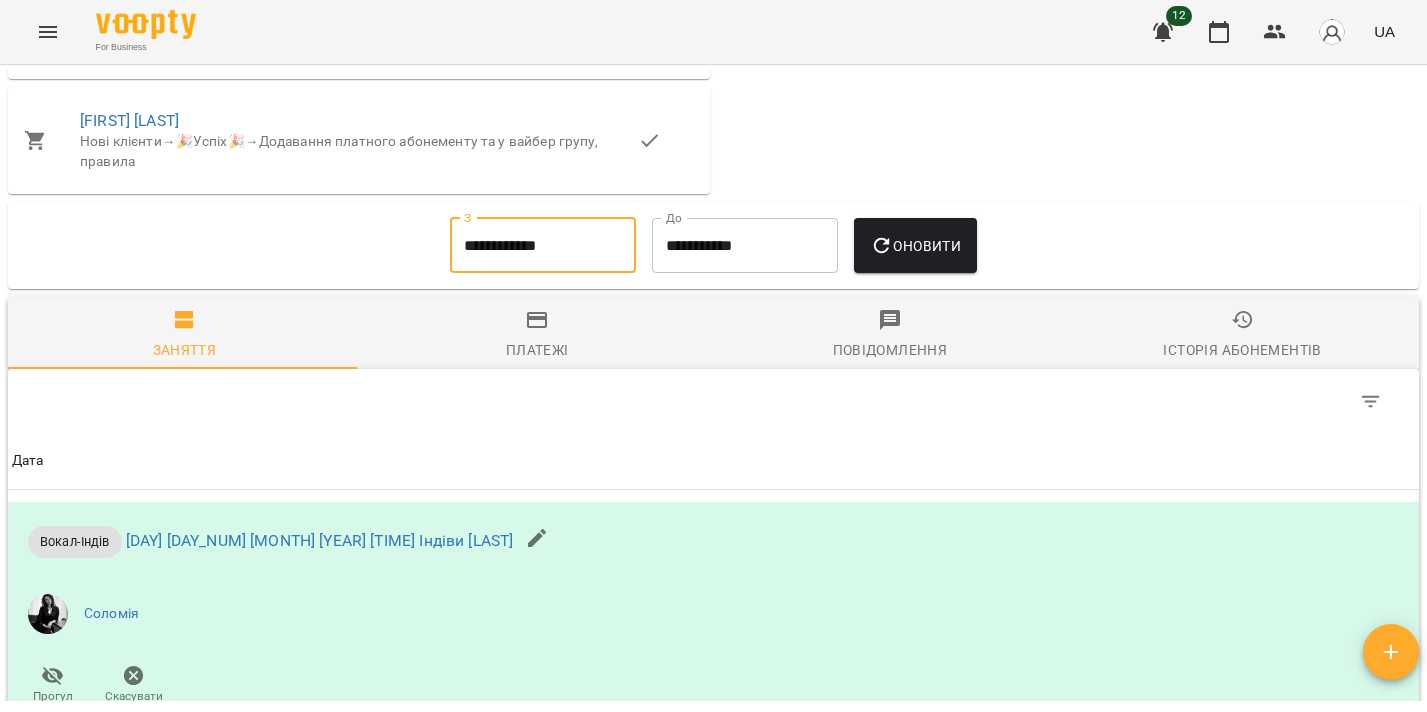 click on "**********" at bounding box center (543, 246) 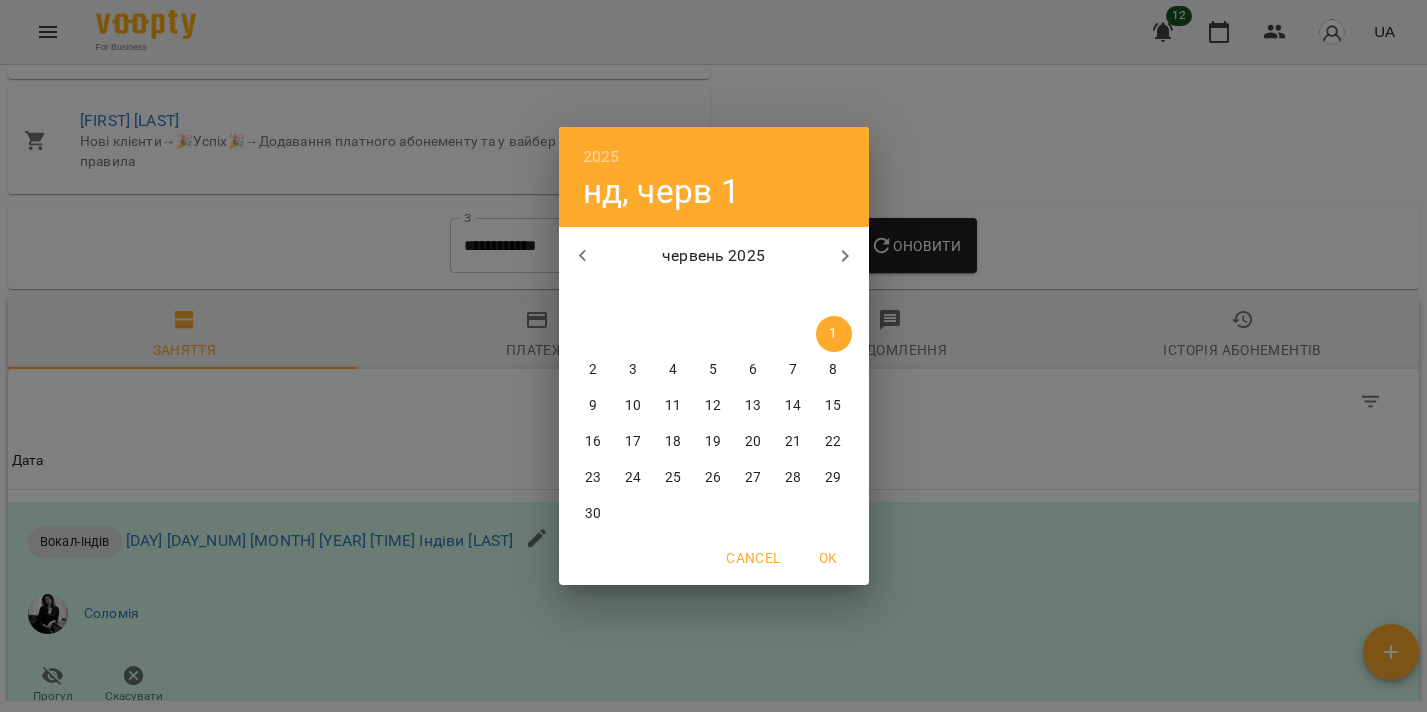 click 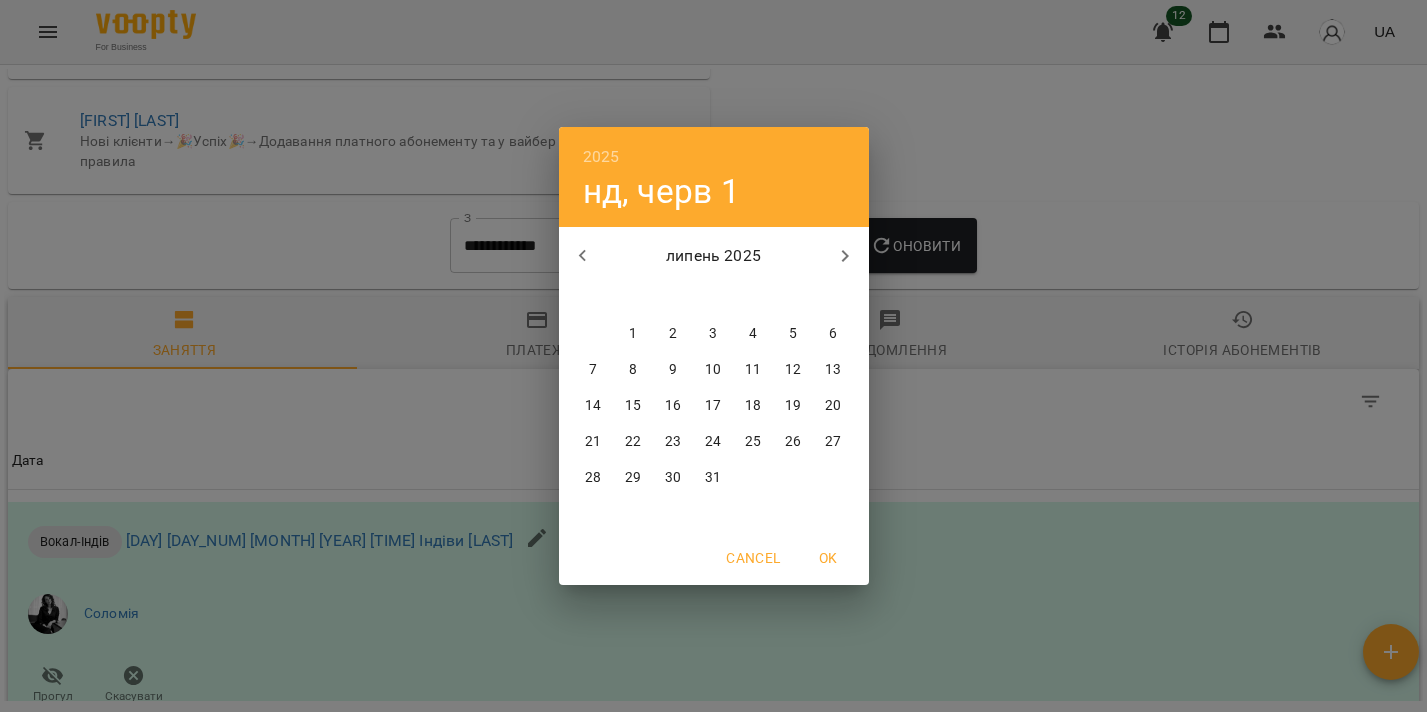 click on "1" at bounding box center (634, 334) 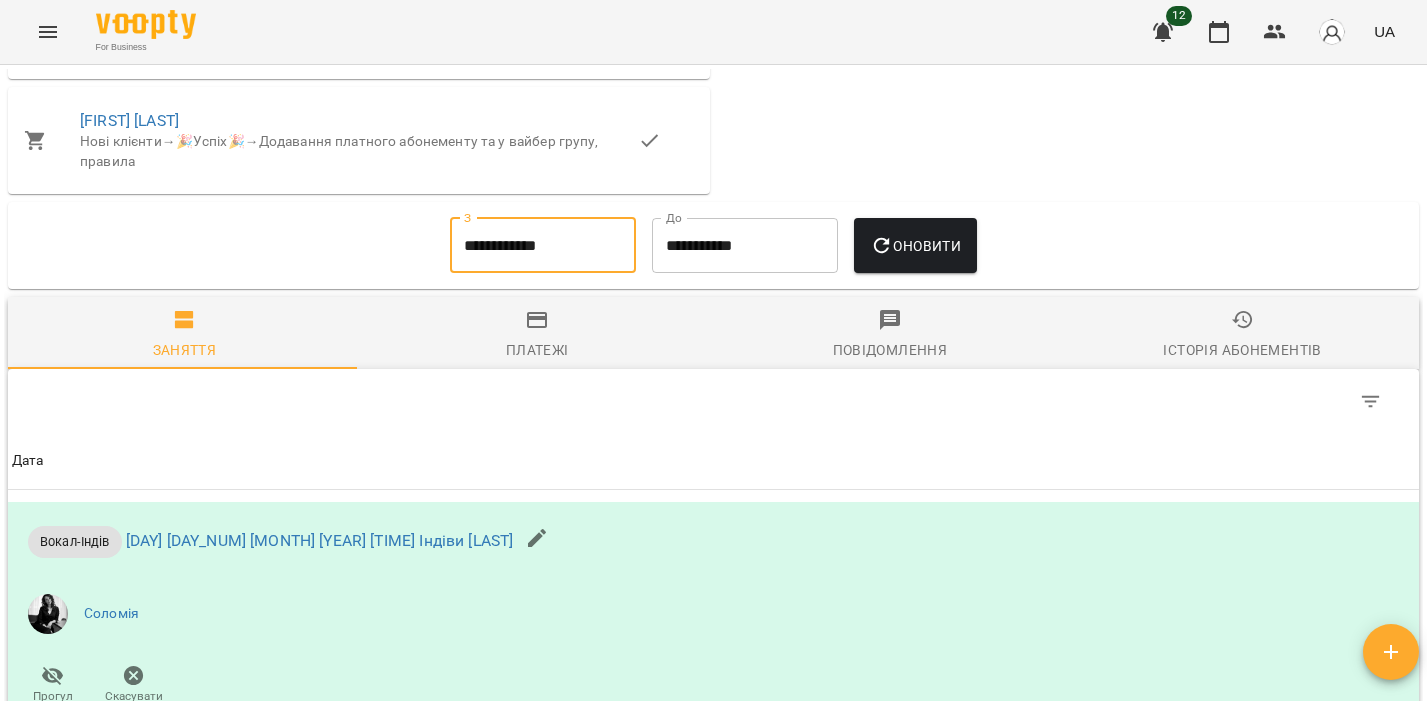 type on "**********" 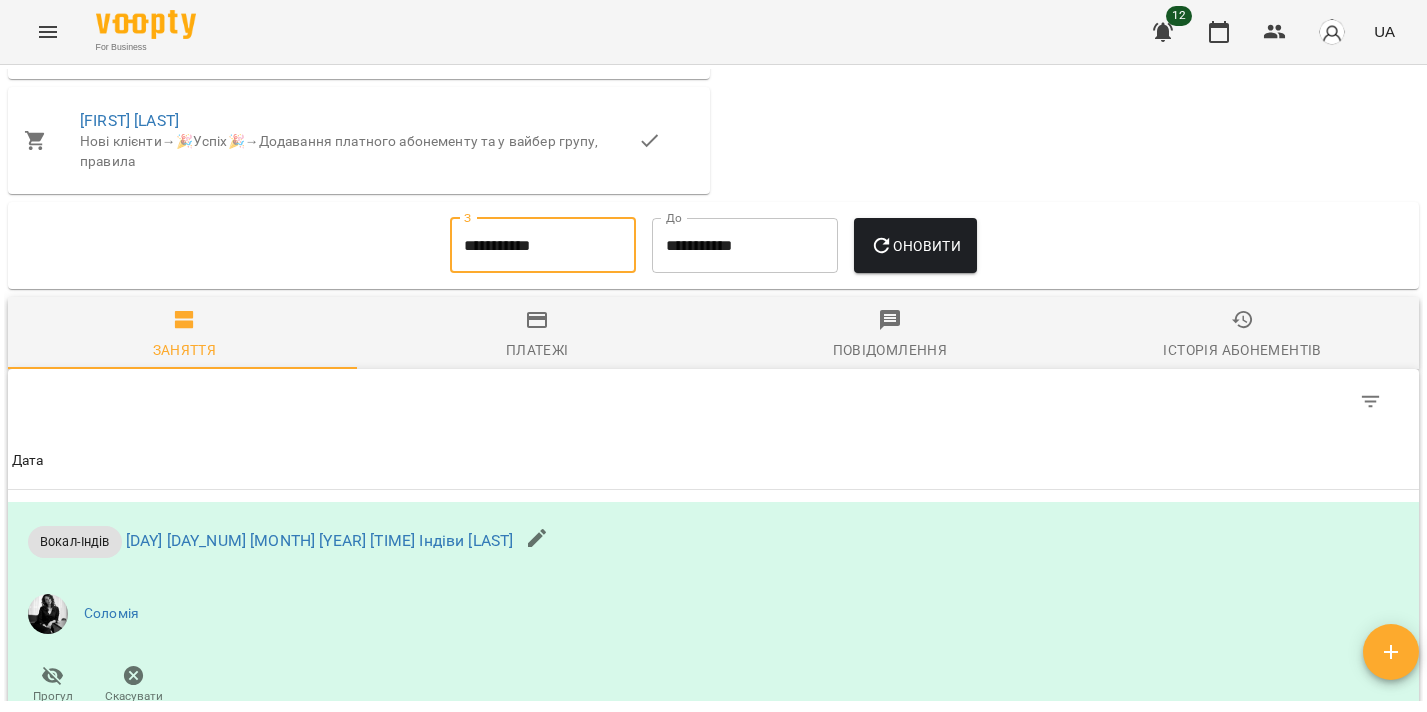 click on "Оновити" at bounding box center [915, 246] 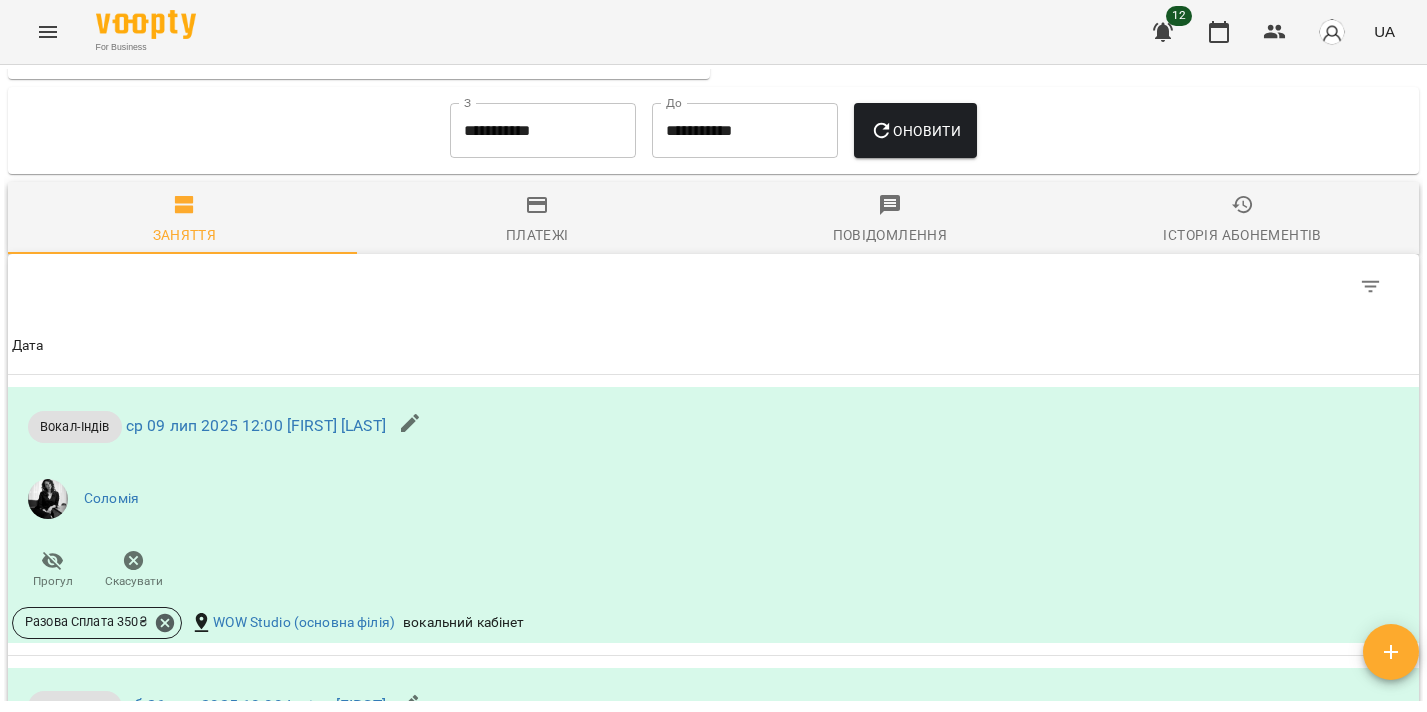 scroll, scrollTop: 1361, scrollLeft: 0, axis: vertical 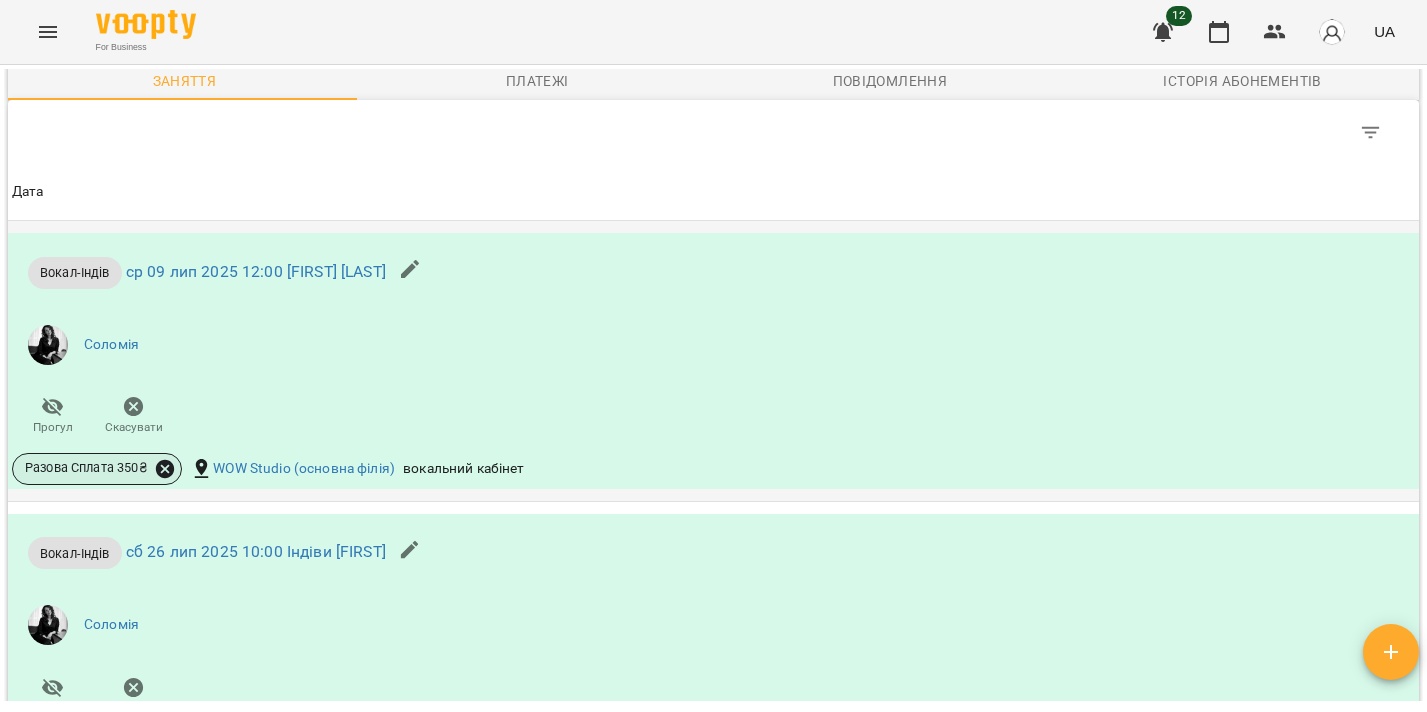 click 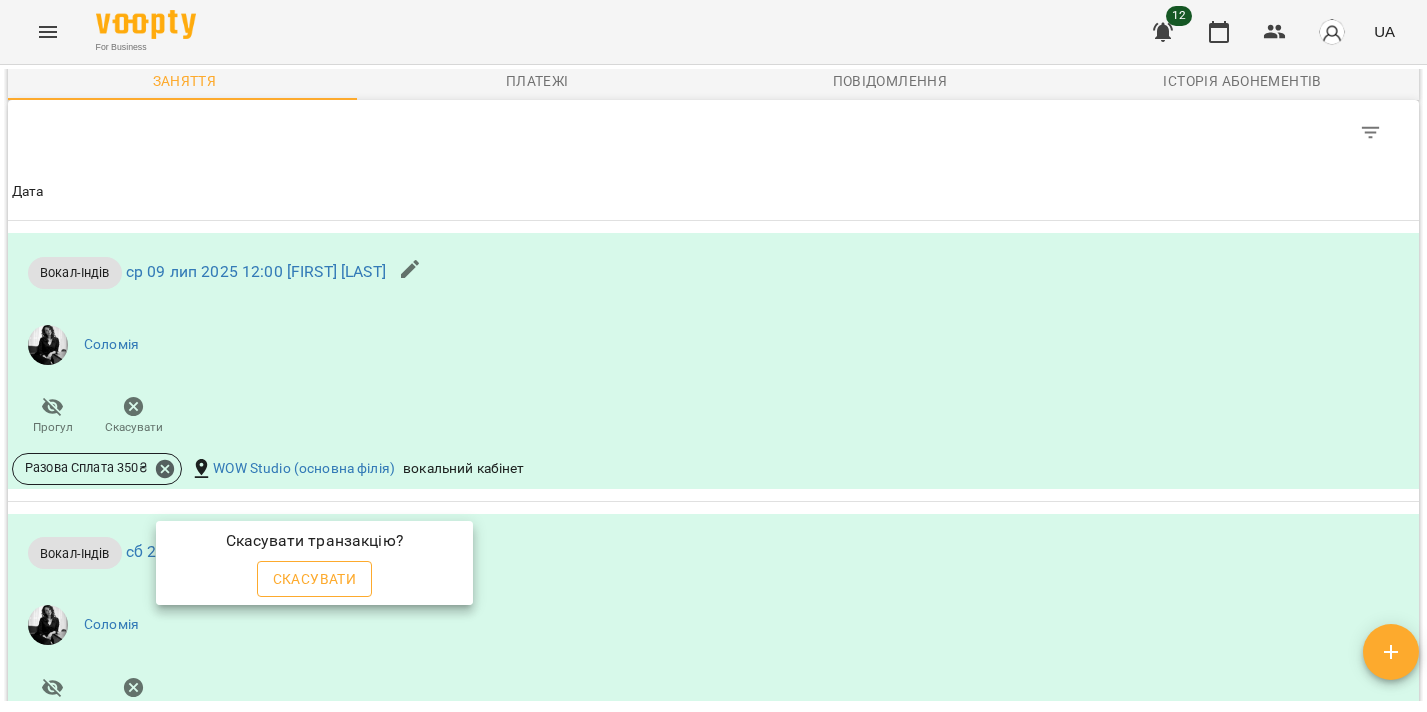 click on "Скасувати" at bounding box center [315, 579] 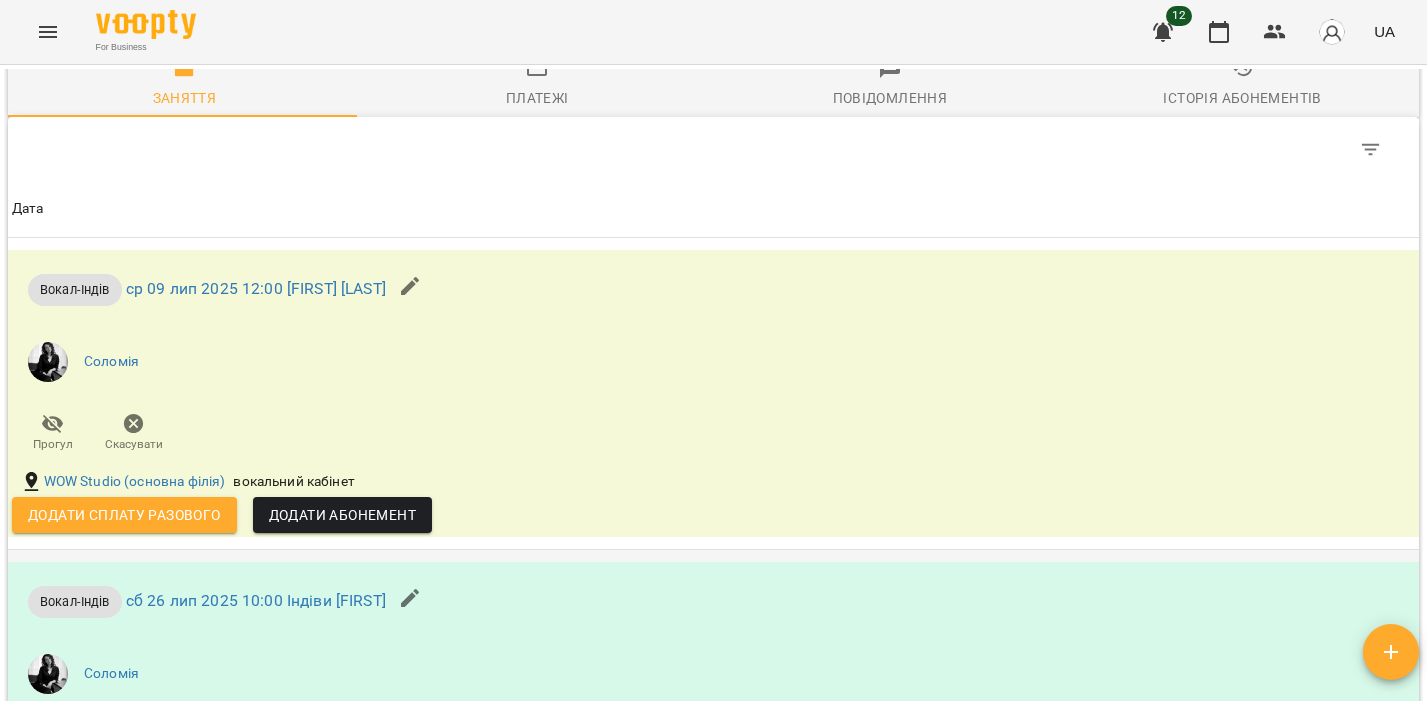 scroll, scrollTop: 1466, scrollLeft: 0, axis: vertical 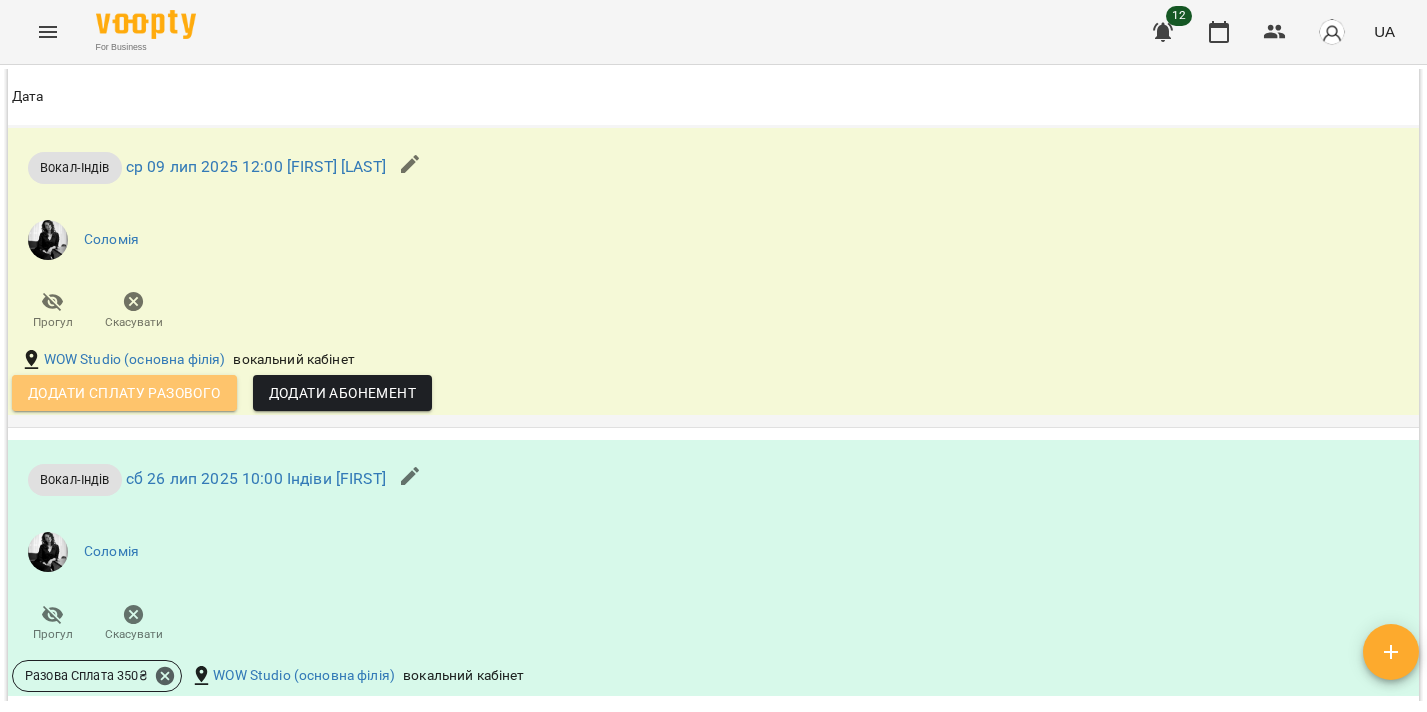 click on "Додати сплату разового" at bounding box center (124, 393) 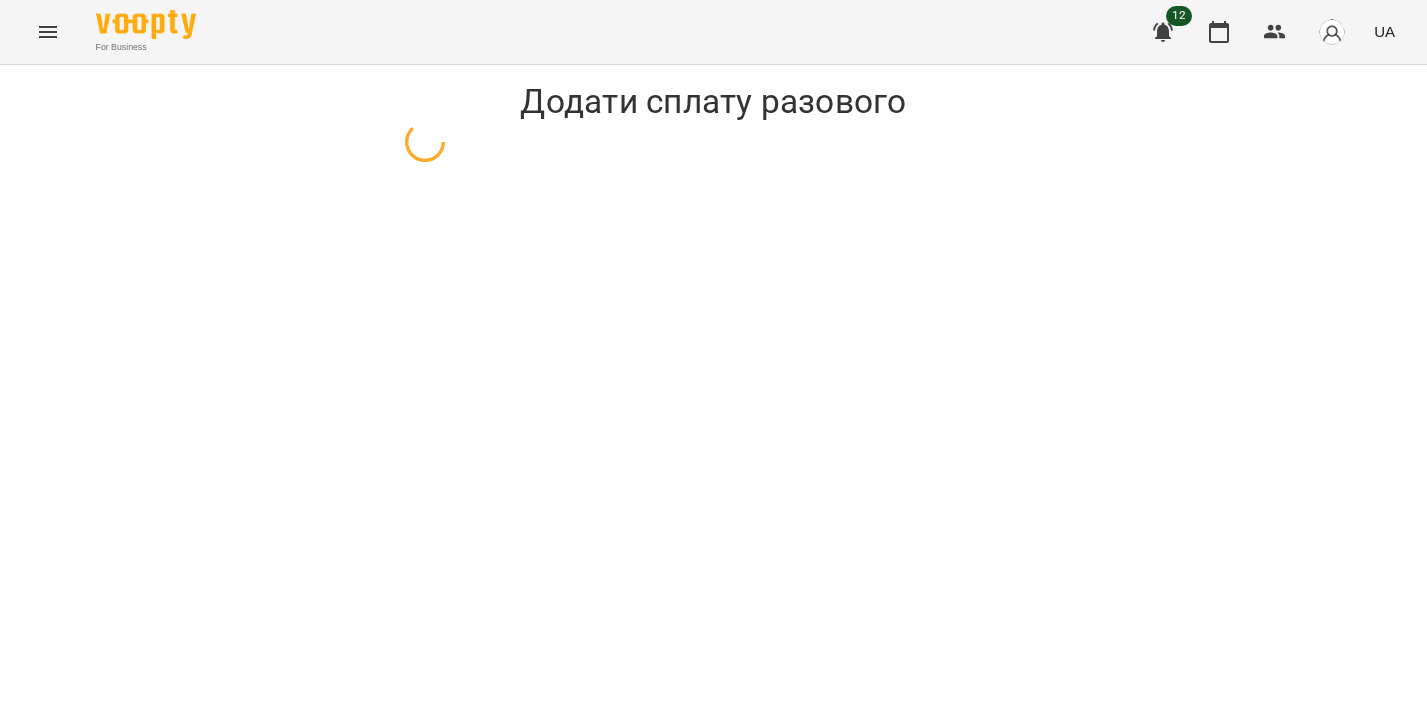 select on "**********" 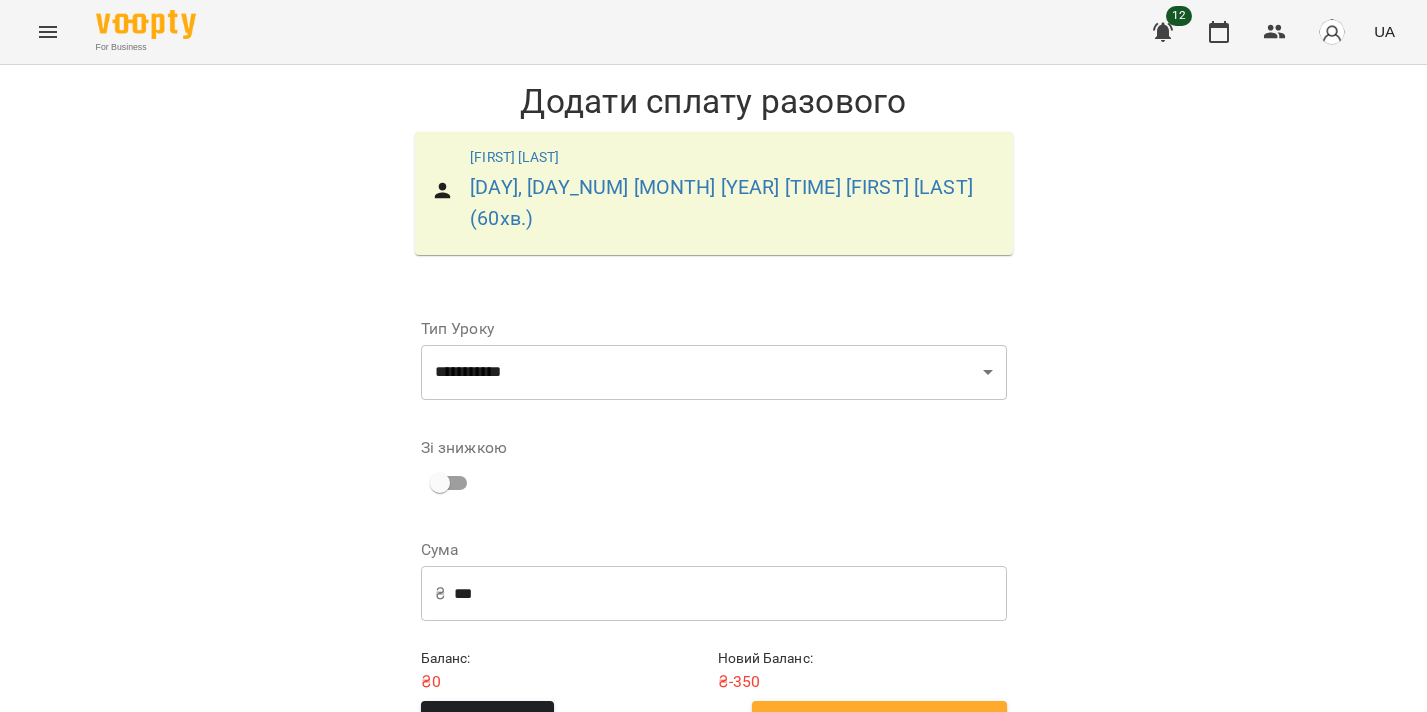 scroll, scrollTop: 26, scrollLeft: 0, axis: vertical 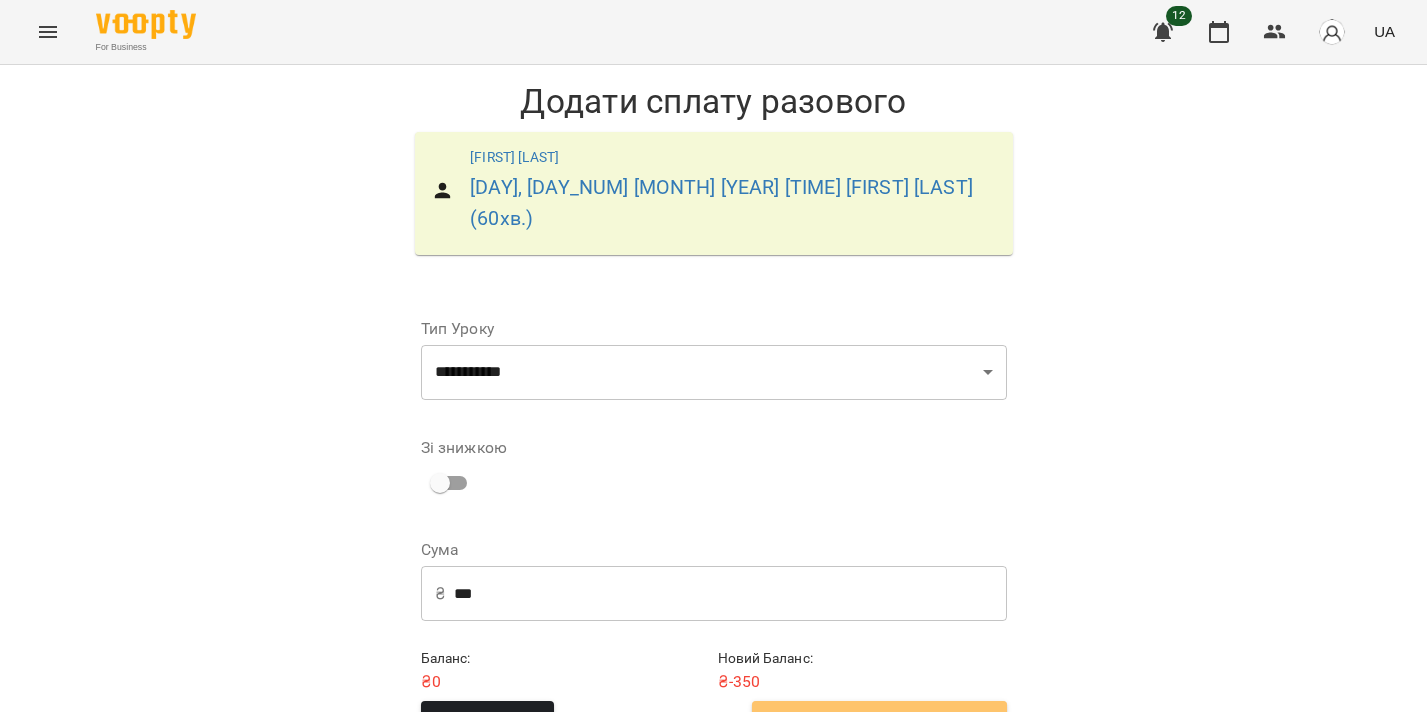 click on "Додати сплату разового" at bounding box center (879, 722) 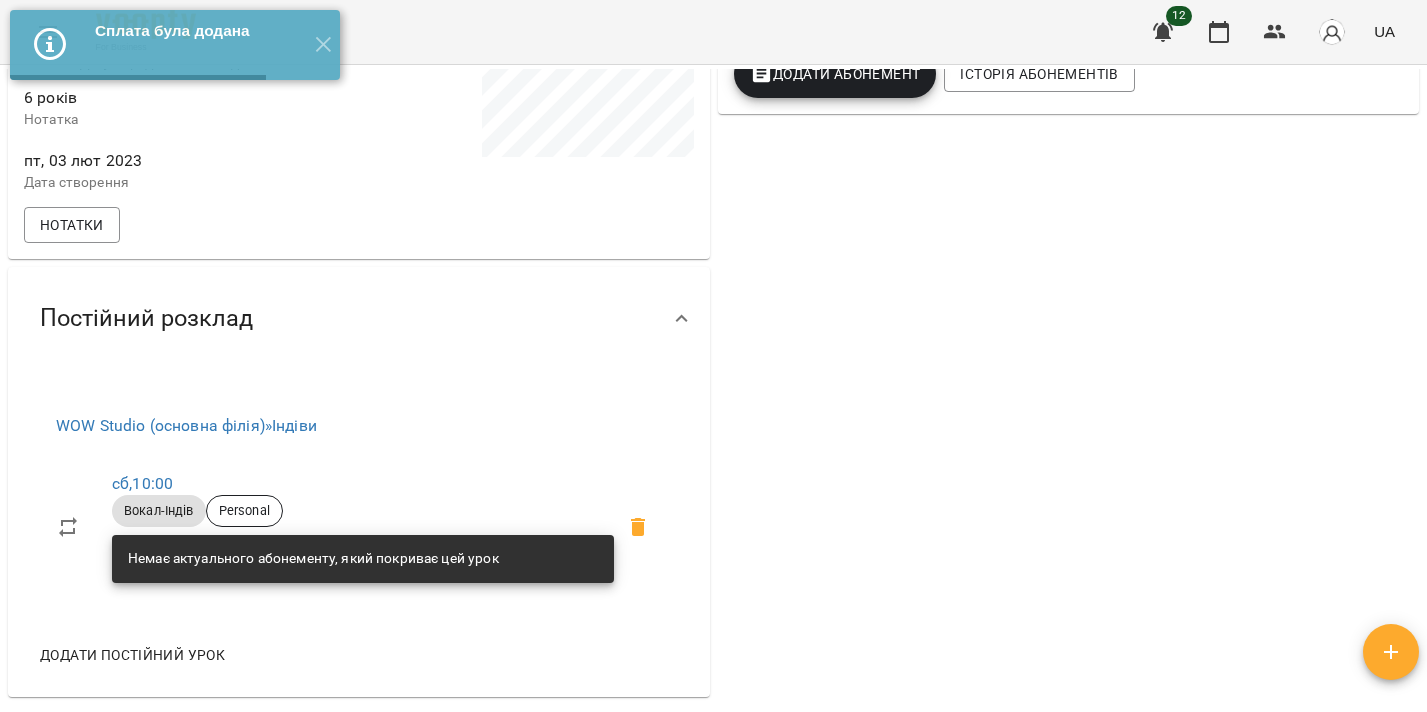 scroll, scrollTop: 1127, scrollLeft: 0, axis: vertical 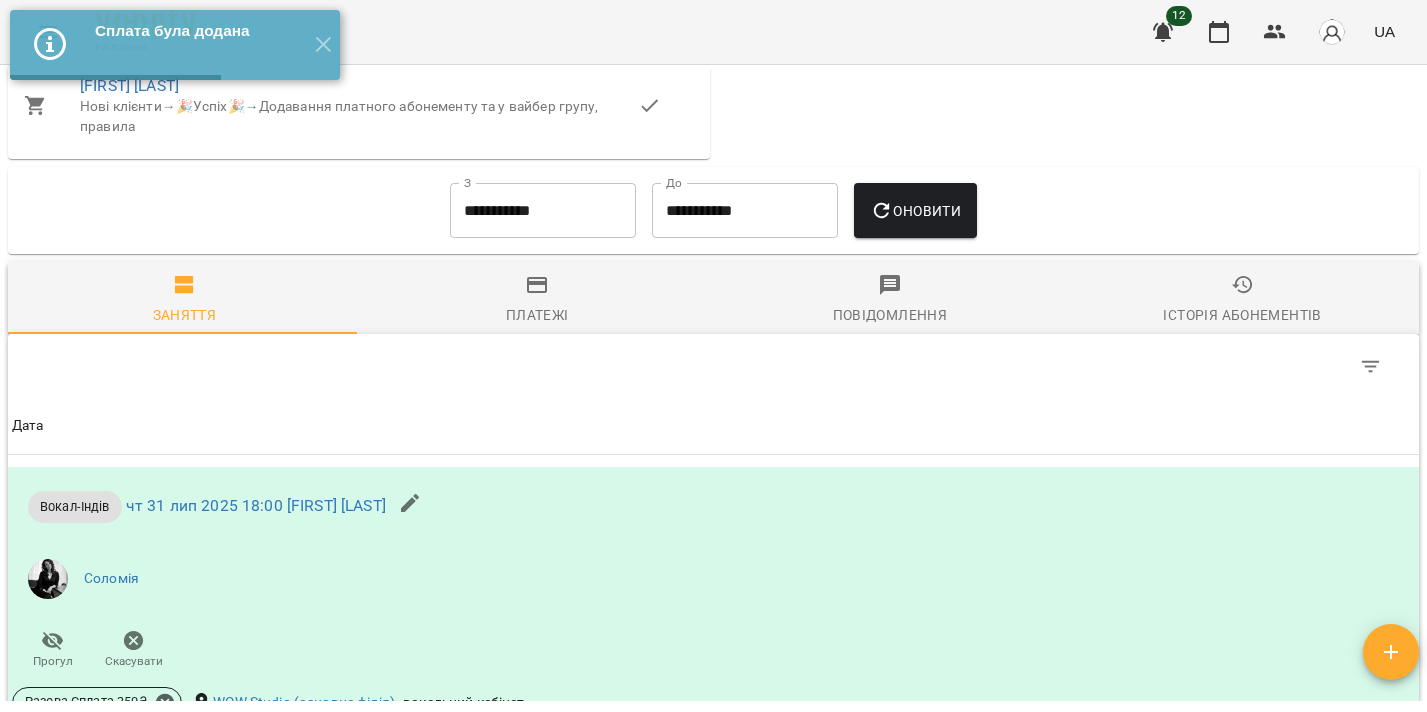 click on "Платежі" at bounding box center [537, 315] 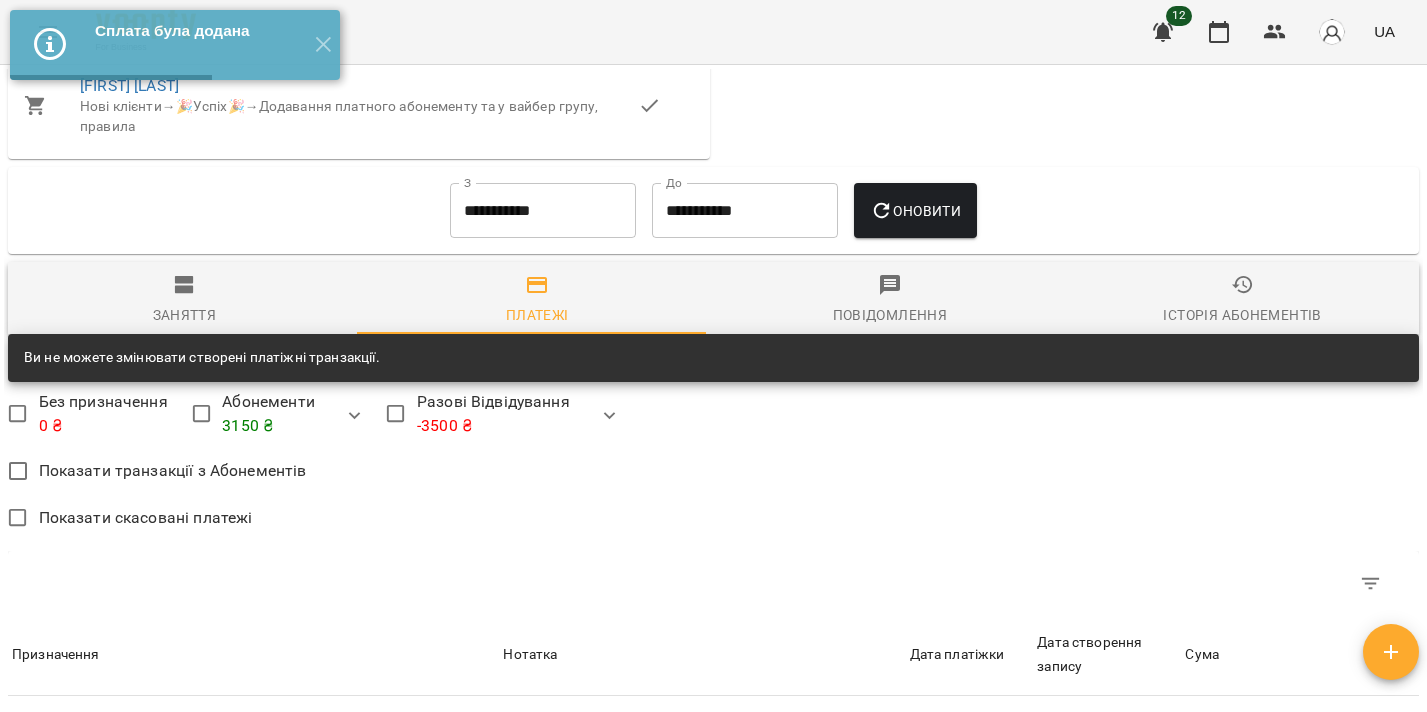 scroll, scrollTop: 1092, scrollLeft: 0, axis: vertical 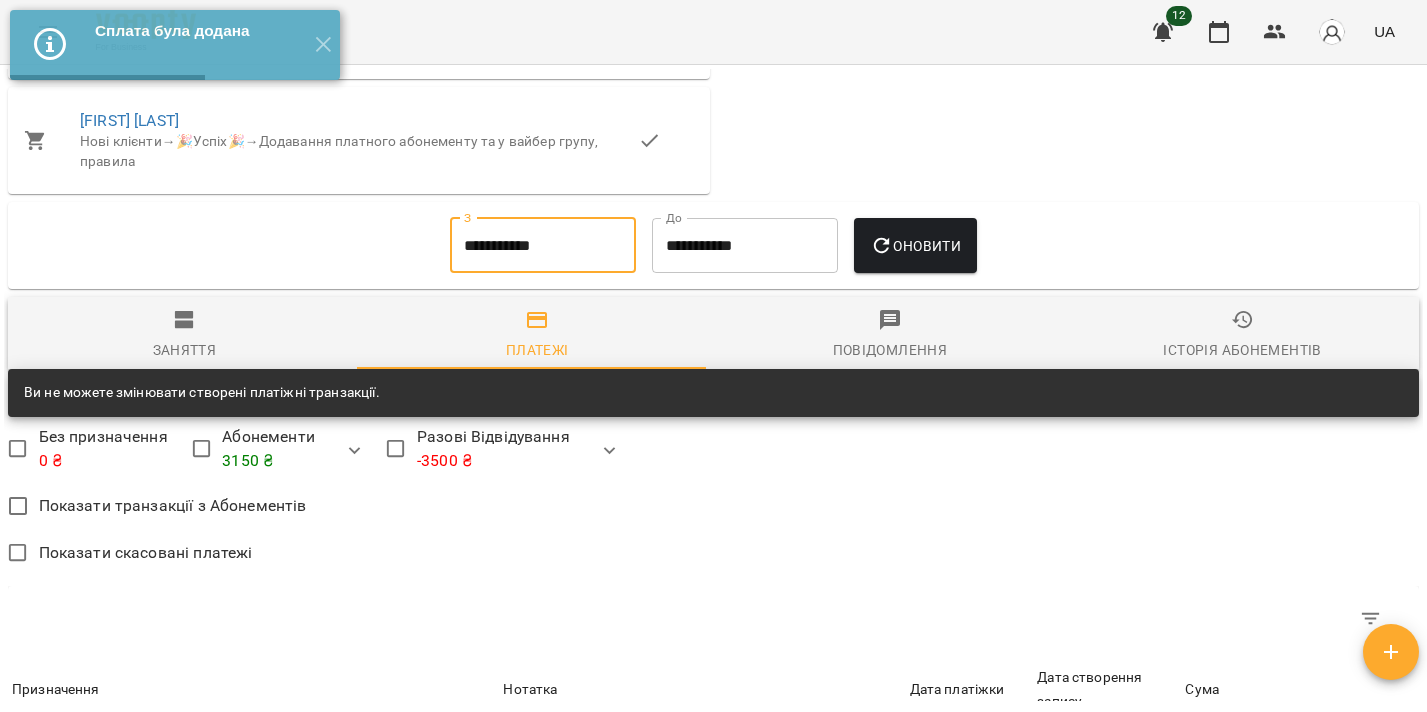 click on "**********" at bounding box center (543, 246) 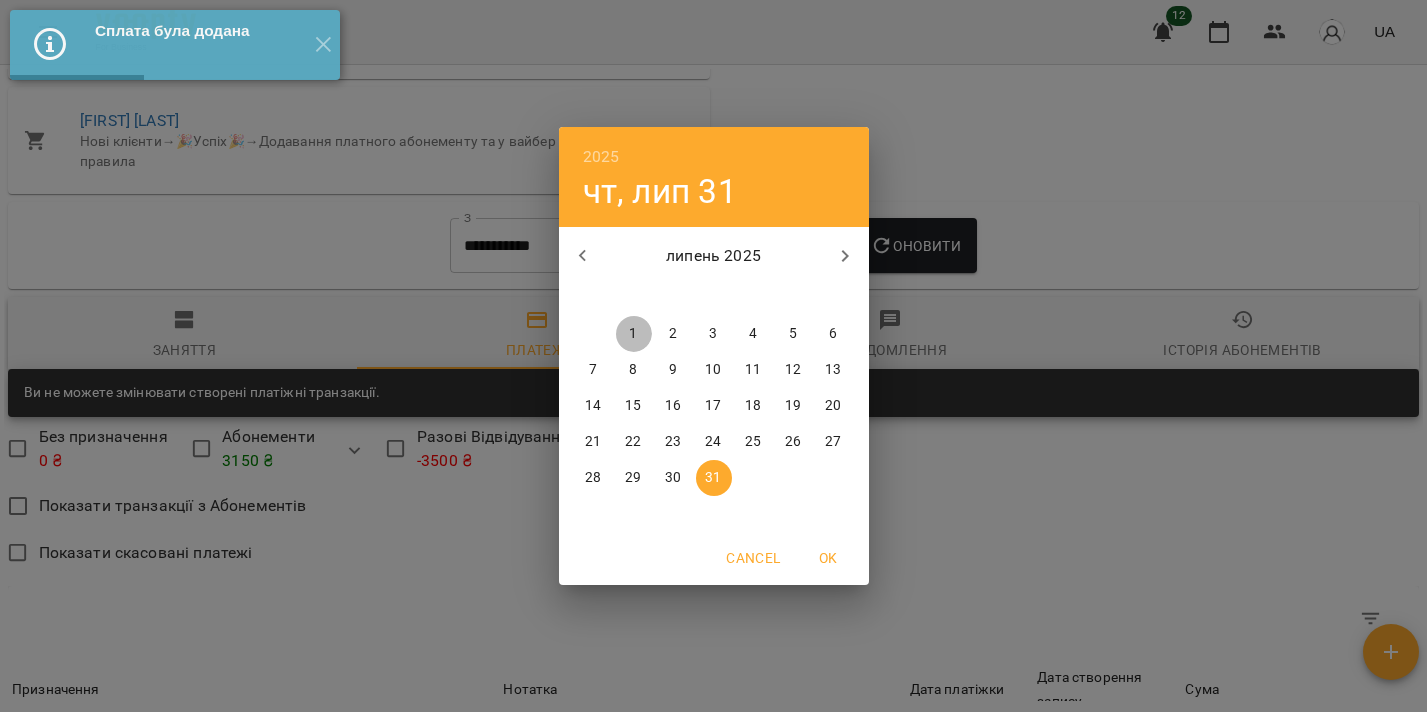 click on "1" at bounding box center (633, 334) 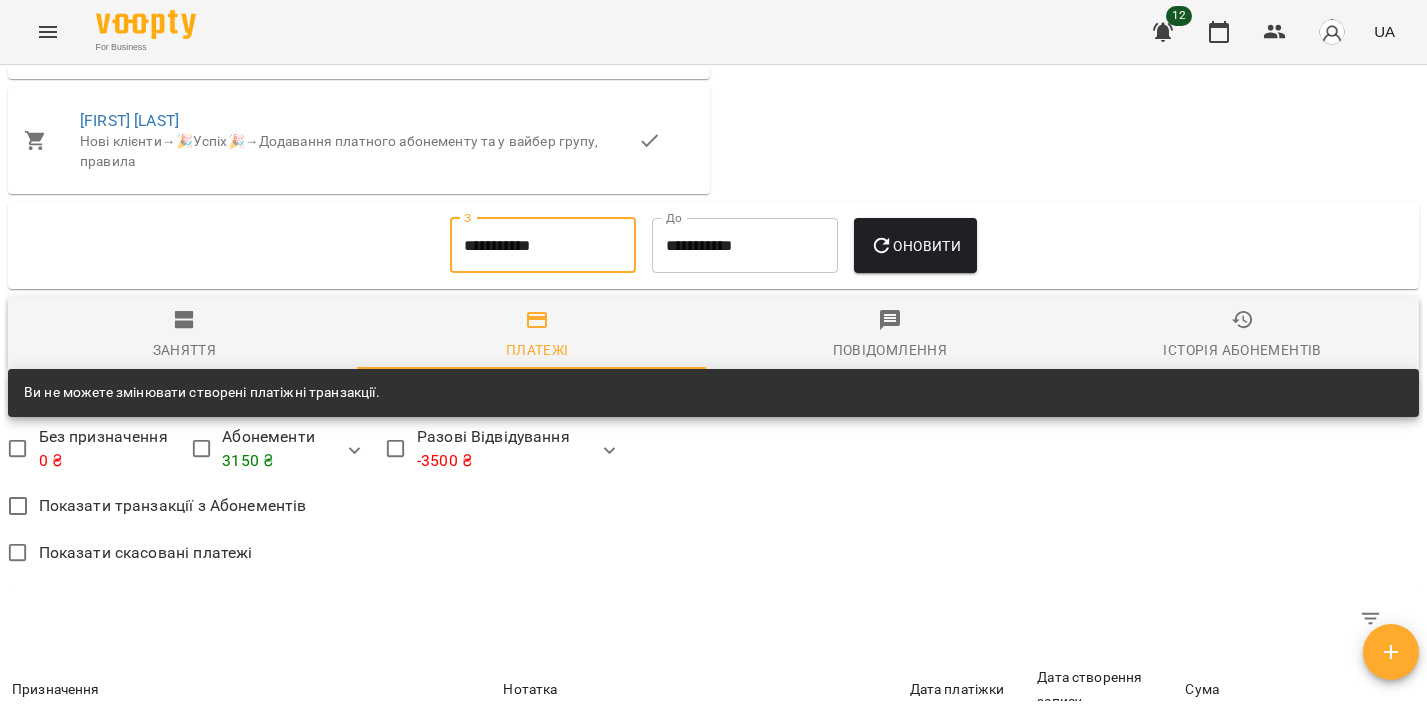 click 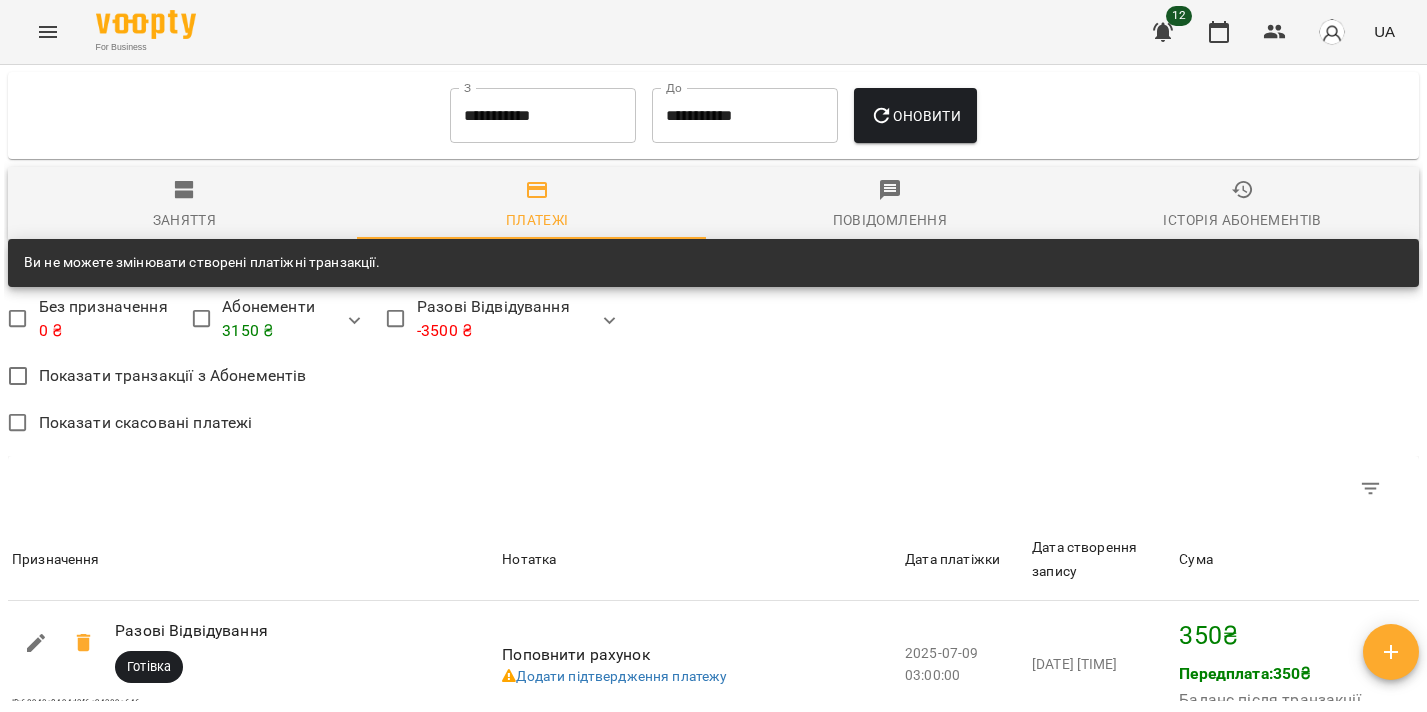 scroll, scrollTop: 39, scrollLeft: 0, axis: vertical 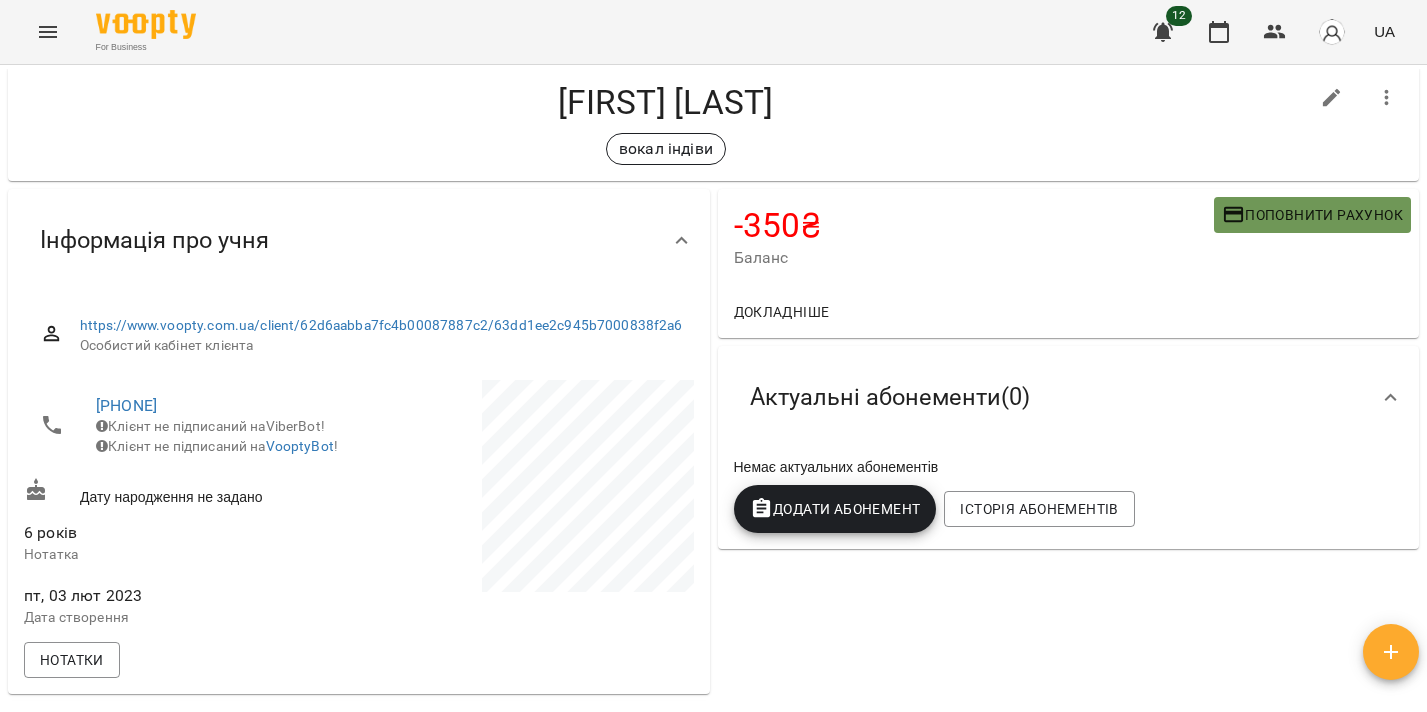 click on "Поповнити рахунок" at bounding box center (1312, 215) 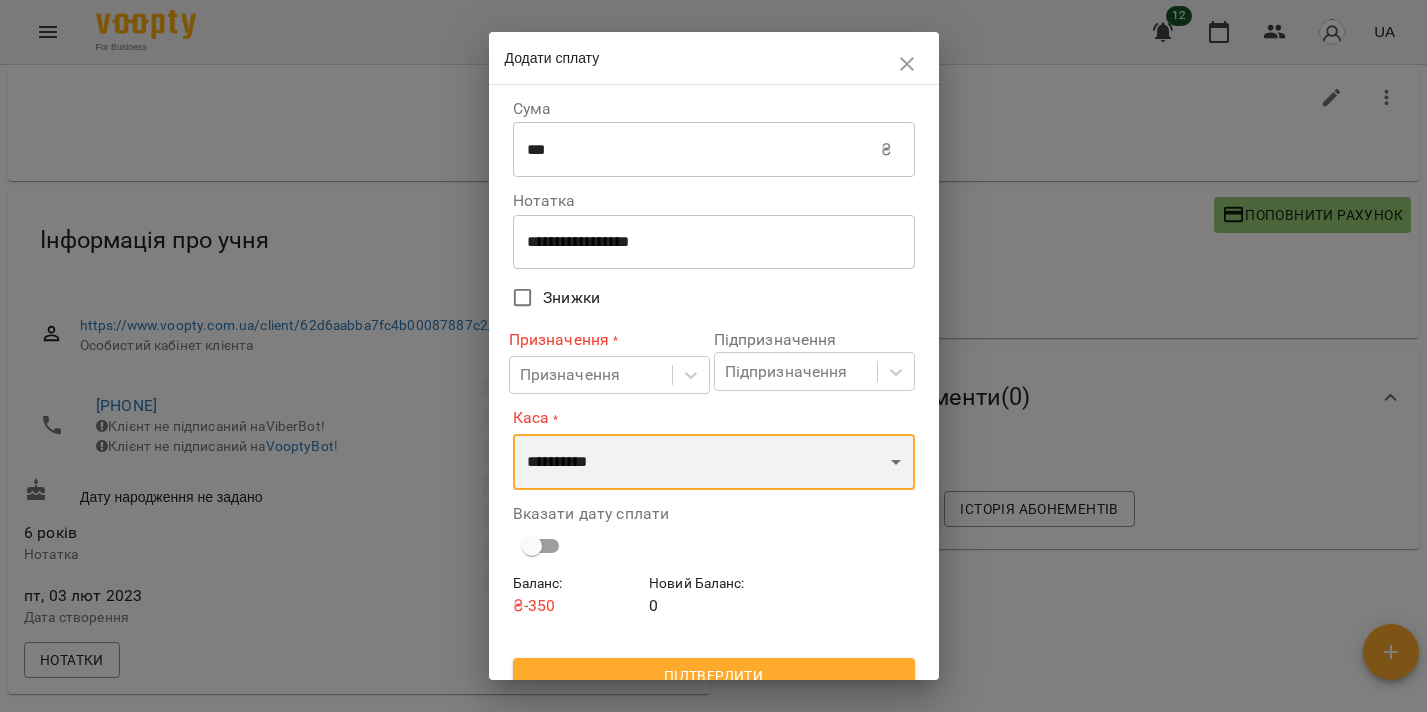 select on "****" 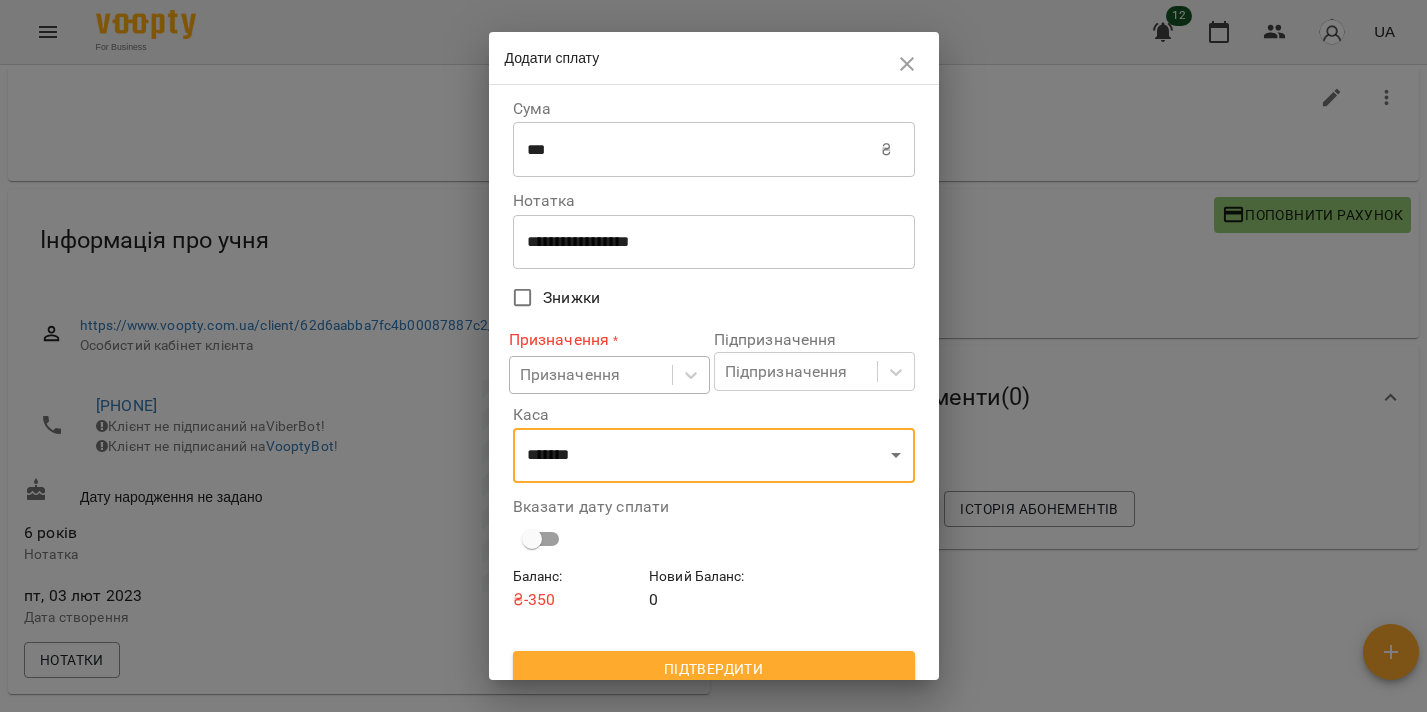 click on "Призначення" at bounding box center (591, 375) 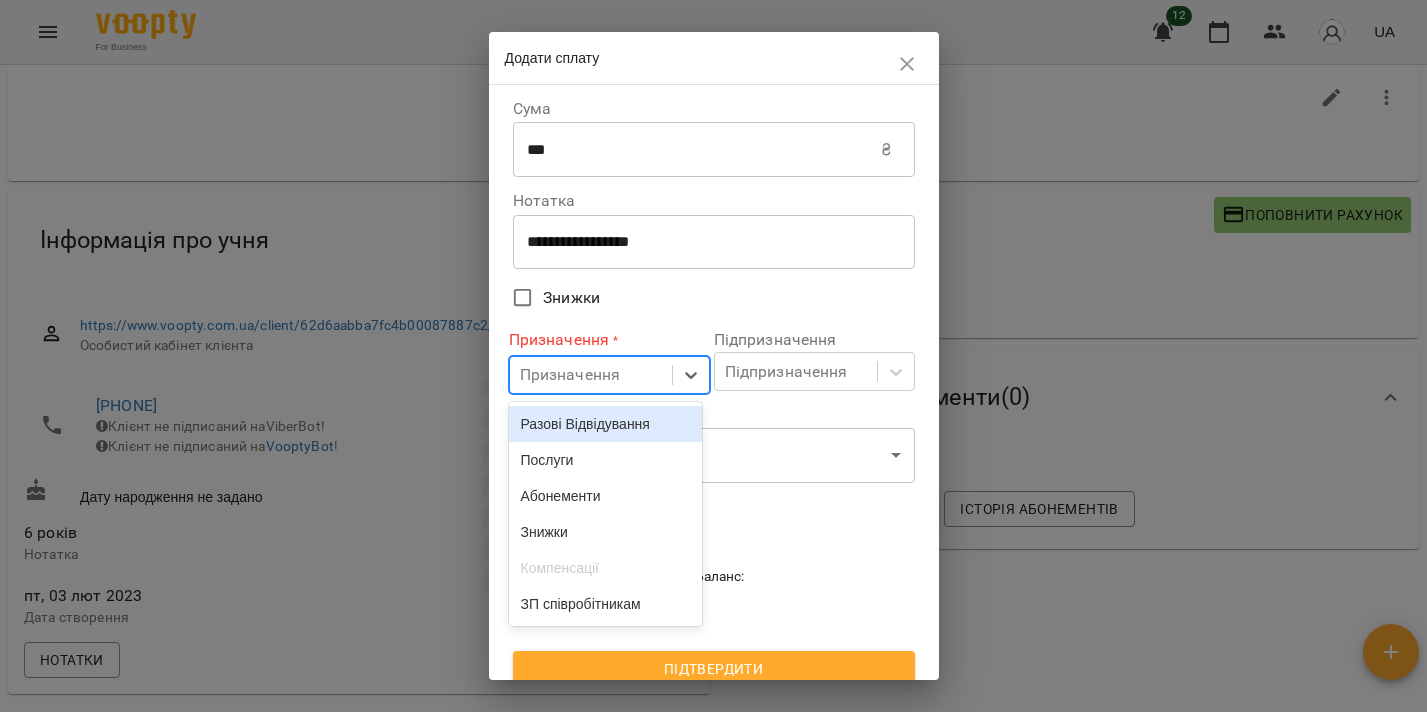 click on "Разові Відвідування" at bounding box center (606, 424) 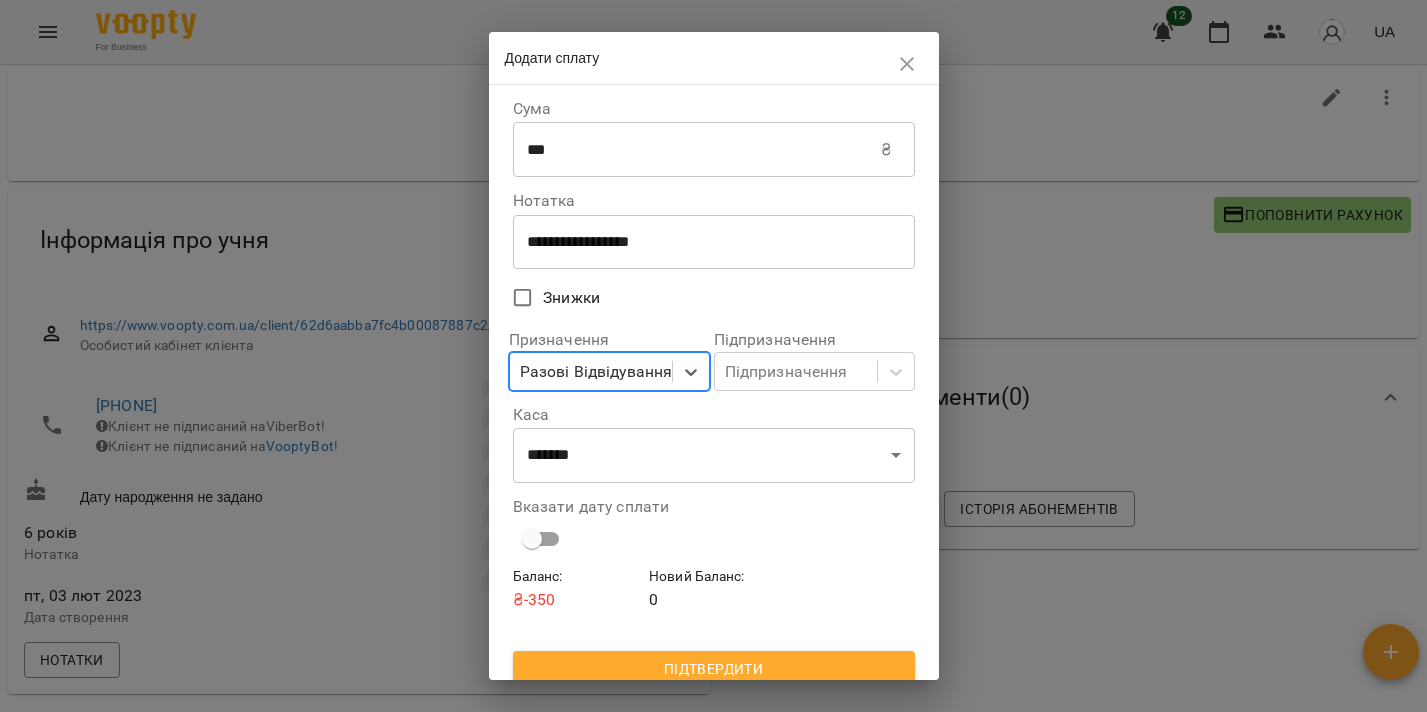 scroll, scrollTop: 12, scrollLeft: 0, axis: vertical 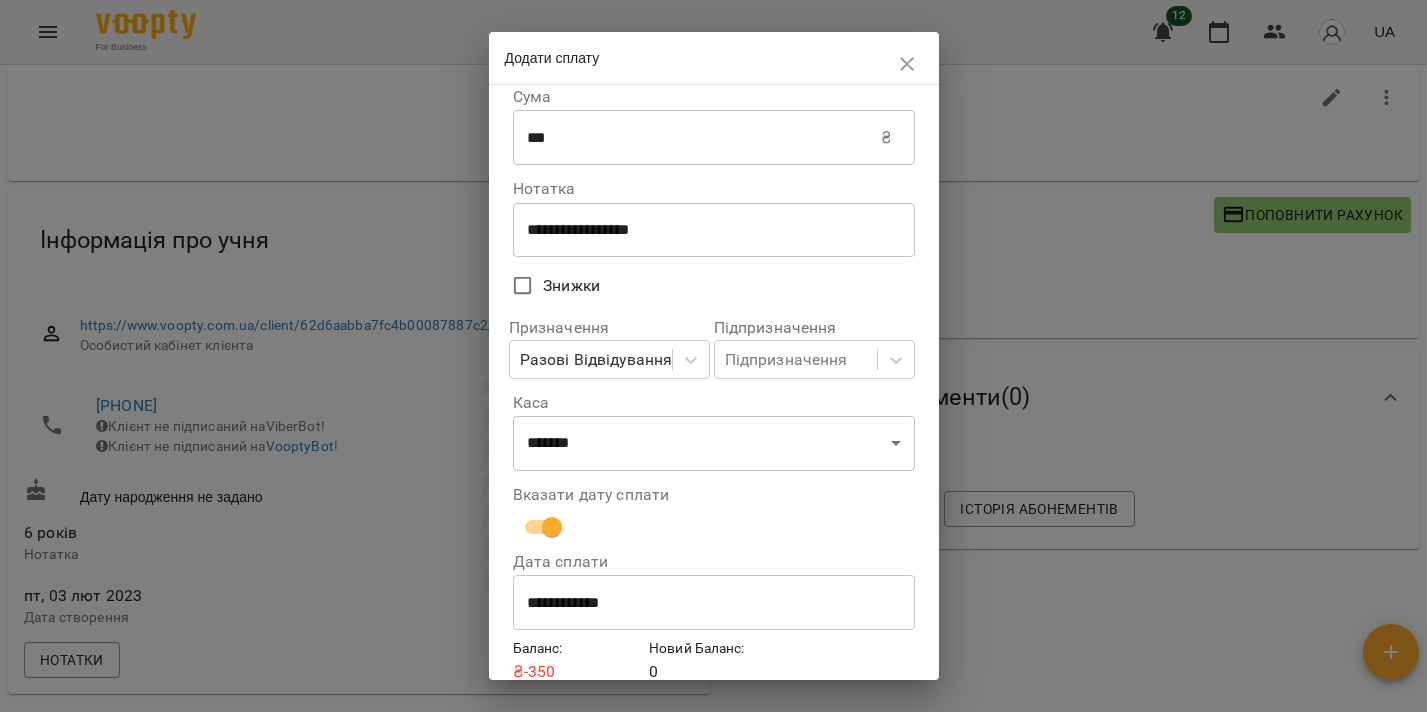 click on "**********" at bounding box center [714, 603] 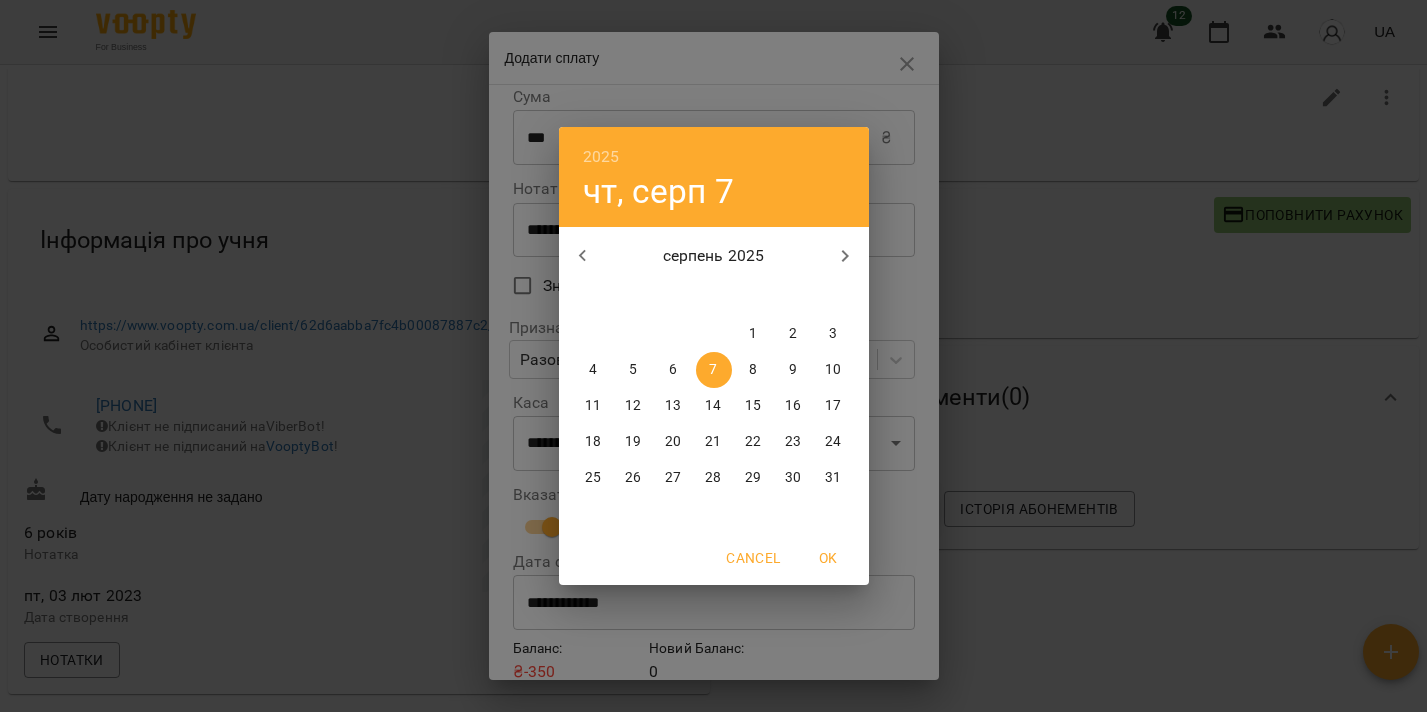 click at bounding box center (583, 256) 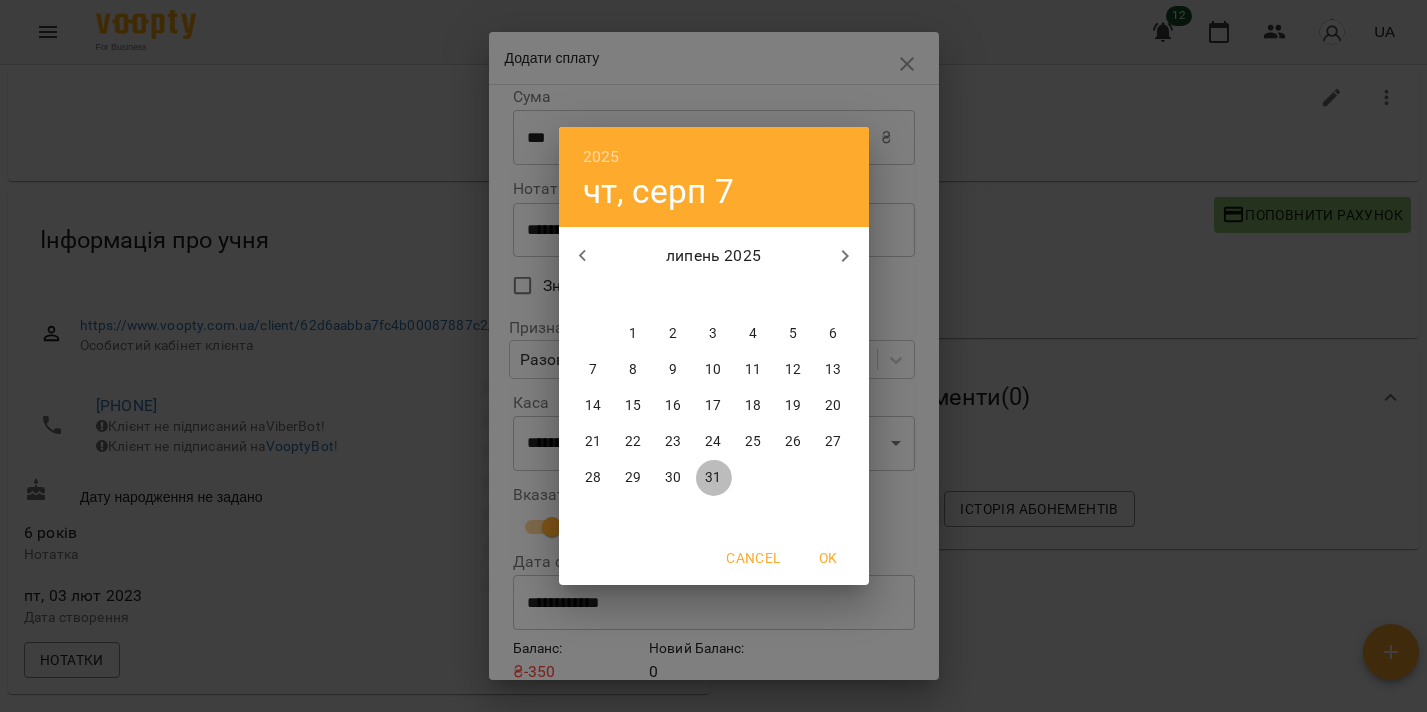 click on "31" at bounding box center [713, 478] 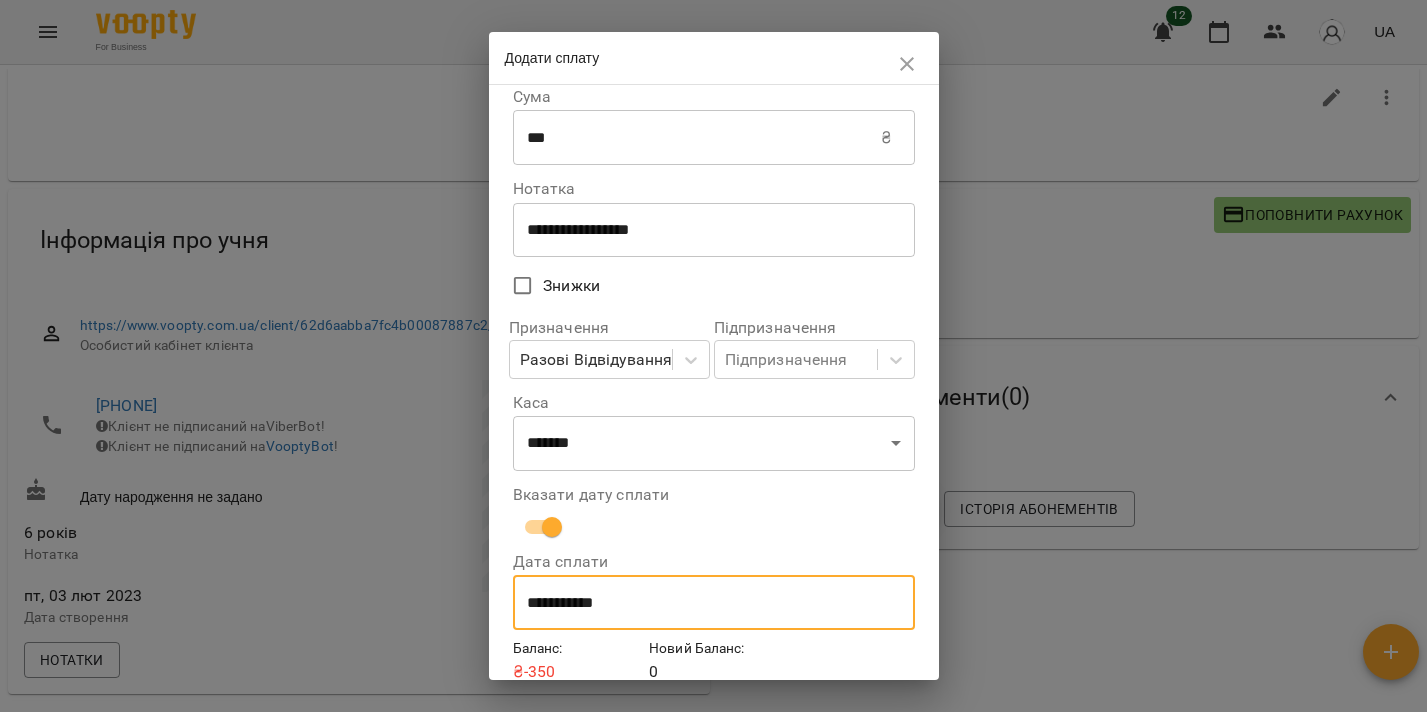 scroll, scrollTop: 96, scrollLeft: 0, axis: vertical 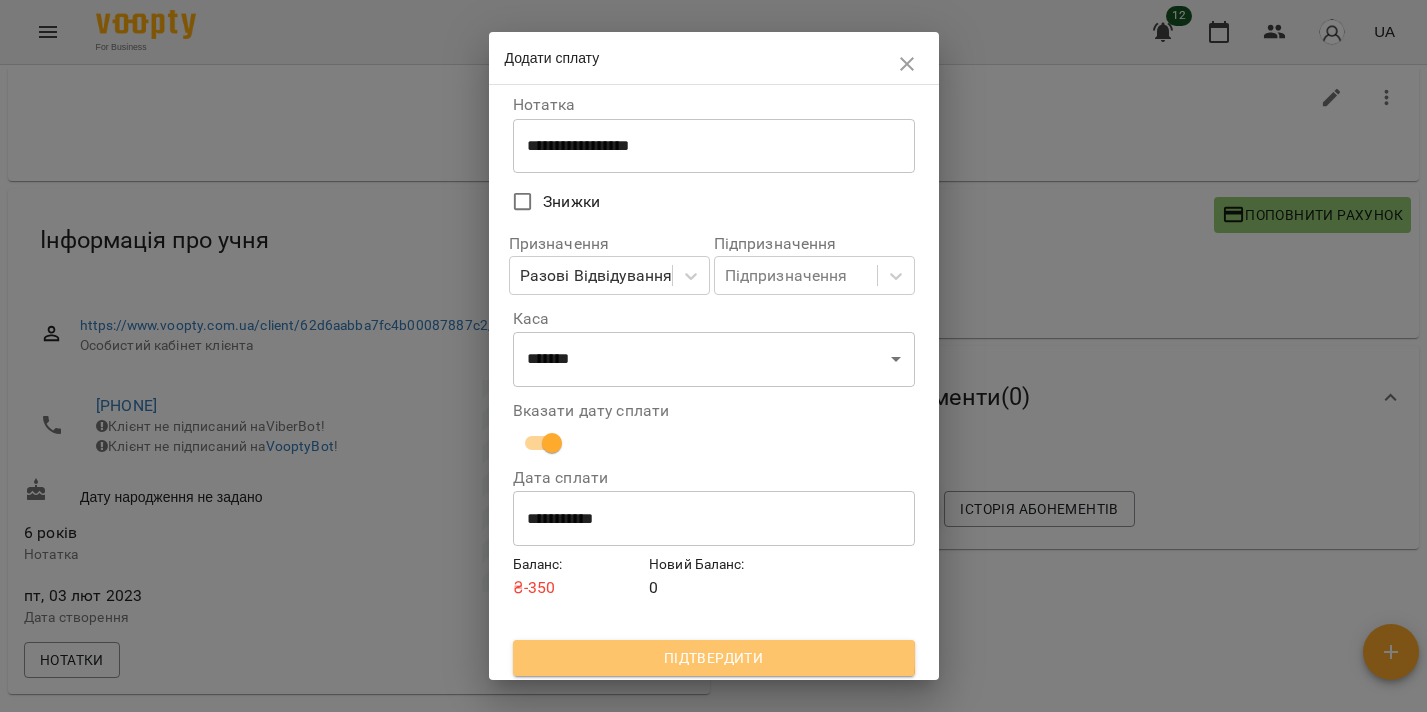 click on "Підтвердити" at bounding box center [714, 658] 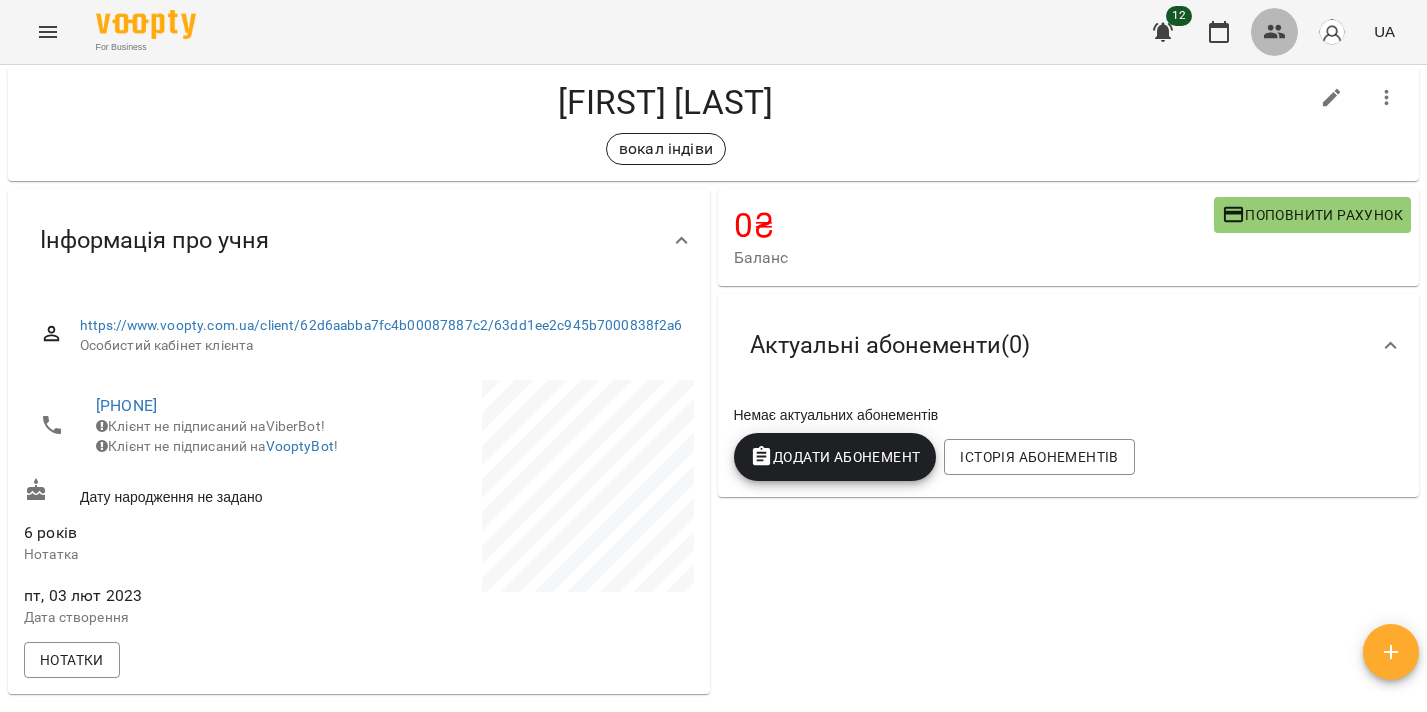 click at bounding box center (1275, 32) 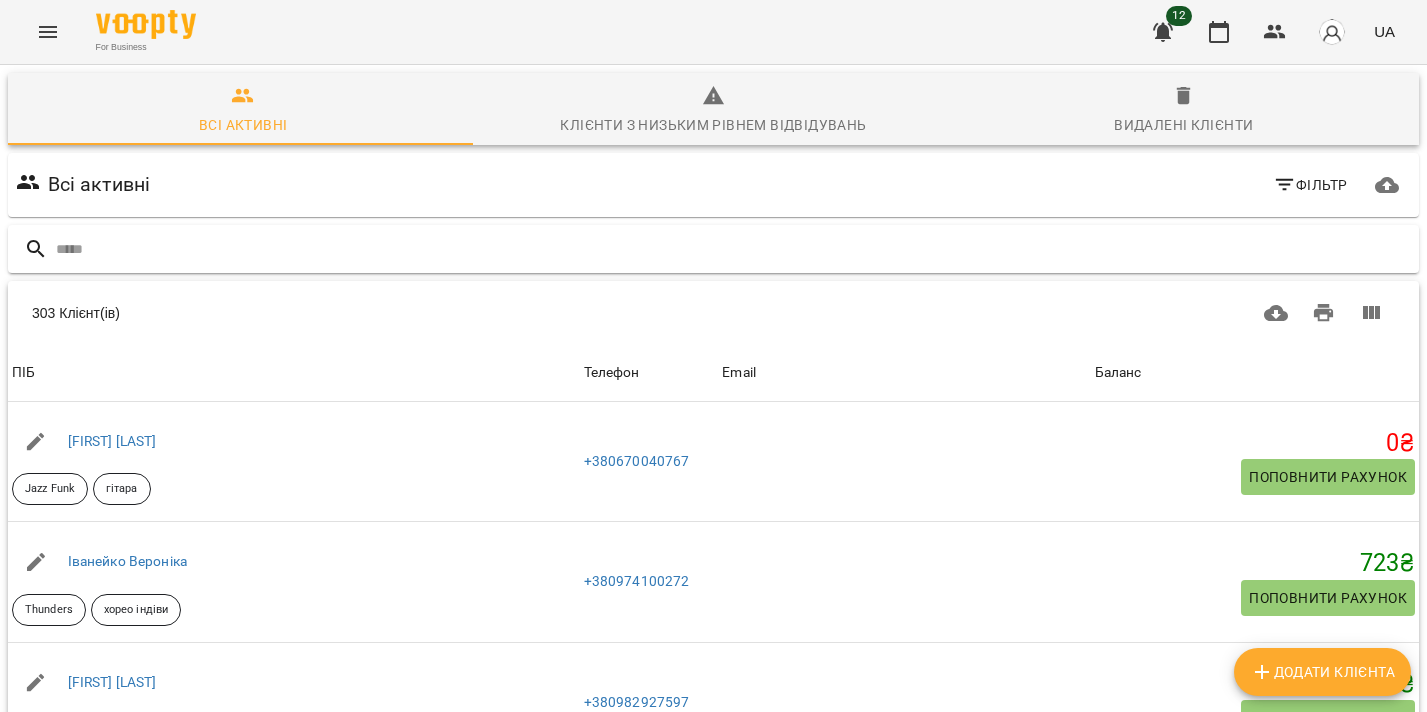 click at bounding box center (733, 249) 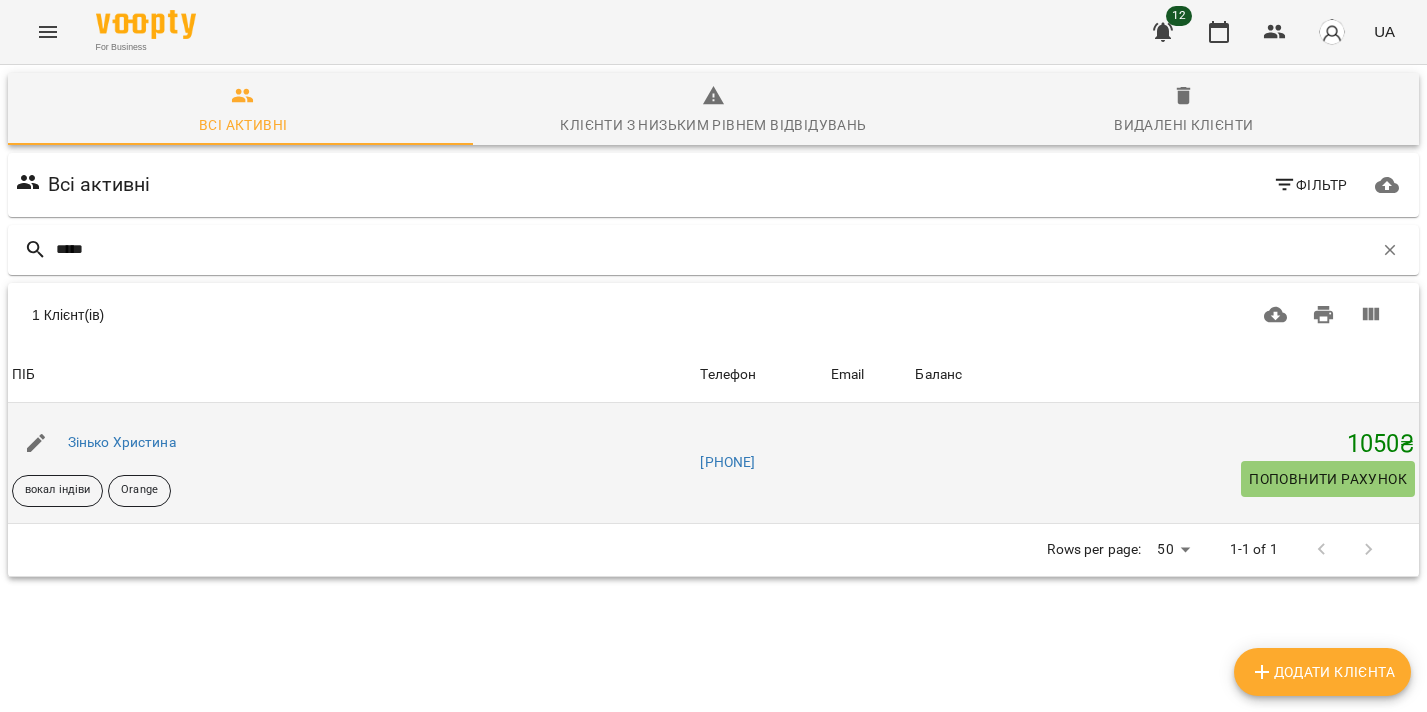 type on "*****" 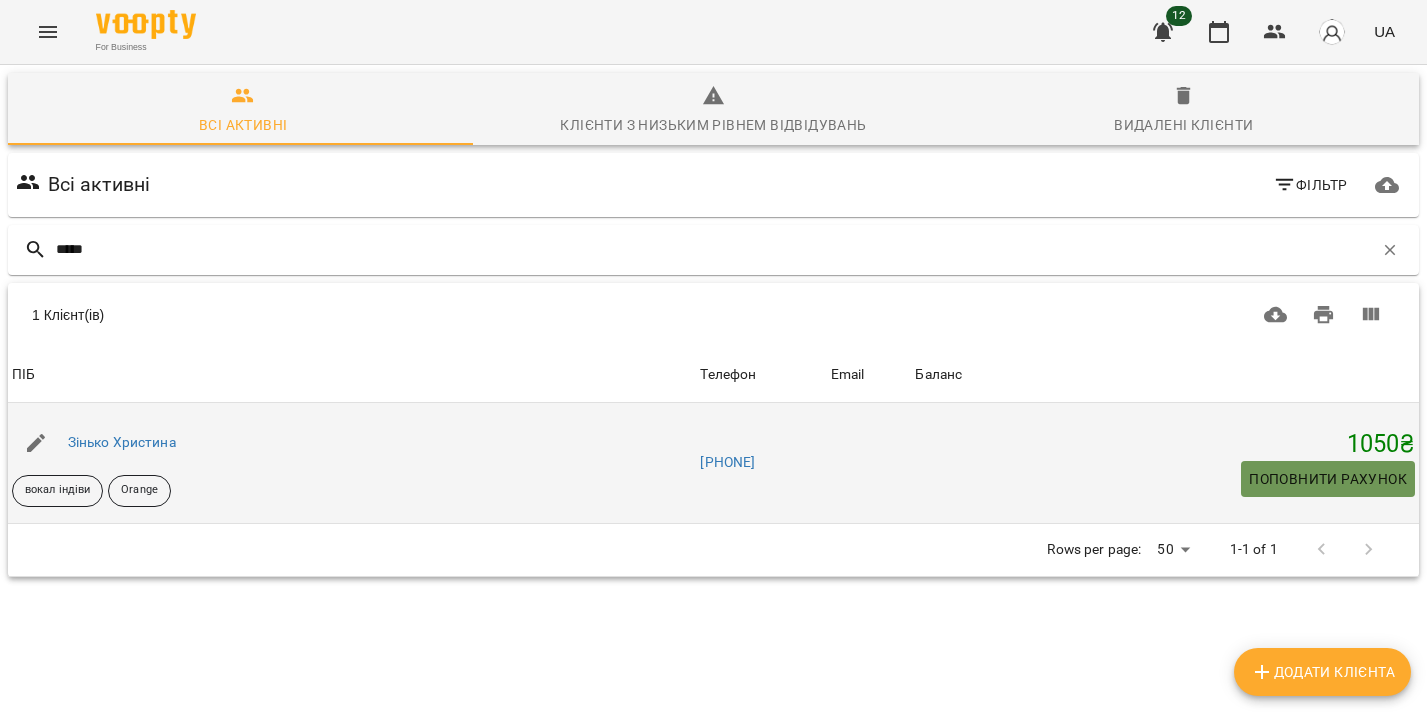 click on "Поповнити рахунок" at bounding box center [1328, 479] 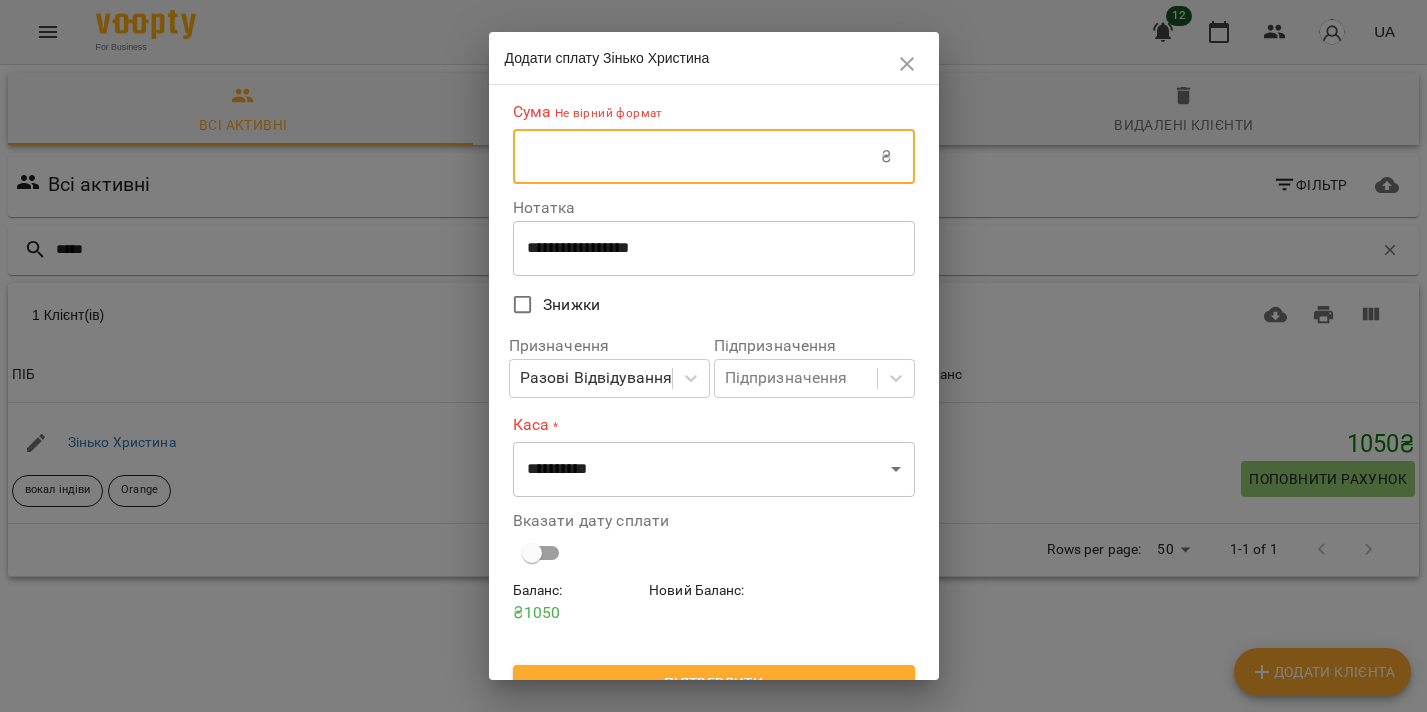 click at bounding box center (697, 157) 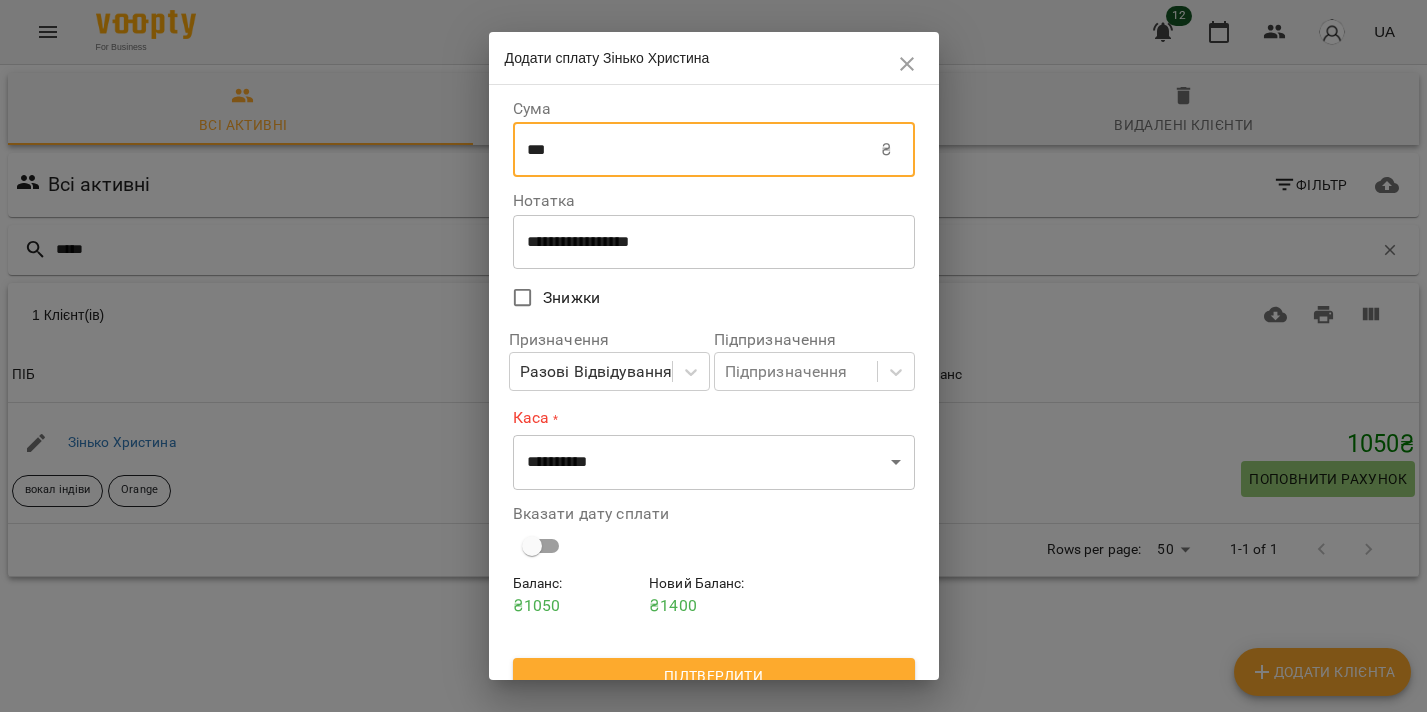 type on "***" 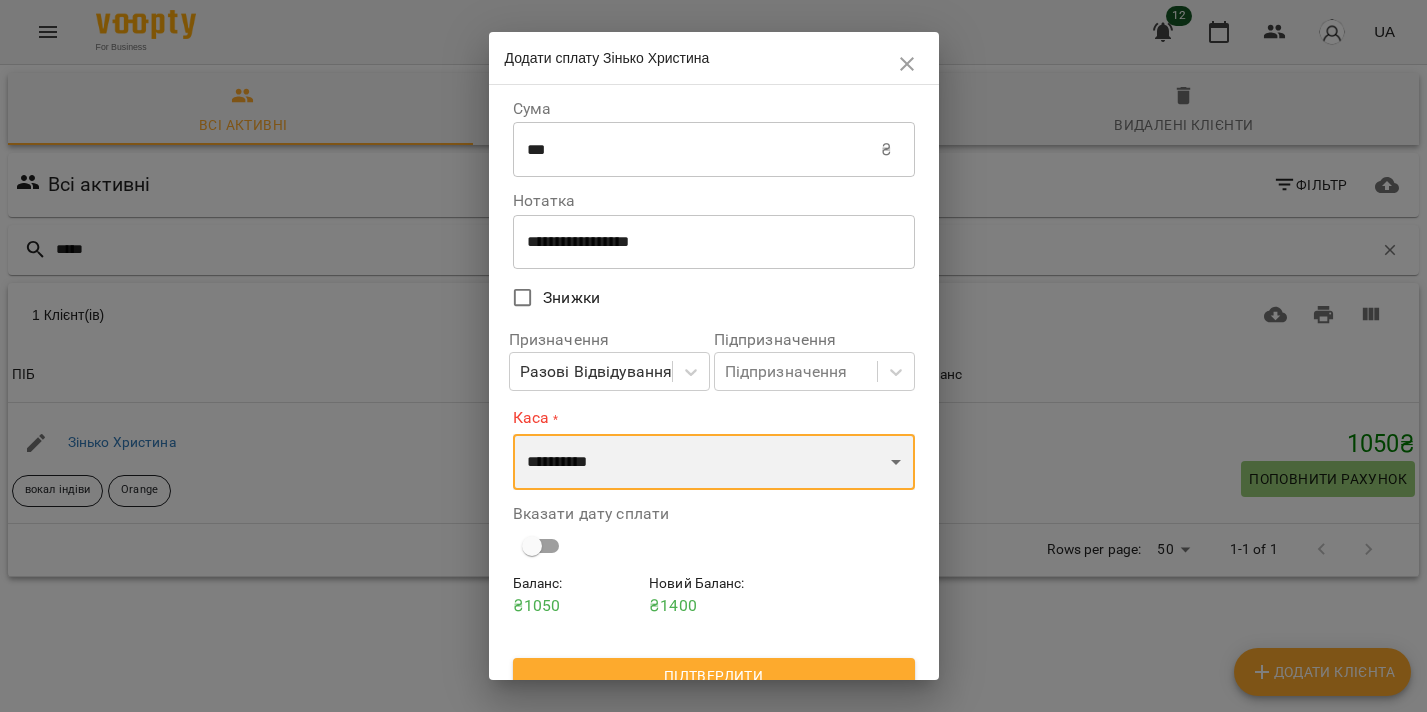 select on "****" 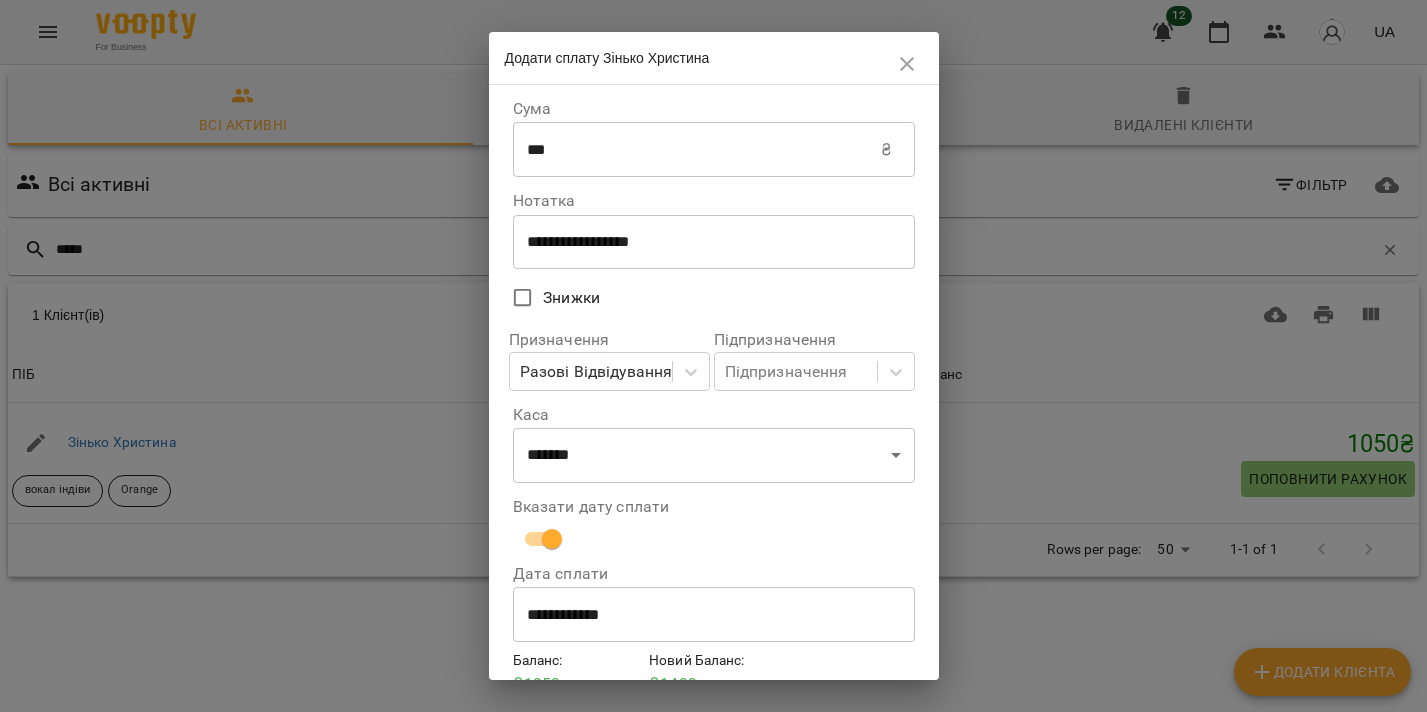 click on "Дата сплати" at bounding box center [714, 574] 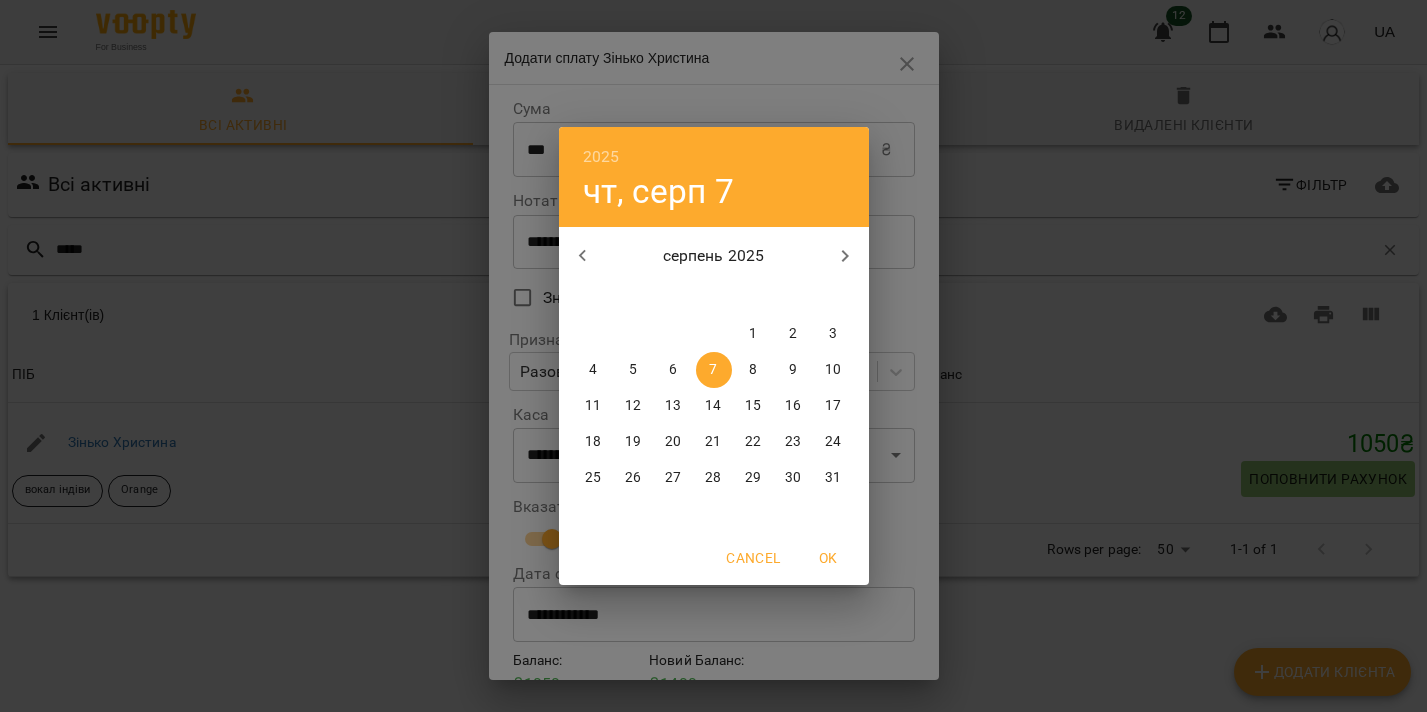 click 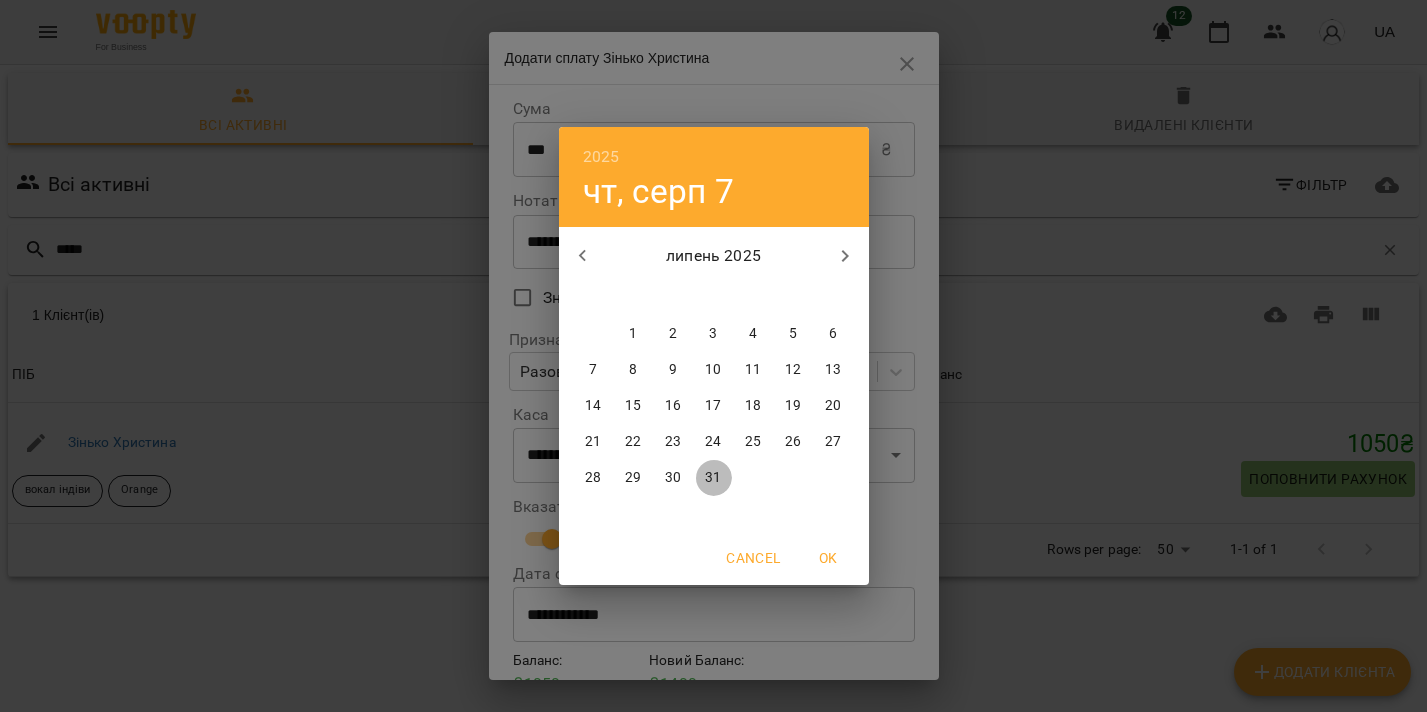 click on "31" at bounding box center [713, 478] 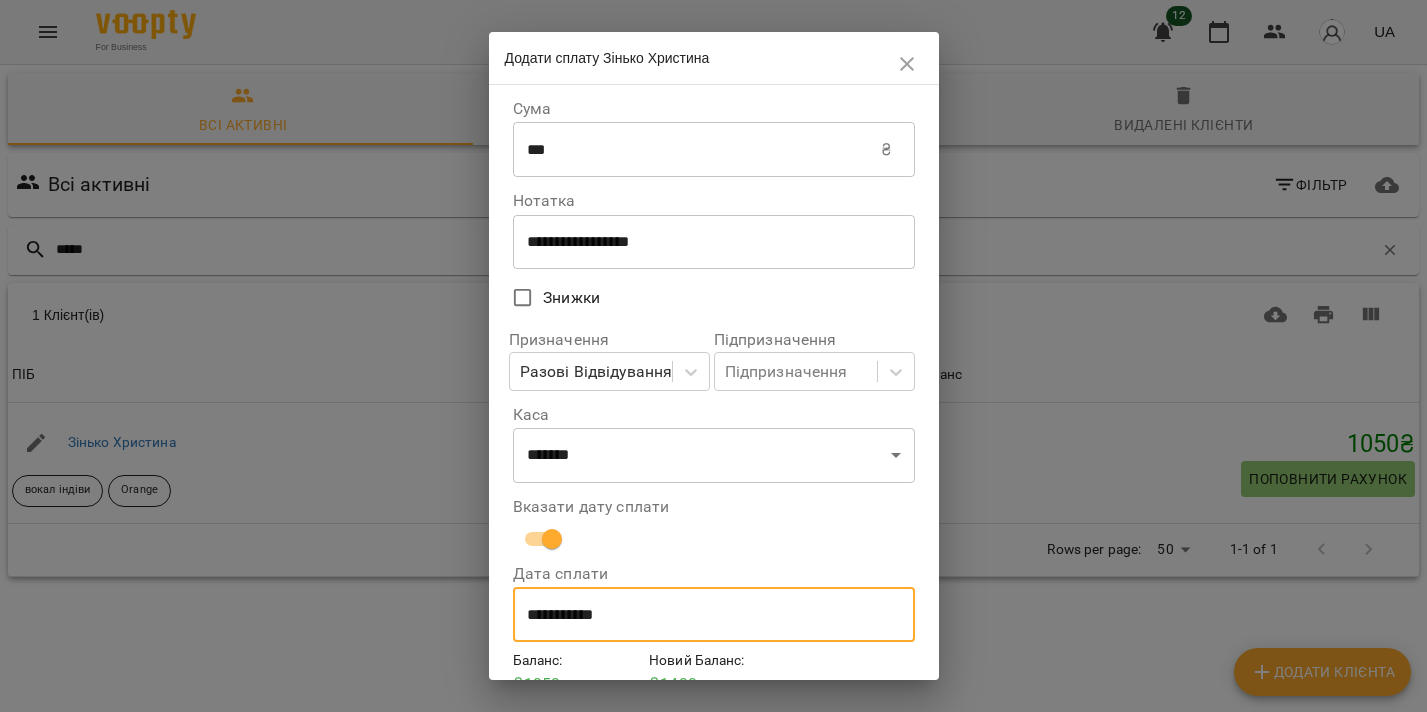 scroll, scrollTop: 96, scrollLeft: 0, axis: vertical 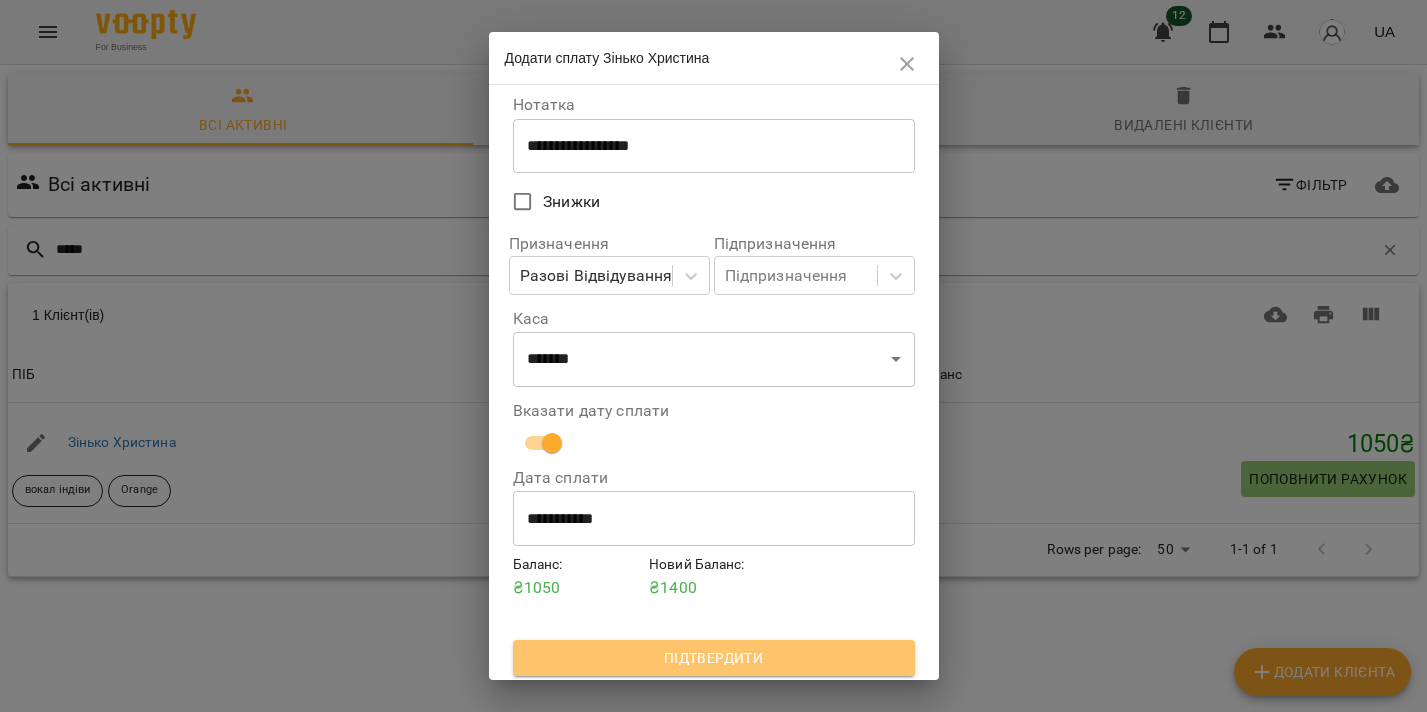 click on "Підтвердити" at bounding box center (714, 658) 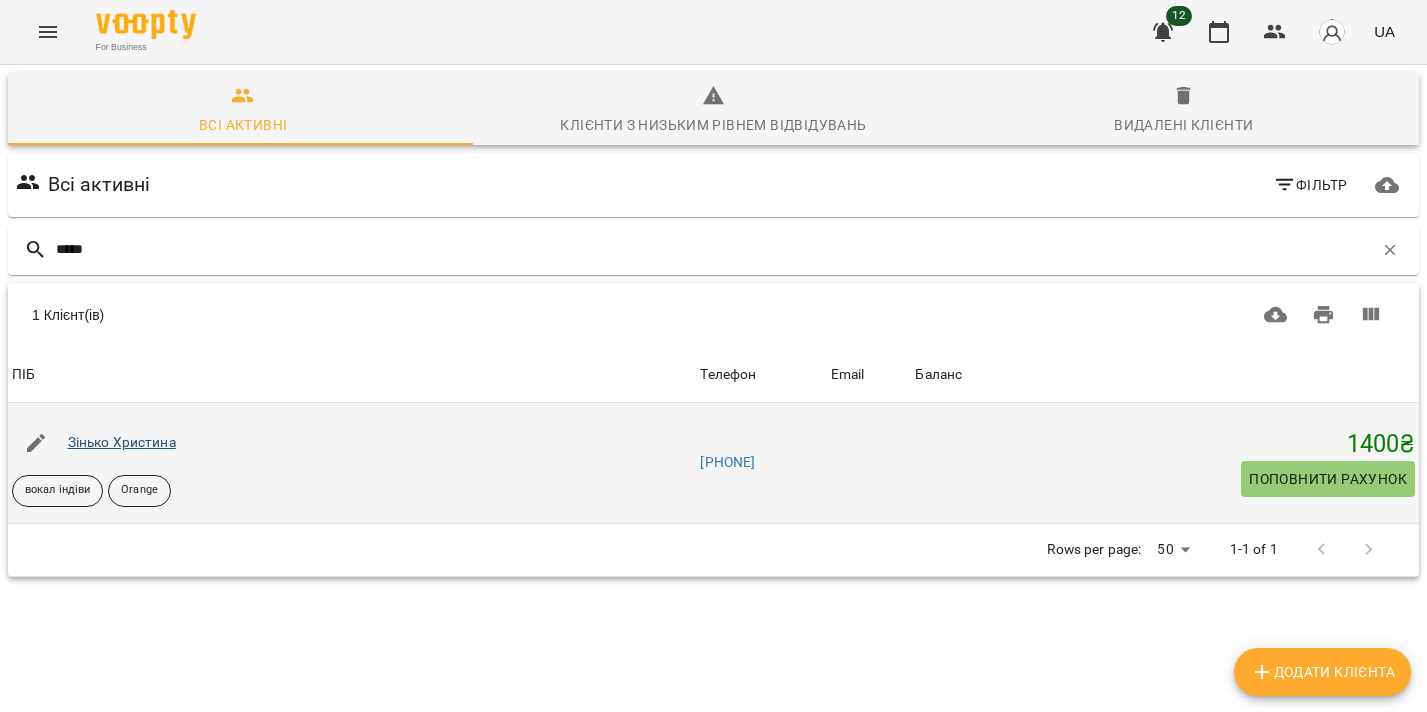 click on "Зінько Христина" at bounding box center [122, 442] 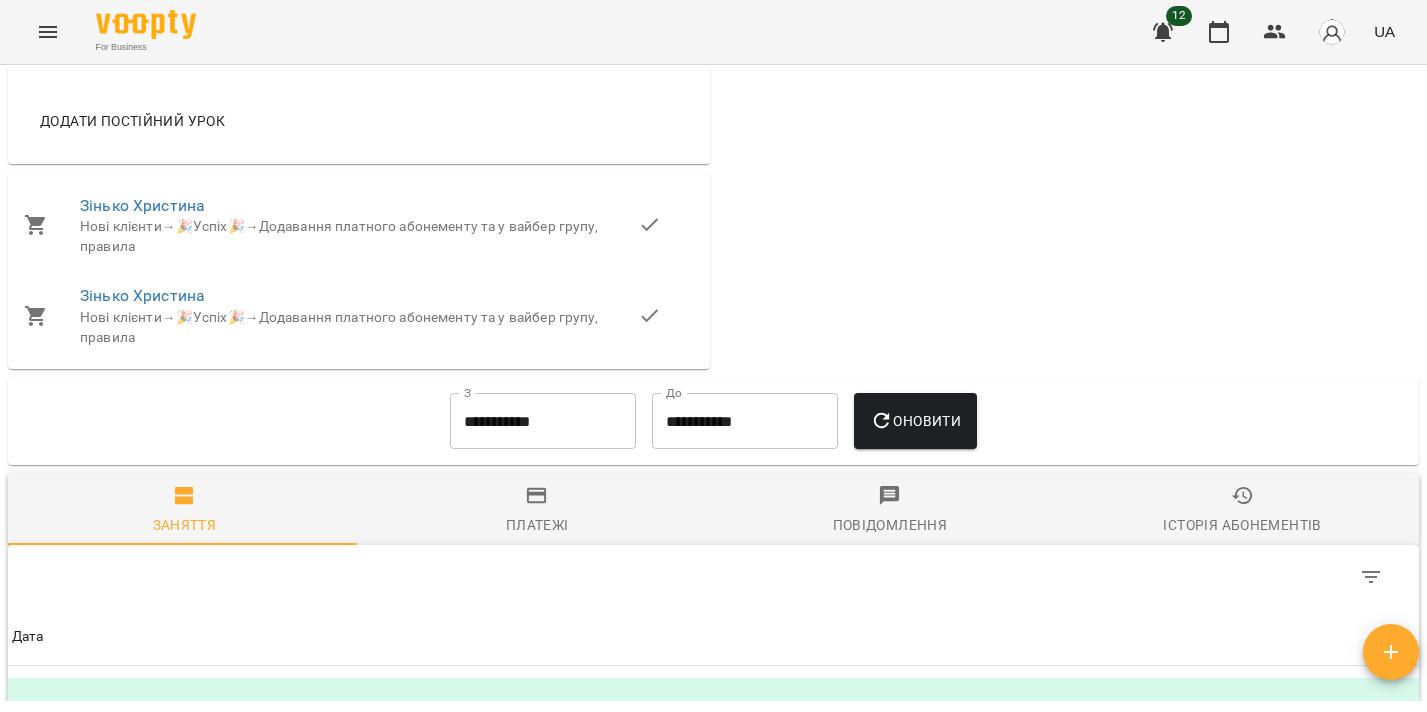 scroll, scrollTop: 1736, scrollLeft: 0, axis: vertical 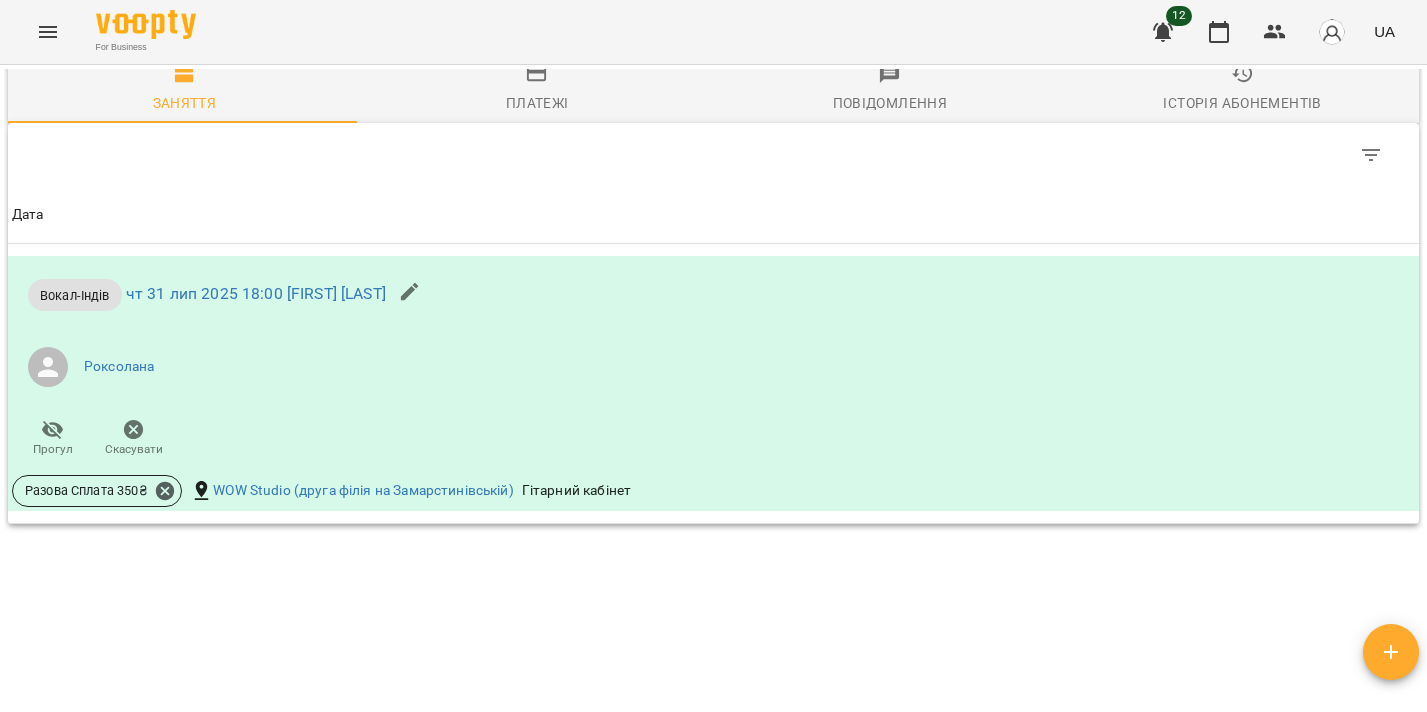 click on "Платежі" at bounding box center [537, 103] 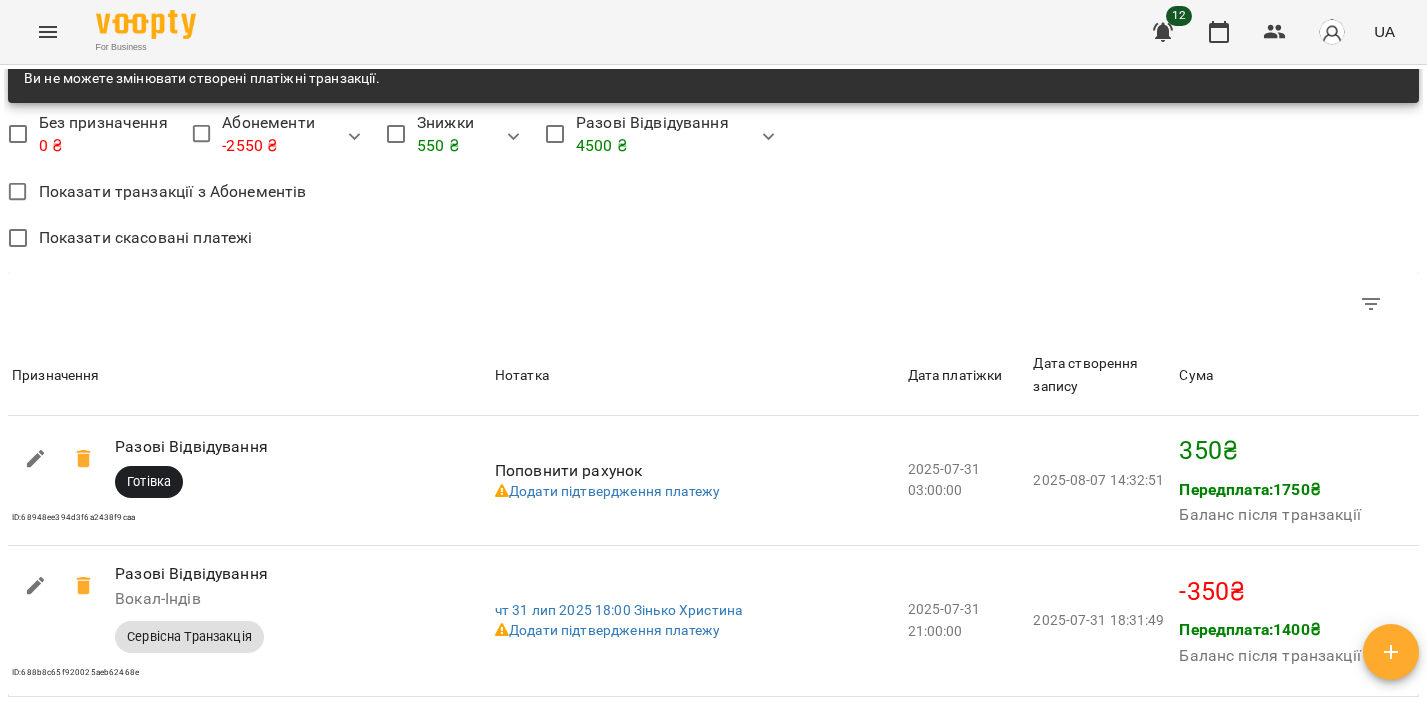 scroll, scrollTop: 1955, scrollLeft: 0, axis: vertical 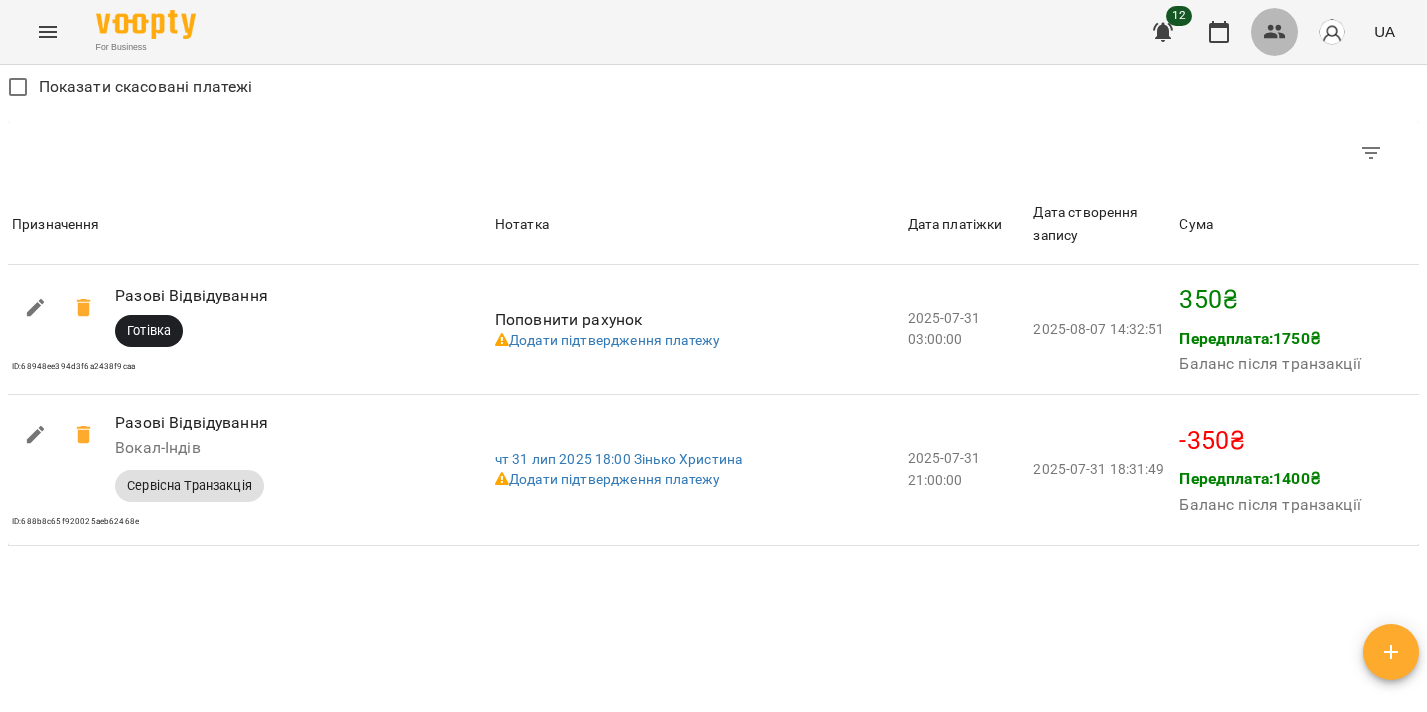 click 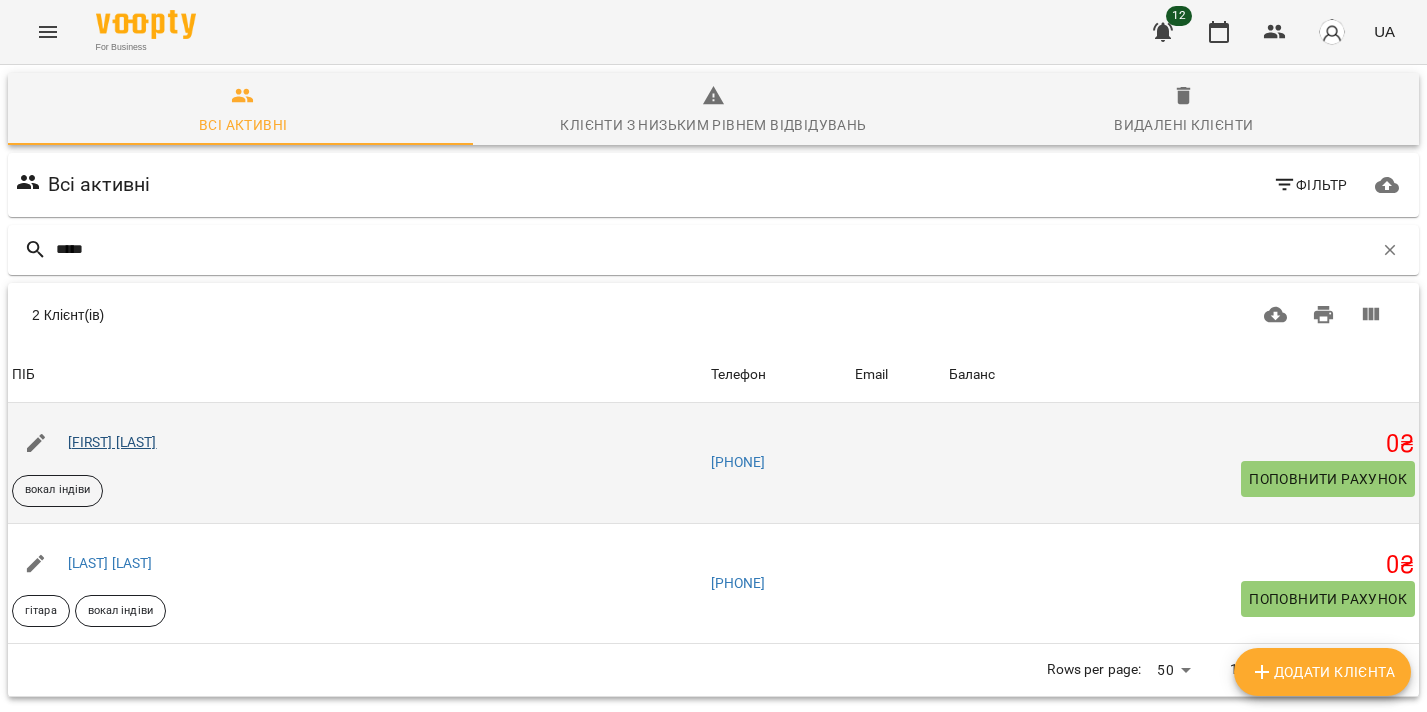 type on "*****" 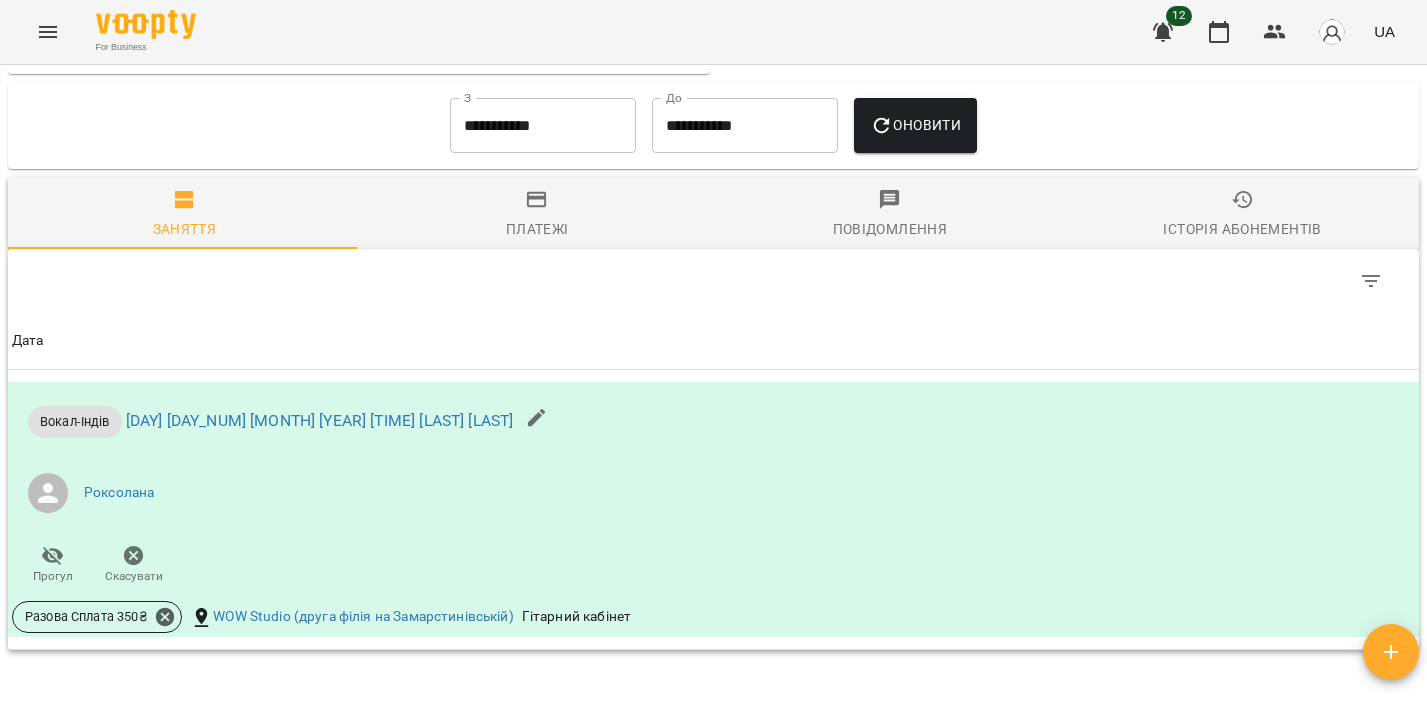 scroll, scrollTop: 1065, scrollLeft: 0, axis: vertical 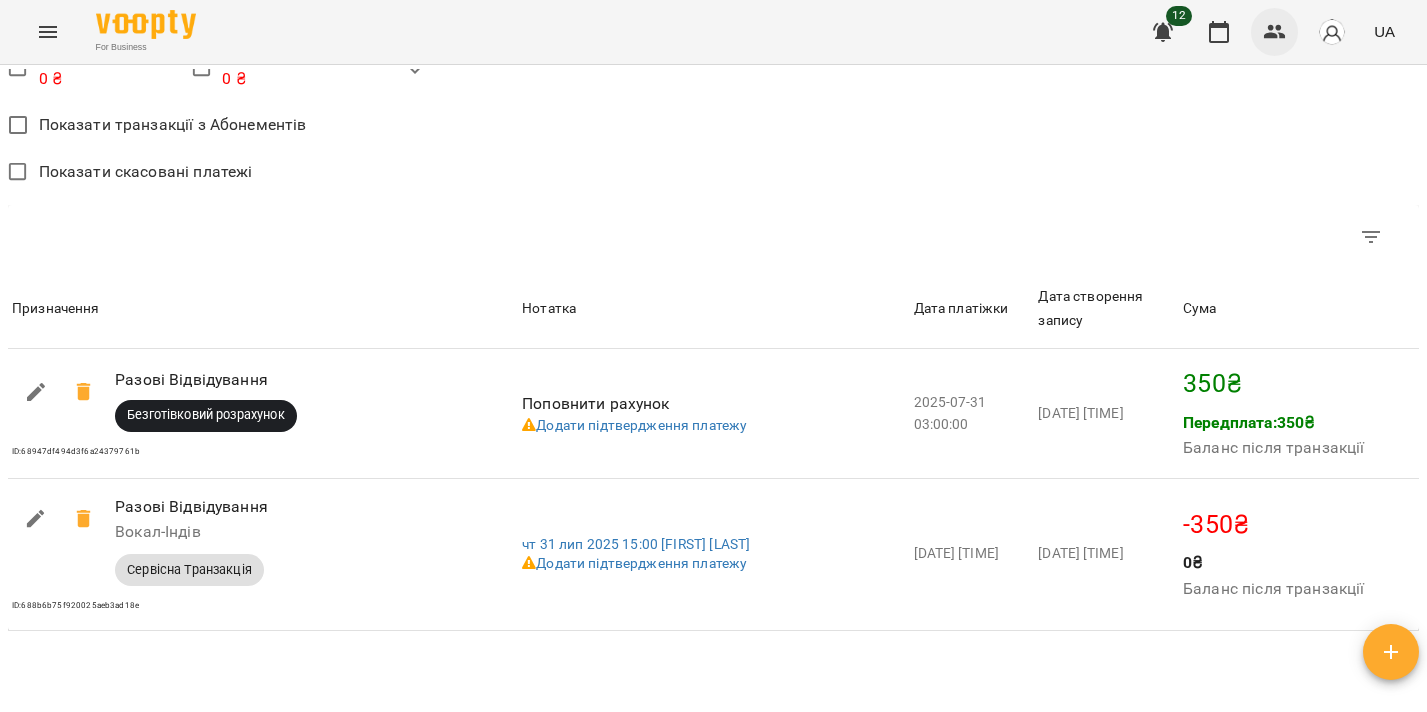 click 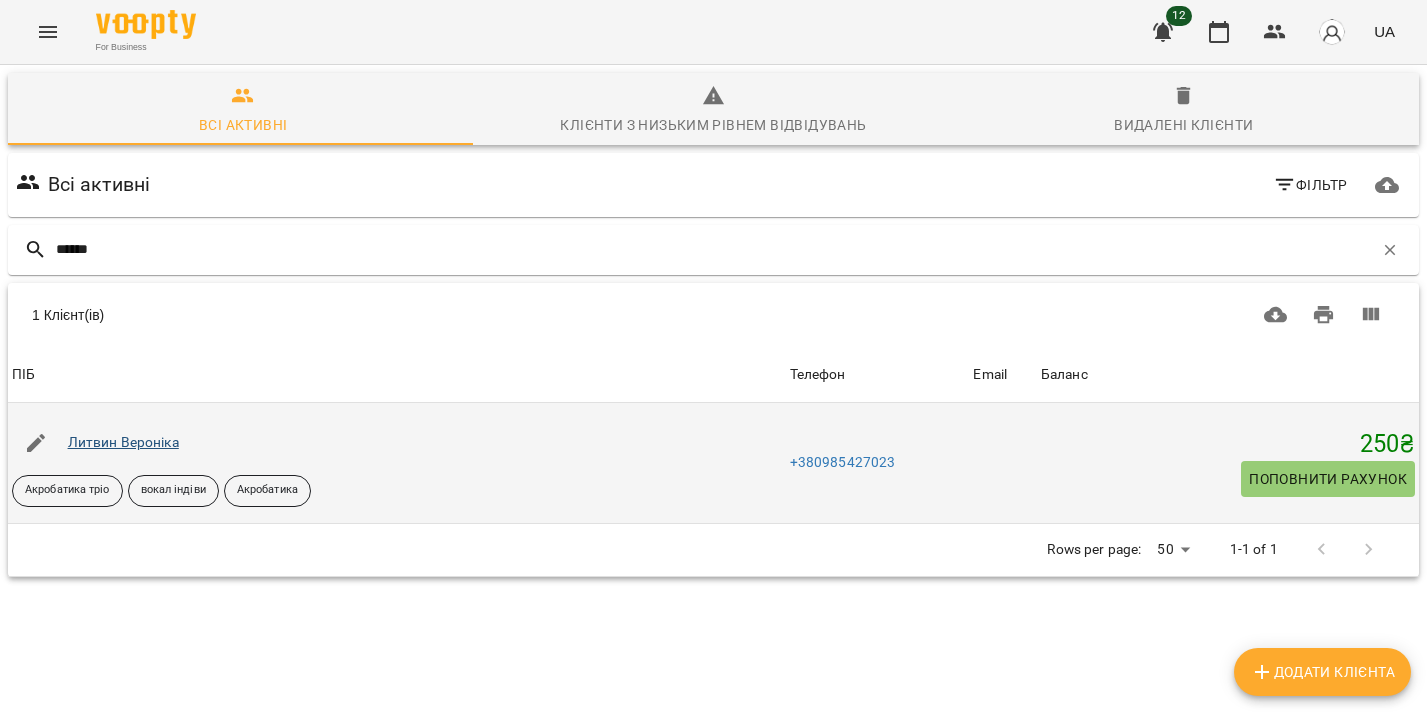 type on "******" 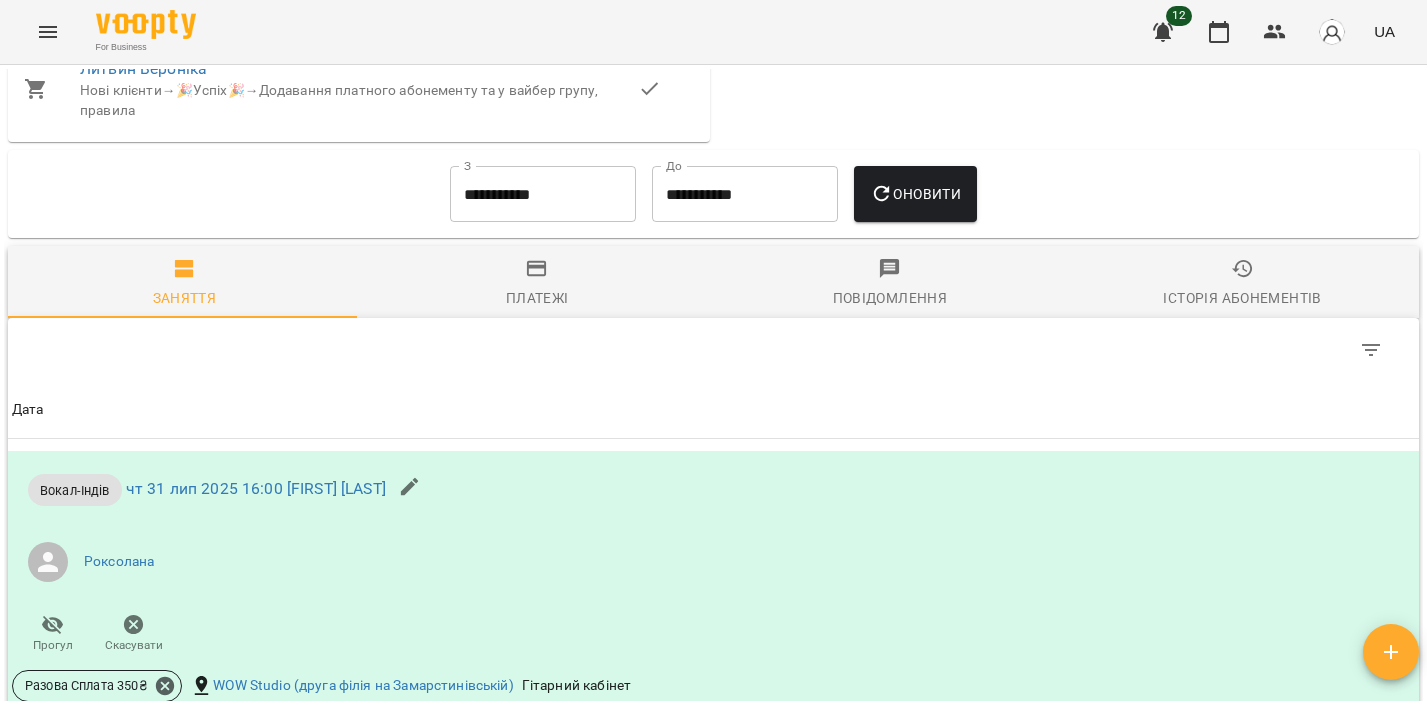 scroll, scrollTop: 2512, scrollLeft: 0, axis: vertical 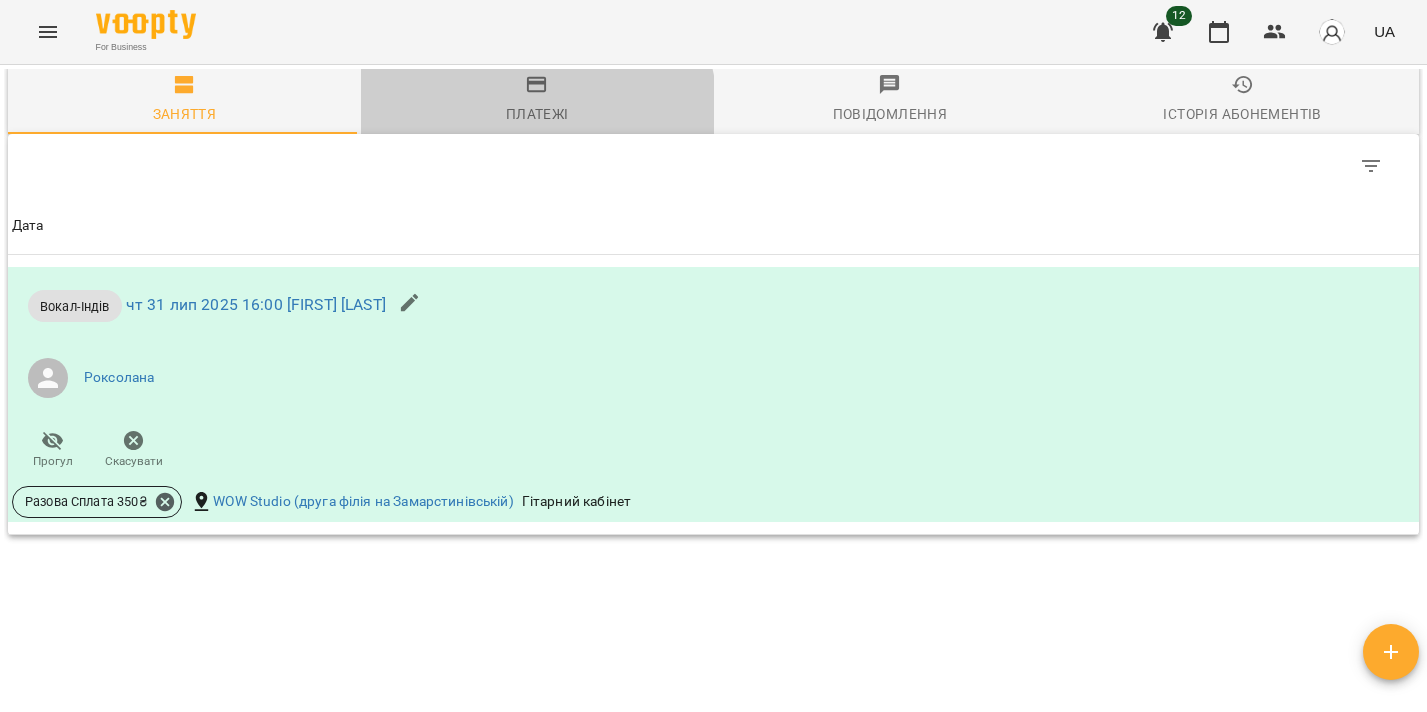 click on "Платежі" at bounding box center (537, 114) 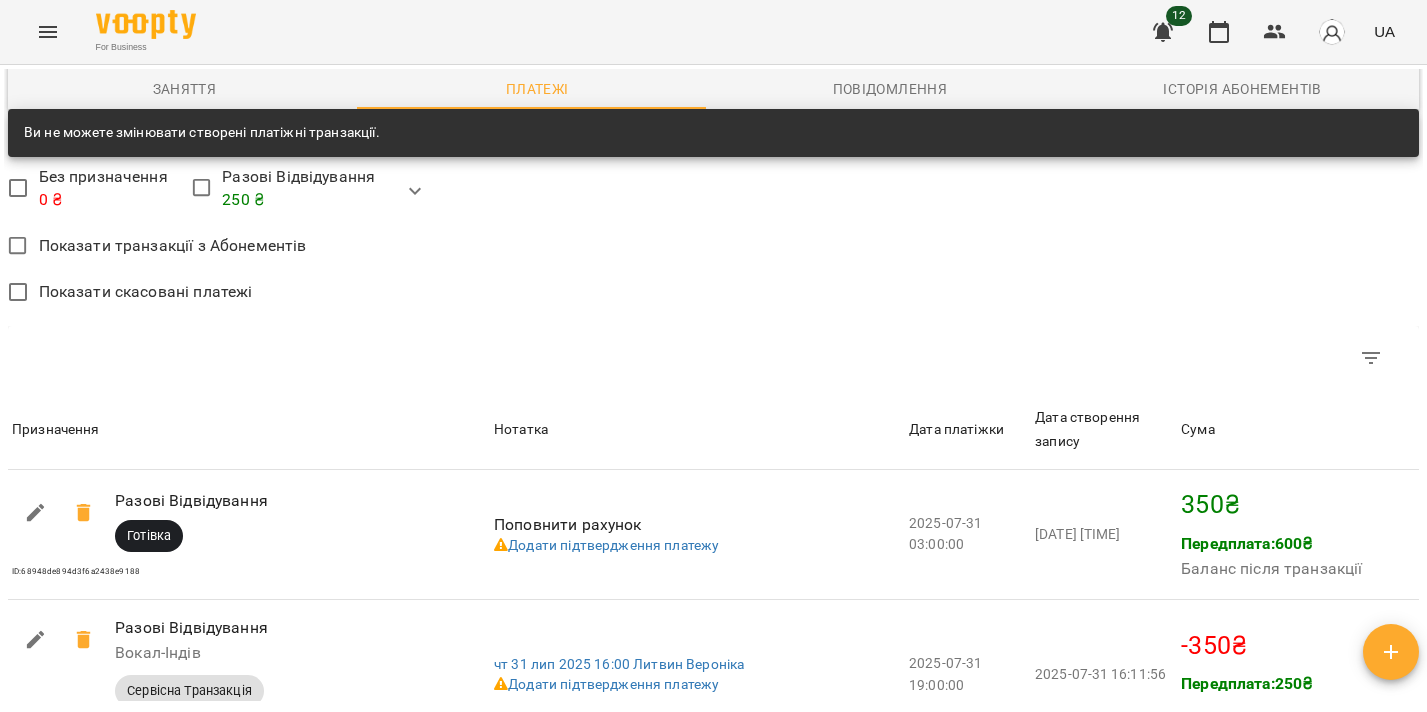 scroll, scrollTop: 2368, scrollLeft: 0, axis: vertical 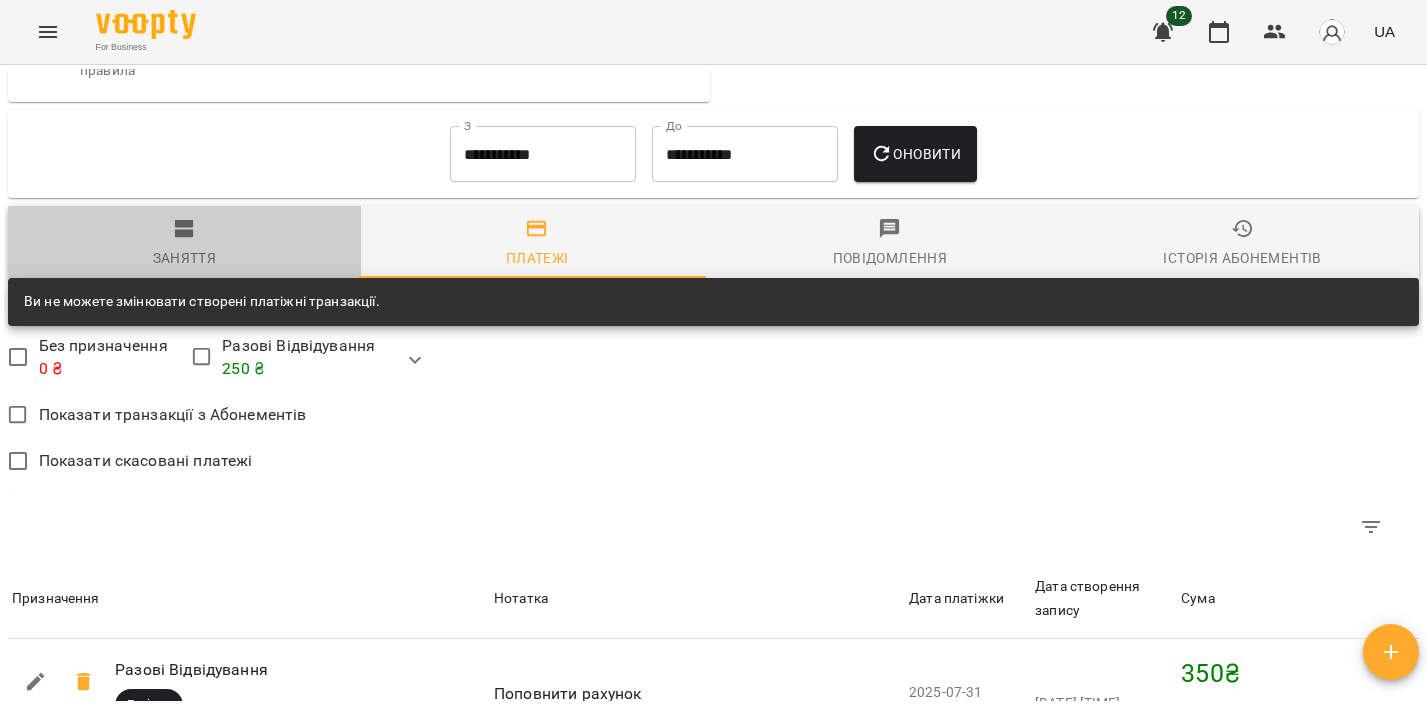 click 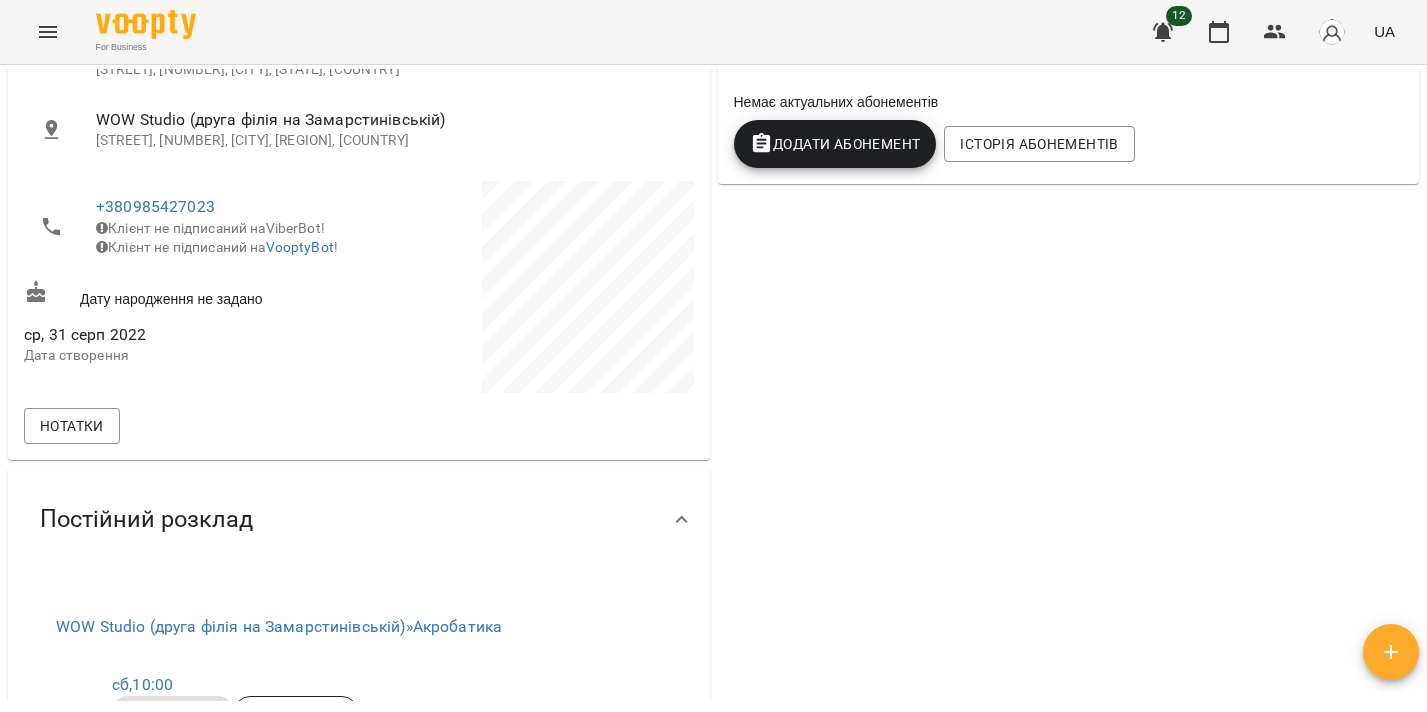 scroll, scrollTop: 0, scrollLeft: 0, axis: both 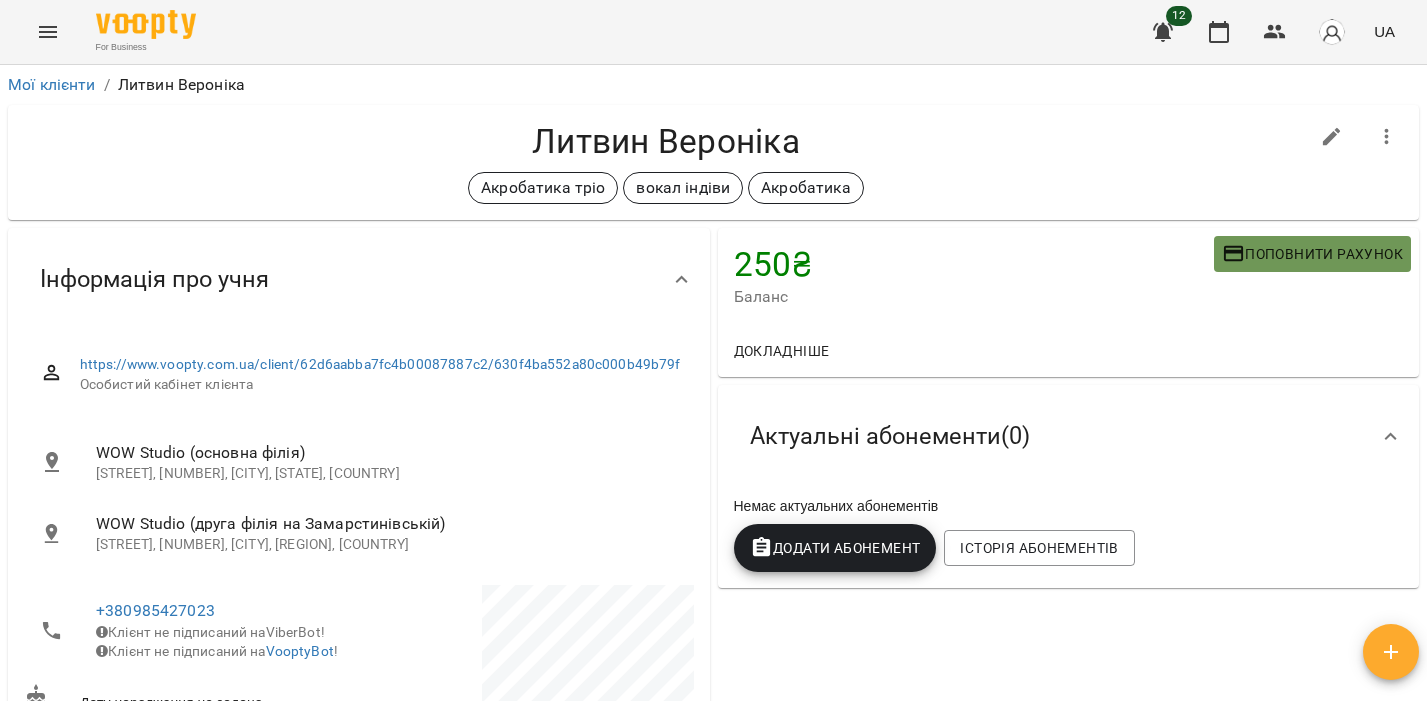 click on "Поповнити рахунок" at bounding box center (1312, 254) 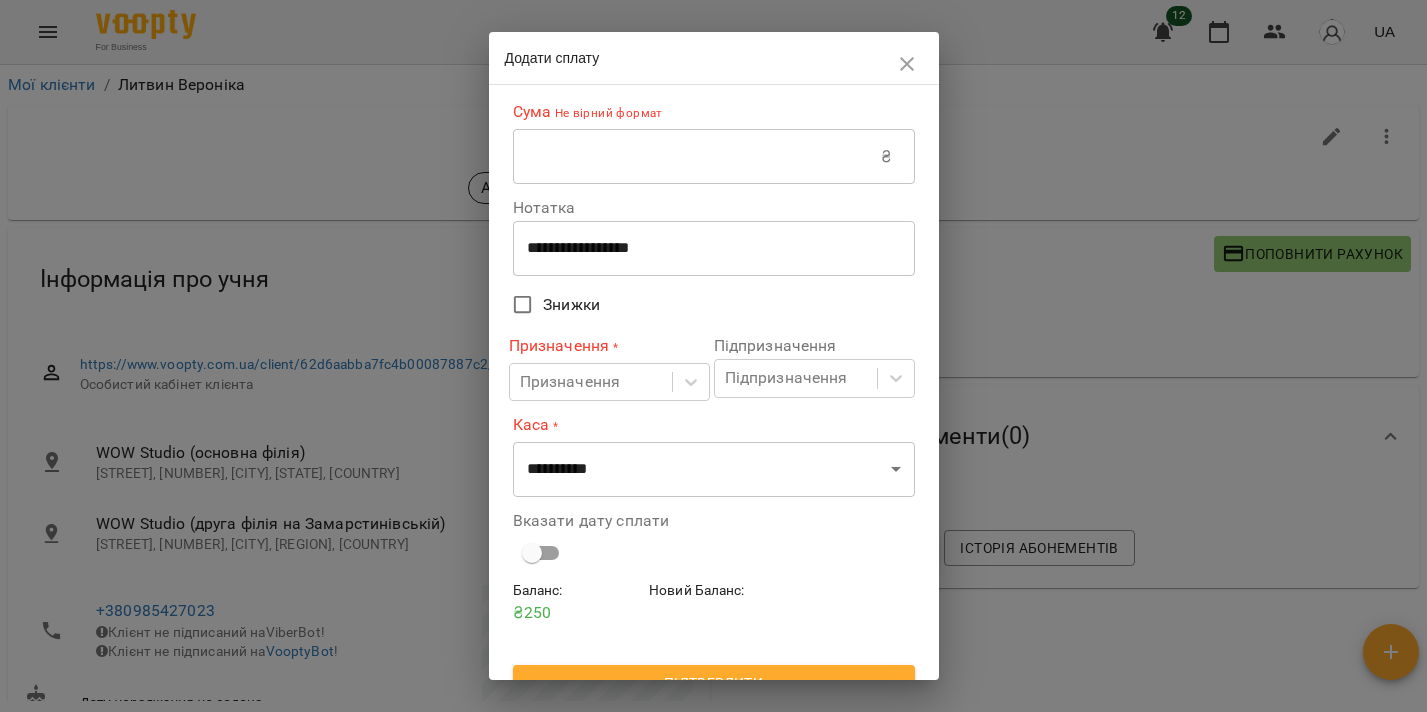 click at bounding box center [697, 157] 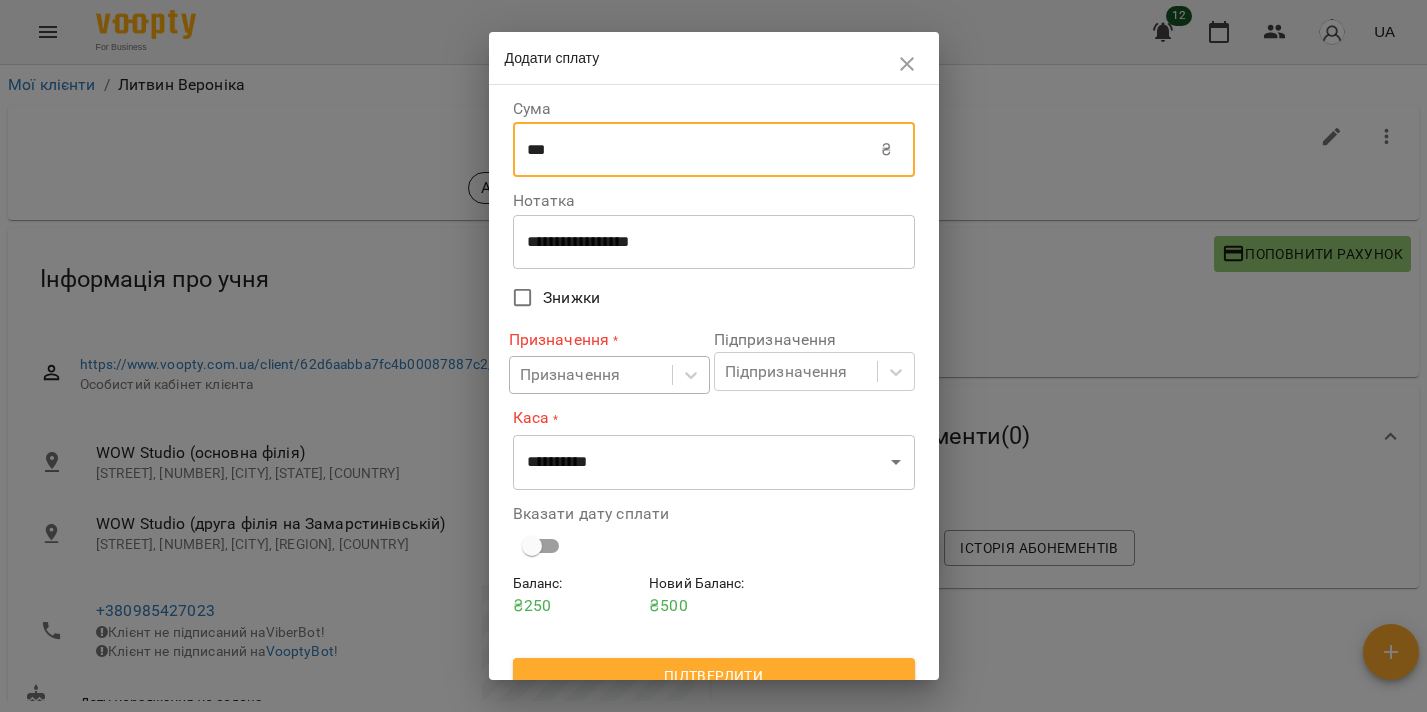 type on "***" 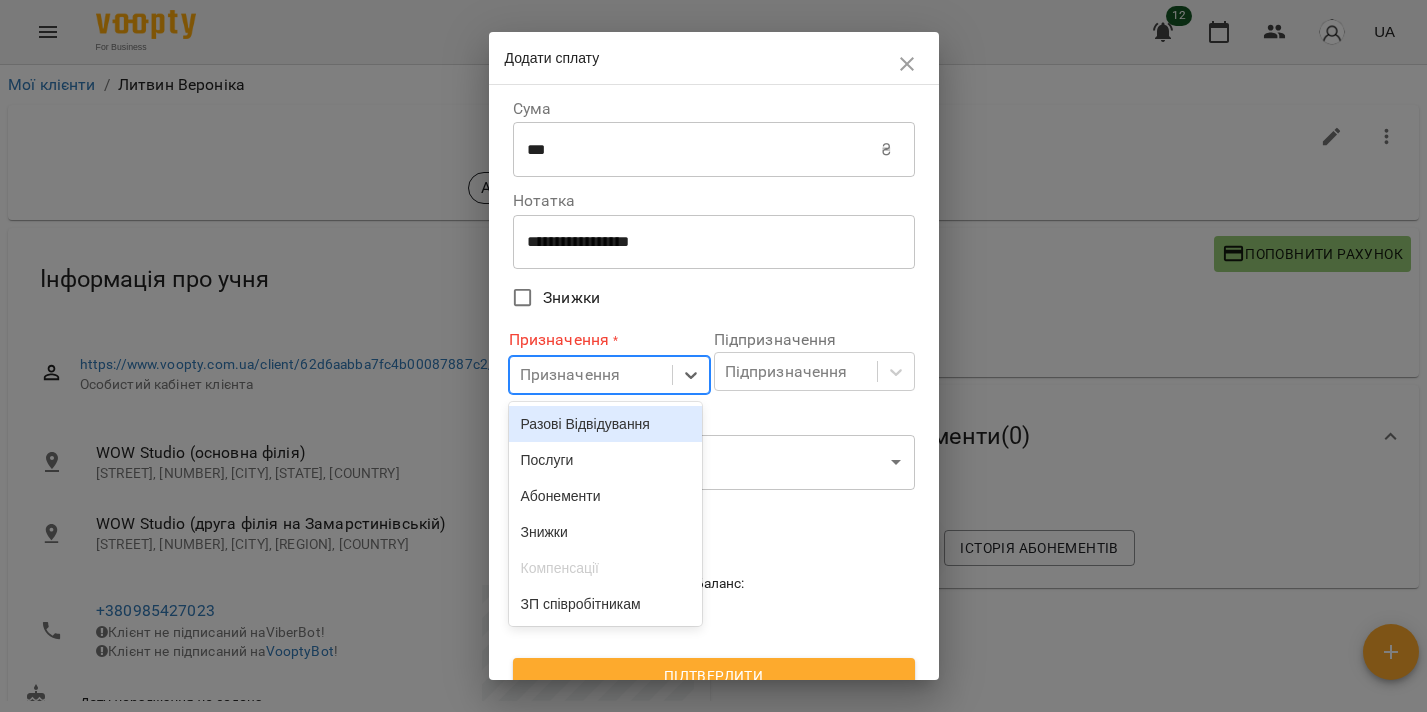 click on "Призначення" at bounding box center (570, 375) 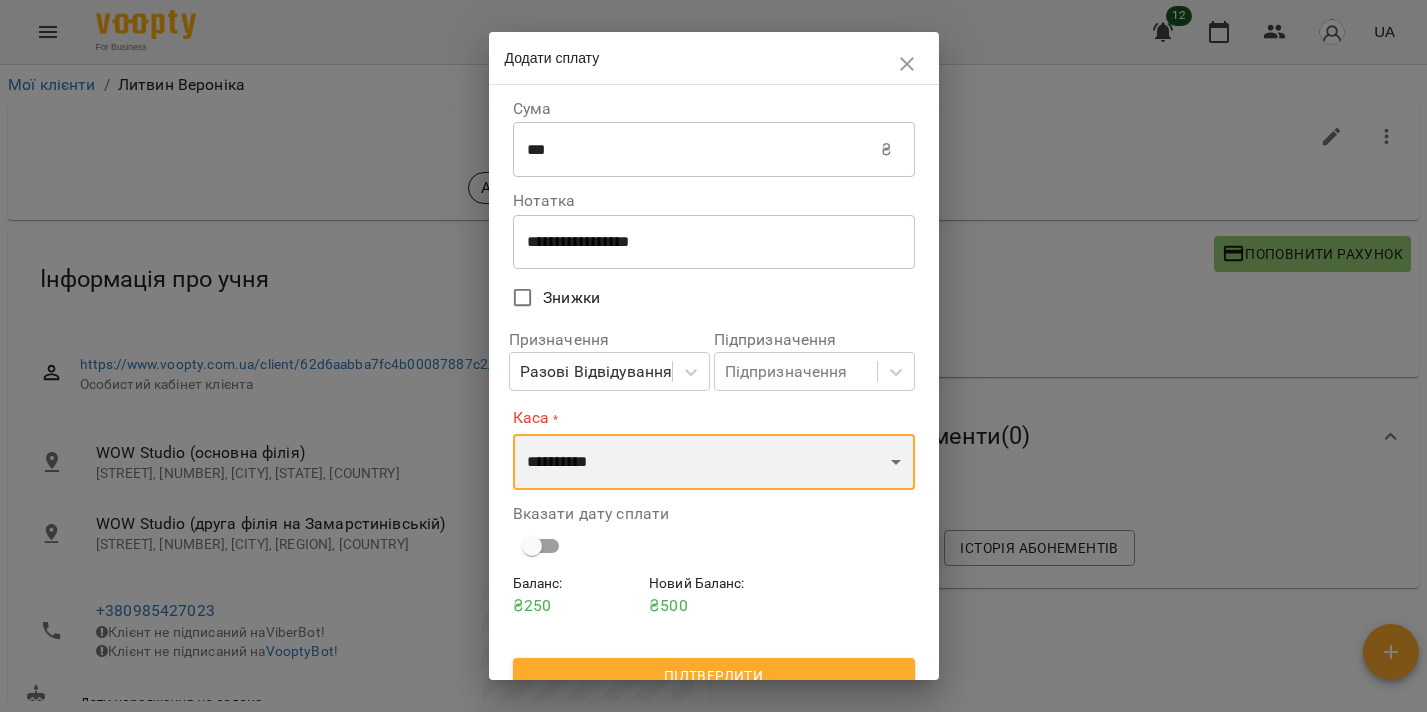 select on "****" 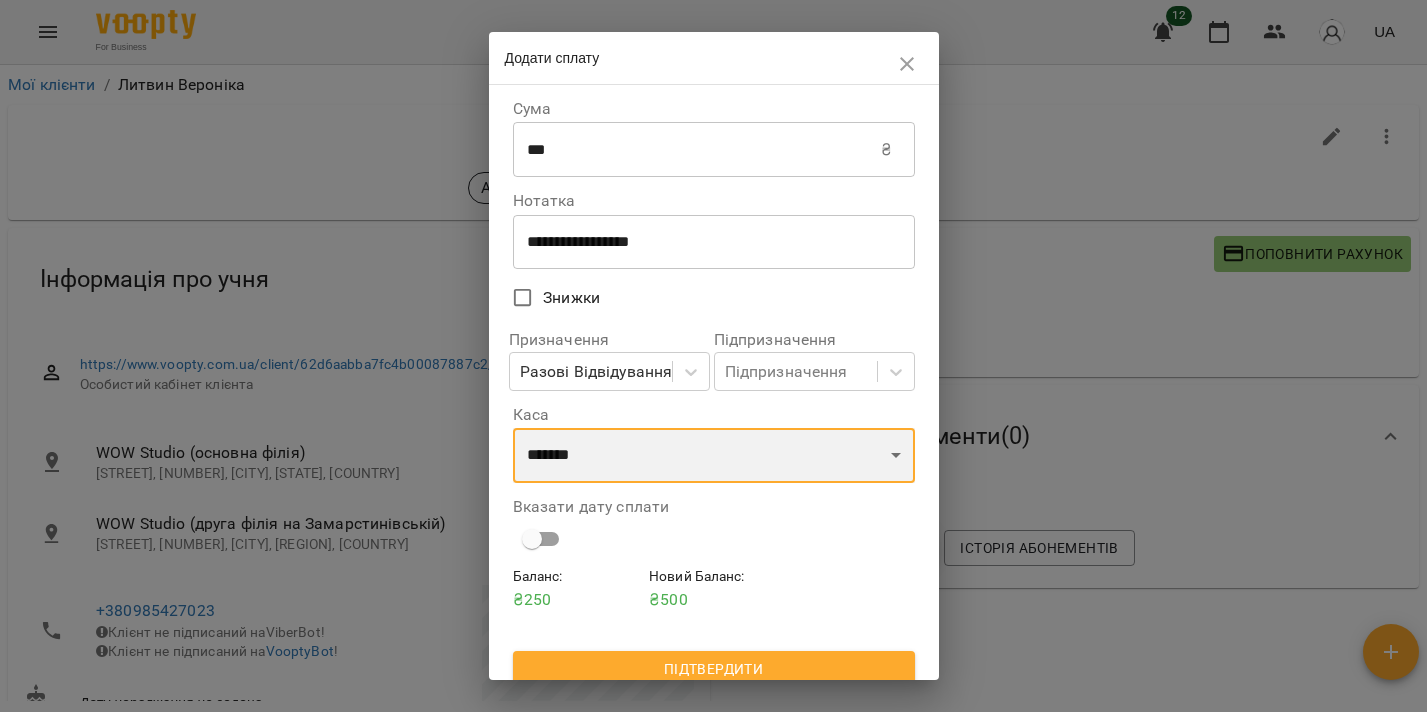 scroll, scrollTop: 12, scrollLeft: 0, axis: vertical 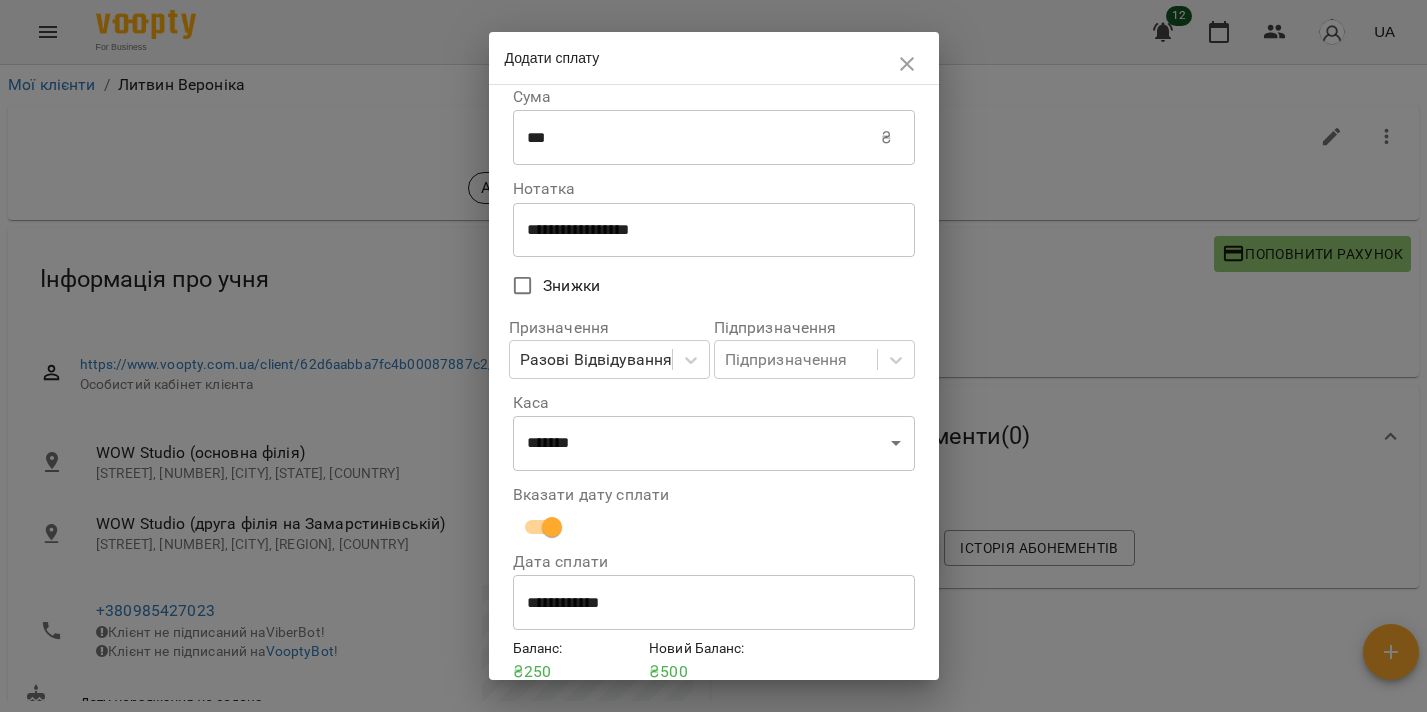click on "**********" at bounding box center (714, 603) 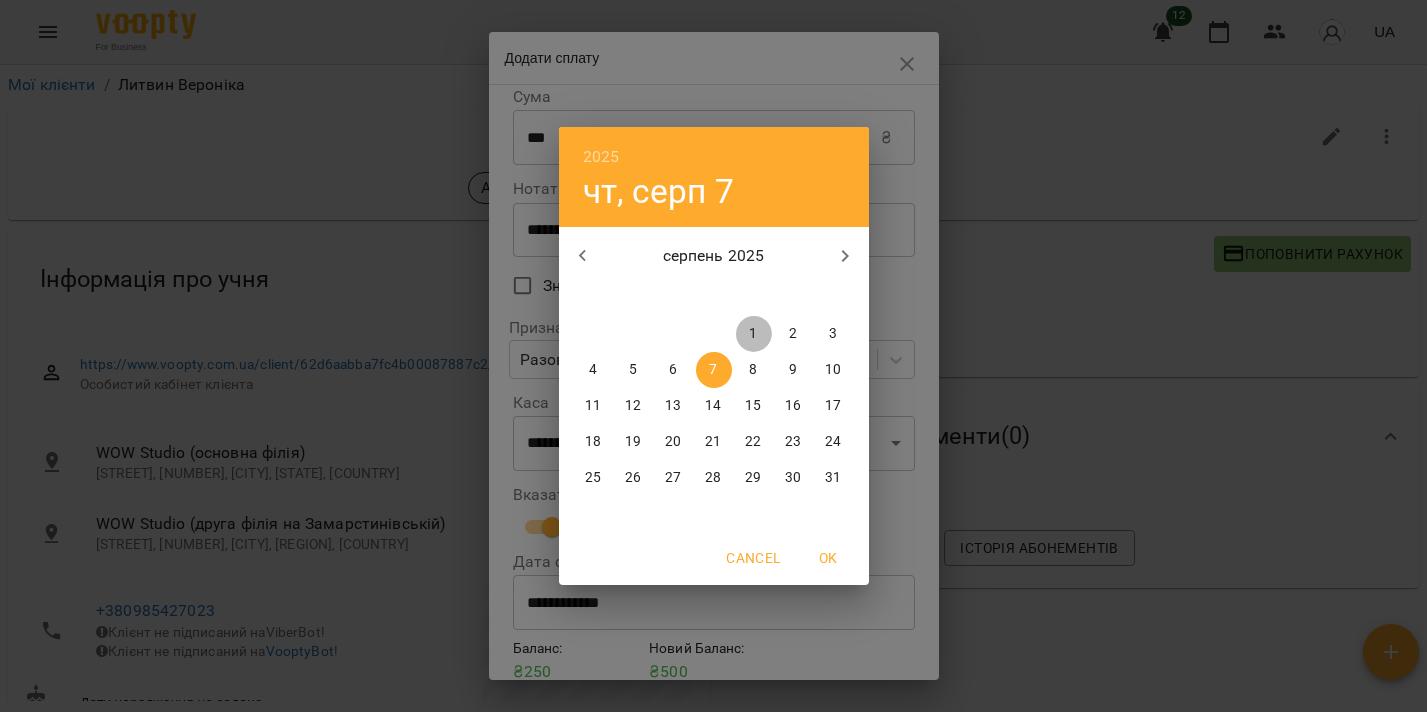 click on "1" at bounding box center [753, 334] 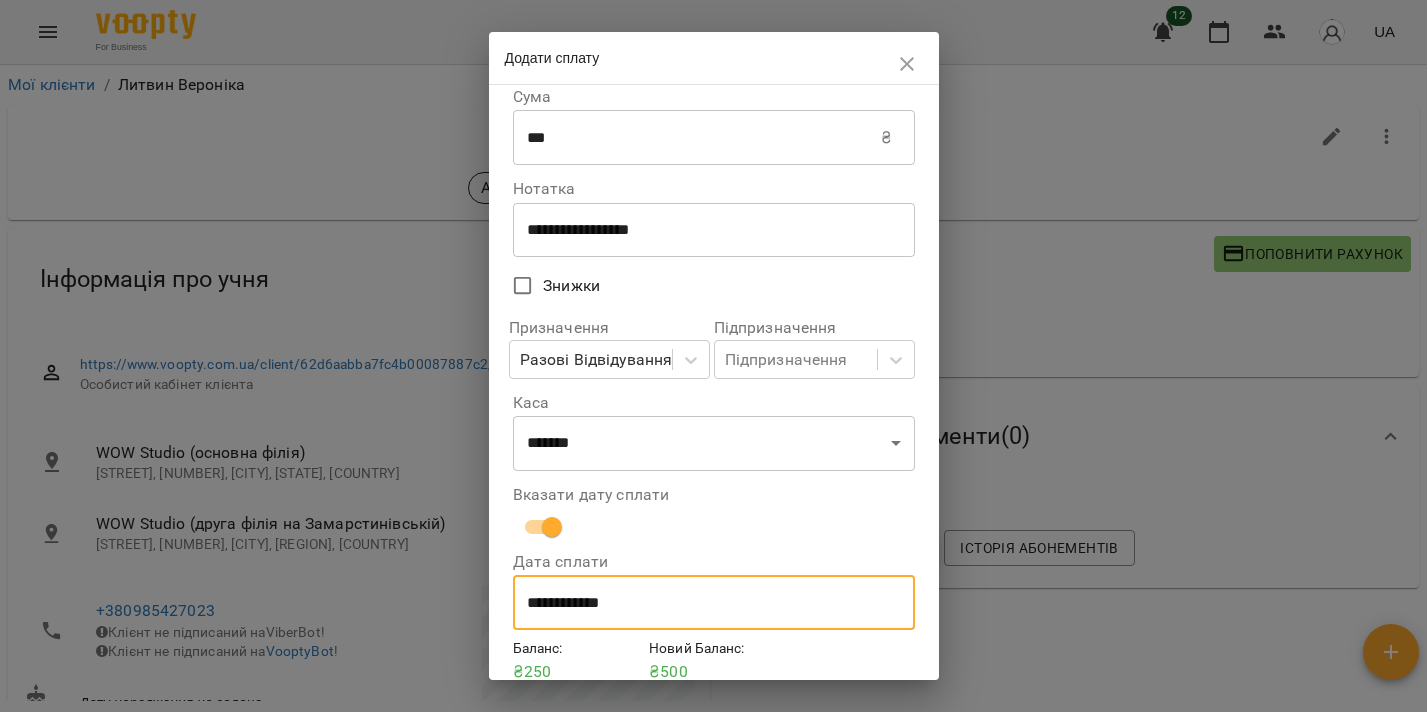scroll, scrollTop: 96, scrollLeft: 0, axis: vertical 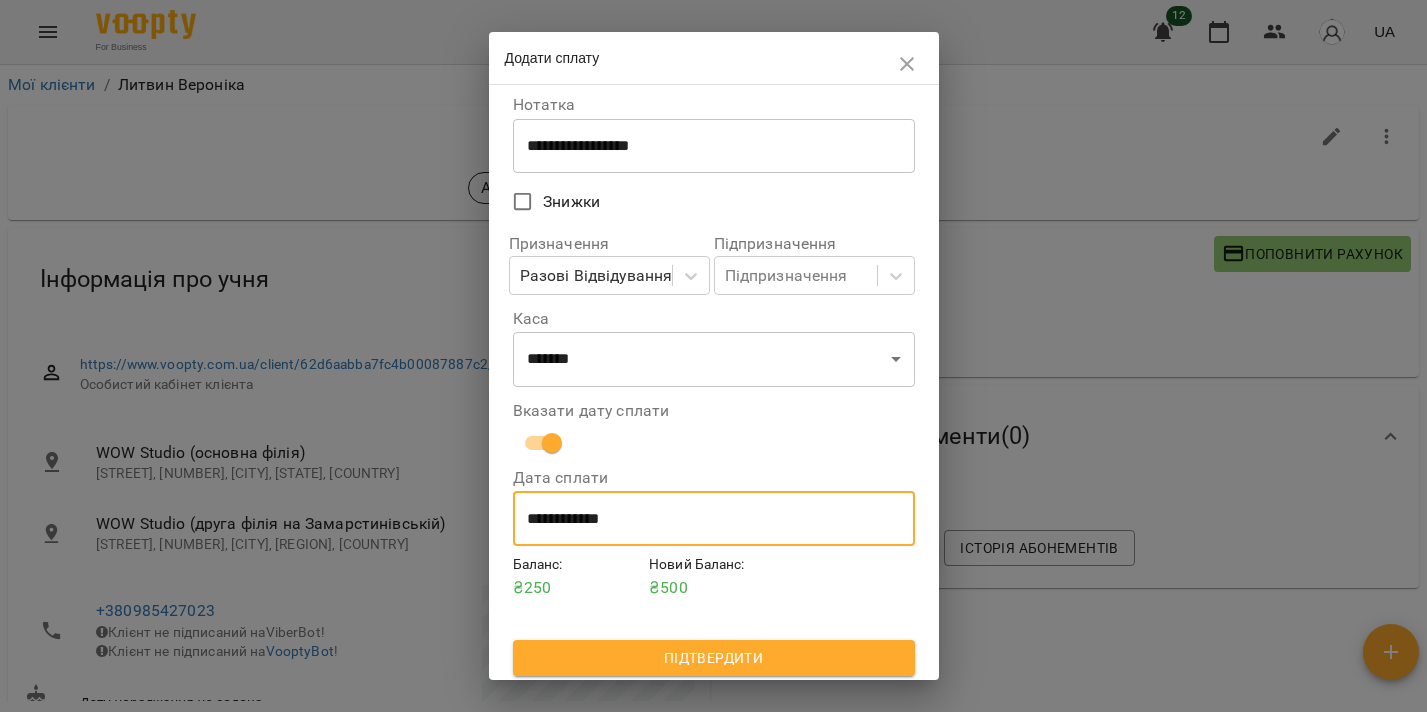 click on "Підтвердити" at bounding box center [714, 658] 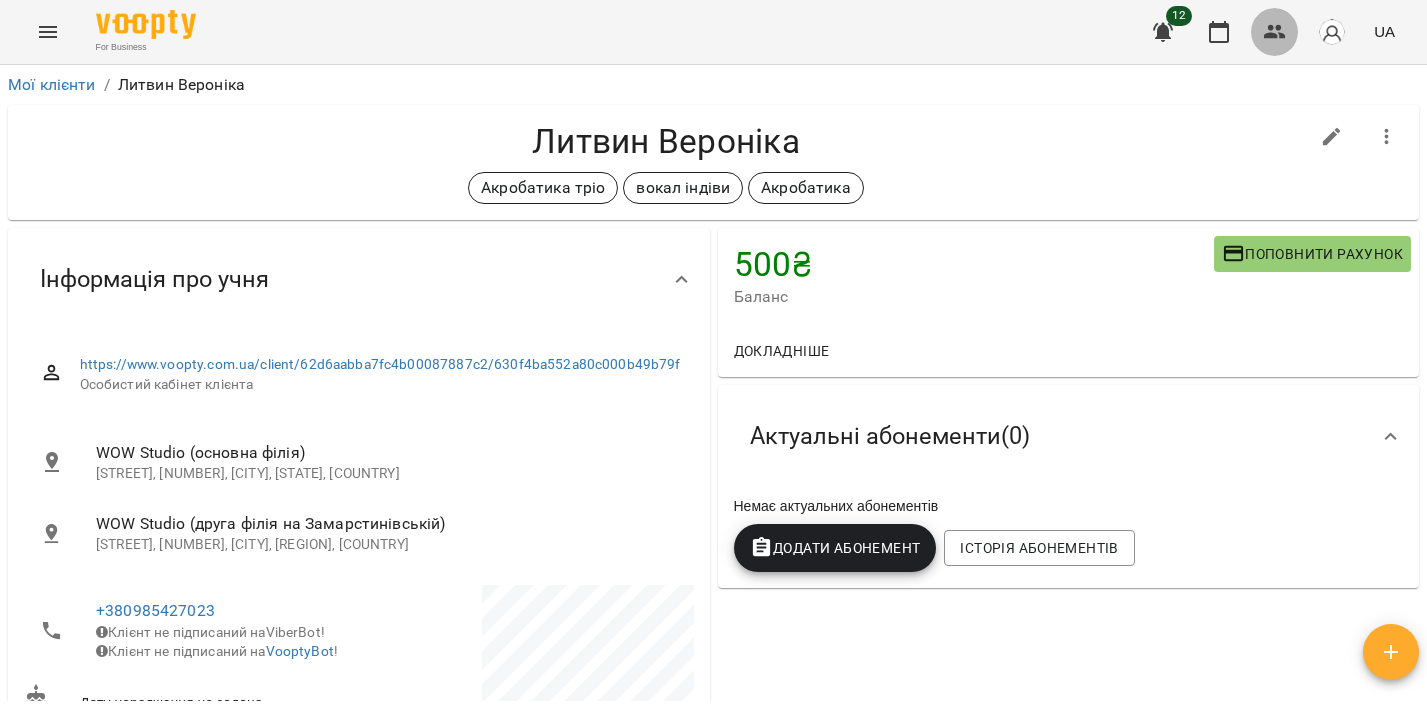 click at bounding box center (1275, 32) 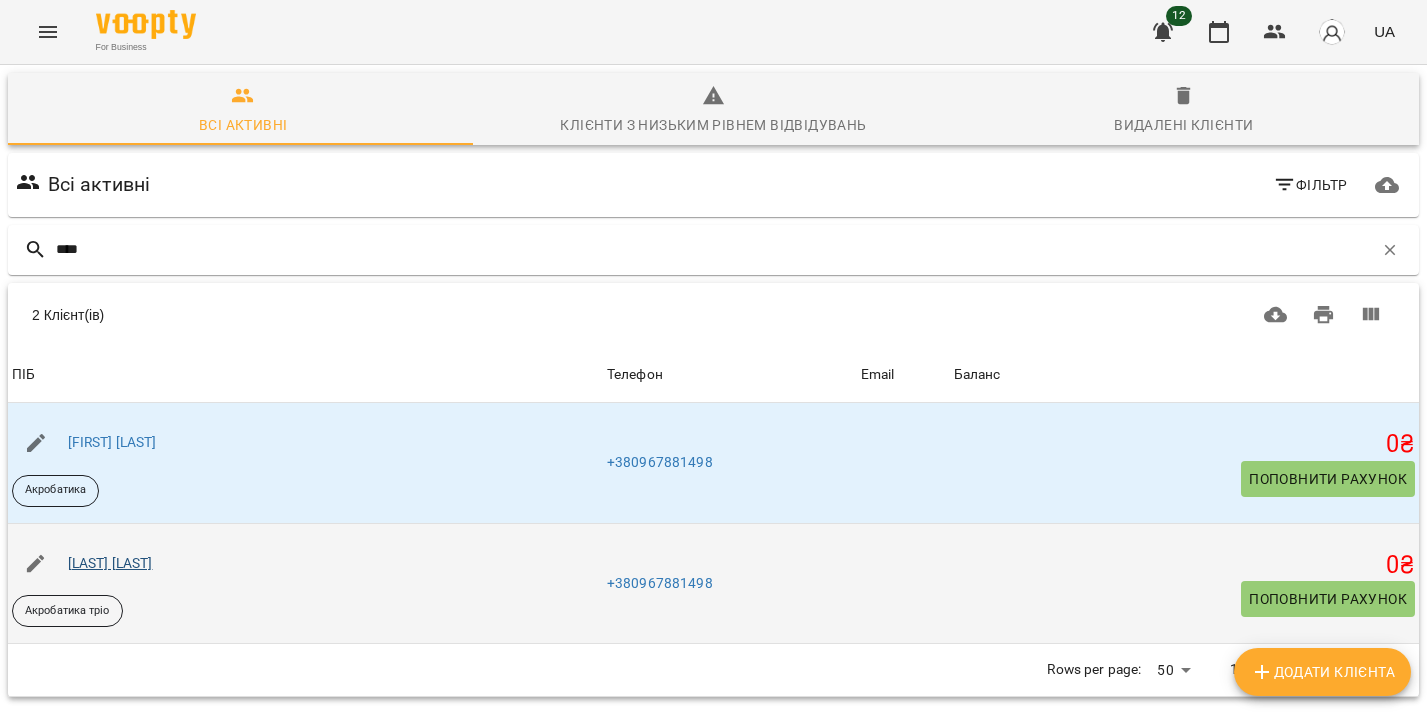 type on "****" 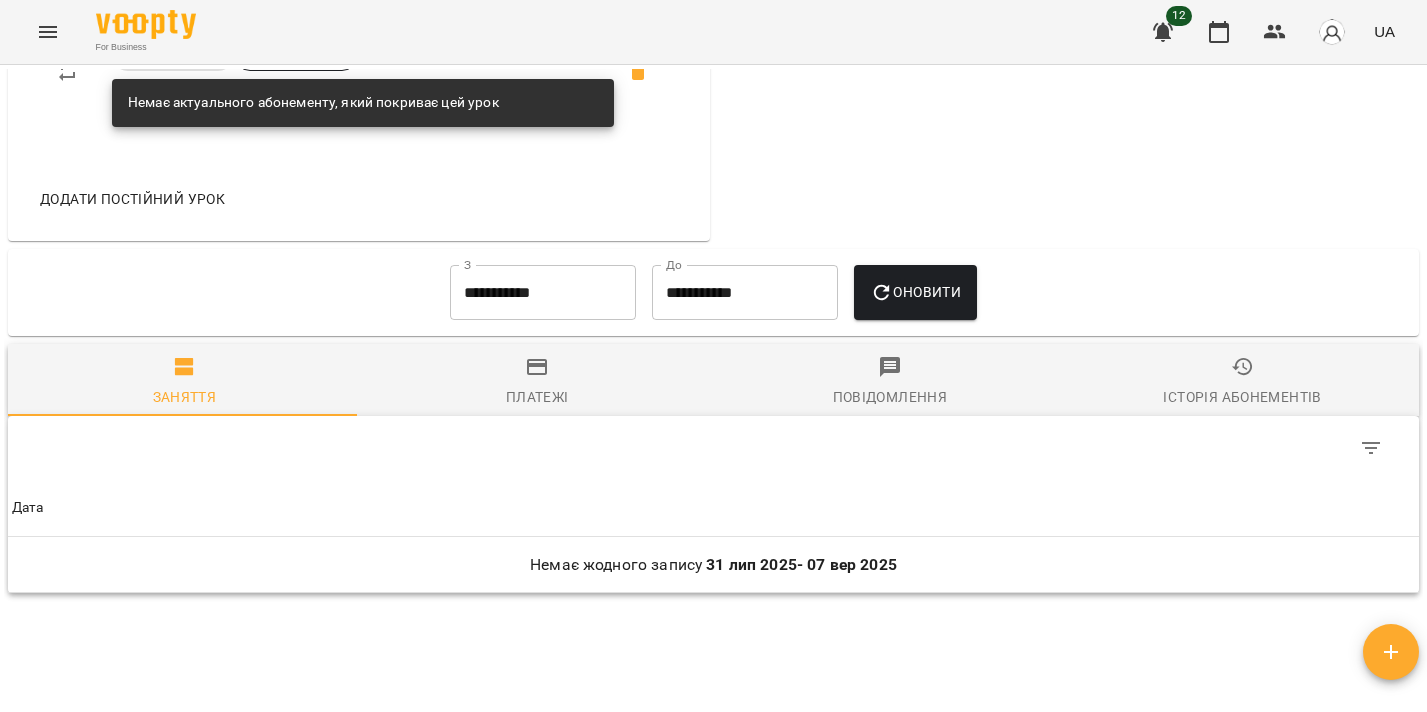 scroll, scrollTop: 1799, scrollLeft: 0, axis: vertical 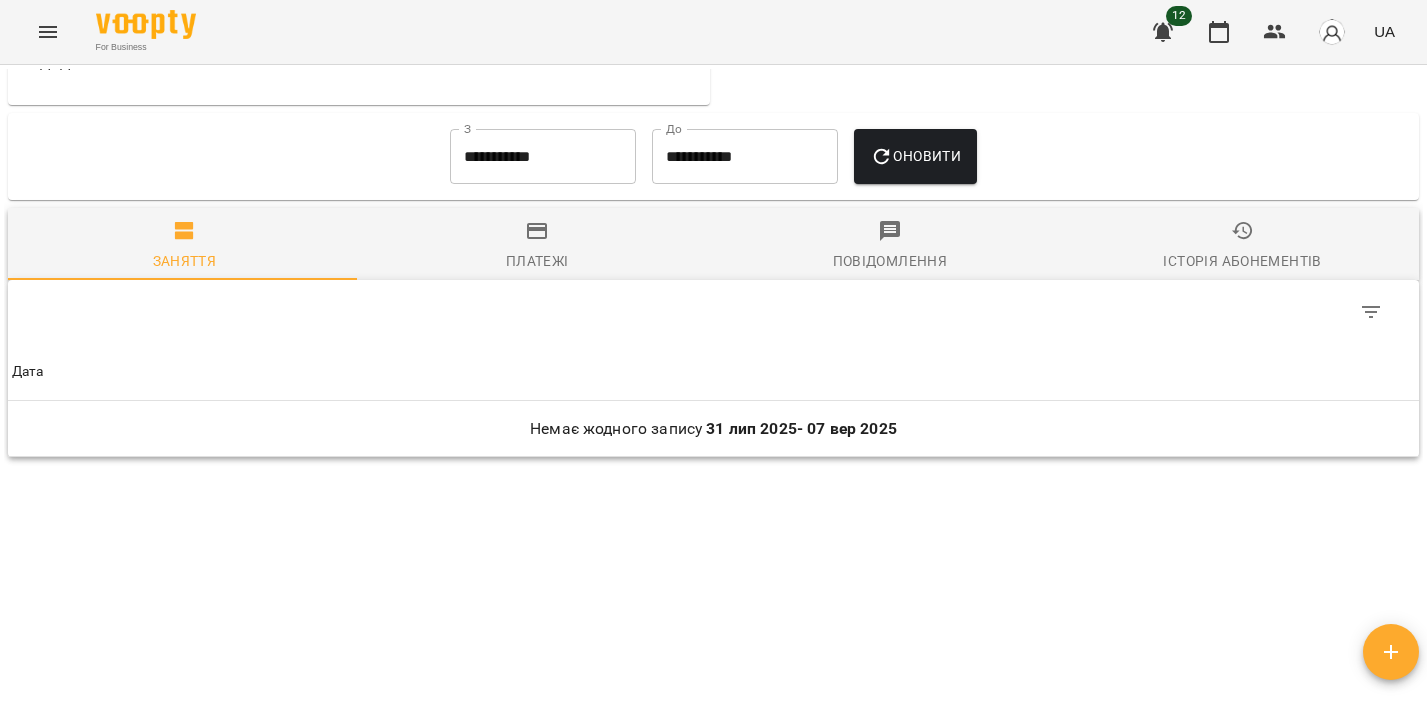 click on "**********" at bounding box center [543, 157] 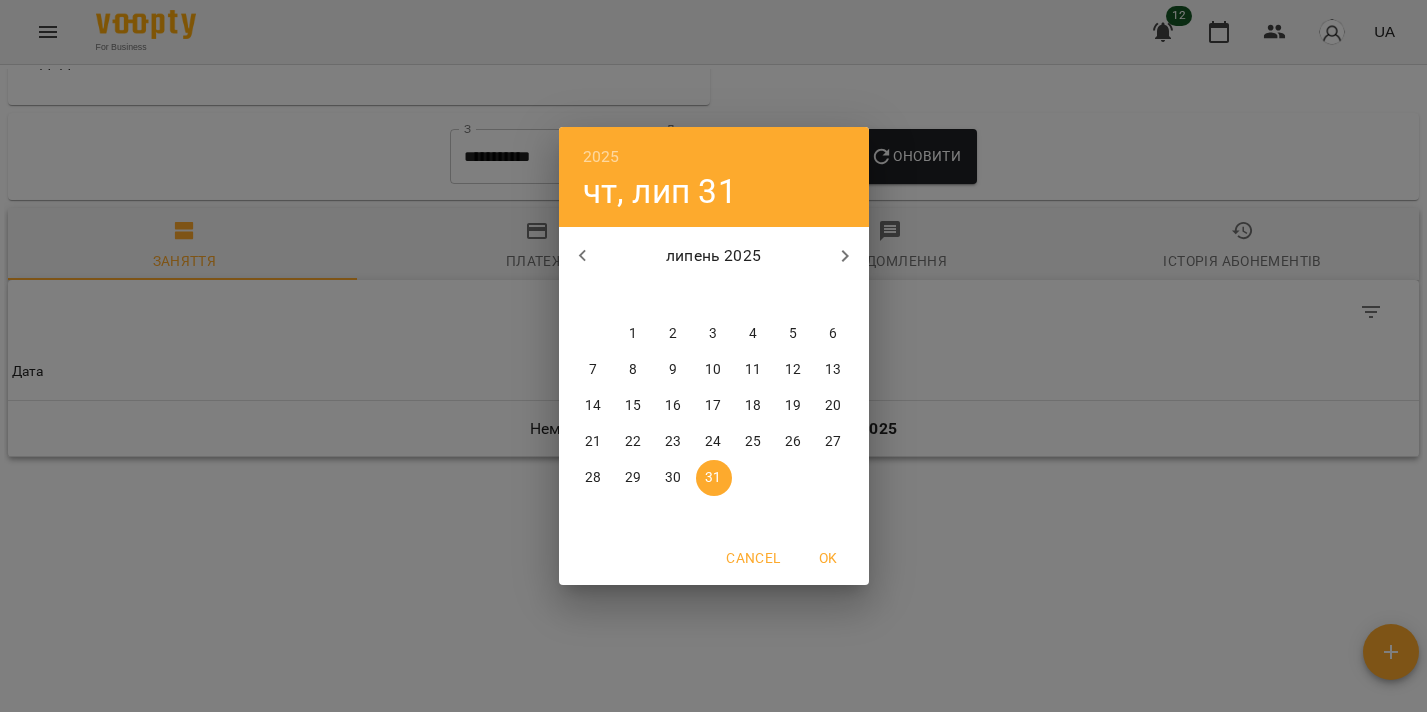 click on "1" at bounding box center [634, 334] 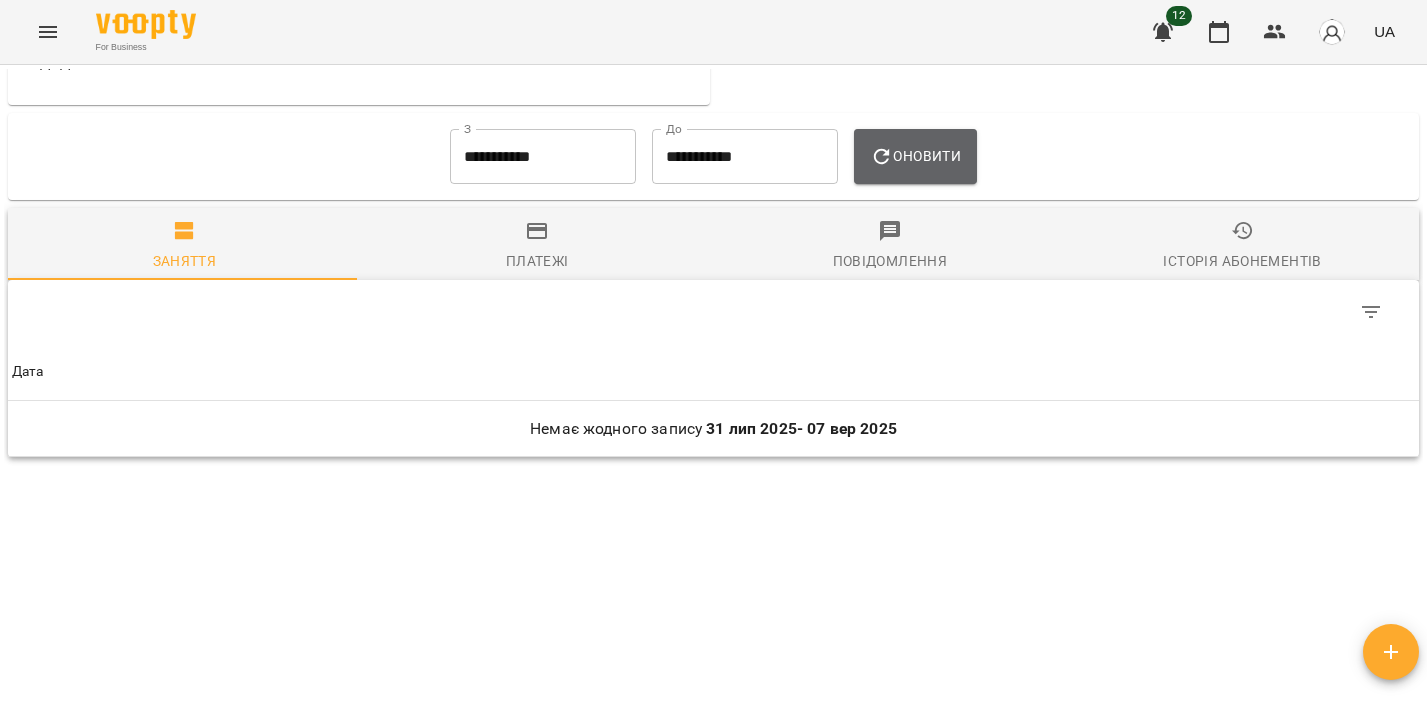 click 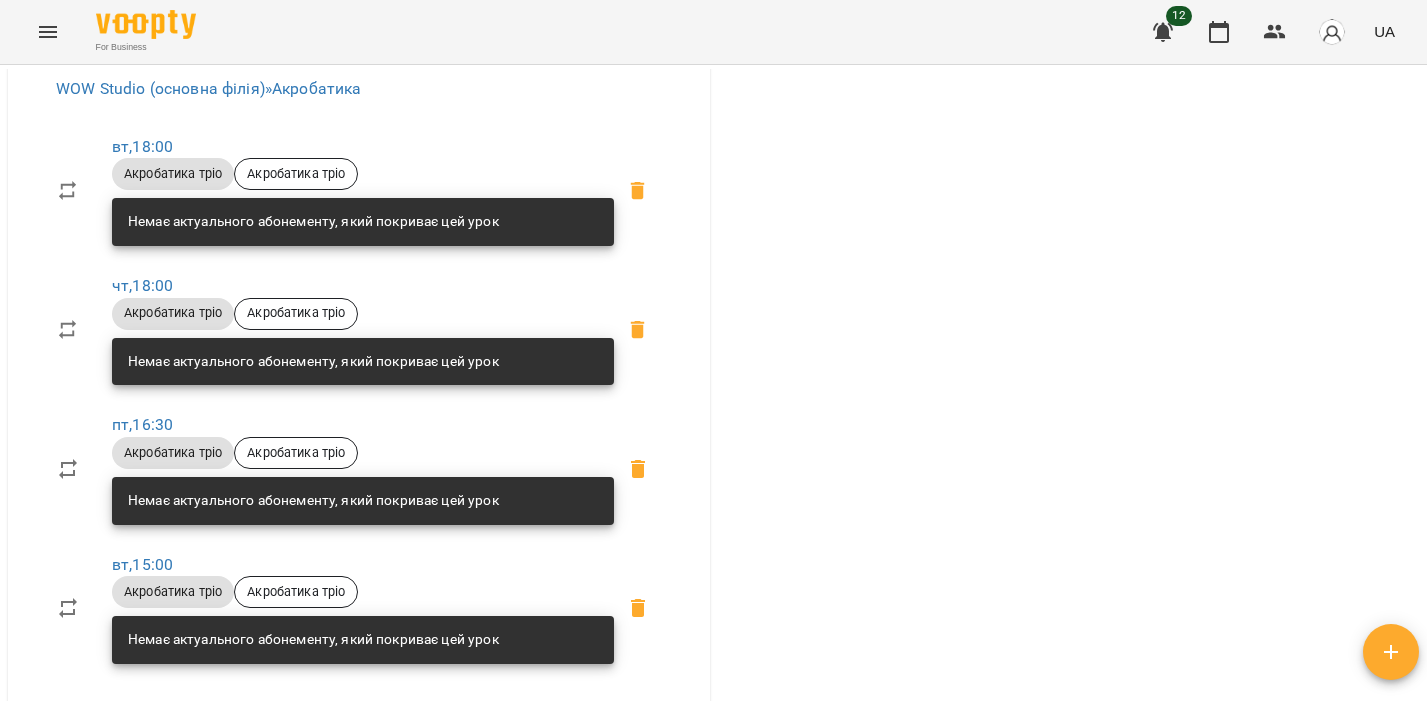 scroll, scrollTop: 0, scrollLeft: 0, axis: both 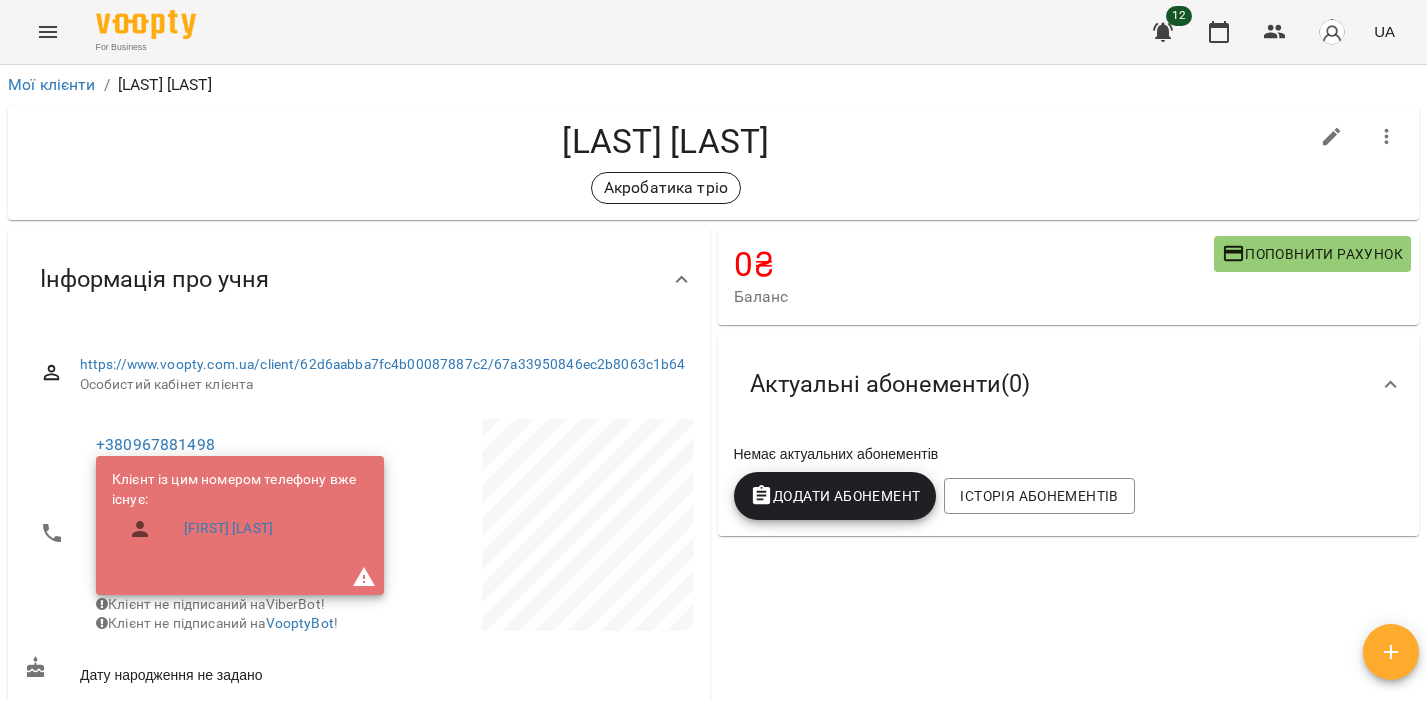 click on "Поповнити рахунок" at bounding box center (1312, 254) 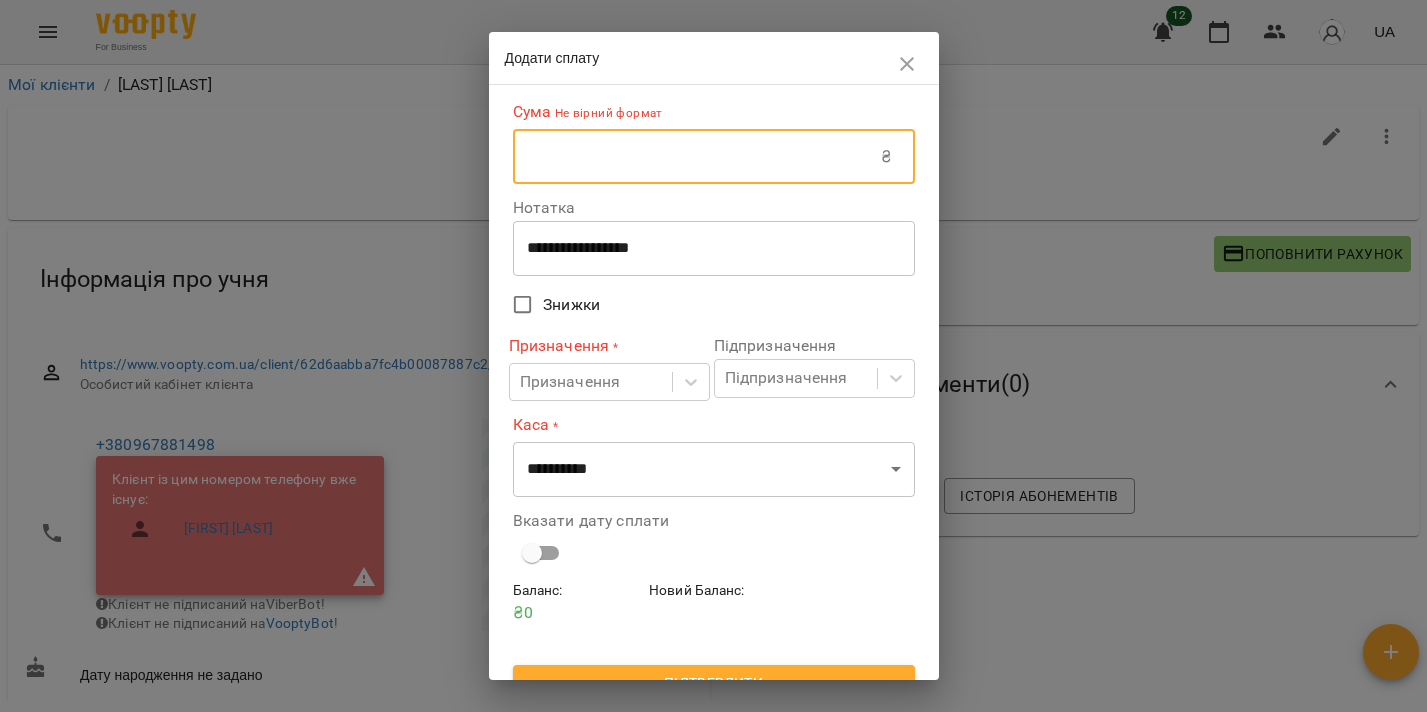 click at bounding box center (697, 157) 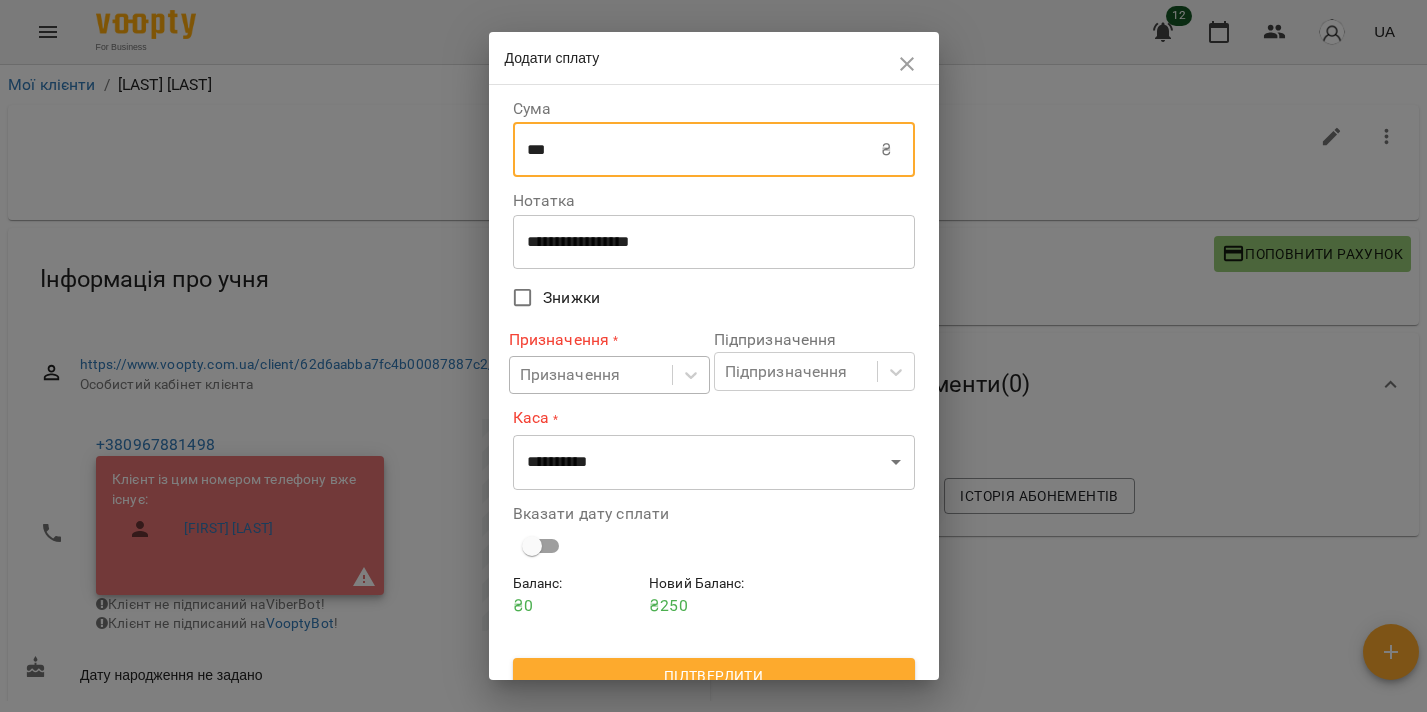 type on "***" 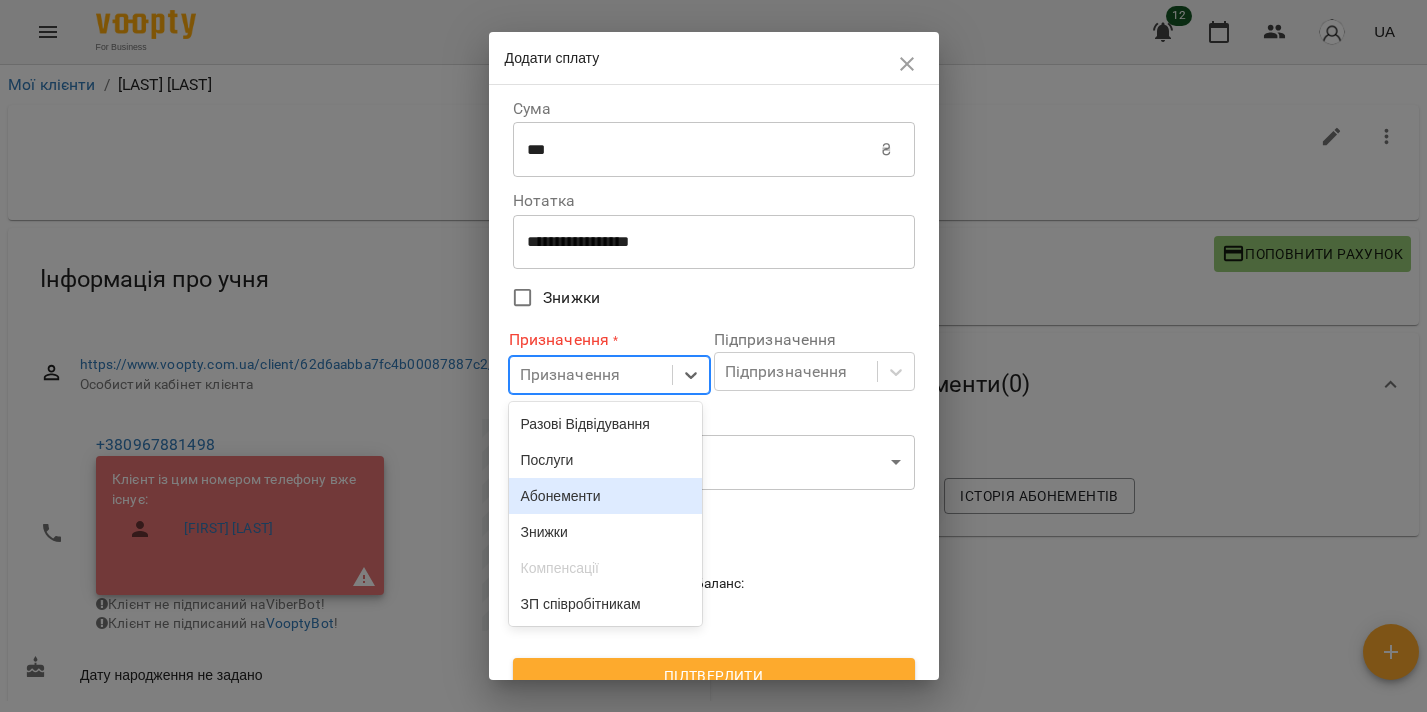 click on "Абонементи" at bounding box center (606, 496) 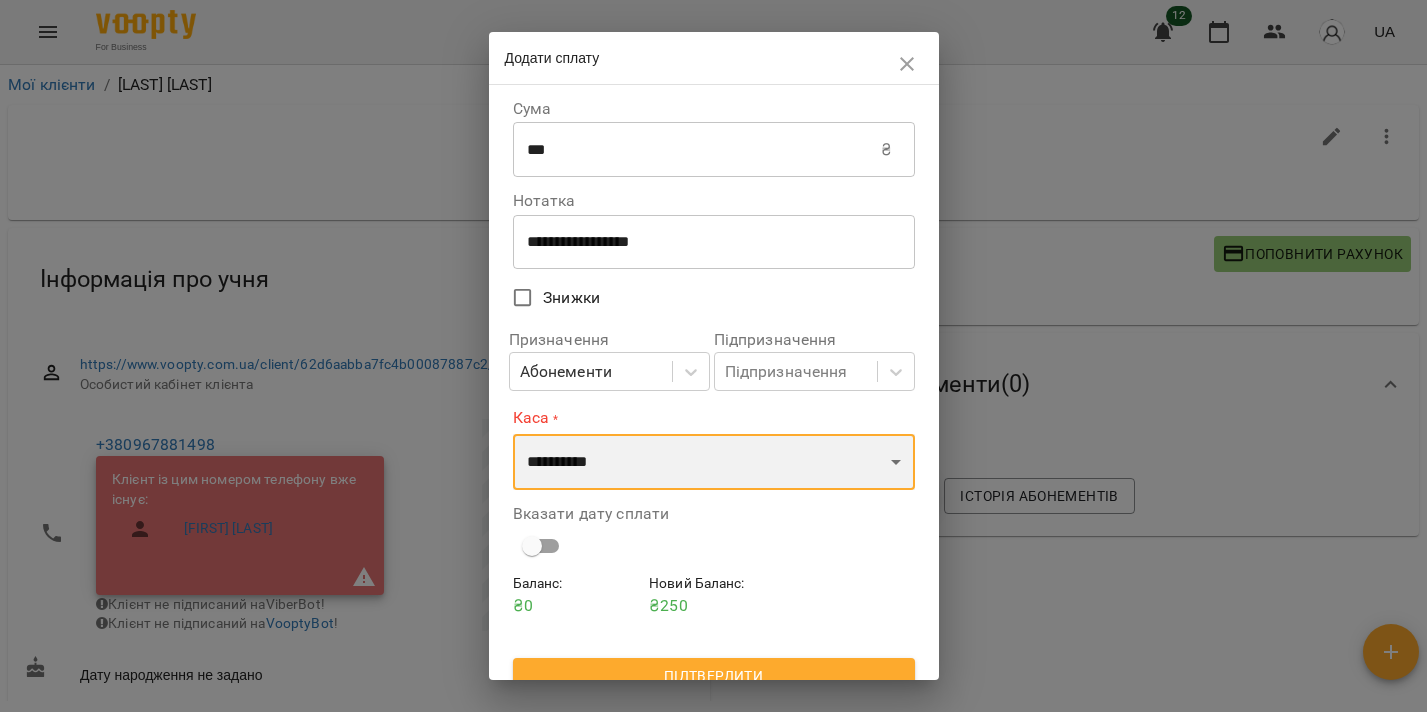 select on "****" 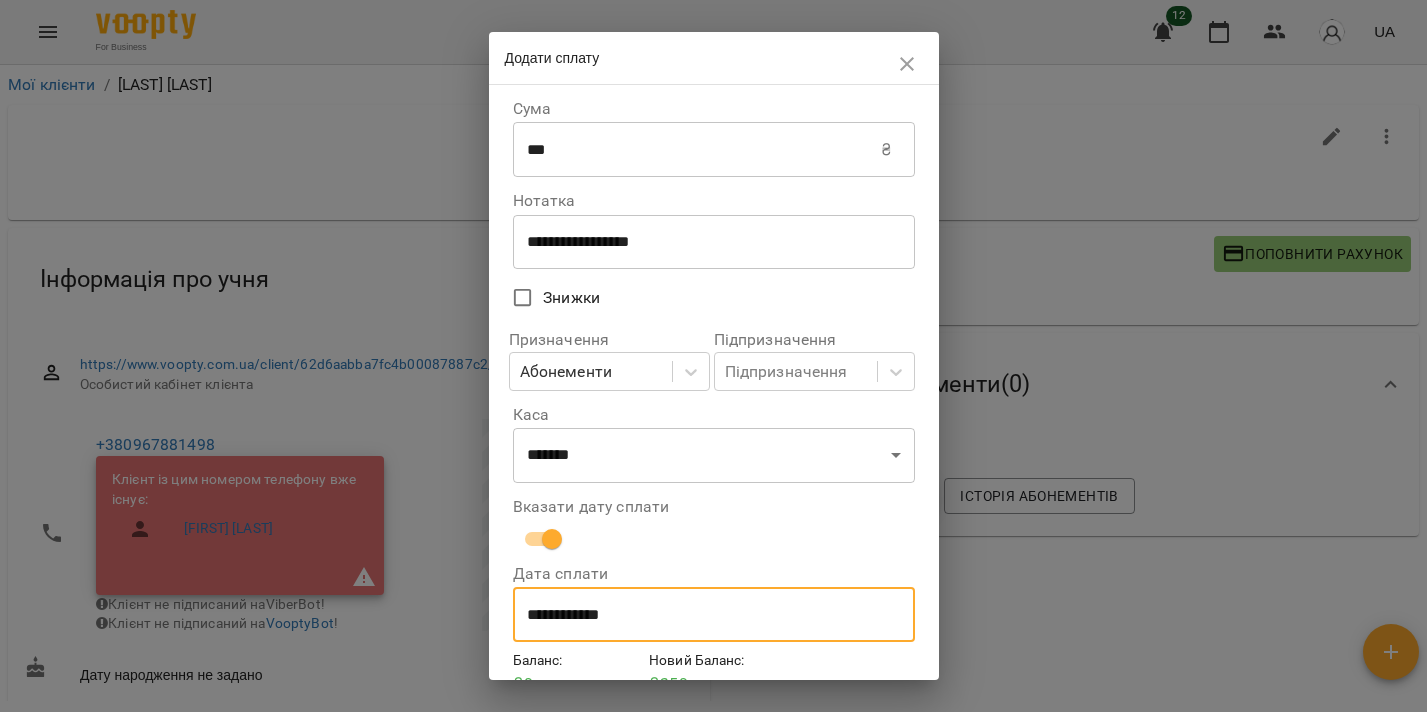 click on "**********" at bounding box center [714, 615] 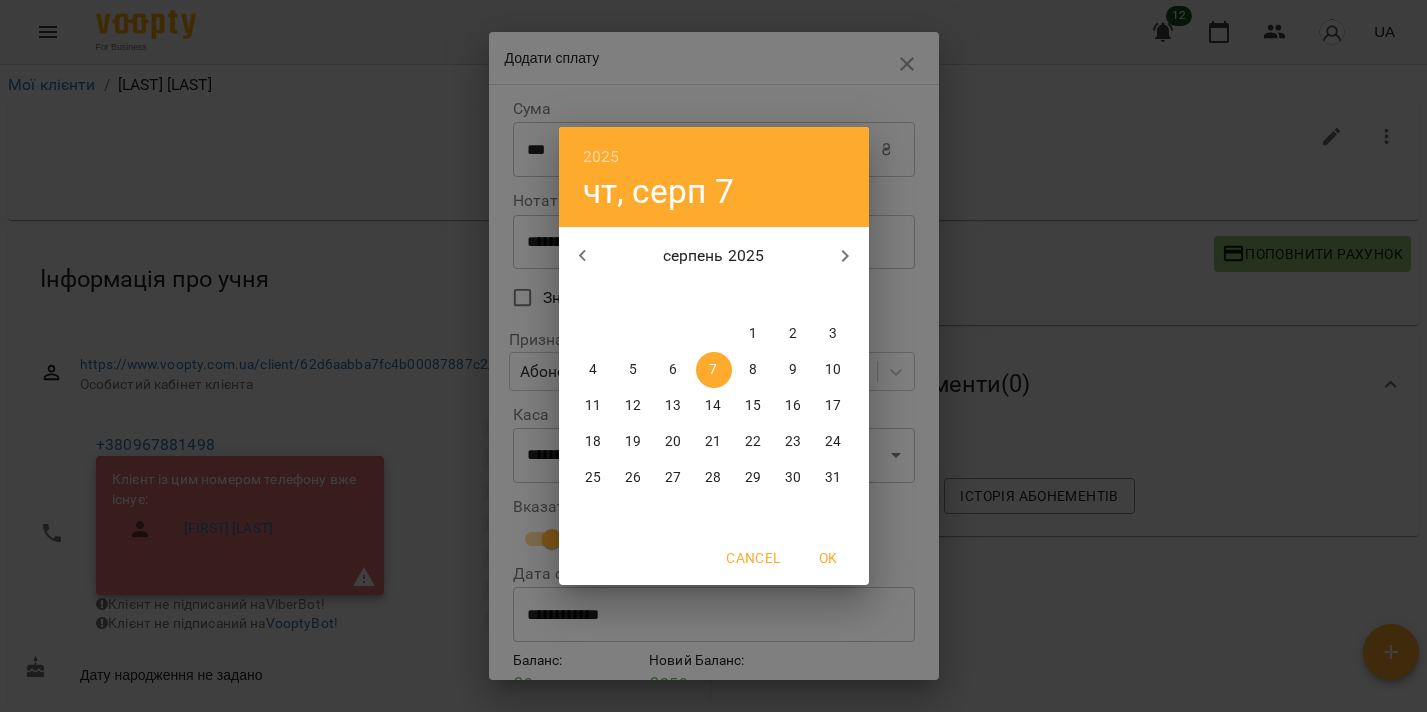 click on "1" at bounding box center [754, 334] 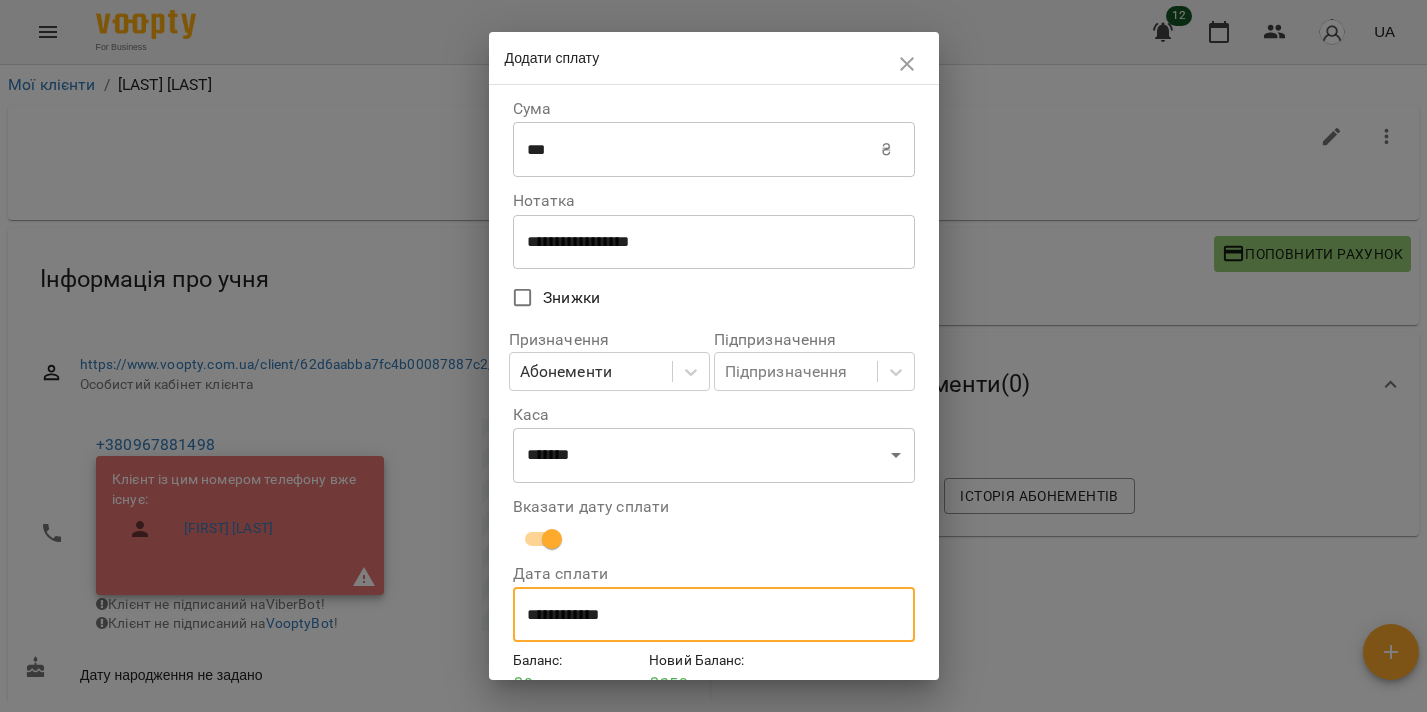 scroll, scrollTop: 96, scrollLeft: 0, axis: vertical 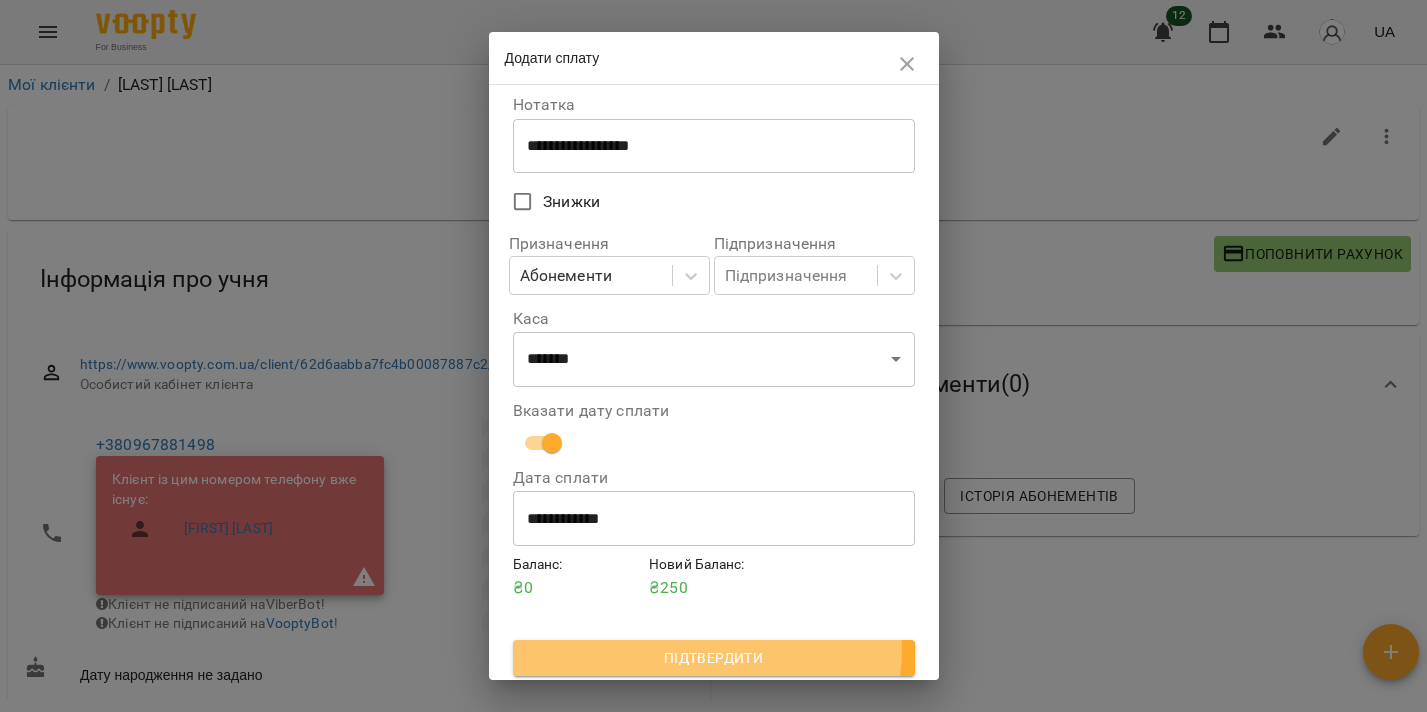 click on "Підтвердити" at bounding box center (714, 658) 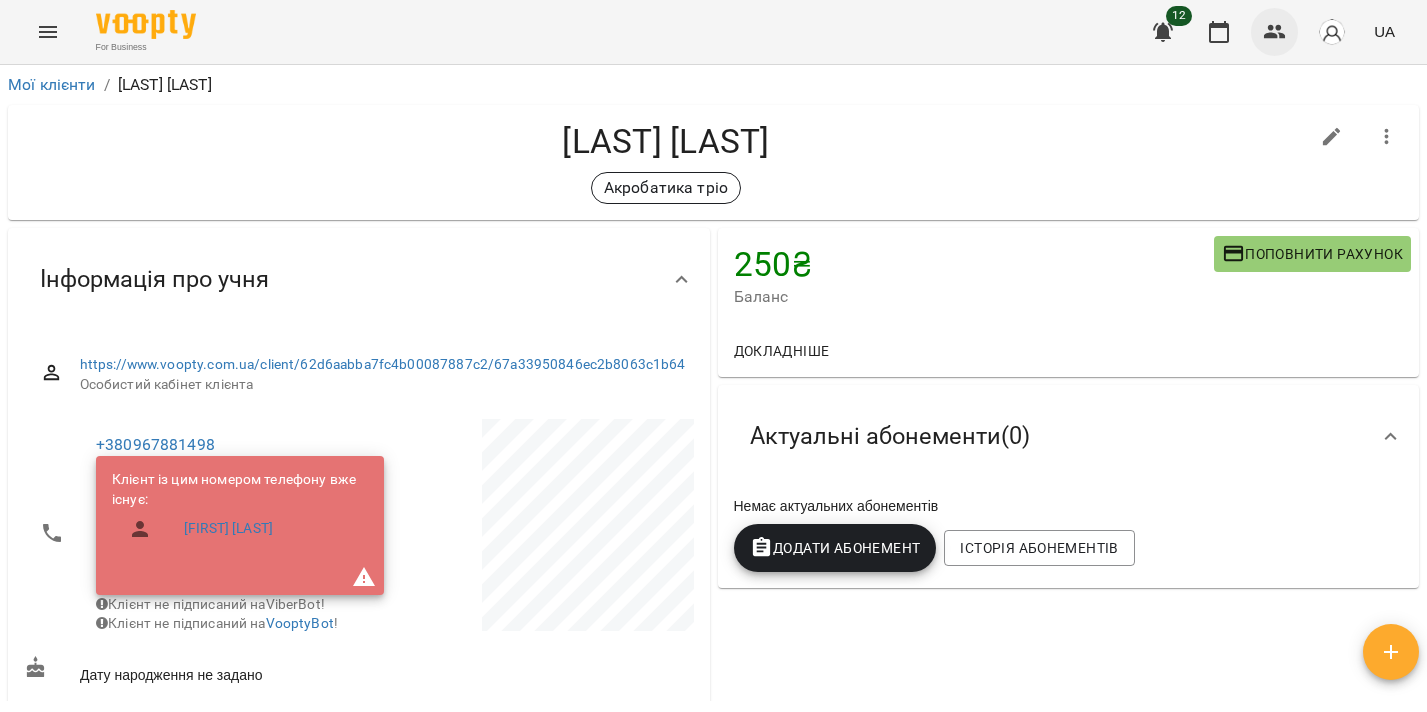 click 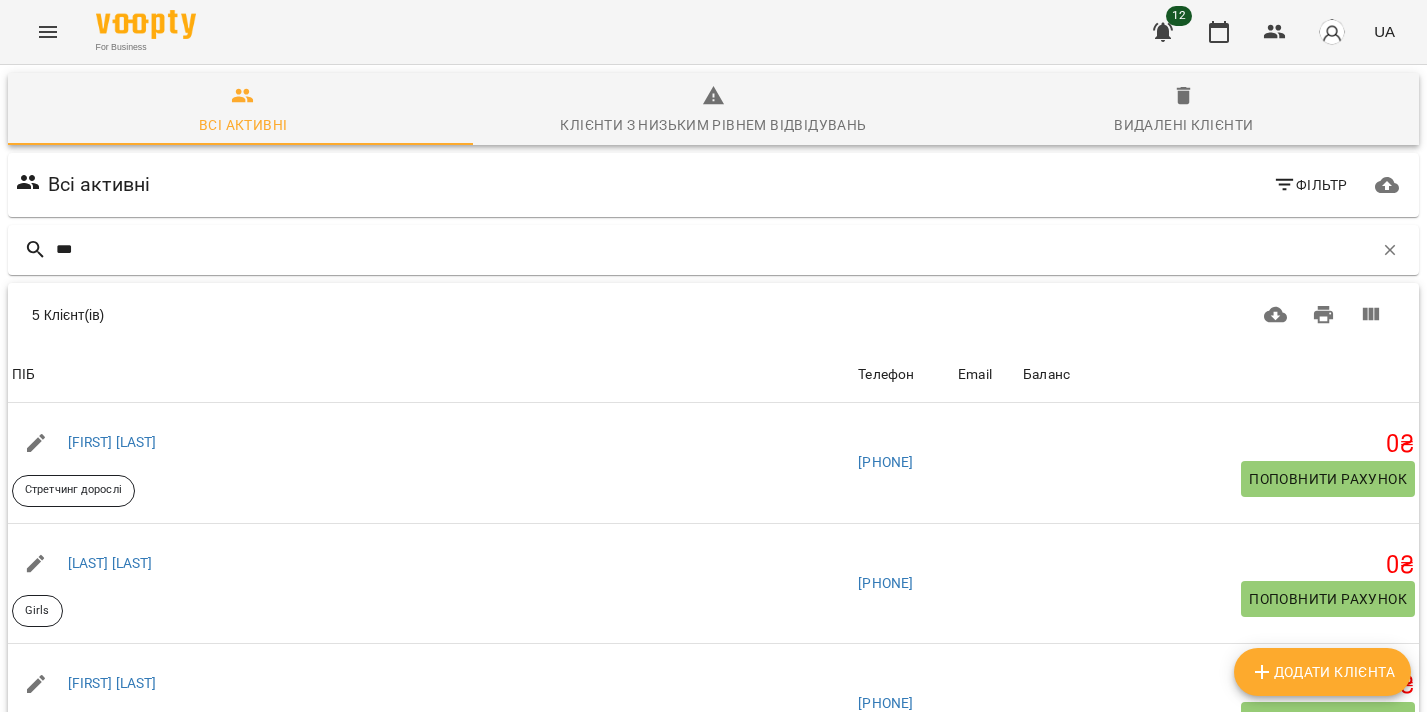 scroll, scrollTop: 43, scrollLeft: 0, axis: vertical 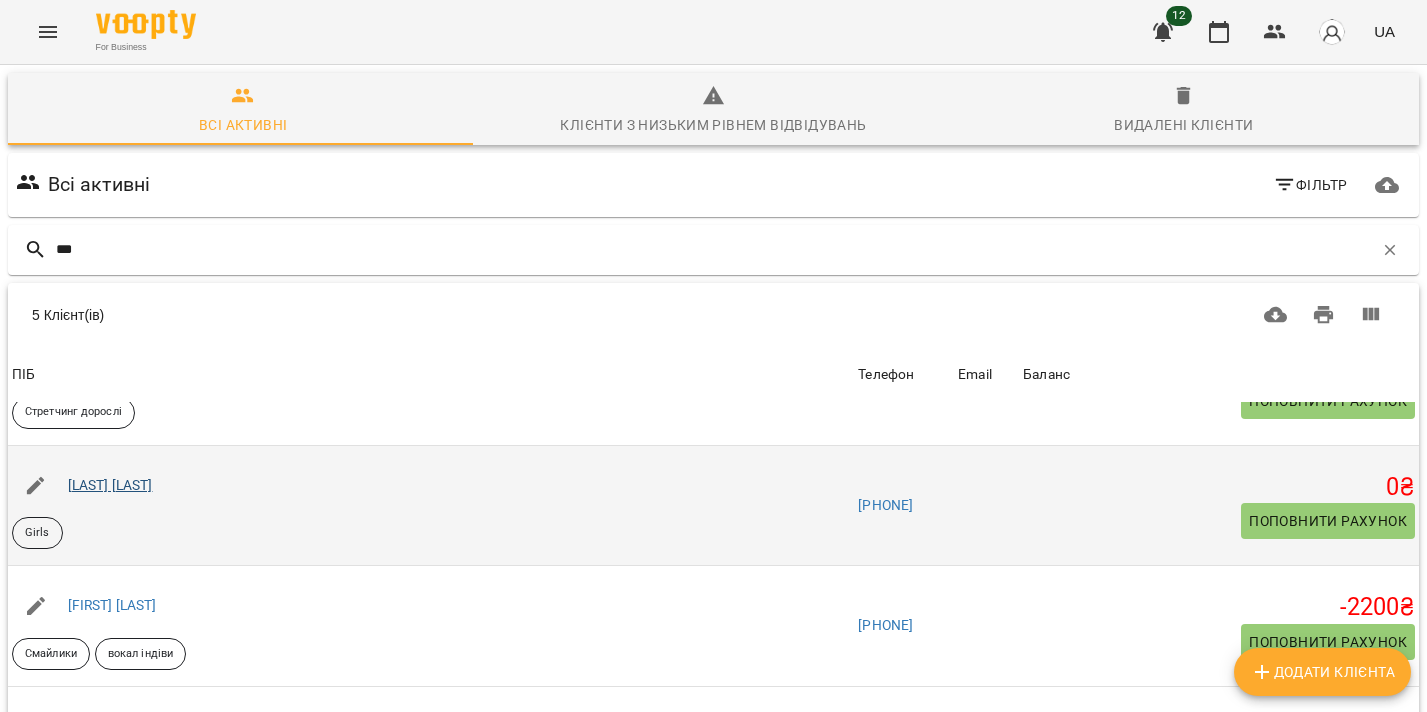 type on "***" 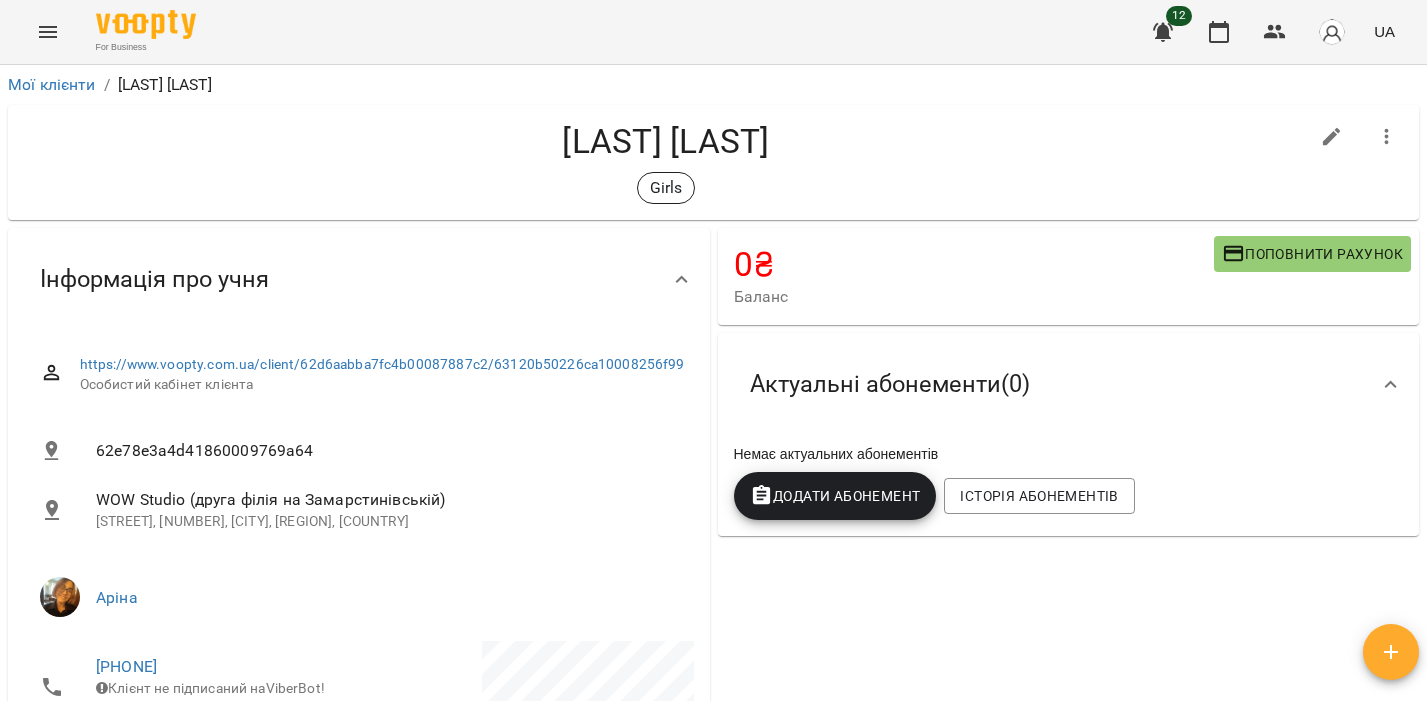 click 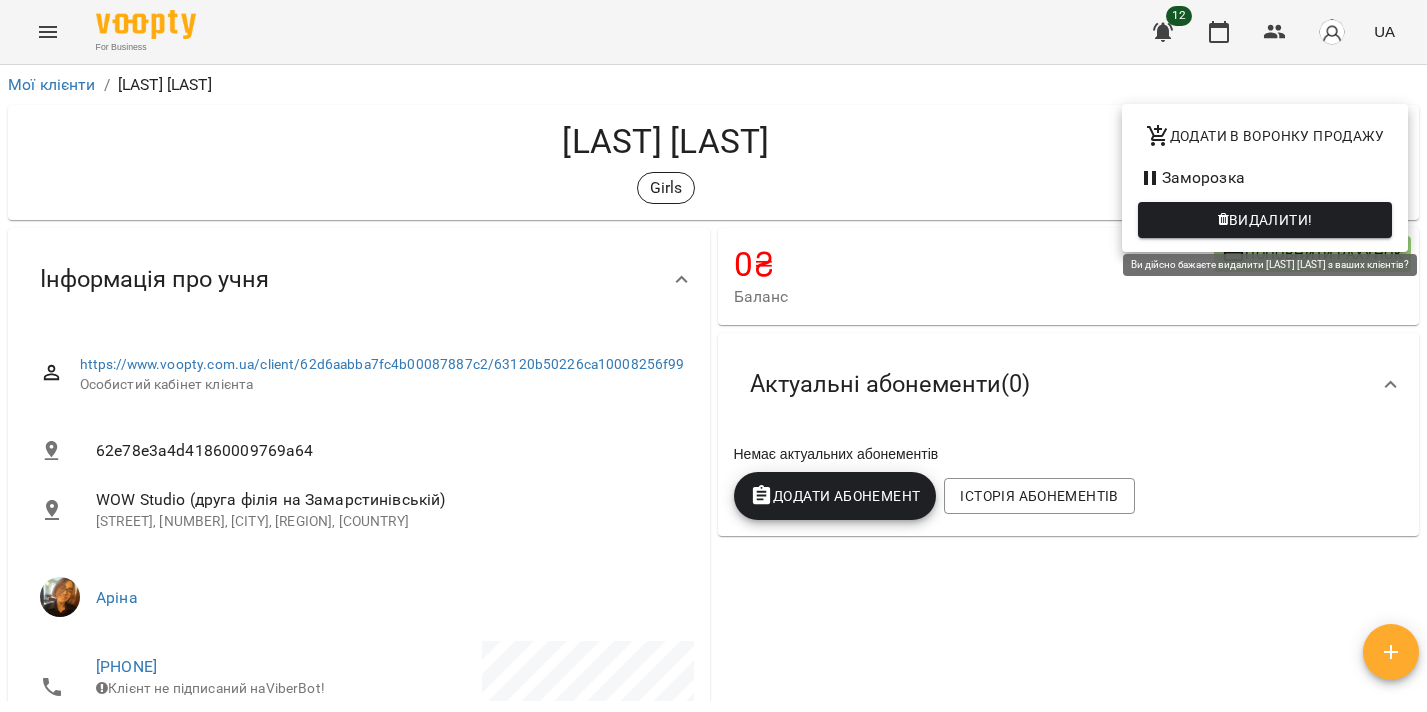 click at bounding box center (1223, 220) 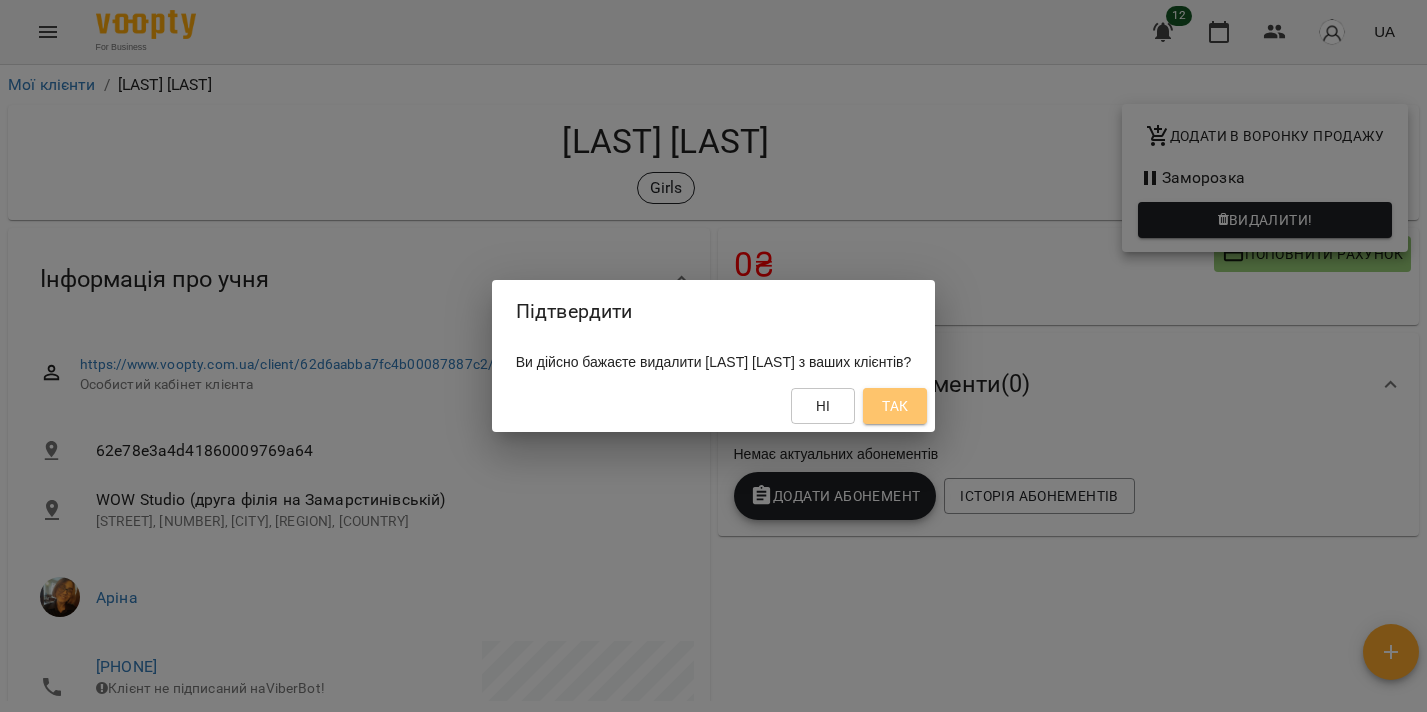 click on "Так" at bounding box center (895, 406) 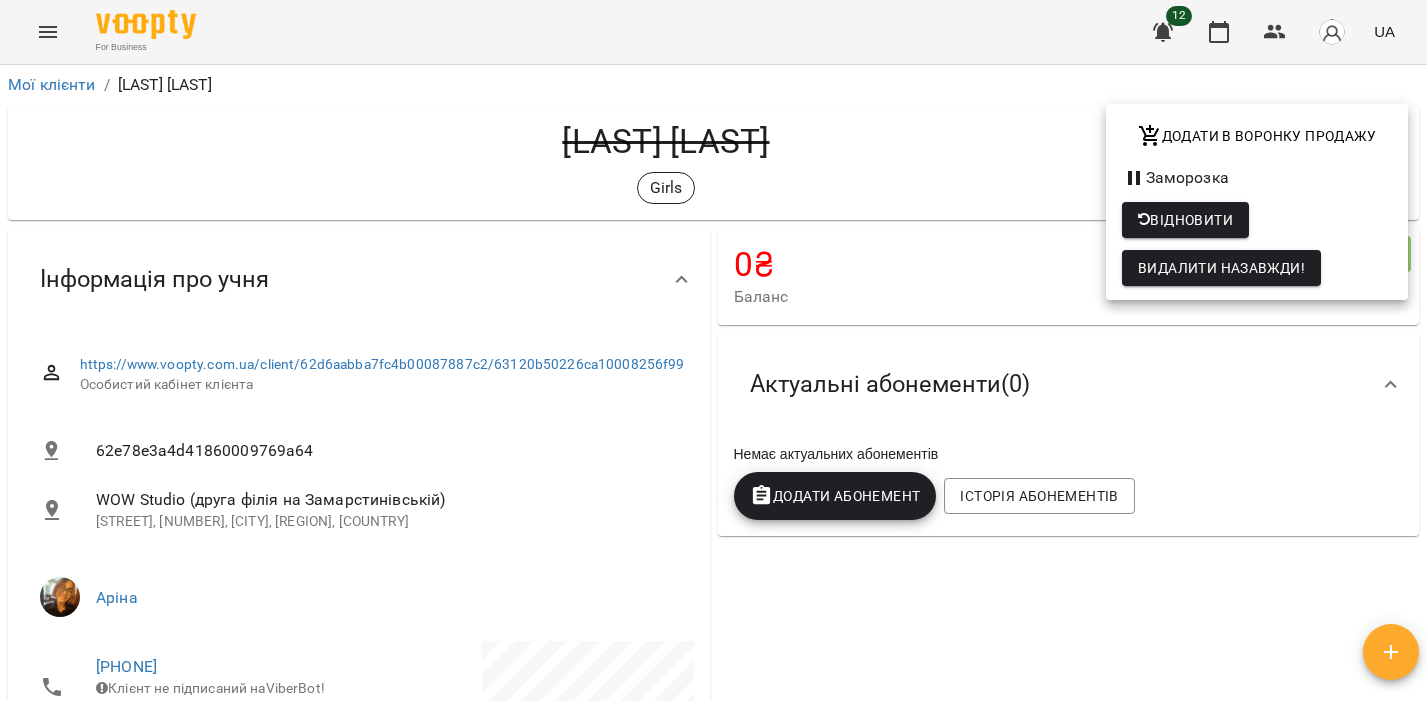 click at bounding box center (713, 356) 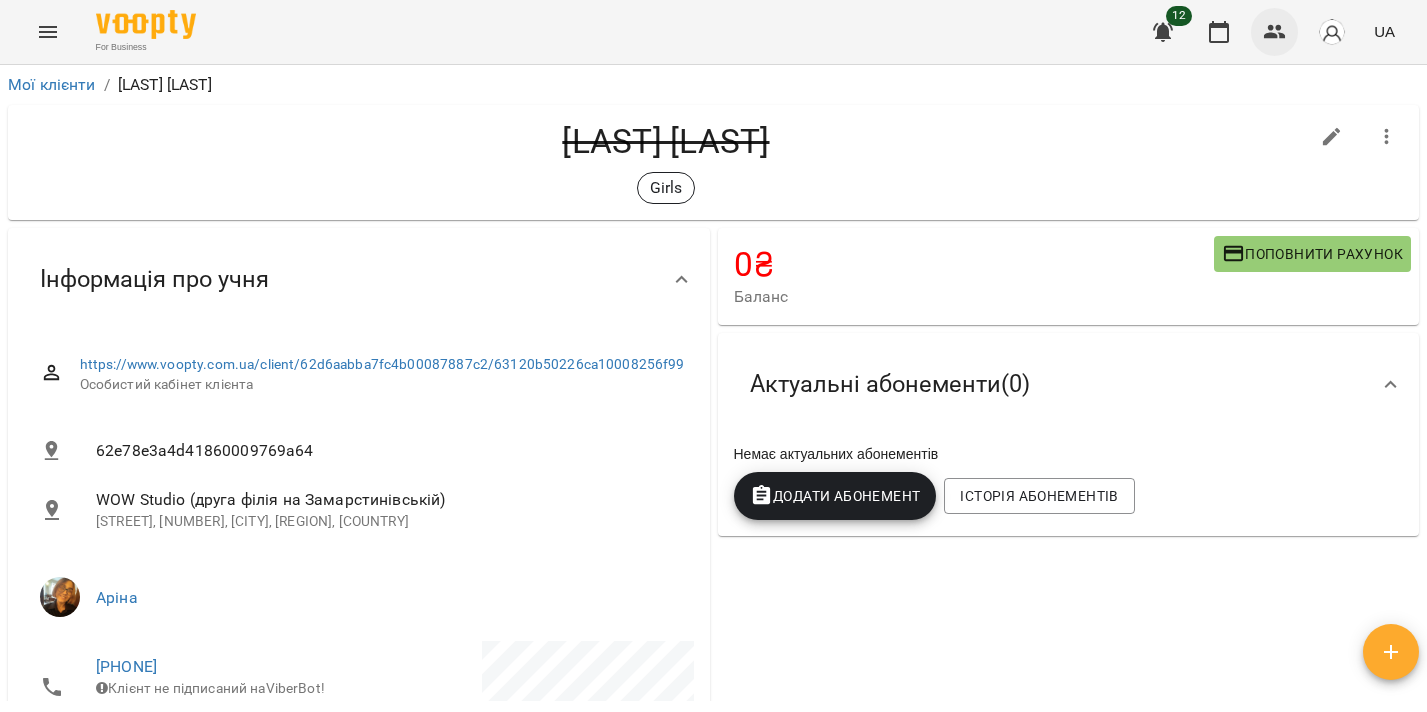 click 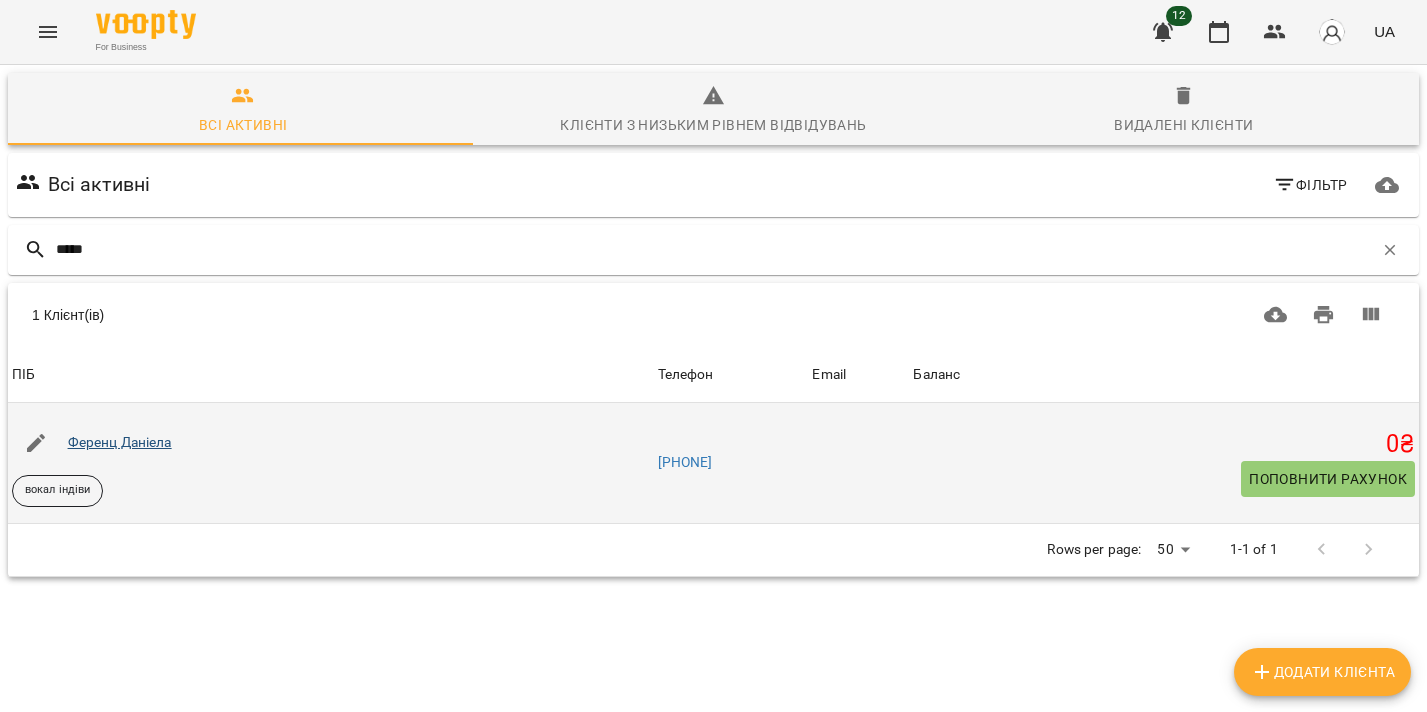 type on "*****" 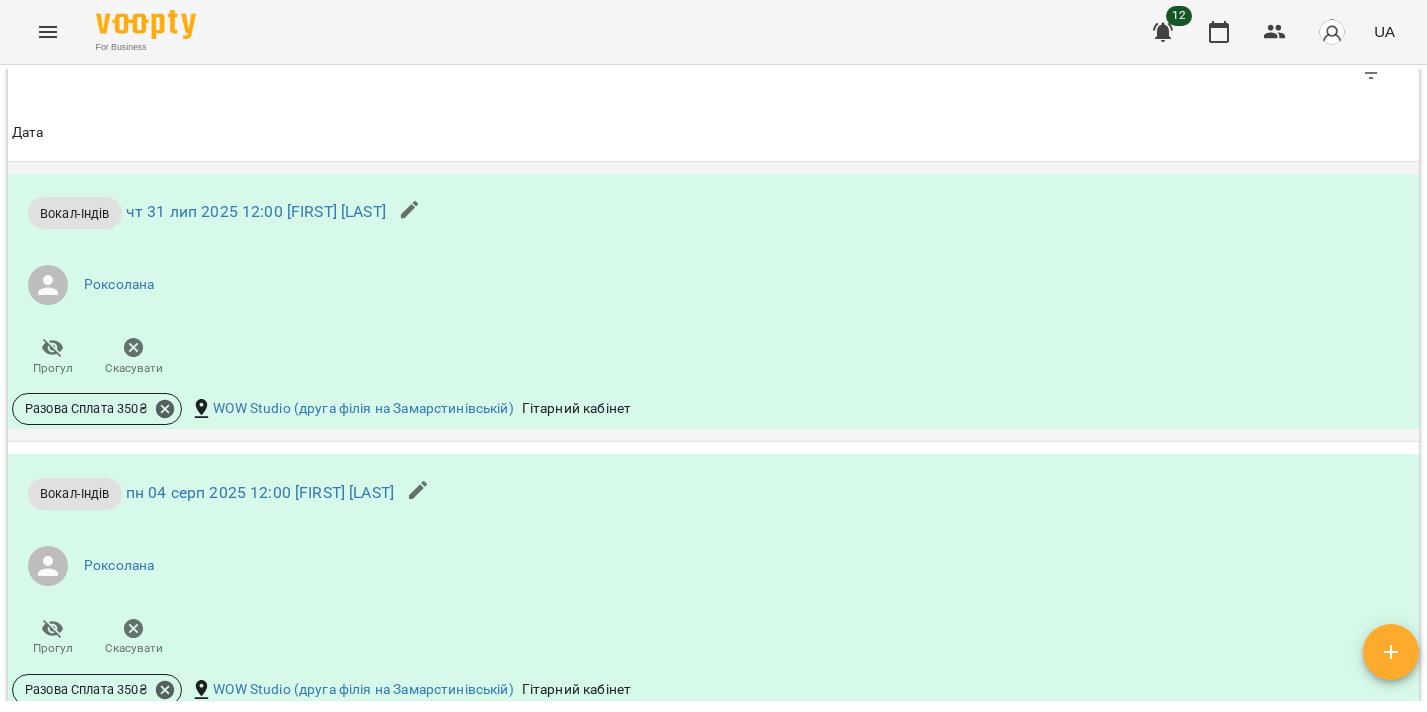 scroll, scrollTop: 1442, scrollLeft: 0, axis: vertical 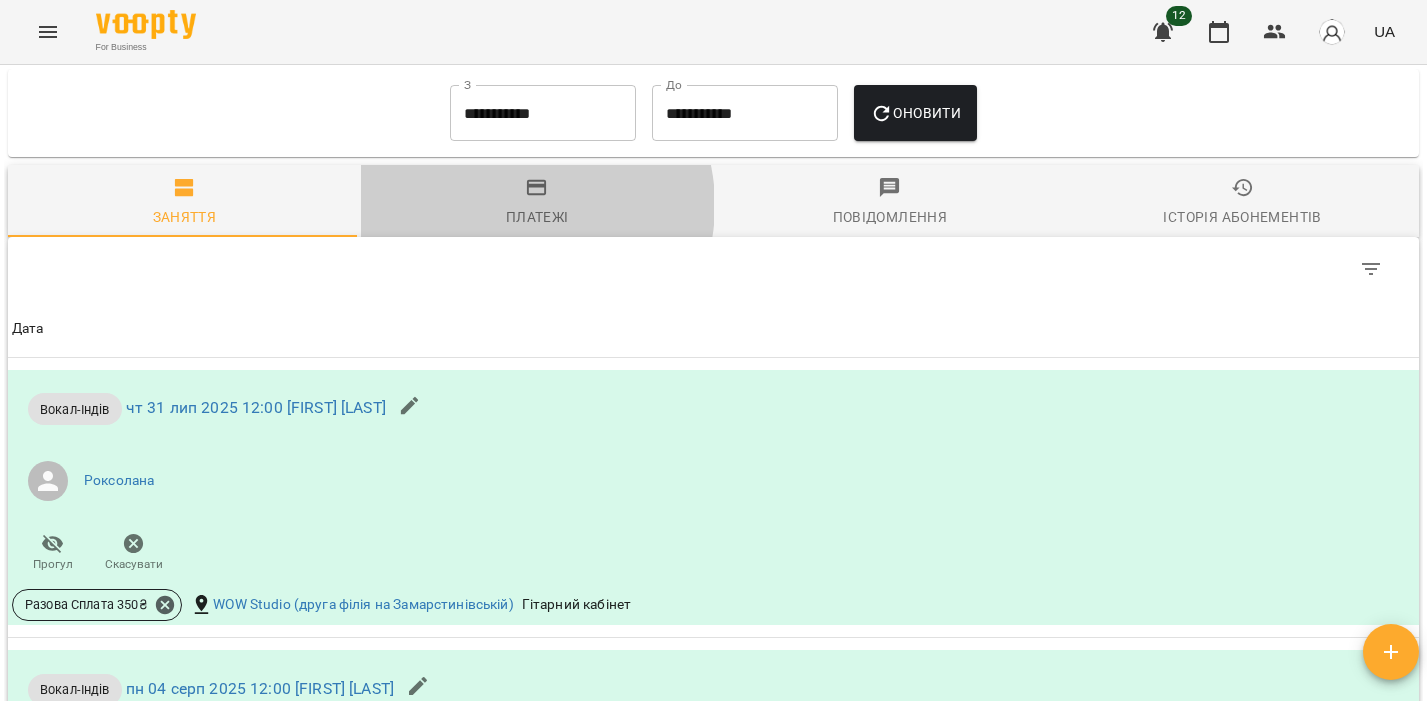 click on "Платежі" at bounding box center (537, 217) 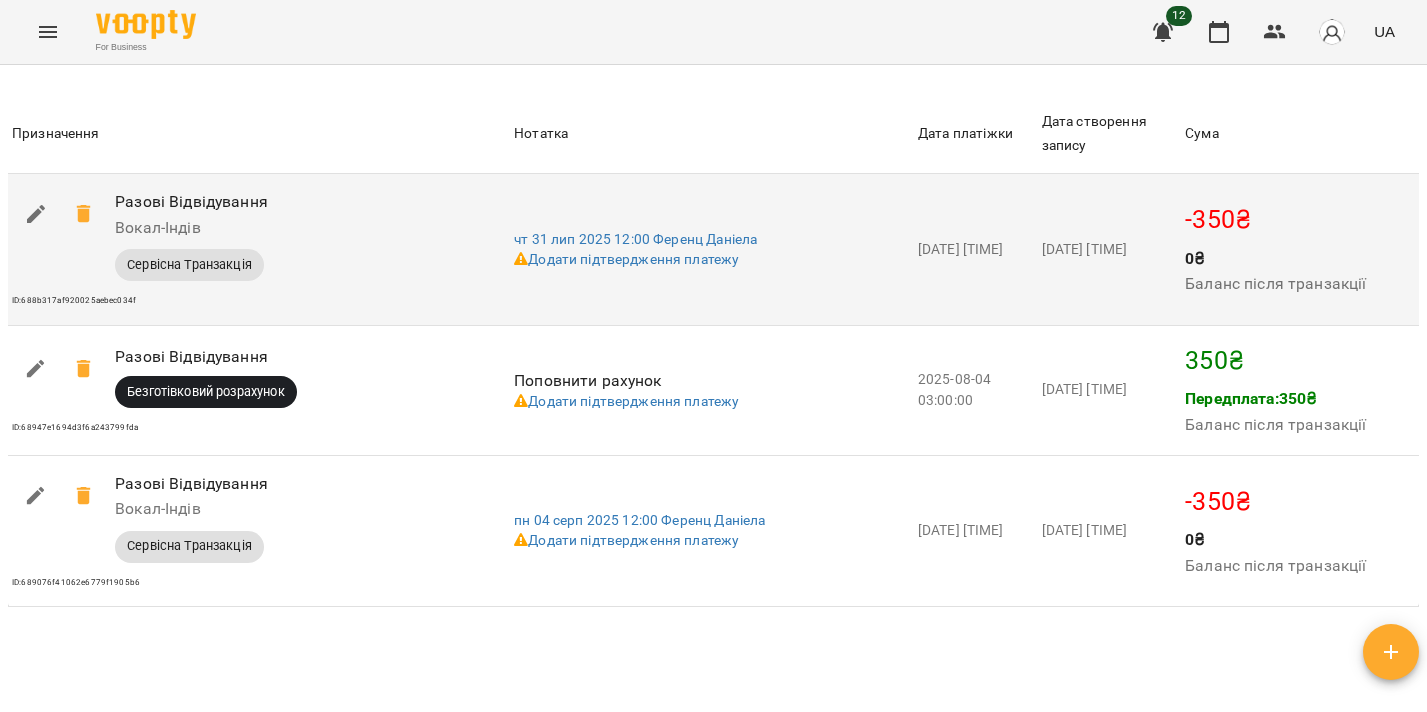 scroll, scrollTop: 1955, scrollLeft: 0, axis: vertical 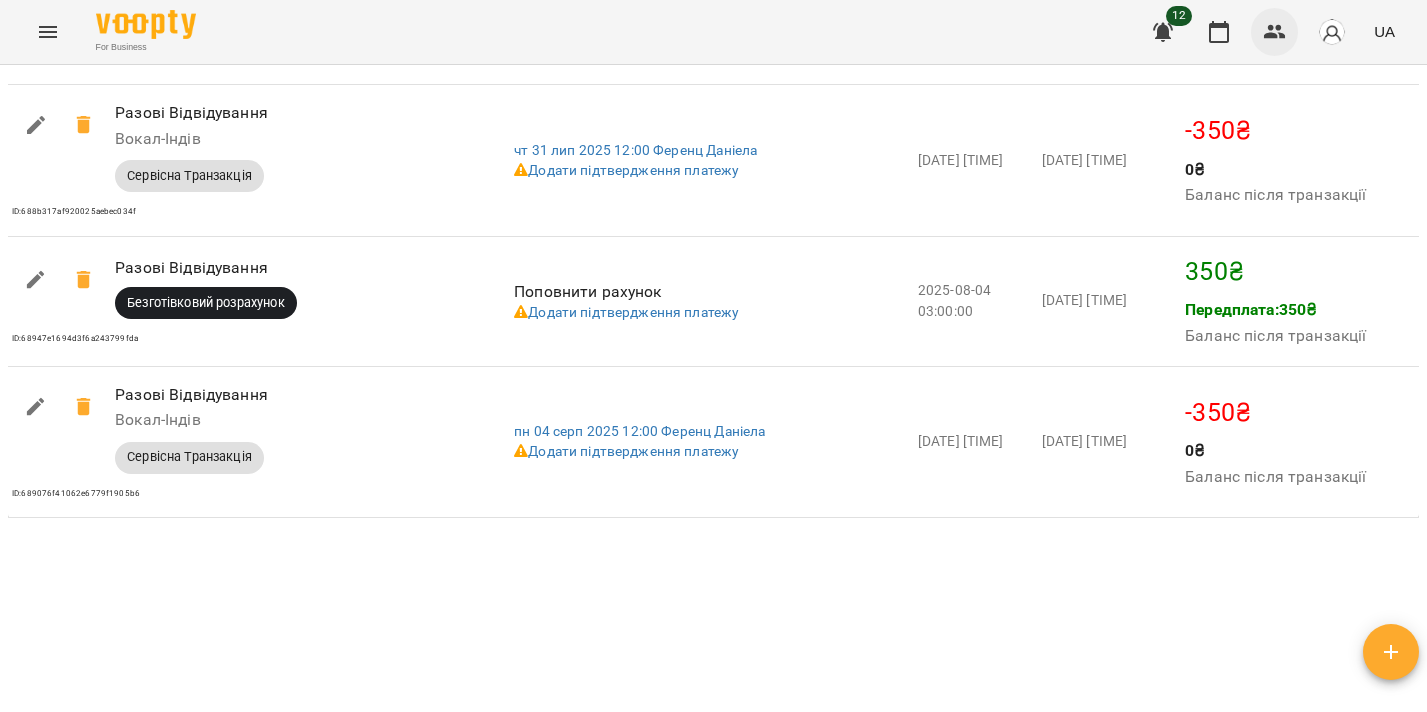 click at bounding box center [1275, 32] 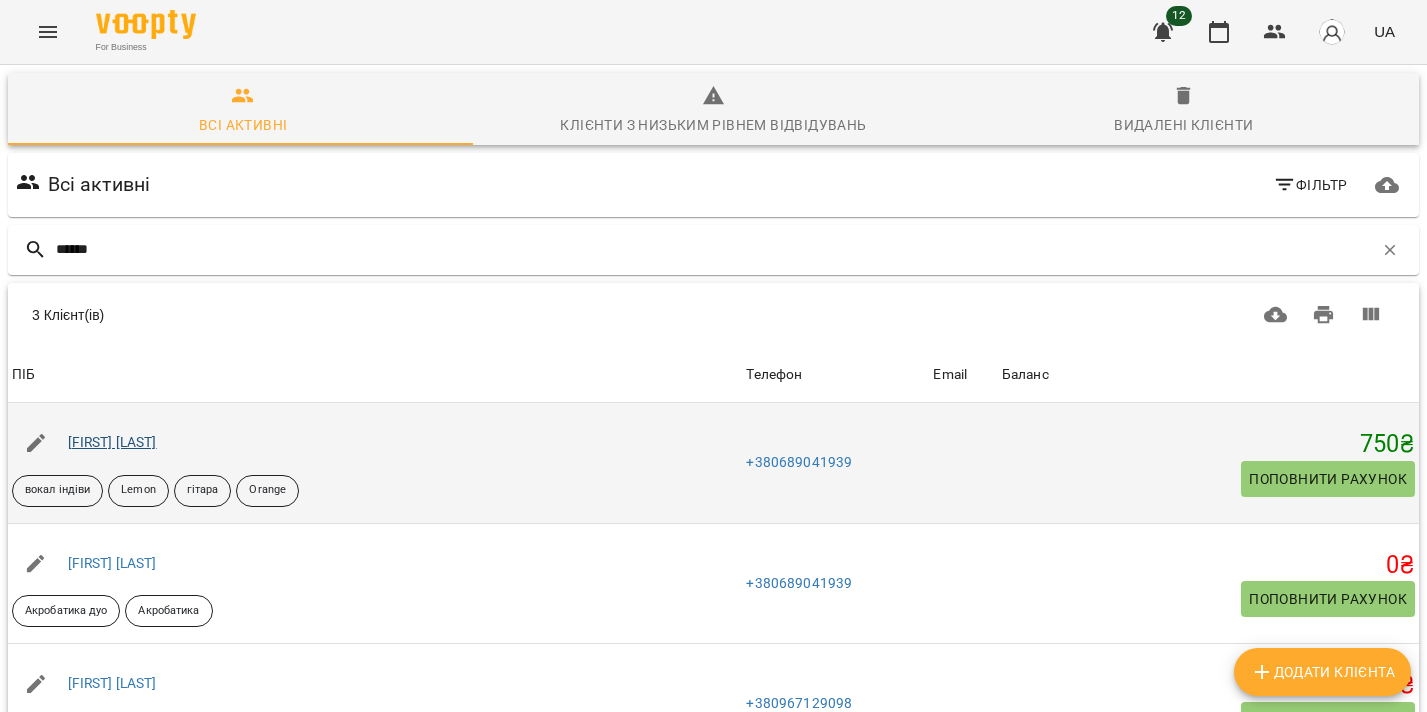 type on "******" 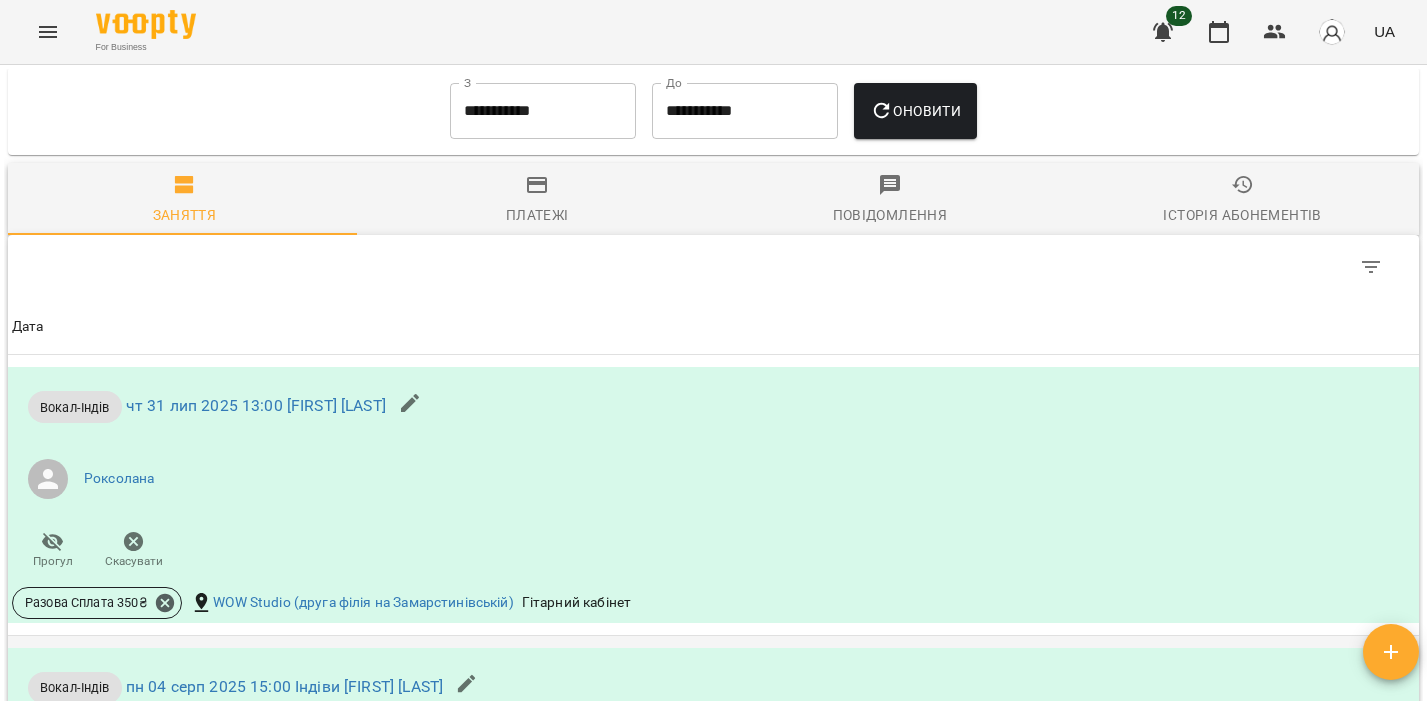 scroll, scrollTop: 2800, scrollLeft: 0, axis: vertical 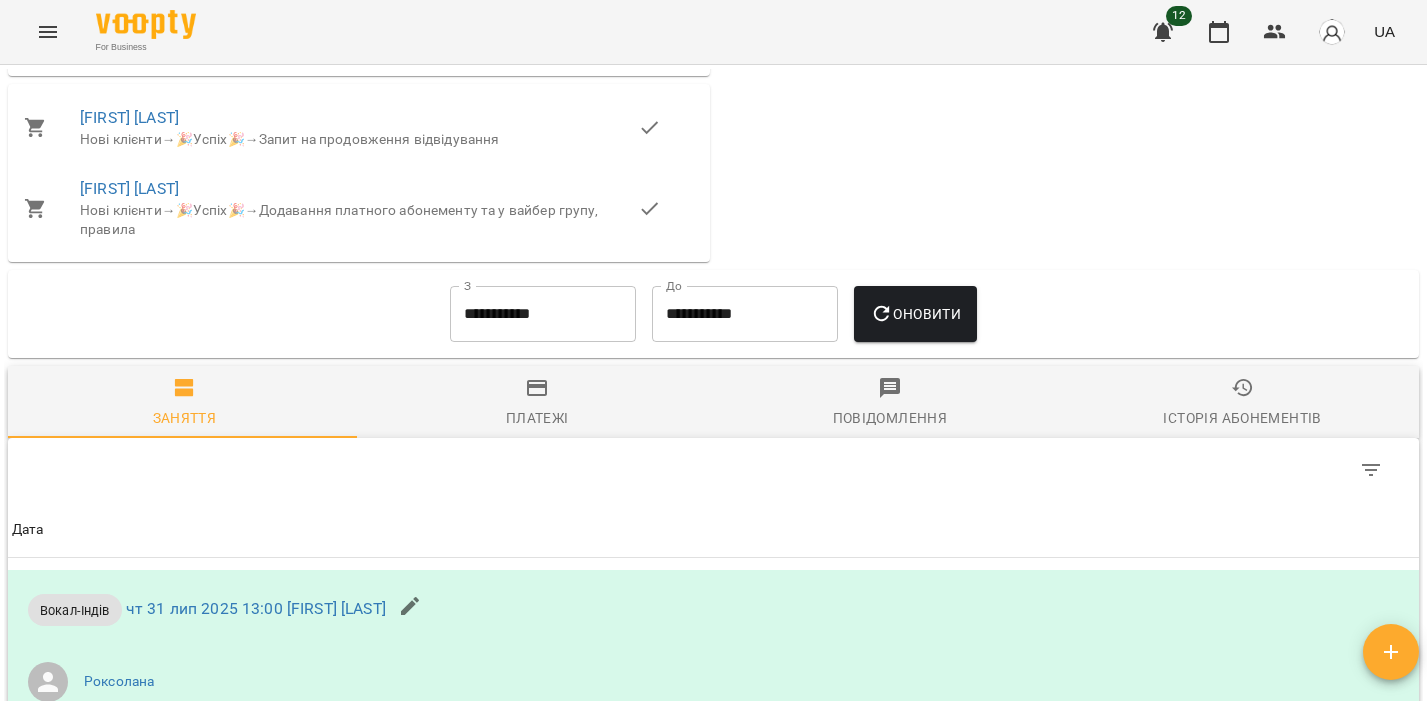 click on "Платежі" at bounding box center [537, 418] 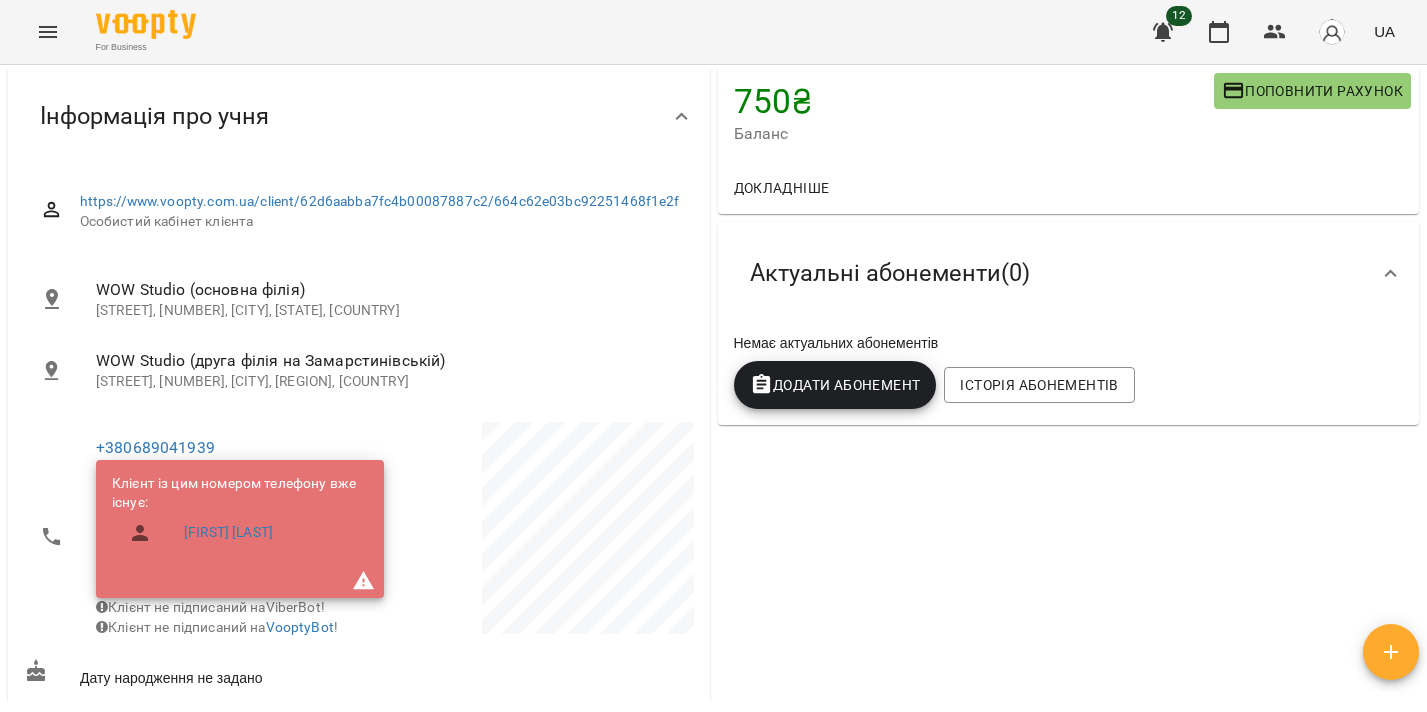 scroll, scrollTop: 0, scrollLeft: 0, axis: both 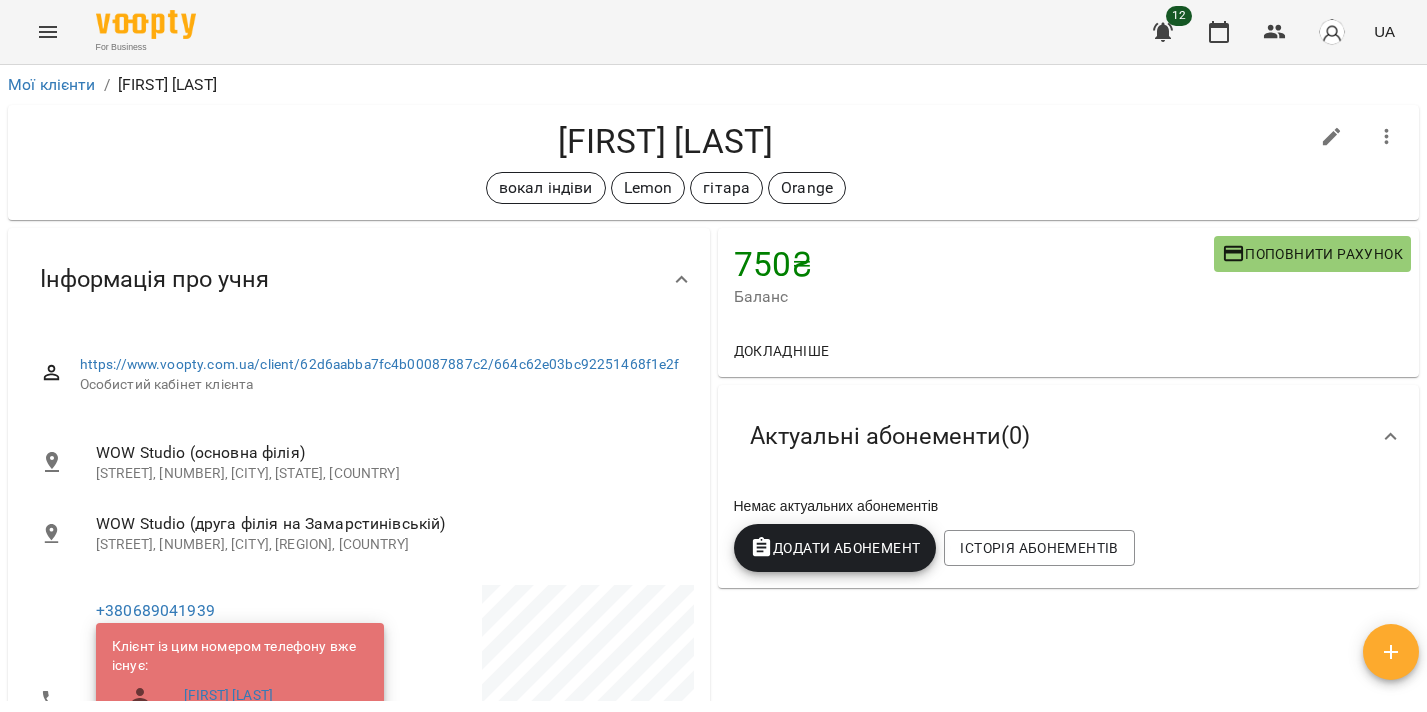 click on "Поповнити рахунок" at bounding box center [1312, 254] 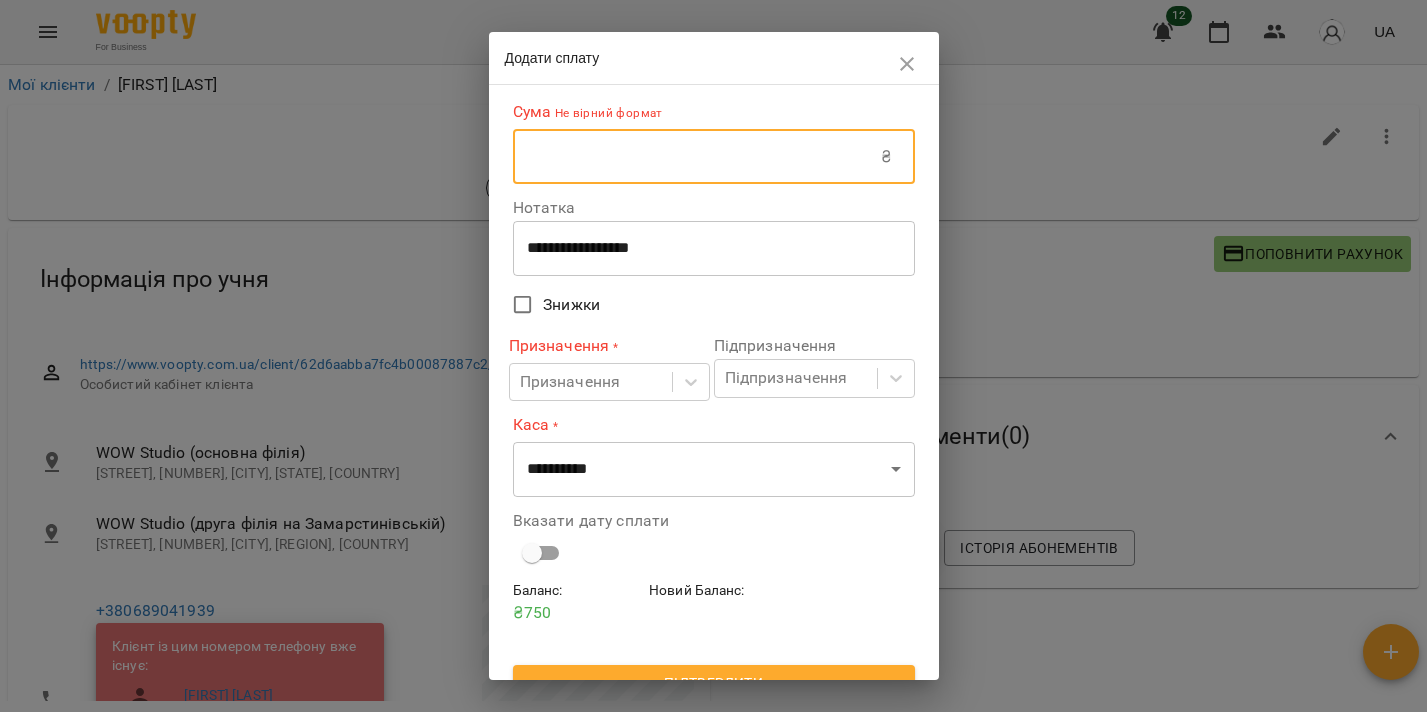 click at bounding box center [697, 157] 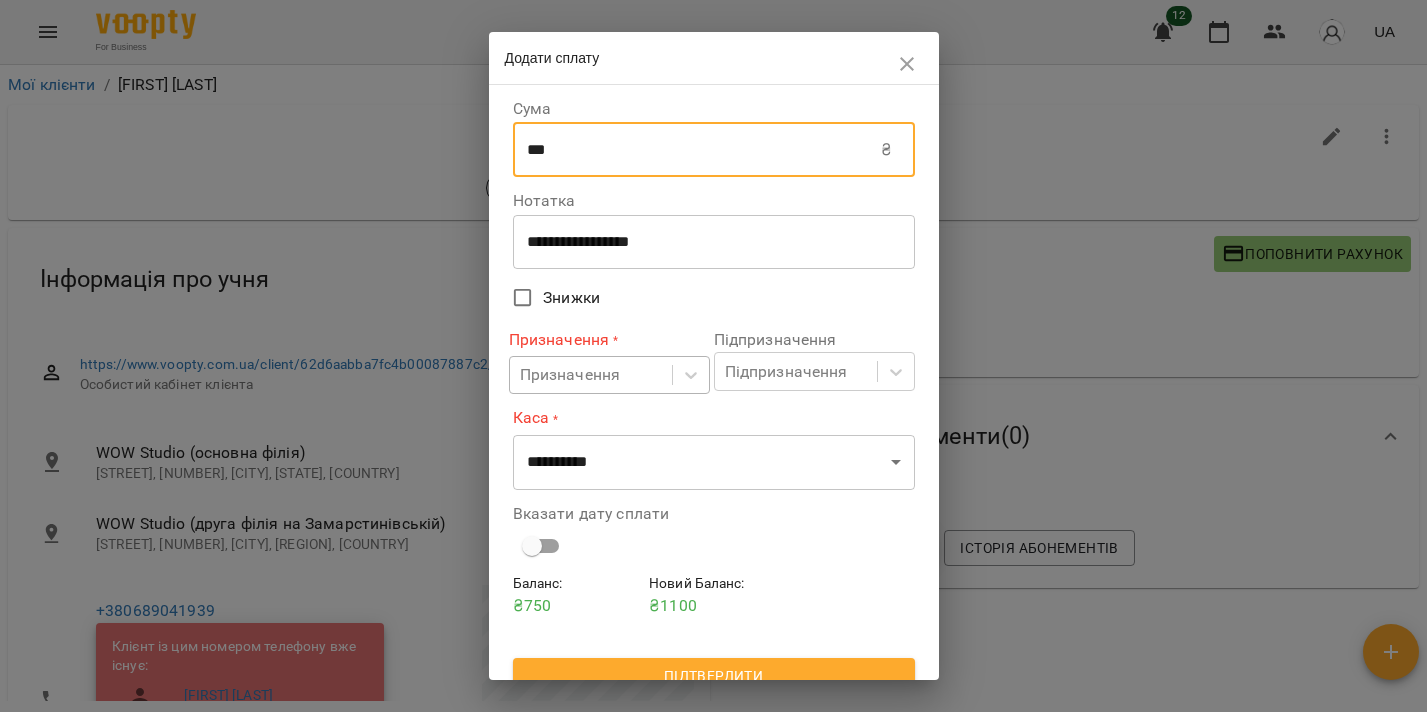 type on "***" 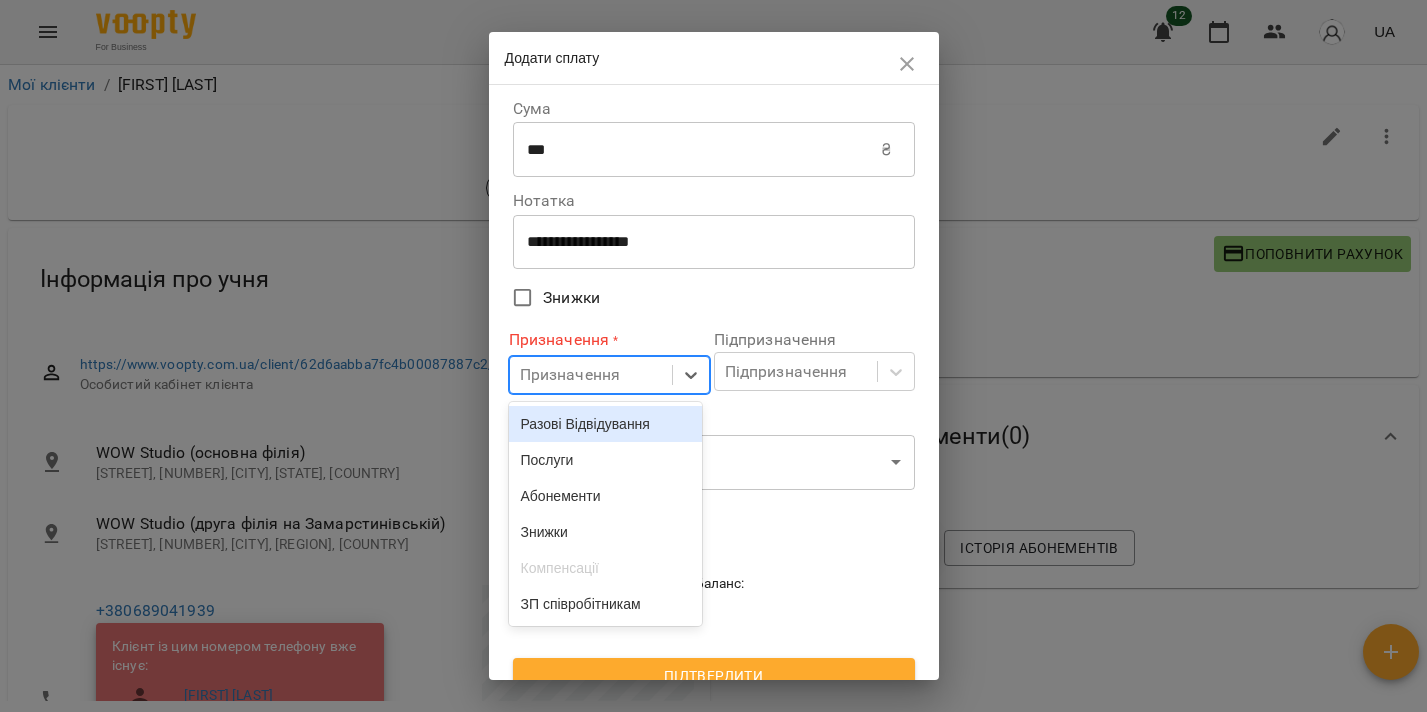 click on "Призначення" at bounding box center (591, 375) 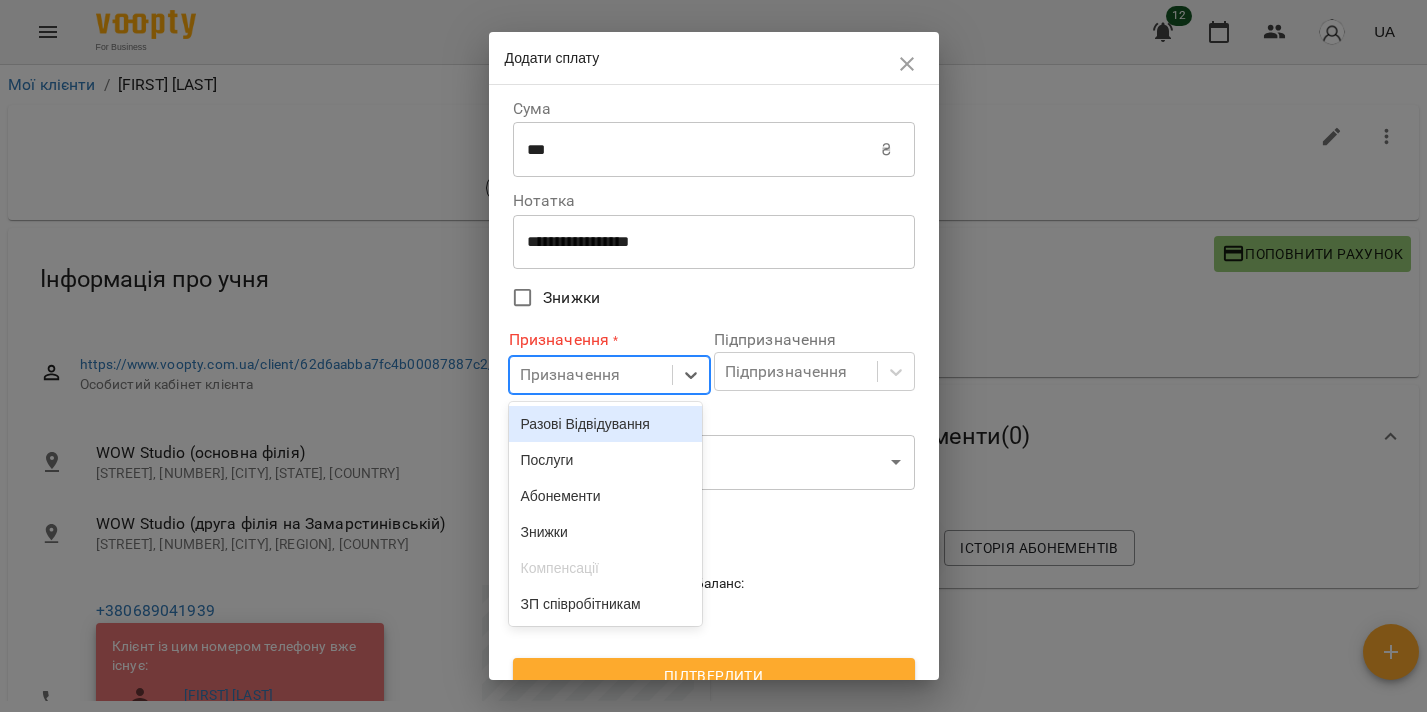 click on "Разові Відвідування" at bounding box center [606, 424] 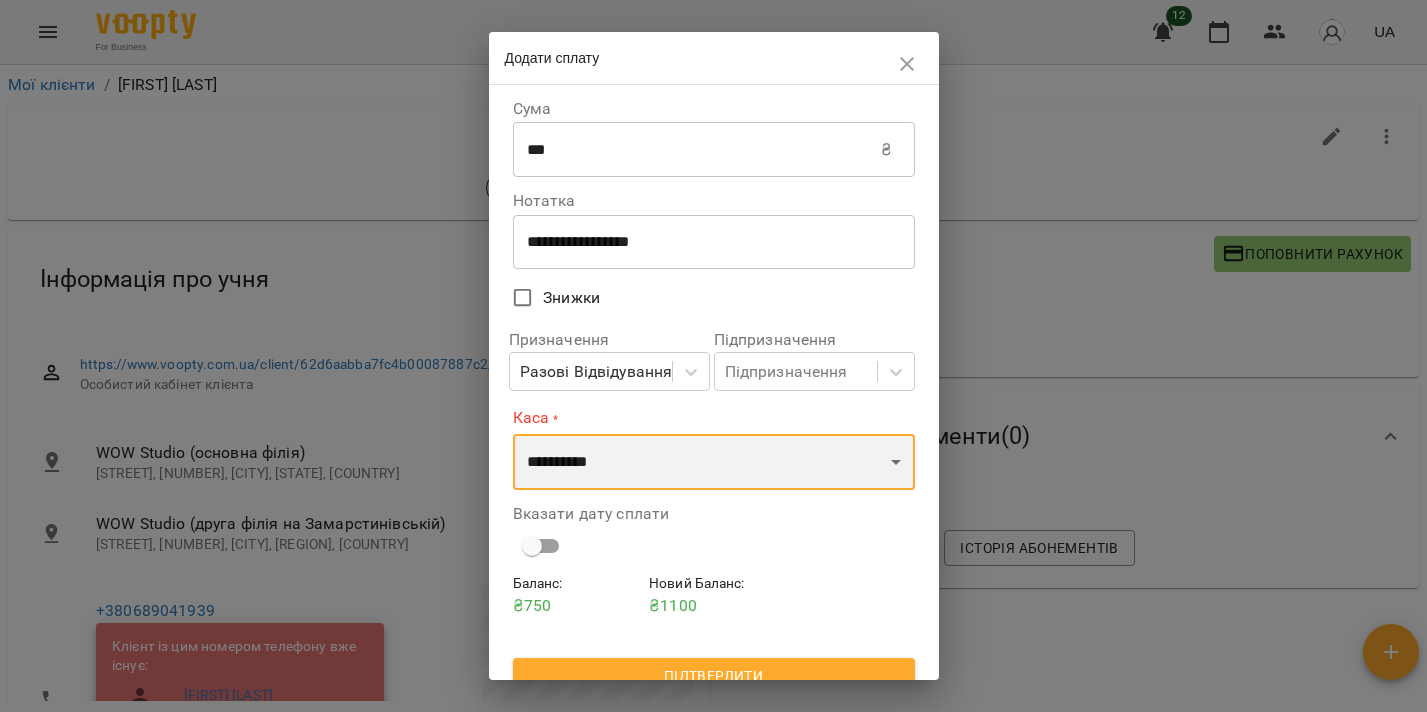 select on "****" 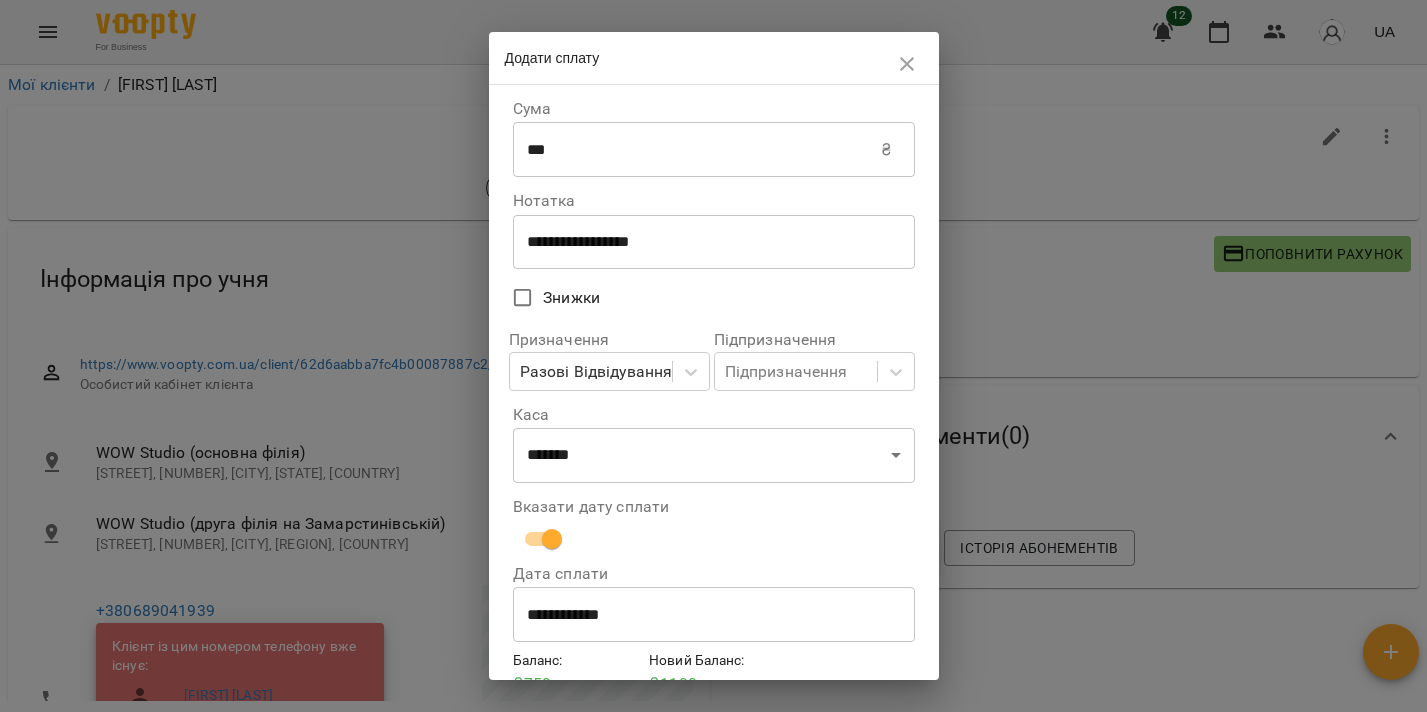 click on "**********" at bounding box center [714, 615] 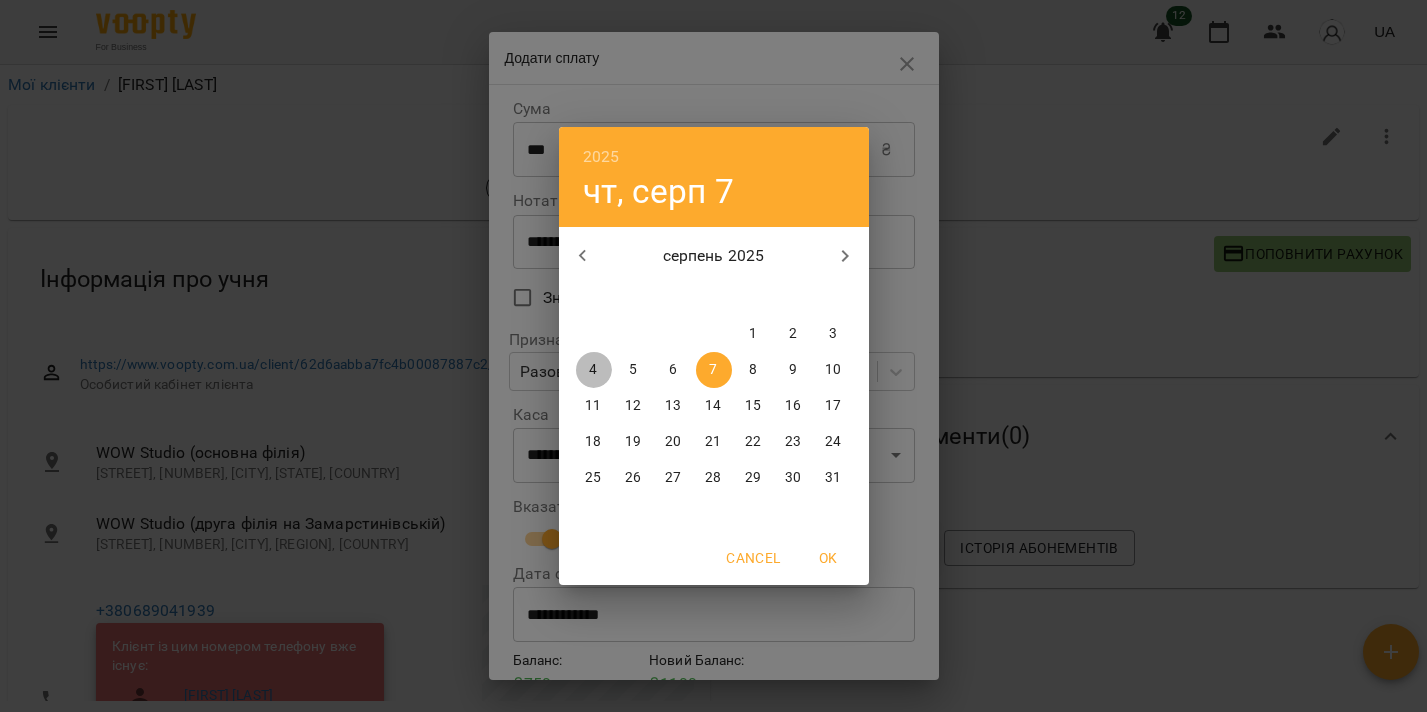 click on "4" at bounding box center [593, 370] 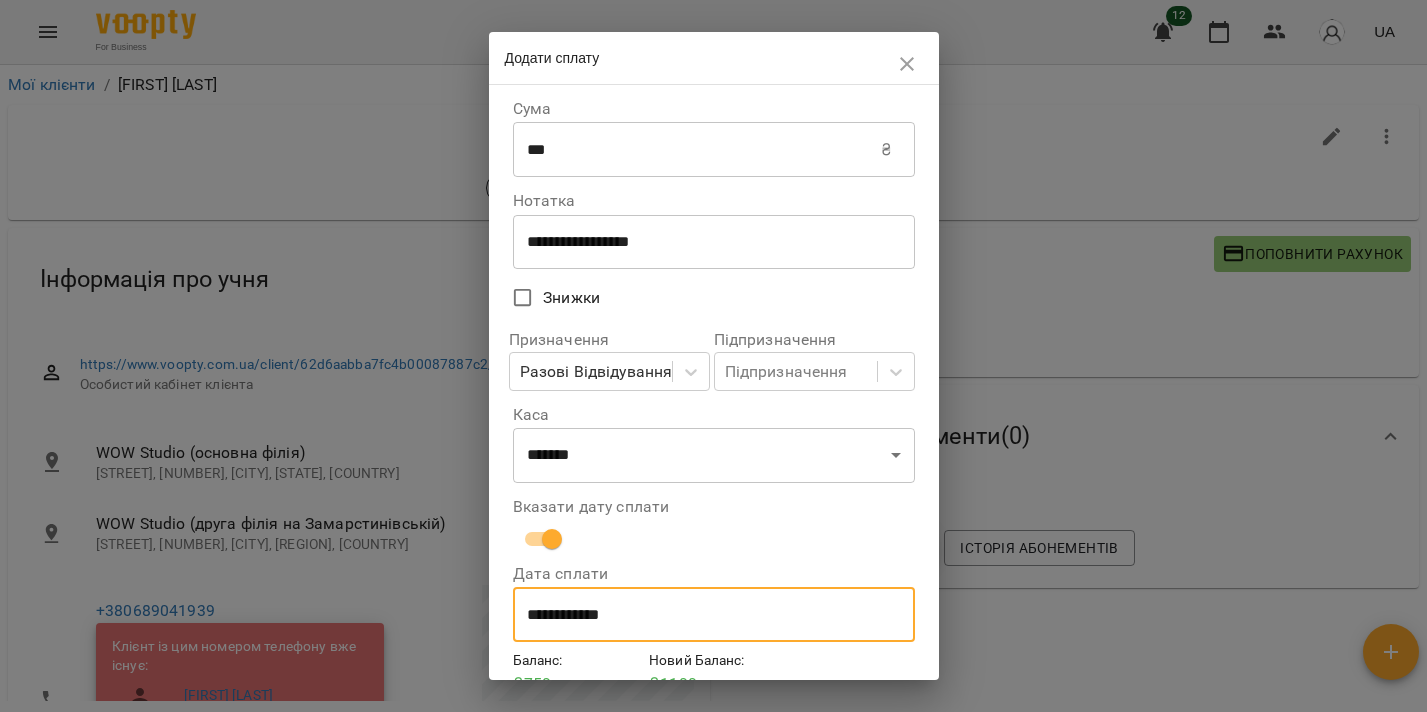 scroll, scrollTop: 96, scrollLeft: 0, axis: vertical 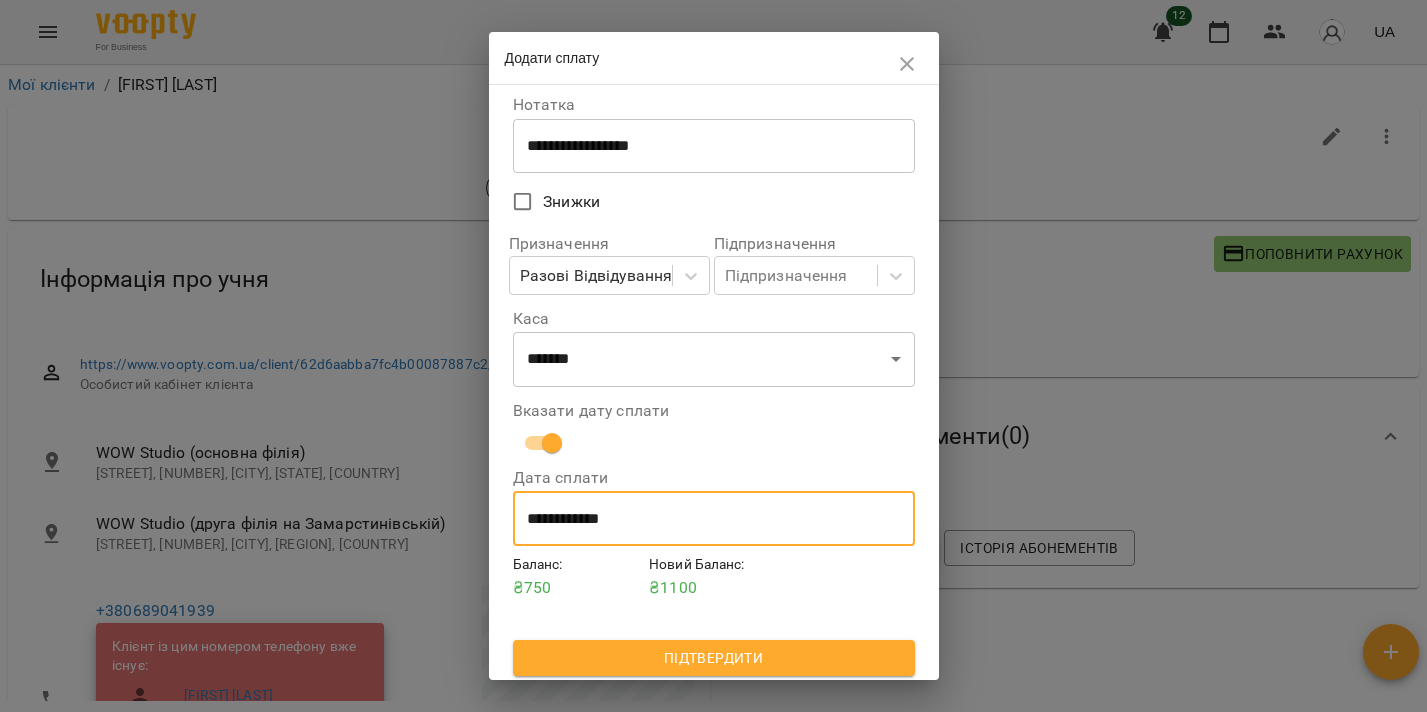 click on "Підтвердити" at bounding box center (714, 658) 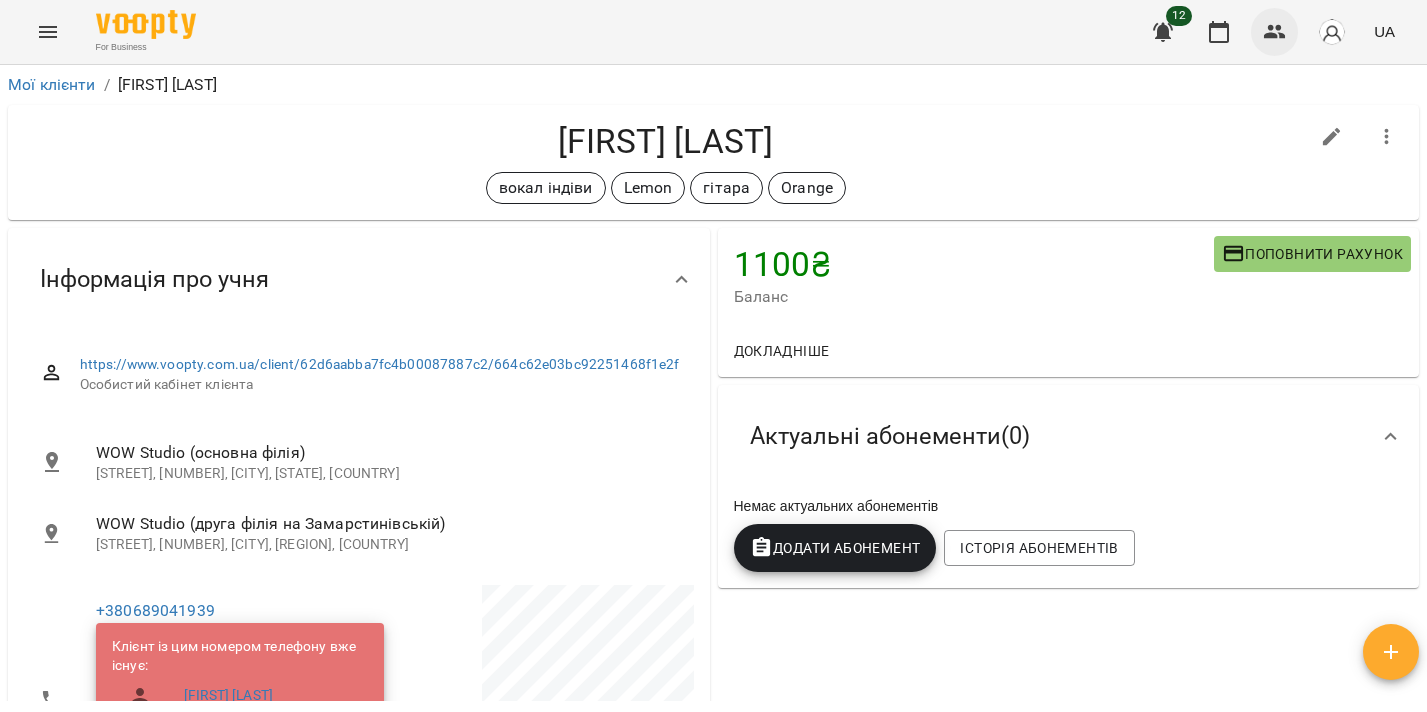 click 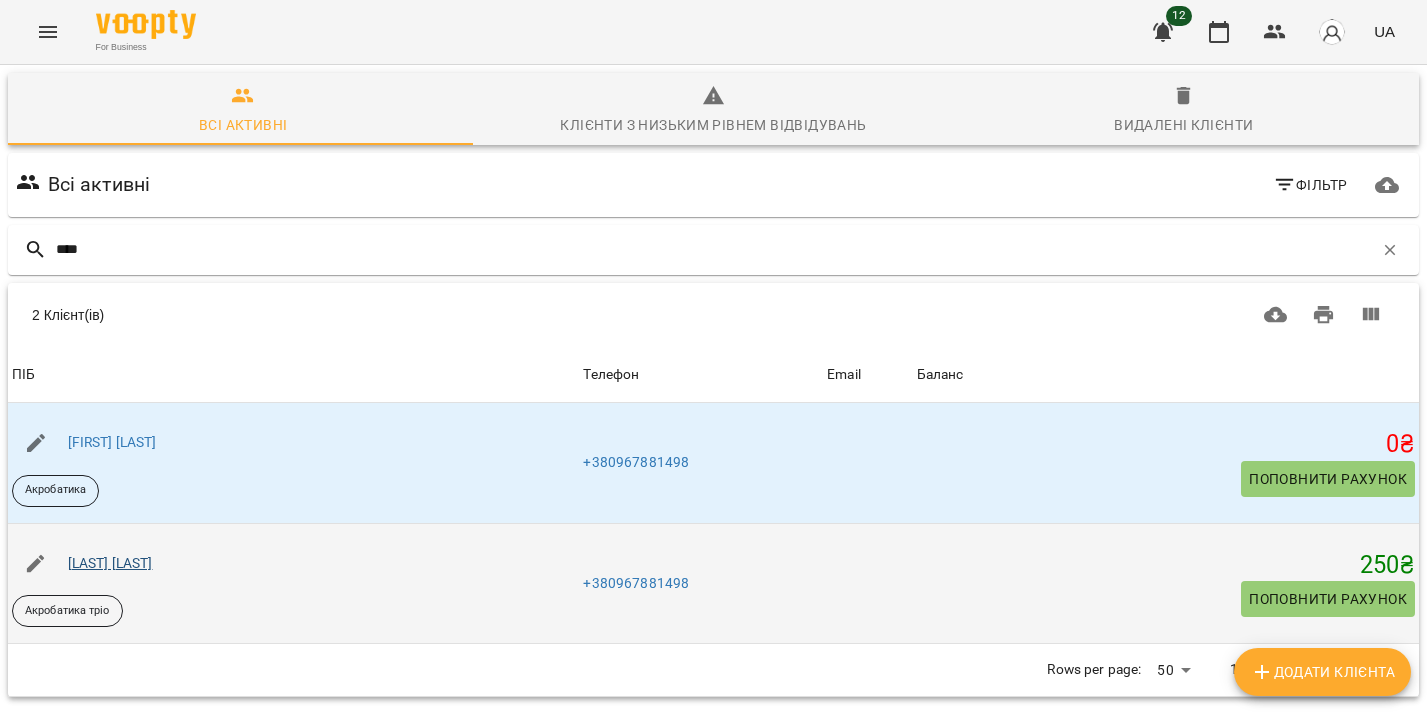 type on "****" 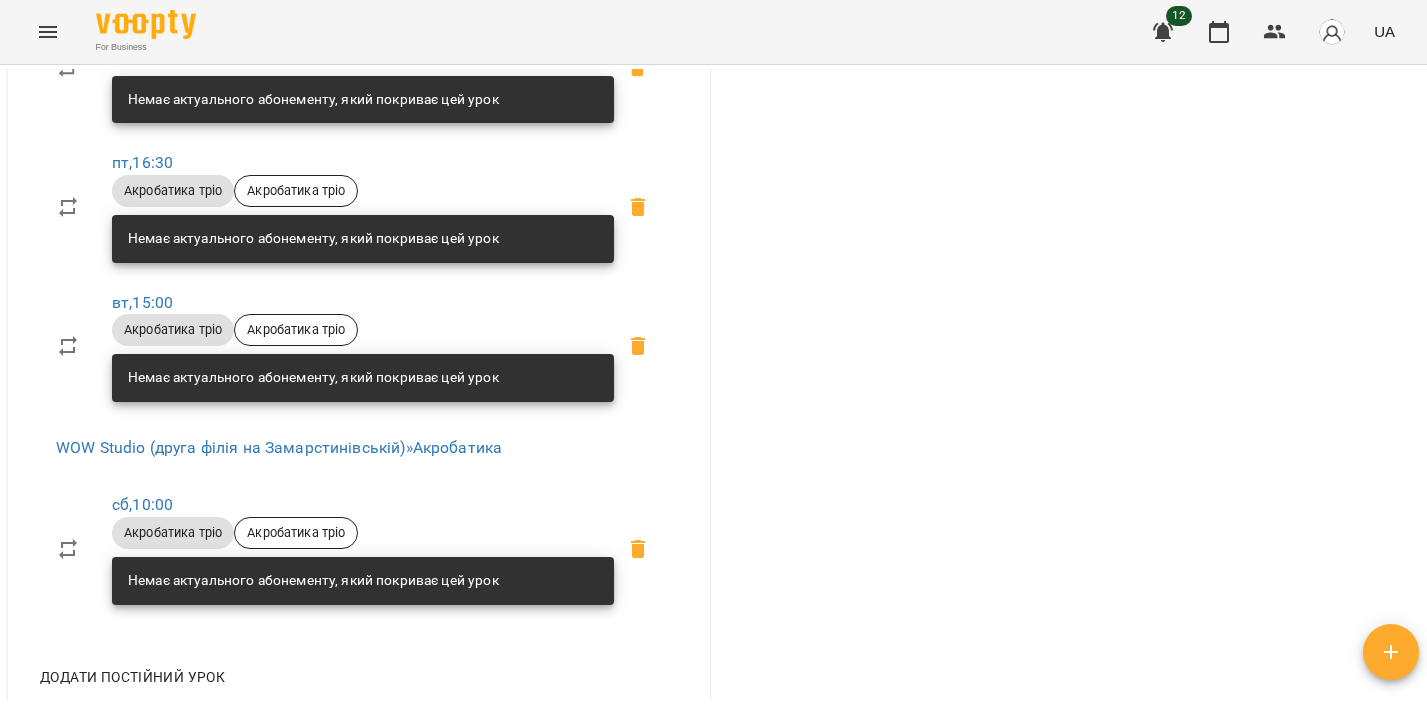 scroll, scrollTop: 0, scrollLeft: 0, axis: both 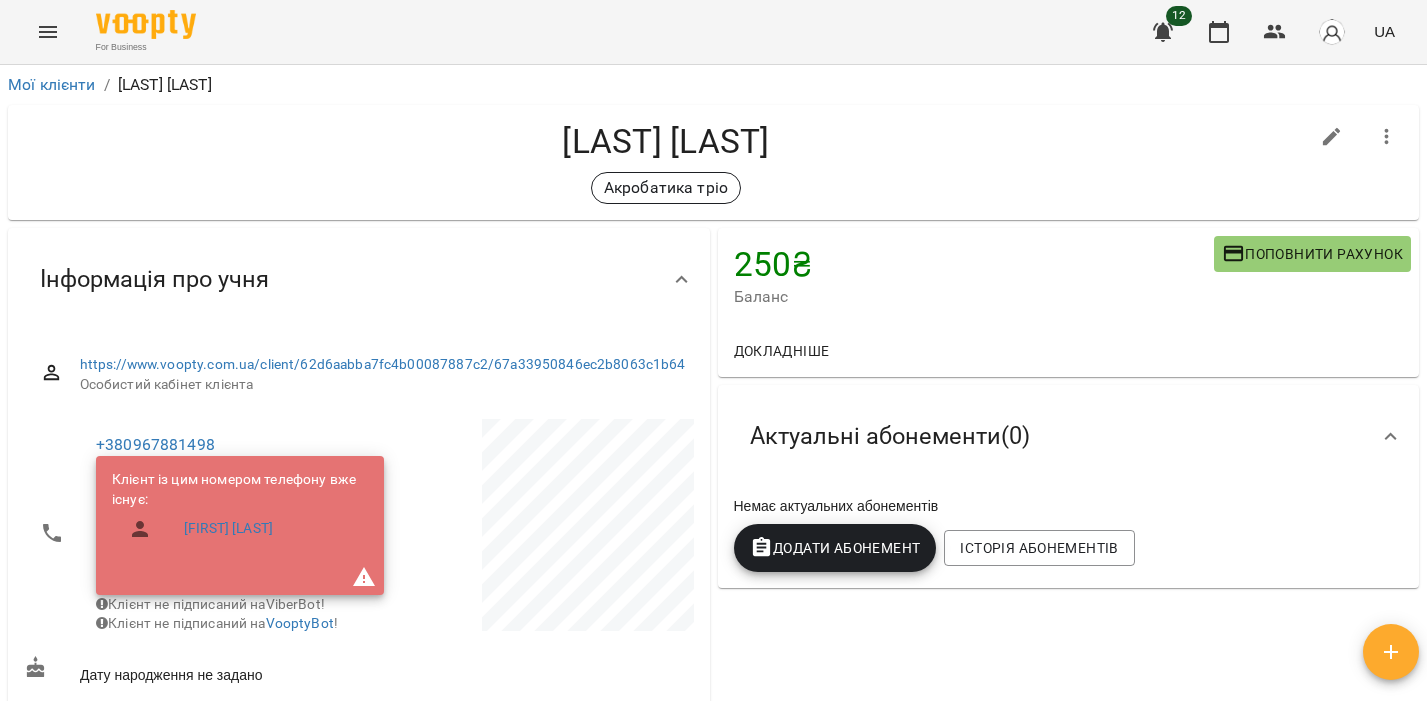 click on "250 ₴ Баланс Поповнити рахунок" at bounding box center [1069, 276] 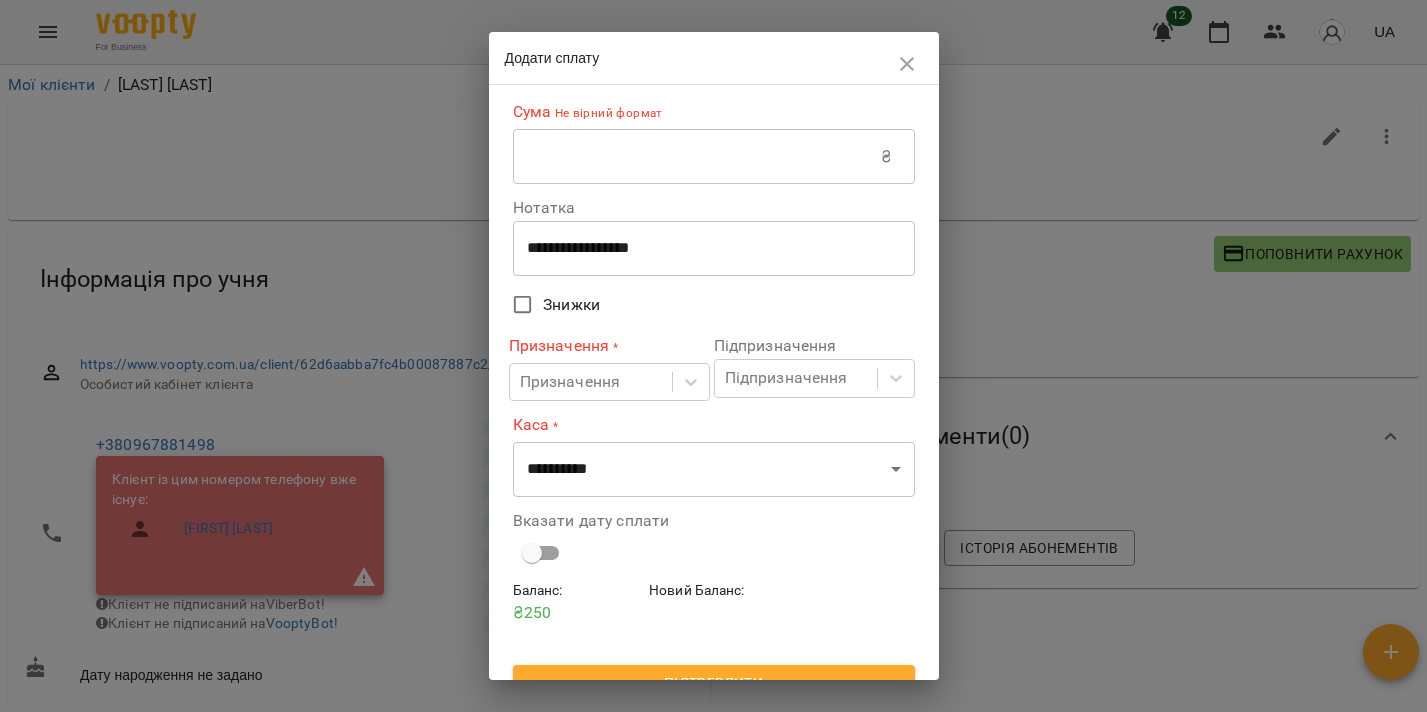 click at bounding box center (697, 157) 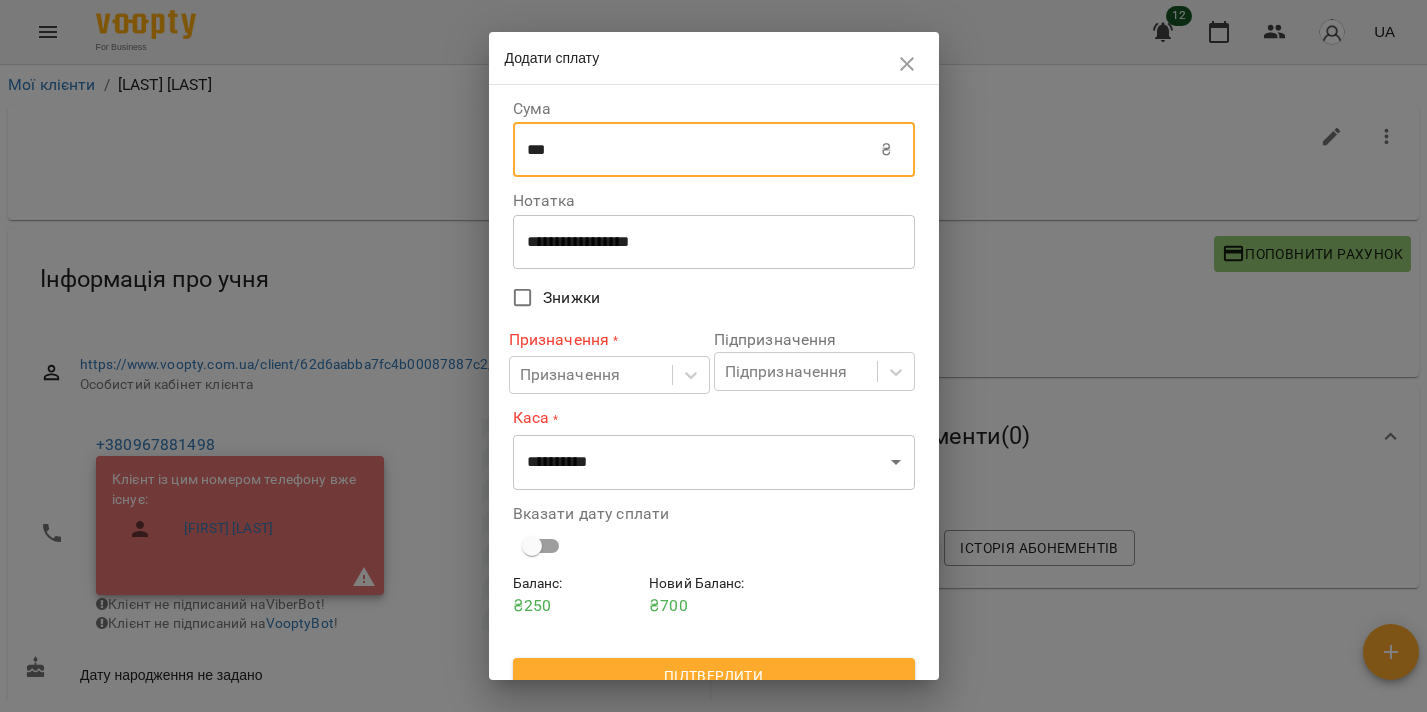type on "***" 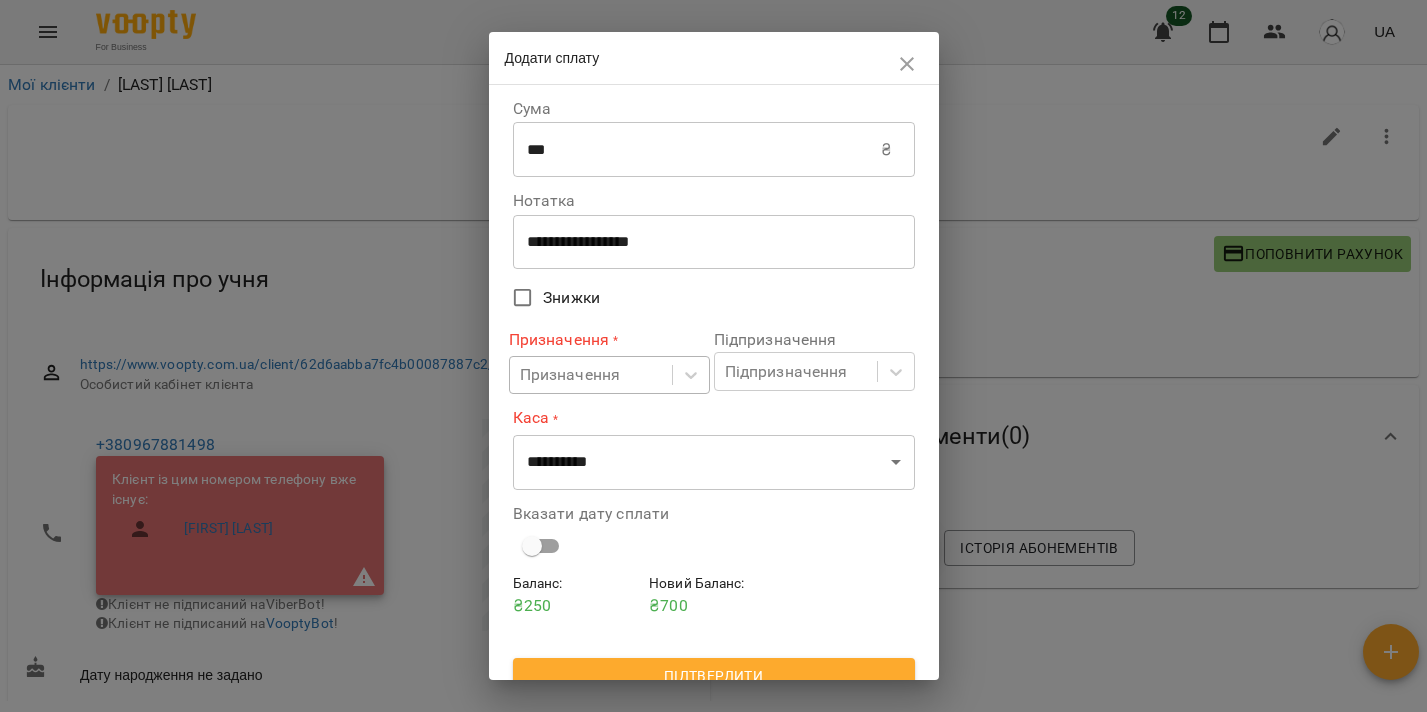 click on "Призначення" at bounding box center (570, 375) 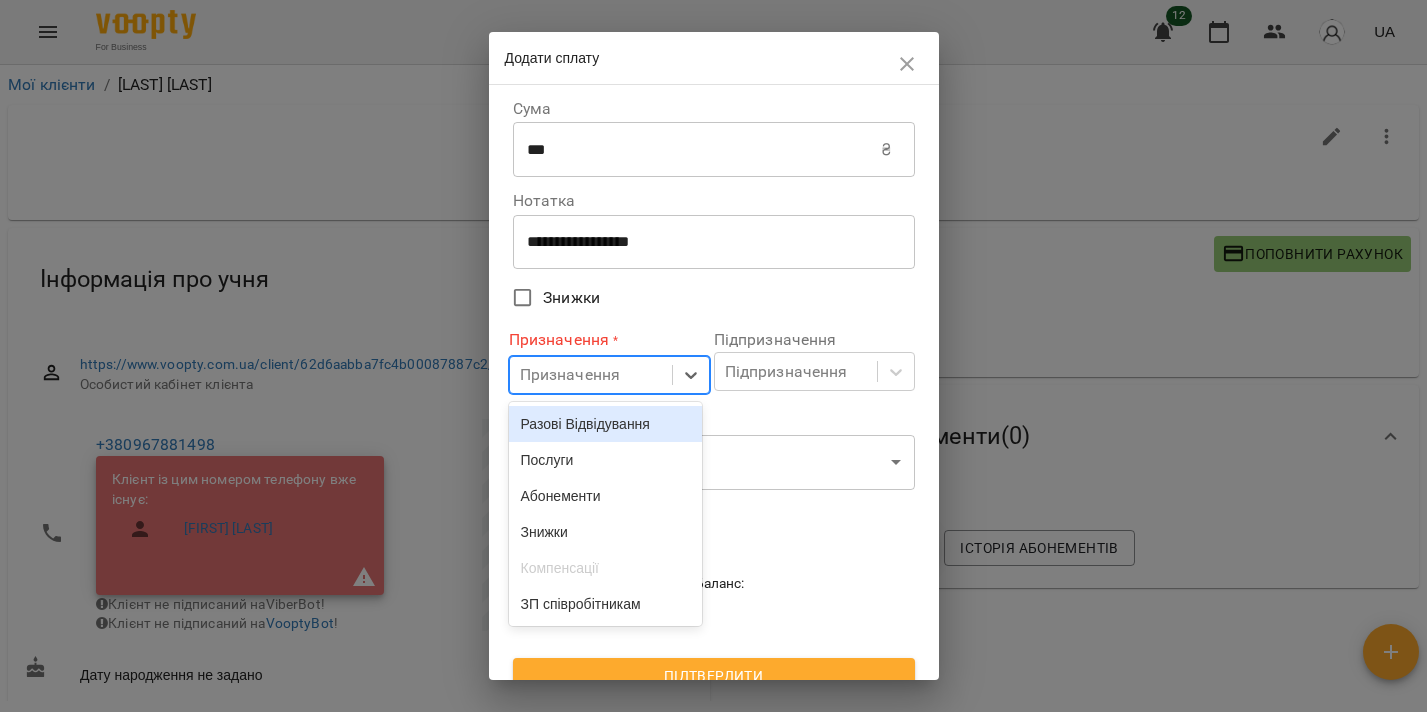 click on "Разові Відвідування" at bounding box center [606, 424] 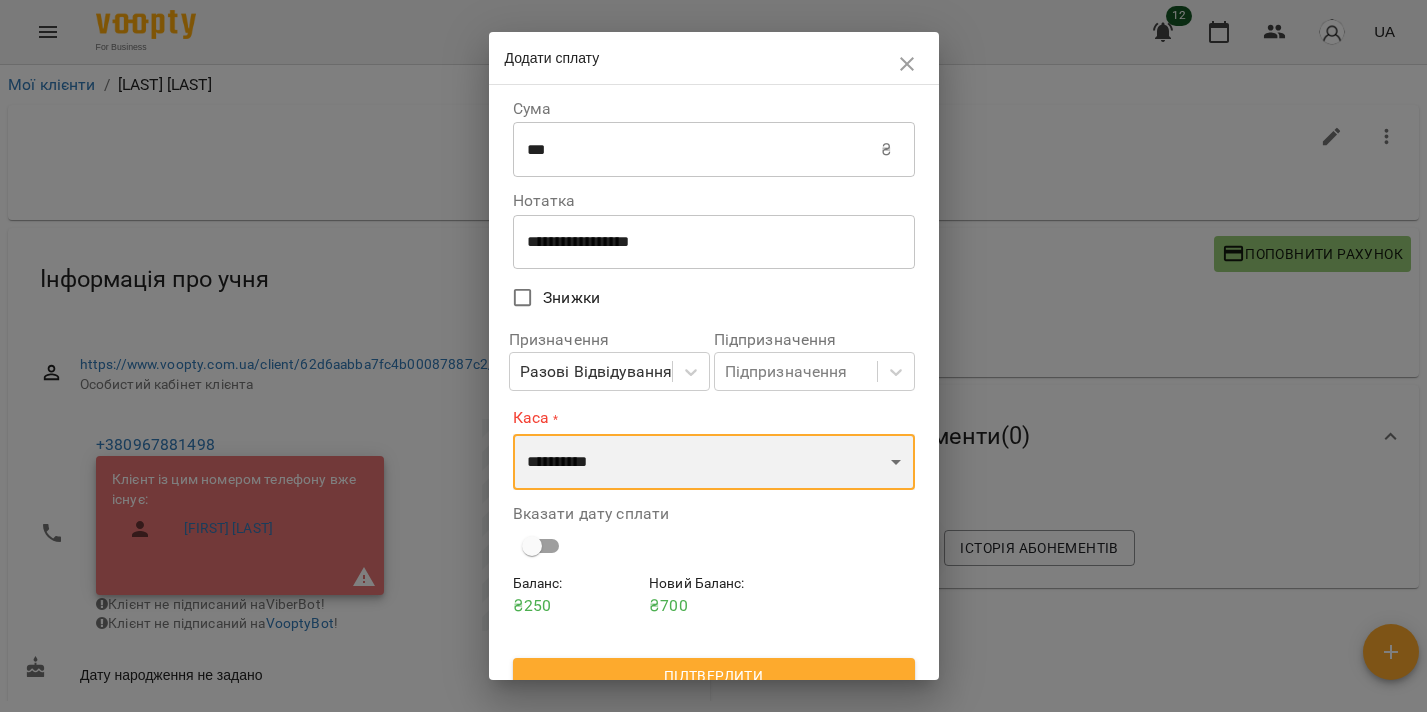 select on "****" 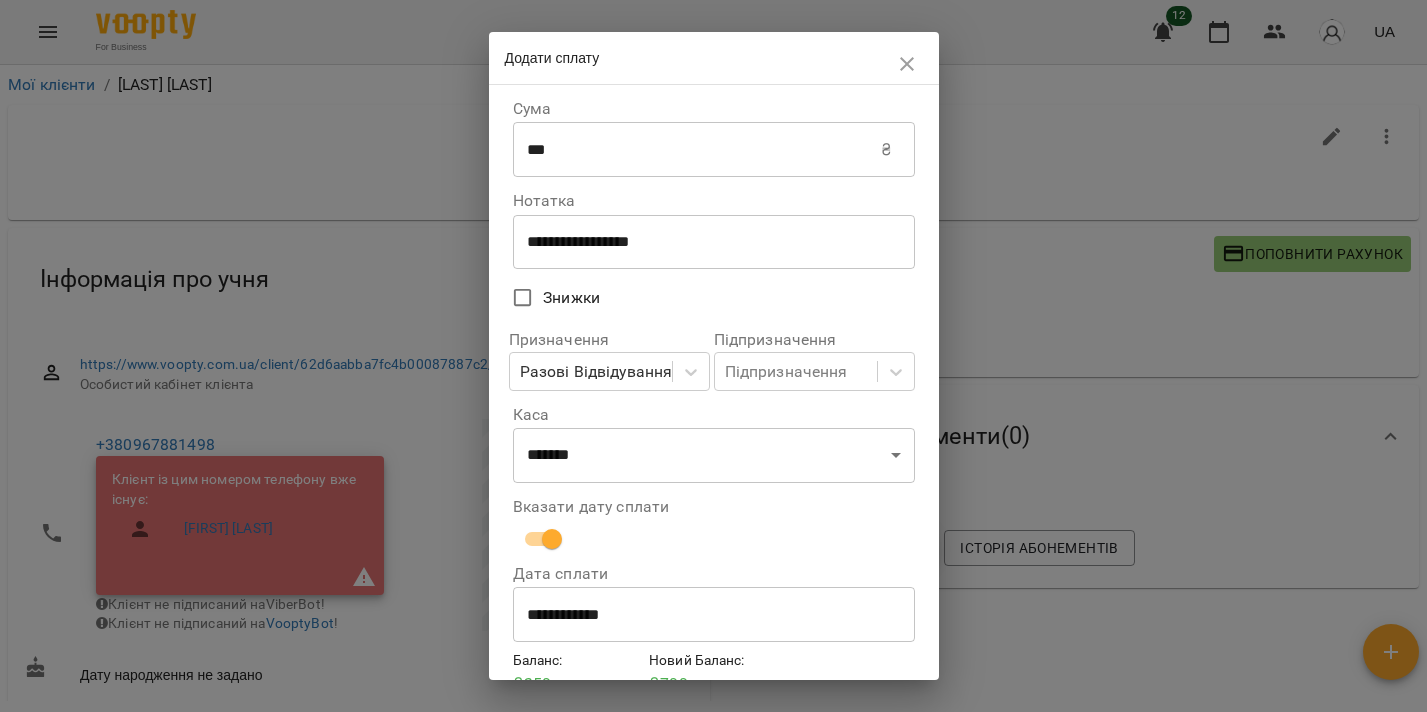 click on "**********" at bounding box center (714, 615) 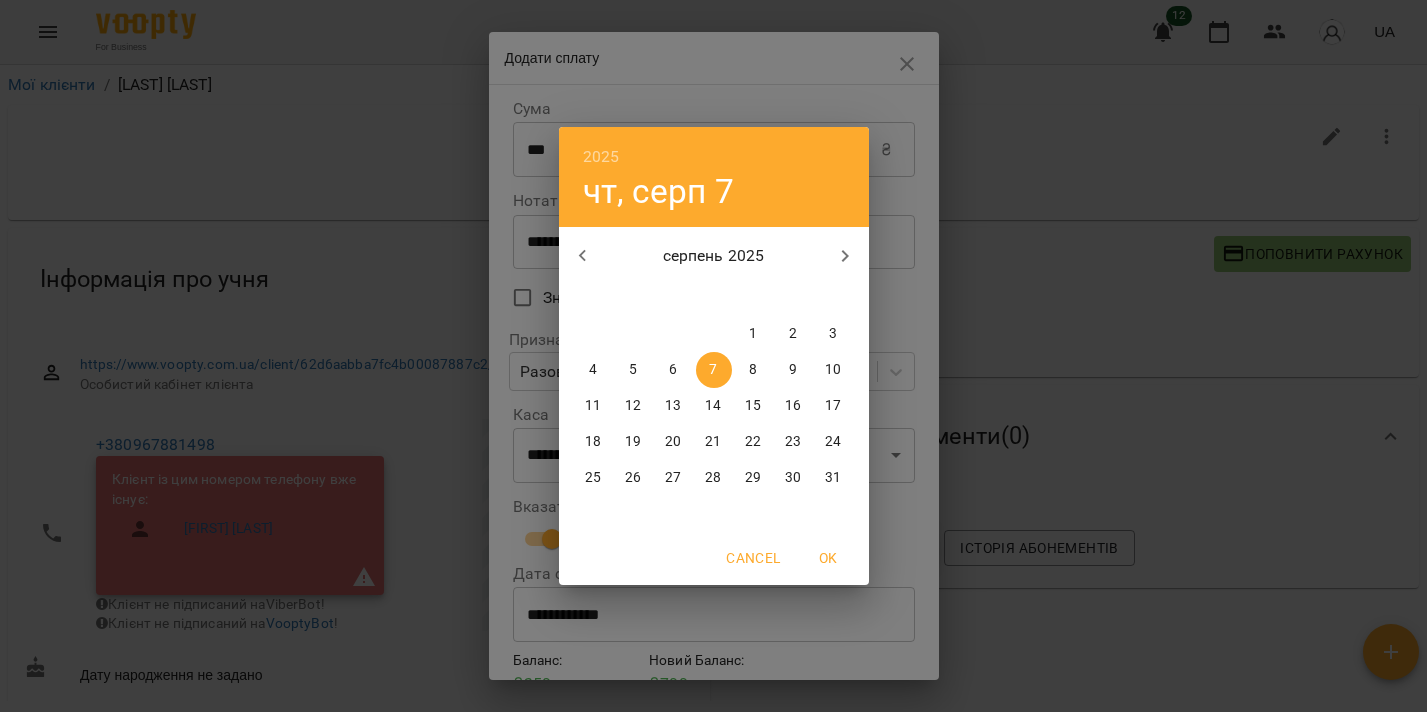 click on "4" at bounding box center [594, 370] 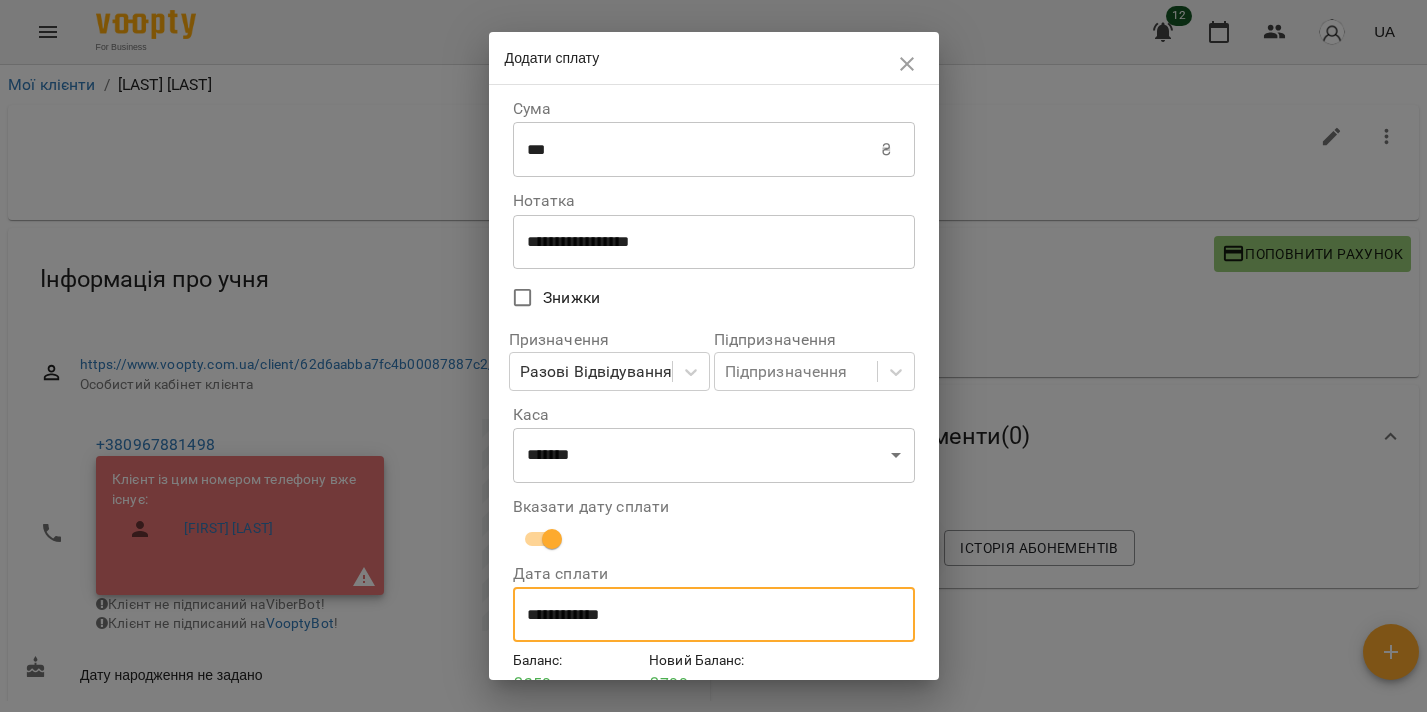 type on "**********" 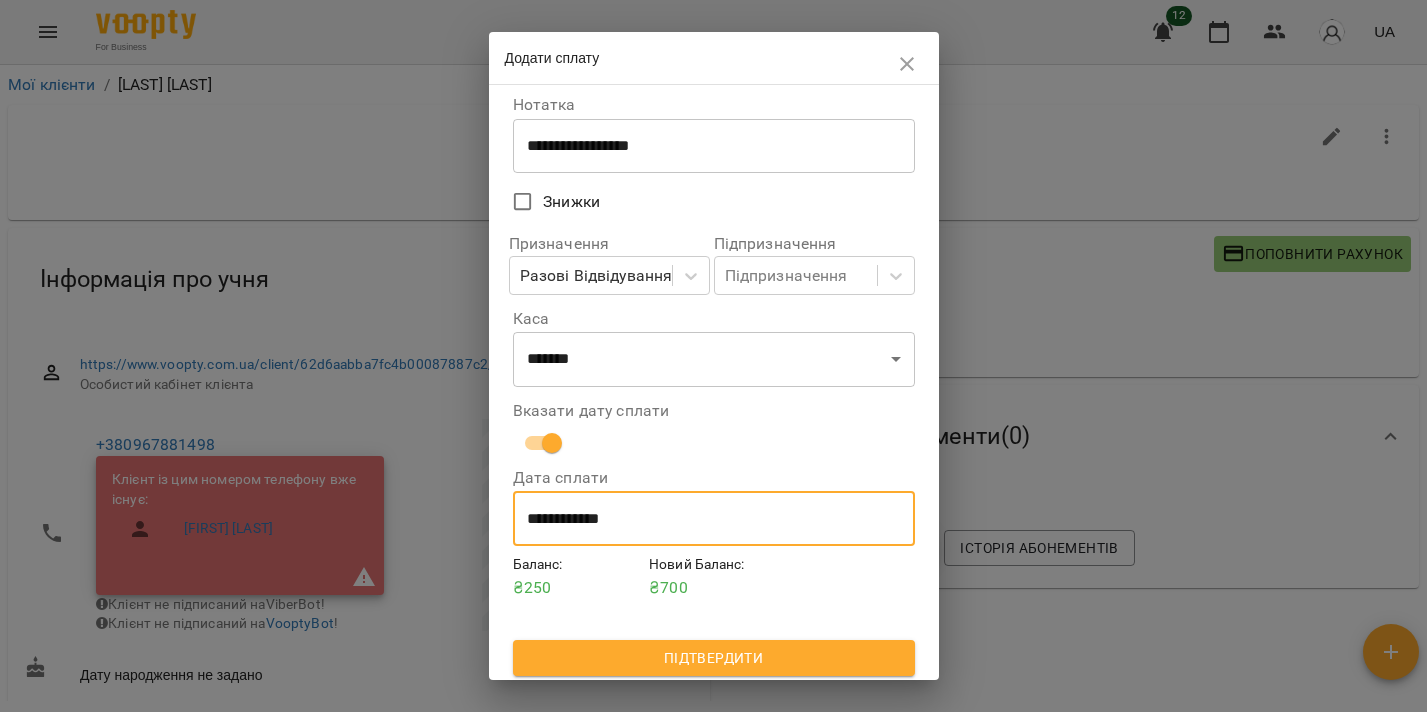 click on "Підтвердити" at bounding box center (714, 658) 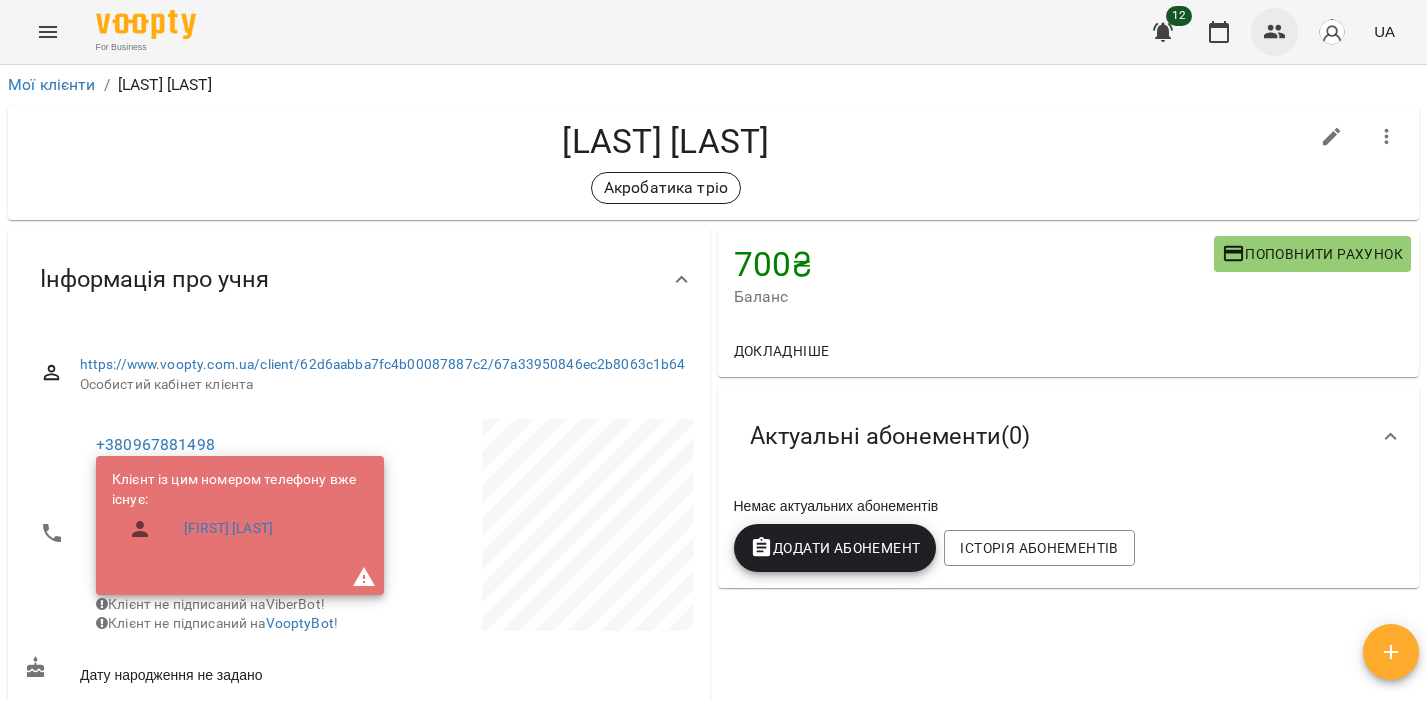 click 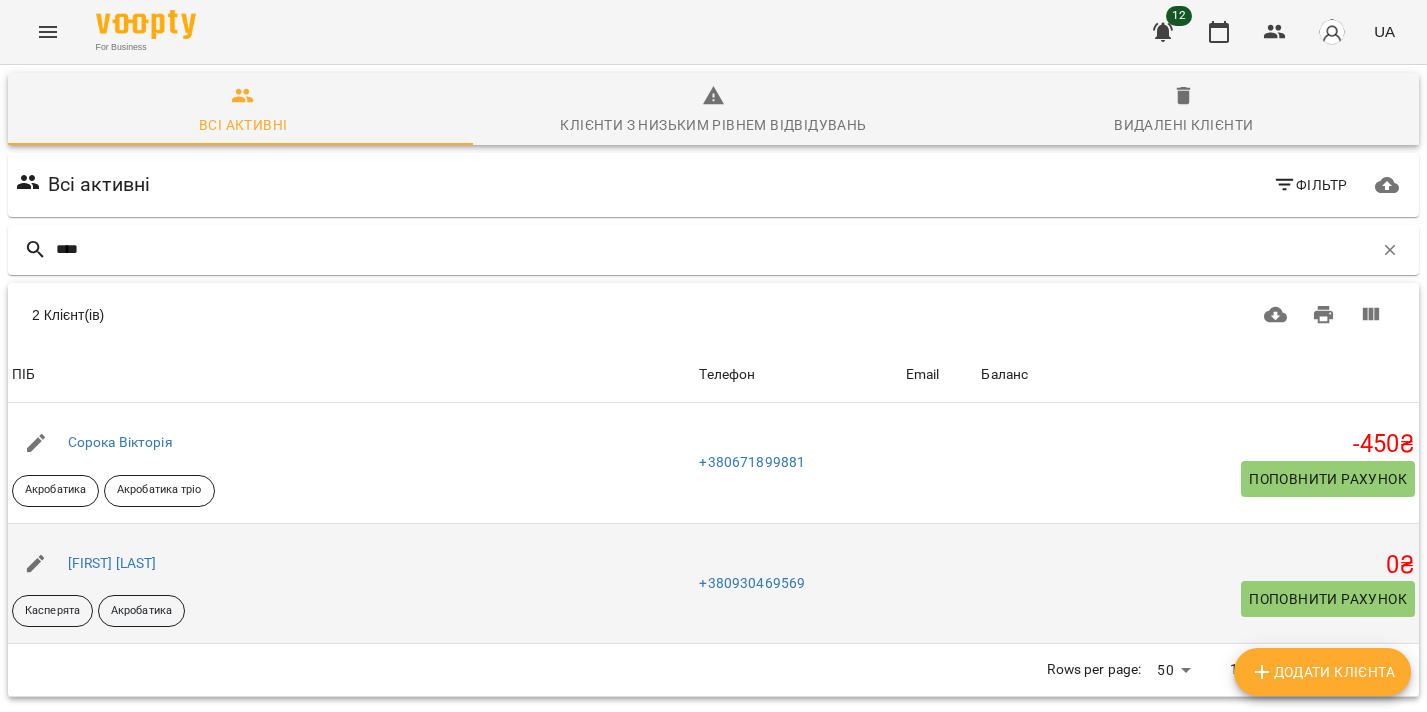 scroll, scrollTop: 32, scrollLeft: 0, axis: vertical 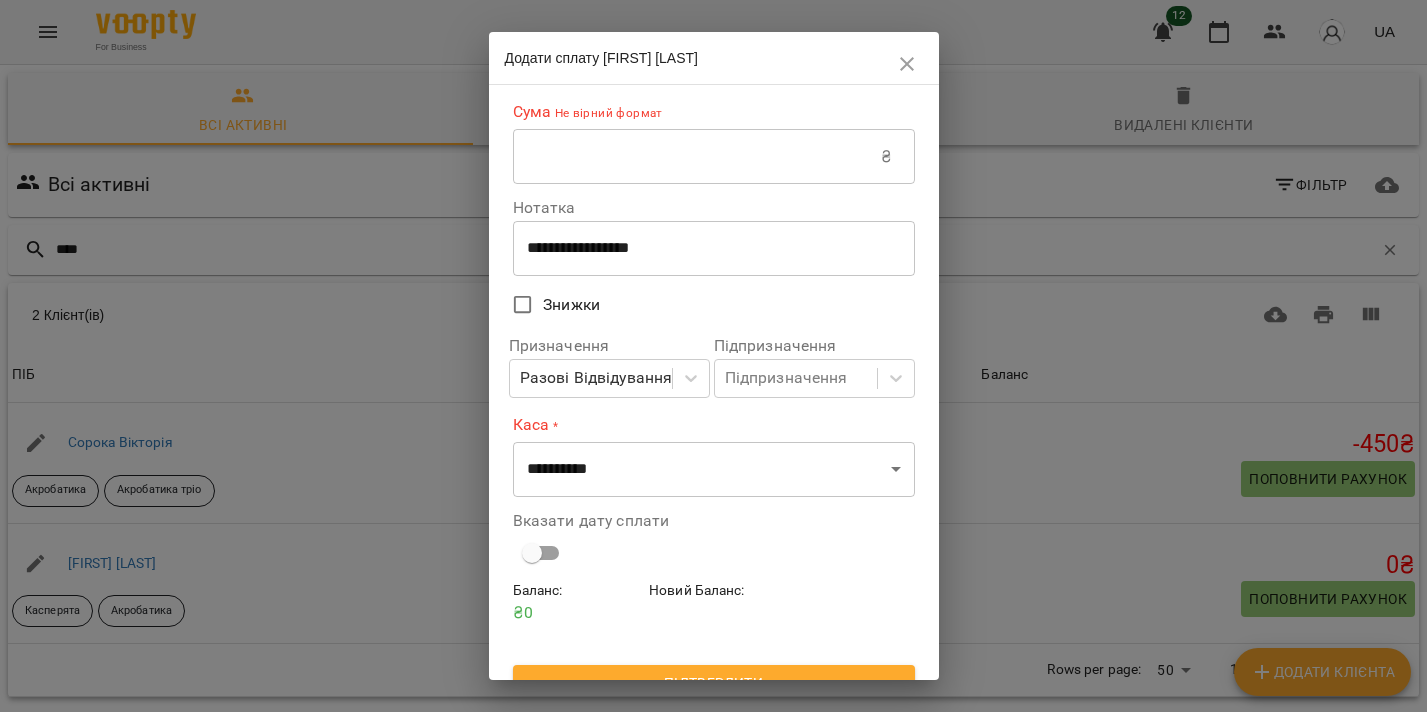 click at bounding box center [697, 157] 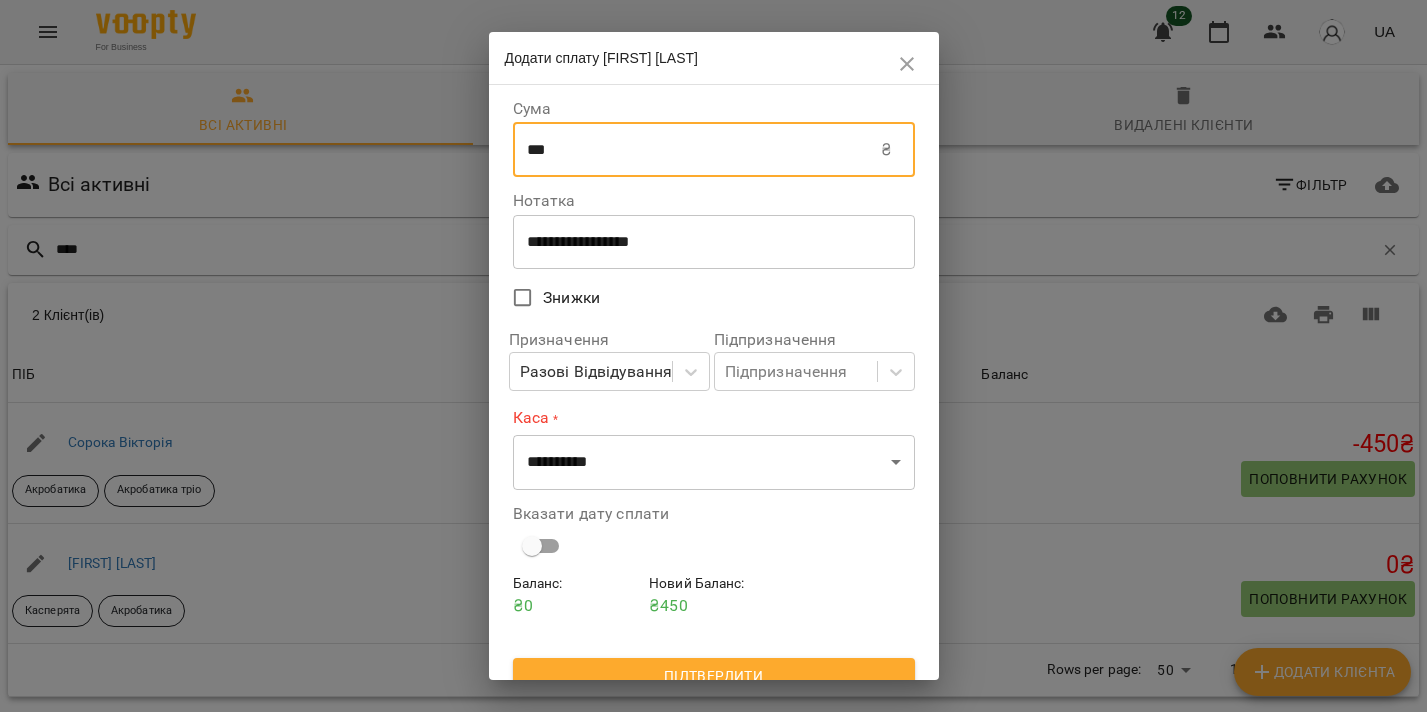 type on "***" 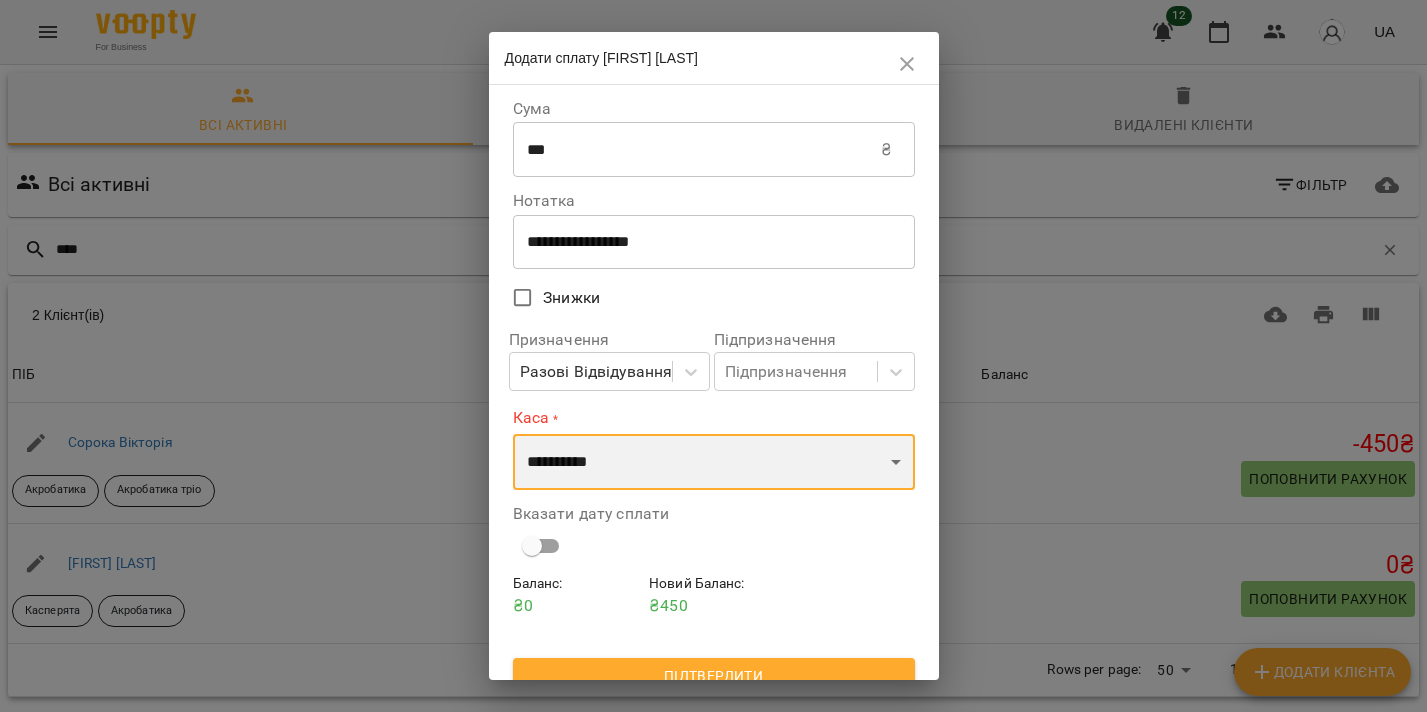 select on "****" 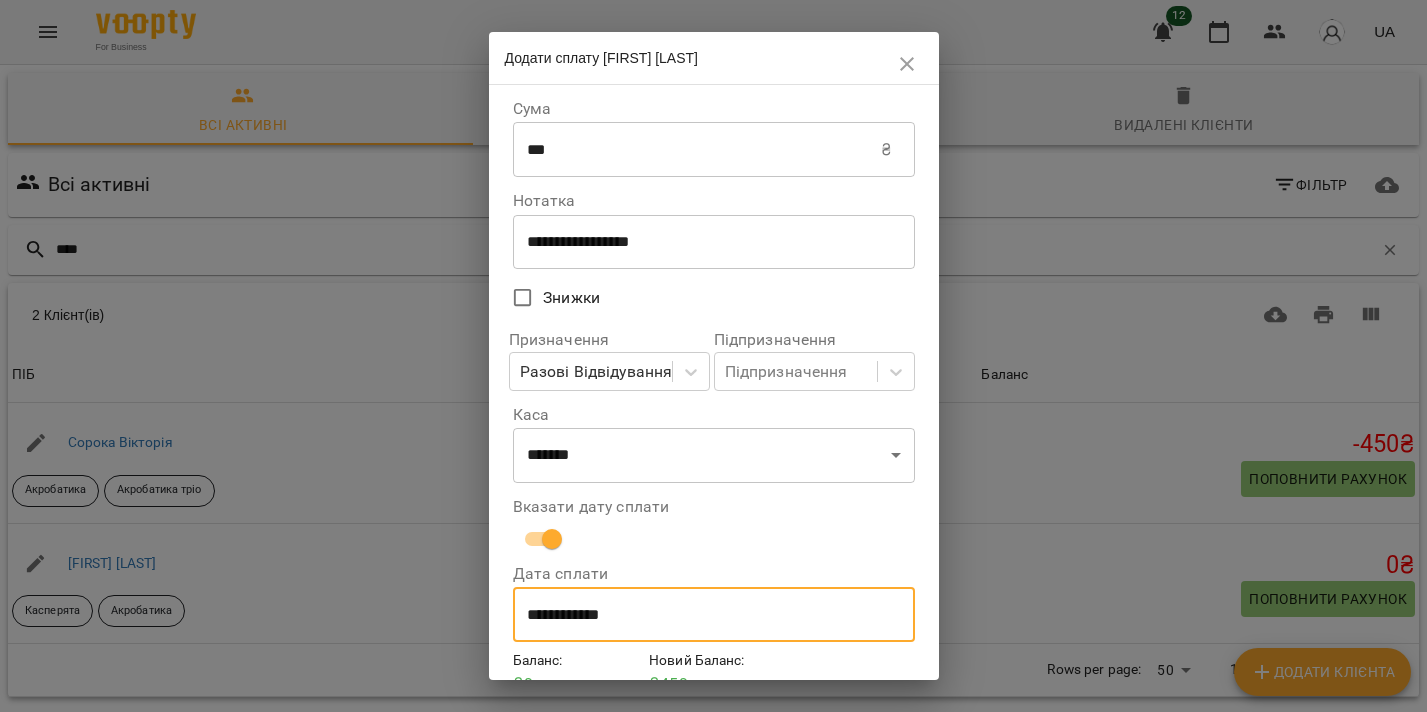 click on "**********" at bounding box center (714, 615) 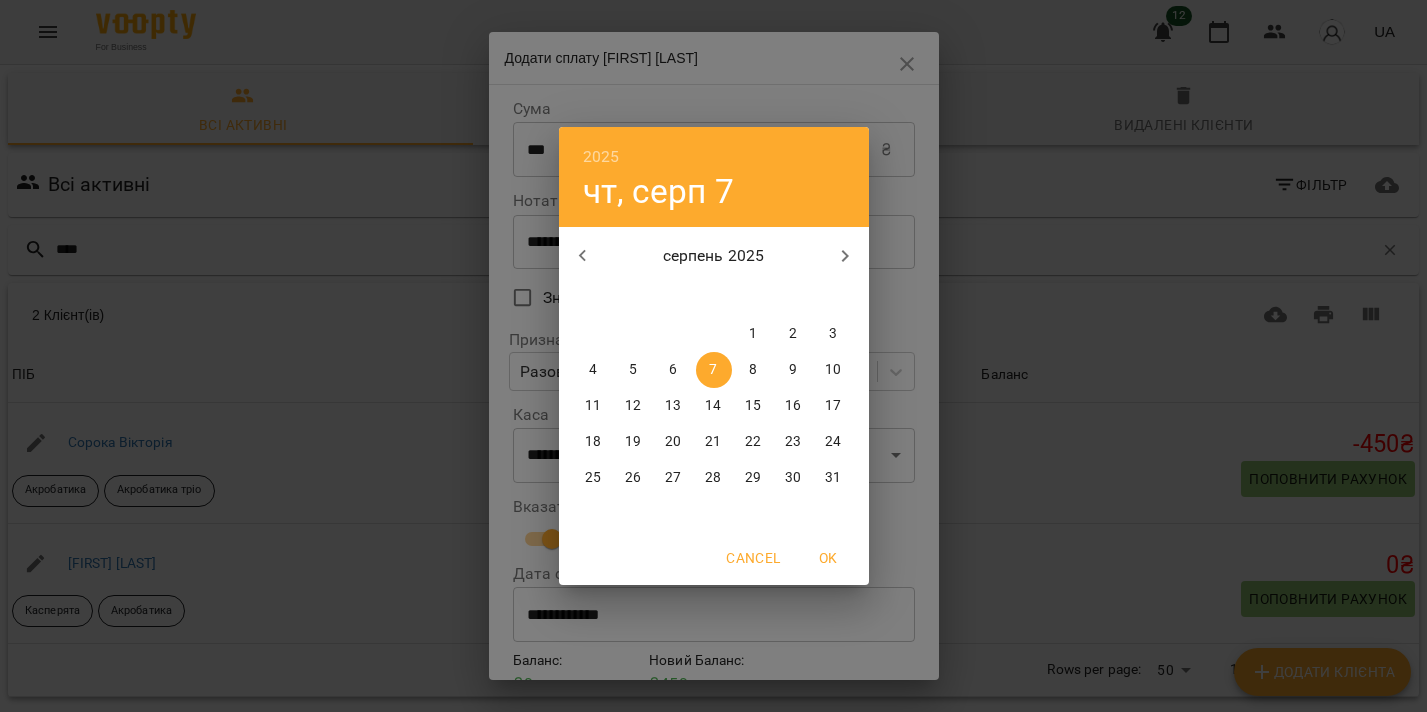click on "6" at bounding box center (673, 370) 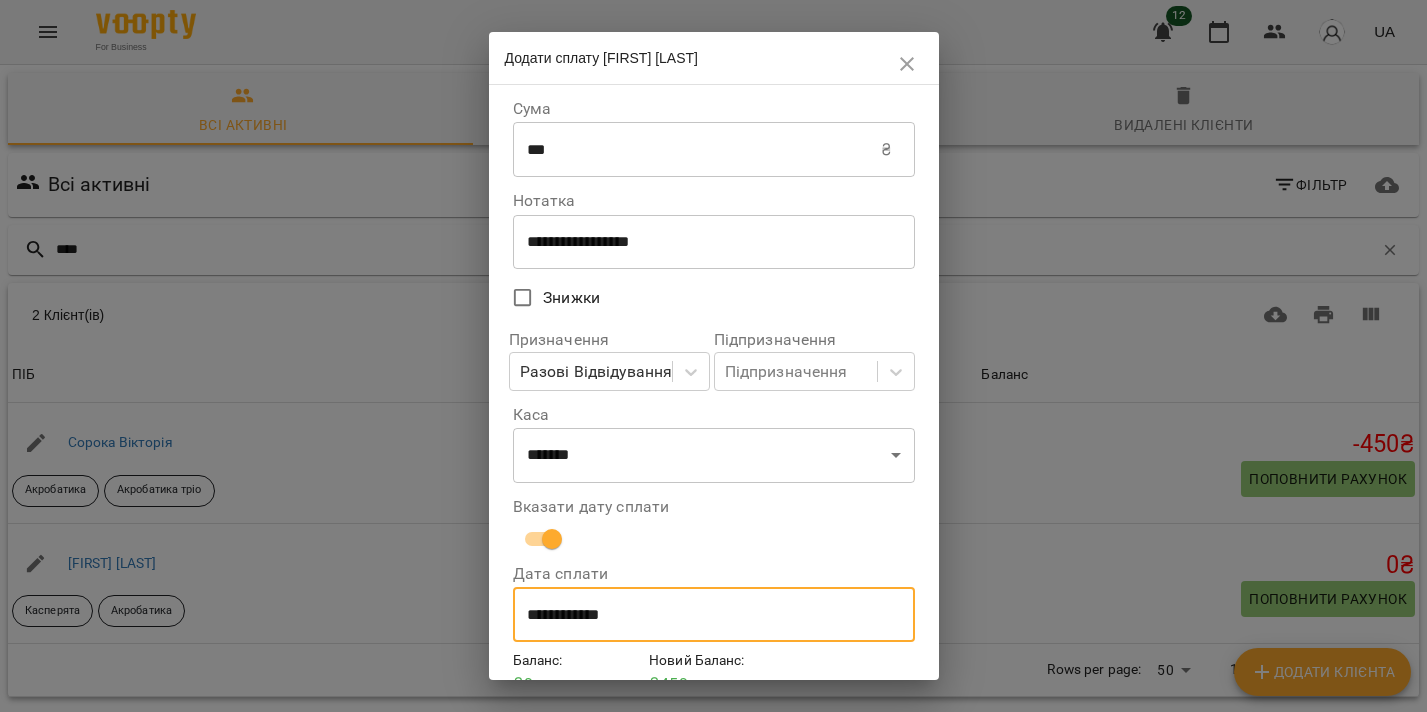 scroll, scrollTop: 96, scrollLeft: 0, axis: vertical 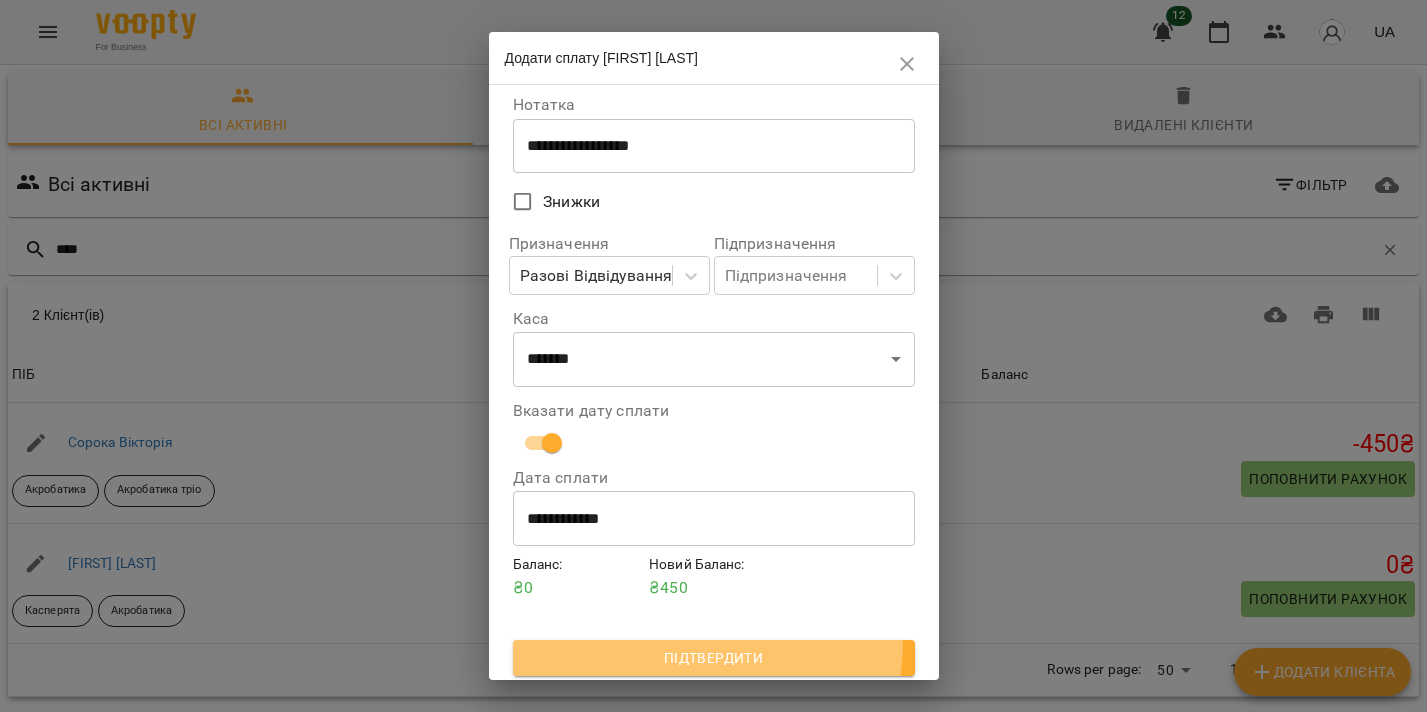 click on "Підтвердити" at bounding box center (714, 658) 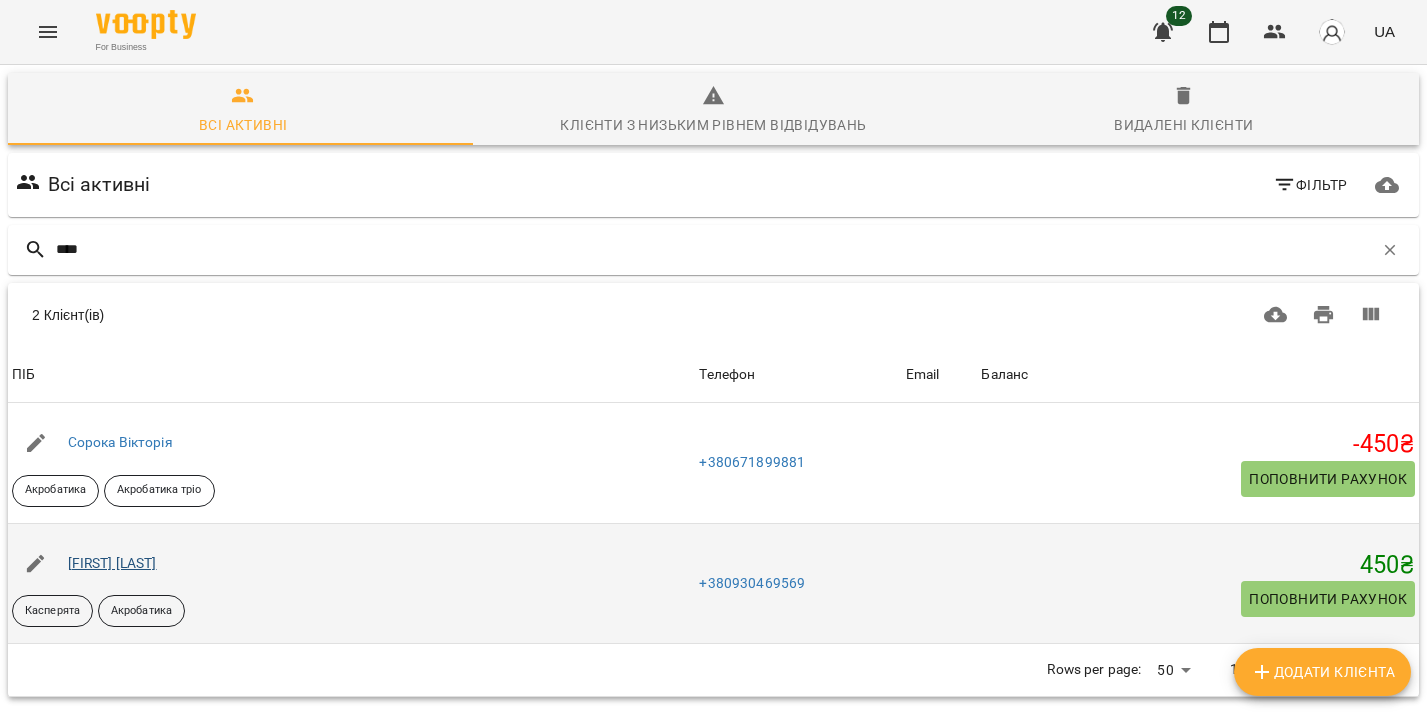 click on "[FIRST] [LAST]" at bounding box center [112, 563] 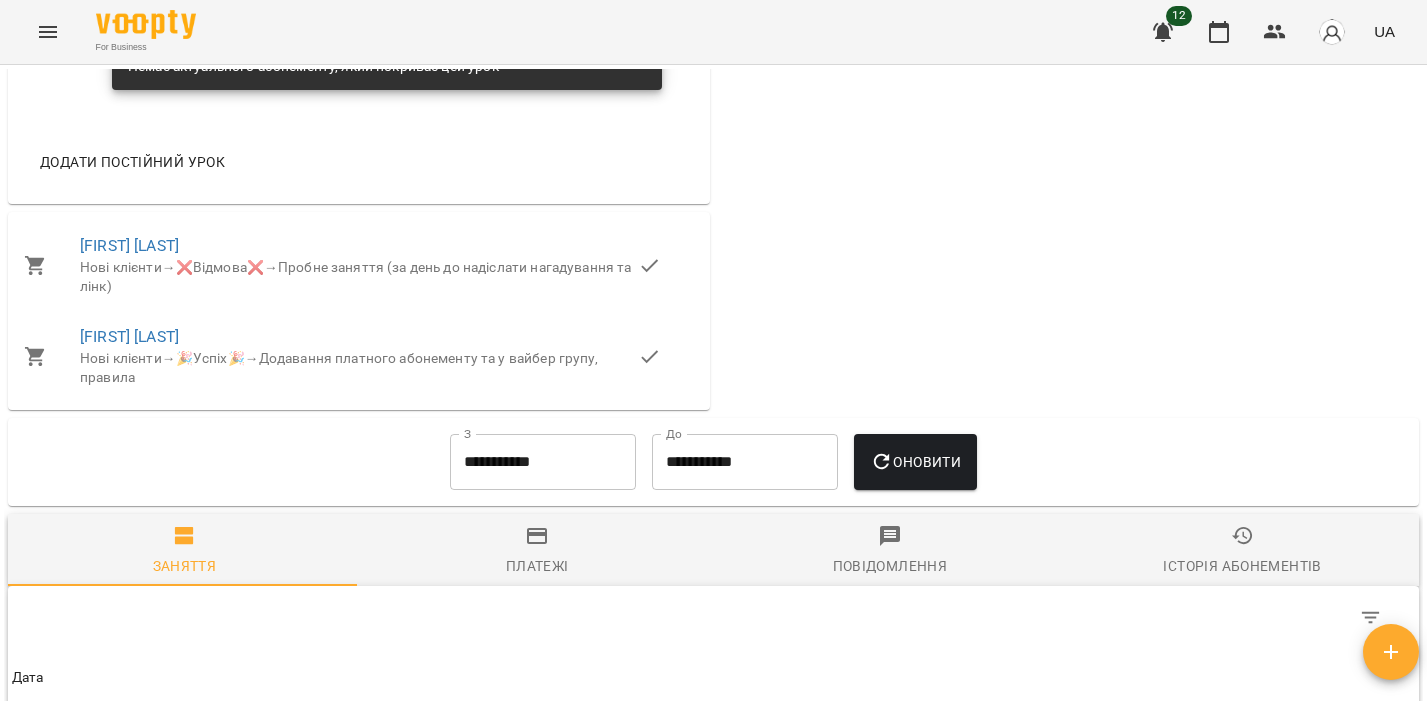 scroll, scrollTop: 1679, scrollLeft: 0, axis: vertical 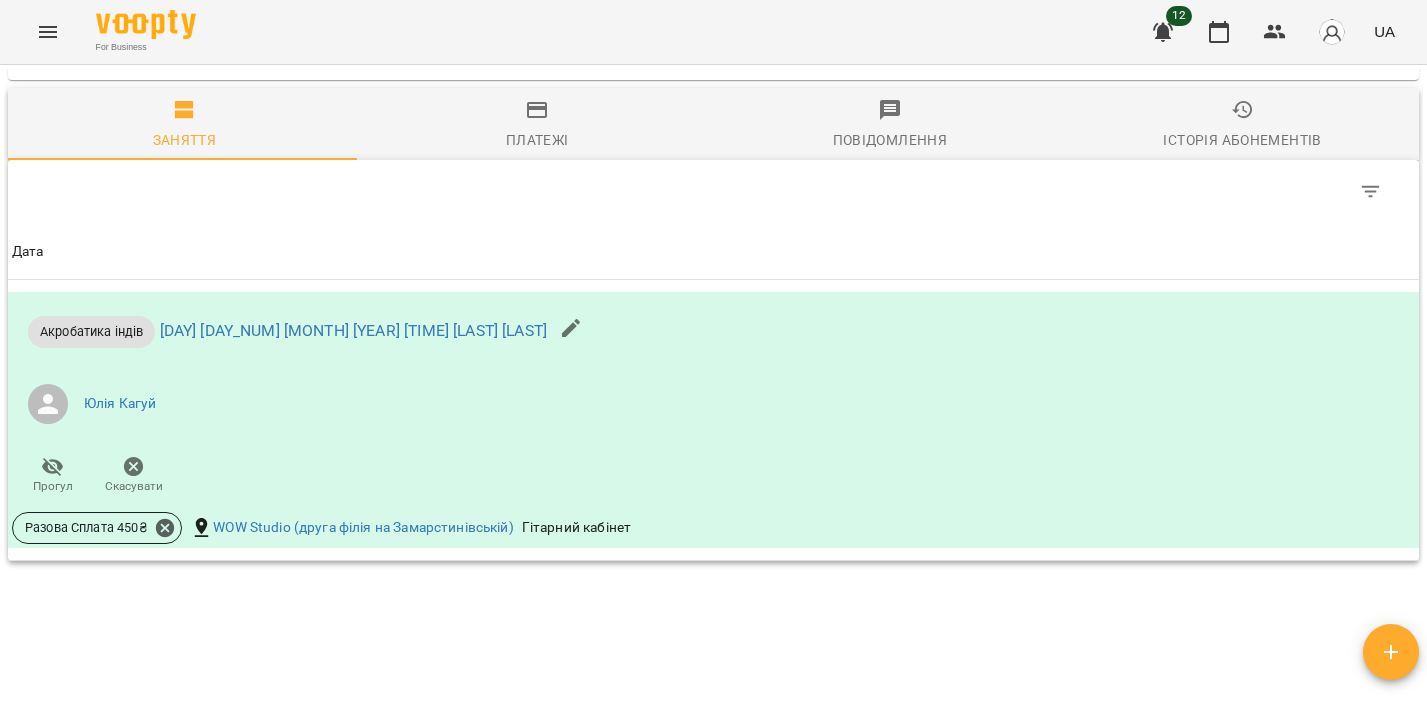 click on "Платежі" at bounding box center (537, 125) 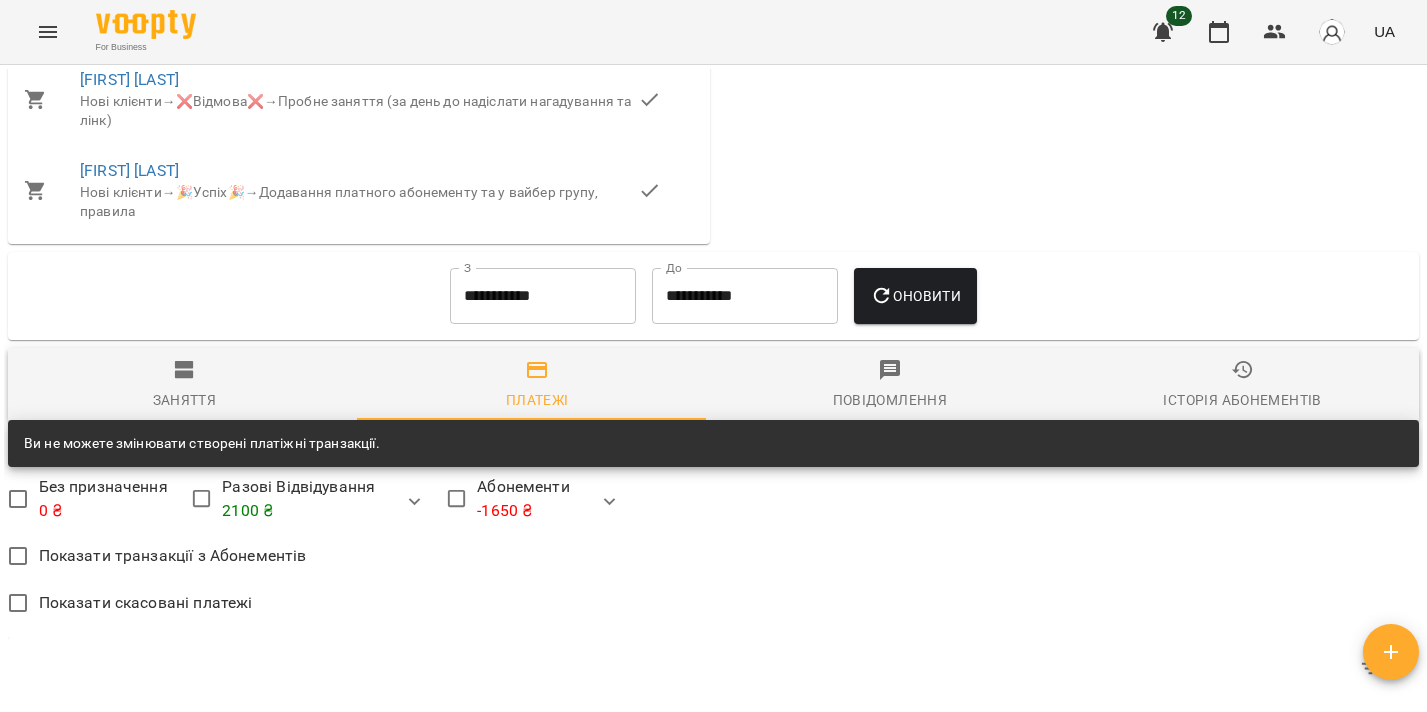 scroll, scrollTop: 2096, scrollLeft: 0, axis: vertical 